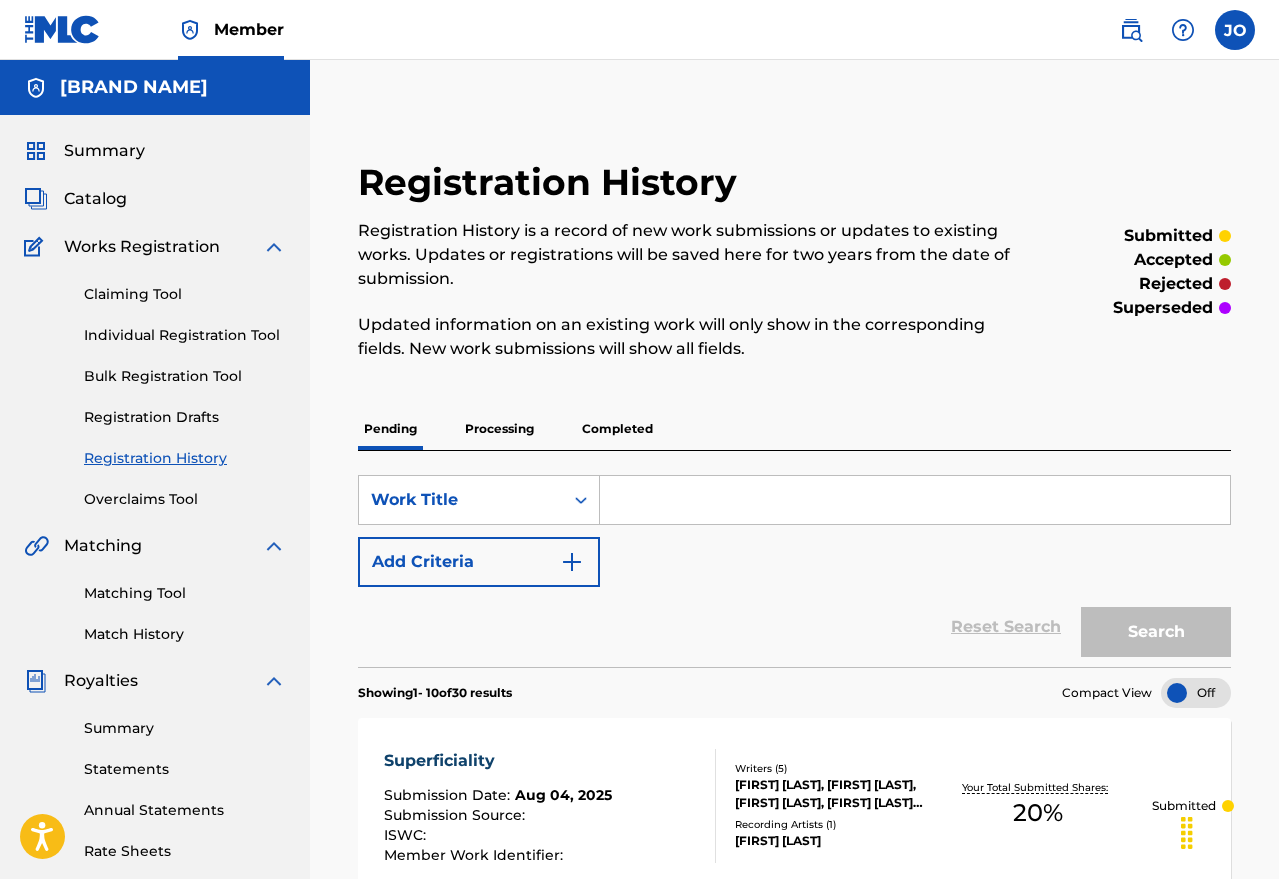 scroll, scrollTop: 0, scrollLeft: 0, axis: both 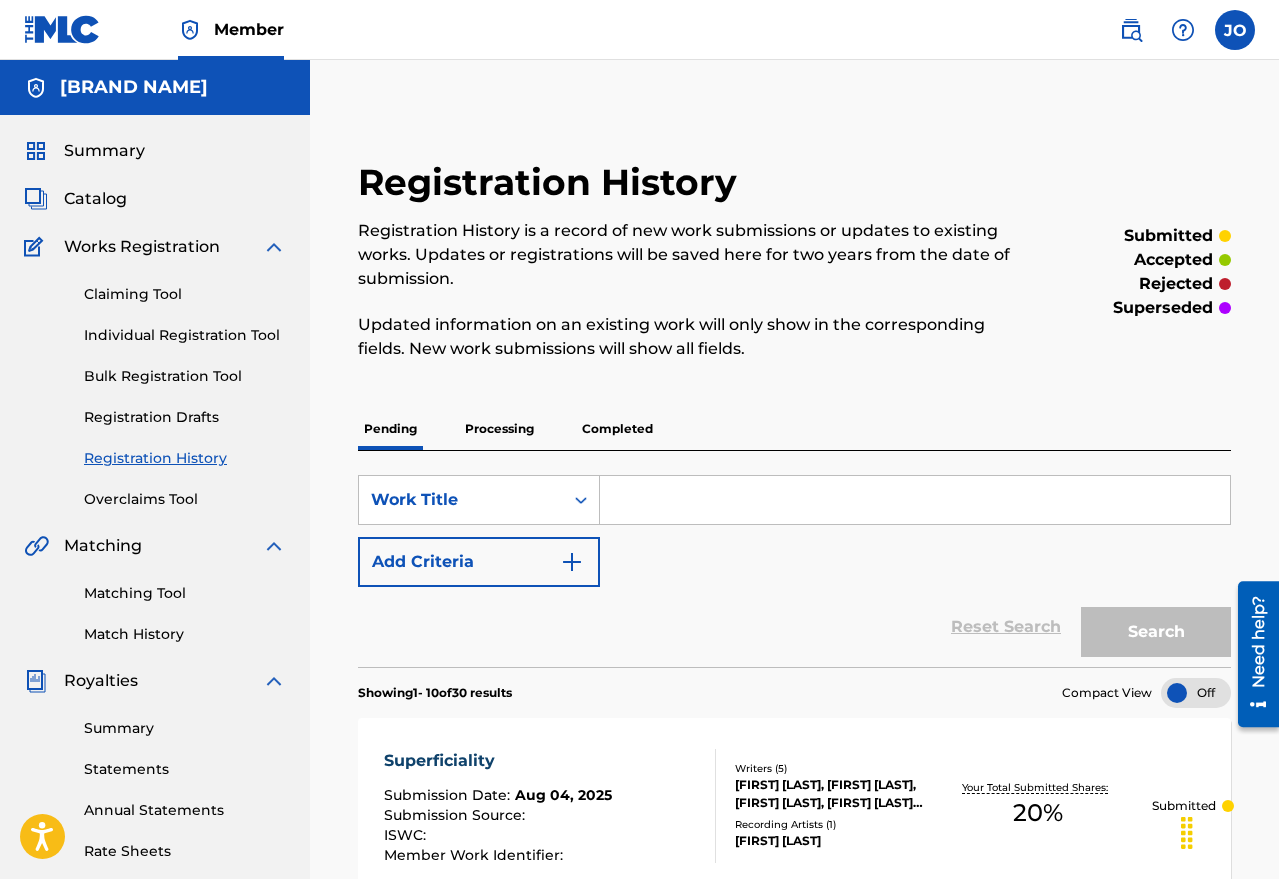 click on "Individual Registration Tool" at bounding box center (185, 335) 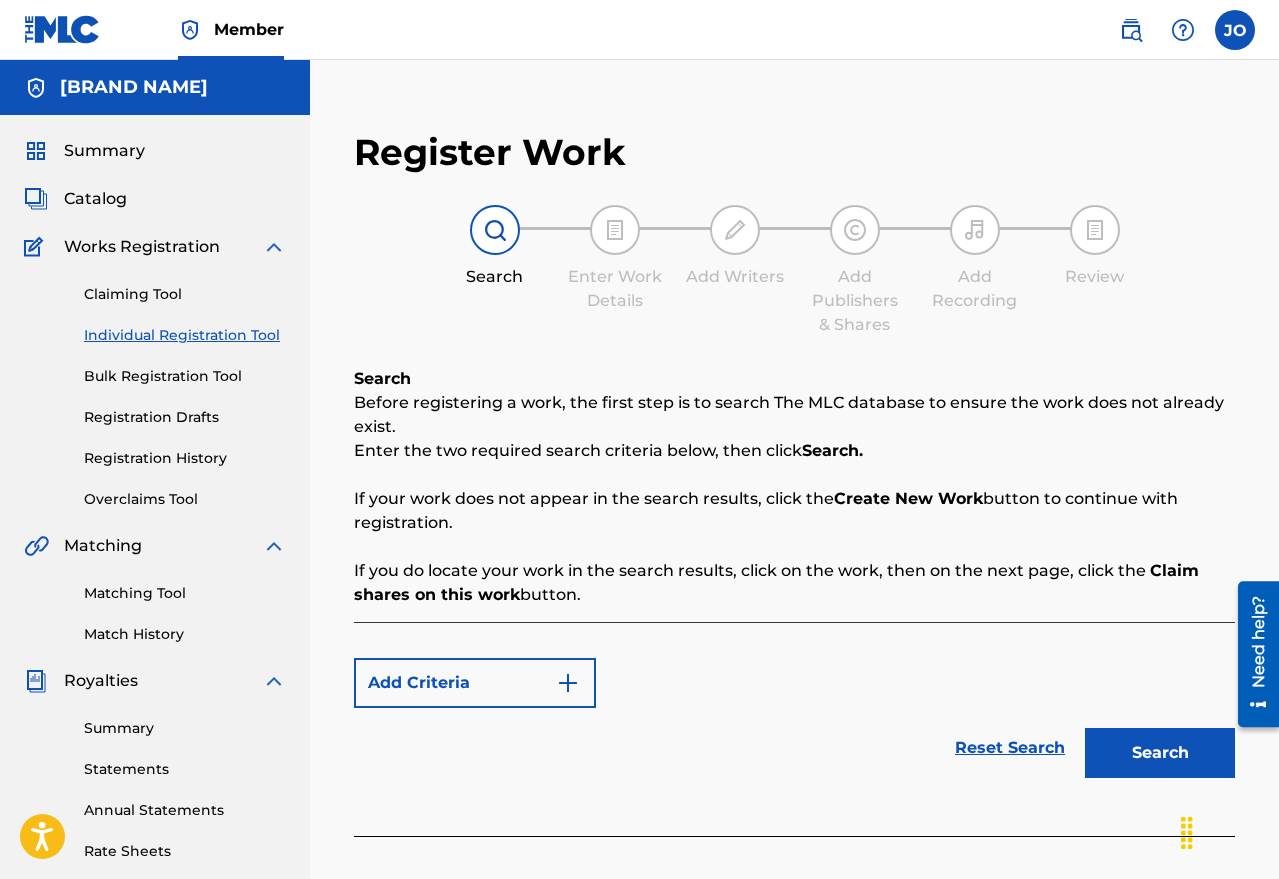 scroll, scrollTop: 0, scrollLeft: 0, axis: both 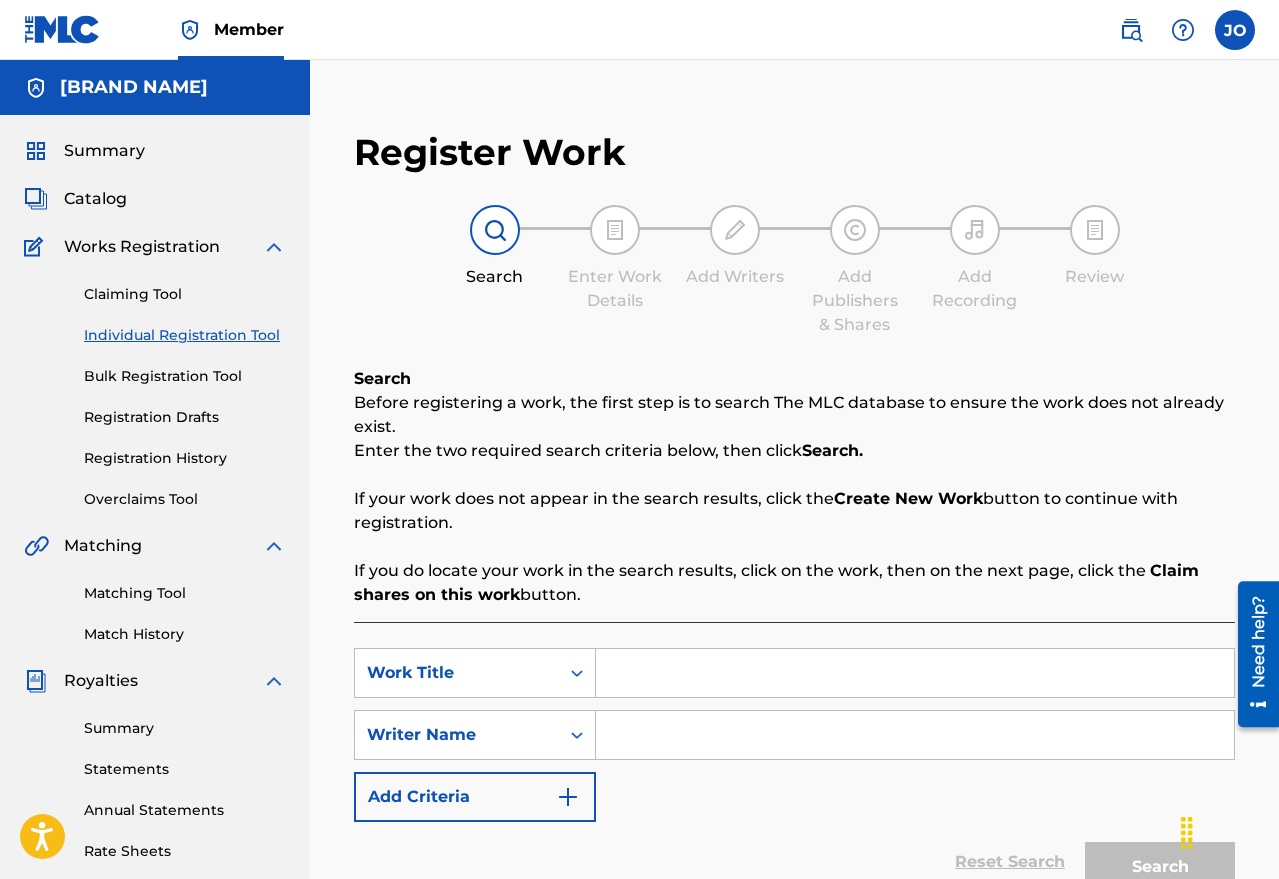 click at bounding box center [915, 673] 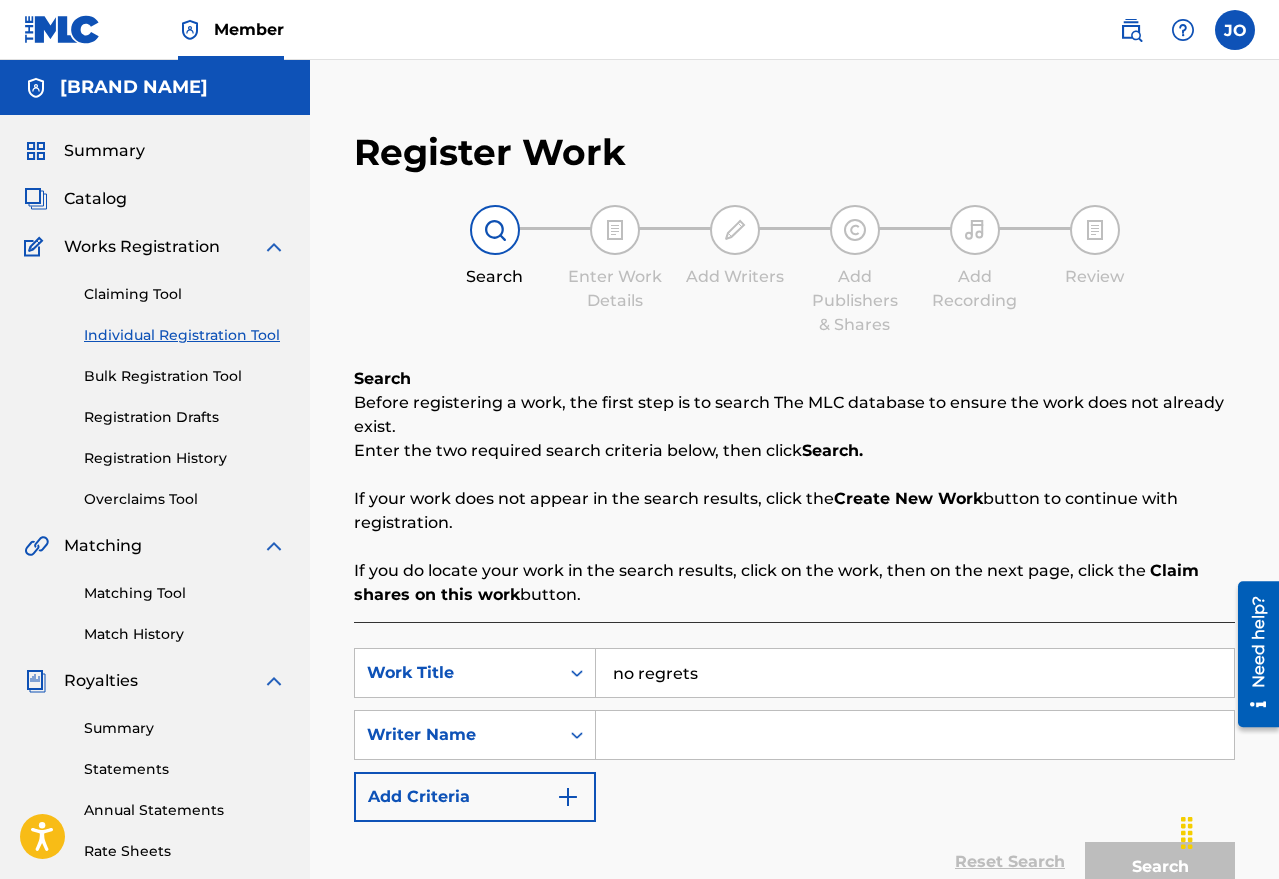 type on "no regrets" 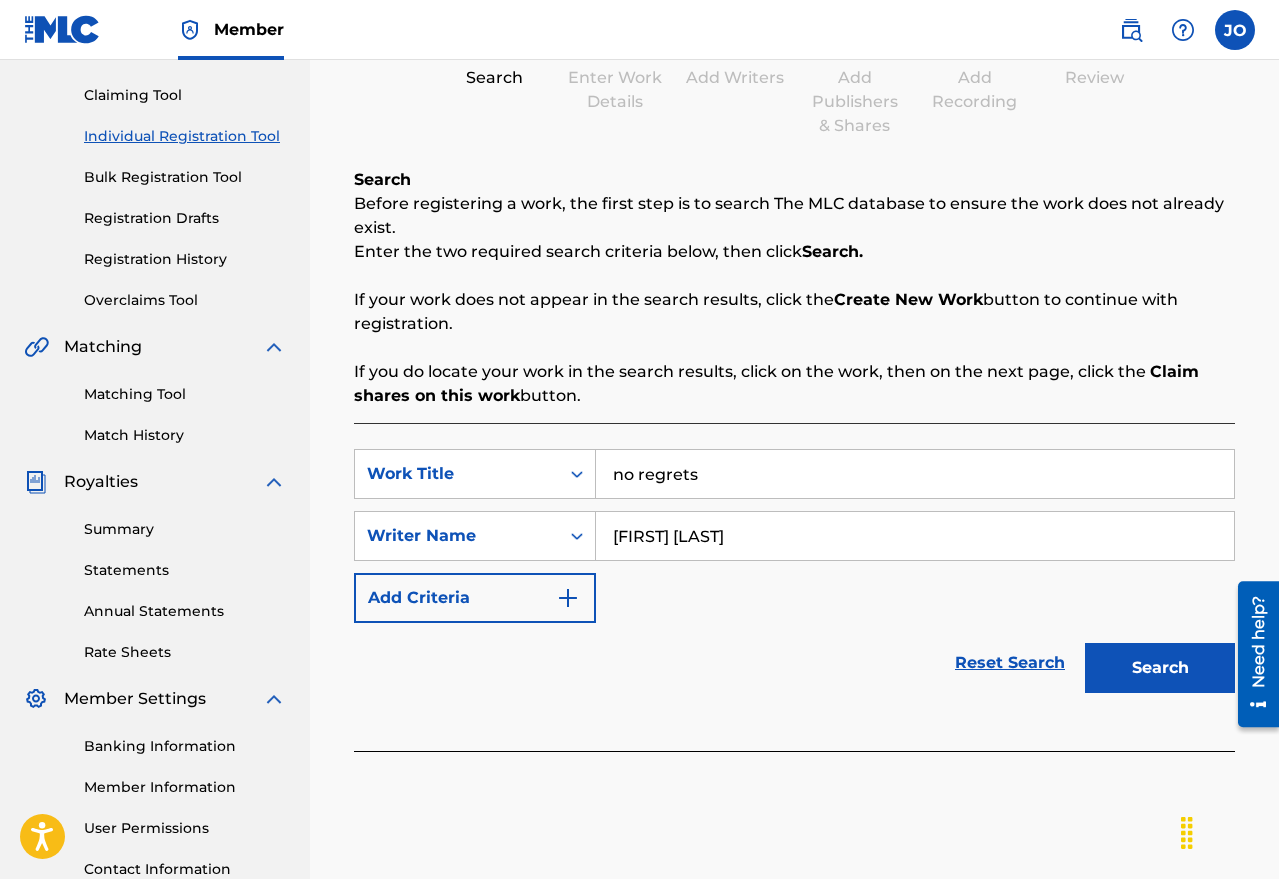 scroll, scrollTop: 361, scrollLeft: 0, axis: vertical 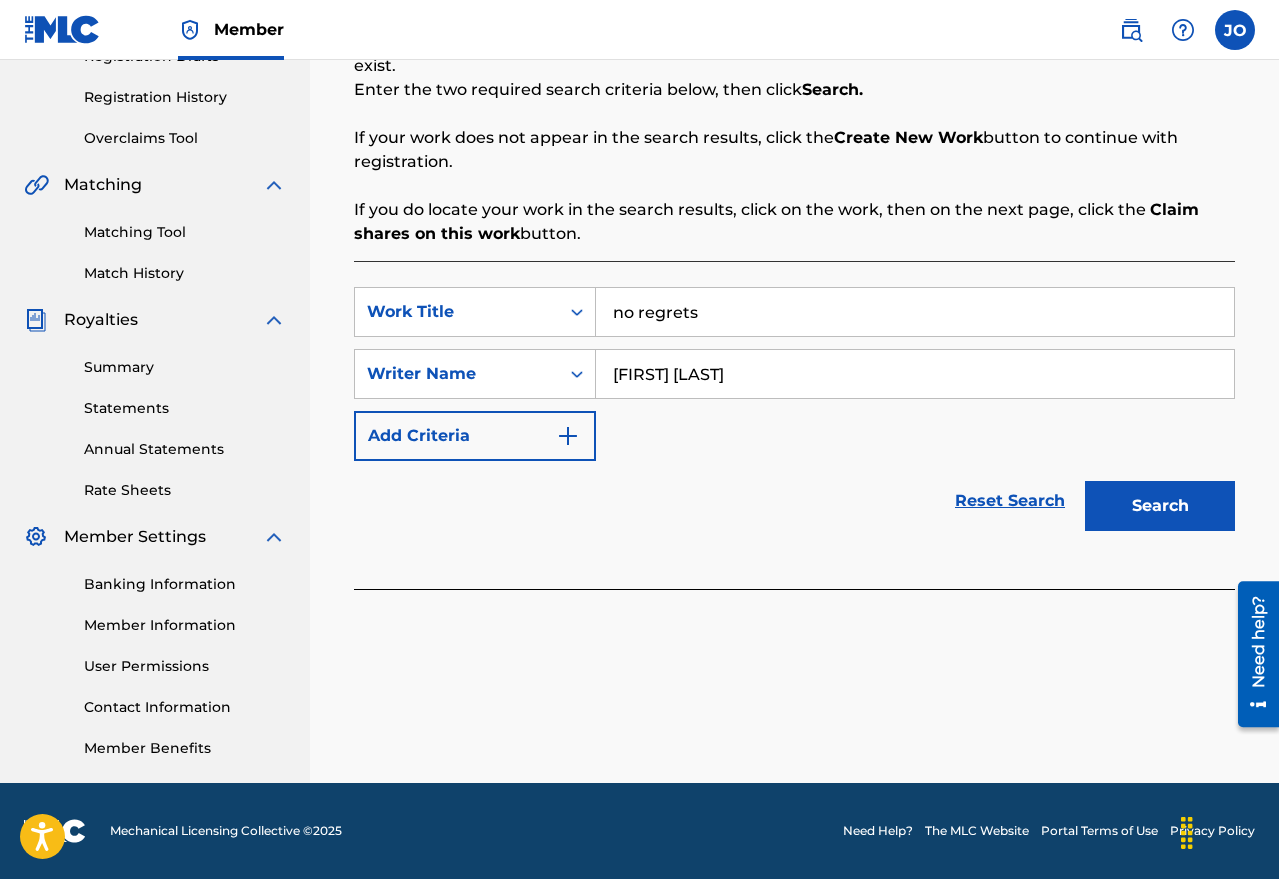 click on "Search" at bounding box center (1160, 506) 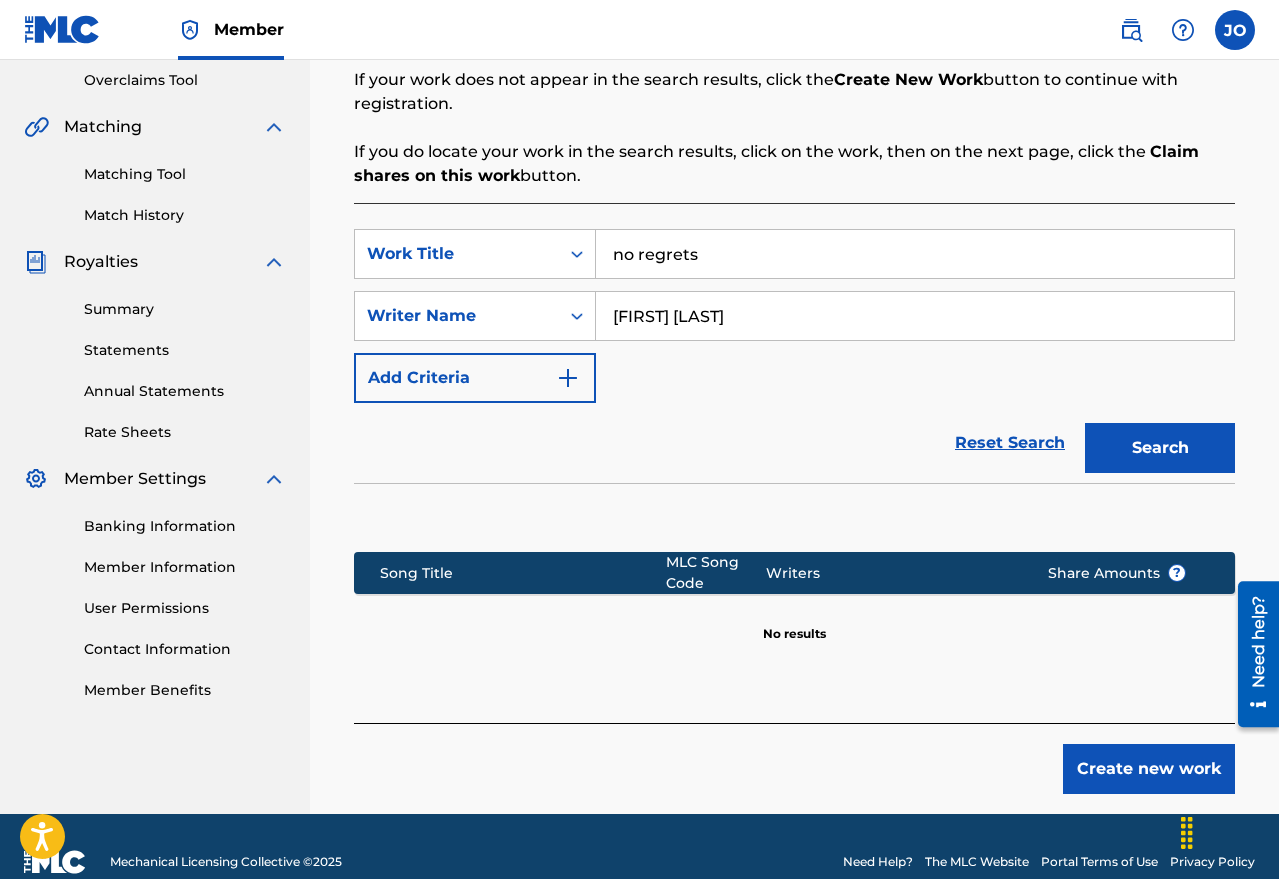 scroll, scrollTop: 450, scrollLeft: 0, axis: vertical 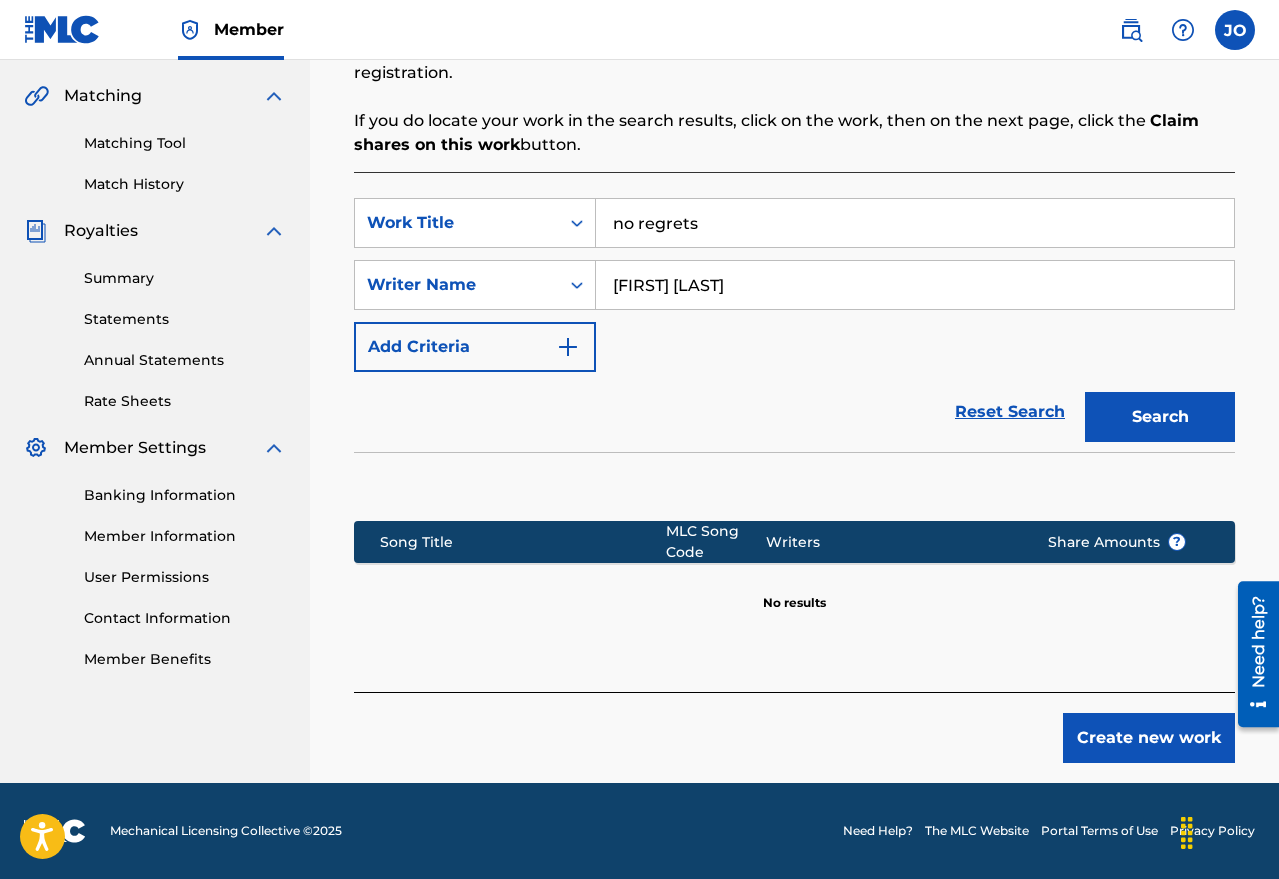 click on "Create new work" at bounding box center [1149, 738] 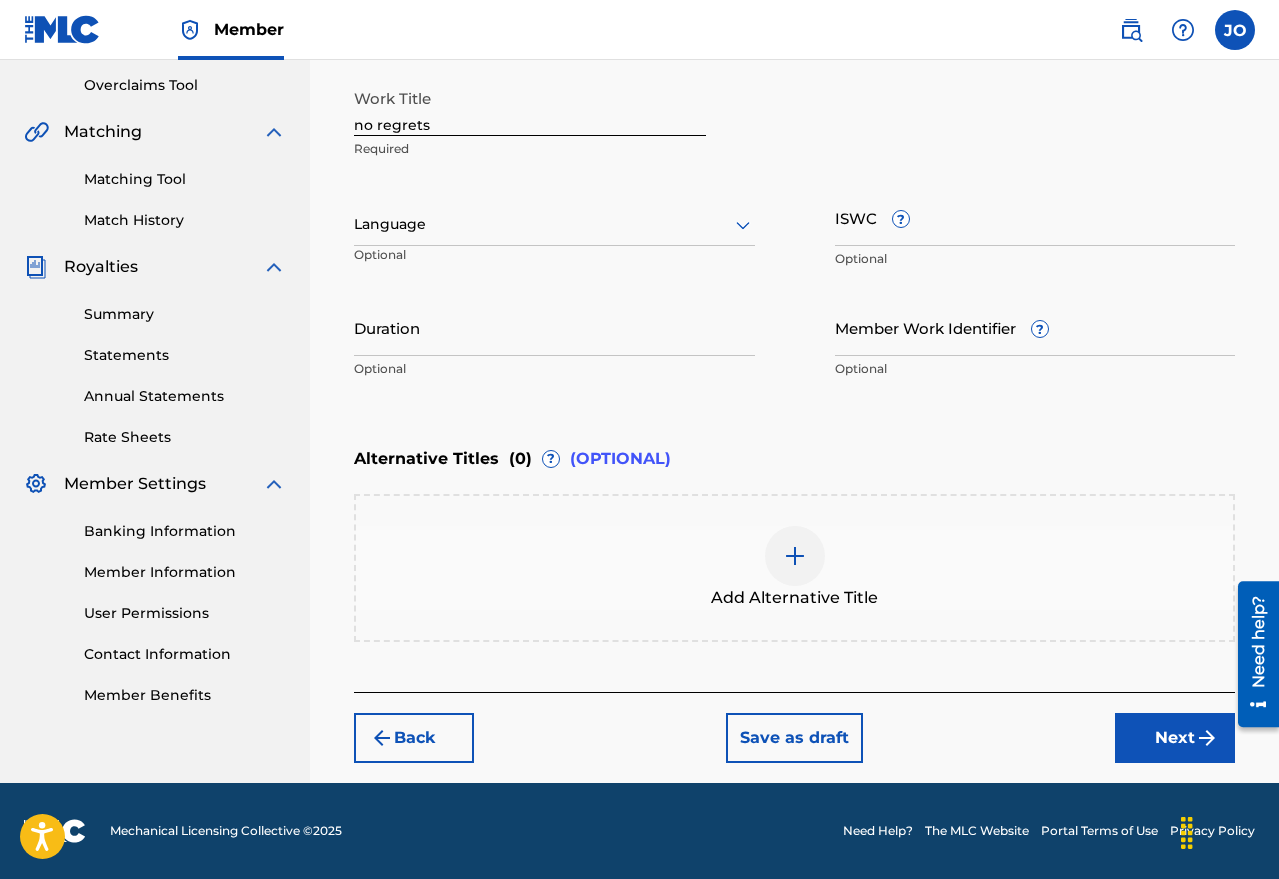 scroll, scrollTop: 414, scrollLeft: 0, axis: vertical 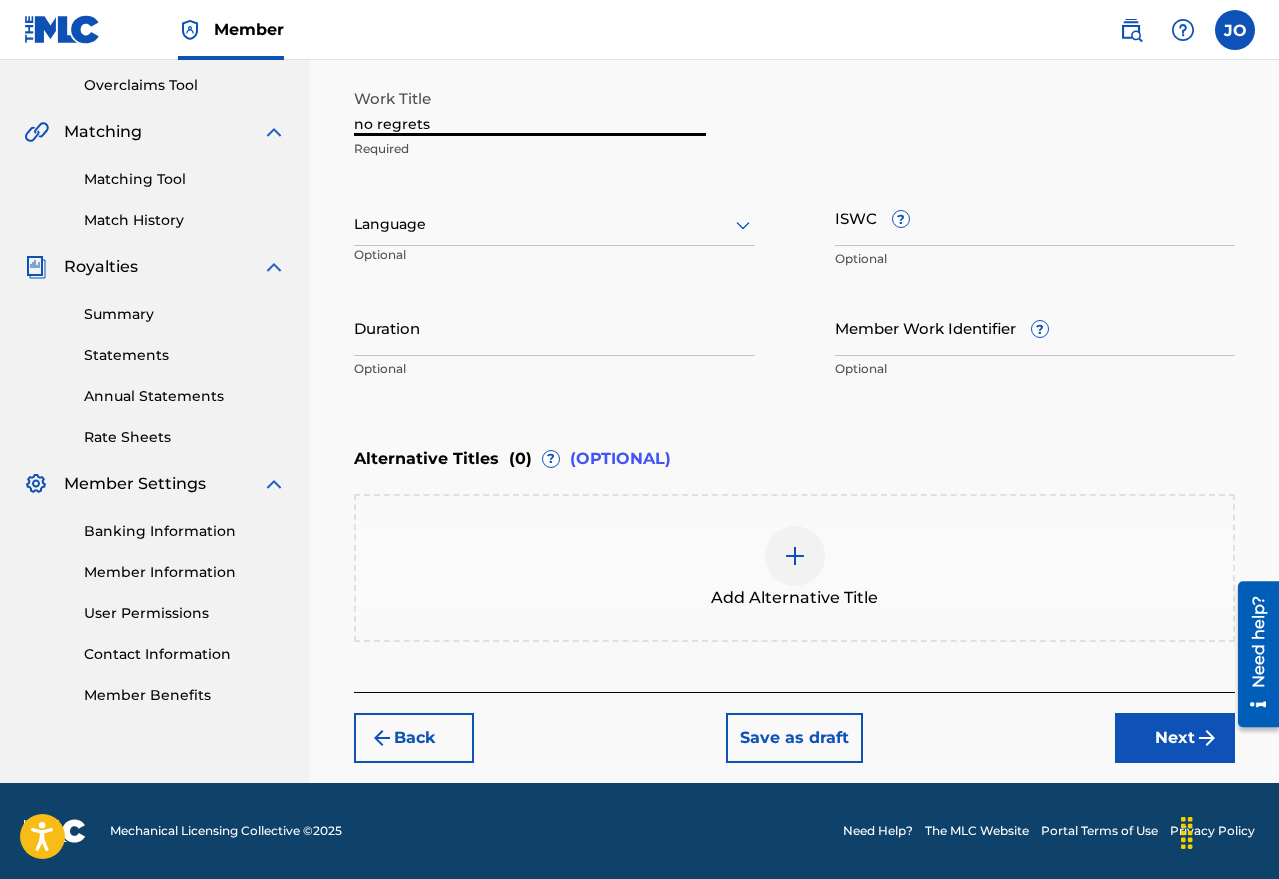 click on "no regrets" at bounding box center [530, 107] 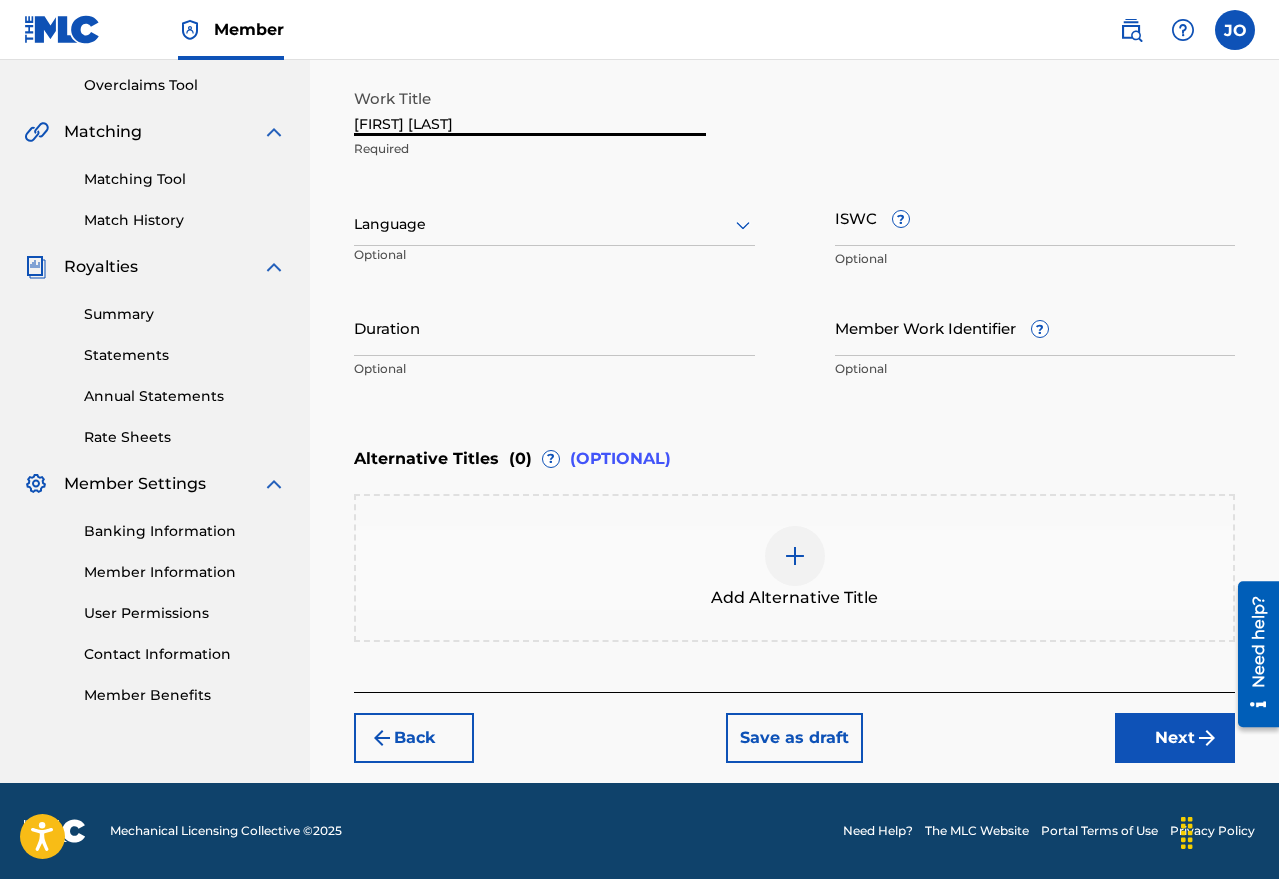 click on "[FIRST] [LAST]" at bounding box center [530, 107] 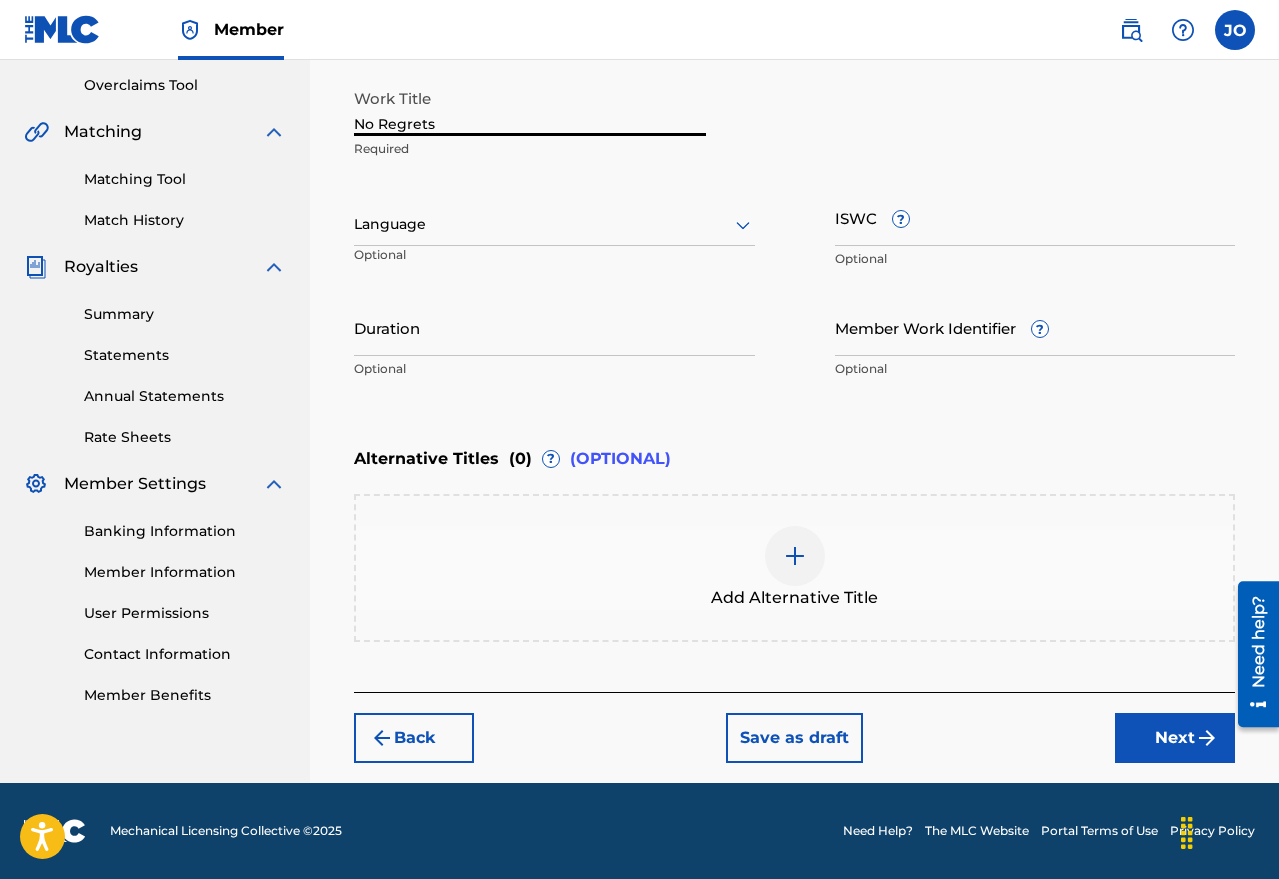 type on "No Regrets" 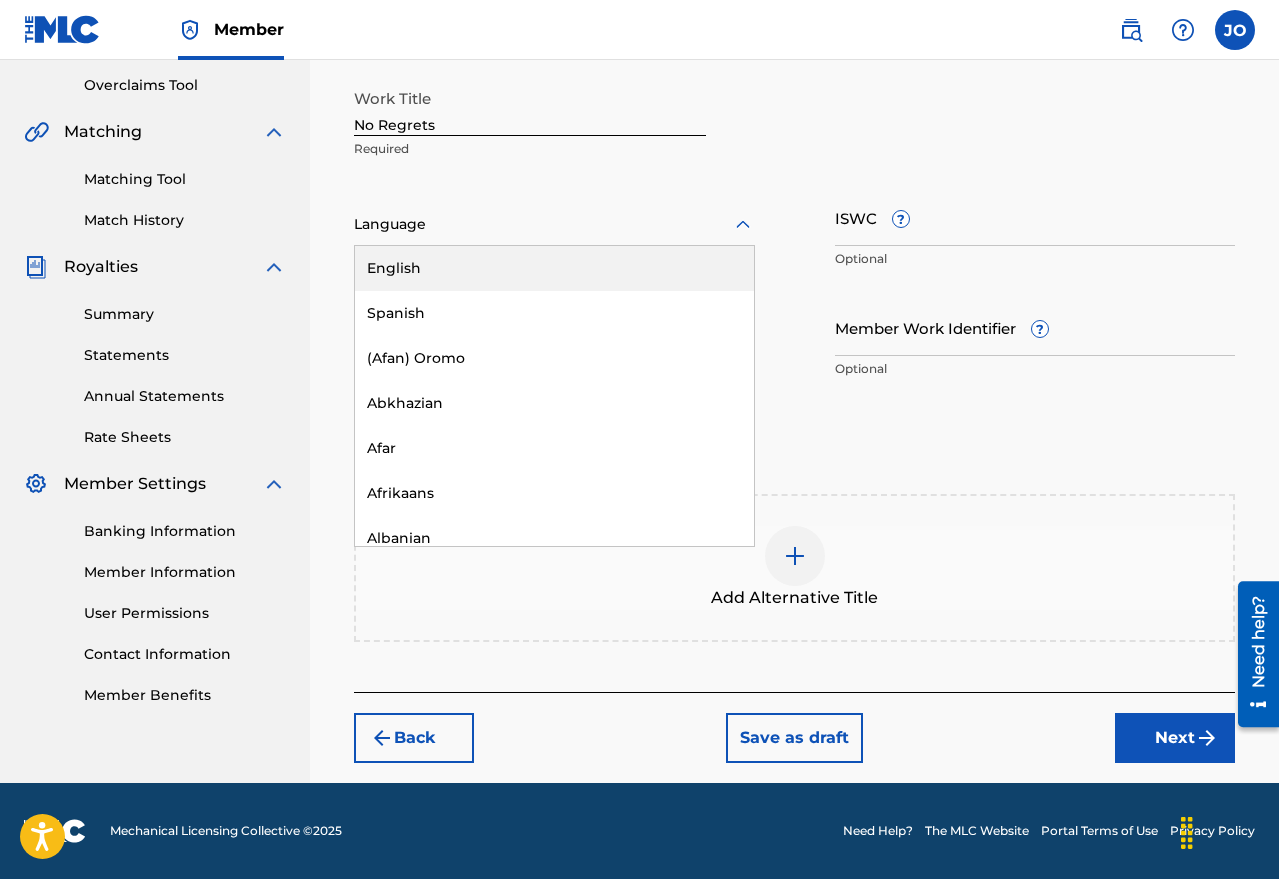 click on "English" at bounding box center (554, 268) 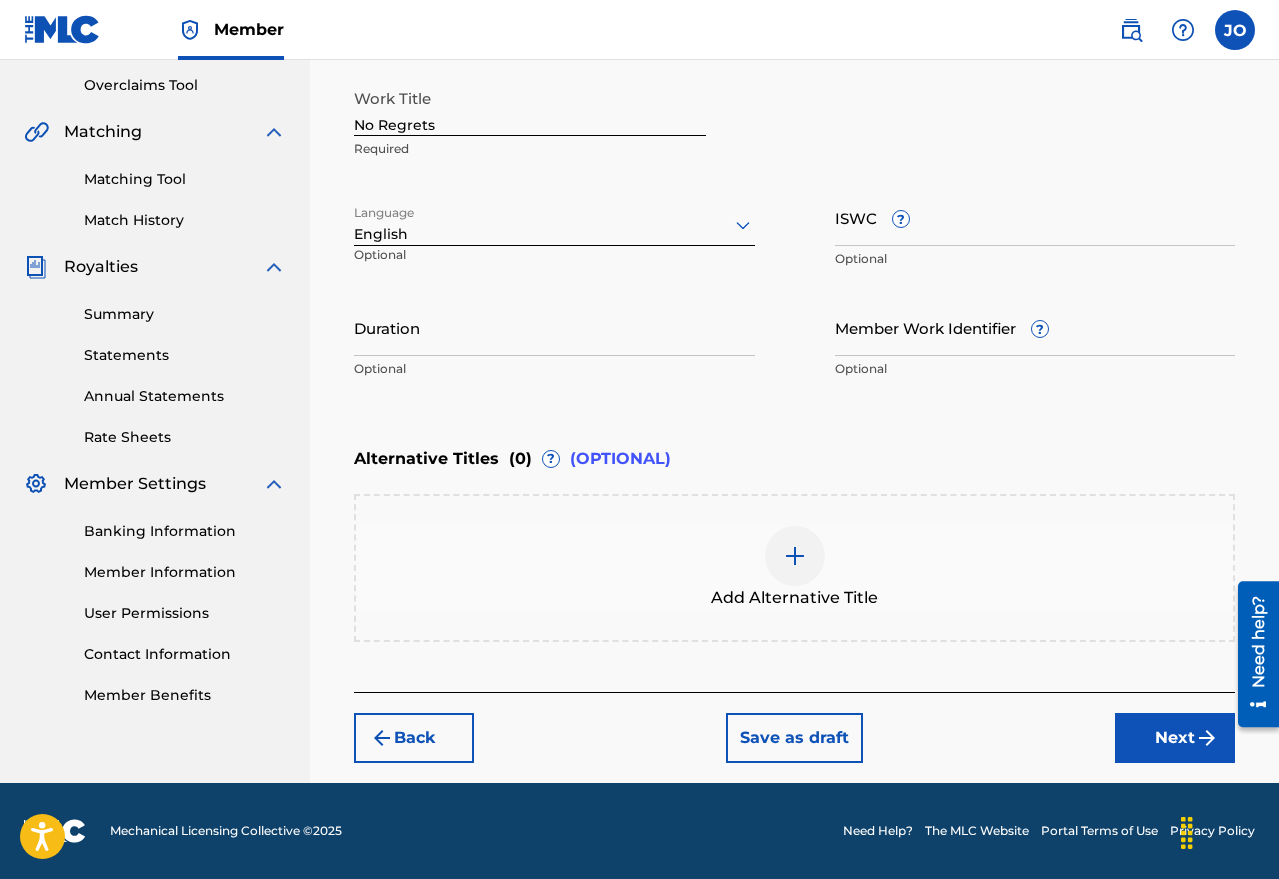 click on "Alternative Titles ( 0 ) ? (OPTIONAL)" at bounding box center [794, 459] 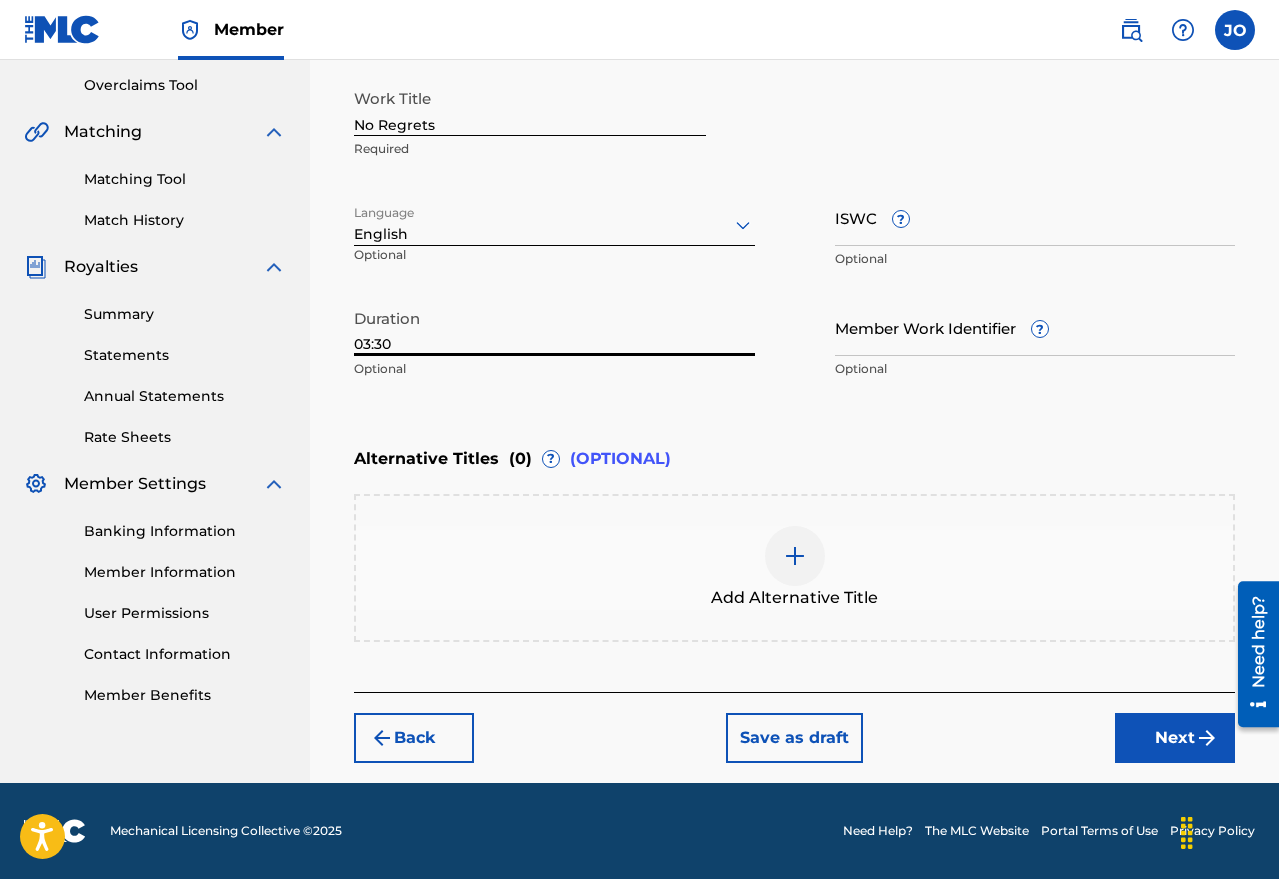 type on "03:30" 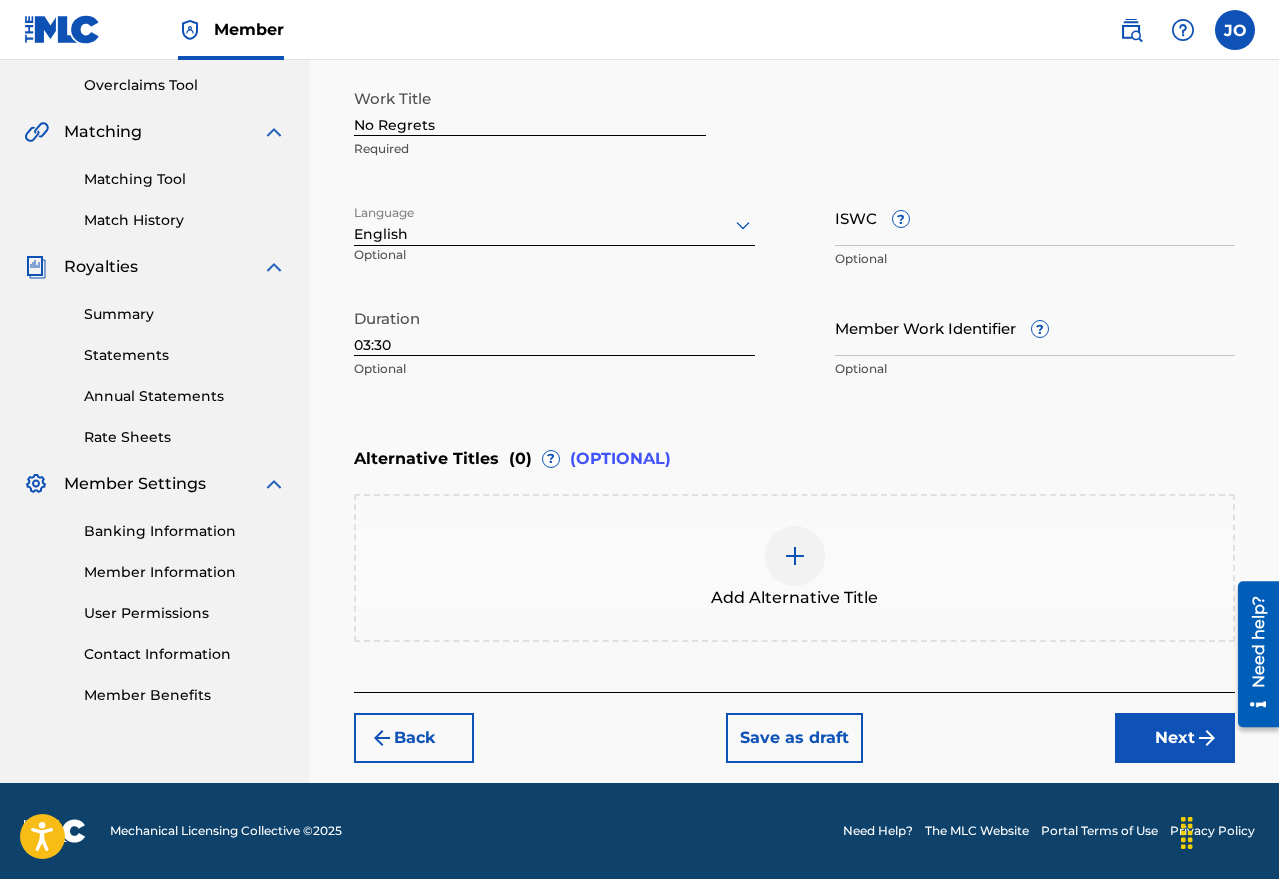 click on "Next" at bounding box center [1175, 738] 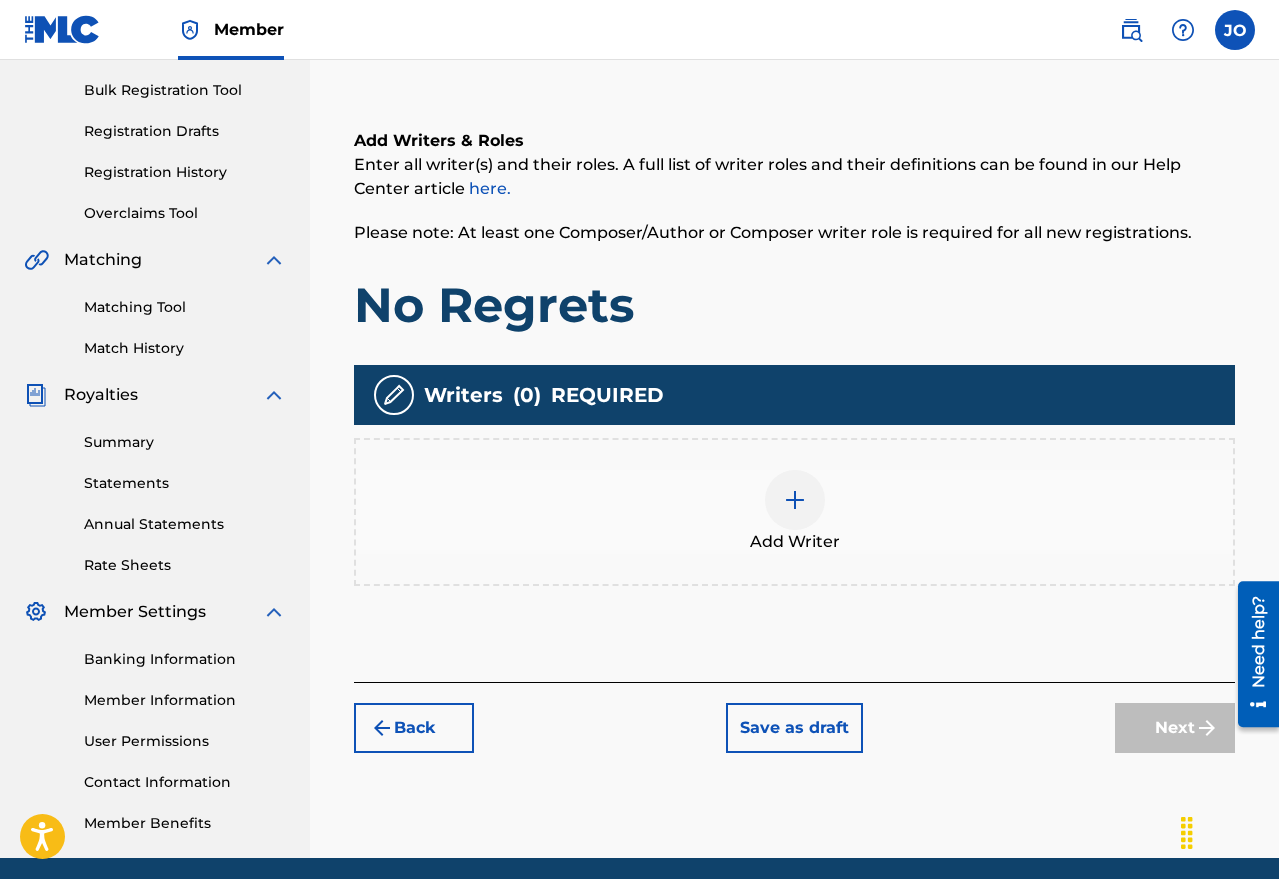 scroll, scrollTop: 90, scrollLeft: 0, axis: vertical 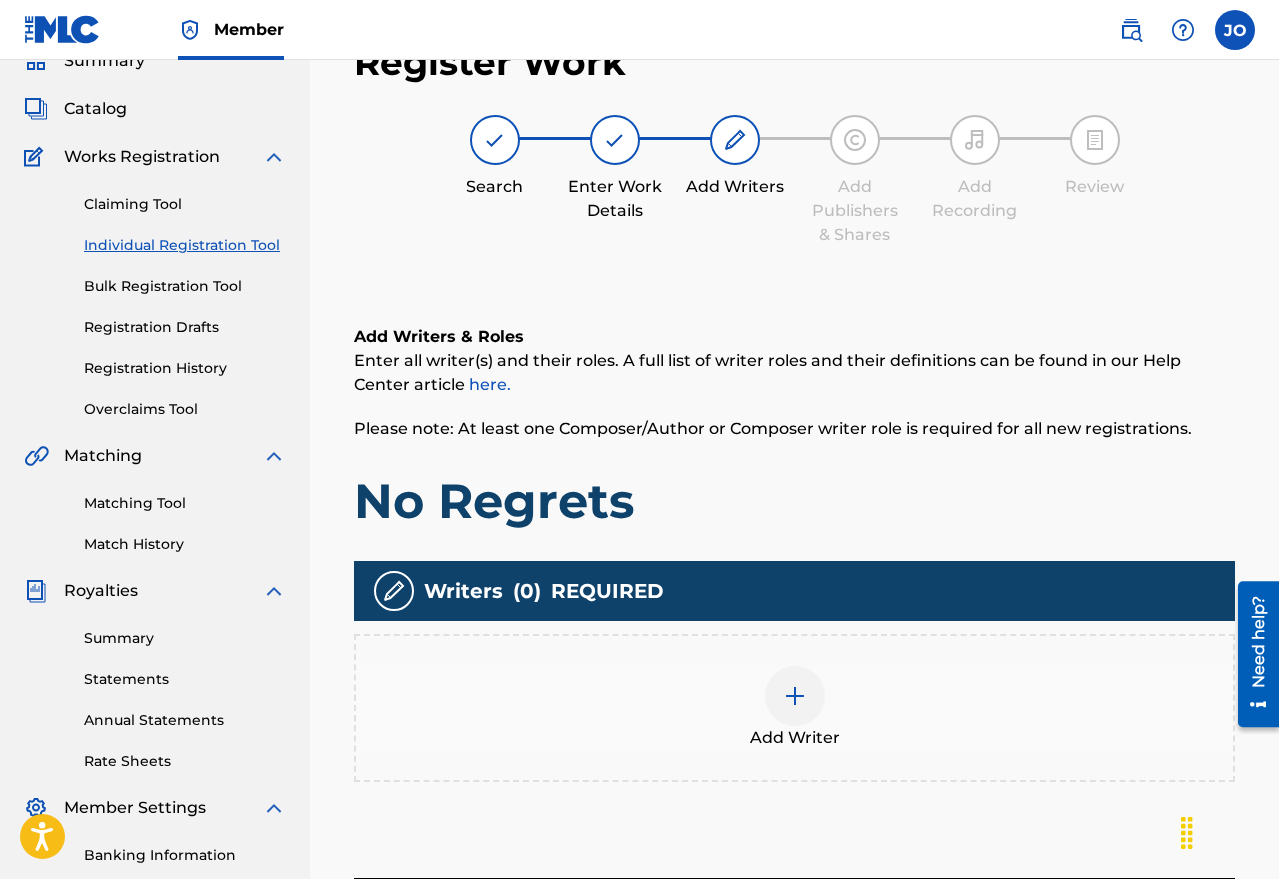 click at bounding box center (795, 696) 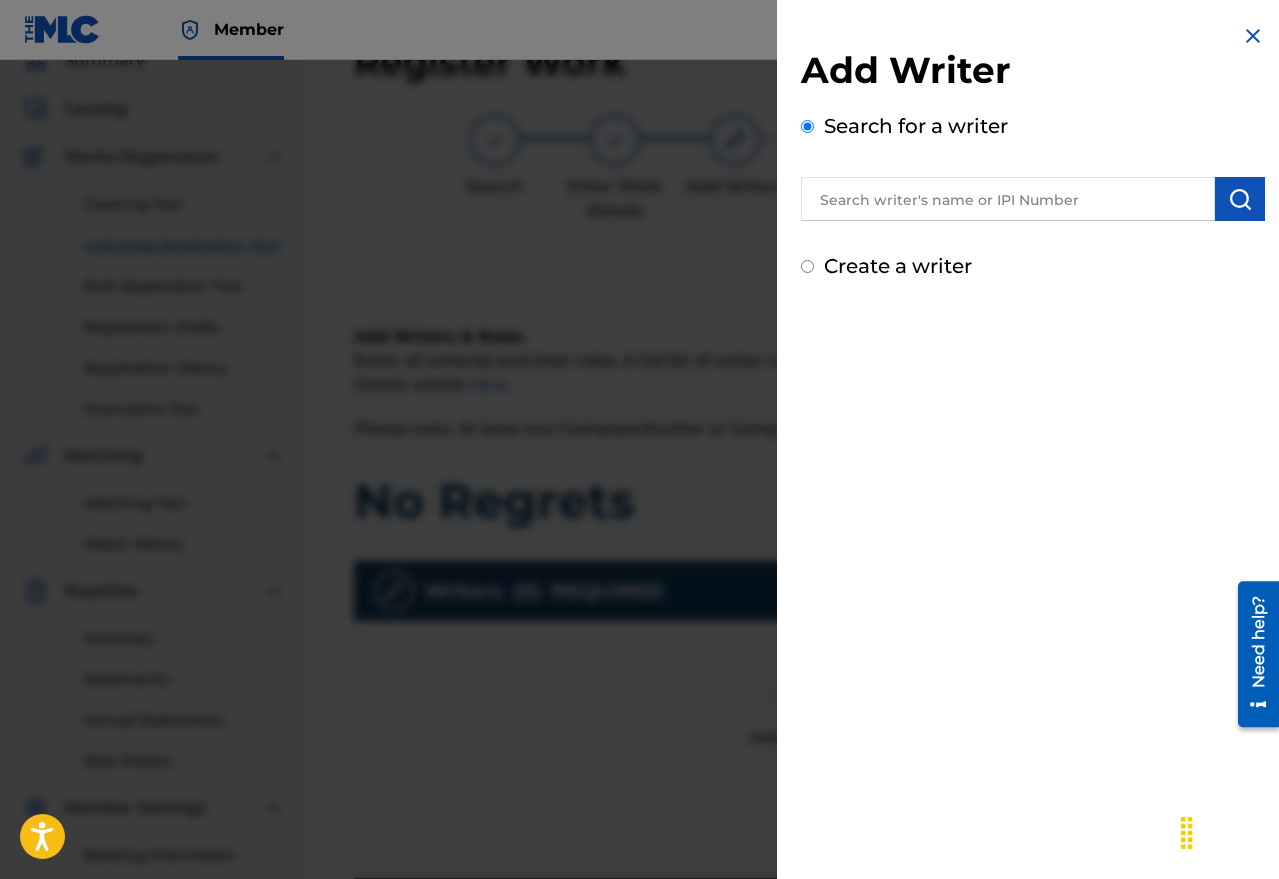click at bounding box center (1008, 199) 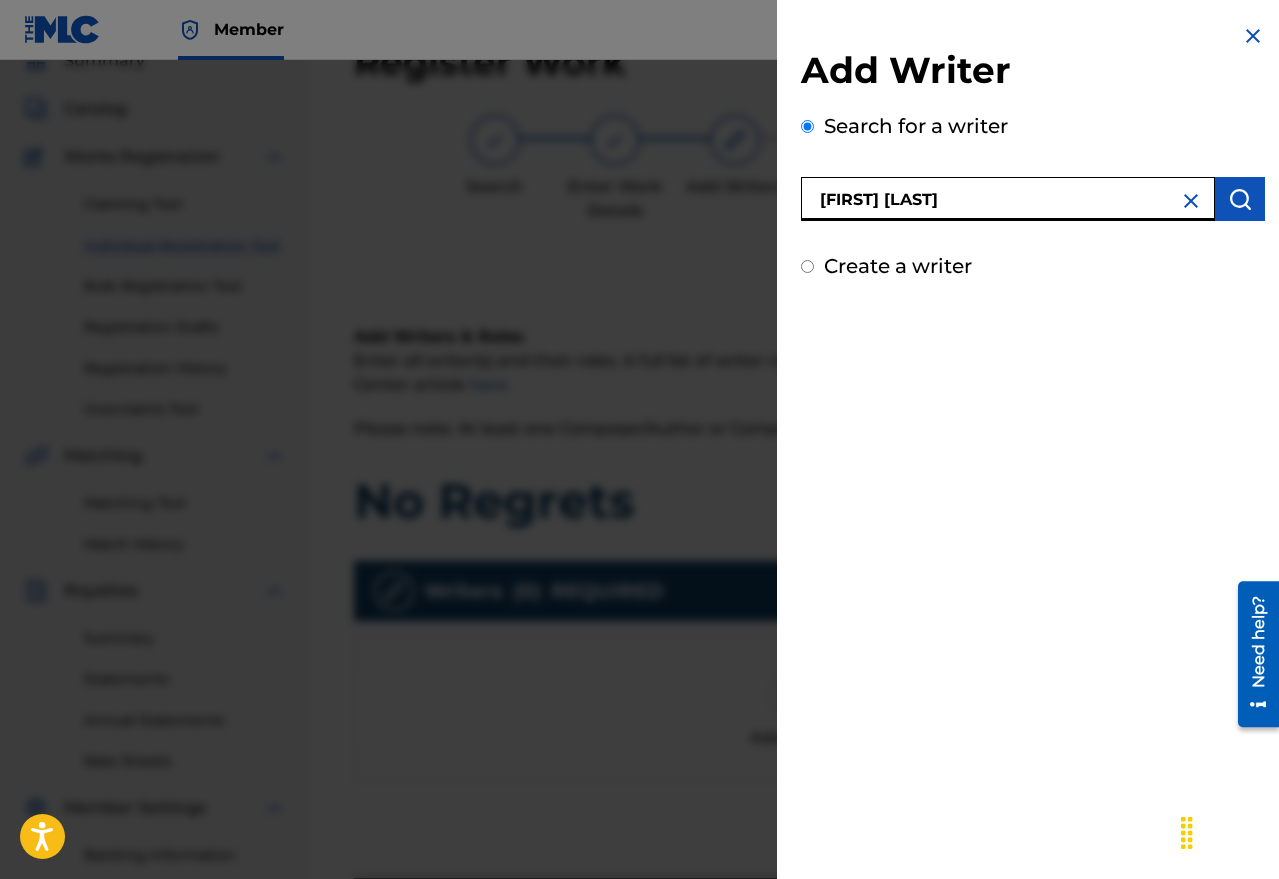 type on "[FIRST] [LAST]" 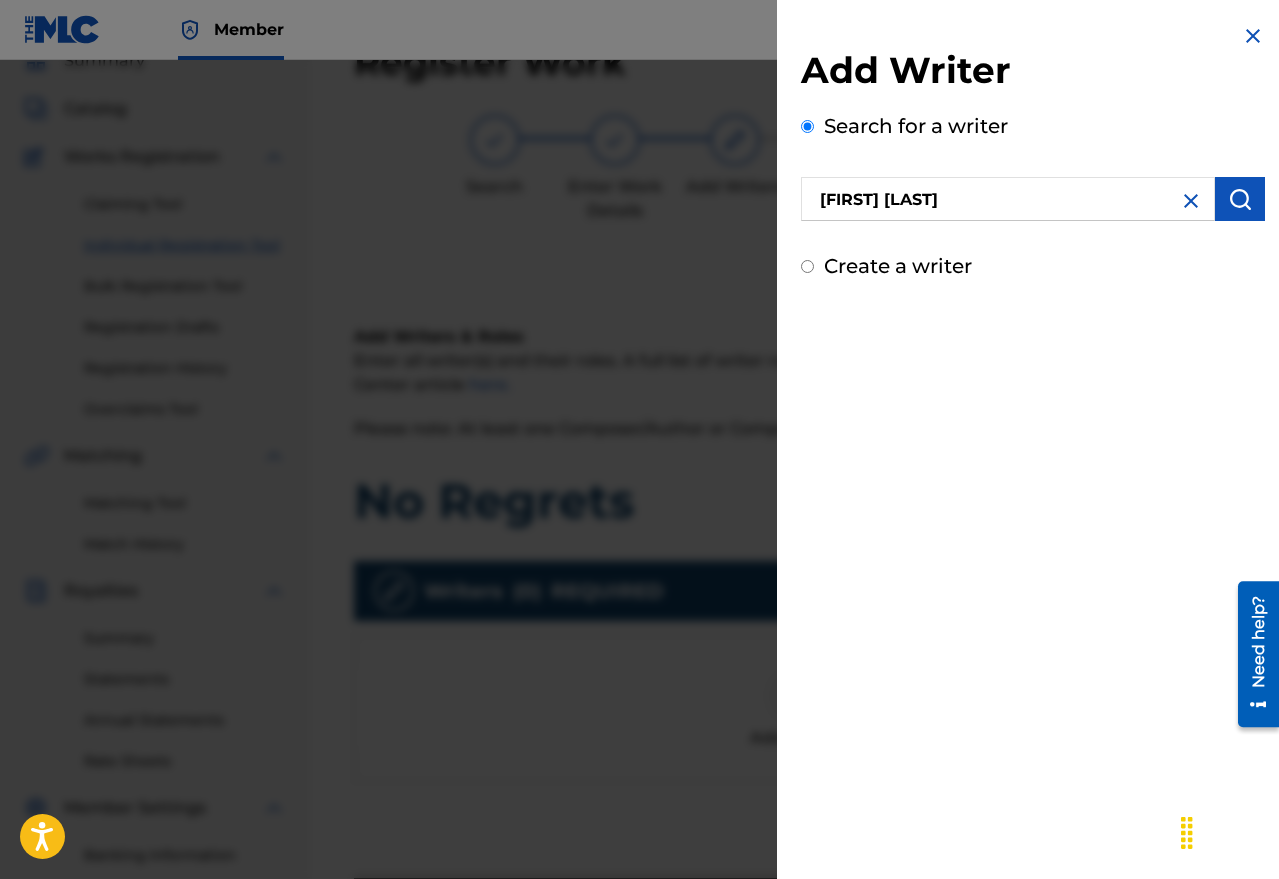 click at bounding box center [1240, 199] 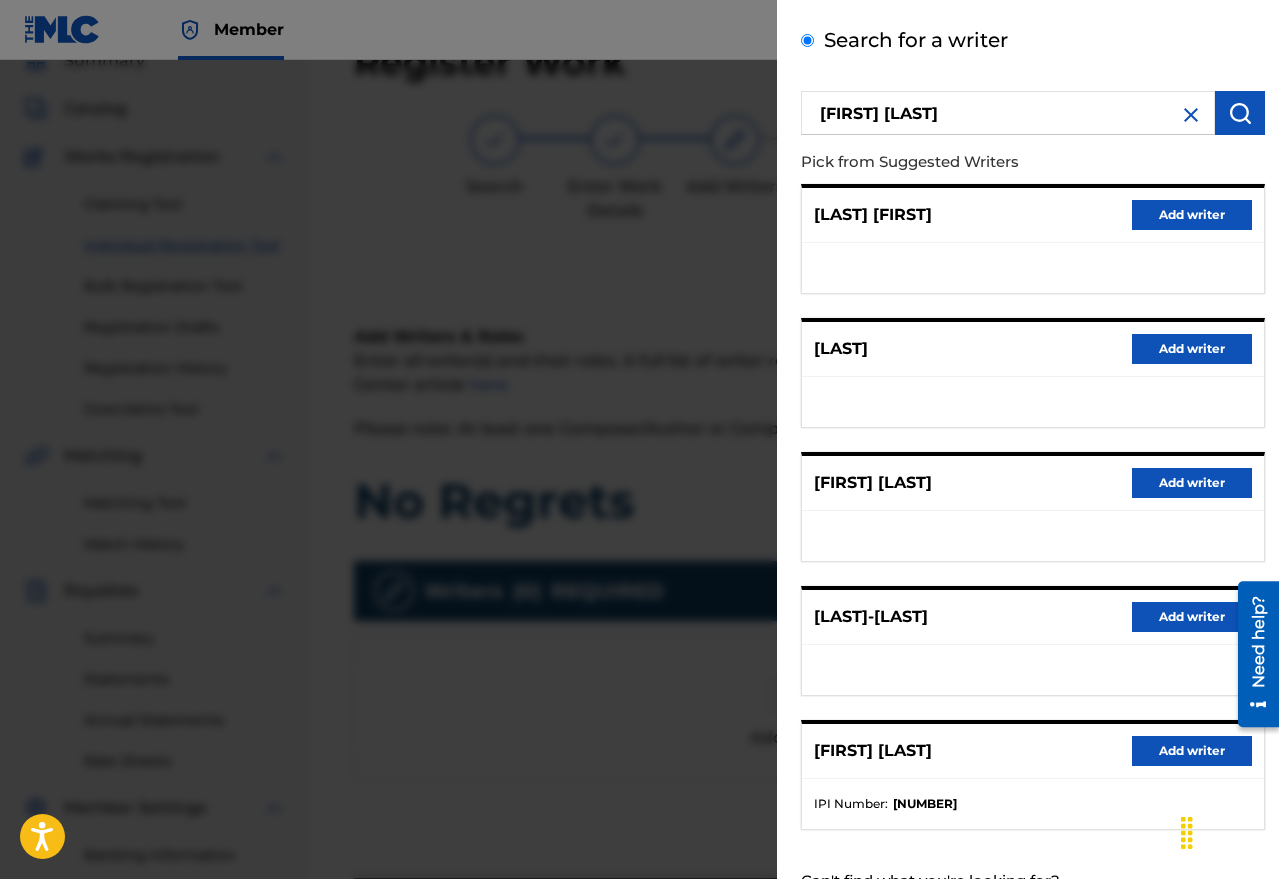 scroll, scrollTop: 163, scrollLeft: 0, axis: vertical 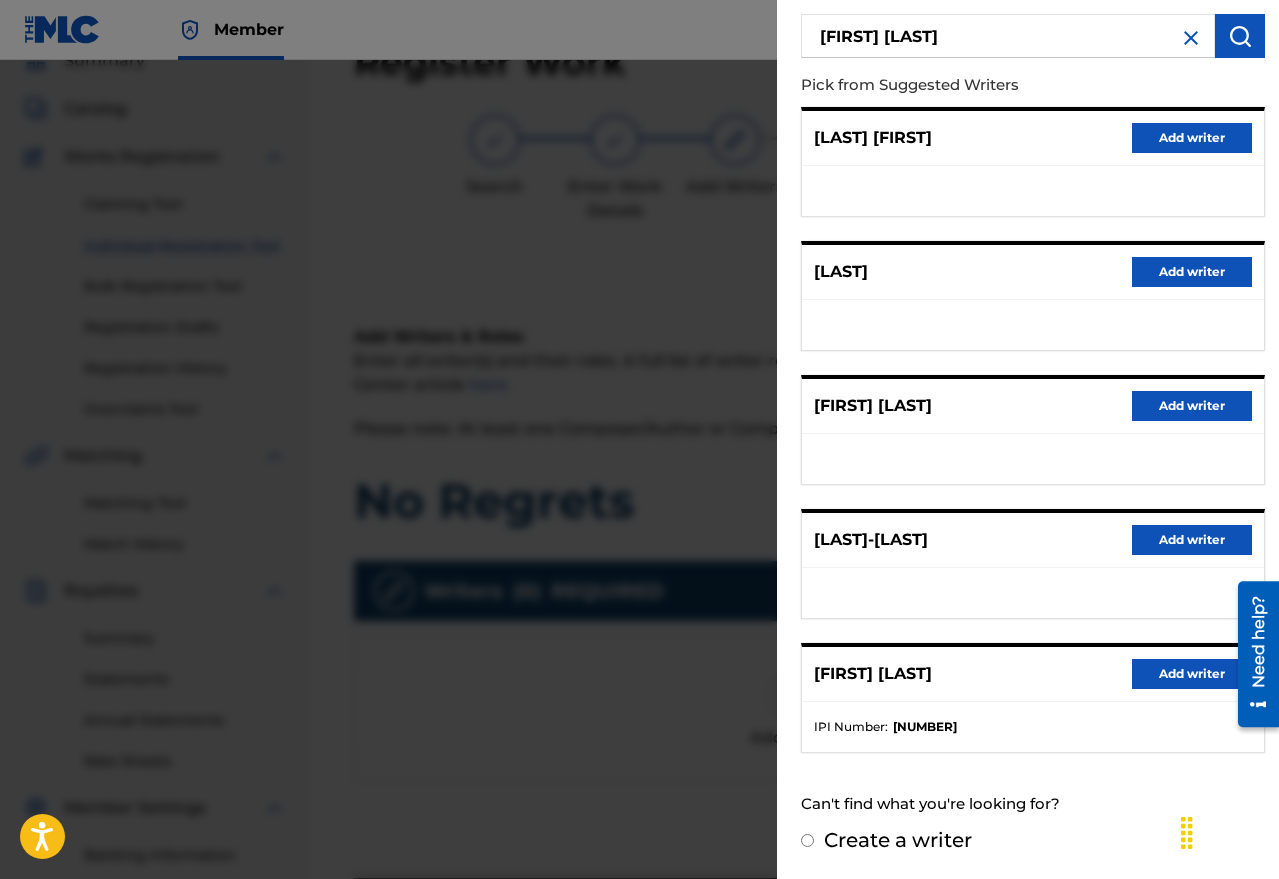 click on "Add writer" at bounding box center [1192, 674] 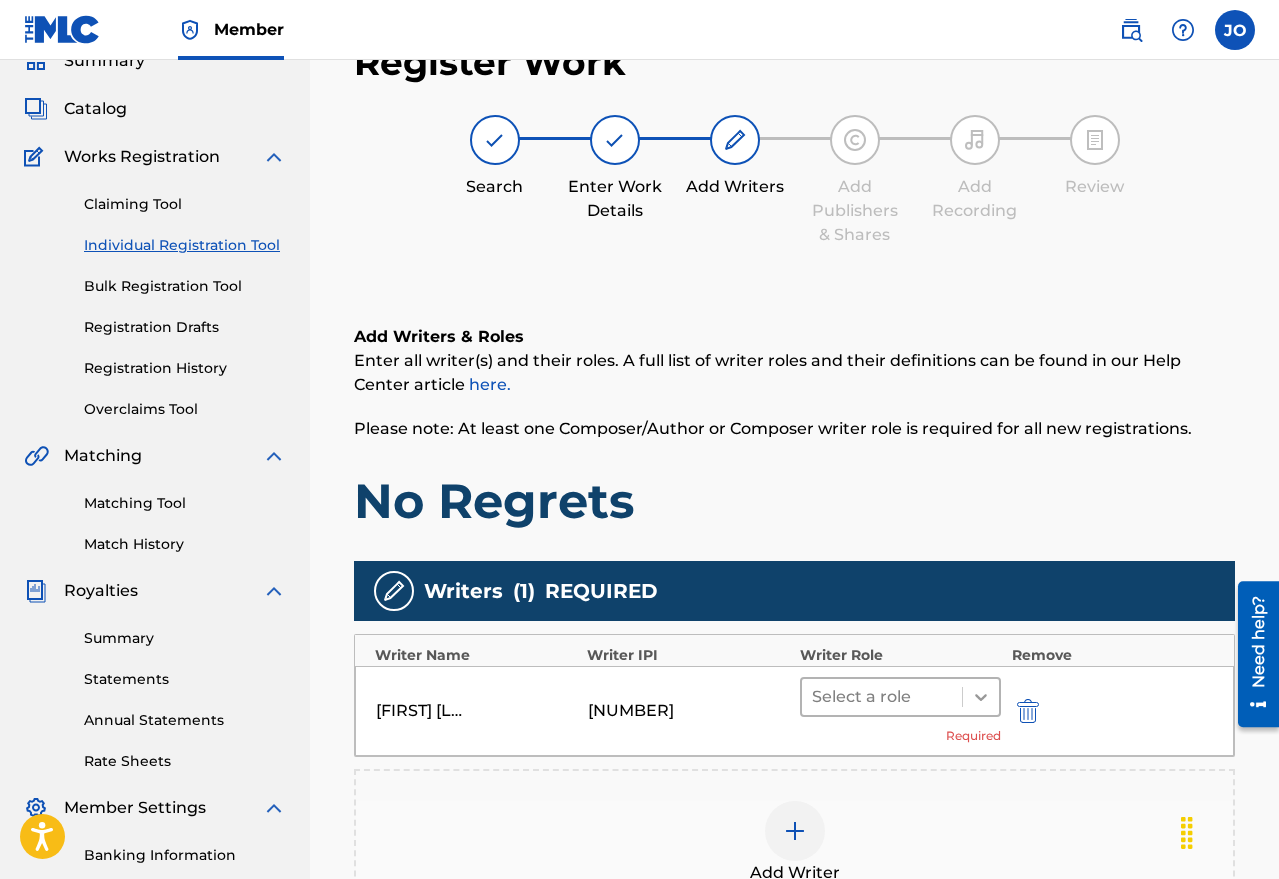click 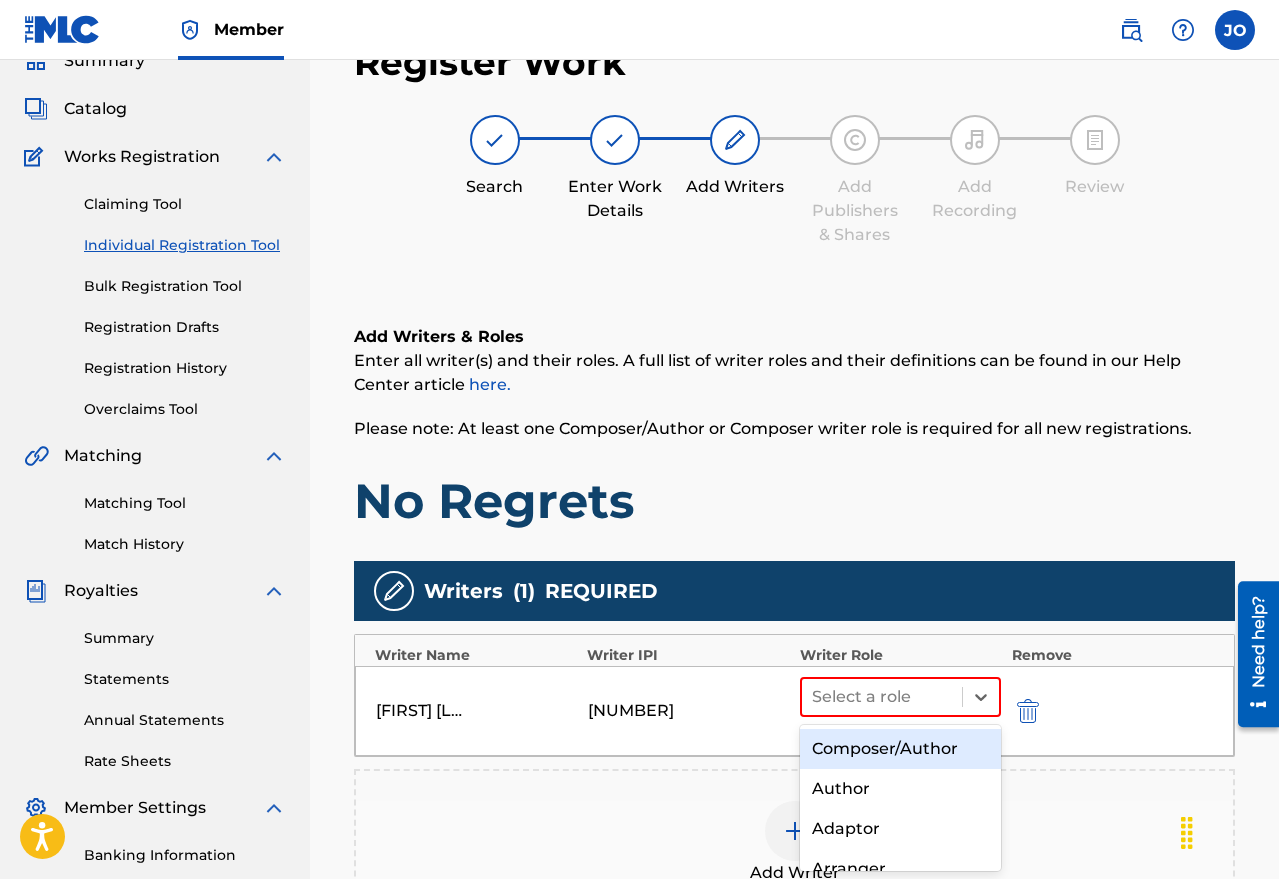 click on "Composer/Author" at bounding box center (901, 749) 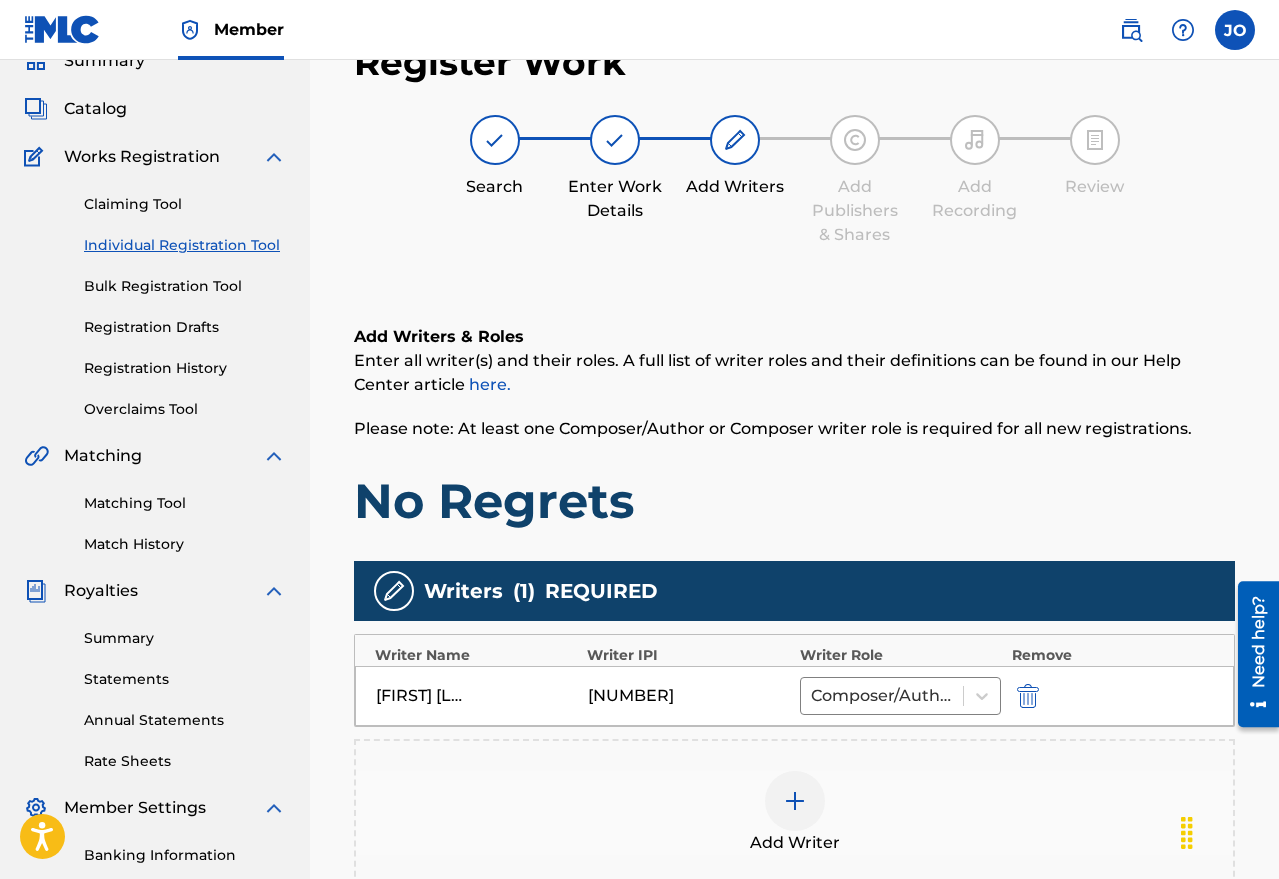 click at bounding box center (795, 801) 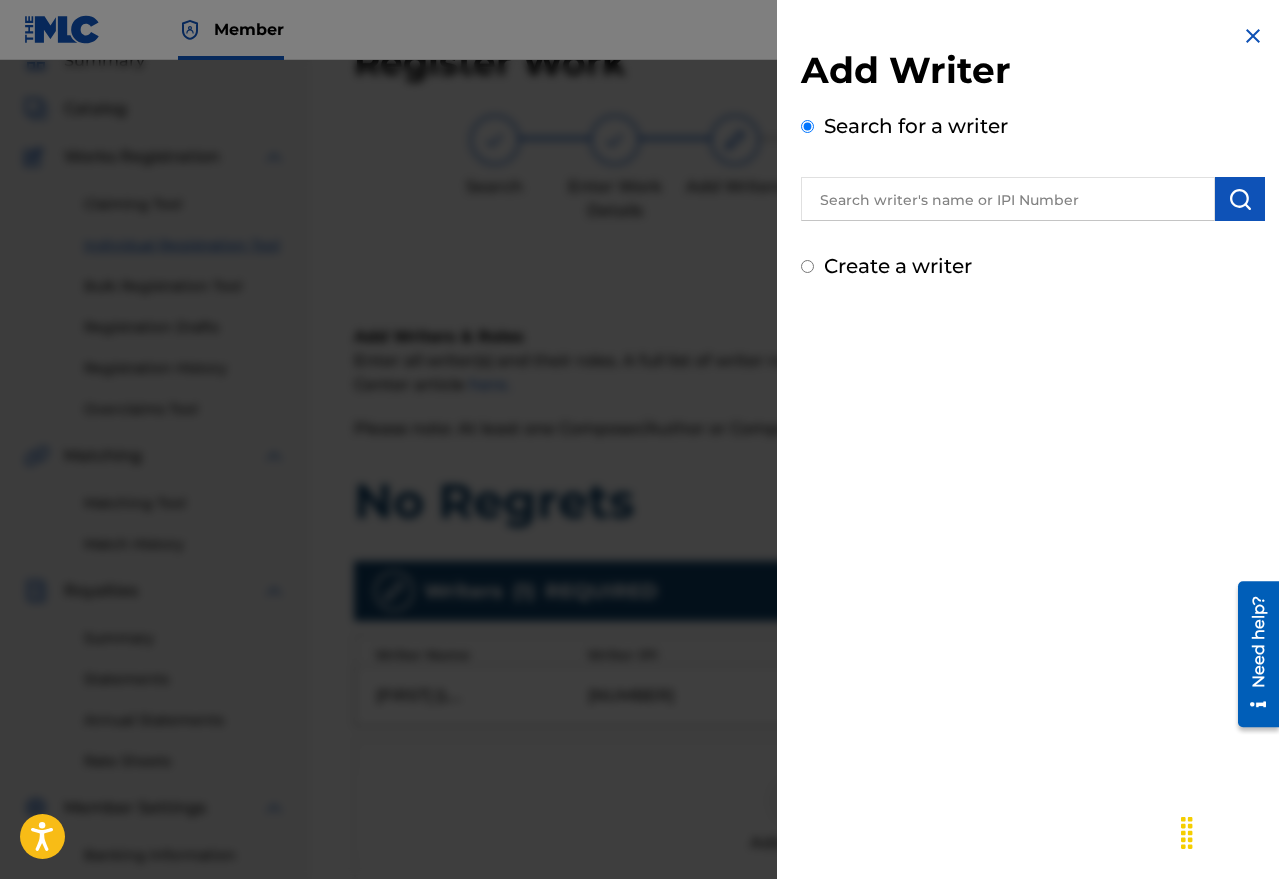 click at bounding box center [1008, 199] 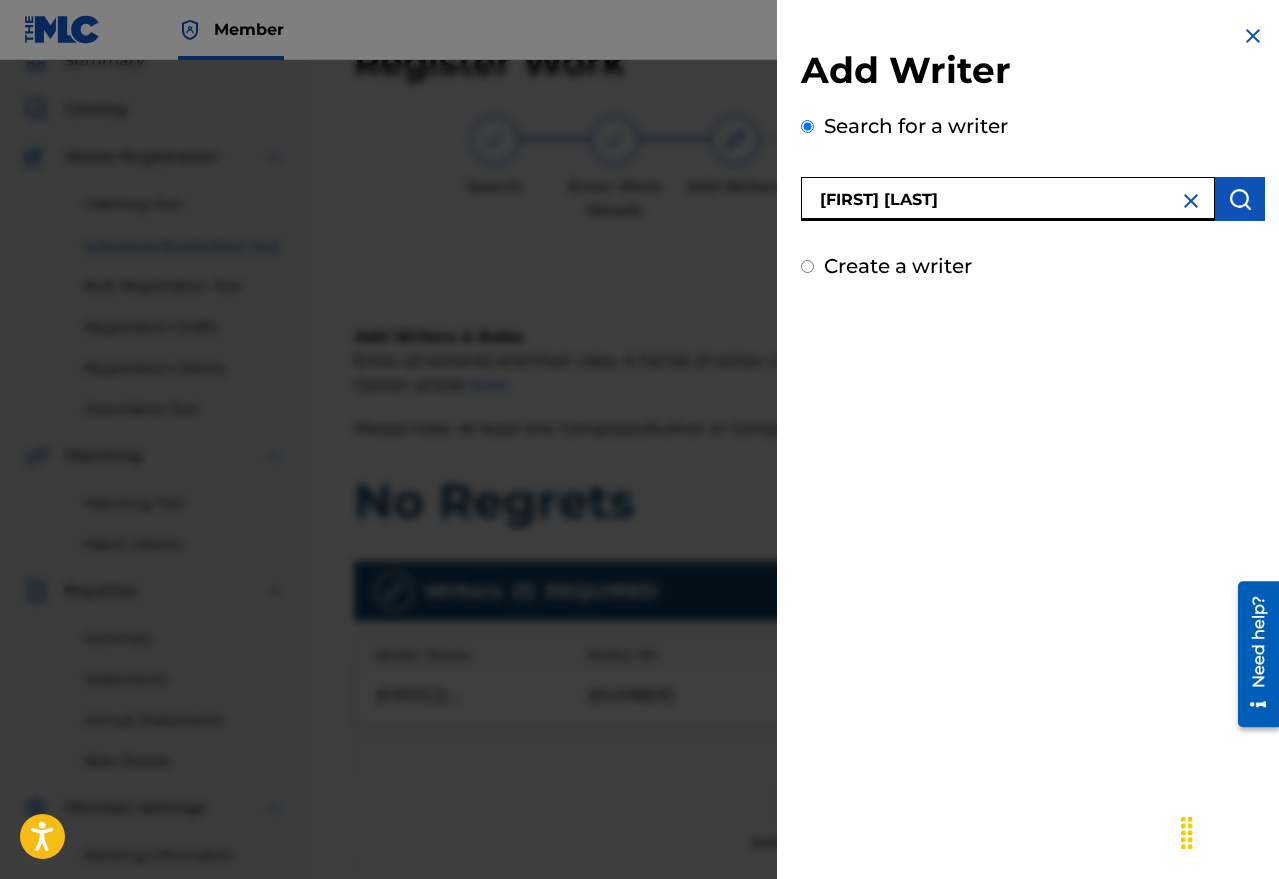 type on "[FIRST] [LAST]" 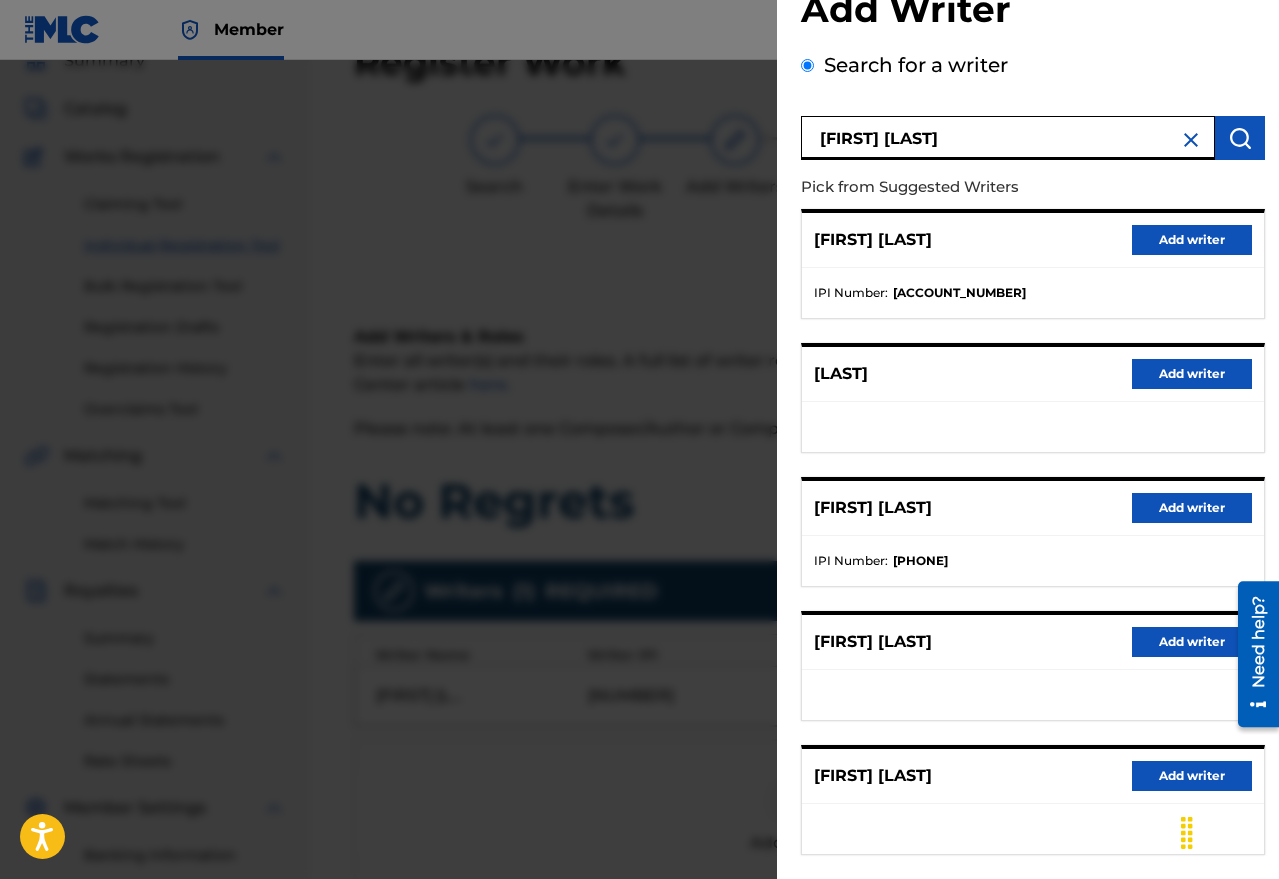 scroll, scrollTop: 163, scrollLeft: 0, axis: vertical 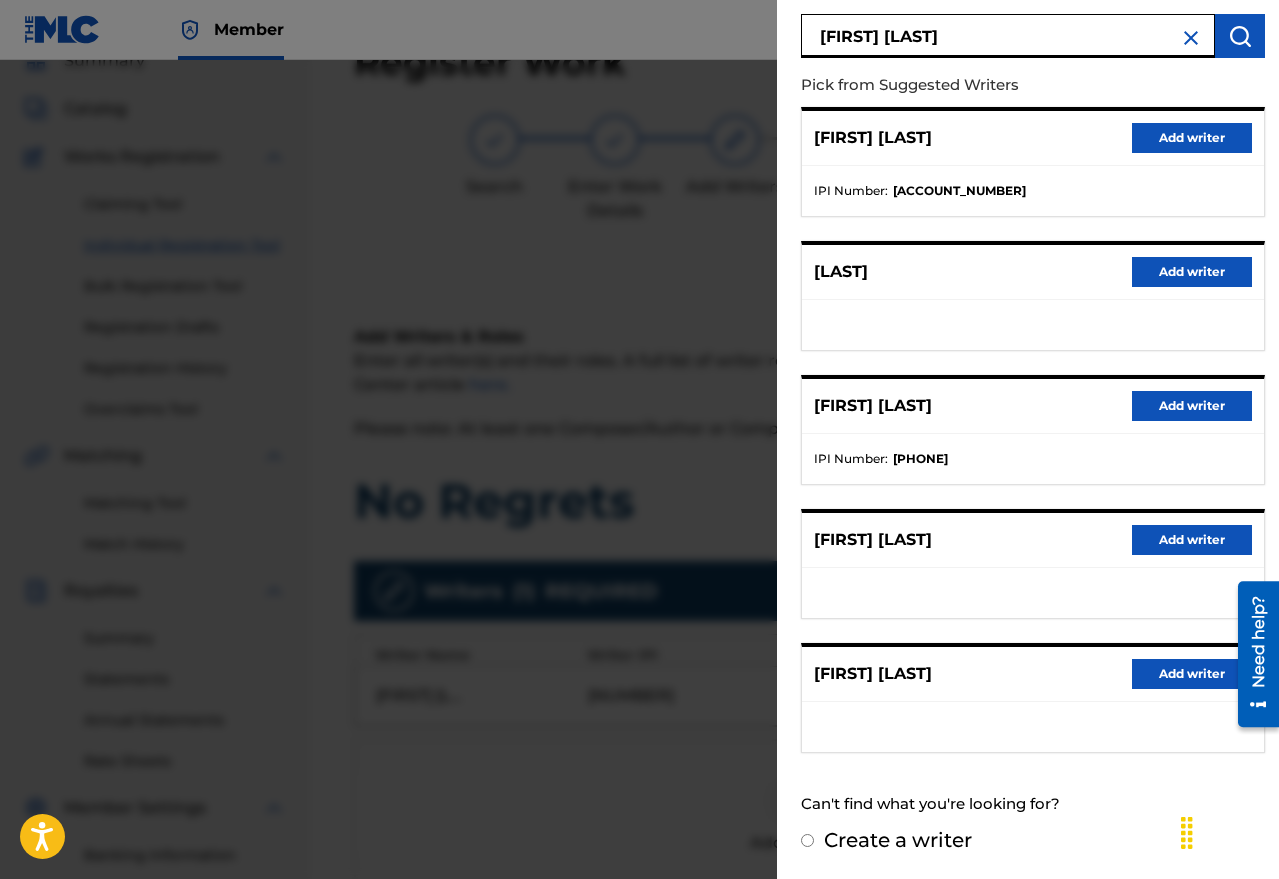 click on "Add writer" at bounding box center (1192, 406) 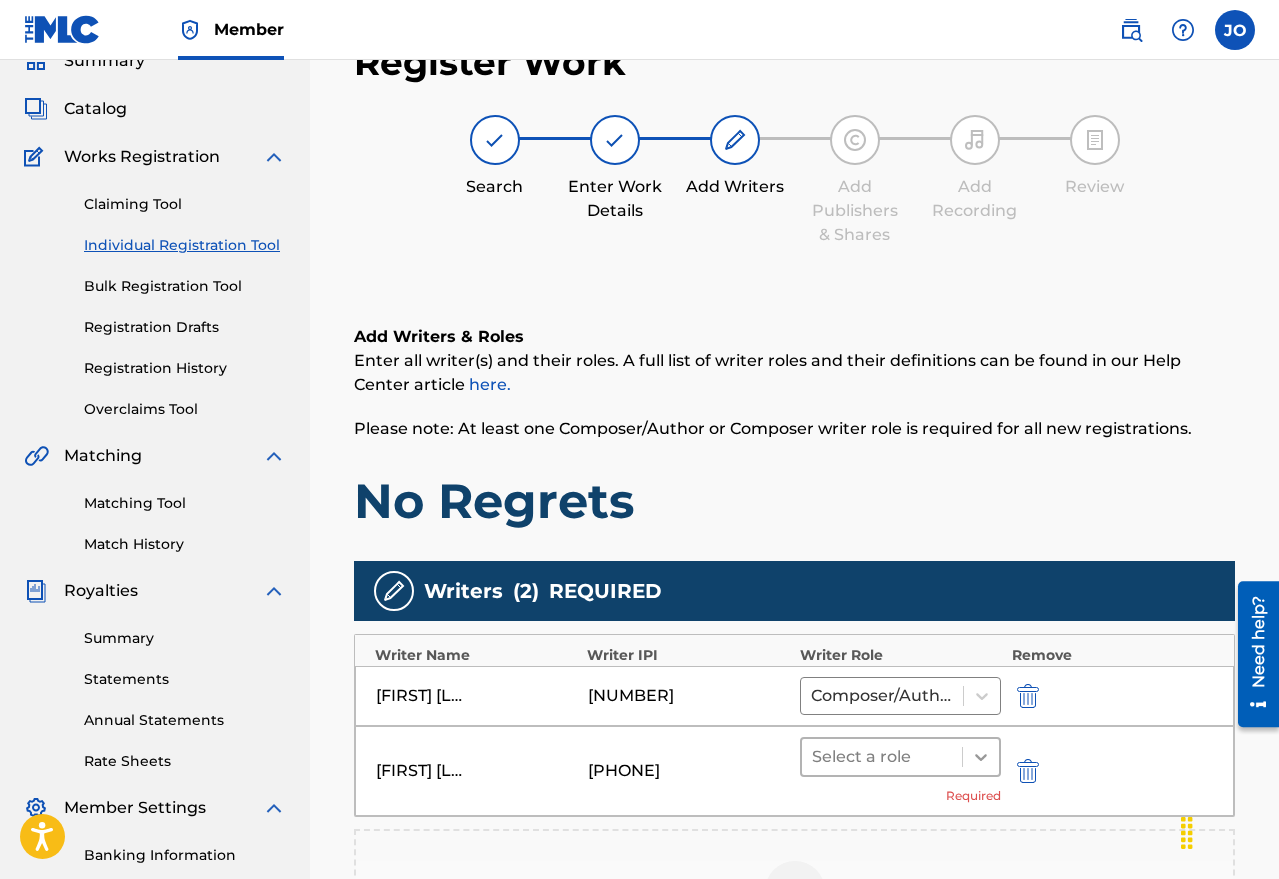 click 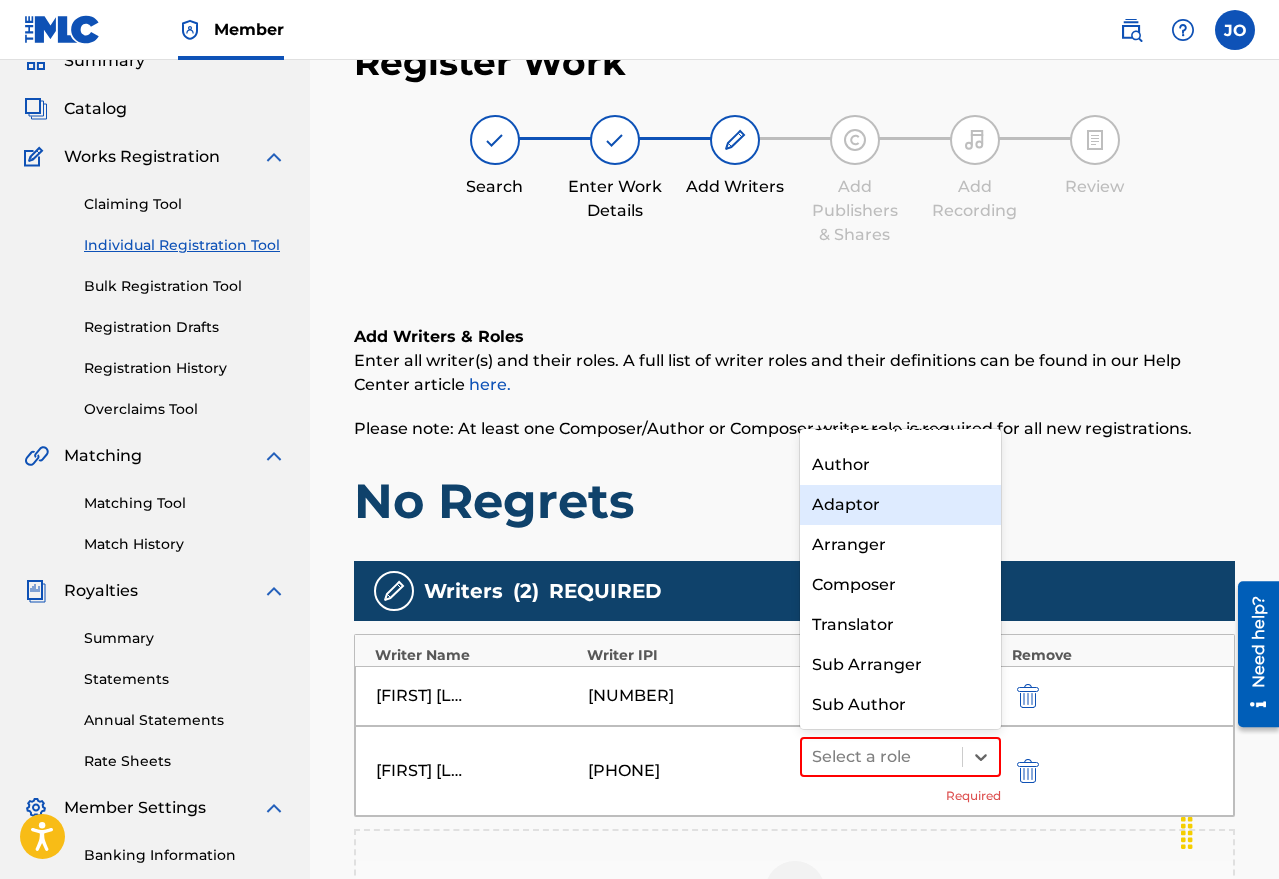 scroll, scrollTop: 0, scrollLeft: 0, axis: both 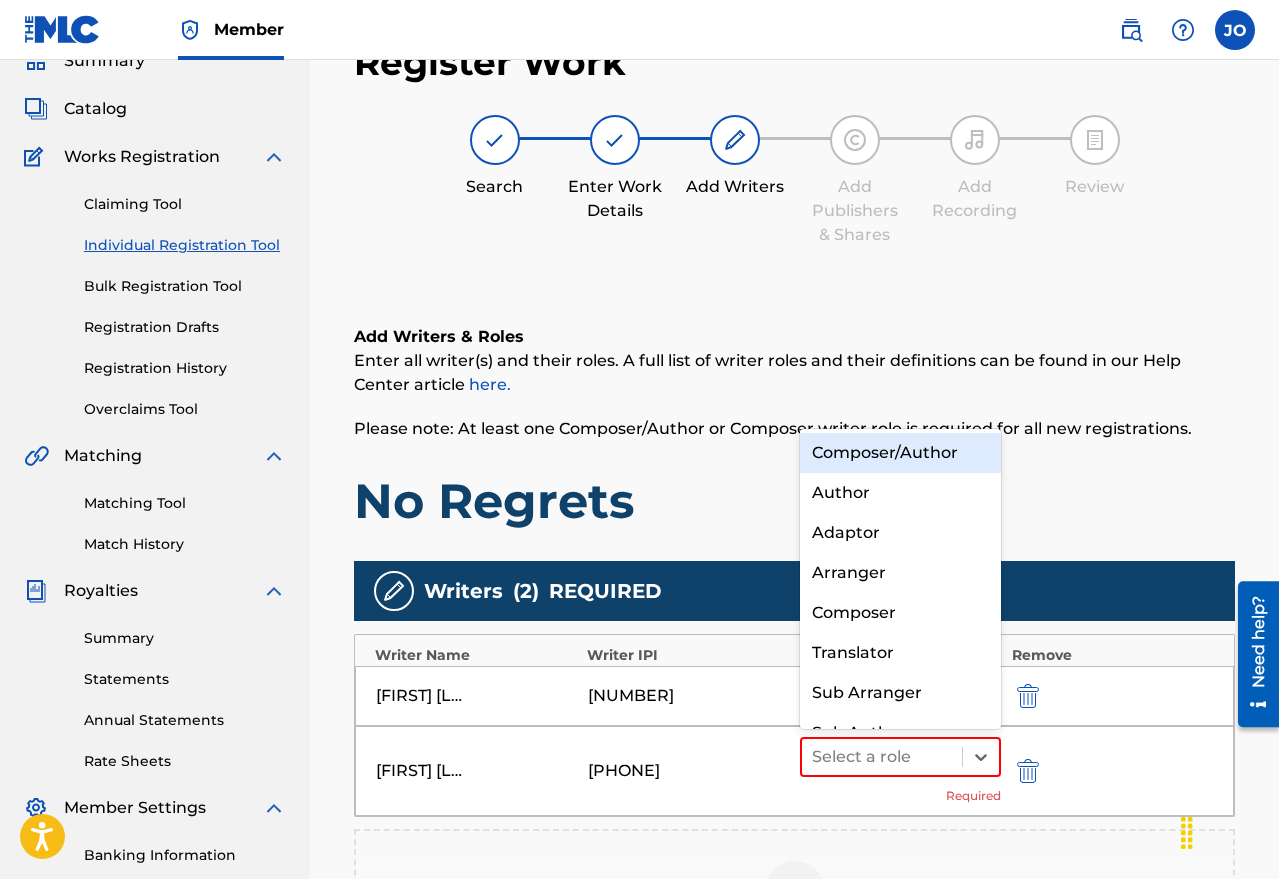 click on "Composer/Author" at bounding box center (901, 453) 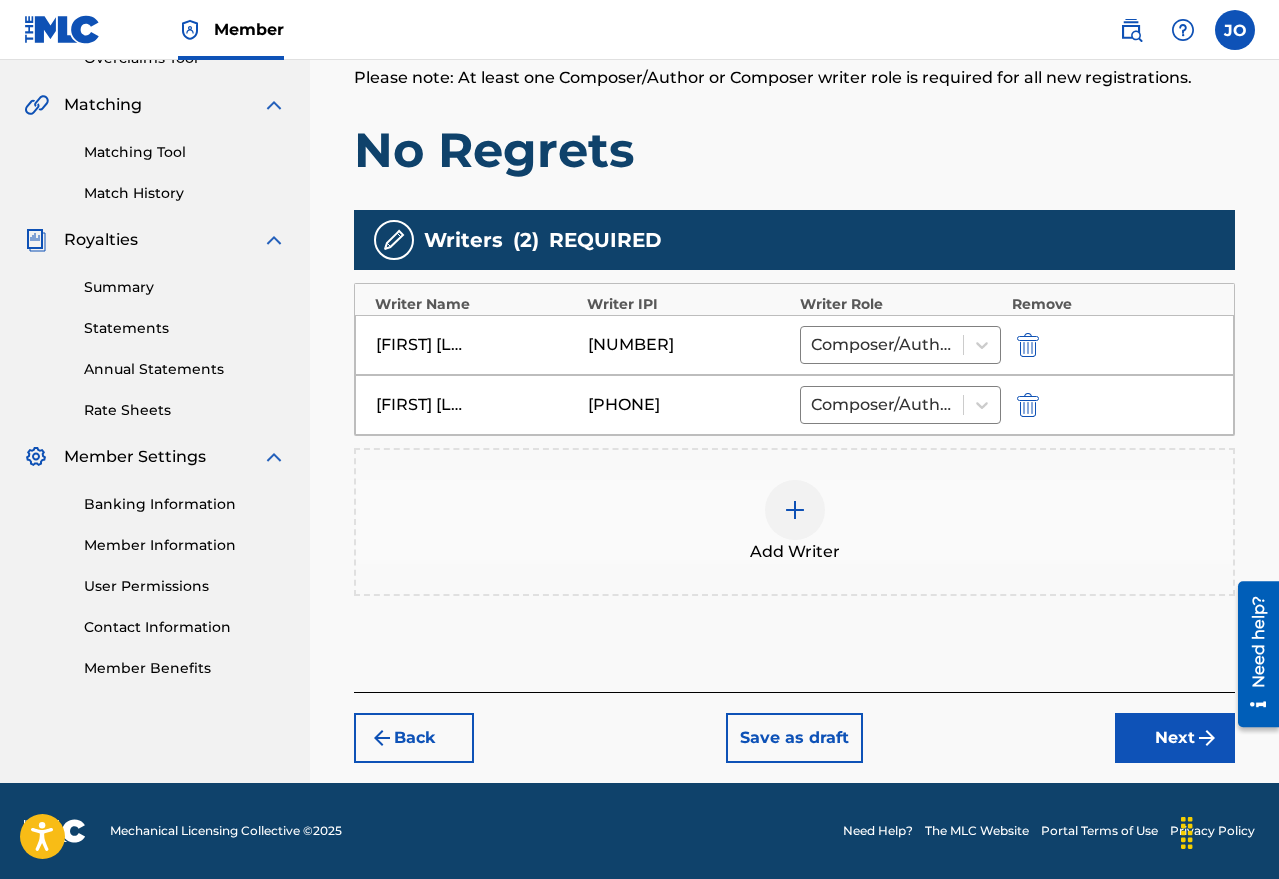 click on "Next" at bounding box center (1175, 738) 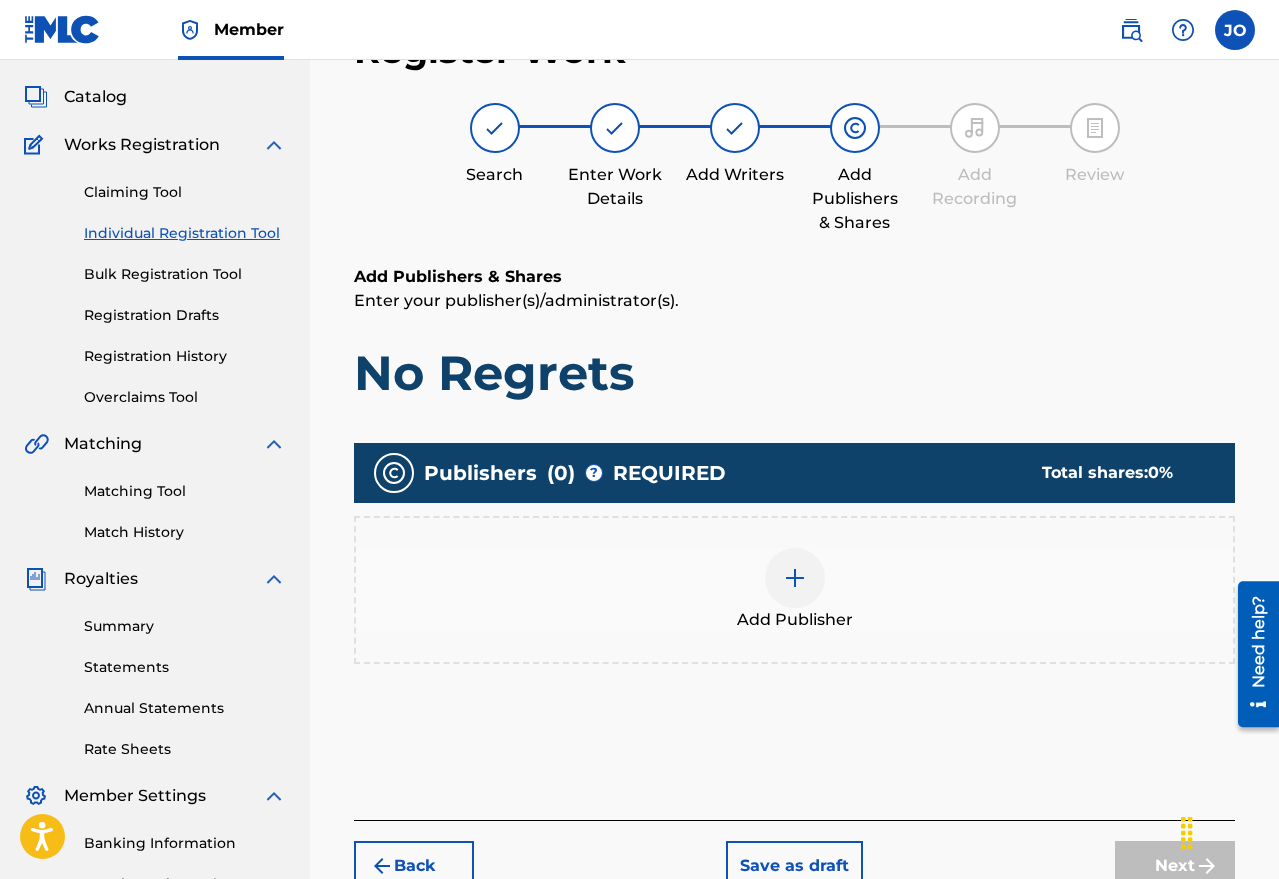 scroll, scrollTop: 90, scrollLeft: 0, axis: vertical 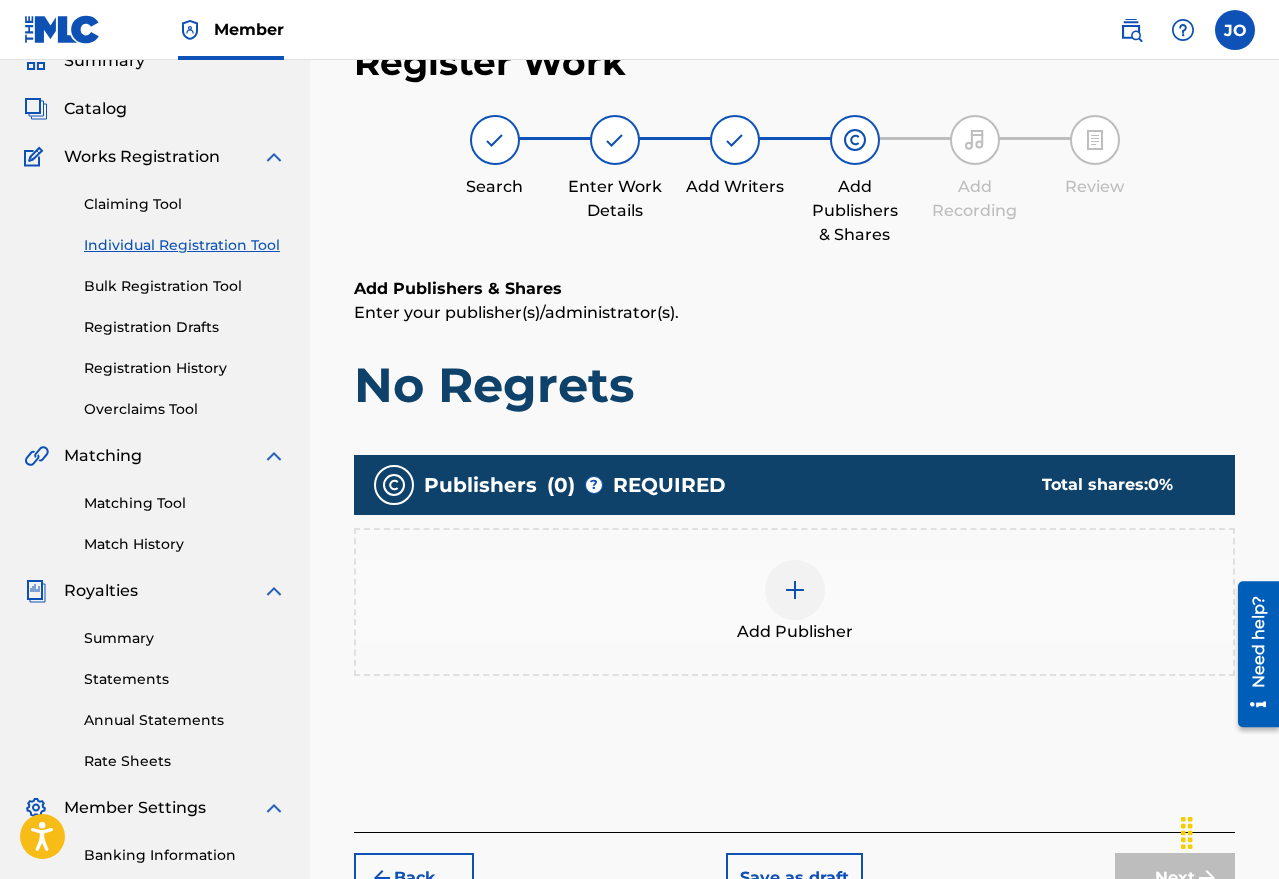 click at bounding box center (795, 590) 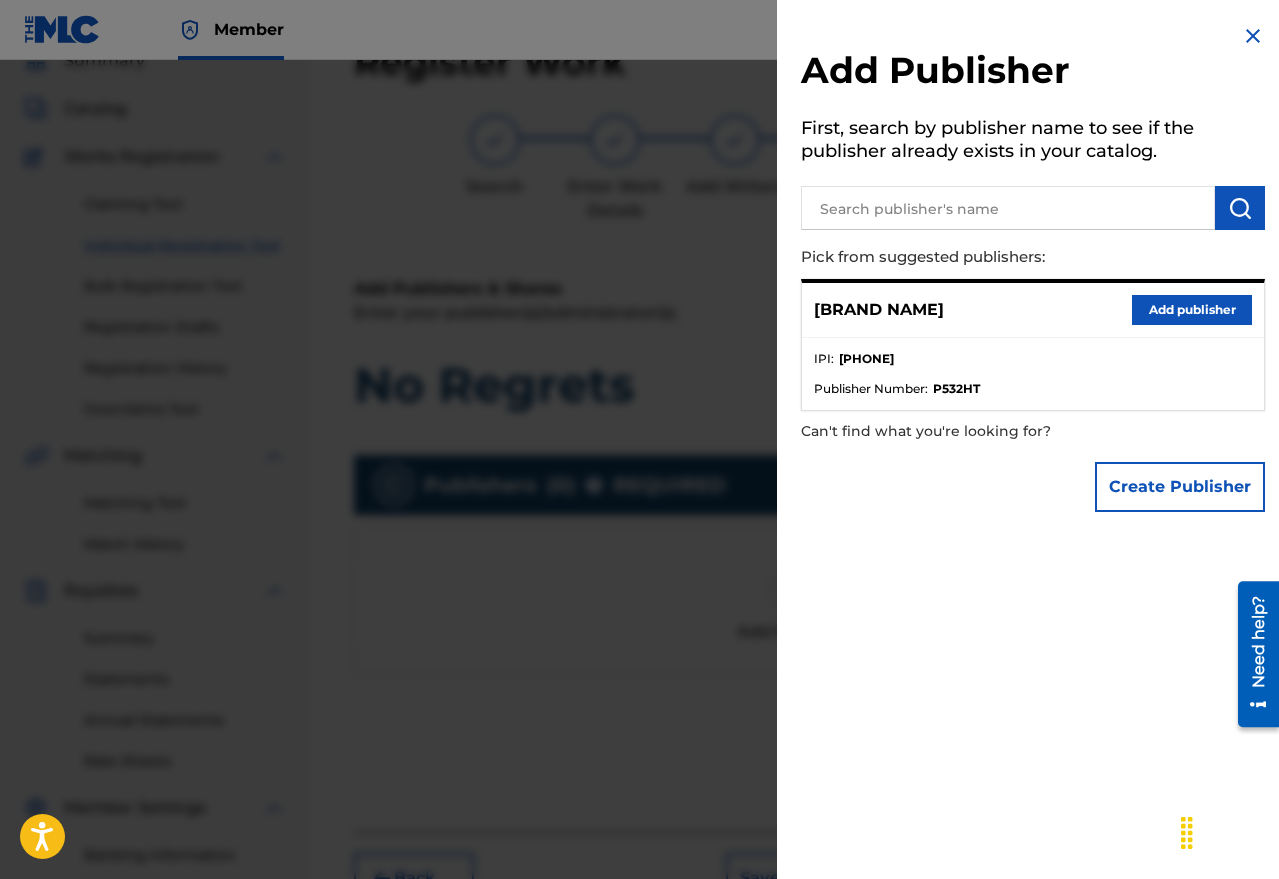 click on "Add publisher" at bounding box center [1192, 310] 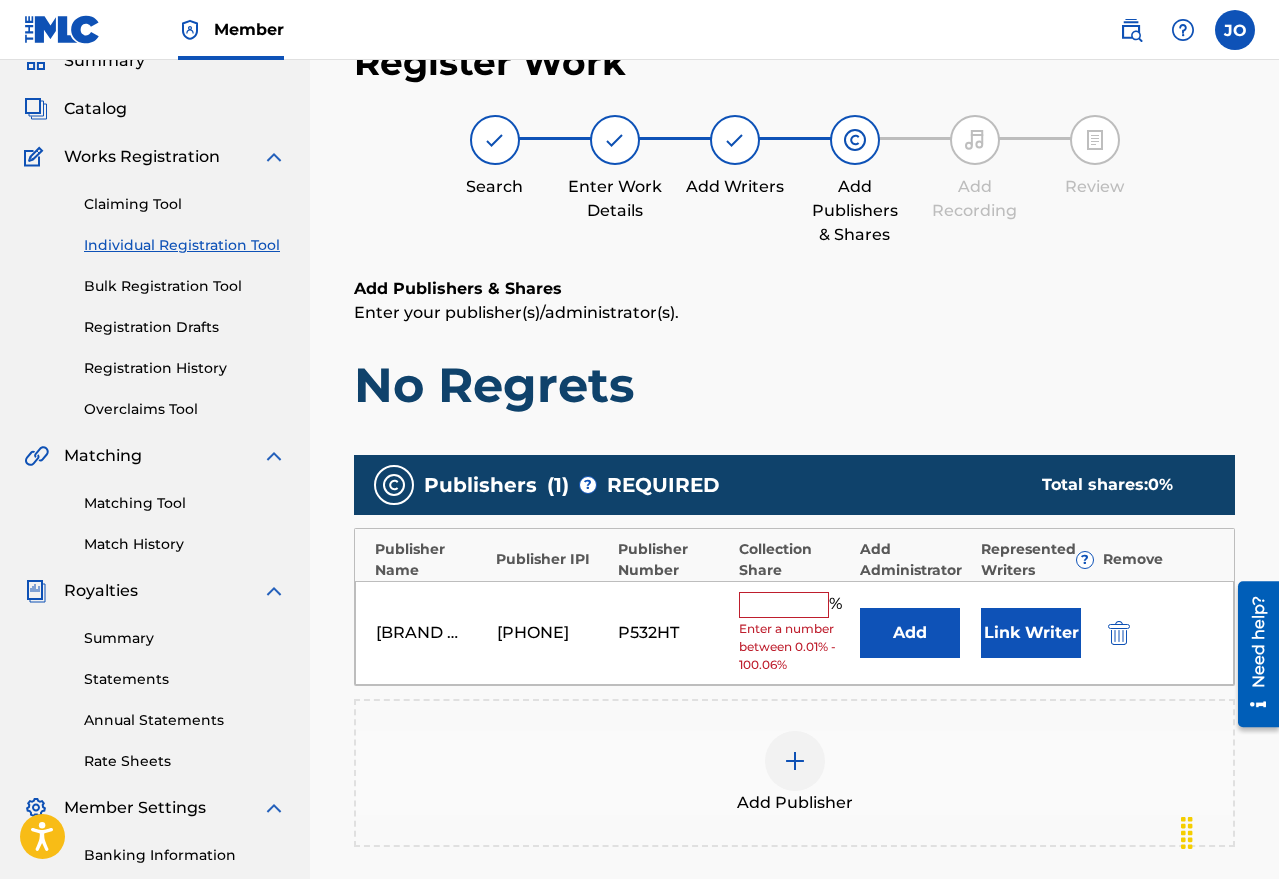 click at bounding box center (784, 605) 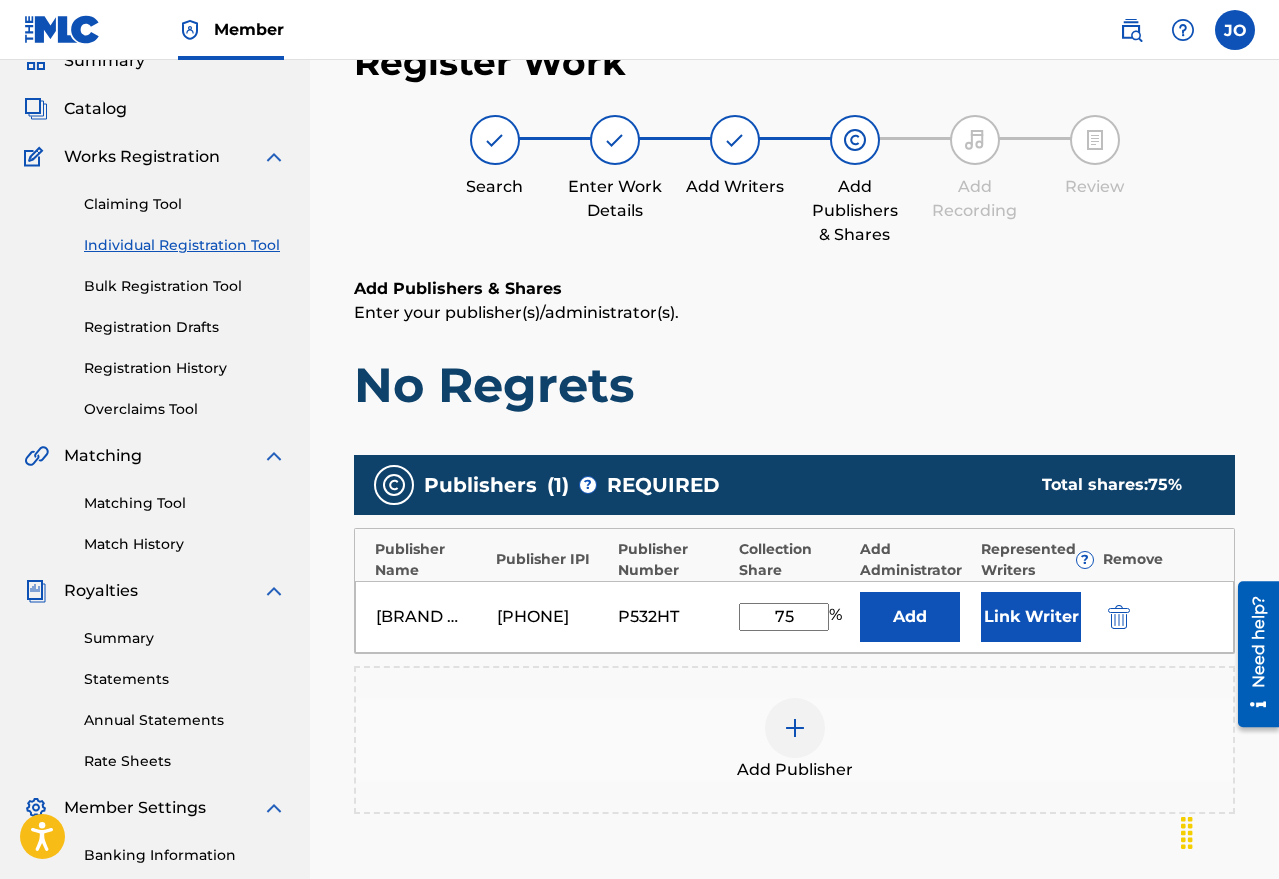 type on "75" 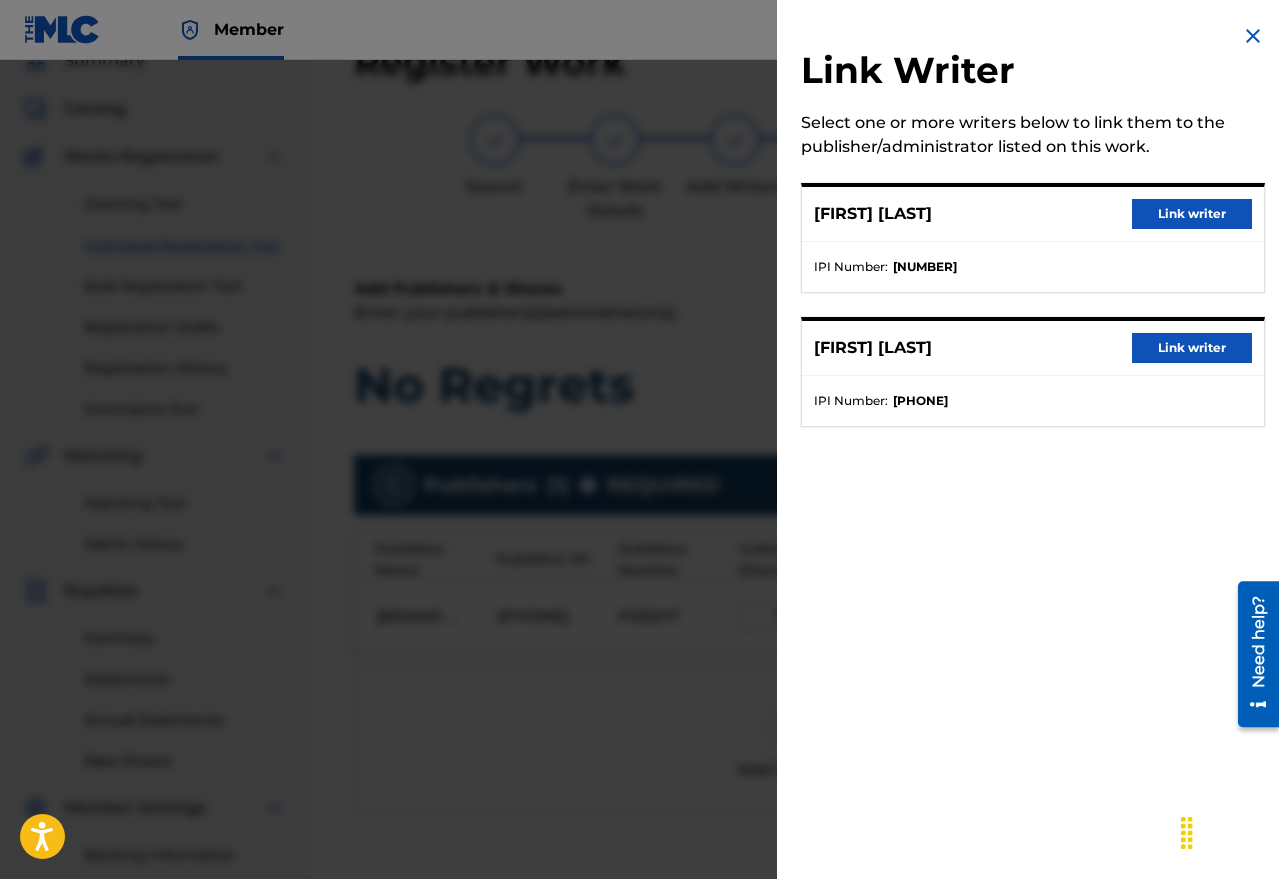 click on "Link writer" at bounding box center (1192, 214) 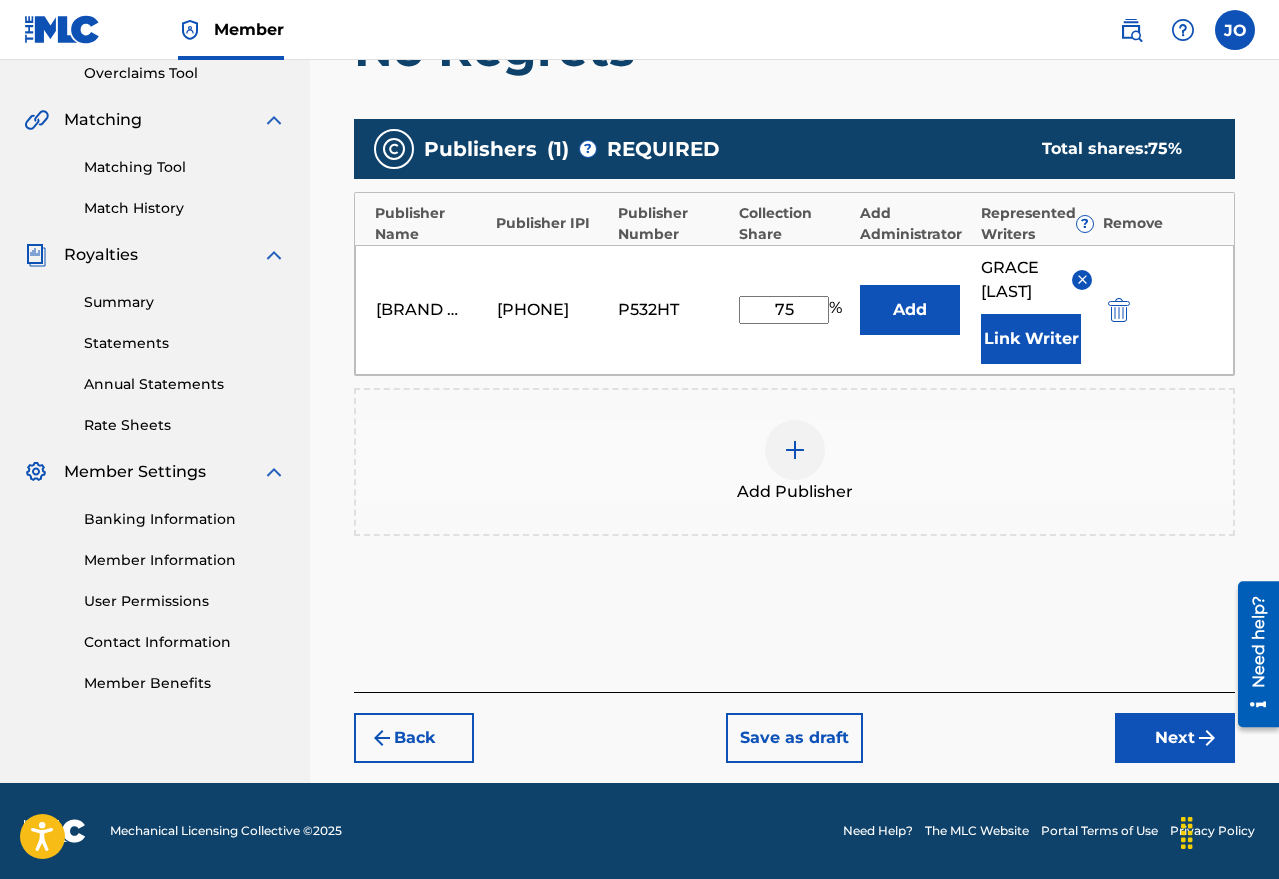 click on "Next" at bounding box center (1175, 738) 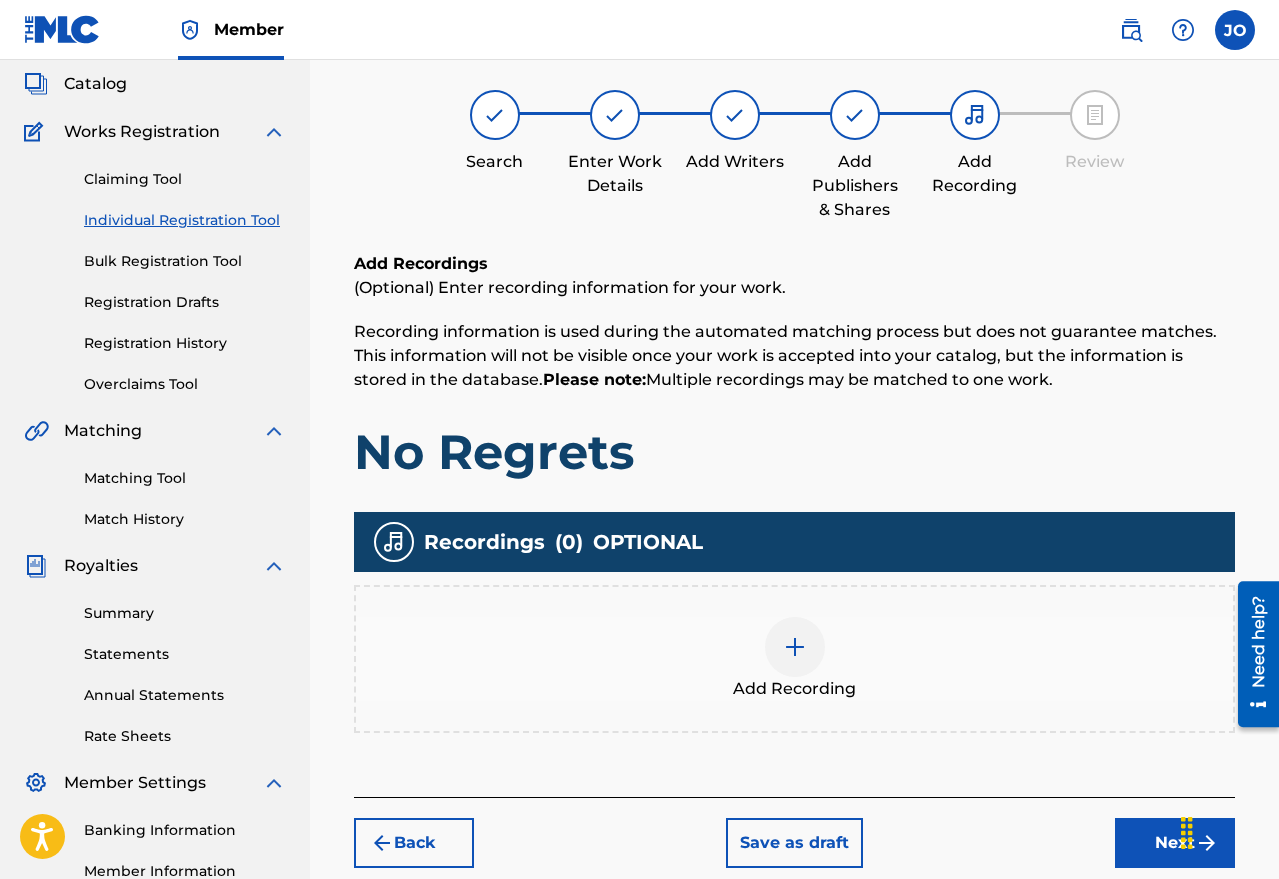 scroll, scrollTop: 90, scrollLeft: 0, axis: vertical 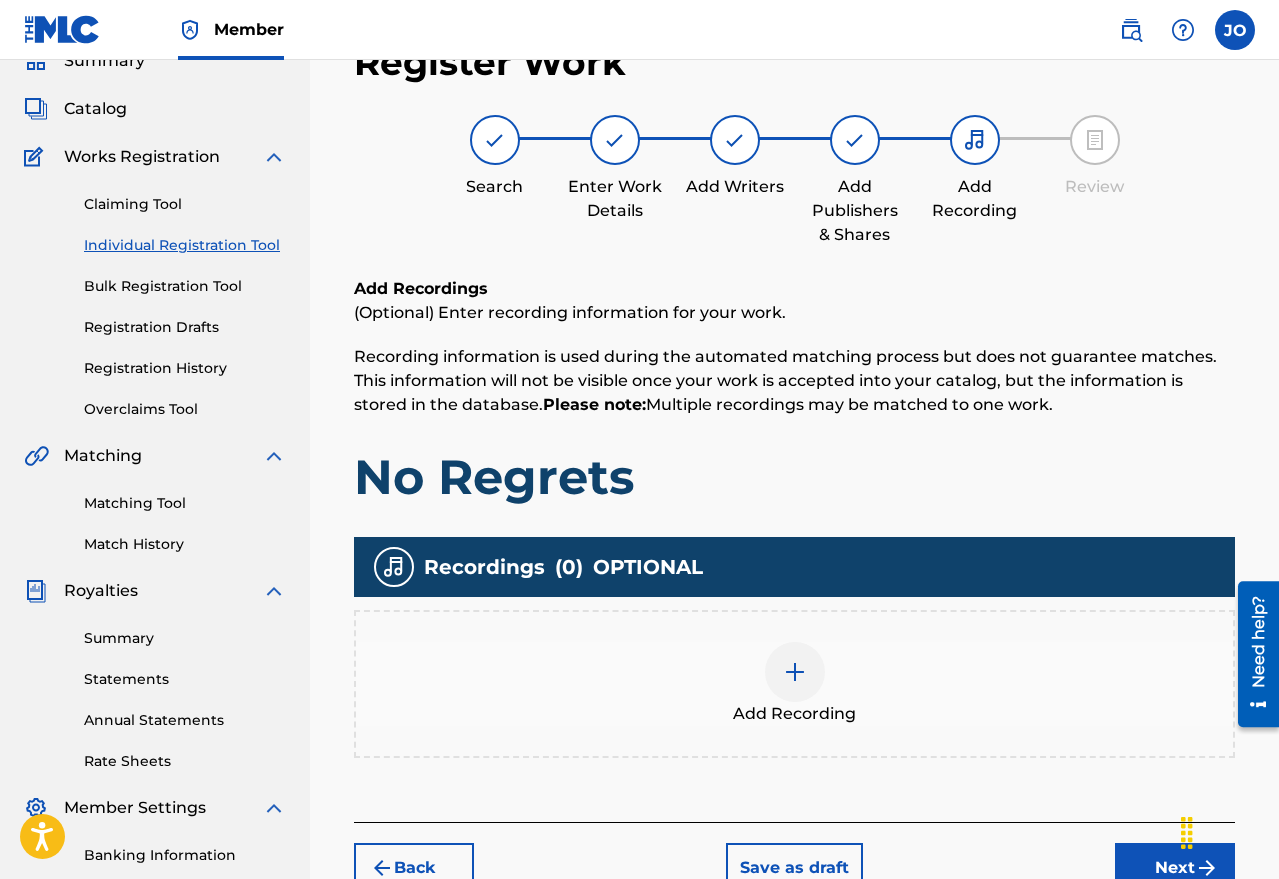 click on "Add Recording" at bounding box center (794, 714) 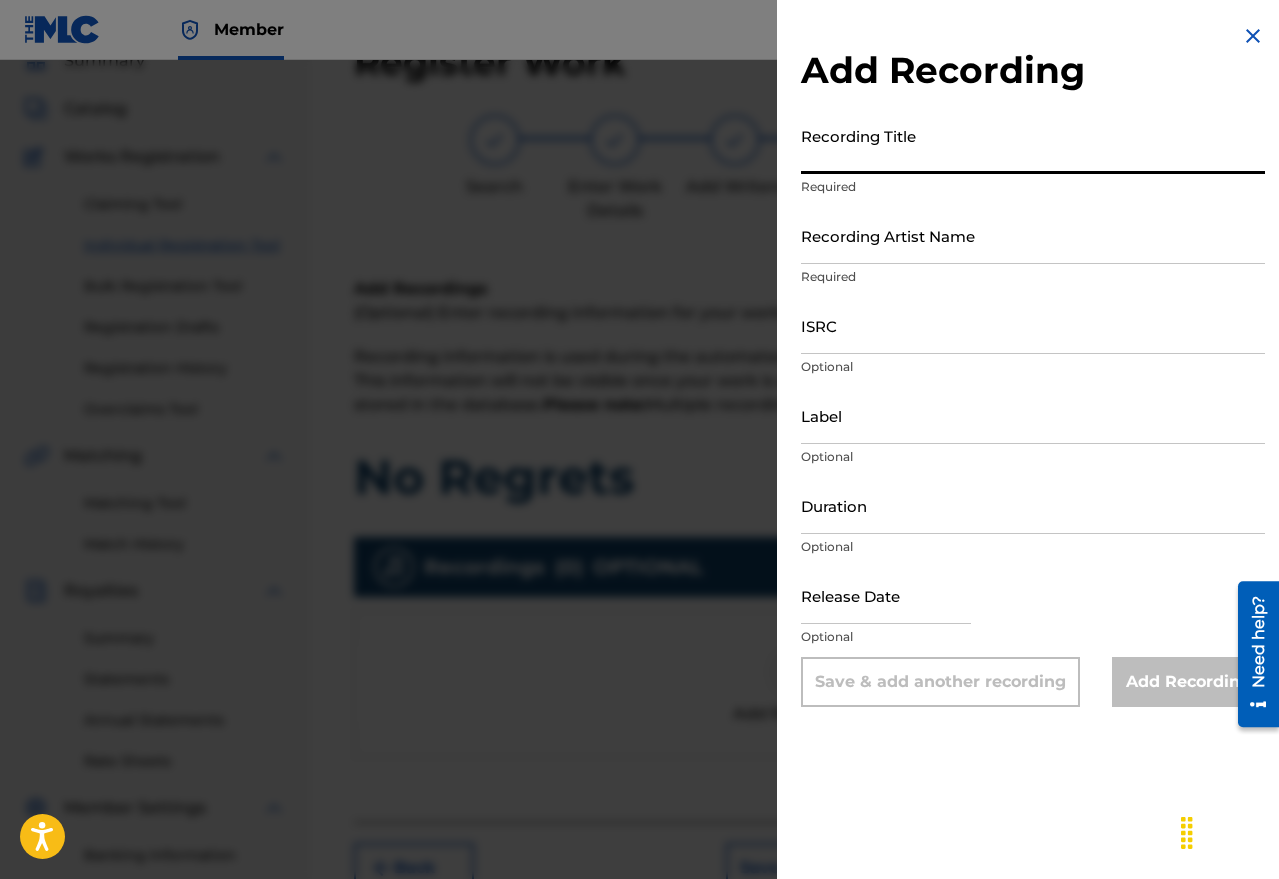 click on "Recording Title" at bounding box center [1033, 145] 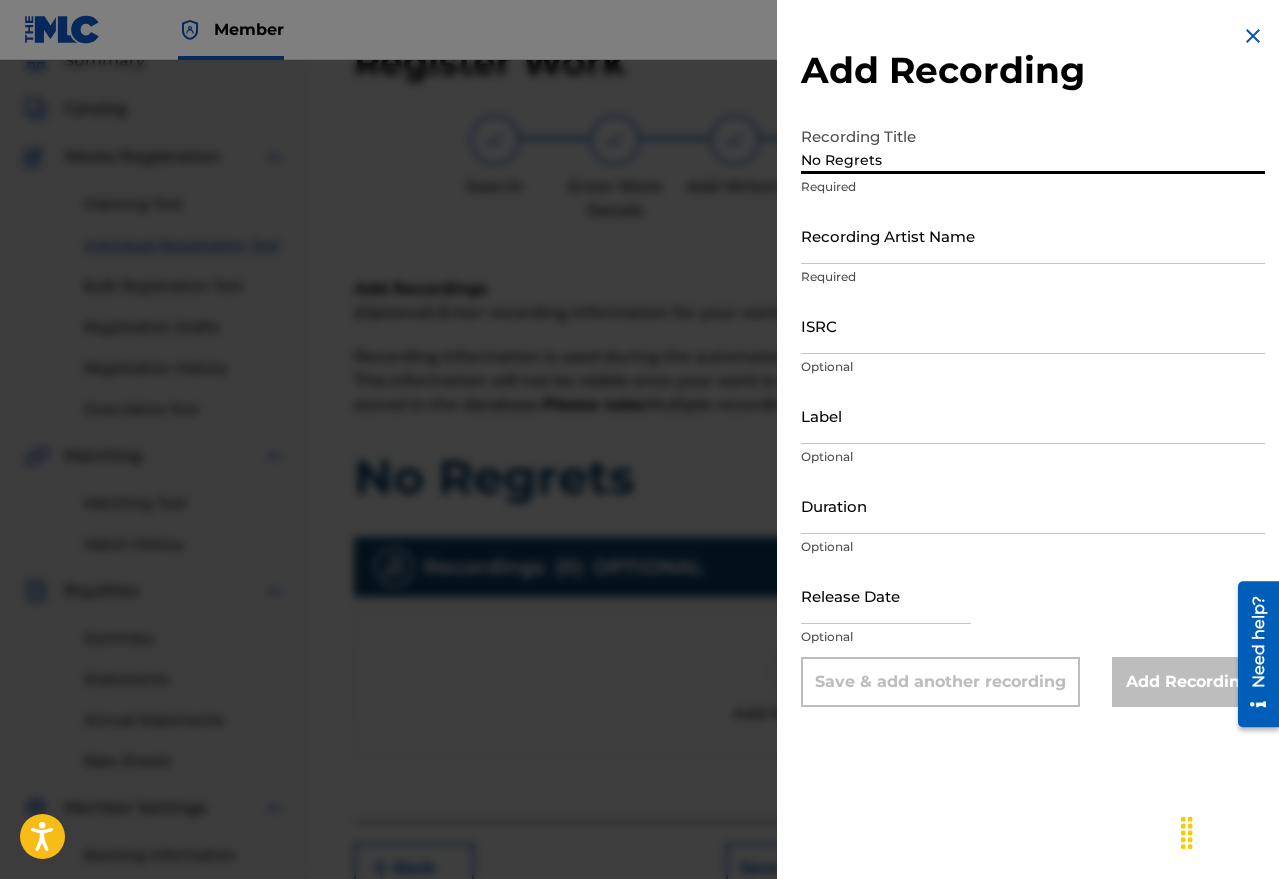 type on "No Regrets" 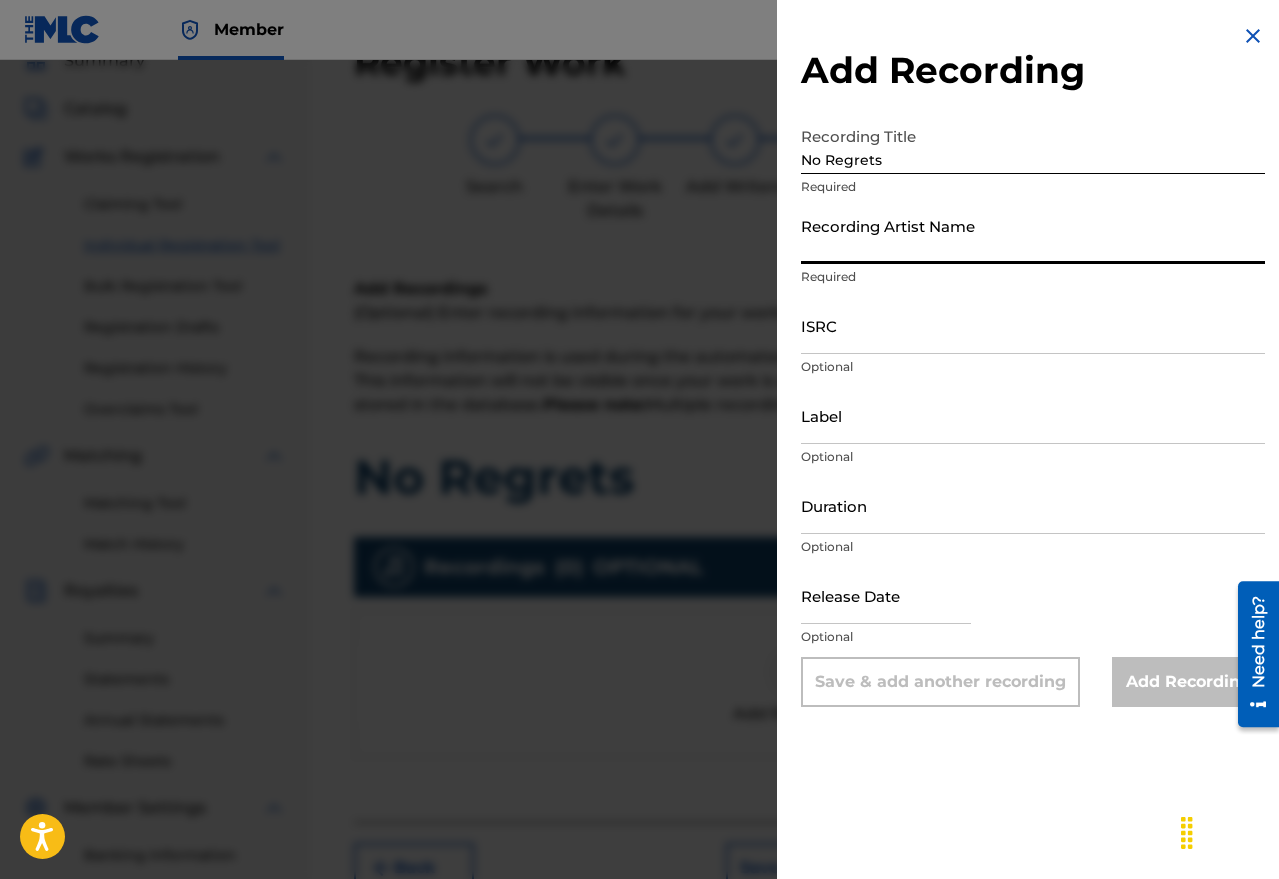 click on "Recording Artist Name" at bounding box center [1033, 235] 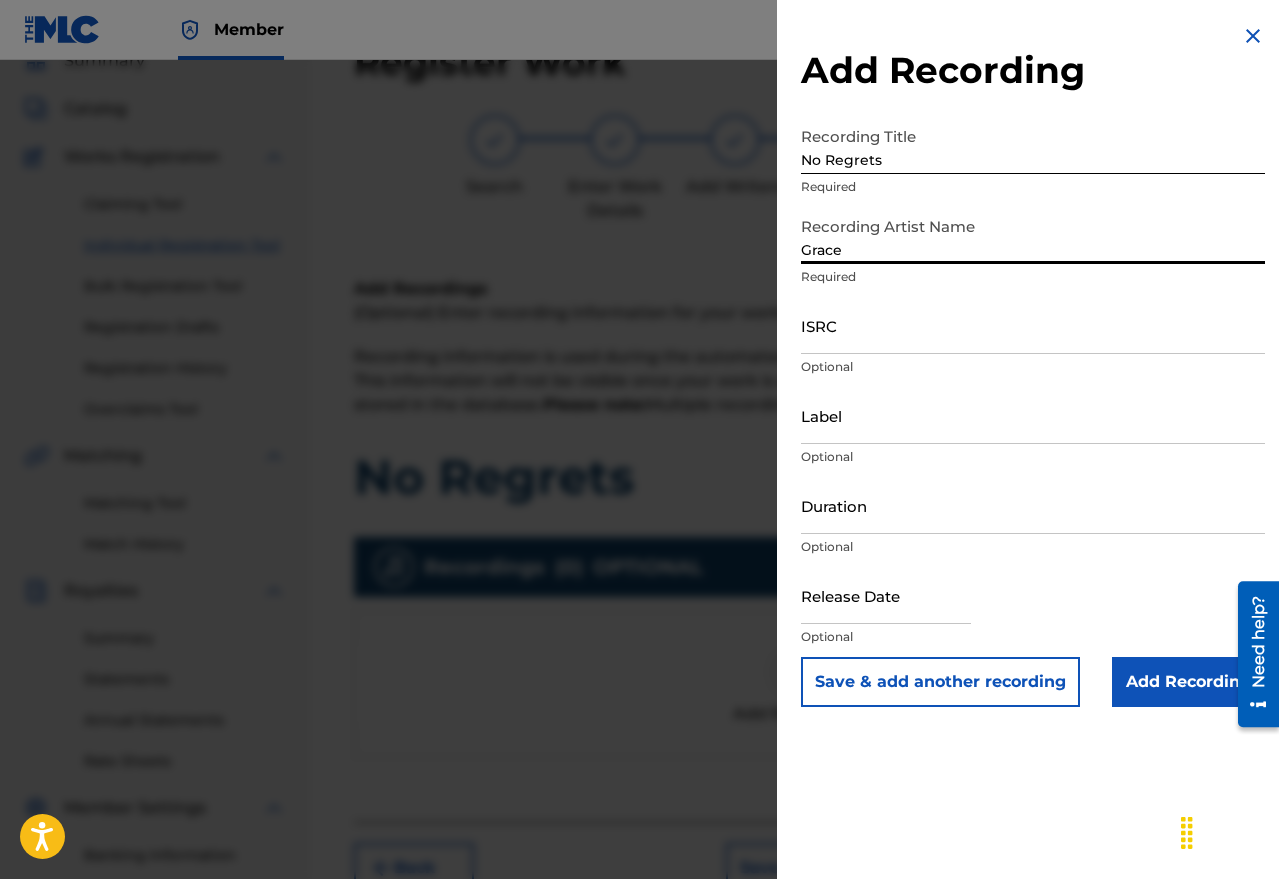 type on "[FIRST] [LAST]" 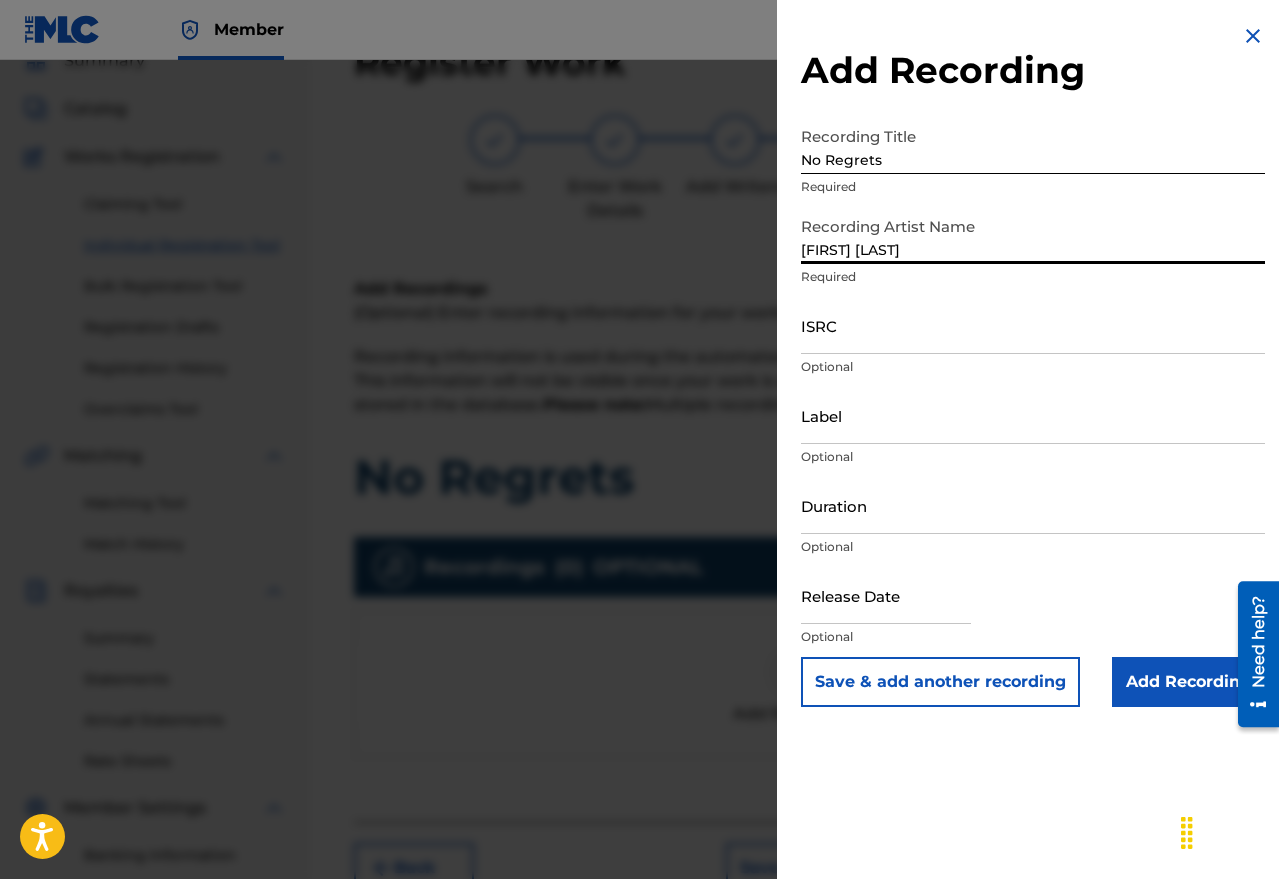 click on "ISRC" at bounding box center [1033, 325] 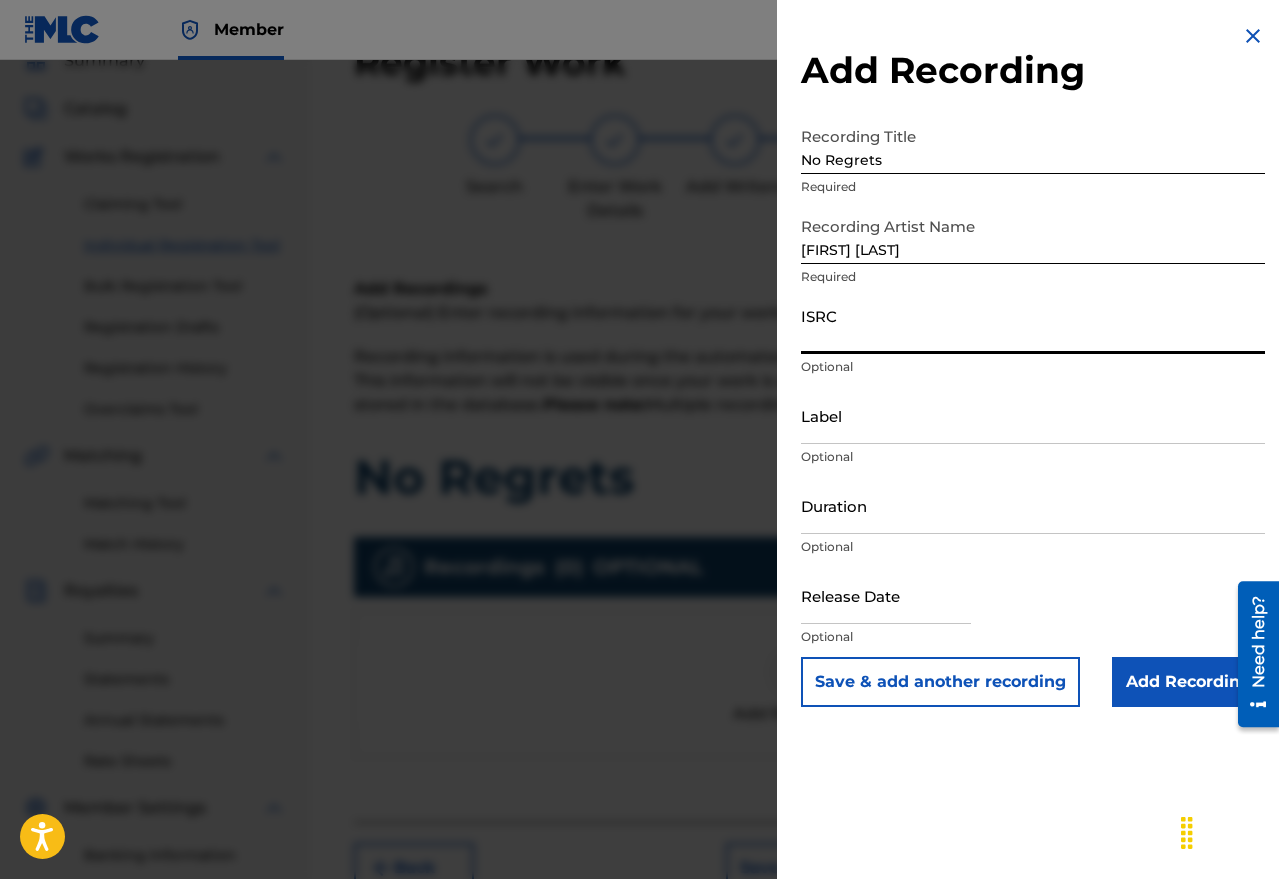 paste on "UKW3Z2401730" 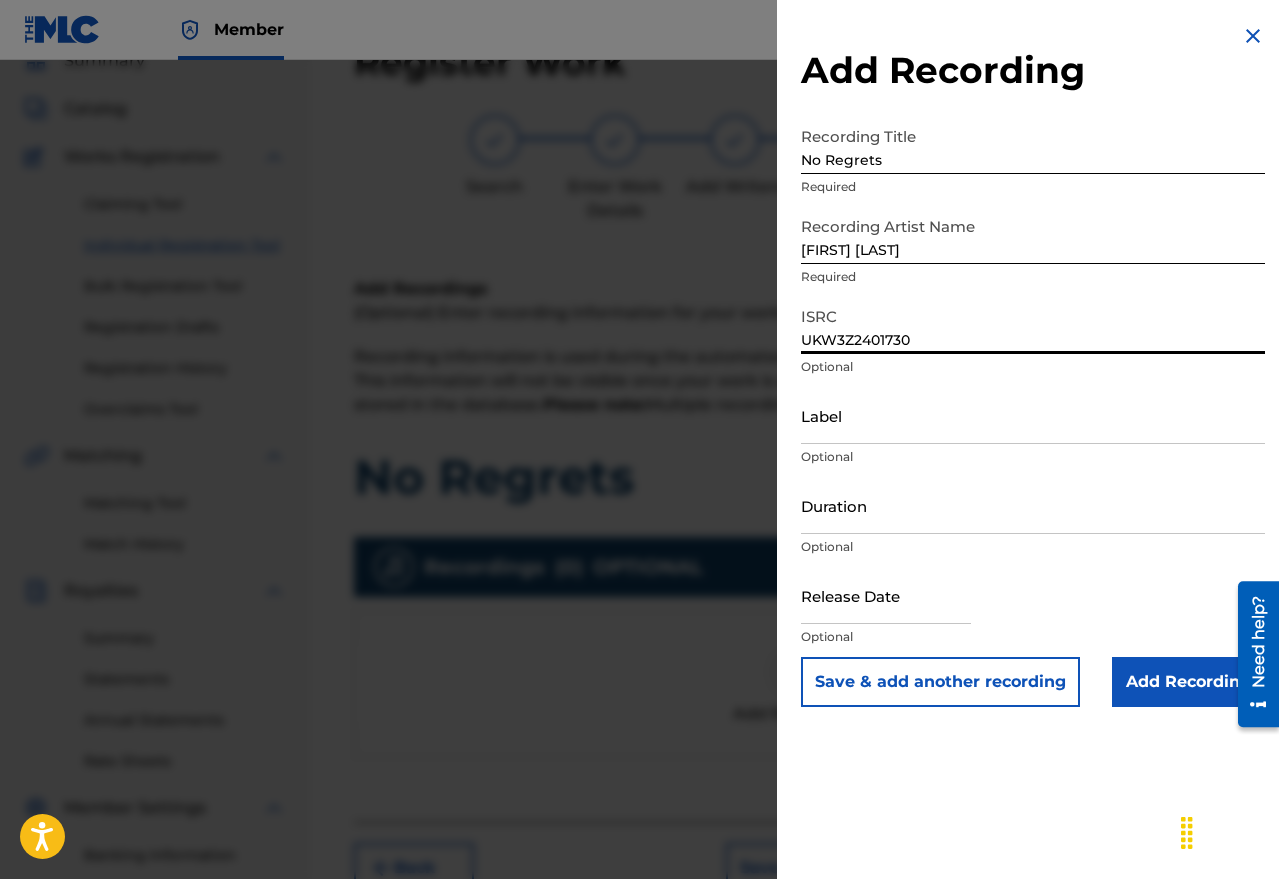 type on "UKW3Z2401730" 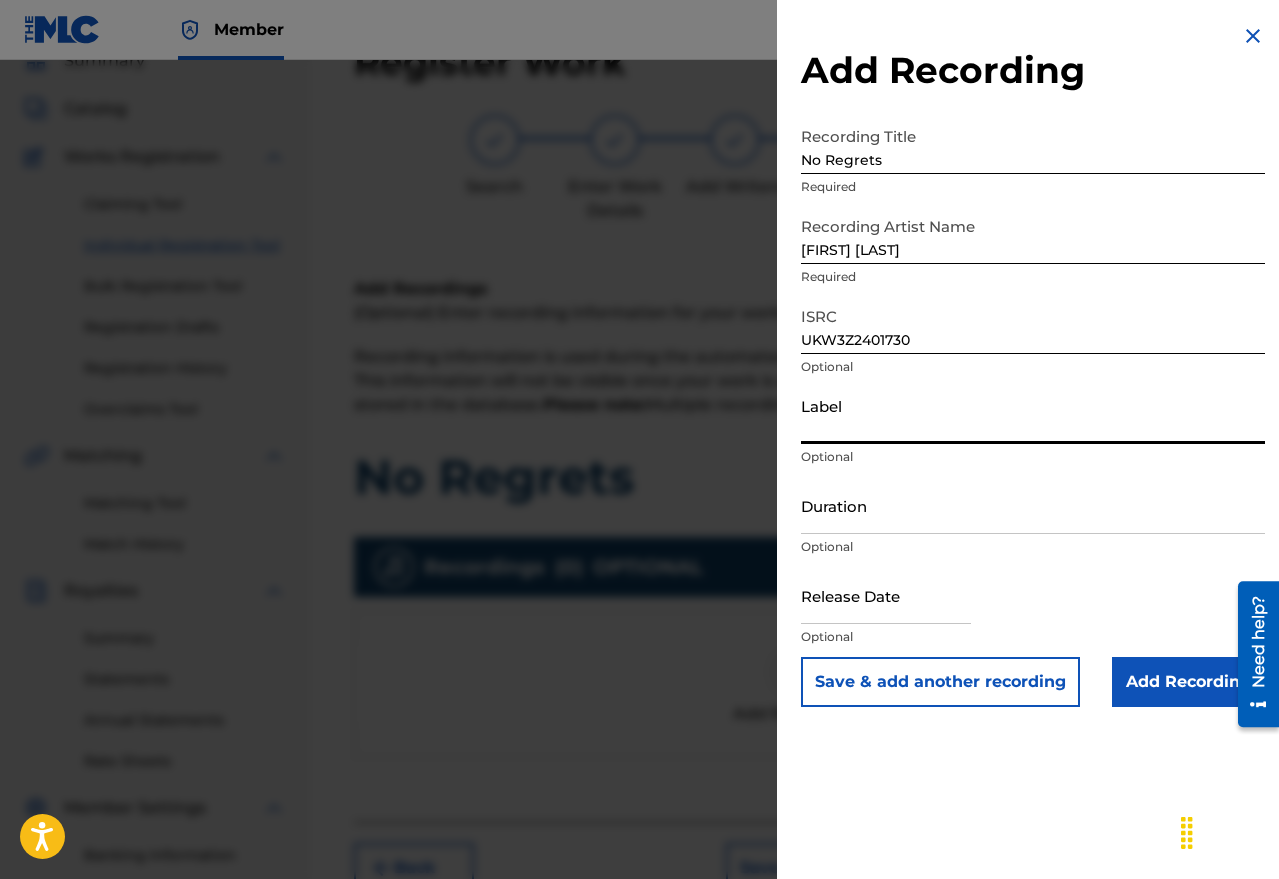 type on "[BRAND NAME]" 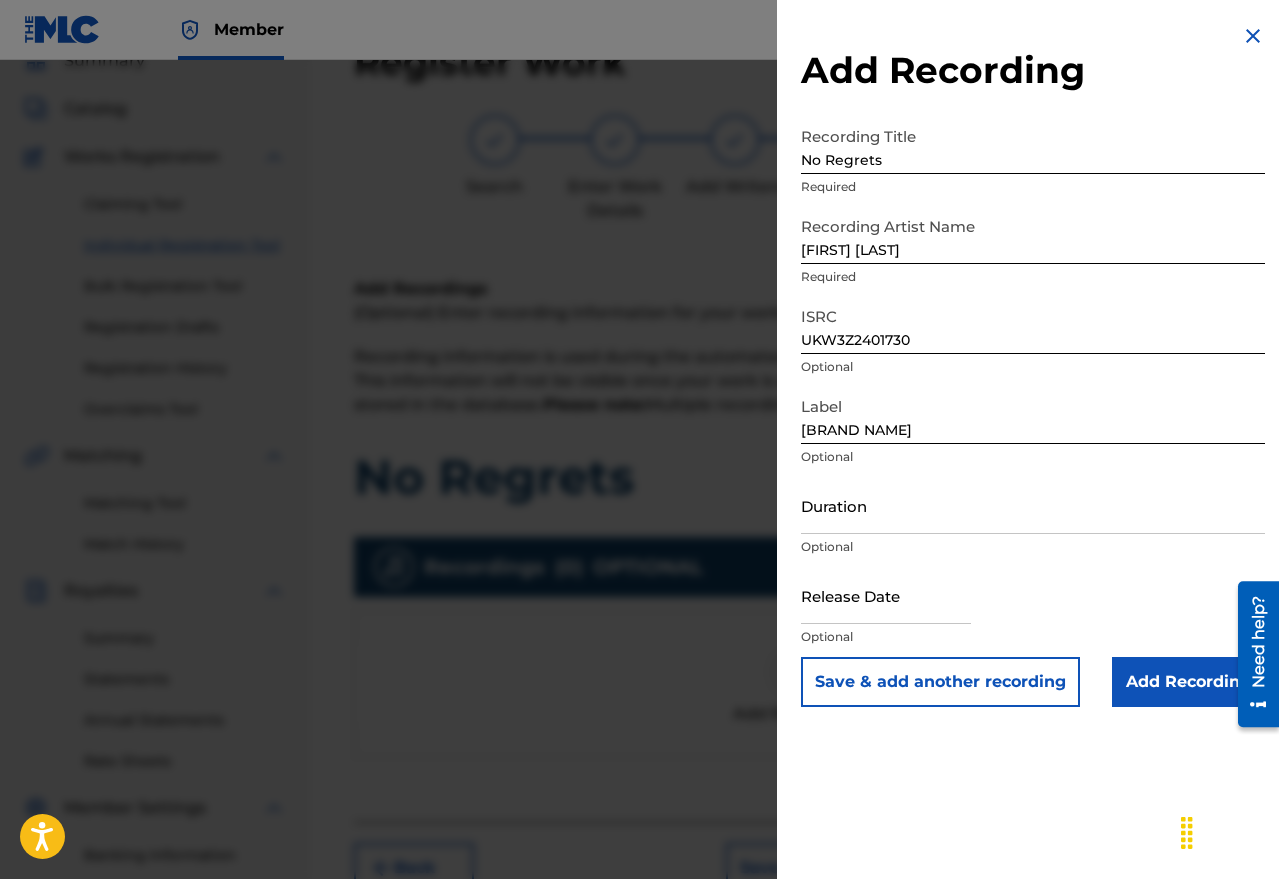 click on "Duration" at bounding box center [1033, 505] 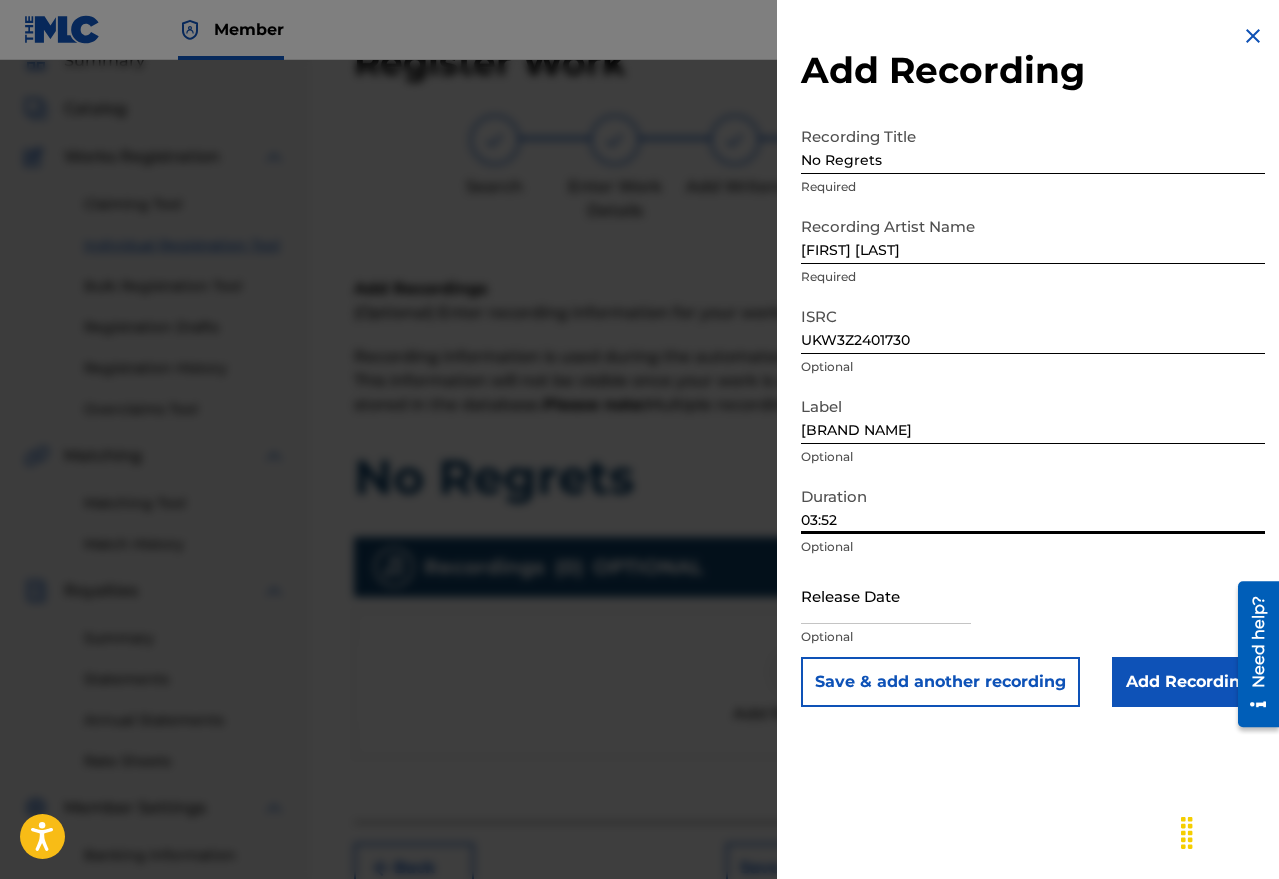 type on "03:52" 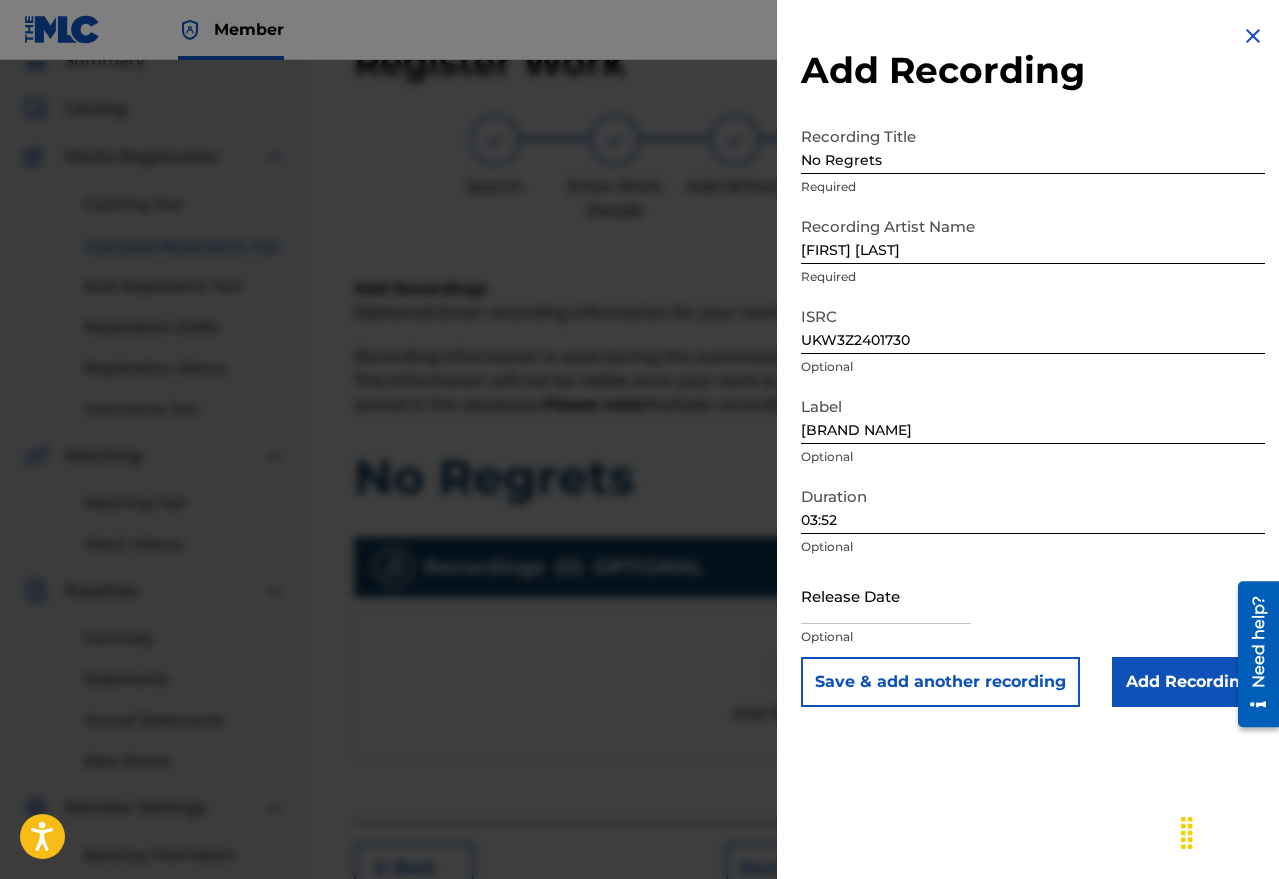 click at bounding box center [886, 595] 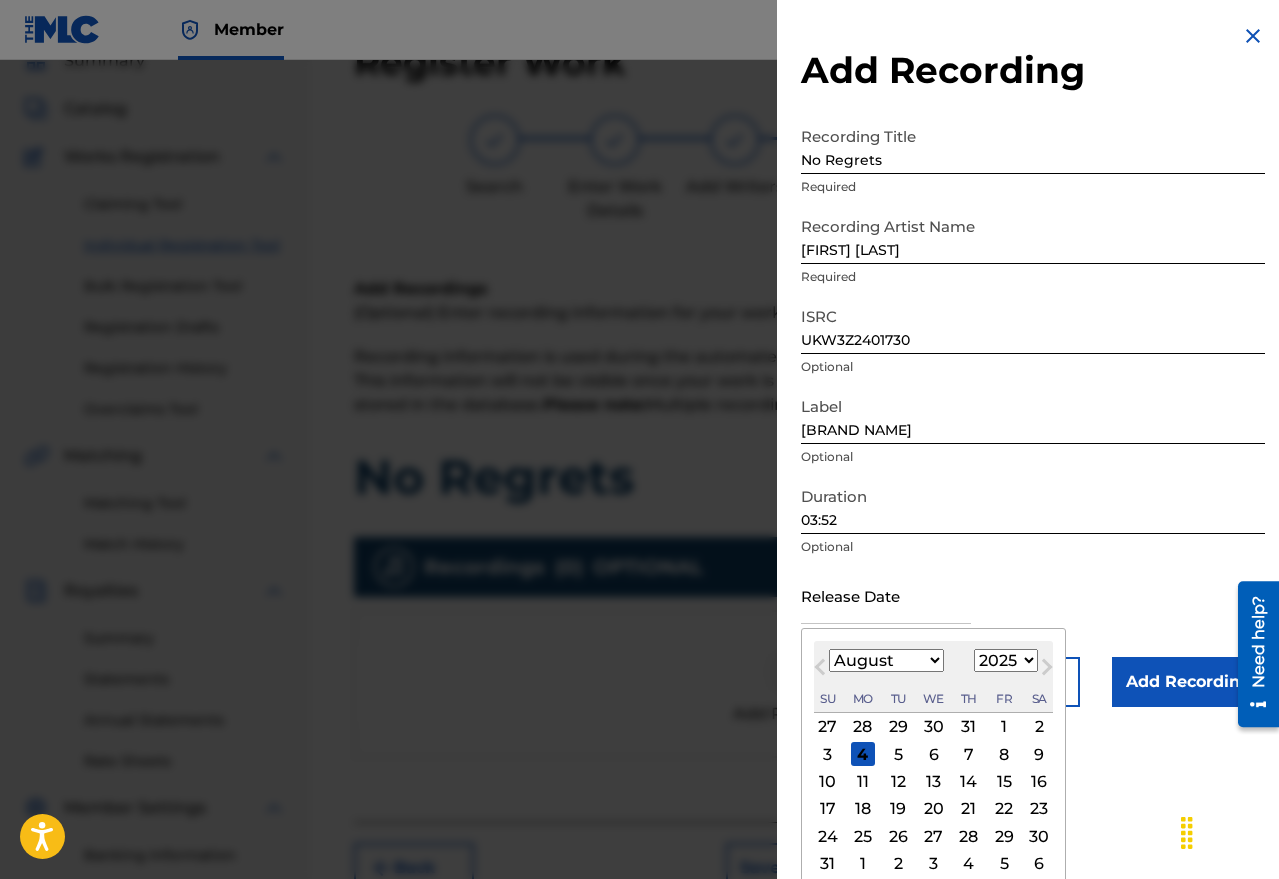 click on "Next Month" at bounding box center [1047, 671] 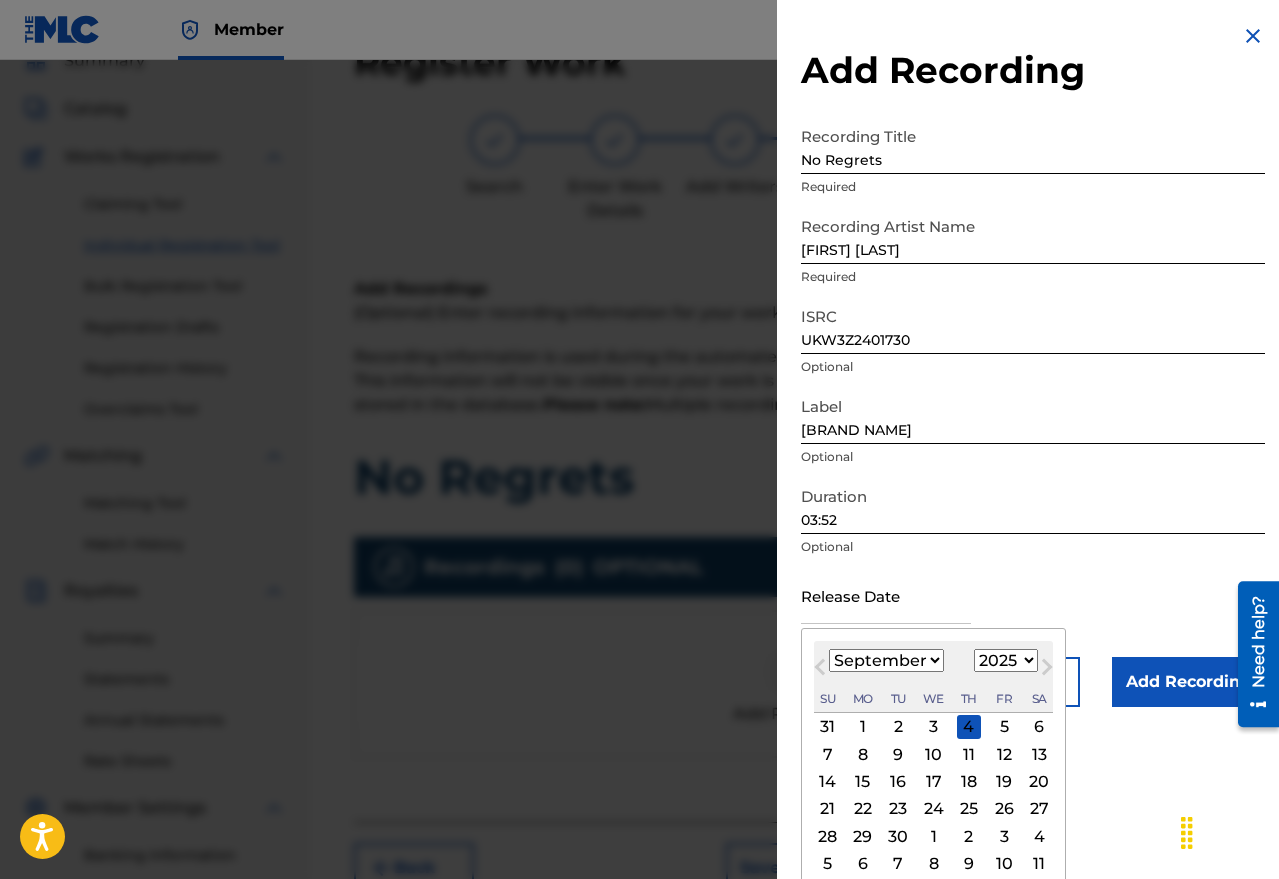 click on "Next Month" at bounding box center (1047, 671) 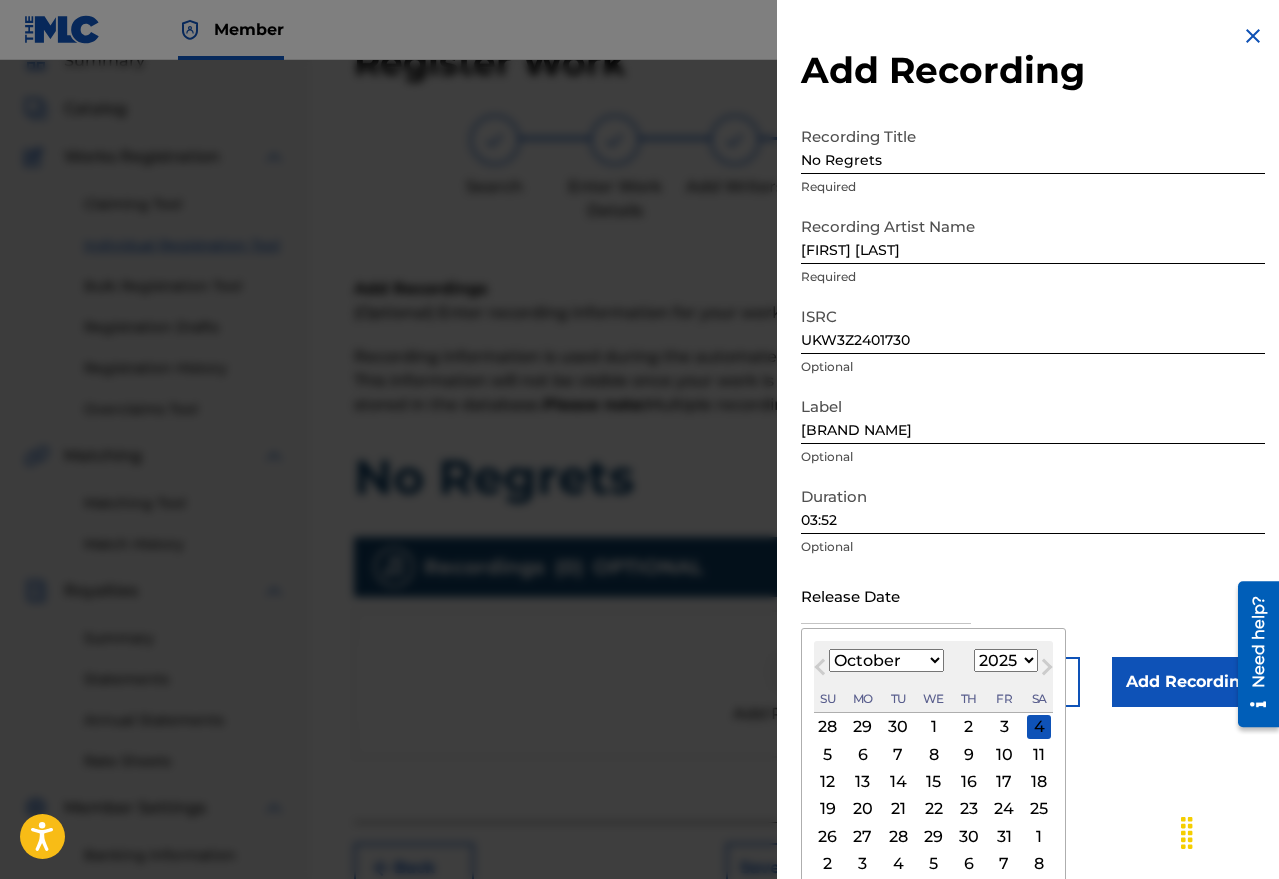 click on "1900 1901 1902 1903 1904 1905 1906 1907 1908 1909 1910 1911 1912 1913 1914 1915 1916 1917 1918 1919 1920 1921 1922 1923 1924 1925 1926 1927 1928 1929 1930 1931 1932 1933 1934 1935 1936 1937 1938 1939 1940 1941 1942 1943 1944 1945 1946 1947 1948 1949 1950 1951 1952 1953 1954 1955 1956 1957 1958 1959 1960 1961 1962 1963 1964 1965 1966 1967 1968 1969 1970 1971 1972 1973 1974 1975 1976 1977 1978 1979 1980 1981 1982 1983 1984 1985 1986 1987 1988 1989 1990 1991 1992 1993 1994 1995 1996 1997 1998 1999 2000 2001 2002 2003 2004 2005 2006 2007 2008 2009 2010 2011 2012 2013 2014 2015 2016 2017 2018 2019 2020 2021 2022 2023 2024 2025 2026 2027 2028 2029 2030 2031 2032 2033 2034 2035 2036 2037 2038 2039 2040 2041 2042 2043 2044 2045 2046 2047 2048 2049 2050 2051 2052 2053 2054 2055 2056 2057 2058 2059 2060 2061 2062 2063 2064 2065 2066 2067 2068 2069 2070 2071 2072 2073 2074 2075 2076 2077 2078 2079 2080 2081 2082 2083 2084 2085 2086 2087 2088 2089 2090 2091 2092 2093 2094 2095 2096 2097 2098 2099 2100" at bounding box center (1006, 660) 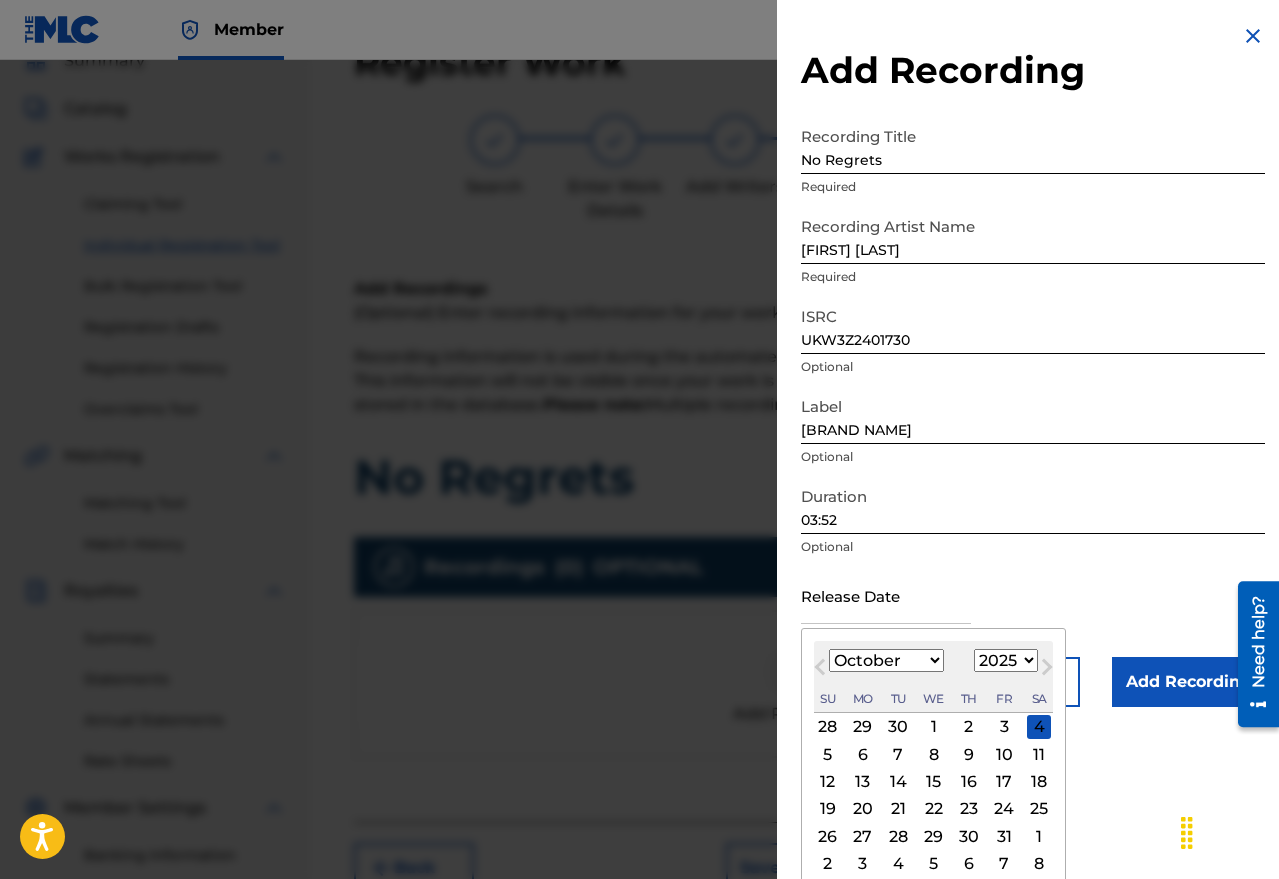 select on "2024" 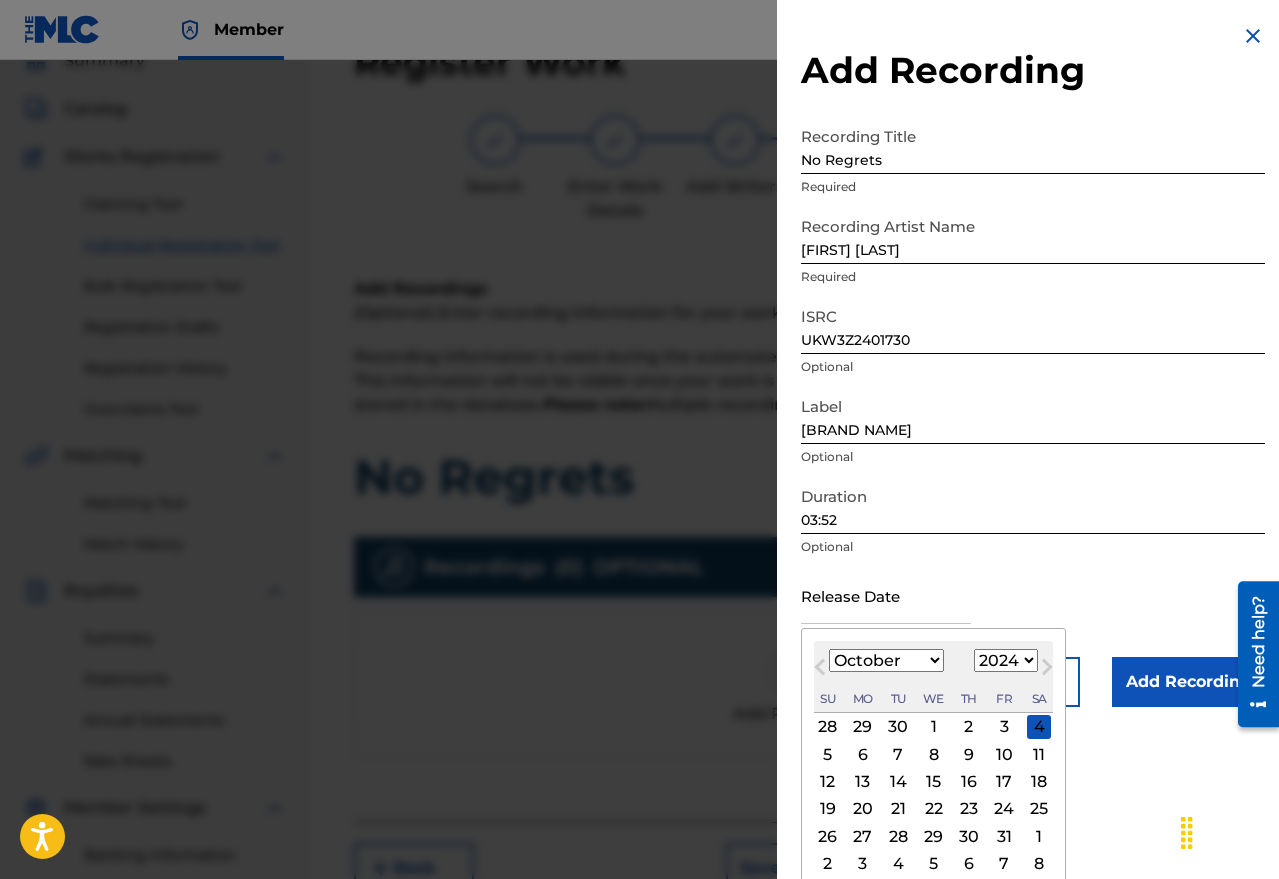 click on "1900 1901 1902 1903 1904 1905 1906 1907 1908 1909 1910 1911 1912 1913 1914 1915 1916 1917 1918 1919 1920 1921 1922 1923 1924 1925 1926 1927 1928 1929 1930 1931 1932 1933 1934 1935 1936 1937 1938 1939 1940 1941 1942 1943 1944 1945 1946 1947 1948 1949 1950 1951 1952 1953 1954 1955 1956 1957 1958 1959 1960 1961 1962 1963 1964 1965 1966 1967 1968 1969 1970 1971 1972 1973 1974 1975 1976 1977 1978 1979 1980 1981 1982 1983 1984 1985 1986 1987 1988 1989 1990 1991 1992 1993 1994 1995 1996 1997 1998 1999 2000 2001 2002 2003 2004 2005 2006 2007 2008 2009 2010 2011 2012 2013 2014 2015 2016 2017 2018 2019 2020 2021 2022 2023 2024 2025 2026 2027 2028 2029 2030 2031 2032 2033 2034 2035 2036 2037 2038 2039 2040 2041 2042 2043 2044 2045 2046 2047 2048 2049 2050 2051 2052 2053 2054 2055 2056 2057 2058 2059 2060 2061 2062 2063 2064 2065 2066 2067 2068 2069 2070 2071 2072 2073 2074 2075 2076 2077 2078 2079 2080 2081 2082 2083 2084 2085 2086 2087 2088 2089 2090 2091 2092 2093 2094 2095 2096 2097 2098 2099 2100" at bounding box center (1006, 660) 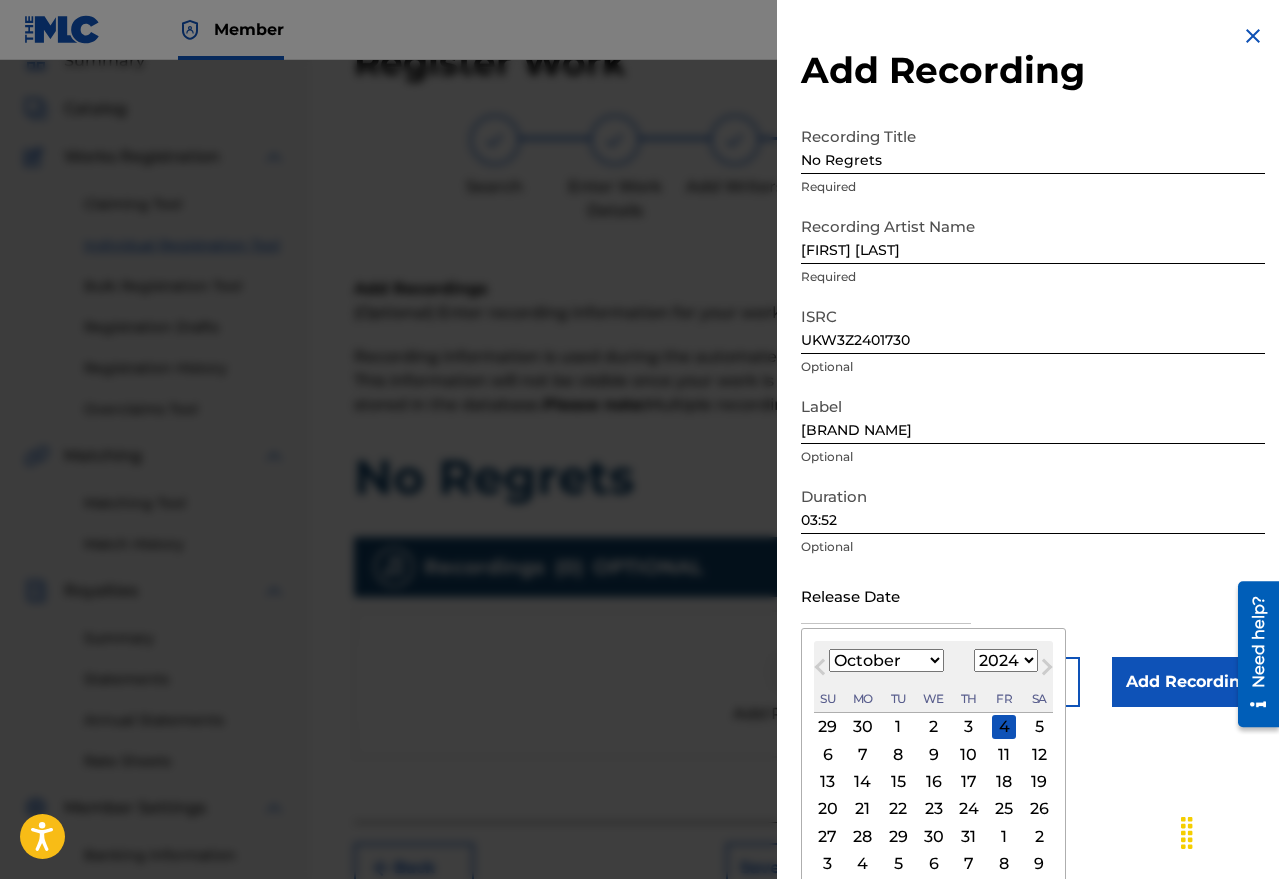 click on "January February March April May June July August September October November December" at bounding box center [886, 660] 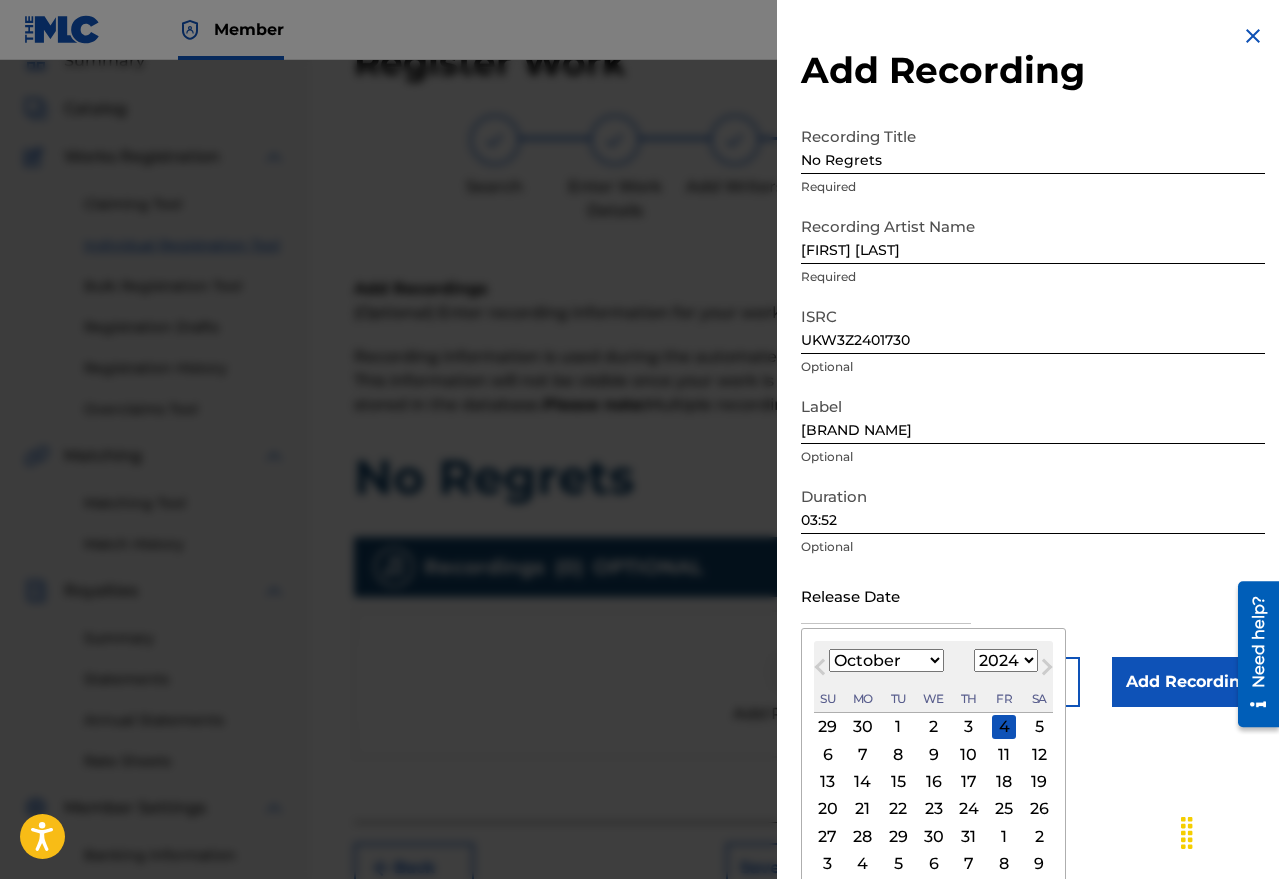 select on "7" 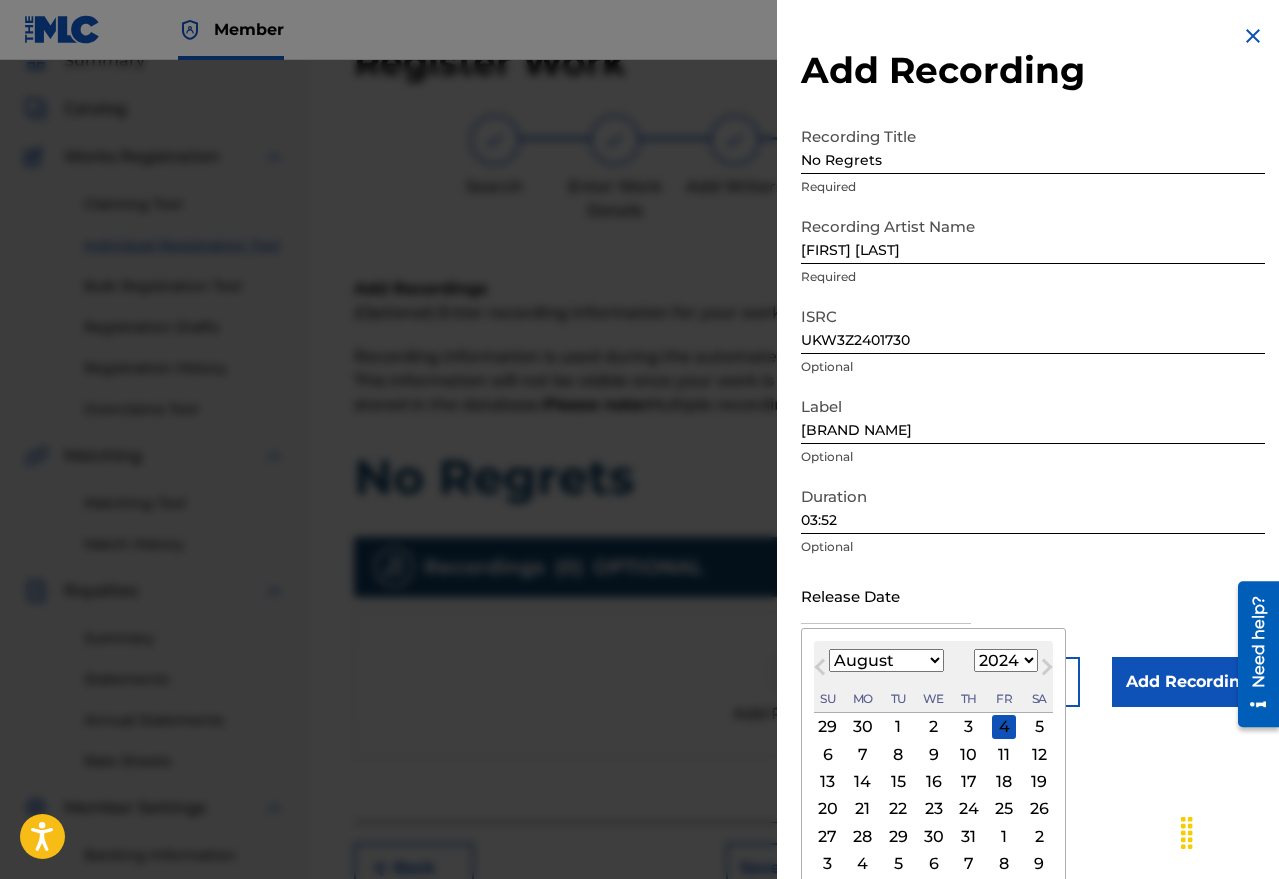 click on "January February March April May June July August September October November December" at bounding box center (886, 660) 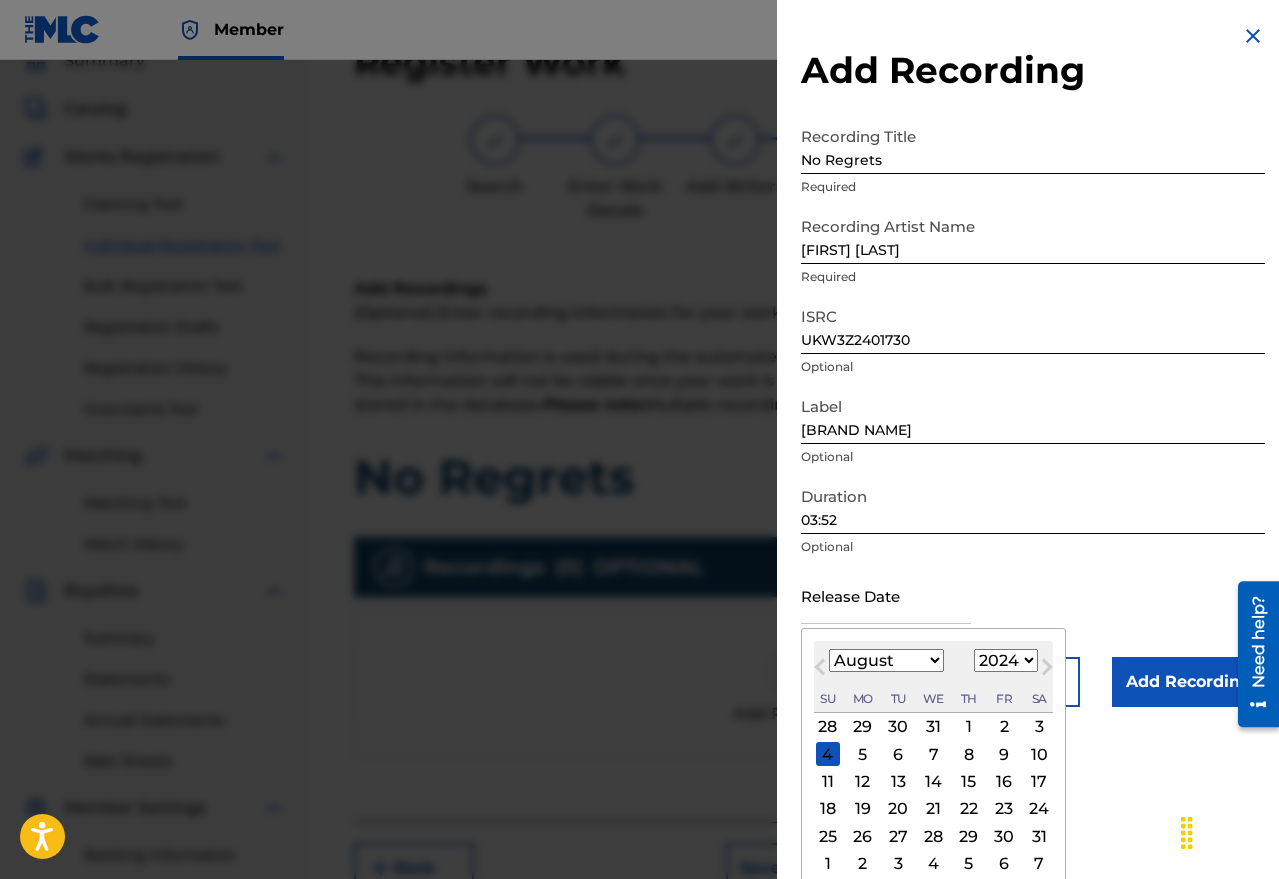 click on "23" at bounding box center [1004, 809] 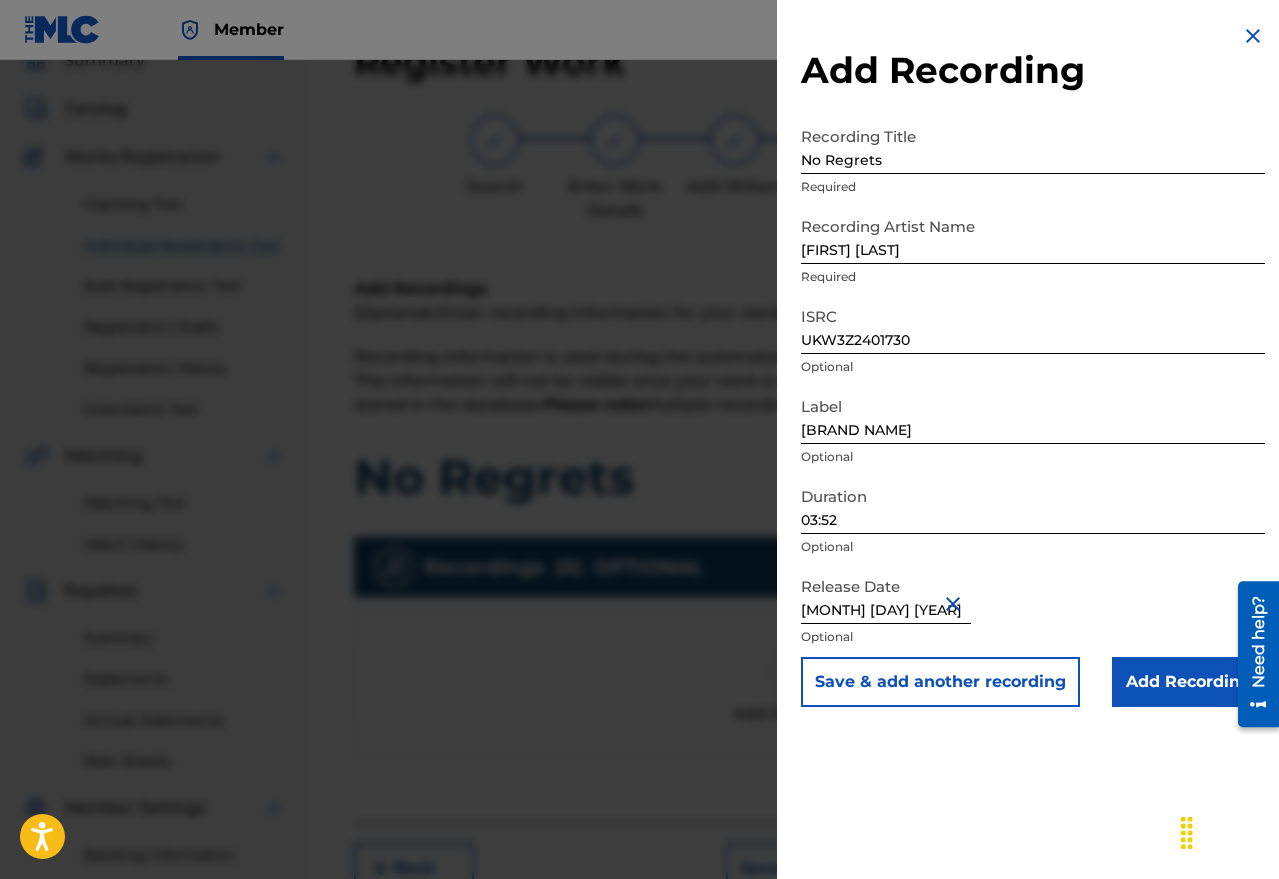 click on "Add Recording" at bounding box center (1188, 682) 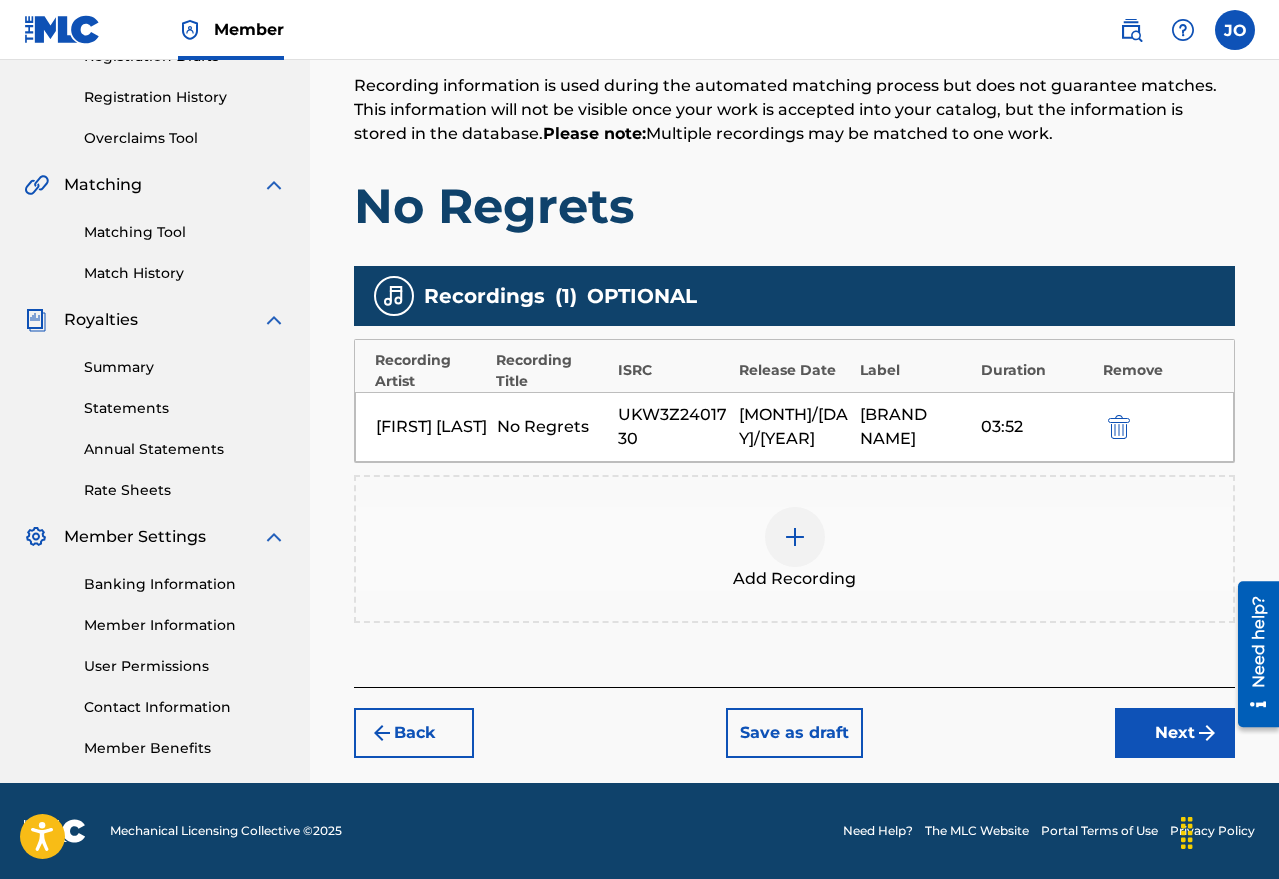 click on "Next" at bounding box center [1175, 733] 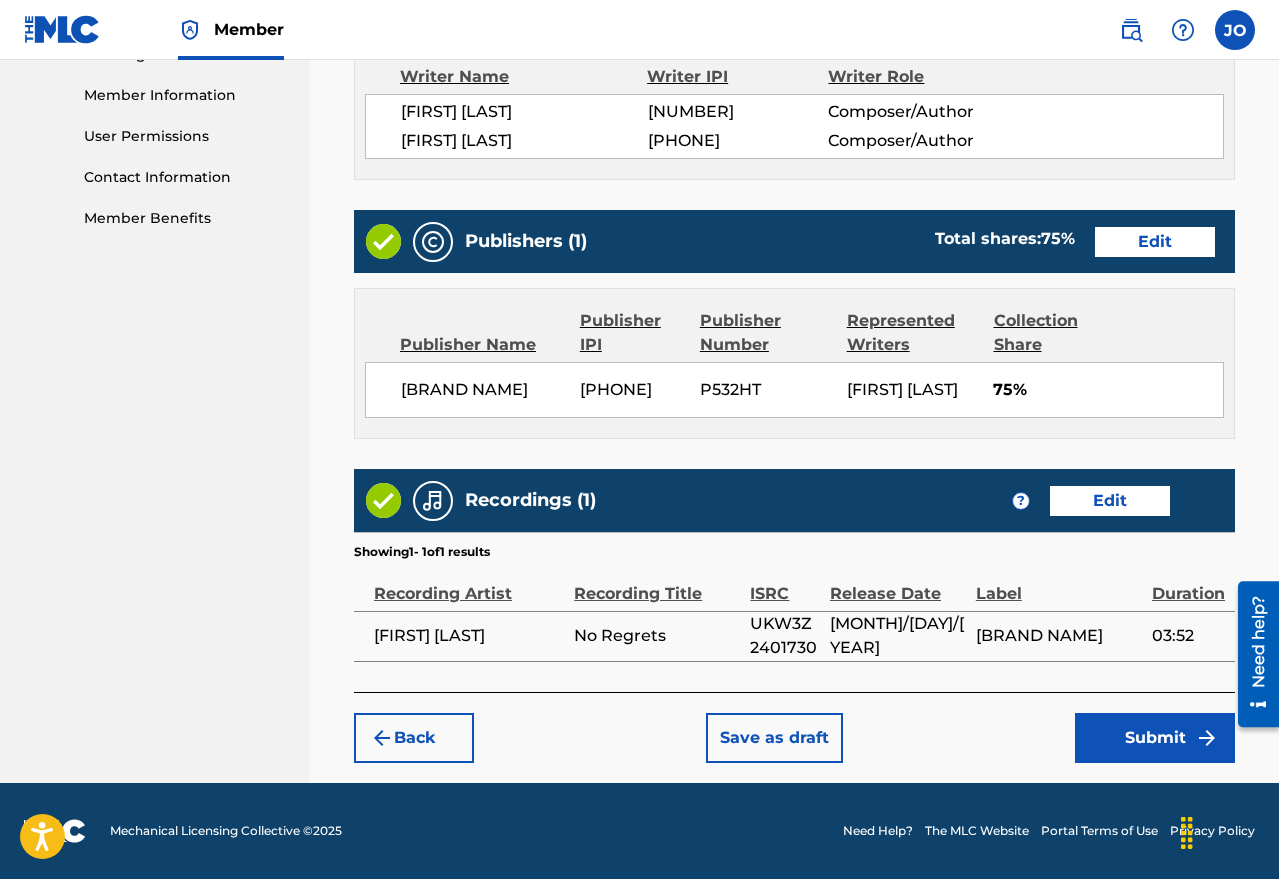 scroll, scrollTop: 915, scrollLeft: 0, axis: vertical 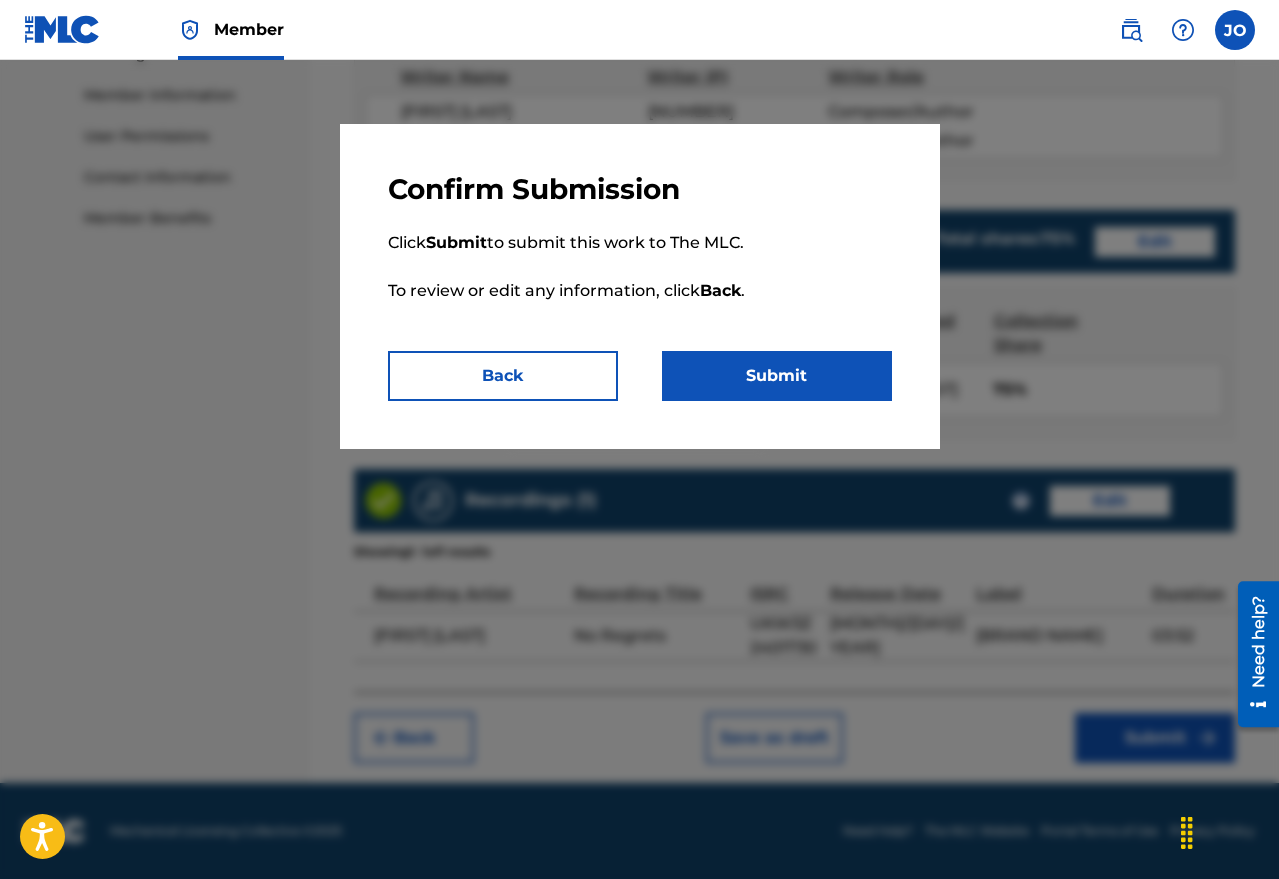 click on "Submit" at bounding box center [777, 376] 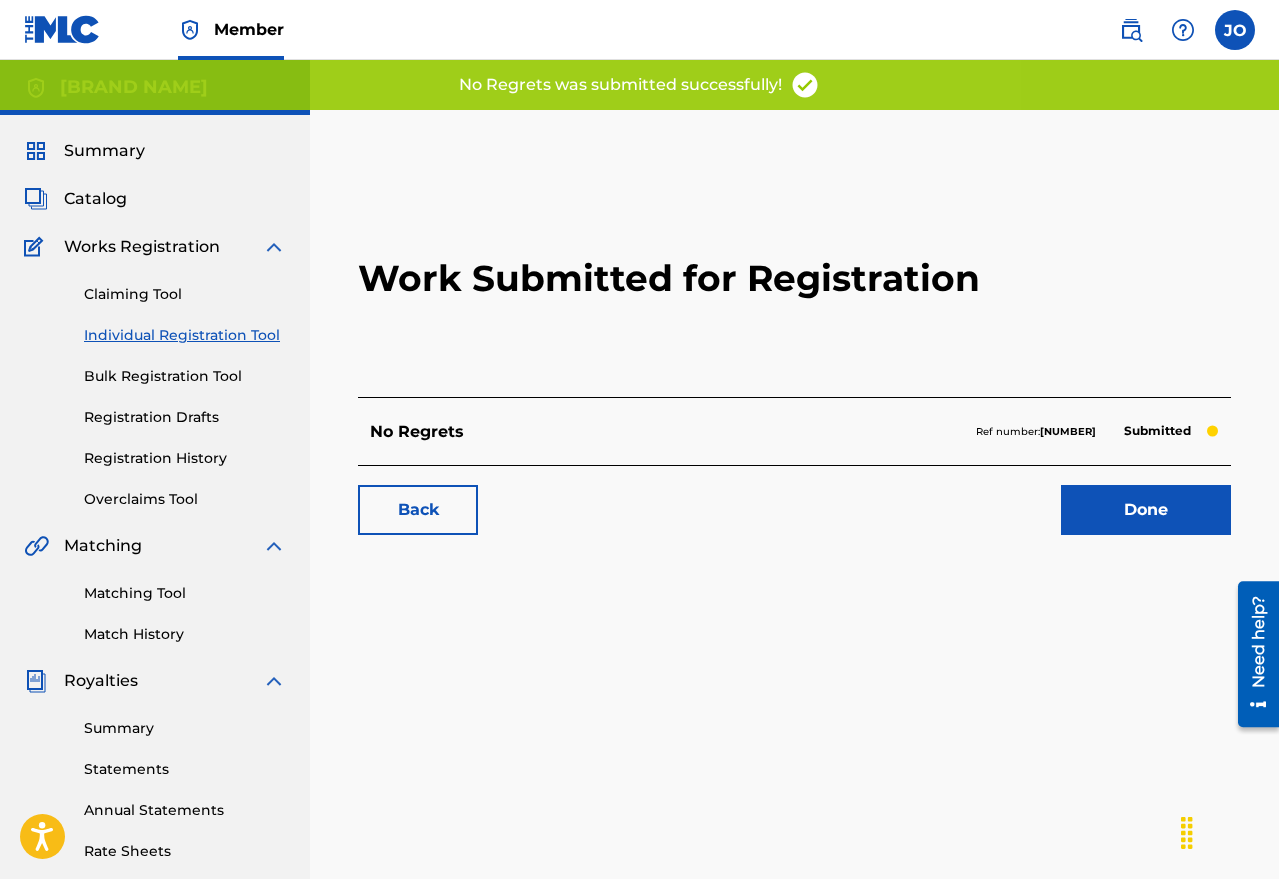 click on "Done" at bounding box center [1146, 510] 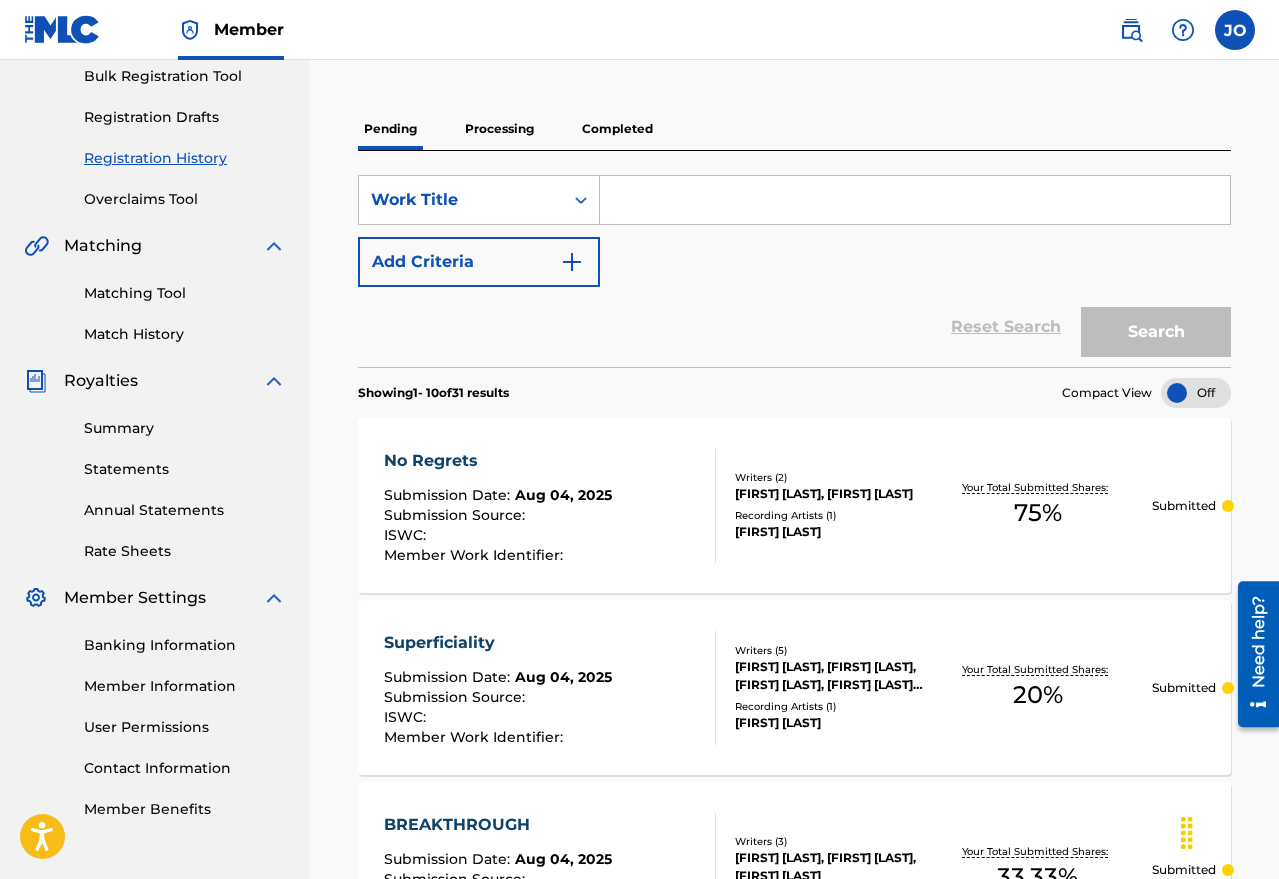 scroll, scrollTop: 0, scrollLeft: 0, axis: both 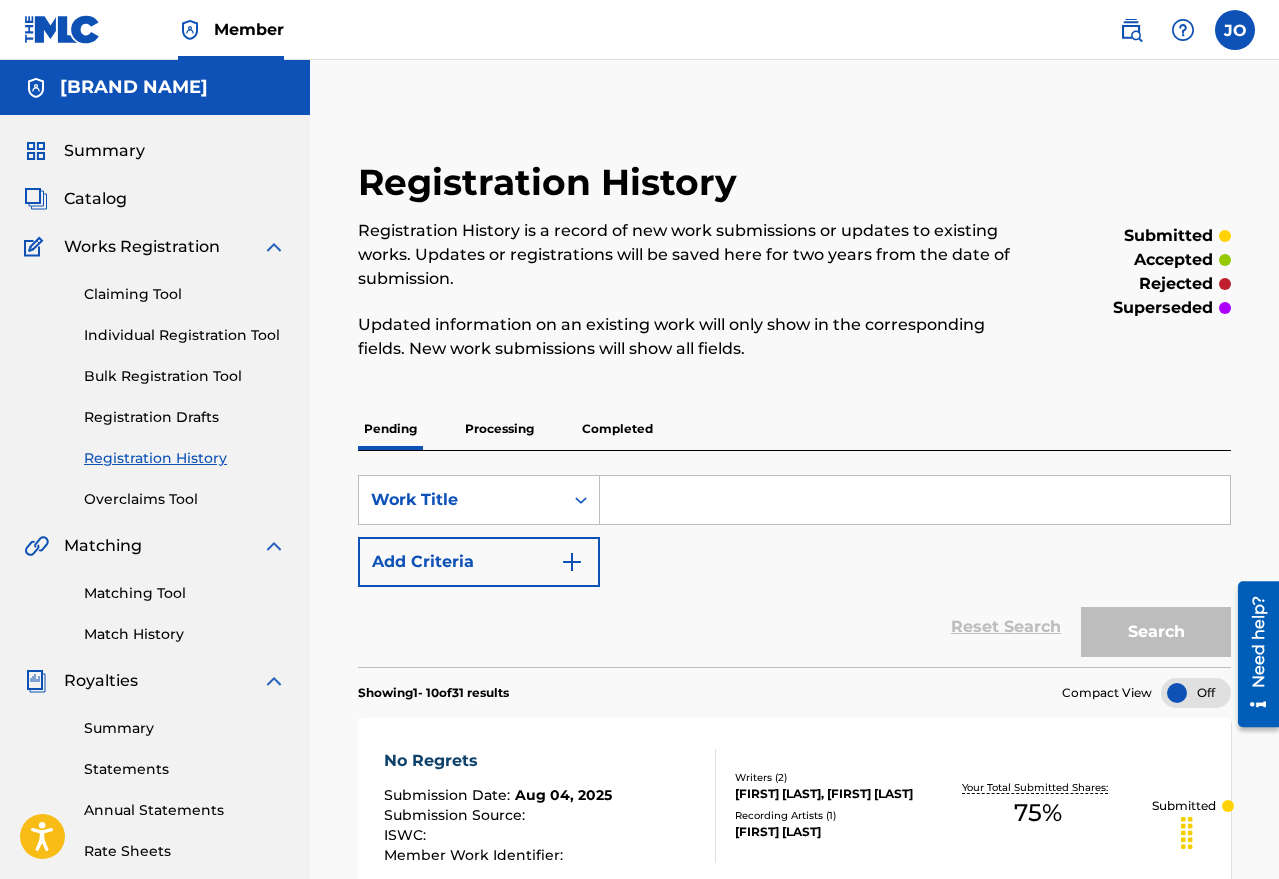 click on "Individual Registration Tool" at bounding box center [185, 335] 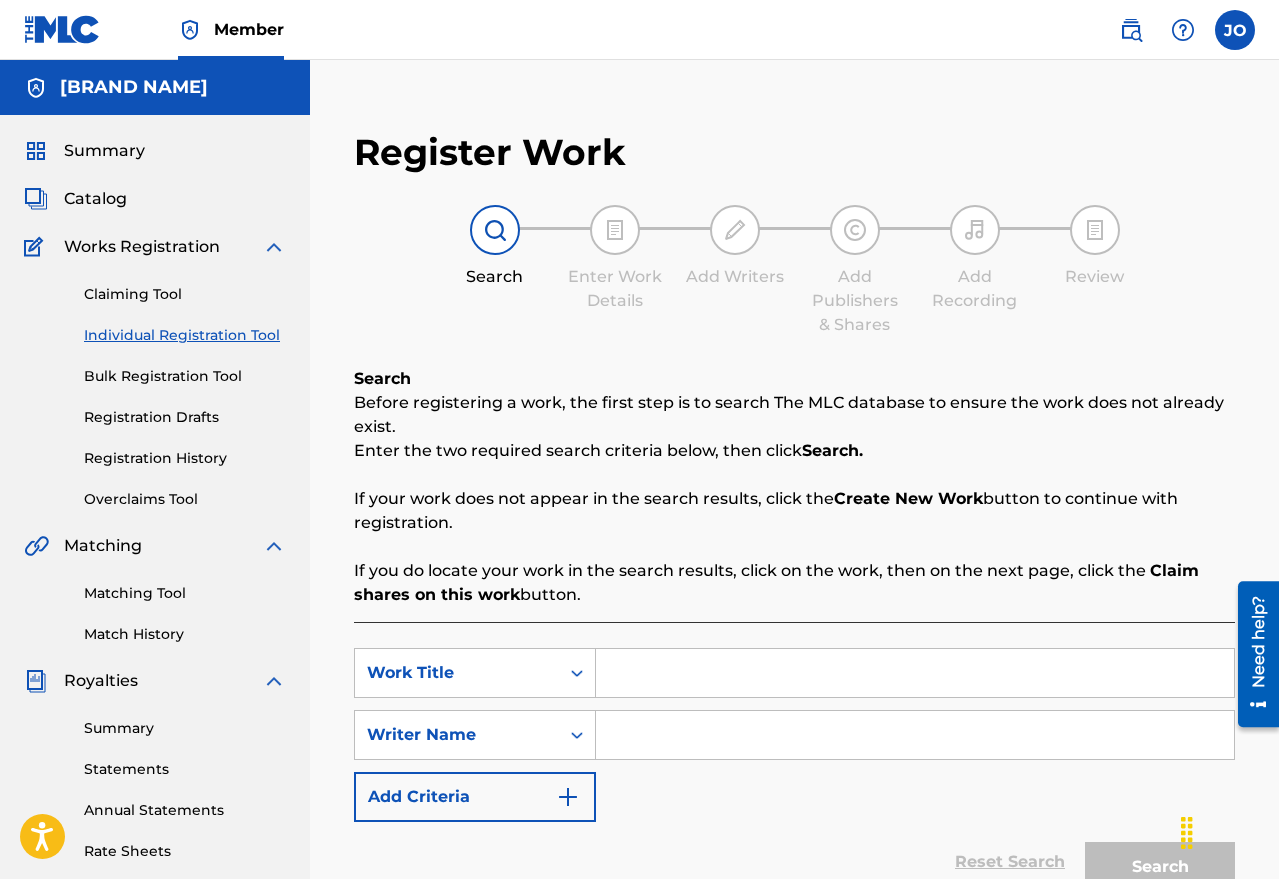 click at bounding box center (915, 673) 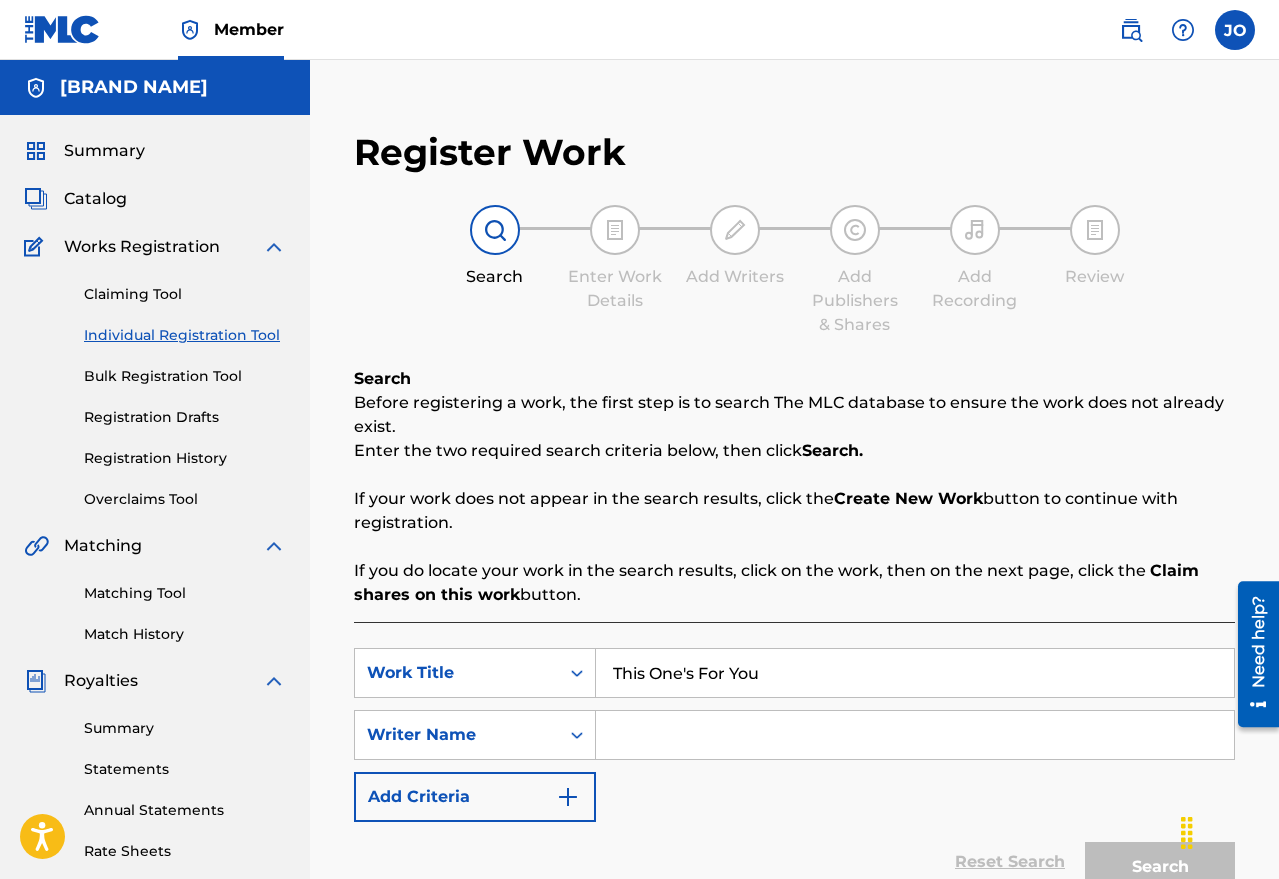 type on "This One's For You" 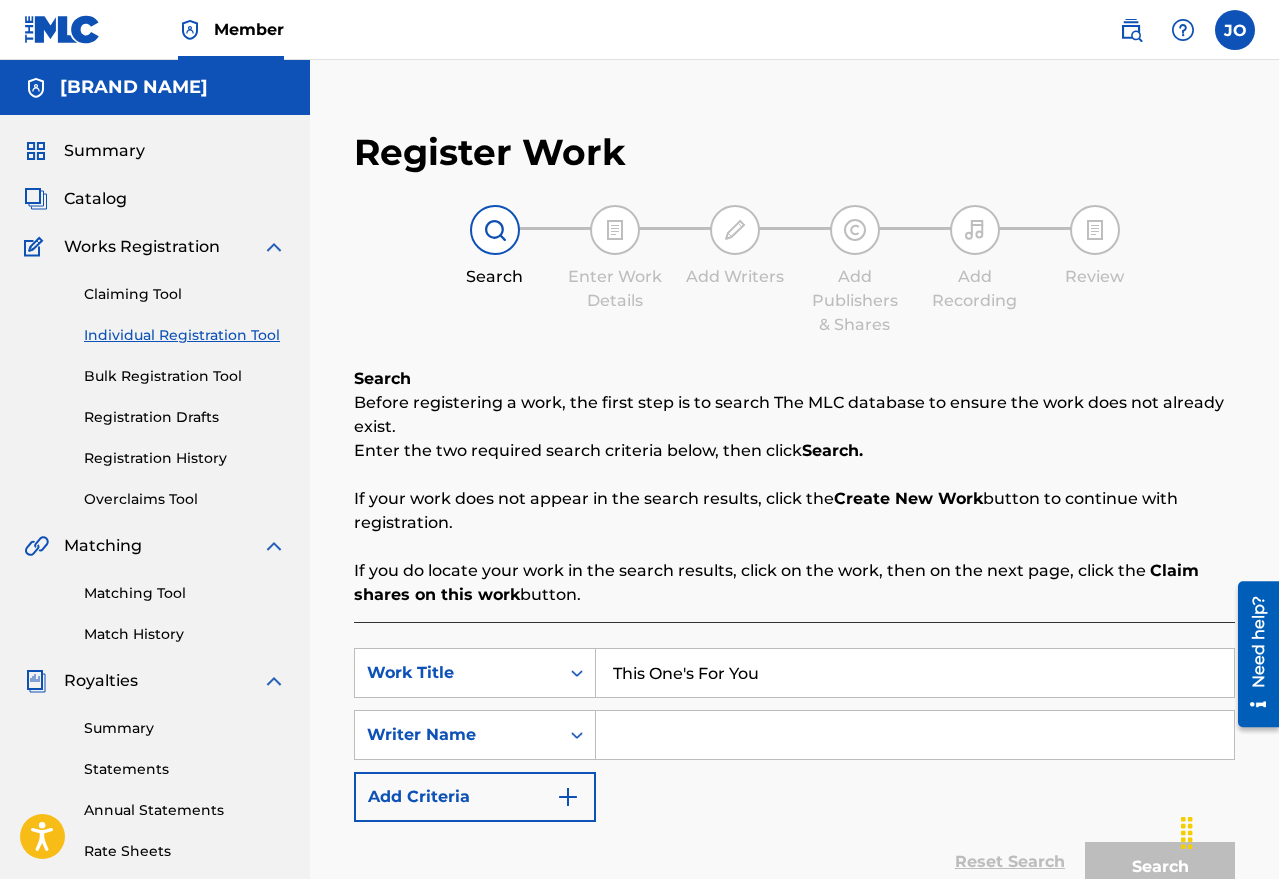 click at bounding box center (915, 735) 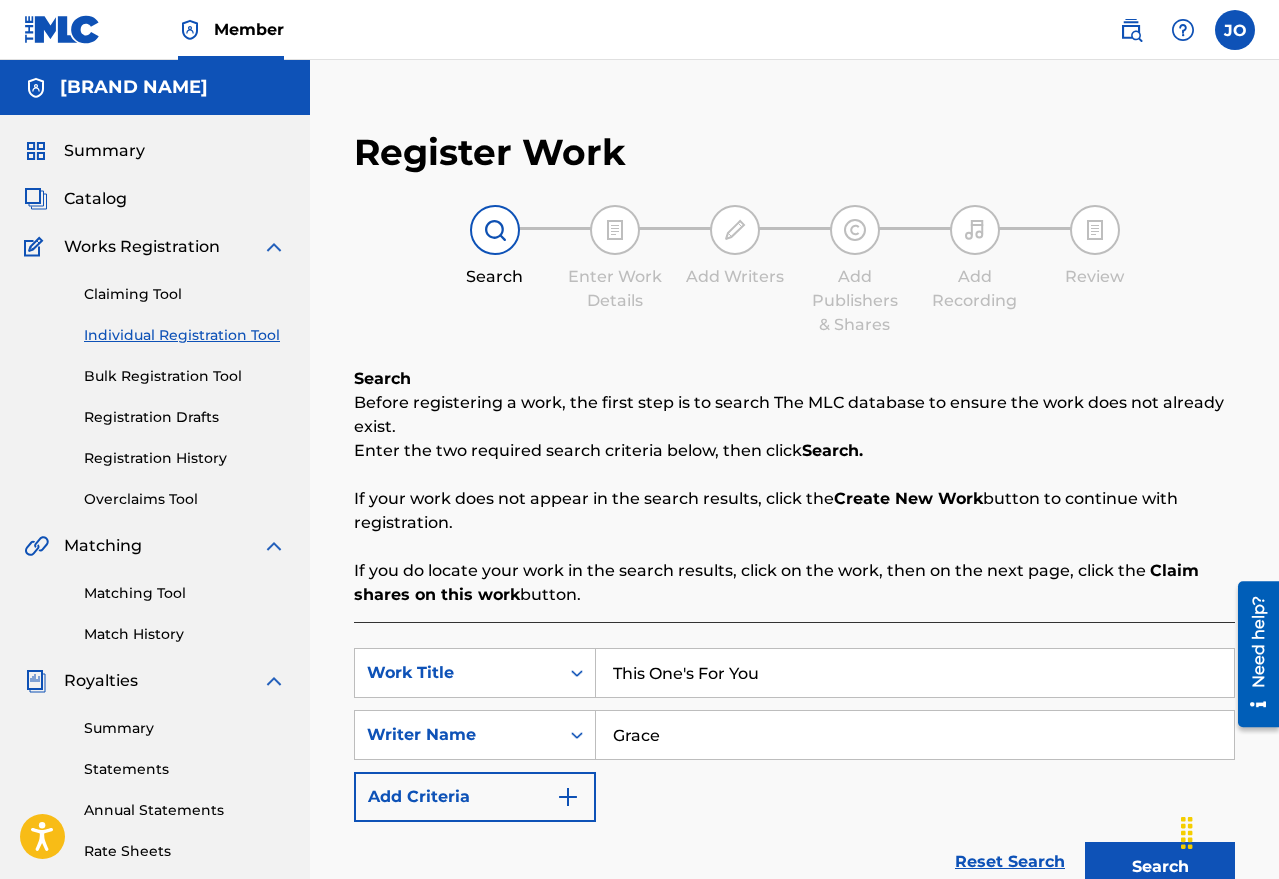 type on "[FIRST] [LAST]" 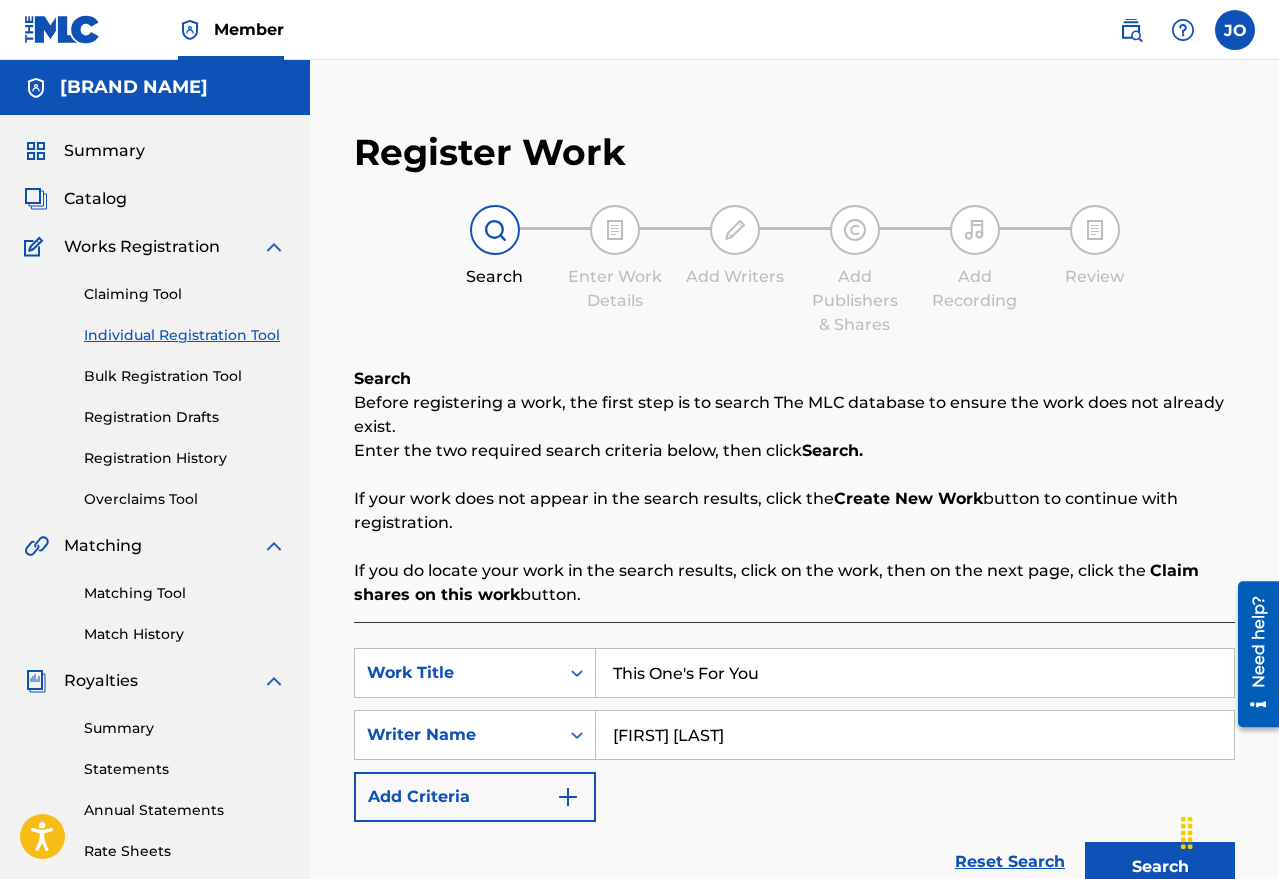 scroll, scrollTop: 200, scrollLeft: 0, axis: vertical 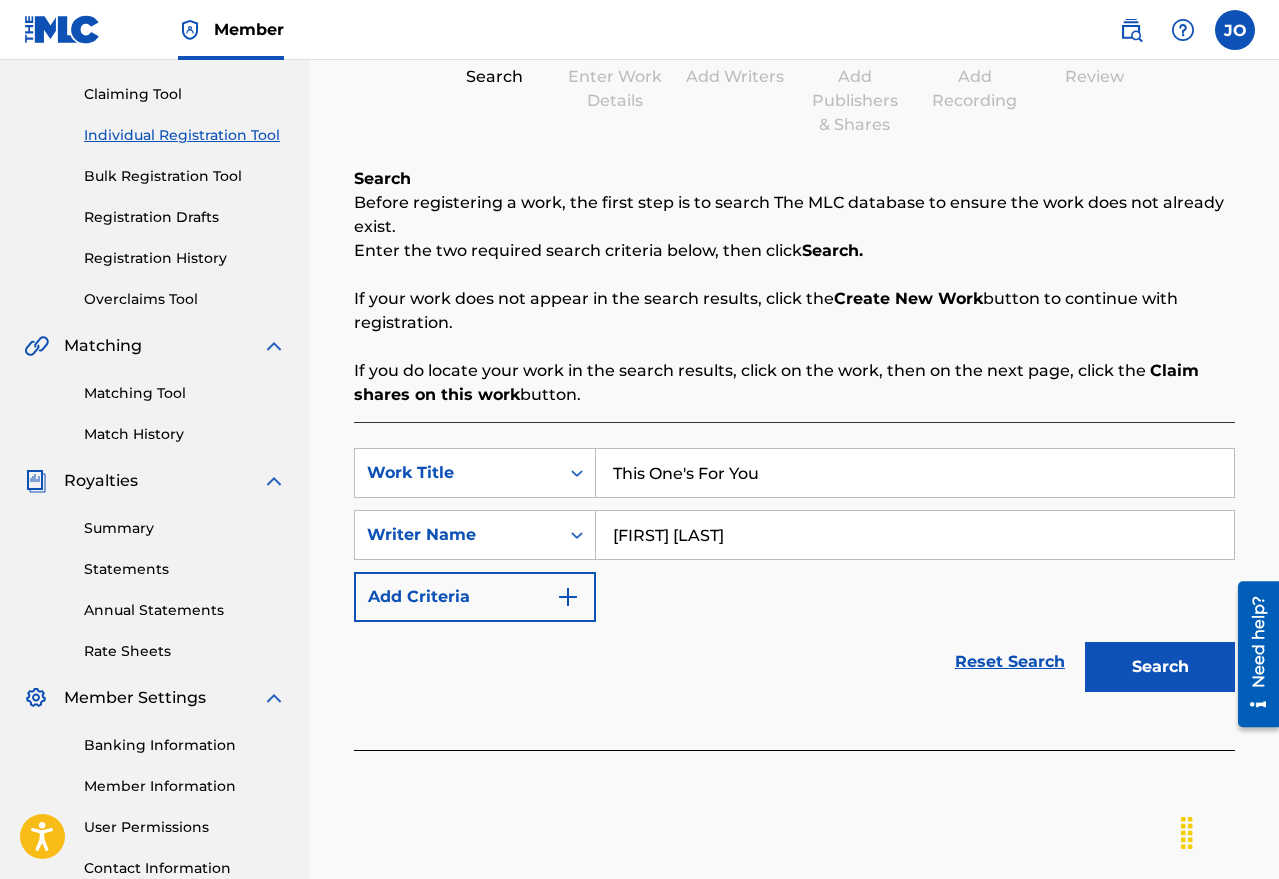 click on "Search" at bounding box center [1160, 667] 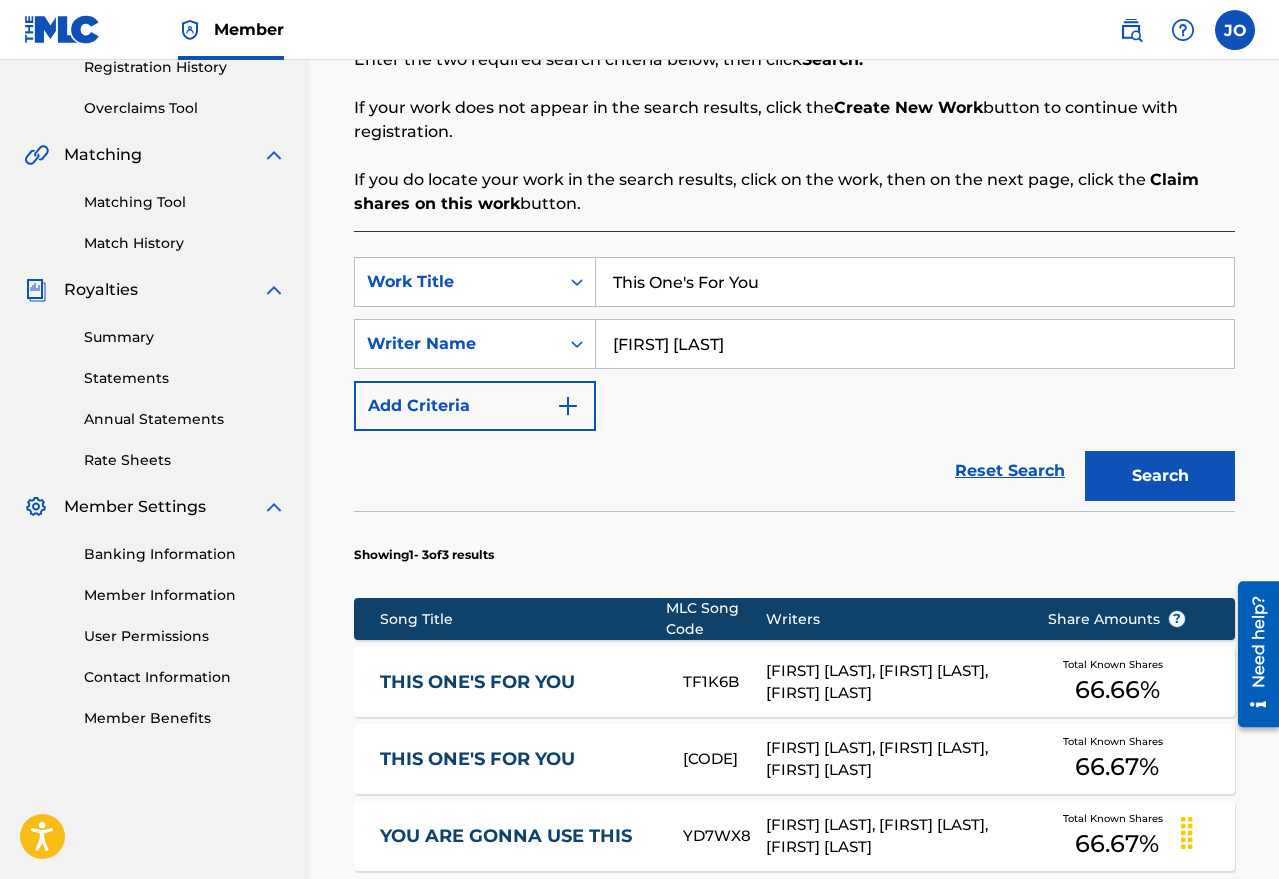 scroll, scrollTop: 500, scrollLeft: 0, axis: vertical 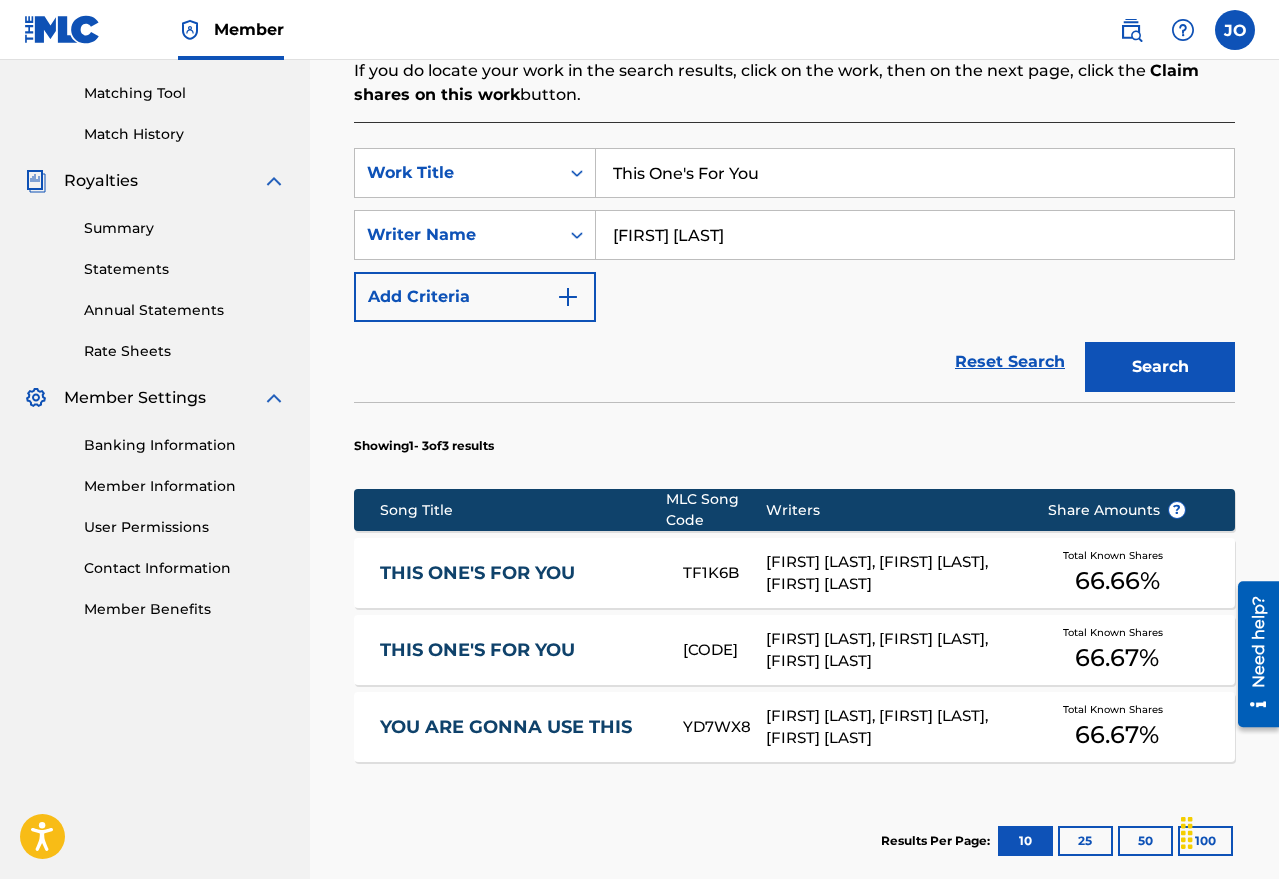 click on "THIS ONE'S FOR YOU" at bounding box center (517, 573) 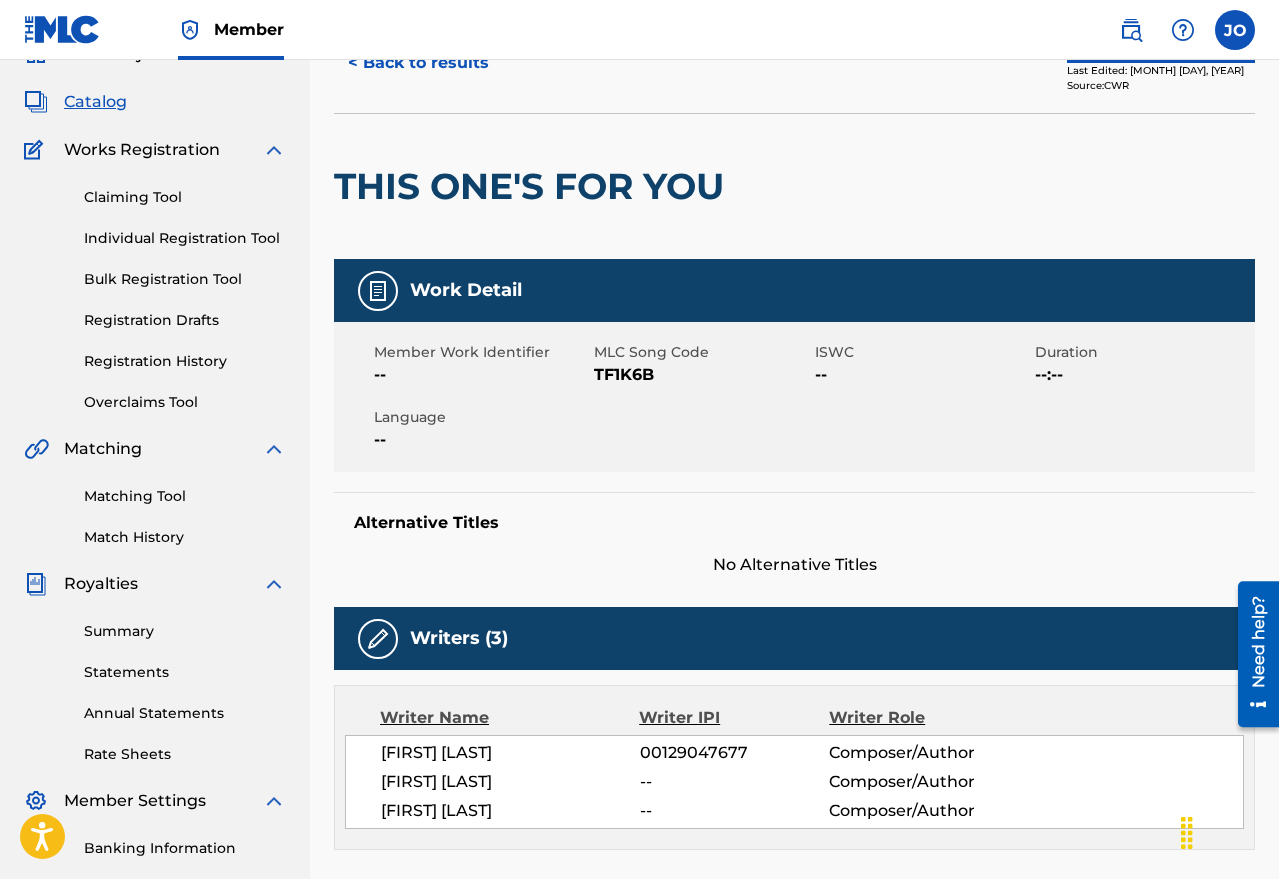 scroll, scrollTop: 0, scrollLeft: 0, axis: both 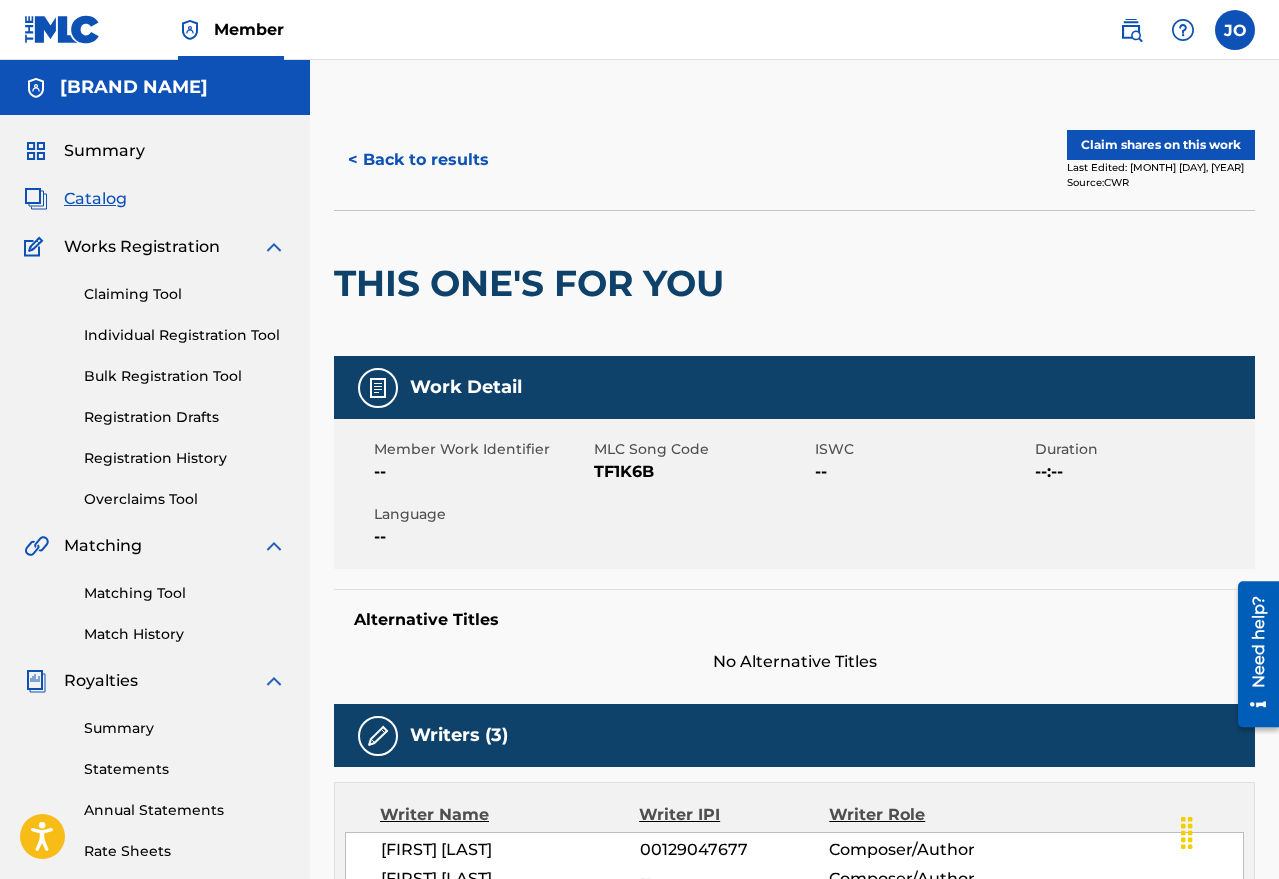 click on "Claim shares on this work" at bounding box center [1161, 145] 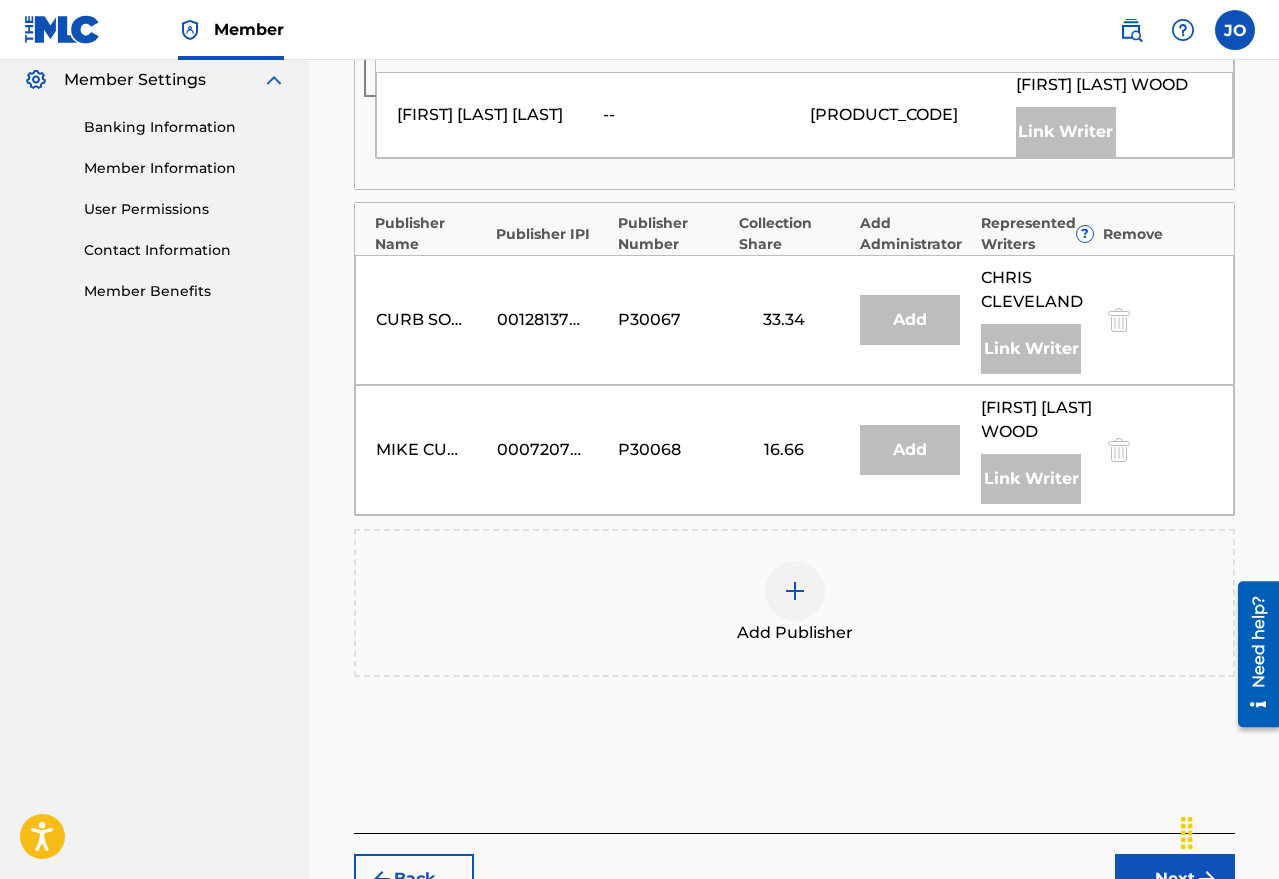 scroll, scrollTop: 983, scrollLeft: 0, axis: vertical 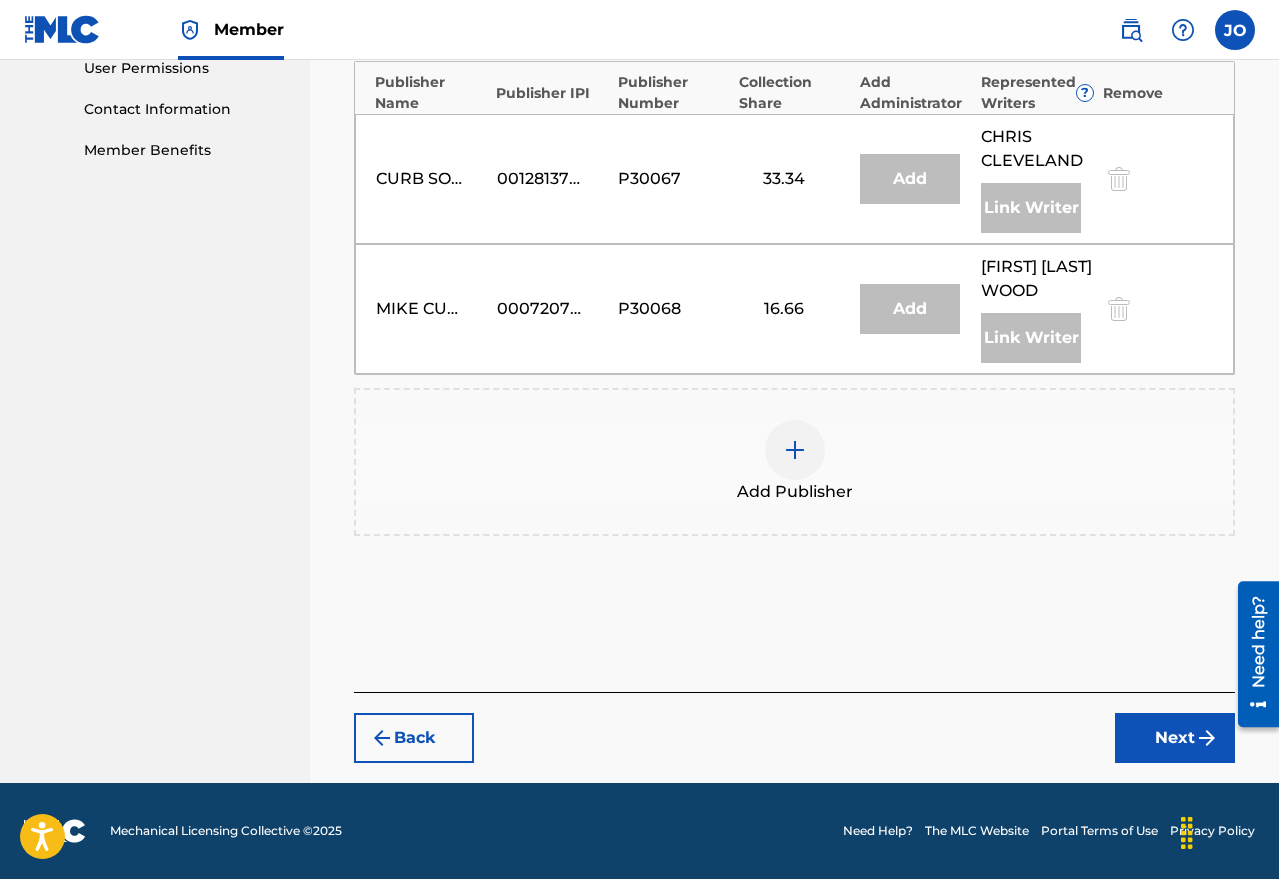 click at bounding box center (795, 450) 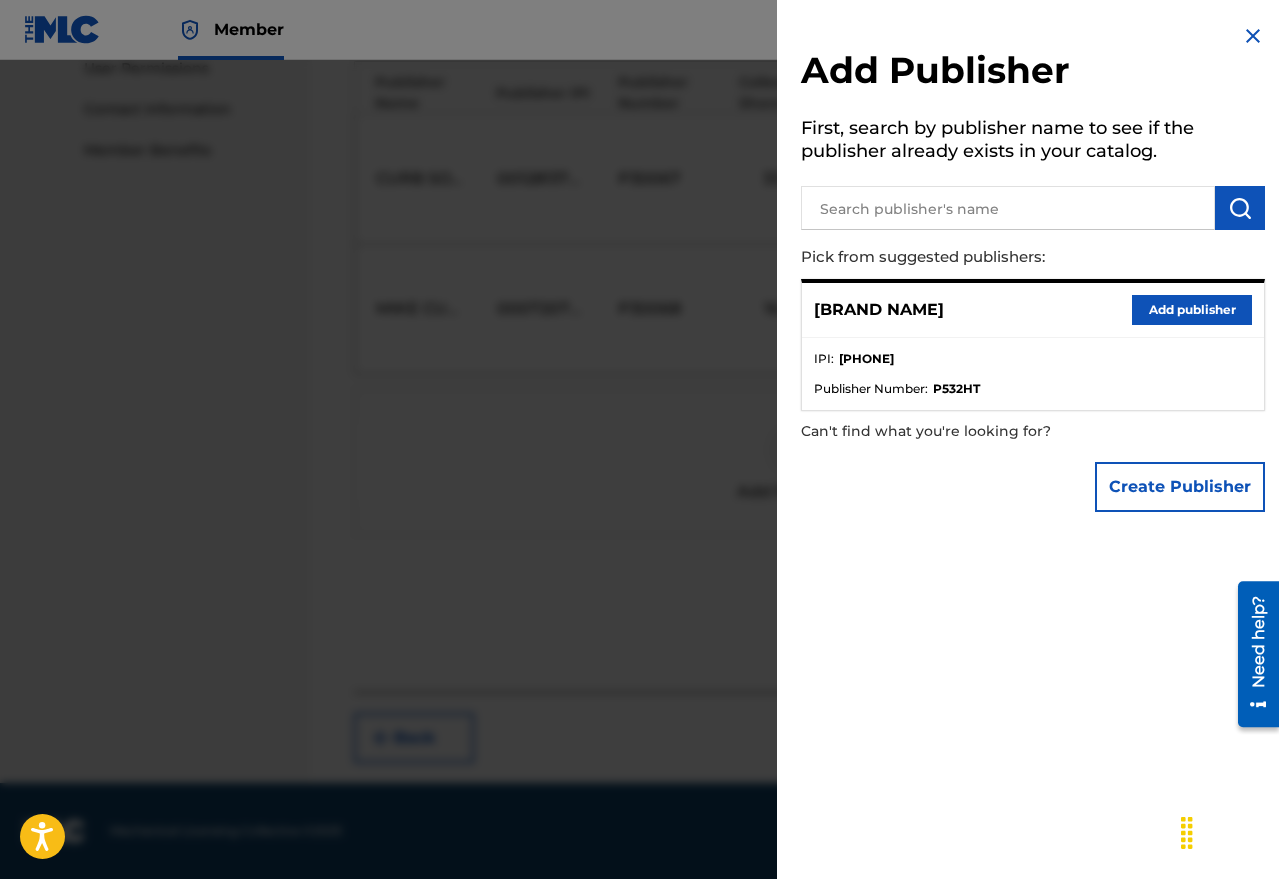 click on "Add publisher" at bounding box center (1192, 310) 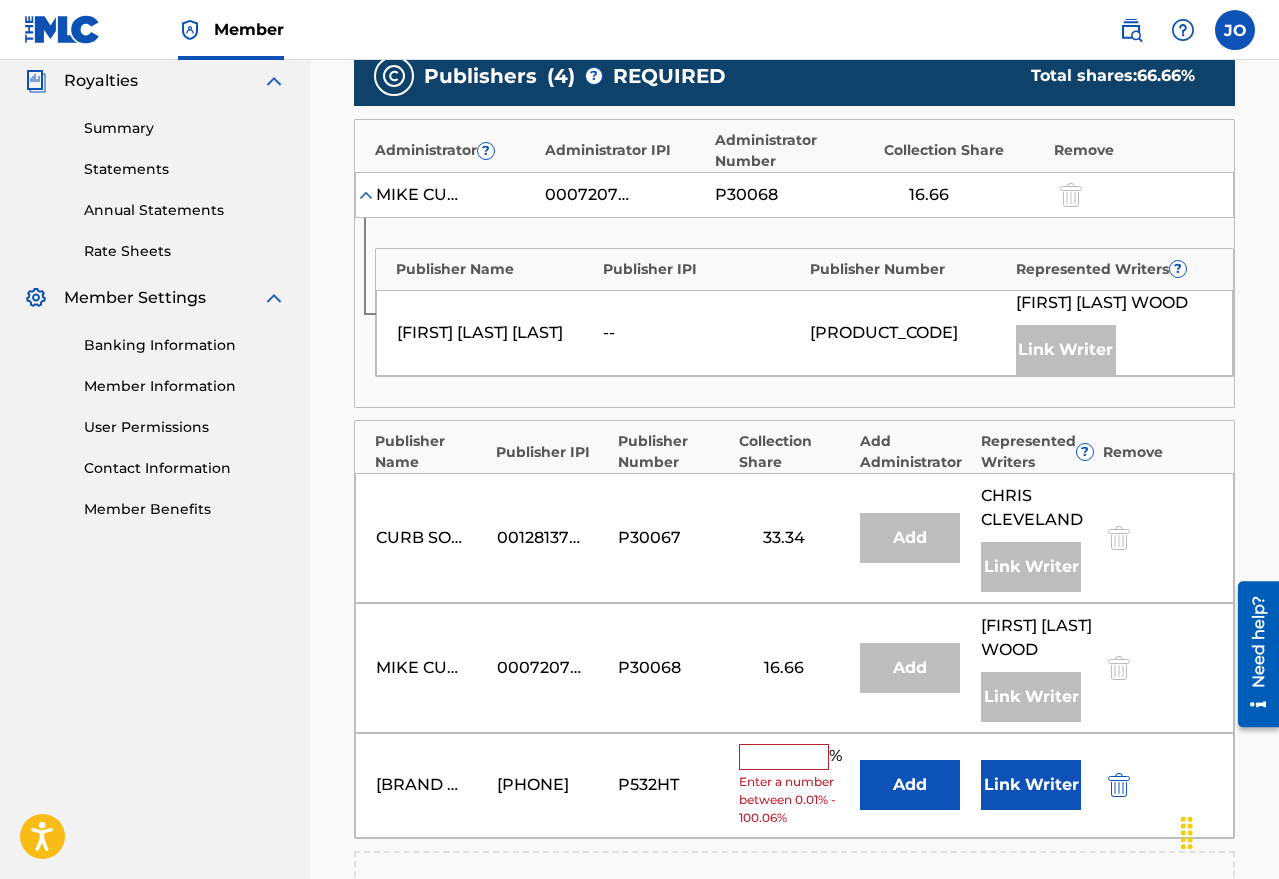 scroll, scrollTop: 1087, scrollLeft: 0, axis: vertical 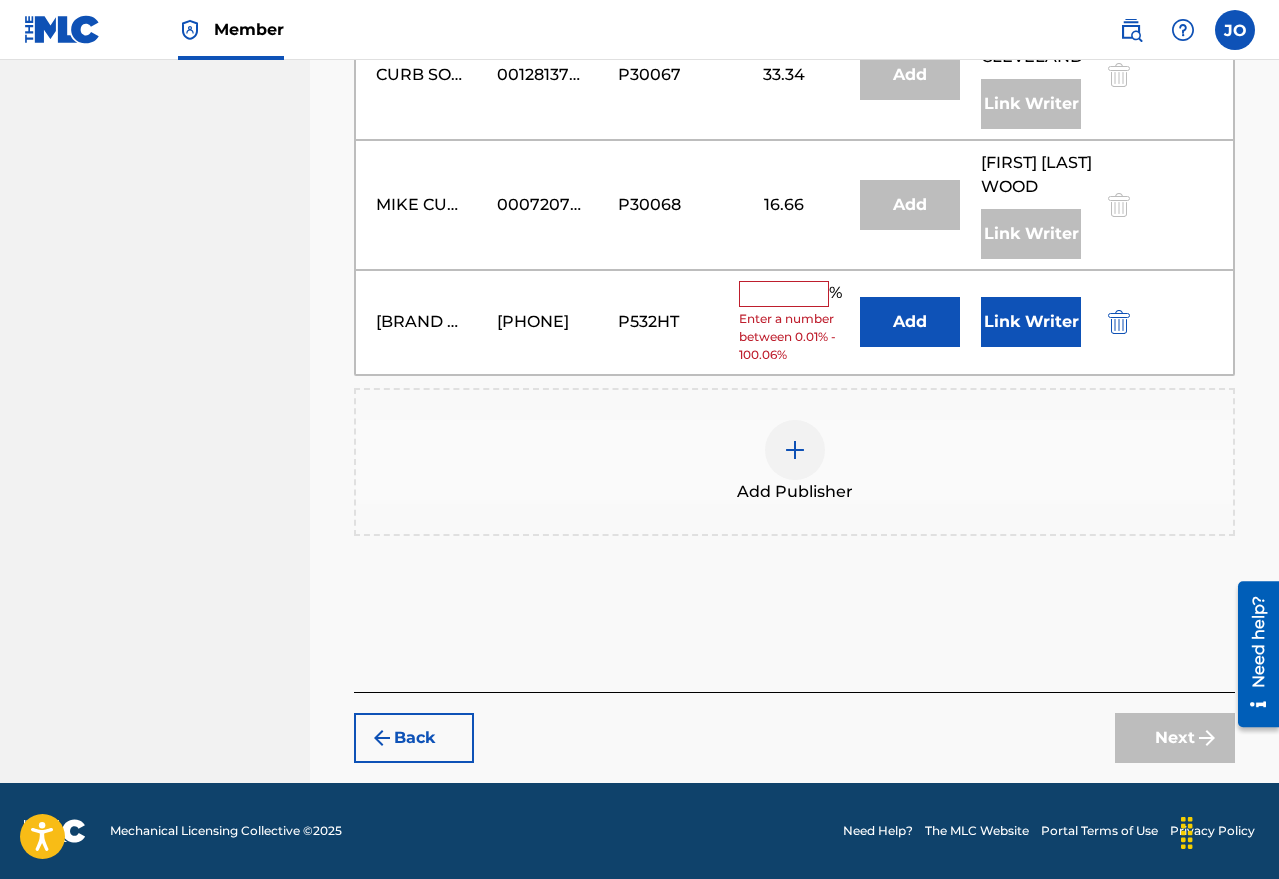 click at bounding box center [784, 294] 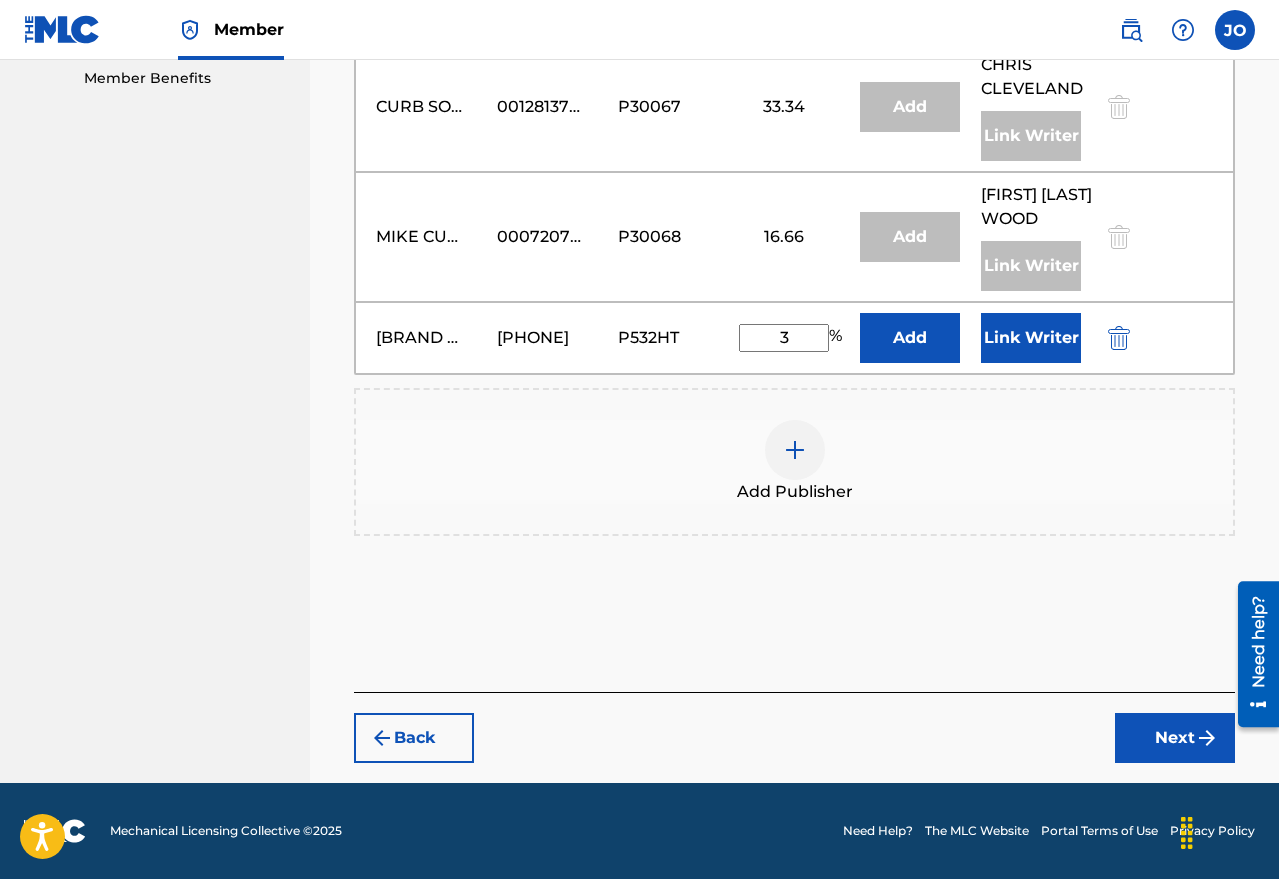scroll, scrollTop: 1055, scrollLeft: 0, axis: vertical 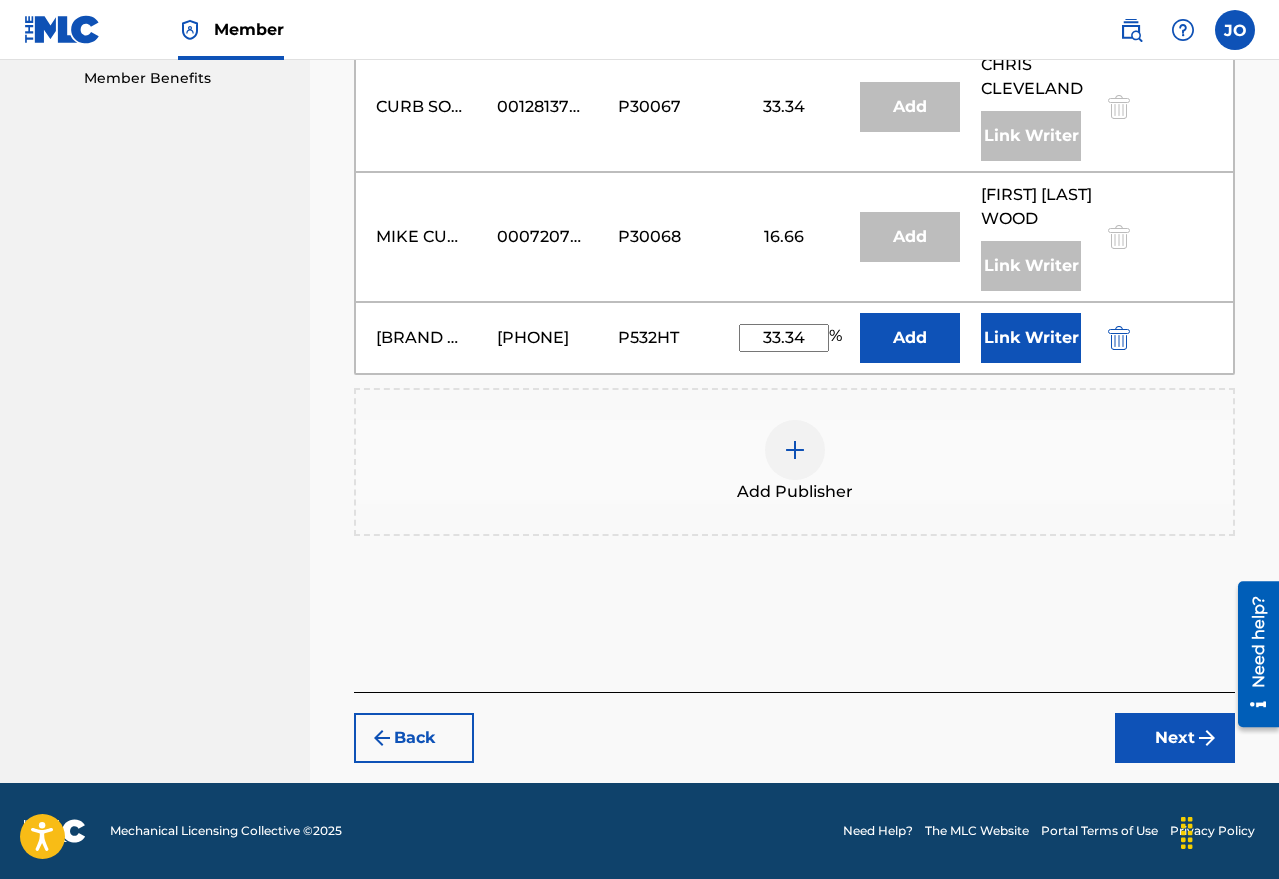 type on "33.34" 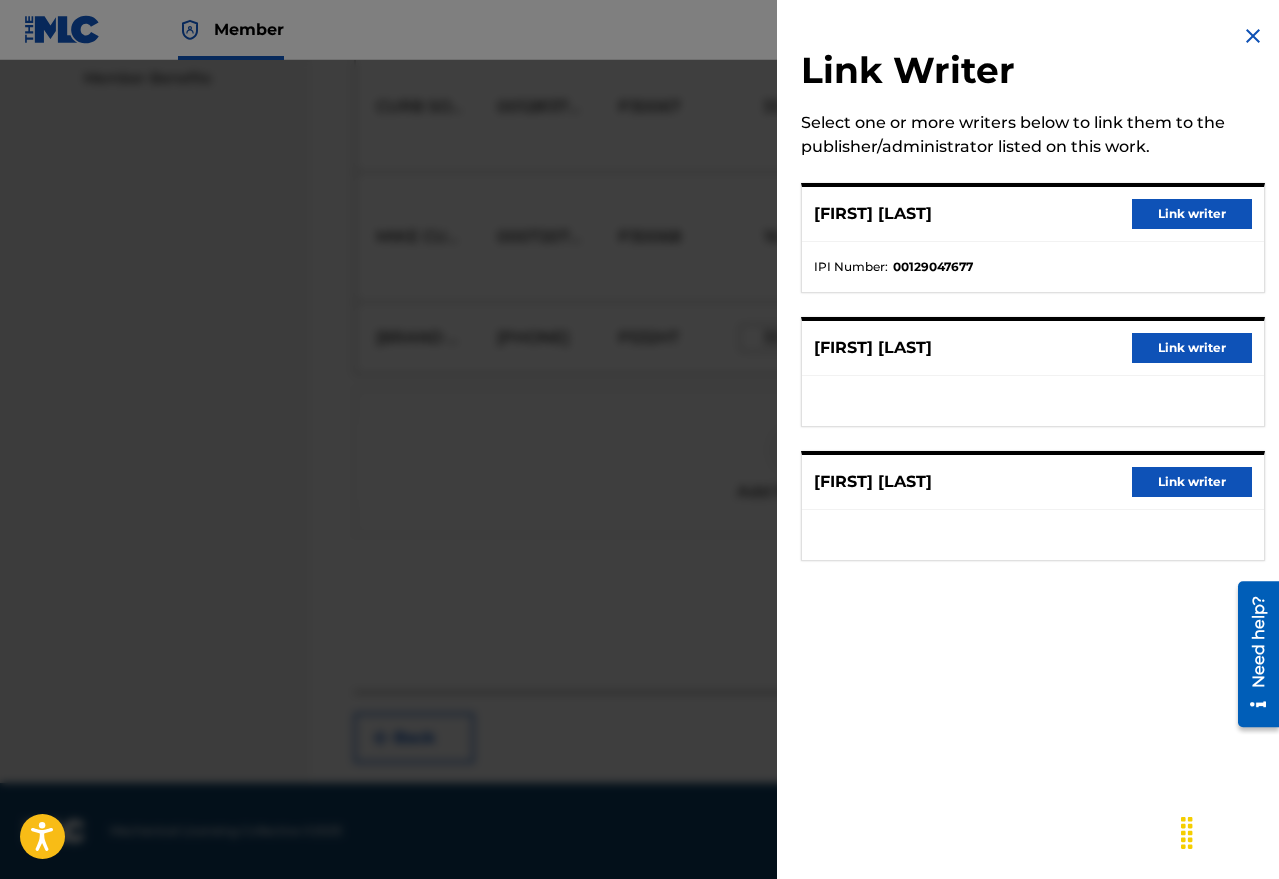 click on "Link writer" at bounding box center (1192, 482) 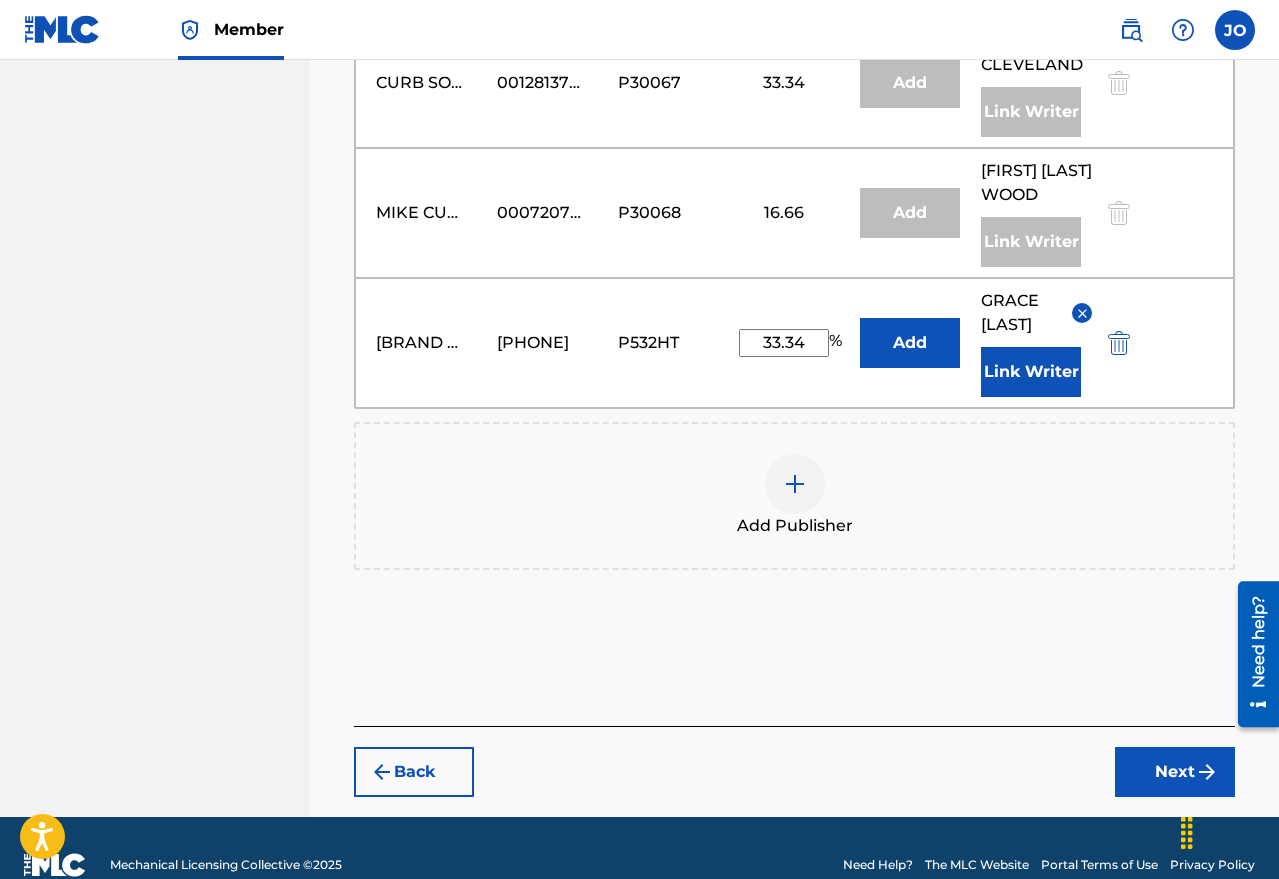 click on "Next" at bounding box center (1175, 772) 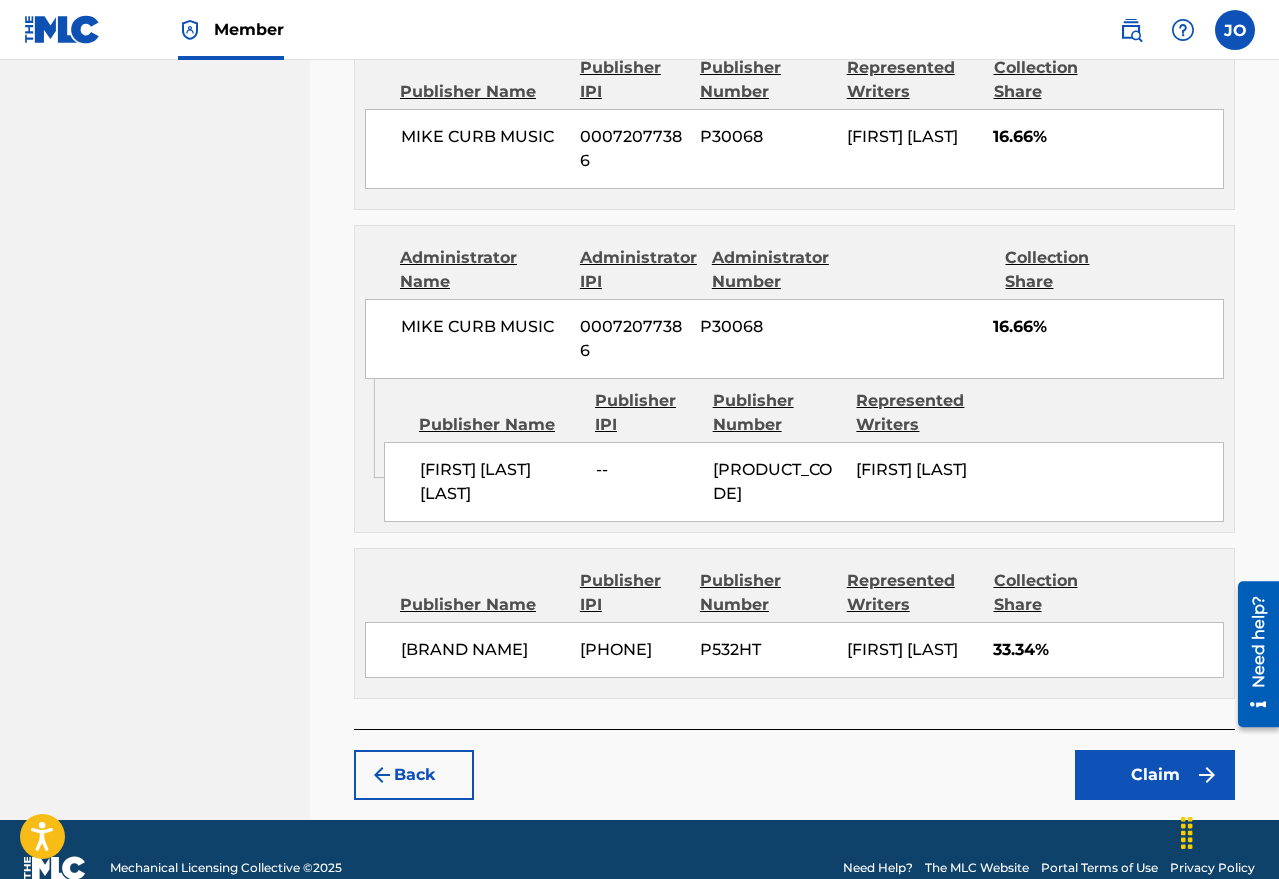 scroll, scrollTop: 1189, scrollLeft: 0, axis: vertical 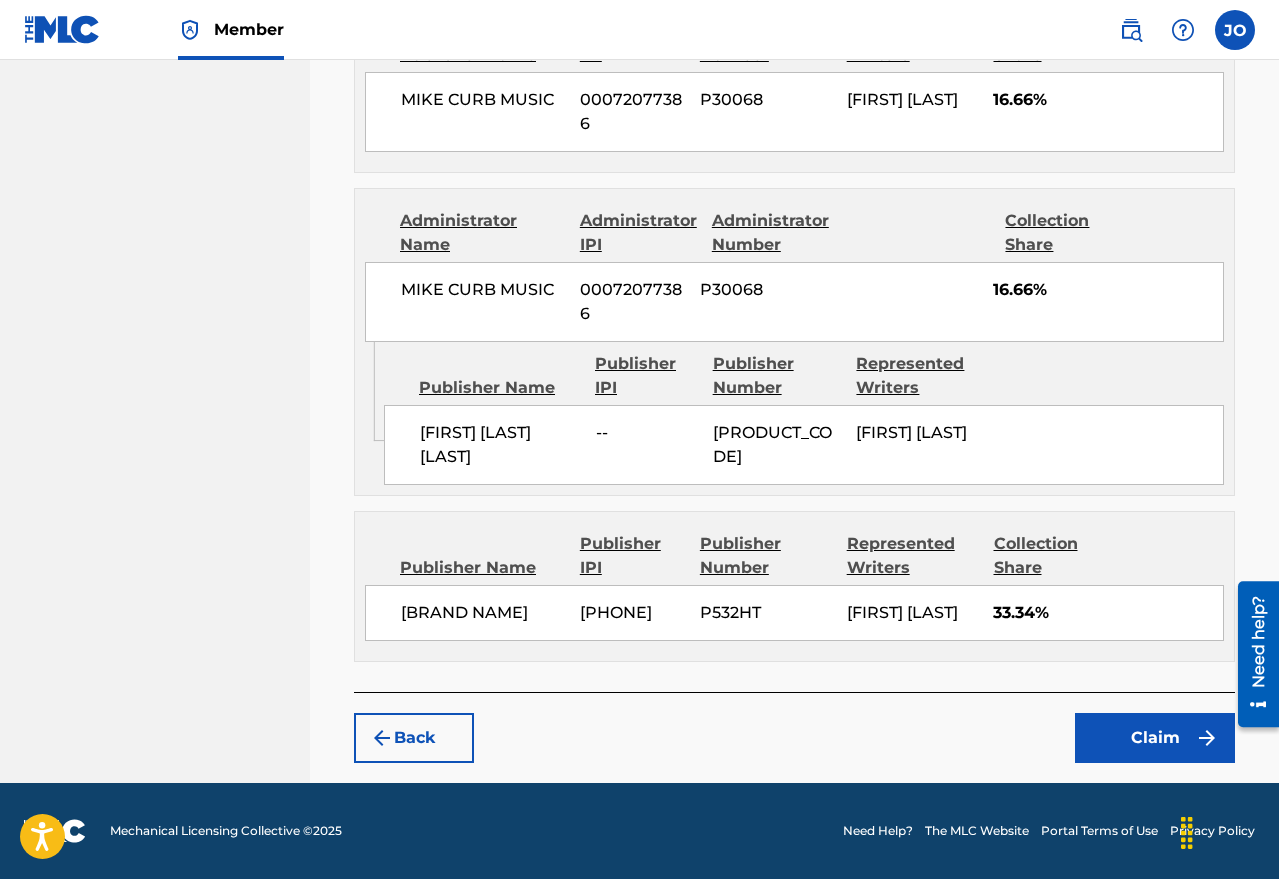 click on "Claim" at bounding box center (1155, 738) 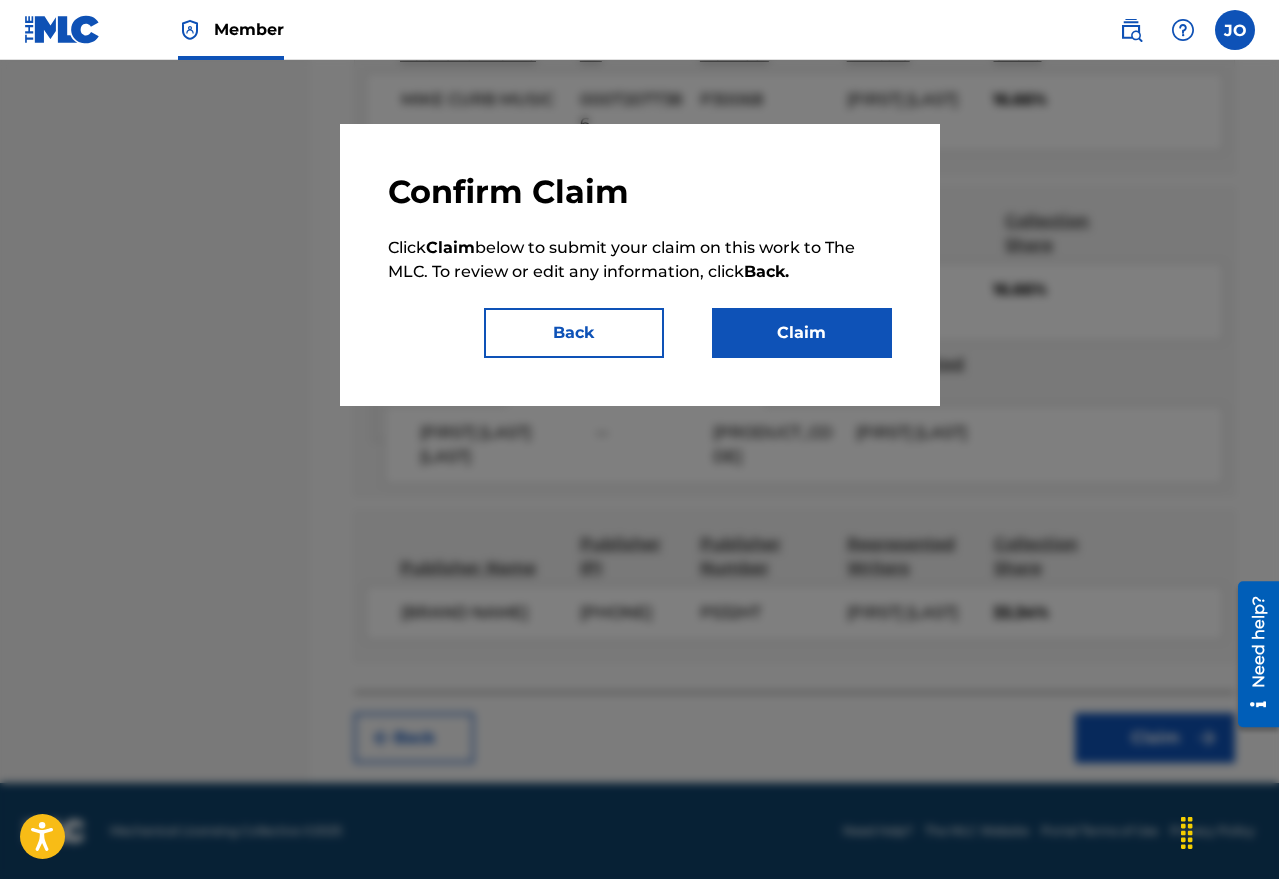 click on "Claim" at bounding box center [802, 333] 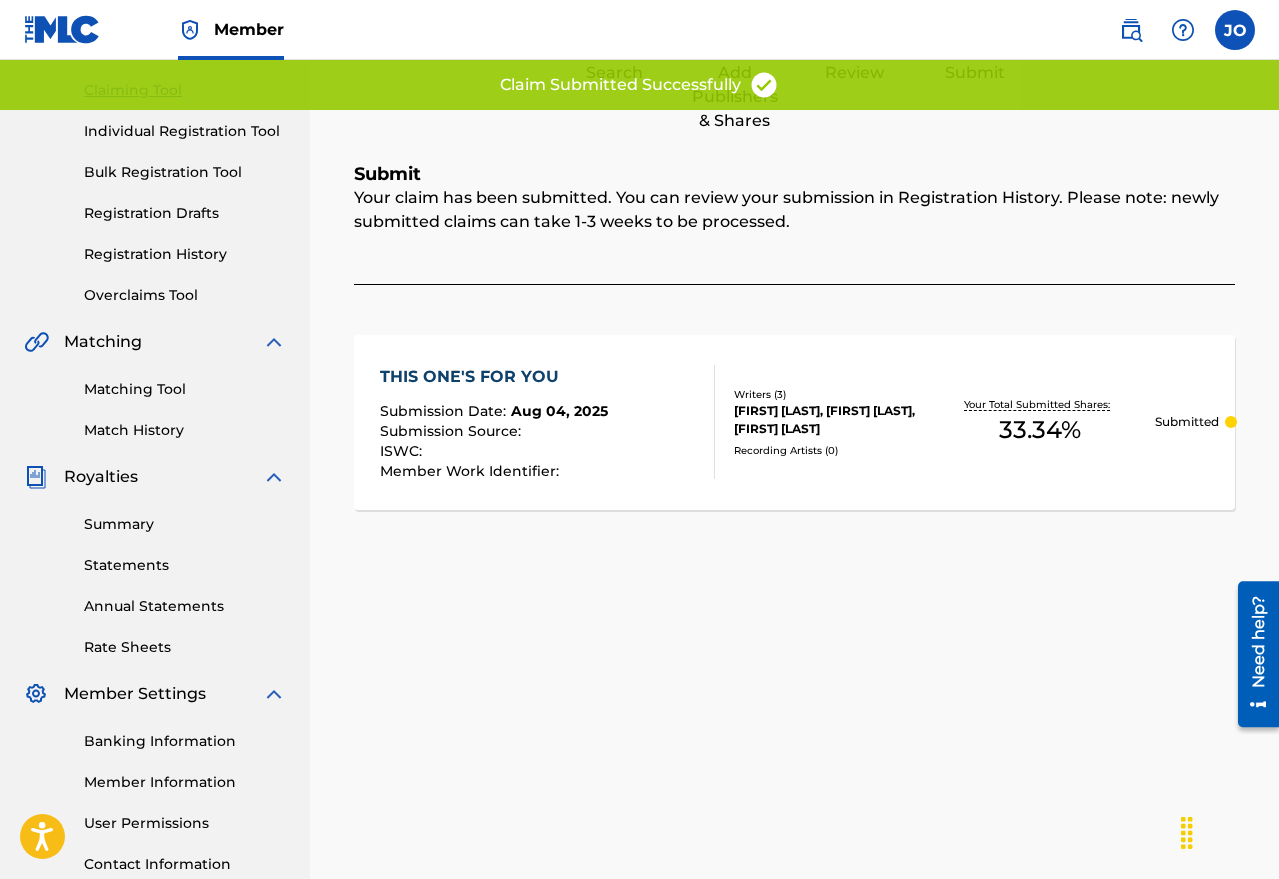 scroll, scrollTop: 0, scrollLeft: 0, axis: both 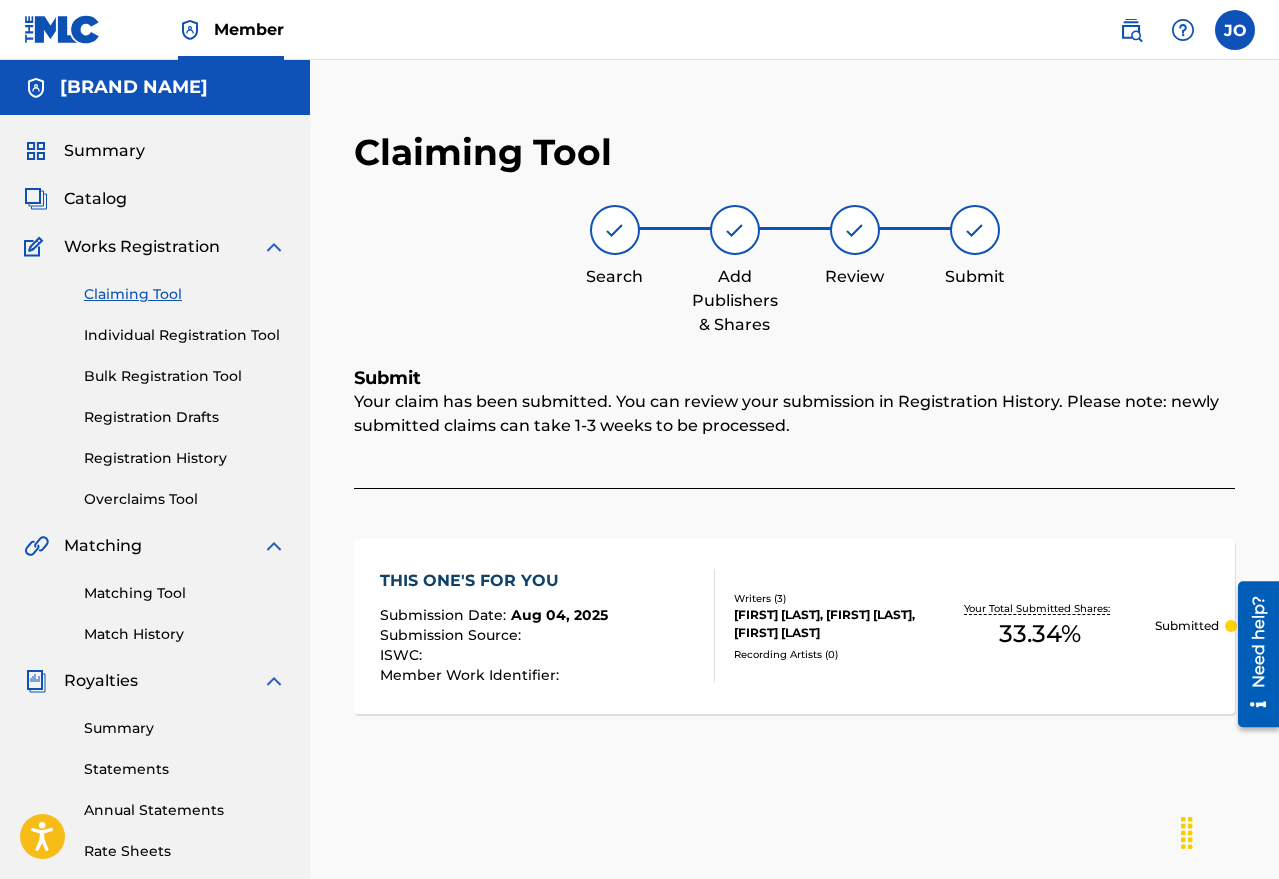 click on "Claiming Tool" at bounding box center (185, 294) 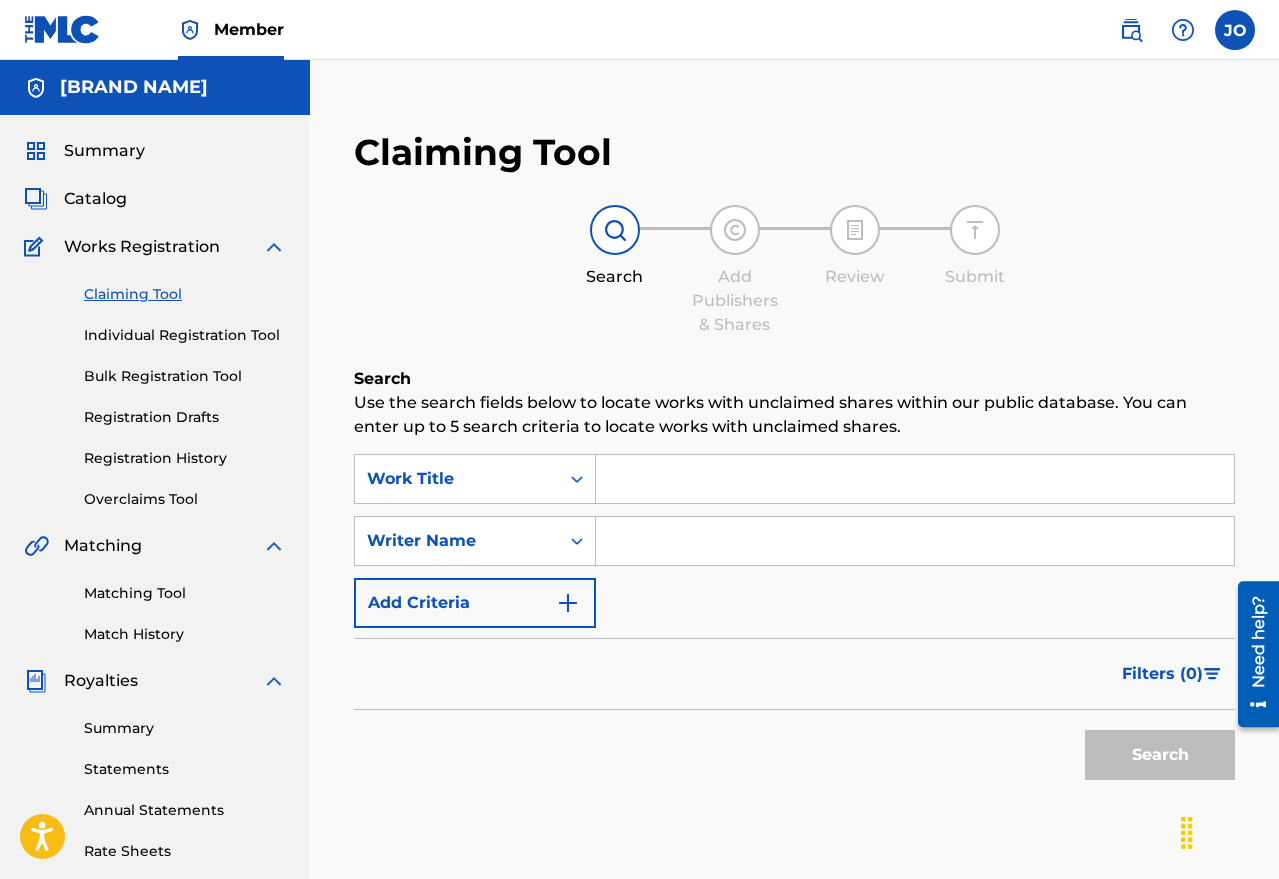 click at bounding box center [915, 479] 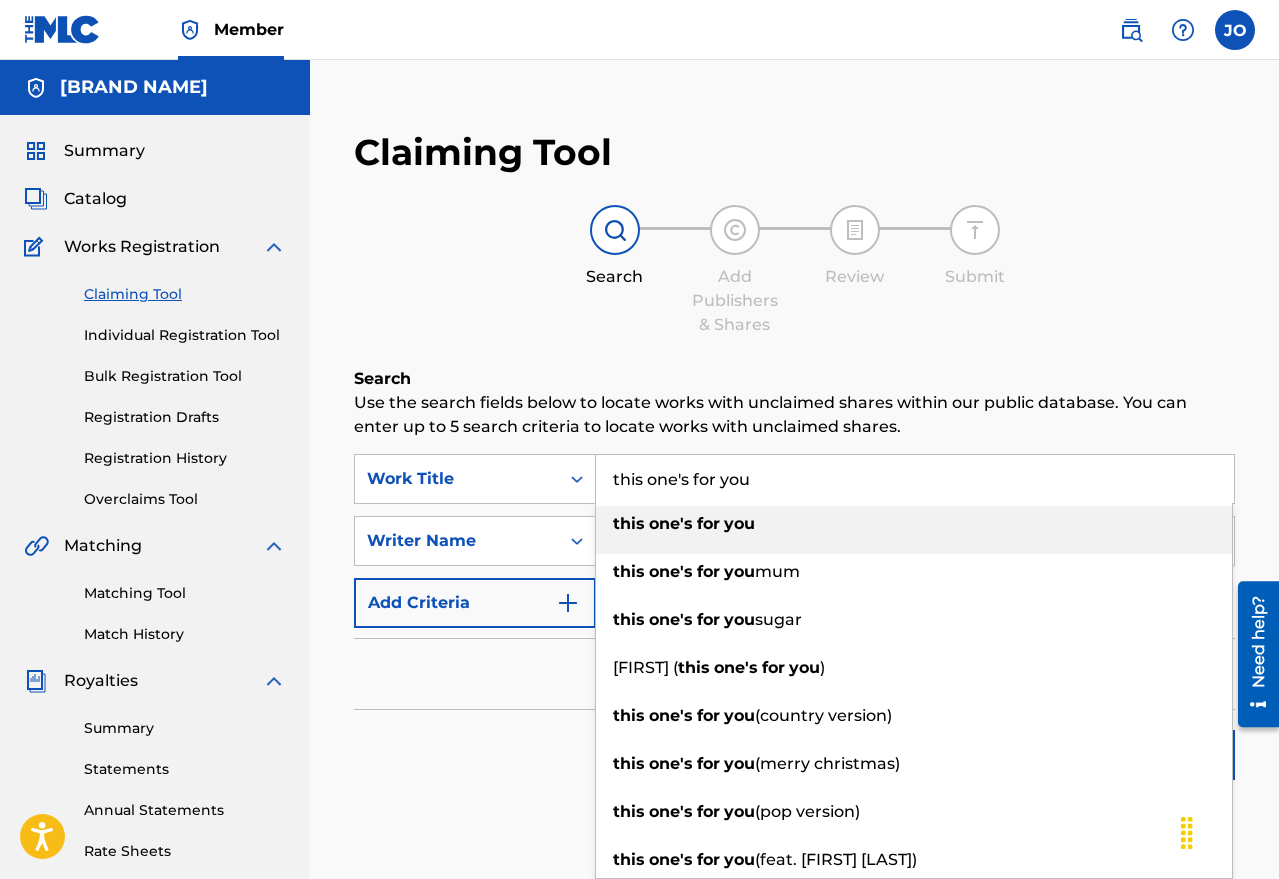 type on "this one's for you" 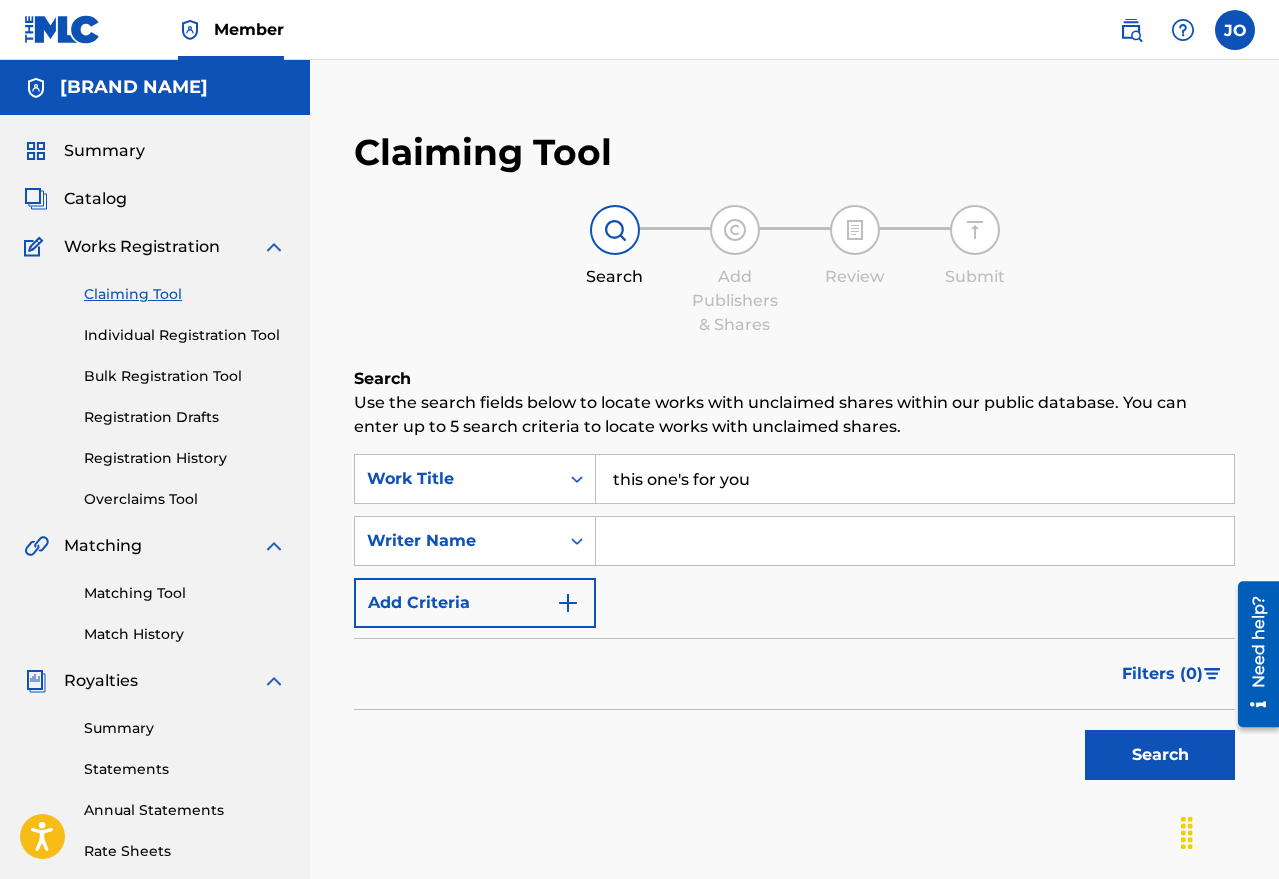 click at bounding box center (915, 541) 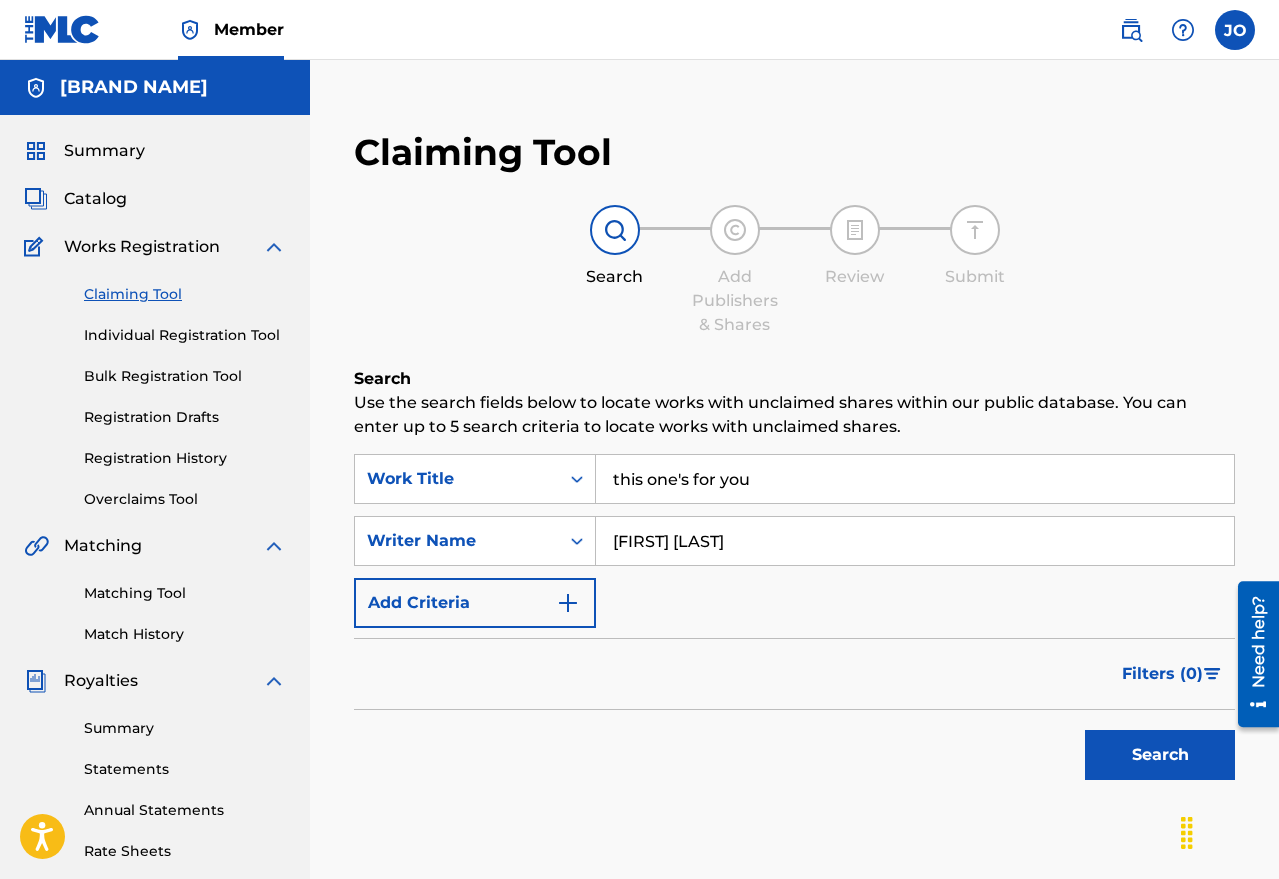 click on "Search" at bounding box center (1160, 755) 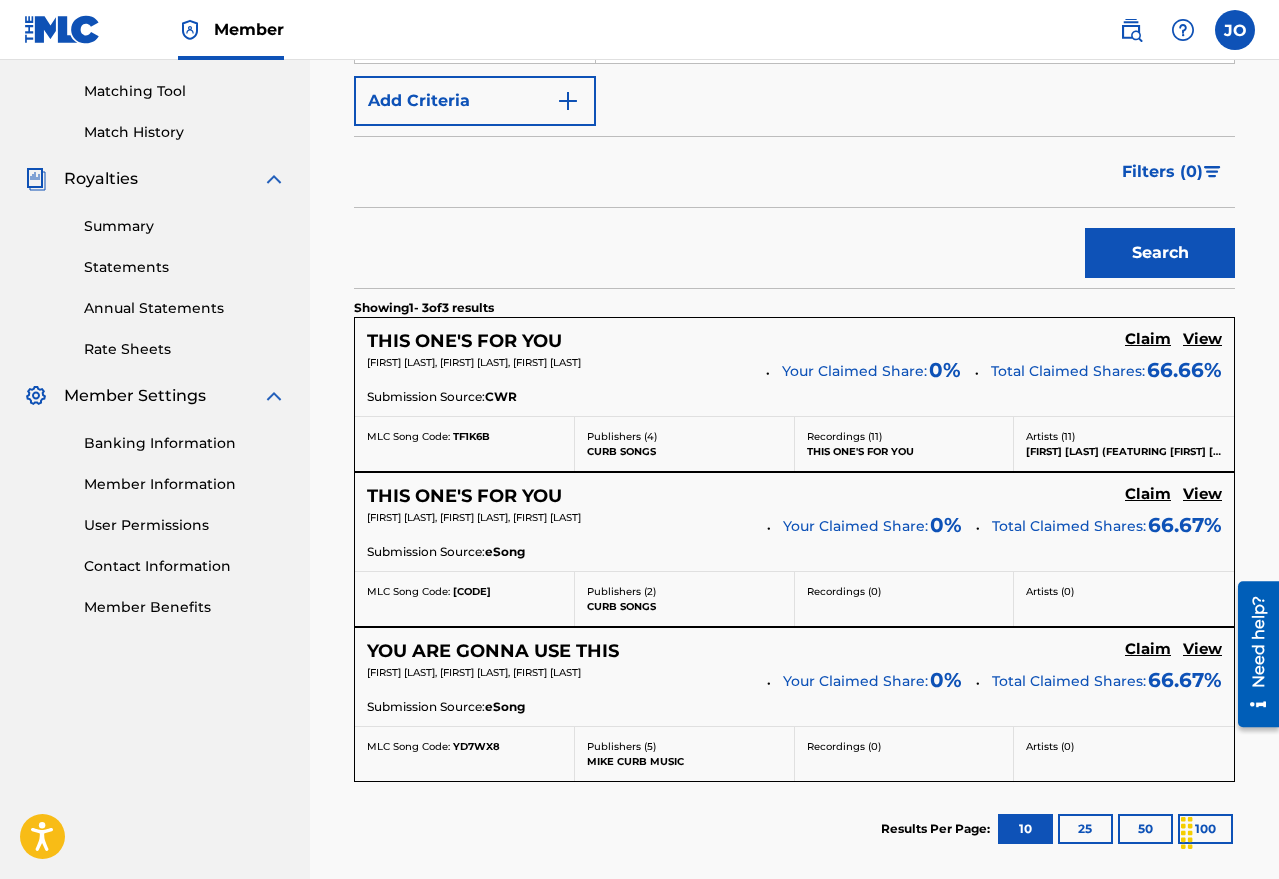 scroll, scrollTop: 600, scrollLeft: 0, axis: vertical 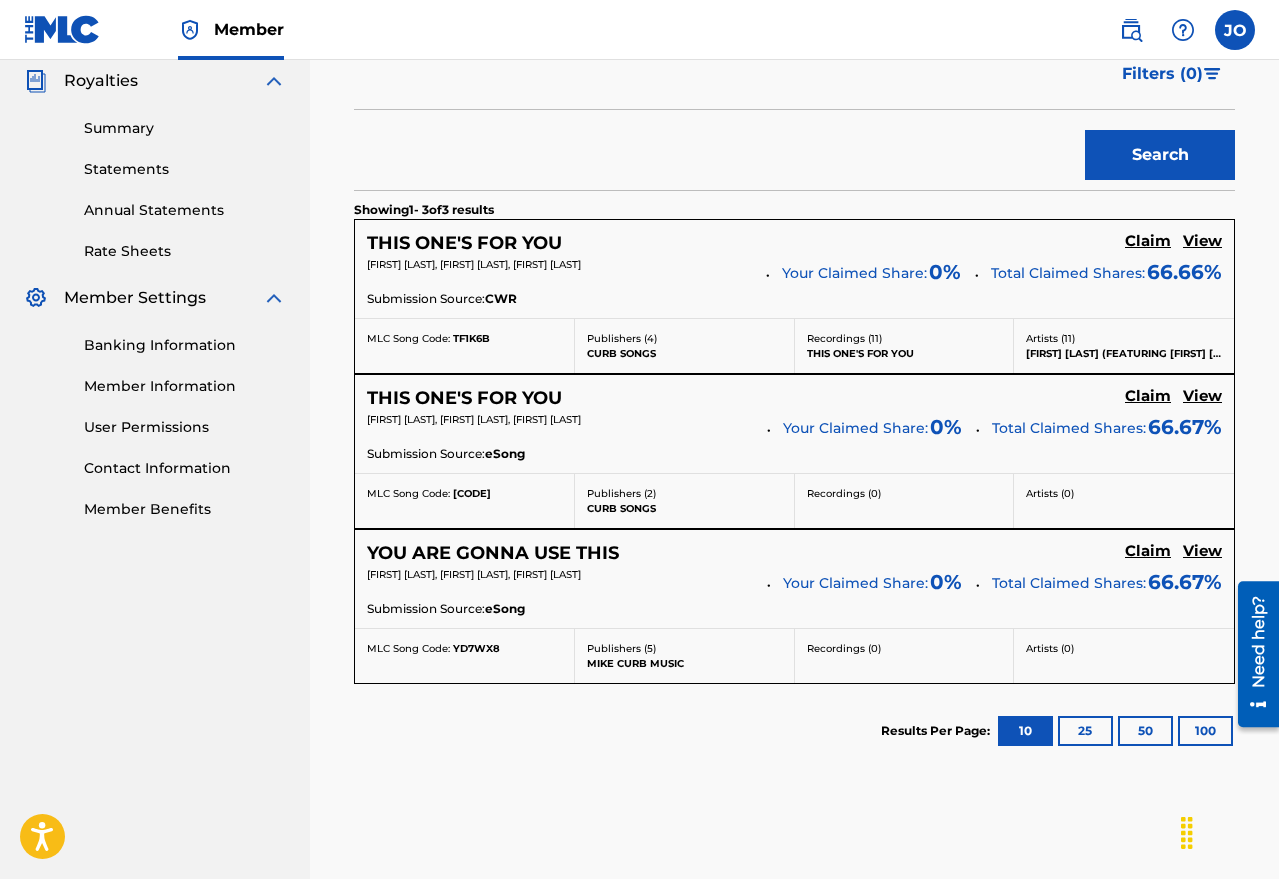 click on "Claim" at bounding box center (1148, 241) 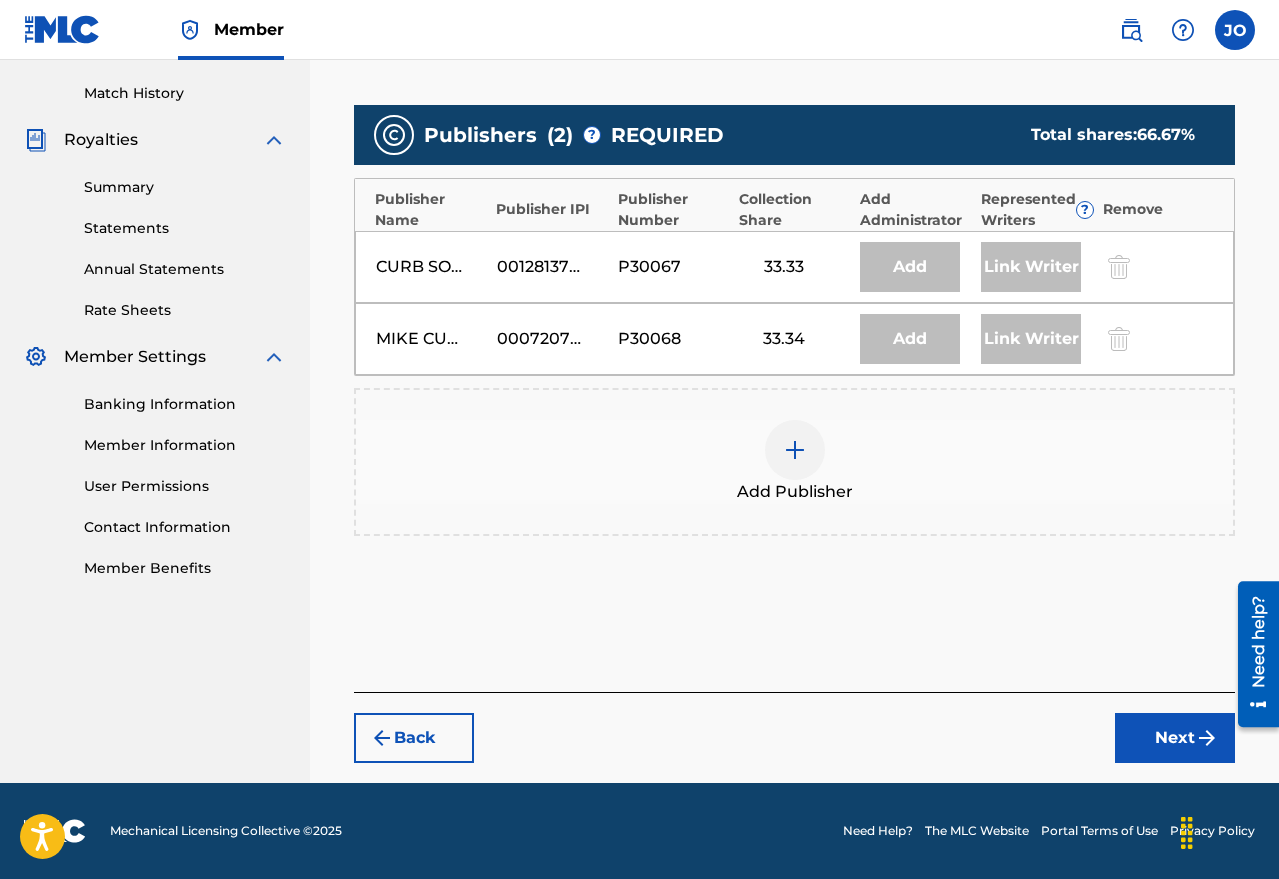 click at bounding box center (795, 450) 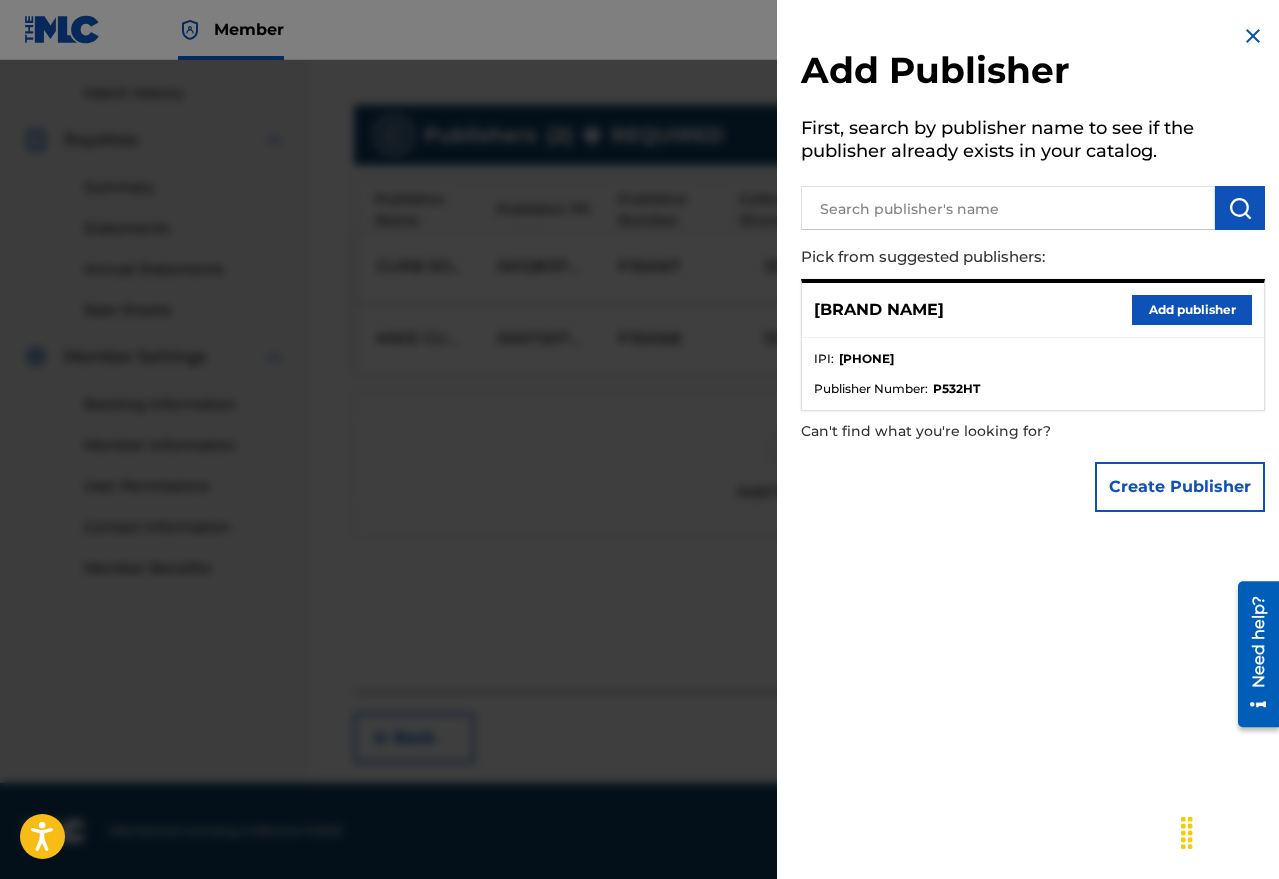 click on "Add publisher" at bounding box center (1192, 310) 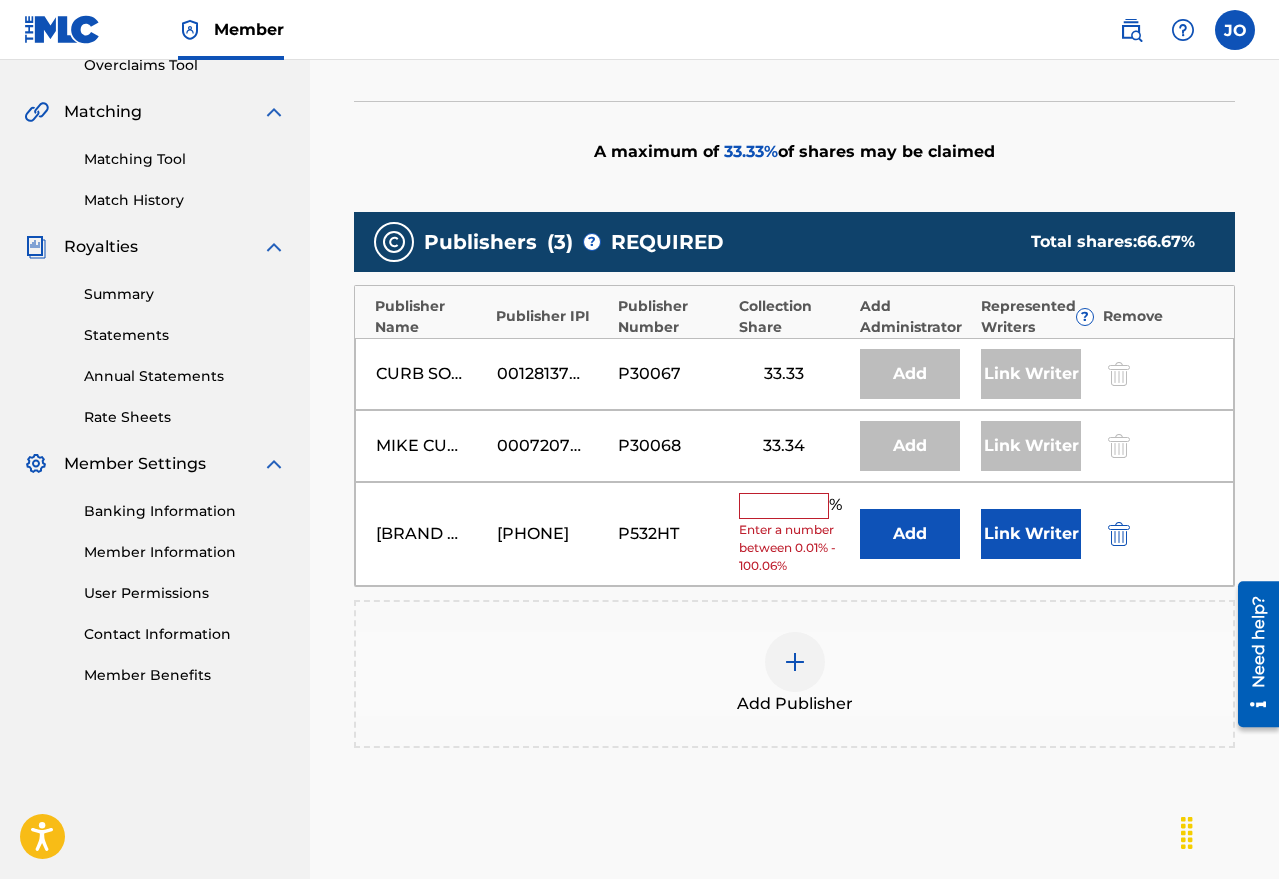 scroll, scrollTop: 441, scrollLeft: 0, axis: vertical 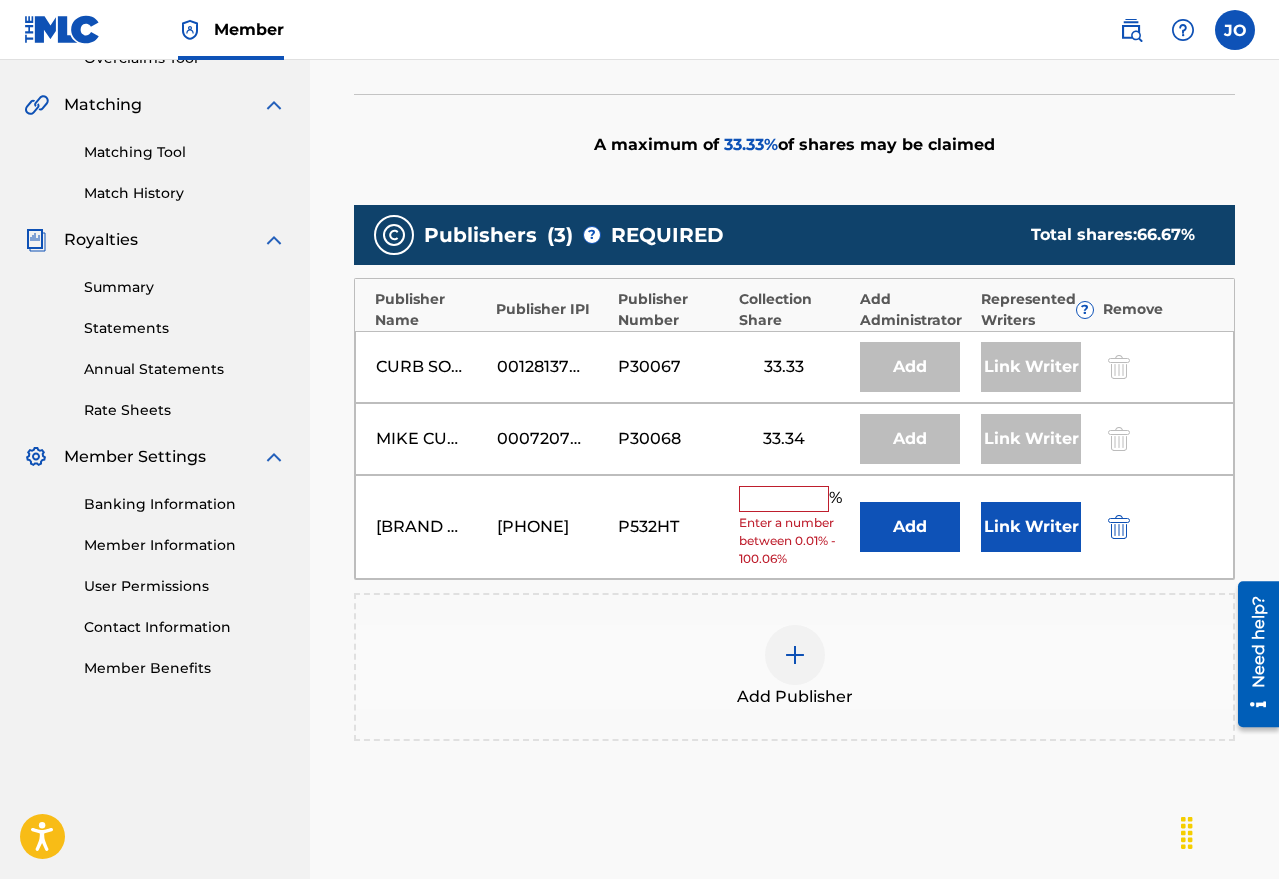 click at bounding box center [784, 499] 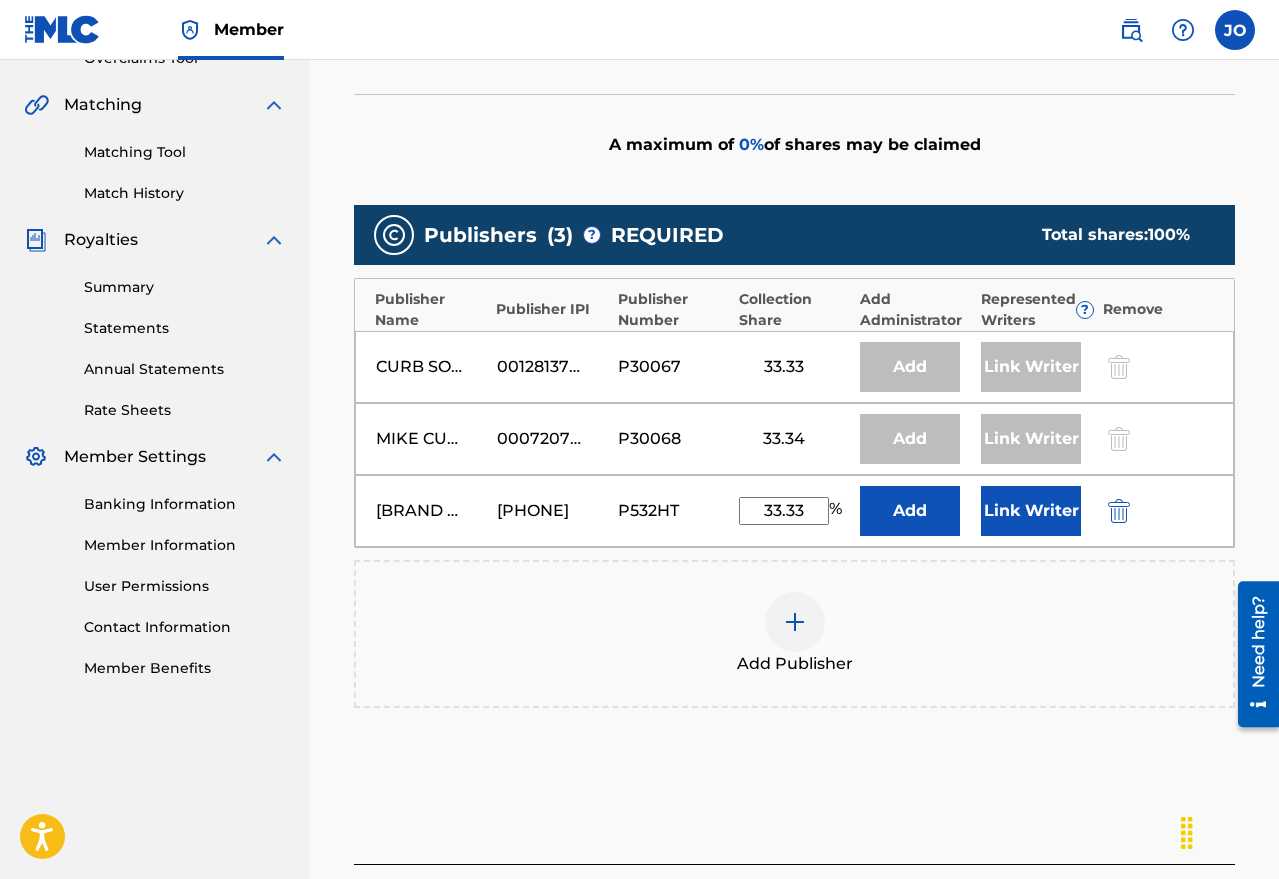type on "33.33" 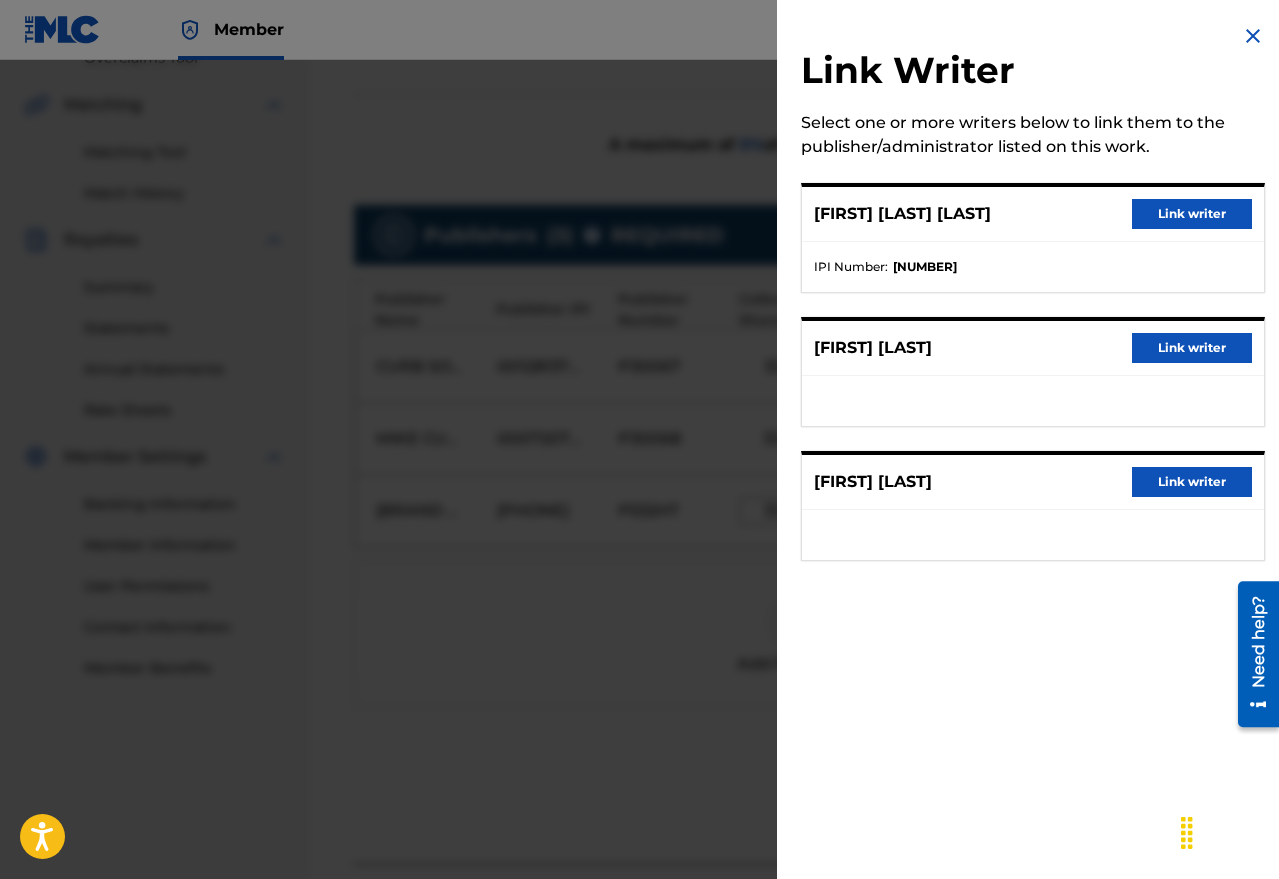 click on "Link writer" at bounding box center [1192, 482] 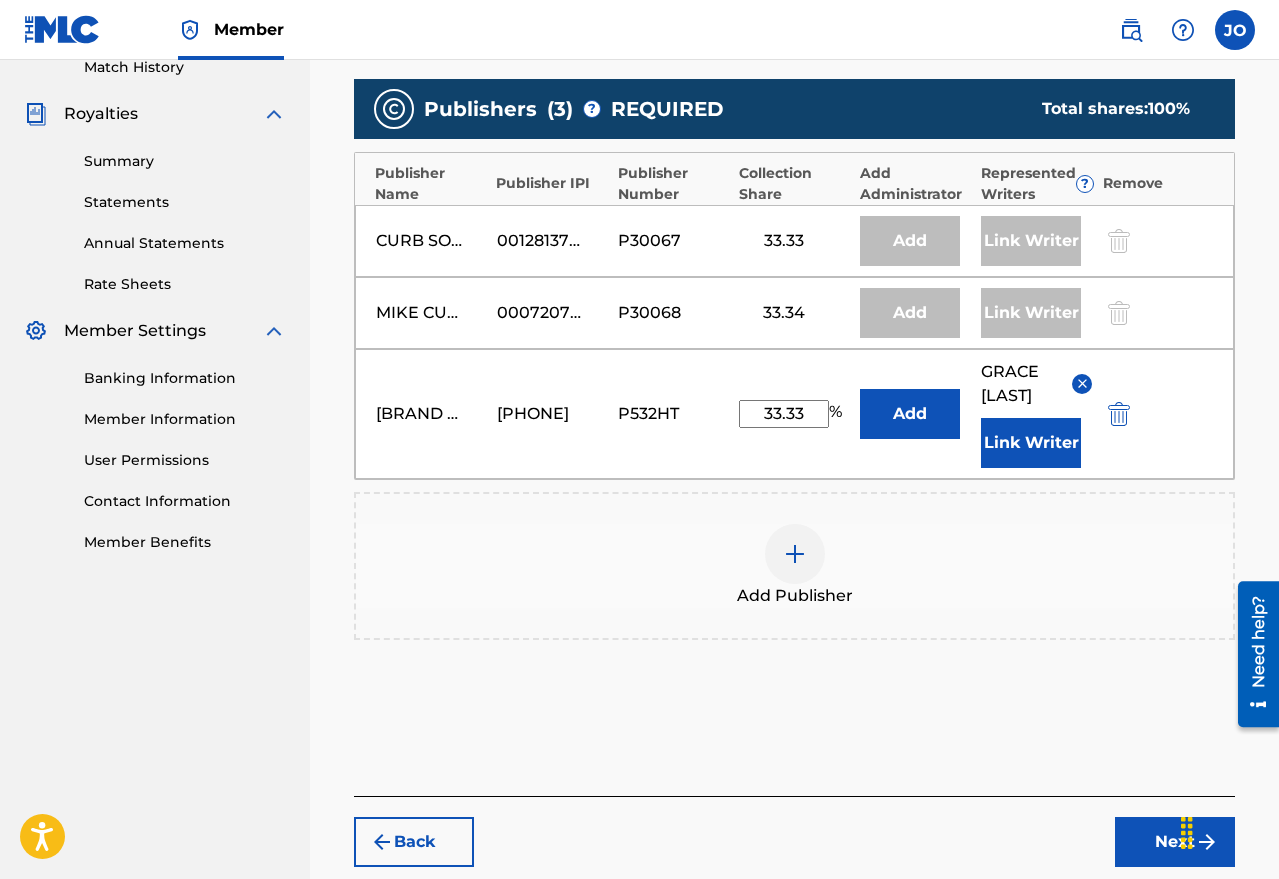scroll, scrollTop: 671, scrollLeft: 0, axis: vertical 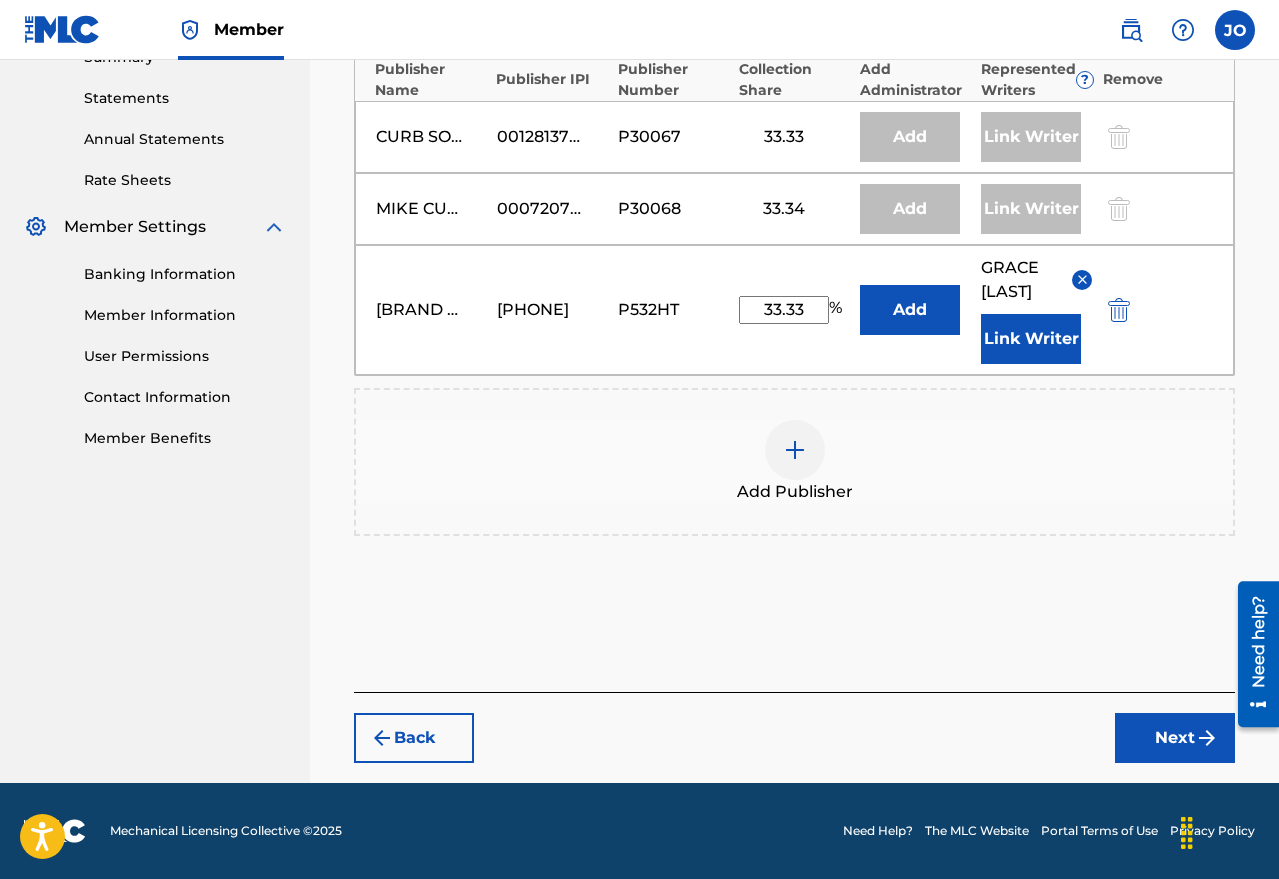 click on "Next" at bounding box center [1175, 738] 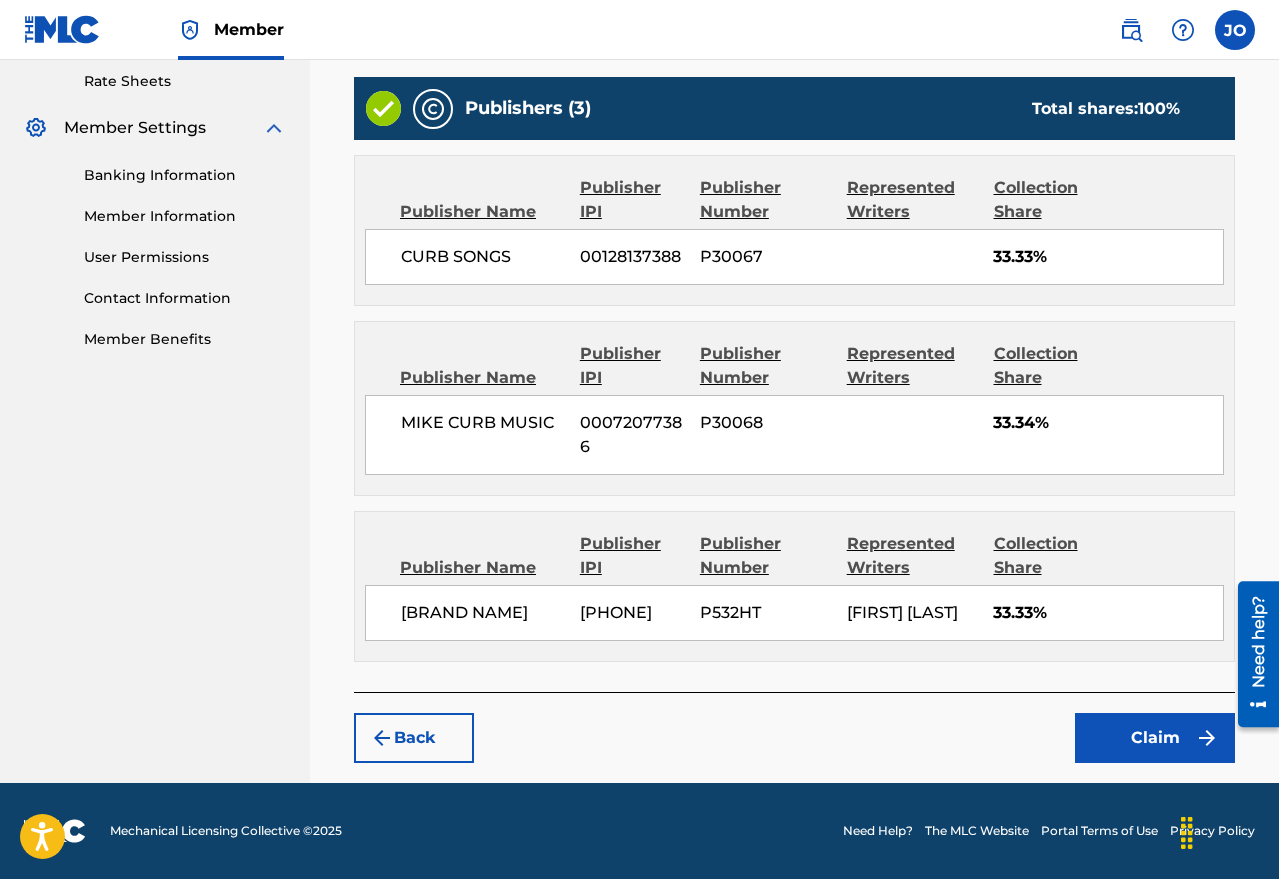scroll, scrollTop: 818, scrollLeft: 0, axis: vertical 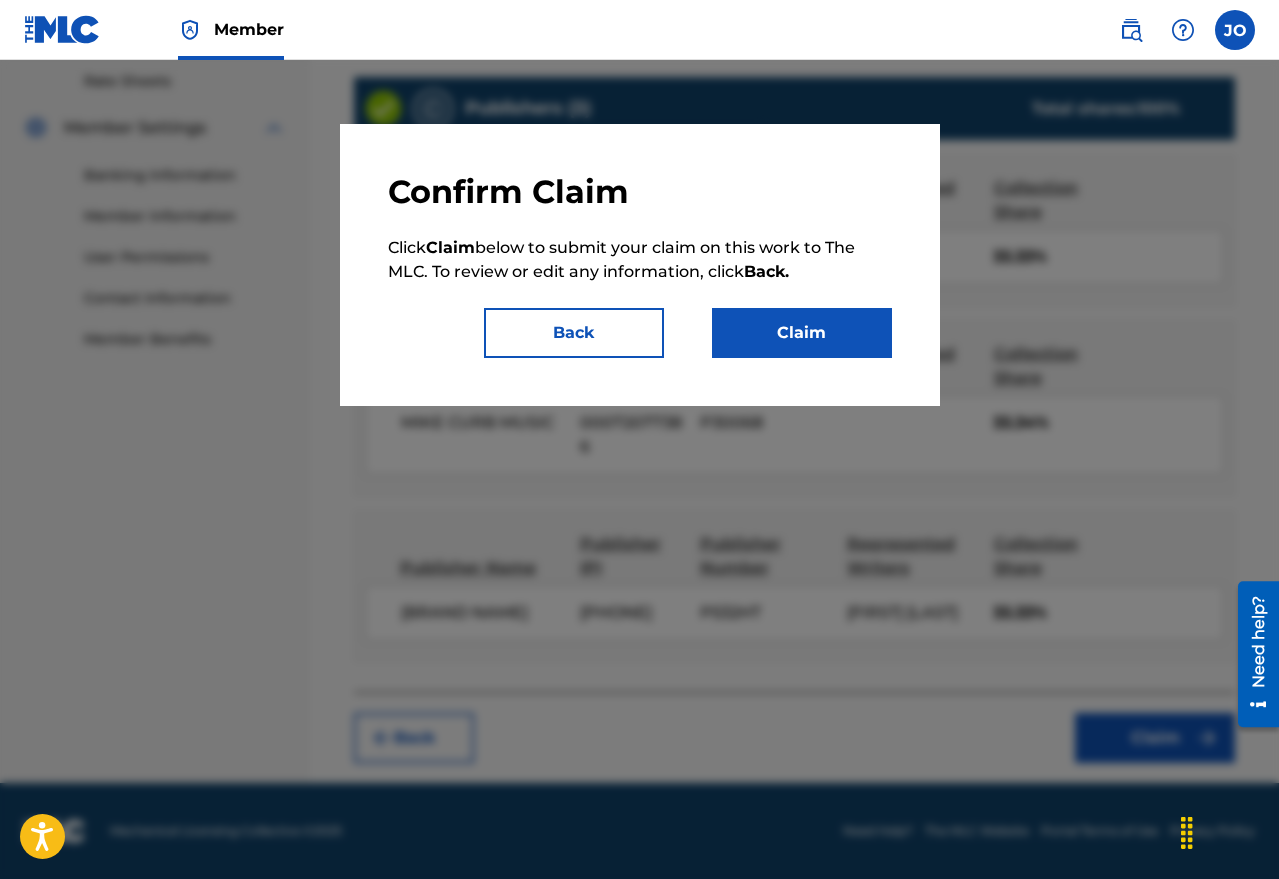 click on "Claim" at bounding box center (802, 333) 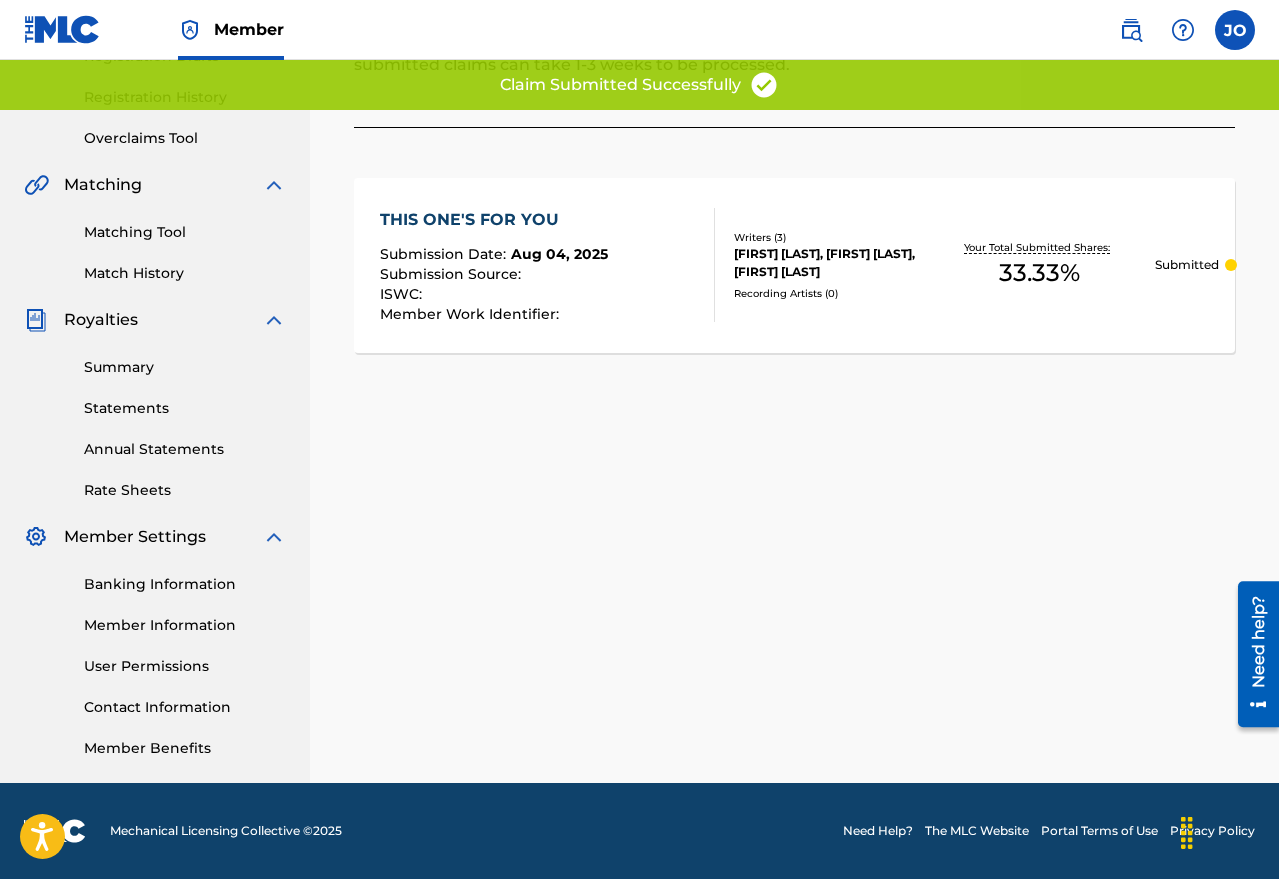 scroll, scrollTop: 0, scrollLeft: 0, axis: both 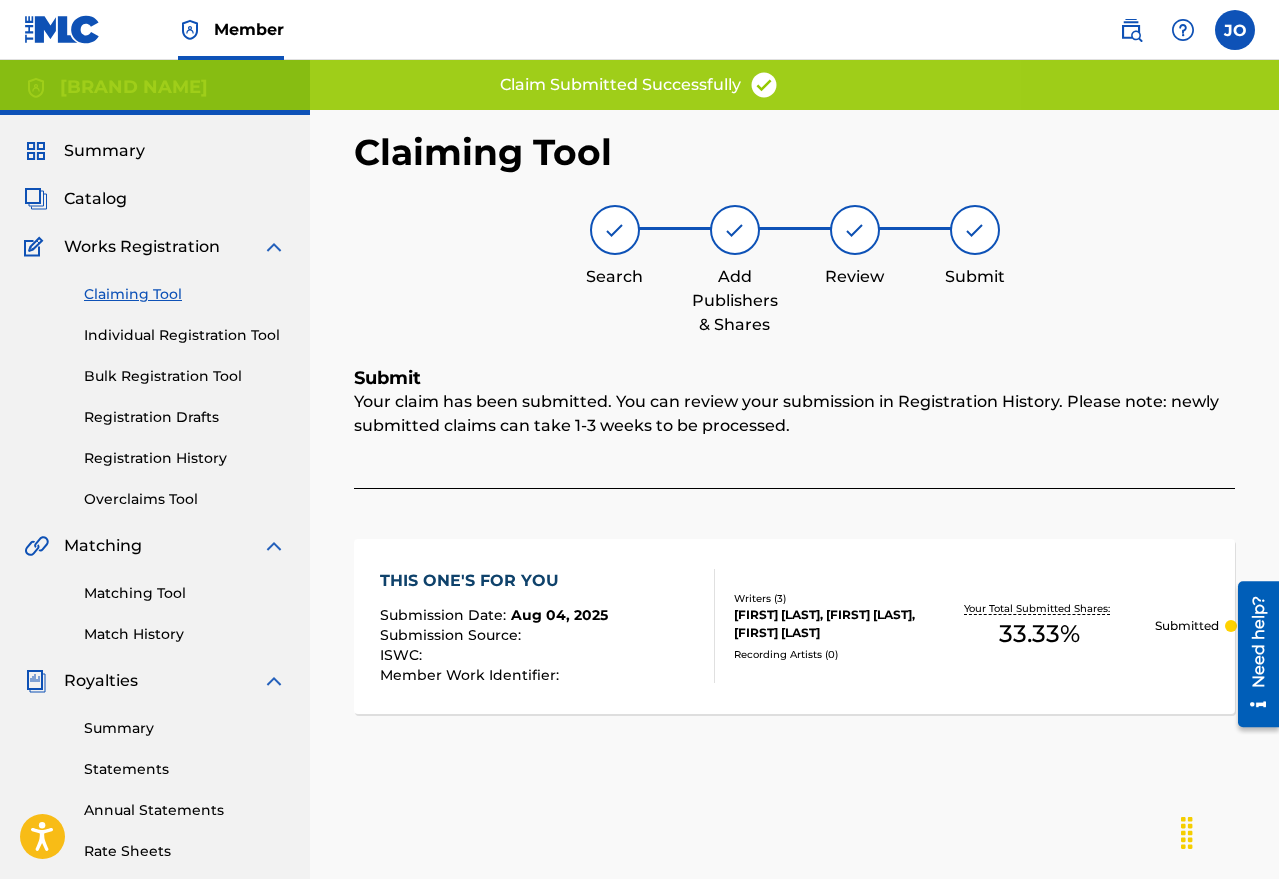 click on "Individual Registration Tool" at bounding box center (185, 335) 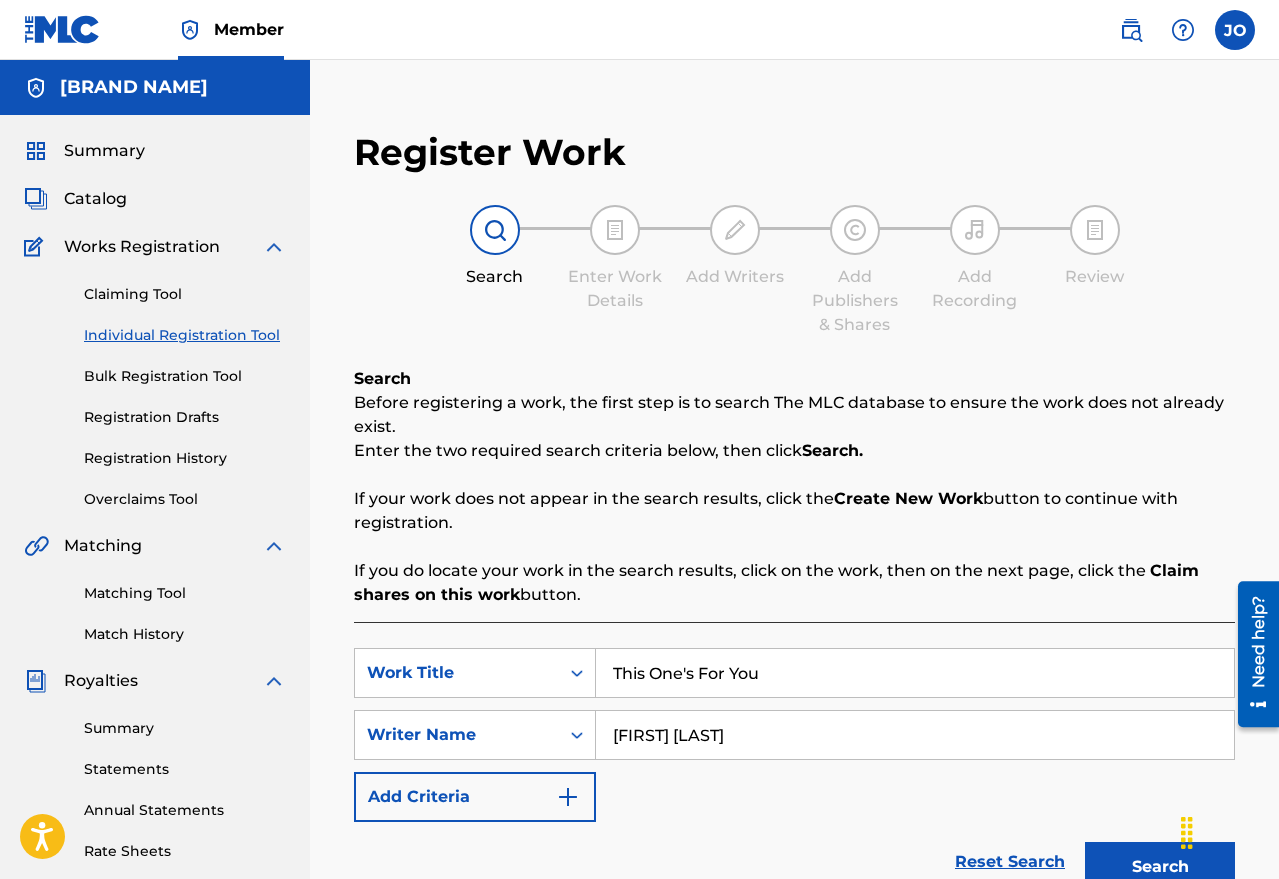 drag, startPoint x: 833, startPoint y: 681, endPoint x: 453, endPoint y: 636, distance: 382.6552 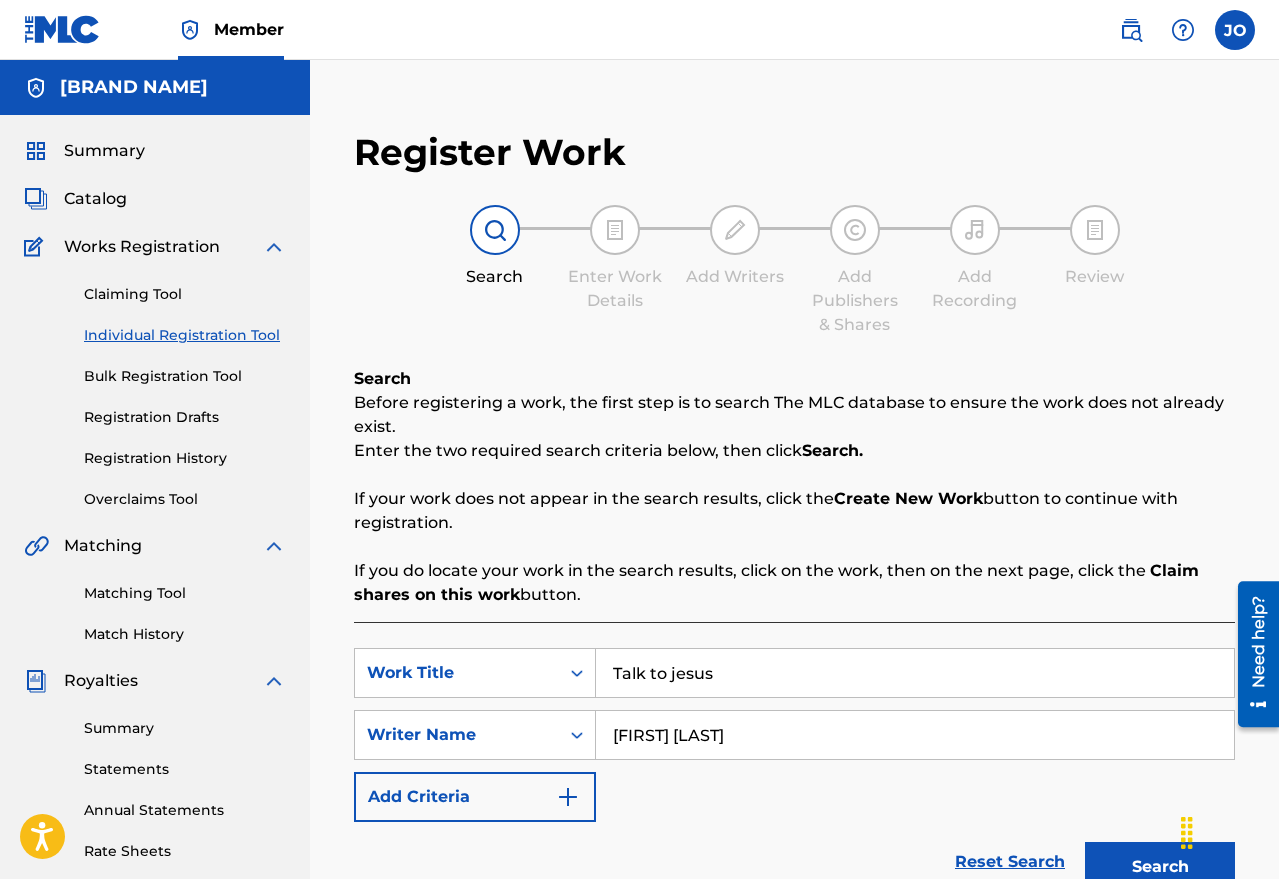 type on "Talk to jesus" 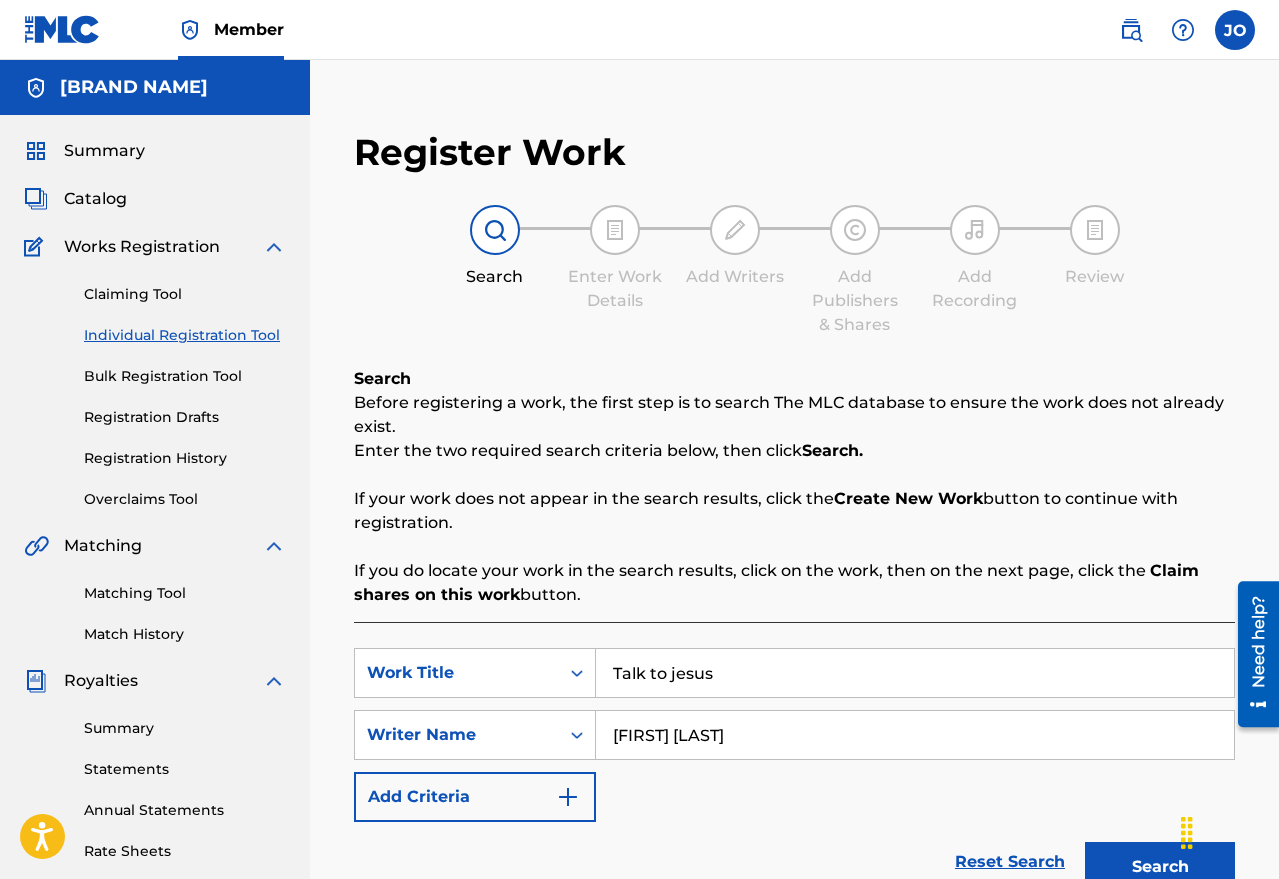 drag, startPoint x: 802, startPoint y: 730, endPoint x: 424, endPoint y: 706, distance: 378.76114 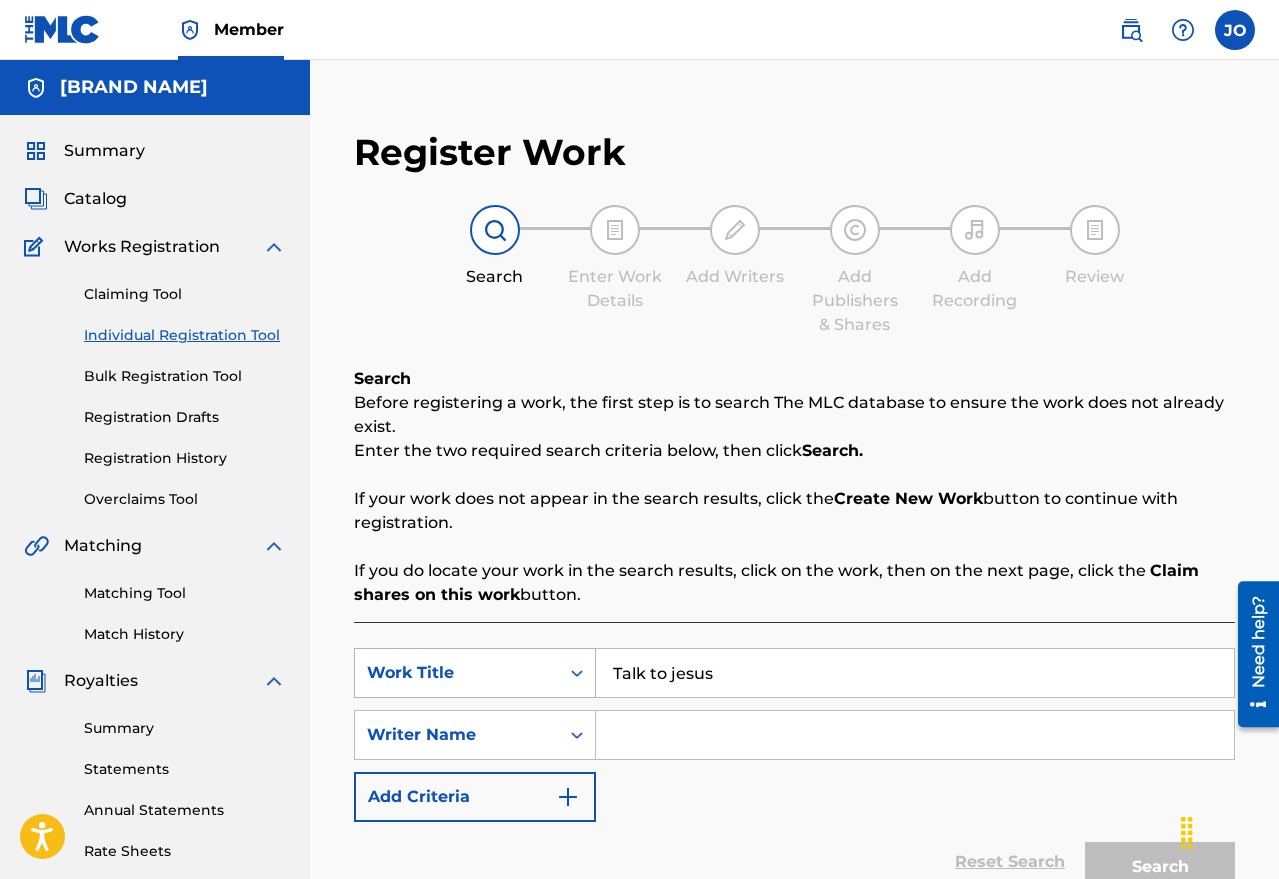 paste on "[LAST], [FIRST]" 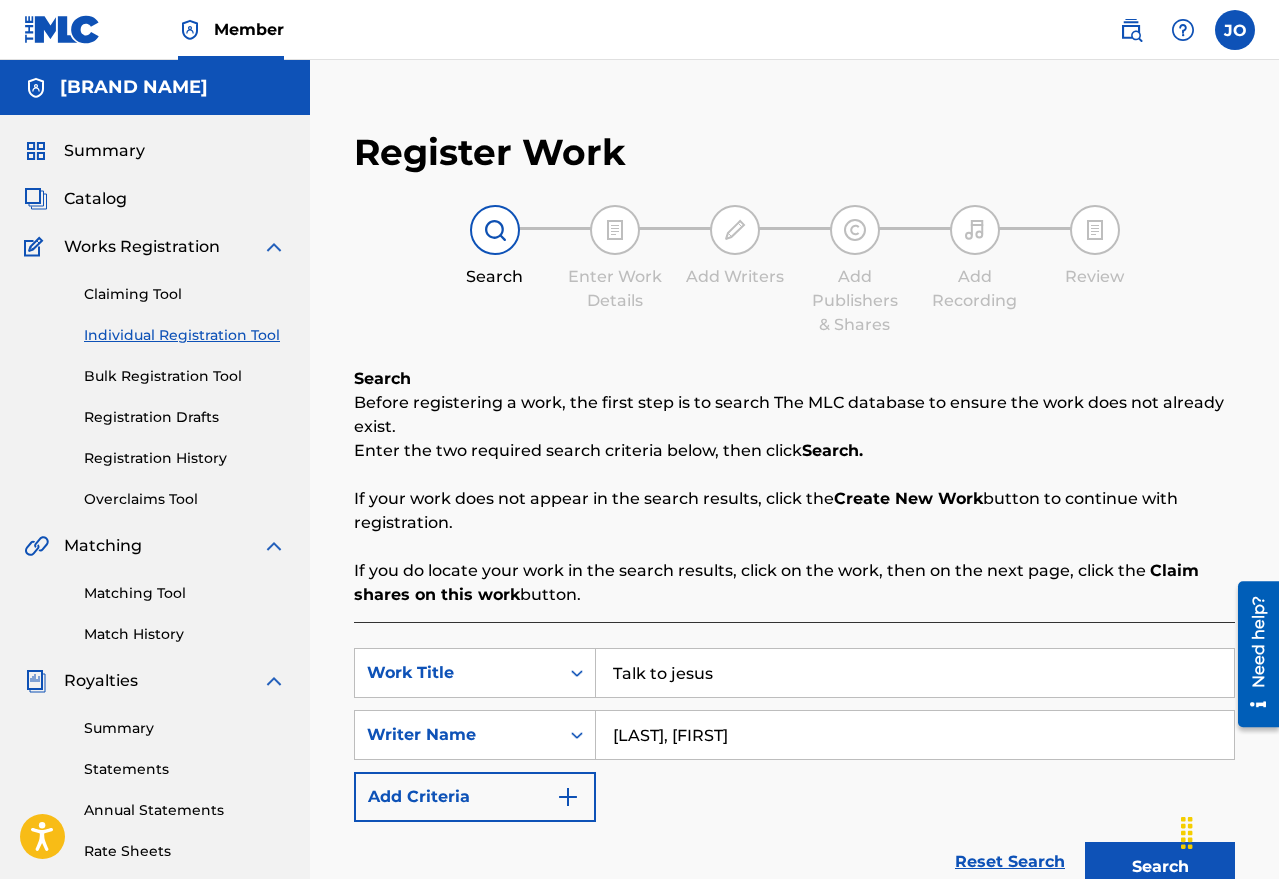 click on "[LAST], [FIRST]" at bounding box center (915, 735) 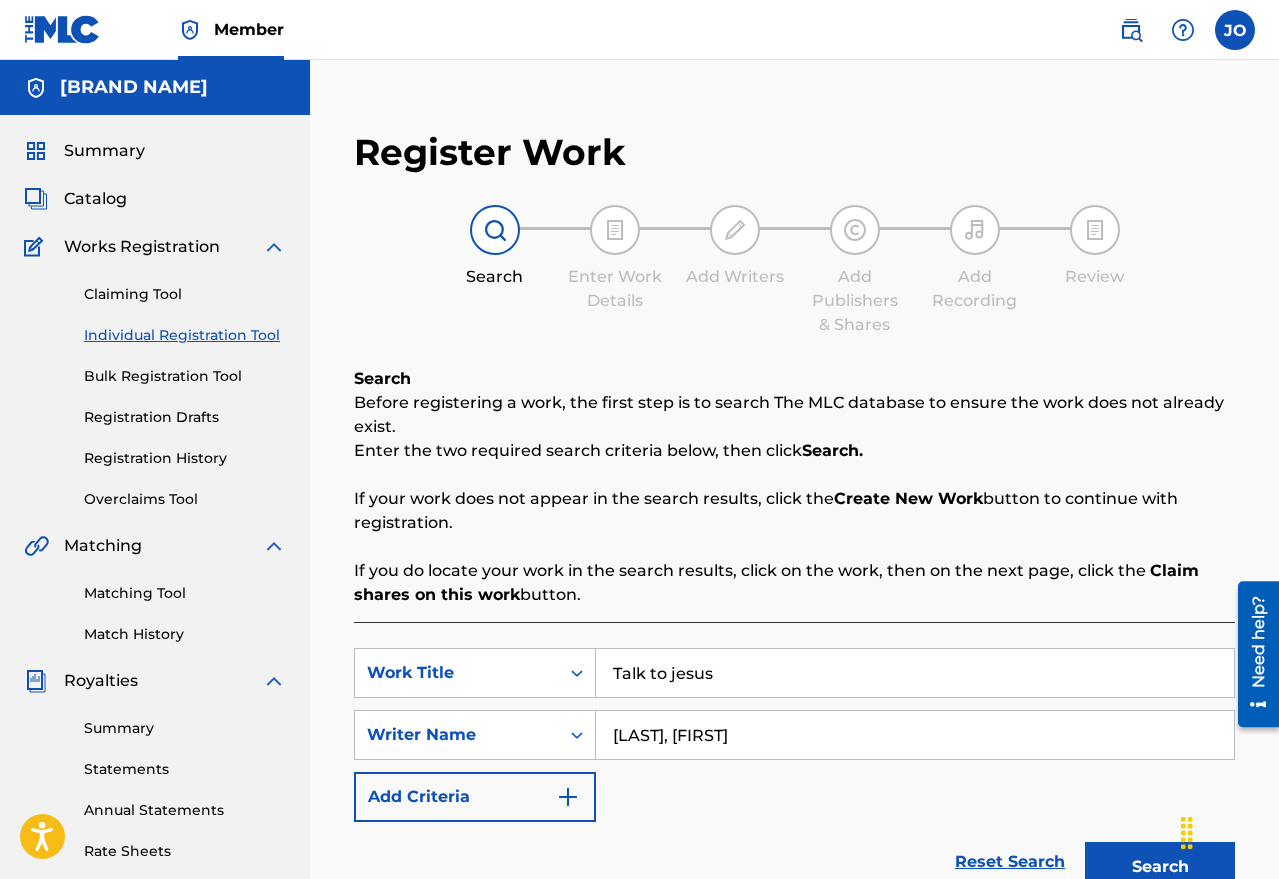 click on "[LAST], [FIRST]" at bounding box center (915, 735) 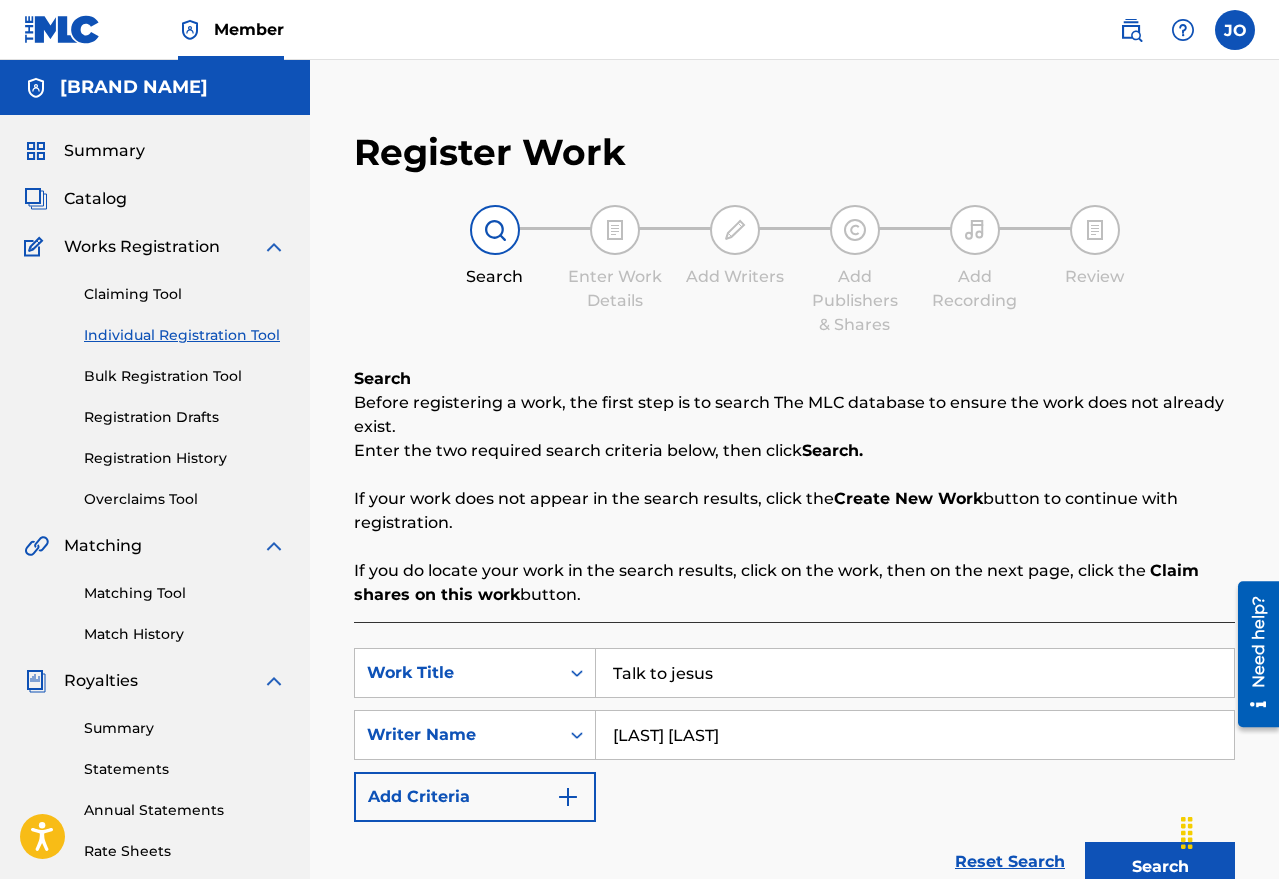 type on "[LAST] [LAST]" 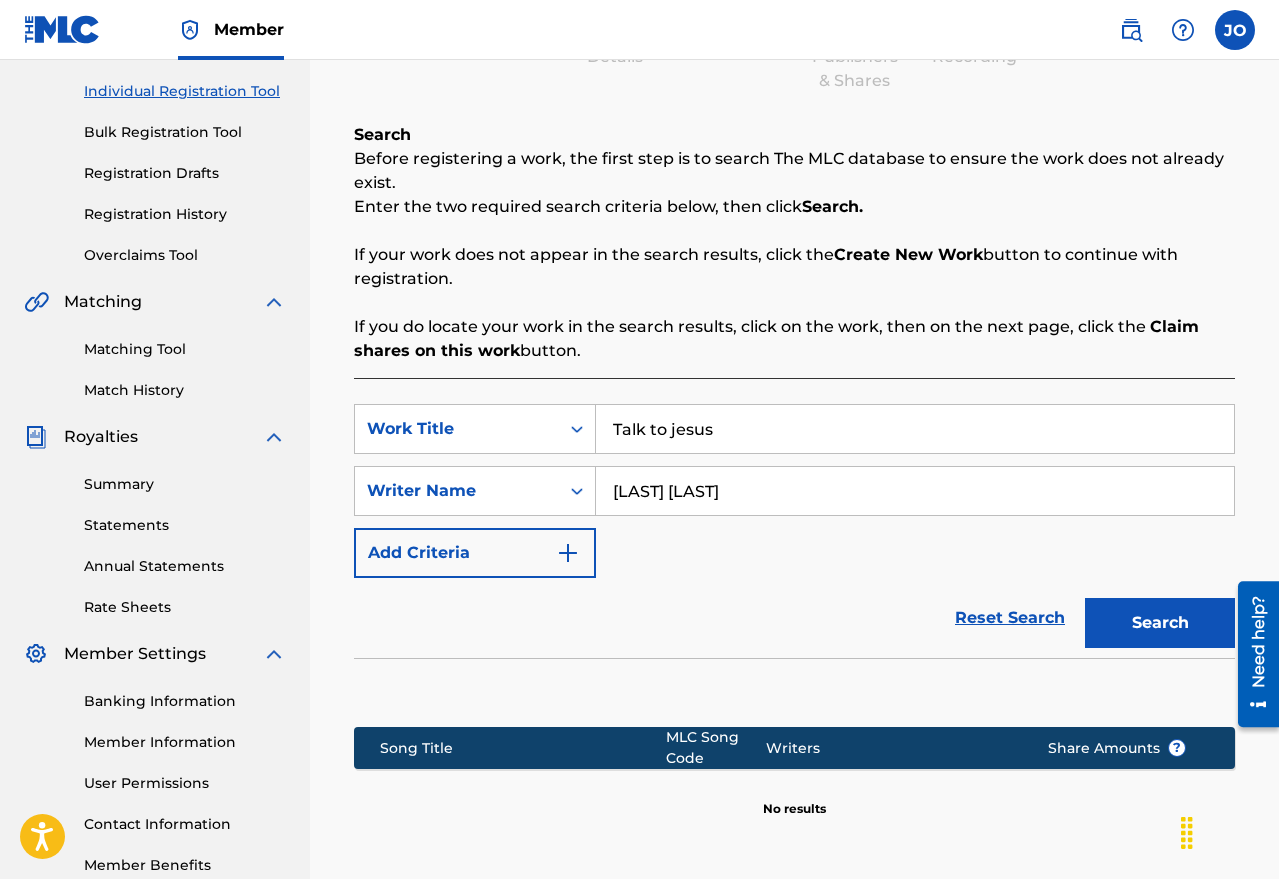 scroll, scrollTop: 400, scrollLeft: 0, axis: vertical 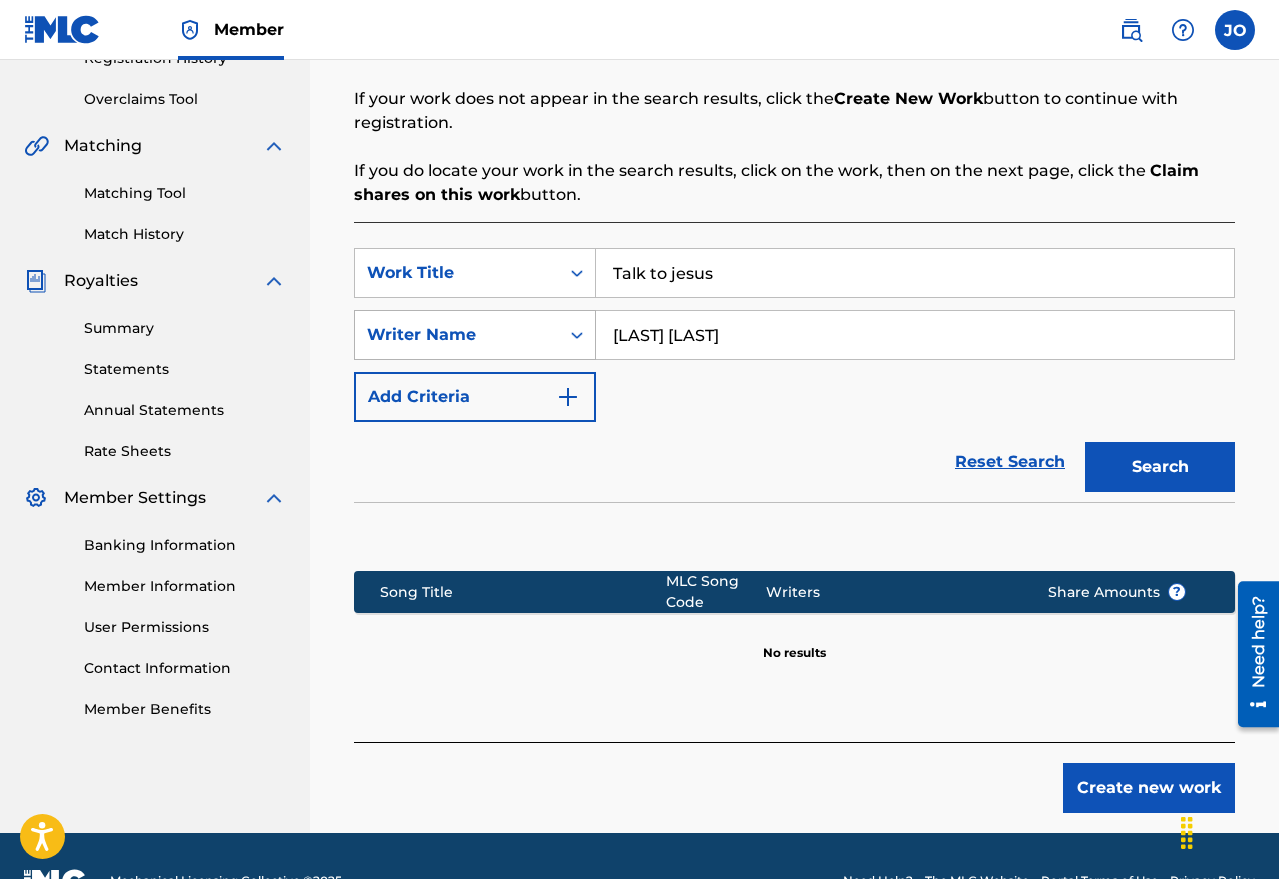 drag, startPoint x: 694, startPoint y: 337, endPoint x: 560, endPoint y: 316, distance: 135.63554 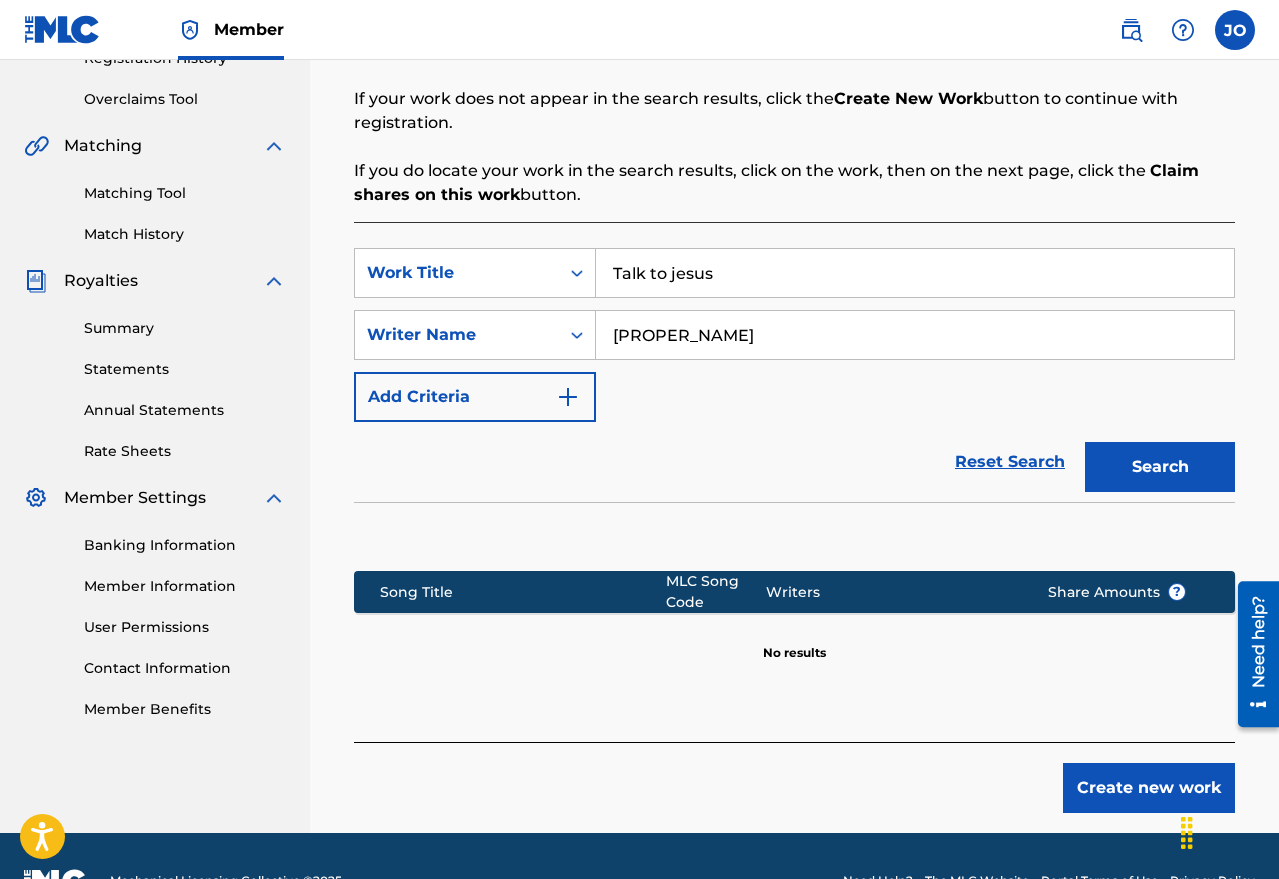 type on "[PROPER_NAME]" 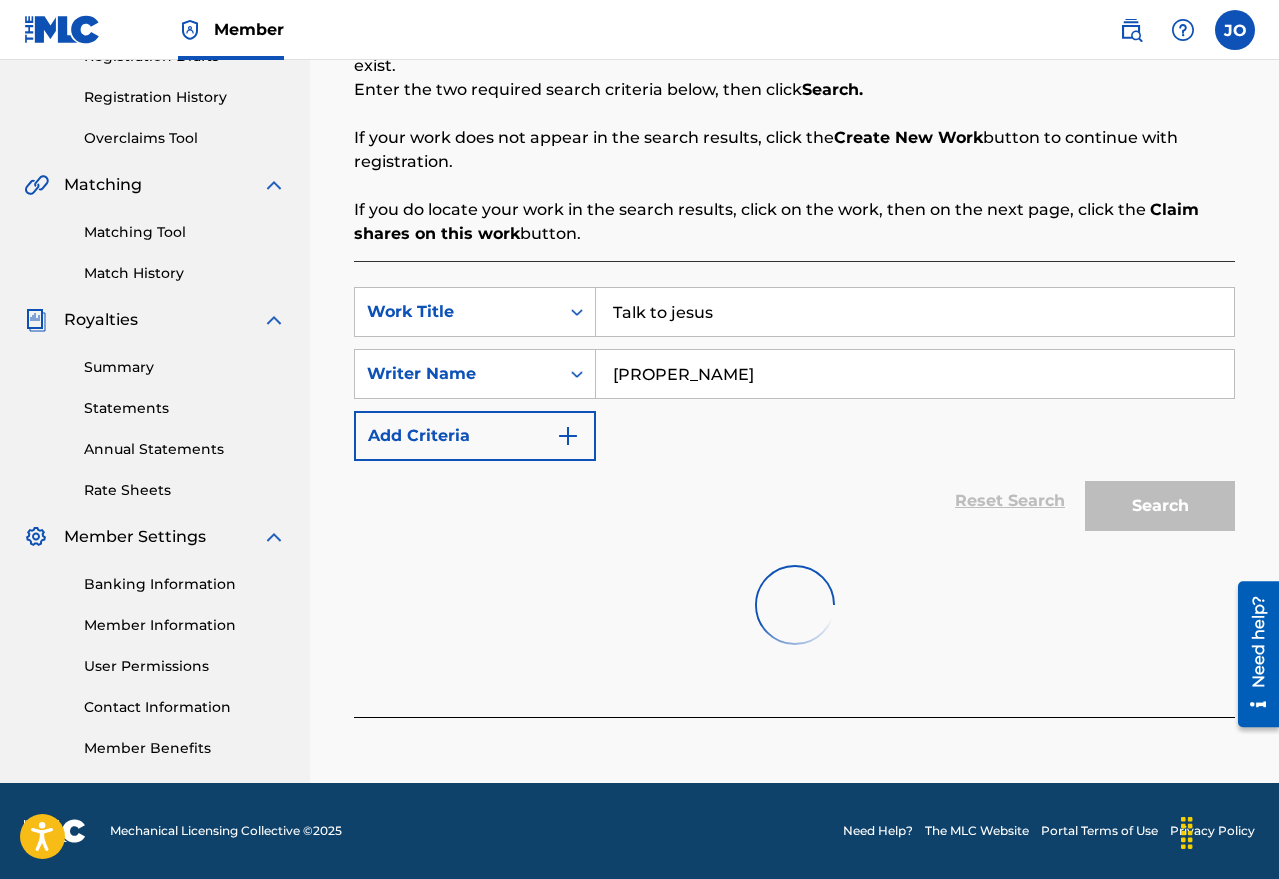 scroll, scrollTop: 400, scrollLeft: 0, axis: vertical 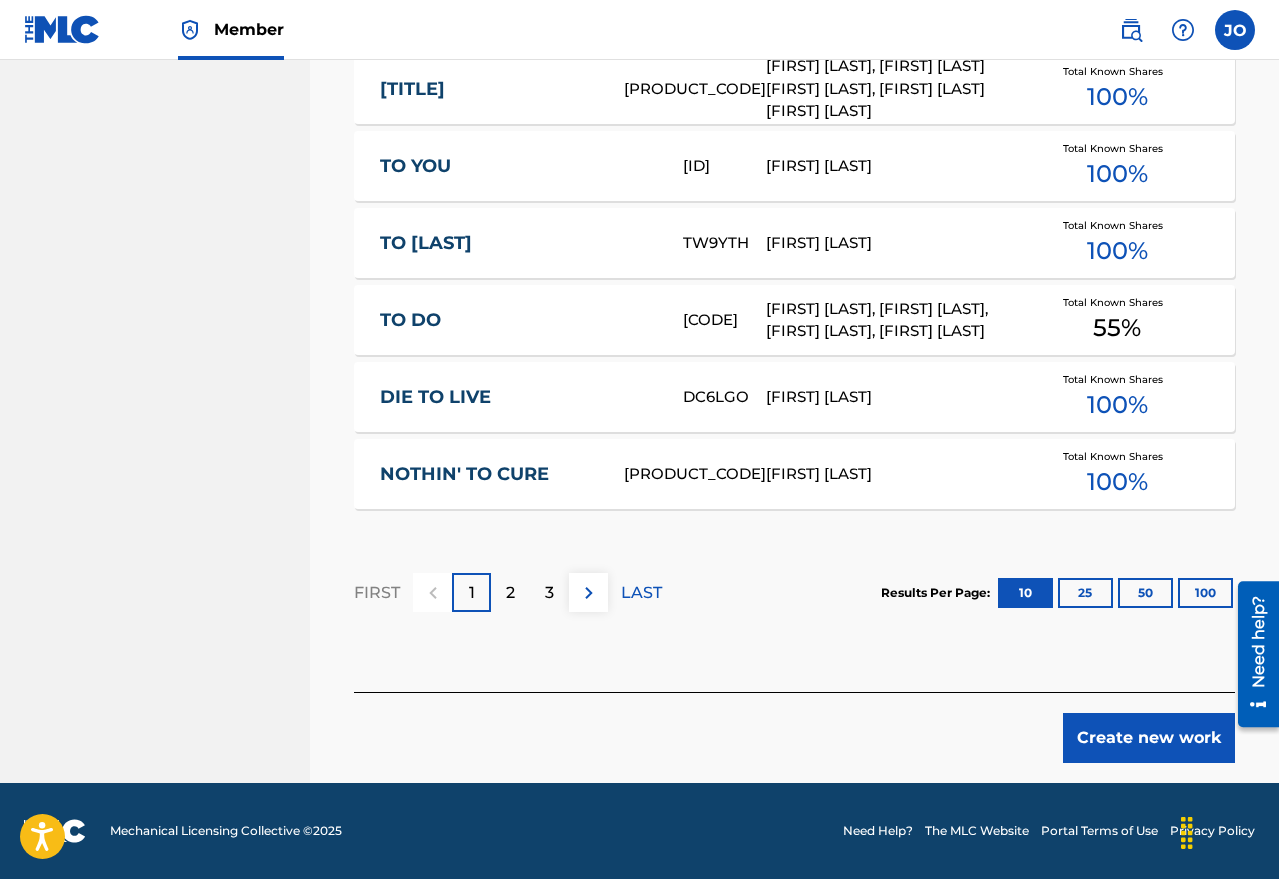 click on "Create new work" at bounding box center (1149, 738) 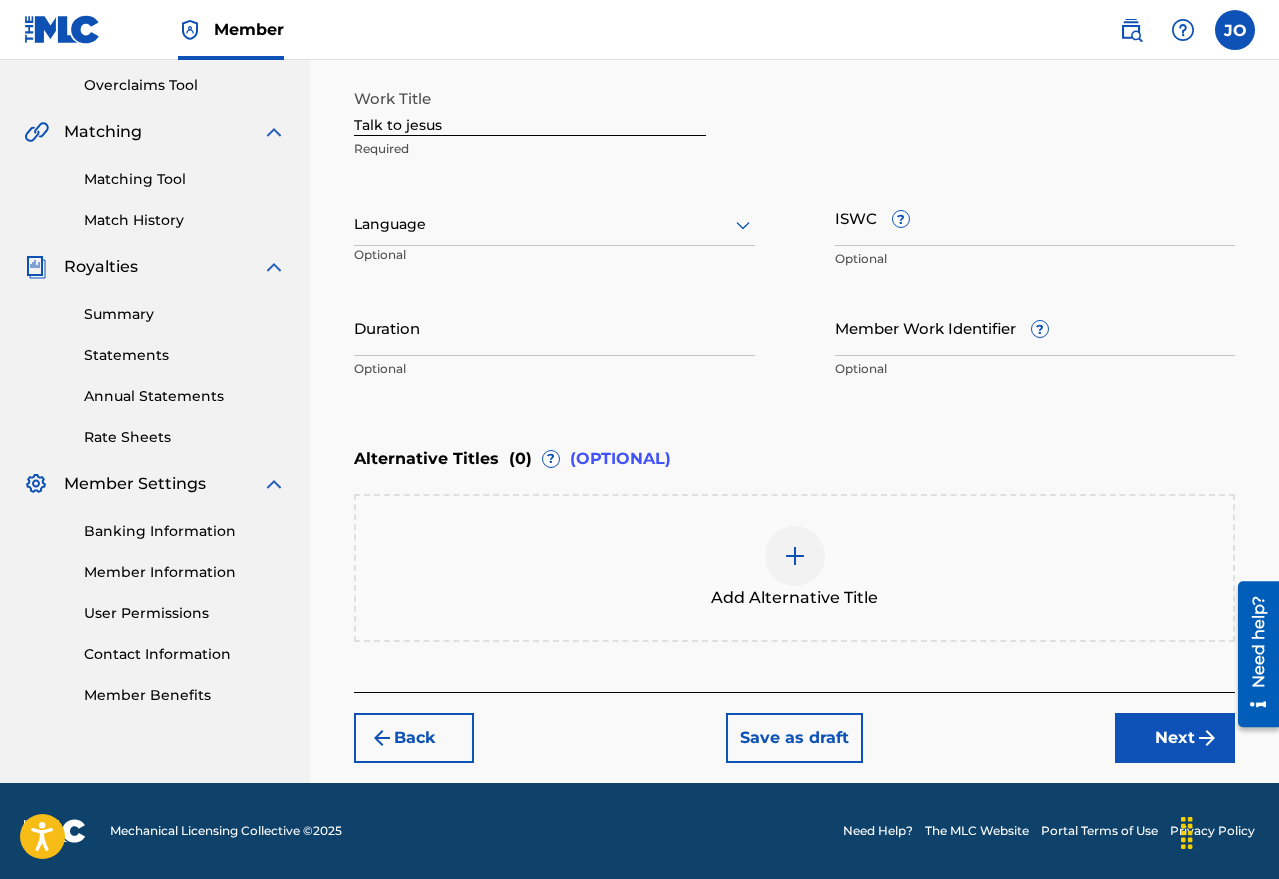 scroll, scrollTop: 414, scrollLeft: 0, axis: vertical 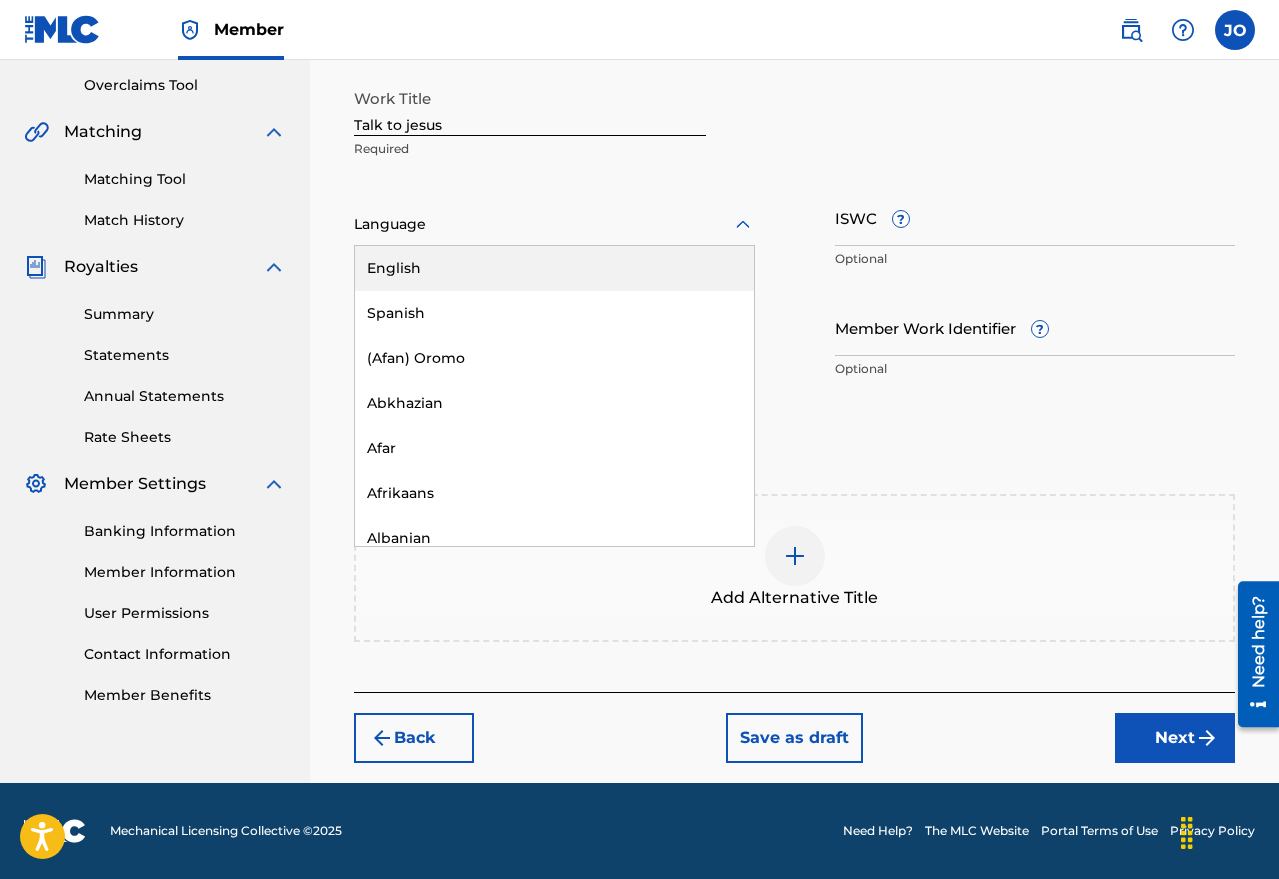 click on "English" at bounding box center (554, 268) 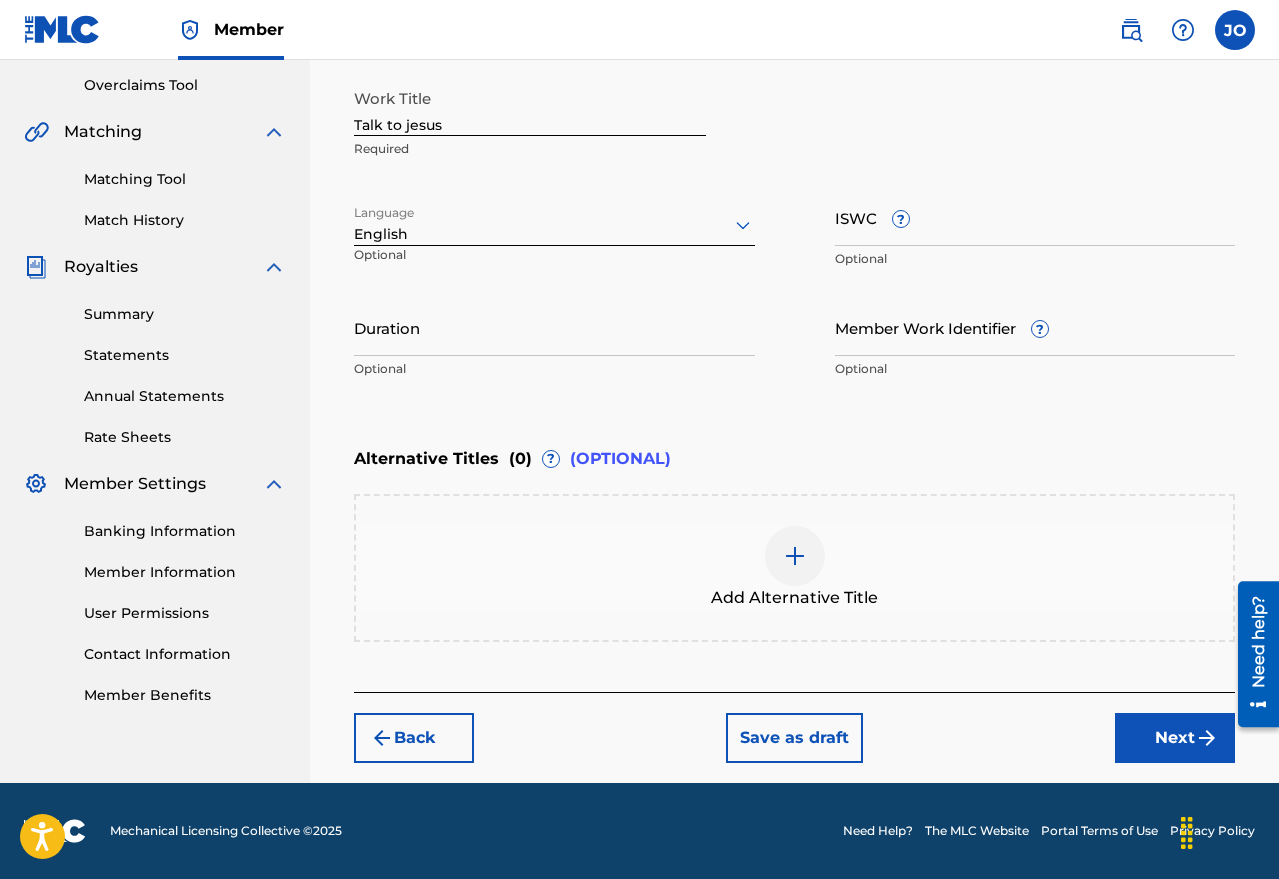 click on "Work Title Talk to [PERSON]" at bounding box center [794, 195] 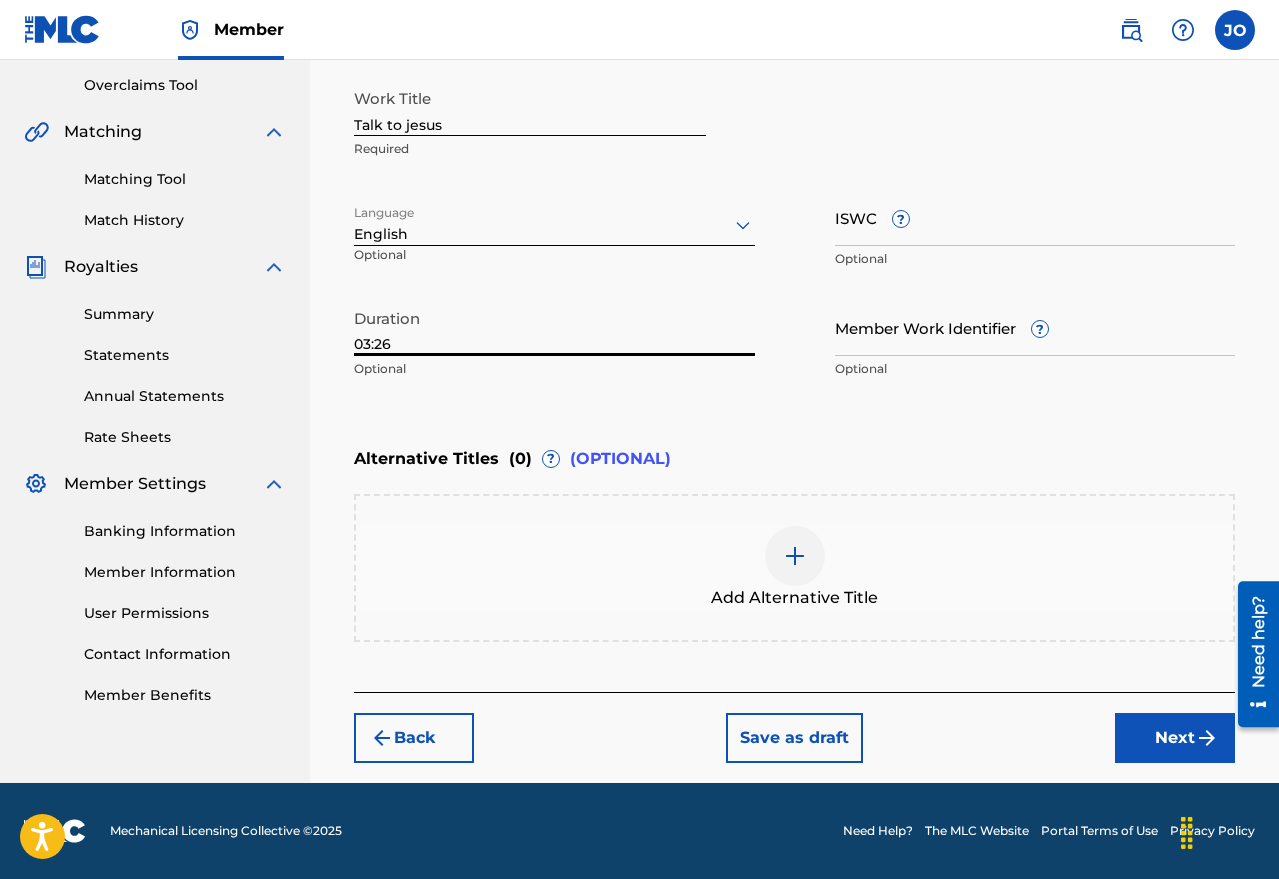 type on "03:26" 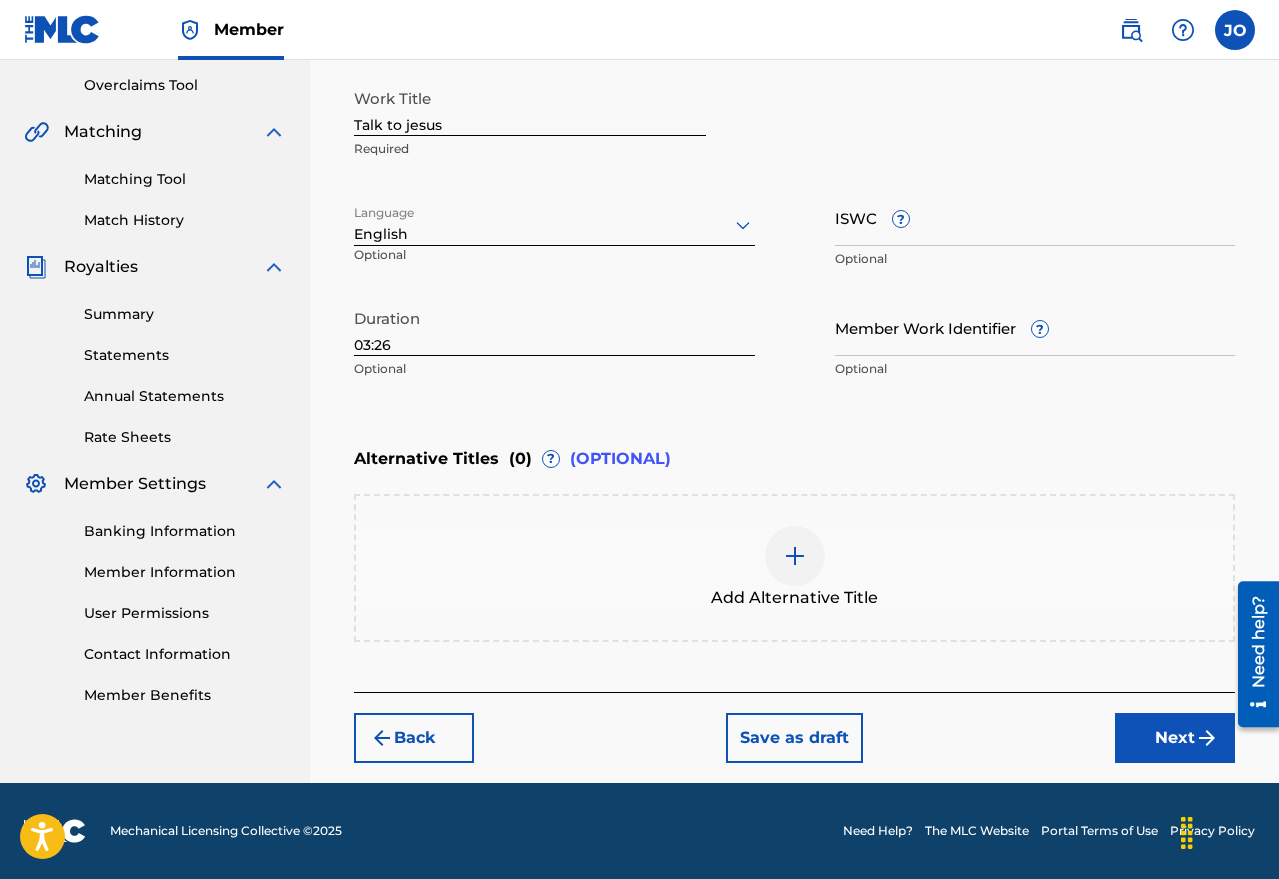 click on "Next" at bounding box center (1175, 738) 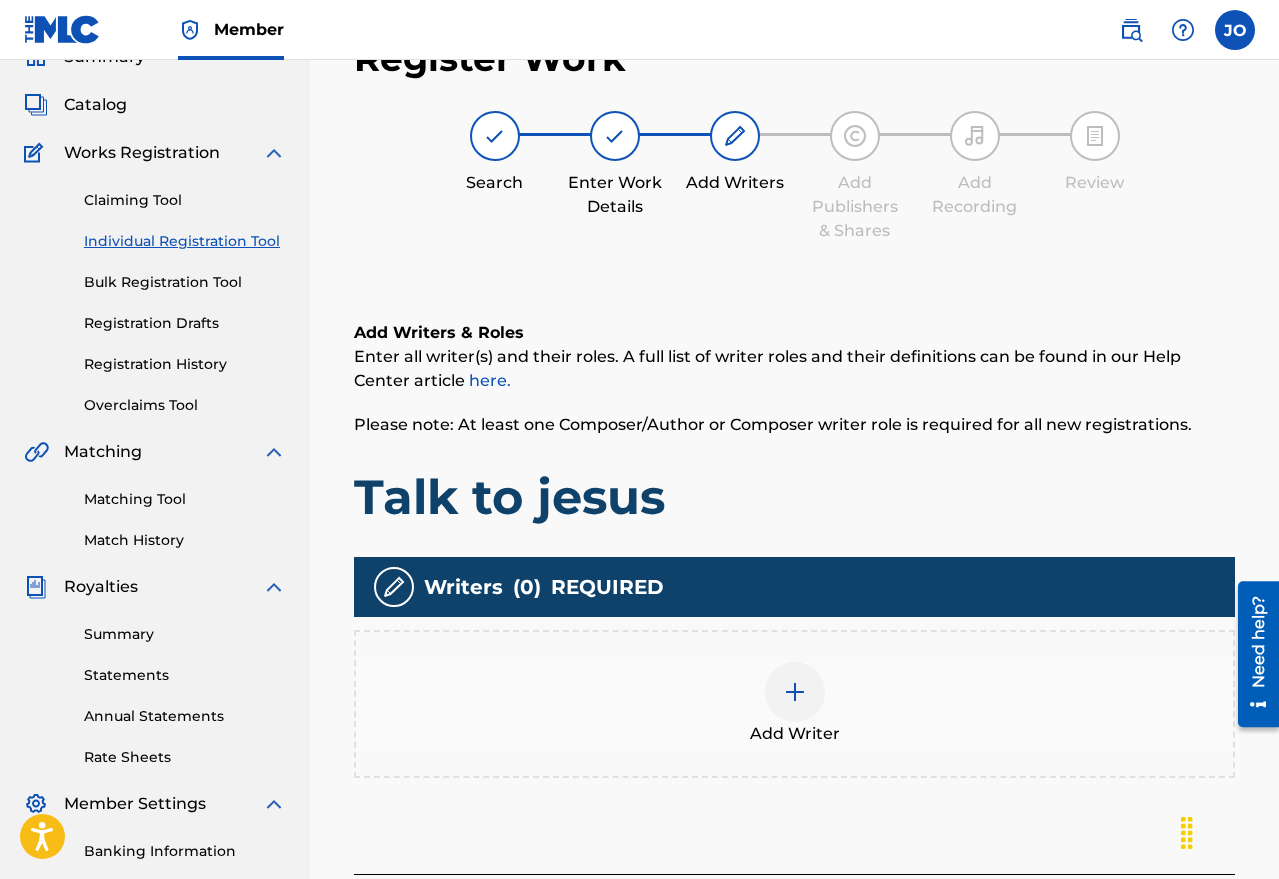 scroll, scrollTop: 90, scrollLeft: 0, axis: vertical 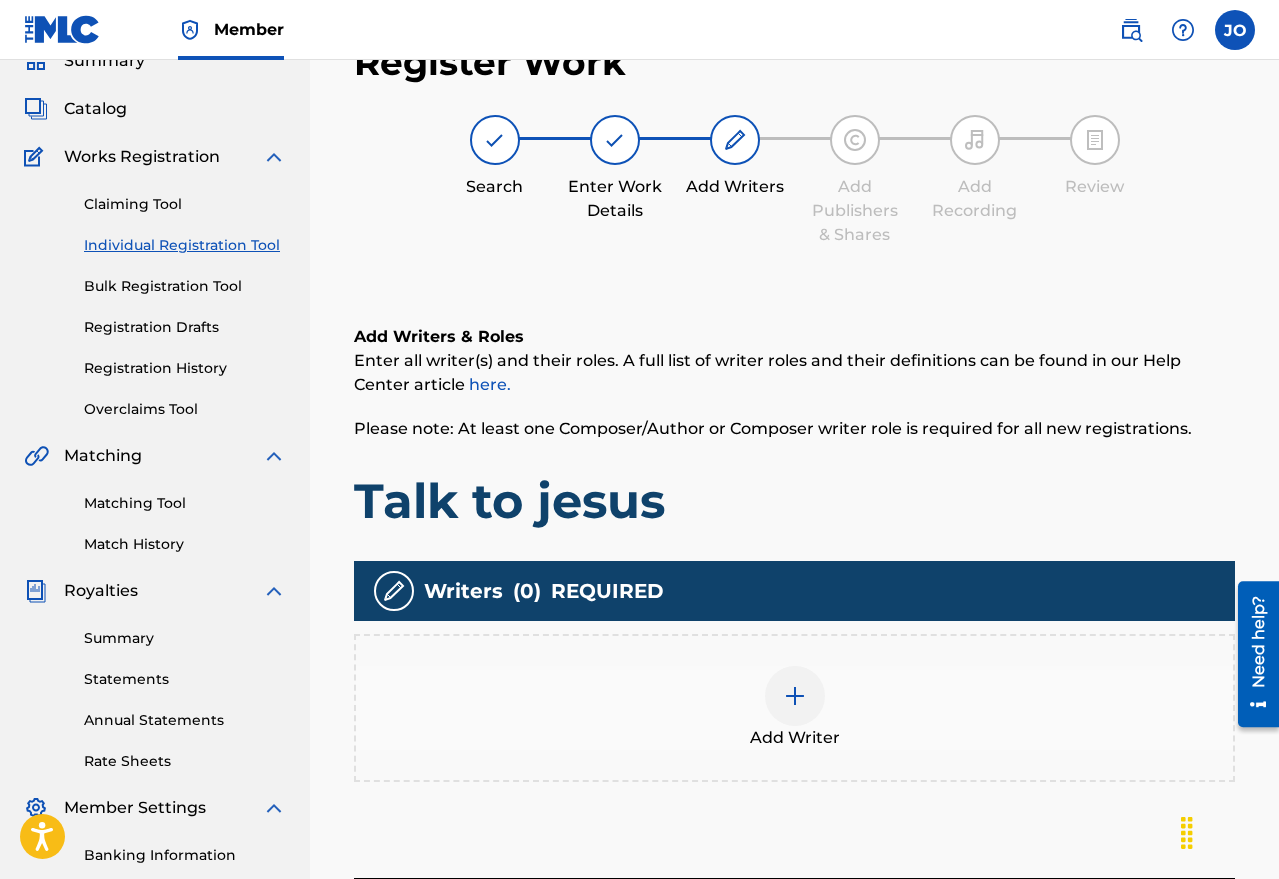 click at bounding box center [795, 696] 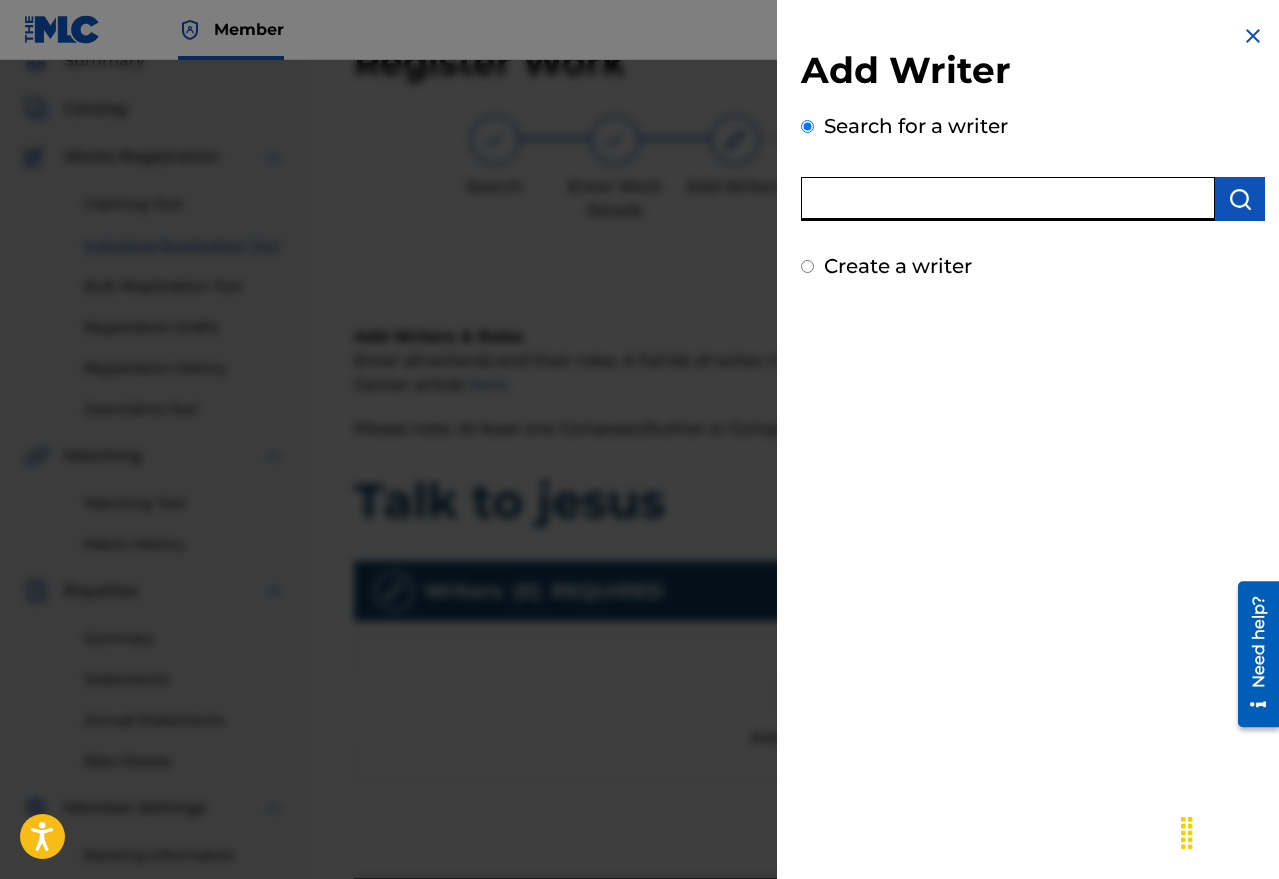 click at bounding box center [1008, 199] 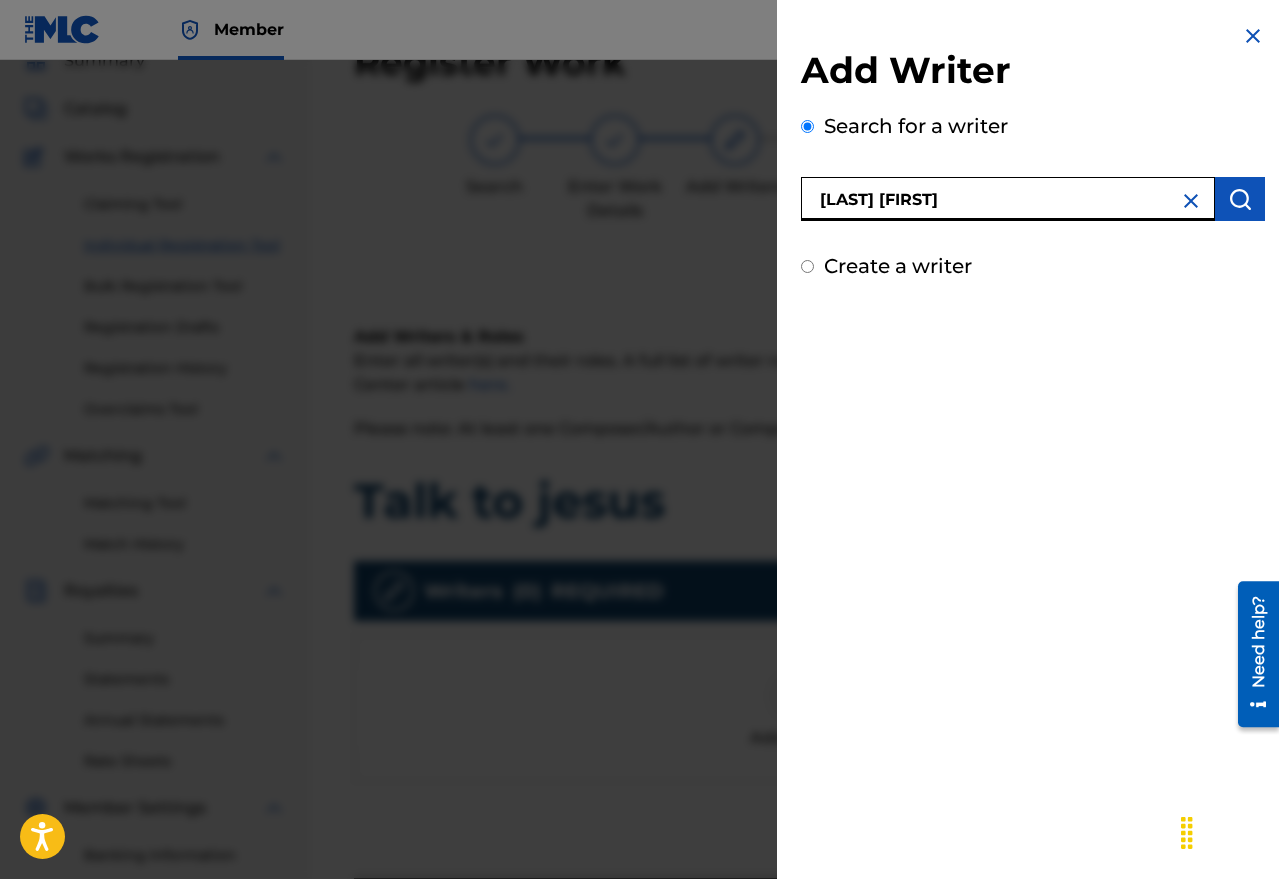 type on "[LAST] [FIRST]" 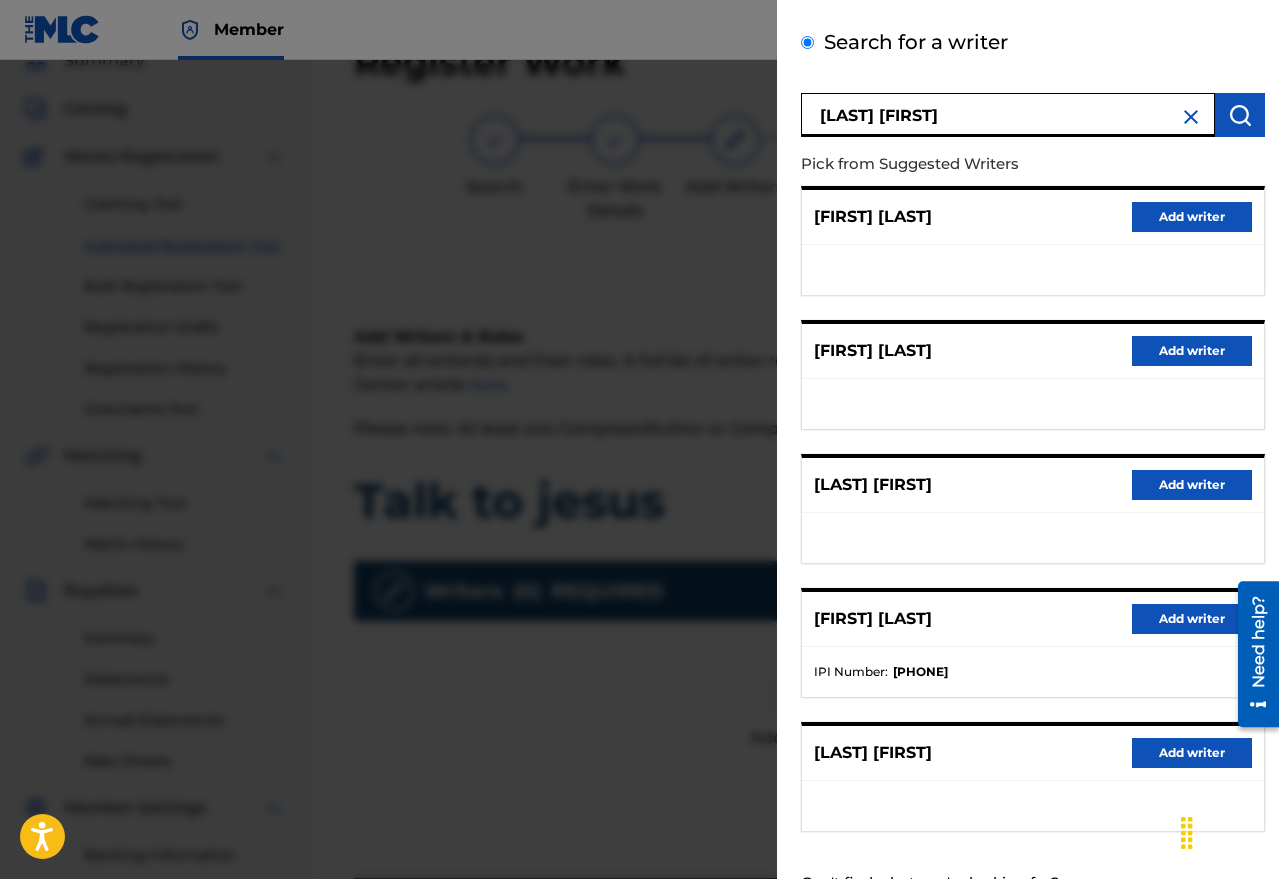 scroll, scrollTop: 163, scrollLeft: 0, axis: vertical 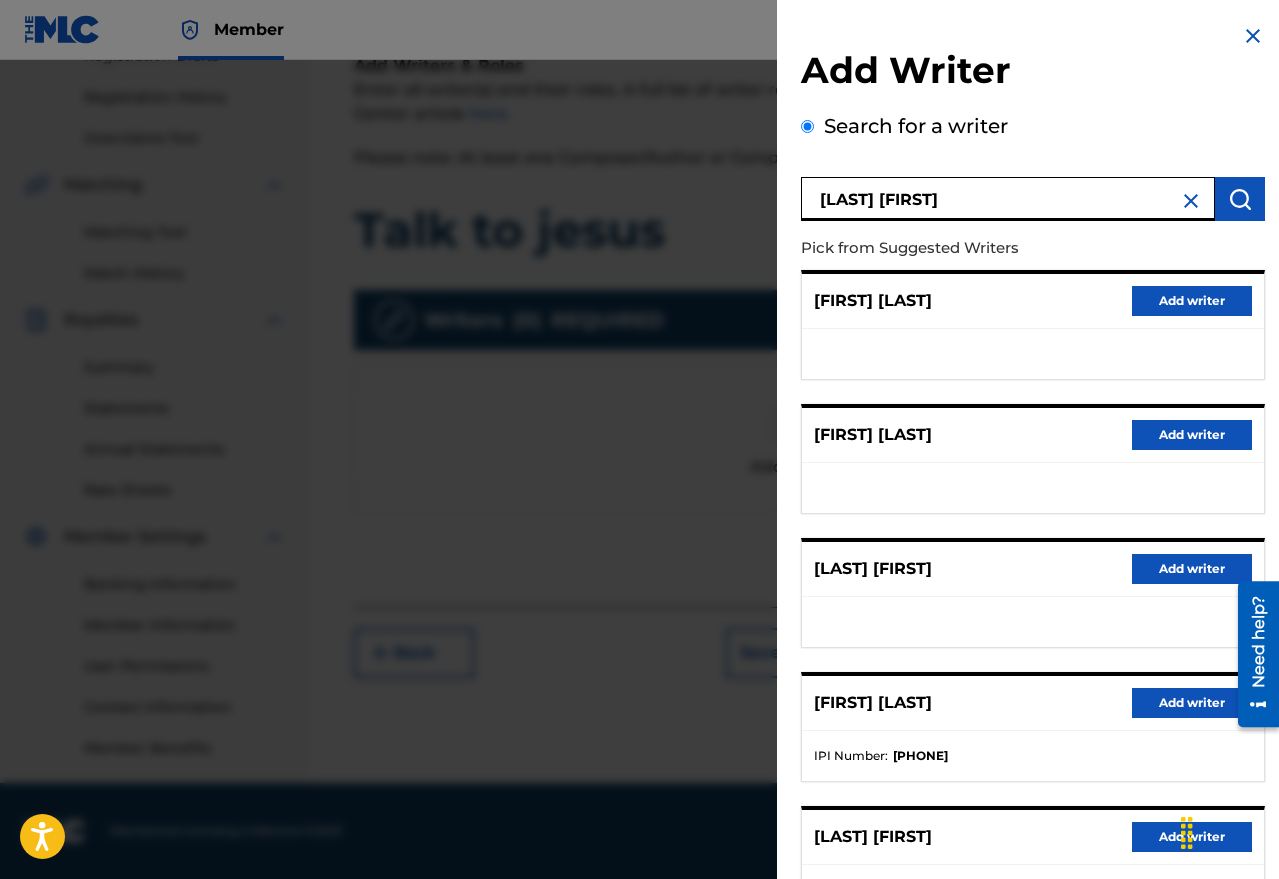 click at bounding box center [1191, 201] 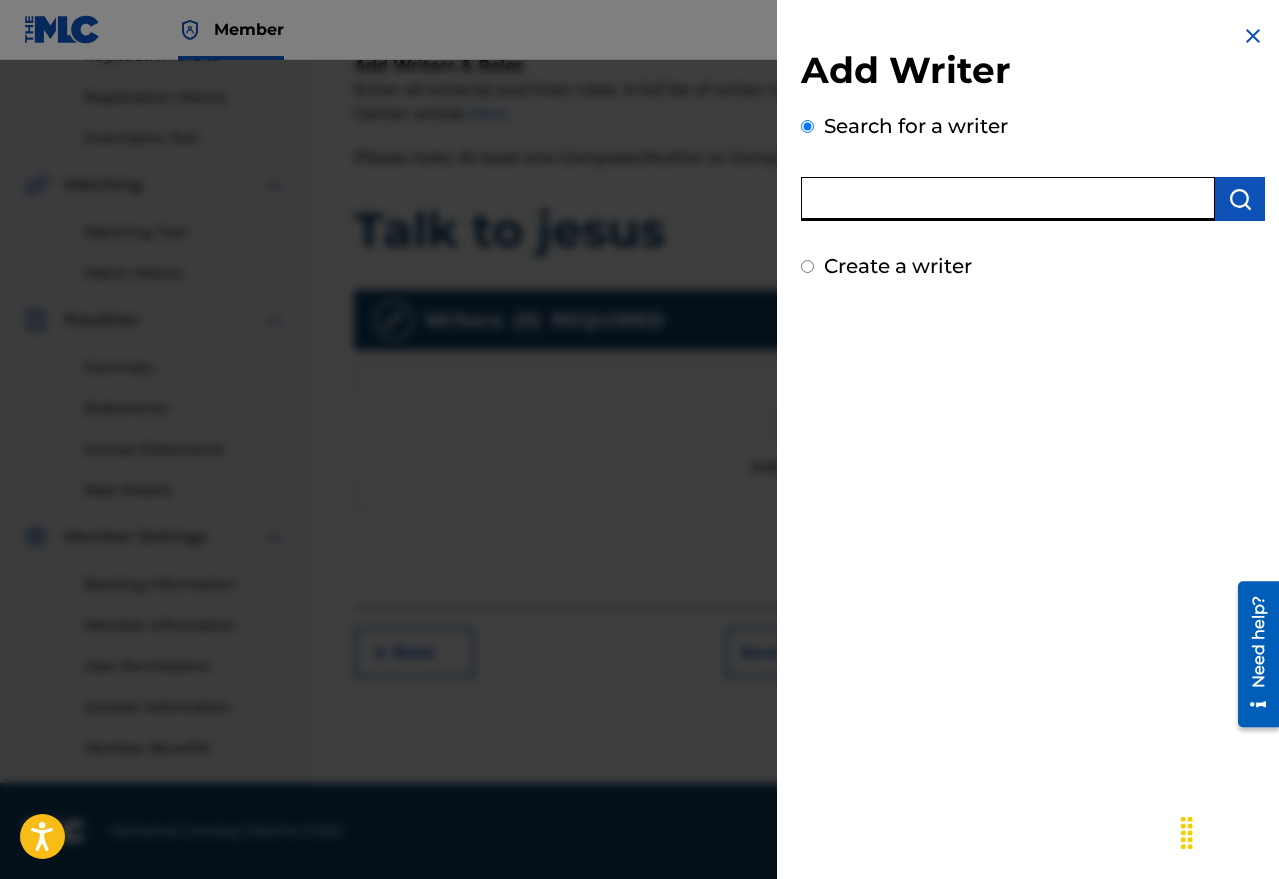 click at bounding box center [1008, 199] 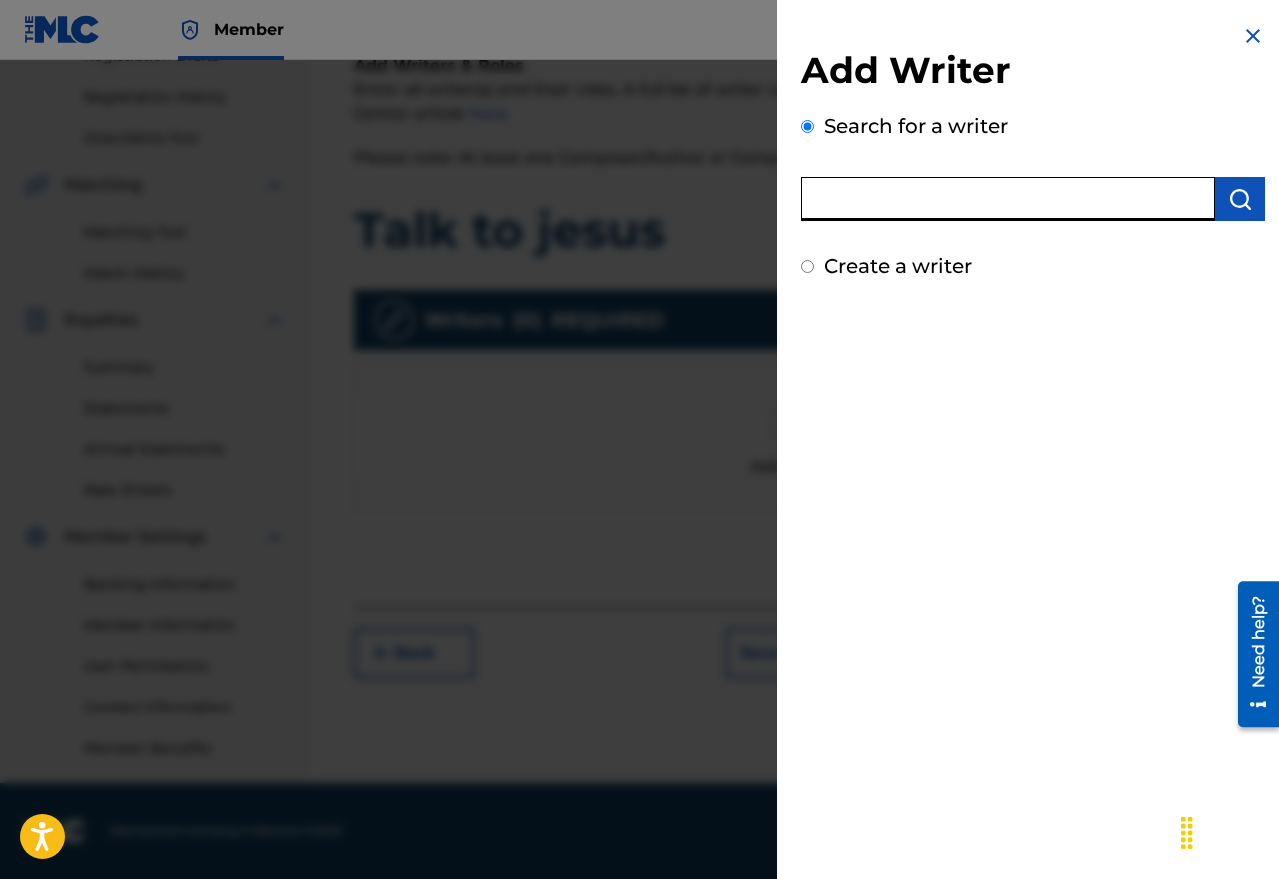 paste on "[ACCOUNT_NUMBER]" 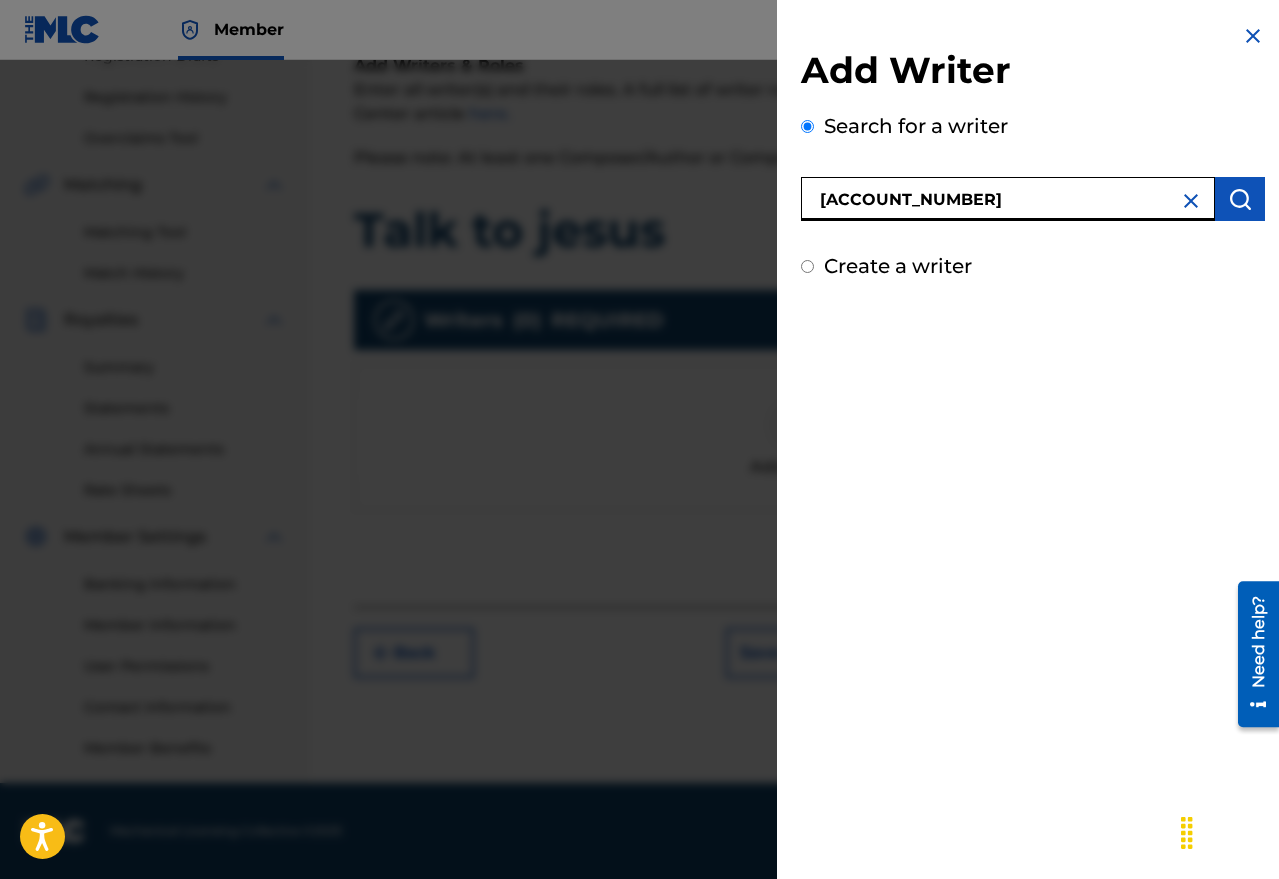type on "[ACCOUNT_NUMBER]" 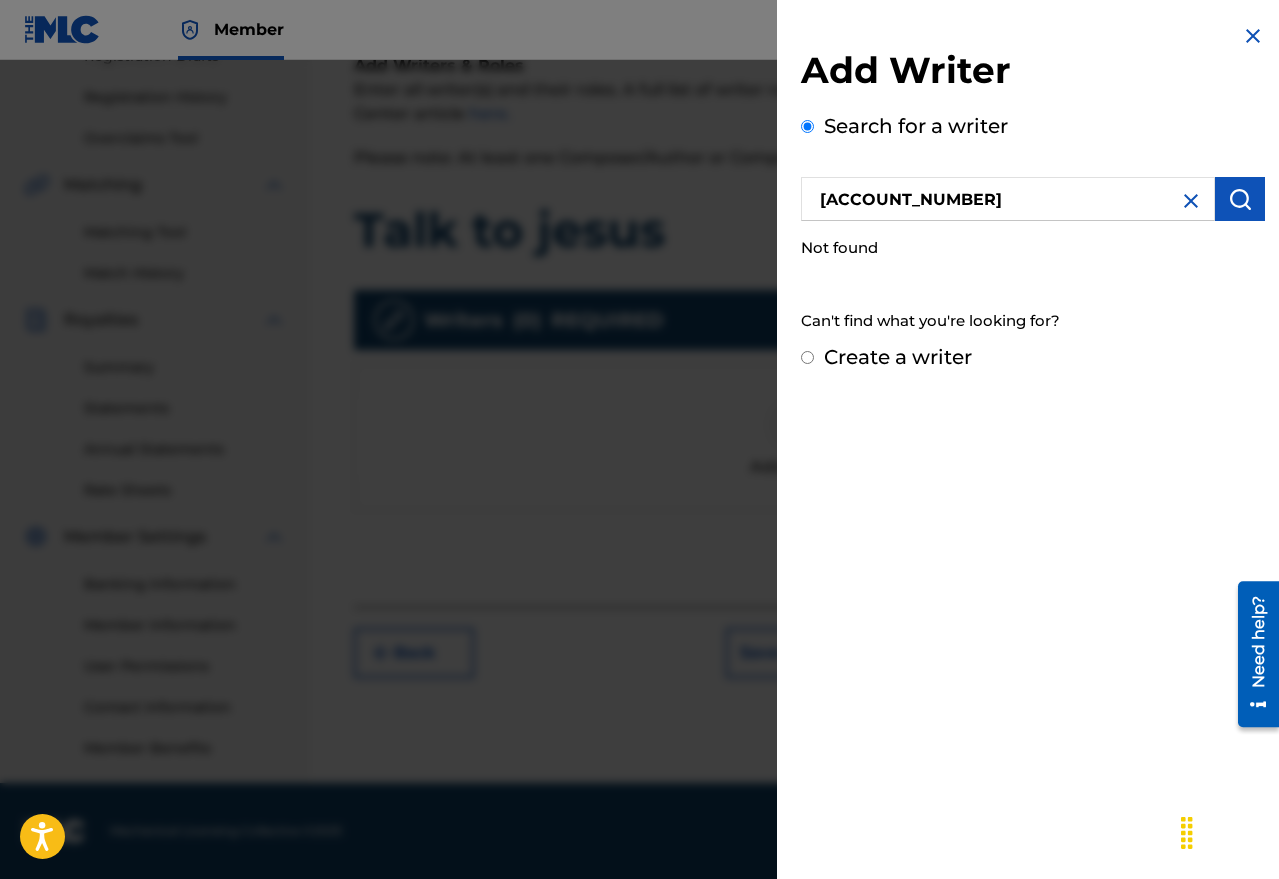 click on "Create a writer" at bounding box center (898, 357) 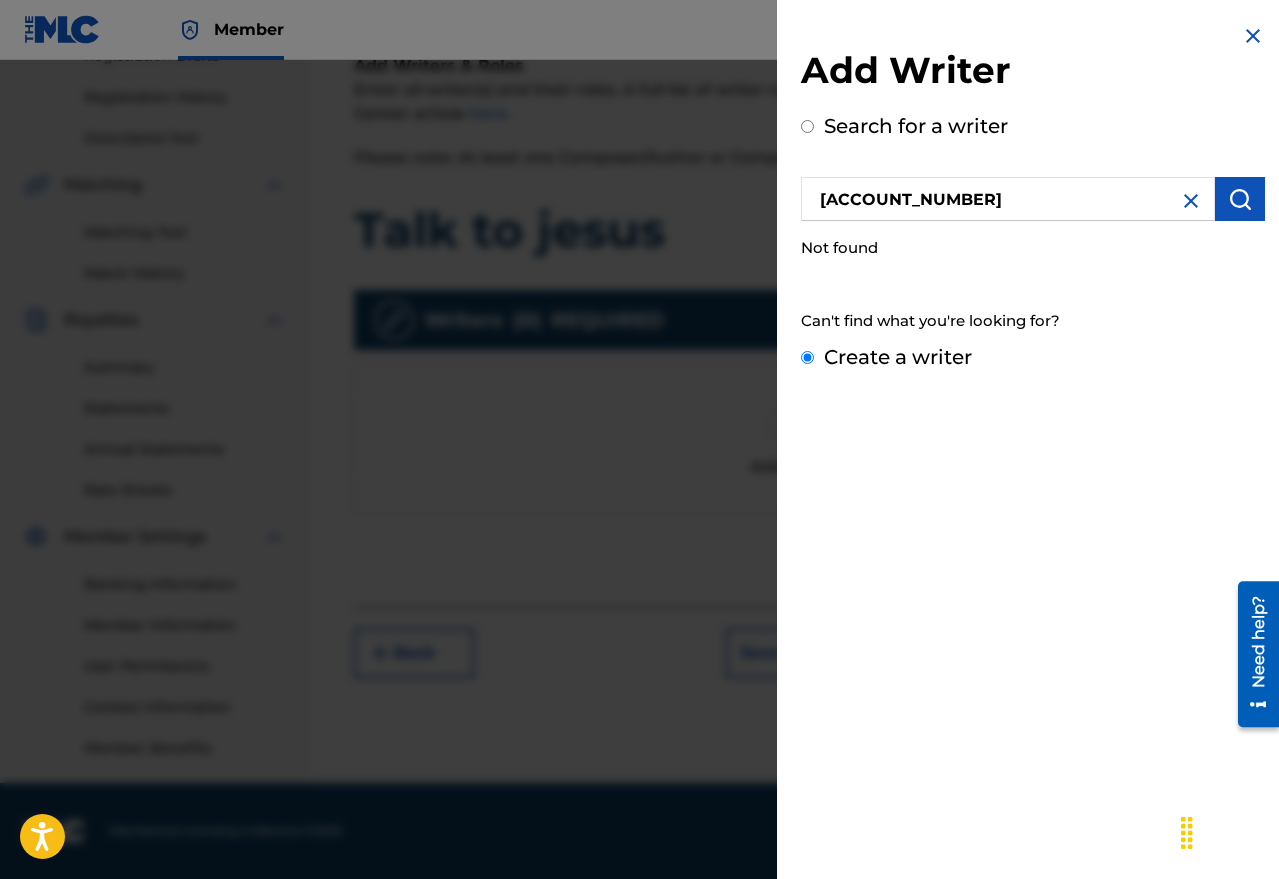 click on "Create a writer" at bounding box center [807, 357] 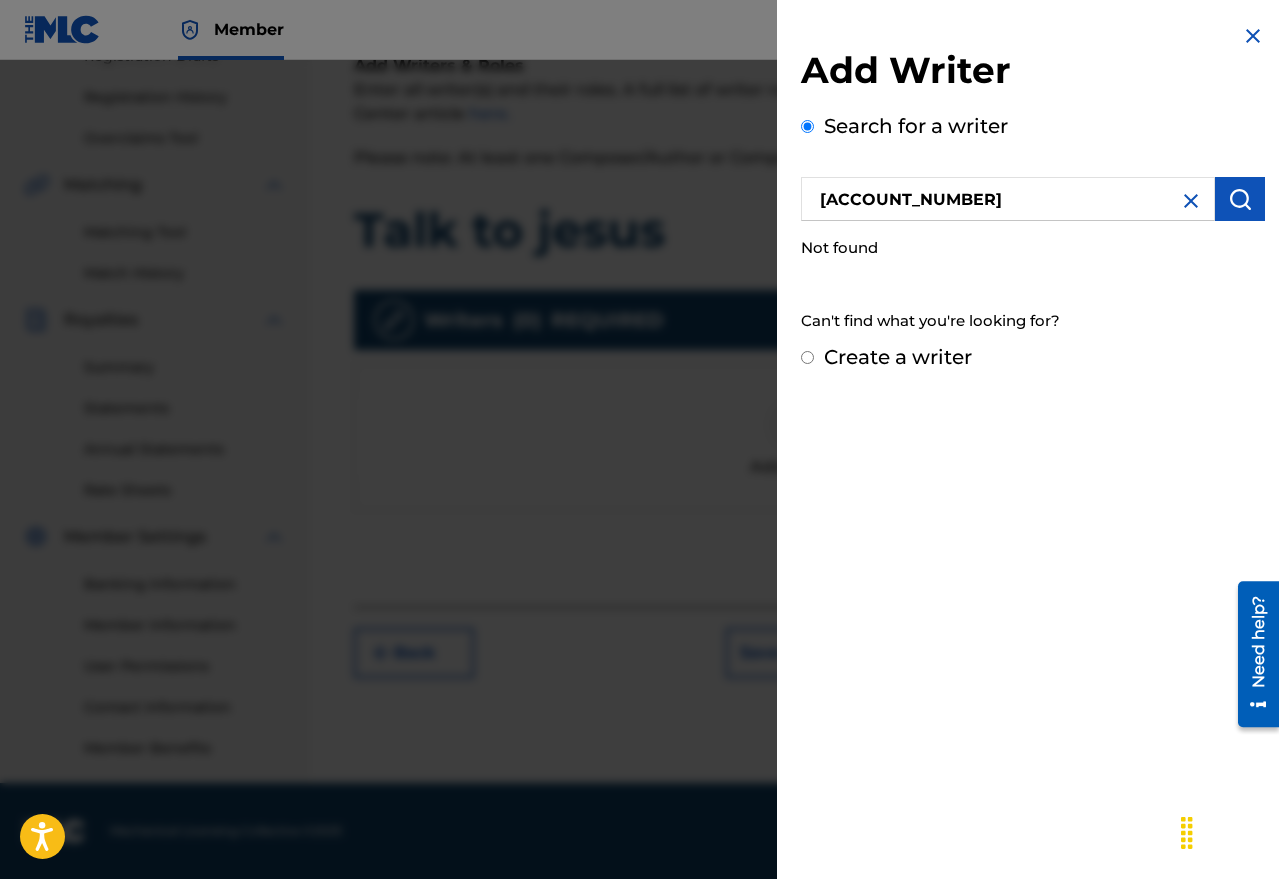 radio on "false" 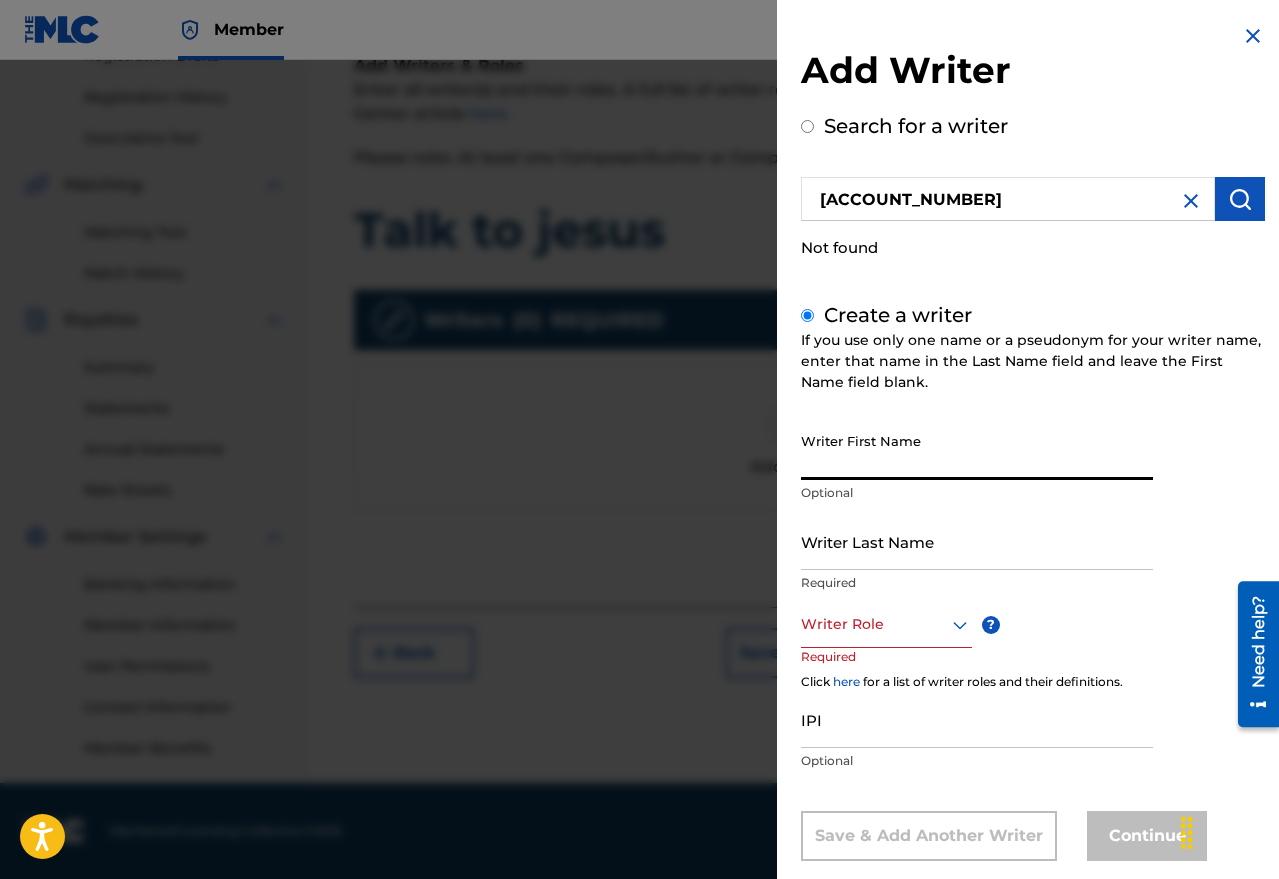 click on "Writer First Name" at bounding box center [977, 451] 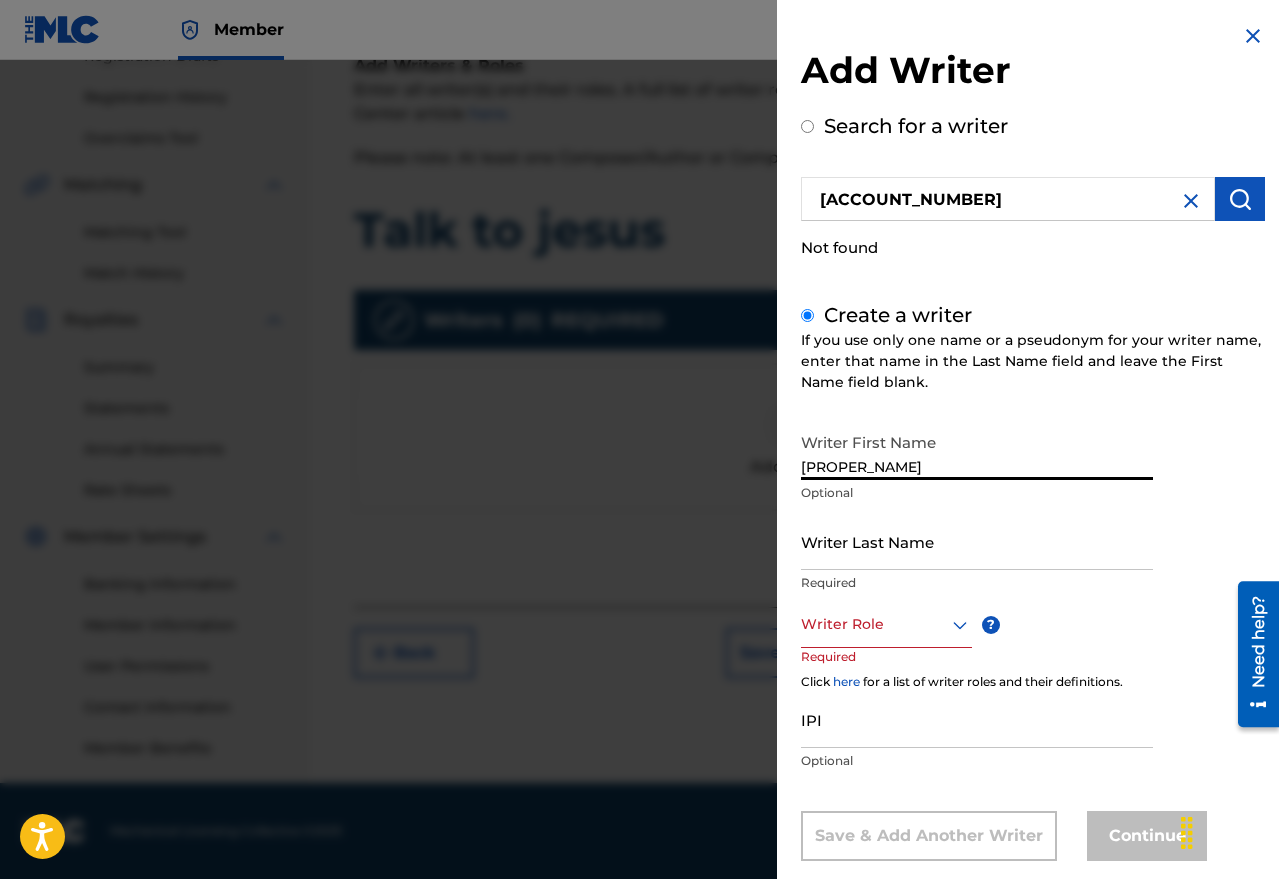 type on "[PROPER_NAME]" 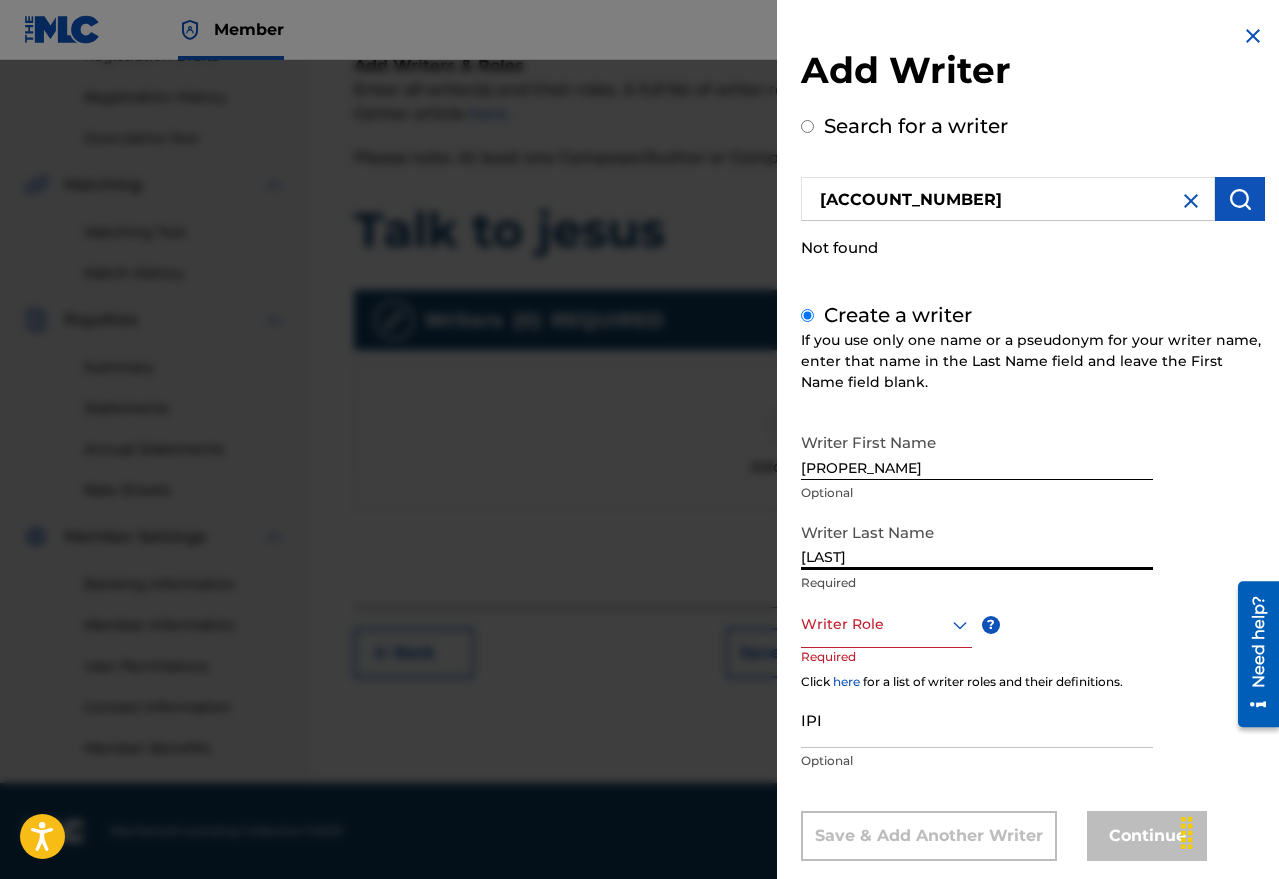 type on "[LAST]" 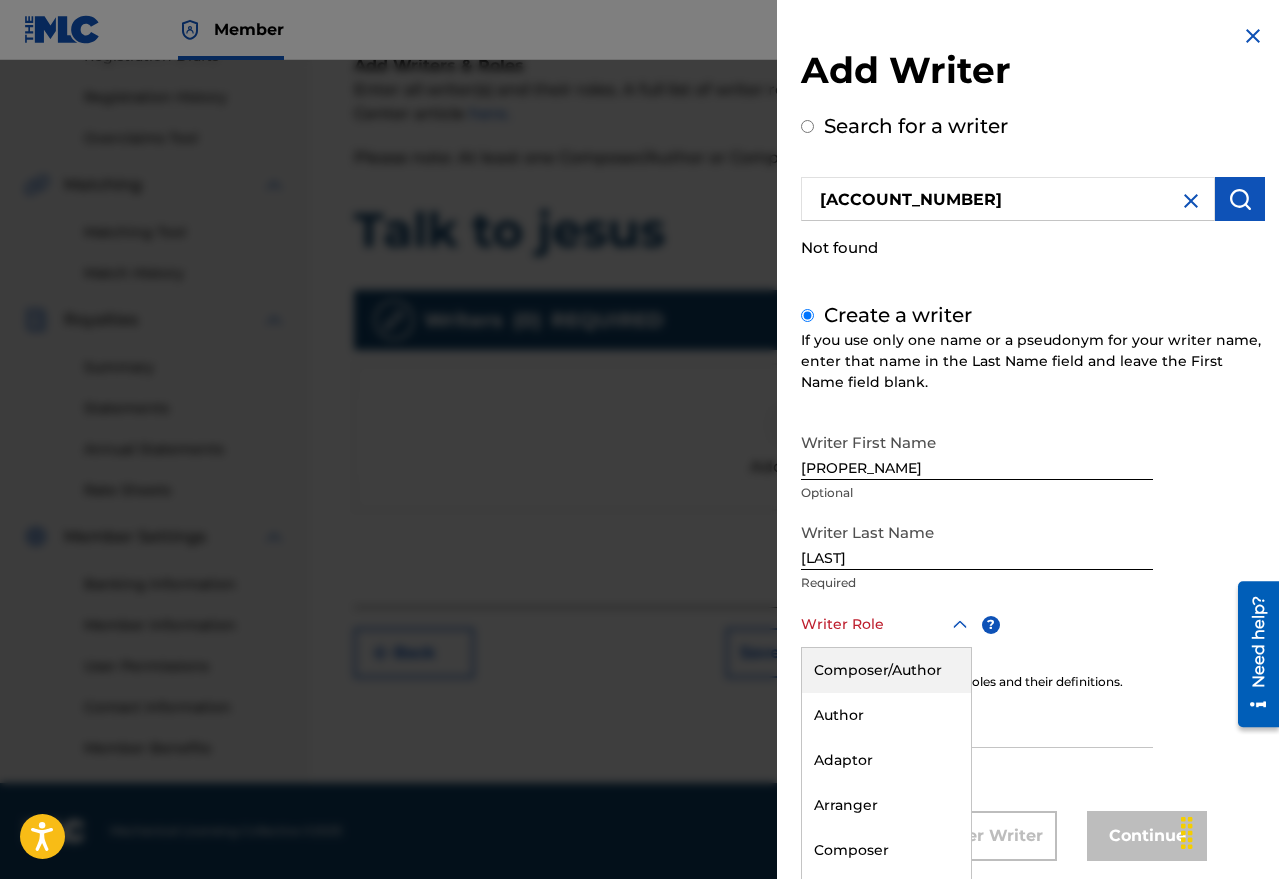 scroll, scrollTop: 36, scrollLeft: 0, axis: vertical 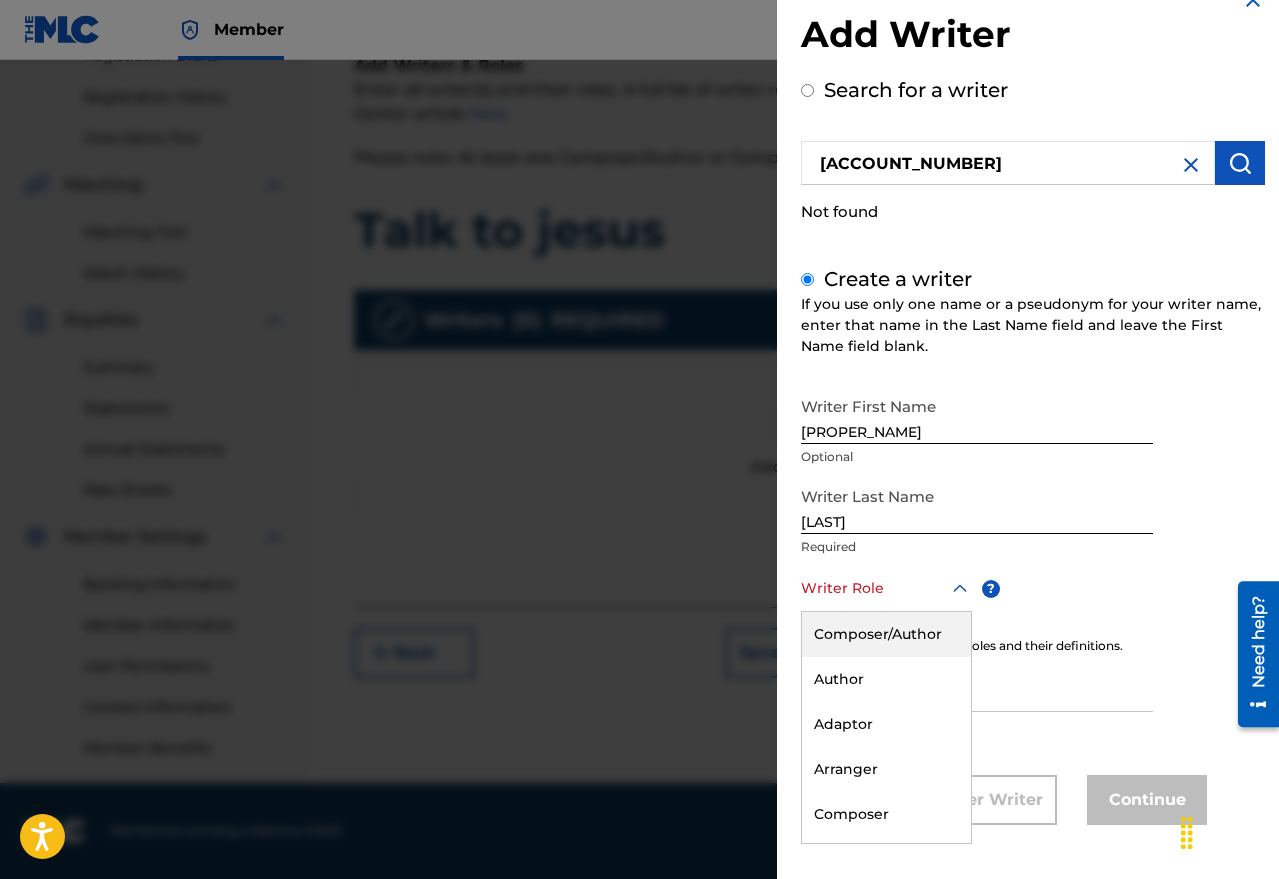 click on "8 results available. Use Up and Down to choose options, press Enter to select the currently focused option, press Escape to exit the menu, press Tab to select the option and exit the menu. Writer Role Composer/Author Author Adaptor Arranger Composer Translator Sub Arranger Sub Author" at bounding box center [886, 589] 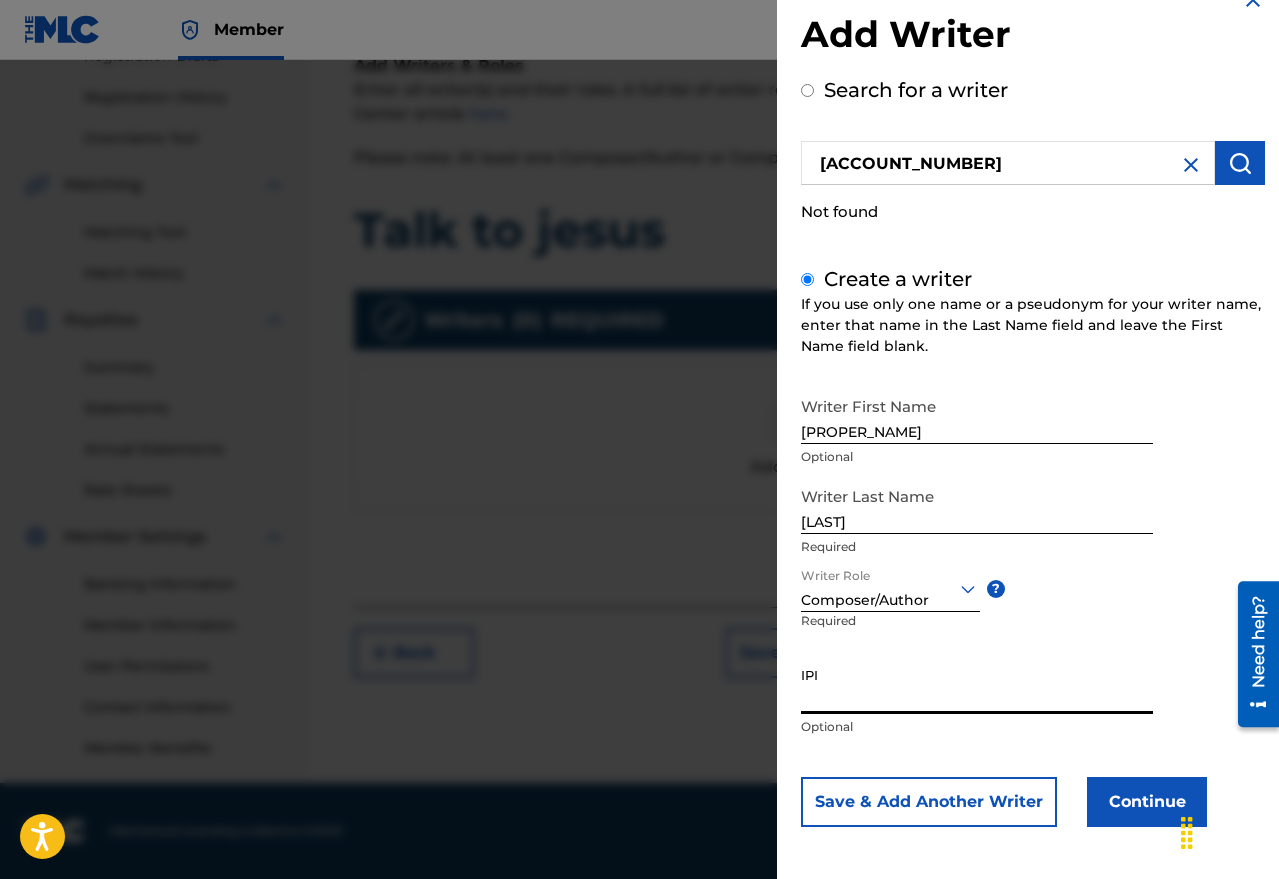 click on "IPI" at bounding box center [977, 685] 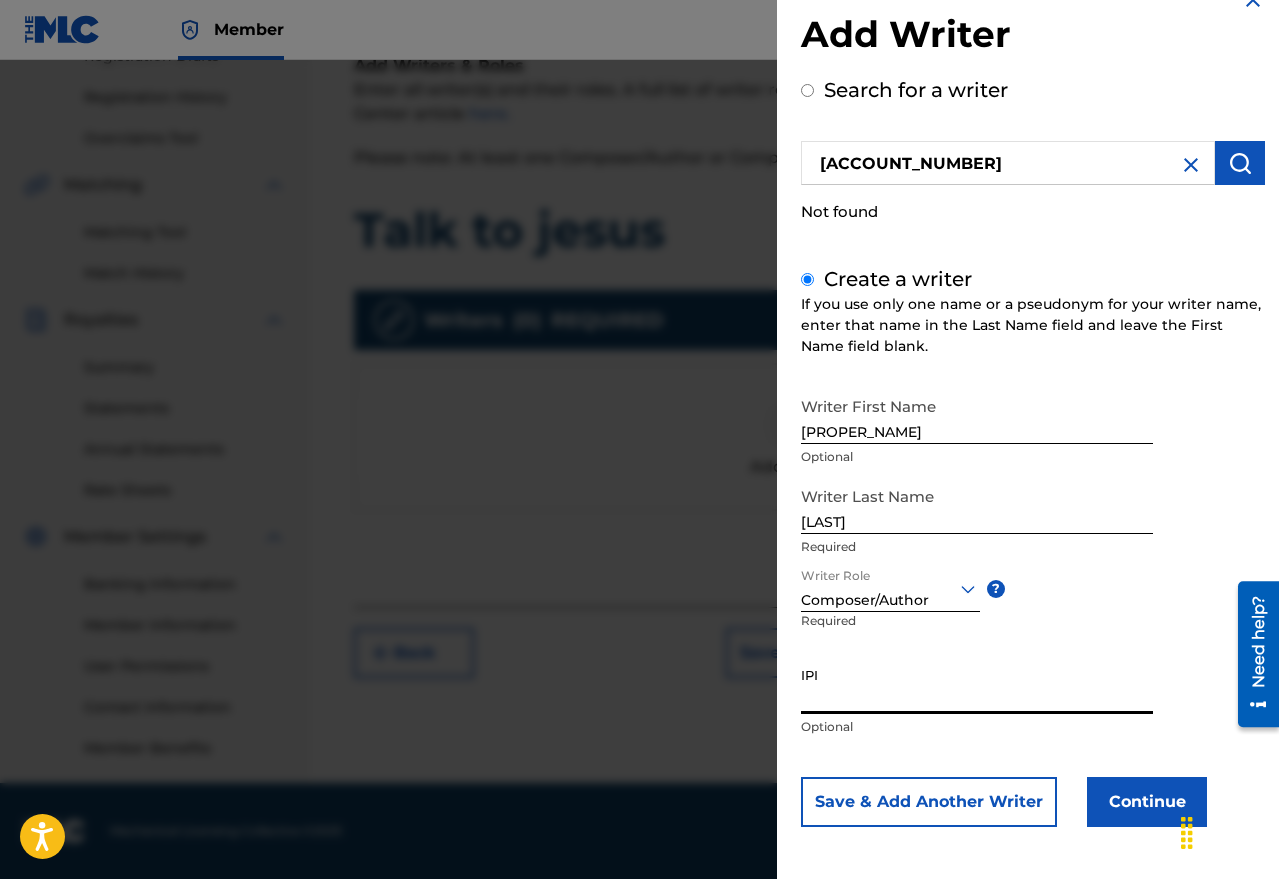 paste on "[ACCOUNT_NUMBER]" 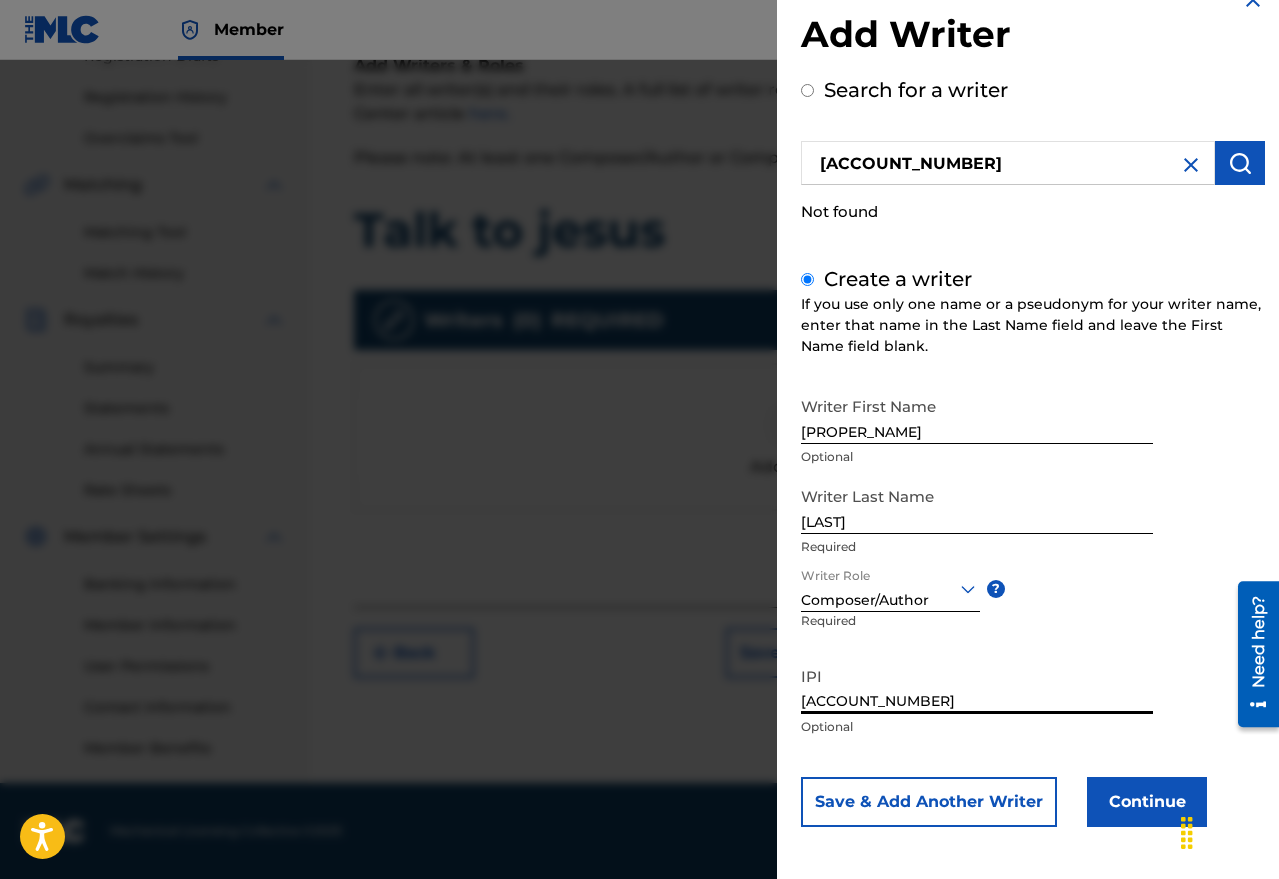 type on "[ACCOUNT_NUMBER]" 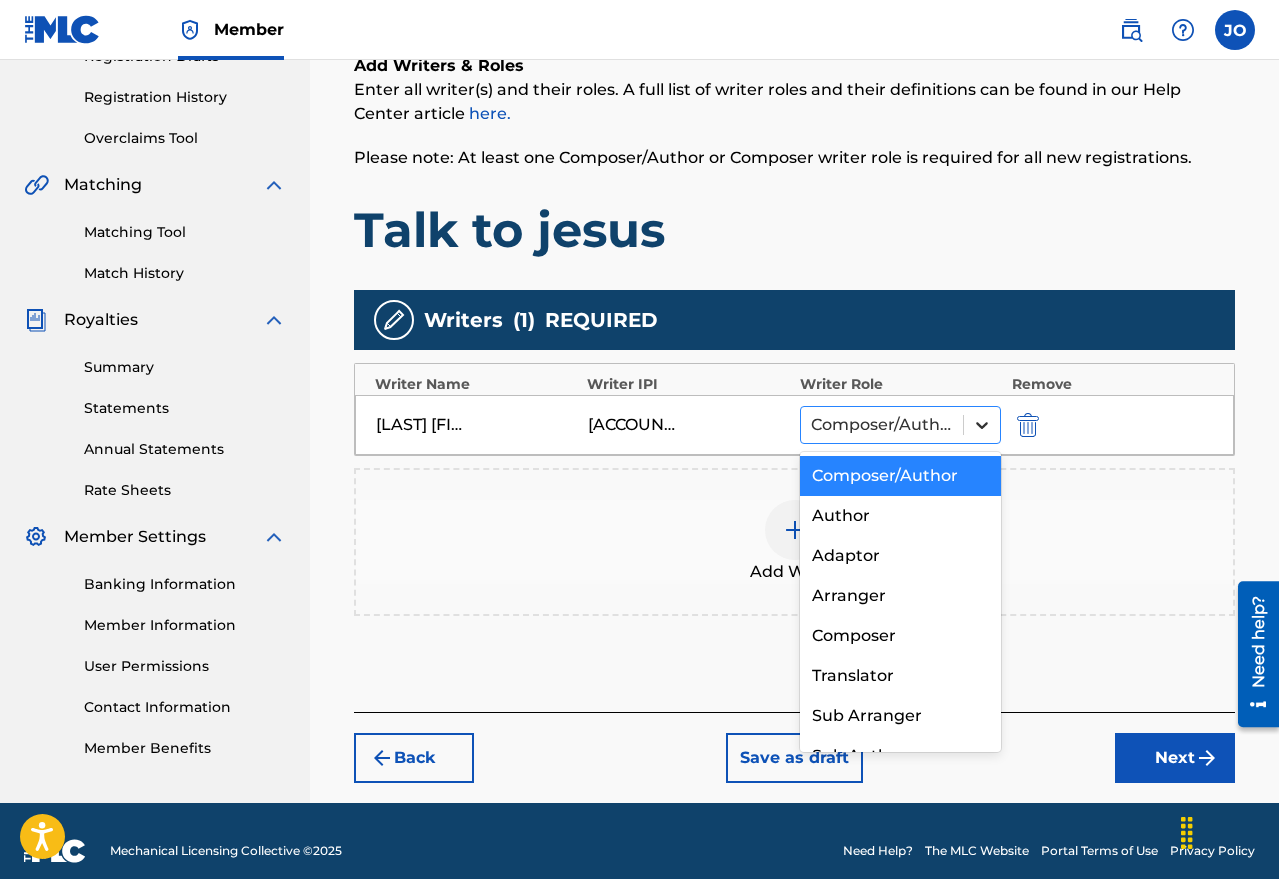 click at bounding box center (982, 425) 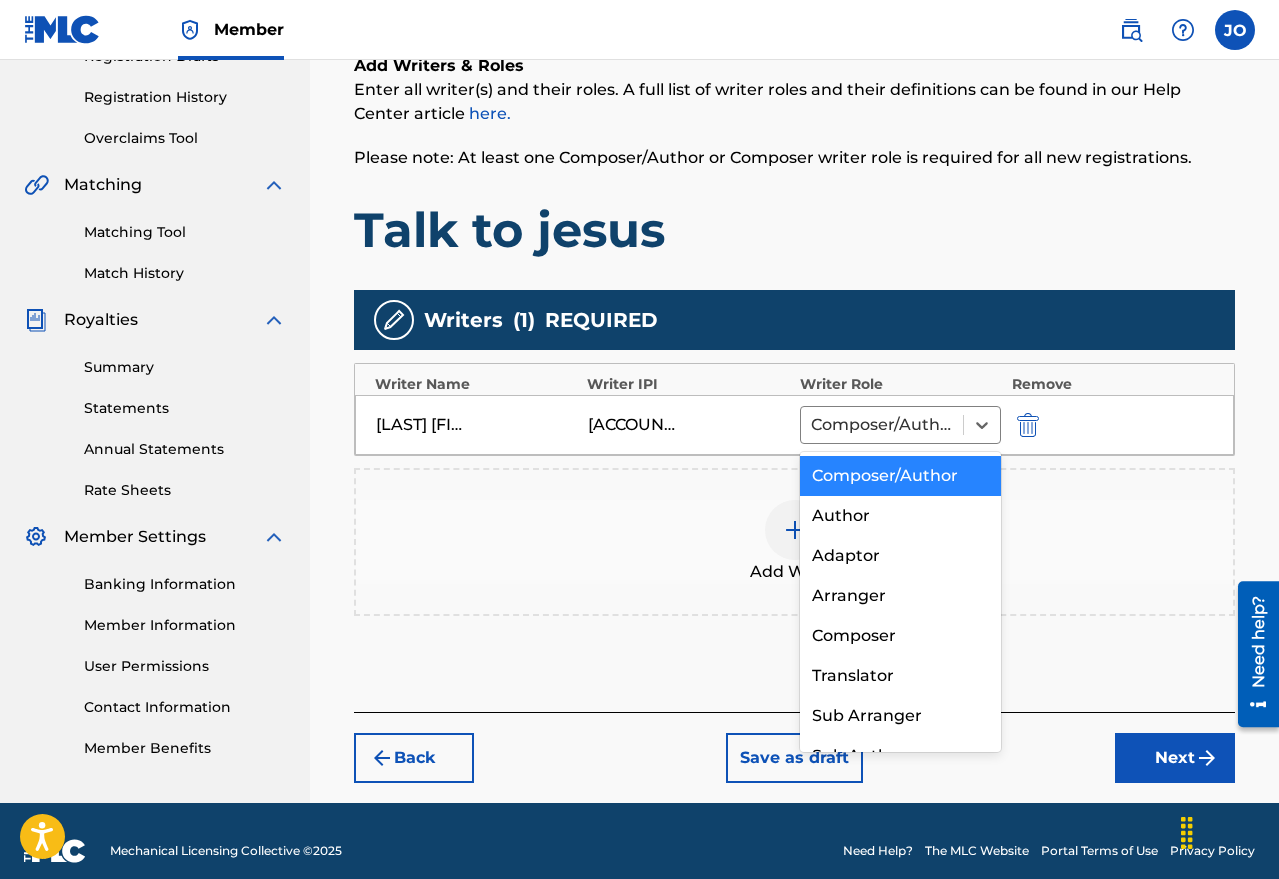 click on "Composer/Author" at bounding box center [901, 476] 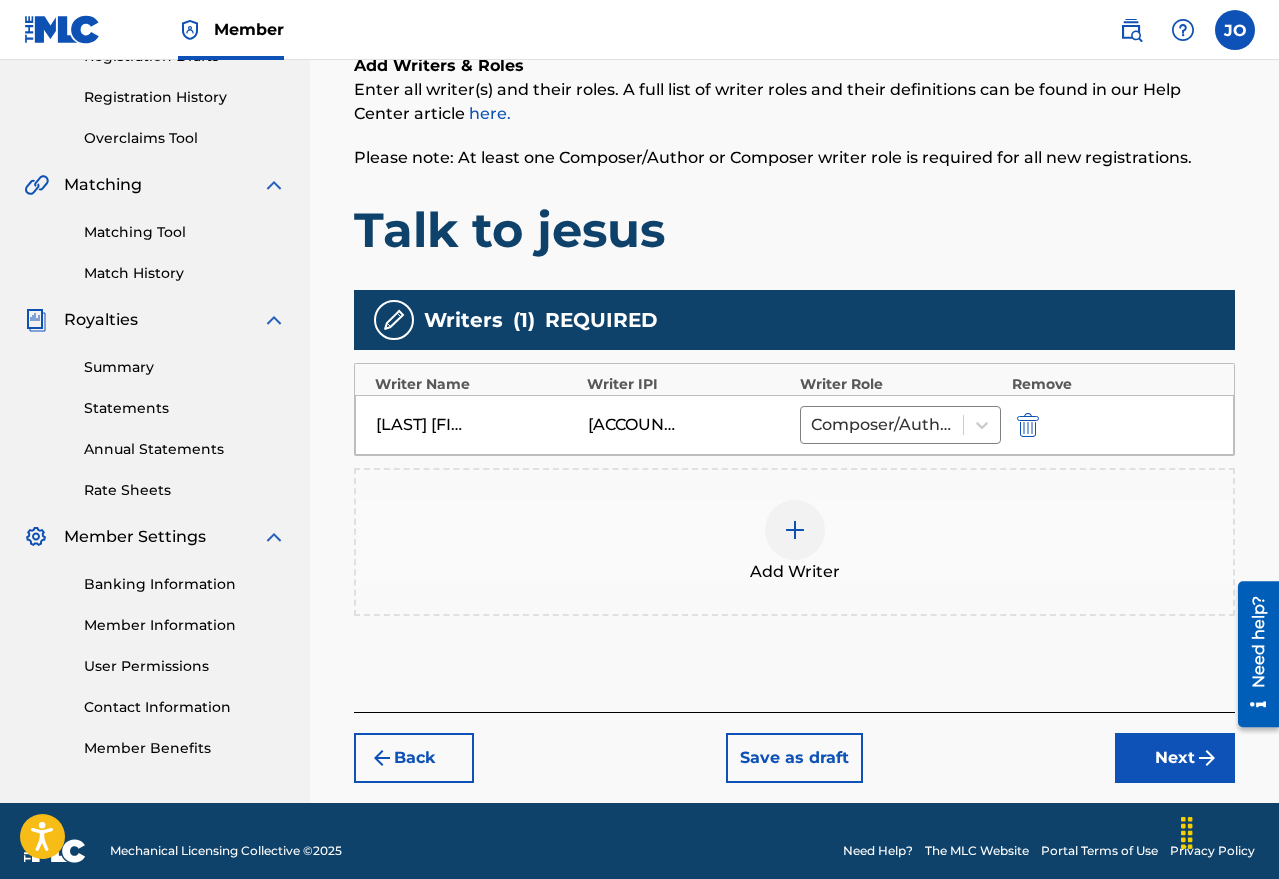 click at bounding box center [795, 530] 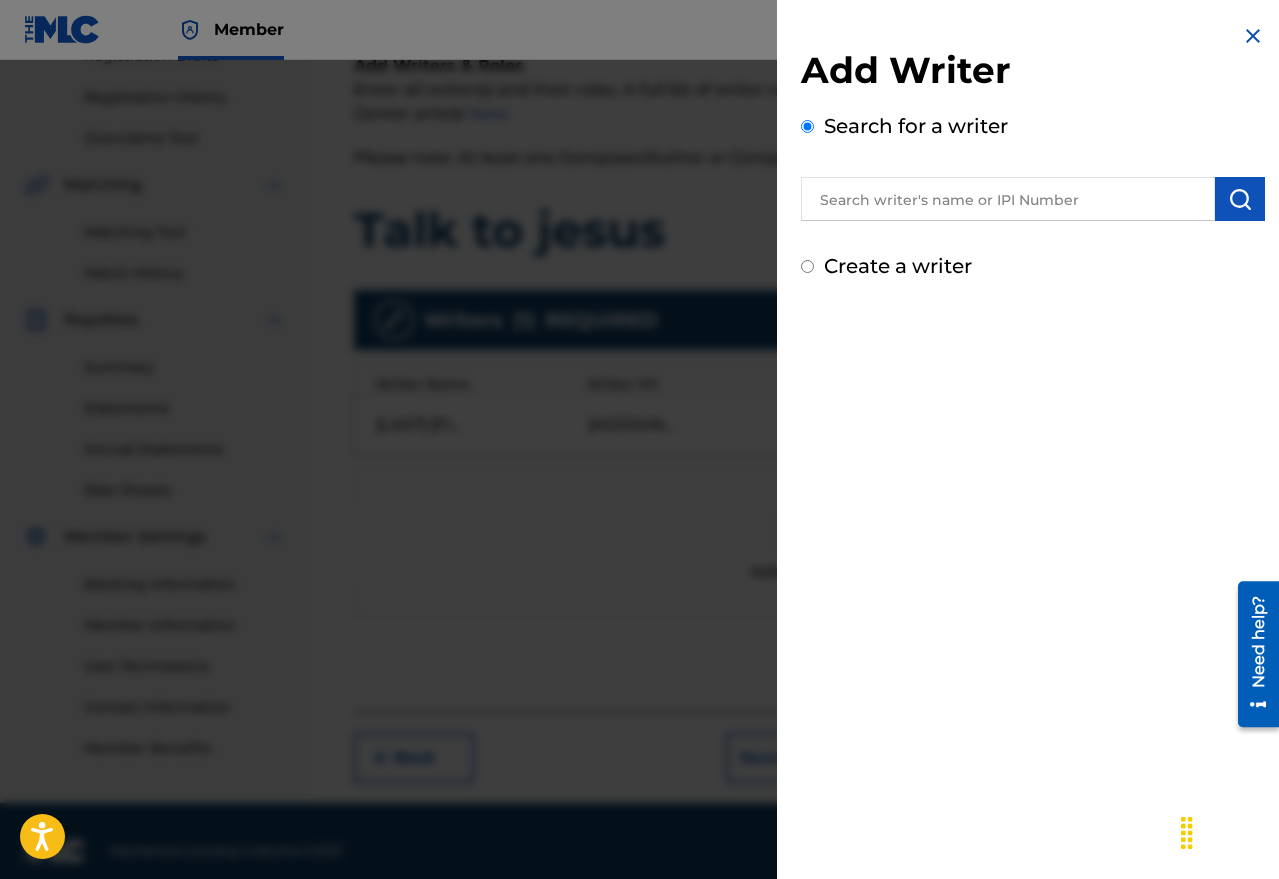 click at bounding box center (1008, 199) 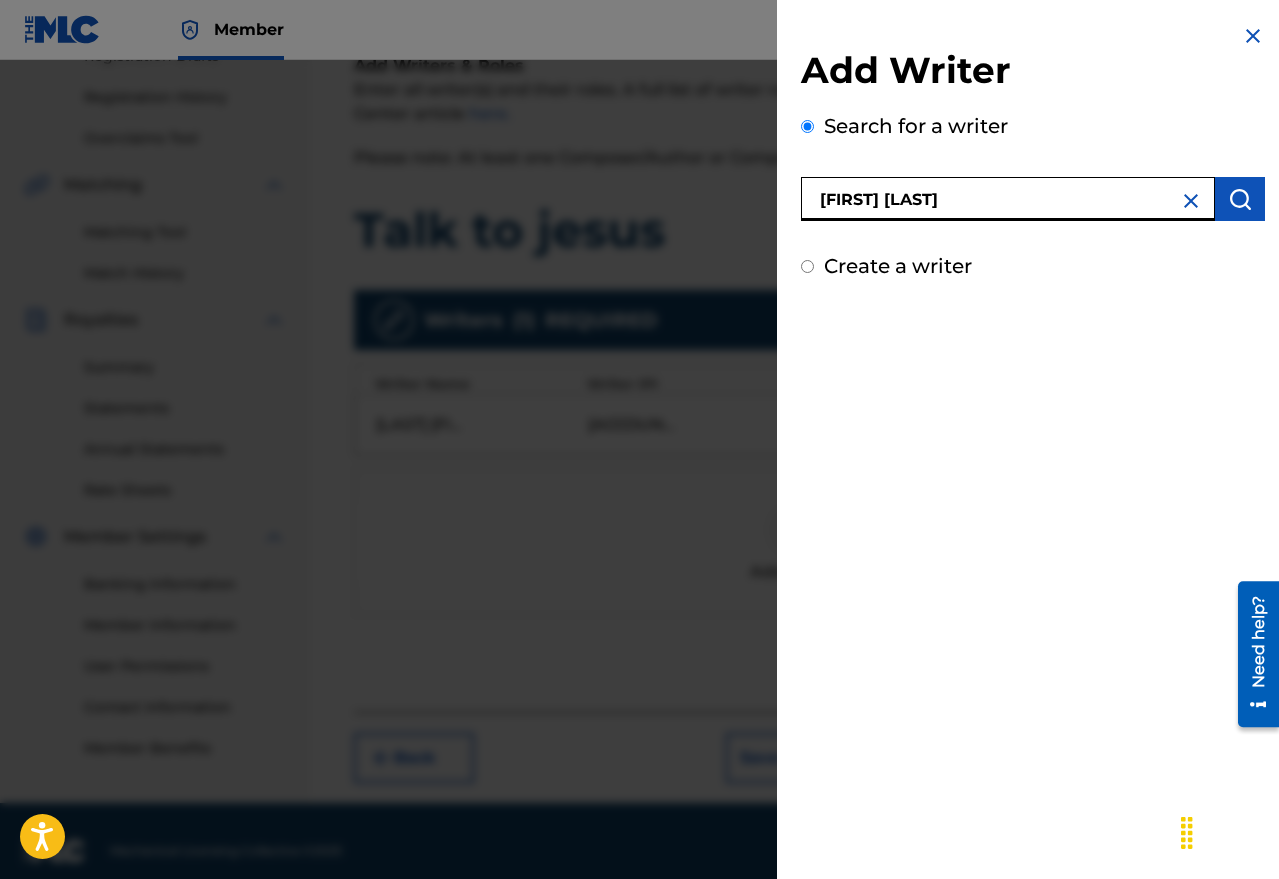 type on "[FIRST] [LAST]" 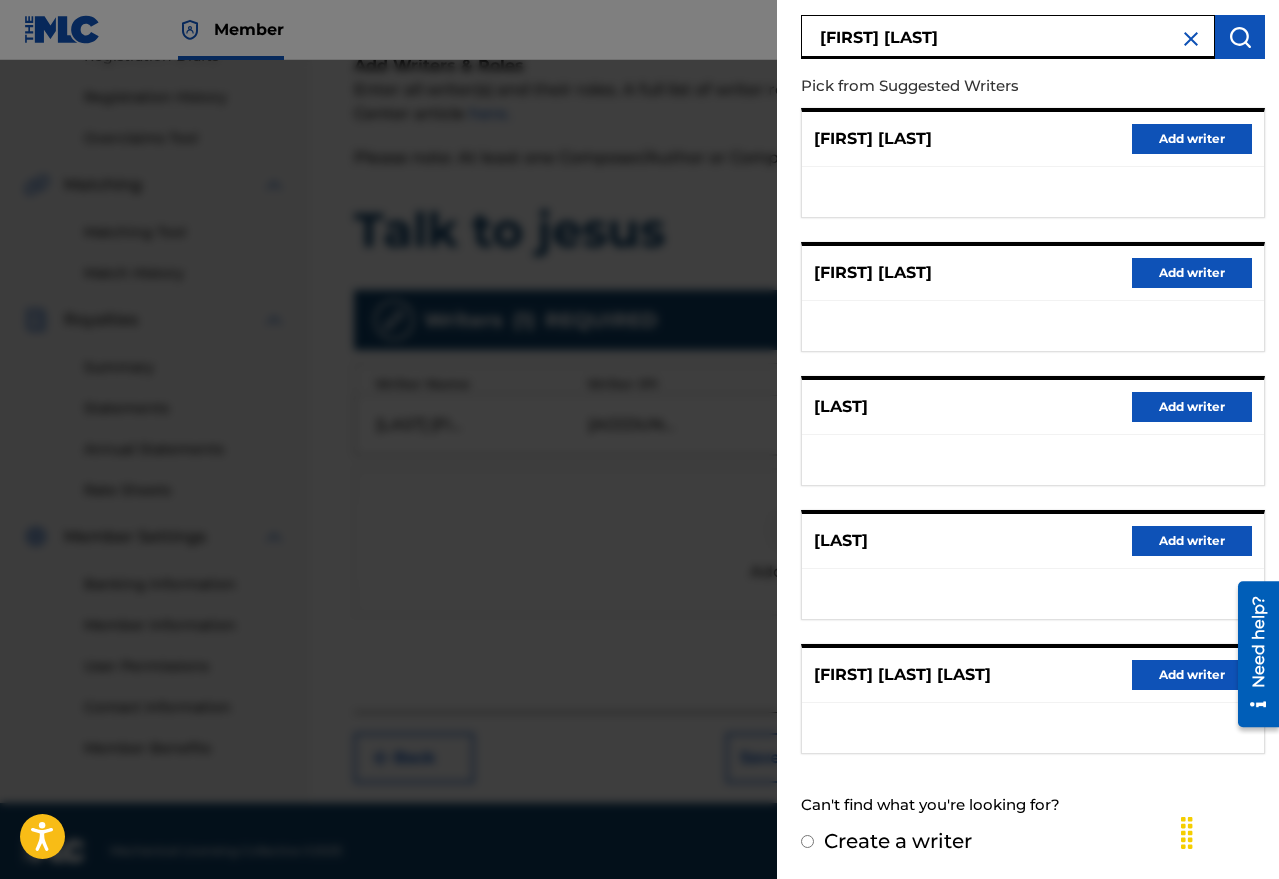 scroll, scrollTop: 163, scrollLeft: 0, axis: vertical 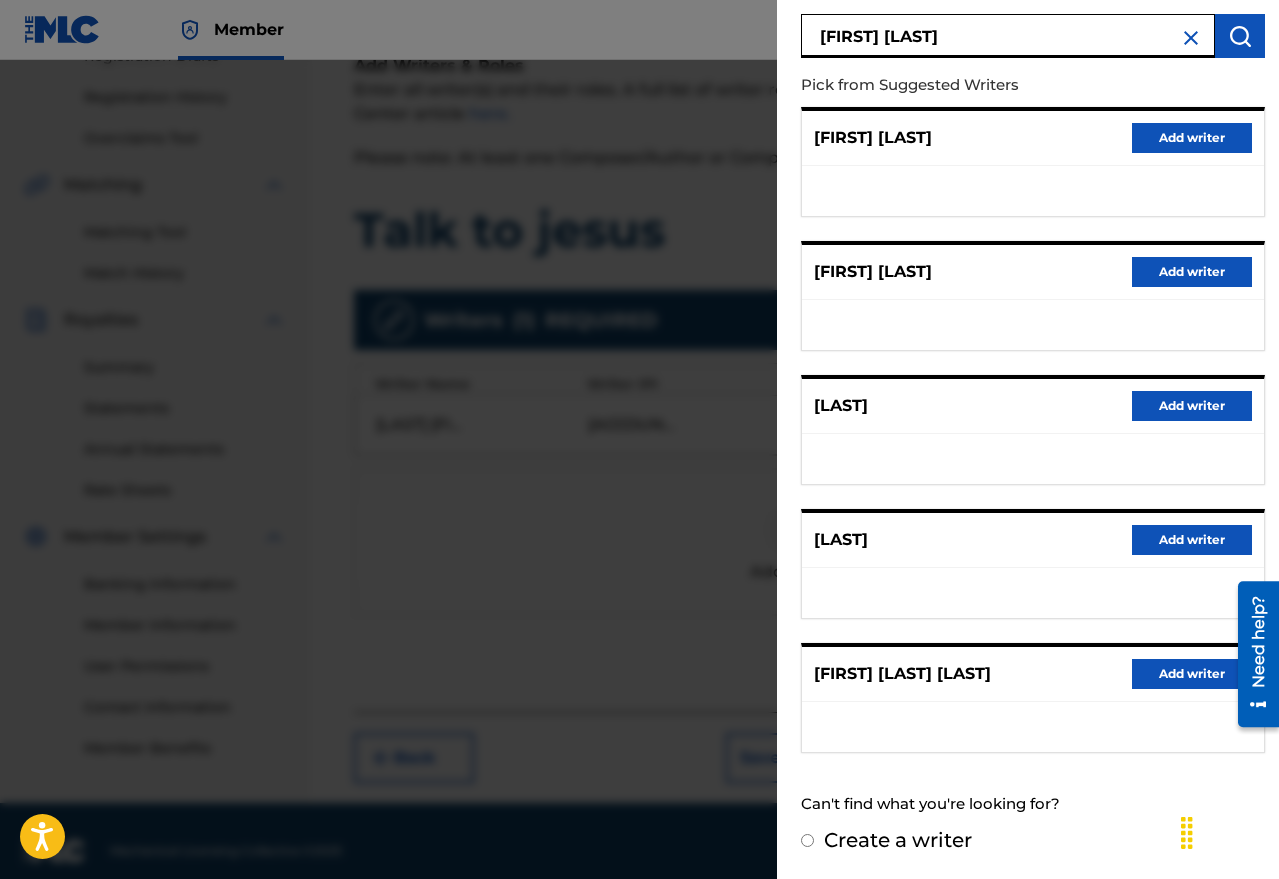 click on "Create a writer" at bounding box center (898, 840) 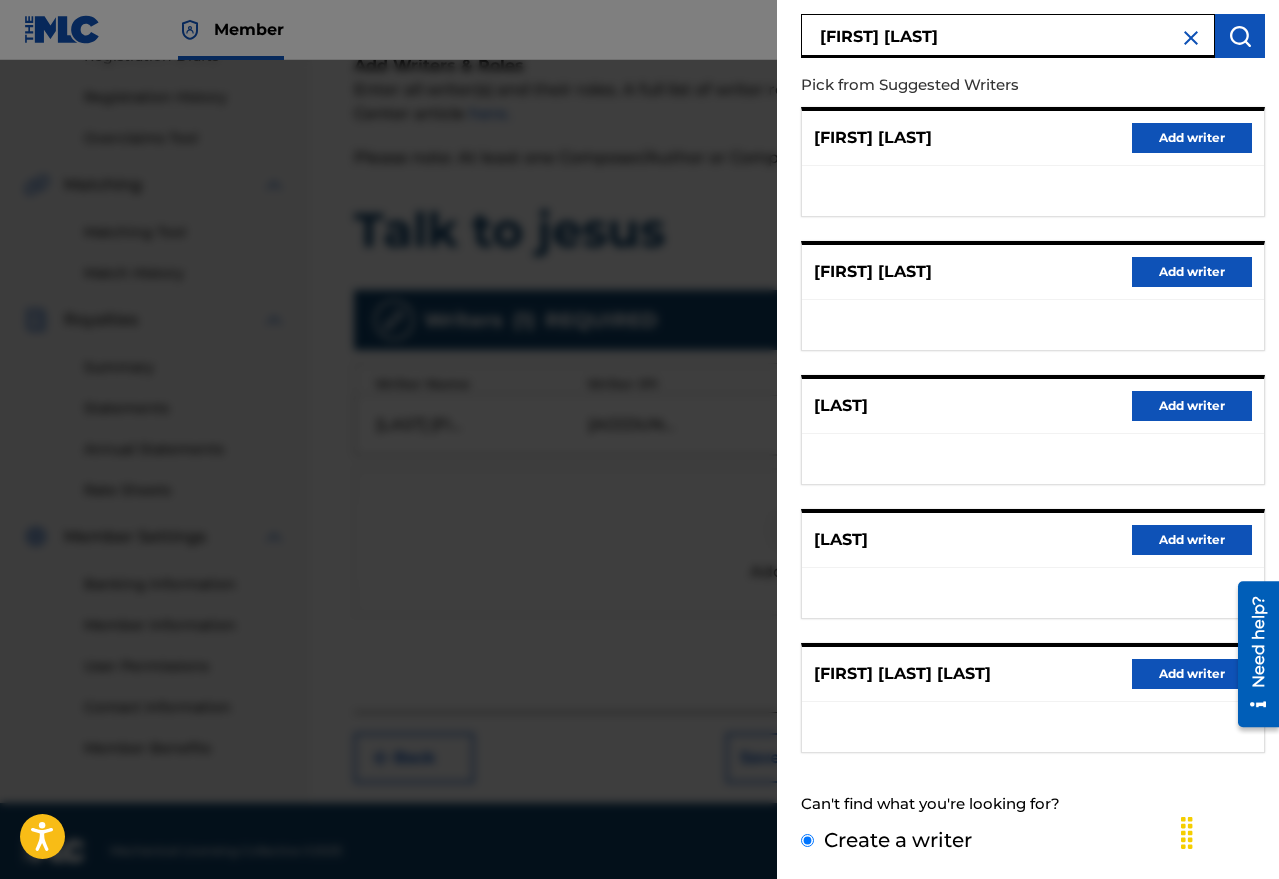 click on "Create a writer" at bounding box center [807, 840] 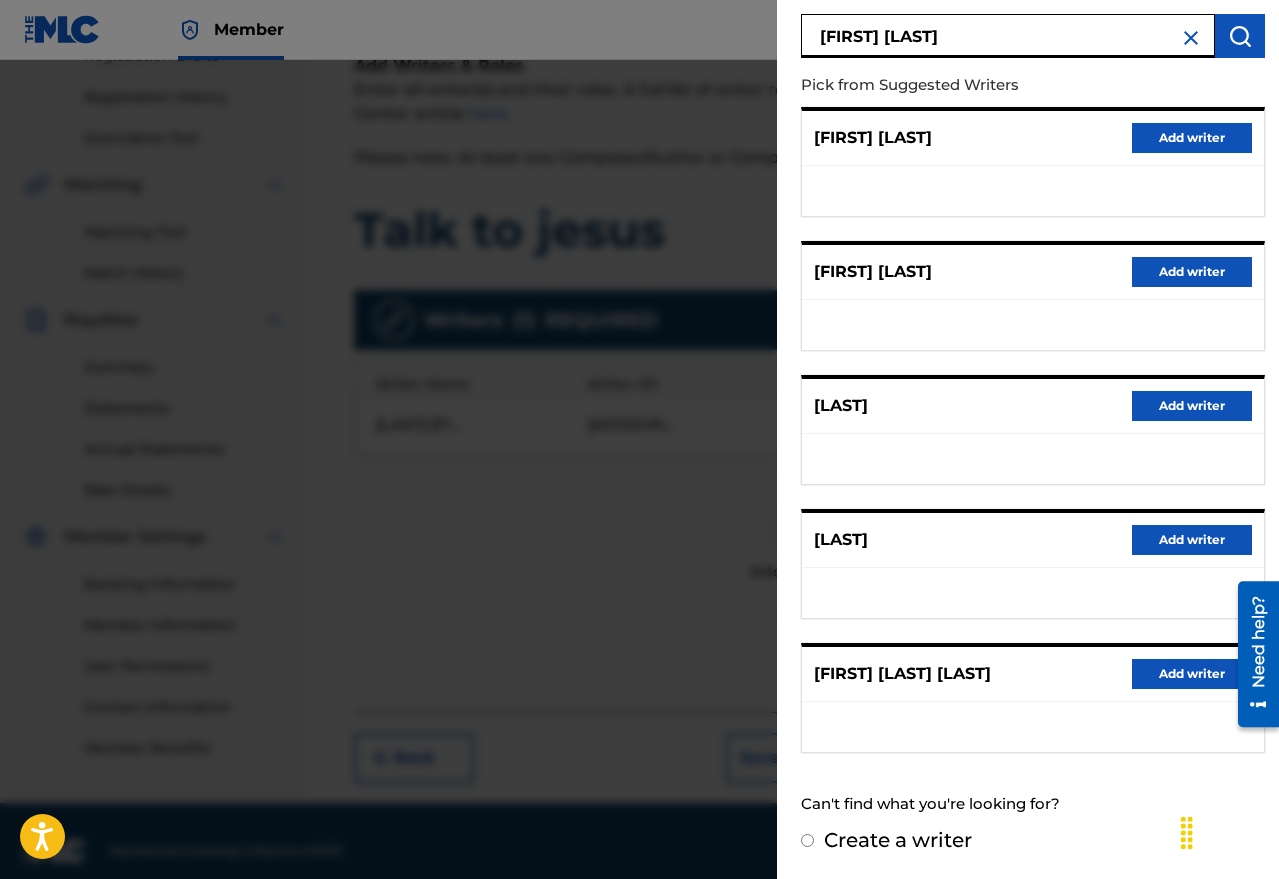 radio on "false" 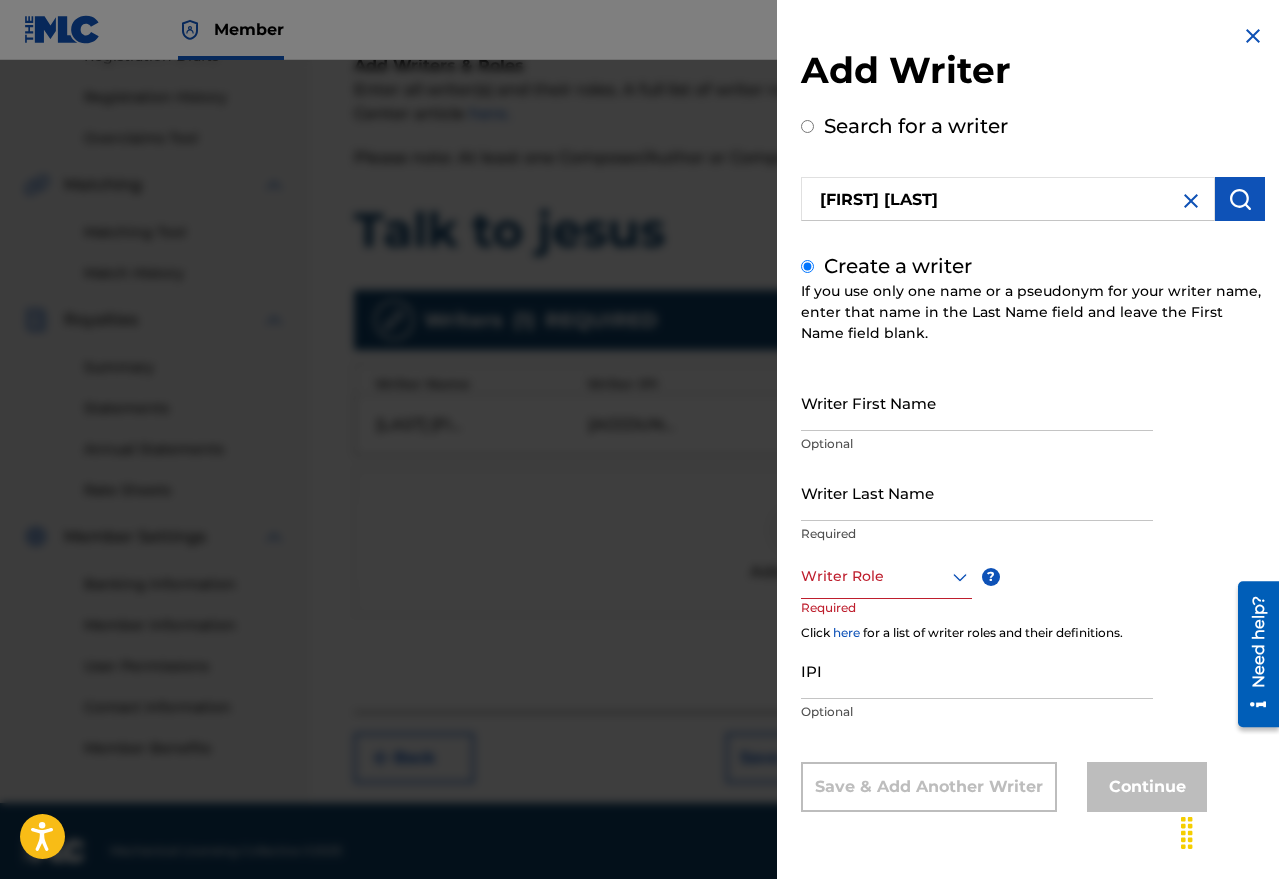 scroll, scrollTop: 0, scrollLeft: 0, axis: both 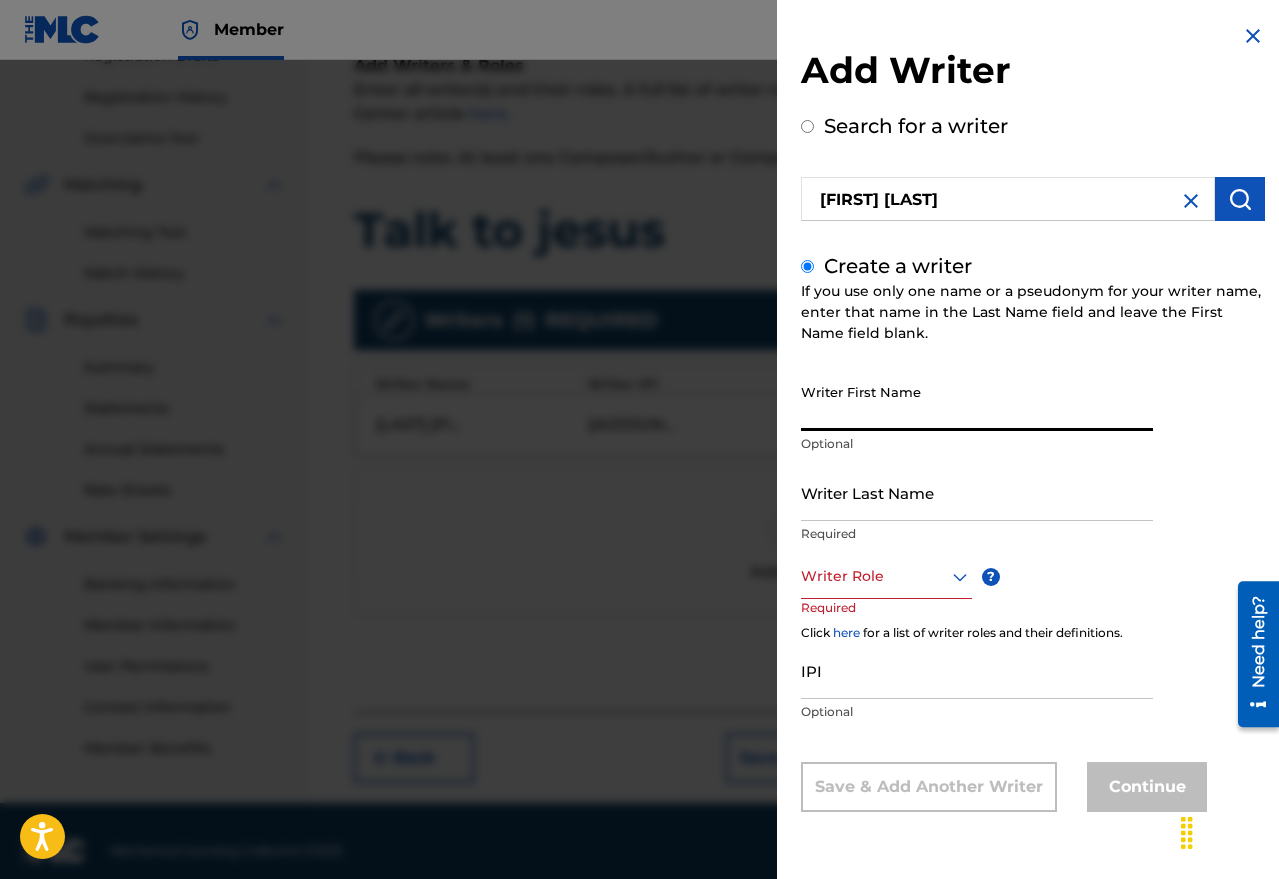 click on "Writer First Name" at bounding box center (977, 402) 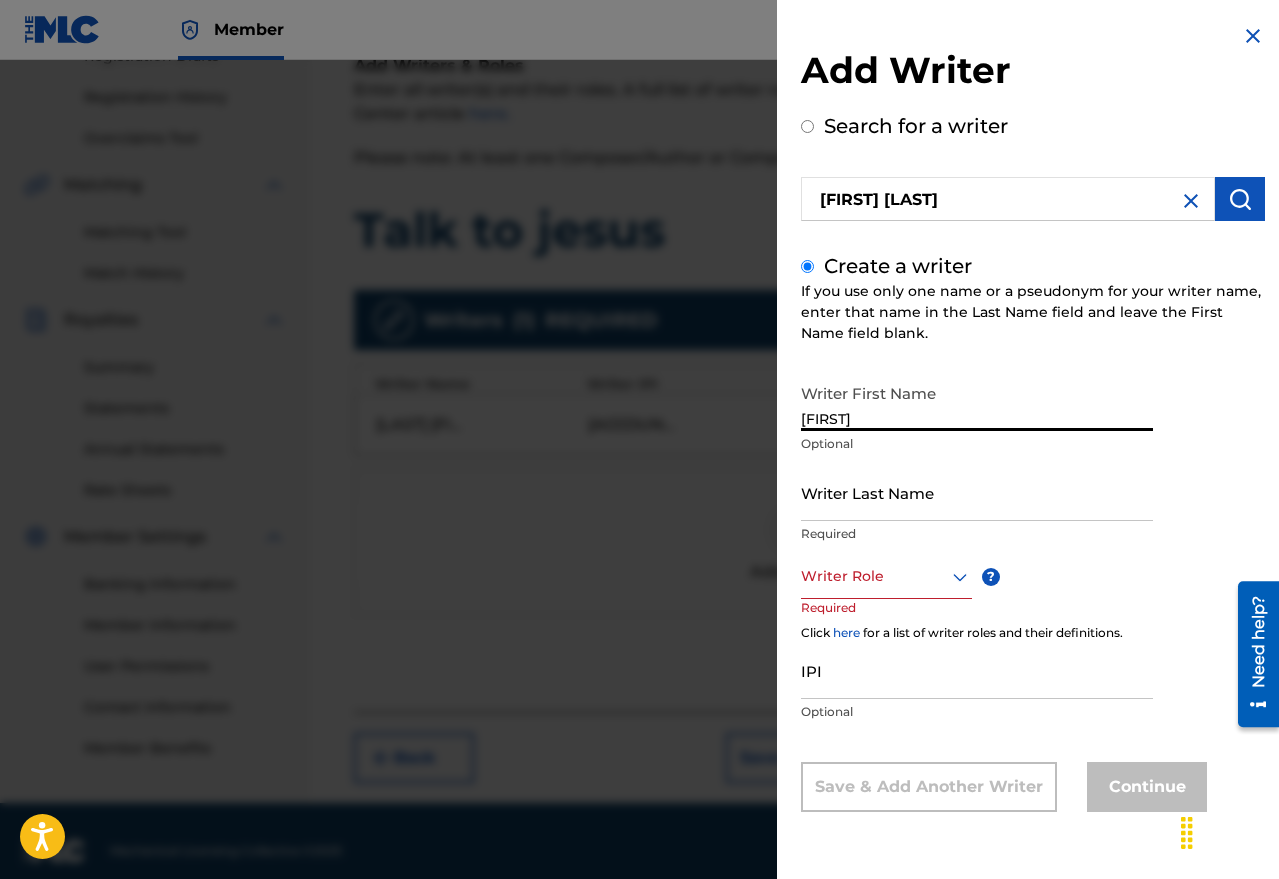 type on "[FIRST]" 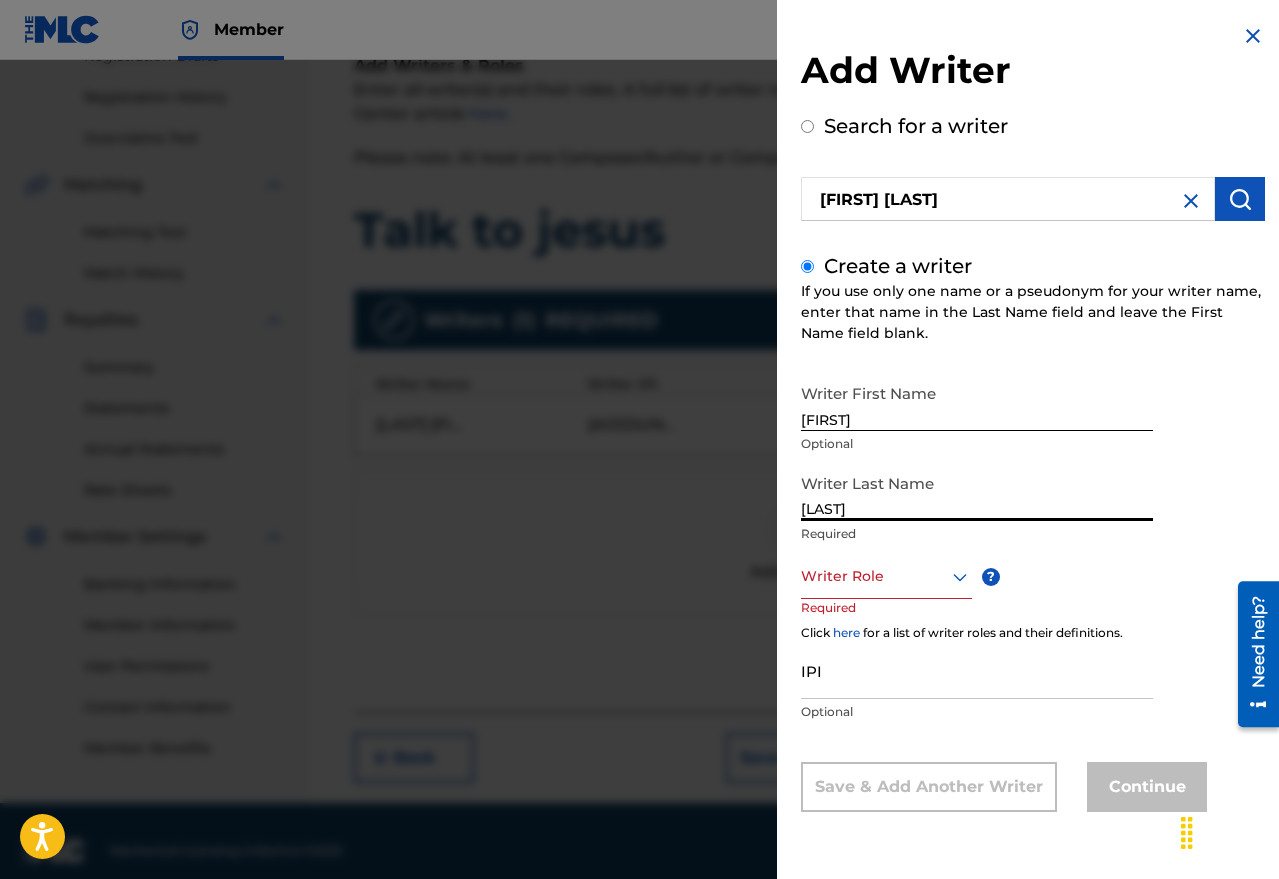 type on "[LAST]" 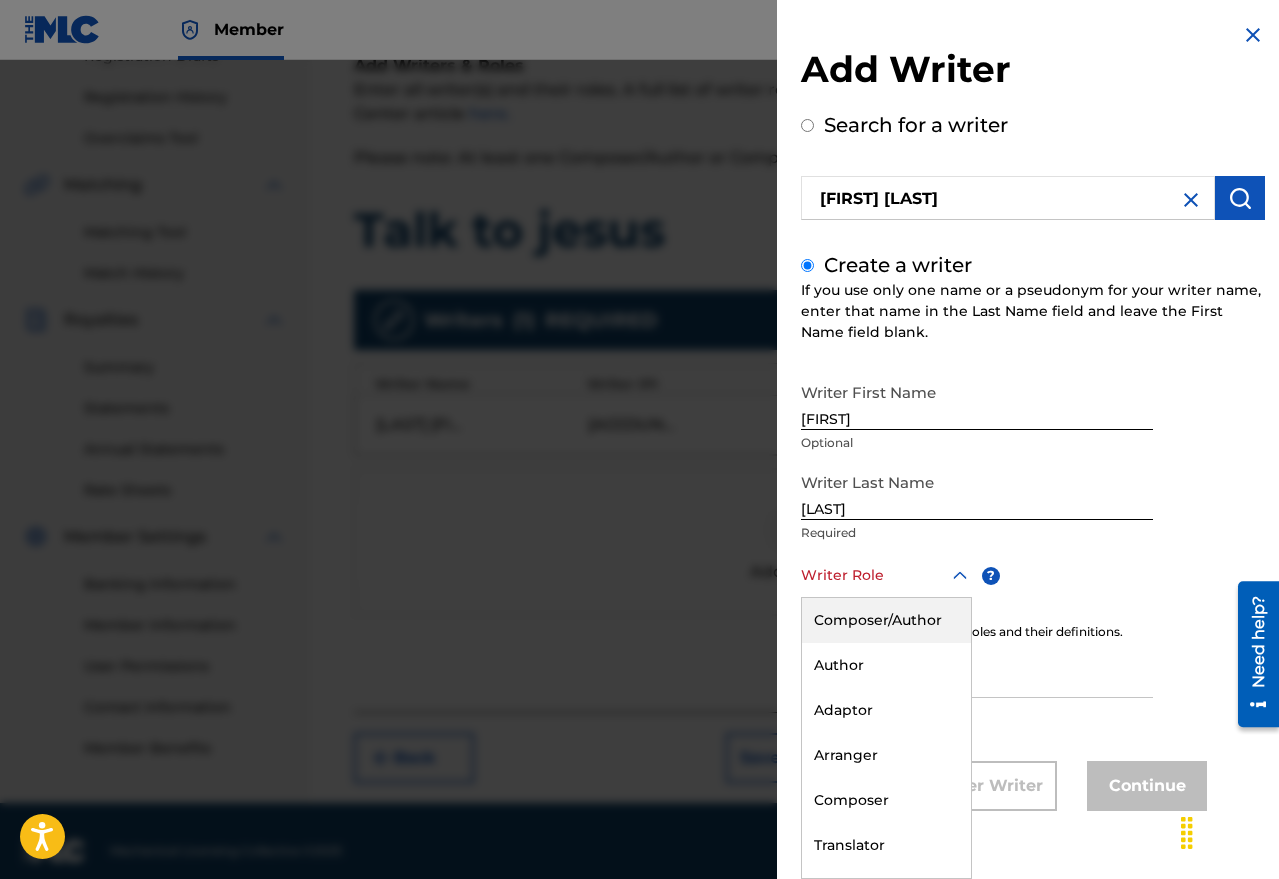click on "Composer/Author" at bounding box center (886, 620) 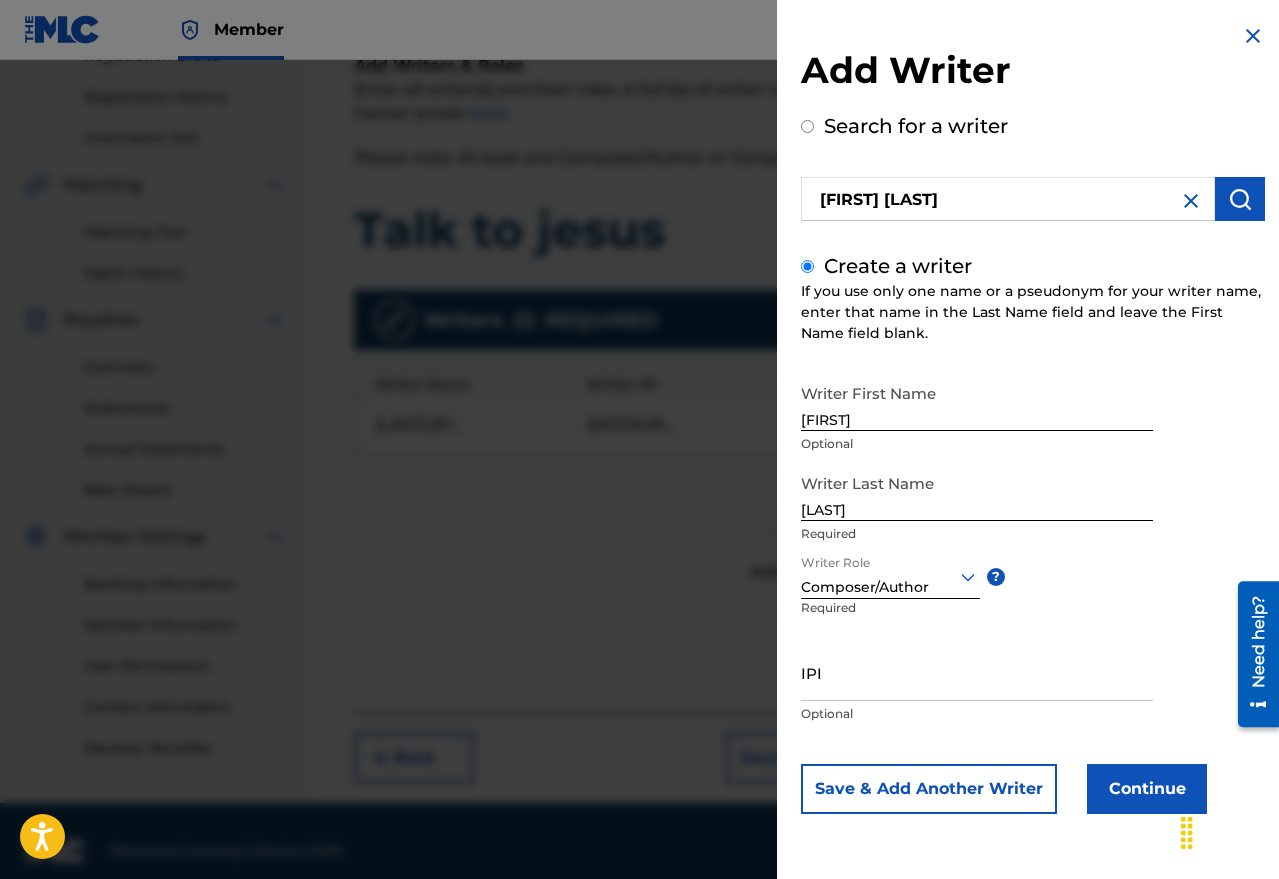 click on "Continue" at bounding box center [1147, 789] 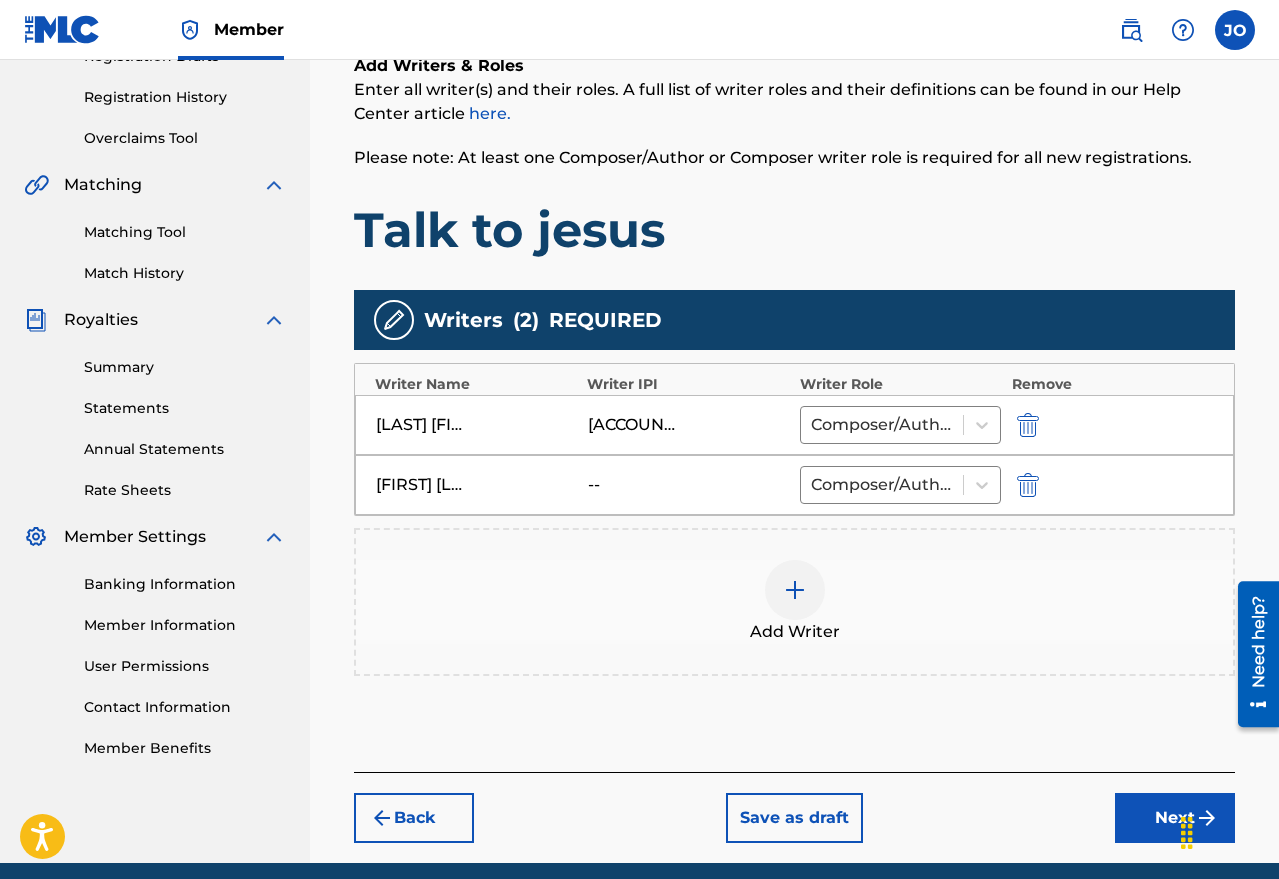 click on "Next" at bounding box center (1175, 818) 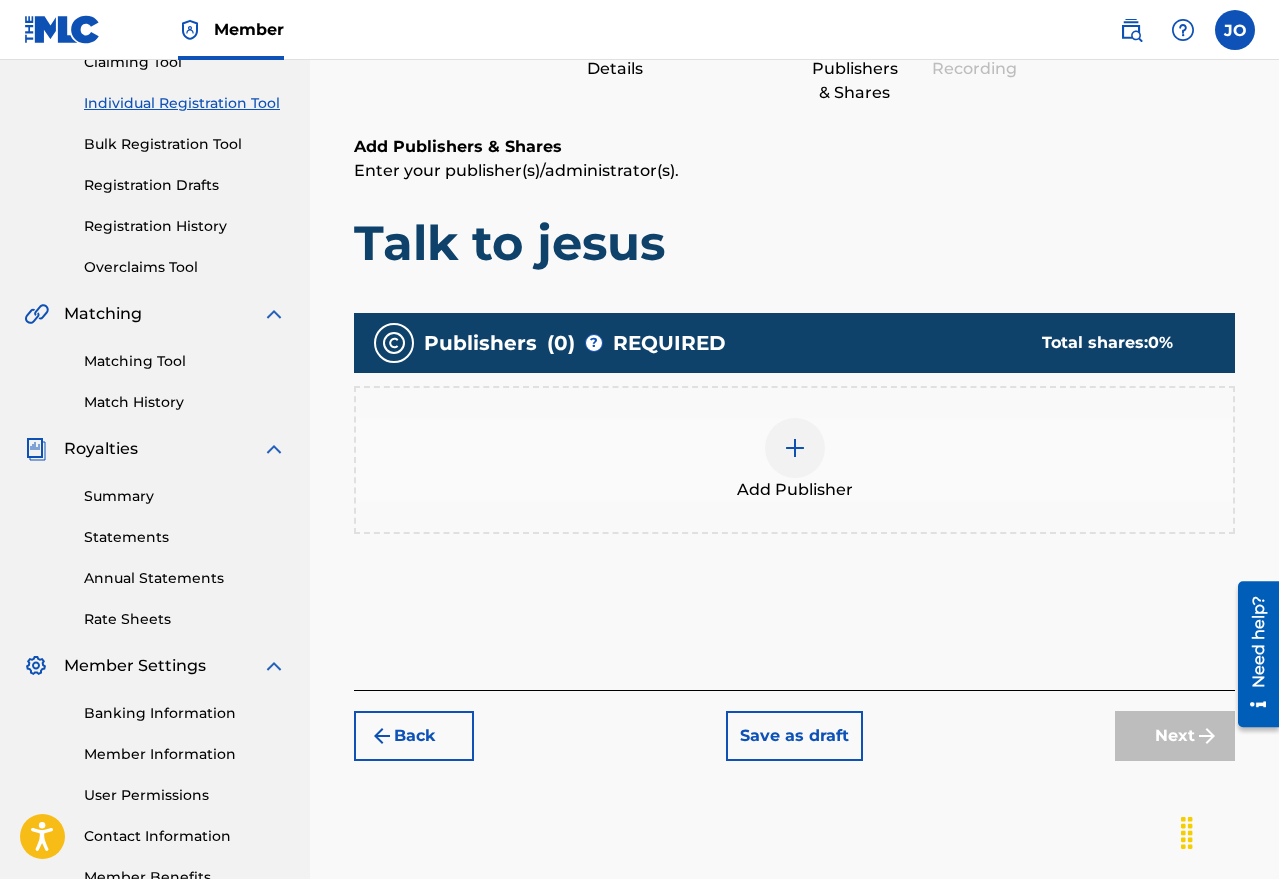 scroll, scrollTop: 90, scrollLeft: 0, axis: vertical 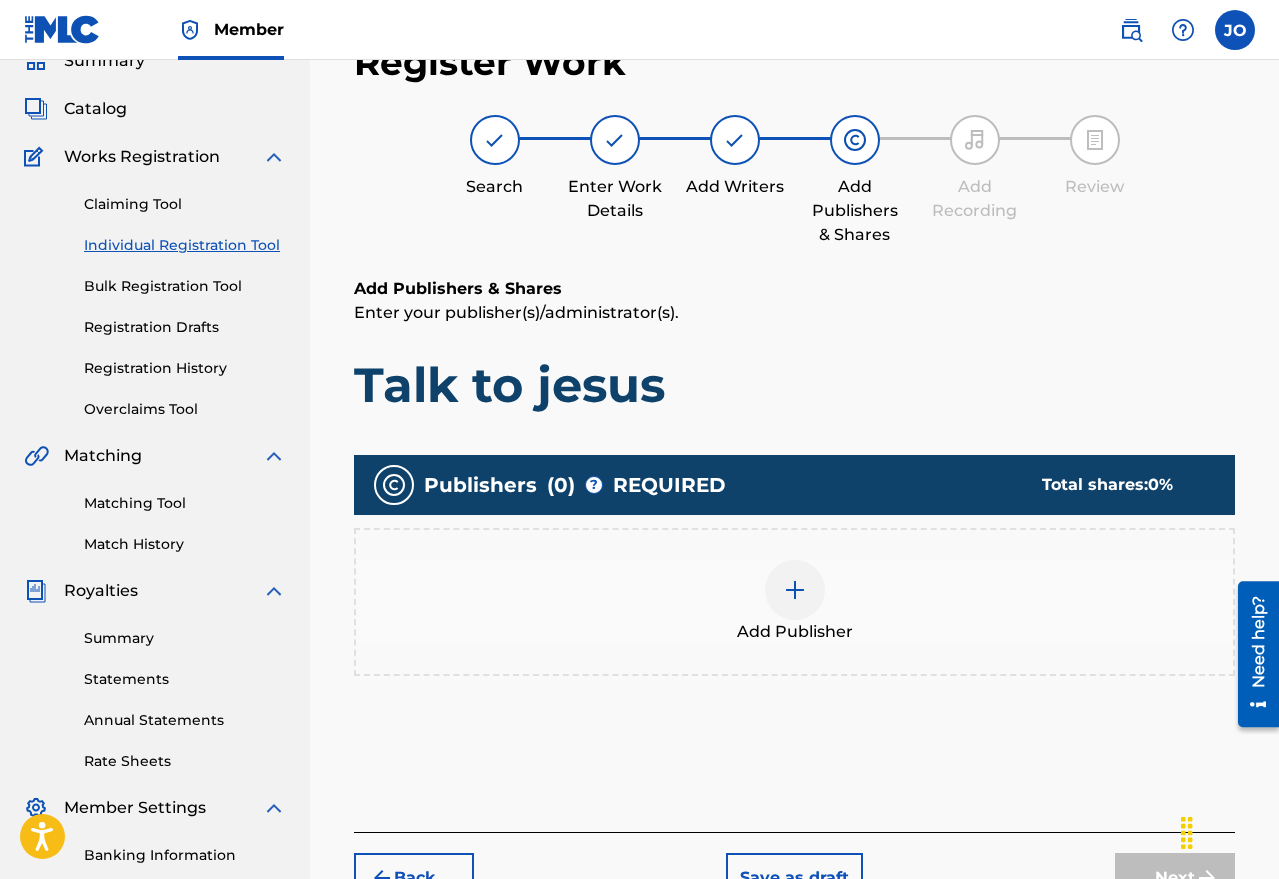 click at bounding box center [795, 590] 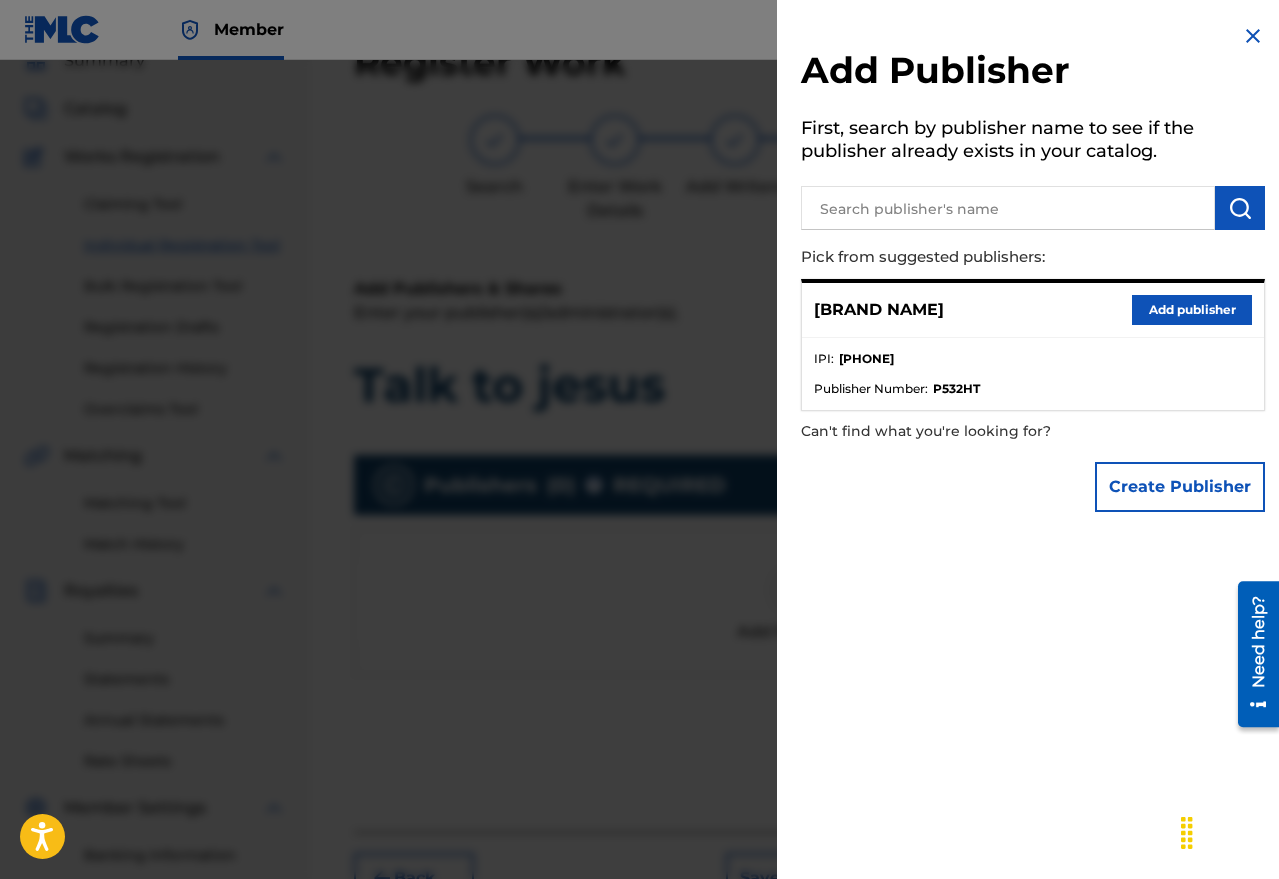 click on "Add publisher" at bounding box center (1192, 310) 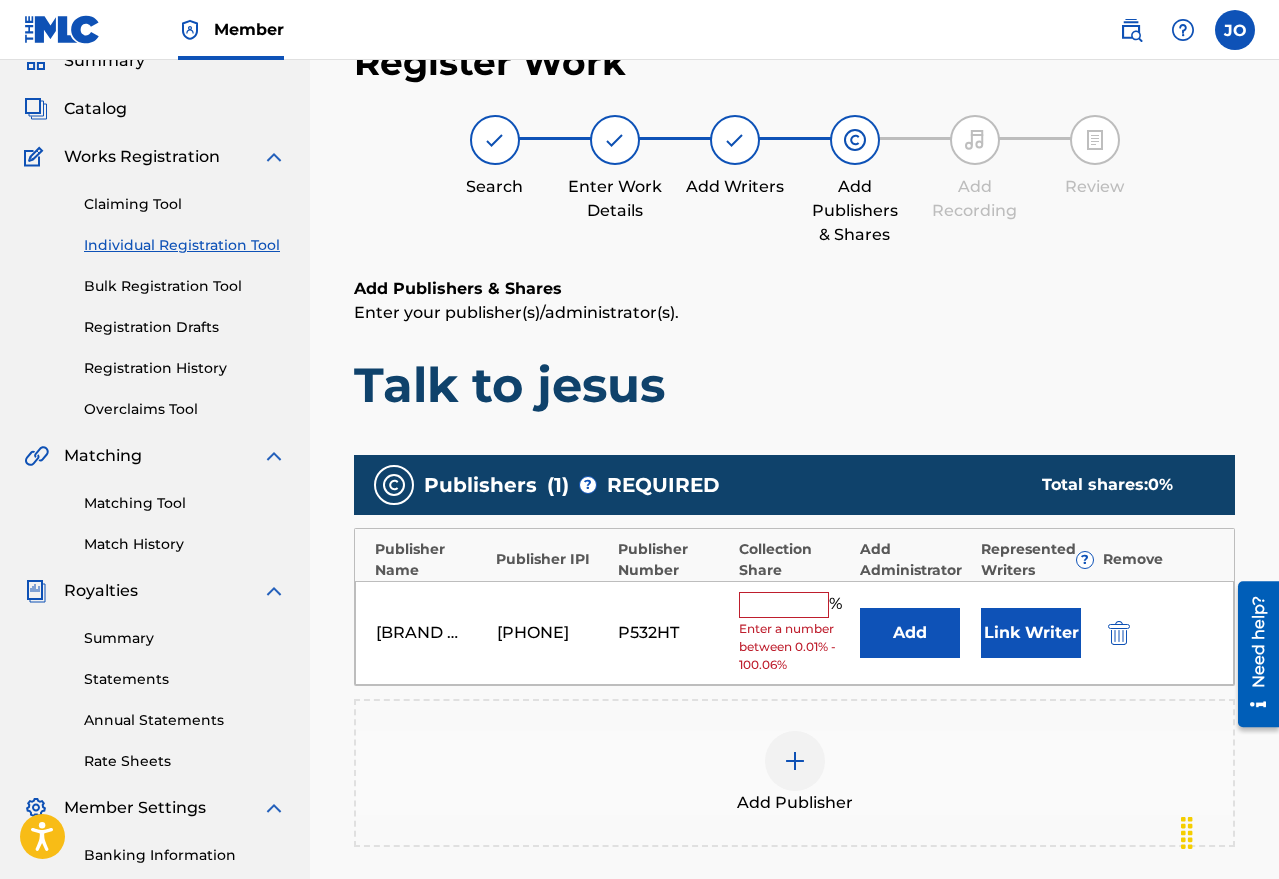 click at bounding box center [784, 605] 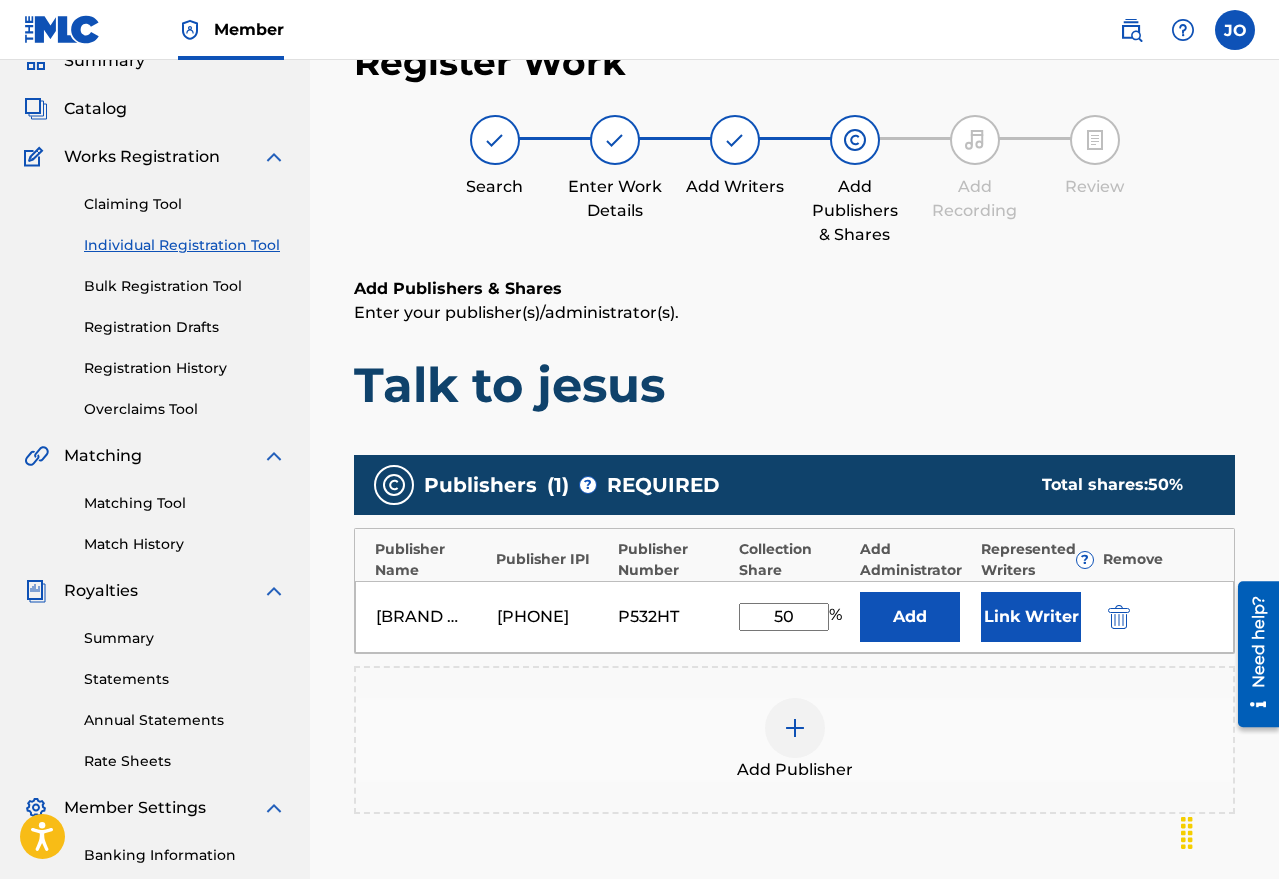 type on "50" 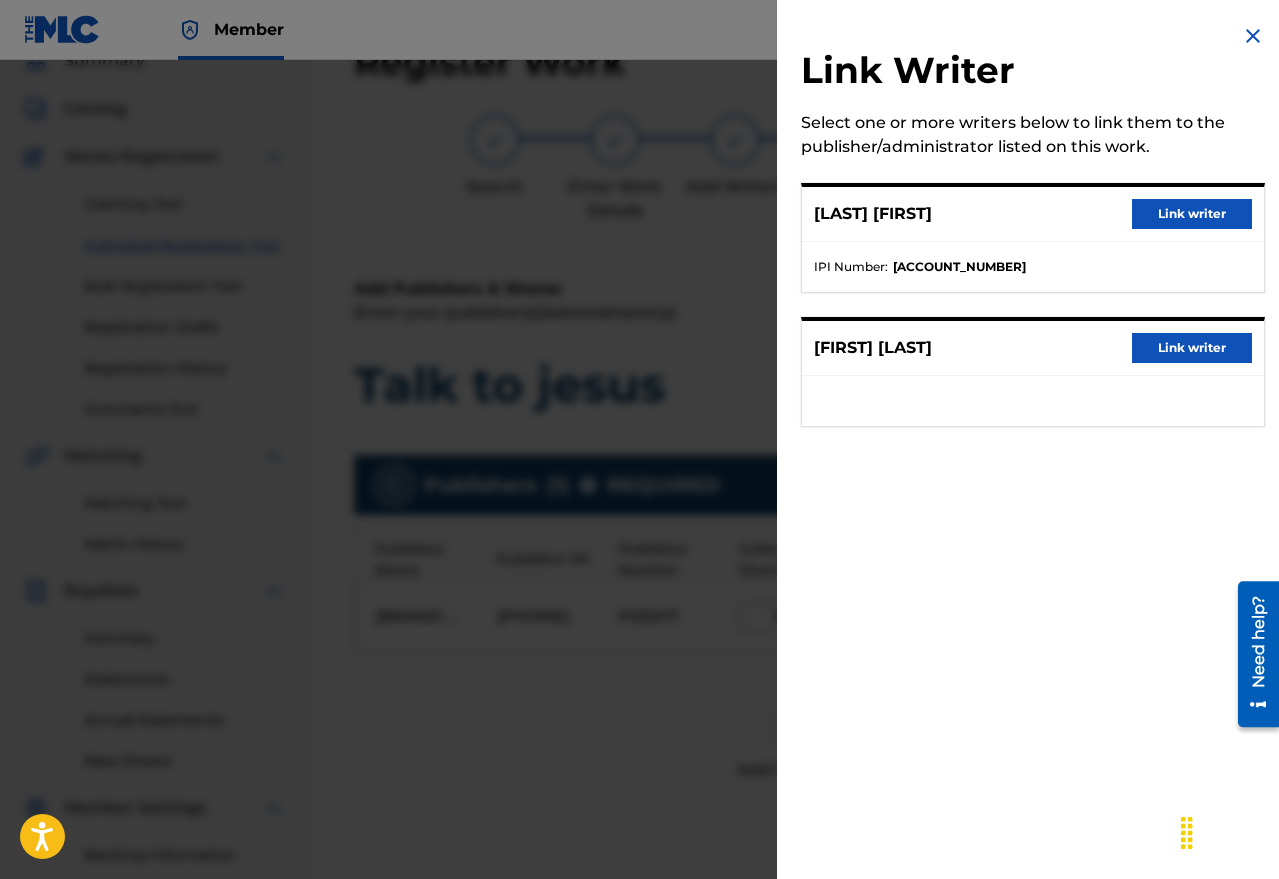 click on "Link writer" at bounding box center (1192, 214) 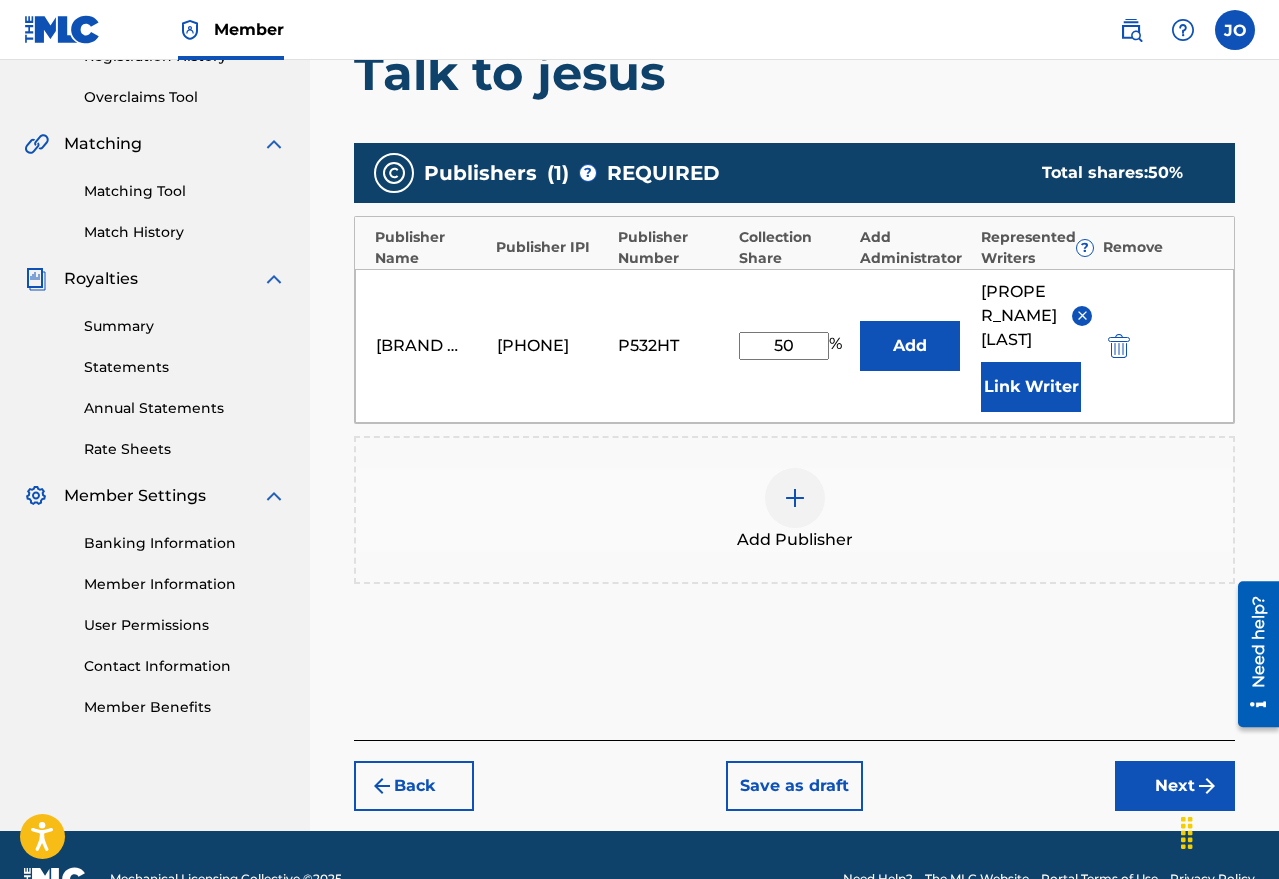 click on "Next" at bounding box center (1175, 786) 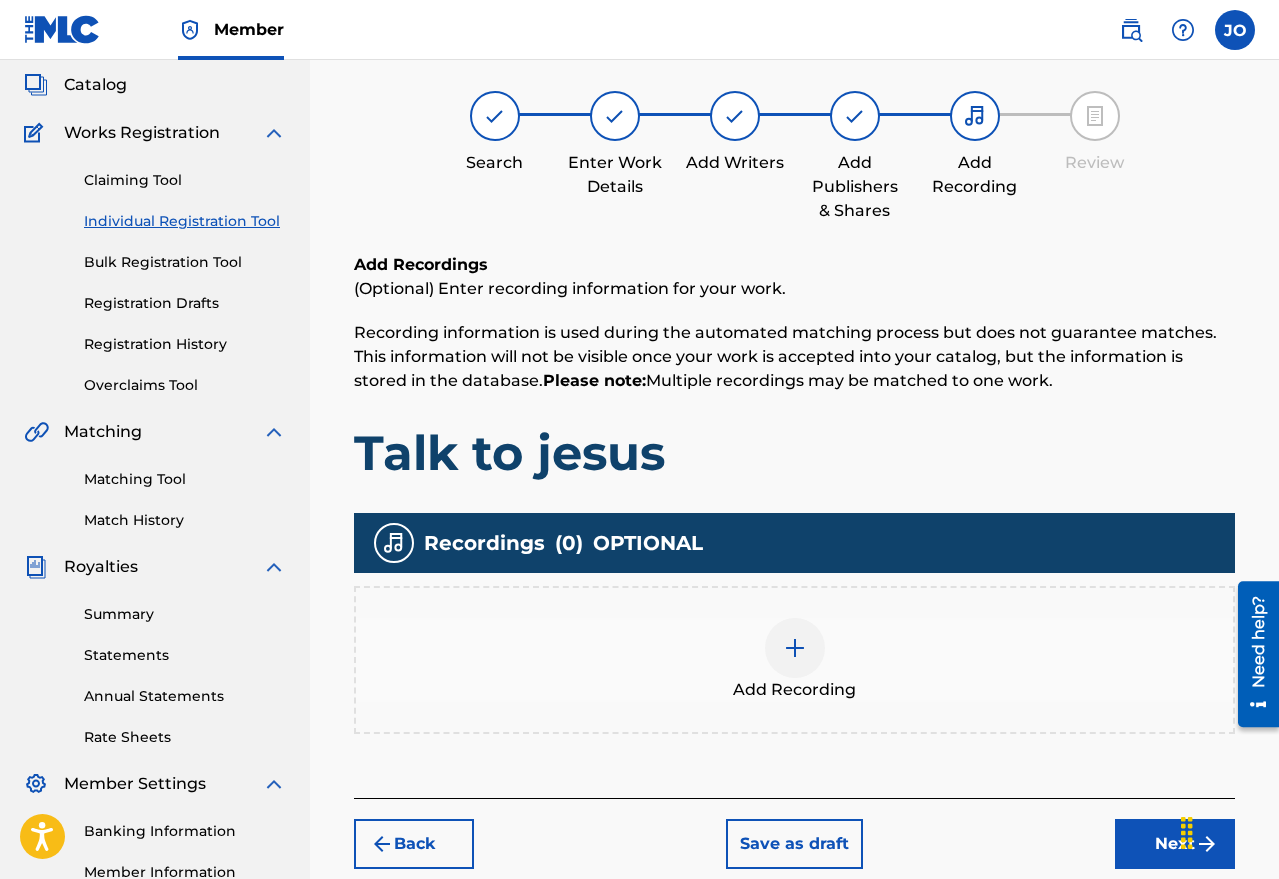 scroll, scrollTop: 90, scrollLeft: 0, axis: vertical 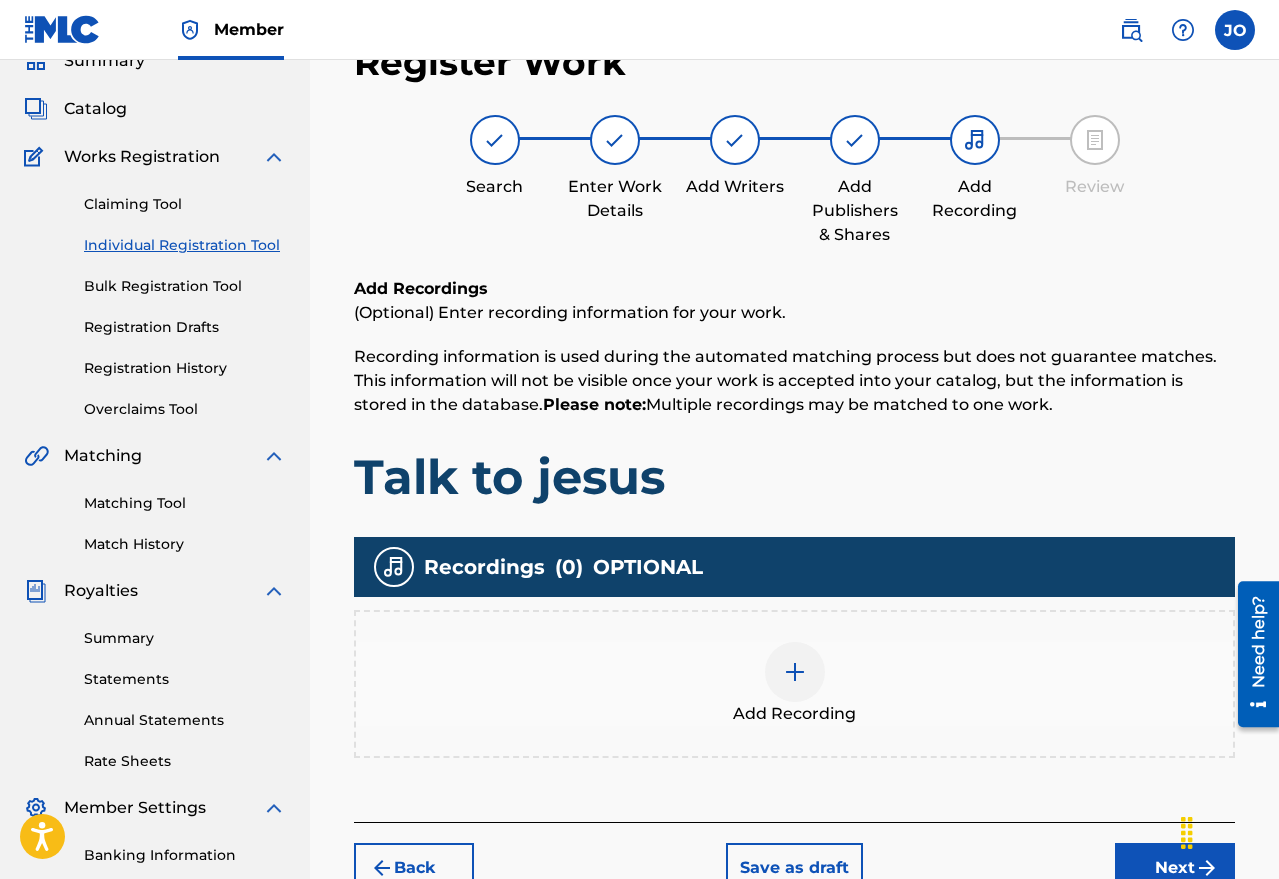click at bounding box center [795, 672] 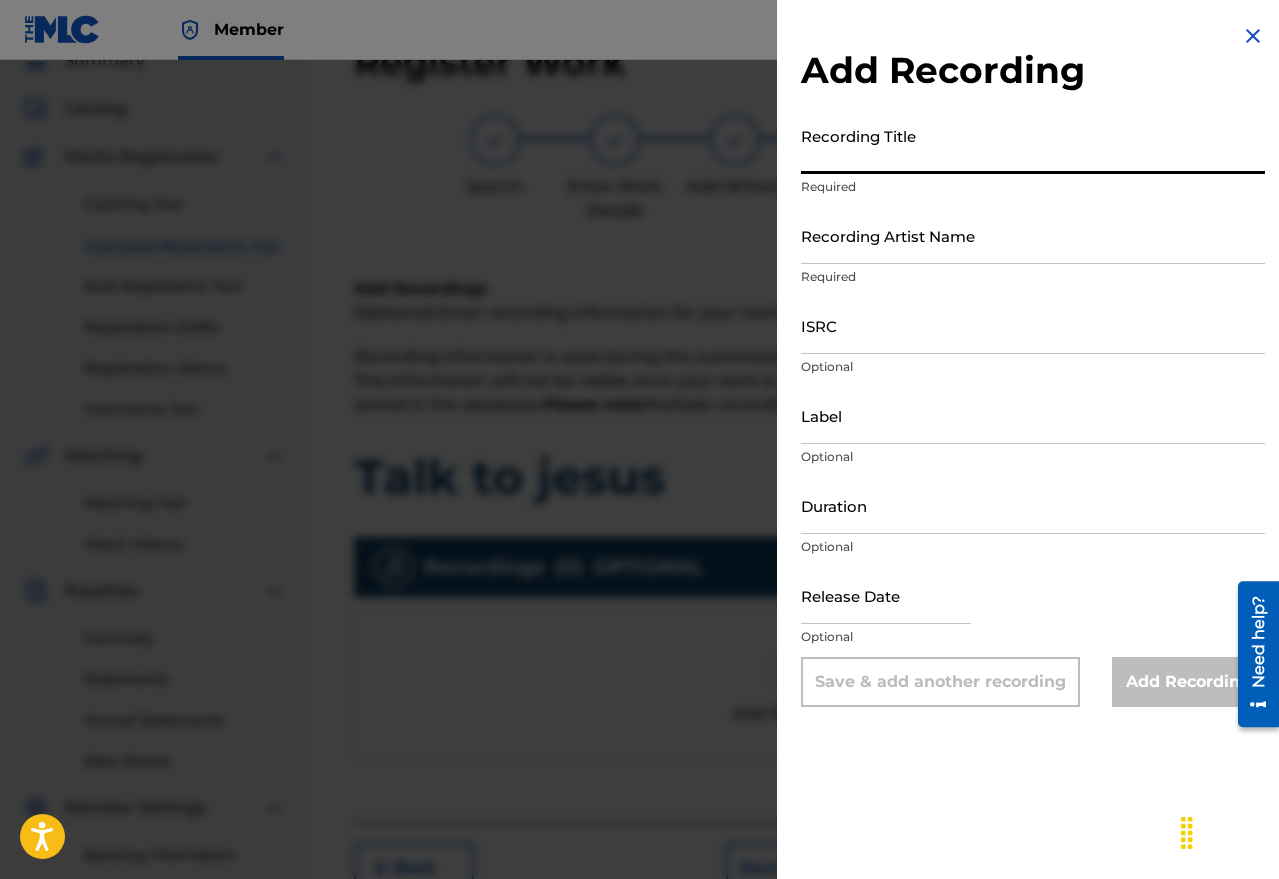 click on "Recording Title" at bounding box center [1033, 145] 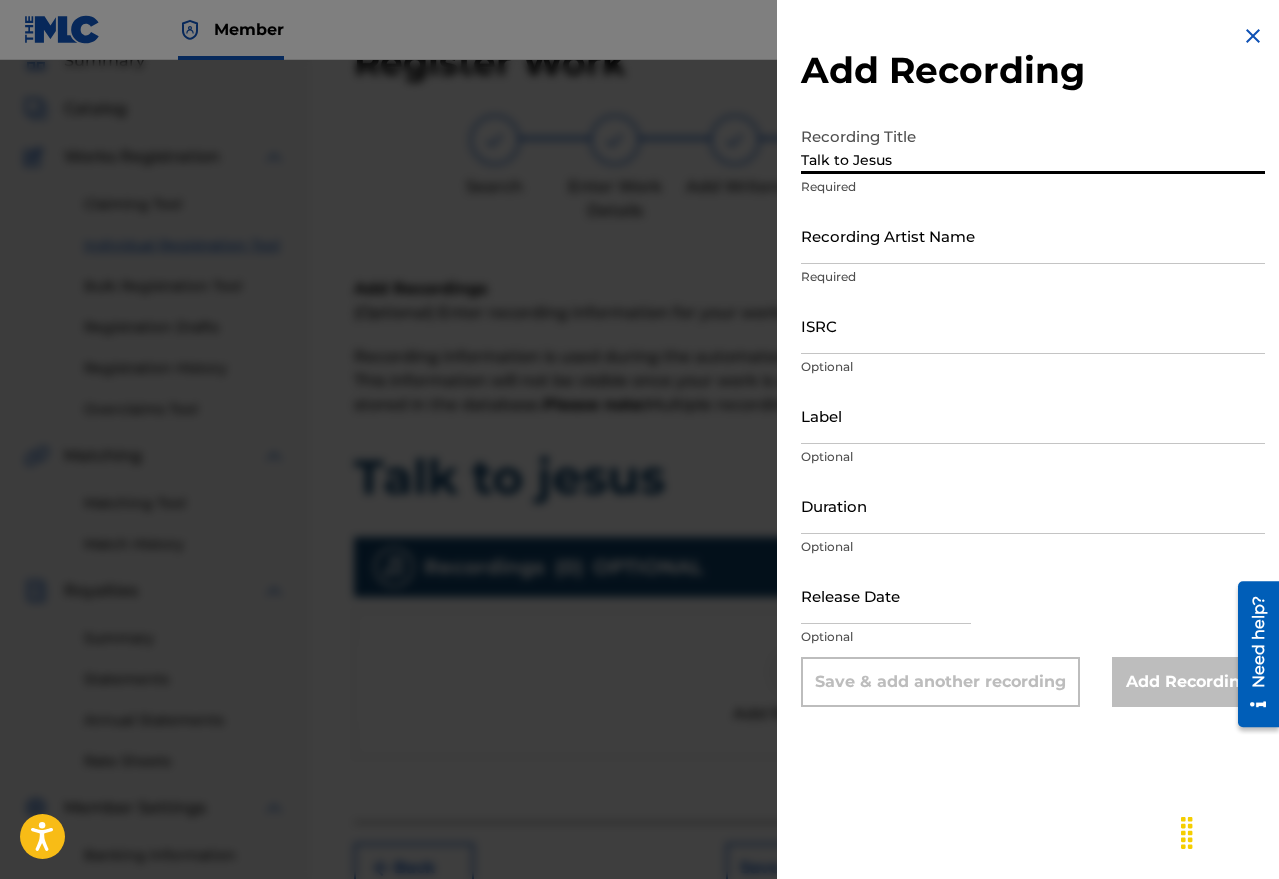 type on "Talk to Jesus" 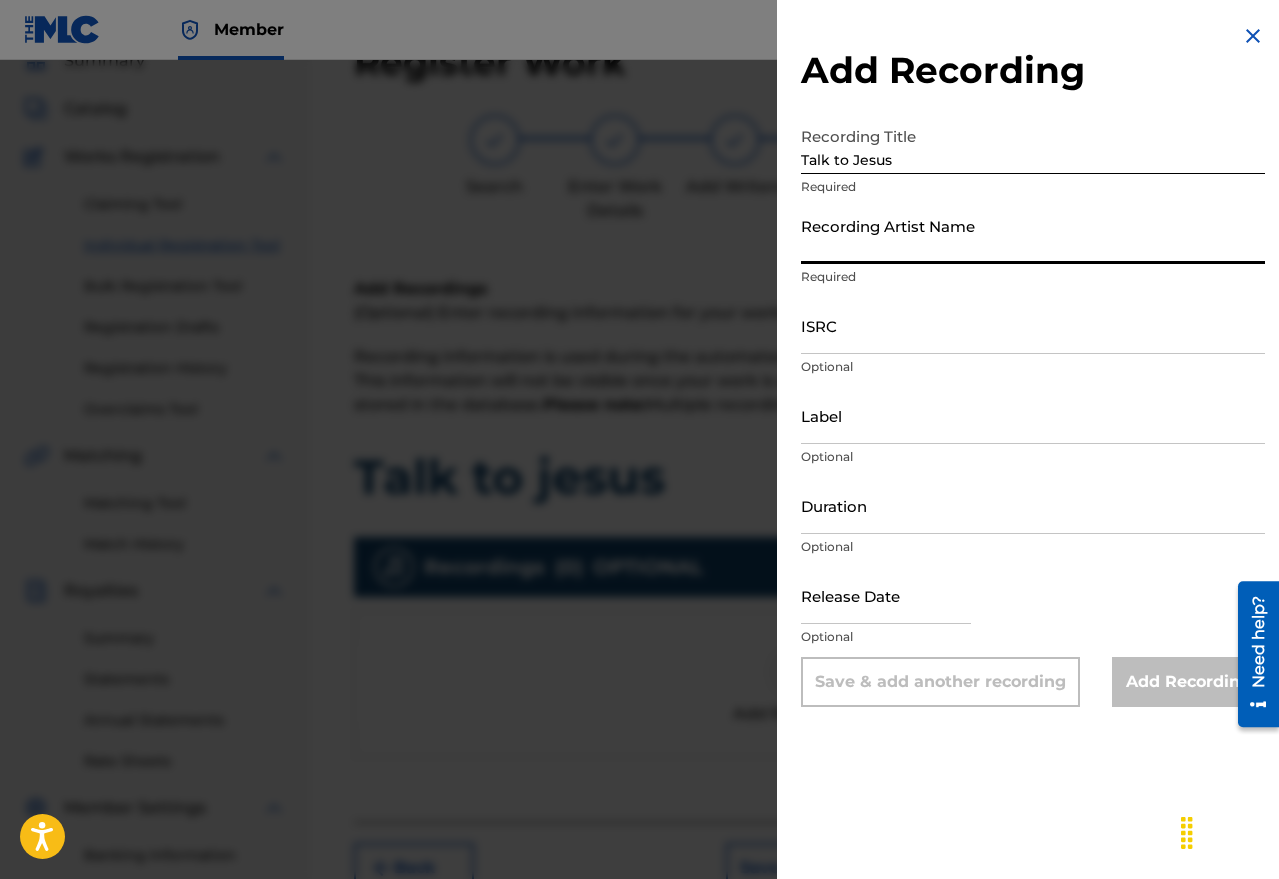 click on "Recording Artist Name" at bounding box center [1033, 235] 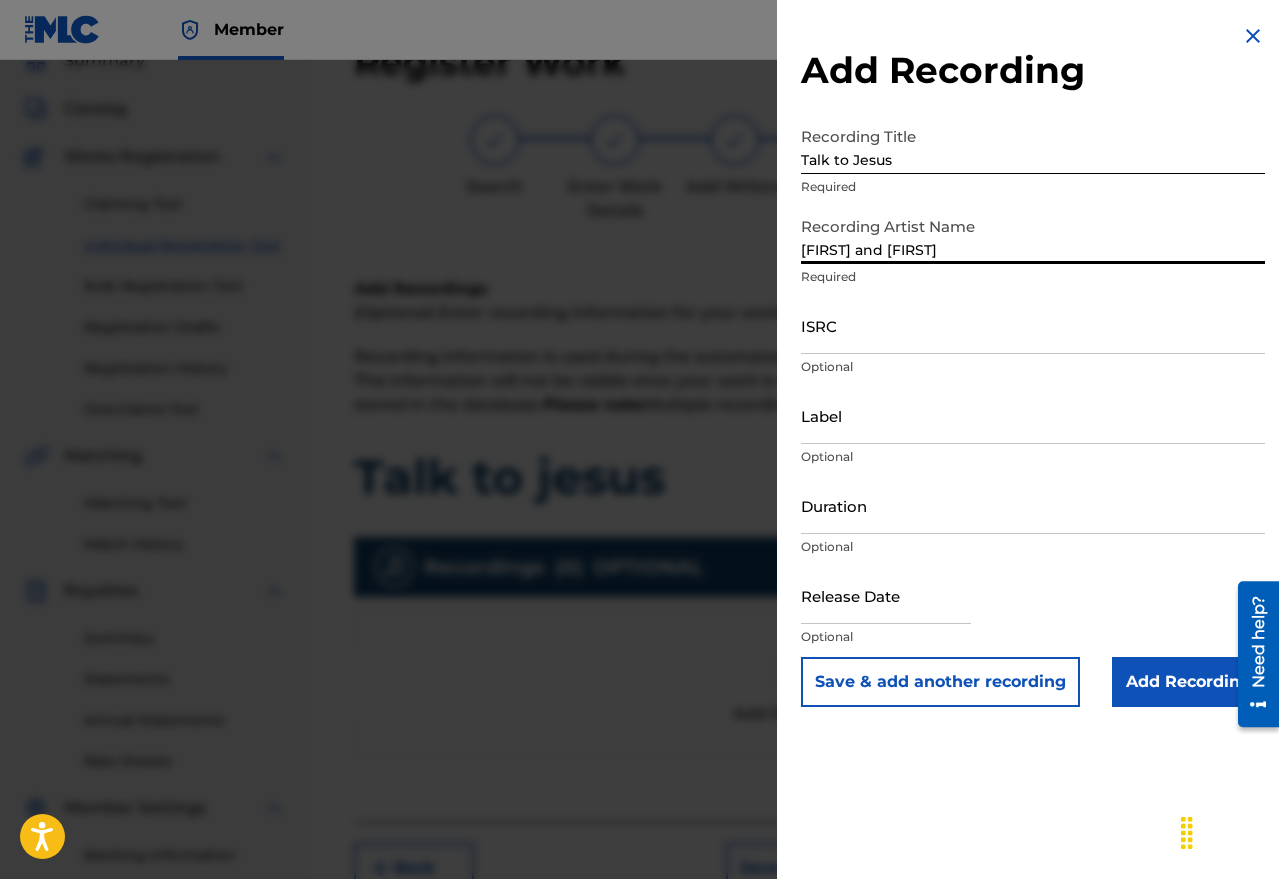 type on "[FIRST] and [FIRST]" 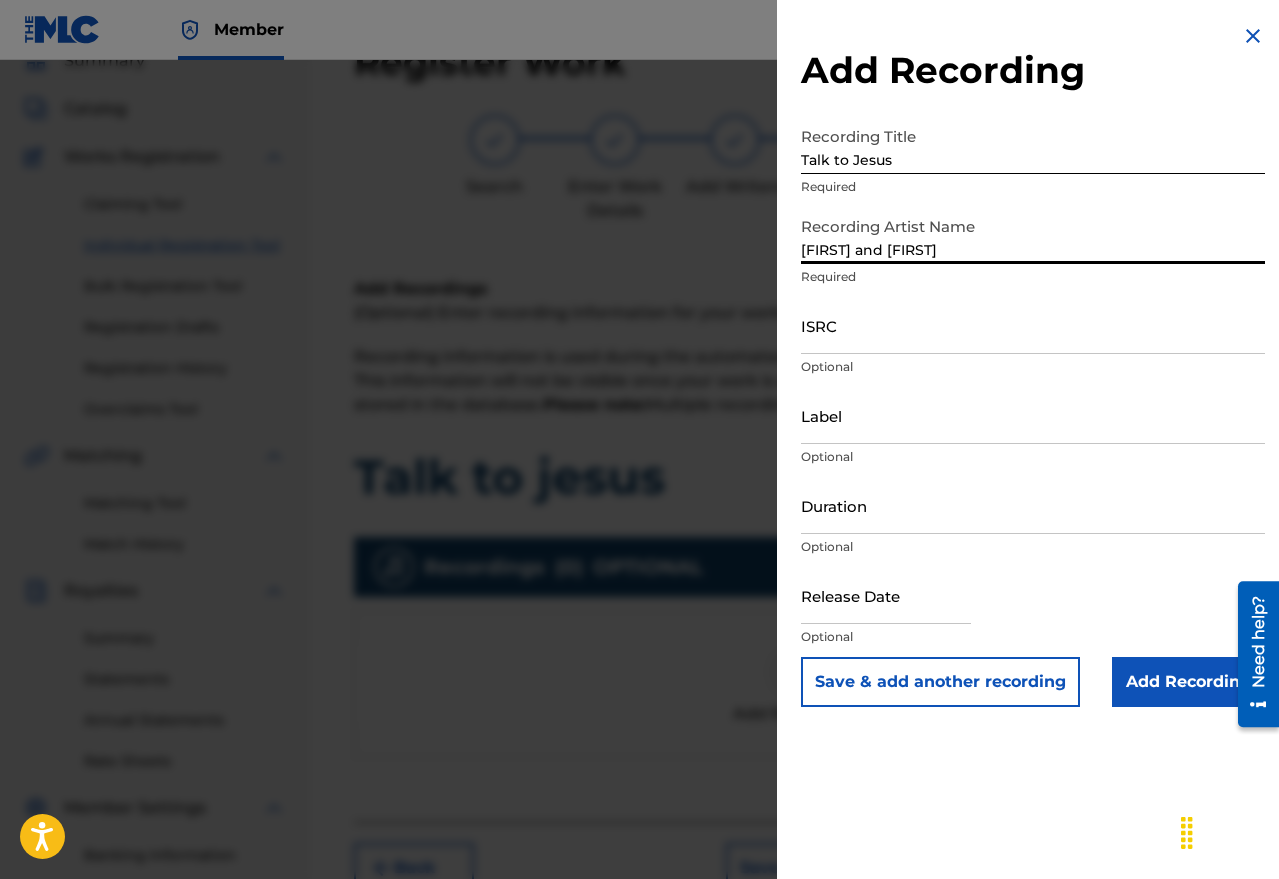 click on "ISRC" at bounding box center [1033, 325] 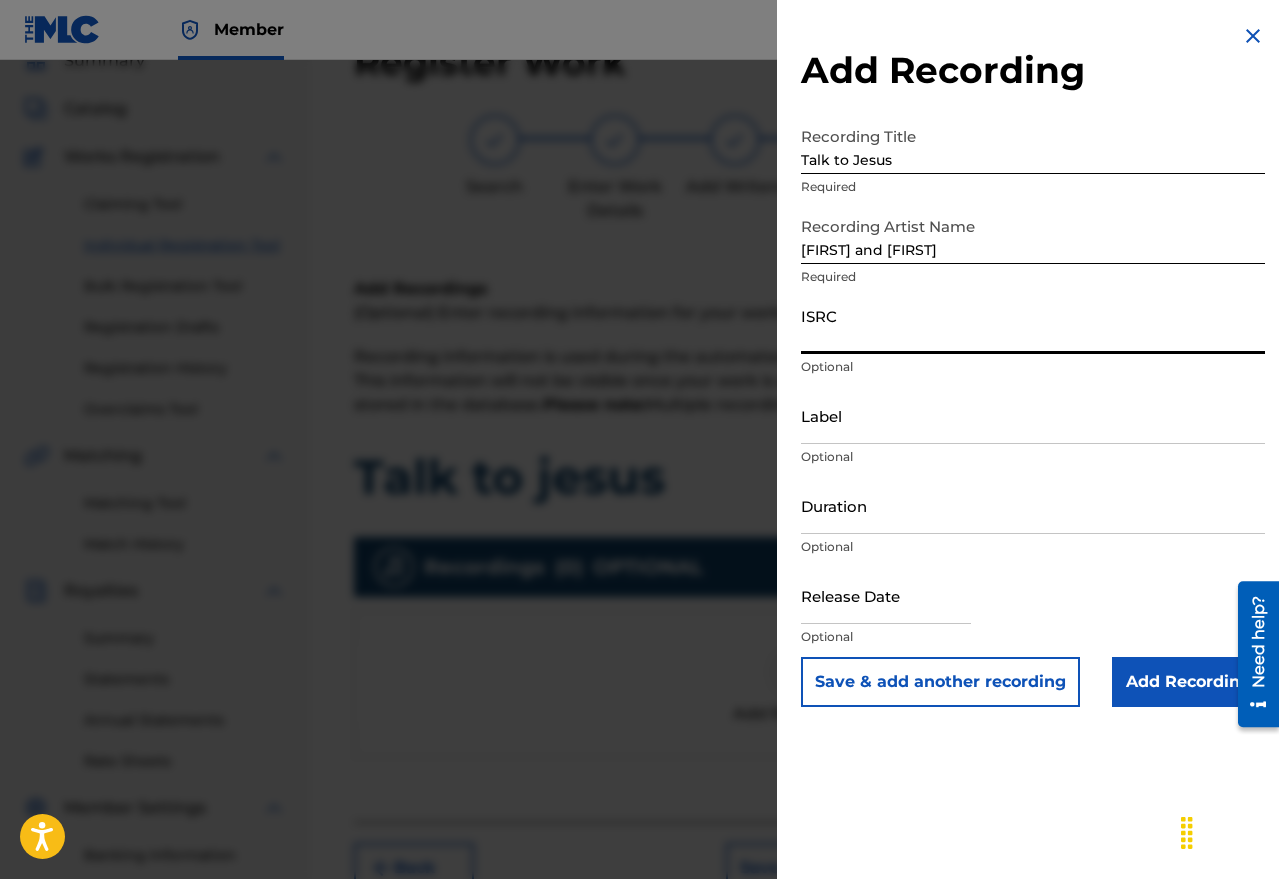 paste on "[PRODUCT_CODE]" 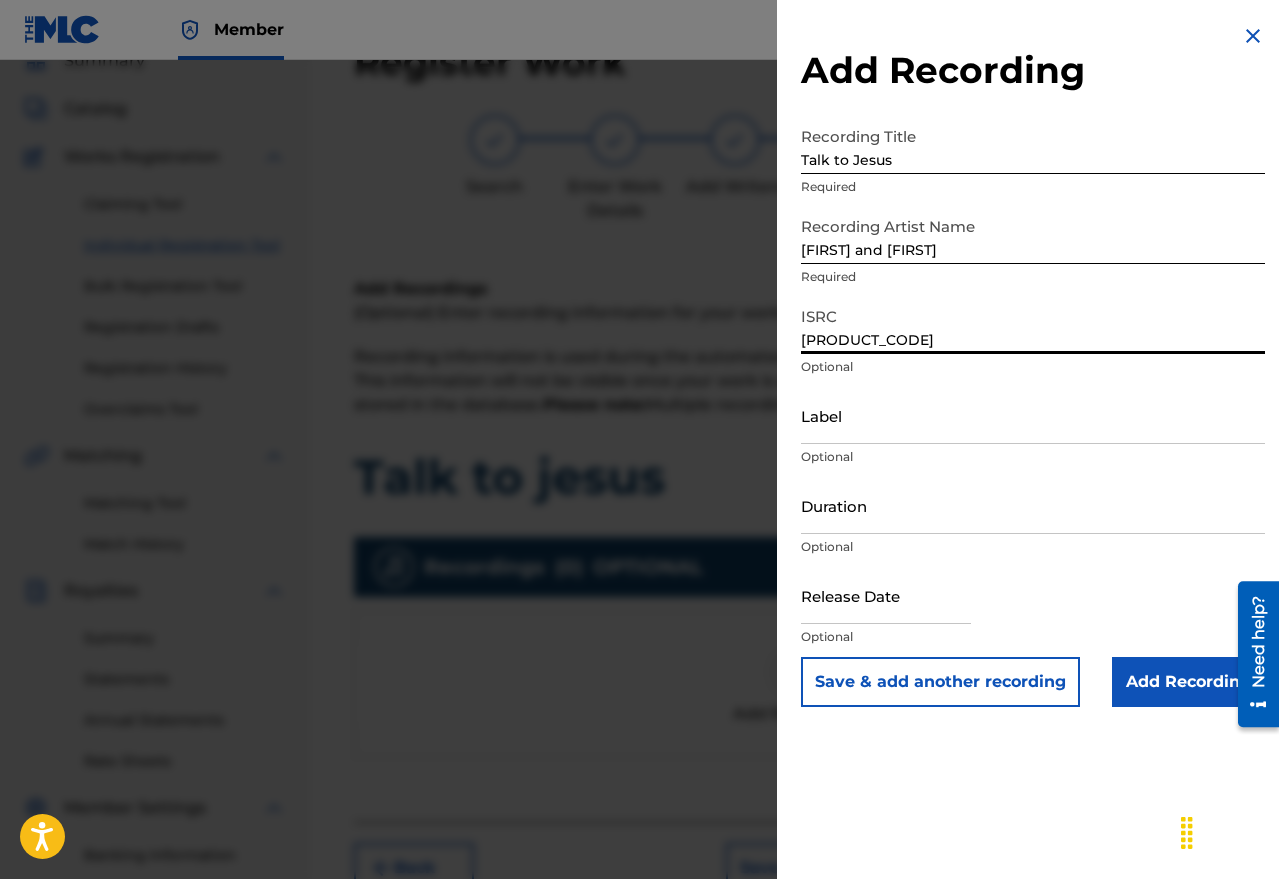 type on "[PRODUCT_CODE]" 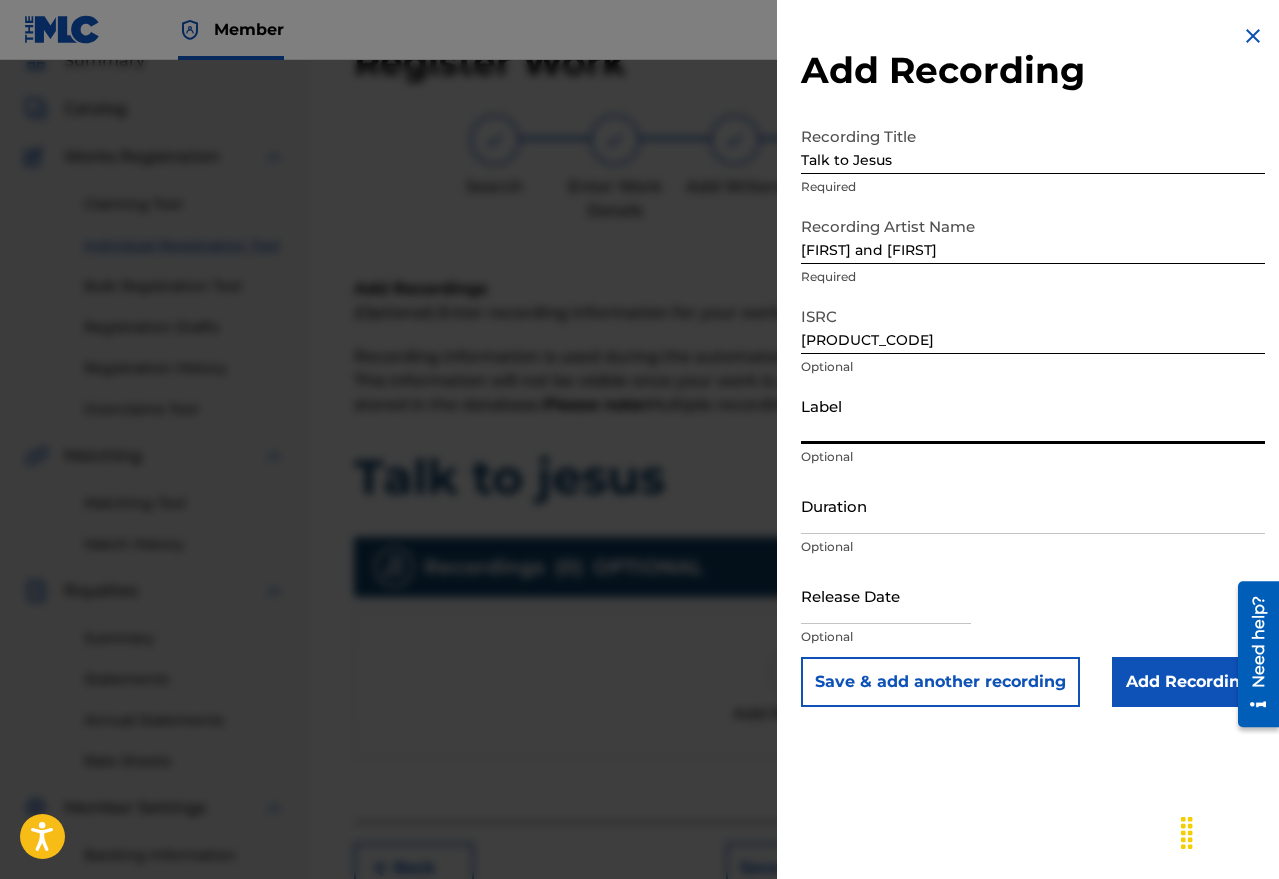 type on "[BRAND NAME]" 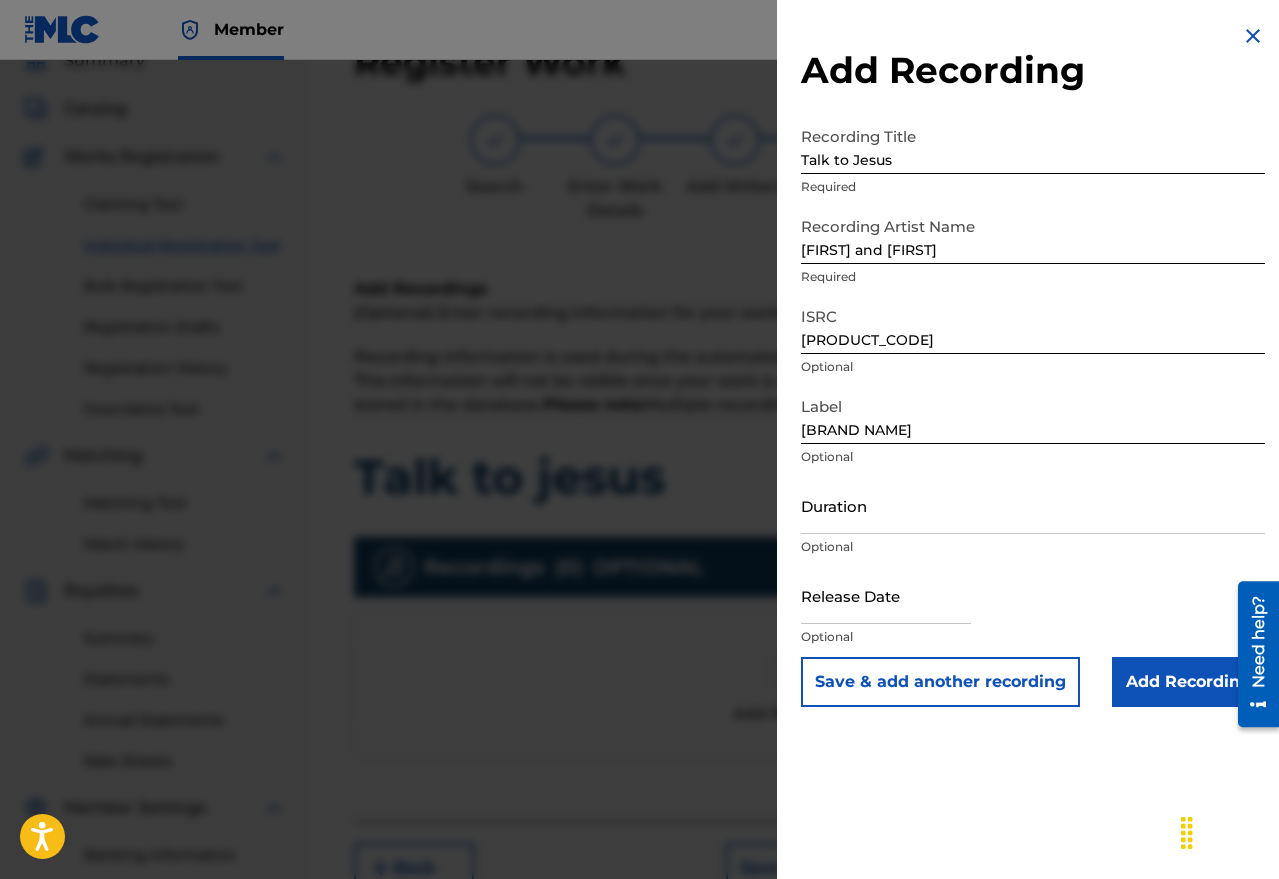 click on "Duration" at bounding box center (1033, 505) 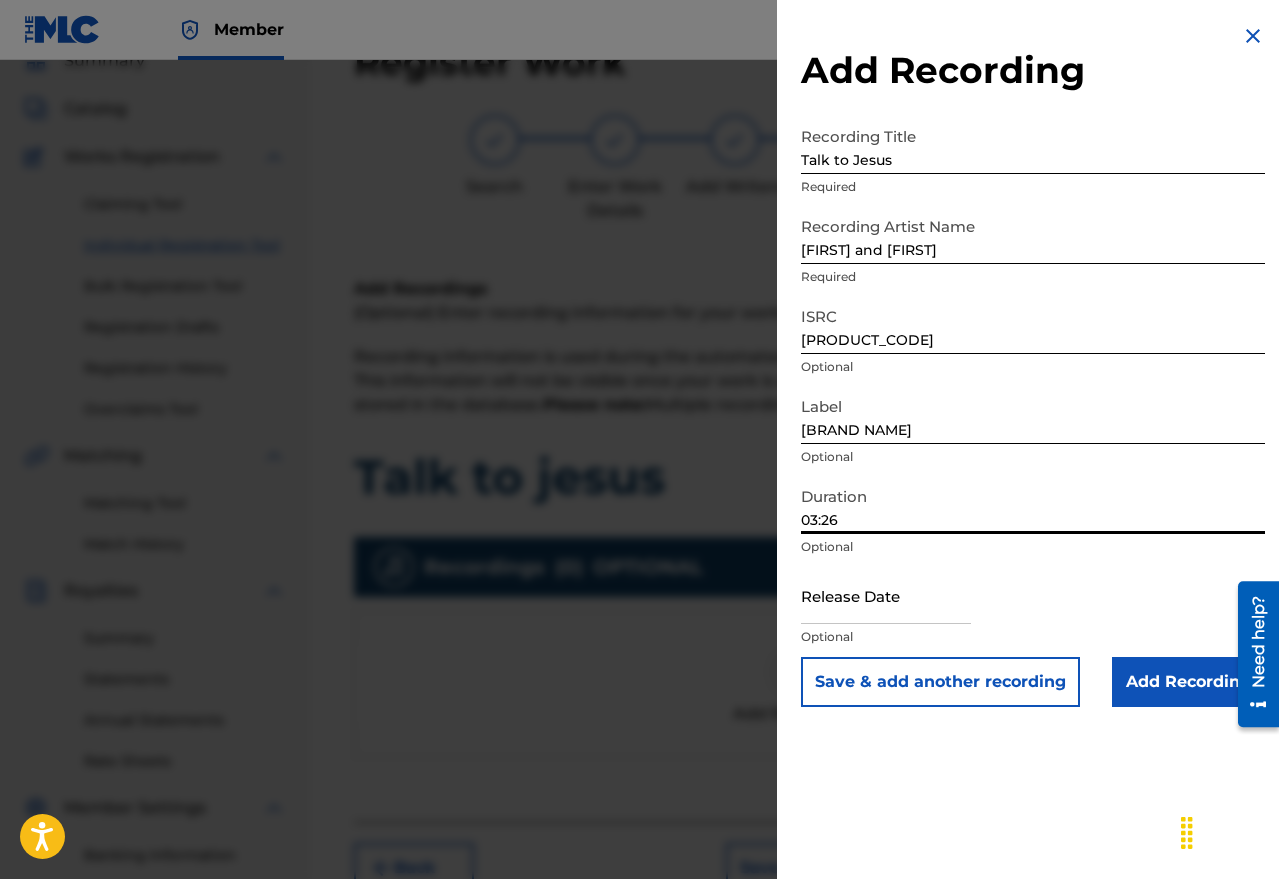 type on "03:26" 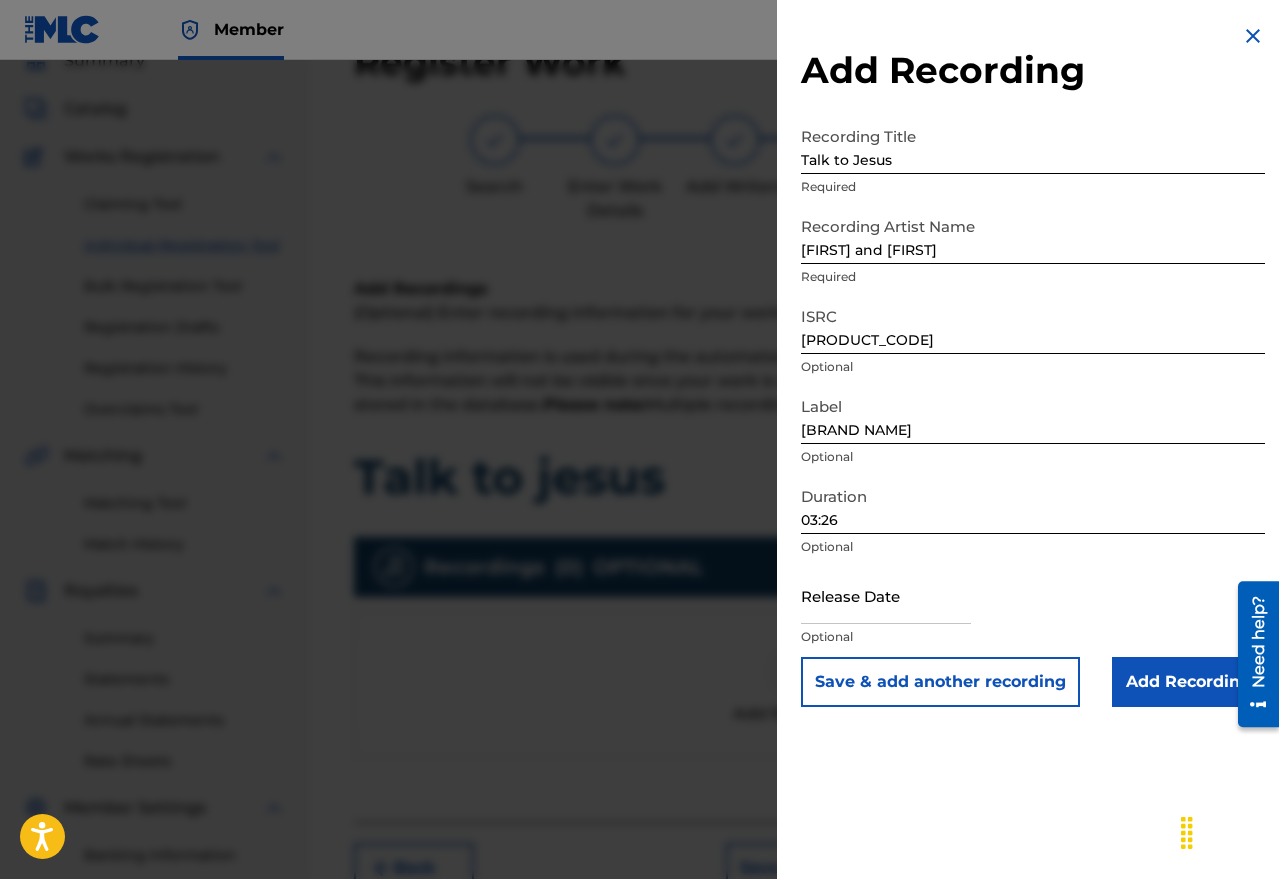 click on "Optional" at bounding box center (1033, 637) 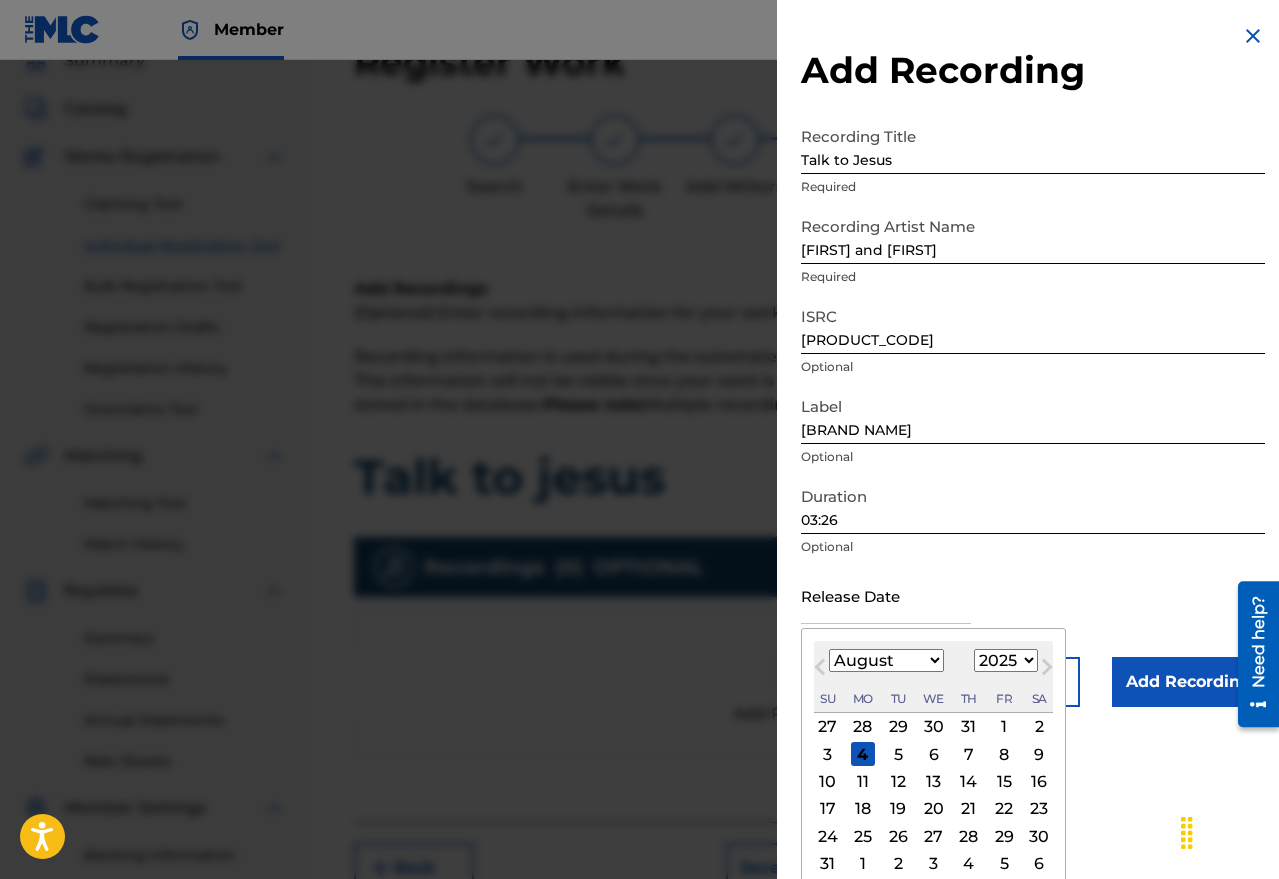 click on "Next Month" at bounding box center [1047, 671] 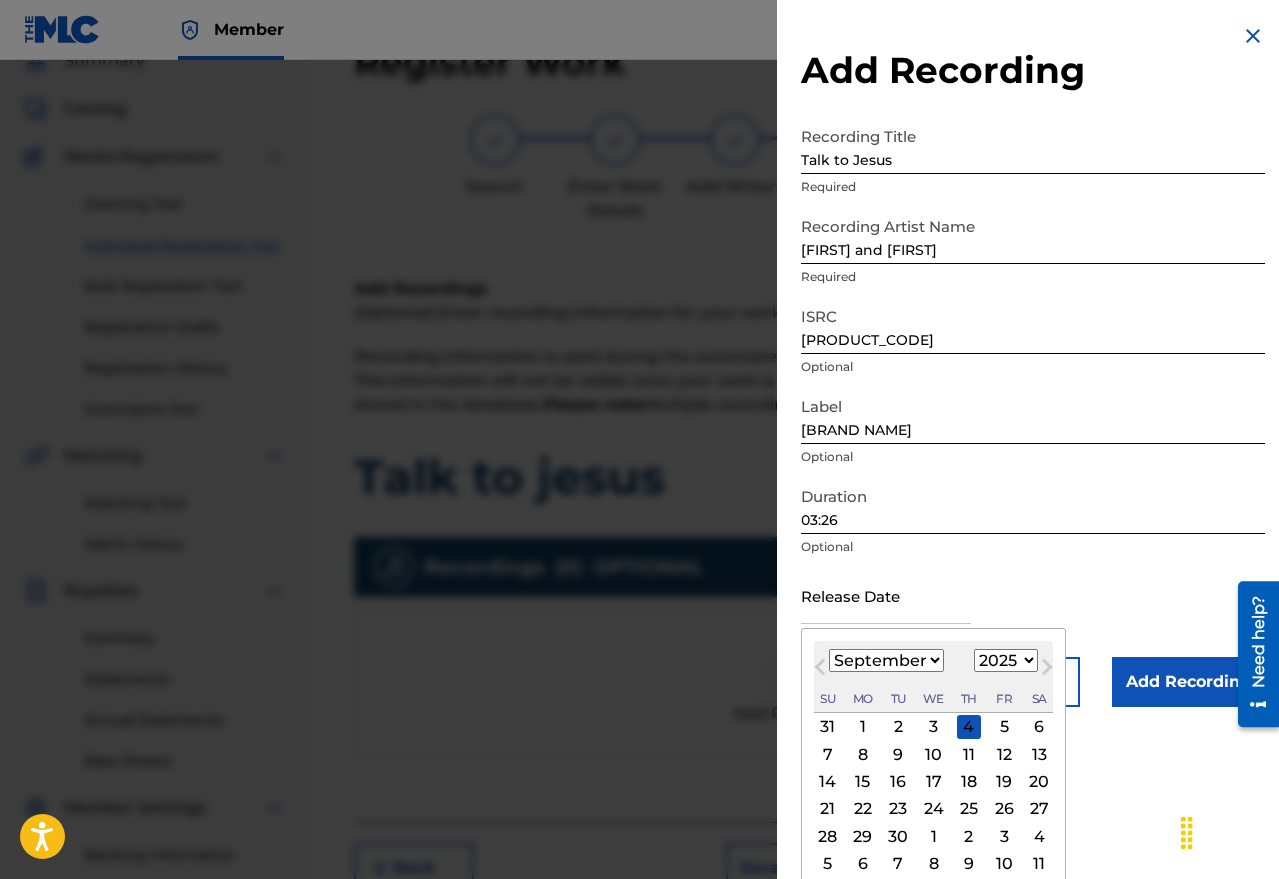 click on "January February March April May June July August September October November December" at bounding box center (886, 660) 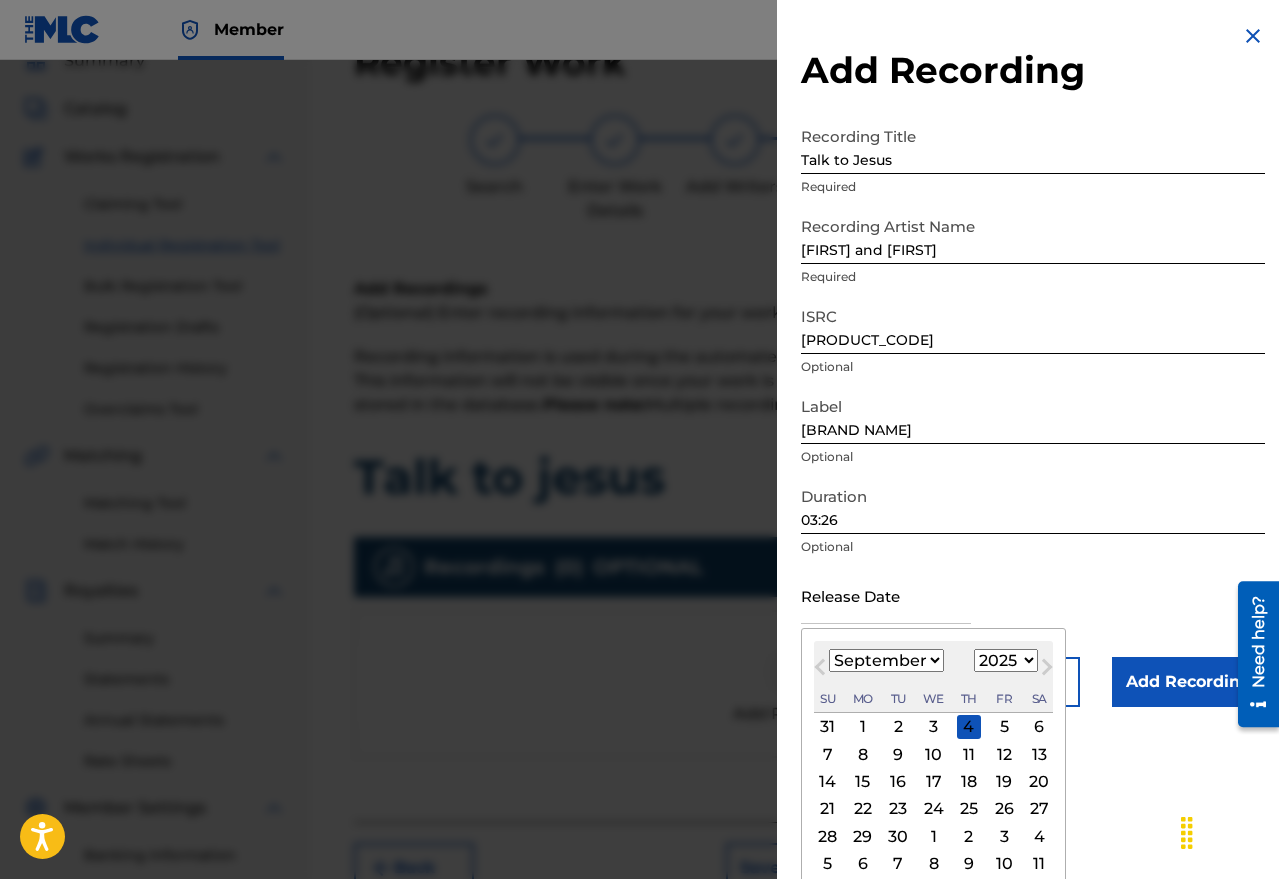 select on "5" 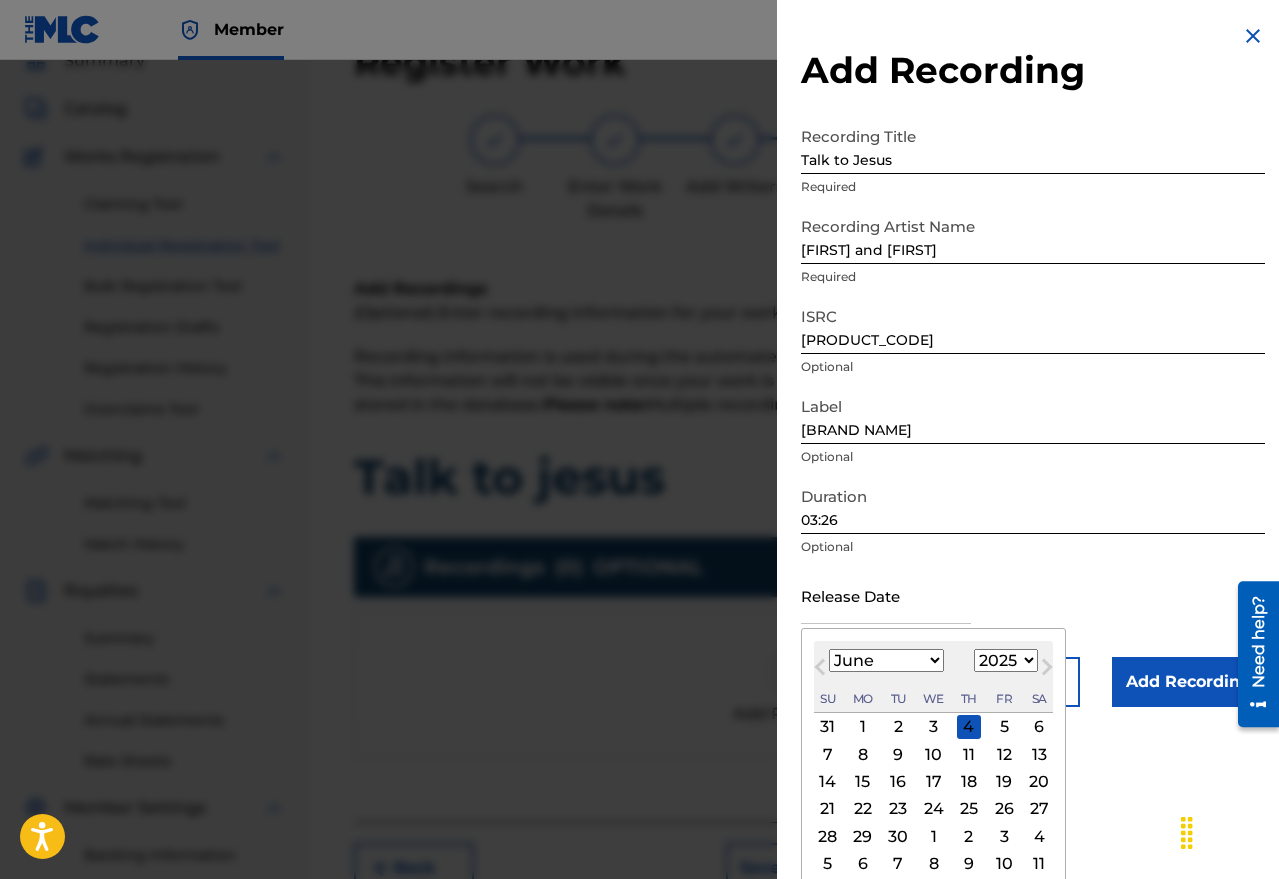 click on "January February March April May June July August September October November December" at bounding box center [886, 660] 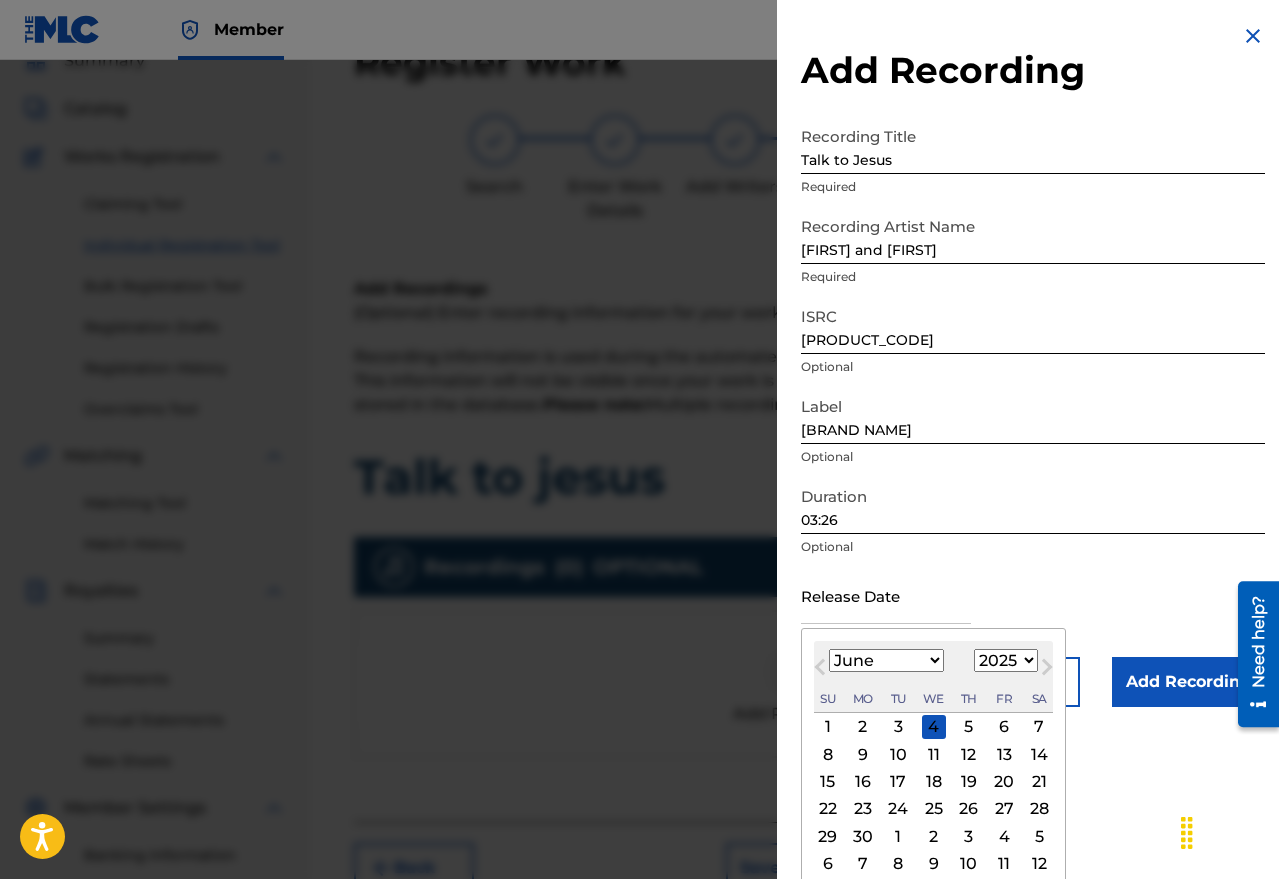 click on "26" at bounding box center [969, 809] 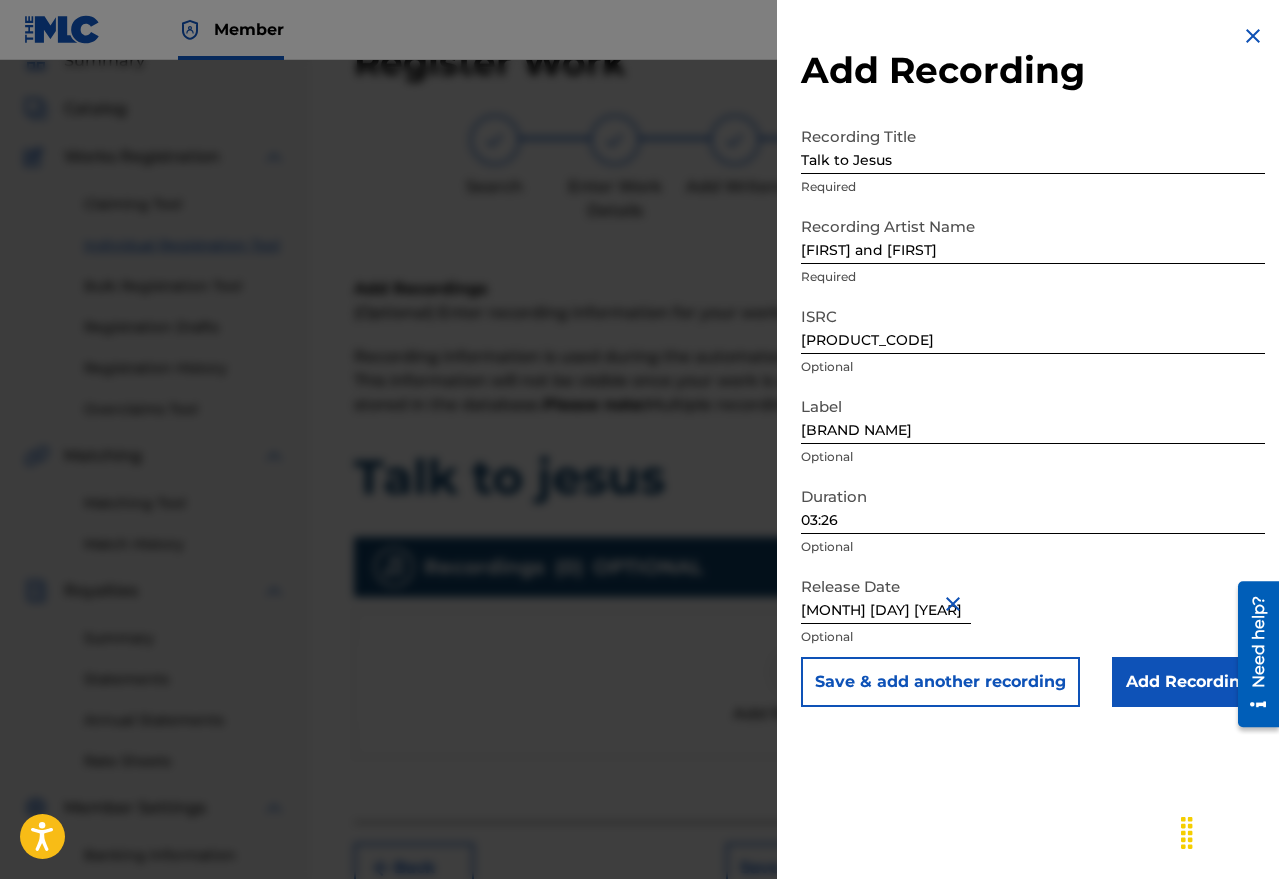 click on "Add Recording" at bounding box center [1188, 682] 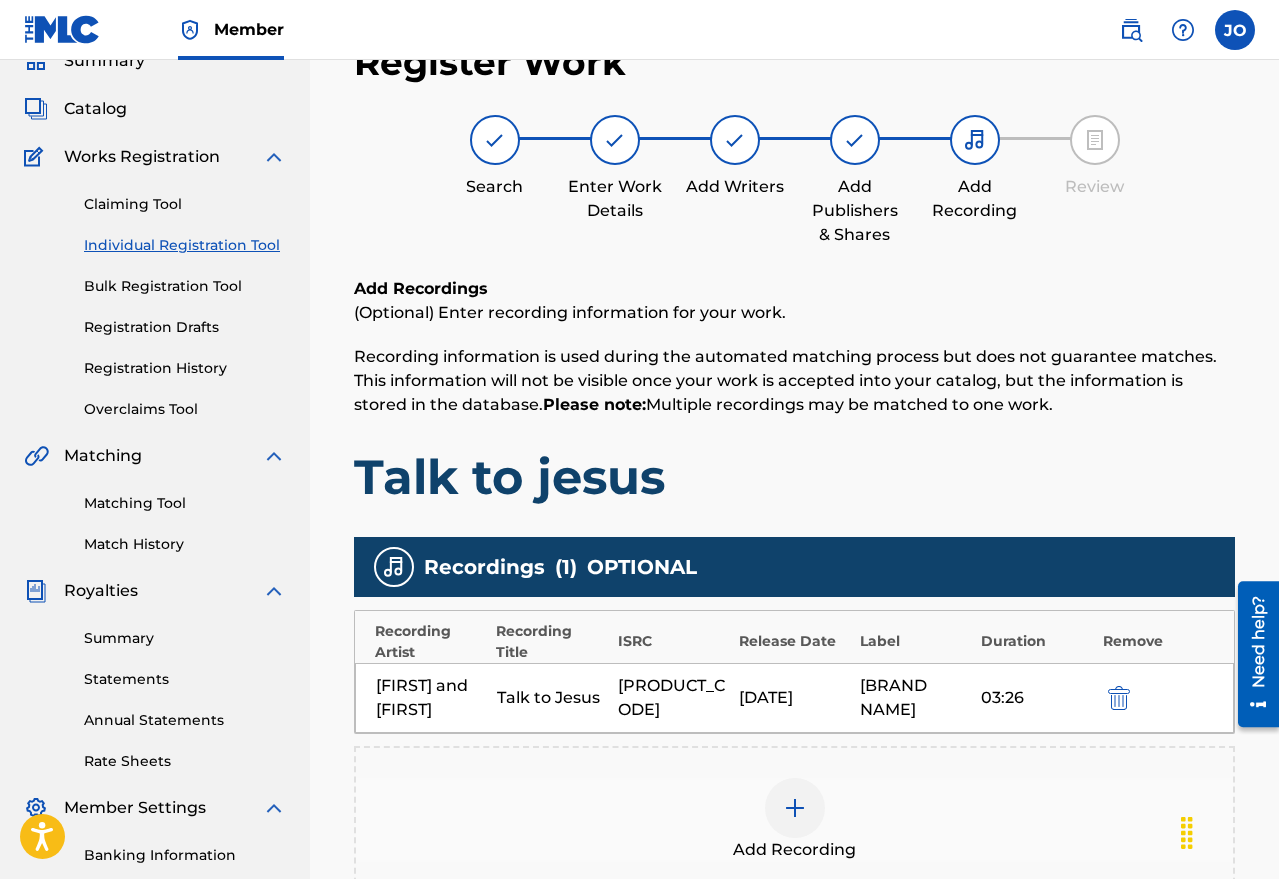 scroll, scrollTop: 361, scrollLeft: 0, axis: vertical 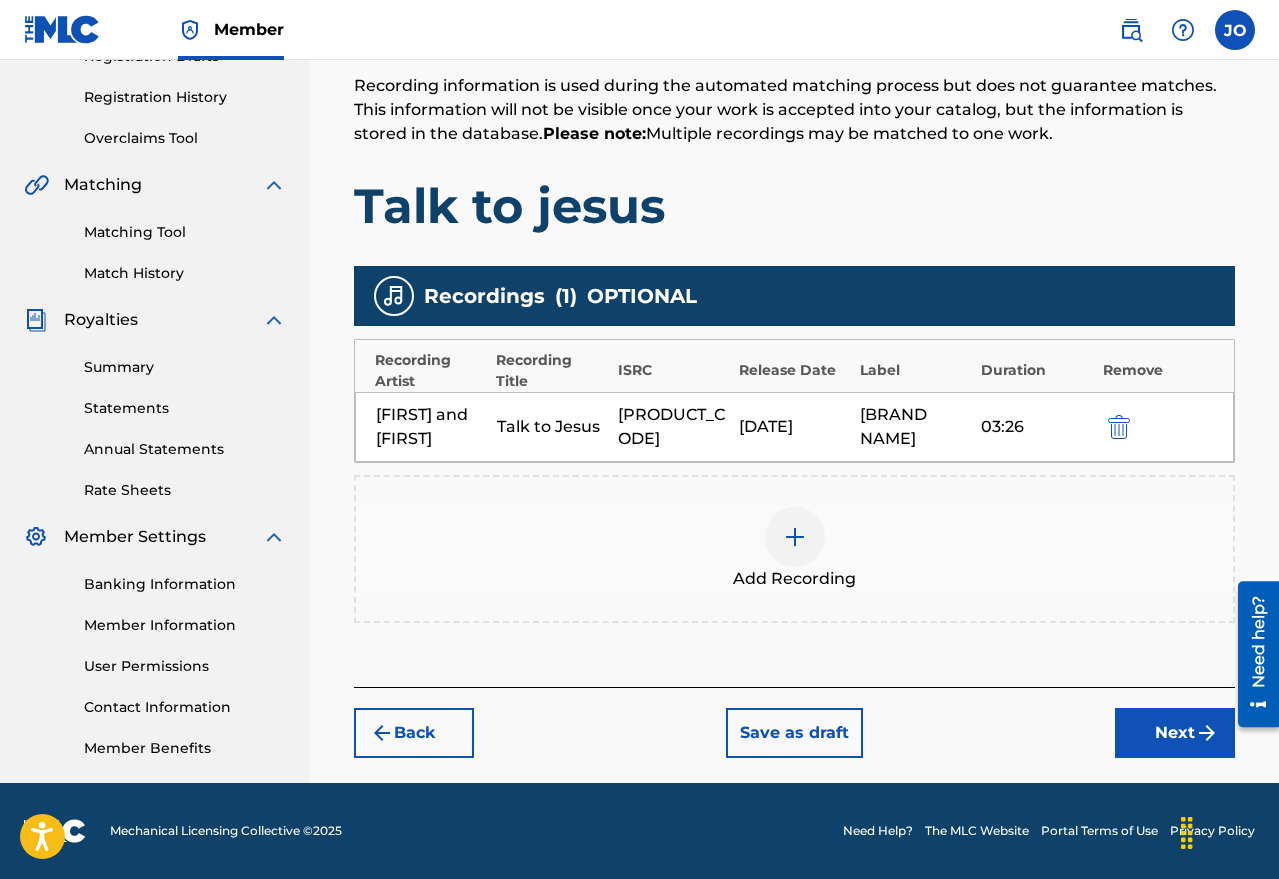 click at bounding box center (1207, 733) 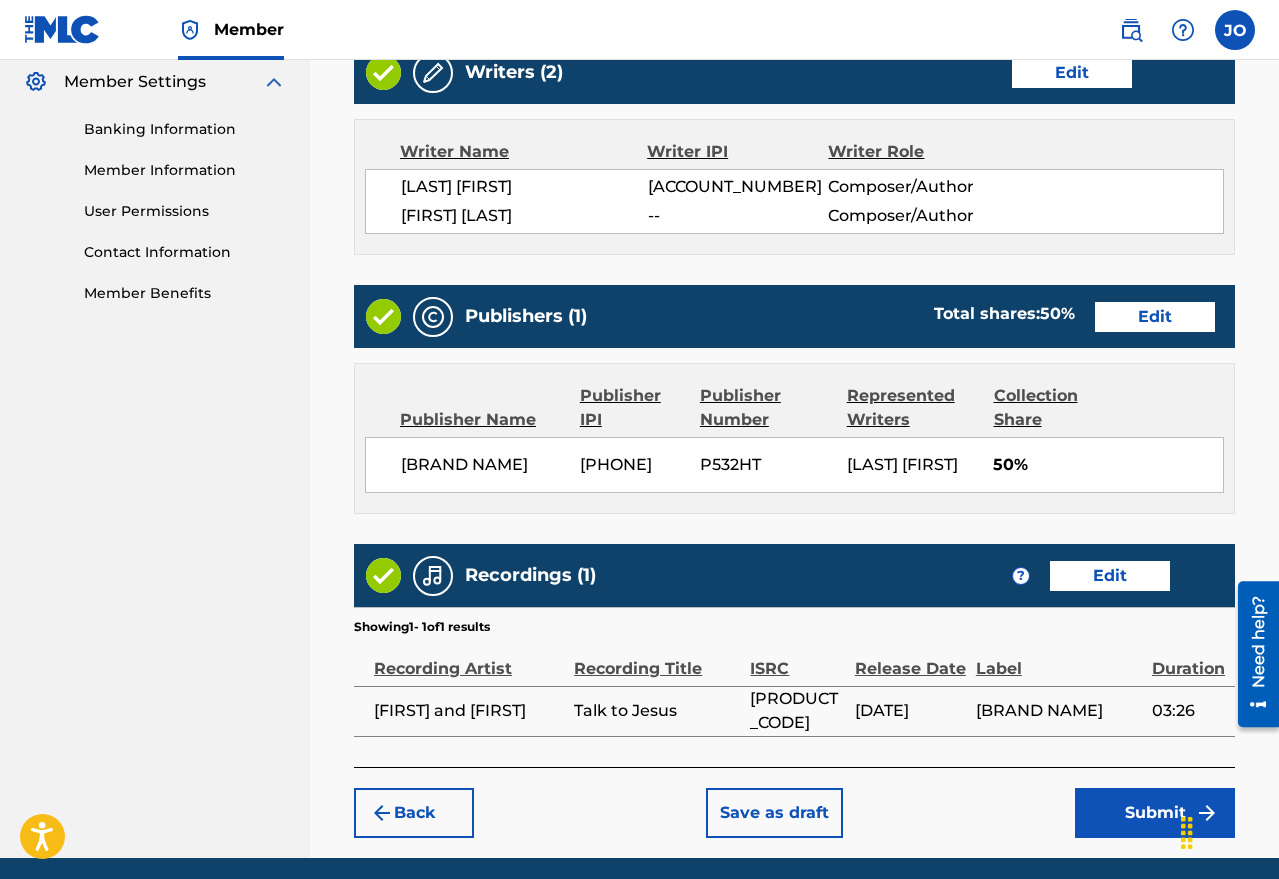 scroll, scrollTop: 915, scrollLeft: 0, axis: vertical 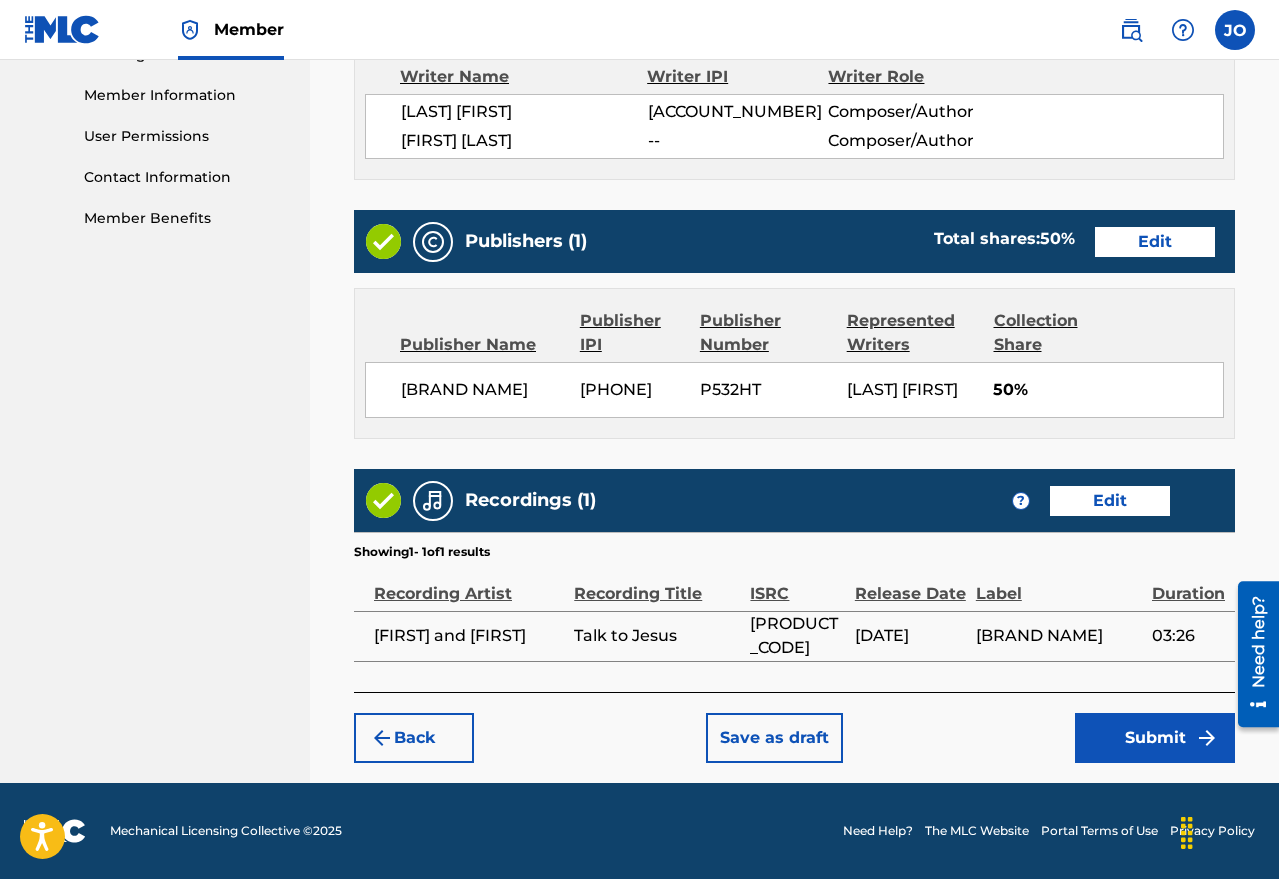click on "Submit" at bounding box center [1155, 738] 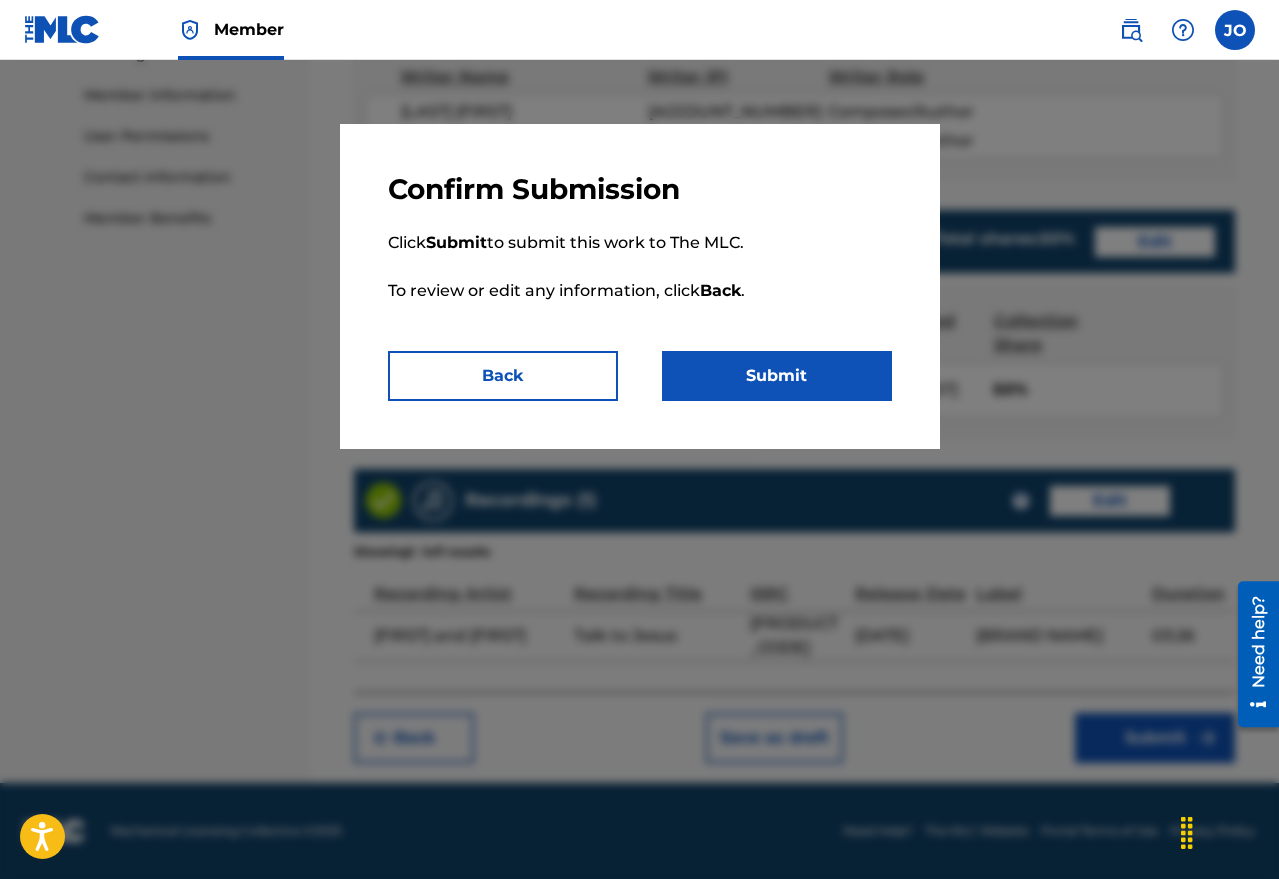 click on "Submit" at bounding box center (777, 376) 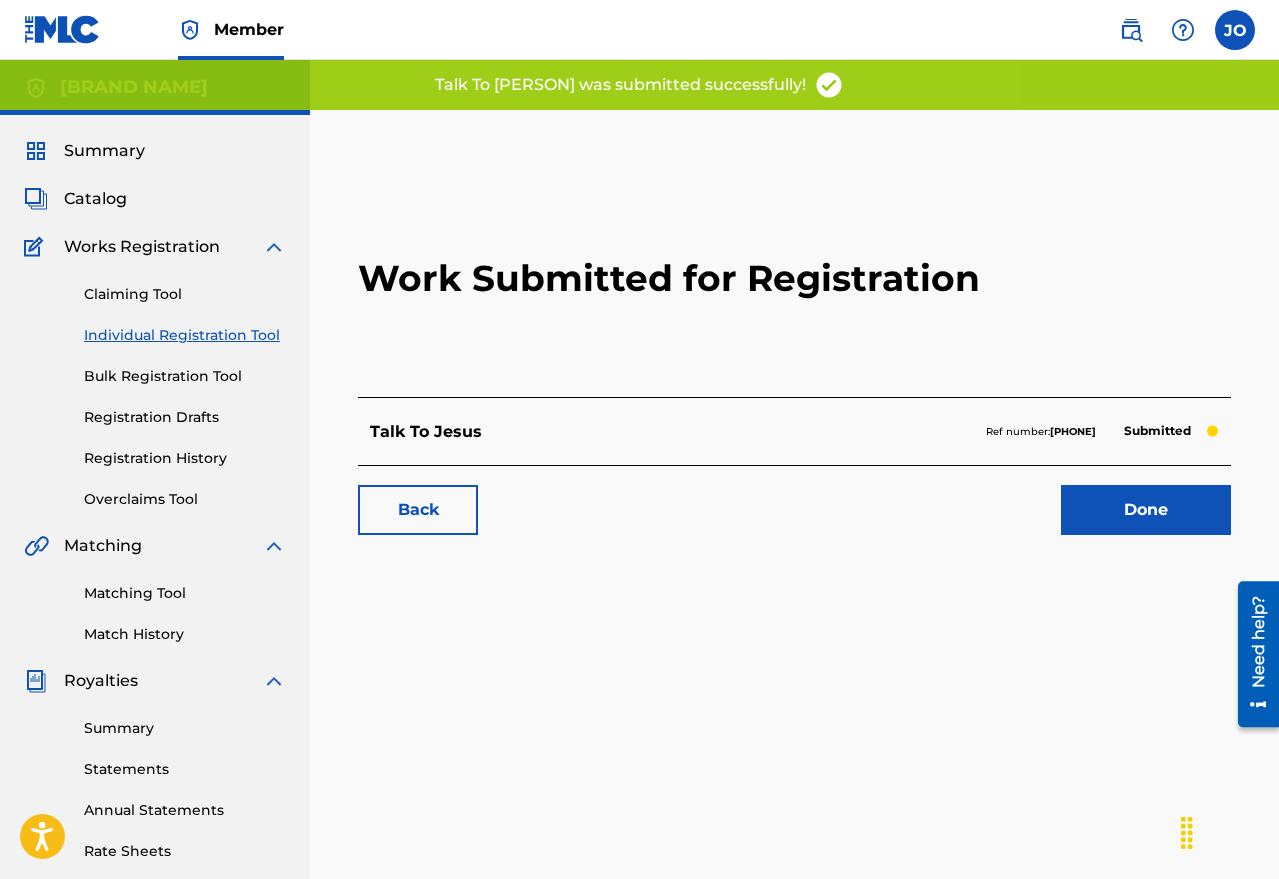 click on "Done" at bounding box center (1146, 510) 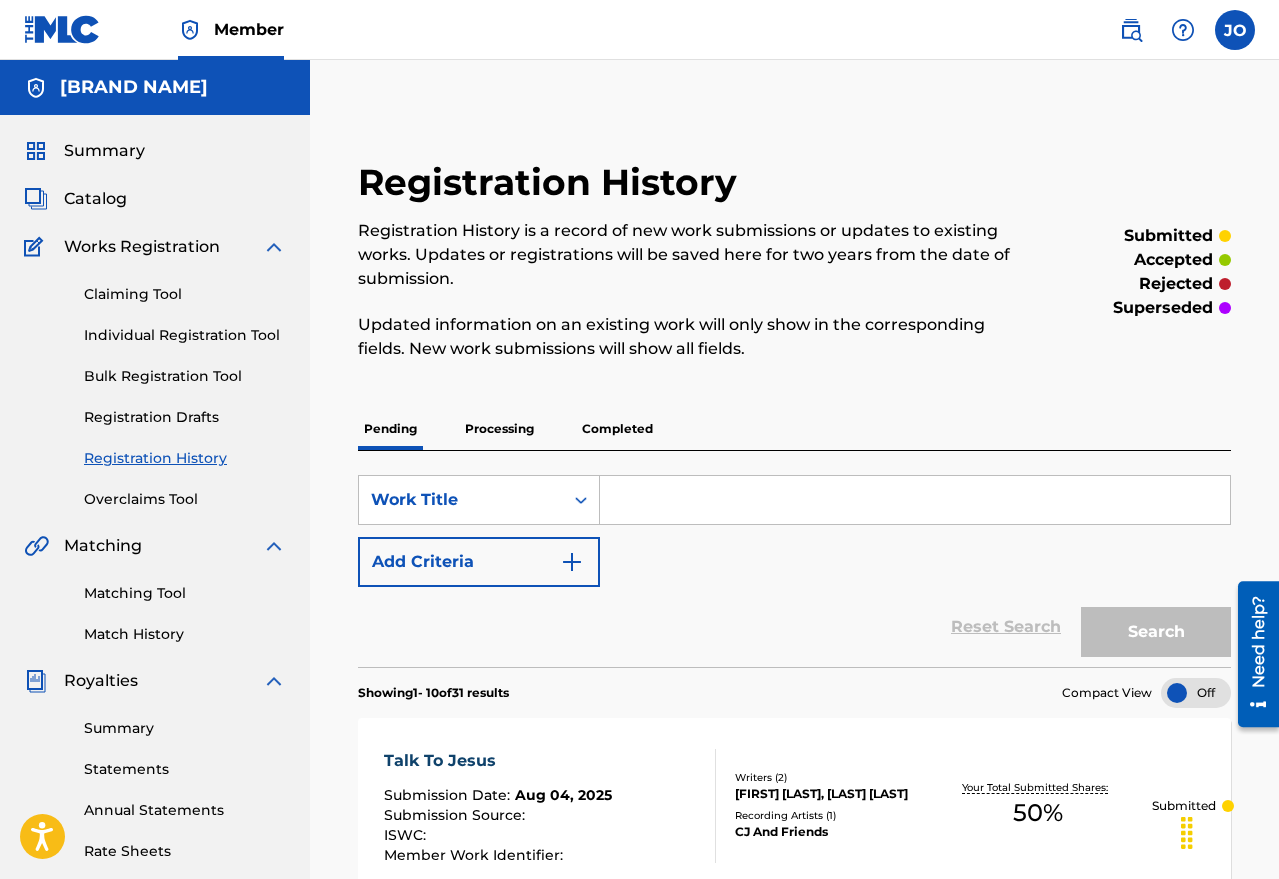 click on "Processing" at bounding box center [499, 429] 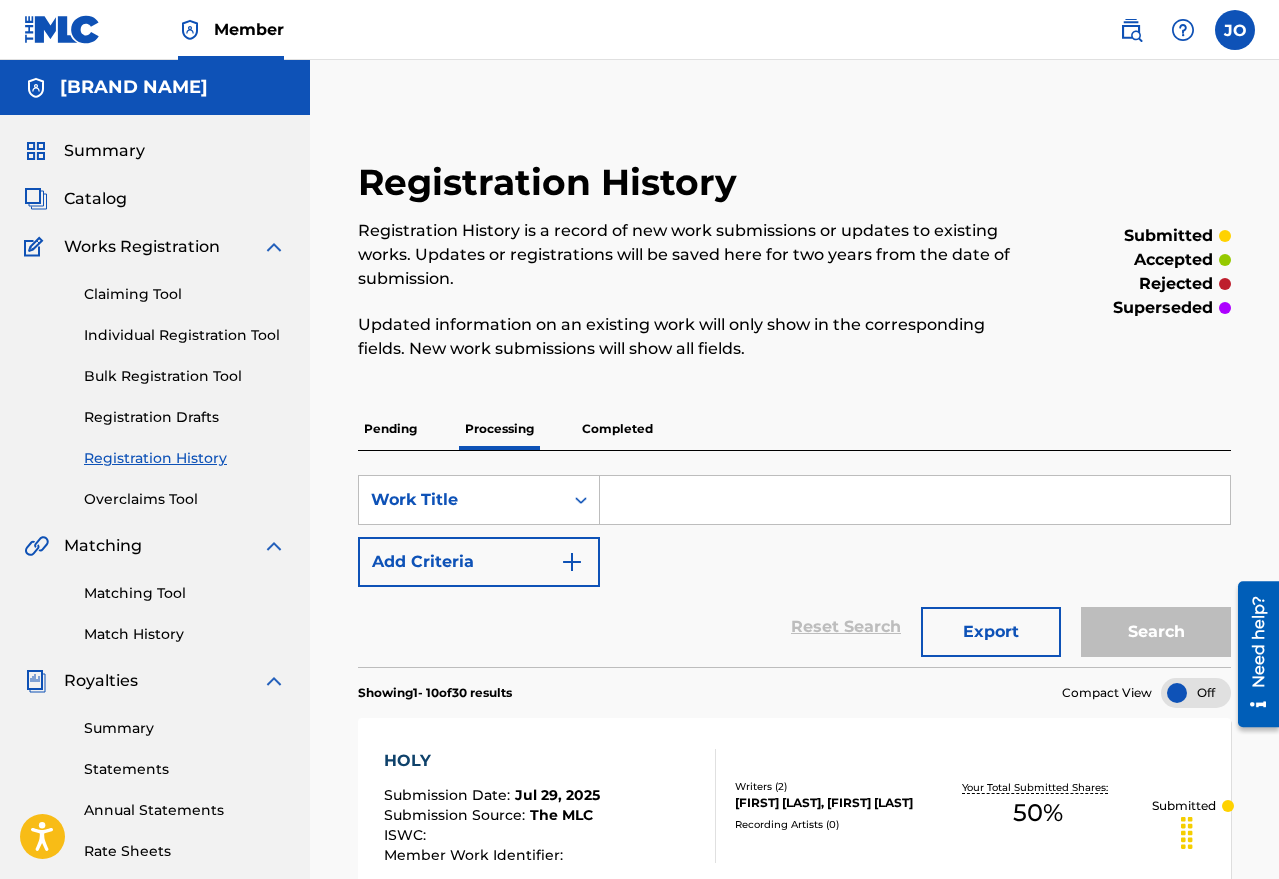 click on "Completed" at bounding box center [617, 429] 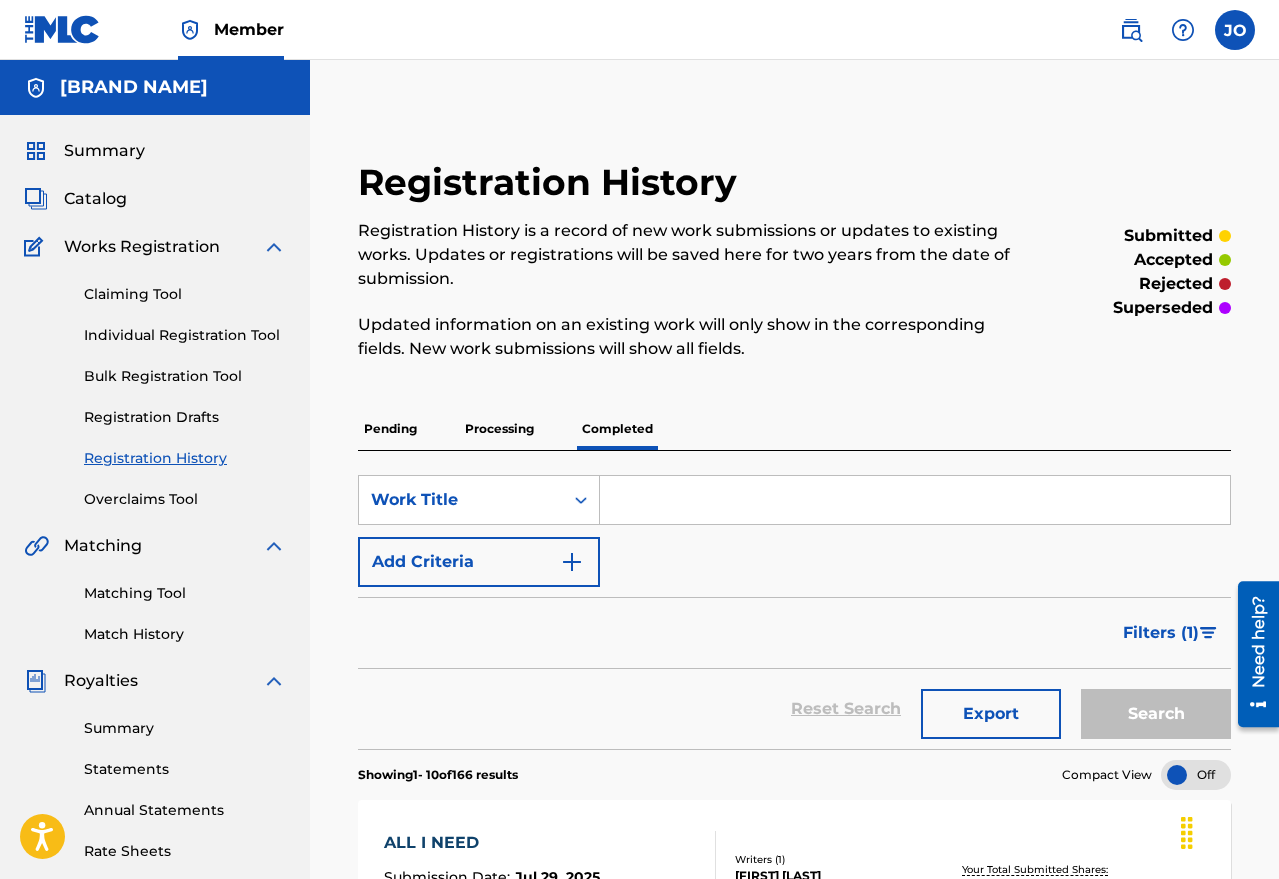 click on "Individual Registration Tool" at bounding box center (185, 335) 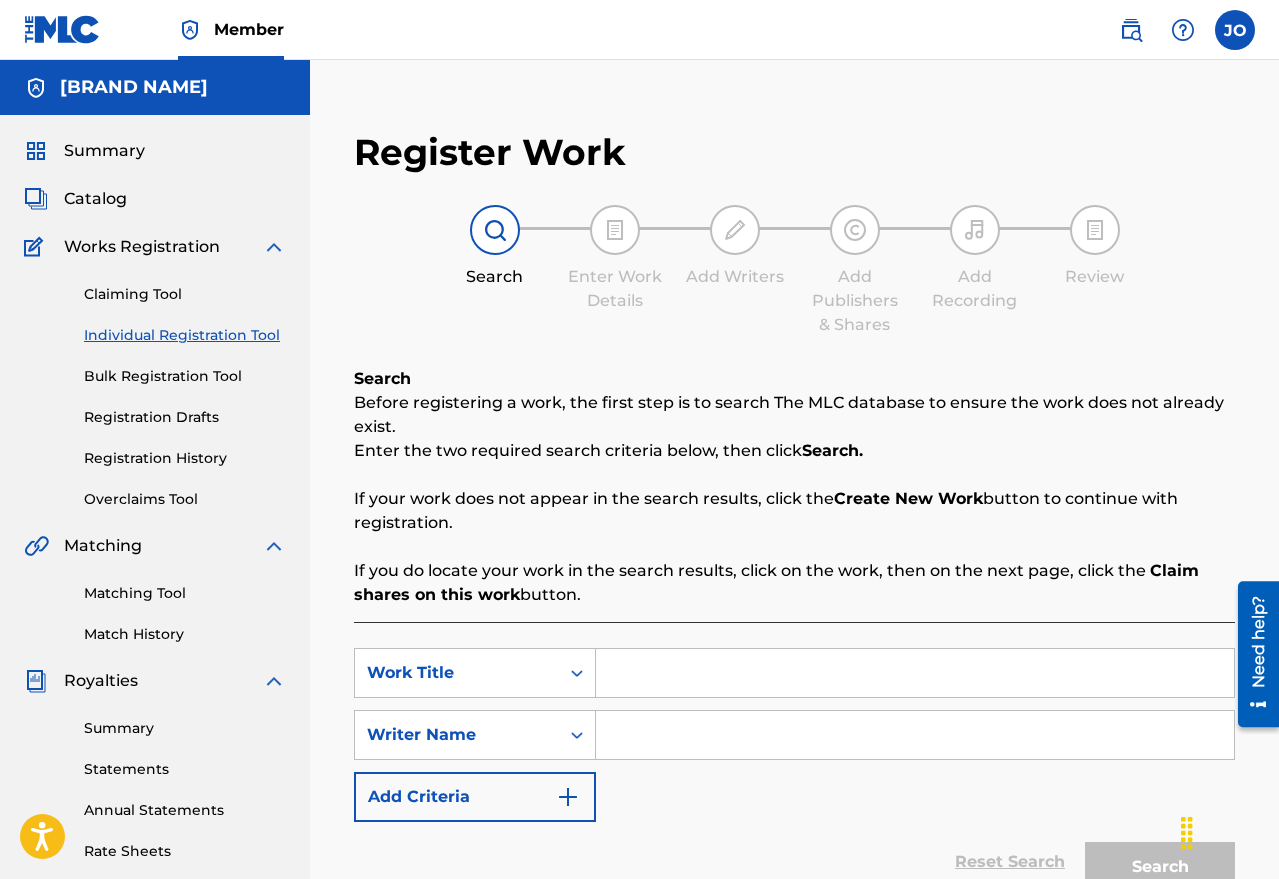 click at bounding box center [915, 673] 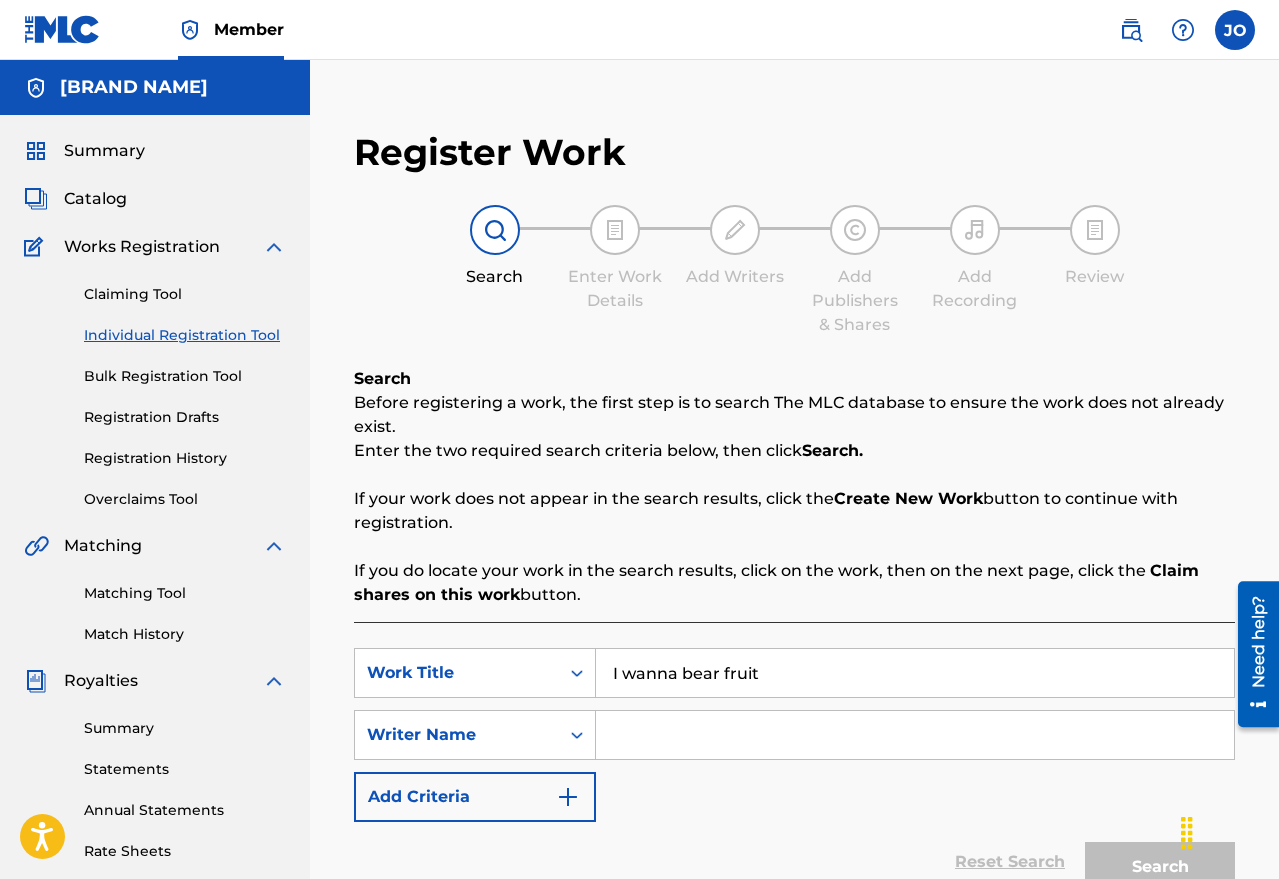 type on "I wanna bear fruit" 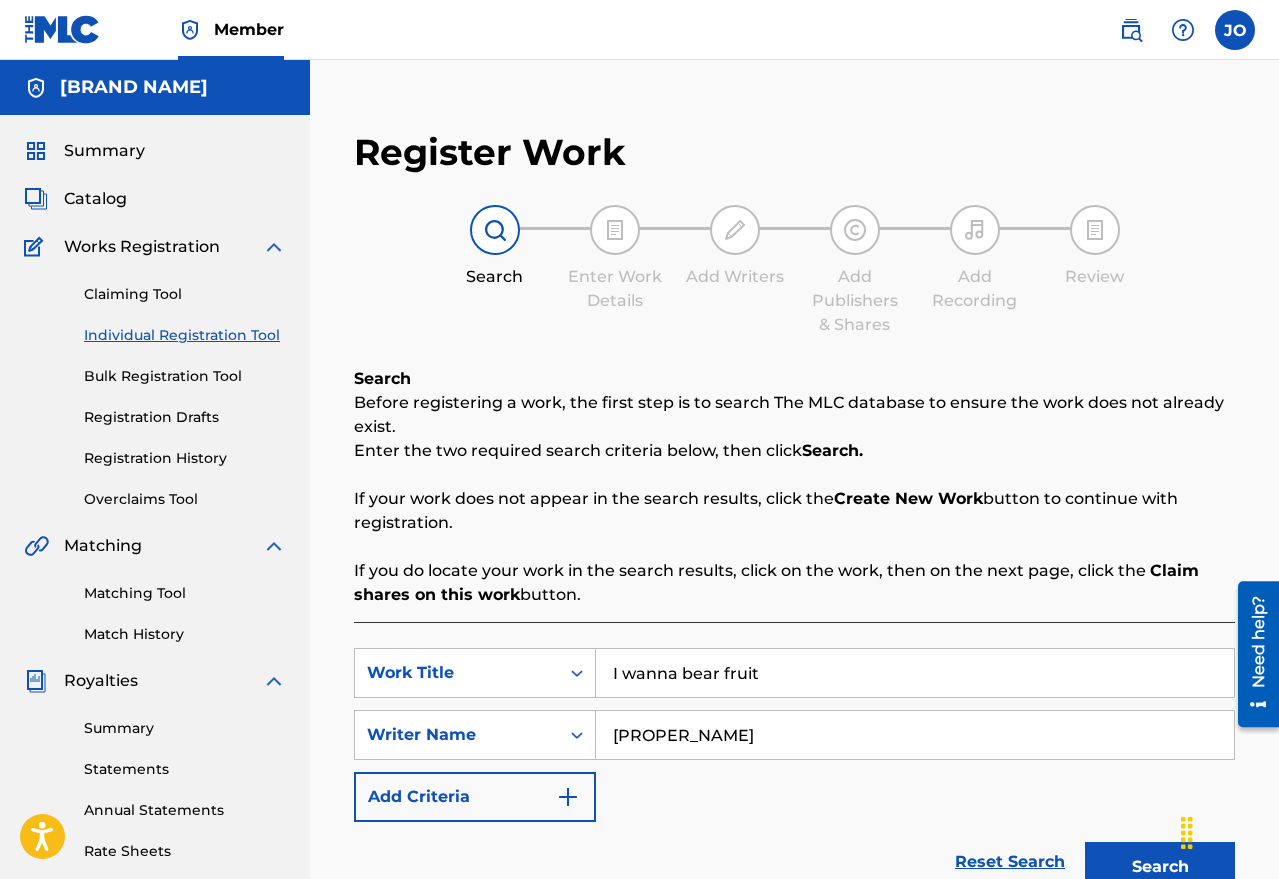type on "[PROPER_NAME]" 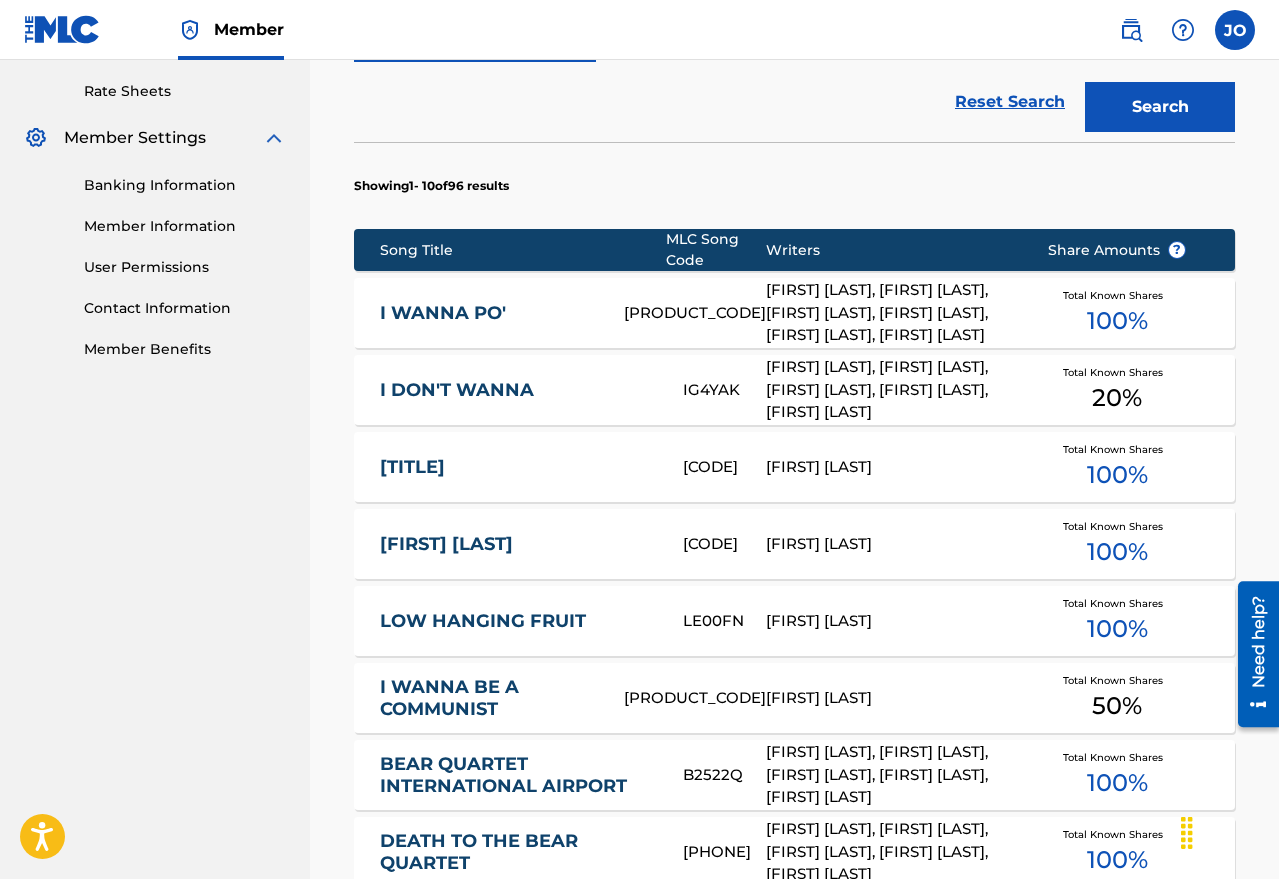 scroll, scrollTop: 1100, scrollLeft: 0, axis: vertical 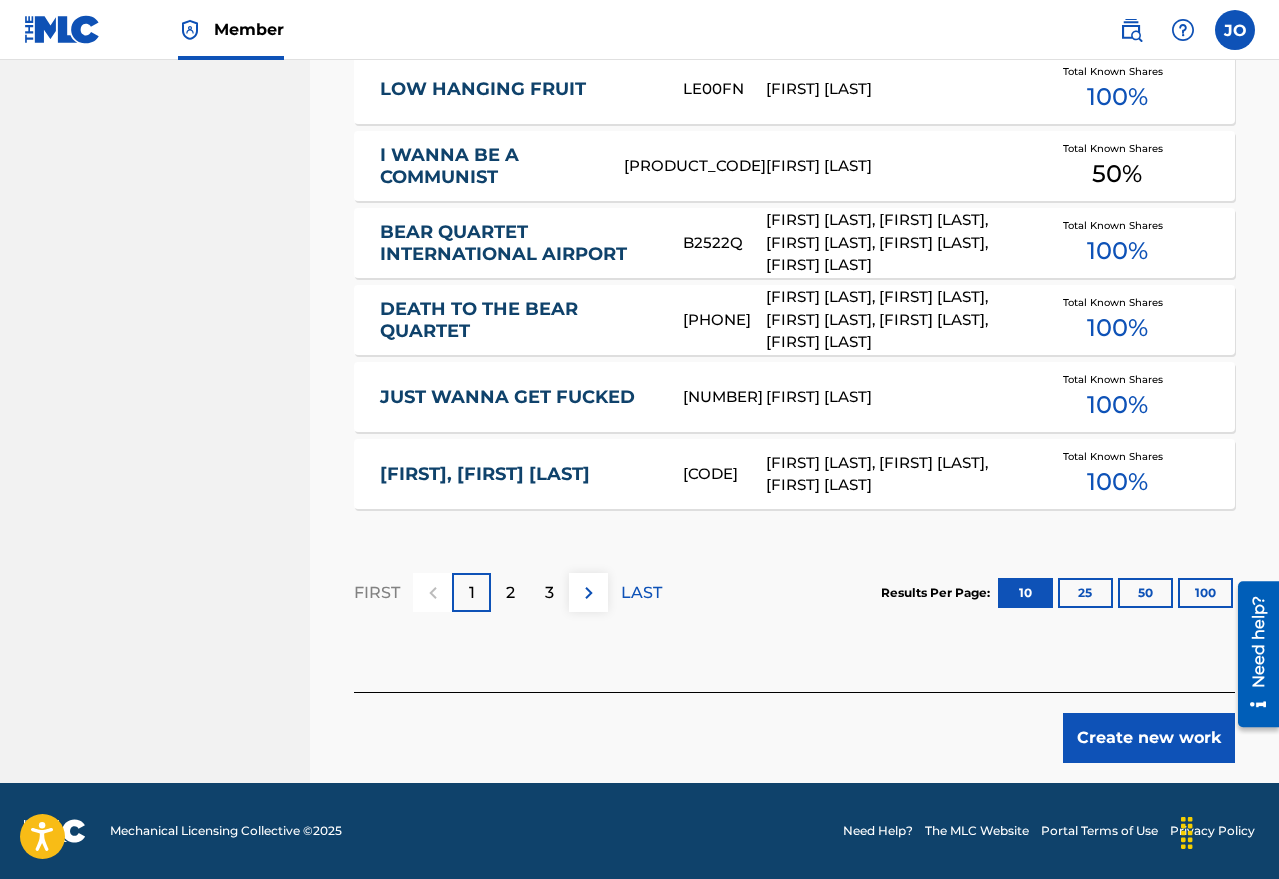 click on "Create new work" at bounding box center [1149, 738] 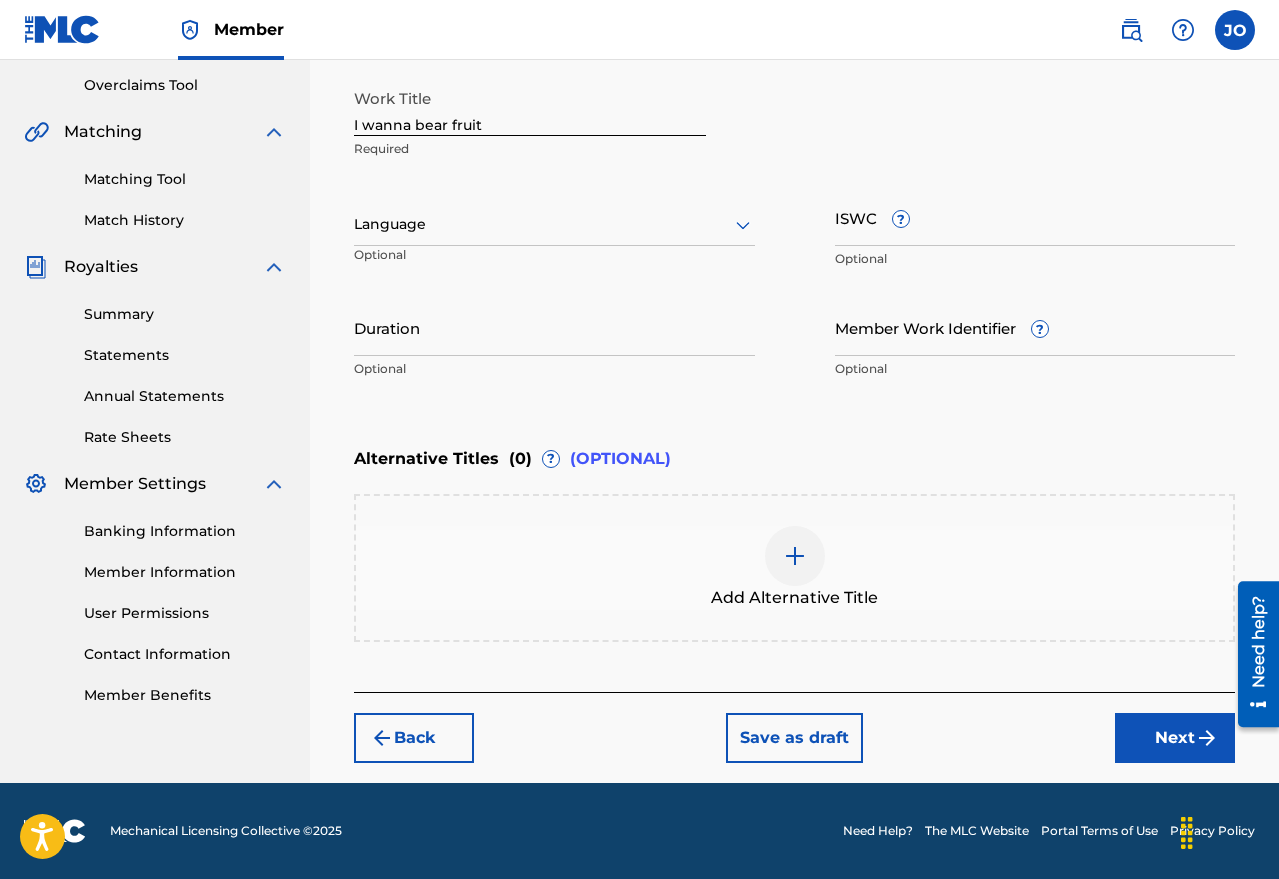 click on "Alternative Titles ( 0 ) ? (OPTIONAL) Add Alternative Title" at bounding box center [794, 539] 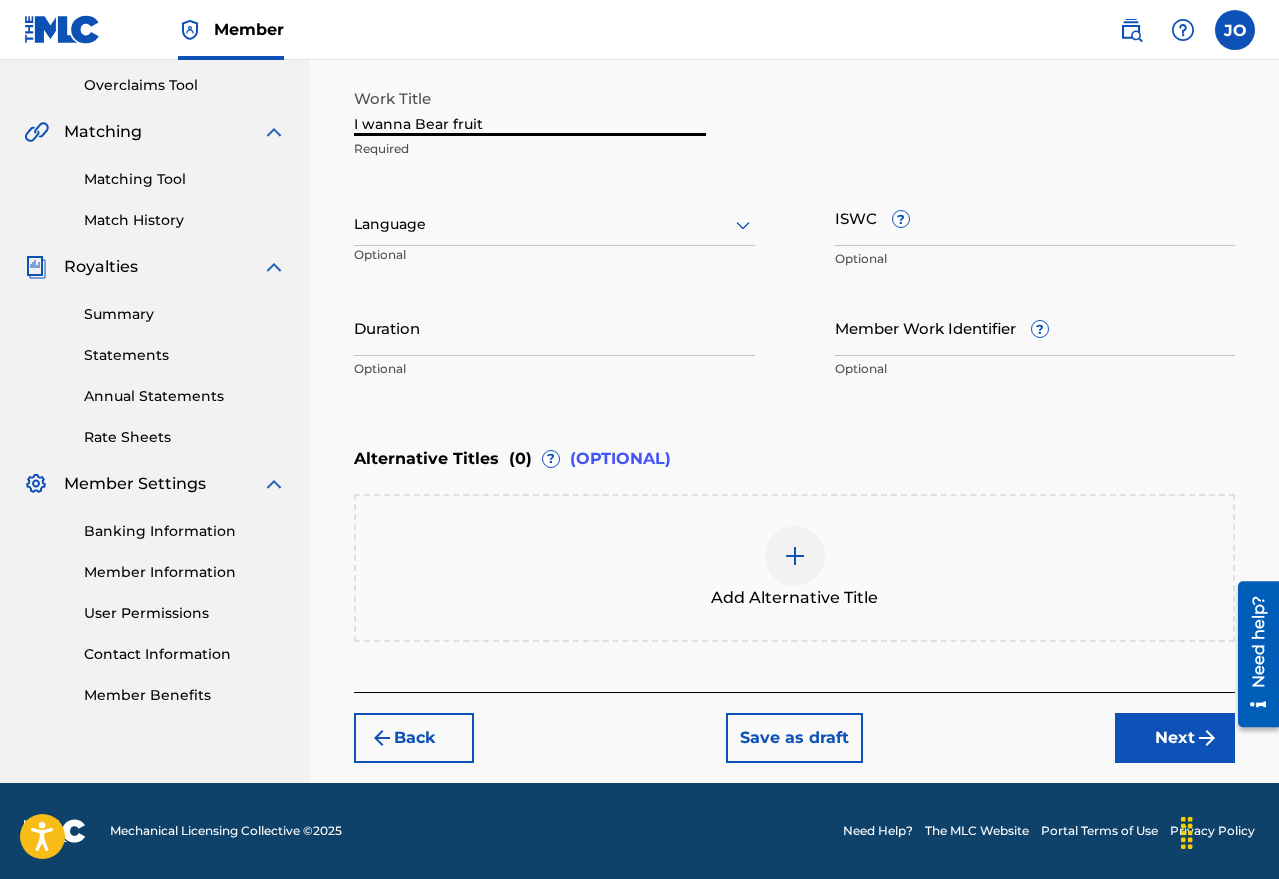 click on "I wanna Bear fruit" at bounding box center (530, 107) 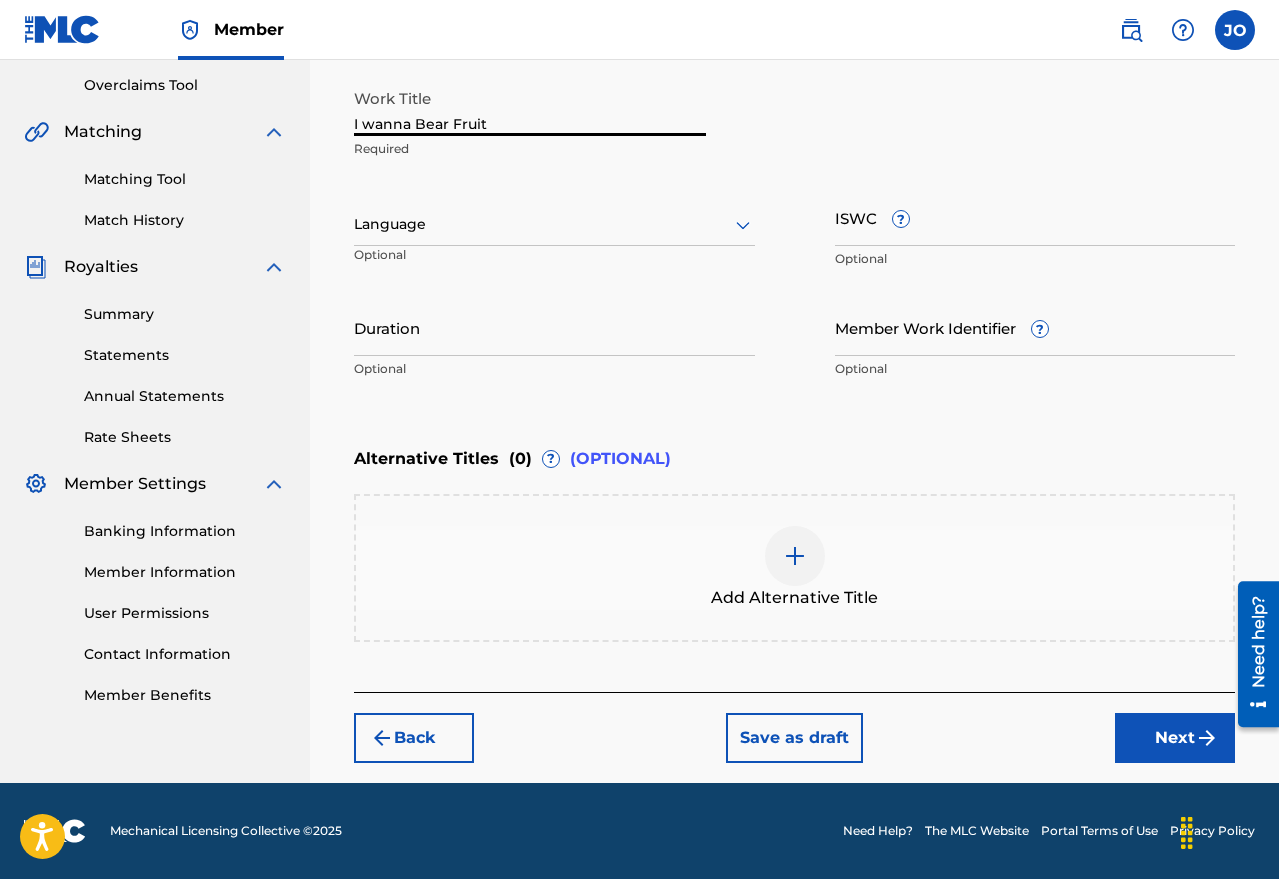 click on "I wanna Bear Fruit" at bounding box center (530, 107) 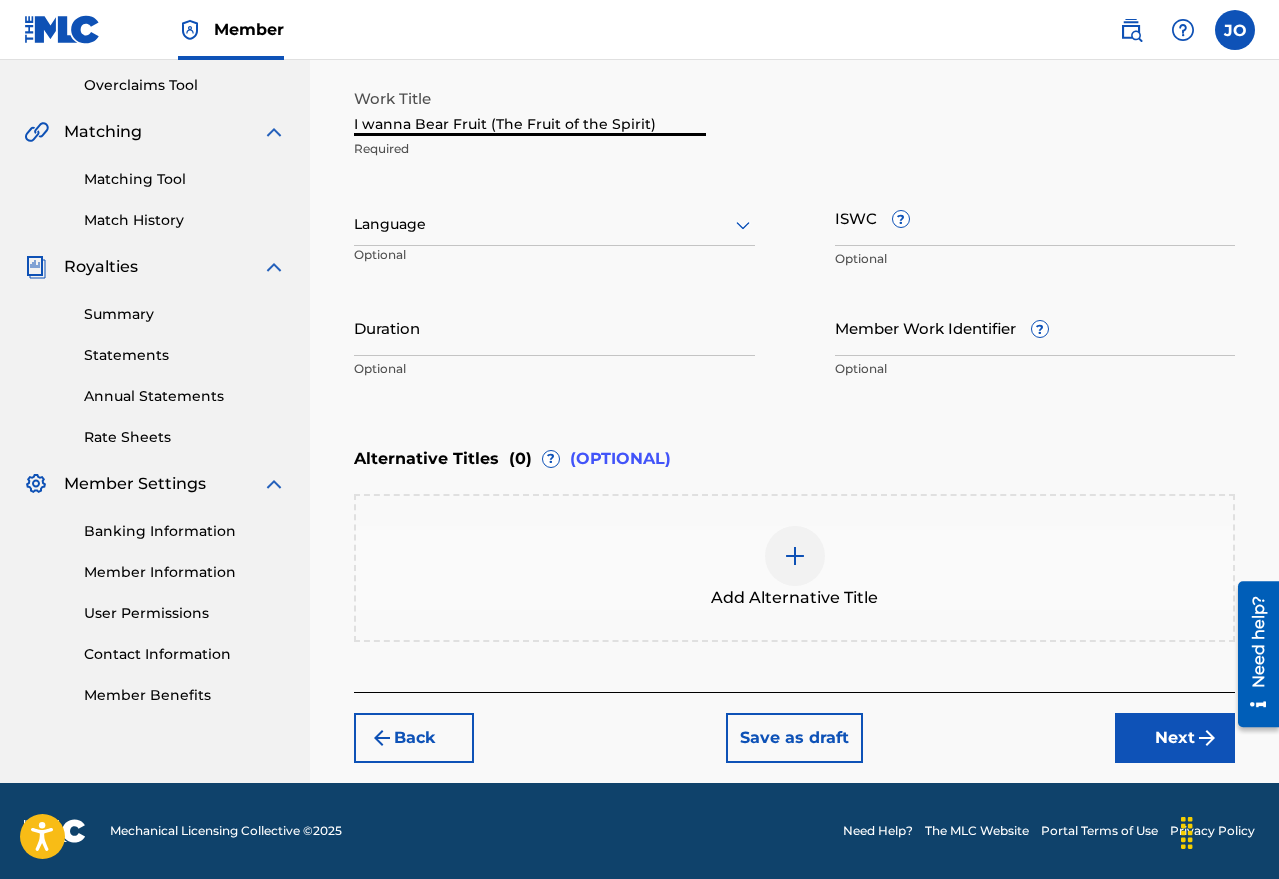 type on "I wanna Bear Fruit (The Fruit of the Spirit)" 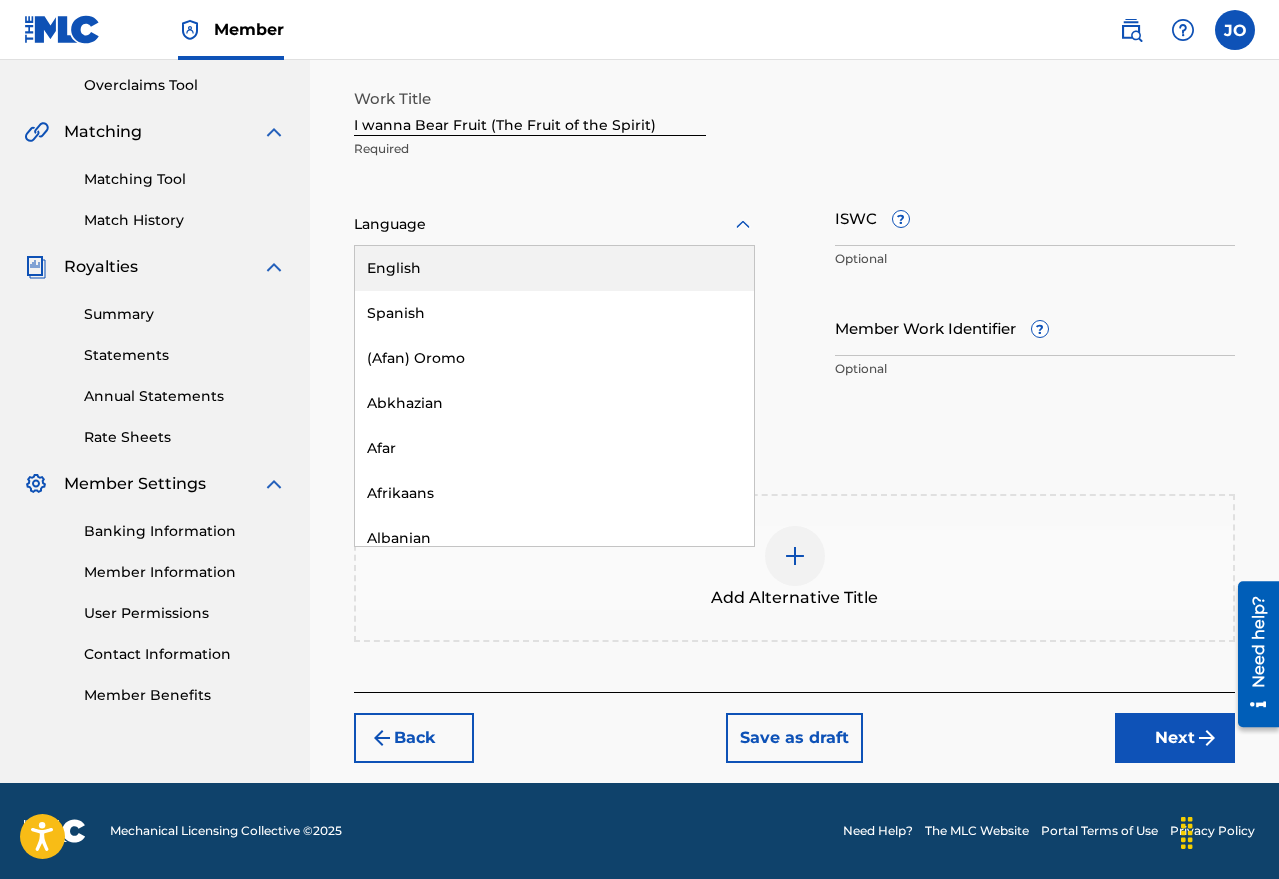 click on "English" at bounding box center [554, 268] 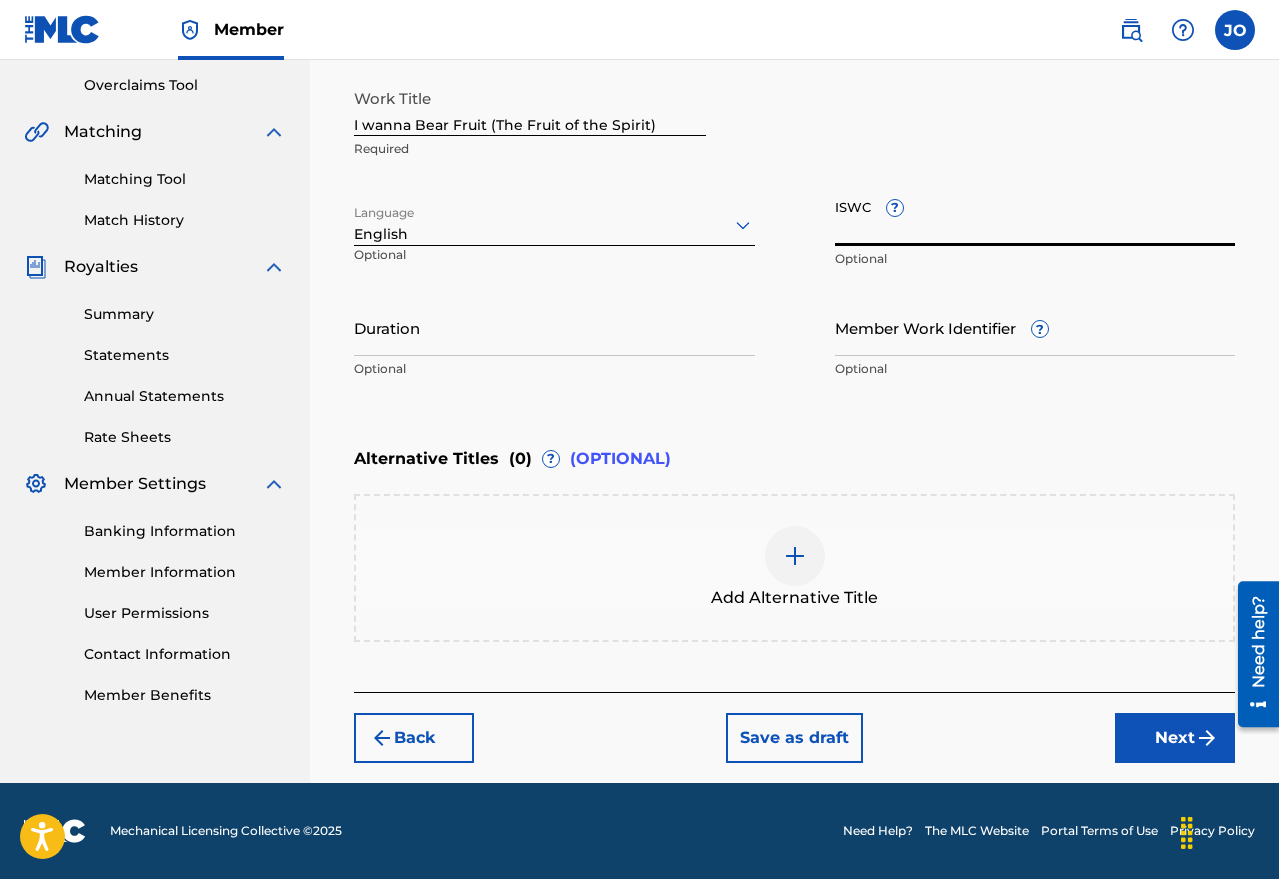 click on "ISWC   ?" at bounding box center [1035, 217] 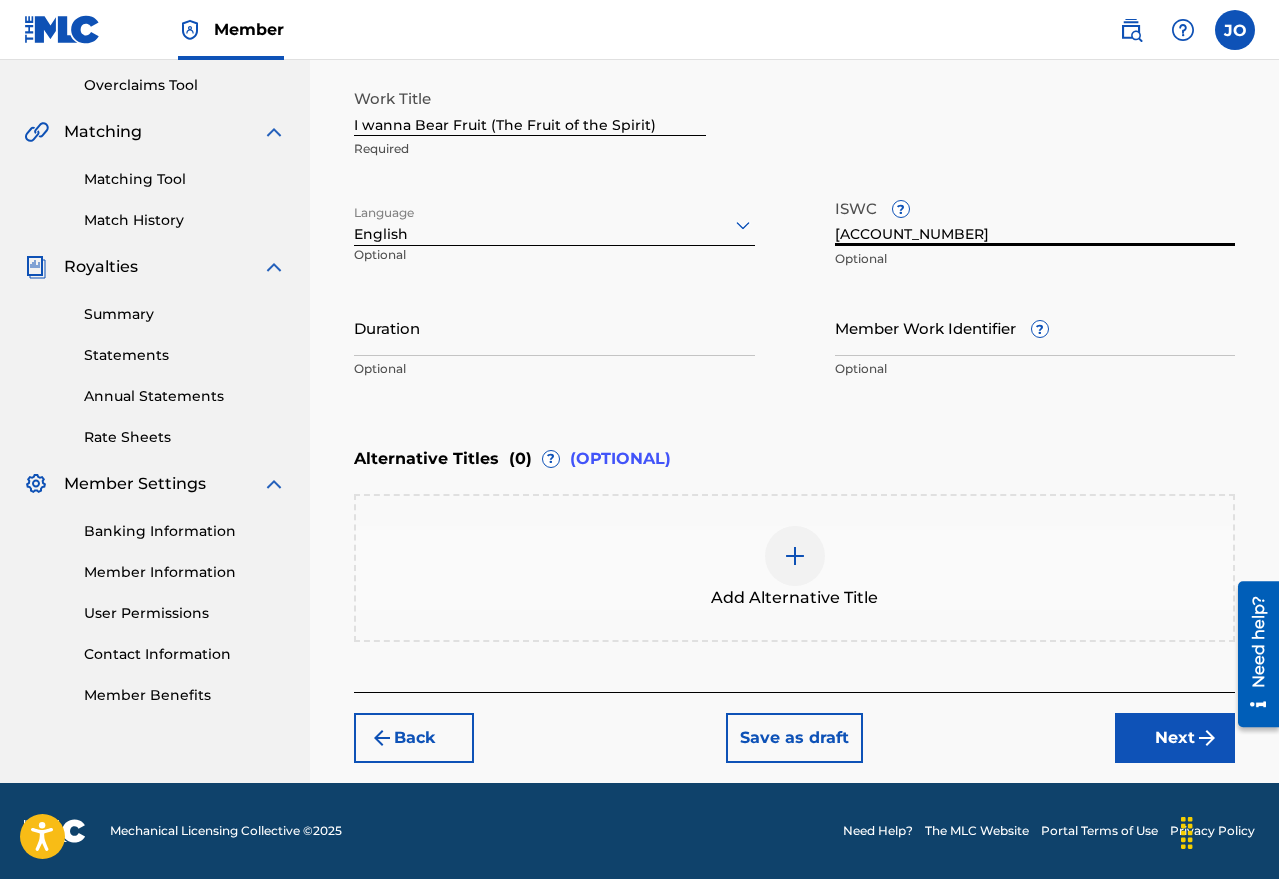 type on "[ACCOUNT_NUMBER]" 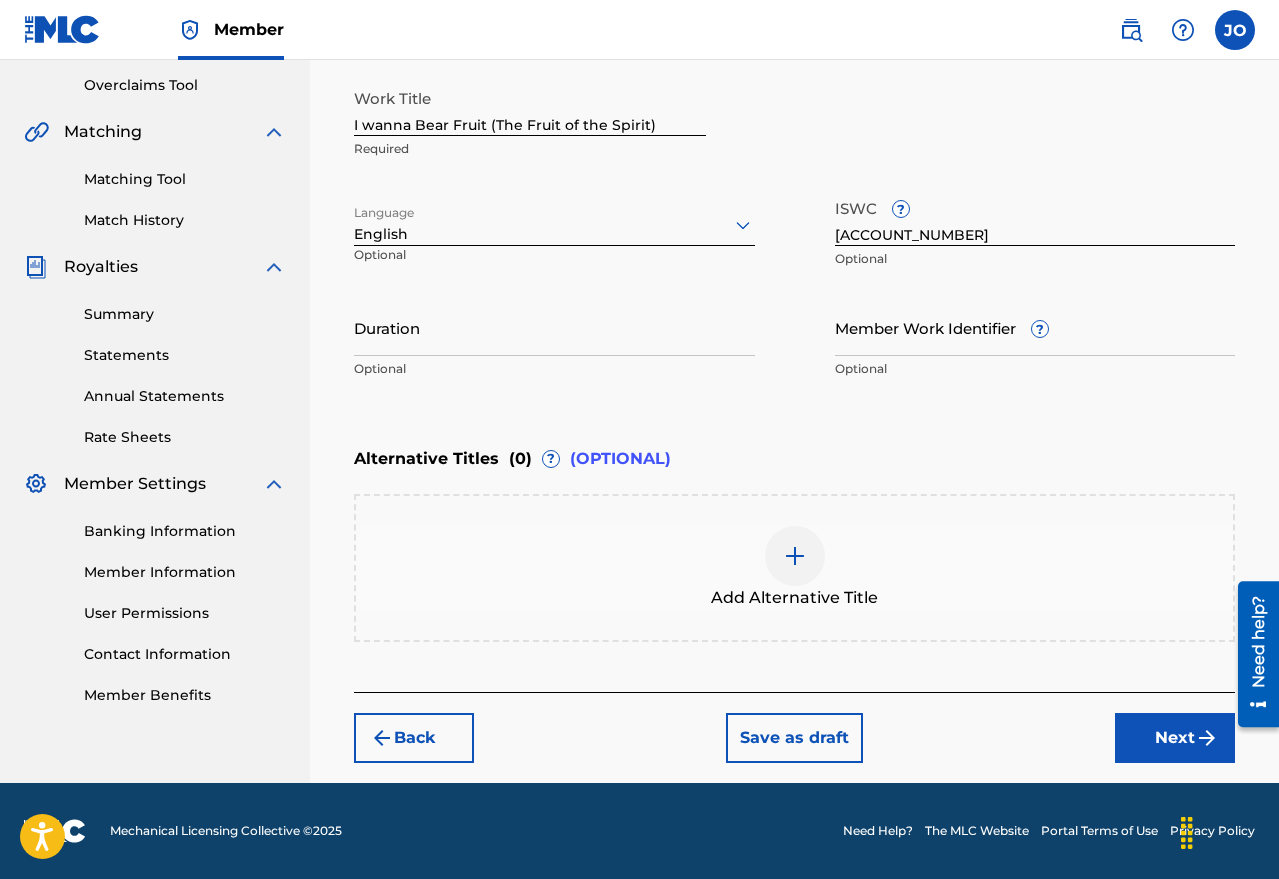 drag, startPoint x: 882, startPoint y: 450, endPoint x: 871, endPoint y: 450, distance: 11 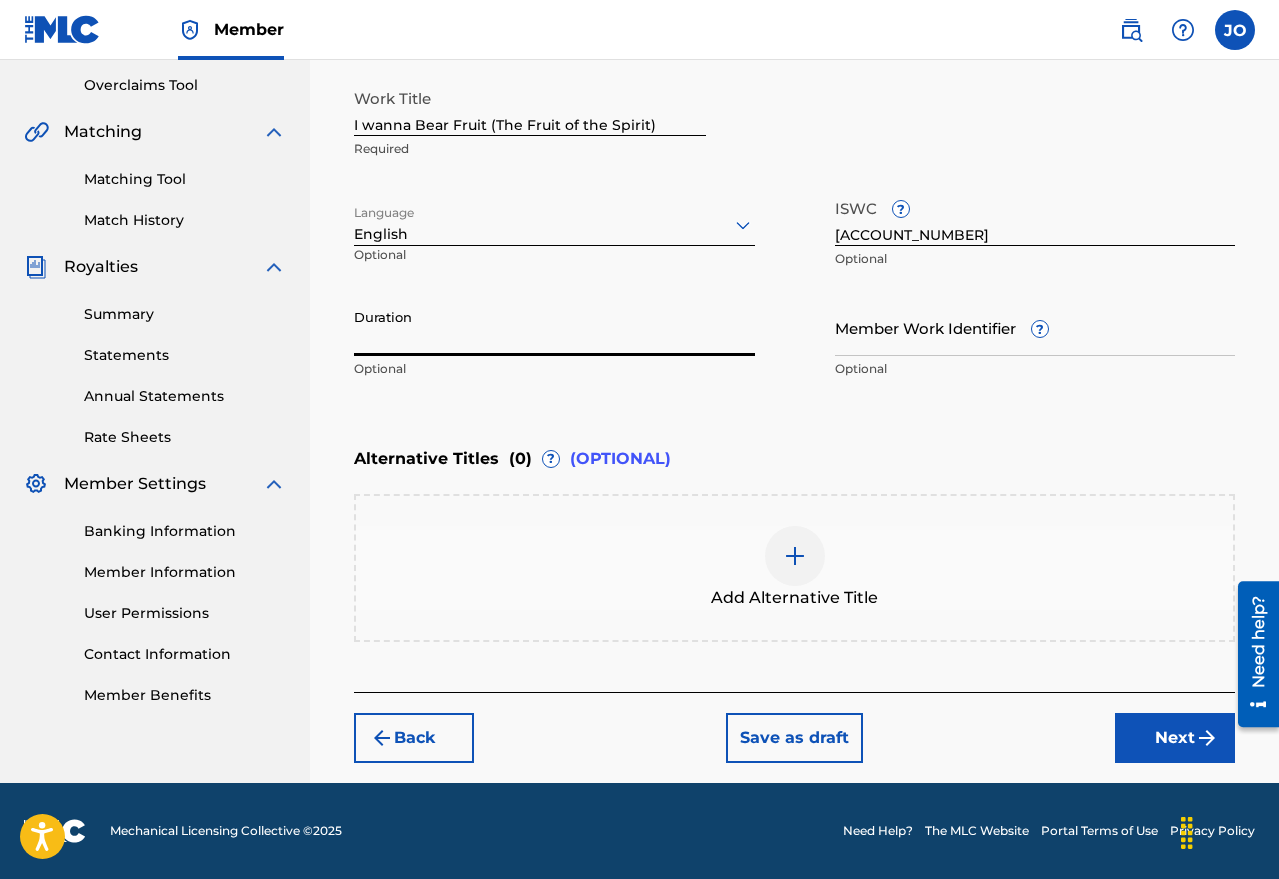 click on "Duration" at bounding box center (554, 327) 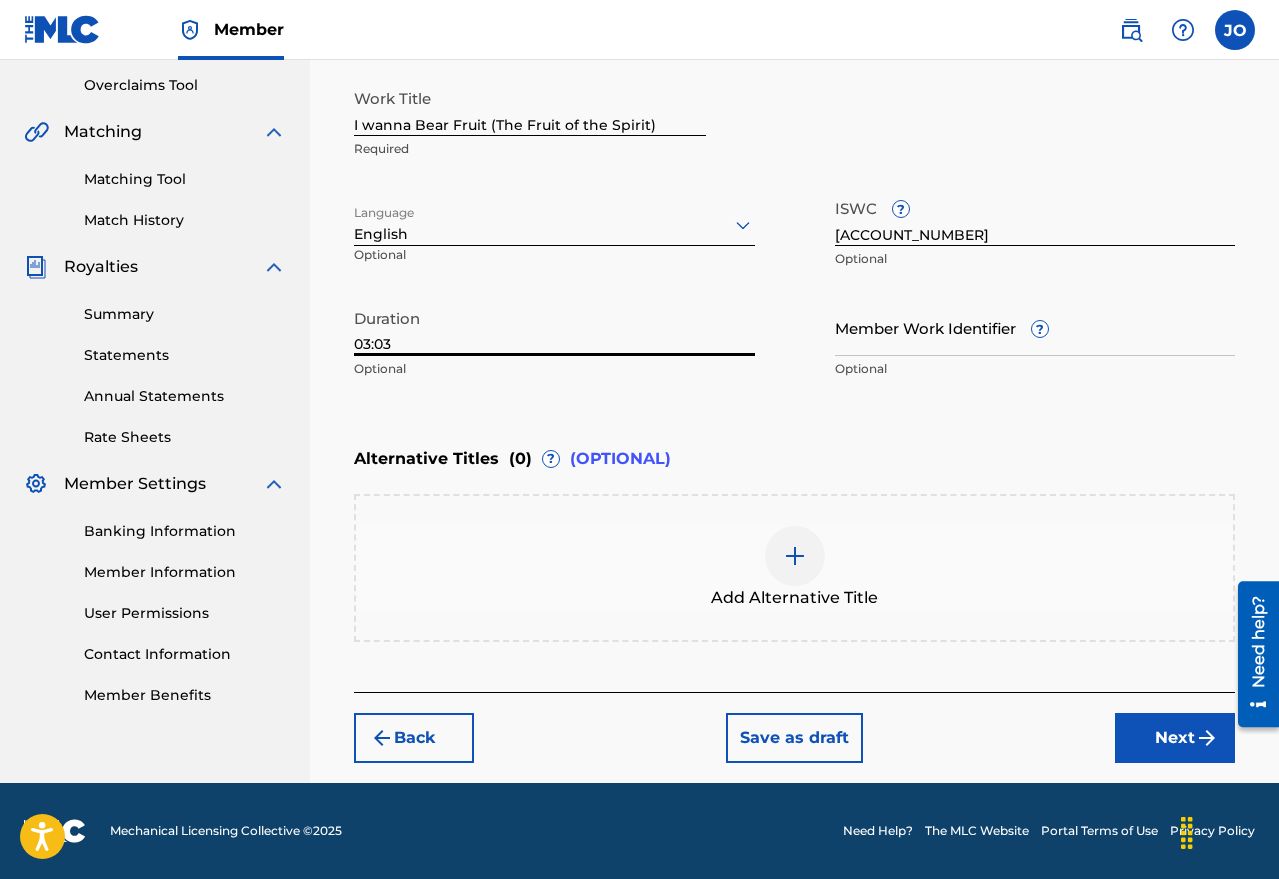 type on "03:03" 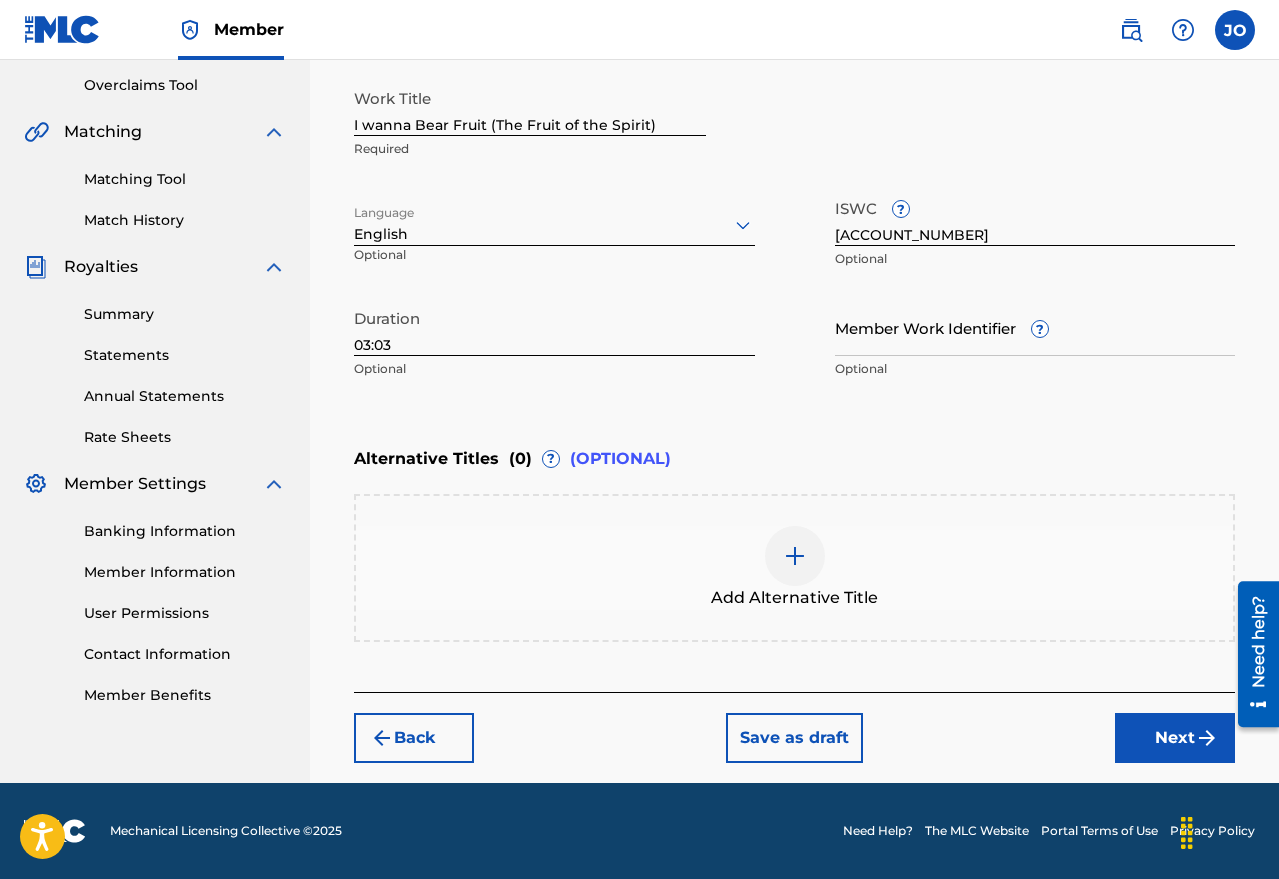 click on "Add Alternative Title" at bounding box center (794, 568) 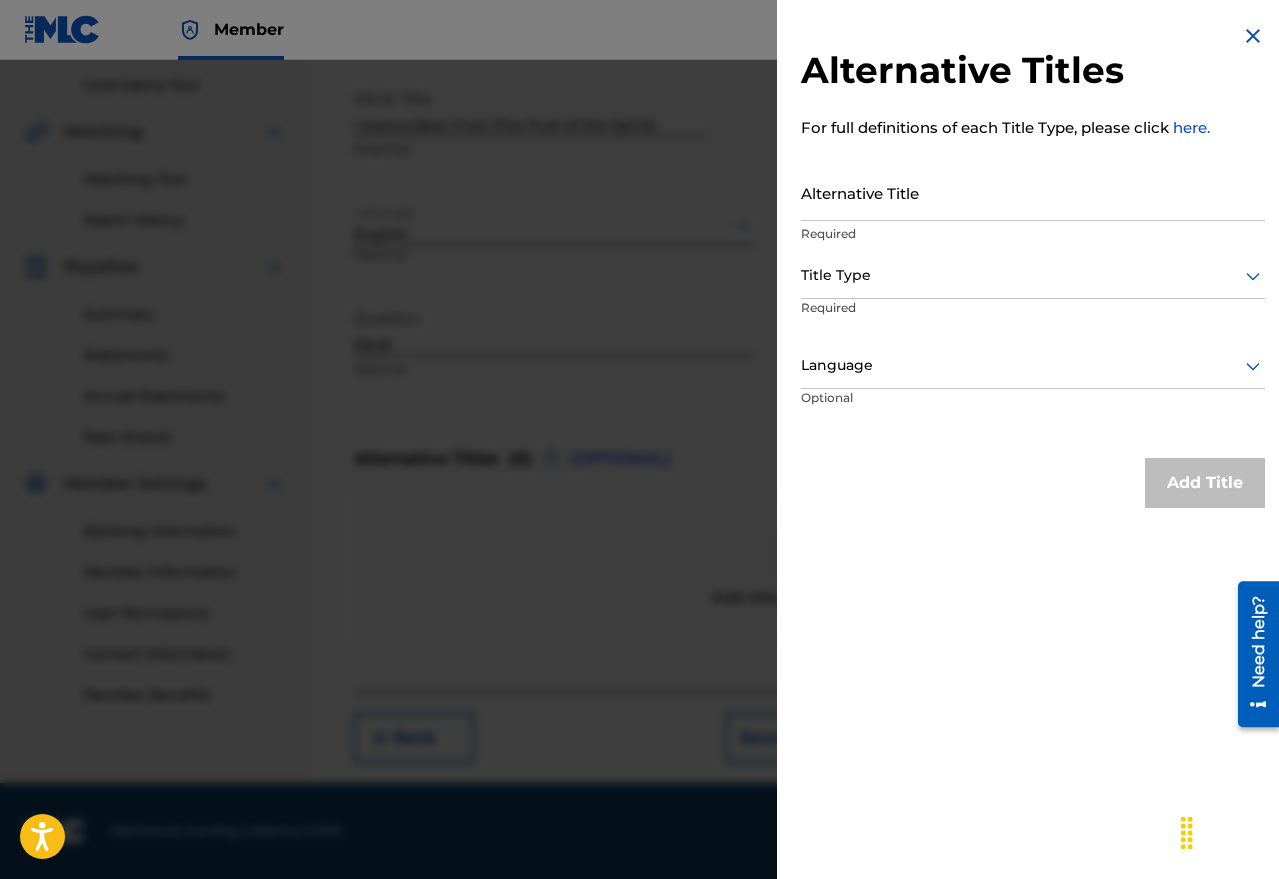 click at bounding box center [1253, 36] 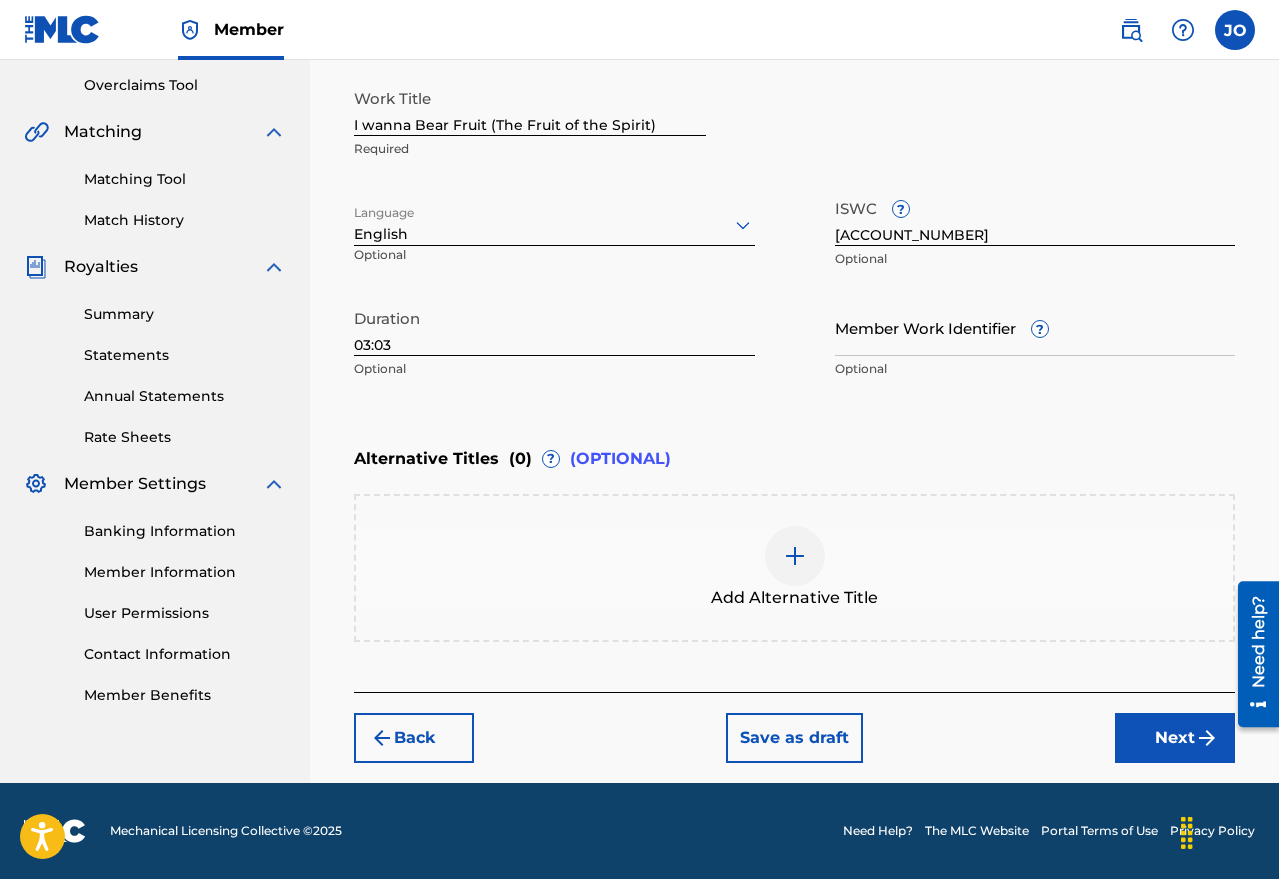 click on "Next" at bounding box center [1175, 738] 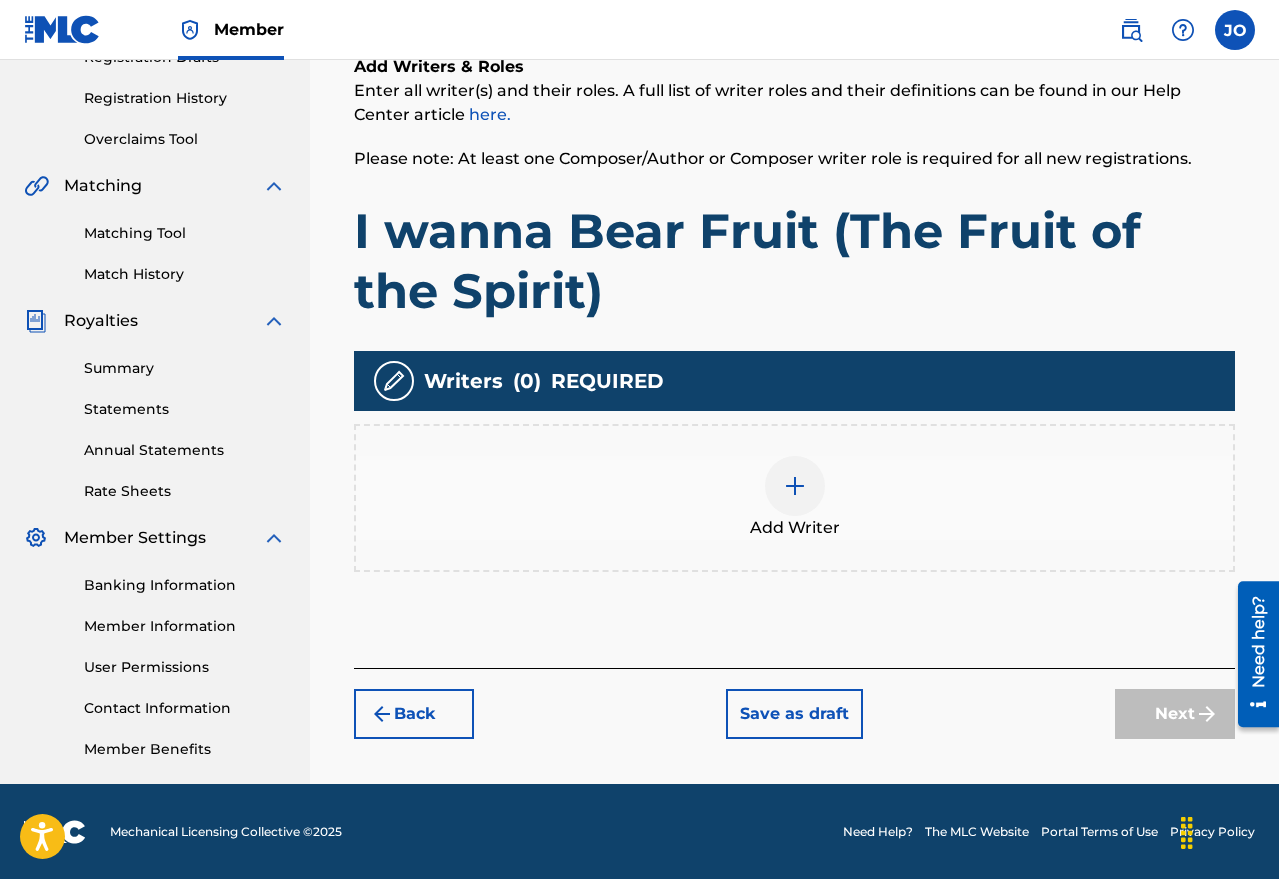 scroll, scrollTop: 361, scrollLeft: 0, axis: vertical 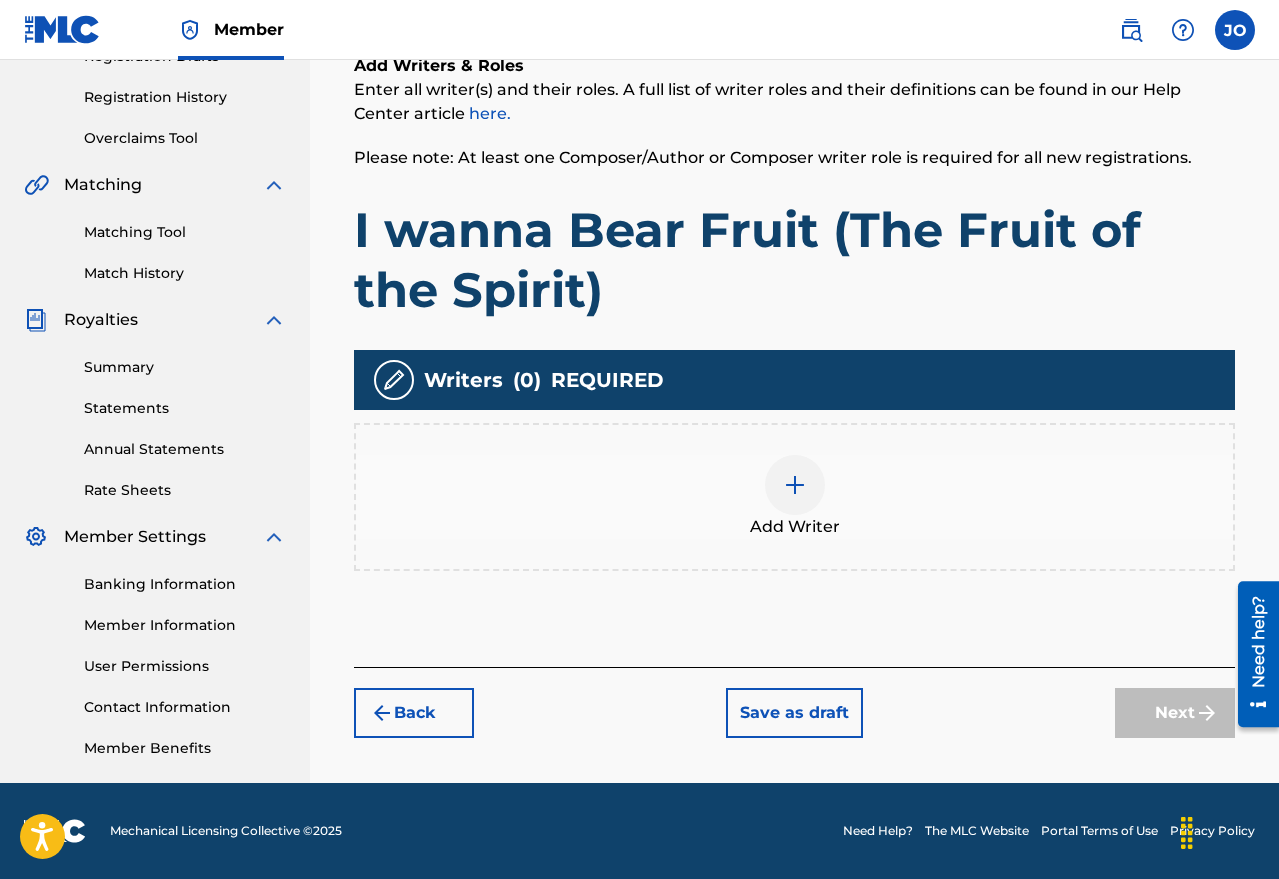 click at bounding box center [795, 485] 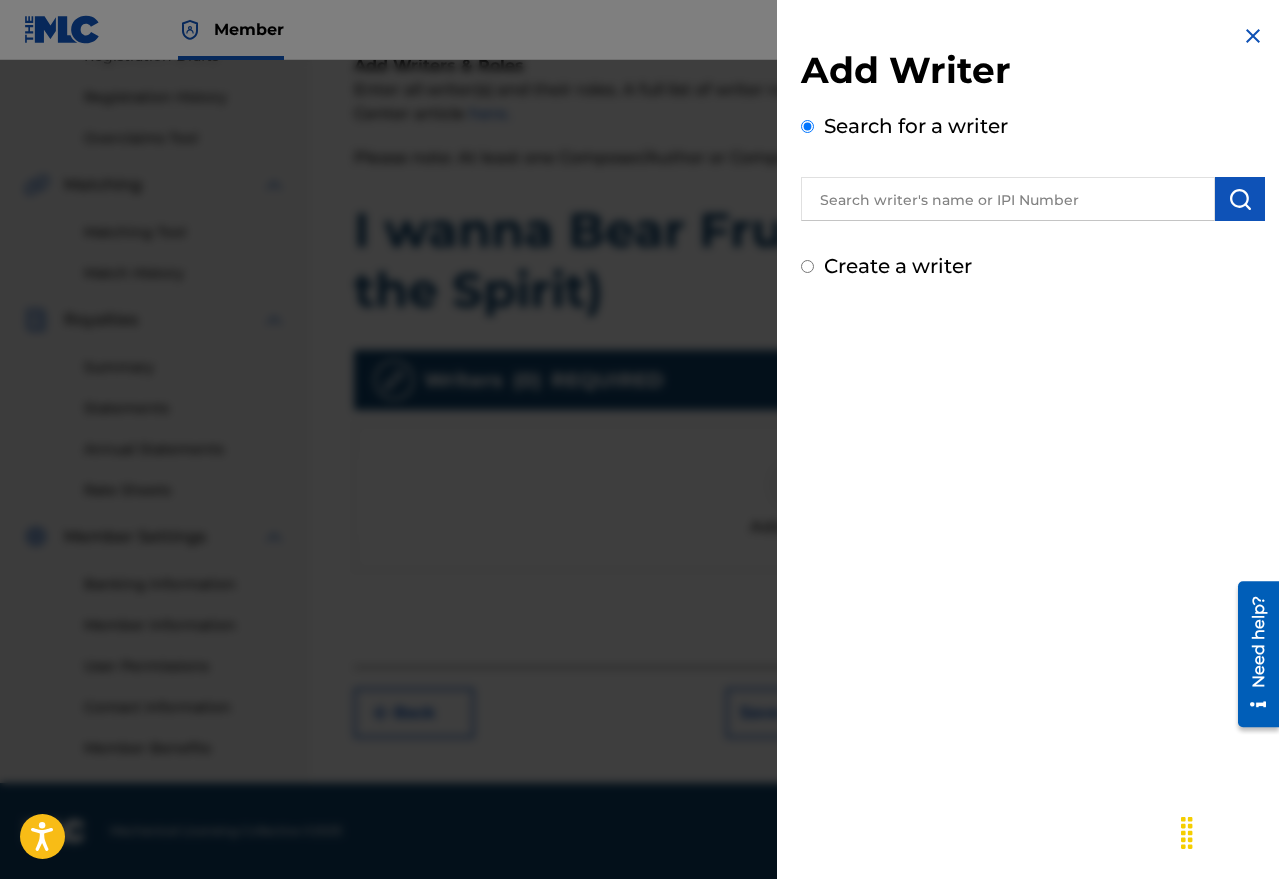 click at bounding box center [1008, 199] 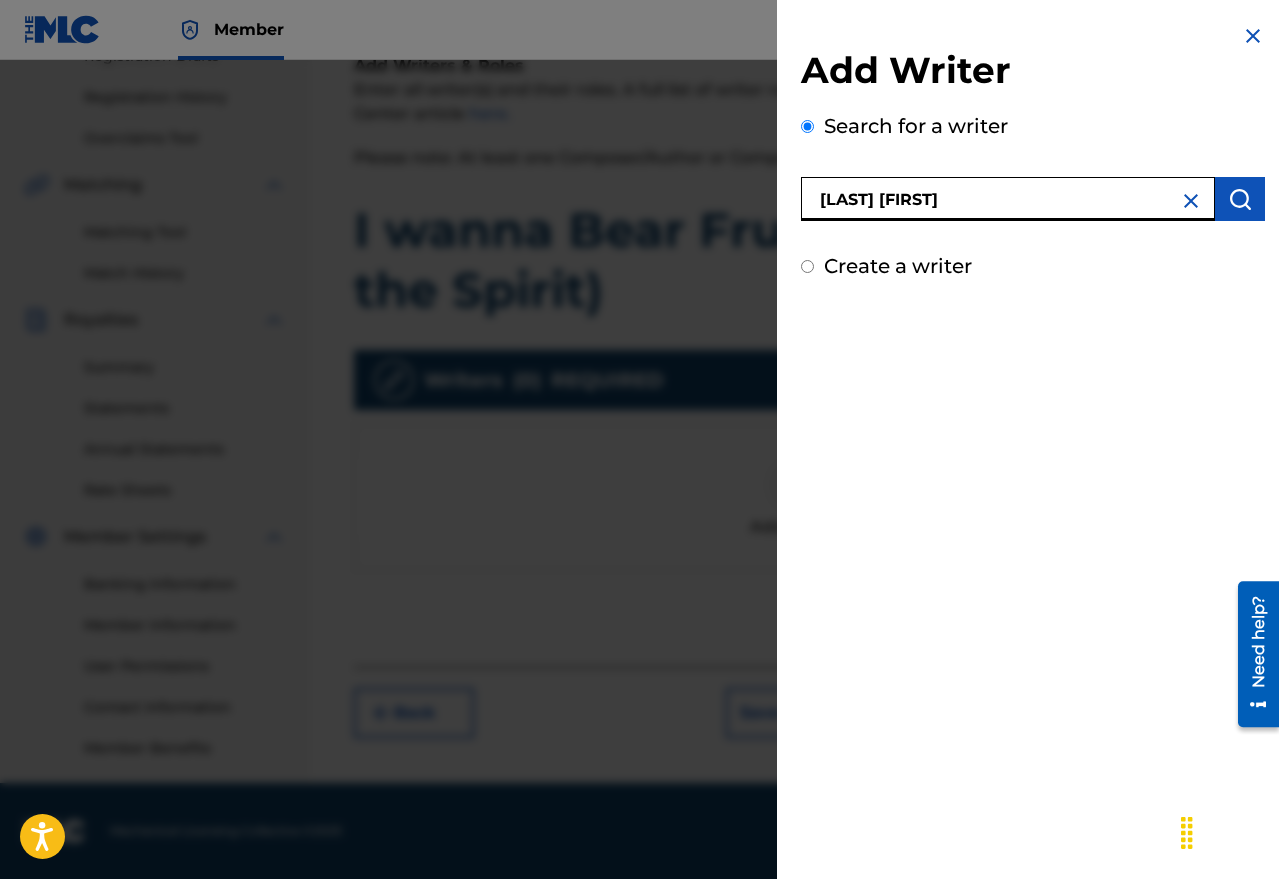 type on "[LAST] [FIRST]" 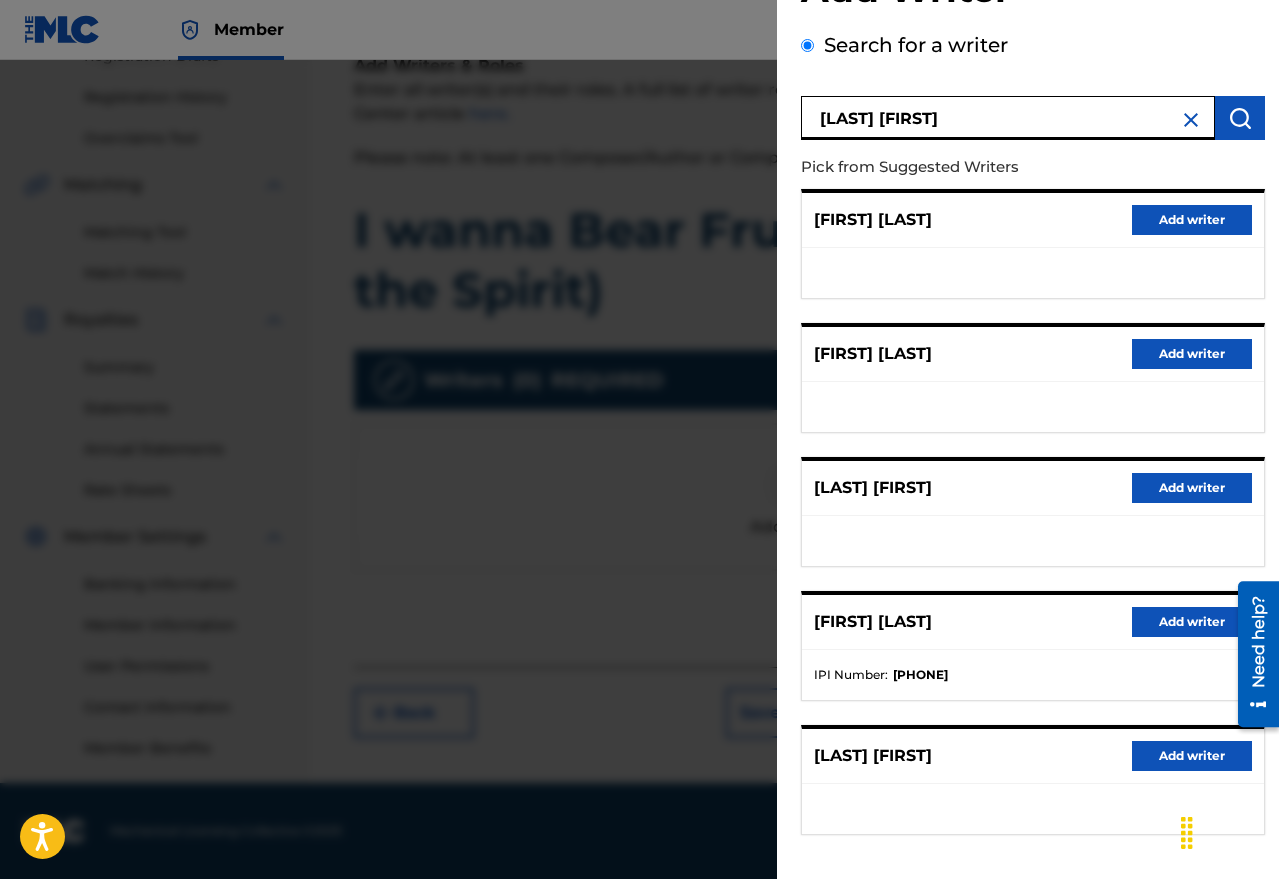 scroll, scrollTop: 163, scrollLeft: 0, axis: vertical 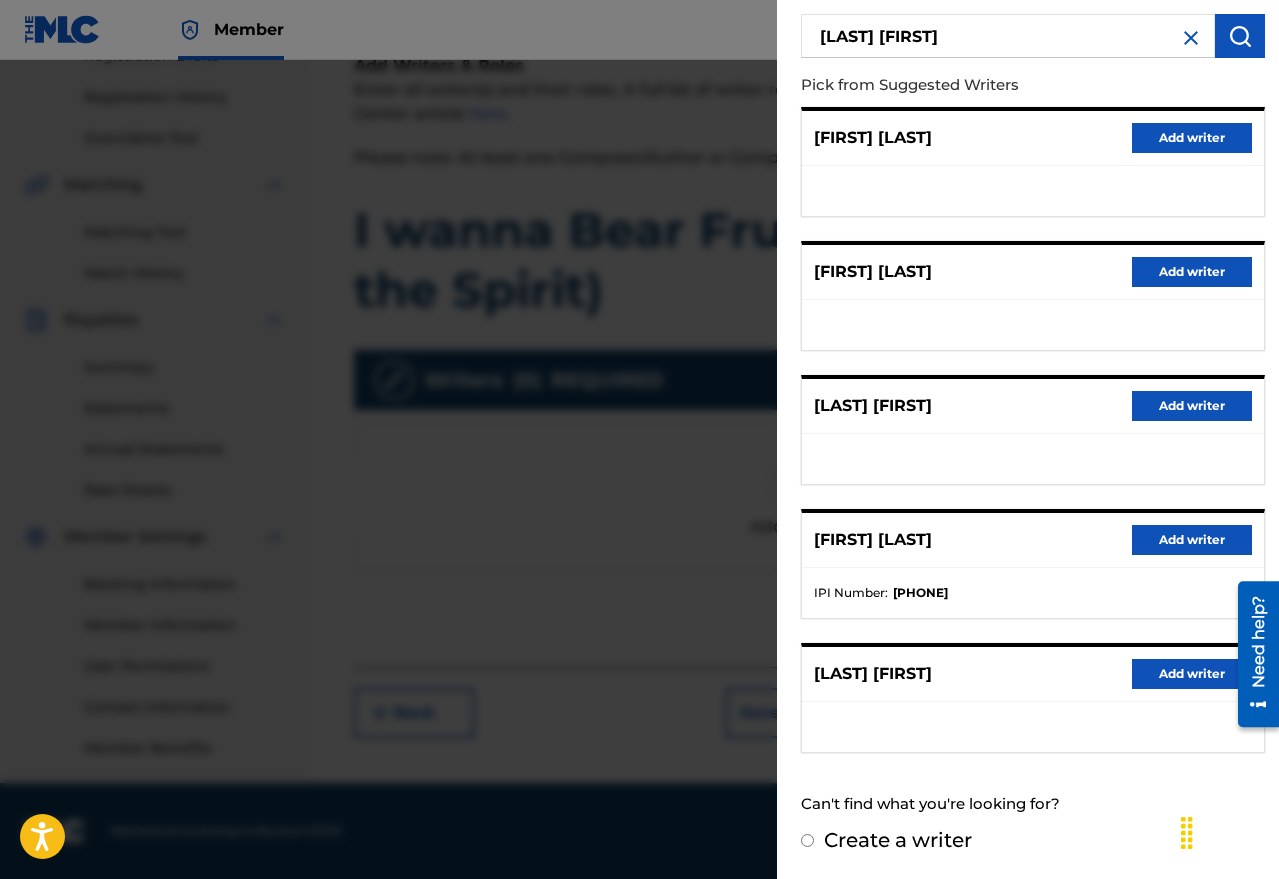 click on "Create a writer" at bounding box center (898, 840) 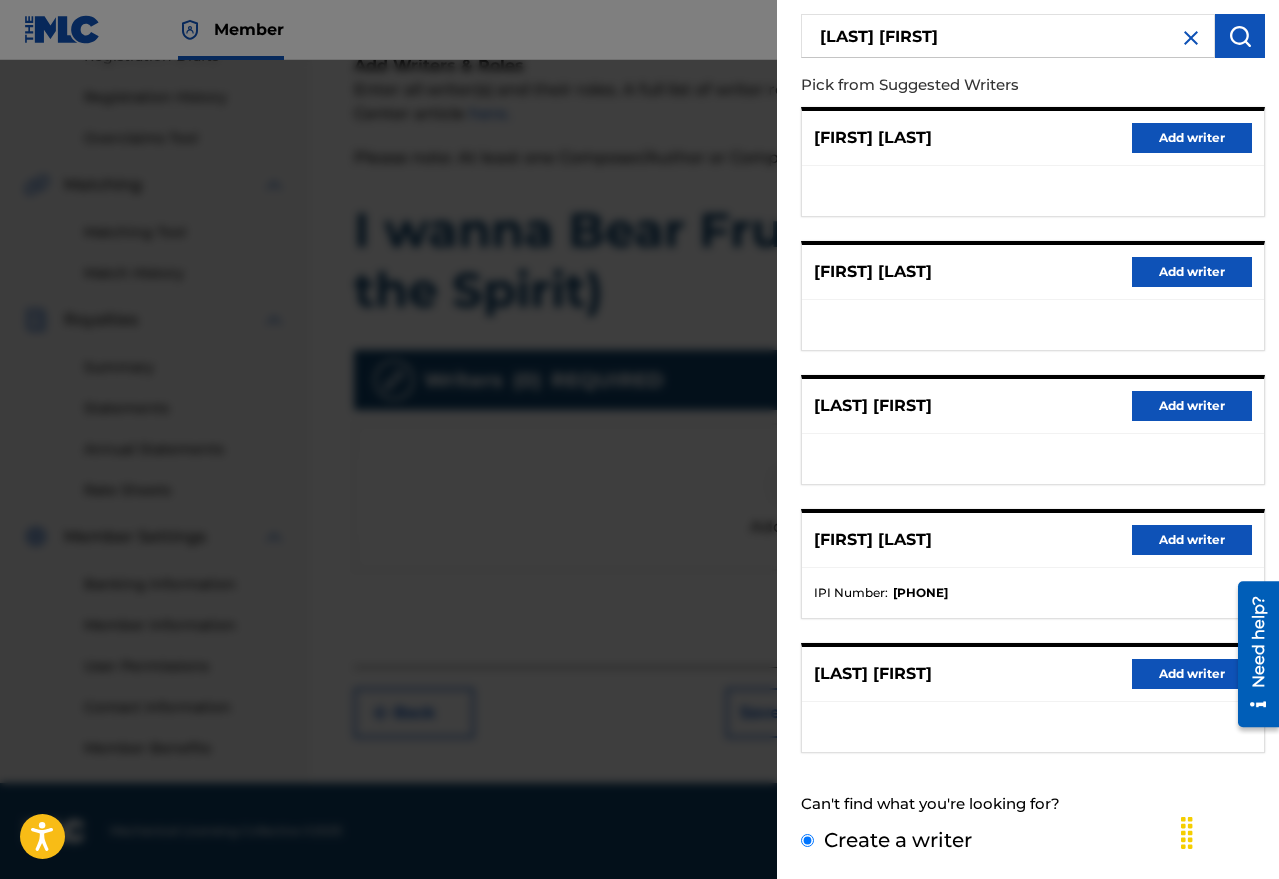 click on "Create a writer" at bounding box center (807, 840) 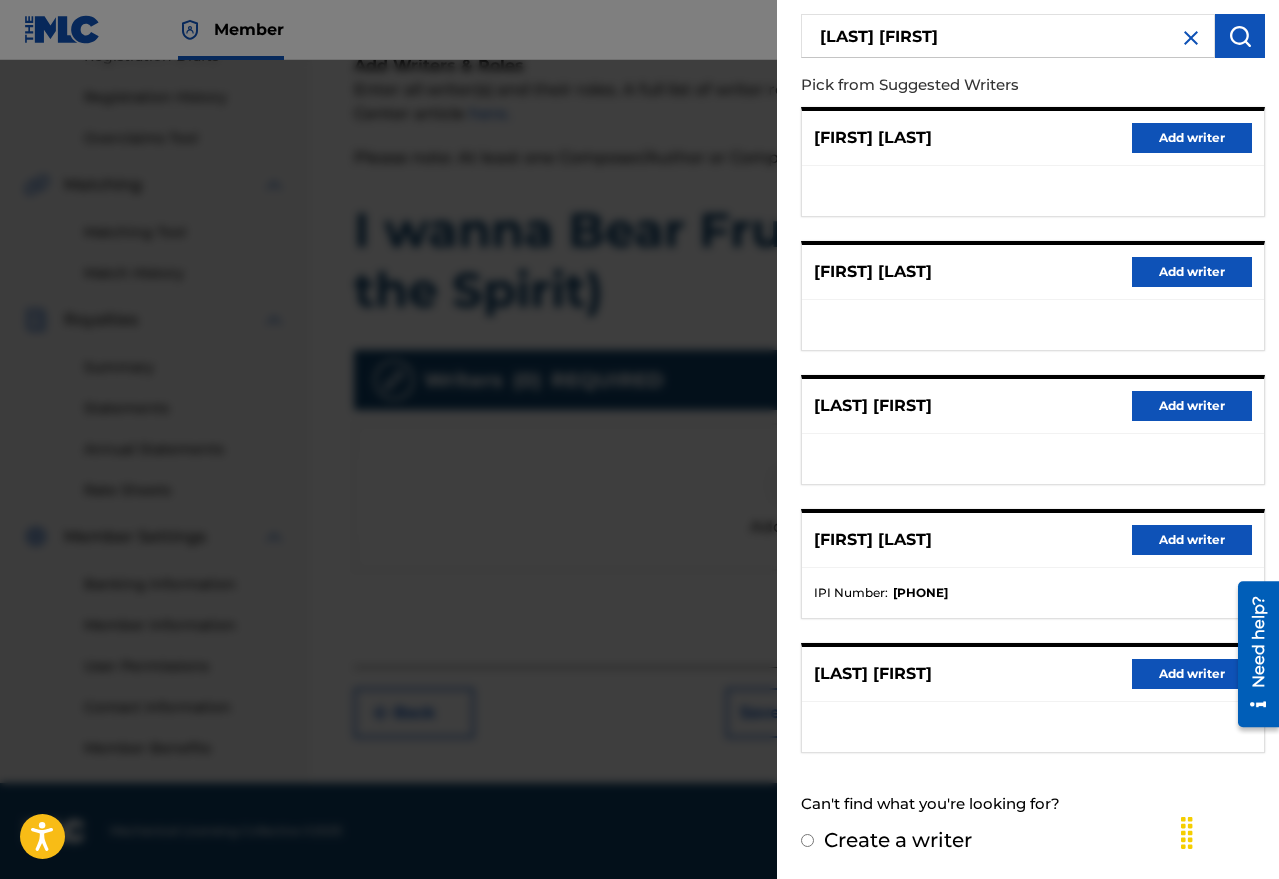 radio on "false" 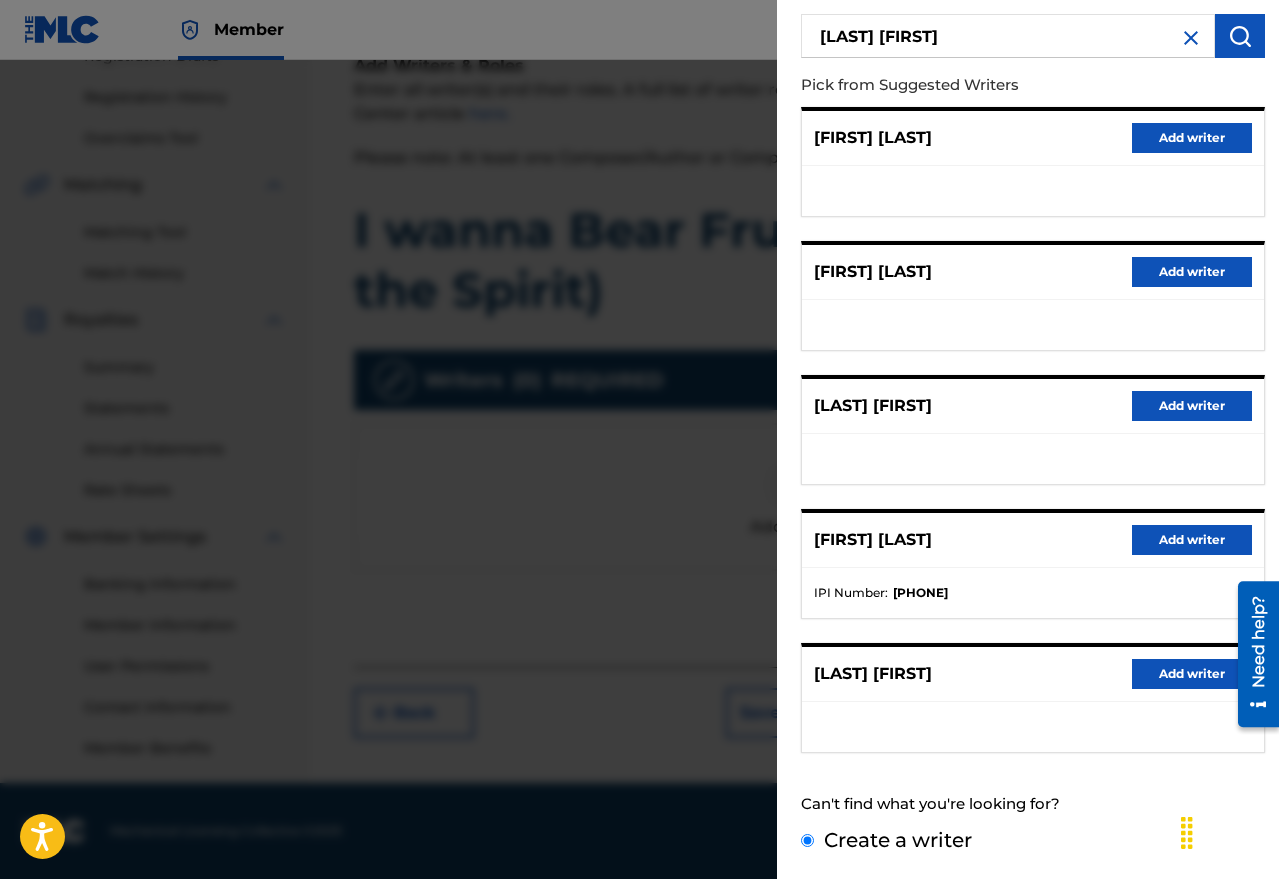 scroll, scrollTop: 0, scrollLeft: 0, axis: both 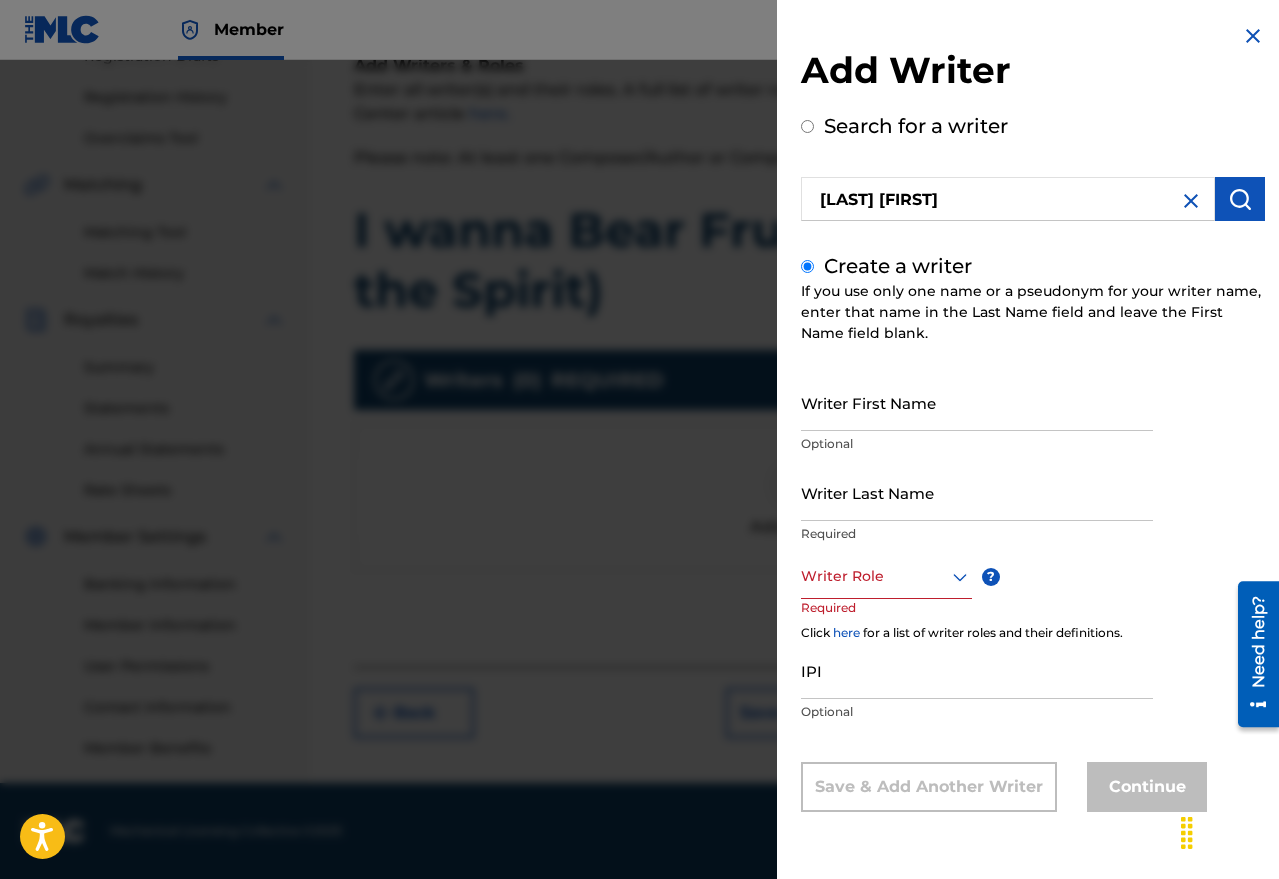 click on "Writer First Name" at bounding box center (977, 402) 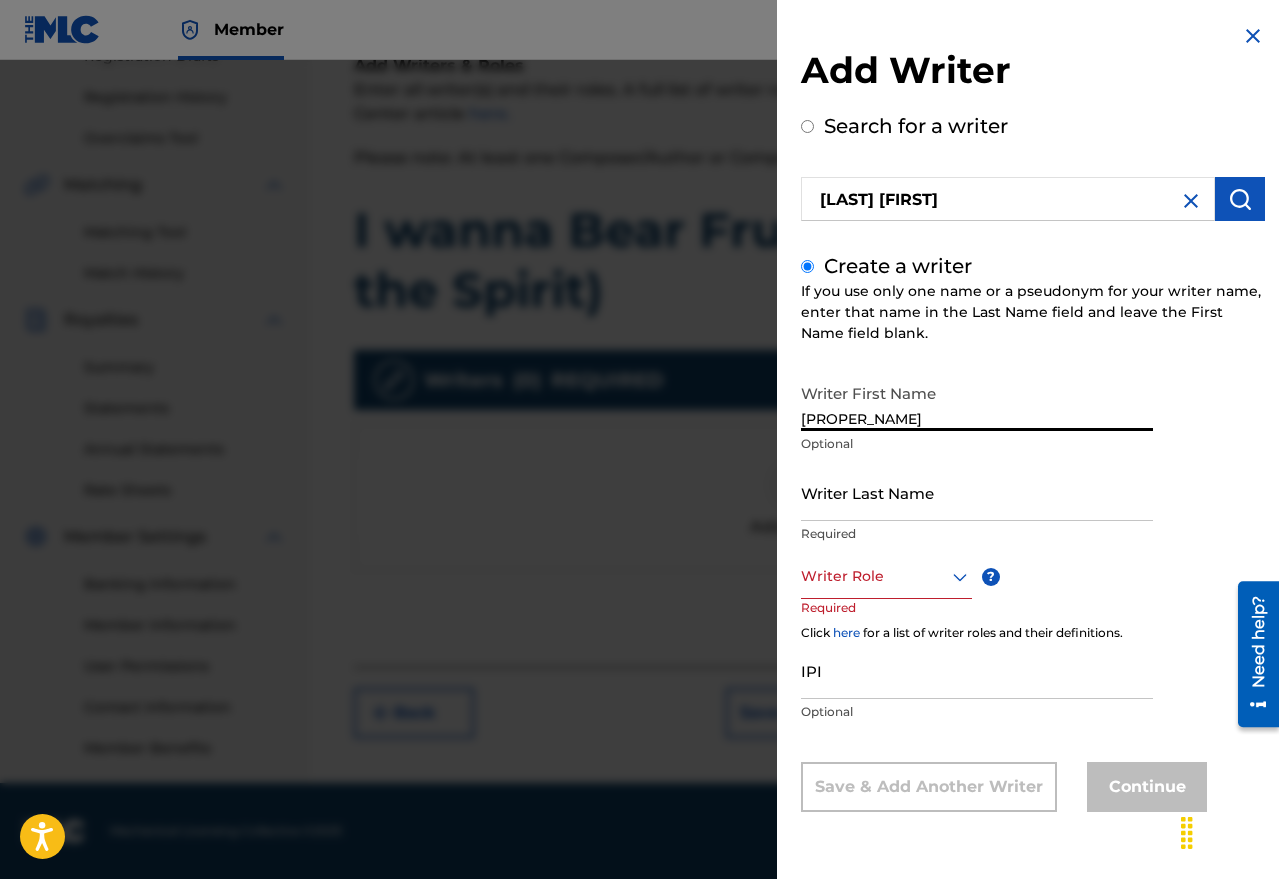 type on "[PROPER_NAME]" 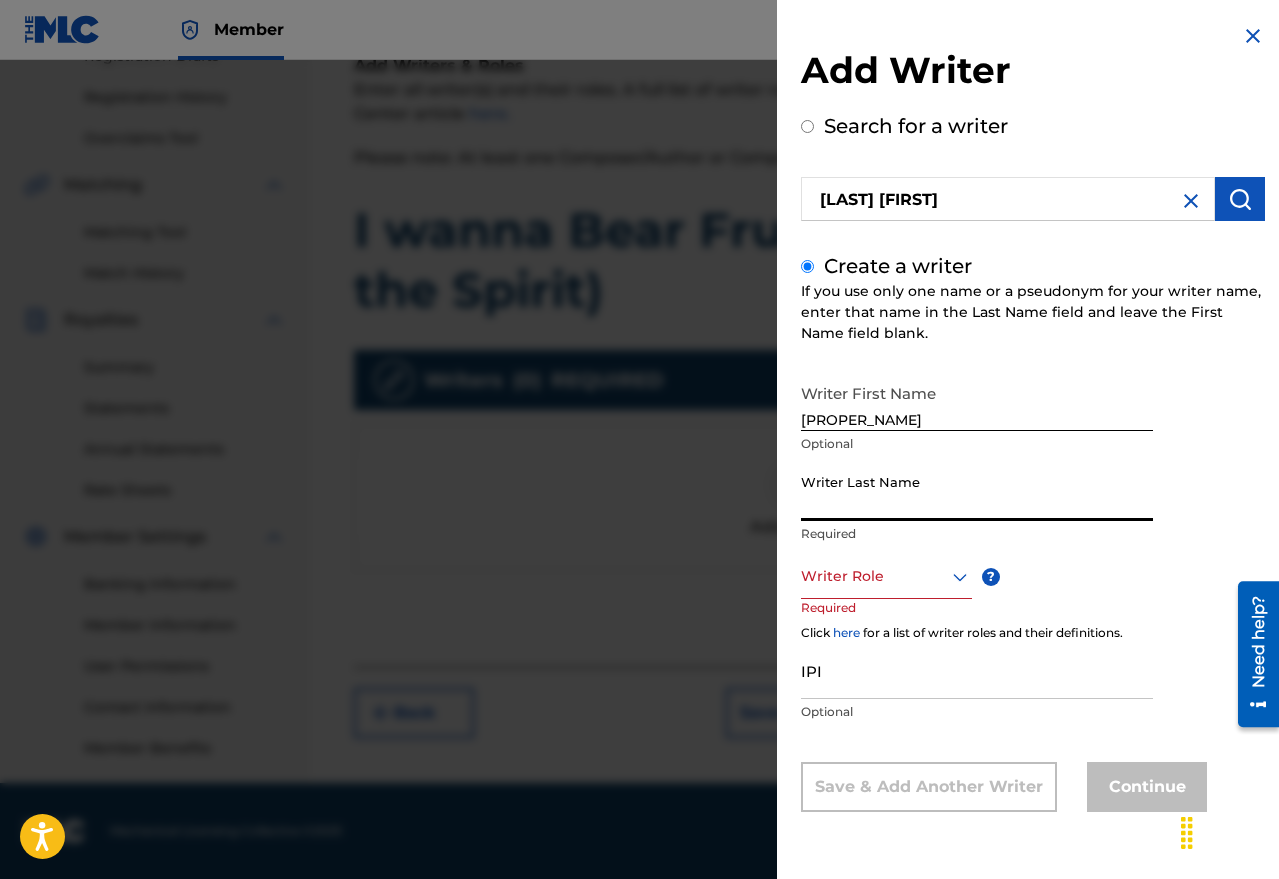 click on "Writer Last Name" at bounding box center [977, 492] 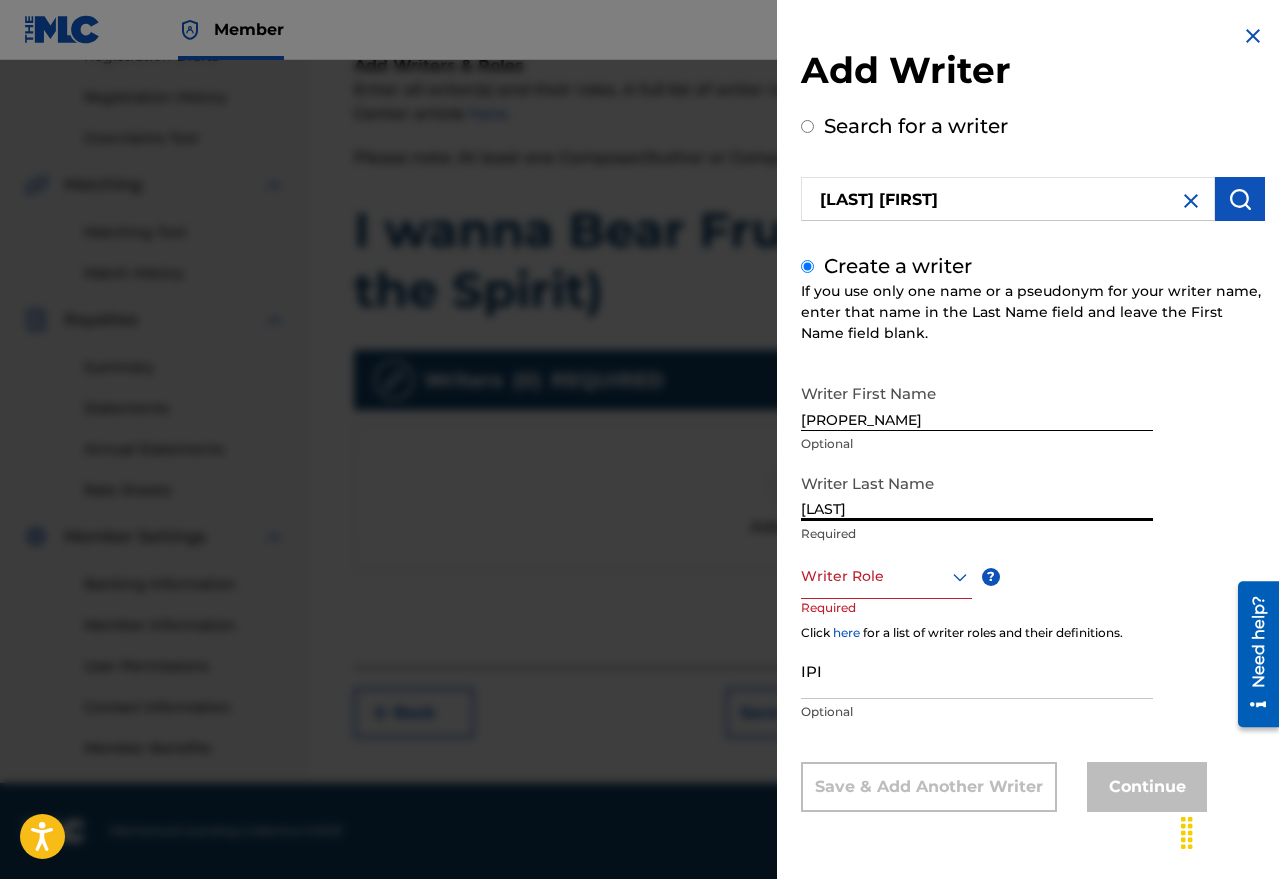 type on "[LAST]" 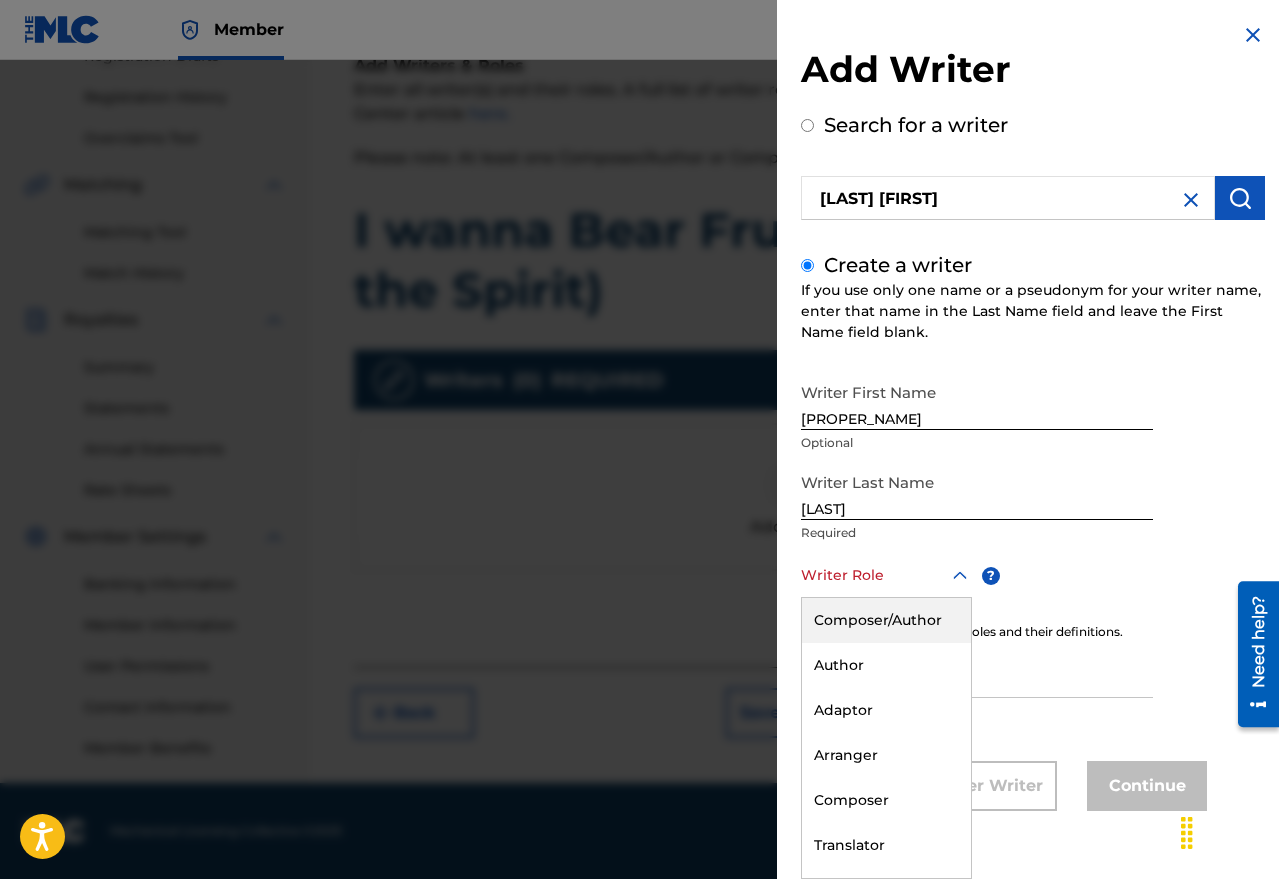 click on "Composer/Author" at bounding box center [886, 620] 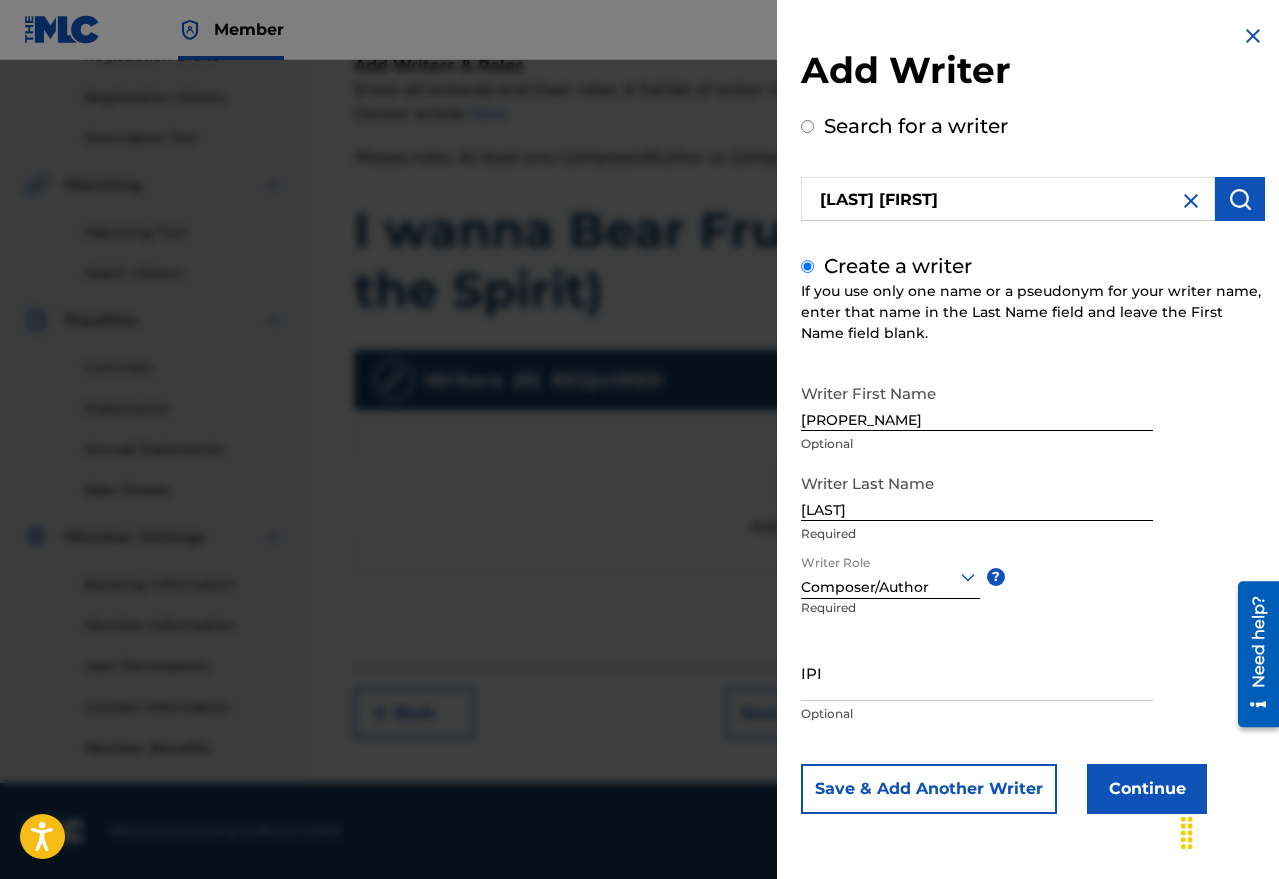scroll, scrollTop: 0, scrollLeft: 0, axis: both 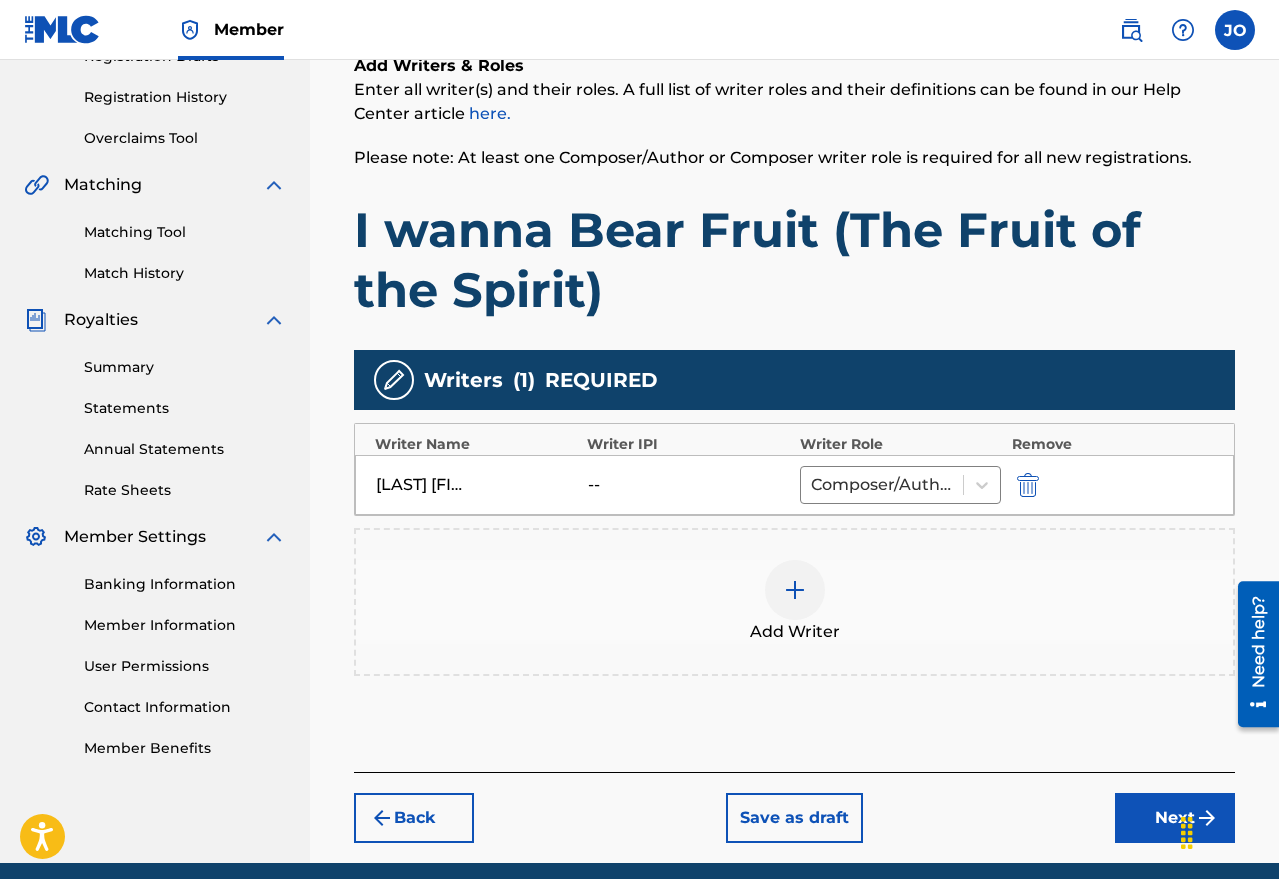 click at bounding box center (795, 590) 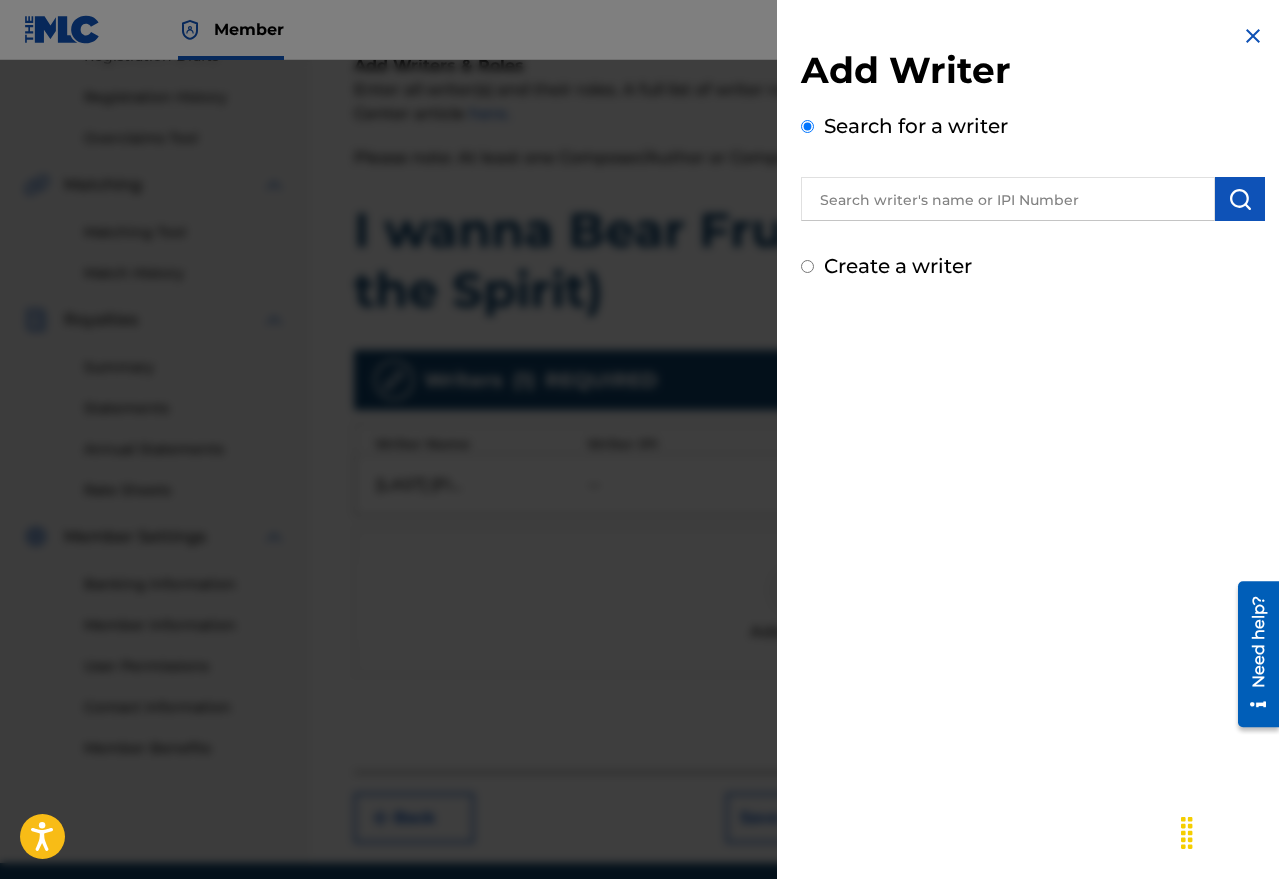 click at bounding box center [1008, 199] 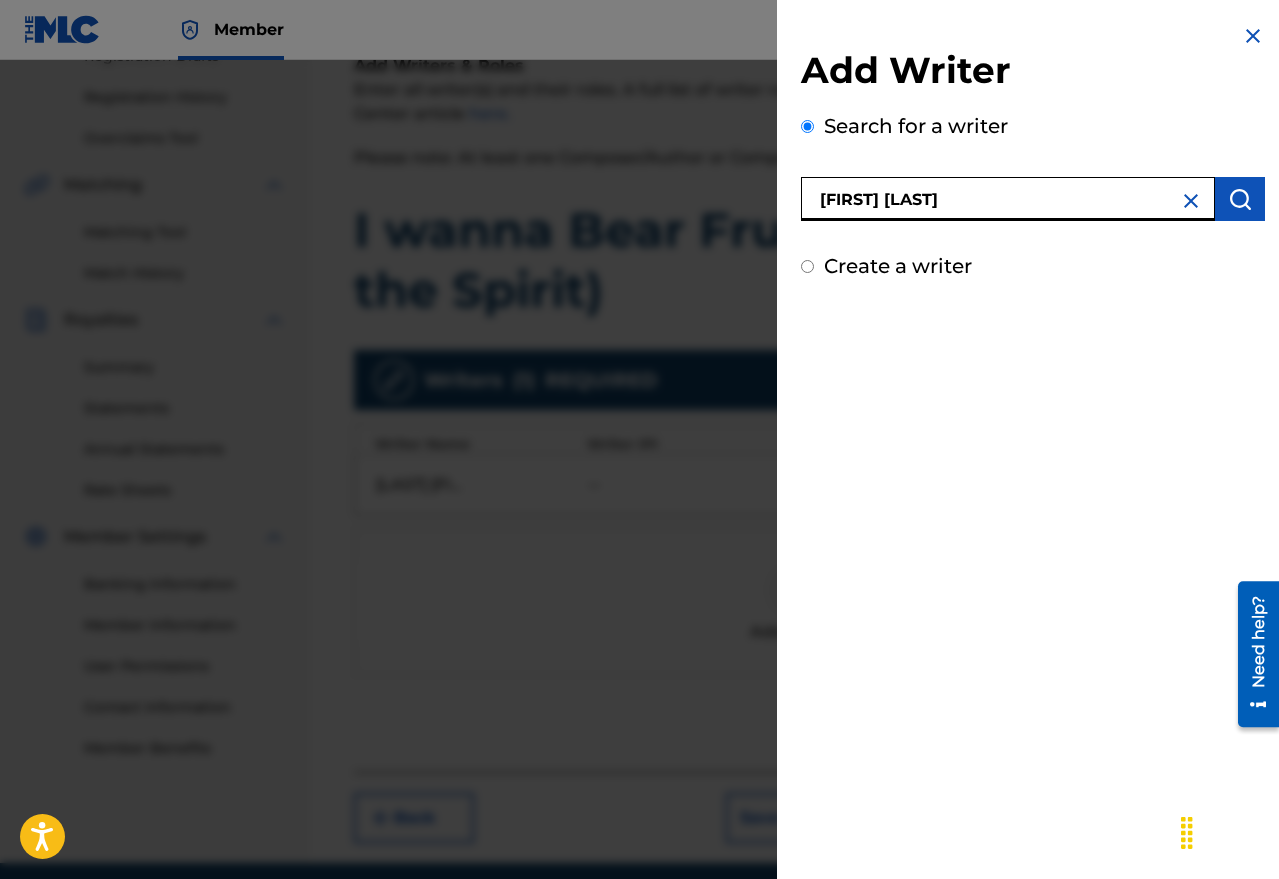 type on "[FIRST] [LAST]" 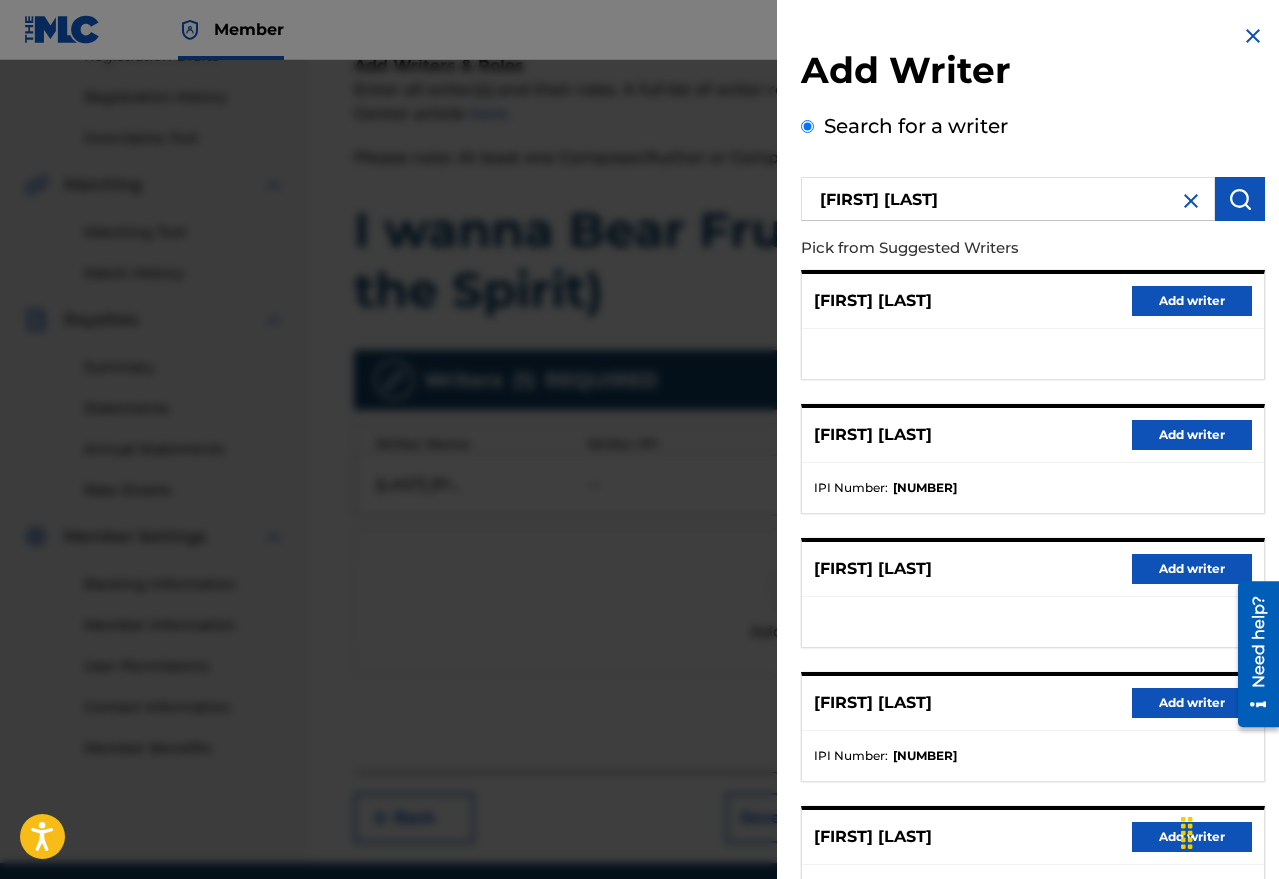 click on "Add writer" at bounding box center (1192, 435) 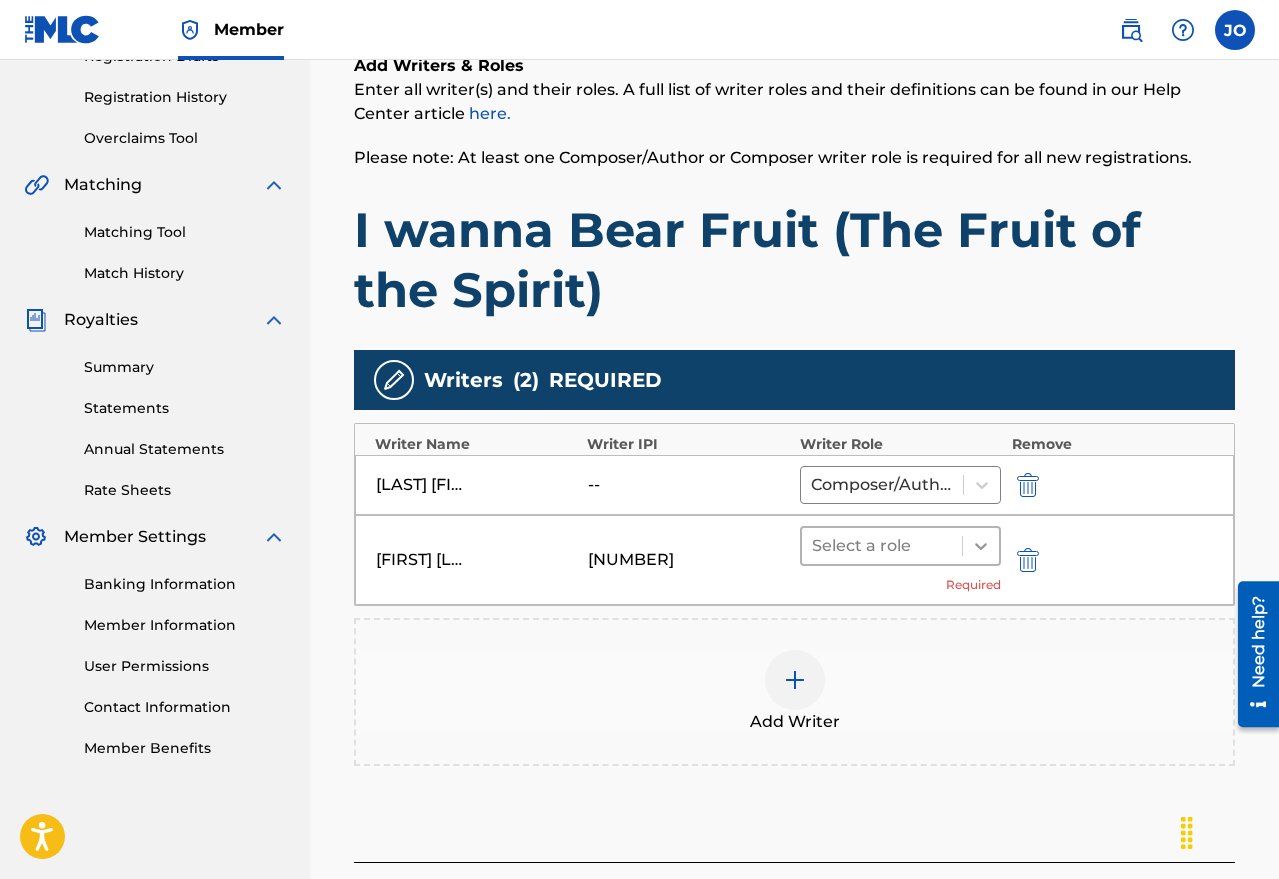click 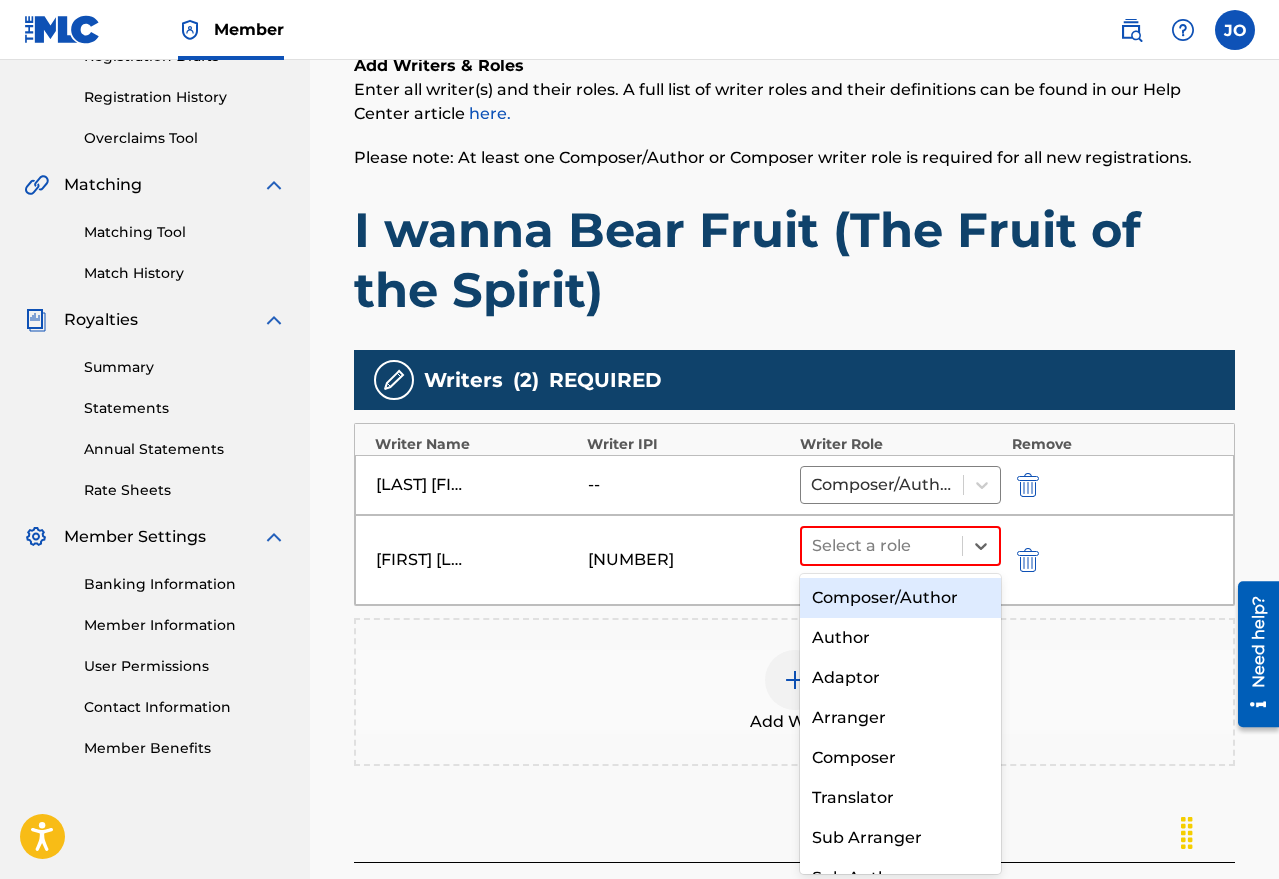 click on "Composer/Author" at bounding box center [901, 598] 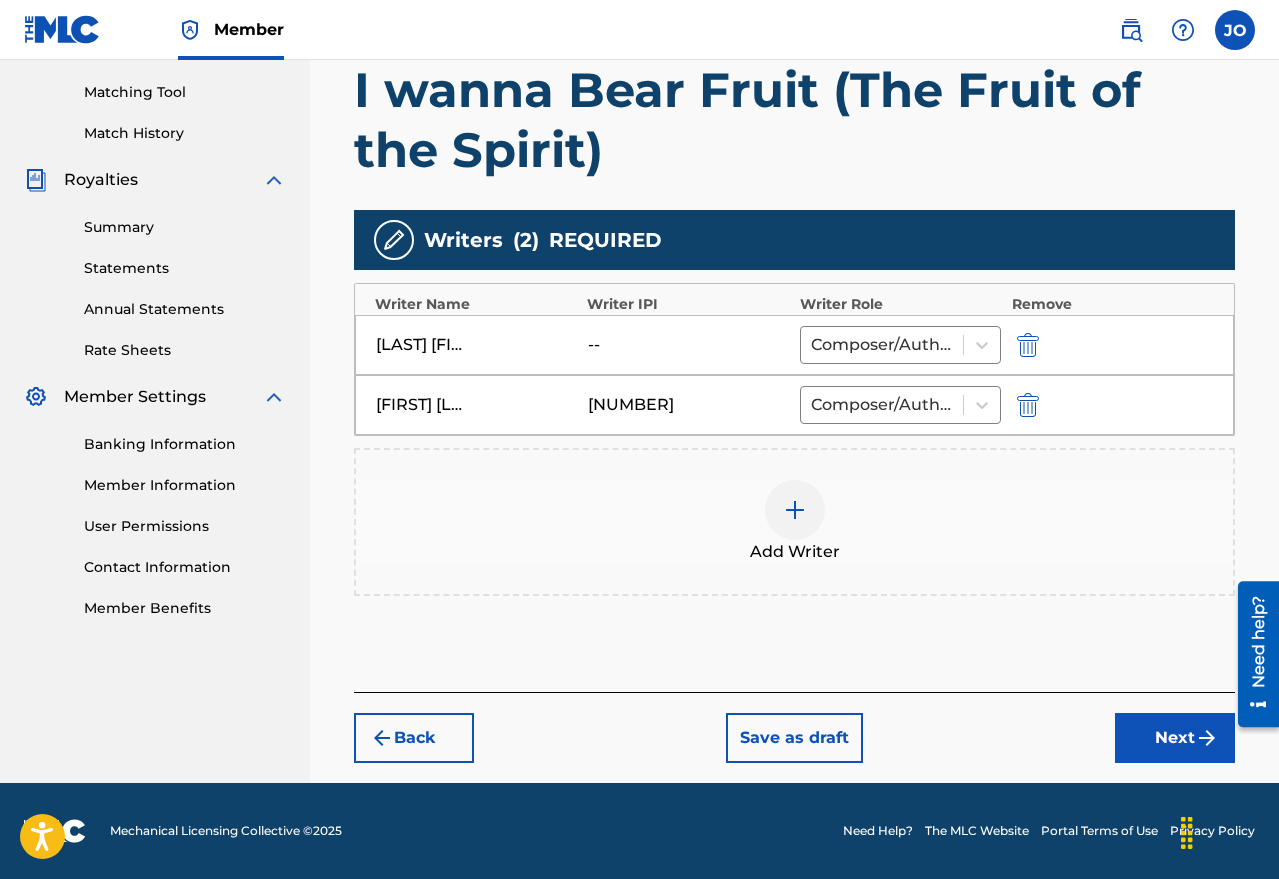 click on "Next" at bounding box center [1175, 738] 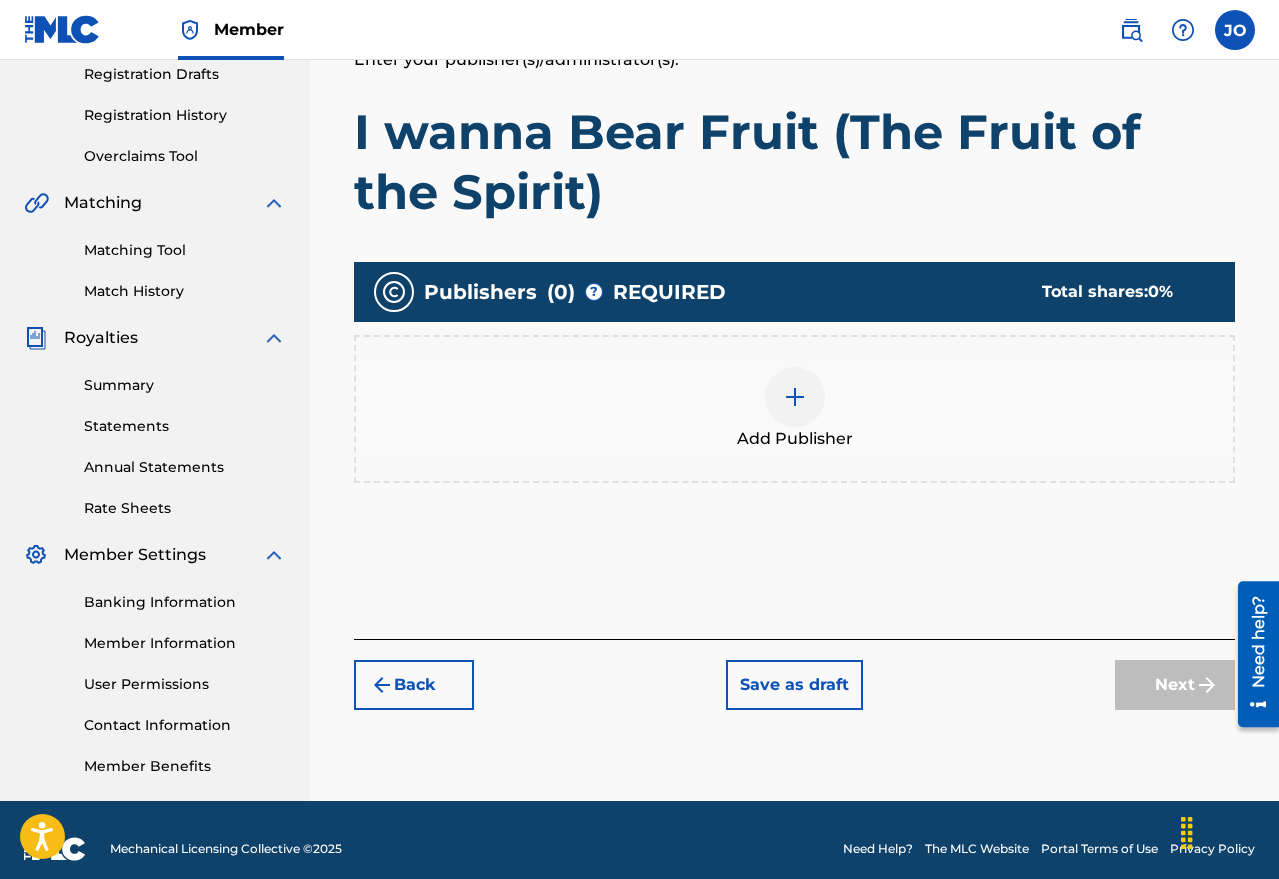 scroll, scrollTop: 90, scrollLeft: 0, axis: vertical 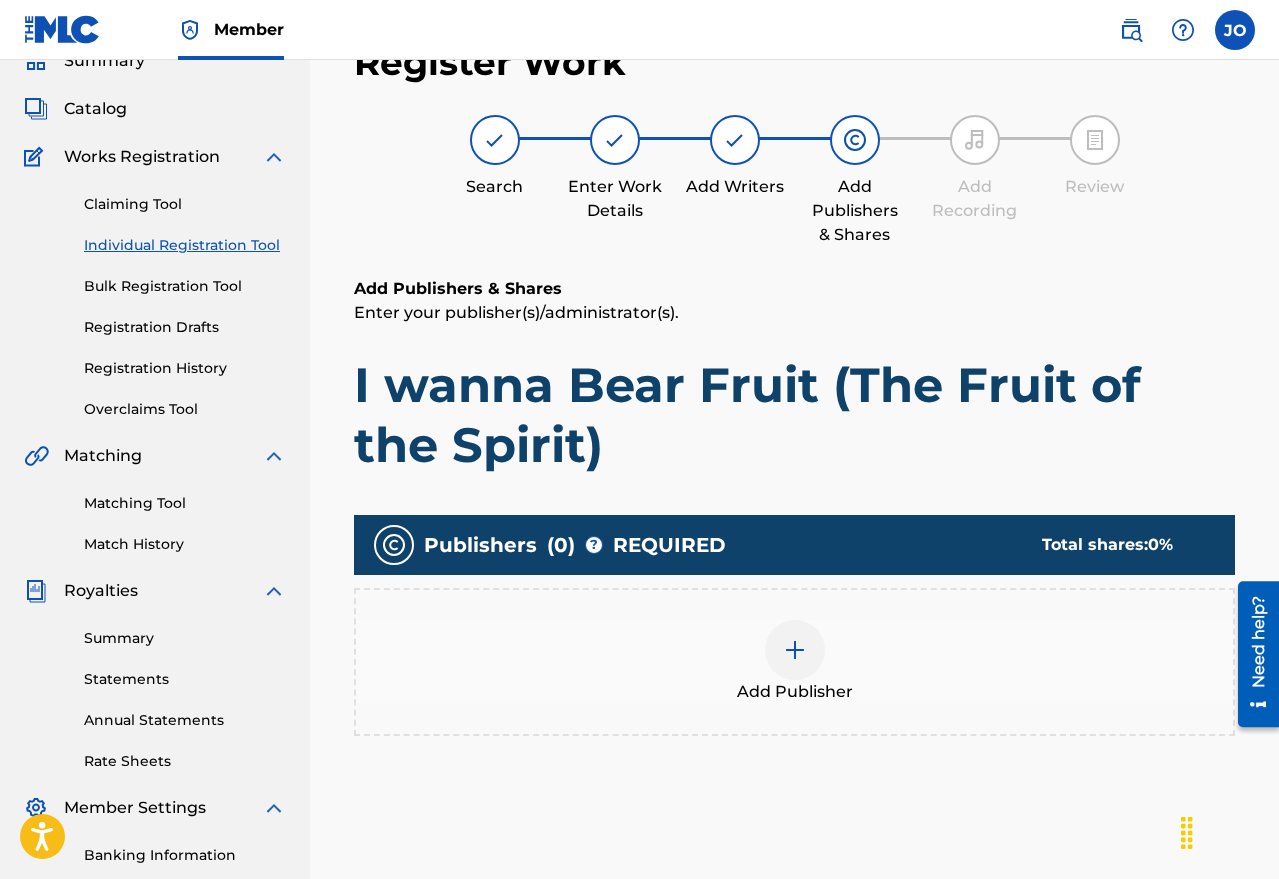 click at bounding box center [795, 650] 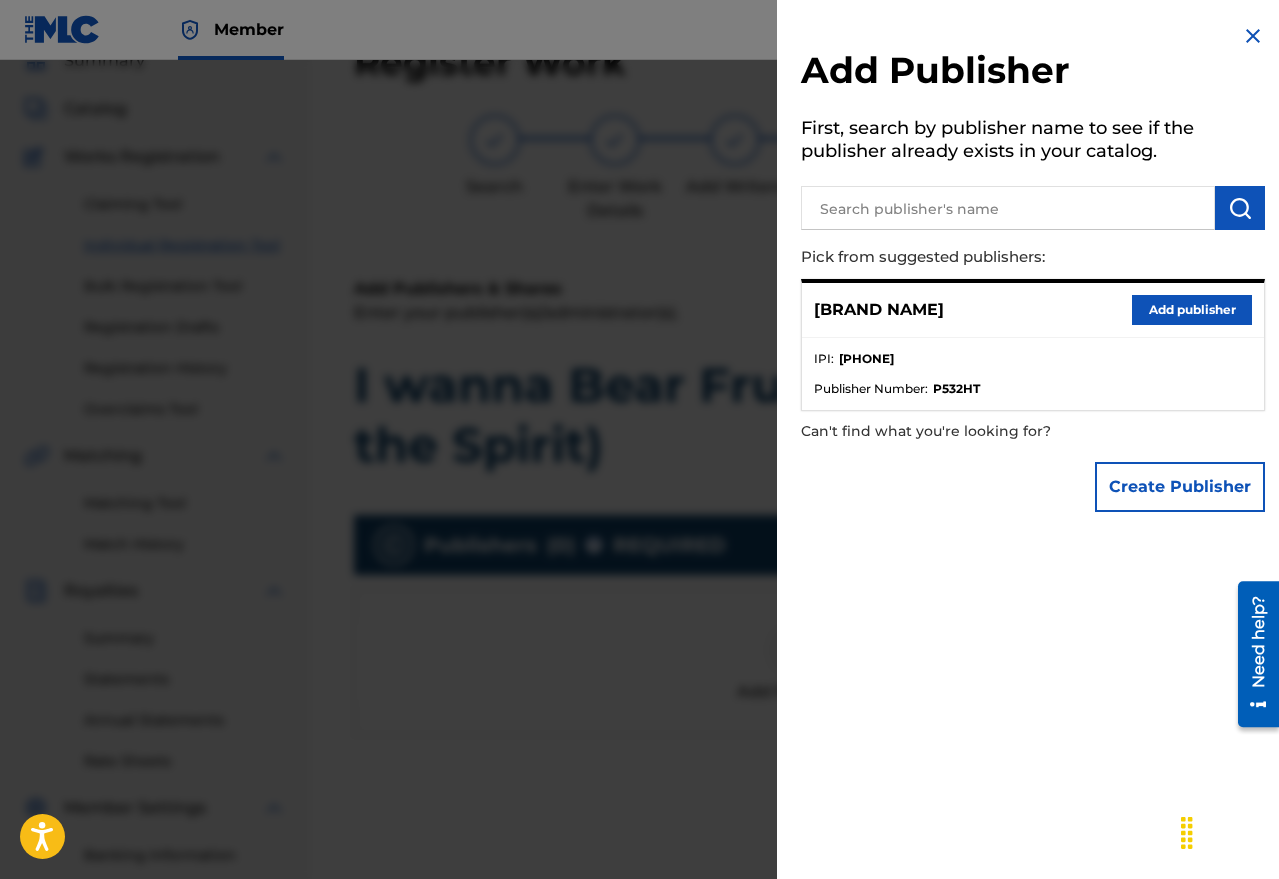 click on "Add publisher" at bounding box center [1192, 310] 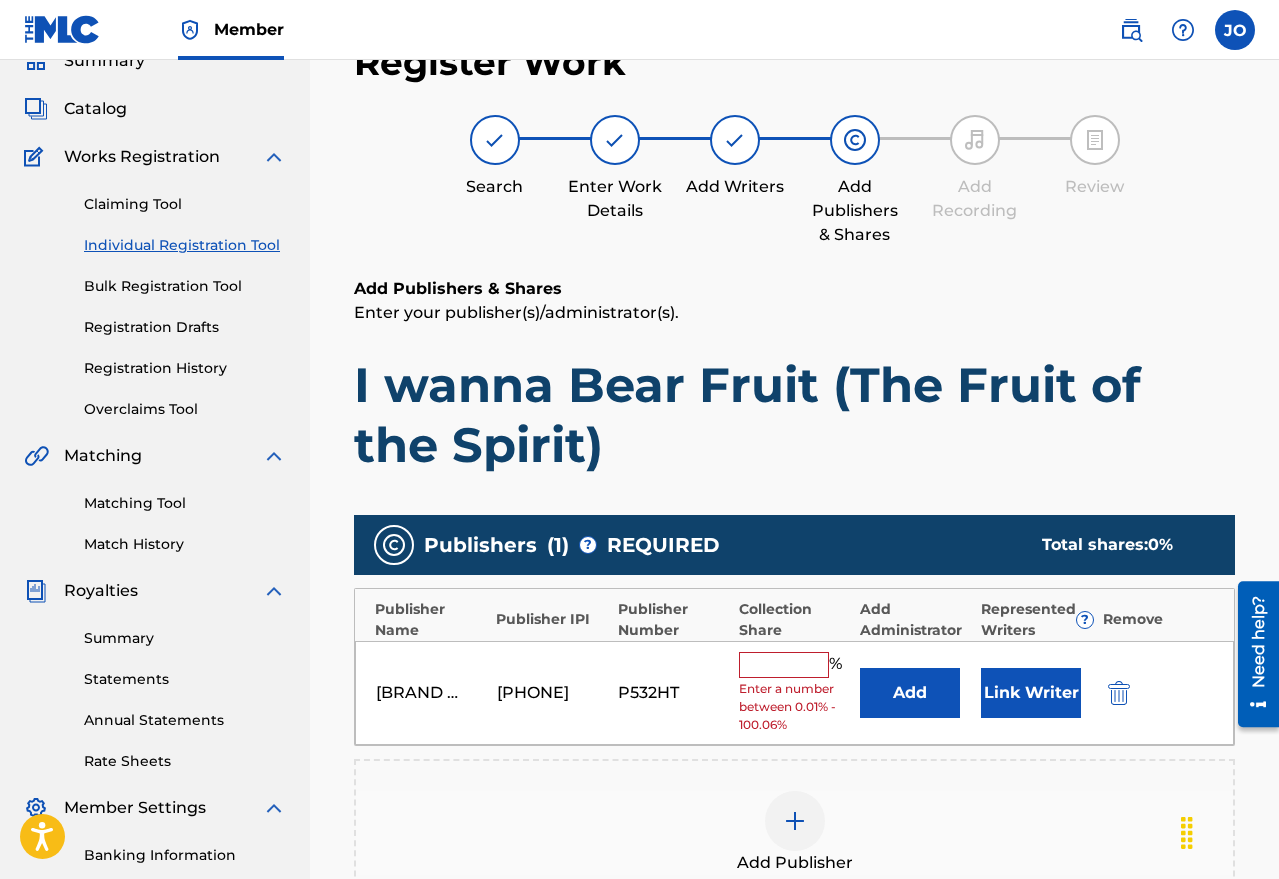 click at bounding box center (784, 665) 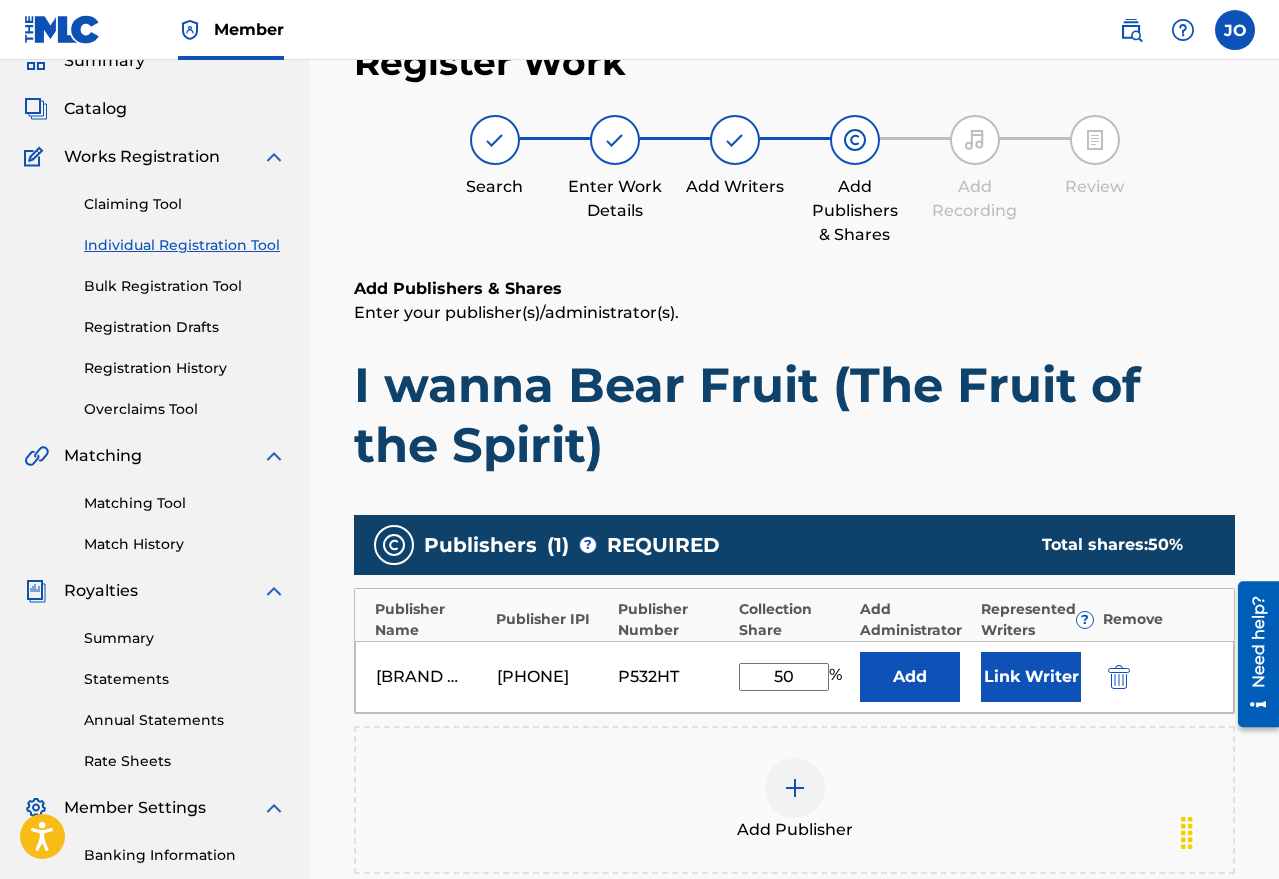 click on "Link Writer" at bounding box center (1031, 677) 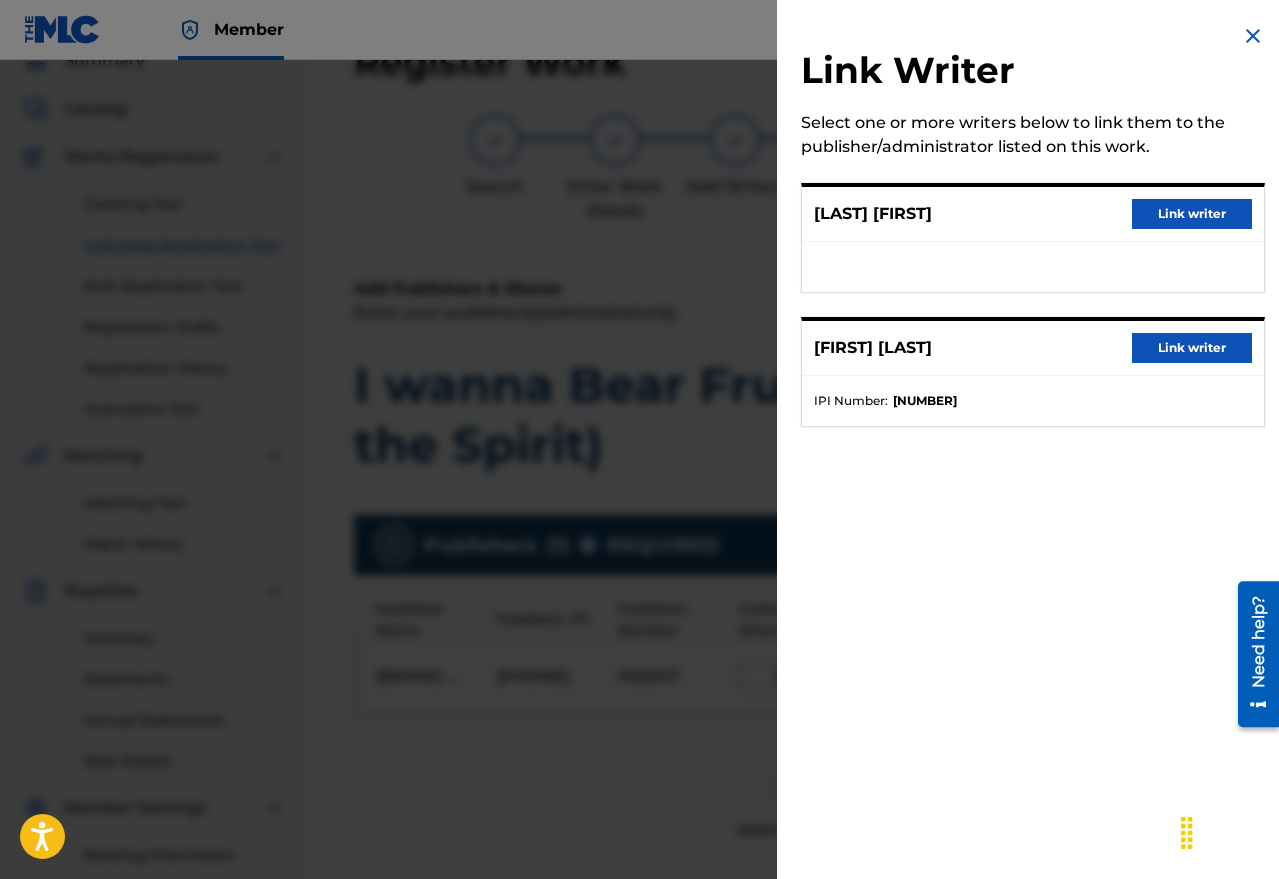 click on "Link writer" at bounding box center [1192, 214] 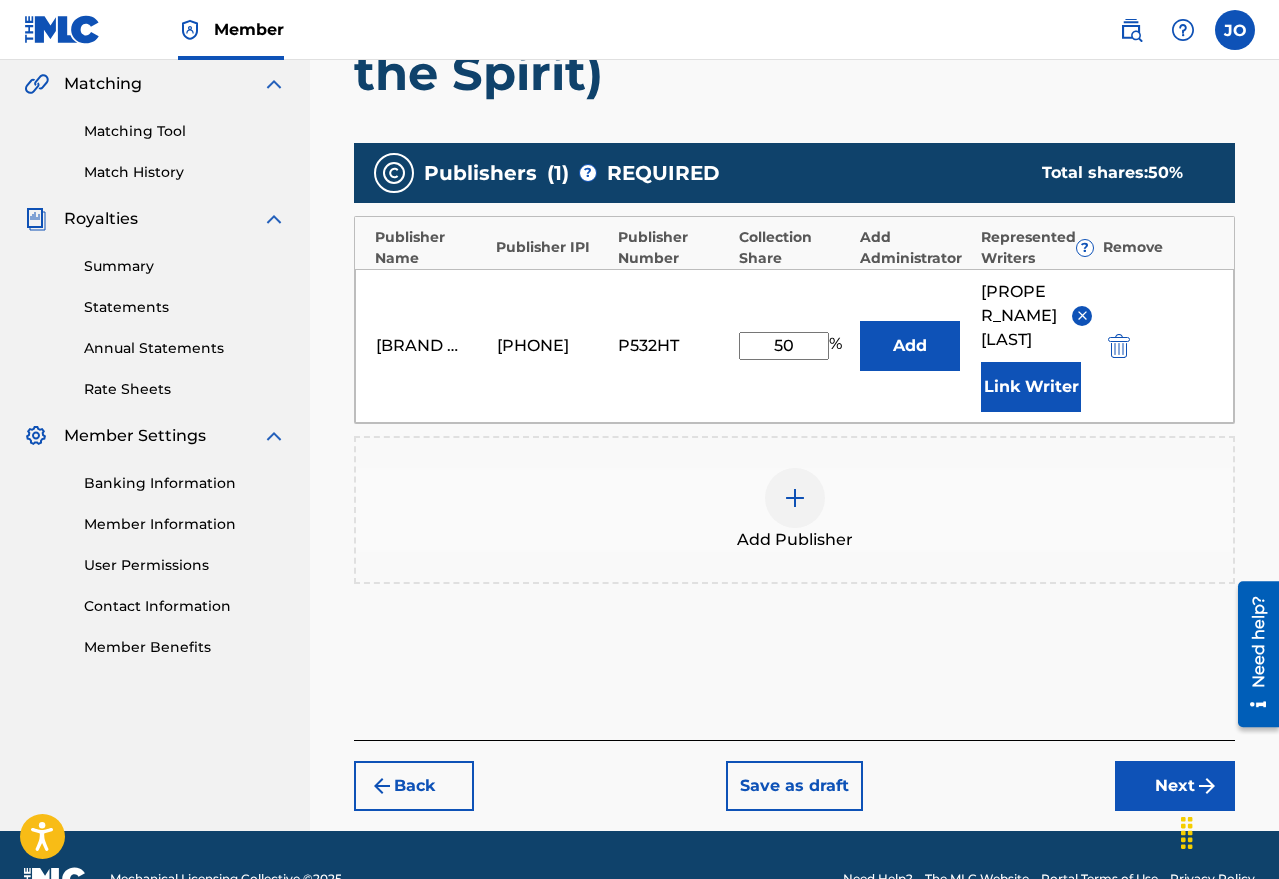 click on "Next" at bounding box center [1175, 786] 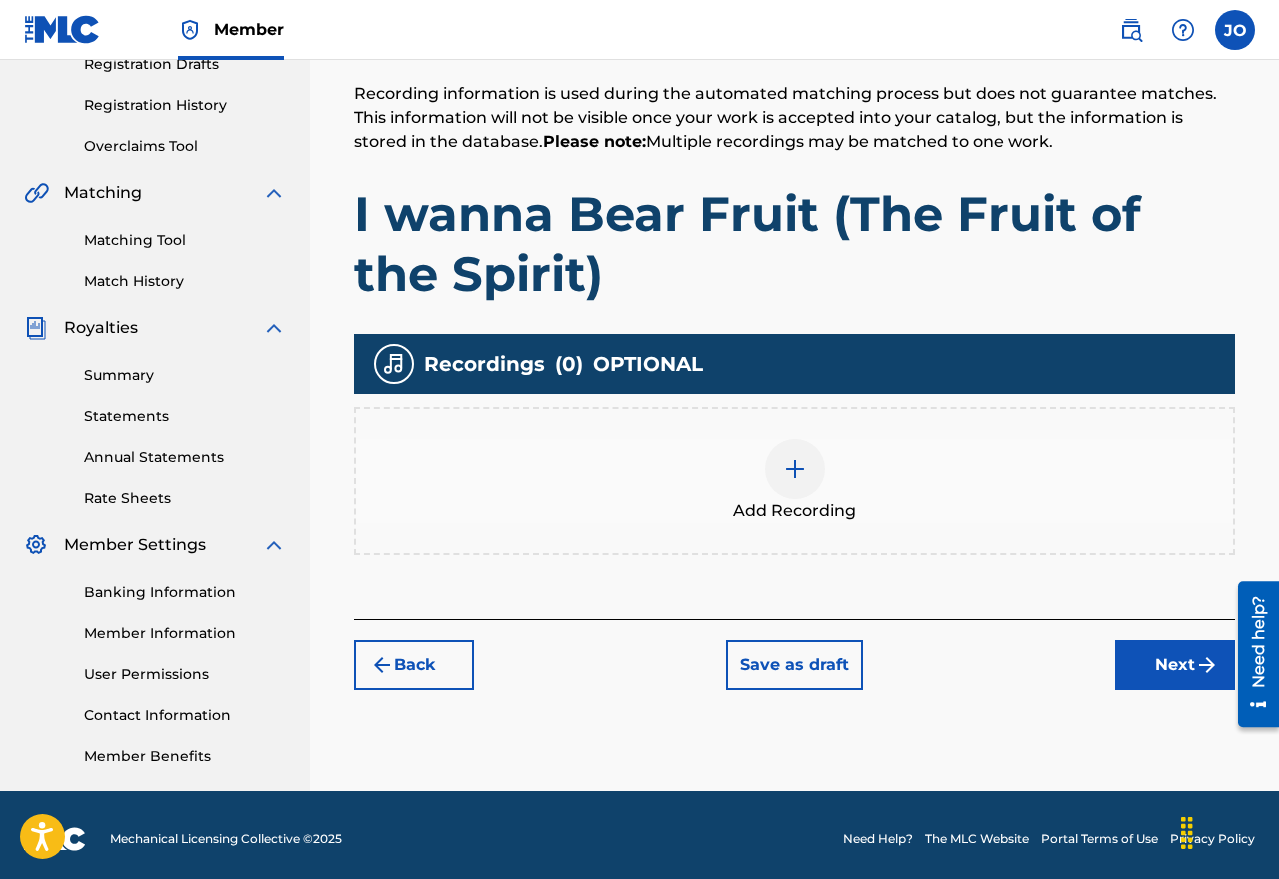 scroll, scrollTop: 90, scrollLeft: 0, axis: vertical 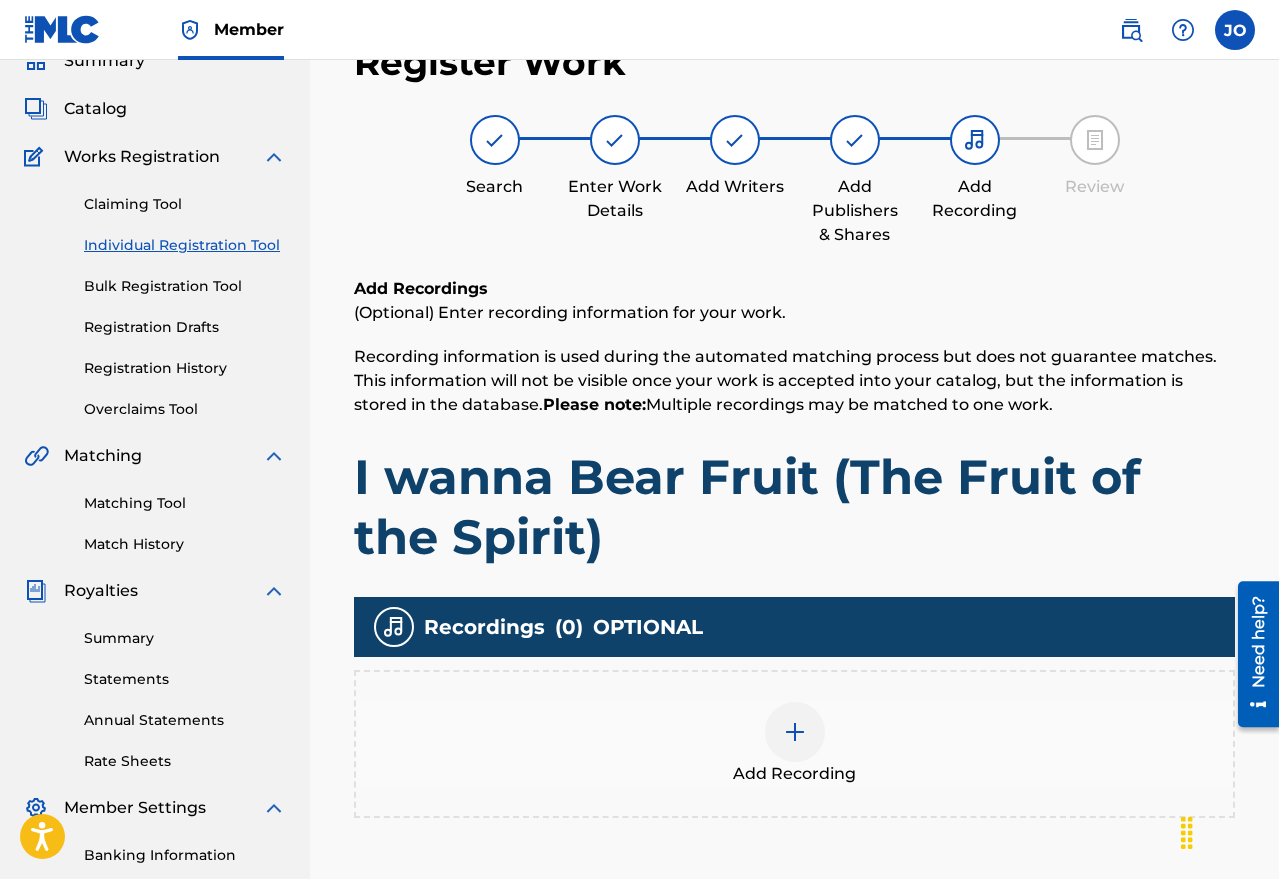 click at bounding box center [795, 732] 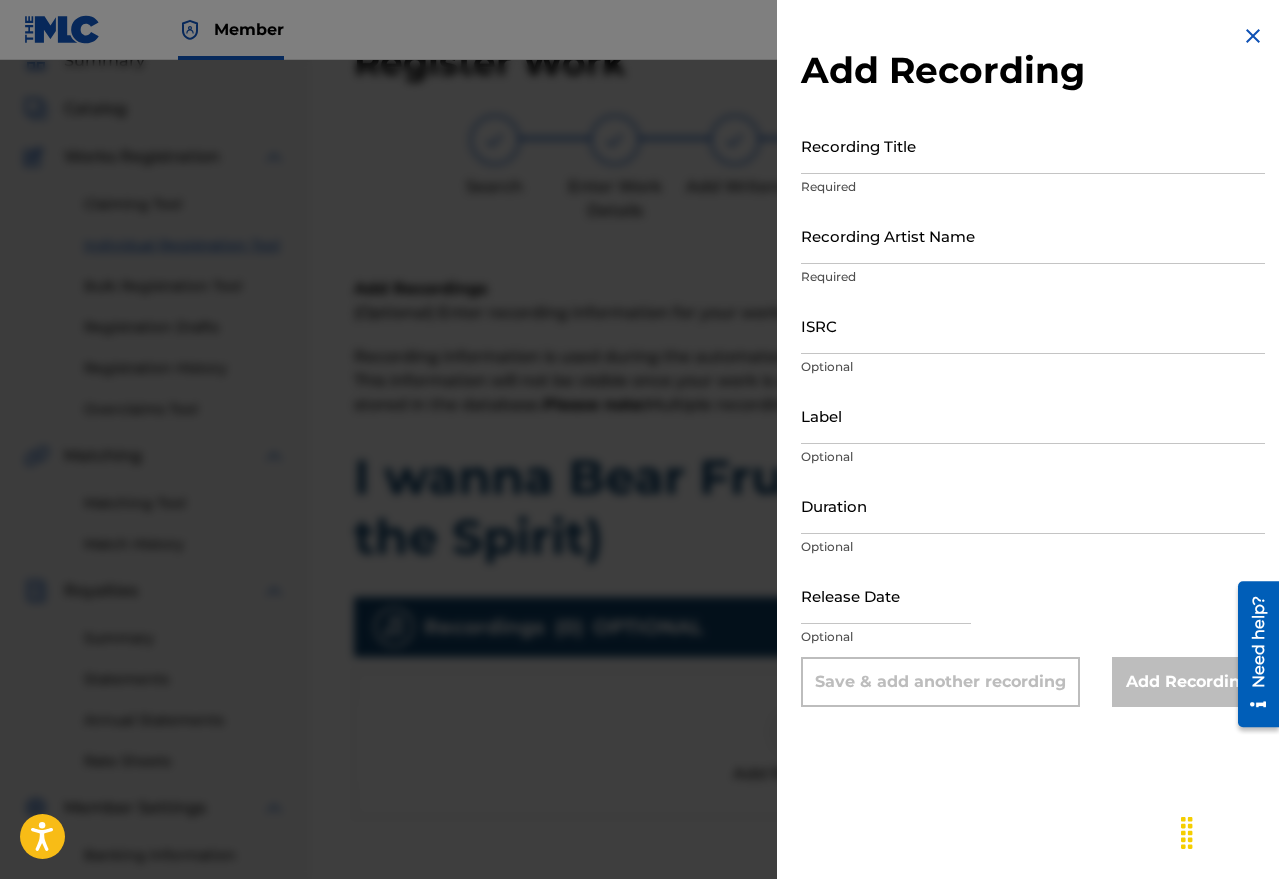 click on "Recording Title" at bounding box center [1033, 145] 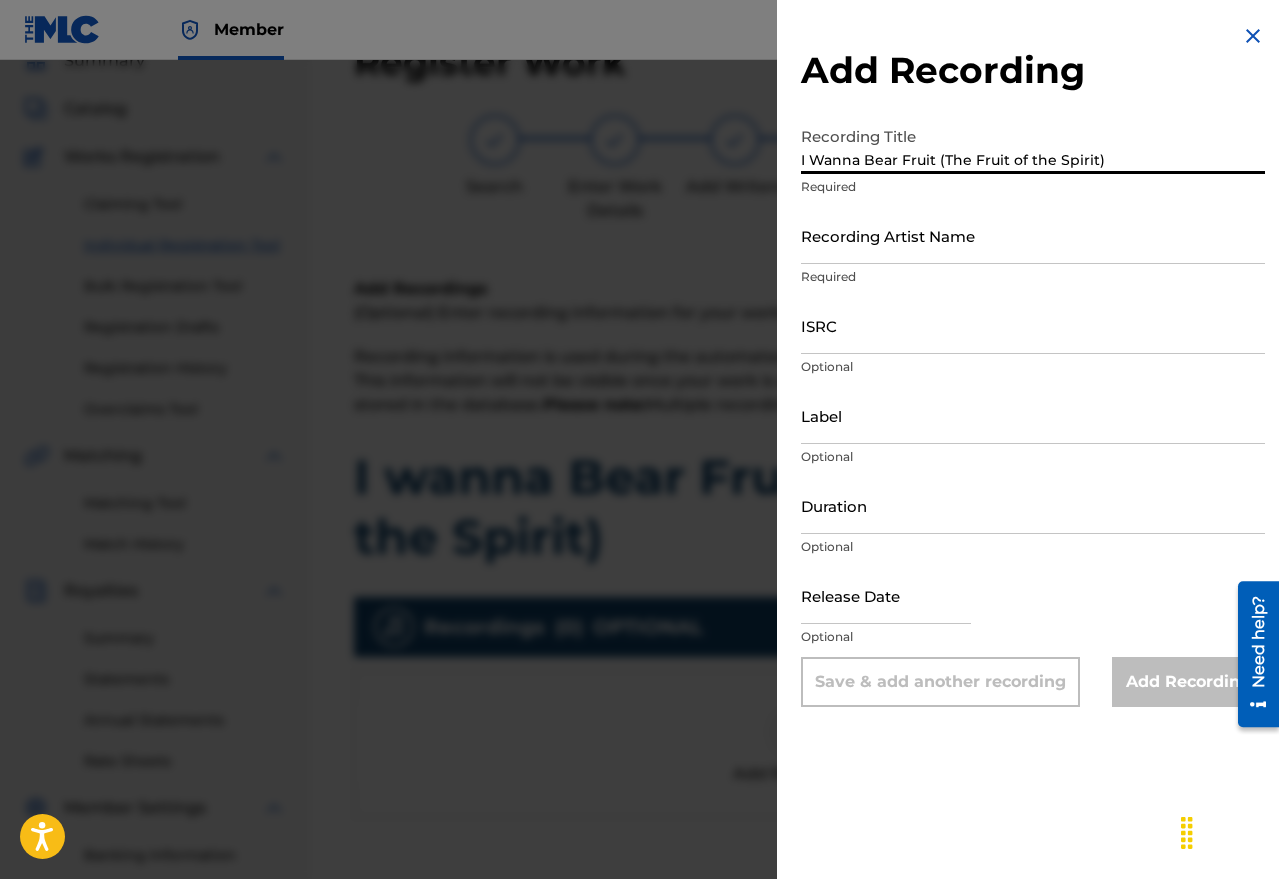 type on "I Wanna Bear Fruit (The Fruit of the Spirit)" 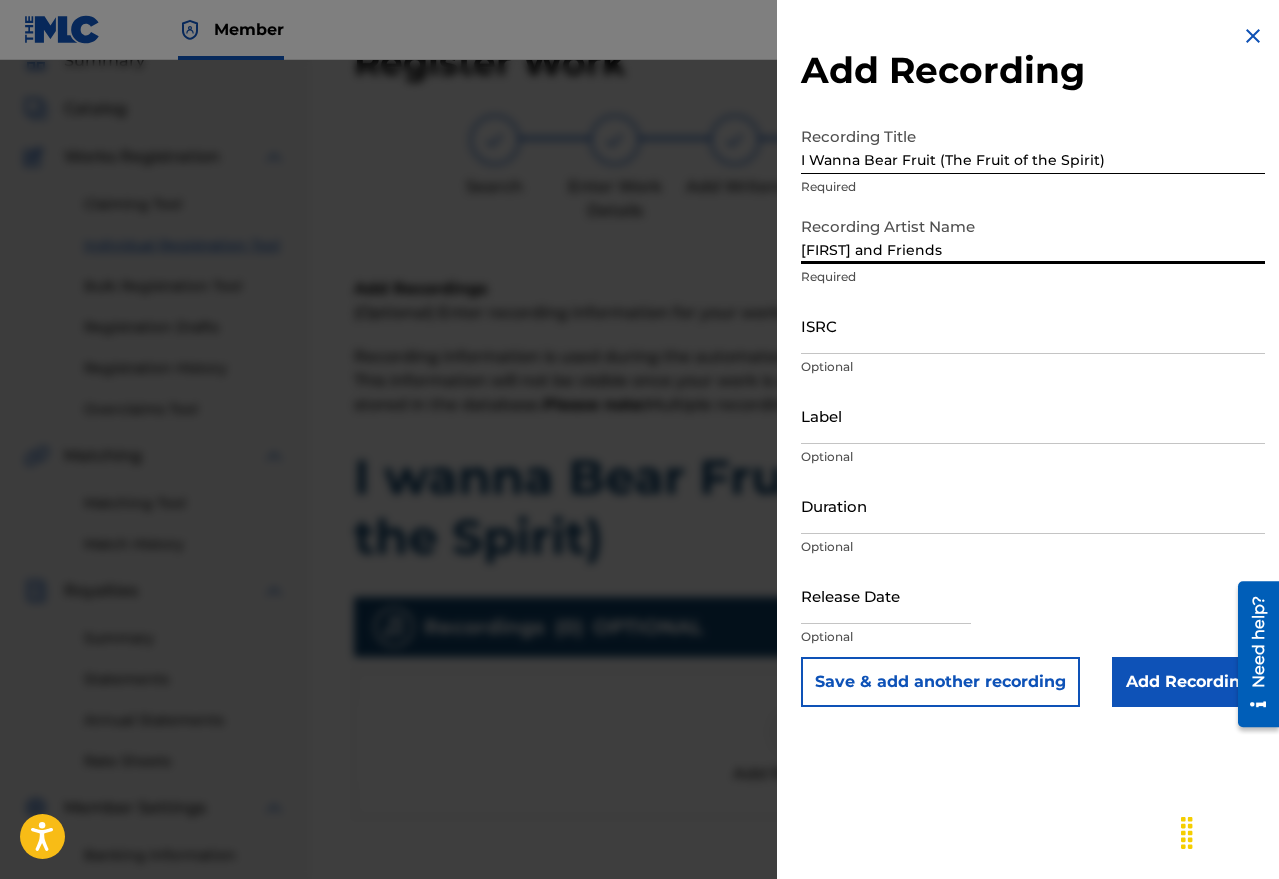 type on "[FIRST] and Friends" 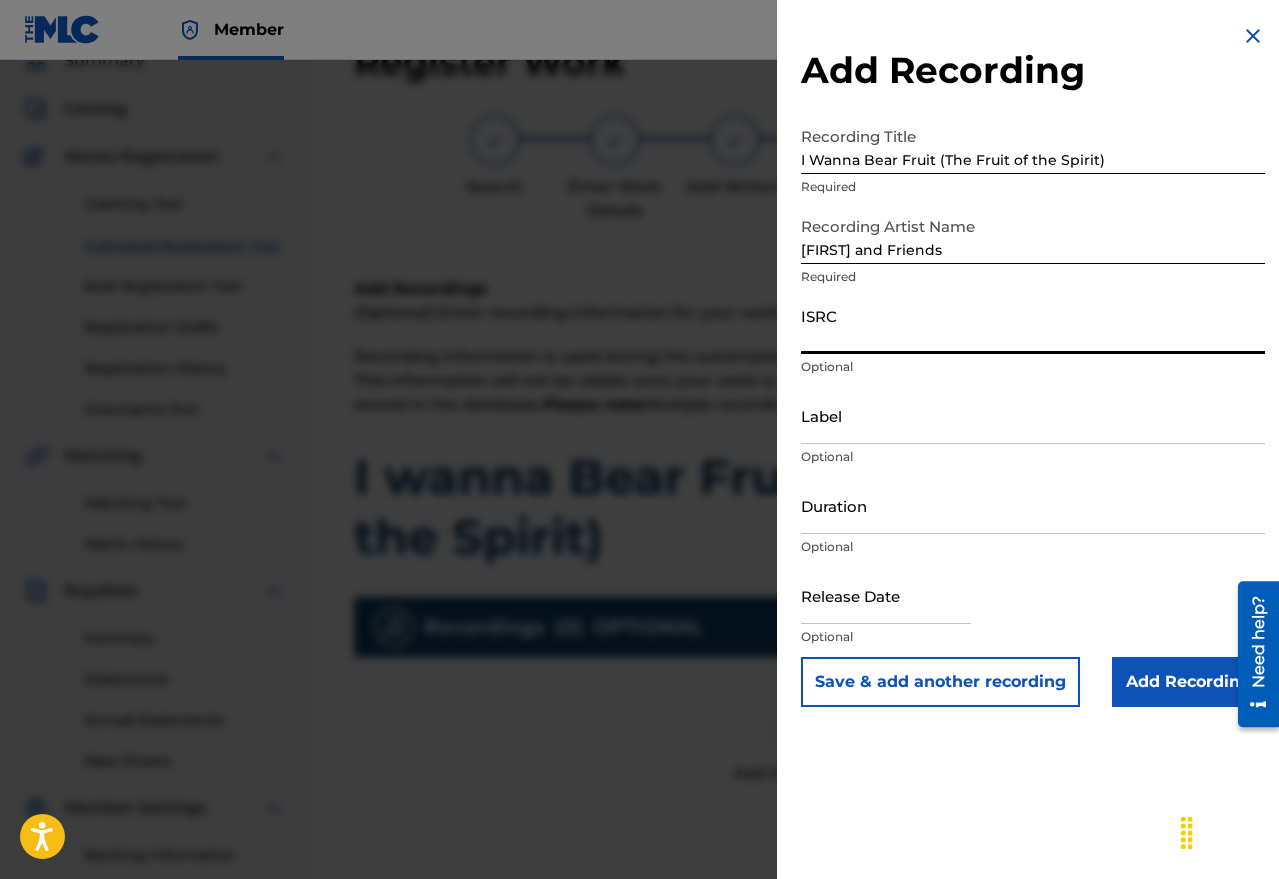 click on "ISRC" at bounding box center (1033, 325) 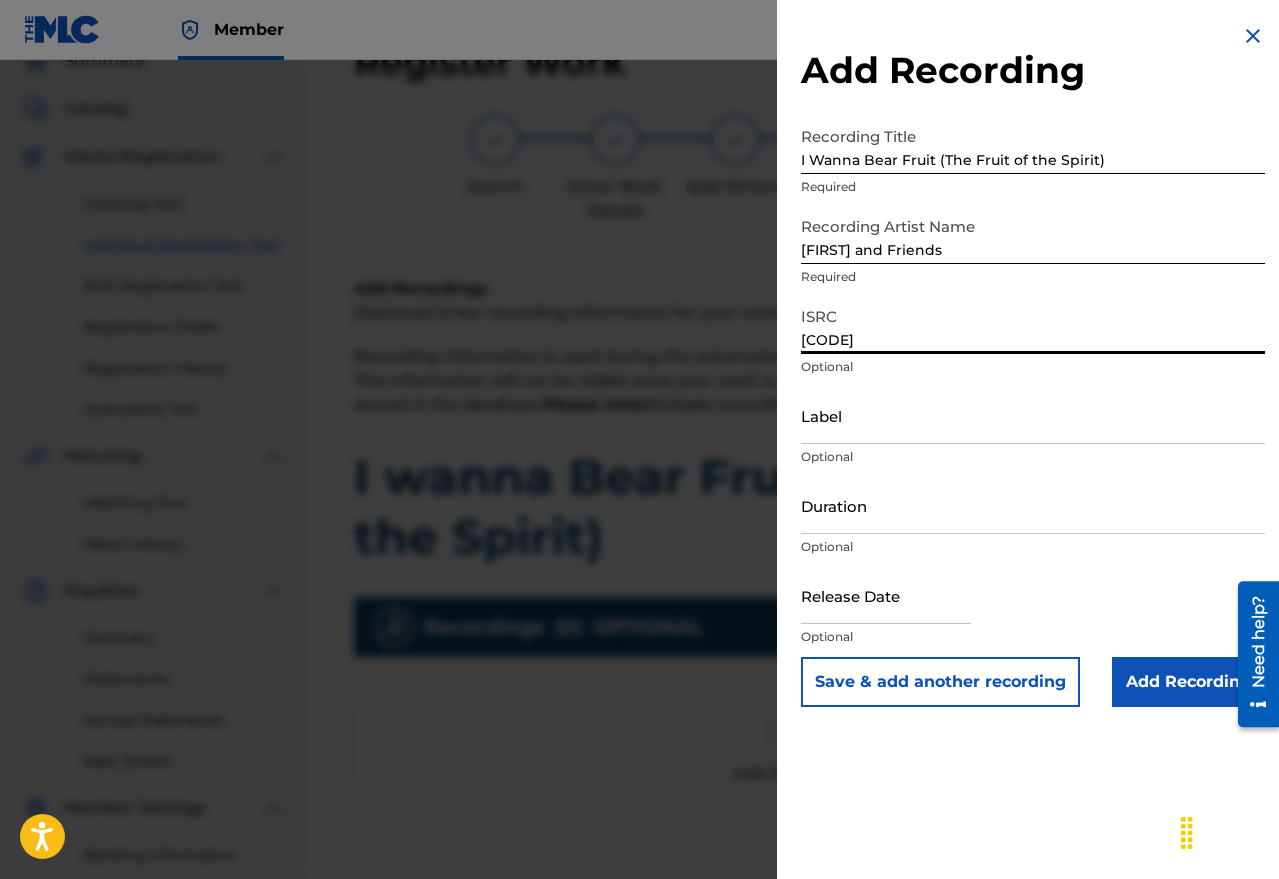 type on "[CODE]" 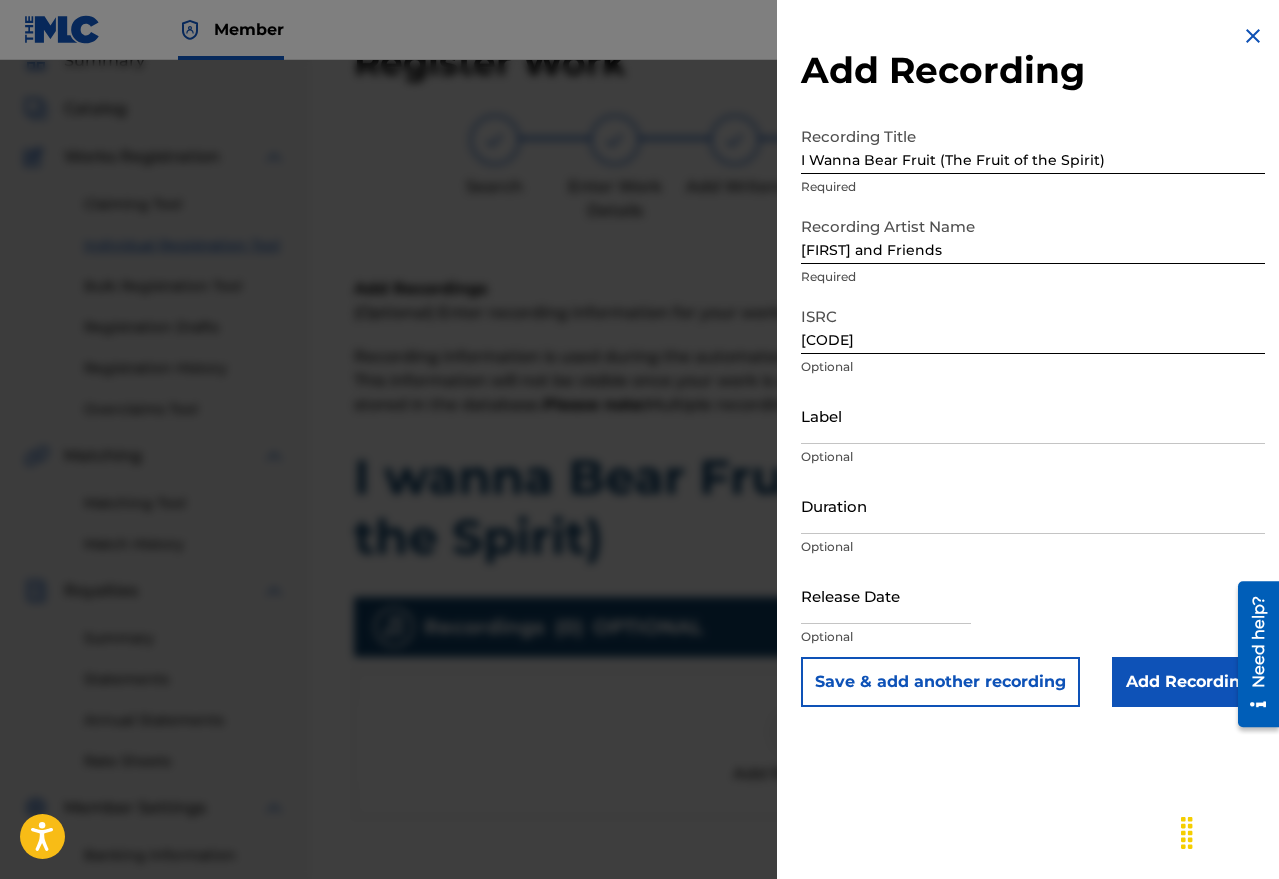 click on "Duration" at bounding box center (1033, 505) 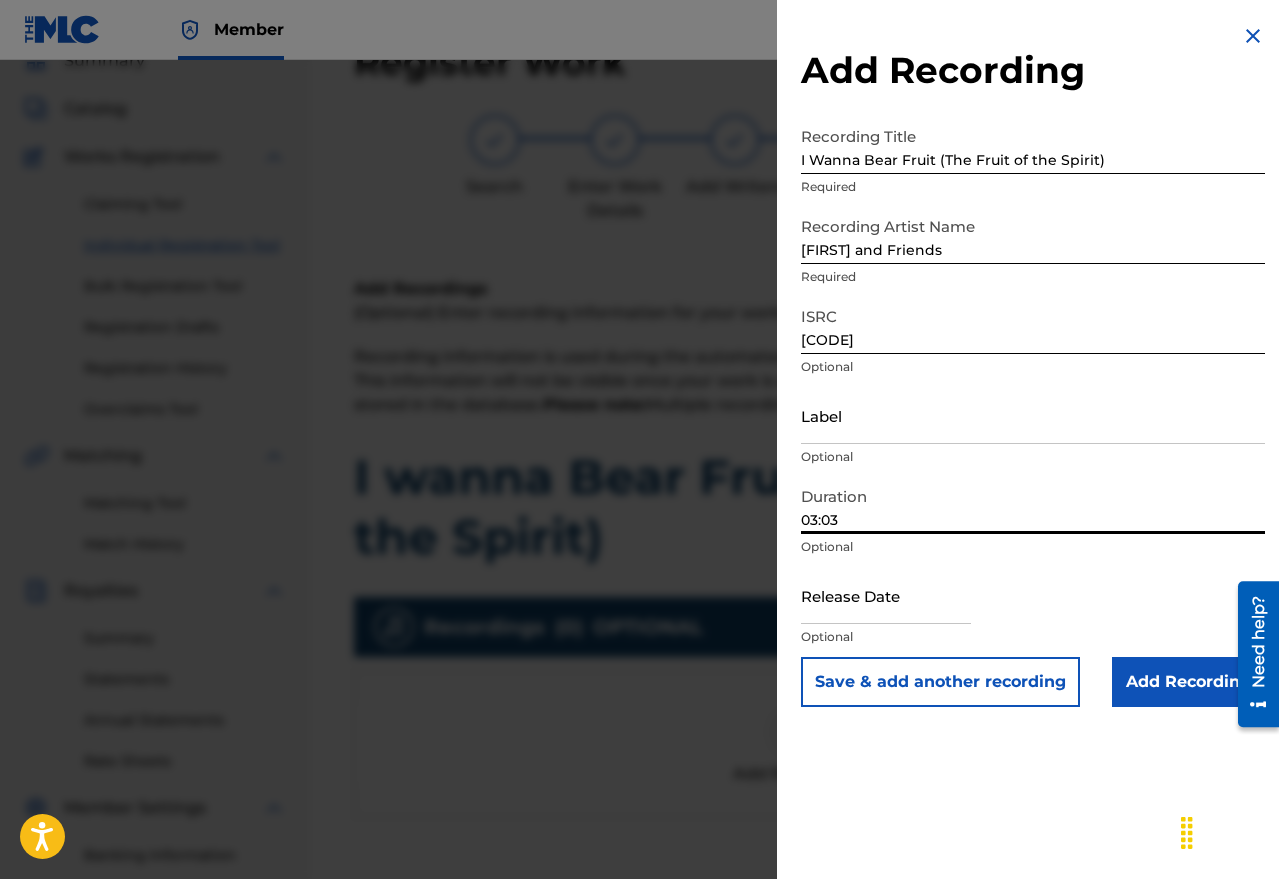 type on "03:03" 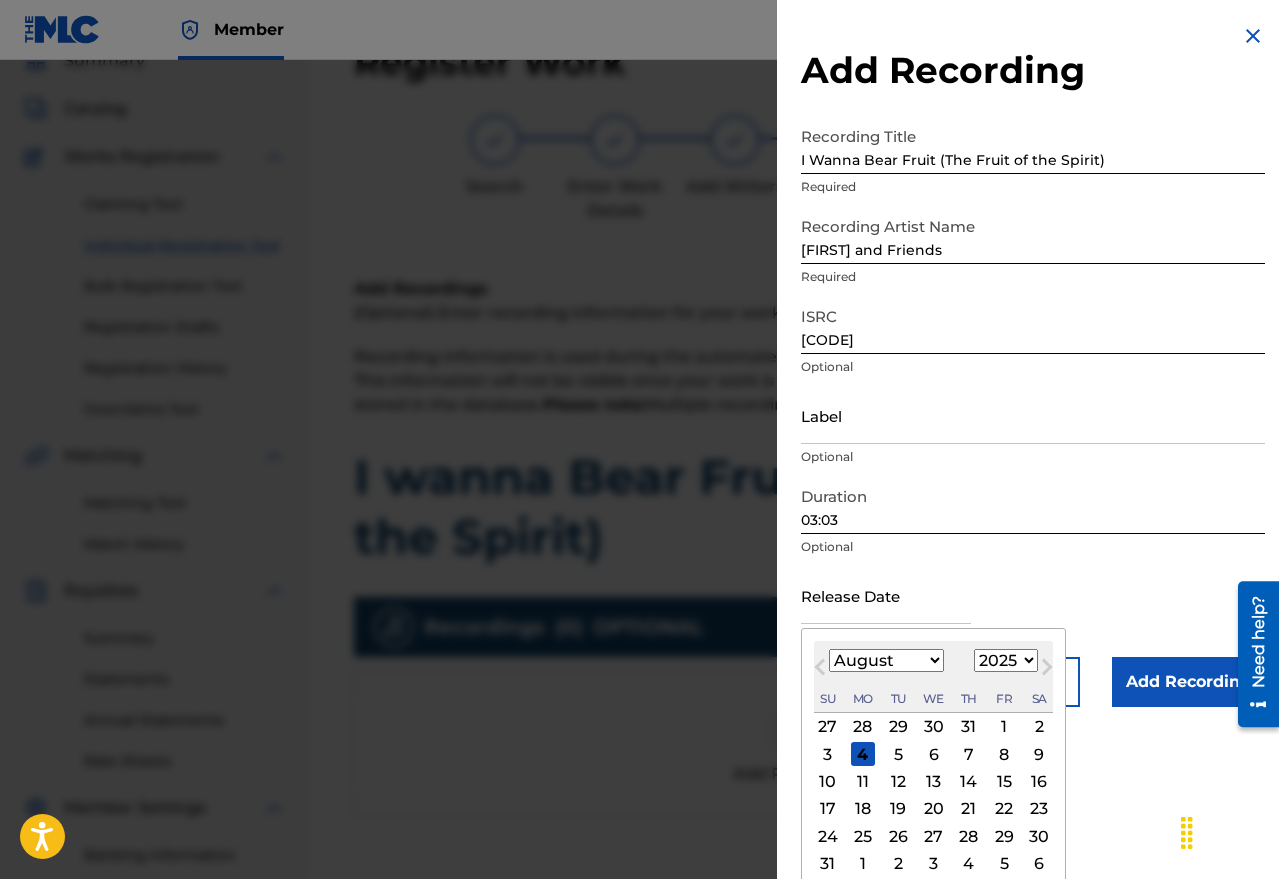 click on "Next Month" at bounding box center [1047, 671] 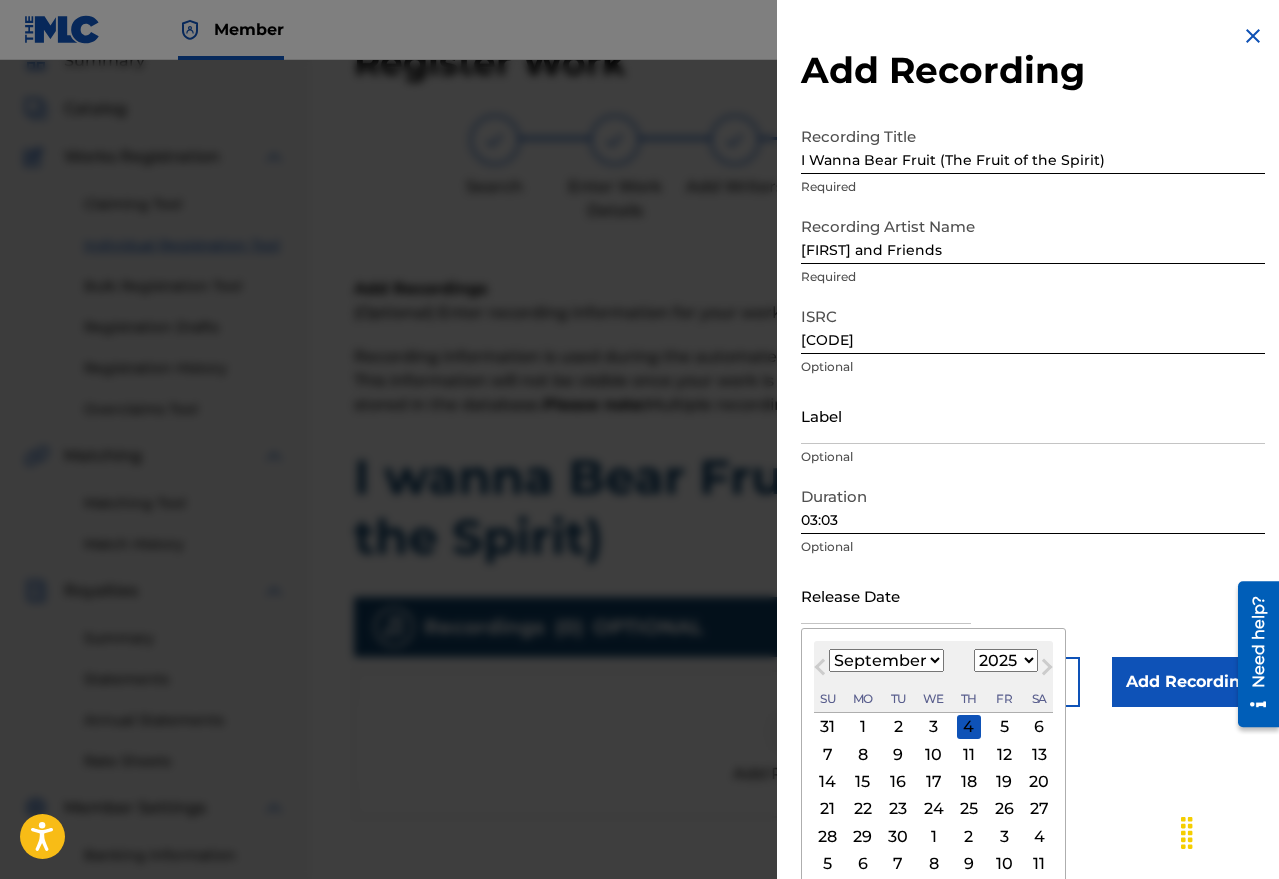 click on "1900 1901 1902 1903 1904 1905 1906 1907 1908 1909 1910 1911 1912 1913 1914 1915 1916 1917 1918 1919 1920 1921 1922 1923 1924 1925 1926 1927 1928 1929 1930 1931 1932 1933 1934 1935 1936 1937 1938 1939 1940 1941 1942 1943 1944 1945 1946 1947 1948 1949 1950 1951 1952 1953 1954 1955 1956 1957 1958 1959 1960 1961 1962 1963 1964 1965 1966 1967 1968 1969 1970 1971 1972 1973 1974 1975 1976 1977 1978 1979 1980 1981 1982 1983 1984 1985 1986 1987 1988 1989 1990 1991 1992 1993 1994 1995 1996 1997 1998 1999 2000 2001 2002 2003 2004 2005 2006 2007 2008 2009 2010 2011 2012 2013 2014 2015 2016 2017 2018 2019 2020 2021 2022 2023 2024 2025 2026 2027 2028 2029 2030 2031 2032 2033 2034 2035 2036 2037 2038 2039 2040 2041 2042 2043 2044 2045 2046 2047 2048 2049 2050 2051 2052 2053 2054 2055 2056 2057 2058 2059 2060 2061 2062 2063 2064 2065 2066 2067 2068 2069 2070 2071 2072 2073 2074 2075 2076 2077 2078 2079 2080 2081 2082 2083 2084 2085 2086 2087 2088 2089 2090 2091 2092 2093 2094 2095 2096 2097 2098 2099 2100" at bounding box center (1006, 660) 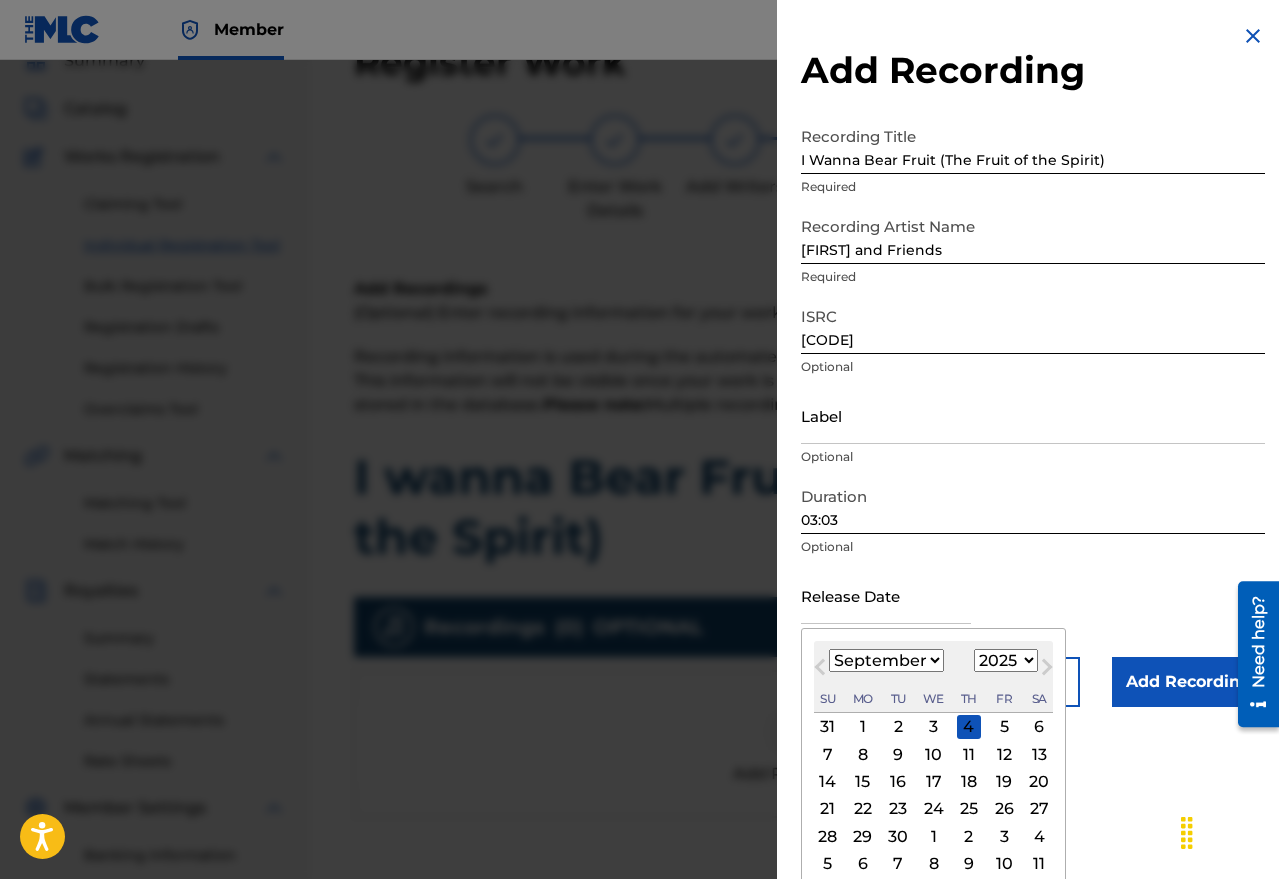 select on "2022" 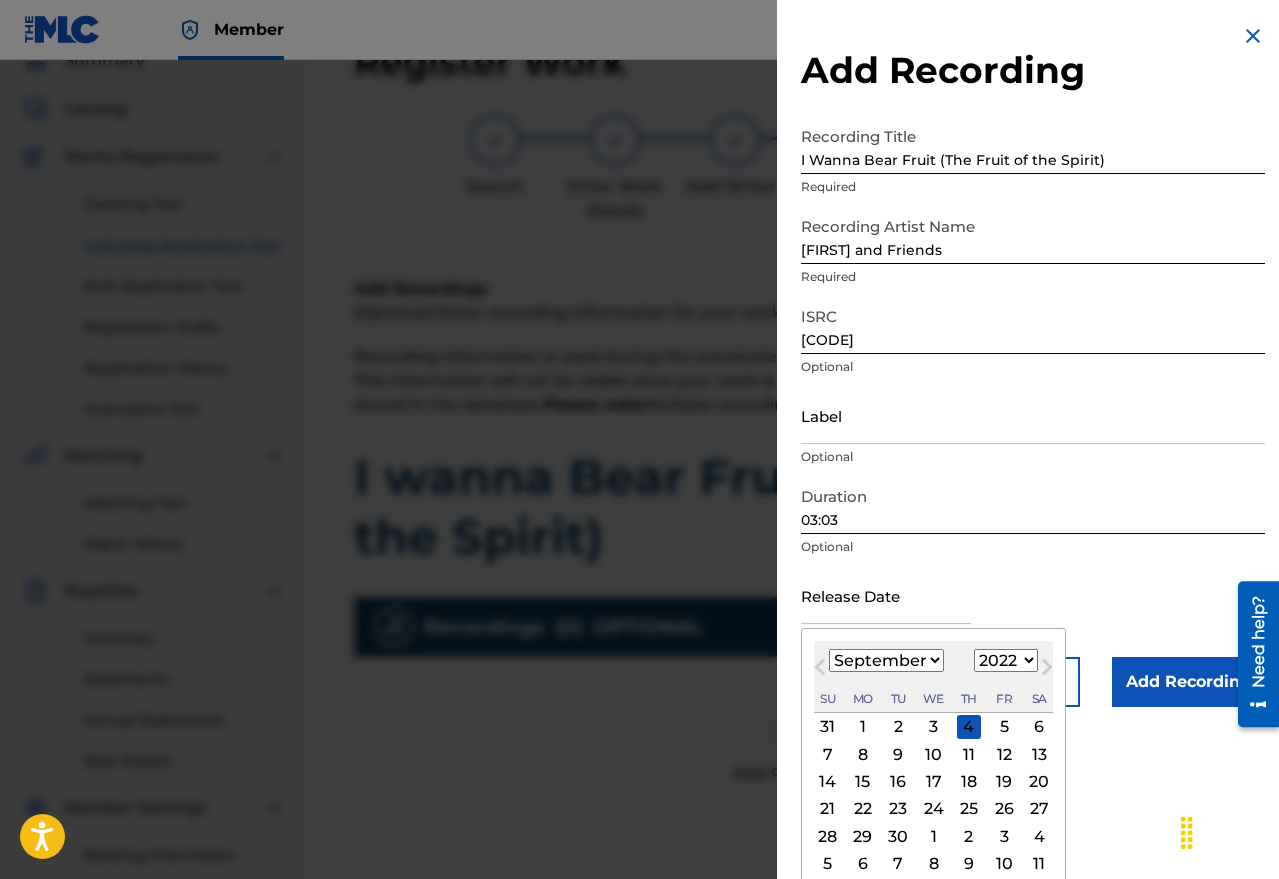 click on "1900 1901 1902 1903 1904 1905 1906 1907 1908 1909 1910 1911 1912 1913 1914 1915 1916 1917 1918 1919 1920 1921 1922 1923 1924 1925 1926 1927 1928 1929 1930 1931 1932 1933 1934 1935 1936 1937 1938 1939 1940 1941 1942 1943 1944 1945 1946 1947 1948 1949 1950 1951 1952 1953 1954 1955 1956 1957 1958 1959 1960 1961 1962 1963 1964 1965 1966 1967 1968 1969 1970 1971 1972 1973 1974 1975 1976 1977 1978 1979 1980 1981 1982 1983 1984 1985 1986 1987 1988 1989 1990 1991 1992 1993 1994 1995 1996 1997 1998 1999 2000 2001 2002 2003 2004 2005 2006 2007 2008 2009 2010 2011 2012 2013 2014 2015 2016 2017 2018 2019 2020 2021 2022 2023 2024 2025 2026 2027 2028 2029 2030 2031 2032 2033 2034 2035 2036 2037 2038 2039 2040 2041 2042 2043 2044 2045 2046 2047 2048 2049 2050 2051 2052 2053 2054 2055 2056 2057 2058 2059 2060 2061 2062 2063 2064 2065 2066 2067 2068 2069 2070 2071 2072 2073 2074 2075 2076 2077 2078 2079 2080 2081 2082 2083 2084 2085 2086 2087 2088 2089 2090 2091 2092 2093 2094 2095 2096 2097 2098 2099 2100" at bounding box center (1006, 660) 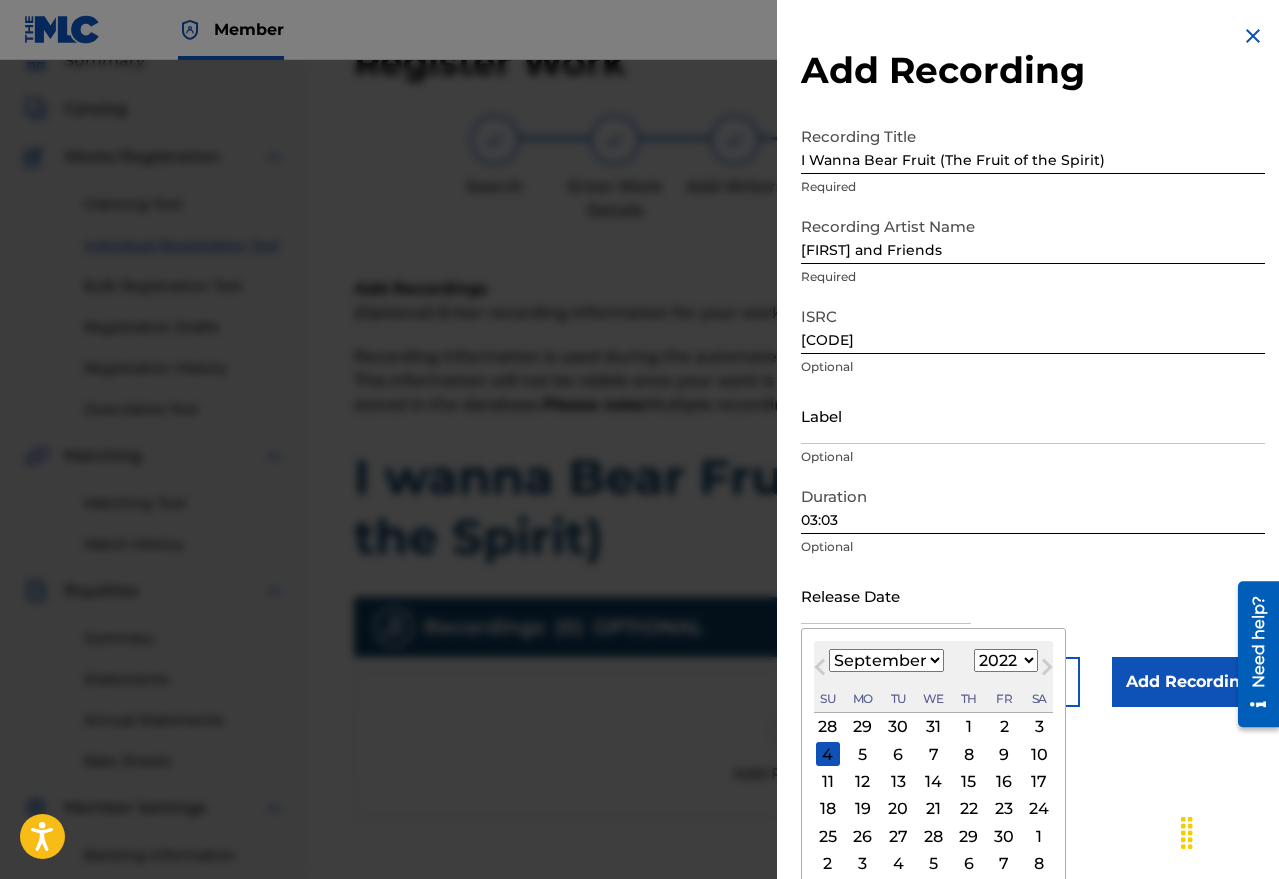 click on "January February March April May June July August September October November December" at bounding box center [886, 660] 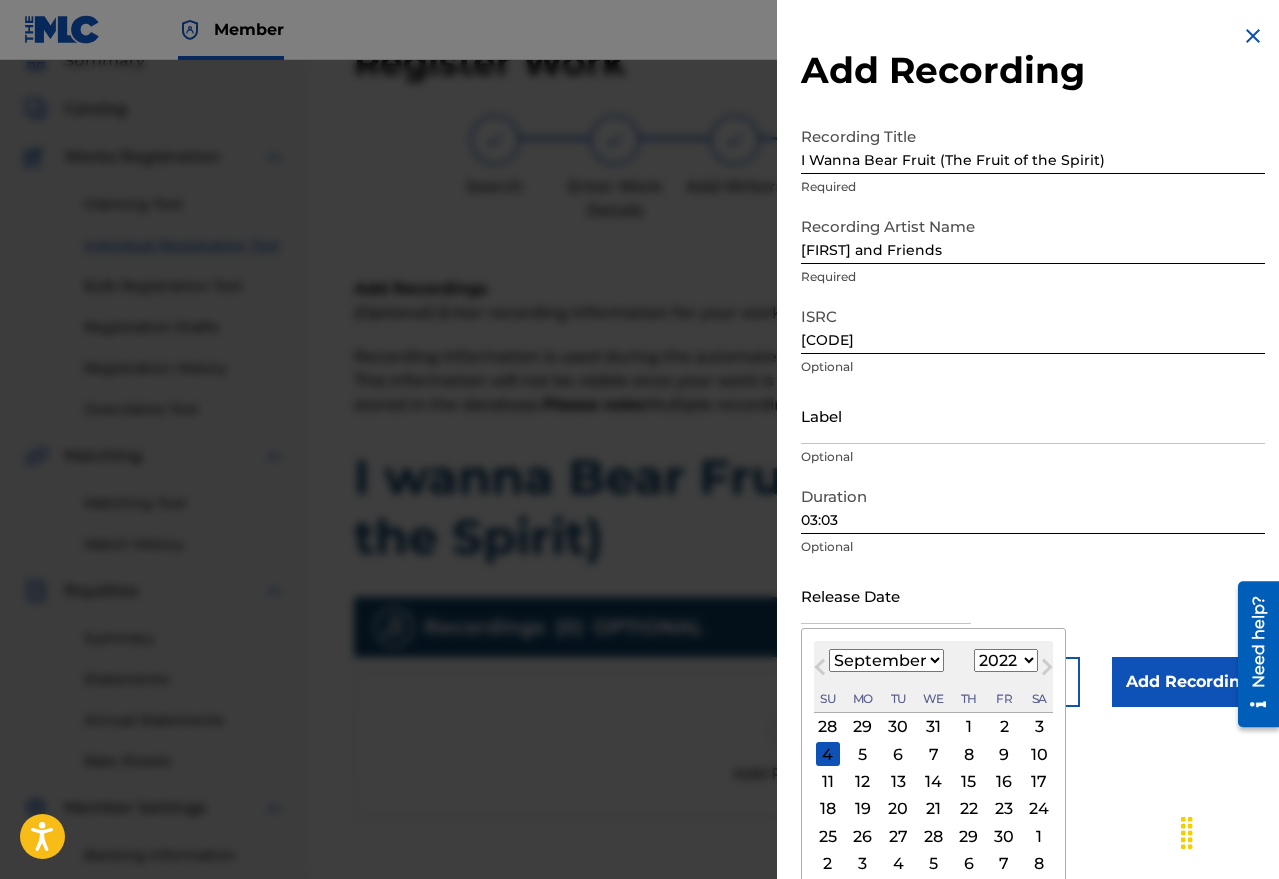 select on "0" 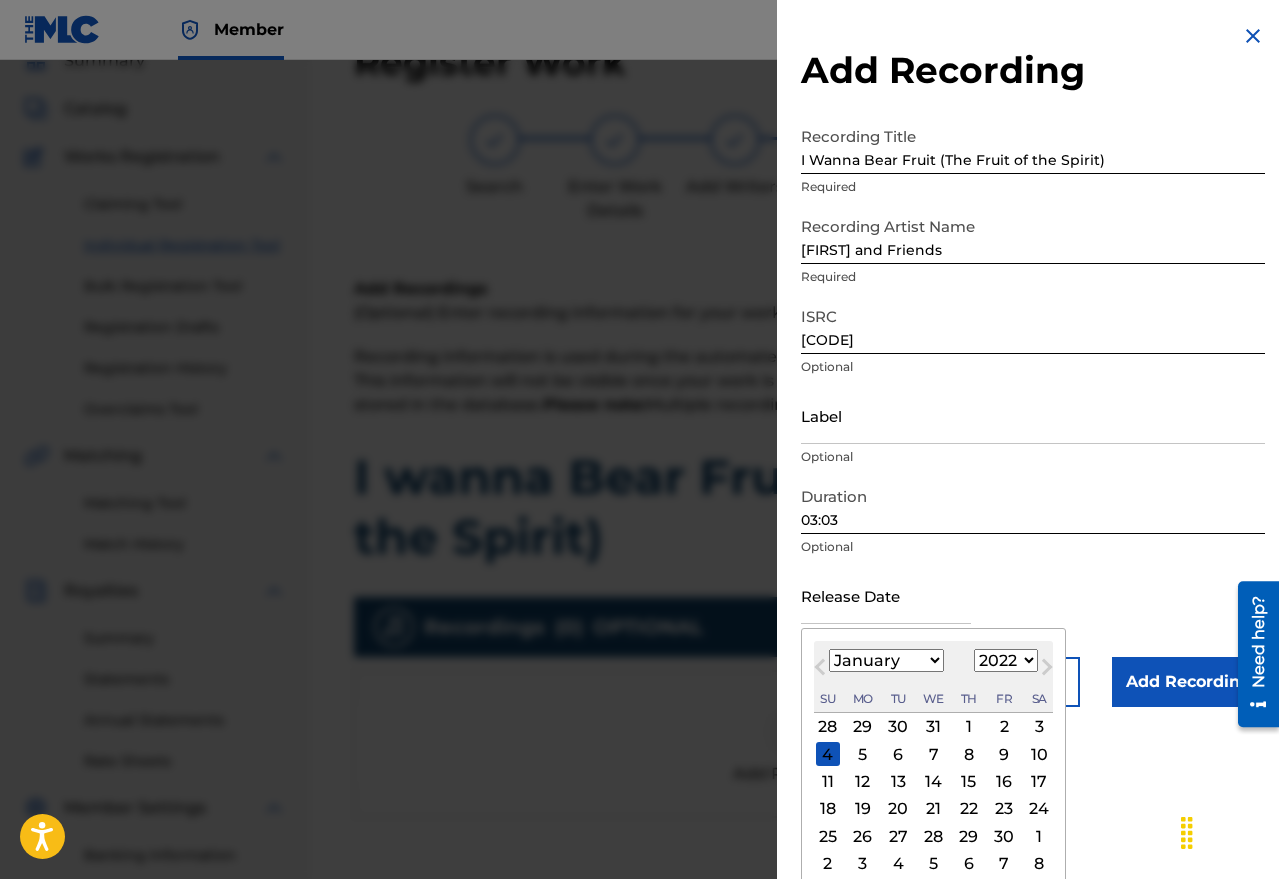 click on "January February March April May June July August September October November December" at bounding box center (886, 660) 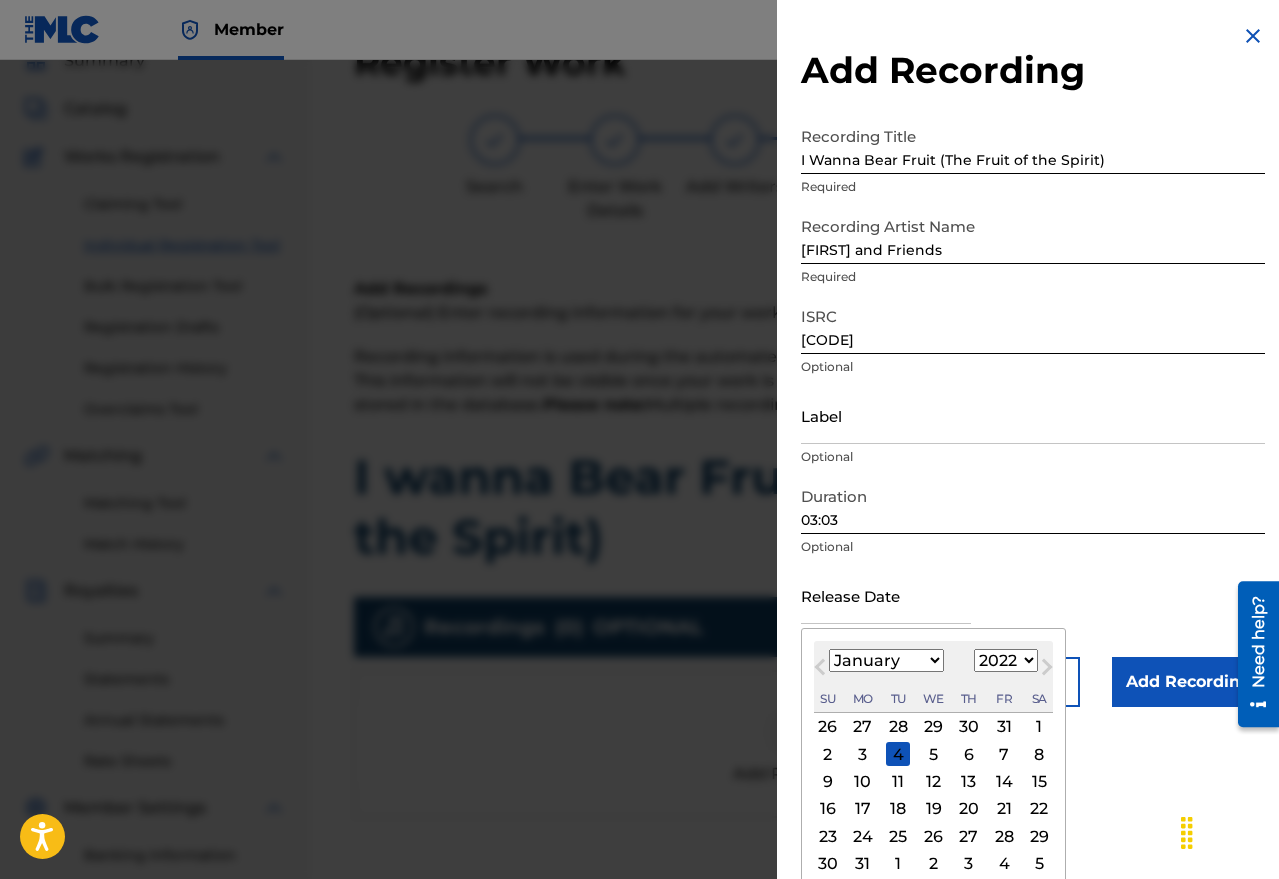 click on "1" at bounding box center (1039, 727) 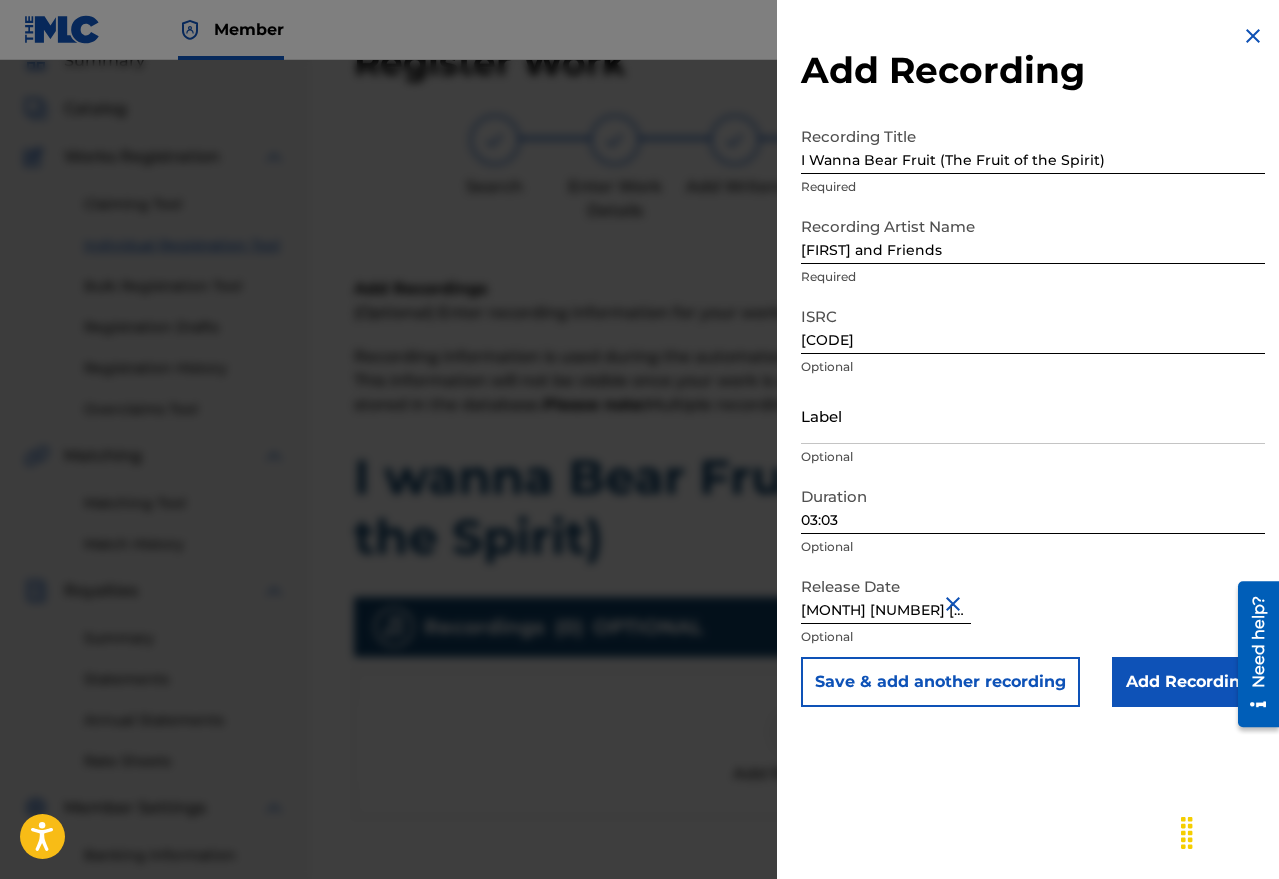 click on "Add Recording" at bounding box center [1188, 682] 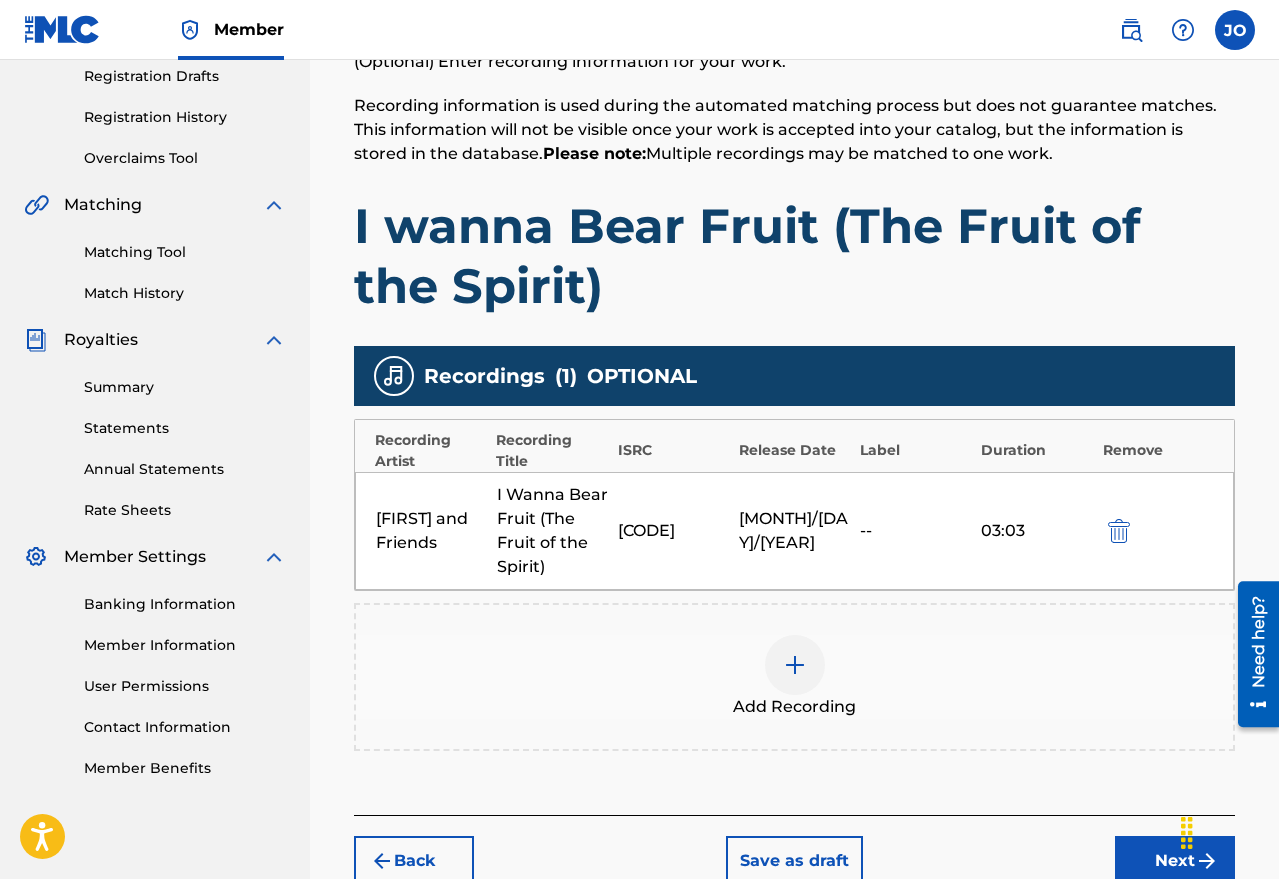 scroll, scrollTop: 464, scrollLeft: 0, axis: vertical 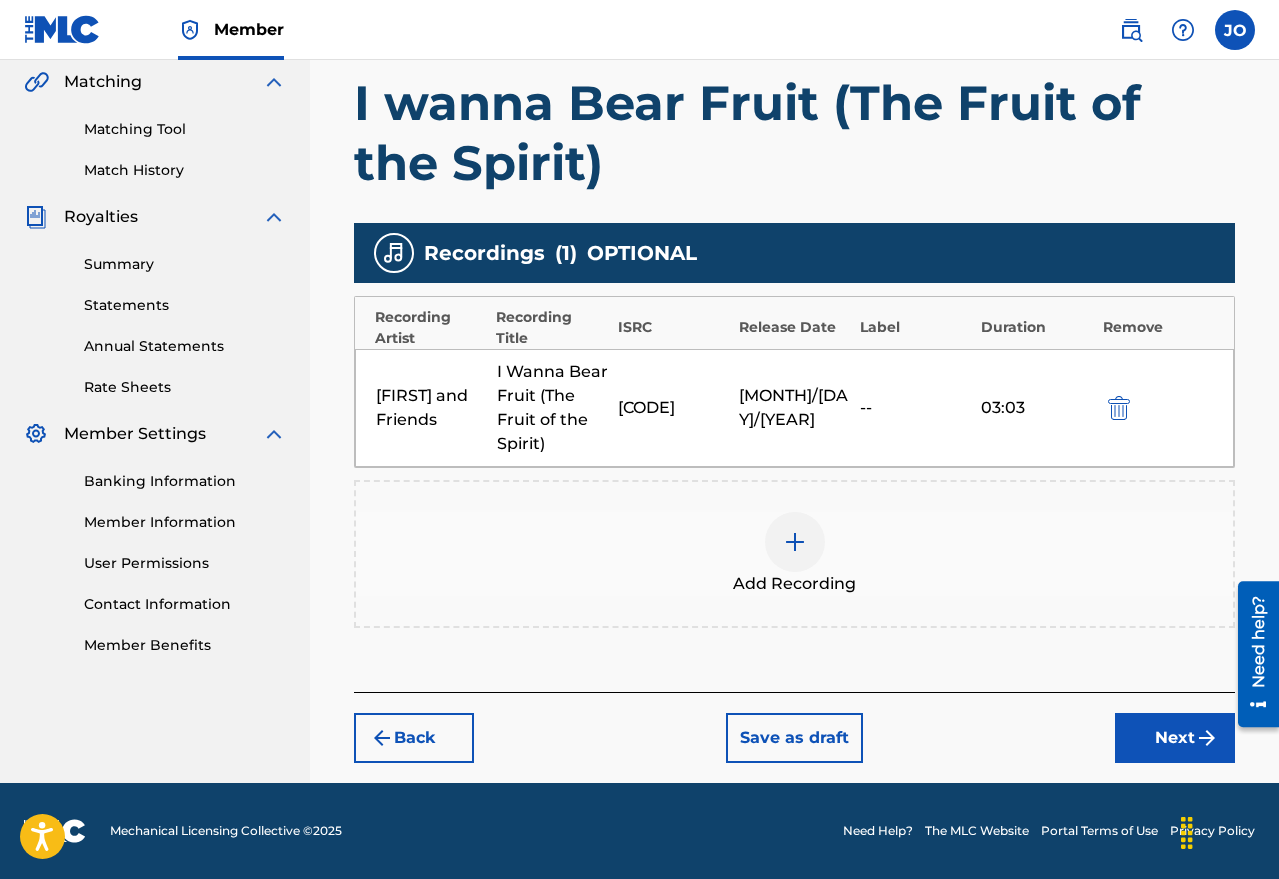 click on "Next" at bounding box center (1175, 738) 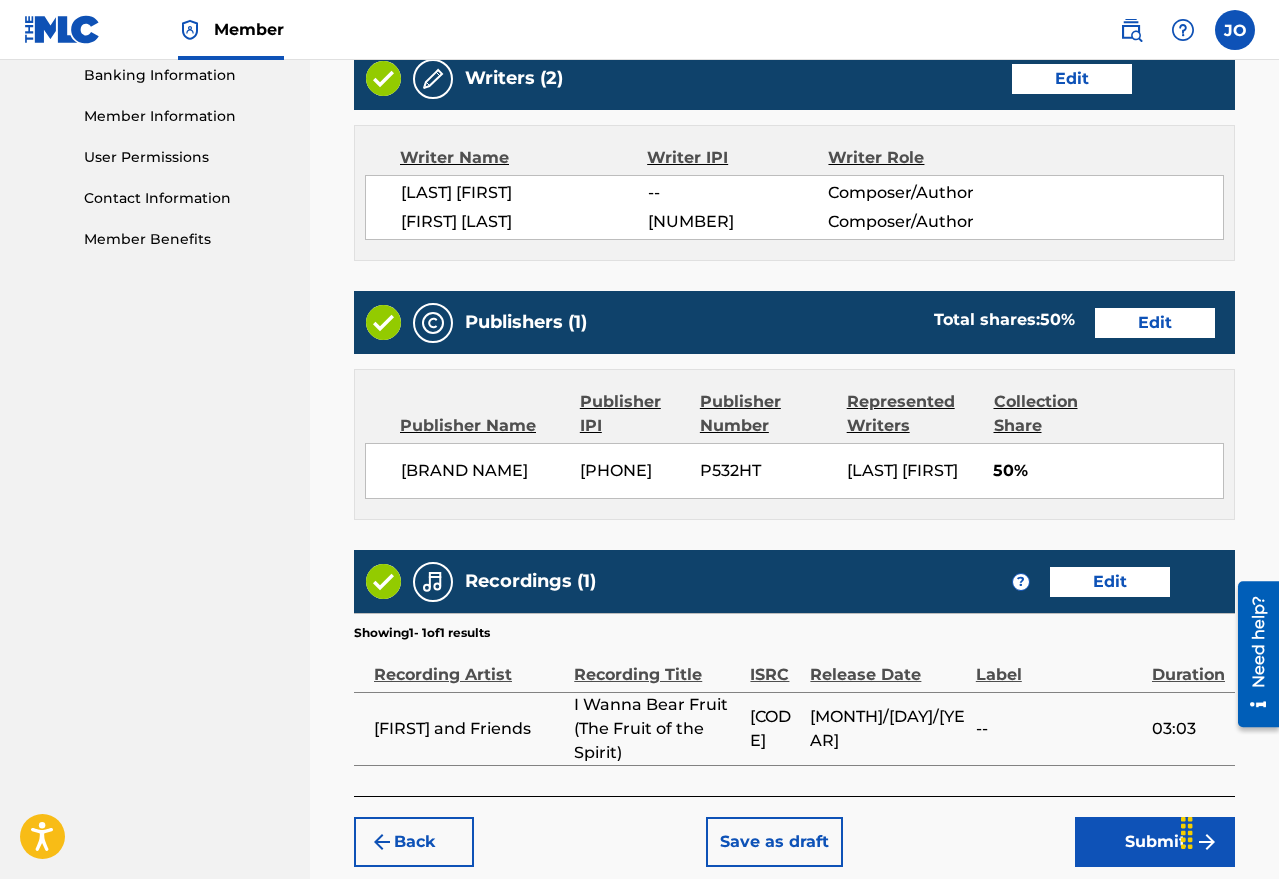 scroll, scrollTop: 998, scrollLeft: 0, axis: vertical 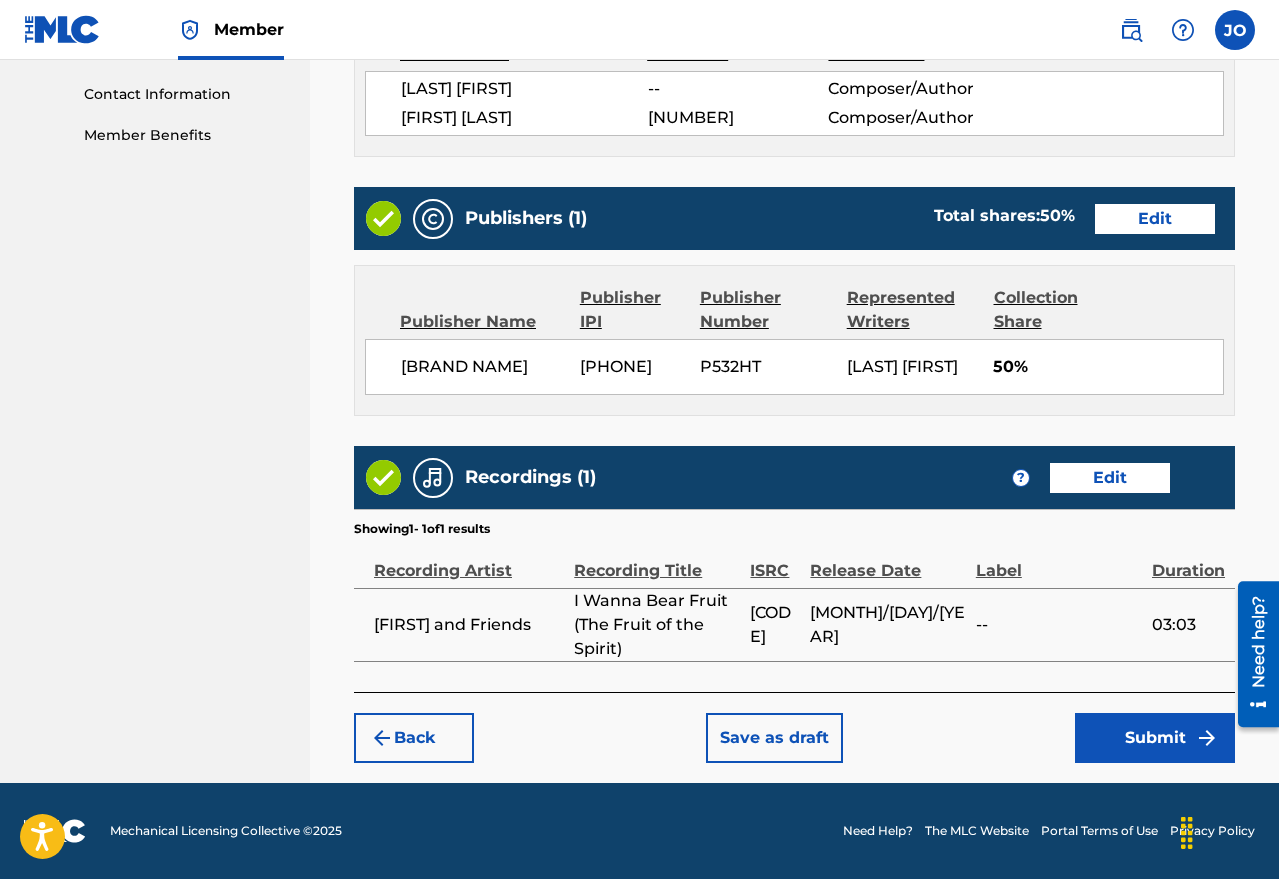 click on "Submit" at bounding box center (1155, 738) 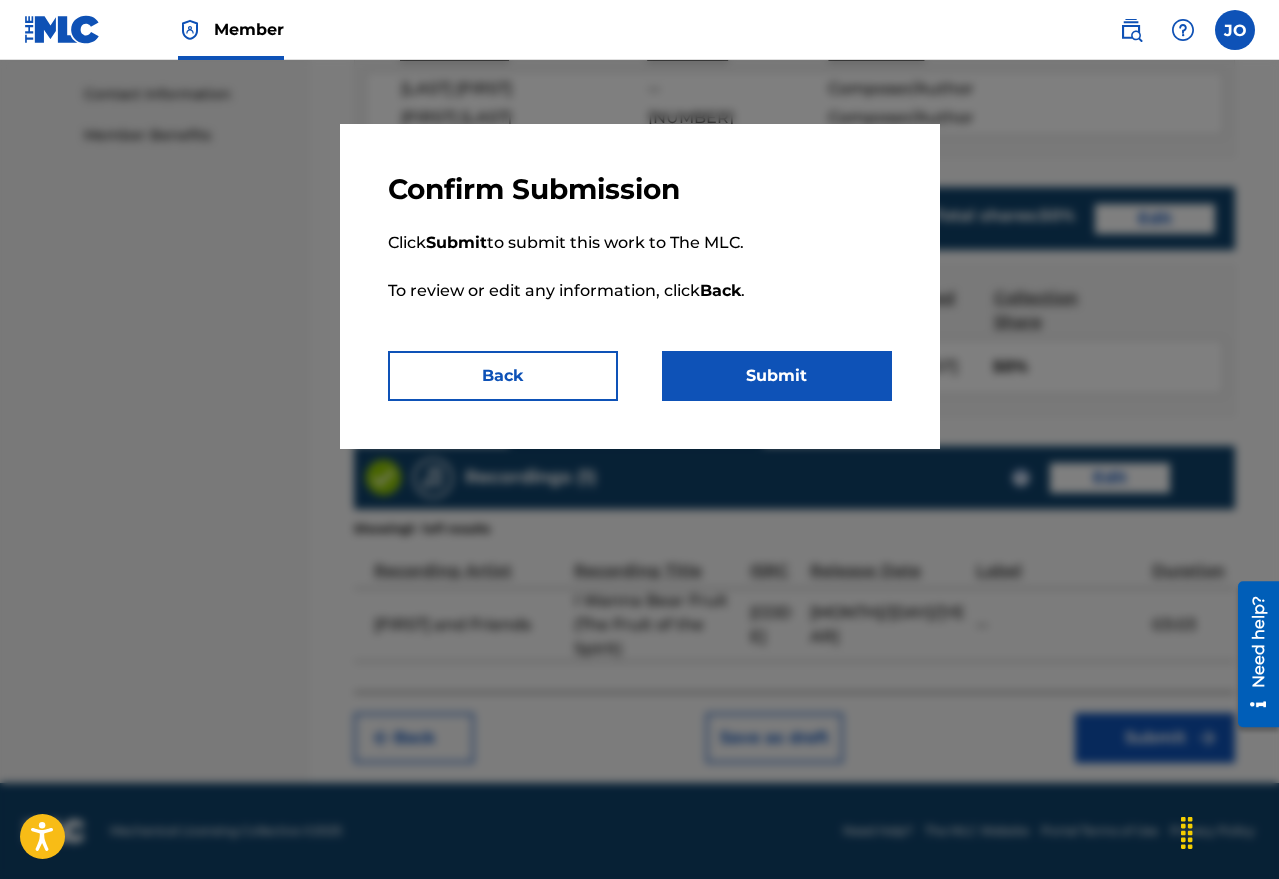 click on "Submit" at bounding box center (777, 376) 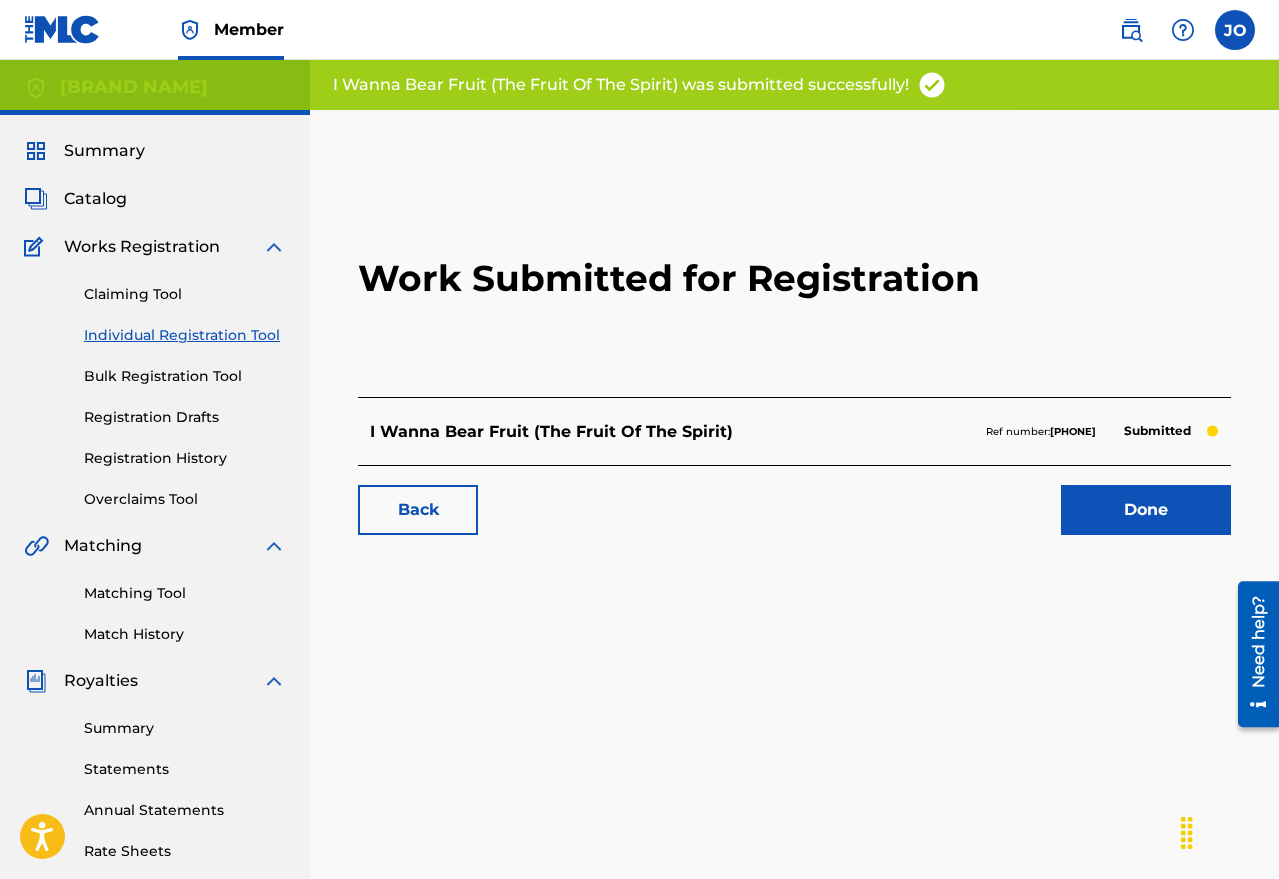 click on "Done" at bounding box center [1146, 510] 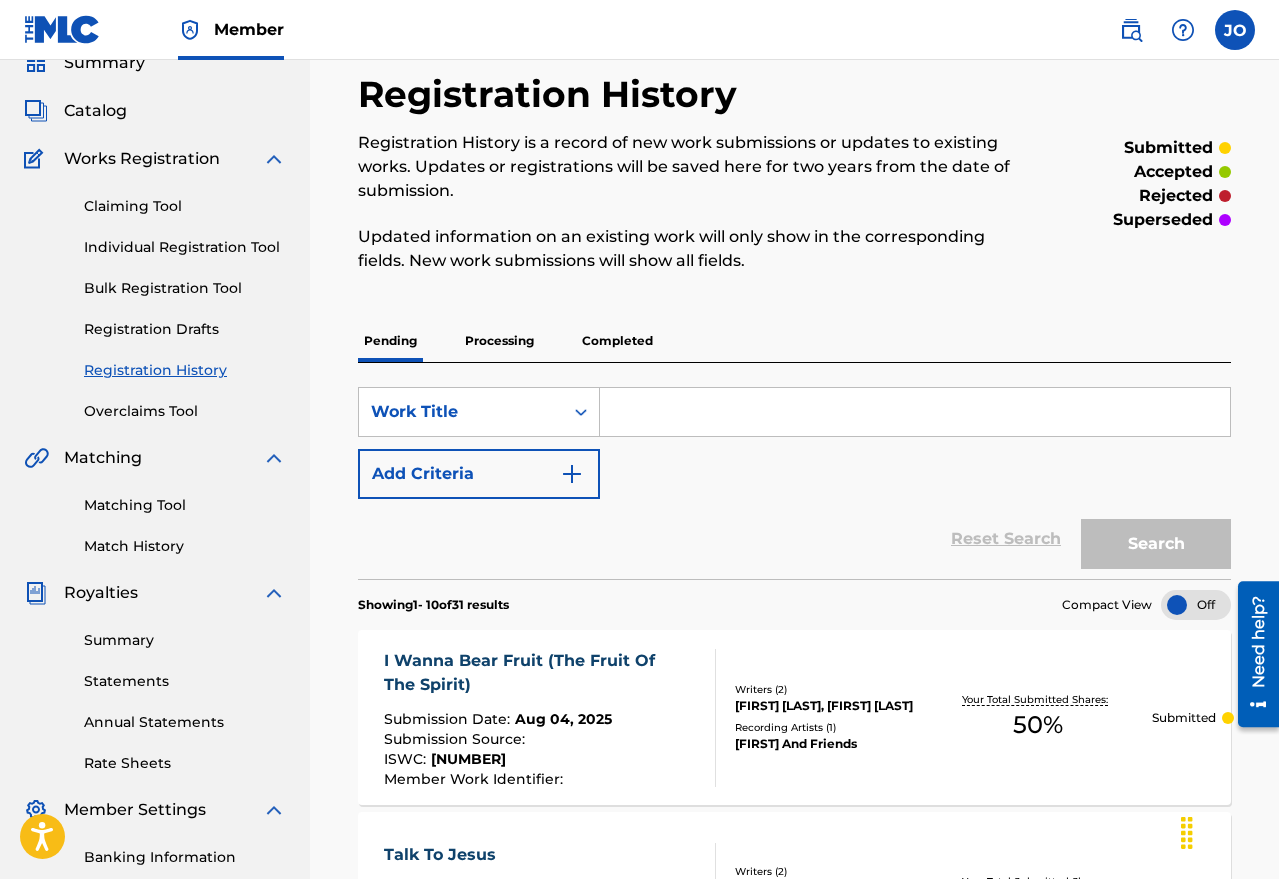 scroll, scrollTop: 0, scrollLeft: 0, axis: both 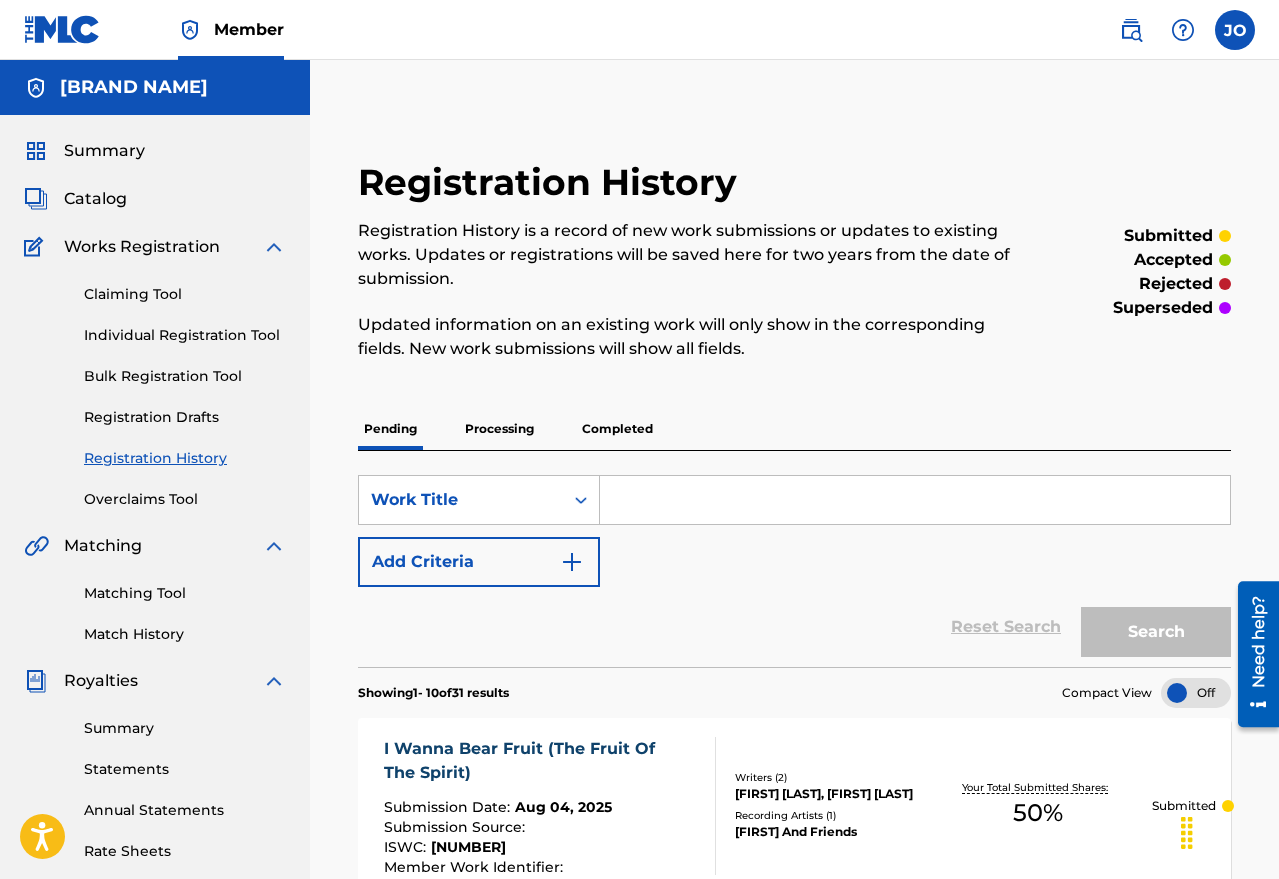 click on "Individual Registration Tool" at bounding box center [185, 335] 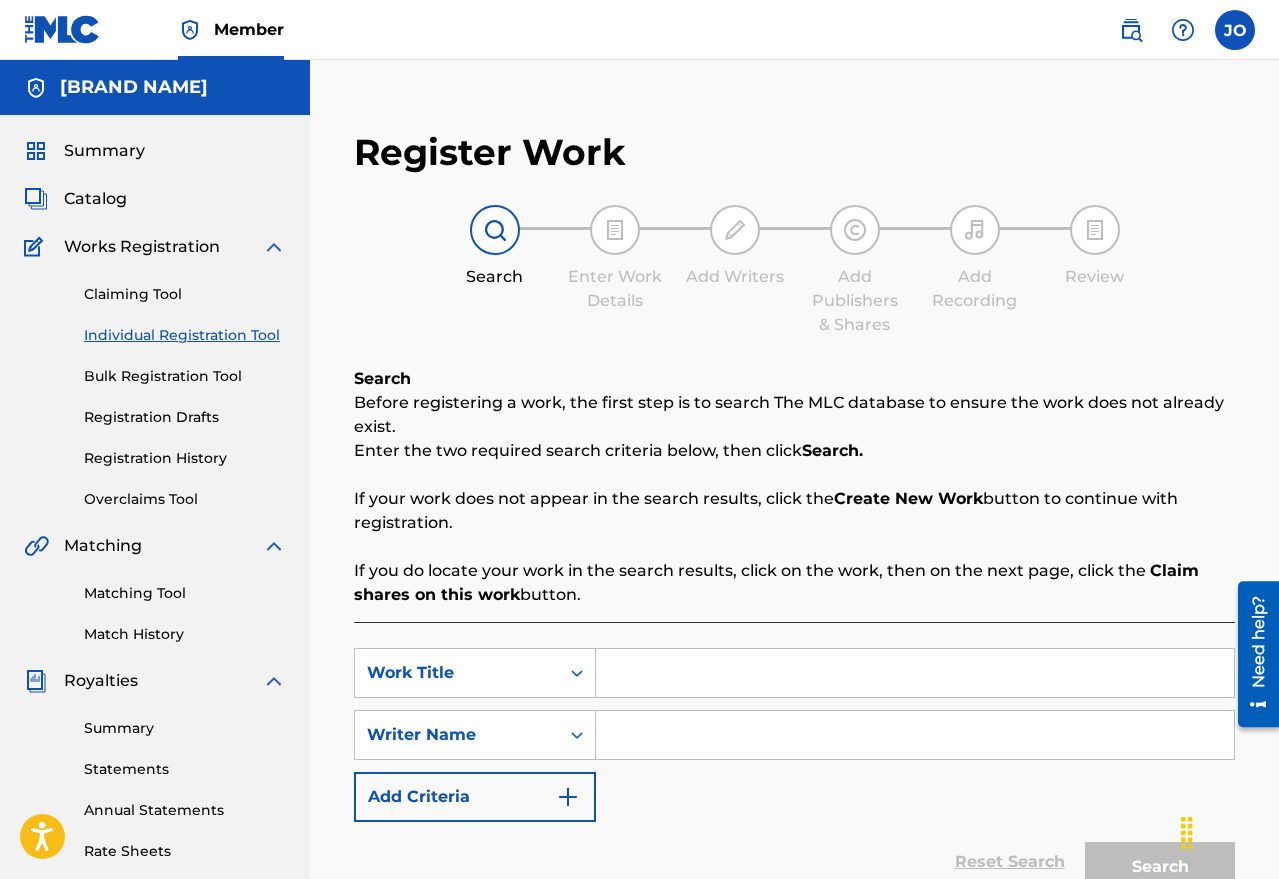 click at bounding box center [915, 673] 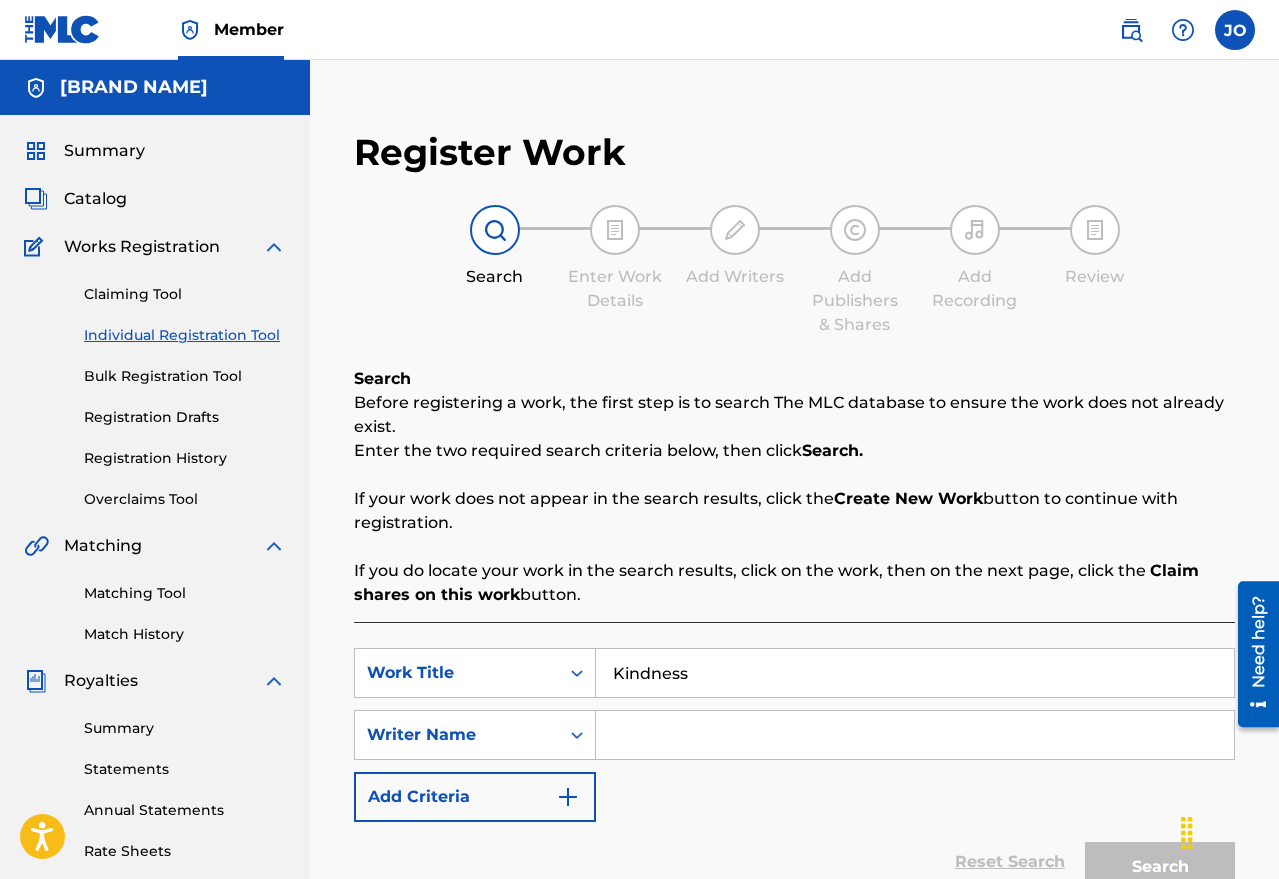 type on "Kindness" 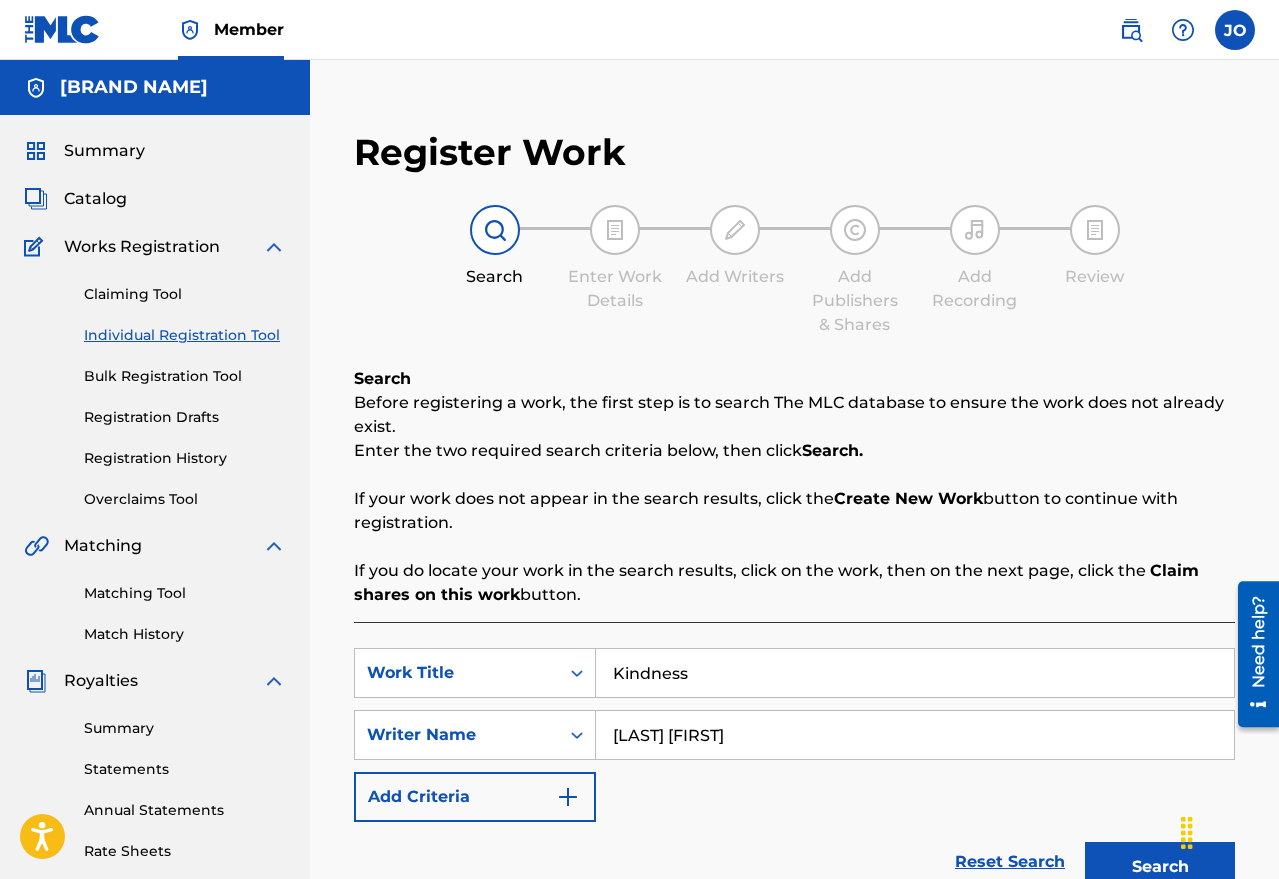 type on "[LAST] [FIRST]" 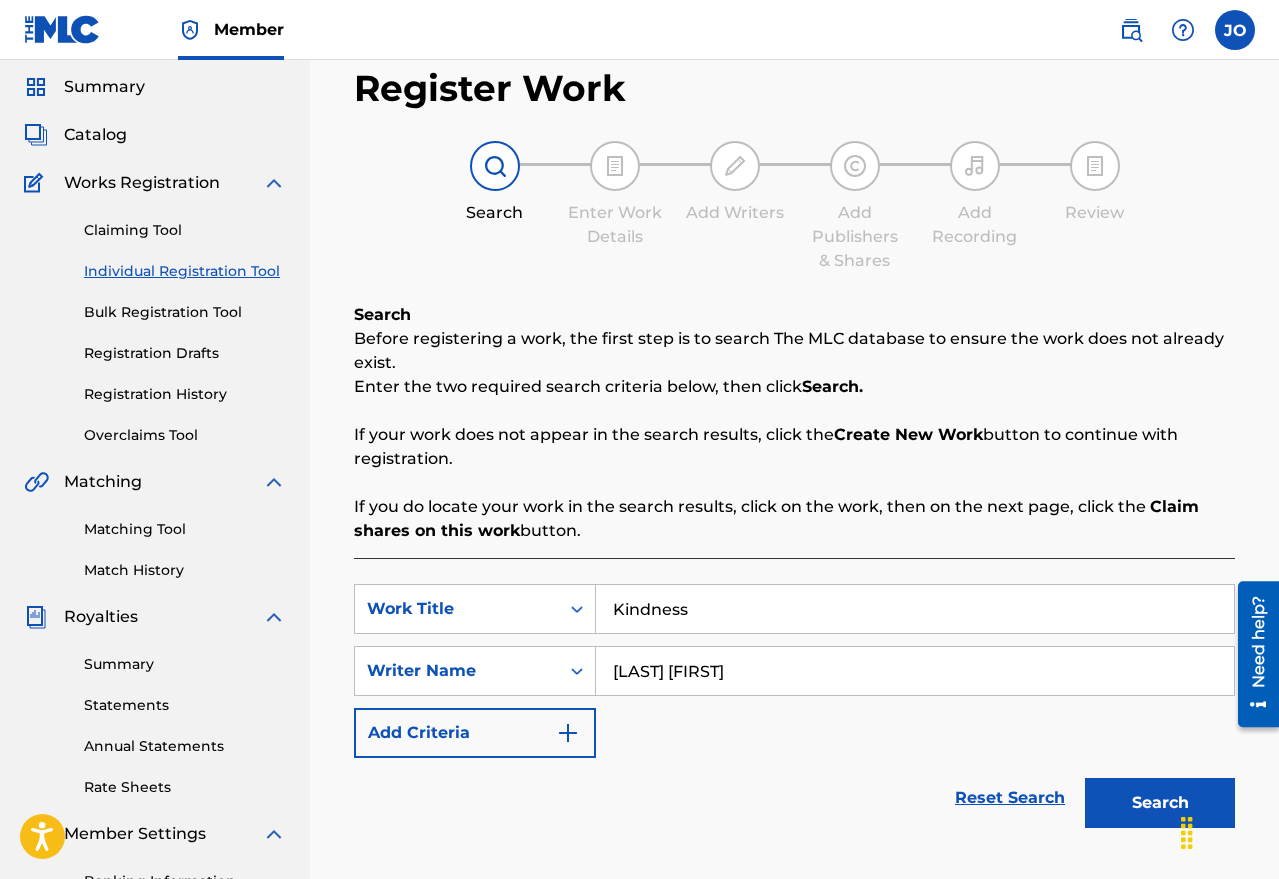 scroll, scrollTop: 100, scrollLeft: 0, axis: vertical 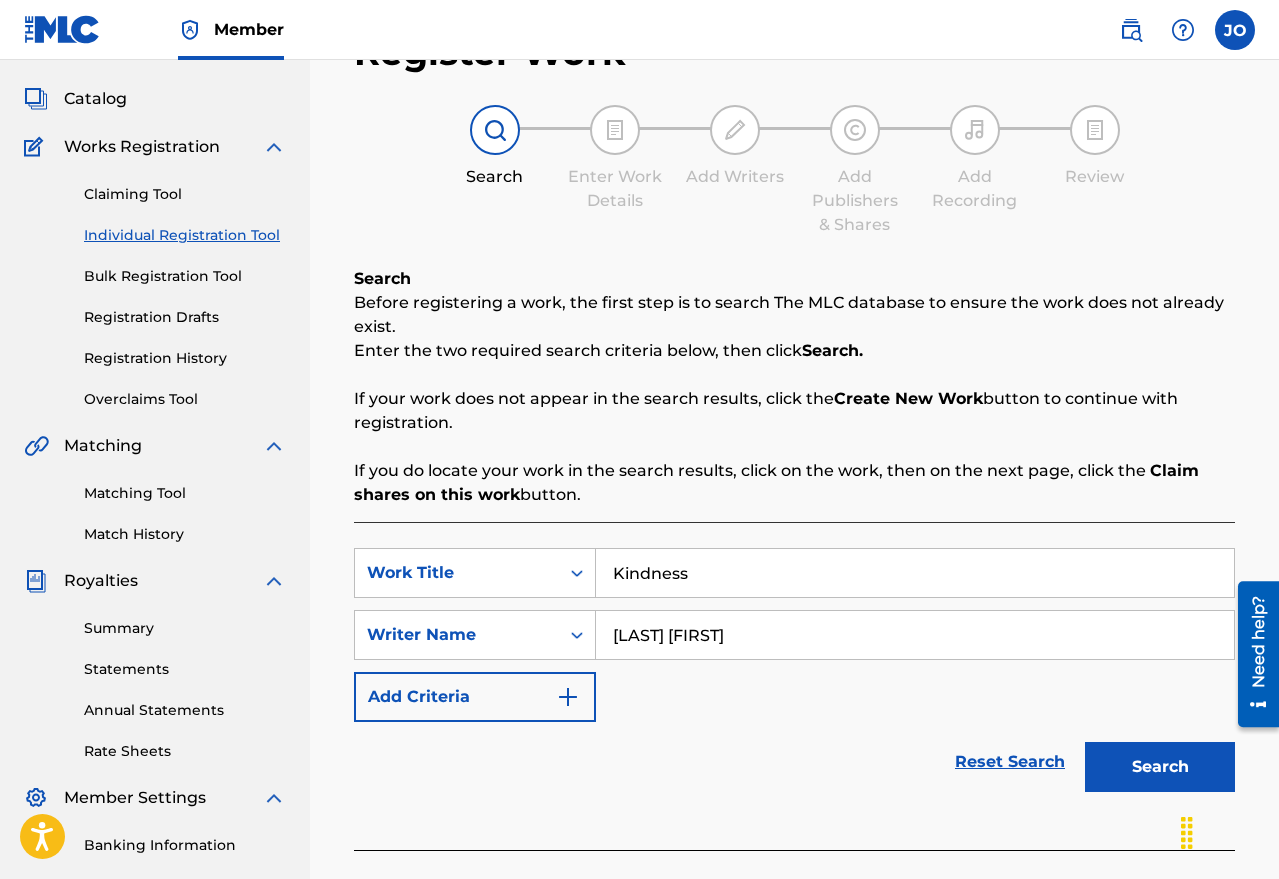 click on "Search" at bounding box center (1160, 767) 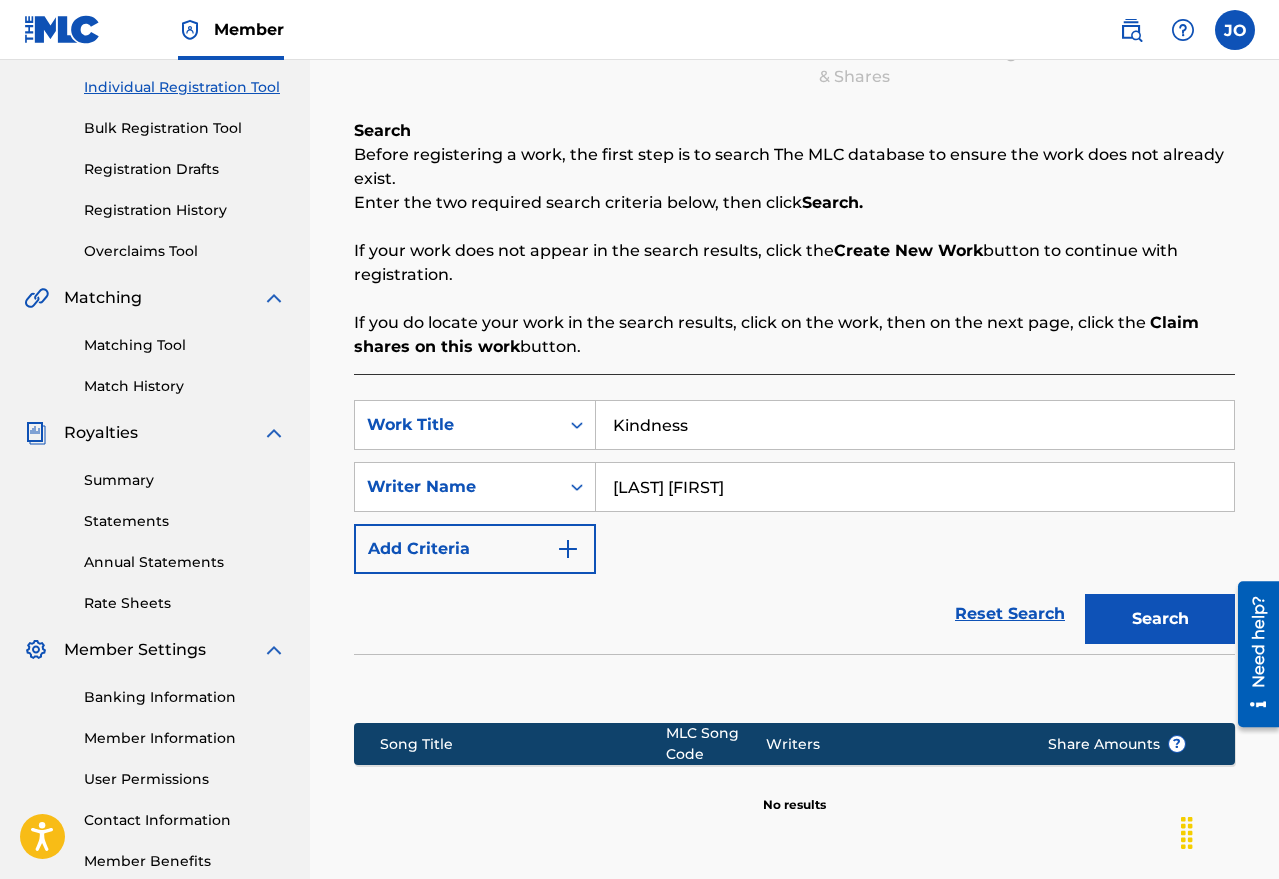scroll, scrollTop: 450, scrollLeft: 0, axis: vertical 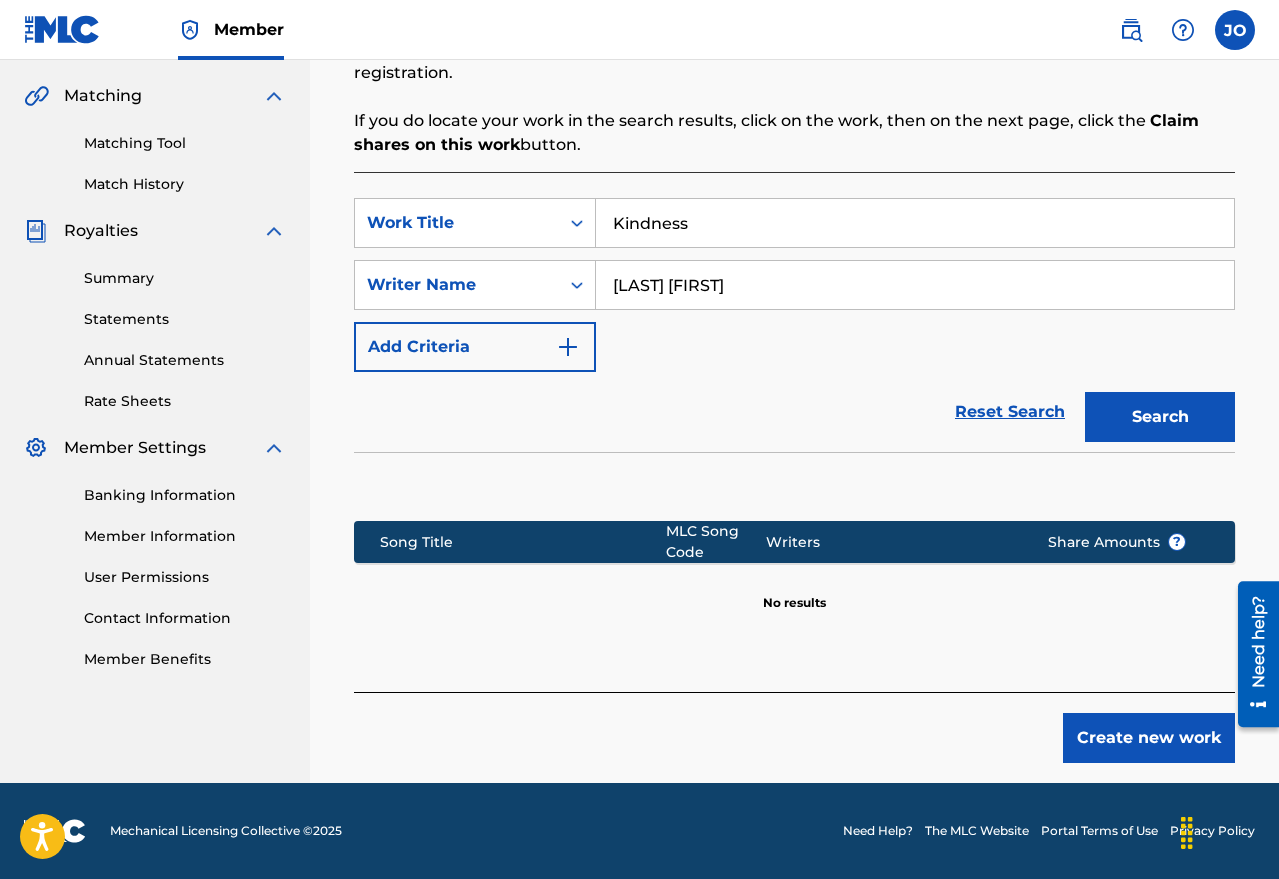 click on "Create new work" at bounding box center [1149, 738] 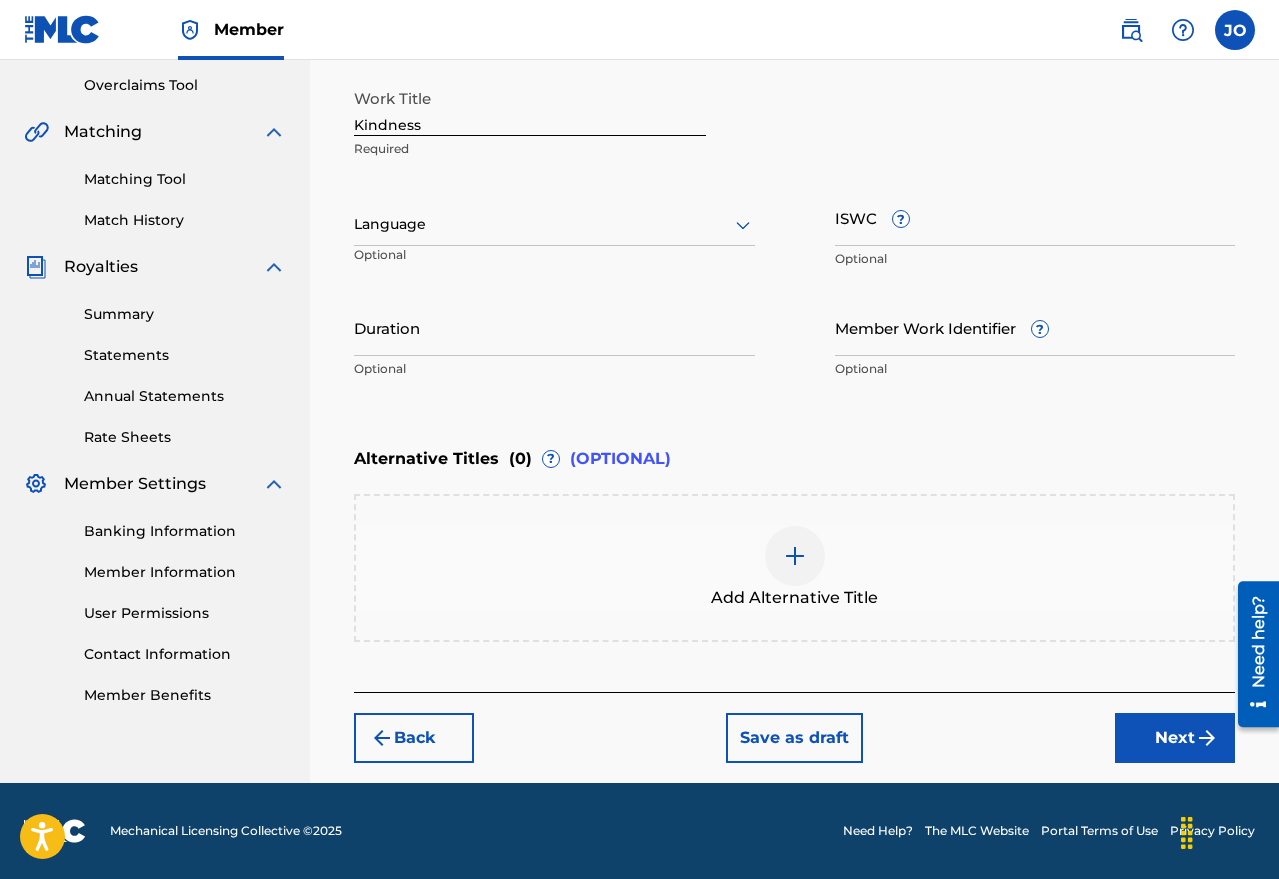 scroll, scrollTop: 414, scrollLeft: 0, axis: vertical 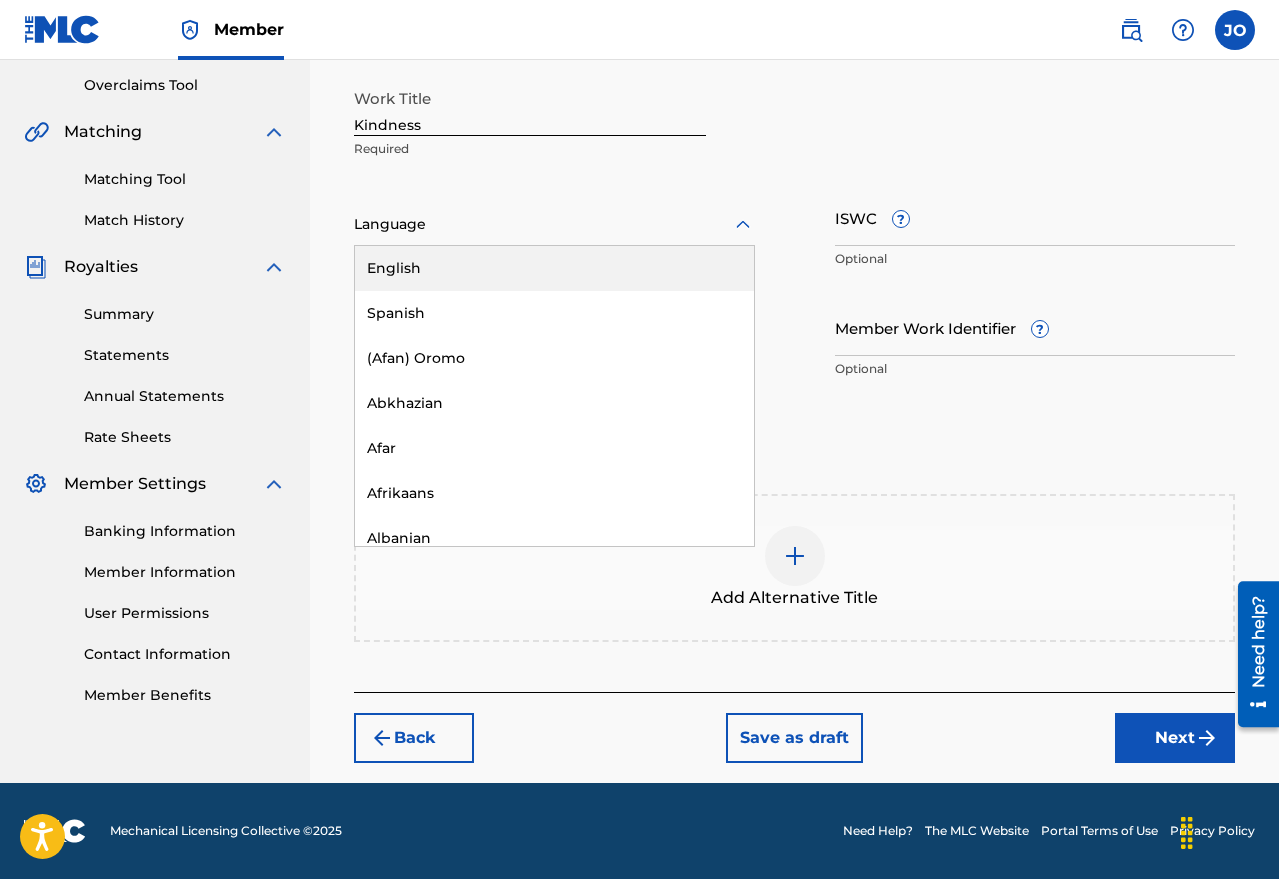 click at bounding box center (554, 224) 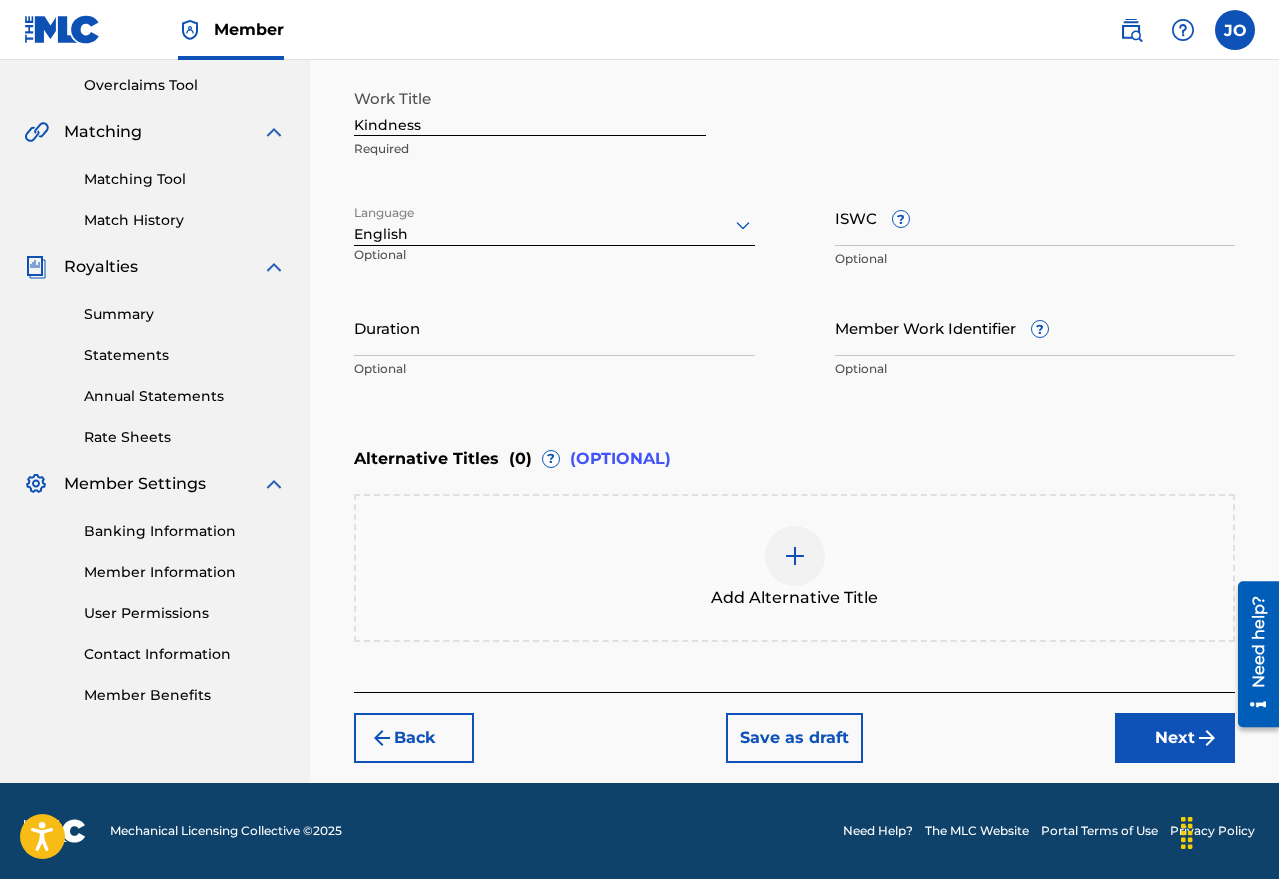 click on "Alternative Titles ( 0 ) ? (OPTIONAL)" at bounding box center [794, 459] 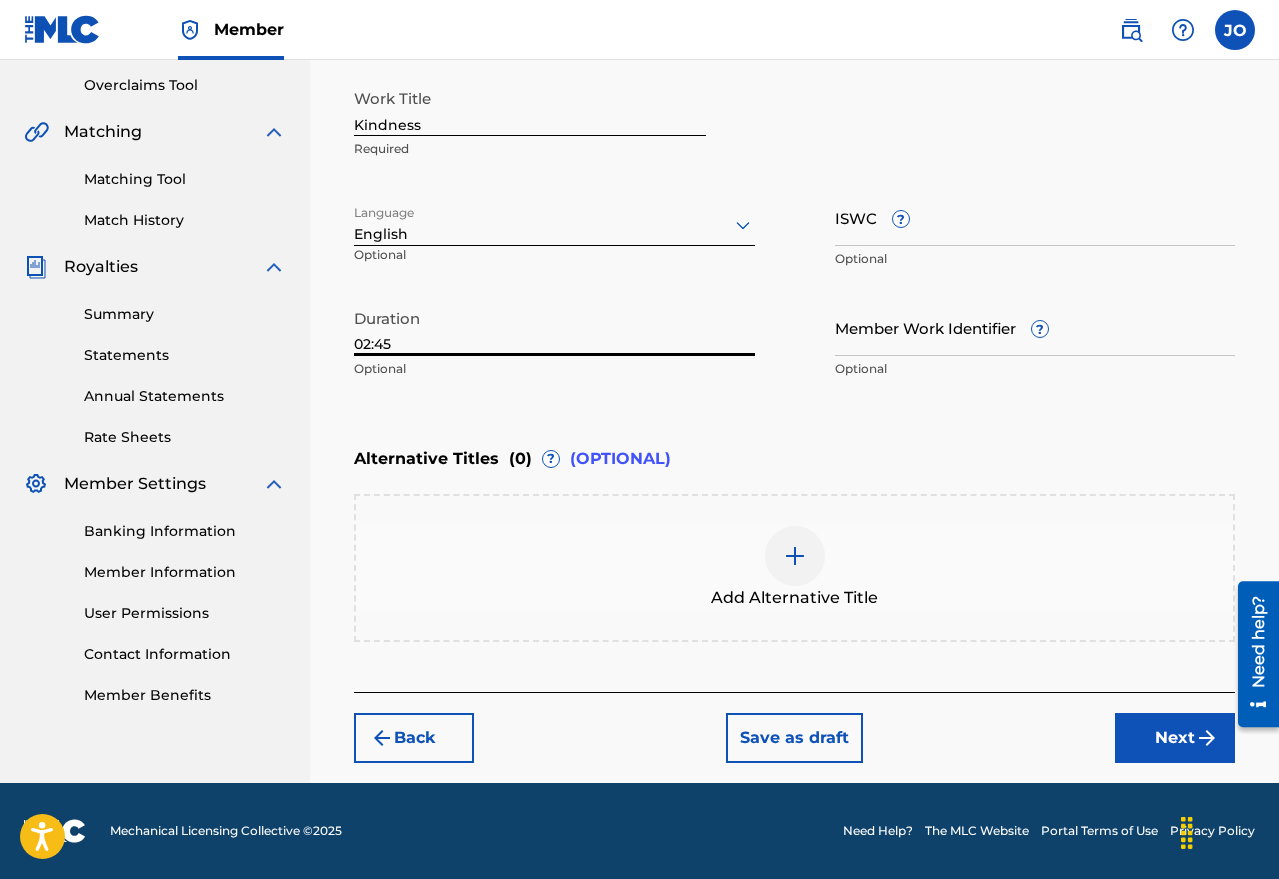 type on "02:45" 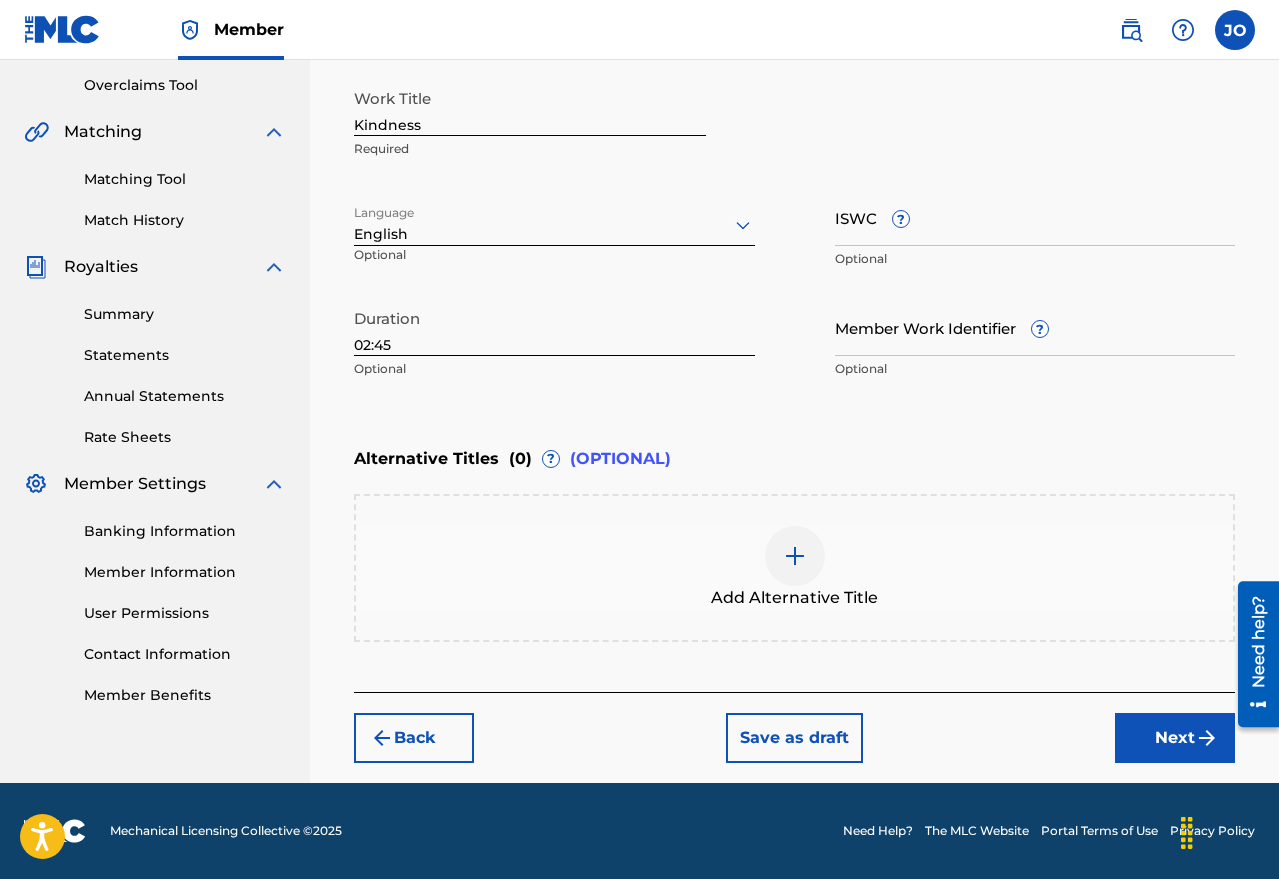 click on "Next" at bounding box center [1175, 738] 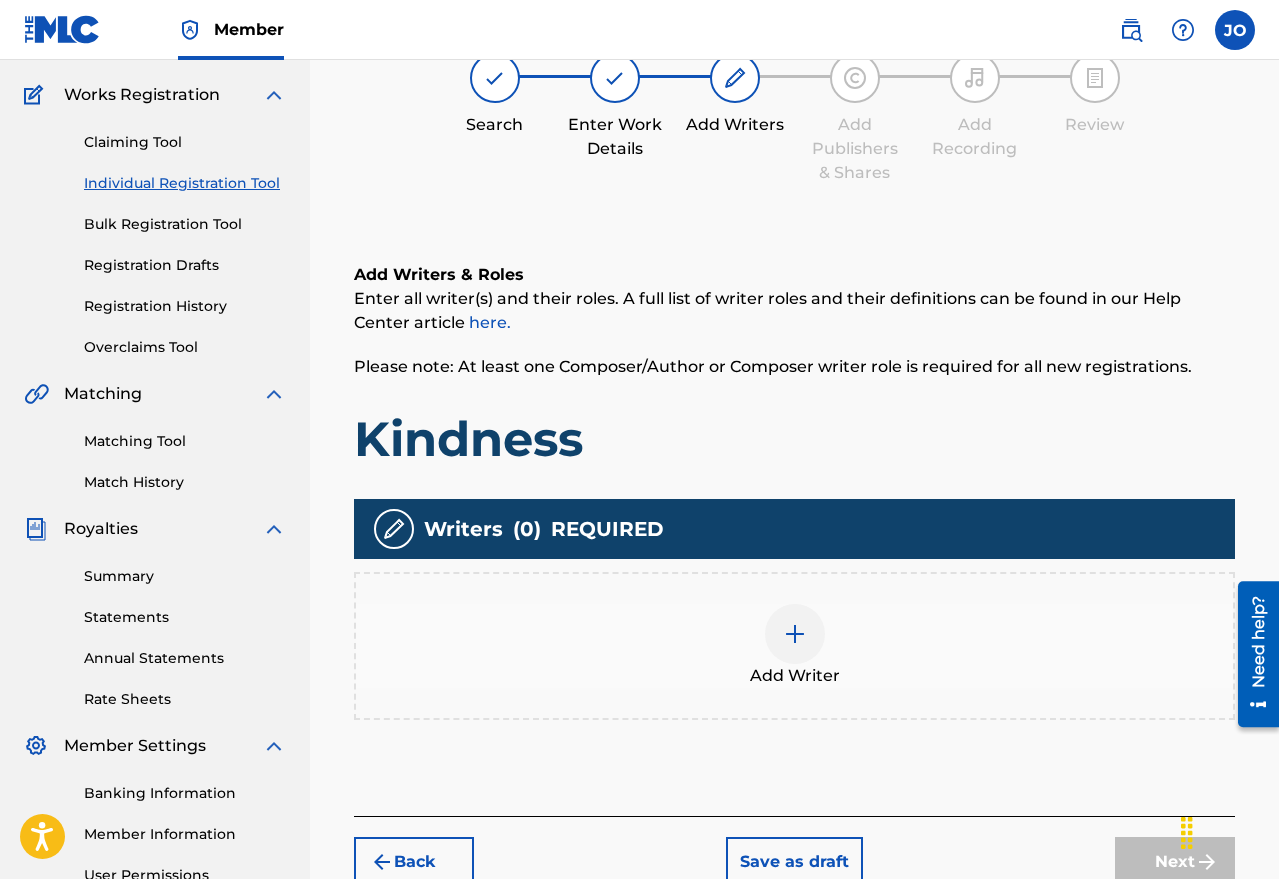 scroll, scrollTop: 90, scrollLeft: 0, axis: vertical 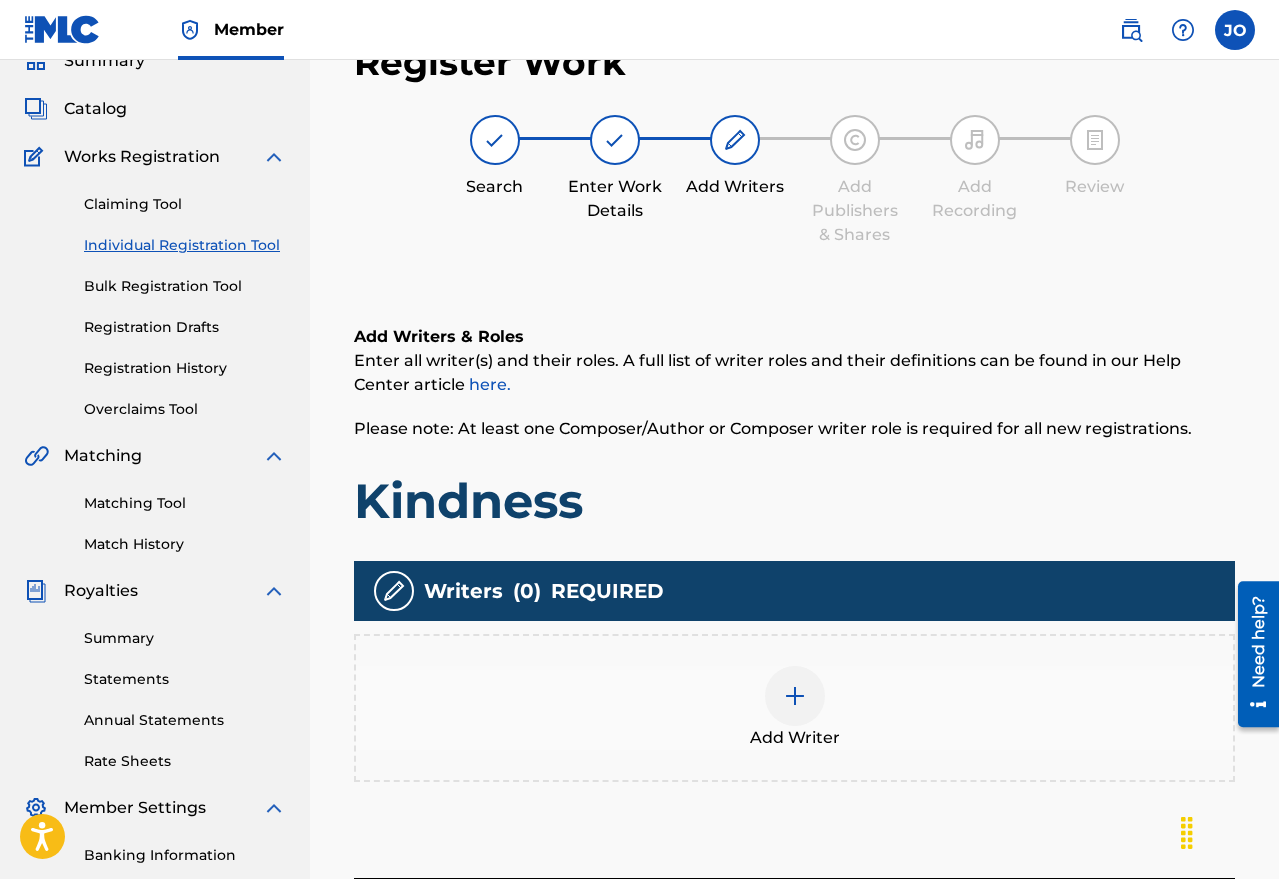 click at bounding box center [795, 696] 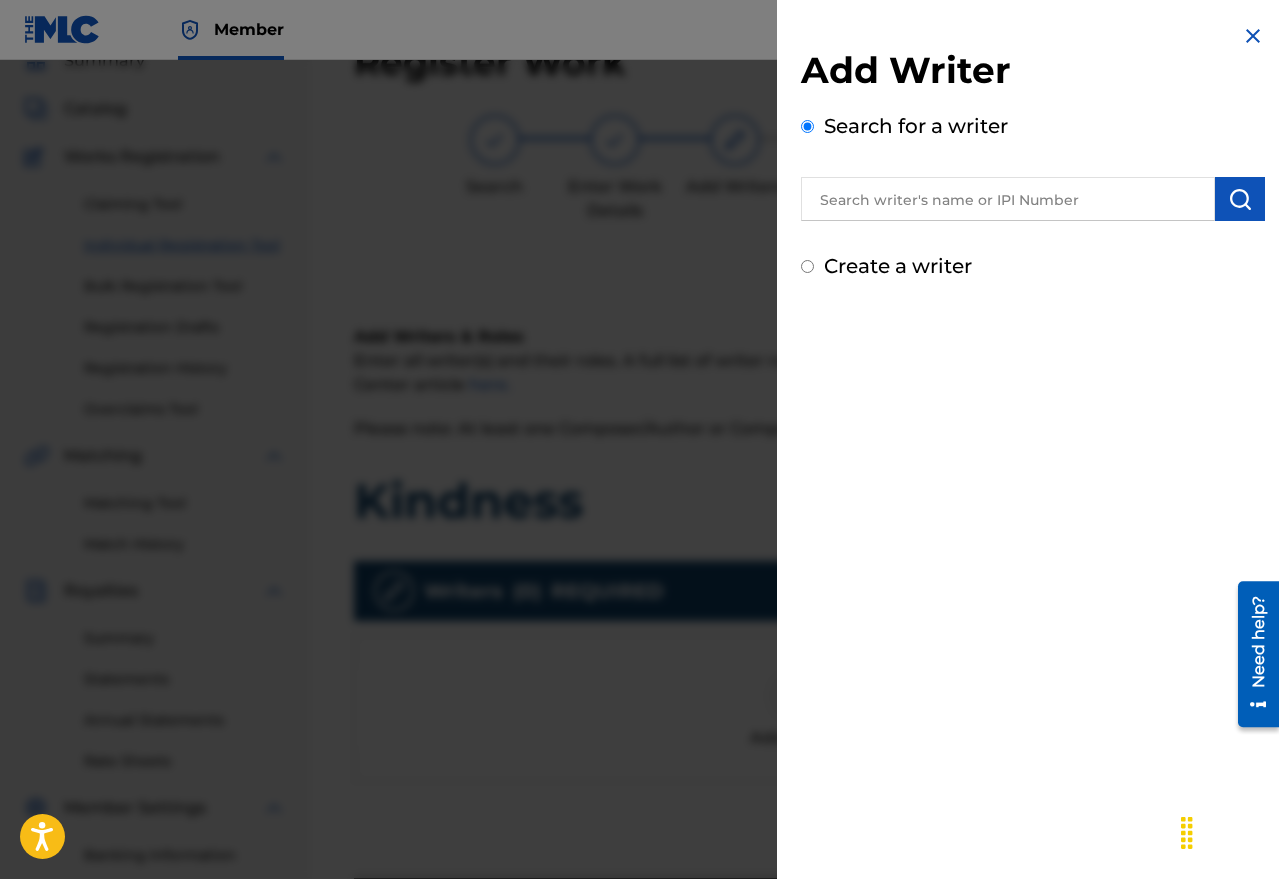 click at bounding box center (1008, 199) 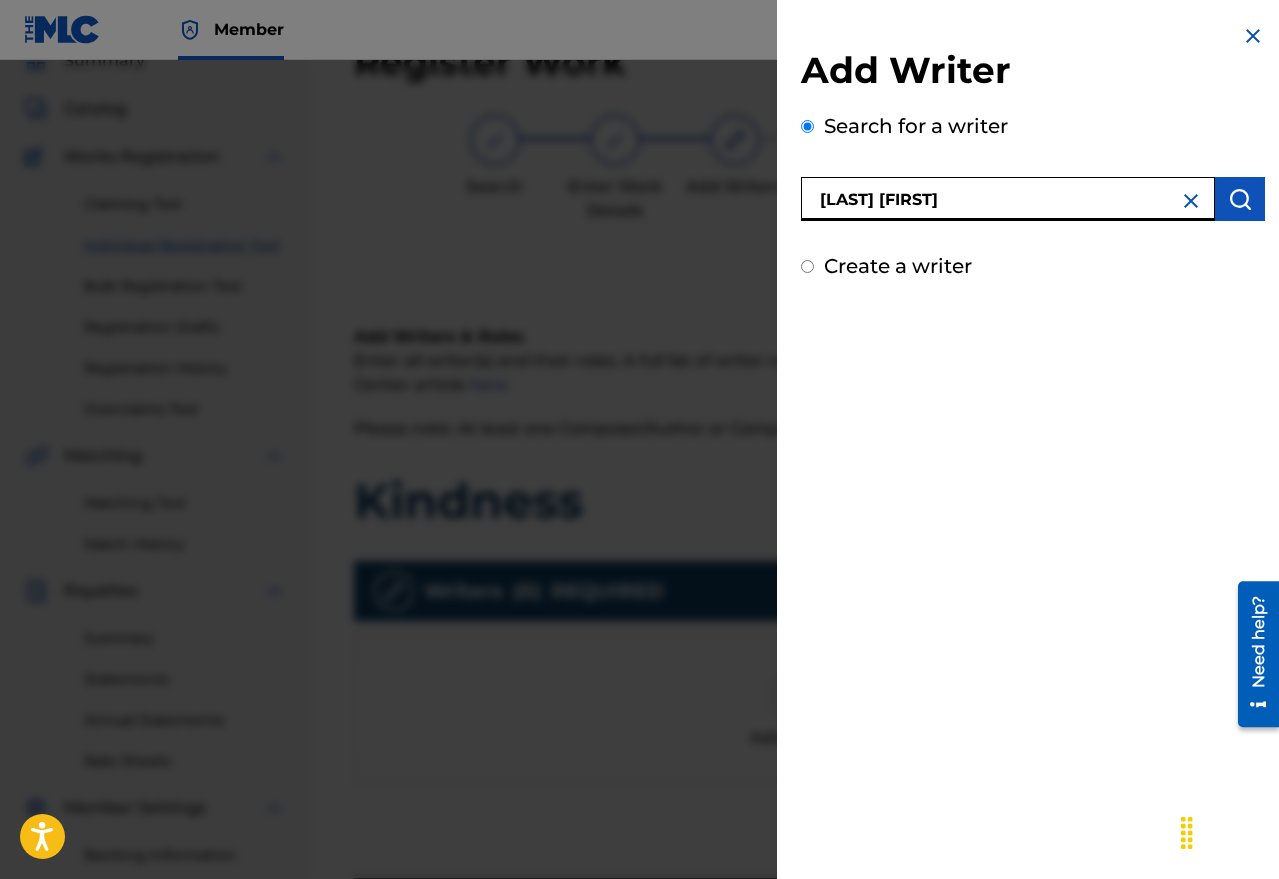type on "[LAST] [FIRST]" 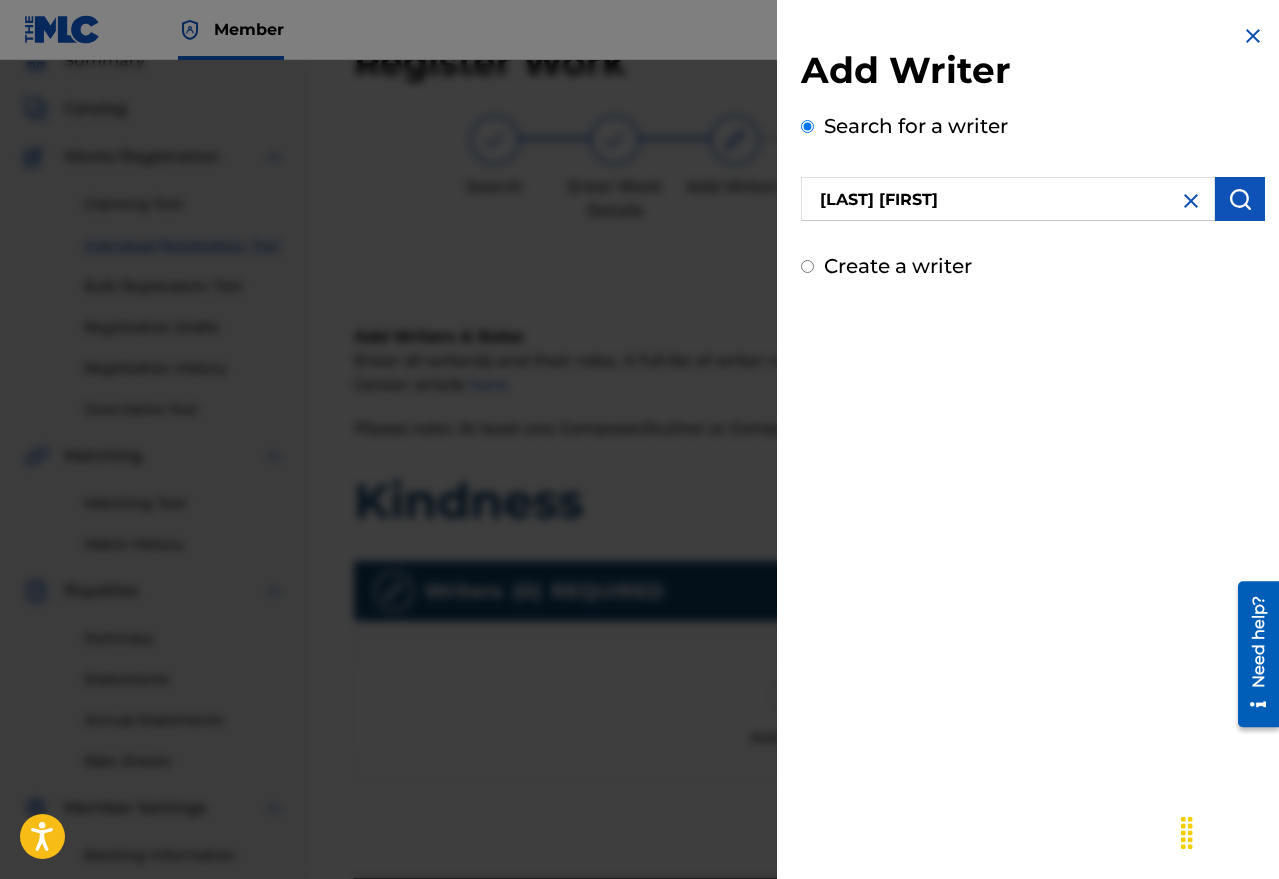 click at bounding box center [1240, 199] 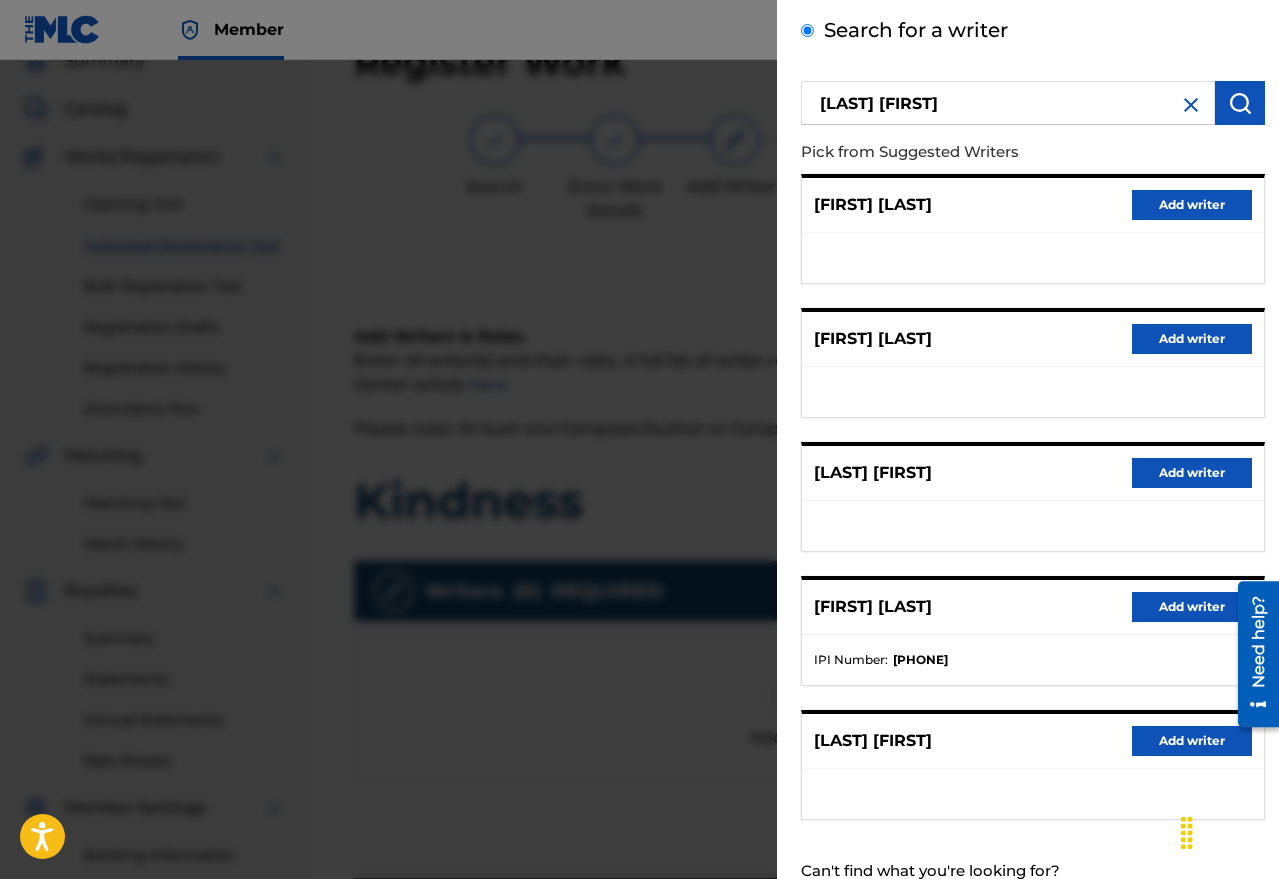 scroll, scrollTop: 163, scrollLeft: 0, axis: vertical 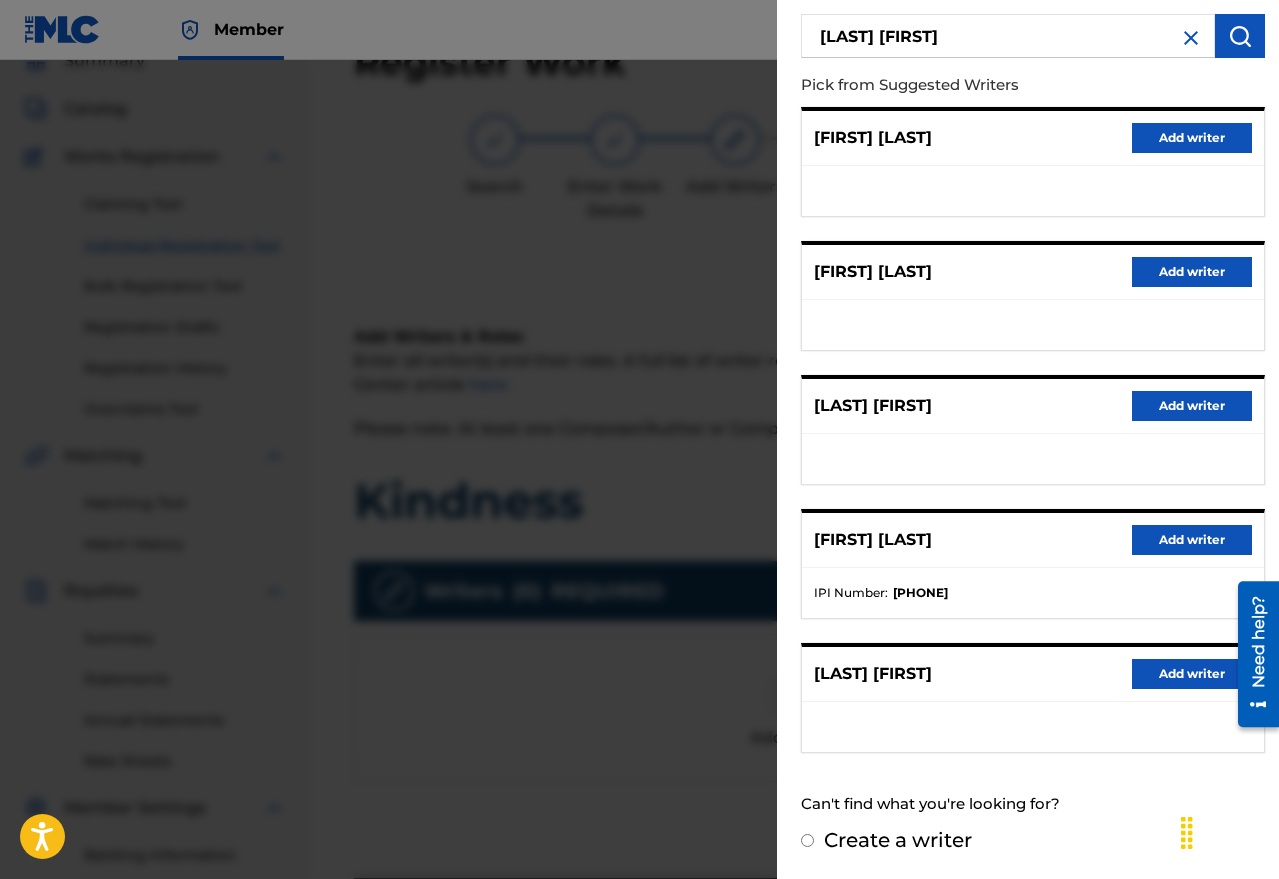 click on "Create a writer" at bounding box center [898, 840] 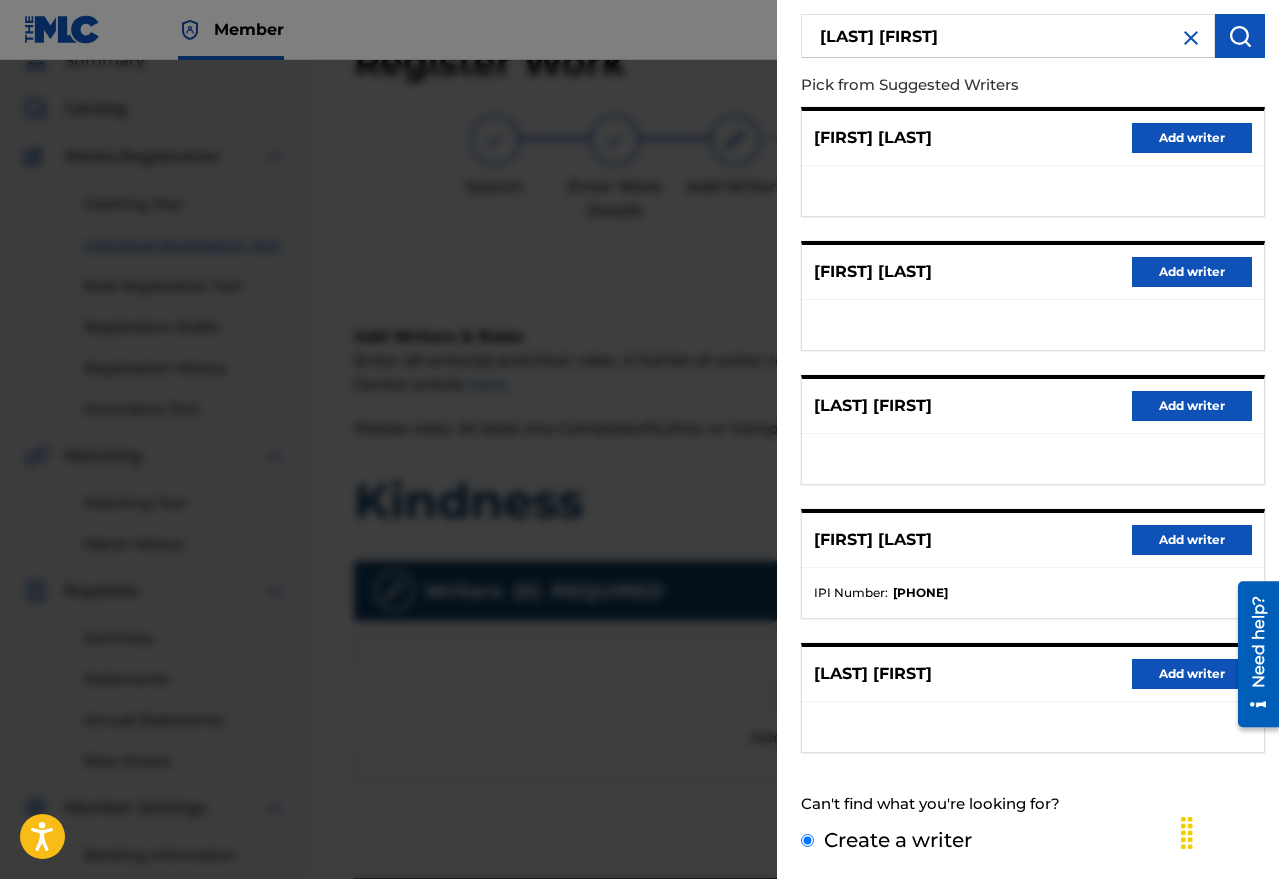 click on "Create a writer" at bounding box center [807, 840] 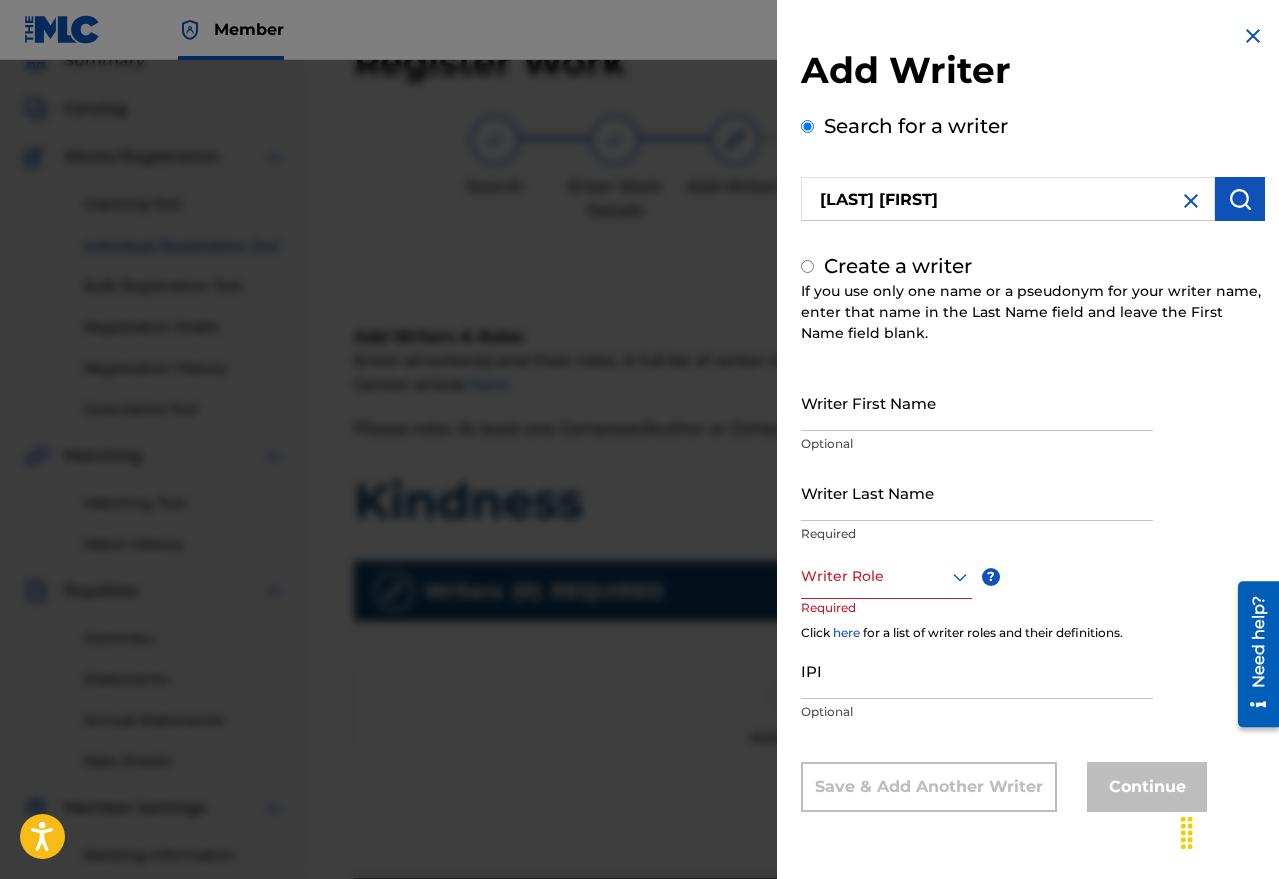 radio on "false" 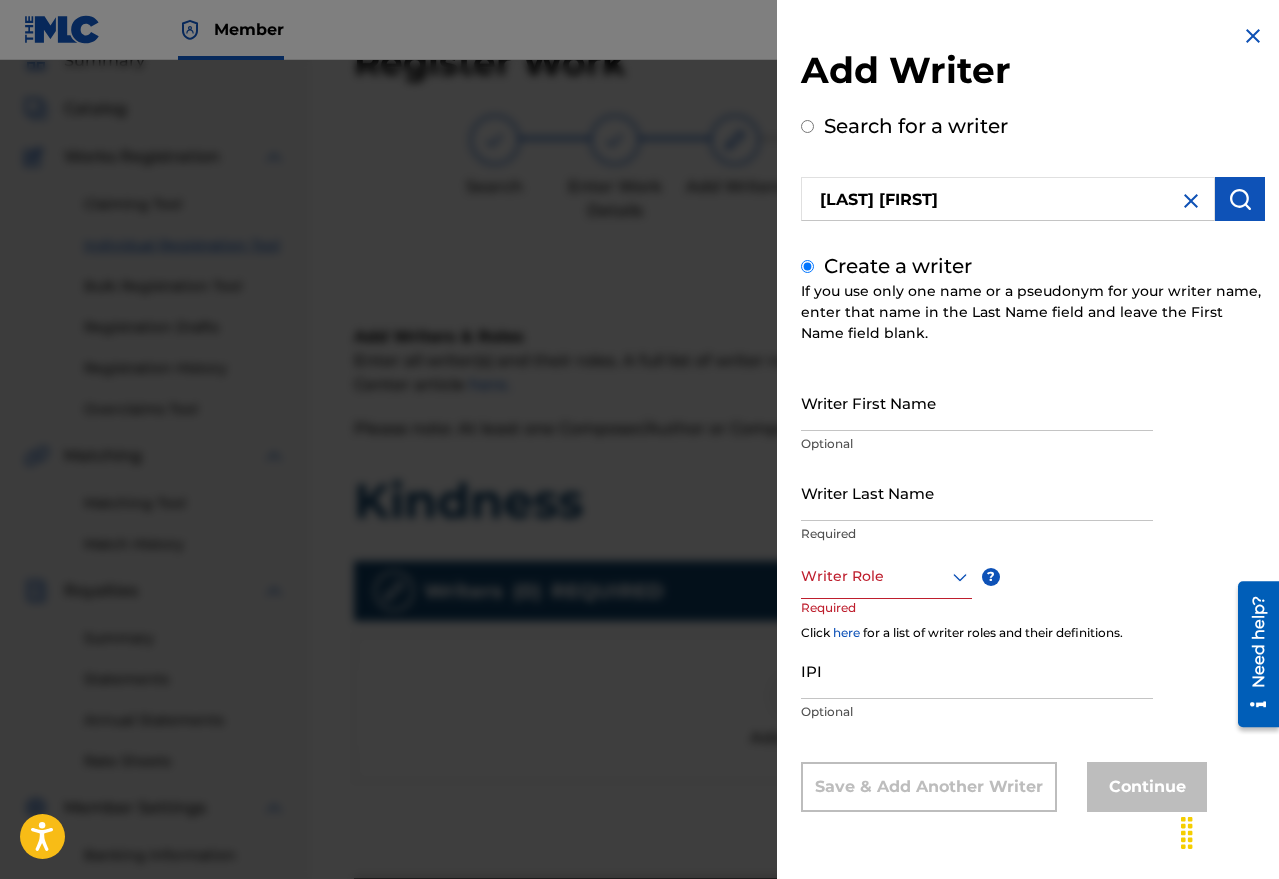 scroll, scrollTop: 0, scrollLeft: 0, axis: both 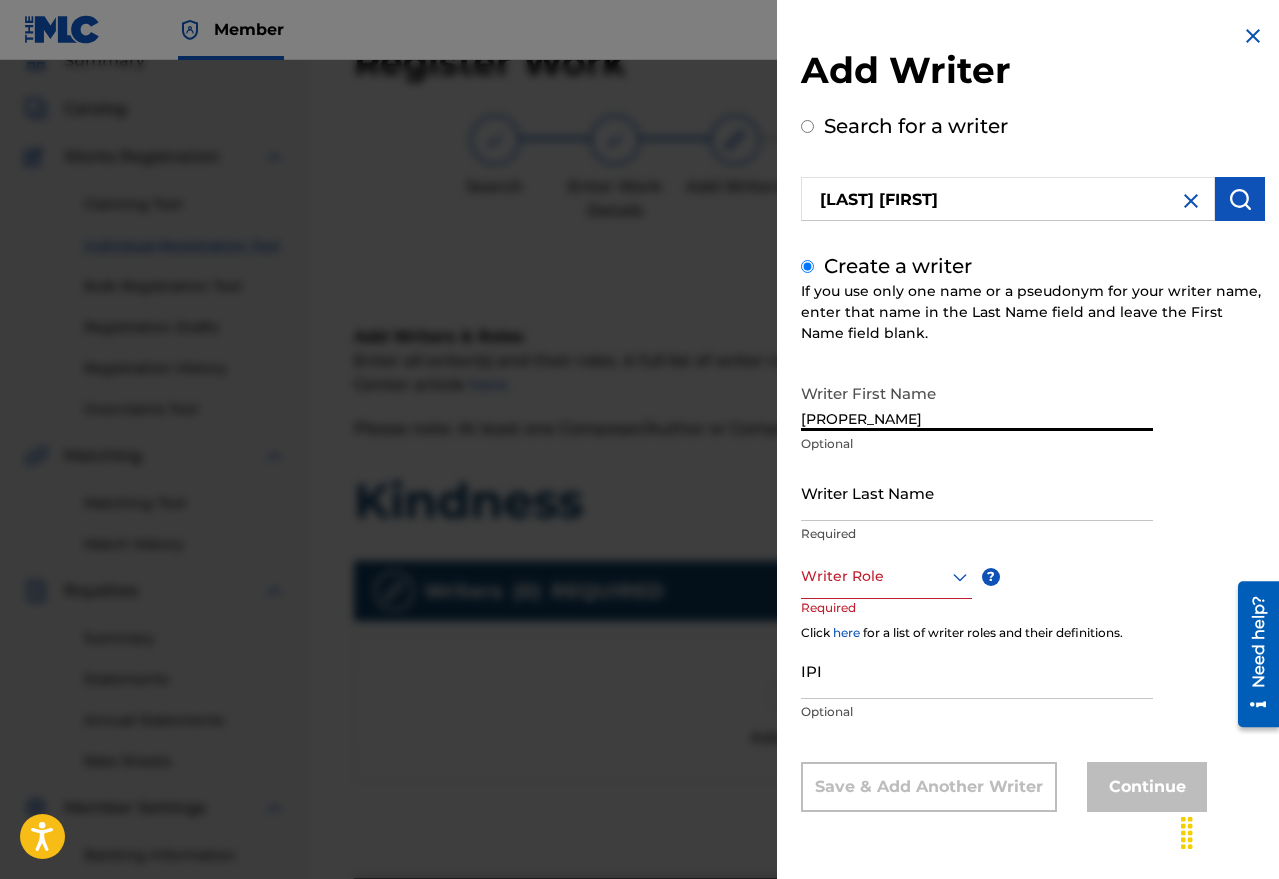 type on "[PROPER_NAME]" 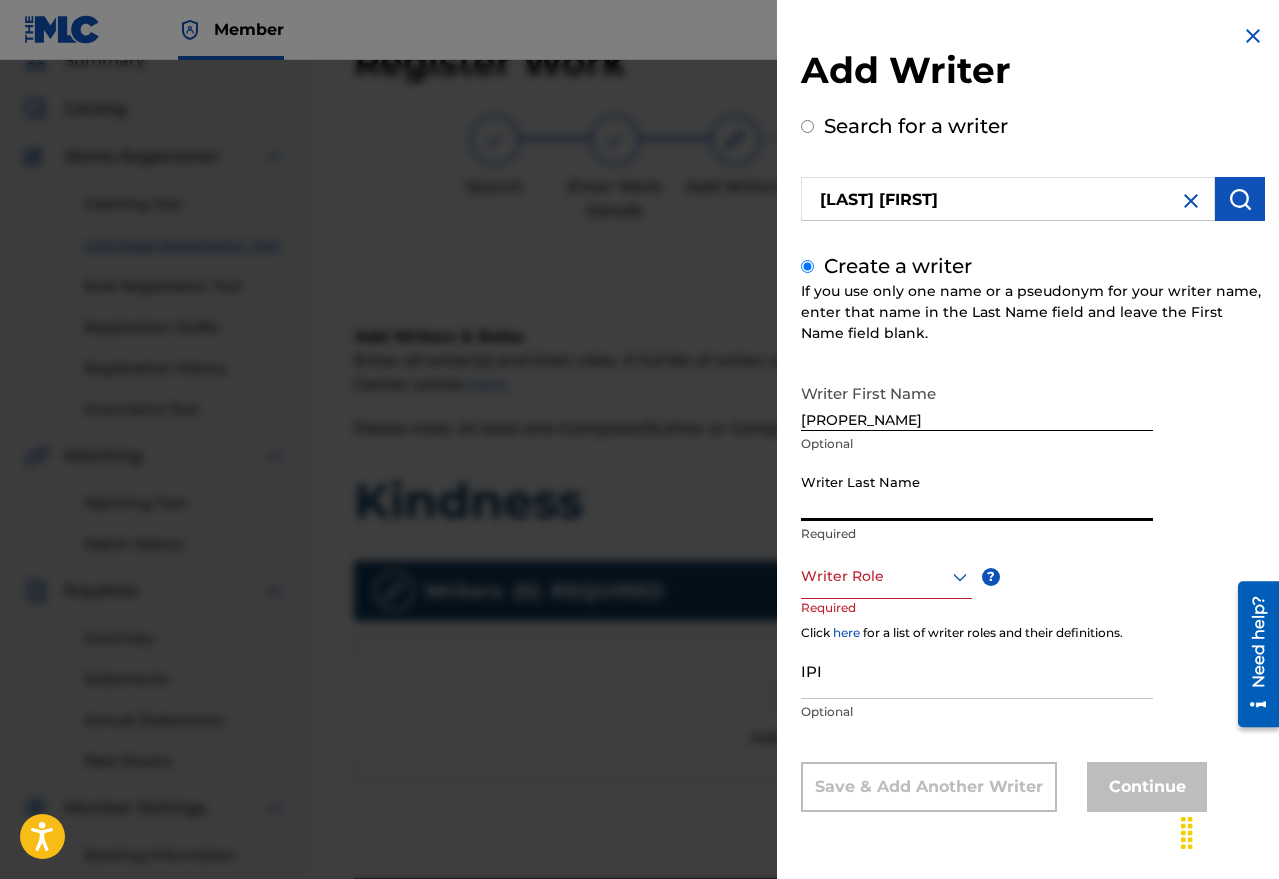 click on "Writer Last Name" at bounding box center [977, 492] 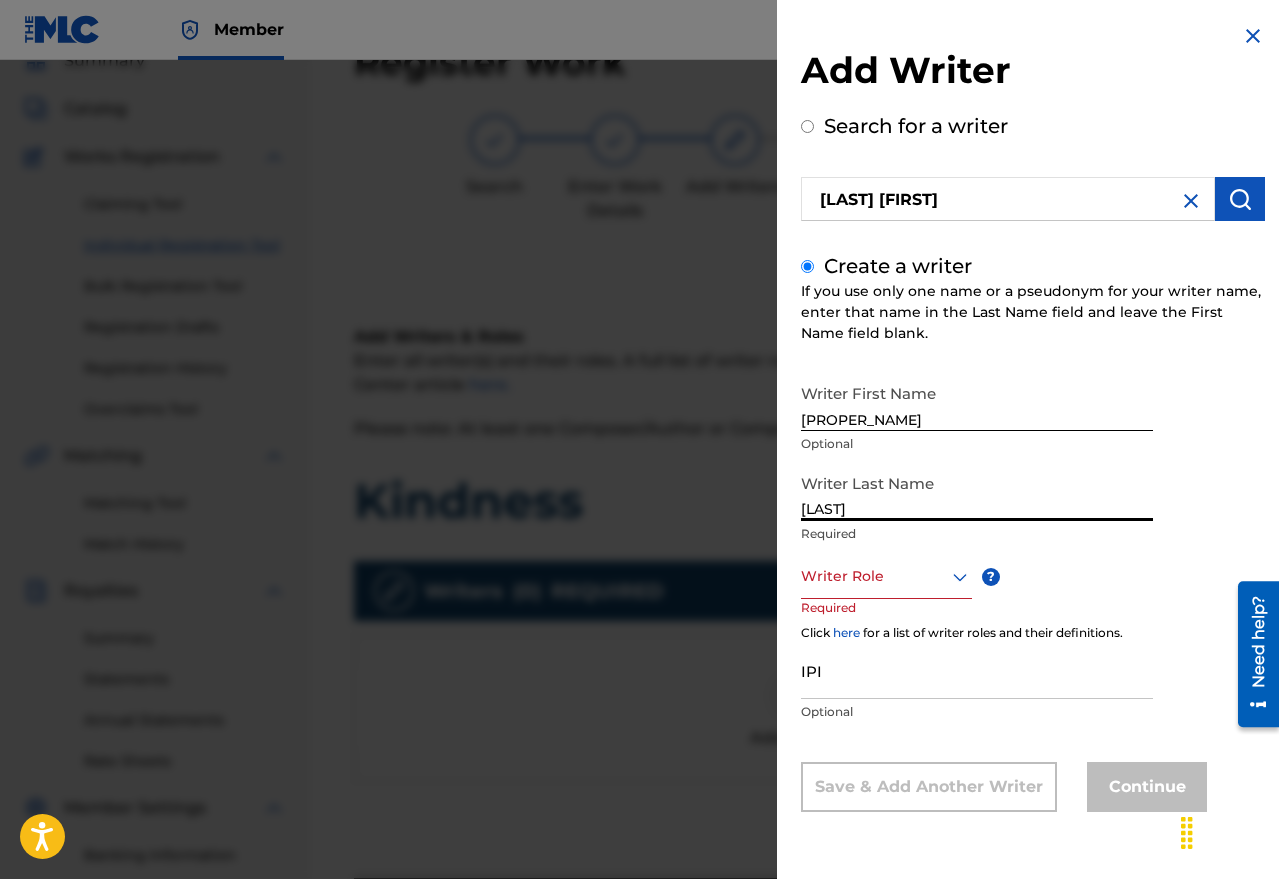 type on "[LAST]" 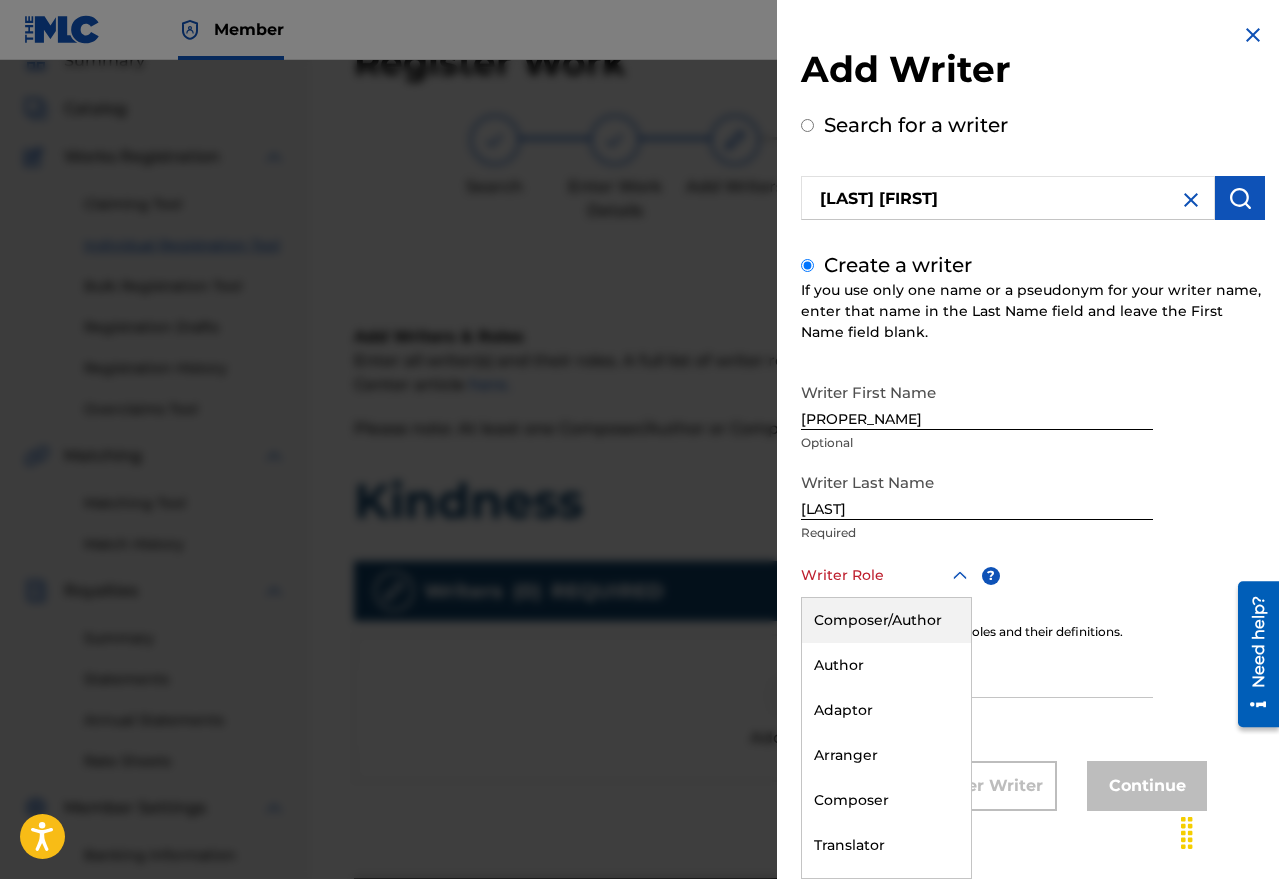 click on "Composer/Author" at bounding box center [886, 620] 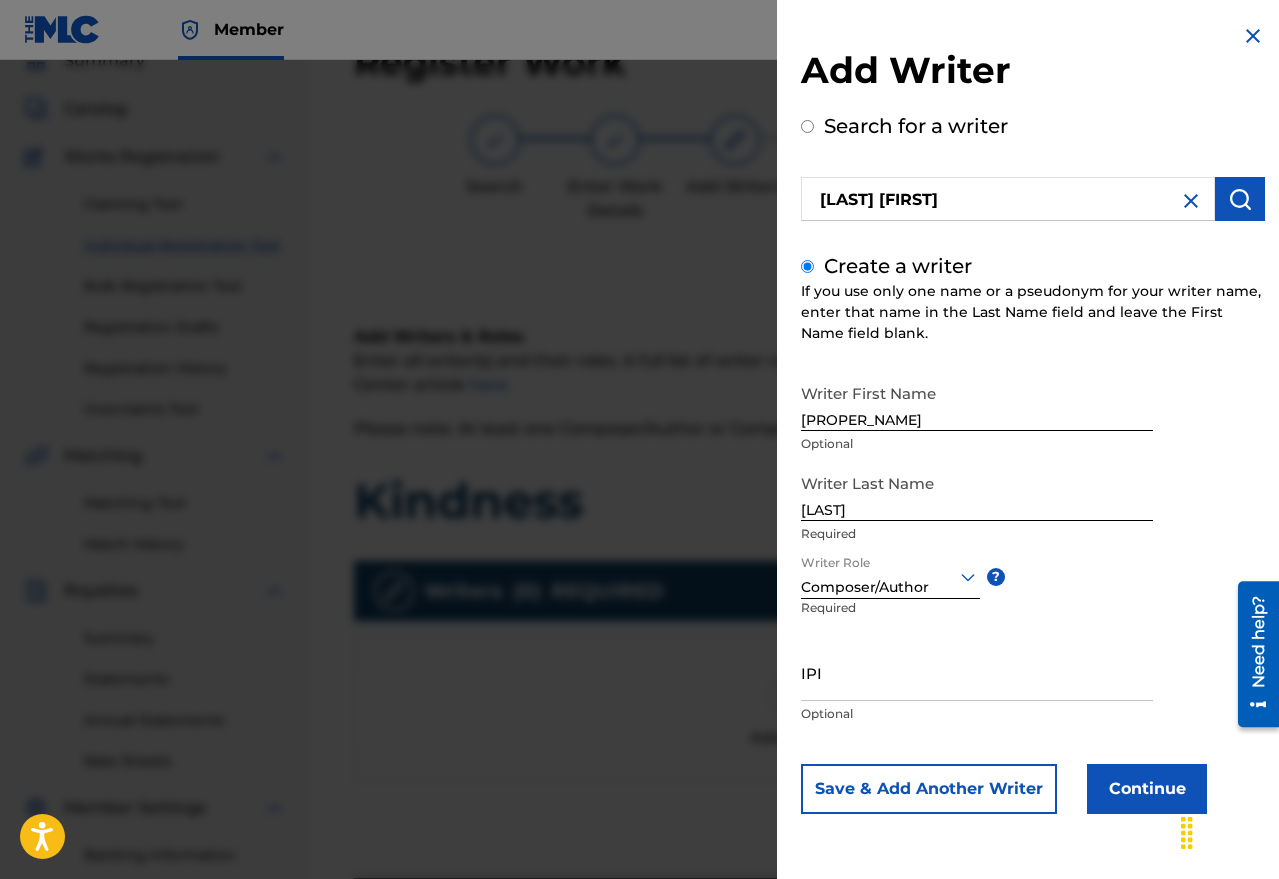 scroll, scrollTop: 0, scrollLeft: 0, axis: both 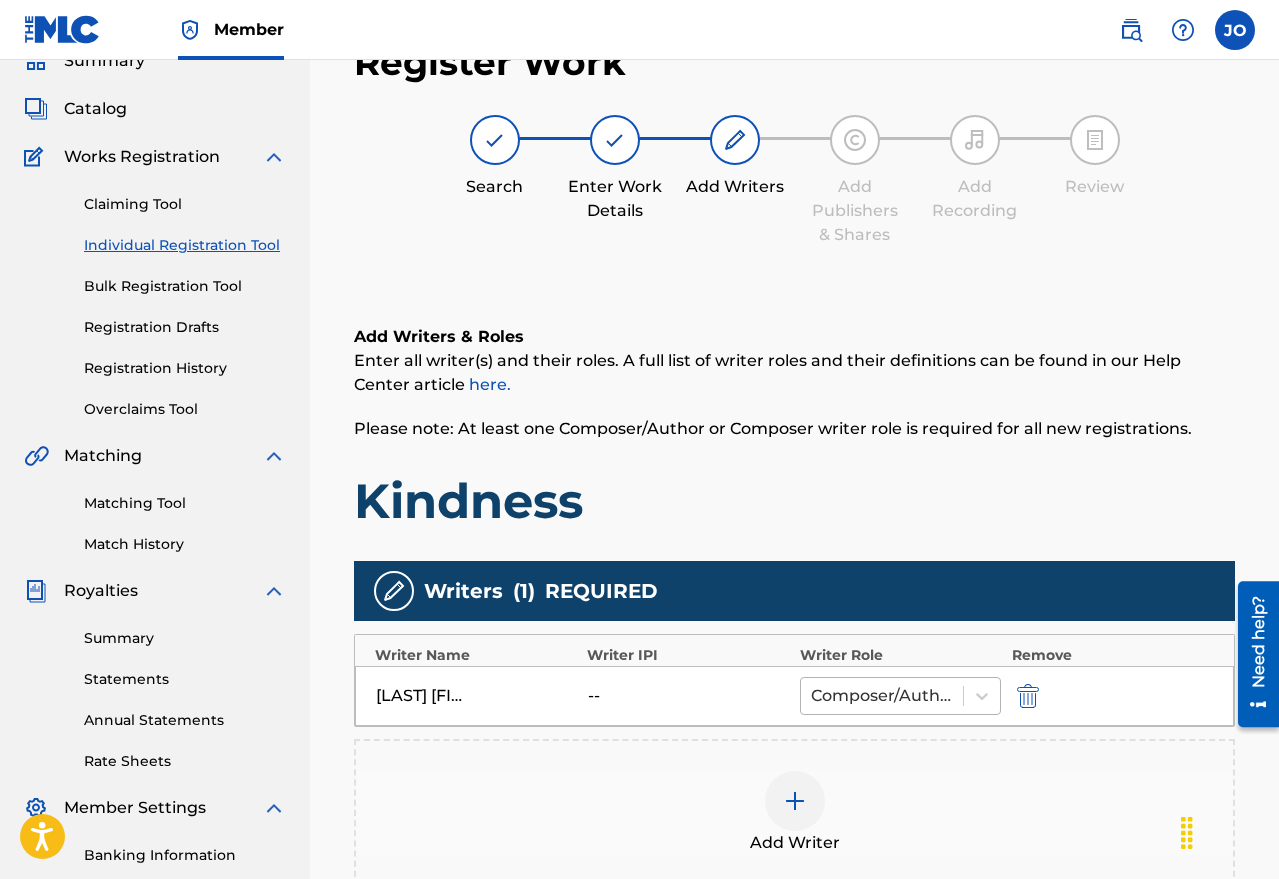 click at bounding box center [882, 696] 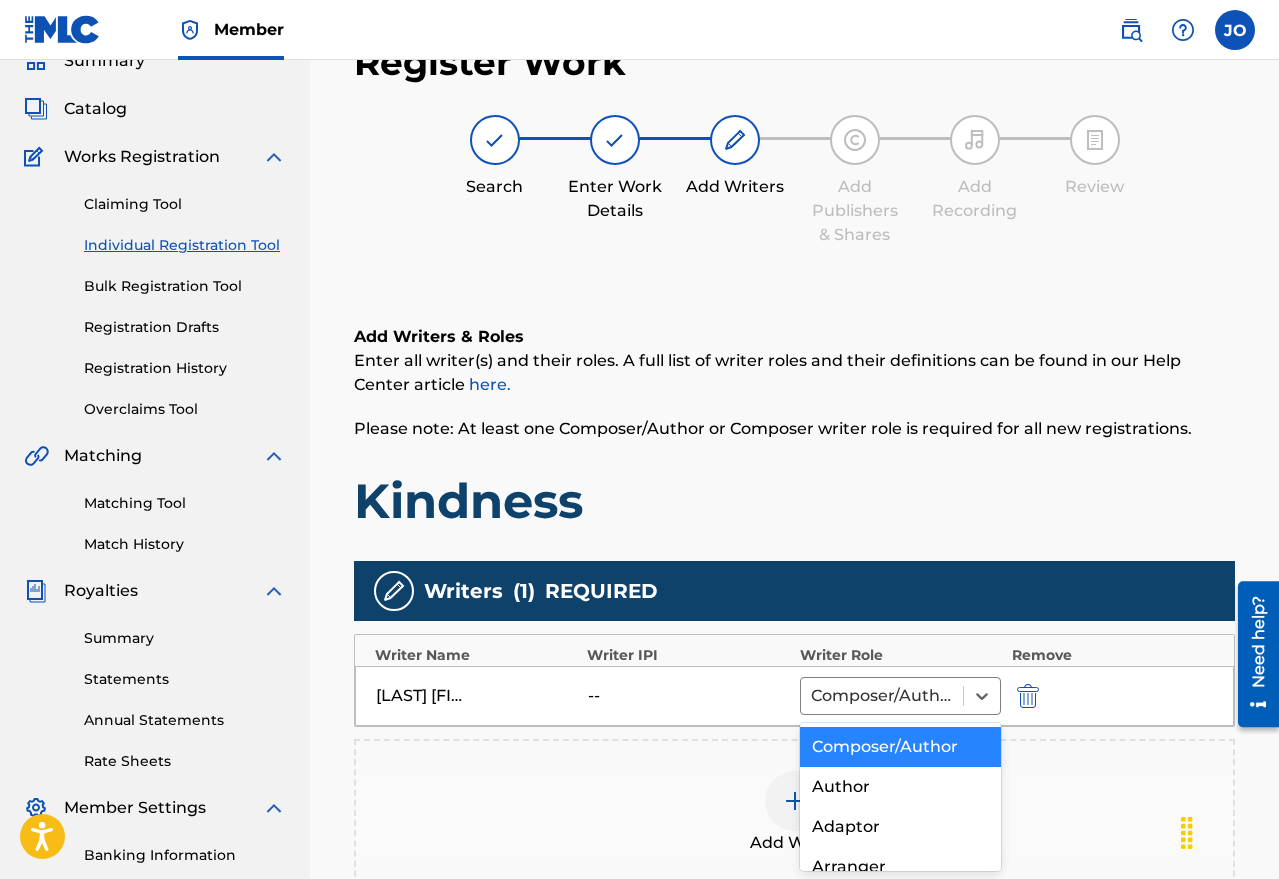 click on "Composer/Author" at bounding box center [901, 747] 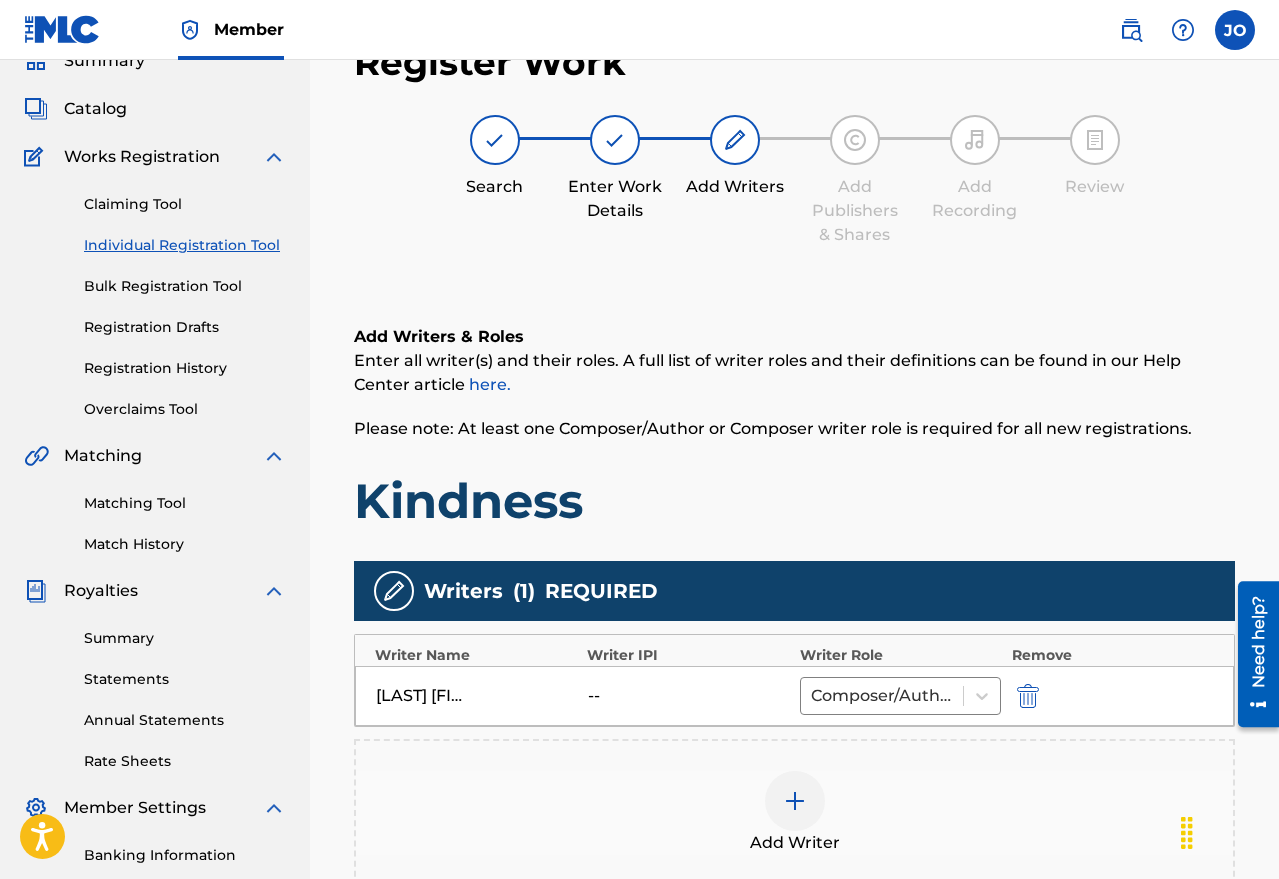 click at bounding box center [795, 801] 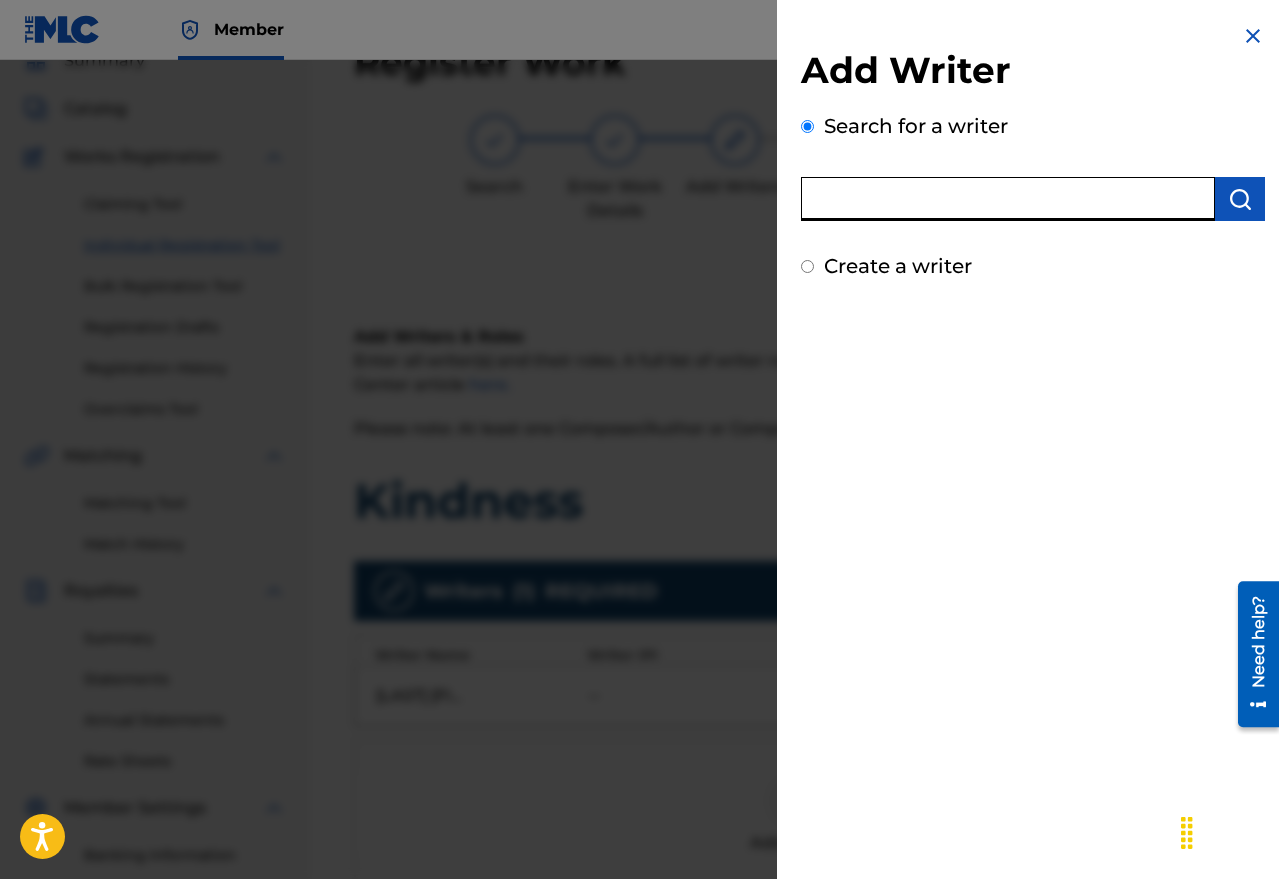 click at bounding box center (1008, 199) 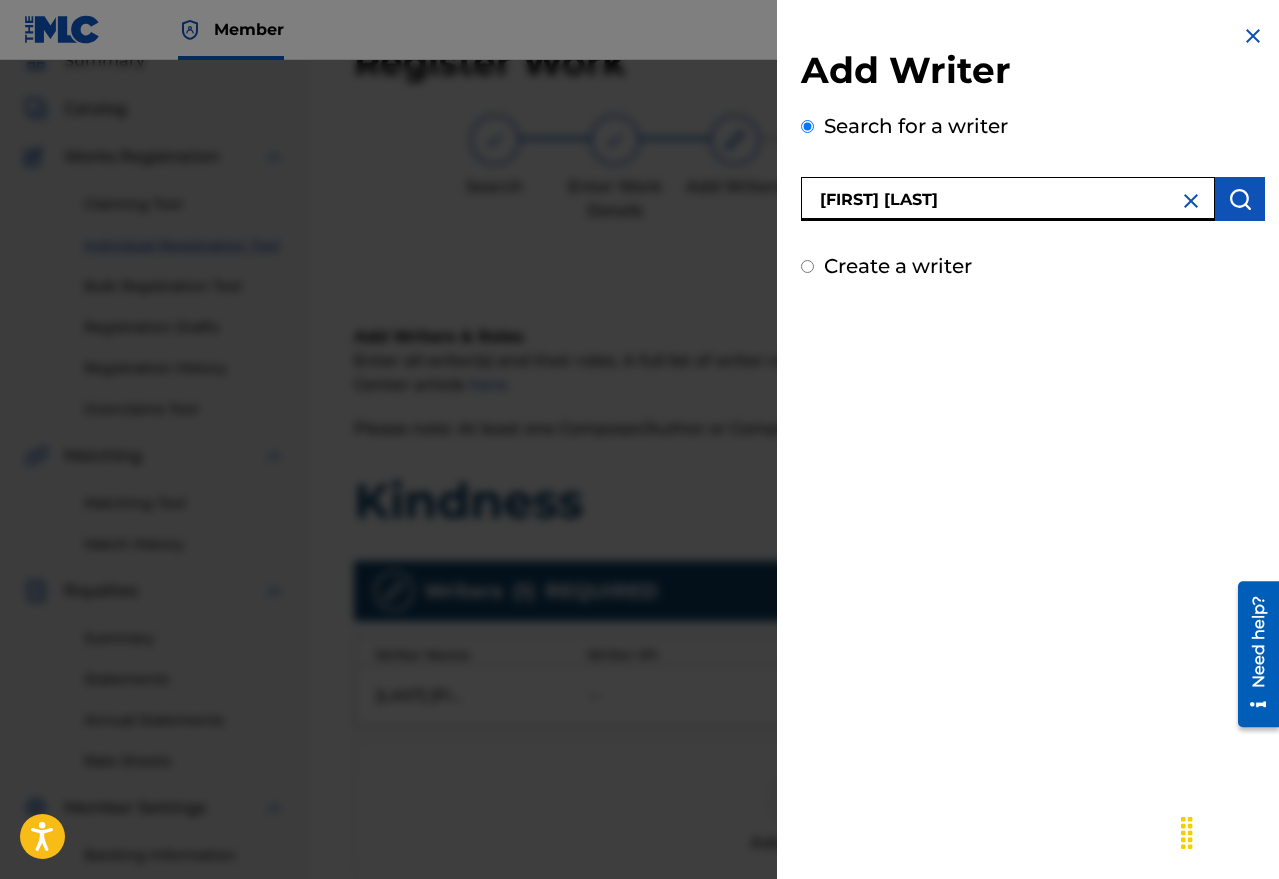type on "[FIRST] [LAST]" 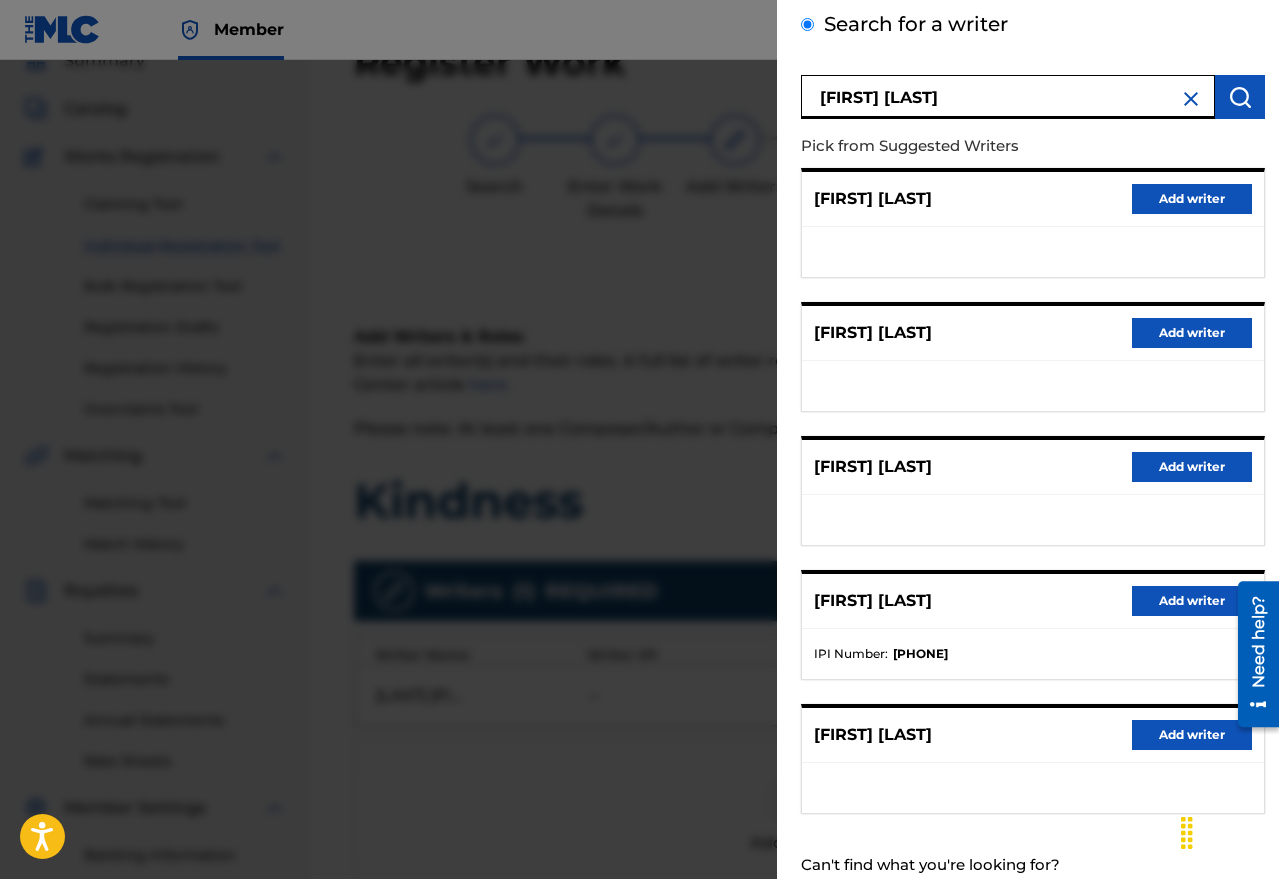 scroll, scrollTop: 163, scrollLeft: 0, axis: vertical 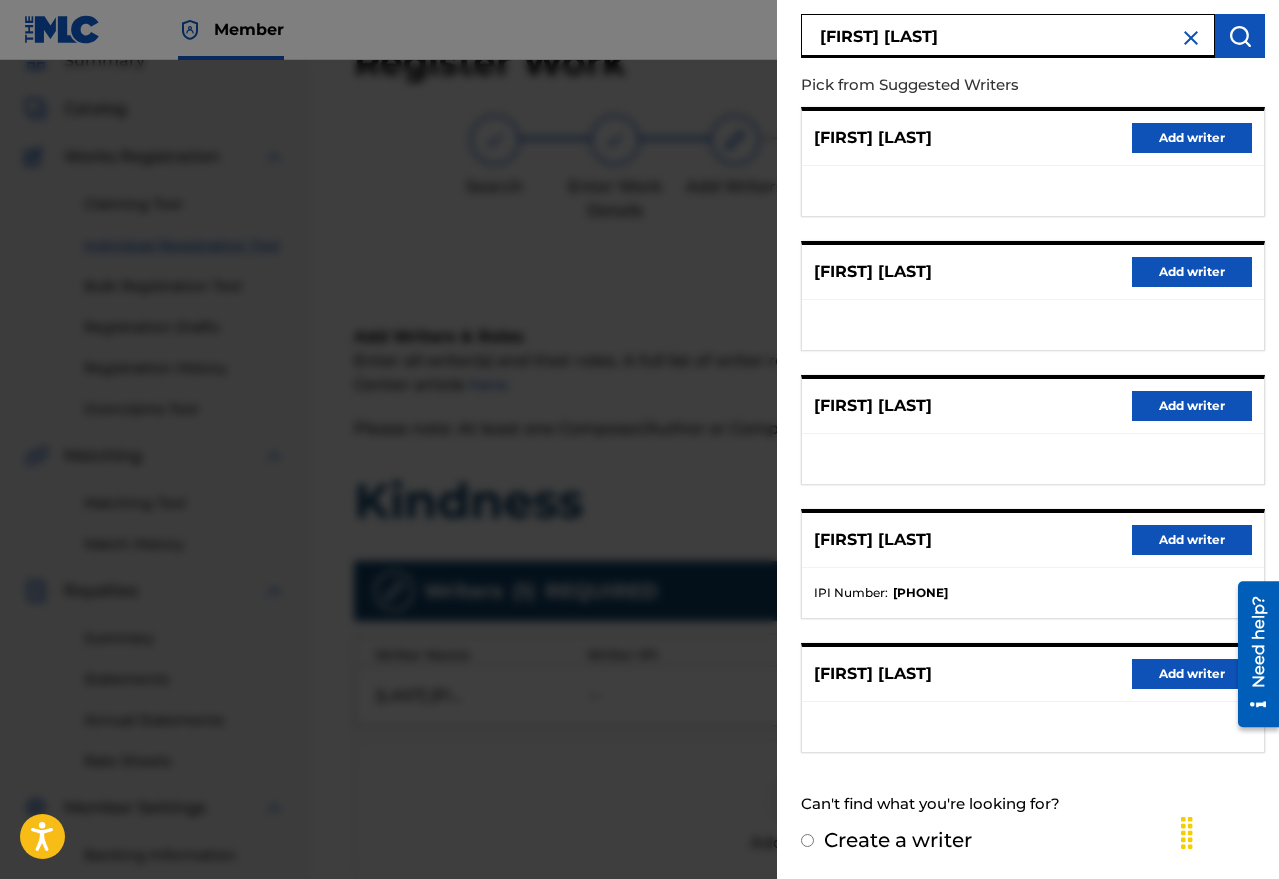 click on "Create a writer" at bounding box center [898, 840] 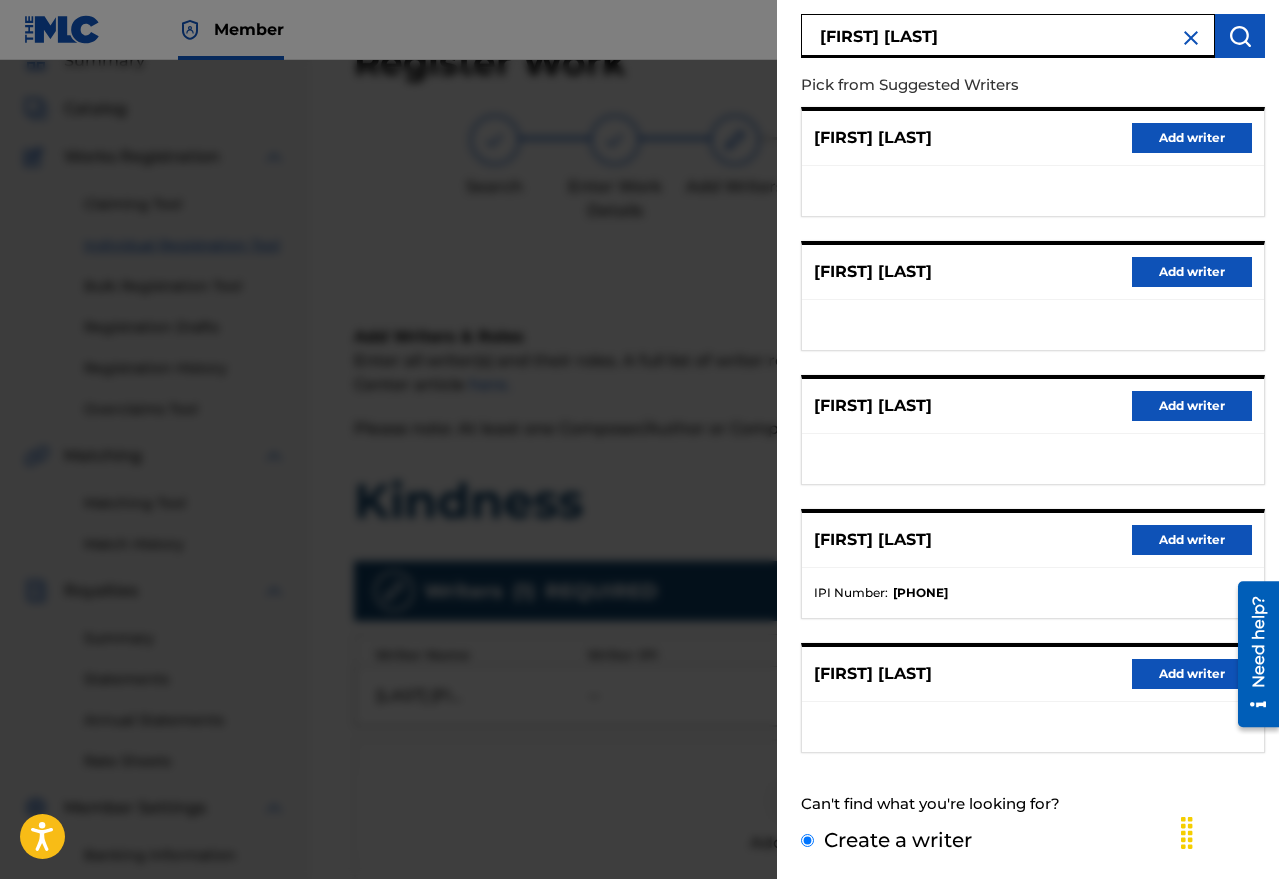 click on "Create a writer" at bounding box center (807, 840) 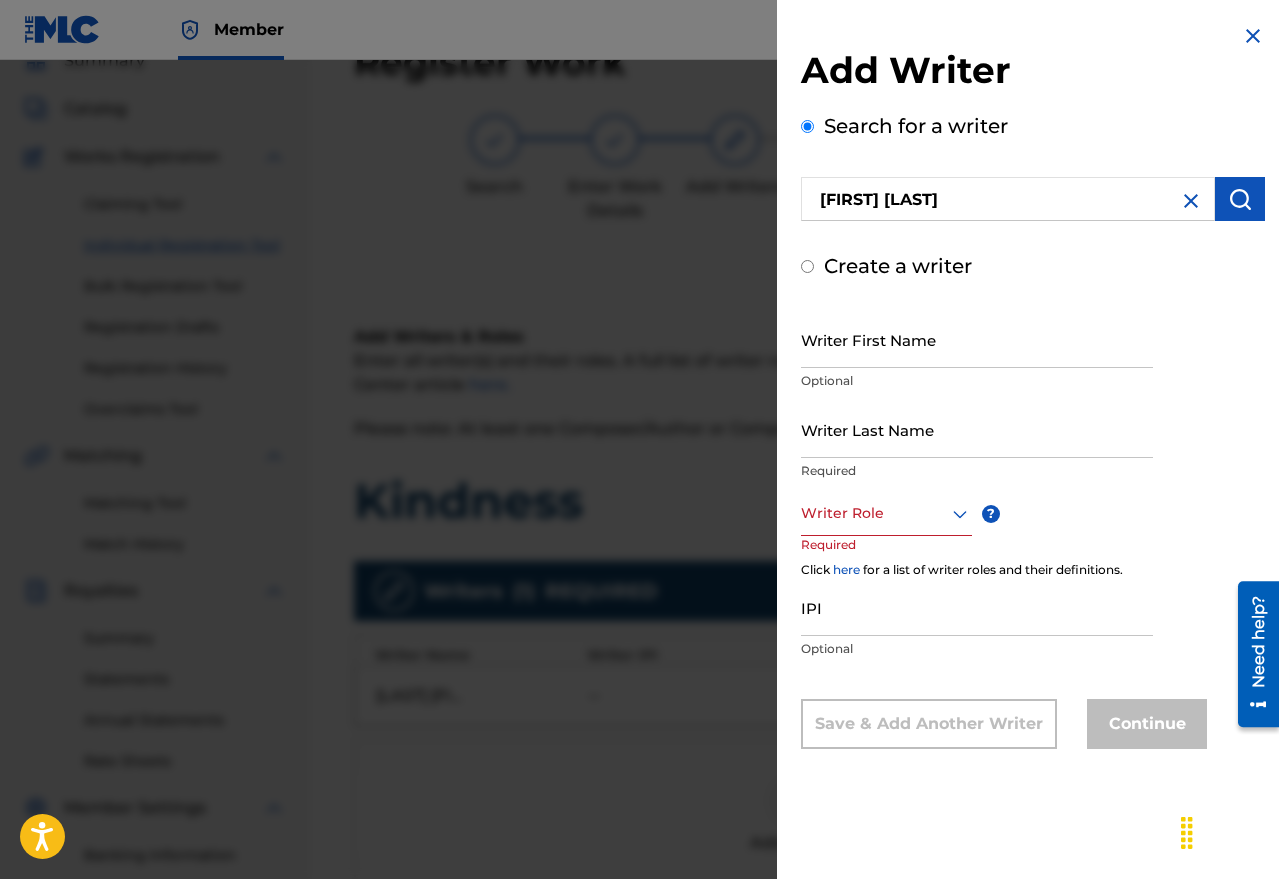 radio on "false" 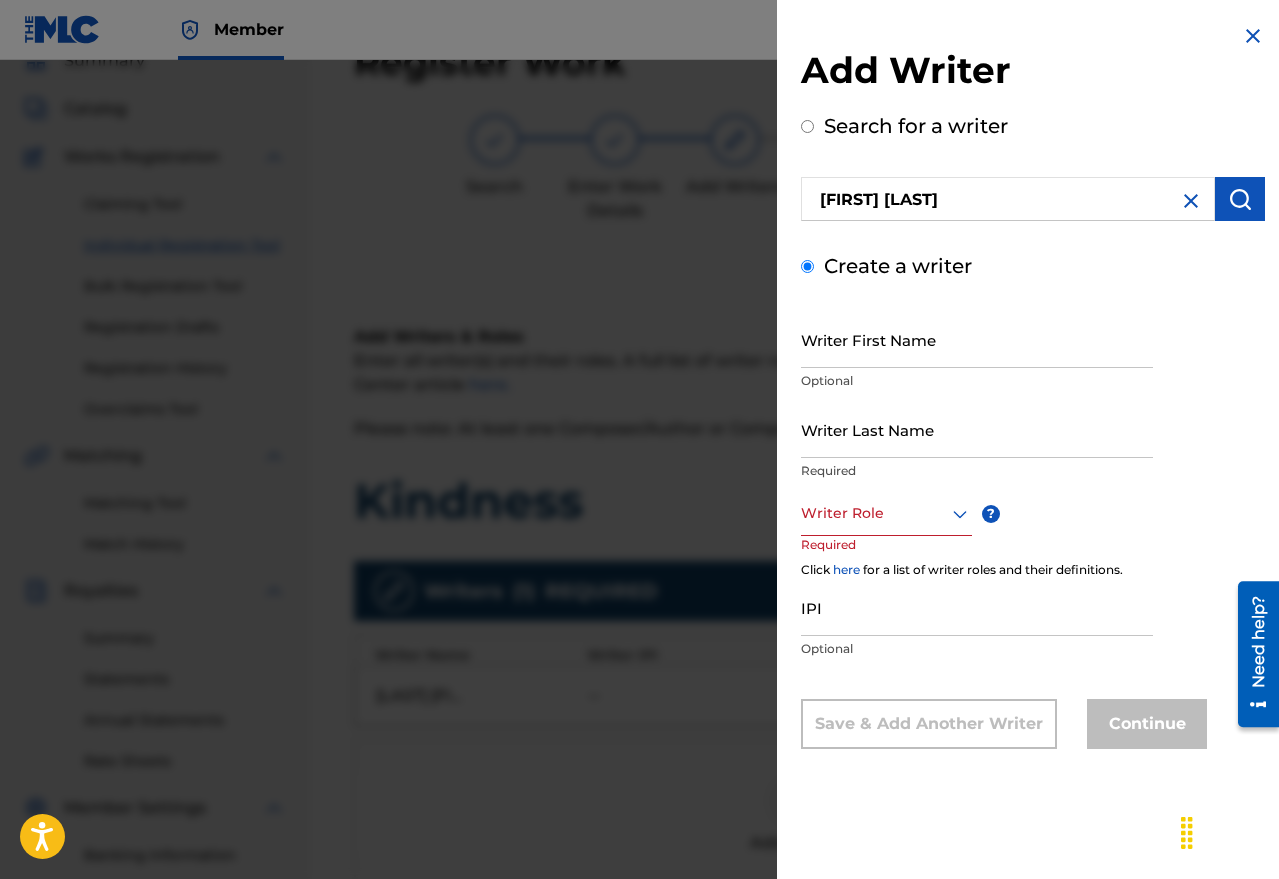 scroll, scrollTop: 0, scrollLeft: 0, axis: both 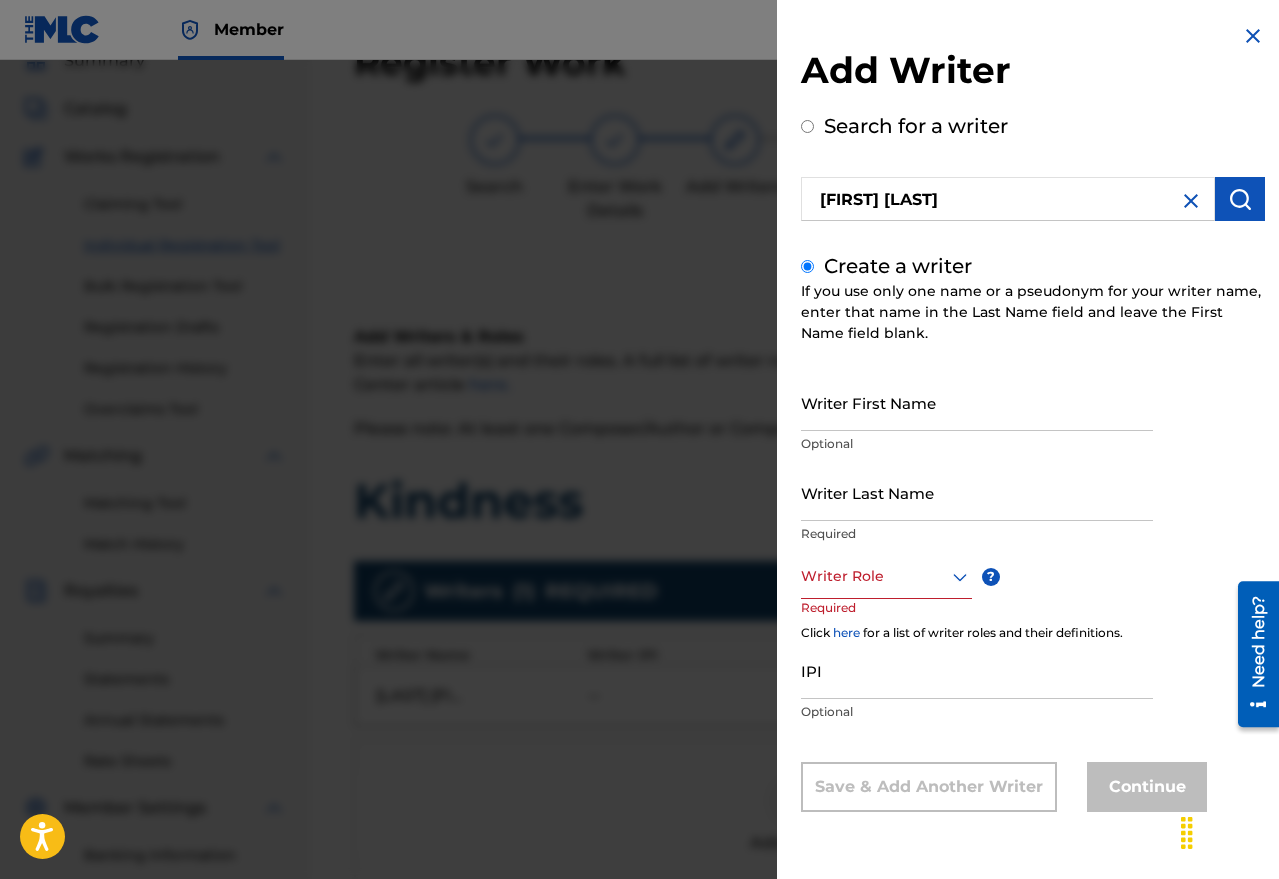 click on "Writer First Name" at bounding box center [977, 402] 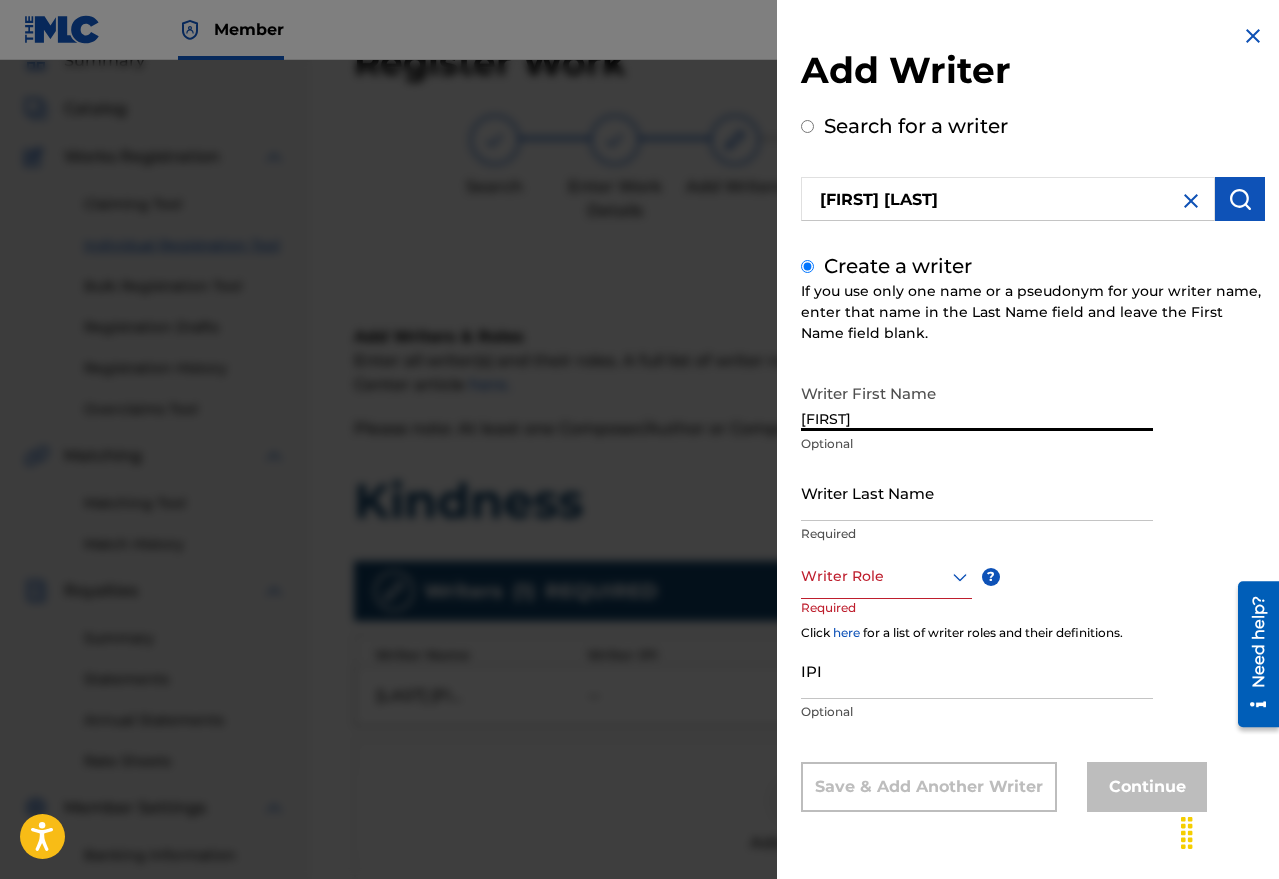 type on "[FIRST]" 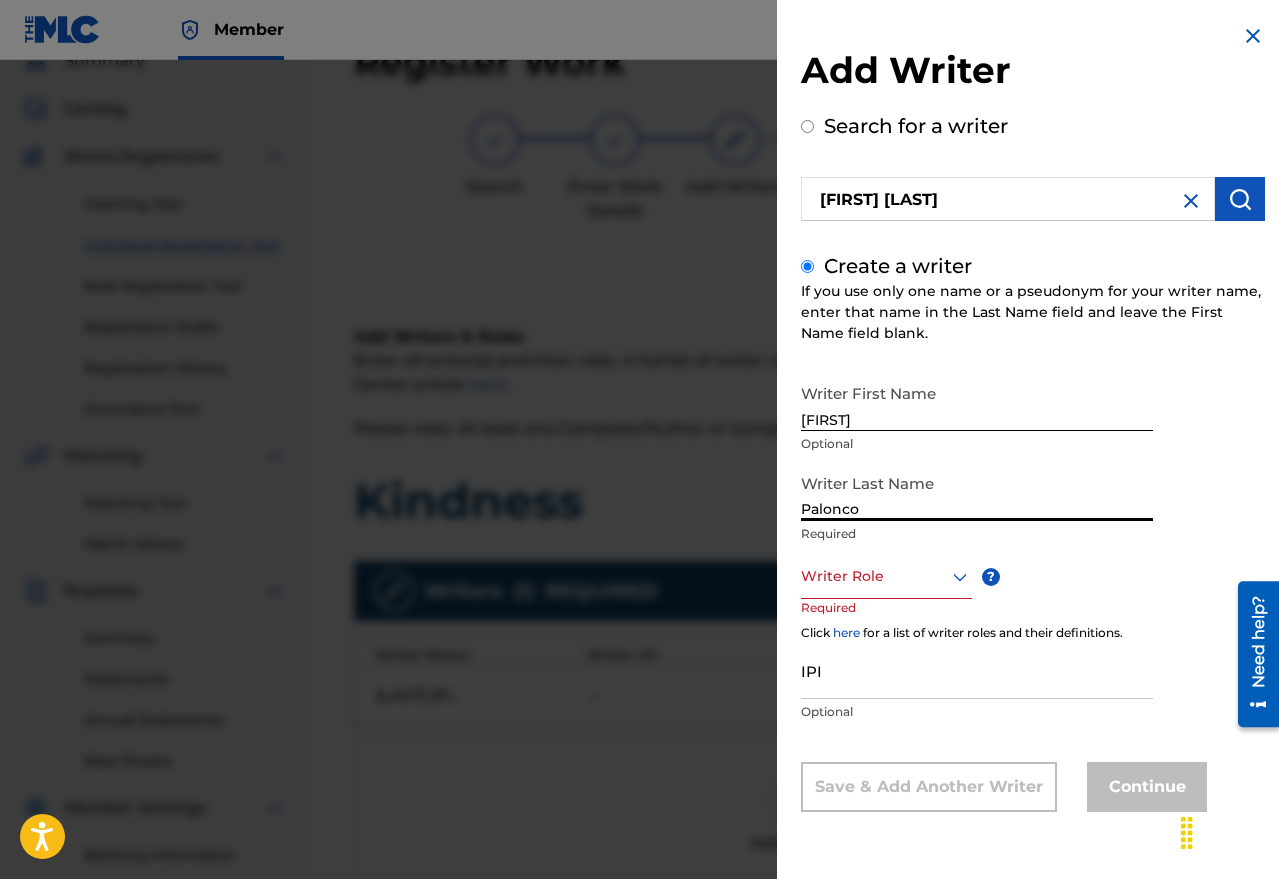 type on "Palonco" 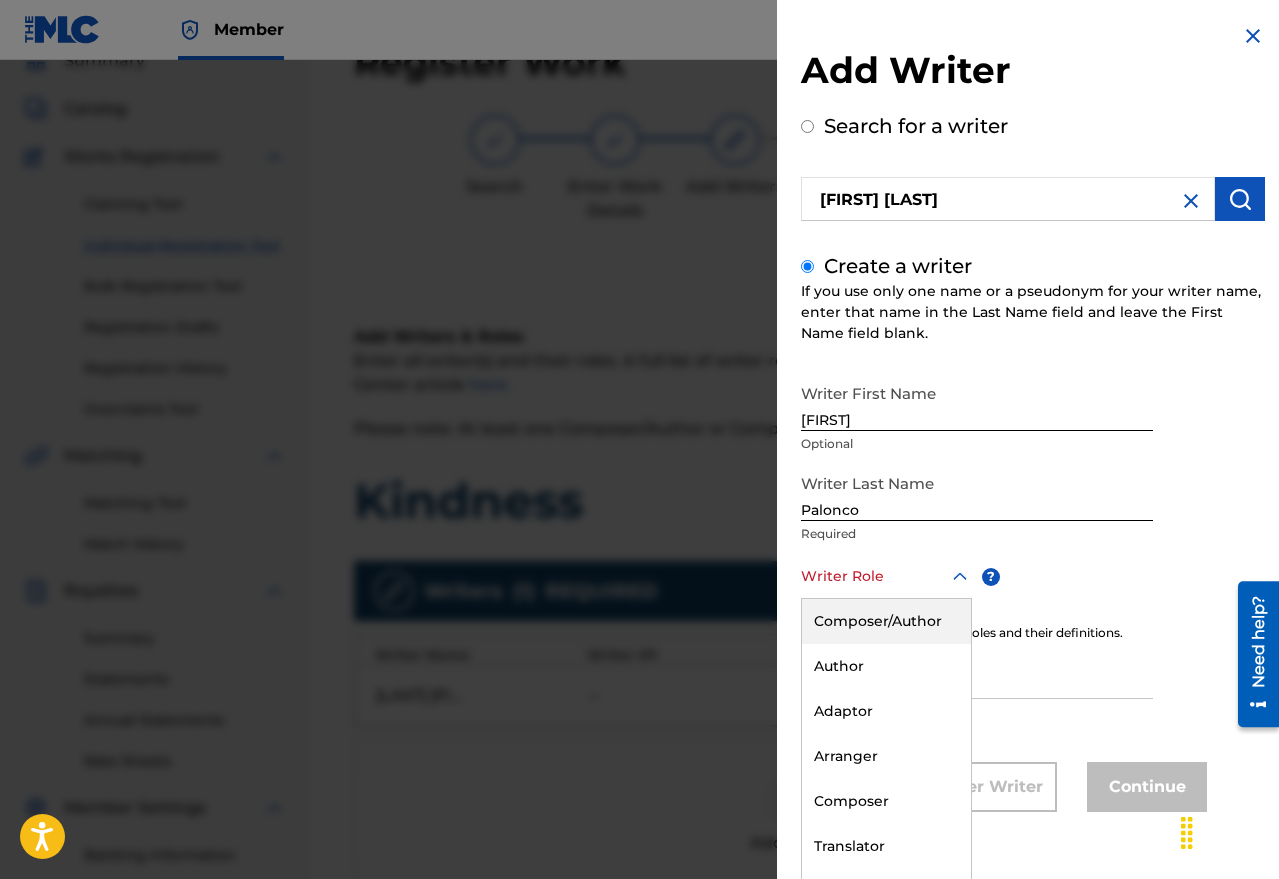 click on "Writer Role" at bounding box center [886, 576] 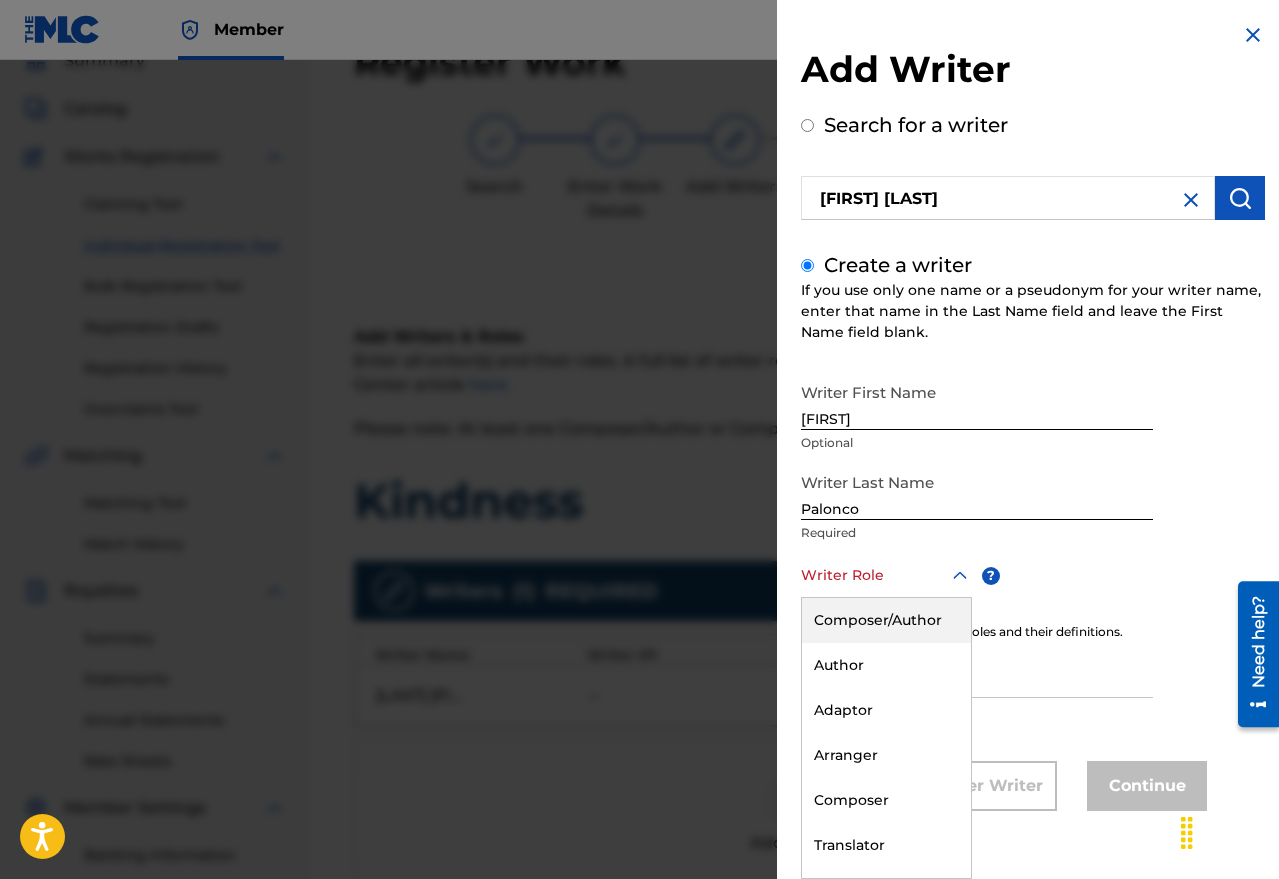 click on "Composer/Author" at bounding box center [886, 620] 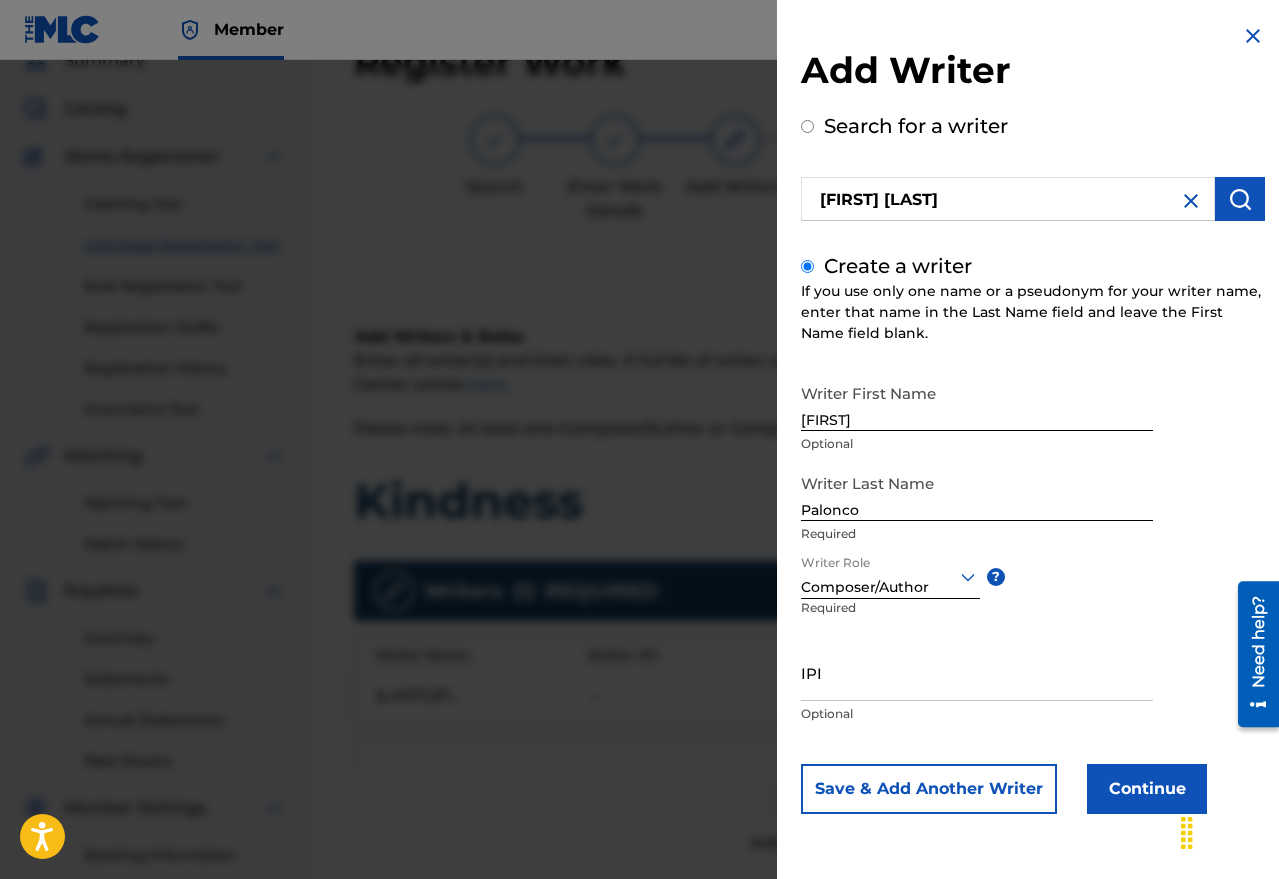 click on "Continue" at bounding box center [1147, 789] 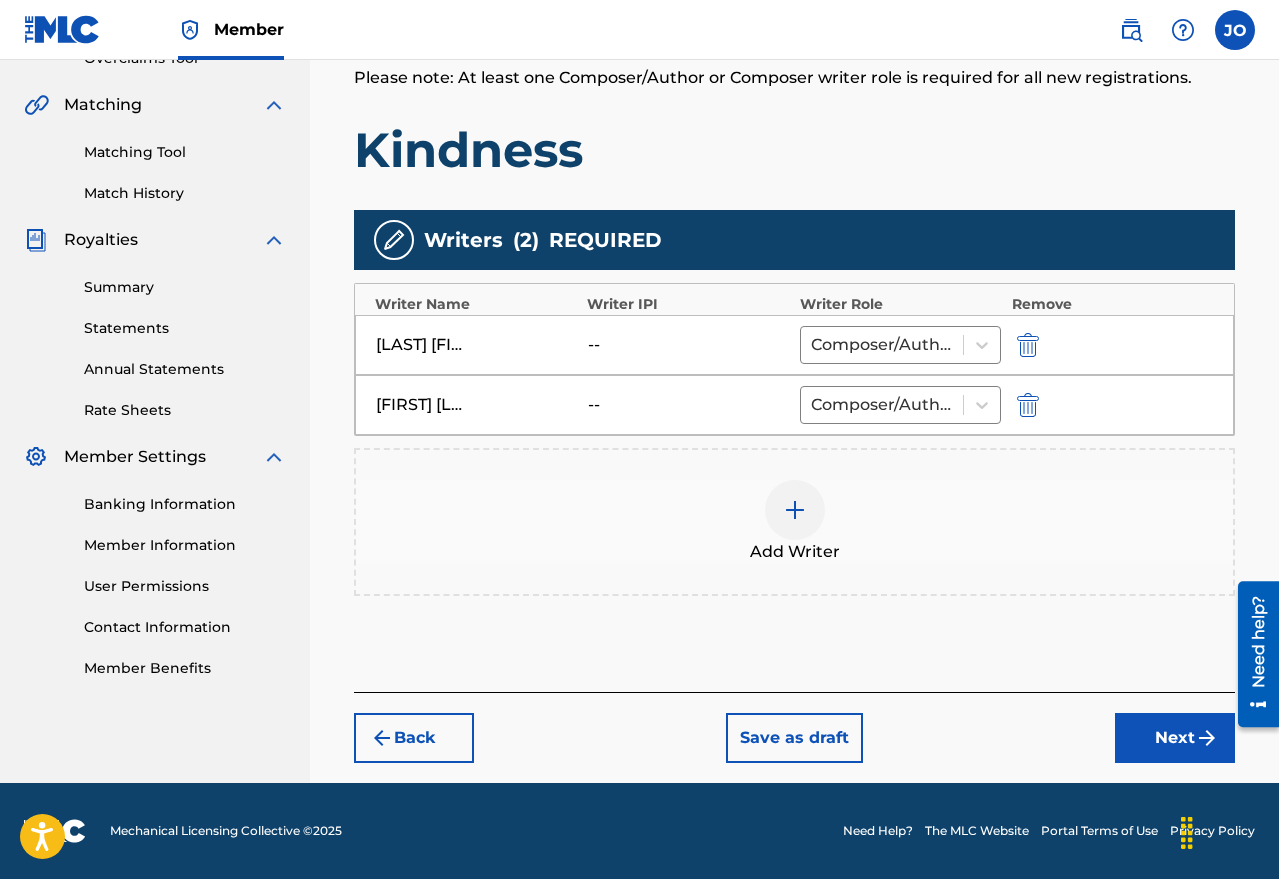 click on "Next" at bounding box center [1175, 738] 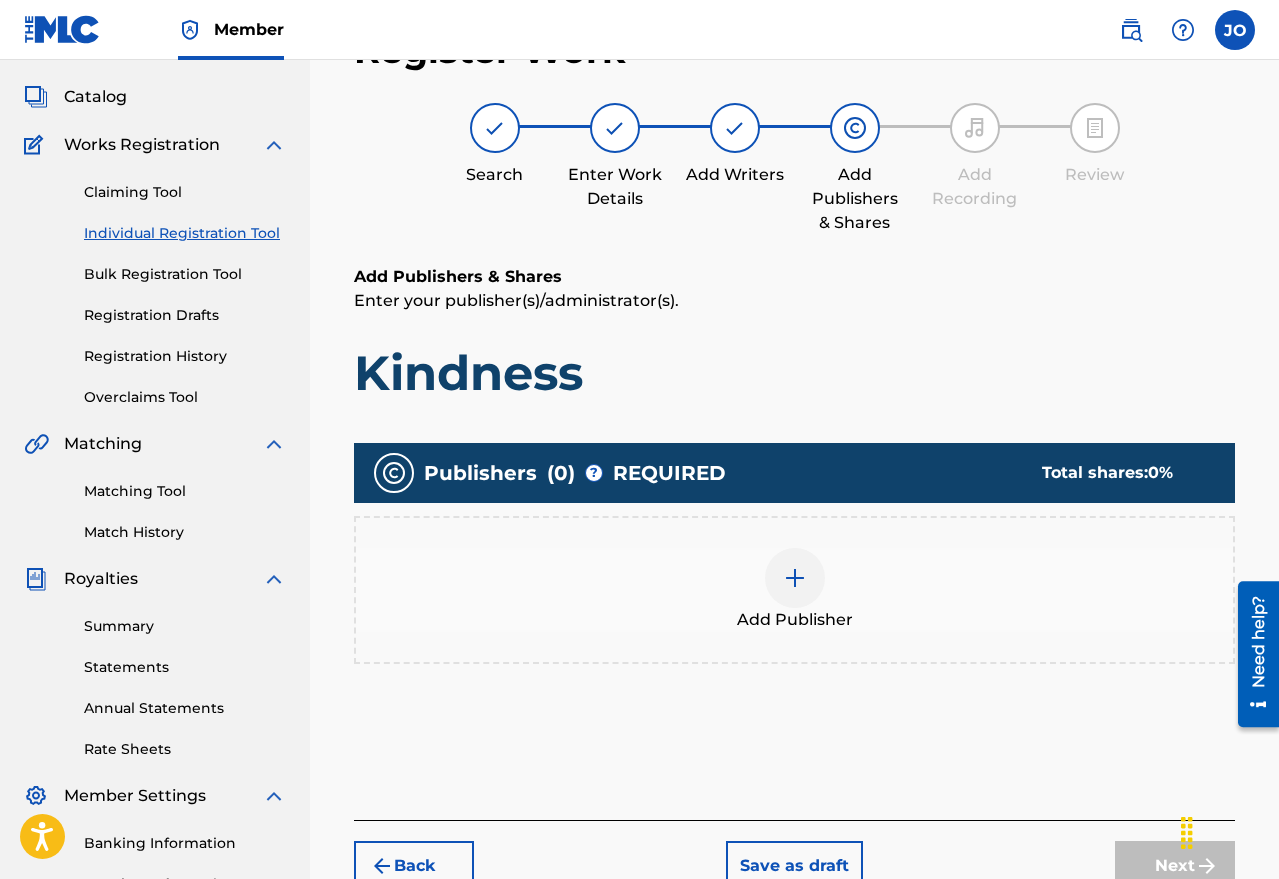 scroll, scrollTop: 90, scrollLeft: 0, axis: vertical 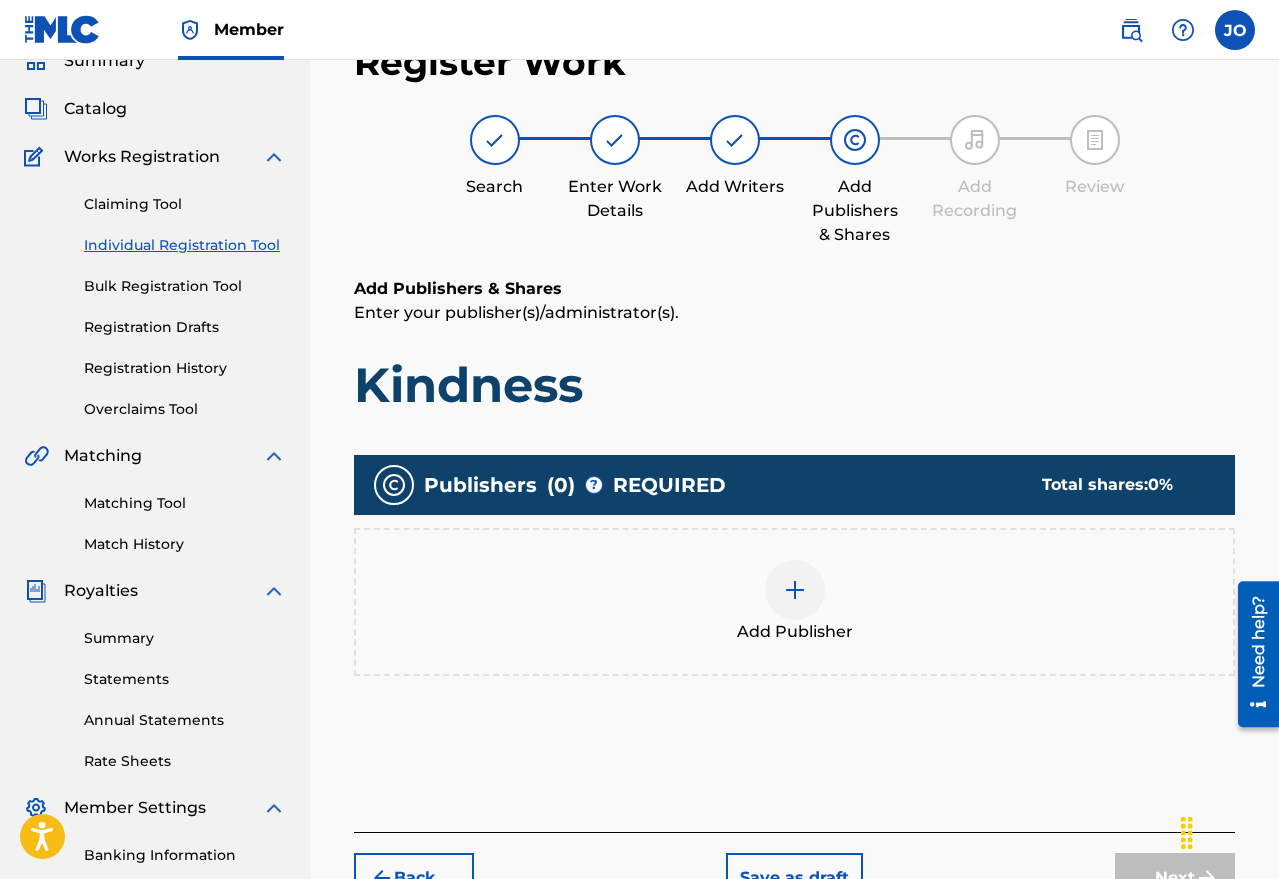 click on "Add Publisher" at bounding box center (795, 632) 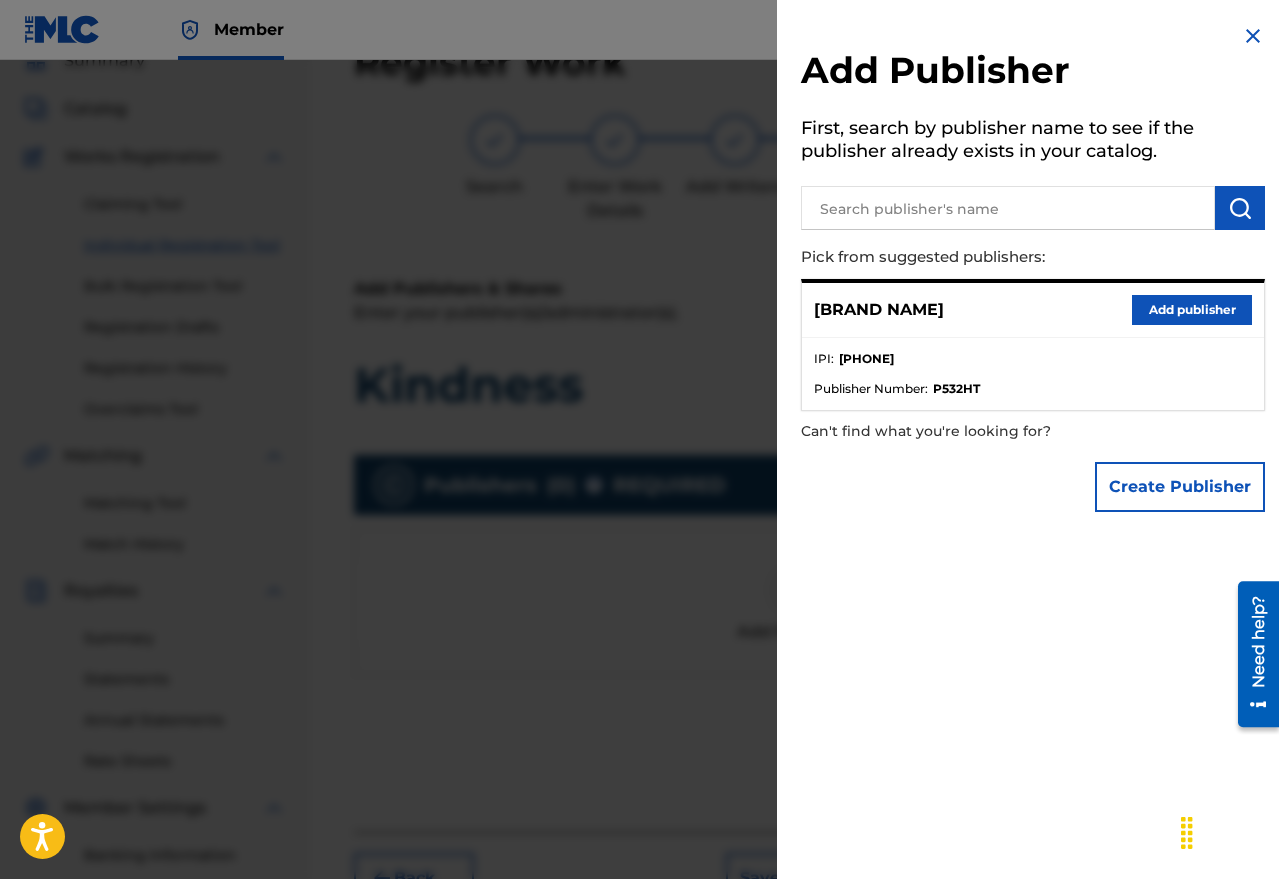 click on "Add publisher" at bounding box center (1192, 310) 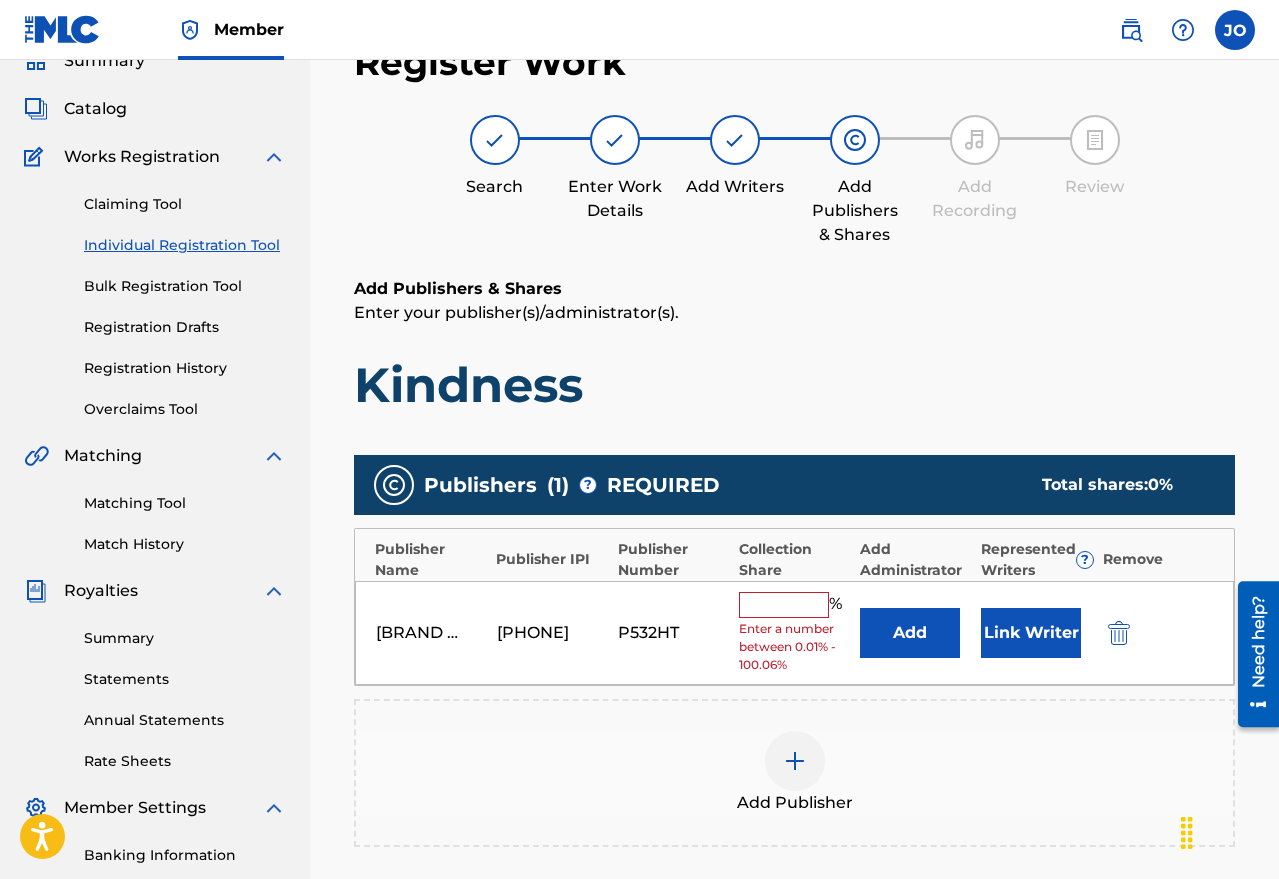 click at bounding box center (784, 605) 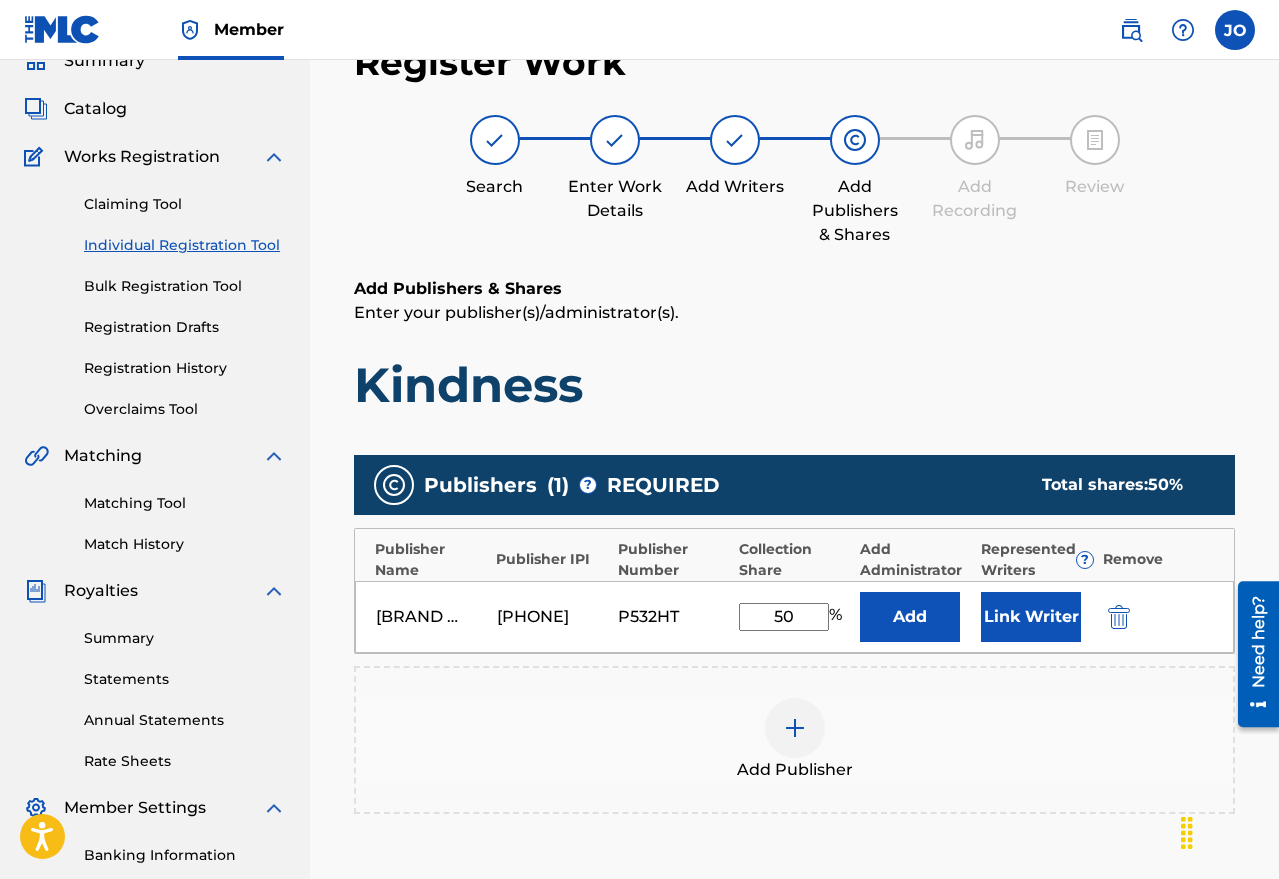 type on "50" 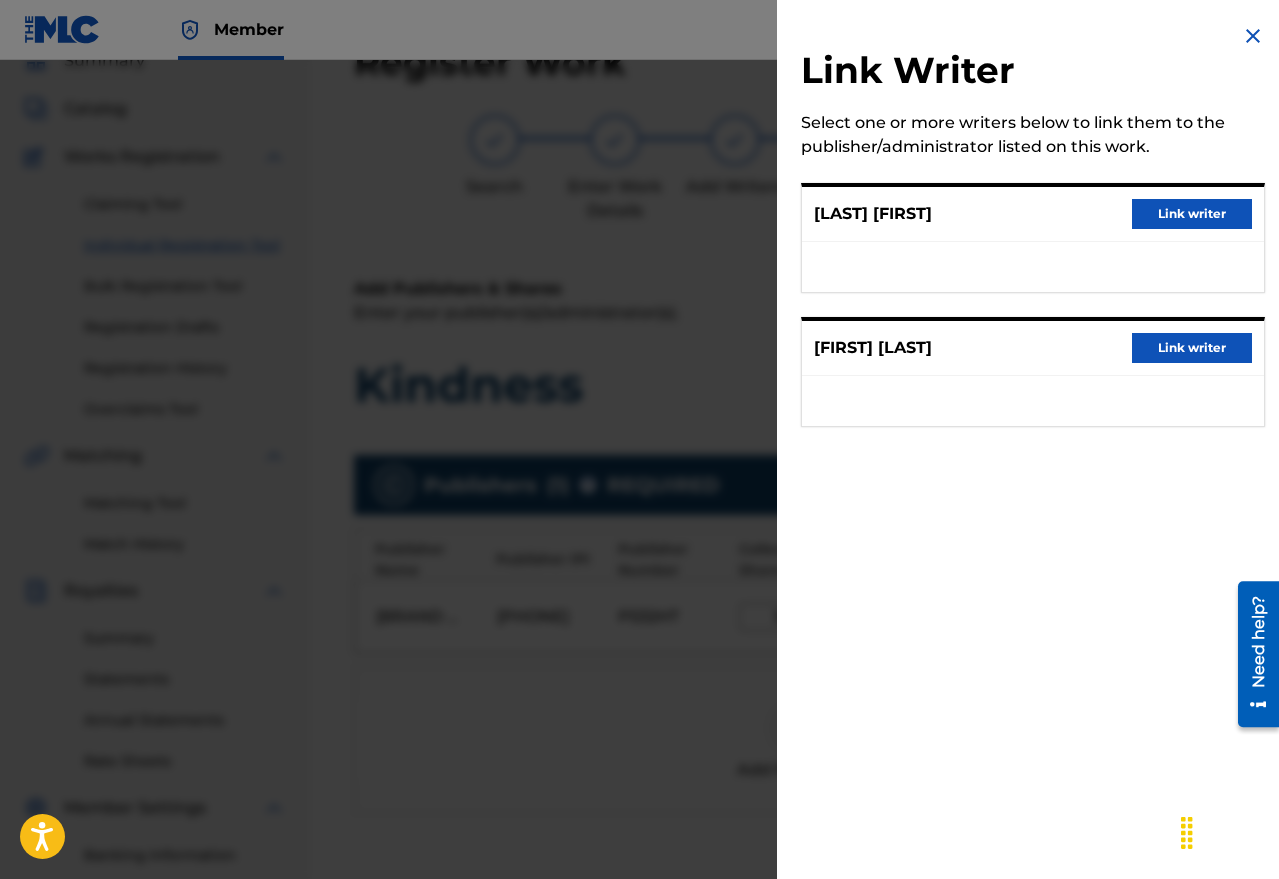 click on "Link writer" at bounding box center (1192, 214) 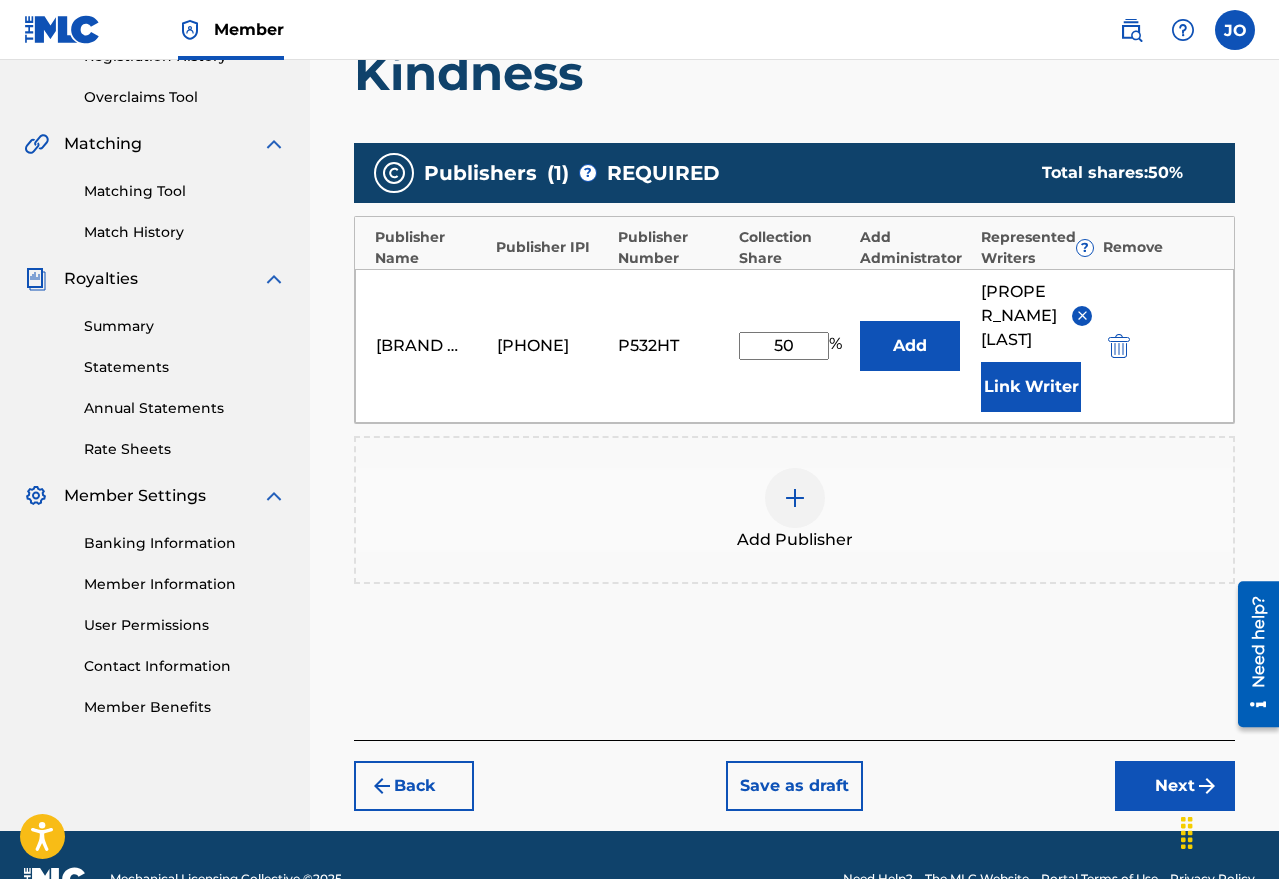 click on "Next" at bounding box center [1175, 786] 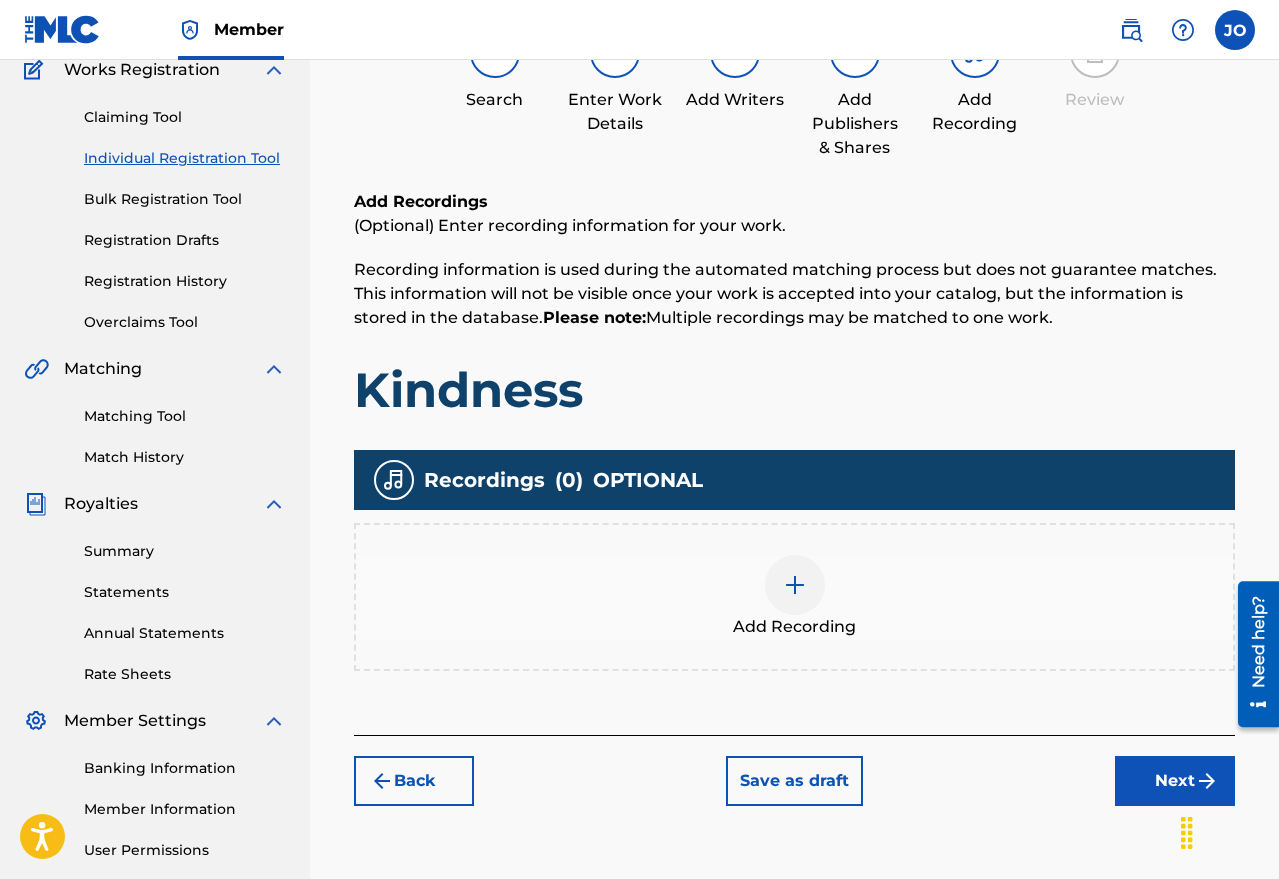scroll, scrollTop: 90, scrollLeft: 0, axis: vertical 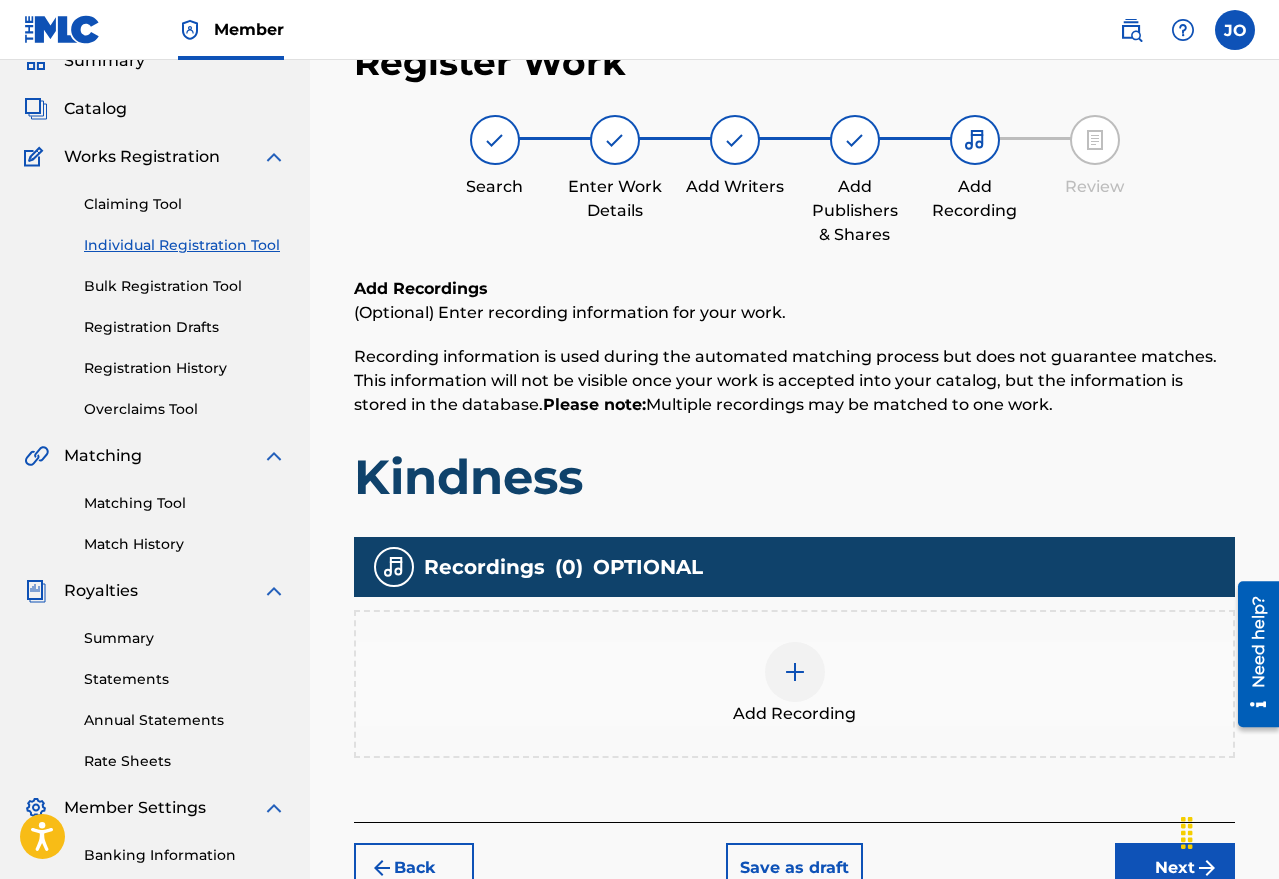 click on "Add Recording" at bounding box center (794, 714) 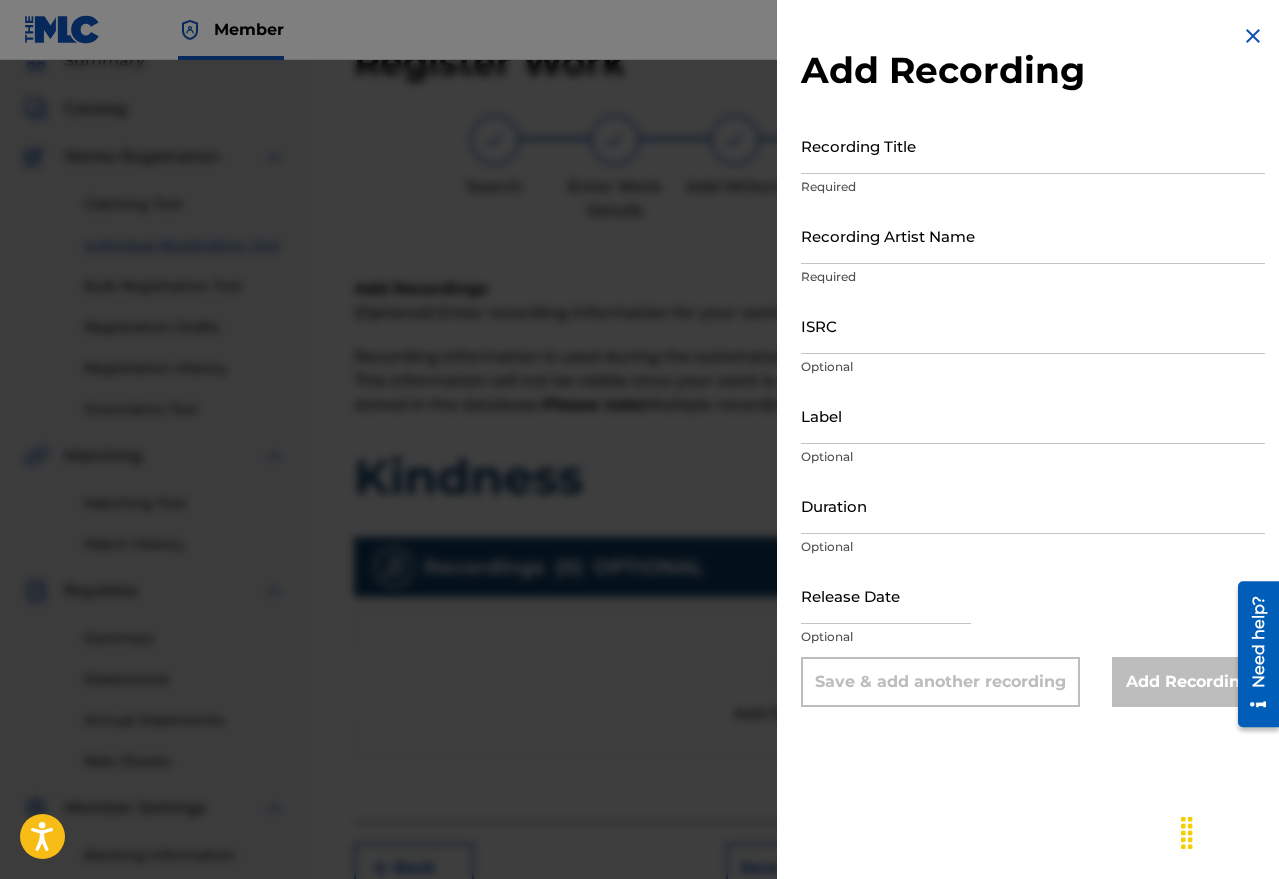 click on "Recording Title" at bounding box center (1033, 145) 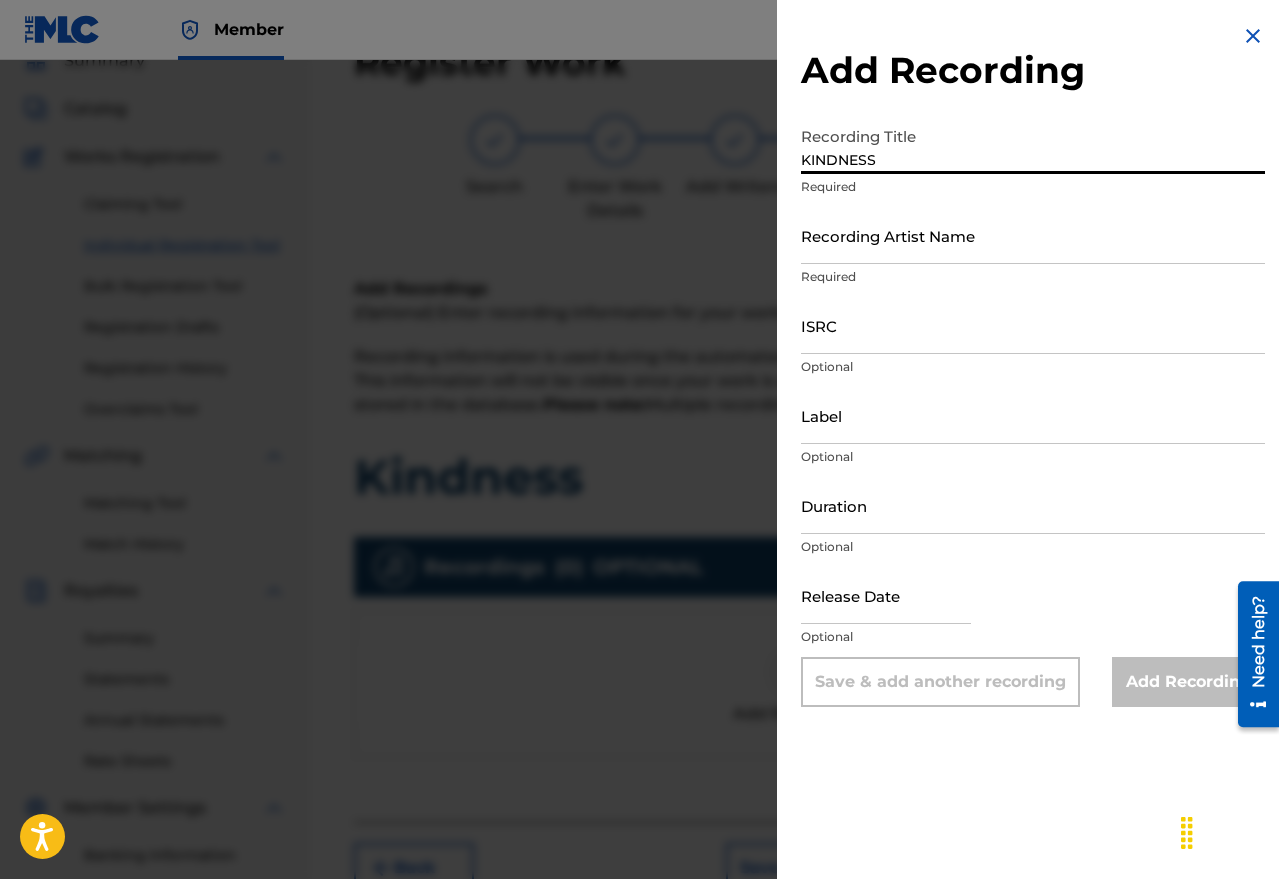 type on "KINDNESS" 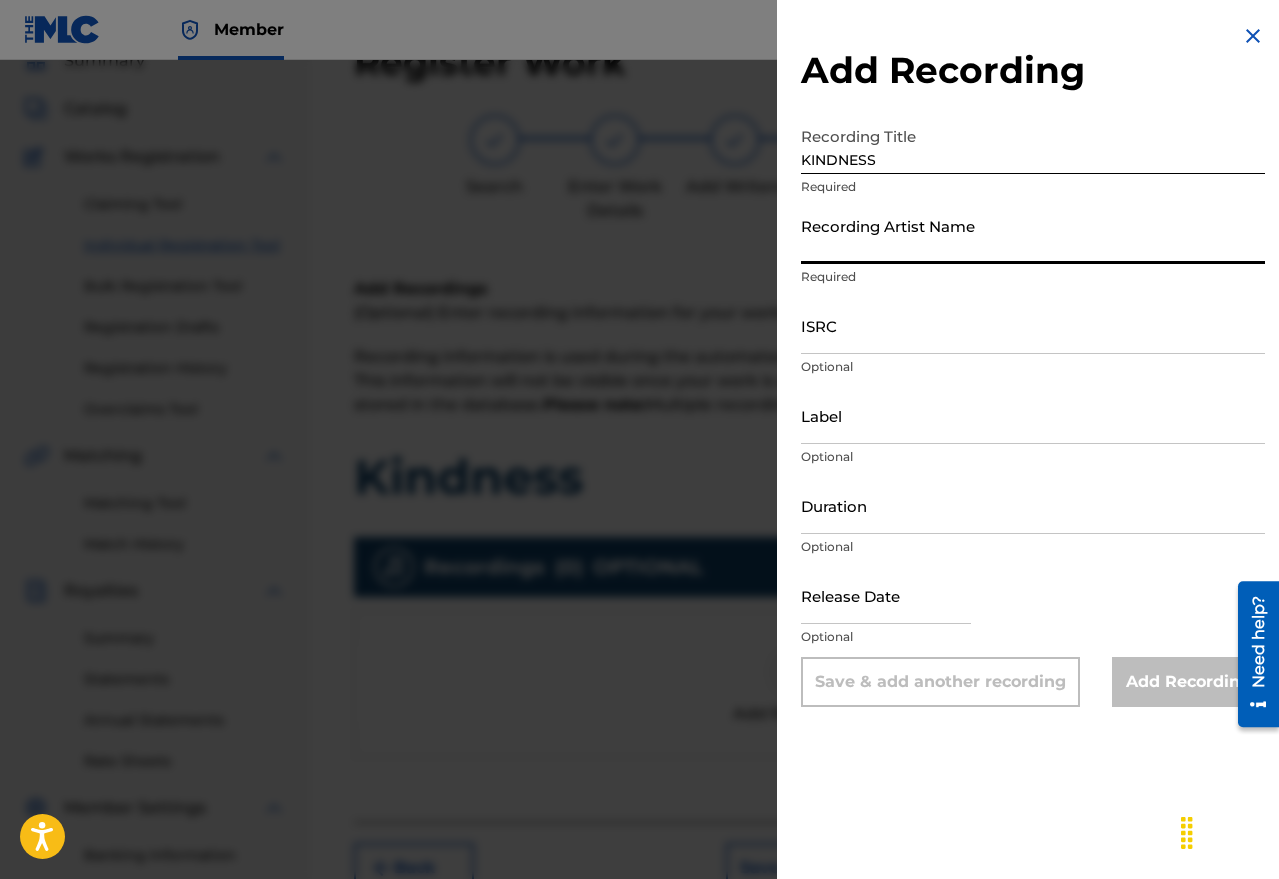 click on "Recording Artist Name" at bounding box center [1033, 235] 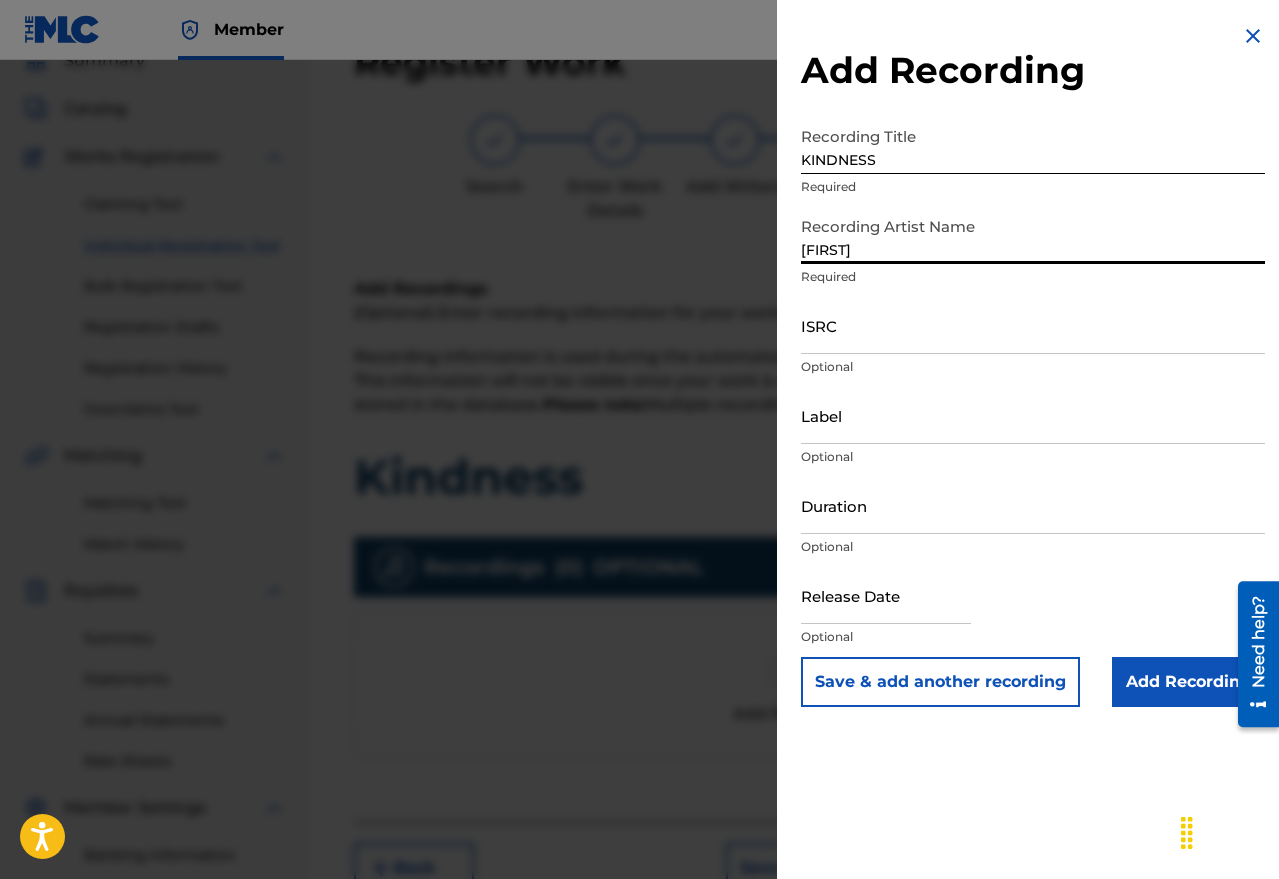 type on "[FIRST] and [FIRST]" 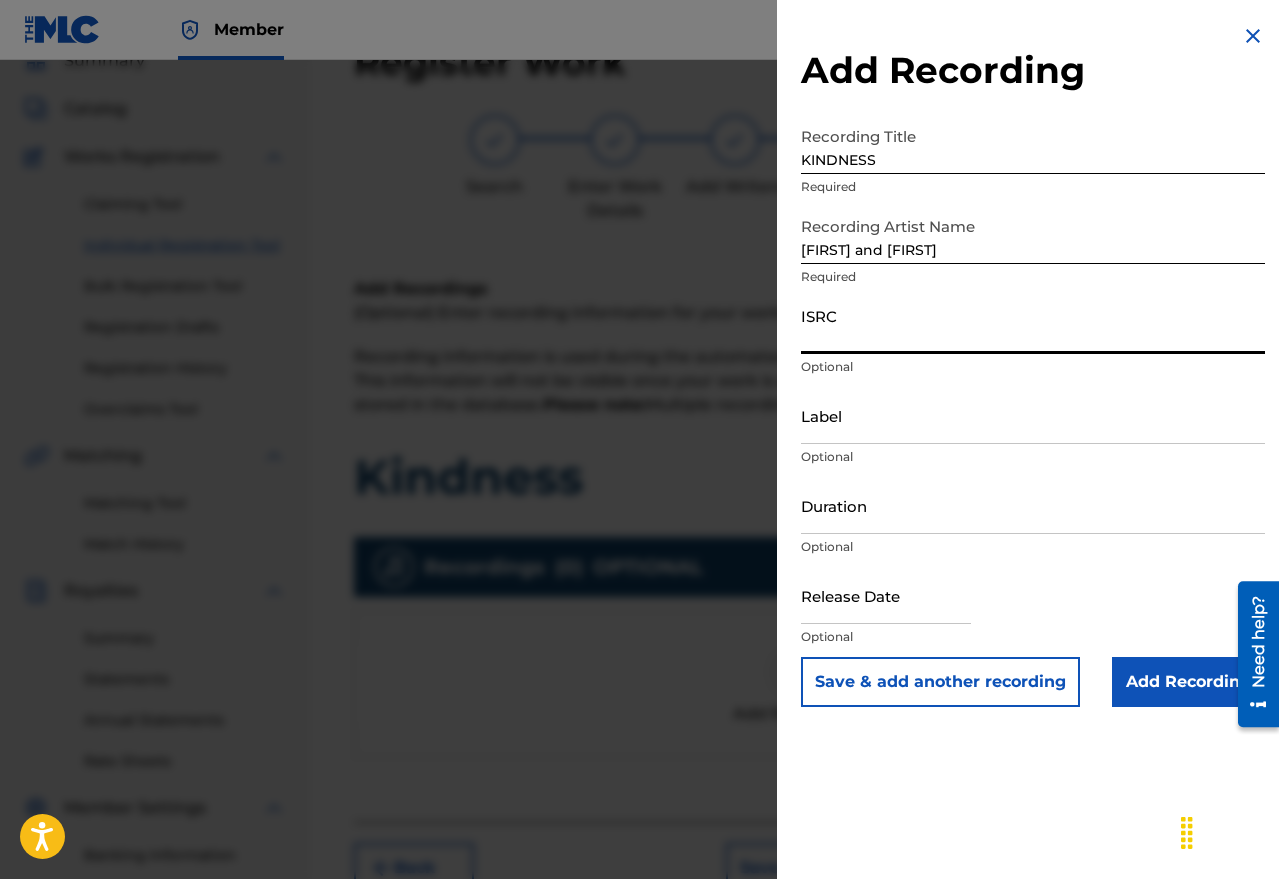 click on "ISRC" at bounding box center [1033, 325] 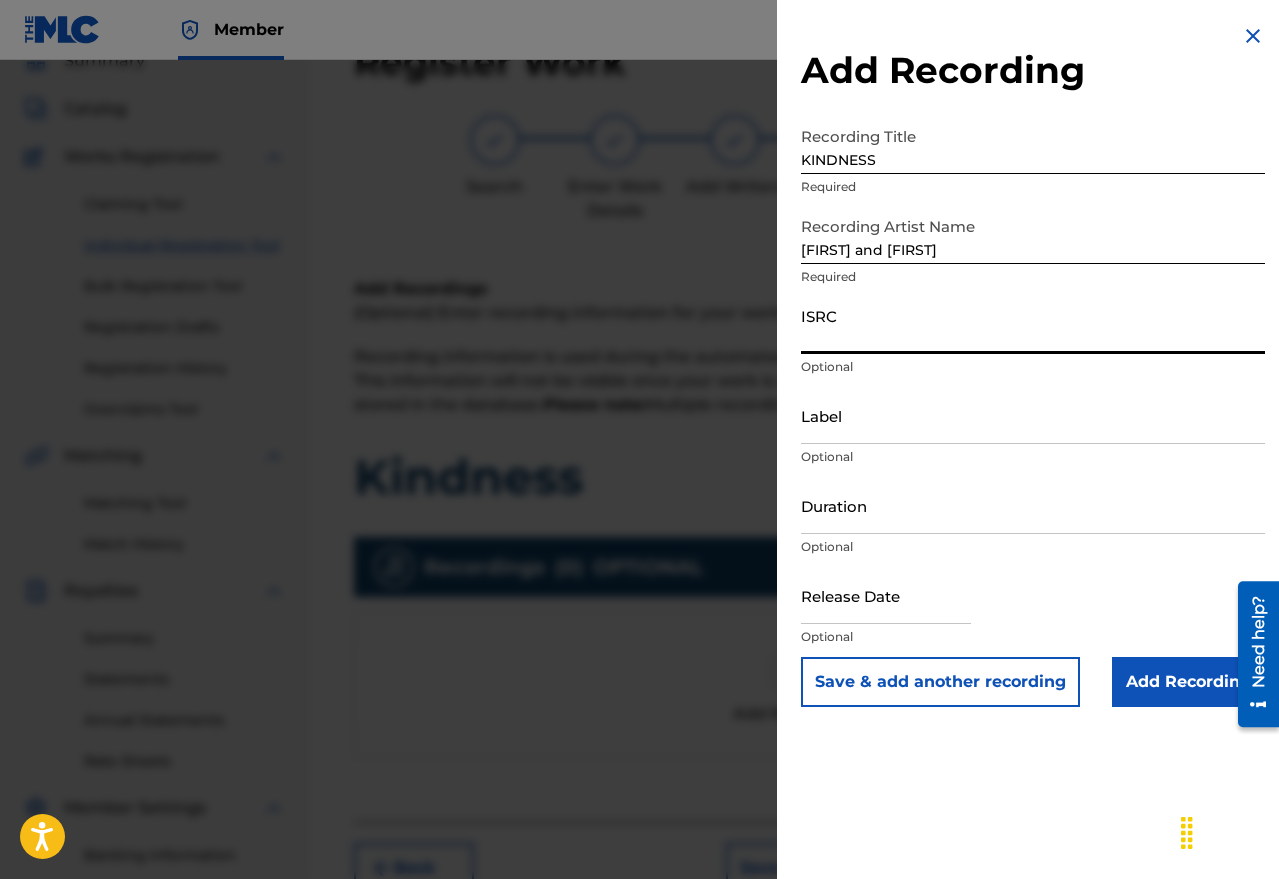 paste on "[NUMBER]" 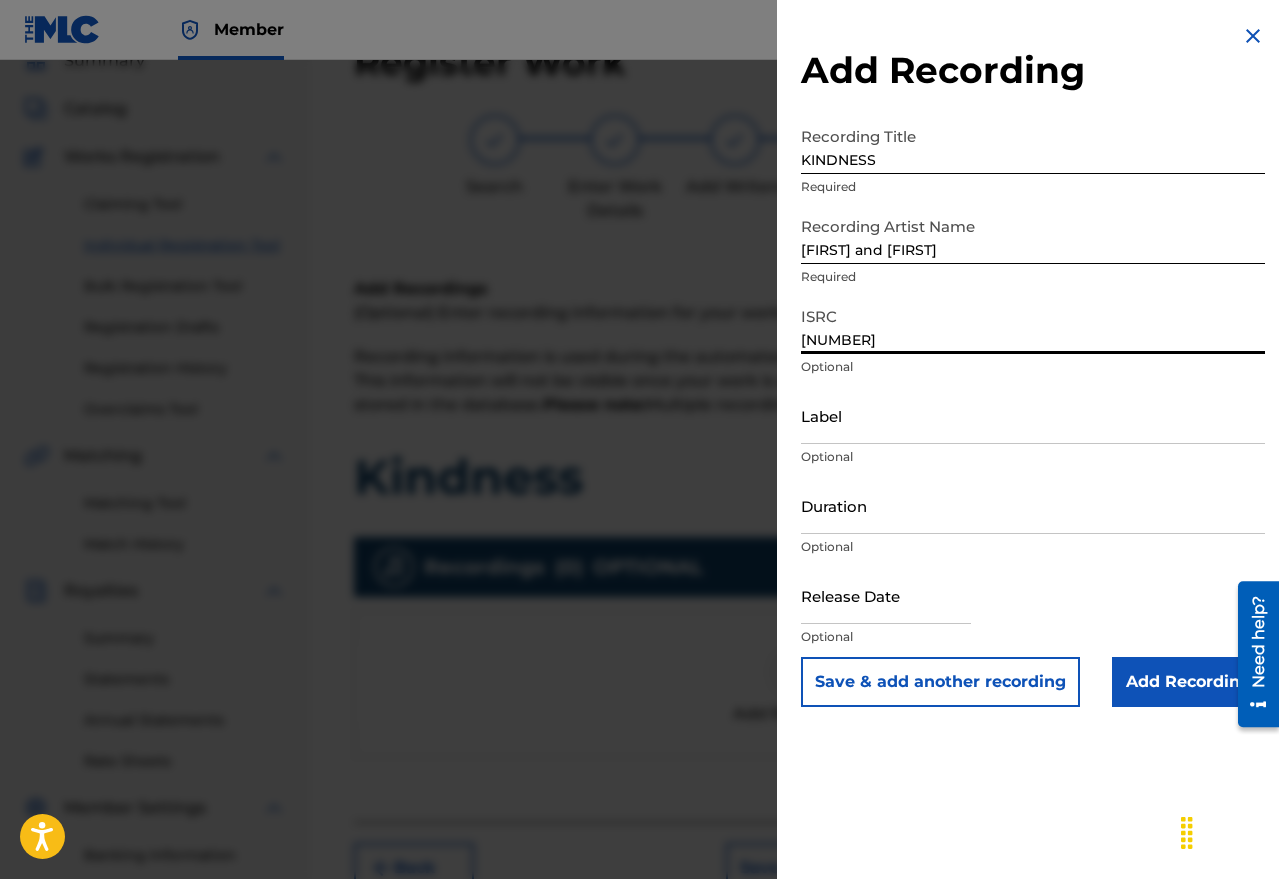 type on "[NUMBER]" 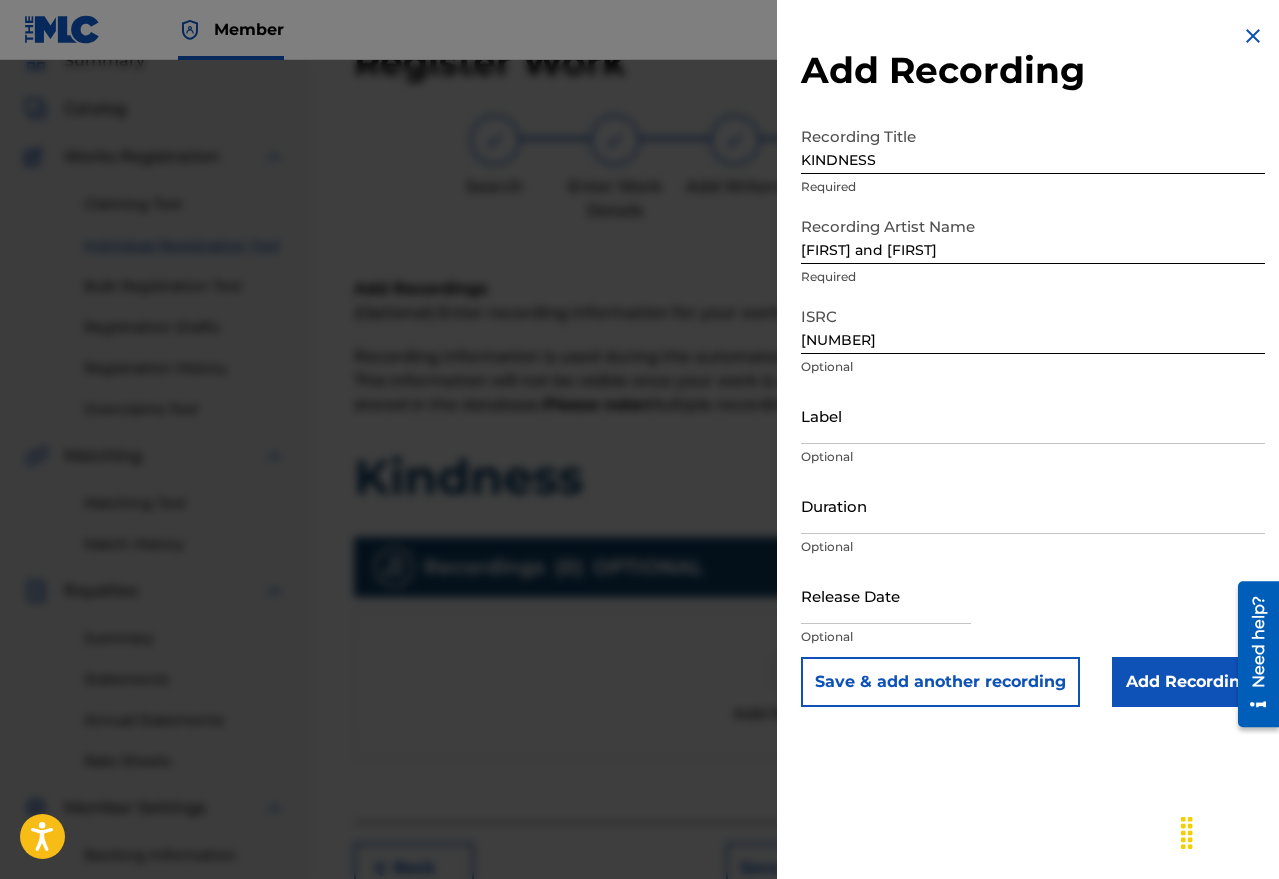 click on "Duration" at bounding box center [1033, 505] 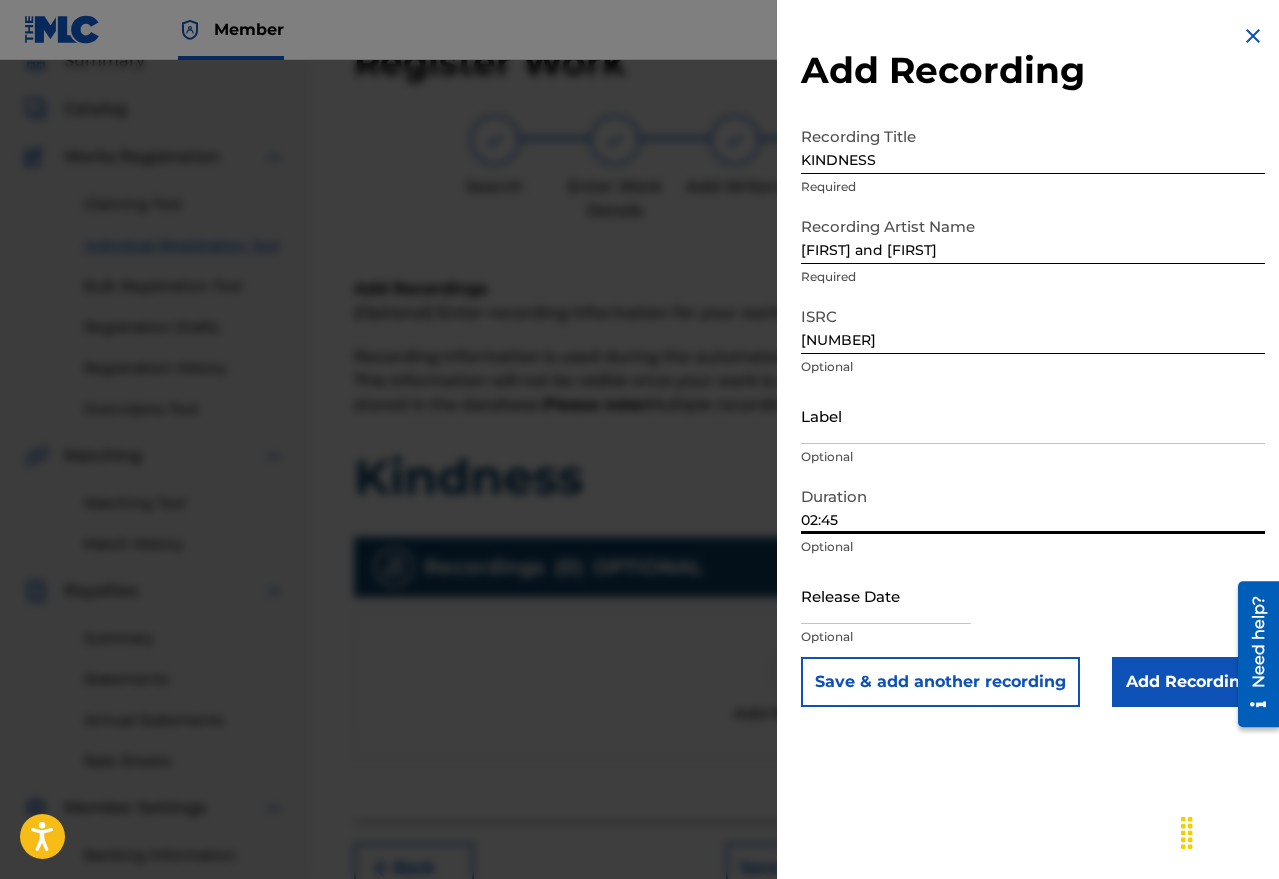 type on "02:45" 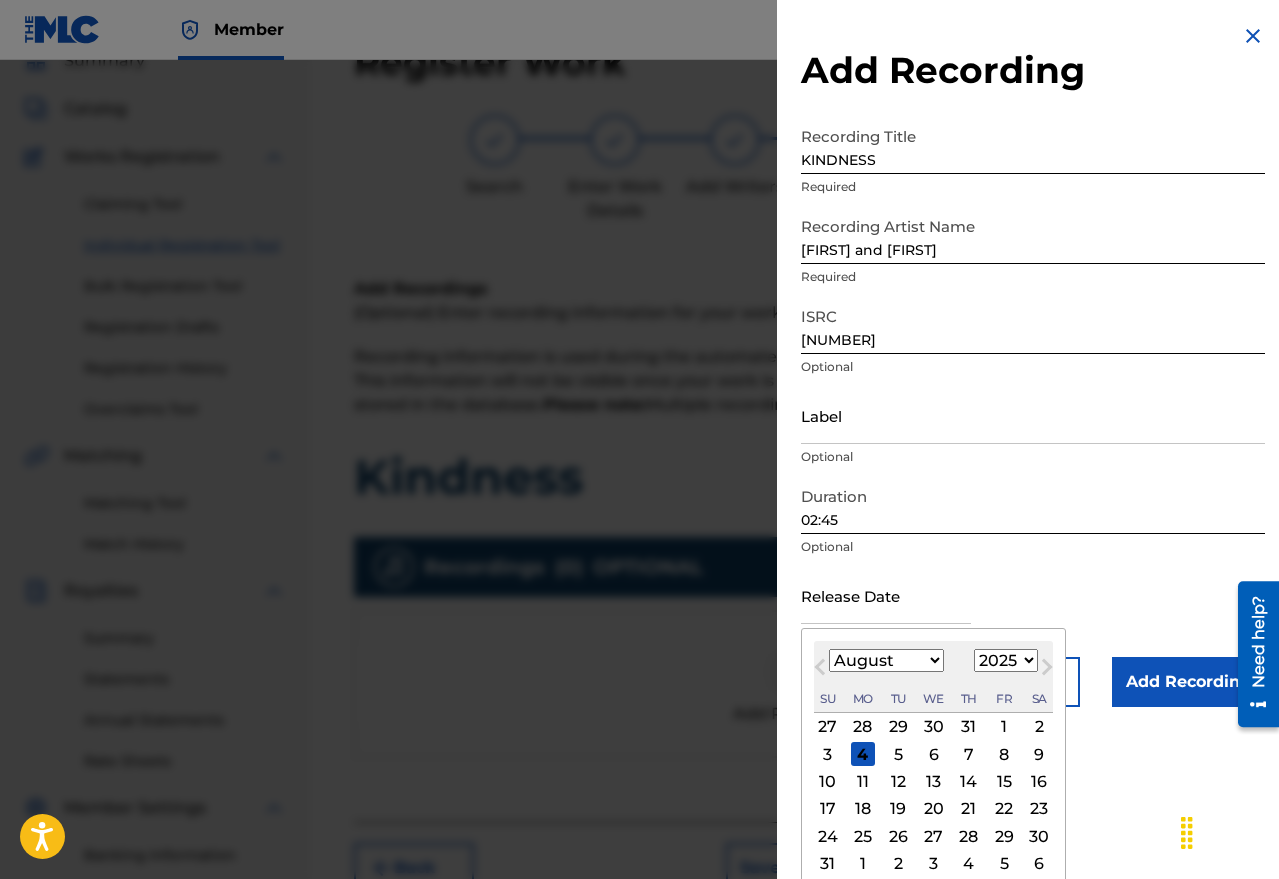 click on "Next Month" at bounding box center [1047, 671] 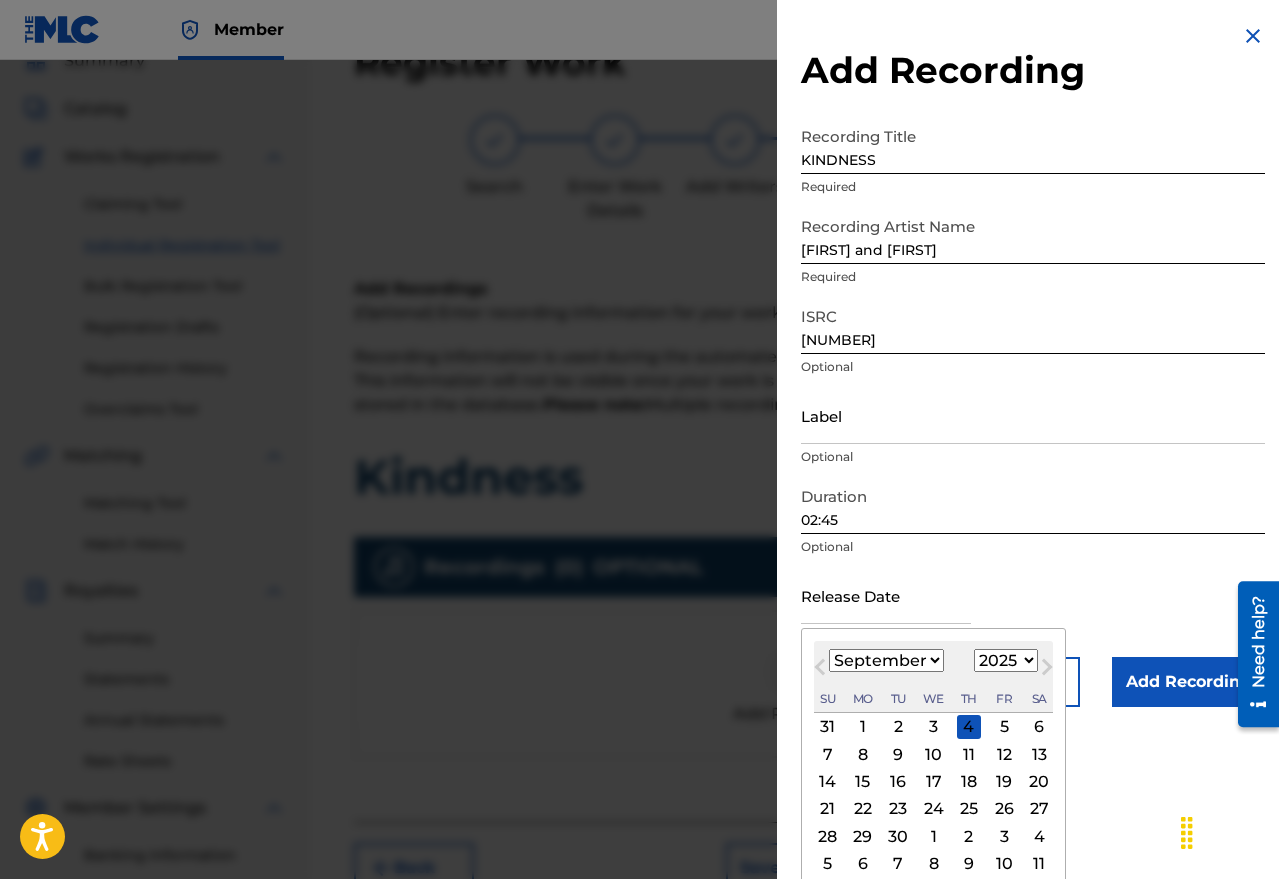 click on "January February March April May June July August September October November December" at bounding box center [886, 660] 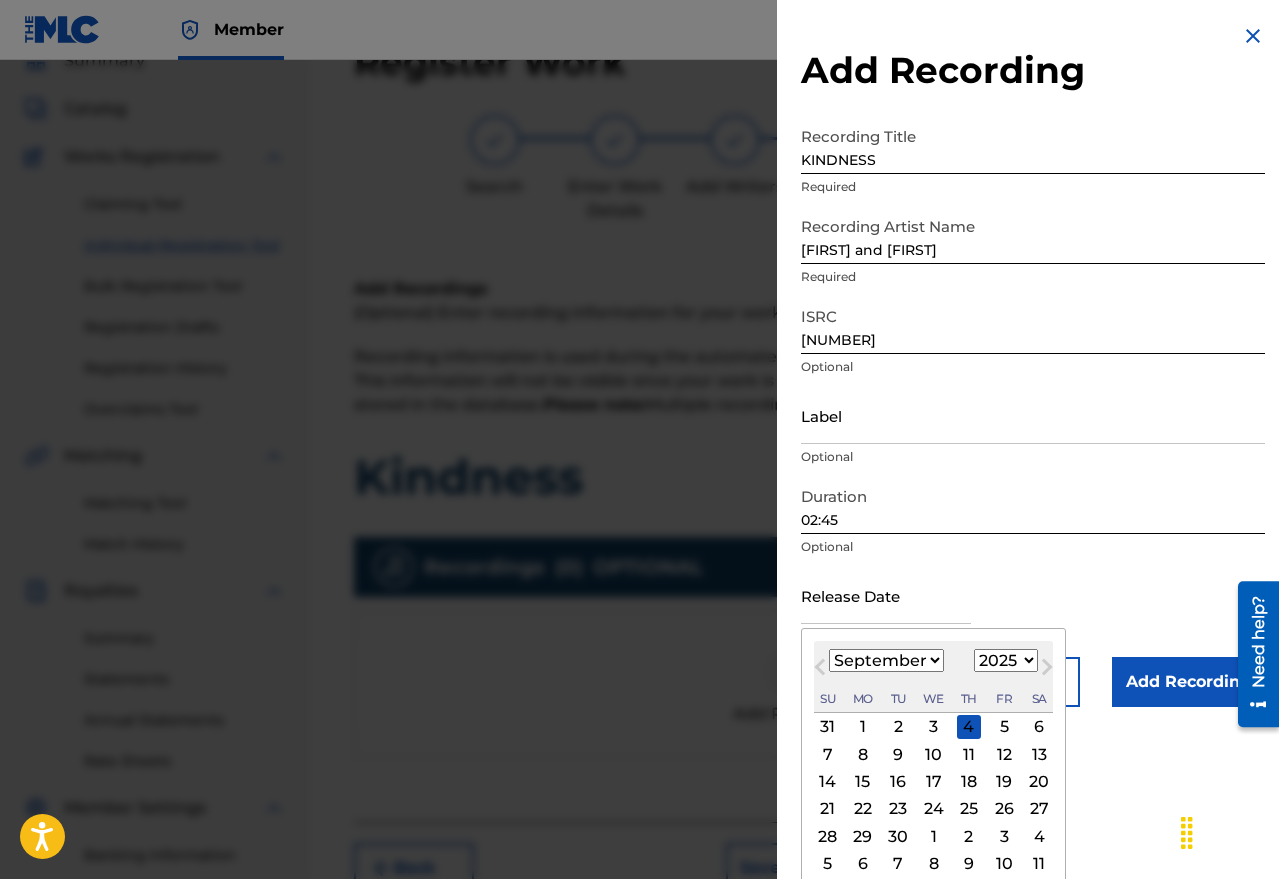 select on "2" 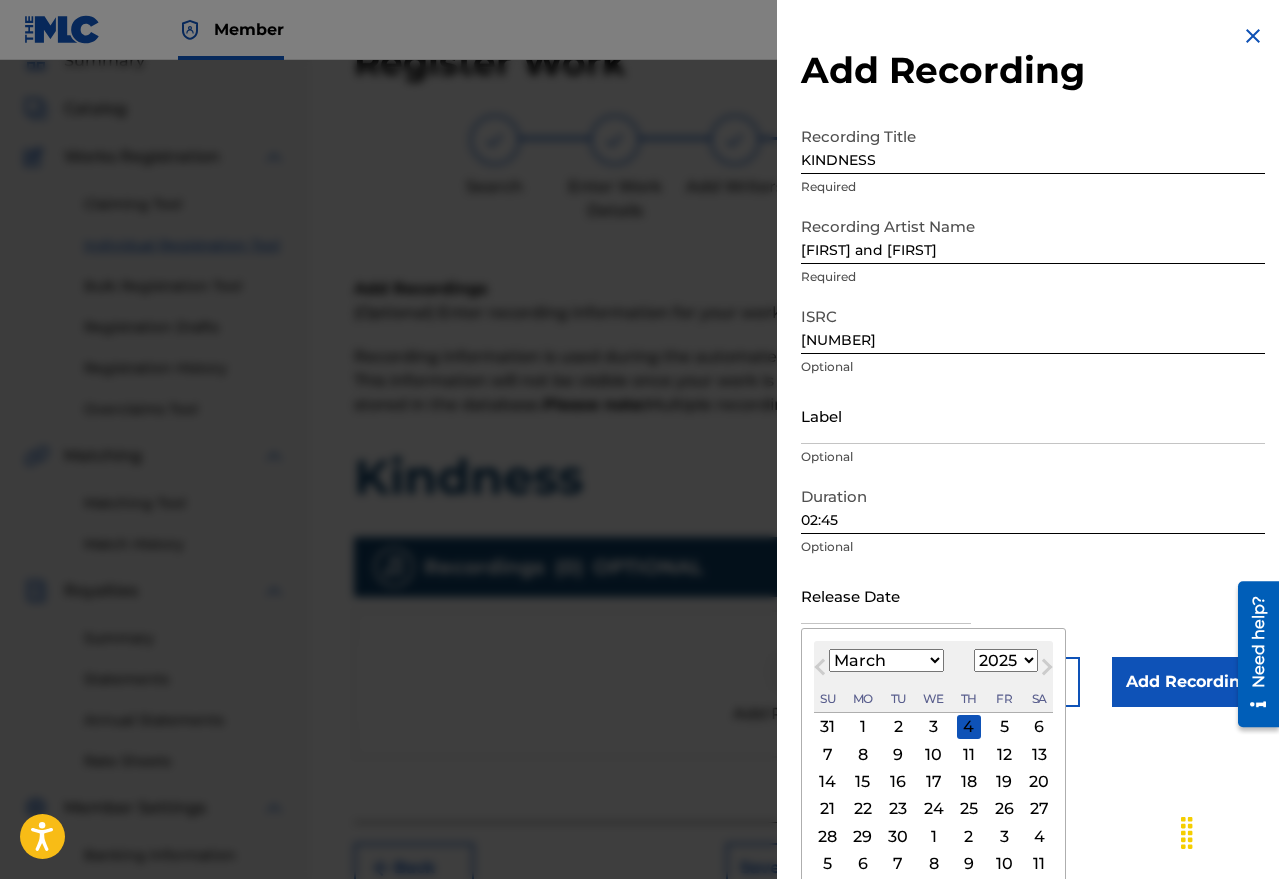 click on "January February March April May June July August September October November December" at bounding box center [886, 660] 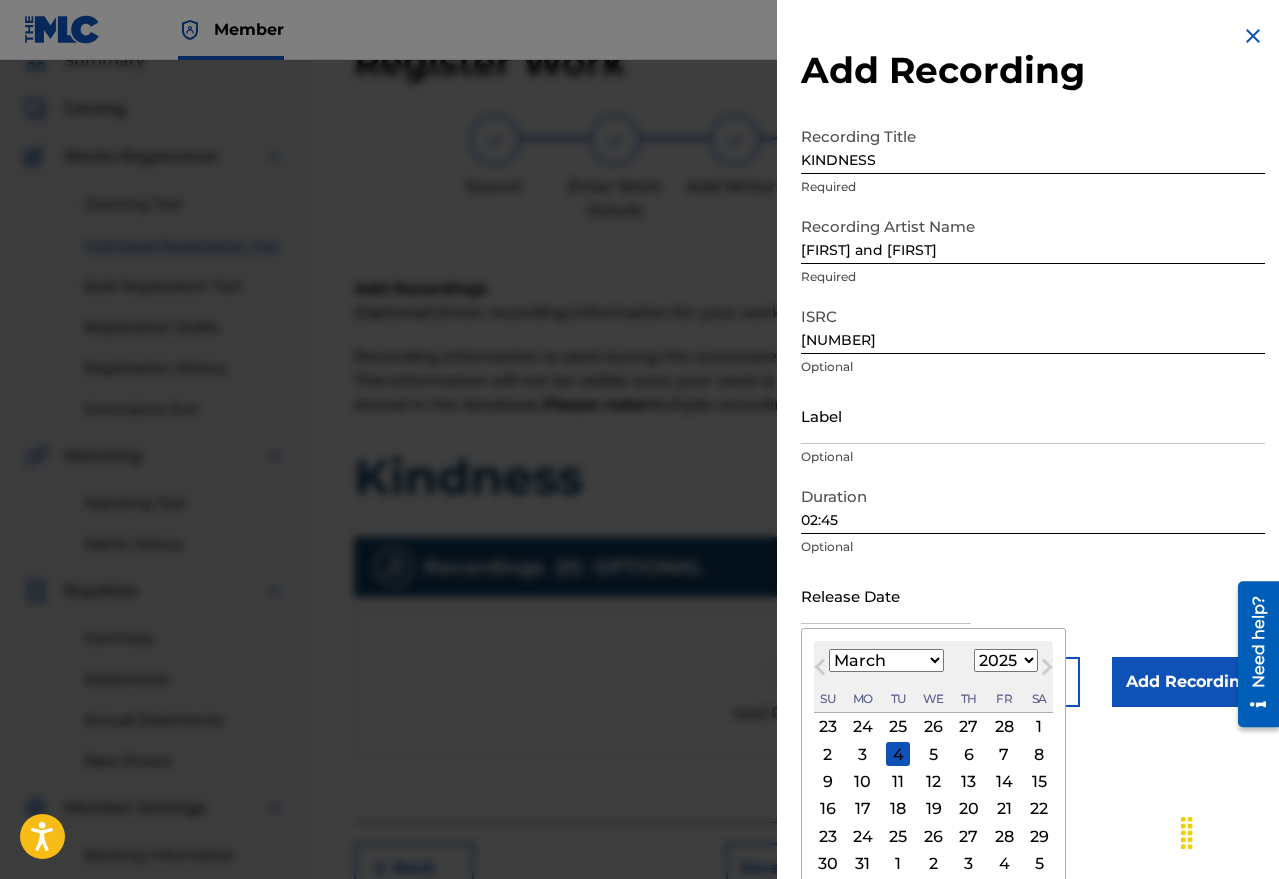 click on "25" at bounding box center [898, 836] 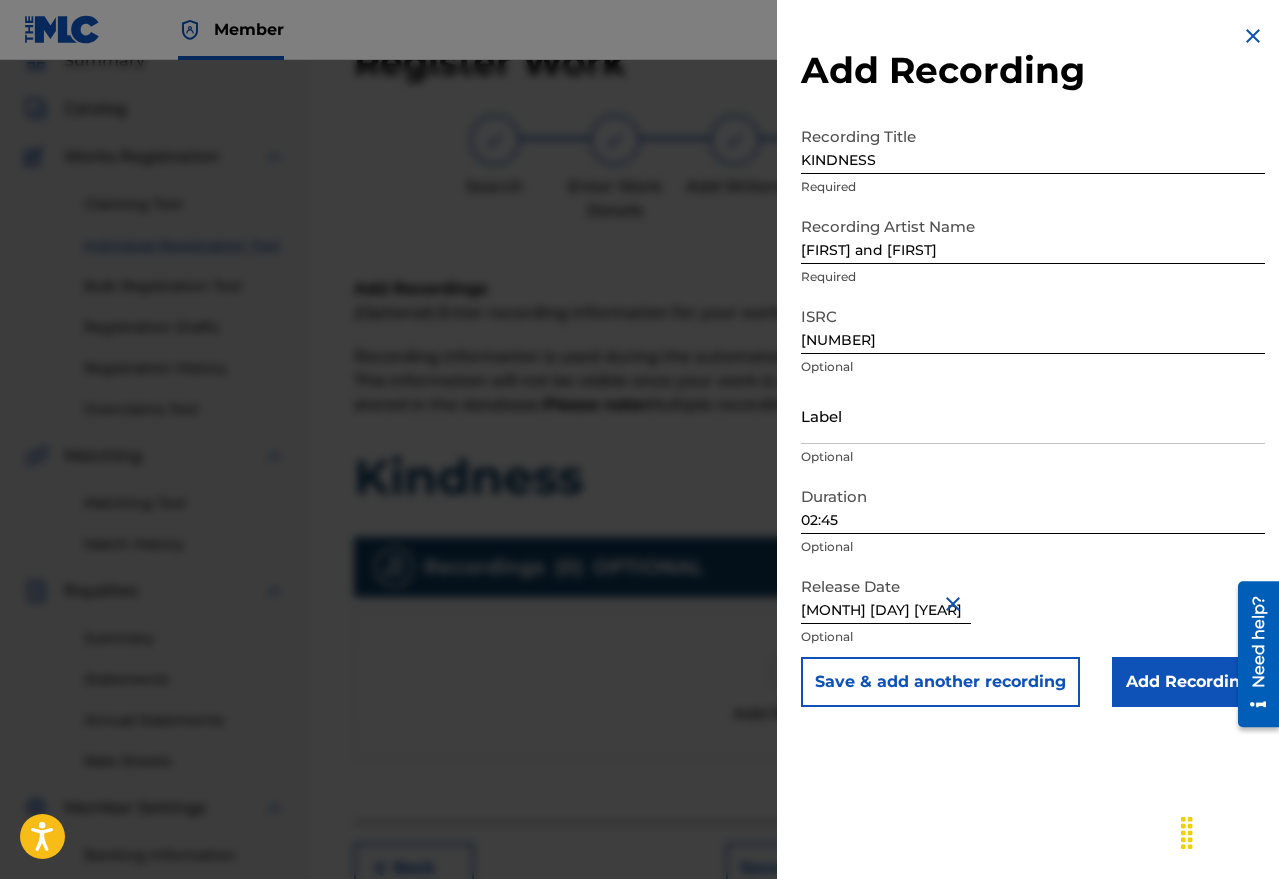 click on "Add Recording" at bounding box center [1188, 682] 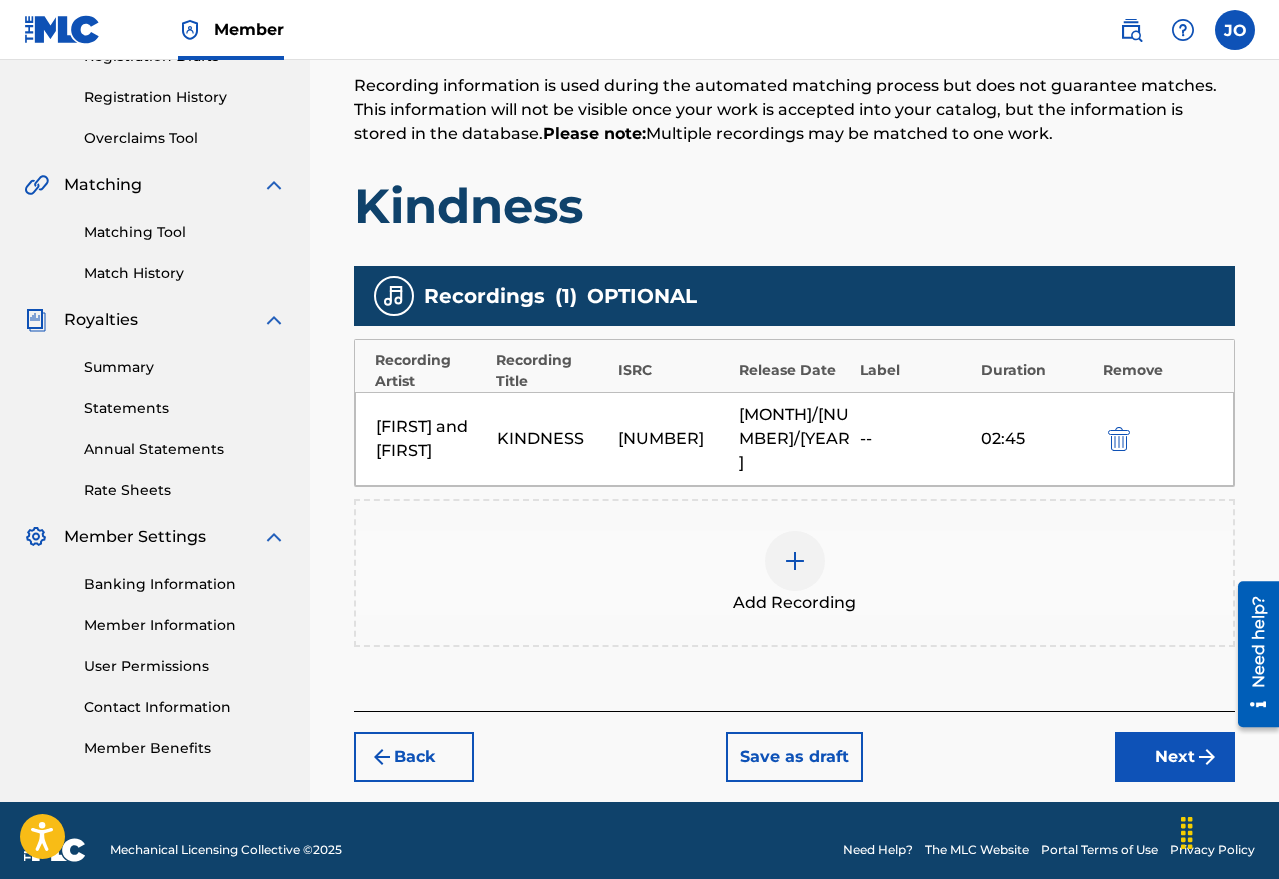 click on "Next" at bounding box center (1175, 757) 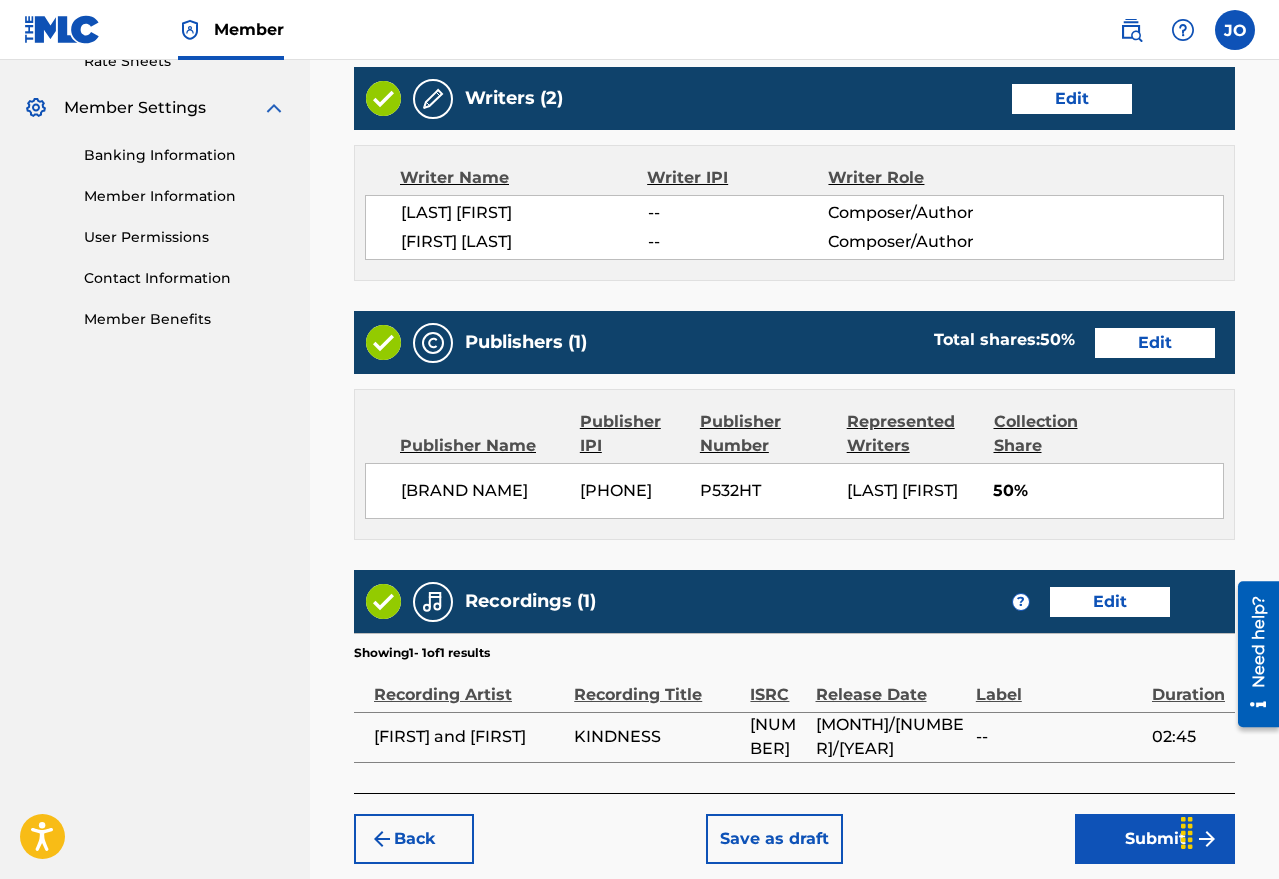 scroll, scrollTop: 915, scrollLeft: 0, axis: vertical 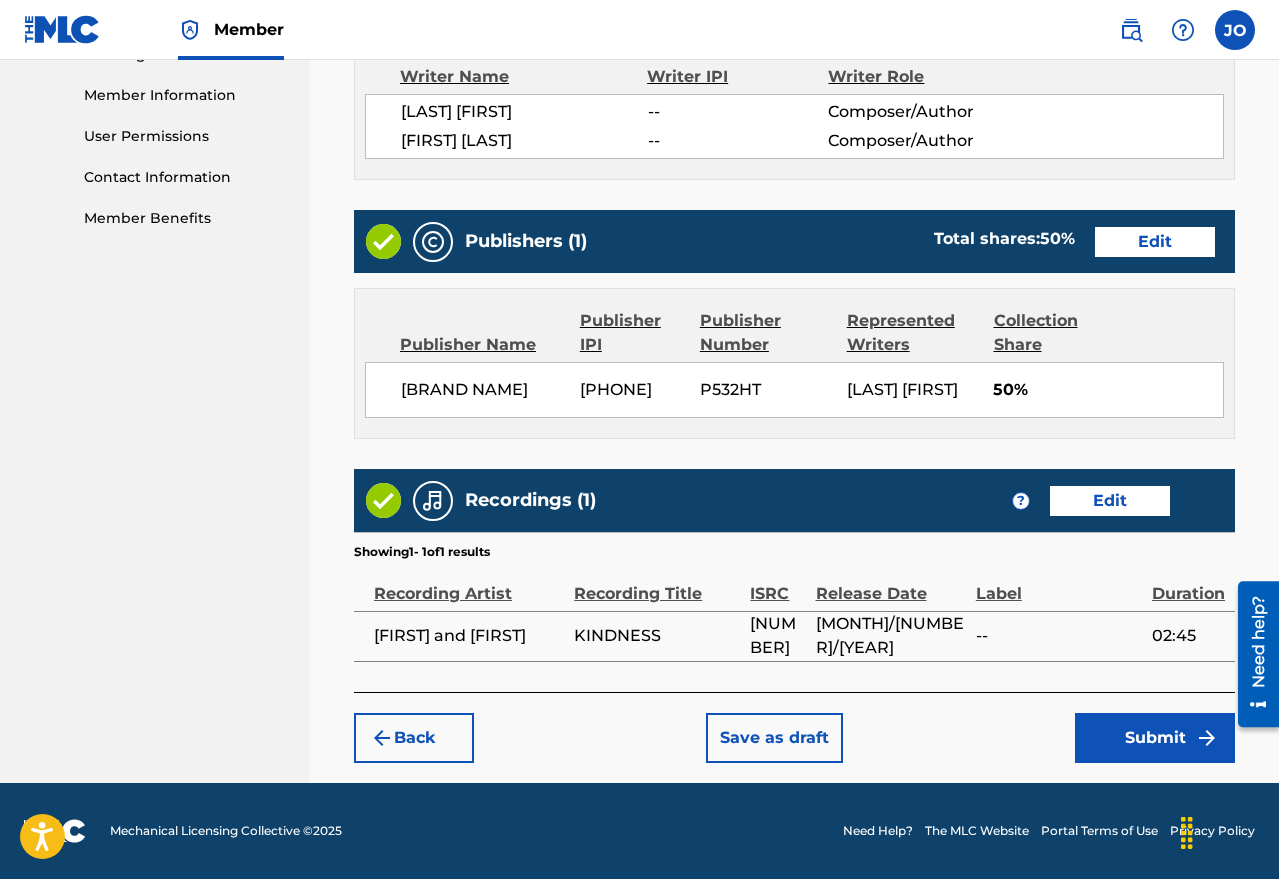 click on "Submit" at bounding box center [1155, 738] 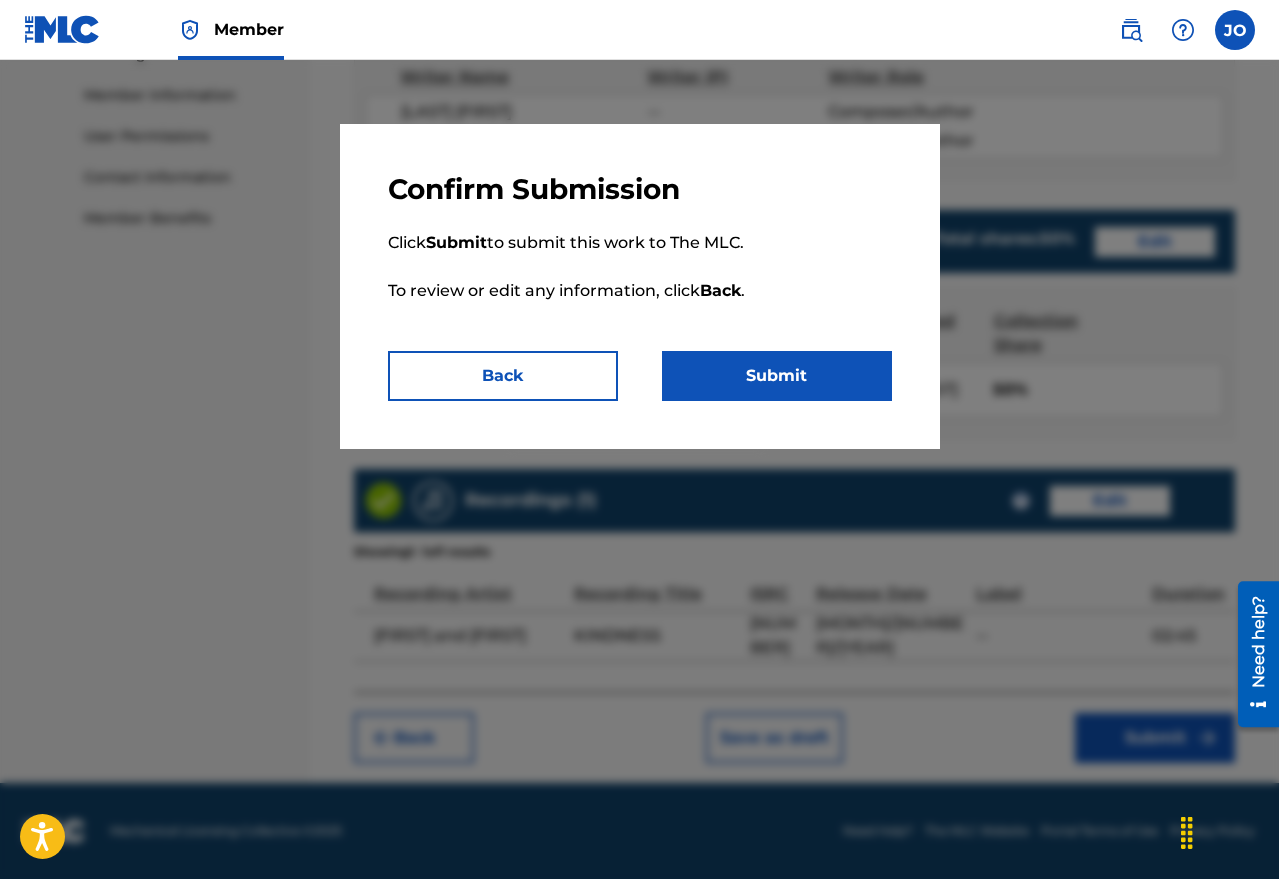 click on "Submit" at bounding box center [777, 376] 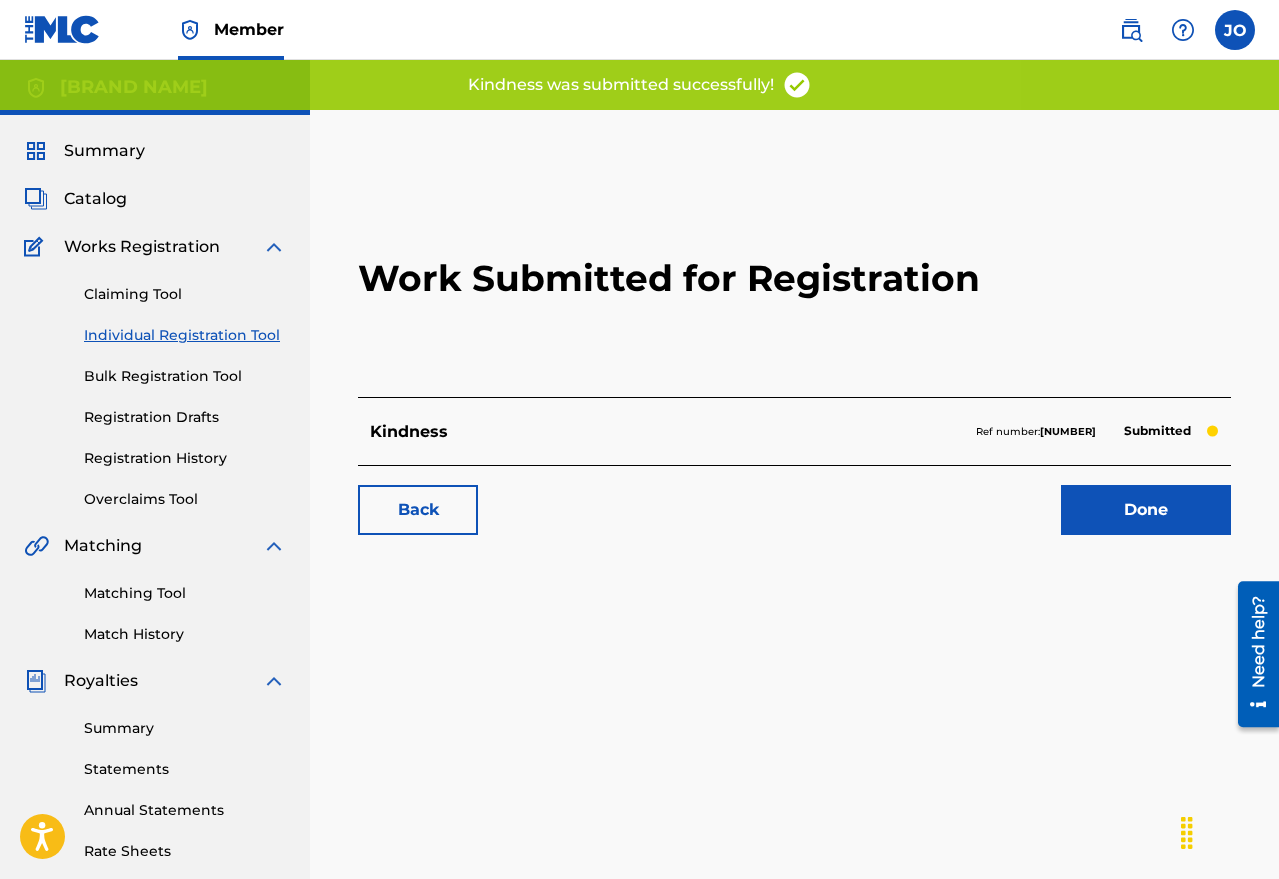 click on "Done" at bounding box center [1146, 510] 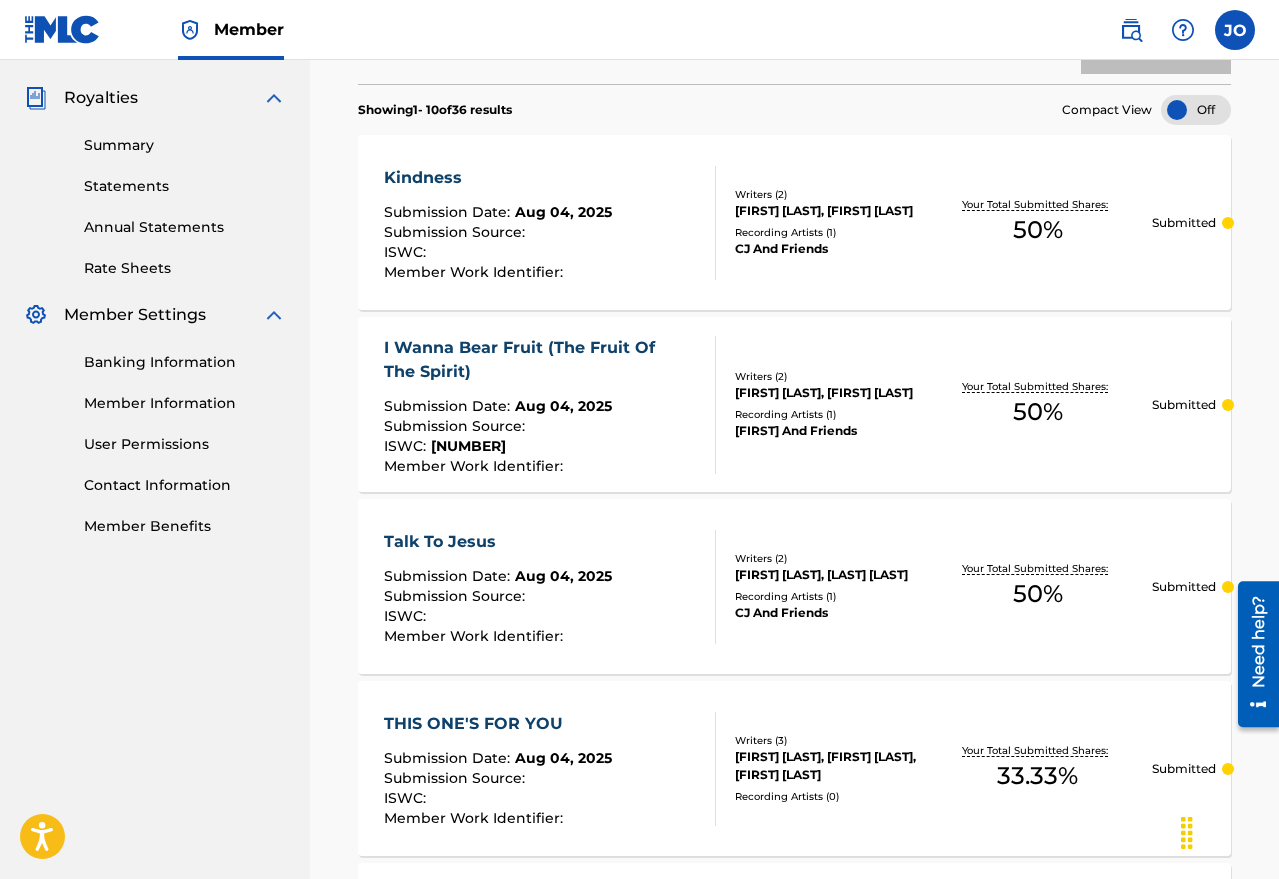 scroll, scrollTop: 0, scrollLeft: 0, axis: both 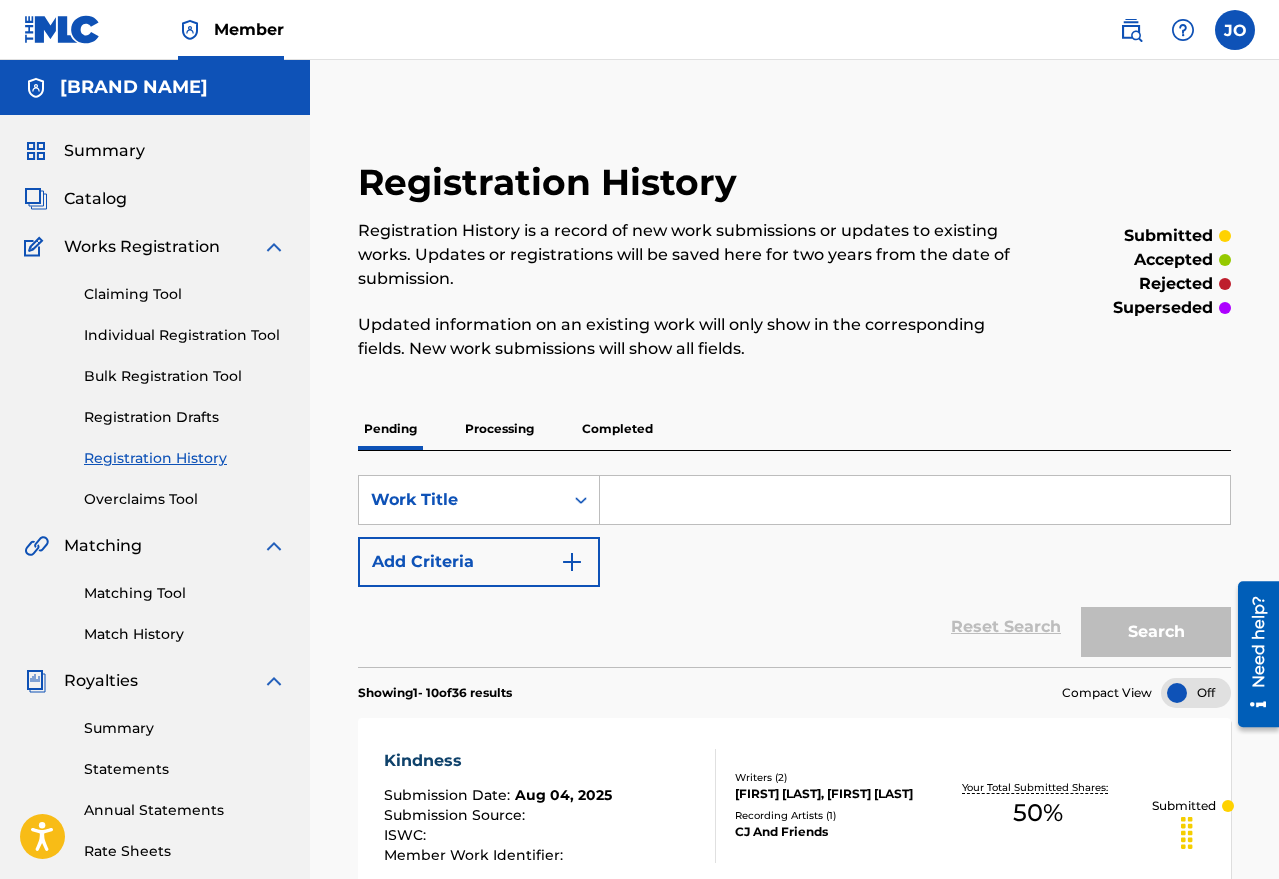click on "Individual Registration Tool" at bounding box center (185, 335) 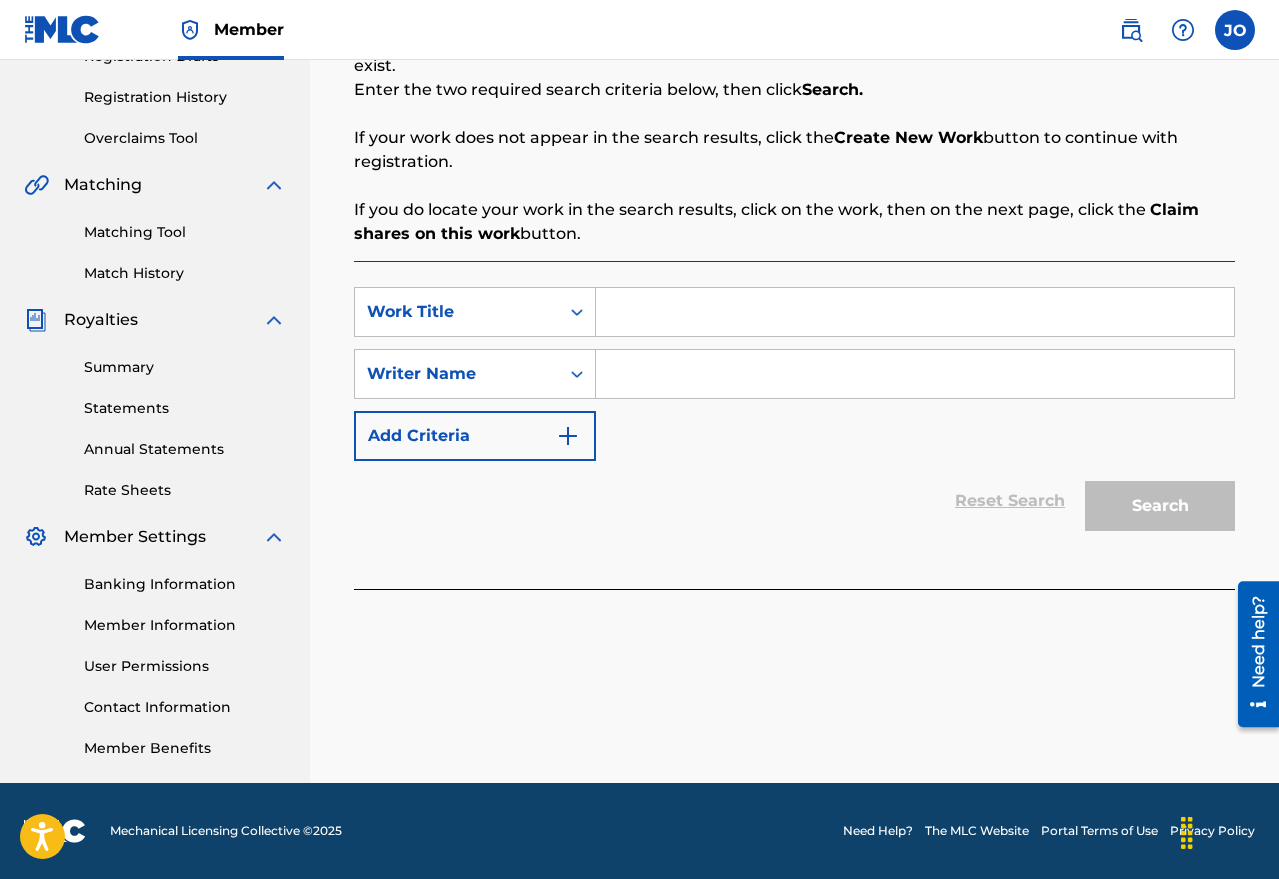 scroll, scrollTop: 0, scrollLeft: 0, axis: both 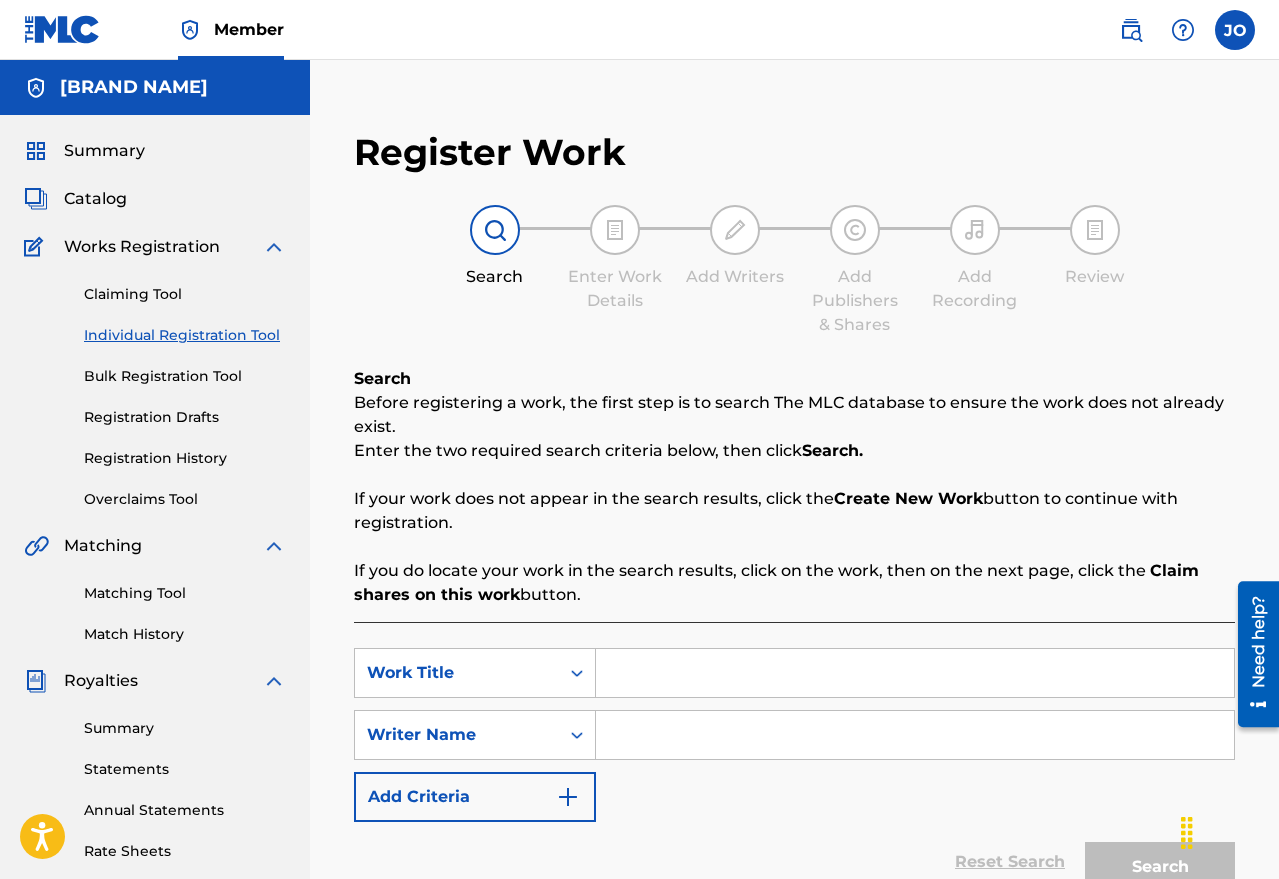 click at bounding box center [915, 673] 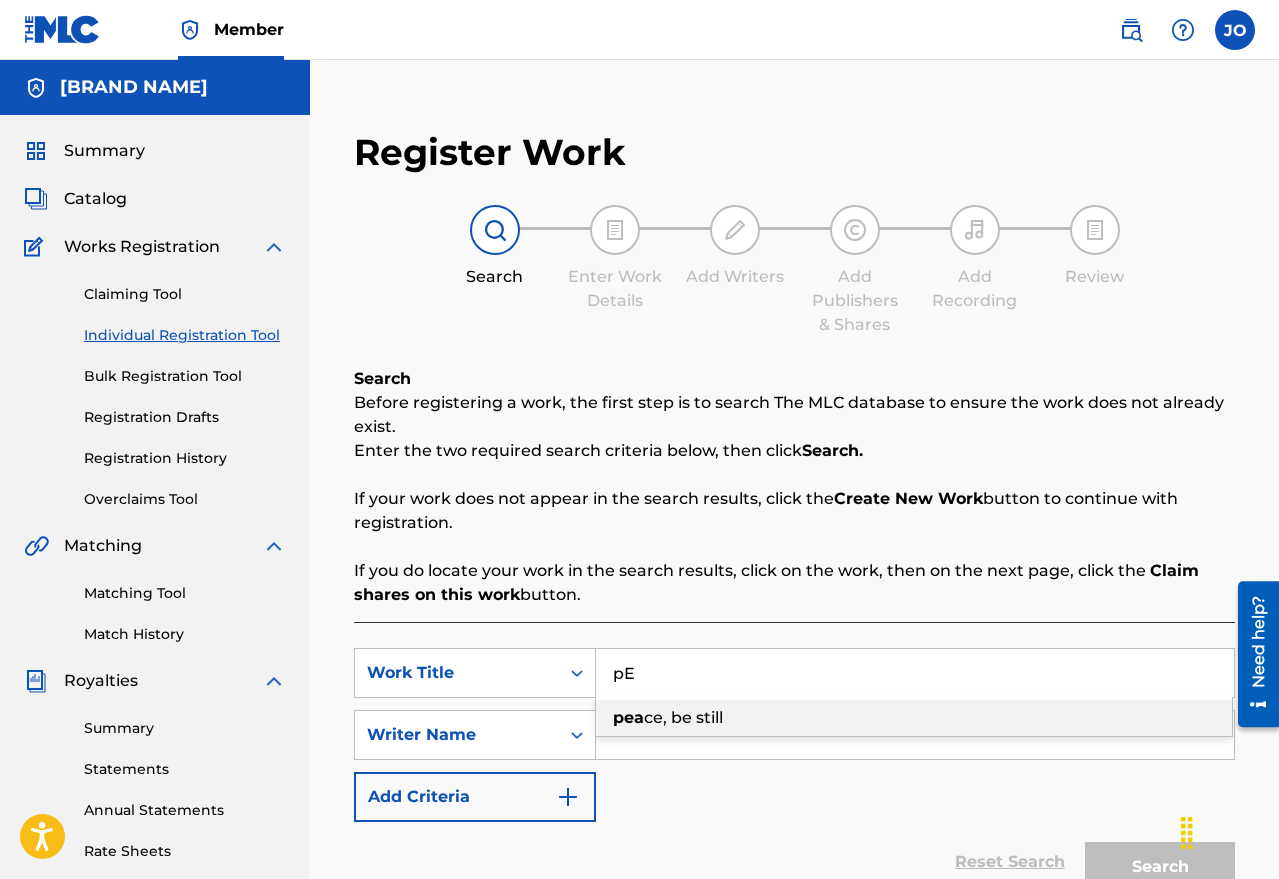 type on "p" 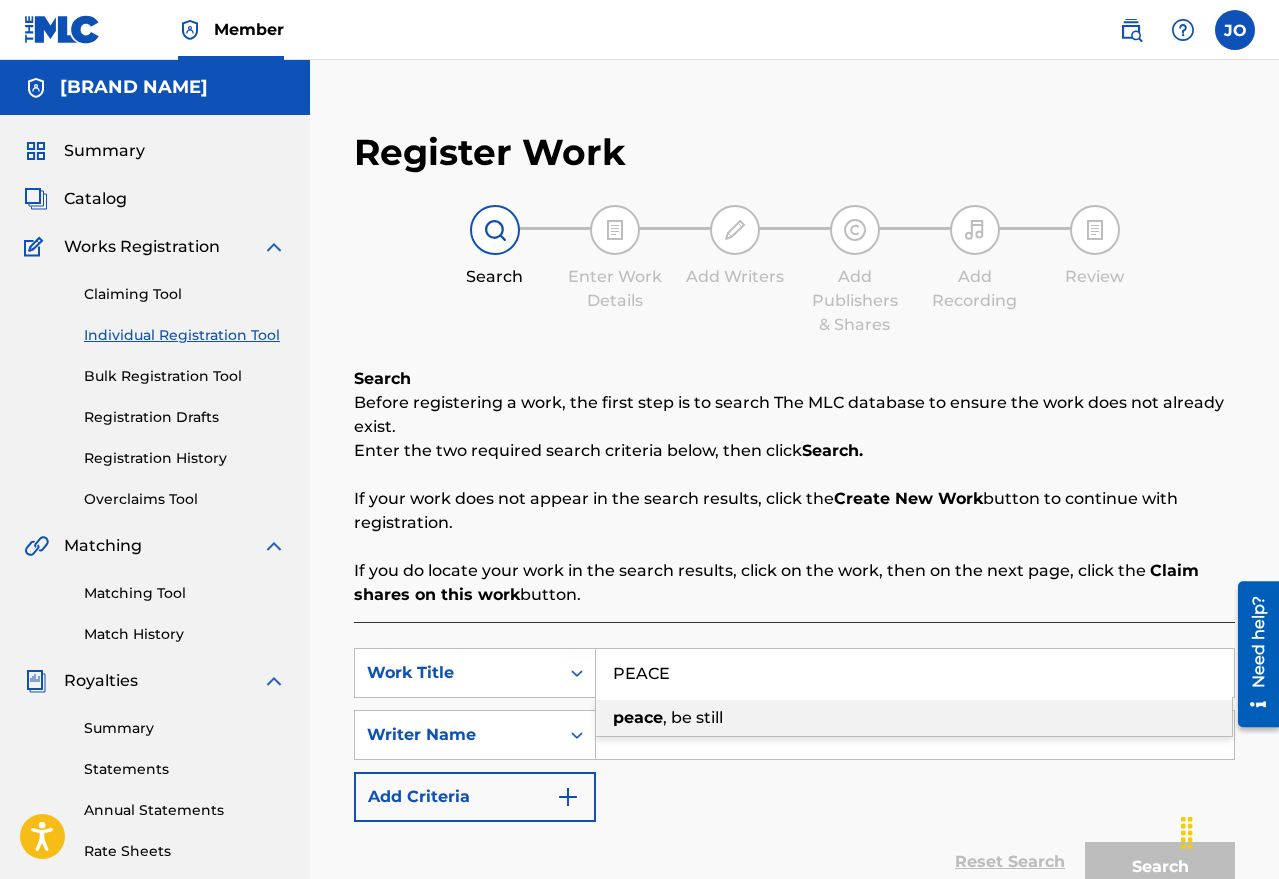 type on "PEACE" 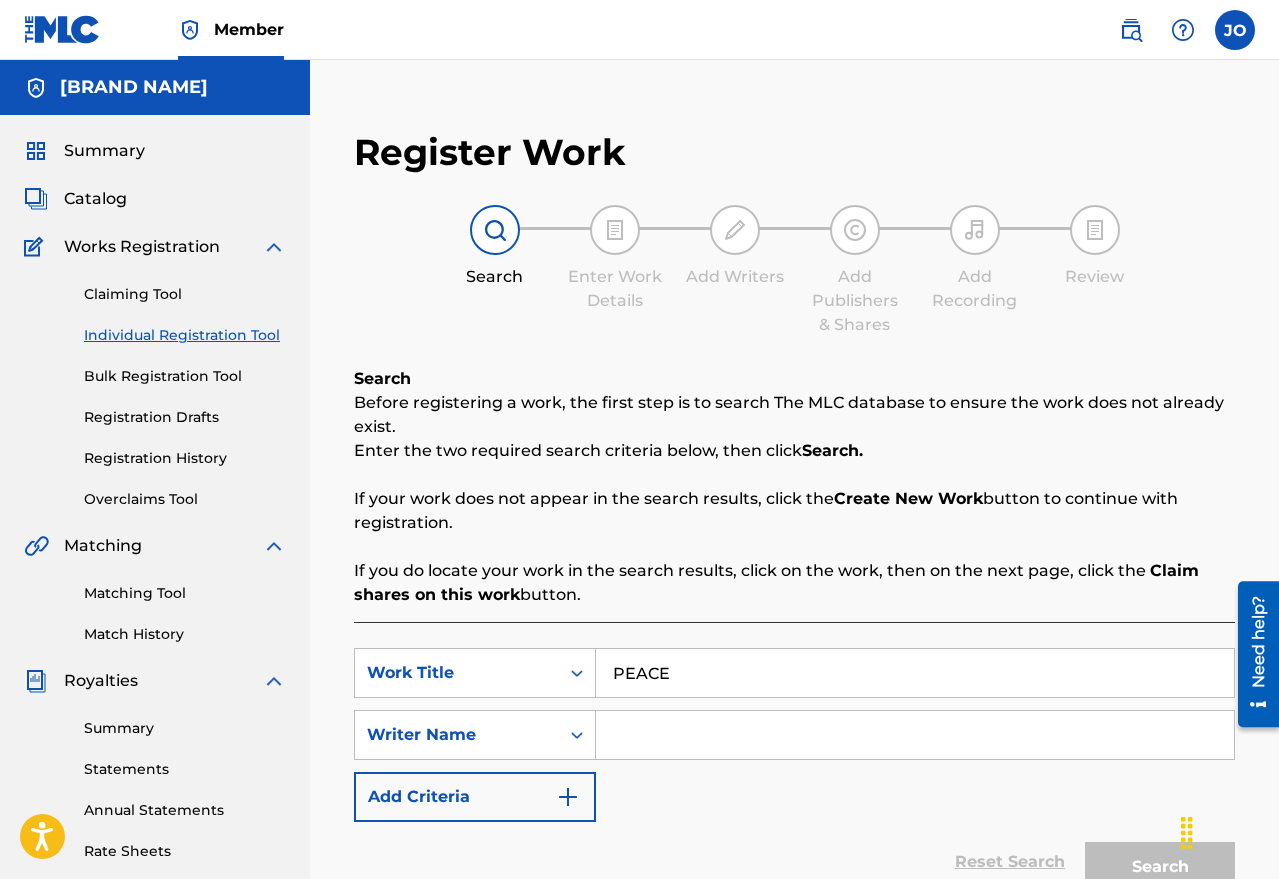 drag, startPoint x: 627, startPoint y: 819, endPoint x: 630, endPoint y: 808, distance: 11.401754 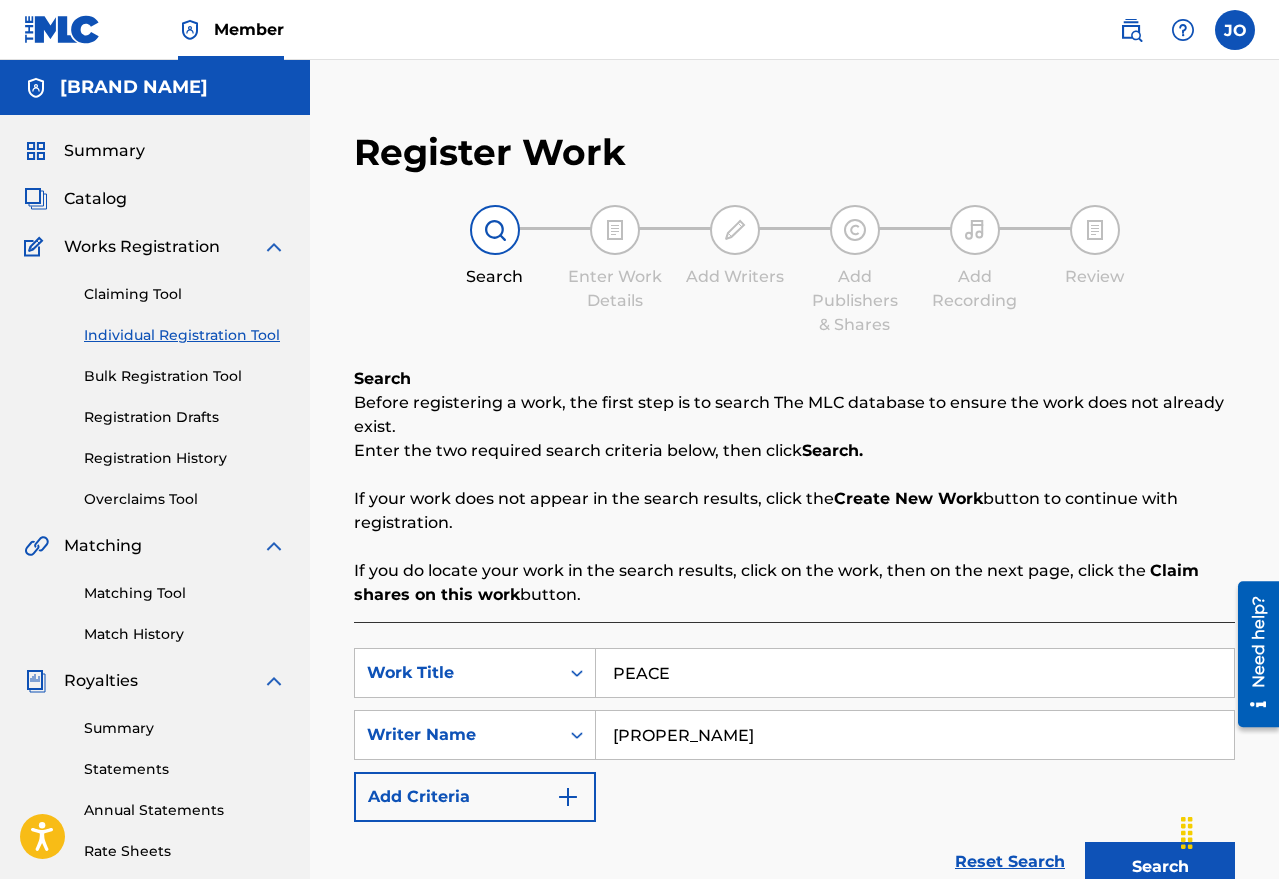 type on "[LAST] [FIRST]" 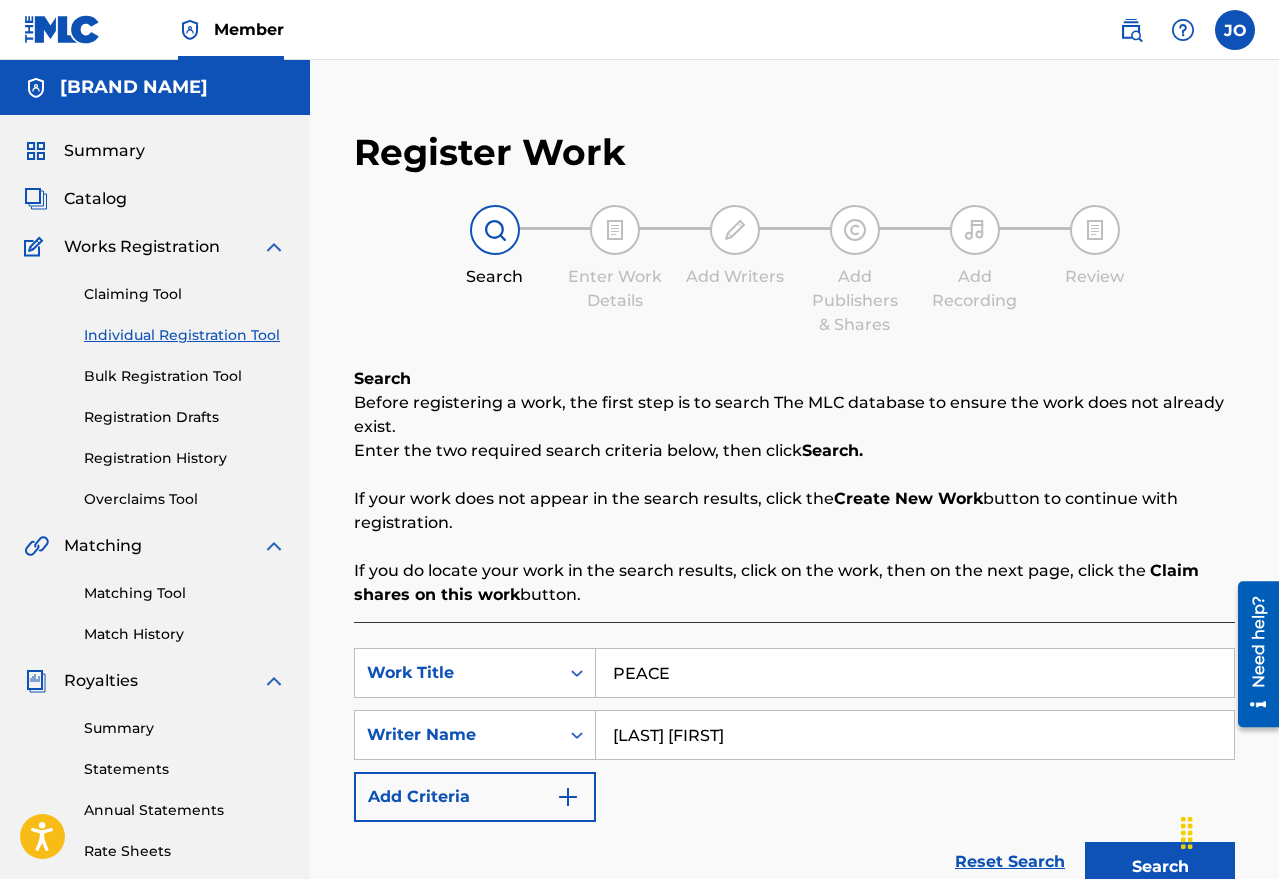click on "Search" at bounding box center (1160, 867) 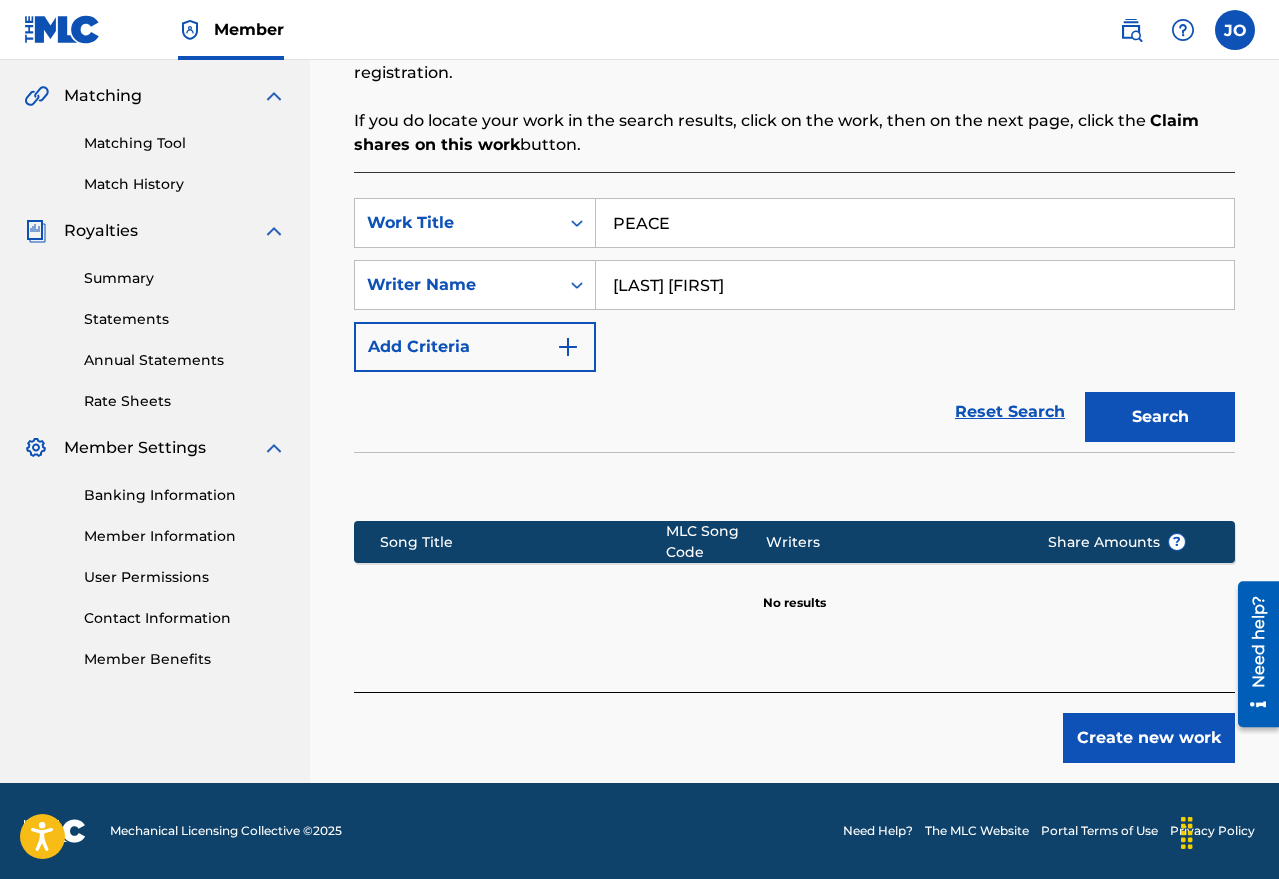click on "Create new work" at bounding box center [1149, 738] 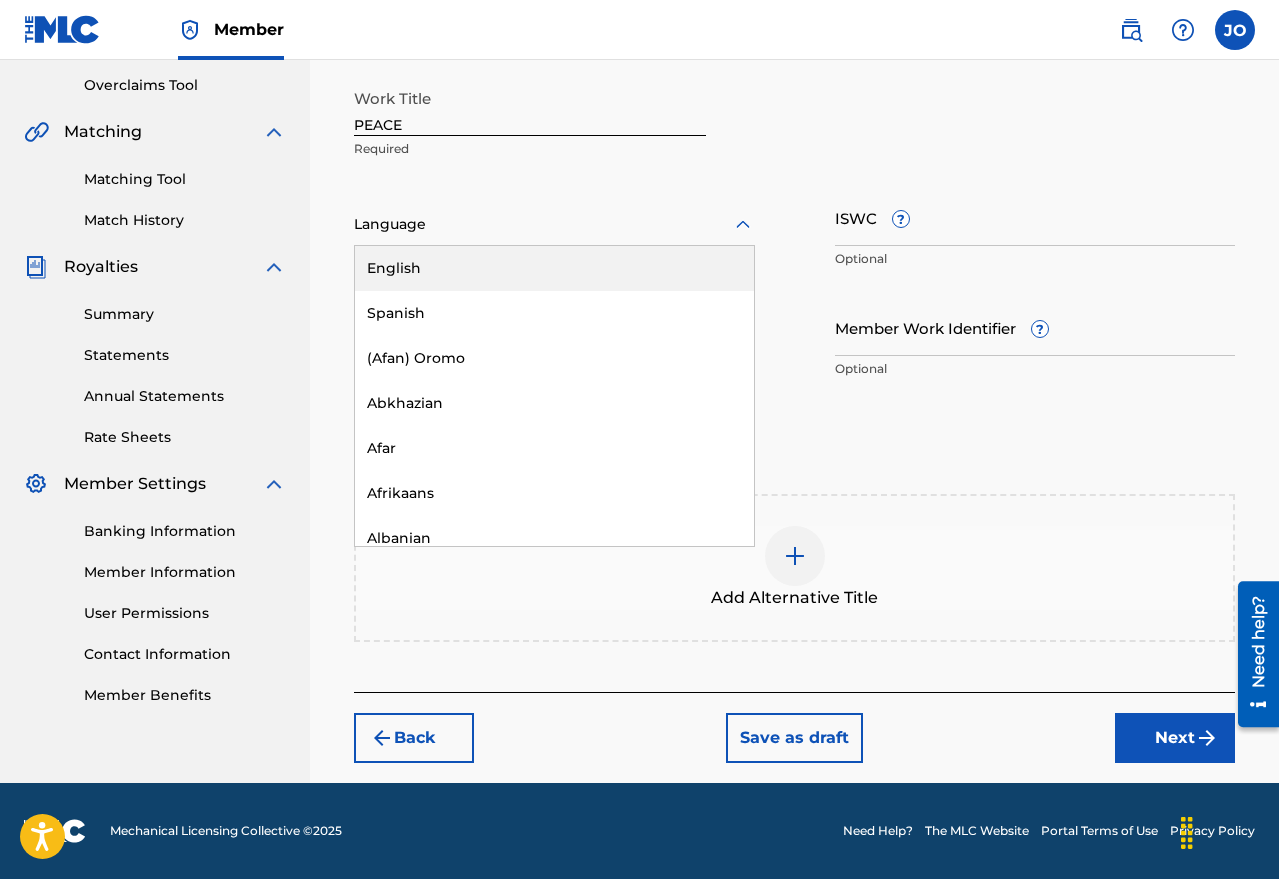 click at bounding box center (554, 224) 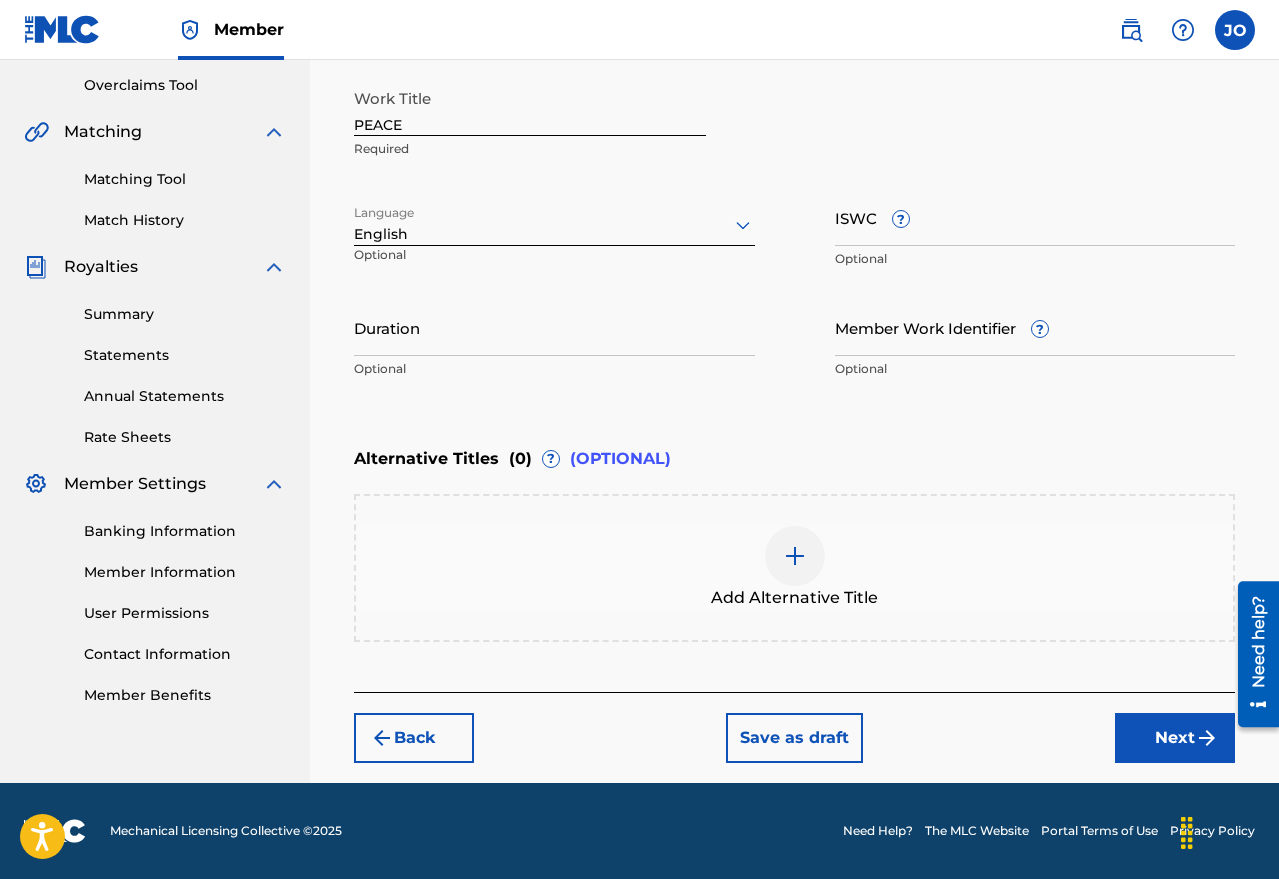 click on "Duration" at bounding box center (554, 327) 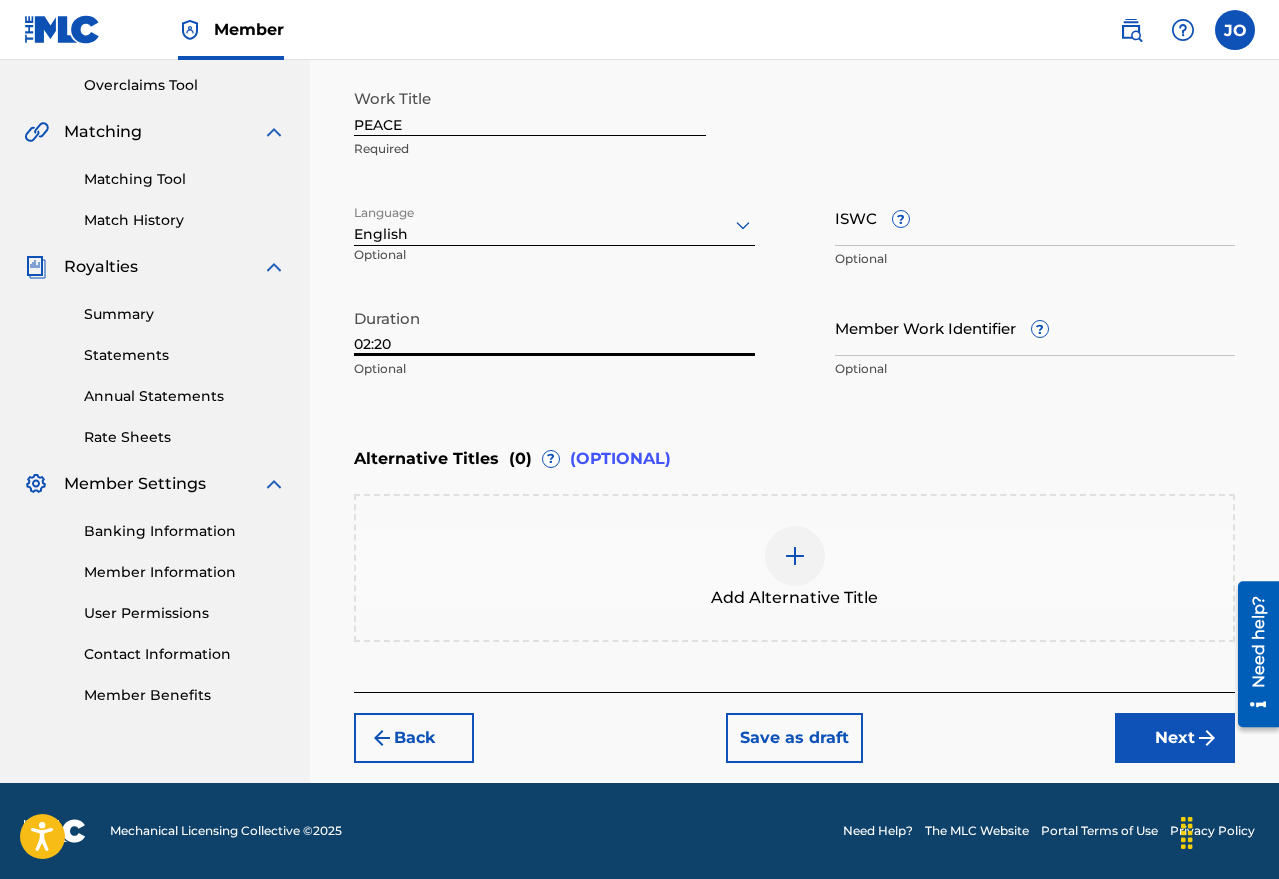type on "02:20" 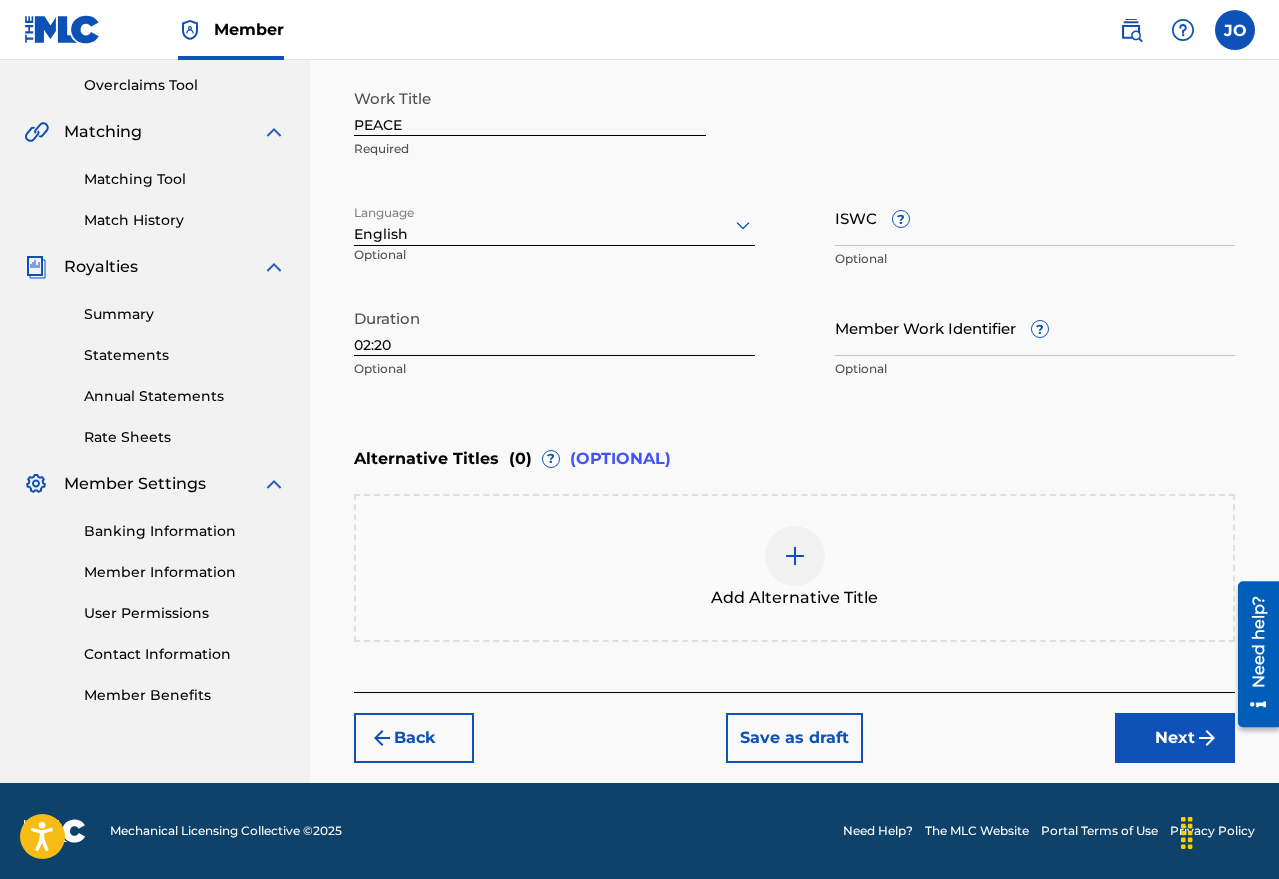 click on "Next" at bounding box center (1175, 738) 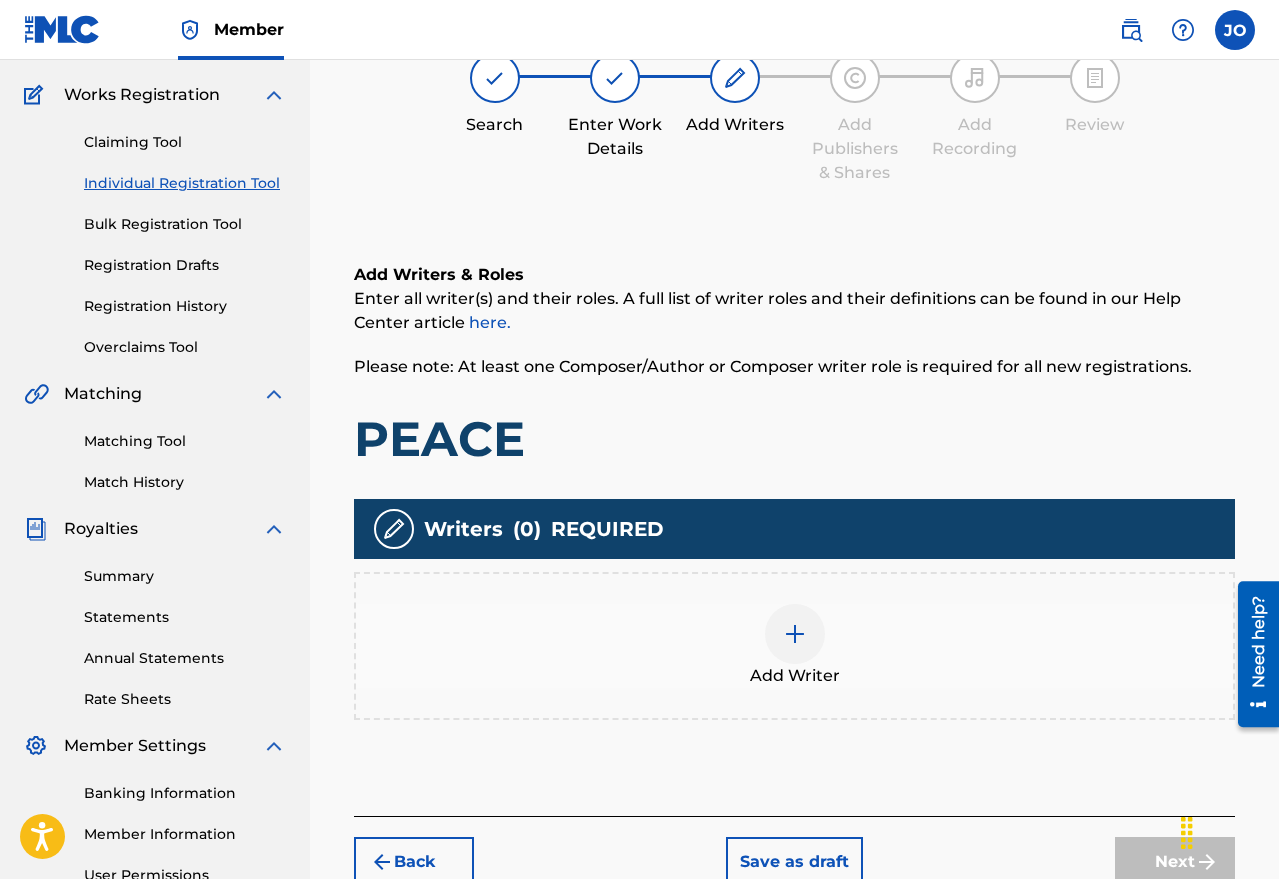 scroll, scrollTop: 90, scrollLeft: 0, axis: vertical 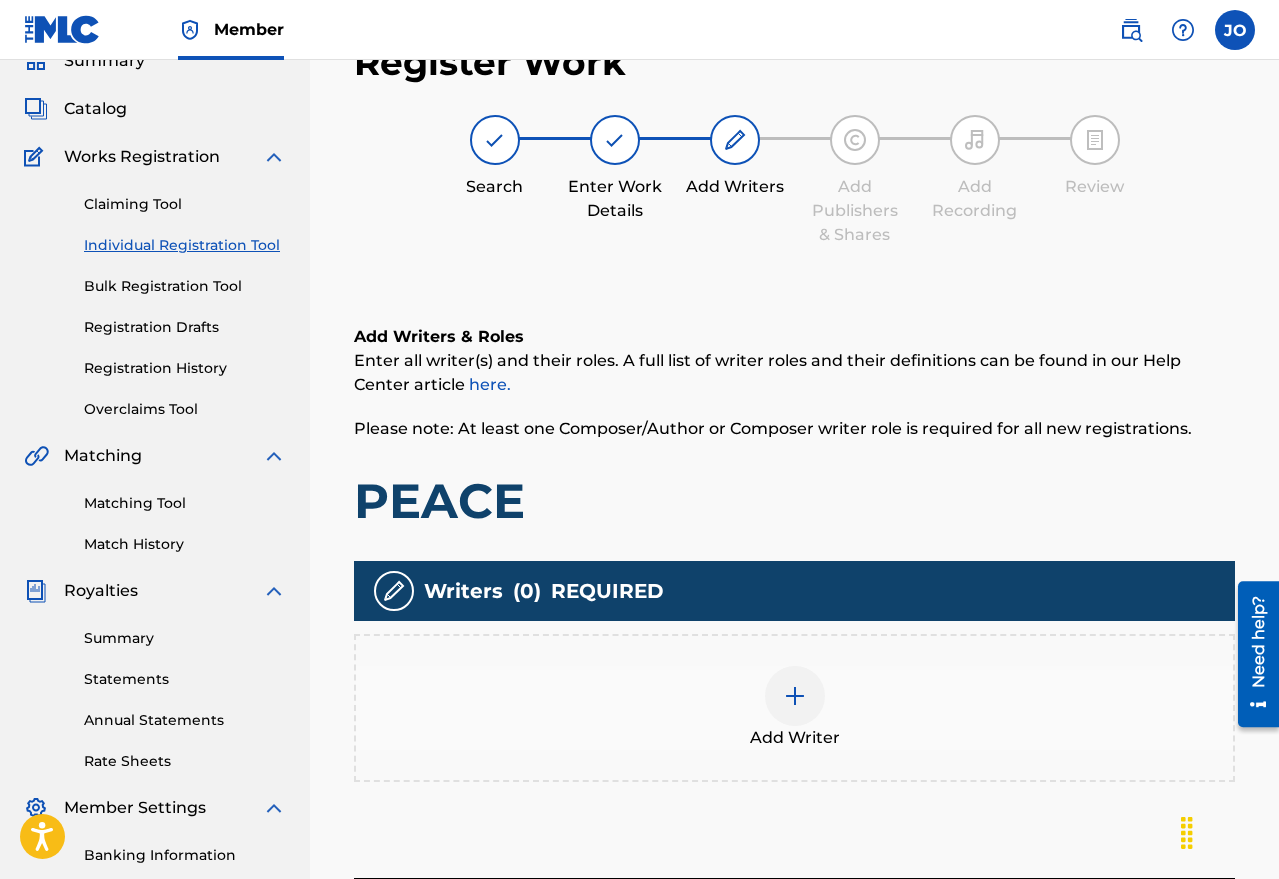 click at bounding box center (795, 696) 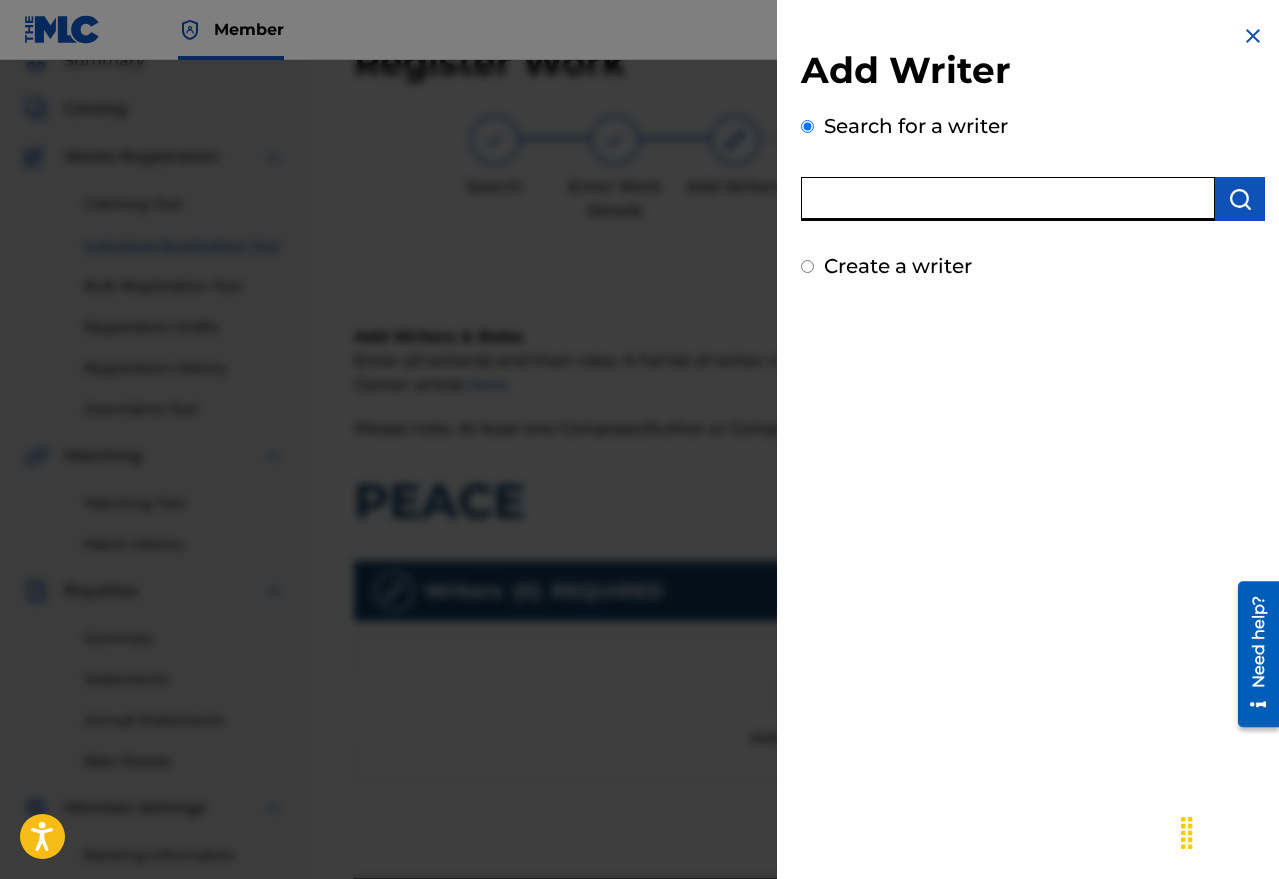 click at bounding box center (1008, 199) 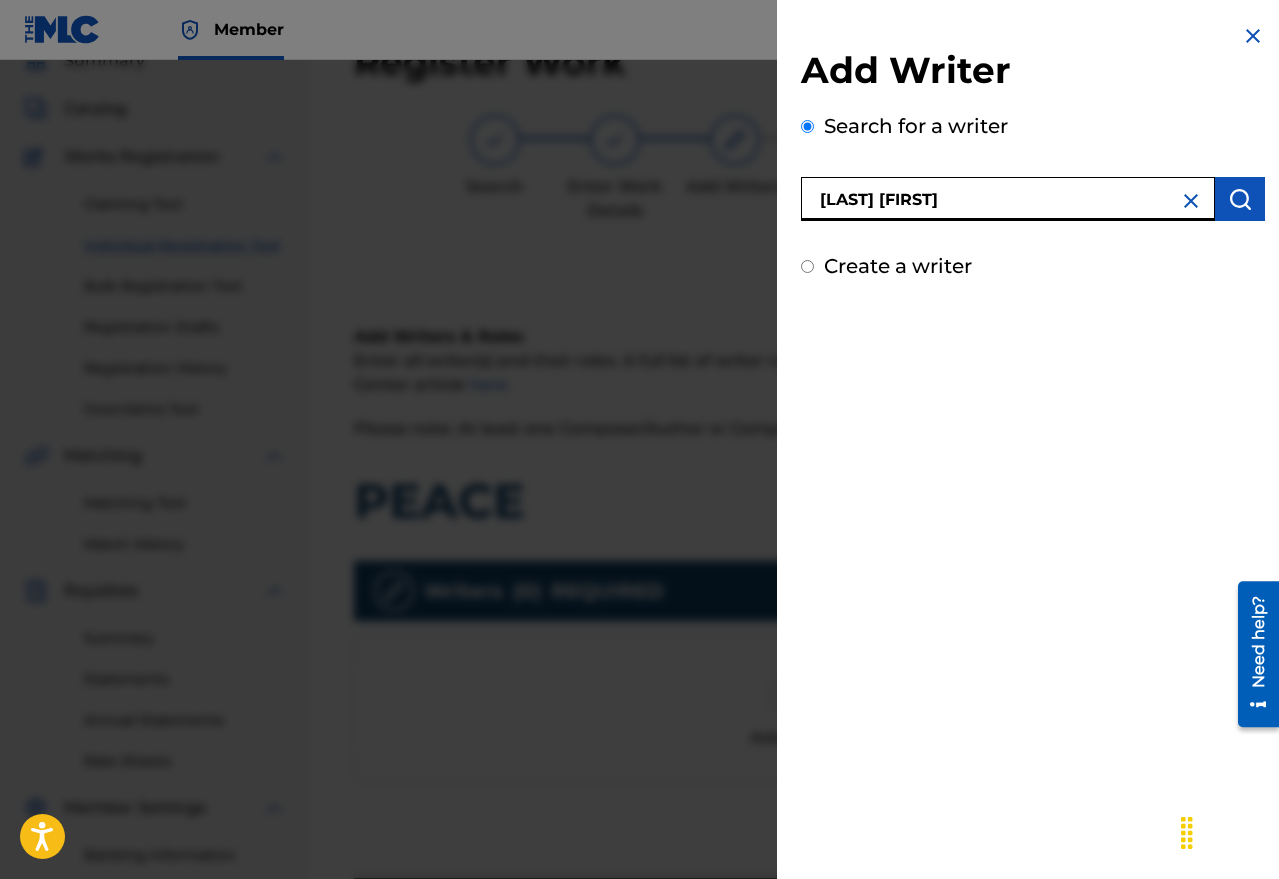 type on "[LAST] [FIRST]" 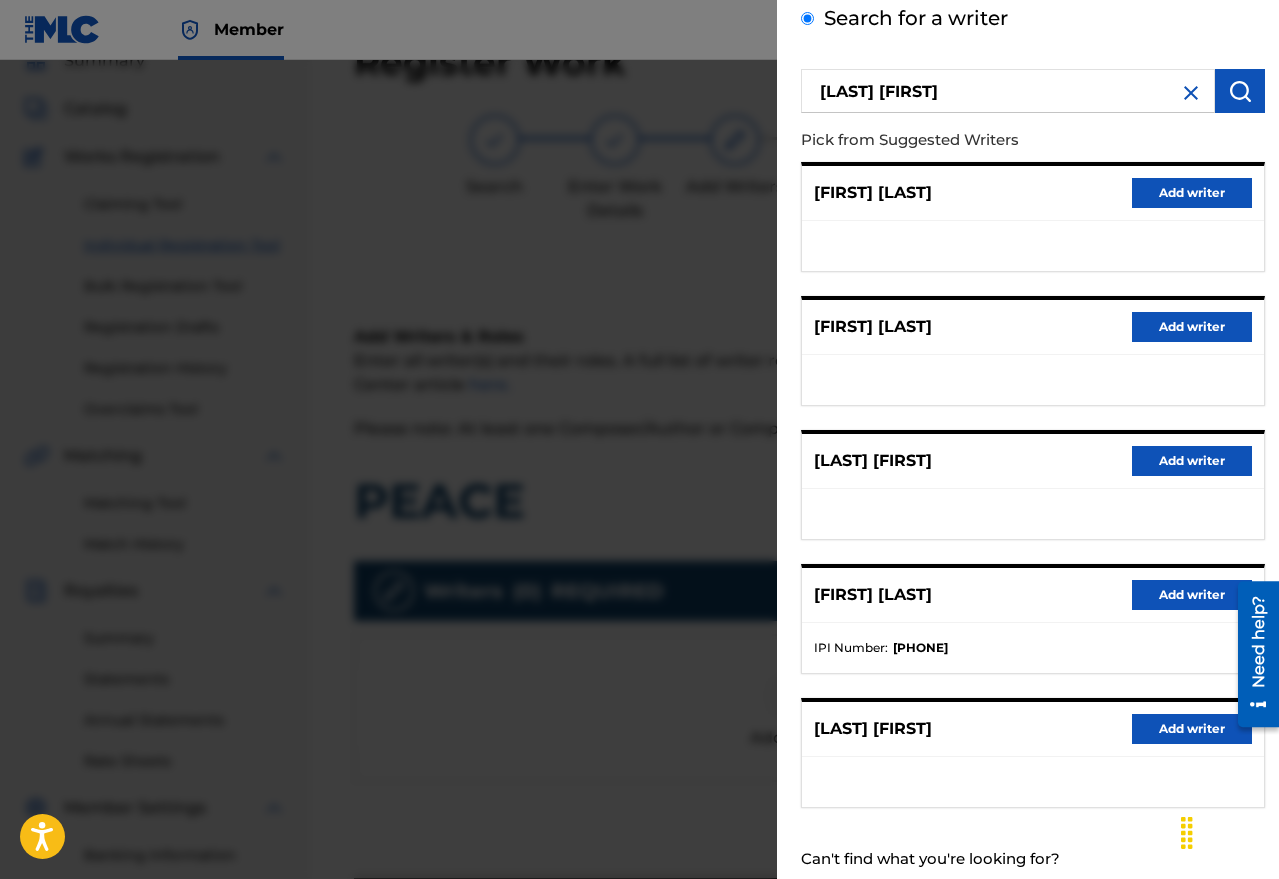 scroll, scrollTop: 163, scrollLeft: 0, axis: vertical 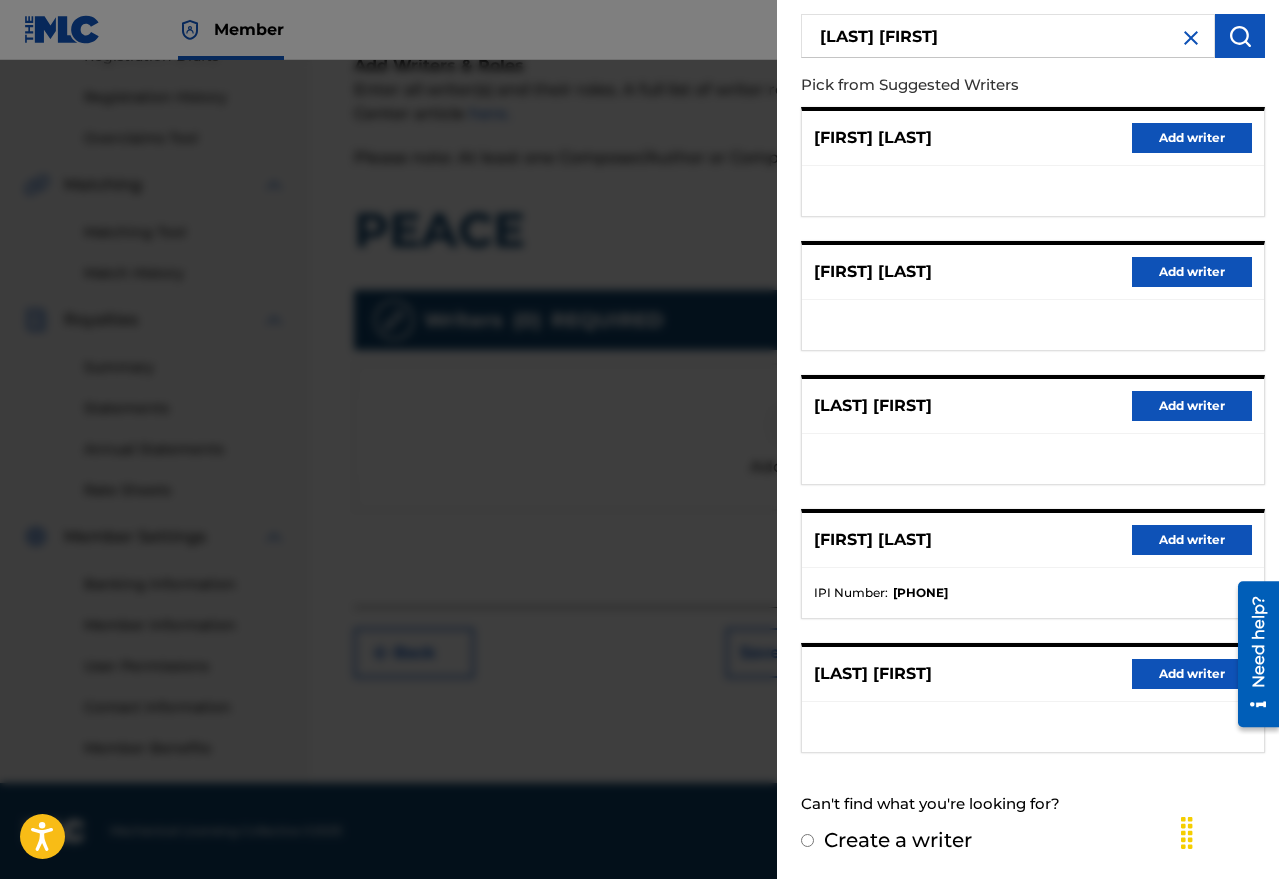 click on "Create a writer" at bounding box center (898, 840) 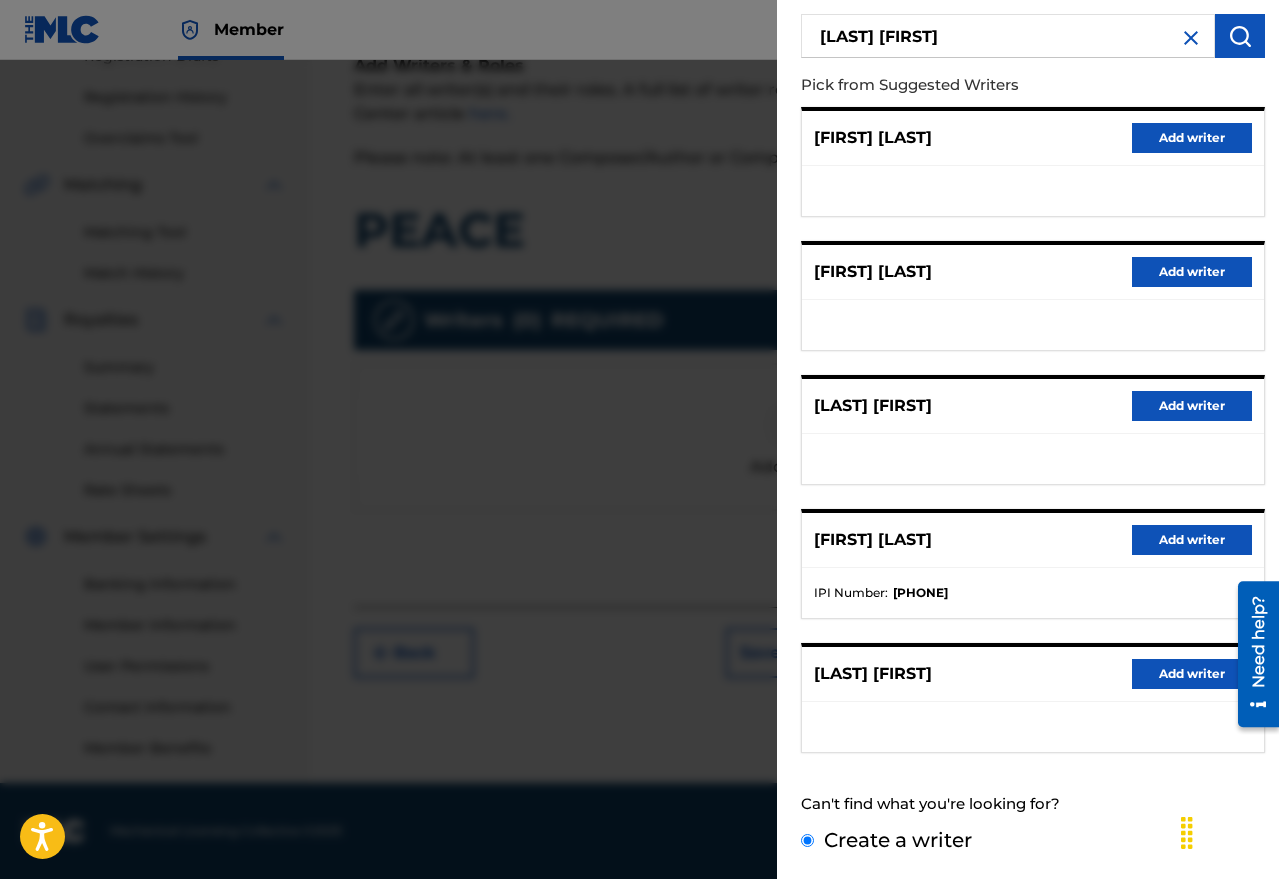 click on "Create a writer" at bounding box center [807, 840] 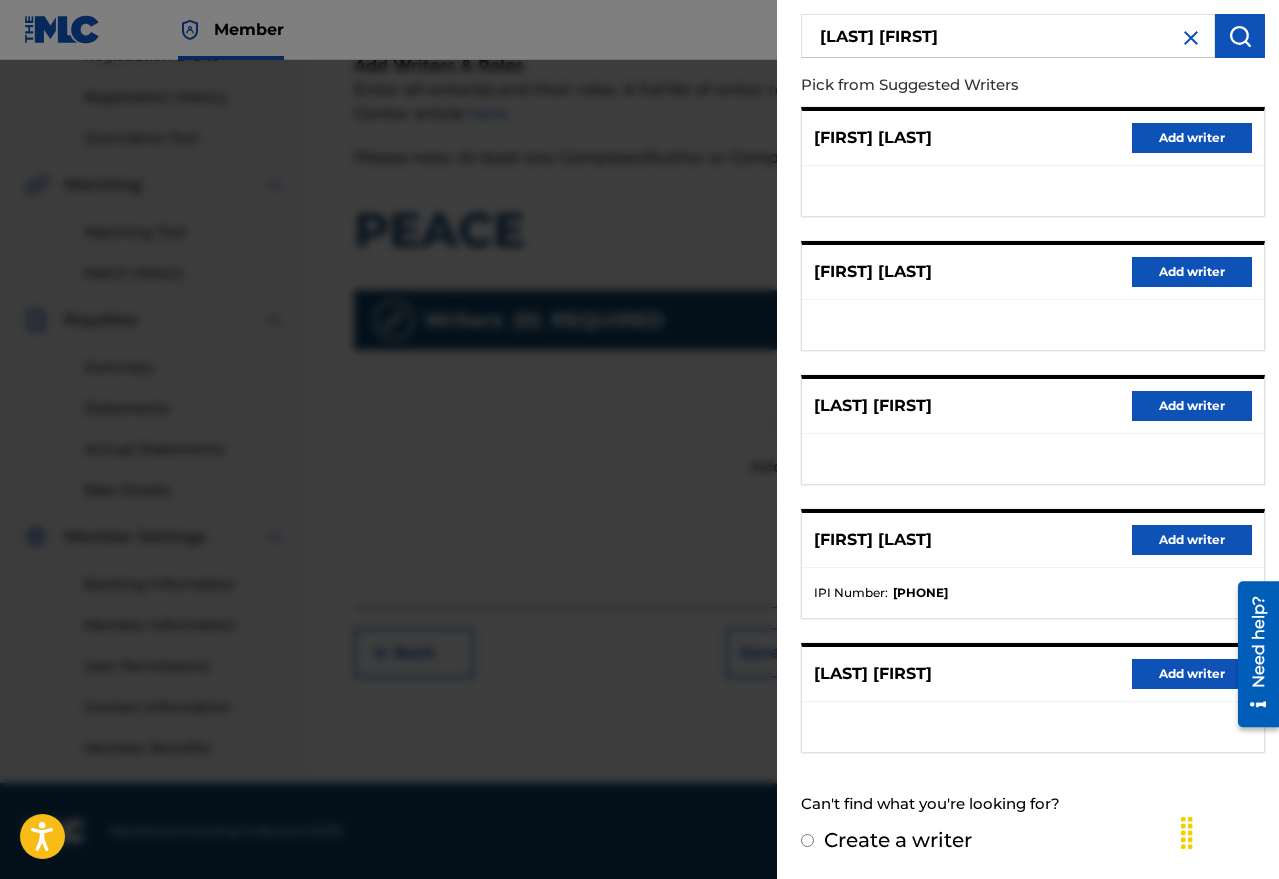 radio on "false" 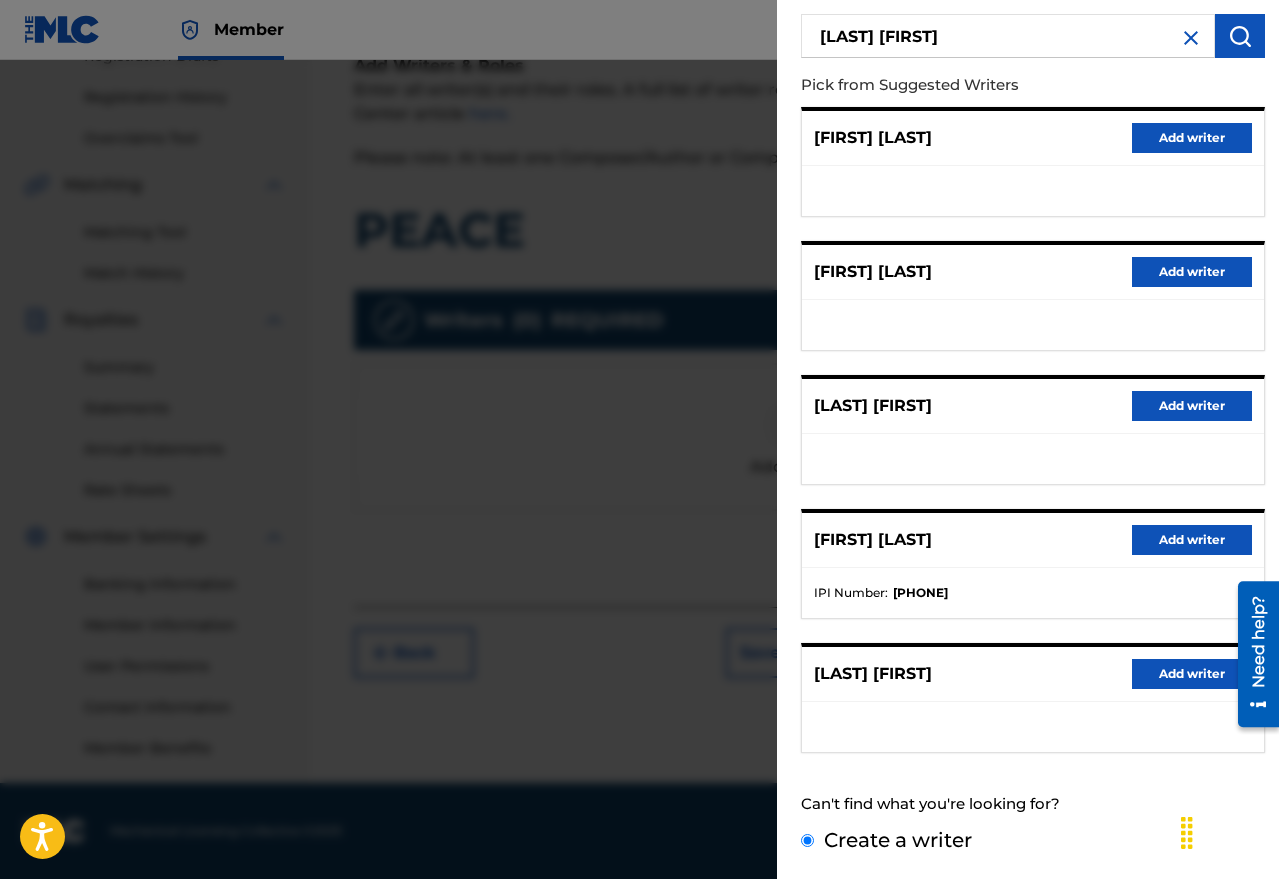 scroll, scrollTop: 0, scrollLeft: 0, axis: both 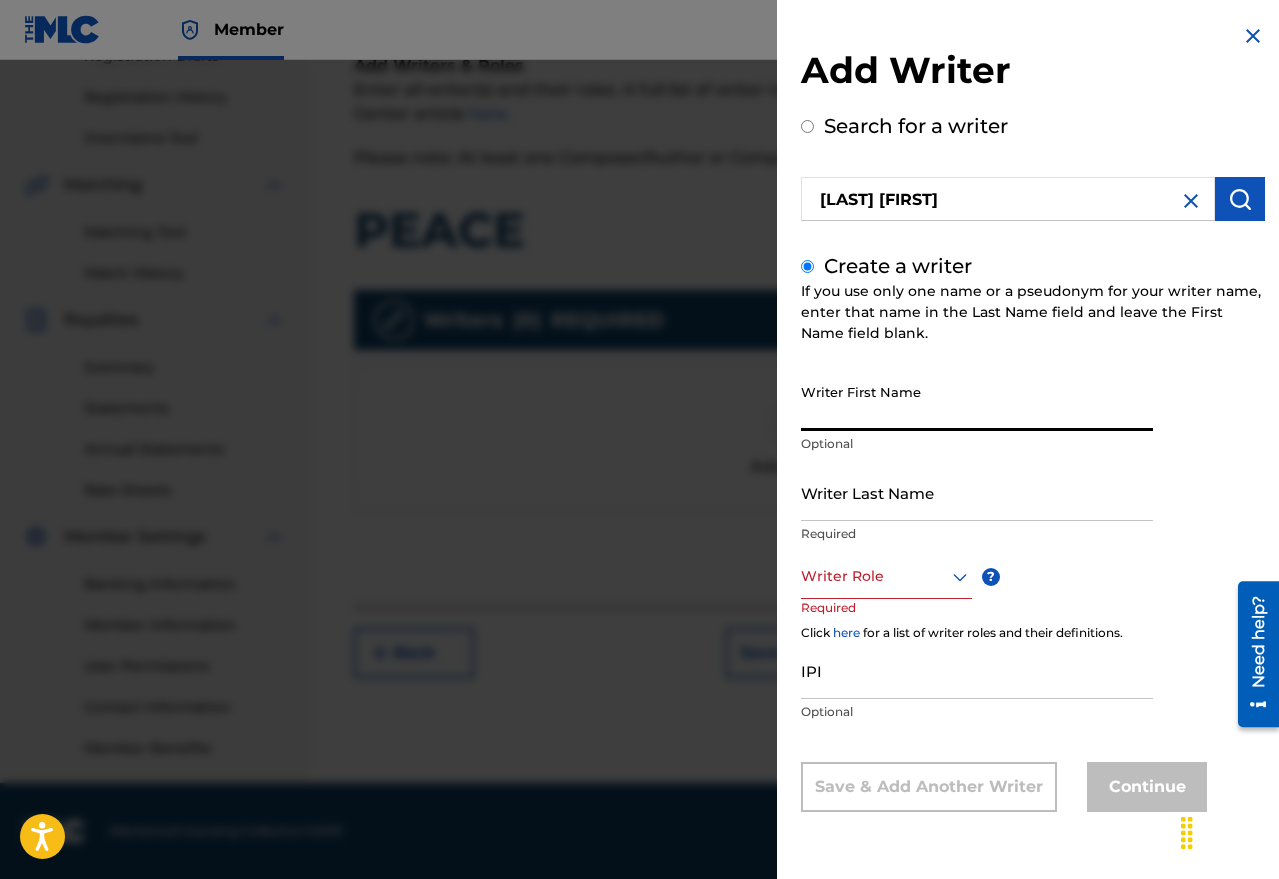 click on "Writer First Name" at bounding box center (977, 402) 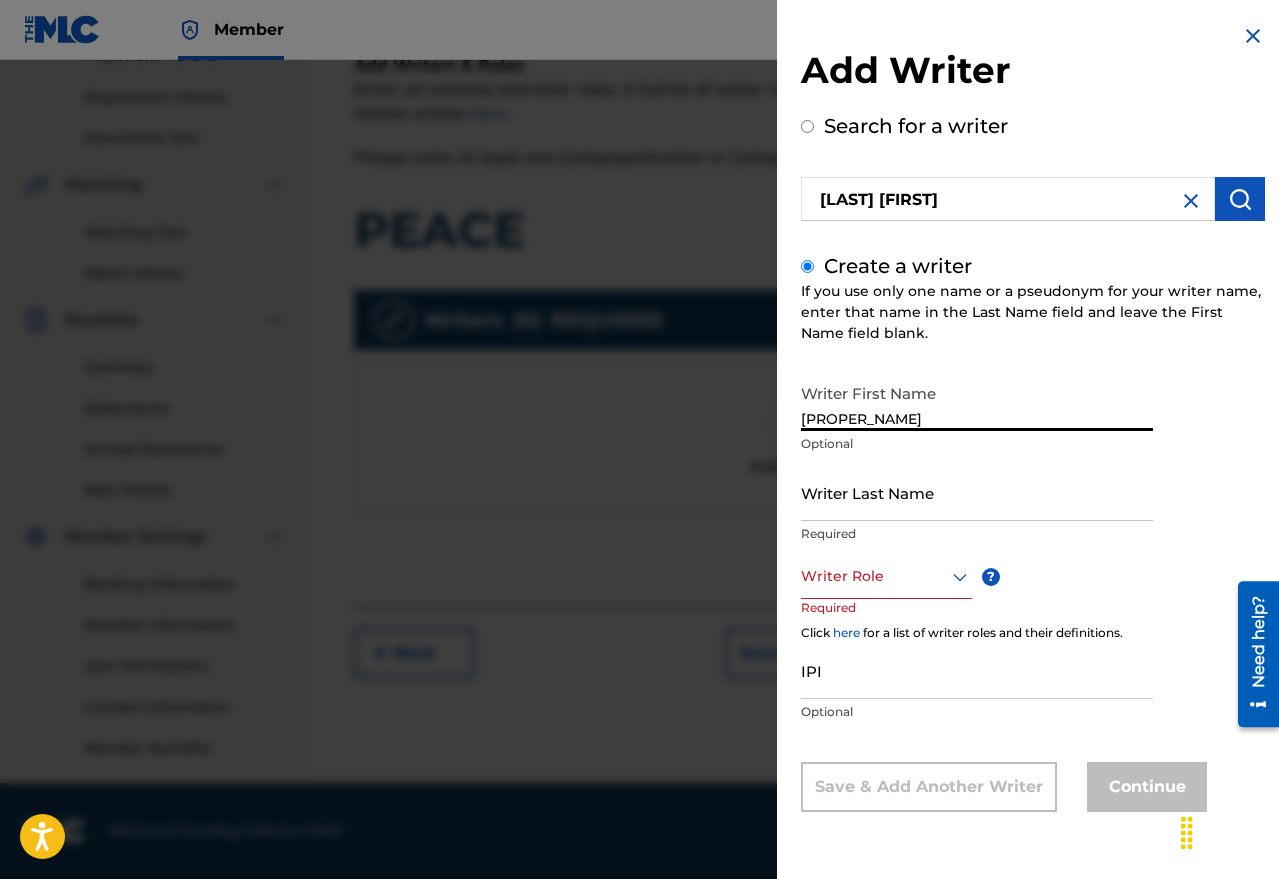 type on "[PROPER_NAME]" 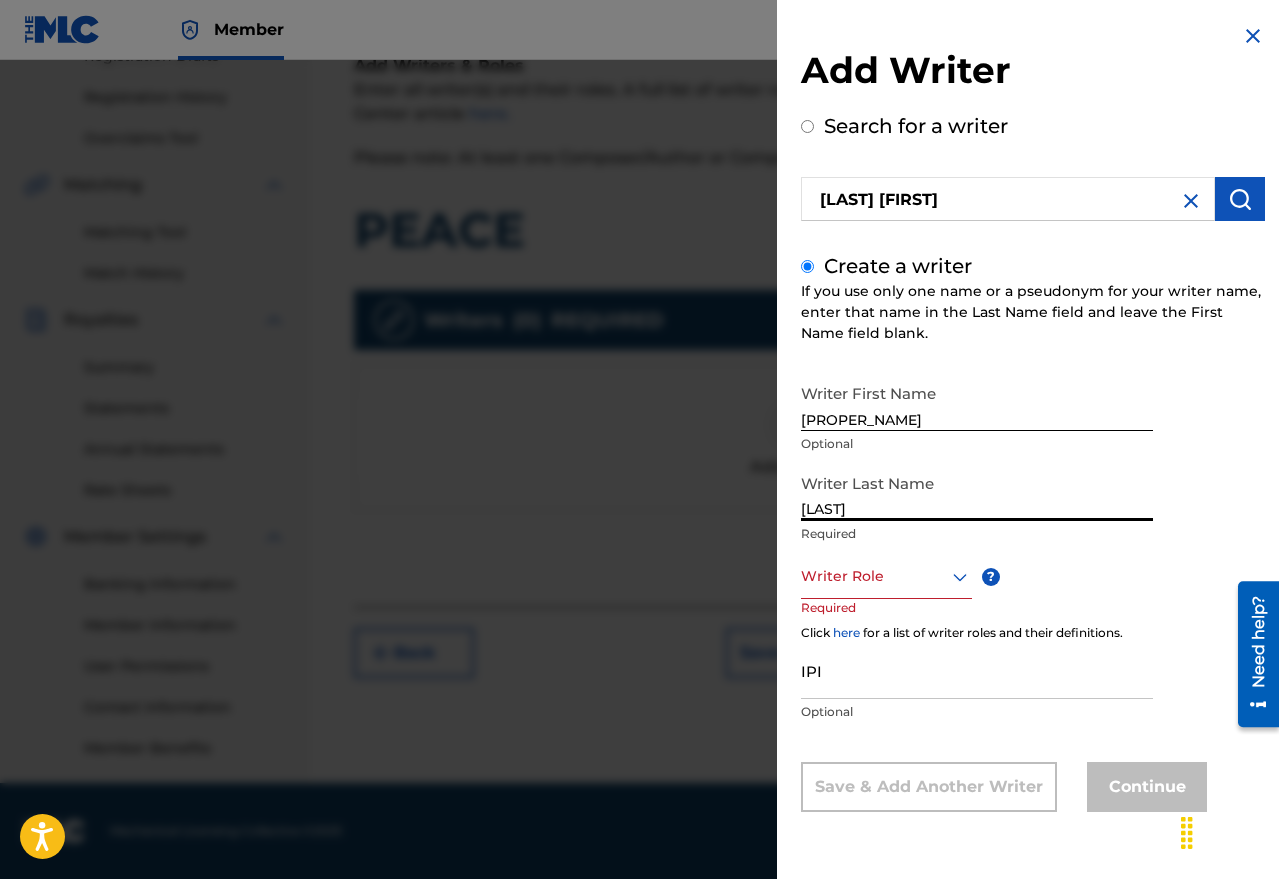 type on "[LAST]" 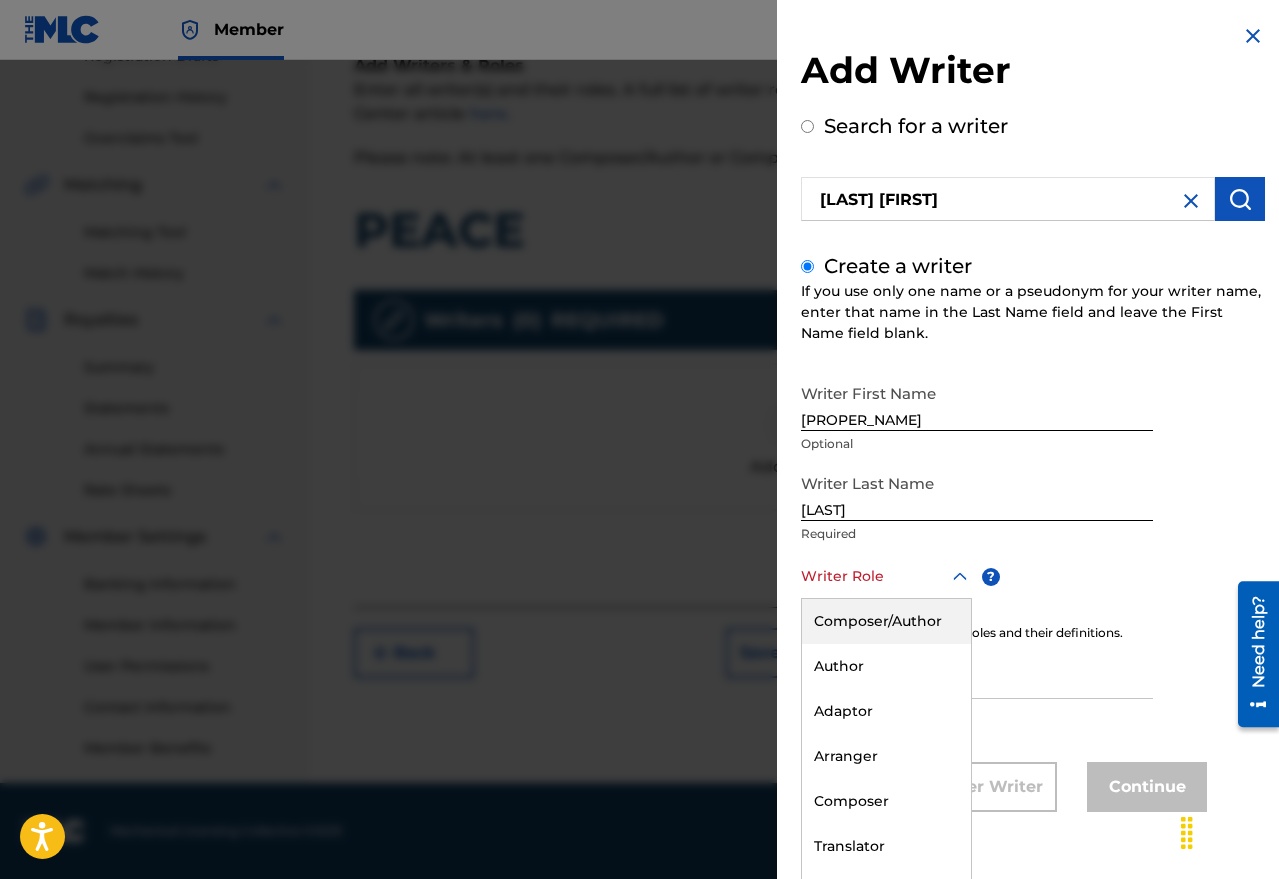 scroll, scrollTop: 1, scrollLeft: 0, axis: vertical 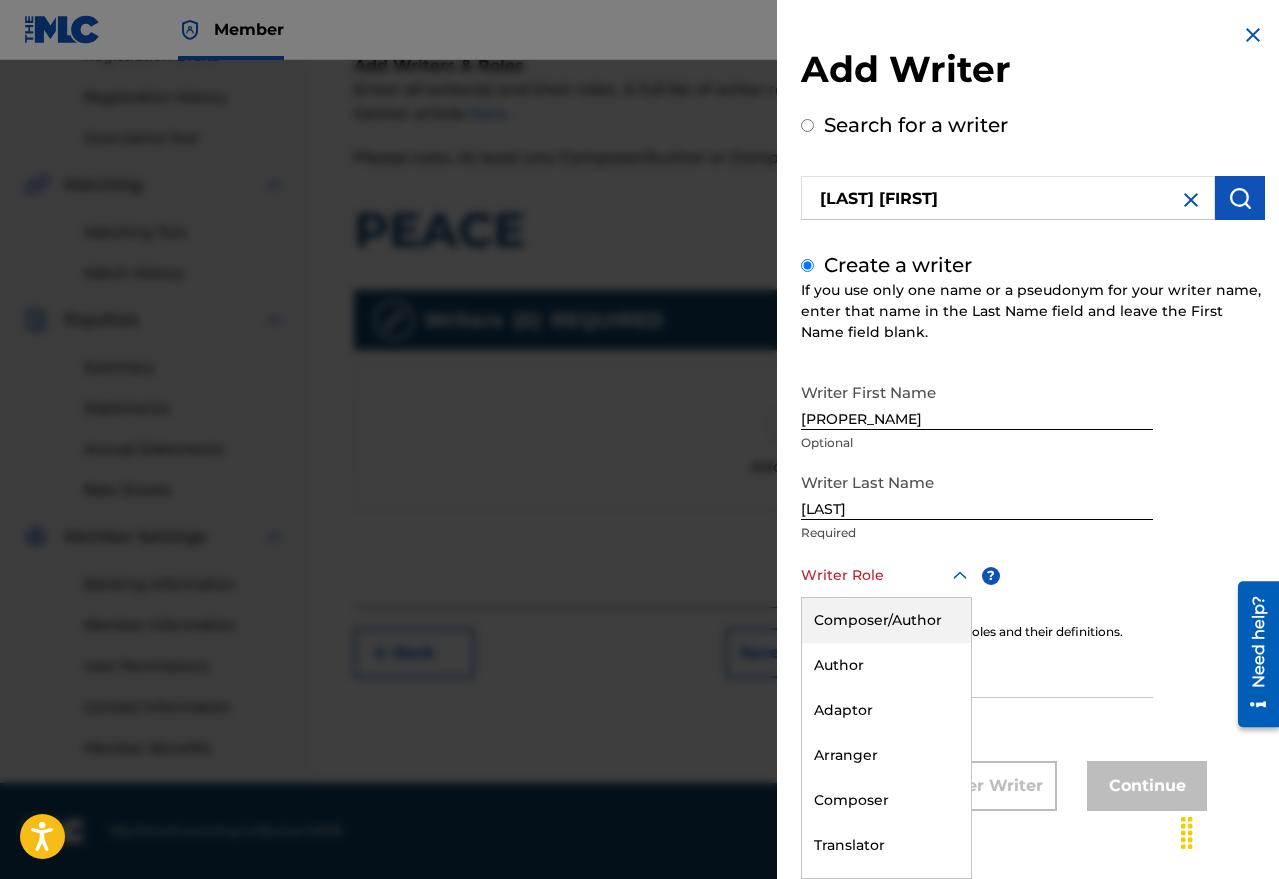 click at bounding box center (886, 575) 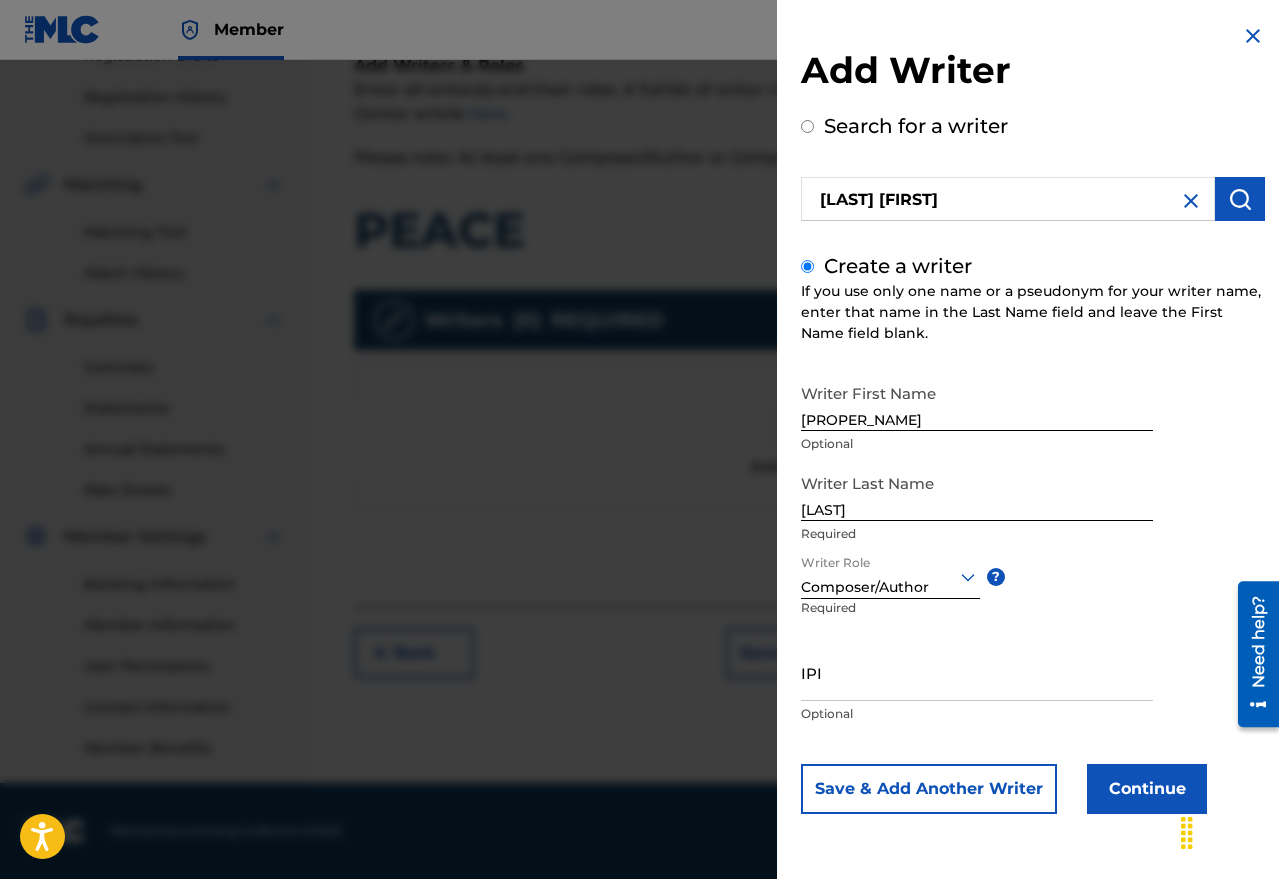 click on "Continue" at bounding box center [1147, 789] 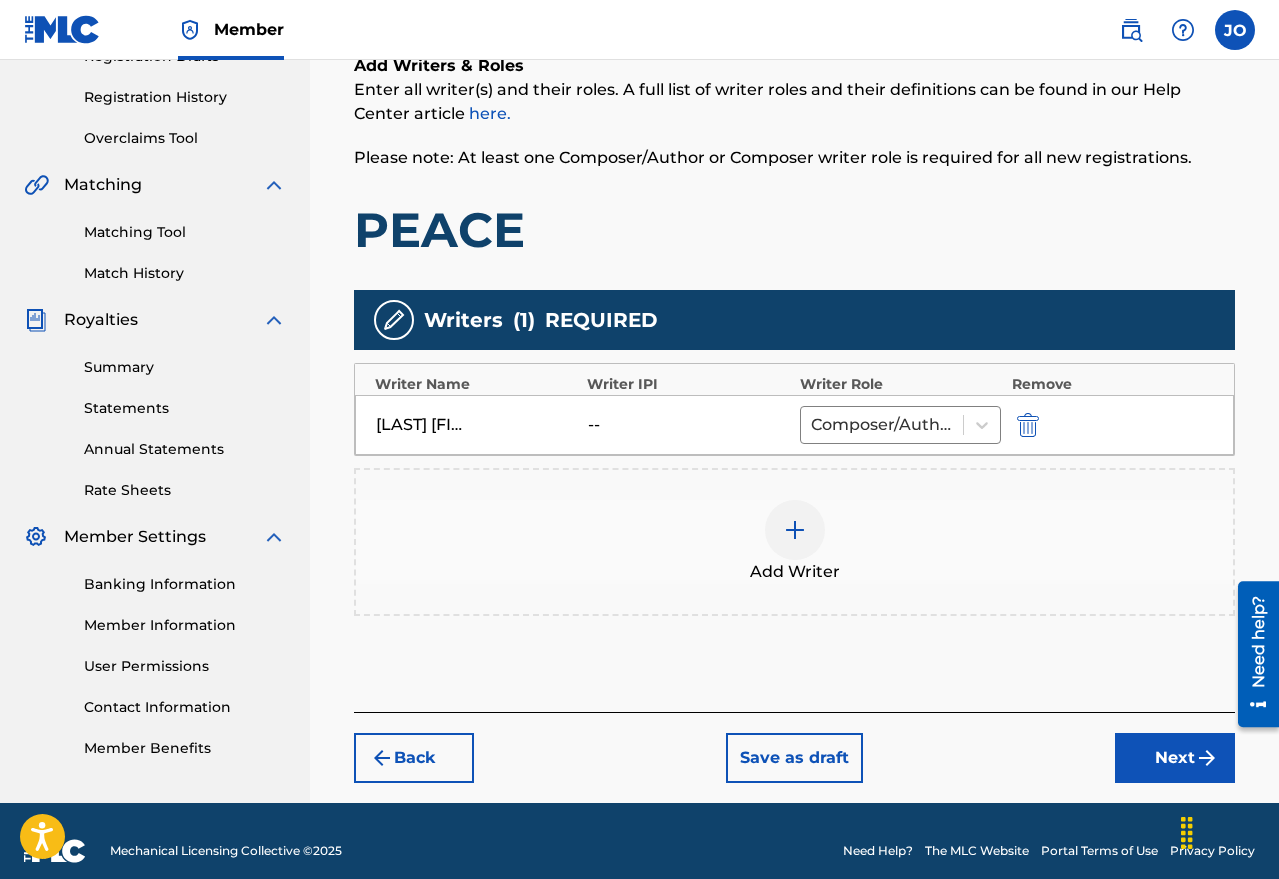 click at bounding box center (795, 530) 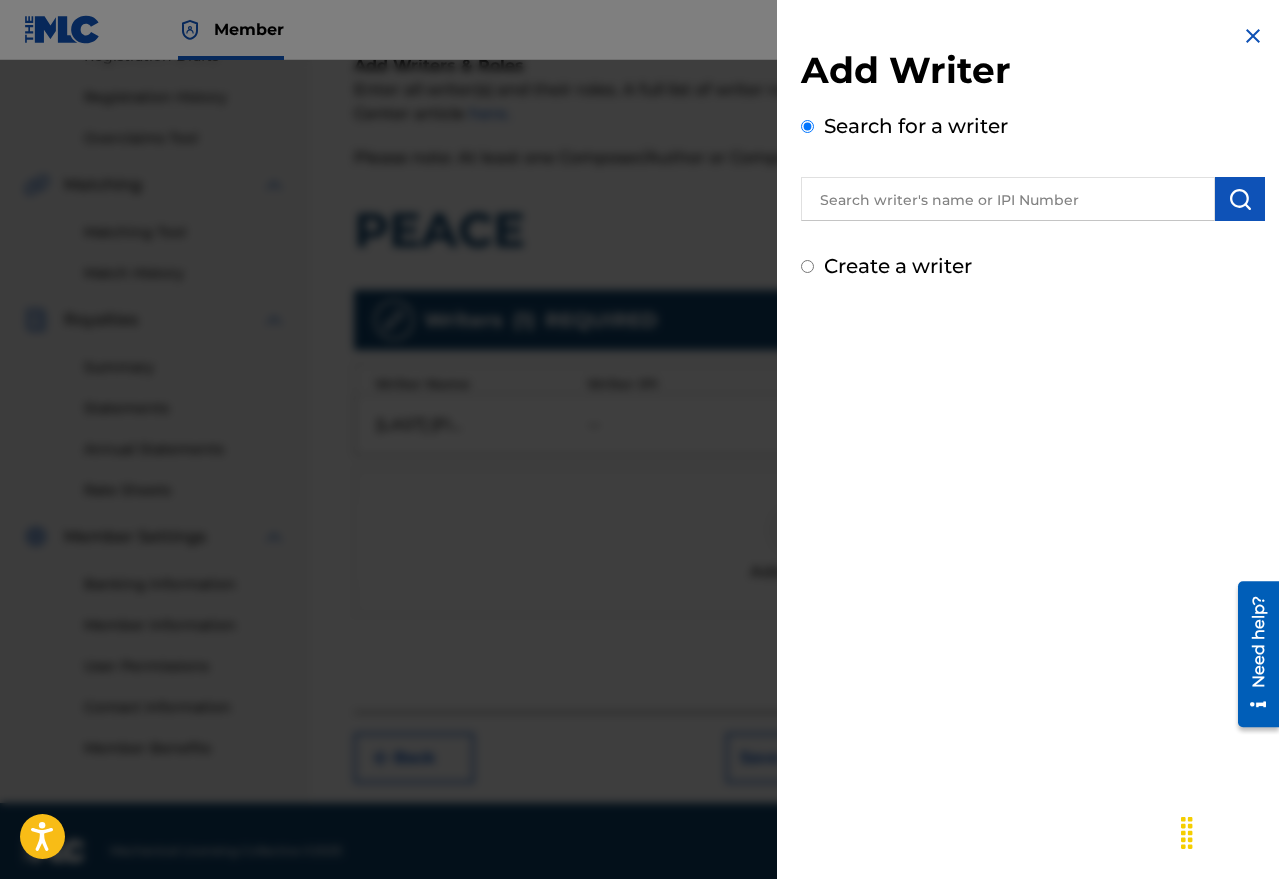 click at bounding box center (1008, 199) 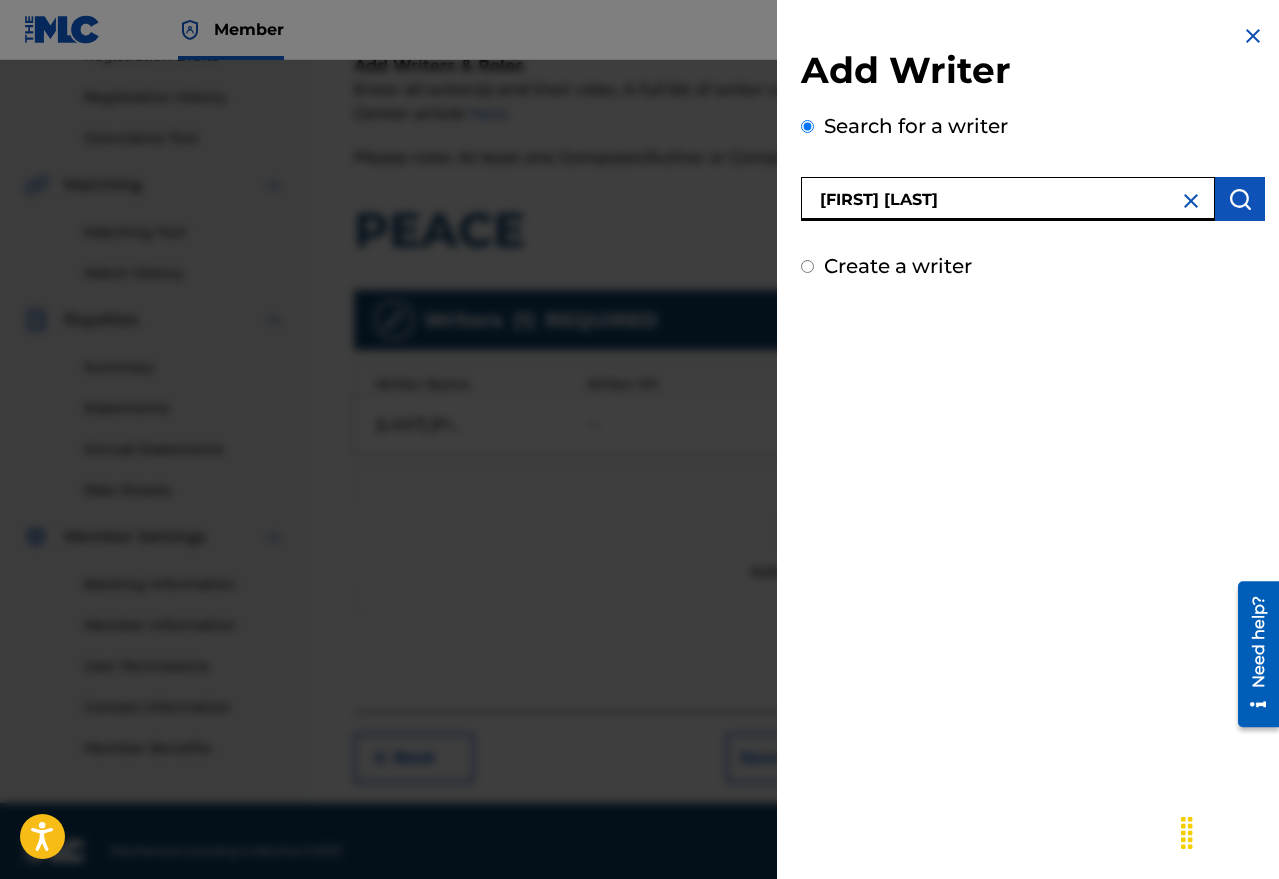 type on "[FIRST] [LAST]" 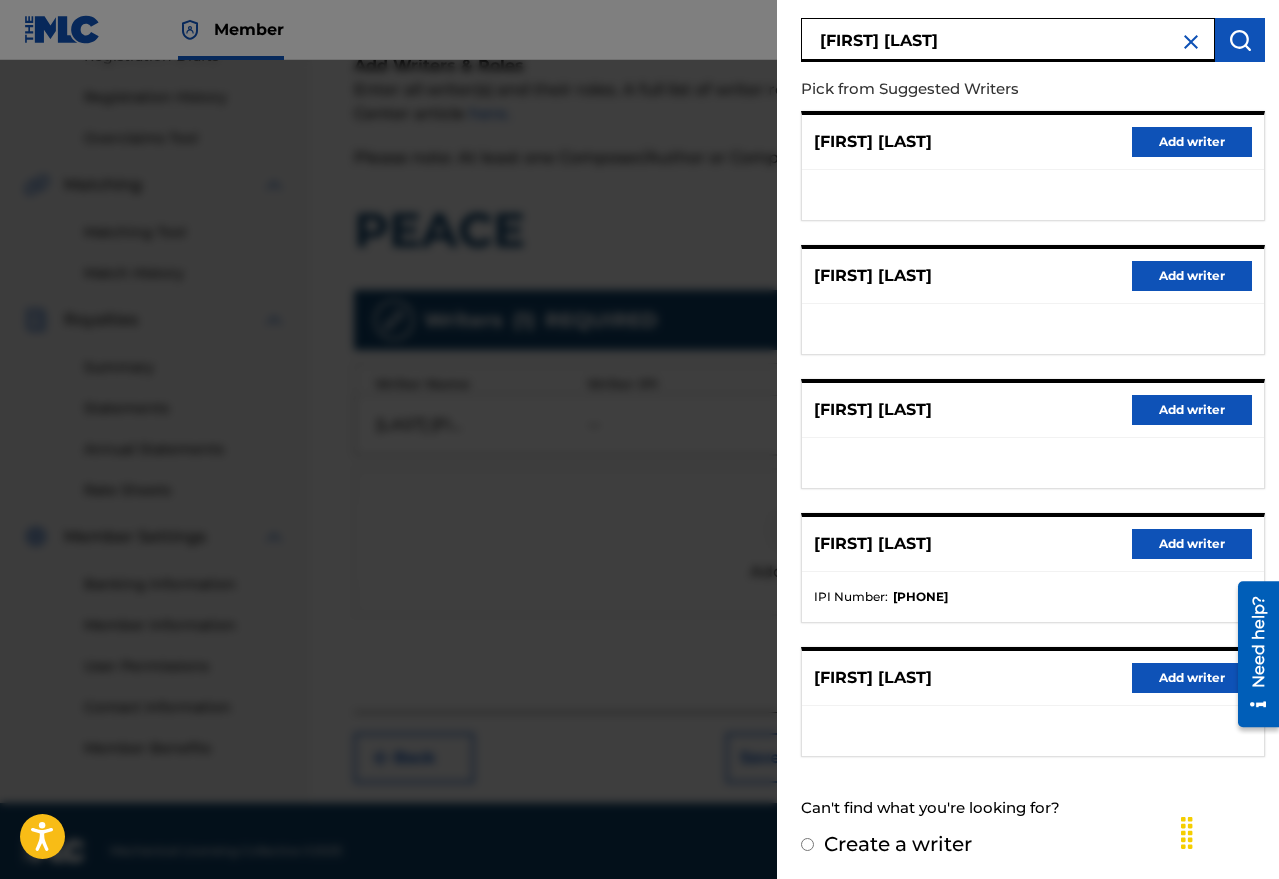 scroll, scrollTop: 163, scrollLeft: 0, axis: vertical 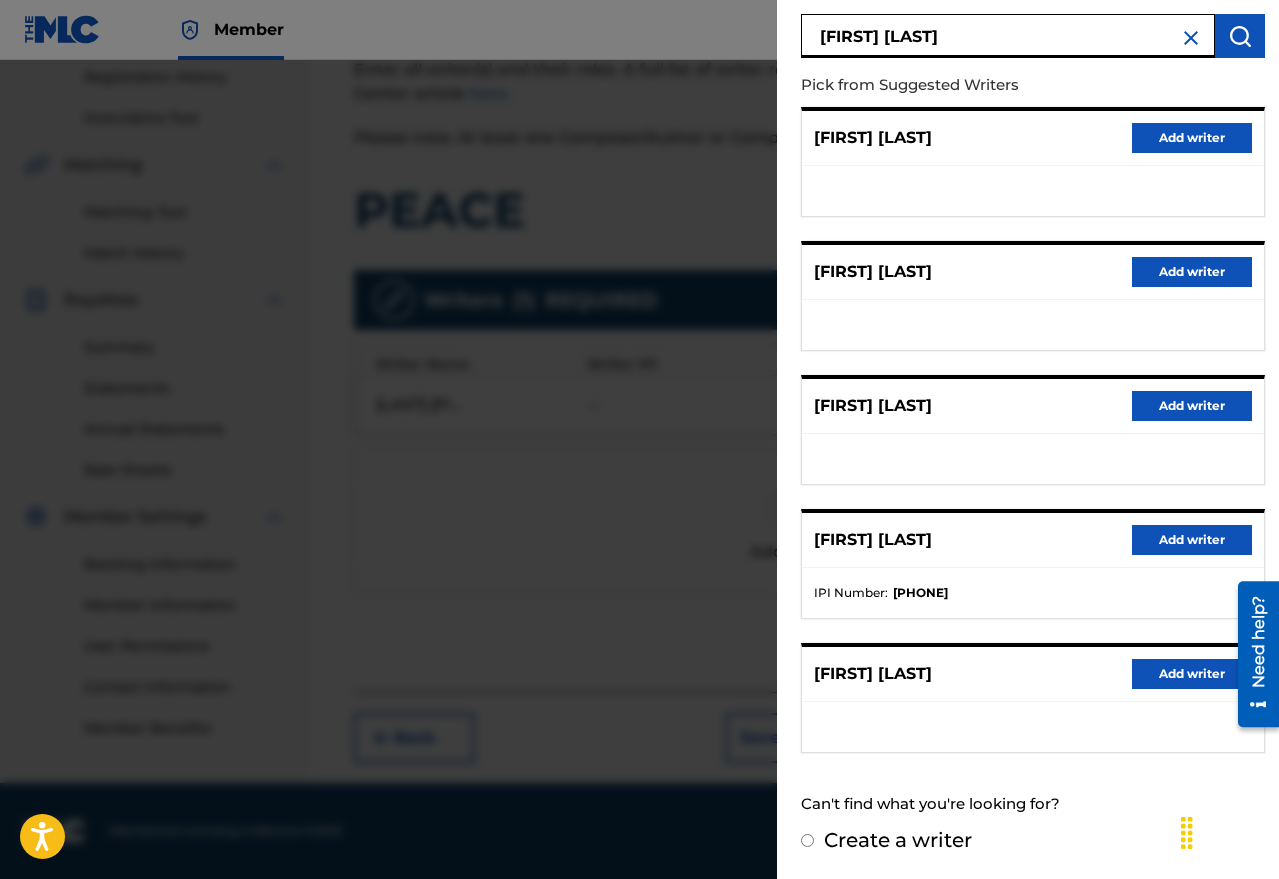 click on "Create a writer" at bounding box center (898, 840) 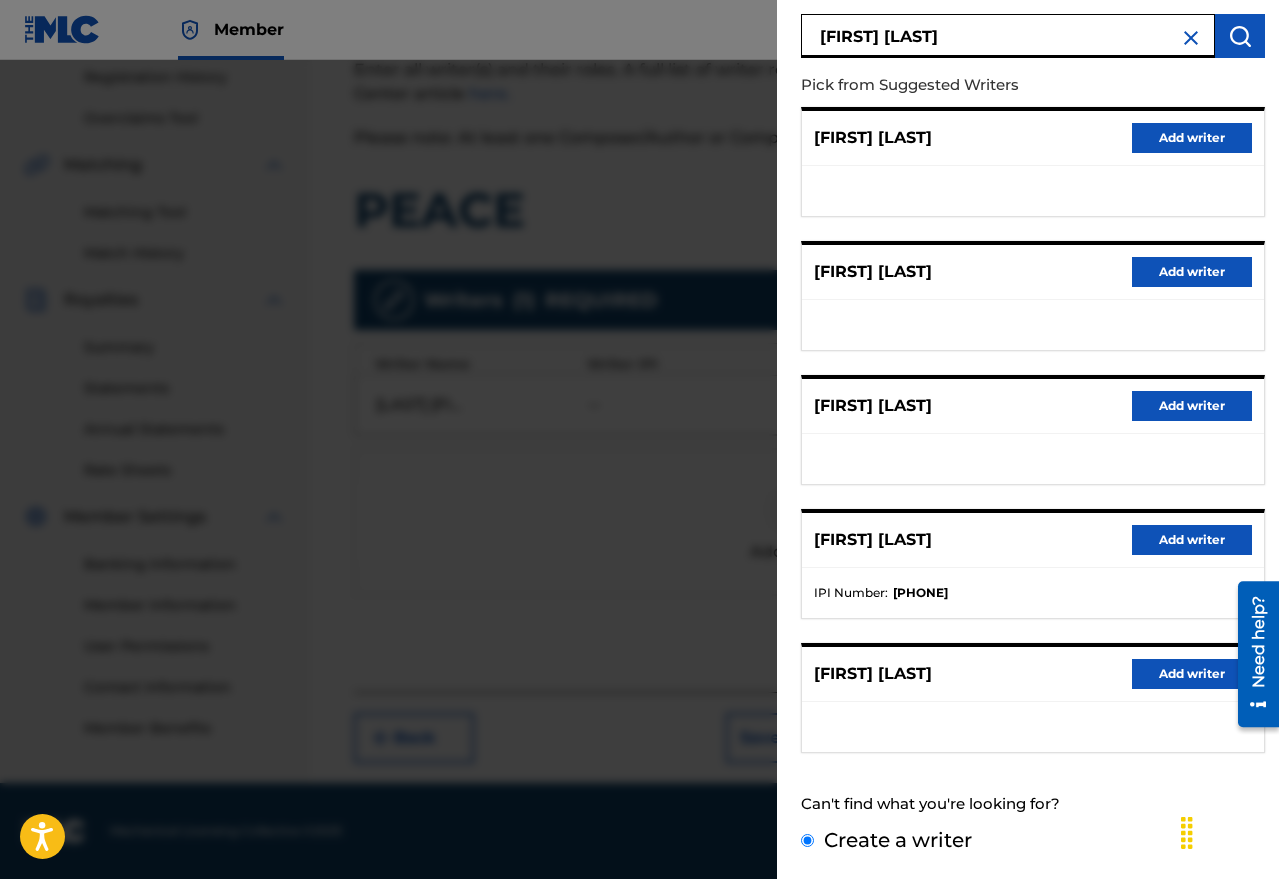 click on "Create a writer" at bounding box center (807, 840) 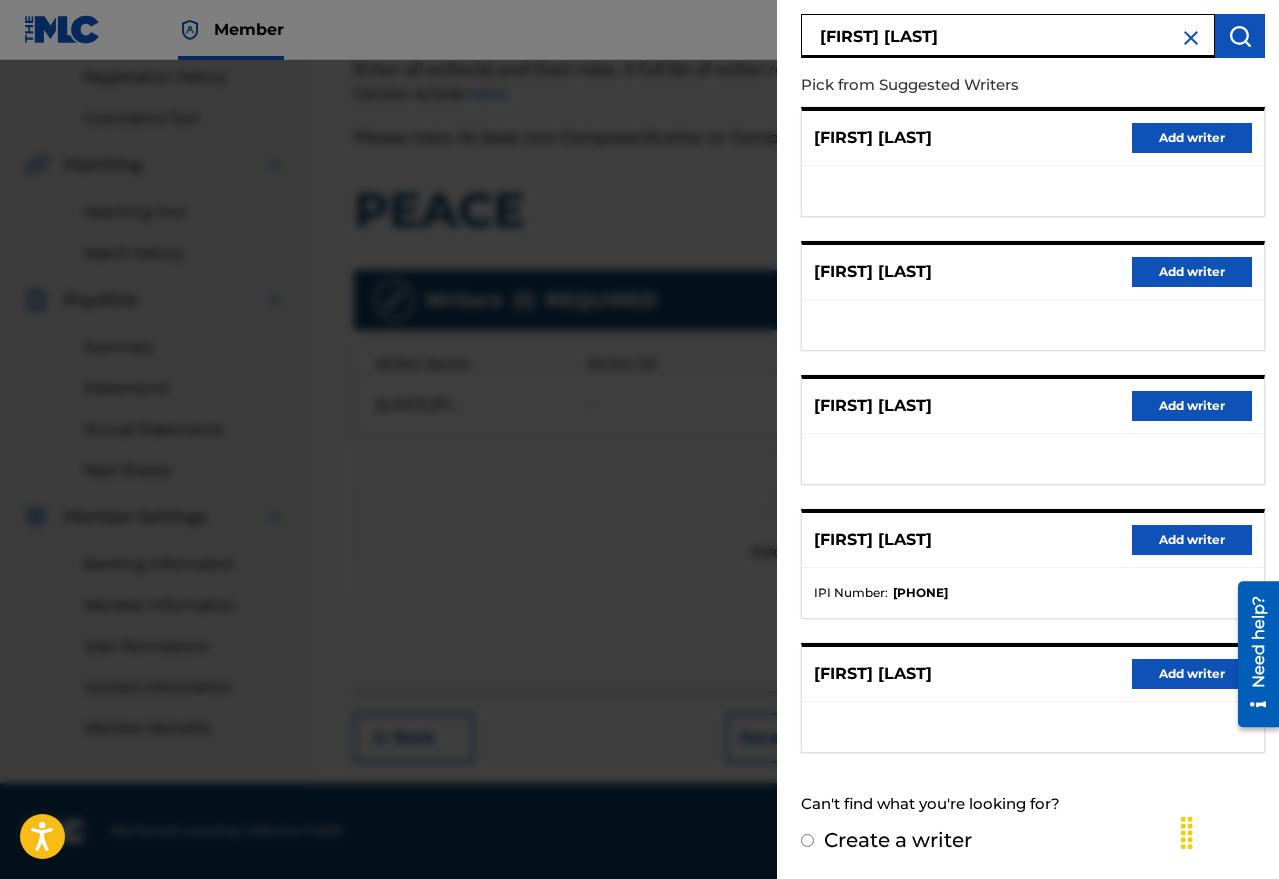 radio on "false" 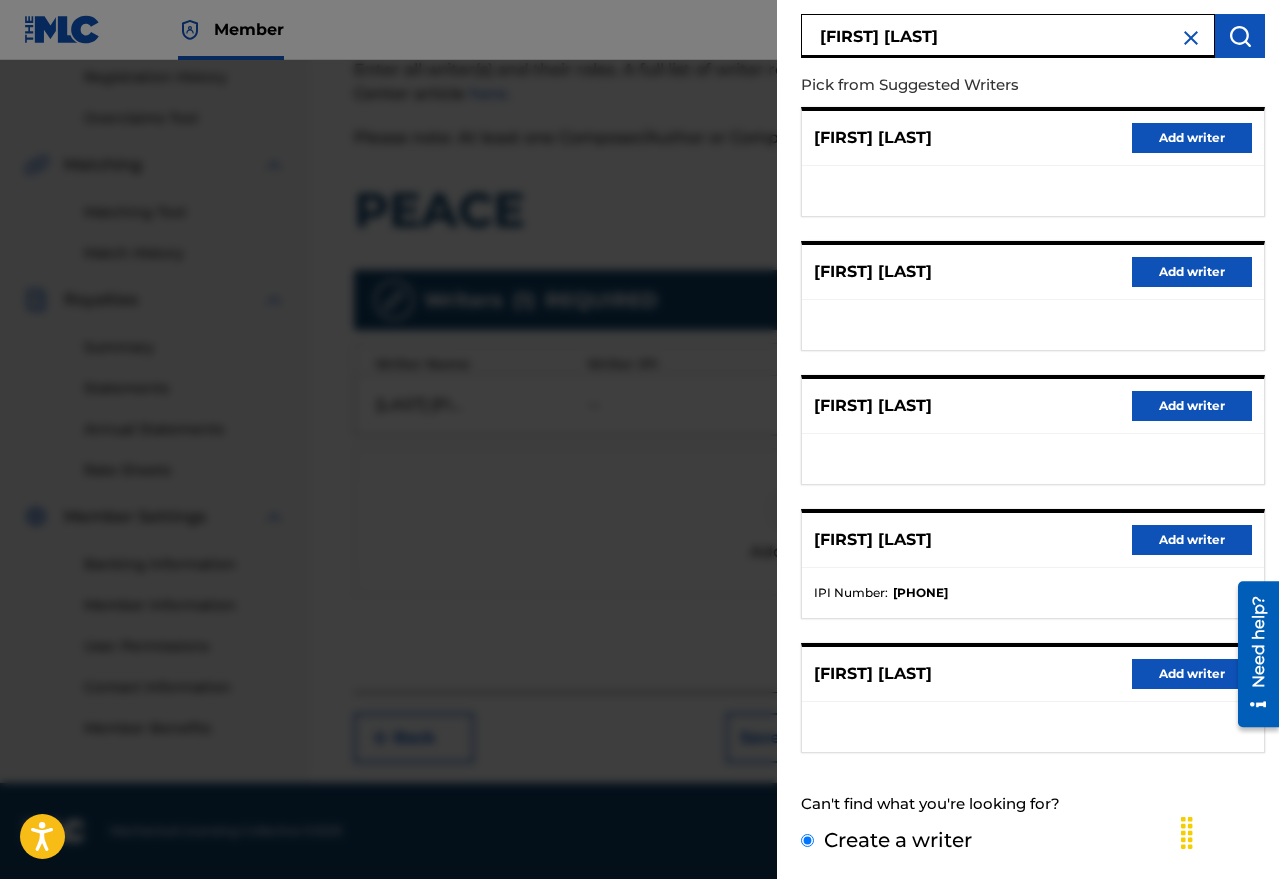 scroll, scrollTop: 0, scrollLeft: 0, axis: both 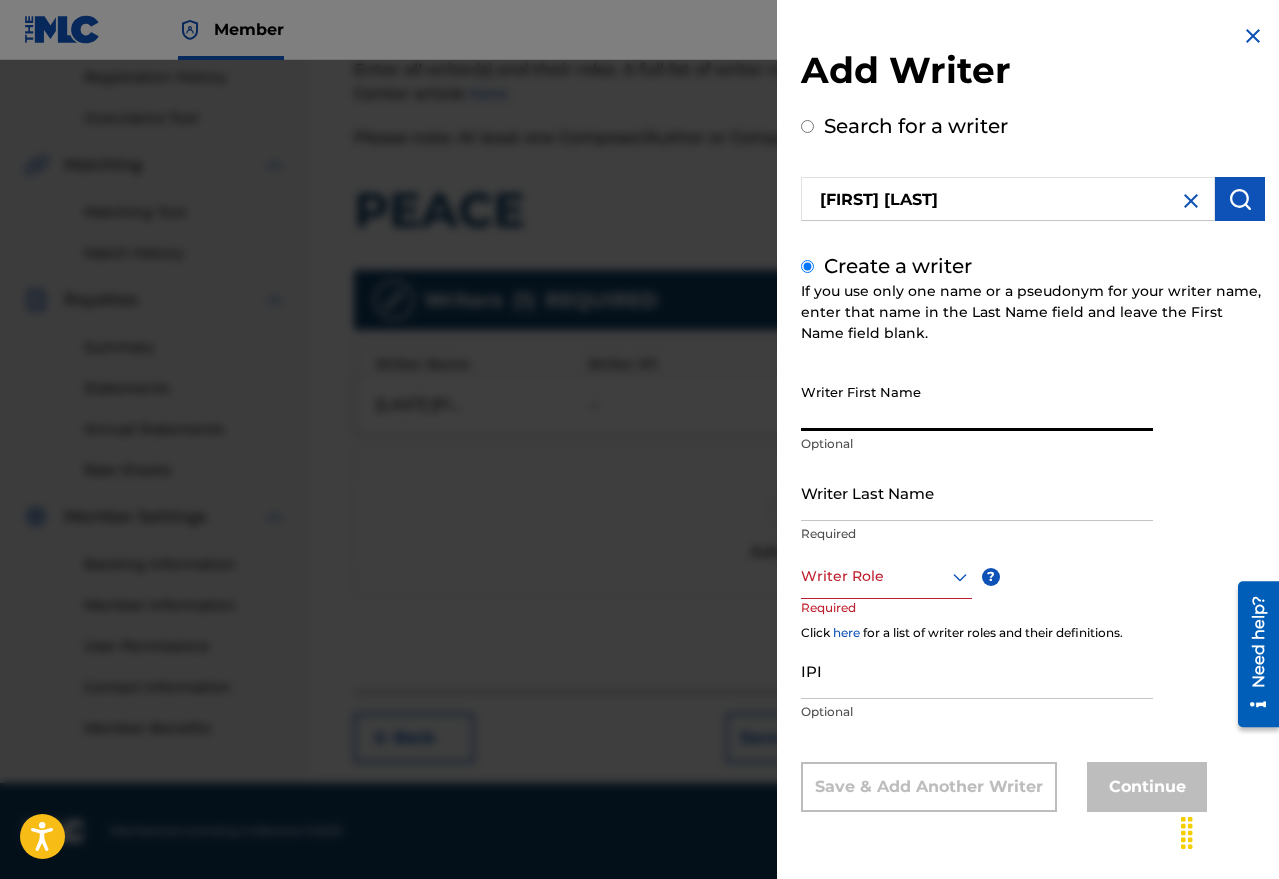 click on "Writer First Name" at bounding box center (977, 402) 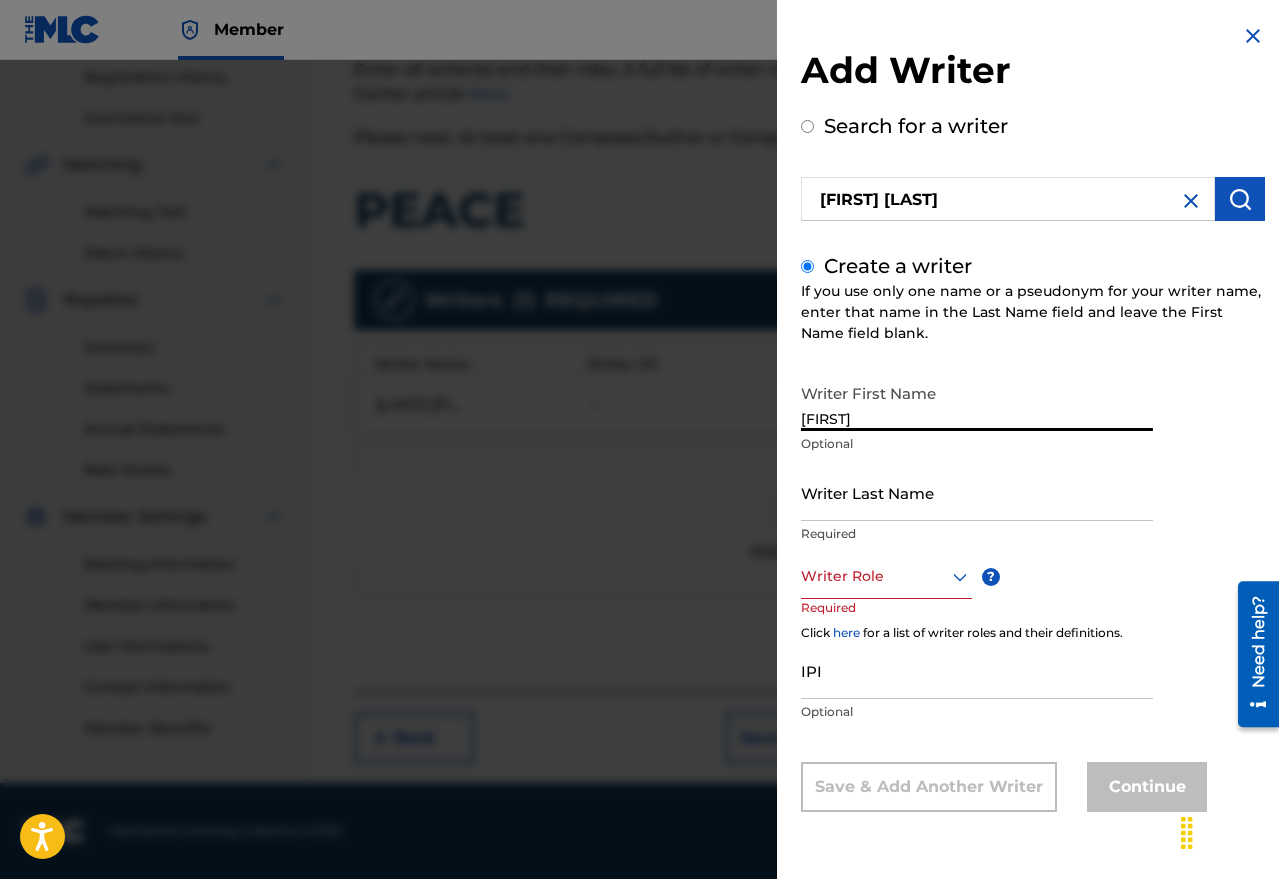 type on "[FIRST]" 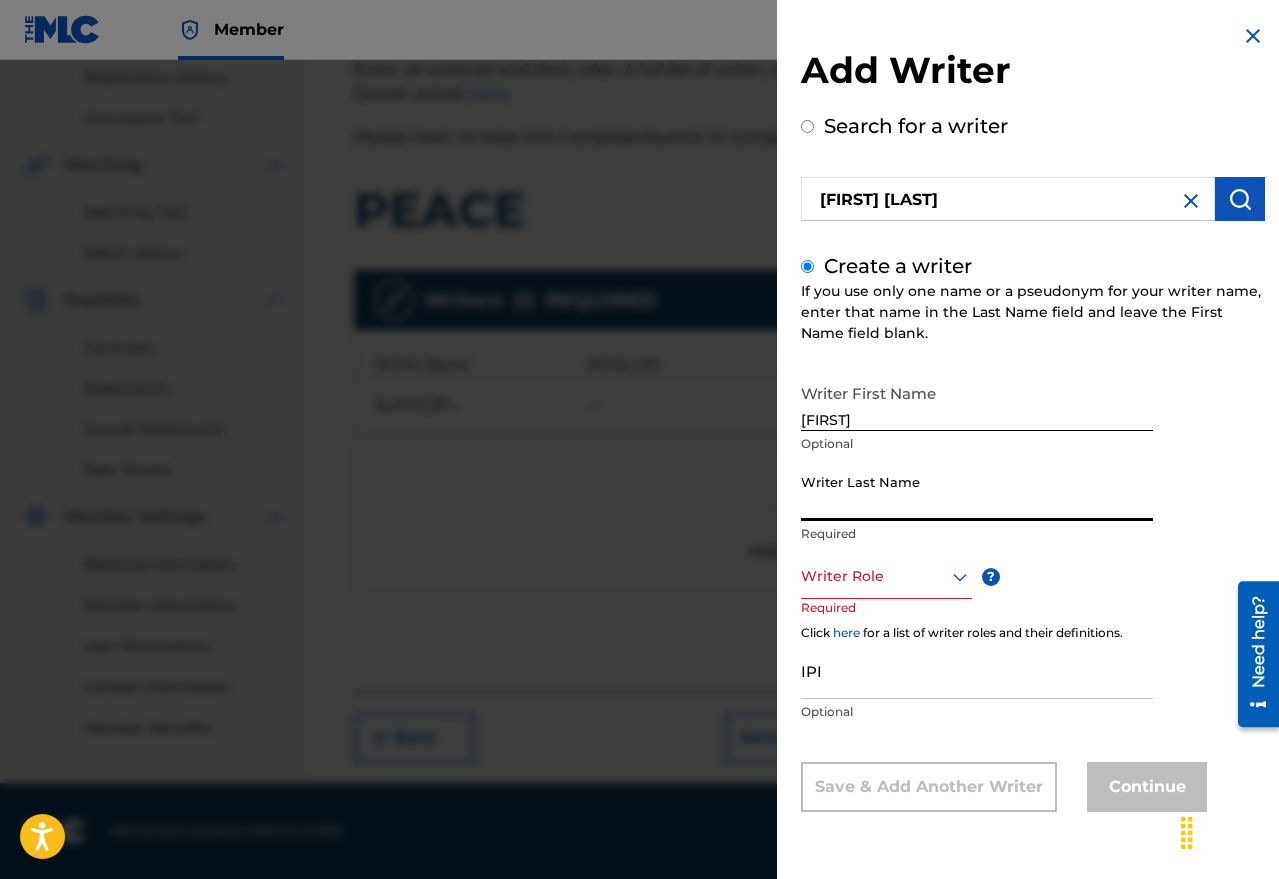click on "Writer Last Name" at bounding box center [977, 492] 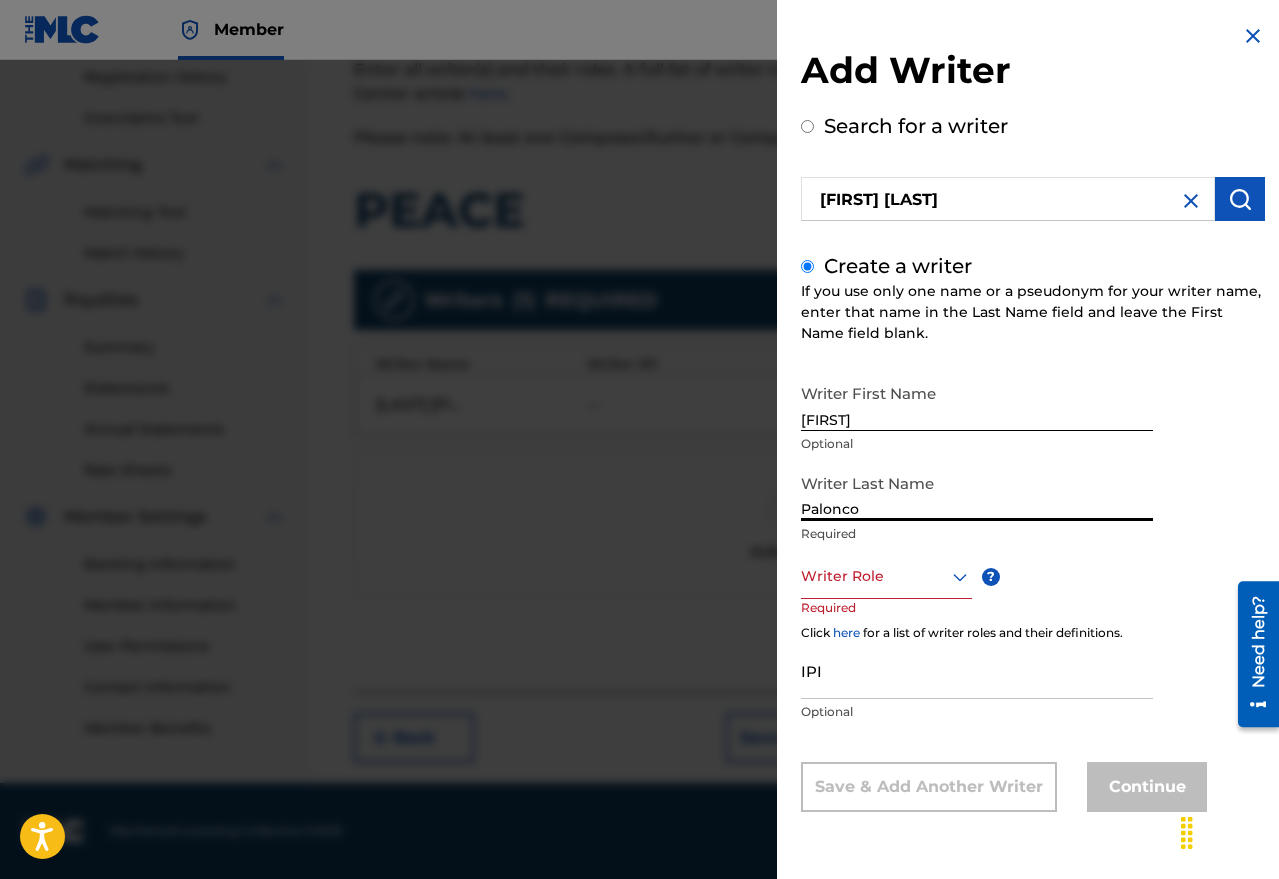 type on "Palonco" 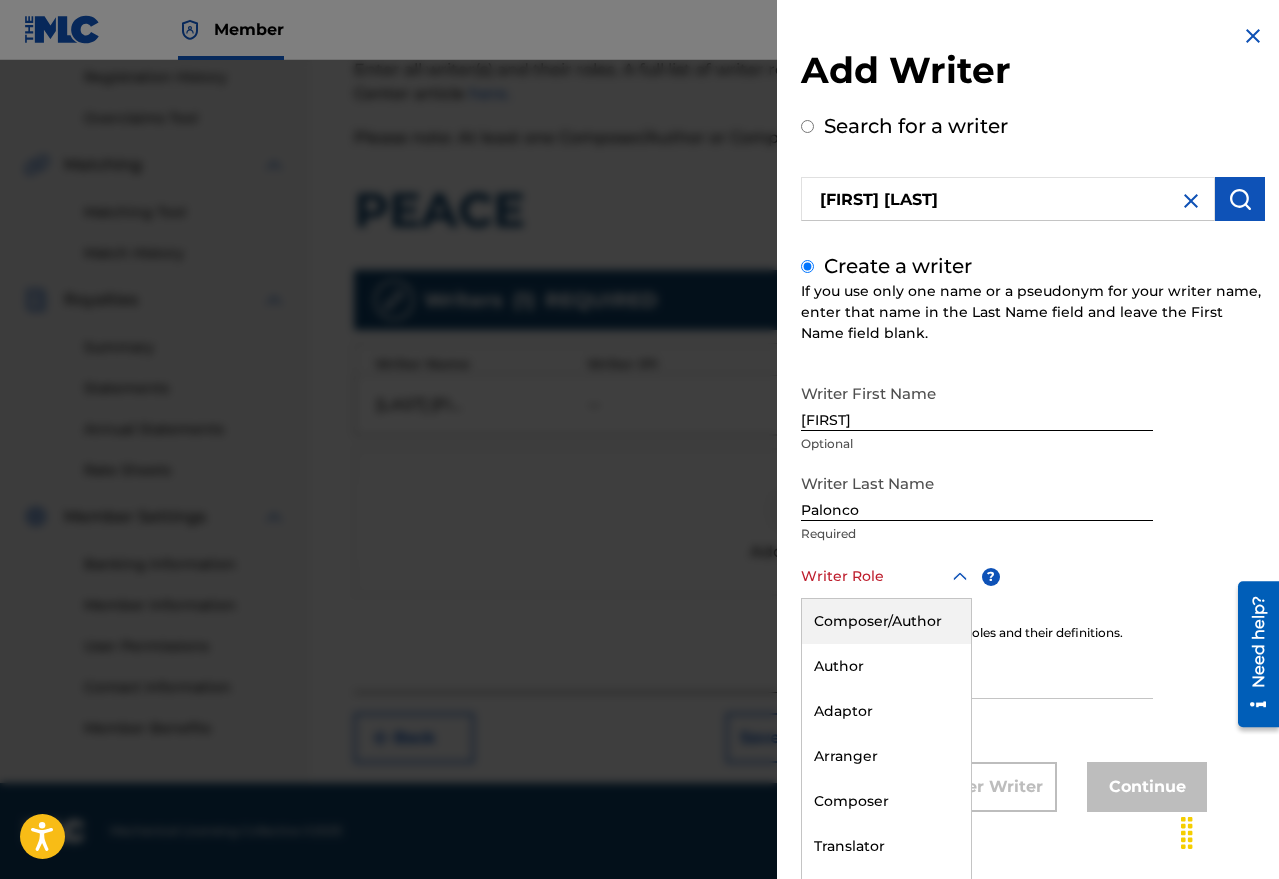 scroll, scrollTop: 1, scrollLeft: 0, axis: vertical 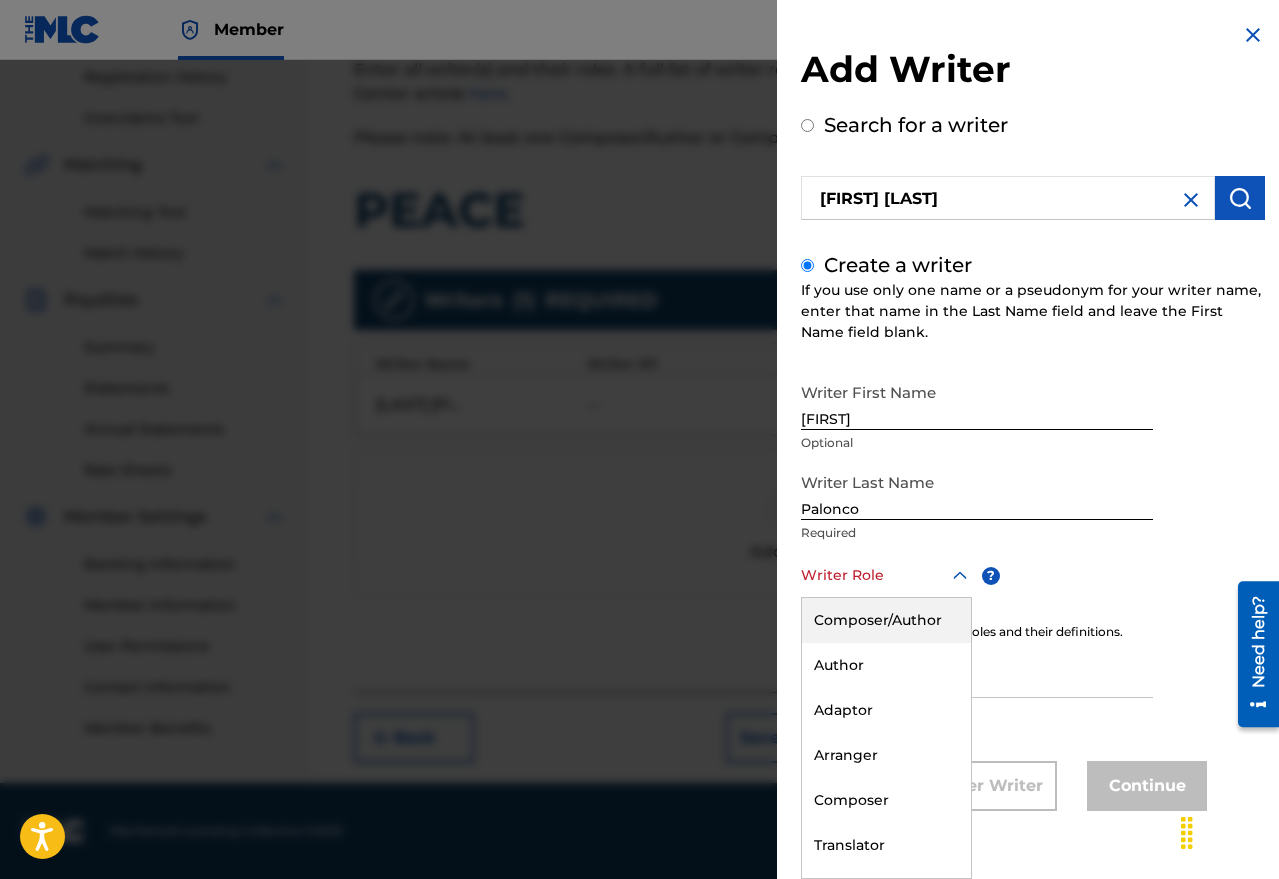click on "Composer/Author" at bounding box center (886, 620) 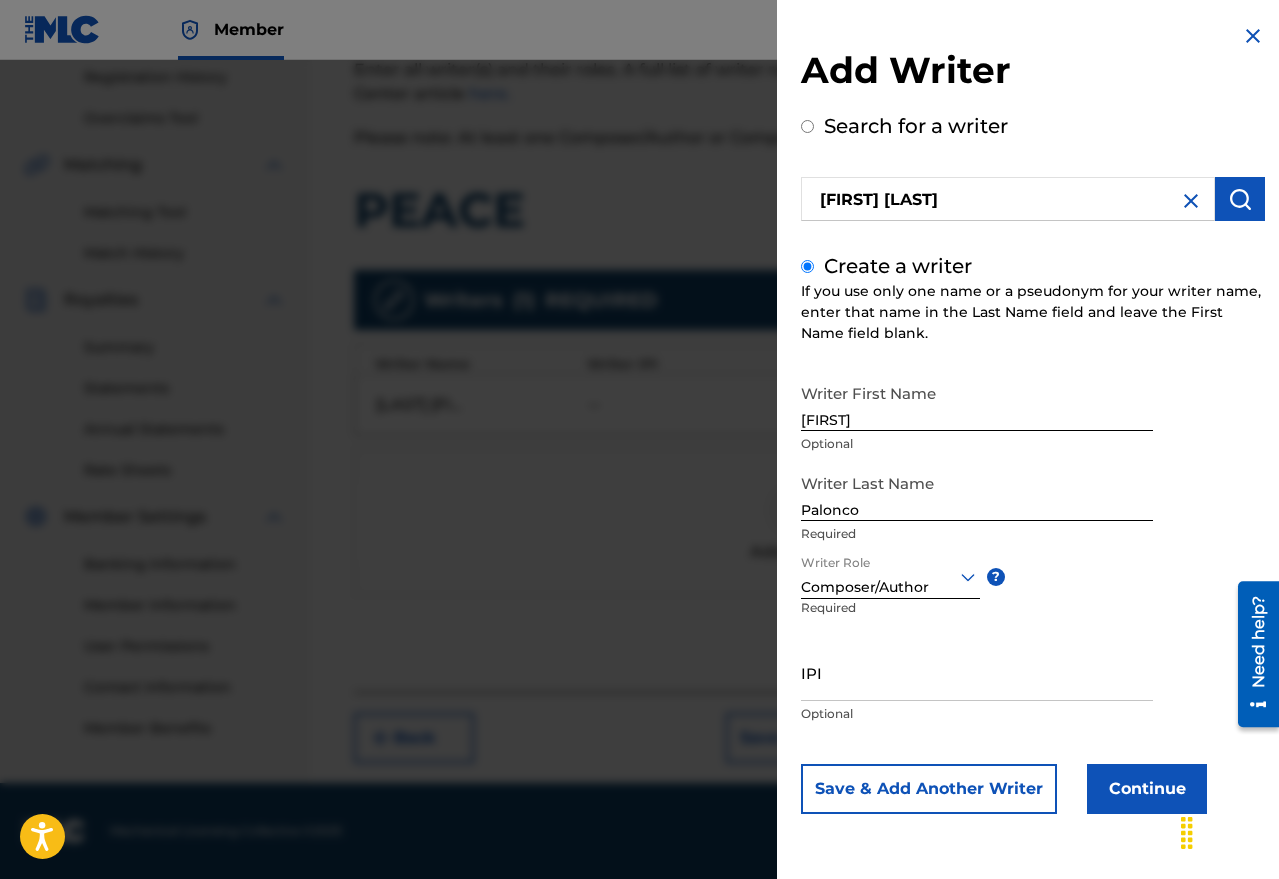 scroll, scrollTop: 0, scrollLeft: 0, axis: both 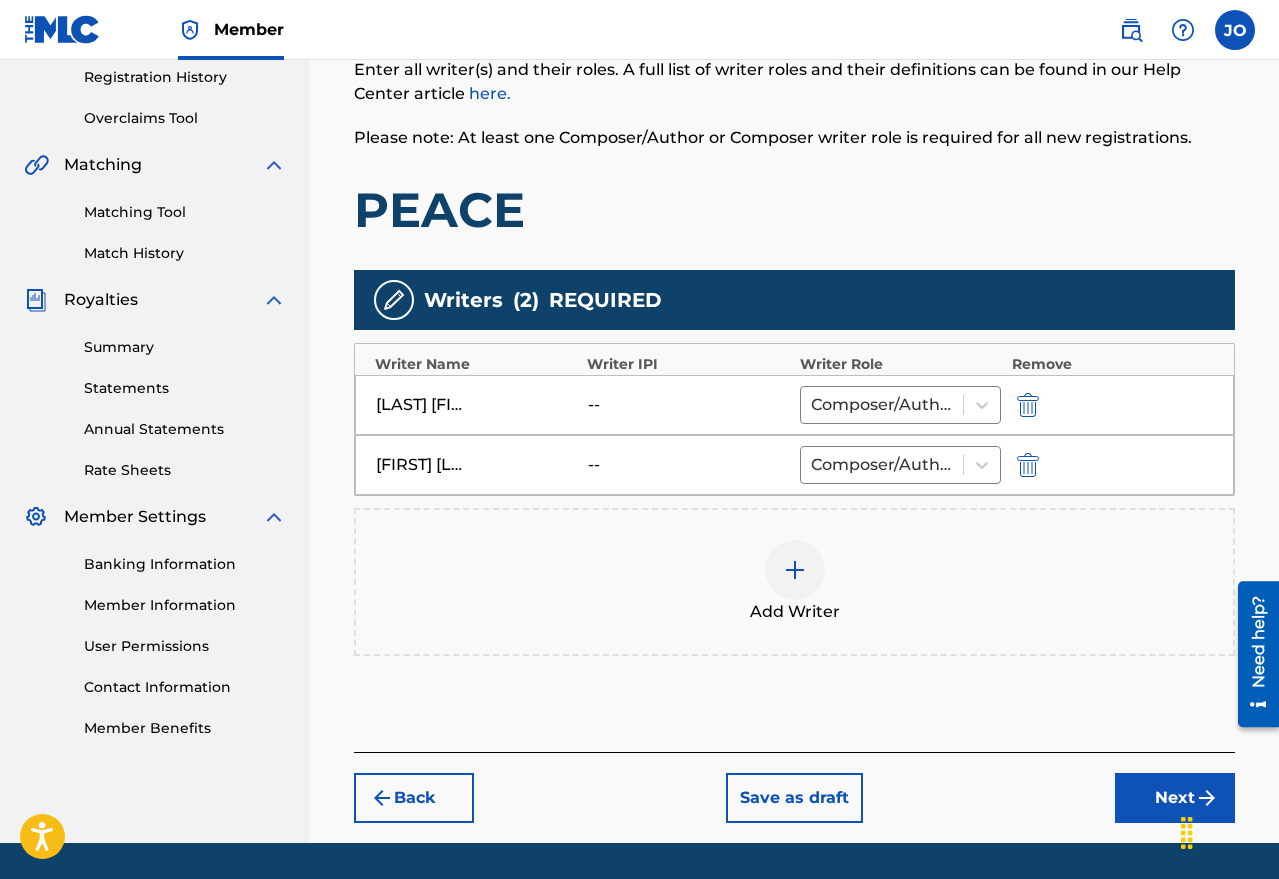 drag, startPoint x: 1168, startPoint y: 796, endPoint x: 1152, endPoint y: 788, distance: 17.888544 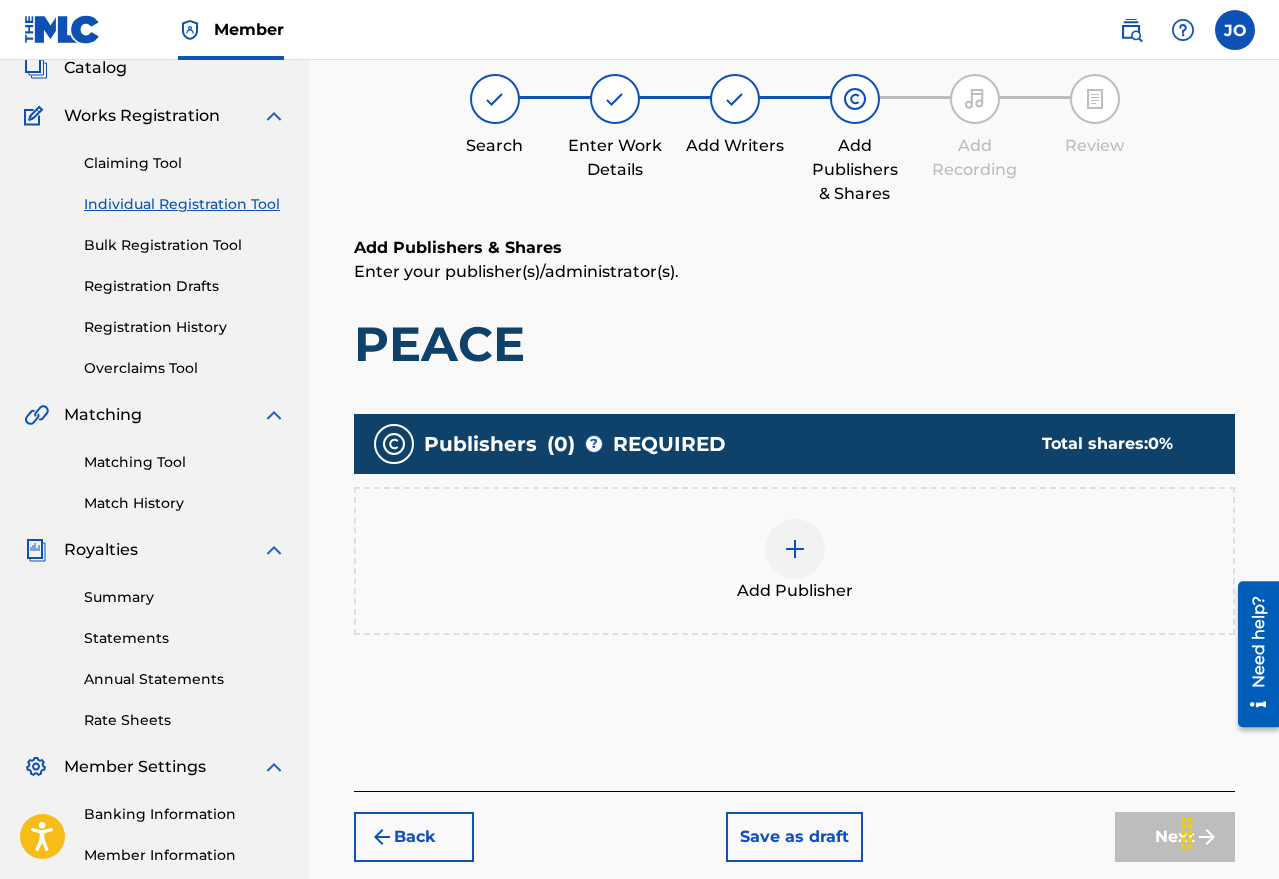 scroll, scrollTop: 90, scrollLeft: 0, axis: vertical 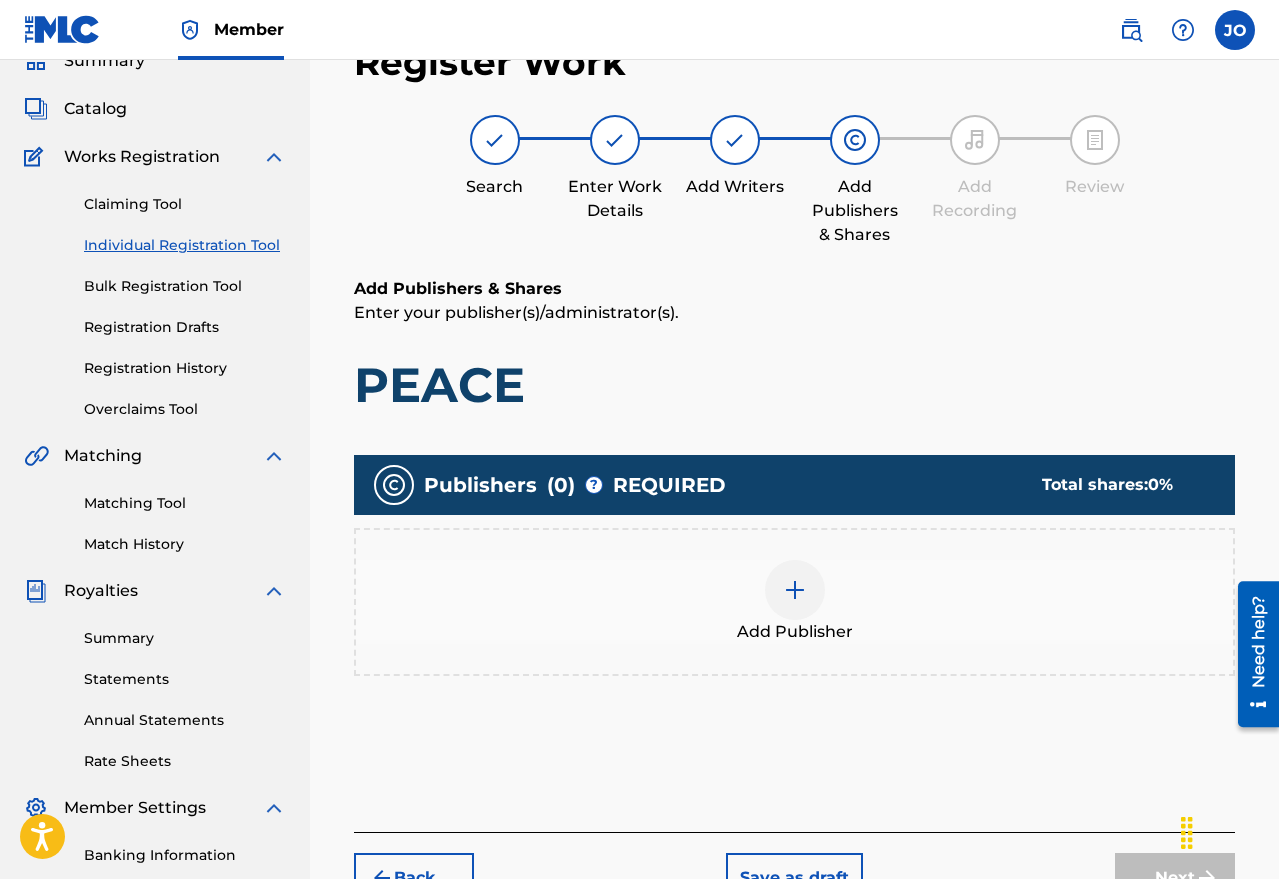 click at bounding box center (795, 590) 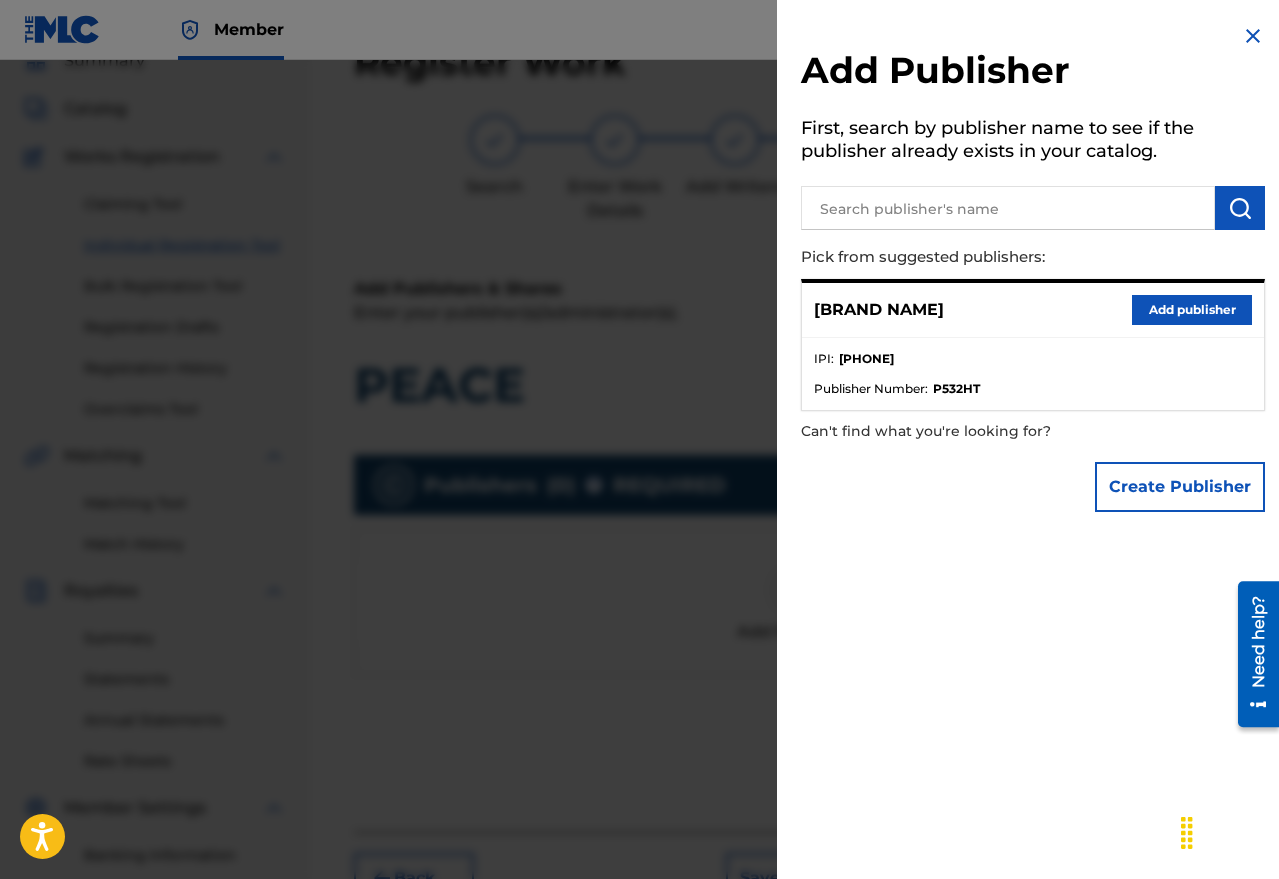 click on "Add publisher" at bounding box center (1192, 310) 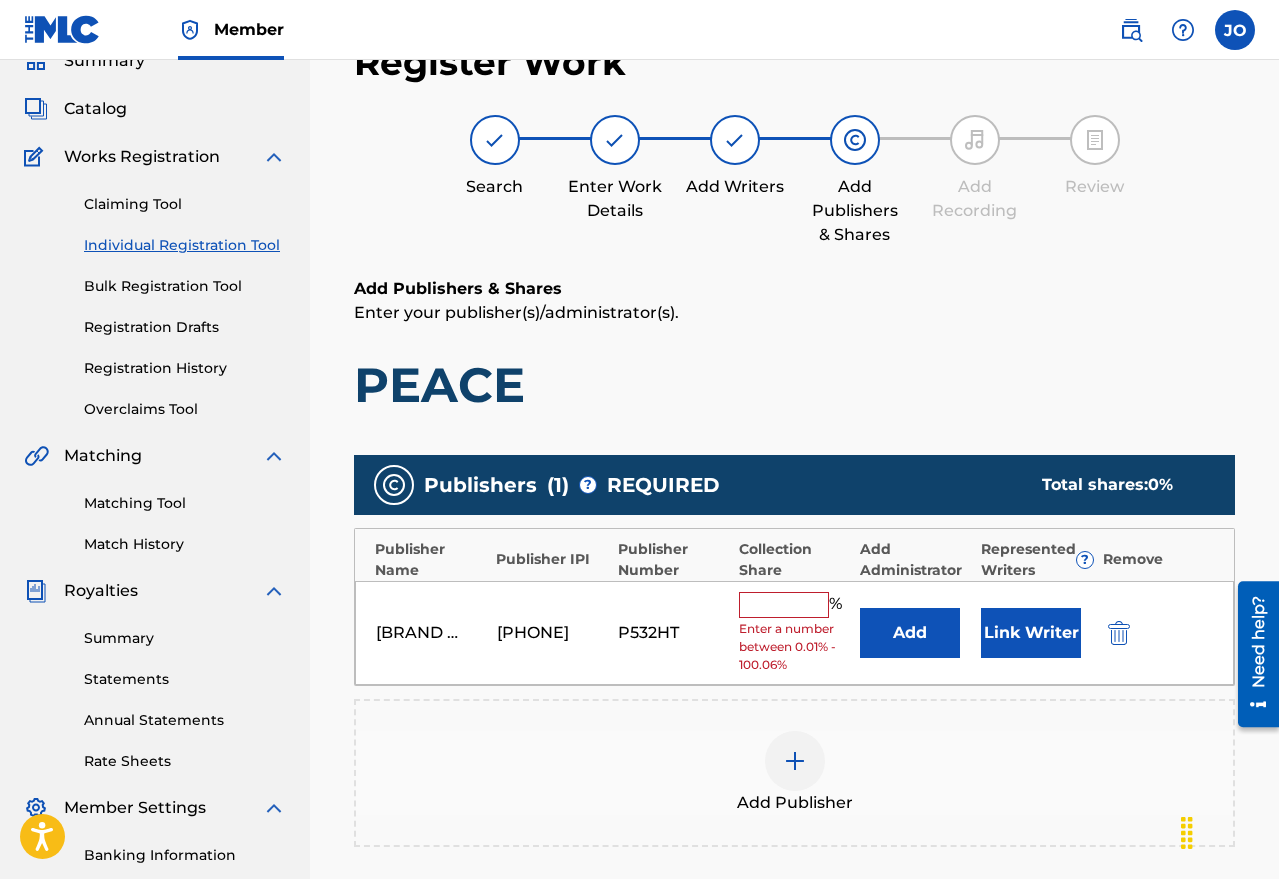 click at bounding box center (784, 605) 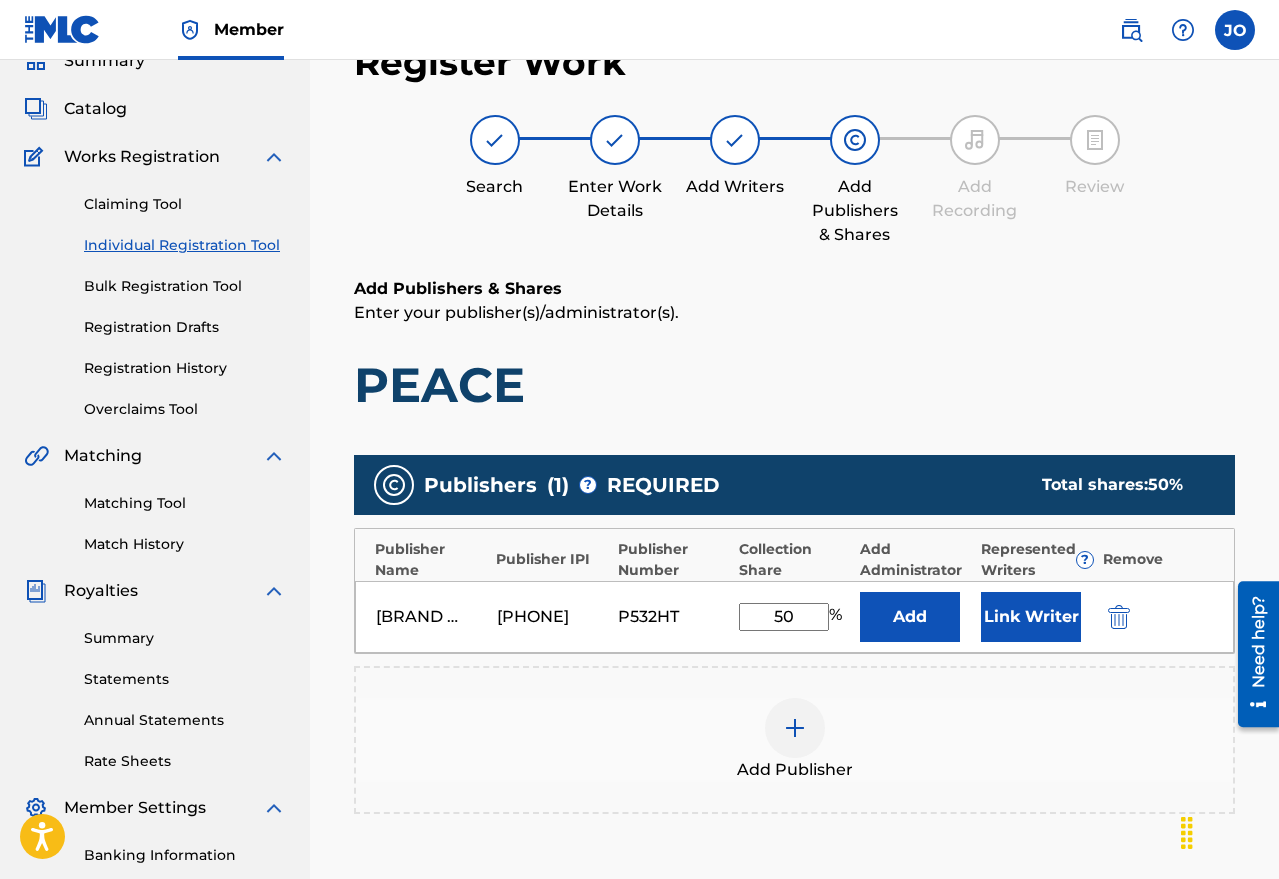 type on "50" 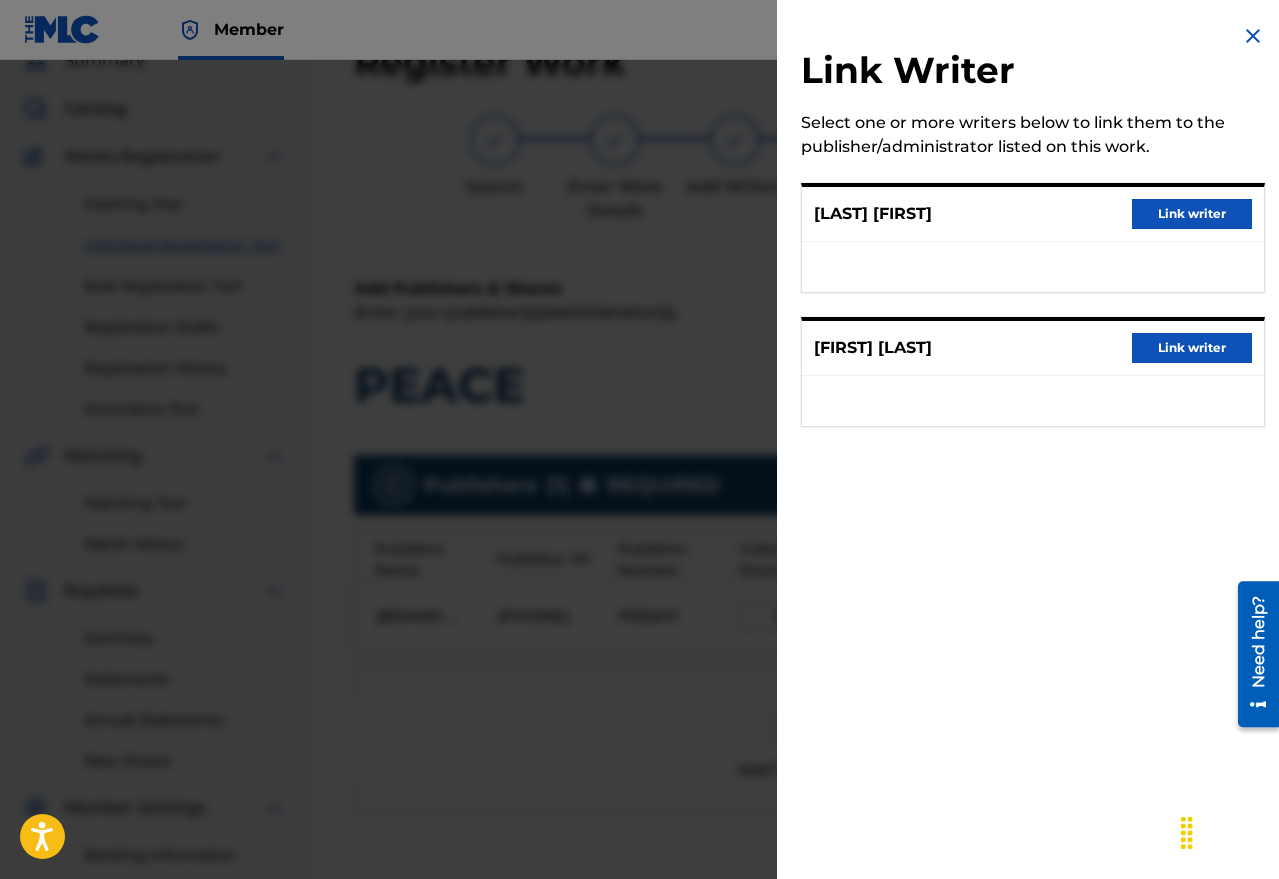 click on "Link writer" at bounding box center [1192, 214] 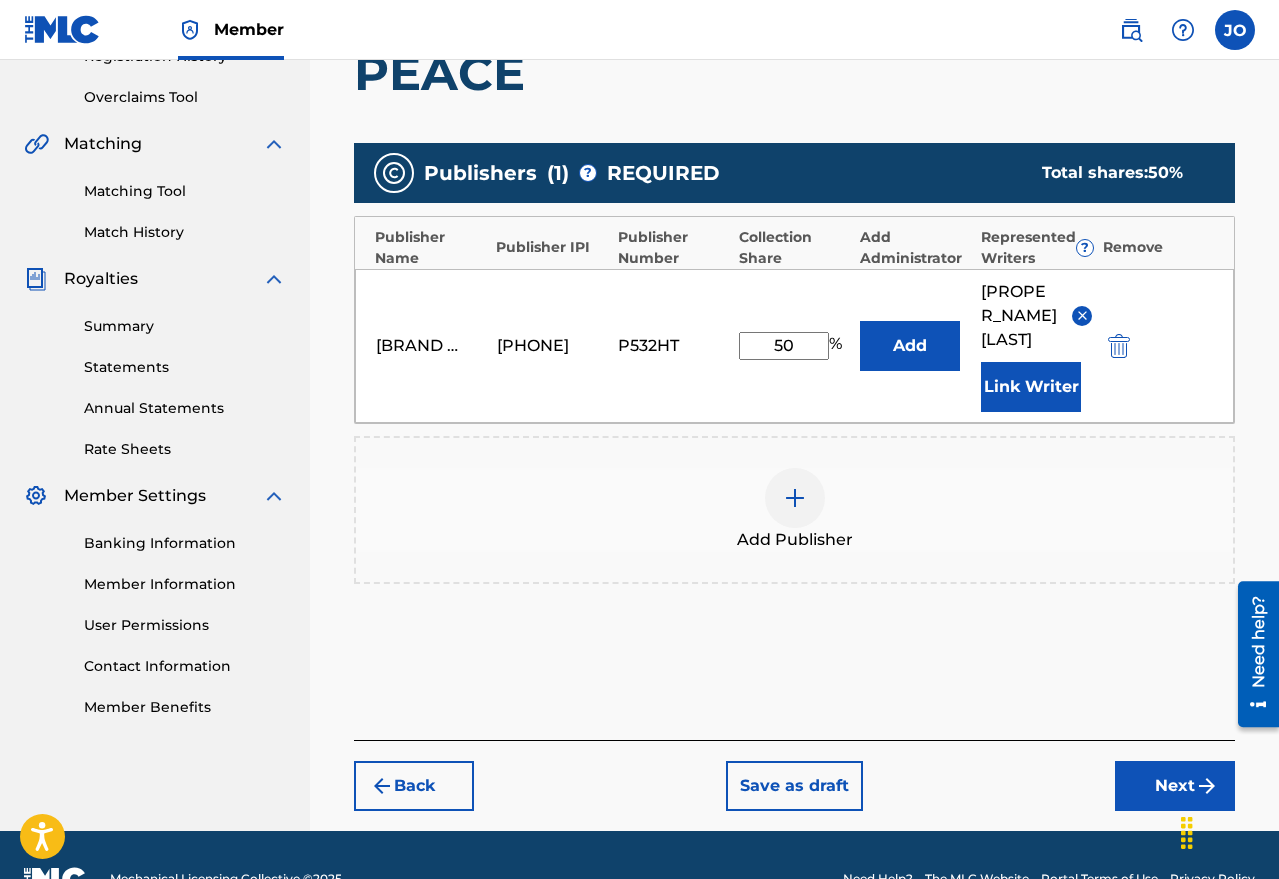 click on "Next" at bounding box center (1175, 786) 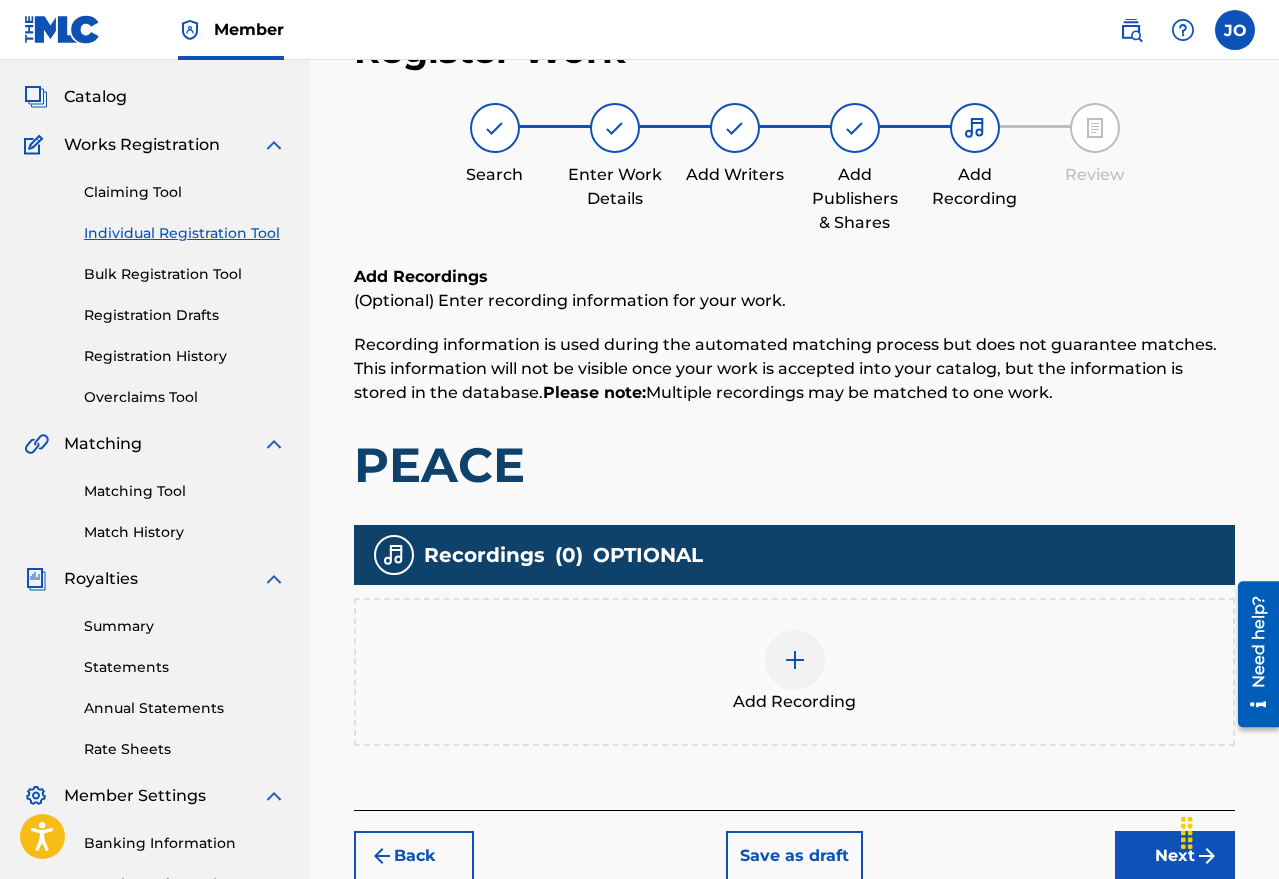 scroll, scrollTop: 90, scrollLeft: 0, axis: vertical 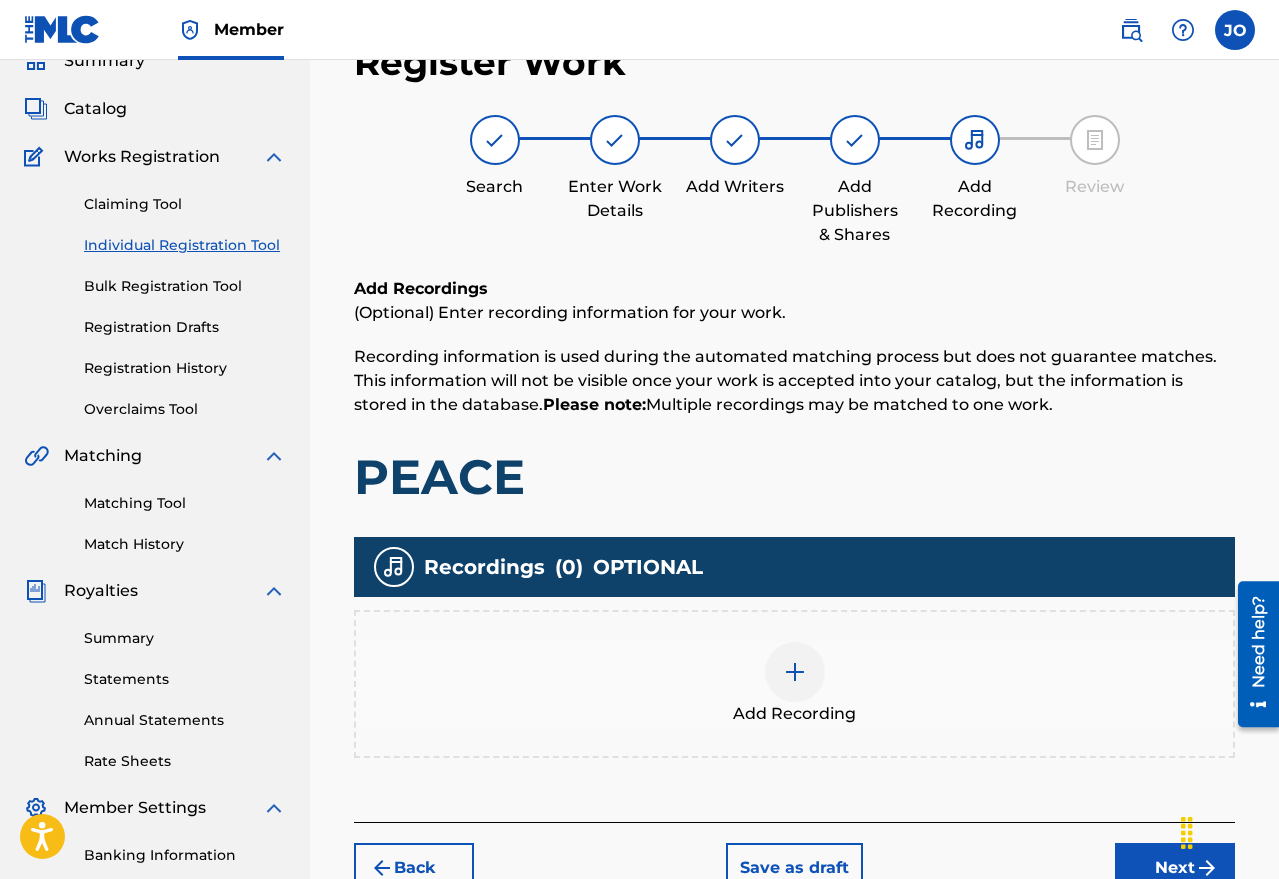 click at bounding box center (795, 672) 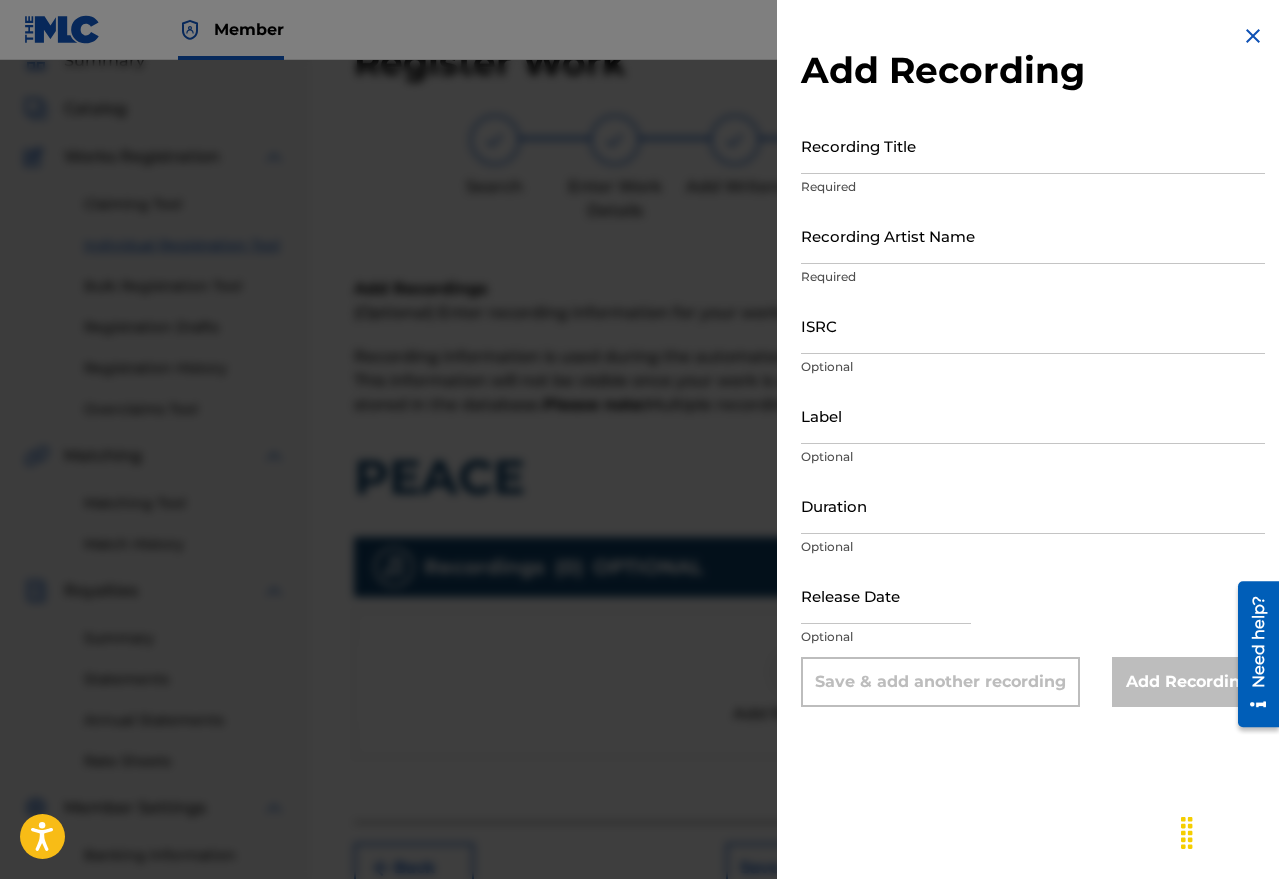 click on "Recording Title" at bounding box center (1033, 145) 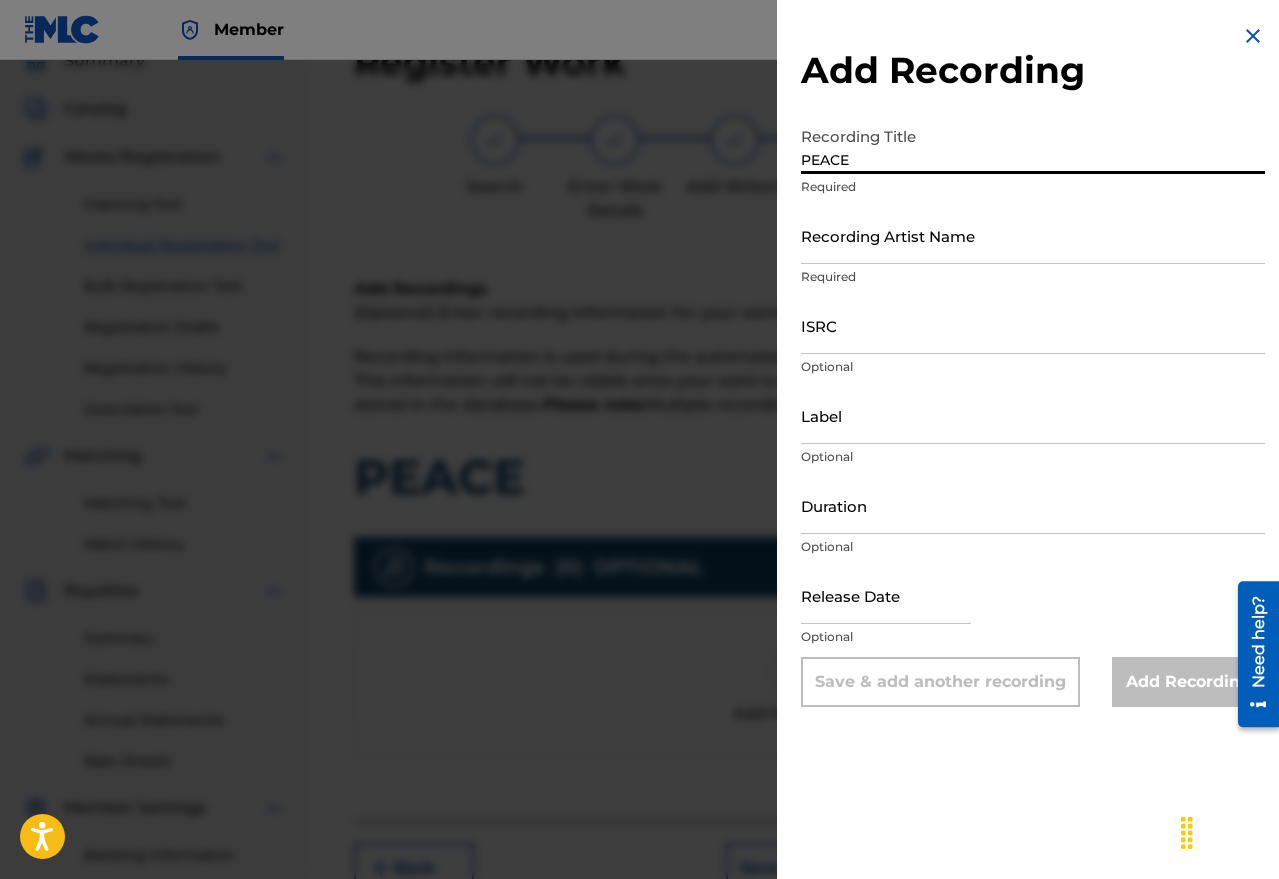 type on "PEACE" 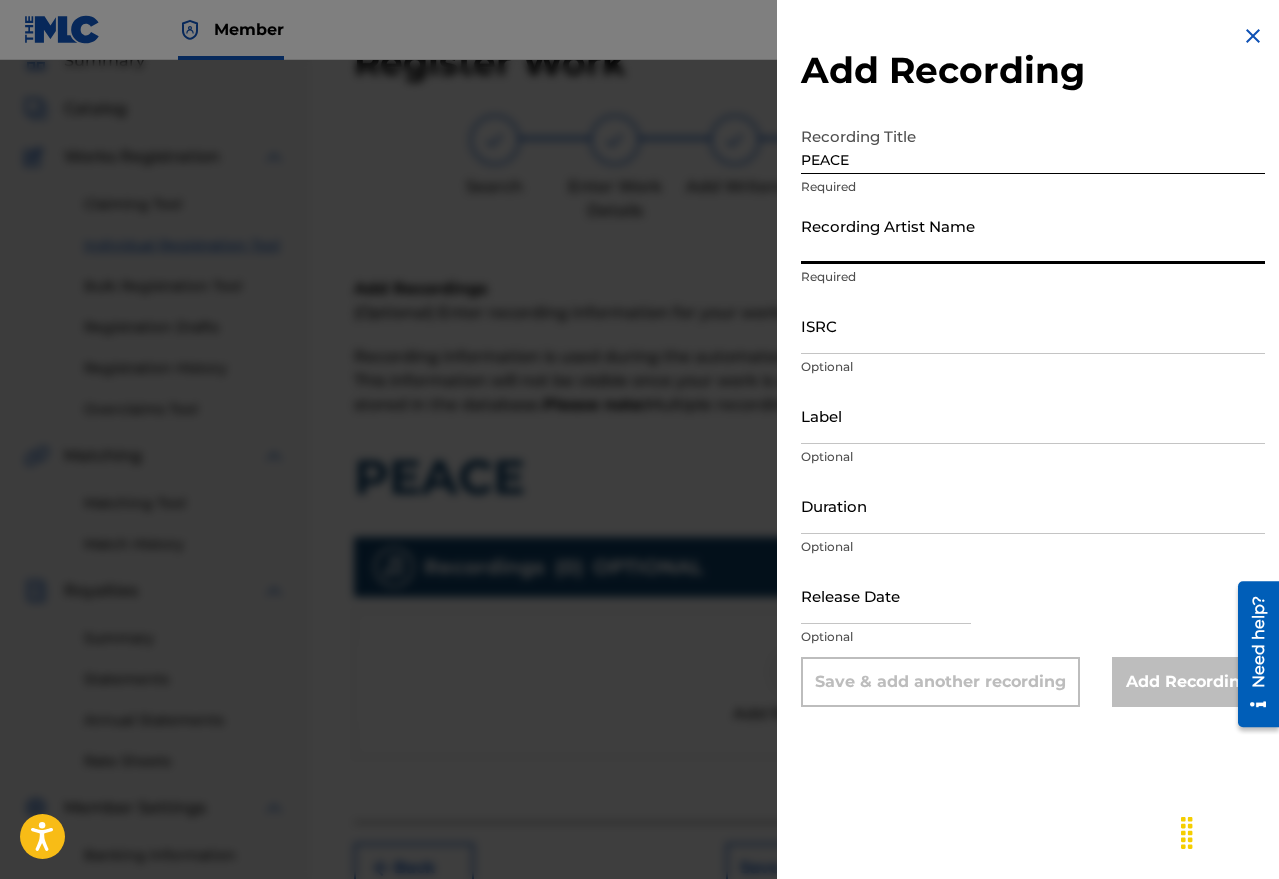 click on "Recording Artist Name" at bounding box center (1033, 235) 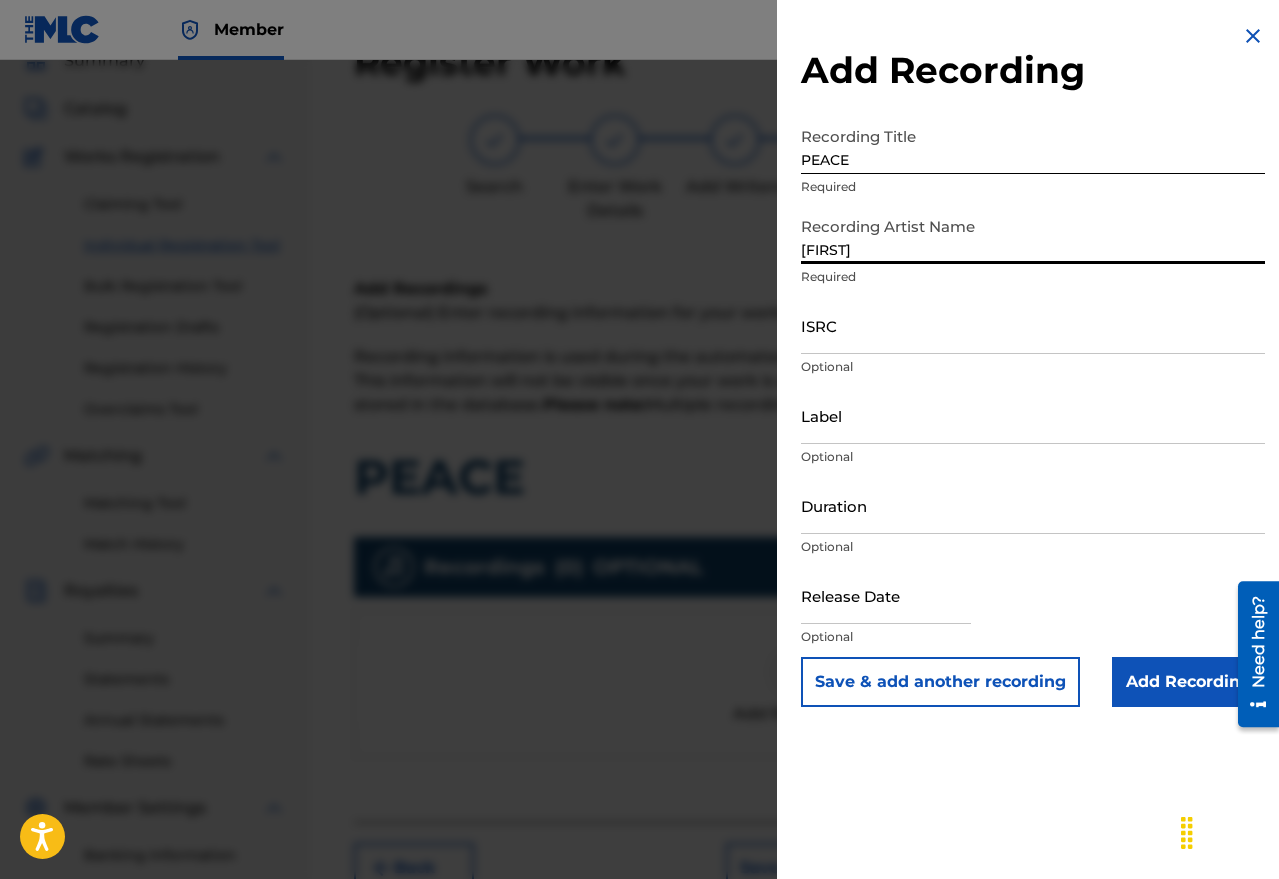type on "[FIRST] and [FIRST]" 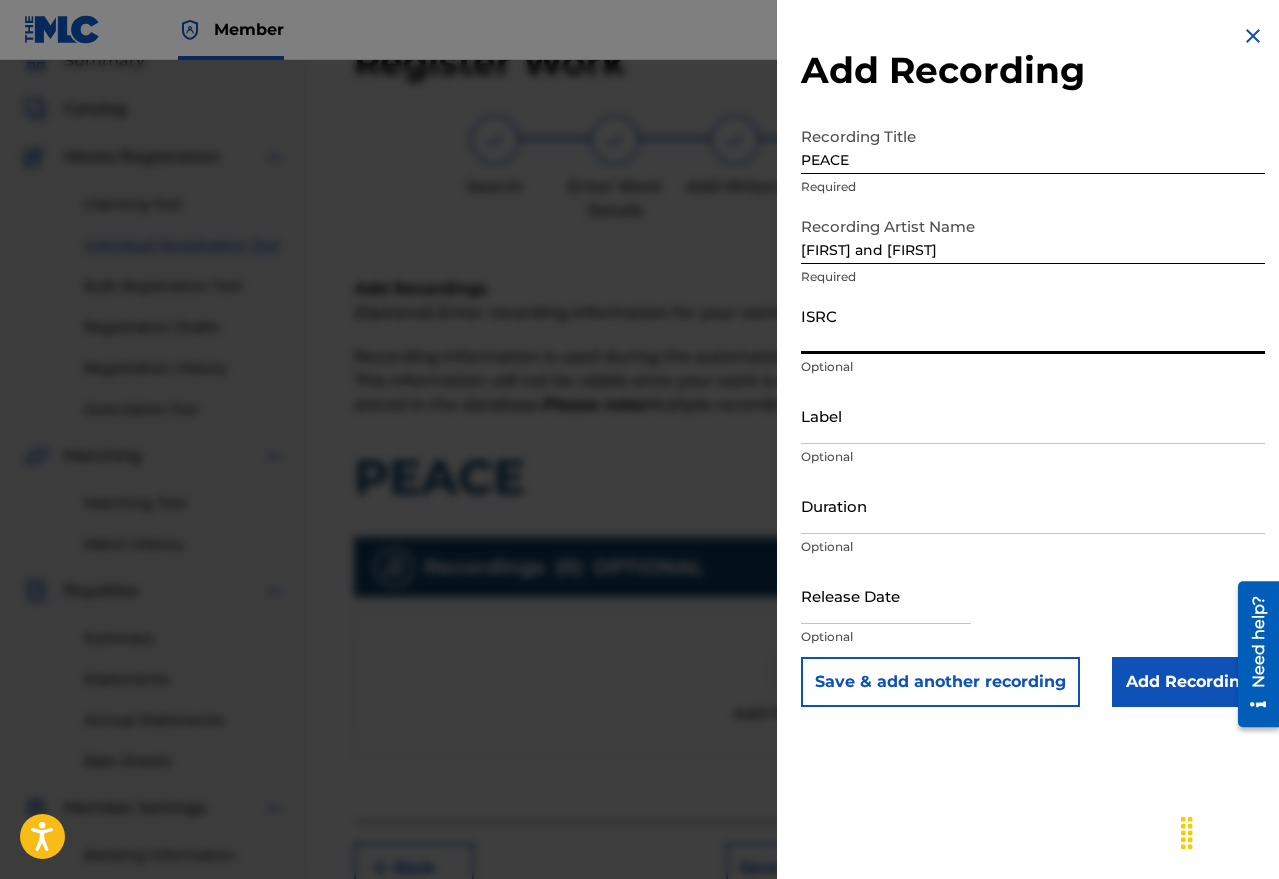 click on "ISRC" at bounding box center (1033, 325) 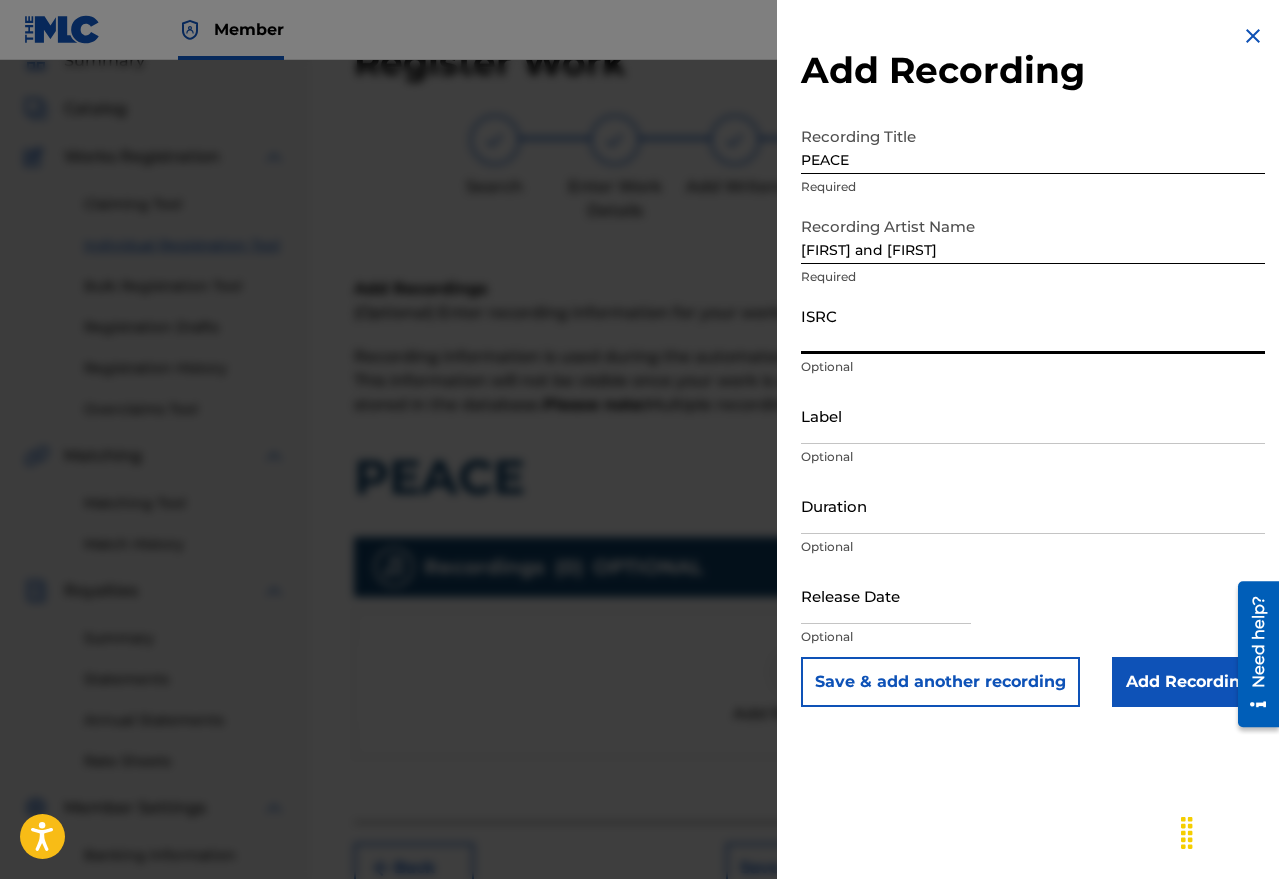 paste on "[PHONE]" 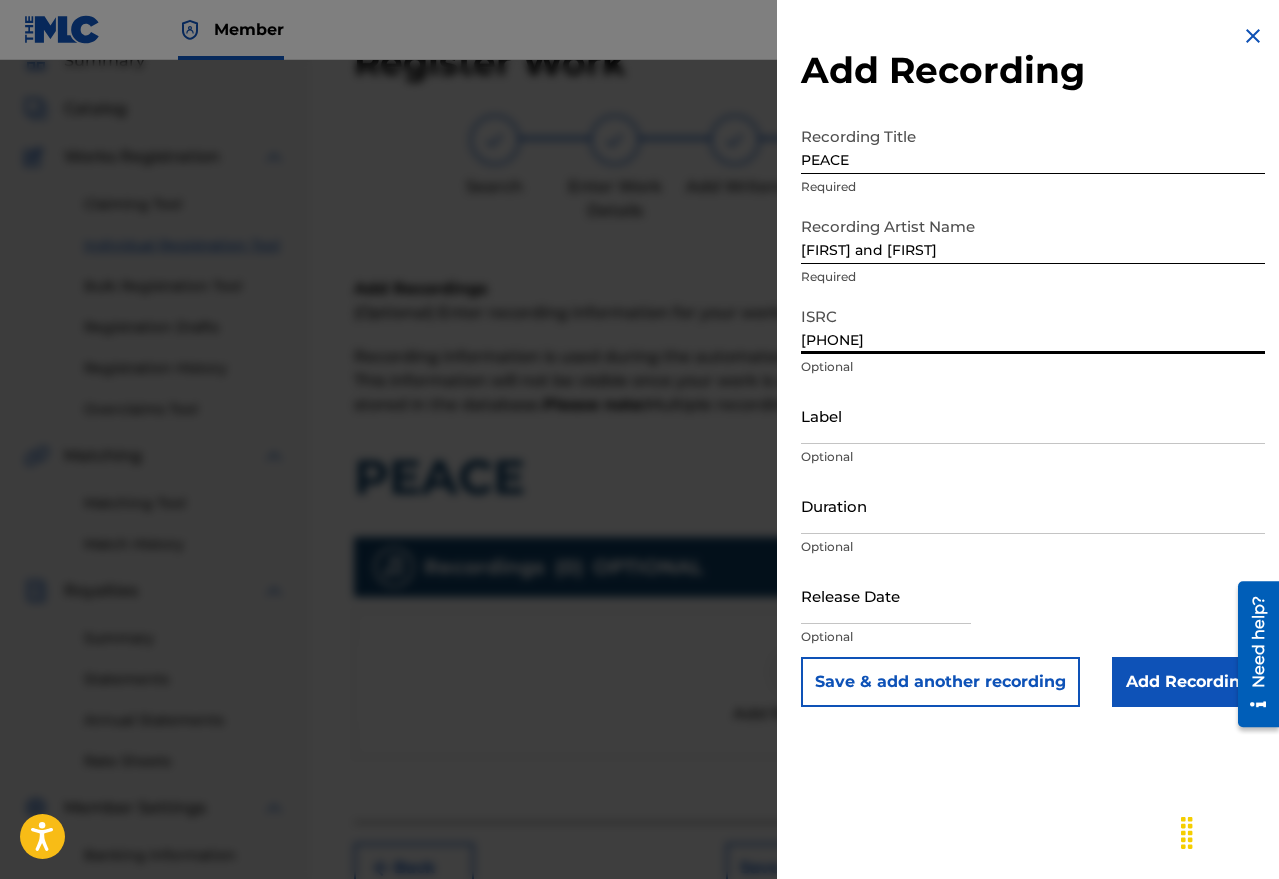 type on "[PHONE]" 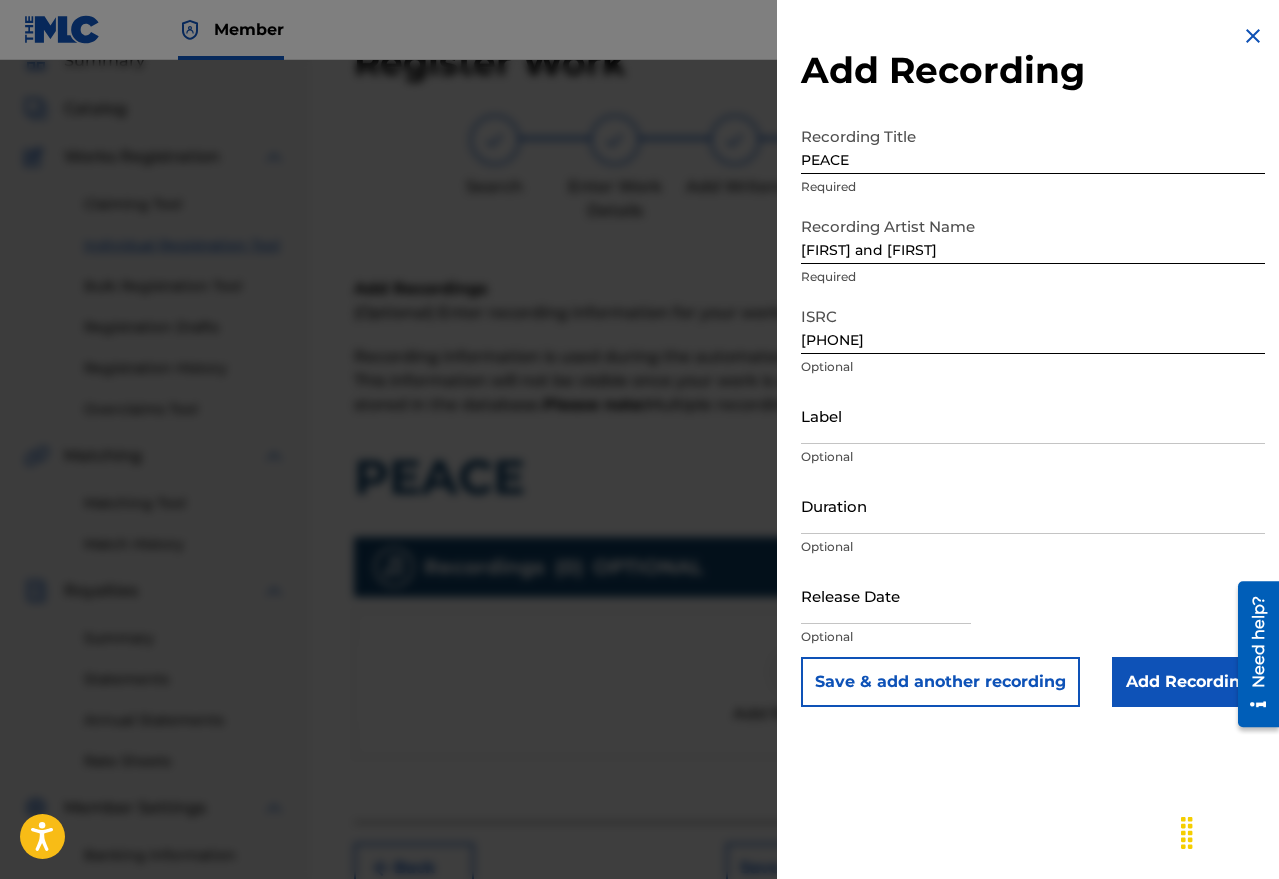 click on "Duration" at bounding box center [1033, 505] 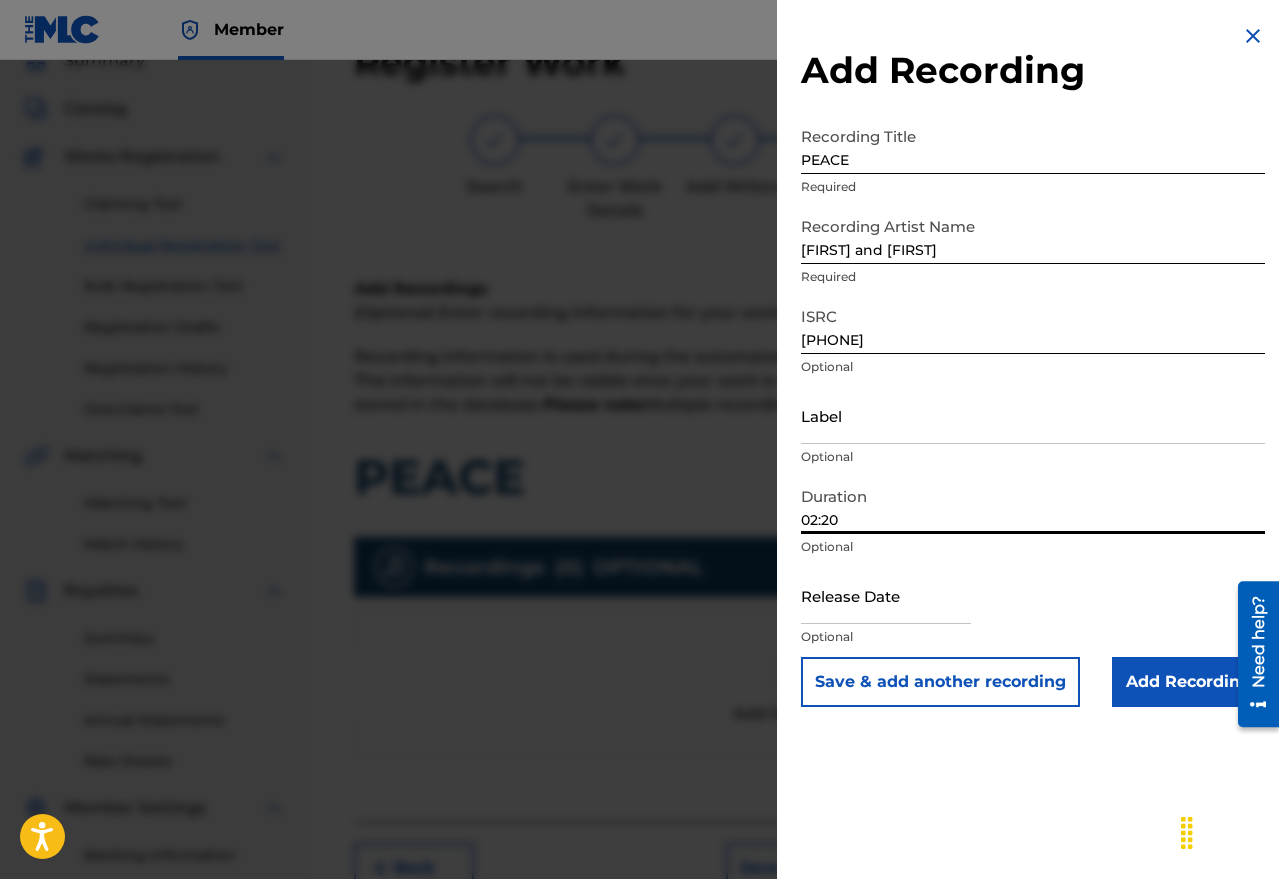 type on "02:20" 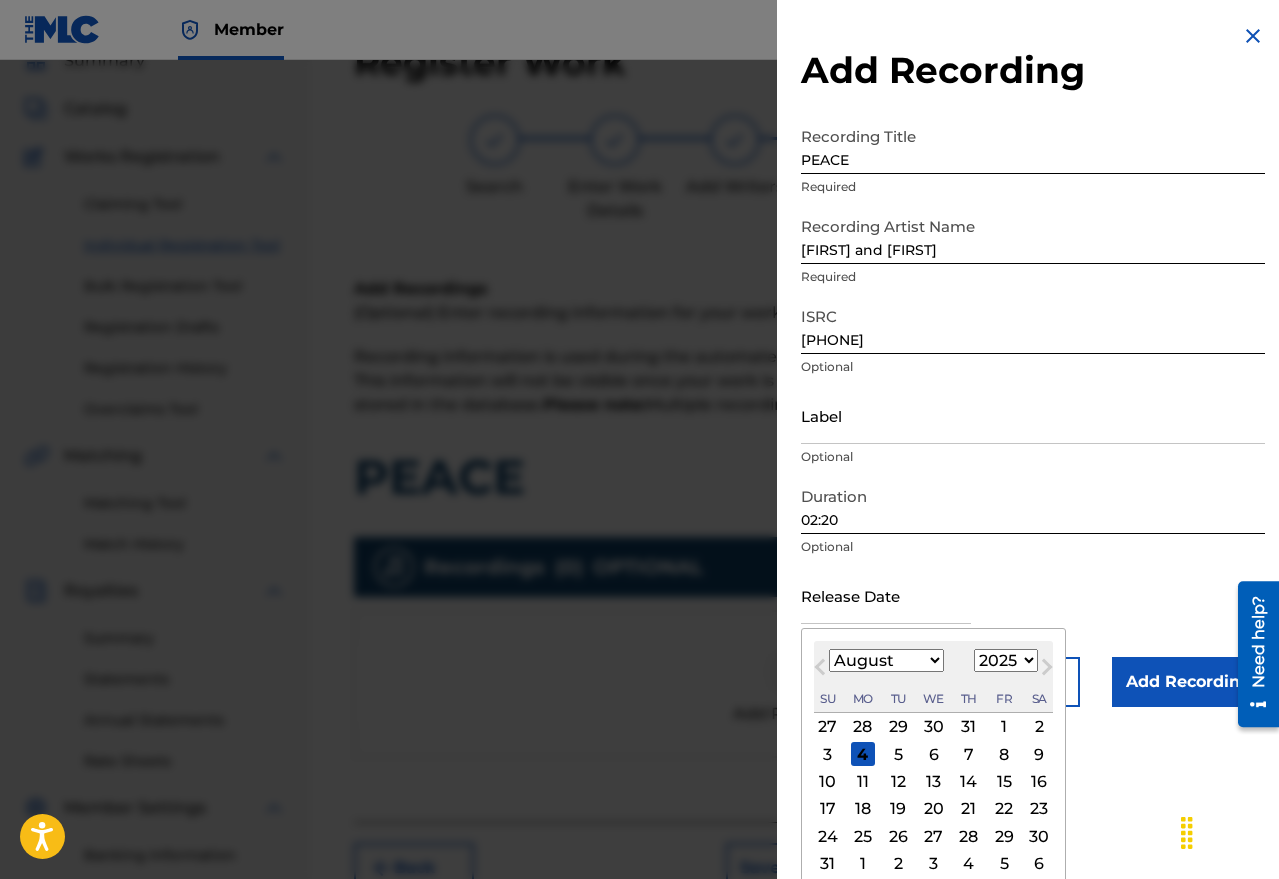 click on "Next Month" at bounding box center [1047, 671] 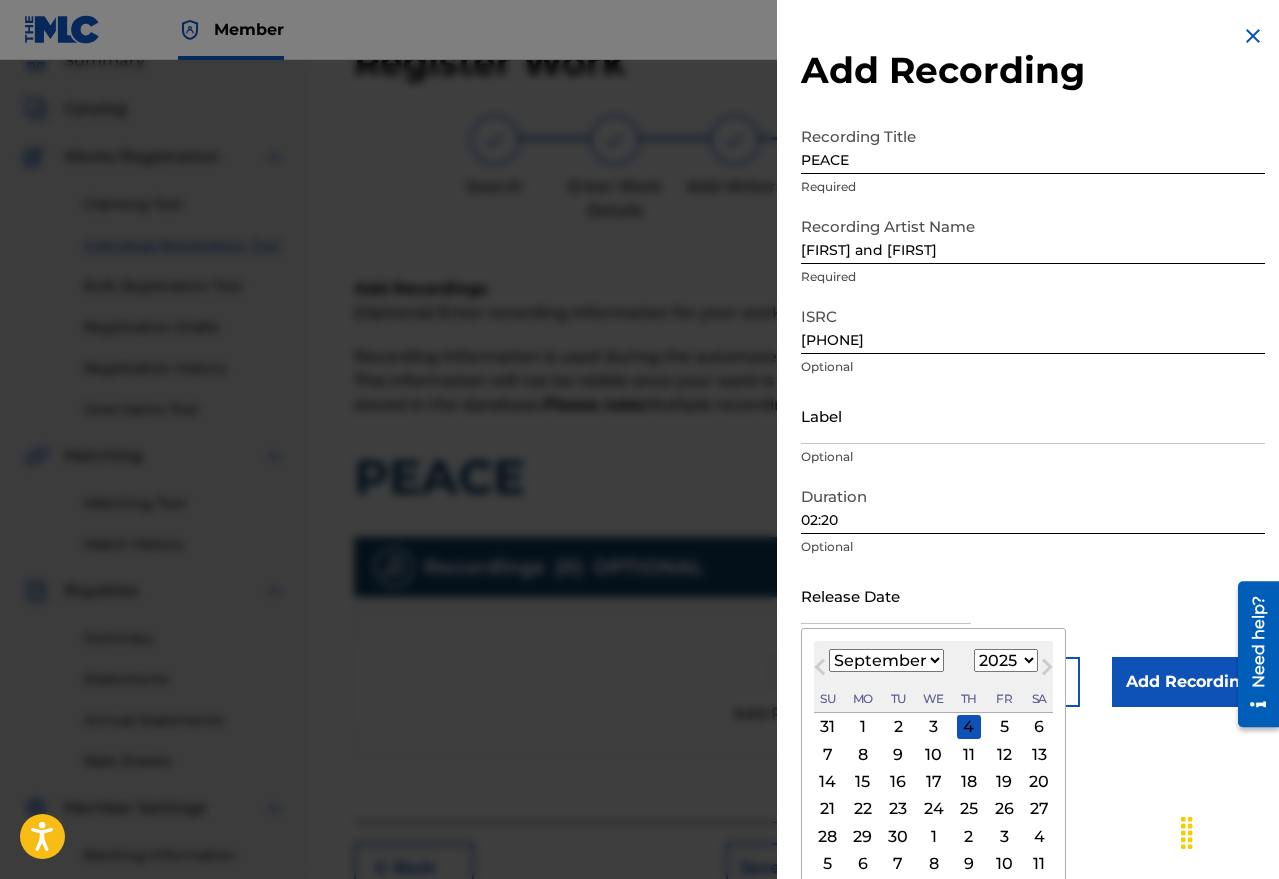 click on "January February March April May June July August September October November December" at bounding box center (886, 660) 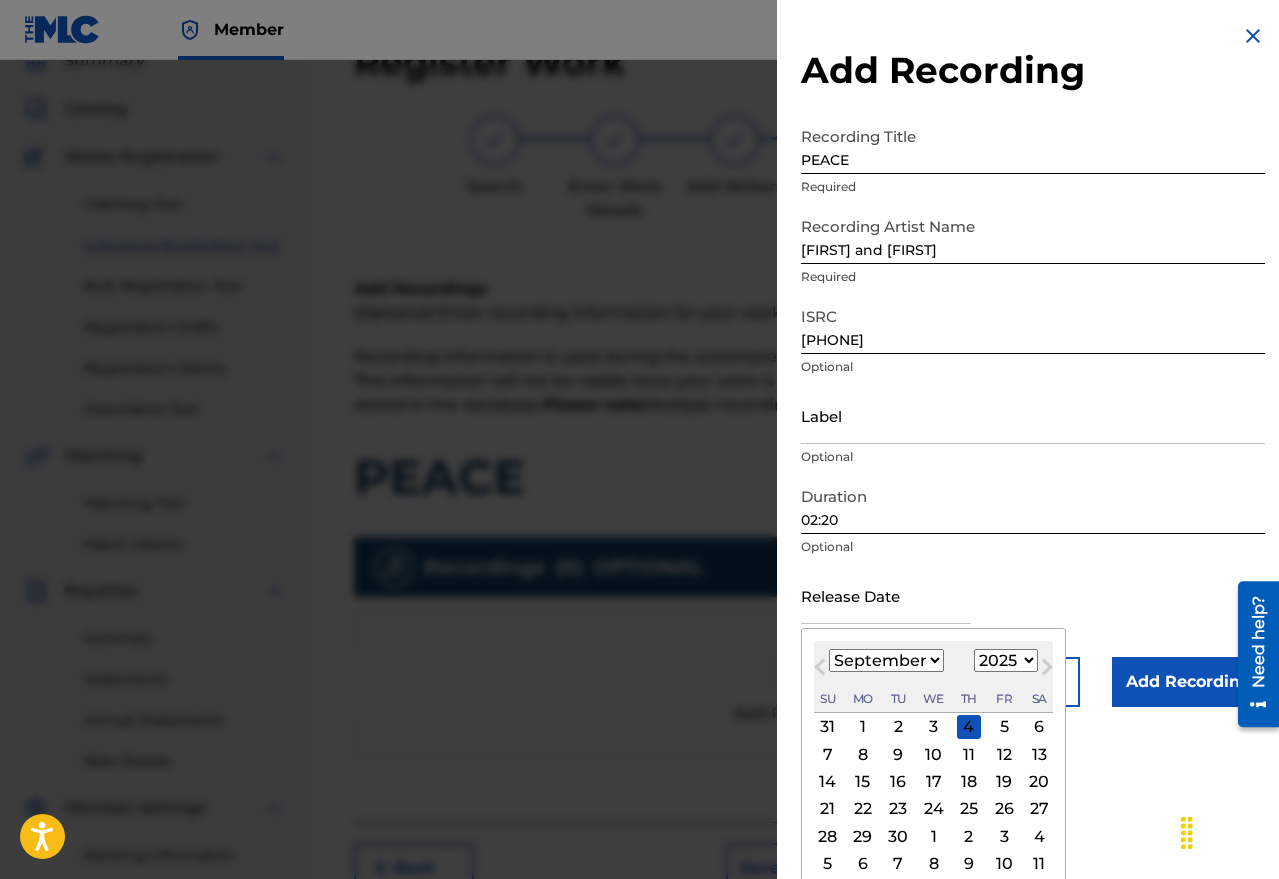select on "2" 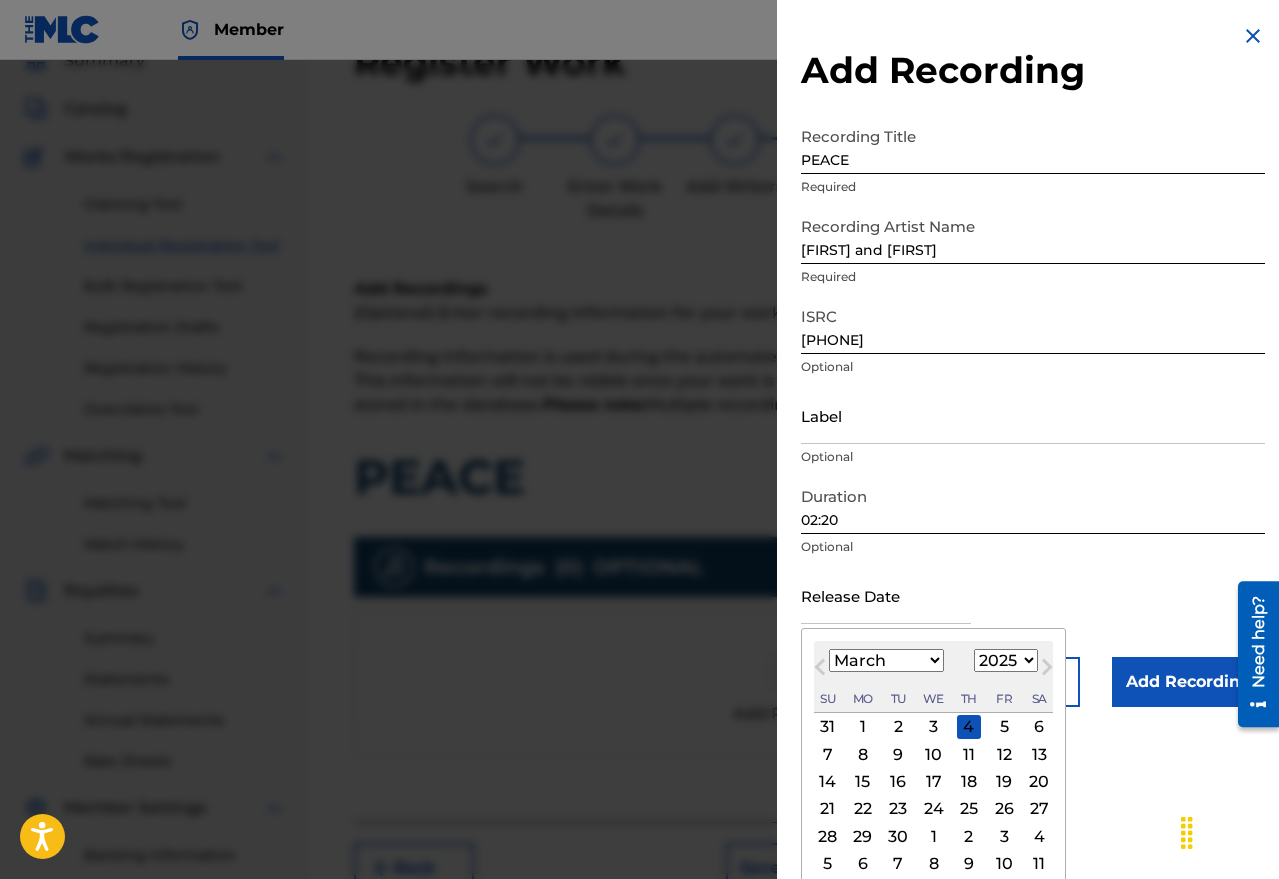 click on "January February March April May June July August September October November December" at bounding box center (886, 660) 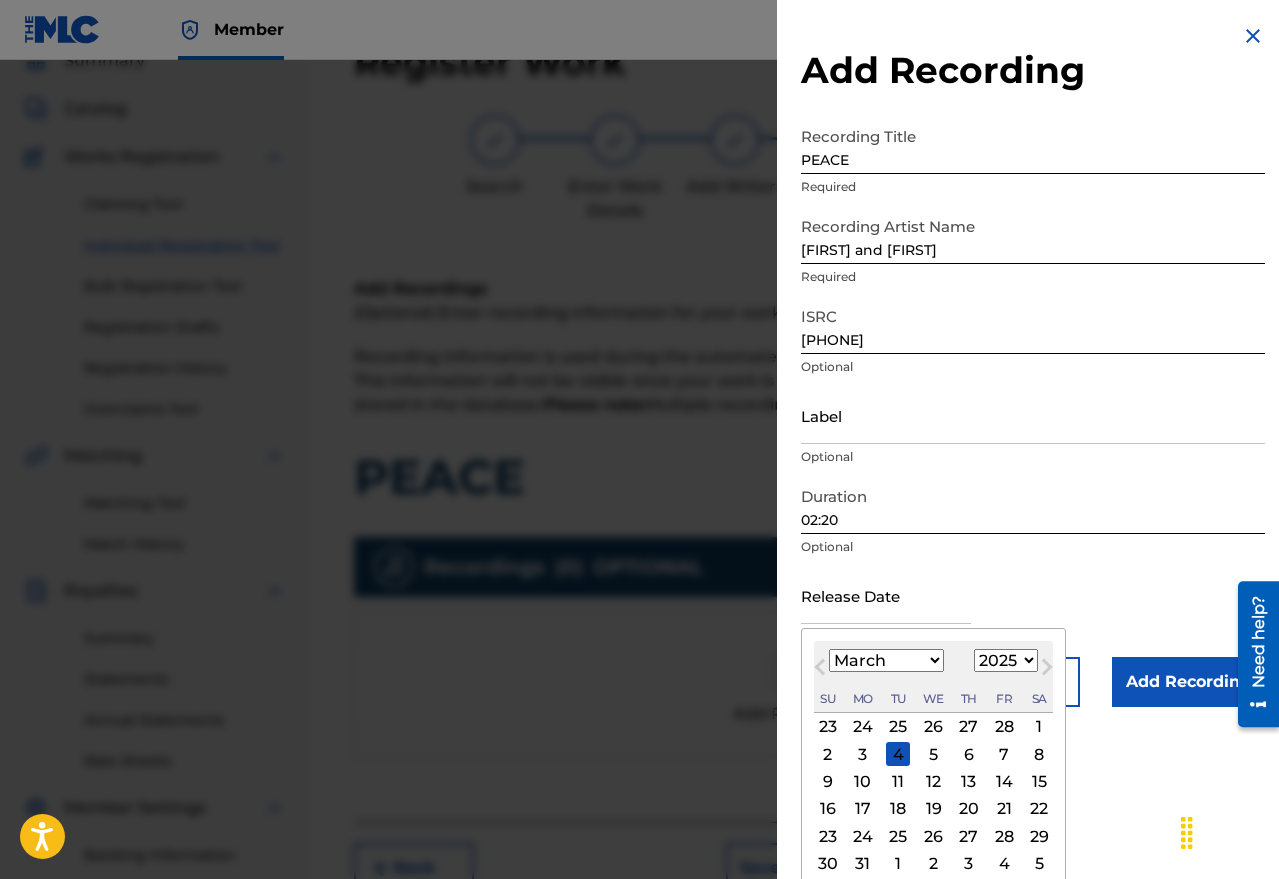 click on "25" at bounding box center [898, 836] 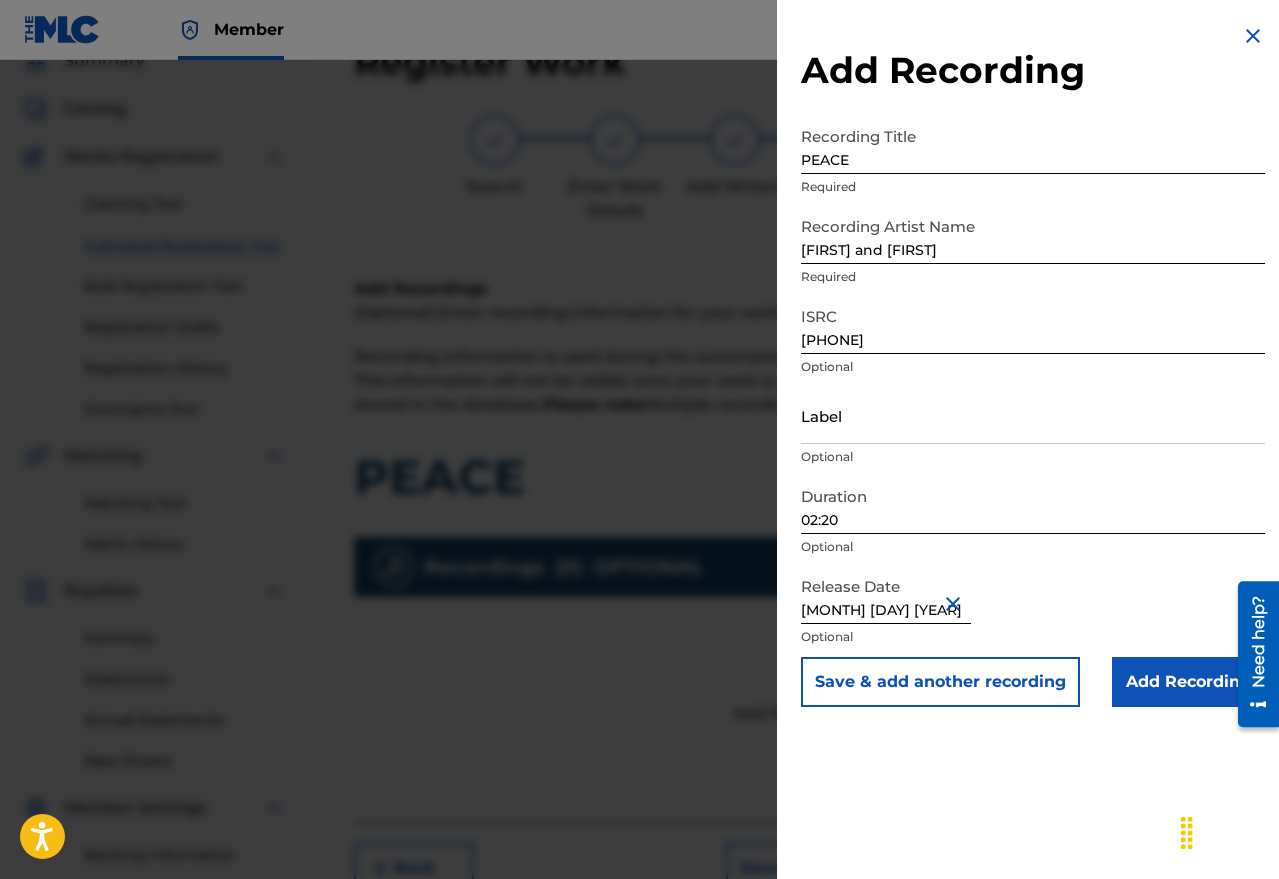 click on "Add Recording" at bounding box center [1188, 682] 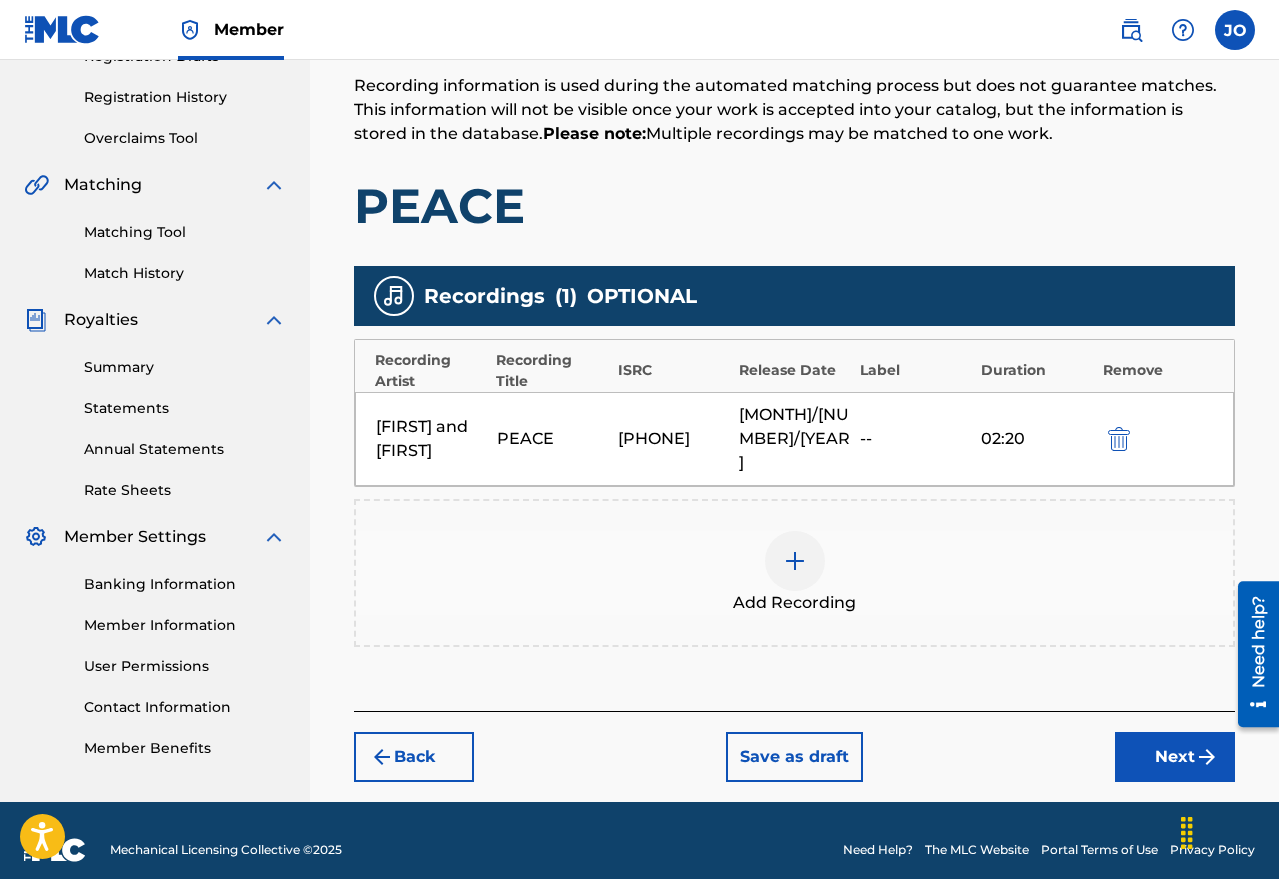 click on "Next" at bounding box center (1175, 757) 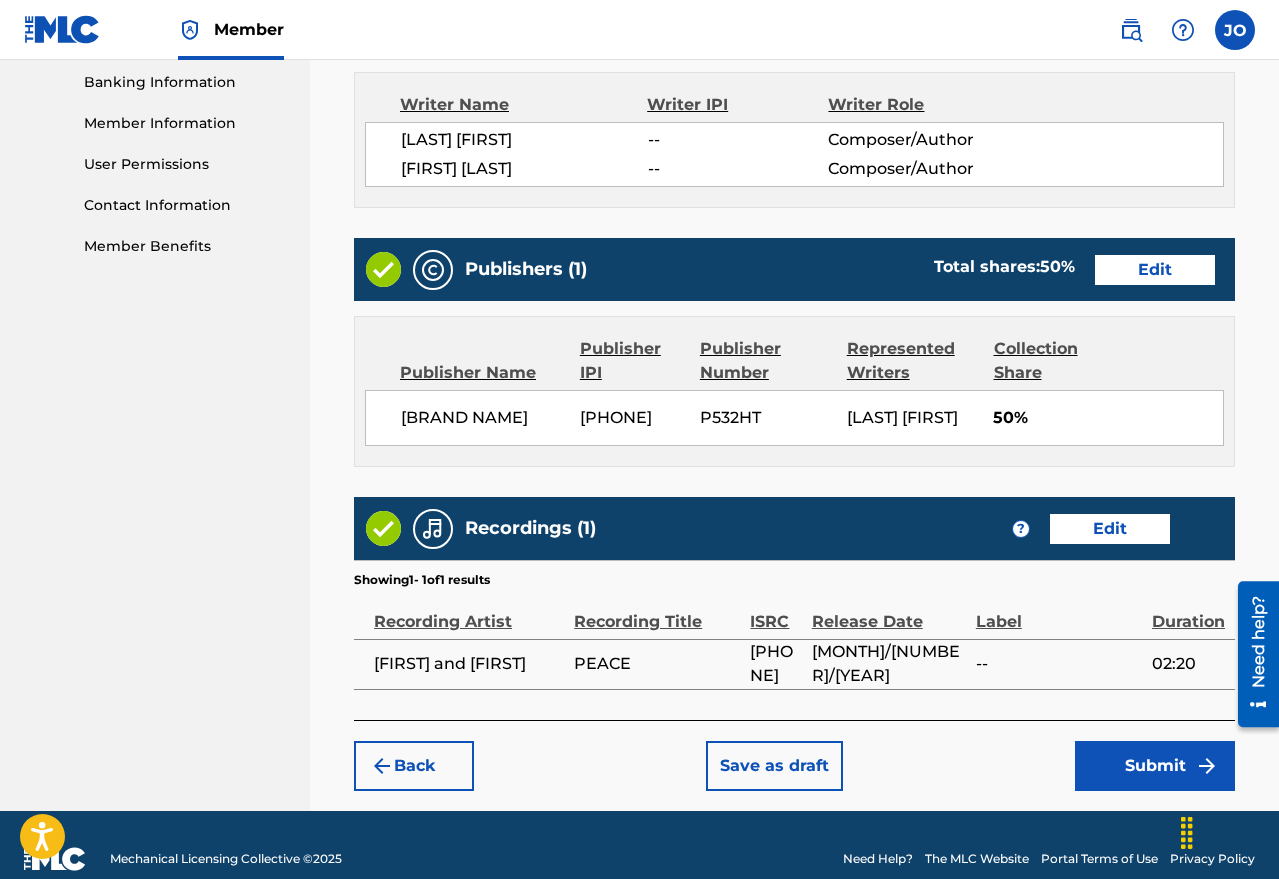 scroll, scrollTop: 915, scrollLeft: 0, axis: vertical 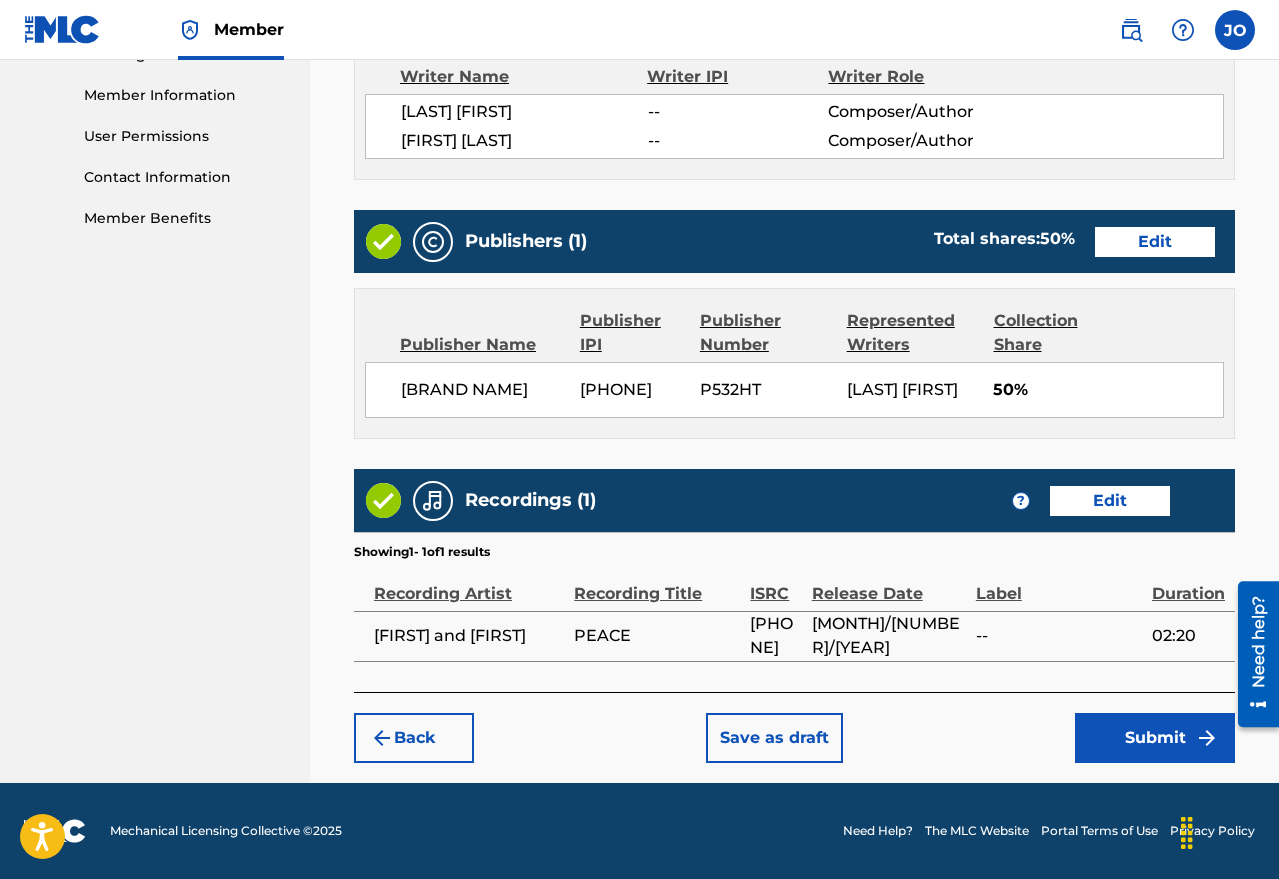 click on "Submit" at bounding box center [1155, 738] 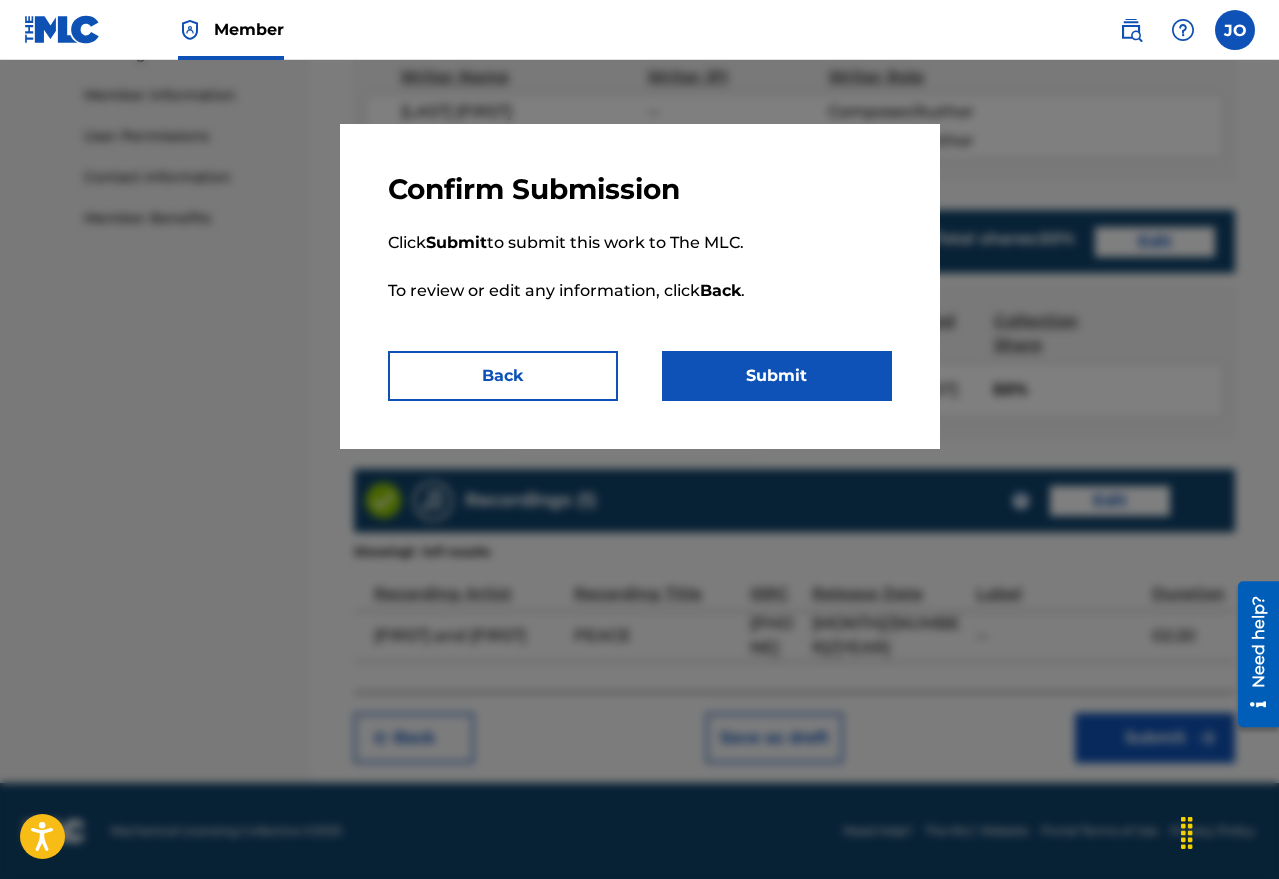 click on "Submit" at bounding box center (777, 376) 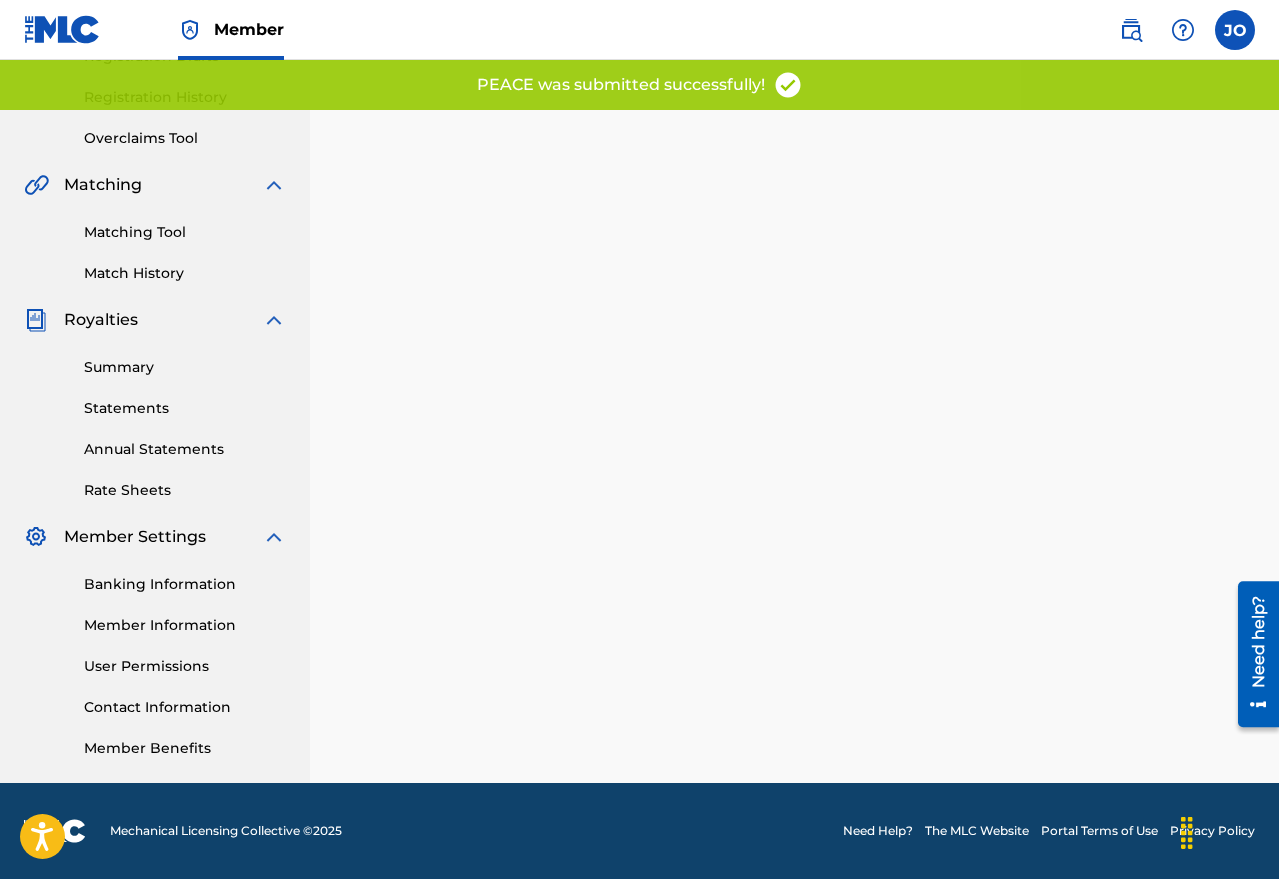 scroll, scrollTop: 0, scrollLeft: 0, axis: both 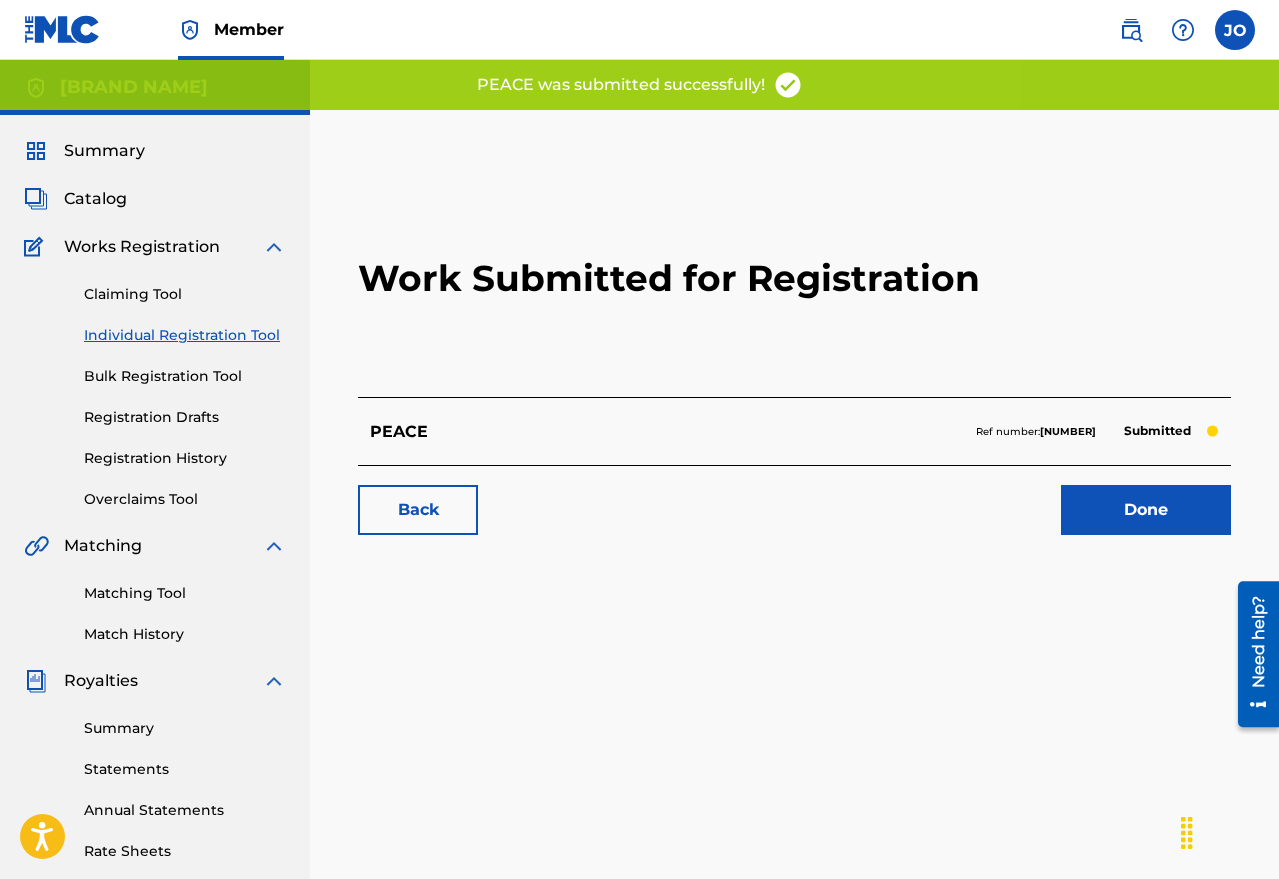 click on "Done" at bounding box center (1146, 510) 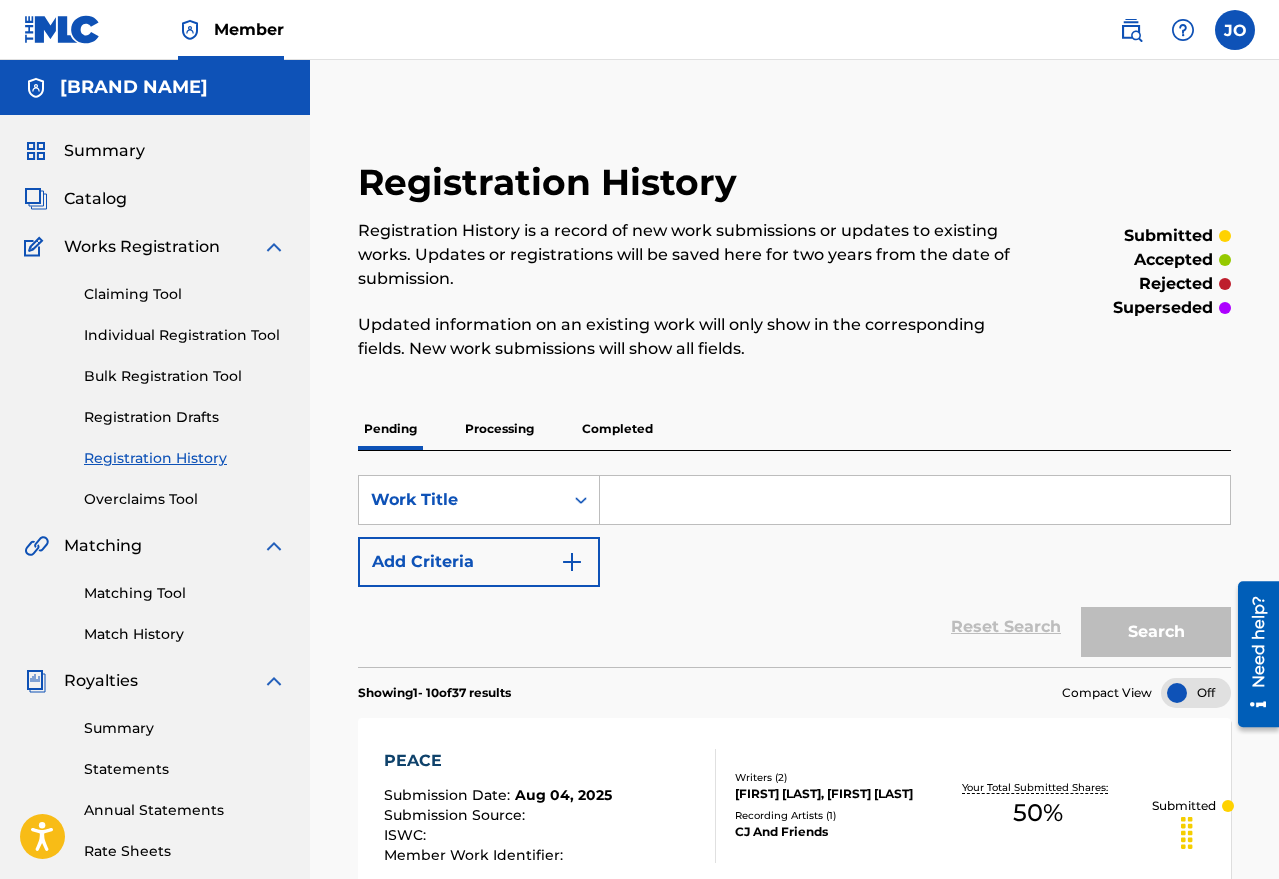 click on "Individual Registration Tool" at bounding box center (185, 335) 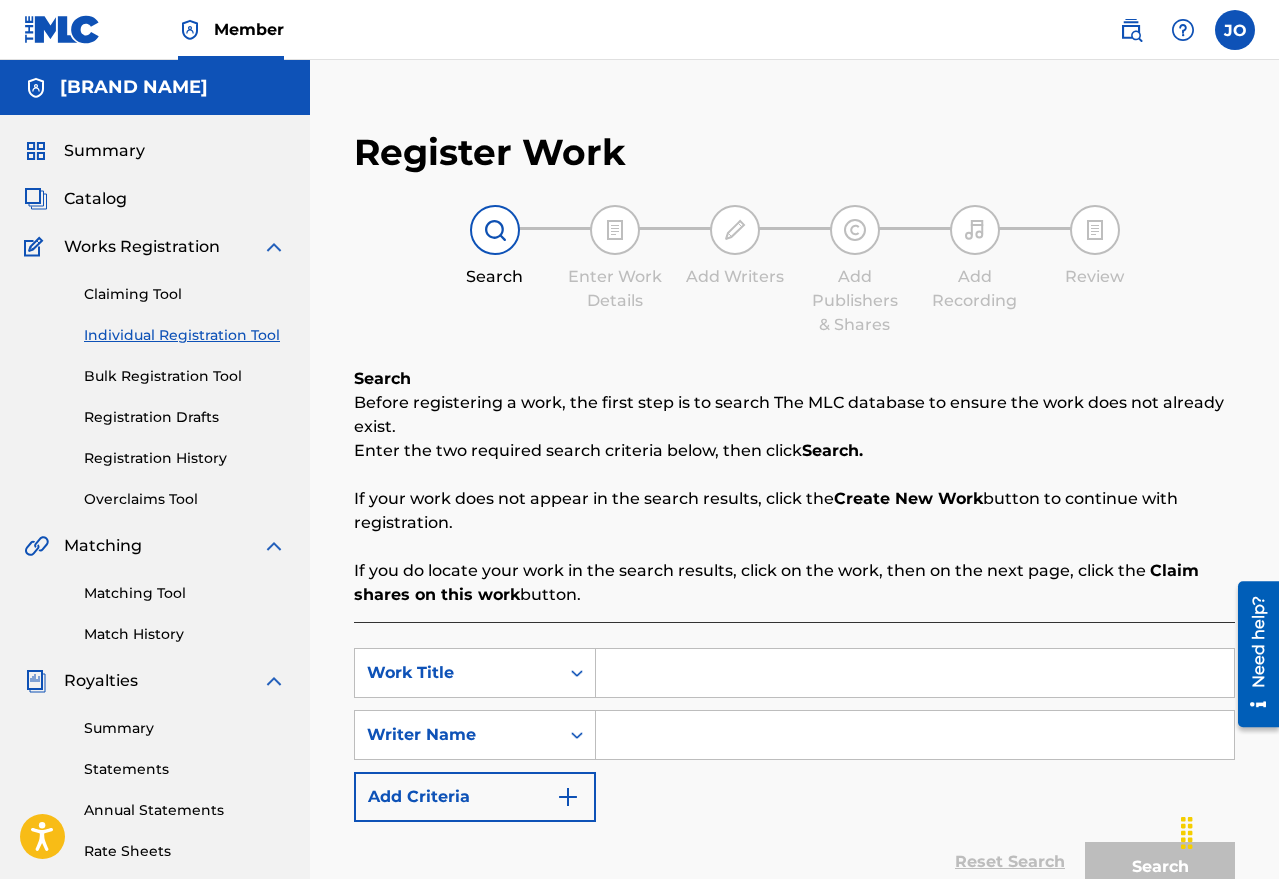 click at bounding box center (915, 673) 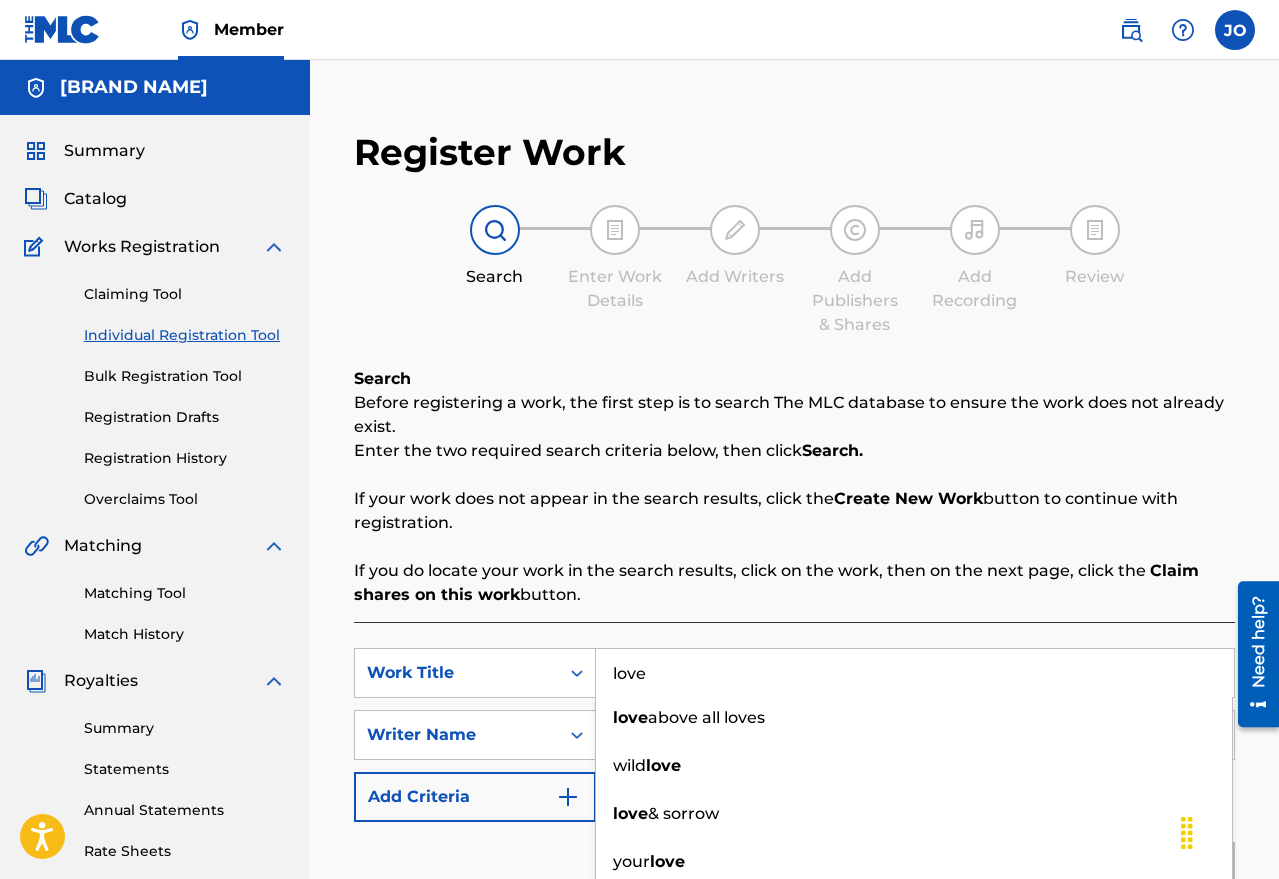type on "love" 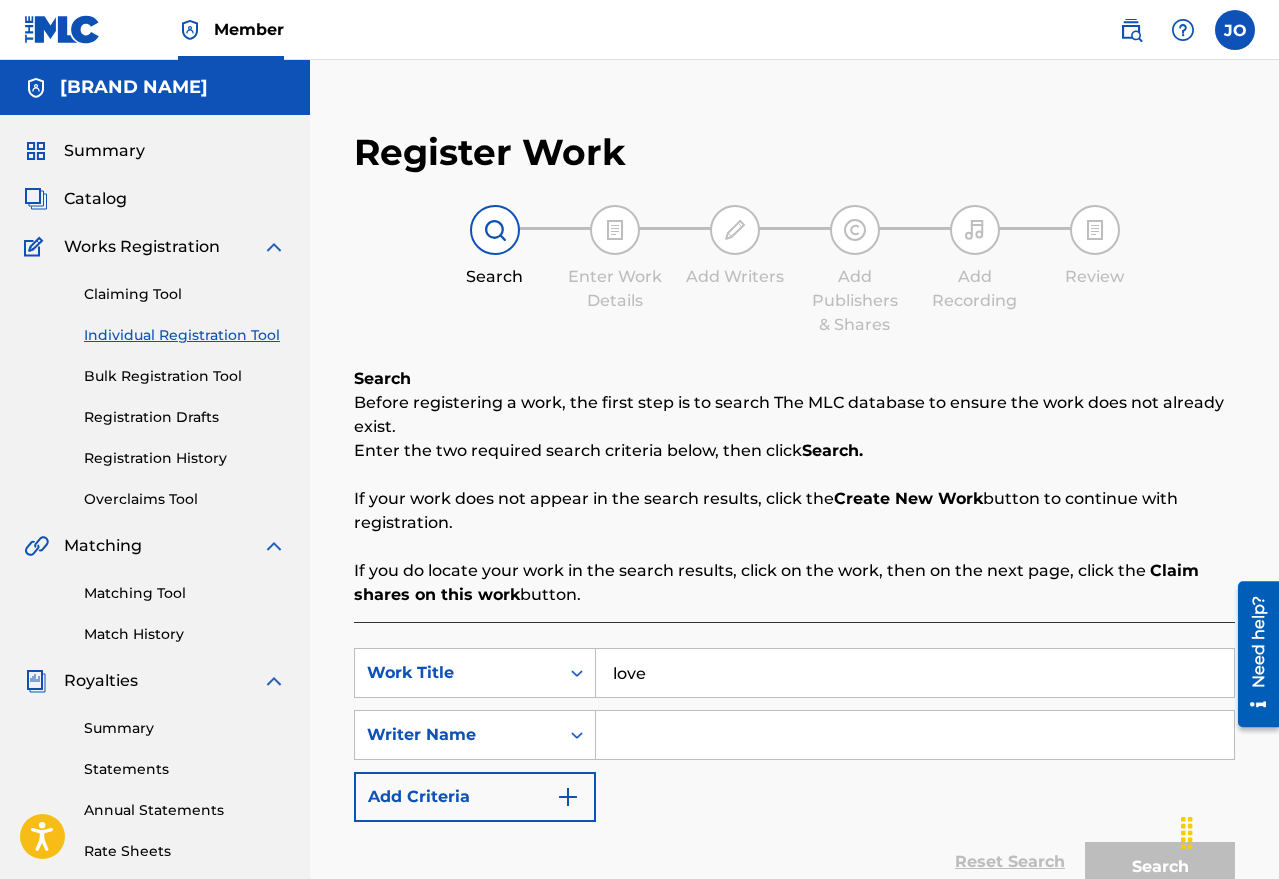 click at bounding box center [915, 735] 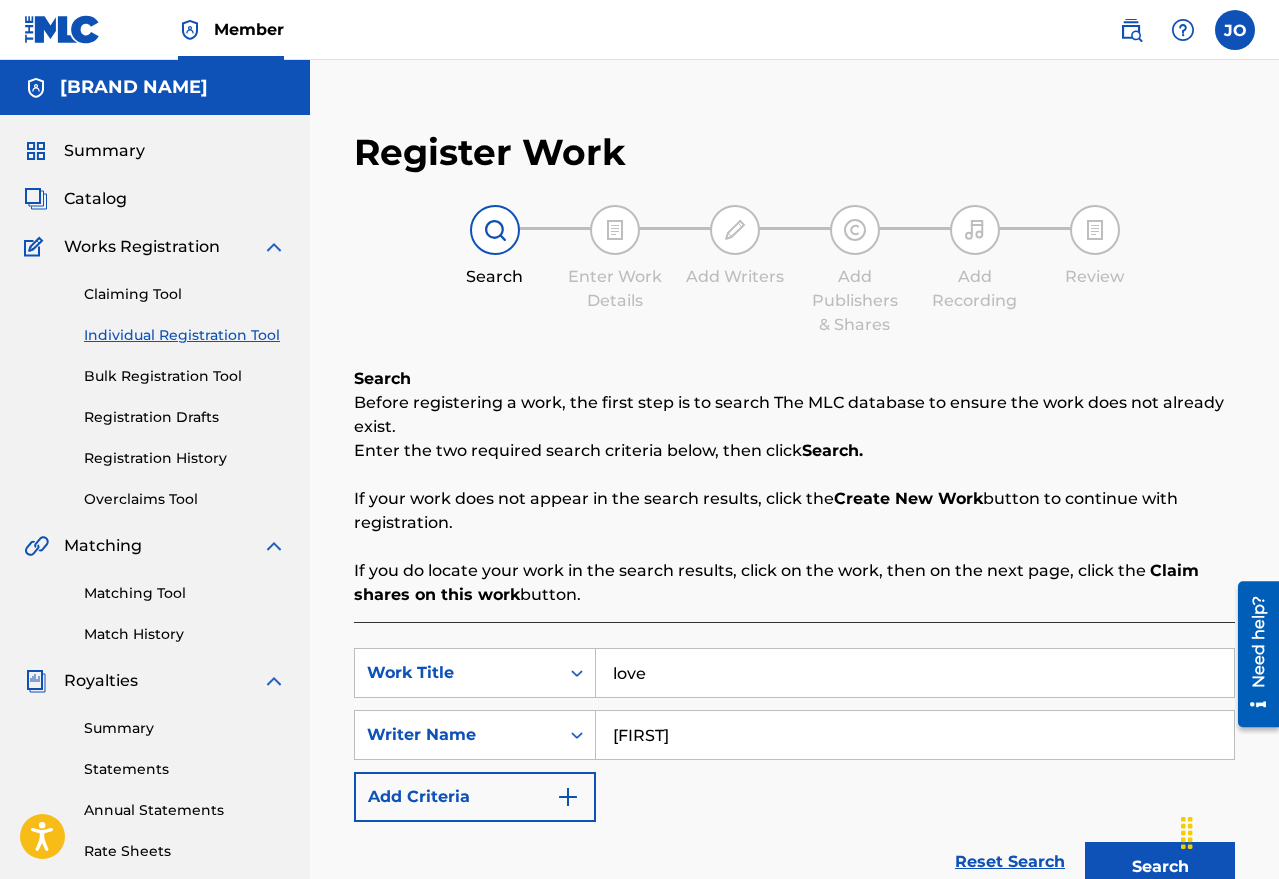 type on "[LAST] [FIRST]" 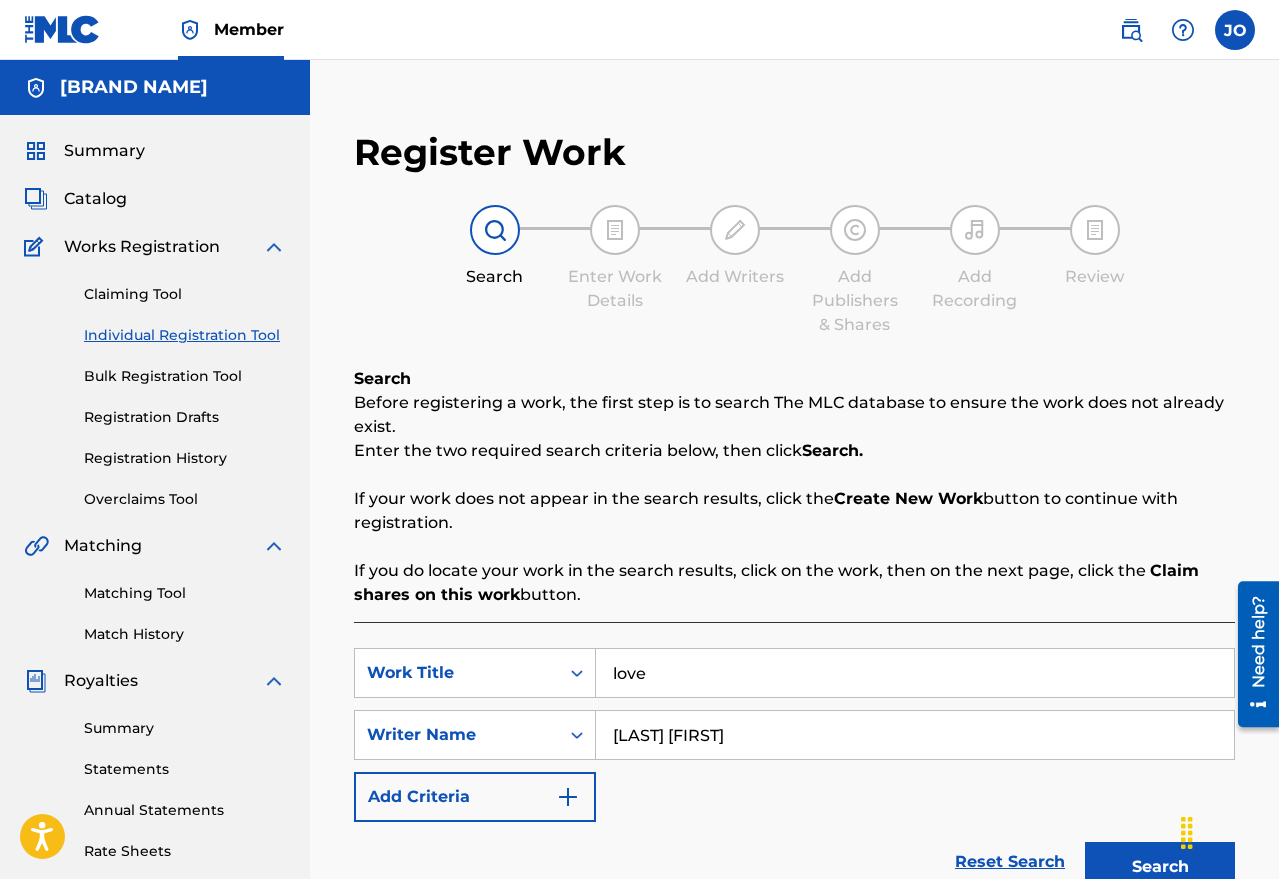 click on "Search" at bounding box center (1160, 867) 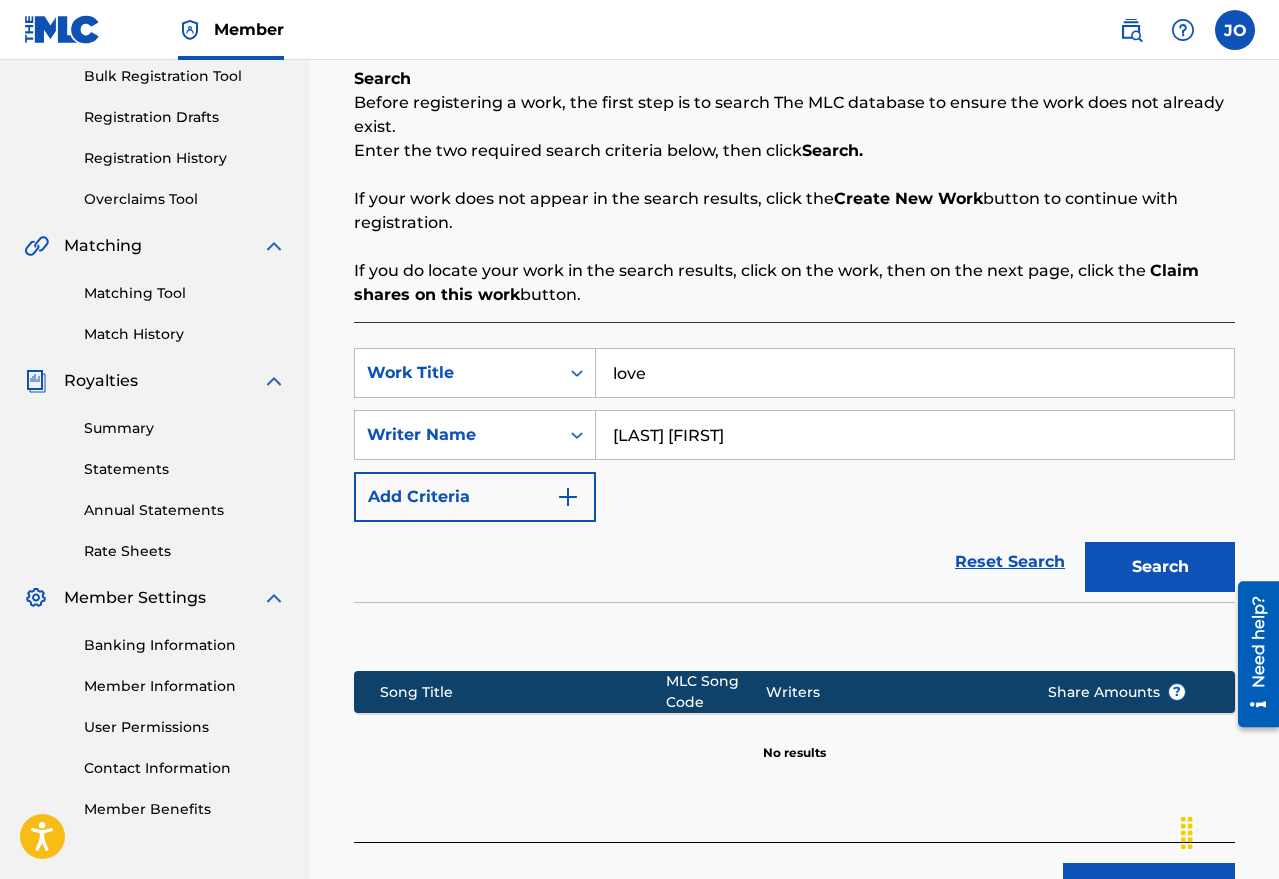 scroll, scrollTop: 450, scrollLeft: 0, axis: vertical 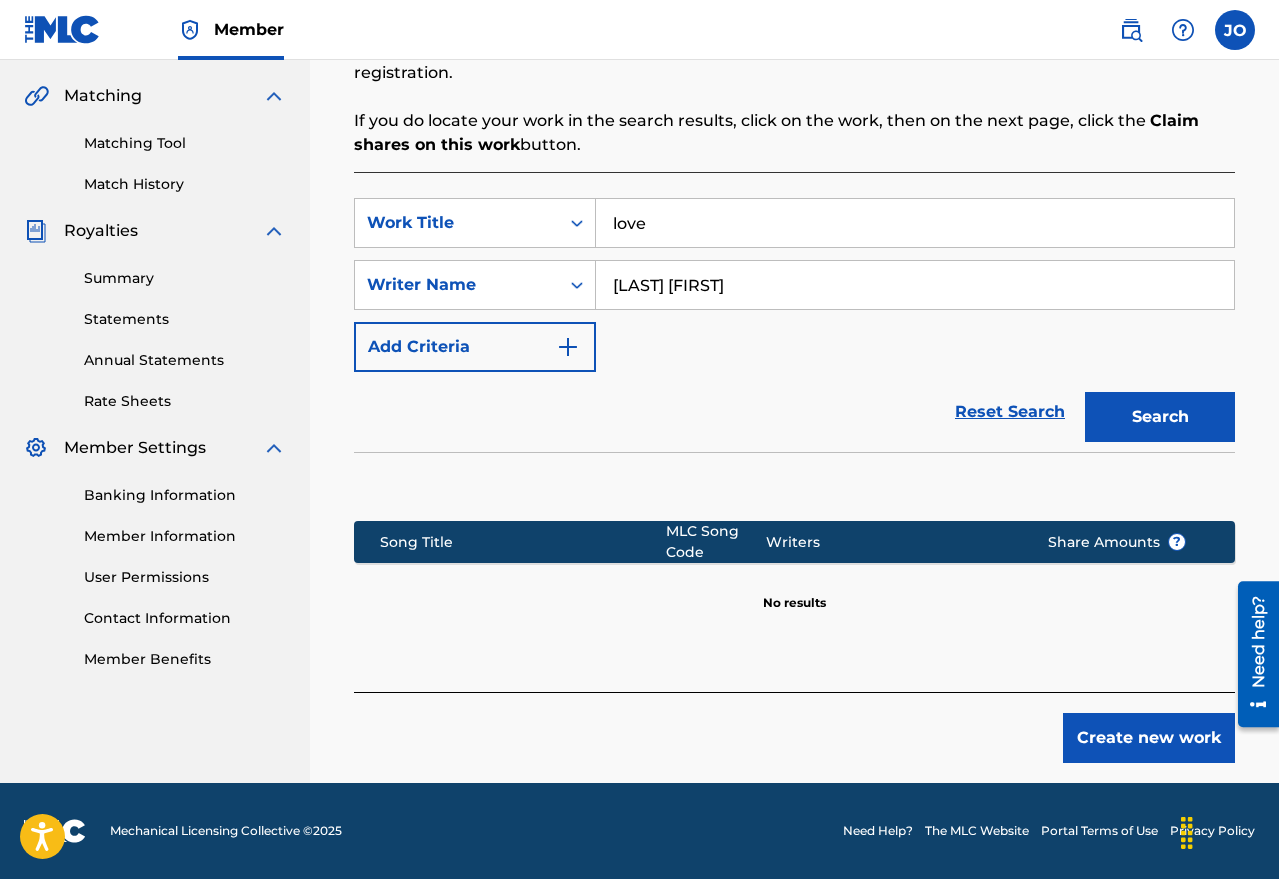 click on "Create new work" at bounding box center (1149, 738) 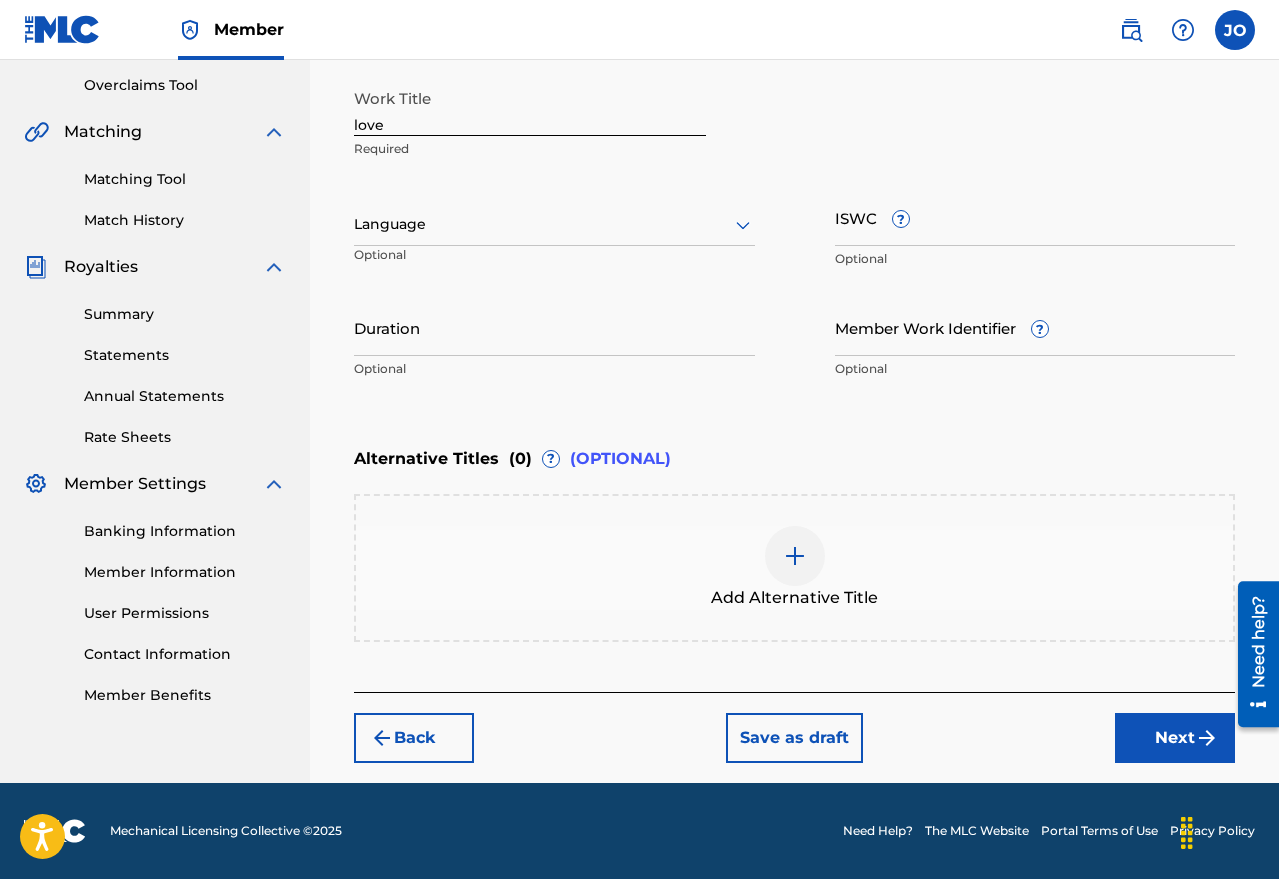 scroll, scrollTop: 414, scrollLeft: 0, axis: vertical 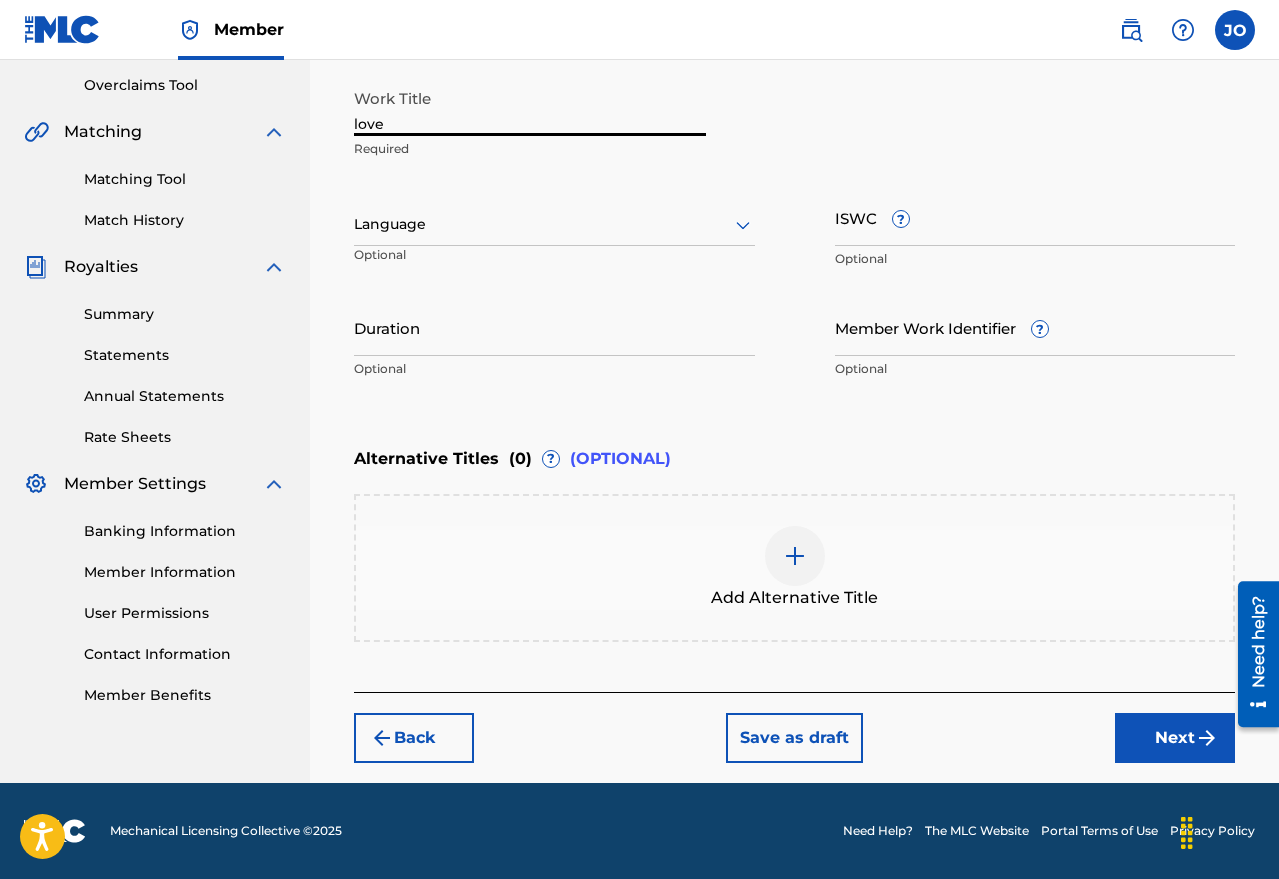 drag, startPoint x: 407, startPoint y: 127, endPoint x: 315, endPoint y: 129, distance: 92.021736 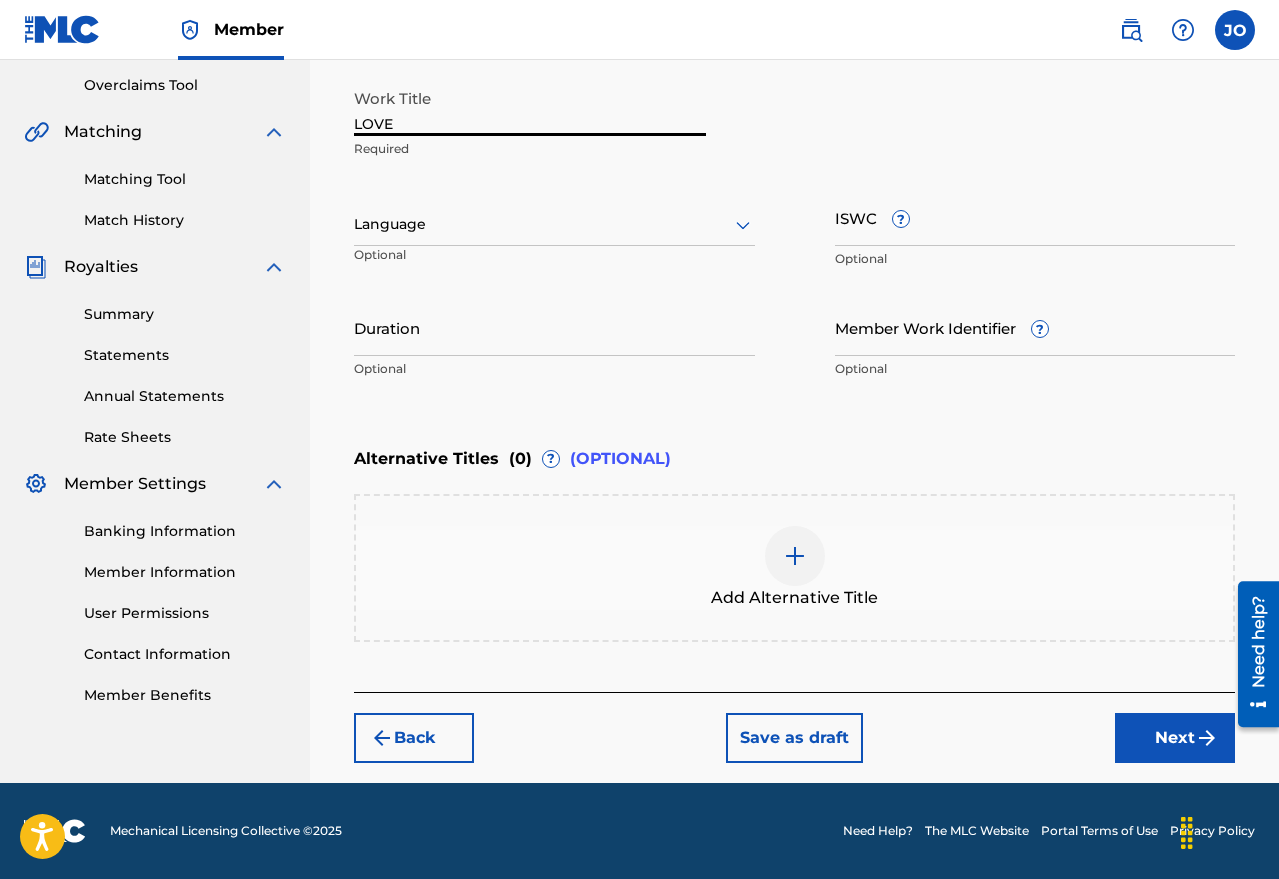 type on "LOVE" 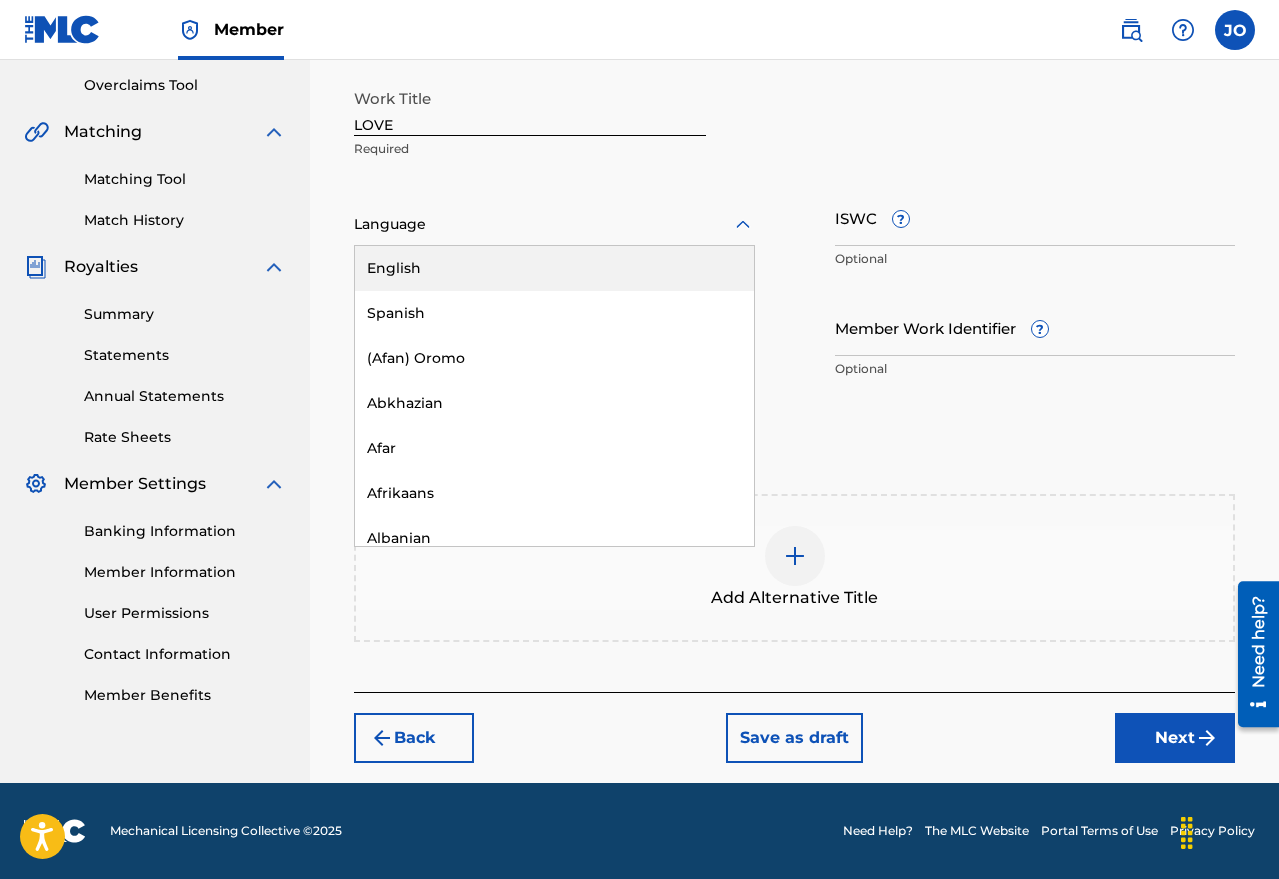 click on "English" at bounding box center (554, 268) 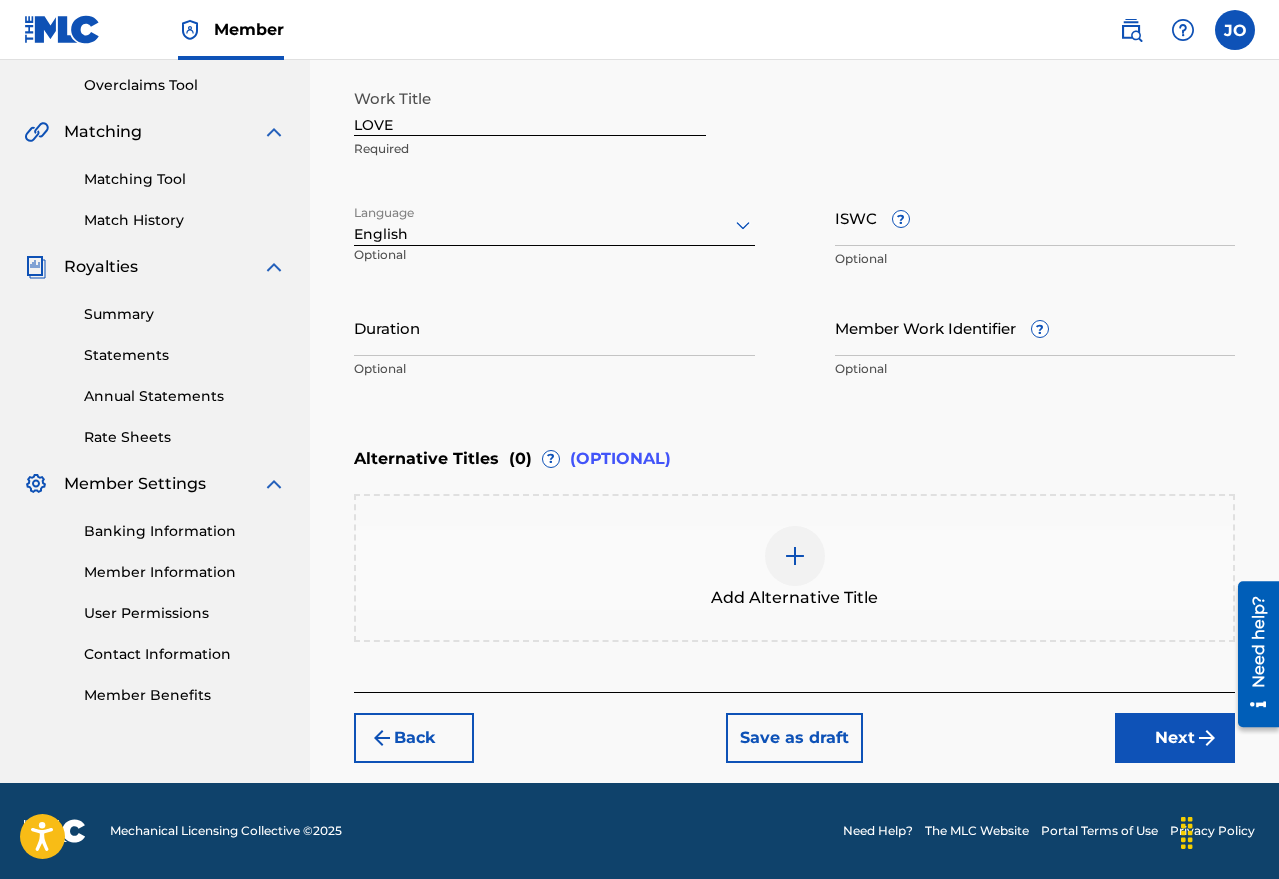 click on "Add Alternative Title" at bounding box center [794, 568] 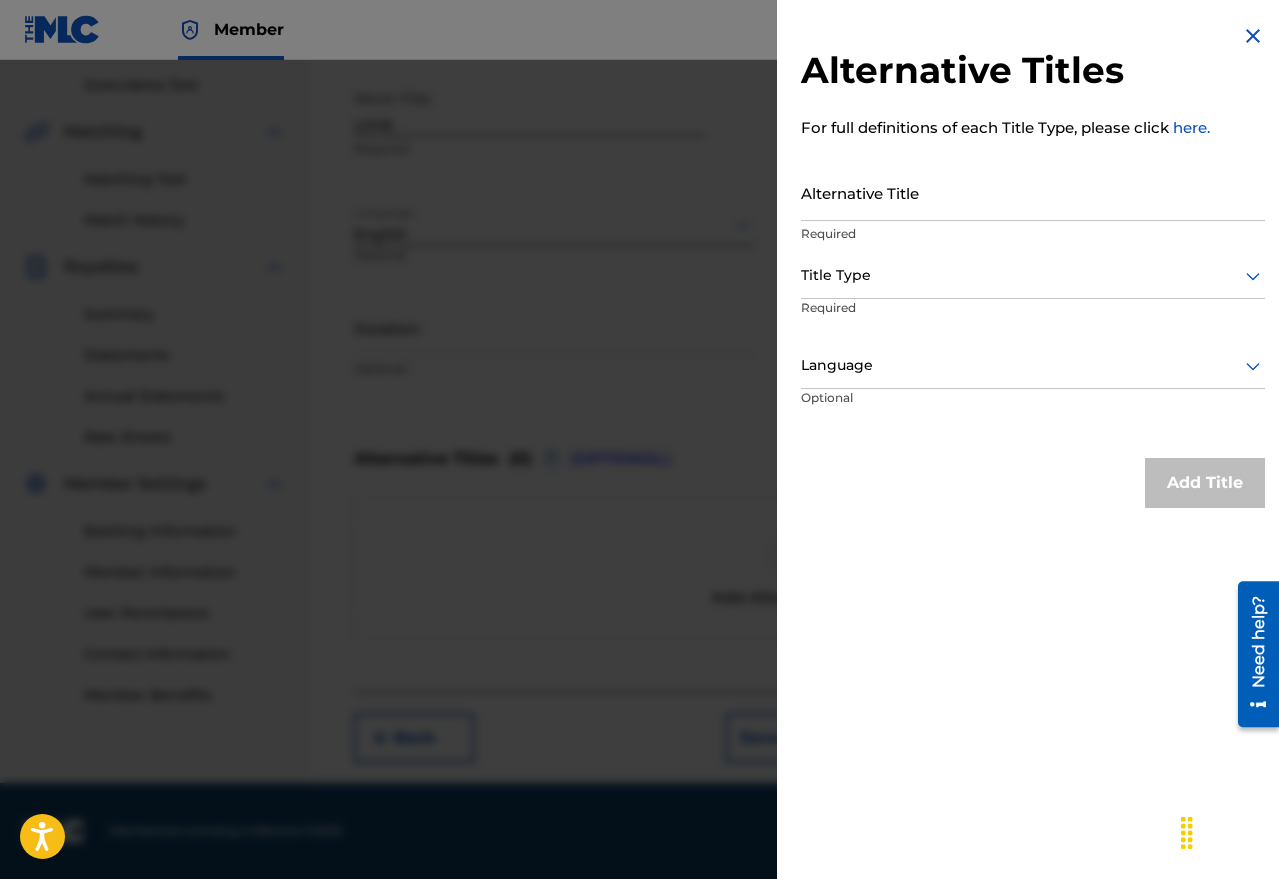 click on "Alternative Titles For full definitions of each Title Type, please click   here. Alternative Title   Required Title Type Required Language Optional Add Title" at bounding box center (1033, 266) 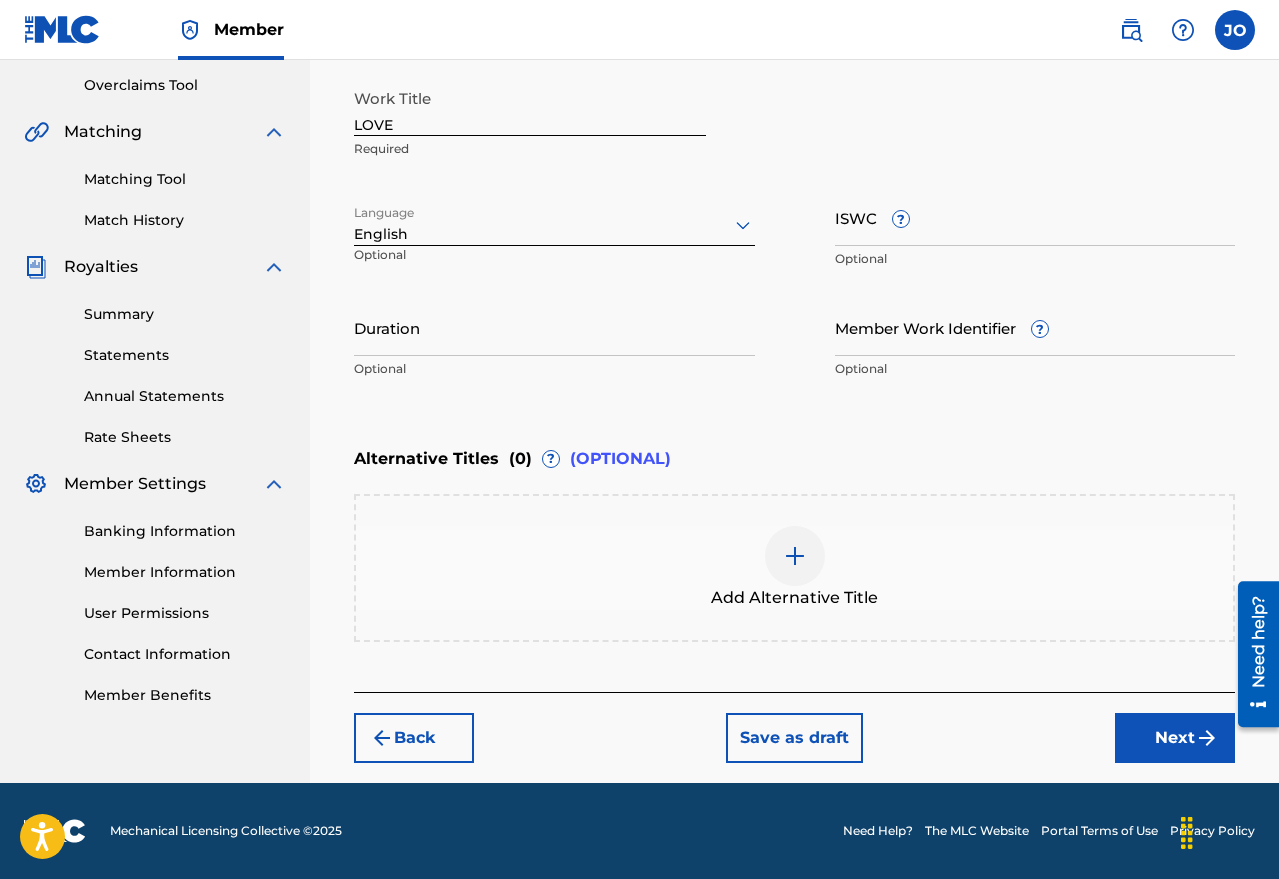 click on "Duration" at bounding box center (554, 327) 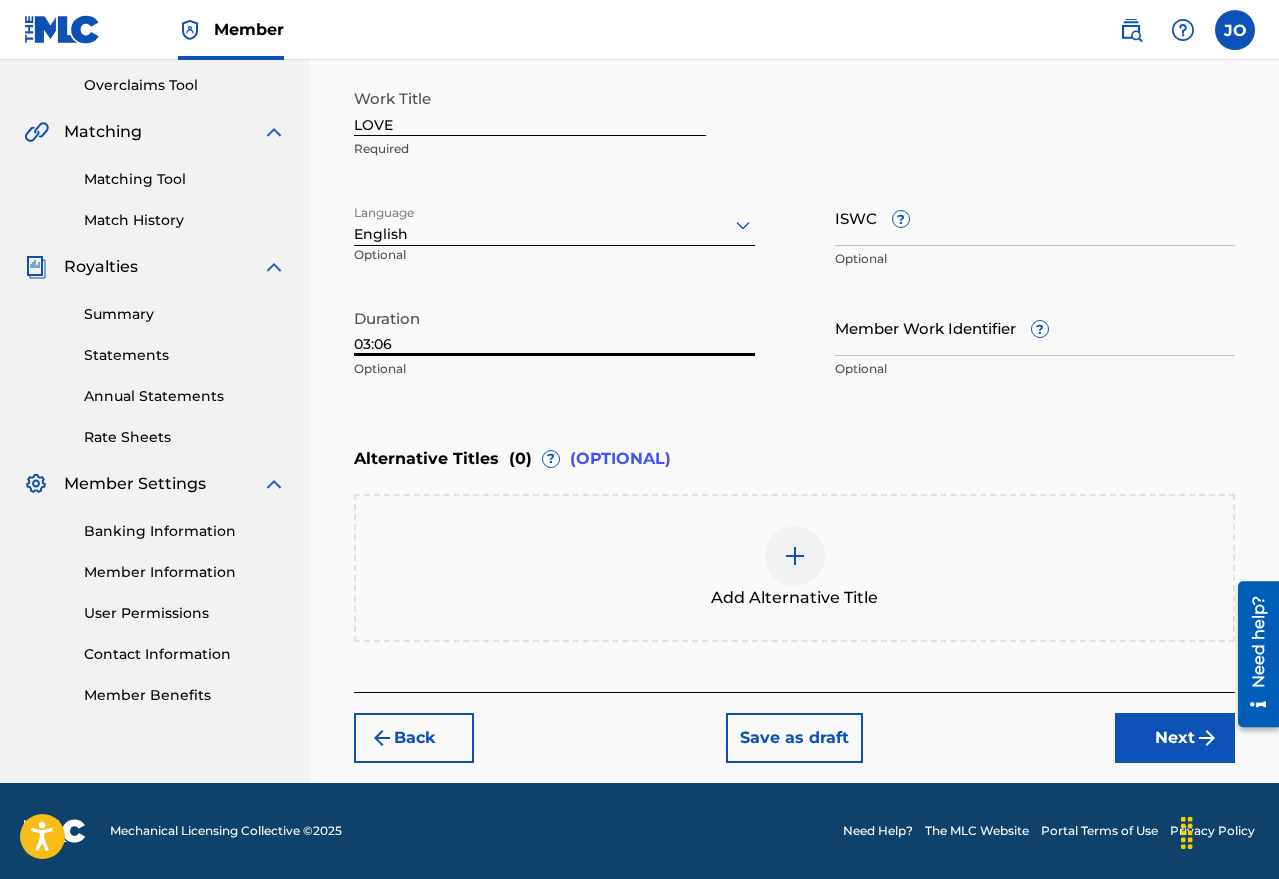 type on "03:06" 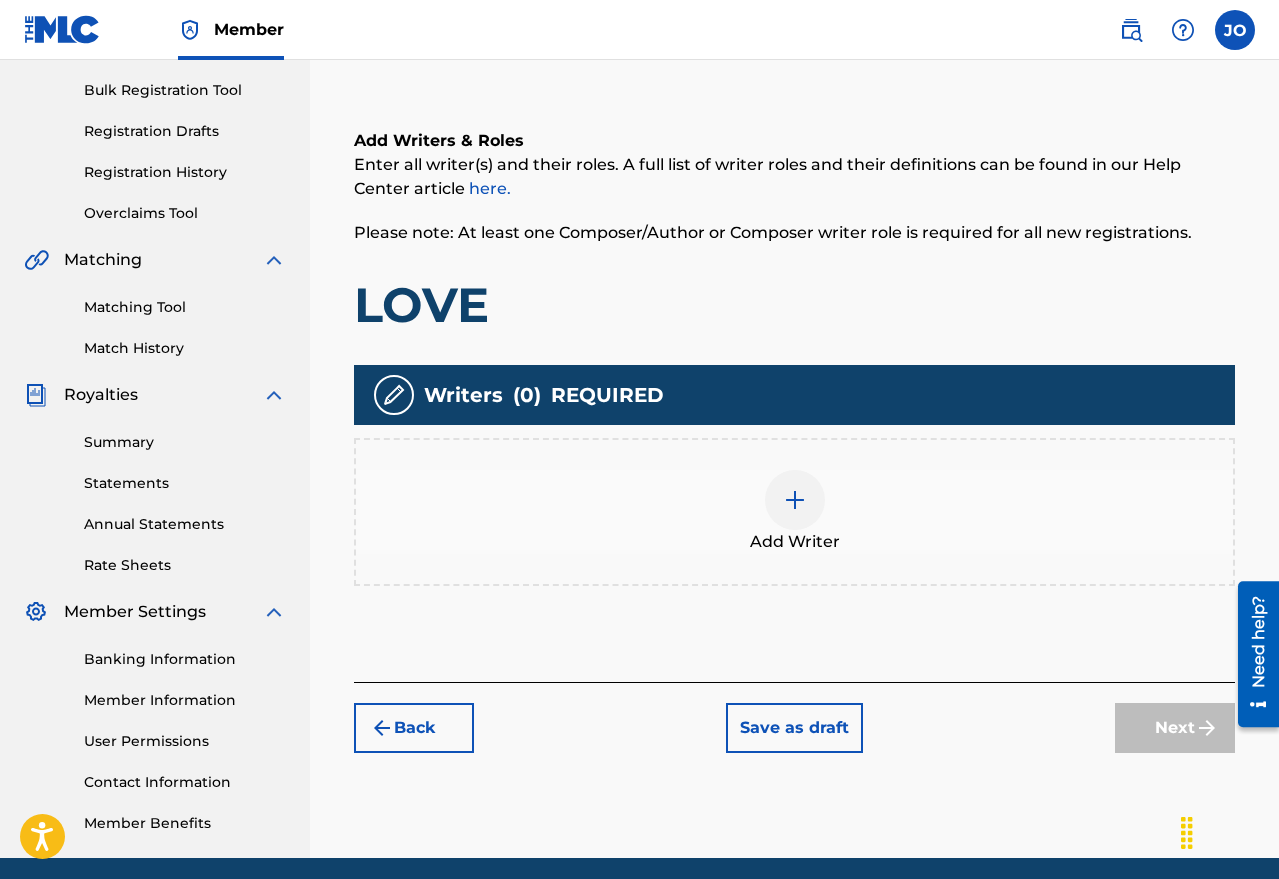 scroll, scrollTop: 90, scrollLeft: 0, axis: vertical 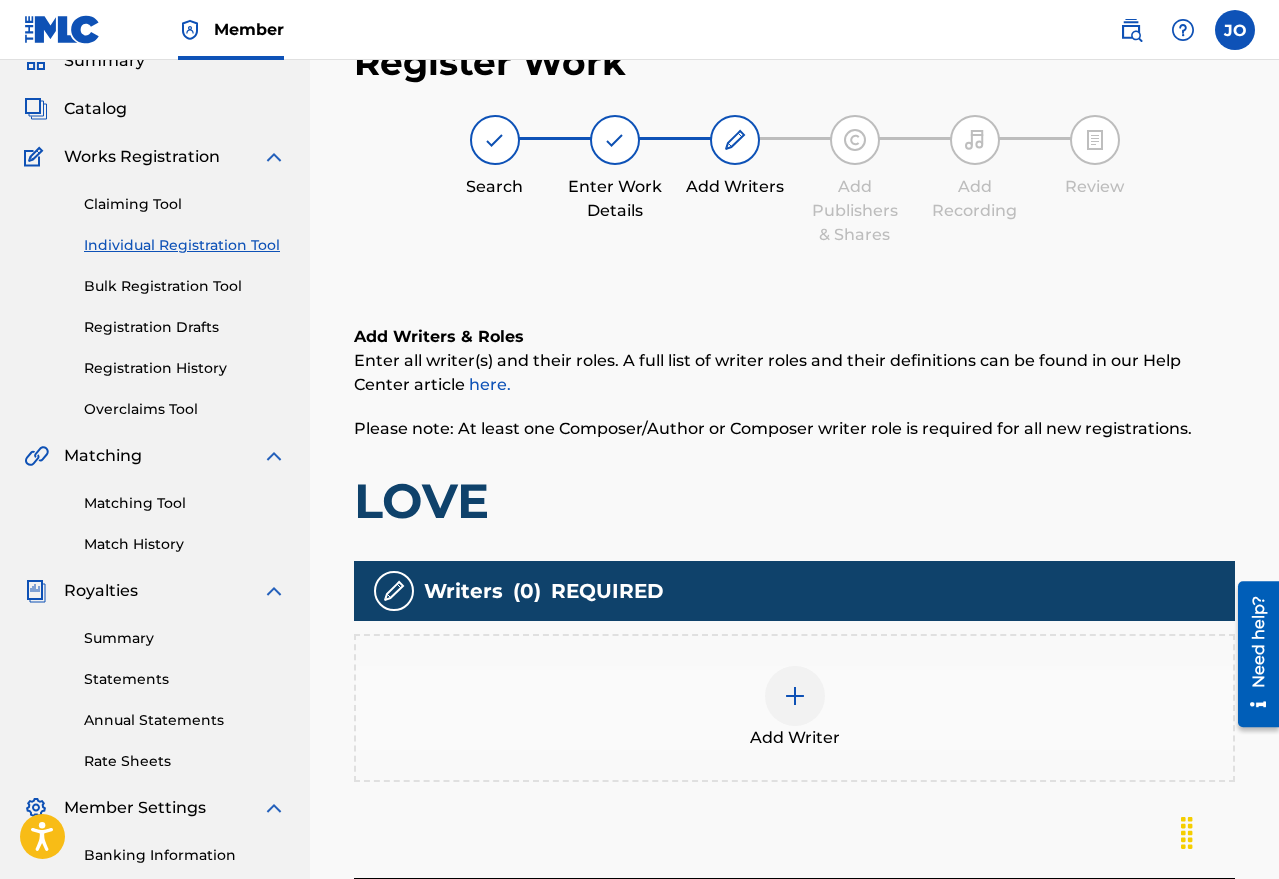 click at bounding box center [795, 696] 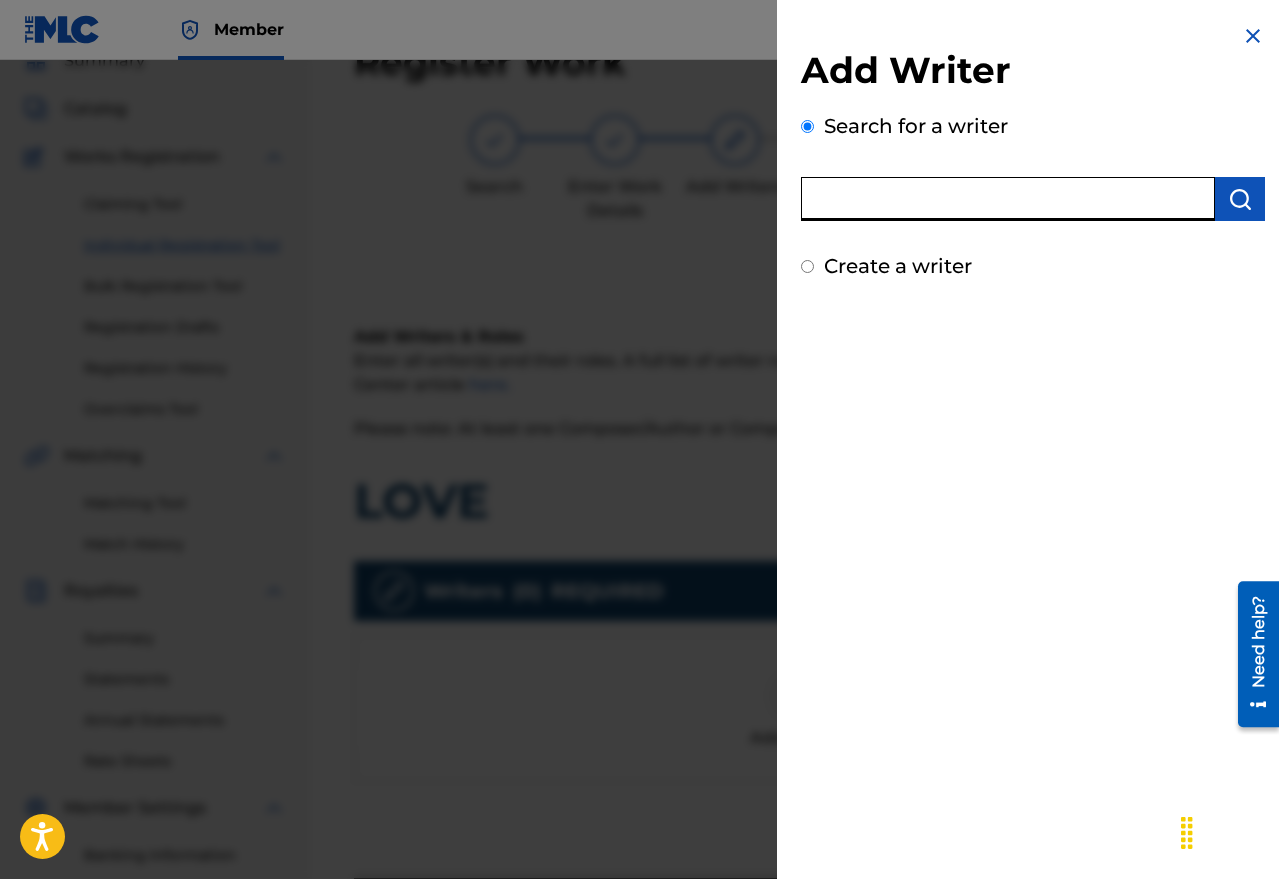 click at bounding box center [1008, 199] 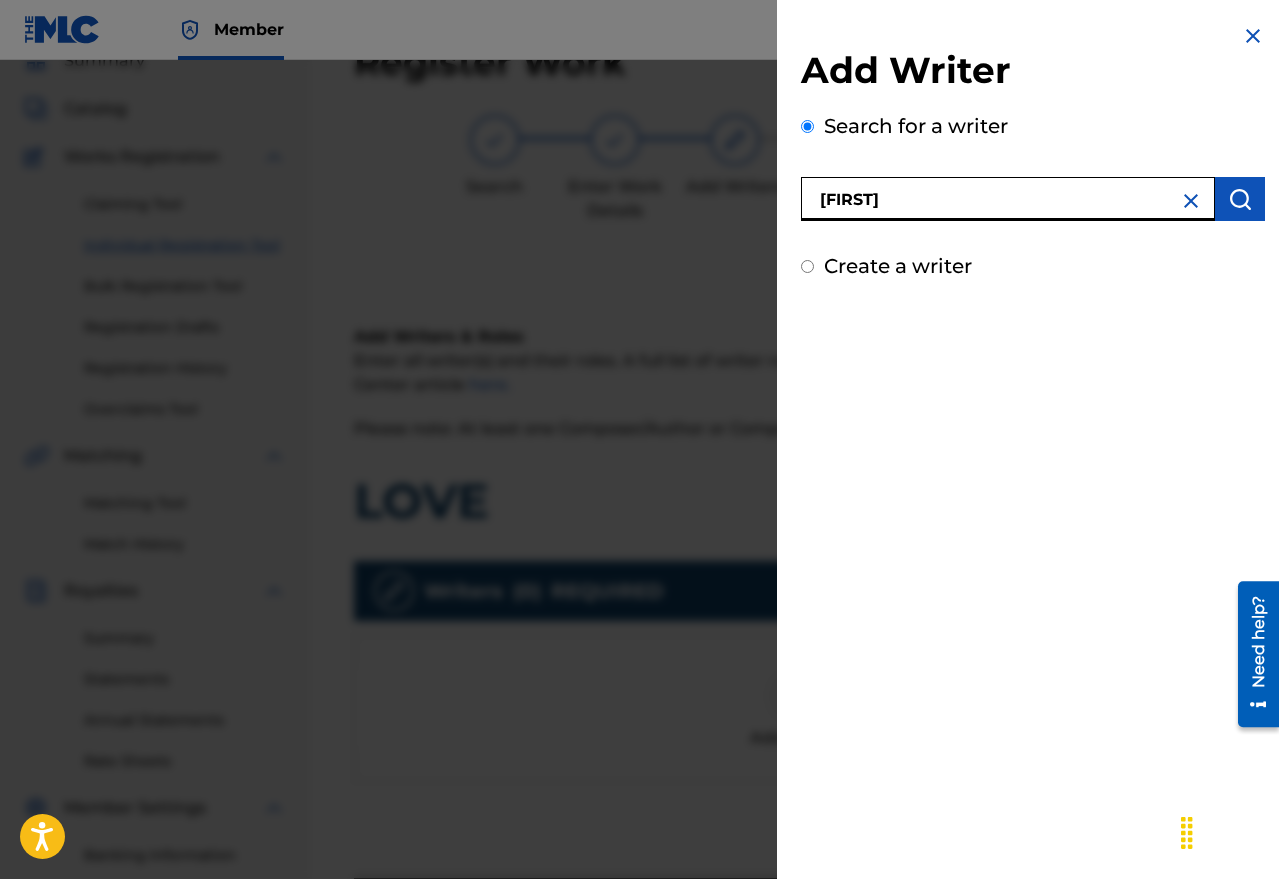 type on "n" 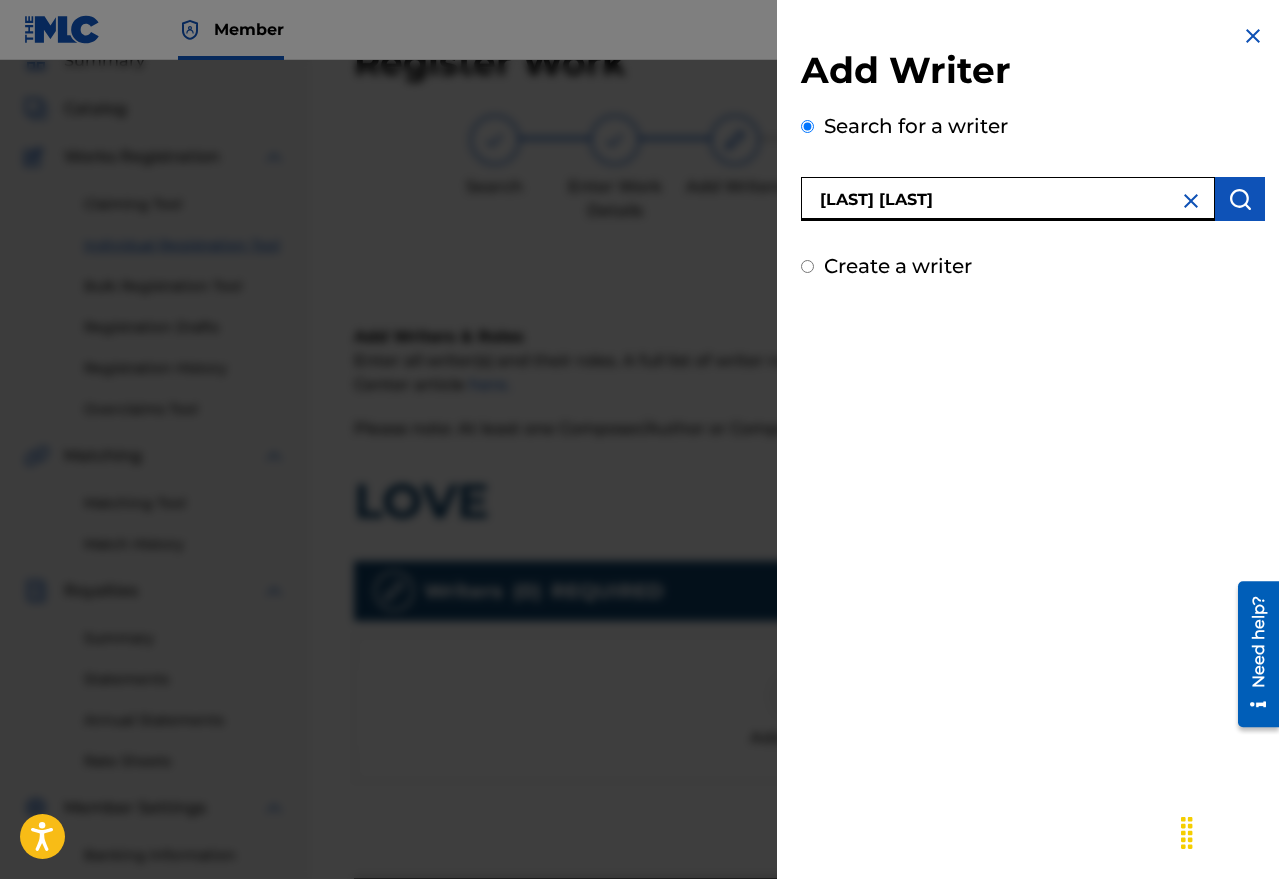 type on "[LAST] [LAST]" 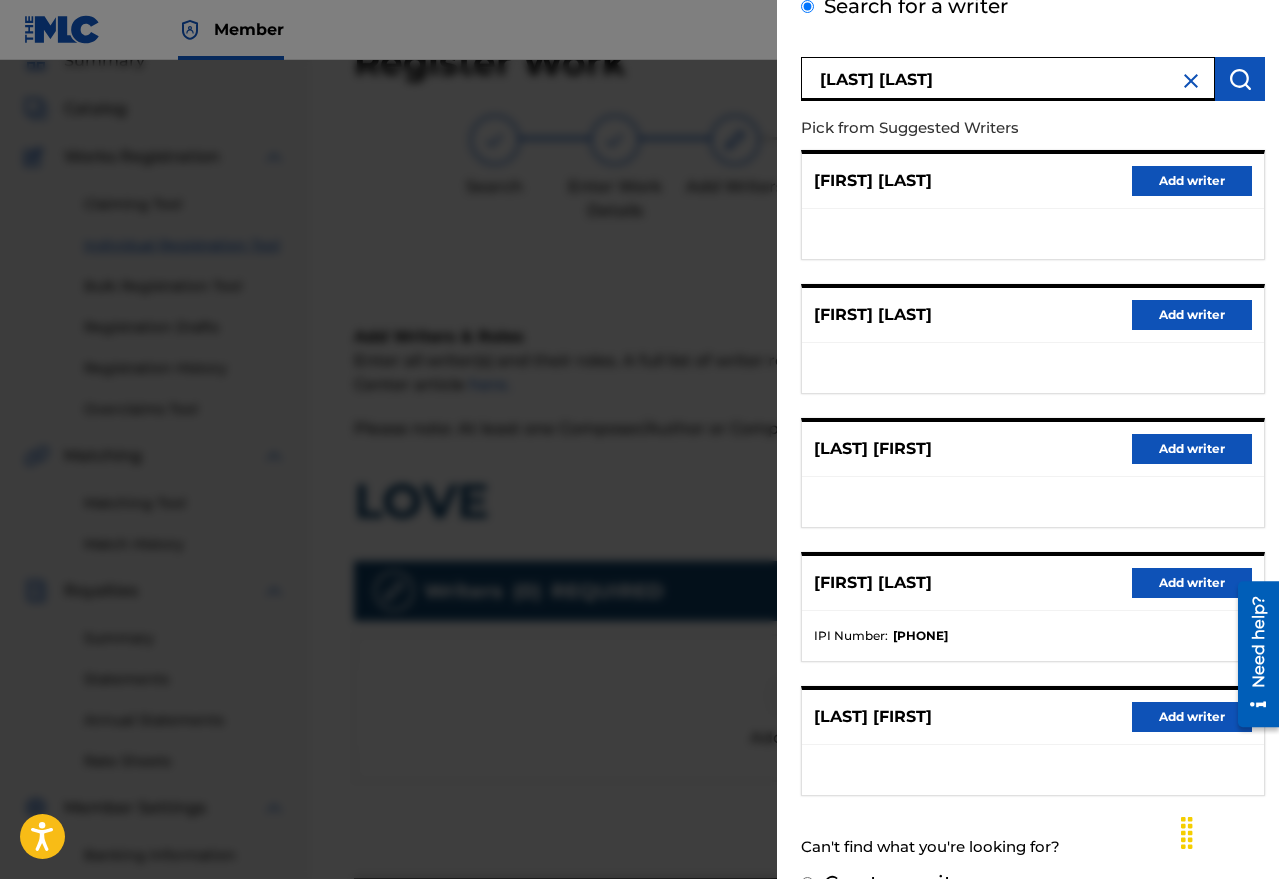 scroll, scrollTop: 163, scrollLeft: 0, axis: vertical 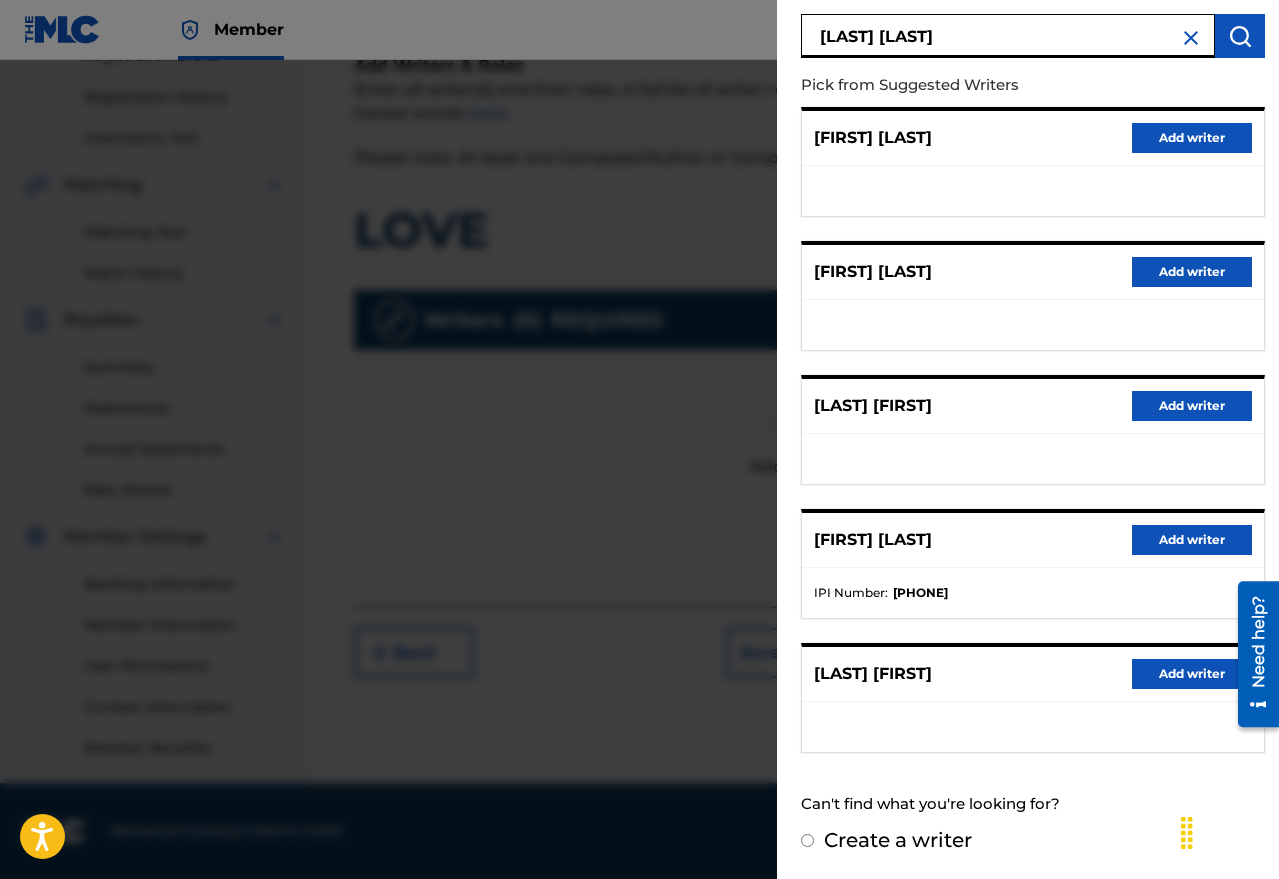 click on "Create a writer" at bounding box center [898, 840] 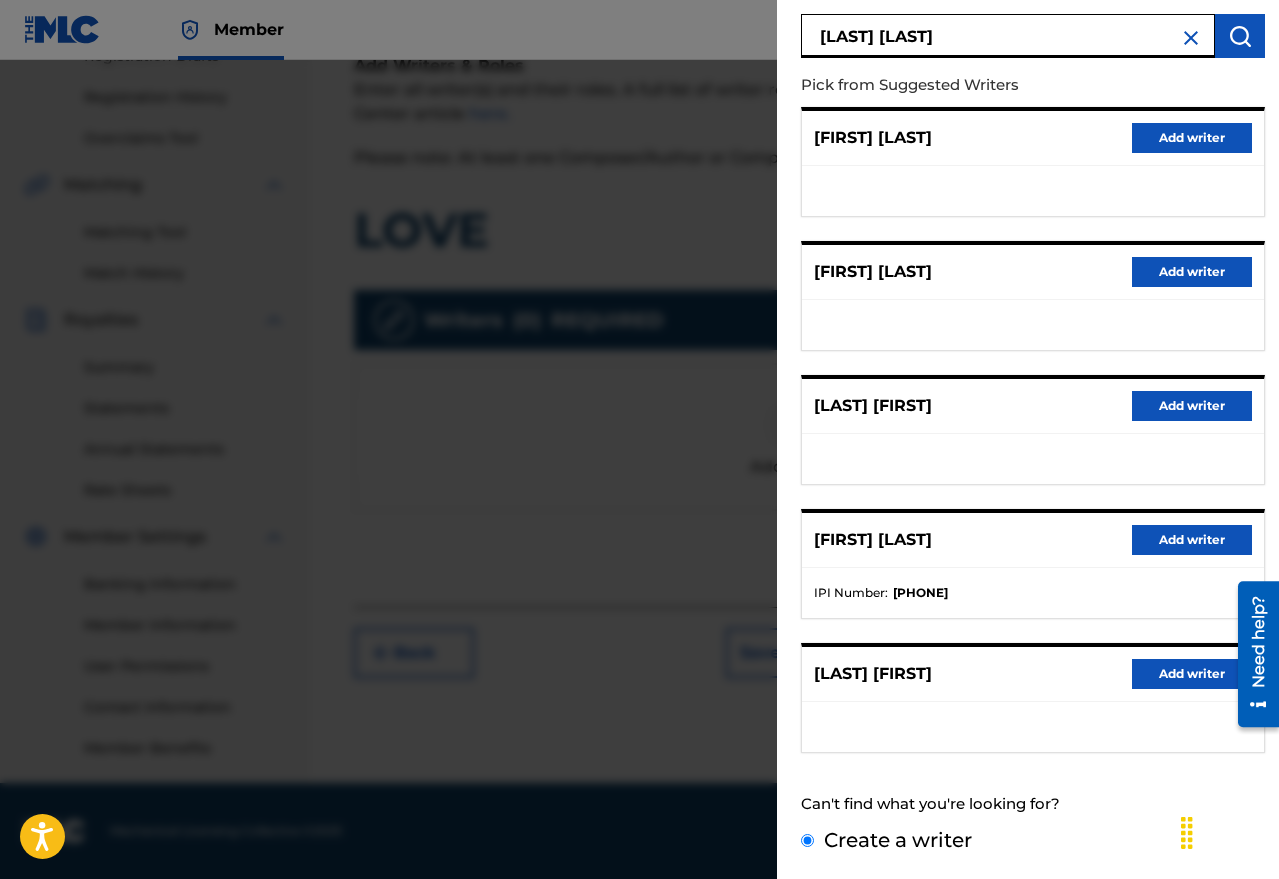 click on "Create a writer" at bounding box center [807, 840] 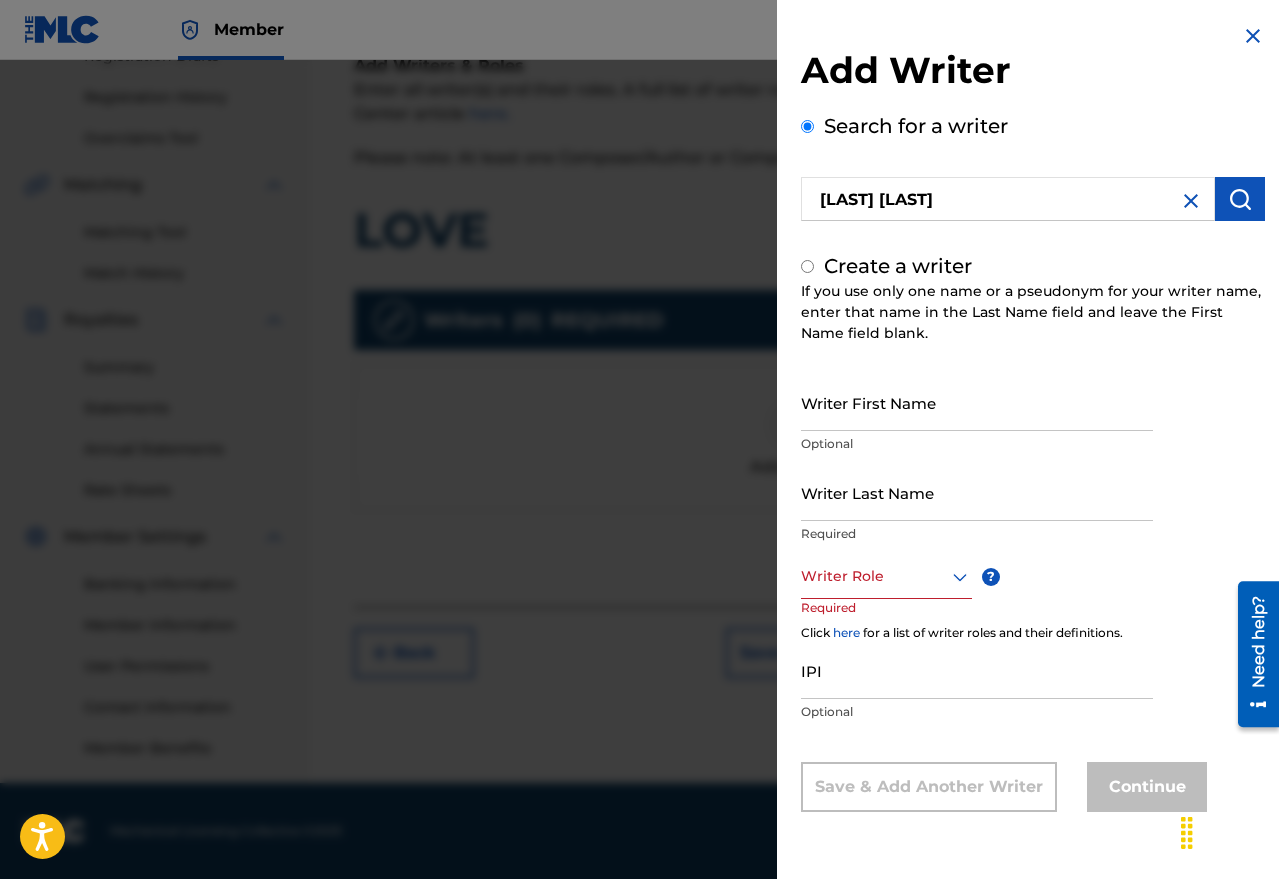 radio on "false" 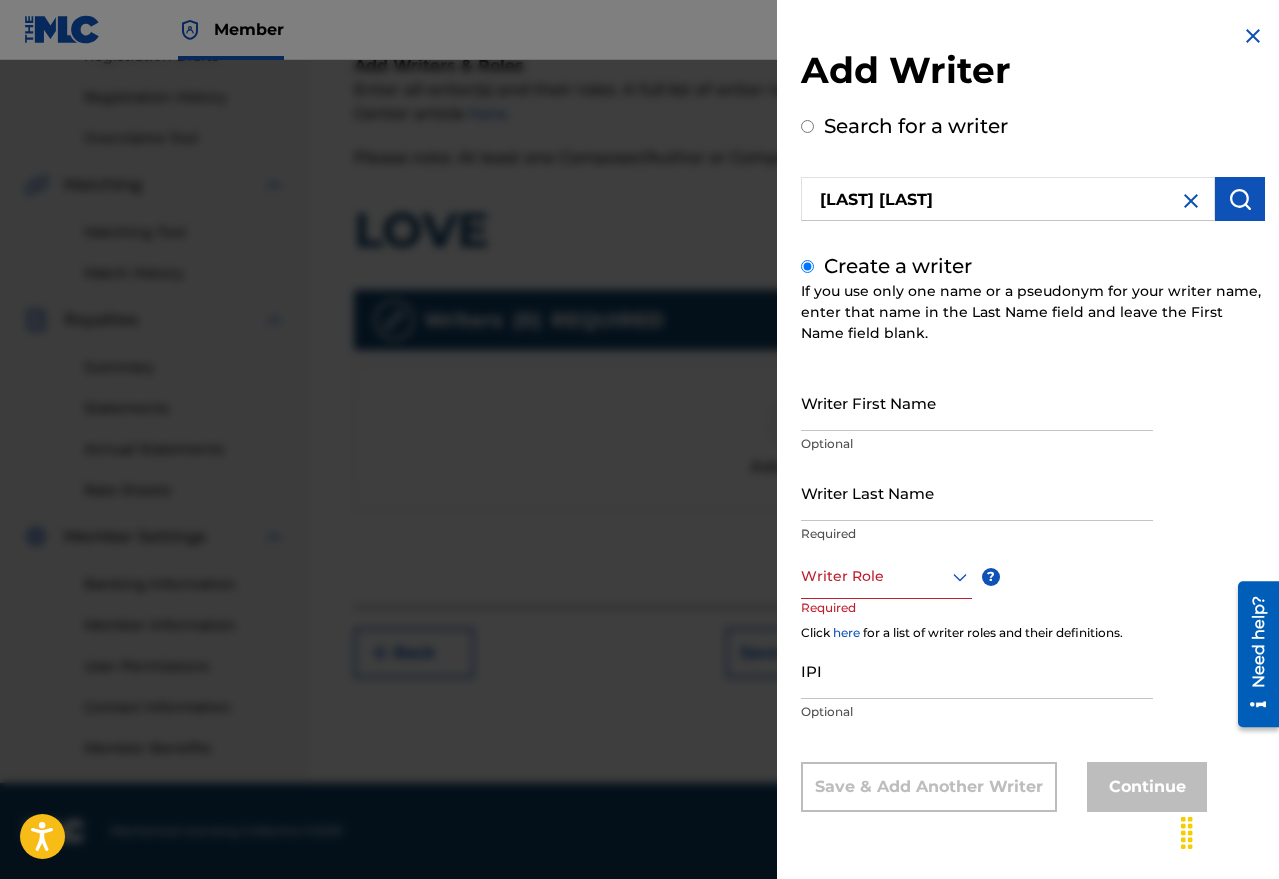 scroll, scrollTop: 0, scrollLeft: 0, axis: both 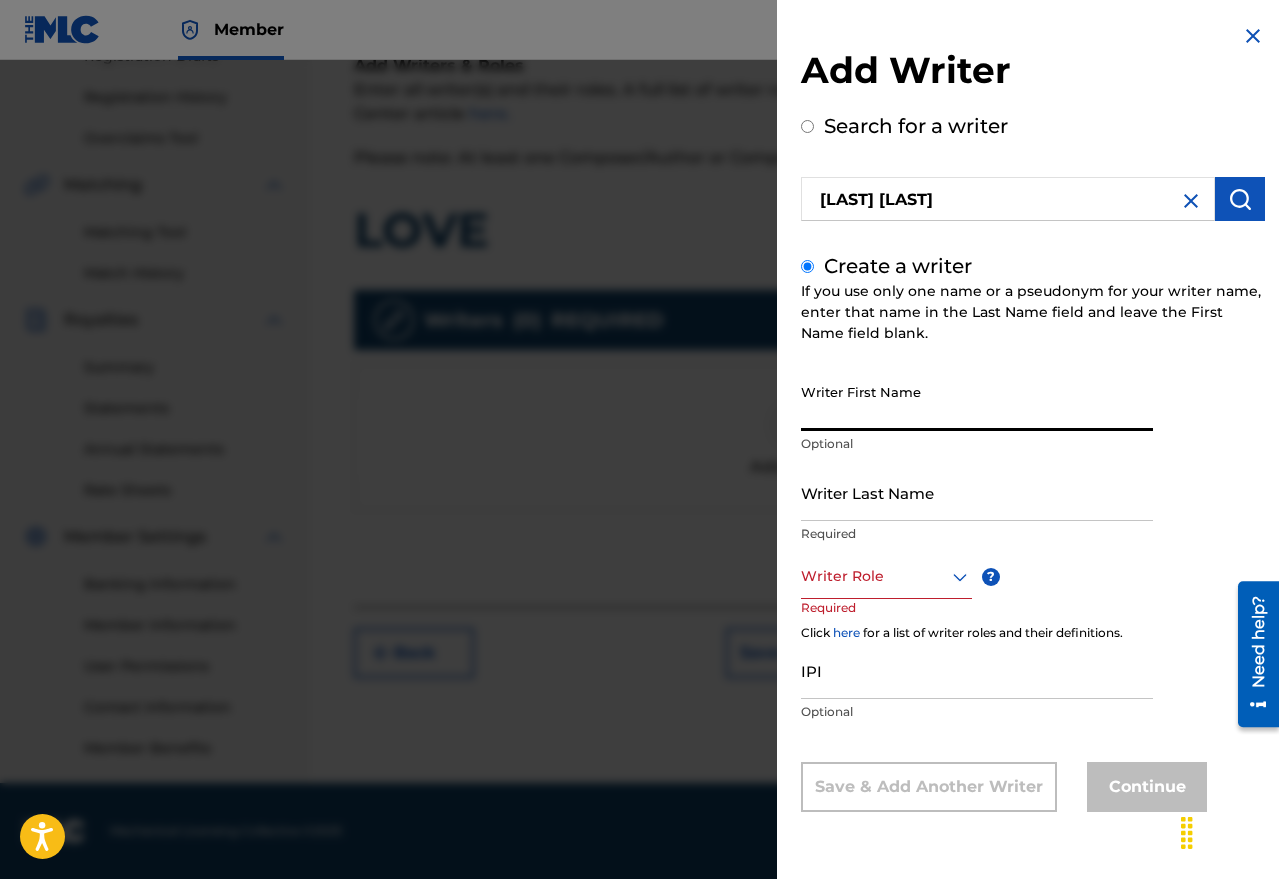 click on "Writer First Name" at bounding box center [977, 402] 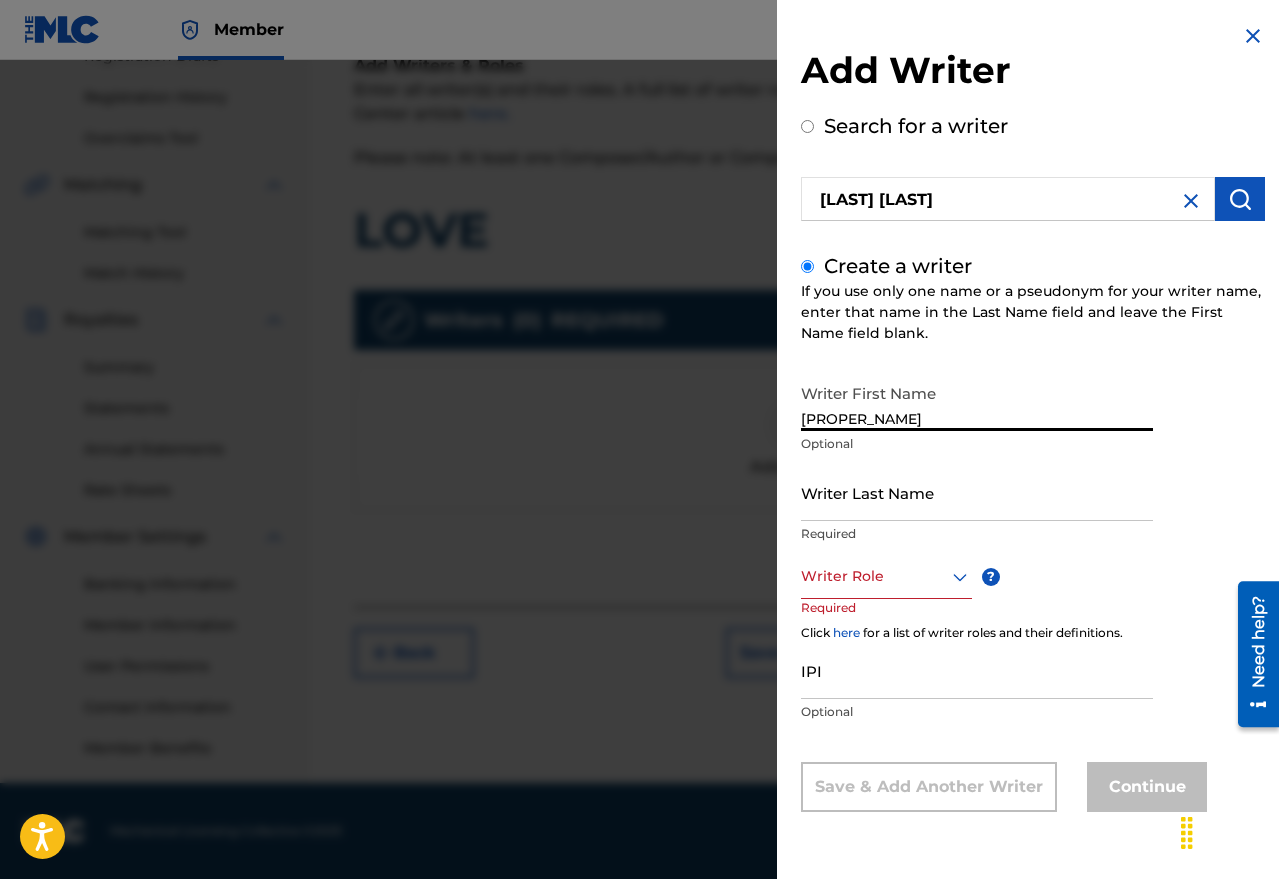 type on "[PROPER_NAME]" 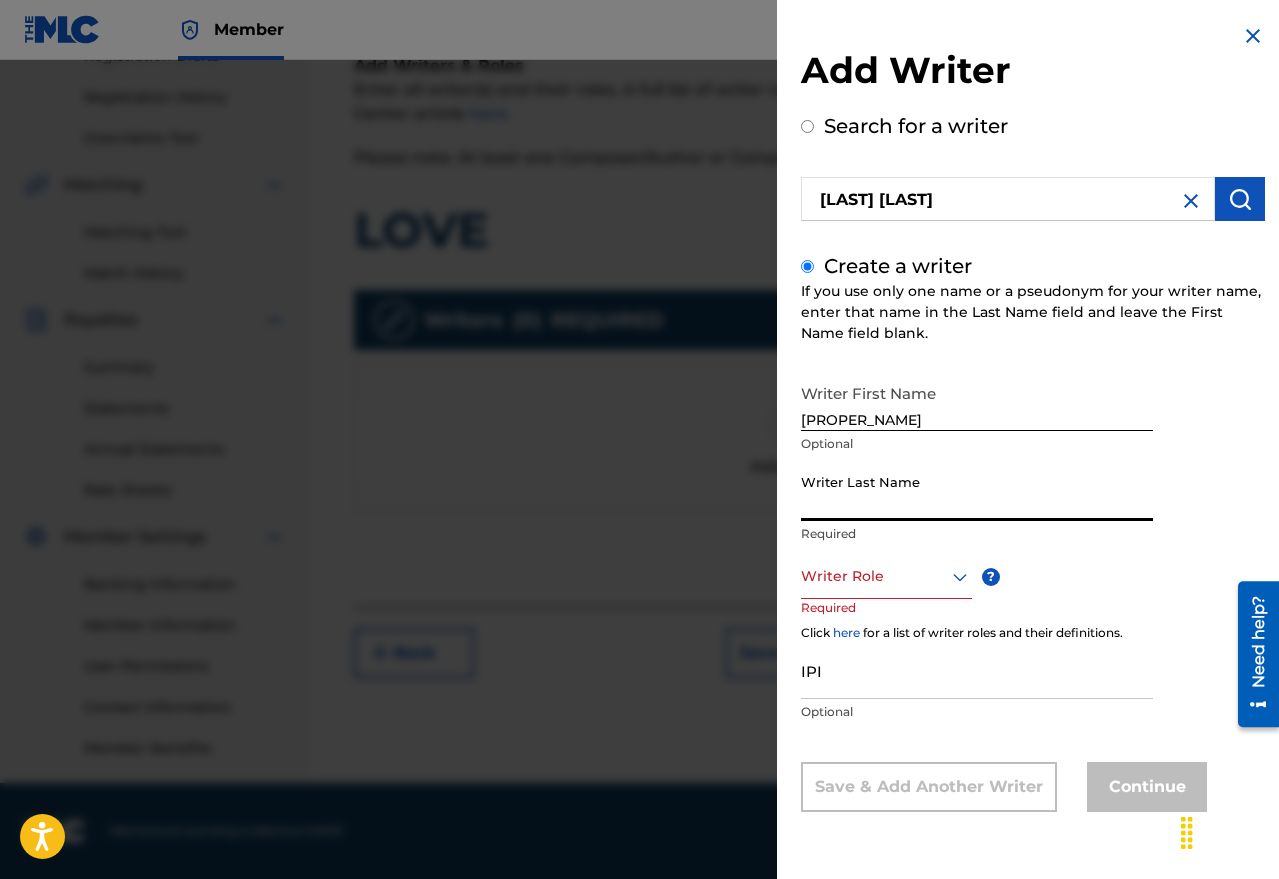 click on "Writer Last Name" at bounding box center [977, 492] 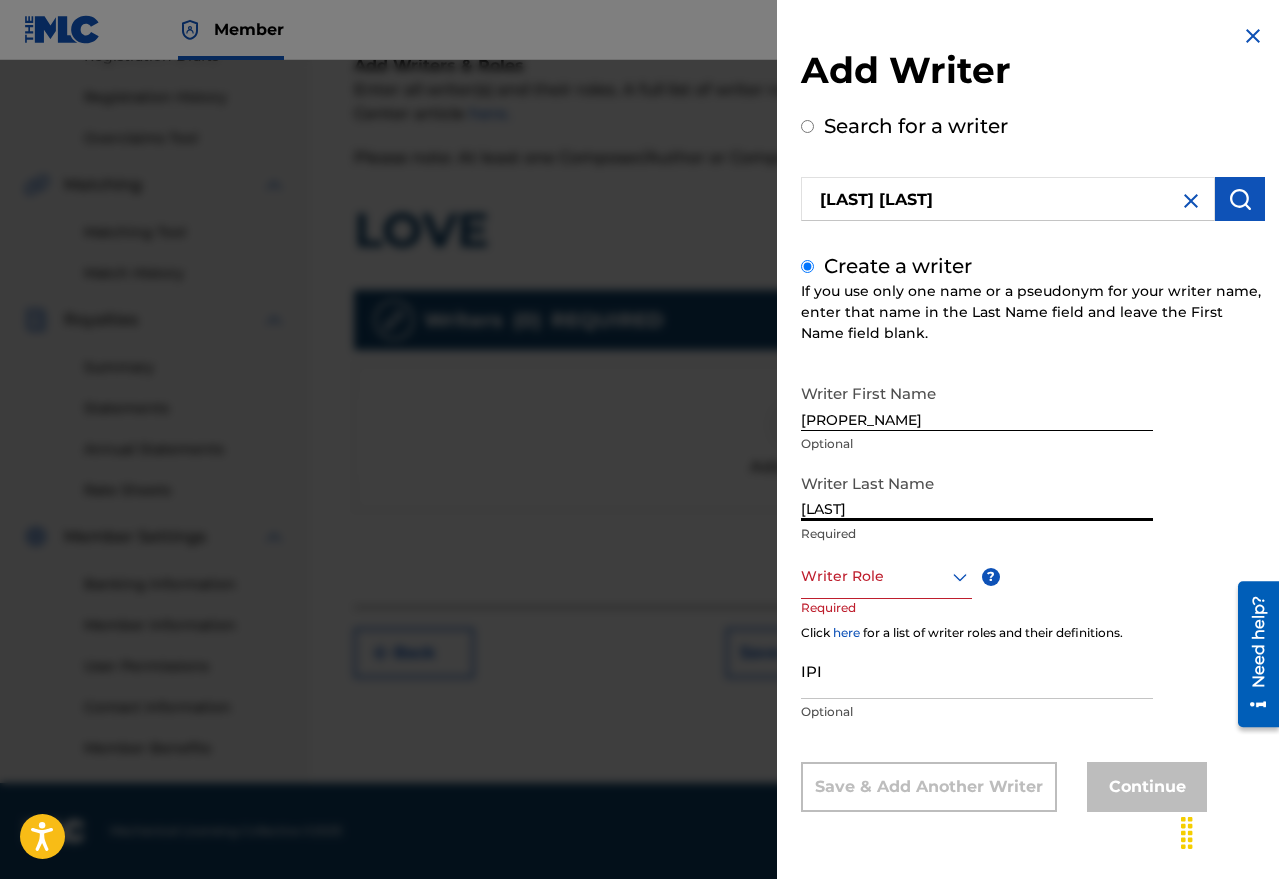 type on "[LAST]" 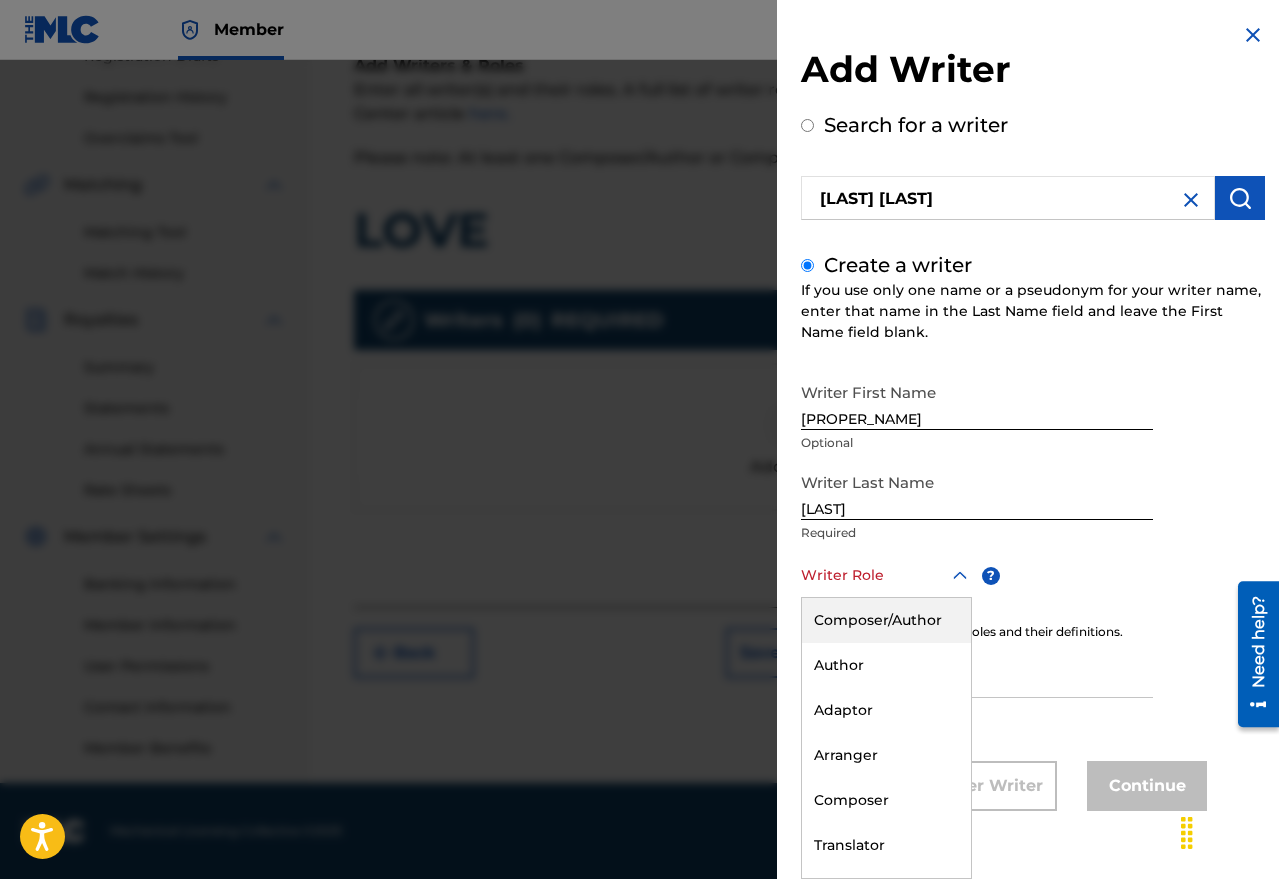 click on "Writer Role" at bounding box center (886, 575) 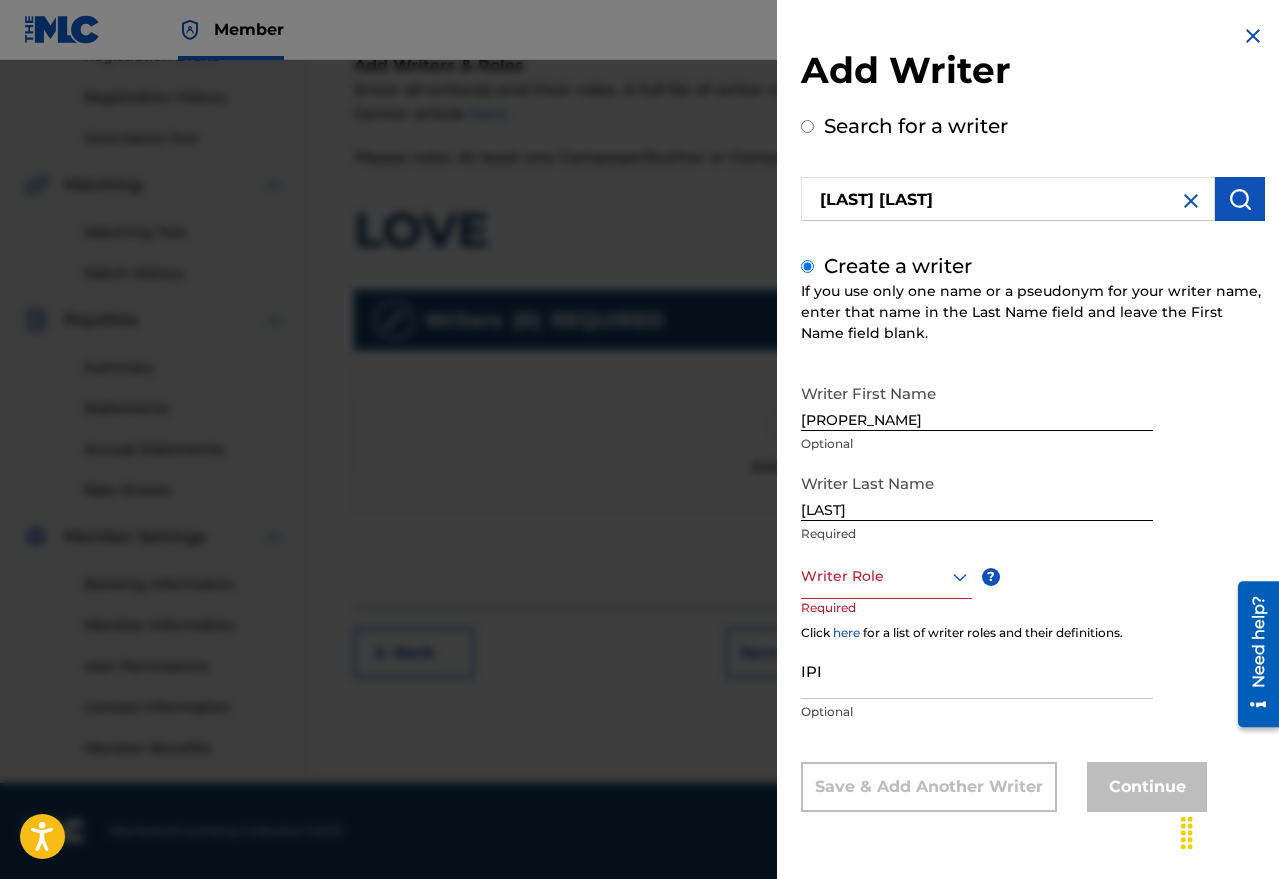 click at bounding box center (886, 576) 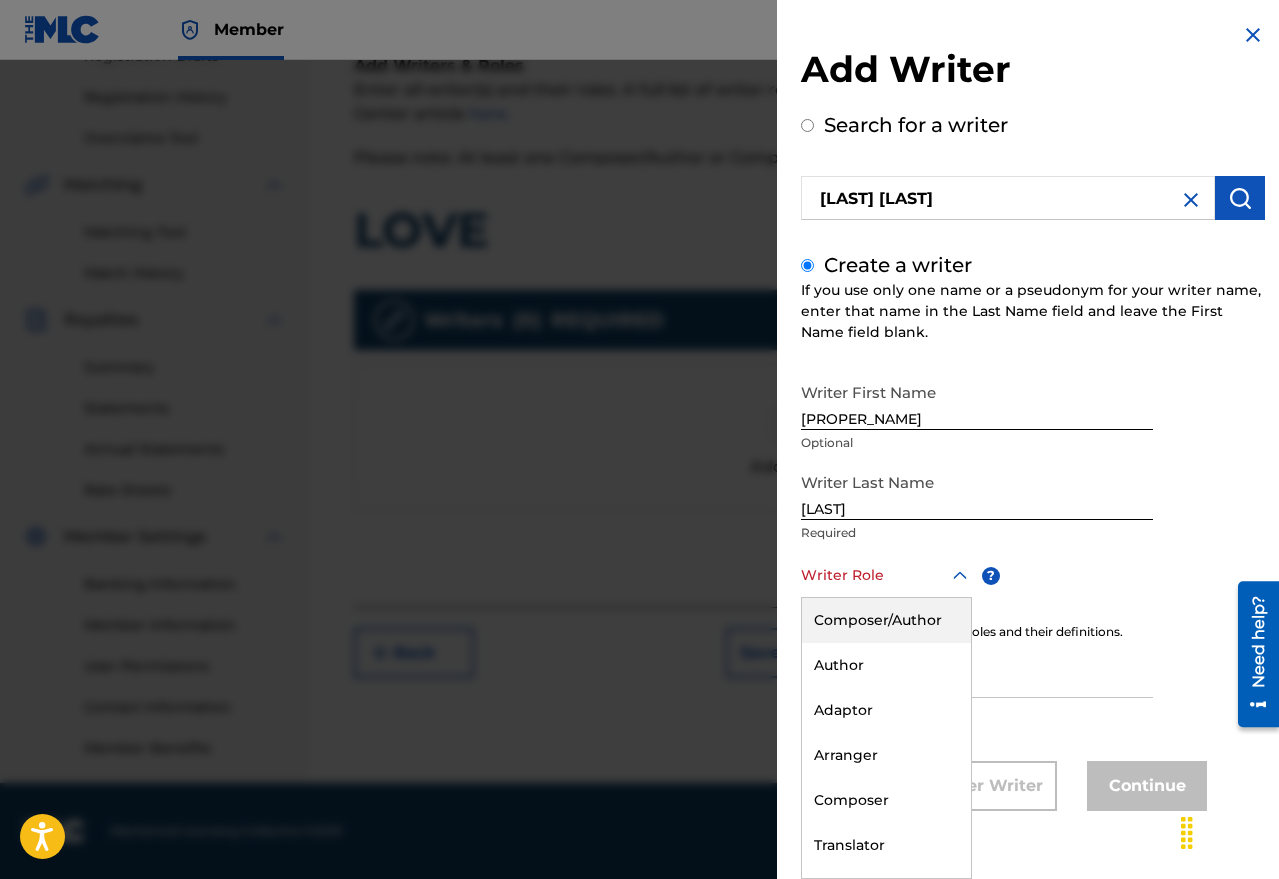 click on "Composer/Author" at bounding box center [886, 620] 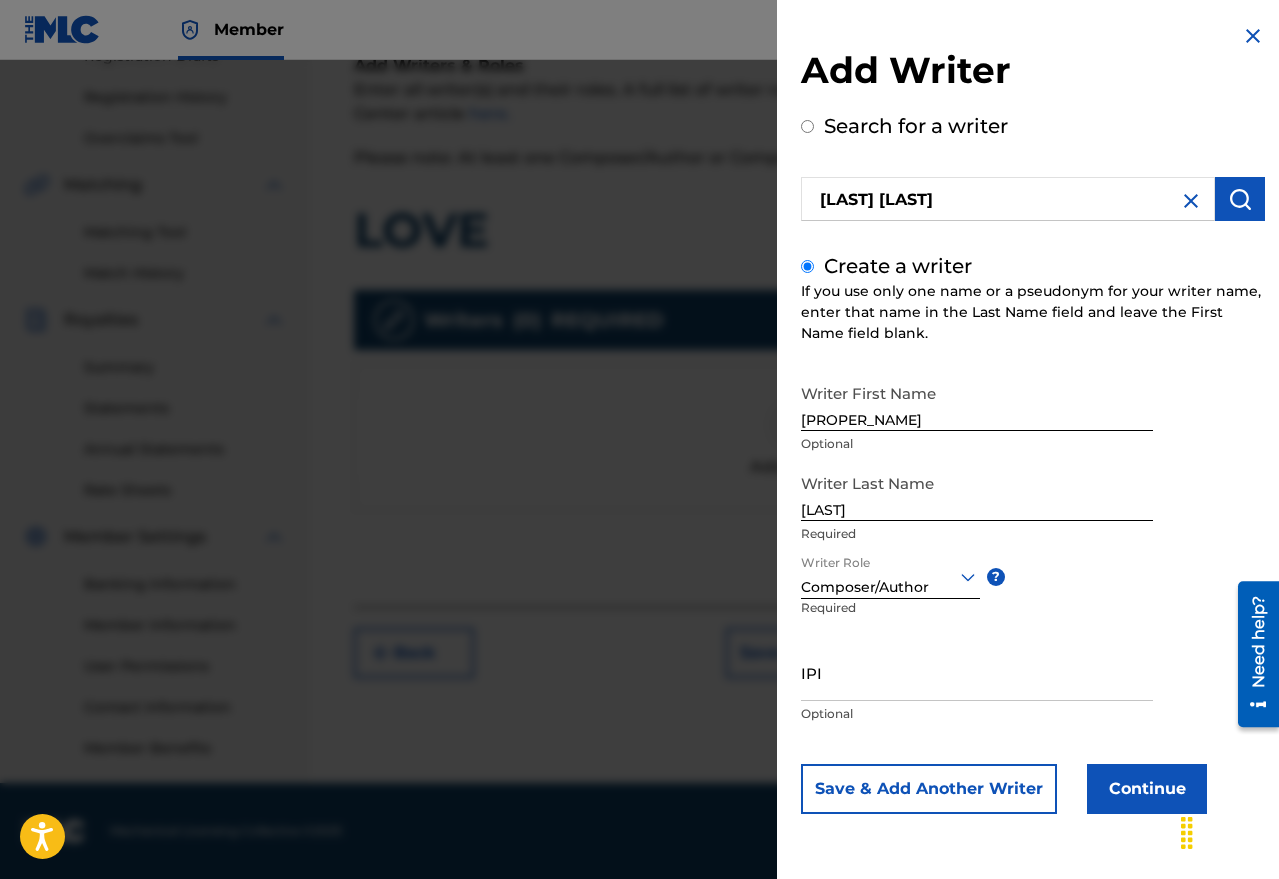 scroll, scrollTop: 0, scrollLeft: 0, axis: both 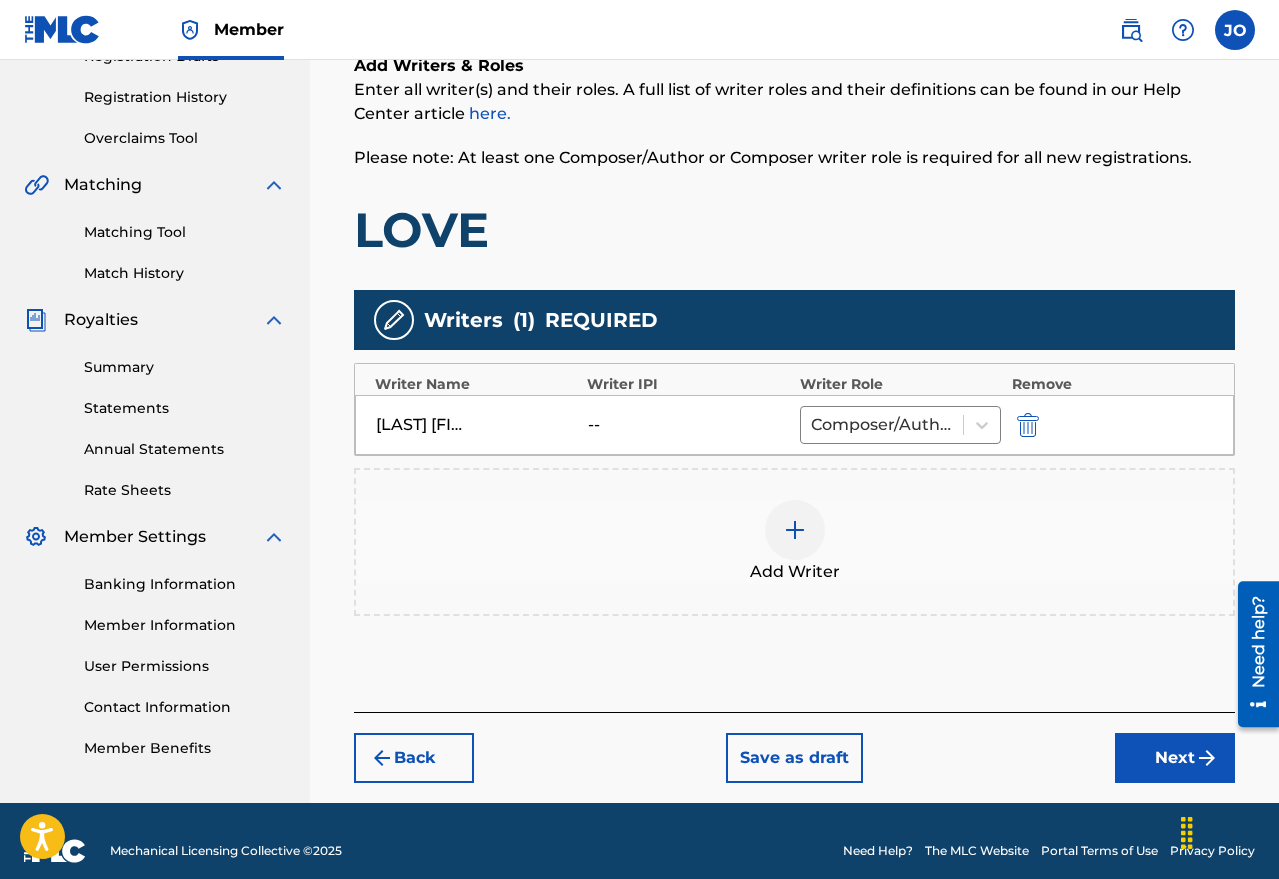 click on "Add Writer" at bounding box center (795, 572) 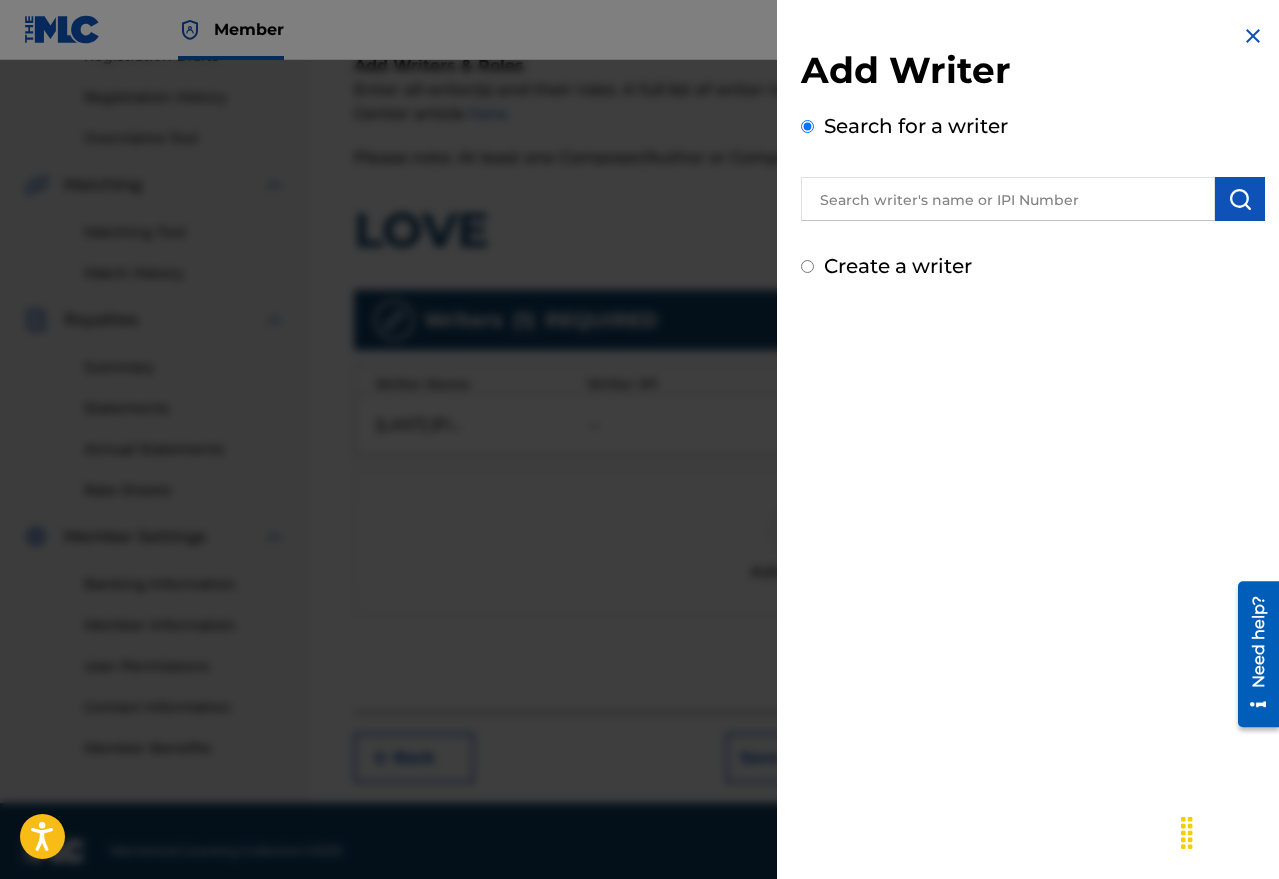 click at bounding box center (1008, 199) 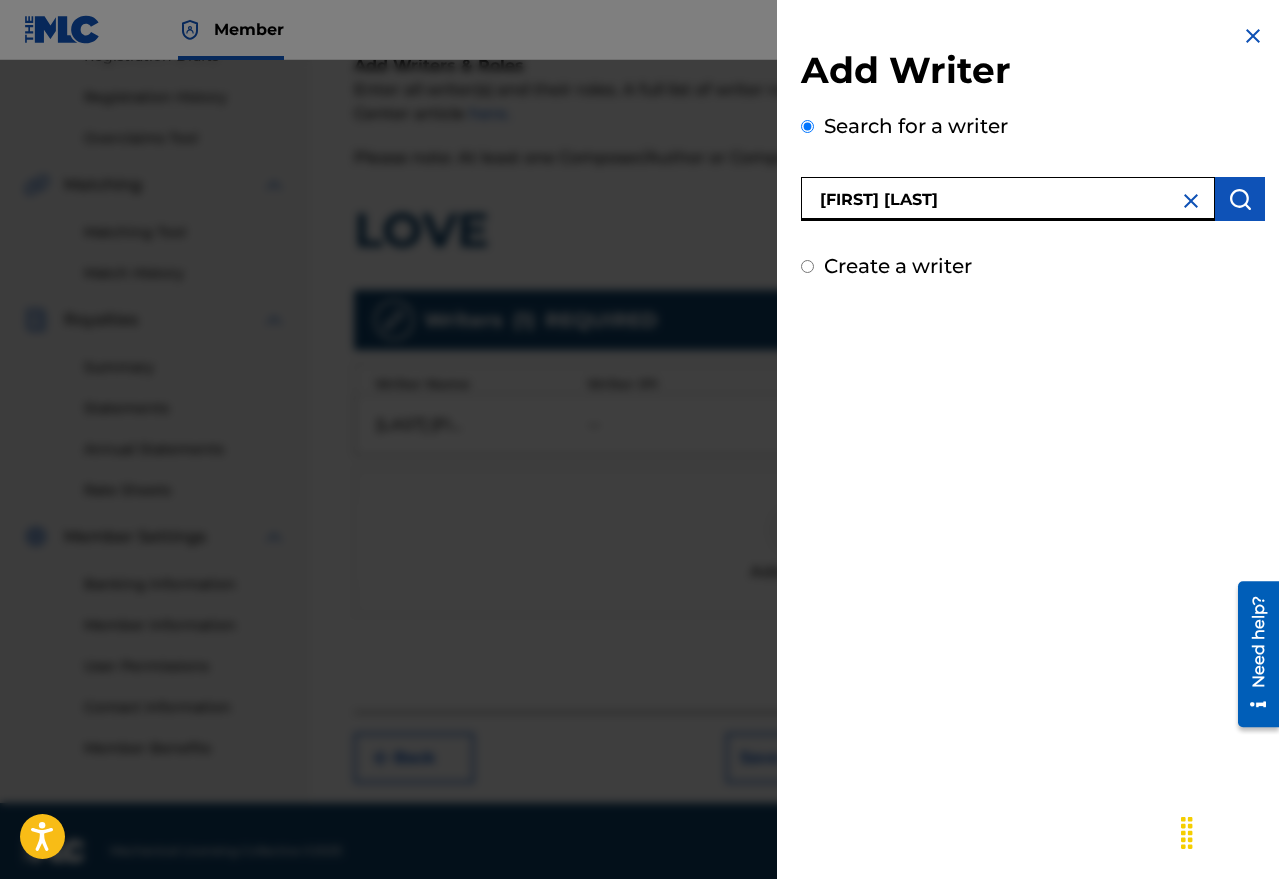 type on "[FIRST] [LAST]" 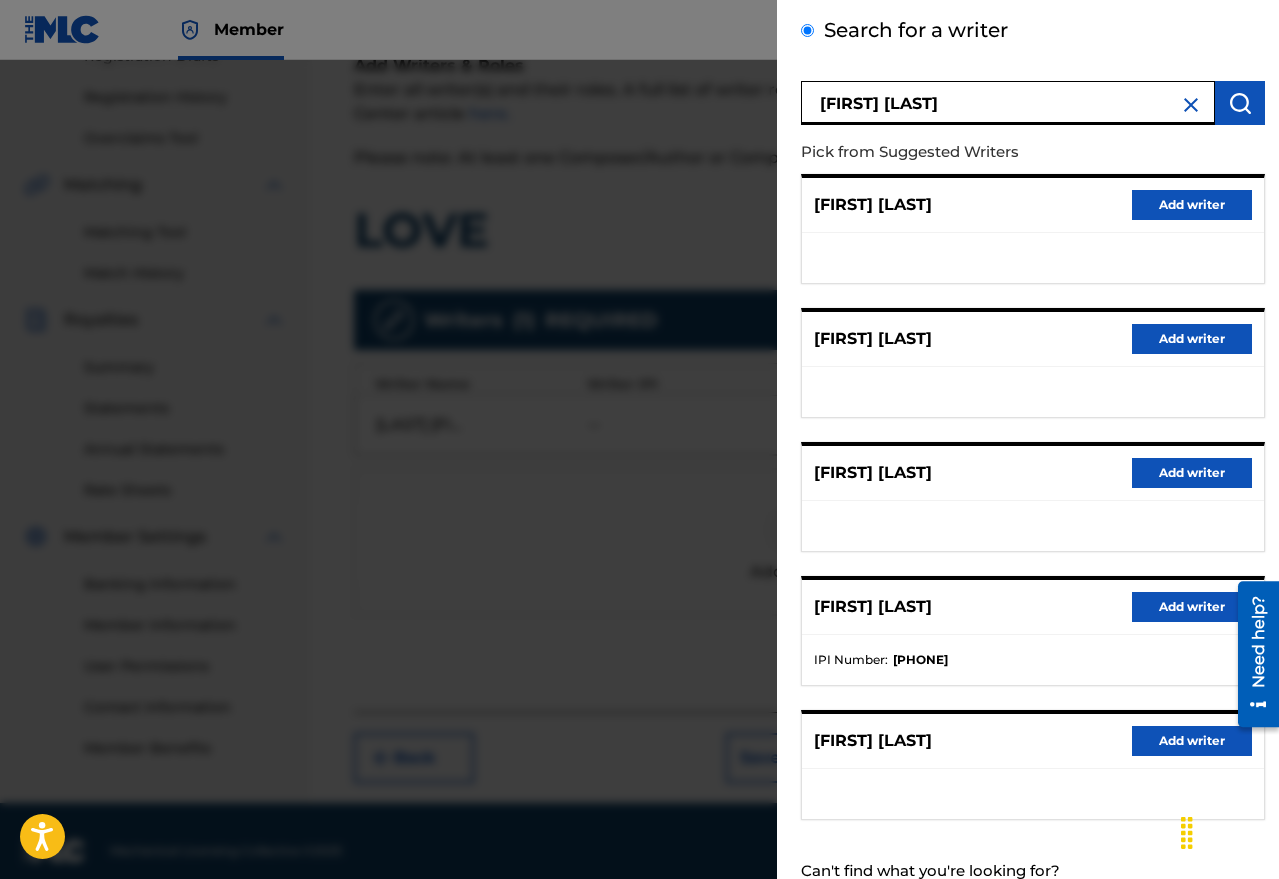 scroll, scrollTop: 163, scrollLeft: 0, axis: vertical 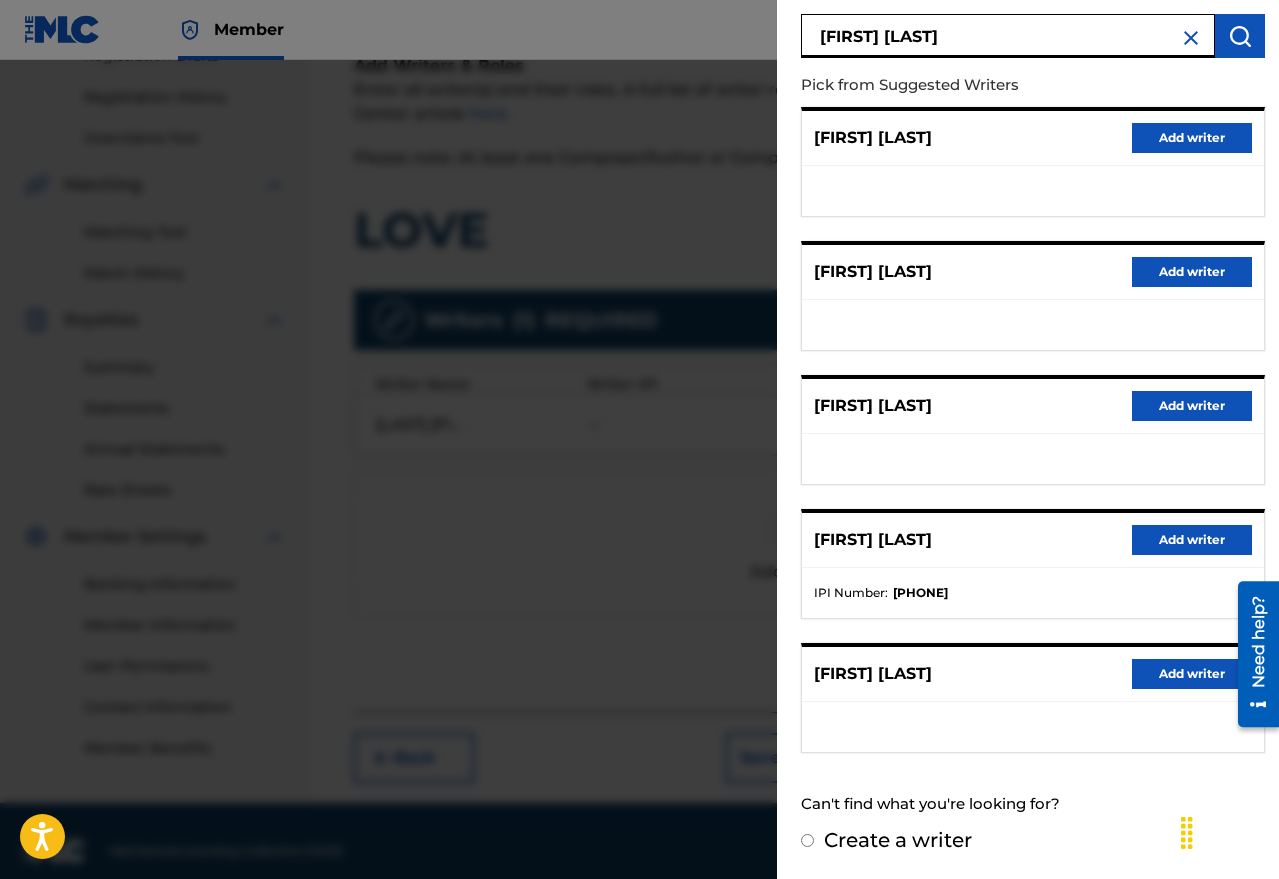 click on "Create a writer" at bounding box center (898, 840) 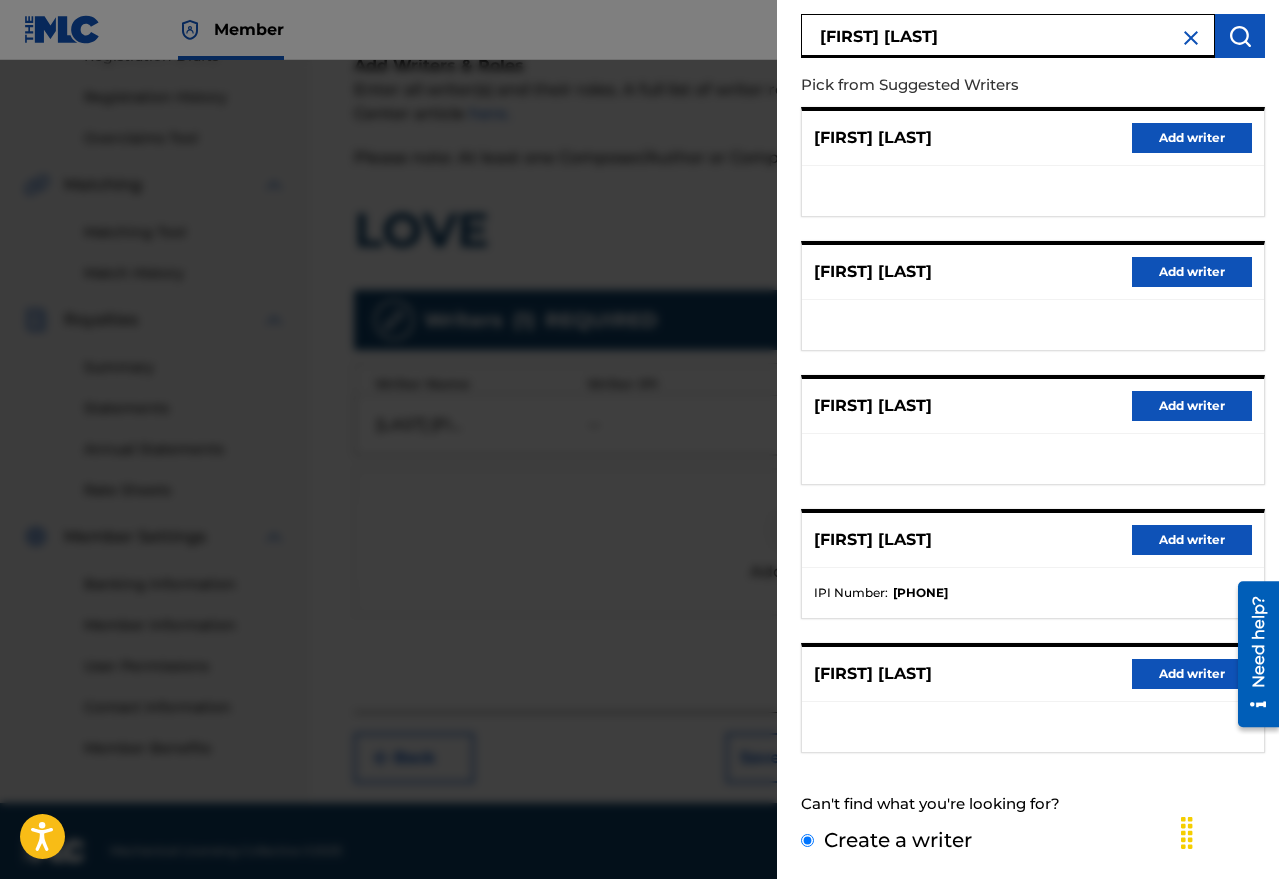 click on "Create a writer" at bounding box center (807, 840) 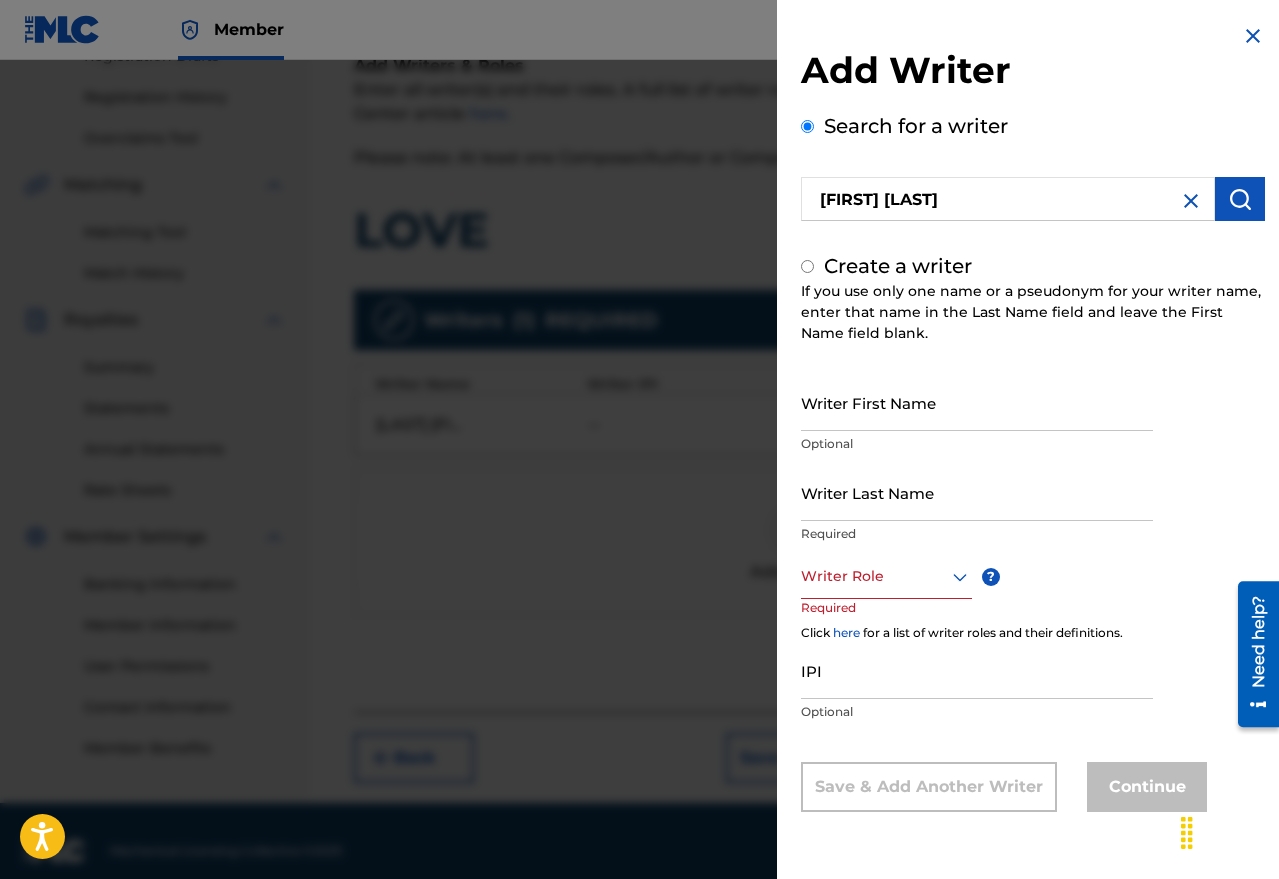 radio on "false" 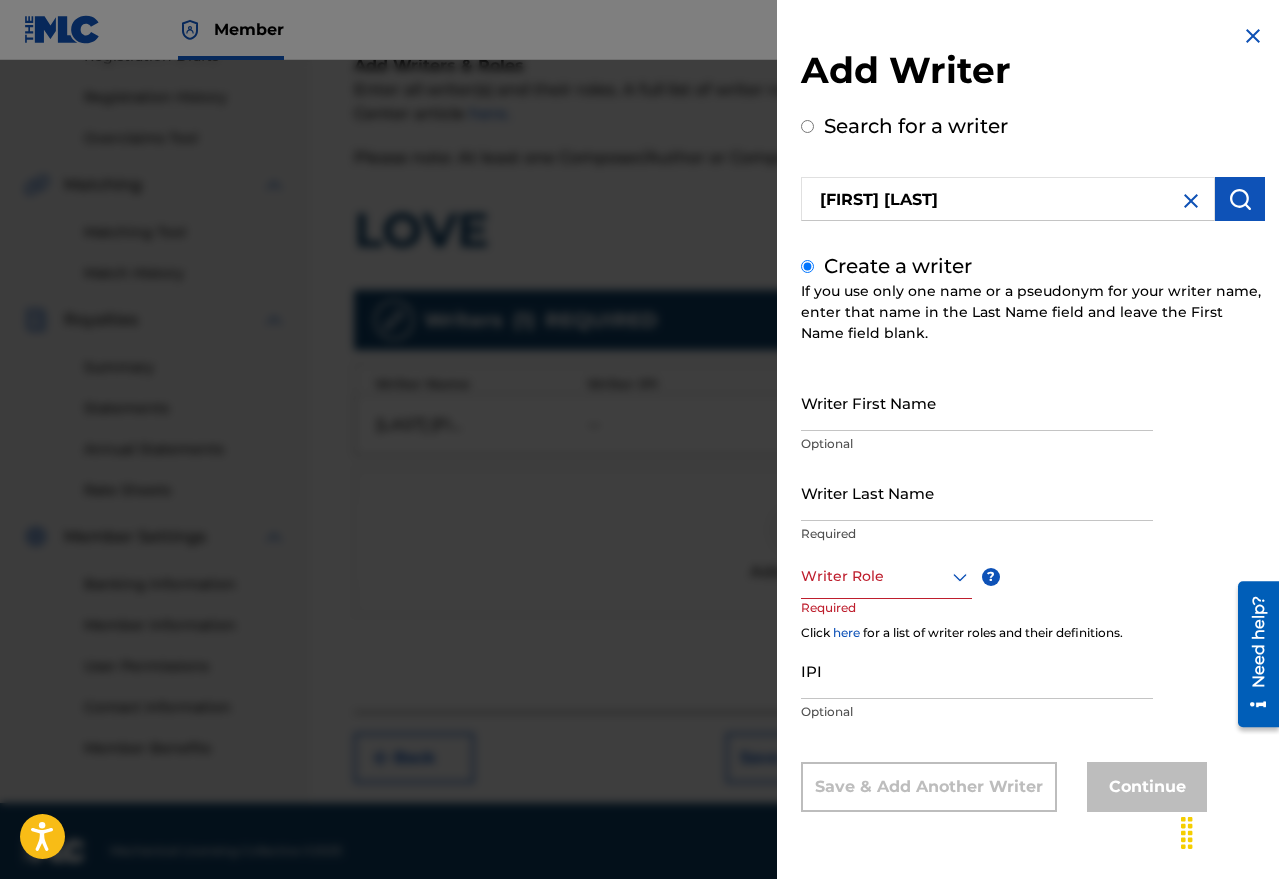 scroll, scrollTop: 0, scrollLeft: 0, axis: both 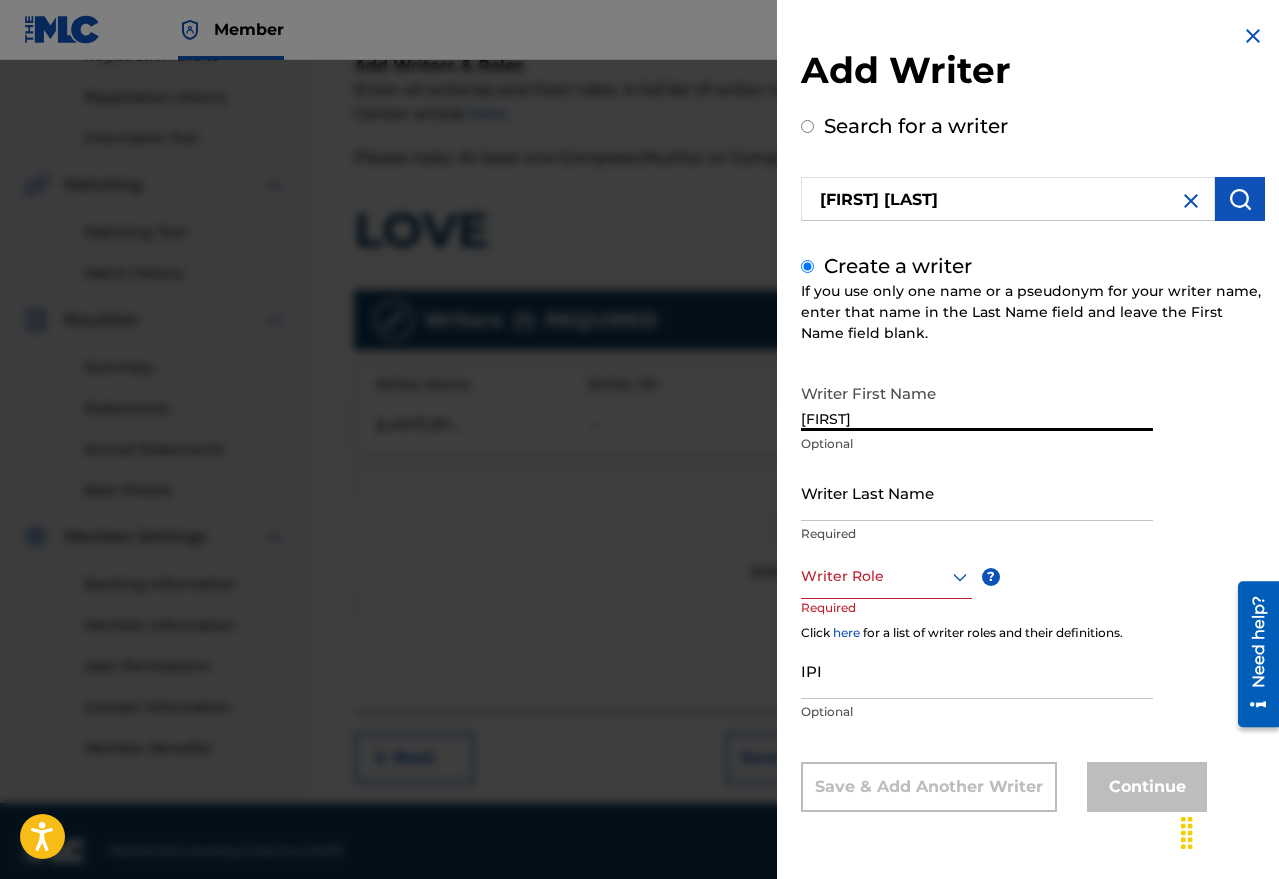 type on "[FIRST]" 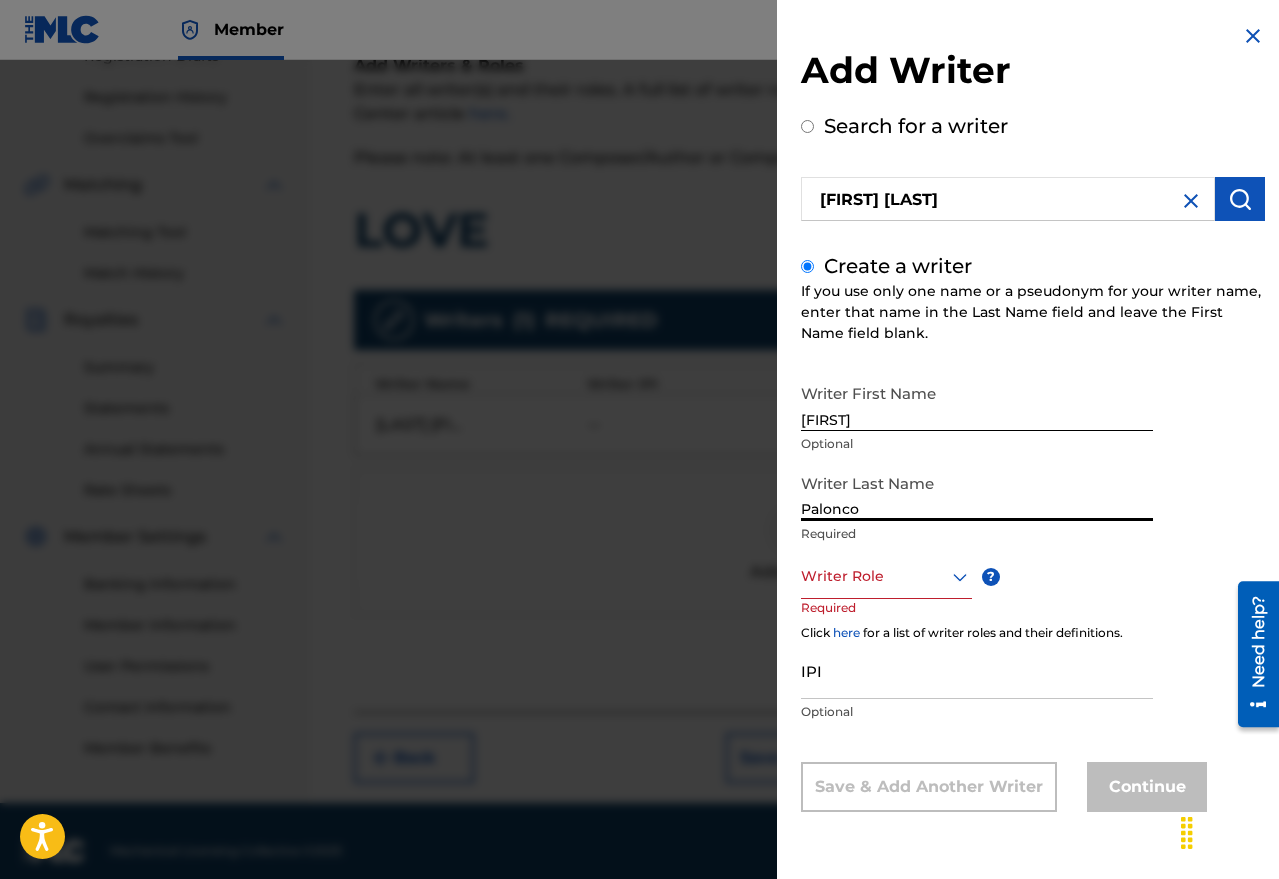 type on "Palonco" 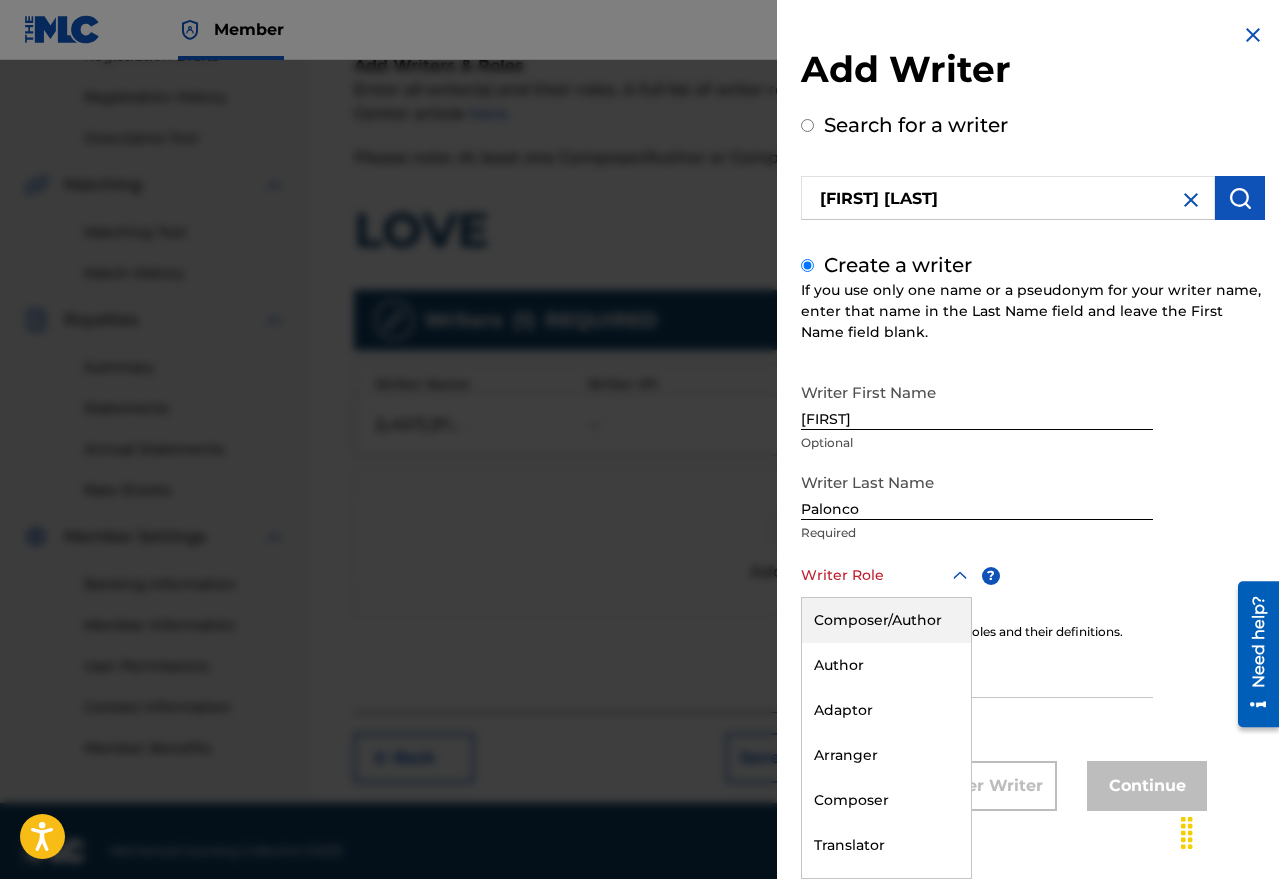 click on "Composer/Author" at bounding box center (886, 620) 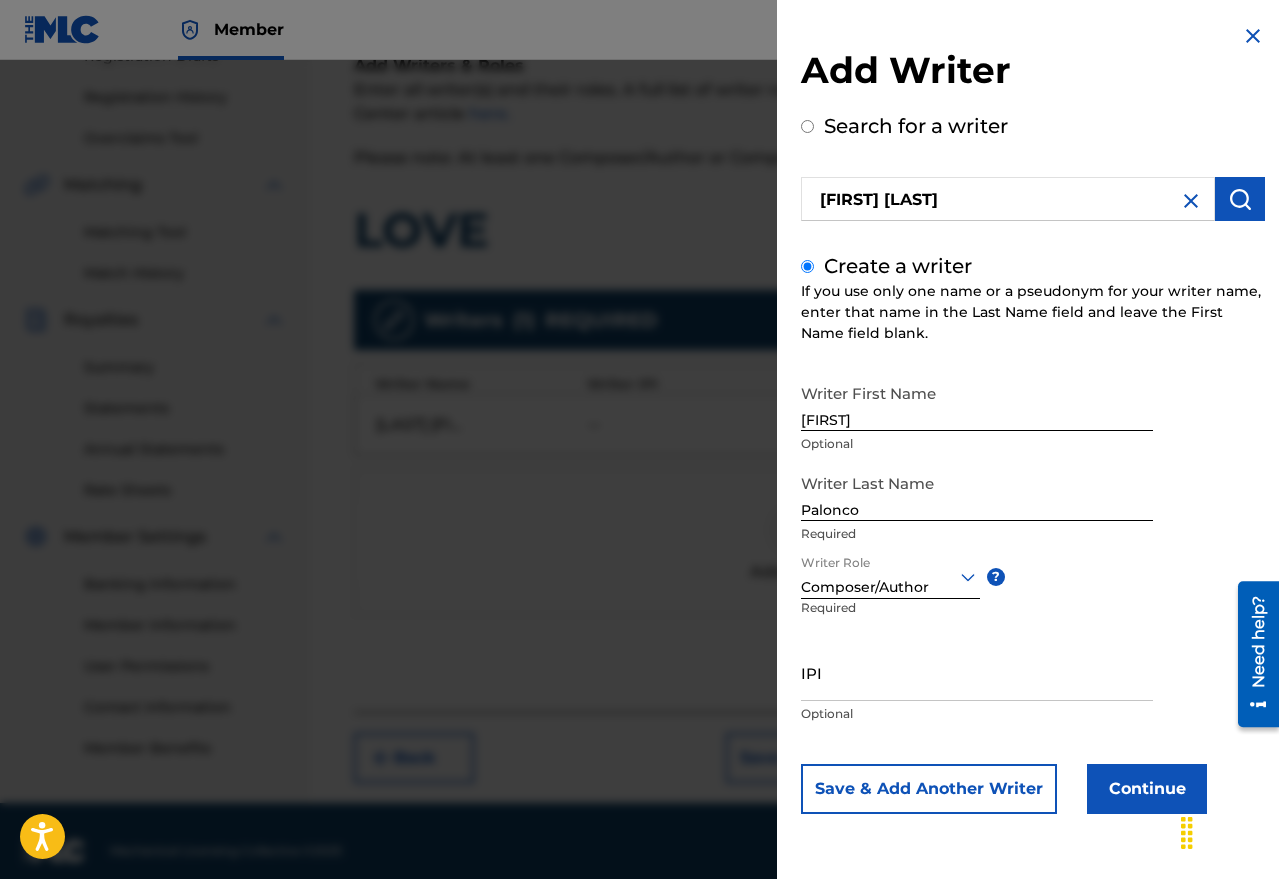 scroll, scrollTop: 0, scrollLeft: 0, axis: both 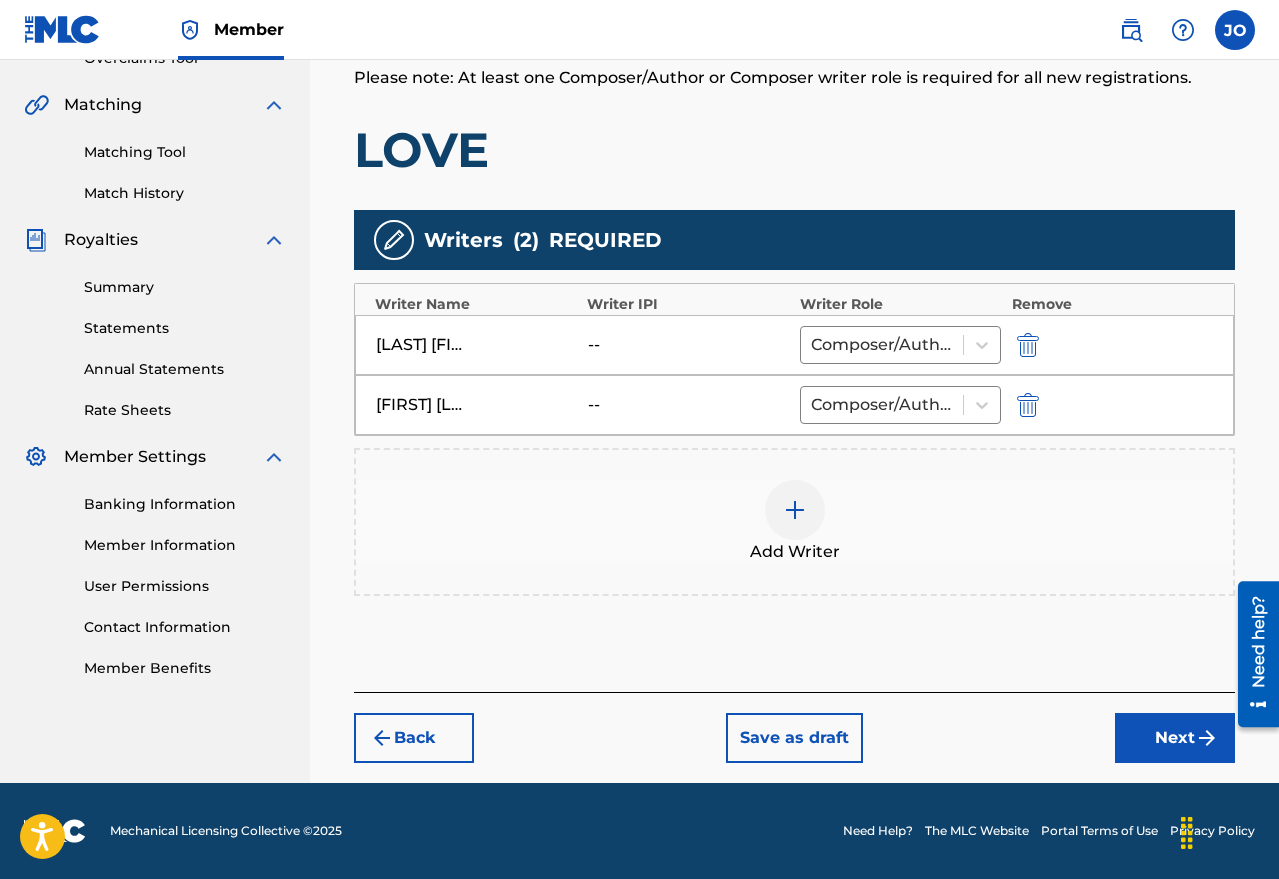 click on "Next" at bounding box center (1175, 738) 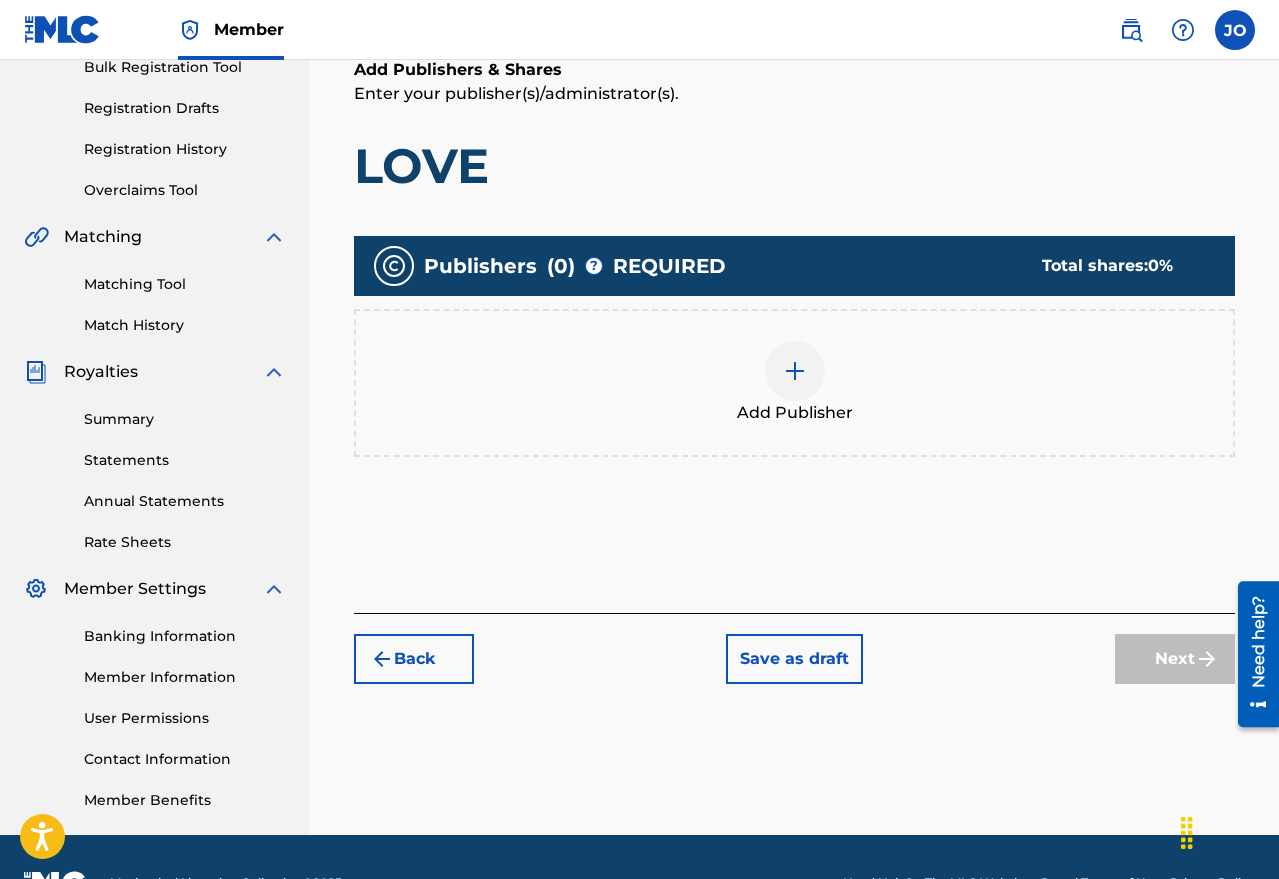 scroll, scrollTop: 90, scrollLeft: 0, axis: vertical 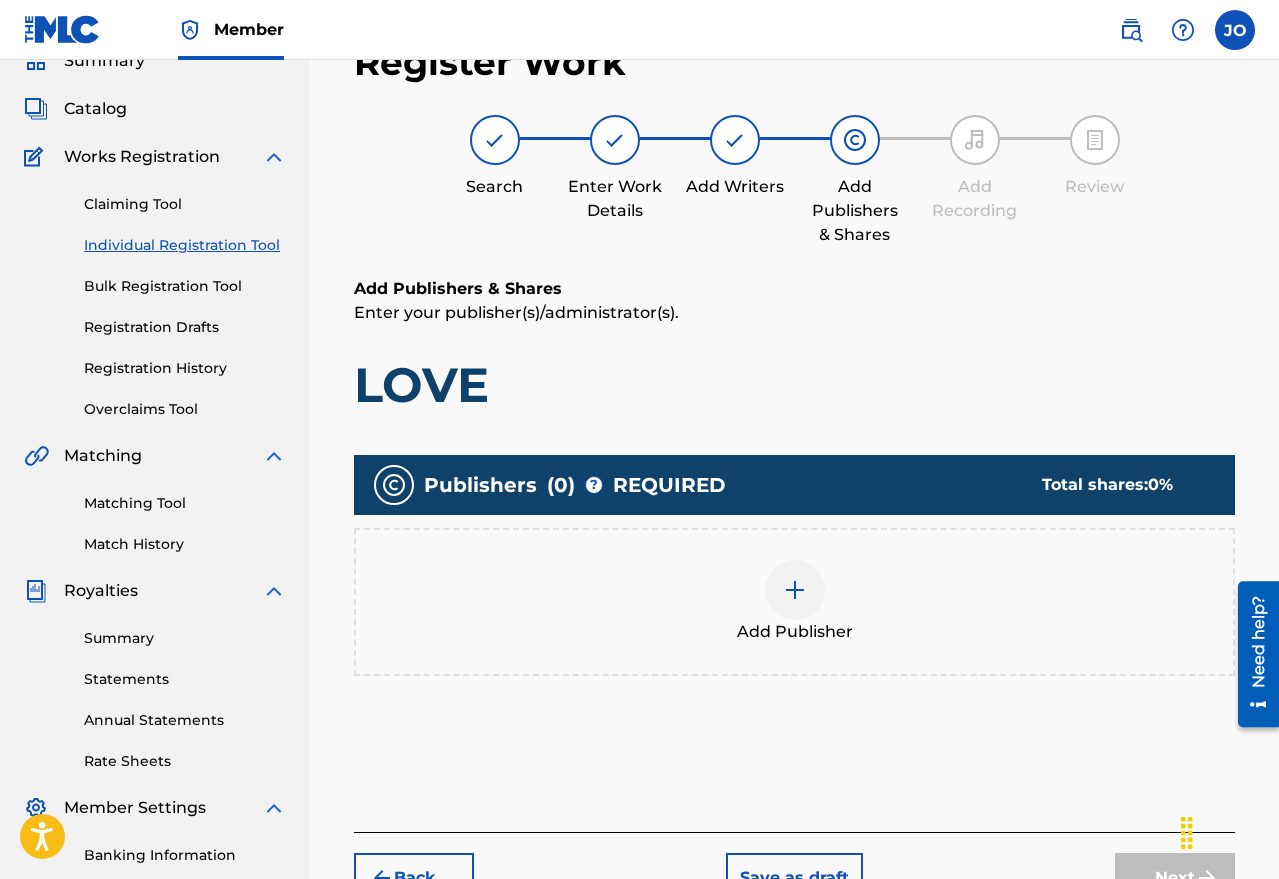 click at bounding box center [795, 590] 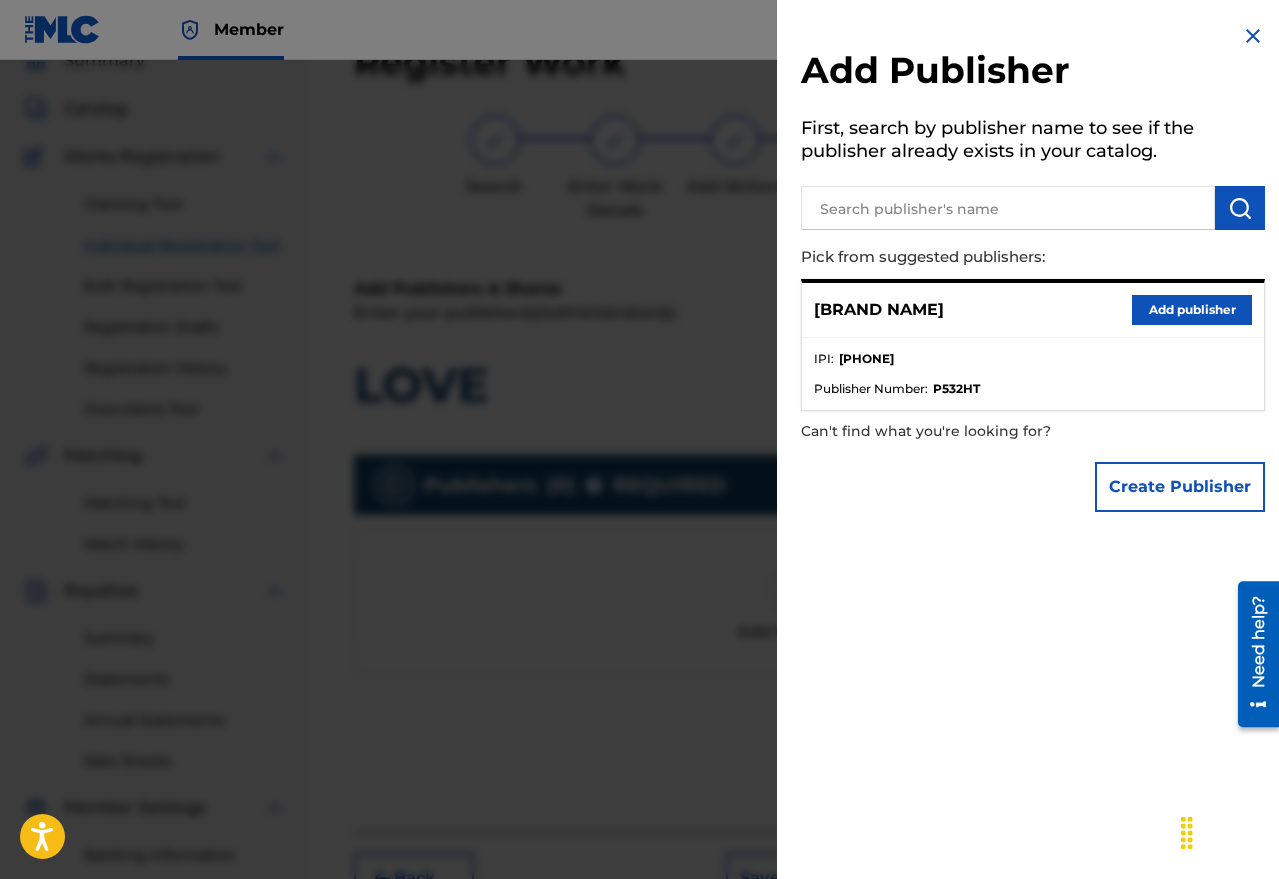 click on "Add publisher" at bounding box center [1192, 310] 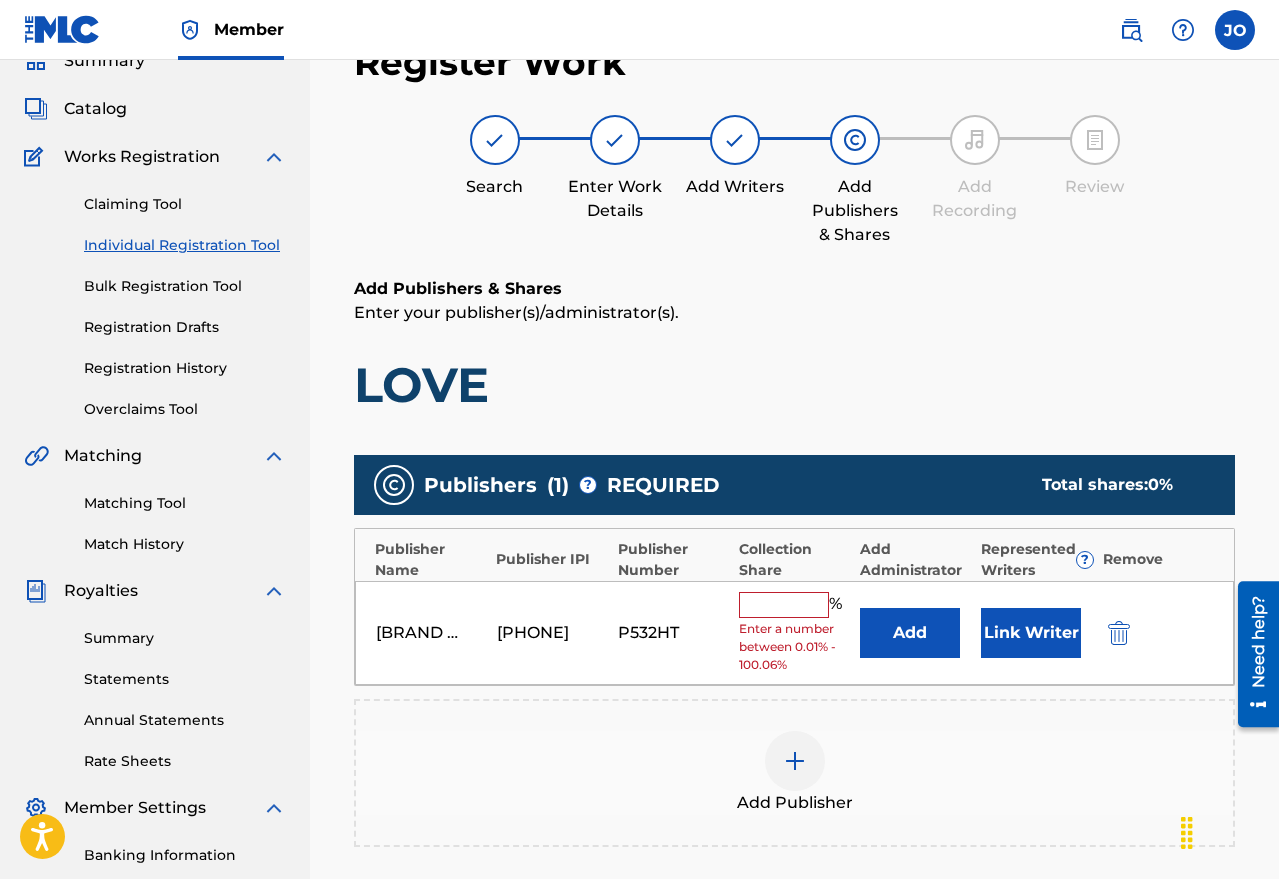 click at bounding box center [784, 605] 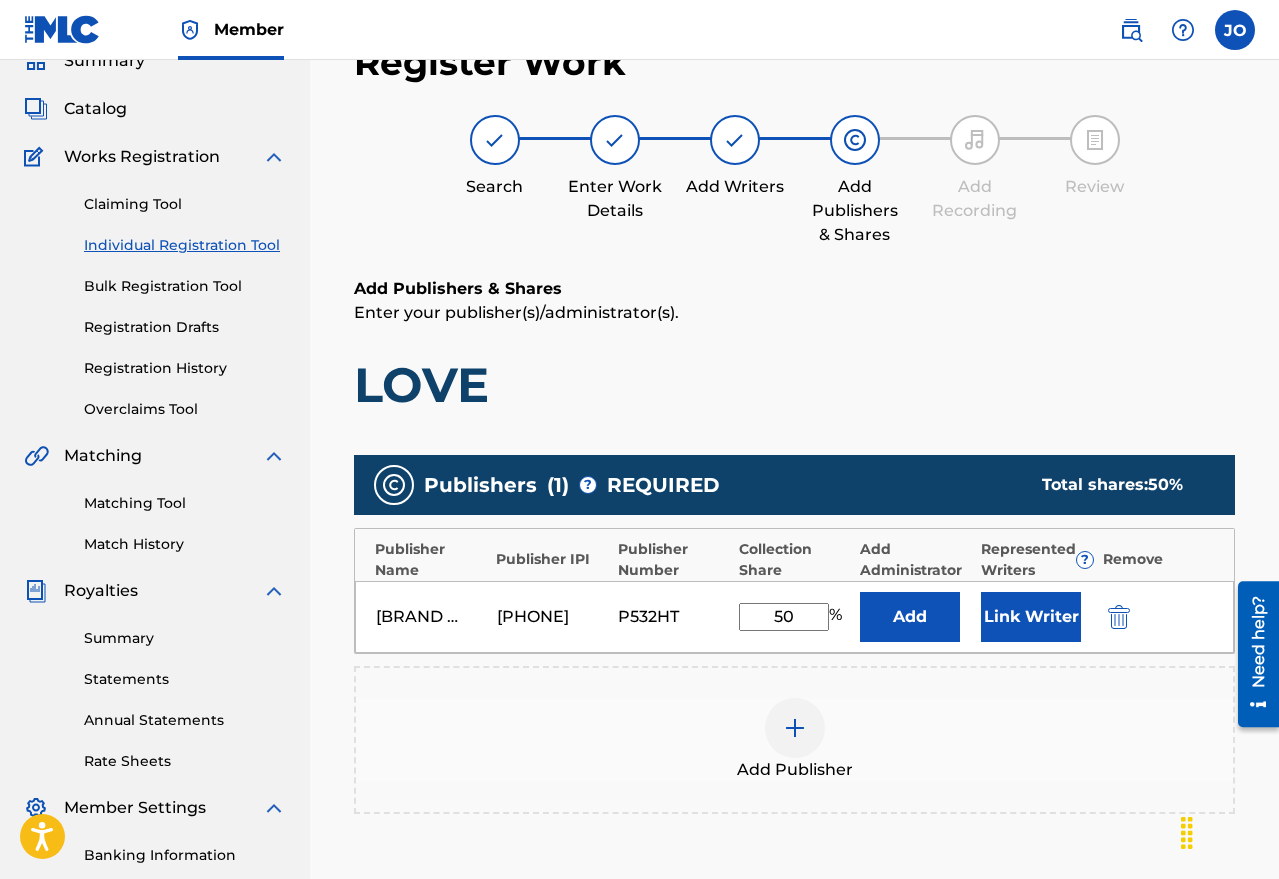type on "50" 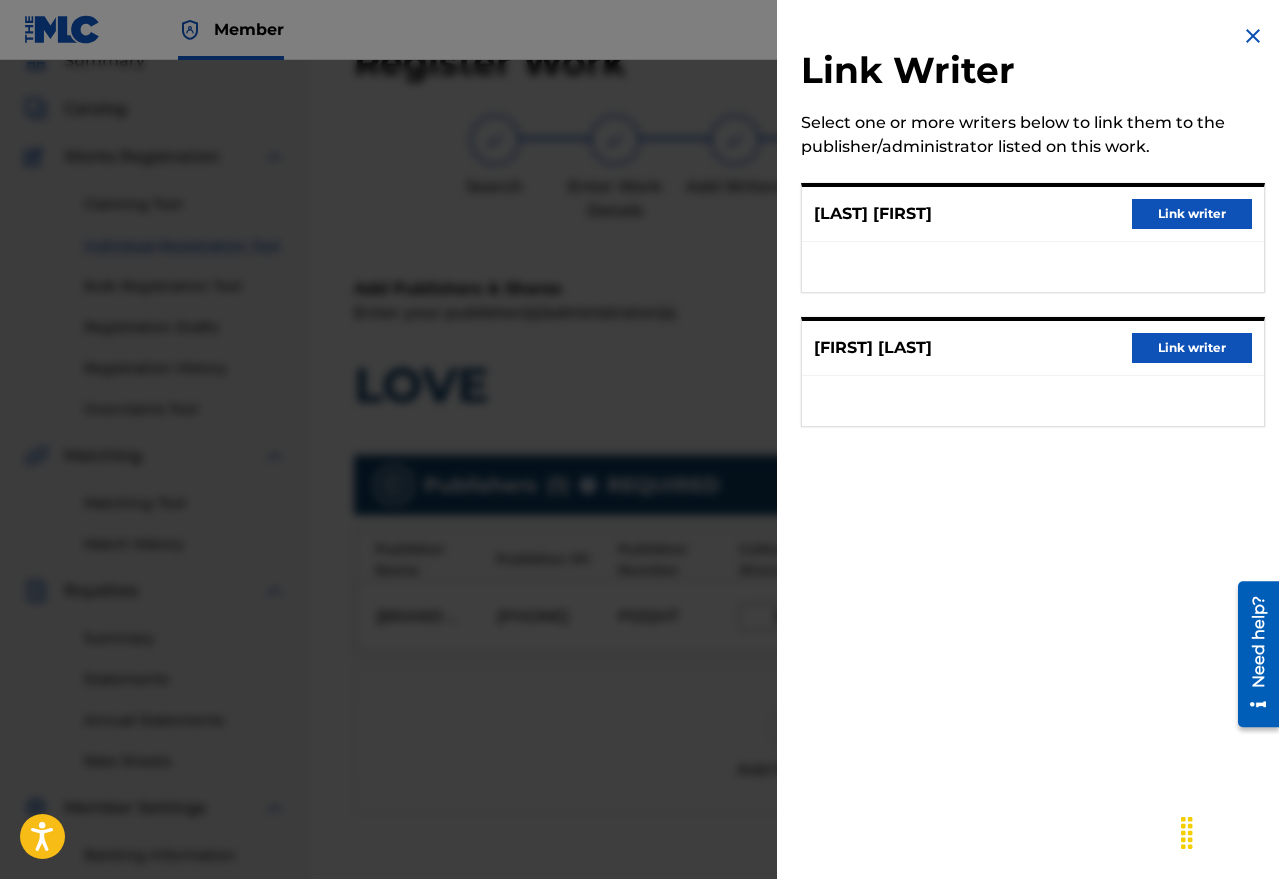 click on "Link writer" at bounding box center (1192, 214) 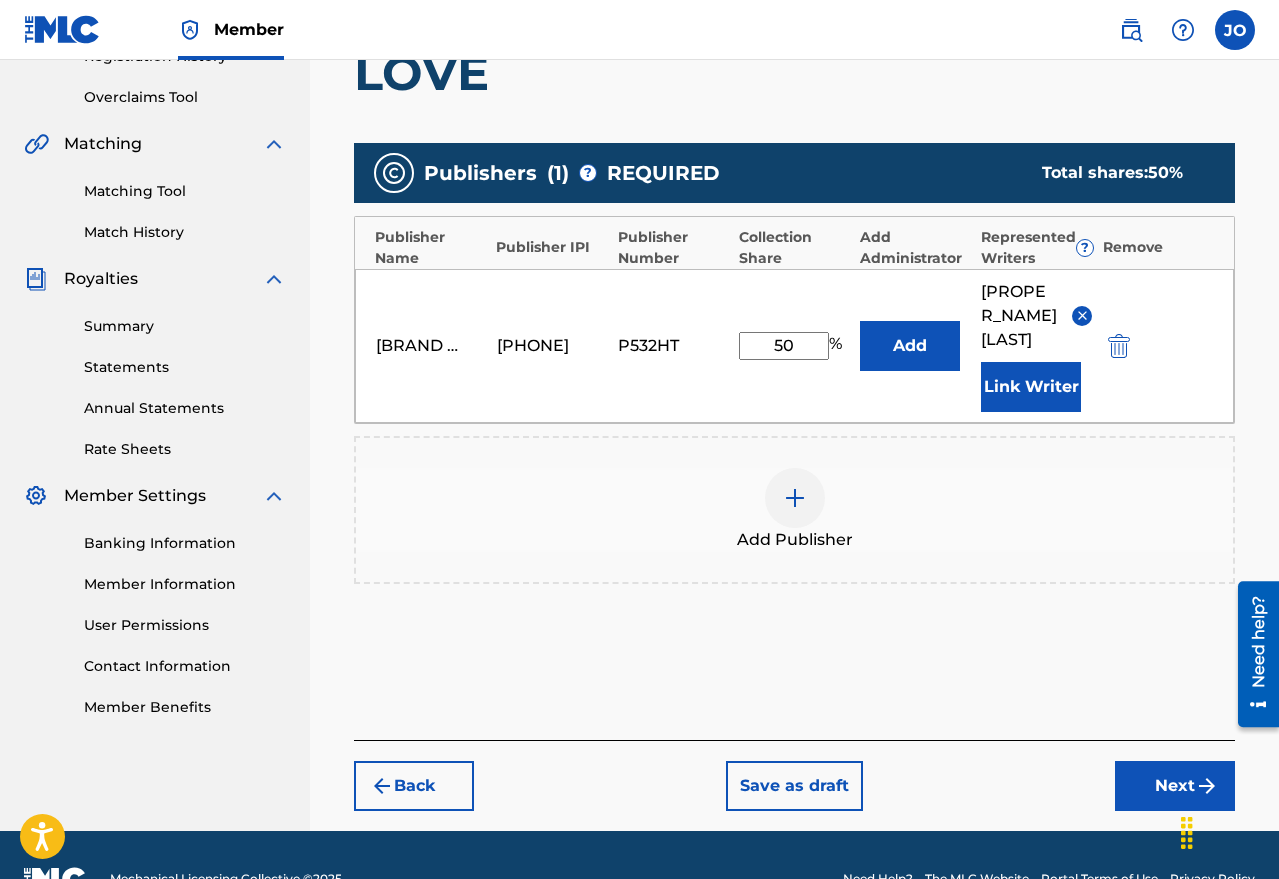 click on "Next" at bounding box center (1175, 786) 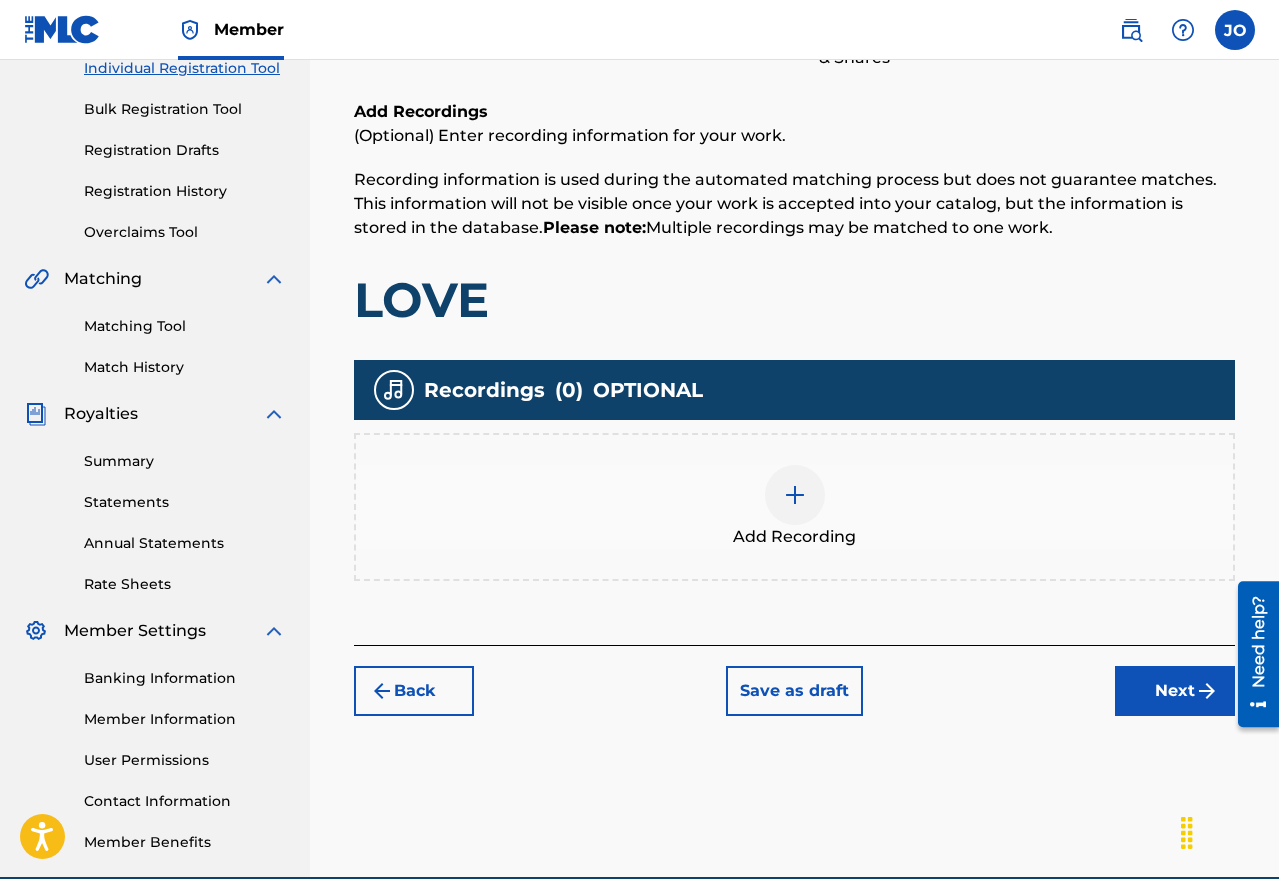 scroll, scrollTop: 361, scrollLeft: 0, axis: vertical 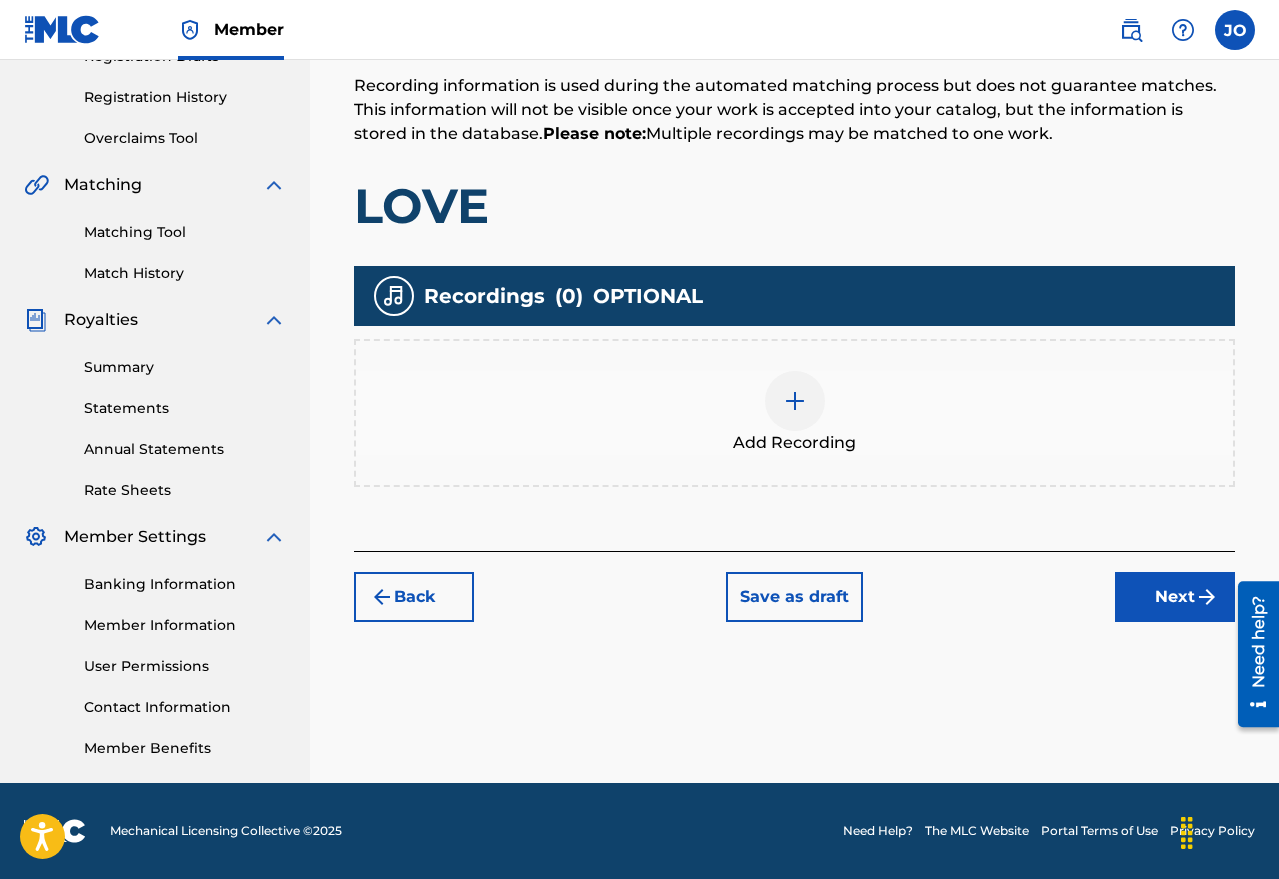 click at bounding box center (795, 401) 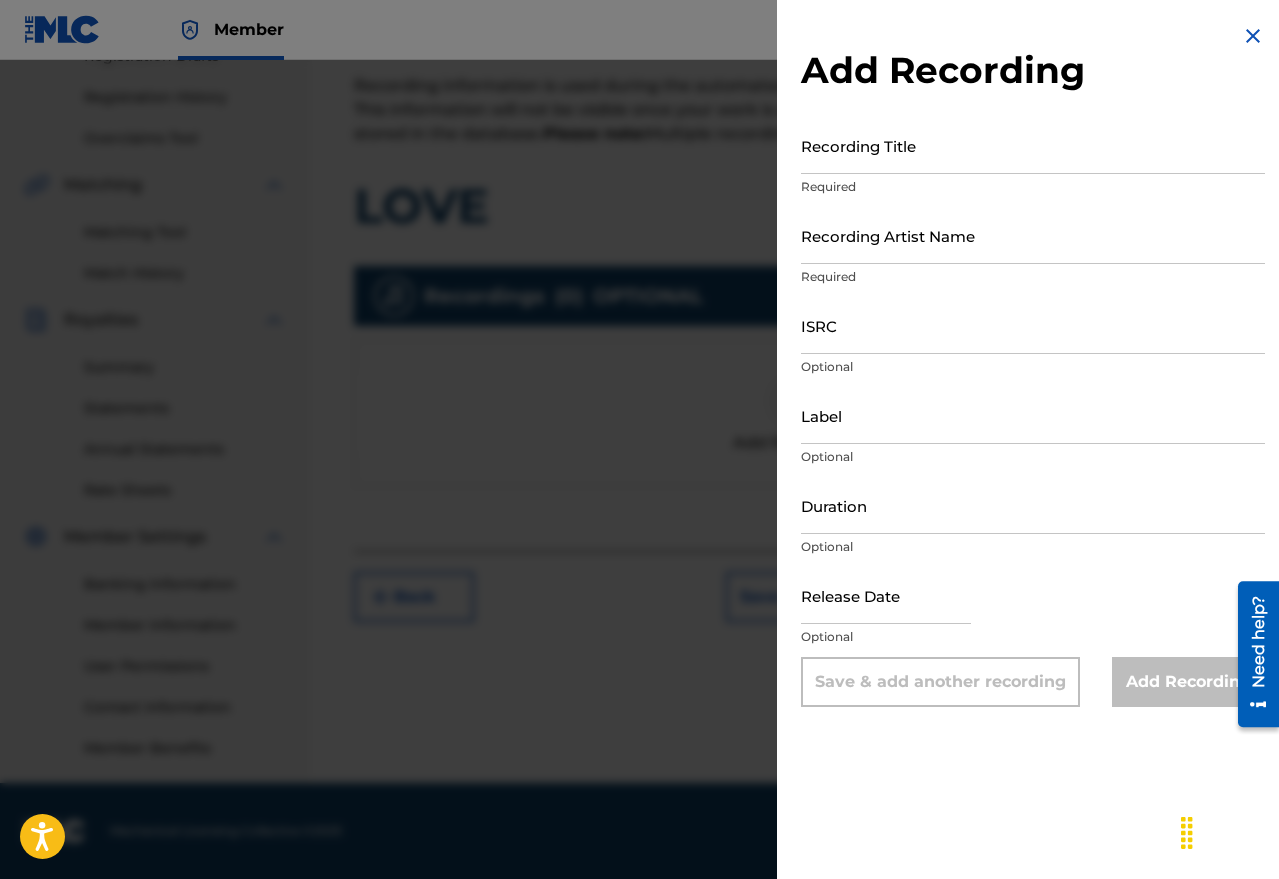 click on "Recording Title" at bounding box center [1033, 145] 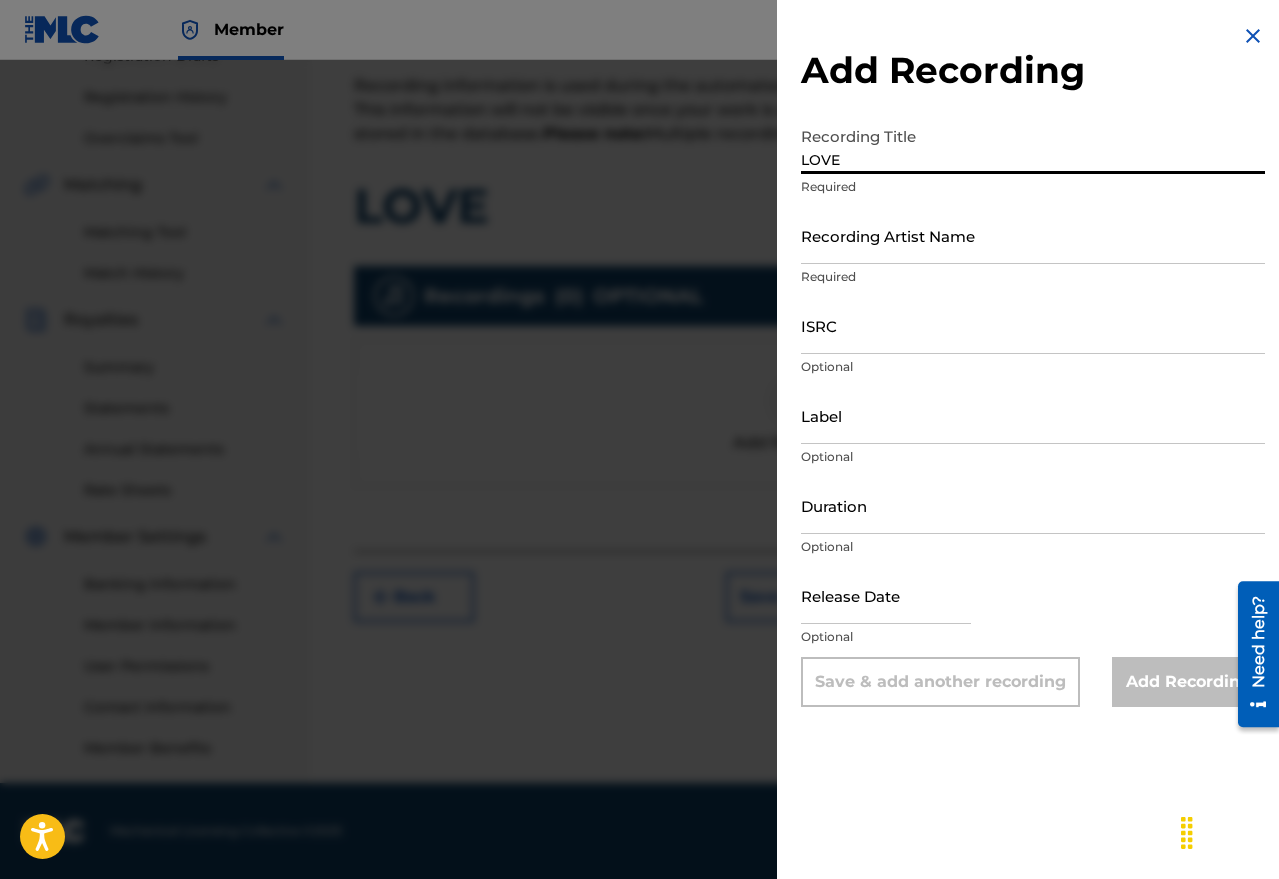 type on "LOVE" 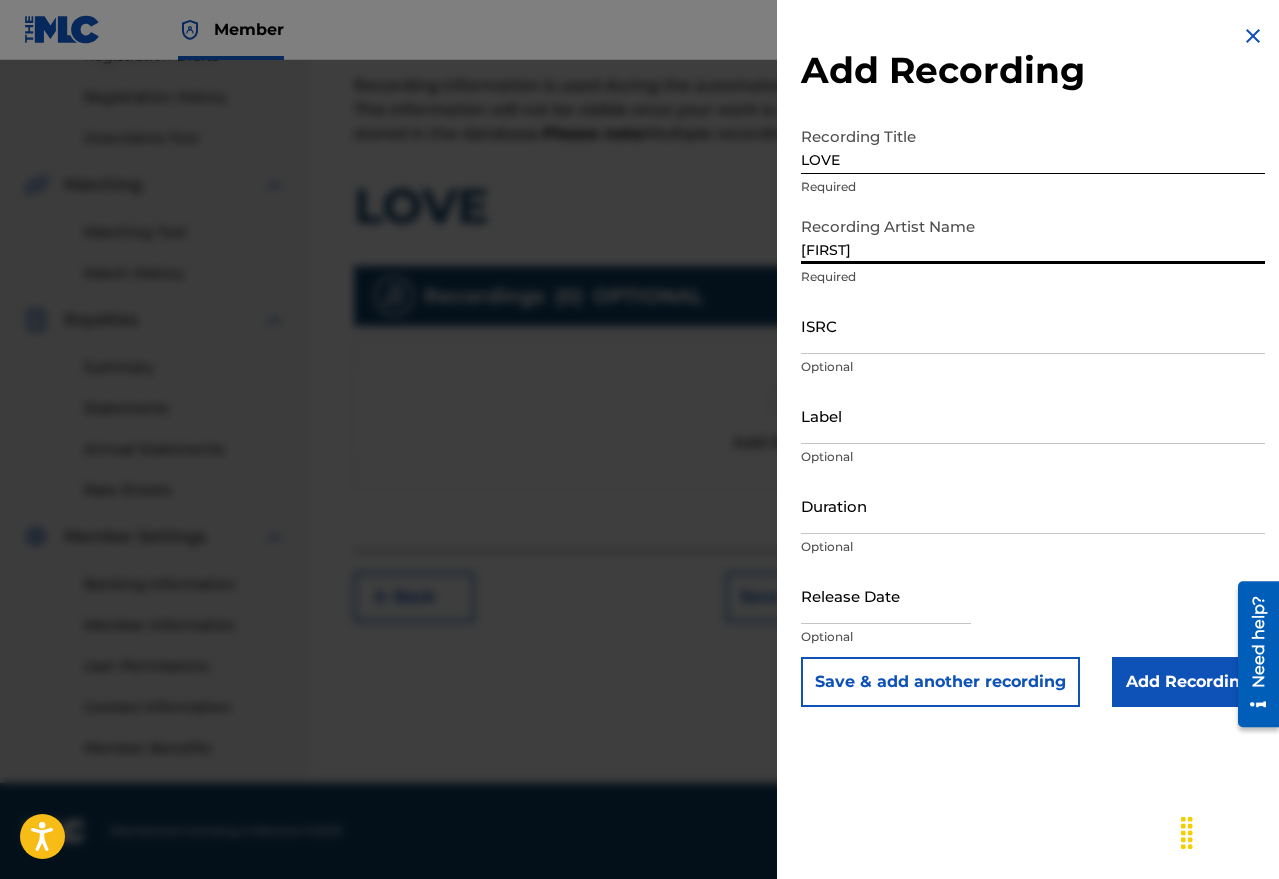 type on "[FIRST] and [FIRST]" 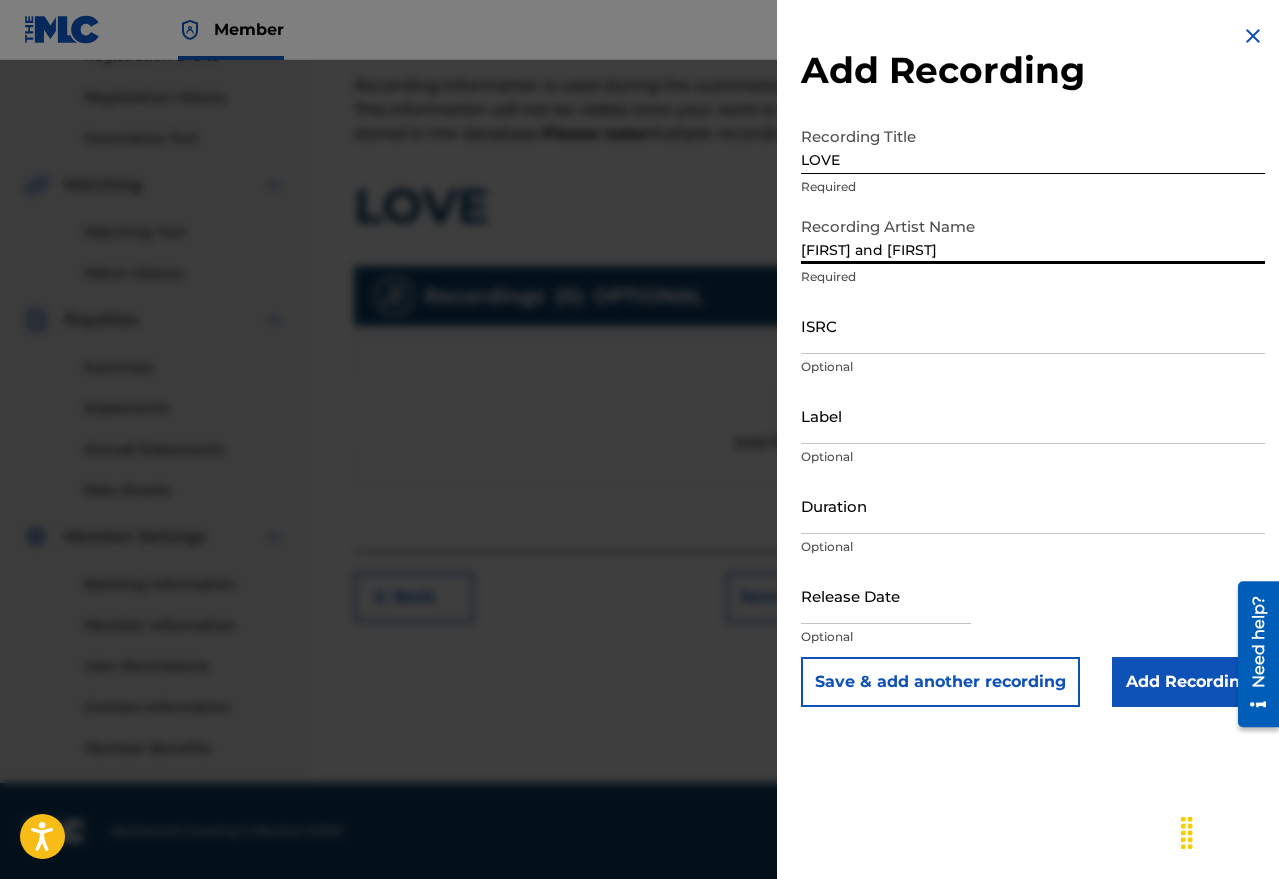 click on "ISRC" at bounding box center (1033, 325) 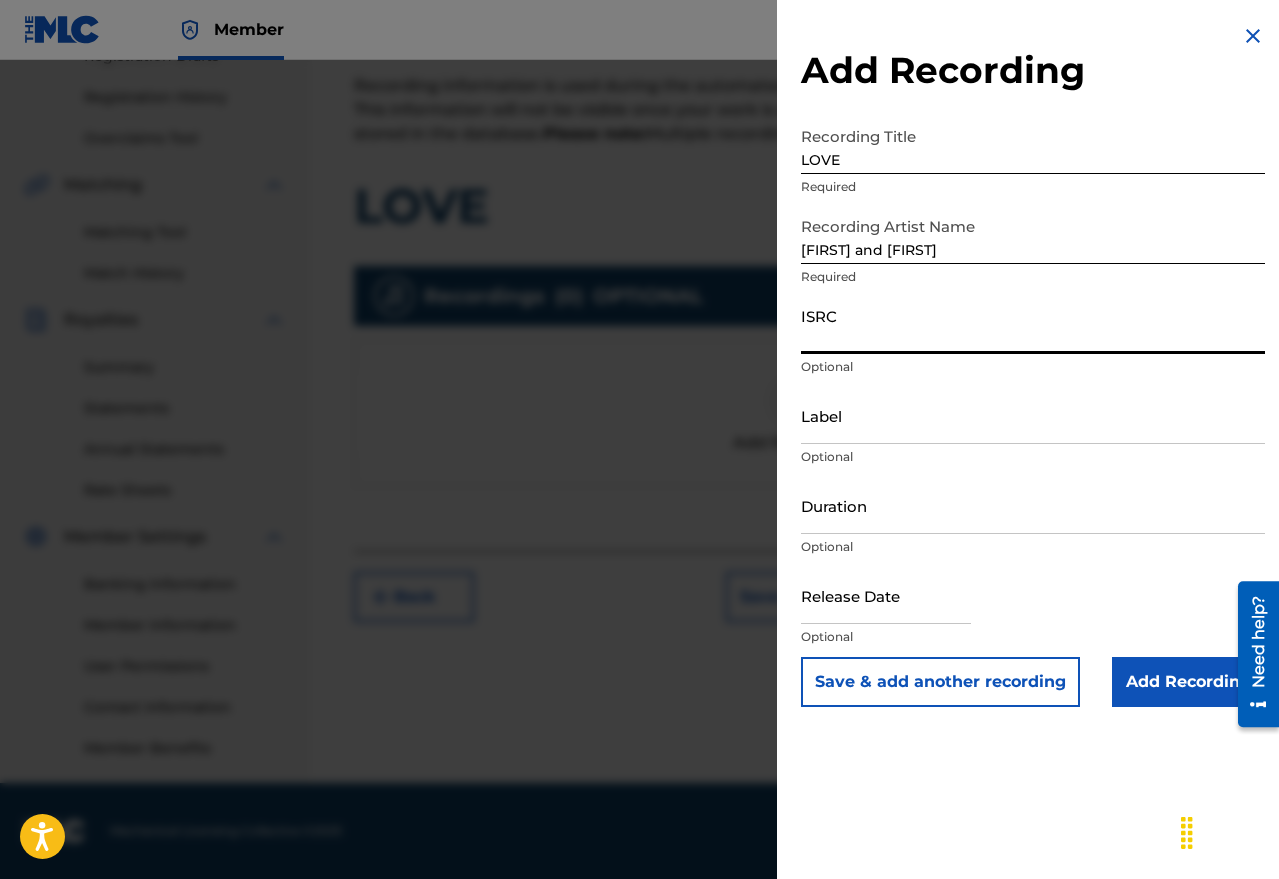 paste on "[NUMBER]" 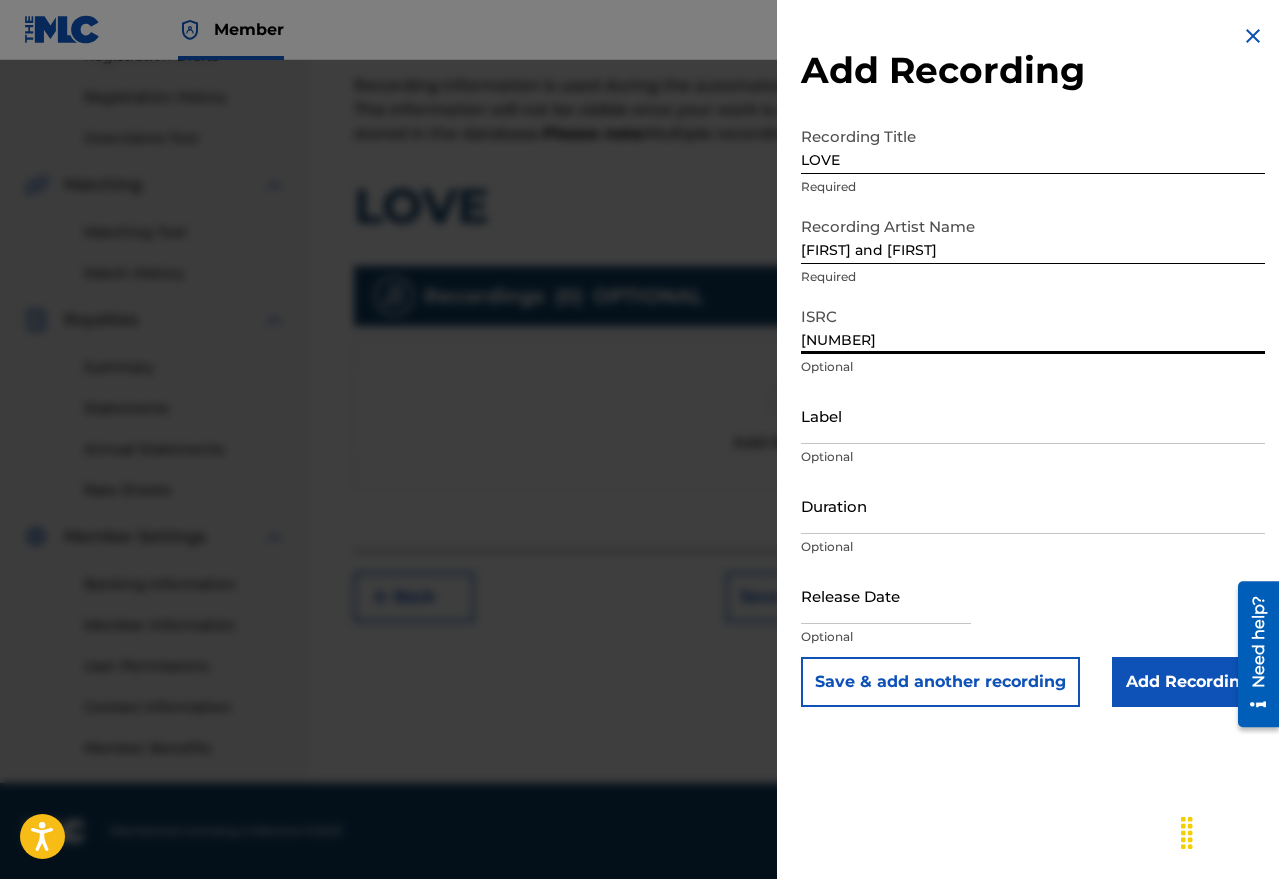type on "[NUMBER]" 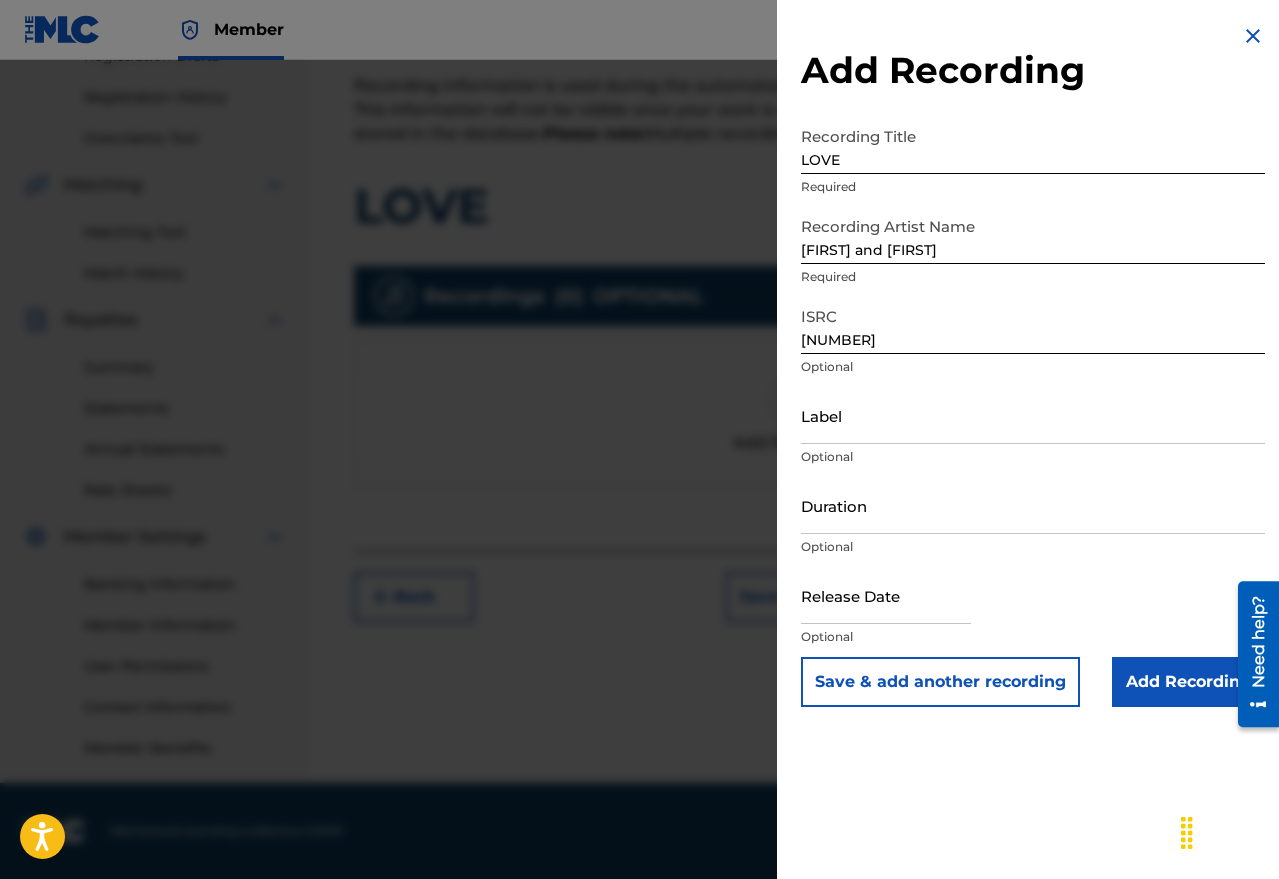 click on "Duration" at bounding box center (1033, 505) 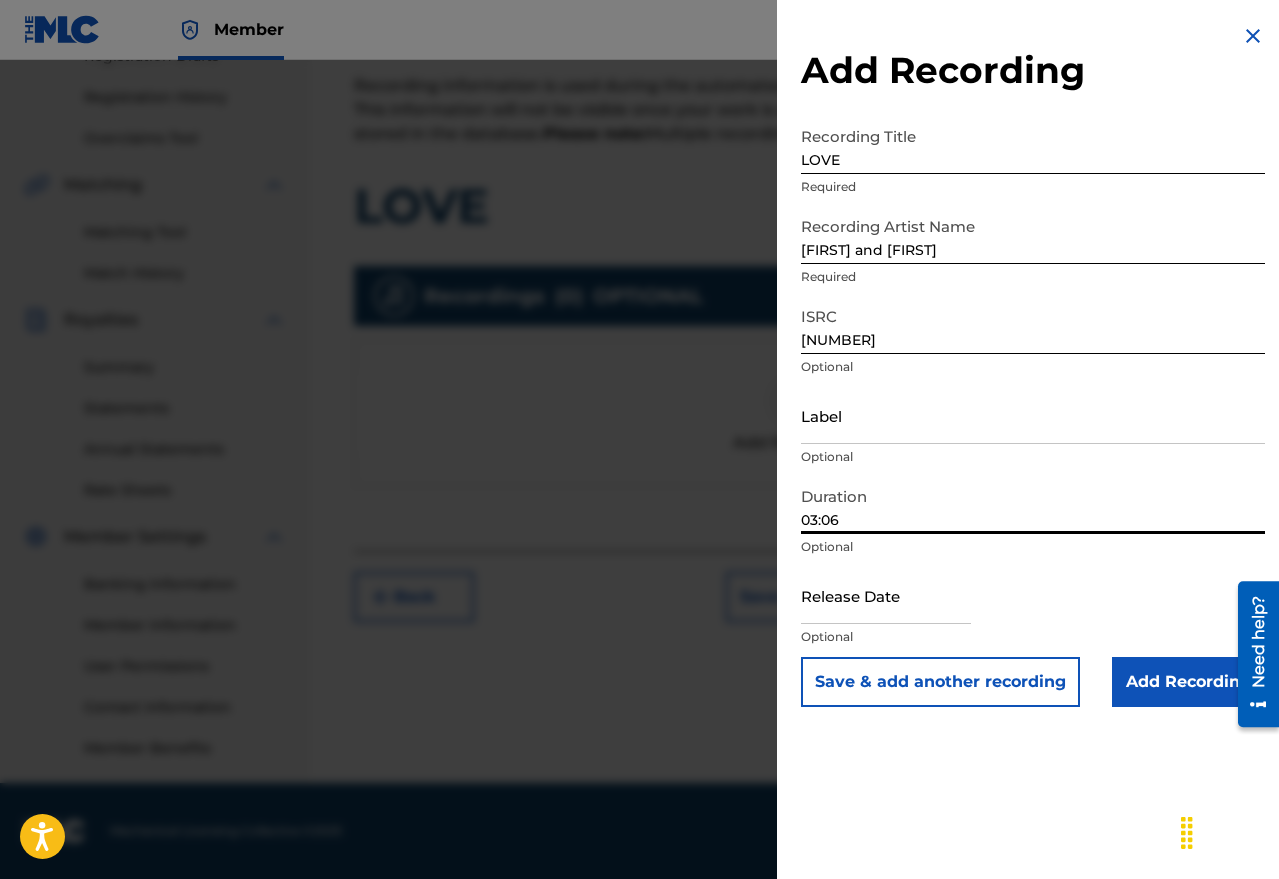 type on "03:06" 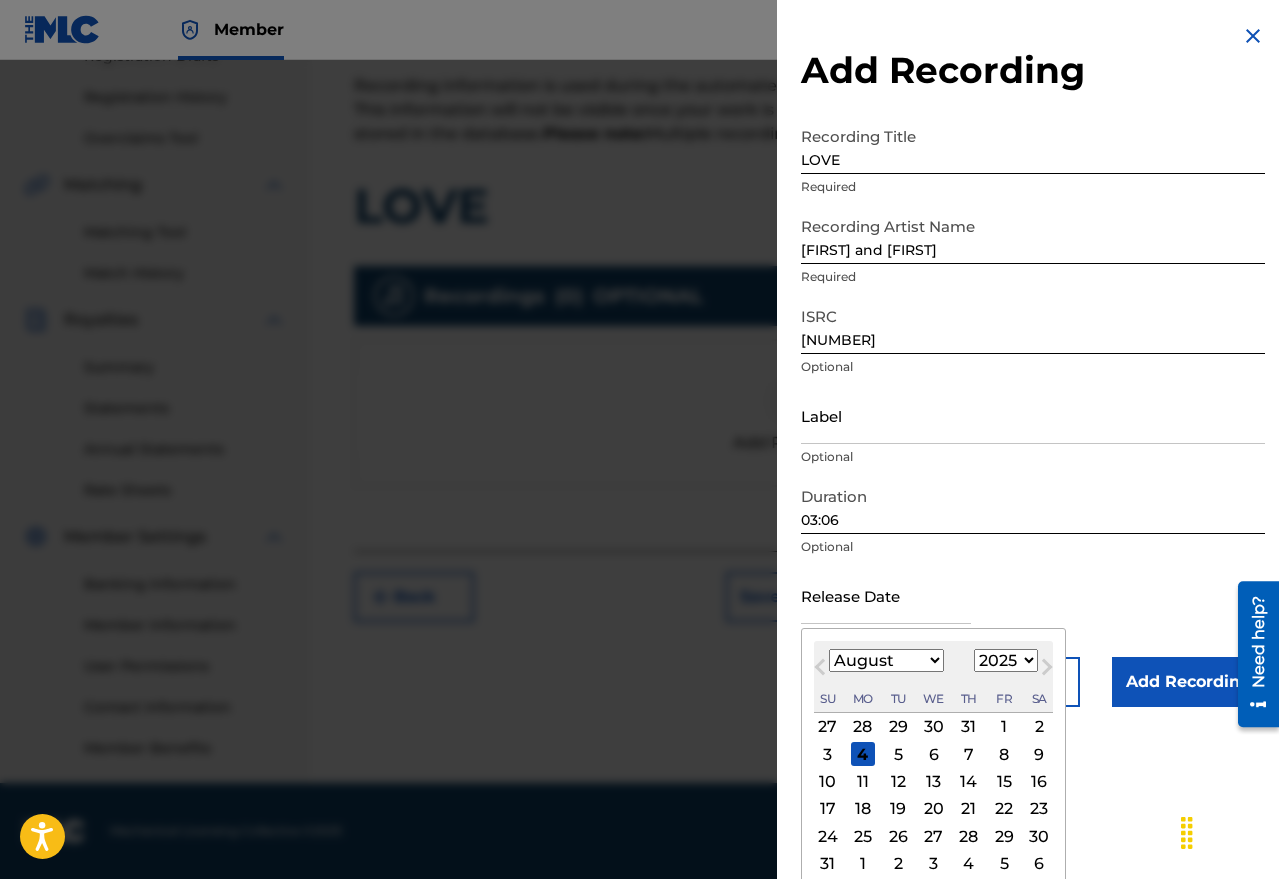 click on "Next Month" at bounding box center (1047, 671) 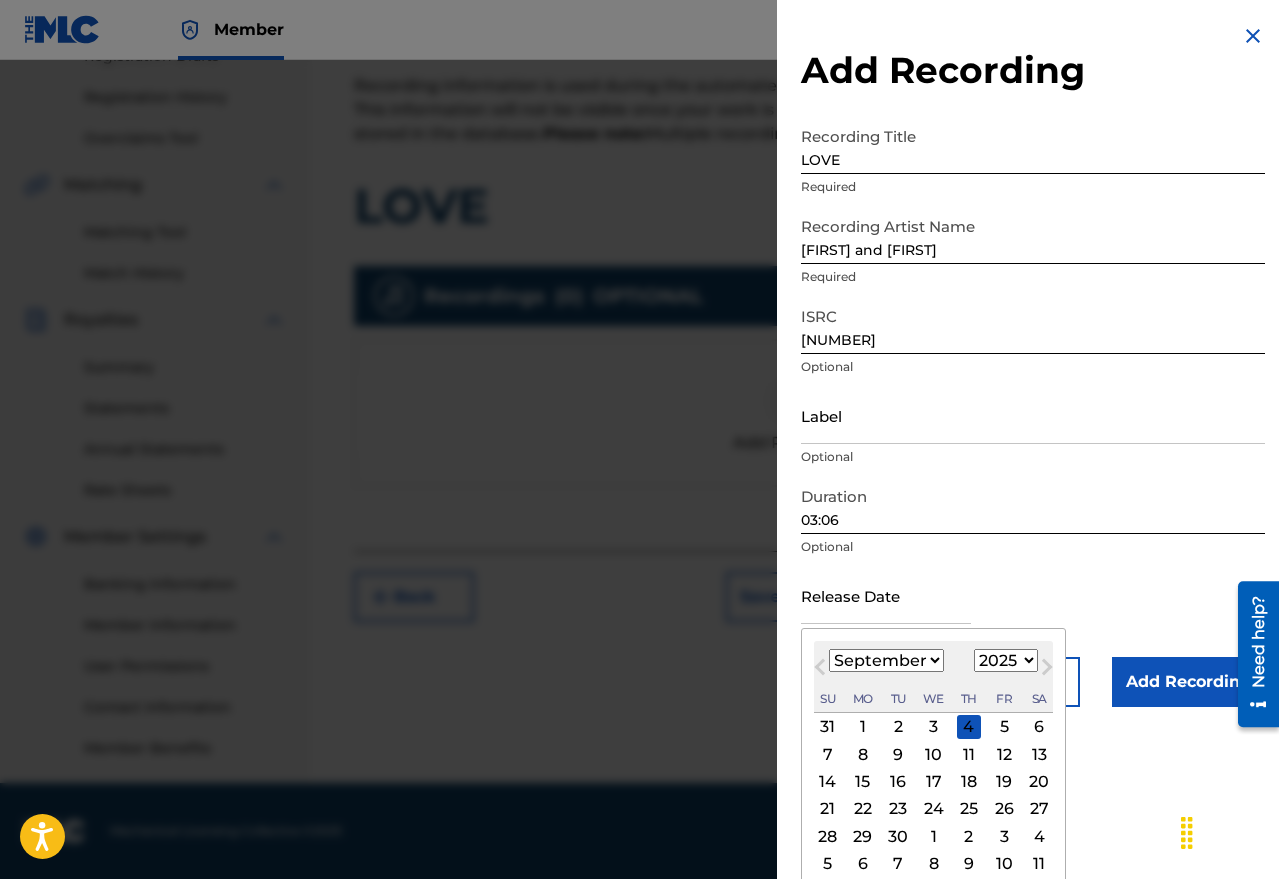 click on "January February March April May June July August September October November December" at bounding box center [886, 660] 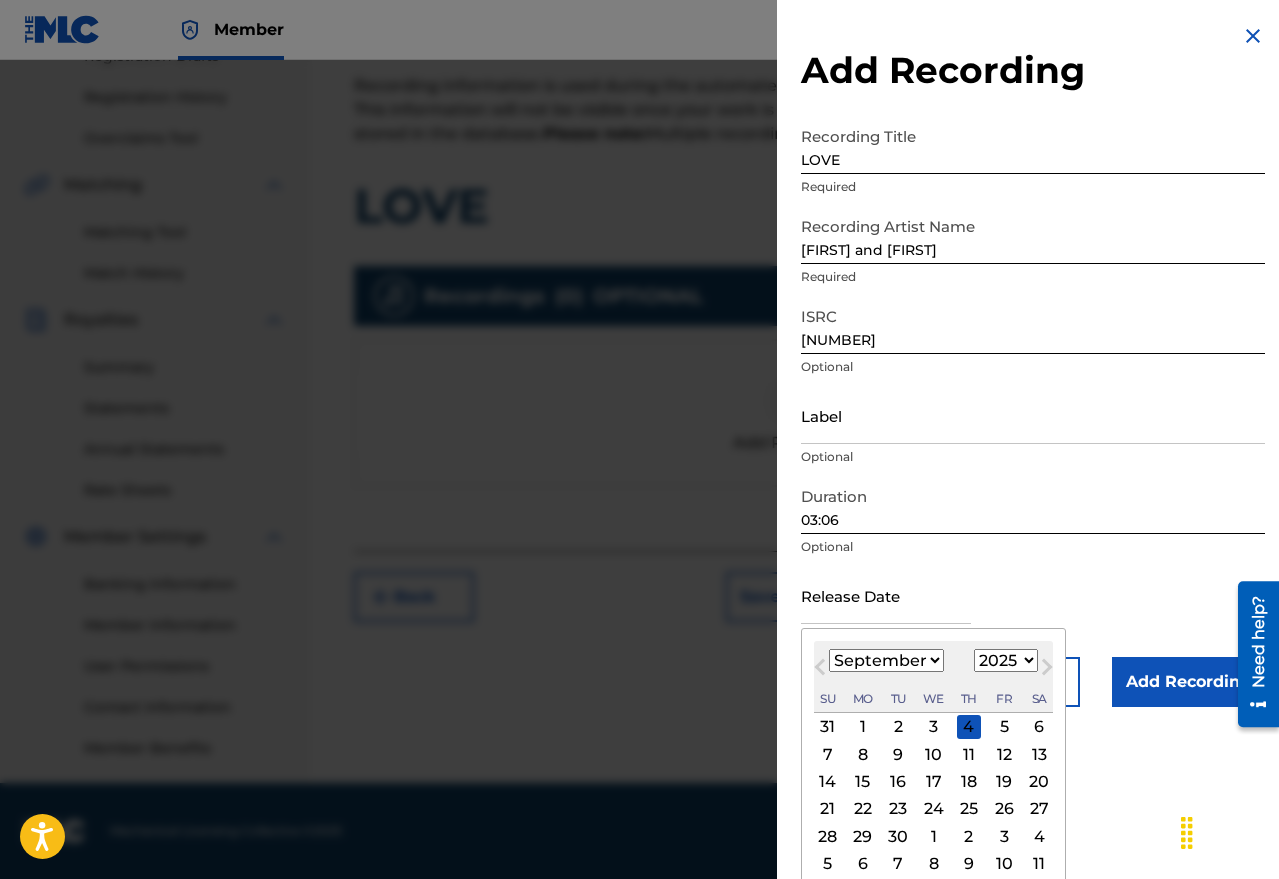 select on "2" 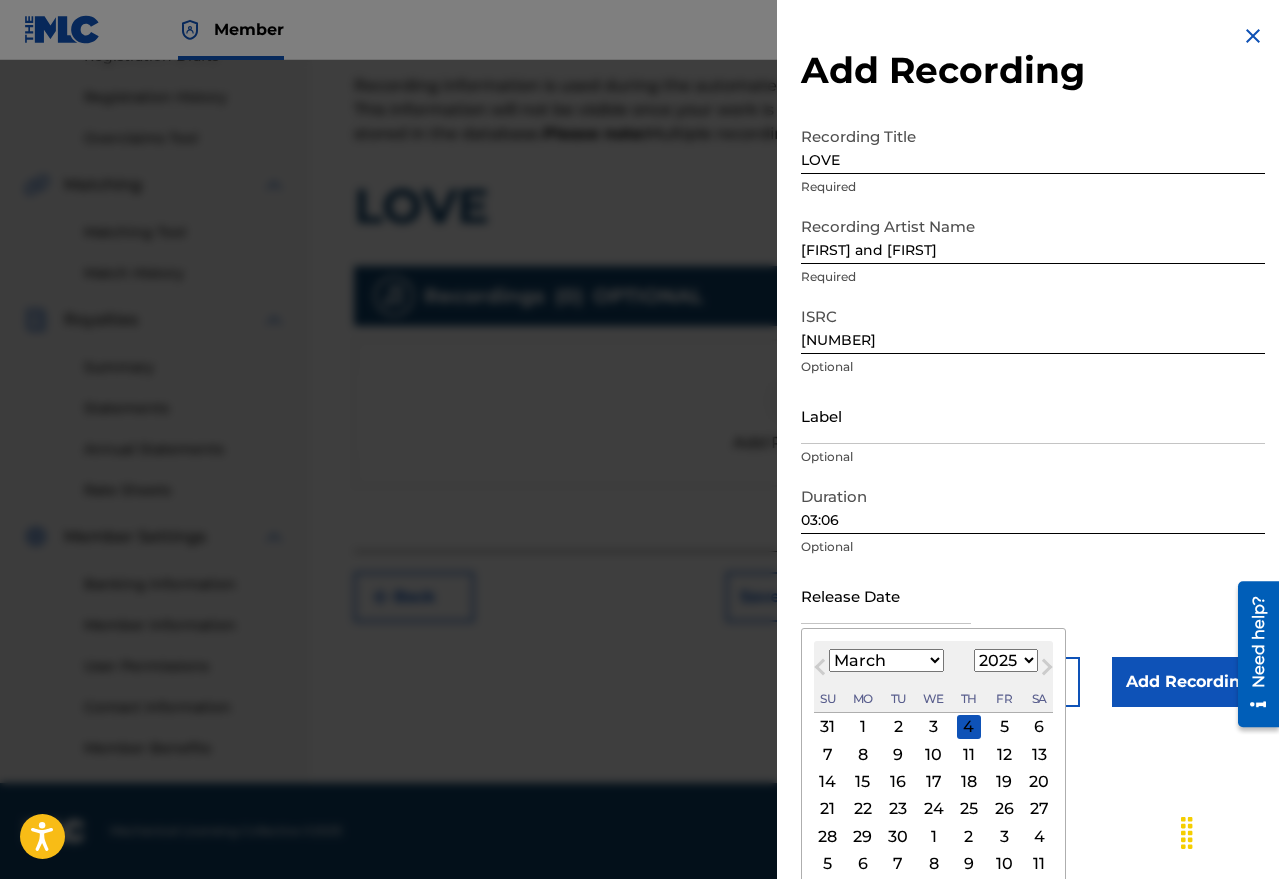 click on "January February March April May June July August September October November December" at bounding box center (886, 660) 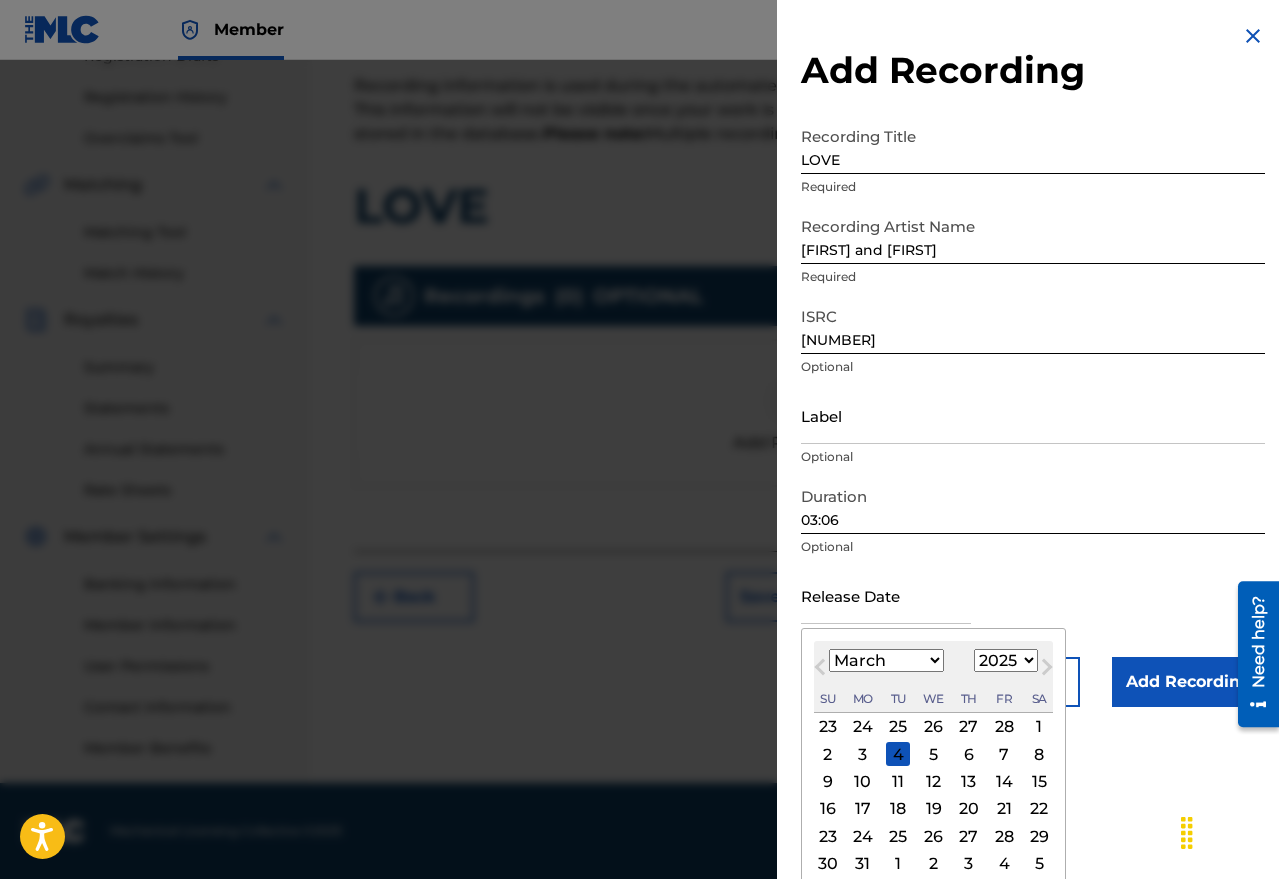 click on "25" at bounding box center [898, 836] 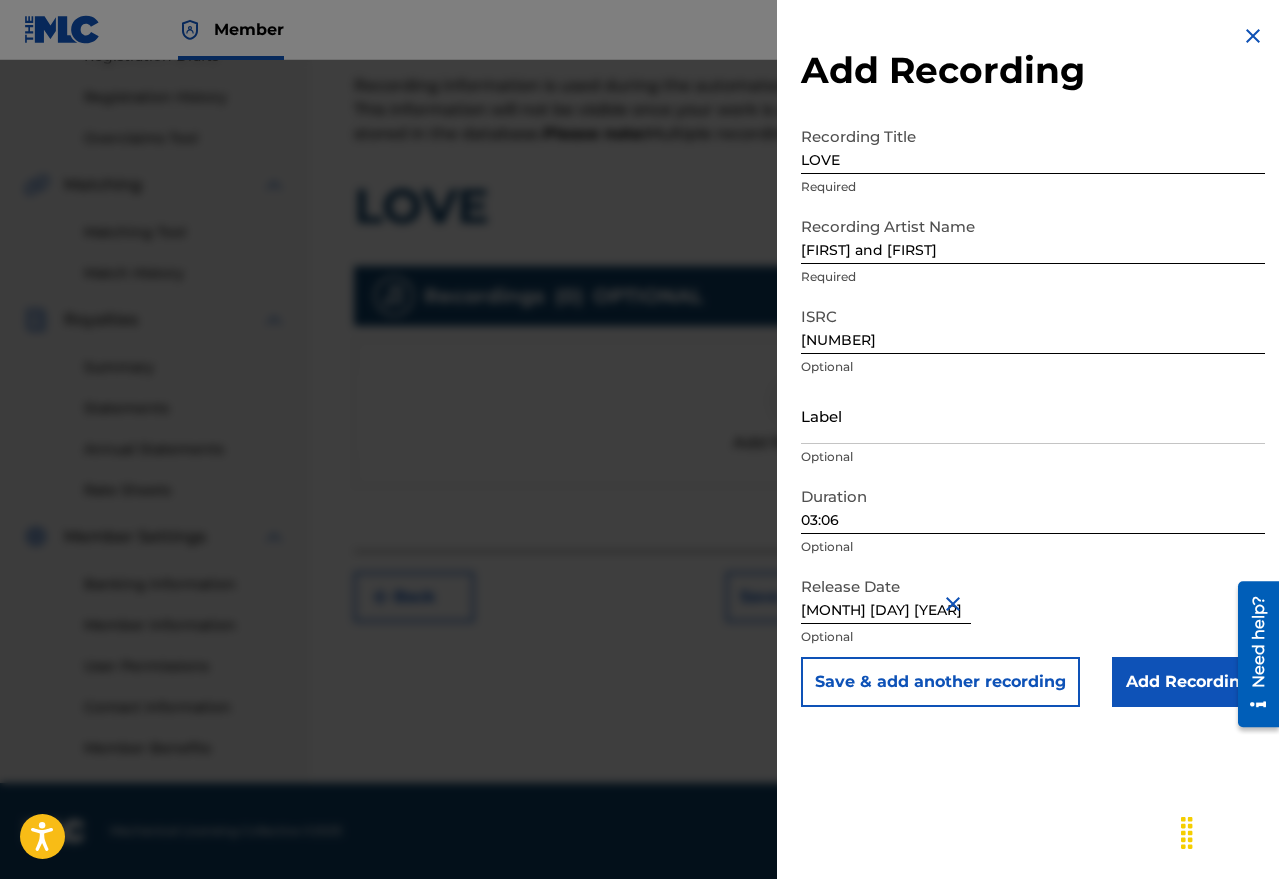 click on "Add Recording" at bounding box center [1188, 682] 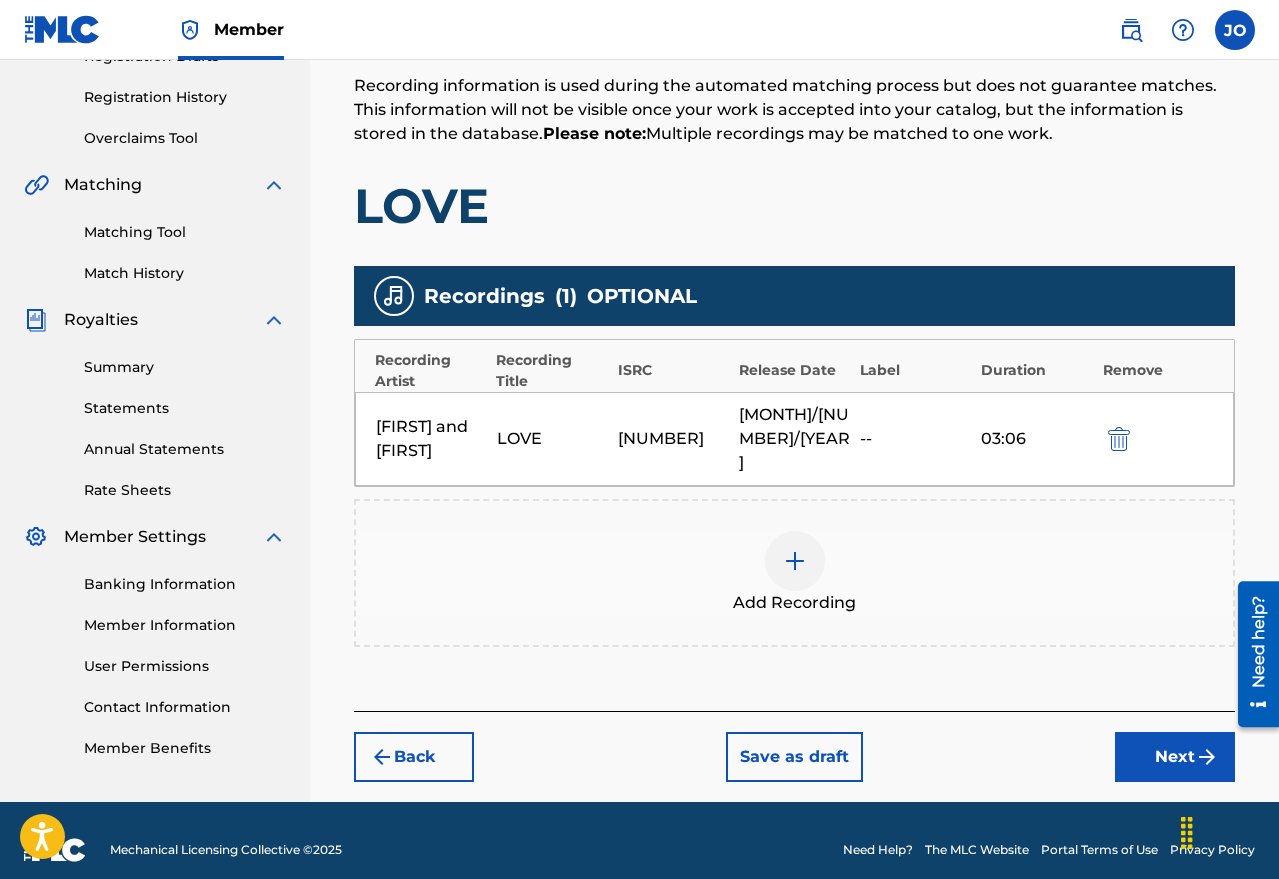 click at bounding box center [1207, 757] 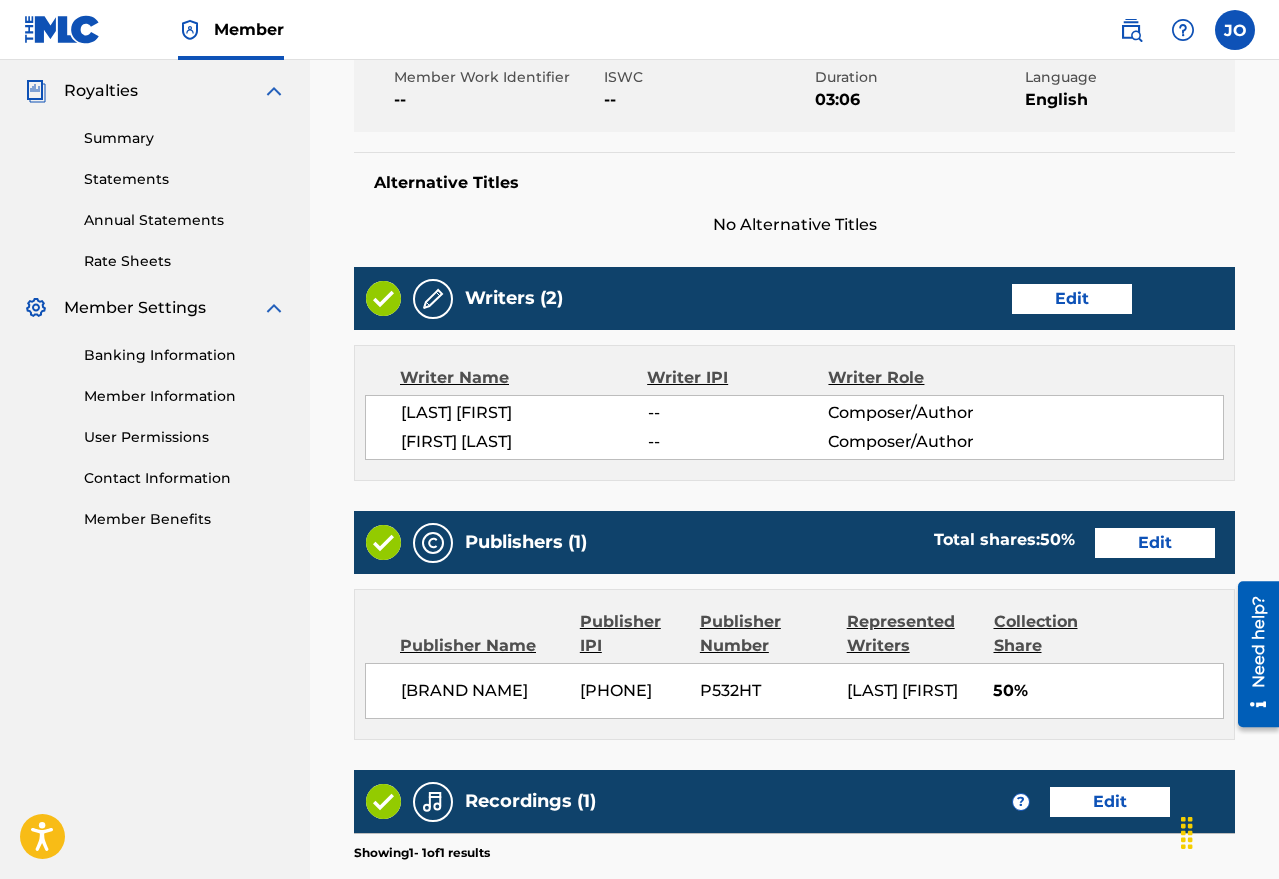 scroll, scrollTop: 915, scrollLeft: 0, axis: vertical 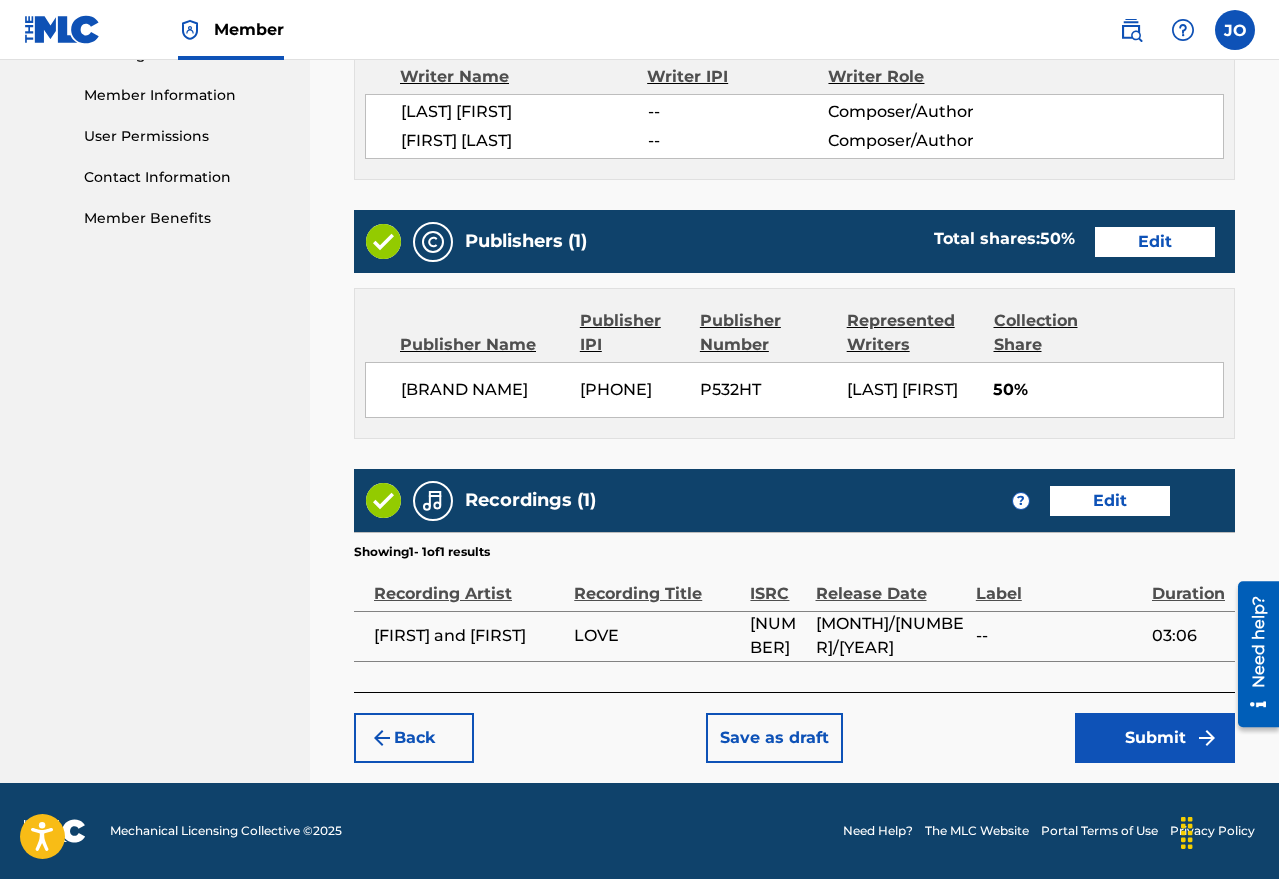 click on "Submit" at bounding box center (1155, 738) 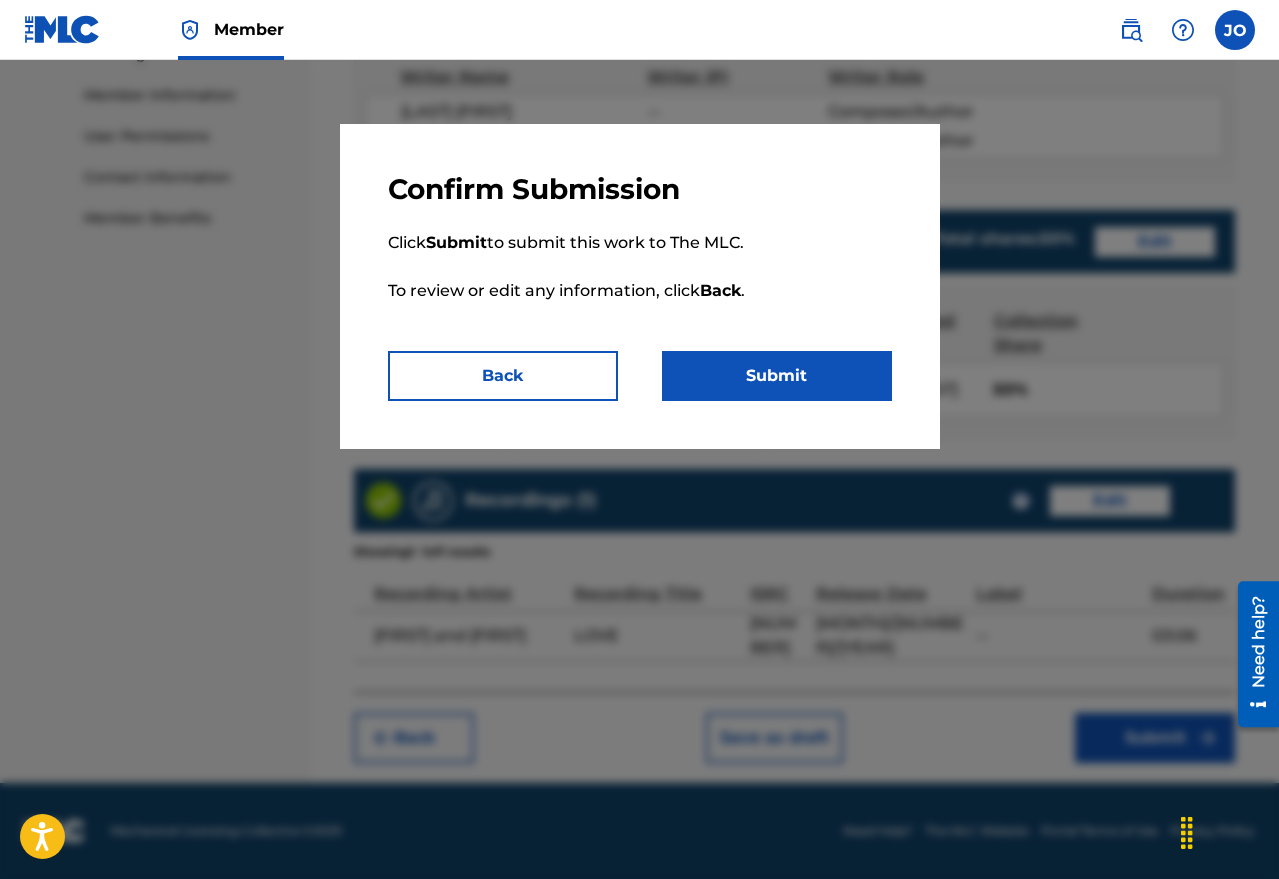 click on "Submit" at bounding box center [777, 376] 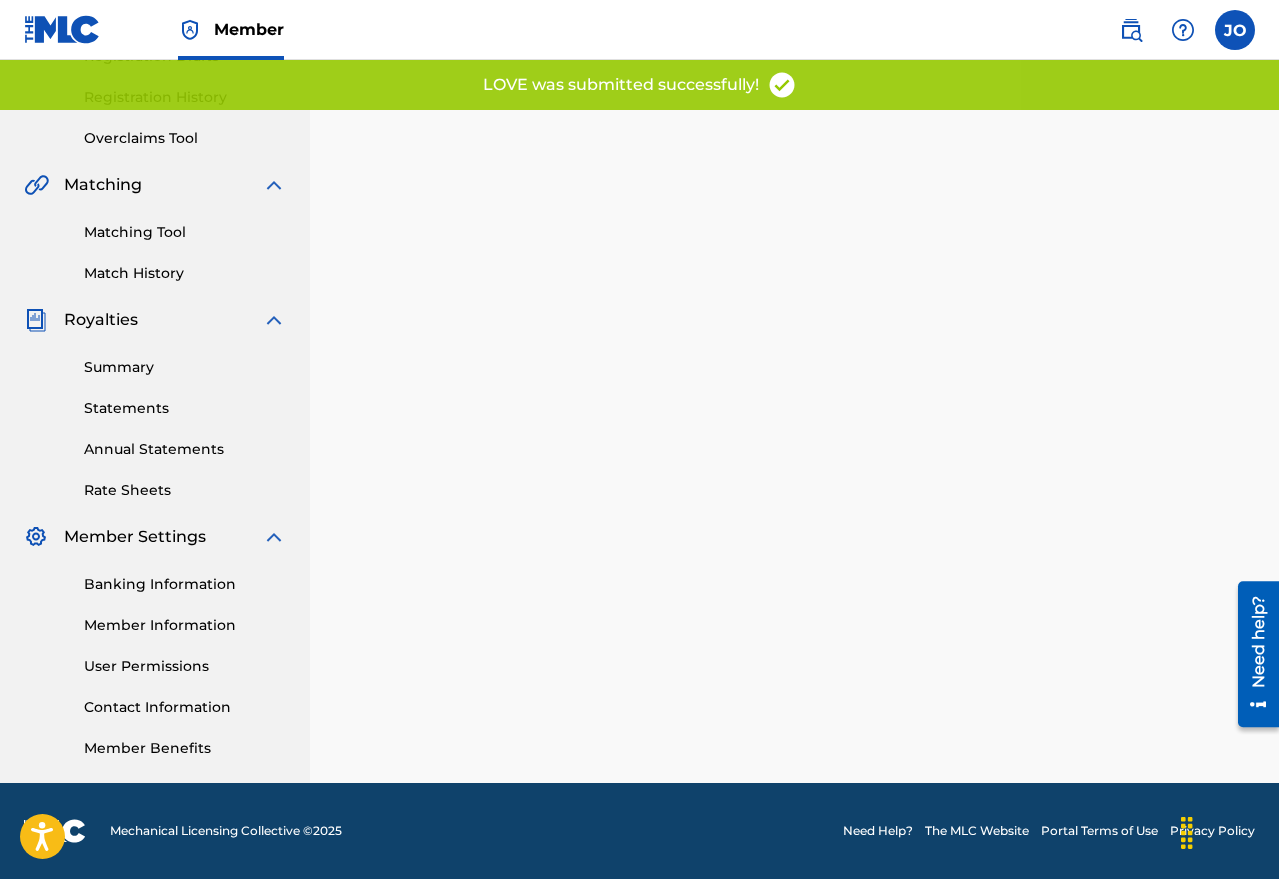scroll, scrollTop: 0, scrollLeft: 0, axis: both 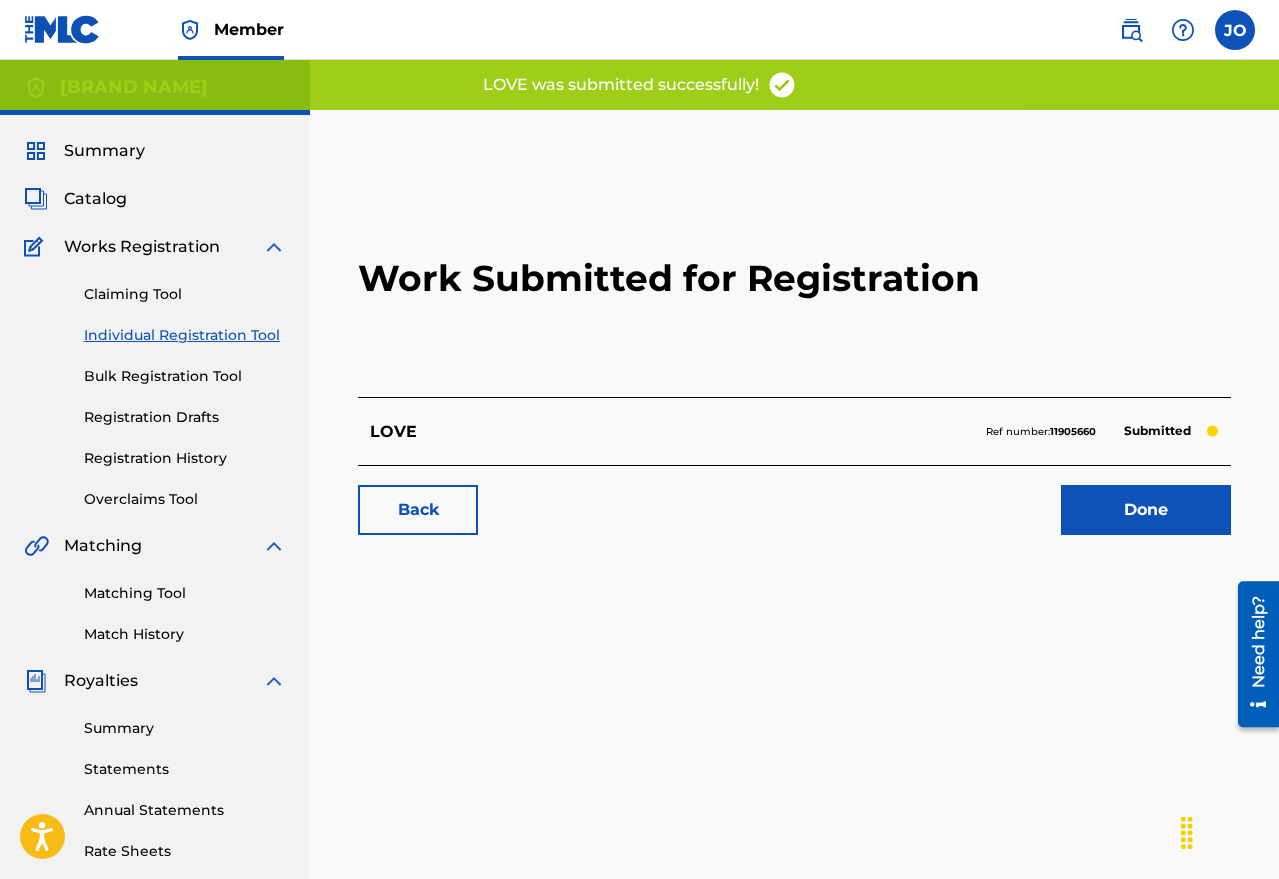 click on "Done" at bounding box center (1146, 510) 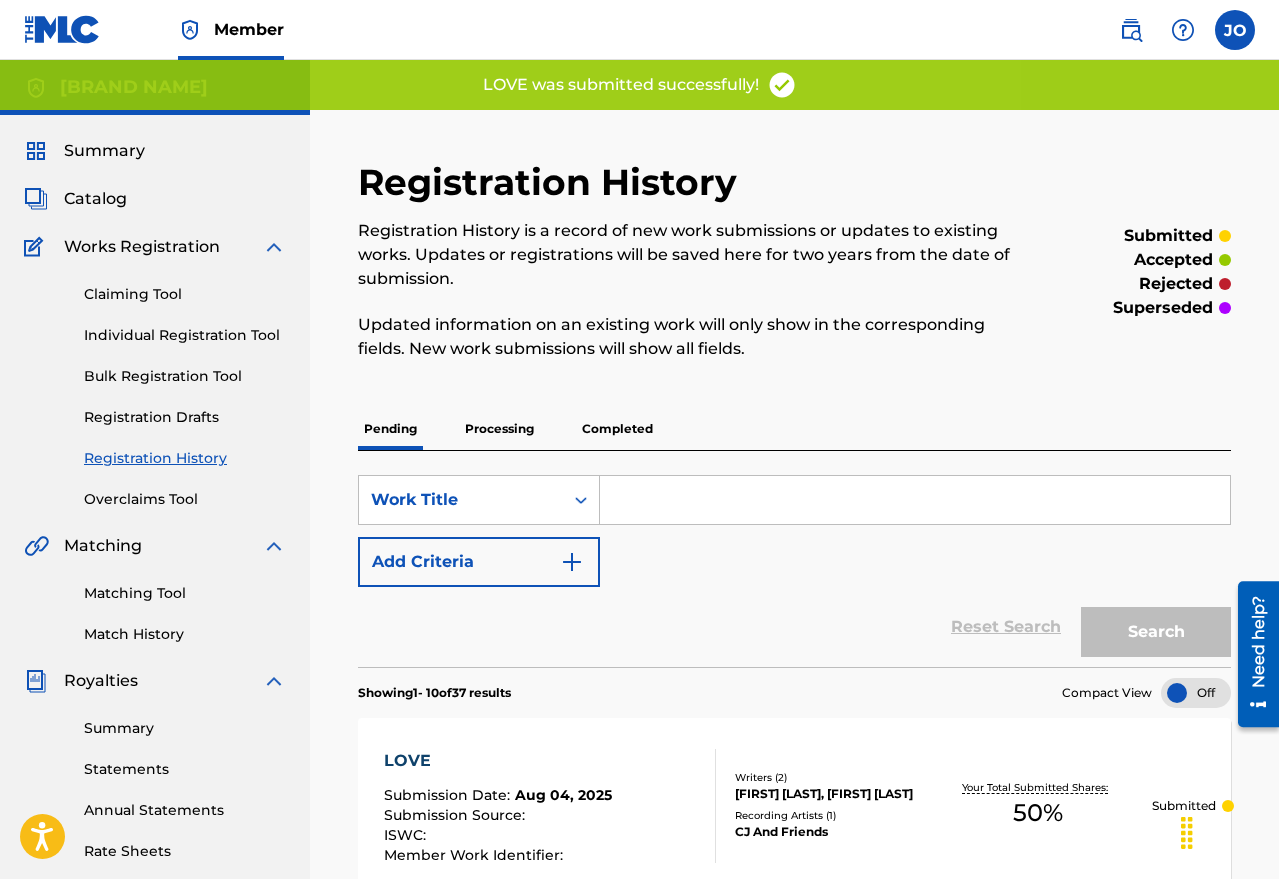click on "Processing" at bounding box center [499, 429] 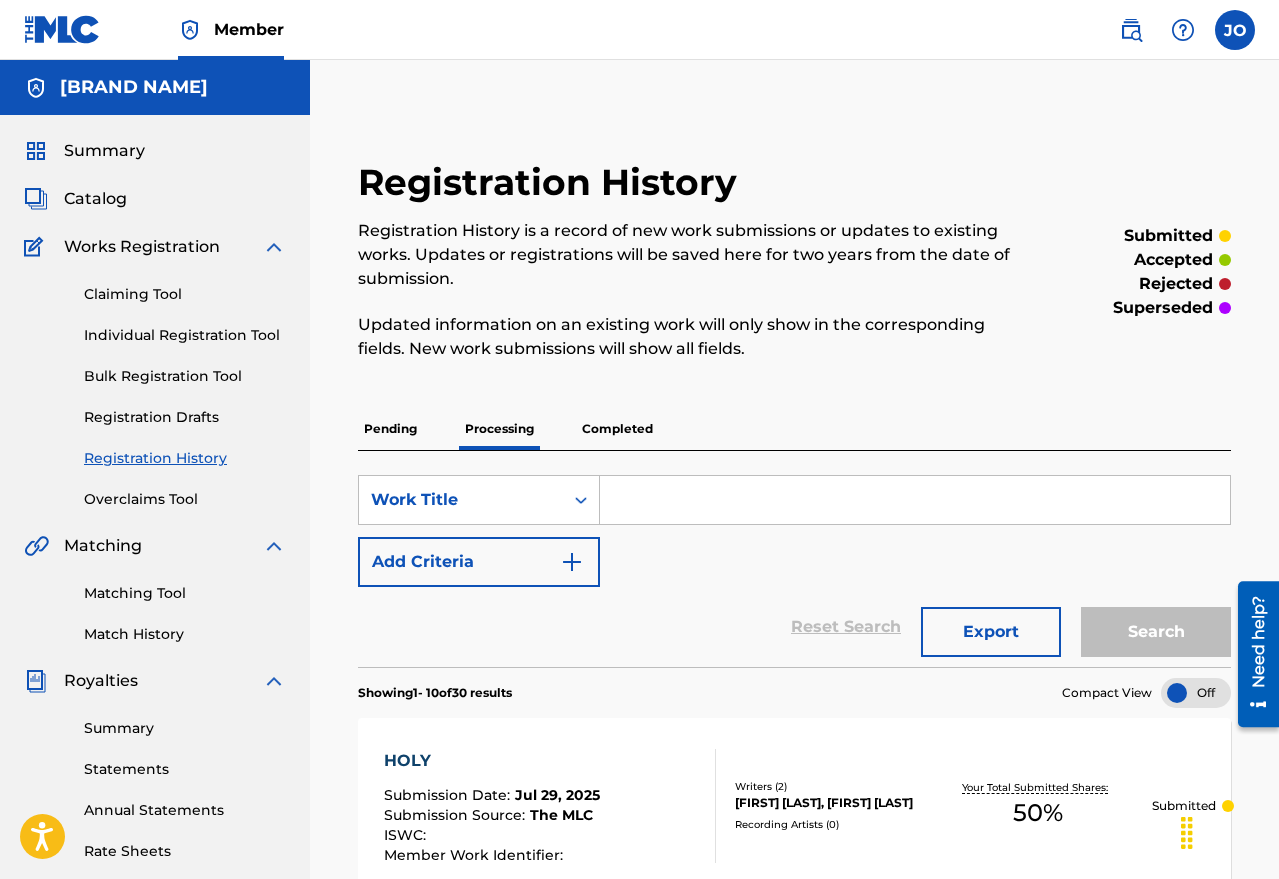 click on "Completed" at bounding box center (617, 429) 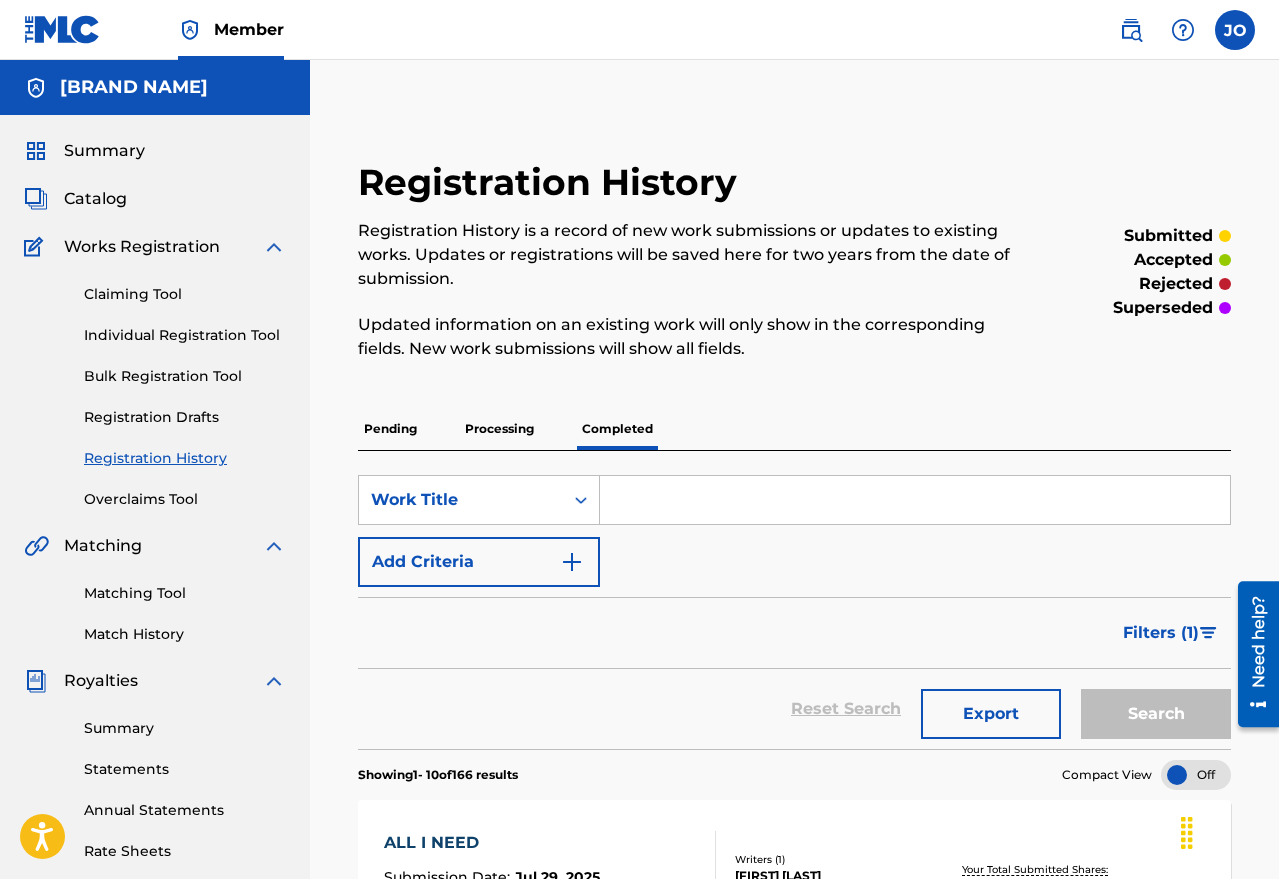 click on "Pending" at bounding box center [390, 429] 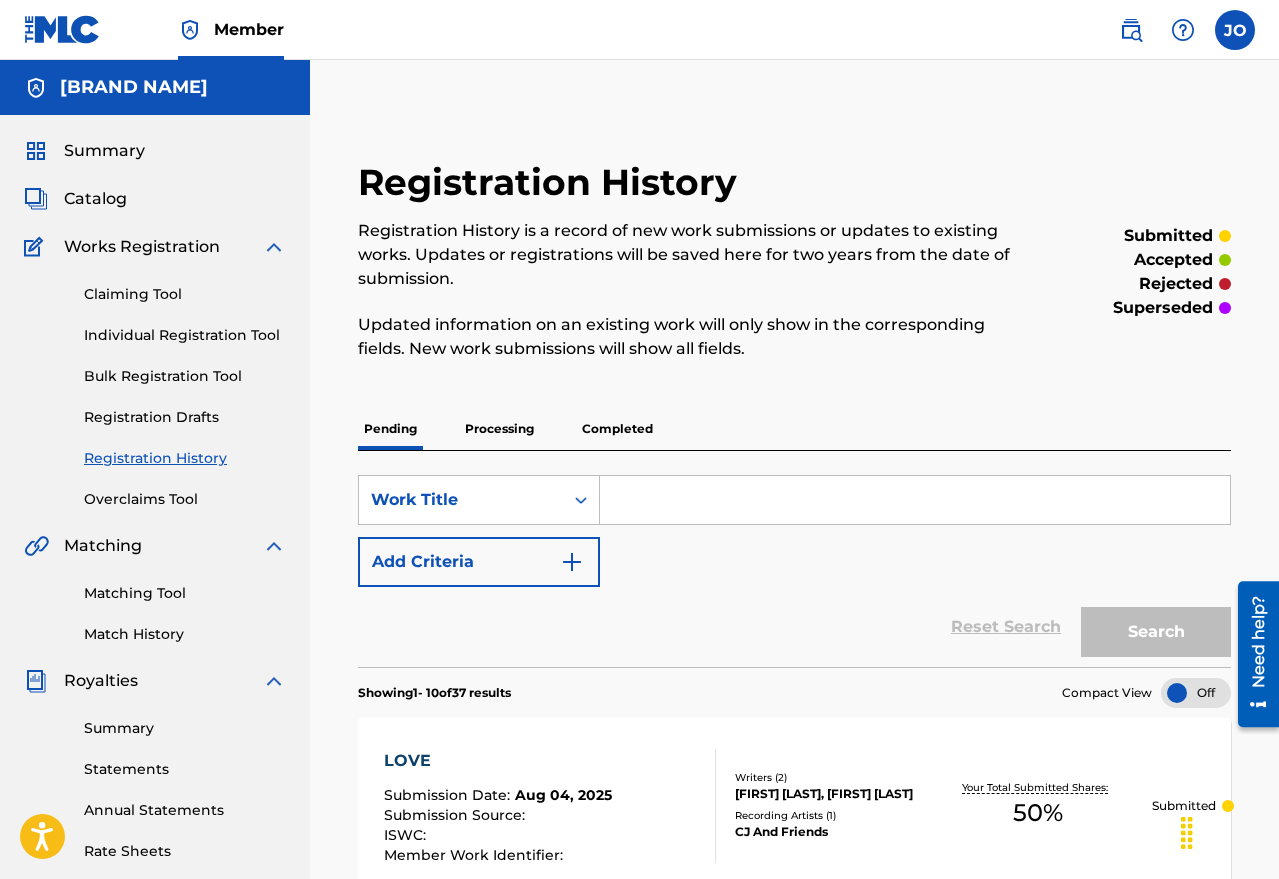 click on "Claiming Tool Individual Registration Tool Bulk Registration Tool Registration Drafts Registration History Overclaims Tool" at bounding box center [155, 384] 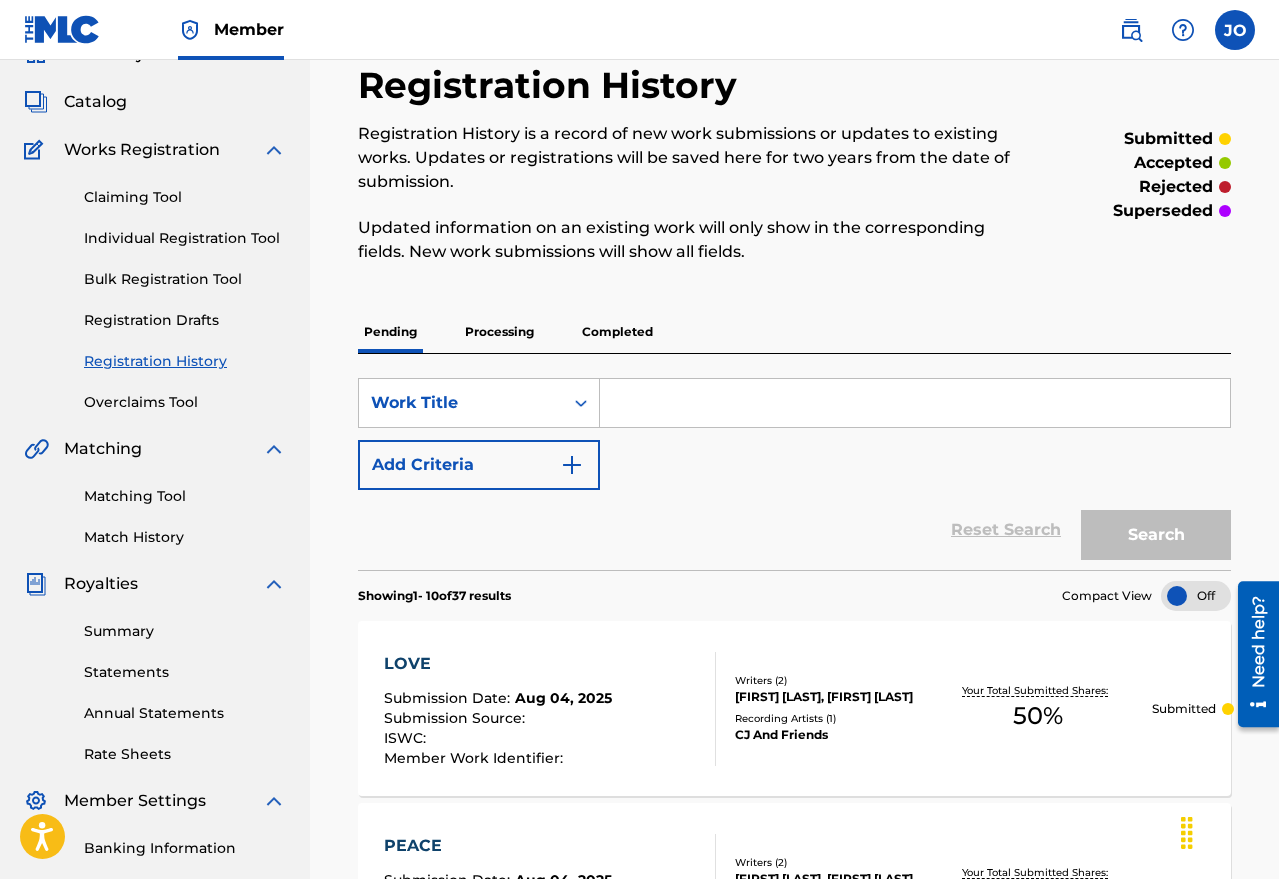 scroll, scrollTop: 0, scrollLeft: 0, axis: both 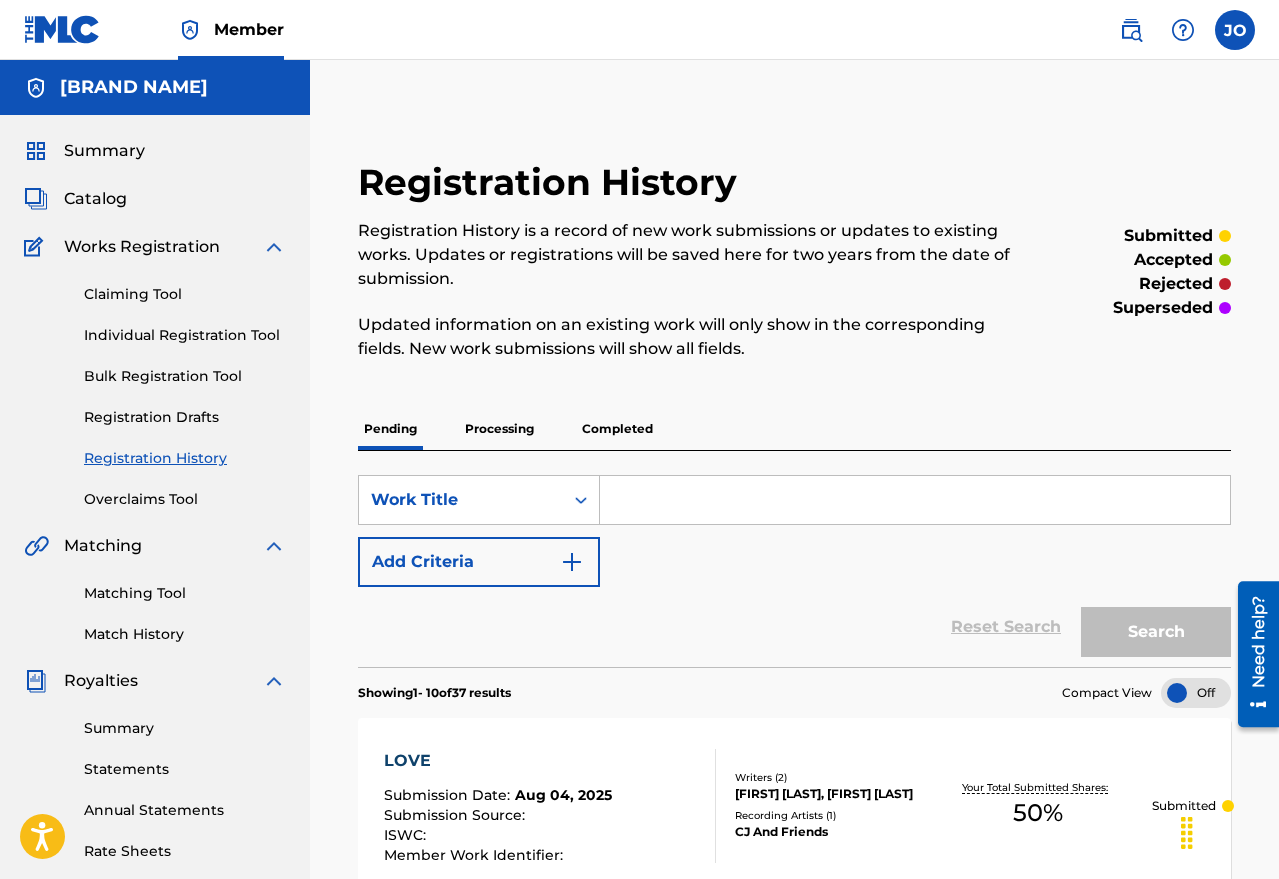 click on "Individual Registration Tool" at bounding box center [185, 335] 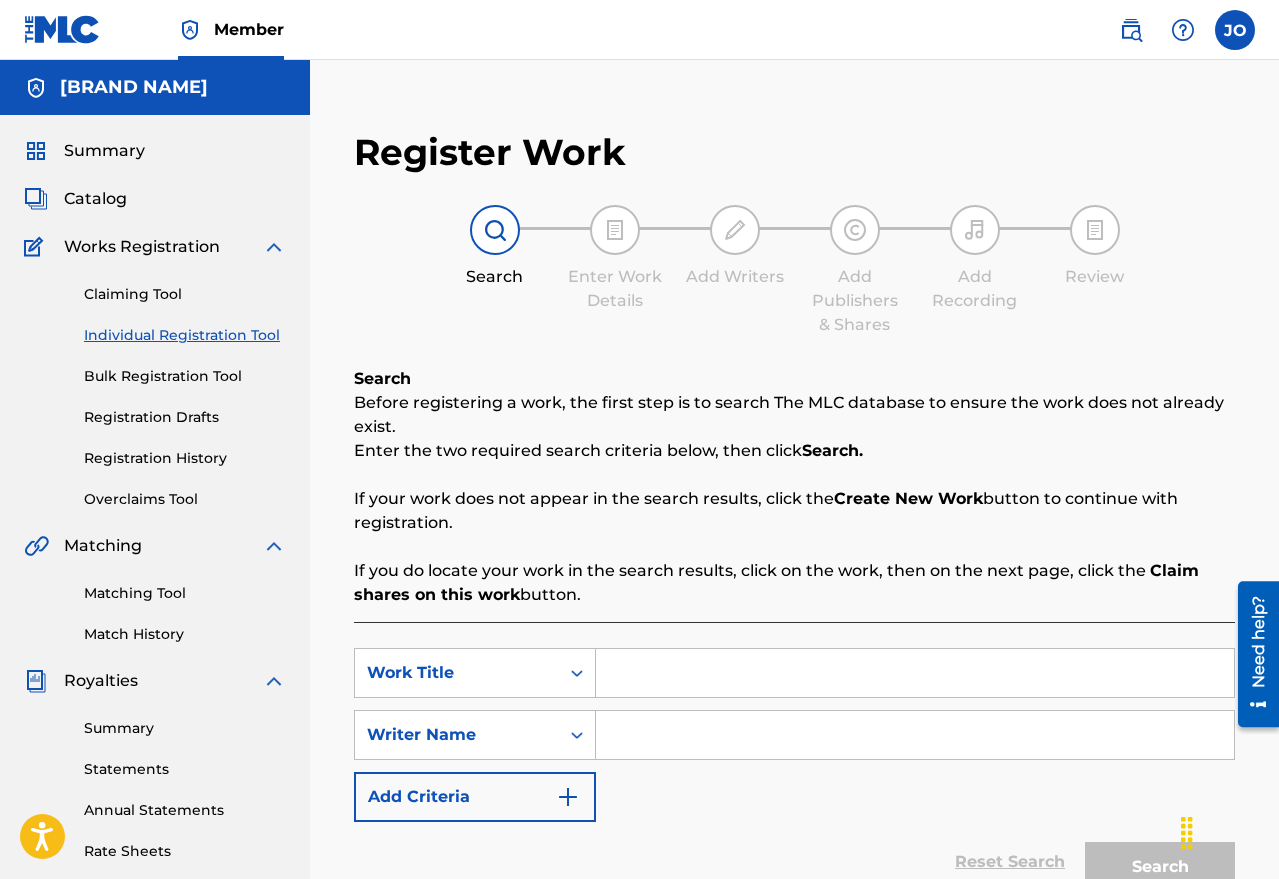 click at bounding box center [915, 673] 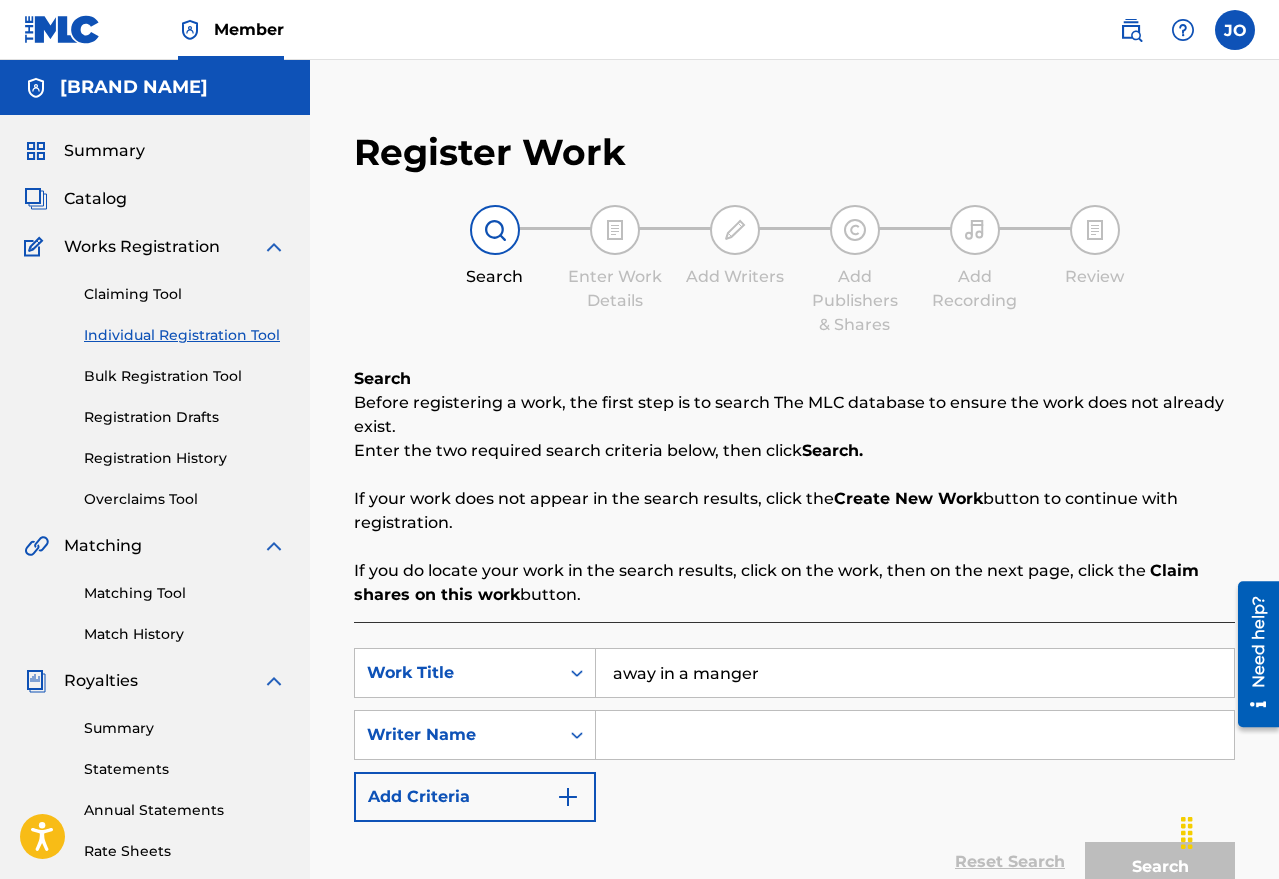 type on "away in a manger" 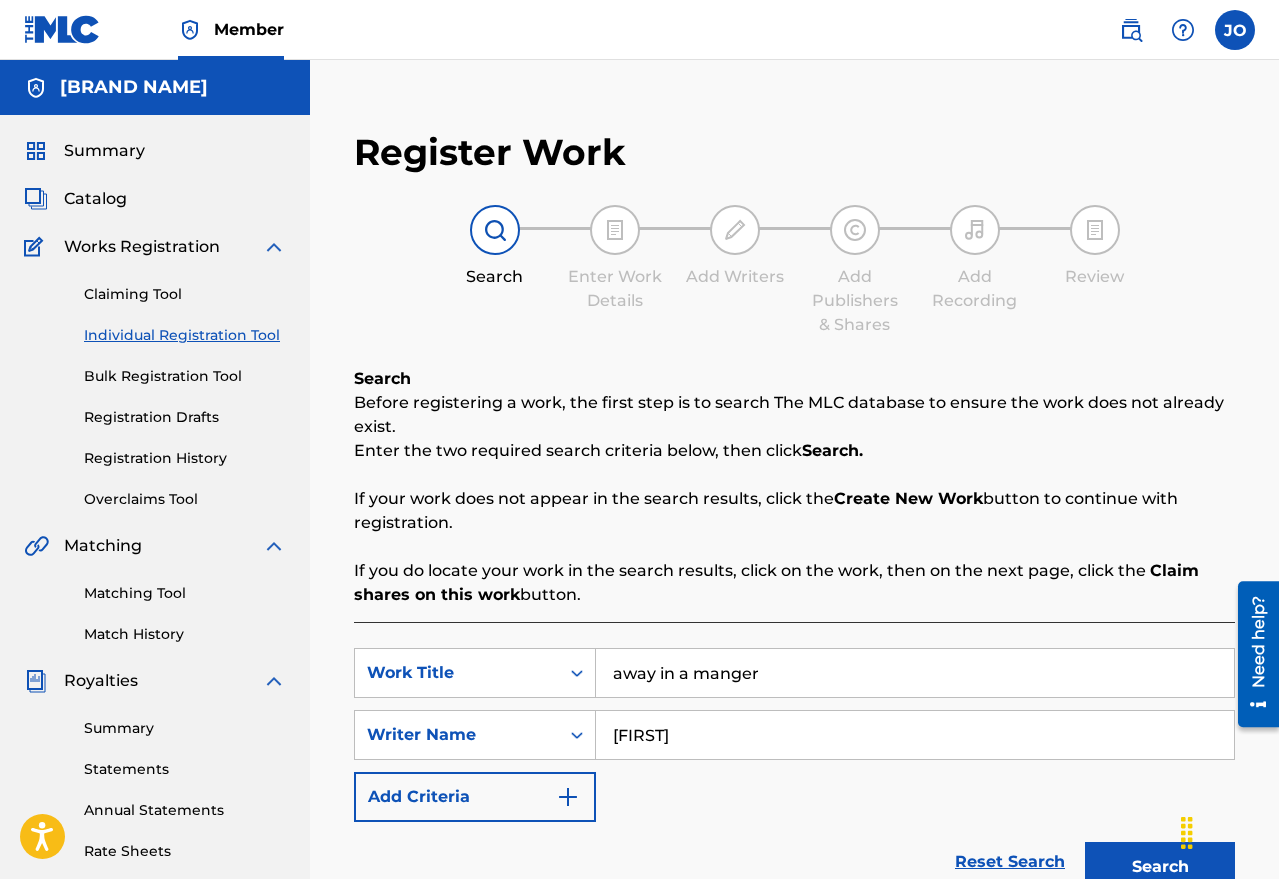 type on "[LAST] [FIRST]" 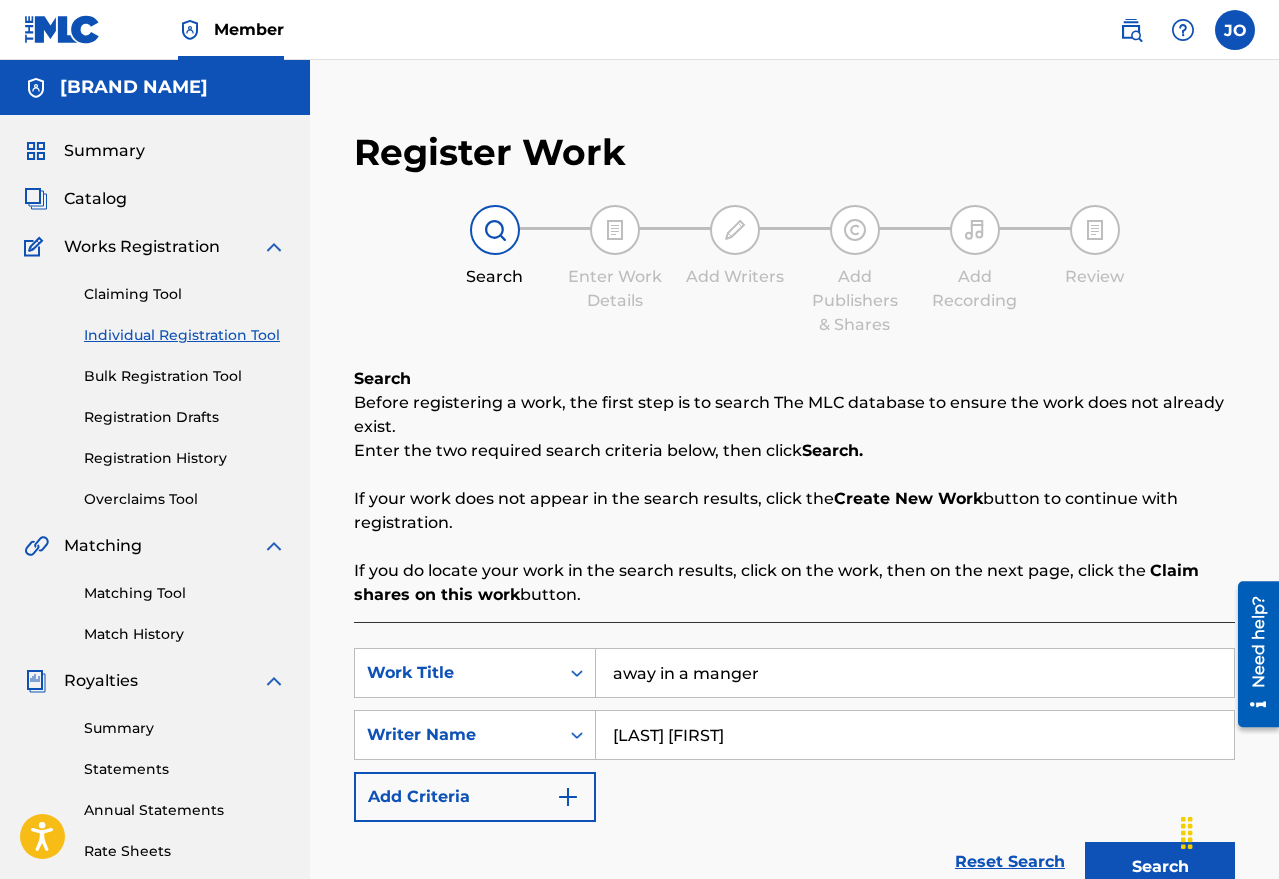 click on "Search" at bounding box center (1160, 867) 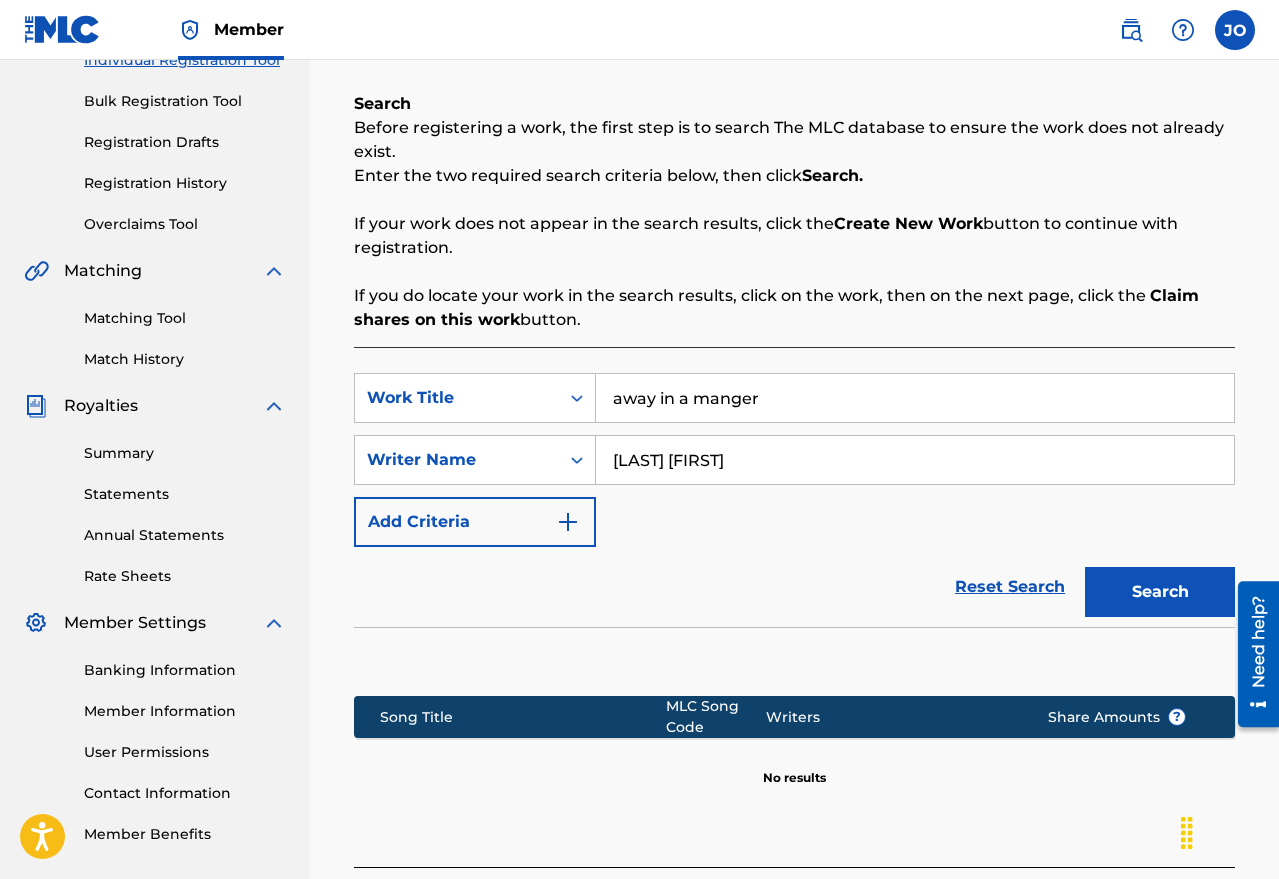 scroll, scrollTop: 450, scrollLeft: 0, axis: vertical 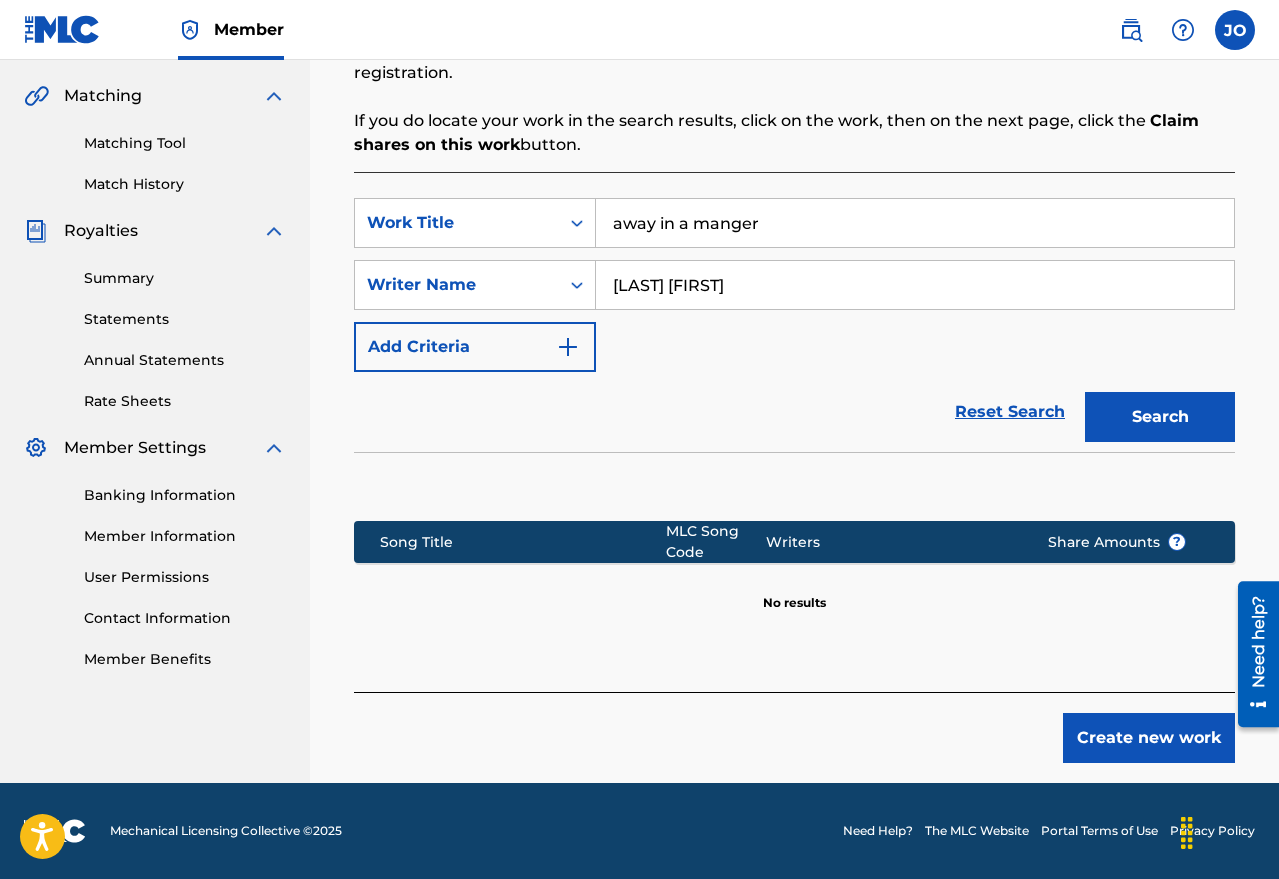 click on "Create new work" at bounding box center [1149, 738] 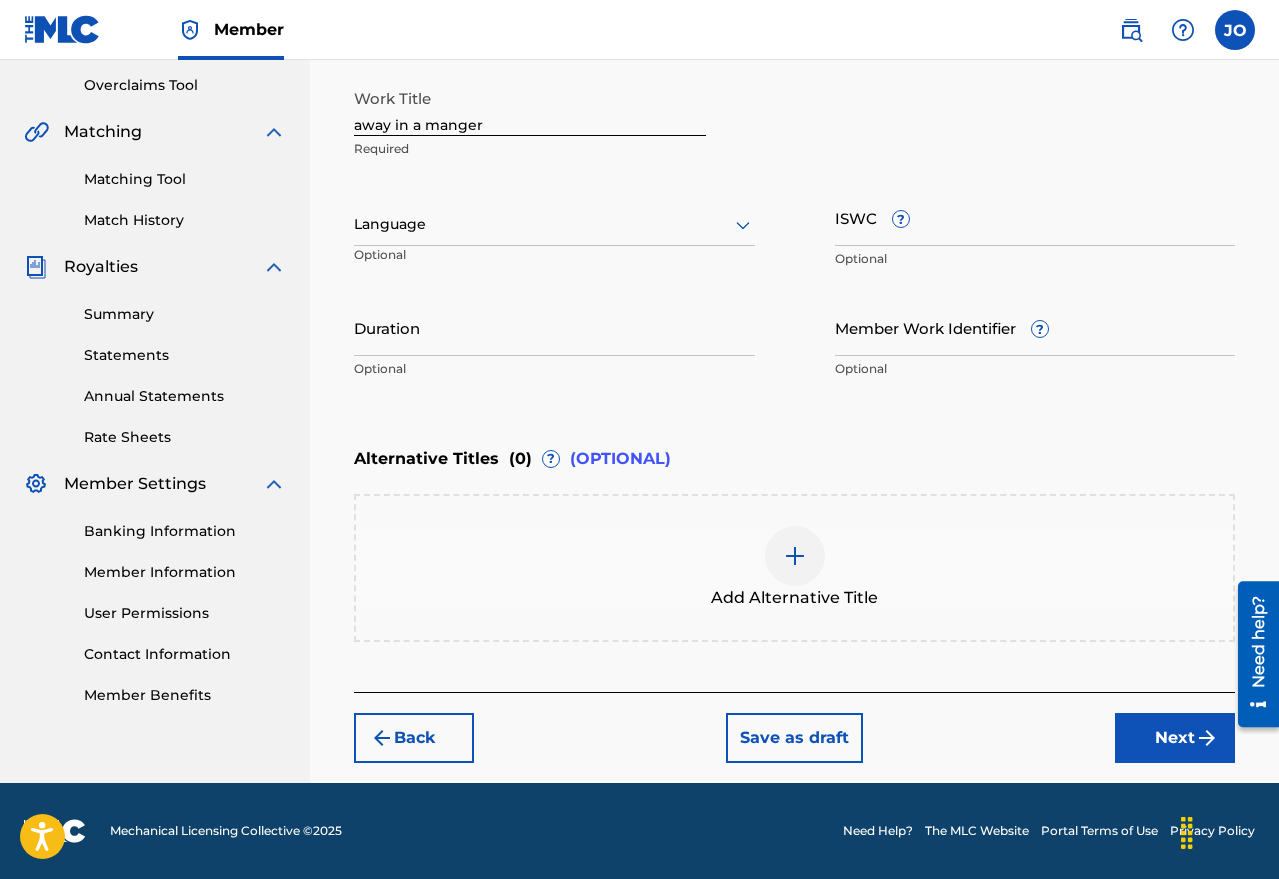 click on "Alternative Titles ( 0 ) ? (OPTIONAL)" at bounding box center (794, 459) 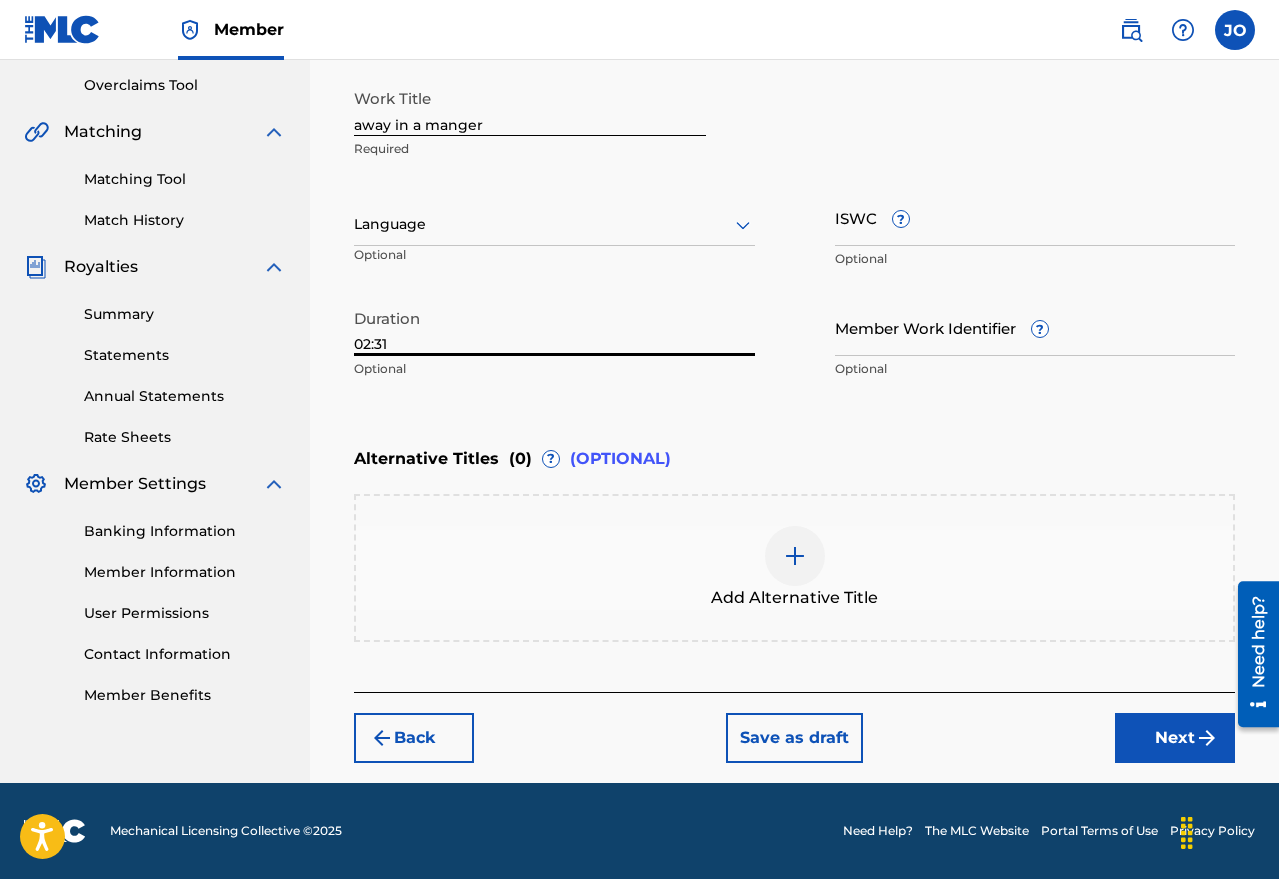 type on "02:31" 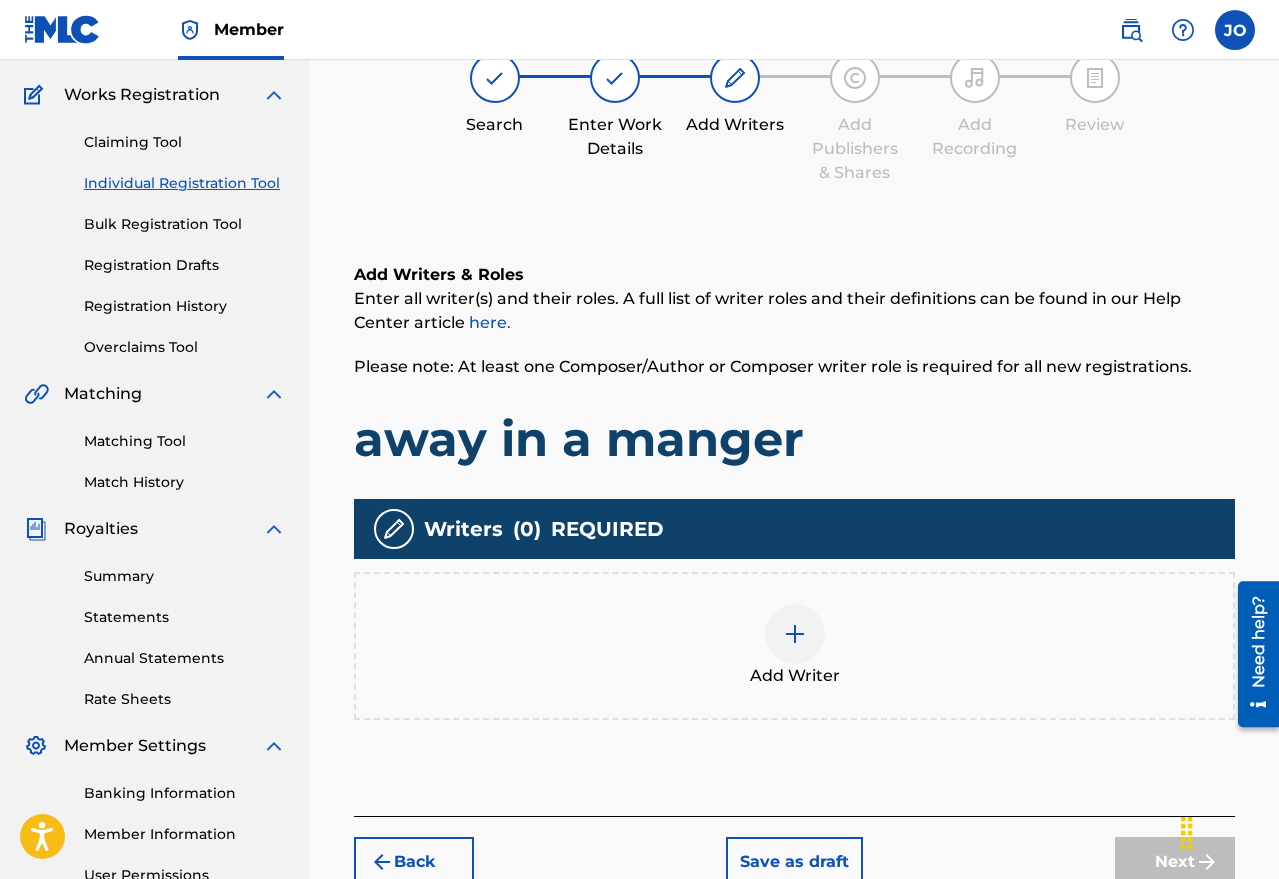 scroll, scrollTop: 90, scrollLeft: 0, axis: vertical 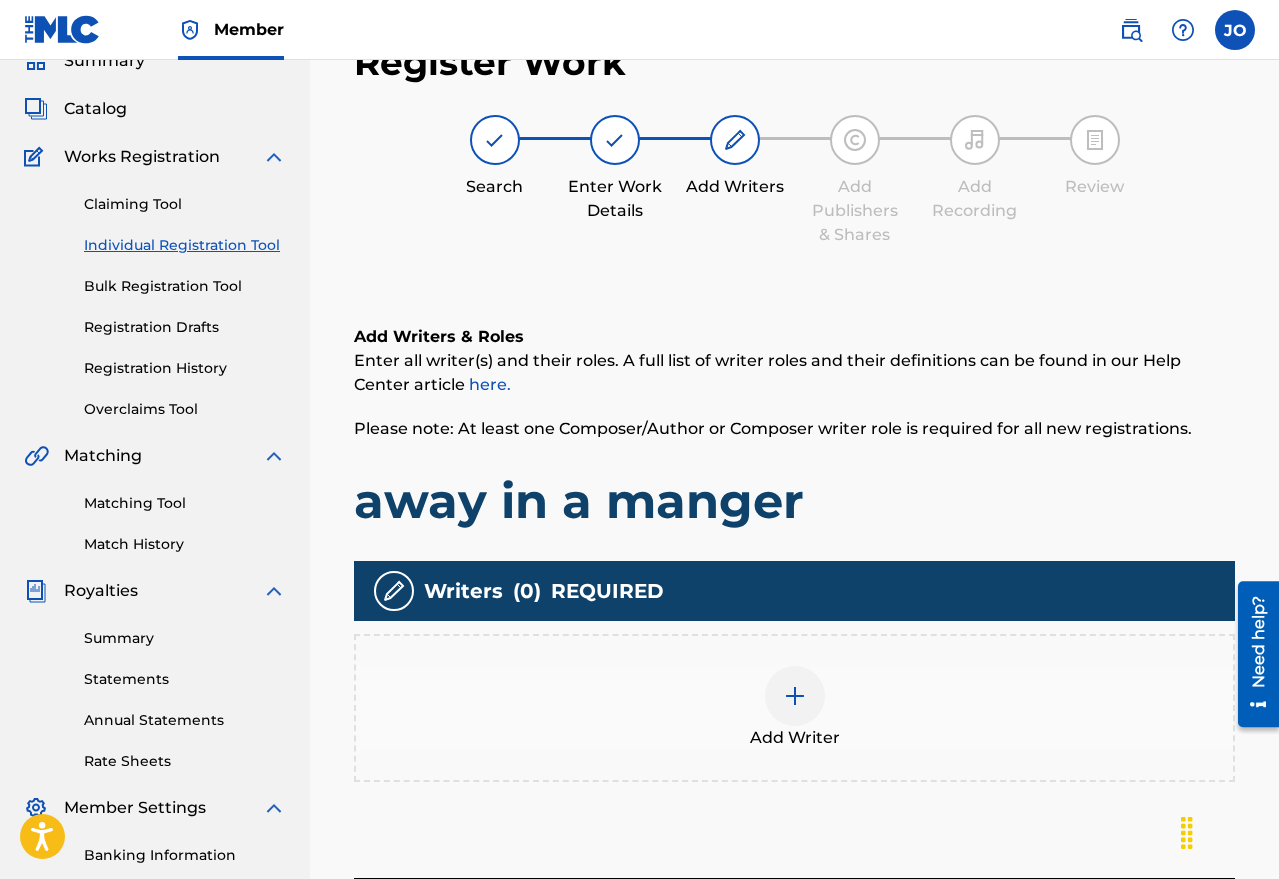 click at bounding box center [795, 696] 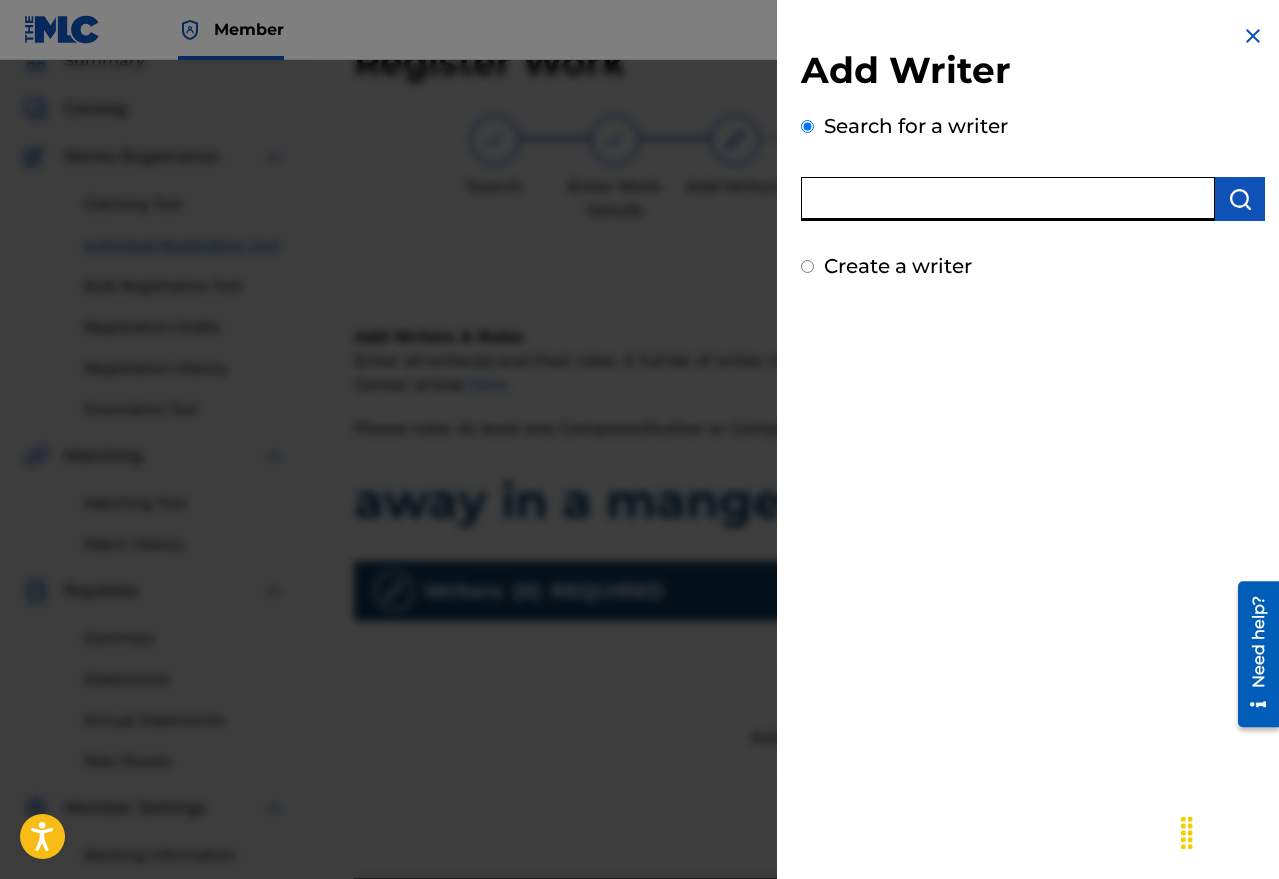 drag, startPoint x: 888, startPoint y: 182, endPoint x: 872, endPoint y: 190, distance: 17.888544 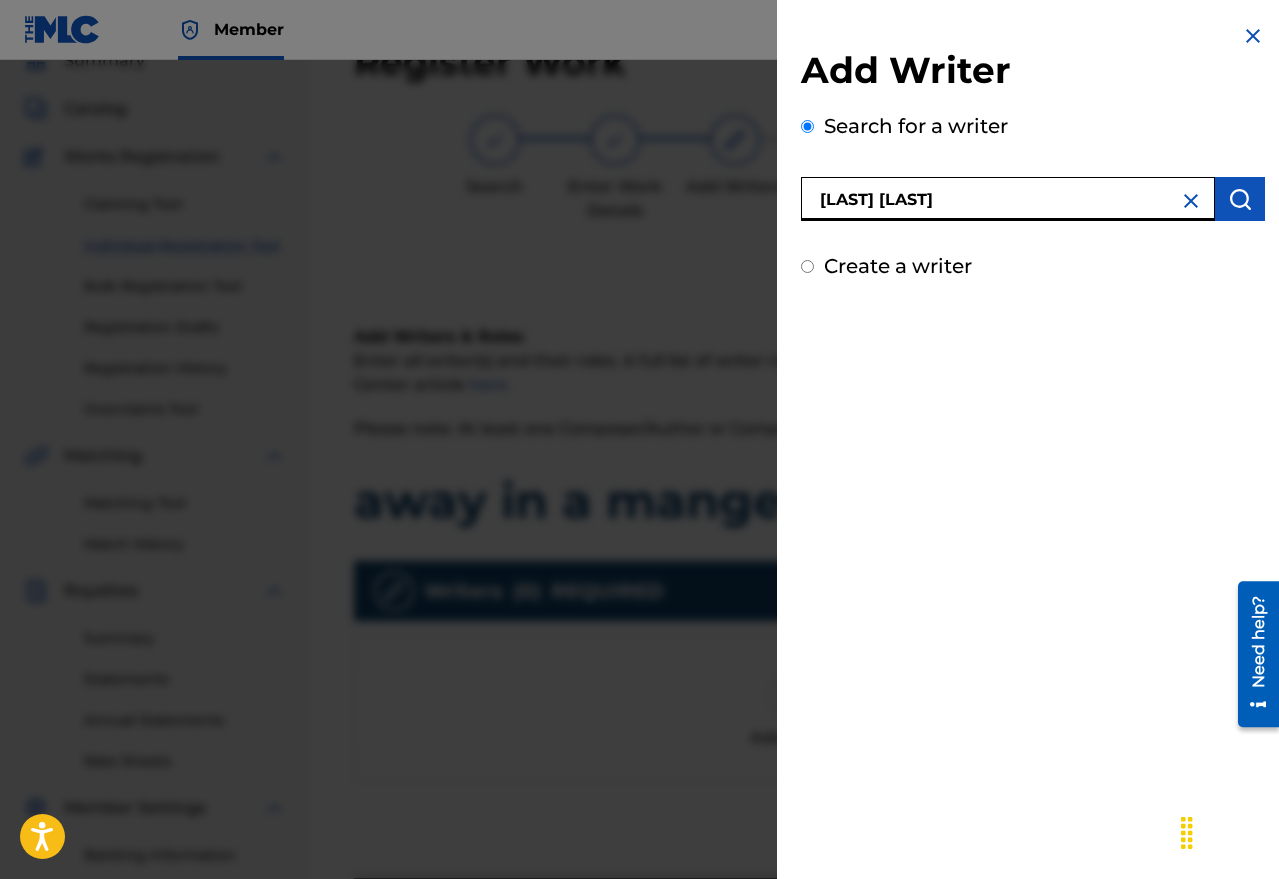 type on "[LAST] [LAST]" 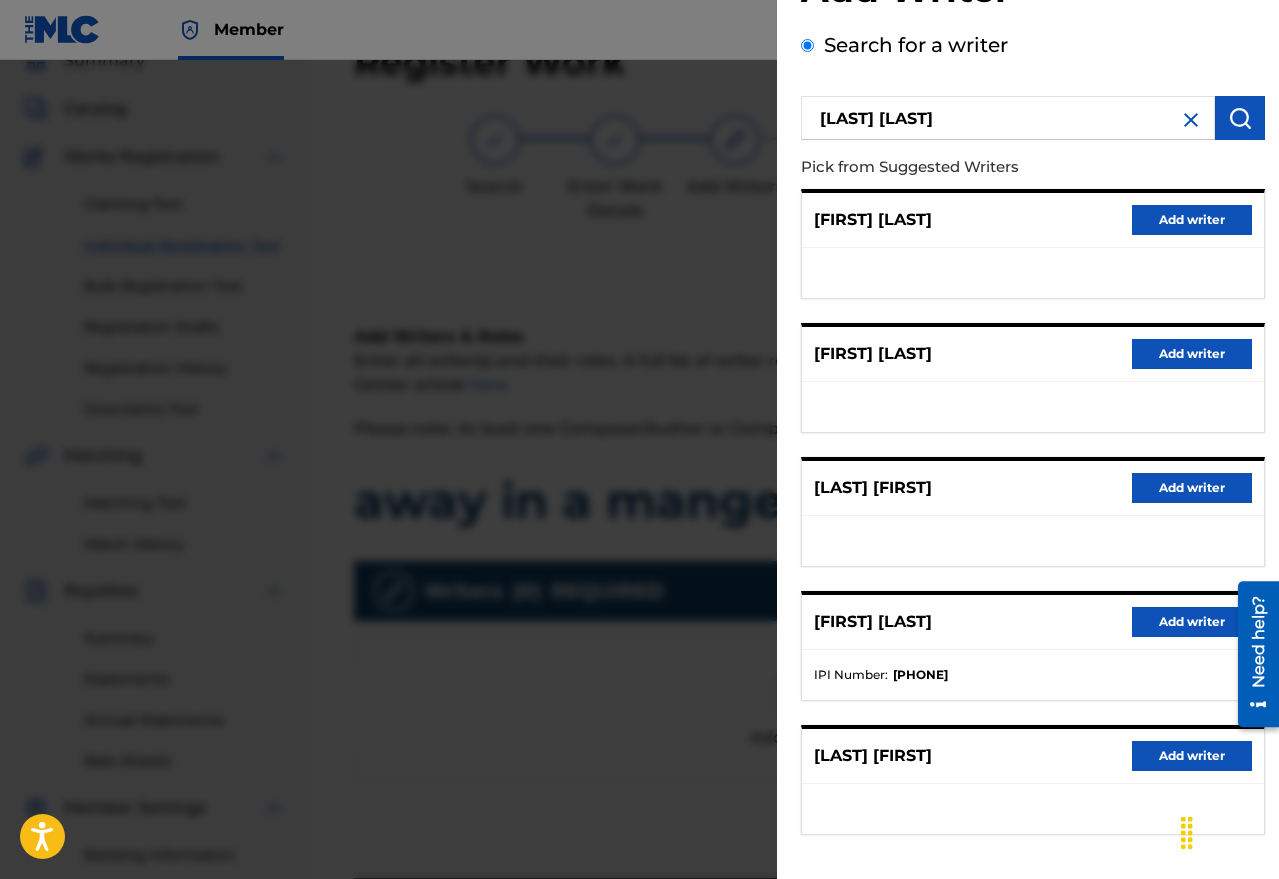 scroll, scrollTop: 163, scrollLeft: 0, axis: vertical 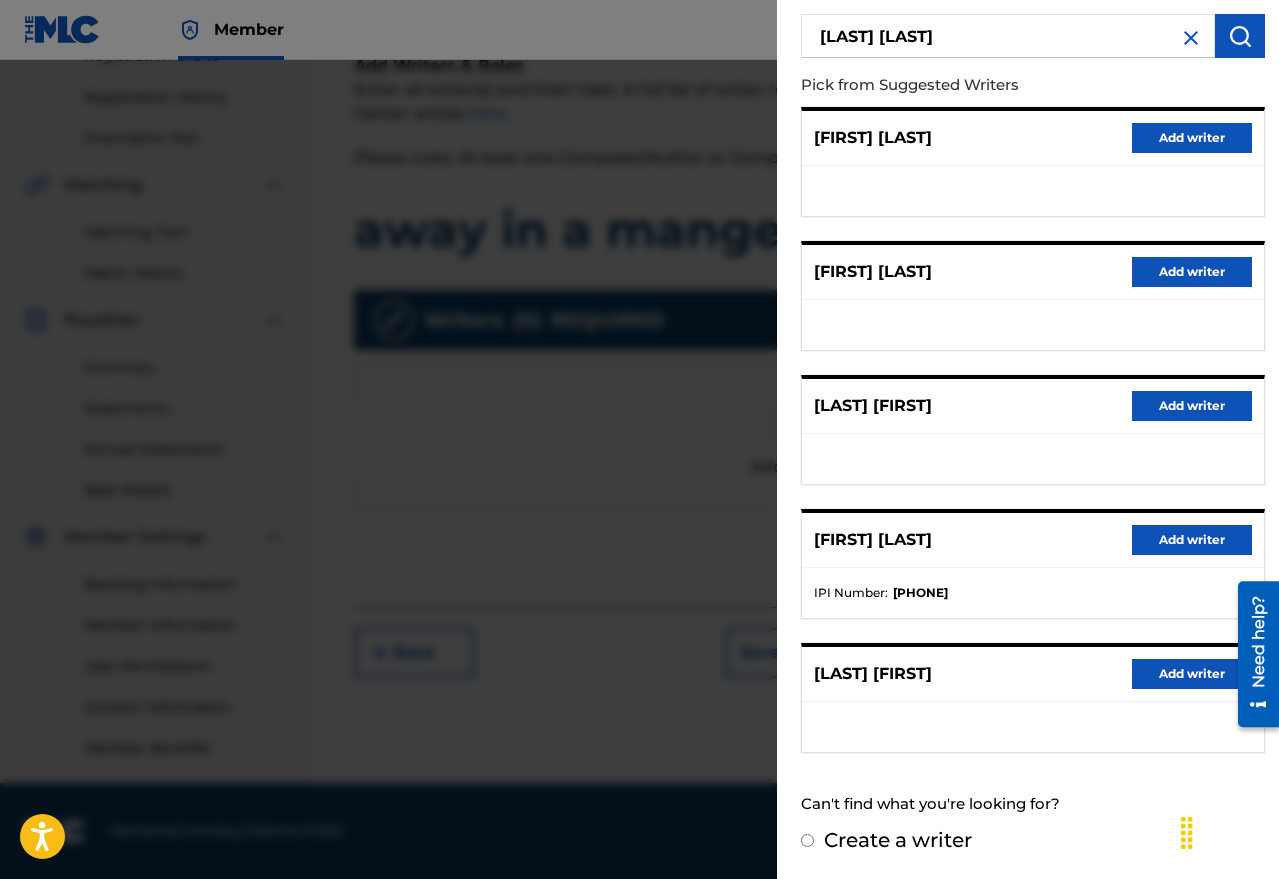 click on "Create a writer" at bounding box center [898, 840] 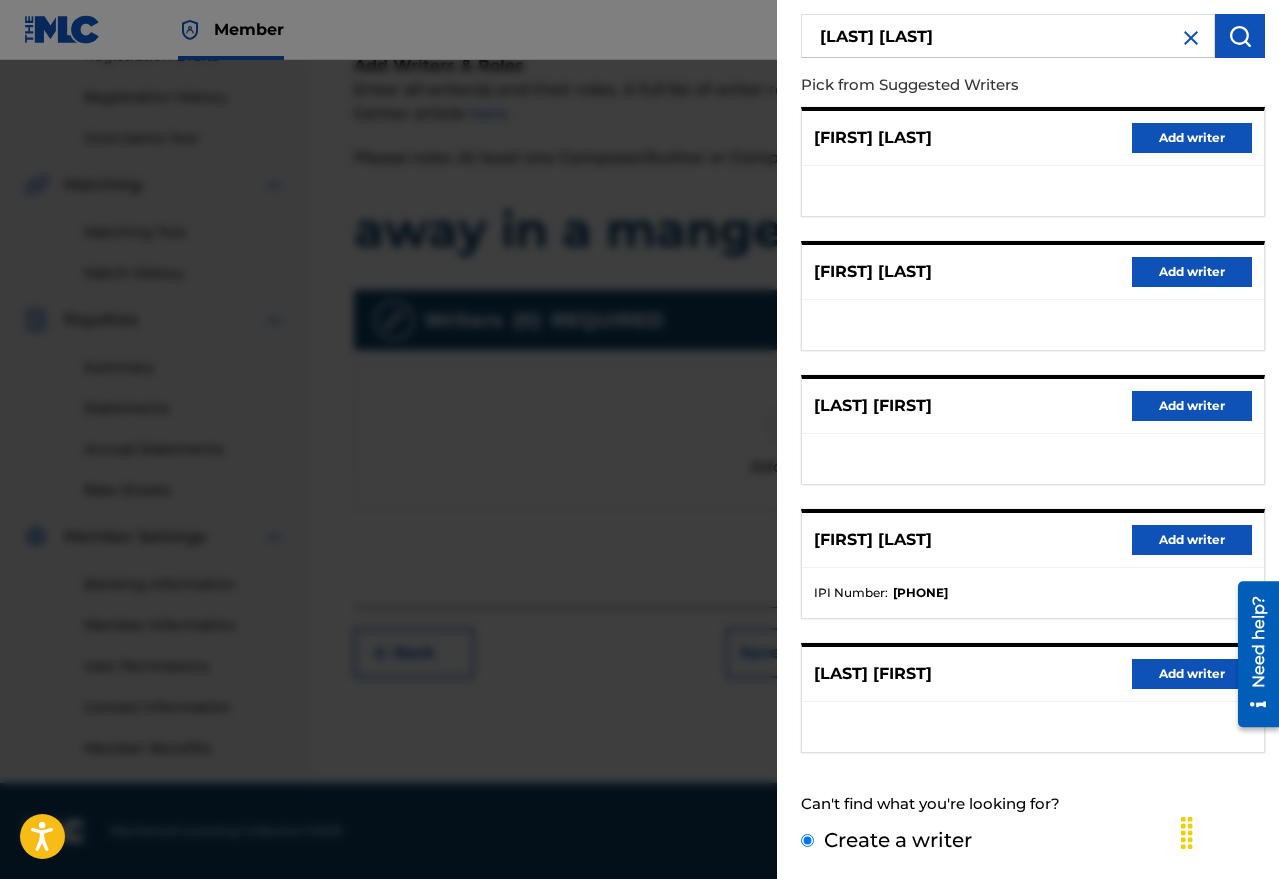 click on "Create a writer" at bounding box center [807, 840] 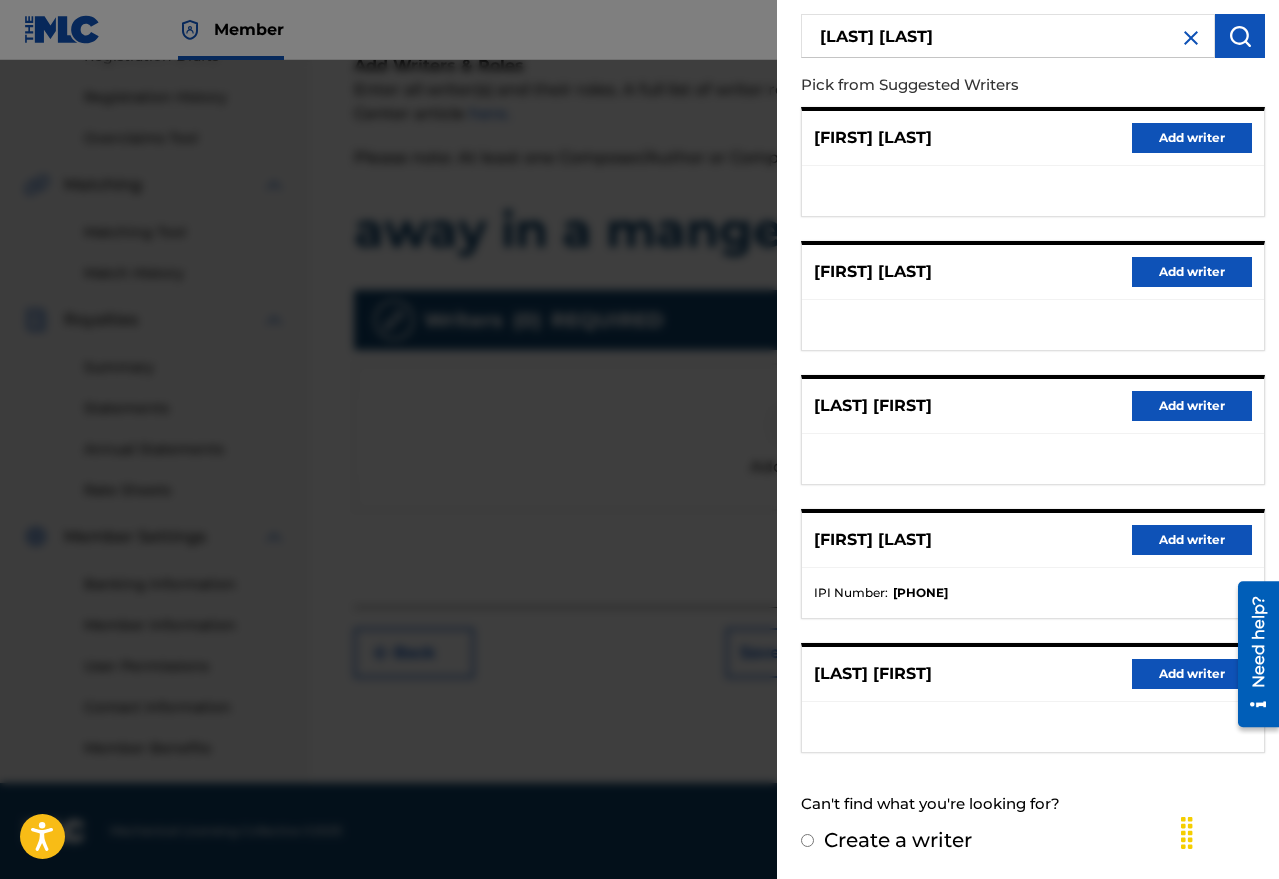 radio on "false" 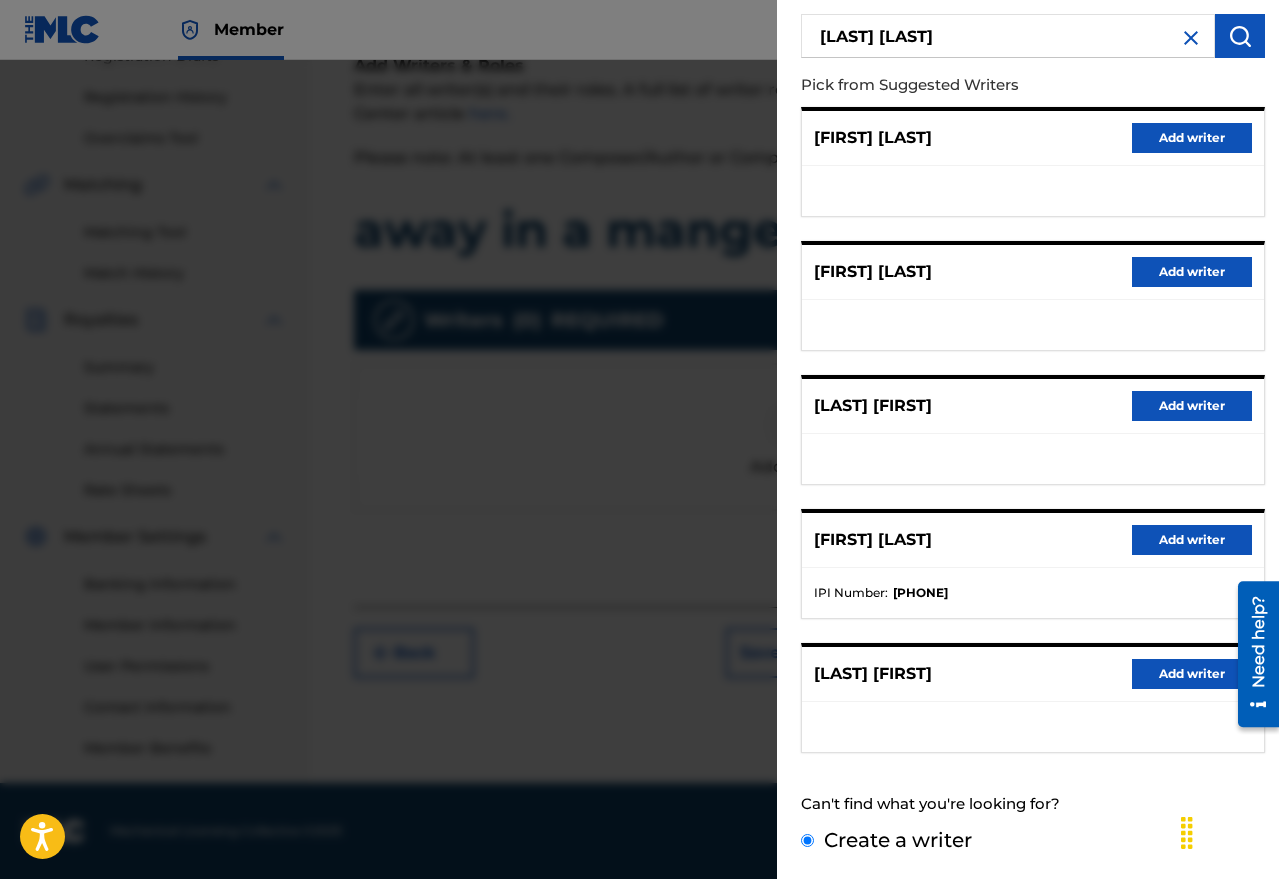 scroll, scrollTop: 0, scrollLeft: 0, axis: both 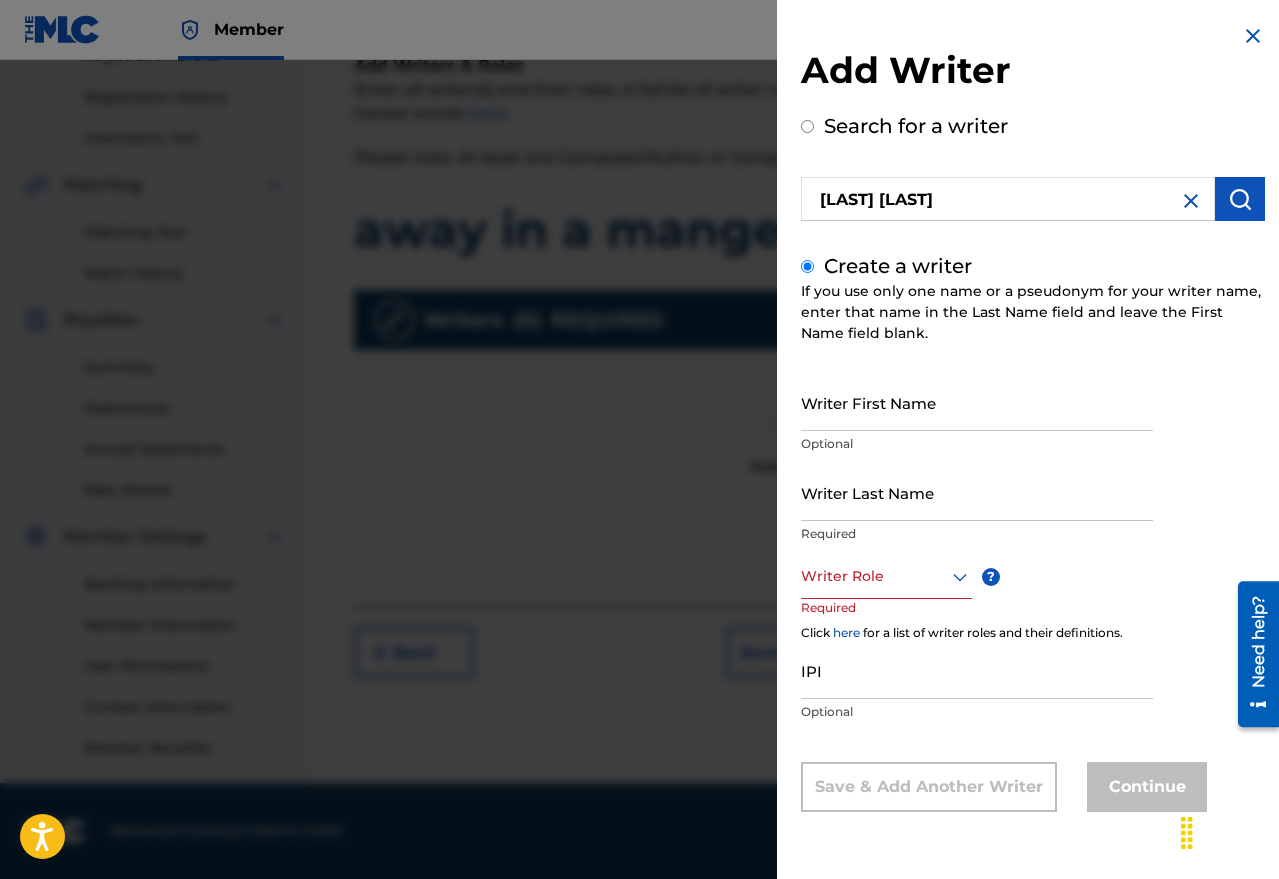 click on "Writer First Name" at bounding box center (977, 402) 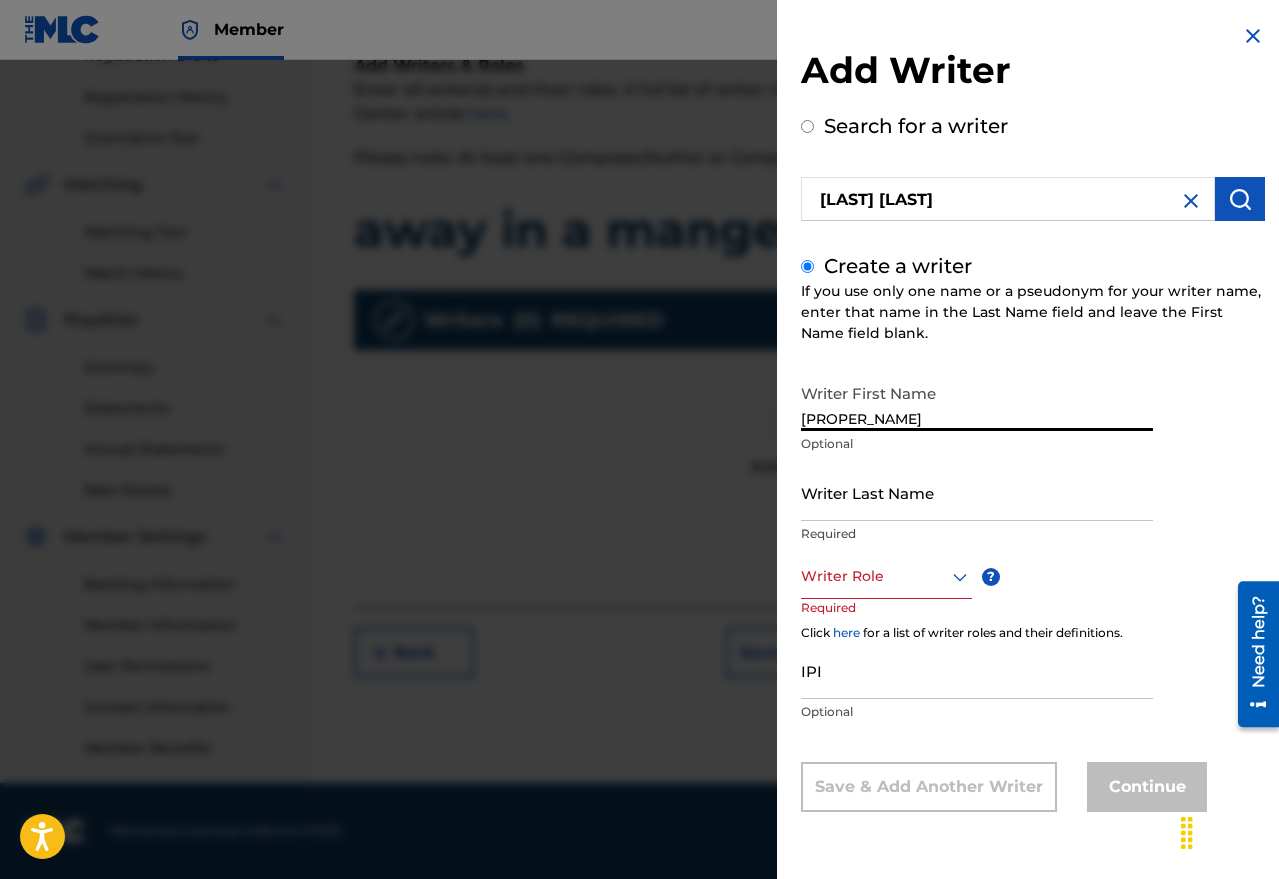 type on "[PROPER_NAME]" 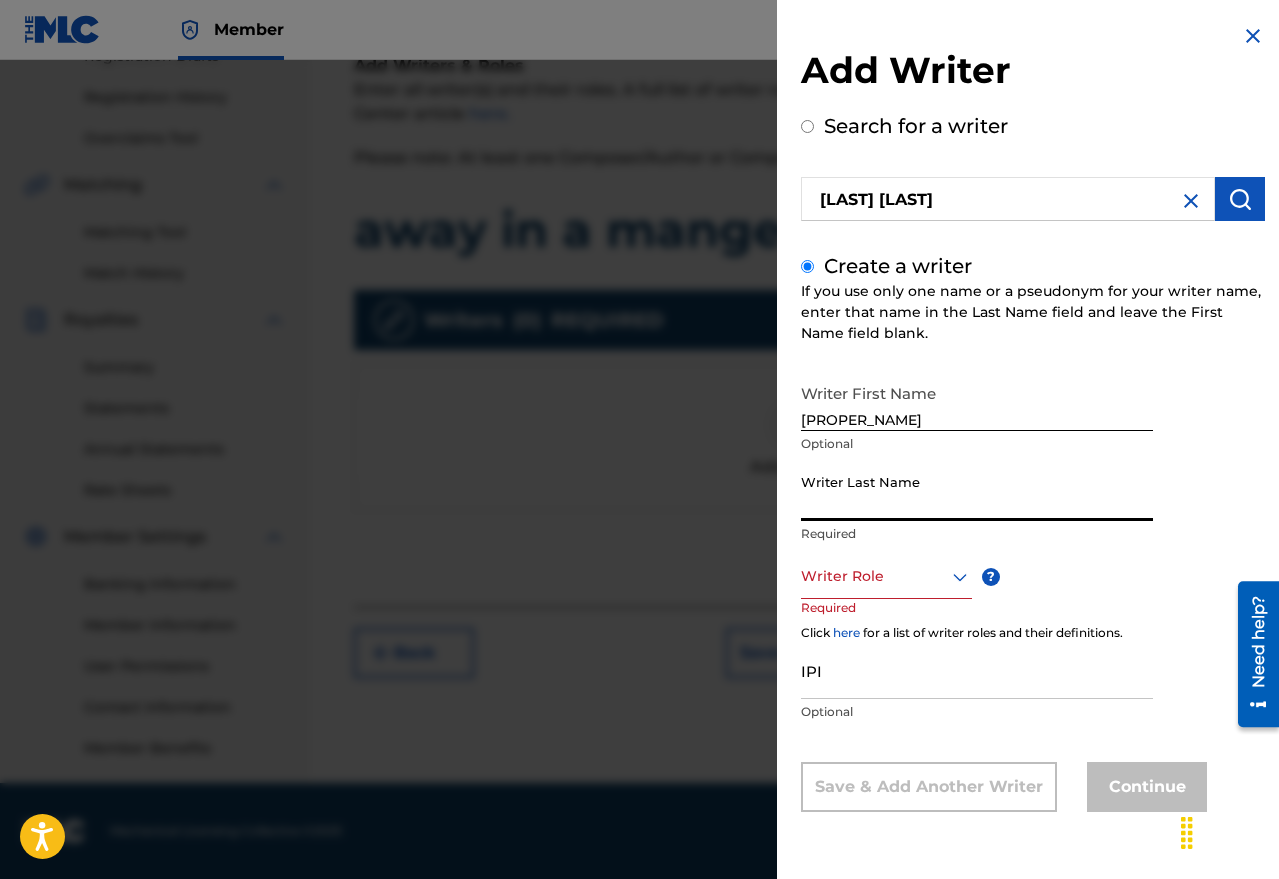 click on "Writer Last Name" at bounding box center [977, 492] 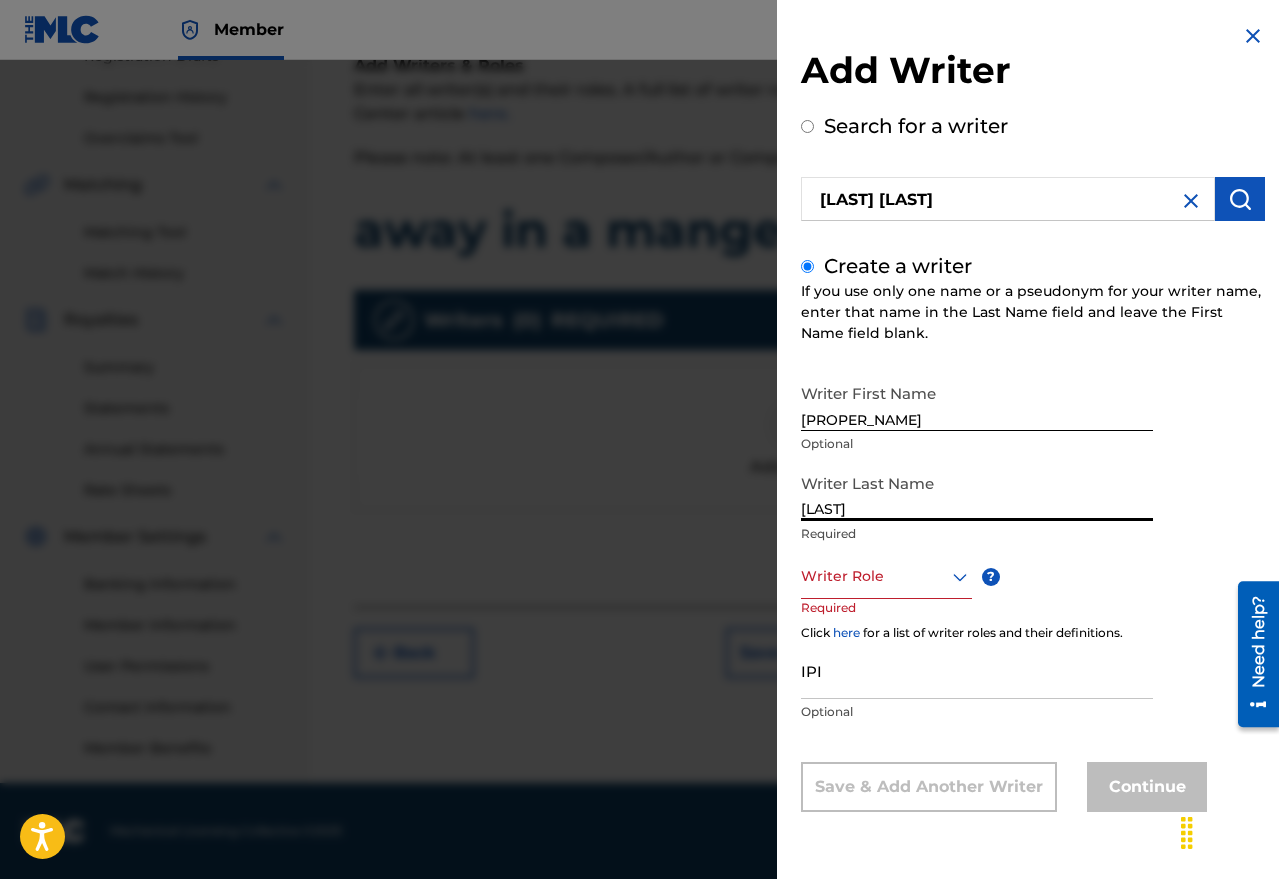 type on "[LAST]" 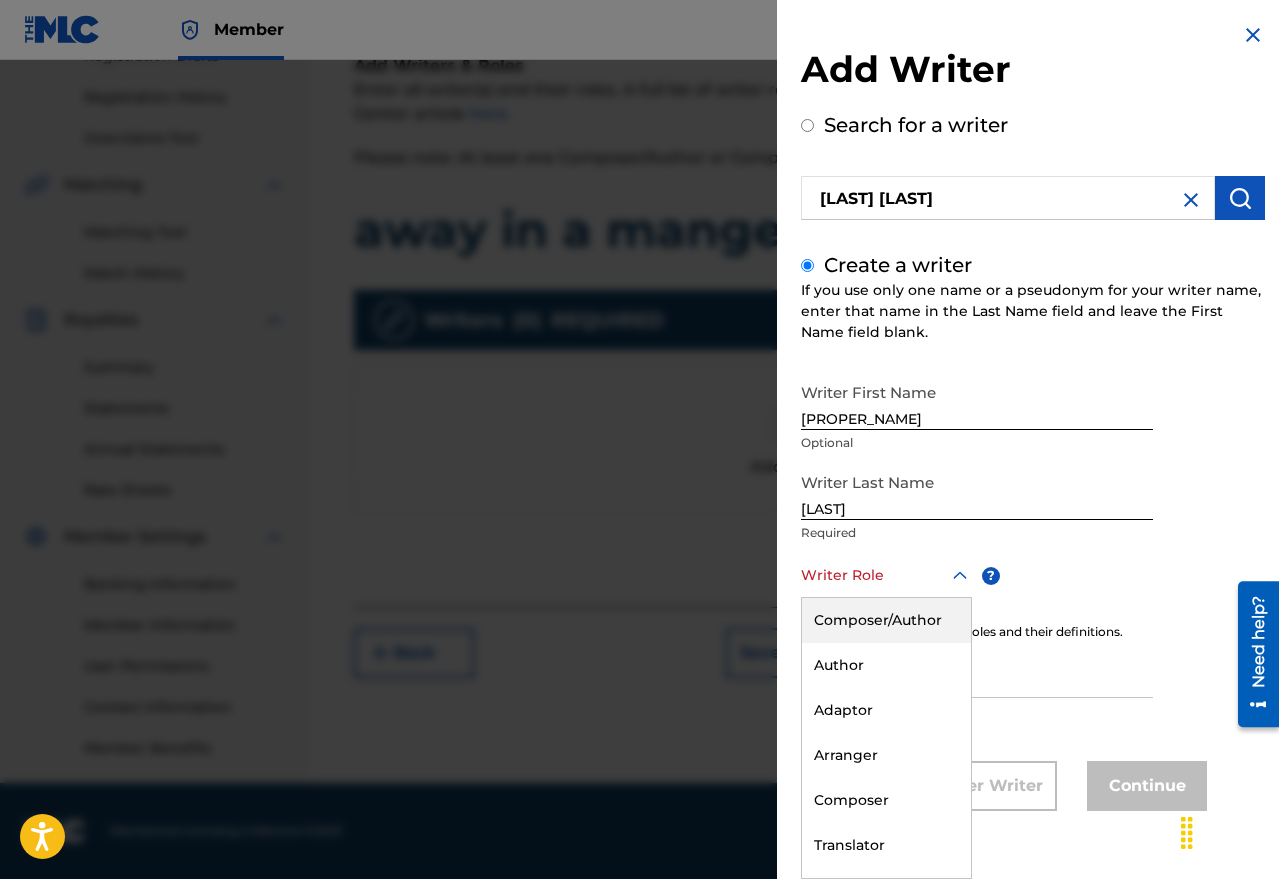 click on "Composer/Author" at bounding box center [886, 620] 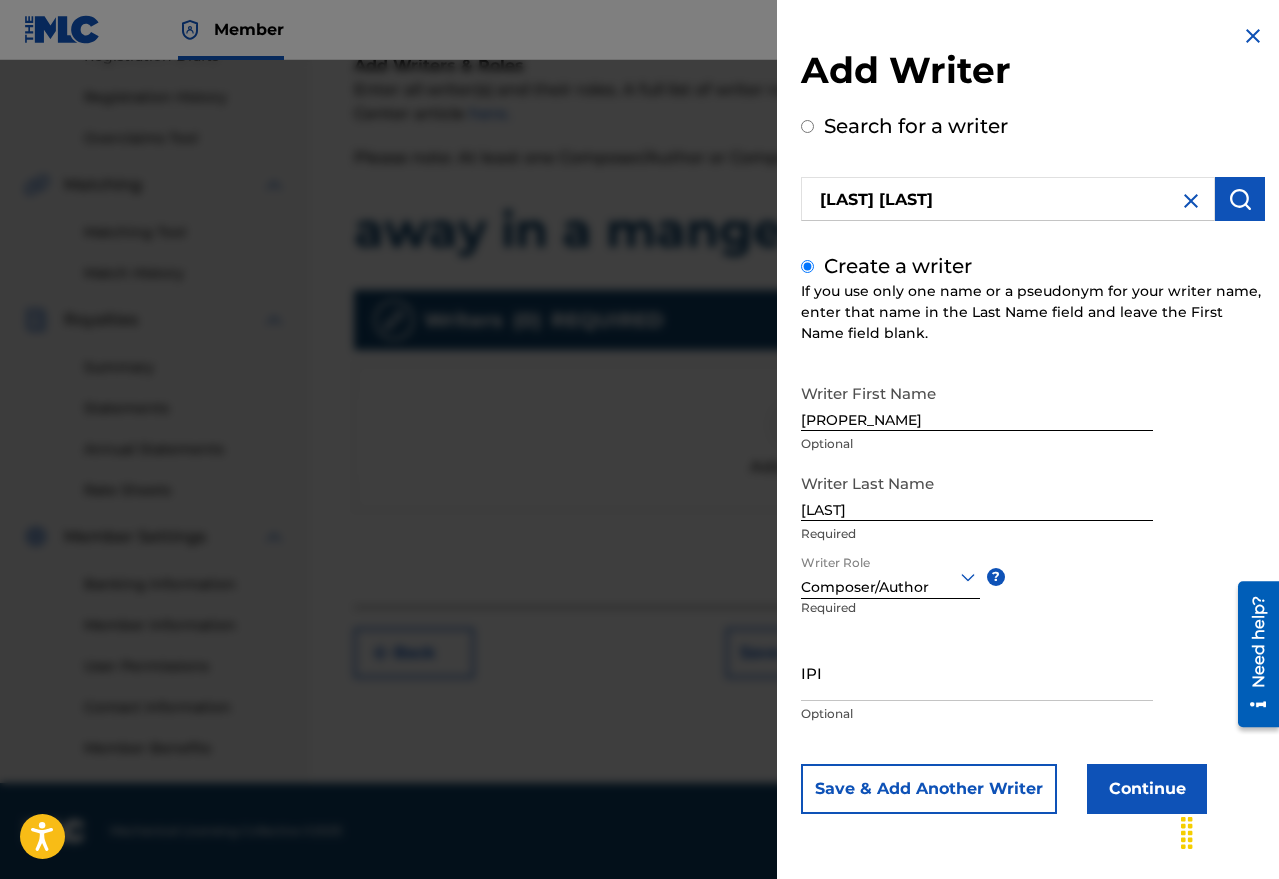 click on "Continue" at bounding box center (1147, 789) 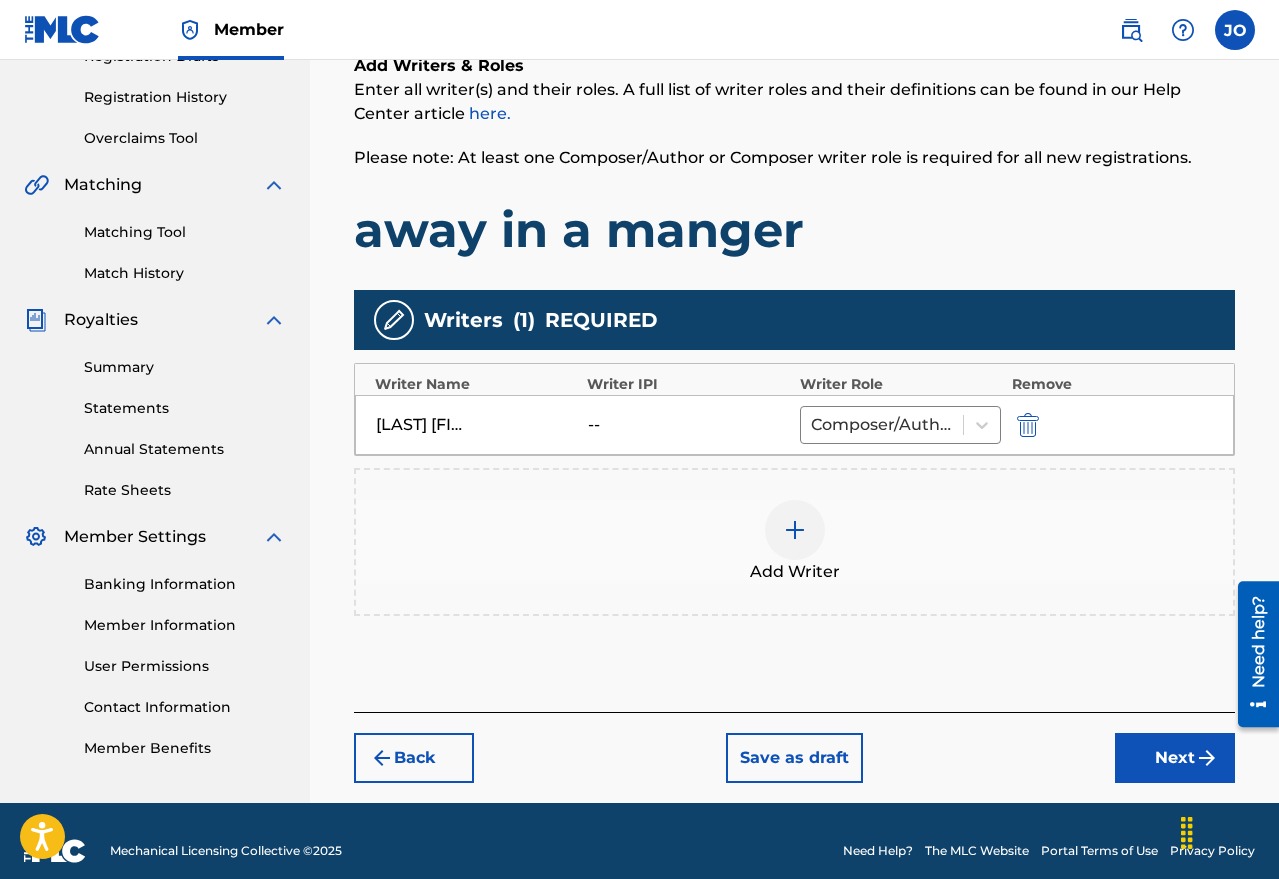 click on "Next" at bounding box center (1175, 758) 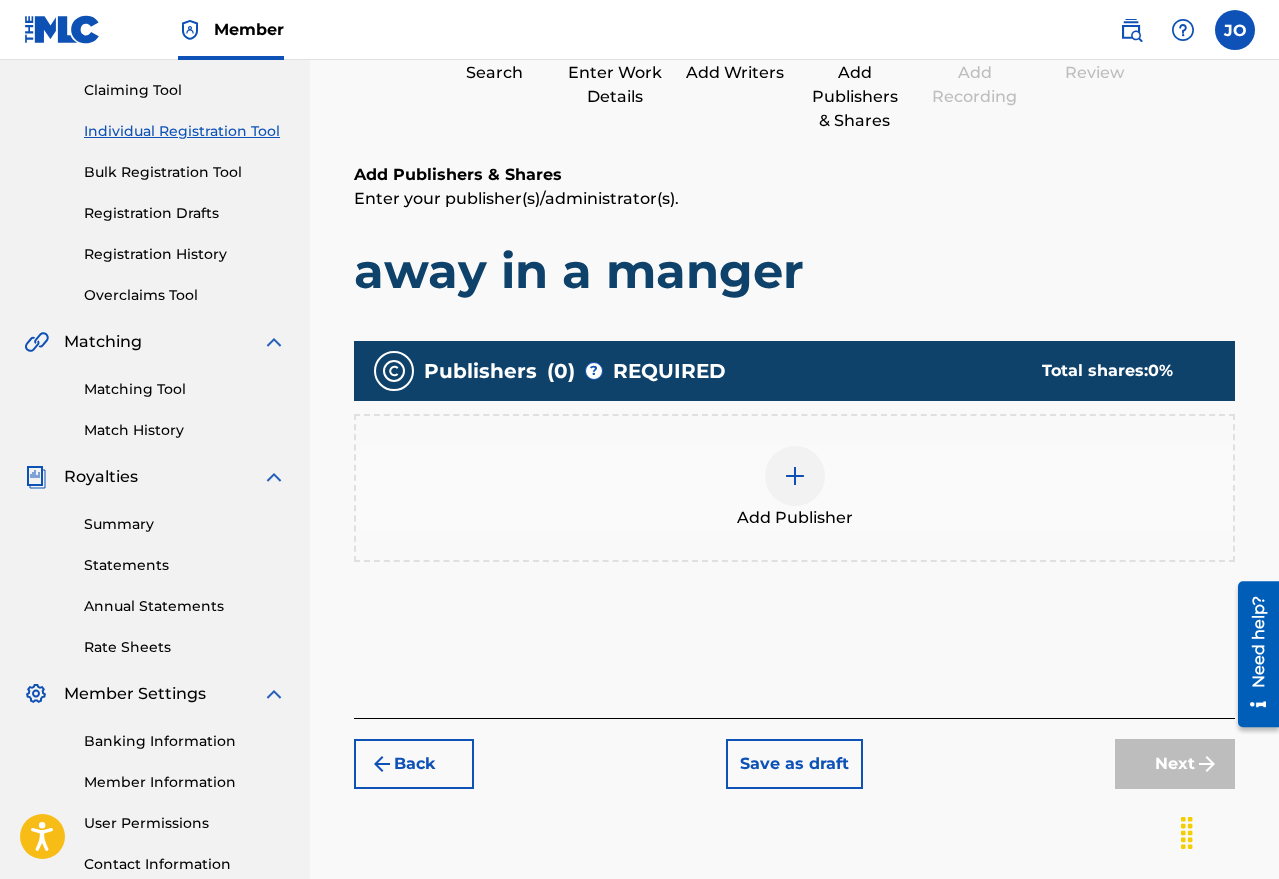 scroll, scrollTop: 90, scrollLeft: 0, axis: vertical 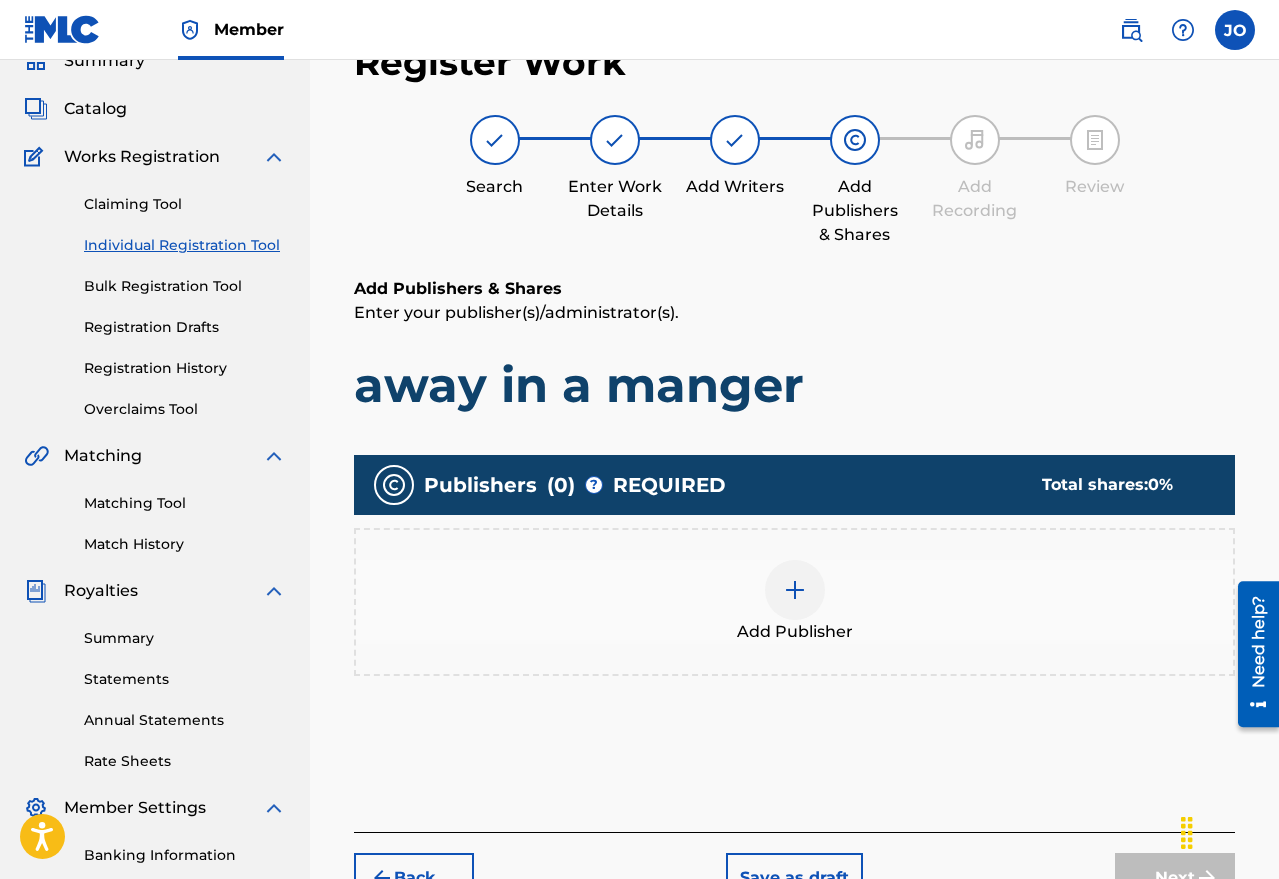 click at bounding box center [795, 590] 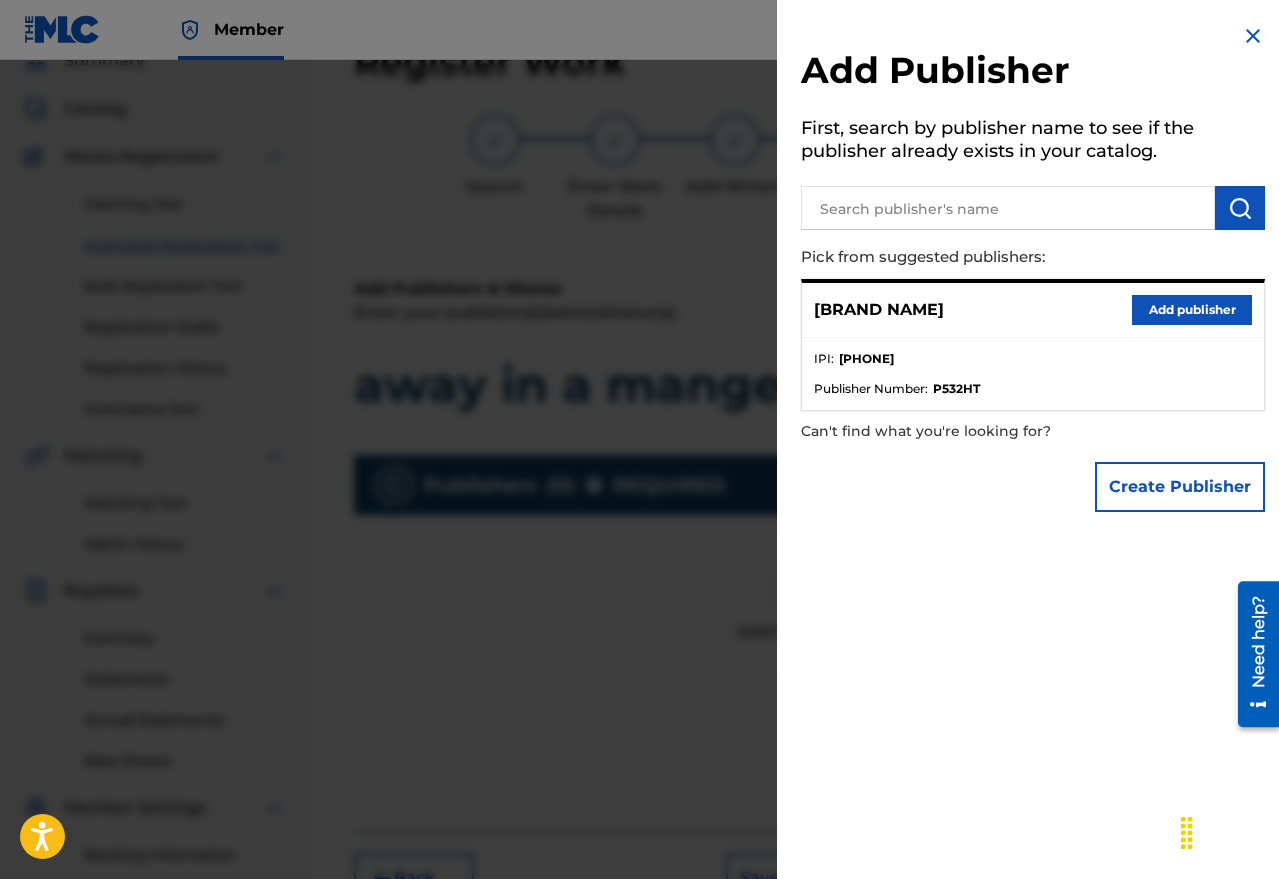click on "Add publisher" at bounding box center (1192, 310) 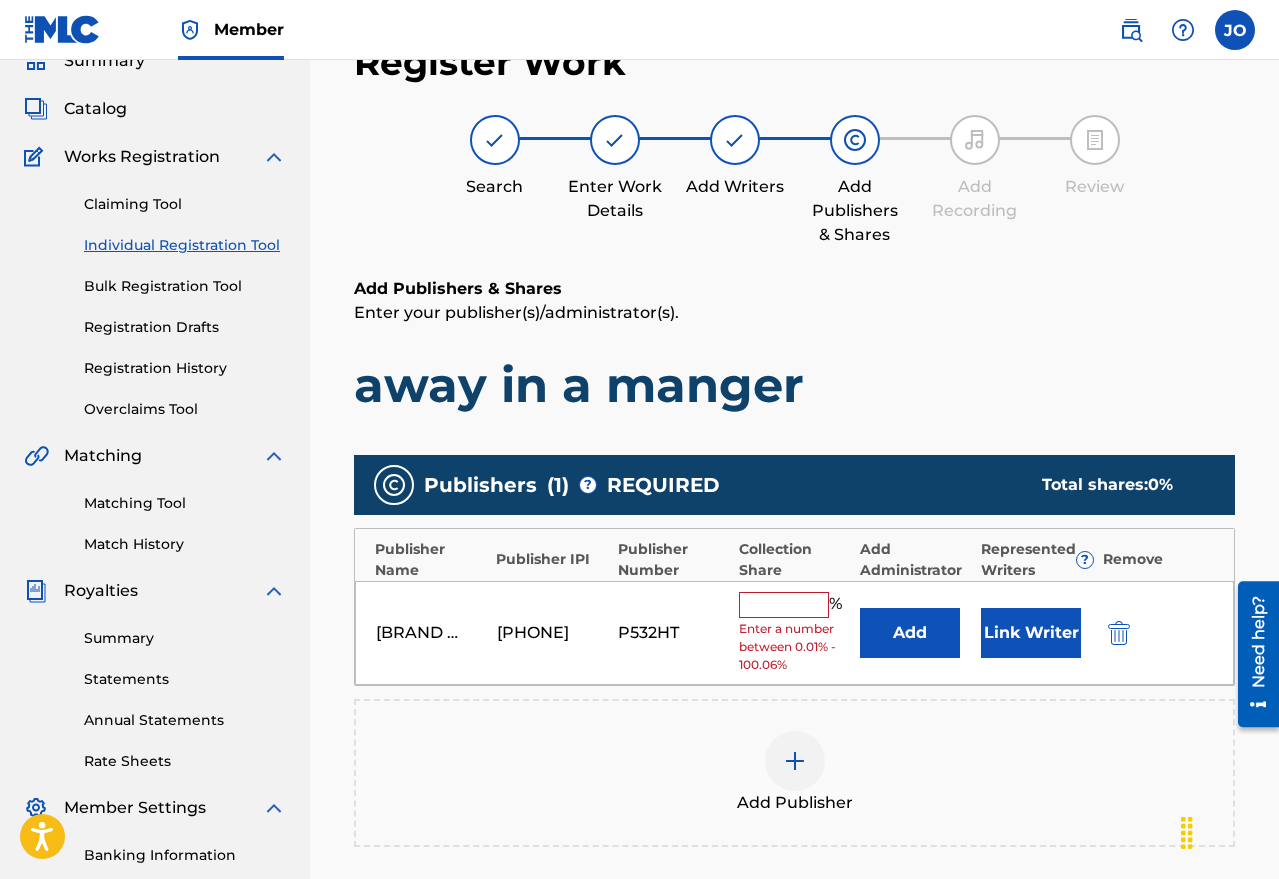 drag, startPoint x: 763, startPoint y: 604, endPoint x: 744, endPoint y: 616, distance: 22.472204 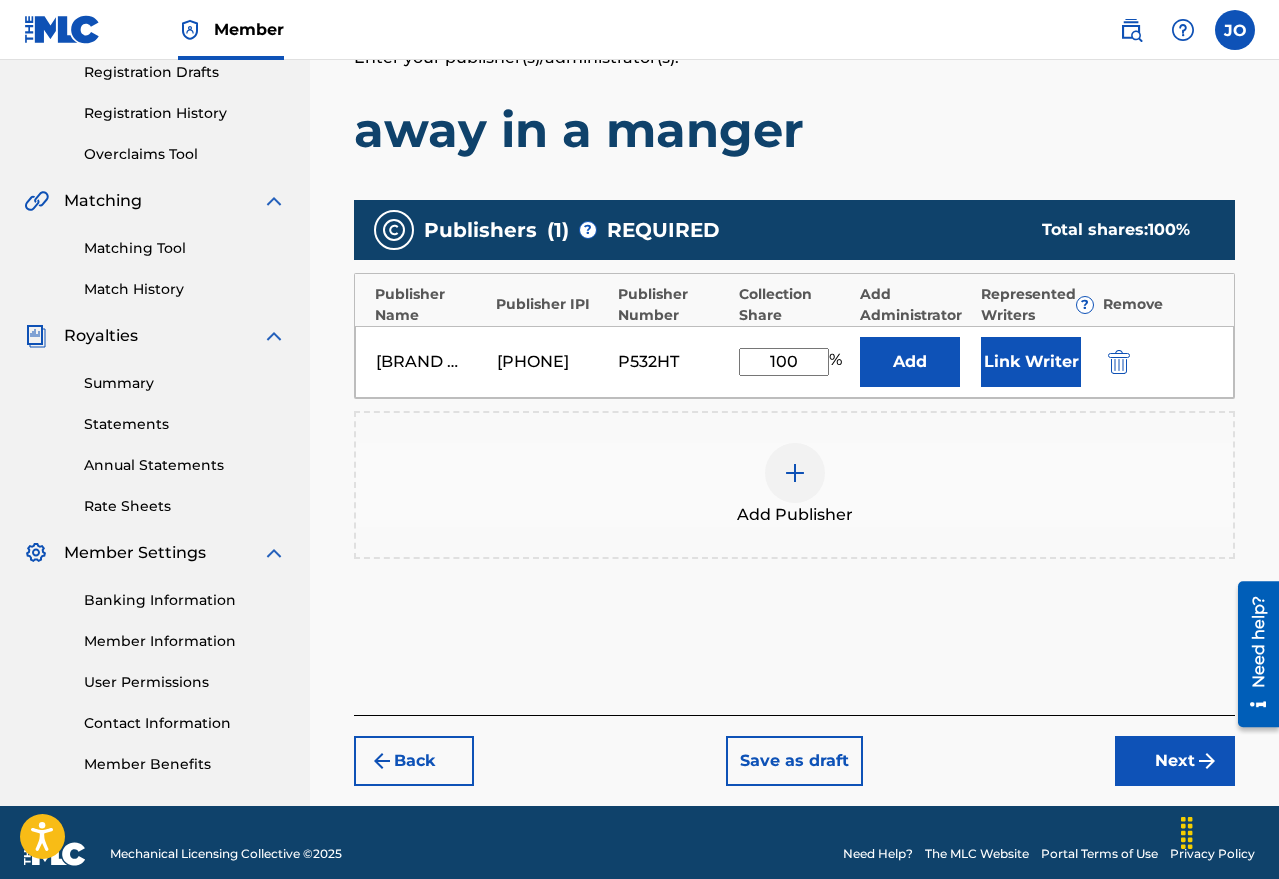 scroll, scrollTop: 368, scrollLeft: 0, axis: vertical 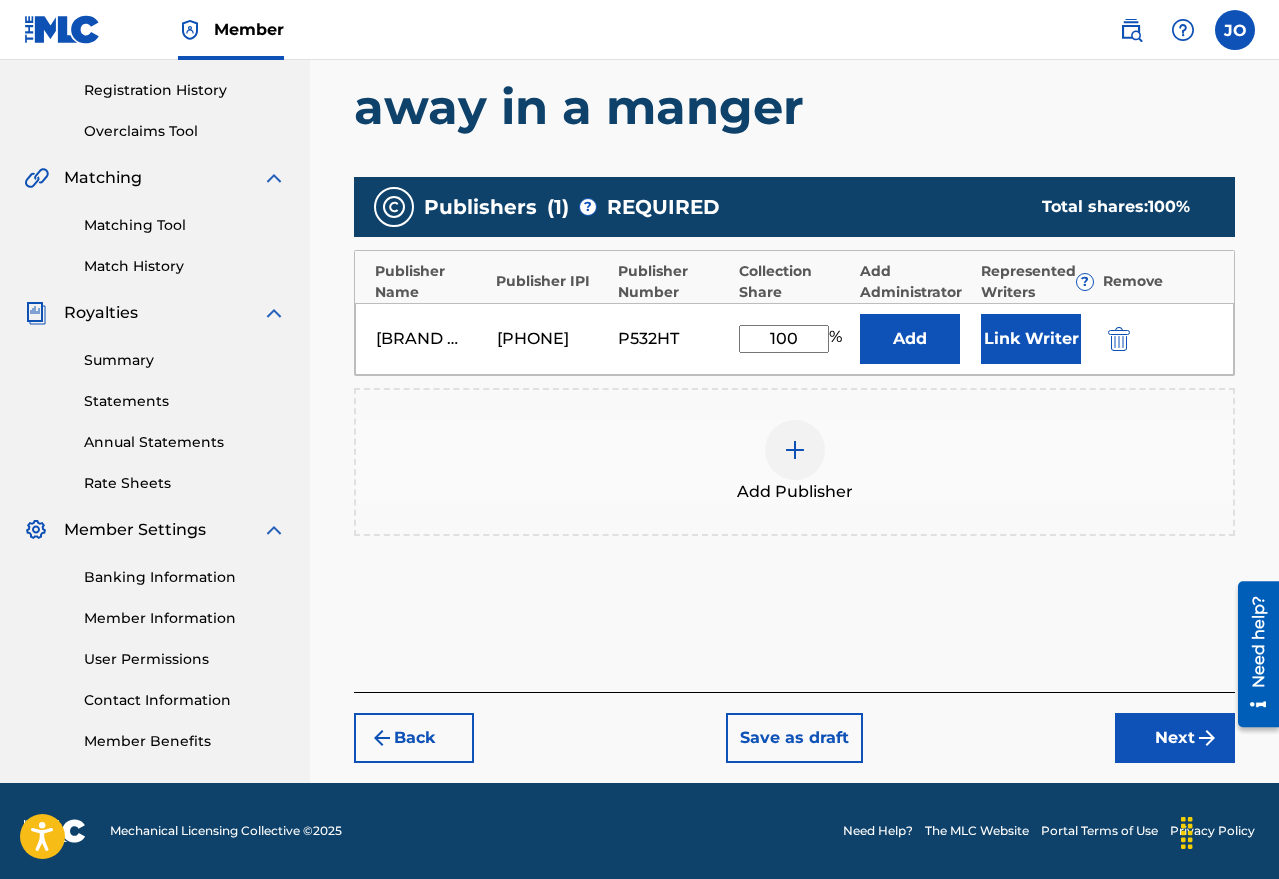 type on "100" 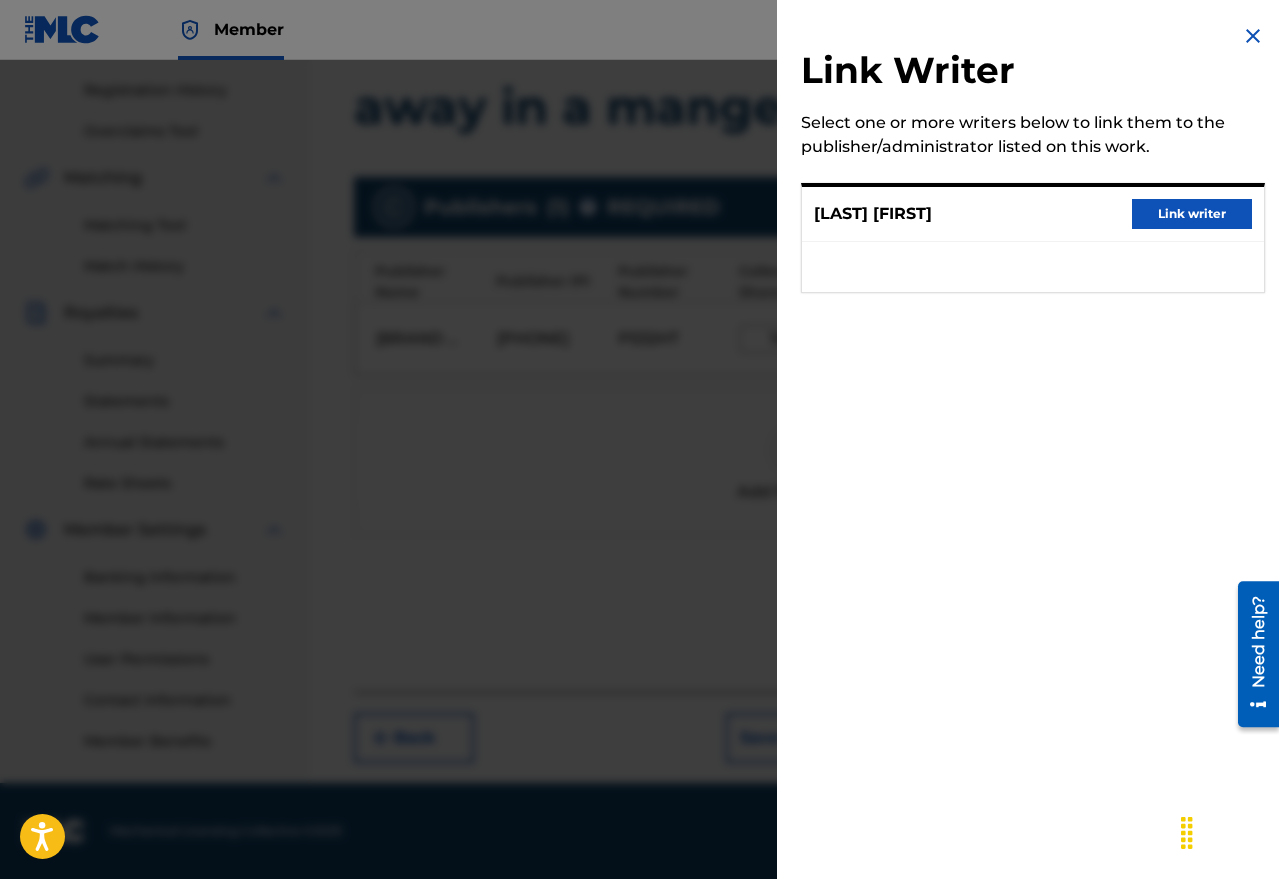 click on "Link writer" at bounding box center (1192, 214) 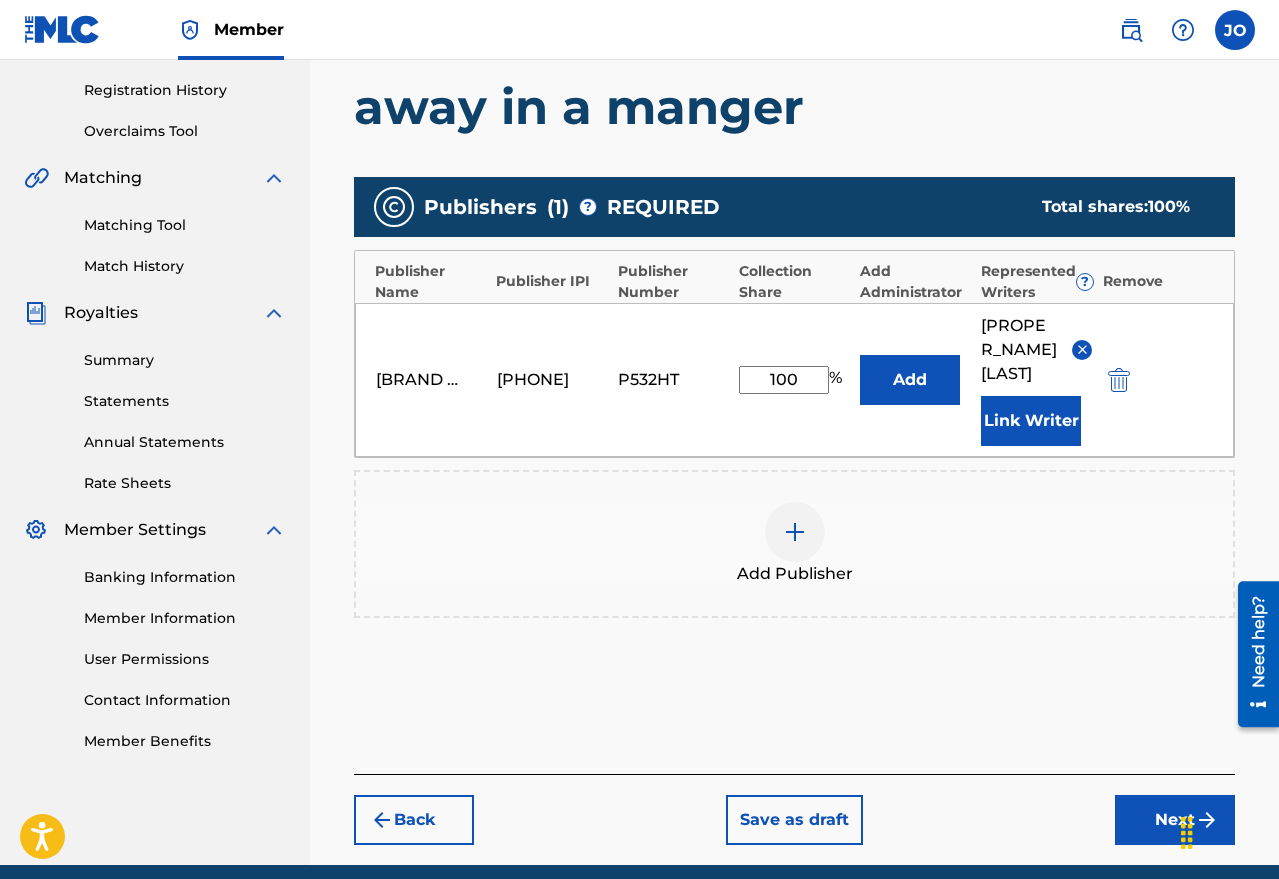 click on "Next" at bounding box center (1175, 820) 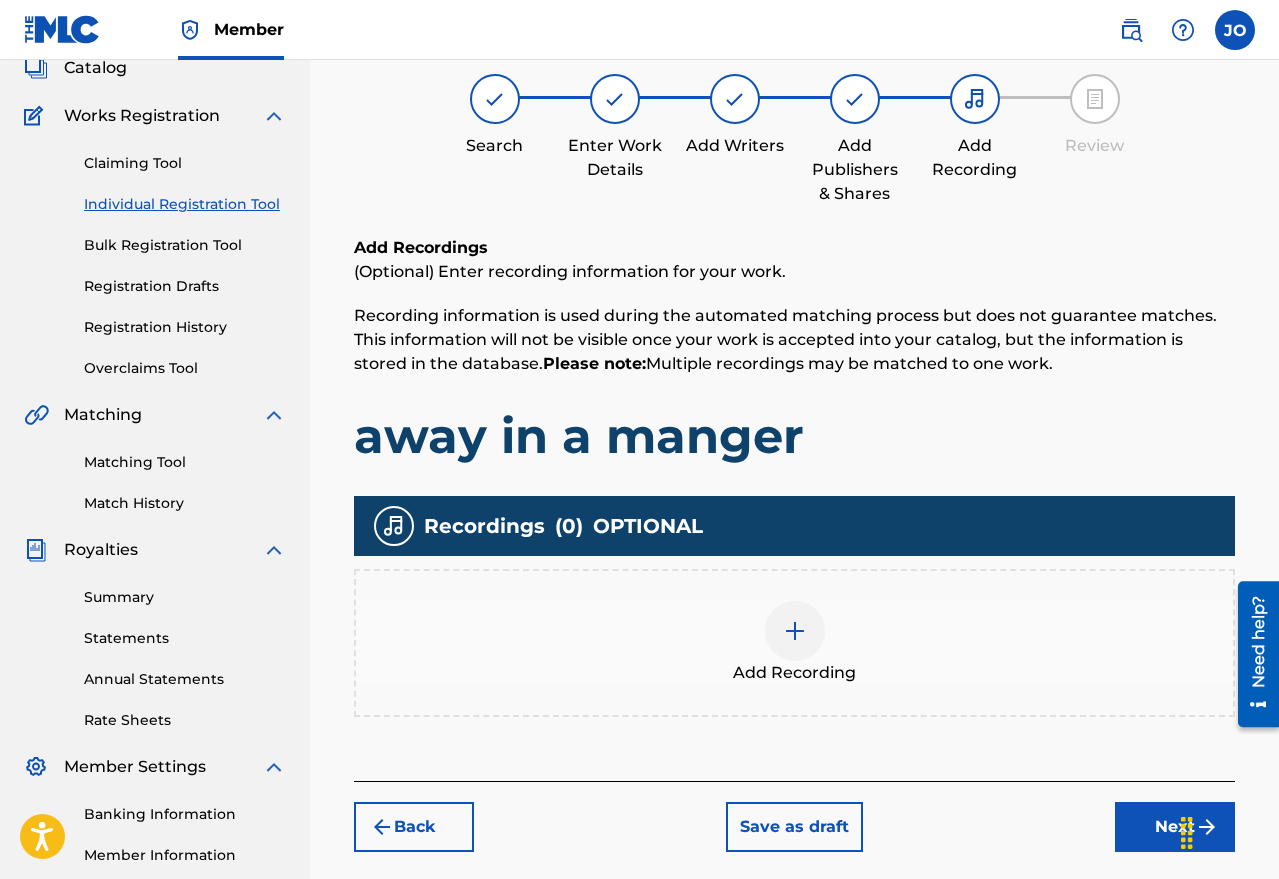 scroll, scrollTop: 90, scrollLeft: 0, axis: vertical 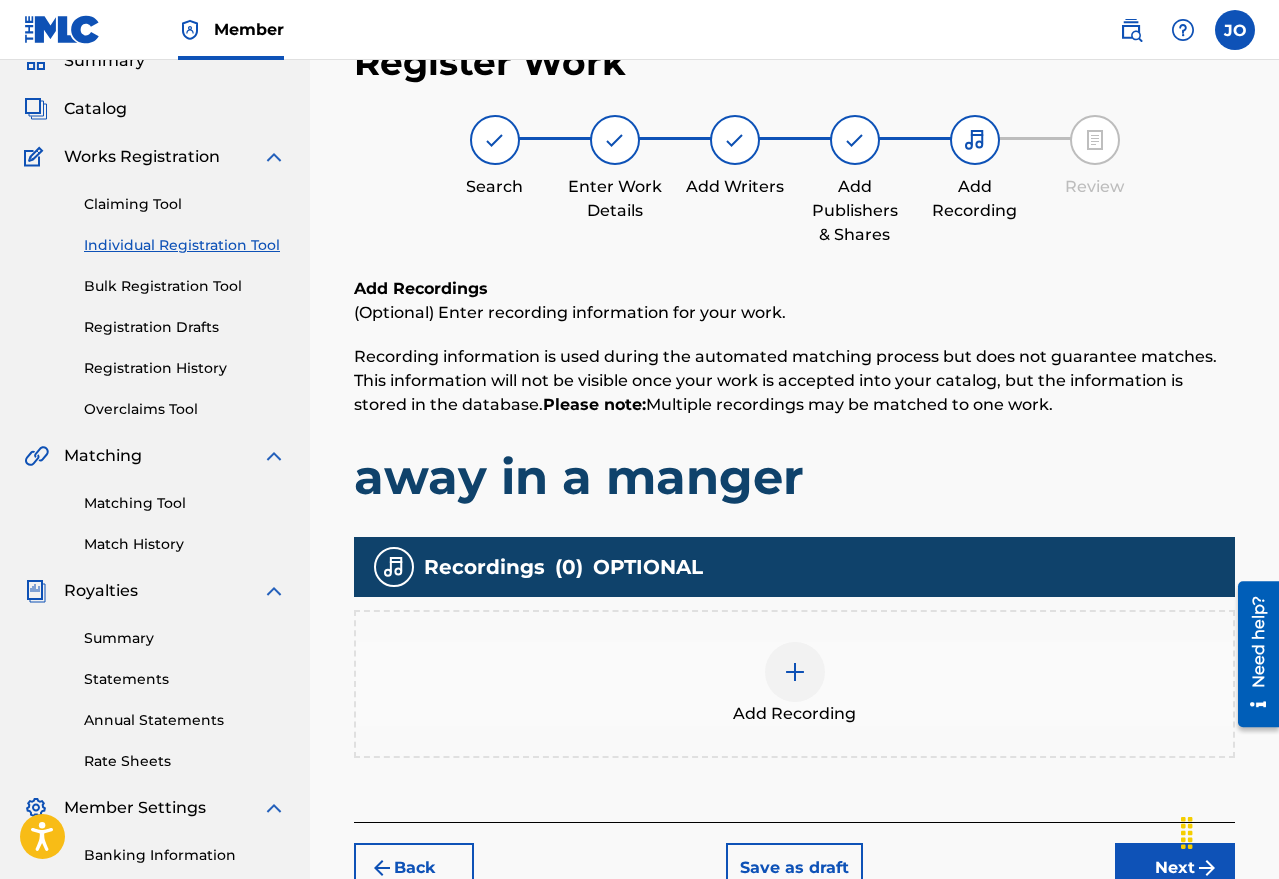 click at bounding box center [795, 672] 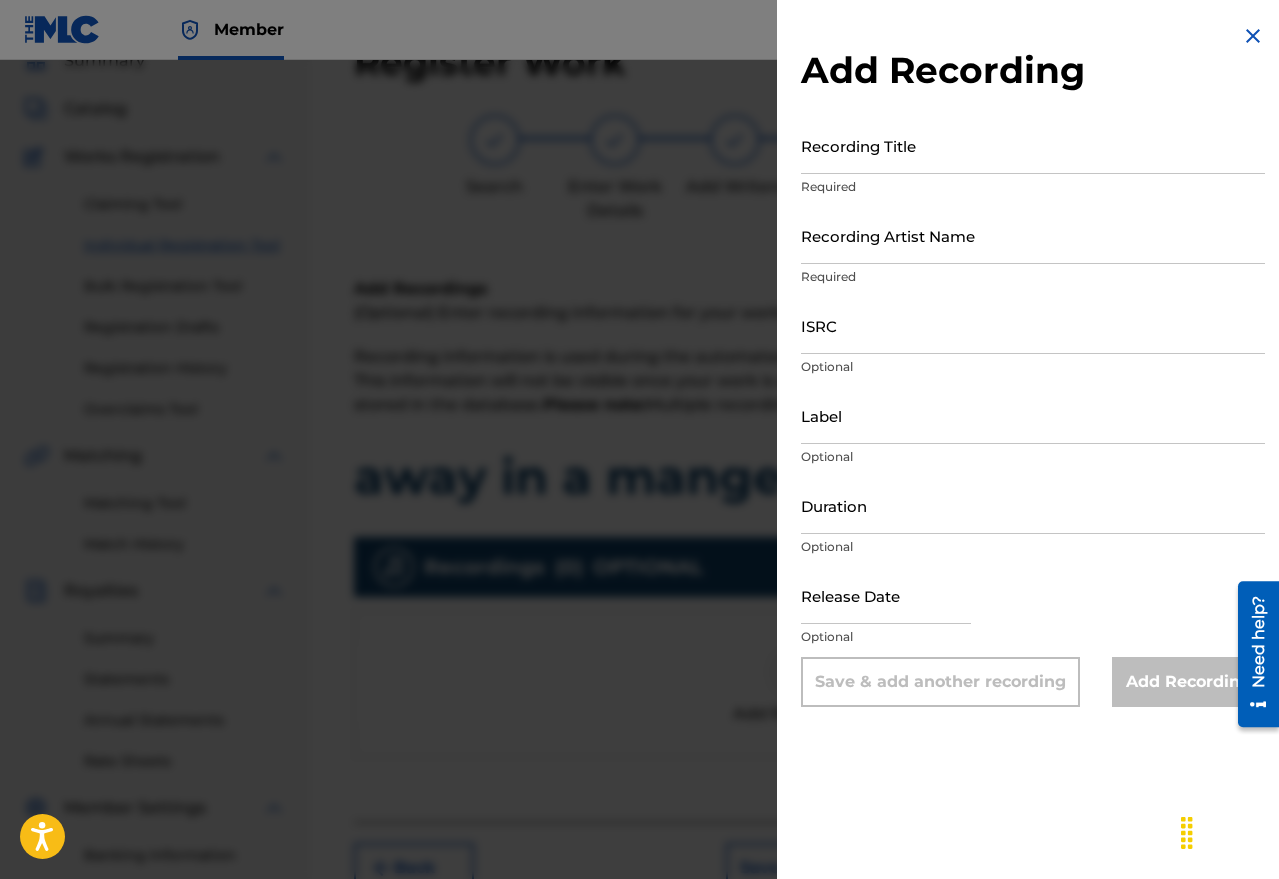 click on "Recording Title" at bounding box center [1033, 145] 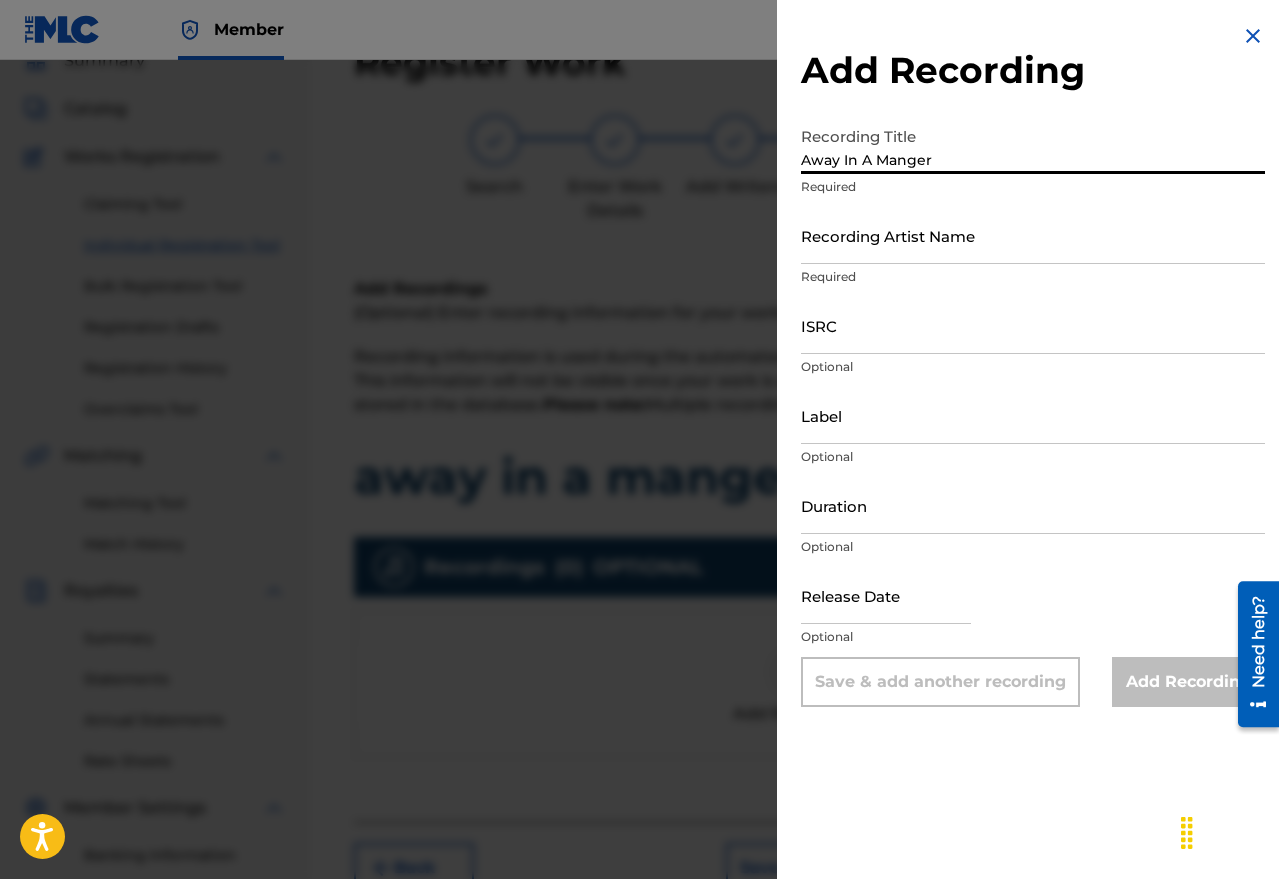 type on "Away In A Manger" 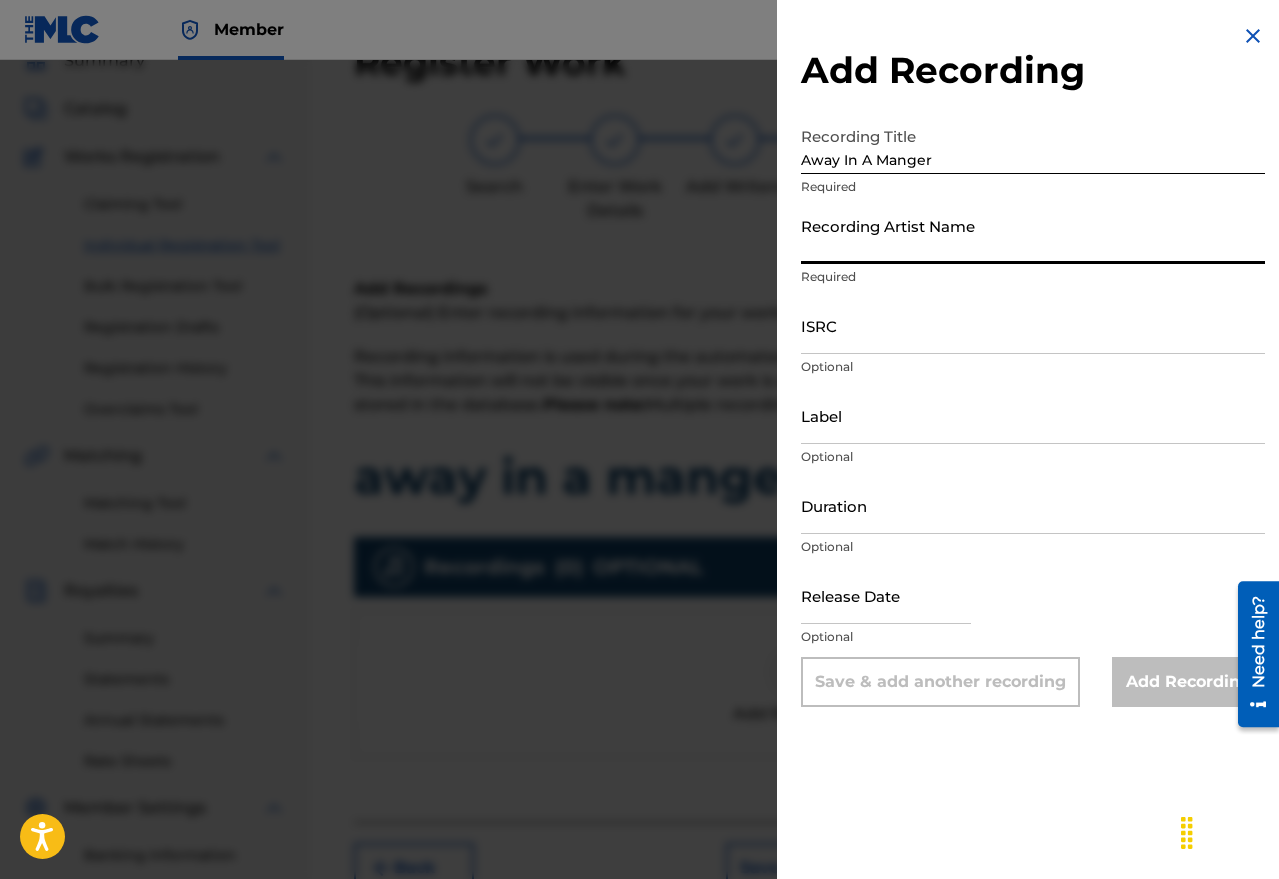click on "Recording Artist Name" at bounding box center [1033, 235] 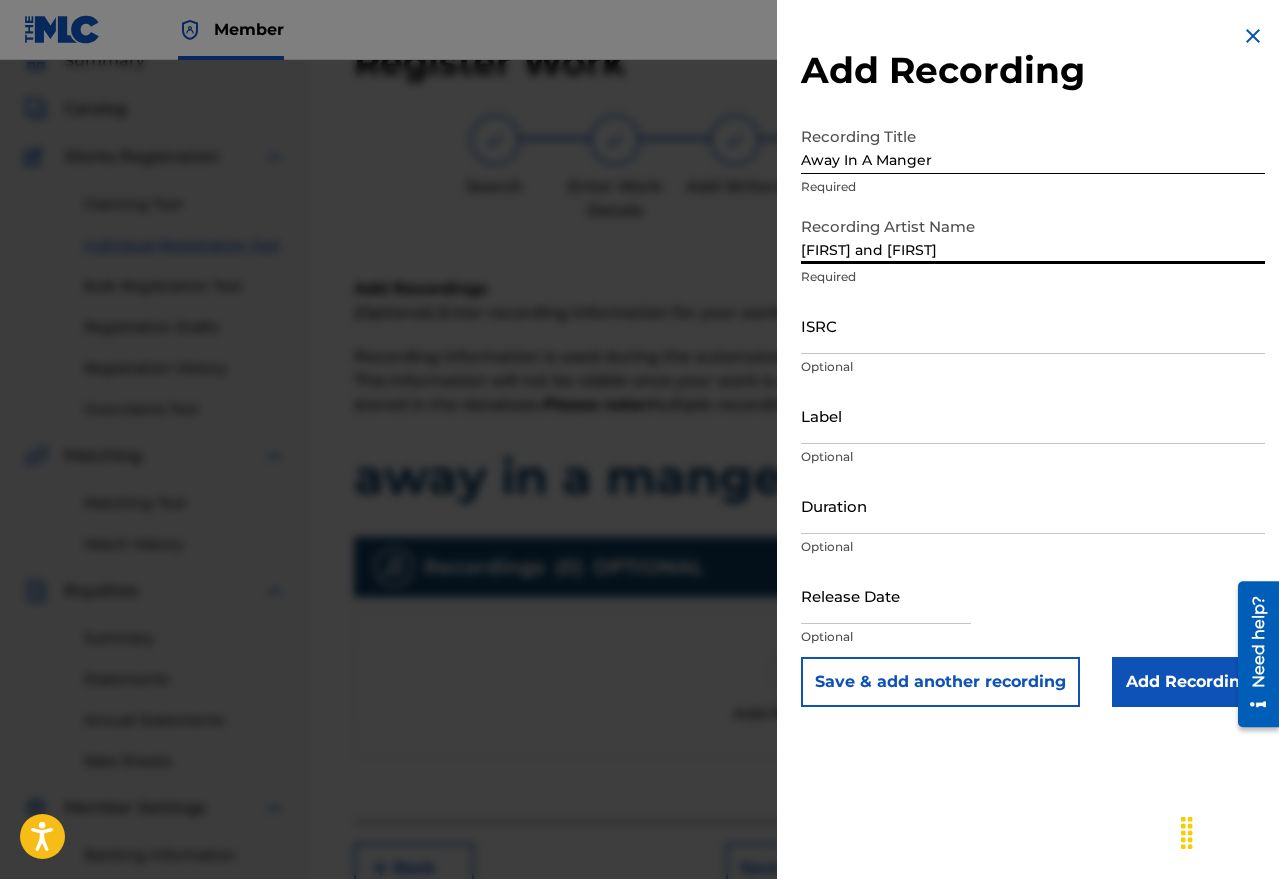 type on "[FIRST] and [FIRST]" 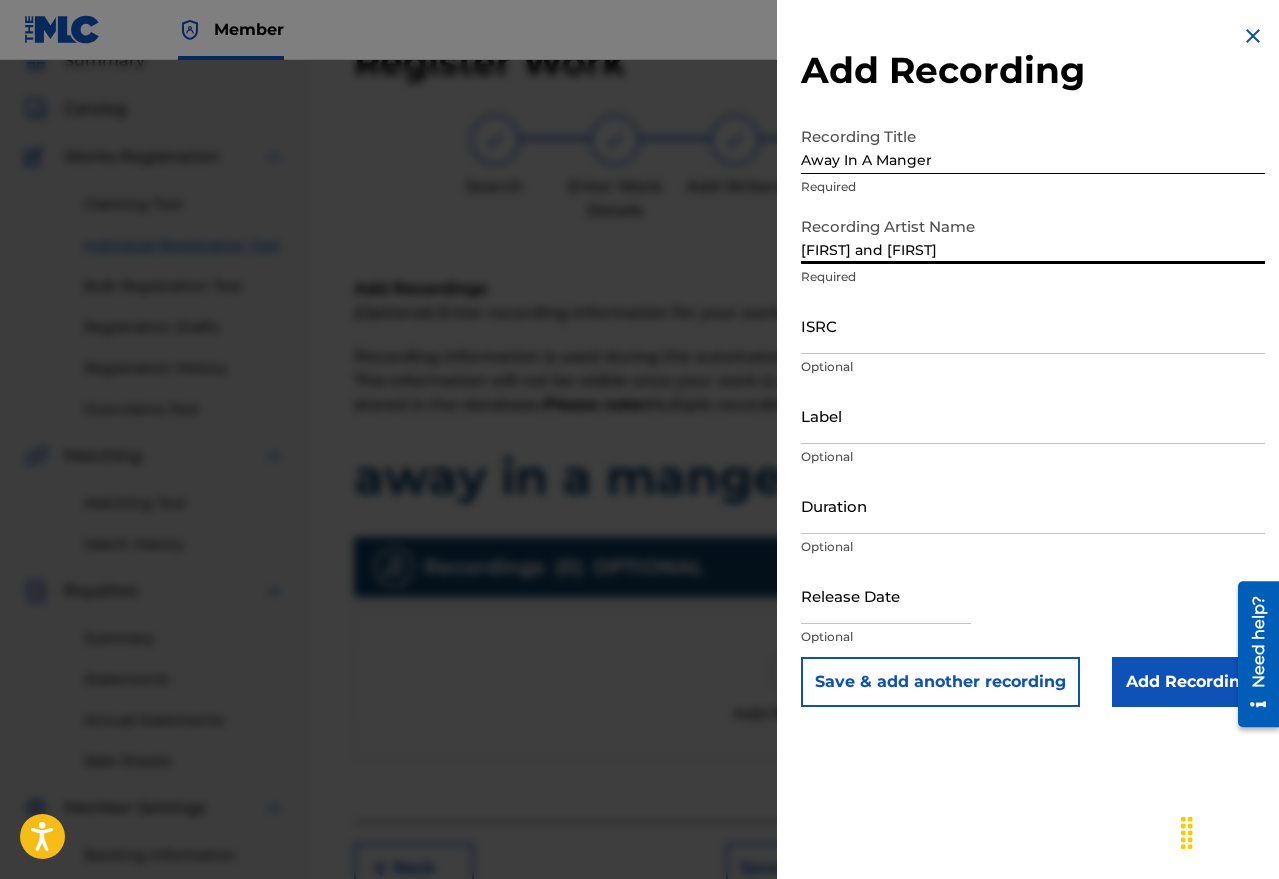 click on "ISRC" at bounding box center [1033, 325] 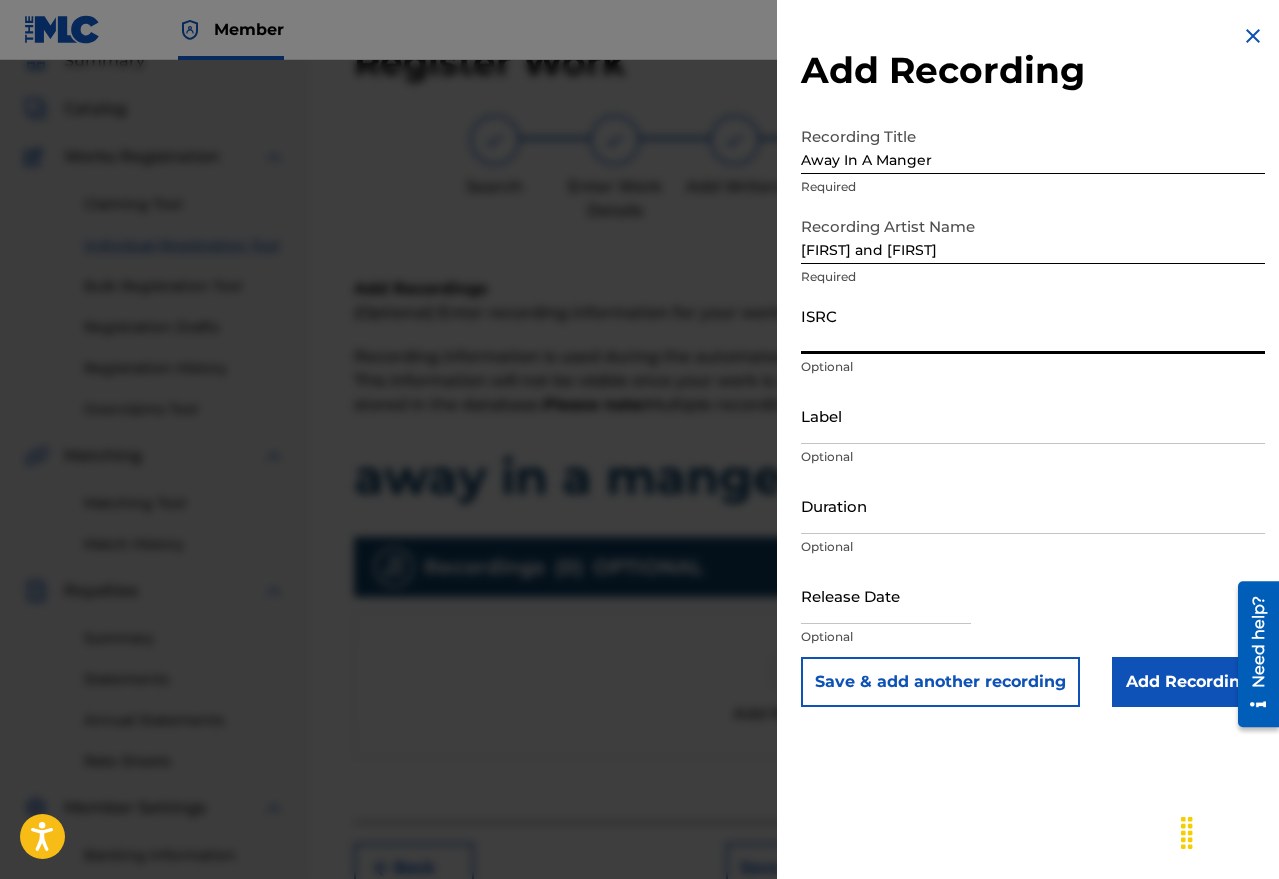 paste on "[LICENSE_PLATE]" 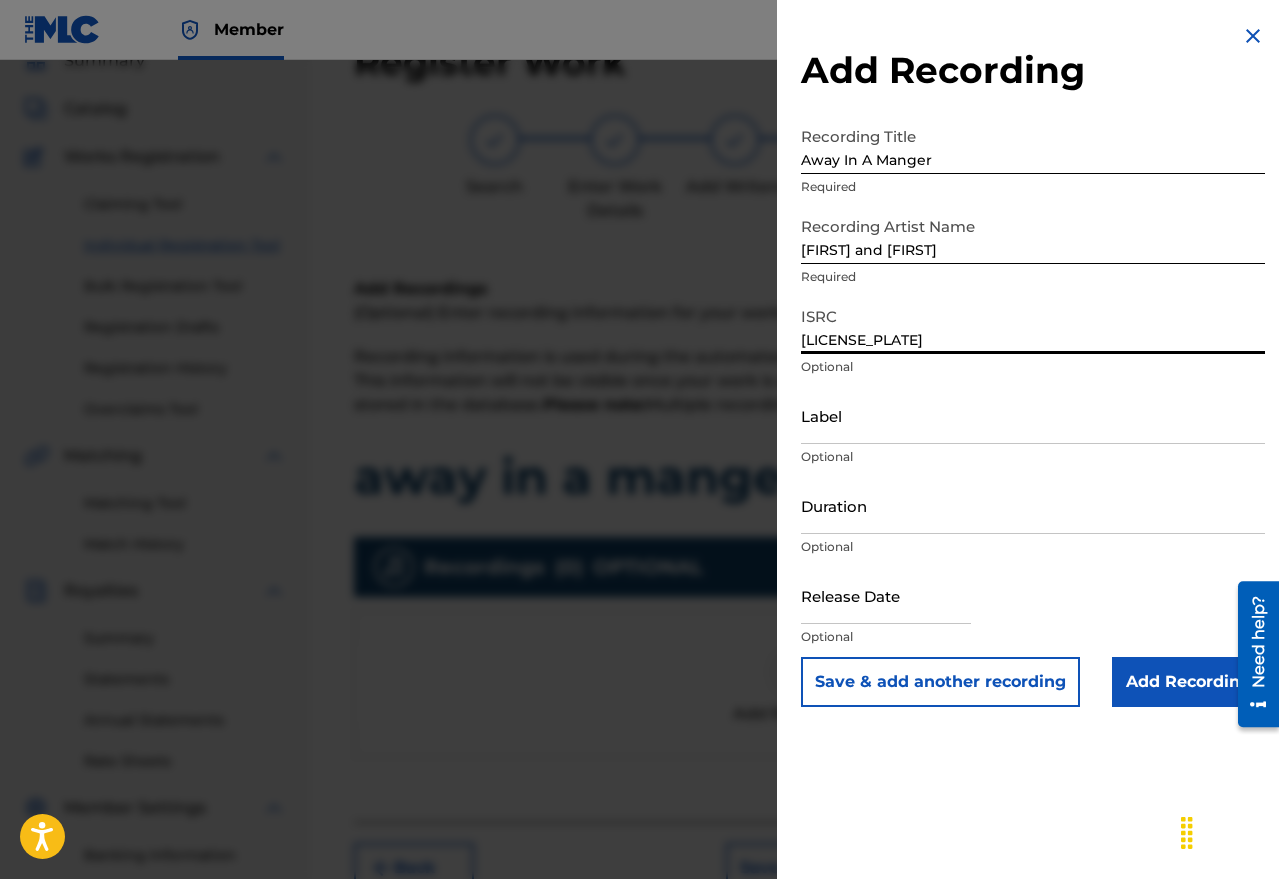 type on "[LICENSE_PLATE]" 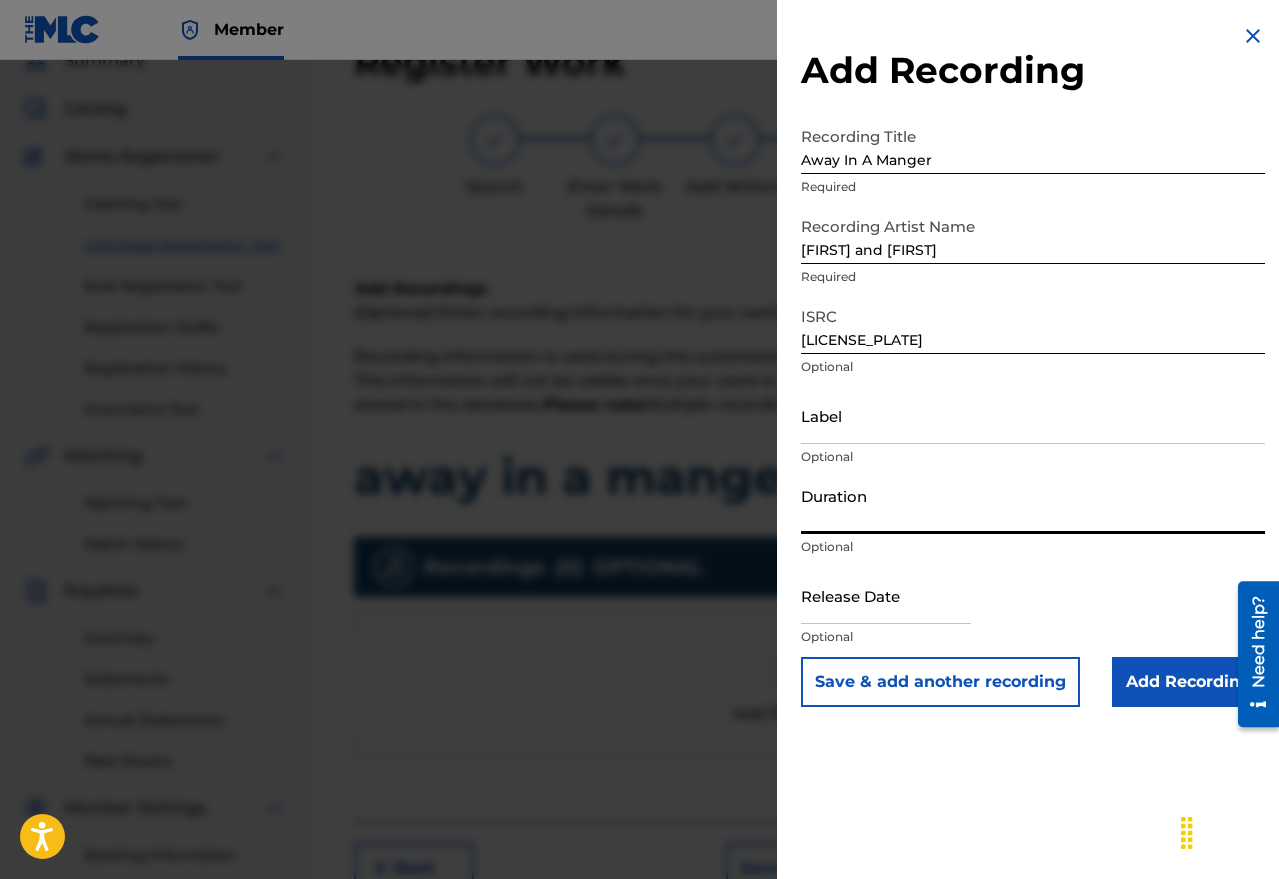 click on "Duration" at bounding box center (1033, 505) 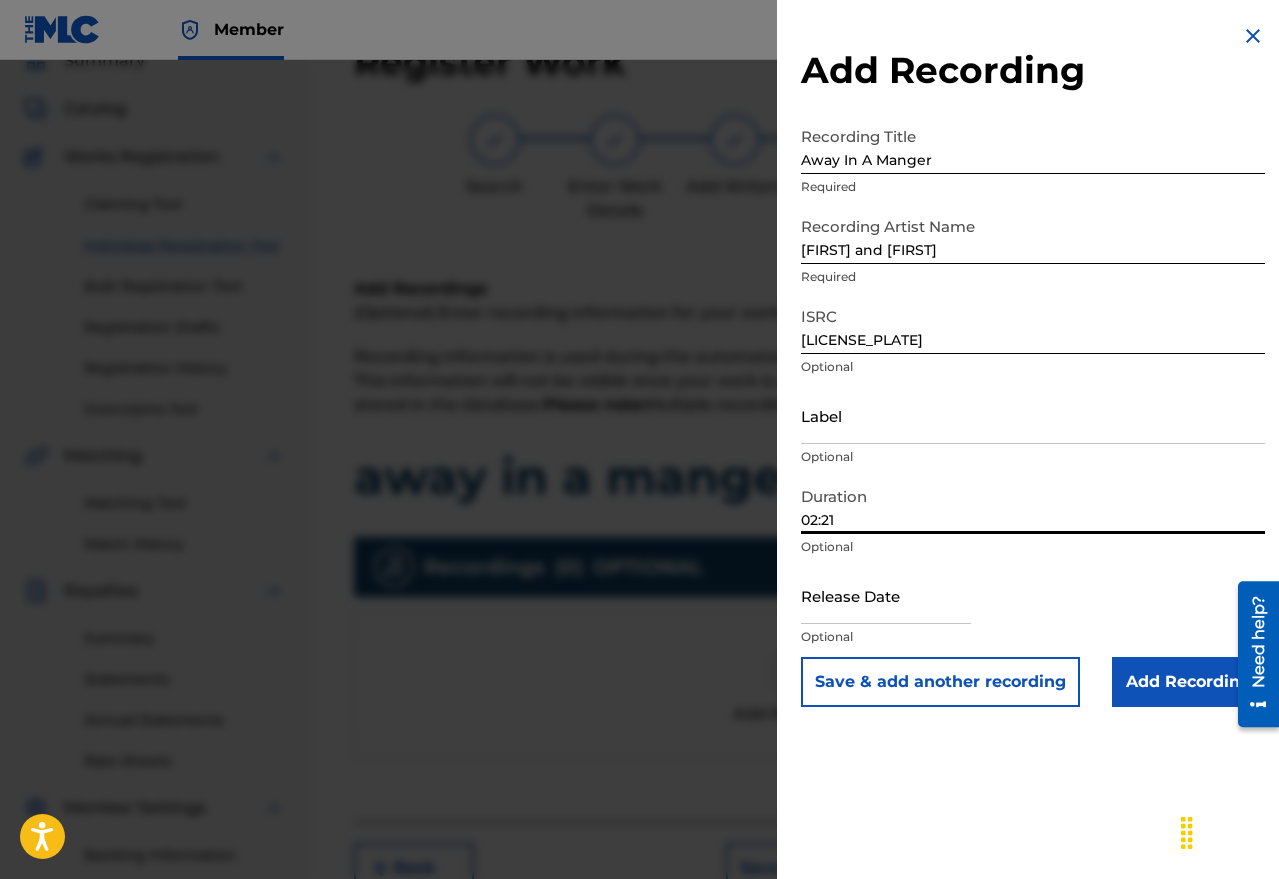 type on "02:21" 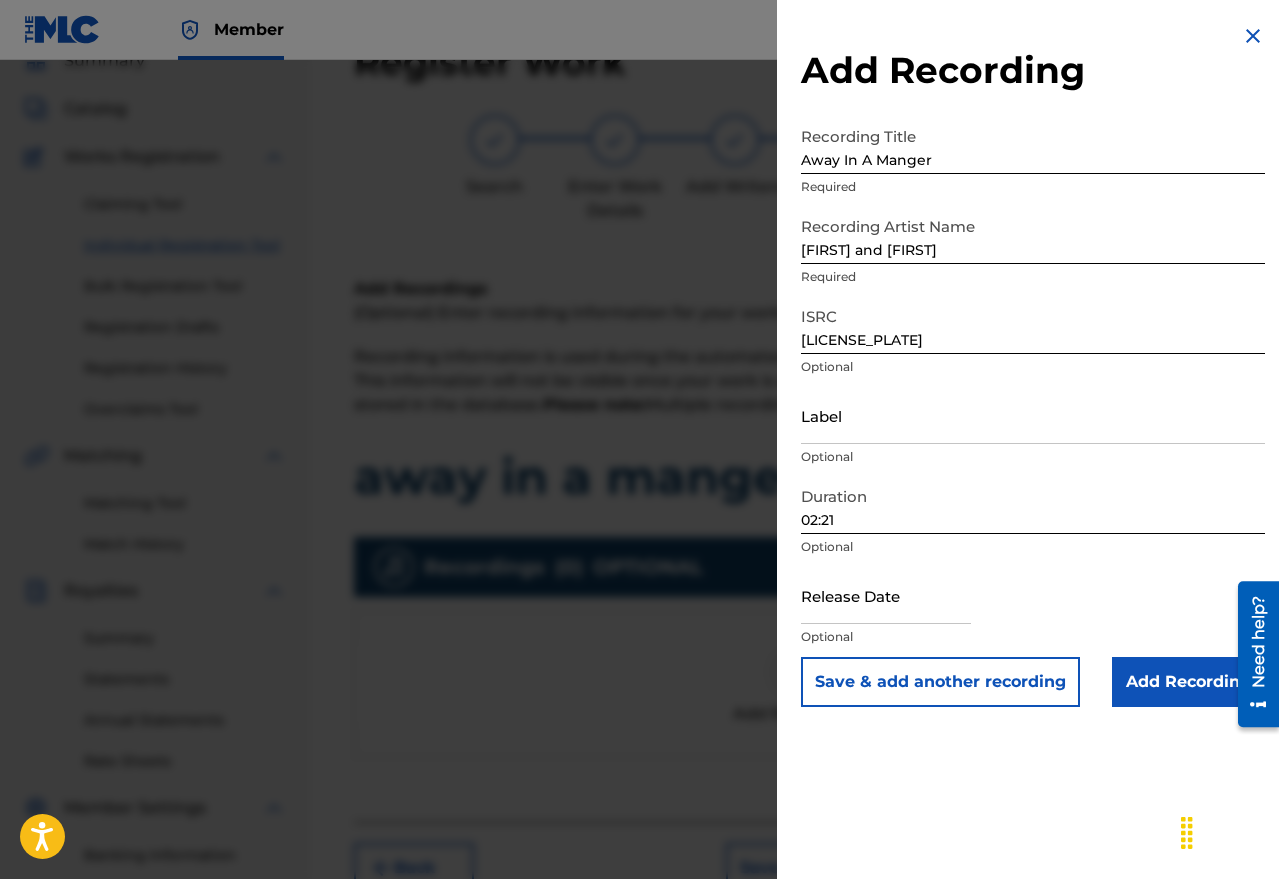 click at bounding box center [886, 595] 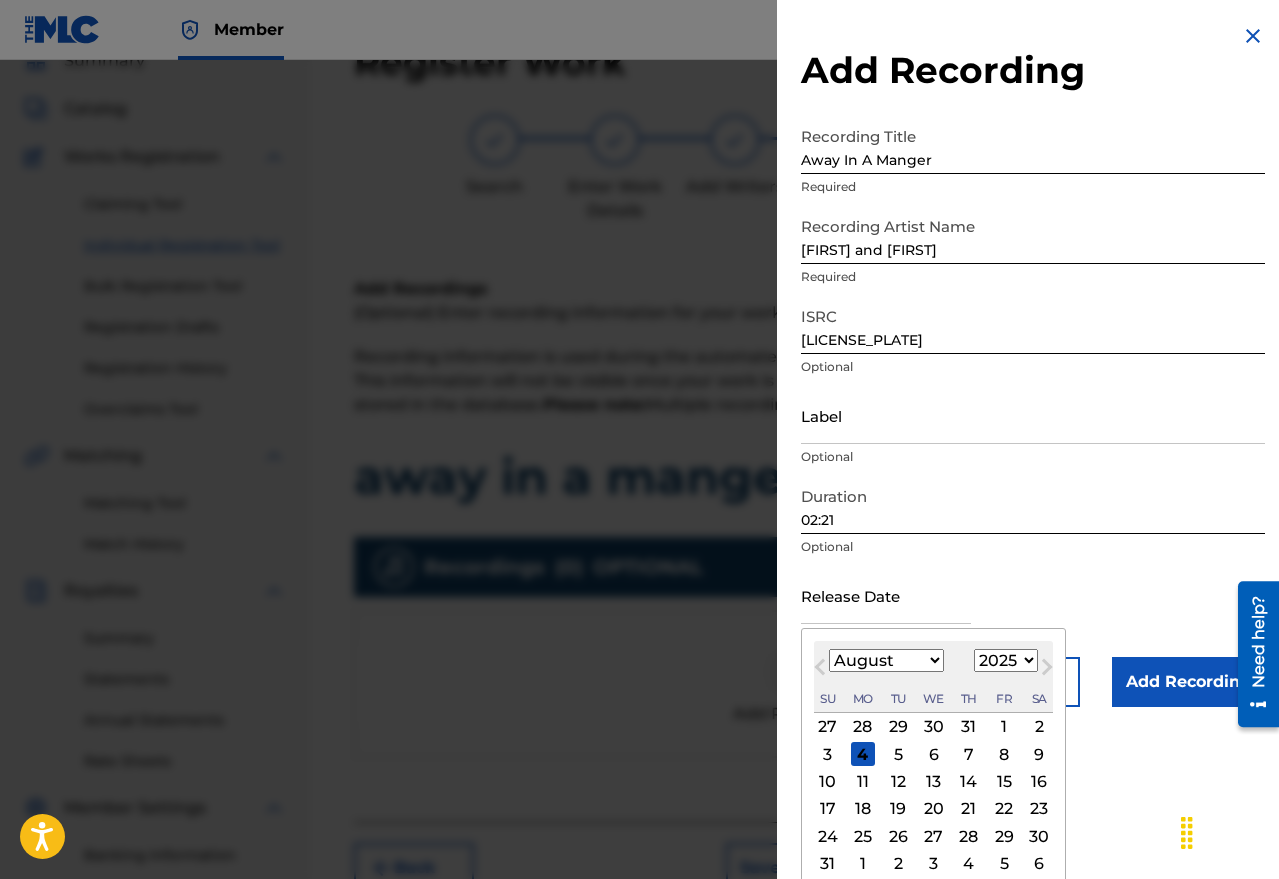 click on "Next Month" at bounding box center [1047, 671] 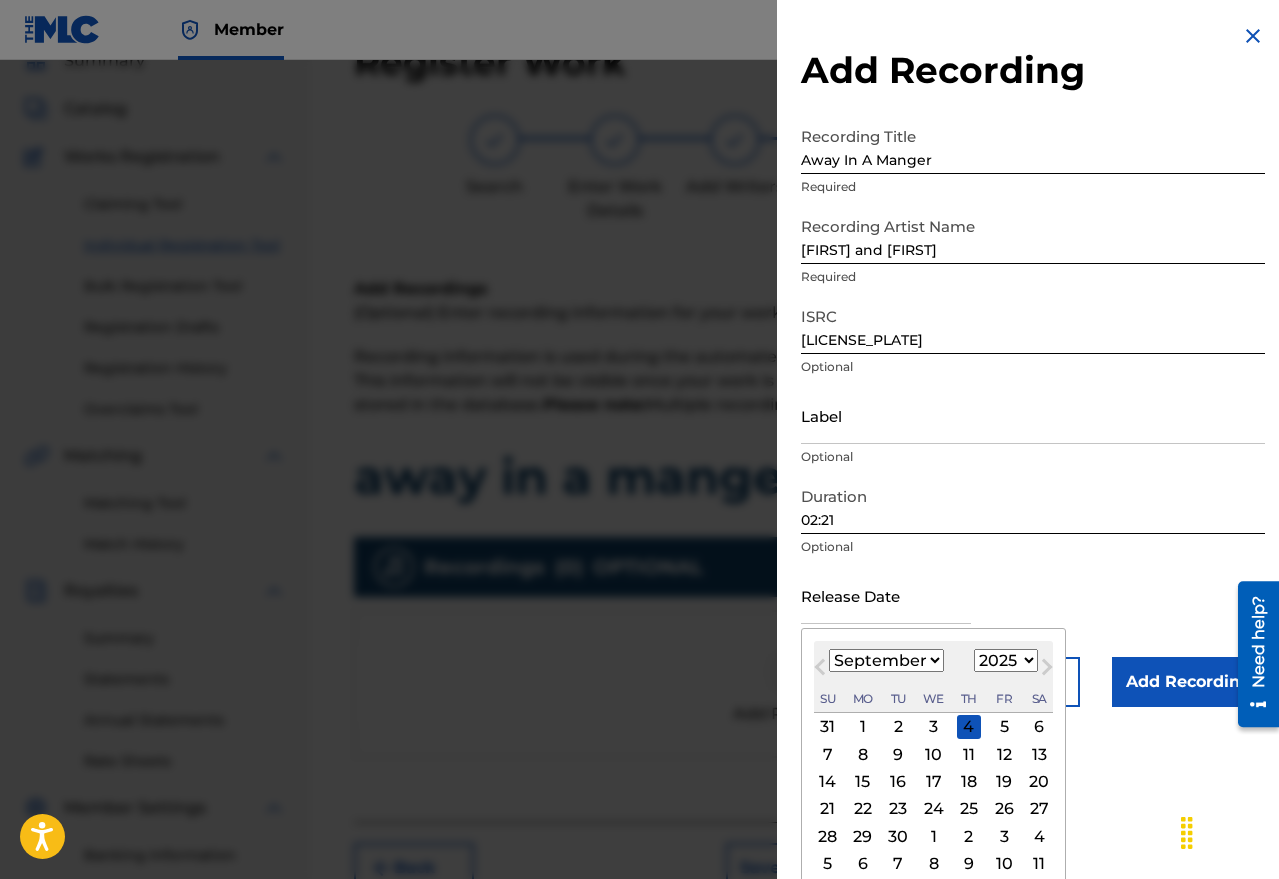 click on "Next Month" at bounding box center [1047, 671] 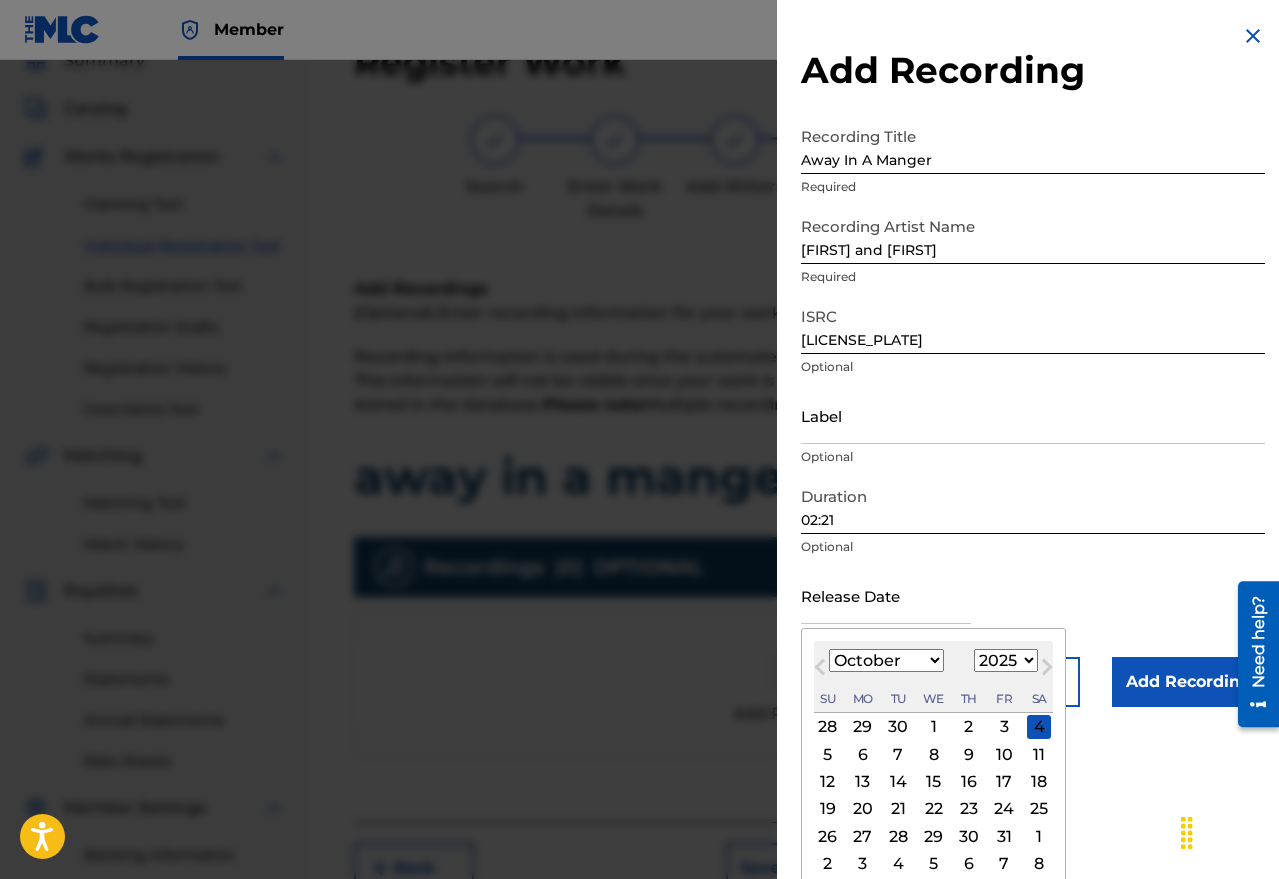 click on "1900 1901 1902 1903 1904 1905 1906 1907 1908 1909 1910 1911 1912 1913 1914 1915 1916 1917 1918 1919 1920 1921 1922 1923 1924 1925 1926 1927 1928 1929 1930 1931 1932 1933 1934 1935 1936 1937 1938 1939 1940 1941 1942 1943 1944 1945 1946 1947 1948 1949 1950 1951 1952 1953 1954 1955 1956 1957 1958 1959 1960 1961 1962 1963 1964 1965 1966 1967 1968 1969 1970 1971 1972 1973 1974 1975 1976 1977 1978 1979 1980 1981 1982 1983 1984 1985 1986 1987 1988 1989 1990 1991 1992 1993 1994 1995 1996 1997 1998 1999 2000 2001 2002 2003 2004 2005 2006 2007 2008 2009 2010 2011 2012 2013 2014 2015 2016 2017 2018 2019 2020 2021 2022 2023 2024 2025 2026 2027 2028 2029 2030 2031 2032 2033 2034 2035 2036 2037 2038 2039 2040 2041 2042 2043 2044 2045 2046 2047 2048 2049 2050 2051 2052 2053 2054 2055 2056 2057 2058 2059 2060 2061 2062 2063 2064 2065 2066 2067 2068 2069 2070 2071 2072 2073 2074 2075 2076 2077 2078 2079 2080 2081 2082 2083 2084 2085 2086 2087 2088 2089 2090 2091 2092 2093 2094 2095 2096 2097 2098 2099 2100" at bounding box center (1006, 660) 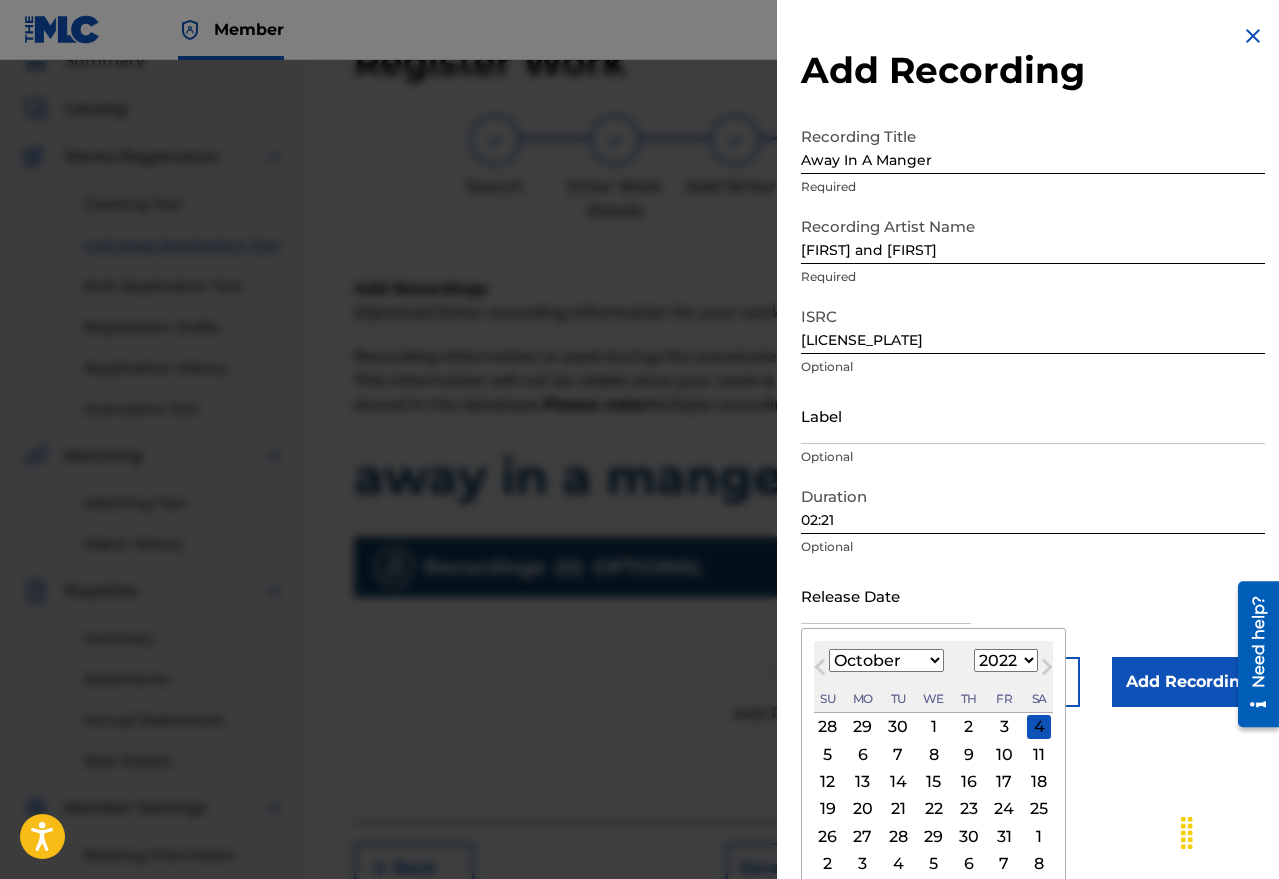 click on "1900 1901 1902 1903 1904 1905 1906 1907 1908 1909 1910 1911 1912 1913 1914 1915 1916 1917 1918 1919 1920 1921 1922 1923 1924 1925 1926 1927 1928 1929 1930 1931 1932 1933 1934 1935 1936 1937 1938 1939 1940 1941 1942 1943 1944 1945 1946 1947 1948 1949 1950 1951 1952 1953 1954 1955 1956 1957 1958 1959 1960 1961 1962 1963 1964 1965 1966 1967 1968 1969 1970 1971 1972 1973 1974 1975 1976 1977 1978 1979 1980 1981 1982 1983 1984 1985 1986 1987 1988 1989 1990 1991 1992 1993 1994 1995 1996 1997 1998 1999 2000 2001 2002 2003 2004 2005 2006 2007 2008 2009 2010 2011 2012 2013 2014 2015 2016 2017 2018 2019 2020 2021 2022 2023 2024 2025 2026 2027 2028 2029 2030 2031 2032 2033 2034 2035 2036 2037 2038 2039 2040 2041 2042 2043 2044 2045 2046 2047 2048 2049 2050 2051 2052 2053 2054 2055 2056 2057 2058 2059 2060 2061 2062 2063 2064 2065 2066 2067 2068 2069 2070 2071 2072 2073 2074 2075 2076 2077 2078 2079 2080 2081 2082 2083 2084 2085 2086 2087 2088 2089 2090 2091 2092 2093 2094 2095 2096 2097 2098 2099 2100" at bounding box center (1006, 660) 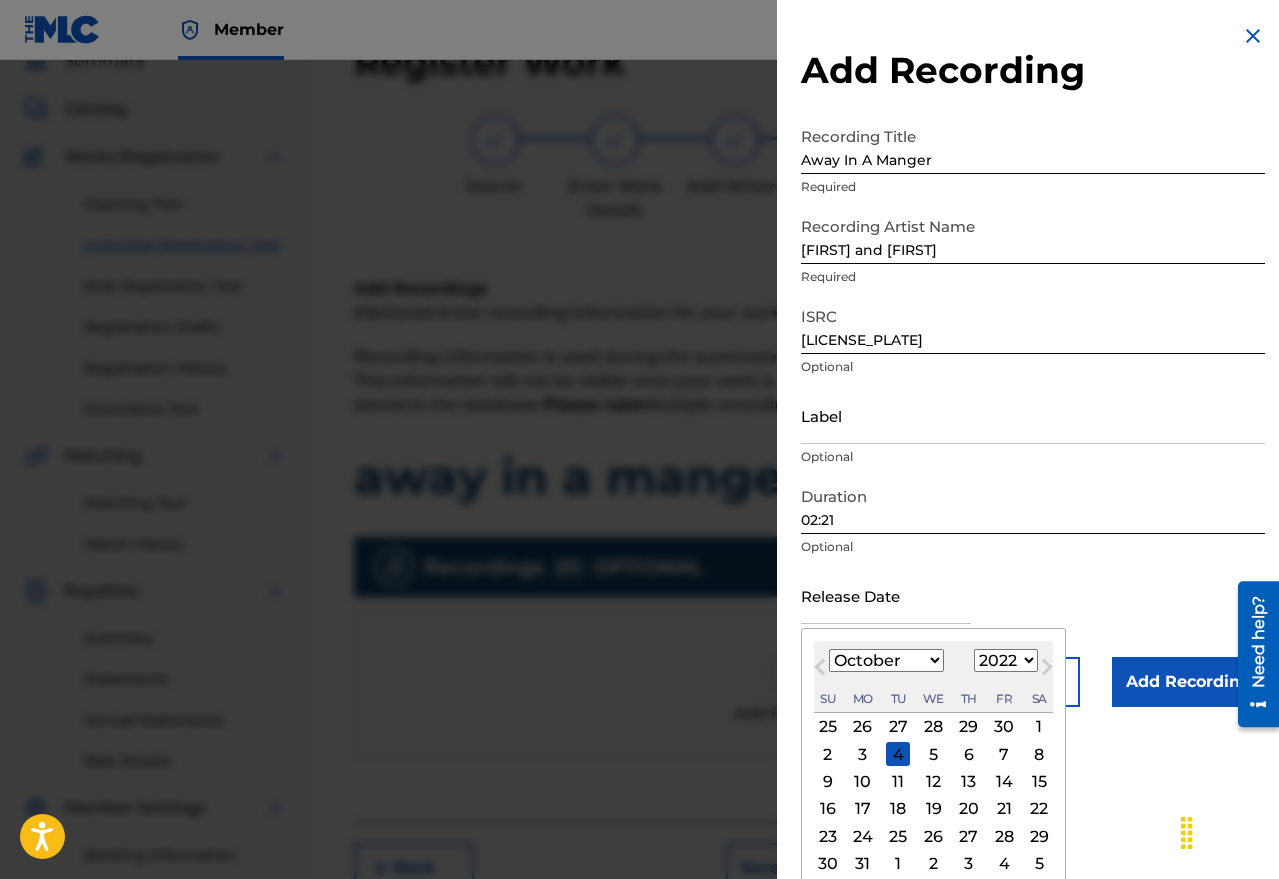 click on "January February March April May June July August September October November December" at bounding box center [886, 660] 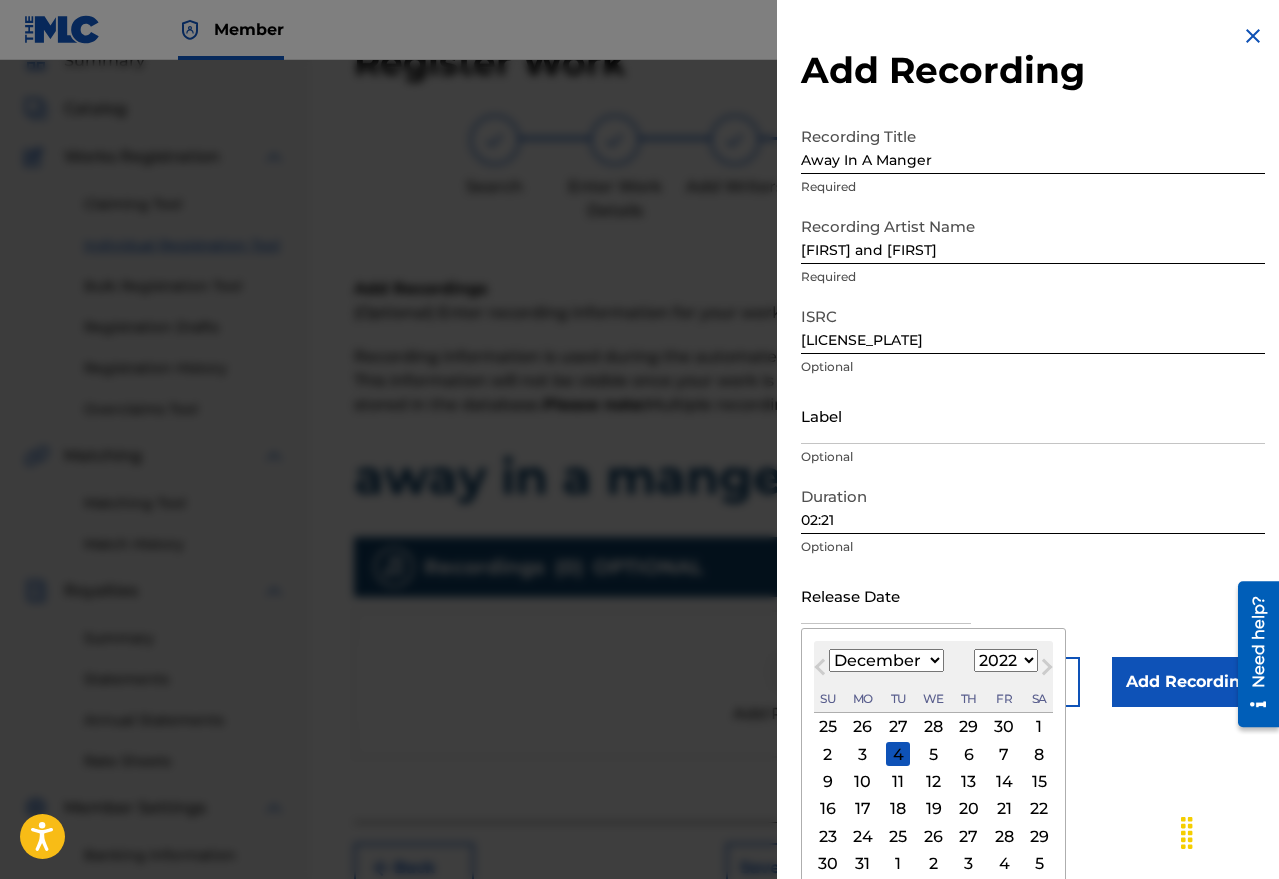 click on "January February March April May June July August September October November December" at bounding box center [886, 660] 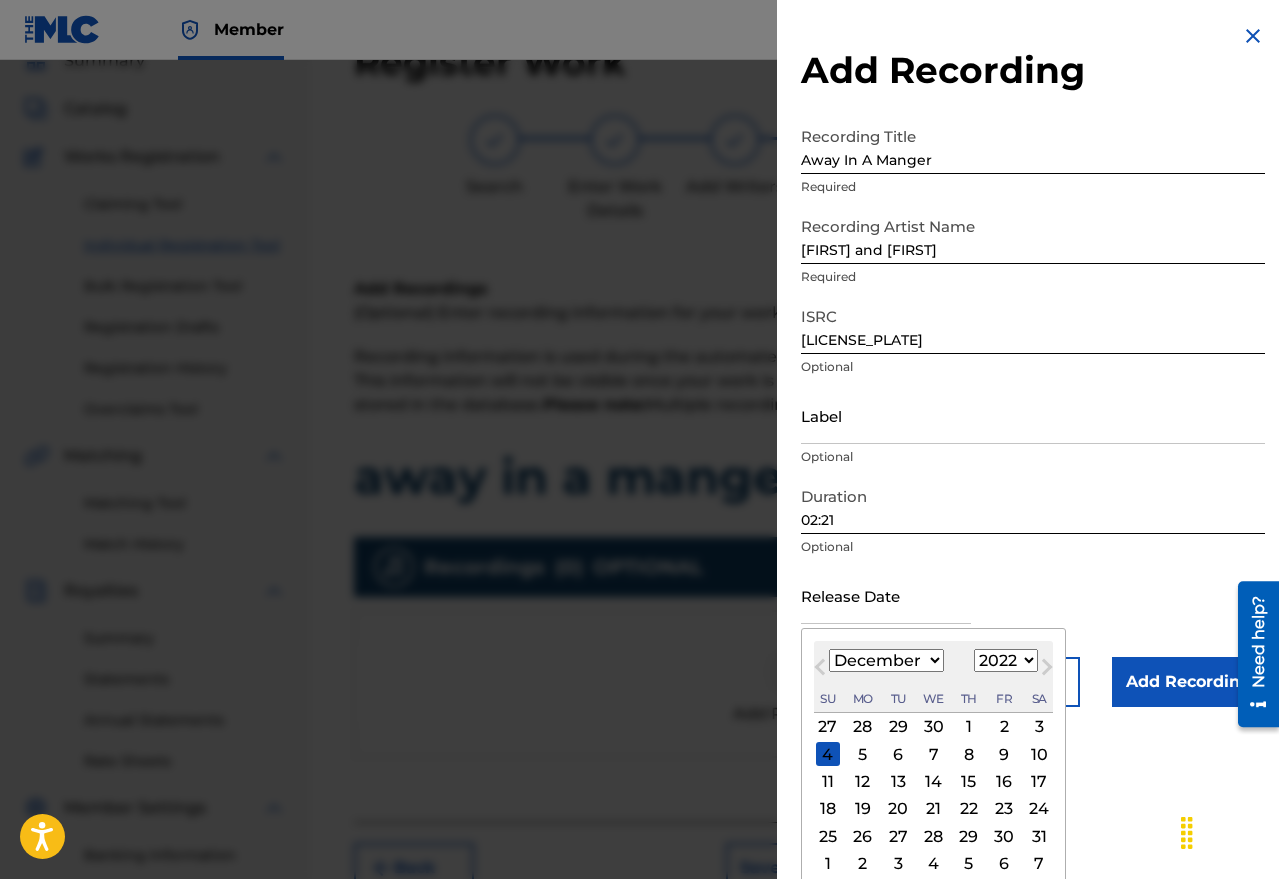 click on "6" at bounding box center (898, 754) 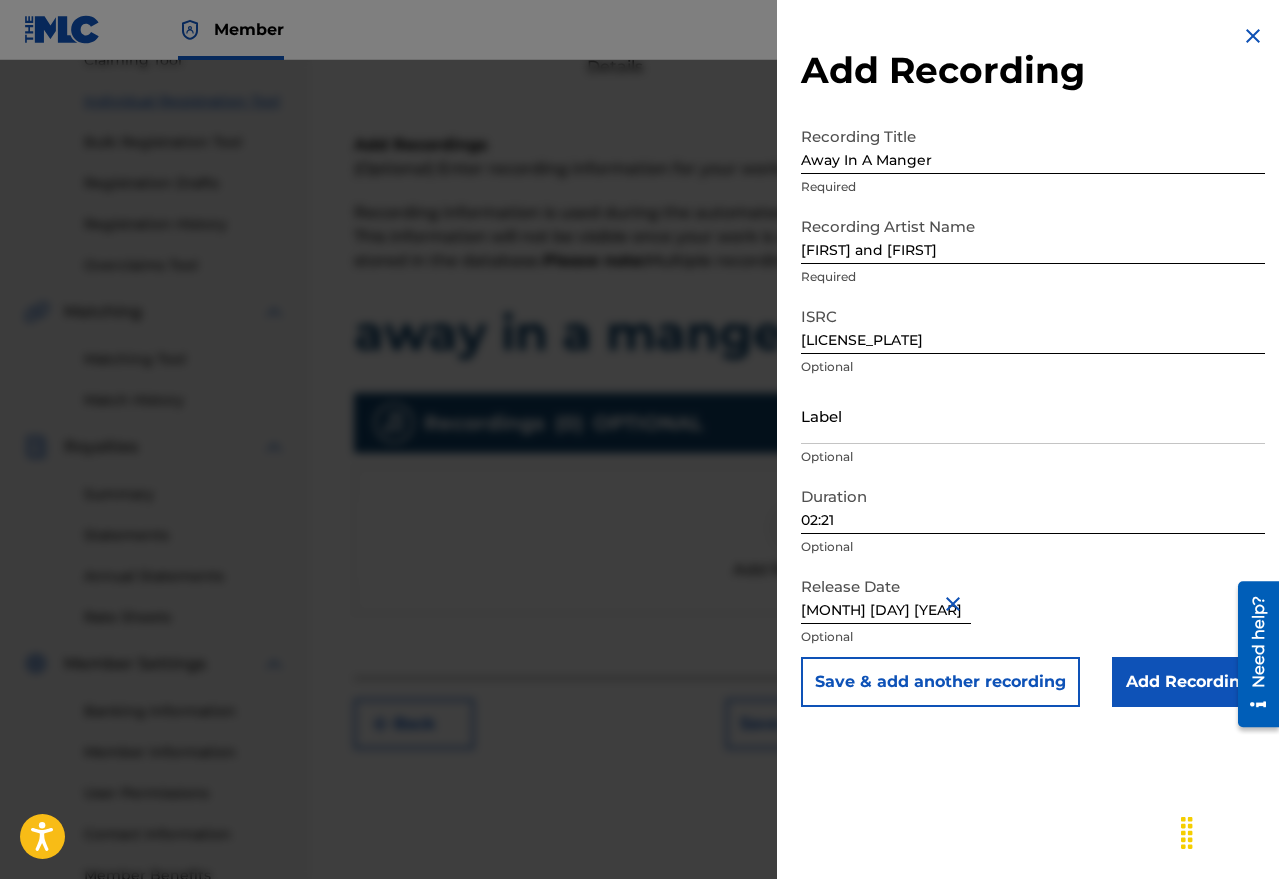 scroll, scrollTop: 361, scrollLeft: 0, axis: vertical 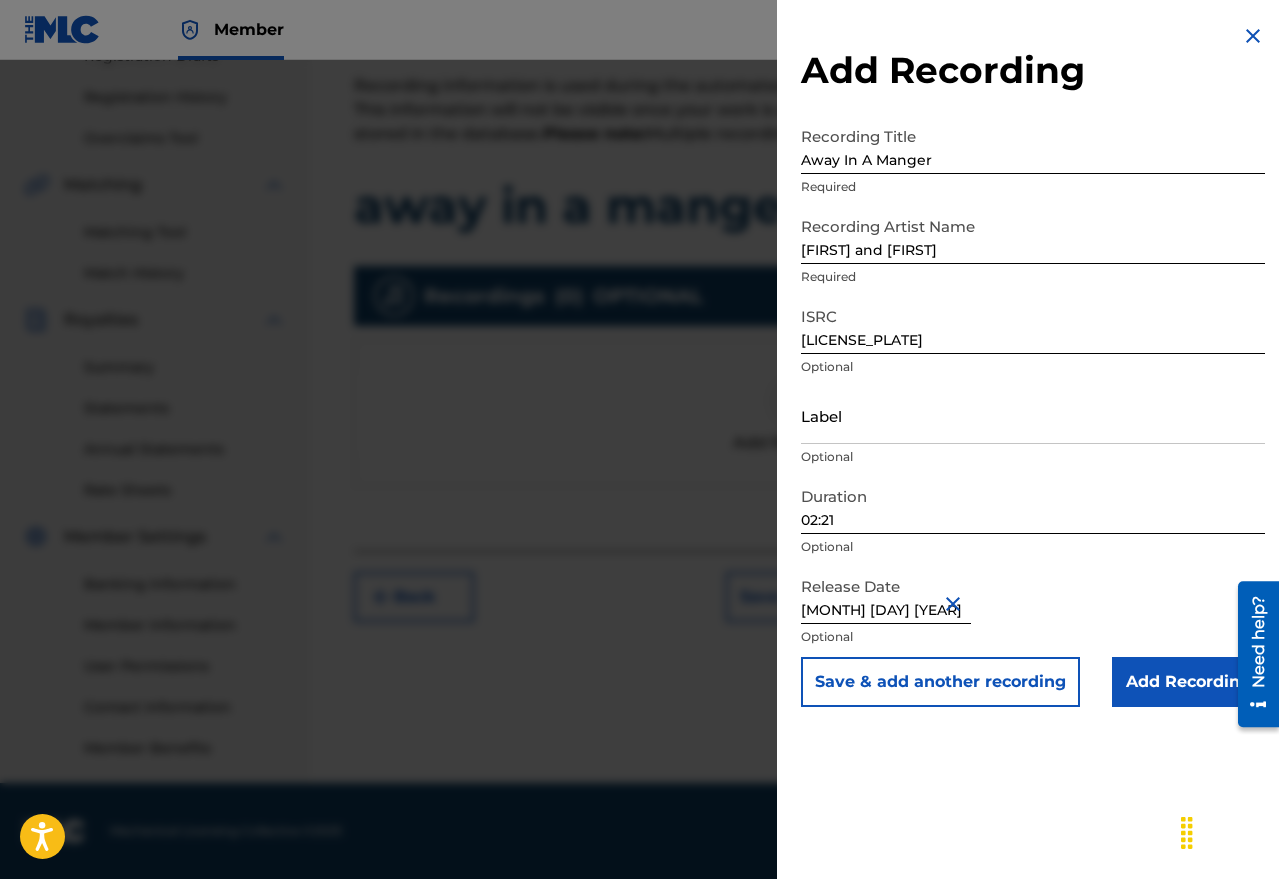click on "Add Recording" at bounding box center [1188, 682] 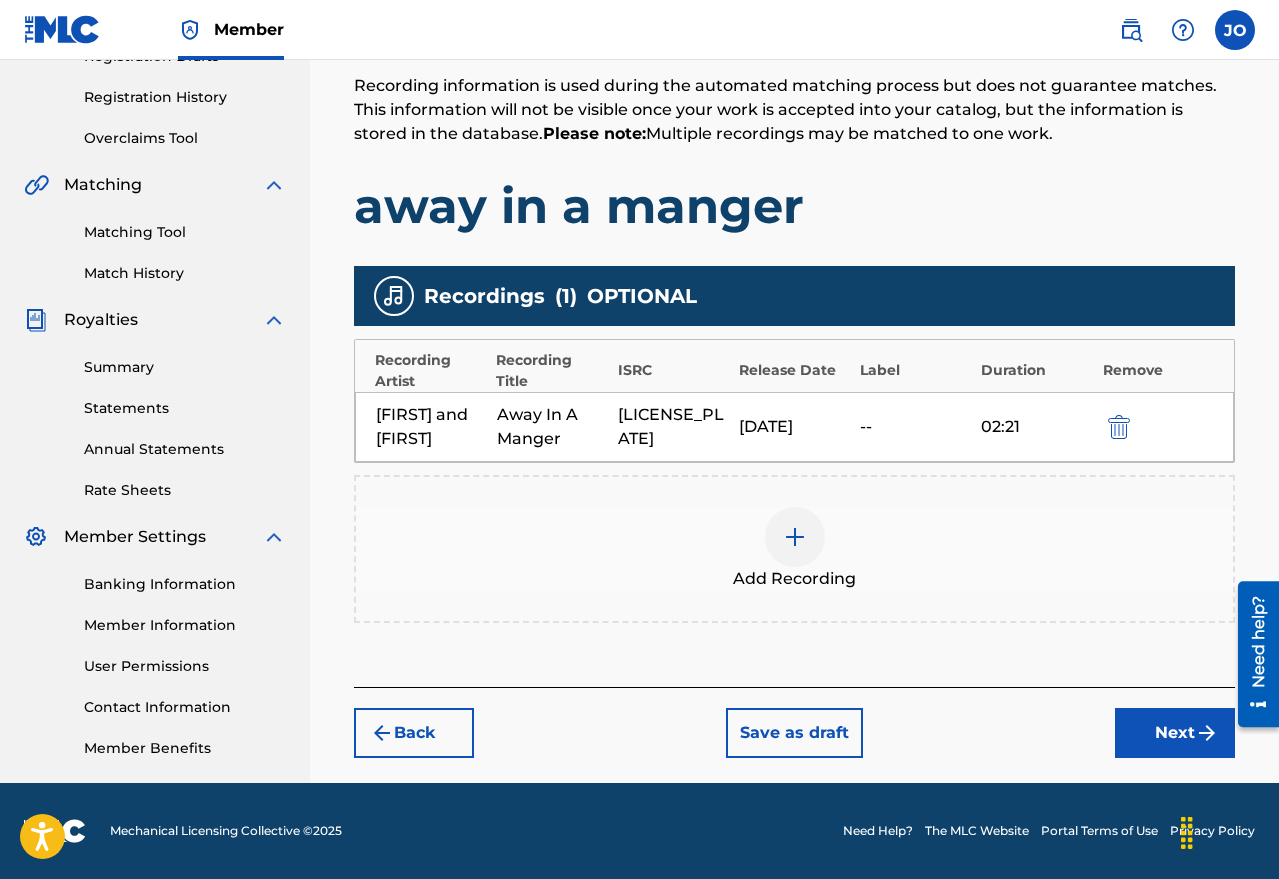 click on "Next" at bounding box center (1175, 733) 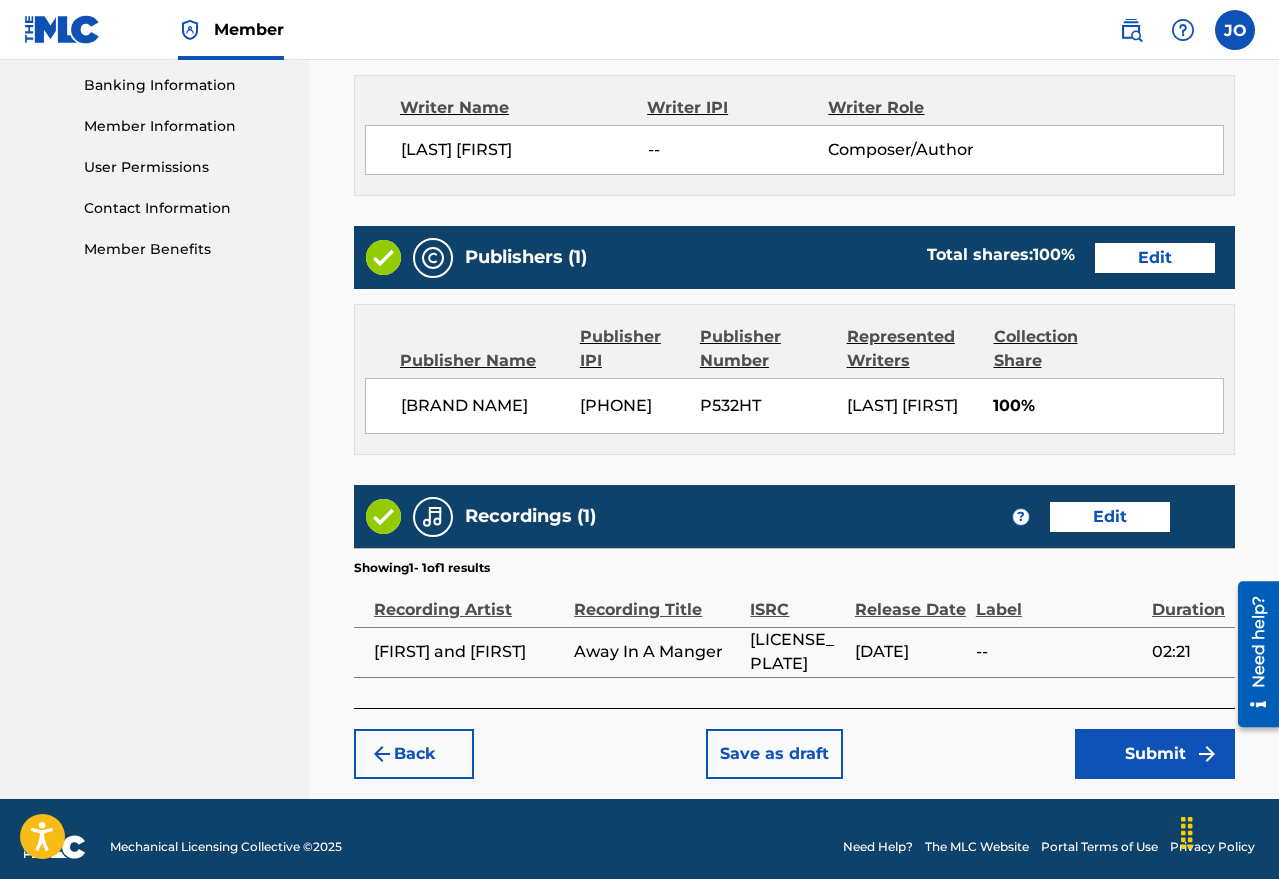 scroll, scrollTop: 900, scrollLeft: 0, axis: vertical 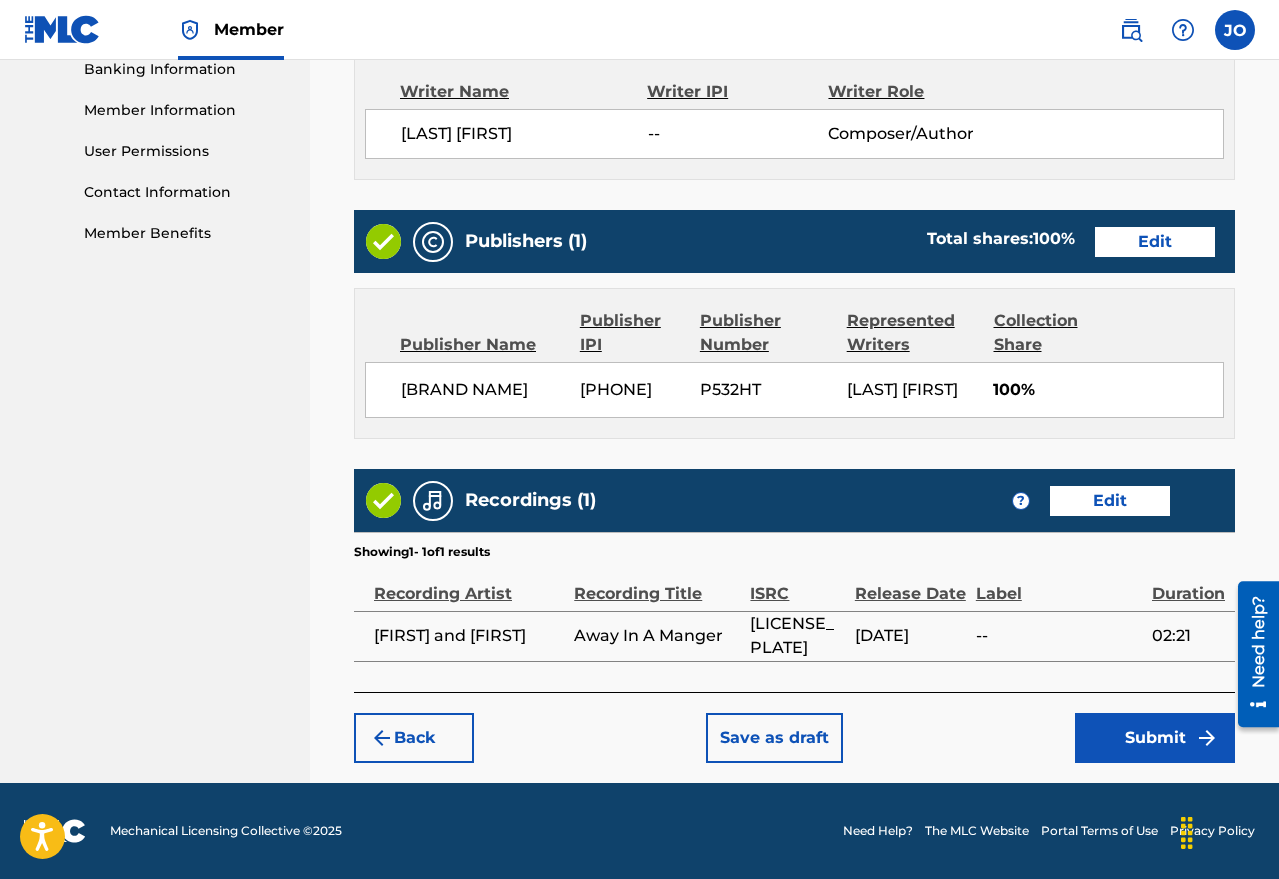 click on "Submit" at bounding box center (1155, 738) 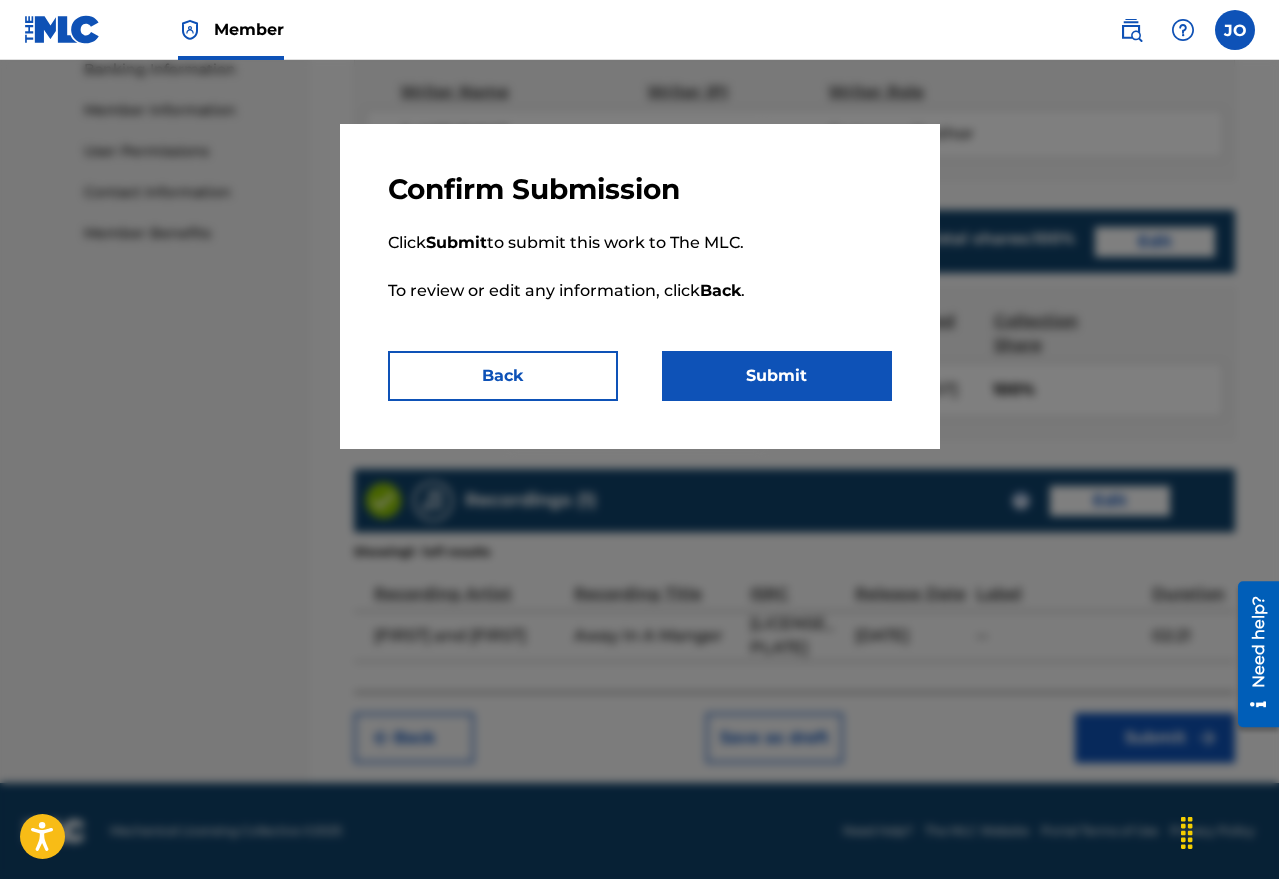 click on "Submit" at bounding box center [777, 376] 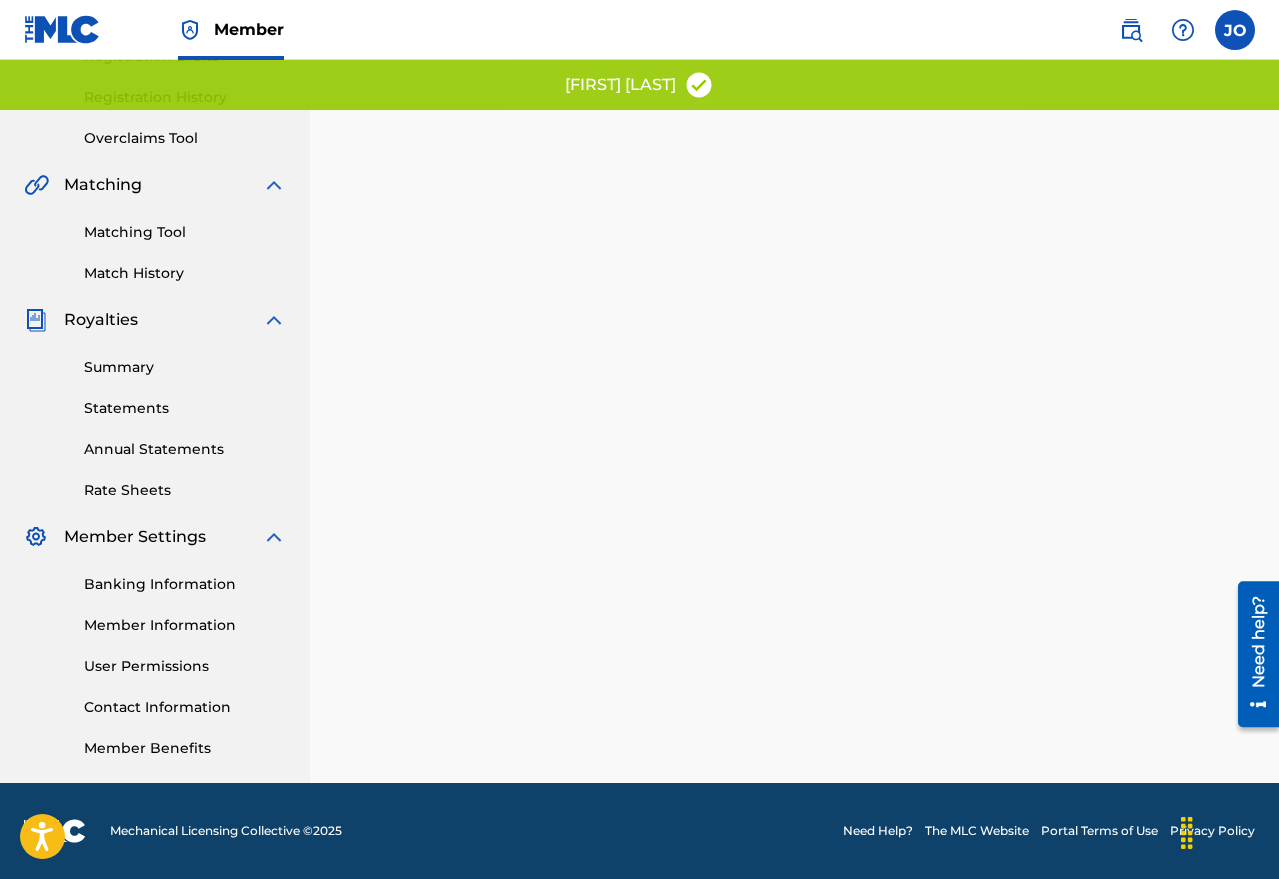 scroll, scrollTop: 0, scrollLeft: 0, axis: both 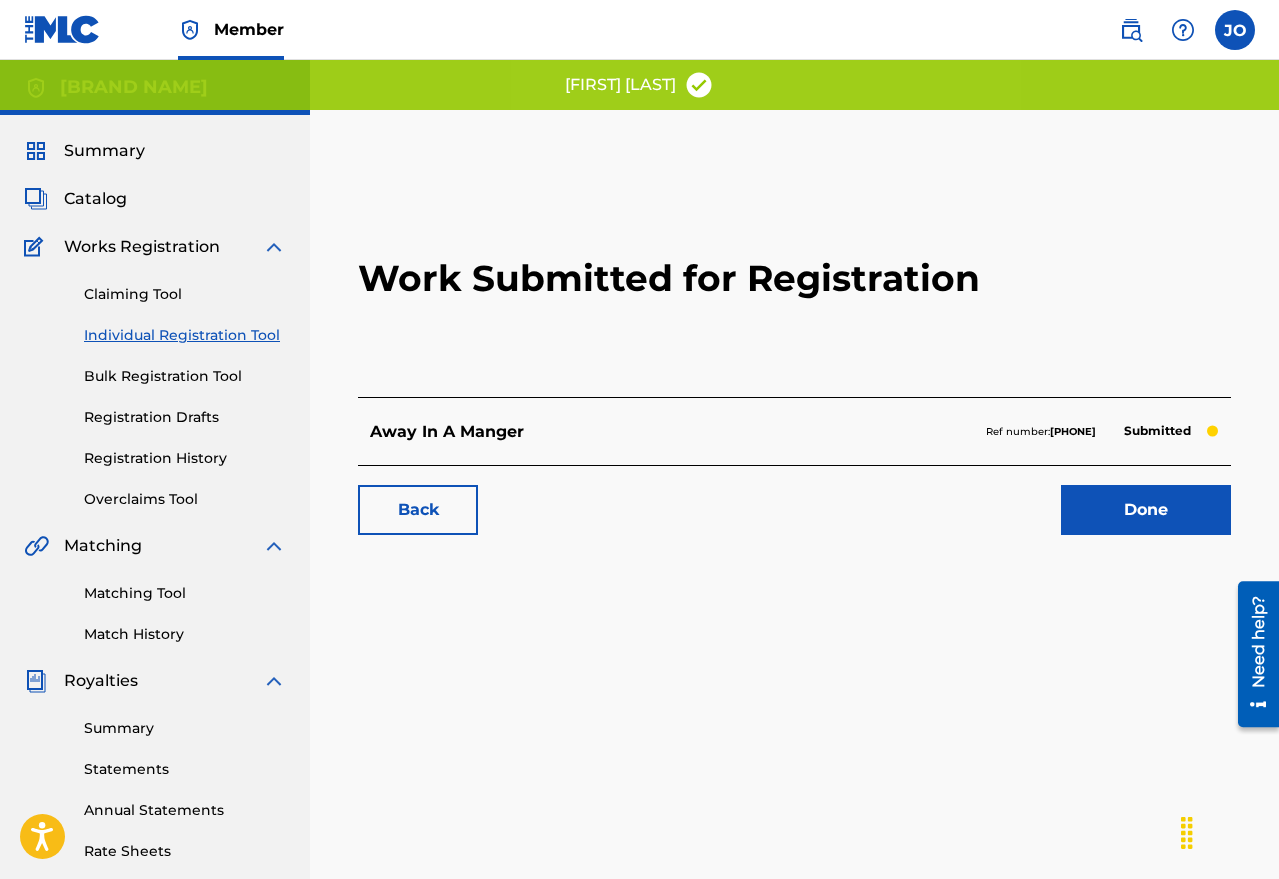 click on "Done" at bounding box center [1146, 510] 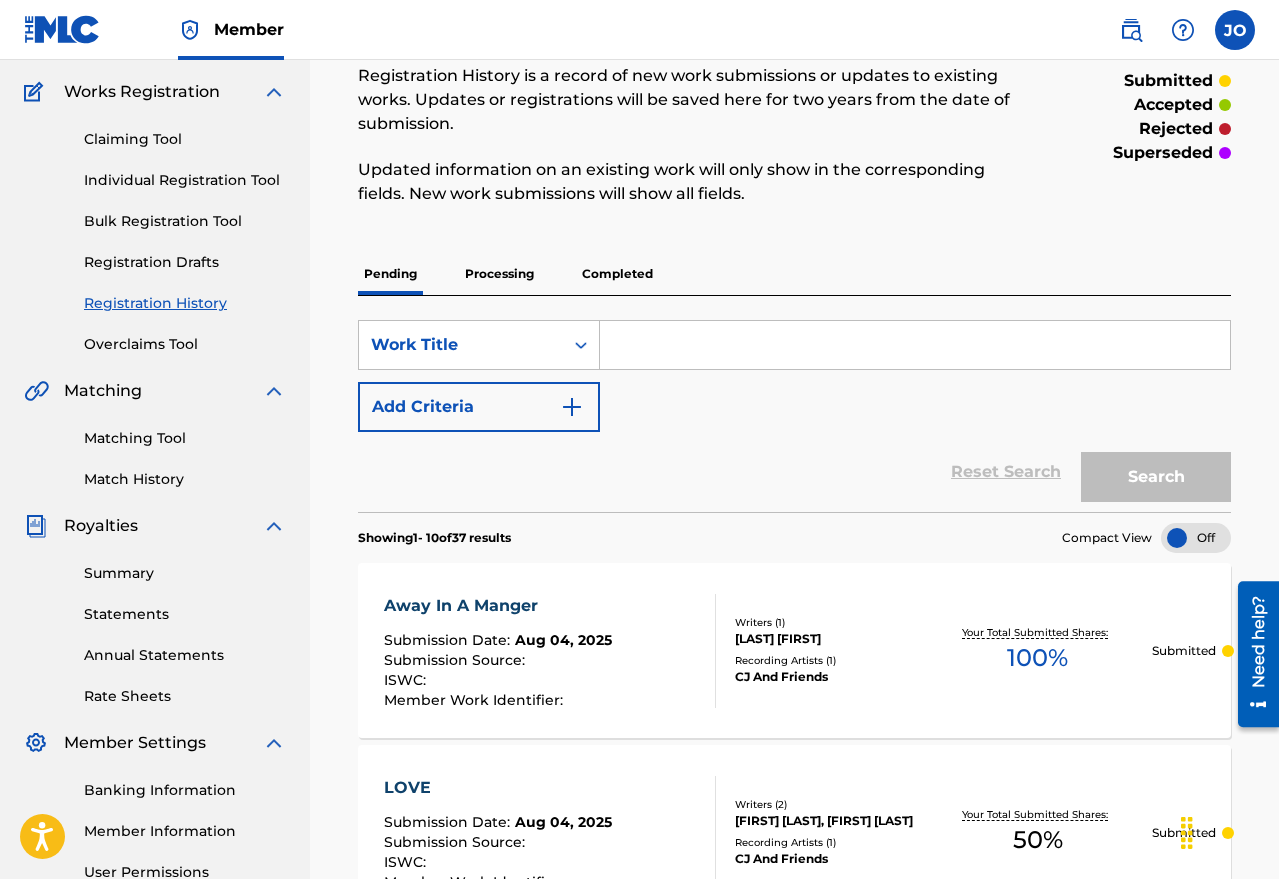 scroll, scrollTop: 0, scrollLeft: 0, axis: both 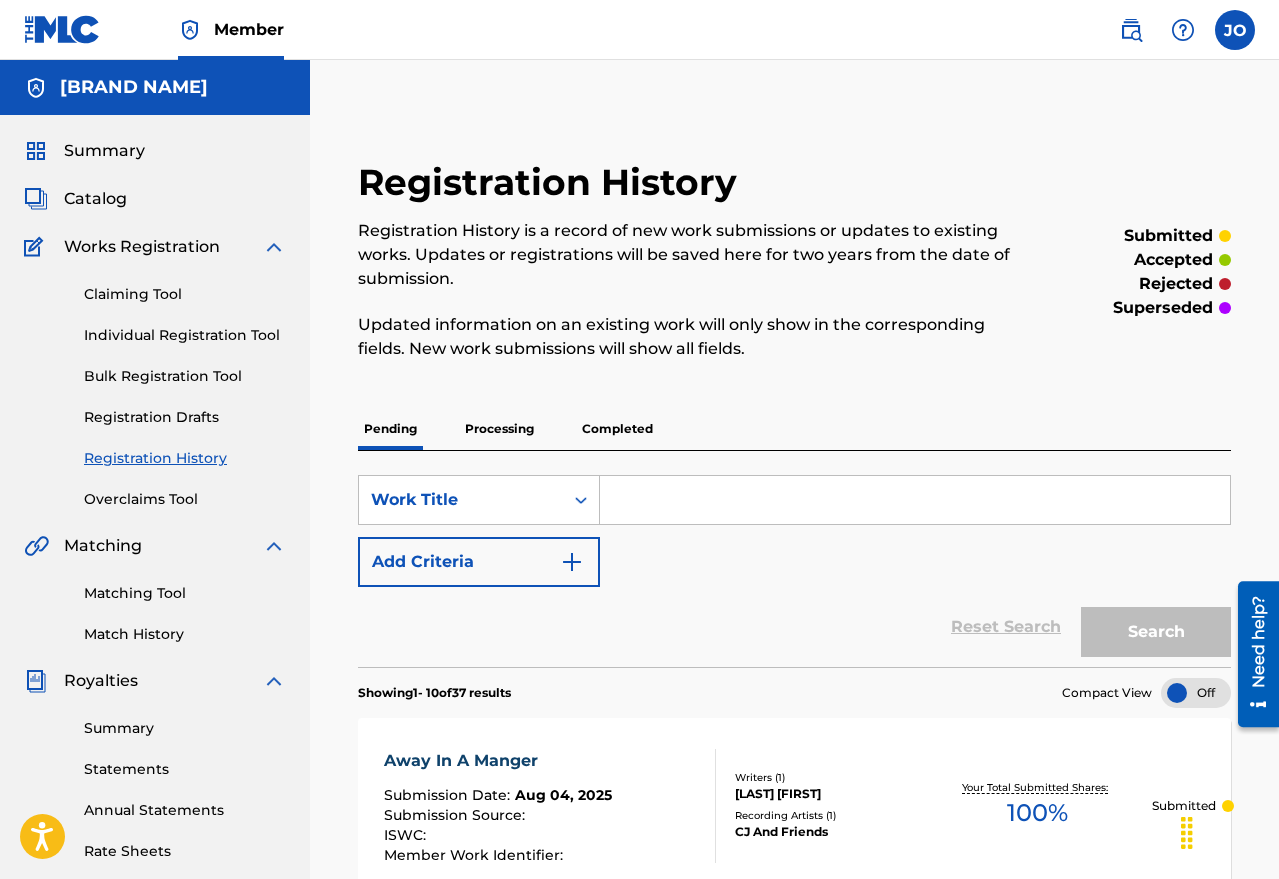 click on "Individual Registration Tool" at bounding box center [185, 335] 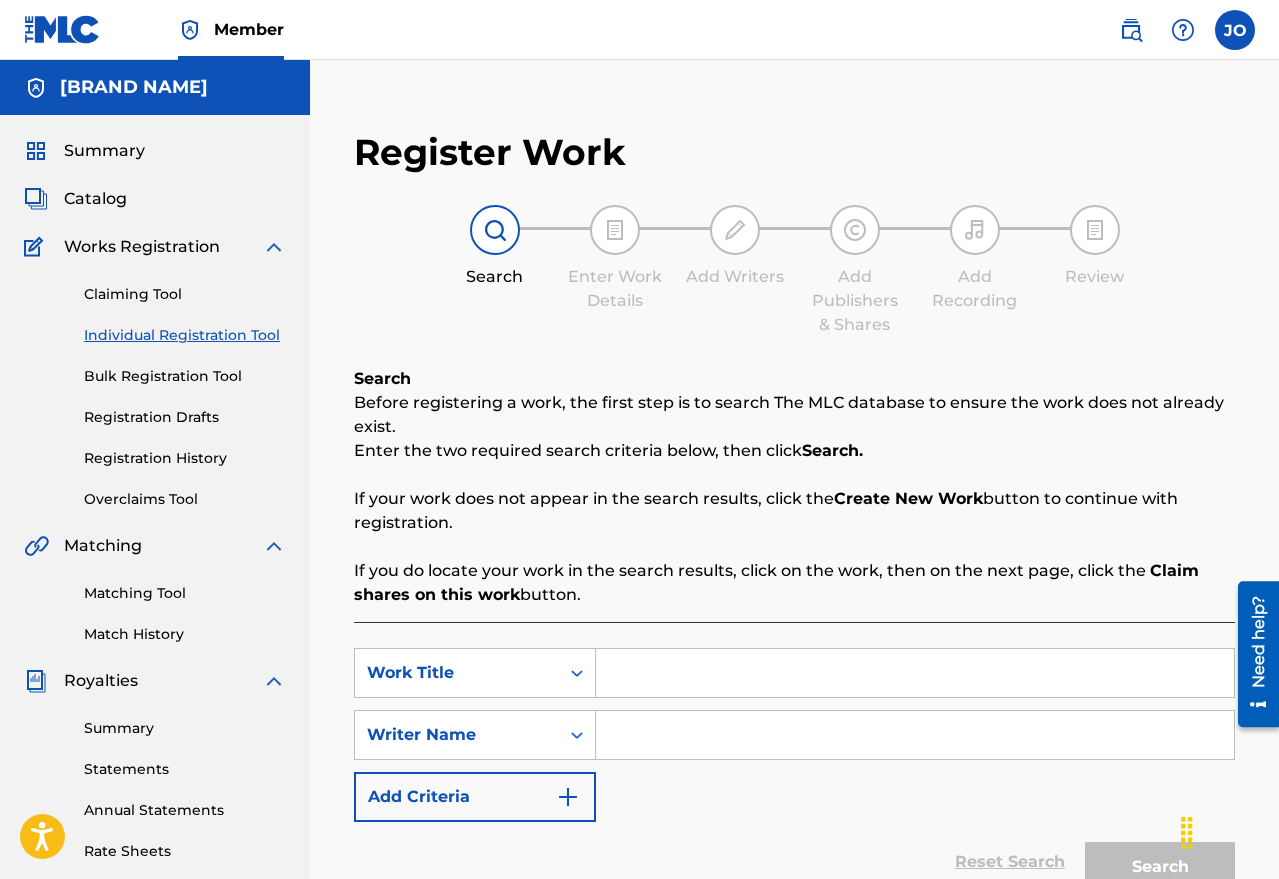 click at bounding box center (915, 673) 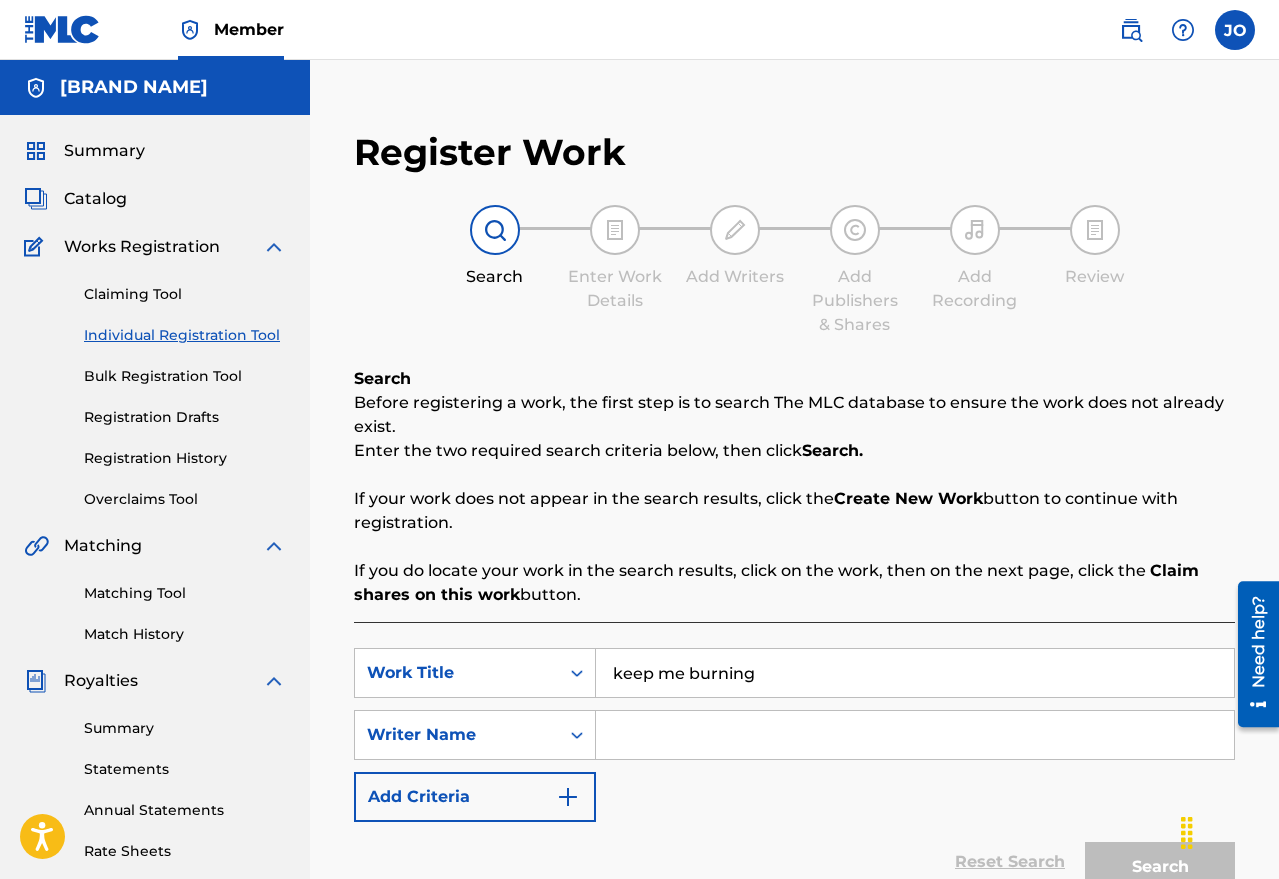 type on "keep me burning" 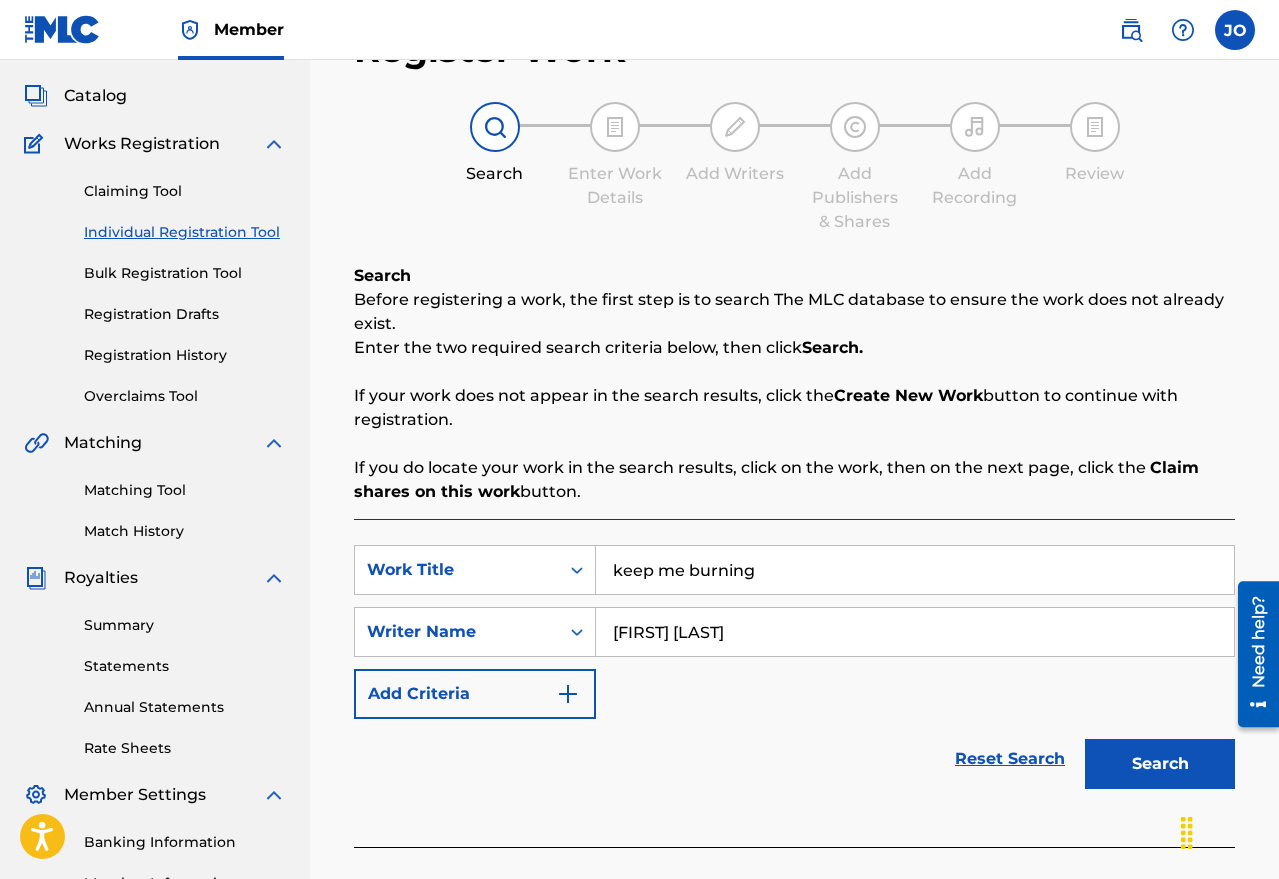 scroll, scrollTop: 200, scrollLeft: 0, axis: vertical 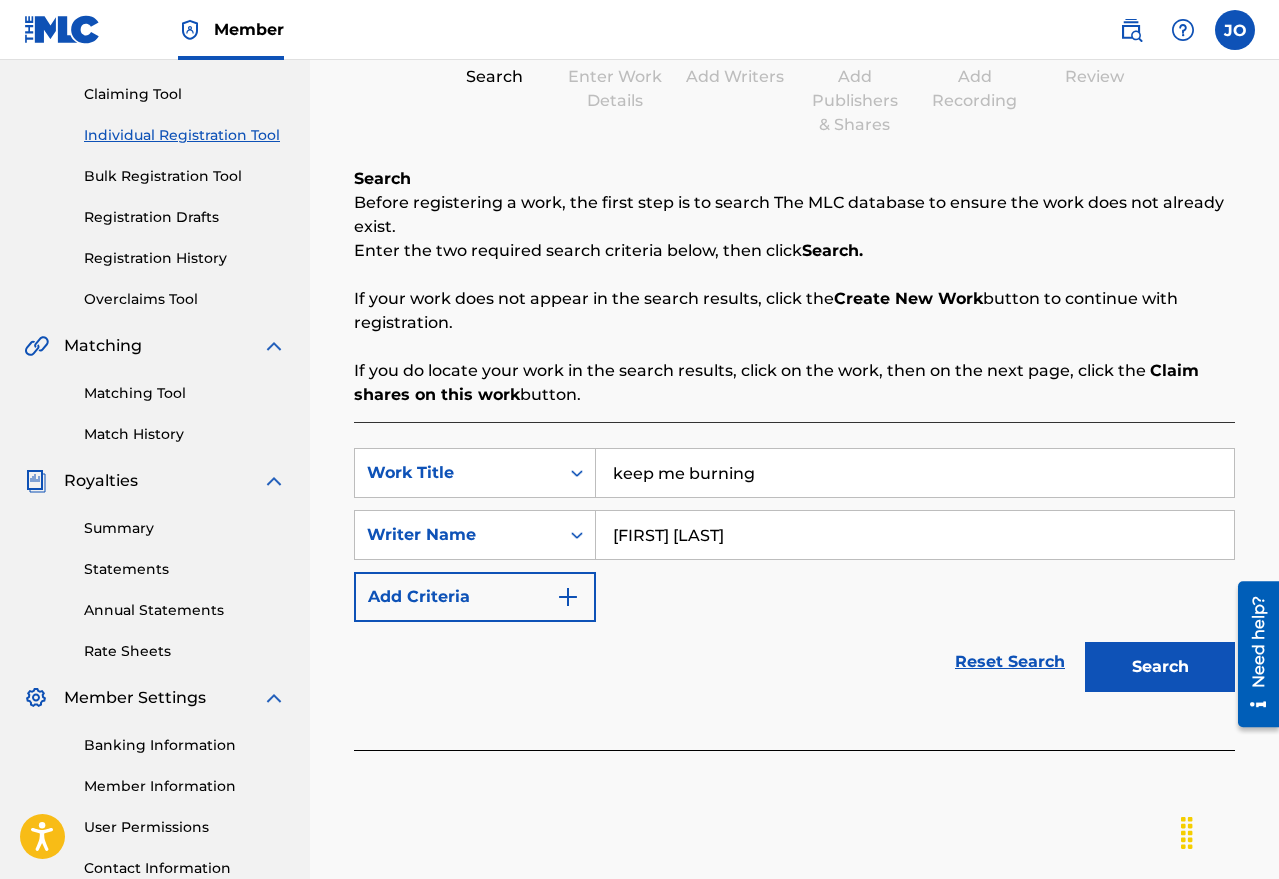 type on "[FIRST] [LAST]" 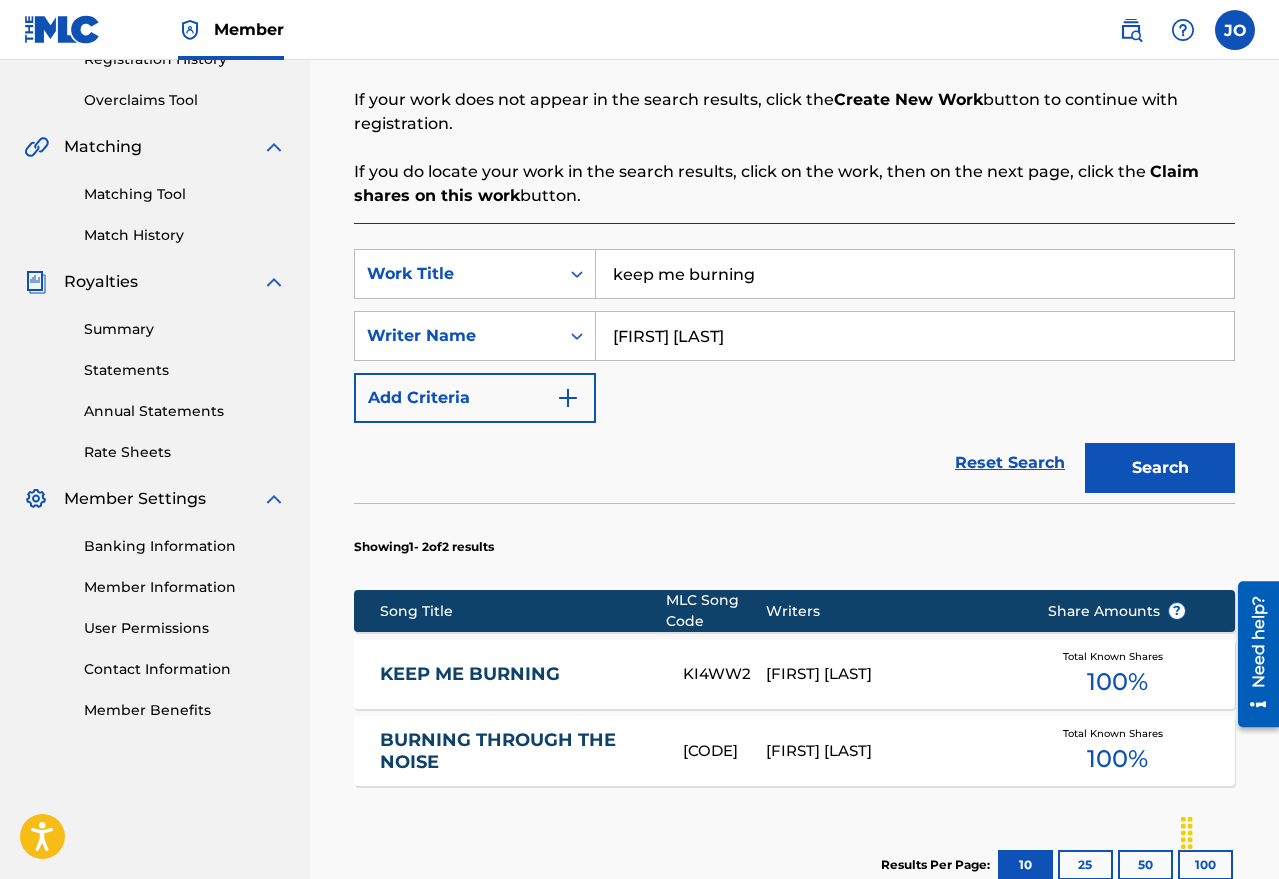 scroll, scrollTop: 600, scrollLeft: 0, axis: vertical 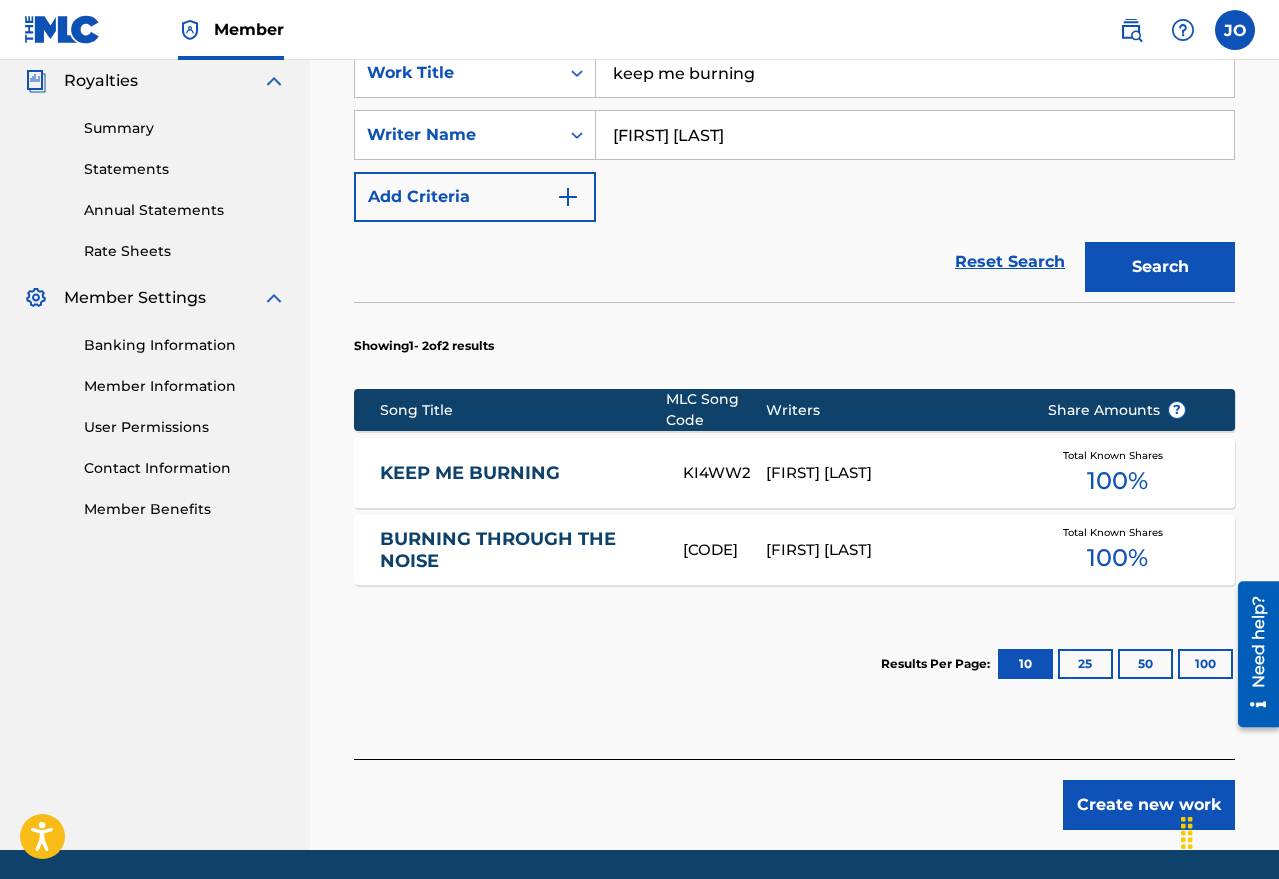 click on "KEEP ME BURNING" at bounding box center [517, 473] 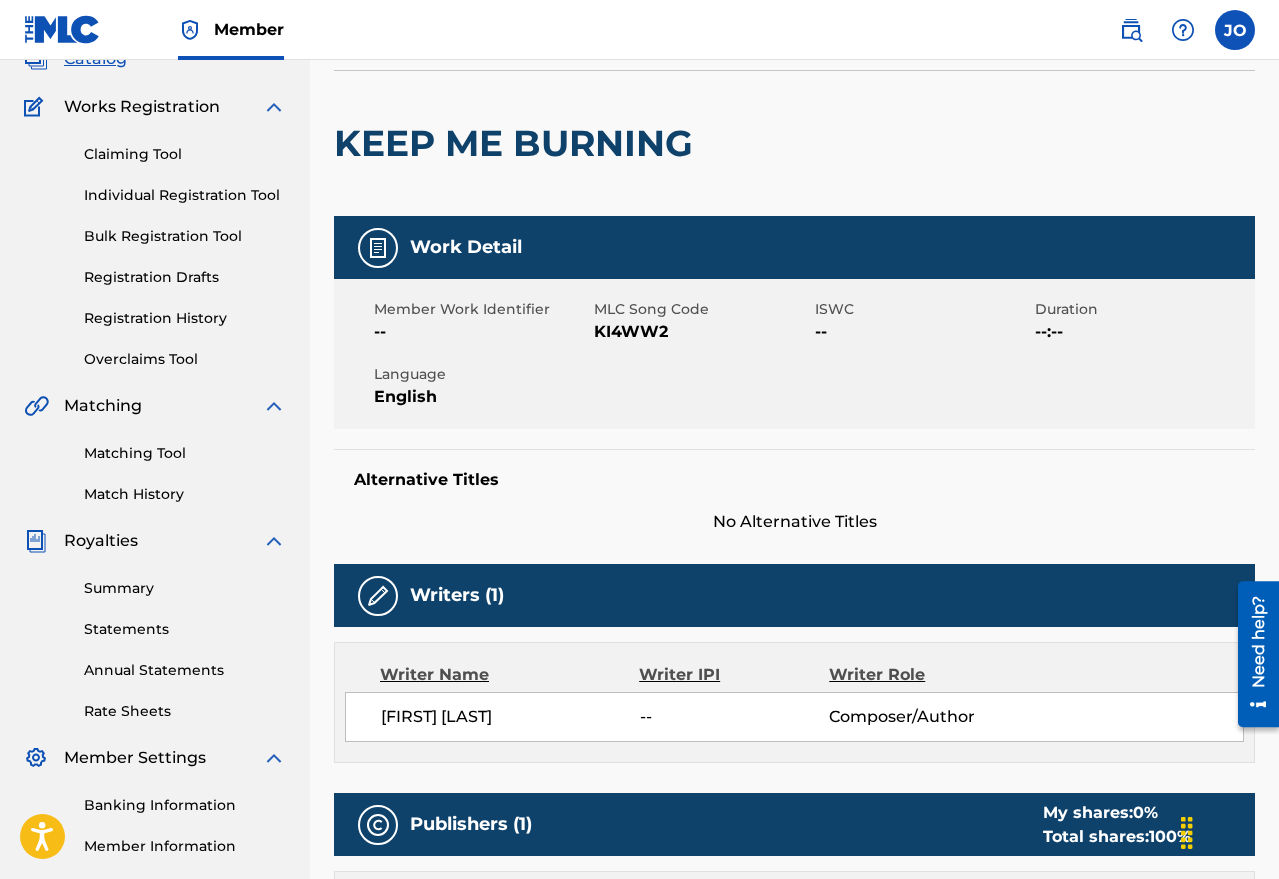 scroll, scrollTop: 0, scrollLeft: 0, axis: both 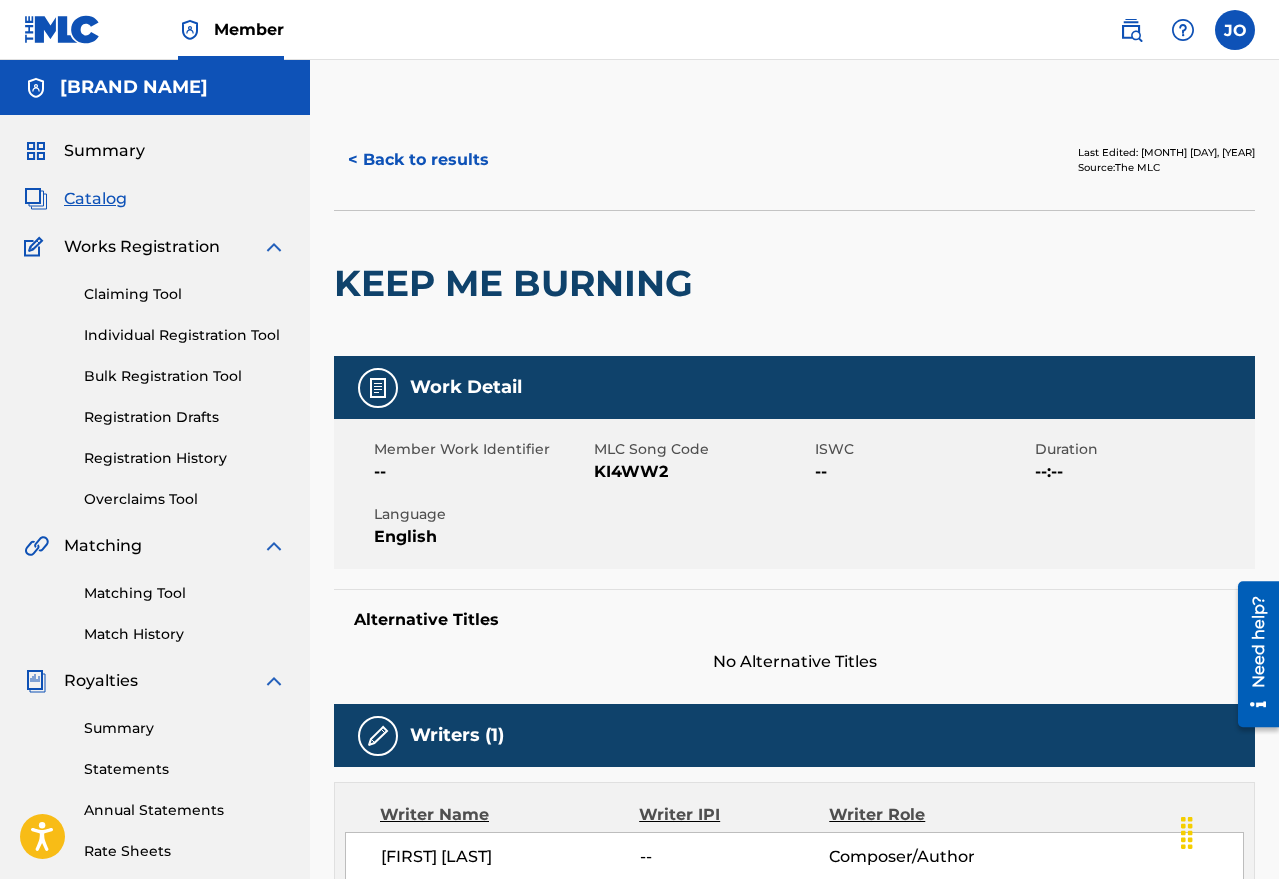 click on "< Back to results" at bounding box center (418, 160) 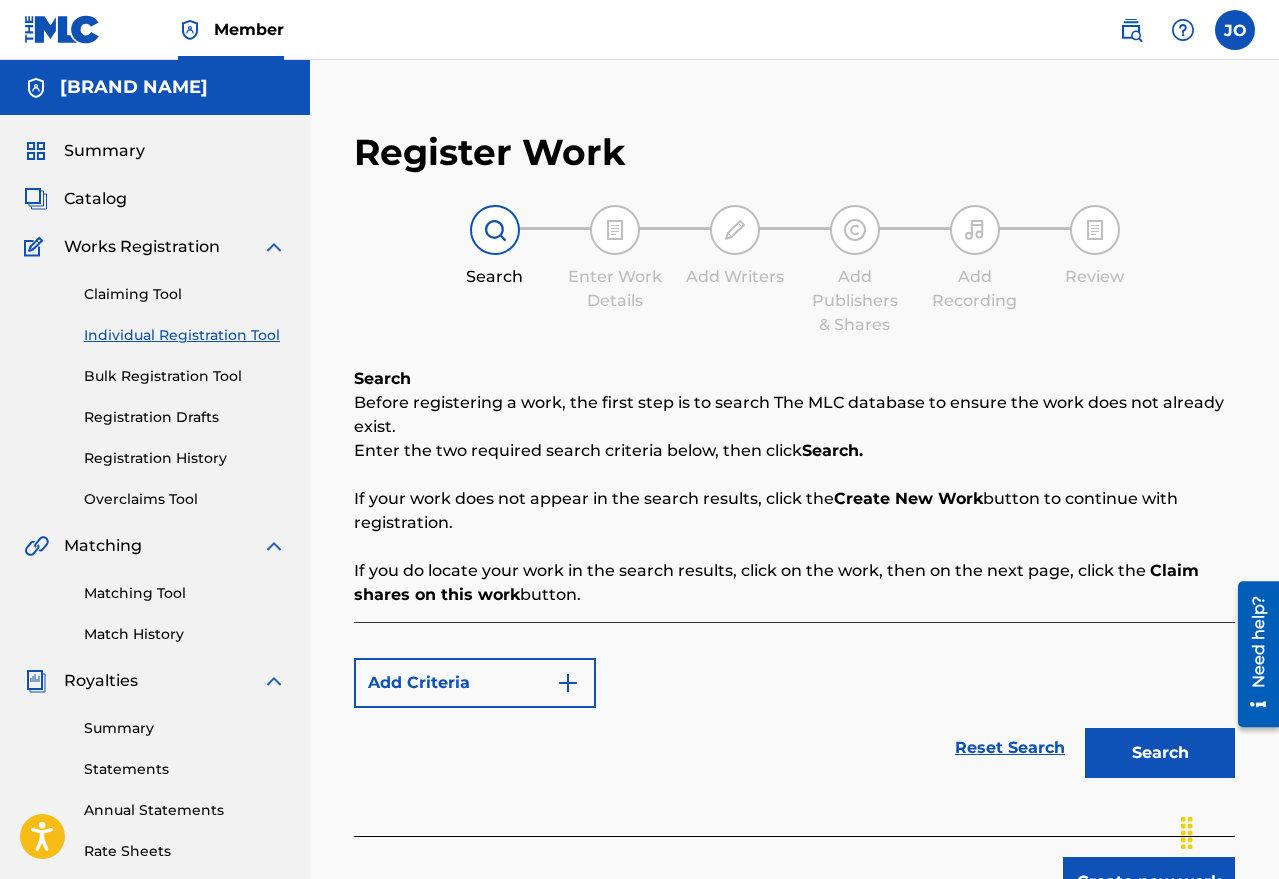 scroll, scrollTop: 361, scrollLeft: 0, axis: vertical 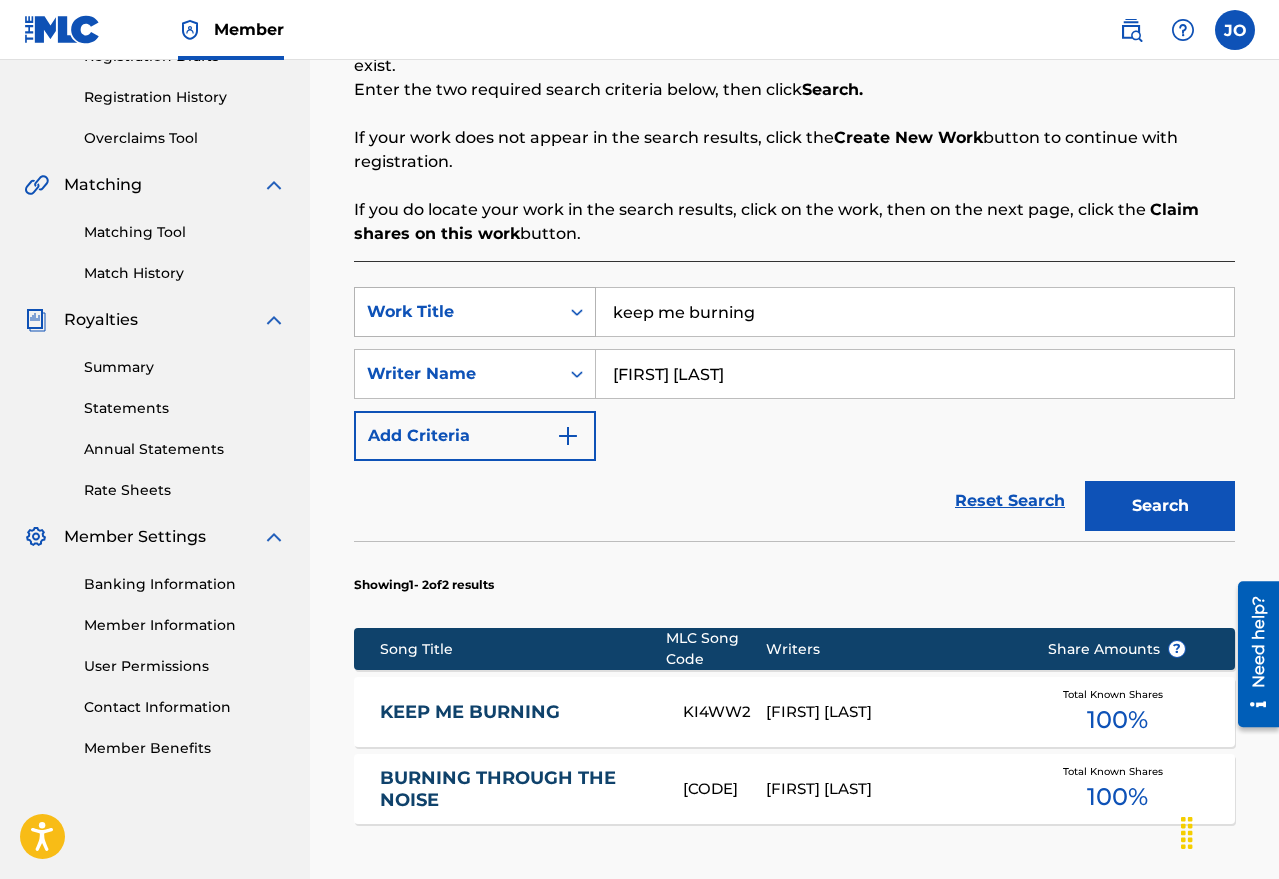 drag, startPoint x: 810, startPoint y: 319, endPoint x: 515, endPoint y: 296, distance: 295.89526 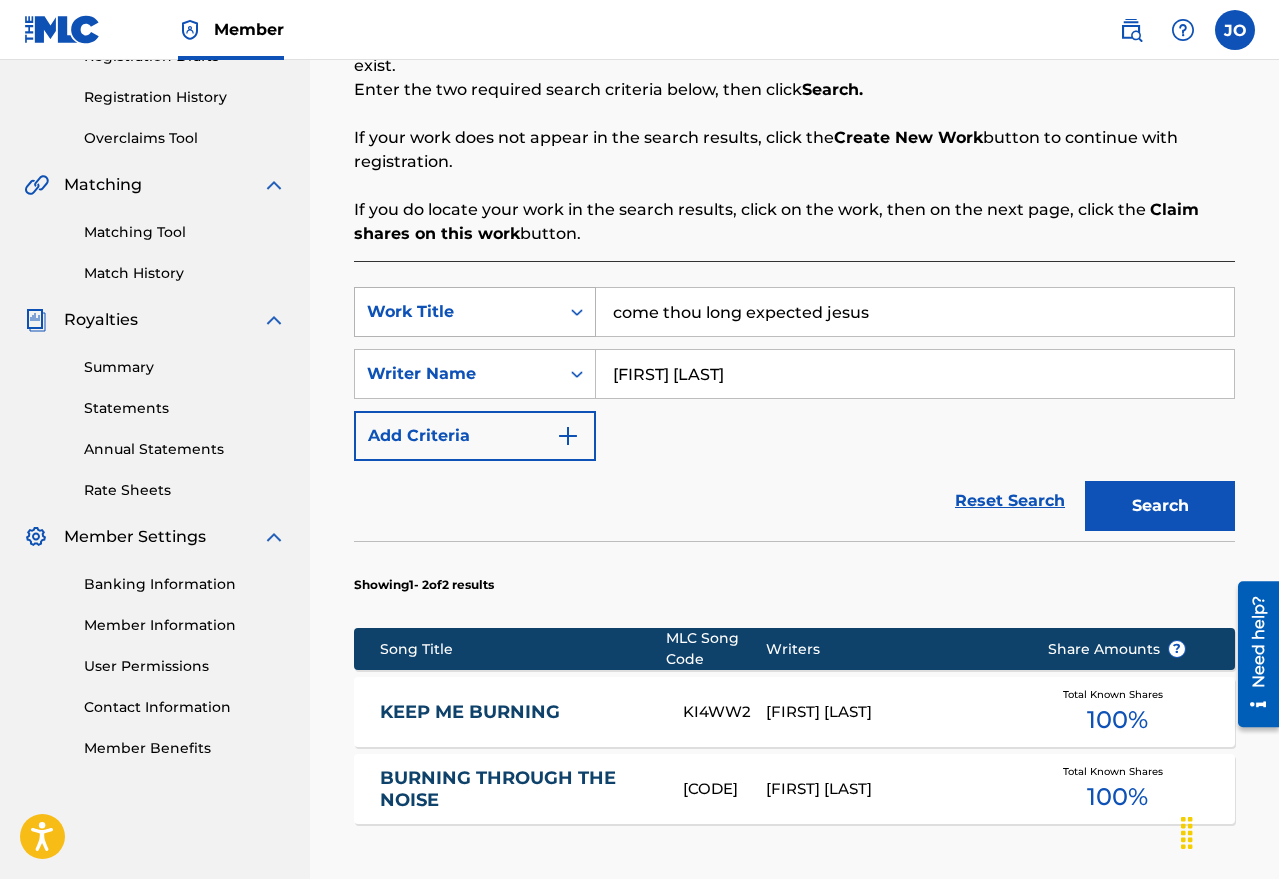 type on "come thou long expected jesus" 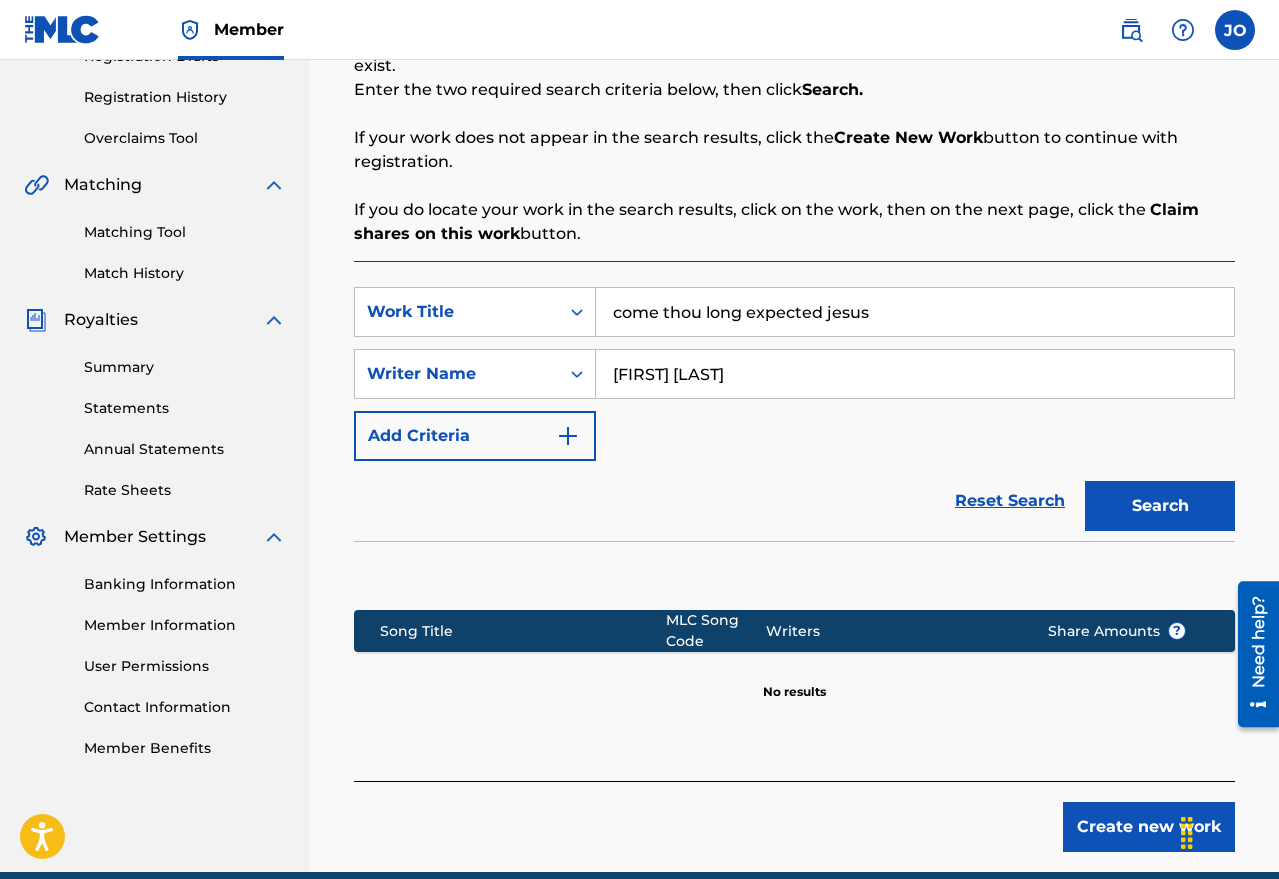 click at bounding box center [794, 570] 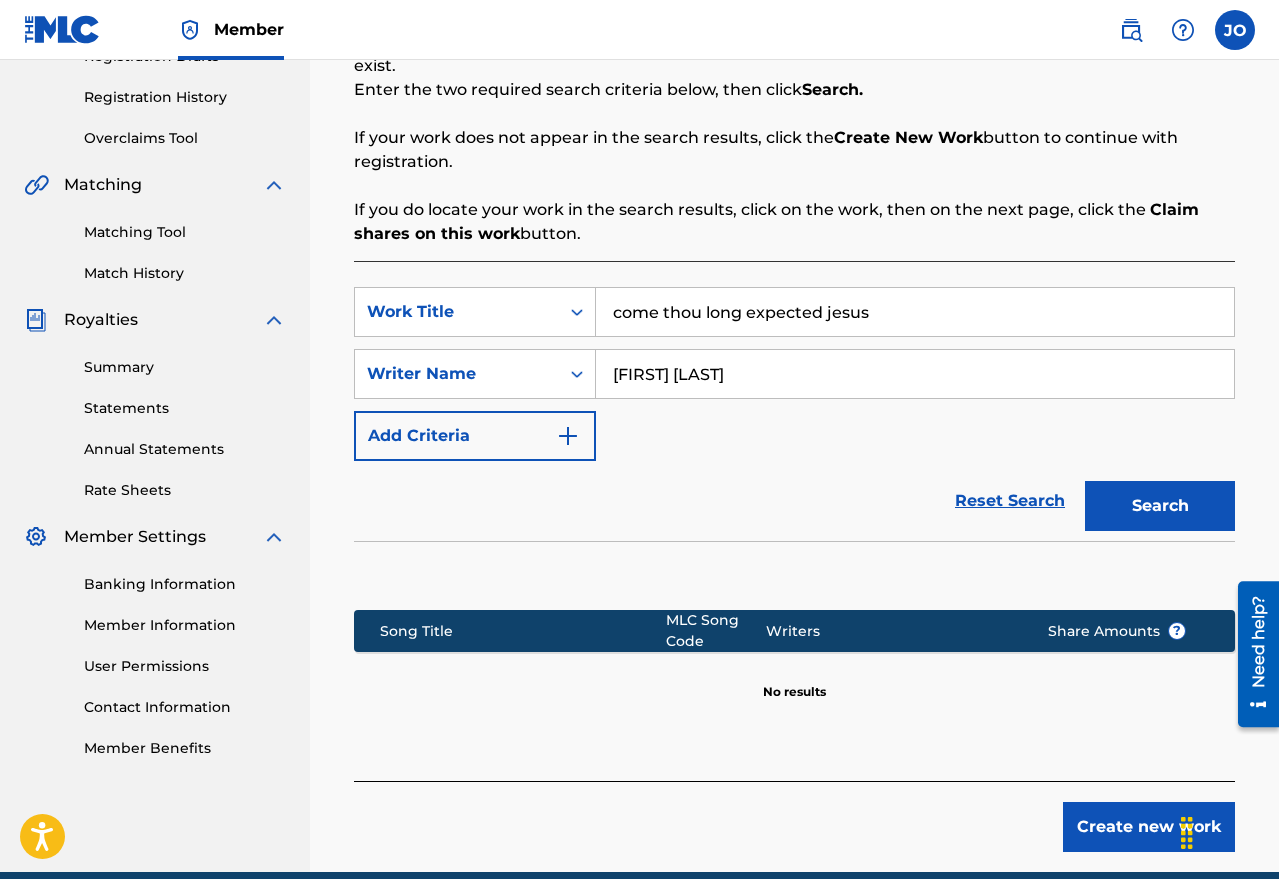click on "Create new work" at bounding box center (1149, 827) 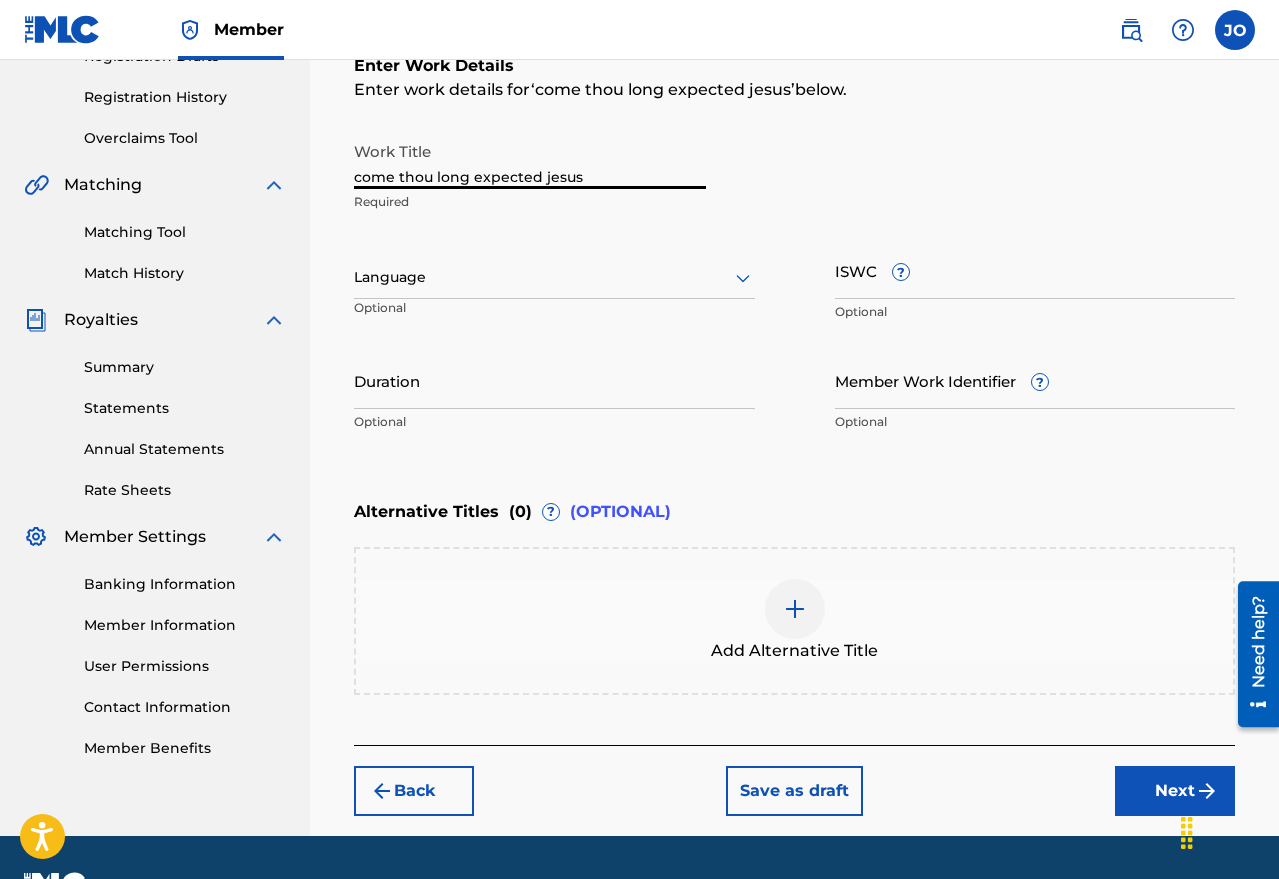 click on "come thou long expected jesus" at bounding box center [530, 160] 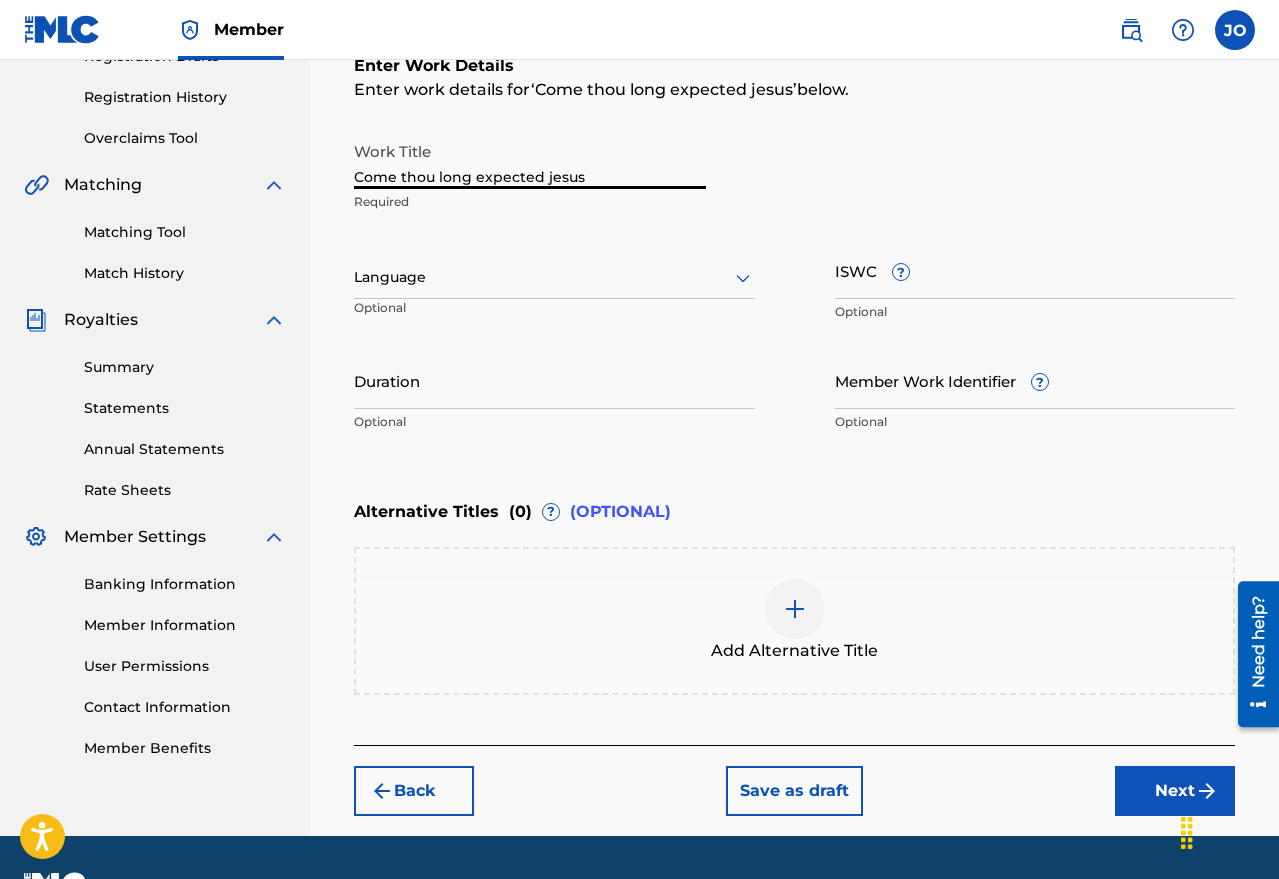 click on "Come thou long expected jesus" at bounding box center [530, 160] 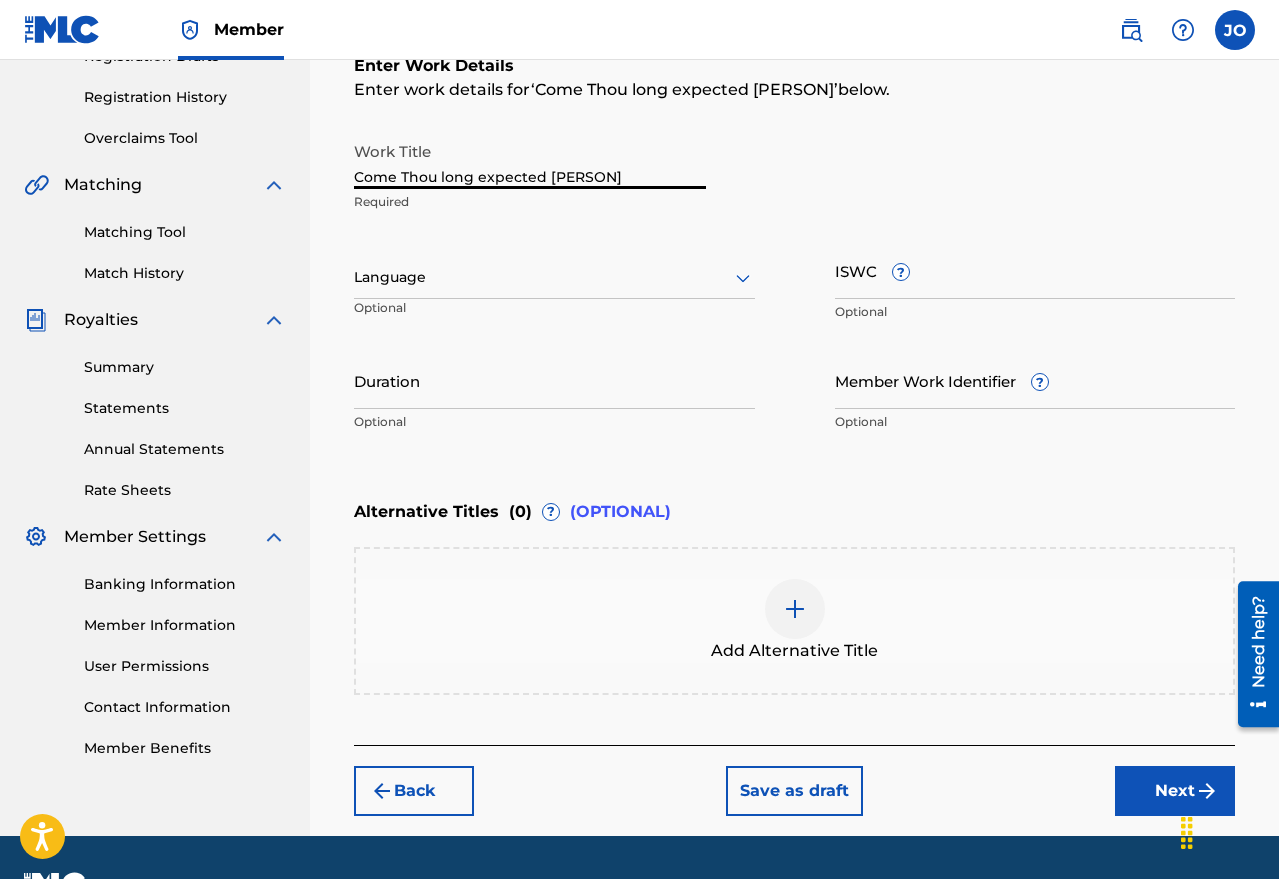 click on "Come Thou long expected [PERSON]" at bounding box center [530, 160] 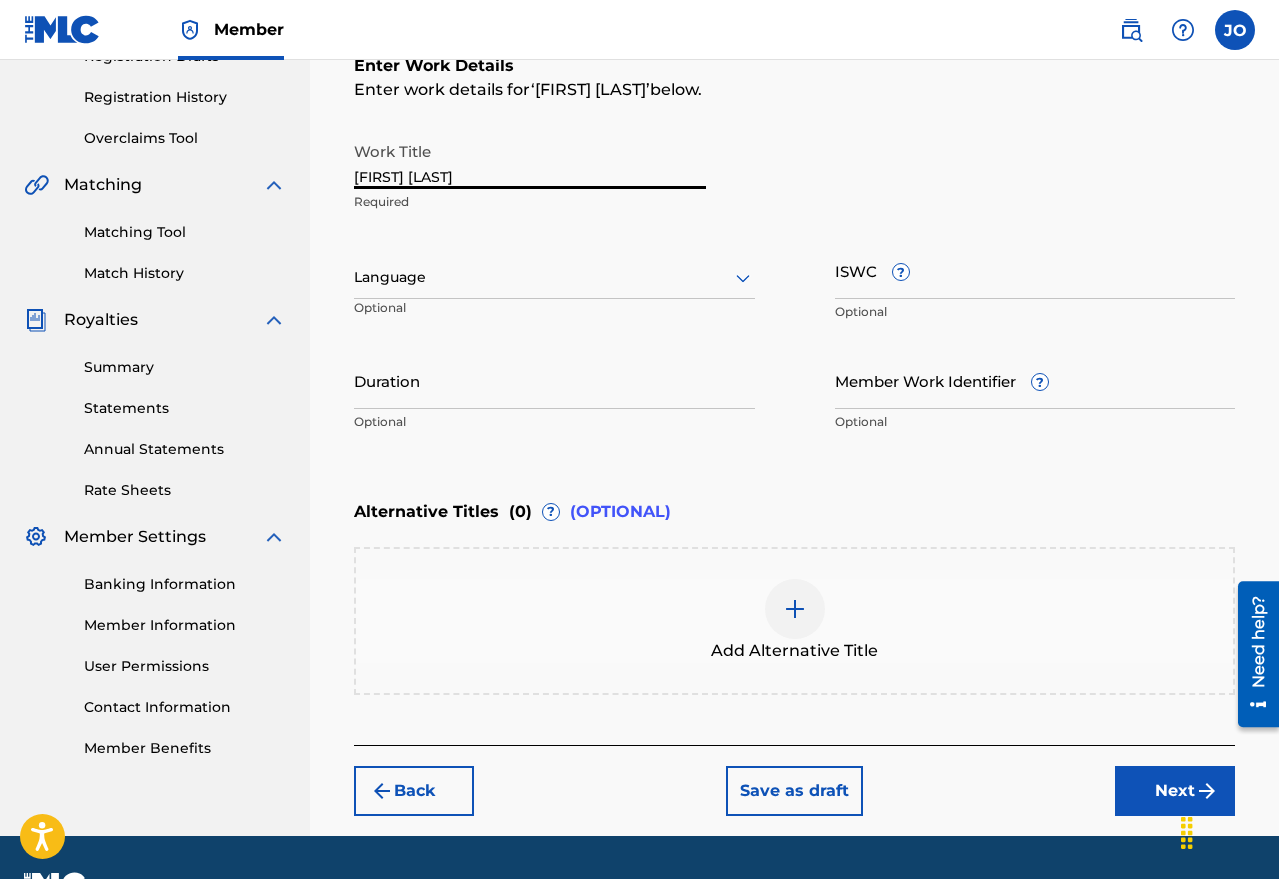 click on "[FIRST] [LAST]" at bounding box center [530, 160] 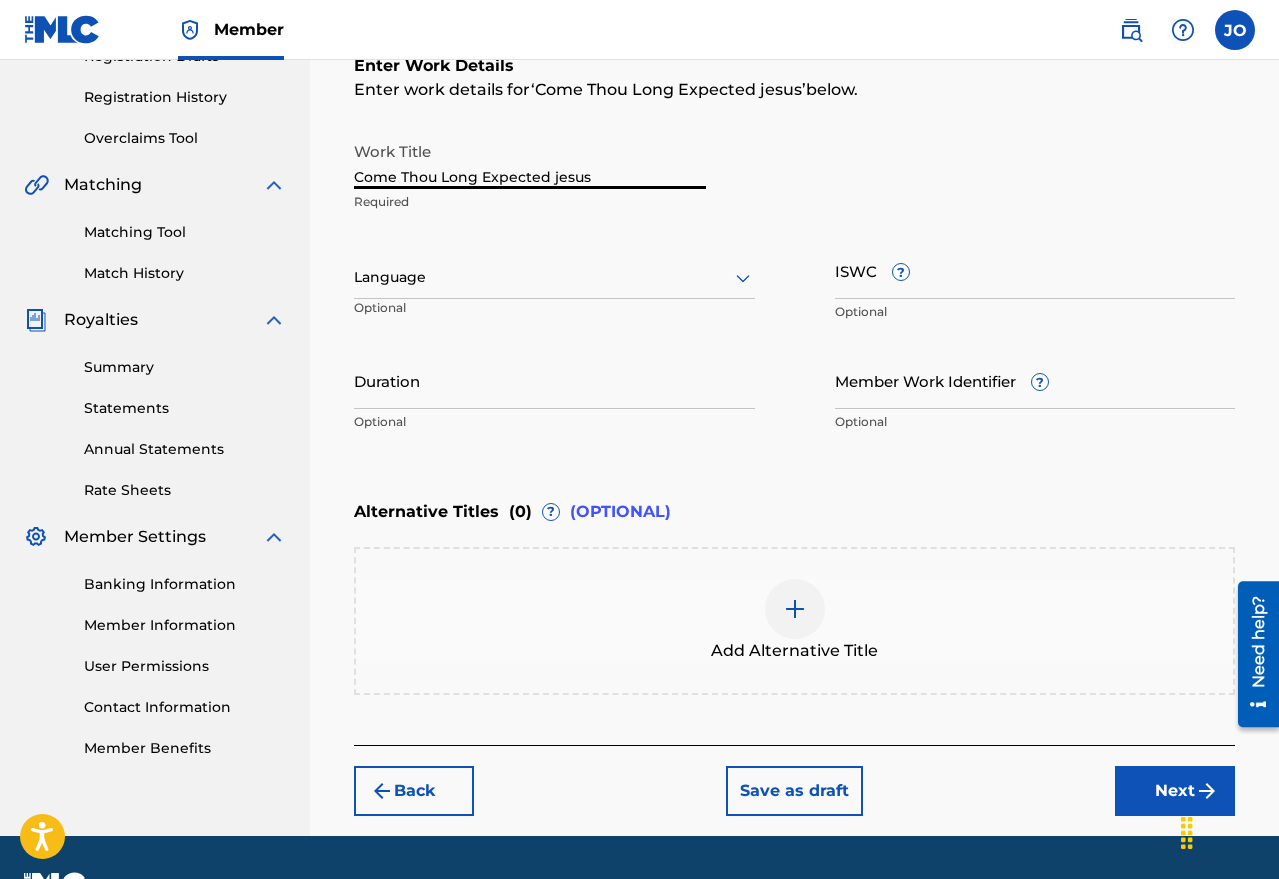 click on "Come Thou Long Expected jesus" at bounding box center (530, 160) 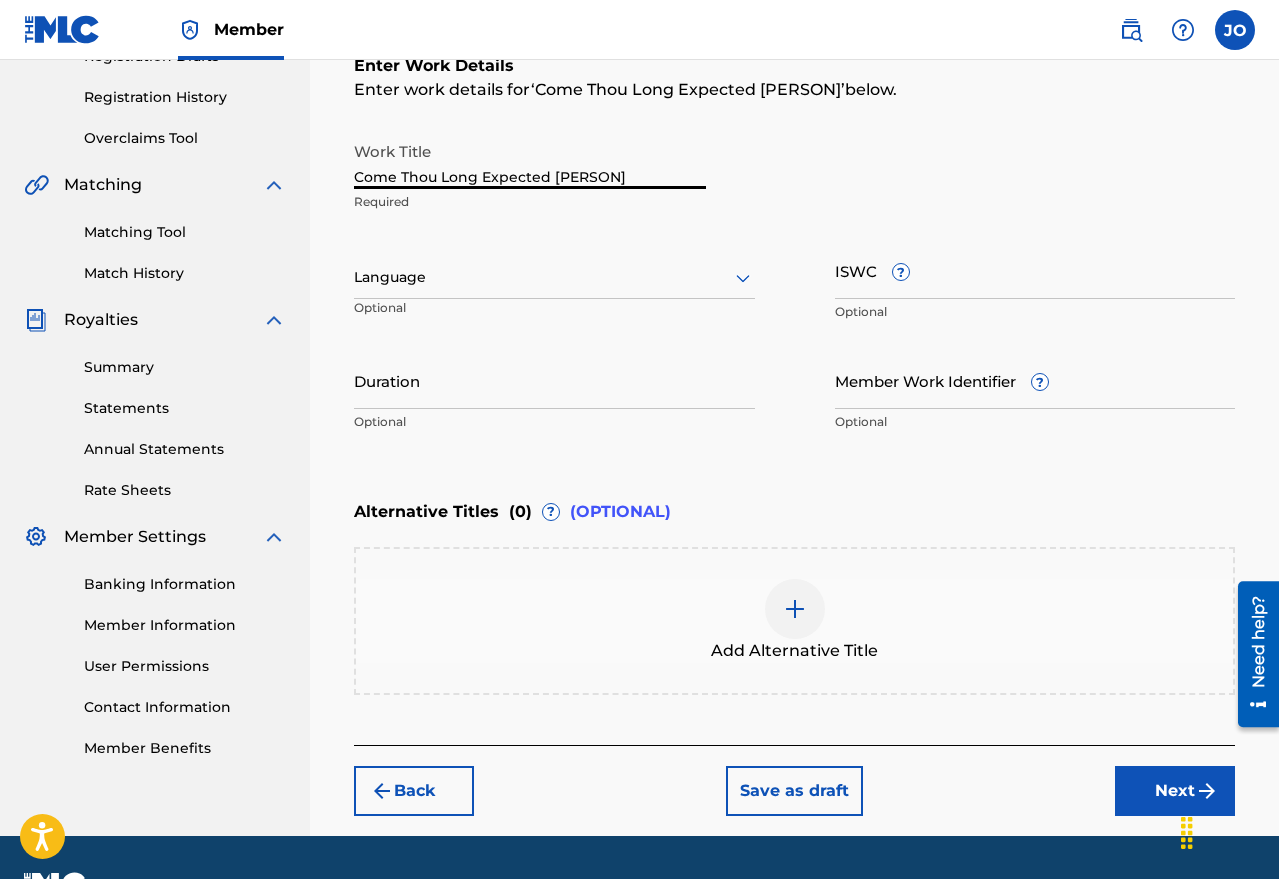 type on "Come Thou Long Expected [PERSON]" 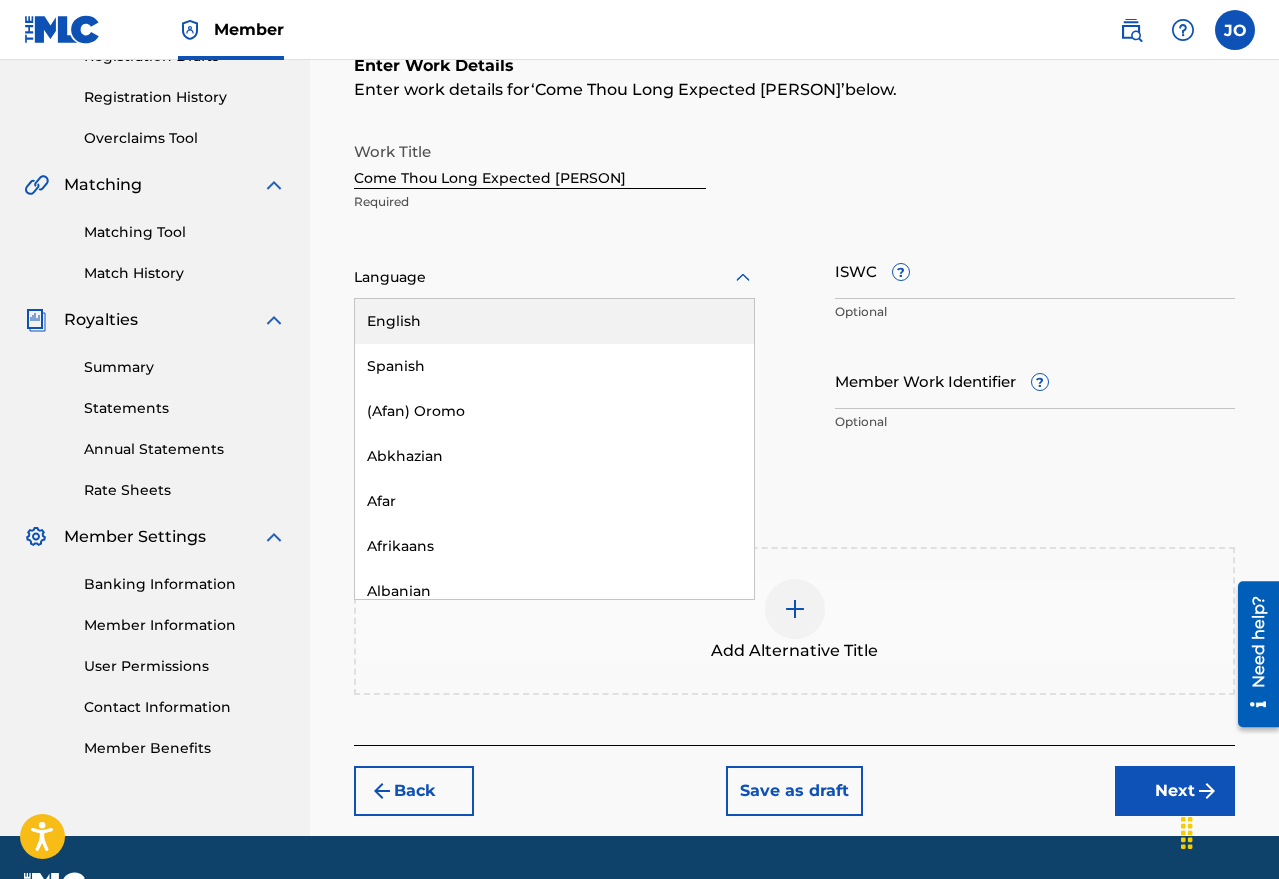 click at bounding box center [554, 277] 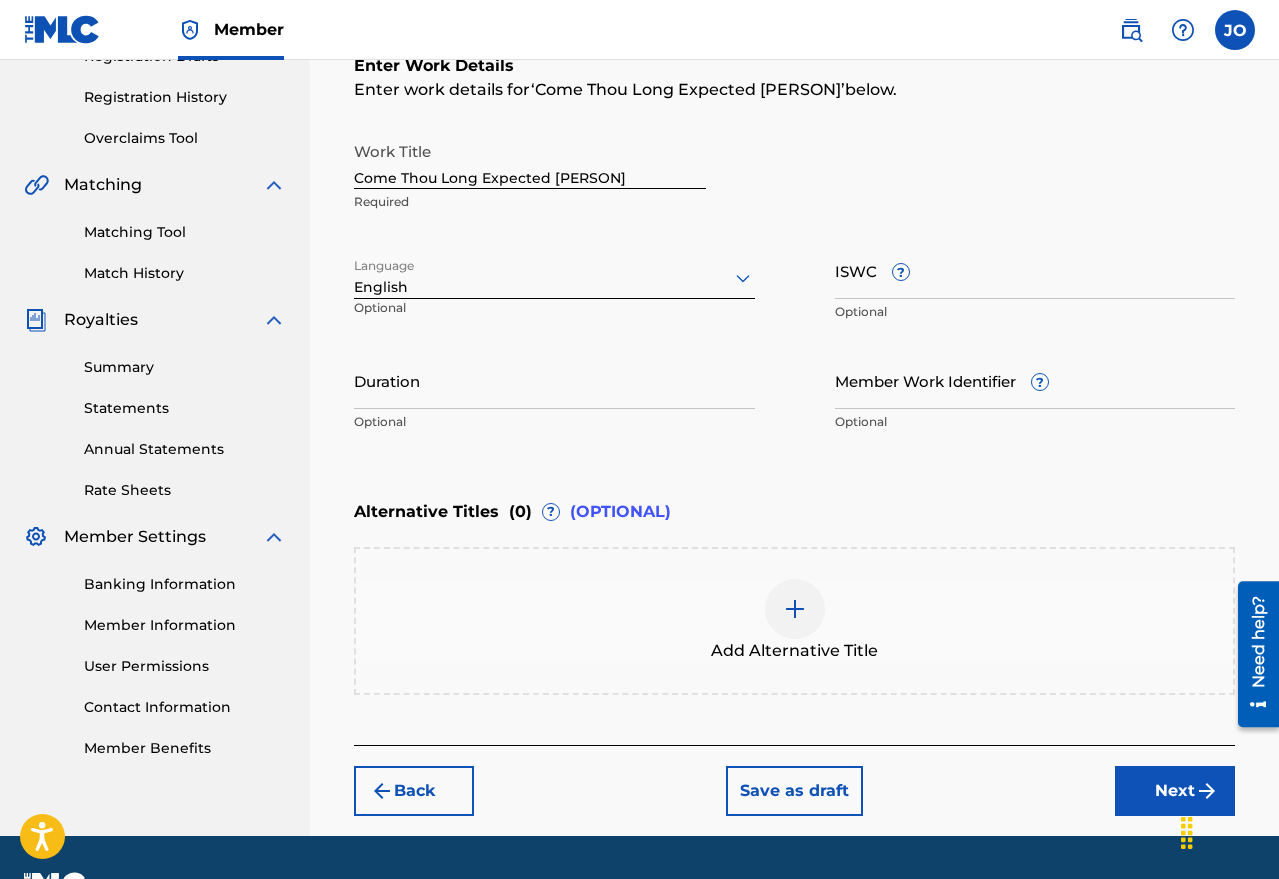 click on "Alternative Titles ( 0 ) ? (OPTIONAL)" at bounding box center (794, 512) 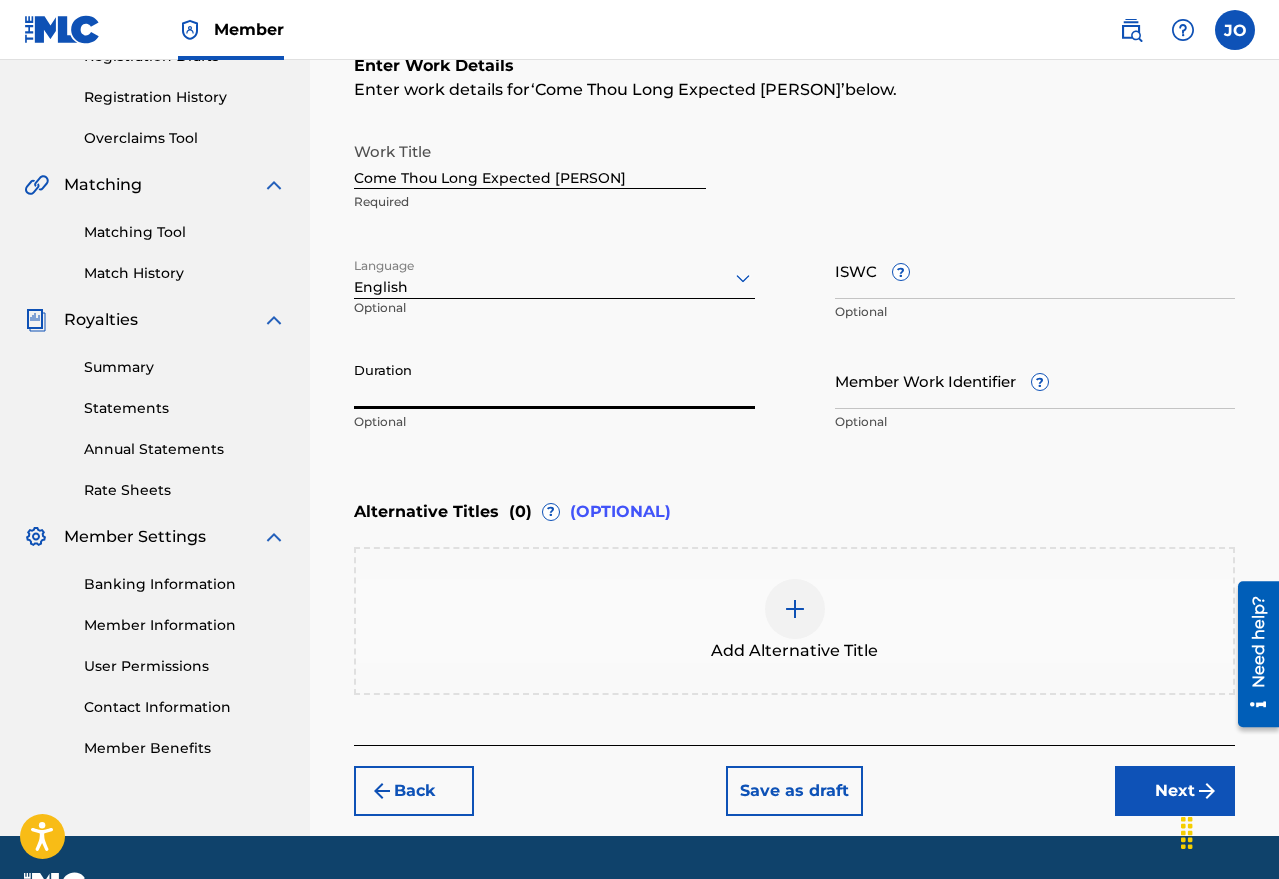 click on "Duration" at bounding box center (554, 380) 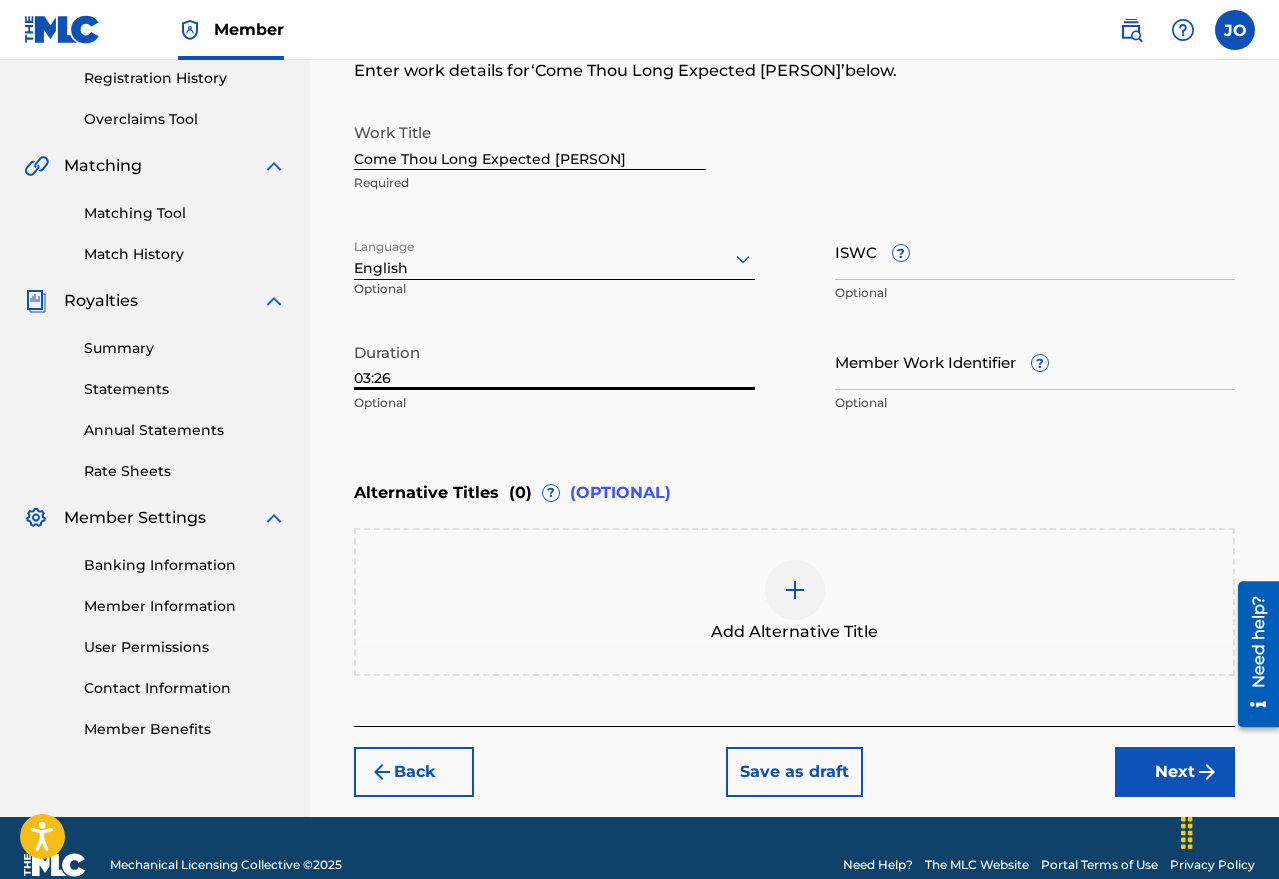 scroll, scrollTop: 414, scrollLeft: 0, axis: vertical 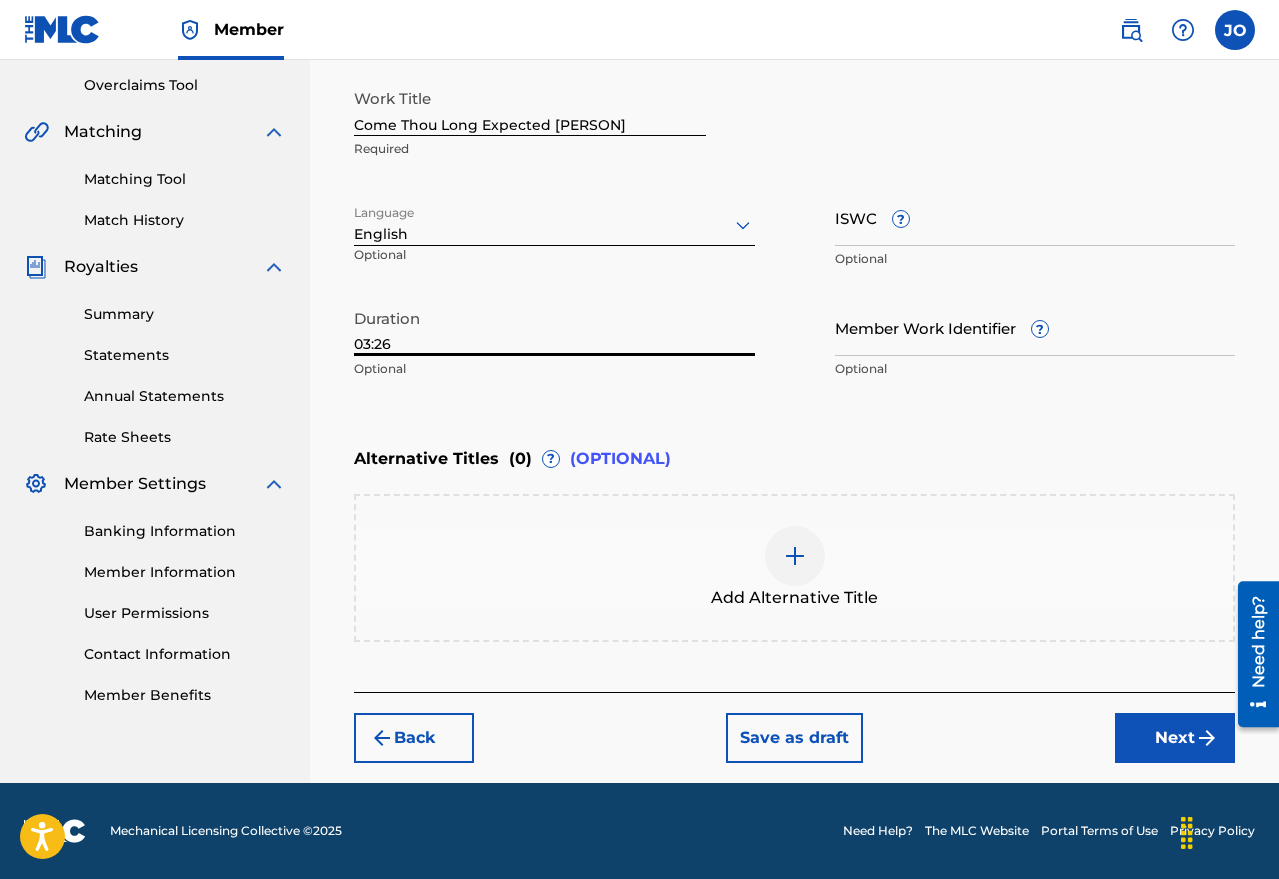 type on "03:26" 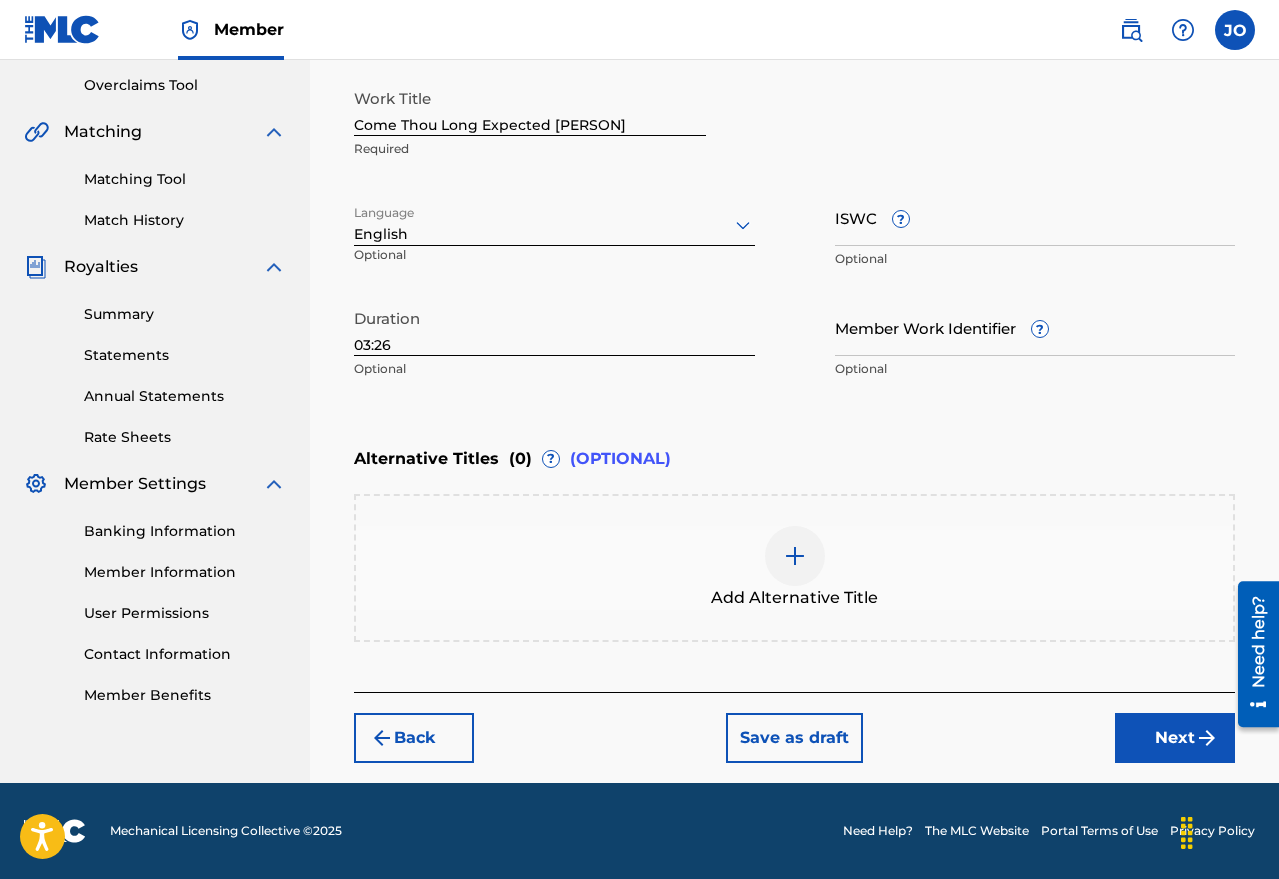 click on "Next" at bounding box center [1175, 738] 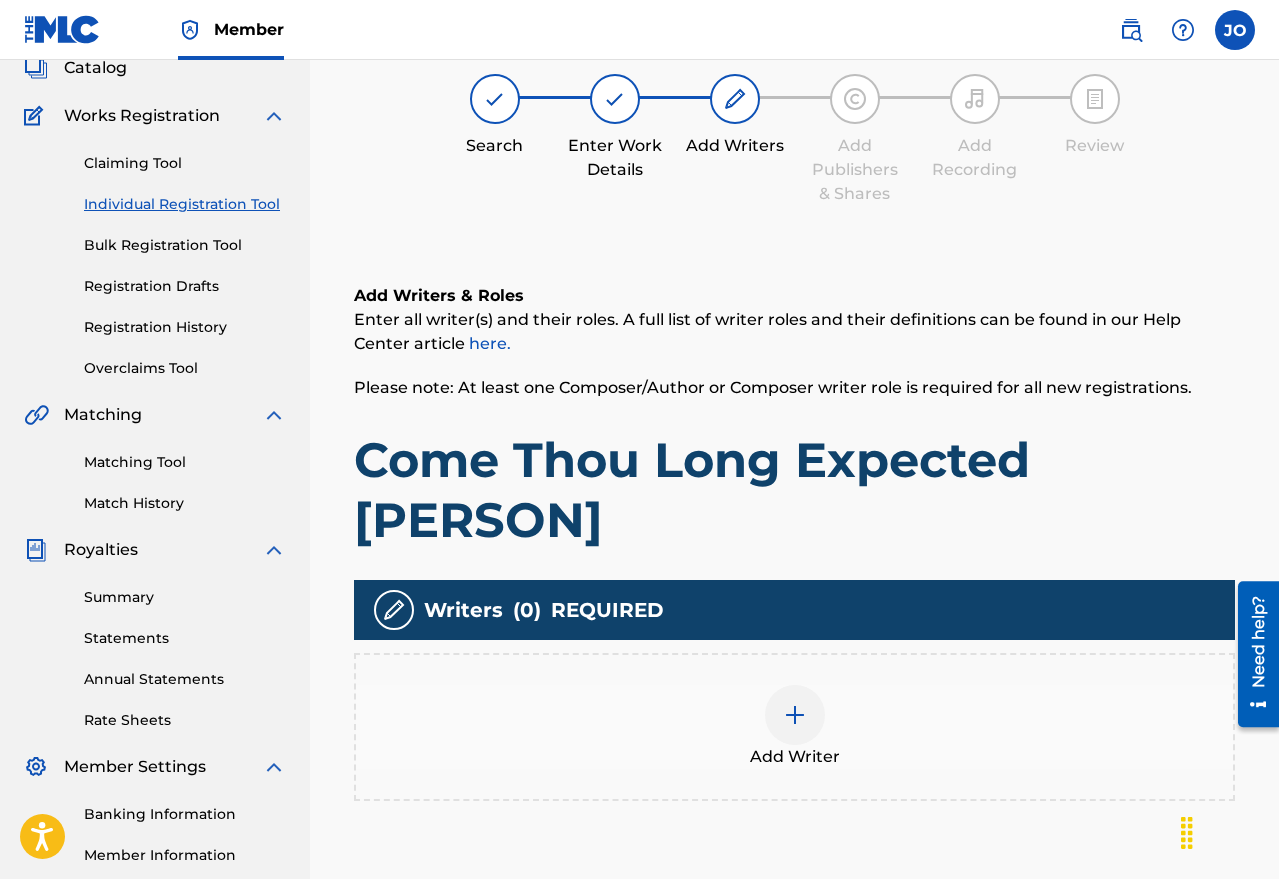 scroll, scrollTop: 90, scrollLeft: 0, axis: vertical 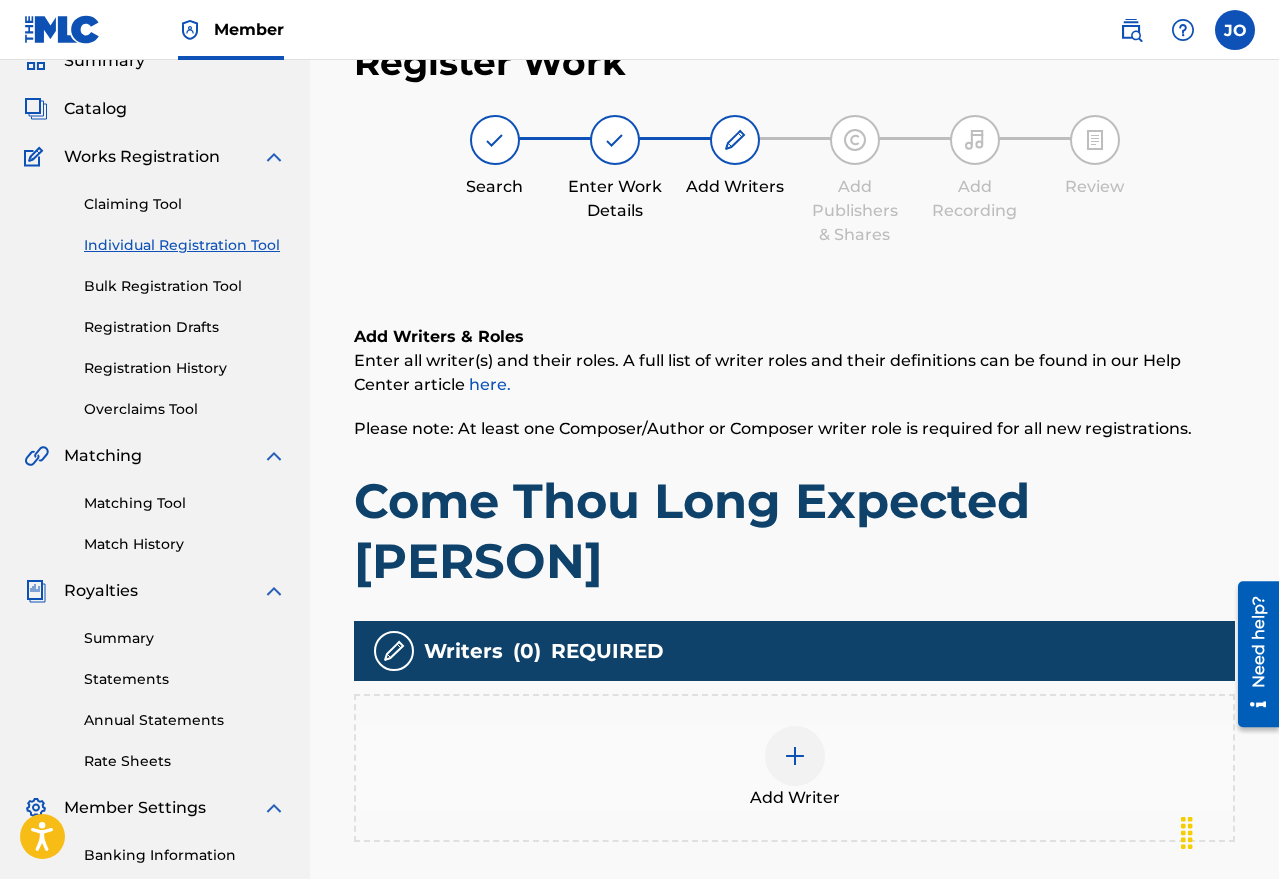 click at bounding box center [795, 756] 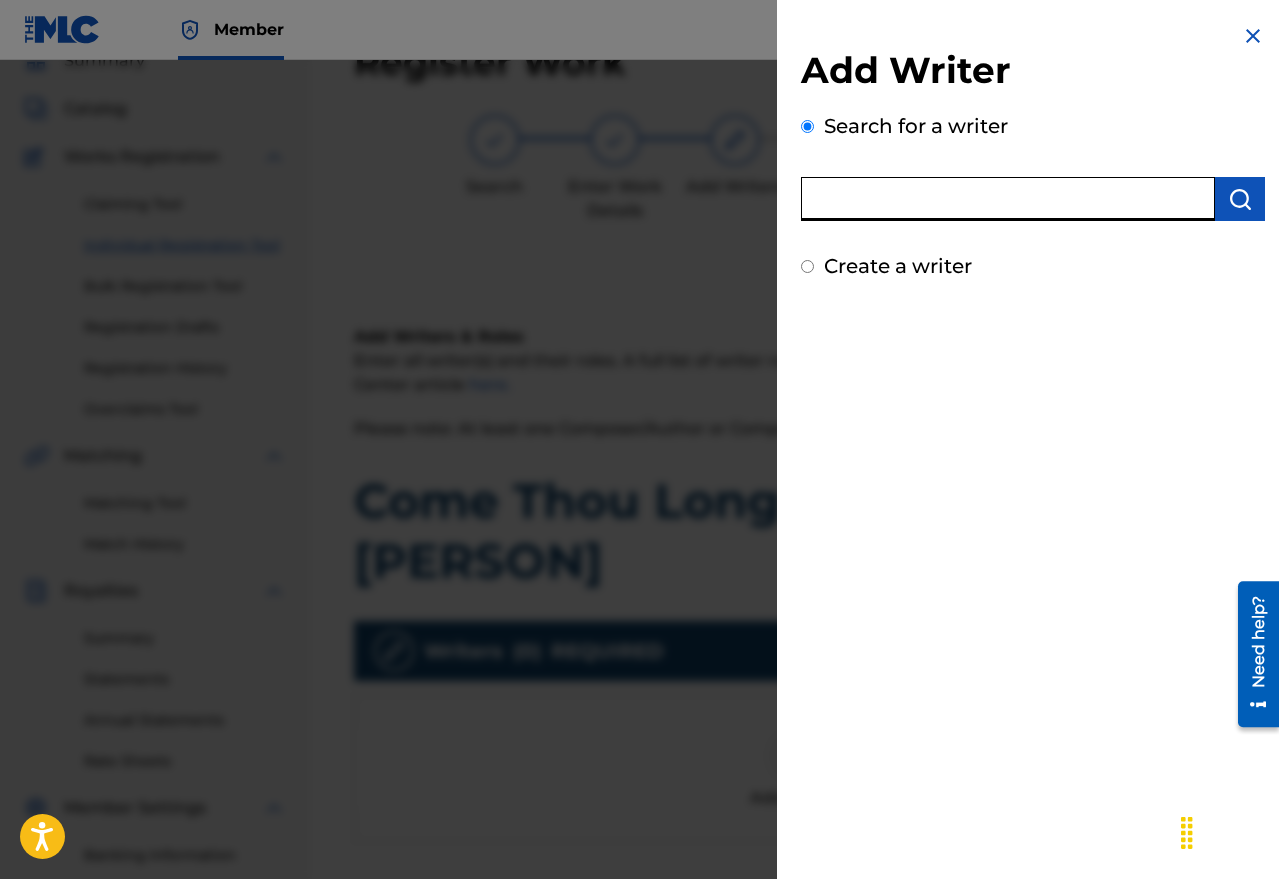 click at bounding box center (1008, 199) 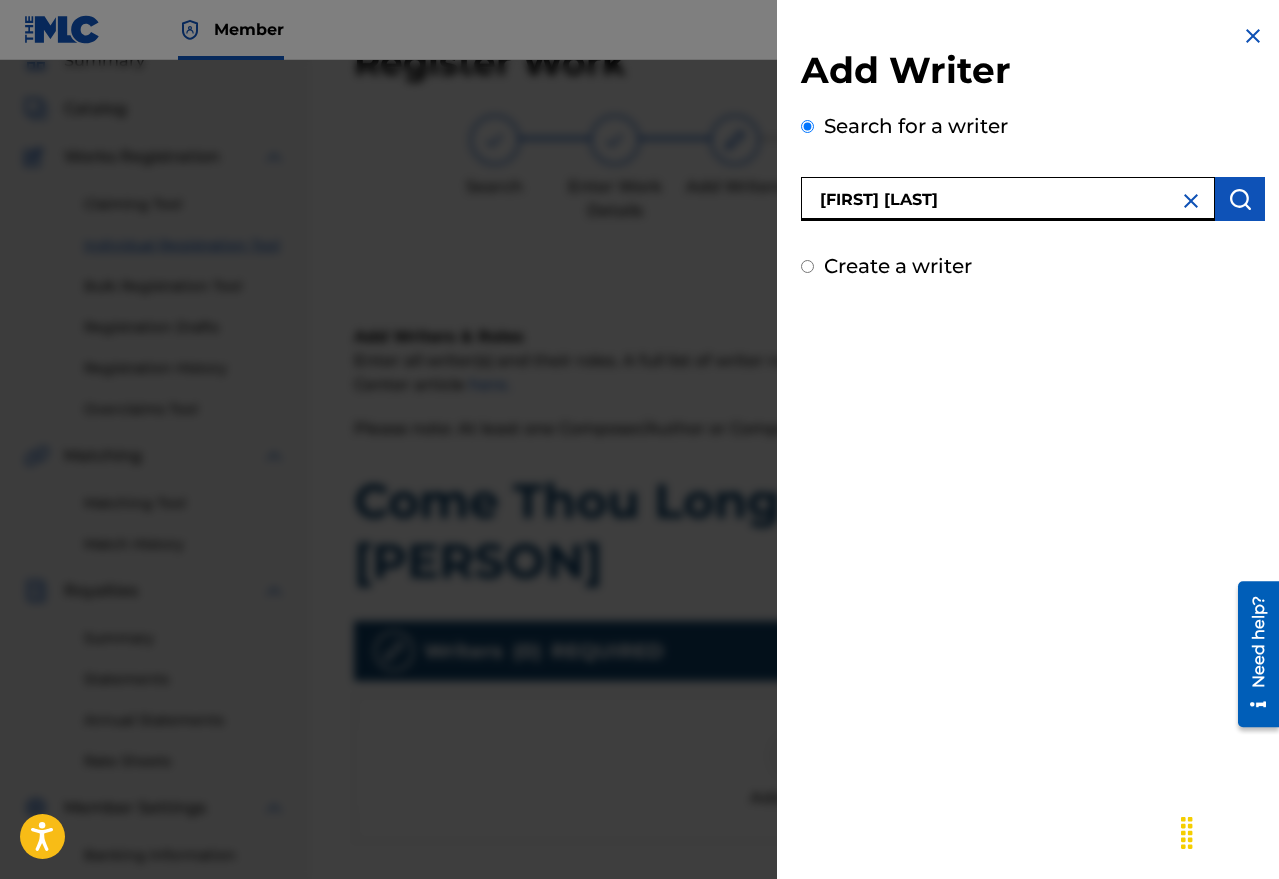 type on "[FIRST] [LAST]" 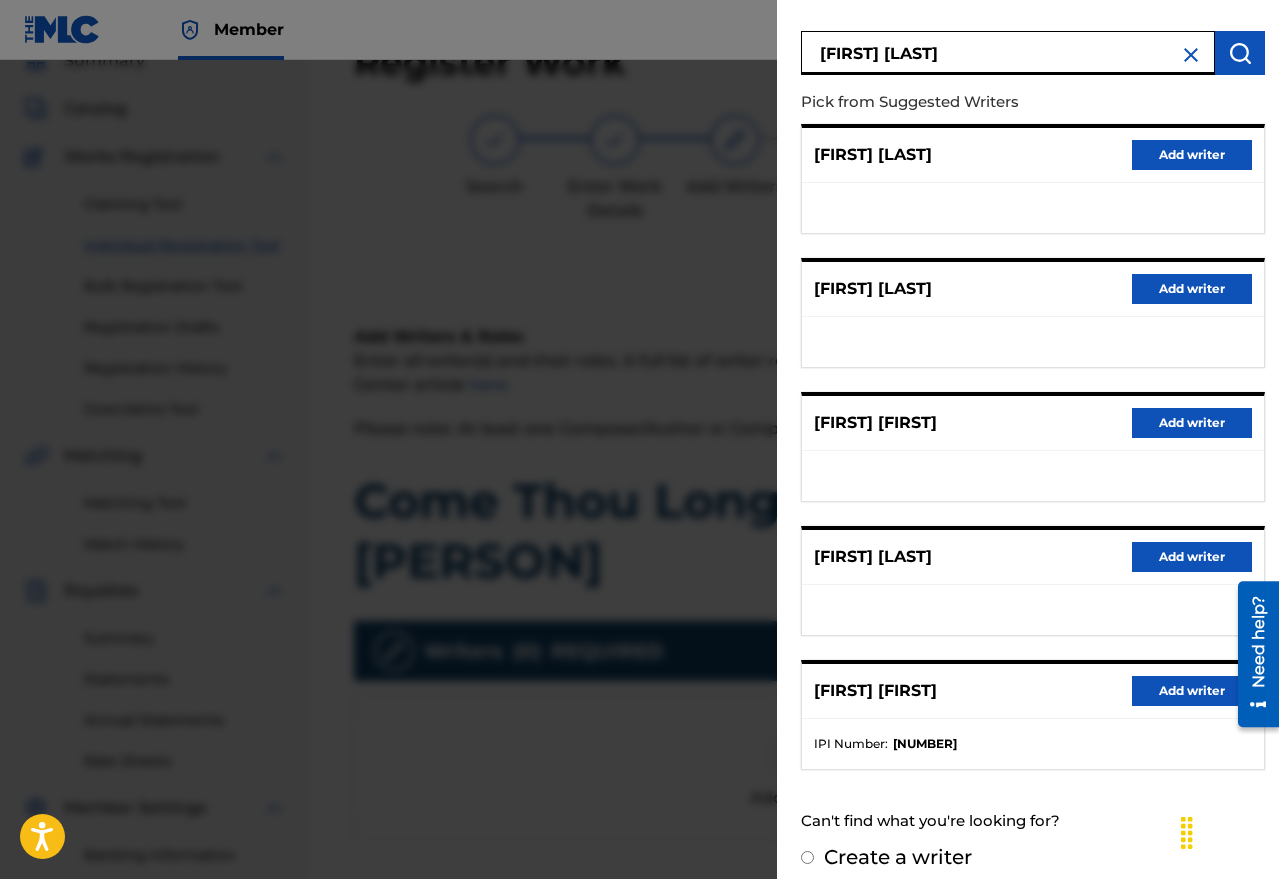 scroll, scrollTop: 163, scrollLeft: 0, axis: vertical 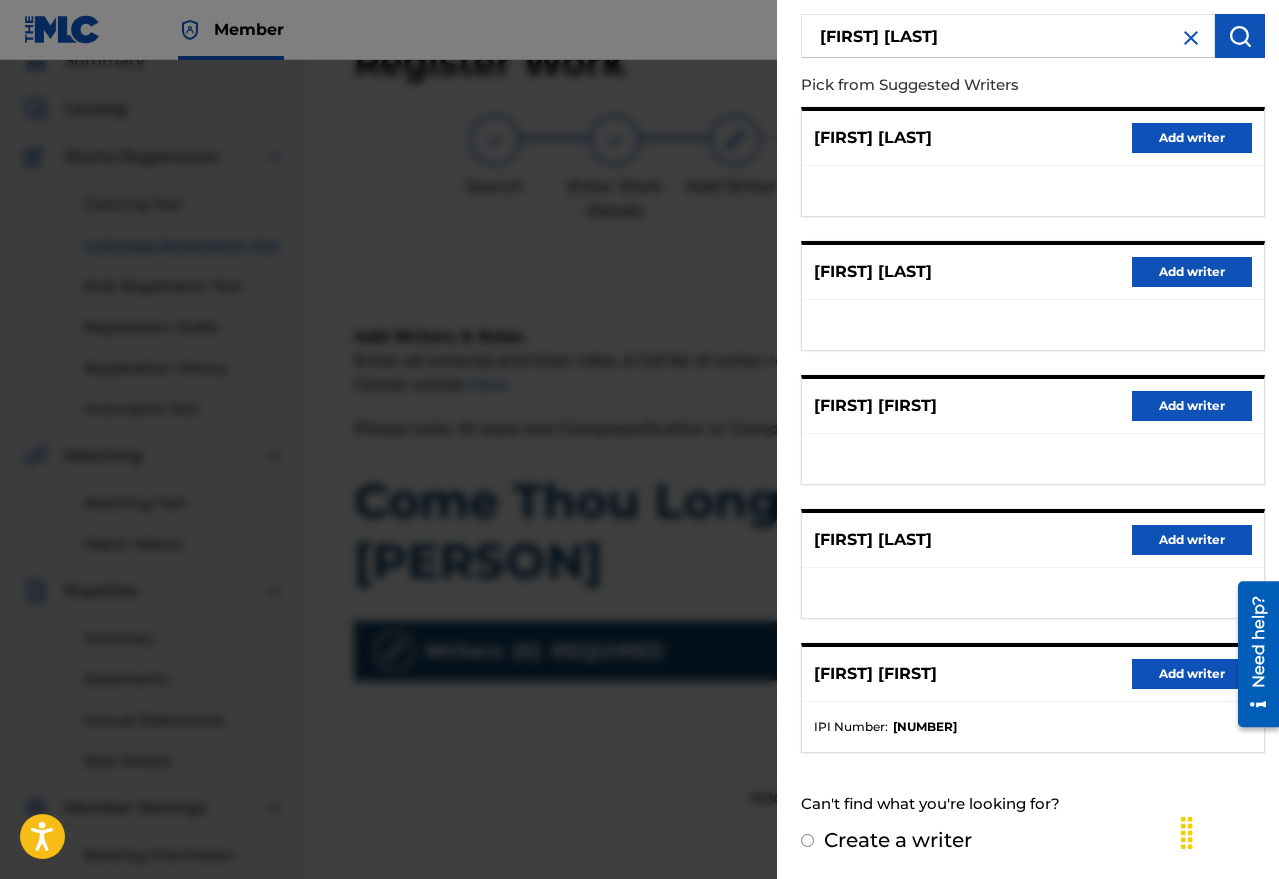 click on "Add writer" at bounding box center [1192, 540] 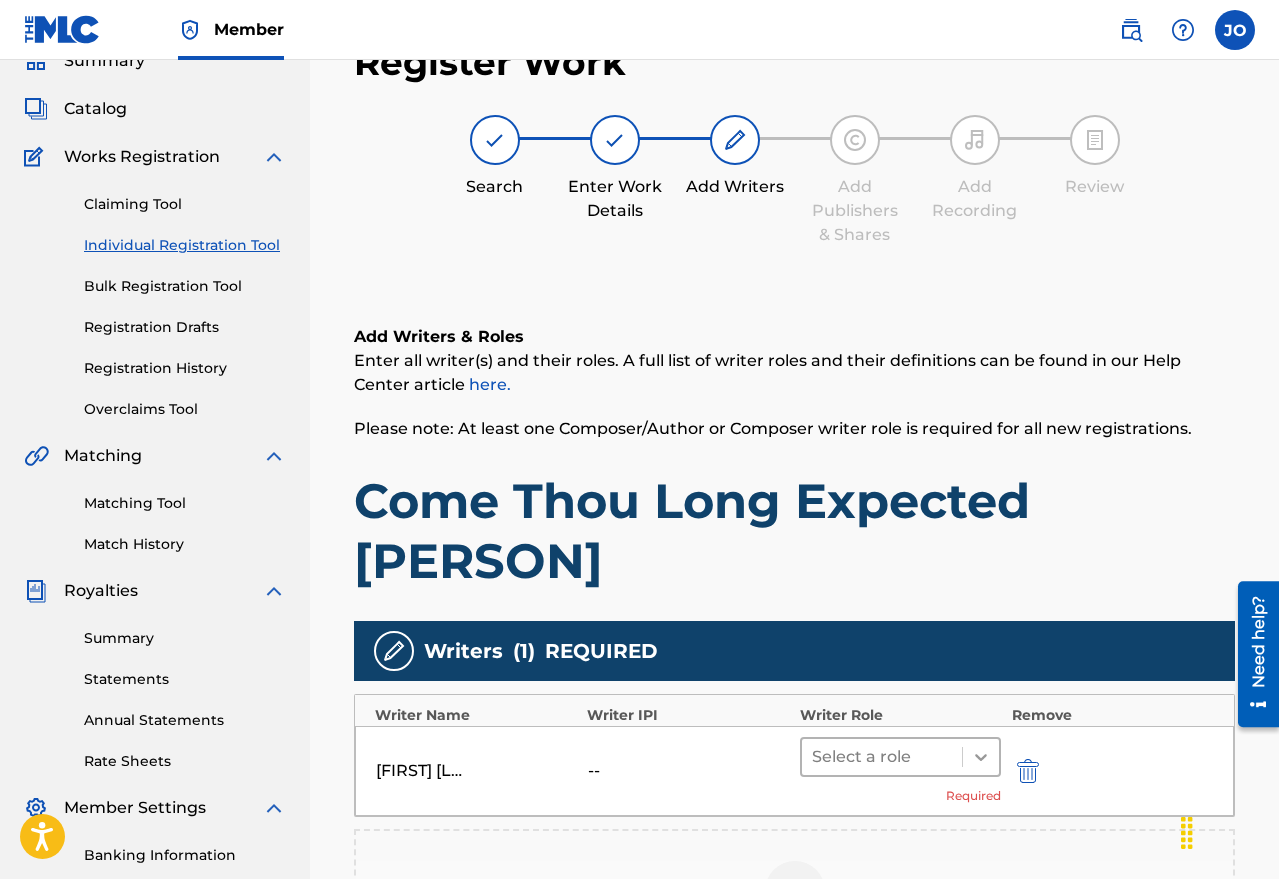 click 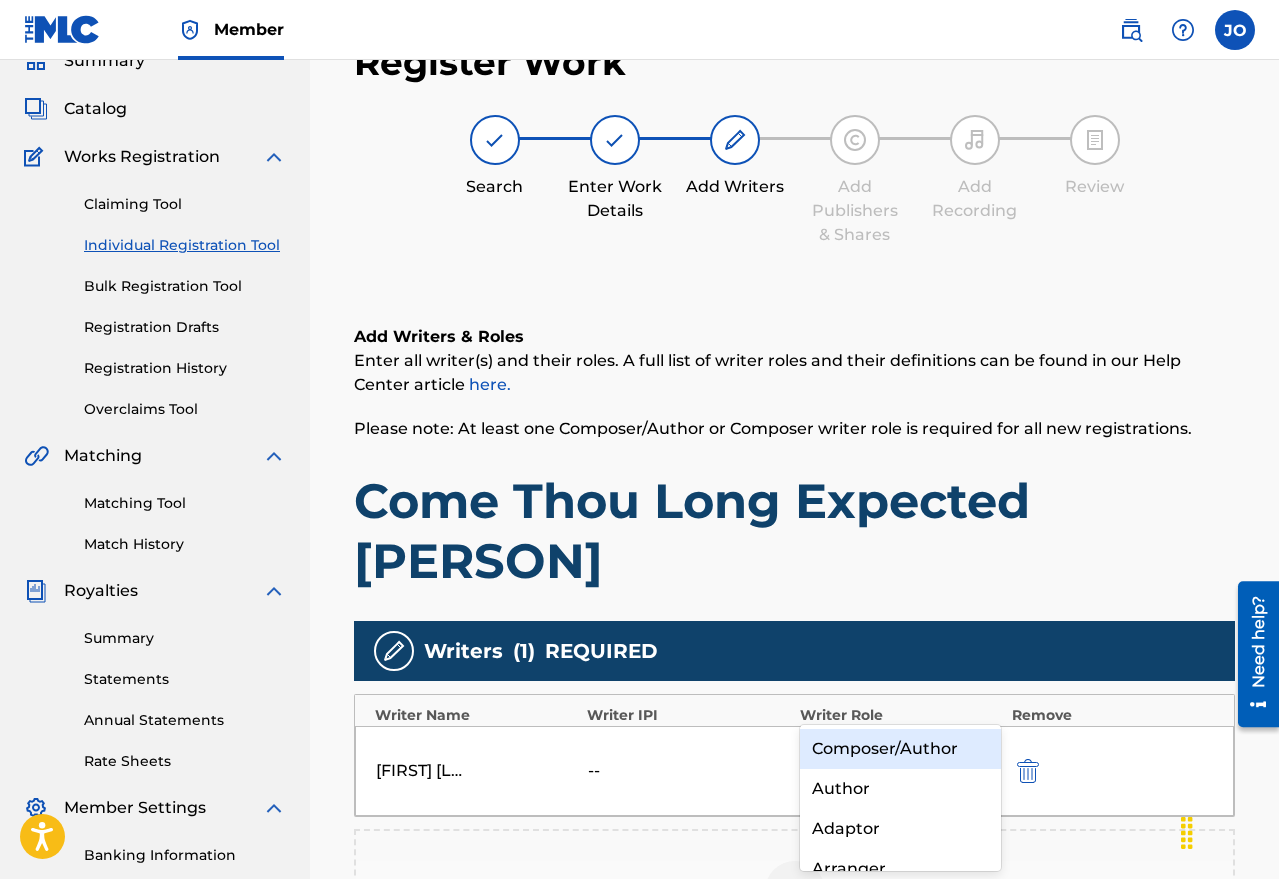 click on "Composer/Author" at bounding box center [901, 749] 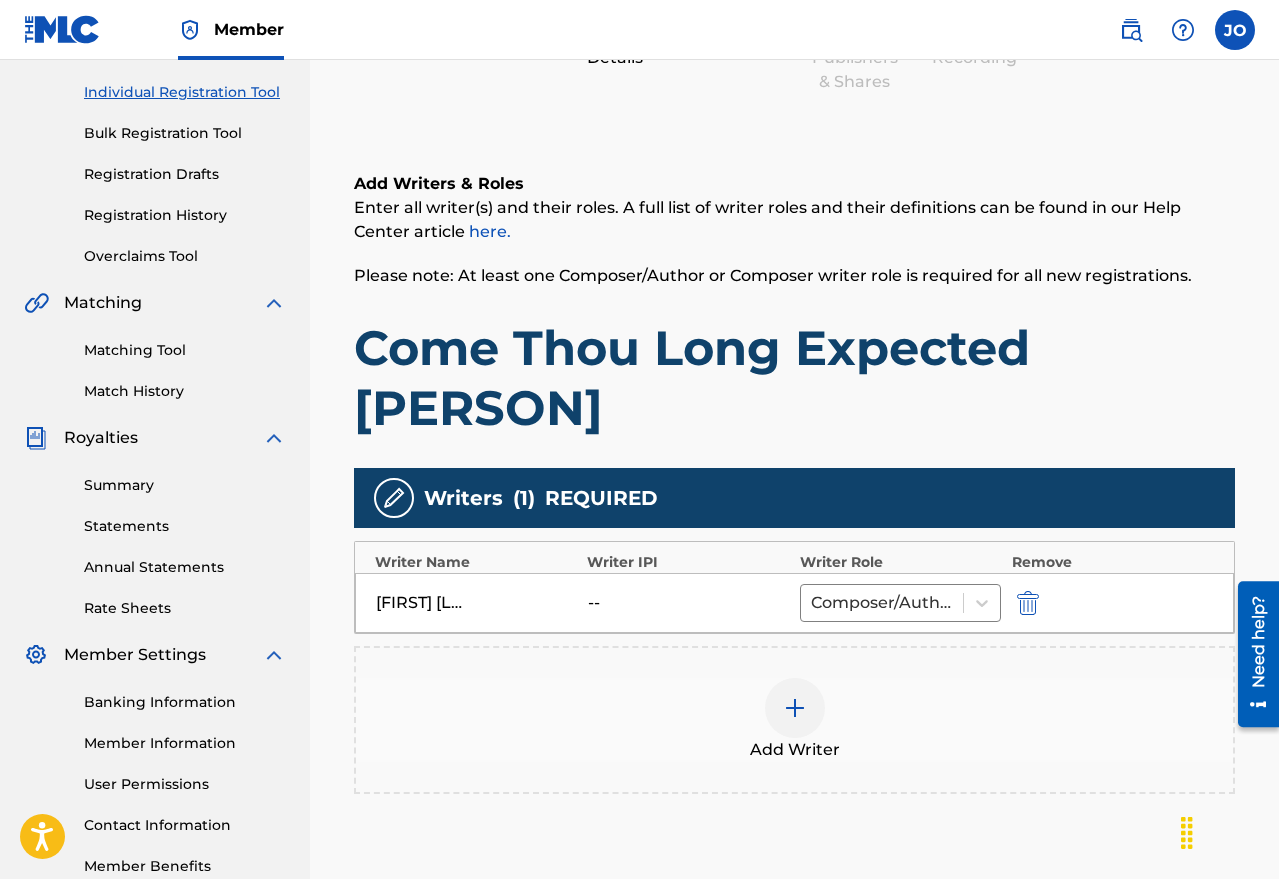 scroll, scrollTop: 381, scrollLeft: 0, axis: vertical 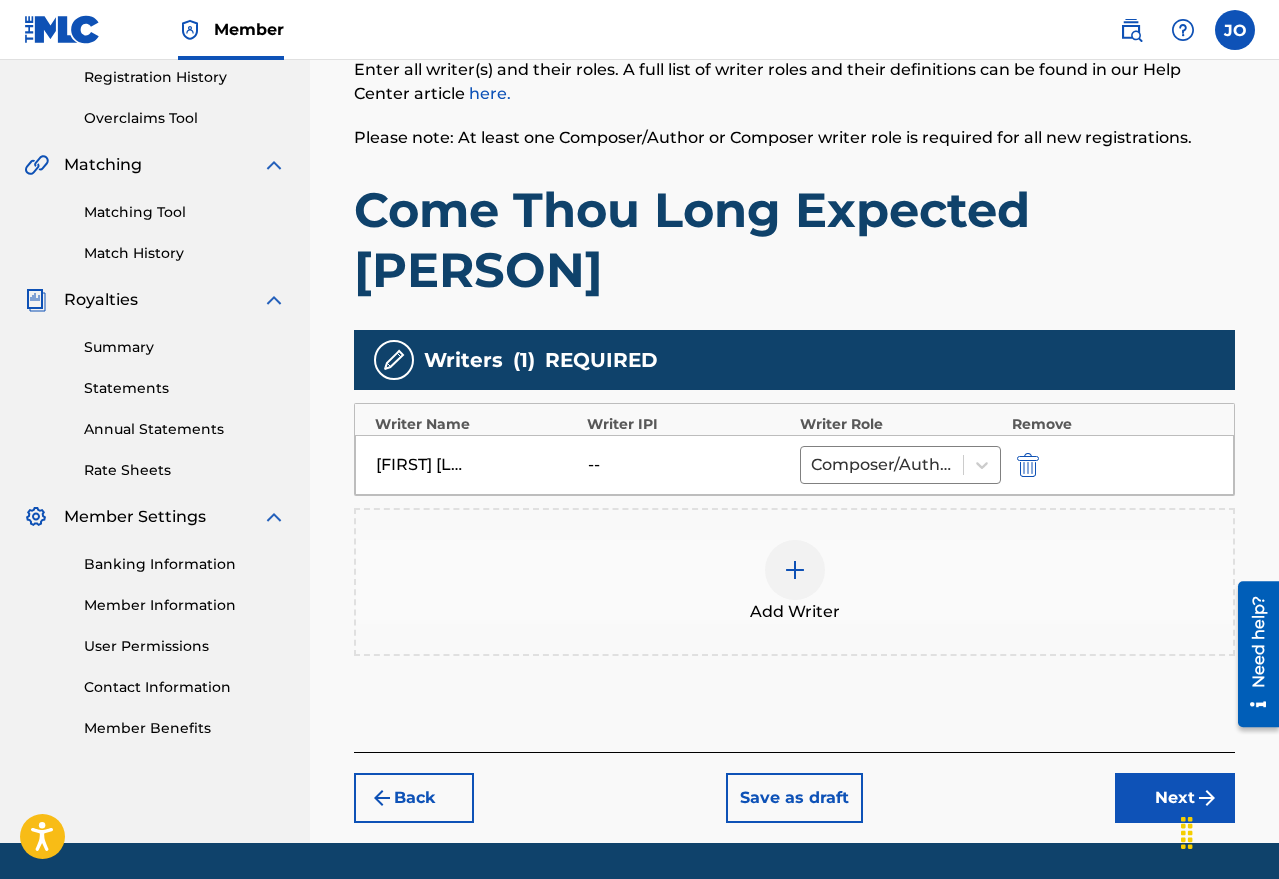 click on "Next" at bounding box center (1175, 798) 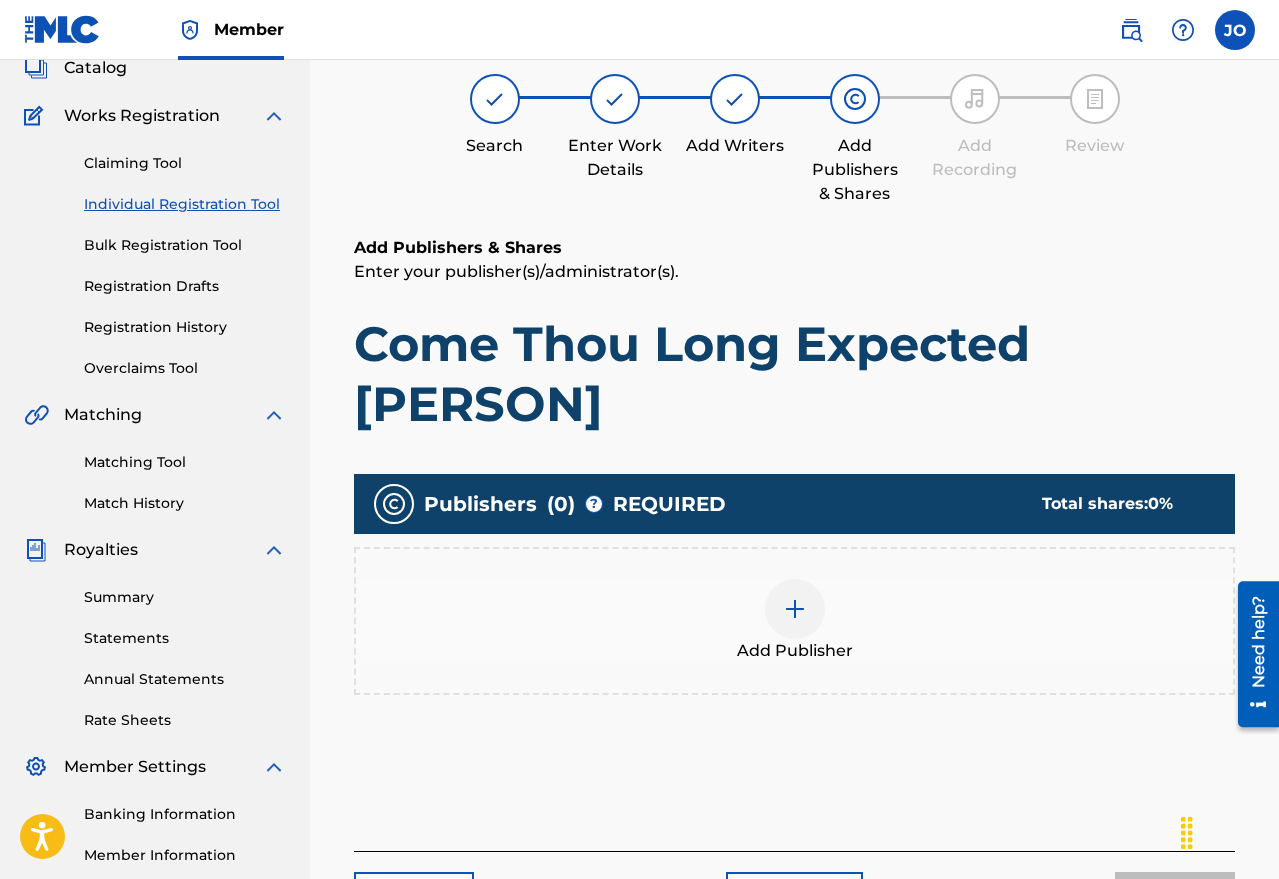 scroll, scrollTop: 90, scrollLeft: 0, axis: vertical 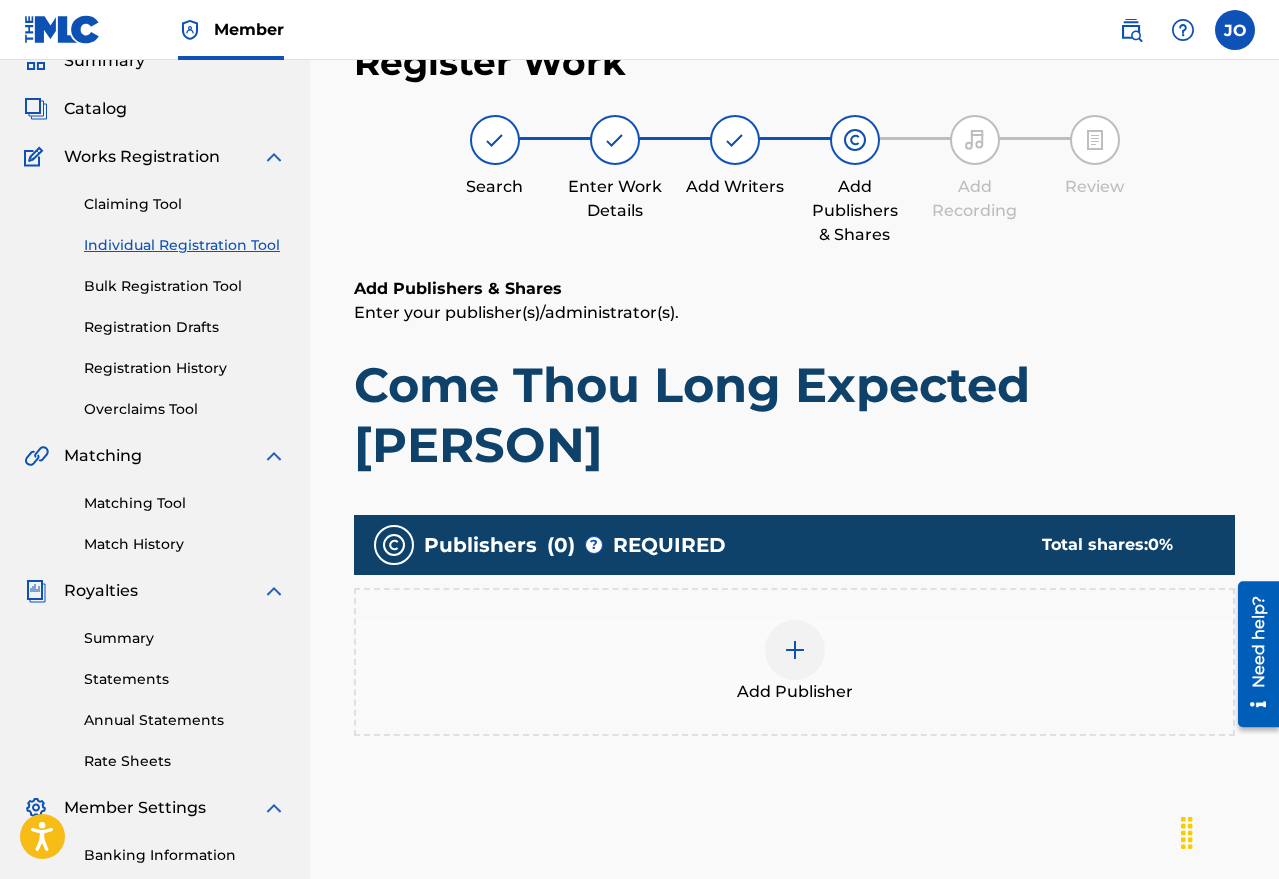 click at bounding box center [795, 650] 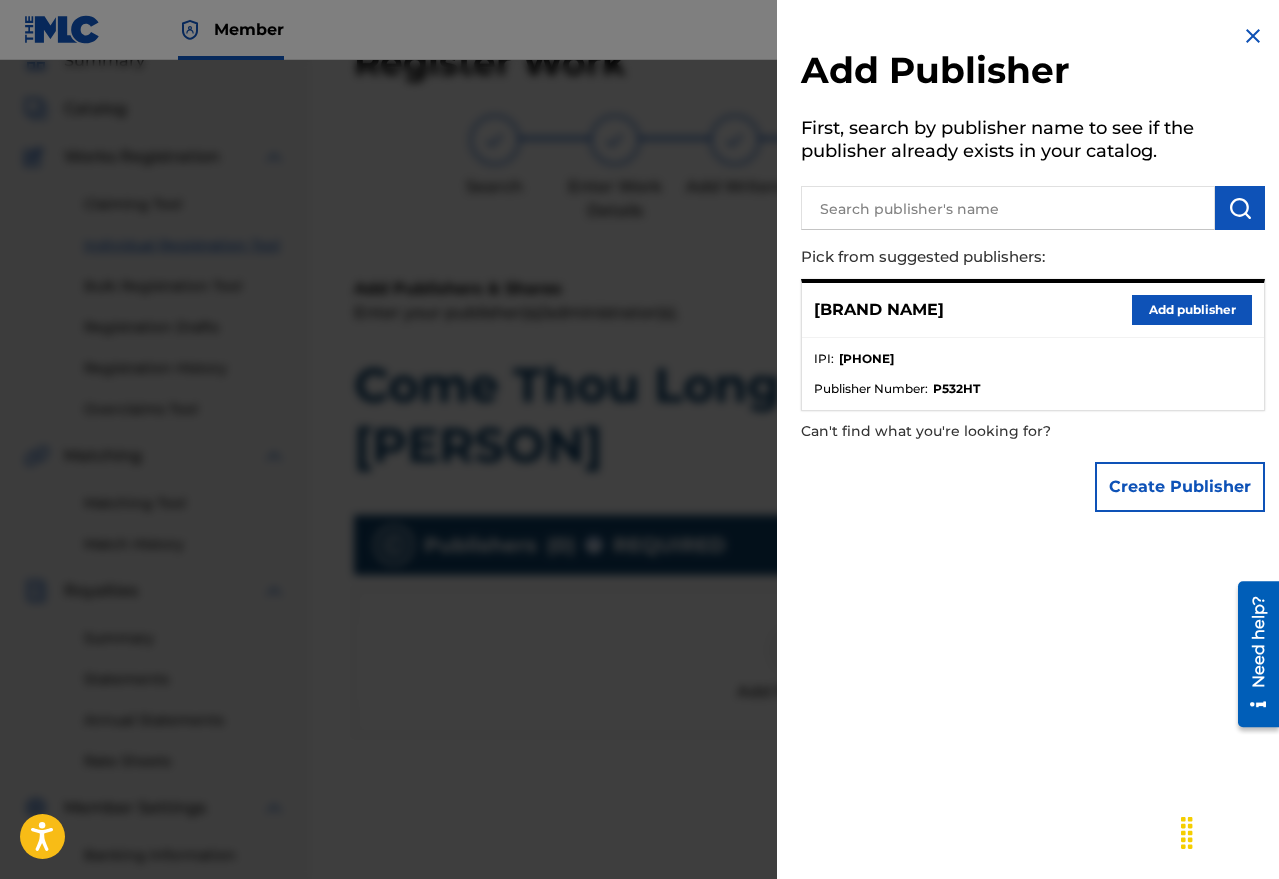 click on "Add publisher" at bounding box center [1192, 310] 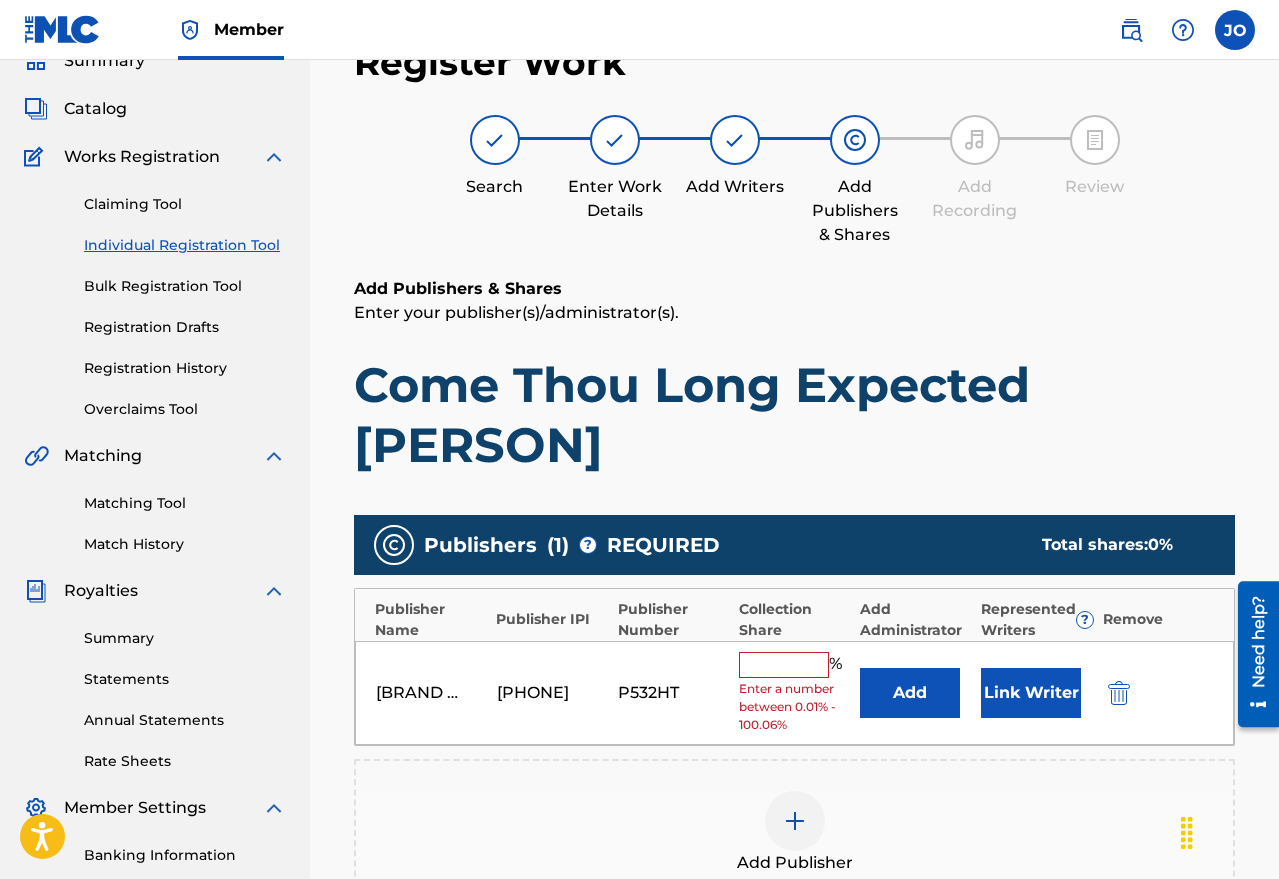 click at bounding box center [784, 665] 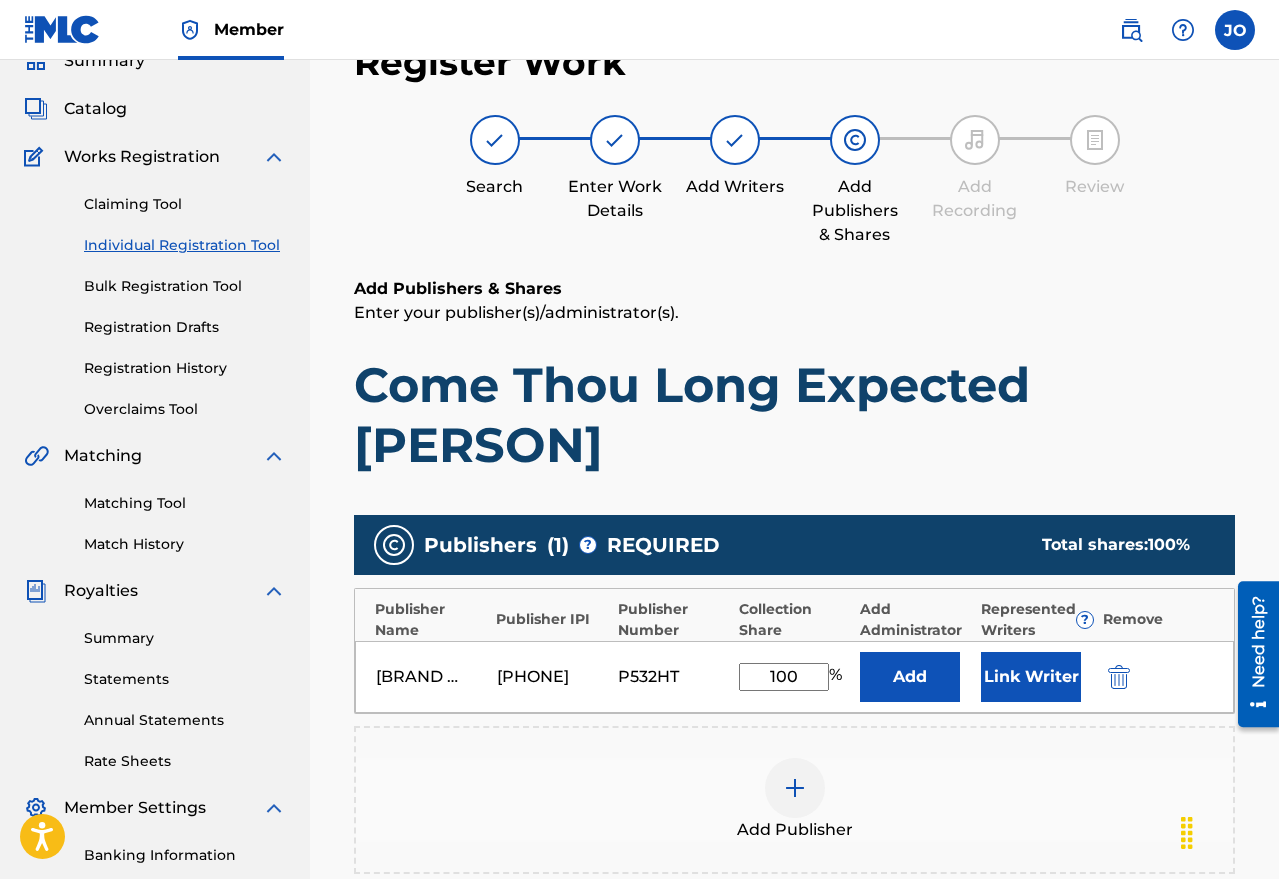 type on "100" 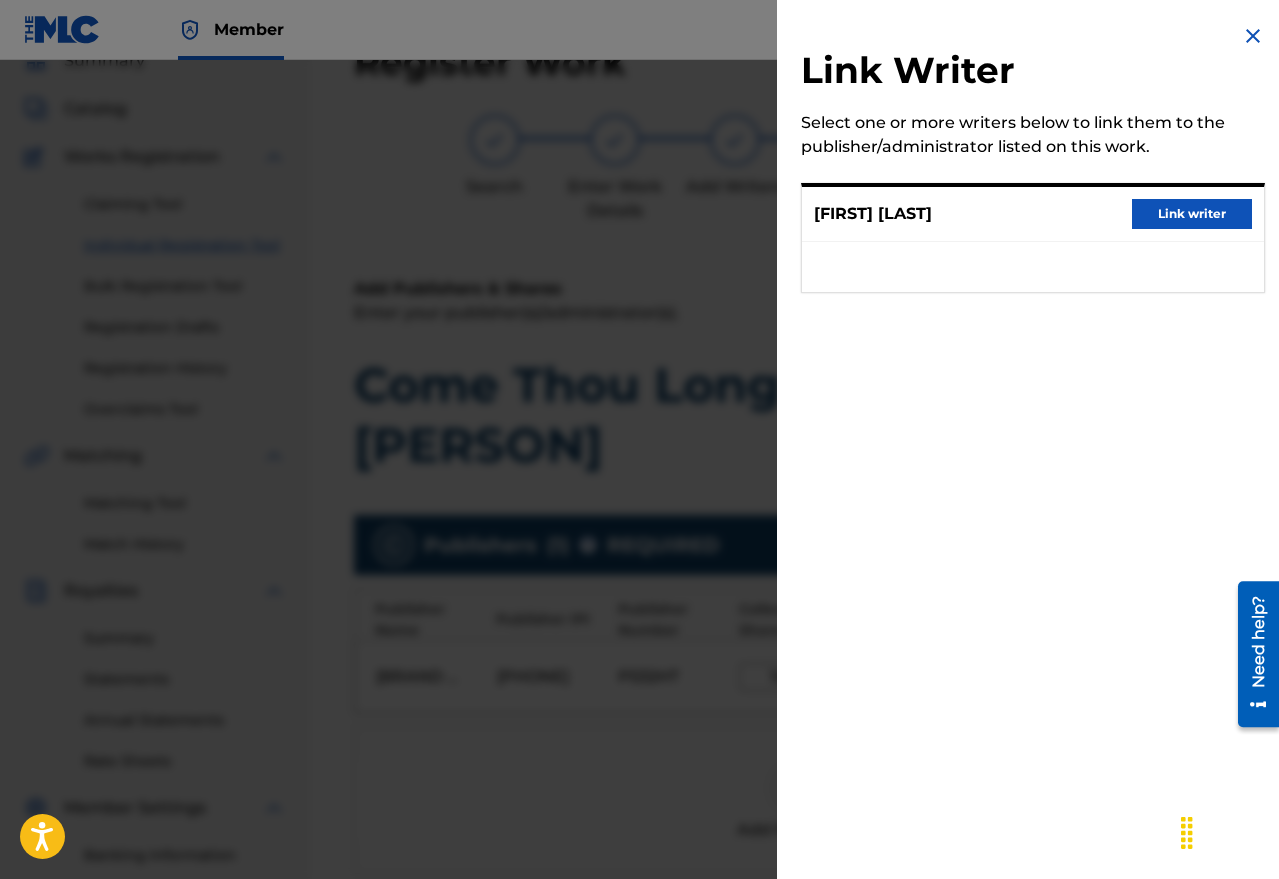 click on "Link writer" at bounding box center (1192, 214) 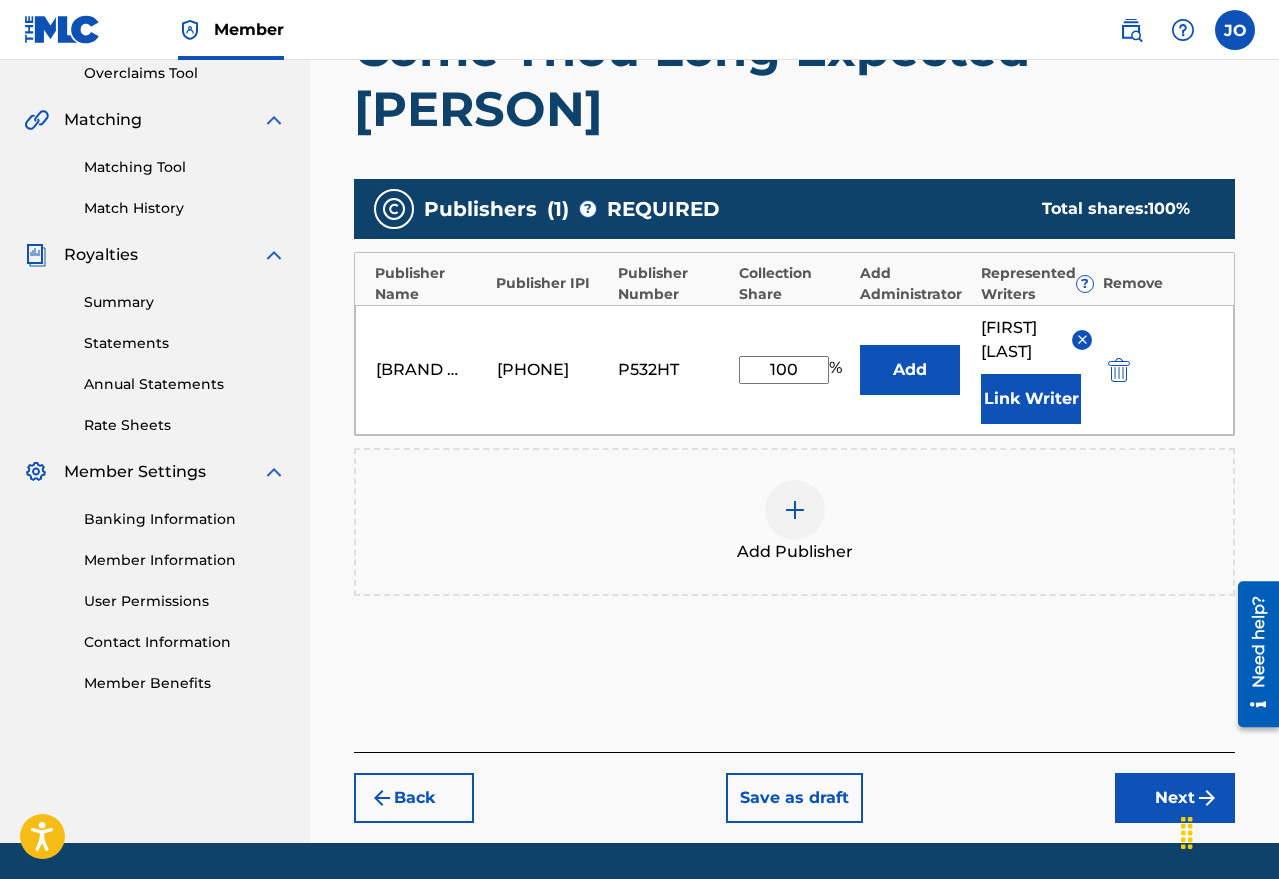 click on "Next" at bounding box center (1175, 798) 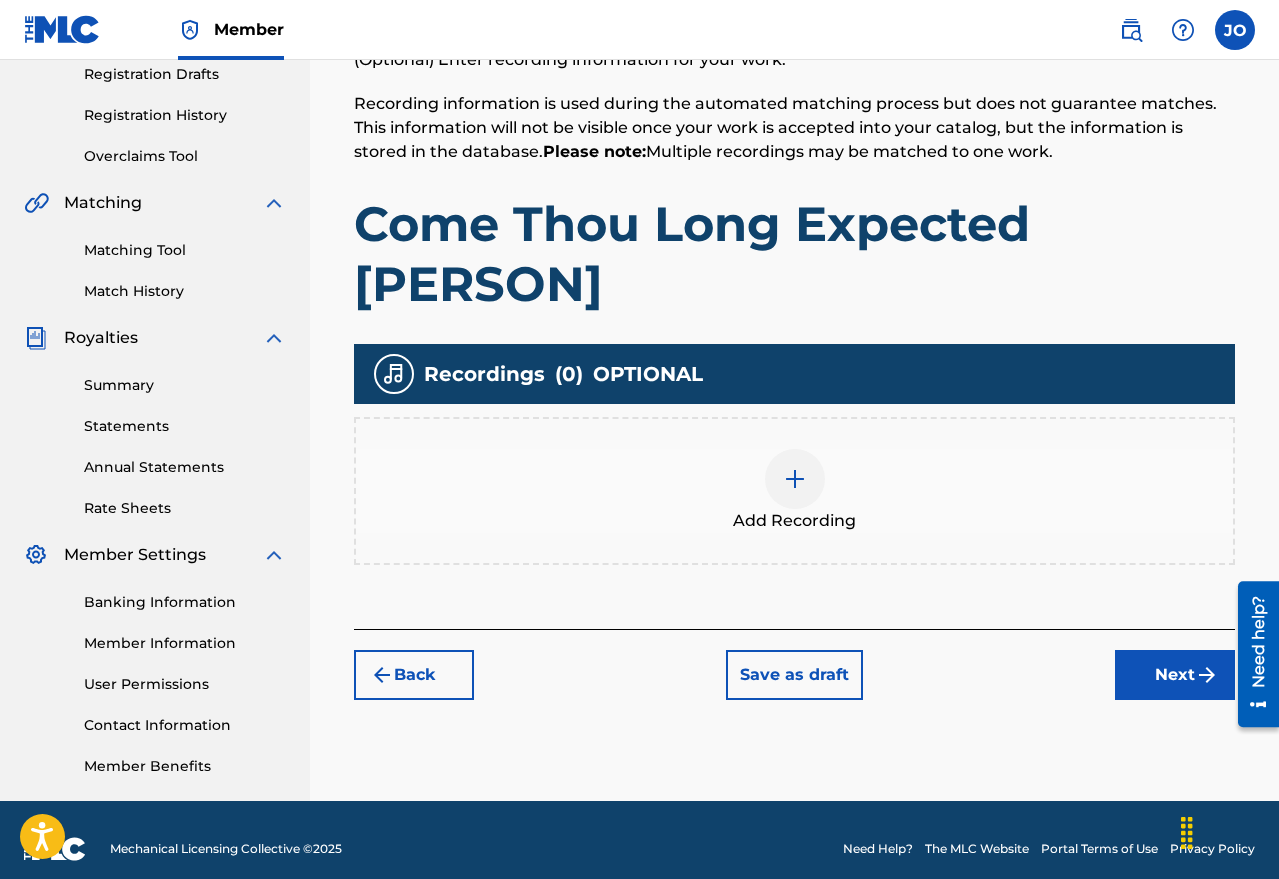 scroll, scrollTop: 90, scrollLeft: 0, axis: vertical 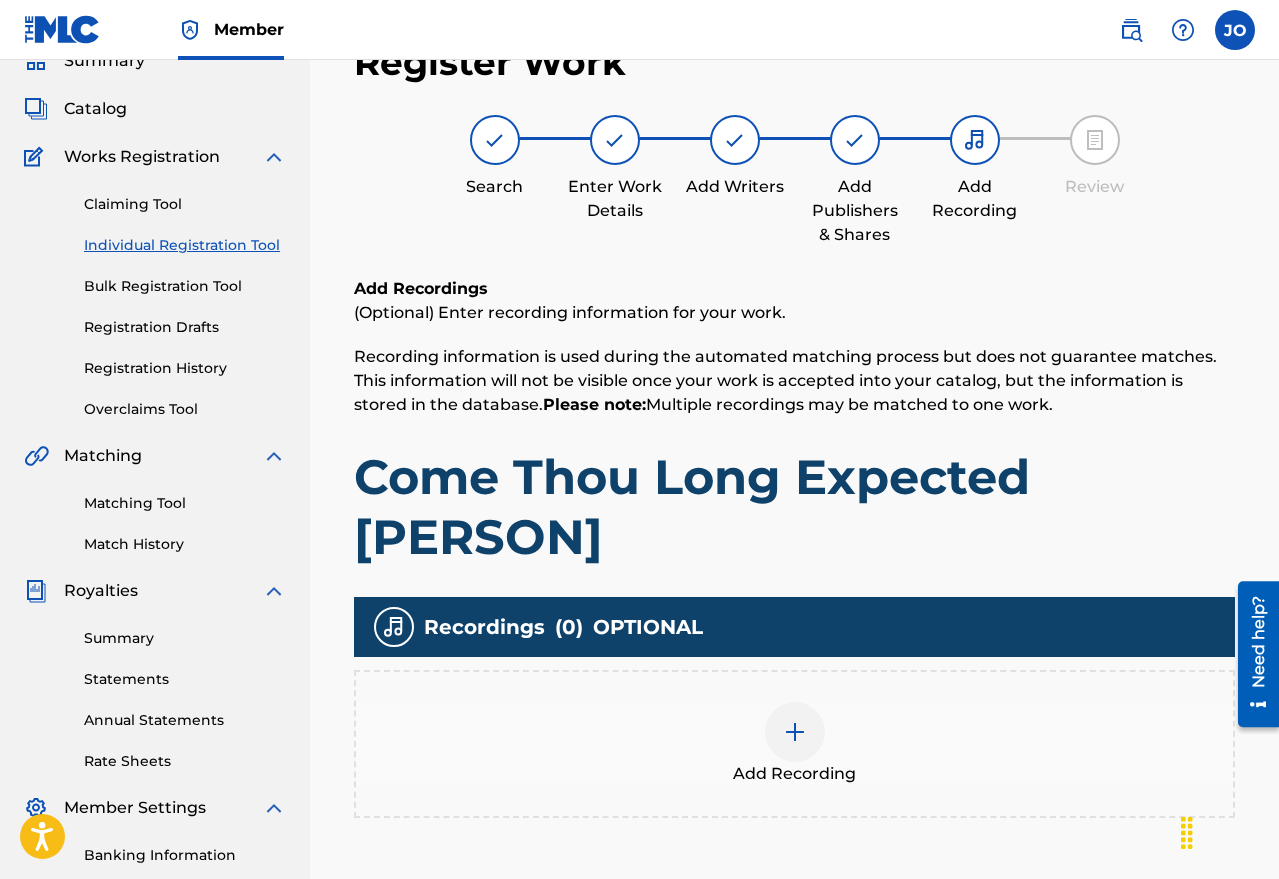 click at bounding box center [795, 732] 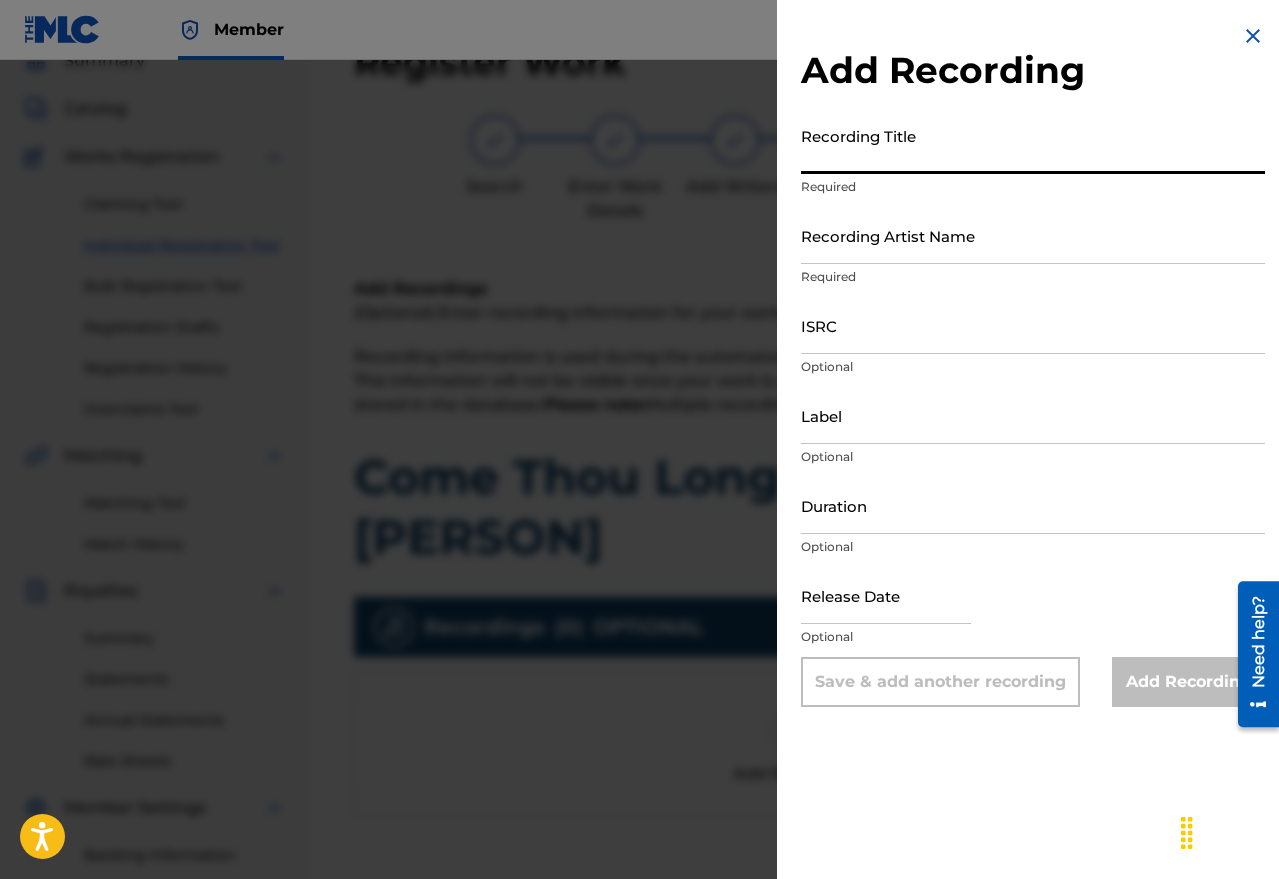 click on "Recording Title" at bounding box center [1033, 145] 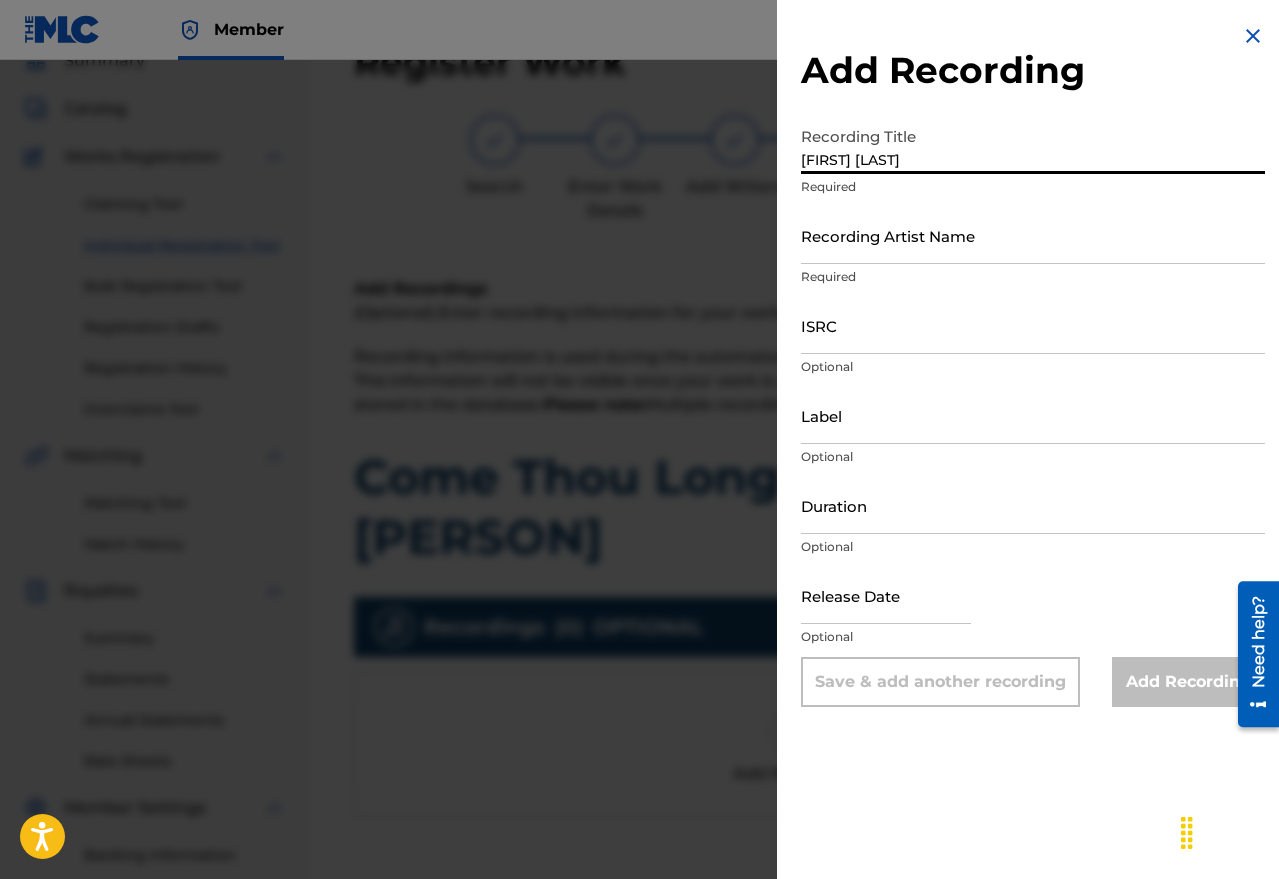 type on "[FIRST] [LAST]" 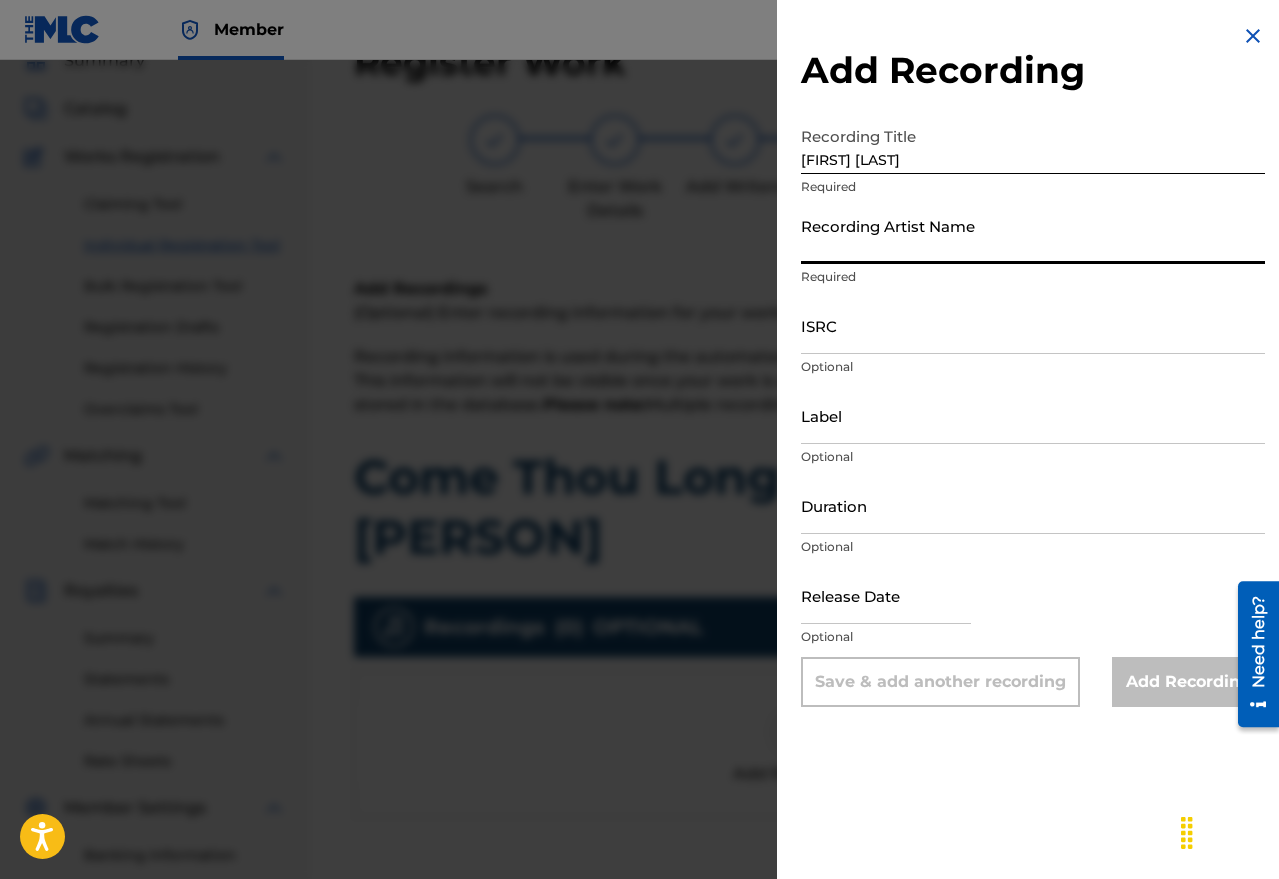 click on "Recording Artist Name" at bounding box center [1033, 235] 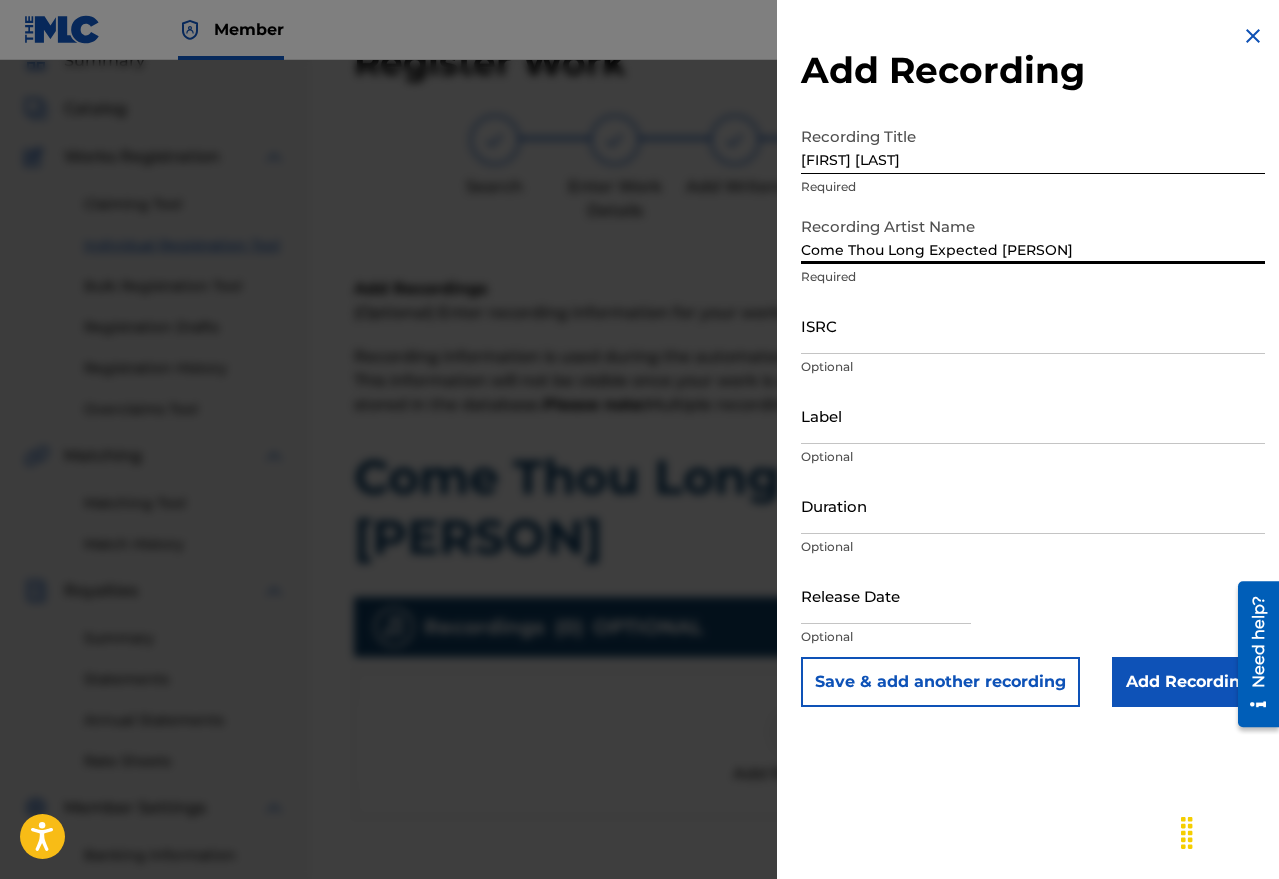 type on "Come Thou Long Expected [PERSON]" 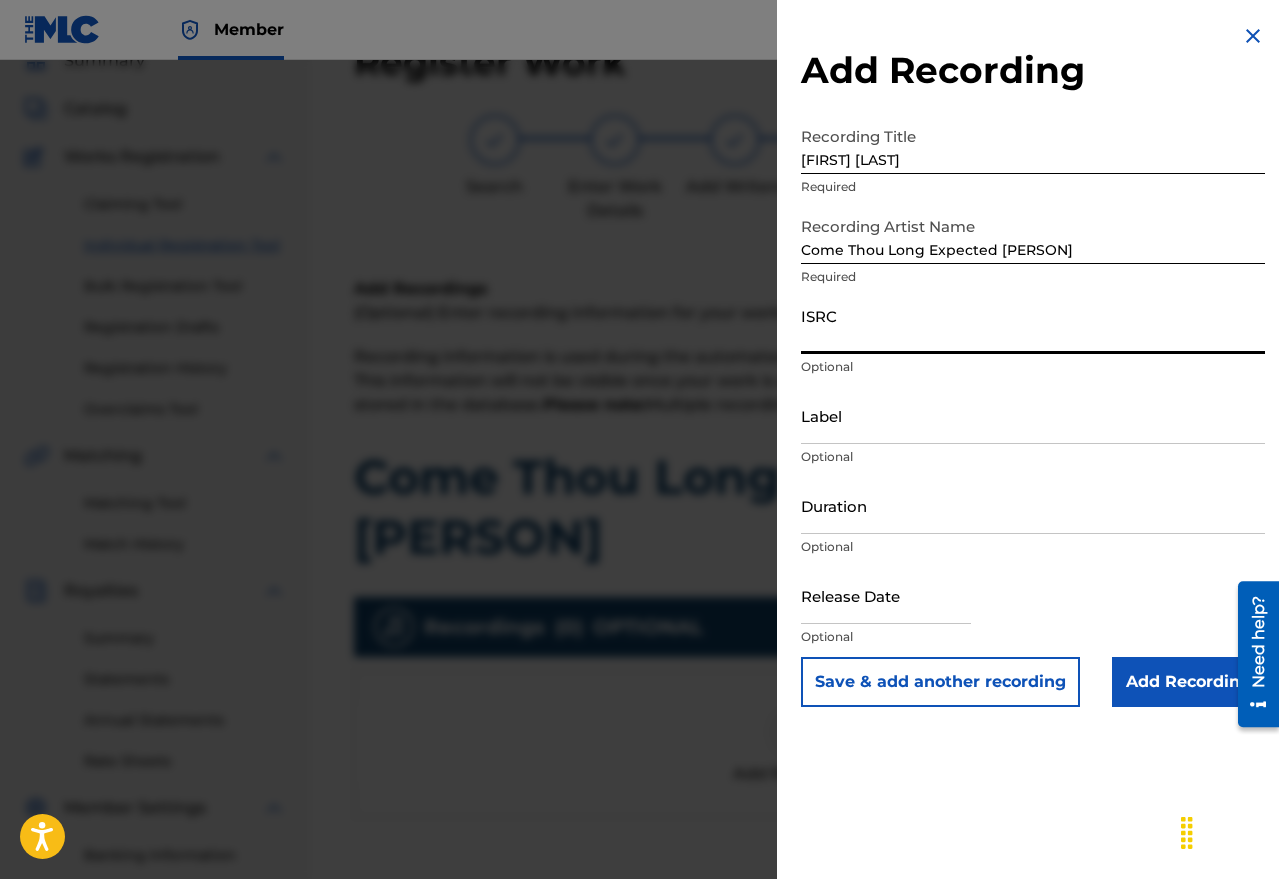 click on "ISRC" at bounding box center (1033, 325) 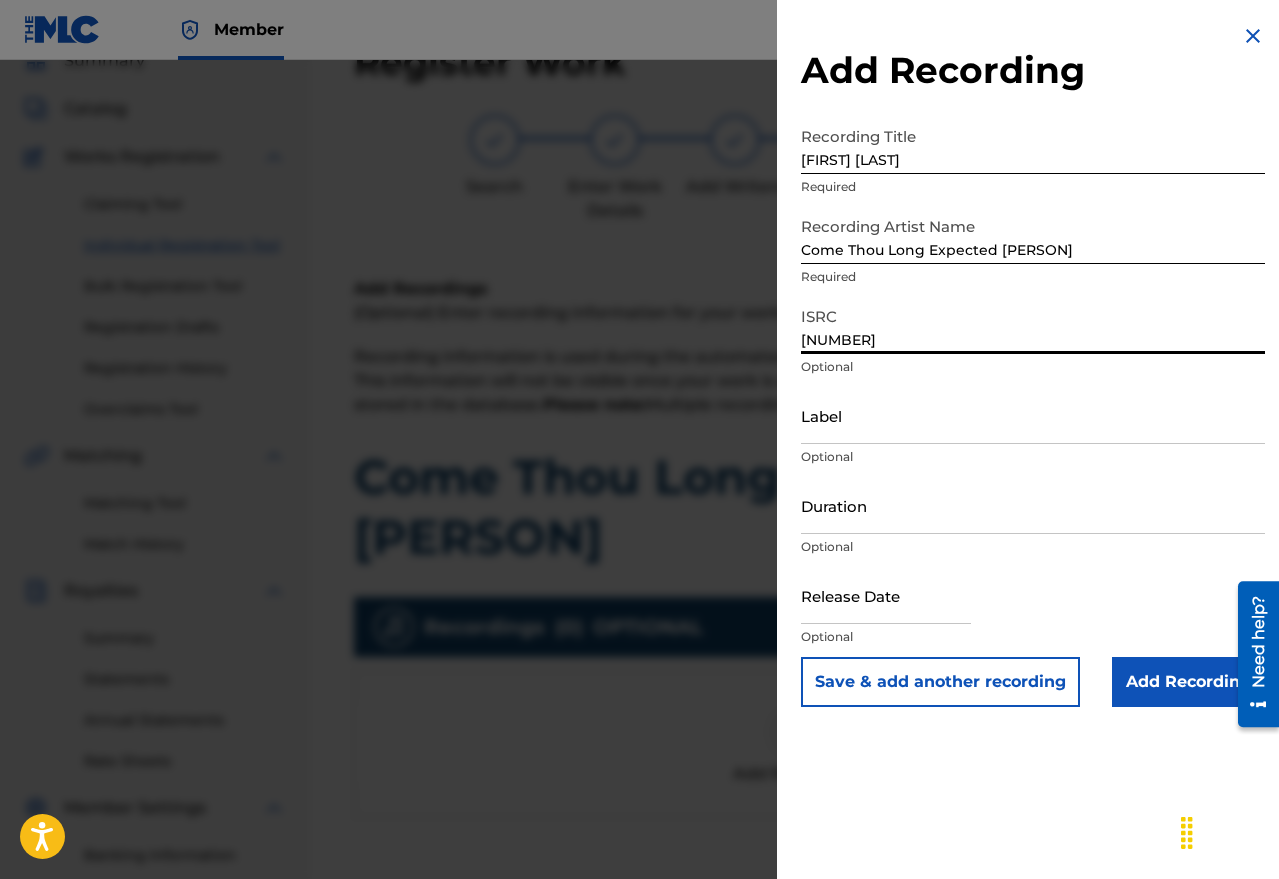 type on "[NUMBER]" 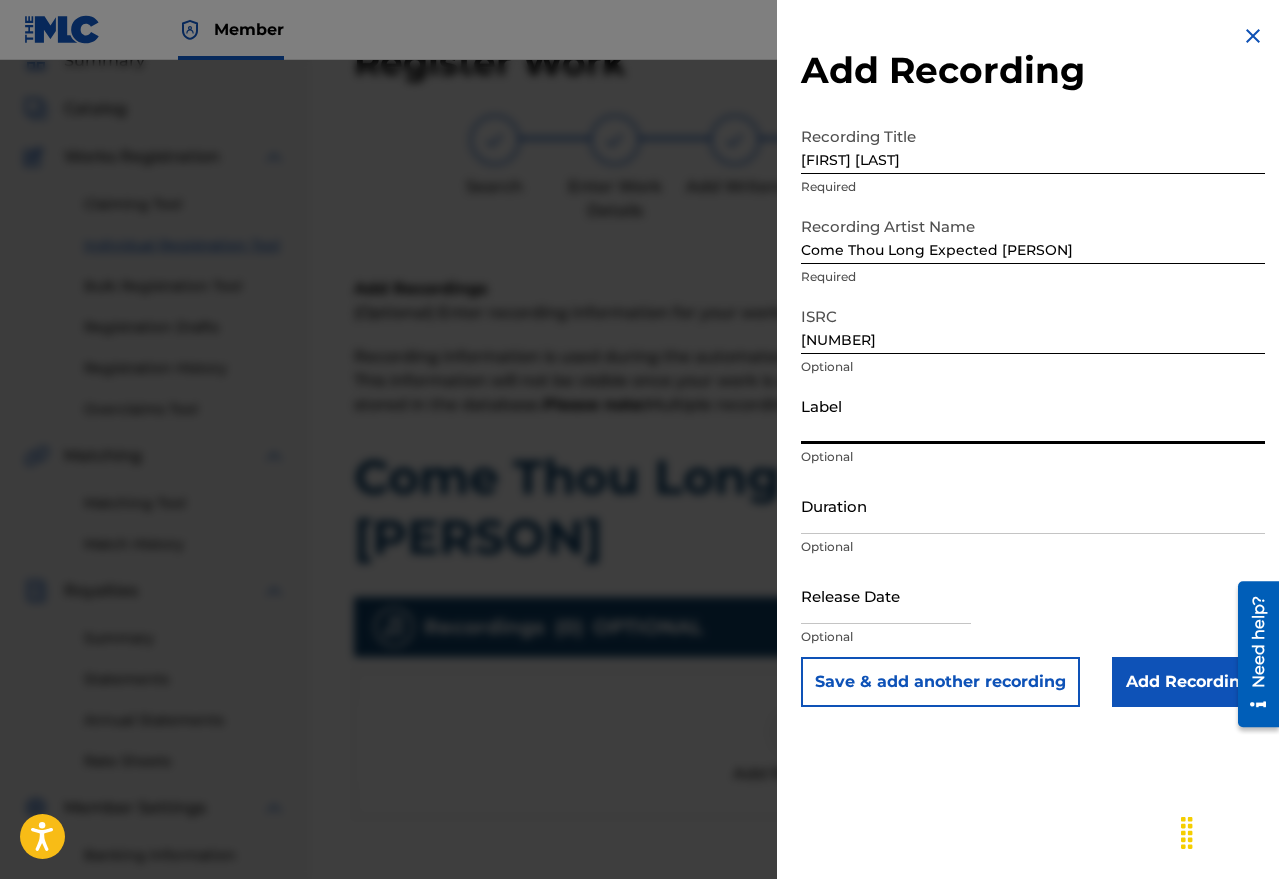type on "[BRAND NAME]" 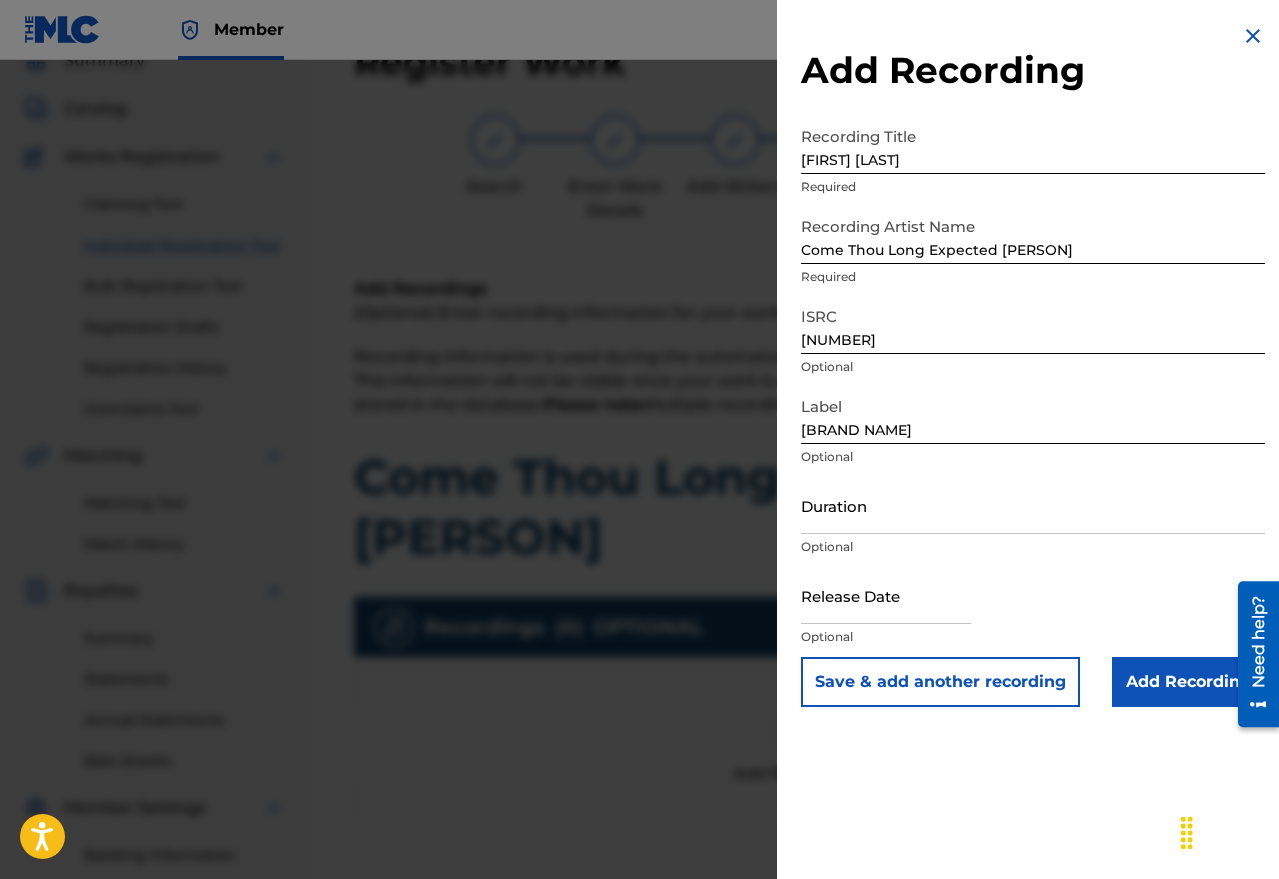 click on "Duration" at bounding box center (1033, 505) 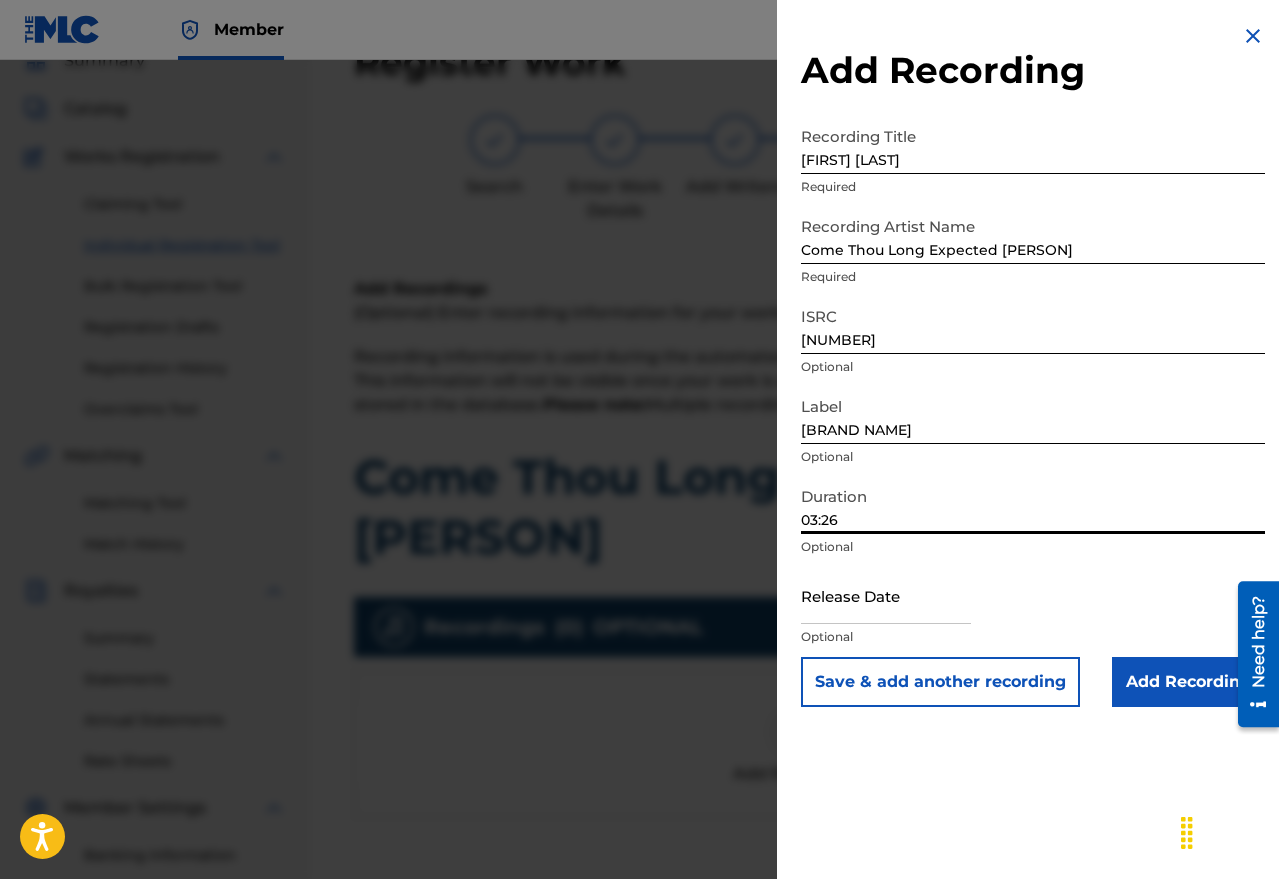 type on "03:26" 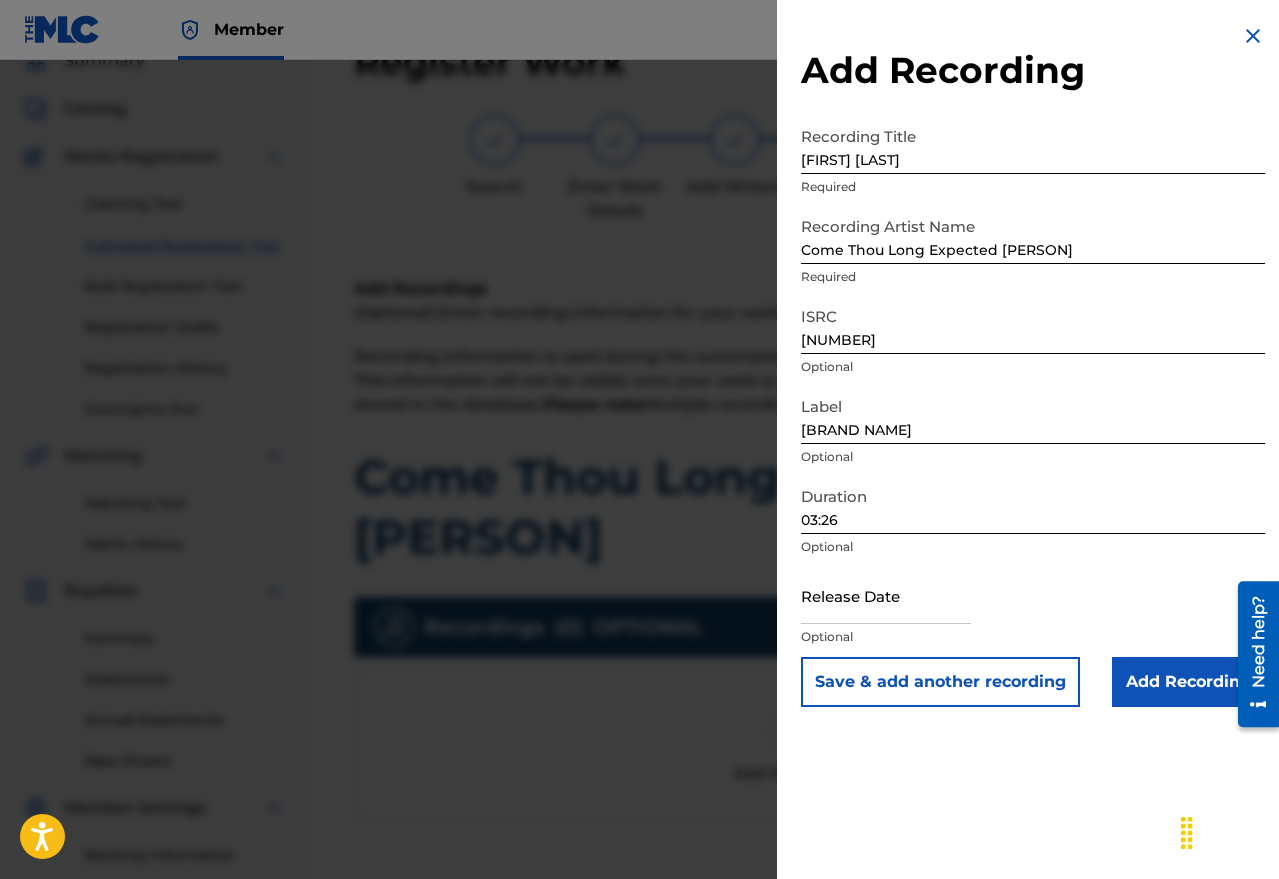 click at bounding box center [886, 595] 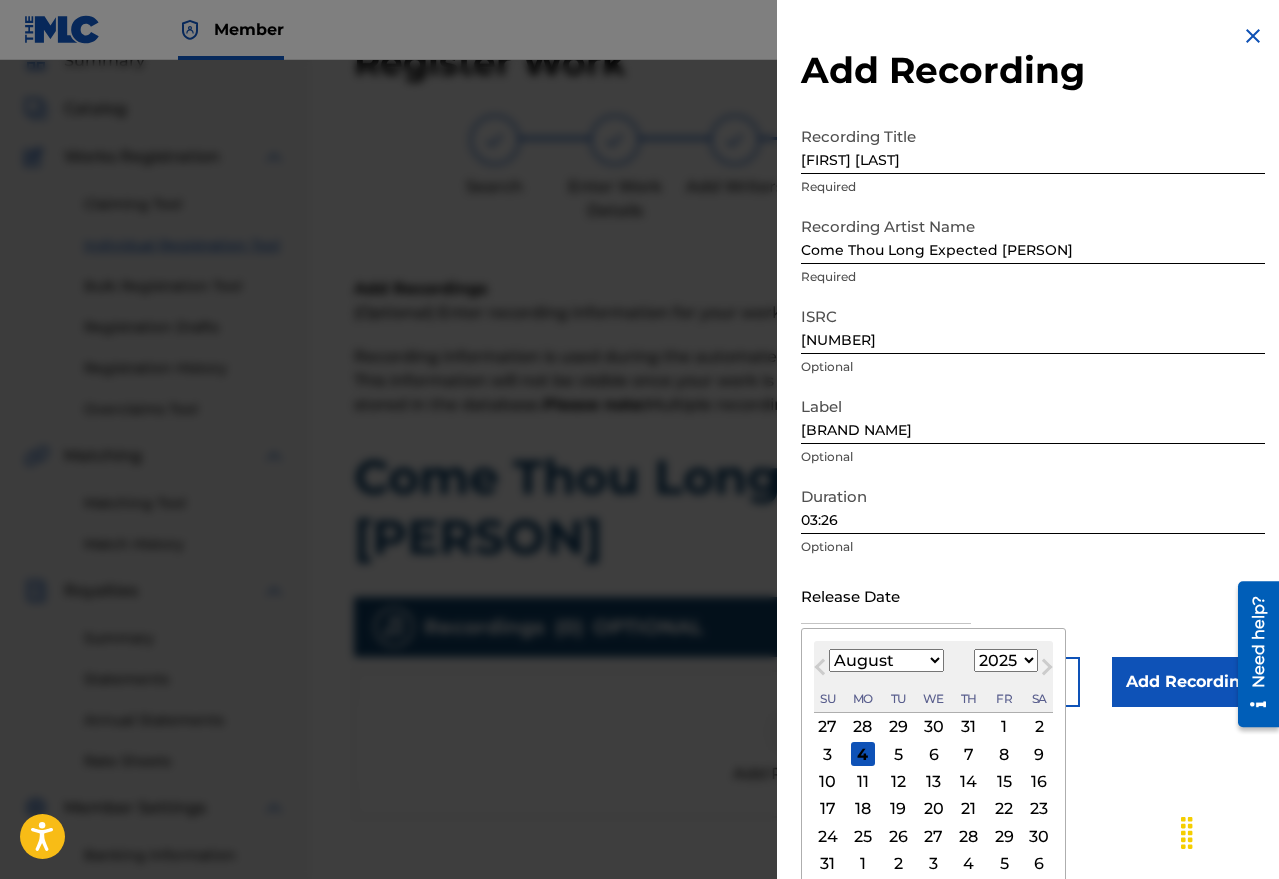 click on "Next Month" at bounding box center (1047, 671) 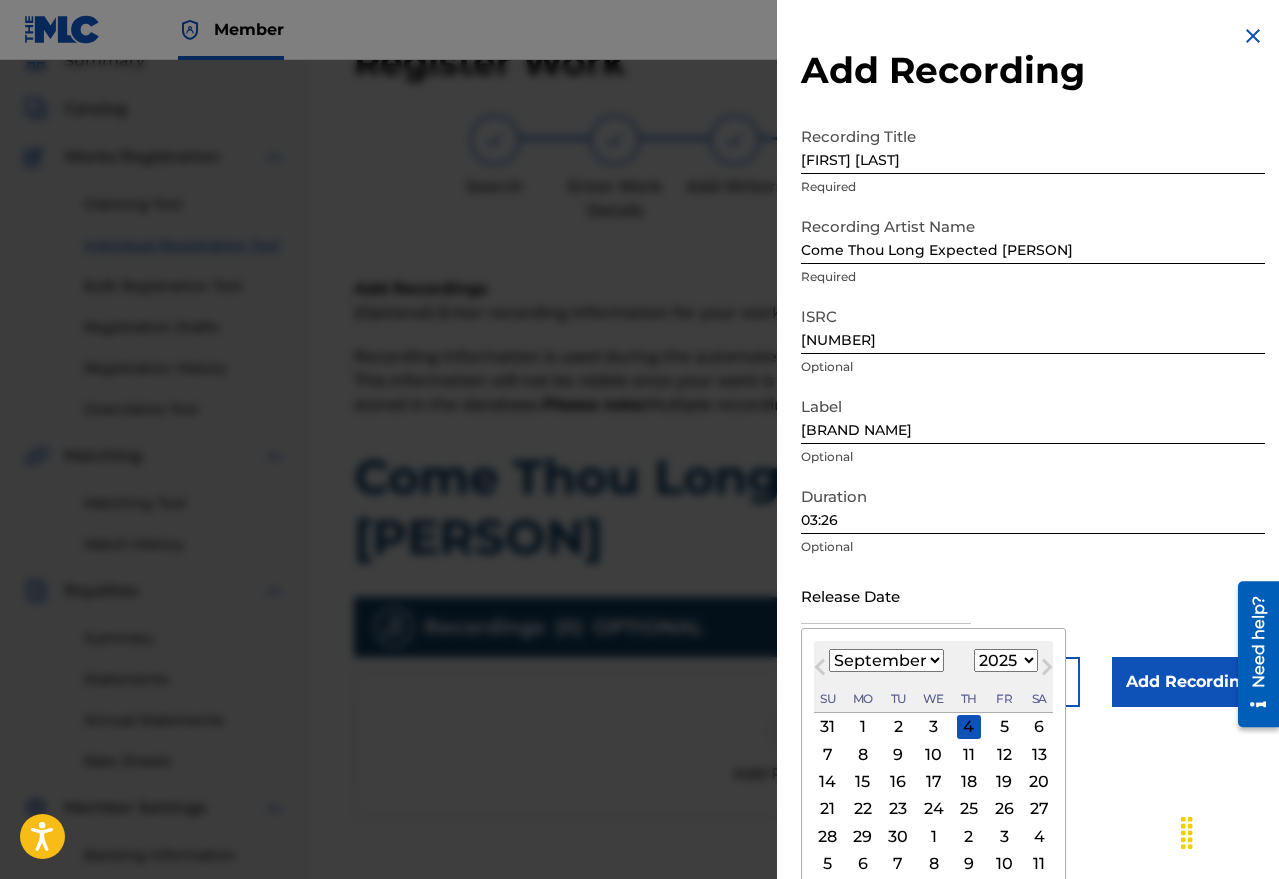 click on "Next Month" at bounding box center (1047, 671) 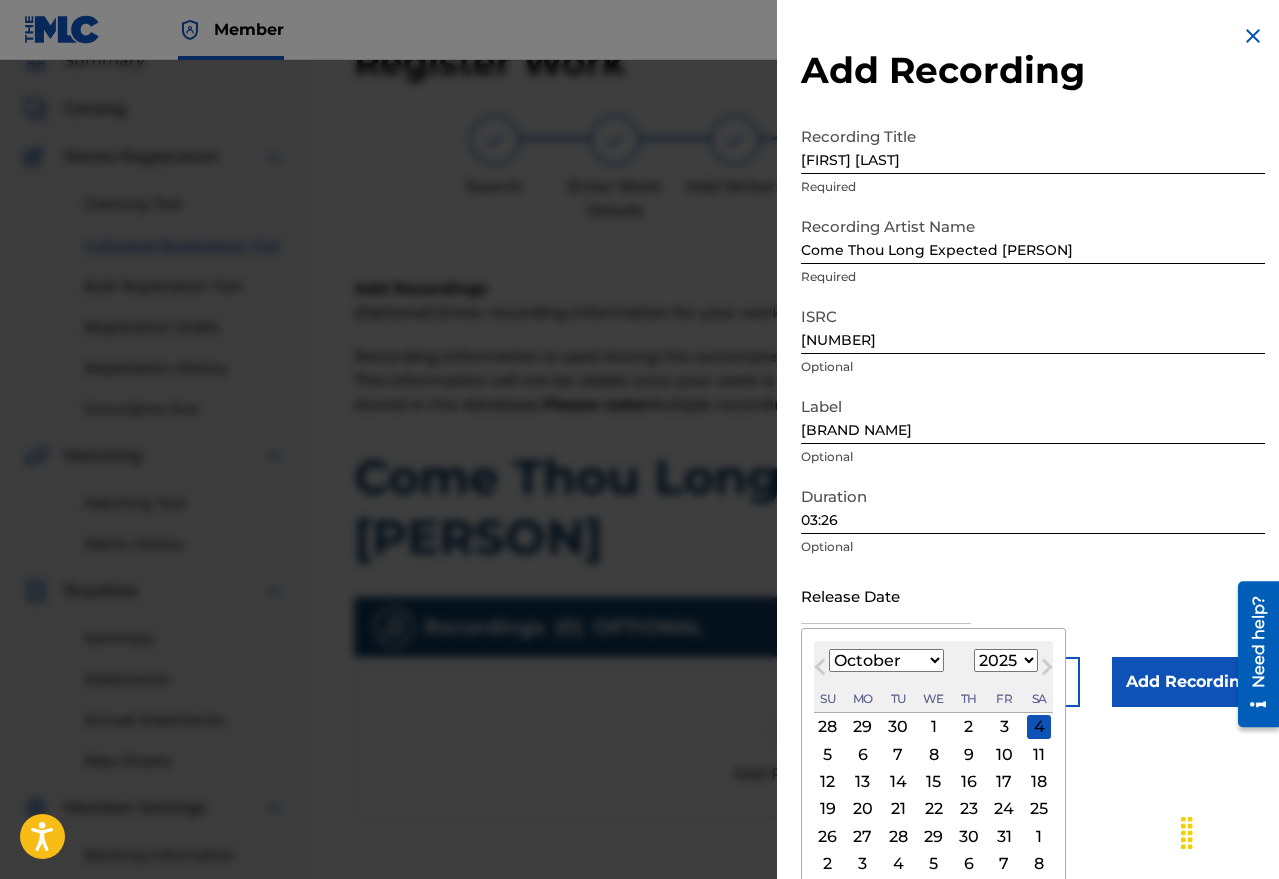 click on "Next Month" at bounding box center [1047, 671] 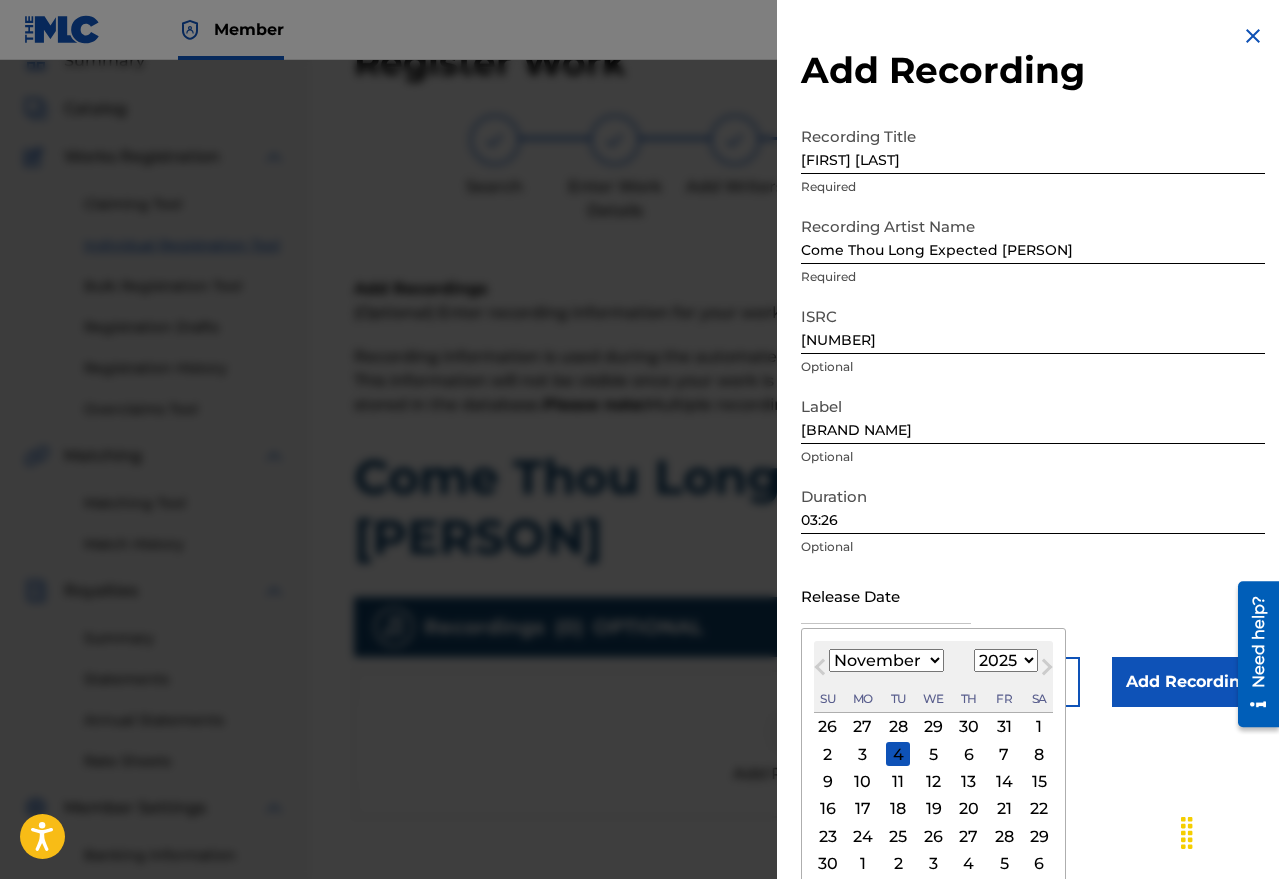 click on "1900 1901 1902 1903 1904 1905 1906 1907 1908 1909 1910 1911 1912 1913 1914 1915 1916 1917 1918 1919 1920 1921 1922 1923 1924 1925 1926 1927 1928 1929 1930 1931 1932 1933 1934 1935 1936 1937 1938 1939 1940 1941 1942 1943 1944 1945 1946 1947 1948 1949 1950 1951 1952 1953 1954 1955 1956 1957 1958 1959 1960 1961 1962 1963 1964 1965 1966 1967 1968 1969 1970 1971 1972 1973 1974 1975 1976 1977 1978 1979 1980 1981 1982 1983 1984 1985 1986 1987 1988 1989 1990 1991 1992 1993 1994 1995 1996 1997 1998 1999 2000 2001 2002 2003 2004 2005 2006 2007 2008 2009 2010 2011 2012 2013 2014 2015 2016 2017 2018 2019 2020 2021 2022 2023 2024 2025 2026 2027 2028 2029 2030 2031 2032 2033 2034 2035 2036 2037 2038 2039 2040 2041 2042 2043 2044 2045 2046 2047 2048 2049 2050 2051 2052 2053 2054 2055 2056 2057 2058 2059 2060 2061 2062 2063 2064 2065 2066 2067 2068 2069 2070 2071 2072 2073 2074 2075 2076 2077 2078 2079 2080 2081 2082 2083 2084 2085 2086 2087 2088 2089 2090 2091 2092 2093 2094 2095 2096 2097 2098 2099 2100" at bounding box center (1006, 660) 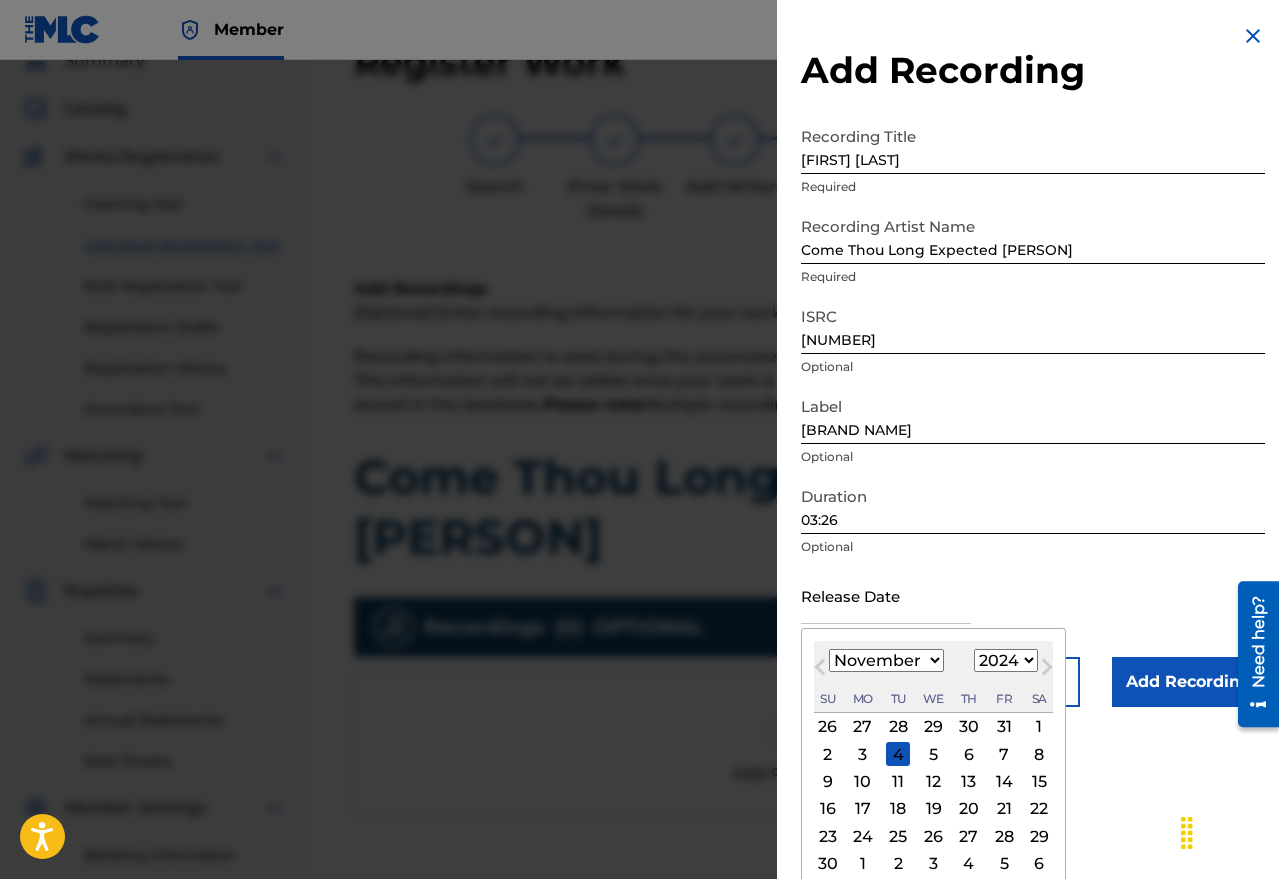 click on "1900 1901 1902 1903 1904 1905 1906 1907 1908 1909 1910 1911 1912 1913 1914 1915 1916 1917 1918 1919 1920 1921 1922 1923 1924 1925 1926 1927 1928 1929 1930 1931 1932 1933 1934 1935 1936 1937 1938 1939 1940 1941 1942 1943 1944 1945 1946 1947 1948 1949 1950 1951 1952 1953 1954 1955 1956 1957 1958 1959 1960 1961 1962 1963 1964 1965 1966 1967 1968 1969 1970 1971 1972 1973 1974 1975 1976 1977 1978 1979 1980 1981 1982 1983 1984 1985 1986 1987 1988 1989 1990 1991 1992 1993 1994 1995 1996 1997 1998 1999 2000 2001 2002 2003 2004 2005 2006 2007 2008 2009 2010 2011 2012 2013 2014 2015 2016 2017 2018 2019 2020 2021 2022 2023 2024 2025 2026 2027 2028 2029 2030 2031 2032 2033 2034 2035 2036 2037 2038 2039 2040 2041 2042 2043 2044 2045 2046 2047 2048 2049 2050 2051 2052 2053 2054 2055 2056 2057 2058 2059 2060 2061 2062 2063 2064 2065 2066 2067 2068 2069 2070 2071 2072 2073 2074 2075 2076 2077 2078 2079 2080 2081 2082 2083 2084 2085 2086 2087 2088 2089 2090 2091 2092 2093 2094 2095 2096 2097 2098 2099 2100" at bounding box center (1006, 660) 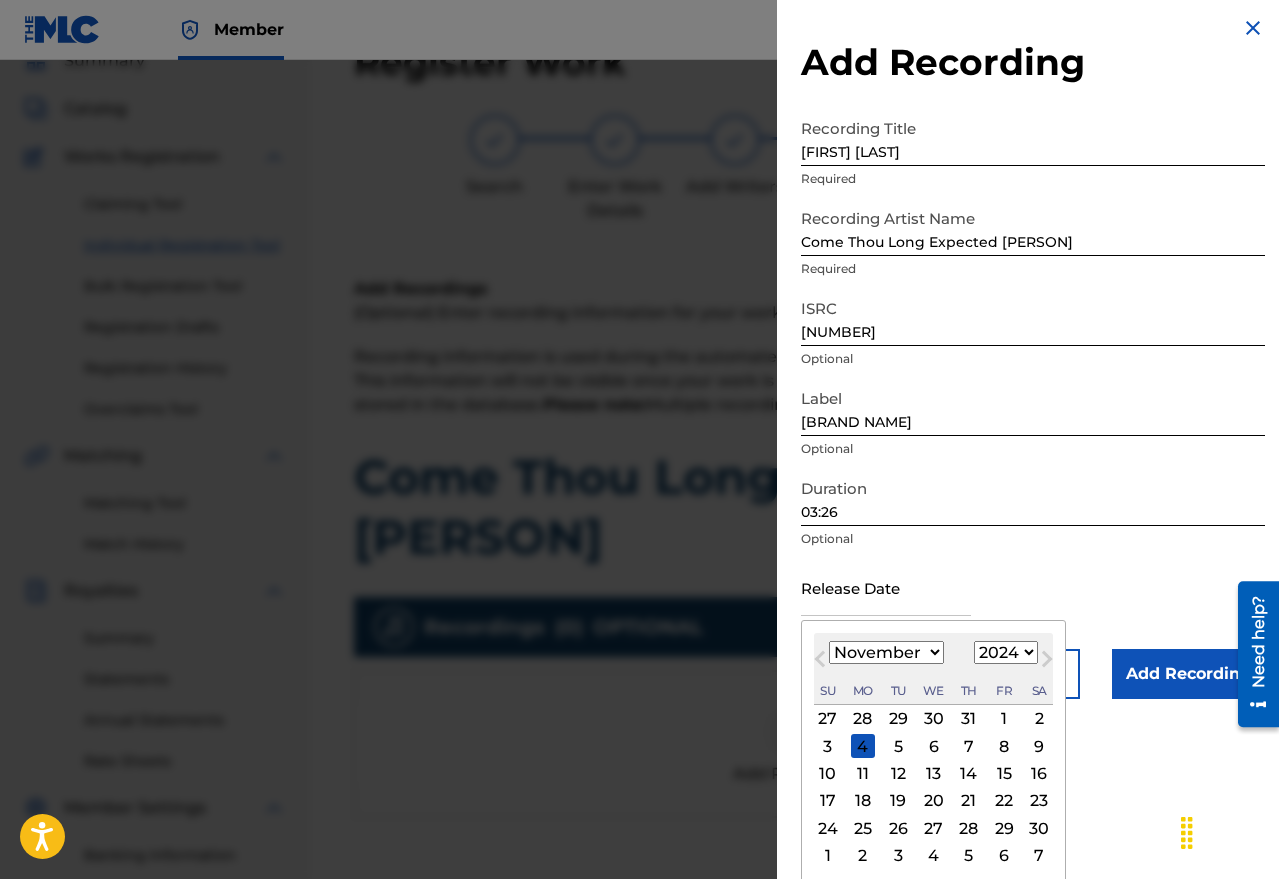 scroll, scrollTop: 11, scrollLeft: 0, axis: vertical 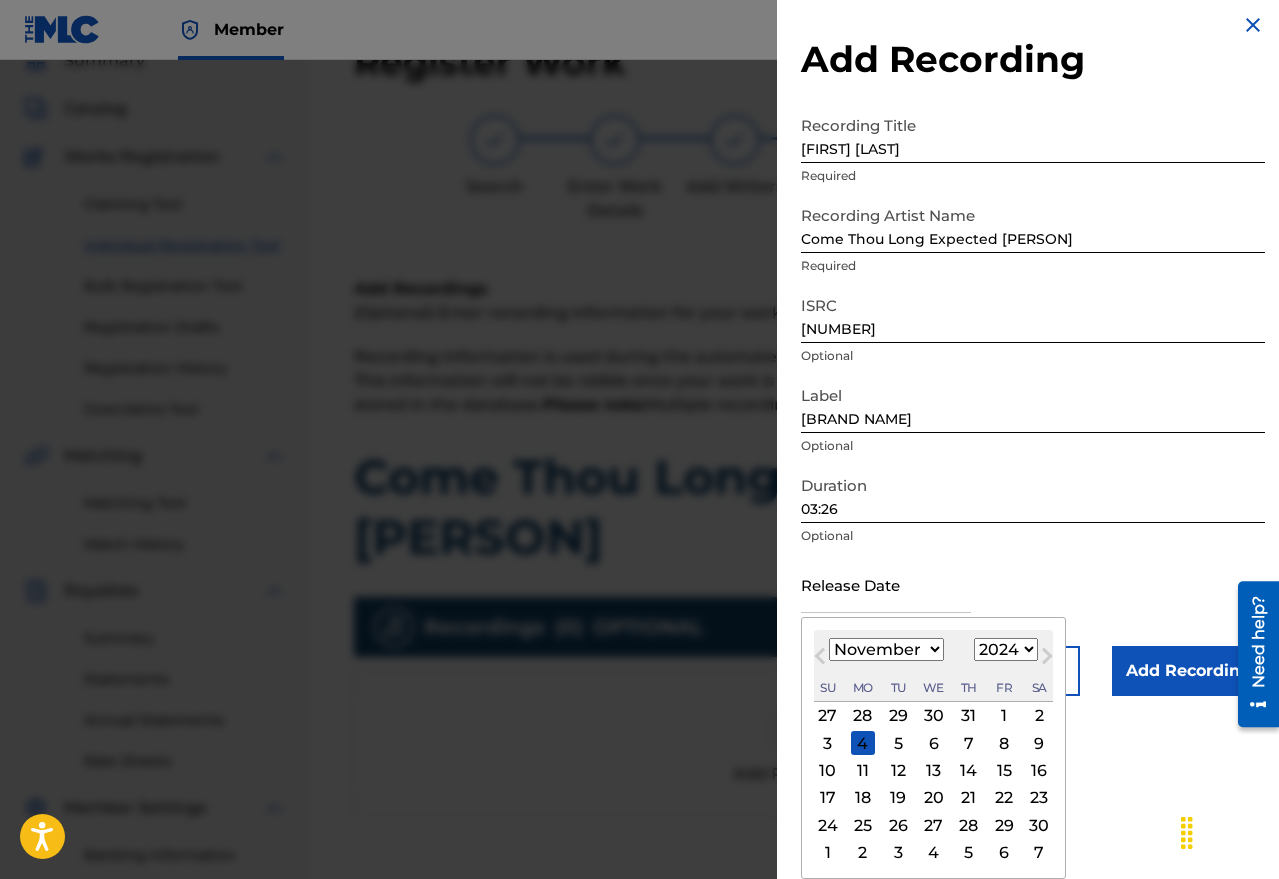 click on "29" at bounding box center [1004, 825] 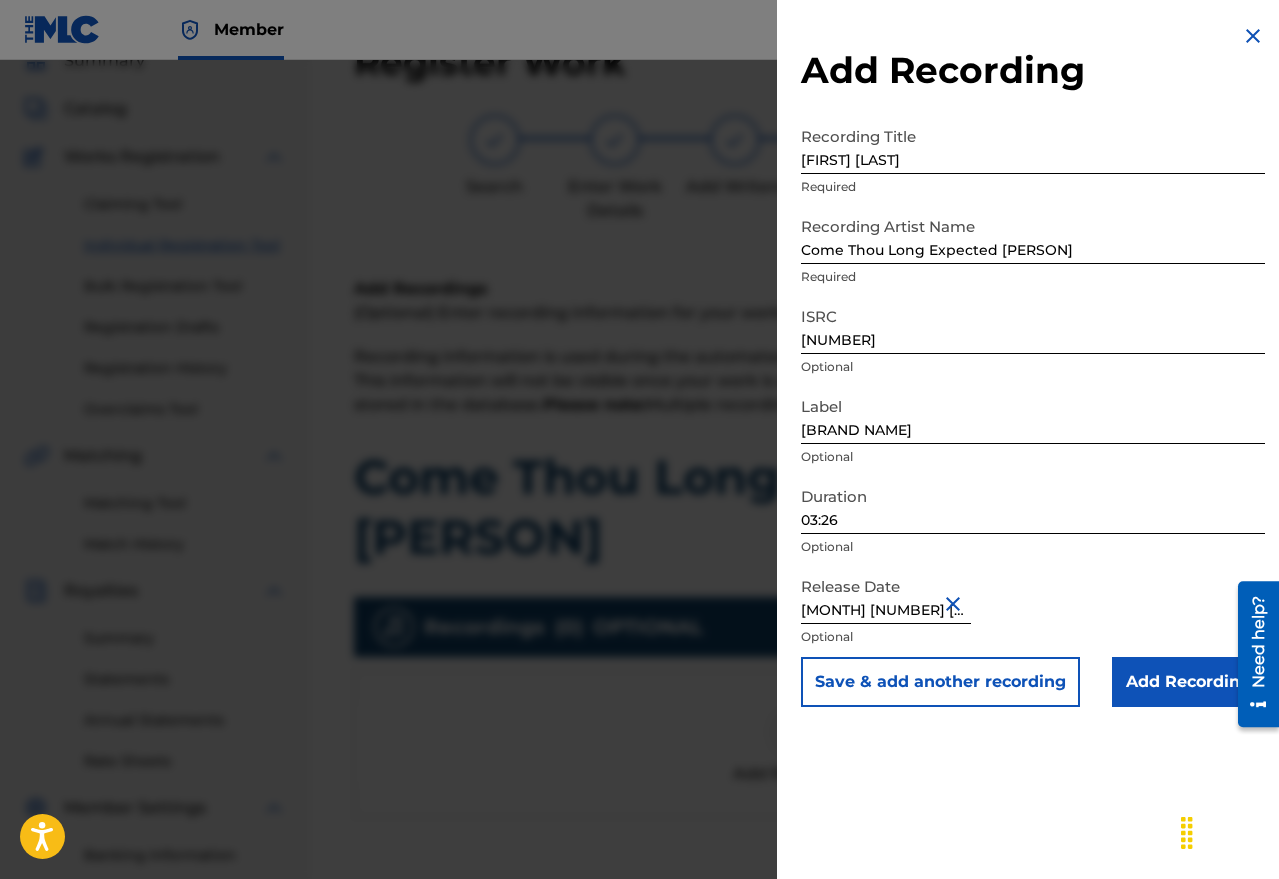 scroll, scrollTop: 0, scrollLeft: 0, axis: both 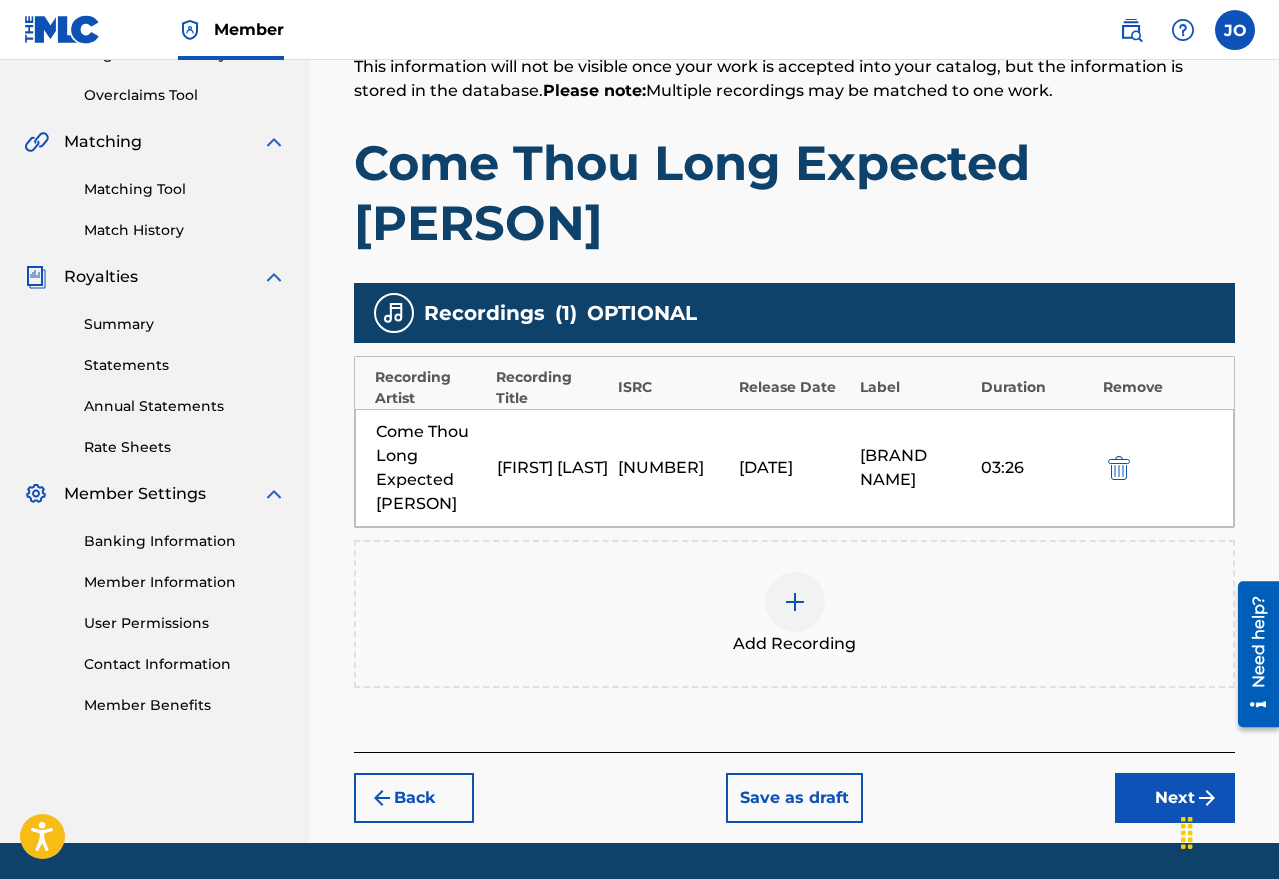 click on "Next" at bounding box center [1175, 798] 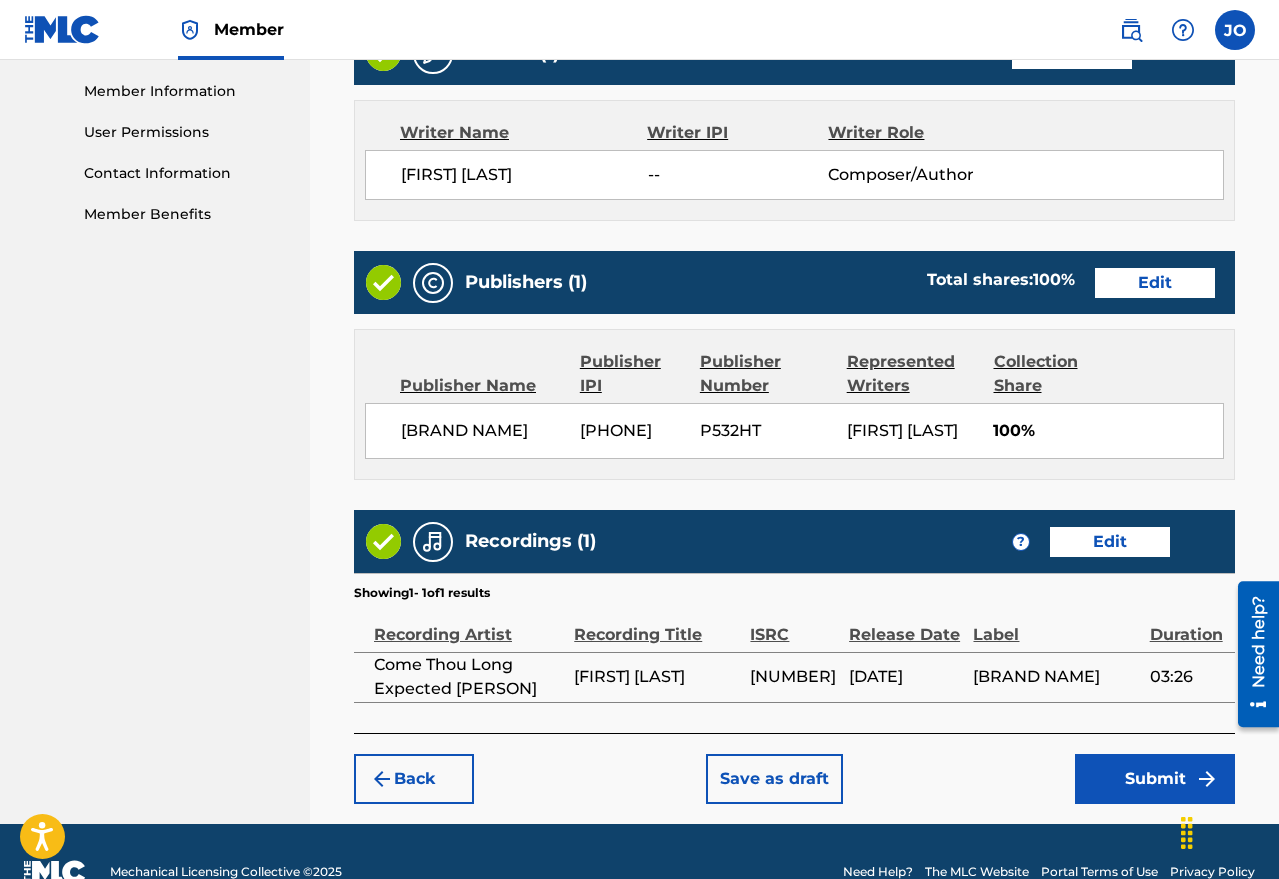 scroll, scrollTop: 900, scrollLeft: 0, axis: vertical 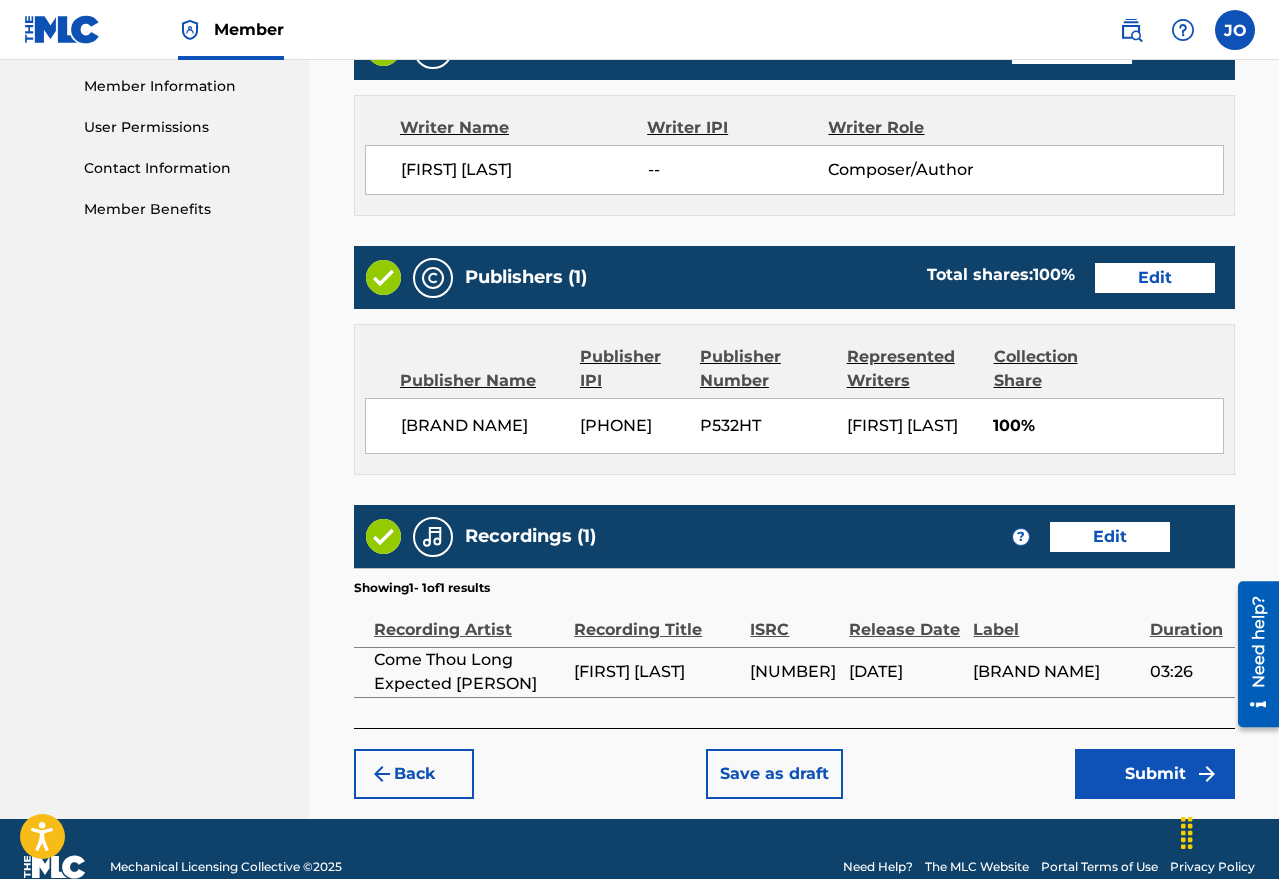 click on "Submit" at bounding box center [1155, 774] 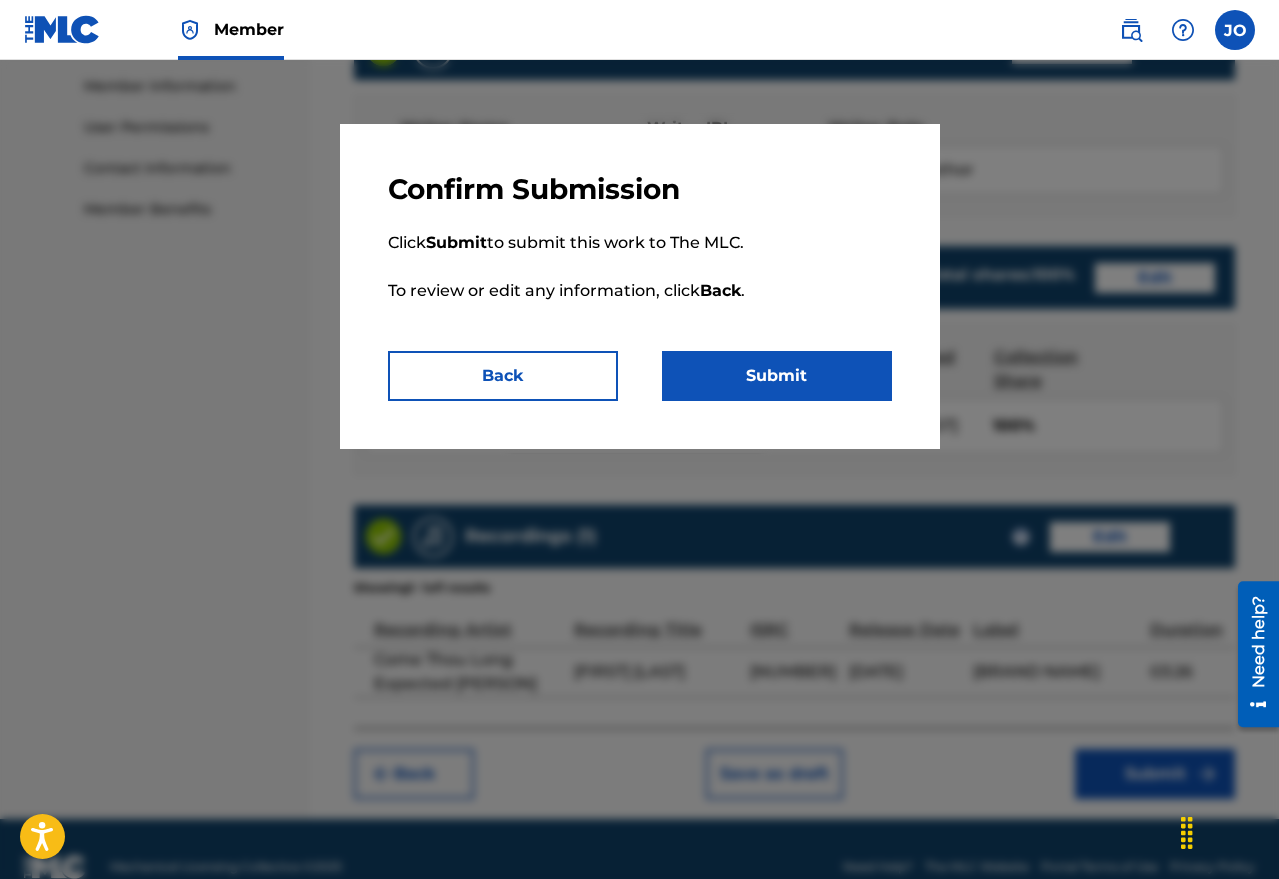 click on "Submit" at bounding box center [777, 376] 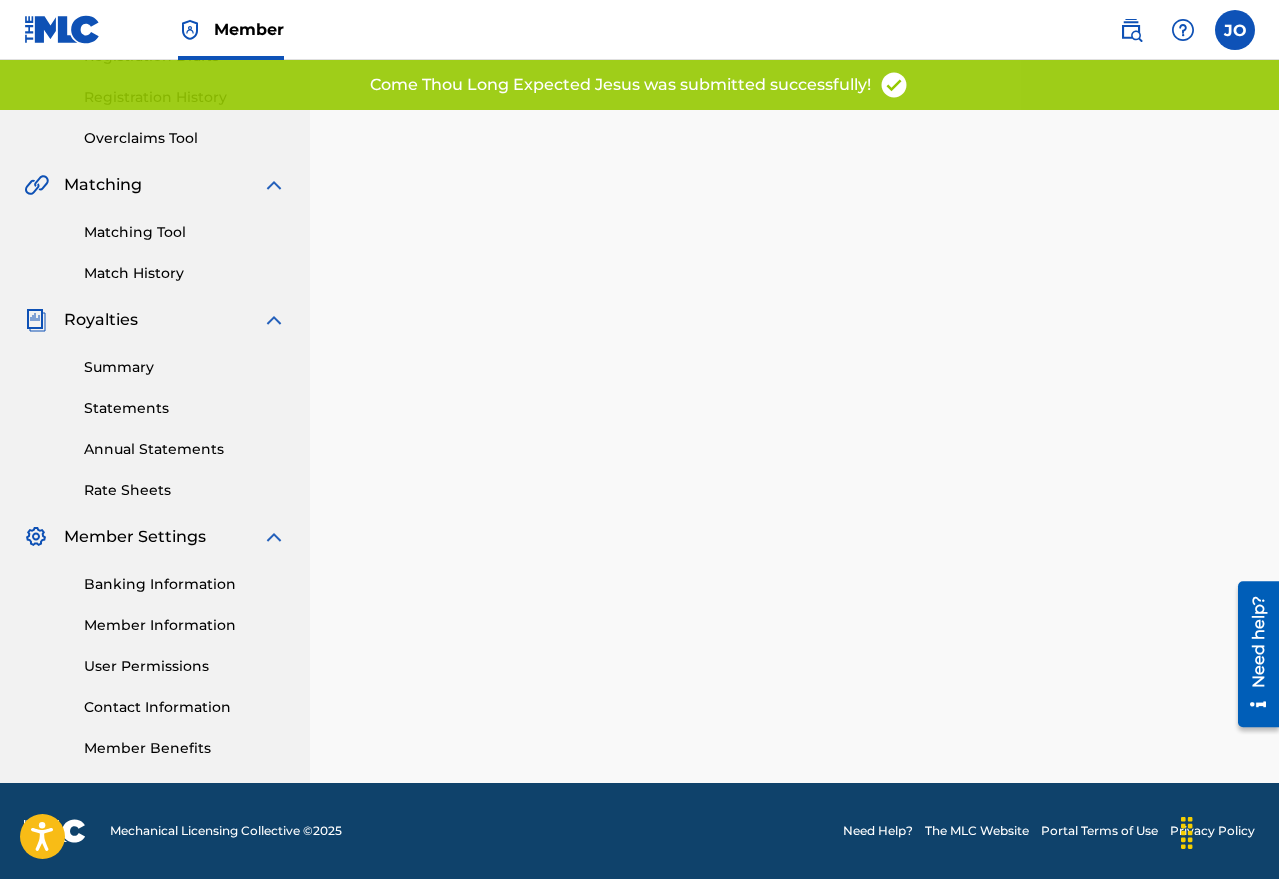 scroll, scrollTop: 0, scrollLeft: 0, axis: both 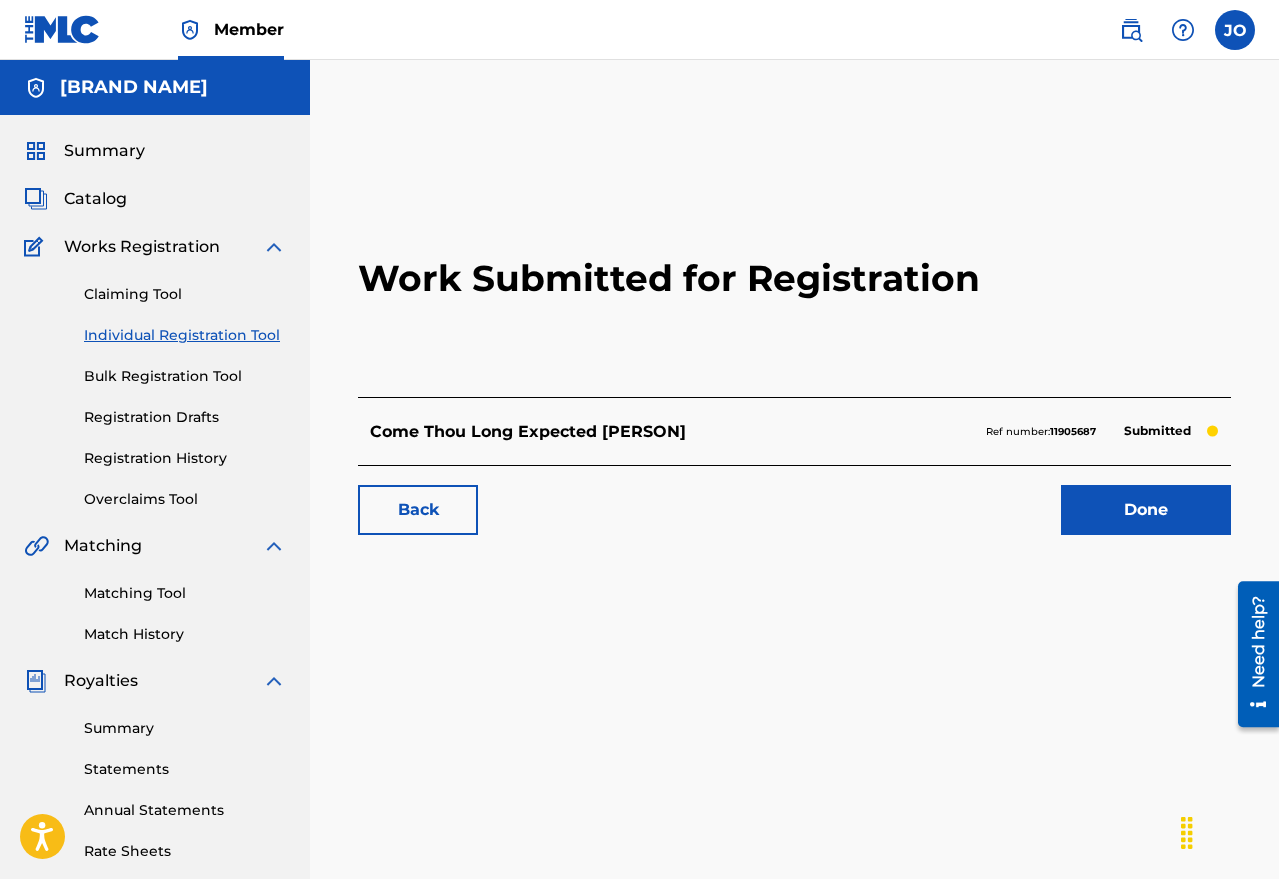 click on "Done" at bounding box center [1146, 510] 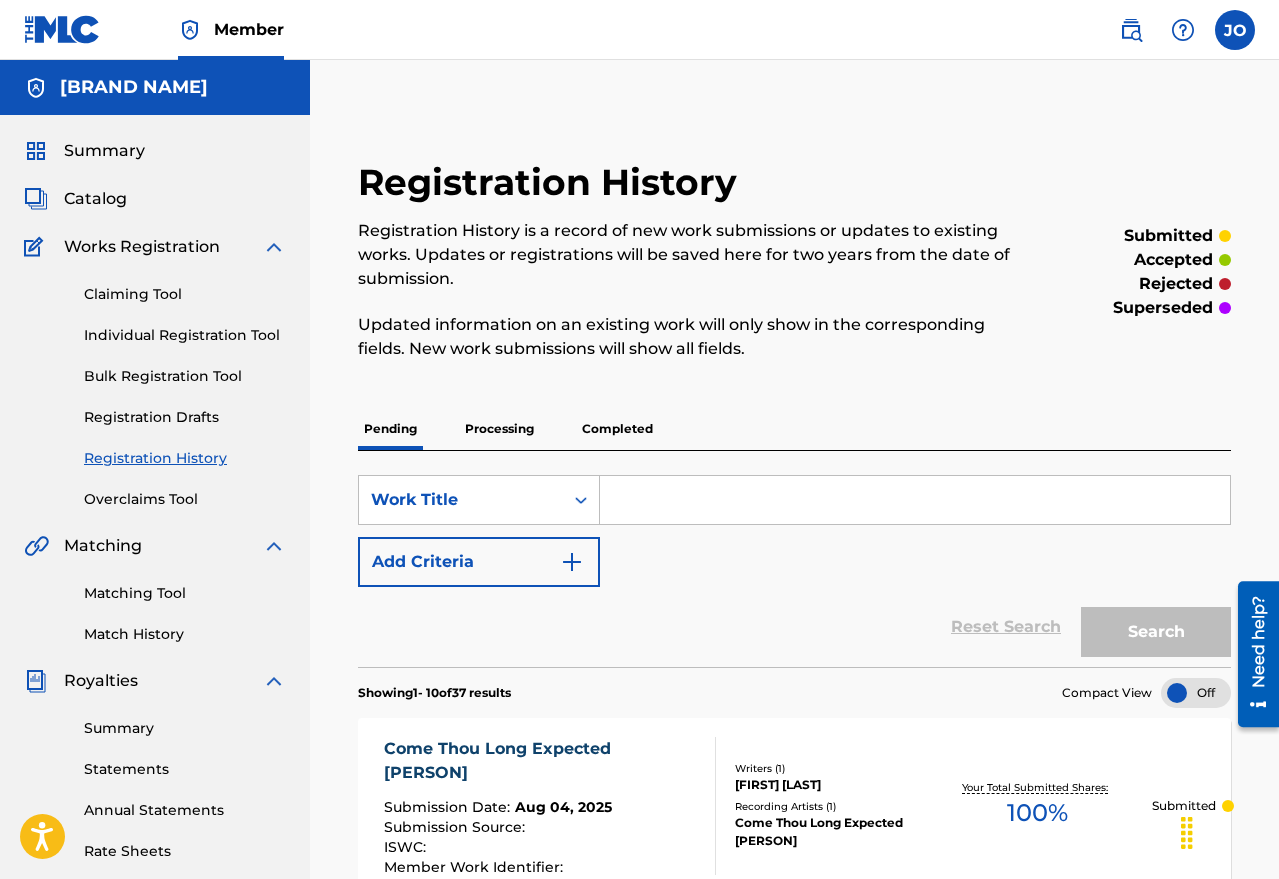 click on "Individual Registration Tool" at bounding box center (185, 335) 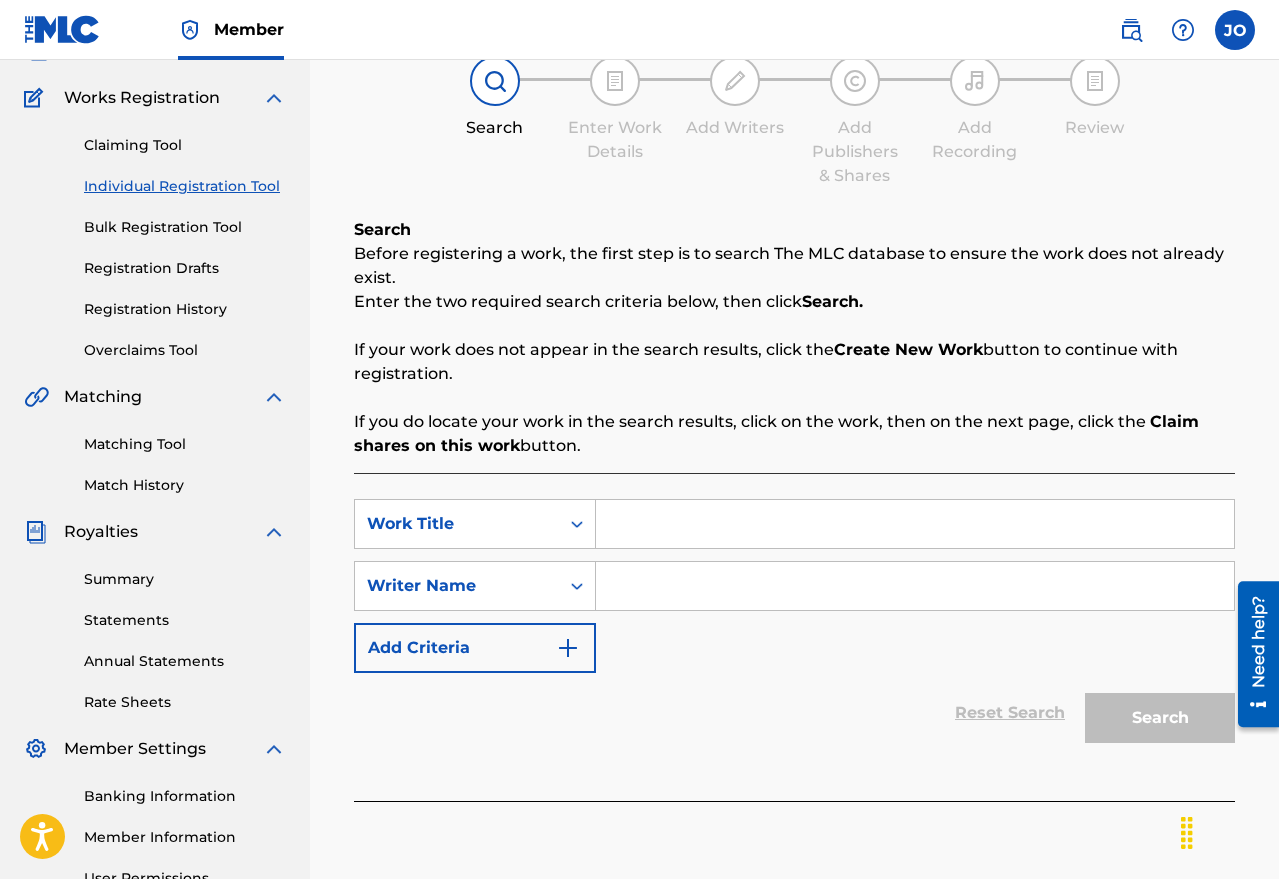 scroll, scrollTop: 300, scrollLeft: 0, axis: vertical 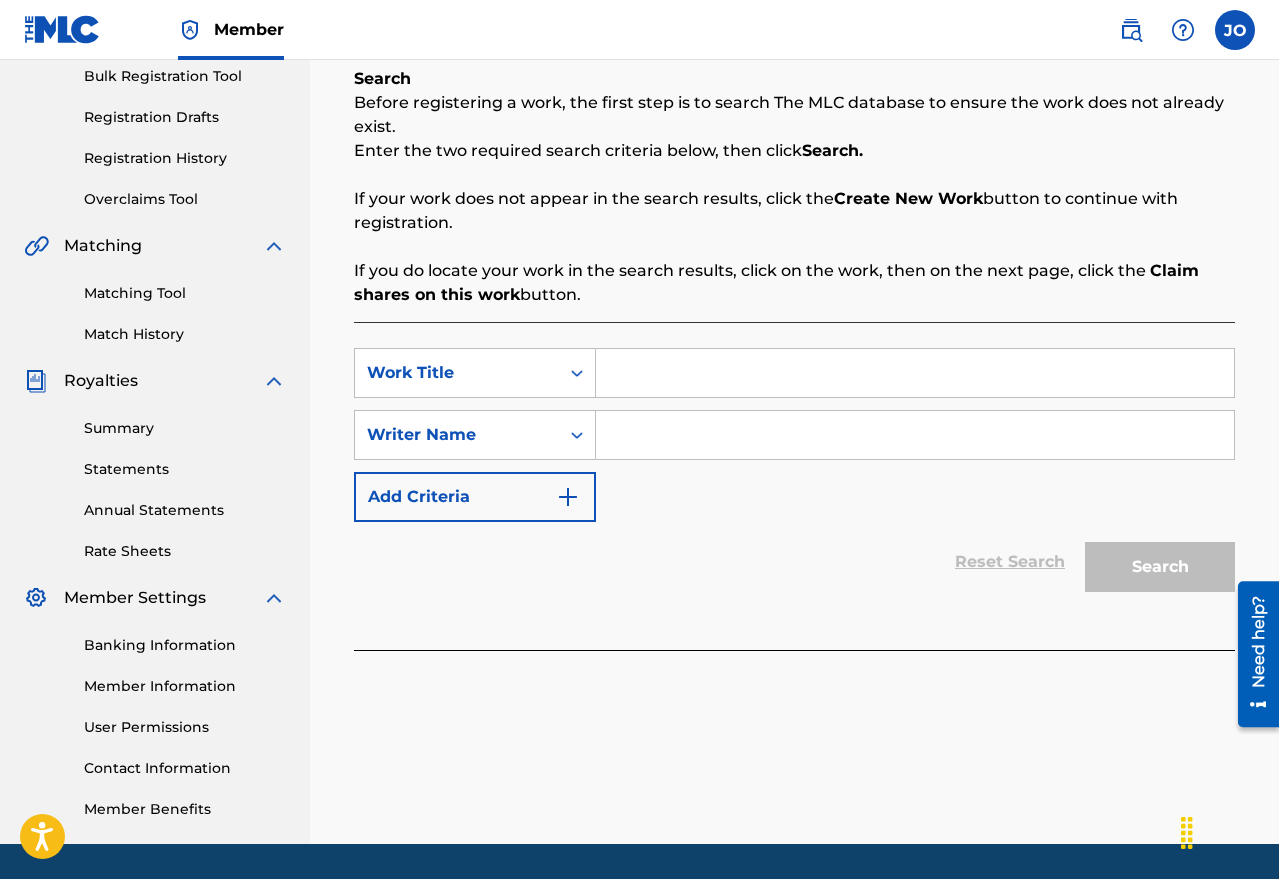 click at bounding box center (915, 373) 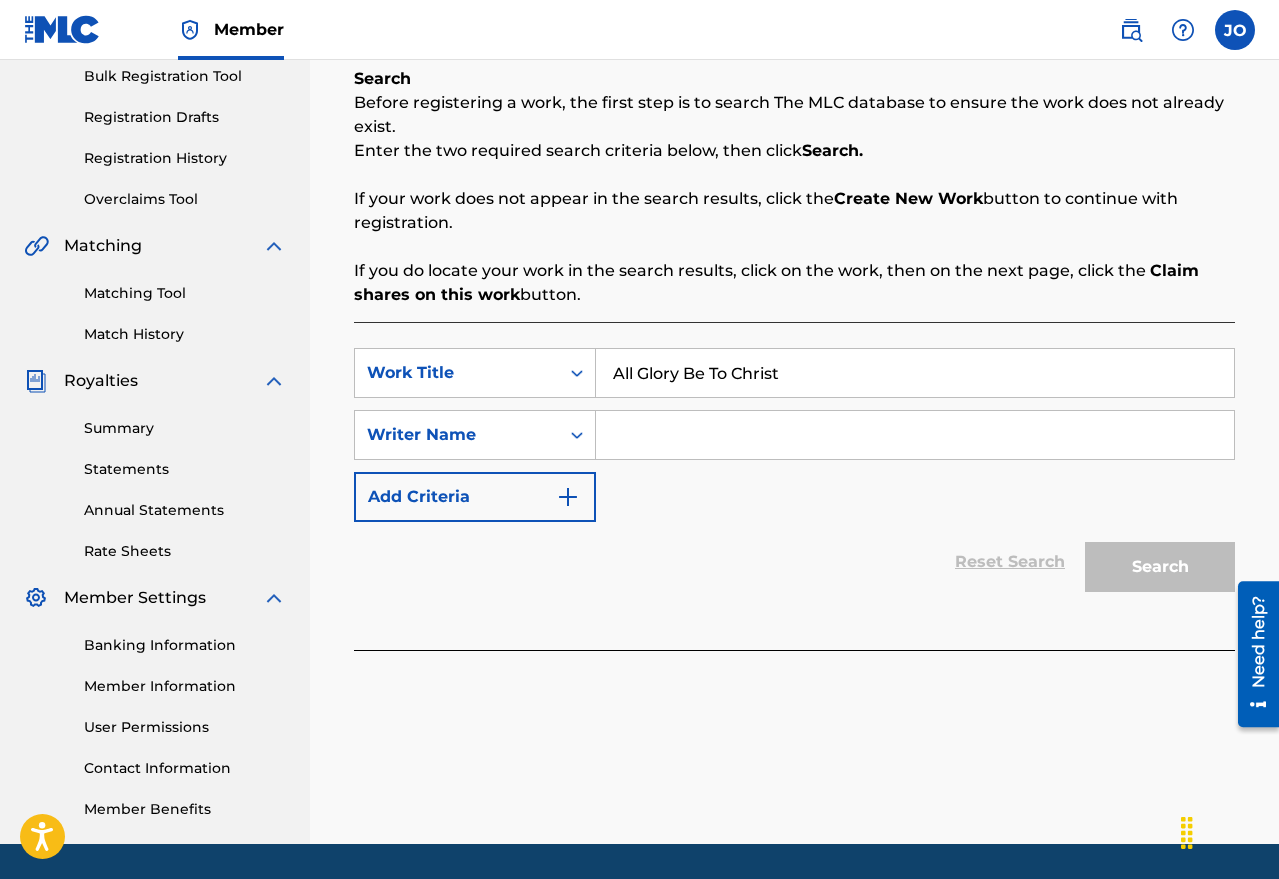 type on "All Glory Be To Christ" 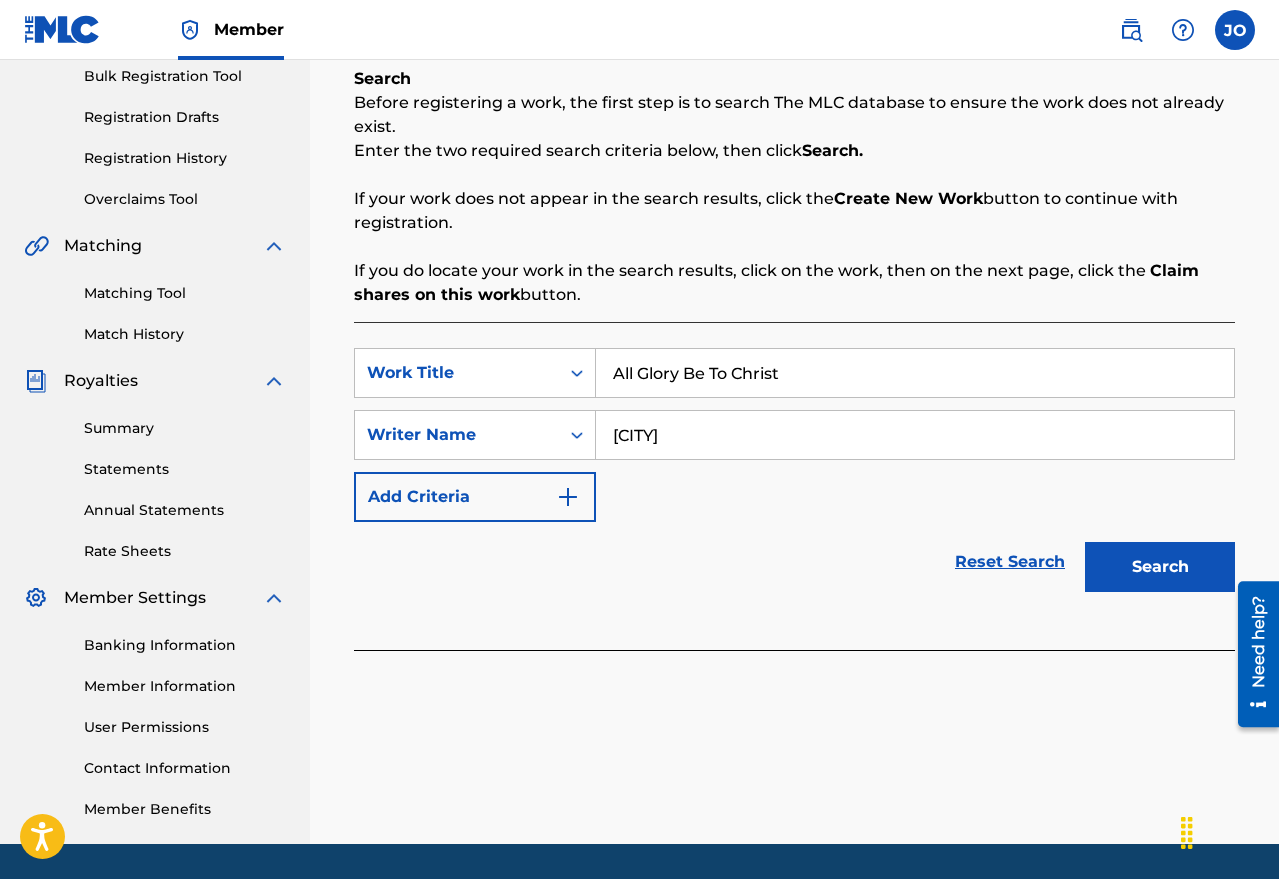 type on "[FIRST] [LAST]" 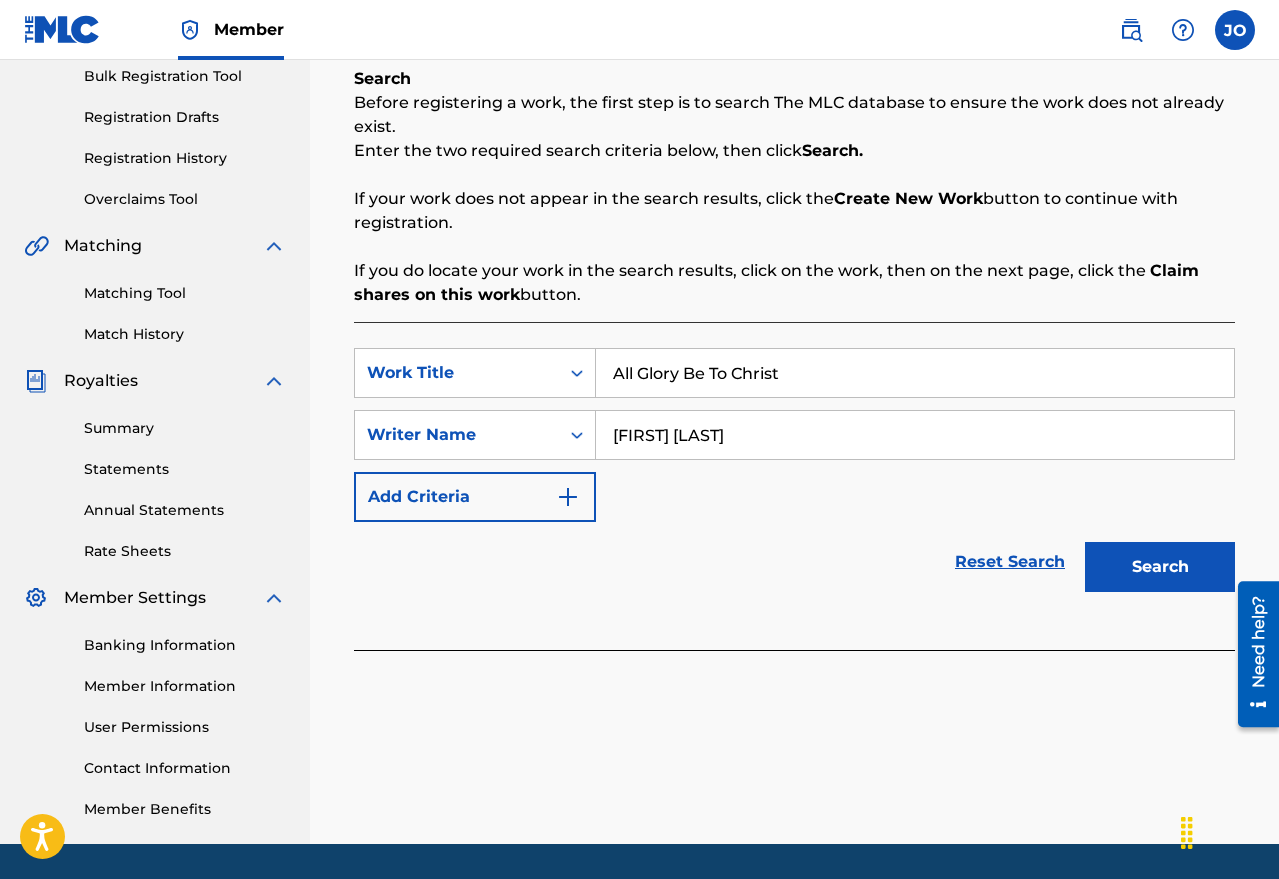 click on "Search" at bounding box center (1160, 567) 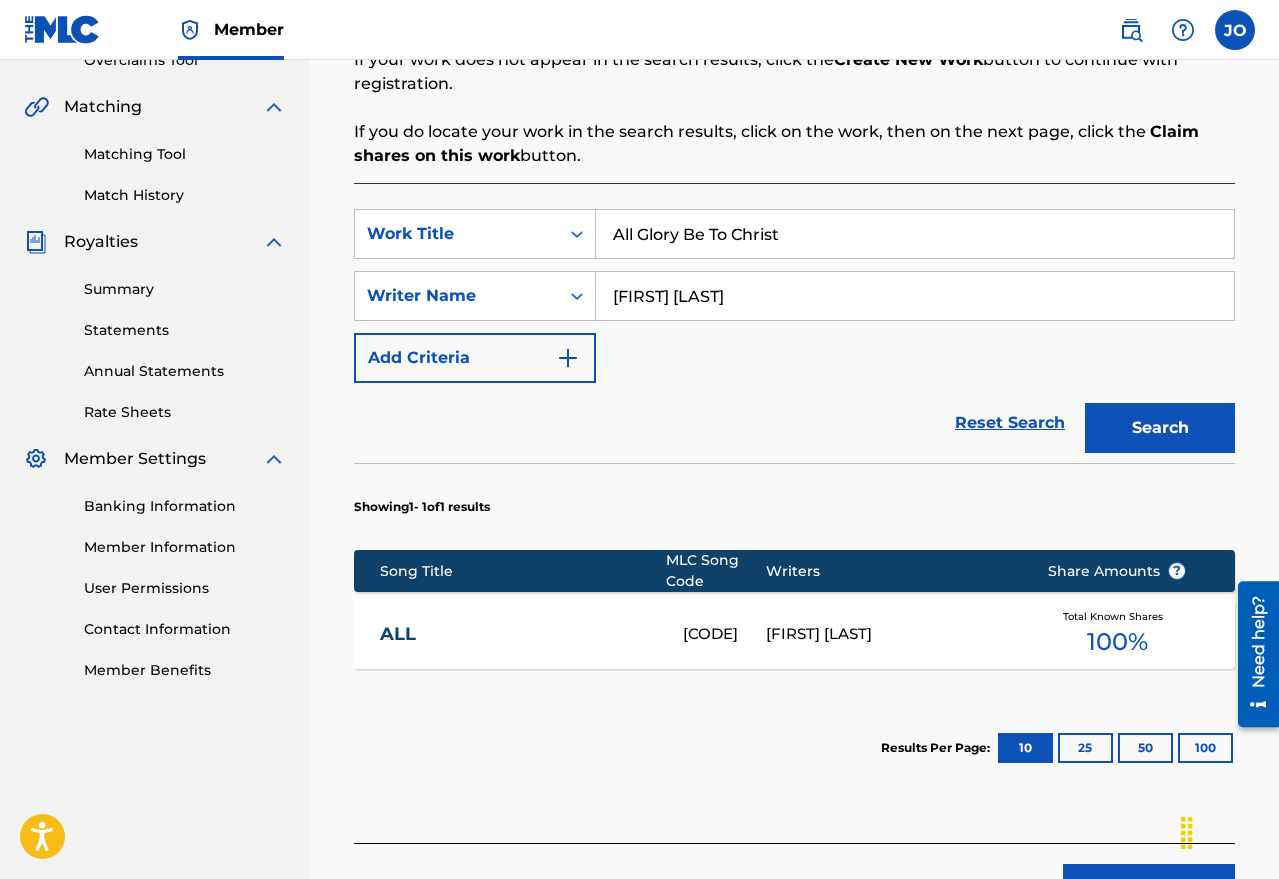 scroll, scrollTop: 590, scrollLeft: 0, axis: vertical 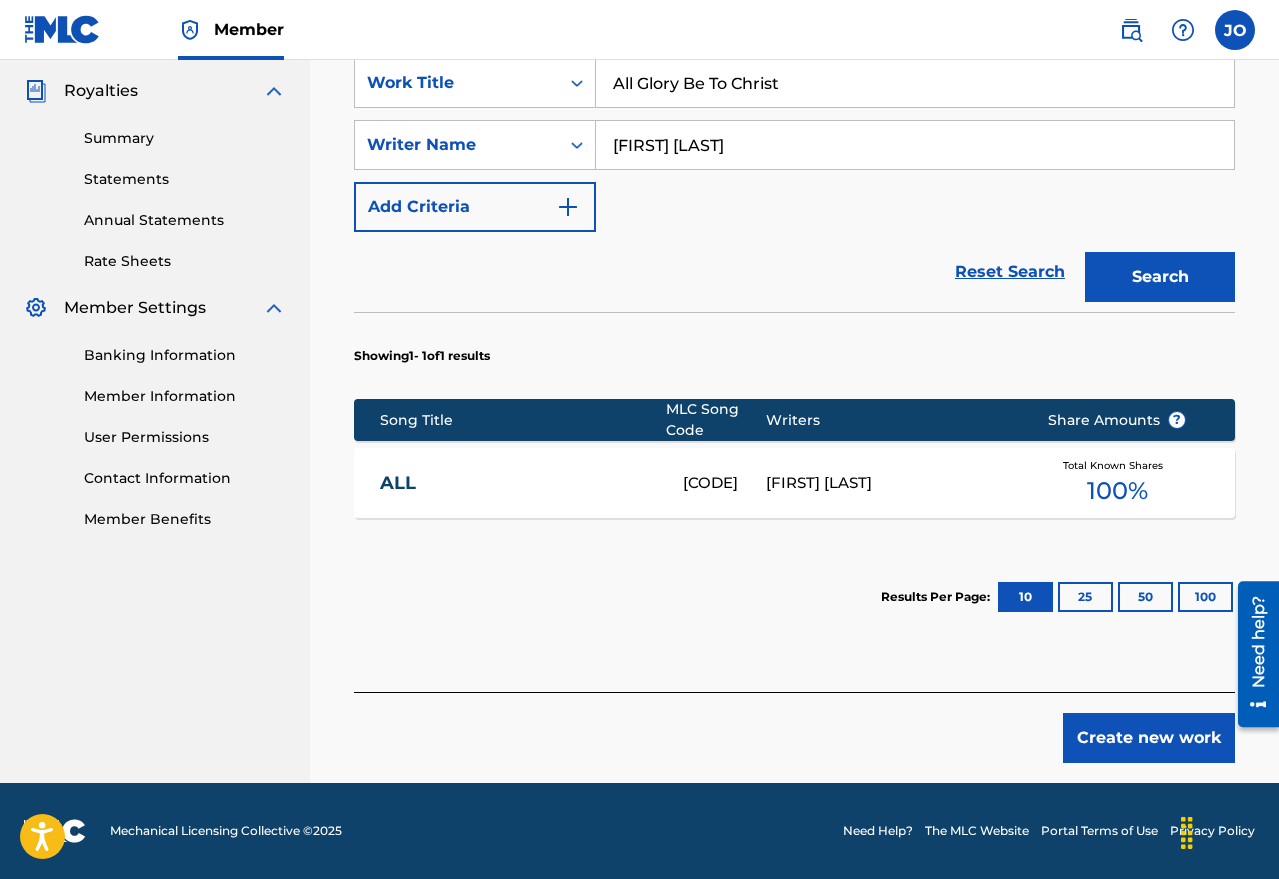 click on "Create new work" at bounding box center (1149, 738) 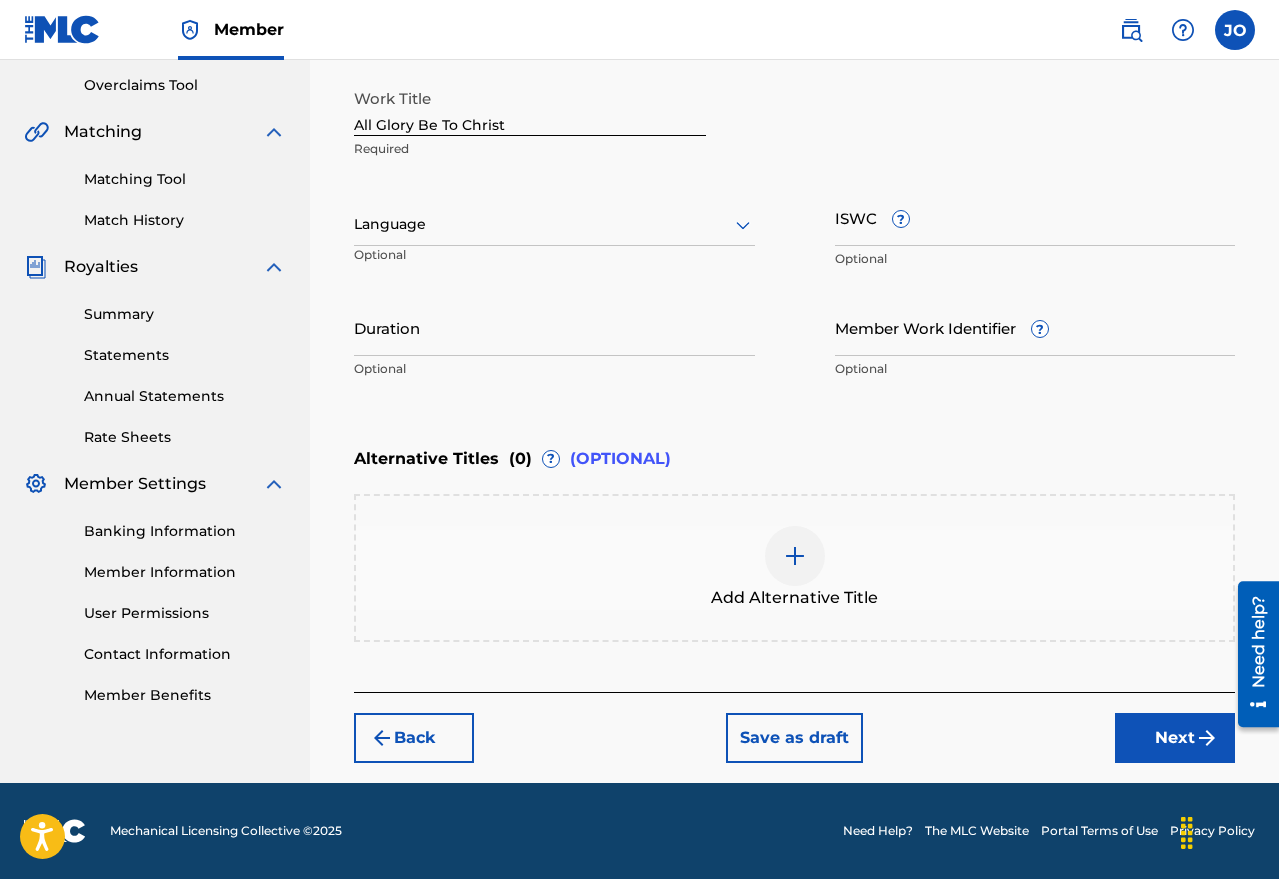 click at bounding box center [554, 224] 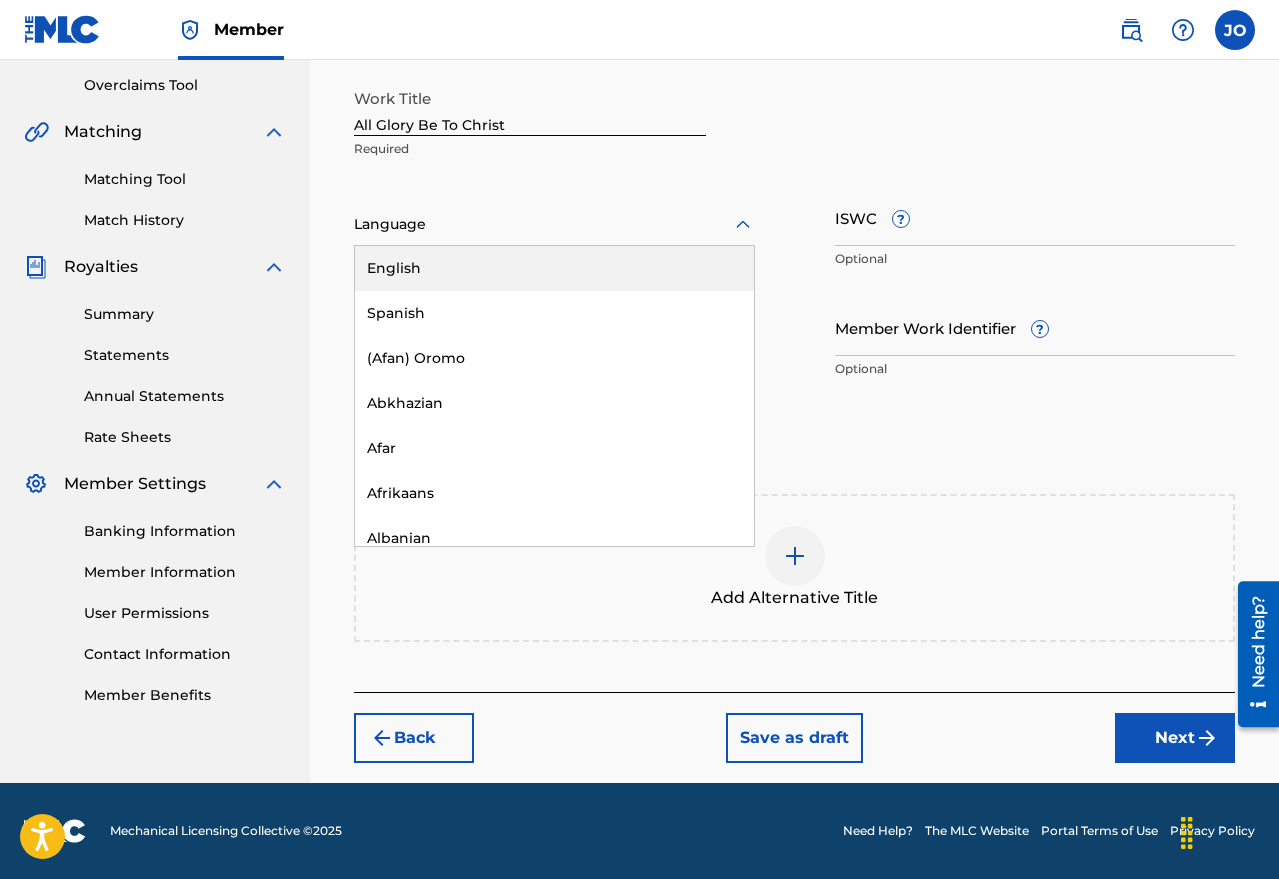 click on "English" at bounding box center (554, 268) 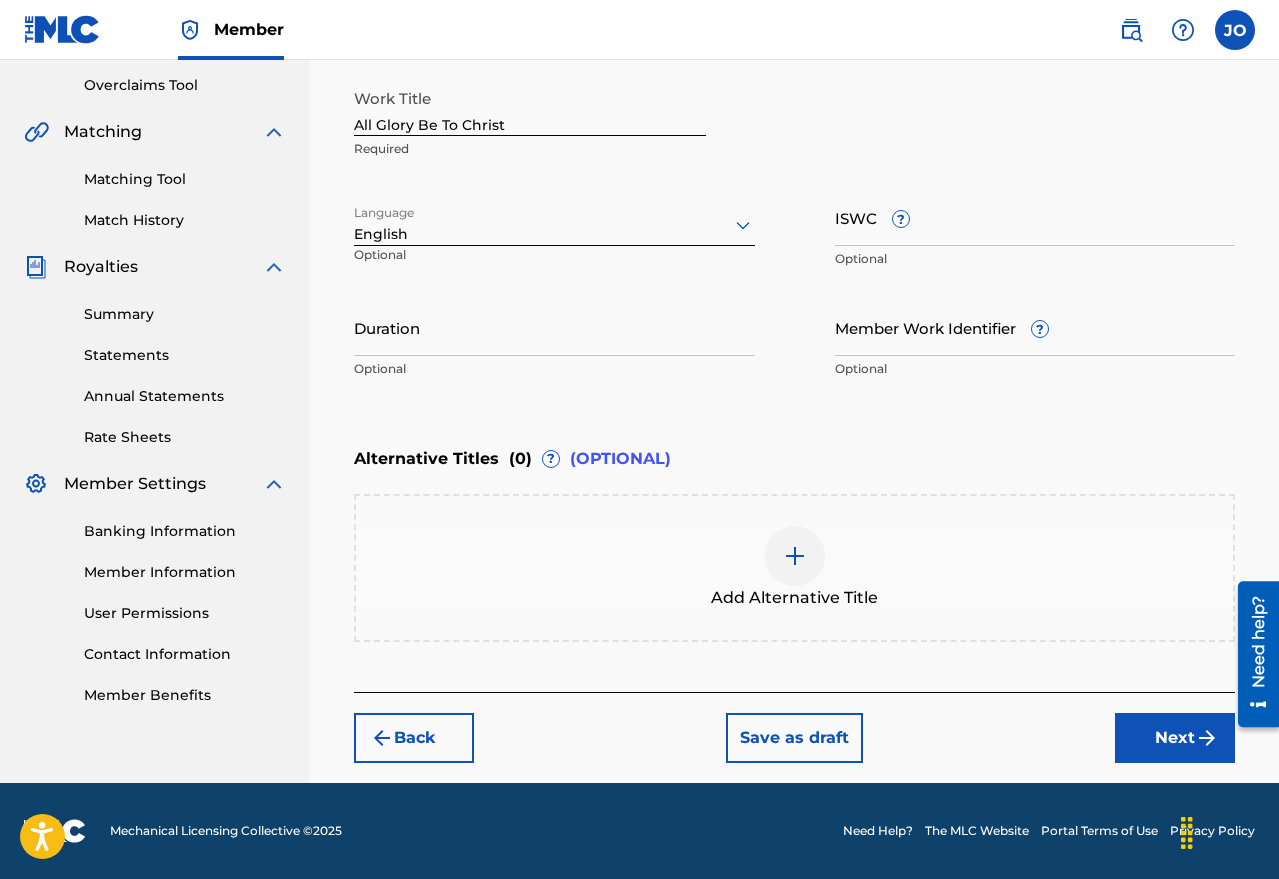 click on "Alternative Titles ( 0 ) ? (OPTIONAL) Add Alternative Title" at bounding box center (794, 539) 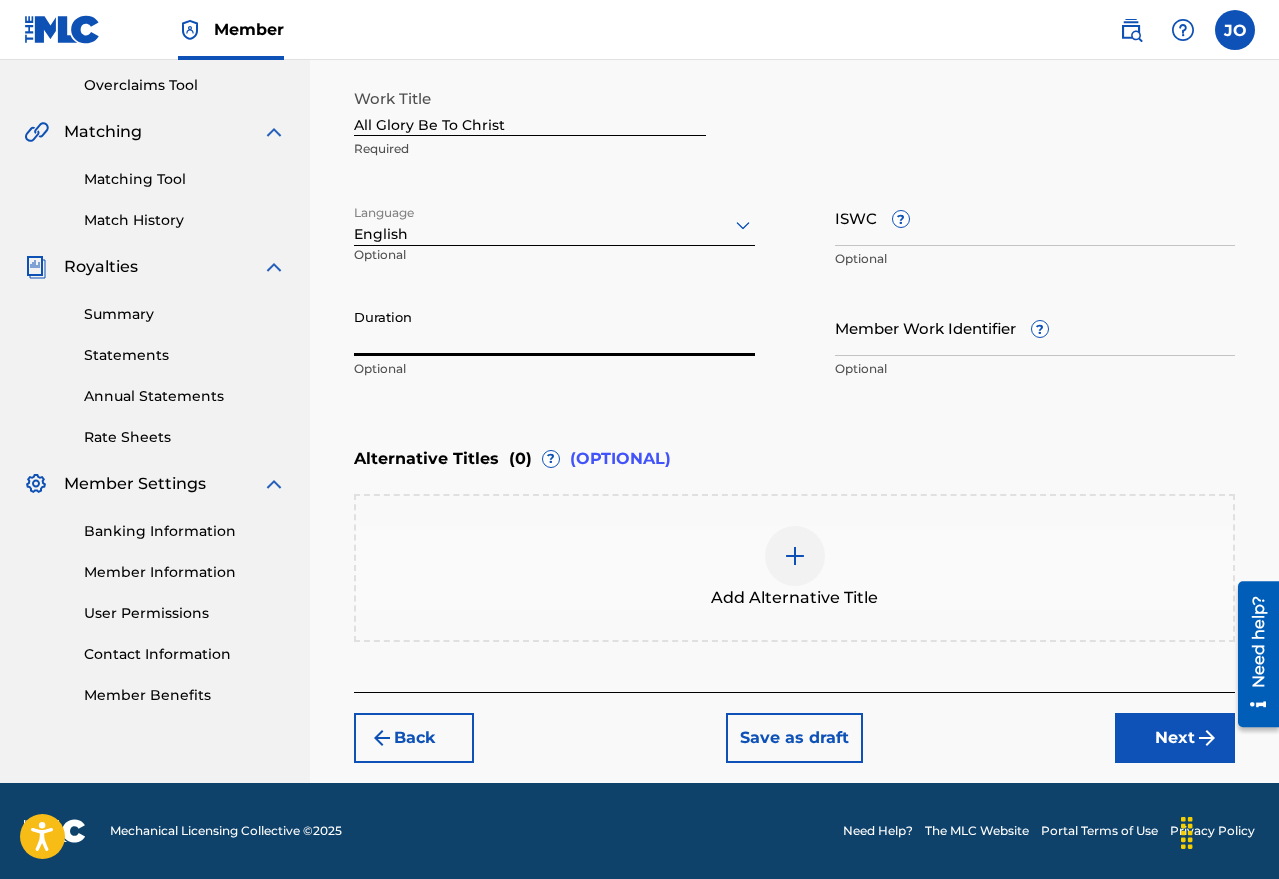 click on "Duration" at bounding box center [554, 327] 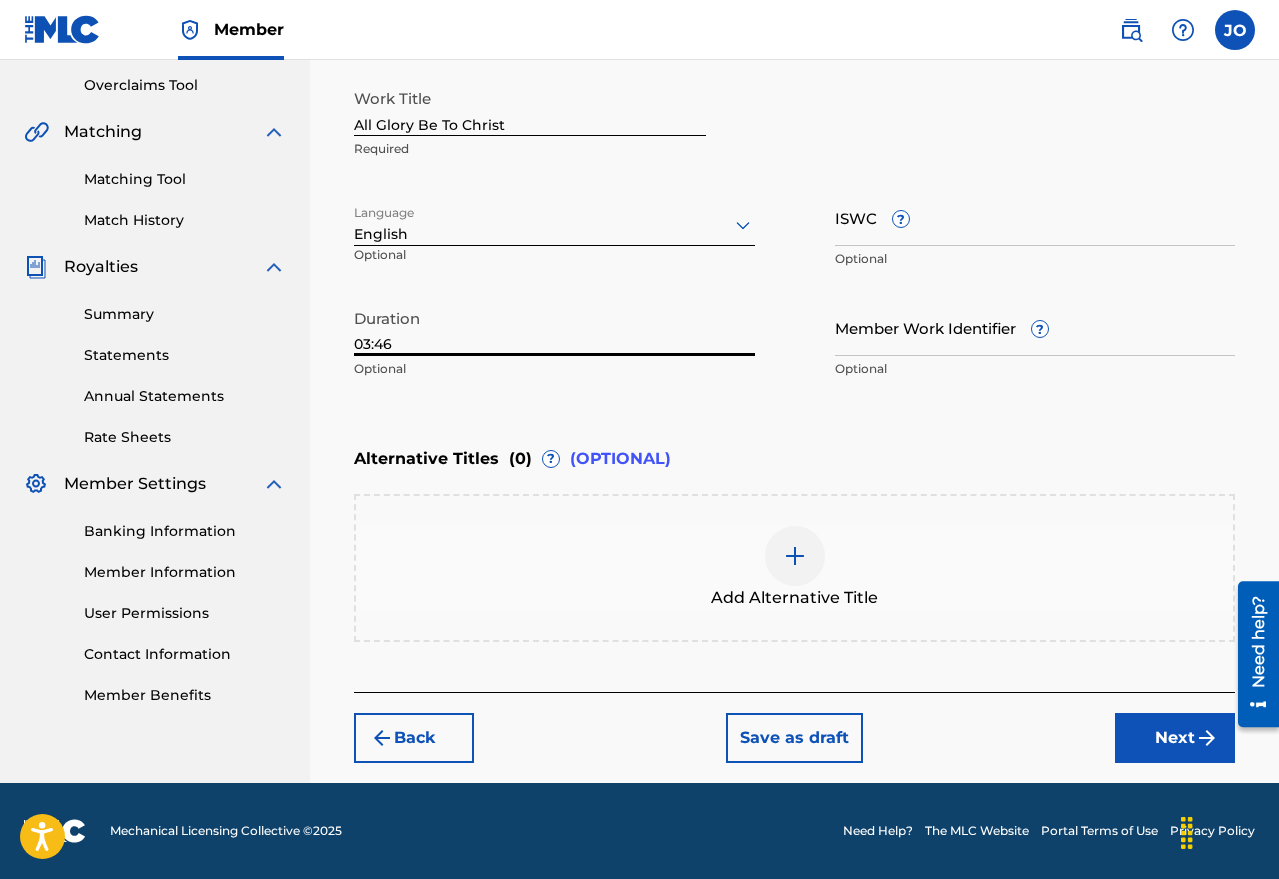 type on "03:46" 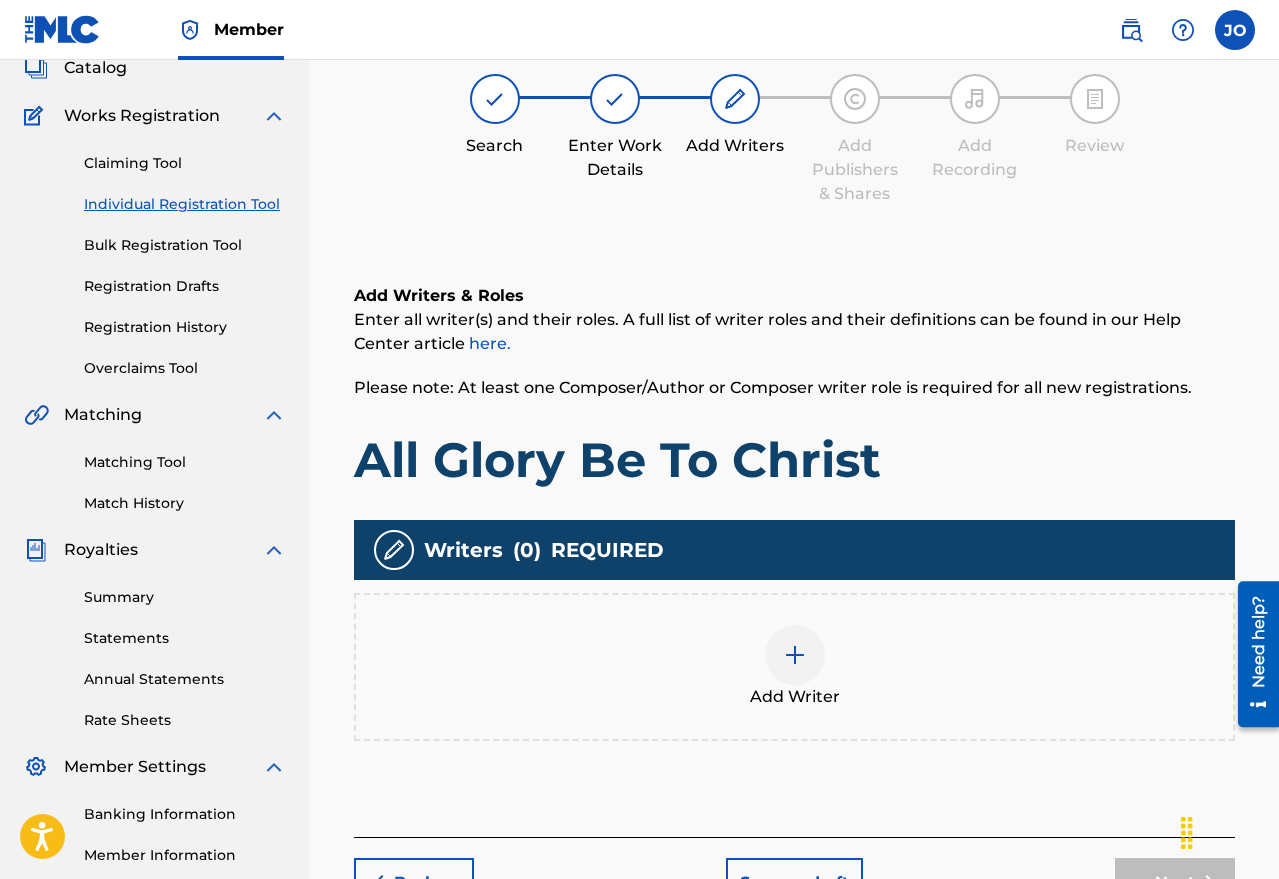 scroll, scrollTop: 90, scrollLeft: 0, axis: vertical 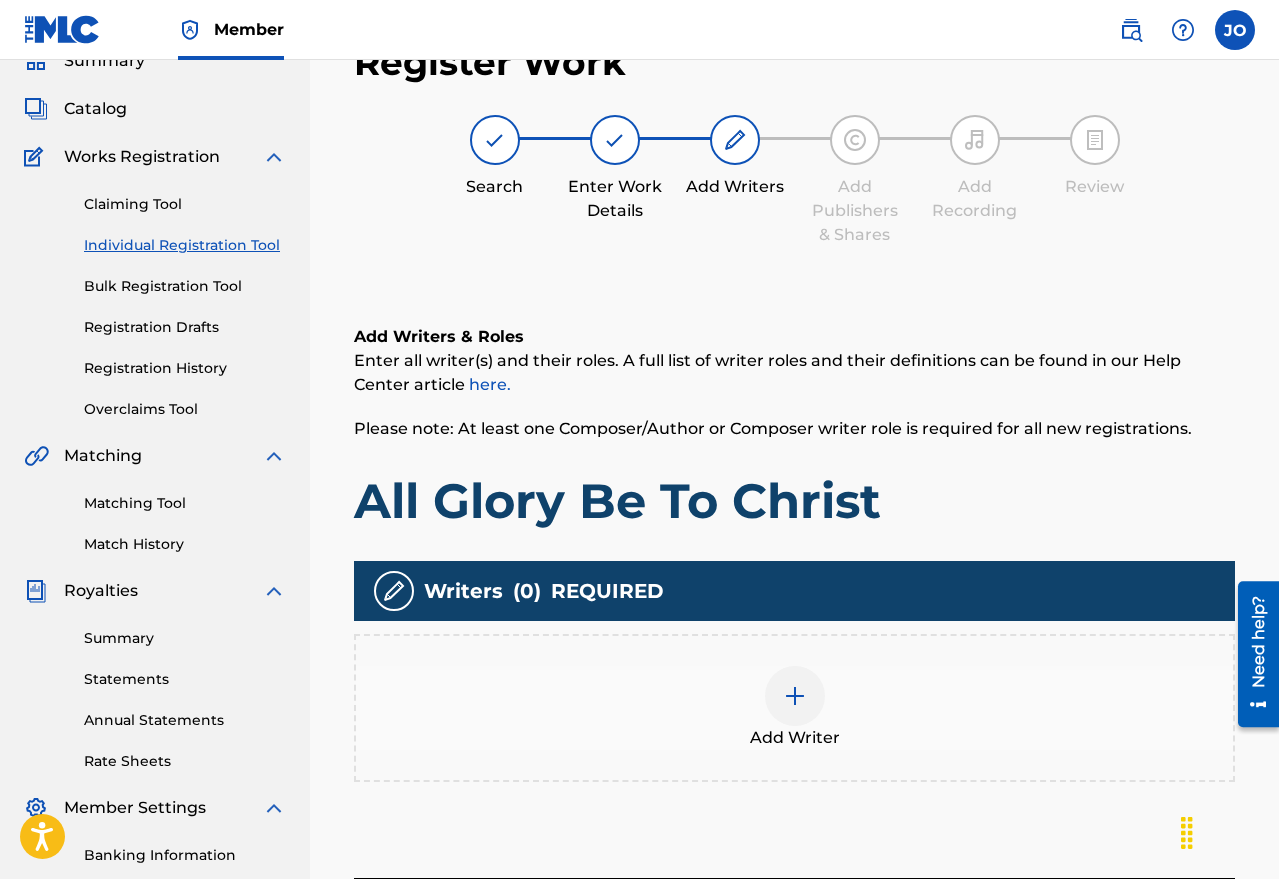 click at bounding box center [795, 696] 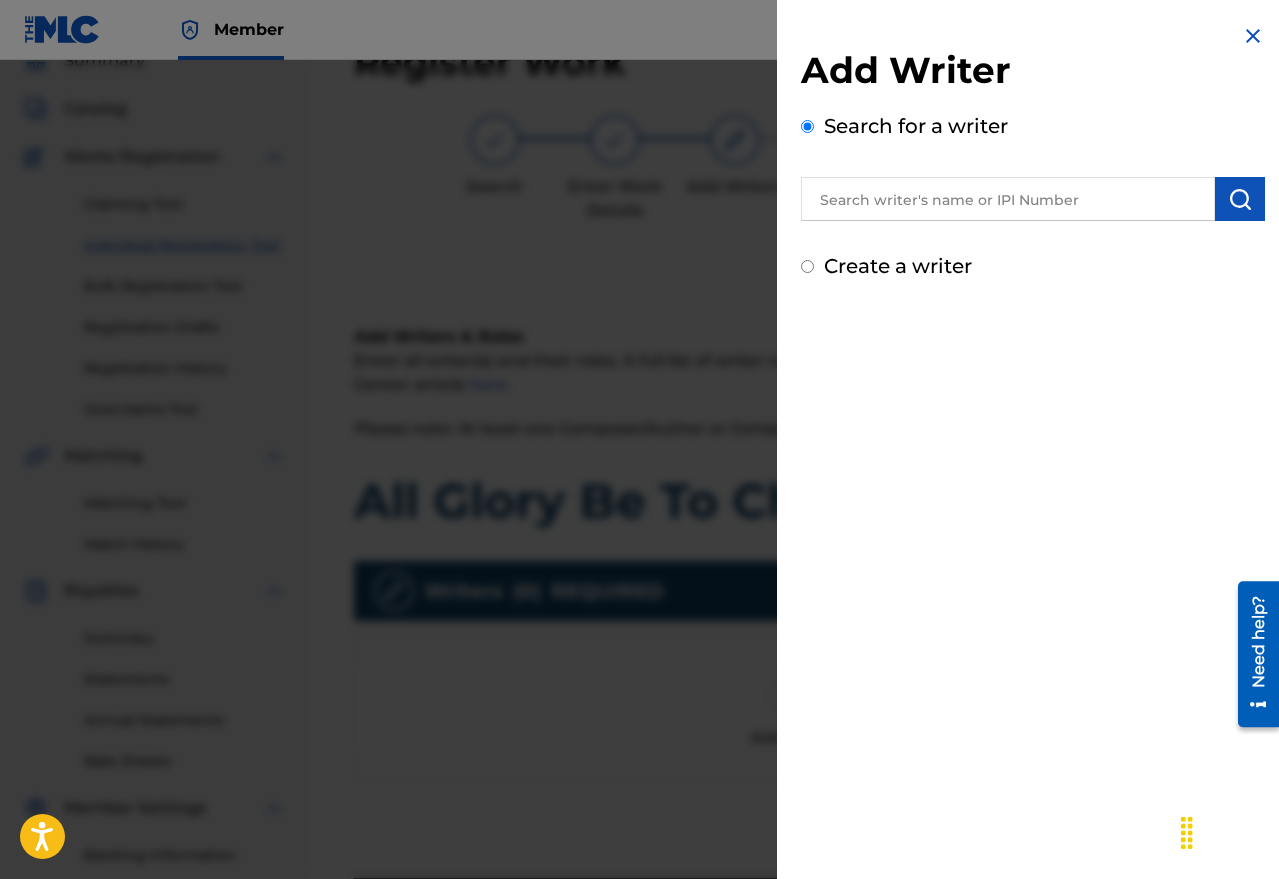 click at bounding box center [1008, 199] 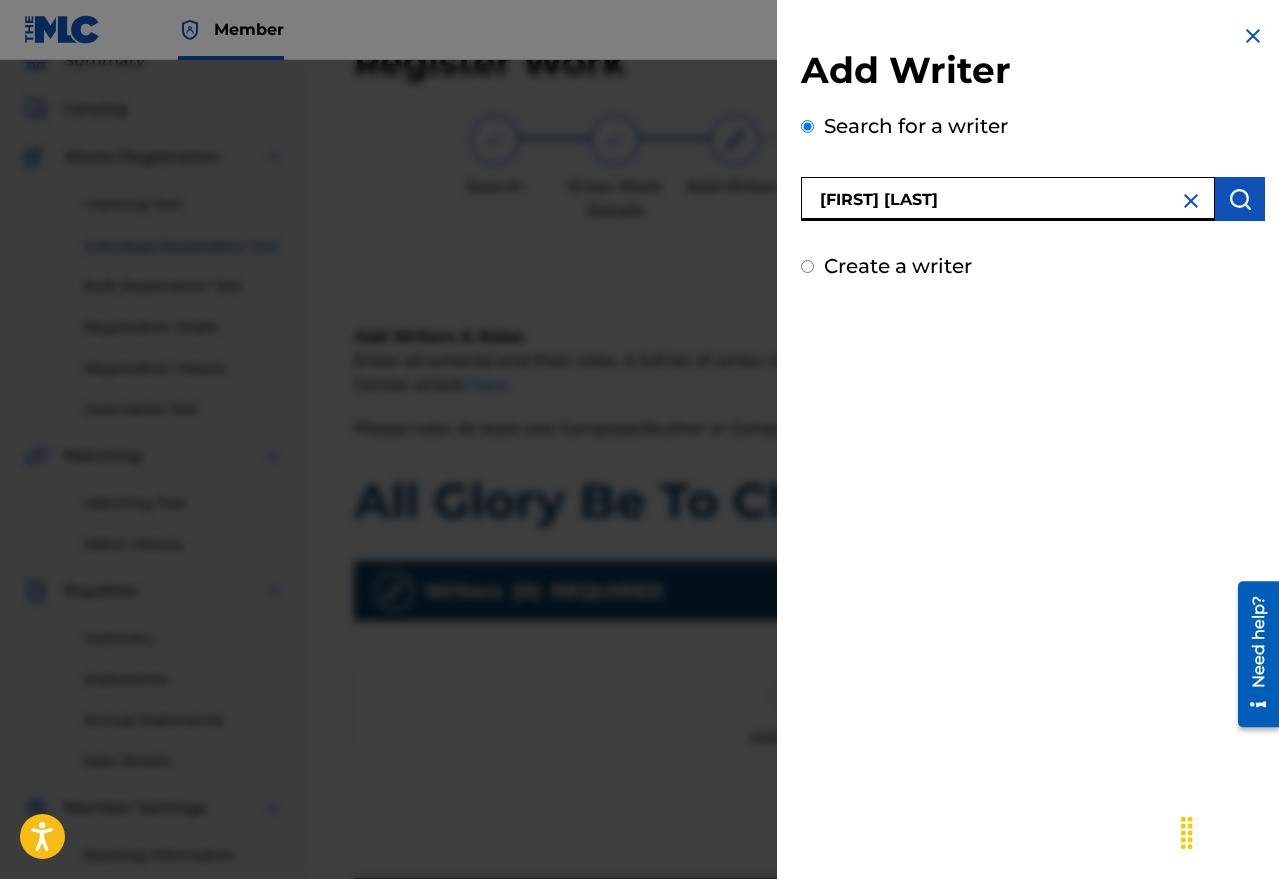 type on "[FIRST] [LAST]" 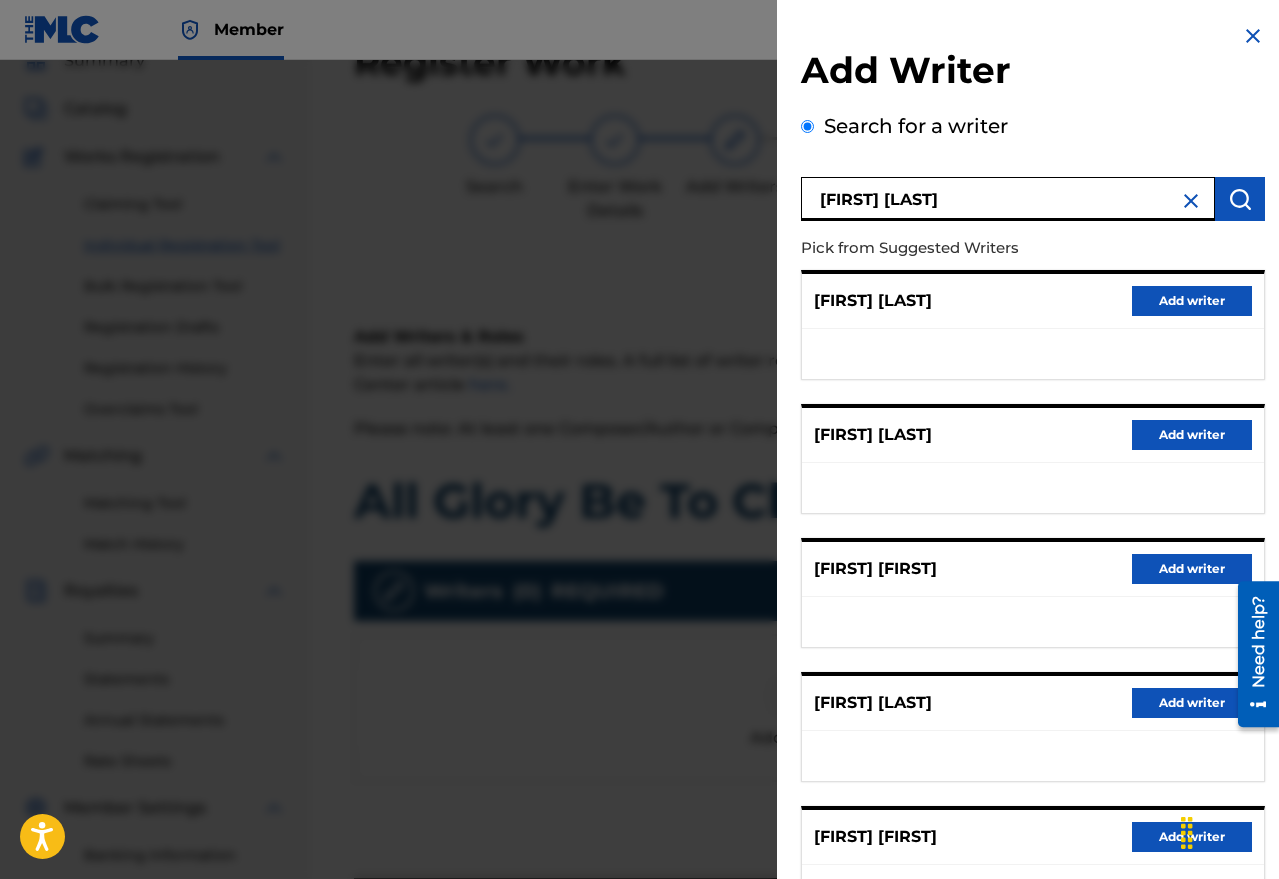 click on "Add writer" at bounding box center [1192, 703] 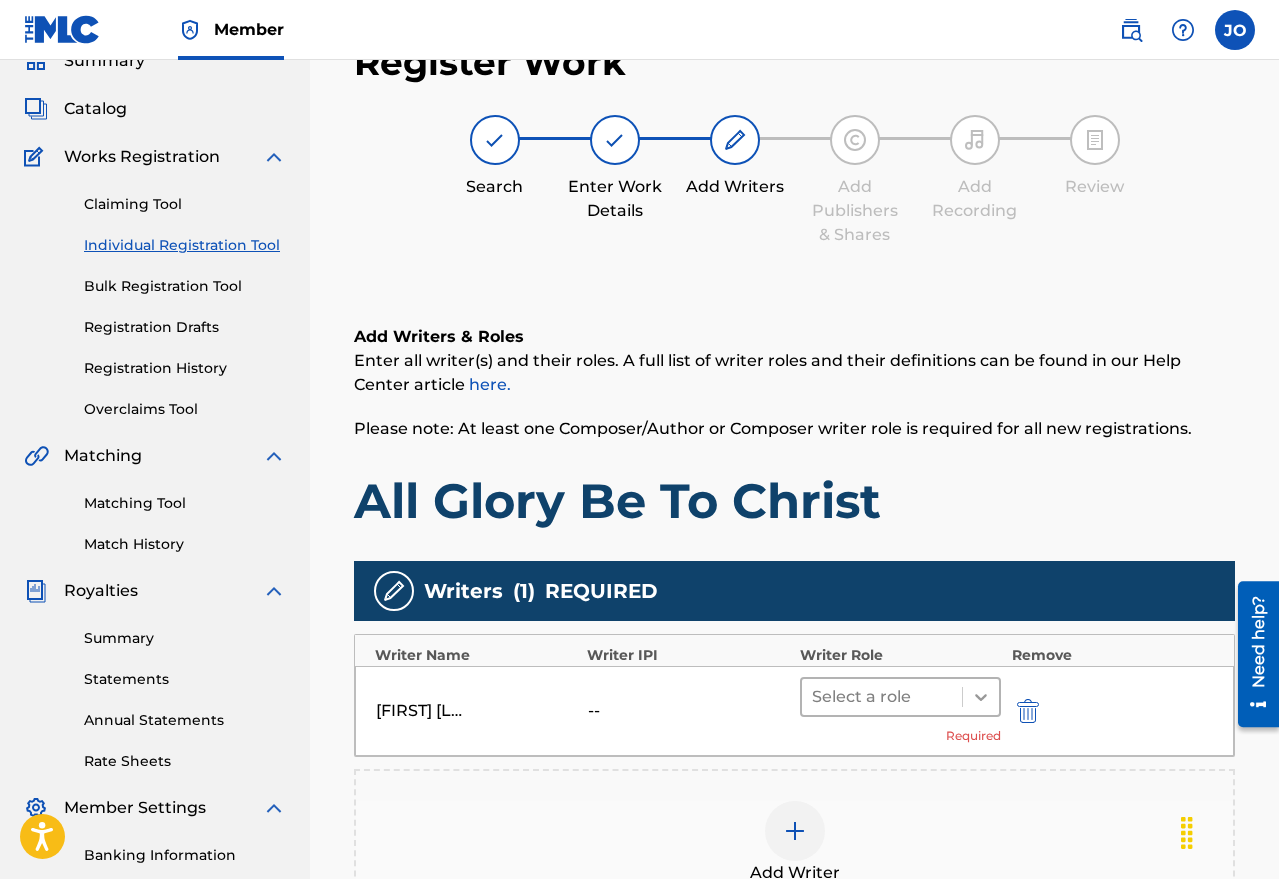 click 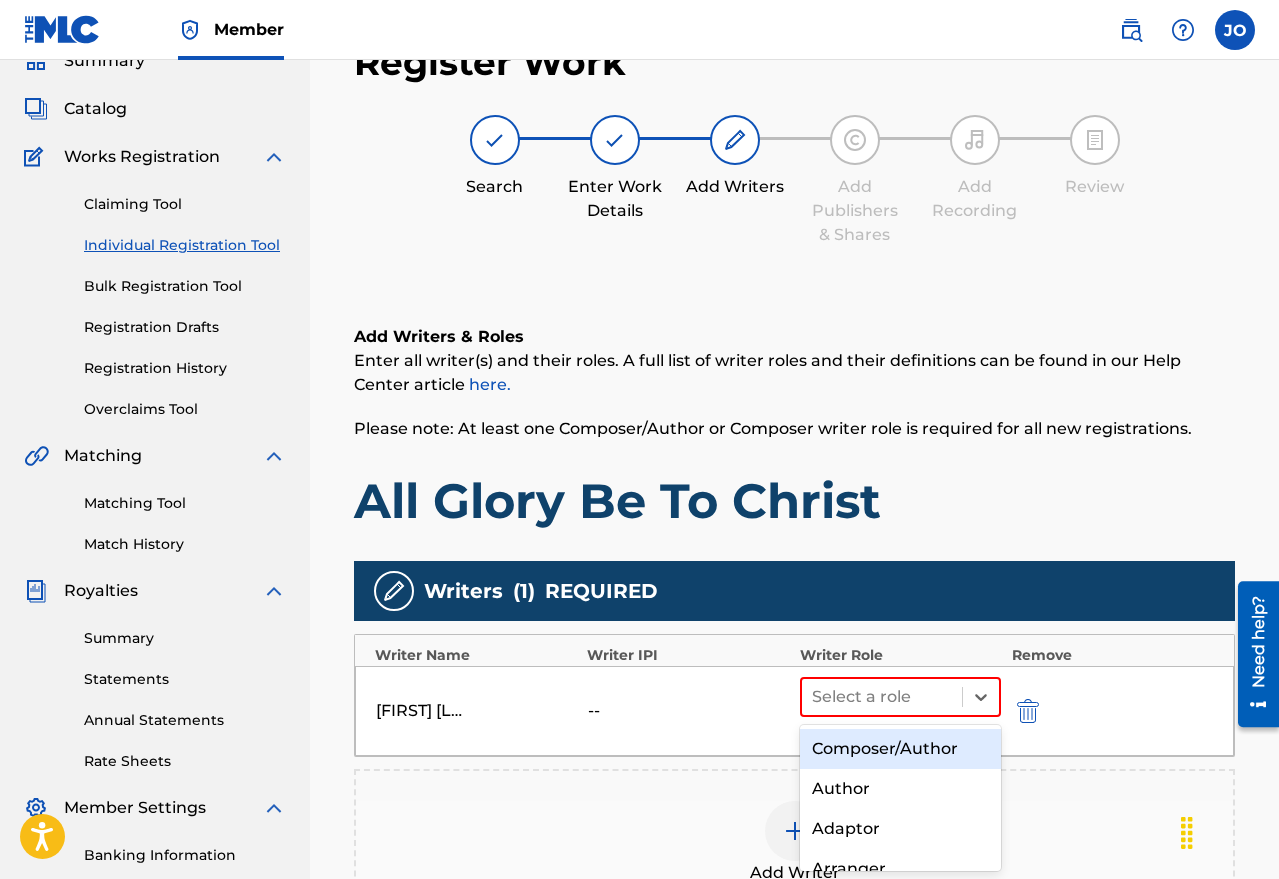 click on "Composer/Author" at bounding box center (901, 749) 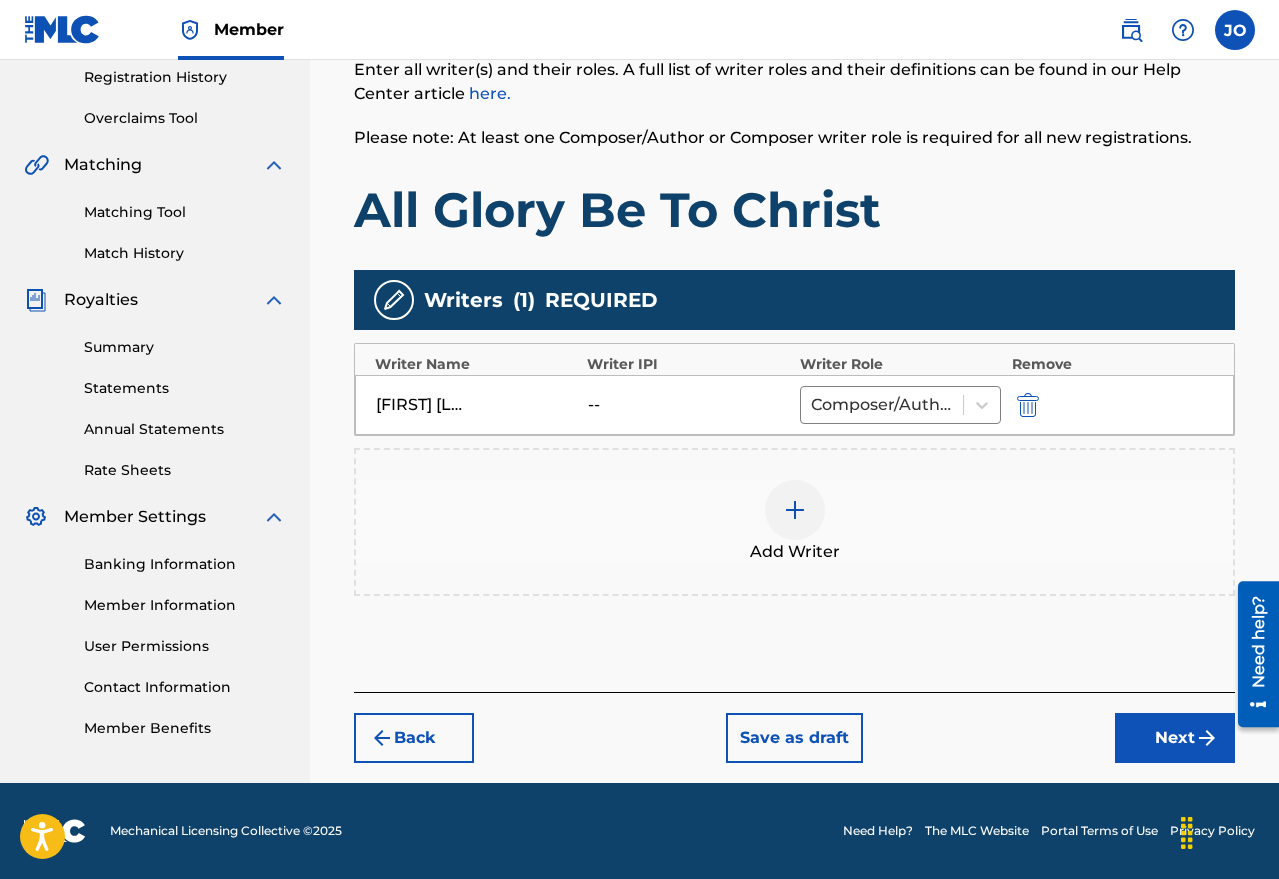 click on "Next" at bounding box center [1175, 738] 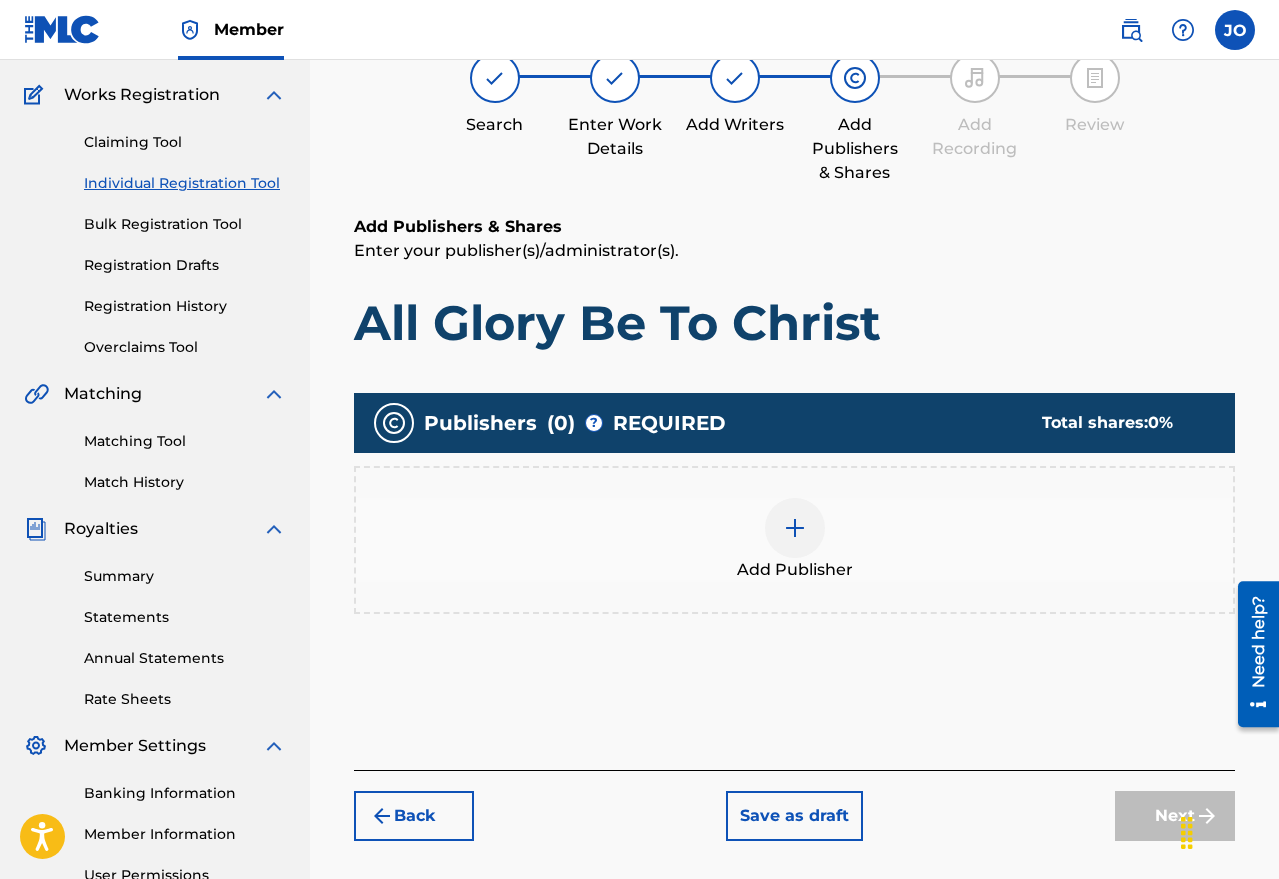 scroll, scrollTop: 90, scrollLeft: 0, axis: vertical 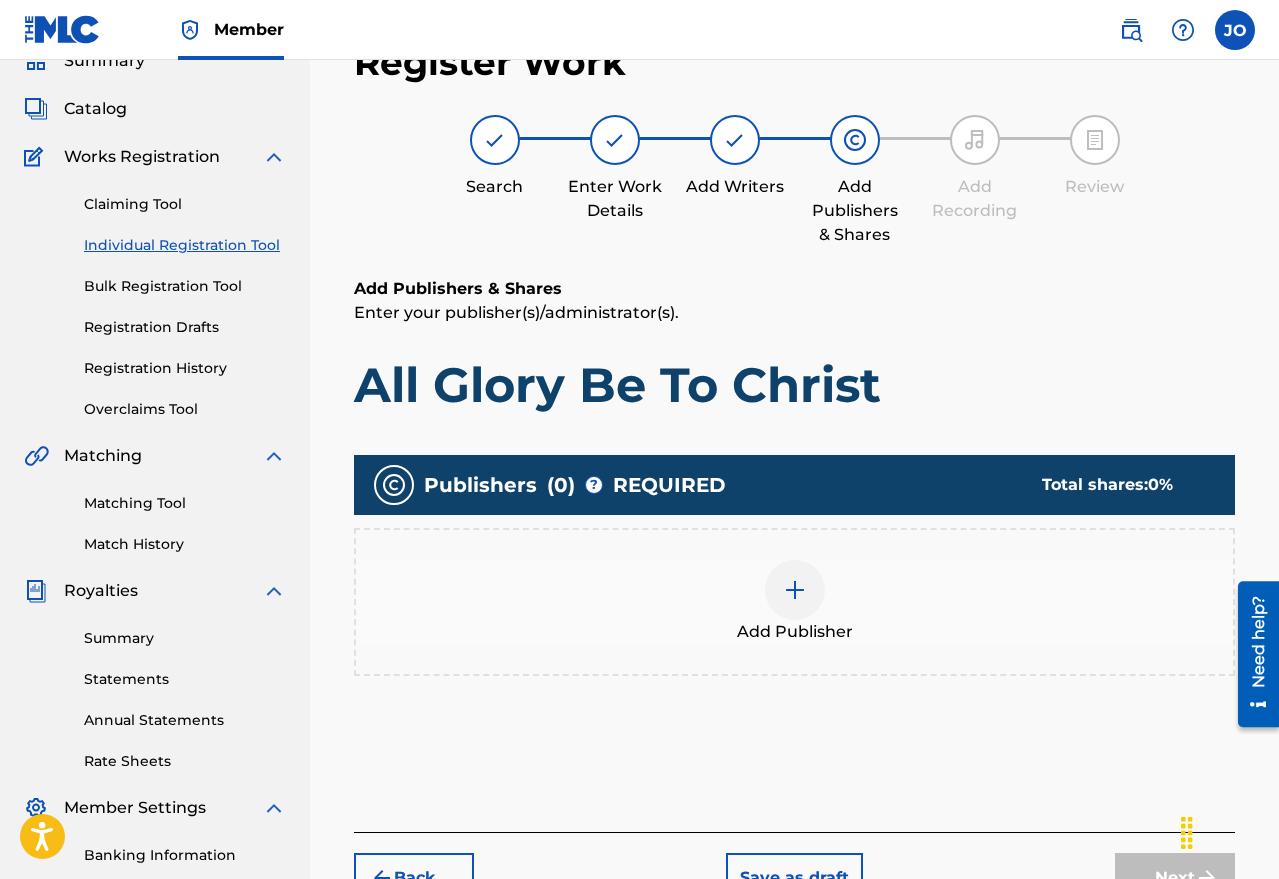 click at bounding box center (795, 590) 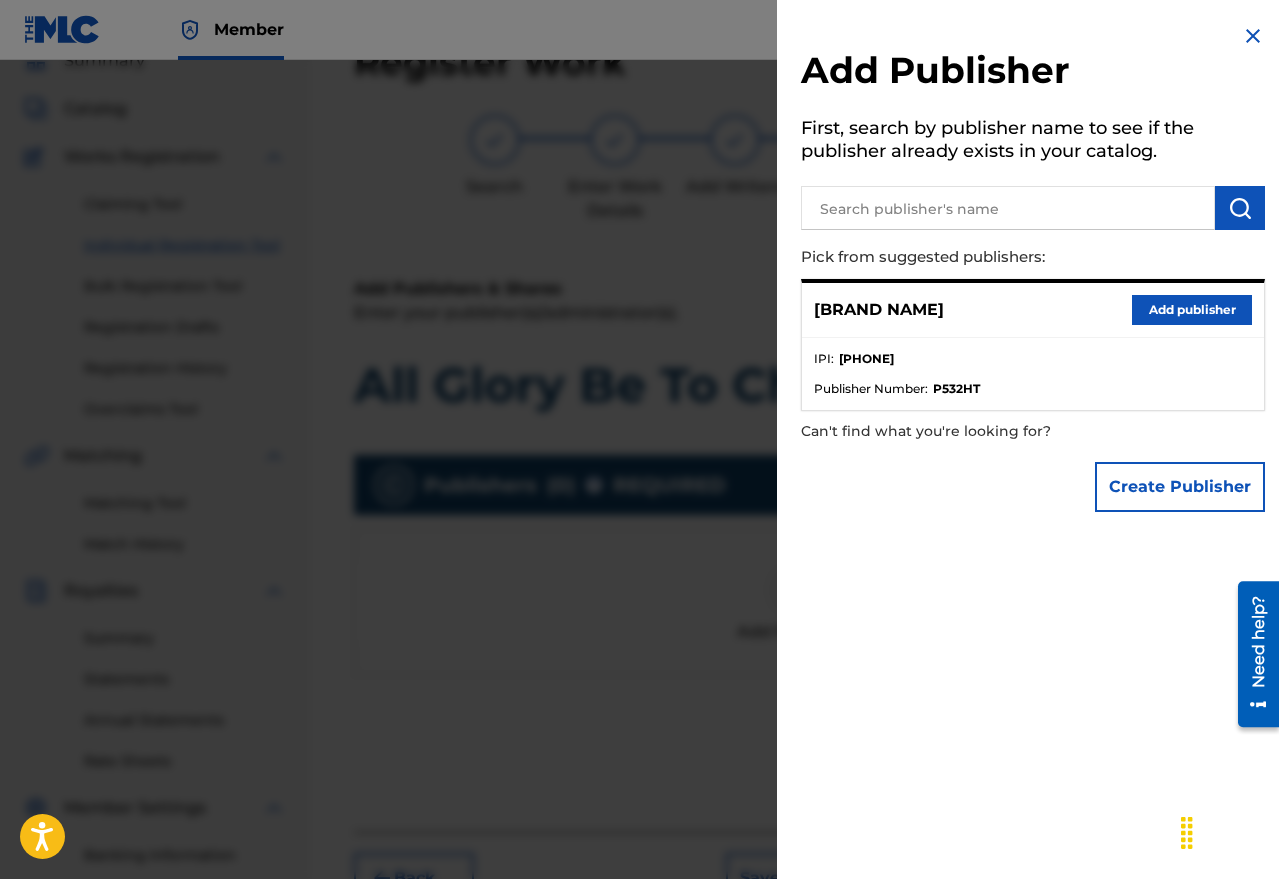 click on "Add publisher" at bounding box center [1192, 310] 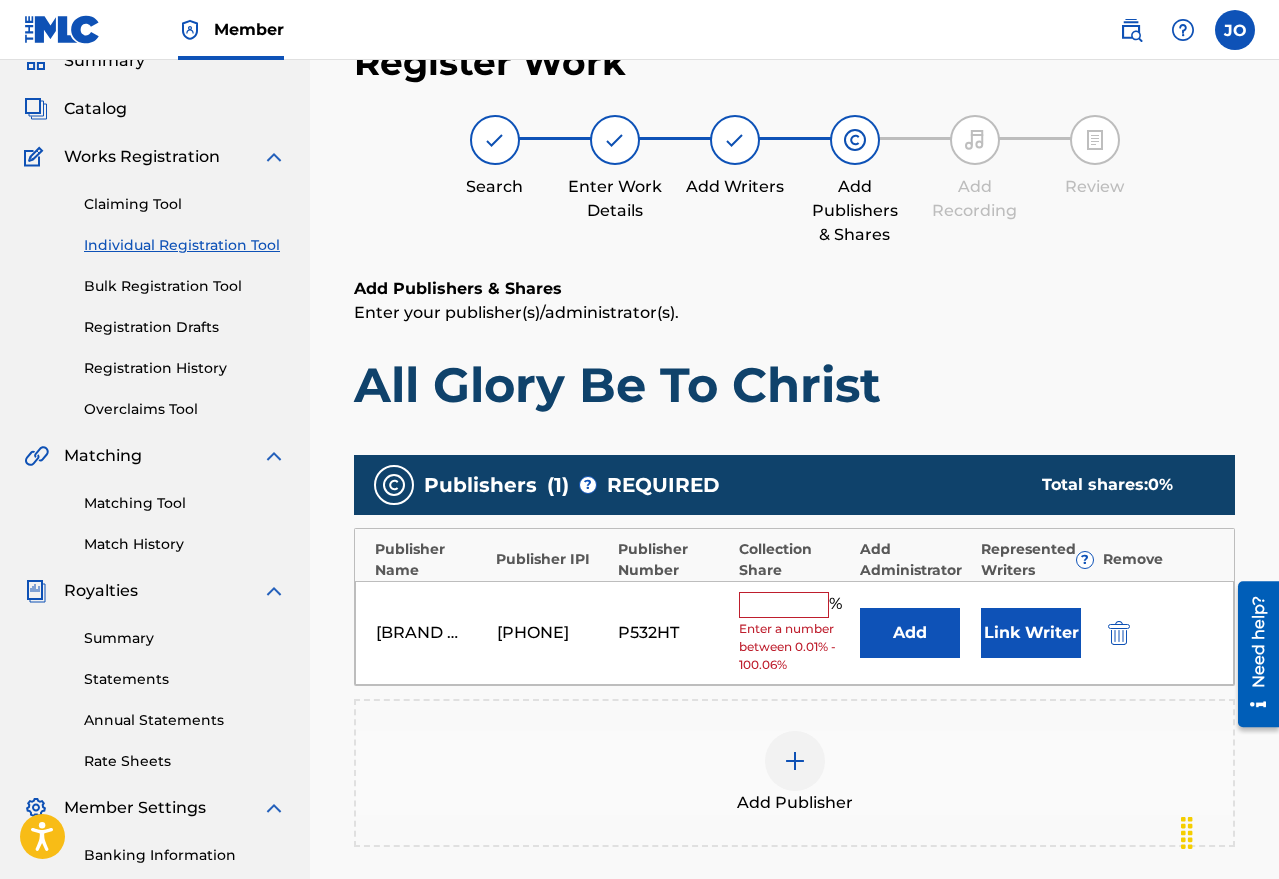 click at bounding box center [784, 605] 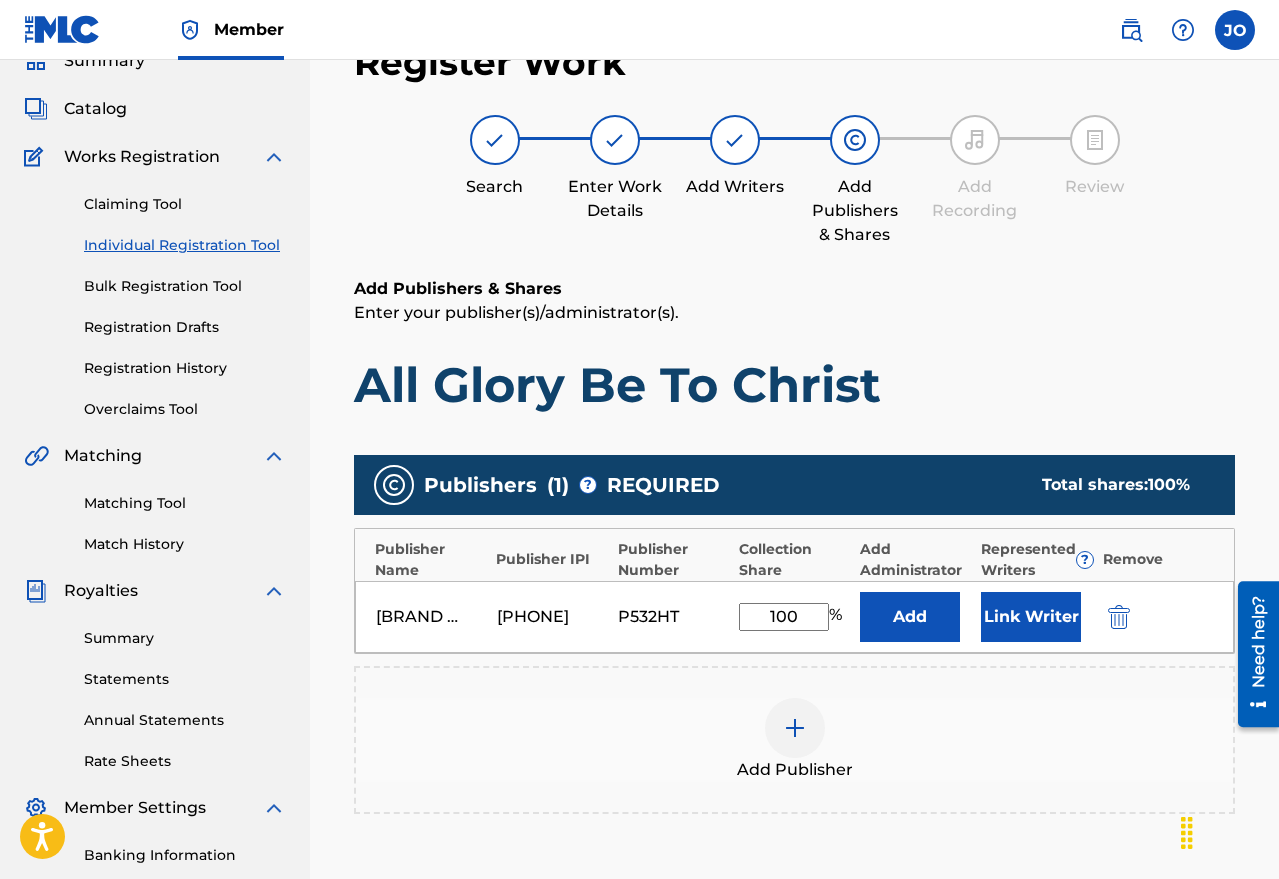 type on "100" 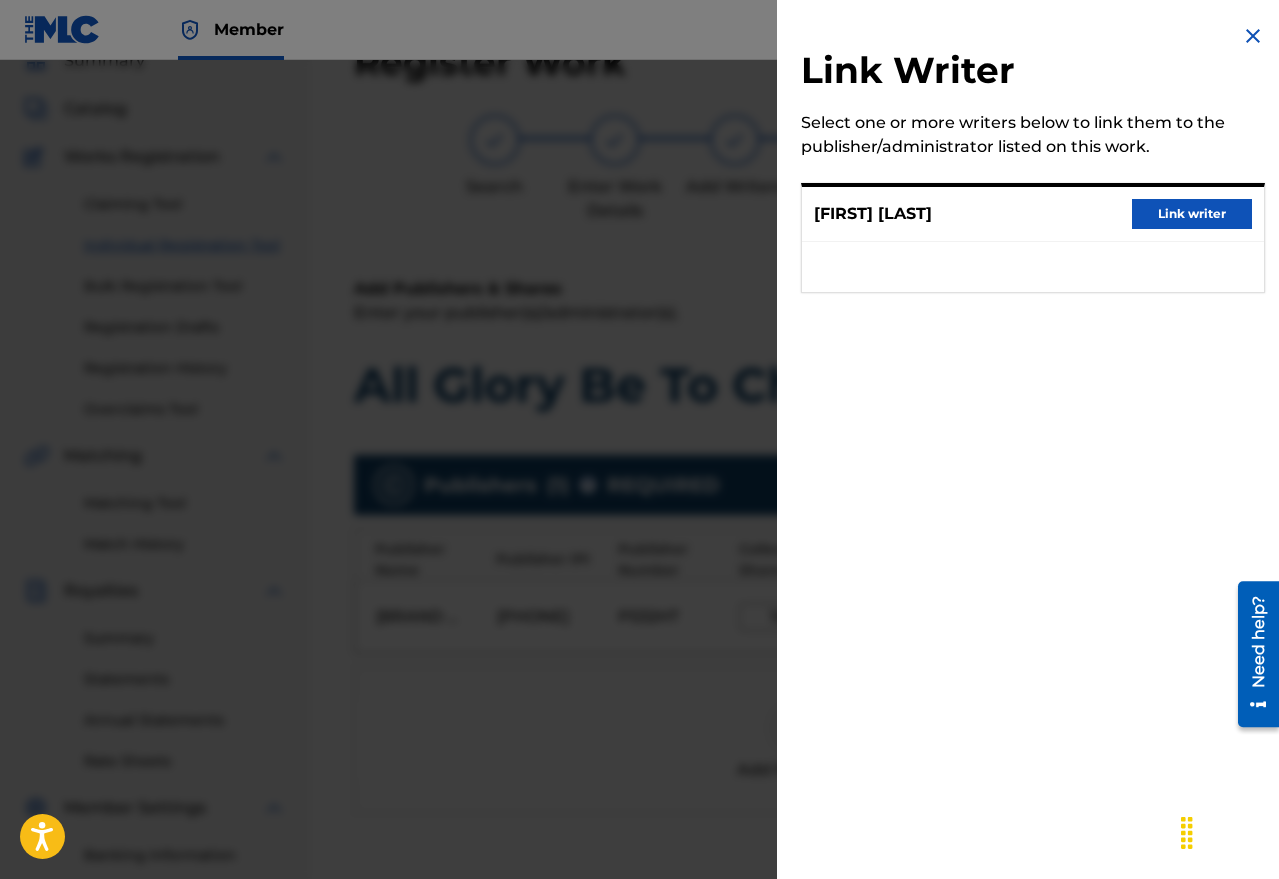 click on "Link writer" at bounding box center (1192, 214) 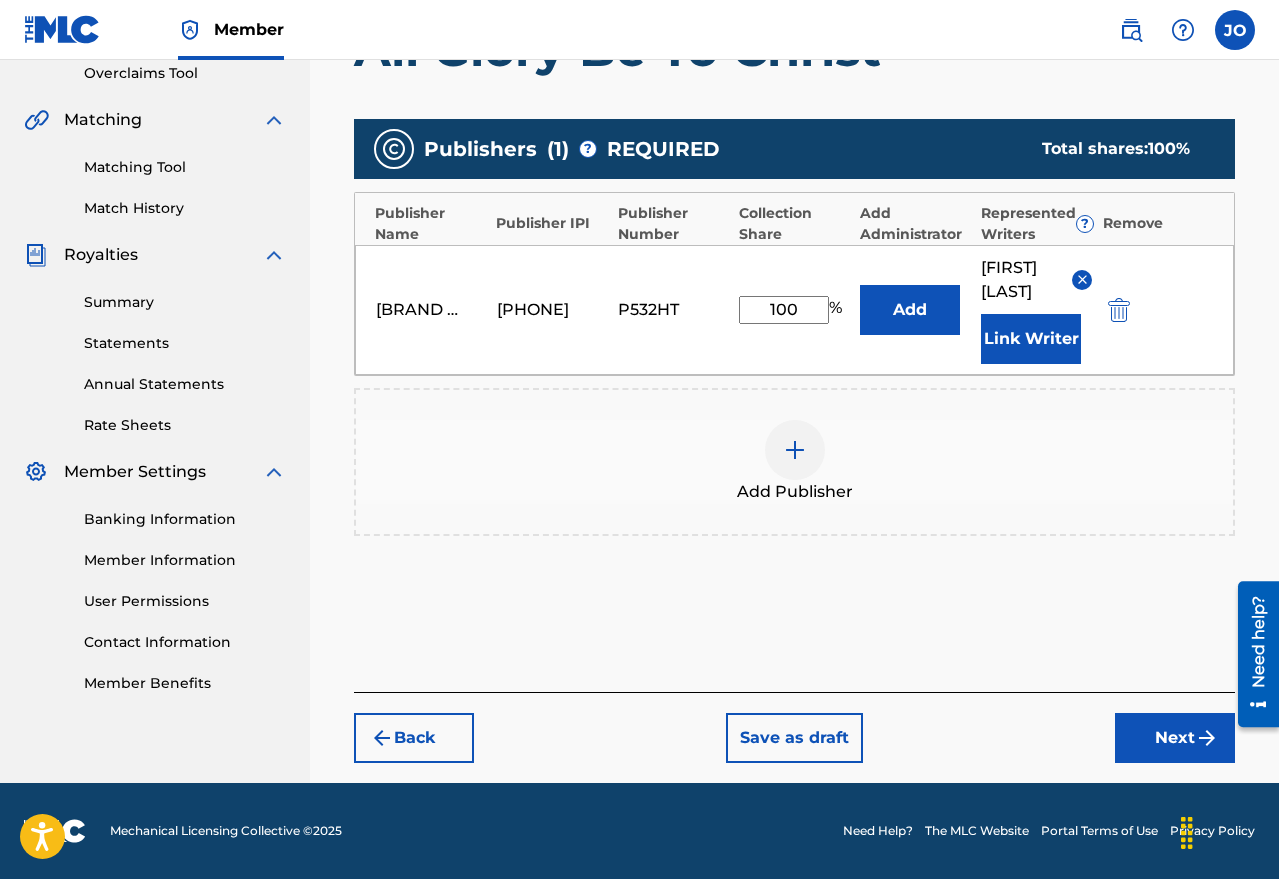 click on "Next" at bounding box center (1175, 738) 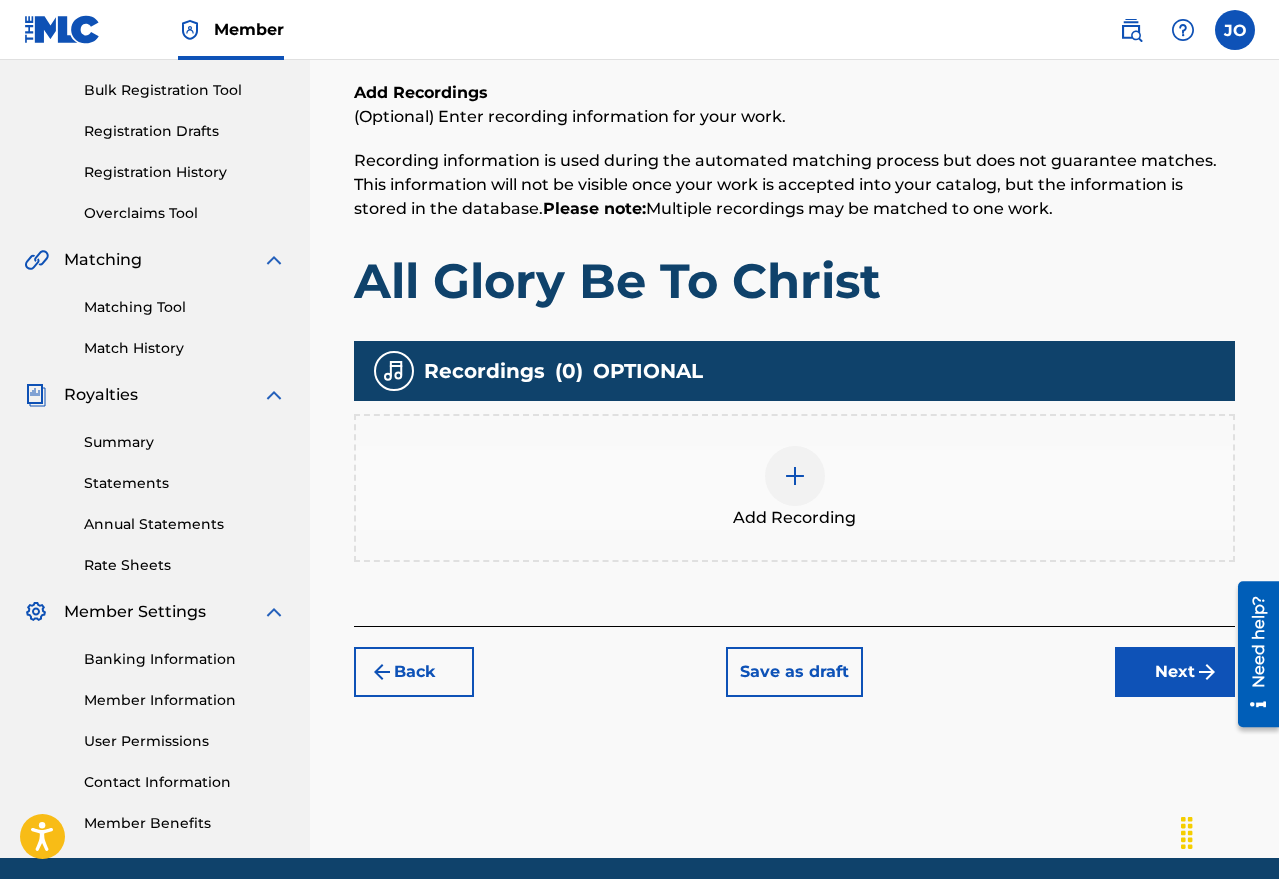 scroll, scrollTop: 90, scrollLeft: 0, axis: vertical 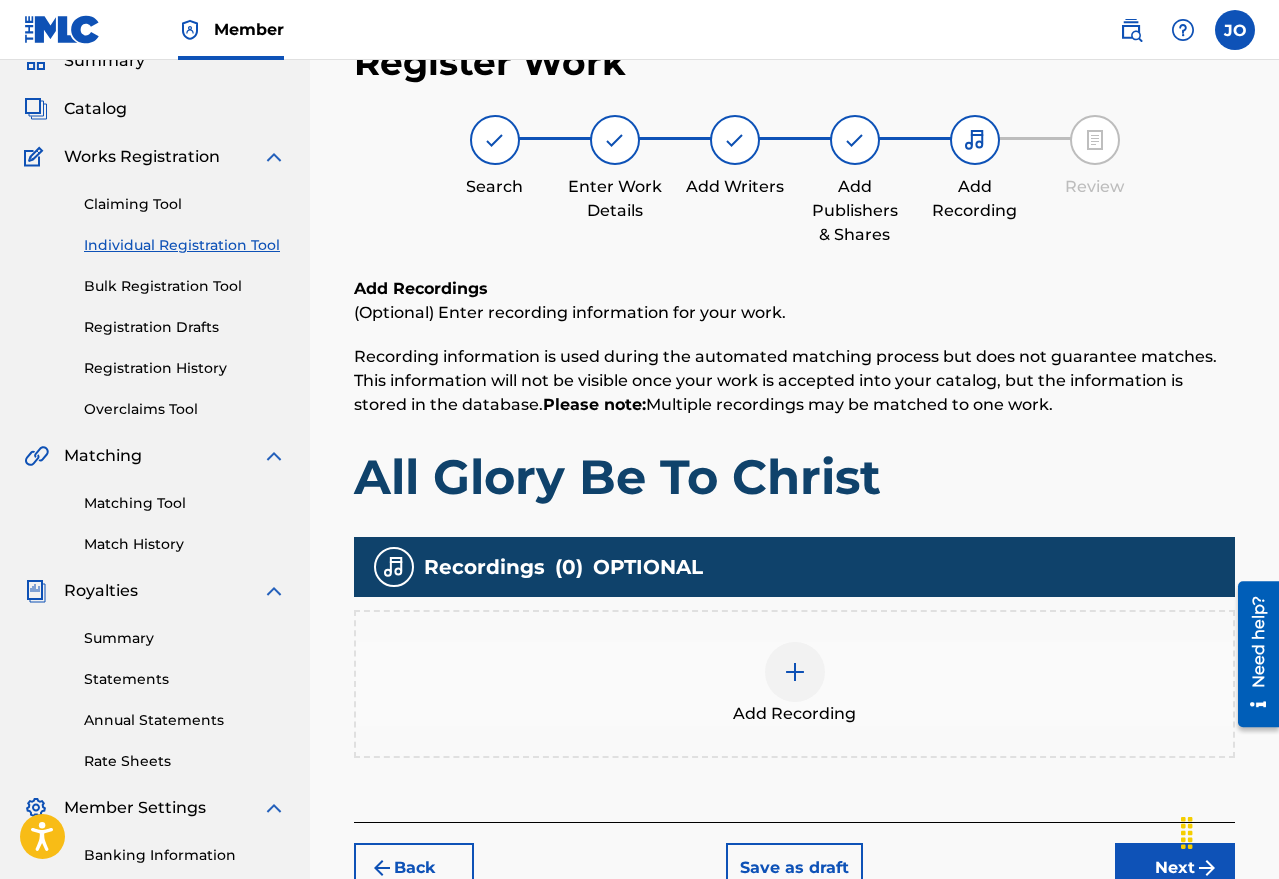 click at bounding box center [795, 672] 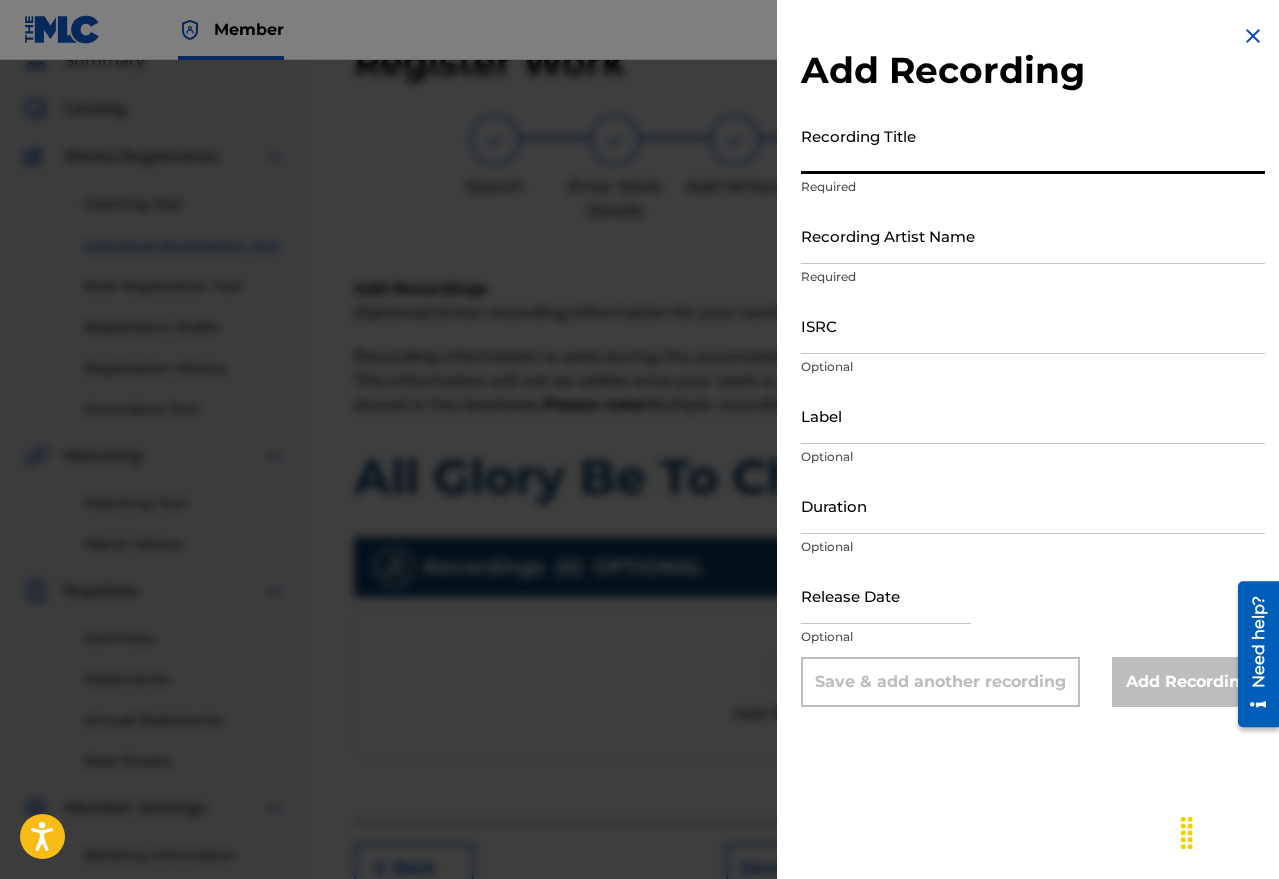 click on "Recording Title" at bounding box center (1033, 145) 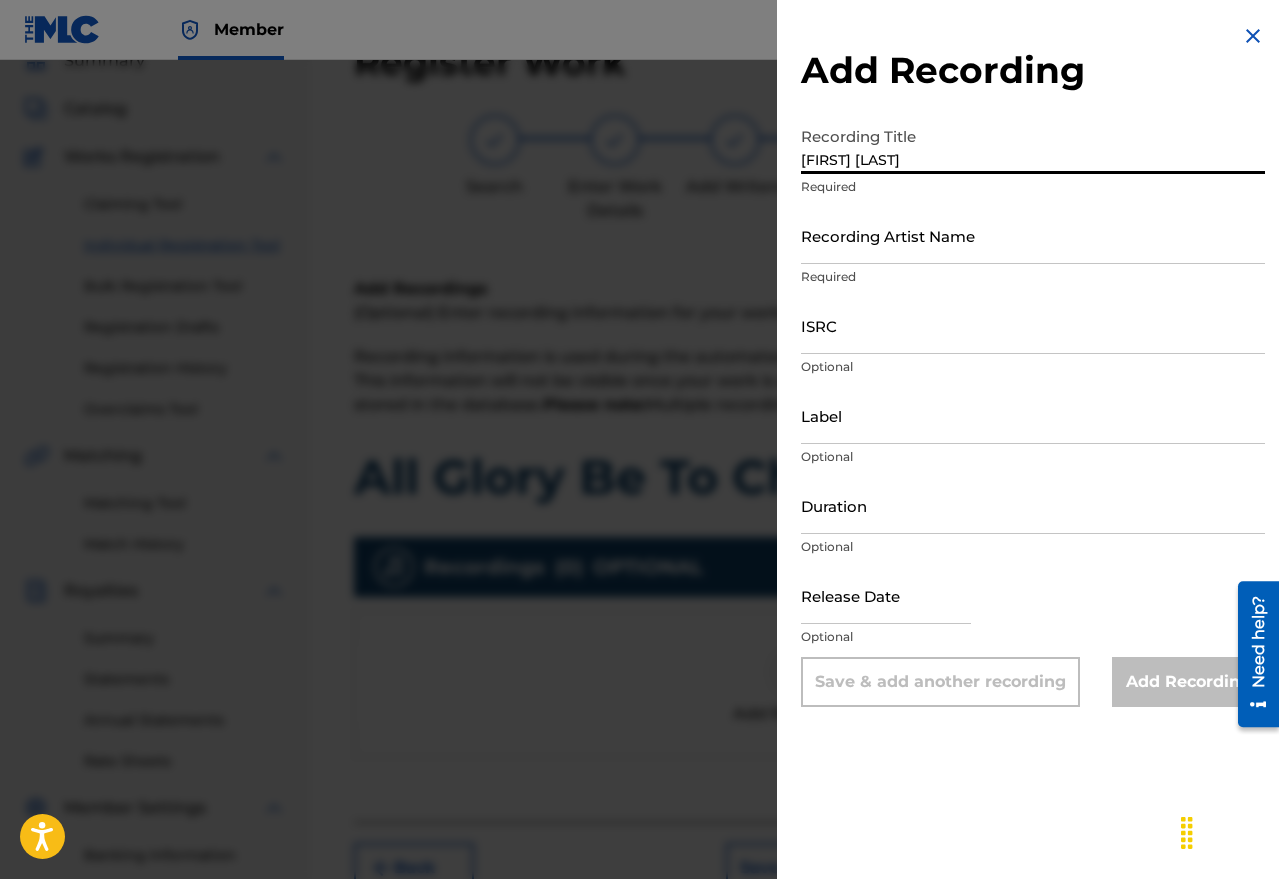 type on "[FIRST] [LAST]" 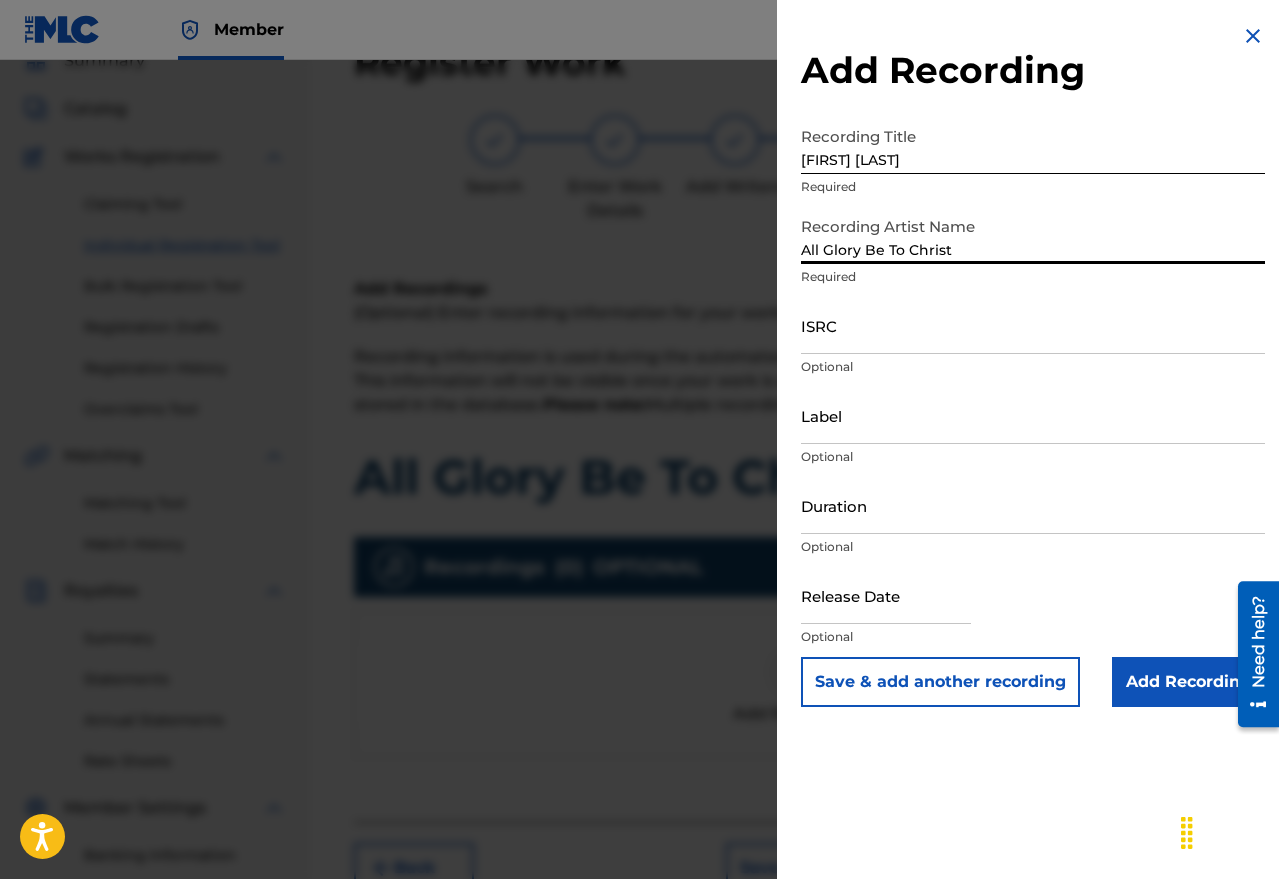 type on "All Glory Be To Christ" 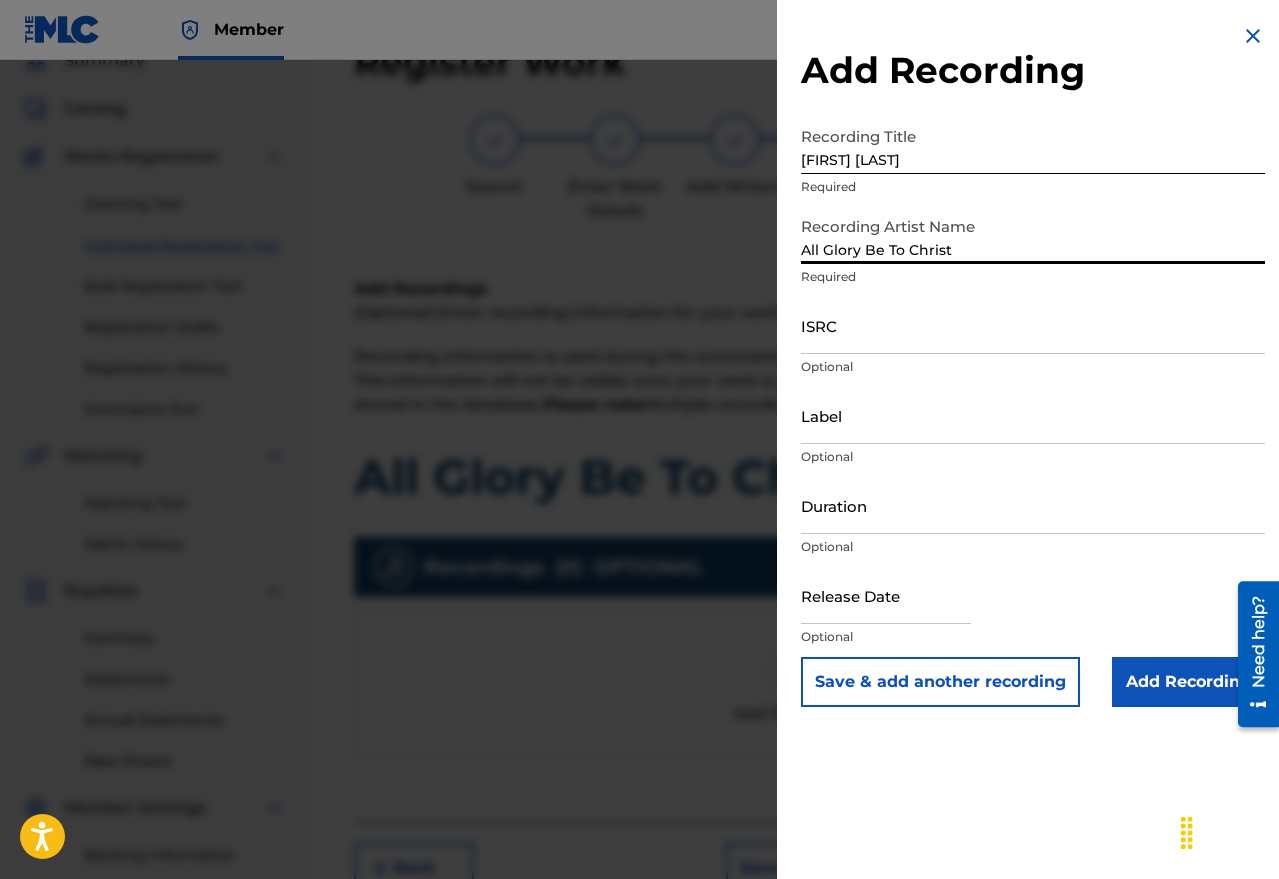 click on "ISRC" at bounding box center (1033, 325) 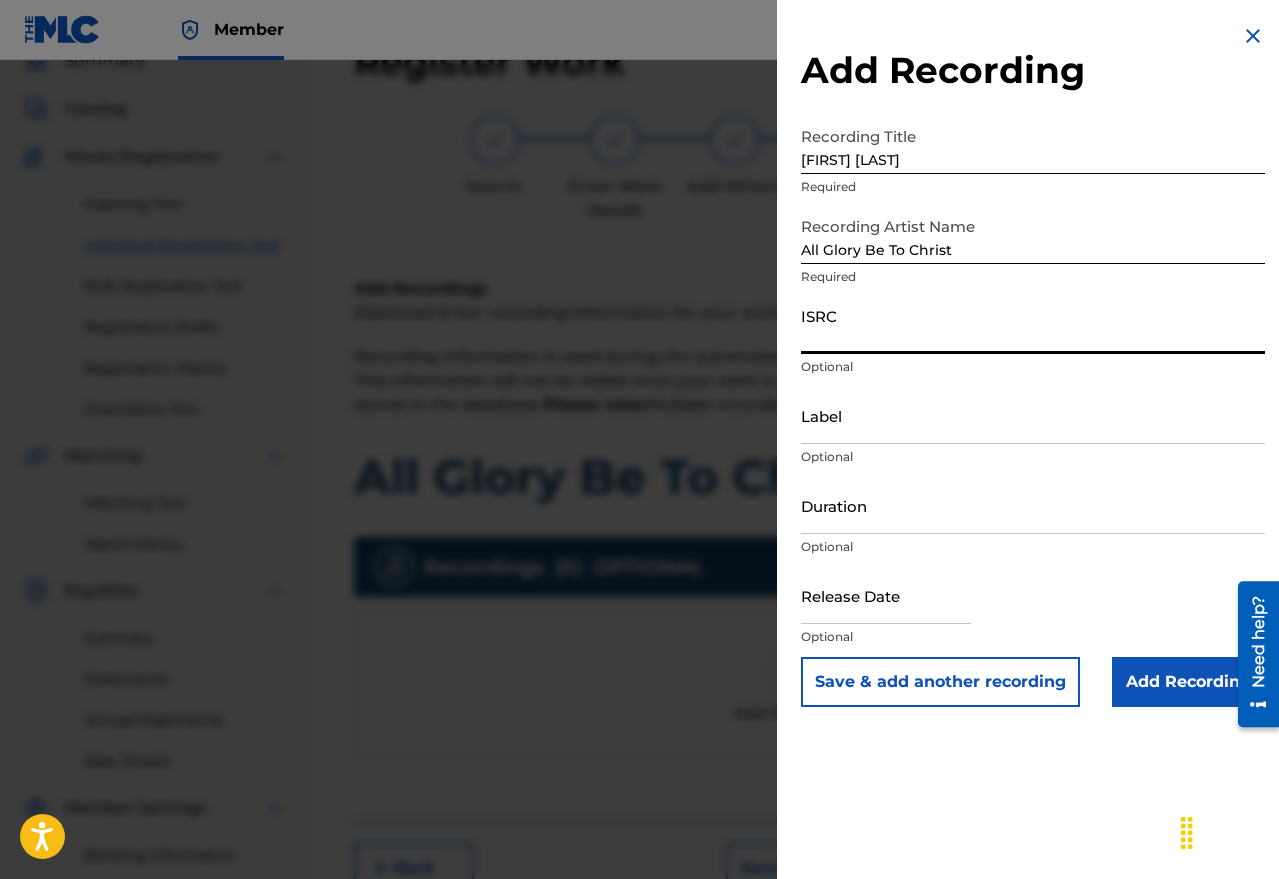 paste on "[PHONE]" 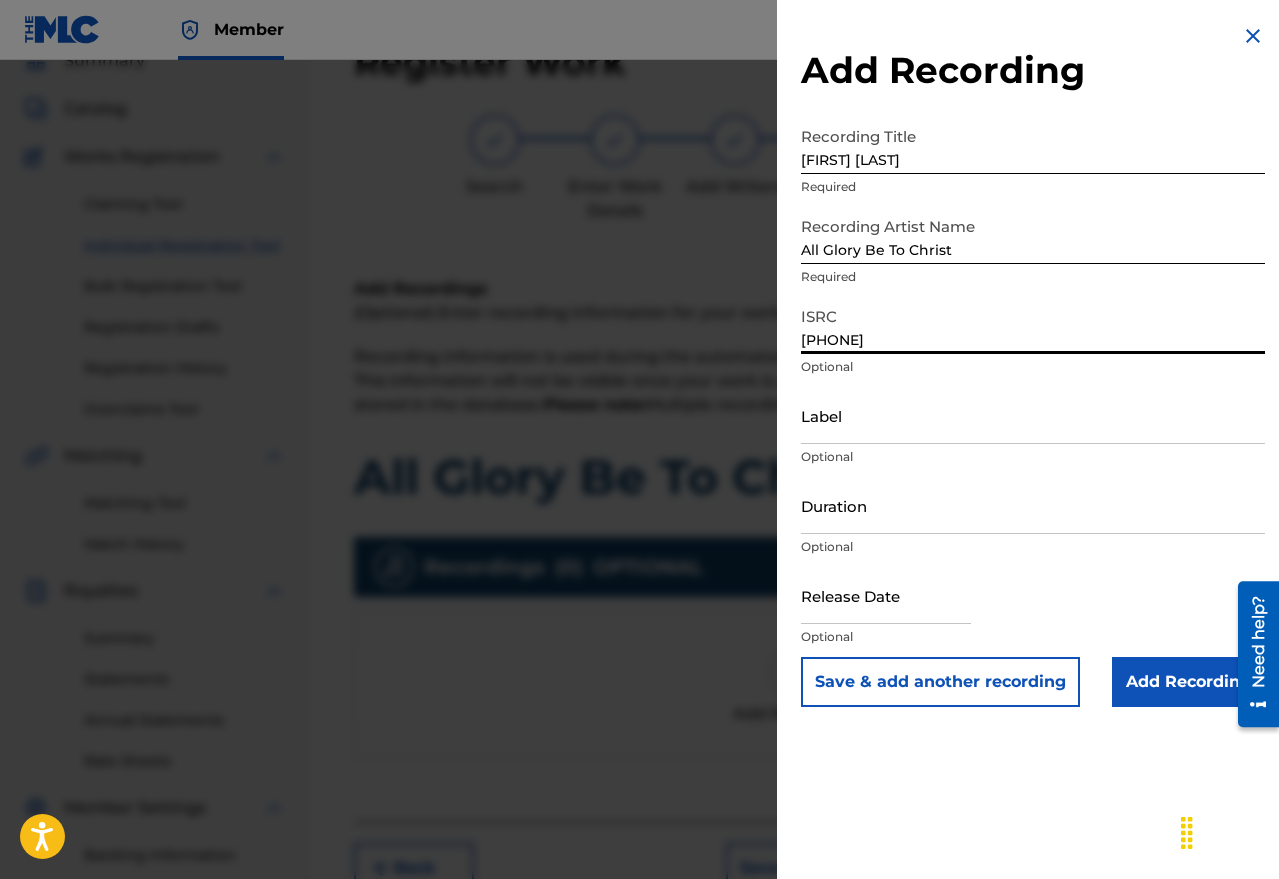 type on "[PHONE]" 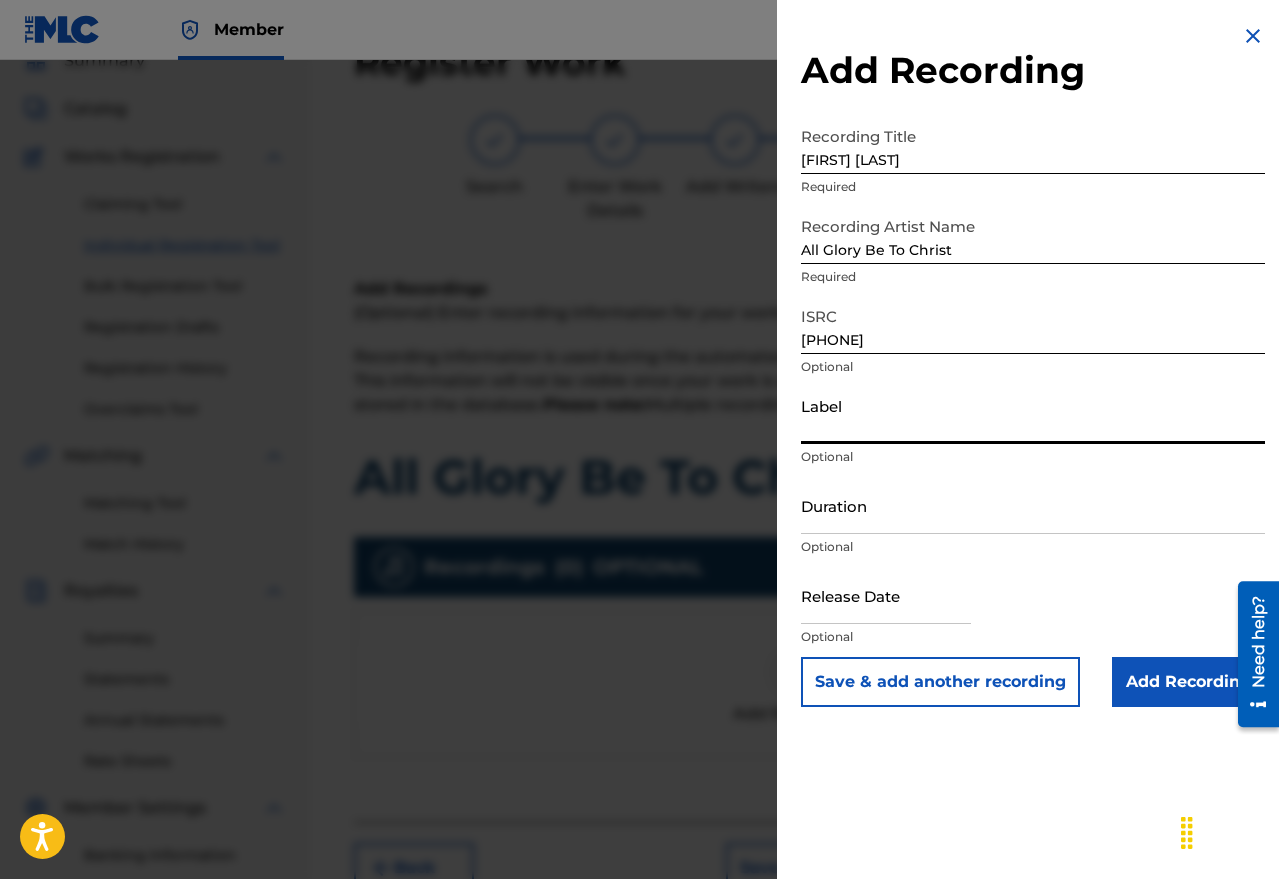 type on "[BRAND NAME]" 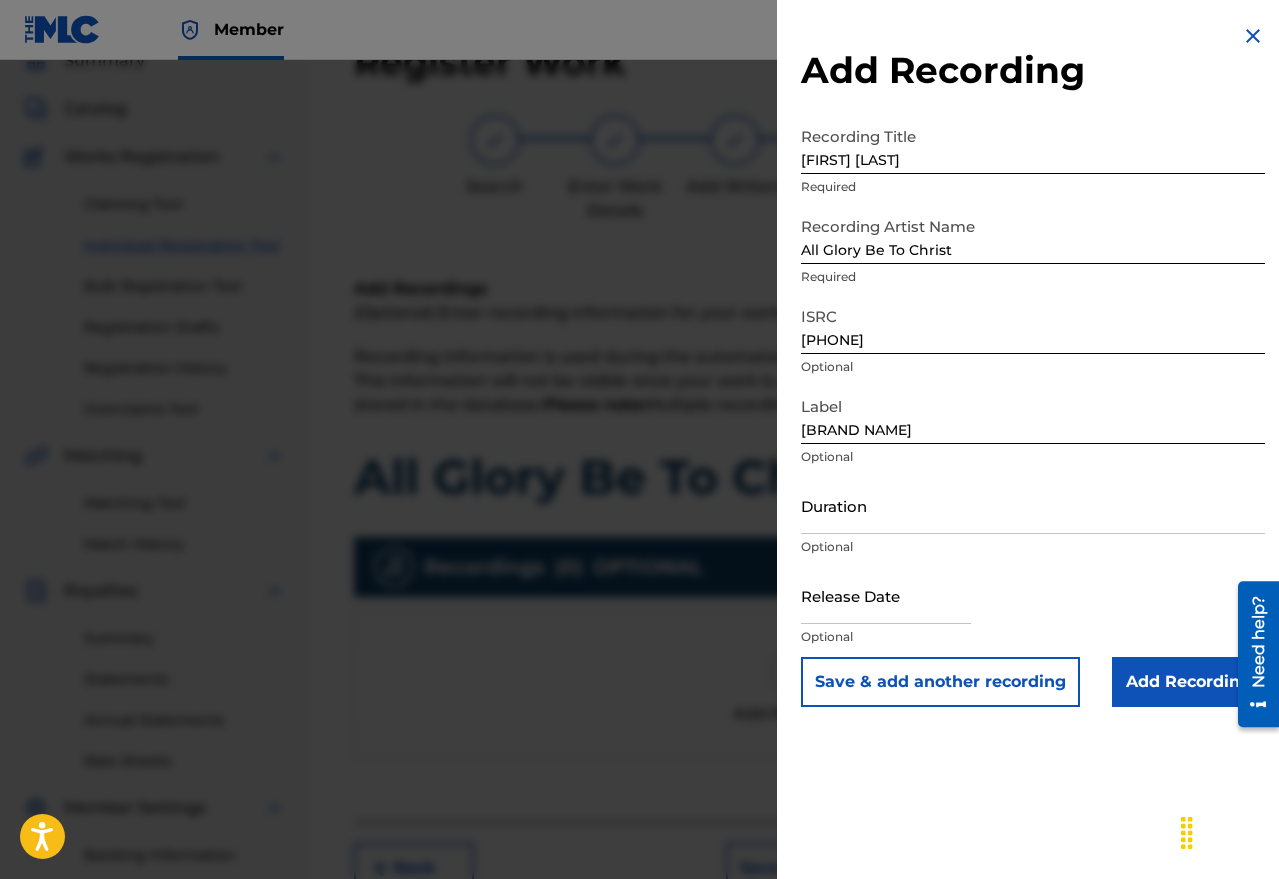 click on "Duration" at bounding box center [1033, 505] 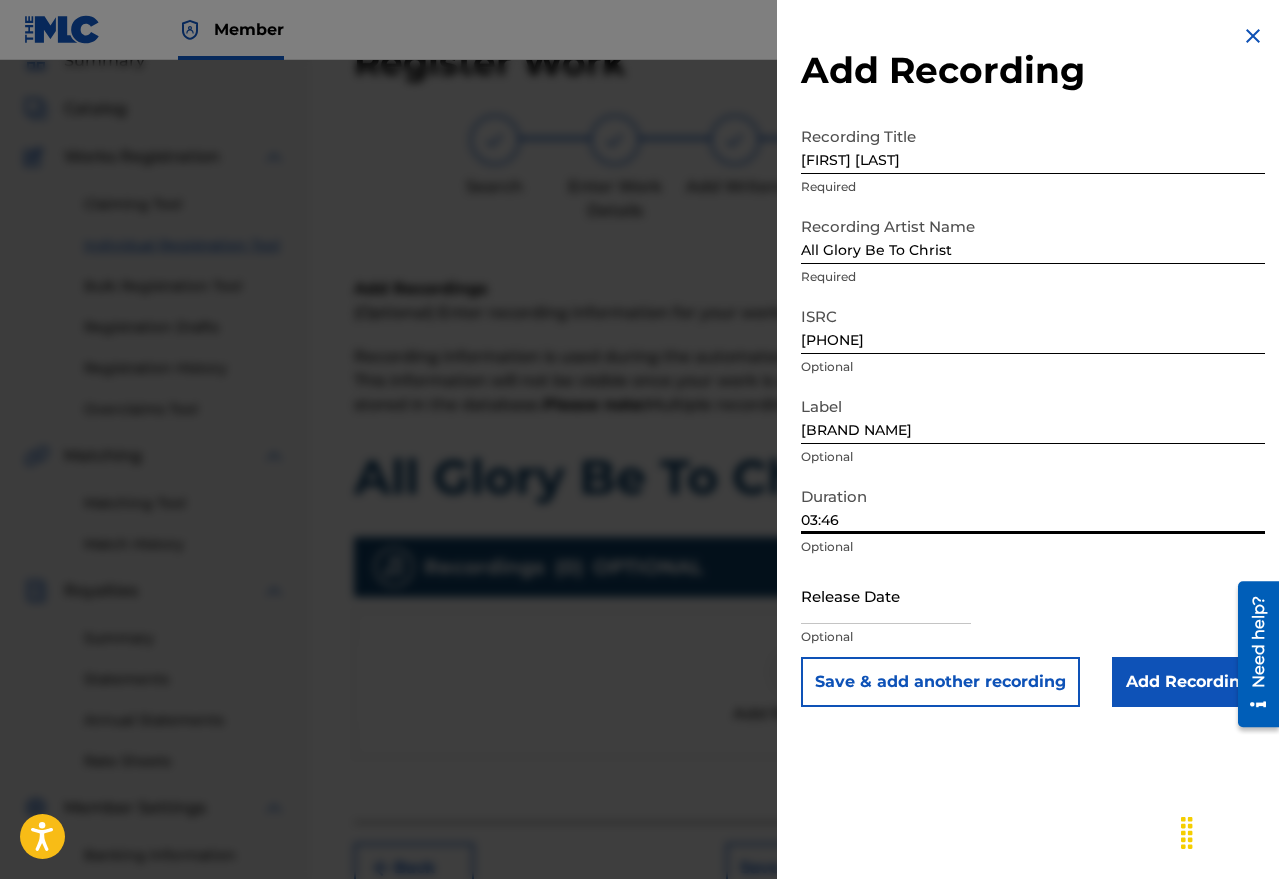 type on "03:46" 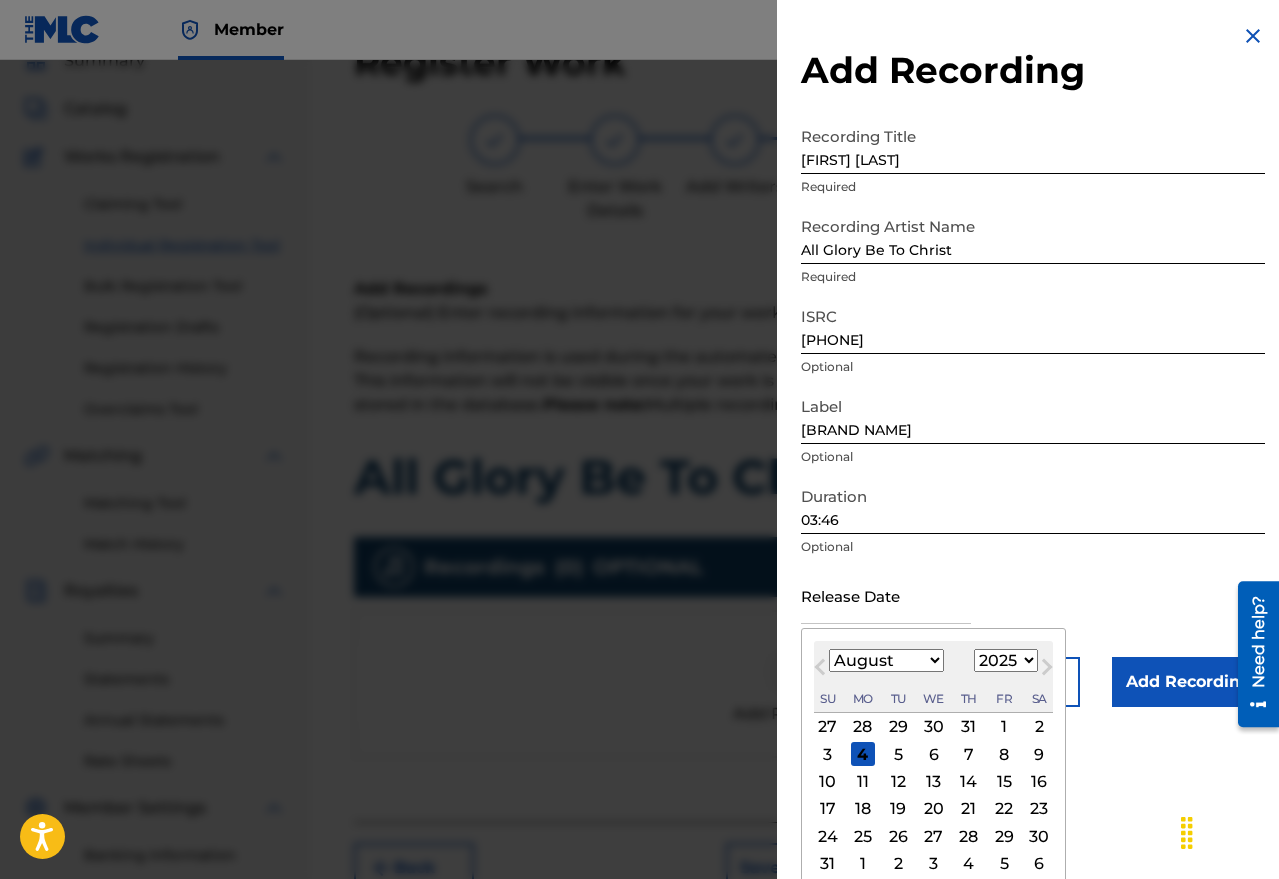 click on "Next Month" at bounding box center (1047, 671) 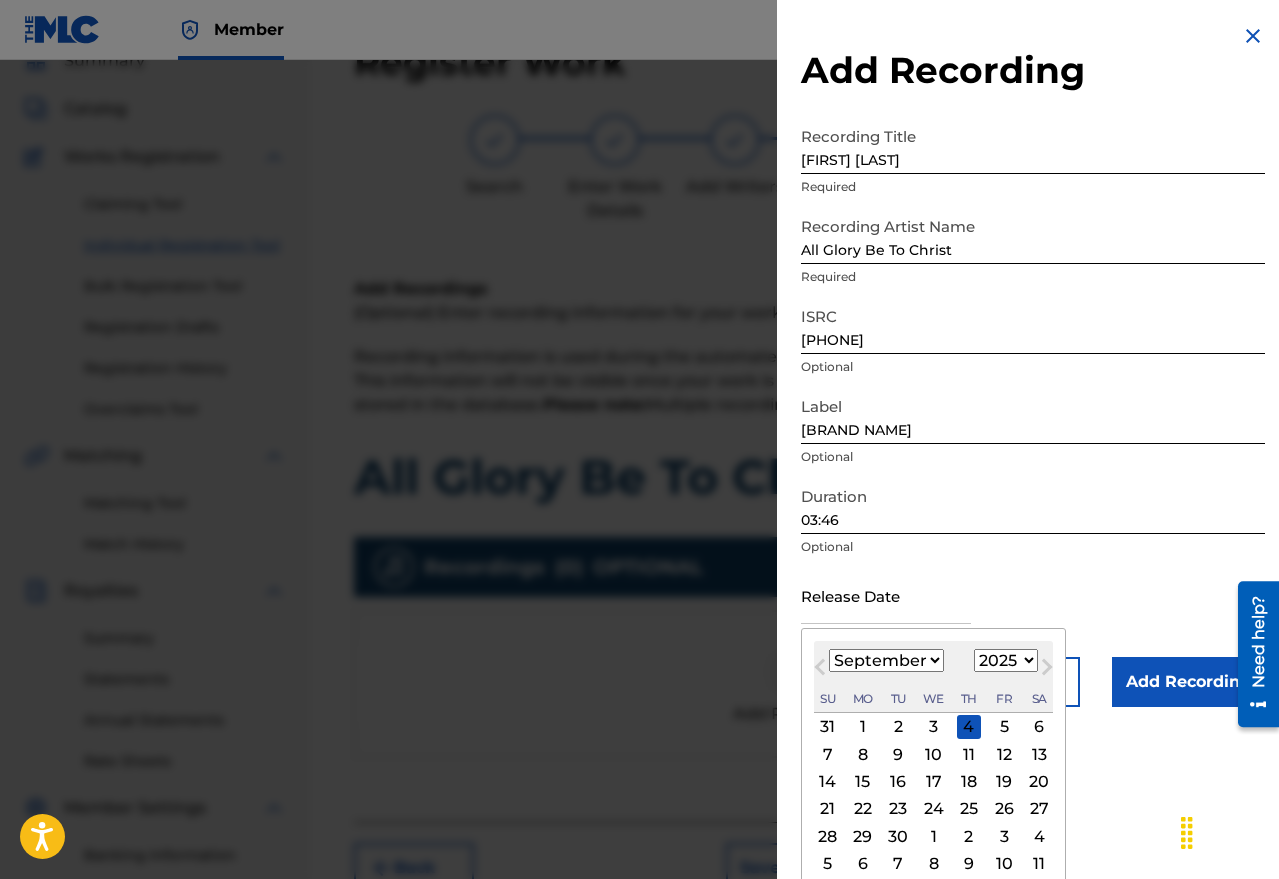 click on "1900 1901 1902 1903 1904 1905 1906 1907 1908 1909 1910 1911 1912 1913 1914 1915 1916 1917 1918 1919 1920 1921 1922 1923 1924 1925 1926 1927 1928 1929 1930 1931 1932 1933 1934 1935 1936 1937 1938 1939 1940 1941 1942 1943 1944 1945 1946 1947 1948 1949 1950 1951 1952 1953 1954 1955 1956 1957 1958 1959 1960 1961 1962 1963 1964 1965 1966 1967 1968 1969 1970 1971 1972 1973 1974 1975 1976 1977 1978 1979 1980 1981 1982 1983 1984 1985 1986 1987 1988 1989 1990 1991 1992 1993 1994 1995 1996 1997 1998 1999 2000 2001 2002 2003 2004 2005 2006 2007 2008 2009 2010 2011 2012 2013 2014 2015 2016 2017 2018 2019 2020 2021 2022 2023 2024 2025 2026 2027 2028 2029 2030 2031 2032 2033 2034 2035 2036 2037 2038 2039 2040 2041 2042 2043 2044 2045 2046 2047 2048 2049 2050 2051 2052 2053 2054 2055 2056 2057 2058 2059 2060 2061 2062 2063 2064 2065 2066 2067 2068 2069 2070 2071 2072 2073 2074 2075 2076 2077 2078 2079 2080 2081 2082 2083 2084 2085 2086 2087 2088 2089 2090 2091 2092 2093 2094 2095 2096 2097 2098 2099 2100" at bounding box center [1006, 660] 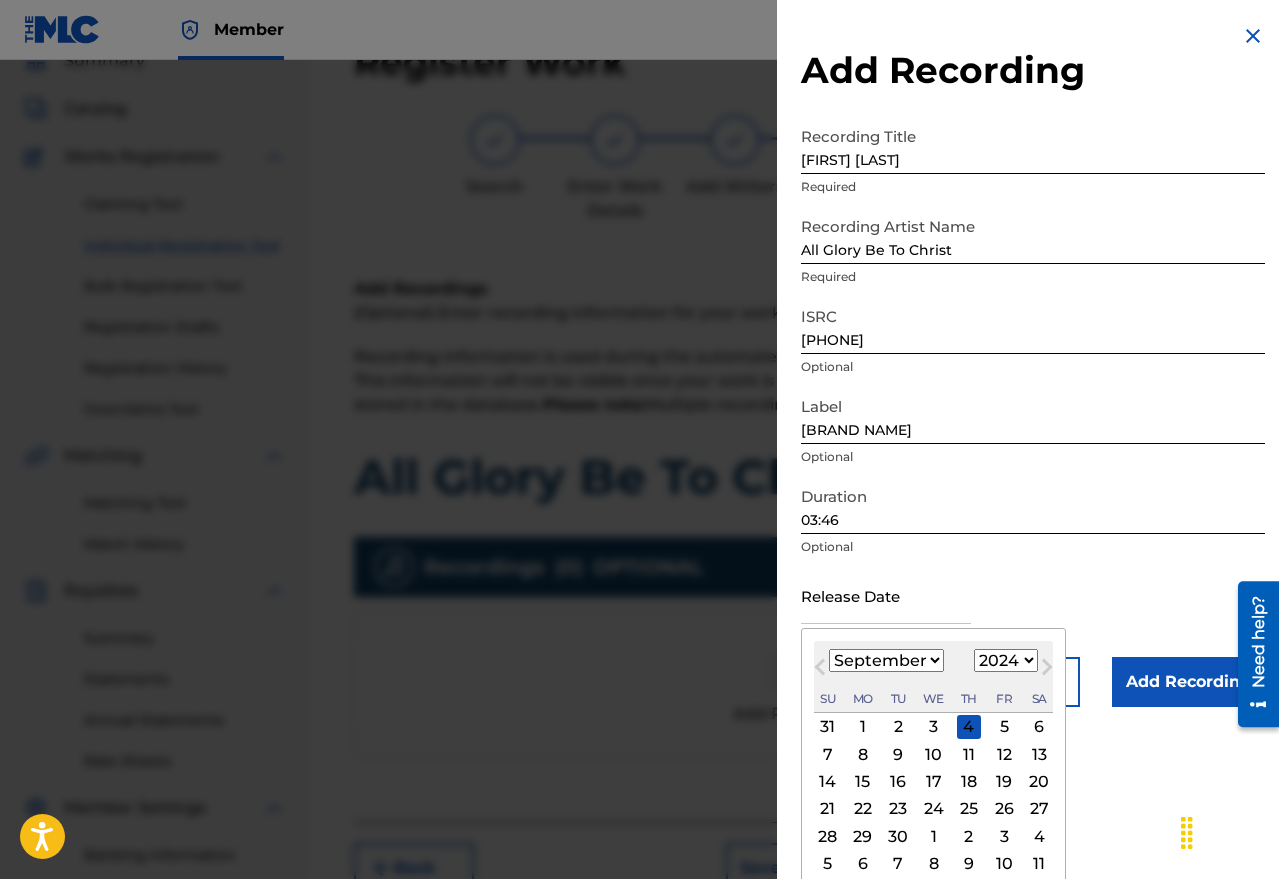 click on "1900 1901 1902 1903 1904 1905 1906 1907 1908 1909 1910 1911 1912 1913 1914 1915 1916 1917 1918 1919 1920 1921 1922 1923 1924 1925 1926 1927 1928 1929 1930 1931 1932 1933 1934 1935 1936 1937 1938 1939 1940 1941 1942 1943 1944 1945 1946 1947 1948 1949 1950 1951 1952 1953 1954 1955 1956 1957 1958 1959 1960 1961 1962 1963 1964 1965 1966 1967 1968 1969 1970 1971 1972 1973 1974 1975 1976 1977 1978 1979 1980 1981 1982 1983 1984 1985 1986 1987 1988 1989 1990 1991 1992 1993 1994 1995 1996 1997 1998 1999 2000 2001 2002 2003 2004 2005 2006 2007 2008 2009 2010 2011 2012 2013 2014 2015 2016 2017 2018 2019 2020 2021 2022 2023 2024 2025 2026 2027 2028 2029 2030 2031 2032 2033 2034 2035 2036 2037 2038 2039 2040 2041 2042 2043 2044 2045 2046 2047 2048 2049 2050 2051 2052 2053 2054 2055 2056 2057 2058 2059 2060 2061 2062 2063 2064 2065 2066 2067 2068 2069 2070 2071 2072 2073 2074 2075 2076 2077 2078 2079 2080 2081 2082 2083 2084 2085 2086 2087 2088 2089 2090 2091 2092 2093 2094 2095 2096 2097 2098 2099 2100" at bounding box center [1006, 660] 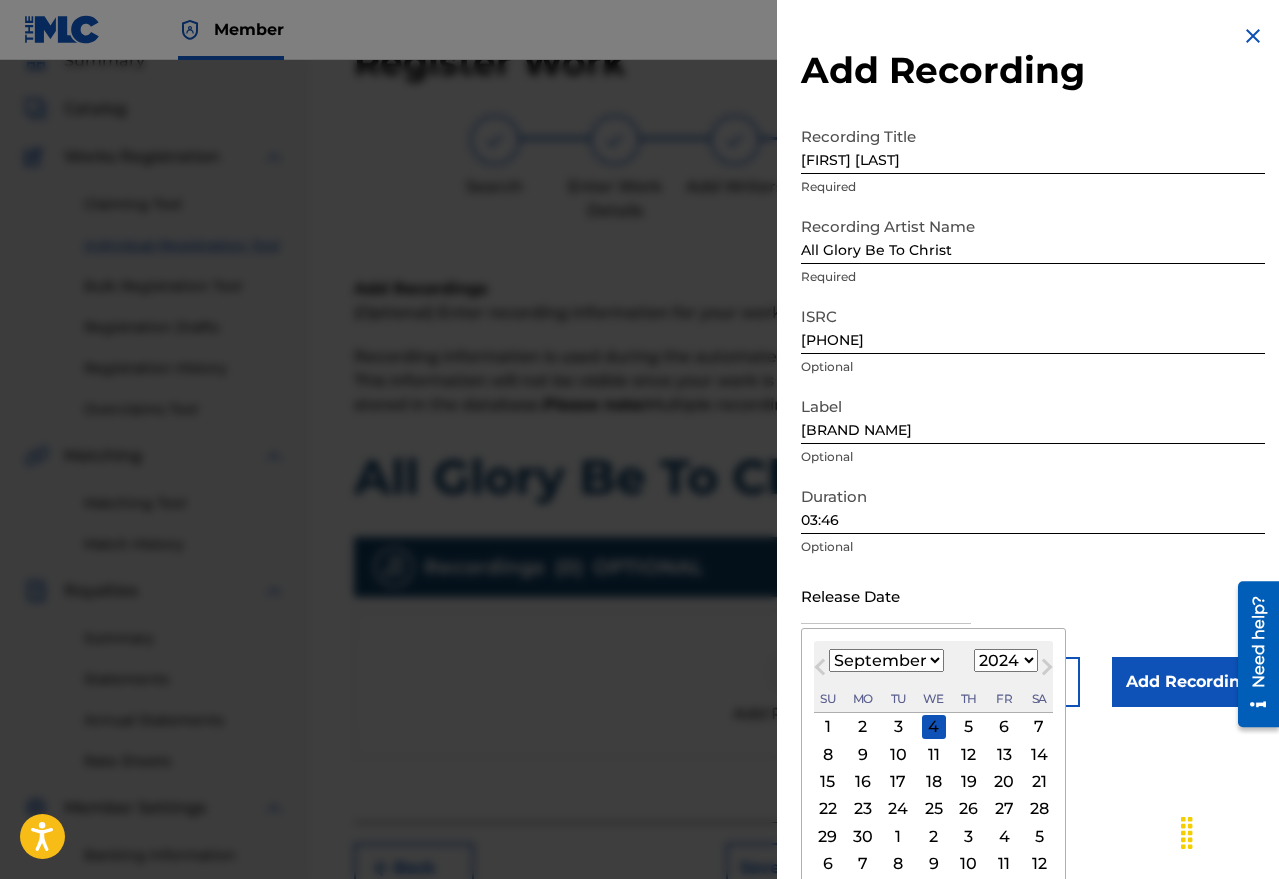 click on "January February March April May June July August September October November December" at bounding box center (886, 660) 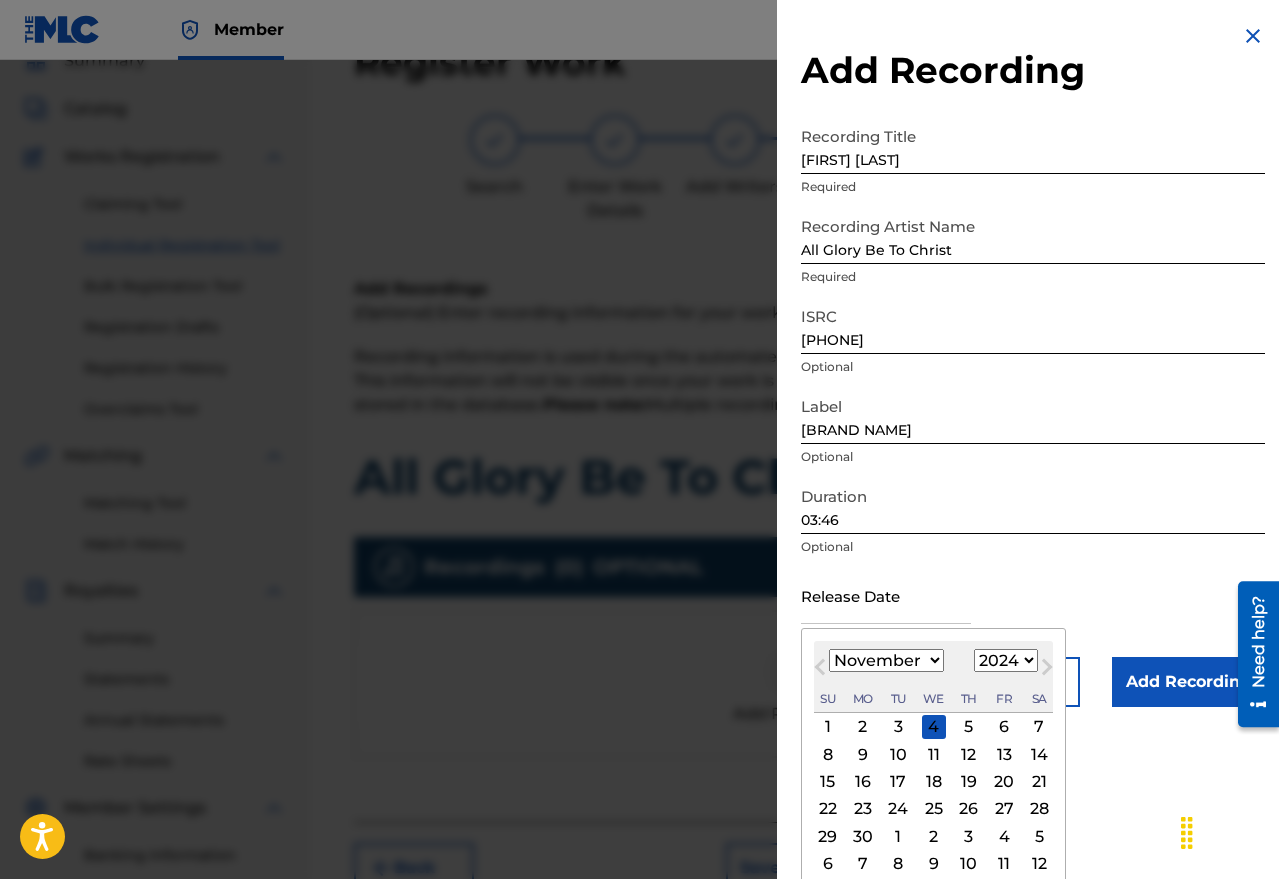 click on "January February March April May June July August September October November December" at bounding box center (886, 660) 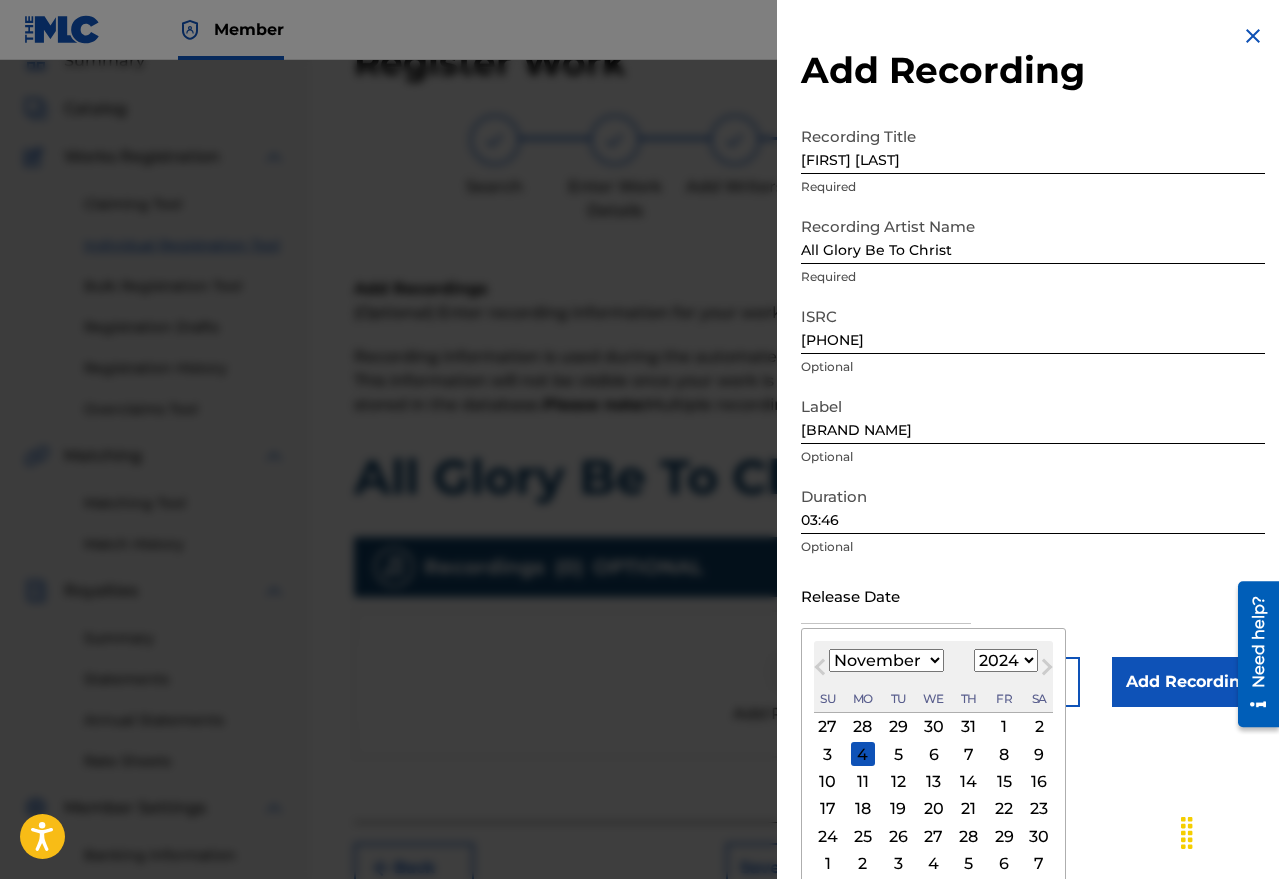 click on "29" at bounding box center (1004, 836) 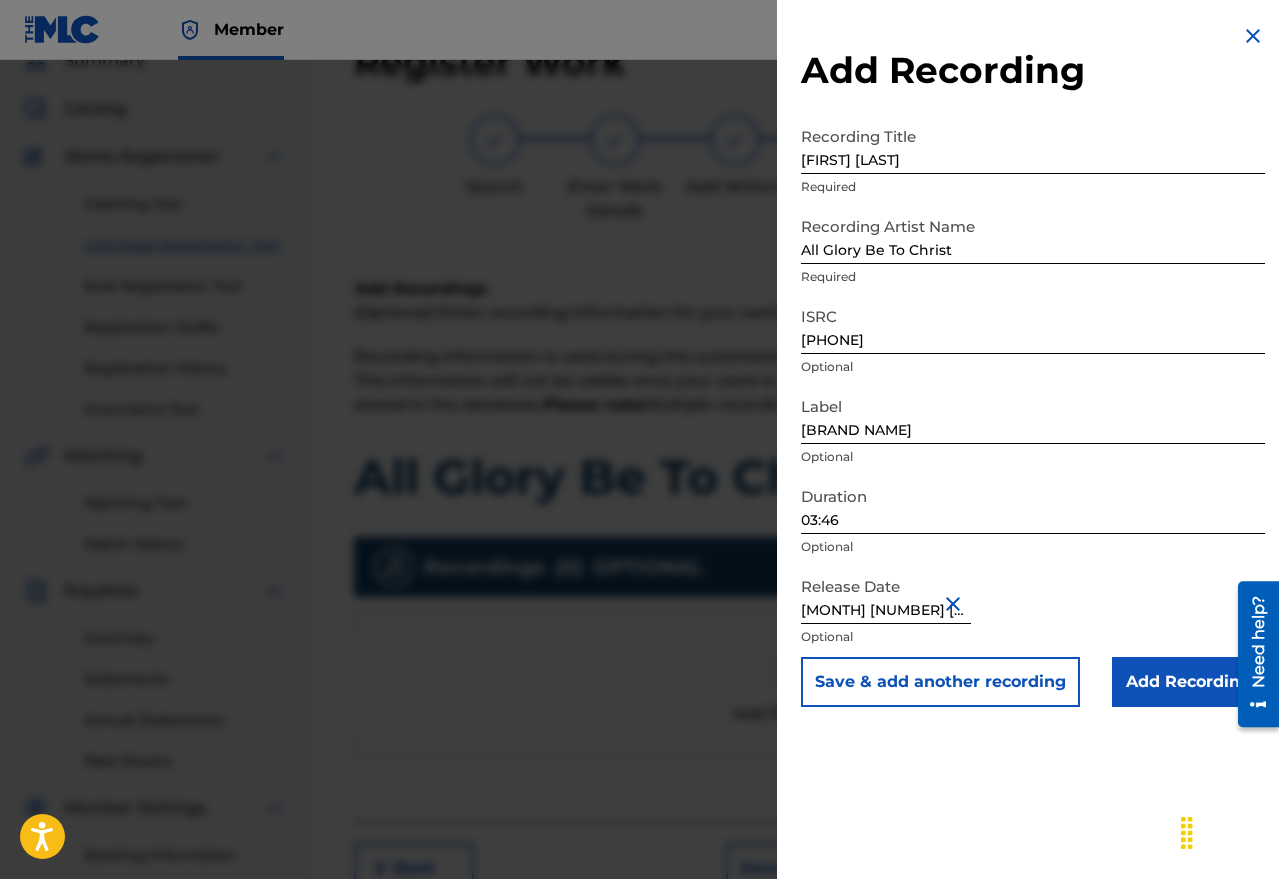 click on "Add Recording" at bounding box center [1188, 682] 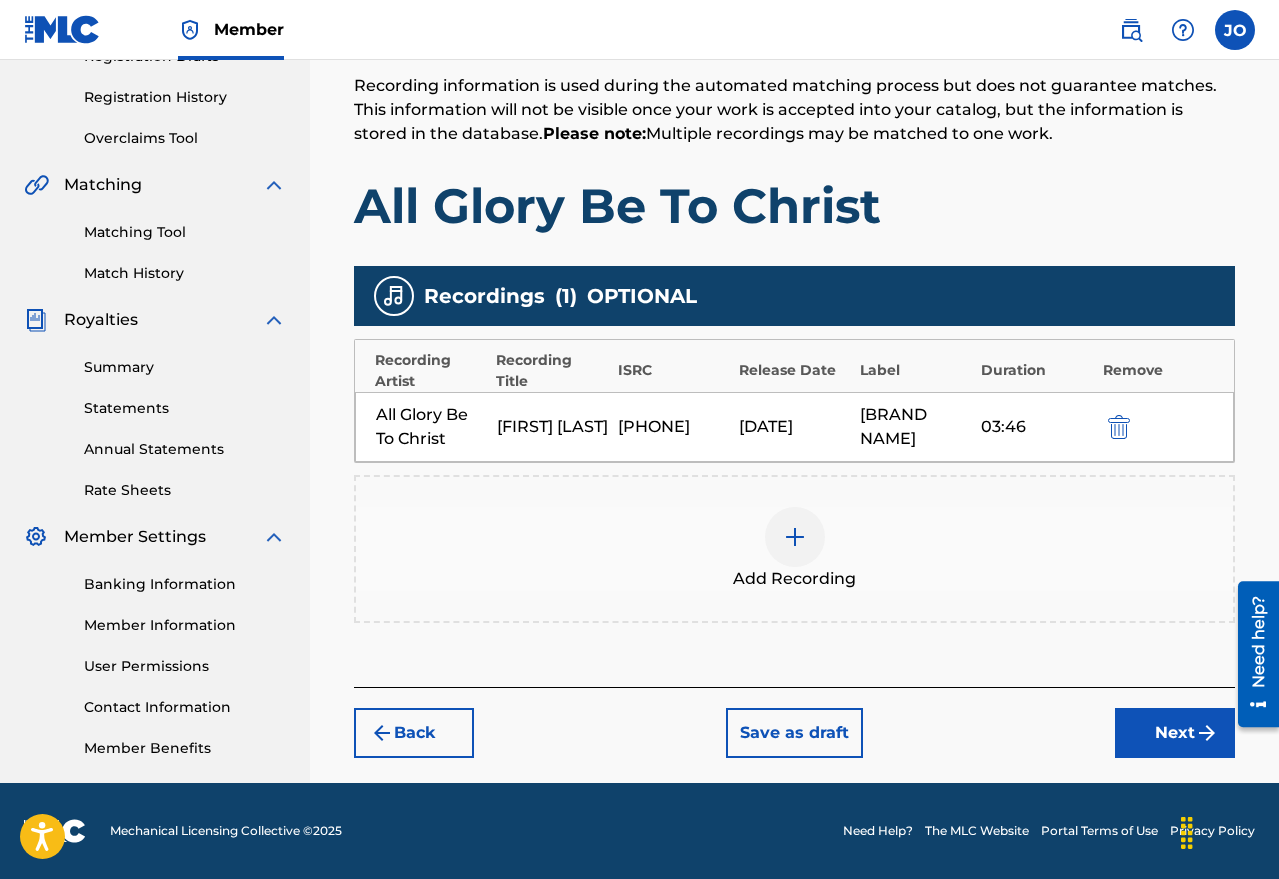 click on "Next" at bounding box center [1175, 733] 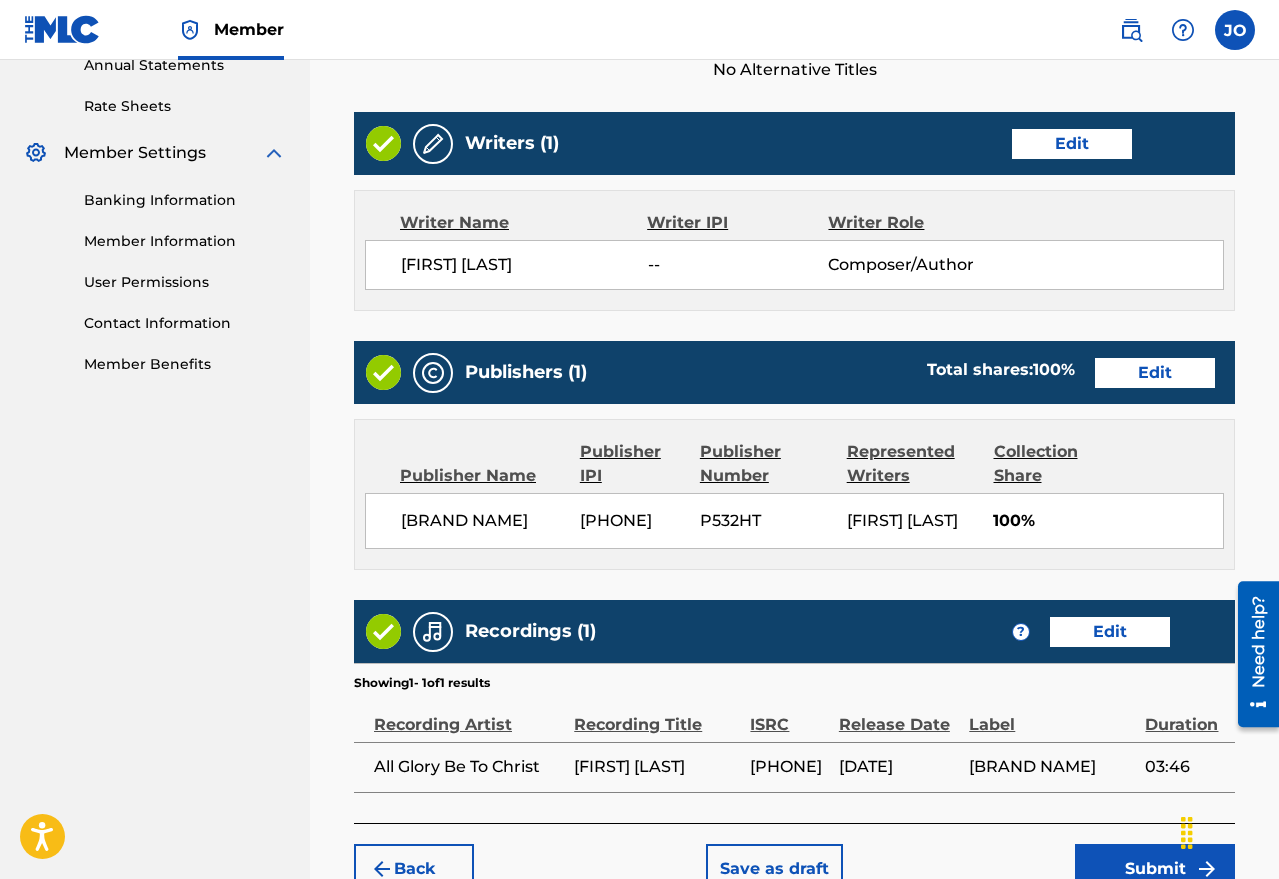scroll, scrollTop: 900, scrollLeft: 0, axis: vertical 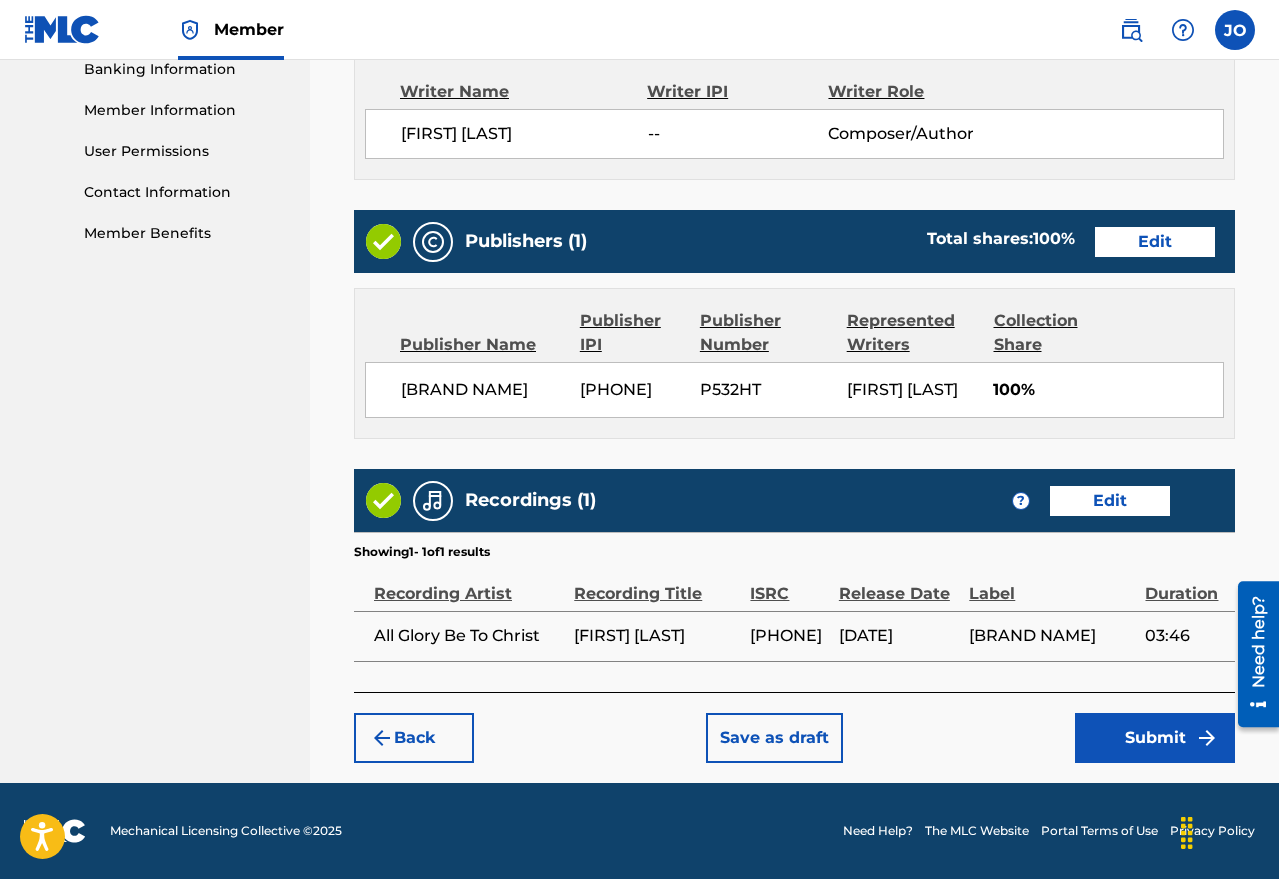 click on "Submit" at bounding box center [1155, 738] 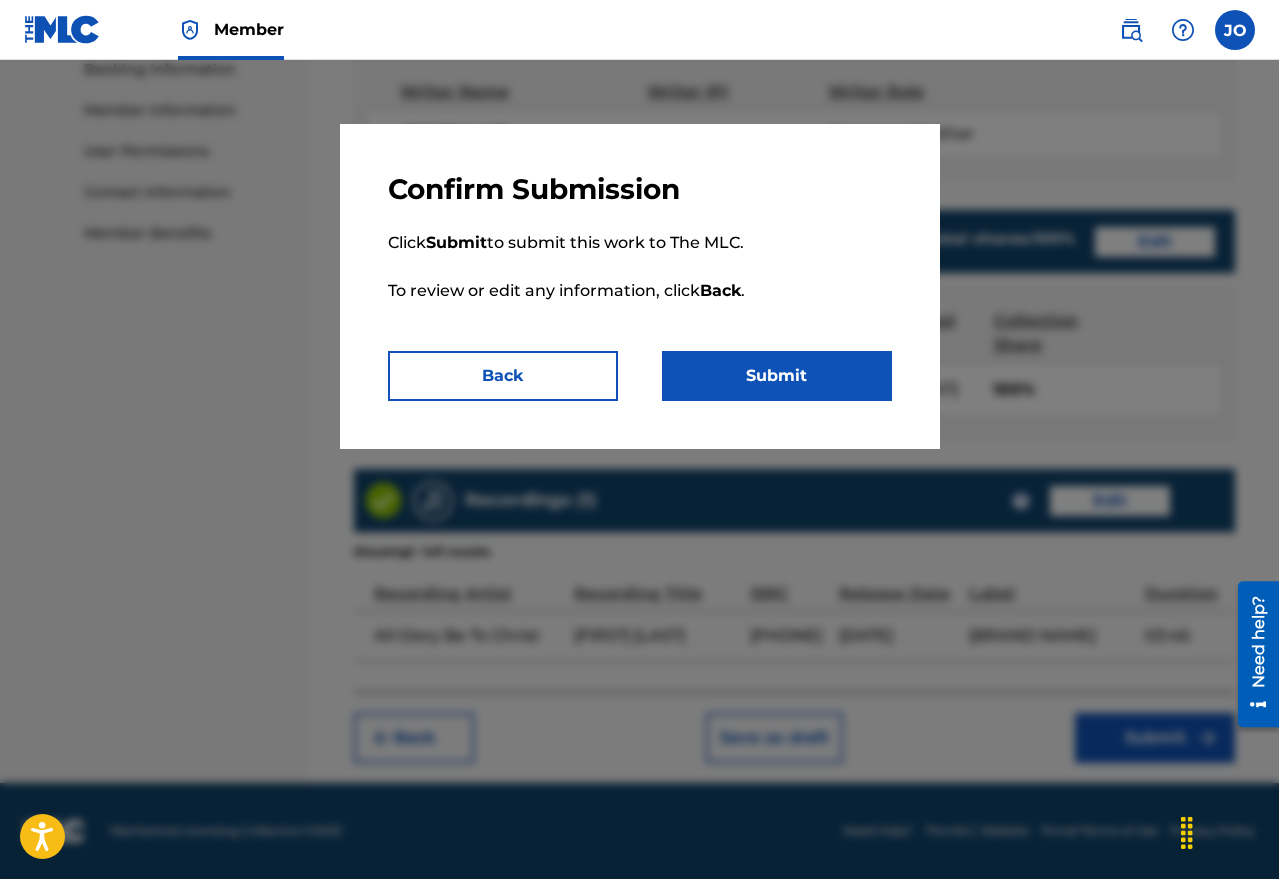 click on "Submit" at bounding box center [777, 376] 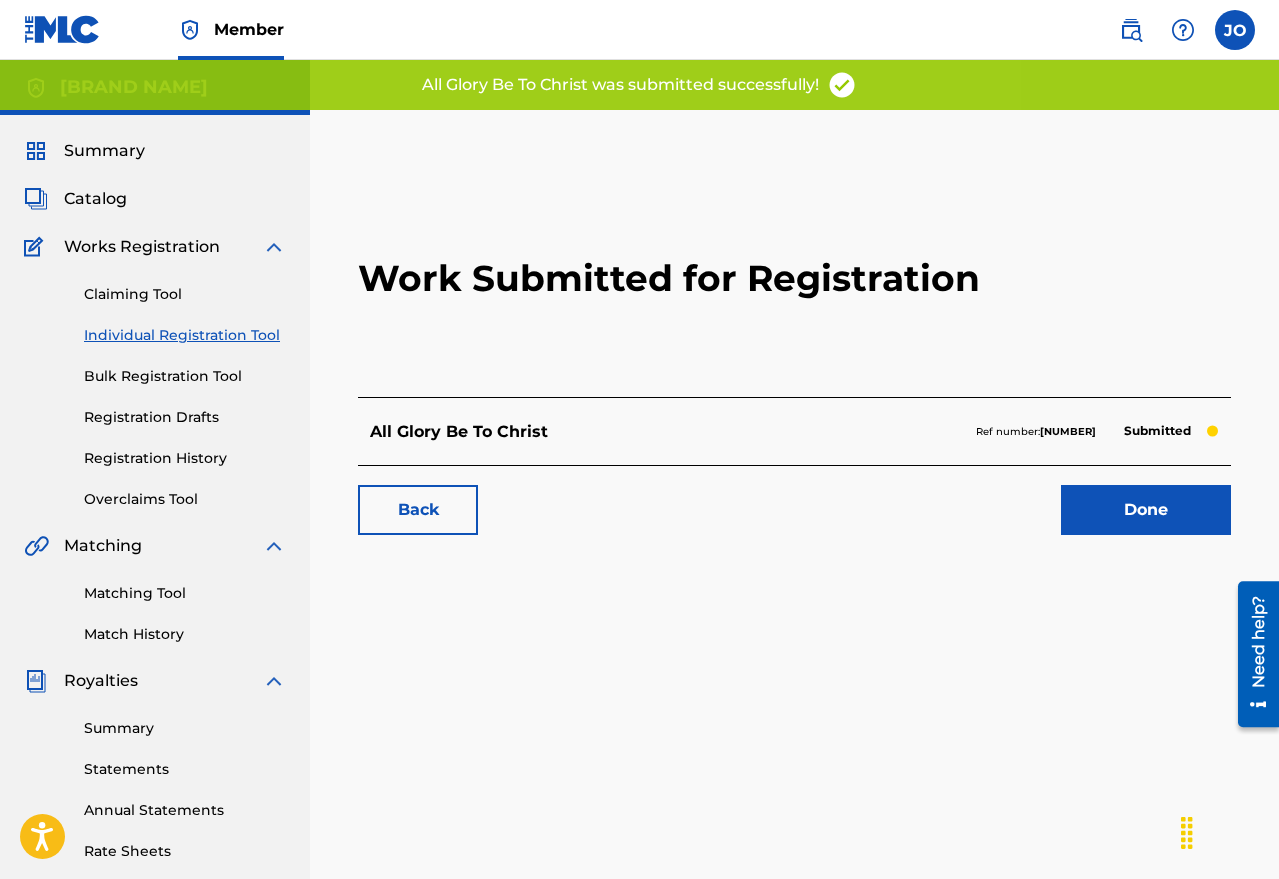 click on "Done" at bounding box center [1146, 510] 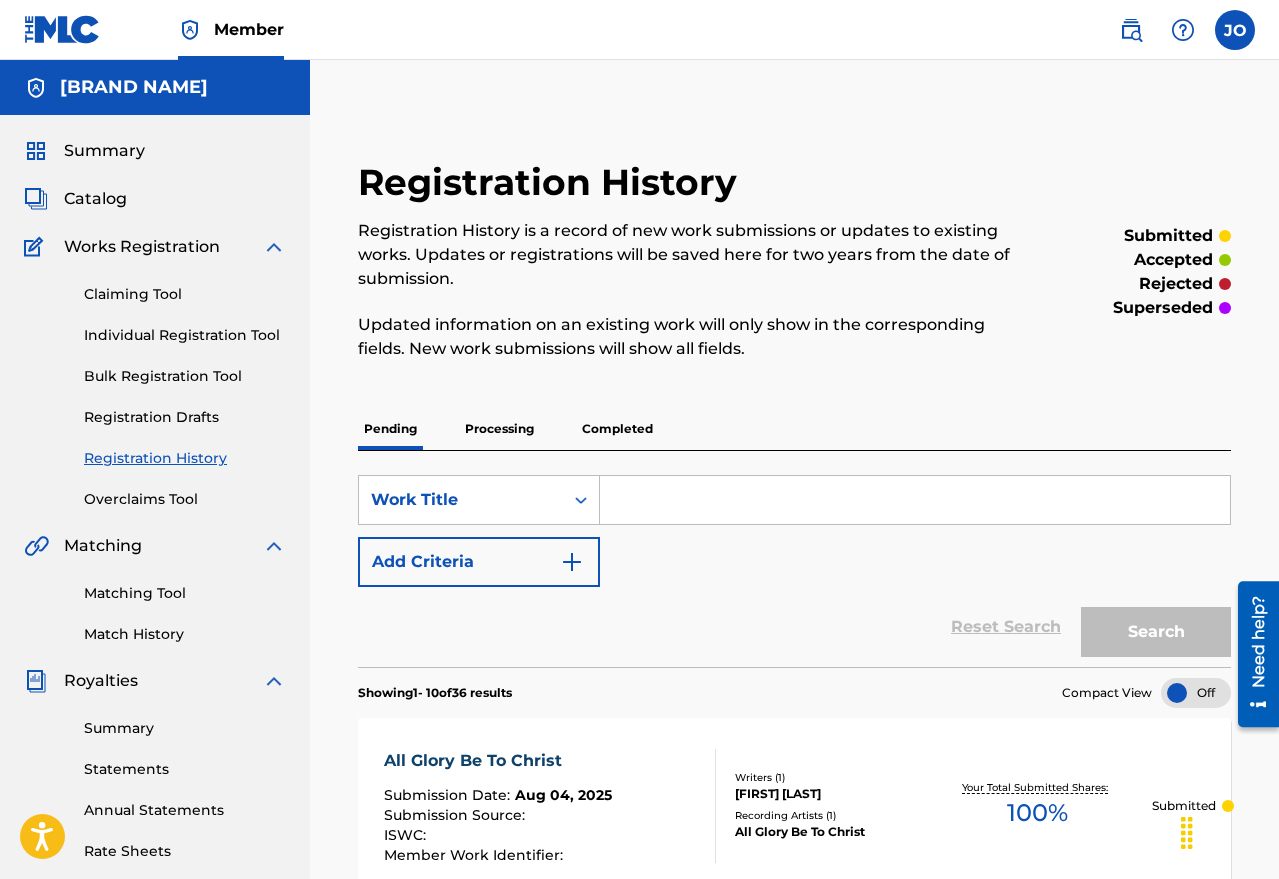 click on "Individual Registration Tool" at bounding box center (185, 335) 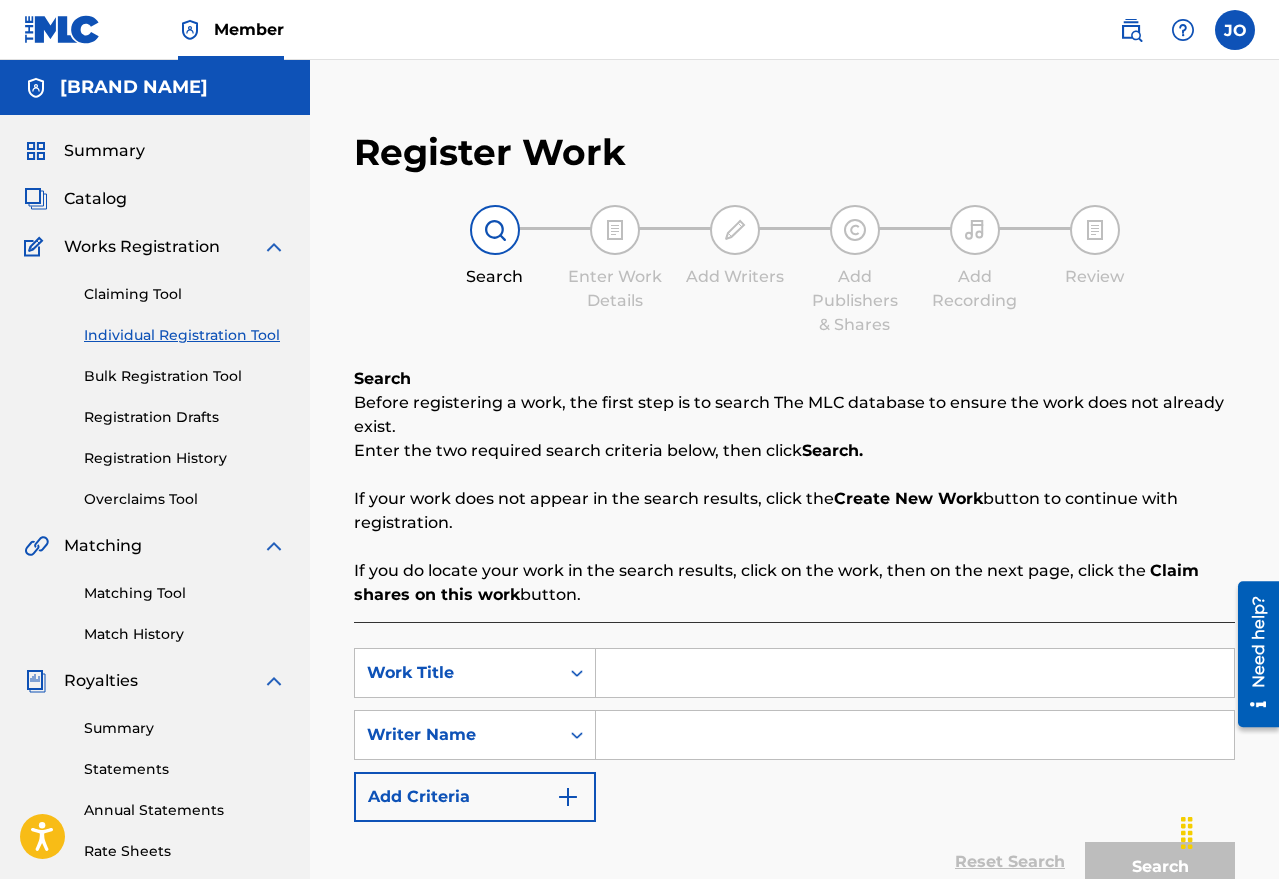 click at bounding box center [915, 673] 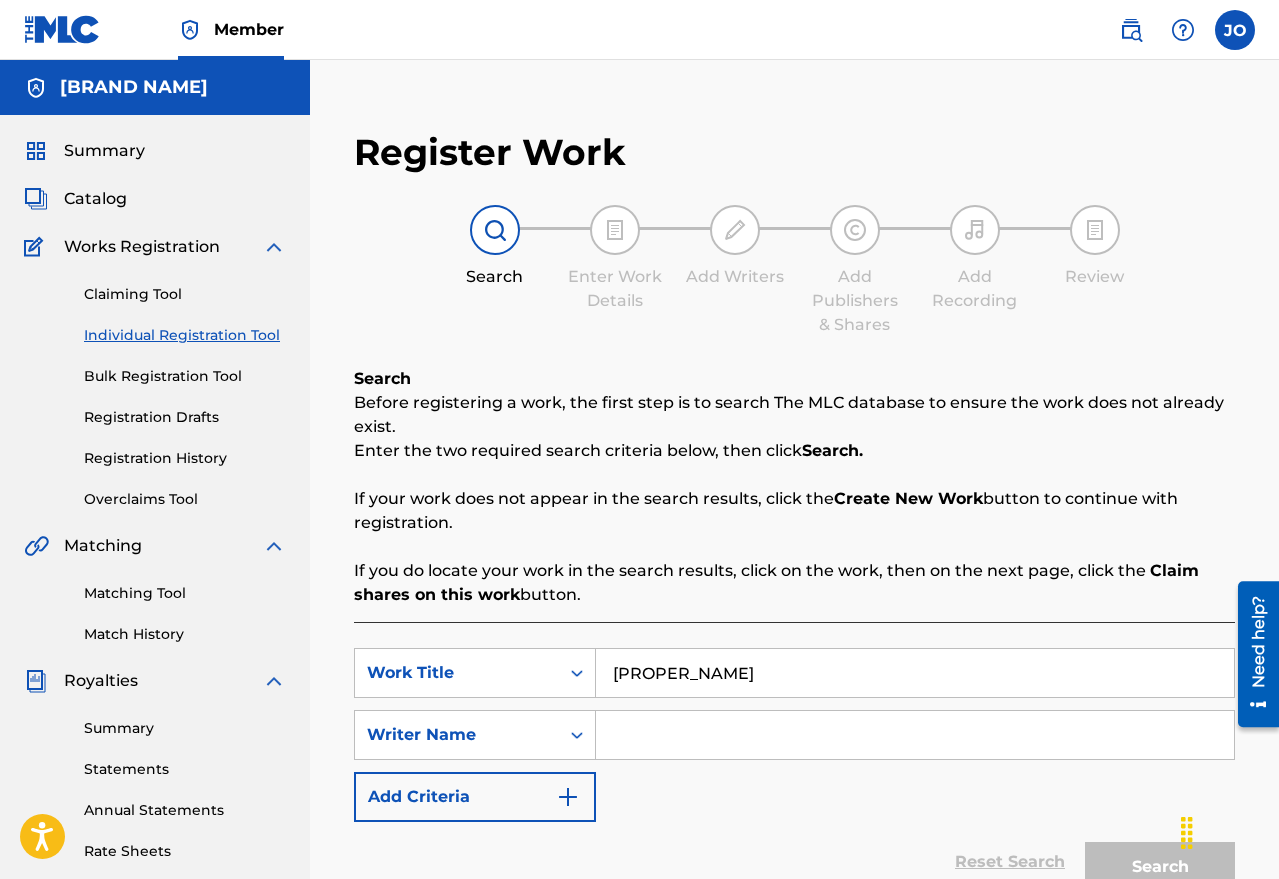 click at bounding box center (915, 735) 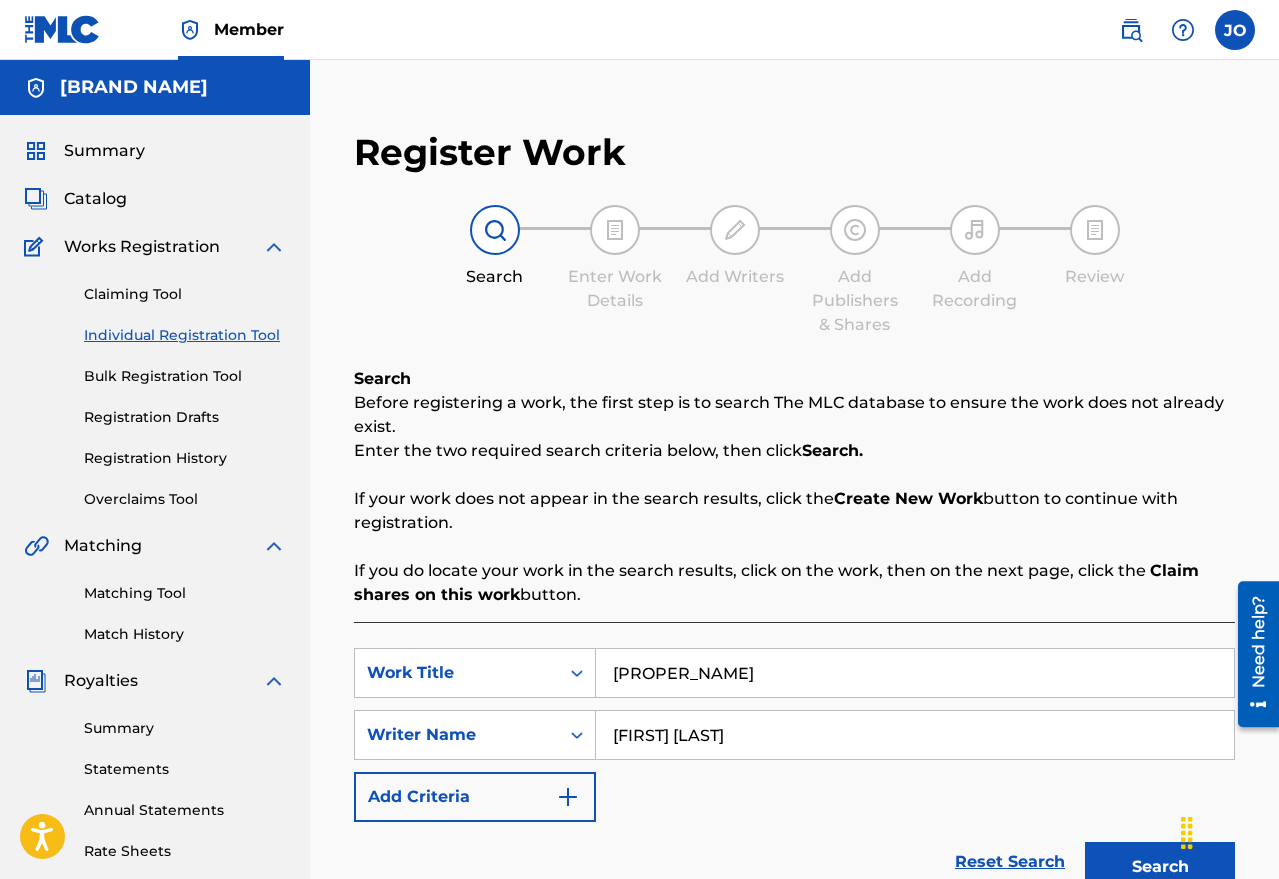 click on "Search" at bounding box center [1160, 867] 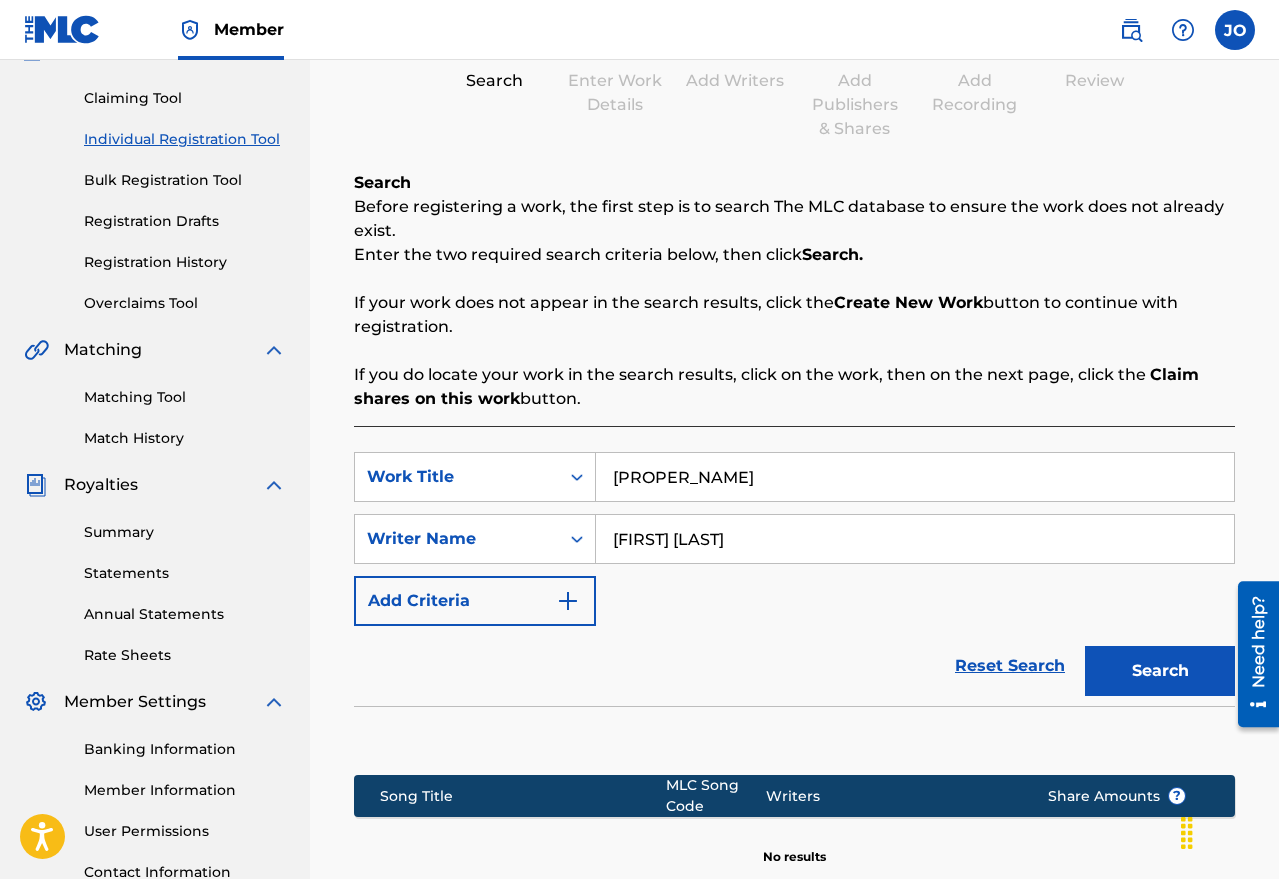 scroll, scrollTop: 400, scrollLeft: 0, axis: vertical 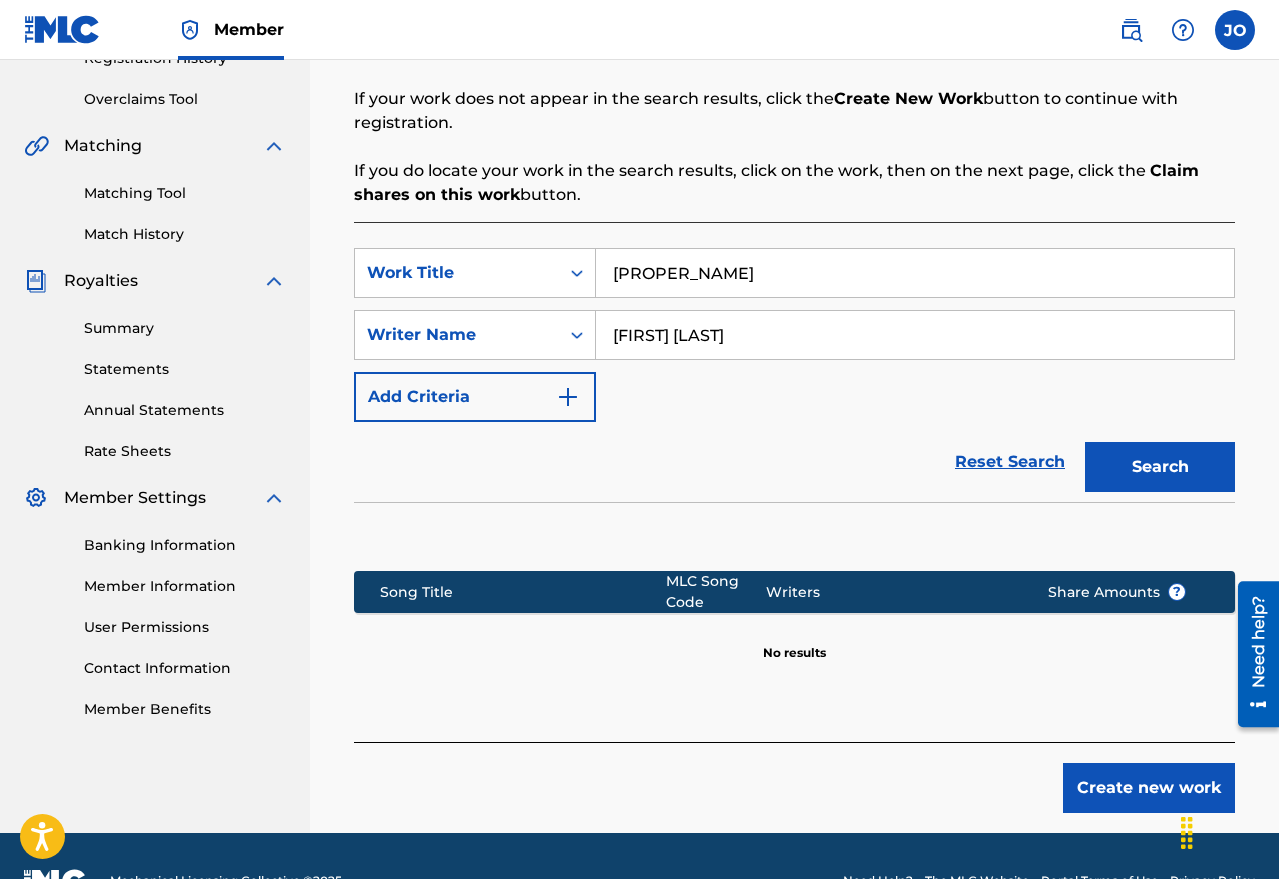 click on "Create new work" at bounding box center (1149, 788) 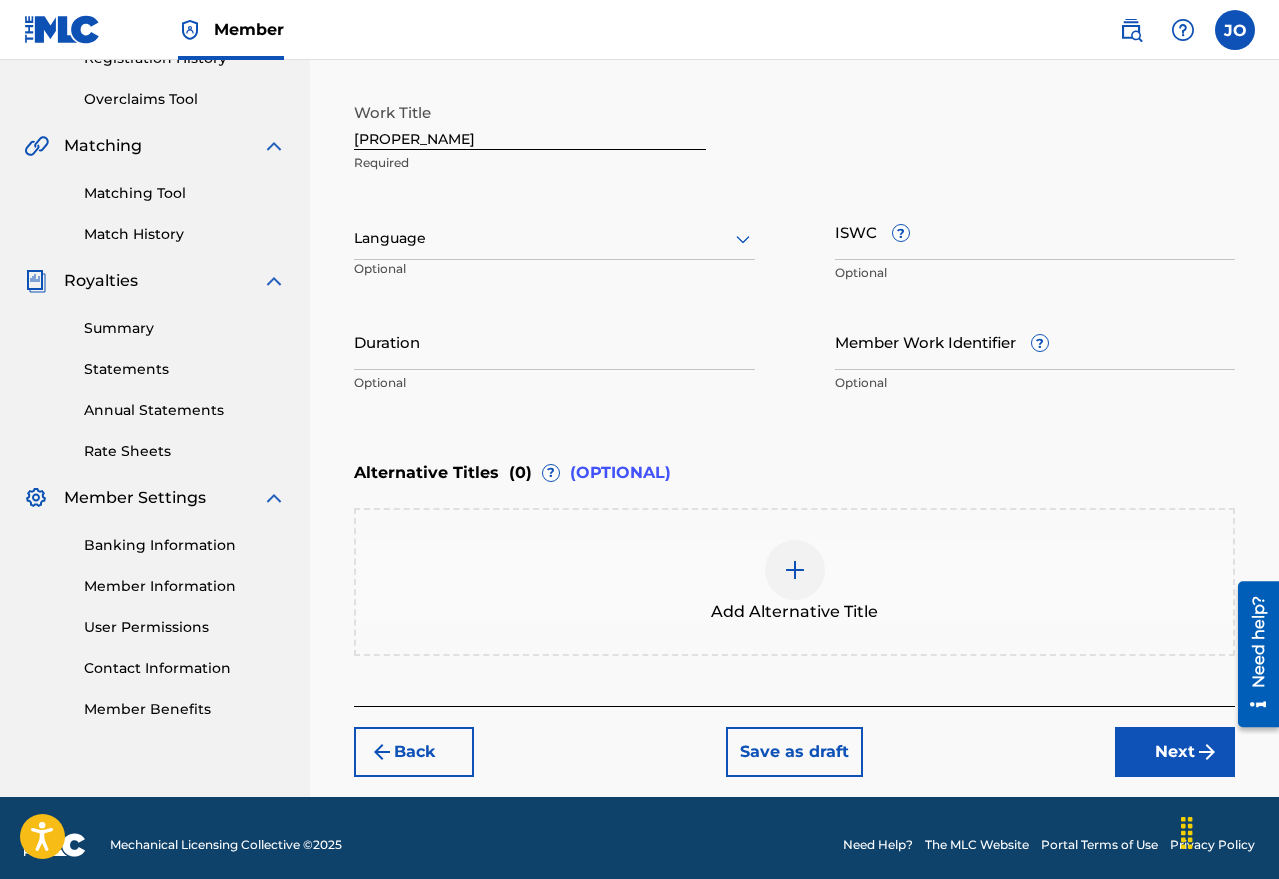 click at bounding box center [554, 238] 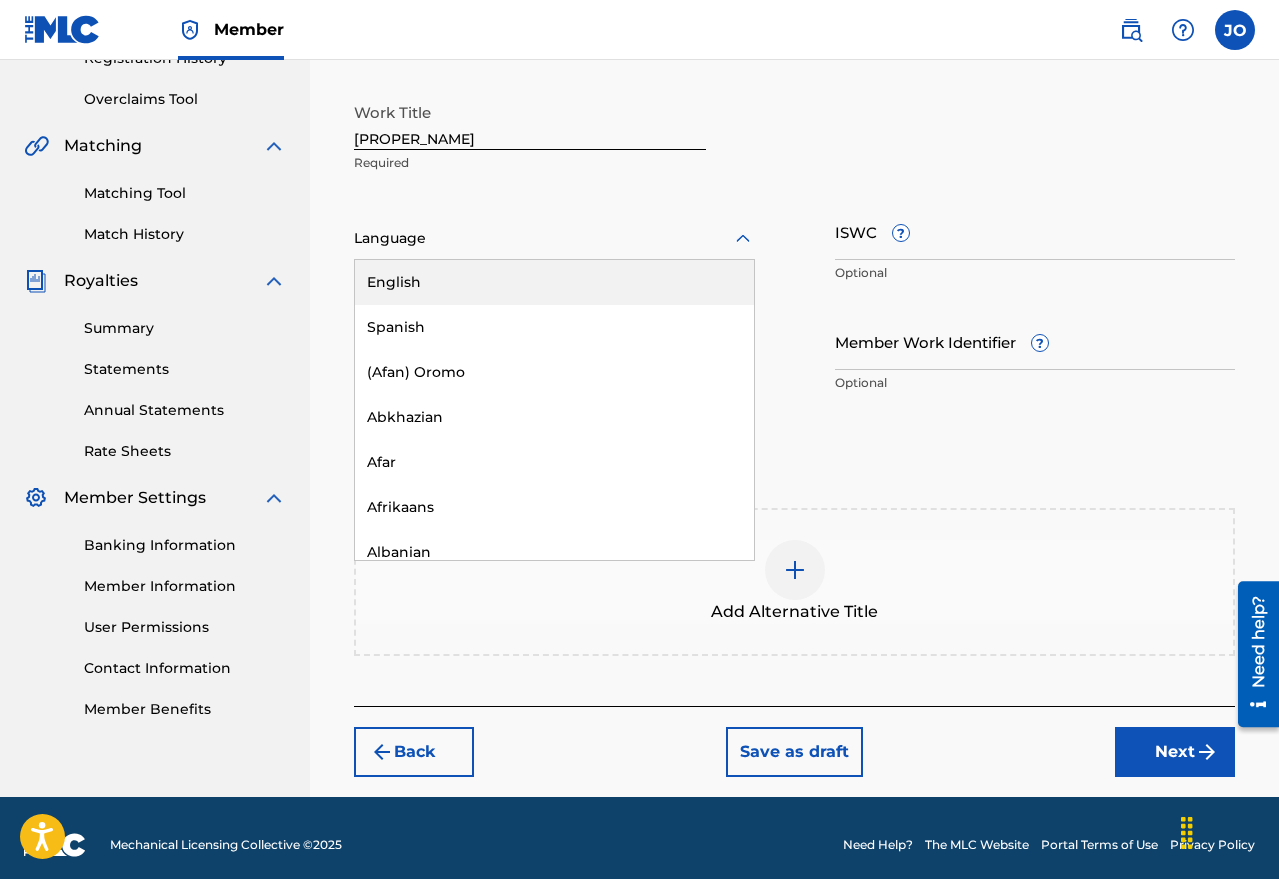 click on "English" at bounding box center [554, 282] 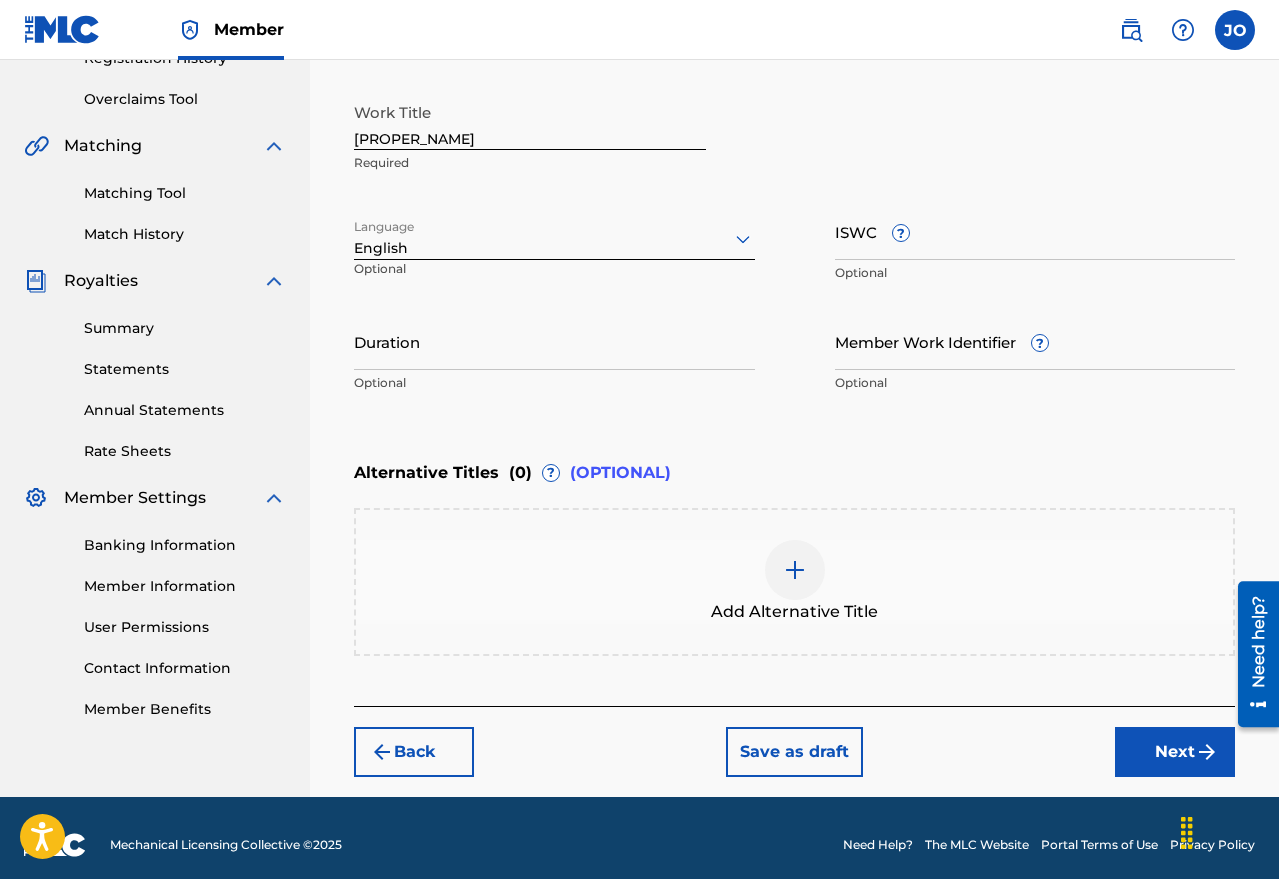 click on "Add Alternative Title" at bounding box center [794, 582] 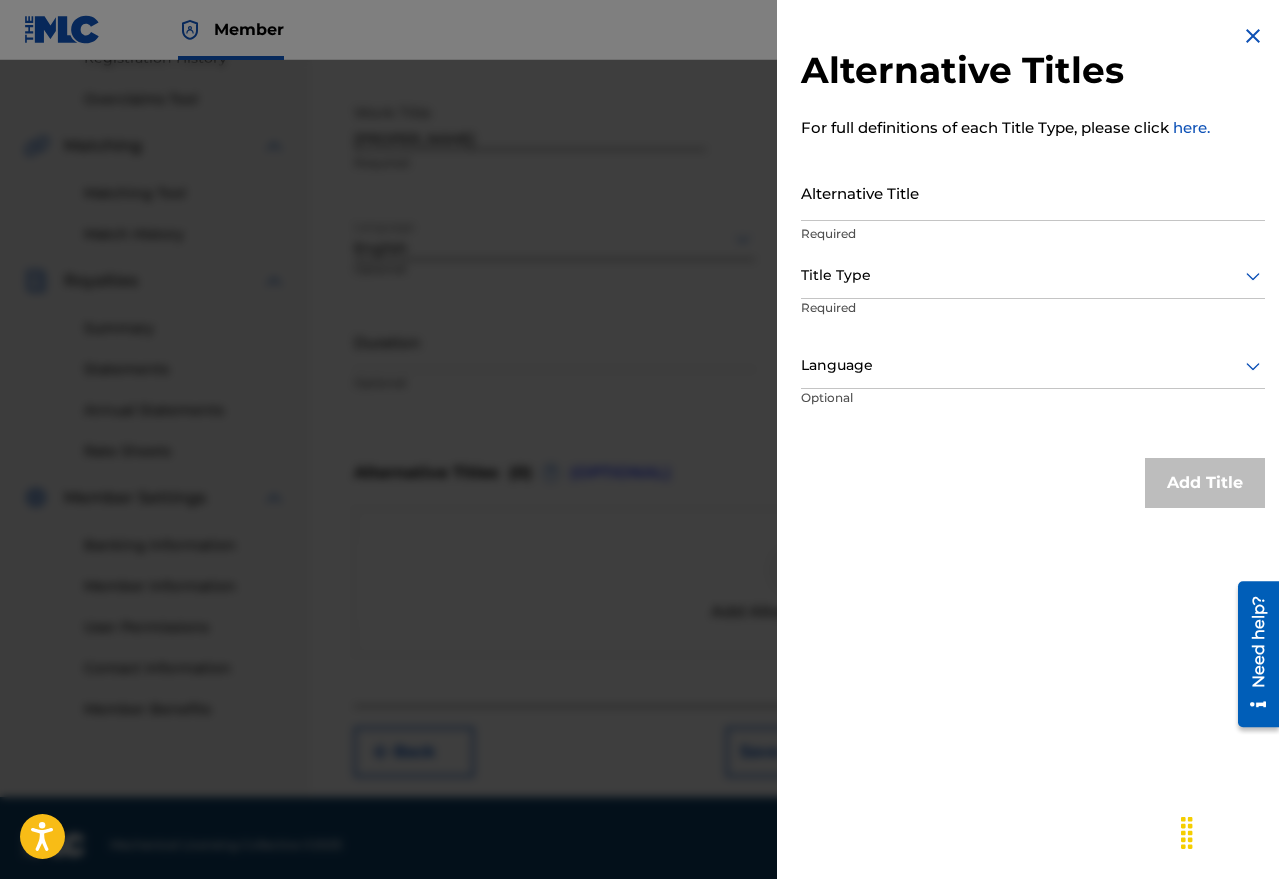 click at bounding box center [1253, 36] 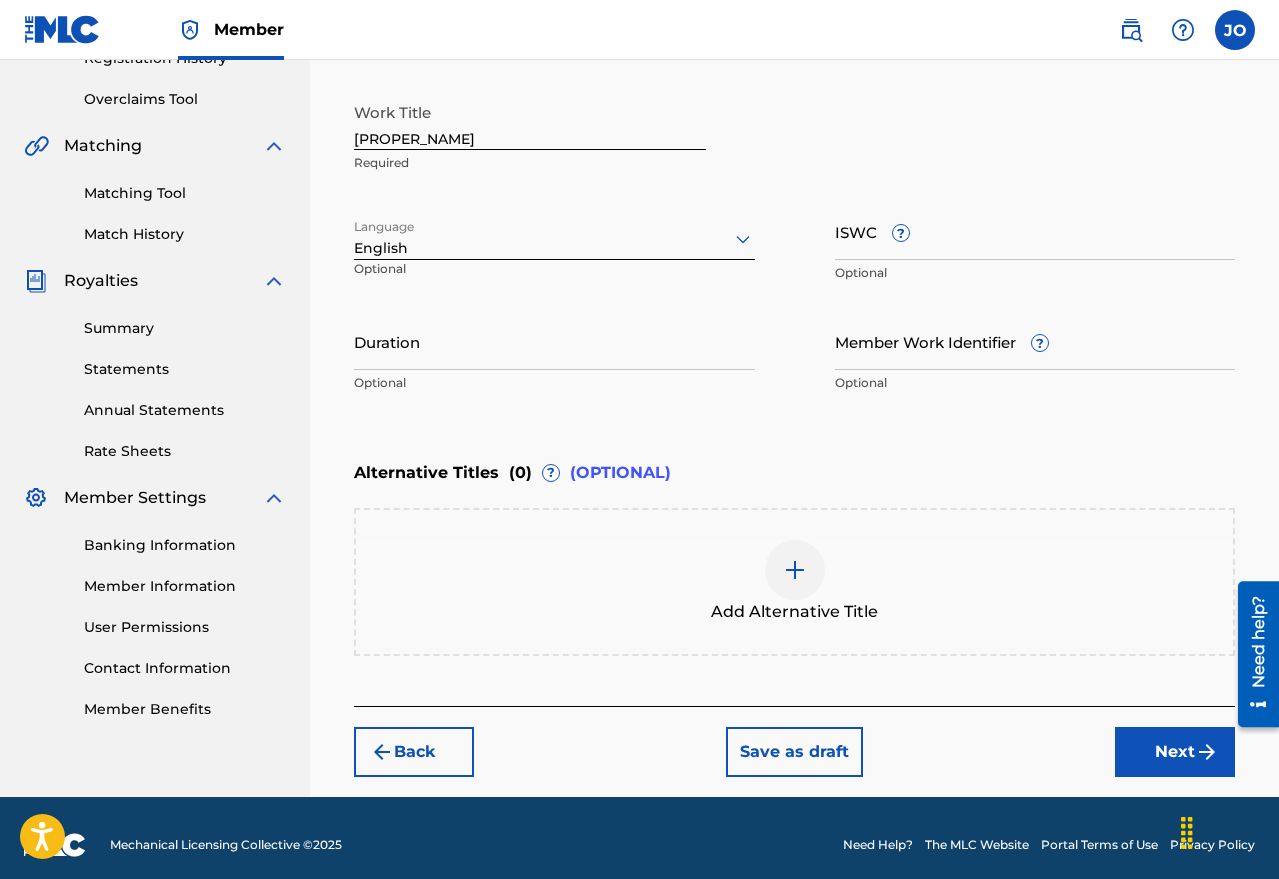 click on "Duration" at bounding box center (554, 341) 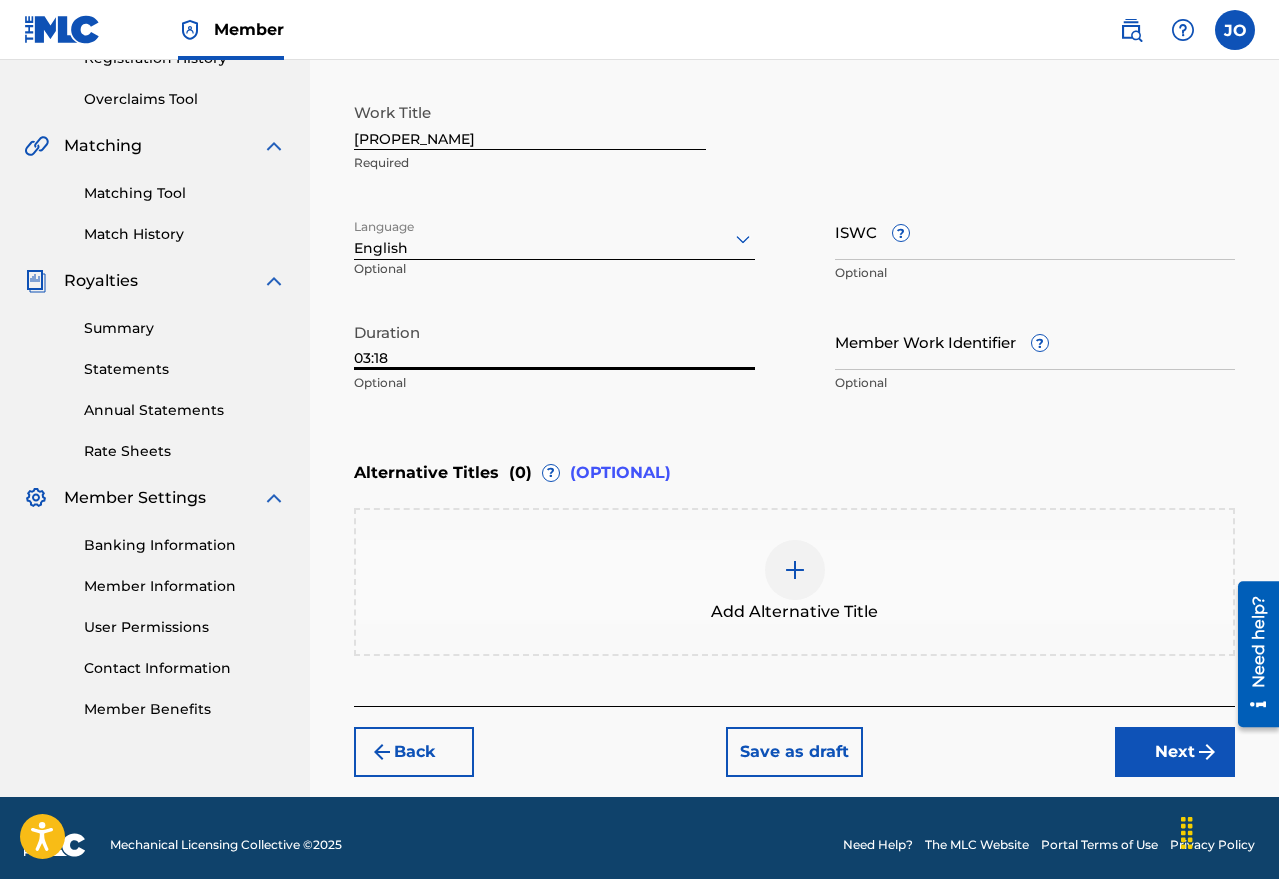 click on "Next" at bounding box center [1175, 752] 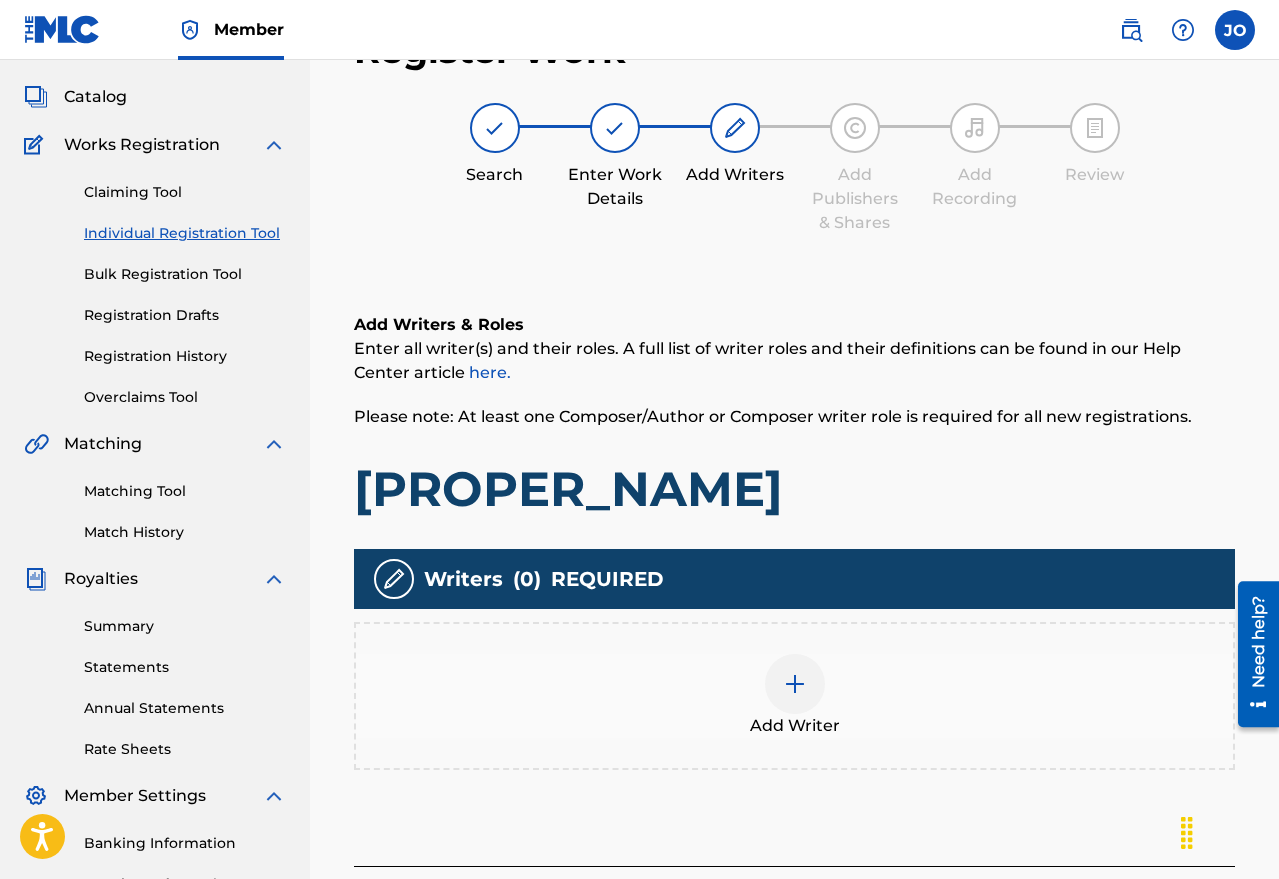 scroll, scrollTop: 90, scrollLeft: 0, axis: vertical 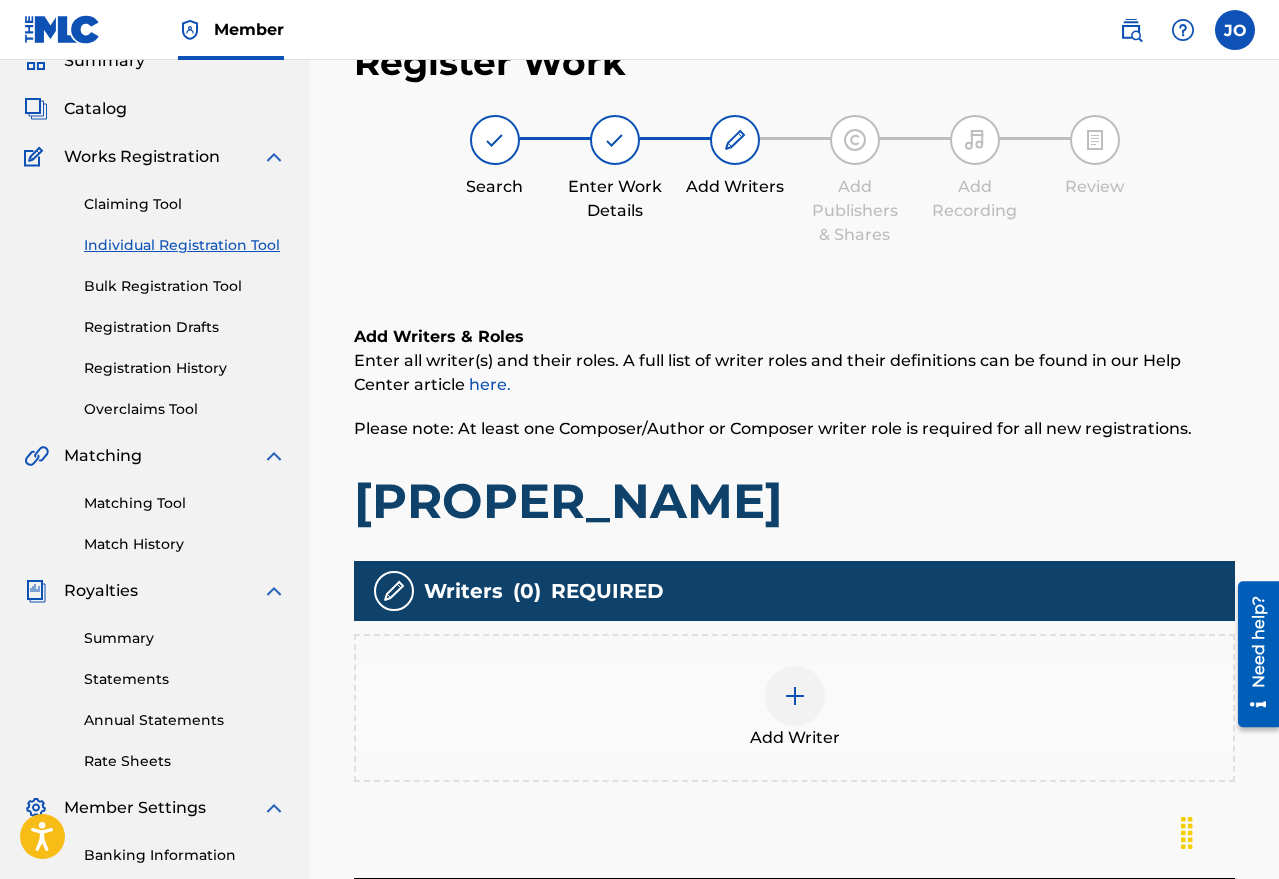 click at bounding box center [795, 696] 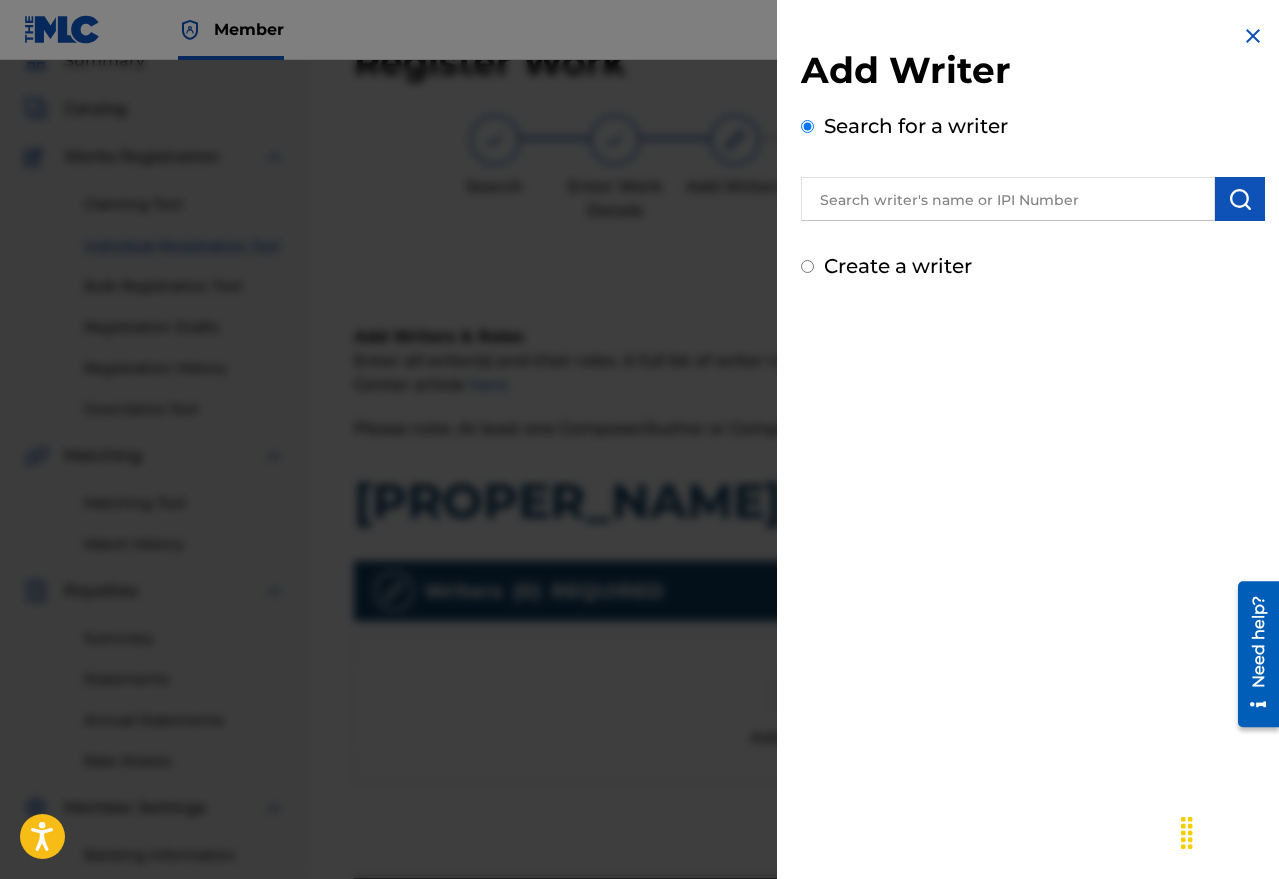 click at bounding box center [1008, 199] 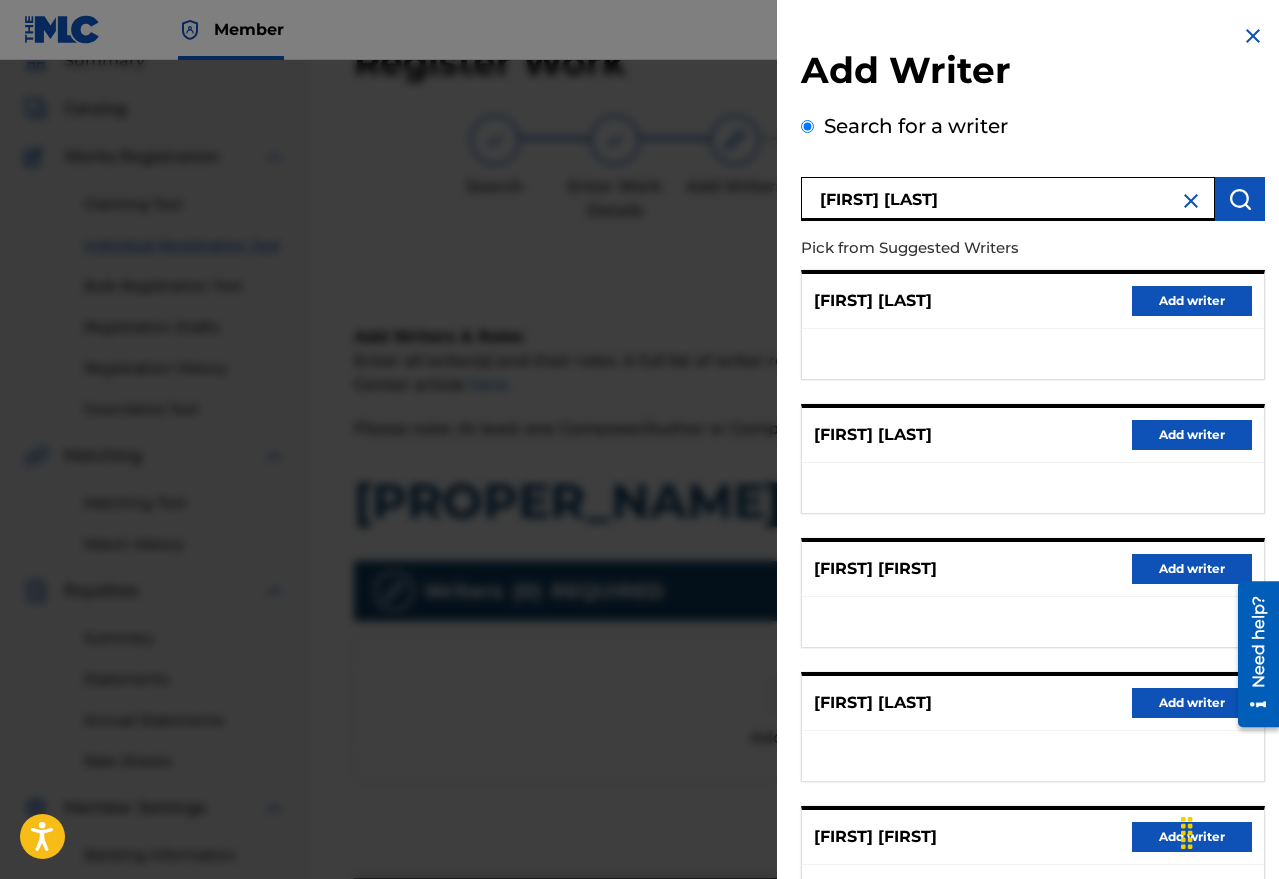 click on "Add writer" at bounding box center (1192, 703) 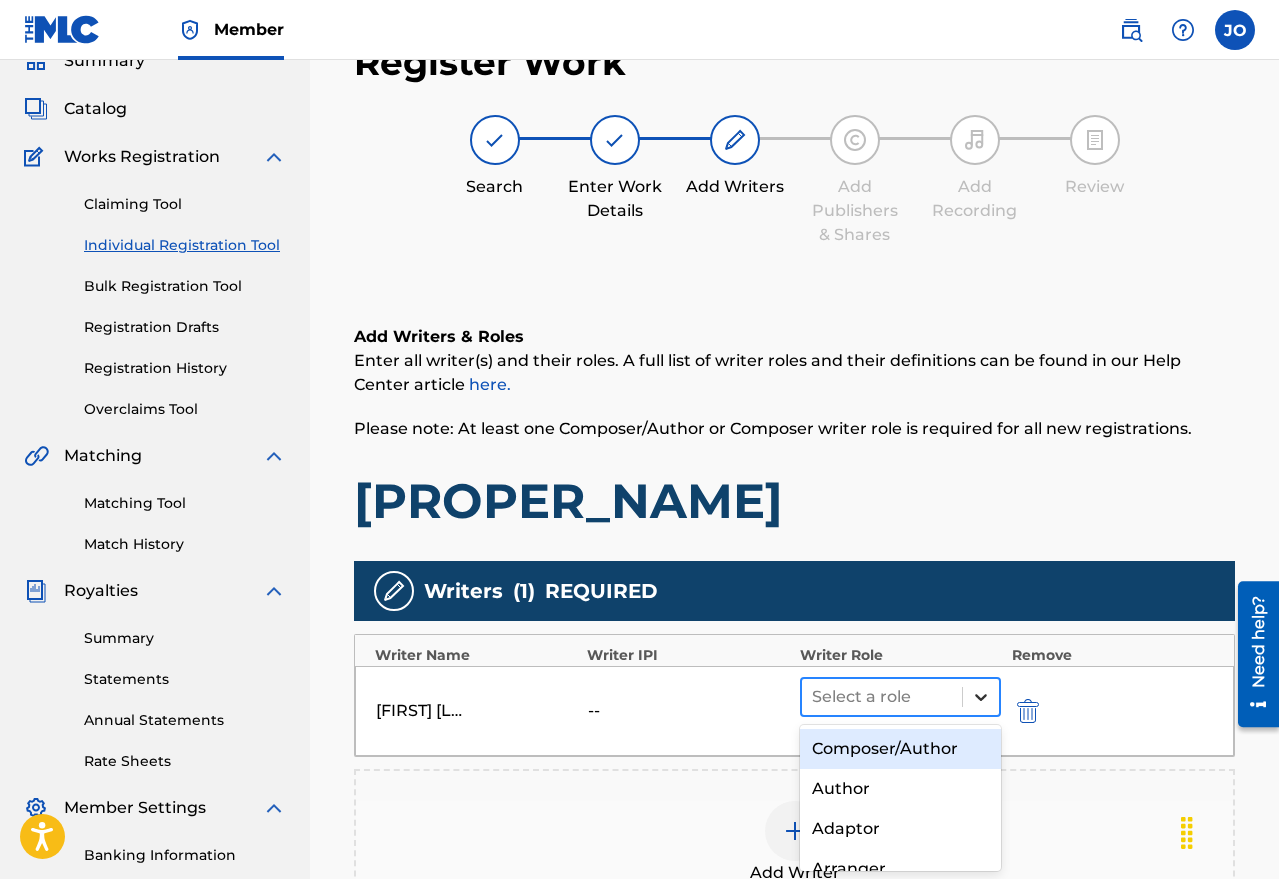 click 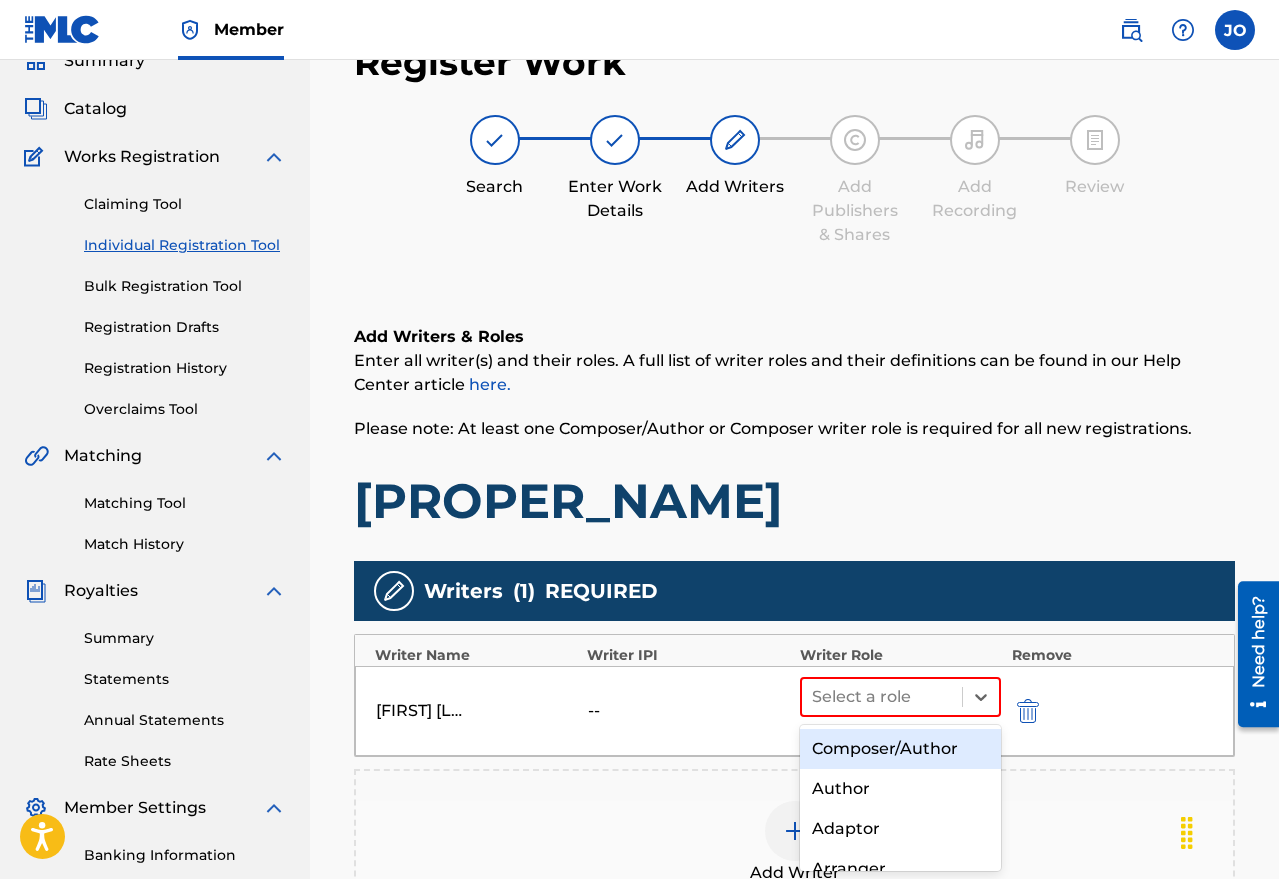 click on "Composer/Author" at bounding box center (901, 749) 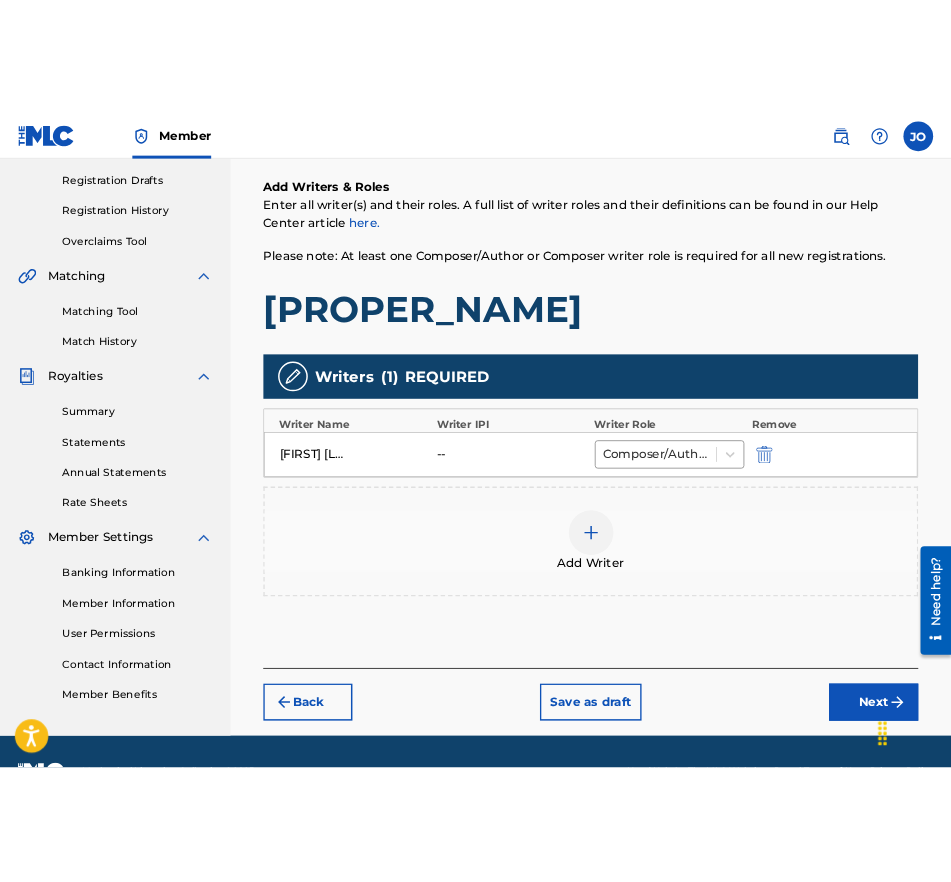 scroll, scrollTop: 381, scrollLeft: 0, axis: vertical 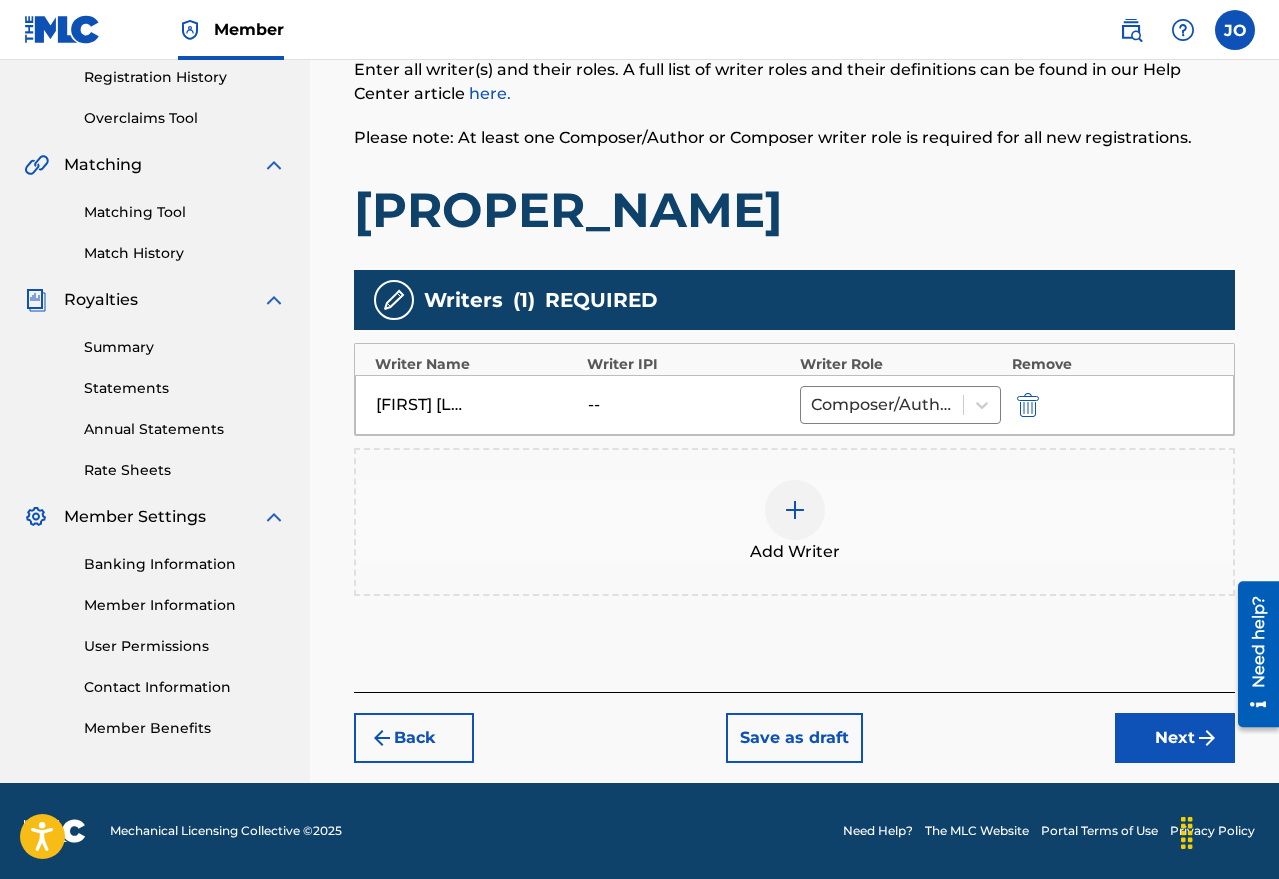 click at bounding box center (795, 510) 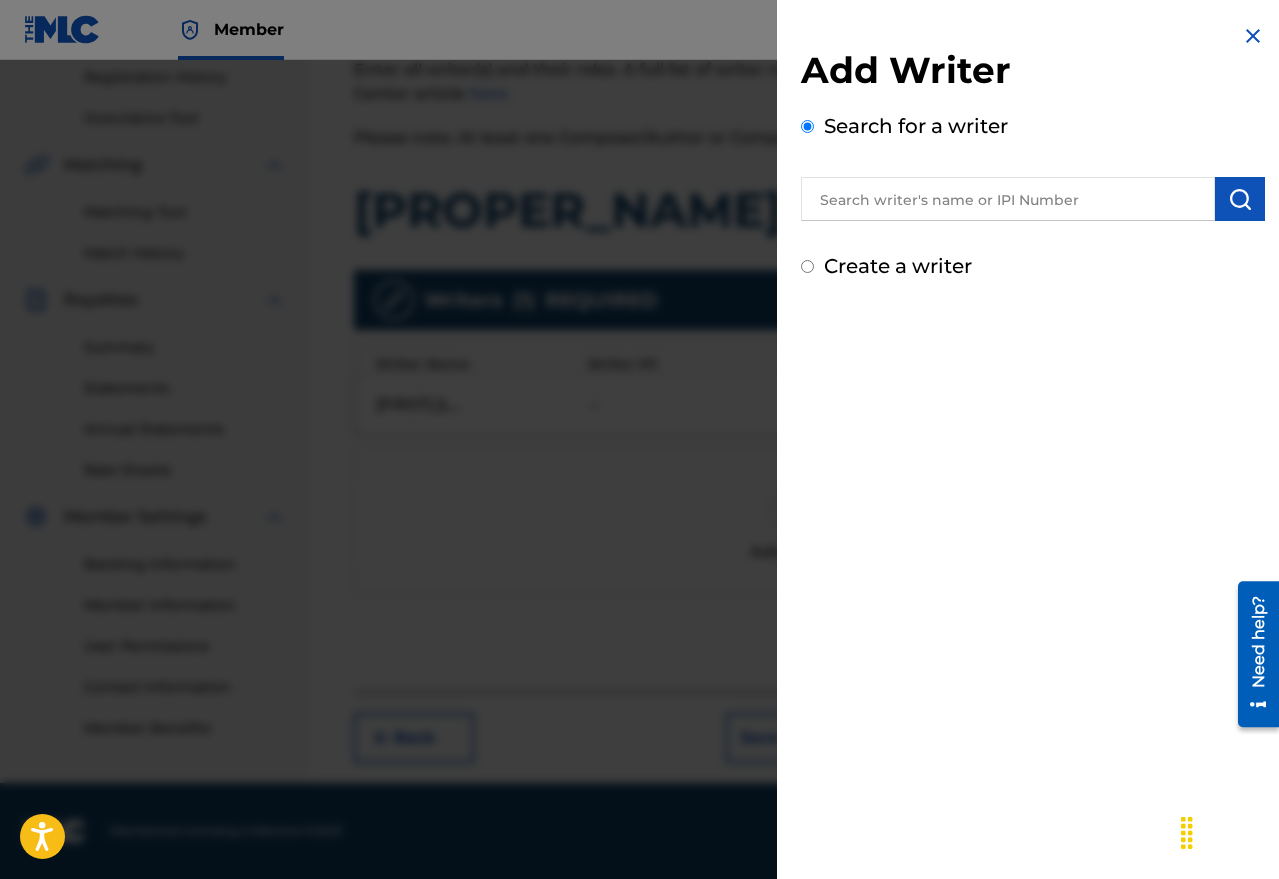 click on "Add Writer Search for a writer Create a writer" at bounding box center (1033, 439) 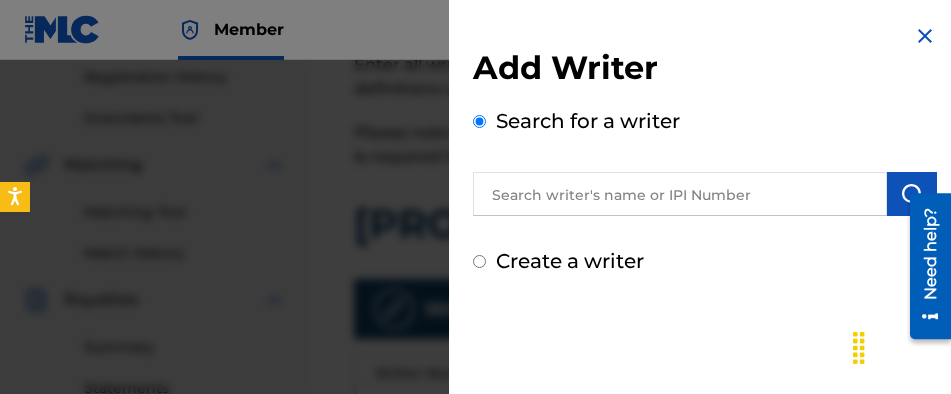 click on "Search for a writer" at bounding box center (705, 161) 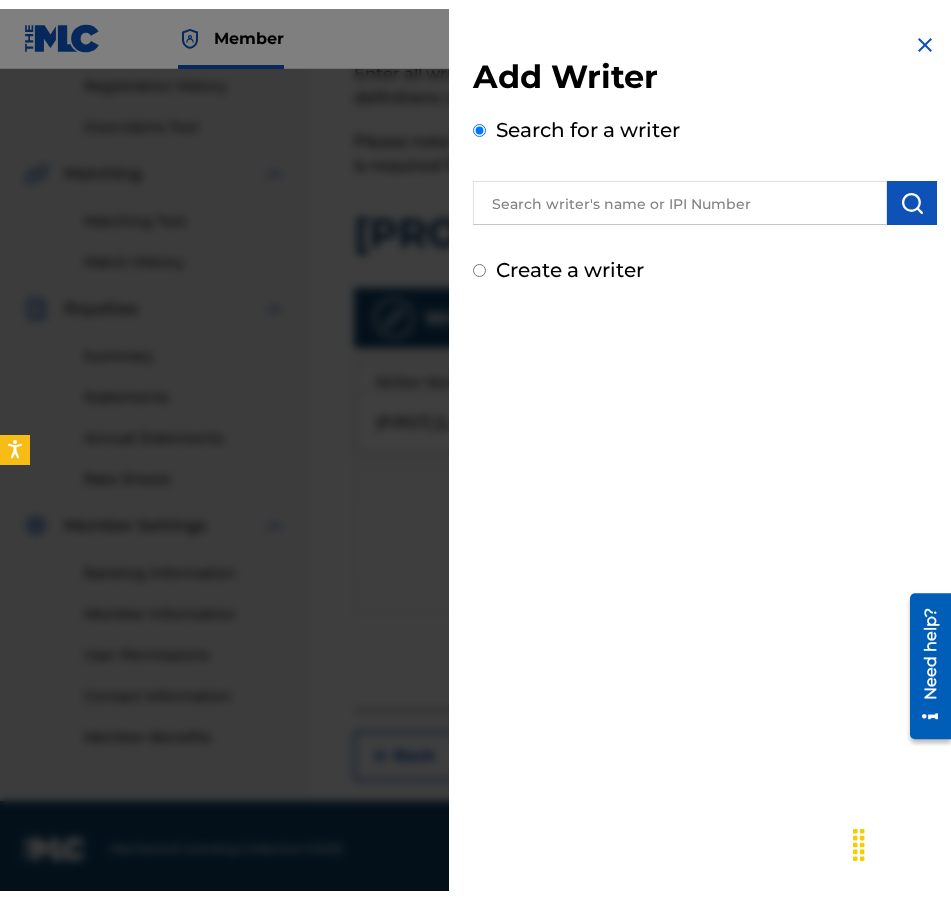 scroll, scrollTop: 370, scrollLeft: 0, axis: vertical 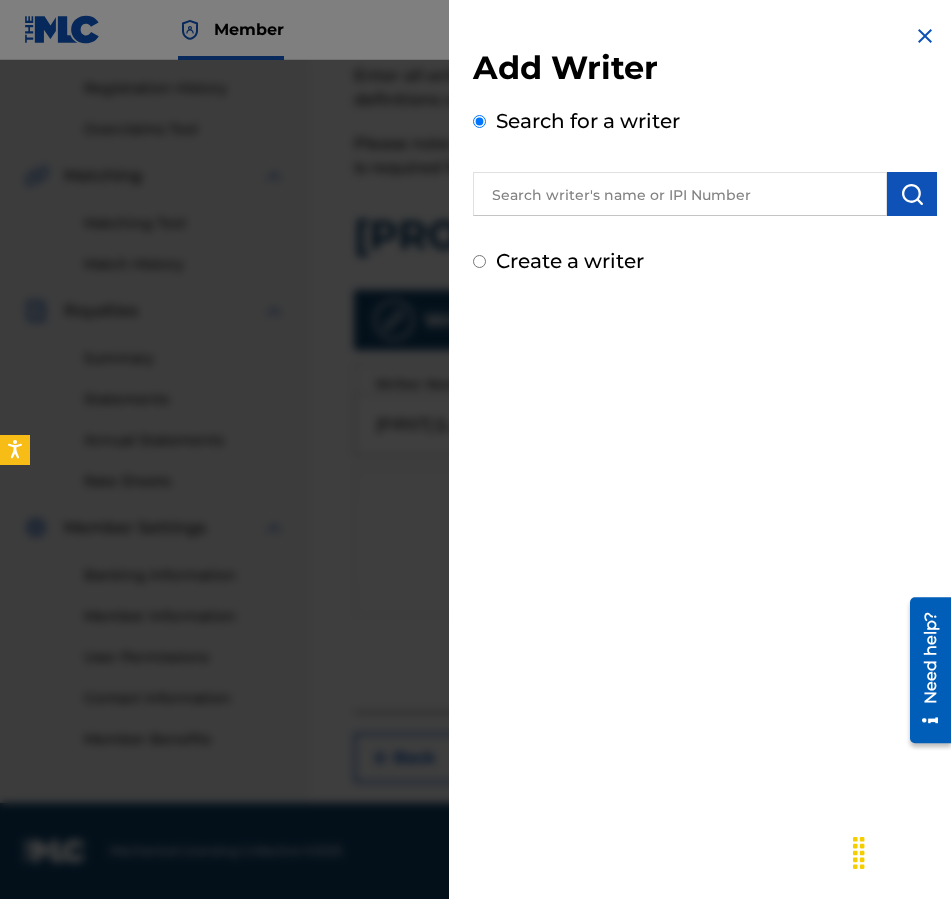 click at bounding box center [680, 194] 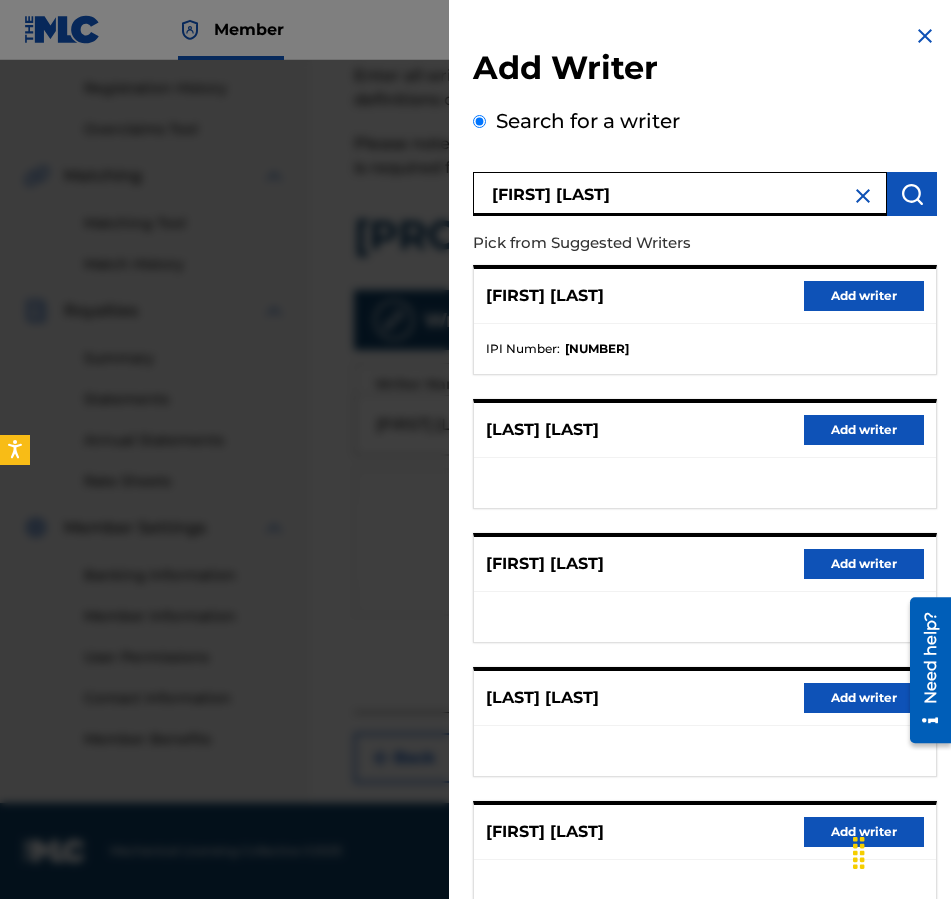 click on "Add writer" at bounding box center (864, 296) 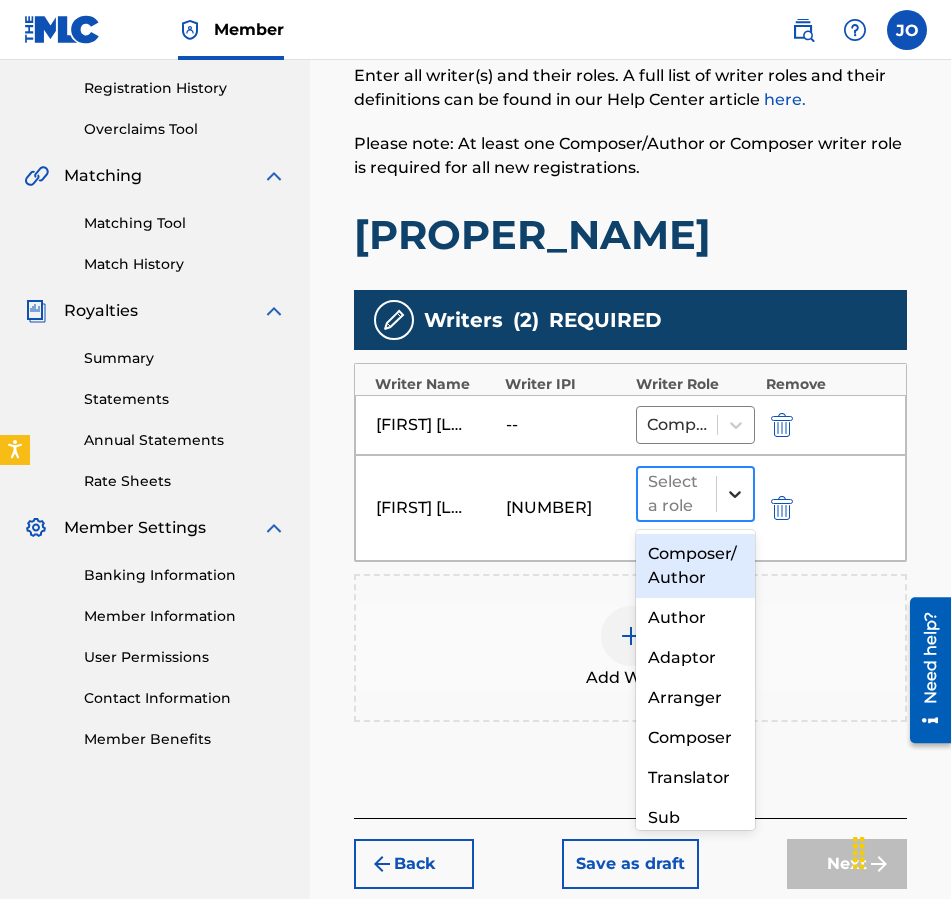 click at bounding box center [735, 494] 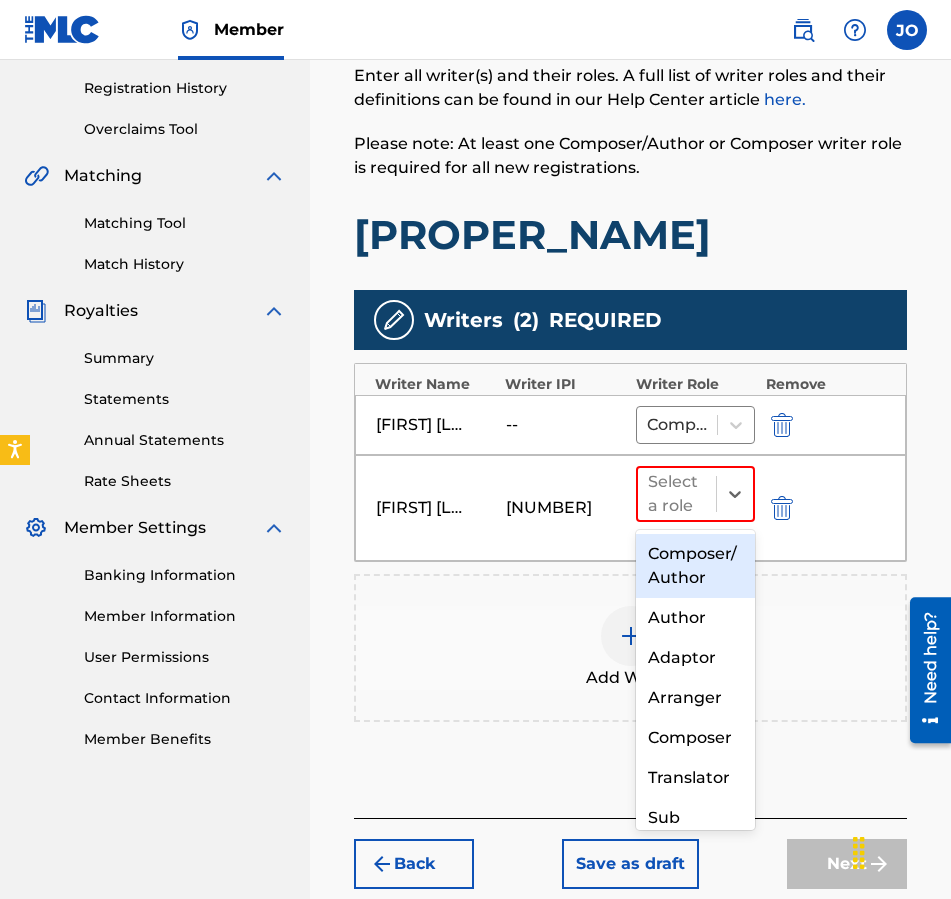 click on "Composer/Author" at bounding box center [696, 566] 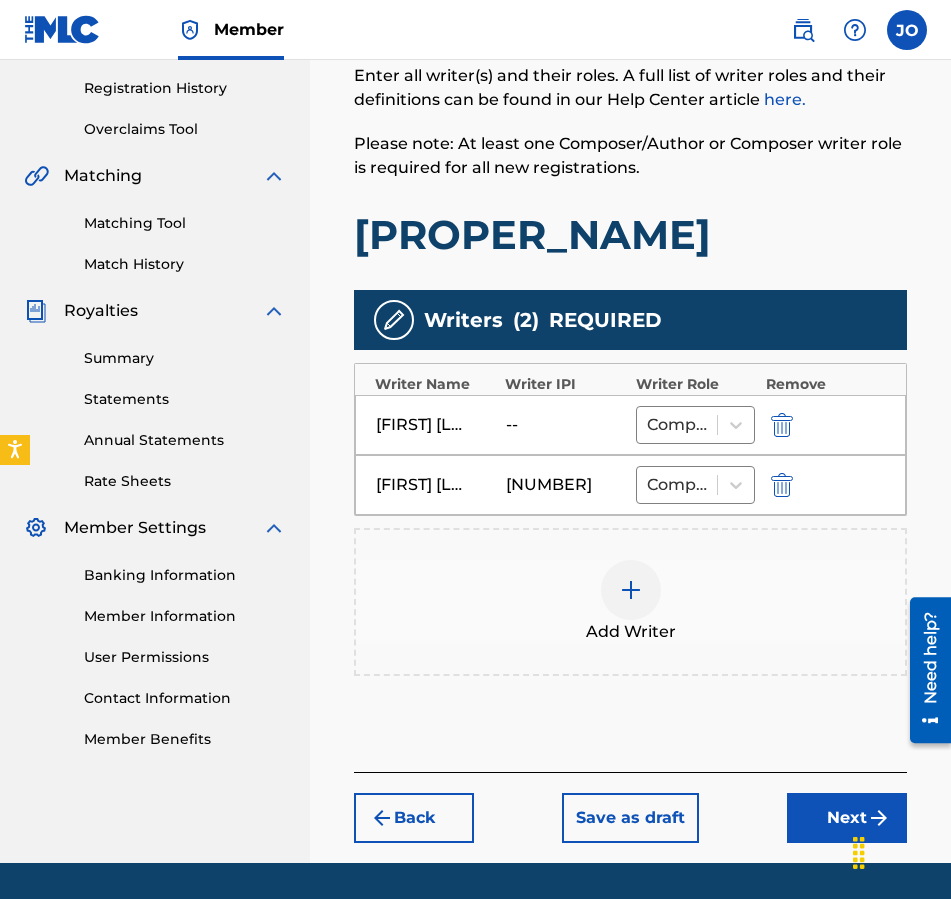 click on "Next" at bounding box center [847, 818] 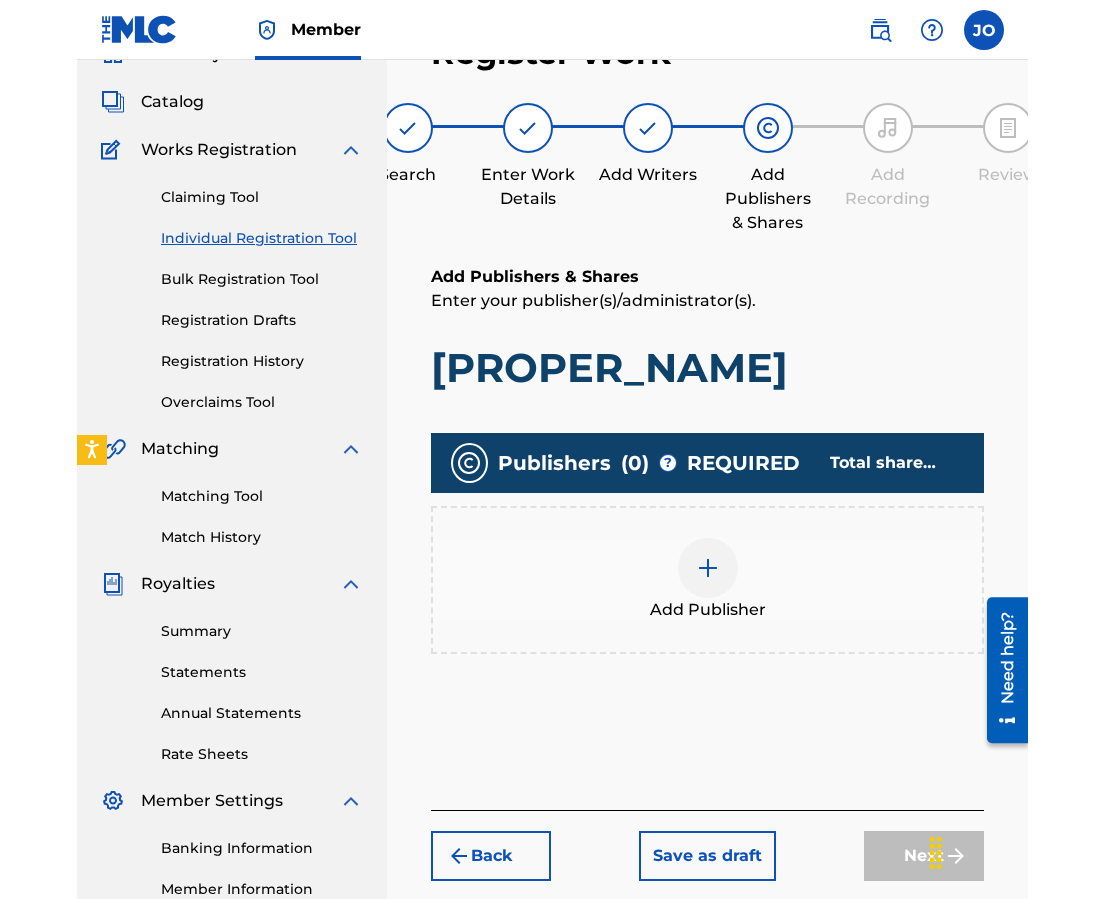 scroll, scrollTop: 90, scrollLeft: 0, axis: vertical 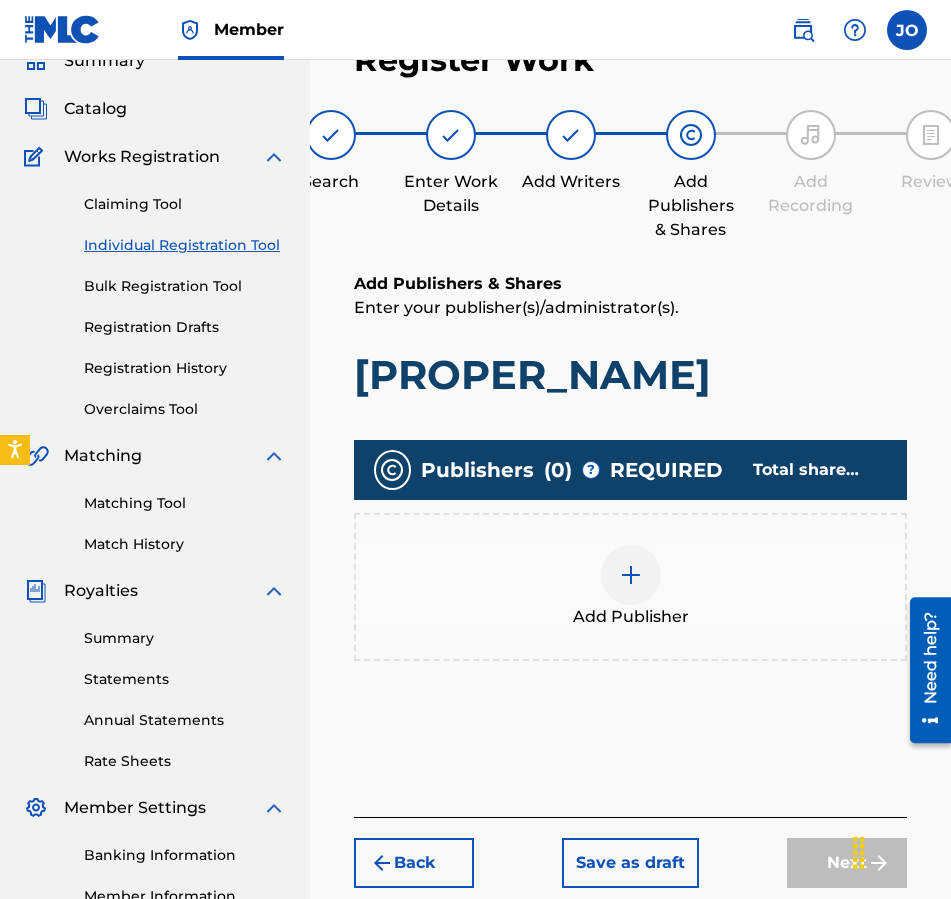 click at bounding box center (631, 575) 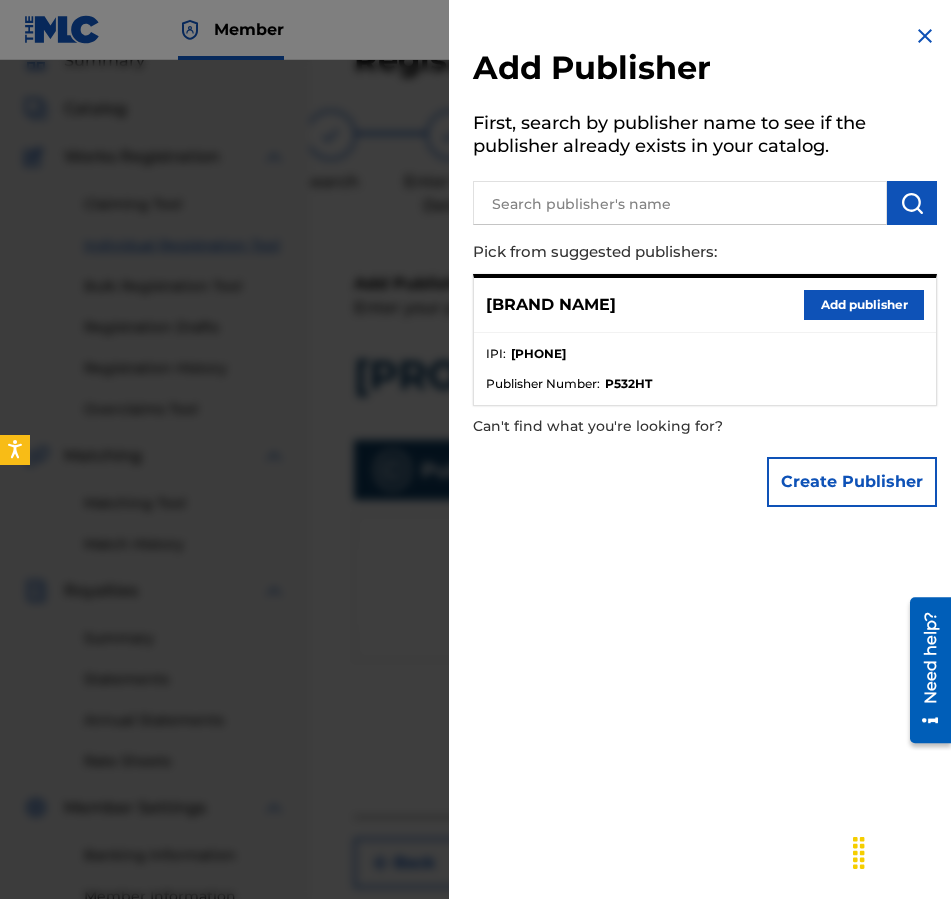 click on "Add publisher" at bounding box center (864, 305) 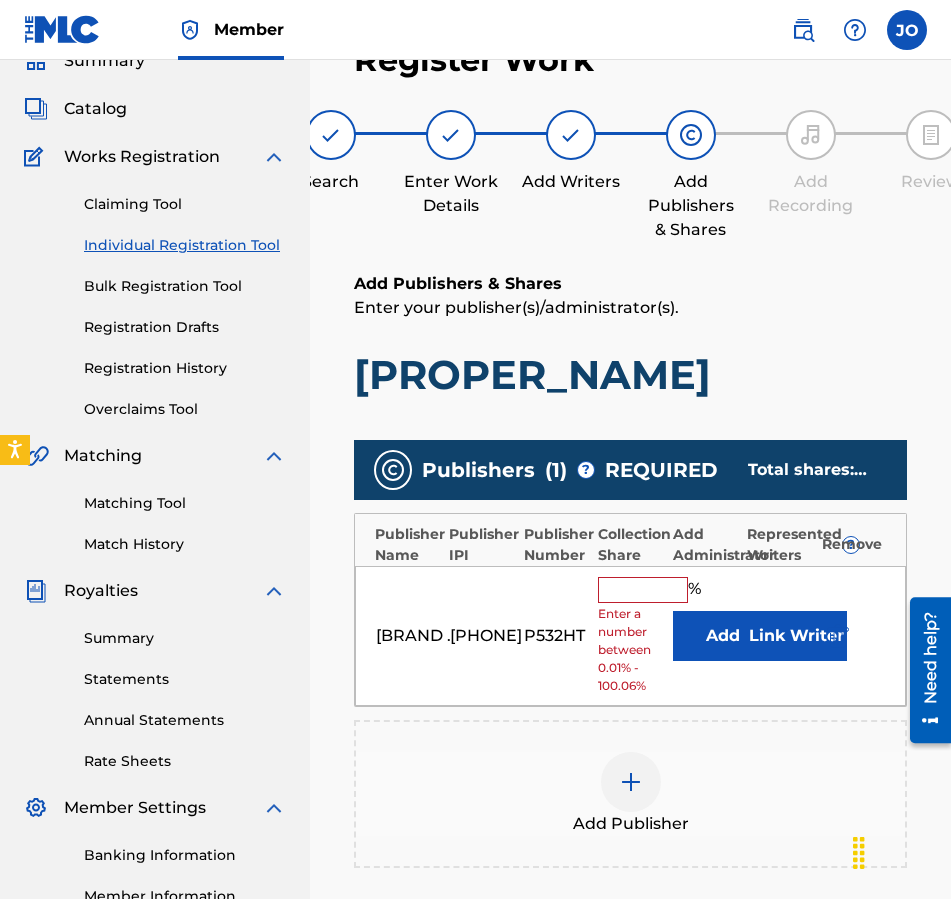 click at bounding box center [643, 590] 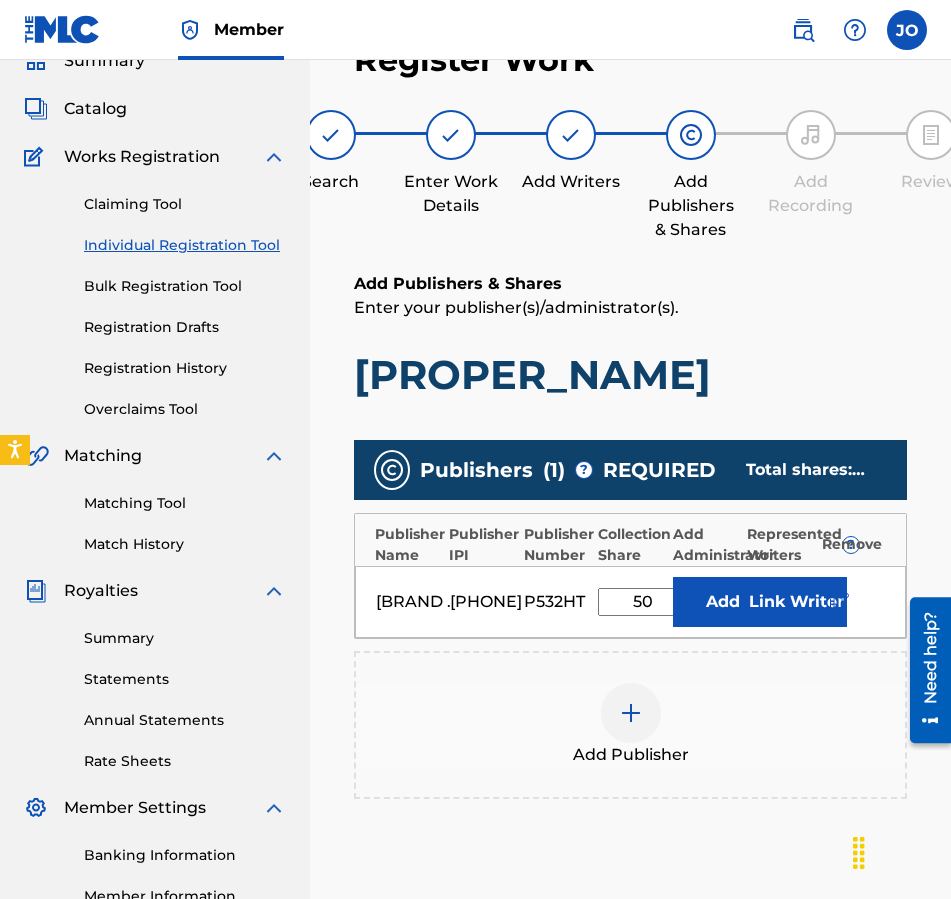 click on "Link Writer" at bounding box center [797, 602] 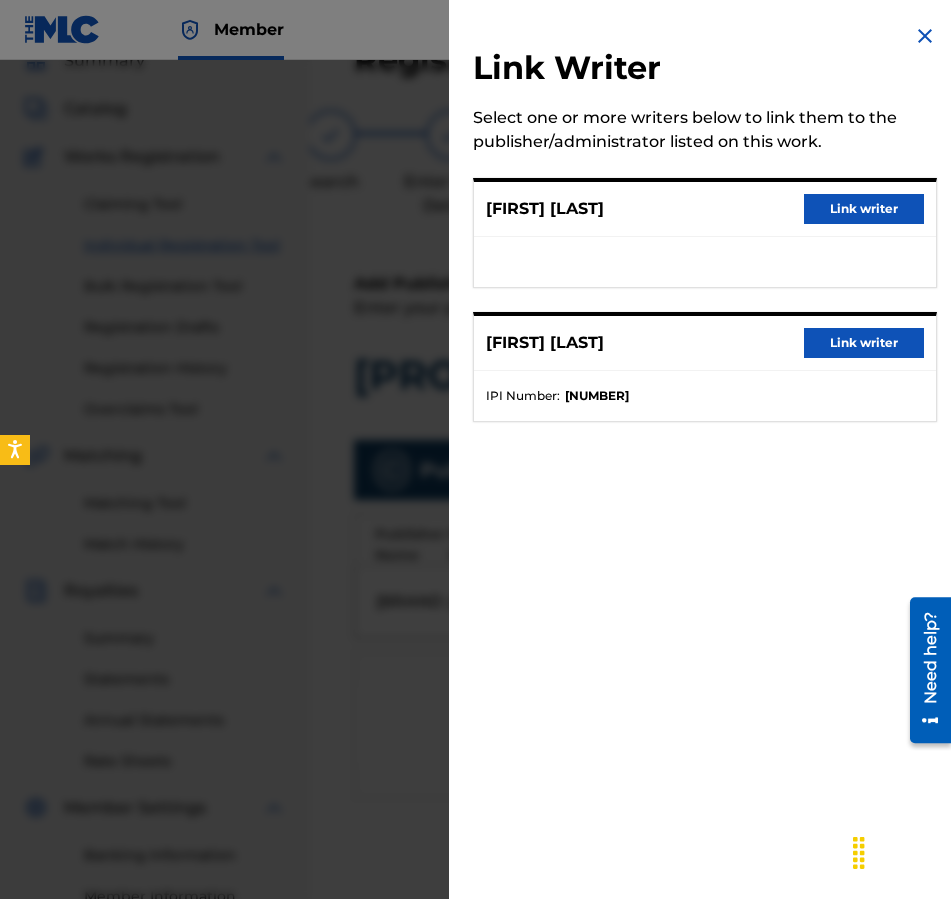 click on "Link writer" at bounding box center [864, 209] 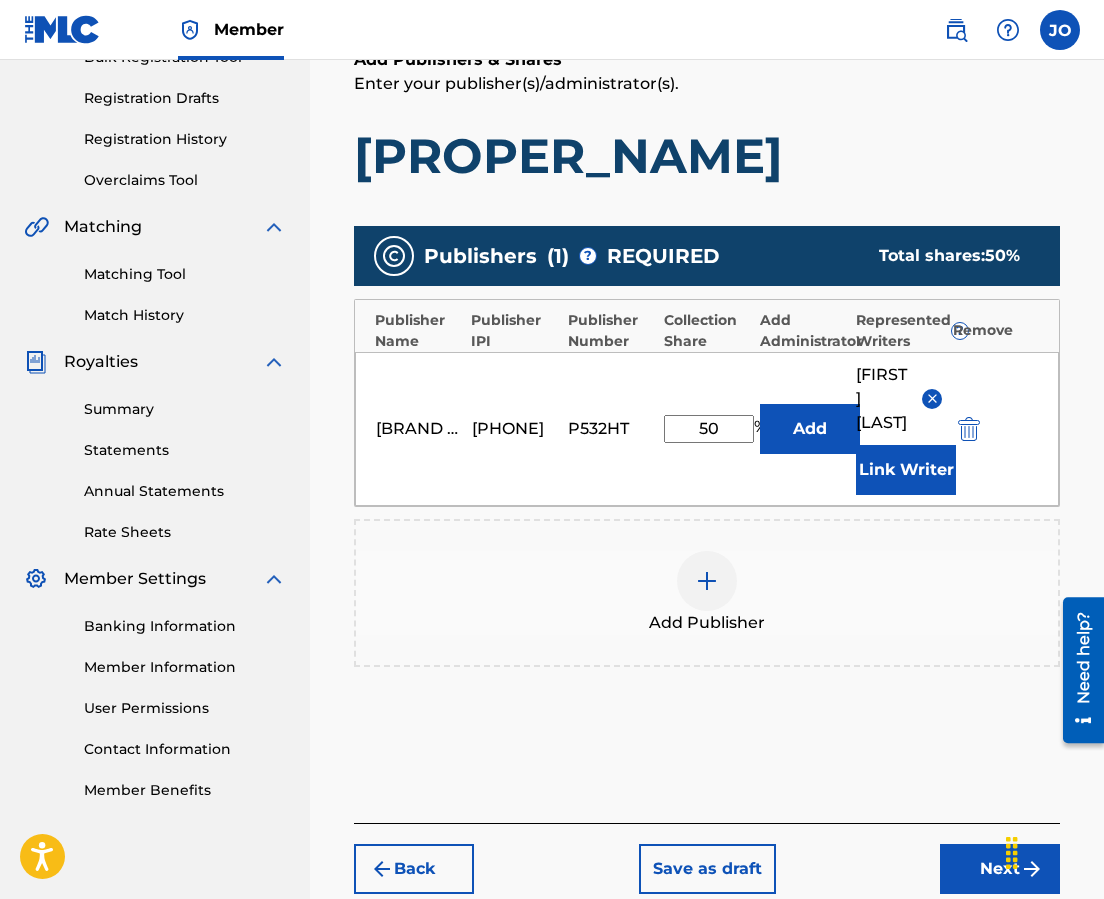 scroll, scrollTop: 454, scrollLeft: 0, axis: vertical 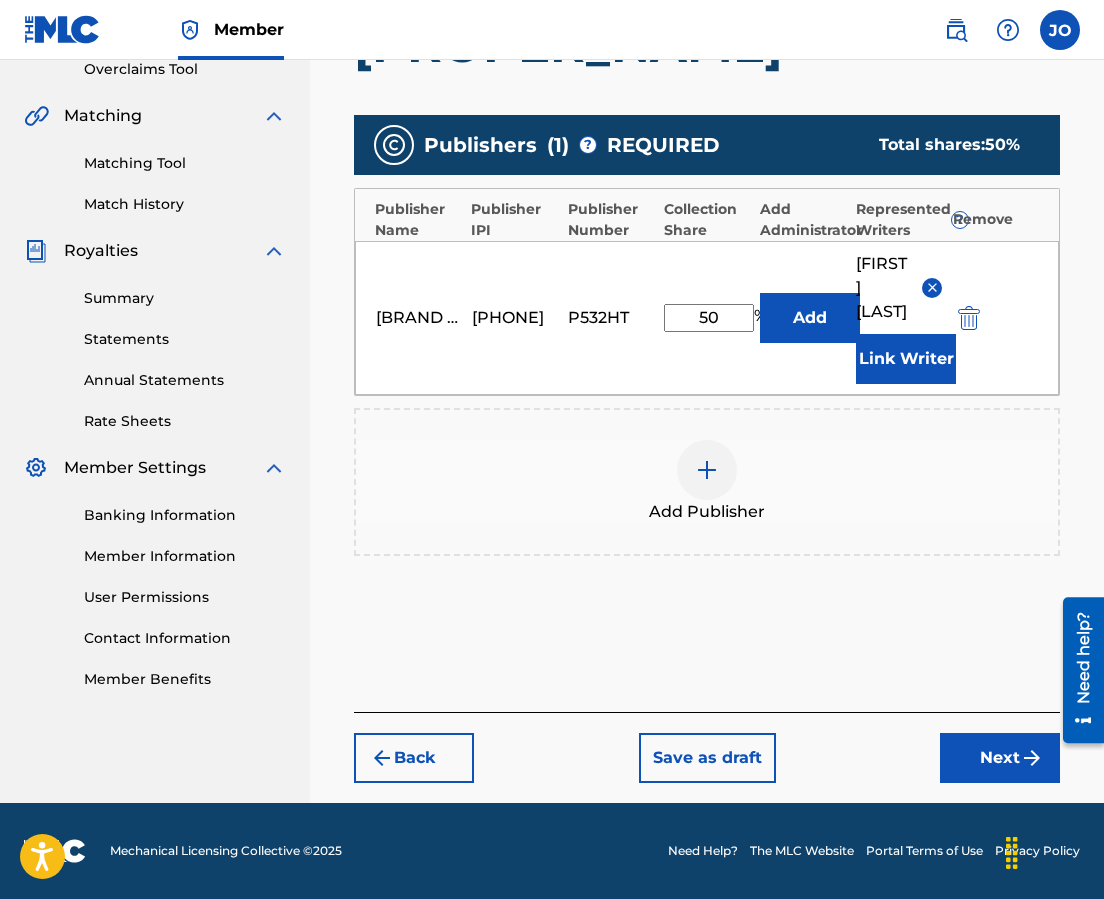 click on "Next" at bounding box center [1000, 758] 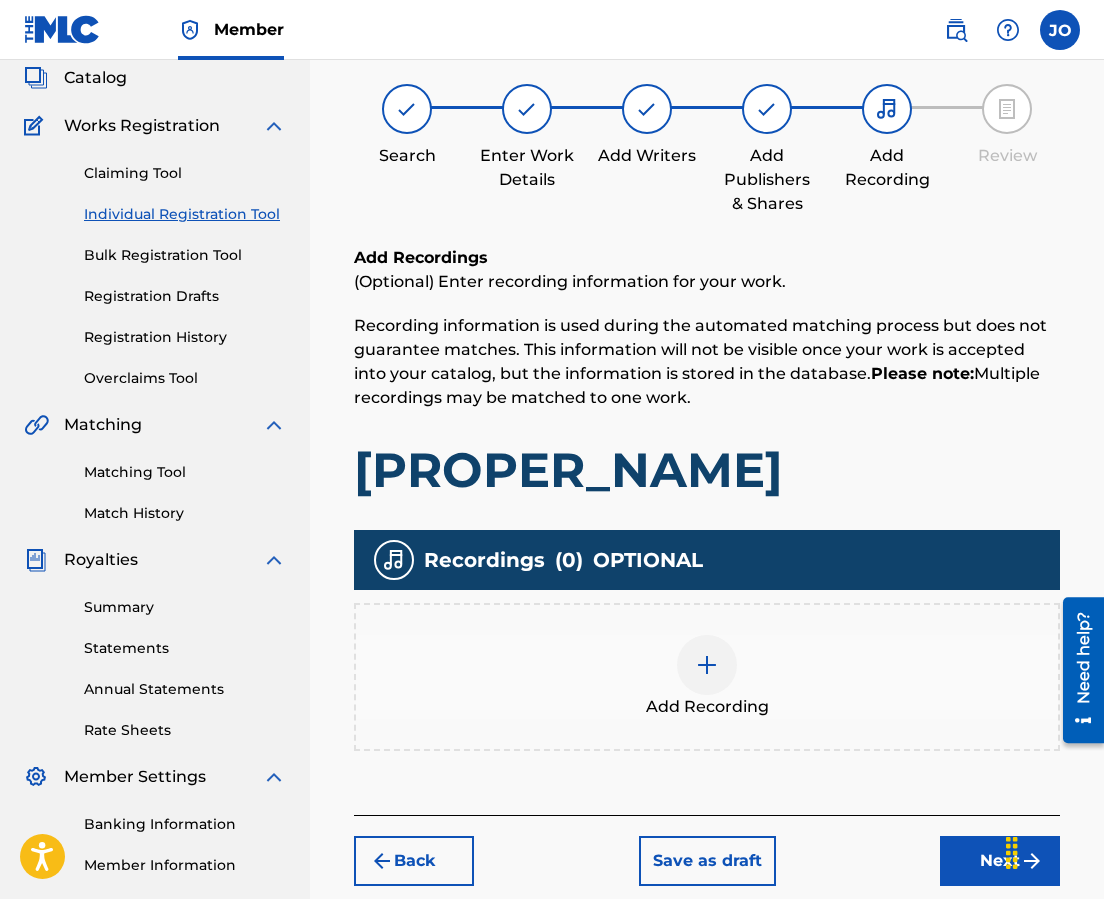 scroll, scrollTop: 90, scrollLeft: 0, axis: vertical 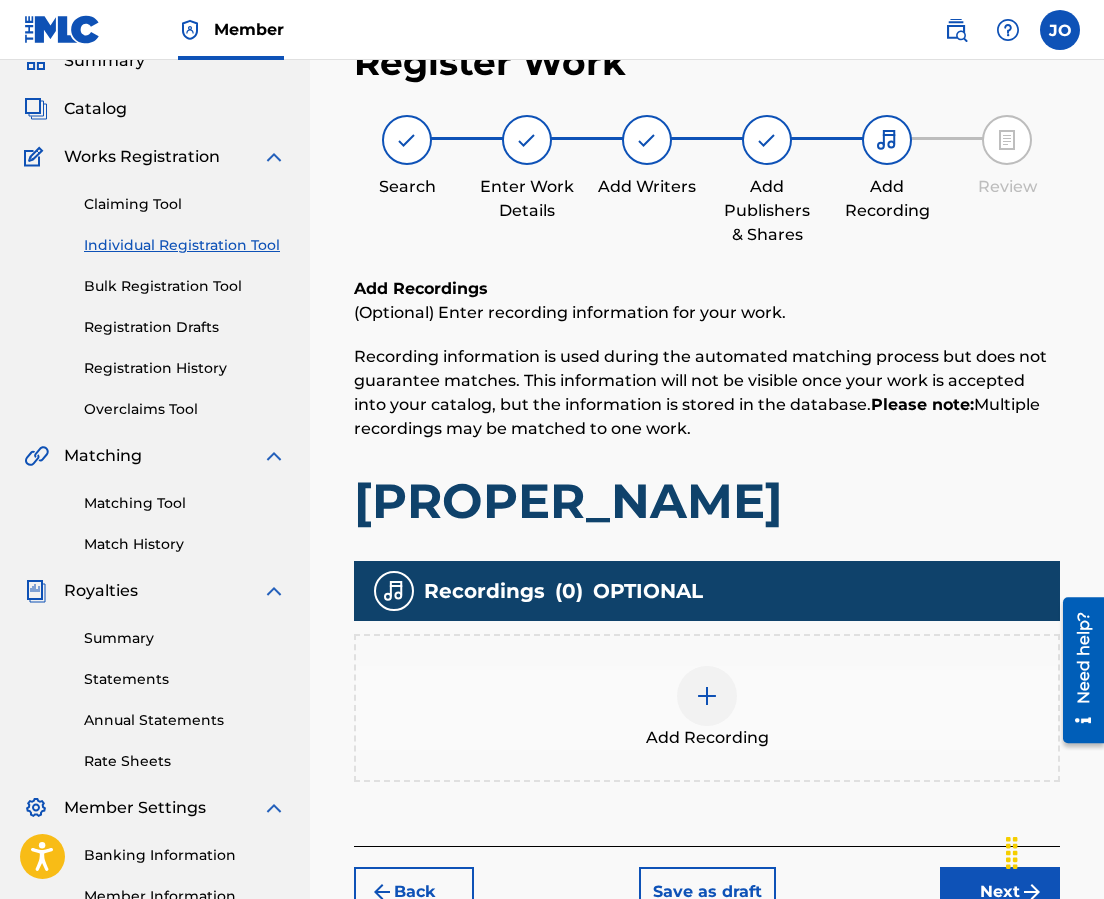click at bounding box center [707, 696] 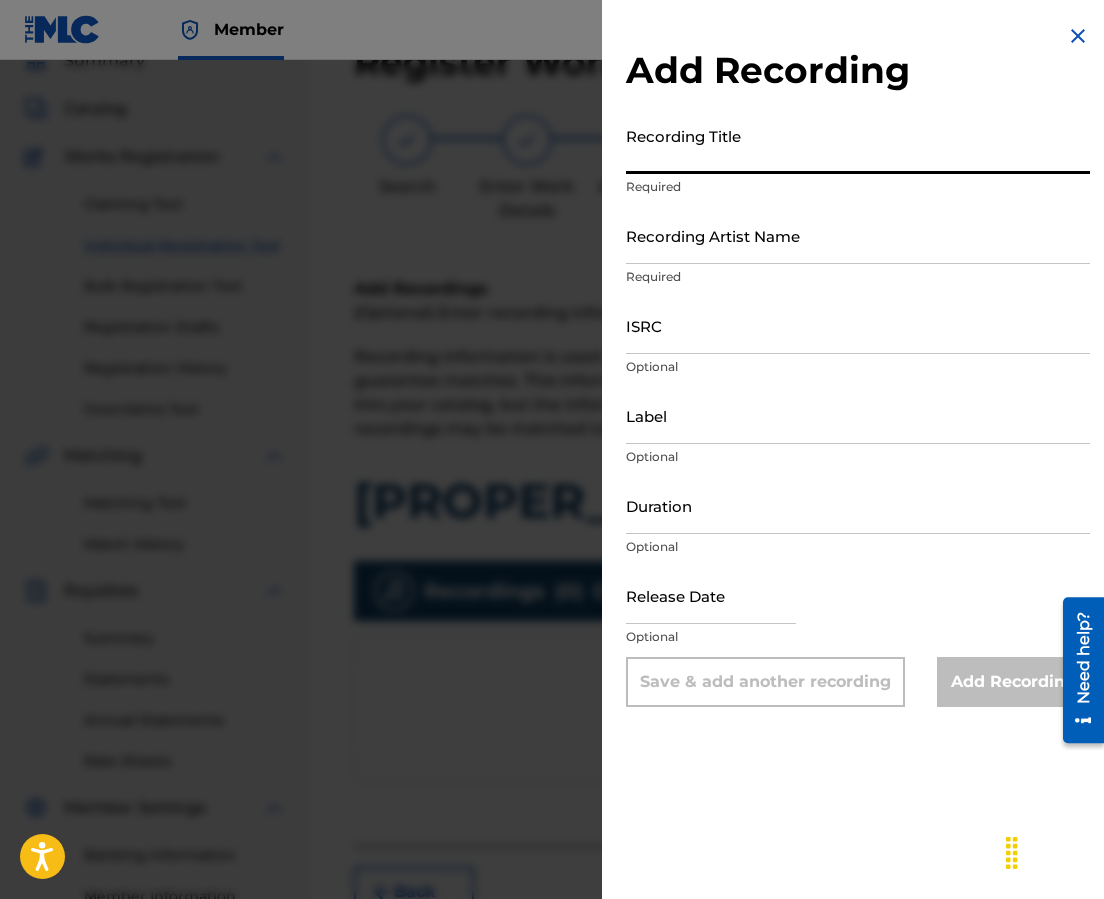 click on "Recording Title" at bounding box center [858, 145] 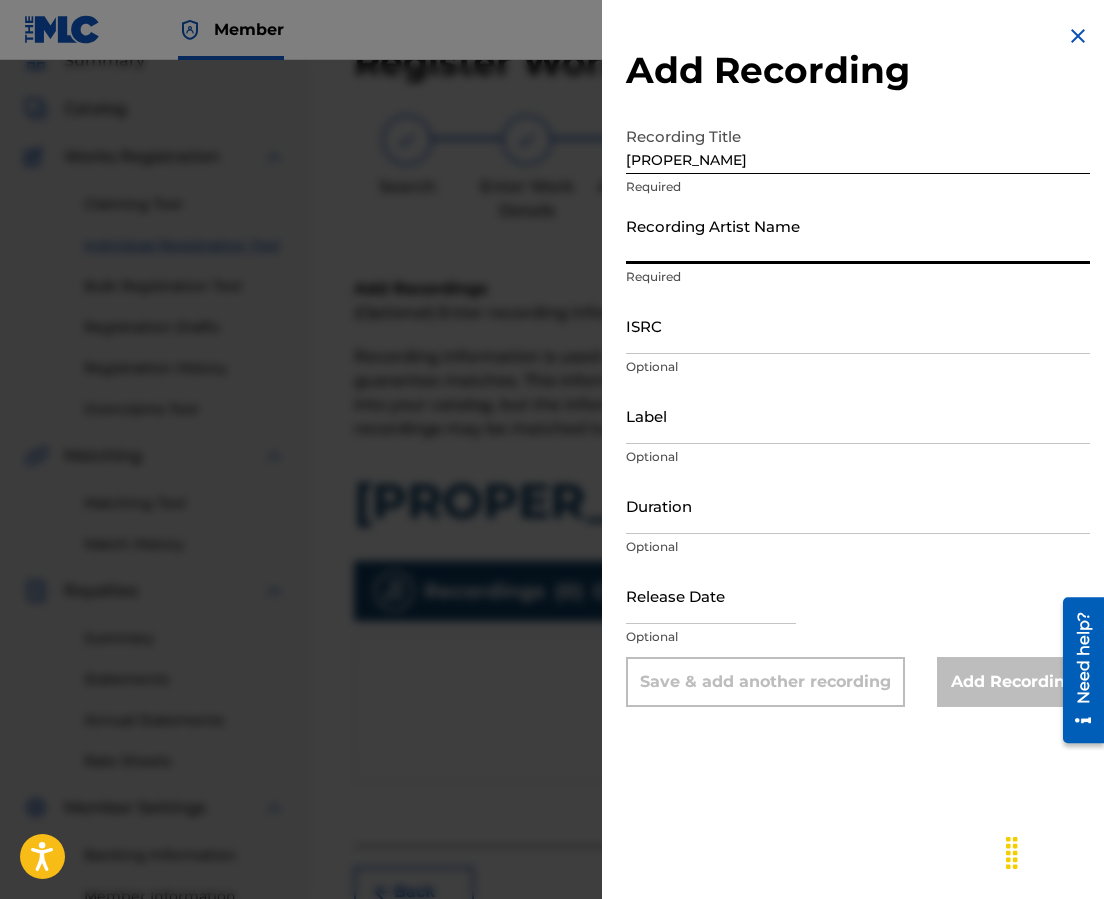 click on "Recording Artist Name" at bounding box center (858, 235) 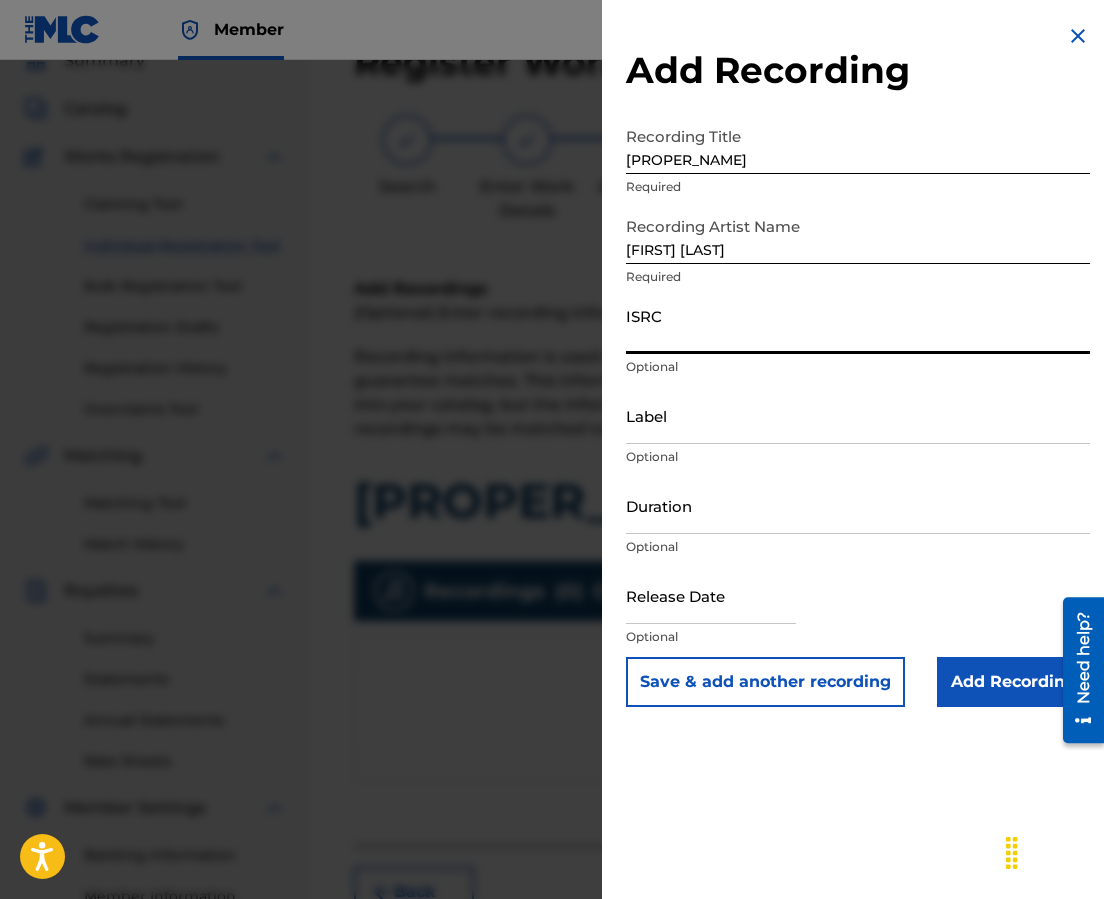 click on "ISRC" at bounding box center [858, 325] 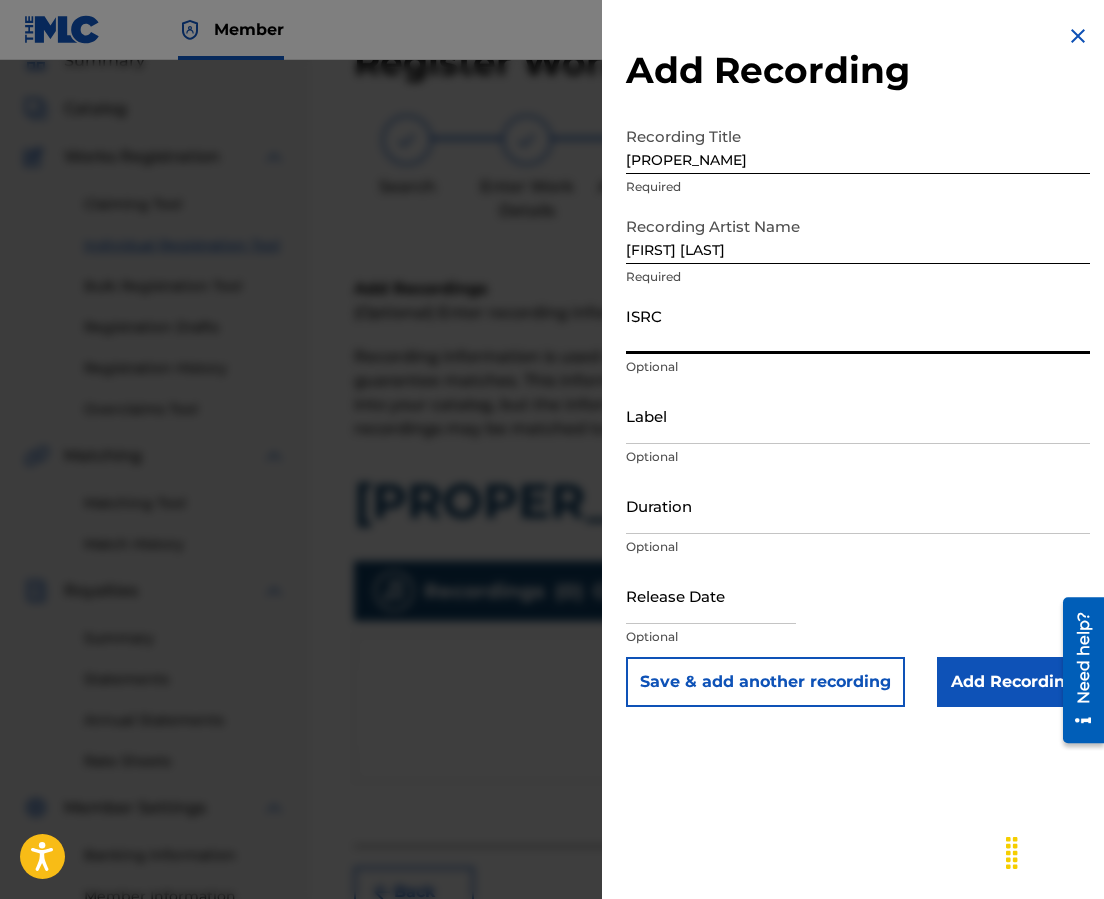 paste on "[CODE]" 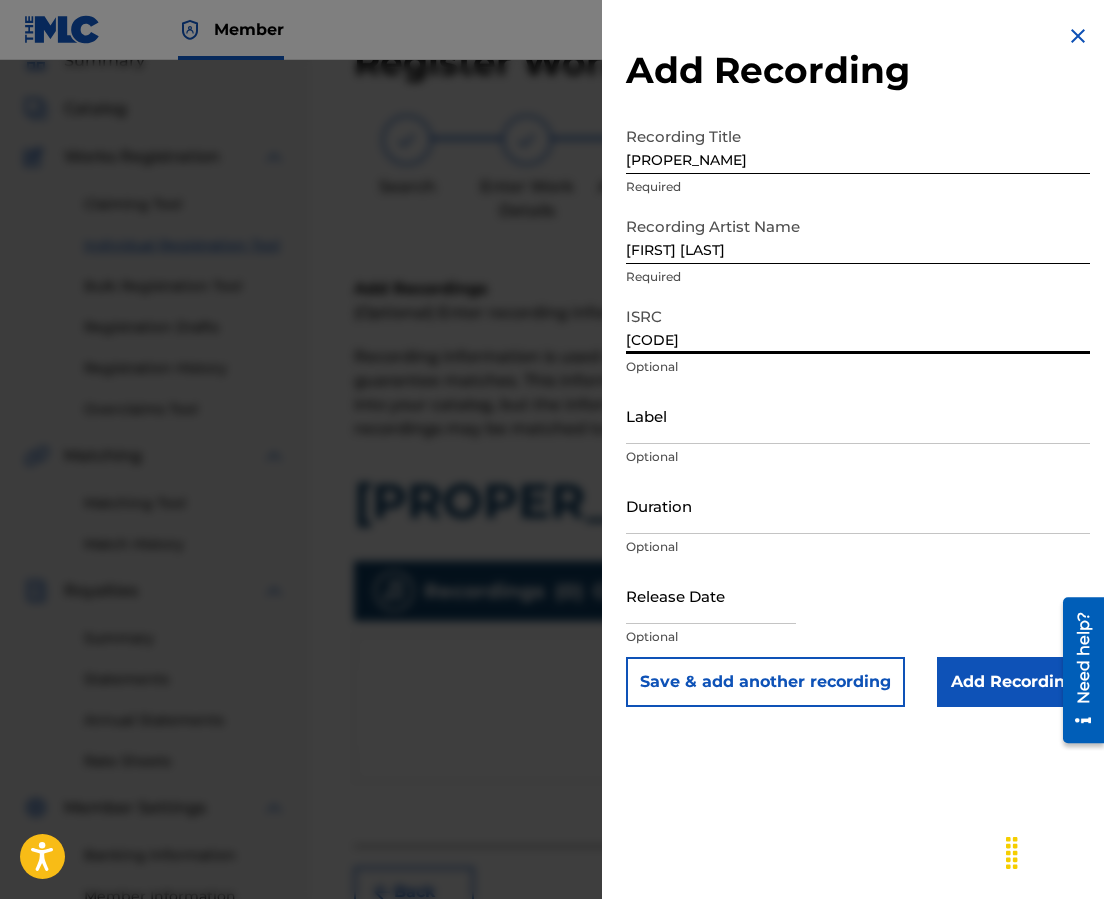 click on "Label" at bounding box center (858, 415) 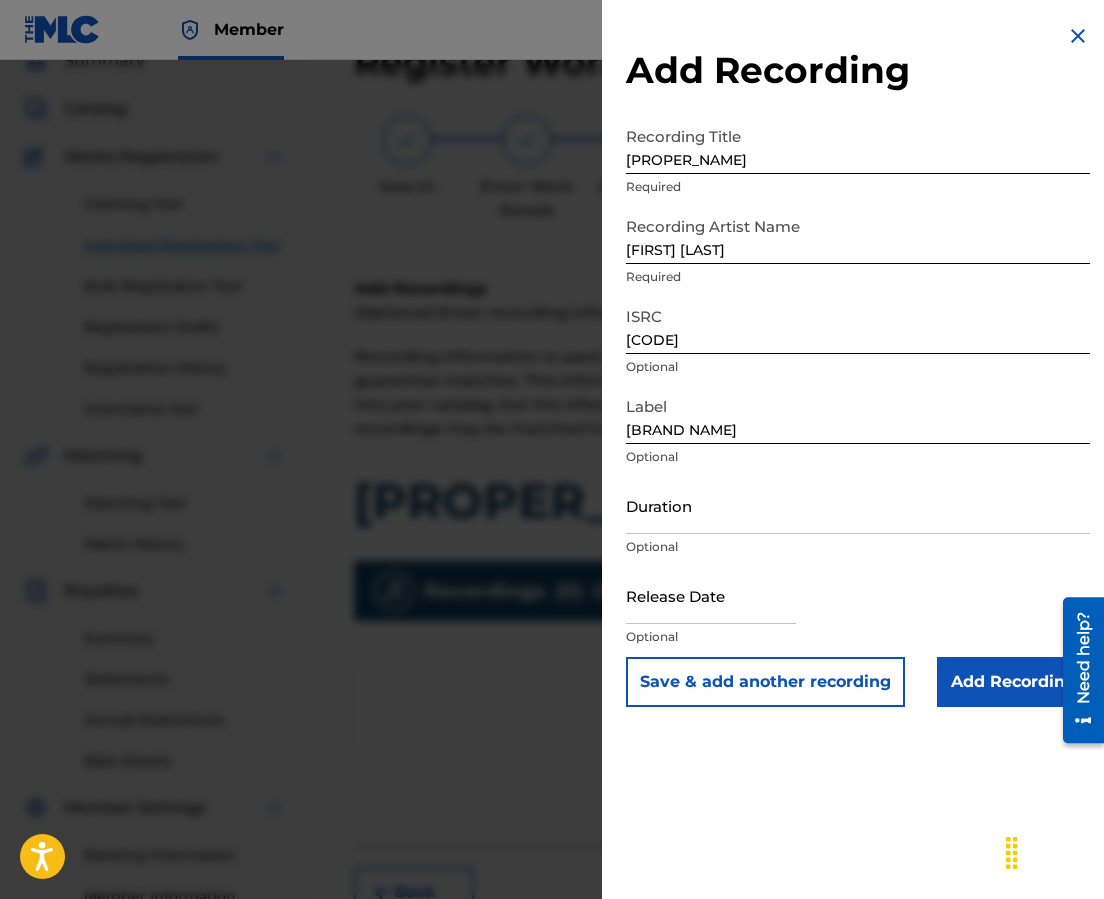 click on "Duration" at bounding box center (858, 505) 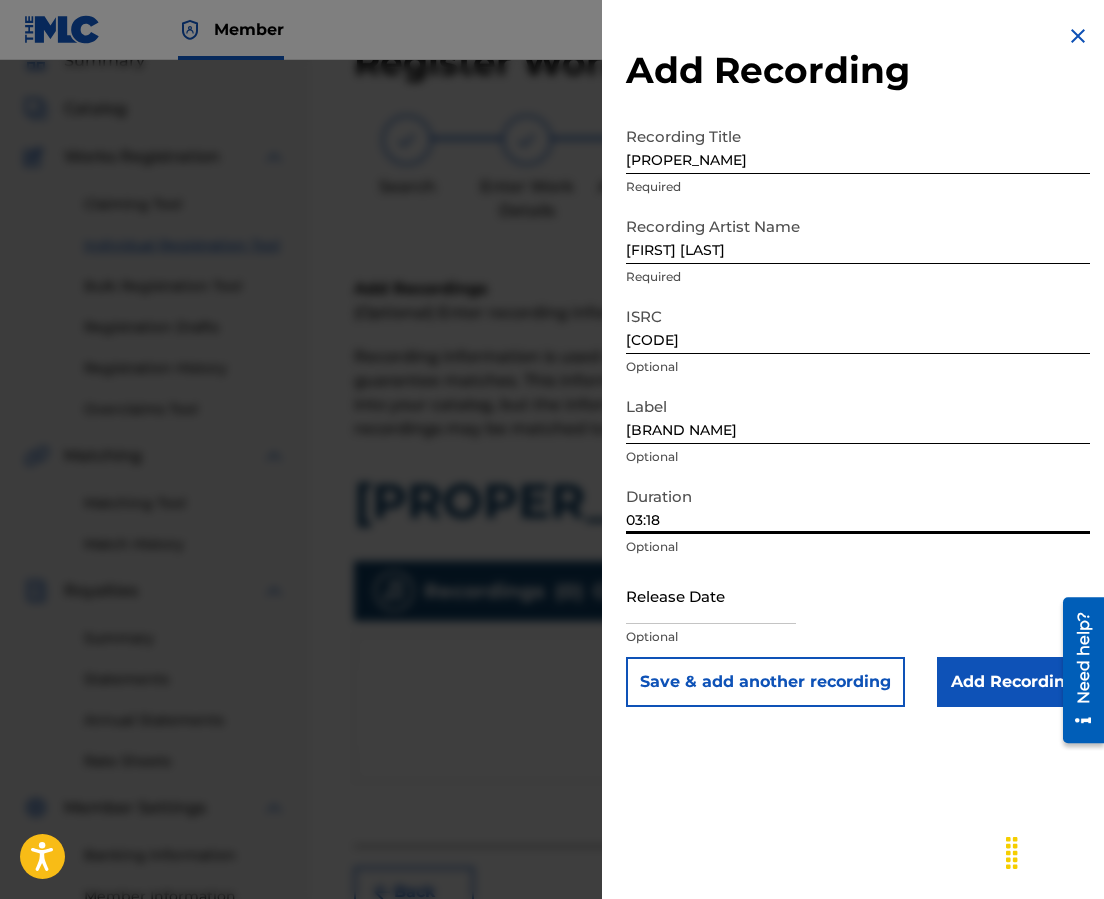 click at bounding box center (711, 595) 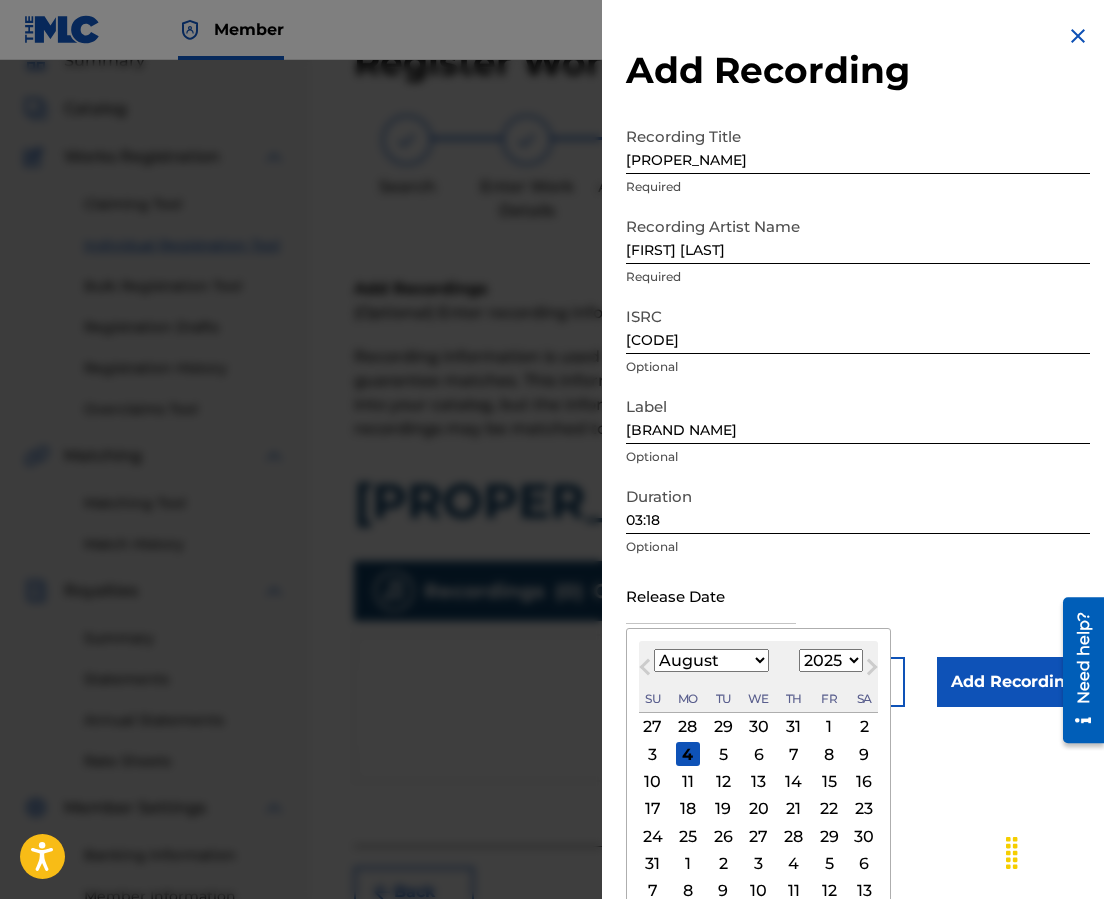click on "Next Month" at bounding box center [872, 671] 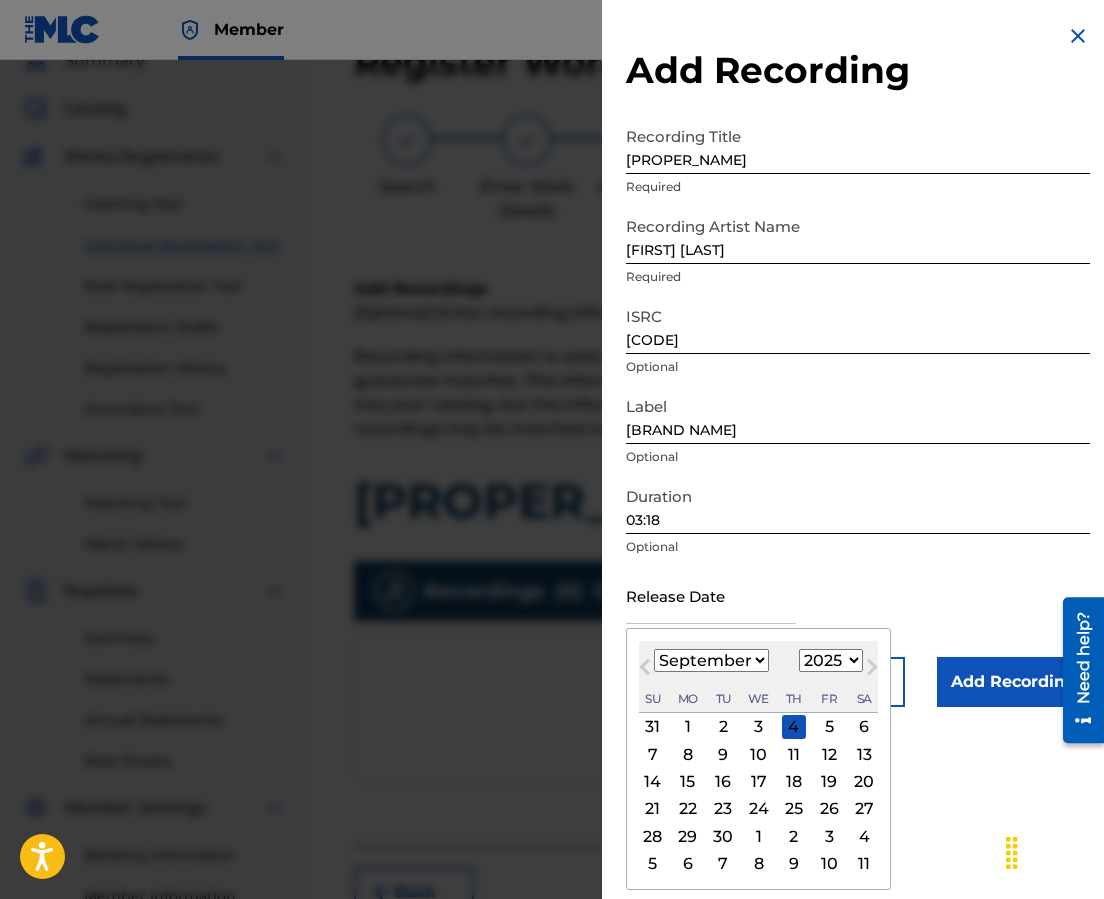 click on "January February March April May June July August September October November December" at bounding box center [711, 660] 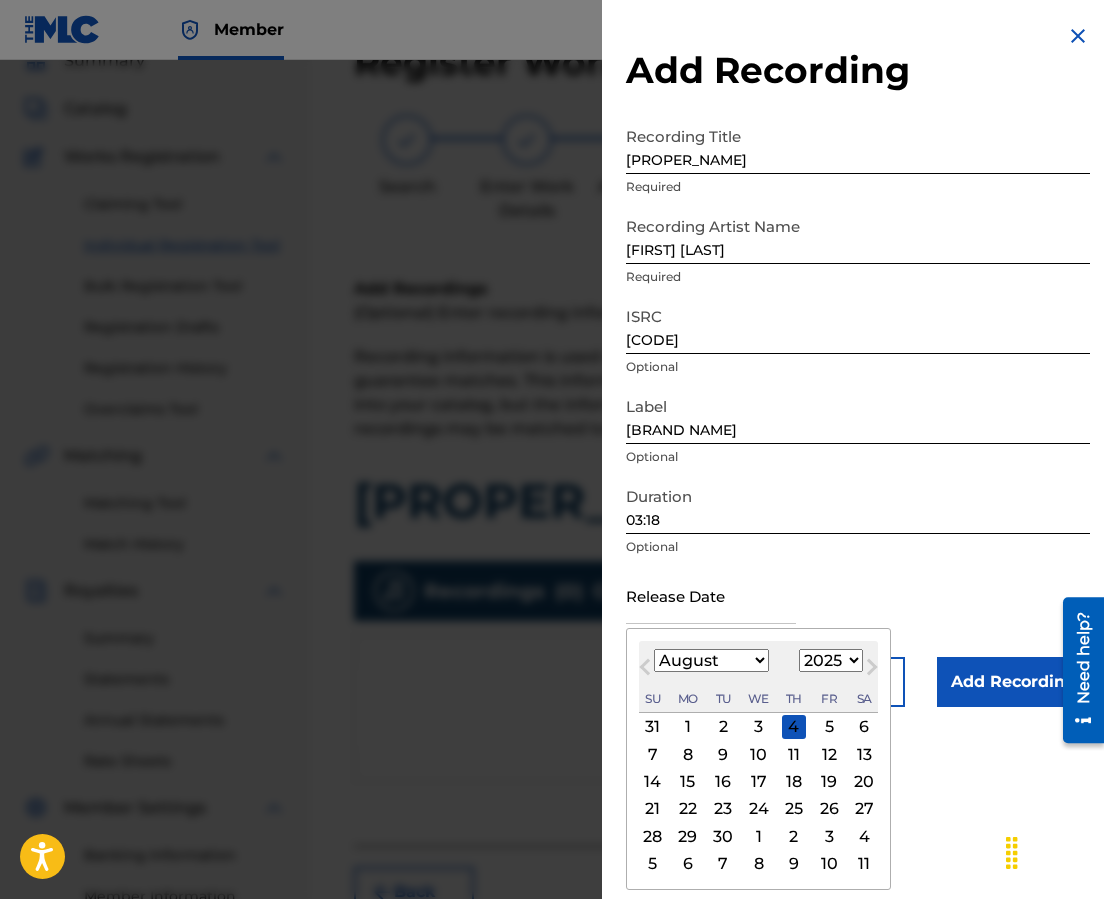 click on "January February March April May June July August September October November December" at bounding box center [711, 660] 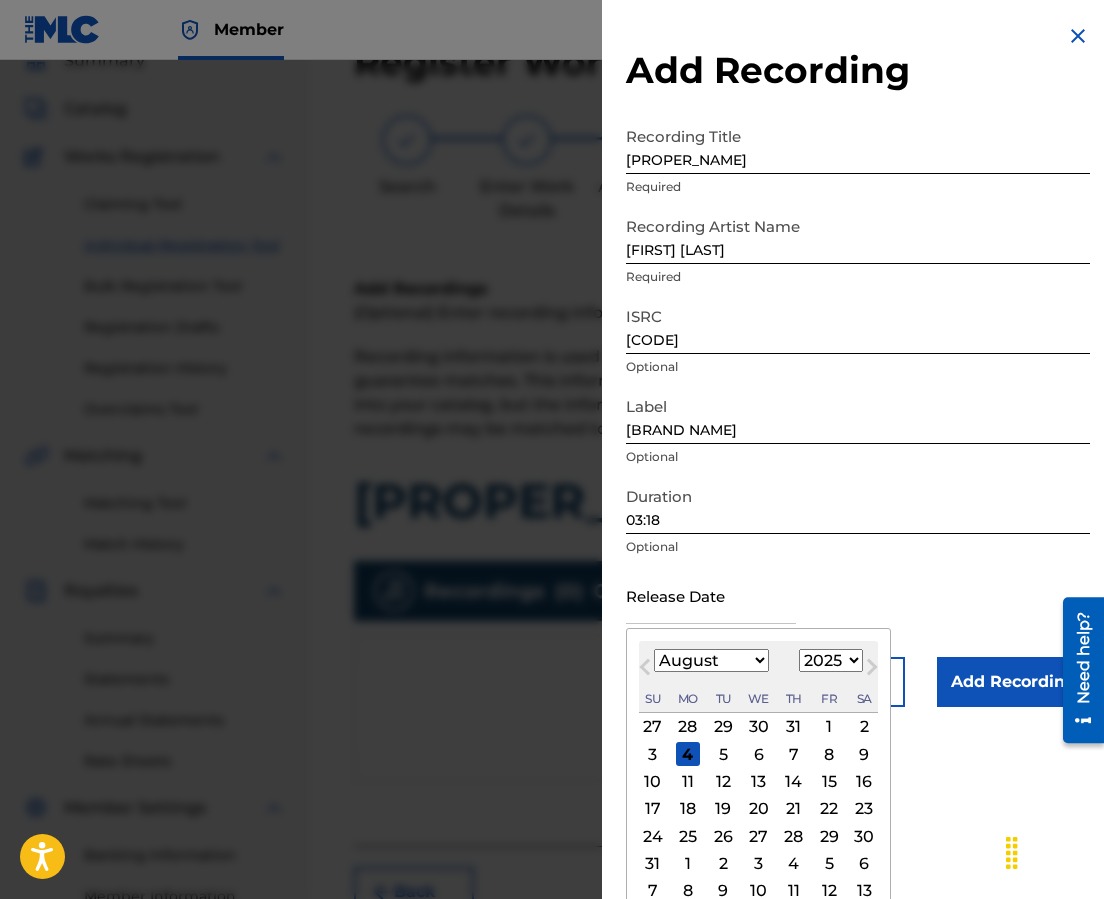 click on "1" at bounding box center (829, 727) 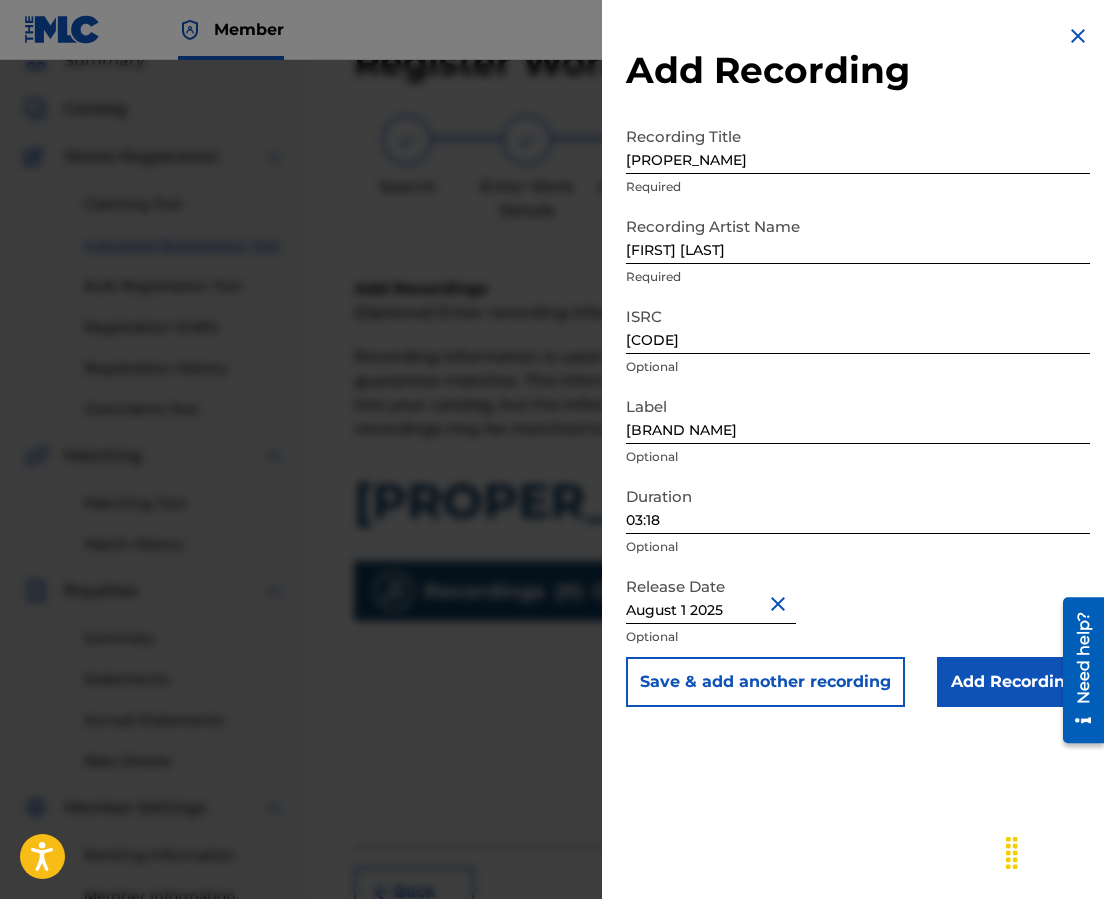 click on "Add Recording" at bounding box center (1013, 682) 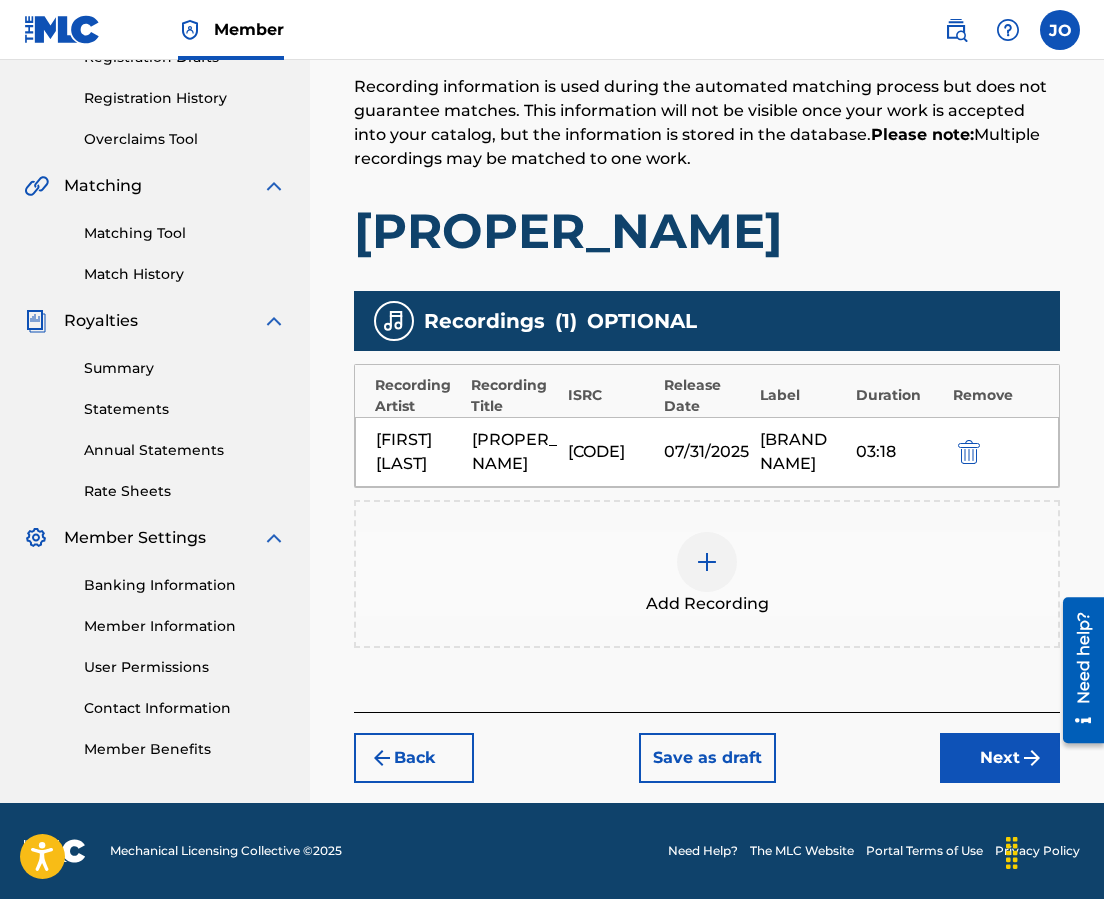 click on "Next" at bounding box center (1000, 758) 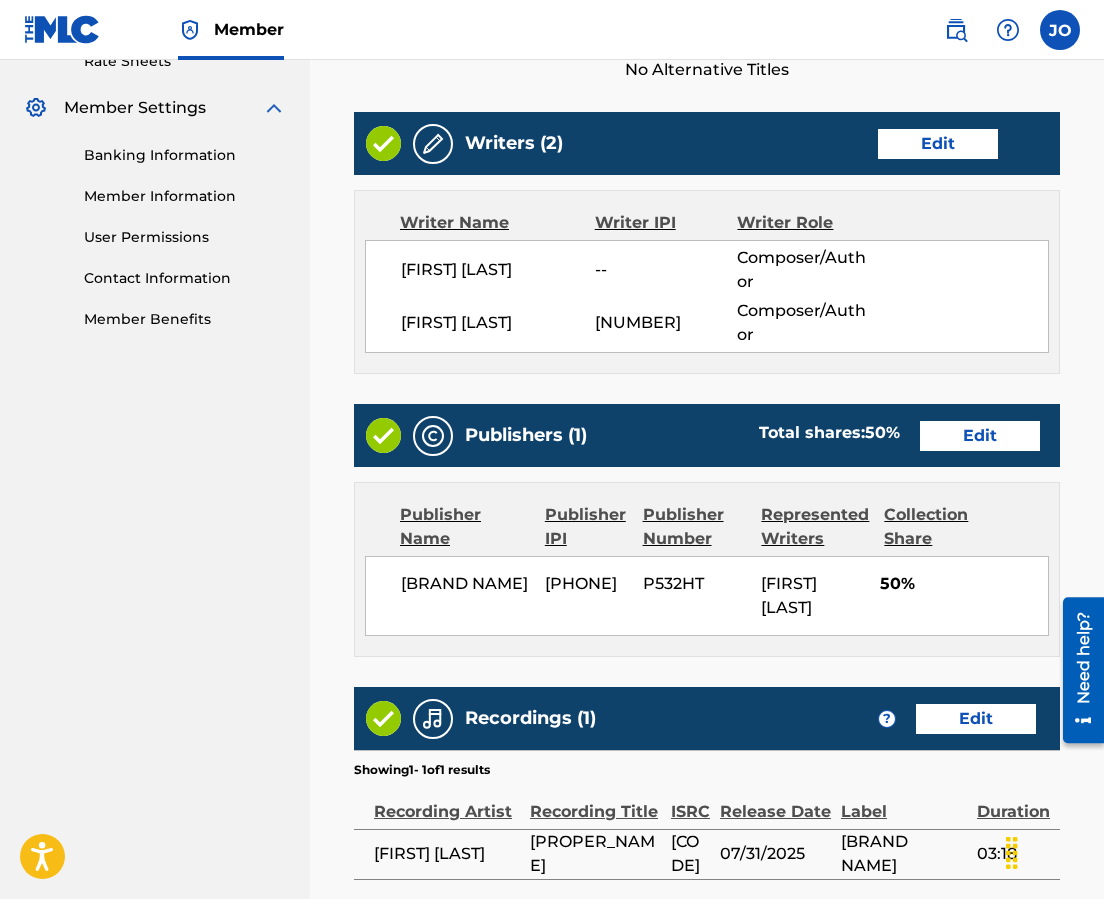 scroll, scrollTop: 1059, scrollLeft: 0, axis: vertical 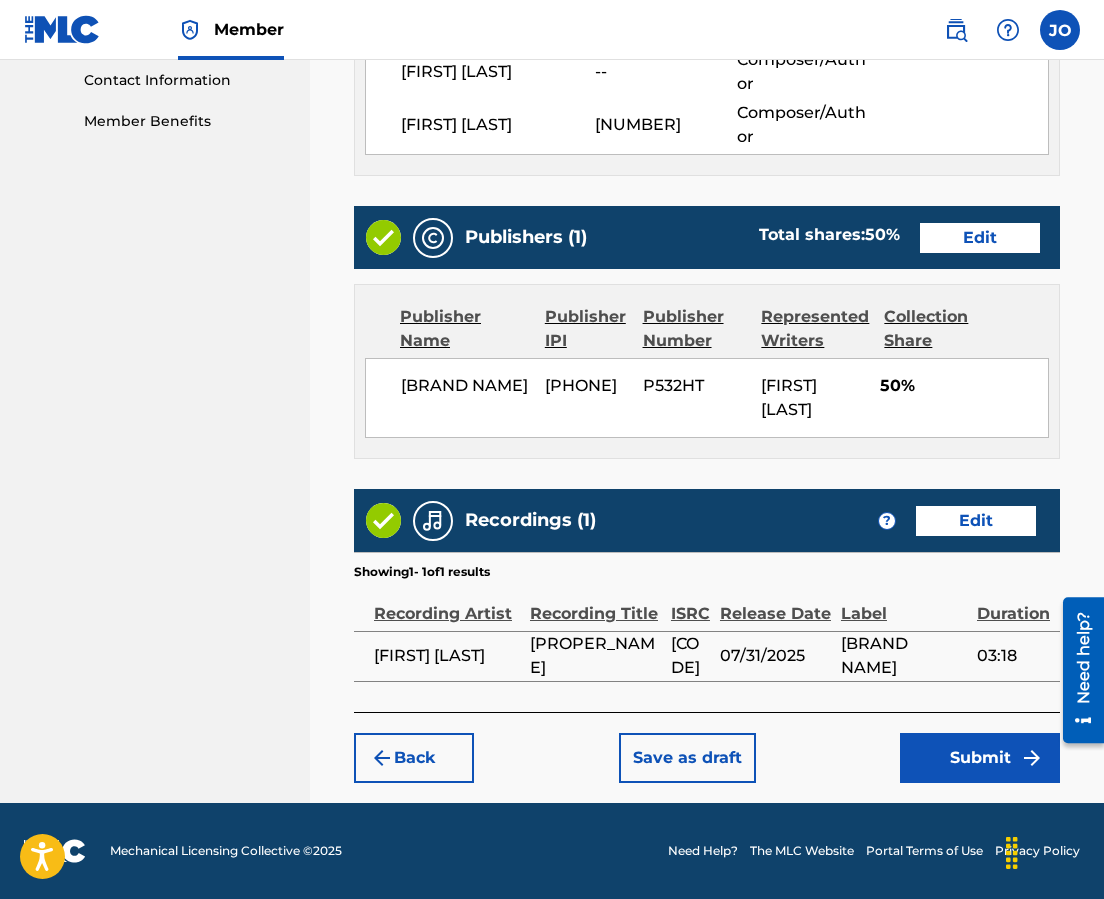 click on "Submit" at bounding box center [980, 758] 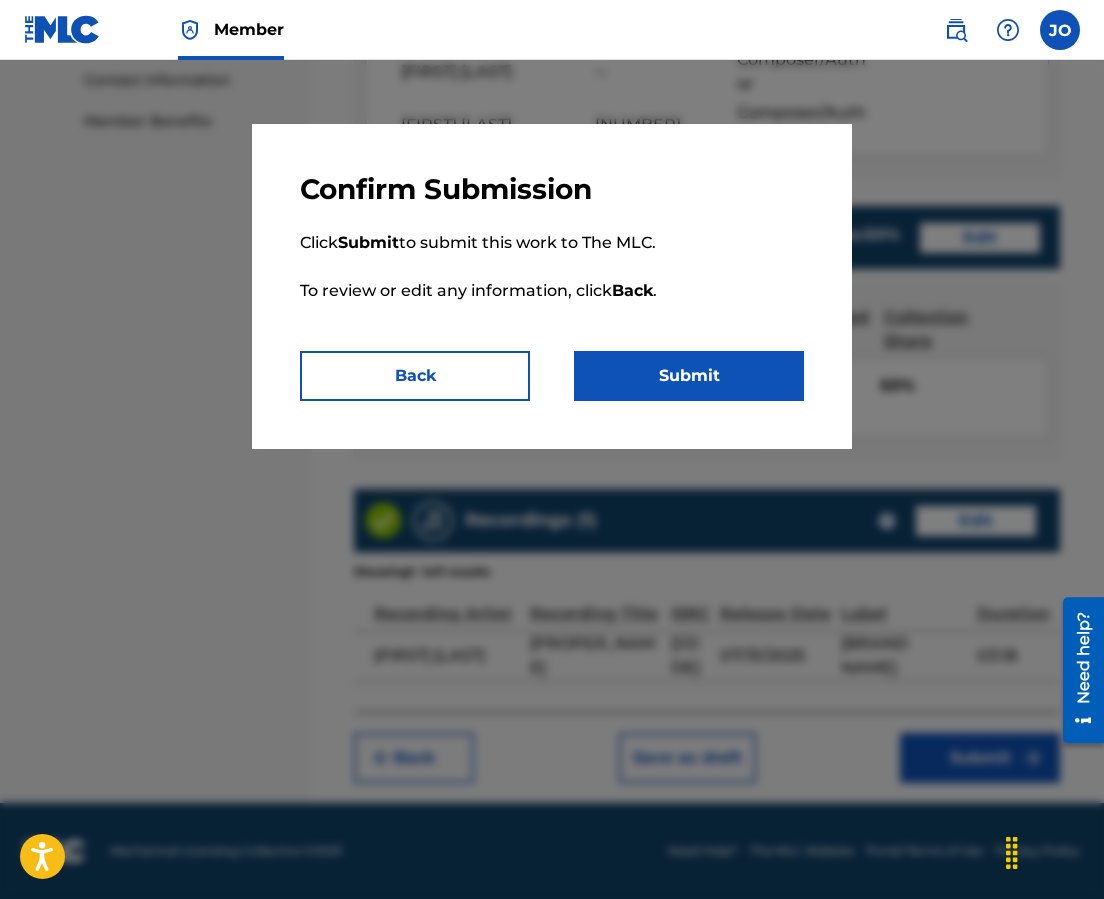 click on "Submit" at bounding box center [689, 376] 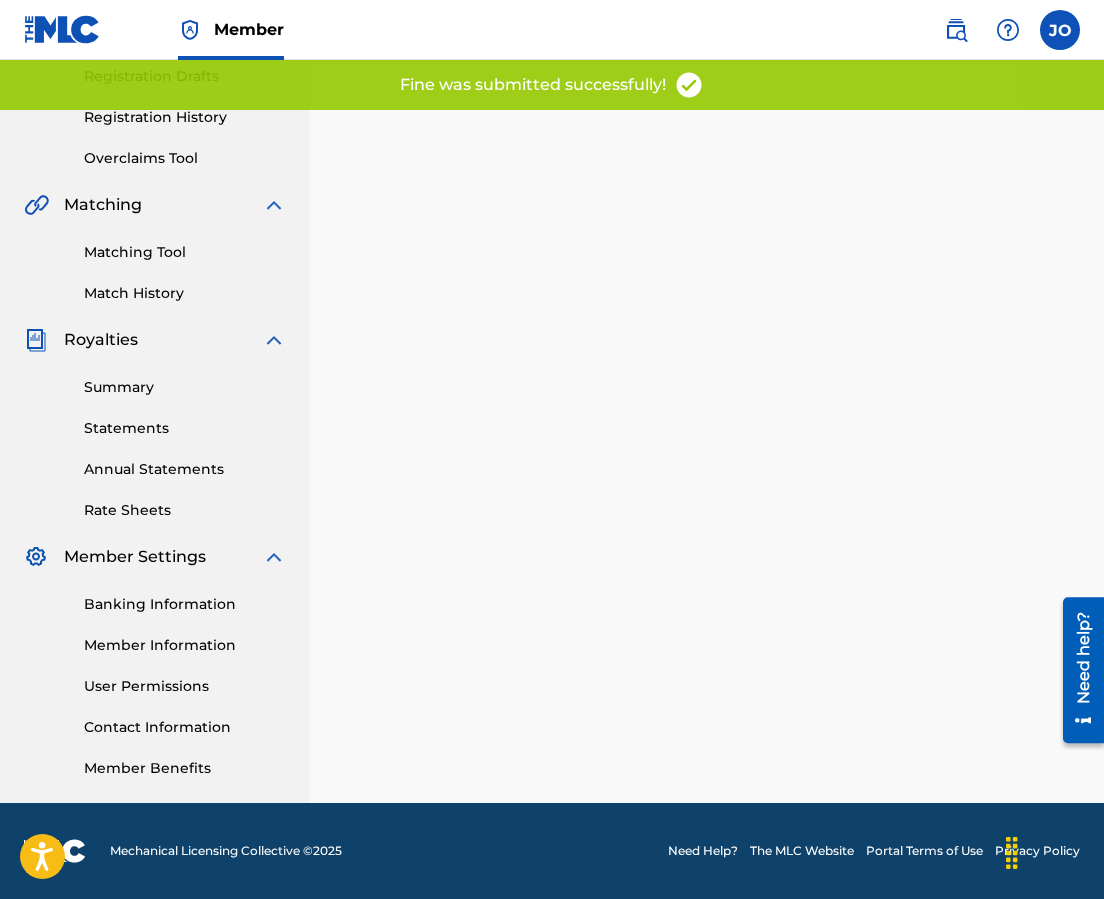 scroll, scrollTop: 0, scrollLeft: 0, axis: both 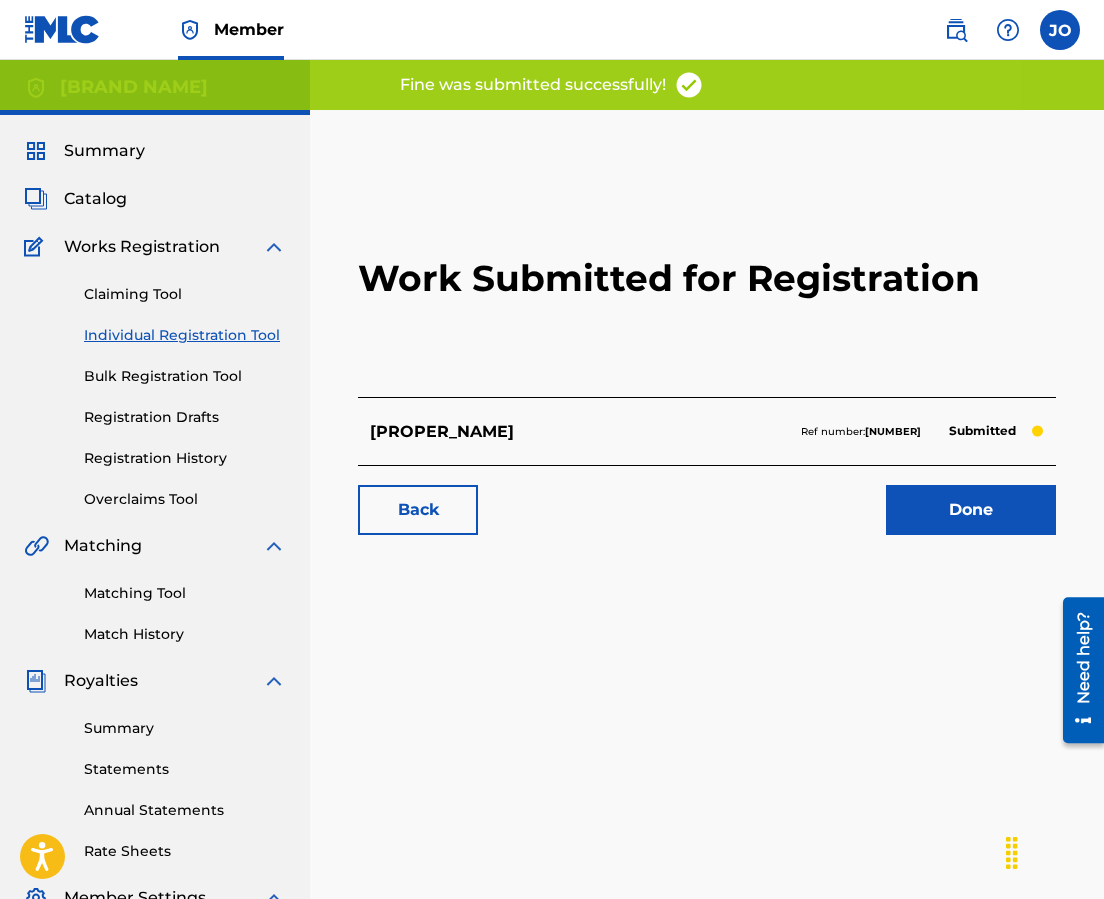 click on "Done" at bounding box center (971, 510) 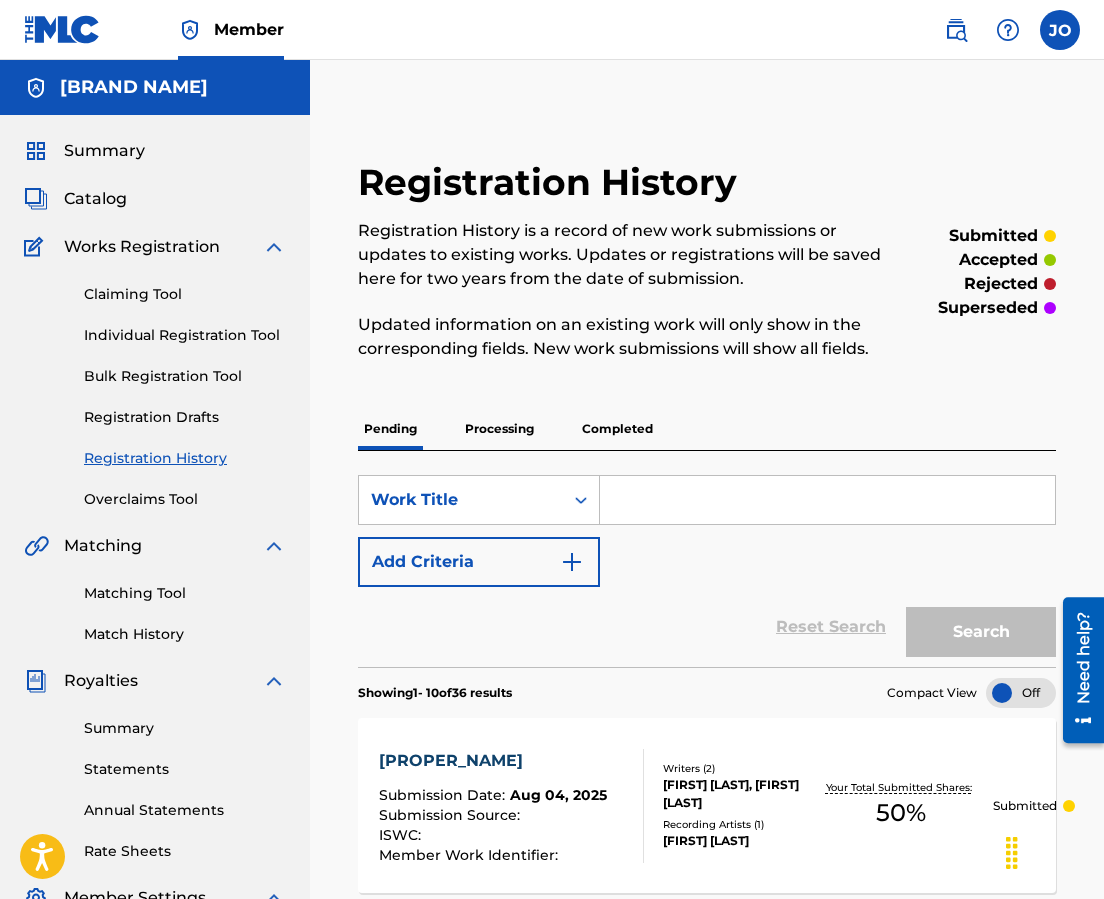click on "Individual Registration Tool" at bounding box center (185, 335) 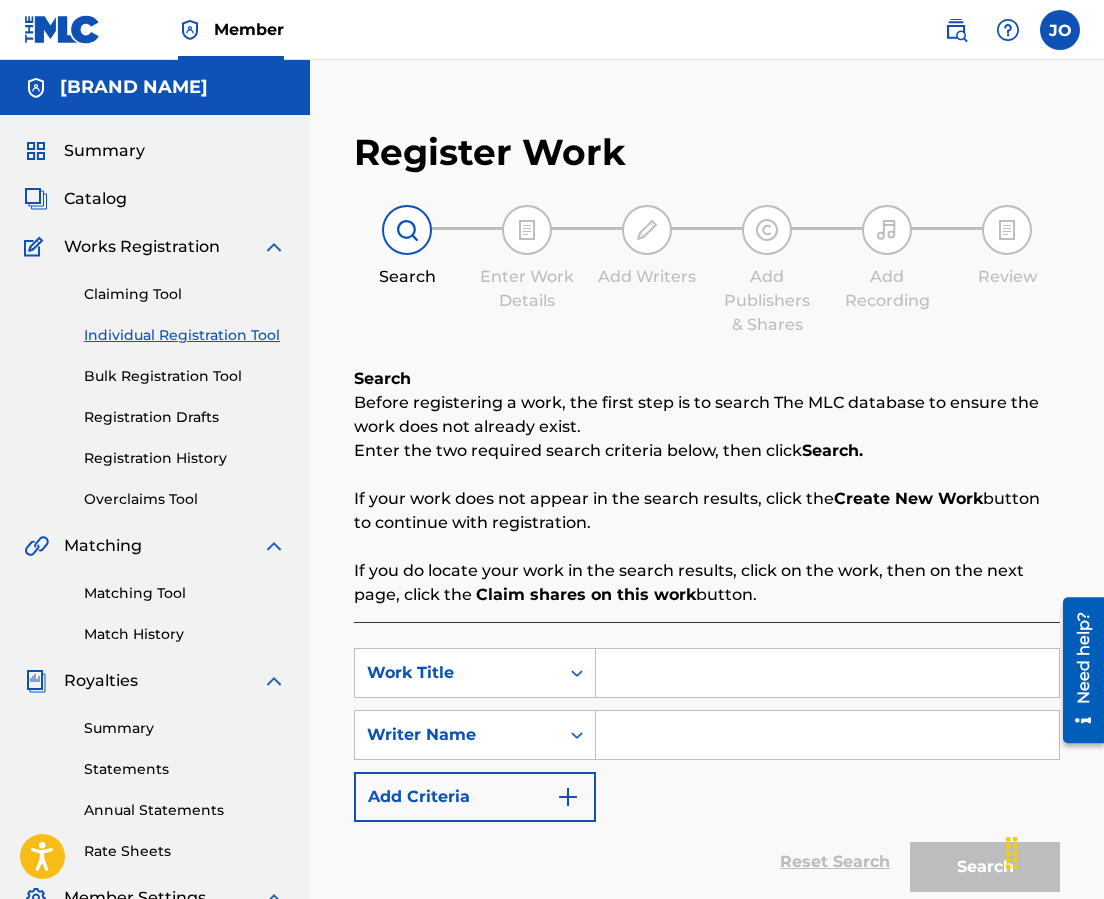 click at bounding box center [827, 673] 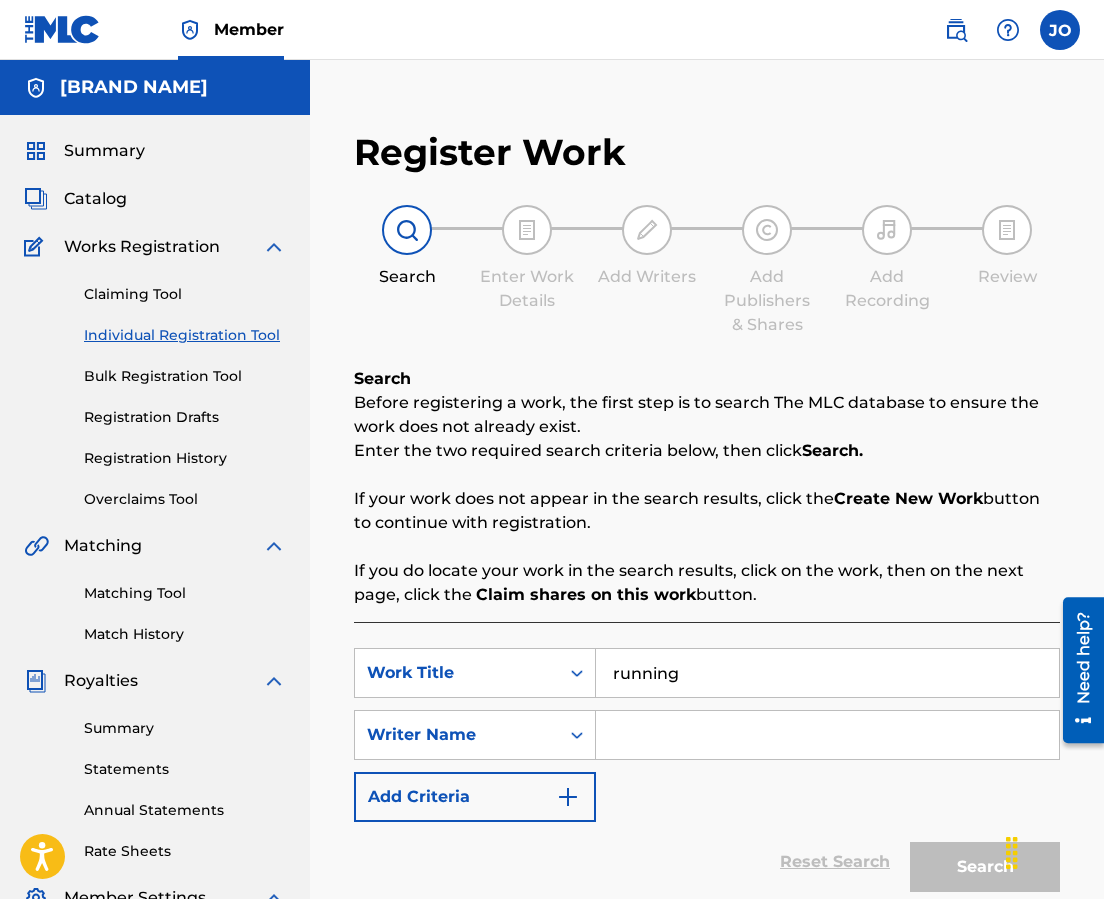click at bounding box center [827, 735] 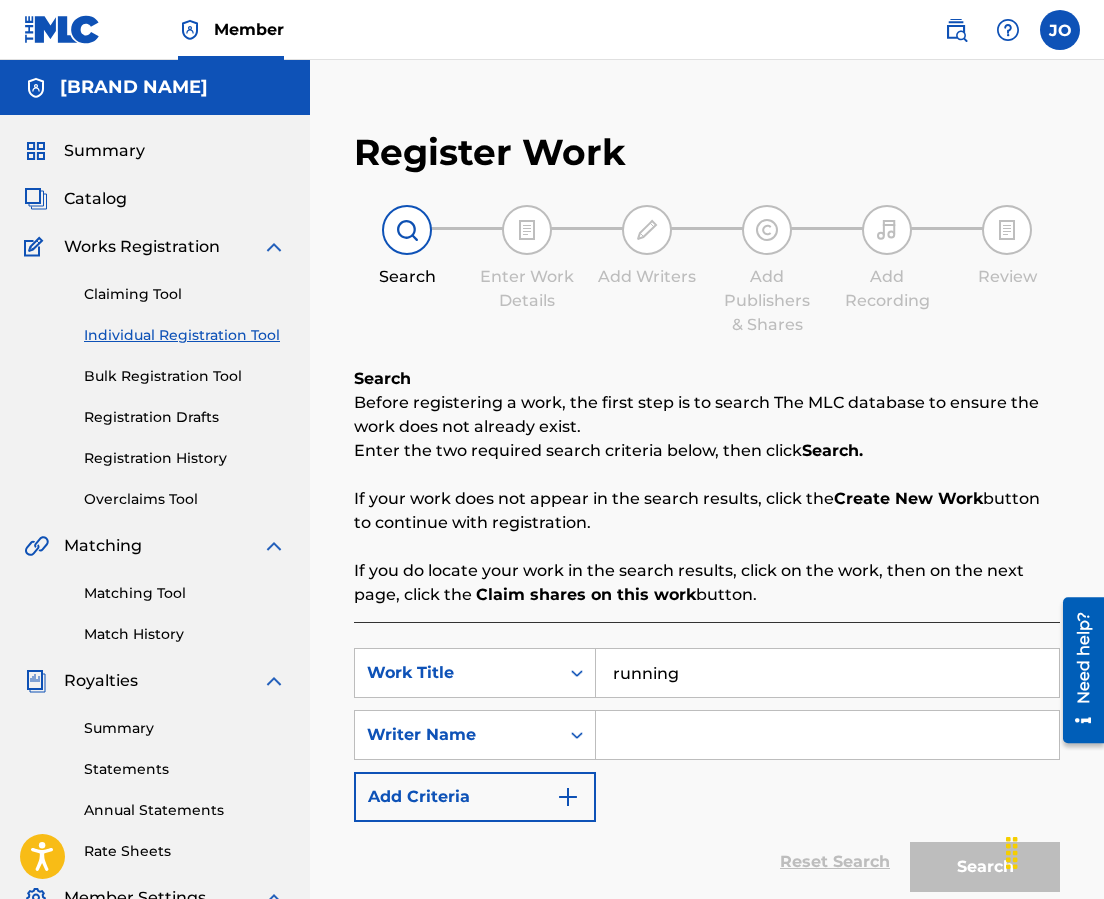click at bounding box center [827, 735] 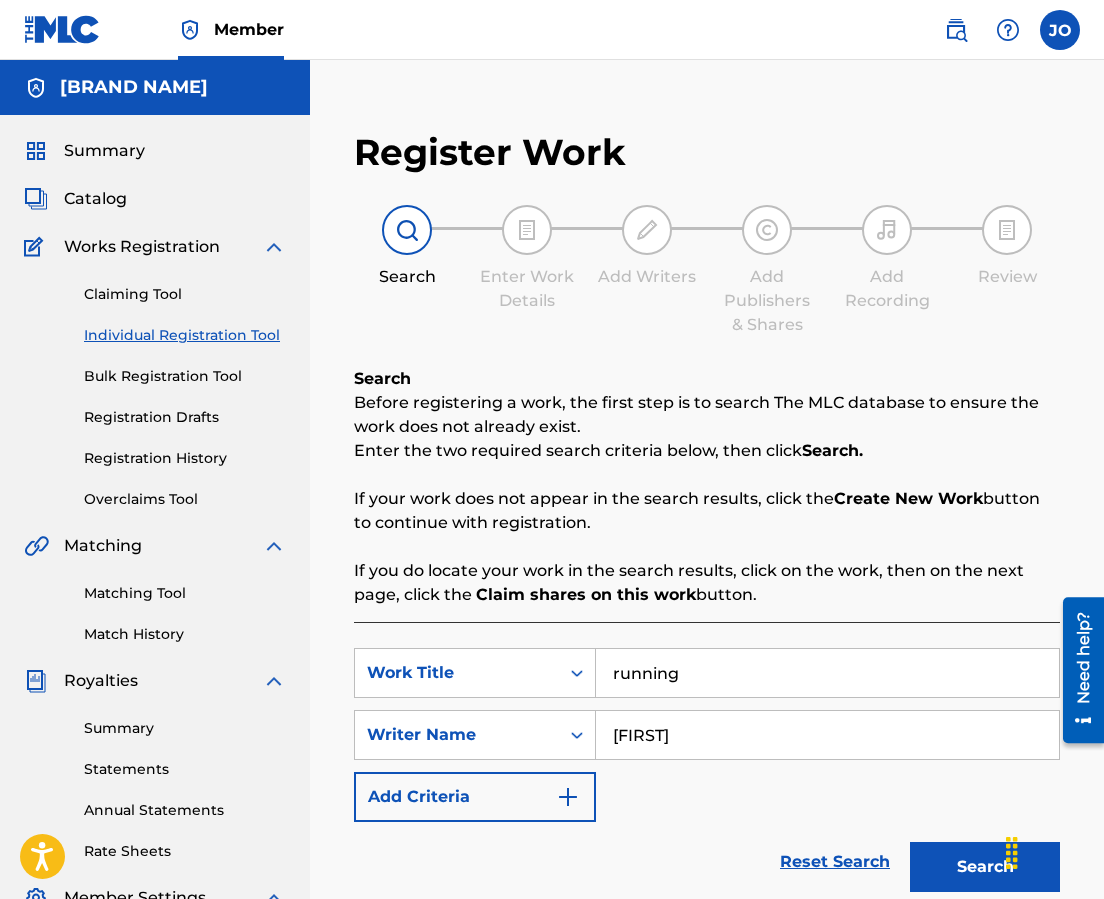 click on "Search" at bounding box center [985, 867] 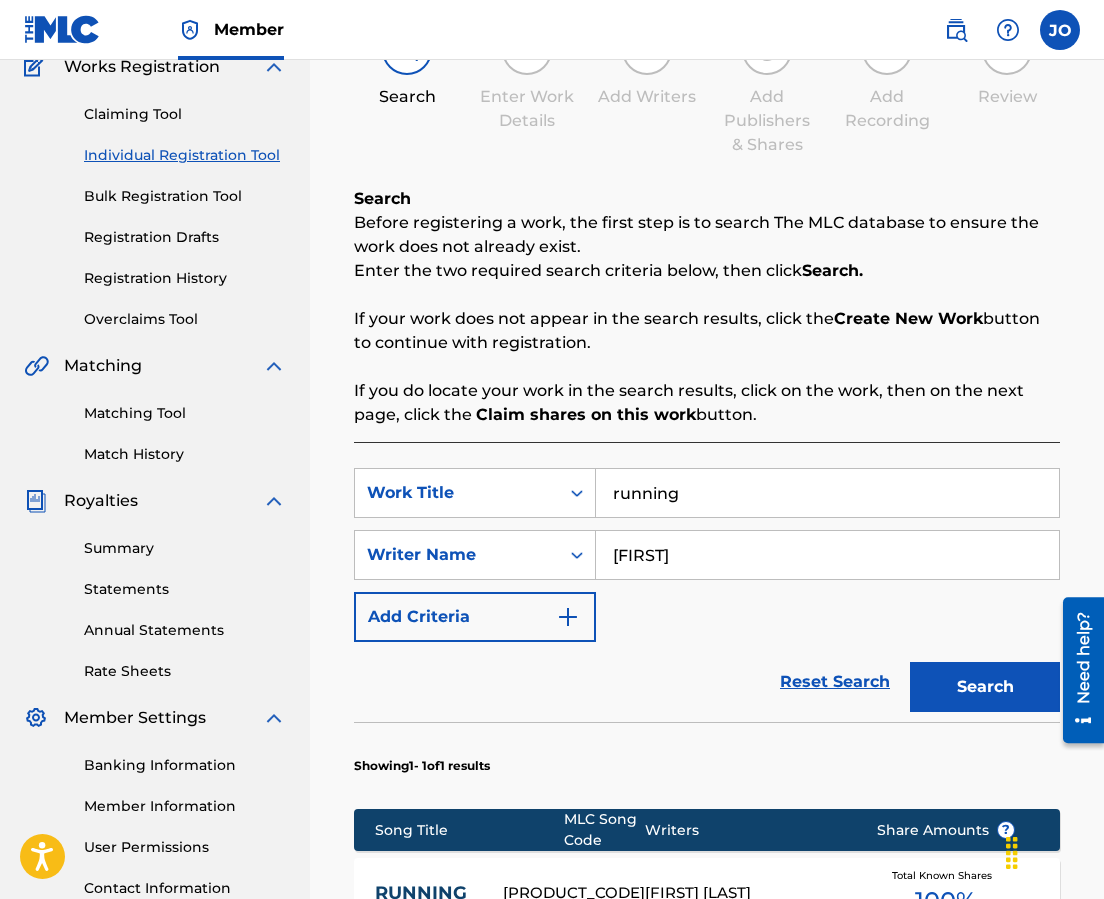 scroll, scrollTop: 0, scrollLeft: 0, axis: both 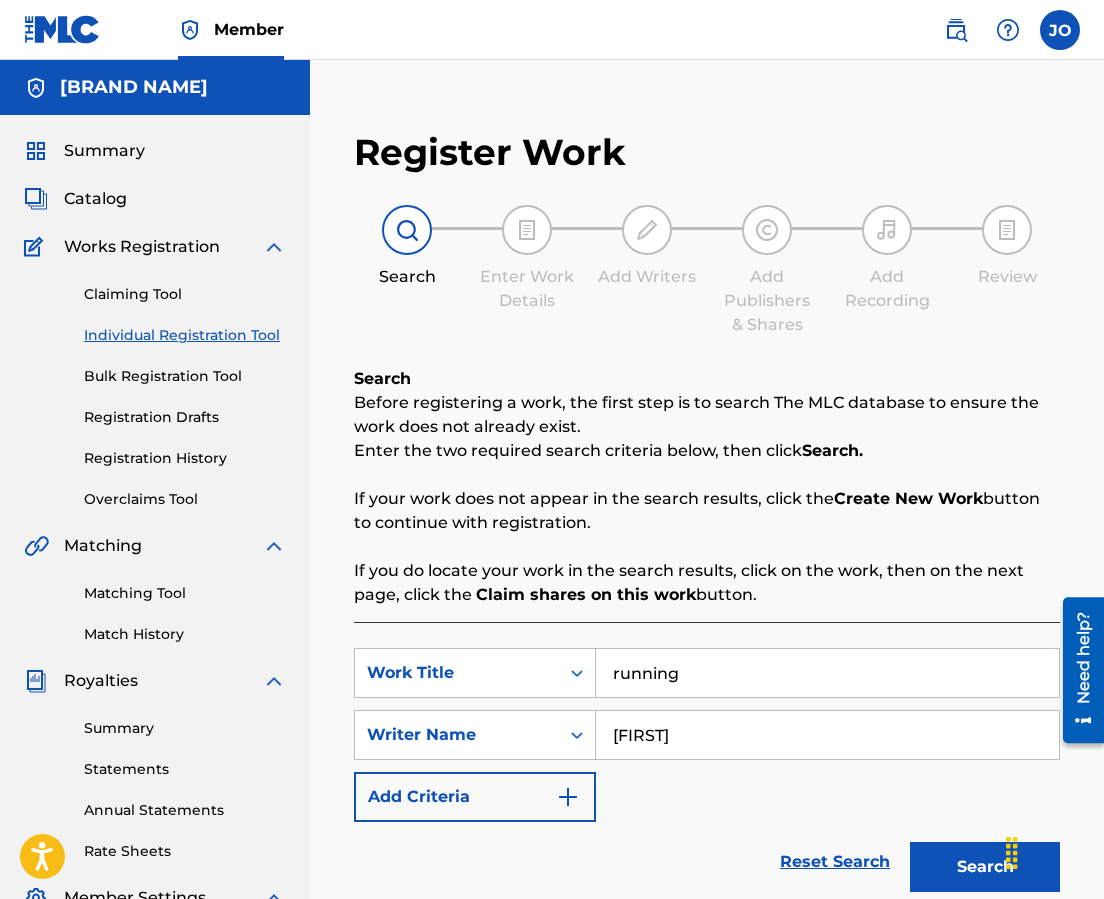 click on "Search Enter Work Details Add Writers Add Publishers & Shares Add Recording Review" at bounding box center [707, 271] 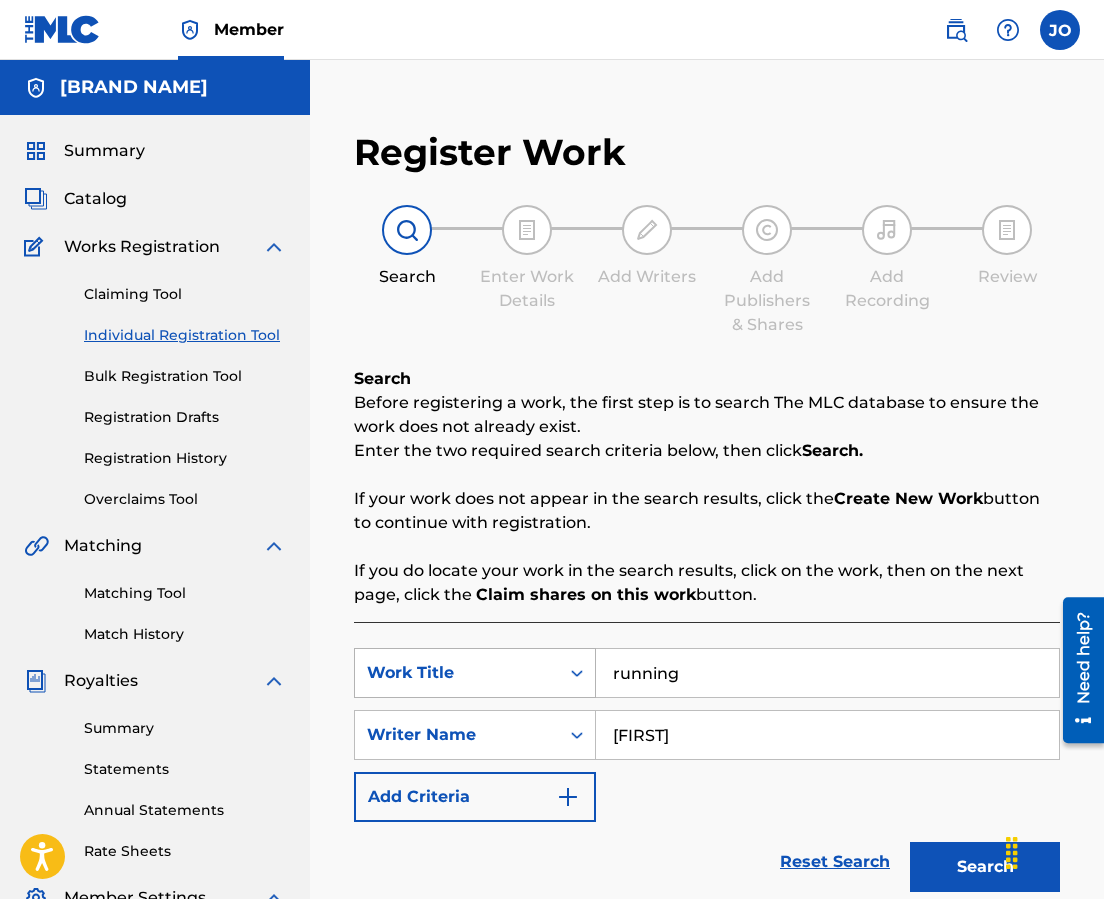 drag, startPoint x: 708, startPoint y: 680, endPoint x: 509, endPoint y: 660, distance: 200.0025 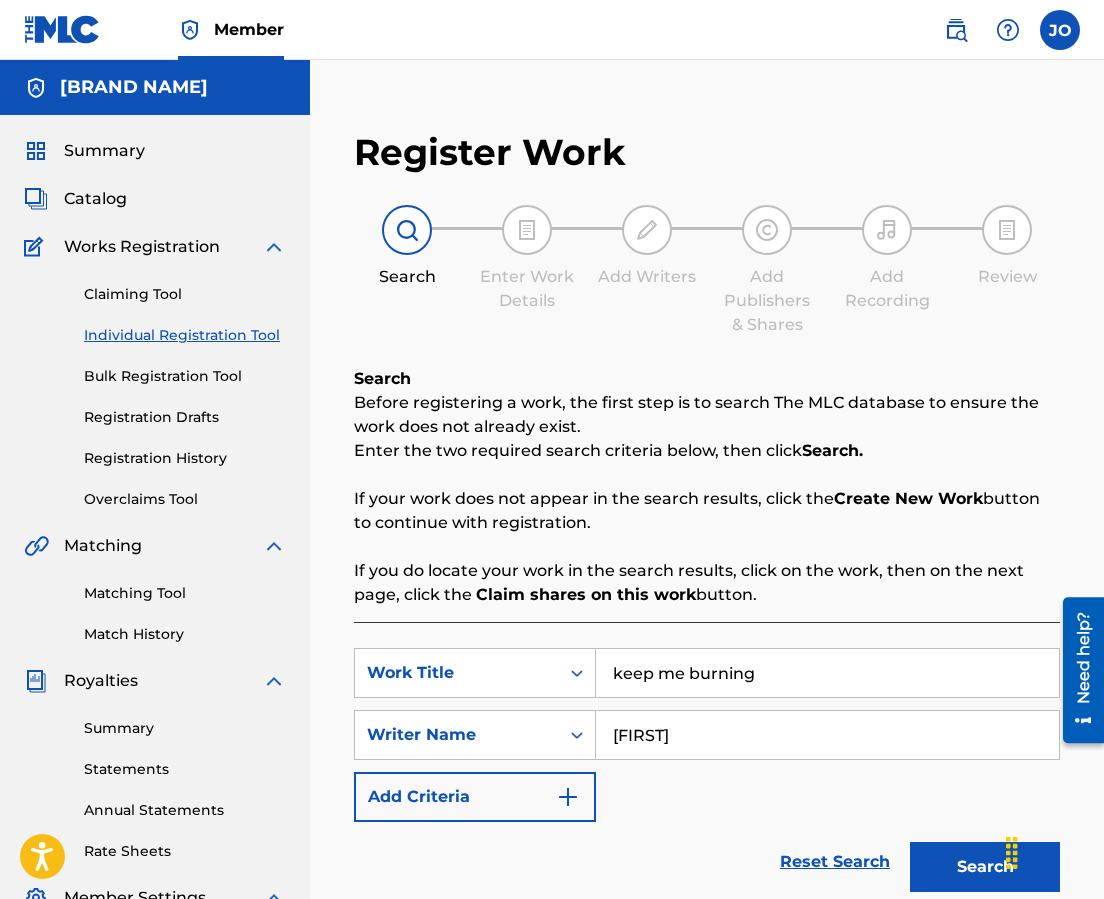 click on "Search" at bounding box center (985, 867) 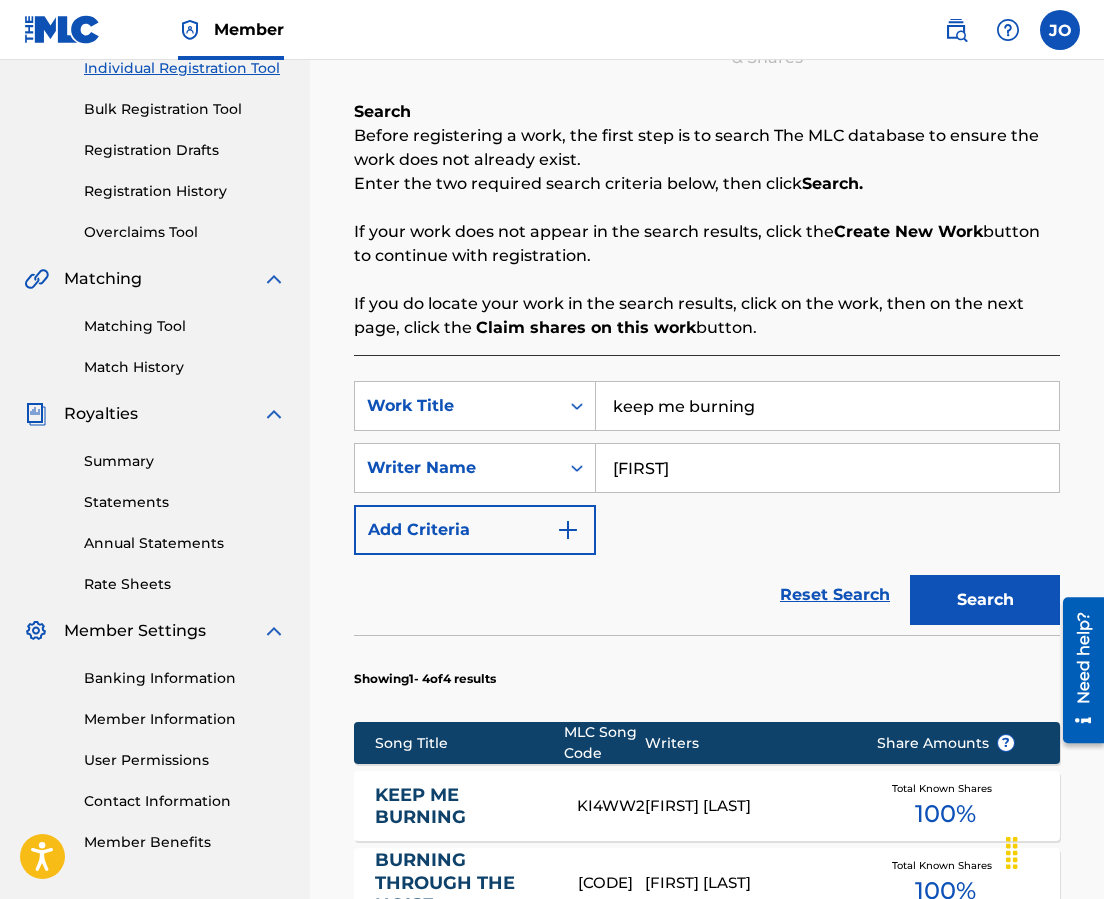 scroll, scrollTop: 400, scrollLeft: 0, axis: vertical 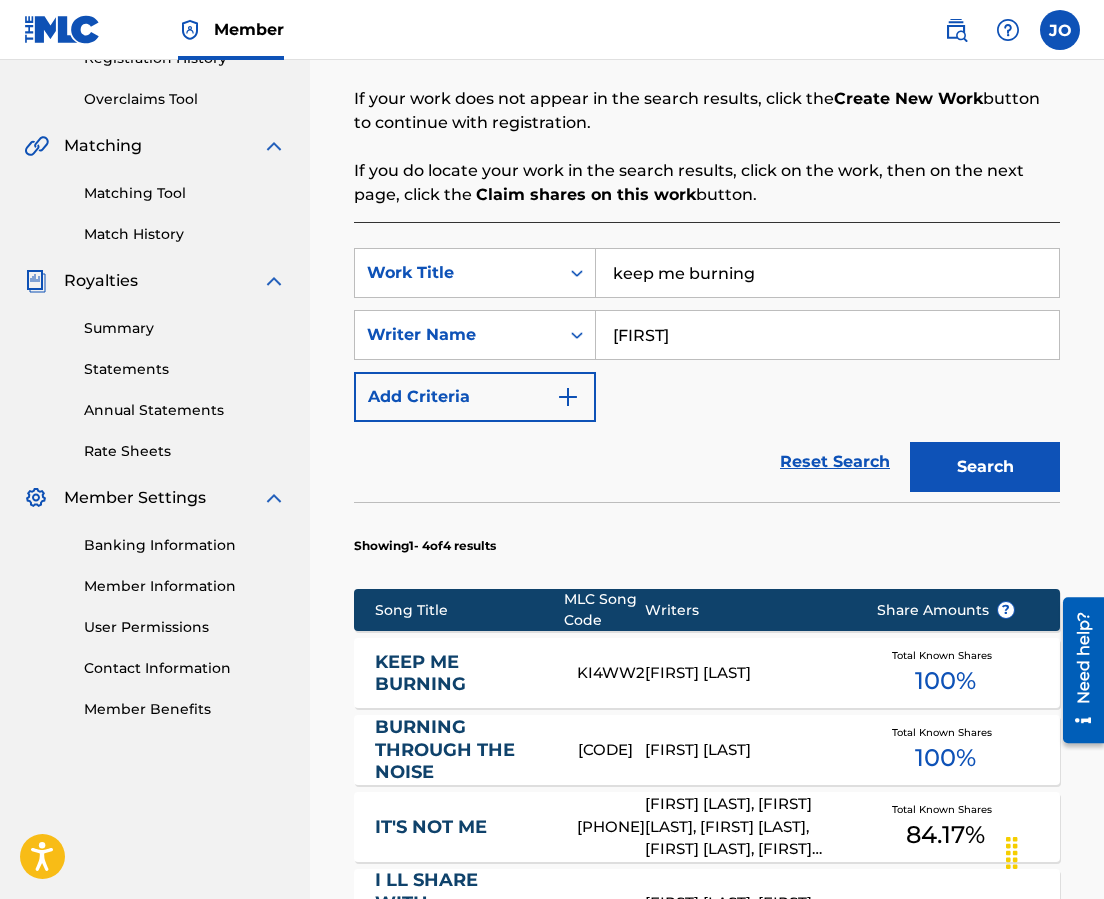 click on "[FIRST] [LAST]" at bounding box center [745, 673] 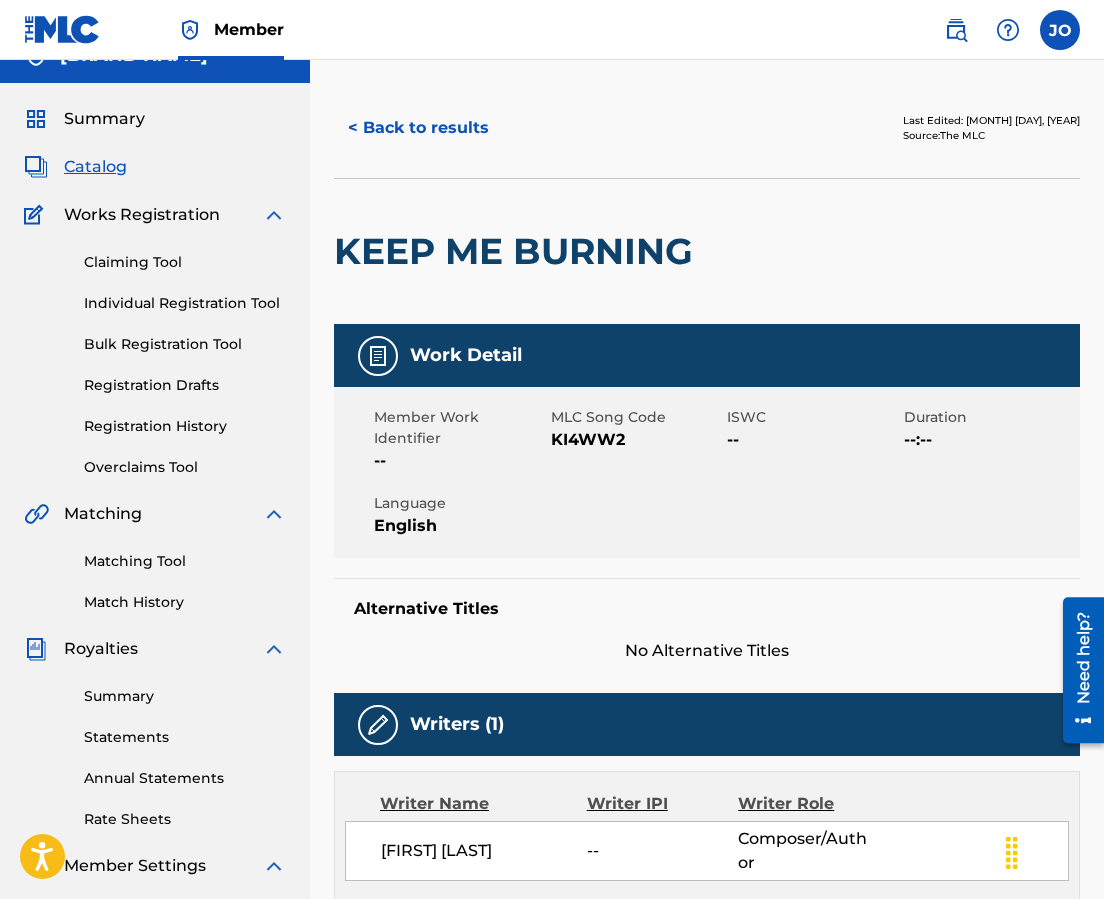 scroll, scrollTop: 0, scrollLeft: 0, axis: both 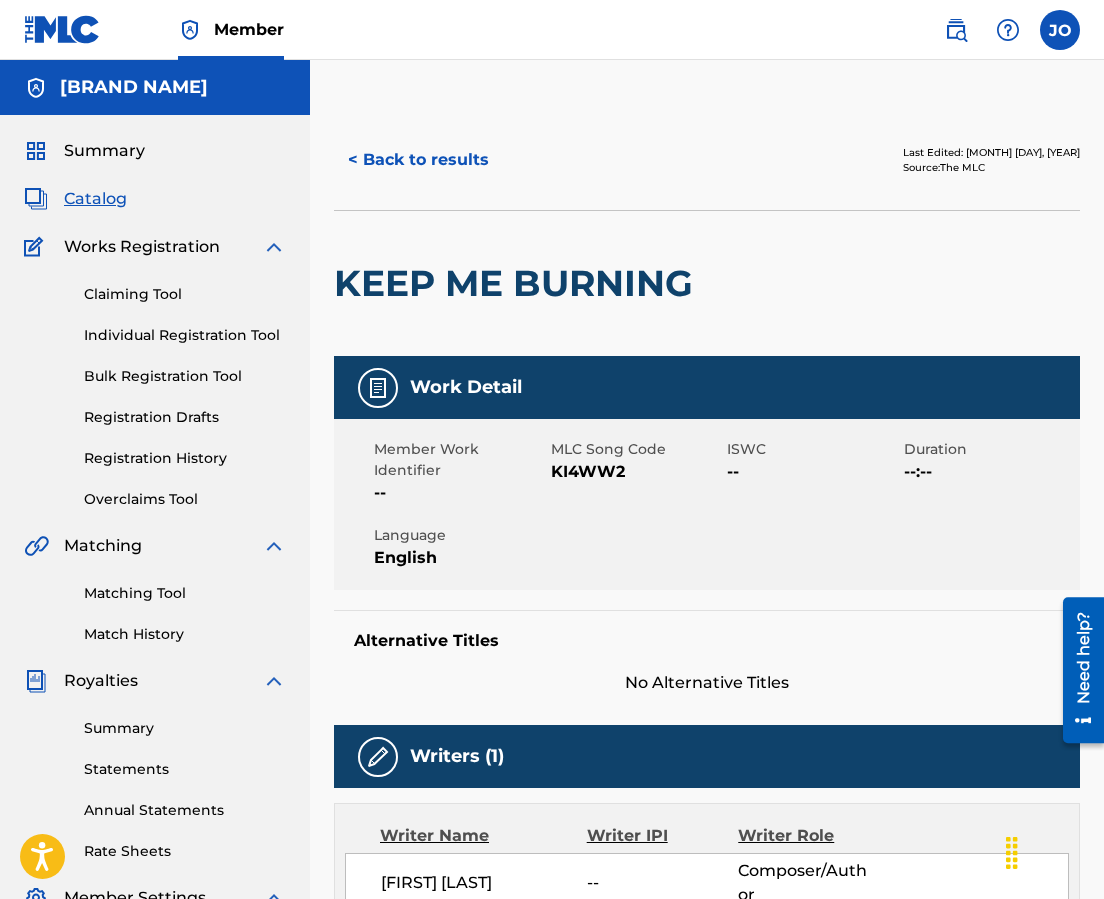 click on "< Back to results" at bounding box center (418, 160) 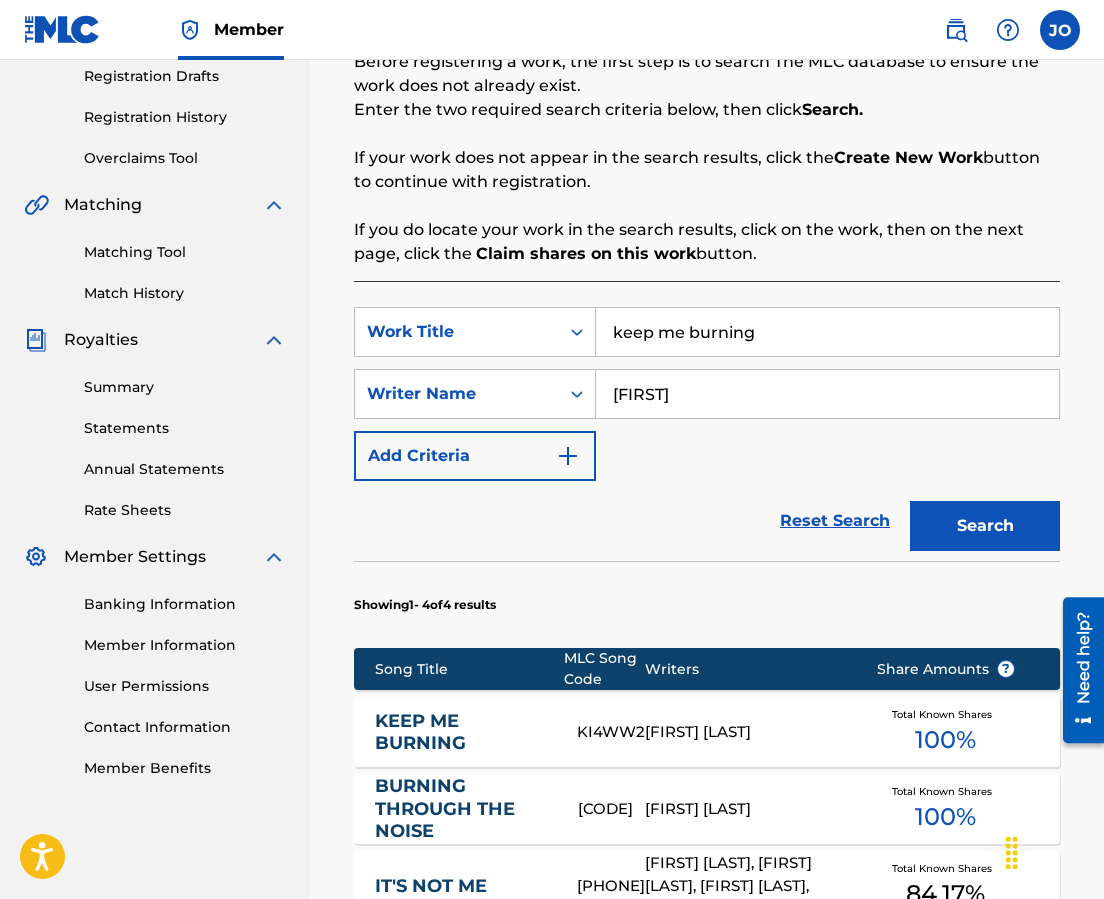 drag, startPoint x: 796, startPoint y: 339, endPoint x: 600, endPoint y: 329, distance: 196.25494 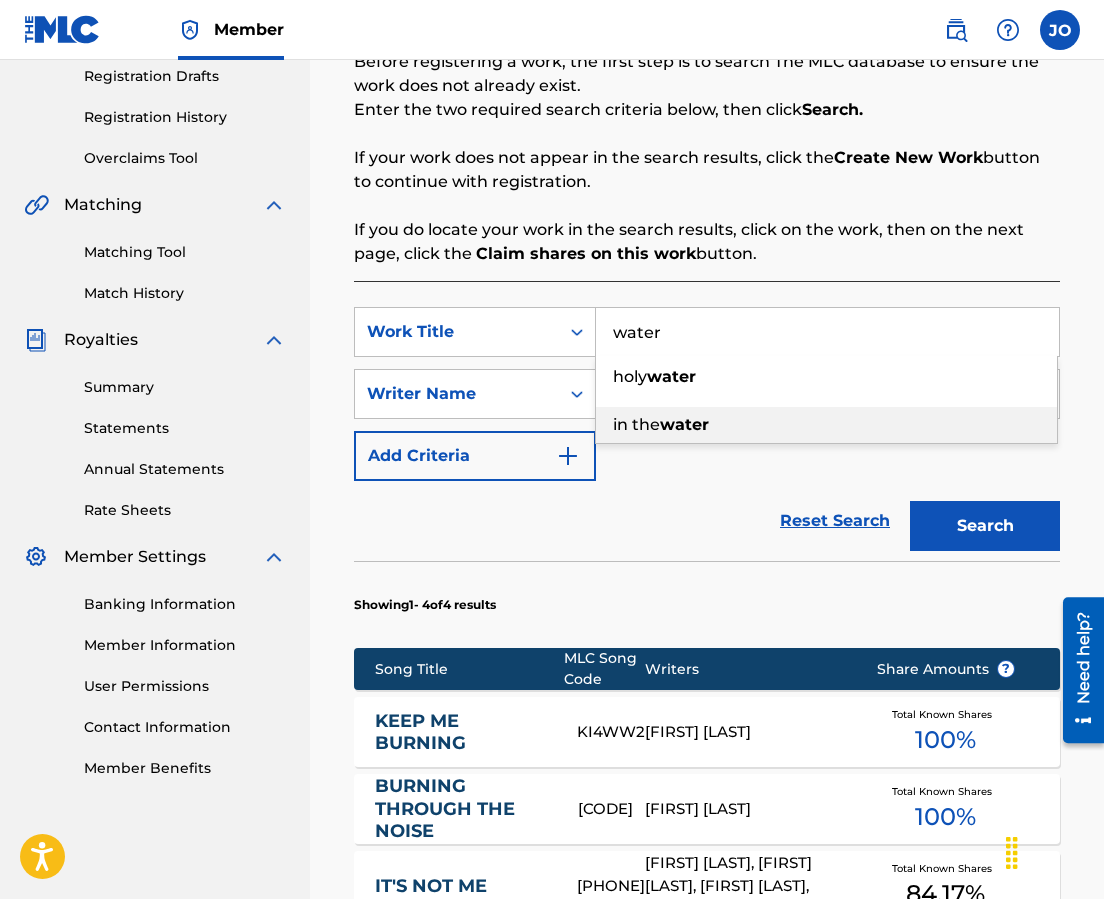 click on "in the  water" at bounding box center [826, 425] 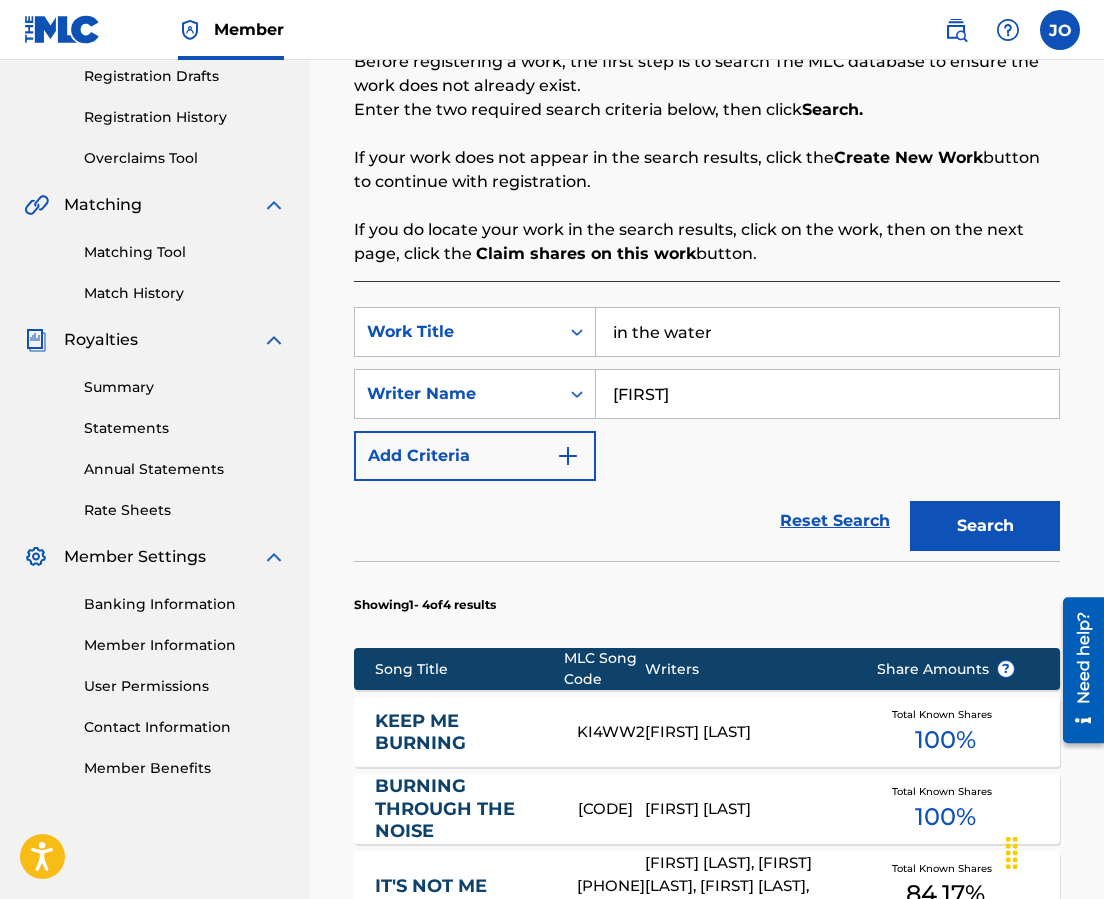 click on "Search" at bounding box center [985, 526] 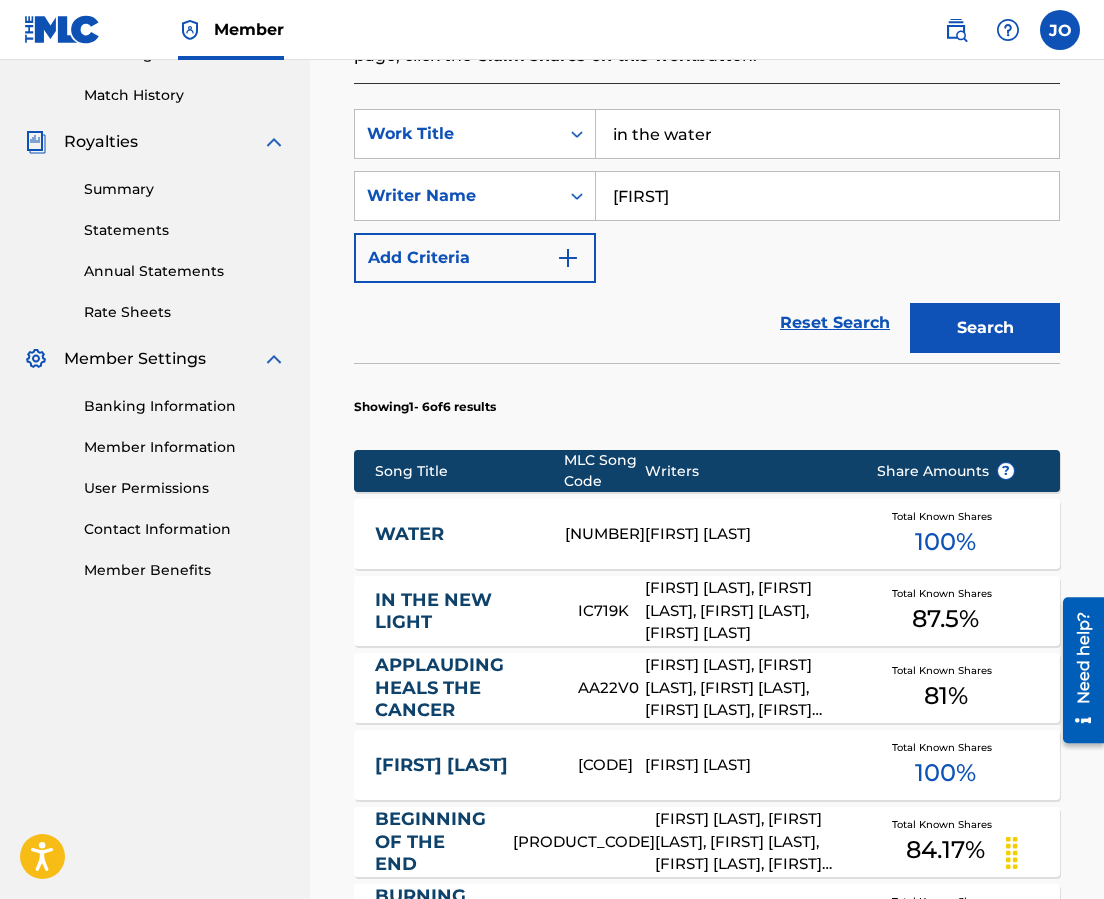scroll, scrollTop: 541, scrollLeft: 0, axis: vertical 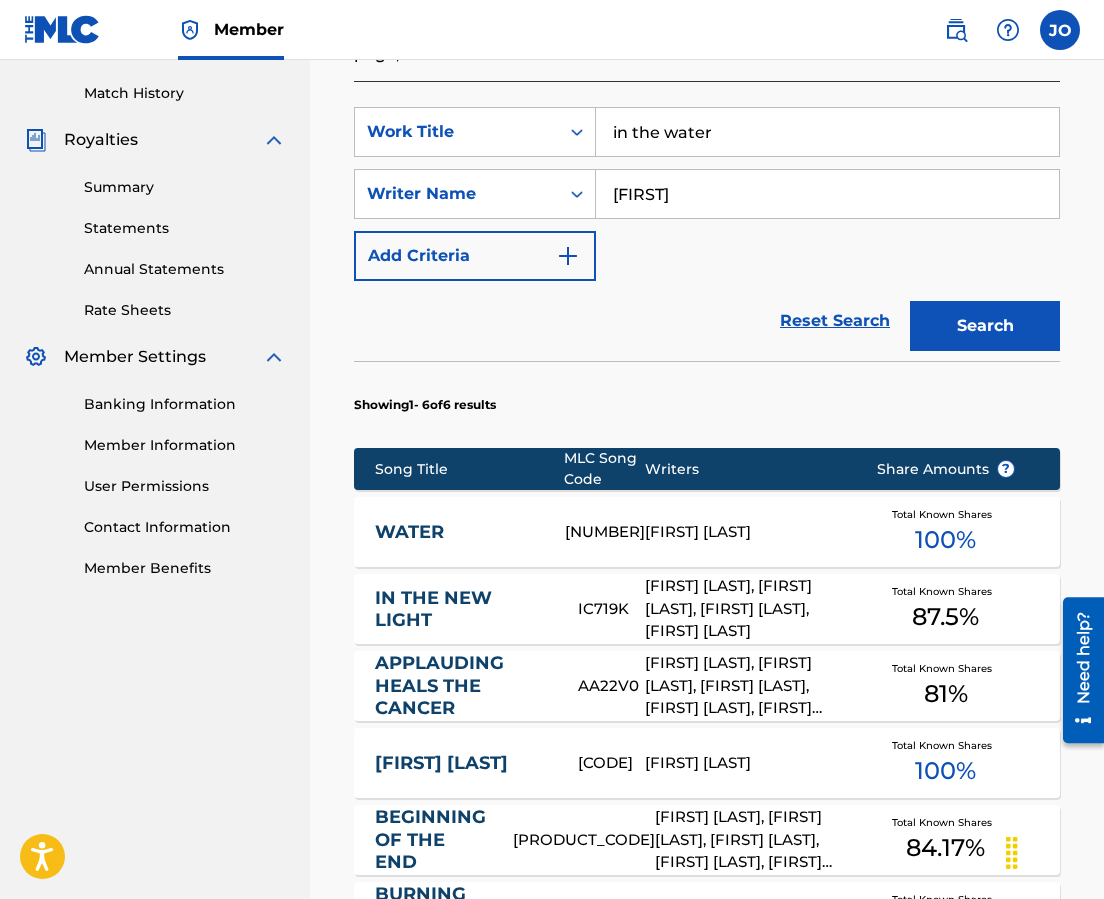 click on "WATER" at bounding box center [456, 532] 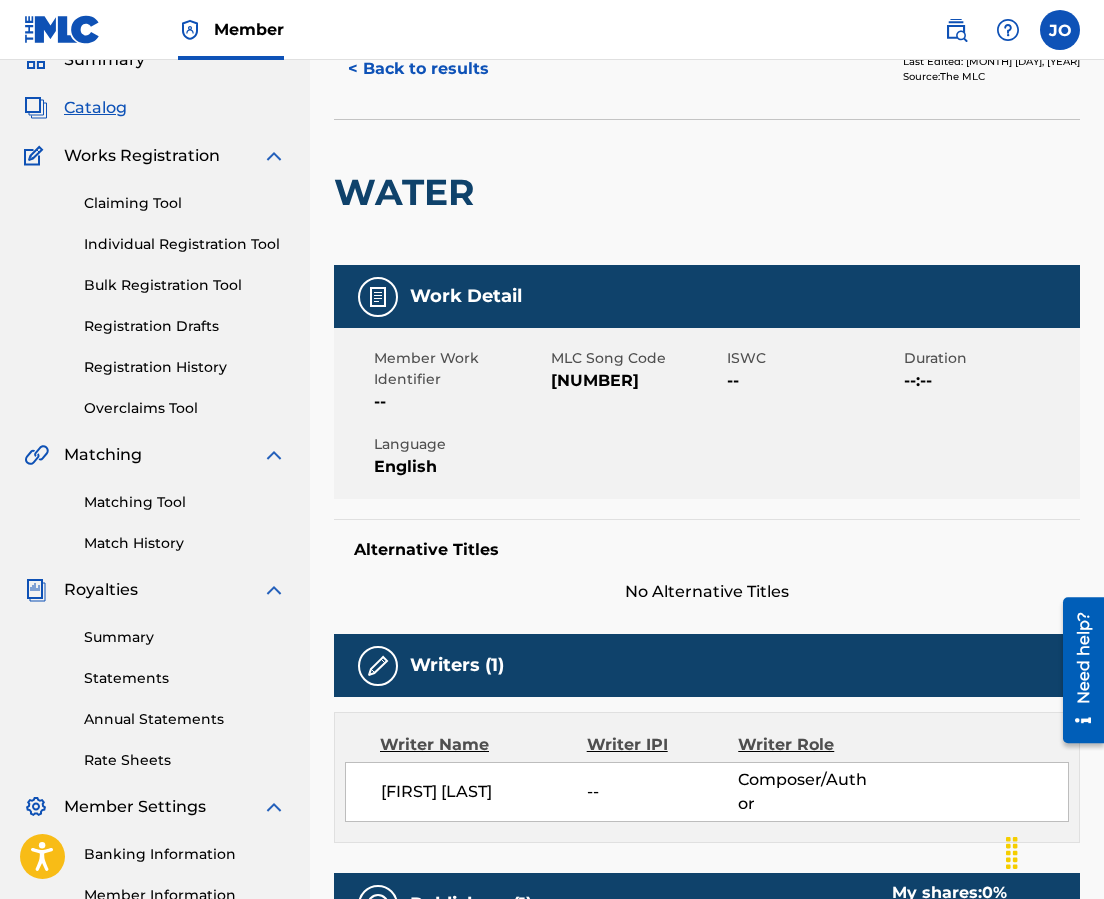 scroll, scrollTop: 0, scrollLeft: 0, axis: both 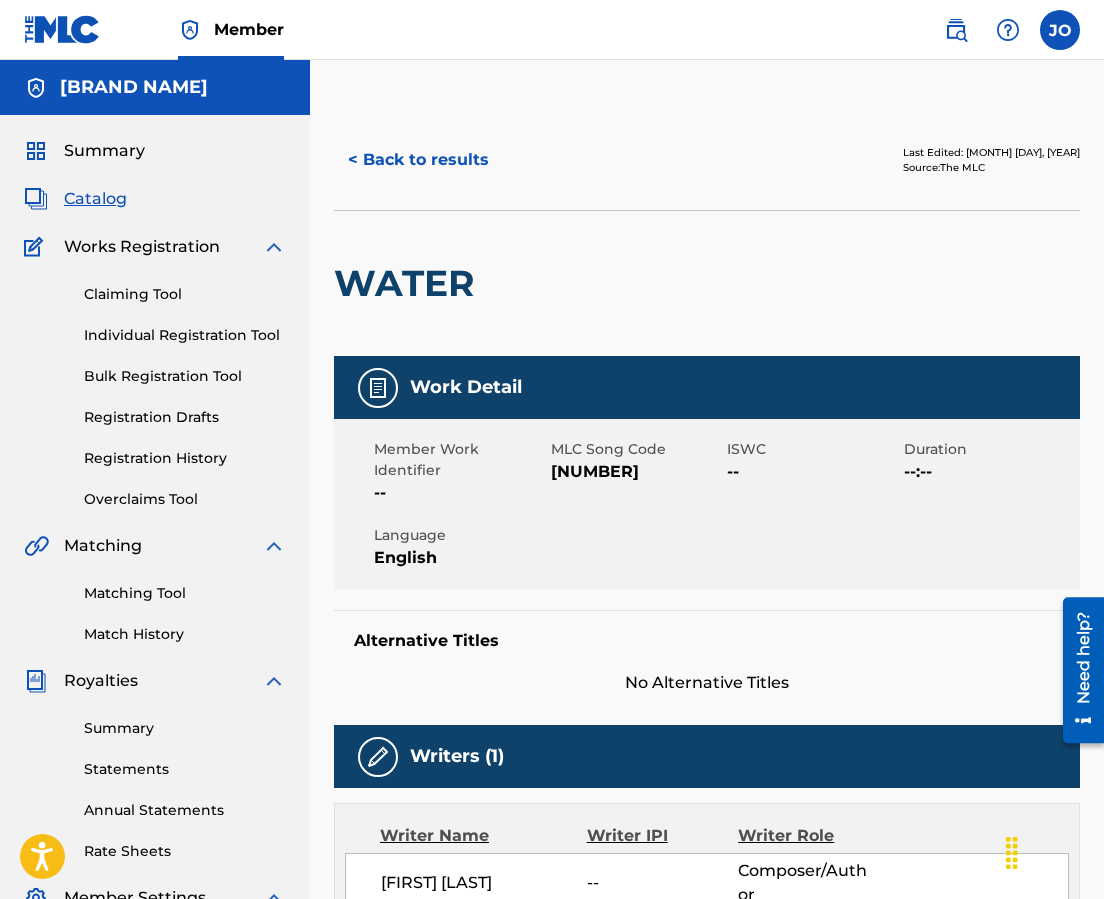 click on "< Back to results" at bounding box center [418, 160] 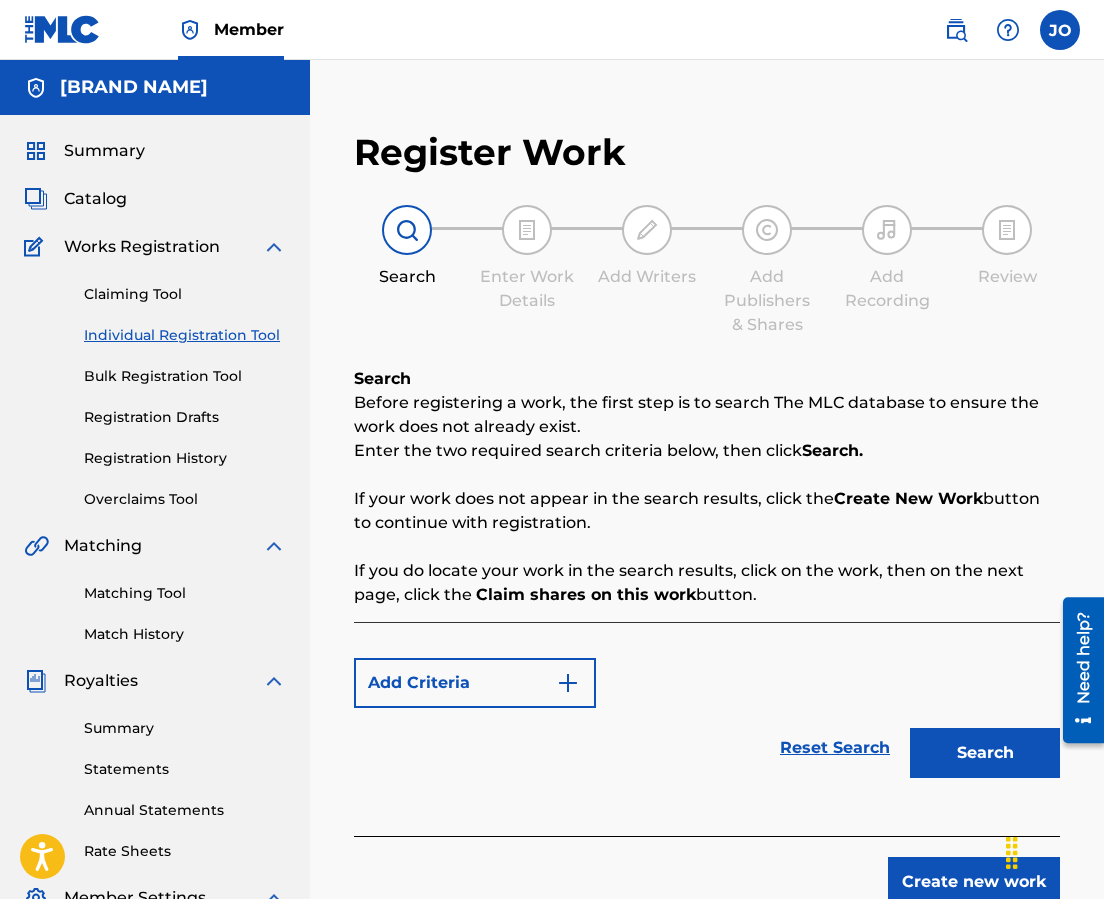 scroll, scrollTop: 341, scrollLeft: 0, axis: vertical 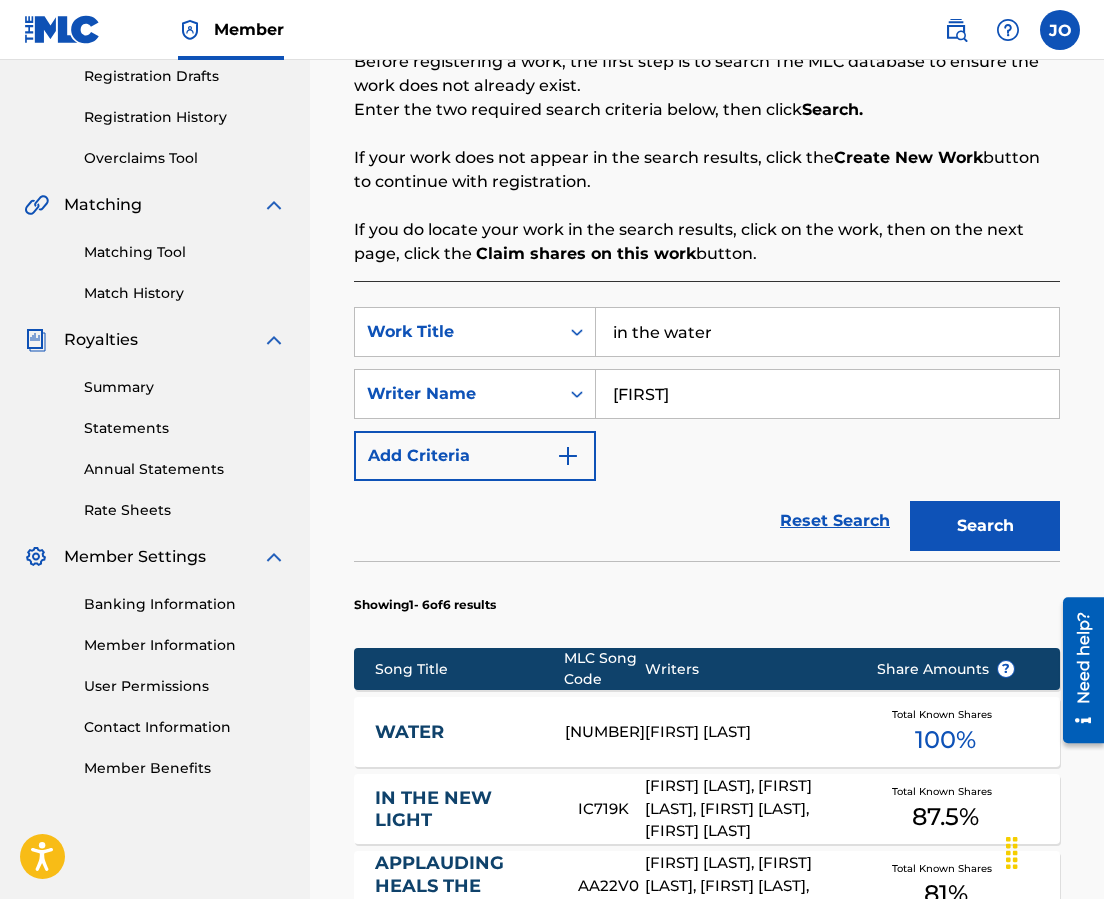 click on "Reset Search Search" at bounding box center (707, 521) 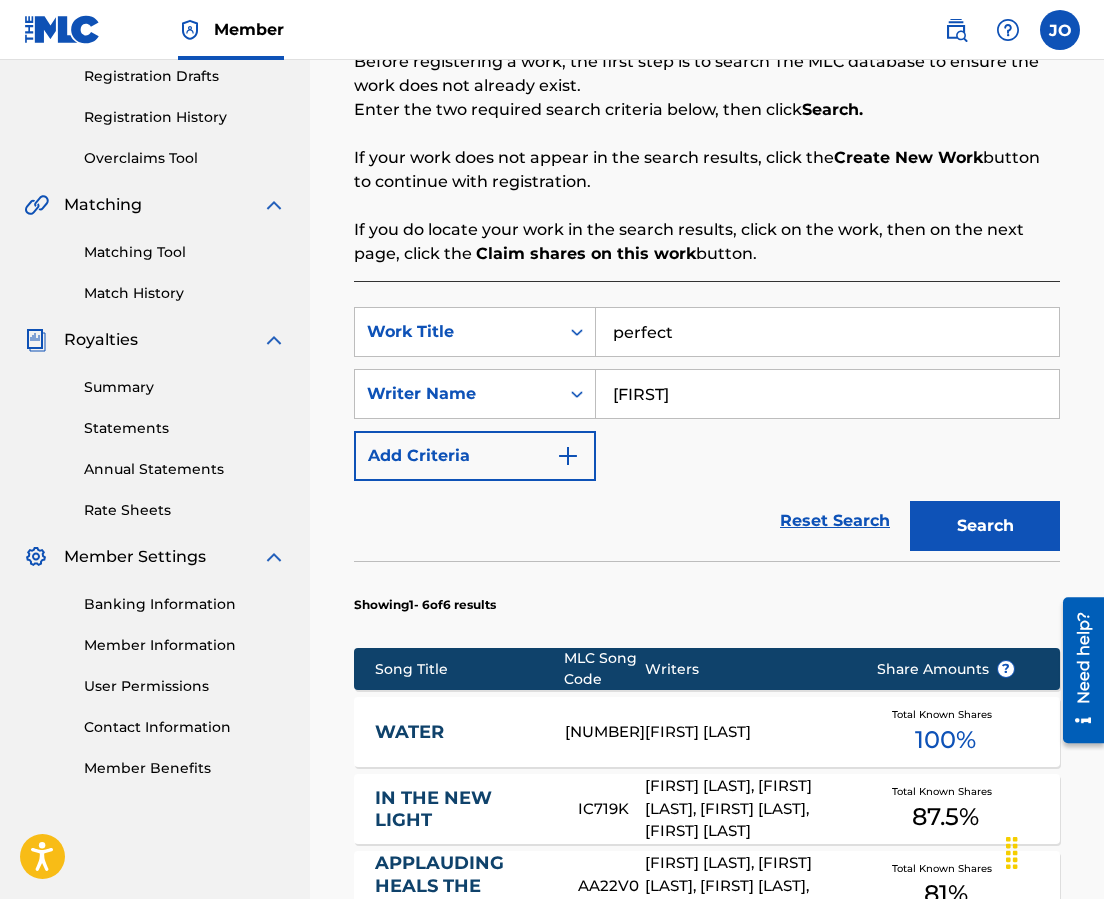 click on "Search" at bounding box center [985, 526] 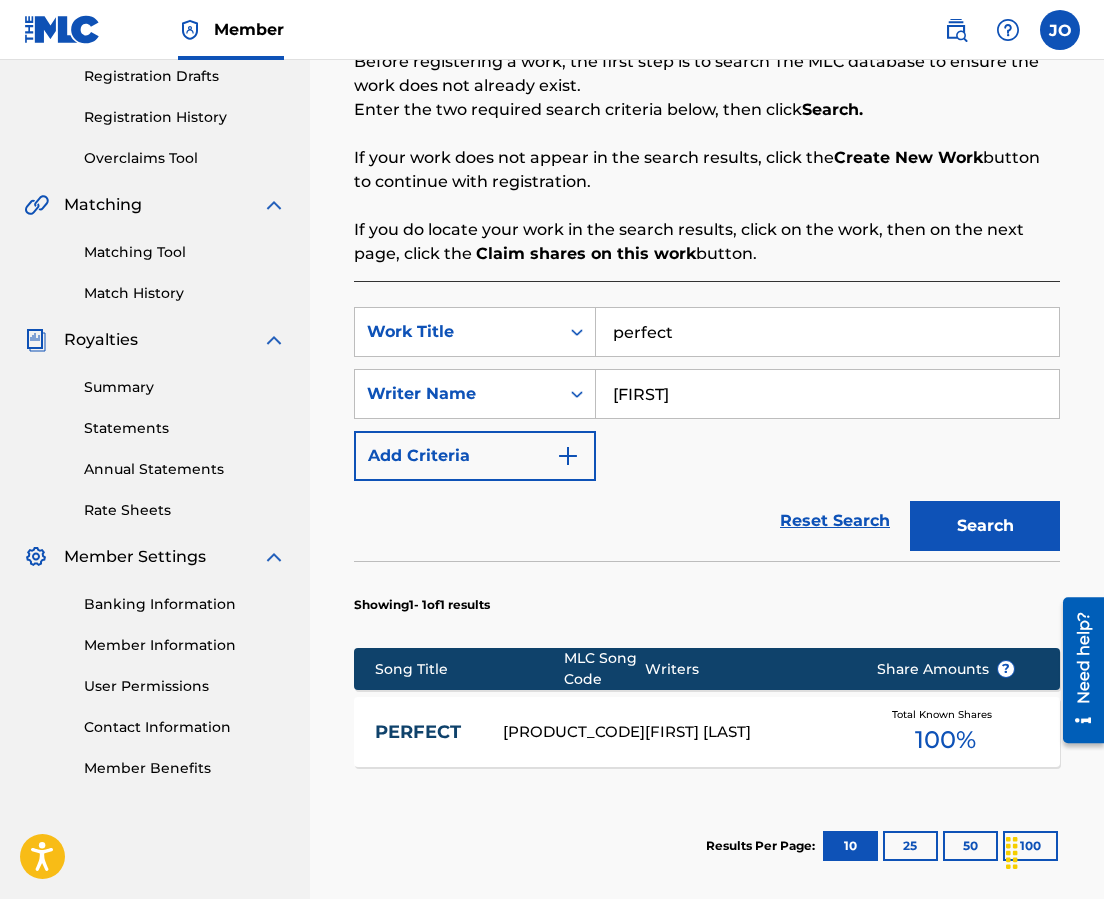click on "PERFECT" at bounding box center (425, 732) 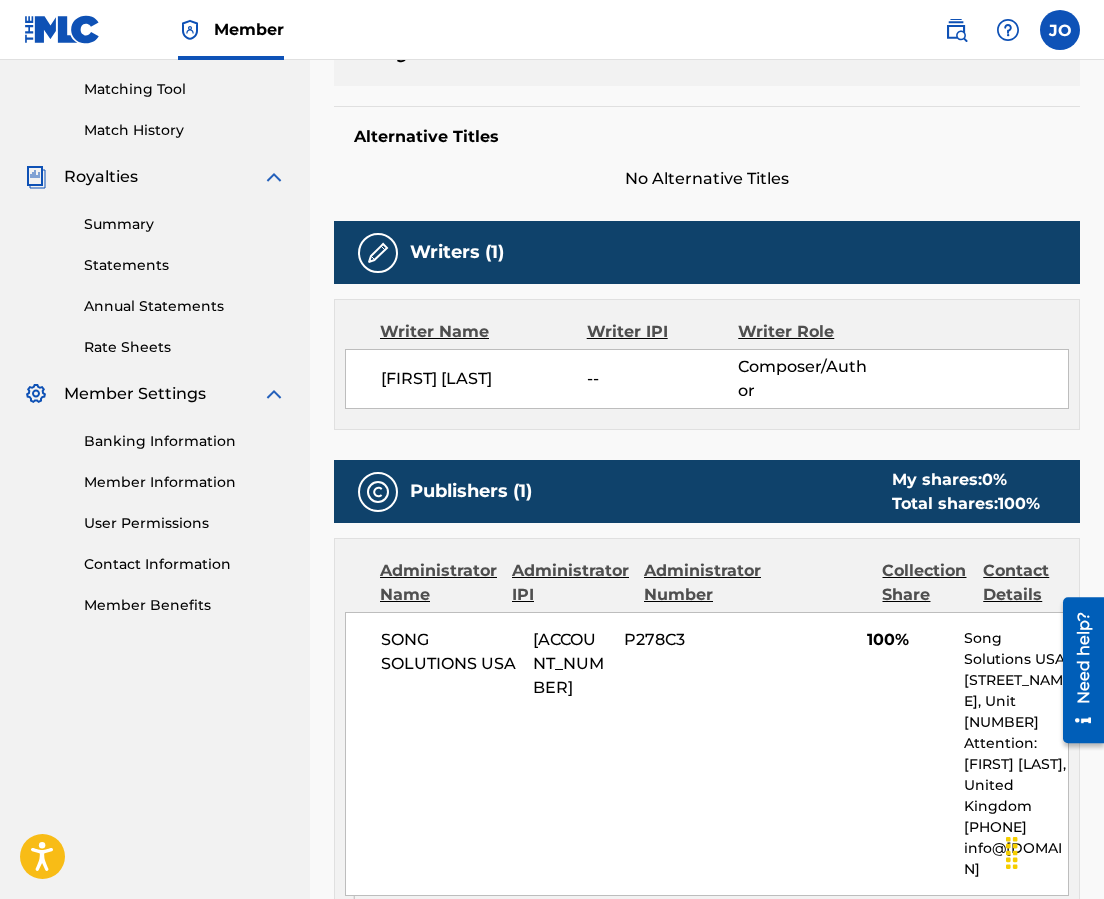 scroll, scrollTop: 0, scrollLeft: 0, axis: both 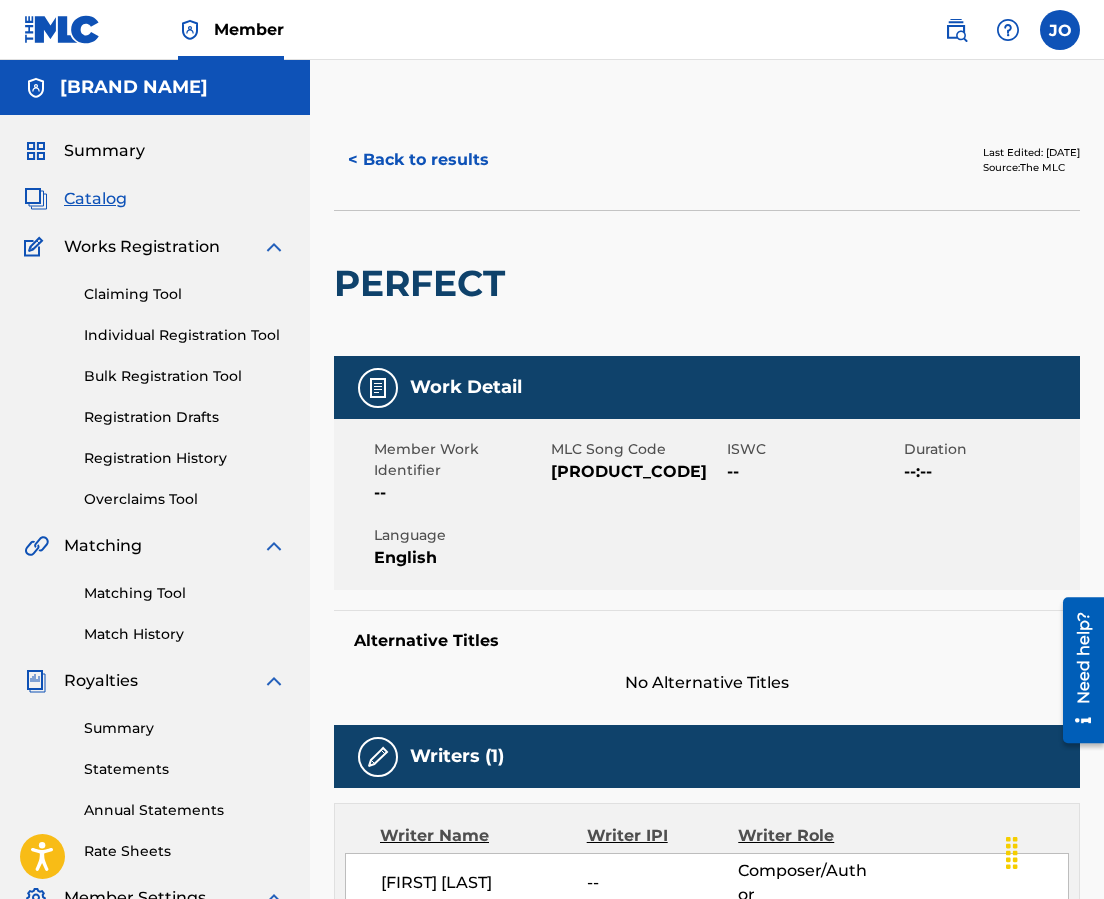 click on "< Back to results" at bounding box center [418, 160] 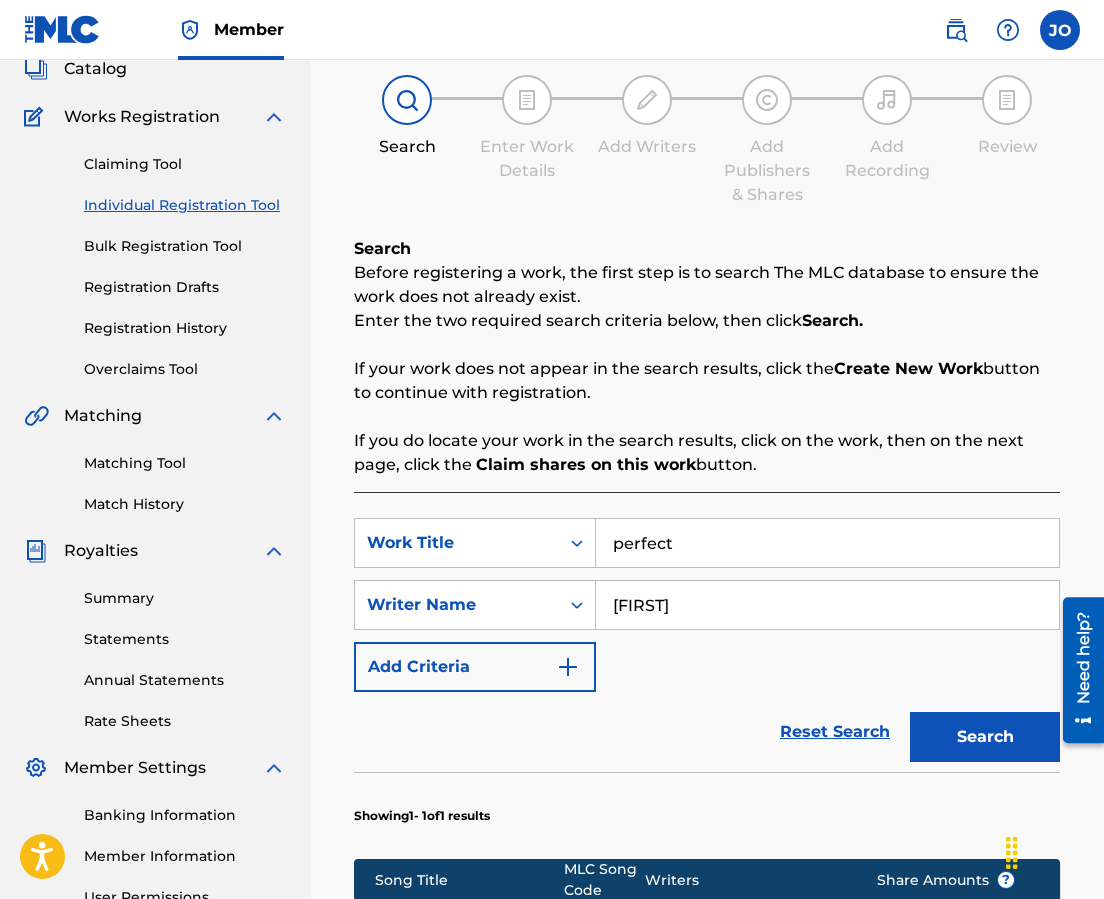 scroll, scrollTop: 0, scrollLeft: 0, axis: both 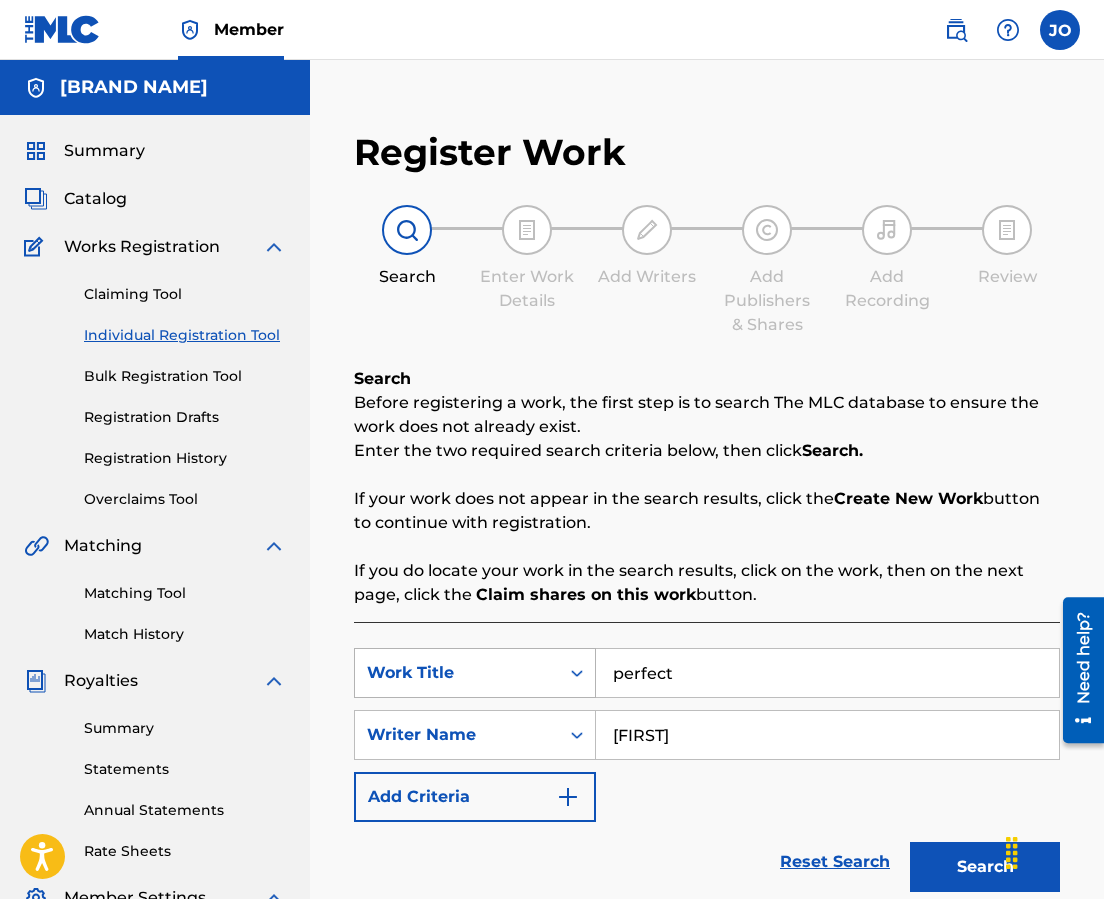 drag, startPoint x: 730, startPoint y: 687, endPoint x: 594, endPoint y: 680, distance: 136.18002 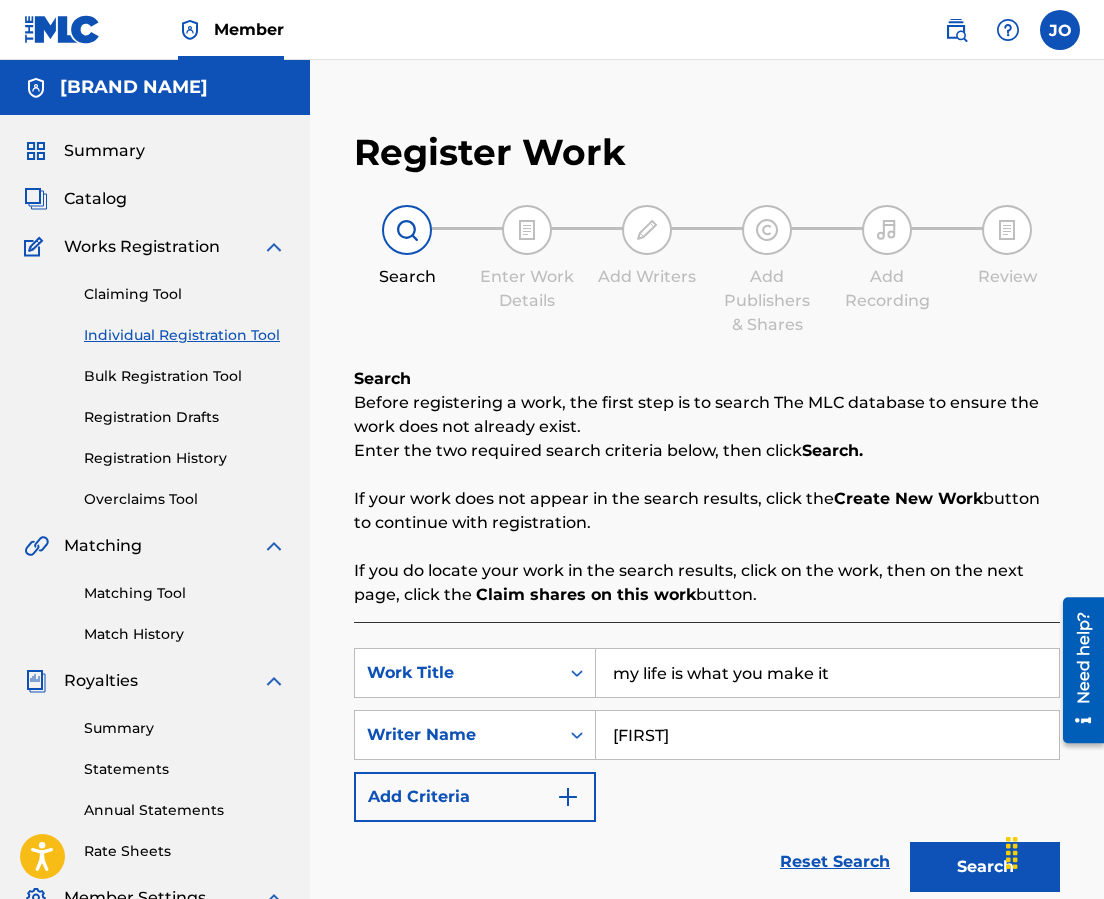 drag, startPoint x: 749, startPoint y: 734, endPoint x: 385, endPoint y: 708, distance: 364.9274 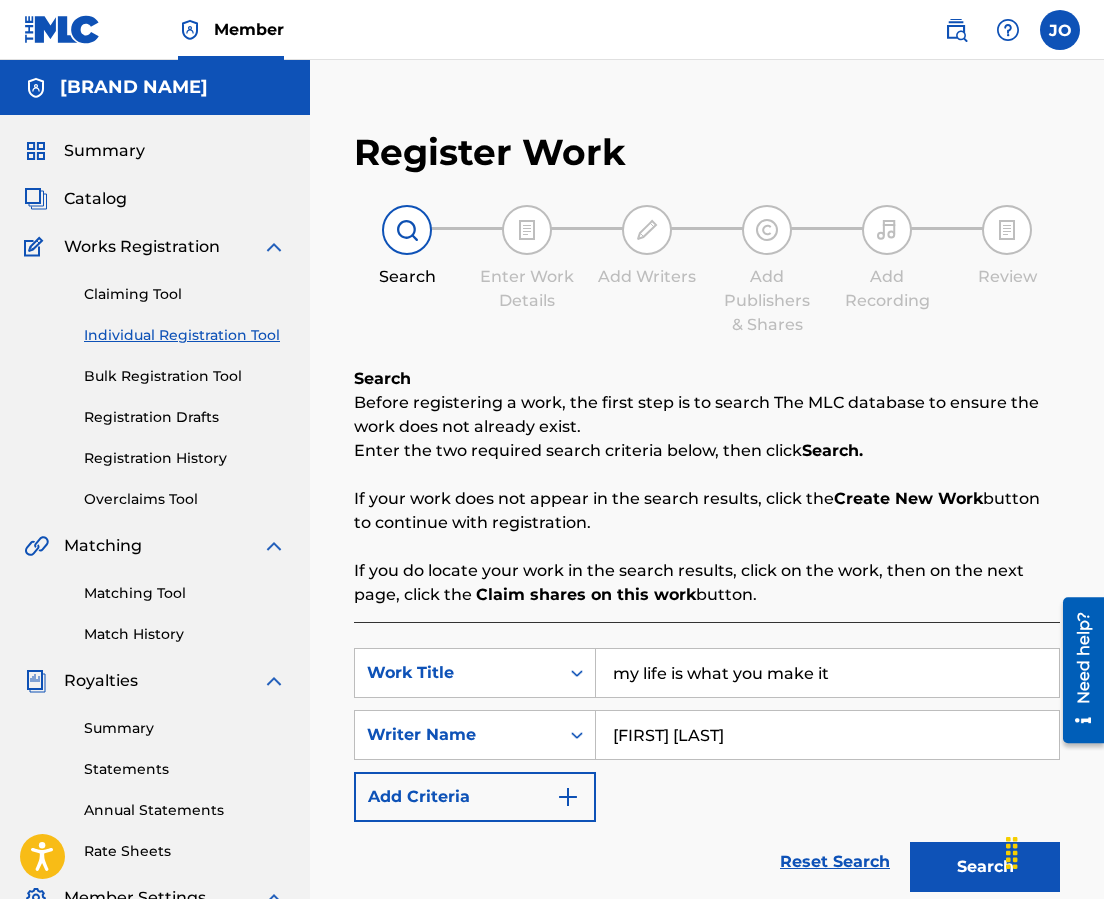 click on "Search" at bounding box center [985, 867] 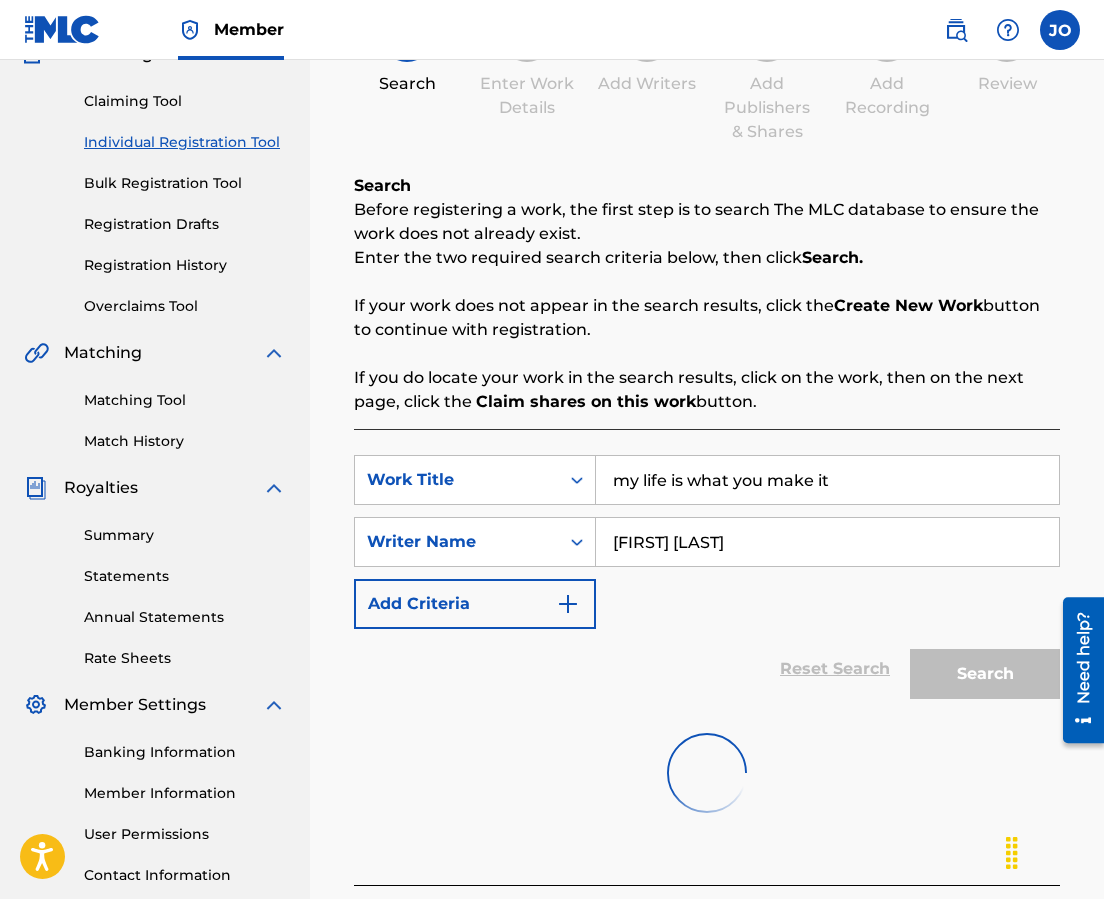 scroll, scrollTop: 341, scrollLeft: 0, axis: vertical 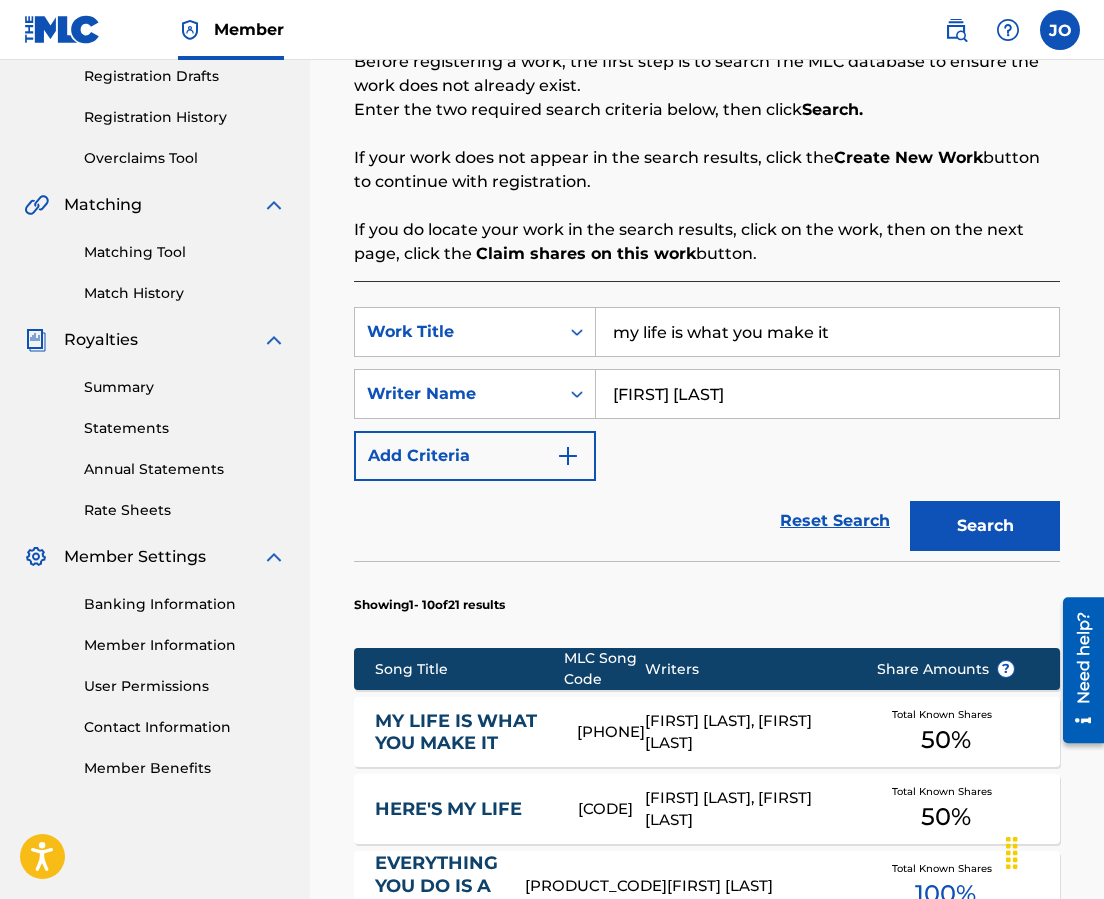 click on "MY LIFE IS WHAT YOU MAKE IT" at bounding box center (462, 732) 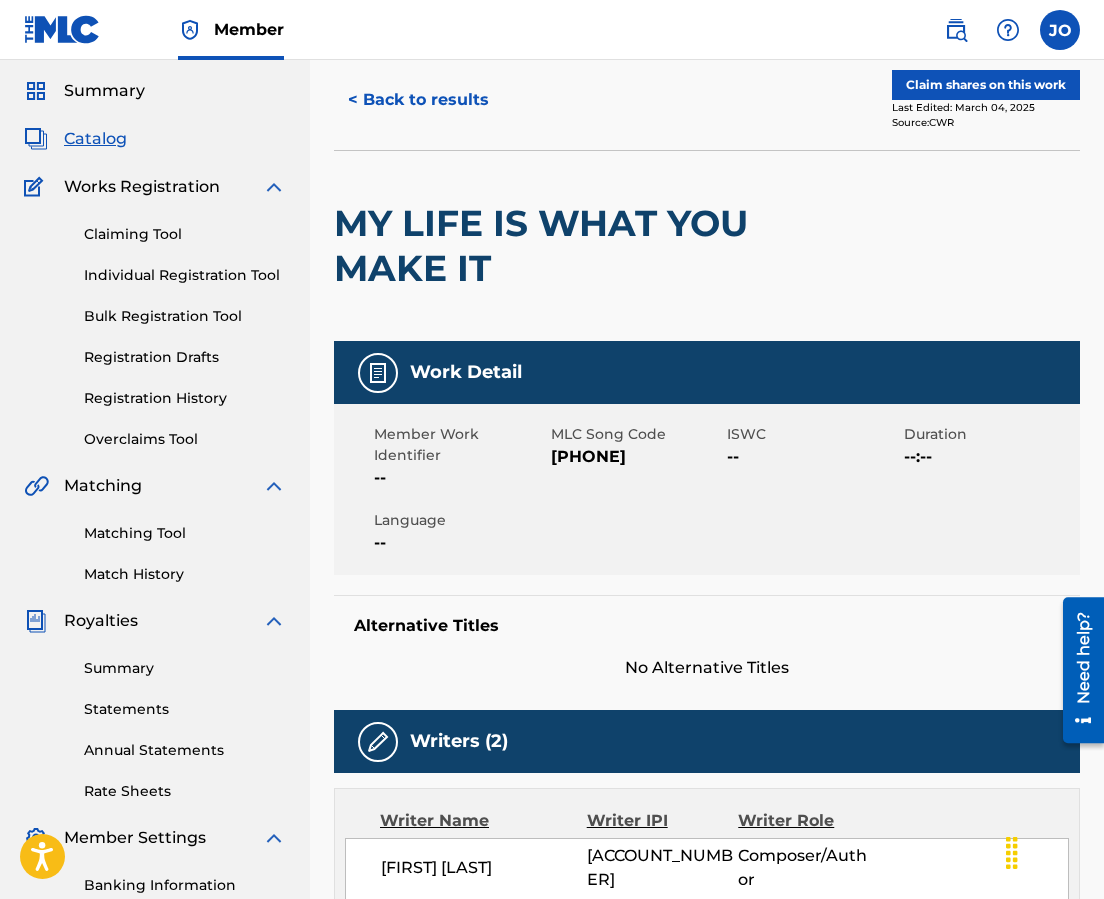 scroll, scrollTop: 0, scrollLeft: 0, axis: both 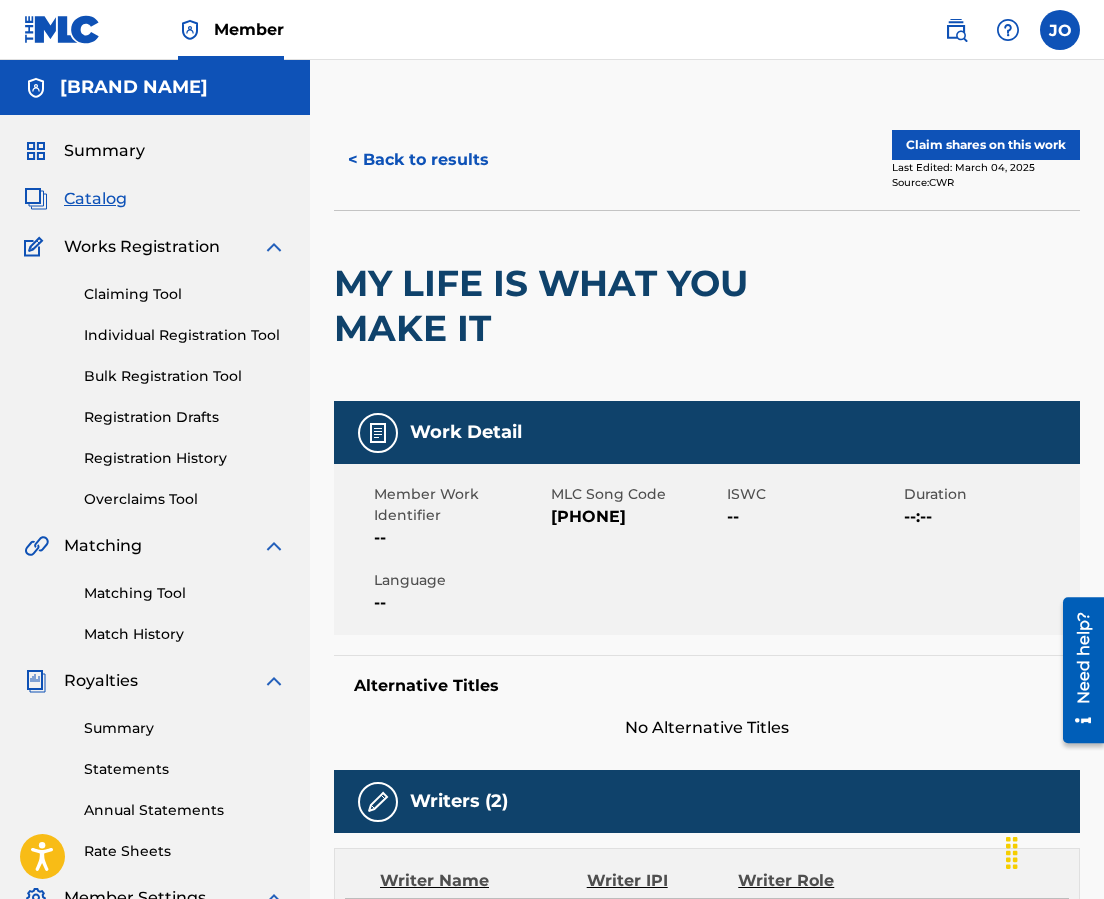 click on "Claim shares on this work" at bounding box center [986, 145] 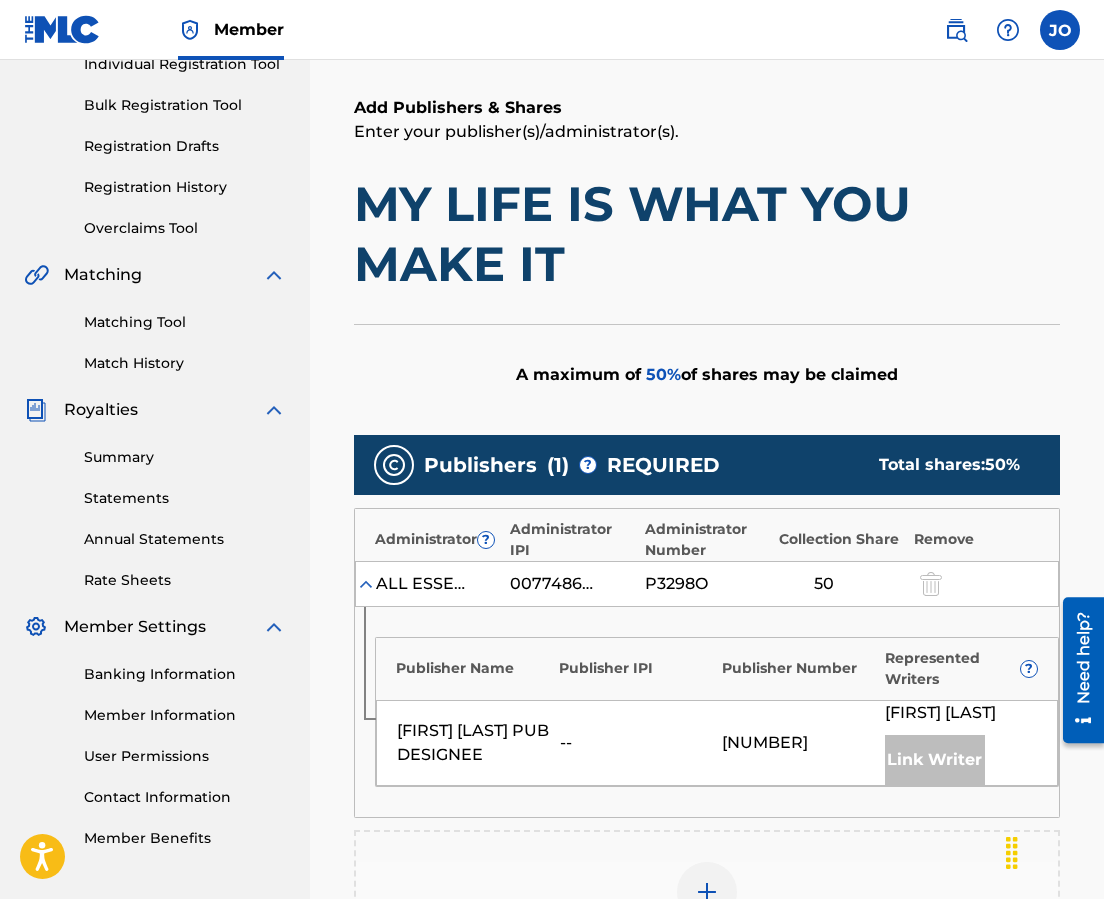 scroll, scrollTop: 500, scrollLeft: 0, axis: vertical 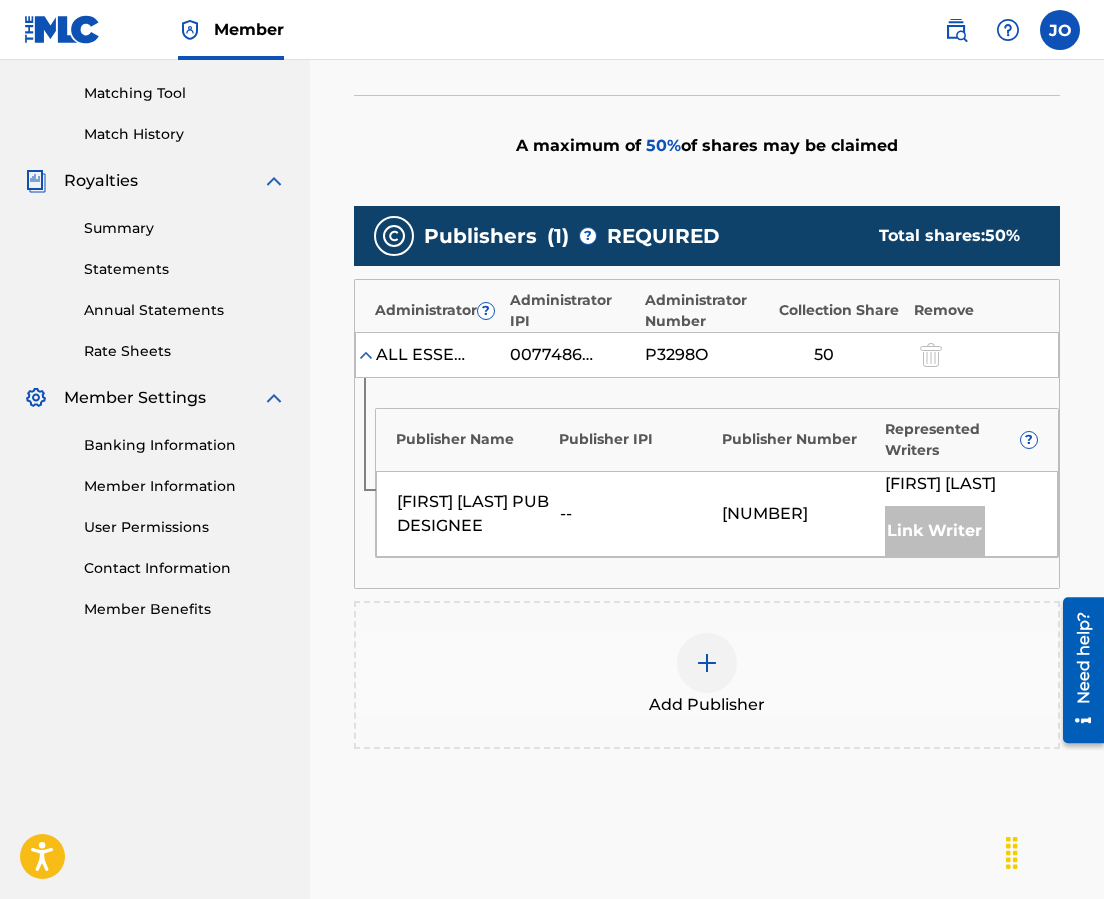 click at bounding box center (707, 663) 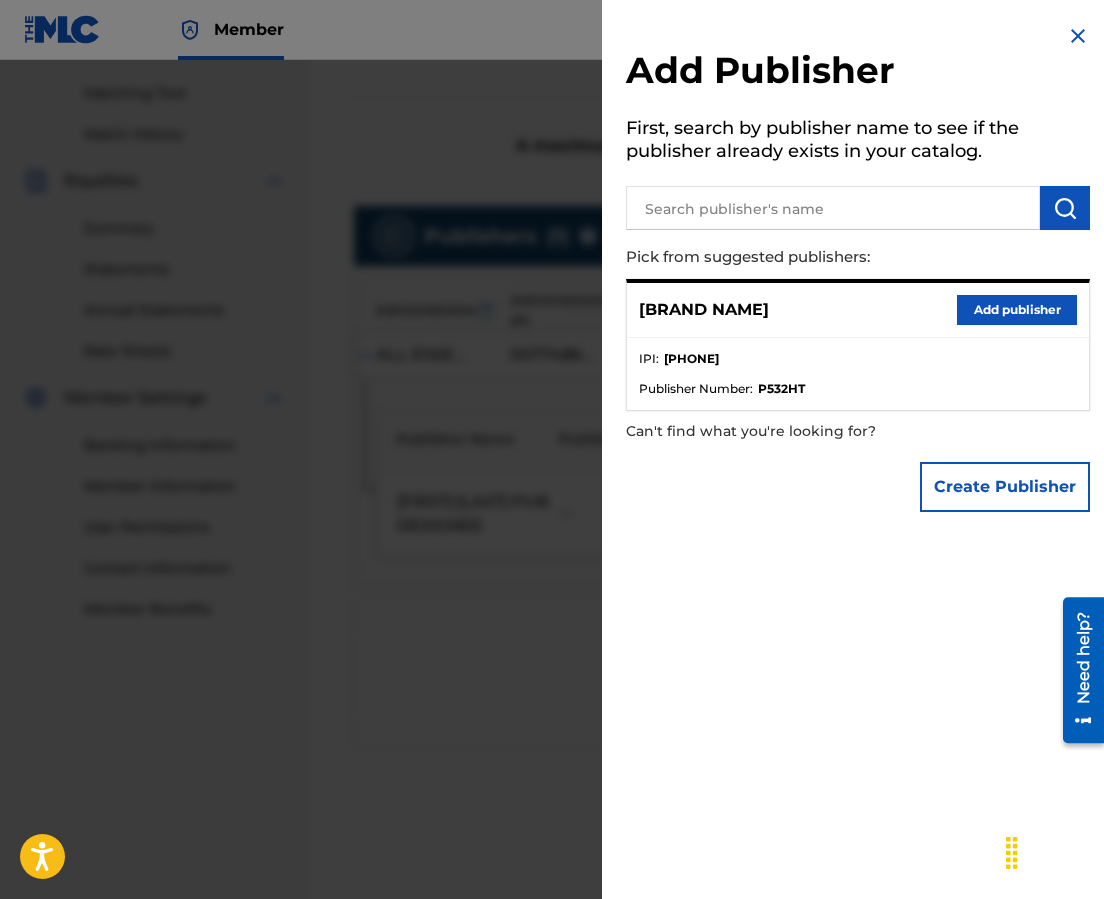 click on "Add publisher" at bounding box center [1017, 310] 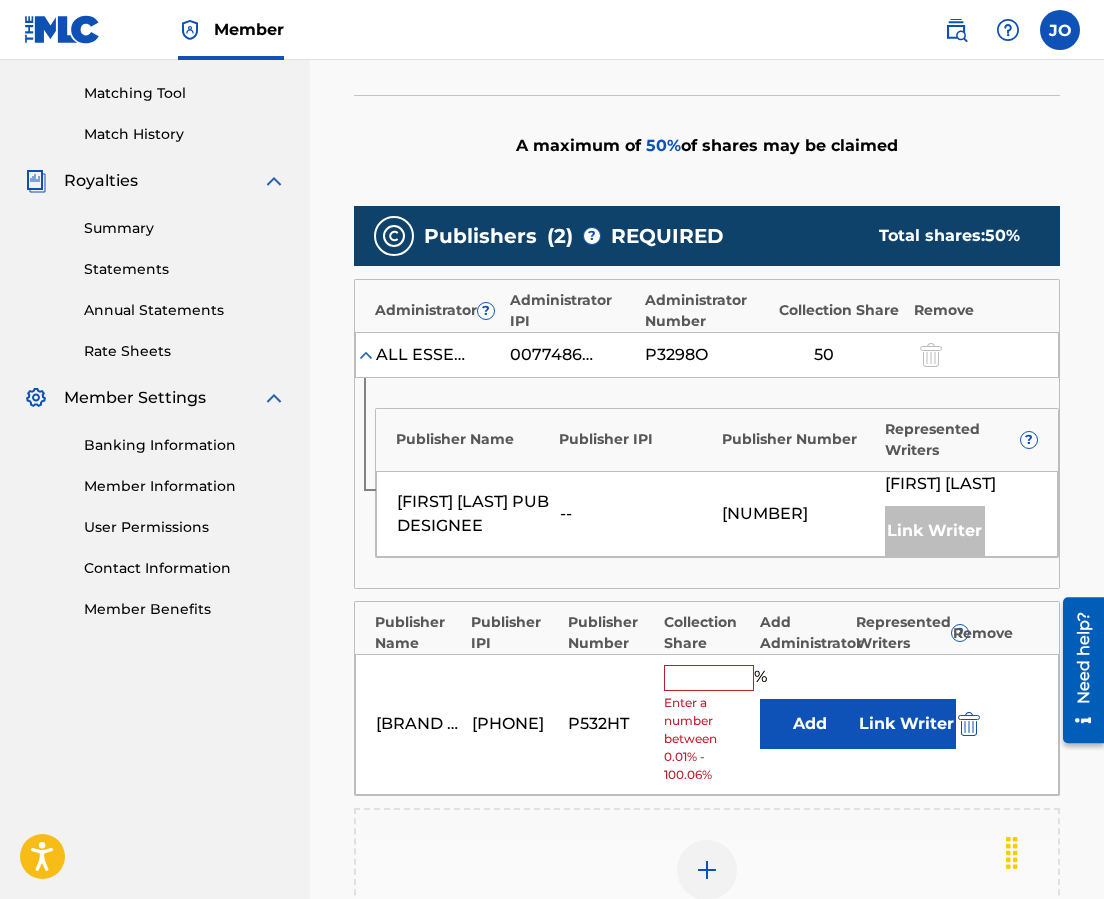 click at bounding box center [709, 678] 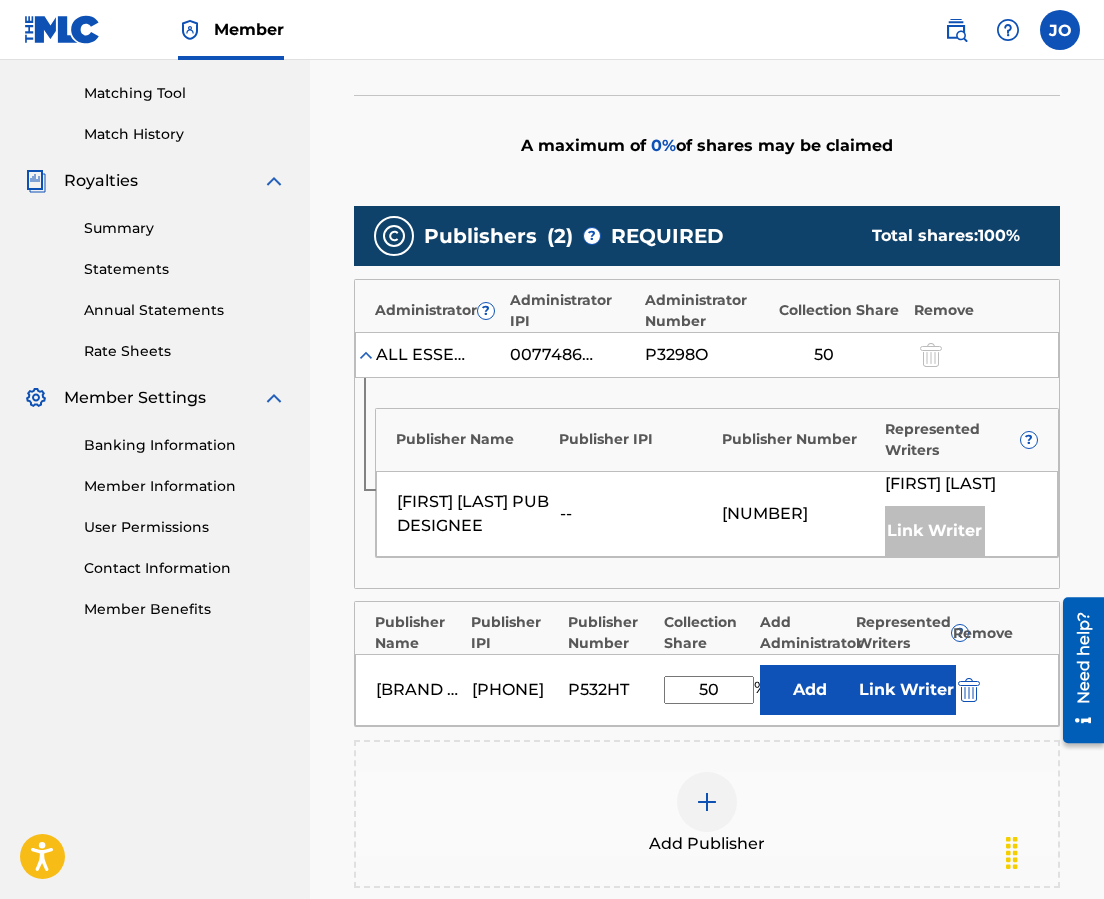 click on "Link Writer" at bounding box center (906, 690) 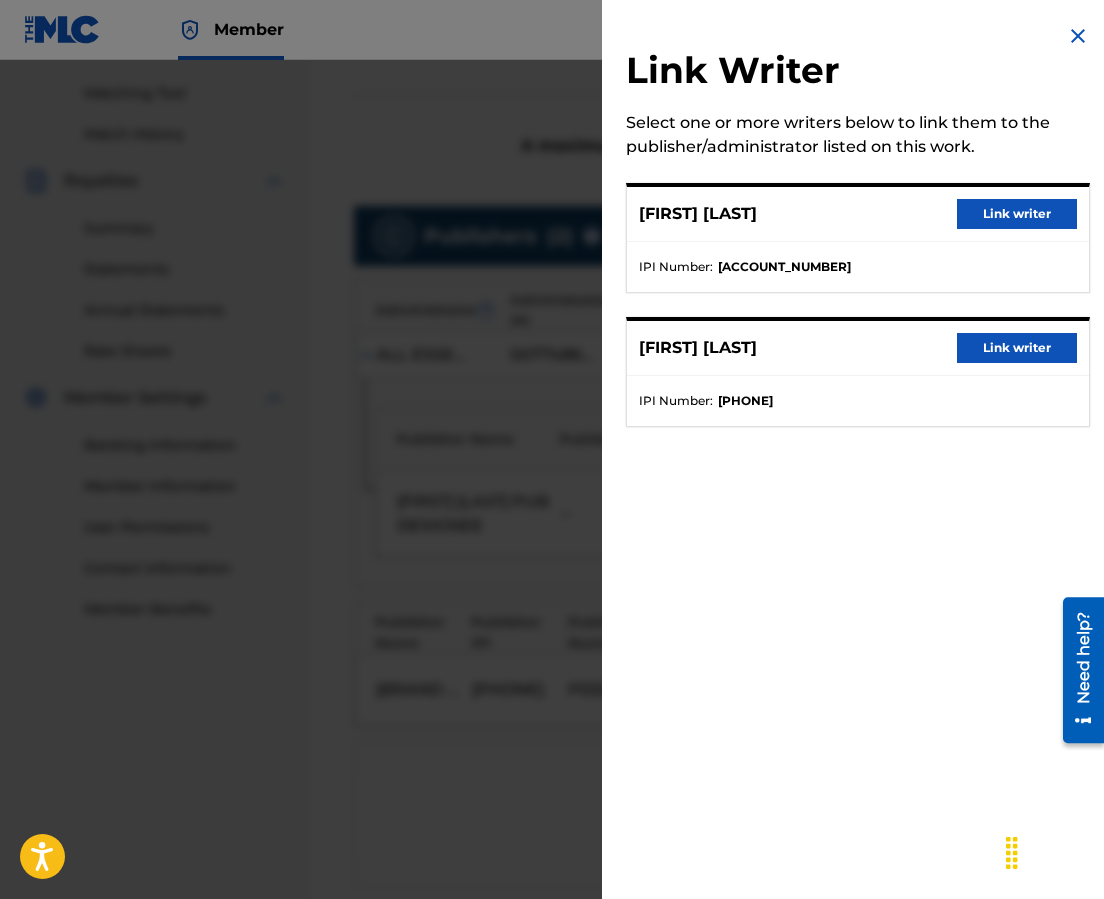 click on "Link writer" at bounding box center (1017, 214) 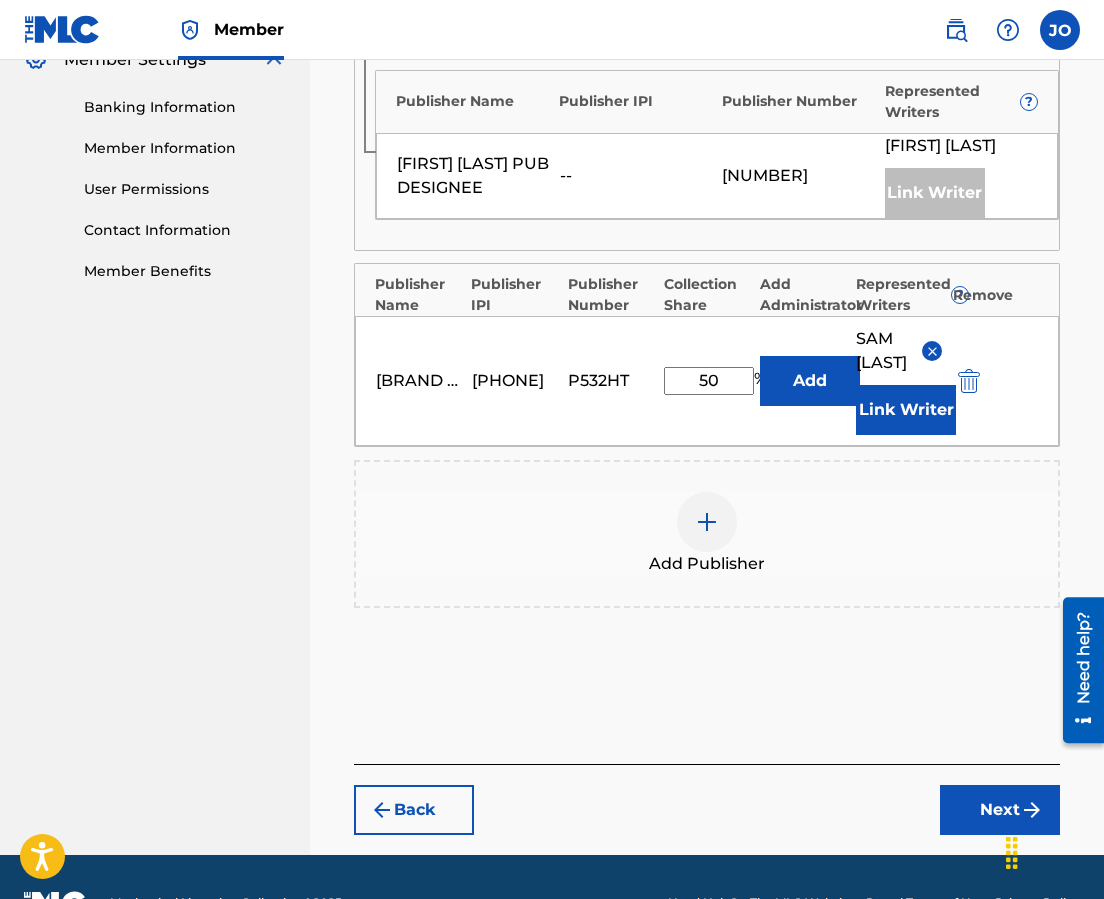 scroll, scrollTop: 938, scrollLeft: 0, axis: vertical 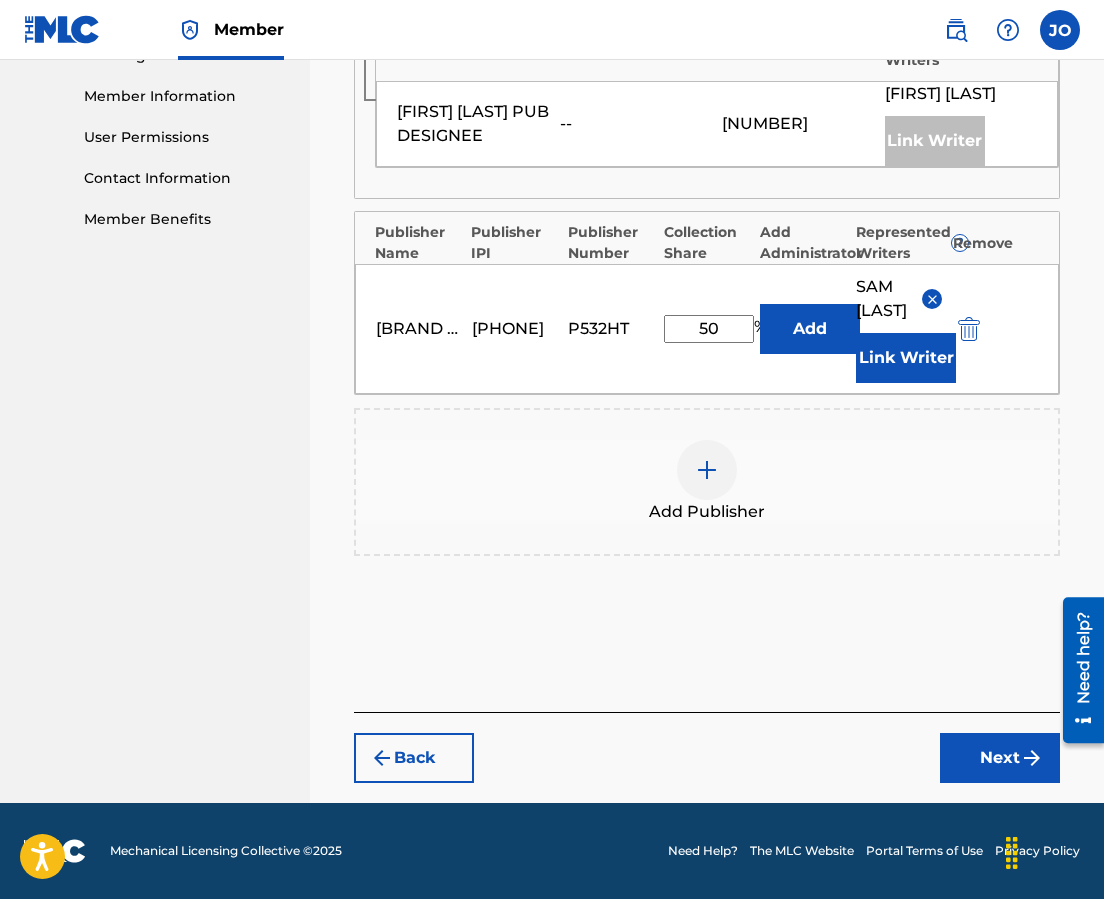 click on "Next" at bounding box center (1000, 758) 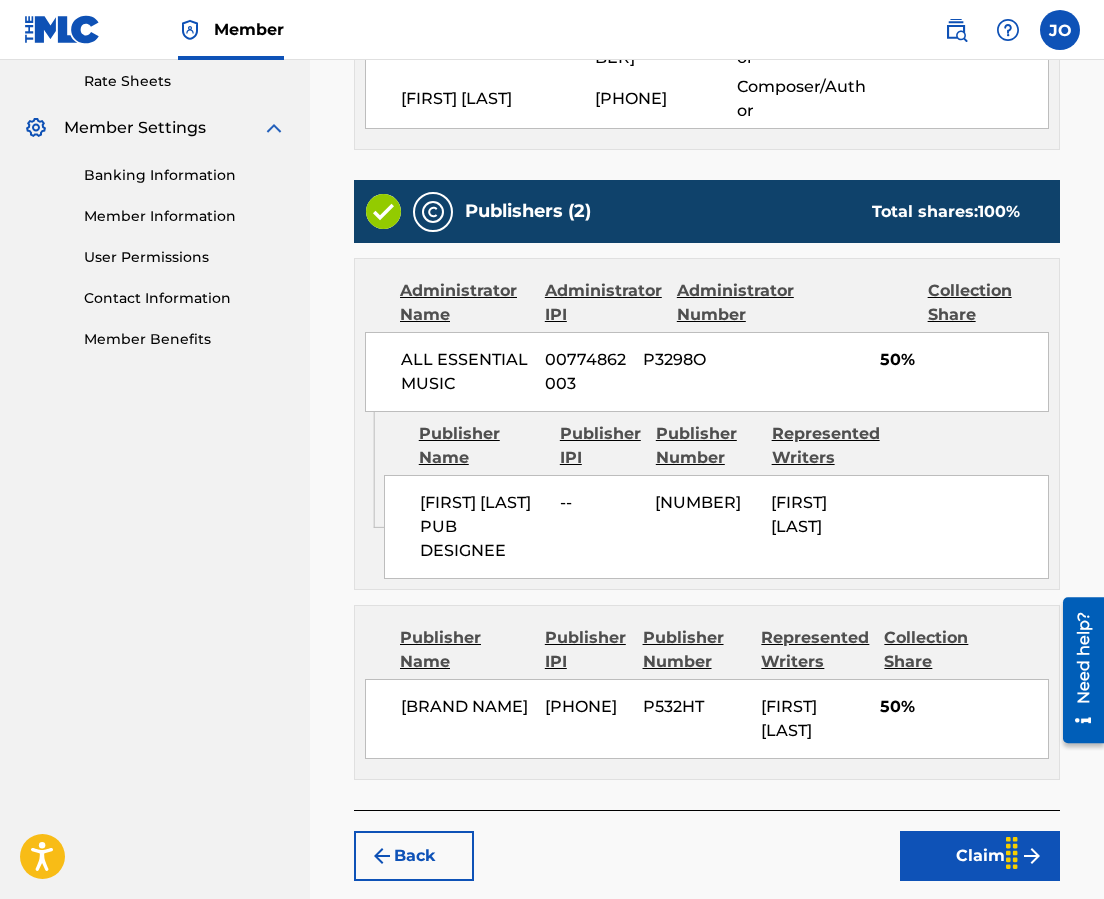 scroll, scrollTop: 892, scrollLeft: 0, axis: vertical 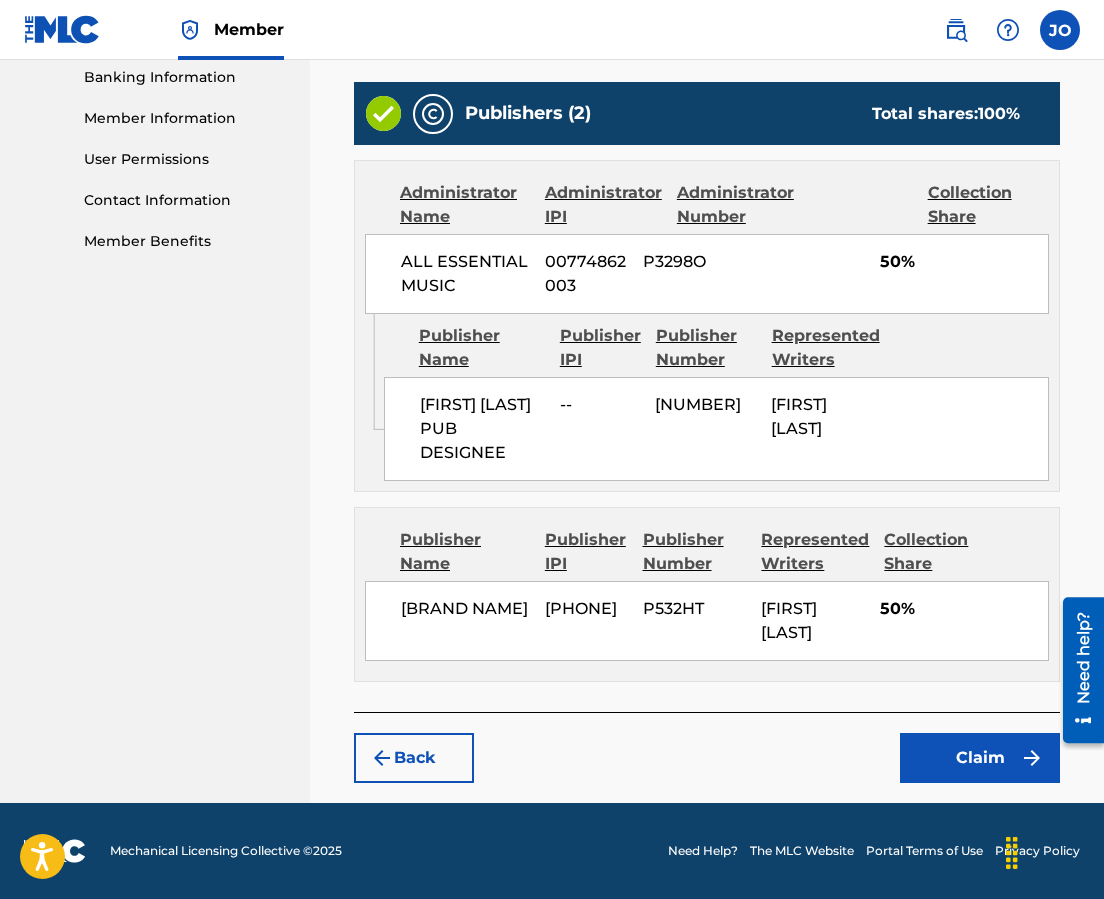 click on "Claim" at bounding box center (980, 758) 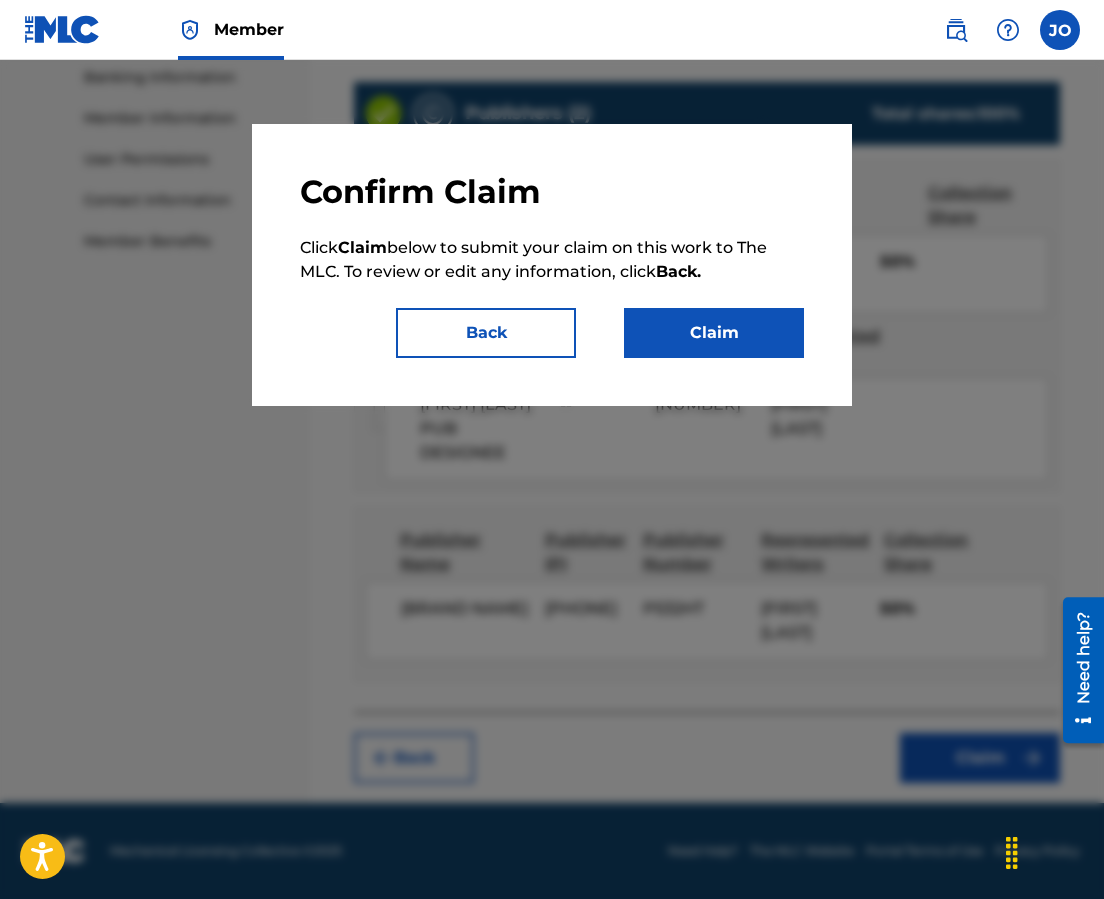 click on "Claim" at bounding box center [714, 333] 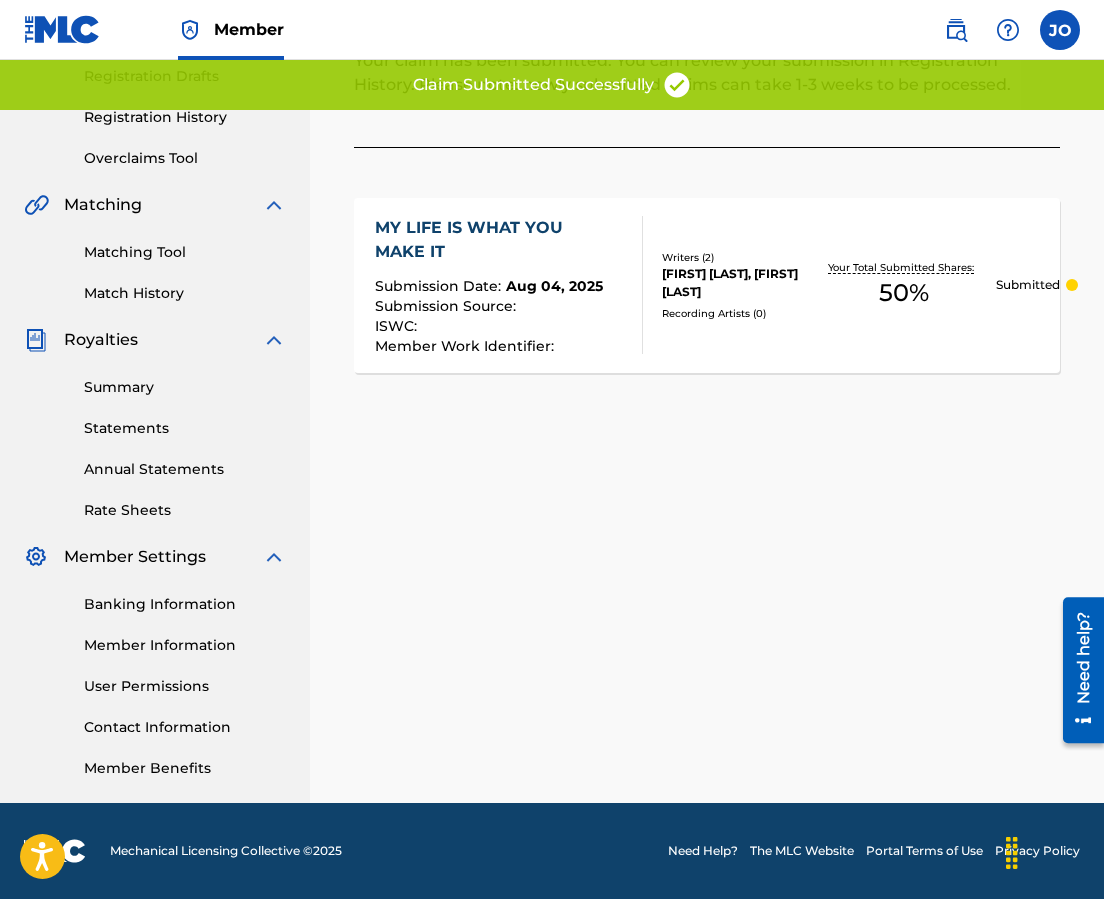scroll, scrollTop: 0, scrollLeft: 0, axis: both 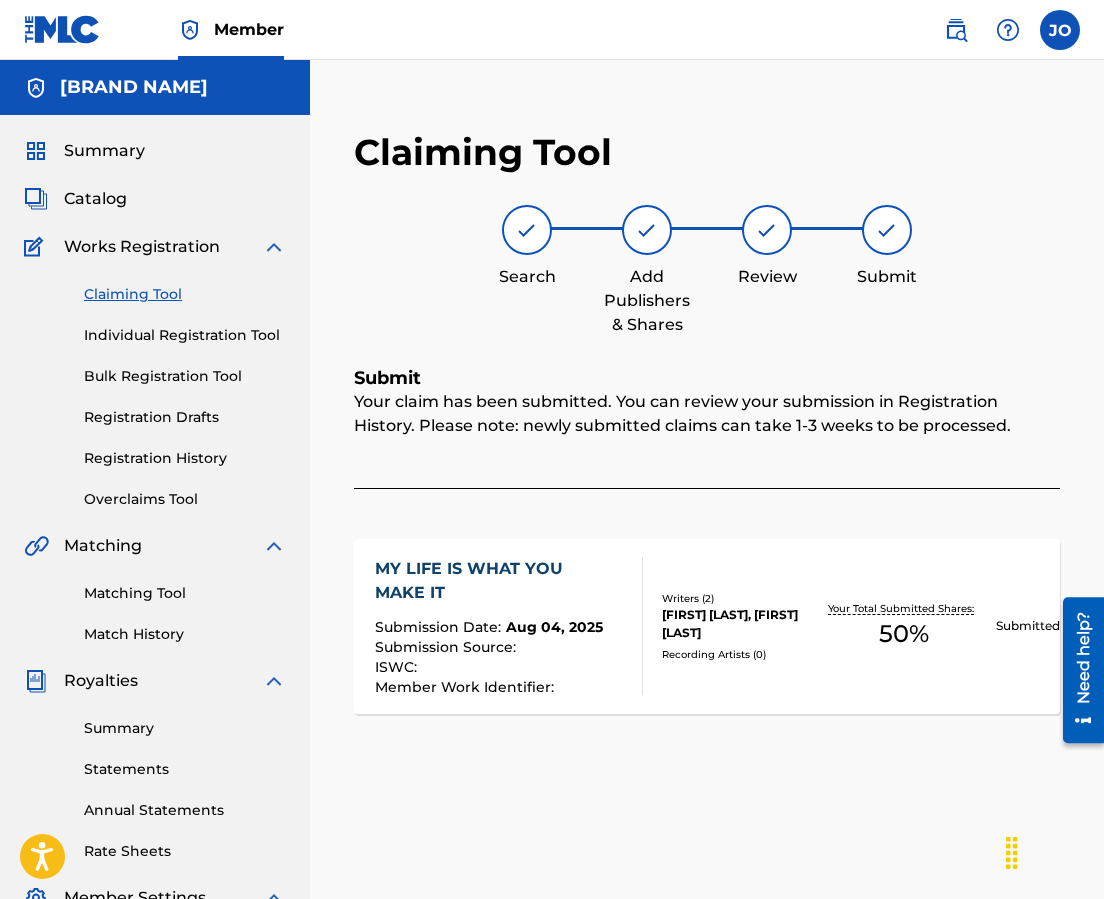 click on "Individual Registration Tool" at bounding box center (185, 335) 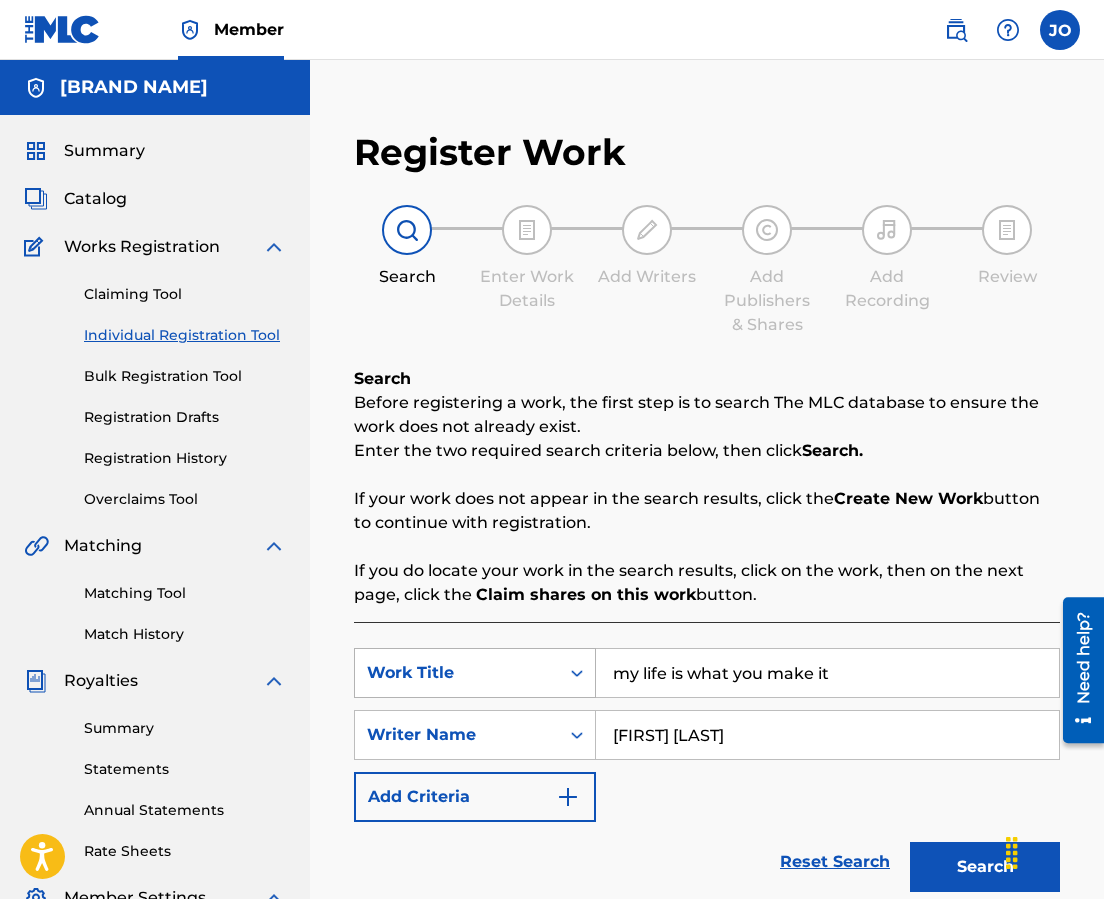 drag, startPoint x: 873, startPoint y: 675, endPoint x: 395, endPoint y: 664, distance: 478.12656 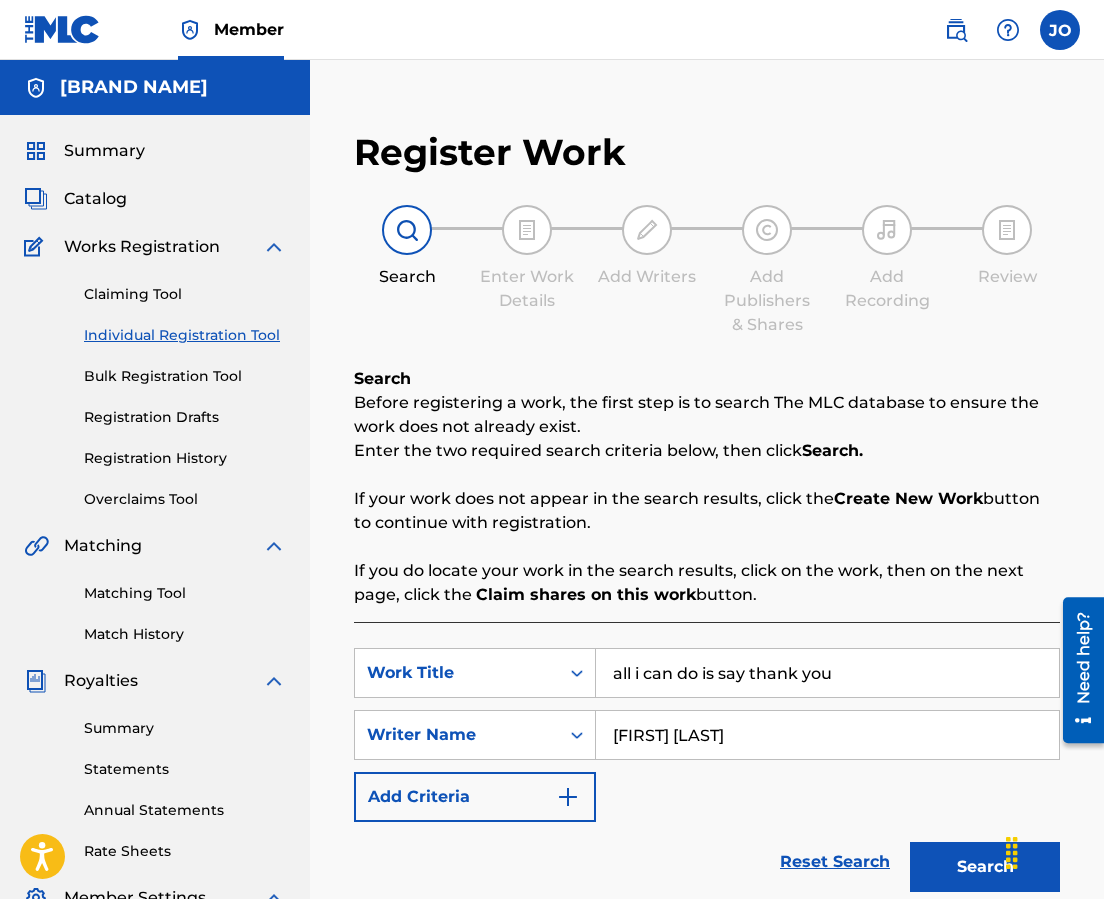 click on "Search" at bounding box center [985, 867] 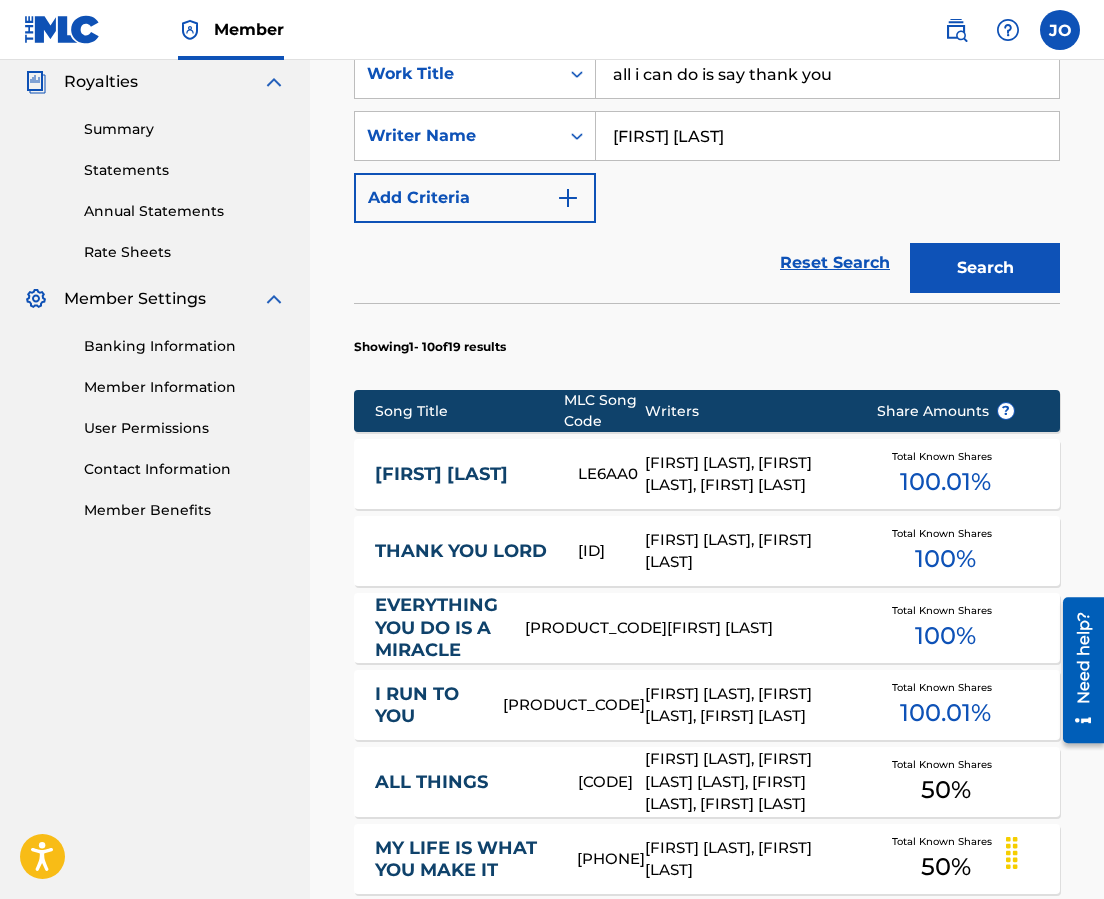 scroll, scrollTop: 600, scrollLeft: 0, axis: vertical 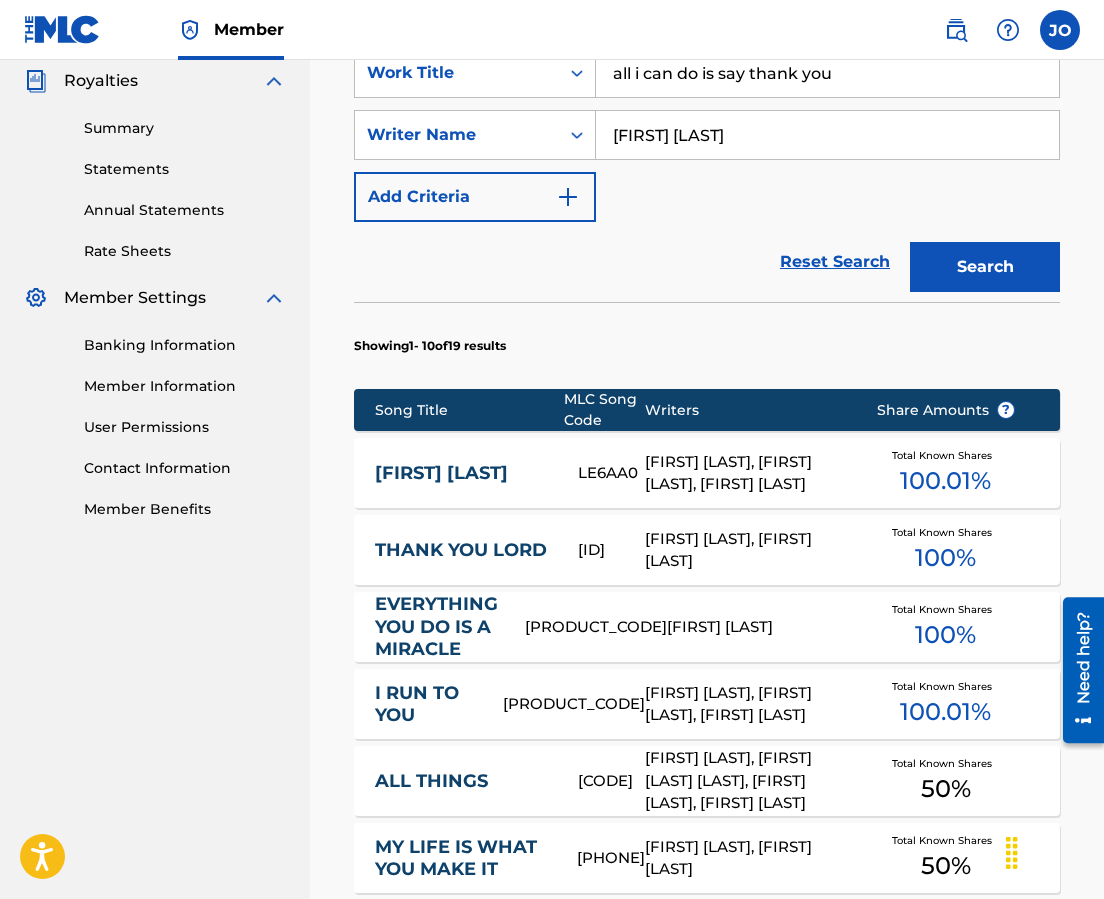 click on "Showing 1 - 10 of 19 results" at bounding box center [707, 340] 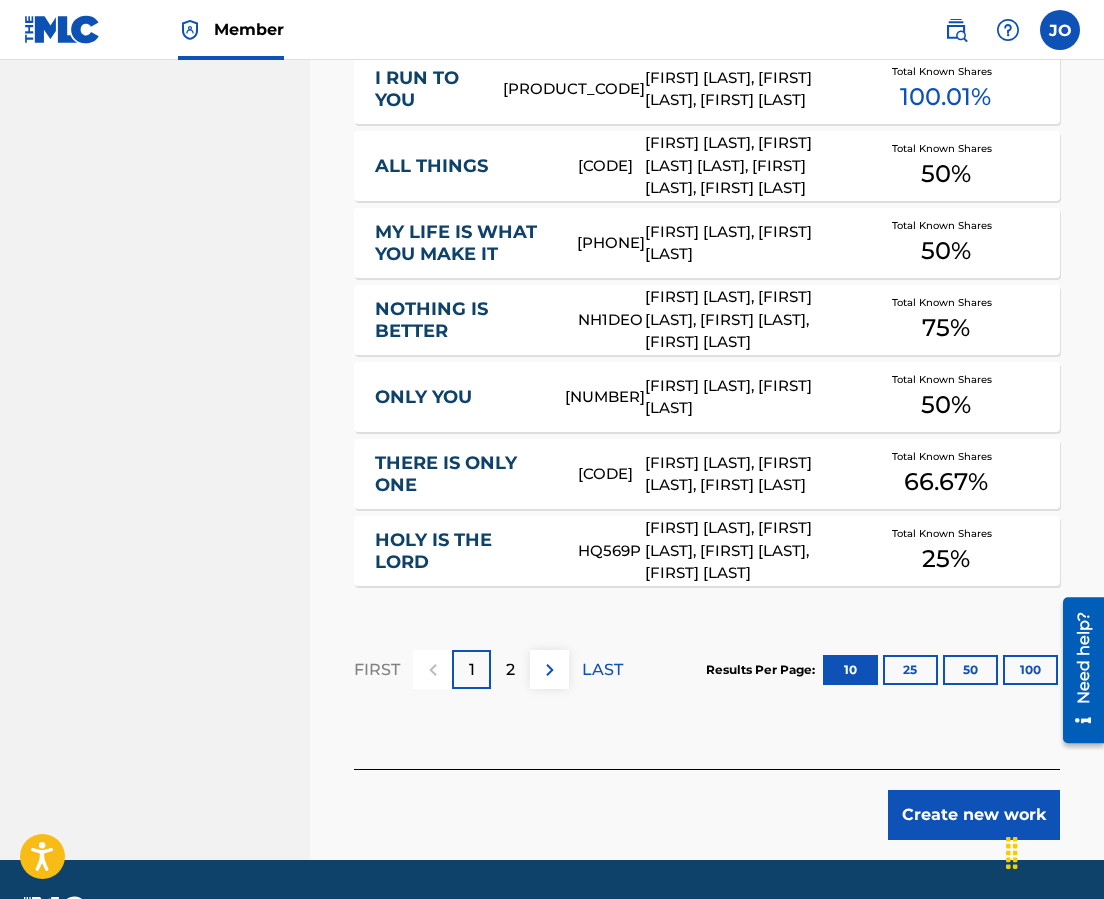 scroll, scrollTop: 1272, scrollLeft: 0, axis: vertical 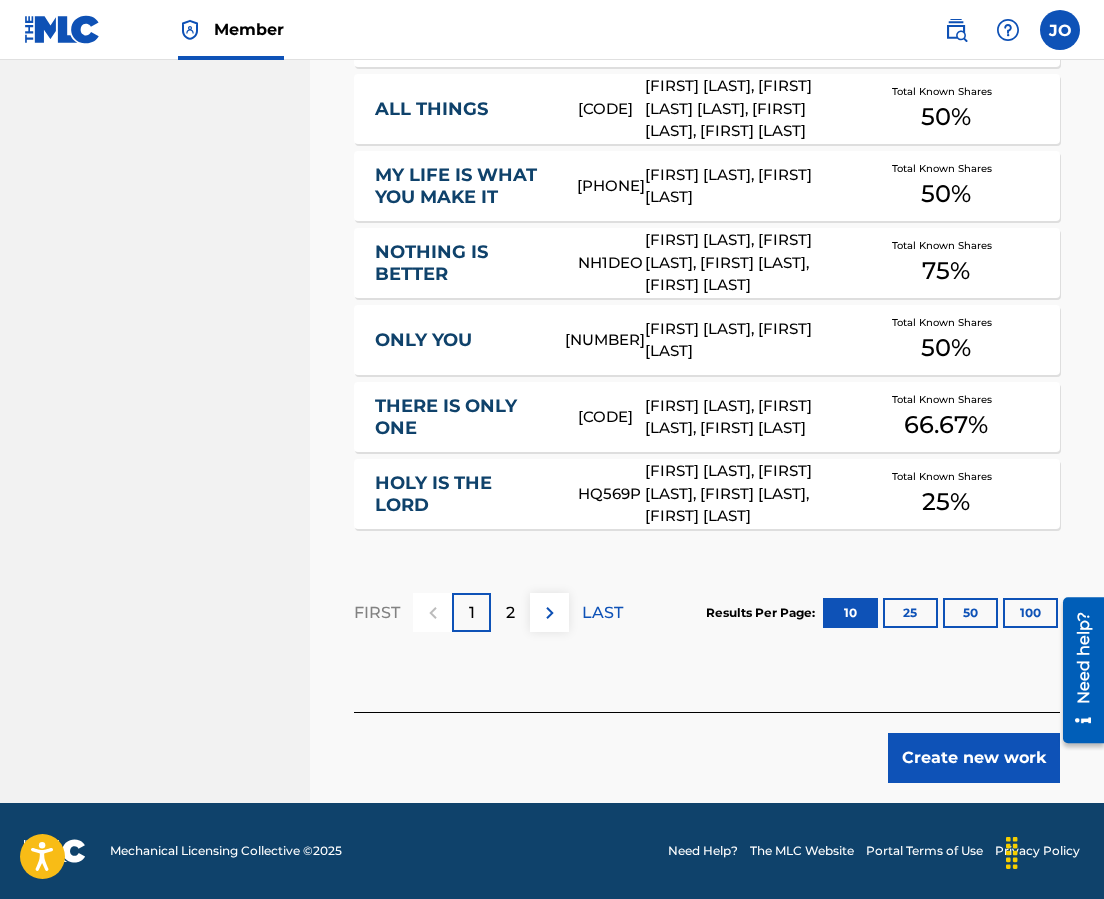 click on "Create new work" at bounding box center [974, 758] 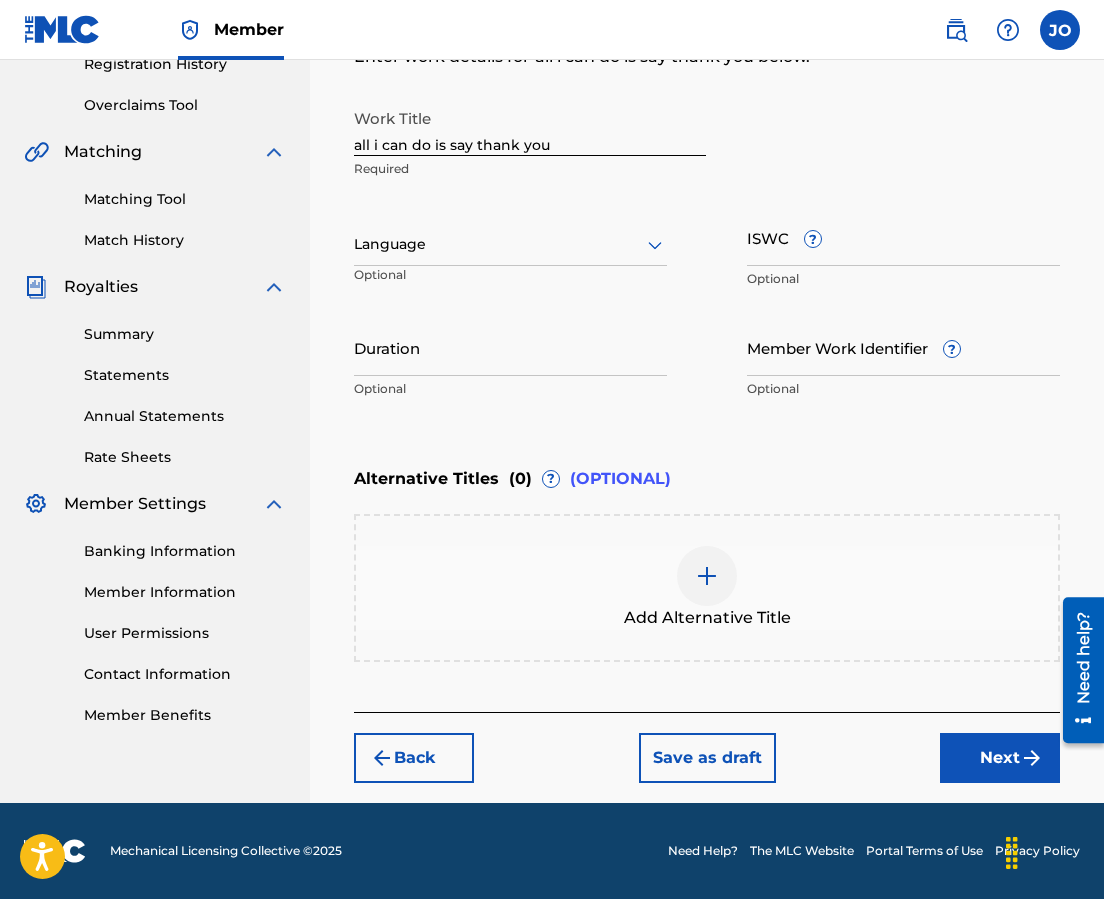 scroll, scrollTop: 394, scrollLeft: 0, axis: vertical 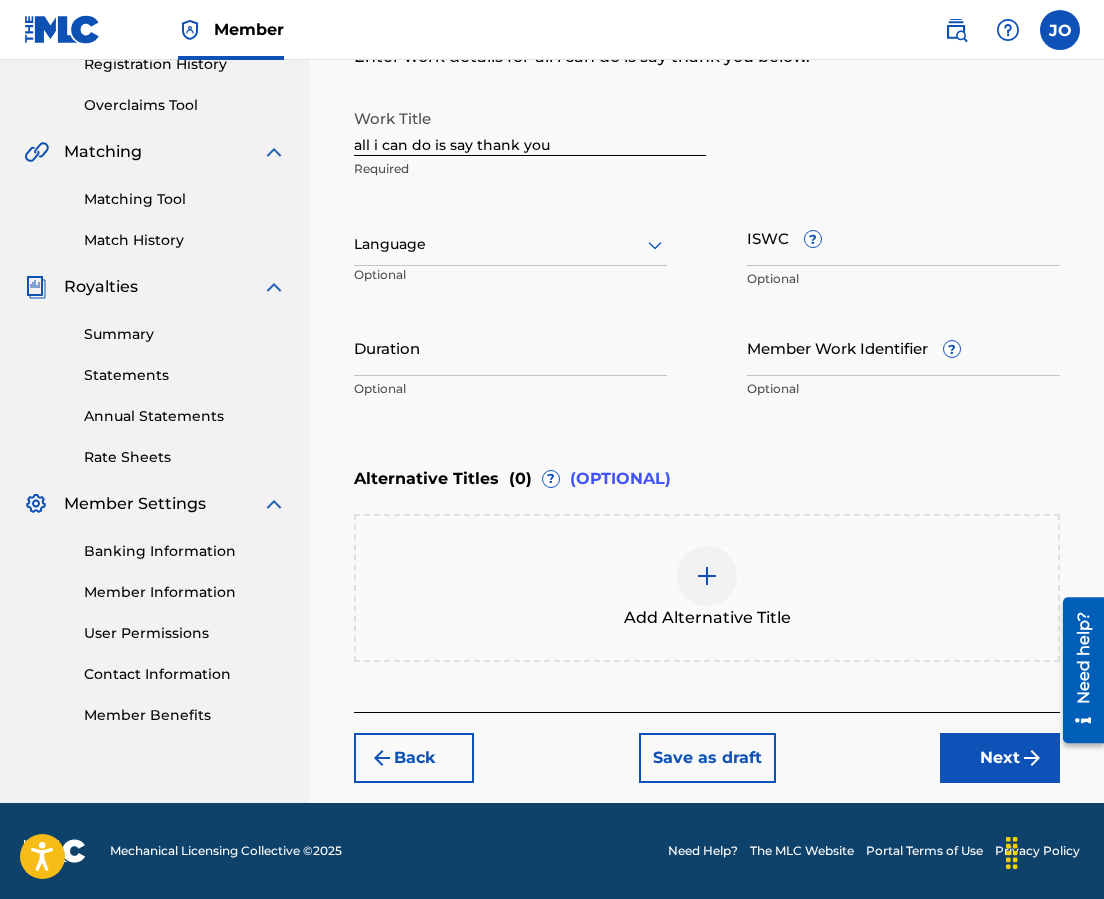 click on "all i can do is say thank you" at bounding box center [530, 127] 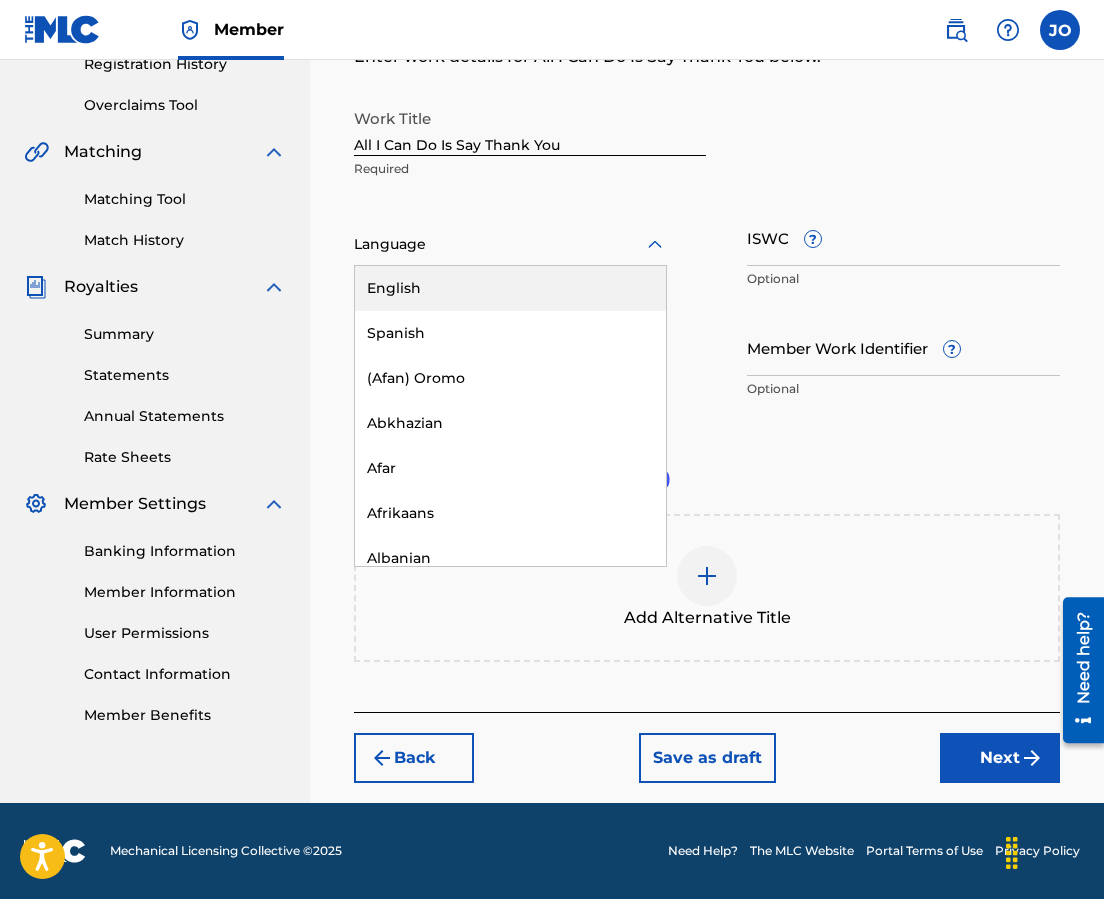 click at bounding box center [510, 244] 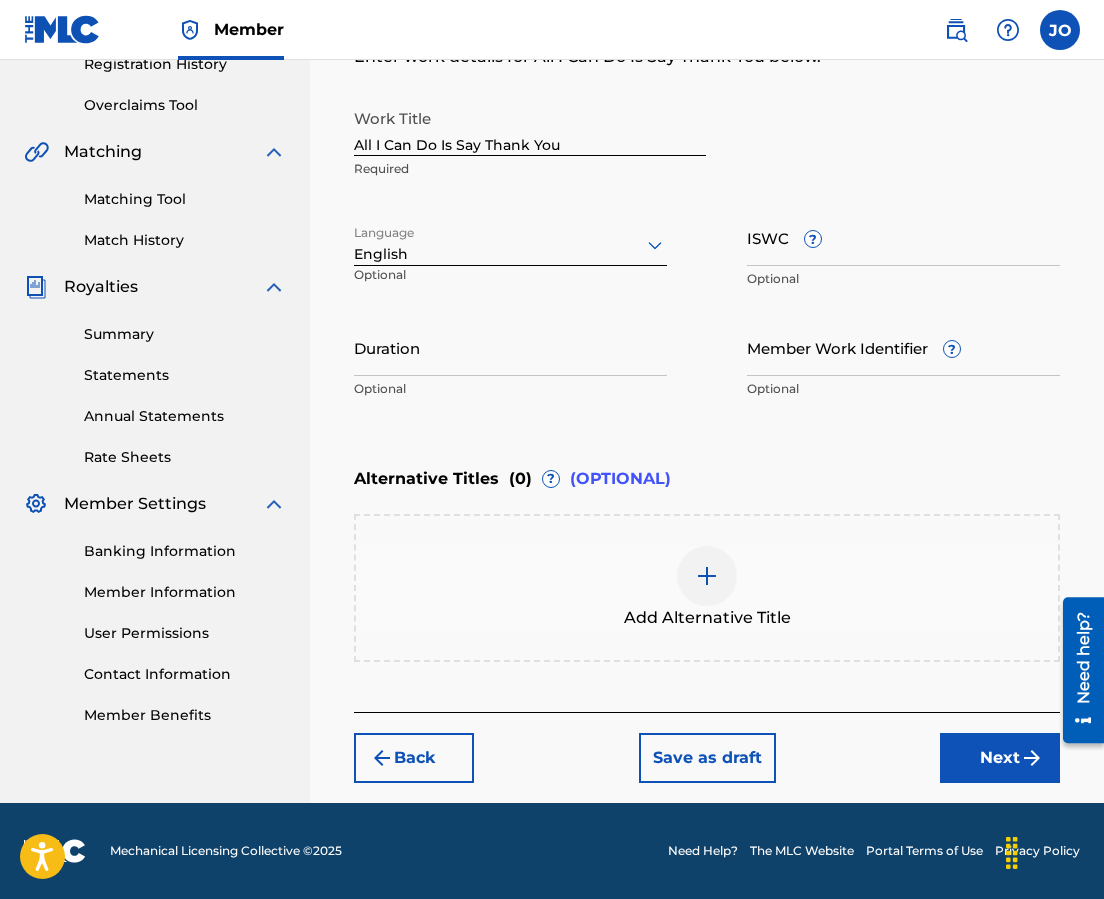 click on "ISWC   ?" at bounding box center [903, 237] 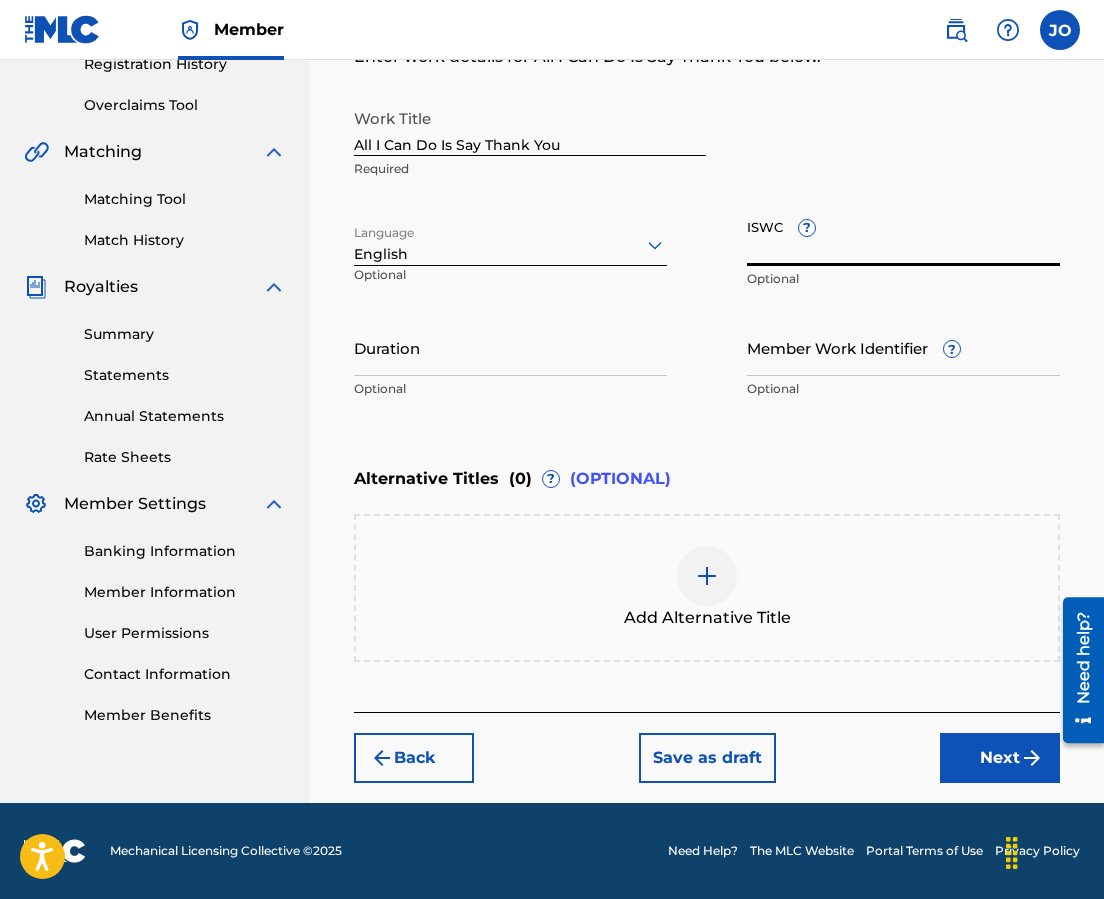 paste on "[PHONE]" 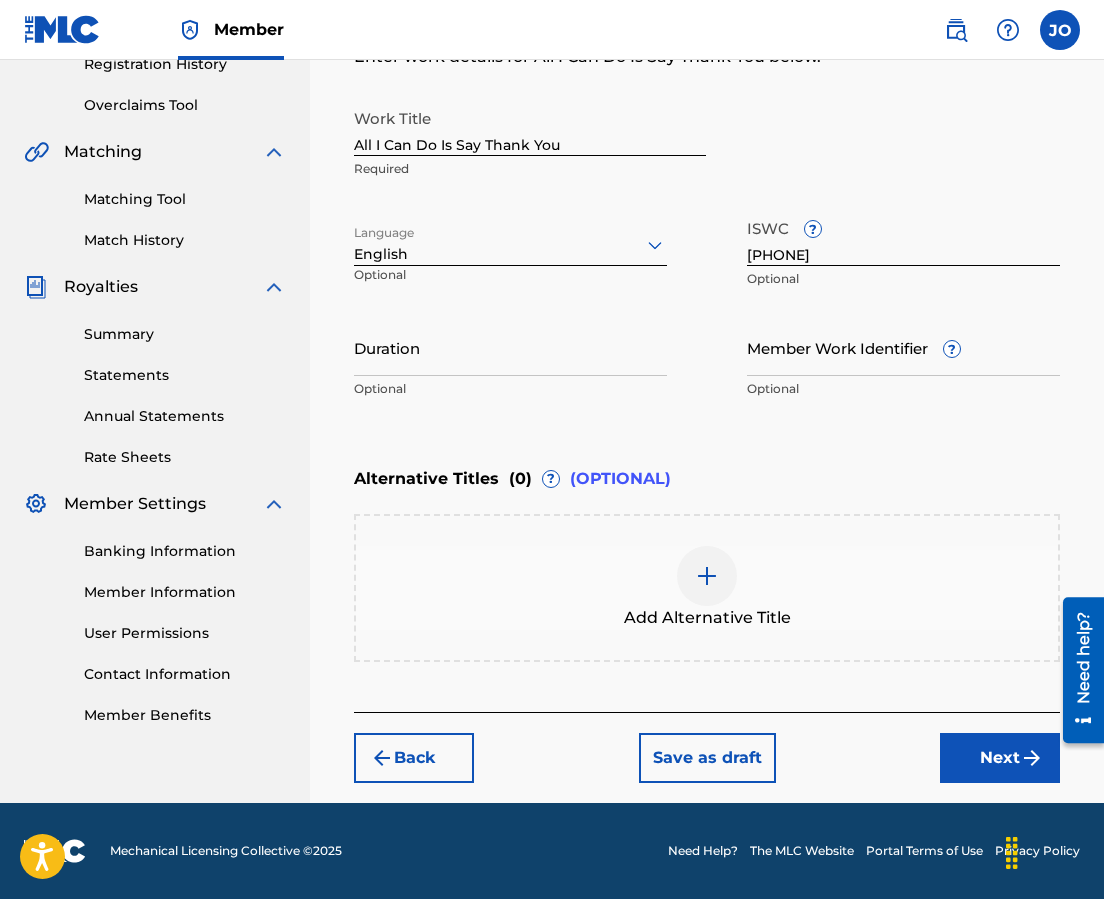 click on "Duration   Optional" at bounding box center [510, 364] 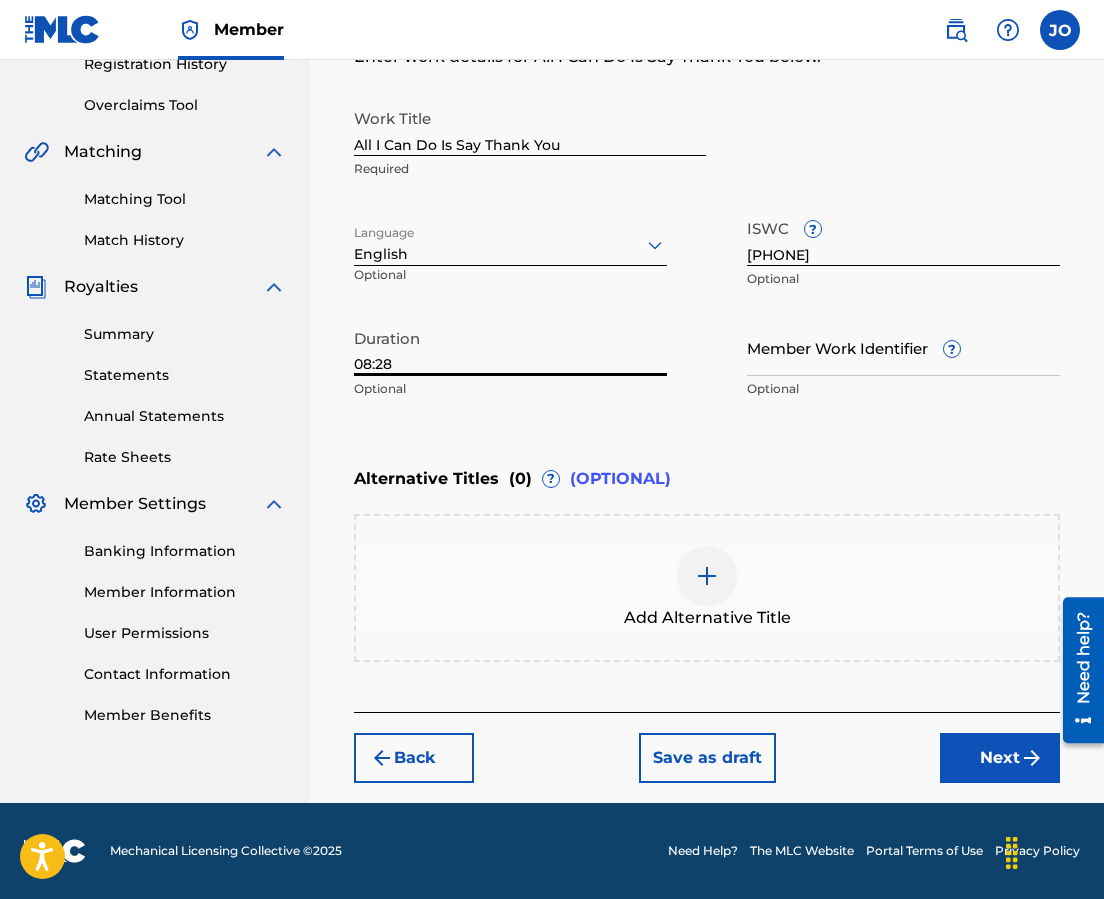 click on "Next" at bounding box center (1000, 758) 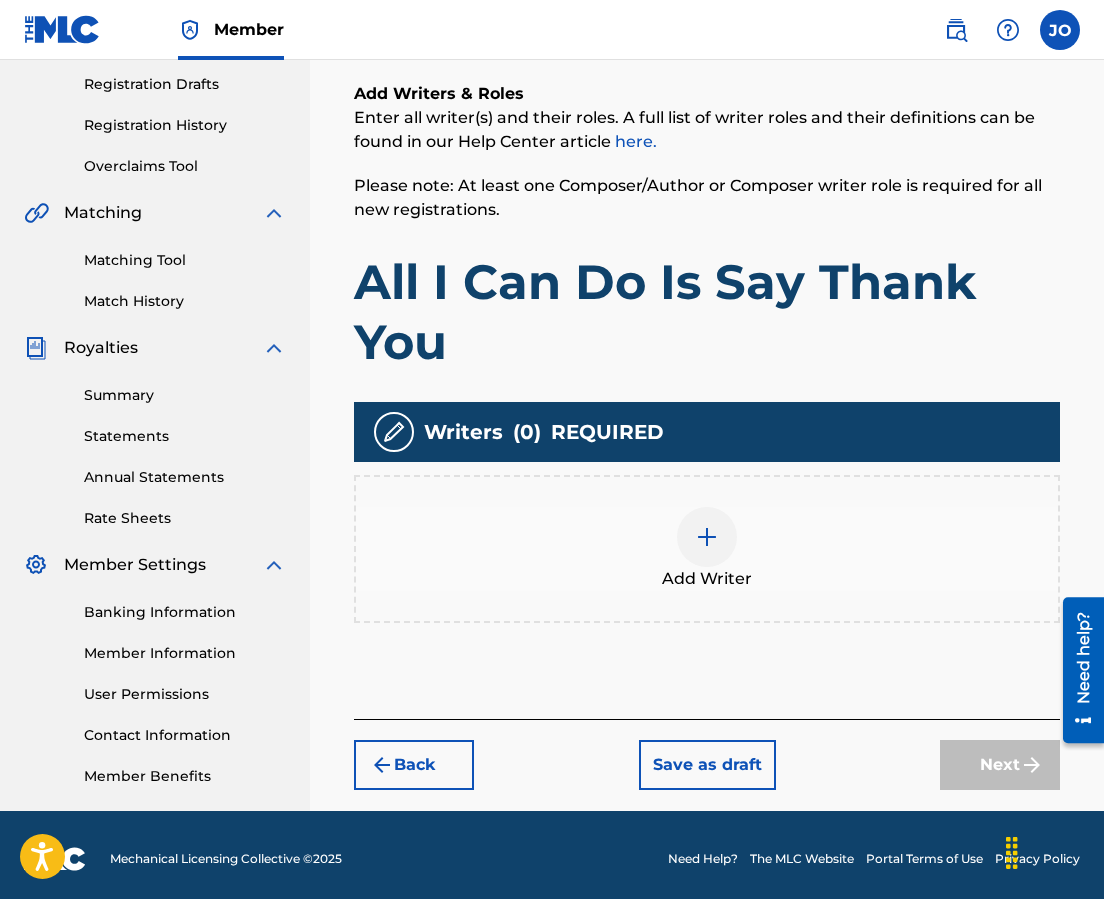 scroll, scrollTop: 341, scrollLeft: 0, axis: vertical 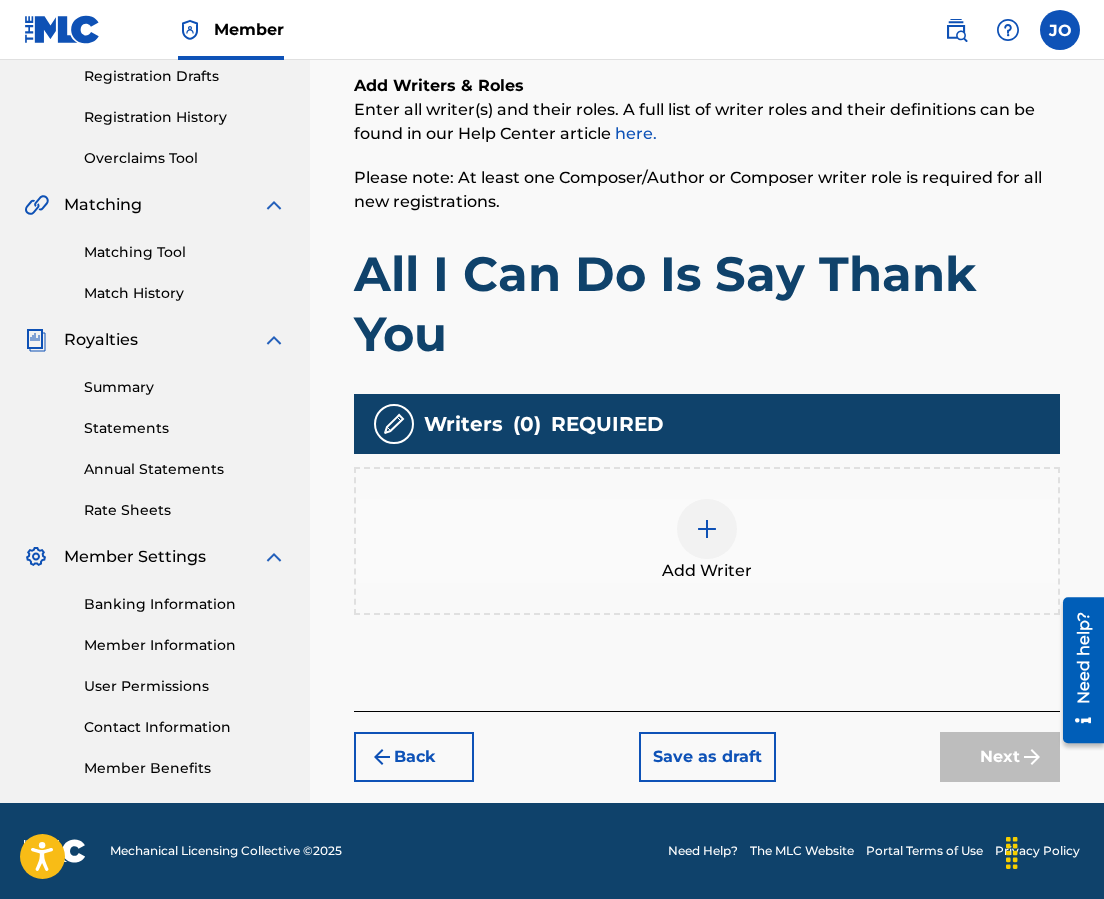 click at bounding box center (707, 529) 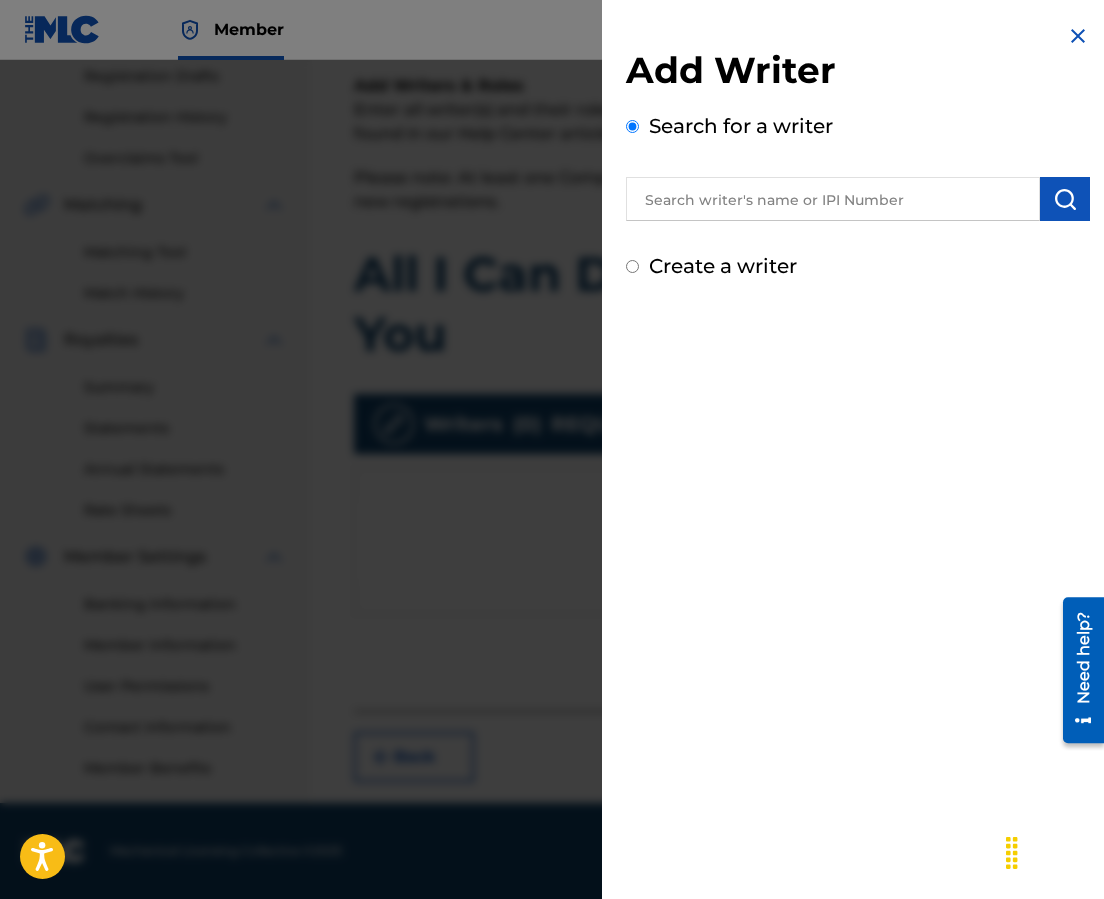 click at bounding box center (833, 199) 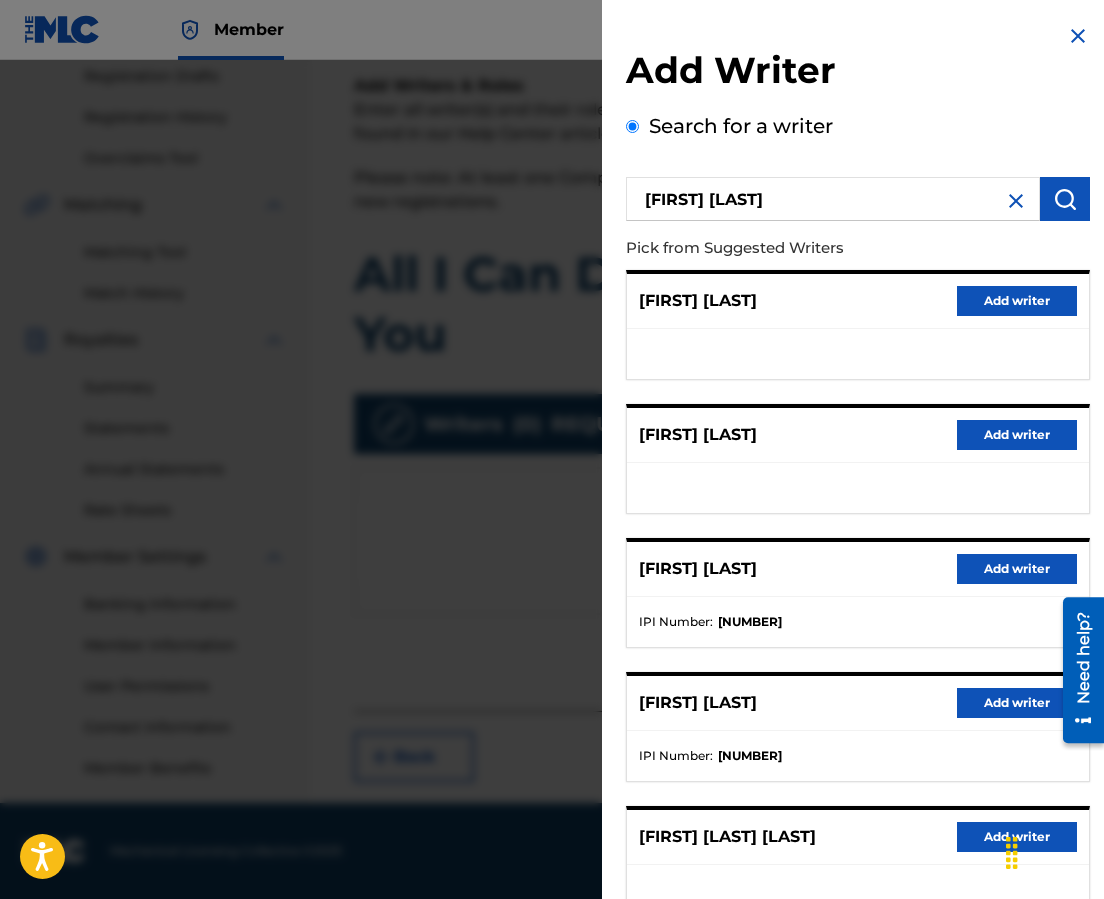 click on "Add writer" at bounding box center [1017, 703] 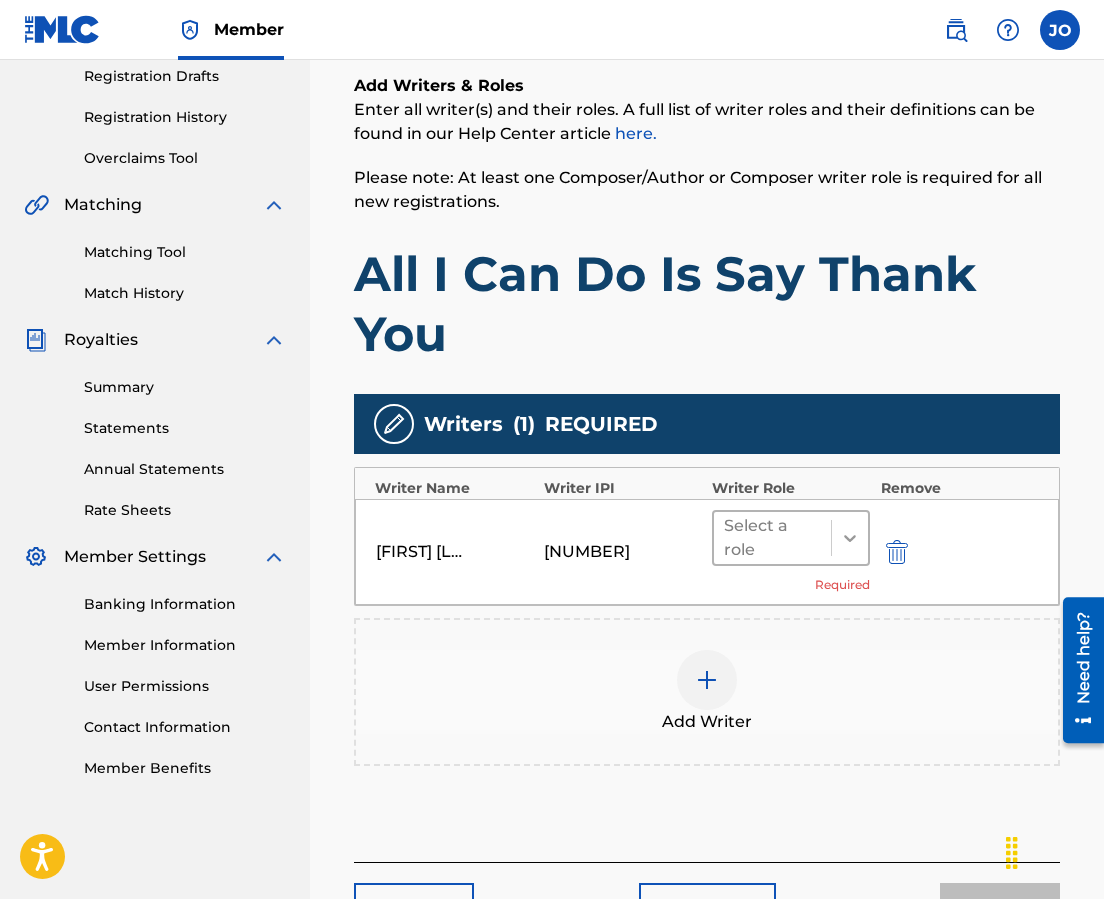 click 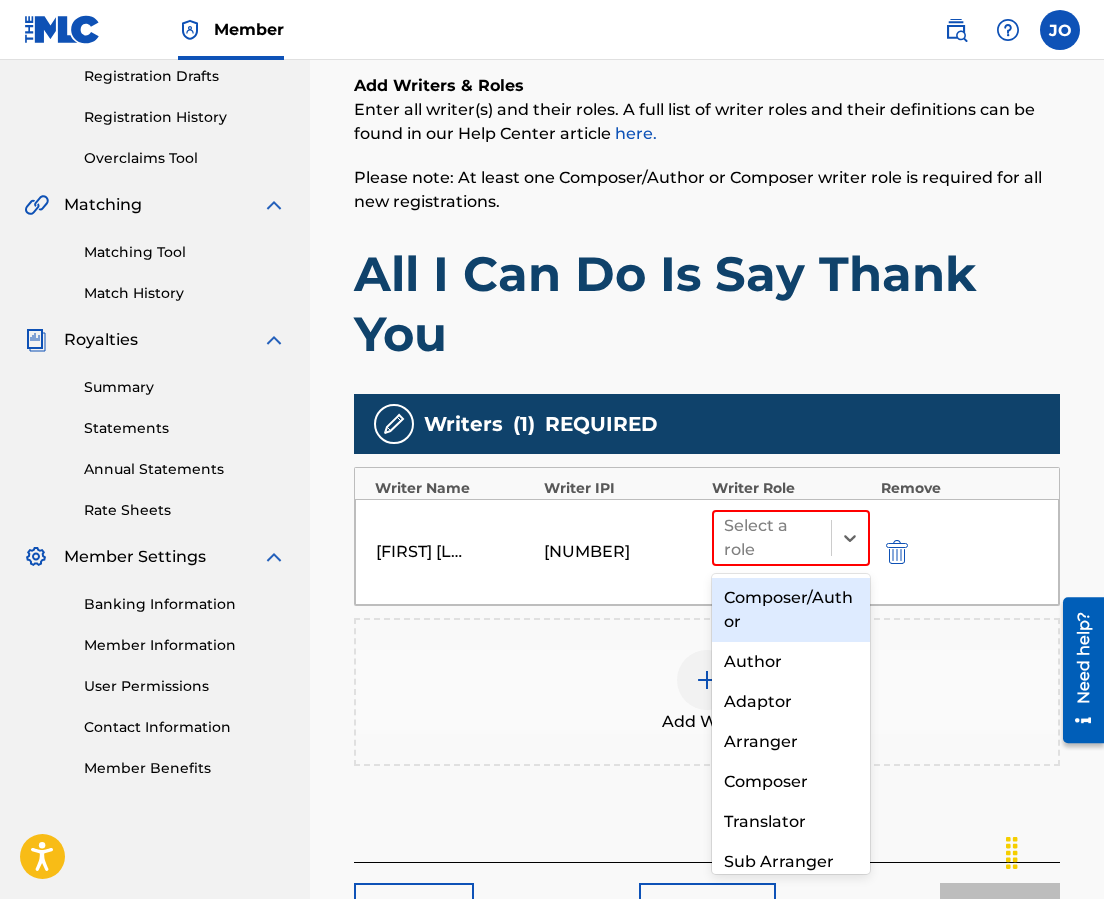 click on "Composer/Author" at bounding box center [791, 610] 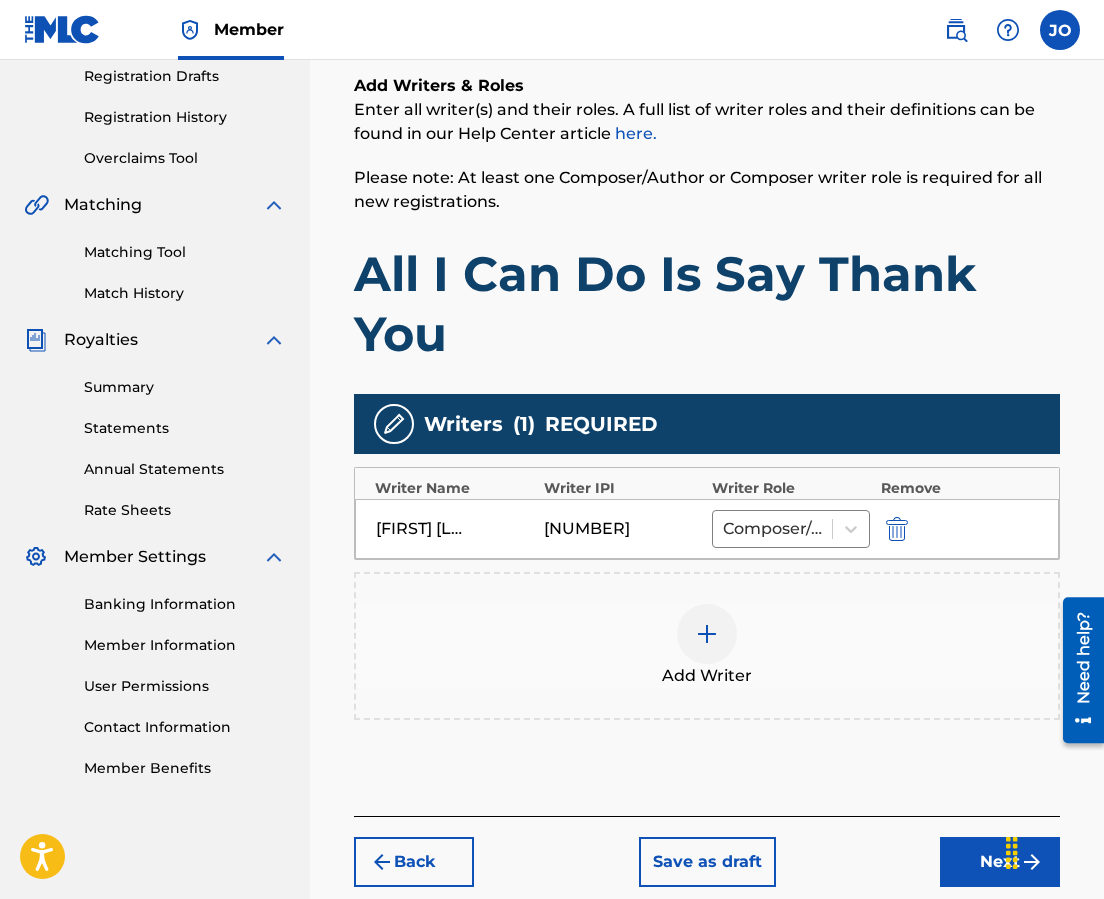 click at bounding box center [707, 634] 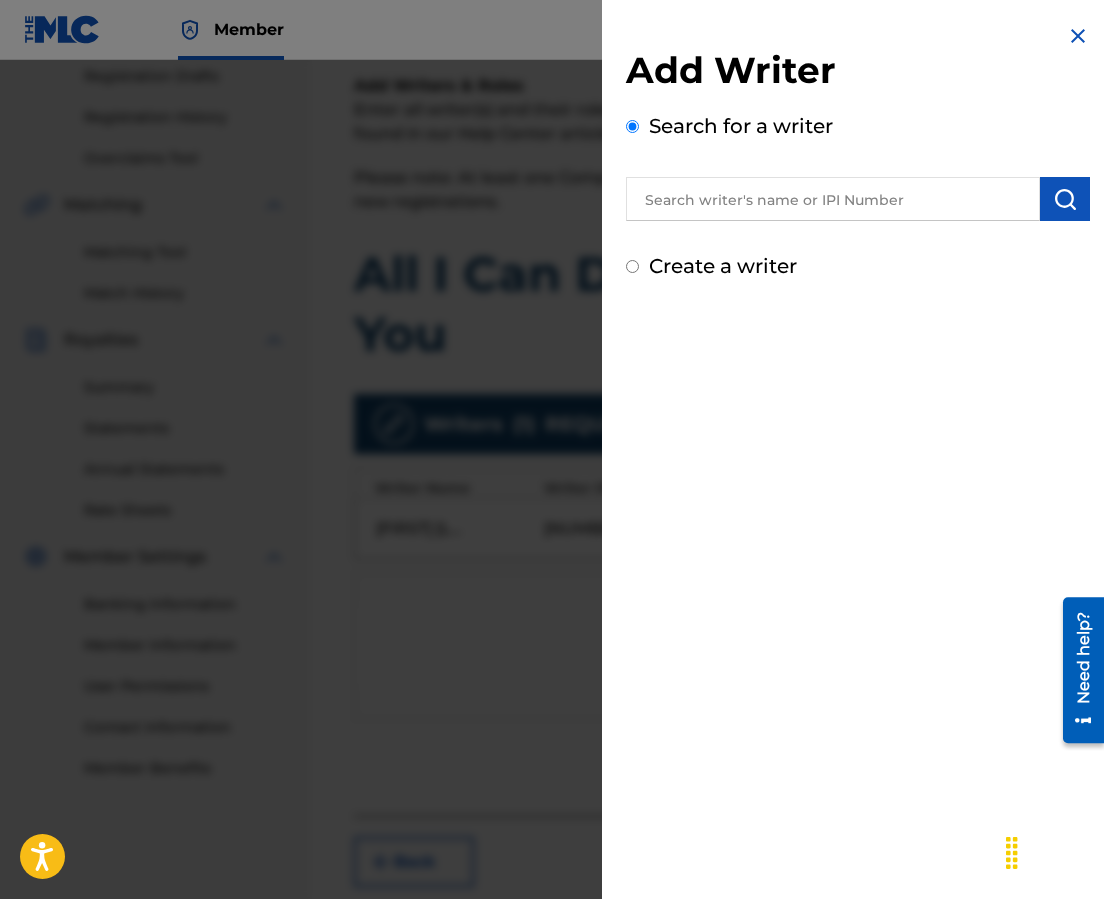 click at bounding box center [833, 199] 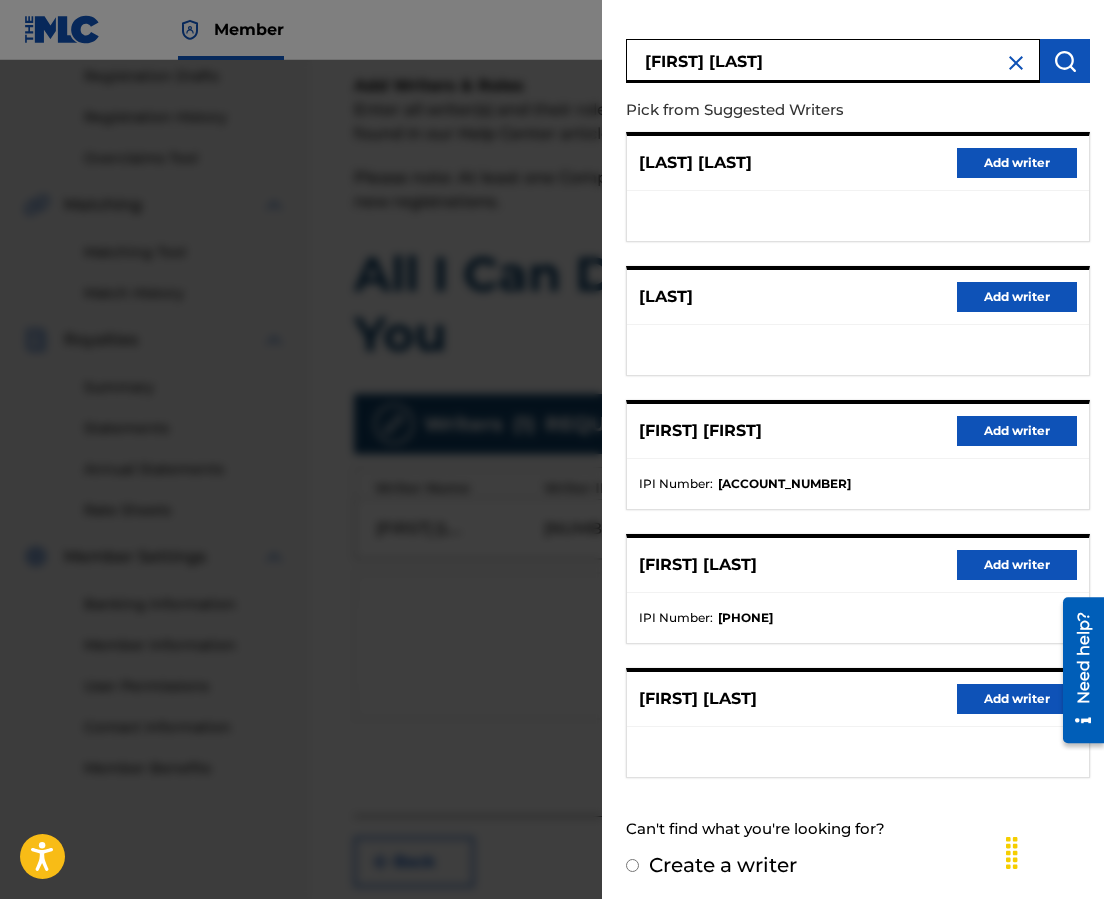 scroll, scrollTop: 143, scrollLeft: 0, axis: vertical 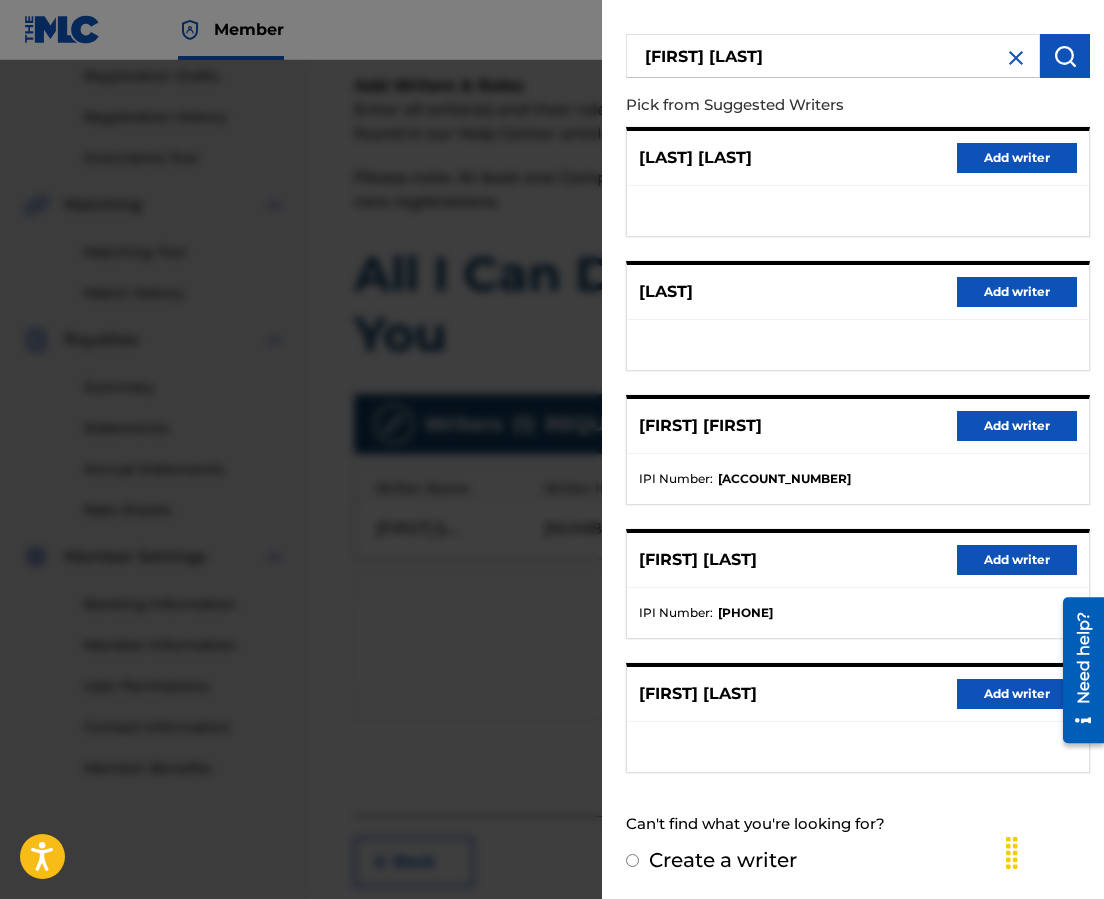 click on "Add writer" at bounding box center [1017, 560] 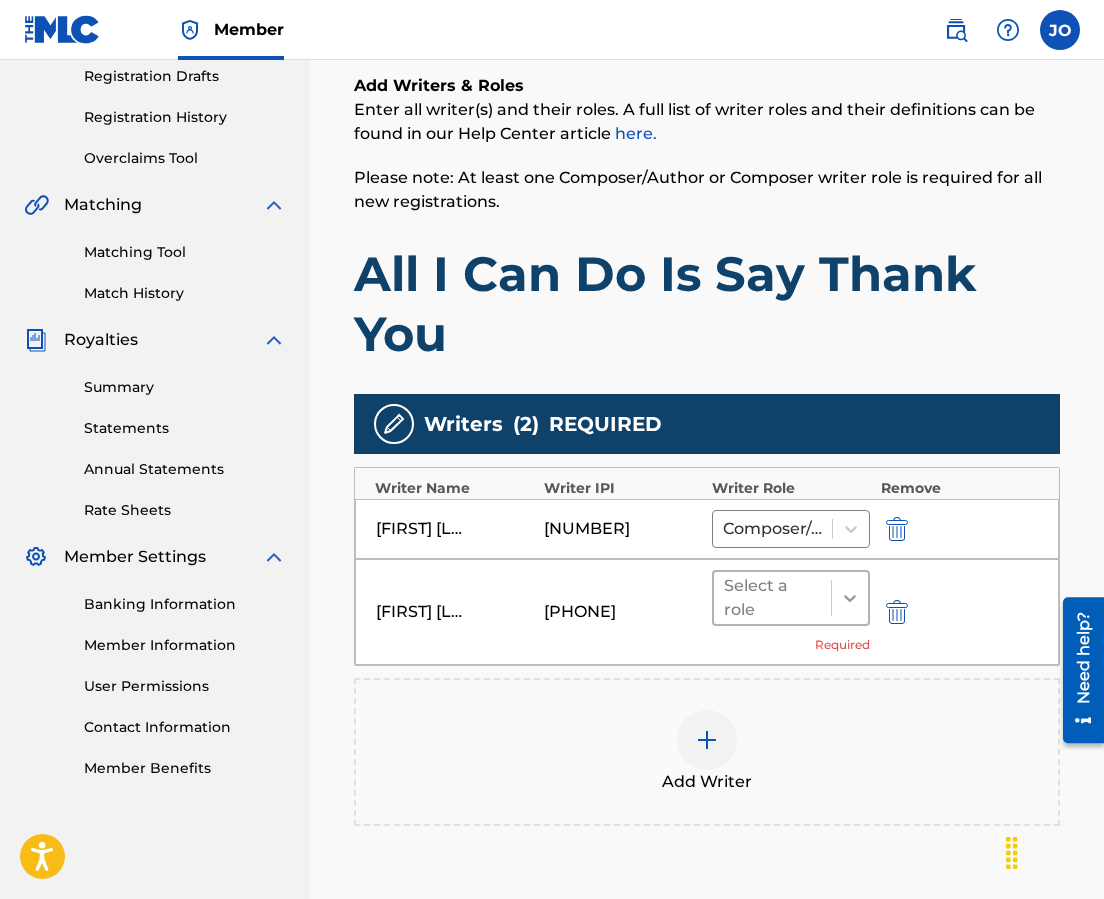 click 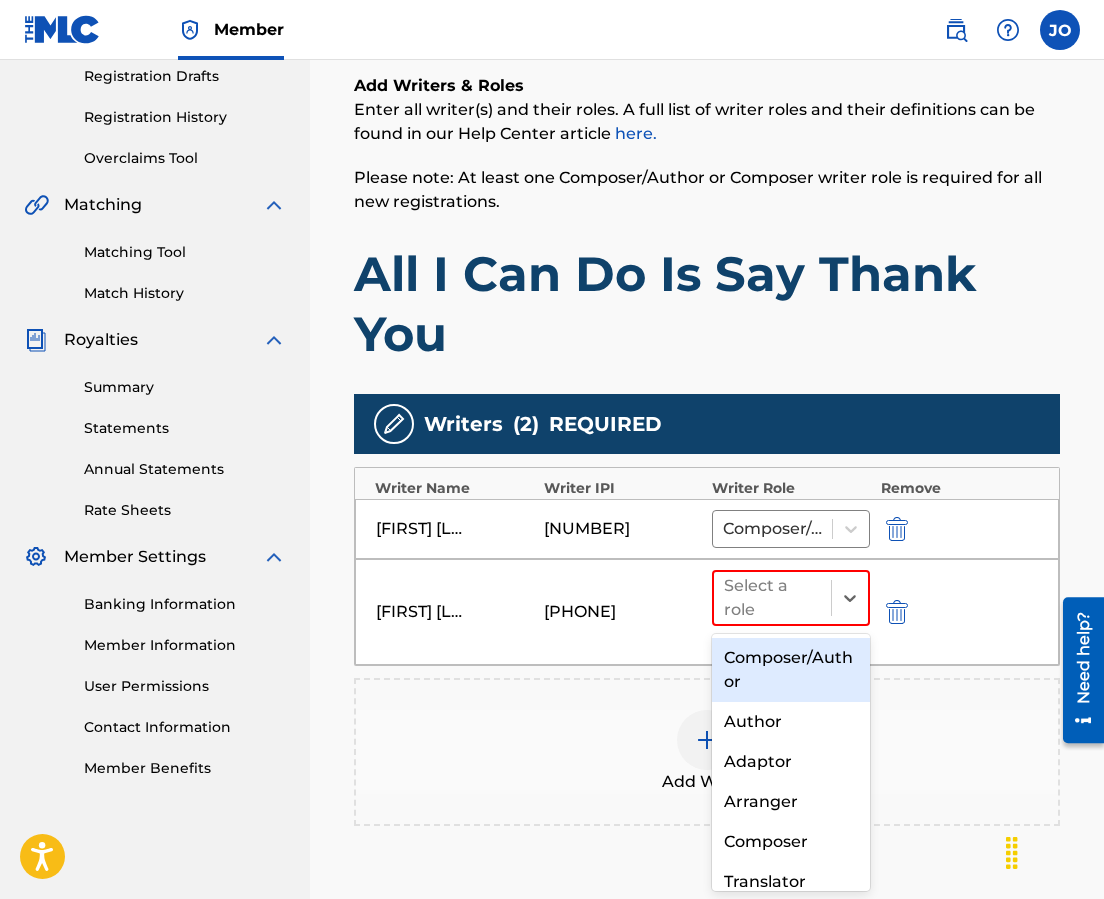 click on "Composer/Author" at bounding box center [791, 670] 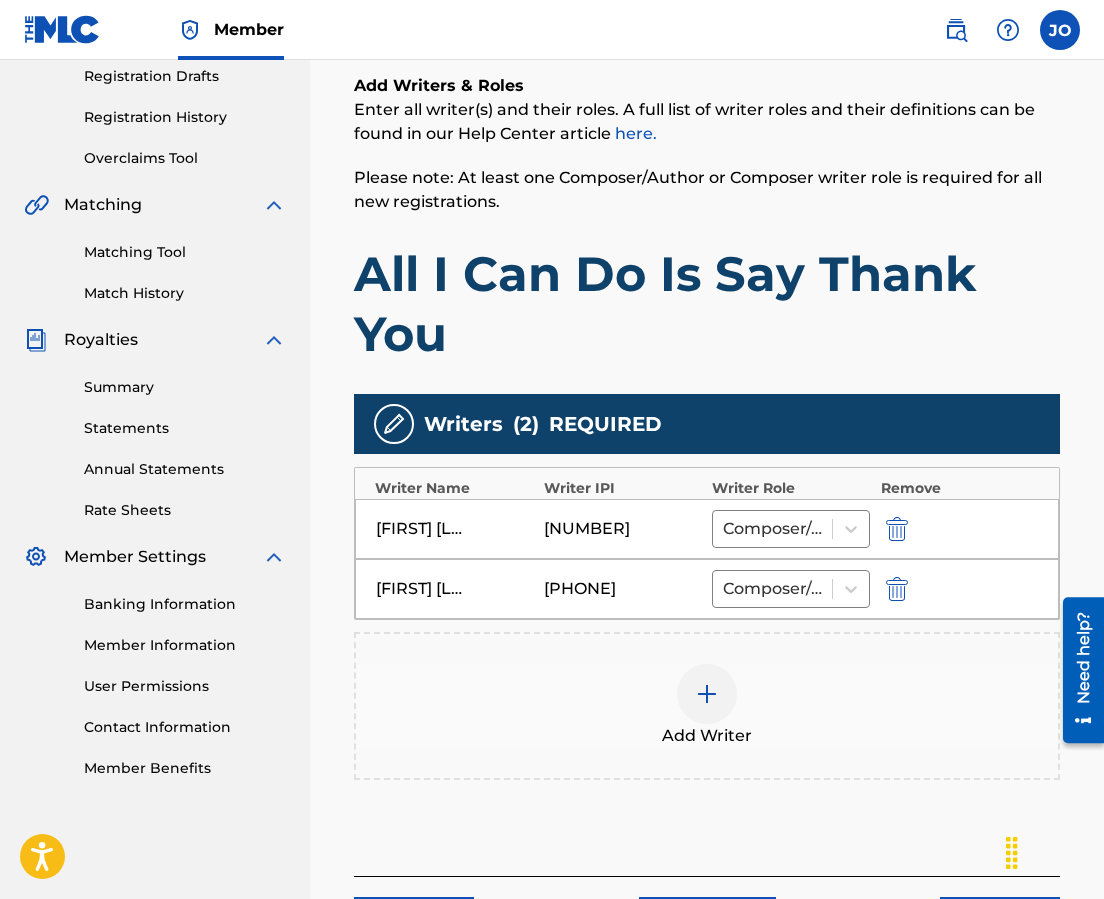 click at bounding box center (707, 694) 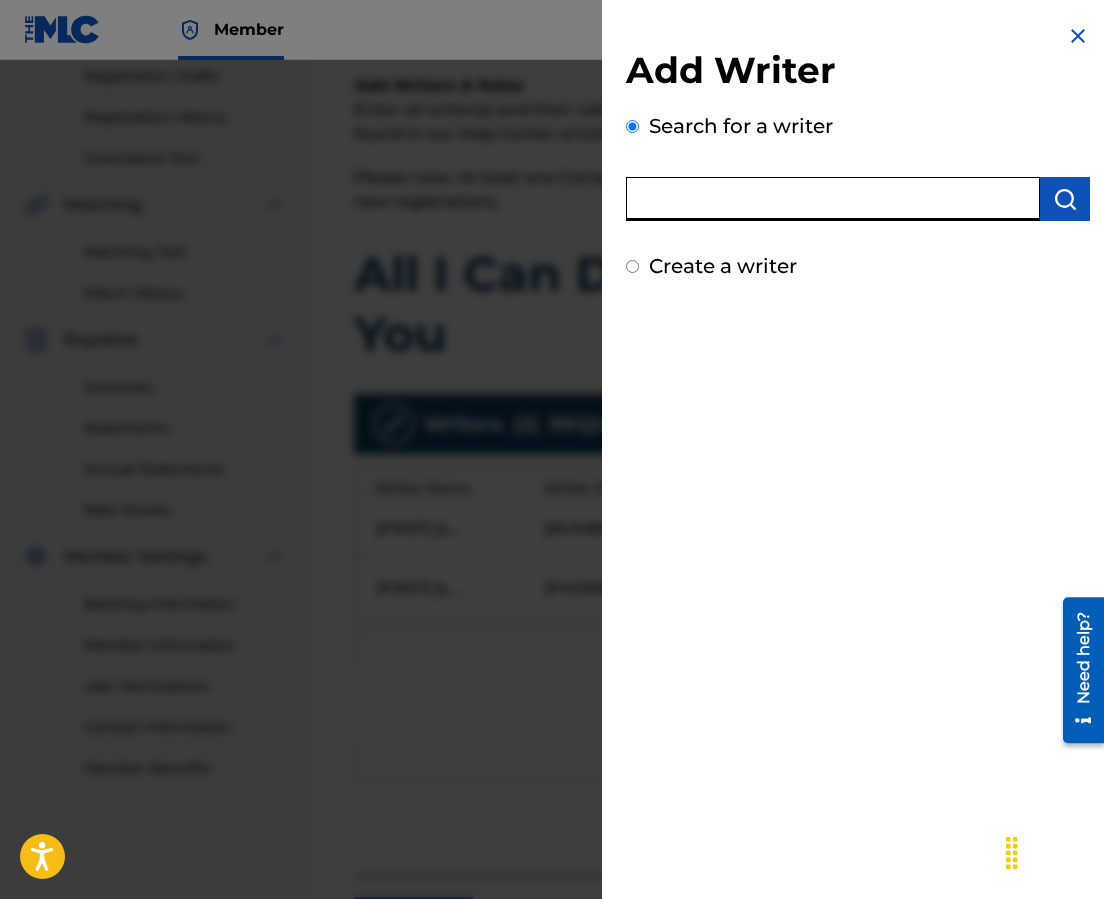 click at bounding box center [833, 199] 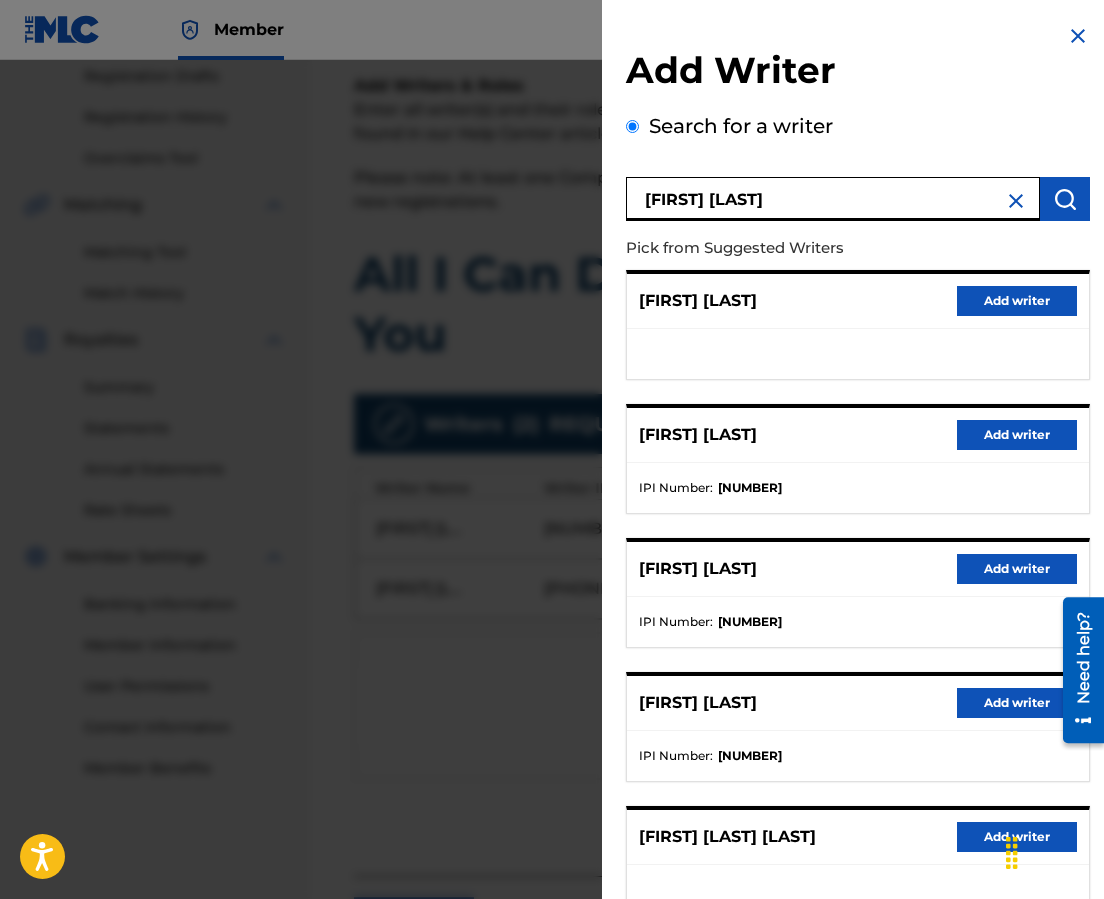 click on "Add writer" at bounding box center [1017, 703] 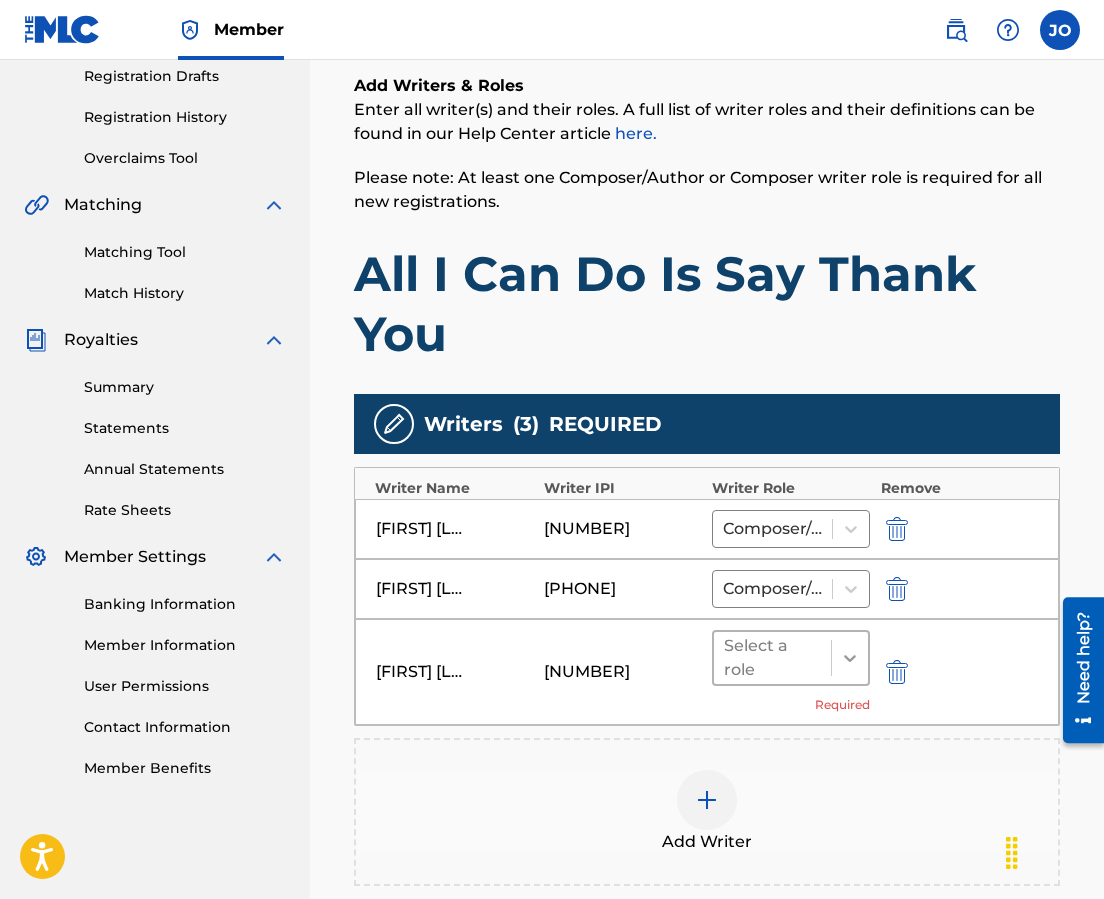 click 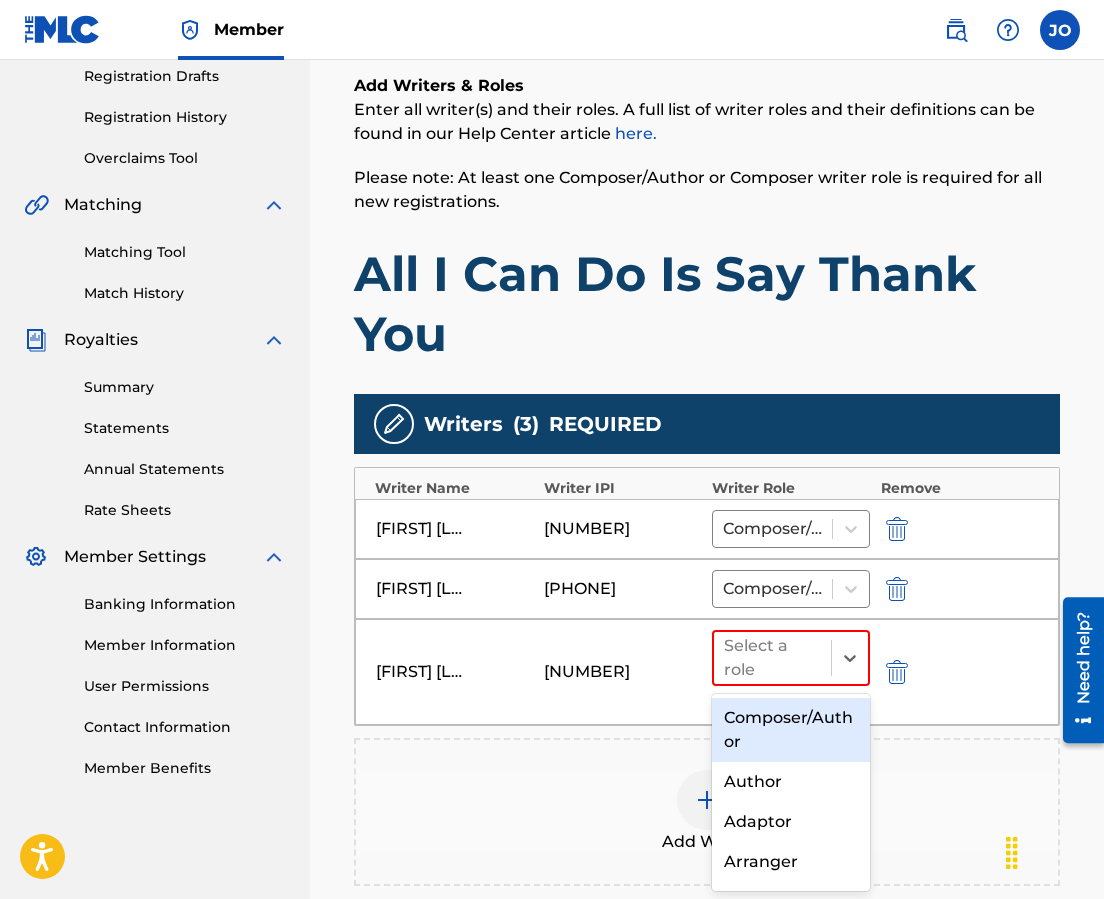 click on "Composer/Author" at bounding box center [791, 730] 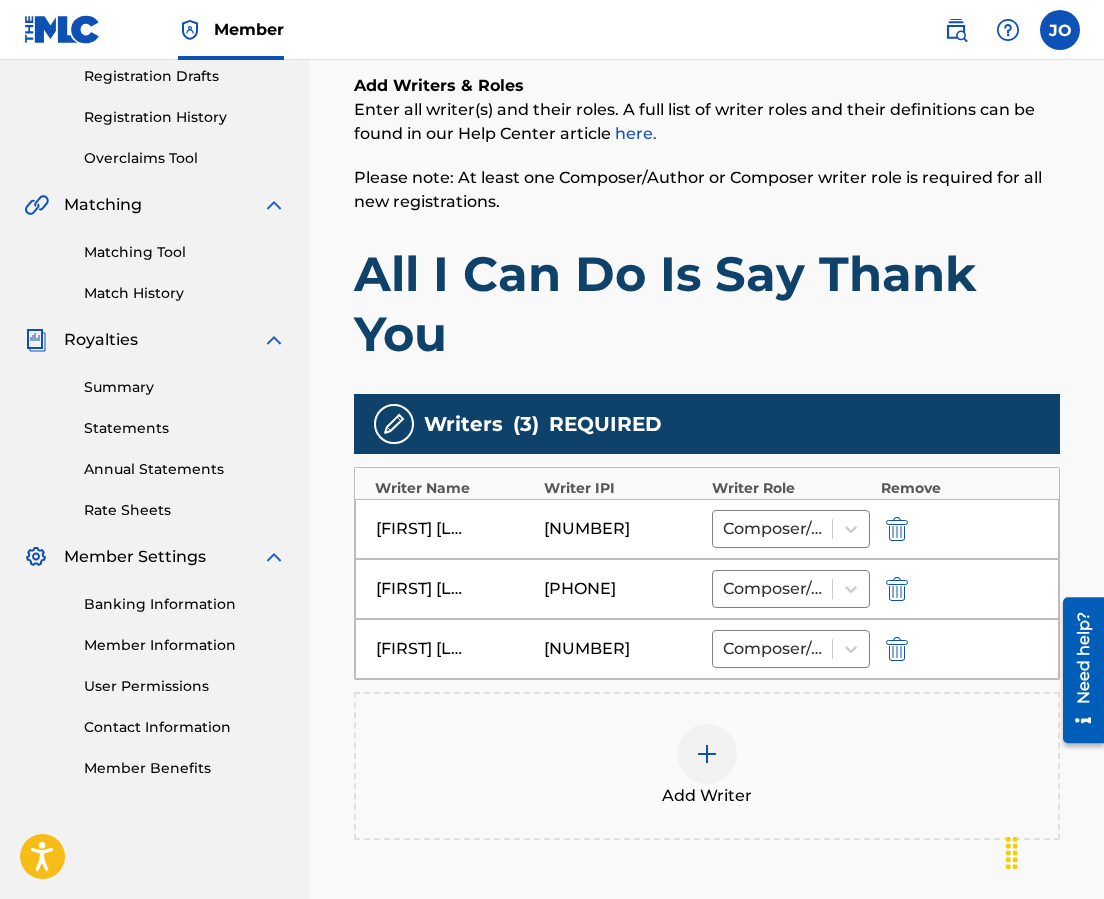 scroll, scrollTop: 565, scrollLeft: 0, axis: vertical 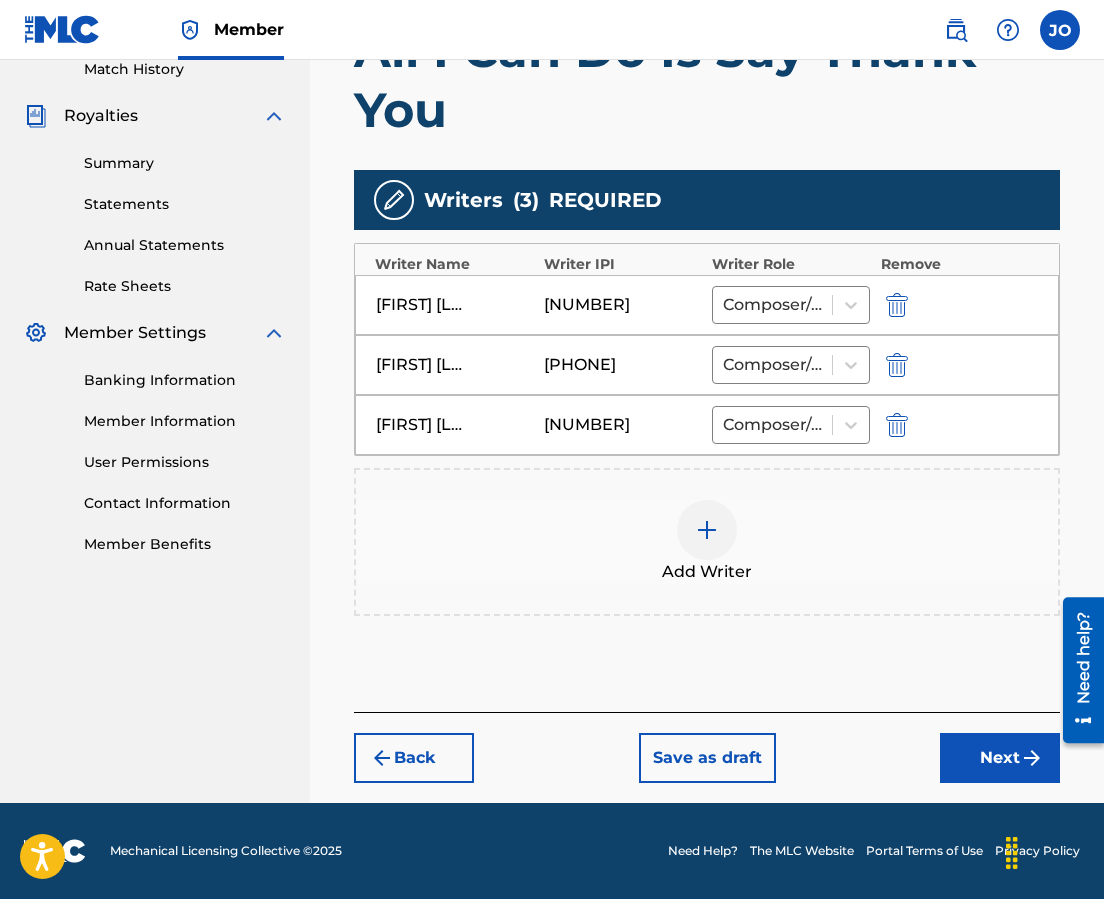 click at bounding box center [707, 530] 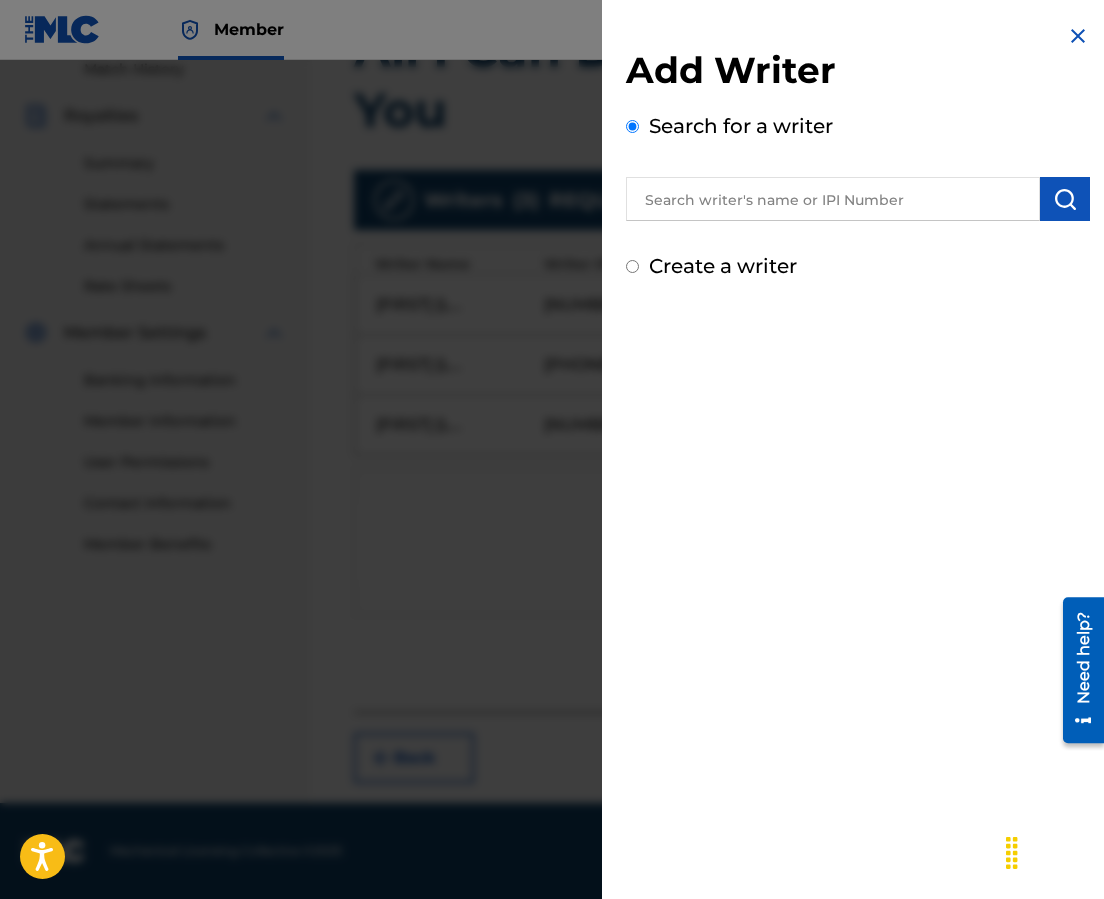 click at bounding box center (833, 199) 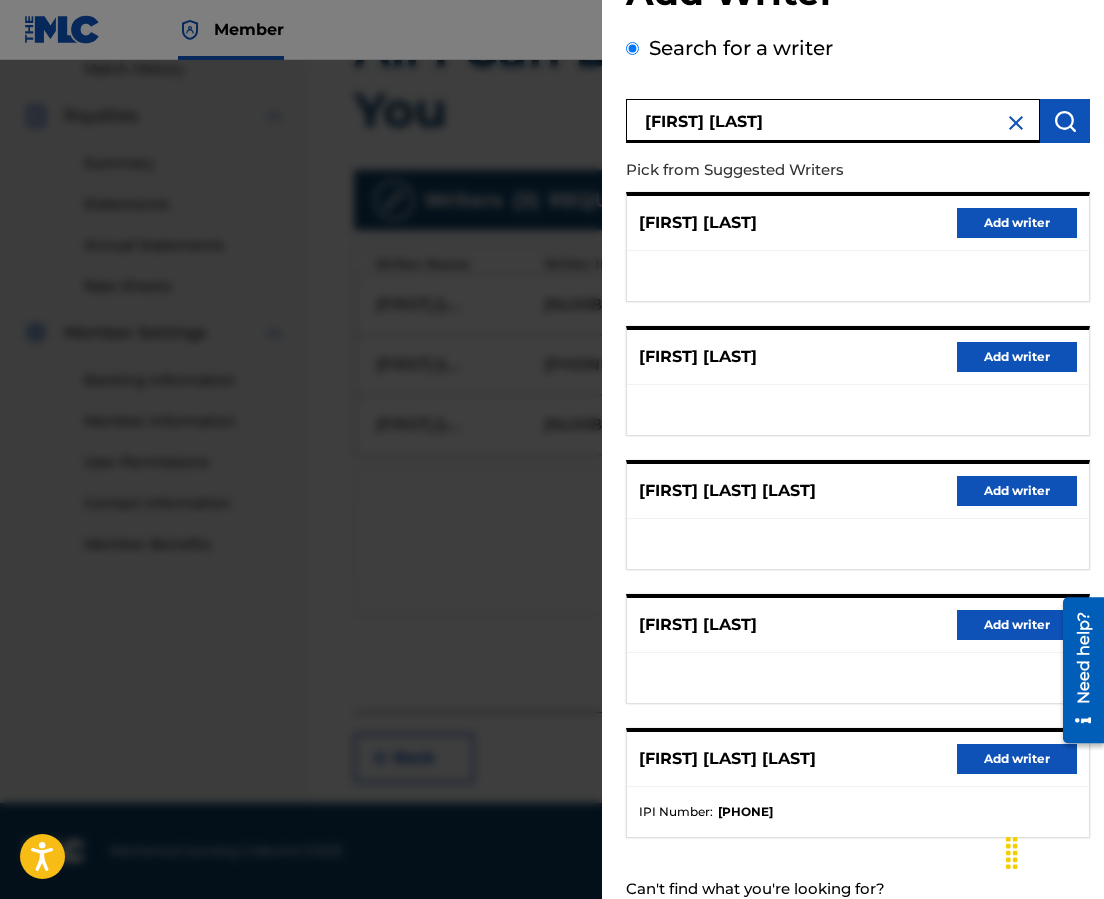 scroll, scrollTop: 43, scrollLeft: 0, axis: vertical 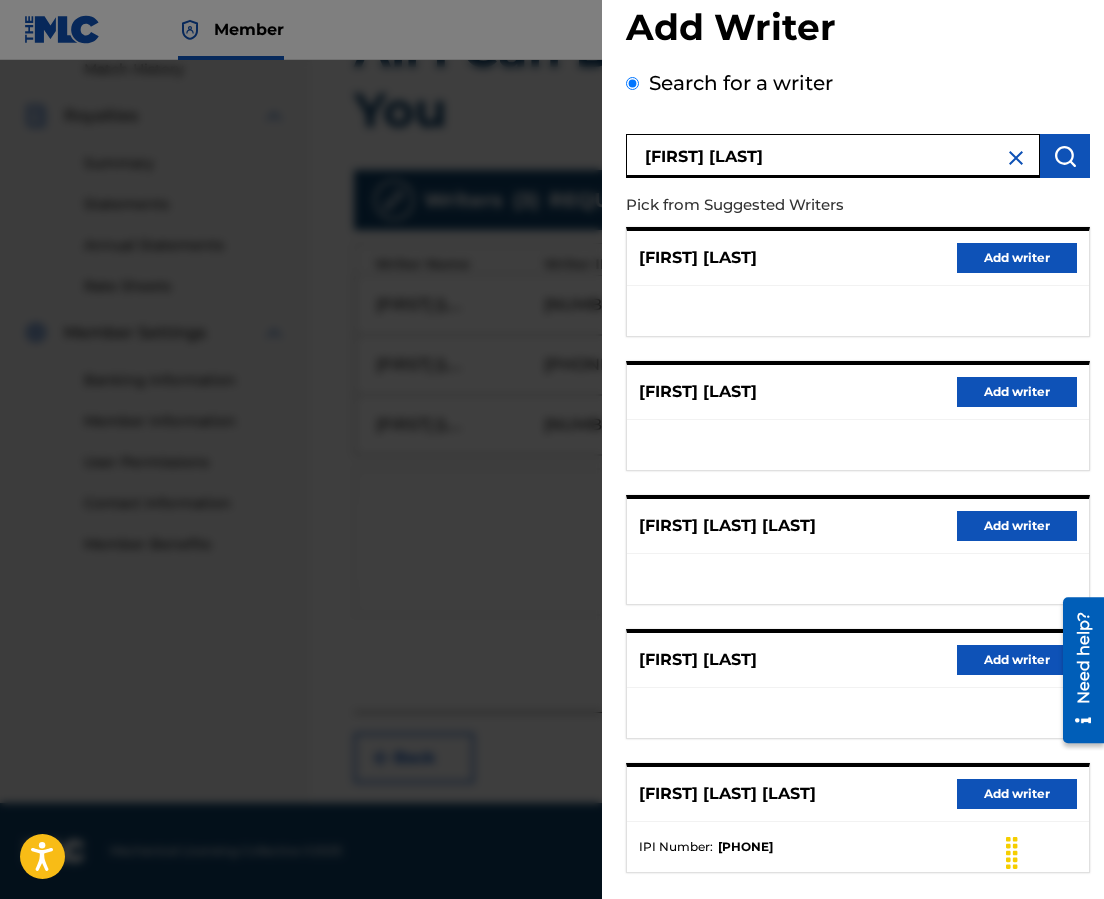 click on "Add writer" at bounding box center (1017, 392) 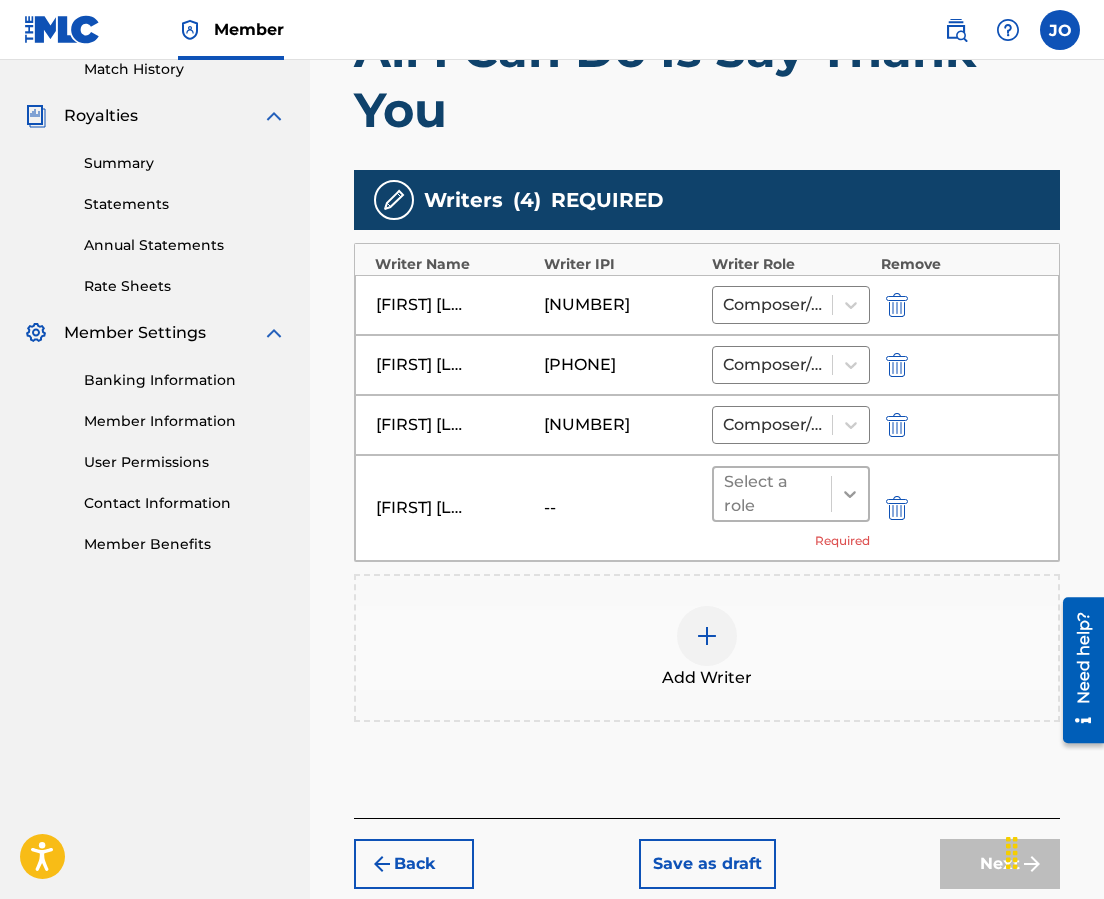 click 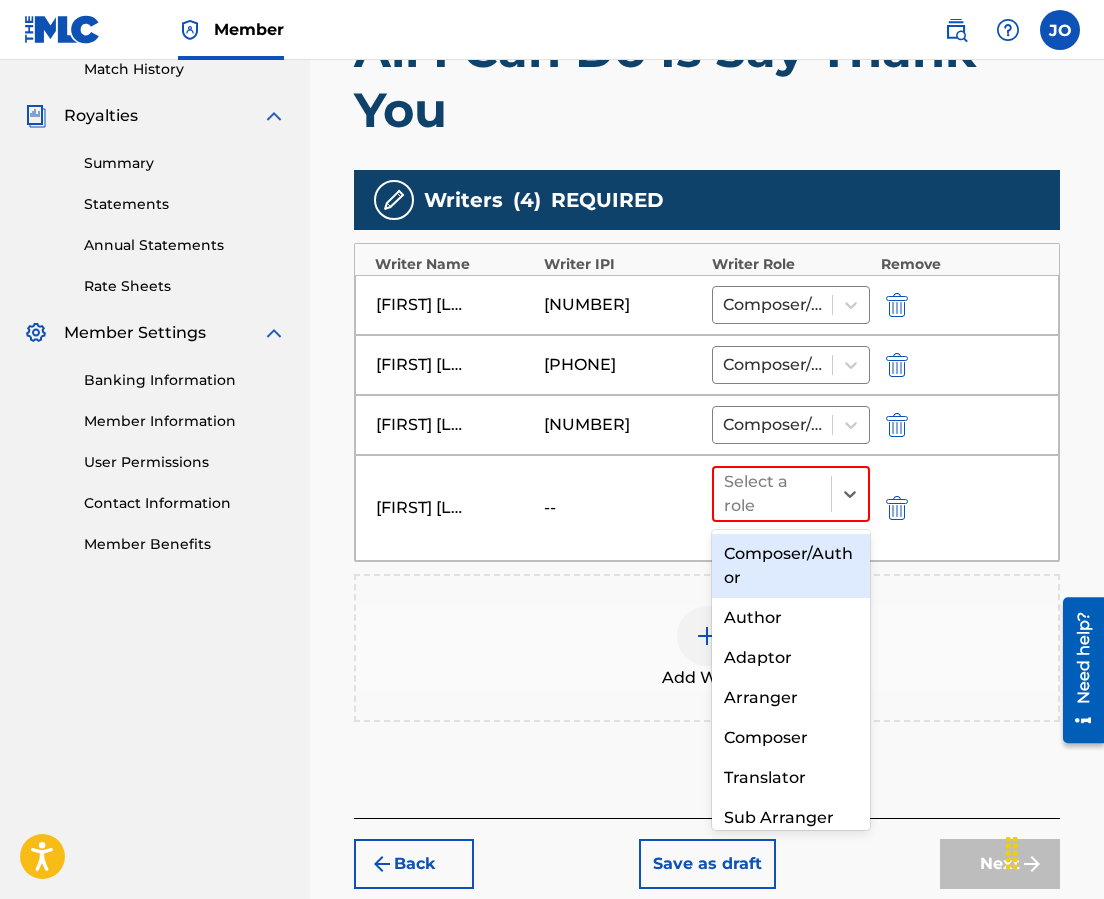 click on "Composer/Author" at bounding box center (791, 566) 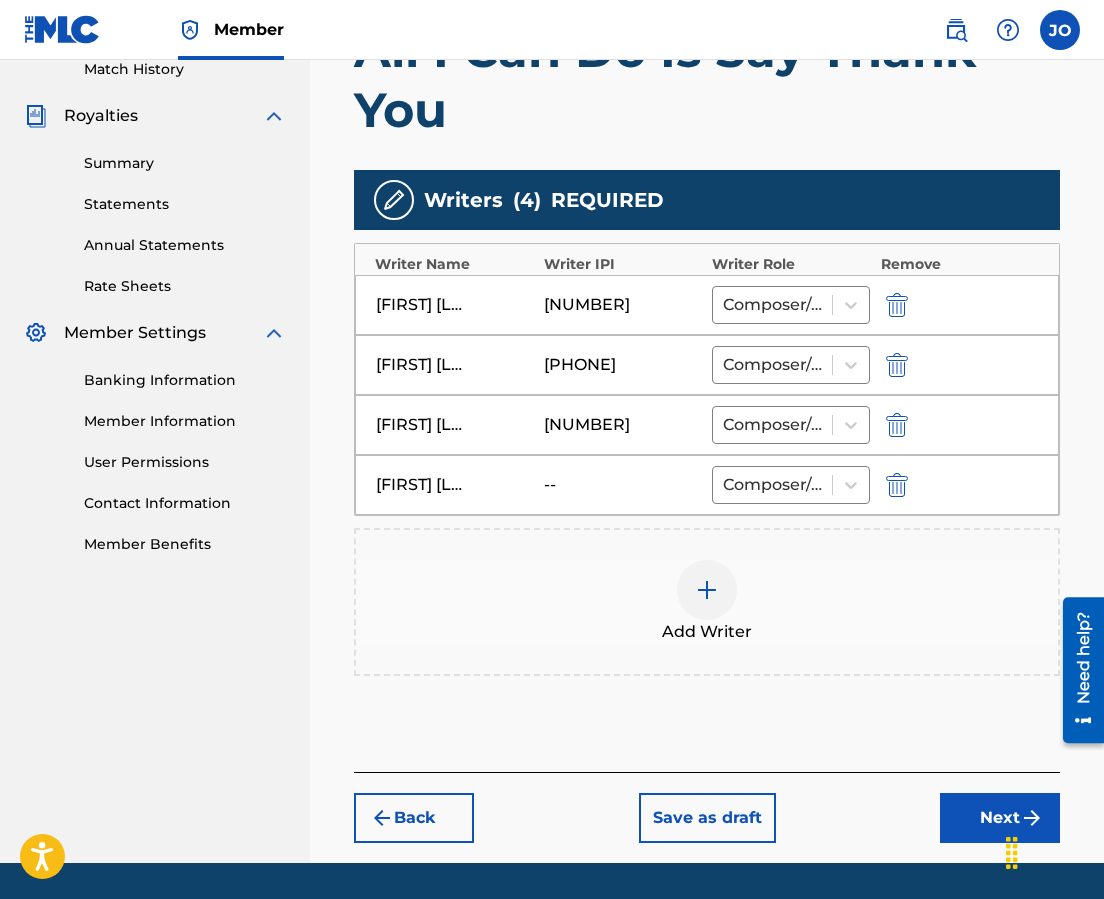 click on "Next" at bounding box center (1000, 818) 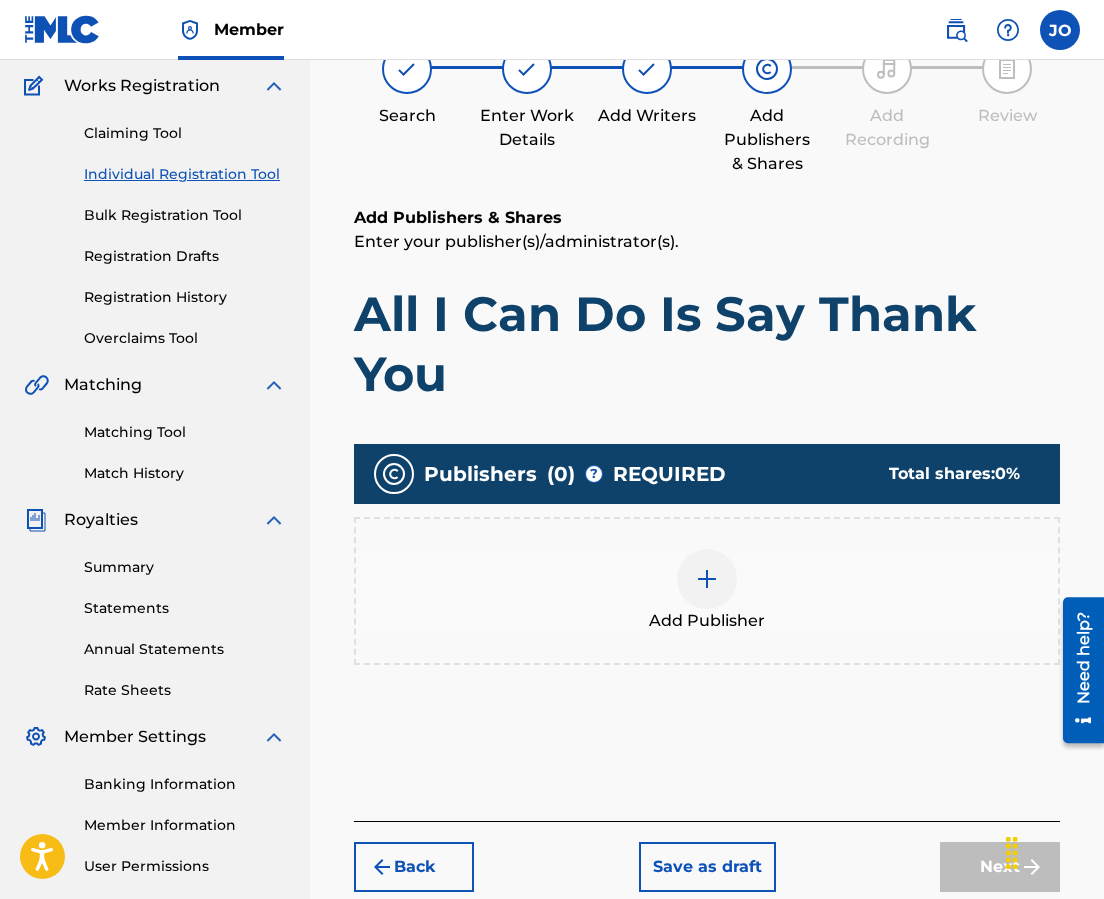 scroll, scrollTop: 90, scrollLeft: 0, axis: vertical 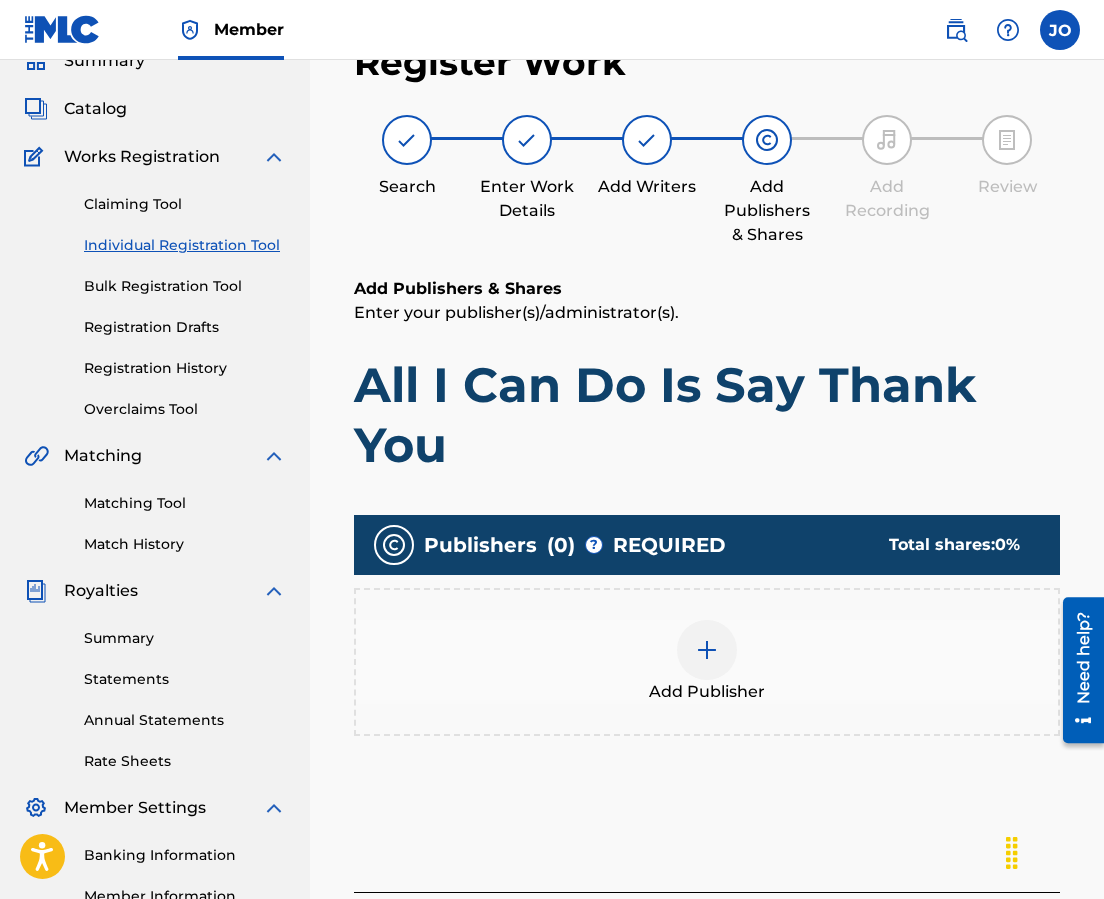 click at bounding box center [707, 650] 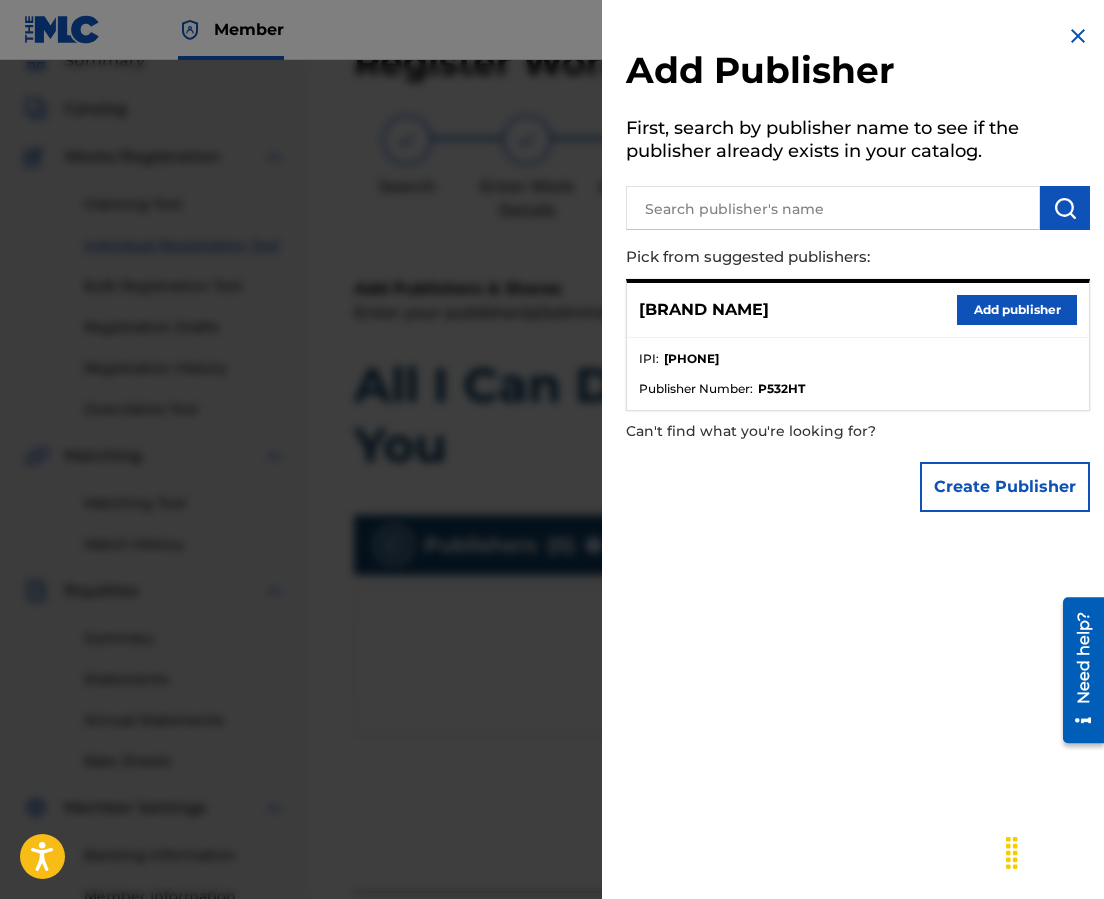 click on "Add publisher" at bounding box center (1017, 310) 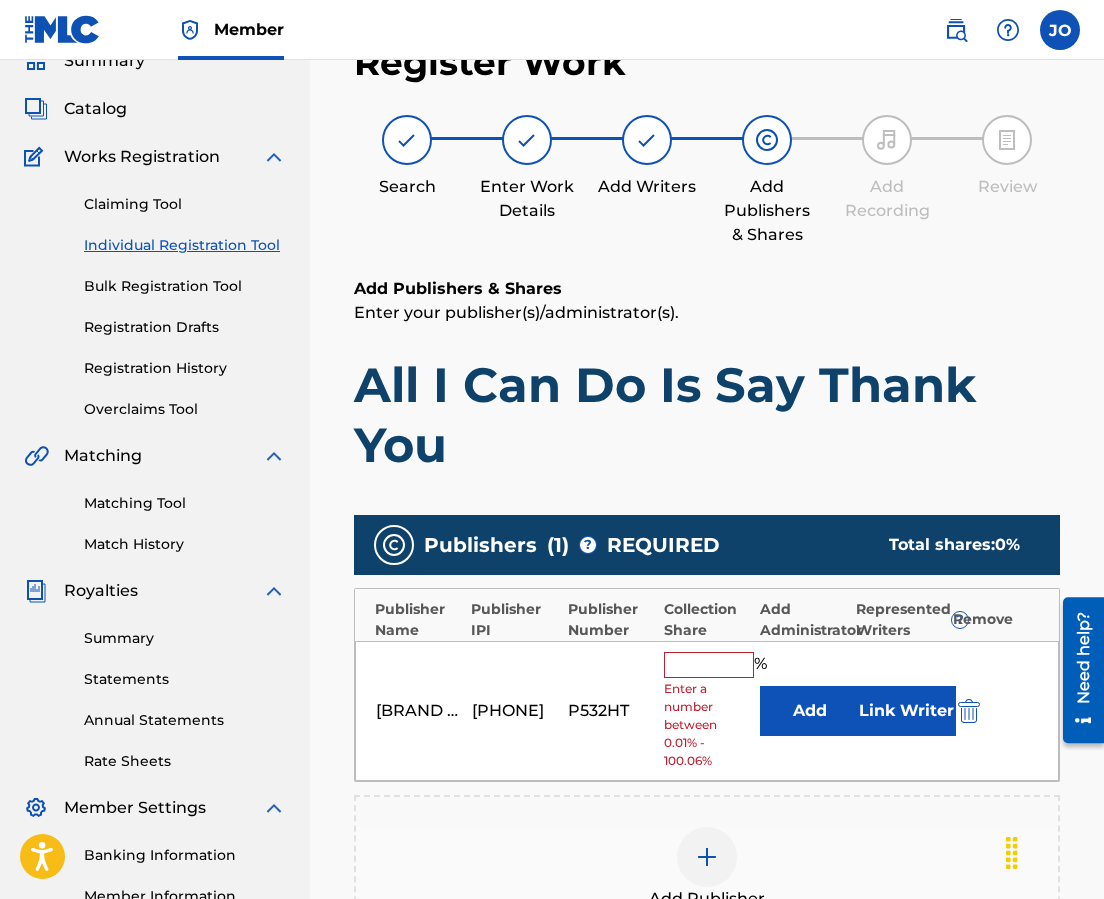 click at bounding box center (709, 665) 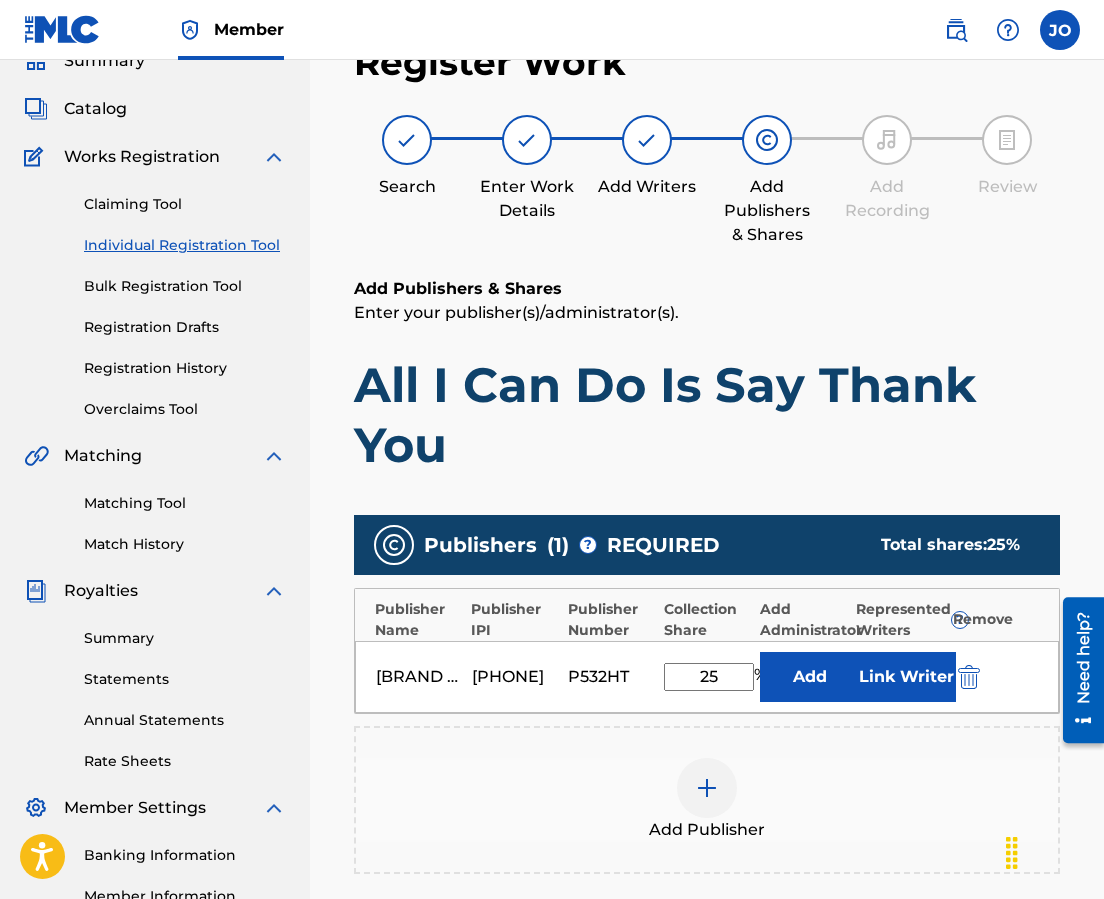 click on "Link Writer" at bounding box center [906, 677] 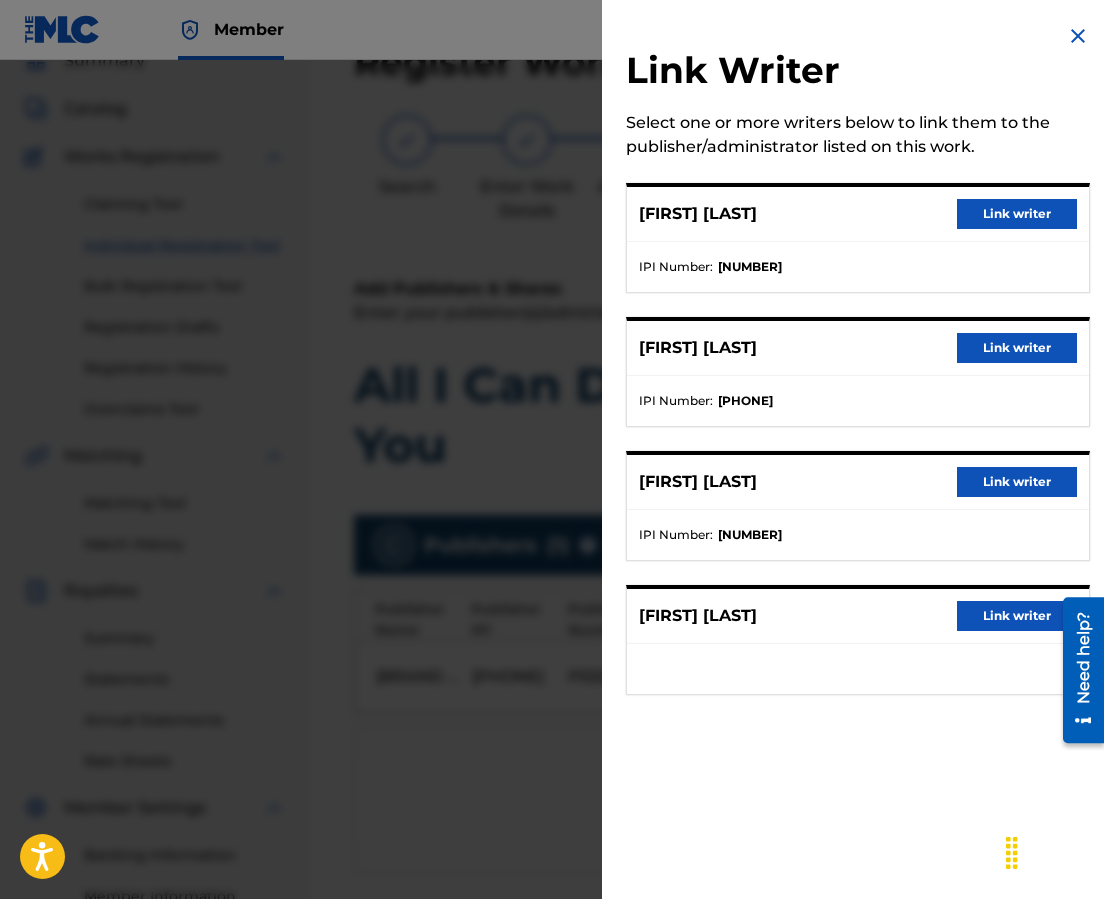 click on "Link writer" at bounding box center (1017, 348) 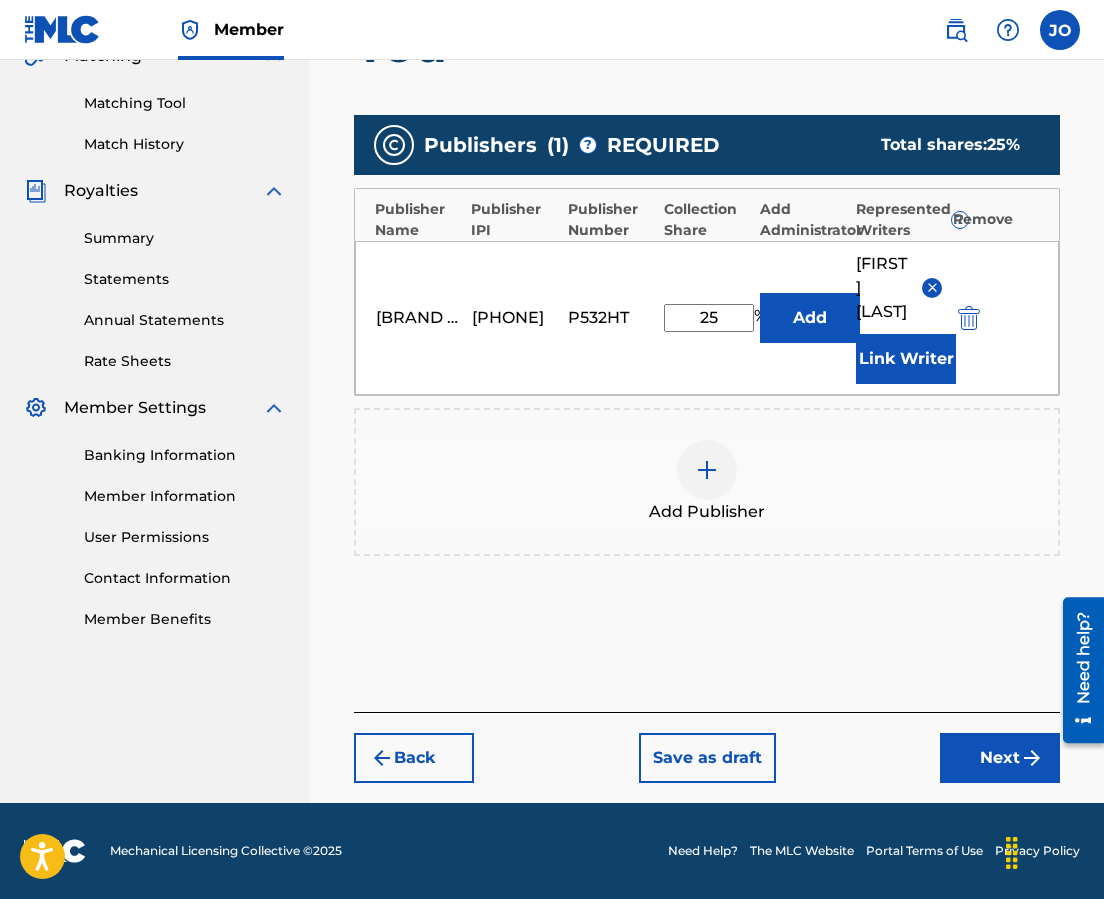 click on "Next" at bounding box center [1000, 758] 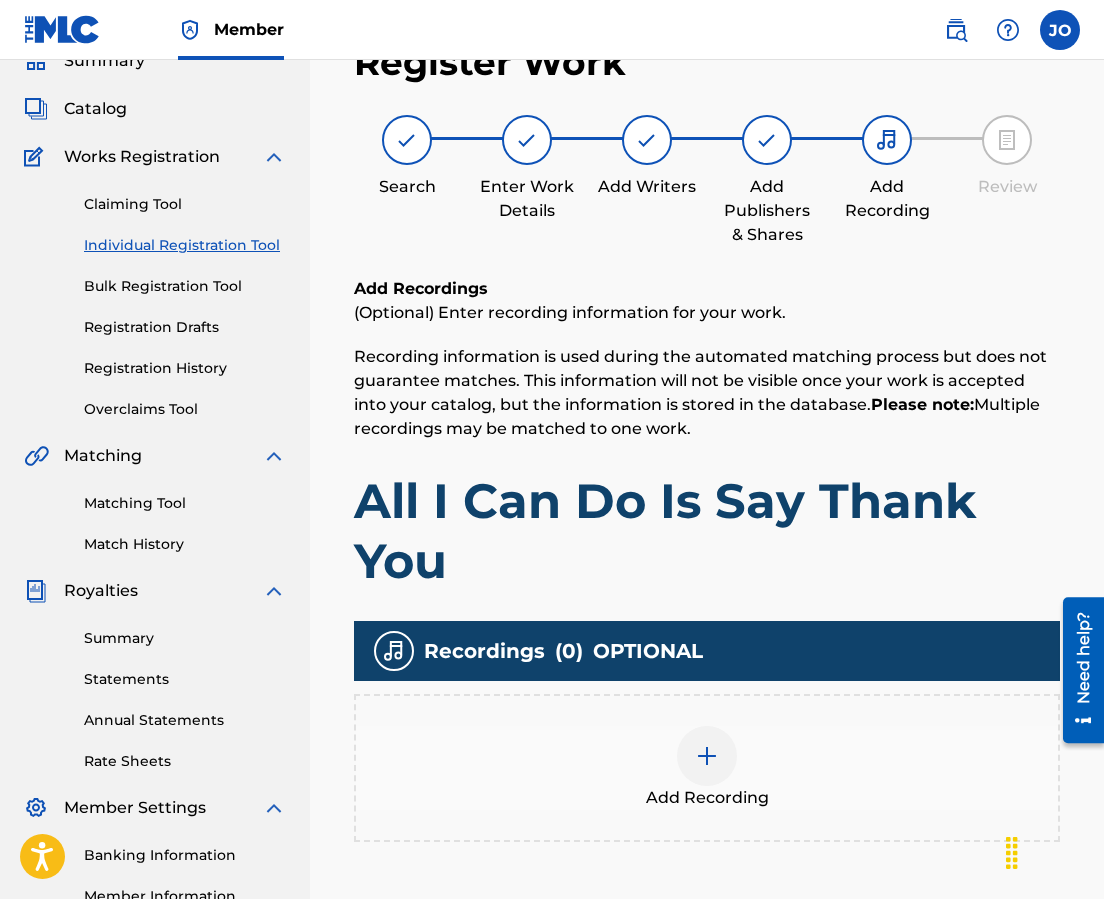 scroll, scrollTop: 341, scrollLeft: 0, axis: vertical 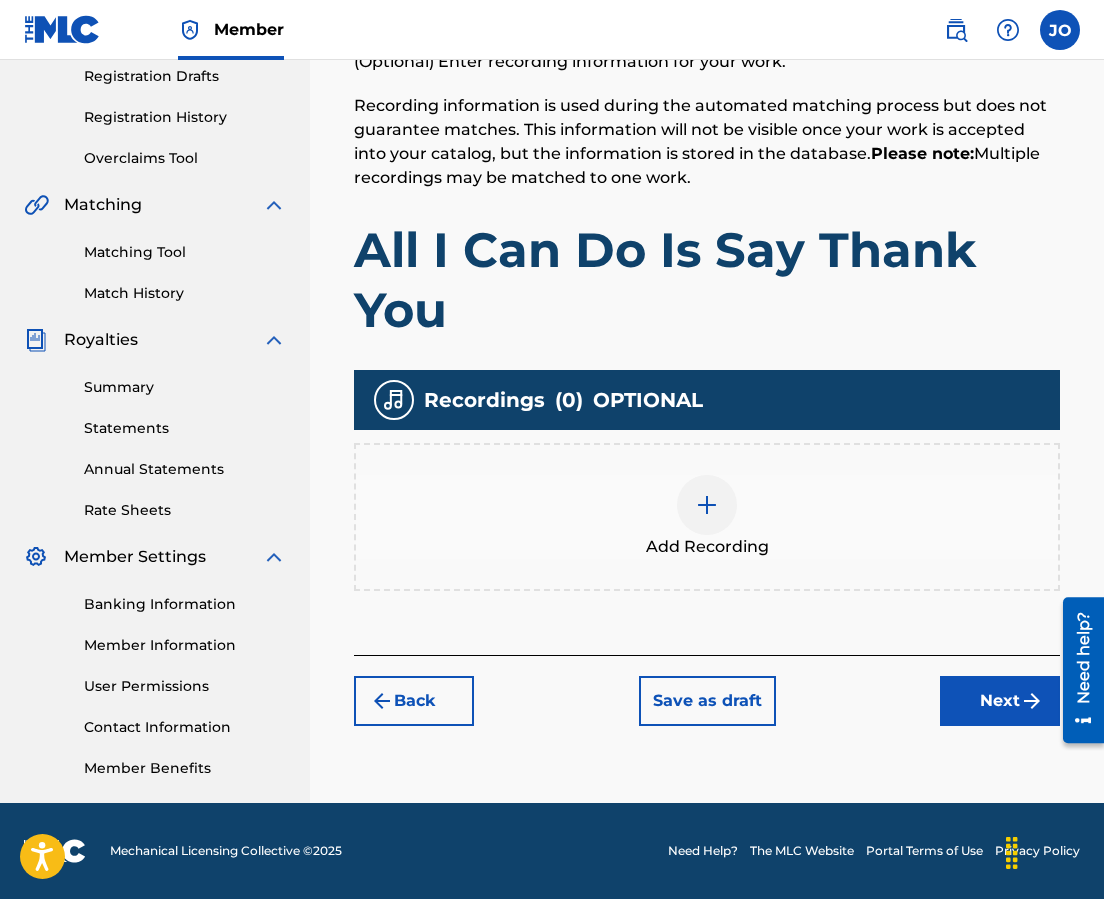 click at bounding box center (707, 505) 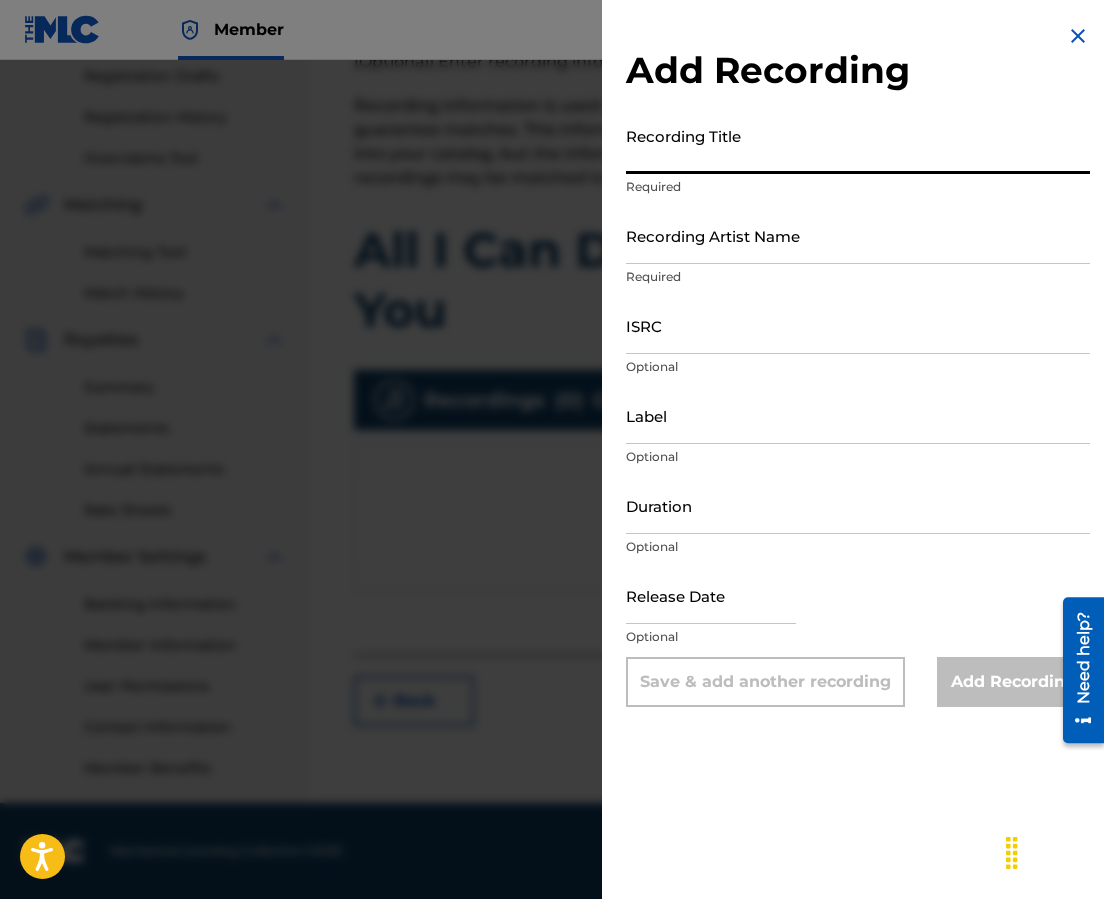 click on "Recording Title" at bounding box center (858, 145) 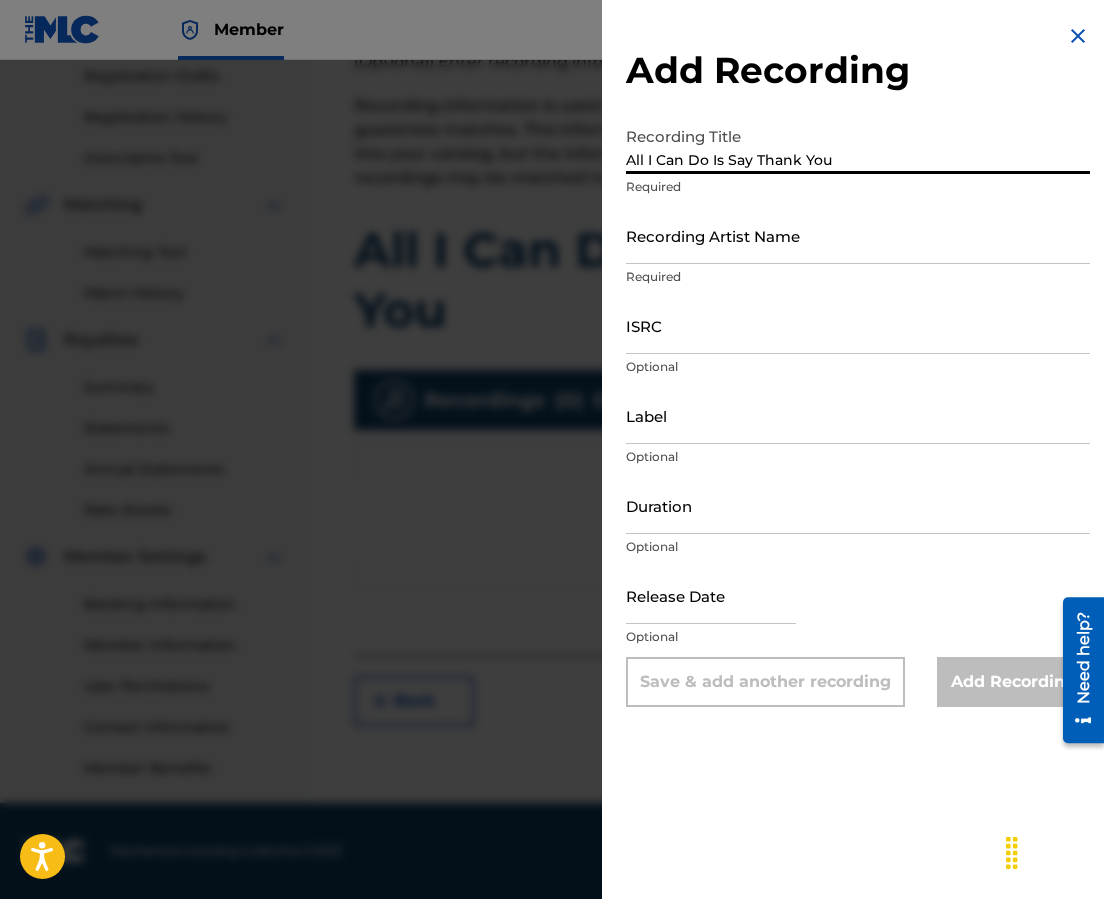 click on "Recording Artist Name" at bounding box center [858, 235] 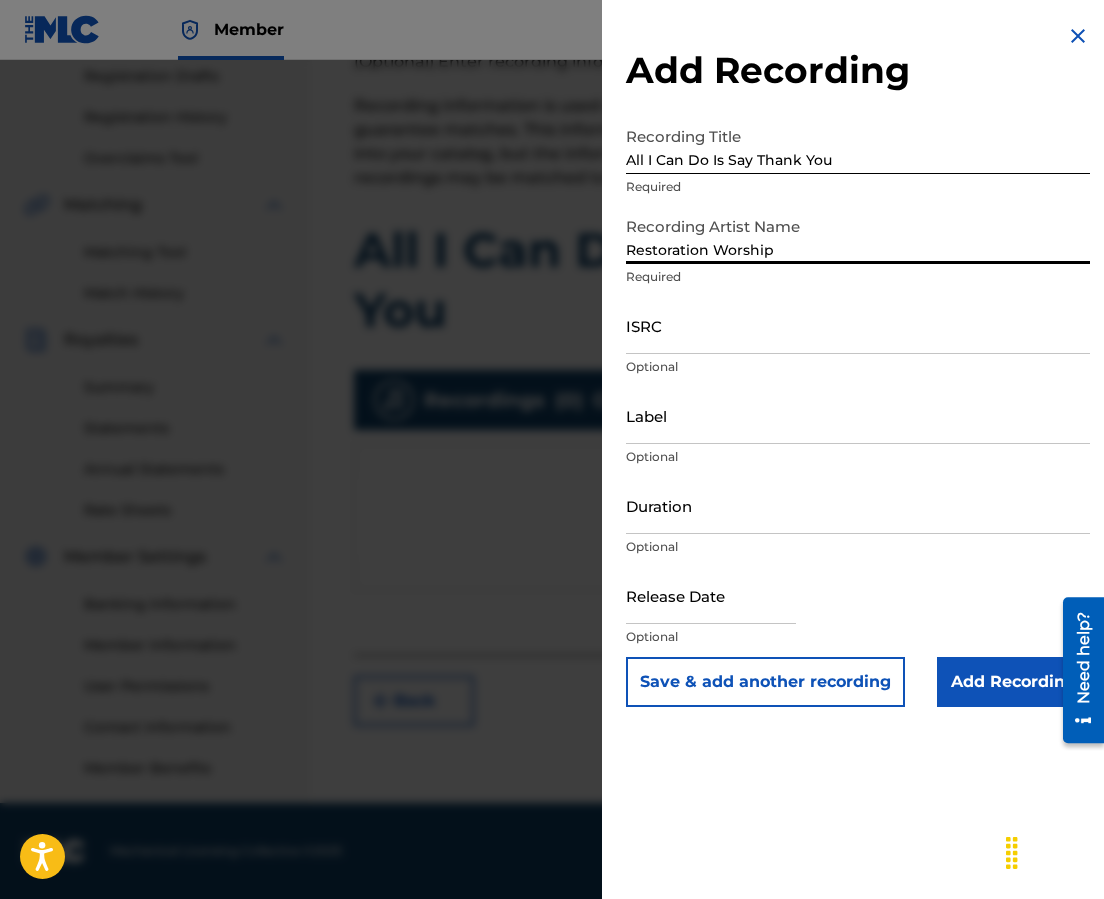 click on "ISRC" at bounding box center [858, 325] 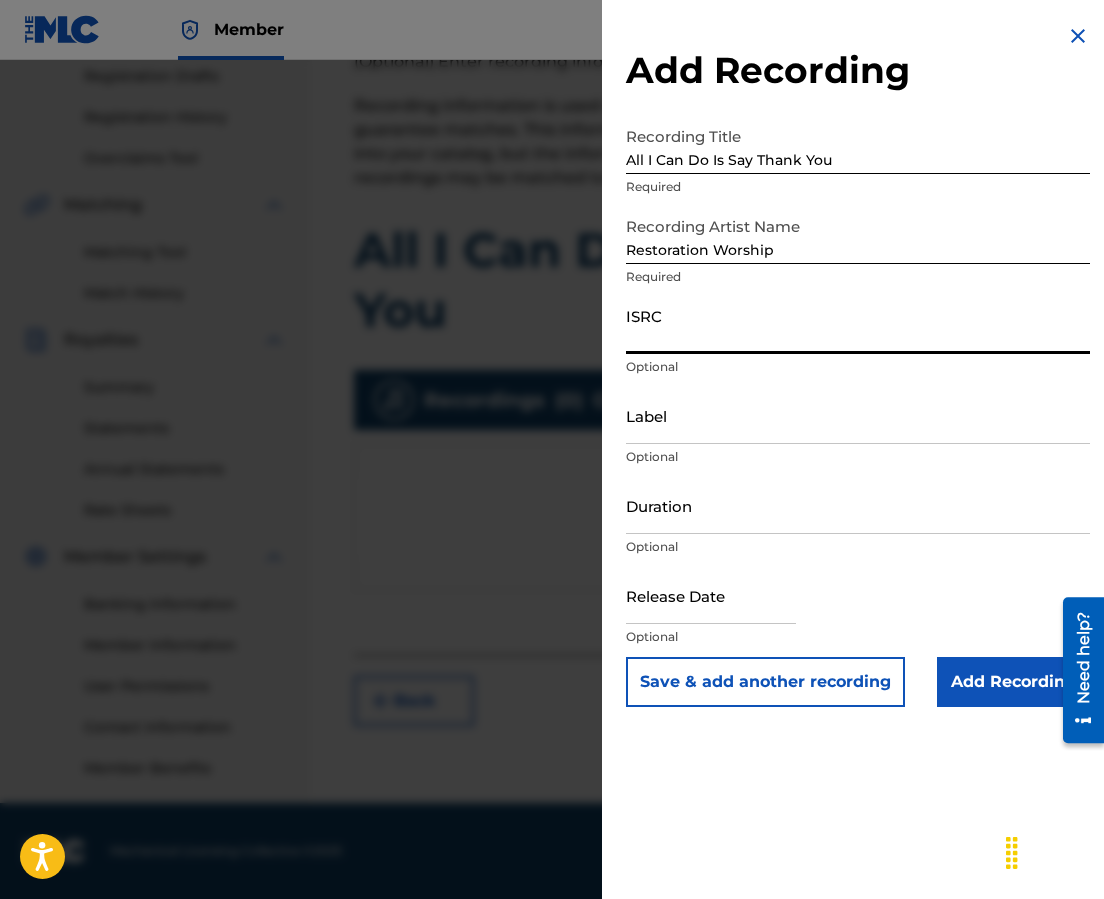 paste on "[PRODUCT_CODE]" 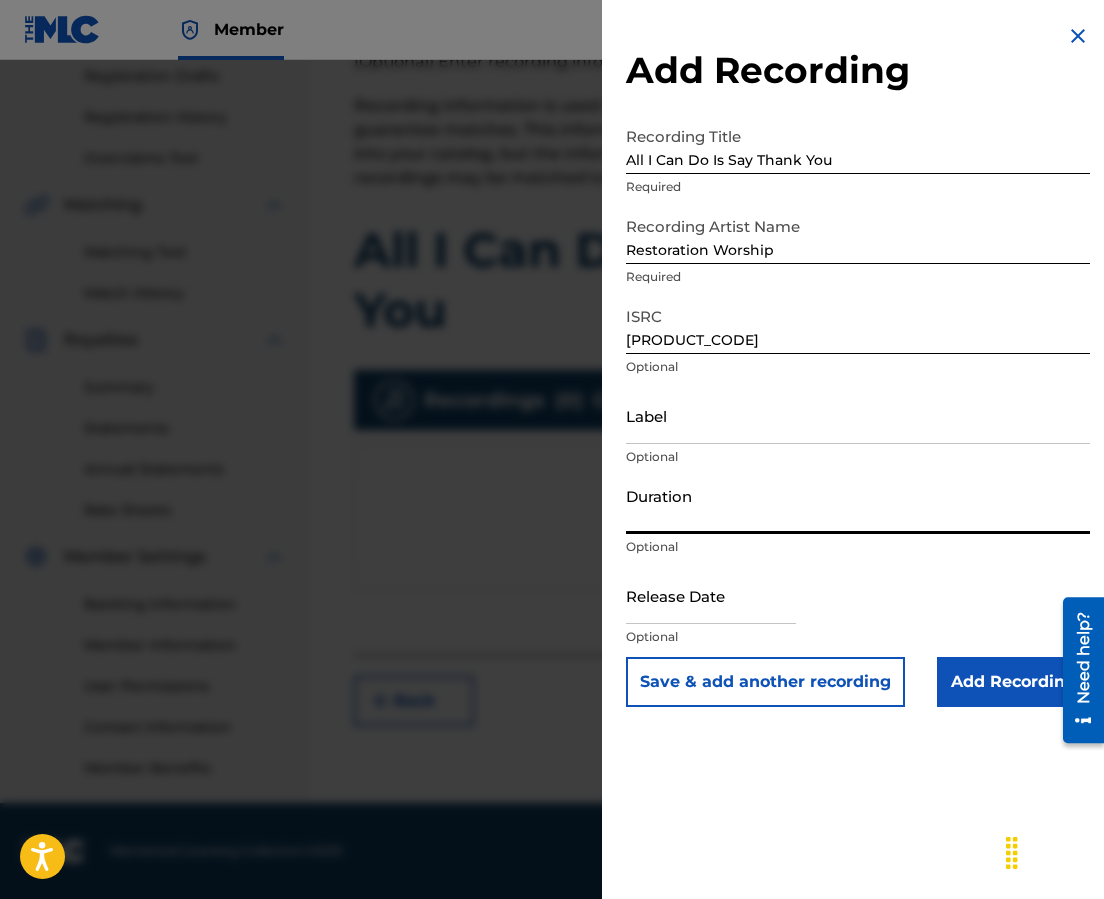 click on "Duration" at bounding box center [858, 505] 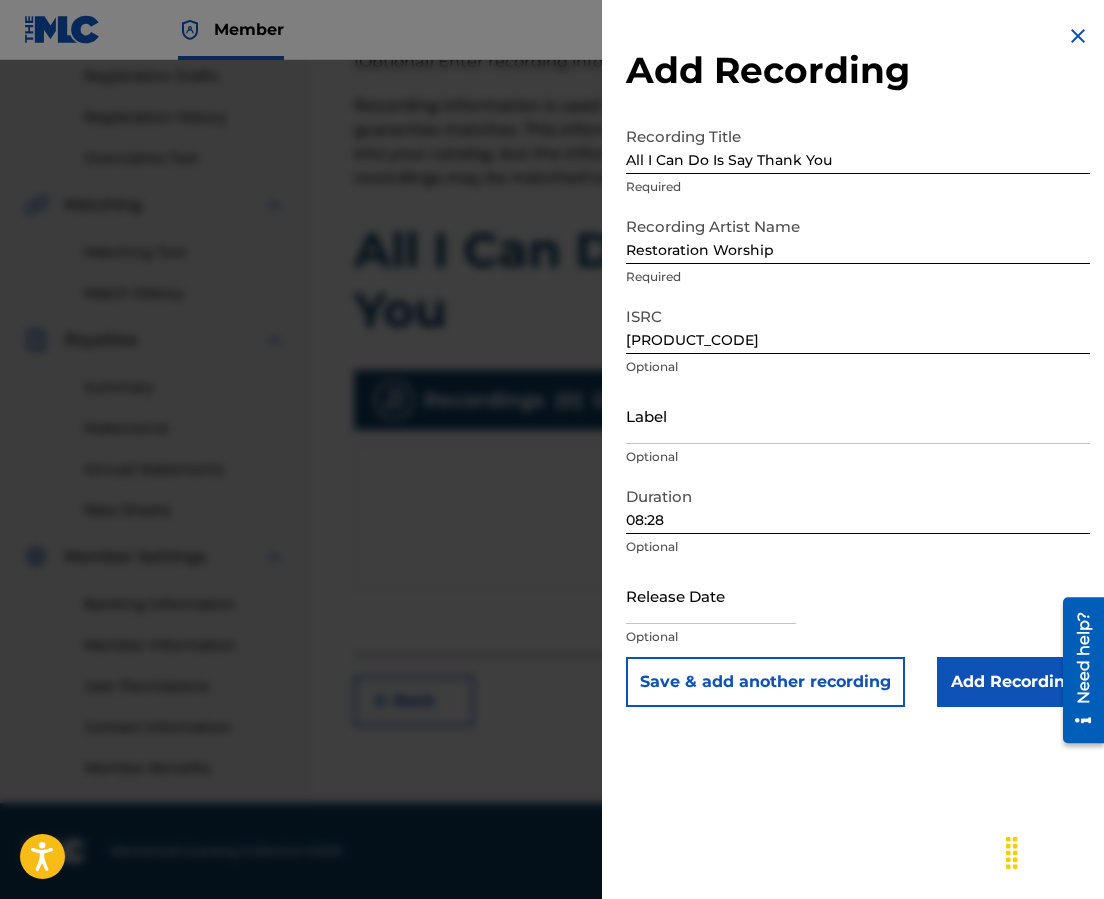 click at bounding box center [711, 595] 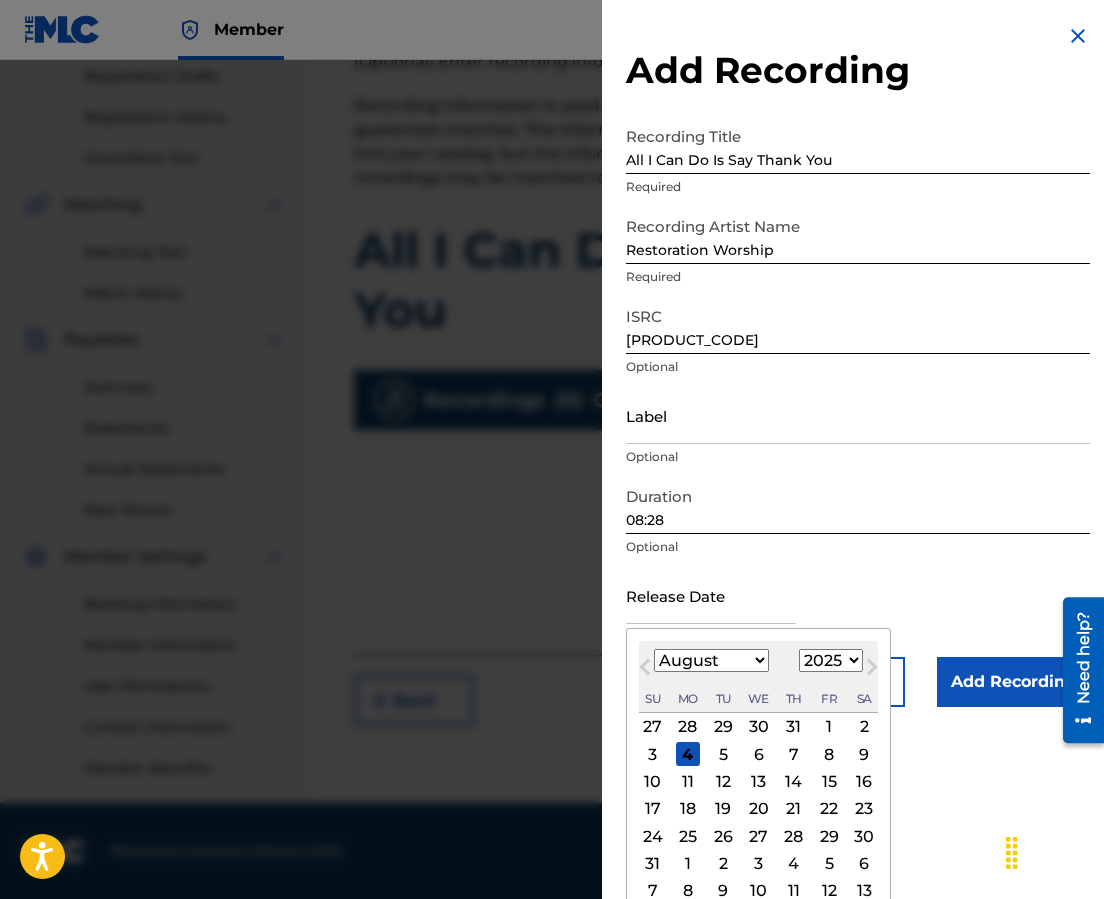 click on "Next Month" at bounding box center (872, 671) 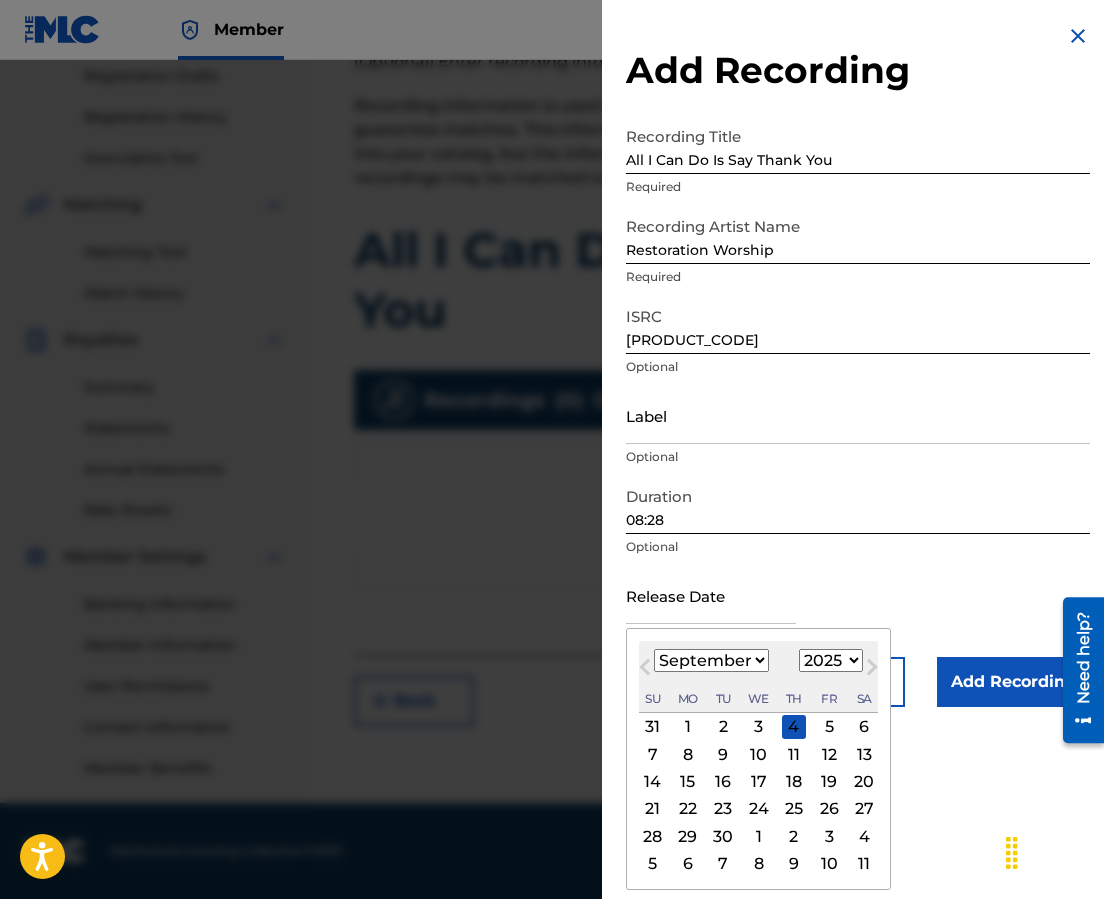 click on "Next Month" at bounding box center [872, 671] 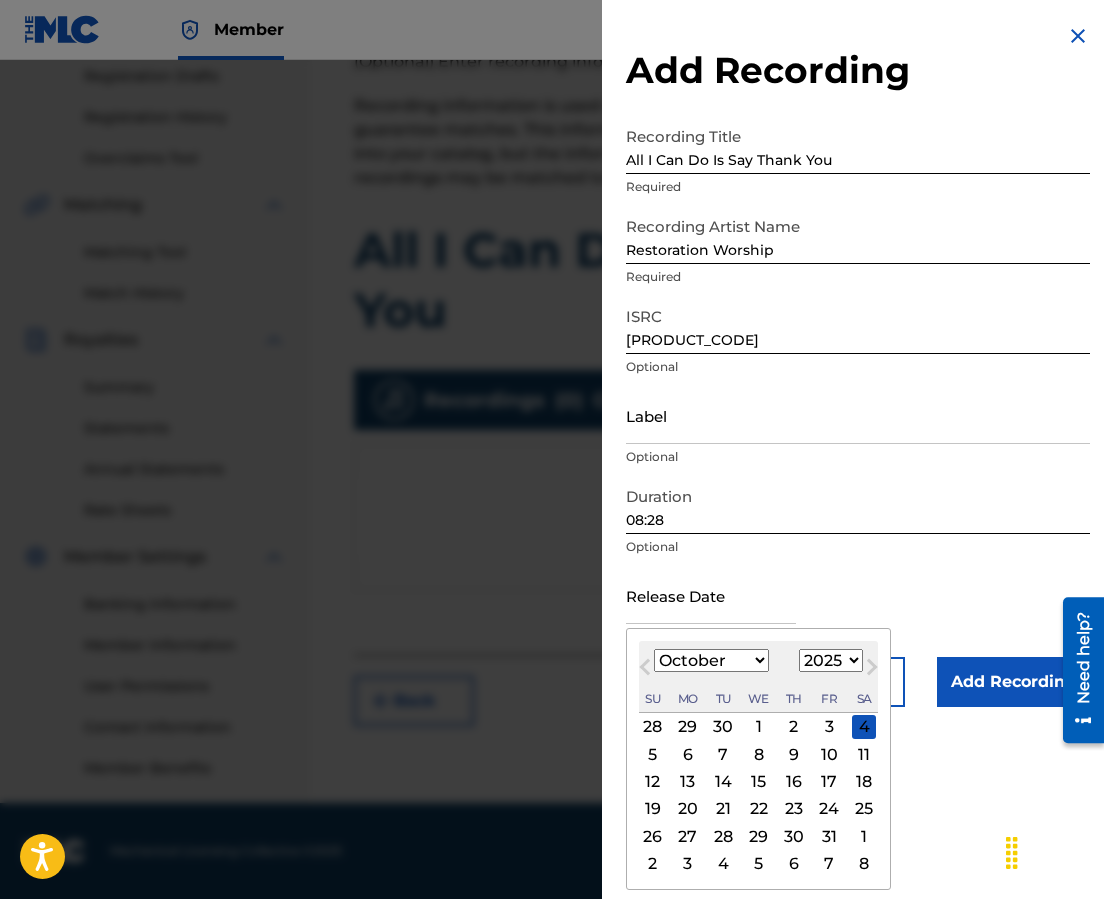 click on "1900 1901 1902 1903 1904 1905 1906 1907 1908 1909 1910 1911 1912 1913 1914 1915 1916 1917 1918 1919 1920 1921 1922 1923 1924 1925 1926 1927 1928 1929 1930 1931 1932 1933 1934 1935 1936 1937 1938 1939 1940 1941 1942 1943 1944 1945 1946 1947 1948 1949 1950 1951 1952 1953 1954 1955 1956 1957 1958 1959 1960 1961 1962 1963 1964 1965 1966 1967 1968 1969 1970 1971 1972 1973 1974 1975 1976 1977 1978 1979 1980 1981 1982 1983 1984 1985 1986 1987 1988 1989 1990 1991 1992 1993 1994 1995 1996 1997 1998 1999 2000 2001 2002 2003 2004 2005 2006 2007 2008 2009 2010 2011 2012 2013 2014 2015 2016 2017 2018 2019 2020 2021 2022 2023 2024 2025 2026 2027 2028 2029 2030 2031 2032 2033 2034 2035 2036 2037 2038 2039 2040 2041 2042 2043 2044 2045 2046 2047 2048 2049 2050 2051 2052 2053 2054 2055 2056 2057 2058 2059 2060 2061 2062 2063 2064 2065 2066 2067 2068 2069 2070 2071 2072 2073 2074 2075 2076 2077 2078 2079 2080 2081 2082 2083 2084 2085 2086 2087 2088 2089 2090 2091 2092 2093 2094 2095 2096 2097 2098 2099 2100" at bounding box center [831, 660] 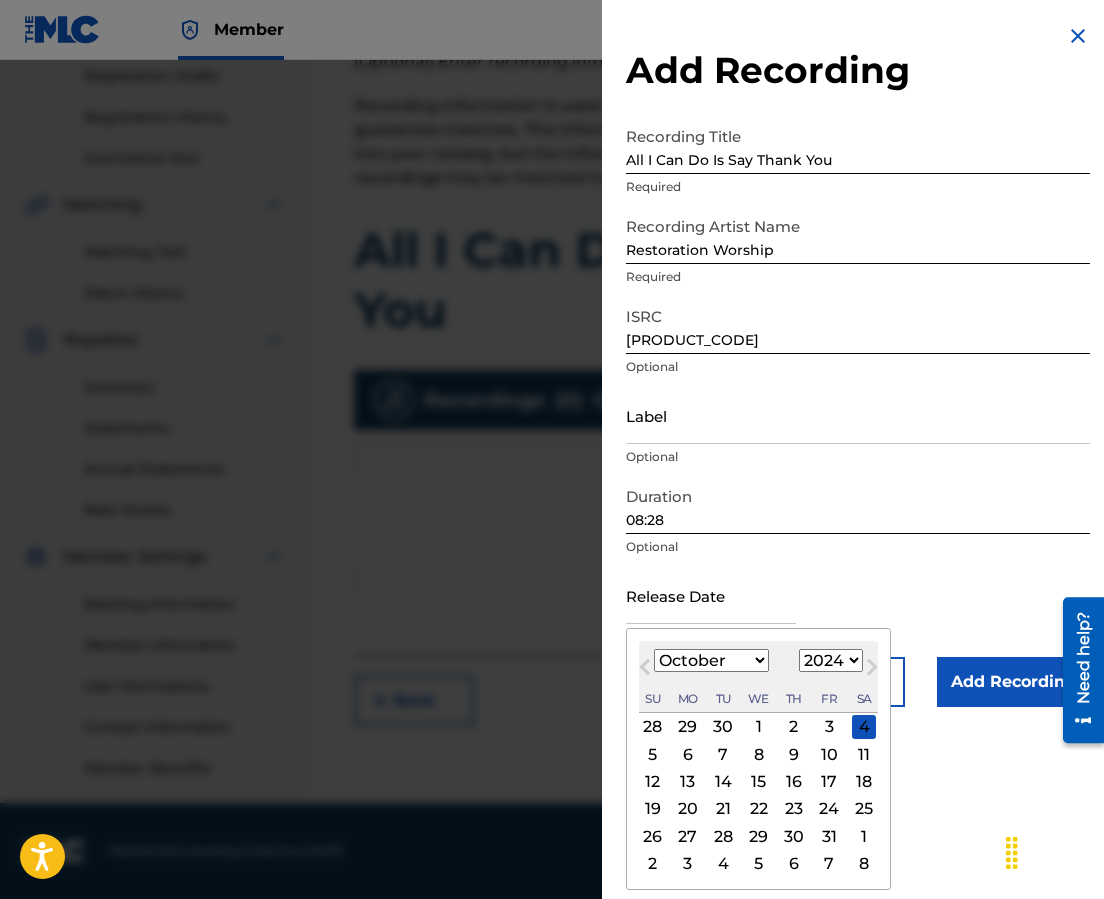 click on "1900 1901 1902 1903 1904 1905 1906 1907 1908 1909 1910 1911 1912 1913 1914 1915 1916 1917 1918 1919 1920 1921 1922 1923 1924 1925 1926 1927 1928 1929 1930 1931 1932 1933 1934 1935 1936 1937 1938 1939 1940 1941 1942 1943 1944 1945 1946 1947 1948 1949 1950 1951 1952 1953 1954 1955 1956 1957 1958 1959 1960 1961 1962 1963 1964 1965 1966 1967 1968 1969 1970 1971 1972 1973 1974 1975 1976 1977 1978 1979 1980 1981 1982 1983 1984 1985 1986 1987 1988 1989 1990 1991 1992 1993 1994 1995 1996 1997 1998 1999 2000 2001 2002 2003 2004 2005 2006 2007 2008 2009 2010 2011 2012 2013 2014 2015 2016 2017 2018 2019 2020 2021 2022 2023 2024 2025 2026 2027 2028 2029 2030 2031 2032 2033 2034 2035 2036 2037 2038 2039 2040 2041 2042 2043 2044 2045 2046 2047 2048 2049 2050 2051 2052 2053 2054 2055 2056 2057 2058 2059 2060 2061 2062 2063 2064 2065 2066 2067 2068 2069 2070 2071 2072 2073 2074 2075 2076 2077 2078 2079 2080 2081 2082 2083 2084 2085 2086 2087 2088 2089 2090 2091 2092 2093 2094 2095 2096 2097 2098 2099 2100" at bounding box center [831, 660] 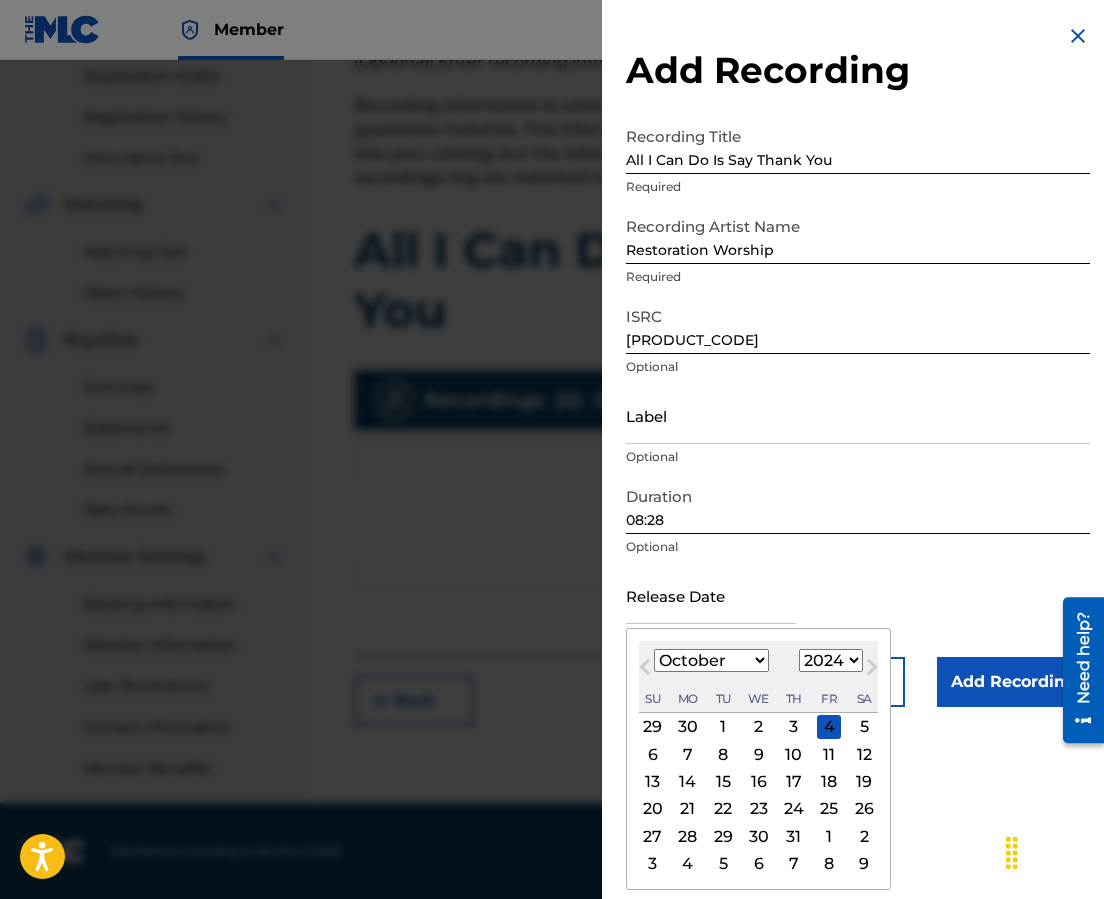 click on "January February March April May June July August September October November December" at bounding box center [711, 660] 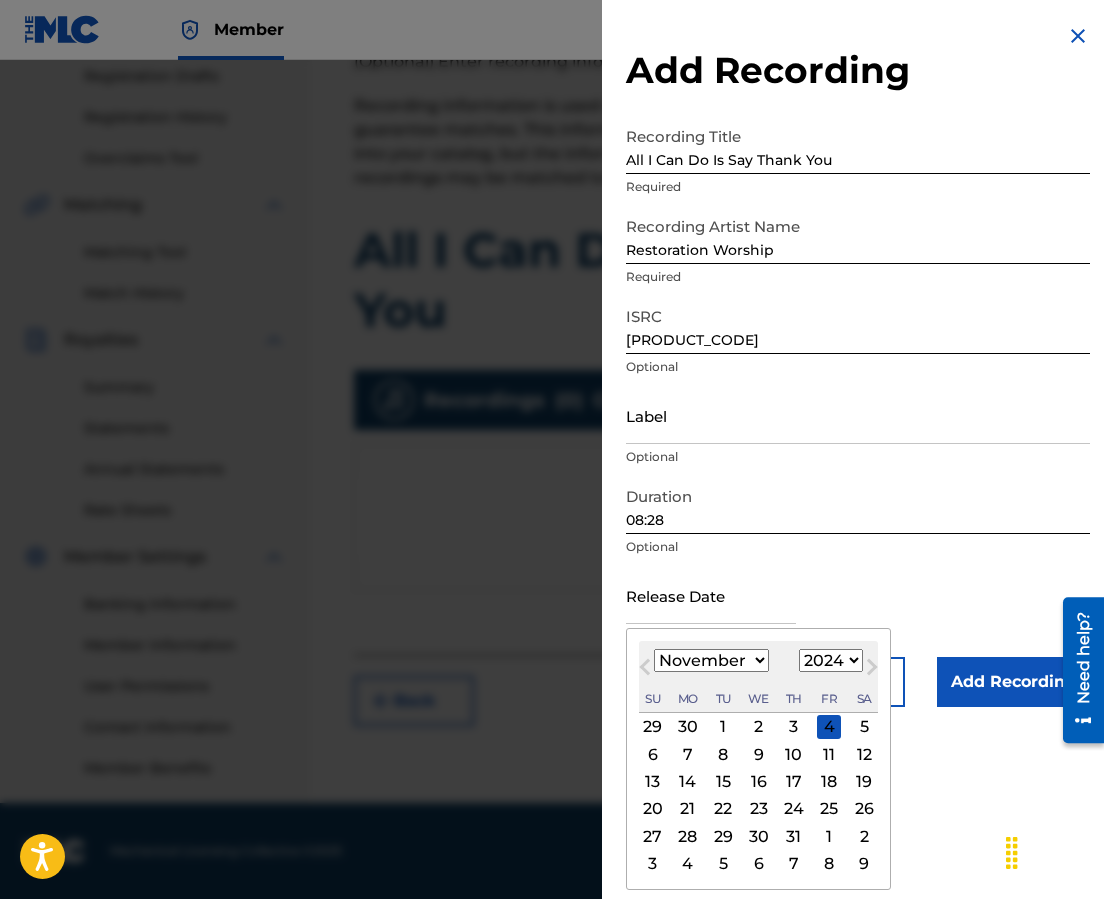 click on "January February March April May June July August September October November December" at bounding box center [711, 660] 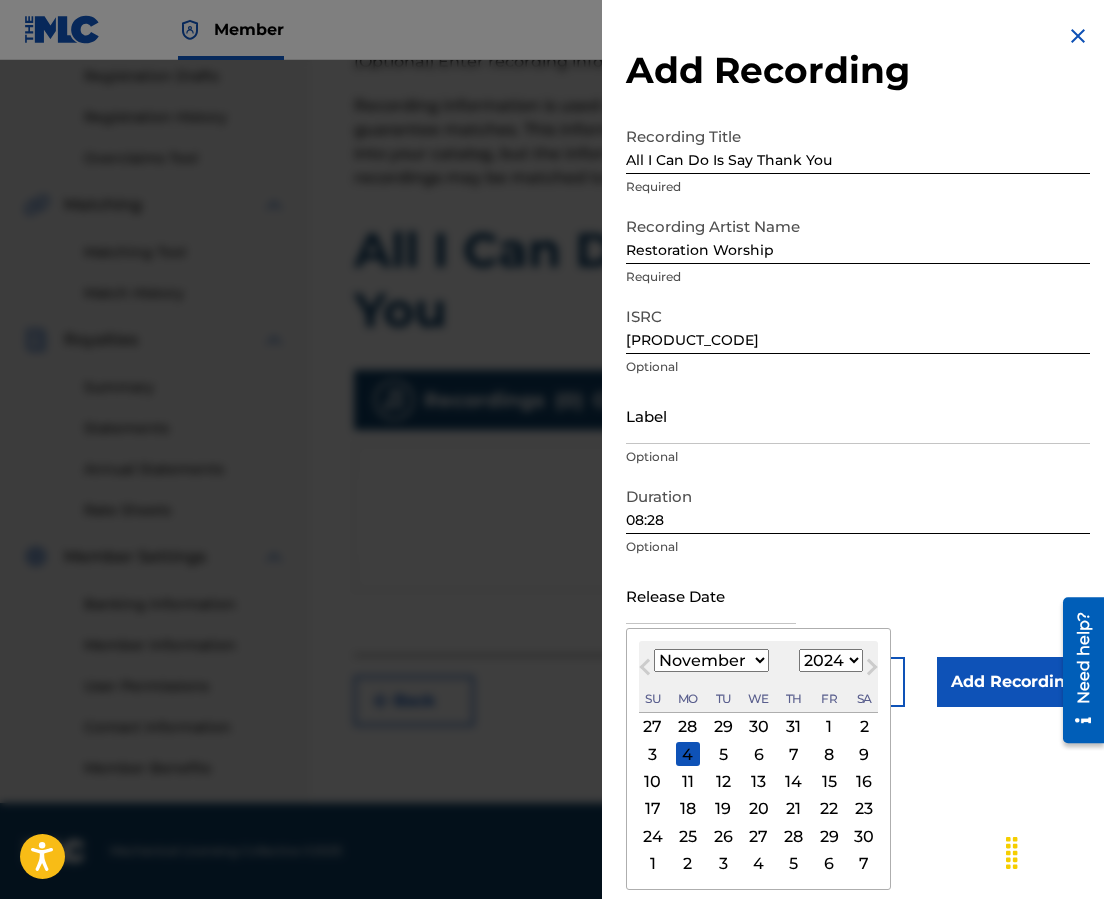 click on "22" at bounding box center [829, 809] 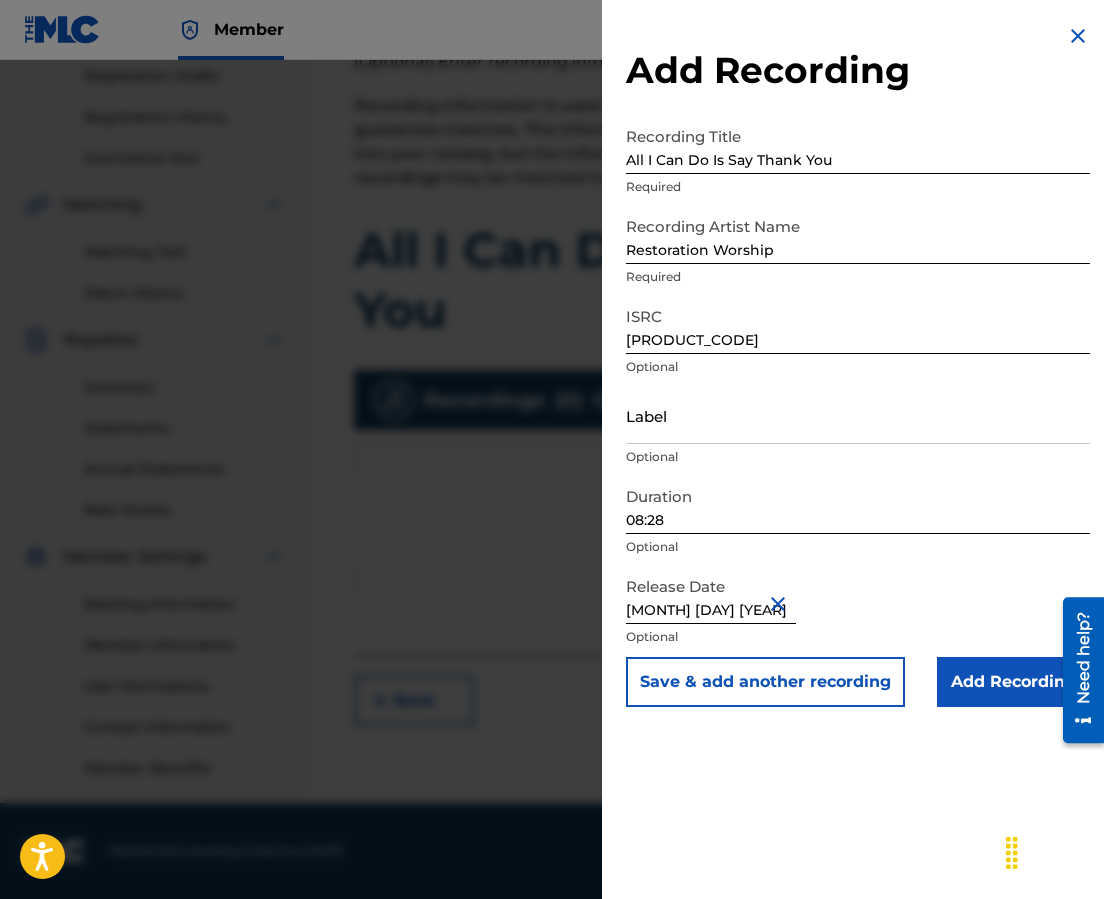 click on "Add Recording" at bounding box center [1013, 682] 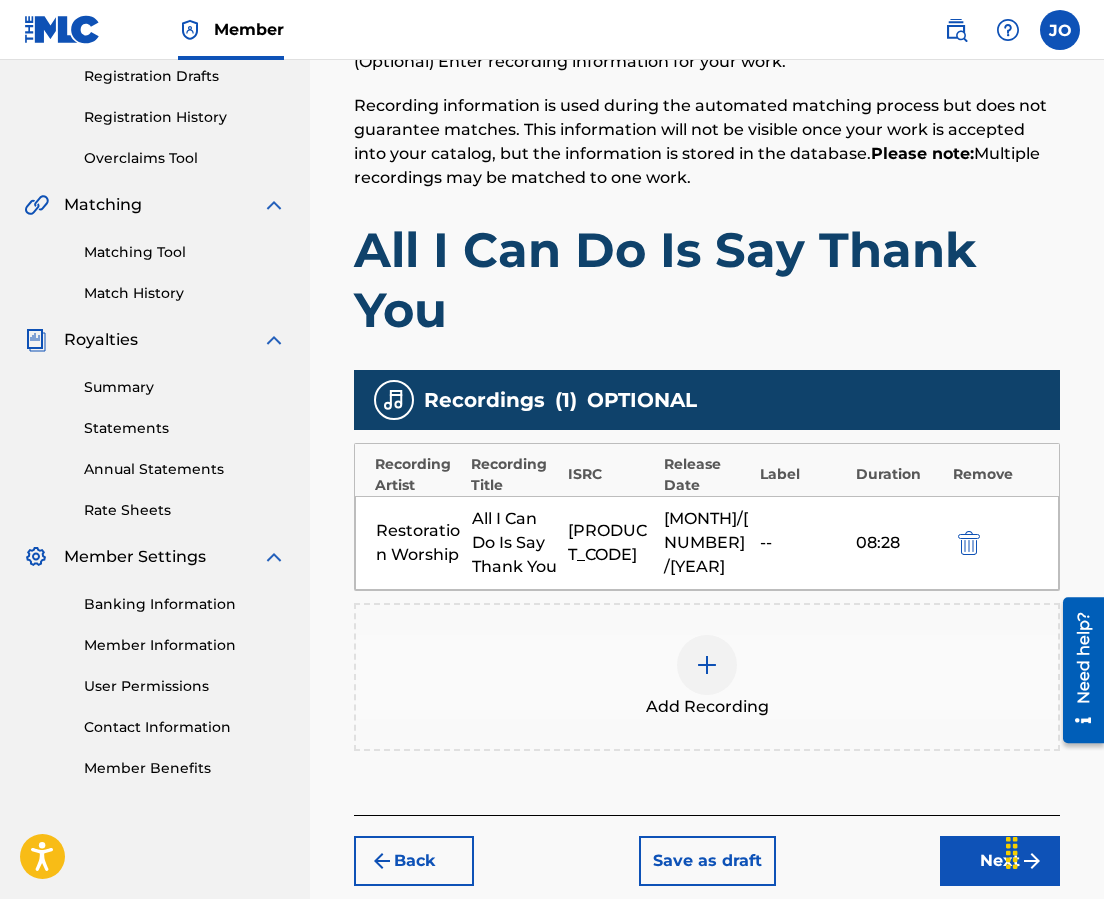click on "Next" at bounding box center [1000, 861] 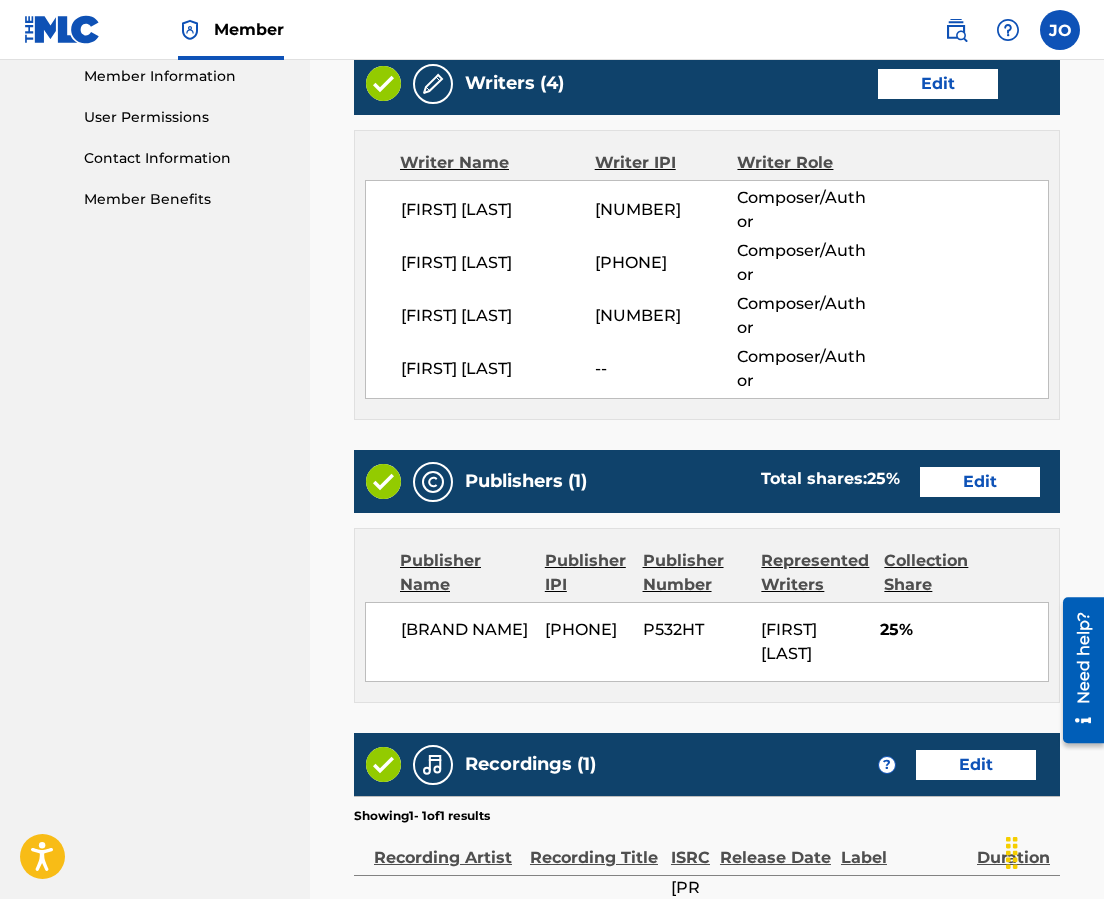 scroll, scrollTop: 1225, scrollLeft: 0, axis: vertical 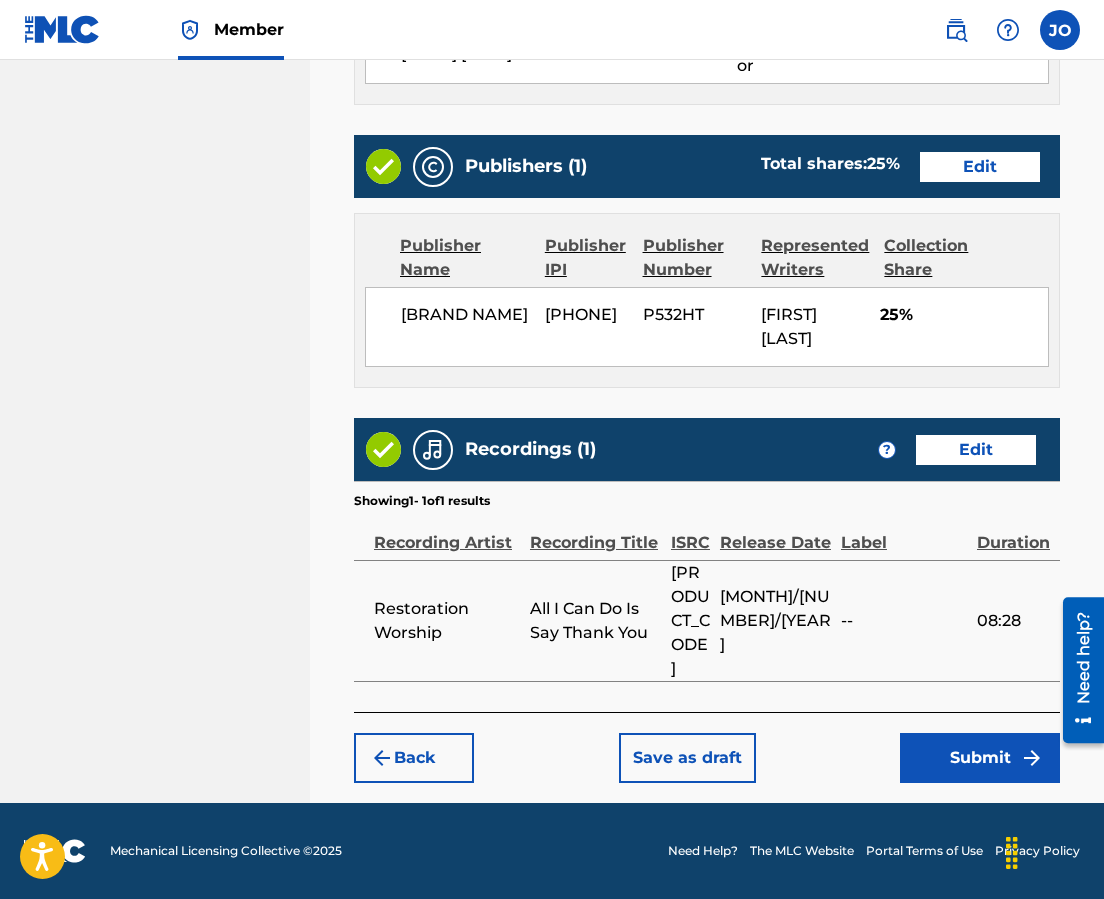 click on "Submit" at bounding box center (980, 758) 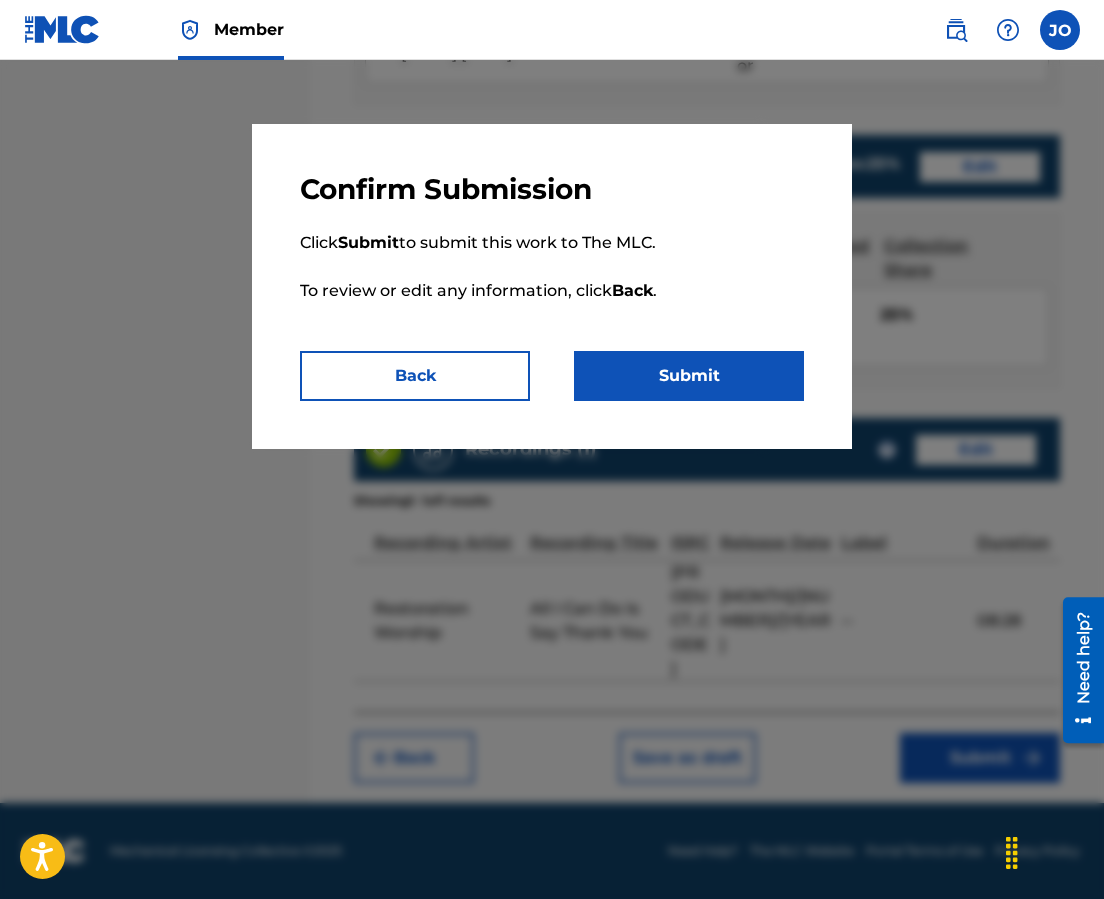 click on "Submit" at bounding box center (689, 376) 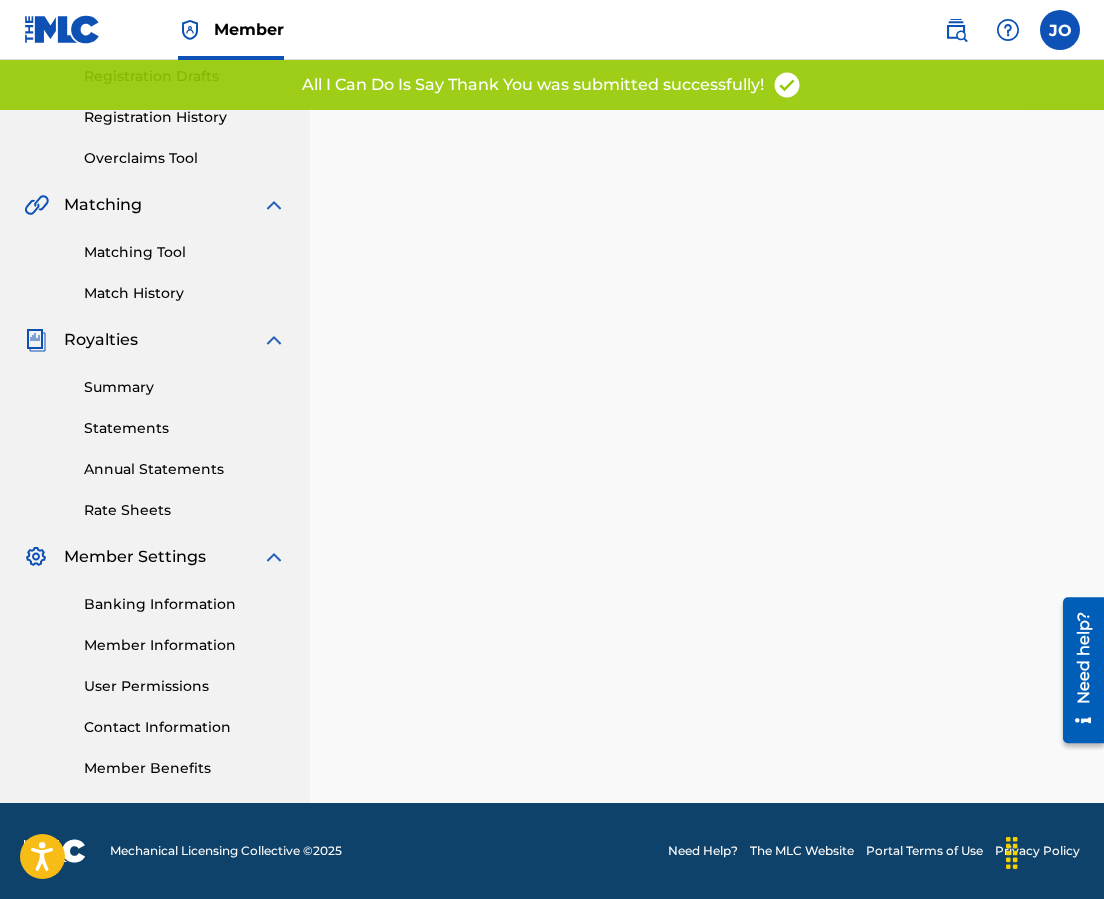 scroll, scrollTop: 0, scrollLeft: 0, axis: both 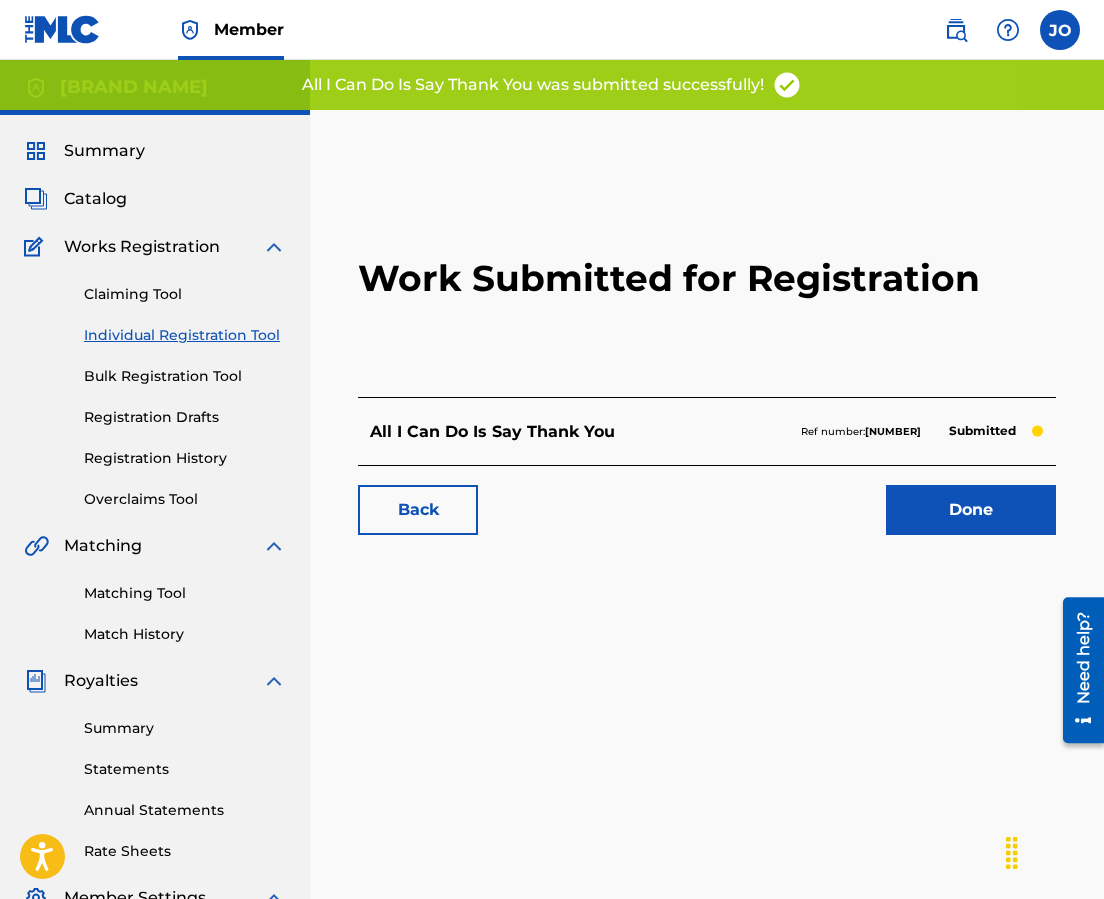 click on "Done" at bounding box center (971, 510) 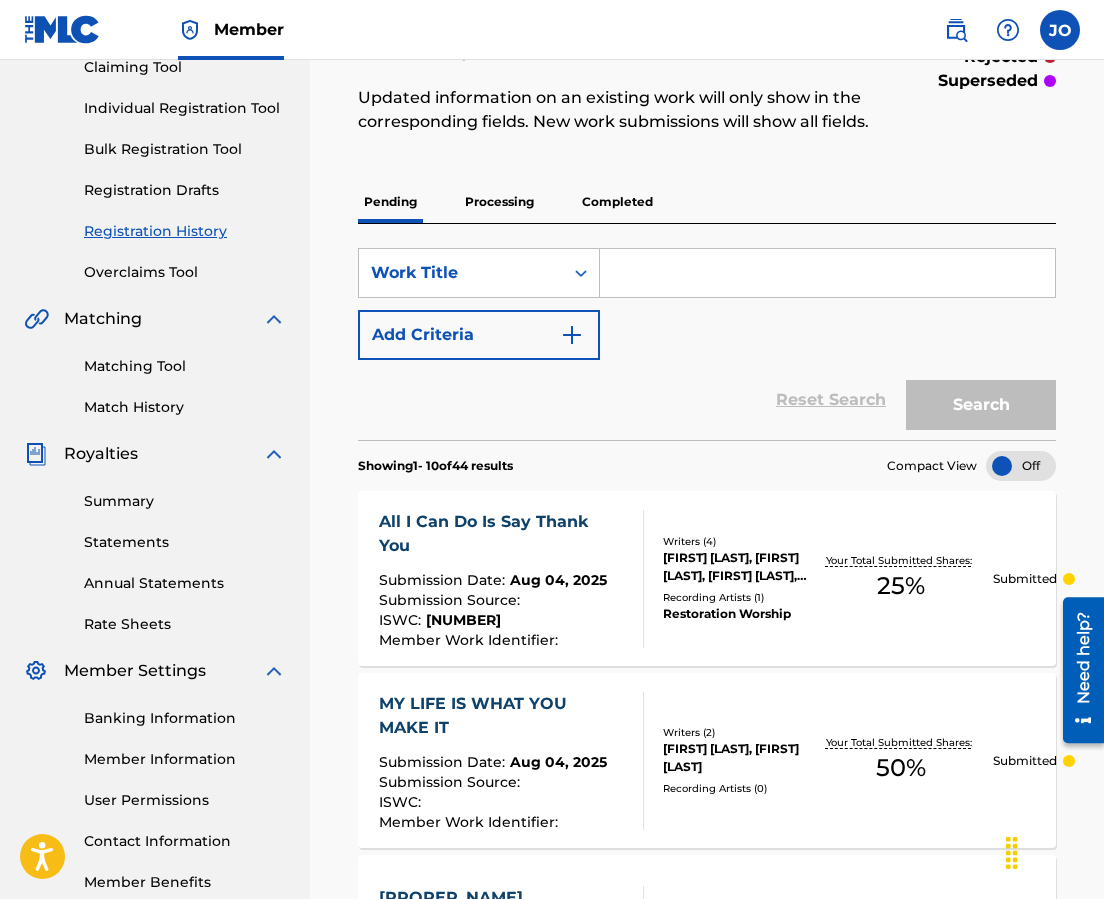 scroll, scrollTop: 0, scrollLeft: 0, axis: both 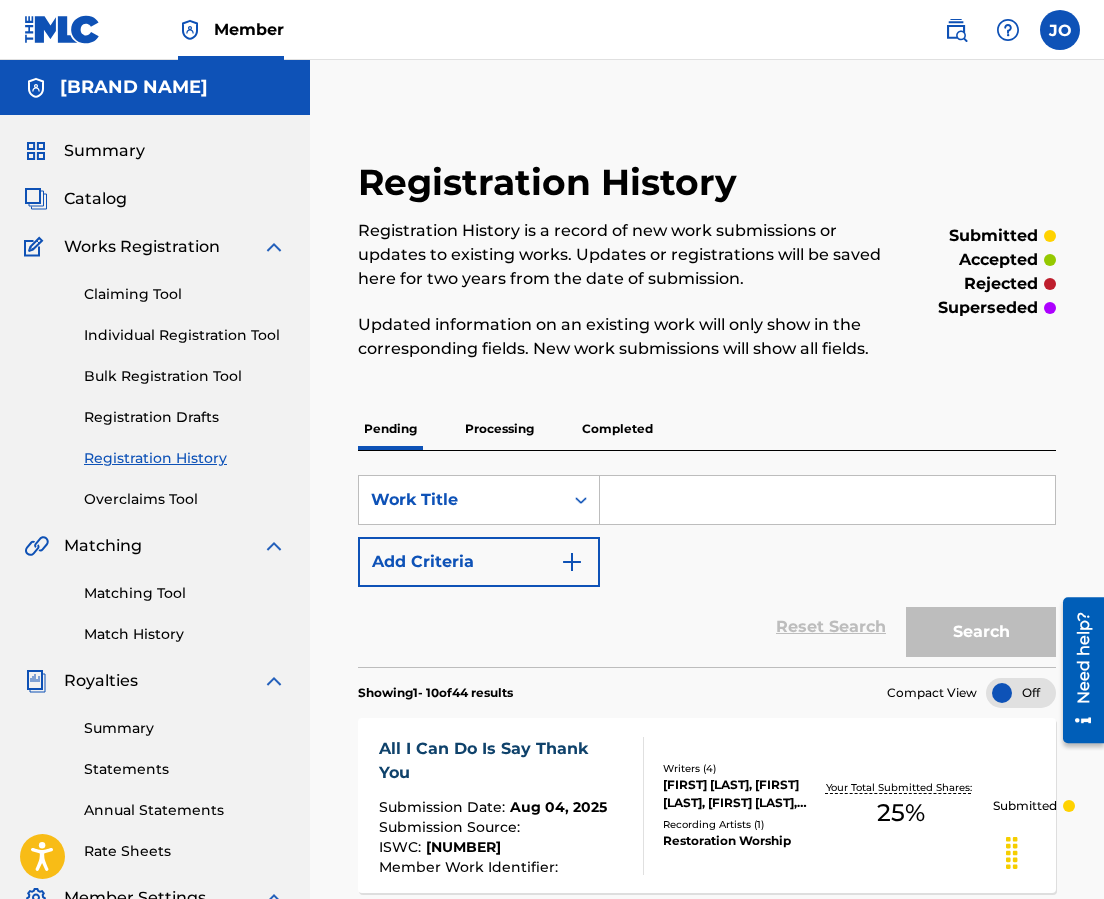click on "Individual Registration Tool" at bounding box center [185, 335] 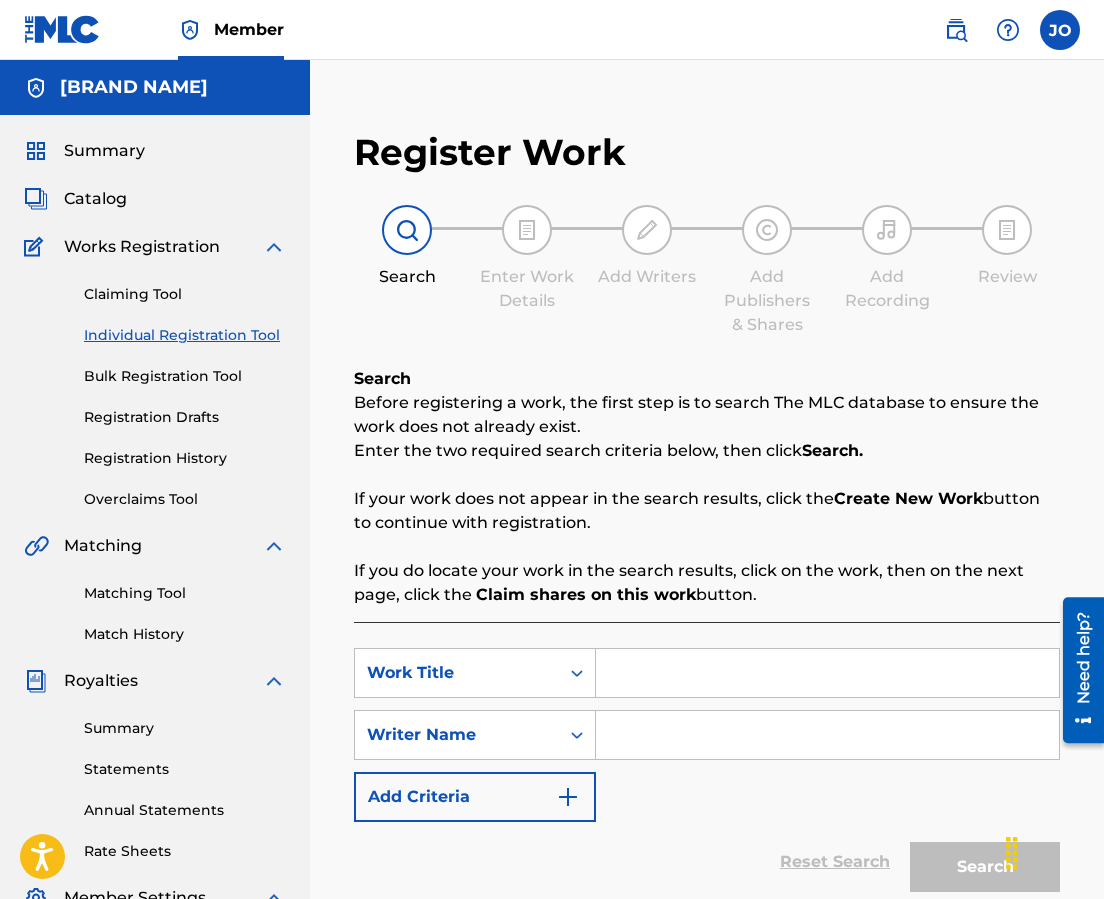 click at bounding box center [827, 673] 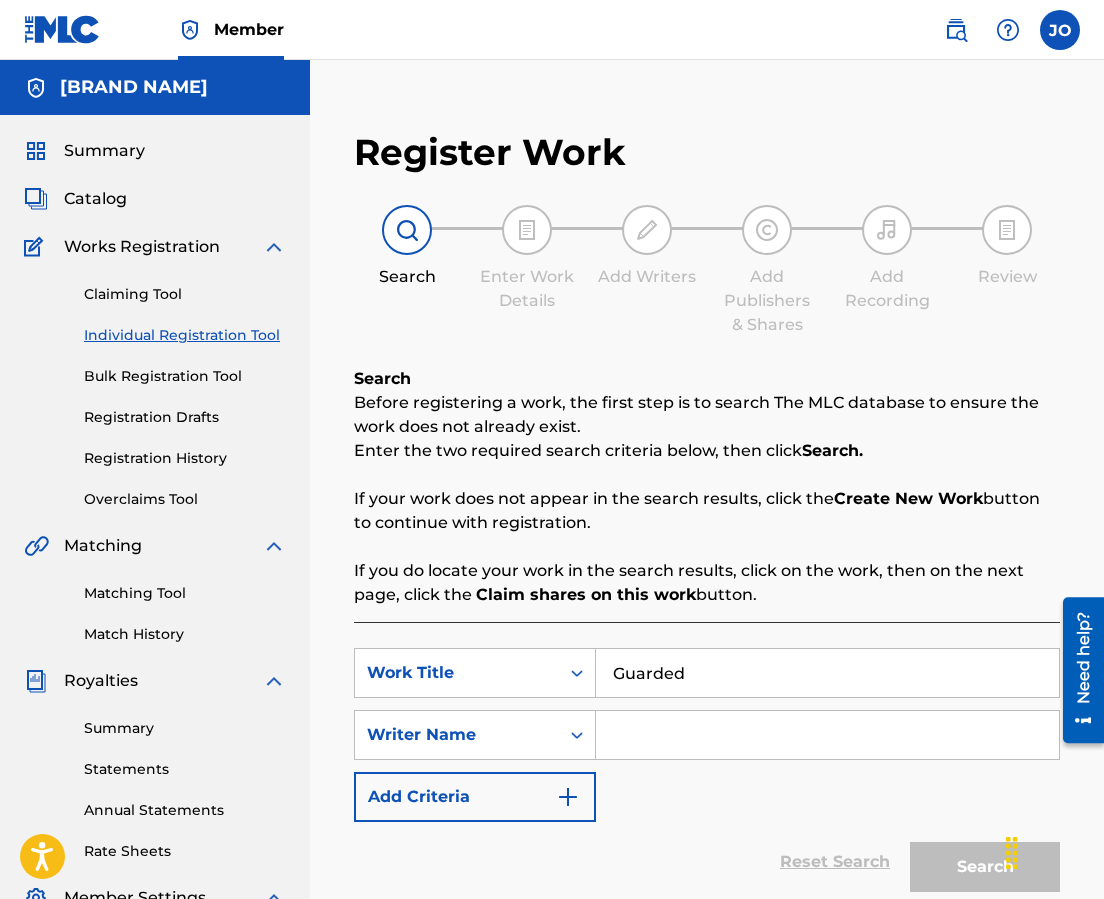 click at bounding box center (827, 735) 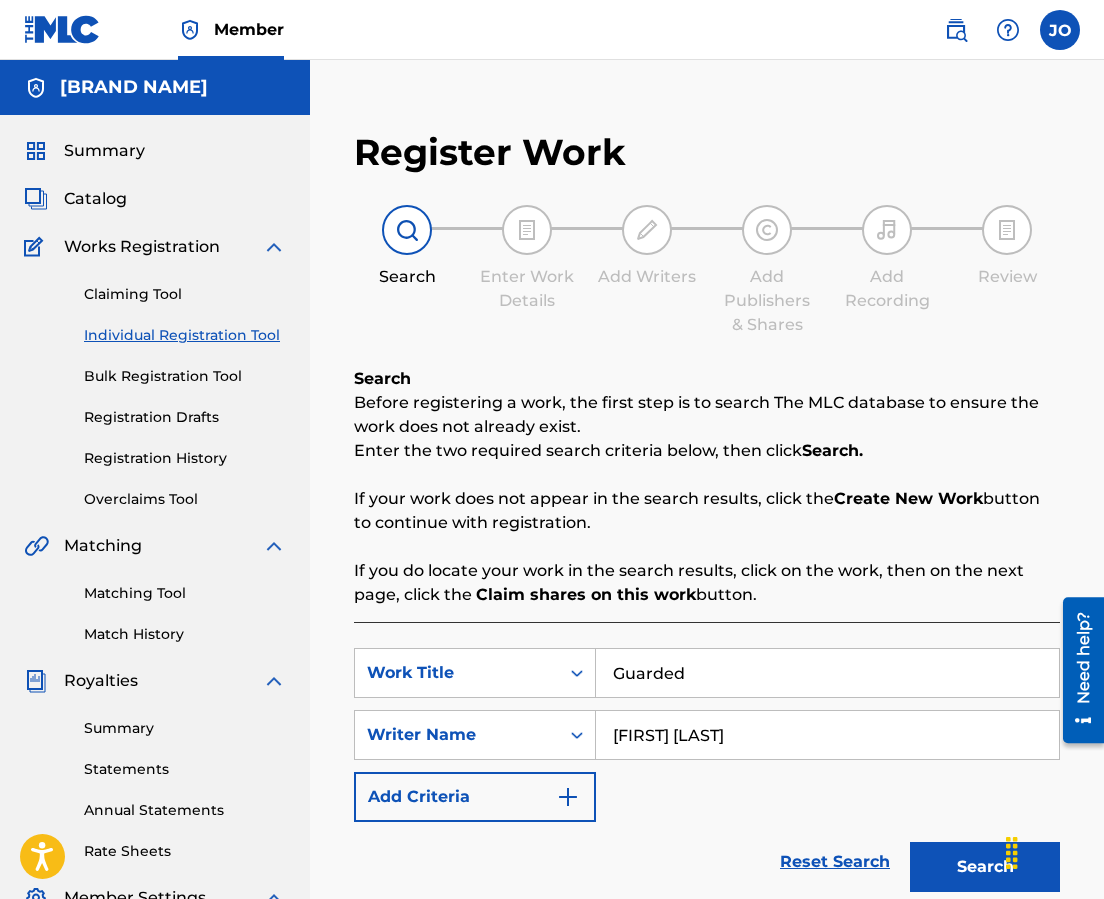 click on "Search" at bounding box center [985, 867] 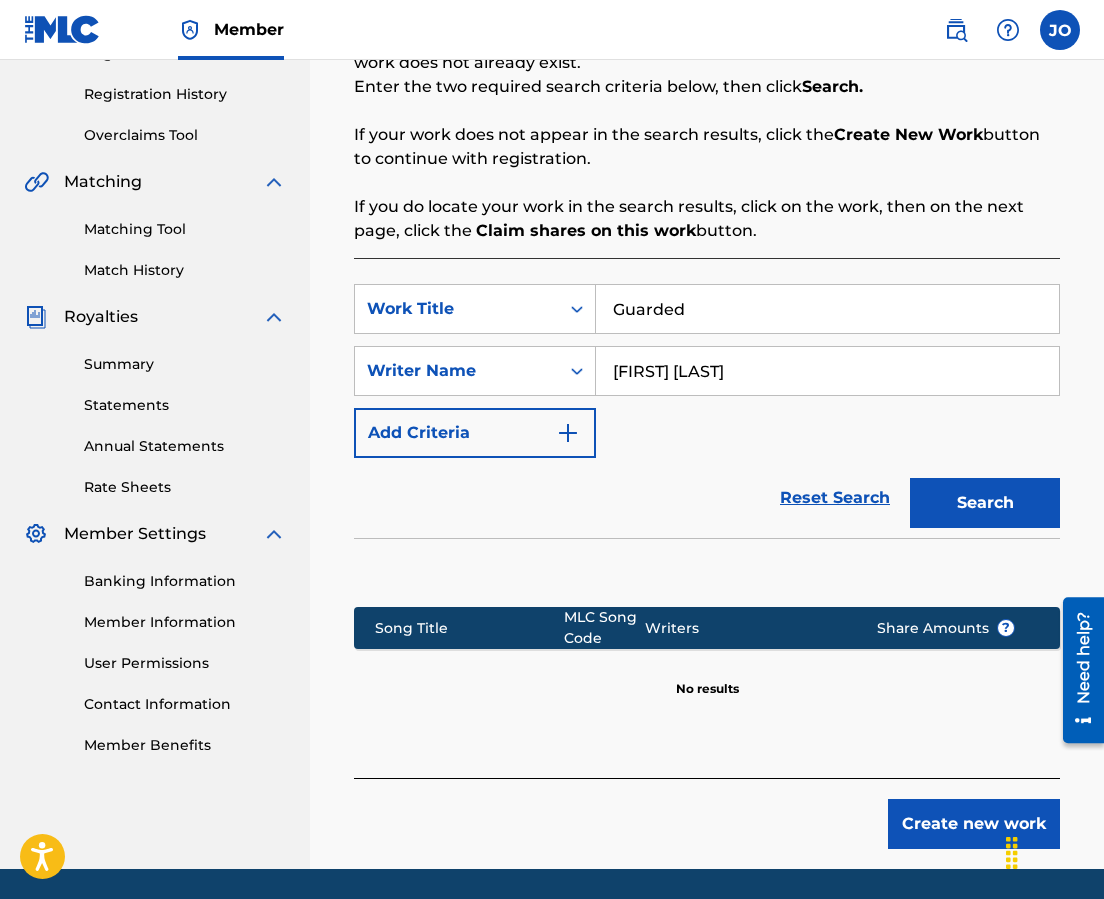 scroll, scrollTop: 430, scrollLeft: 0, axis: vertical 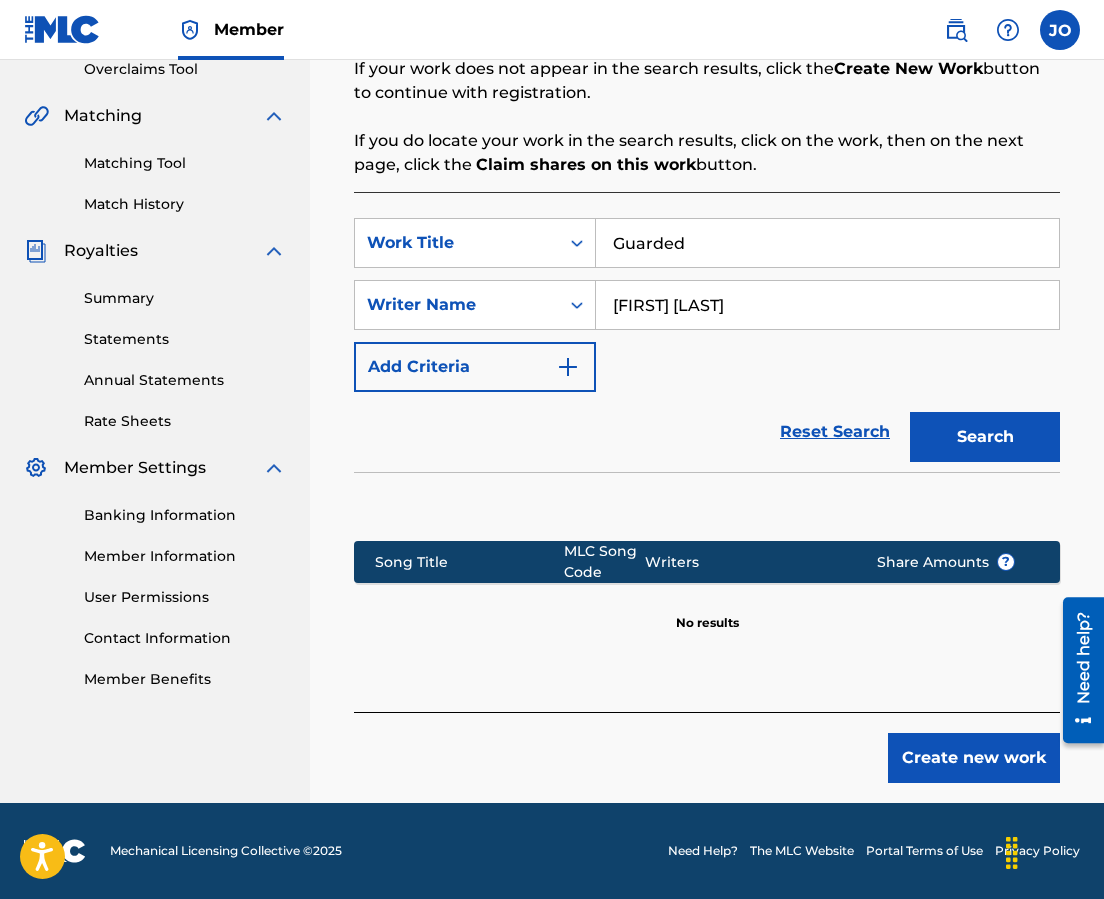 click on "Create new work" at bounding box center (974, 758) 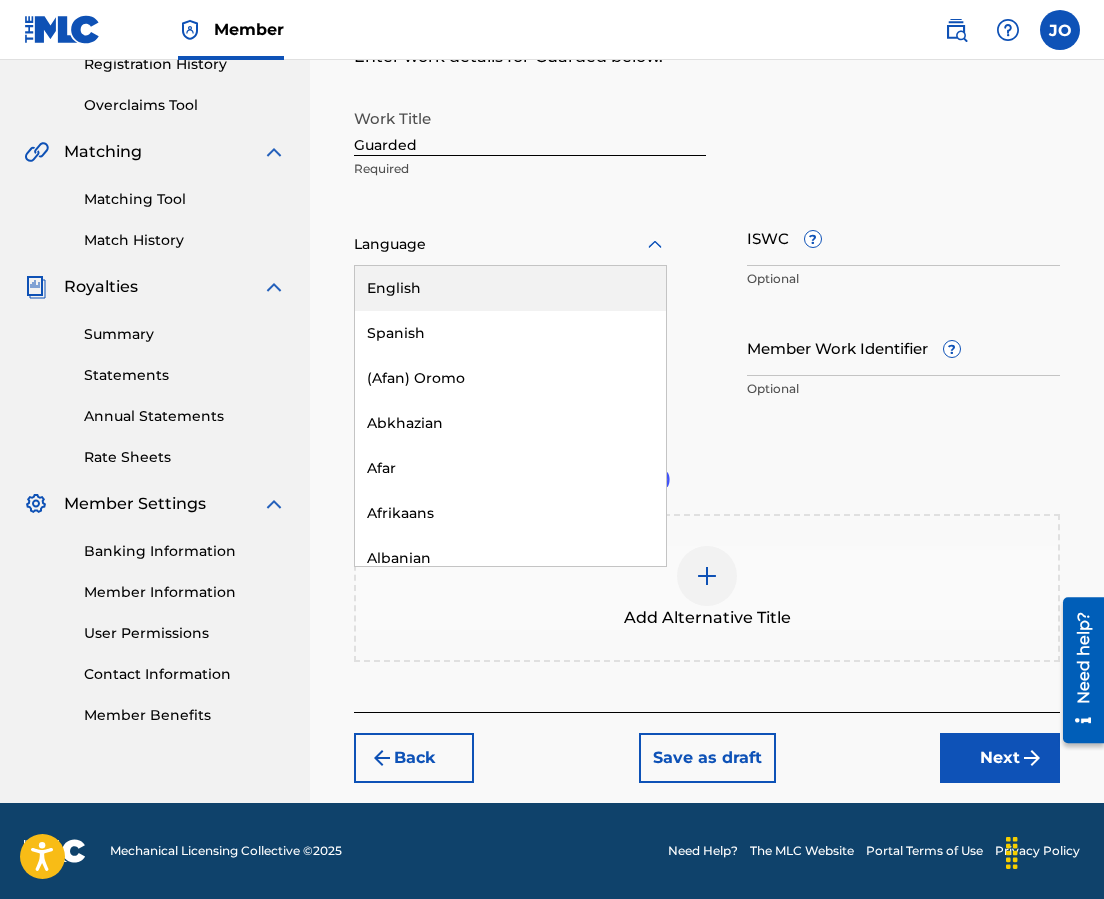 click at bounding box center (510, 244) 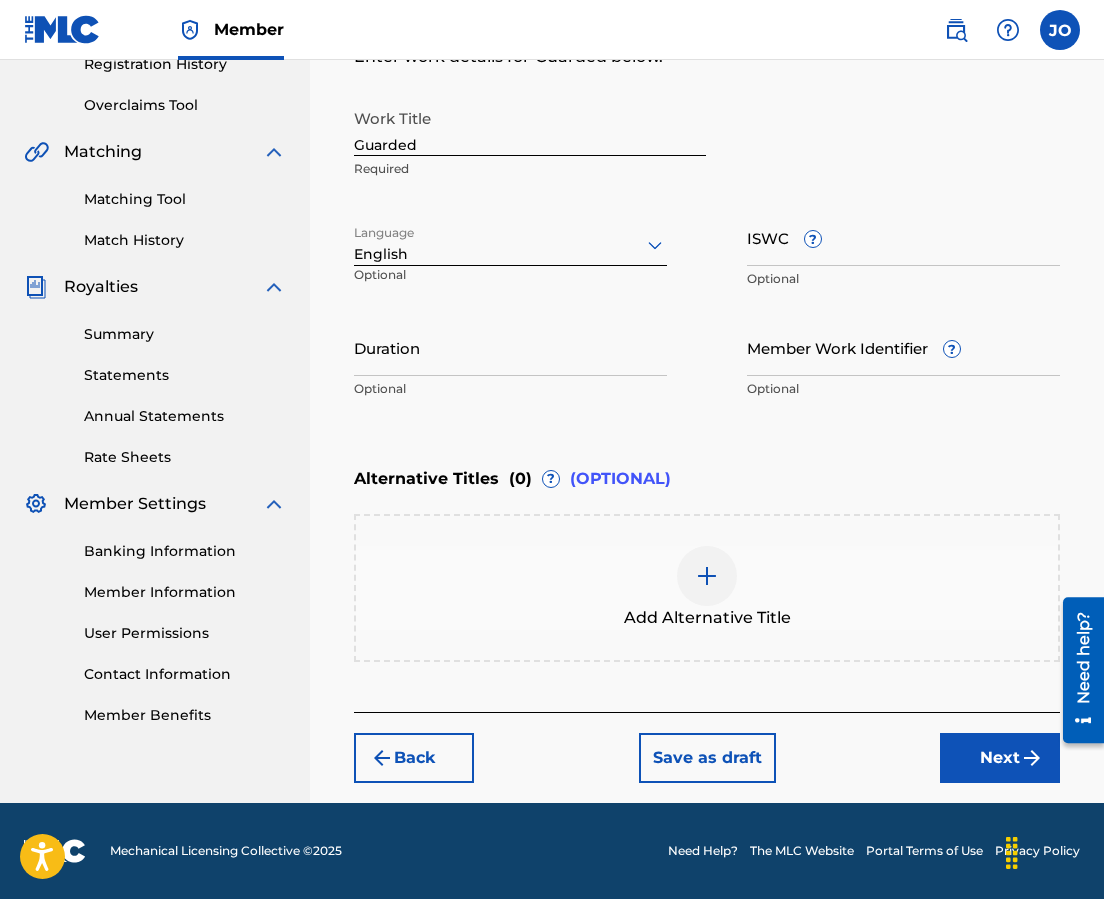 click on "ISWC   ?" at bounding box center [903, 237] 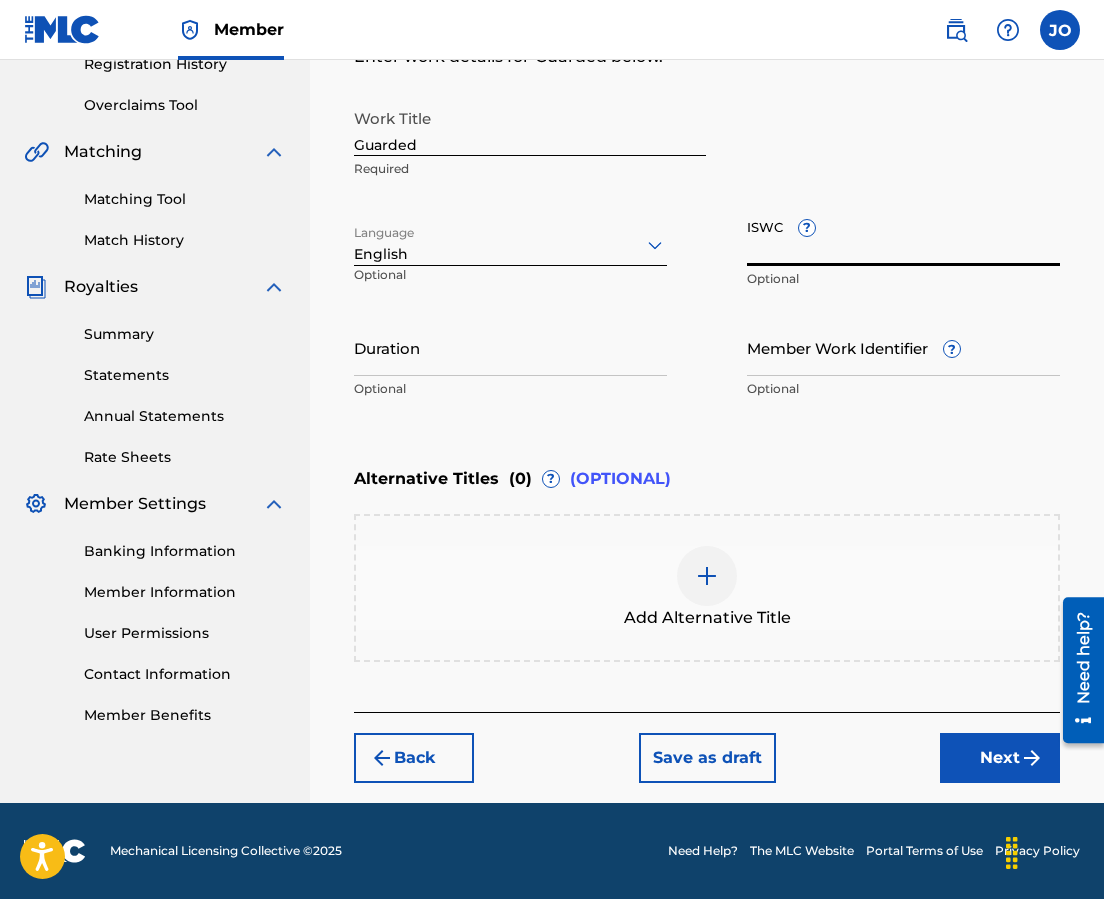 paste on "[ID]" 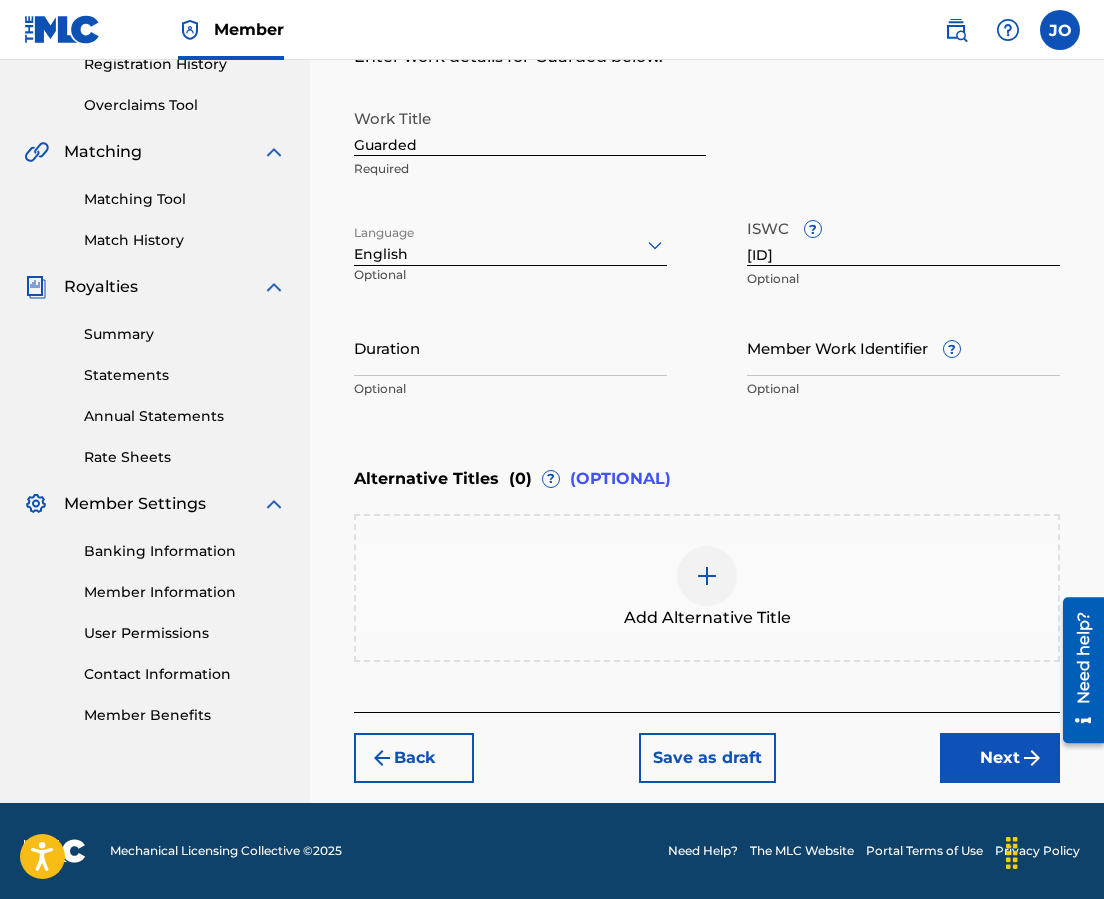 click on "Work Title   Guarded Required Language English Optional ISWC   ? [WORK_ID] Optional Duration   Optional Member Work Identifier   ? Optional" at bounding box center [707, 254] 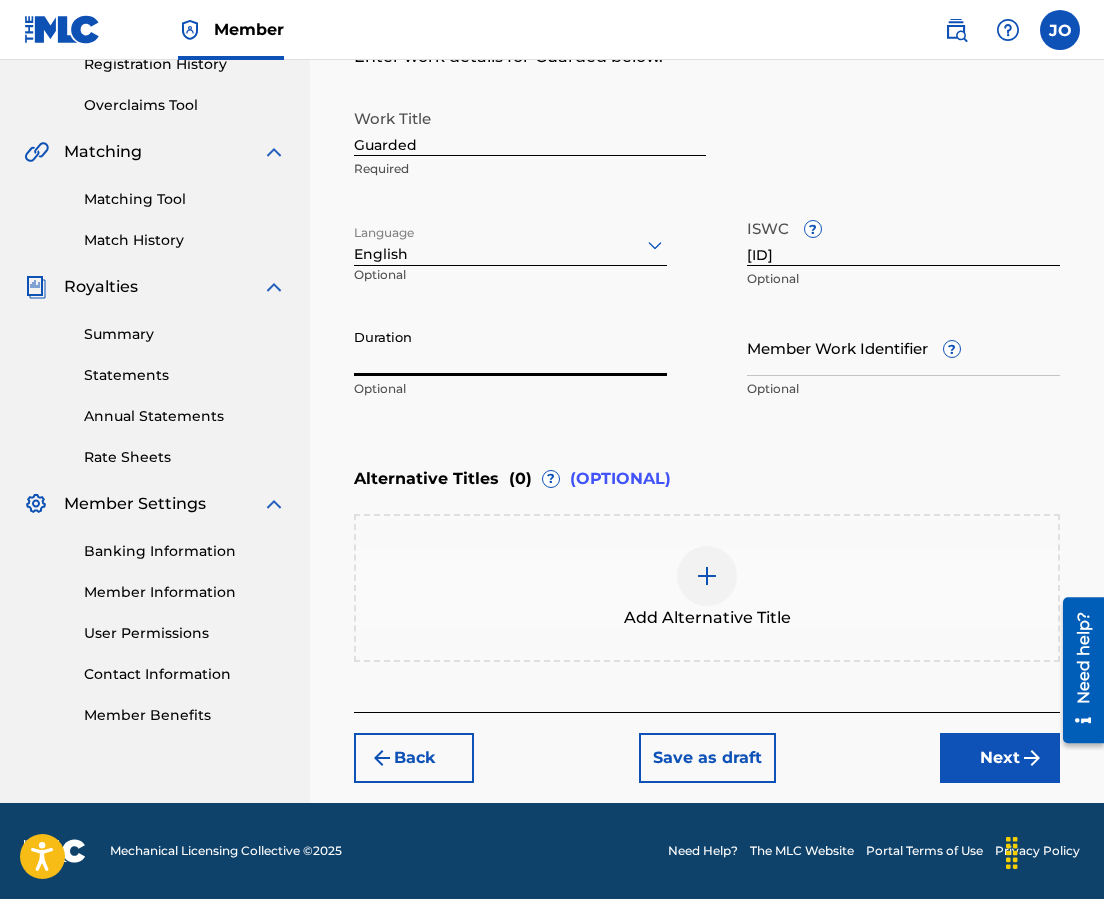 click on "Duration" at bounding box center (510, 347) 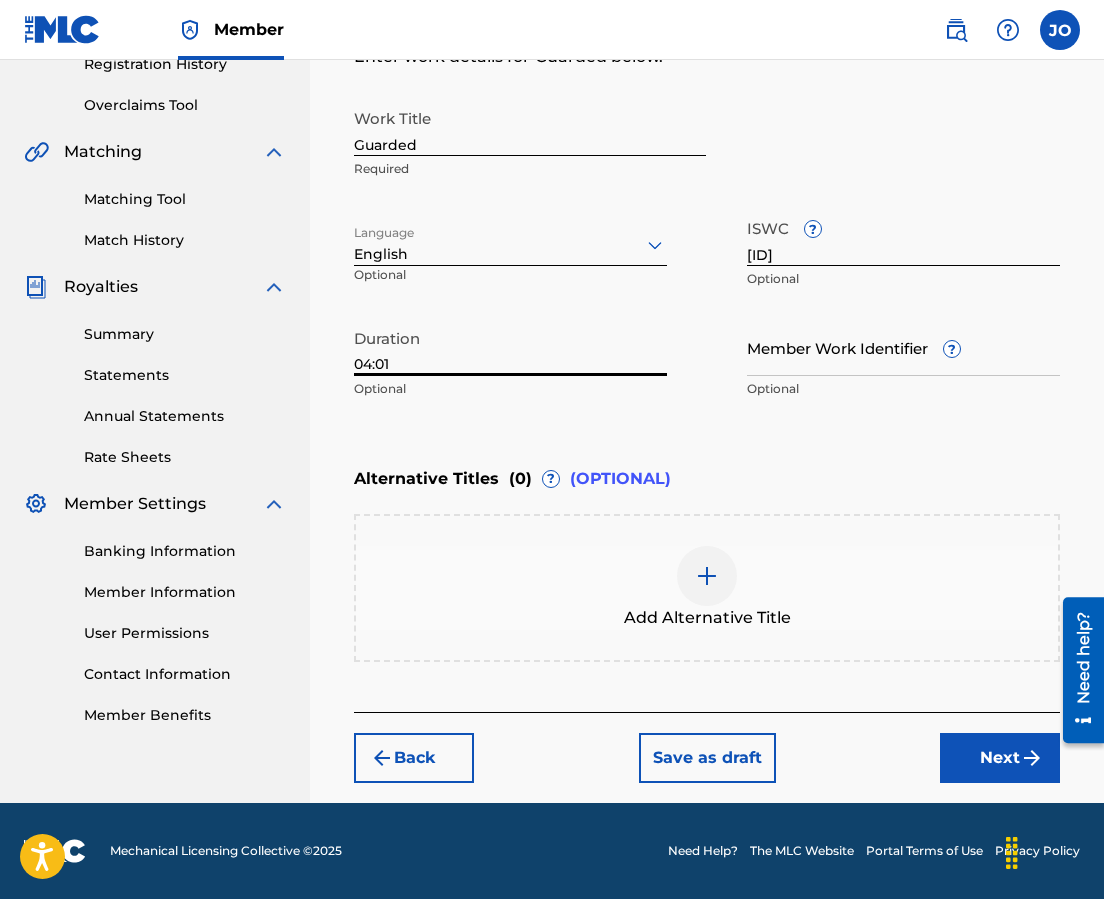 click on "Next" at bounding box center [1000, 758] 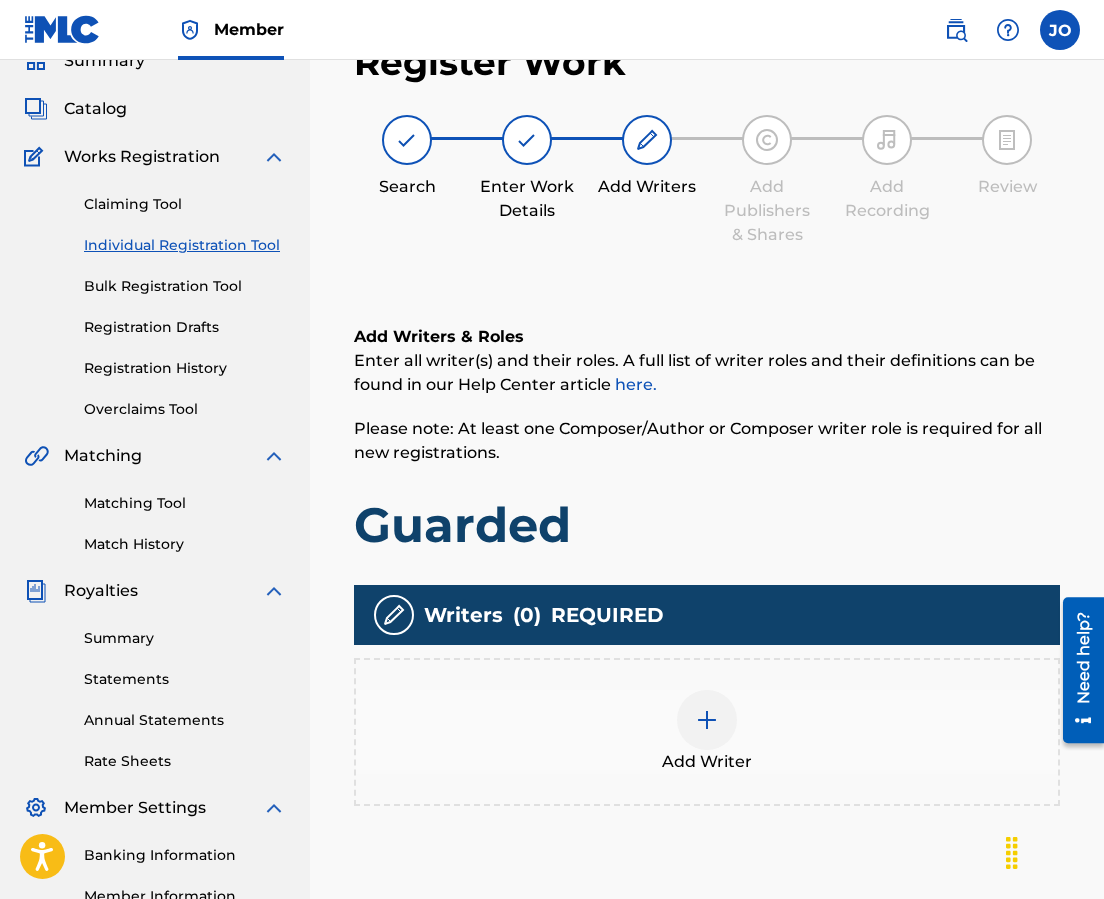 scroll, scrollTop: 341, scrollLeft: 0, axis: vertical 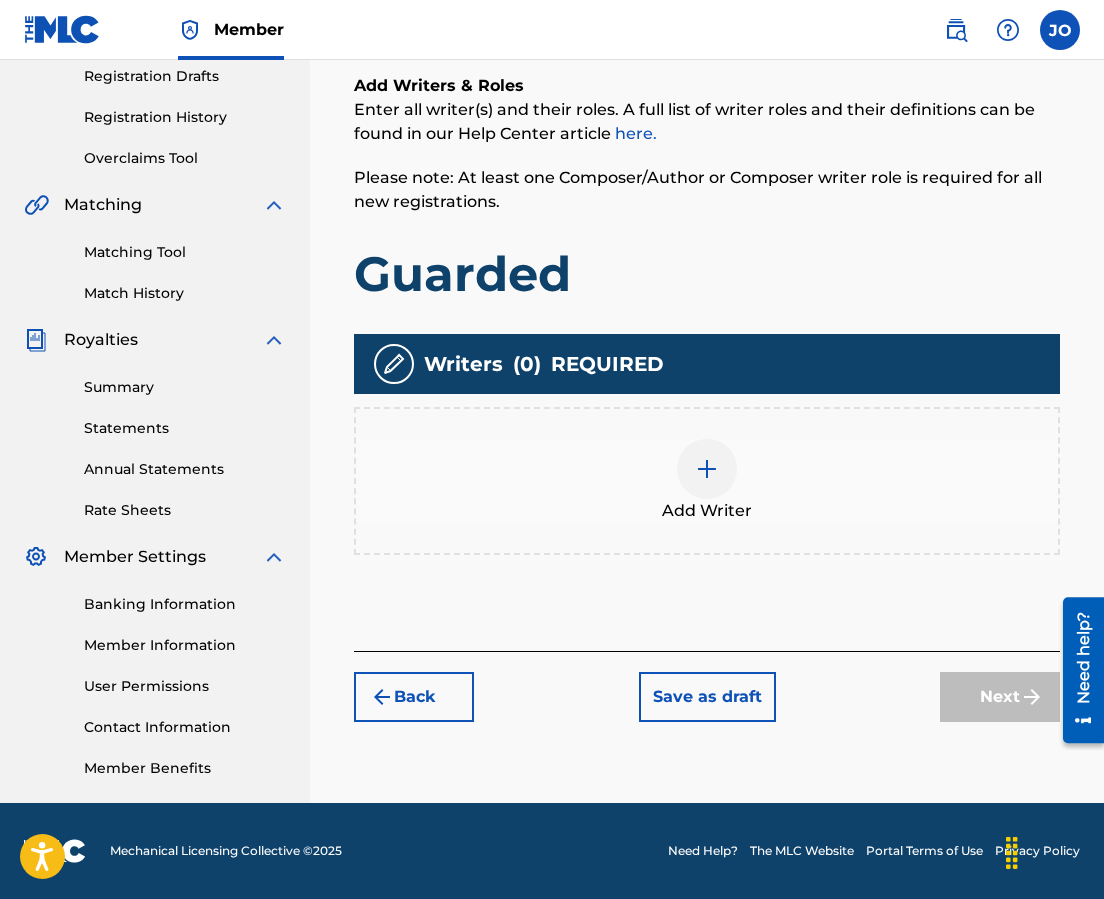 click at bounding box center (707, 469) 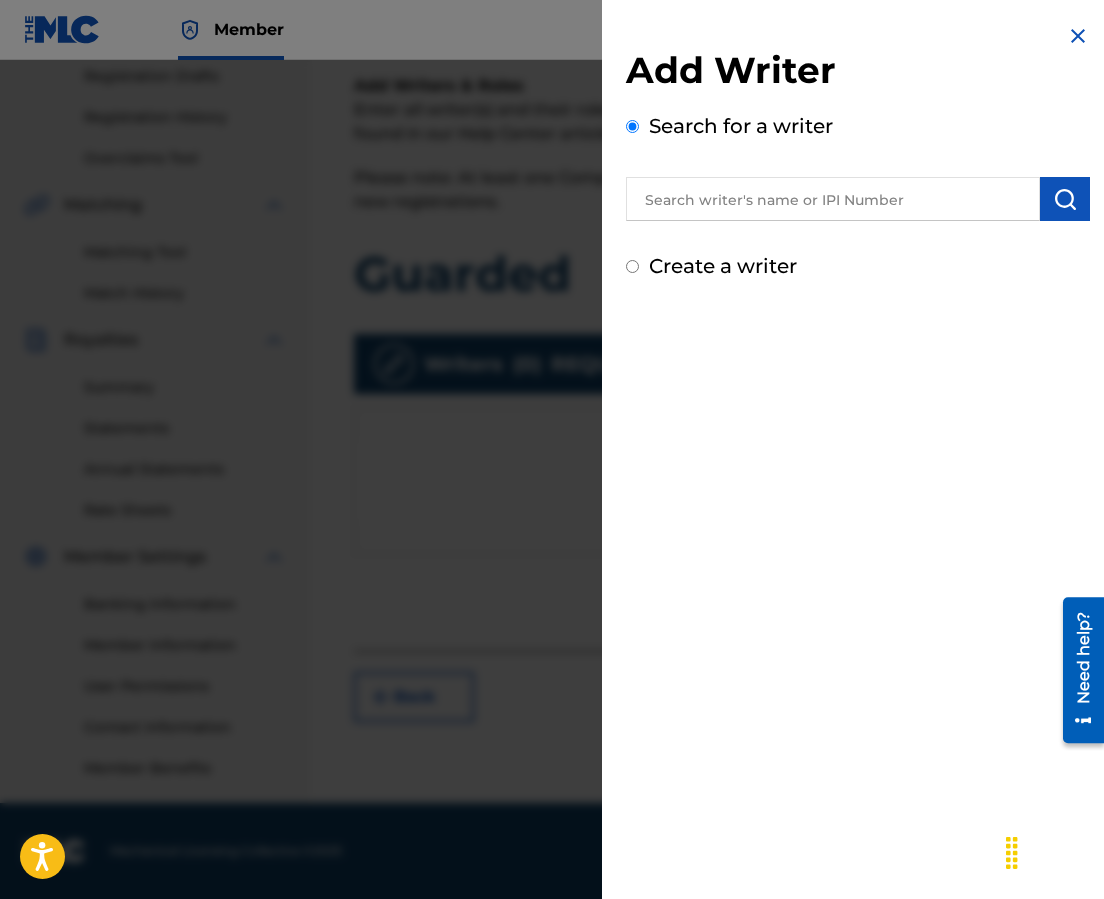 click at bounding box center [833, 199] 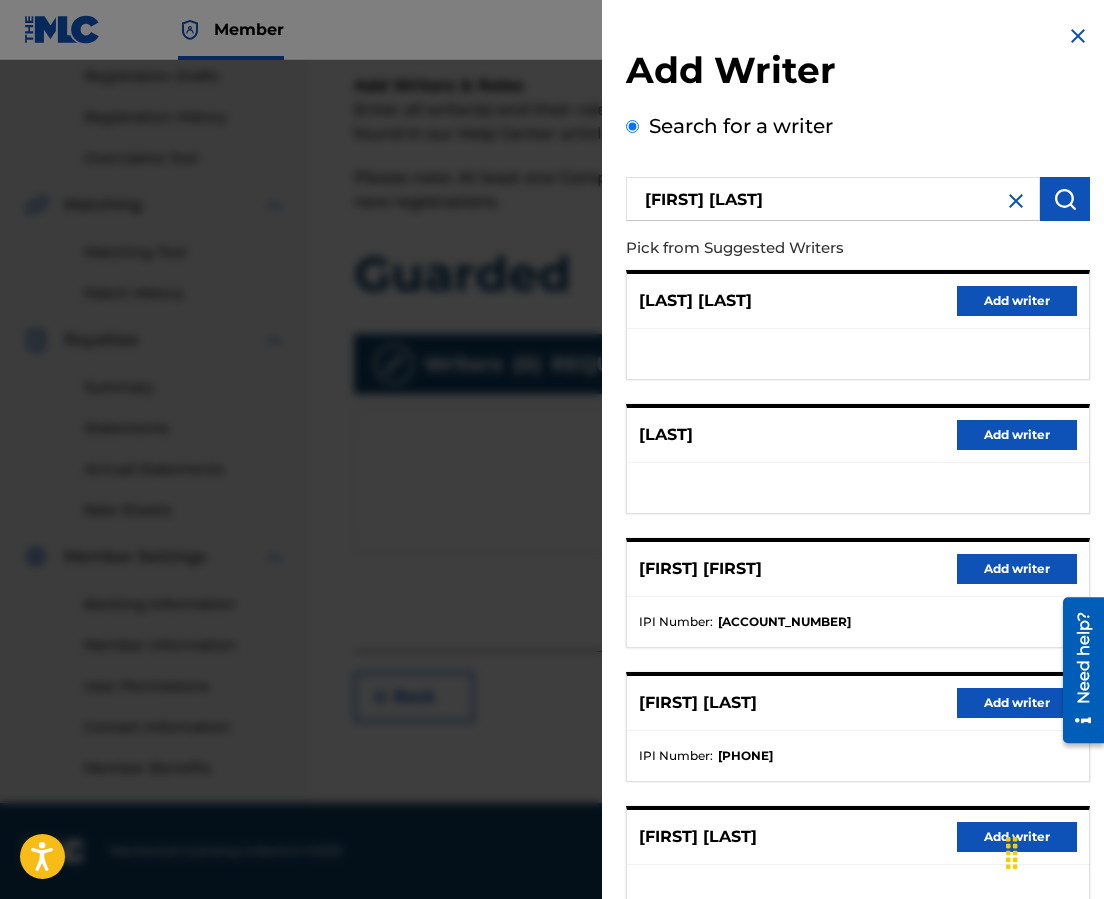 click on "Add writer" at bounding box center (1017, 703) 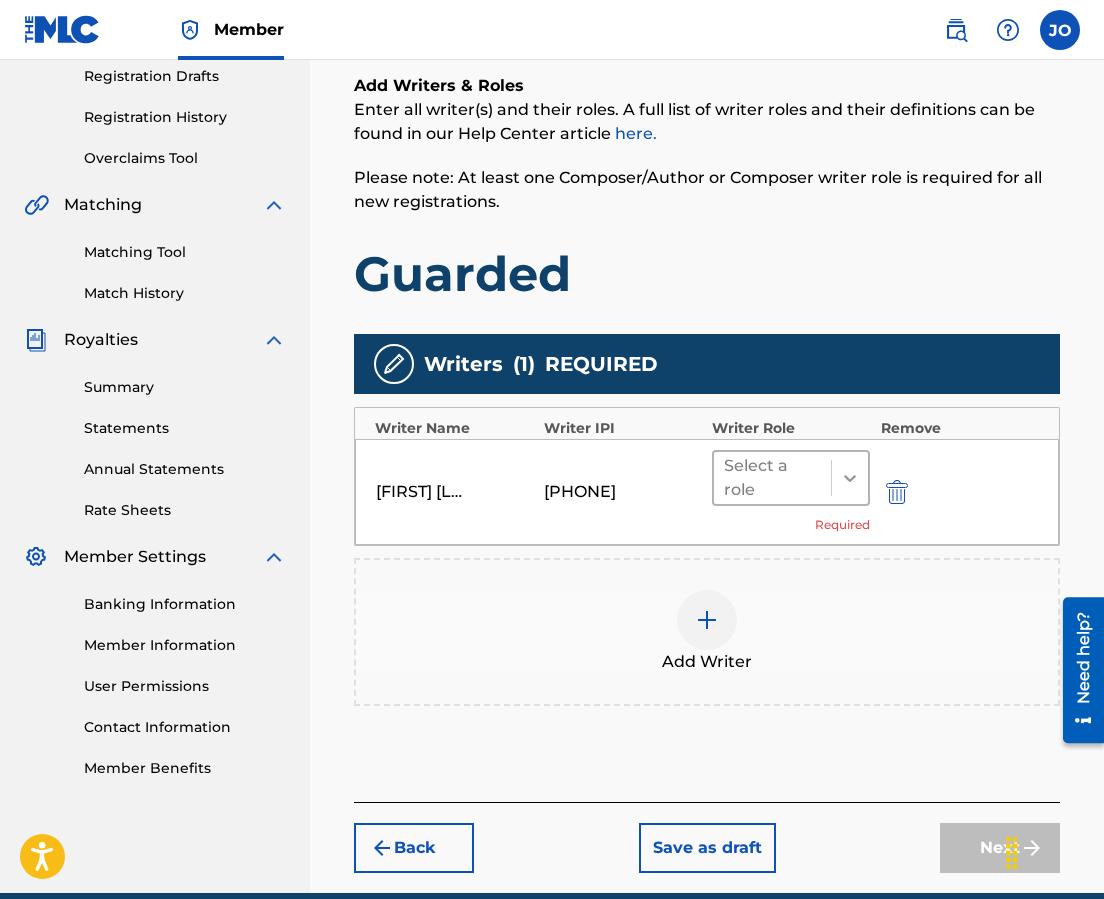 click at bounding box center [850, 478] 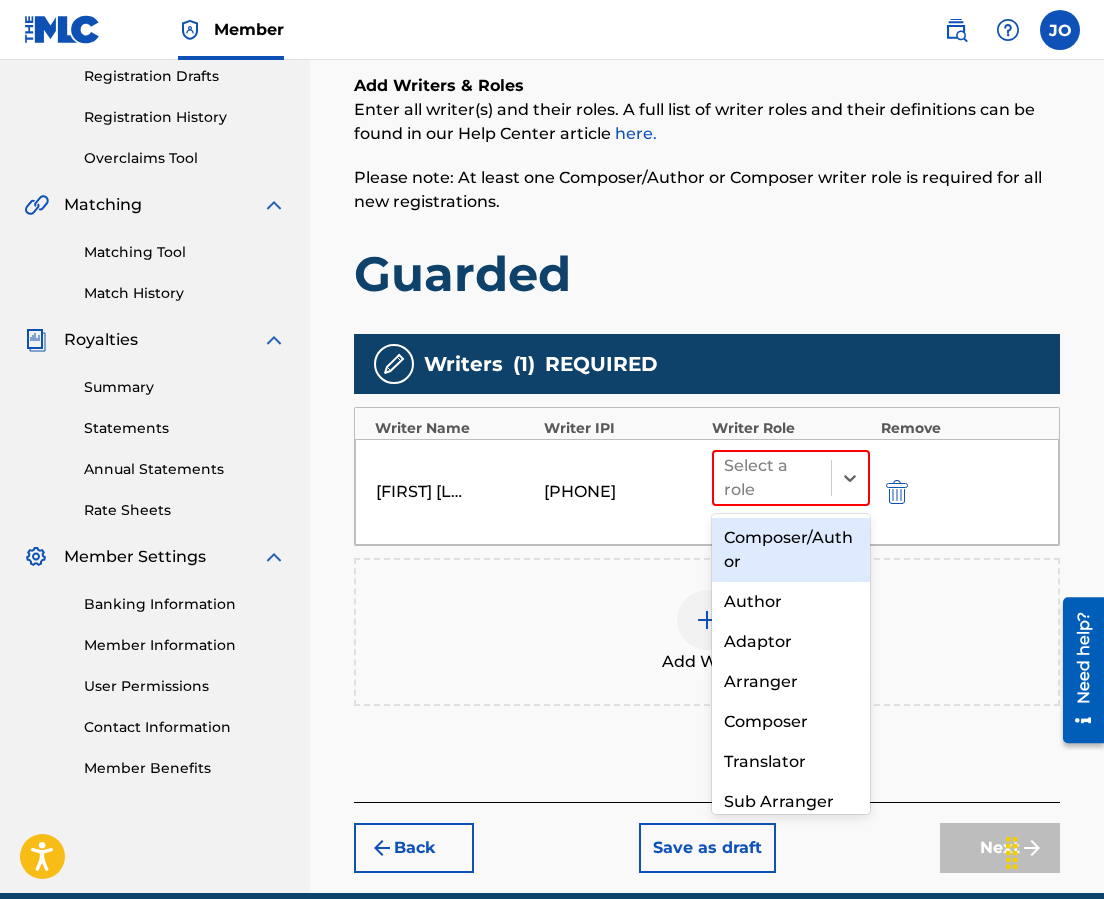 click on "Composer/Author" at bounding box center [791, 550] 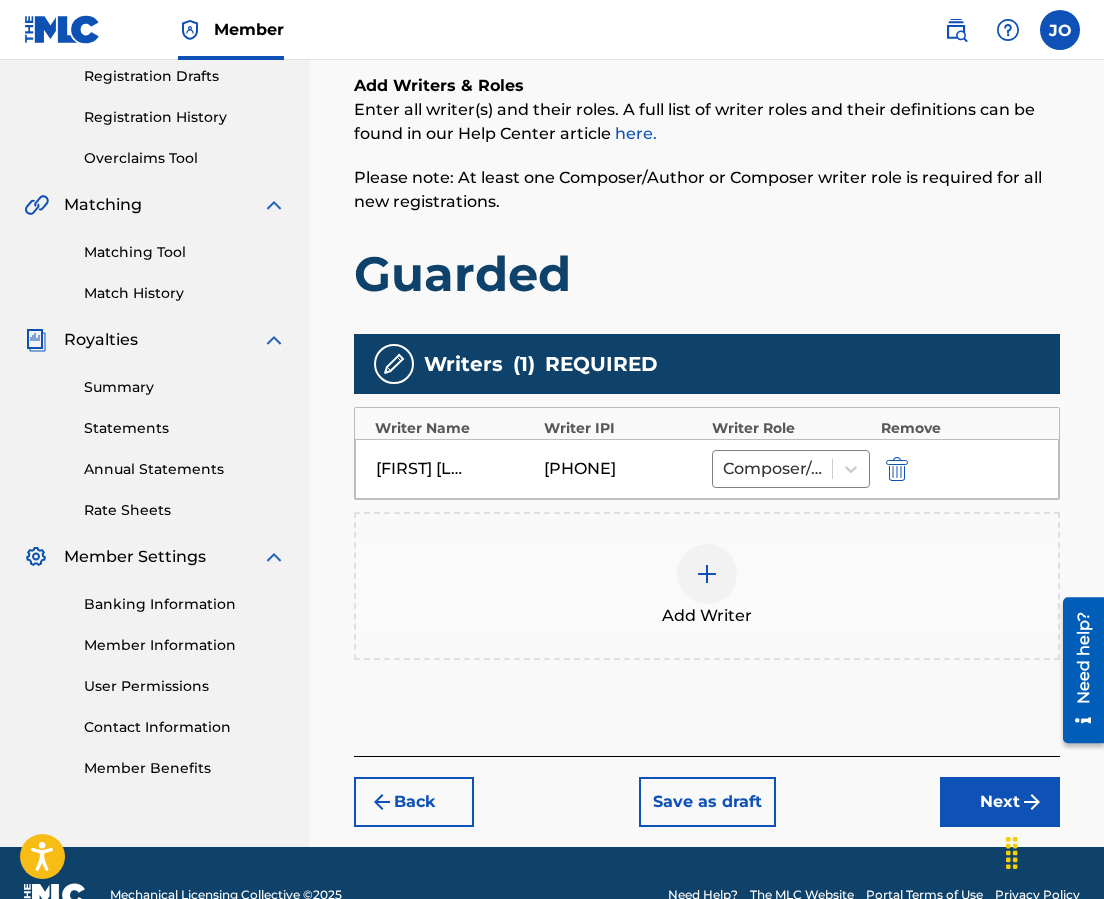 click on "Next" at bounding box center [1000, 802] 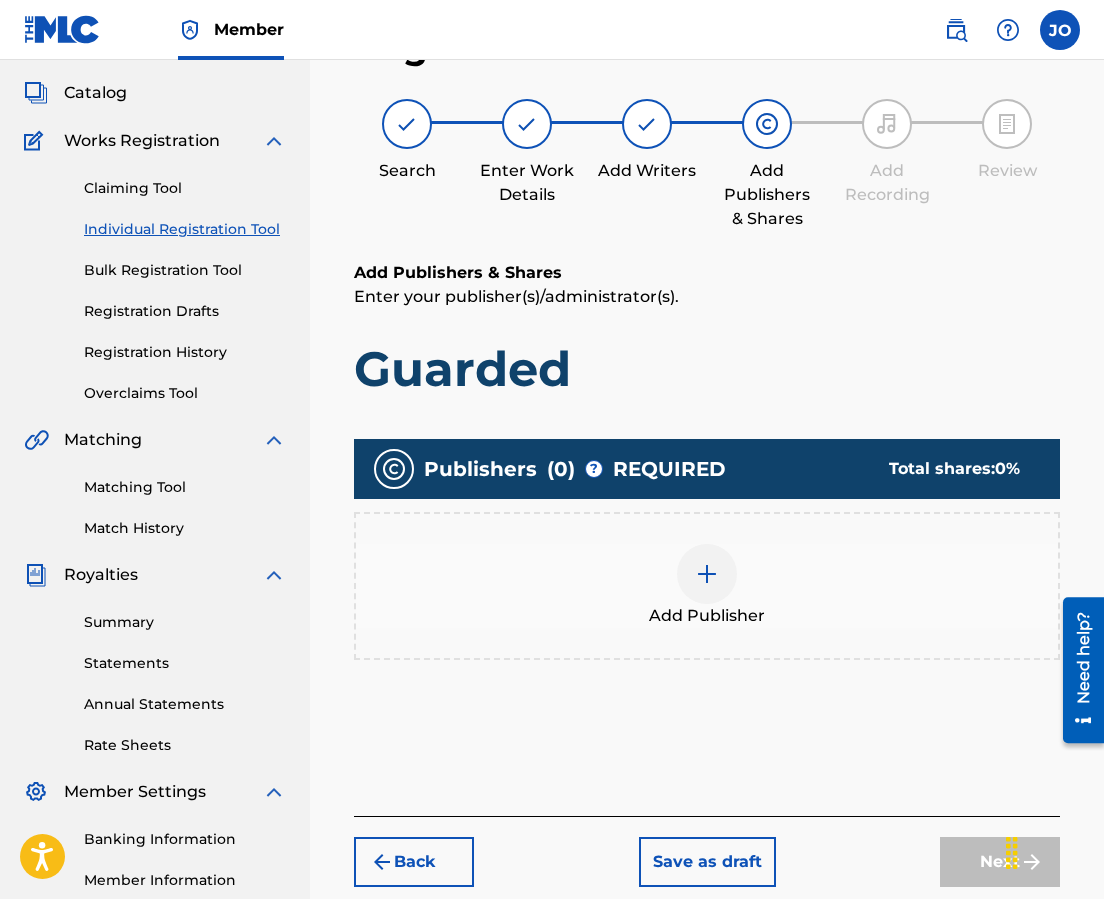 scroll, scrollTop: 90, scrollLeft: 0, axis: vertical 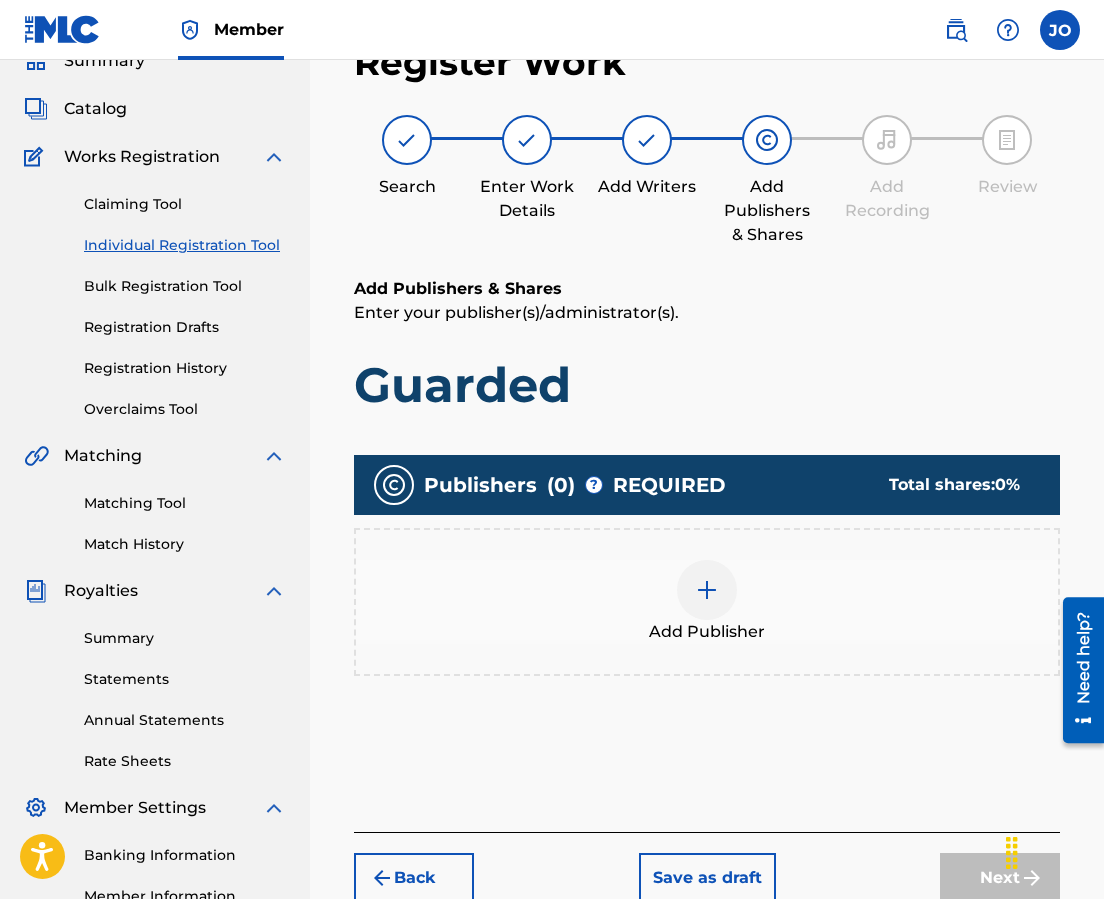 click at bounding box center [707, 590] 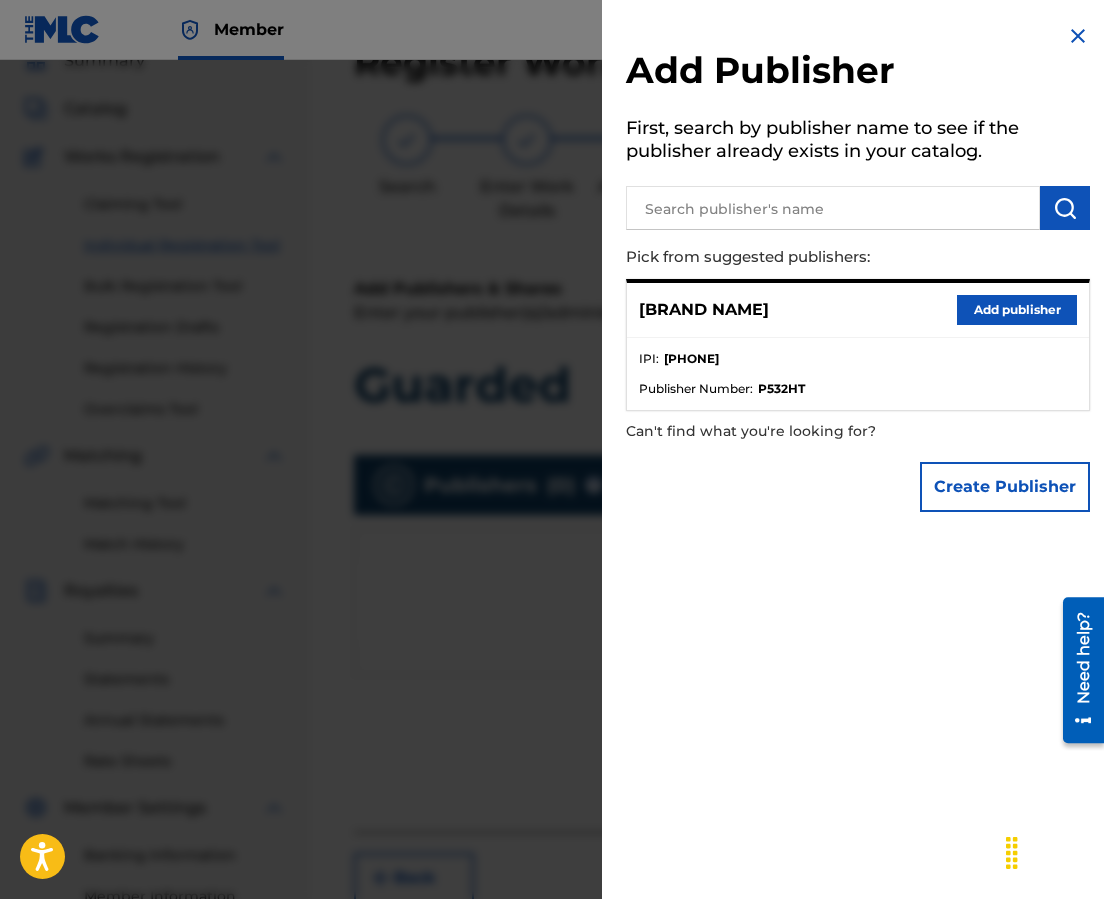 click on "Add publisher" at bounding box center [1017, 310] 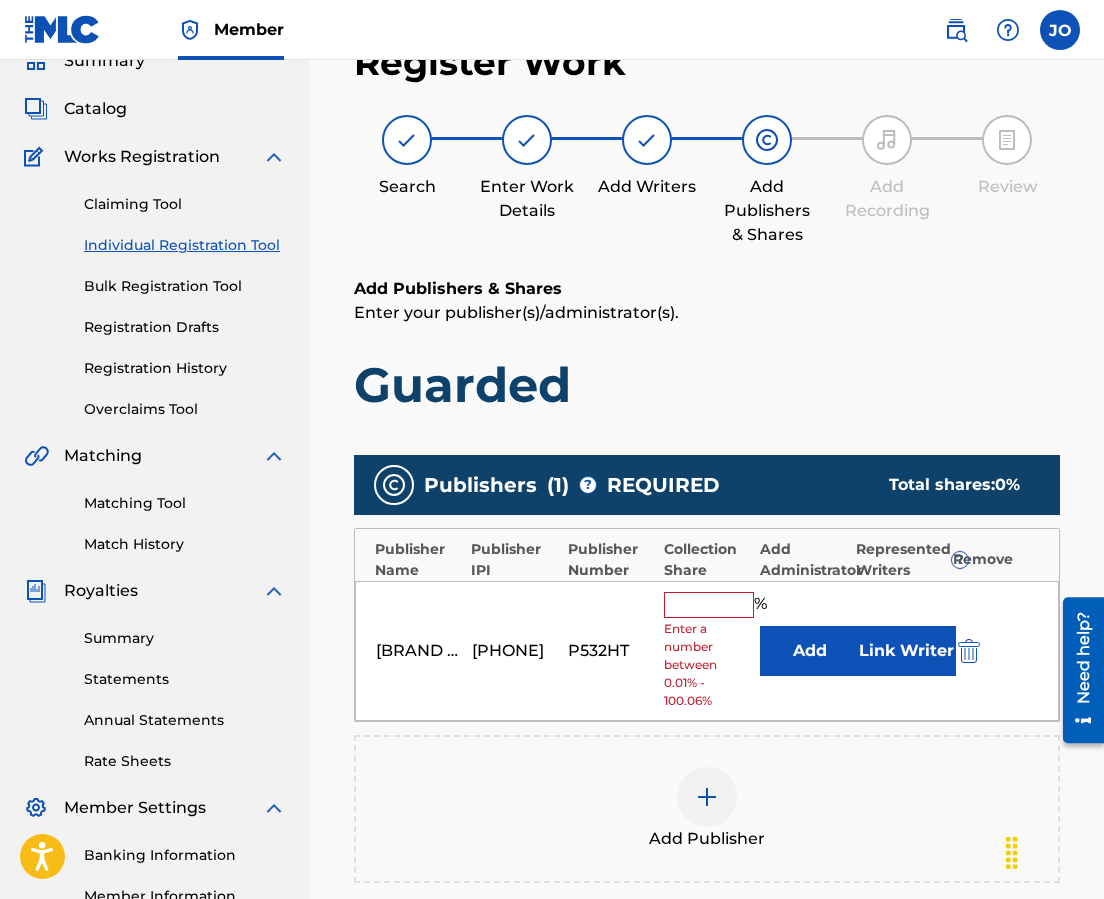 click at bounding box center [709, 605] 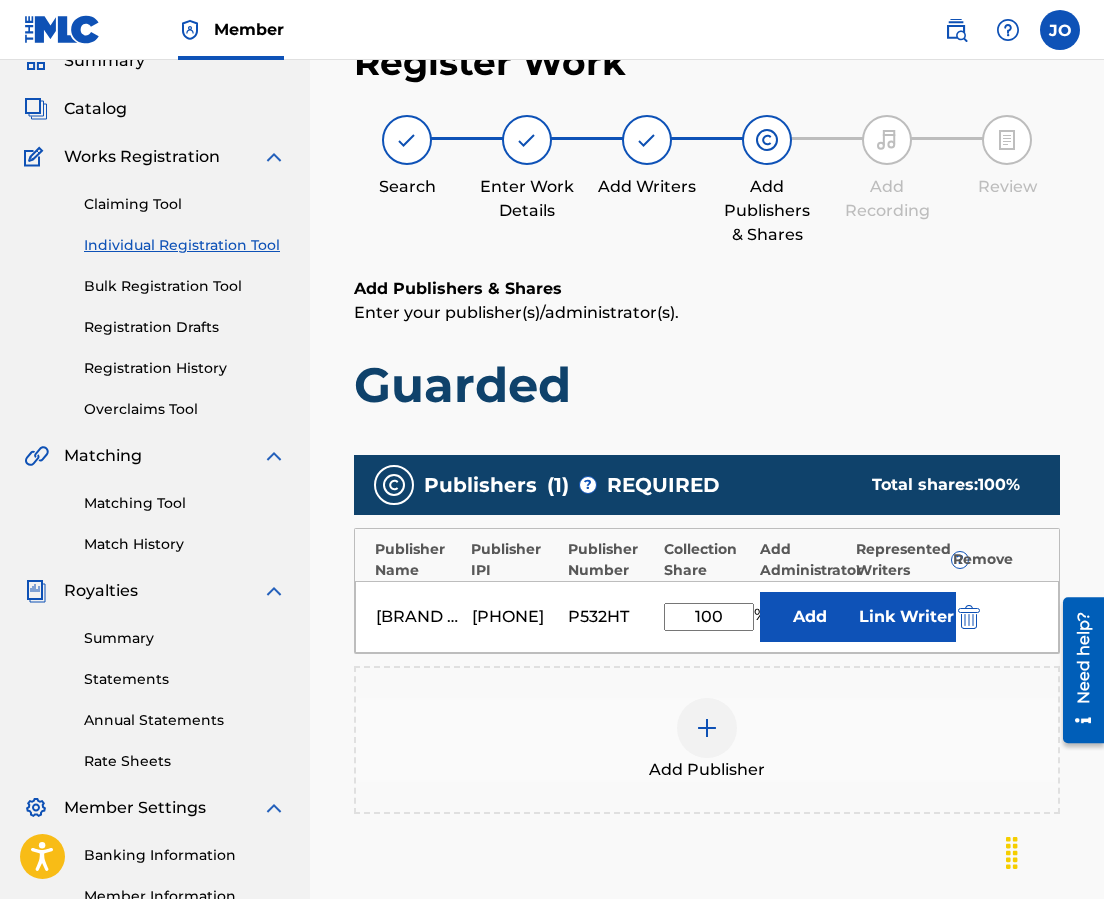 click on "WINGS MUSIC PUBLISHING USA [NUMBER] [NUMBER] [NUMBER] %" at bounding box center (707, 644) 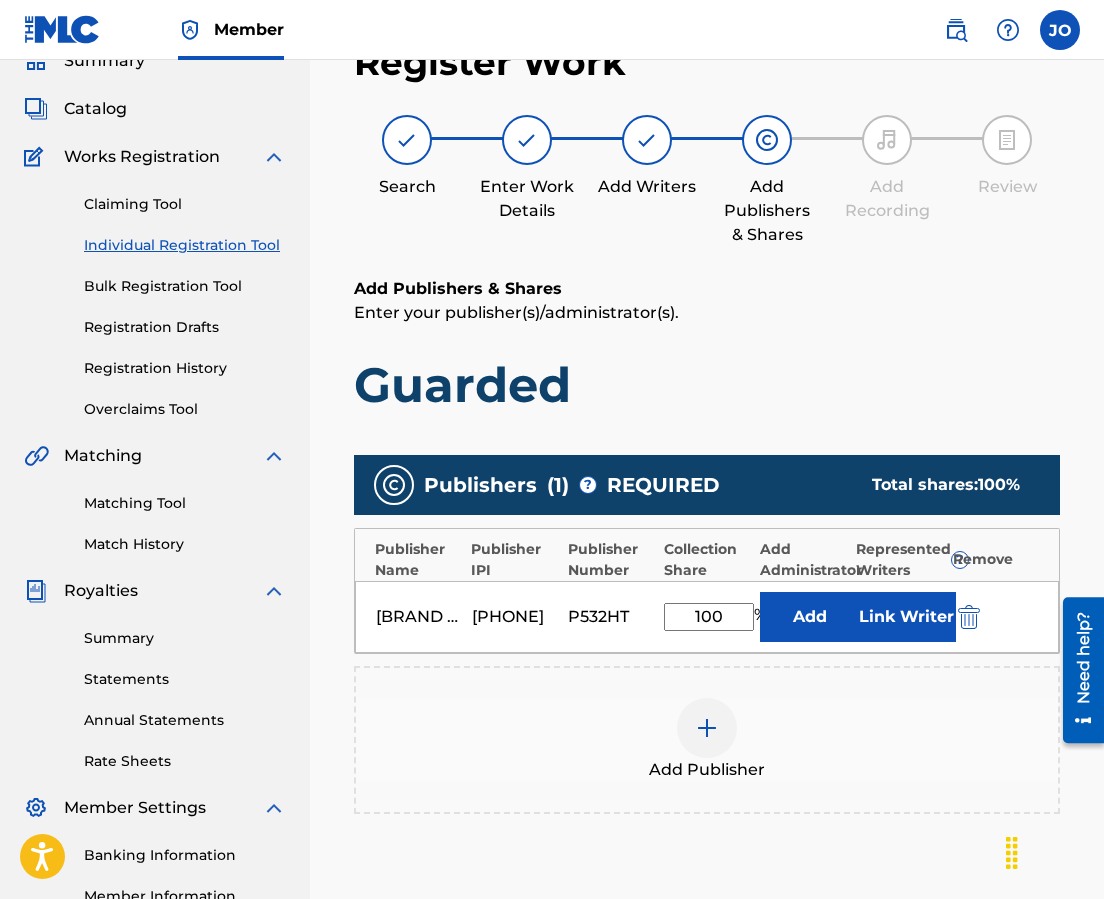 click on "Link Writer" at bounding box center (906, 617) 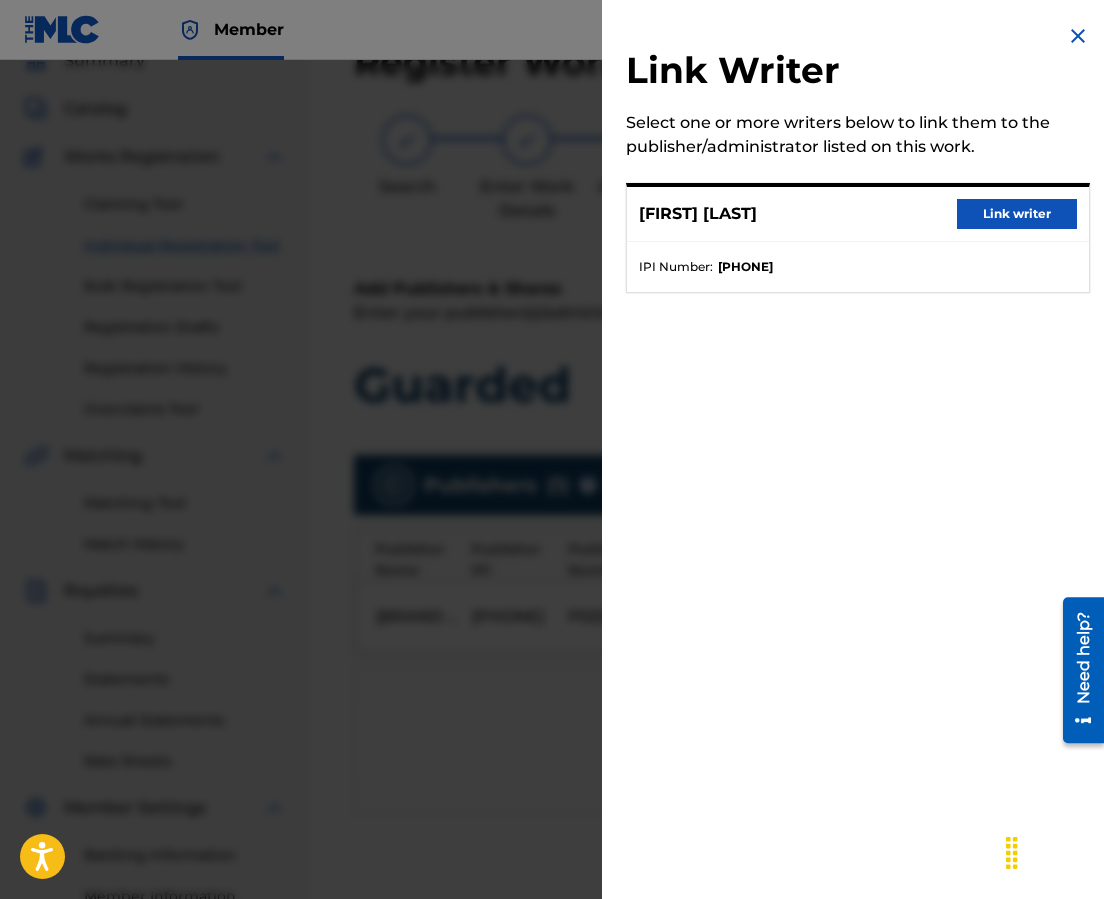 click on "Link writer" at bounding box center [1017, 214] 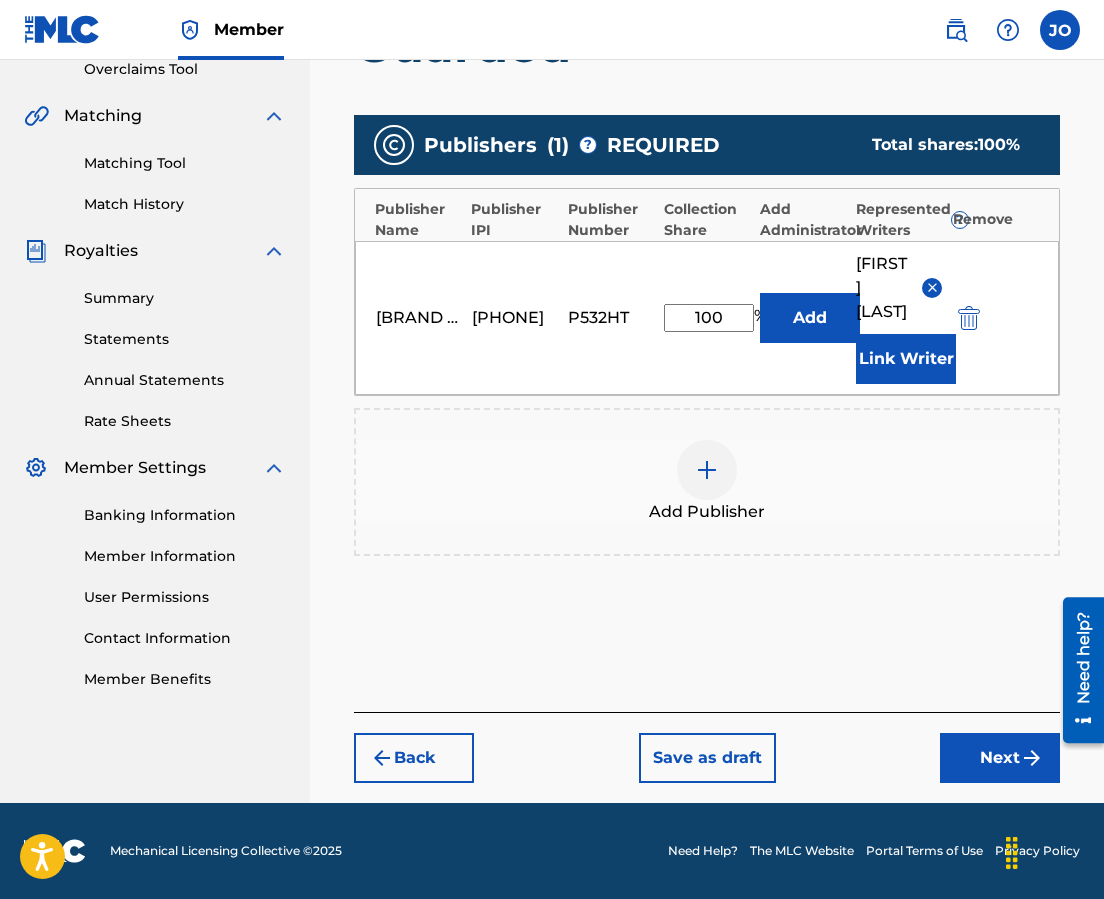 click on "Next" at bounding box center (1000, 758) 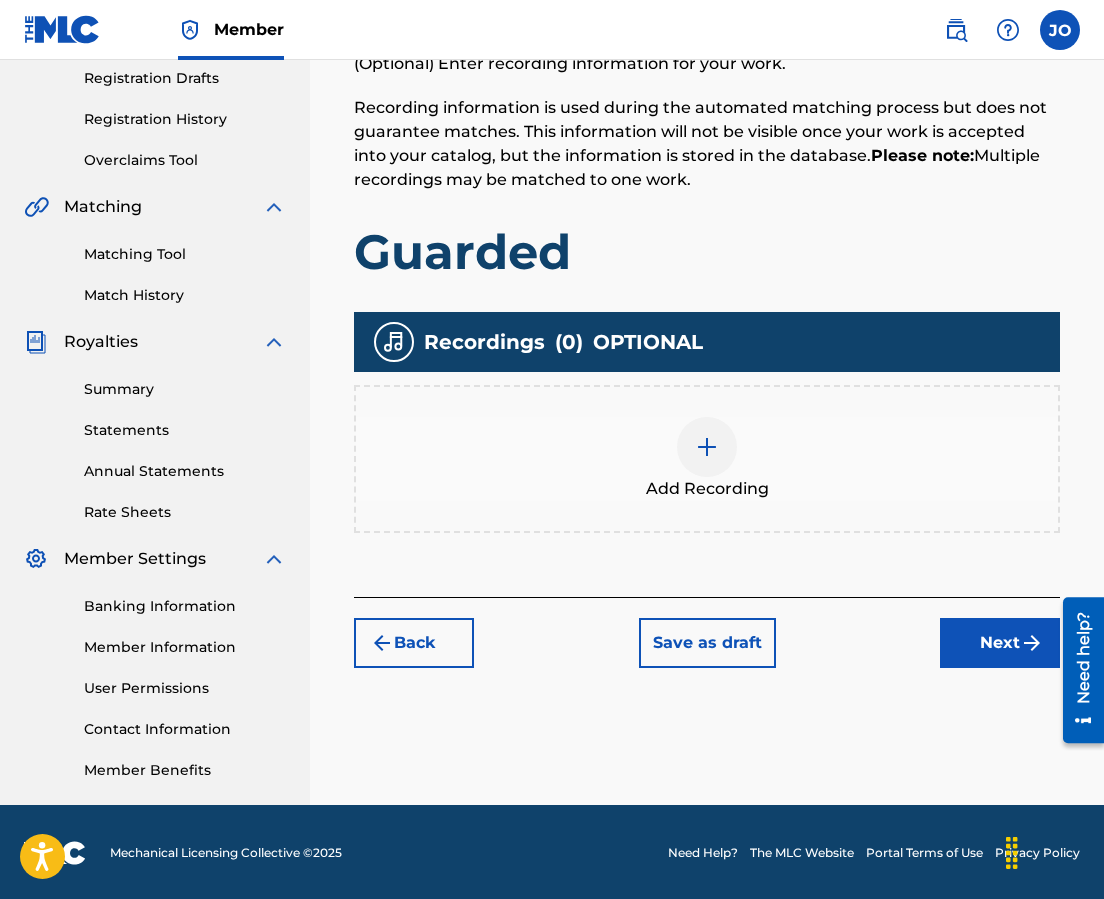 scroll, scrollTop: 90, scrollLeft: 0, axis: vertical 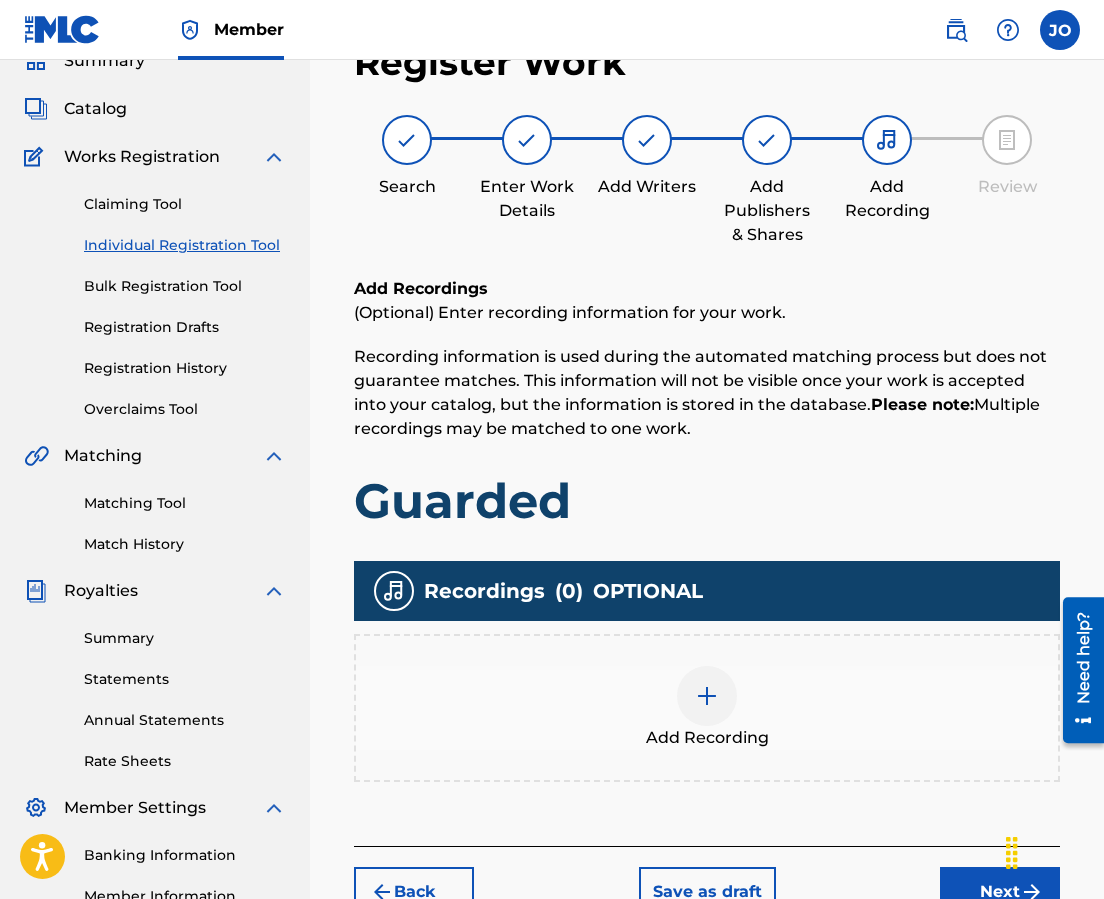 click at bounding box center [707, 696] 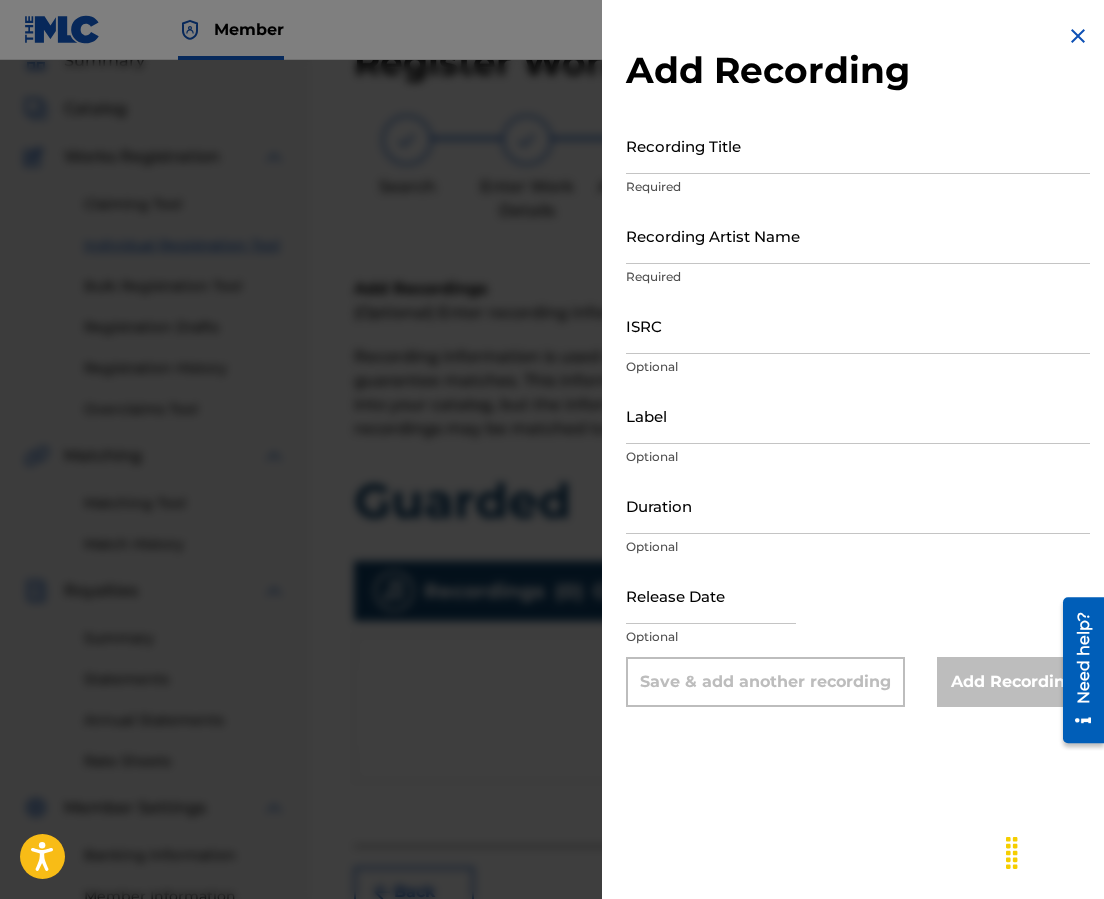 click on "Recording Title" at bounding box center [858, 145] 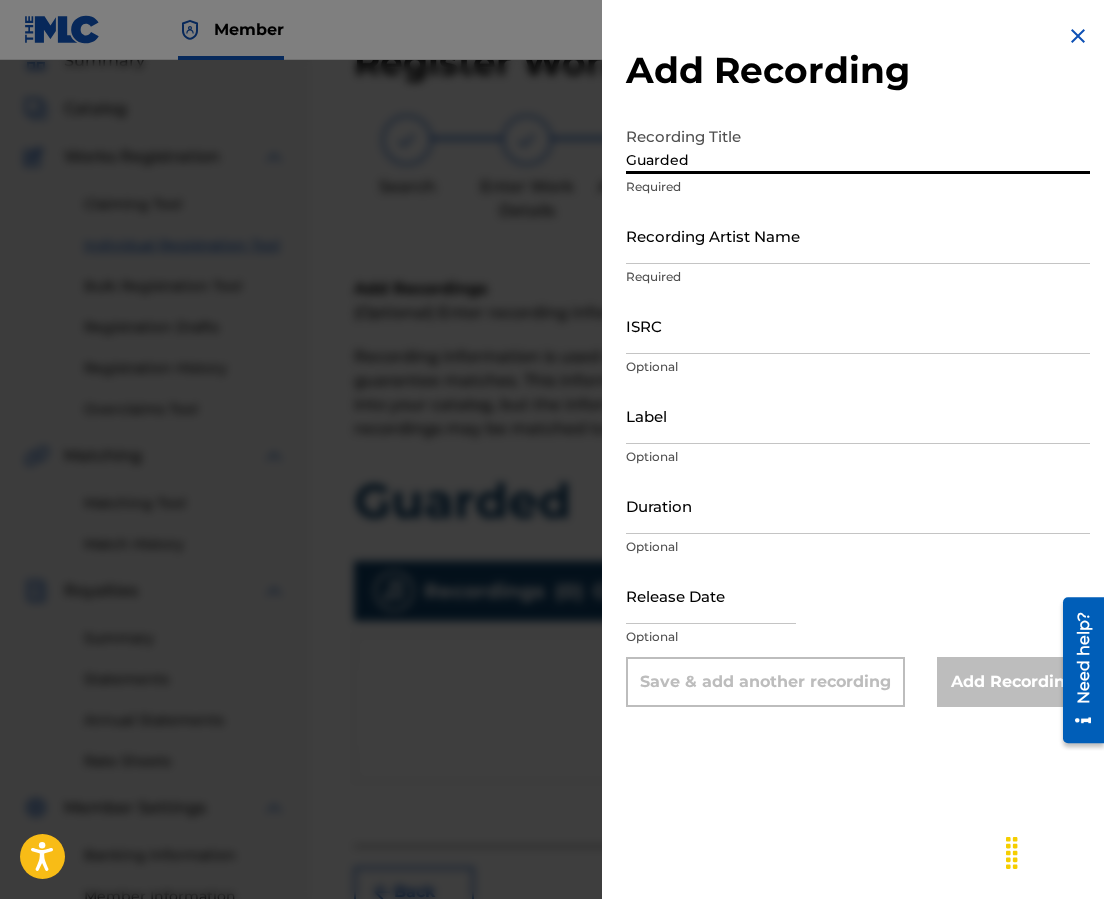 click on "Recording Artist Name" at bounding box center [858, 235] 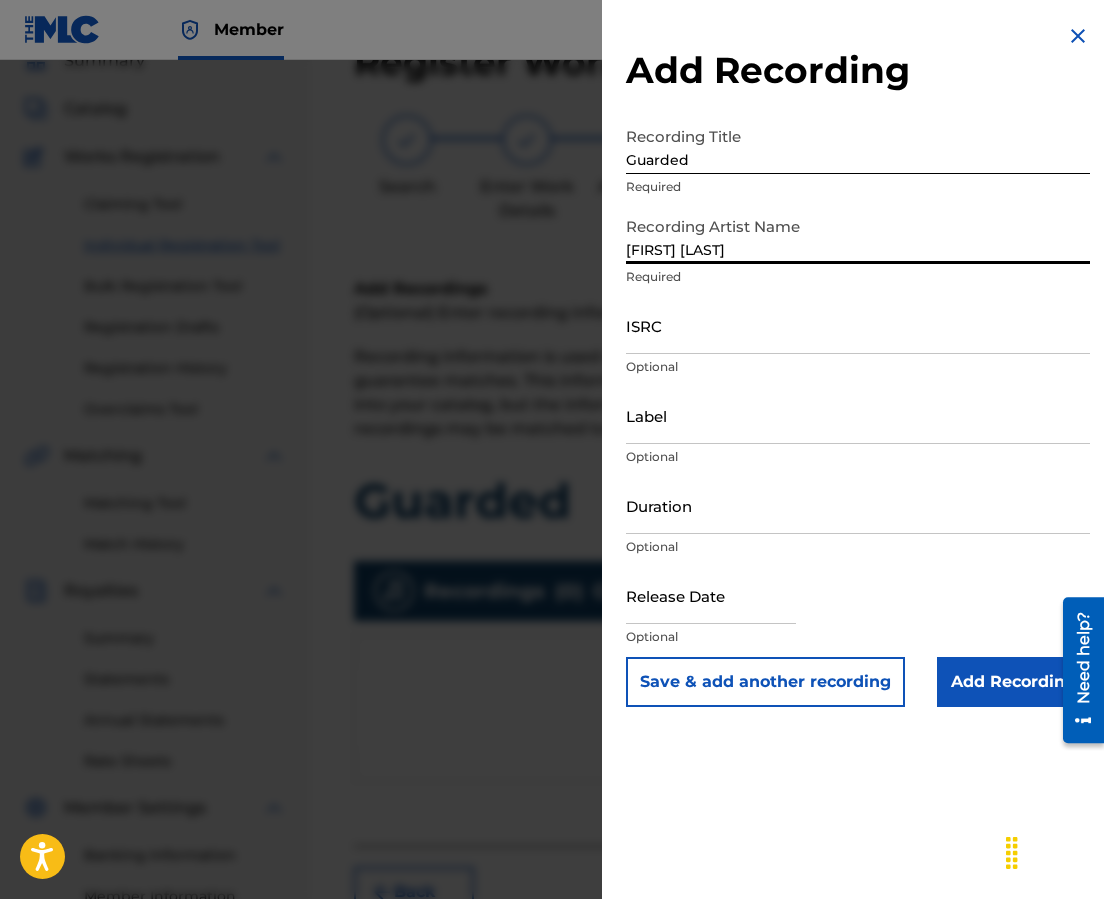 click on "ISRC" at bounding box center [858, 325] 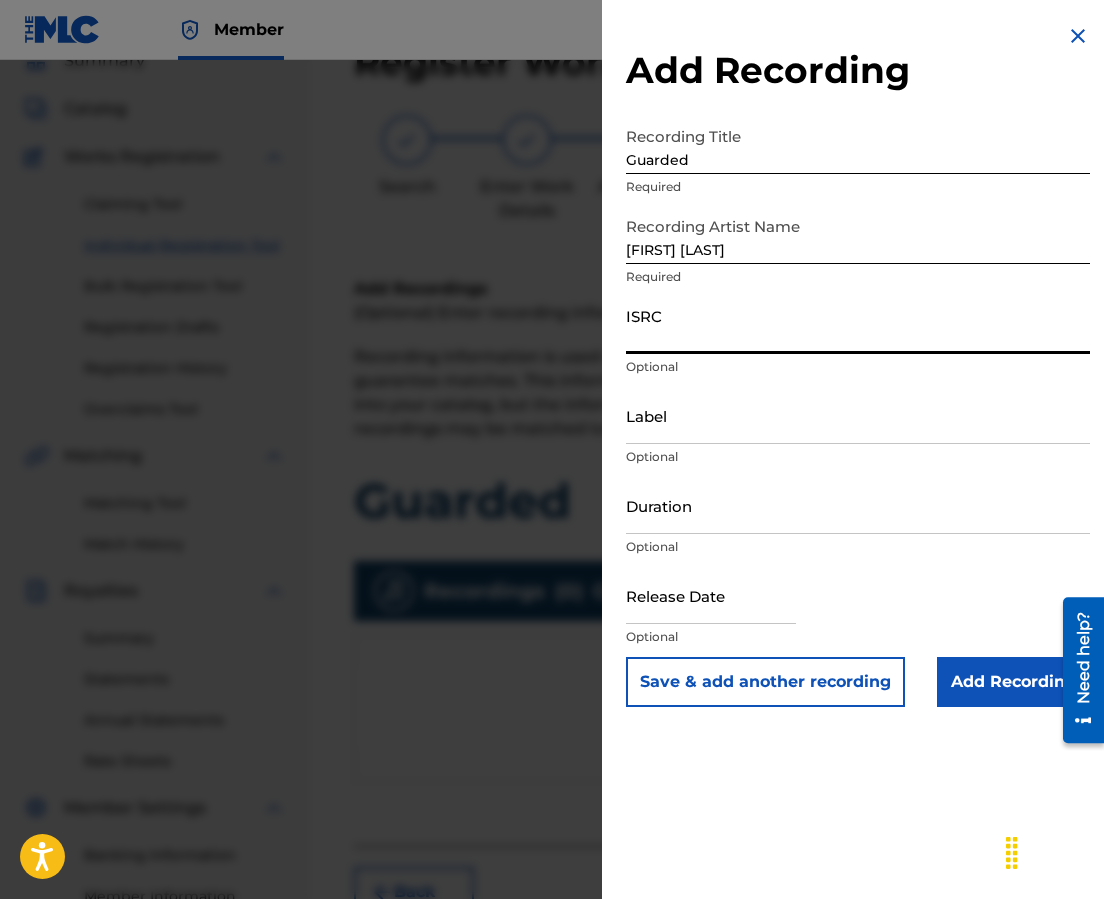 paste on "[CODE]" 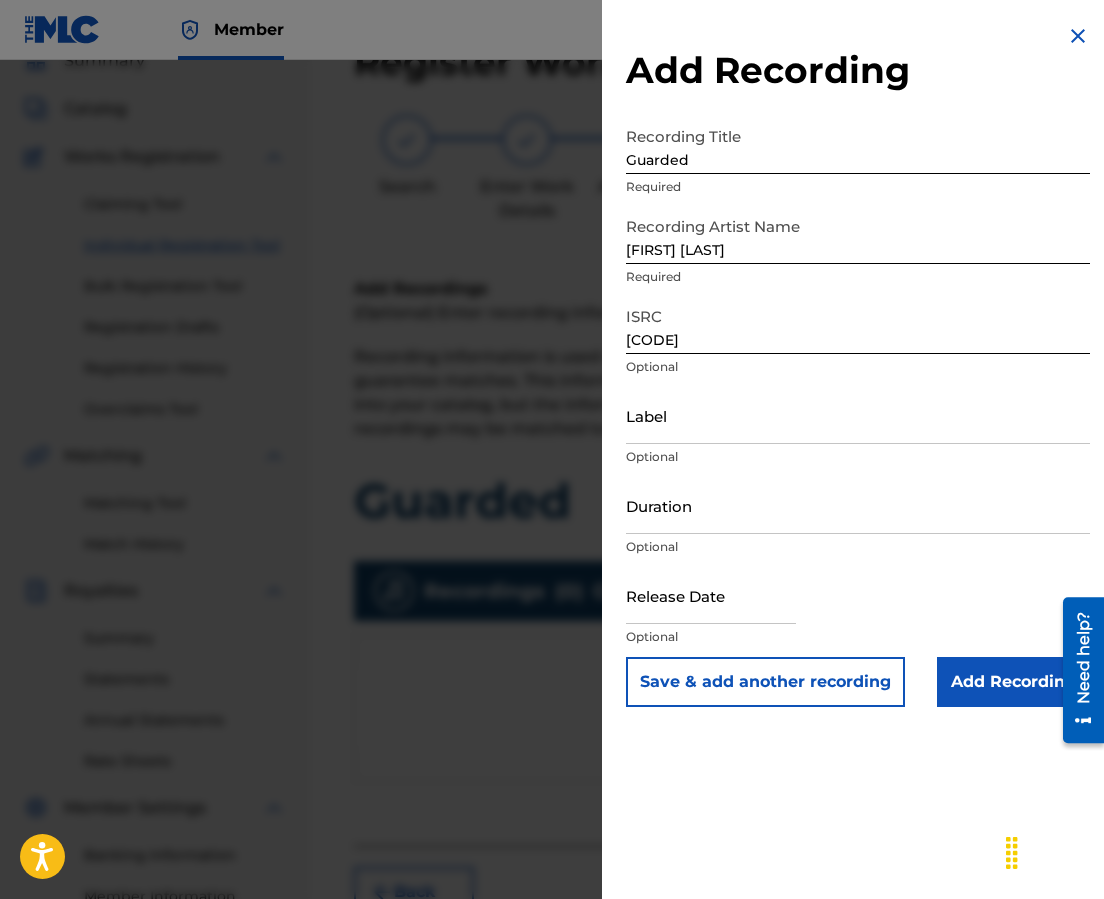 click on "Duration" at bounding box center [858, 505] 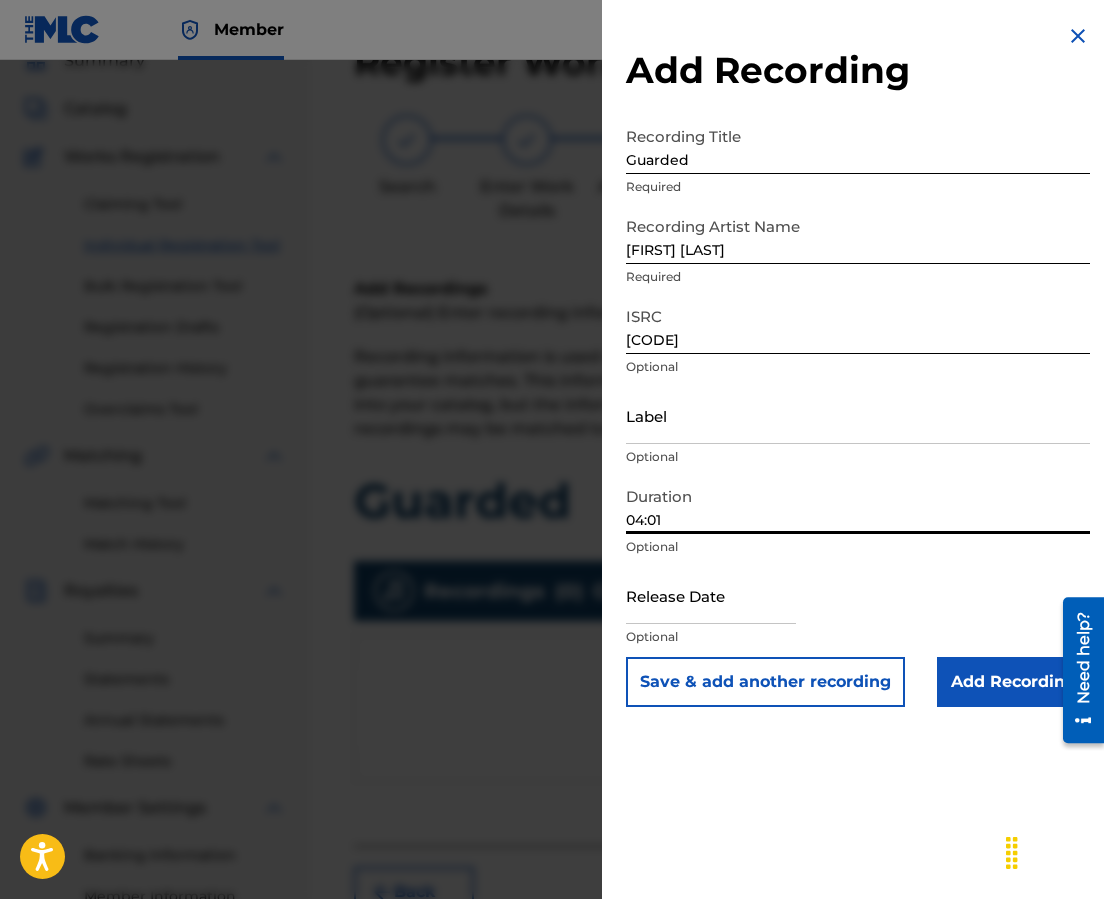 click at bounding box center [711, 595] 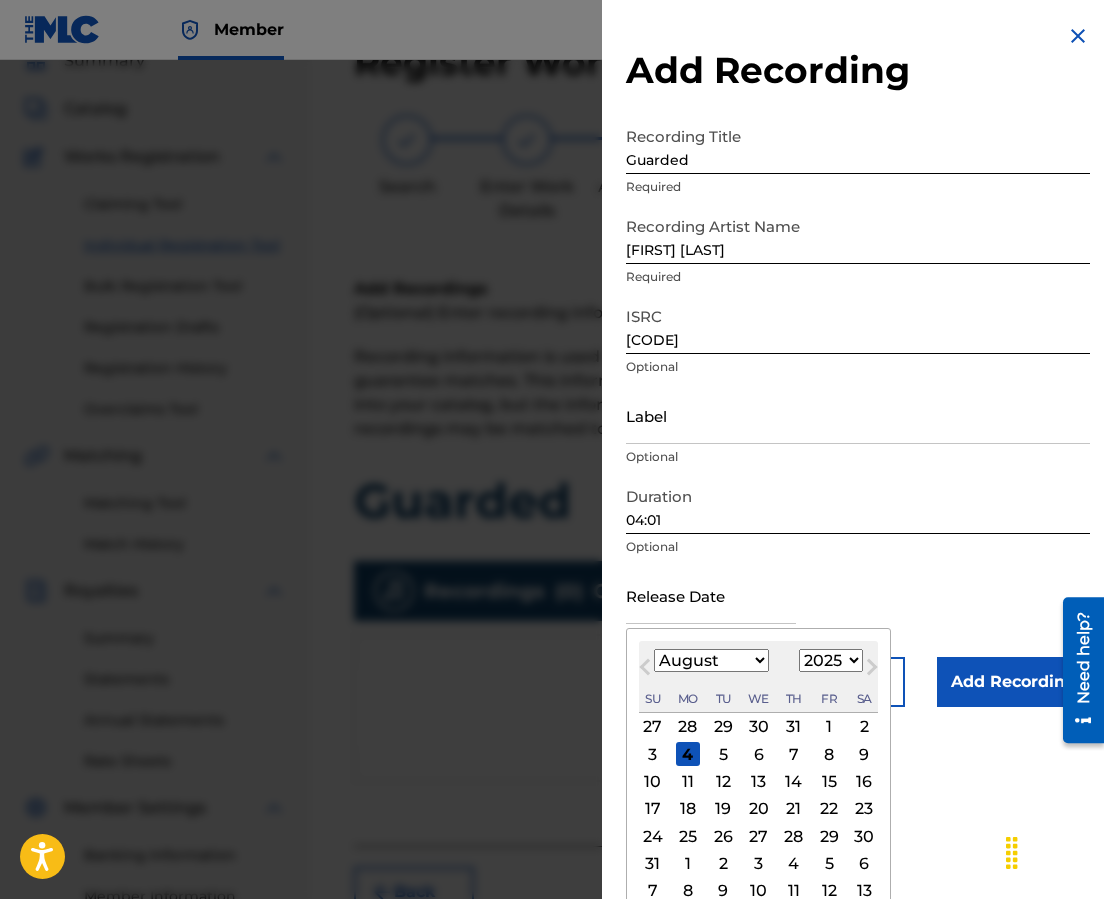 click on "Sa" at bounding box center (864, 699) 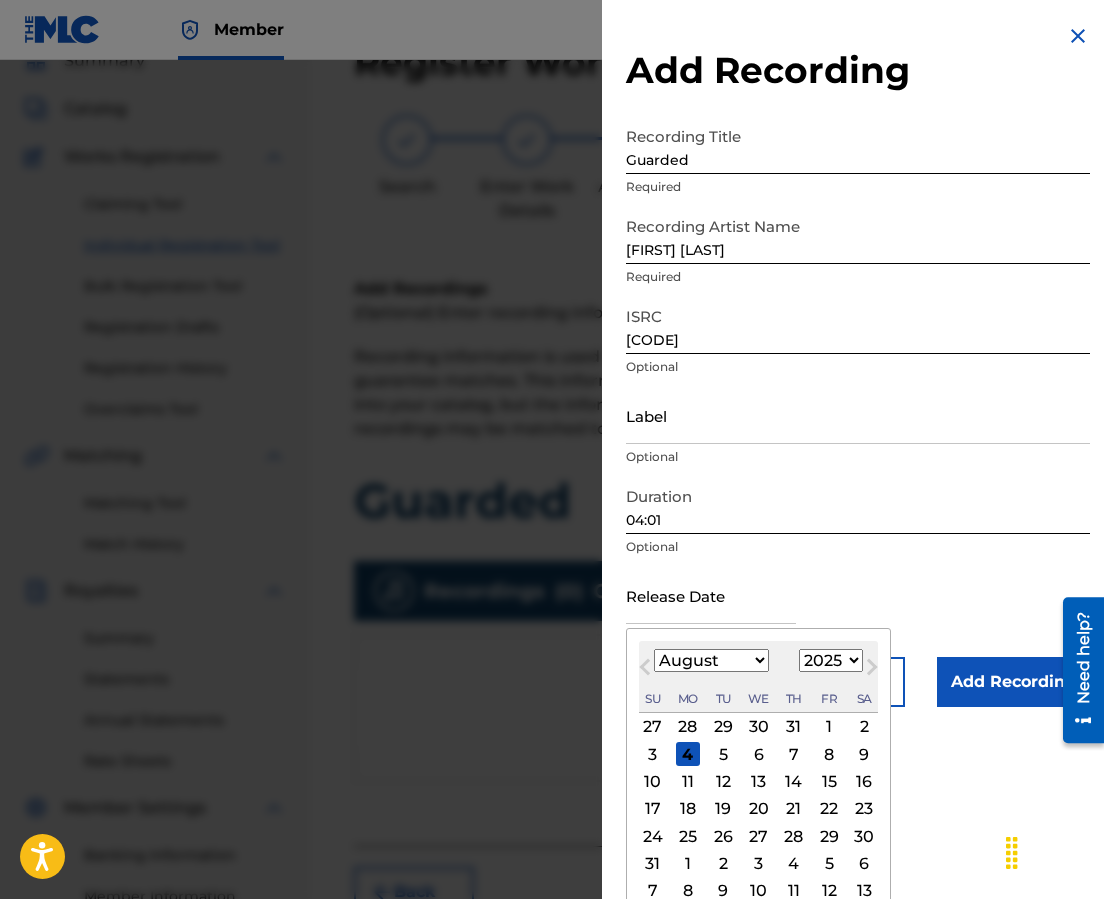 click on "1900 1901 1902 1903 1904 1905 1906 1907 1908 1909 1910 1911 1912 1913 1914 1915 1916 1917 1918 1919 1920 1921 1922 1923 1924 1925 1926 1927 1928 1929 1930 1931 1932 1933 1934 1935 1936 1937 1938 1939 1940 1941 1942 1943 1944 1945 1946 1947 1948 1949 1950 1951 1952 1953 1954 1955 1956 1957 1958 1959 1960 1961 1962 1963 1964 1965 1966 1967 1968 1969 1970 1971 1972 1973 1974 1975 1976 1977 1978 1979 1980 1981 1982 1983 1984 1985 1986 1987 1988 1989 1990 1991 1992 1993 1994 1995 1996 1997 1998 1999 2000 2001 2002 2003 2004 2005 2006 2007 2008 2009 2010 2011 2012 2013 2014 2015 2016 2017 2018 2019 2020 2021 2022 2023 2024 2025 2026 2027 2028 2029 2030 2031 2032 2033 2034 2035 2036 2037 2038 2039 2040 2041 2042 2043 2044 2045 2046 2047 2048 2049 2050 2051 2052 2053 2054 2055 2056 2057 2058 2059 2060 2061 2062 2063 2064 2065 2066 2067 2068 2069 2070 2071 2072 2073 2074 2075 2076 2077 2078 2079 2080 2081 2082 2083 2084 2085 2086 2087 2088 2089 2090 2091 2092 2093 2094 2095 2096 2097 2098 2099 2100" at bounding box center (831, 660) 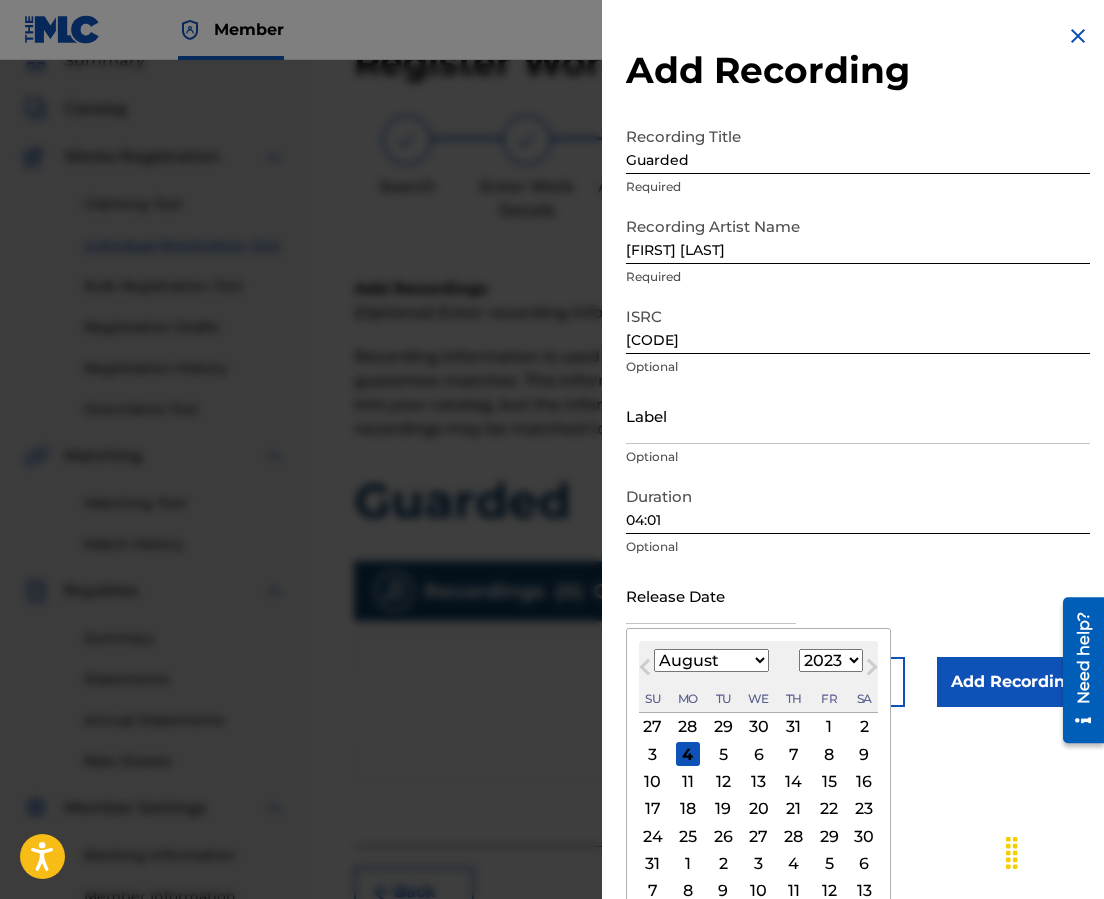 click on "1900 1901 1902 1903 1904 1905 1906 1907 1908 1909 1910 1911 1912 1913 1914 1915 1916 1917 1918 1919 1920 1921 1922 1923 1924 1925 1926 1927 1928 1929 1930 1931 1932 1933 1934 1935 1936 1937 1938 1939 1940 1941 1942 1943 1944 1945 1946 1947 1948 1949 1950 1951 1952 1953 1954 1955 1956 1957 1958 1959 1960 1961 1962 1963 1964 1965 1966 1967 1968 1969 1970 1971 1972 1973 1974 1975 1976 1977 1978 1979 1980 1981 1982 1983 1984 1985 1986 1987 1988 1989 1990 1991 1992 1993 1994 1995 1996 1997 1998 1999 2000 2001 2002 2003 2004 2005 2006 2007 2008 2009 2010 2011 2012 2013 2014 2015 2016 2017 2018 2019 2020 2021 2022 2023 2024 2025 2026 2027 2028 2029 2030 2031 2032 2033 2034 2035 2036 2037 2038 2039 2040 2041 2042 2043 2044 2045 2046 2047 2048 2049 2050 2051 2052 2053 2054 2055 2056 2057 2058 2059 2060 2061 2062 2063 2064 2065 2066 2067 2068 2069 2070 2071 2072 2073 2074 2075 2076 2077 2078 2079 2080 2081 2082 2083 2084 2085 2086 2087 2088 2089 2090 2091 2092 2093 2094 2095 2096 2097 2098 2099 2100" at bounding box center [831, 660] 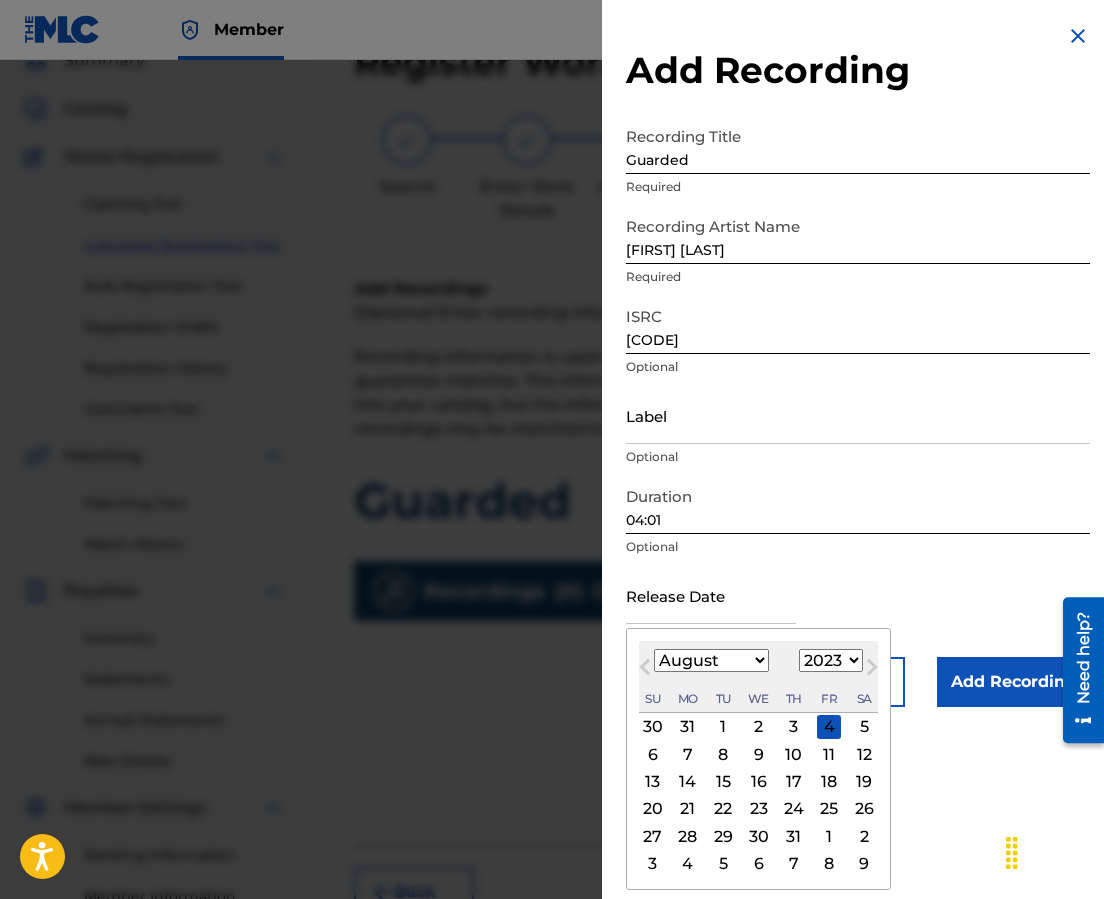 click on "January February March April May June July August September October November December" at bounding box center [711, 660] 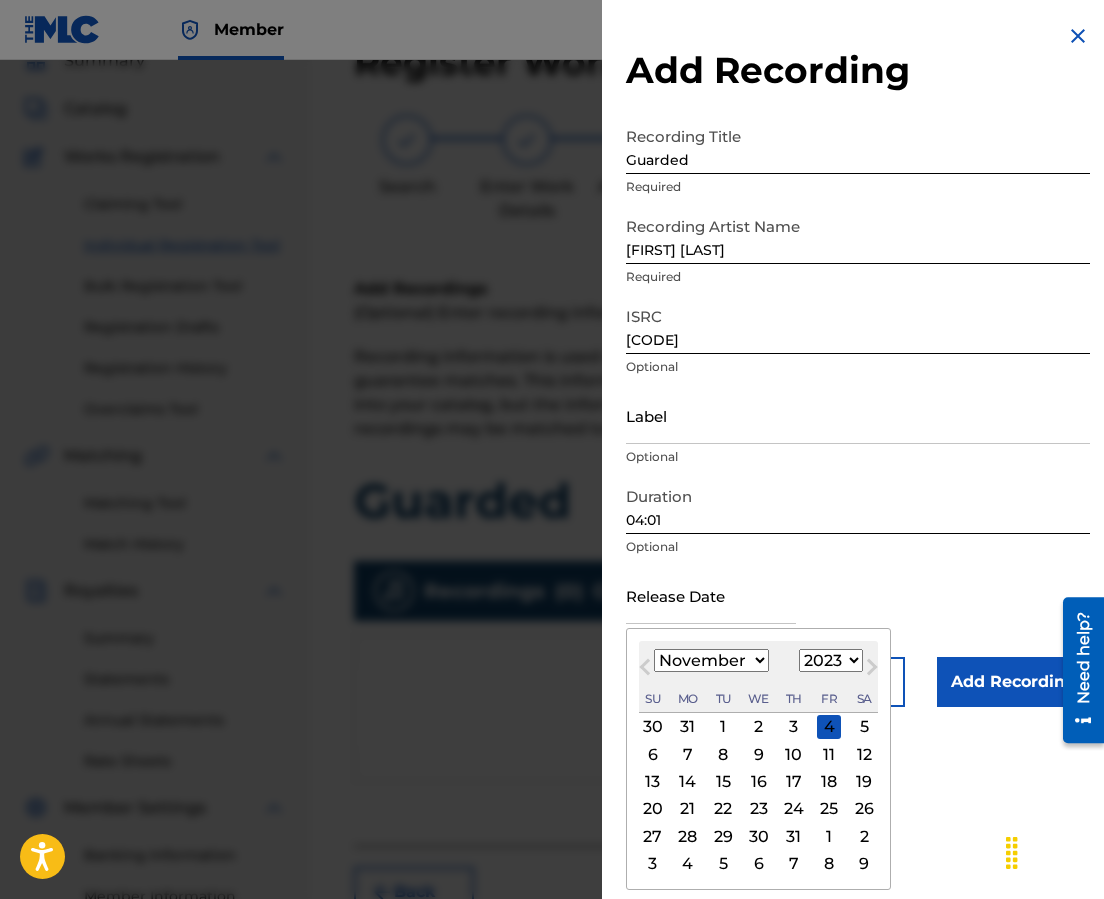 click on "January February March April May June July August September October November December" at bounding box center (711, 660) 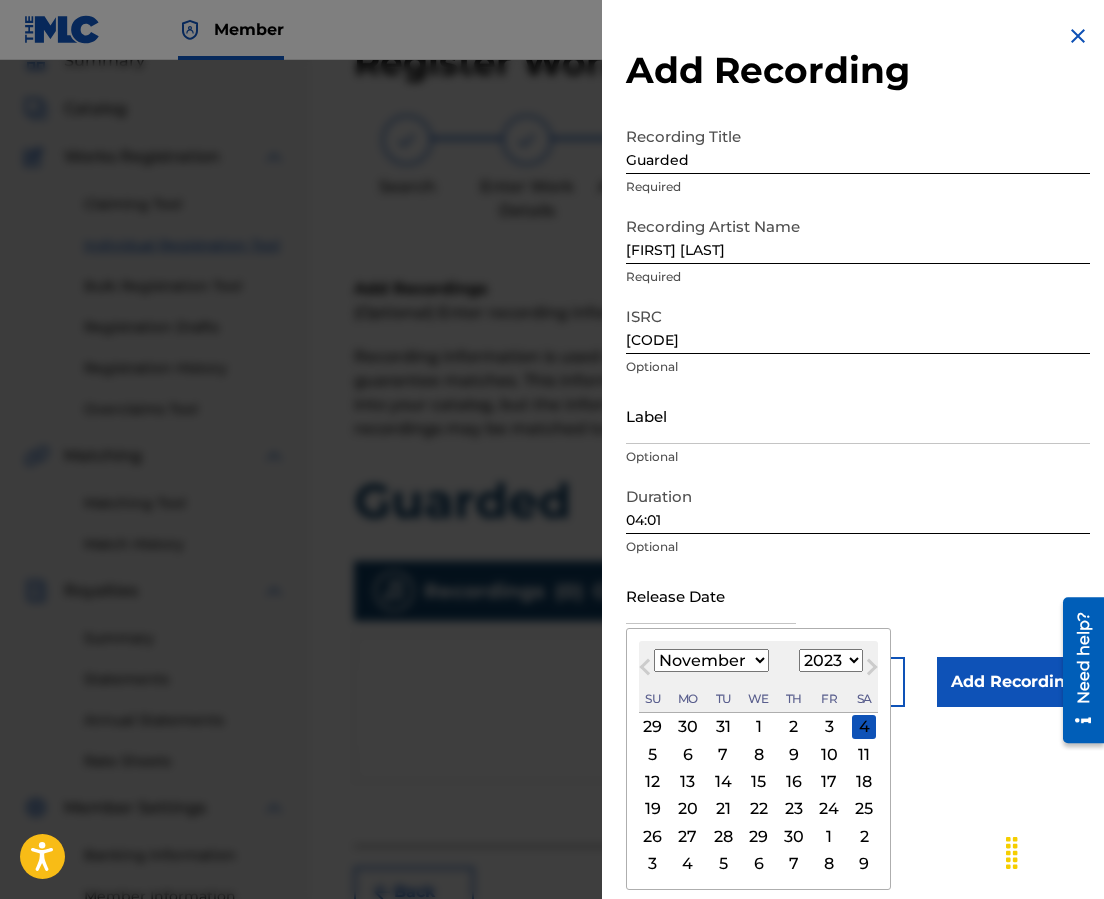 click on "24" at bounding box center (829, 809) 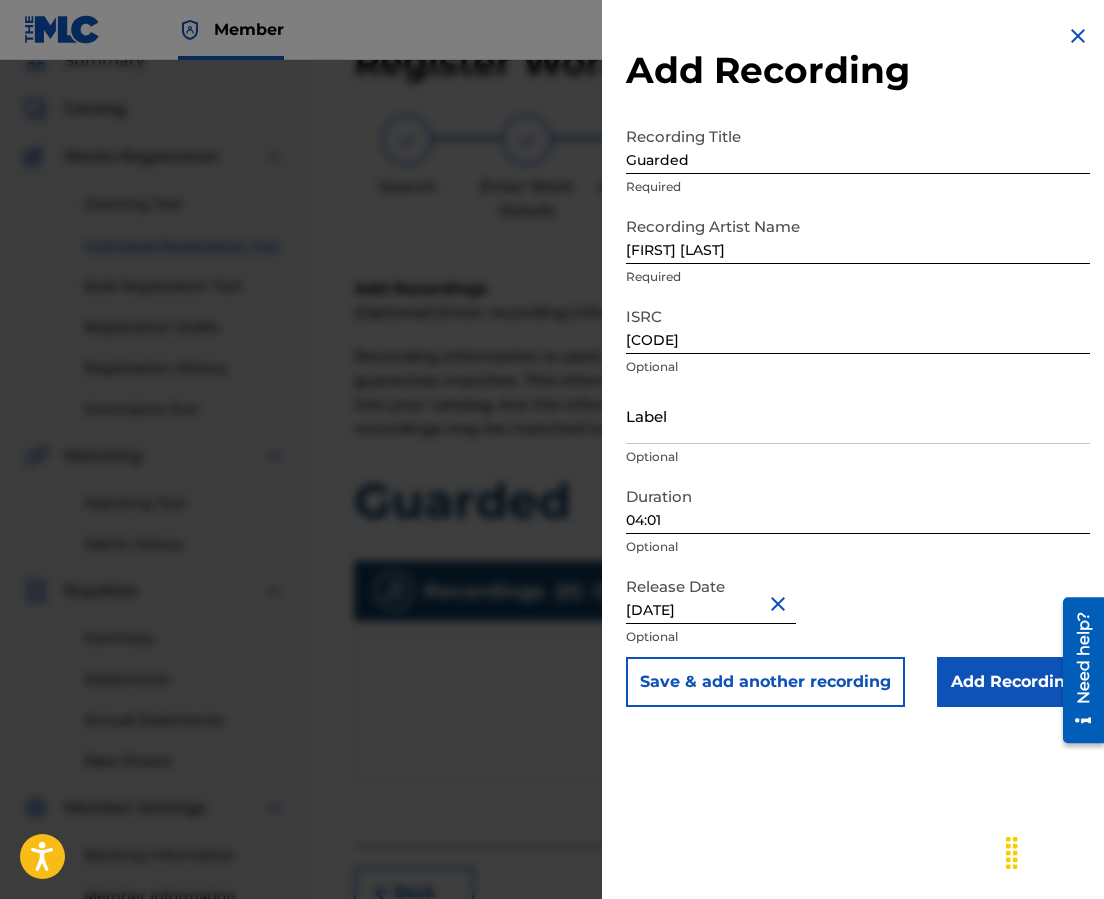 click on "Add Recording" at bounding box center [1013, 682] 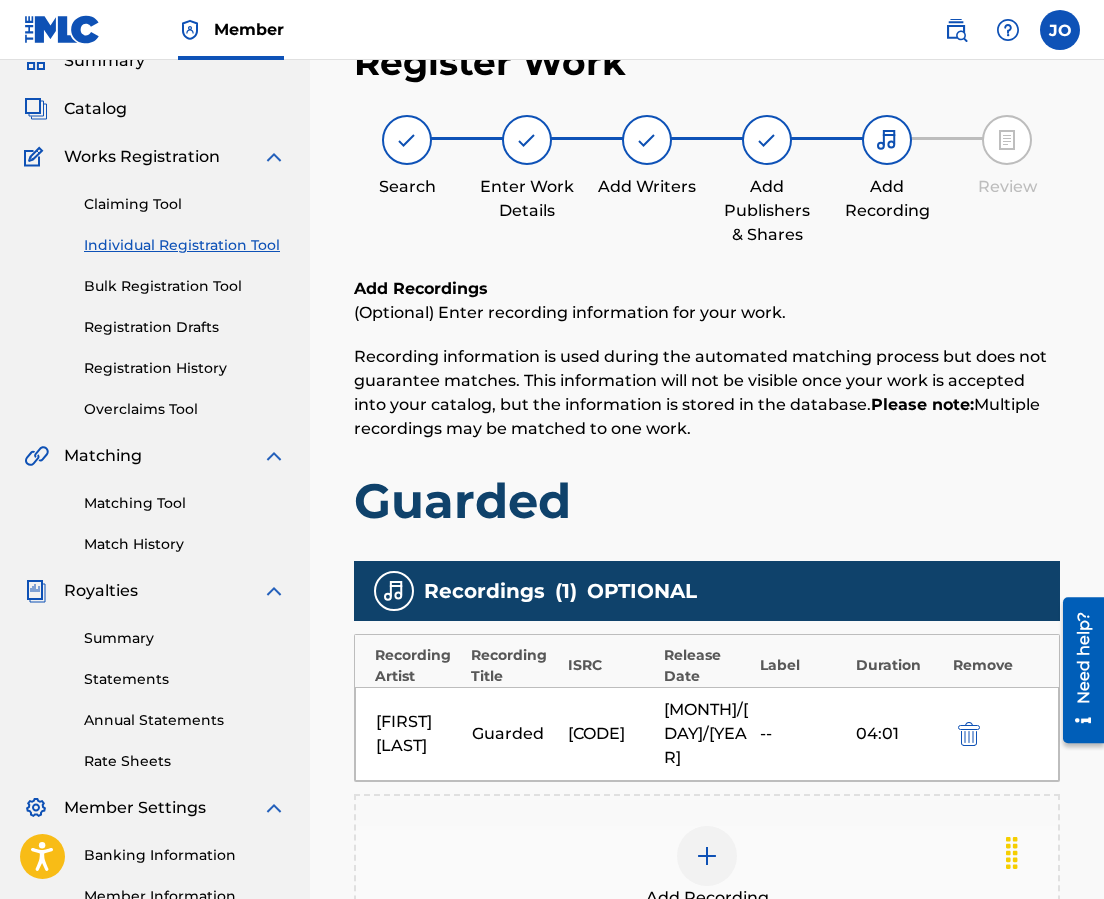 scroll, scrollTop: 360, scrollLeft: 0, axis: vertical 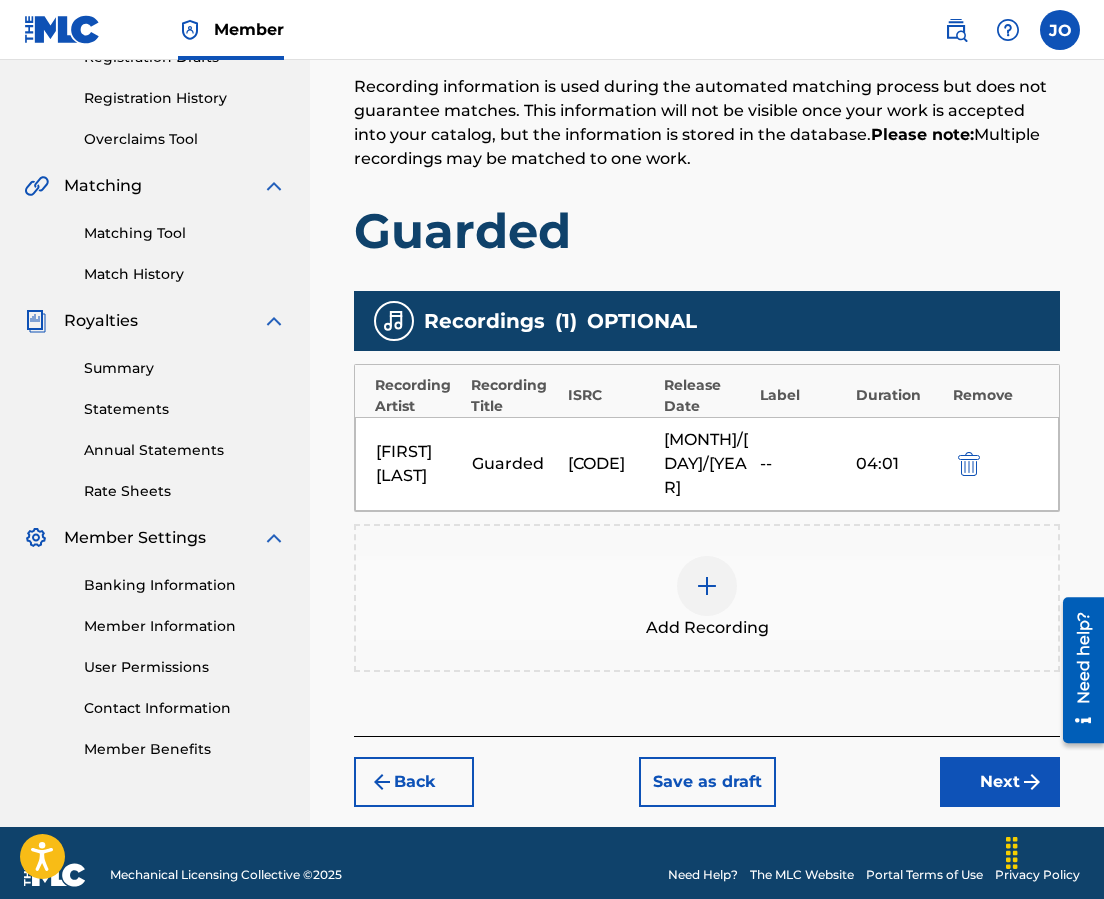 click on "Next" at bounding box center [1000, 782] 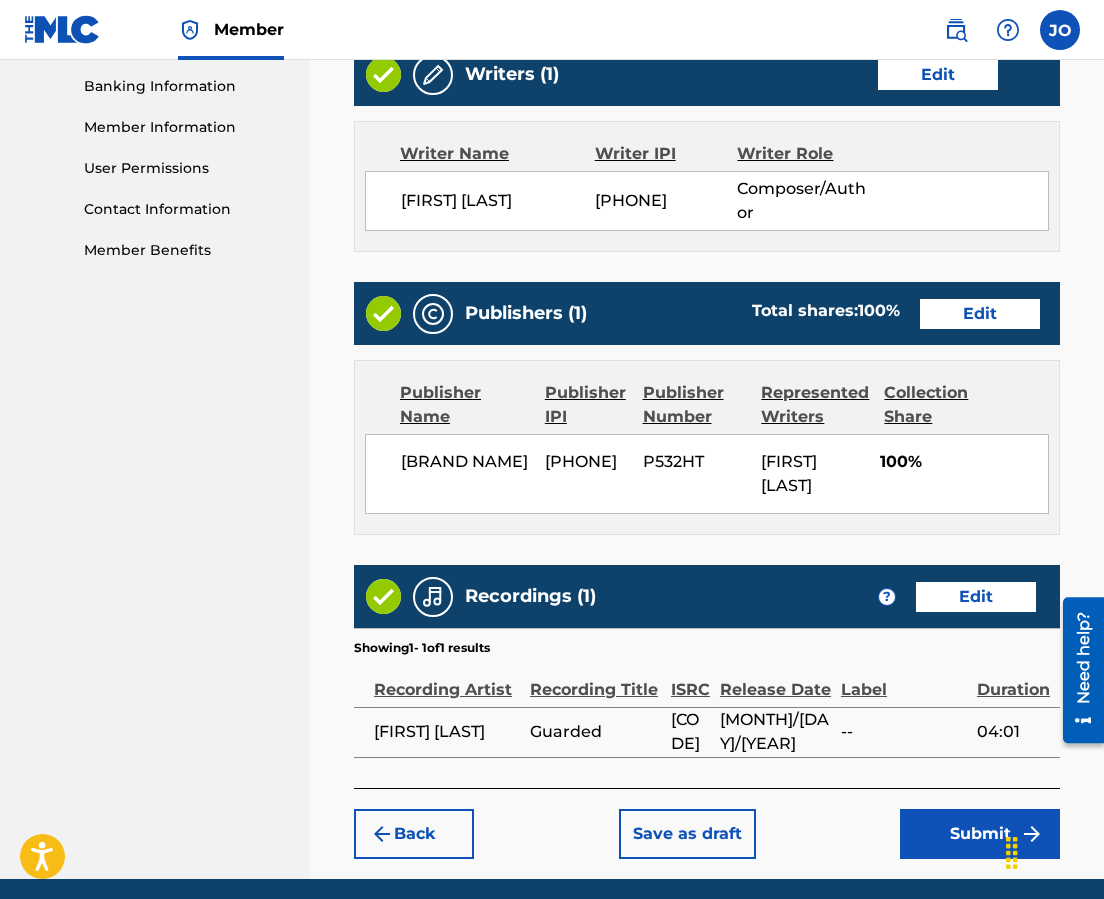 scroll, scrollTop: 1006, scrollLeft: 0, axis: vertical 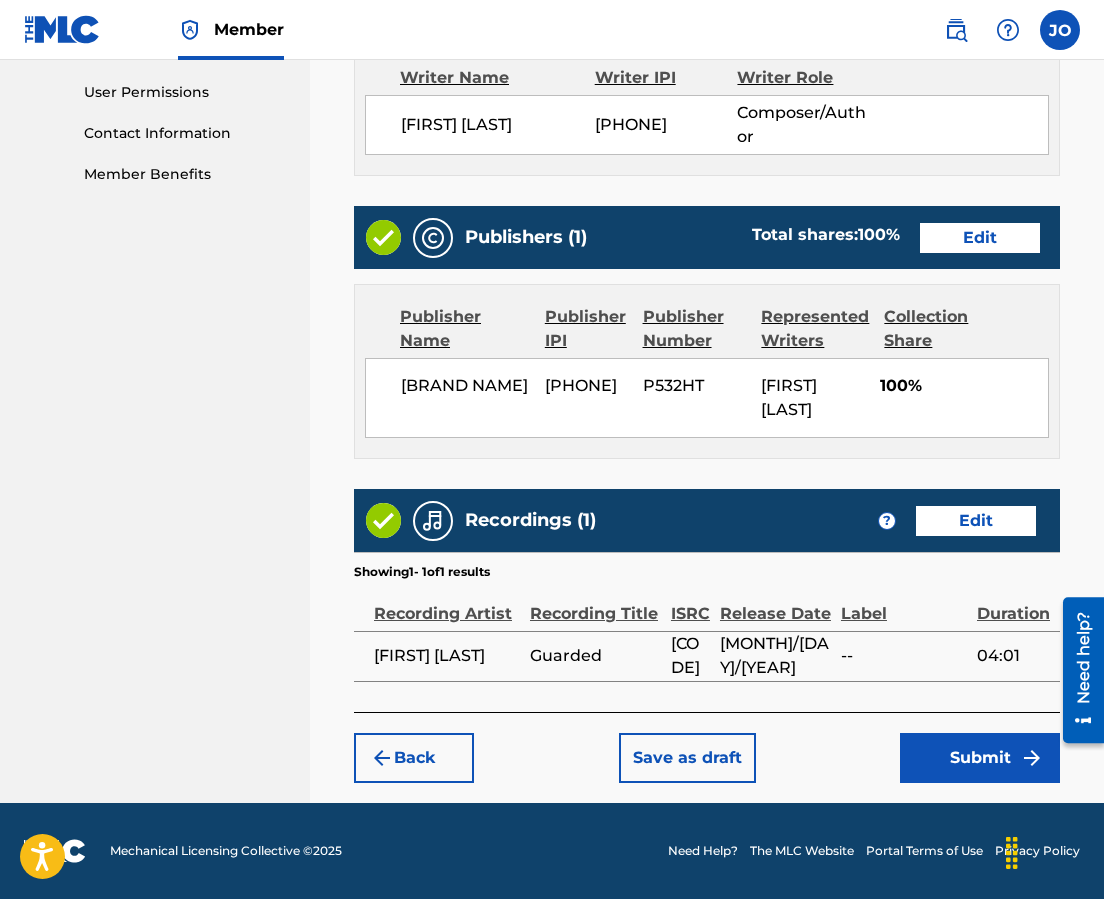 click on "Submit" at bounding box center [980, 758] 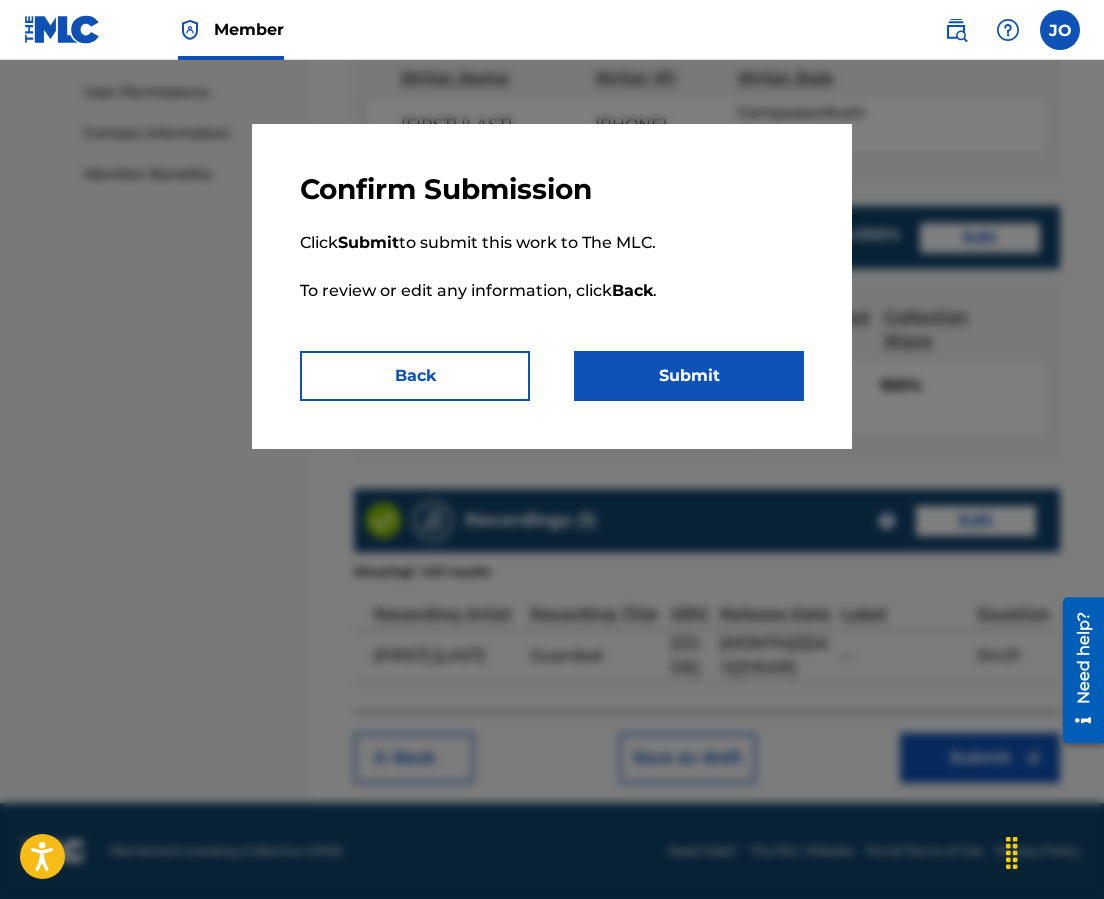 click on "Submit" at bounding box center (689, 376) 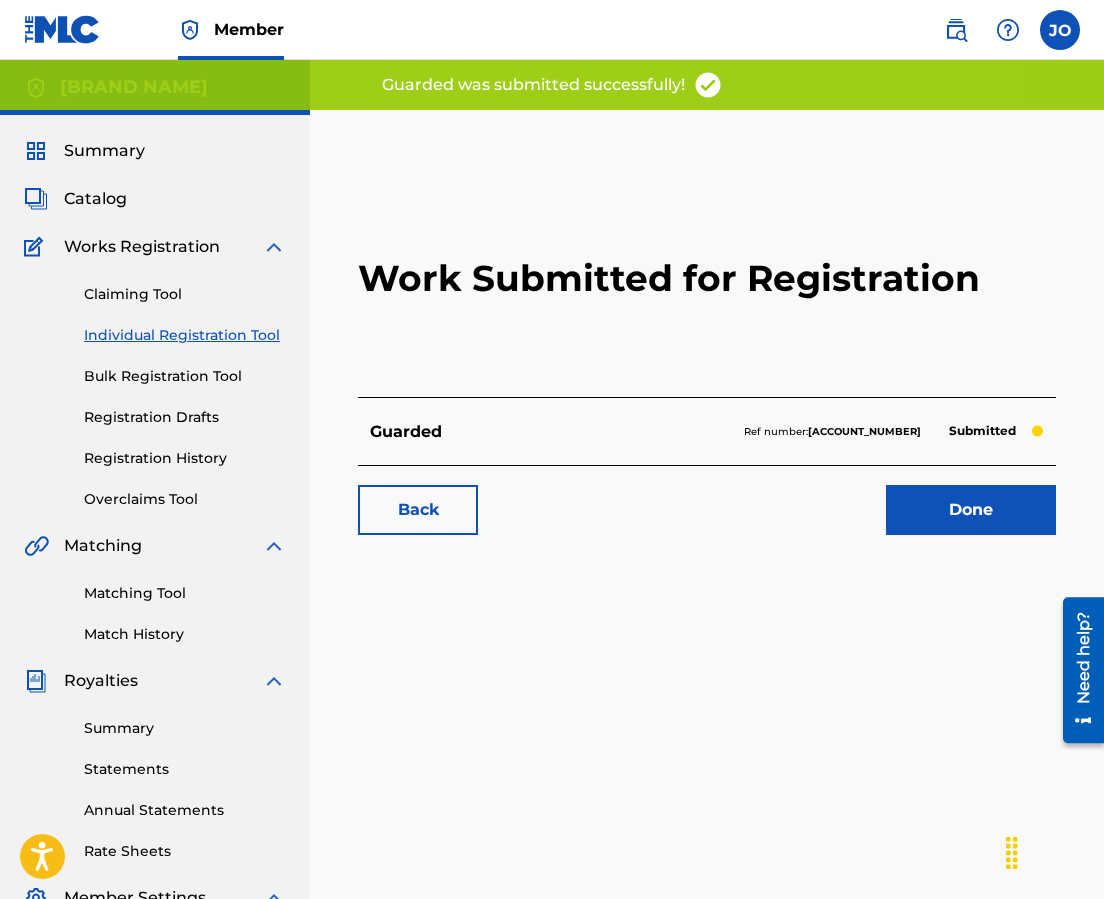 click on "Done" at bounding box center [971, 510] 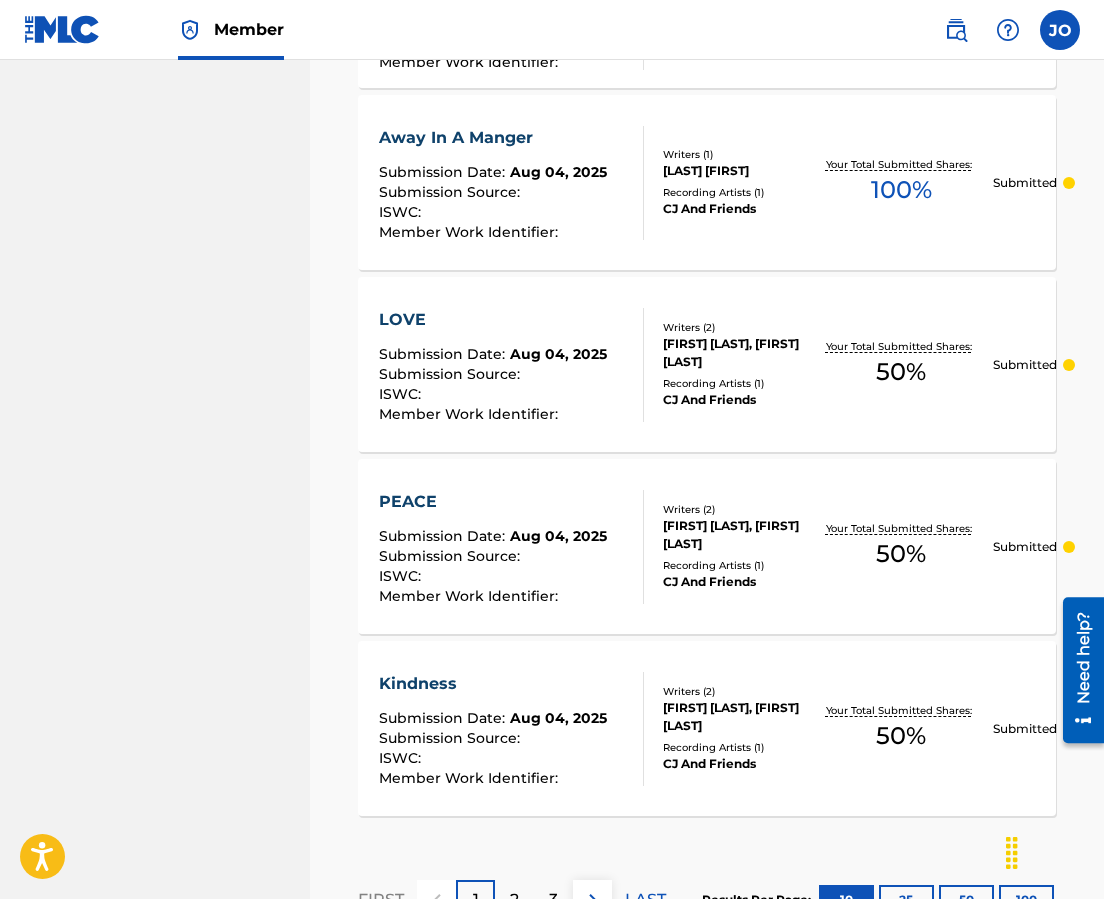 scroll, scrollTop: 1863, scrollLeft: 0, axis: vertical 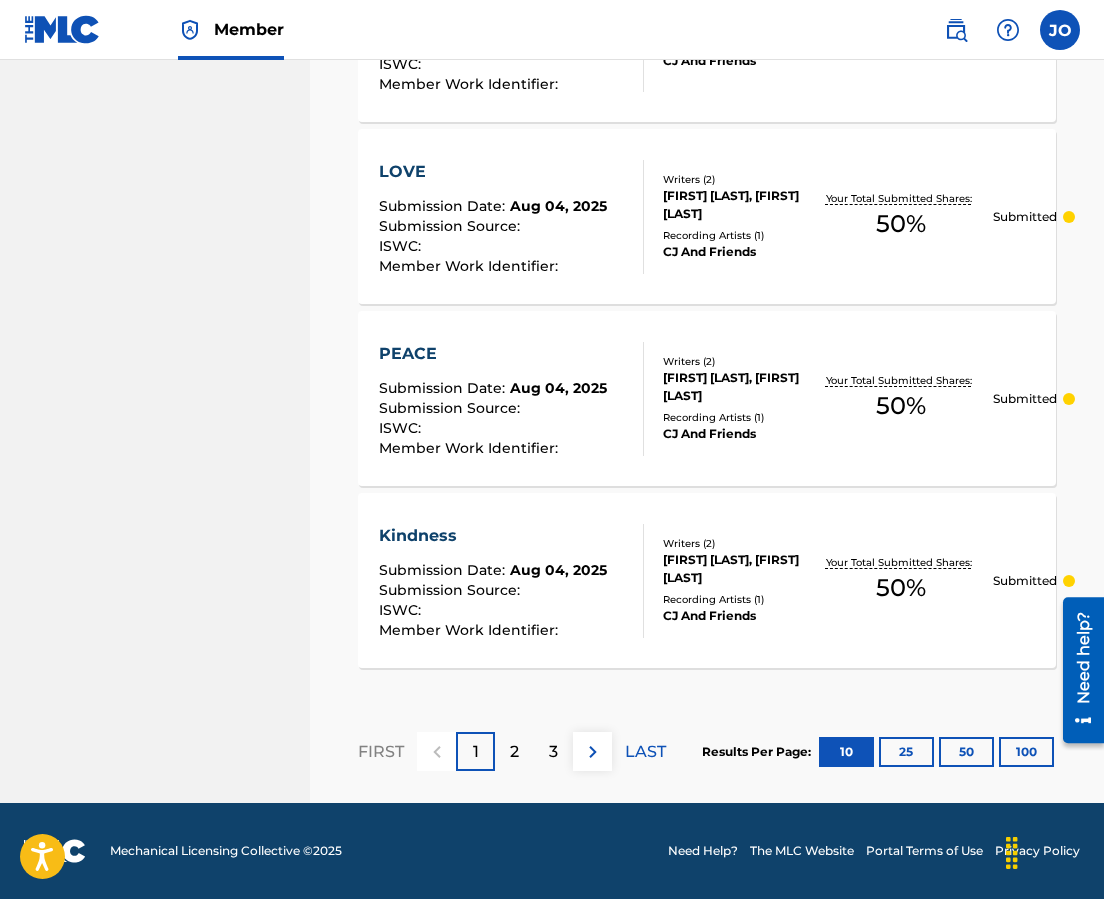 click on "100" at bounding box center (1026, 752) 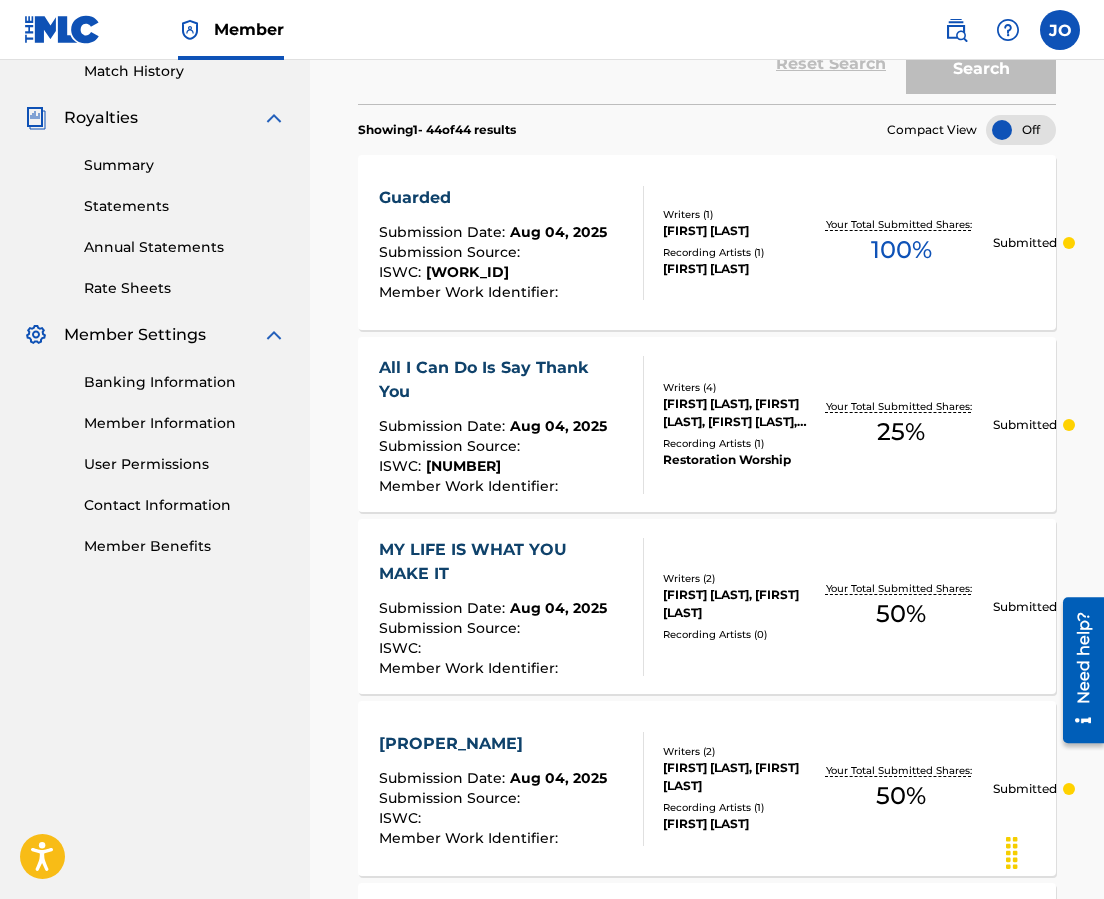scroll, scrollTop: 0, scrollLeft: 0, axis: both 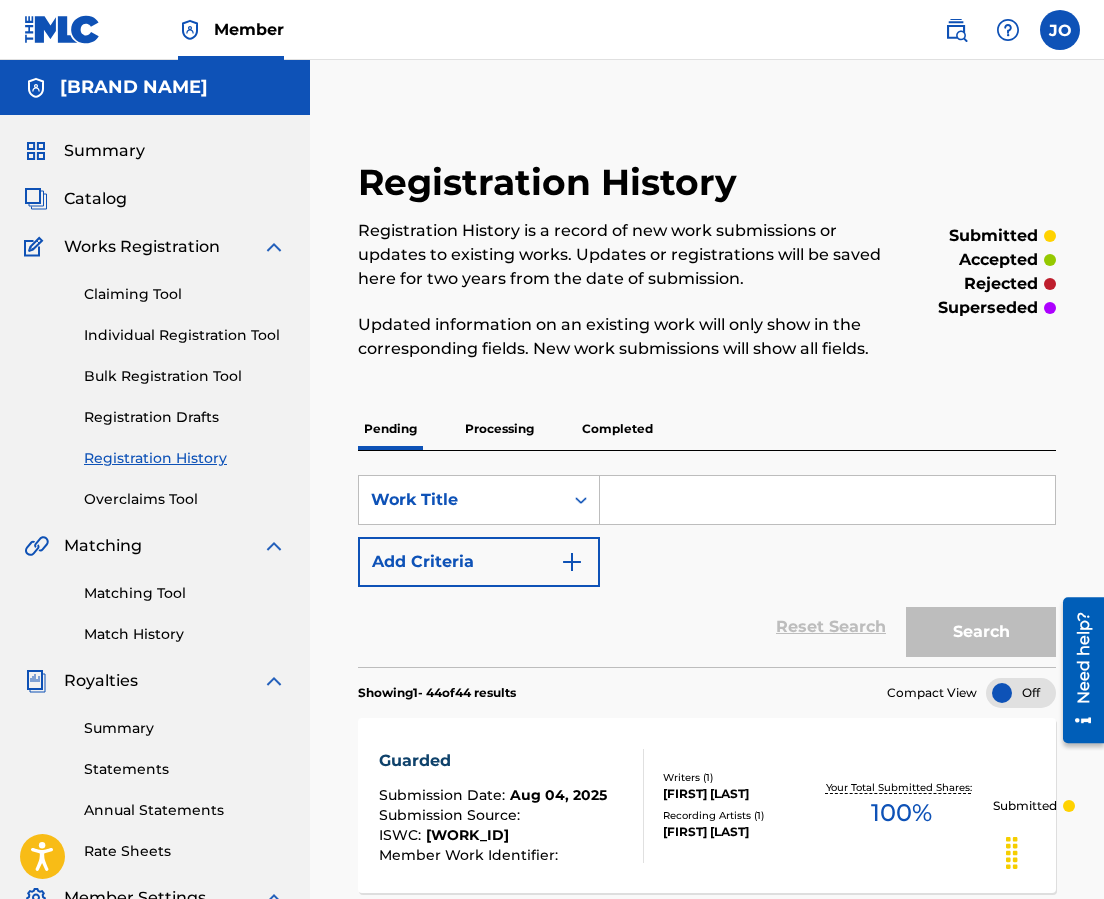 click on "Processing" at bounding box center (499, 429) 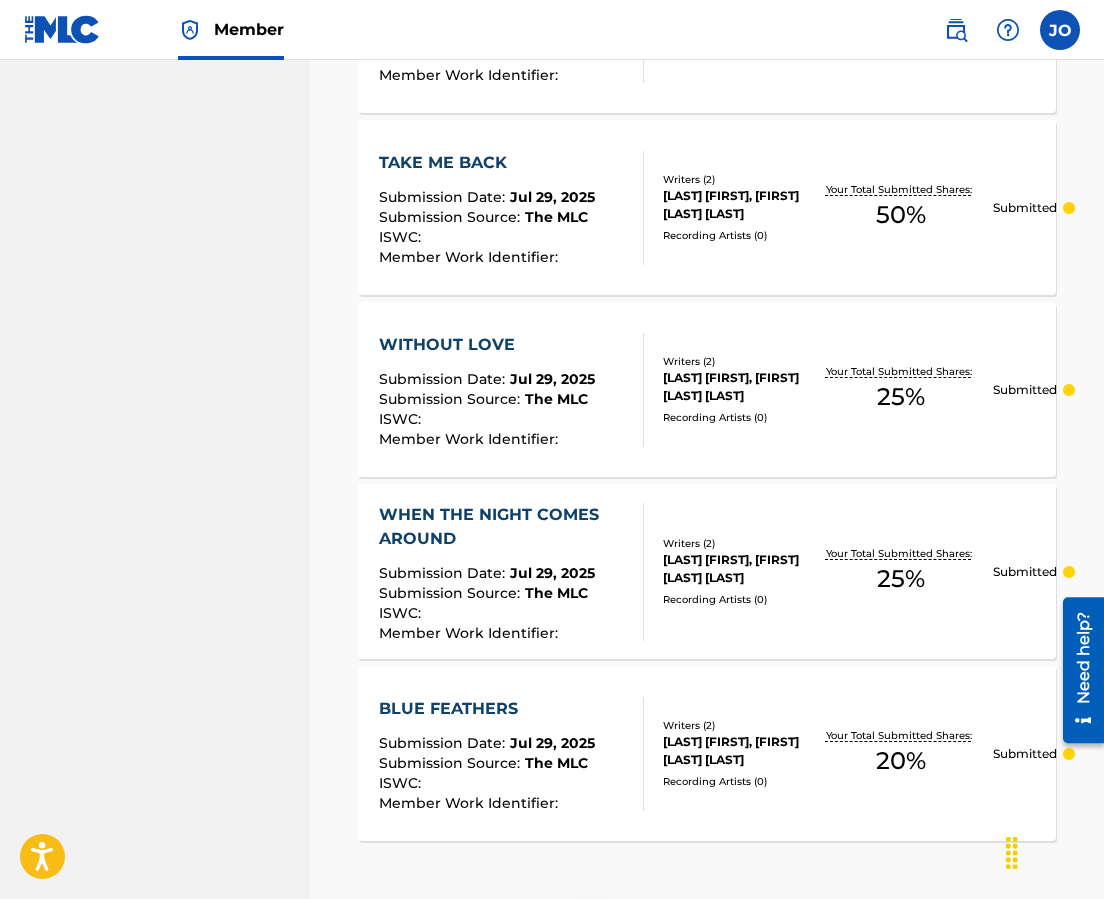 scroll, scrollTop: 1863, scrollLeft: 0, axis: vertical 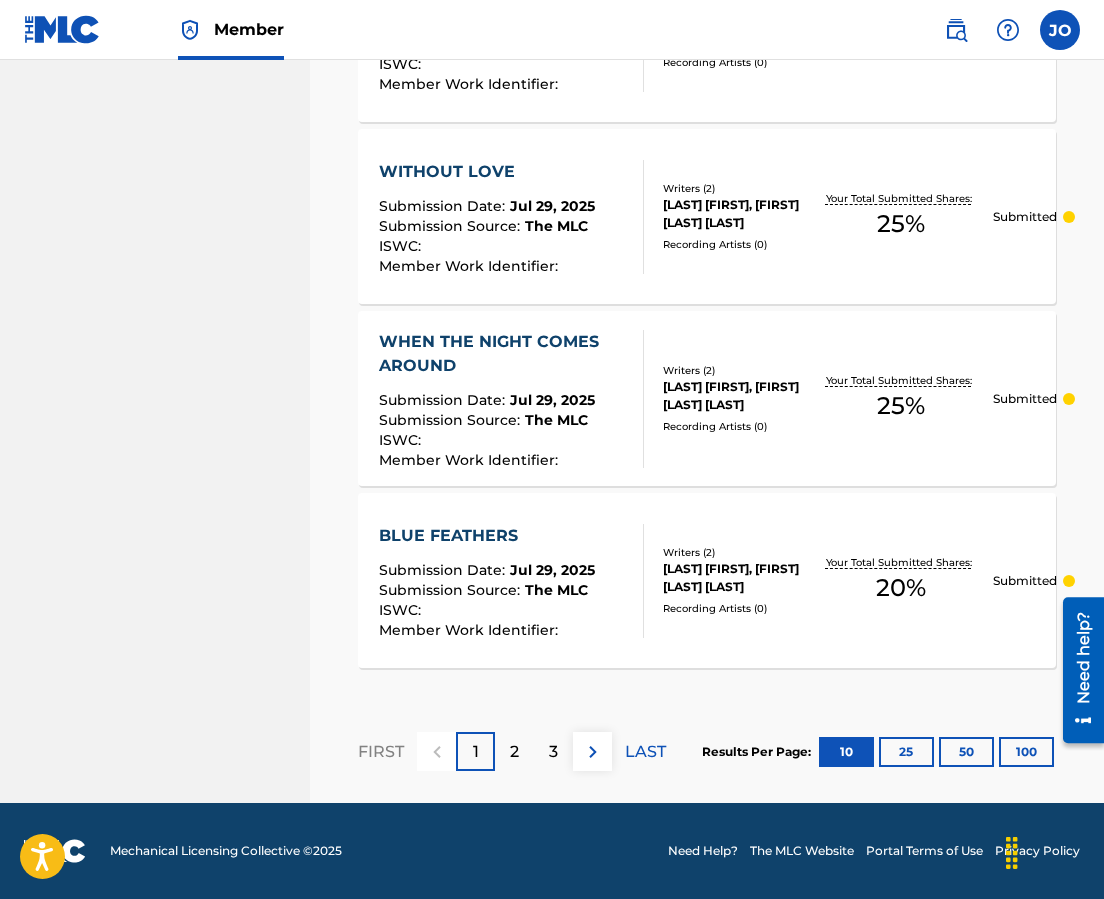 click on "100" at bounding box center (1026, 752) 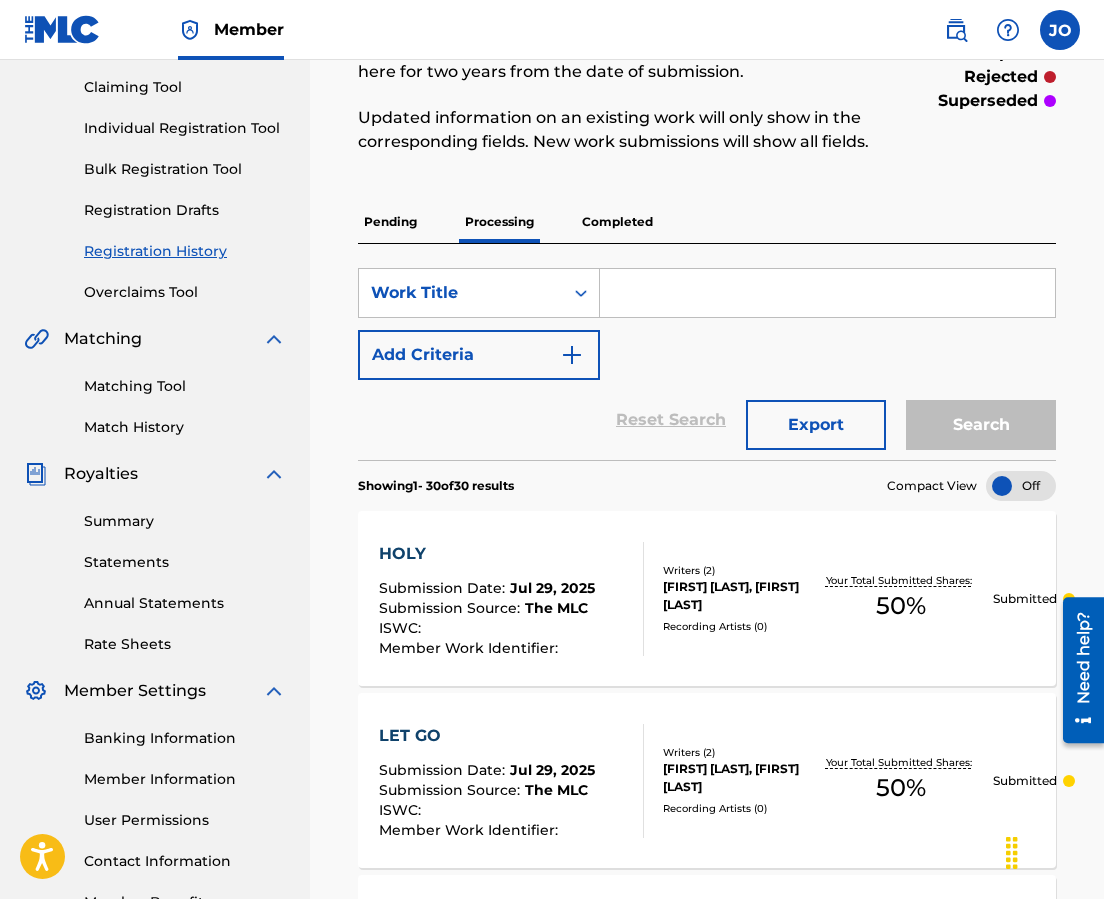 scroll, scrollTop: 0, scrollLeft: 0, axis: both 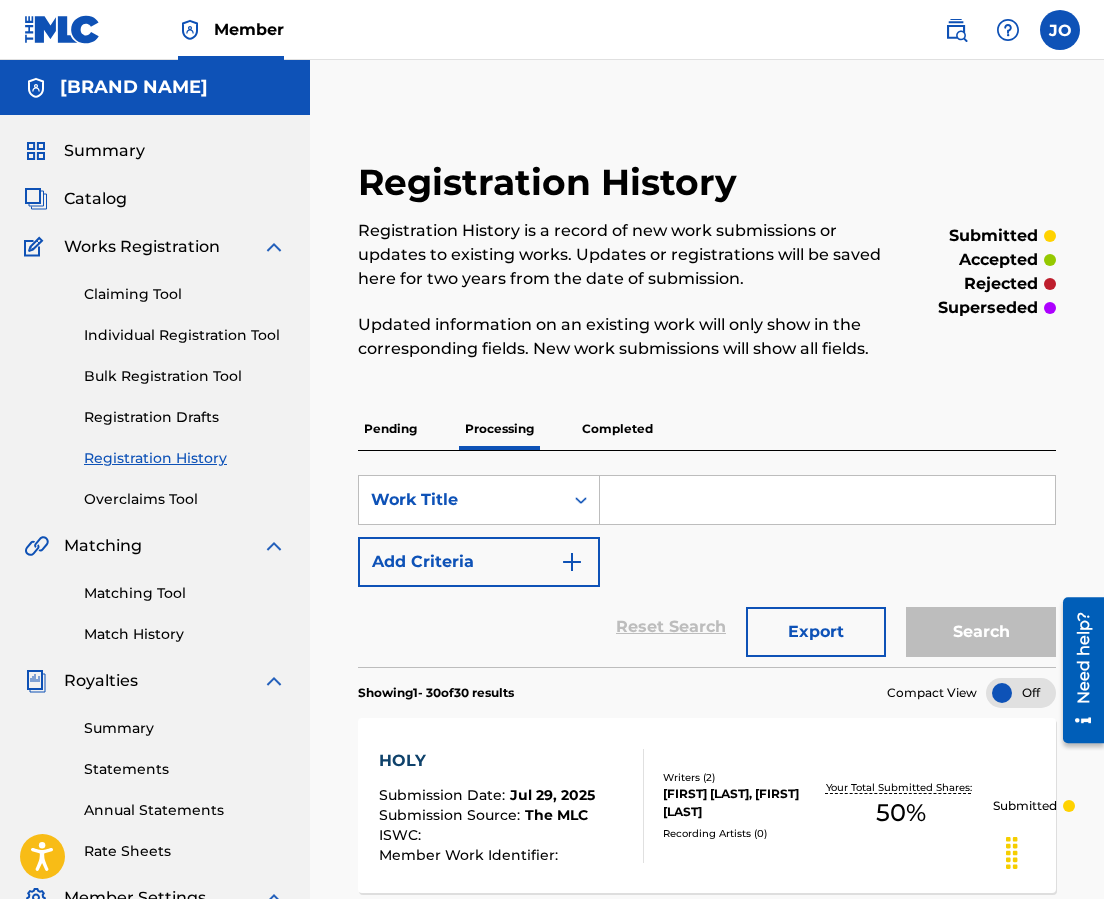 click on "Completed" at bounding box center [617, 429] 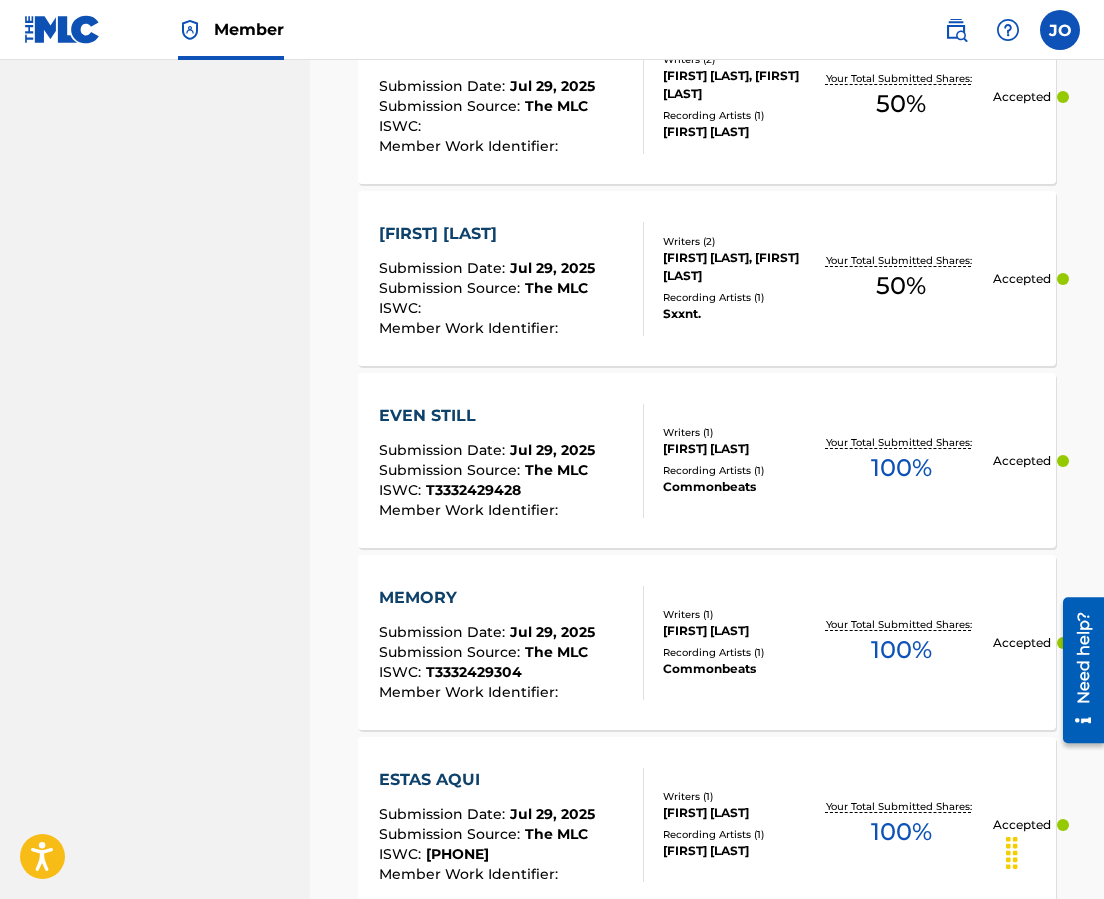 scroll, scrollTop: 1945, scrollLeft: 0, axis: vertical 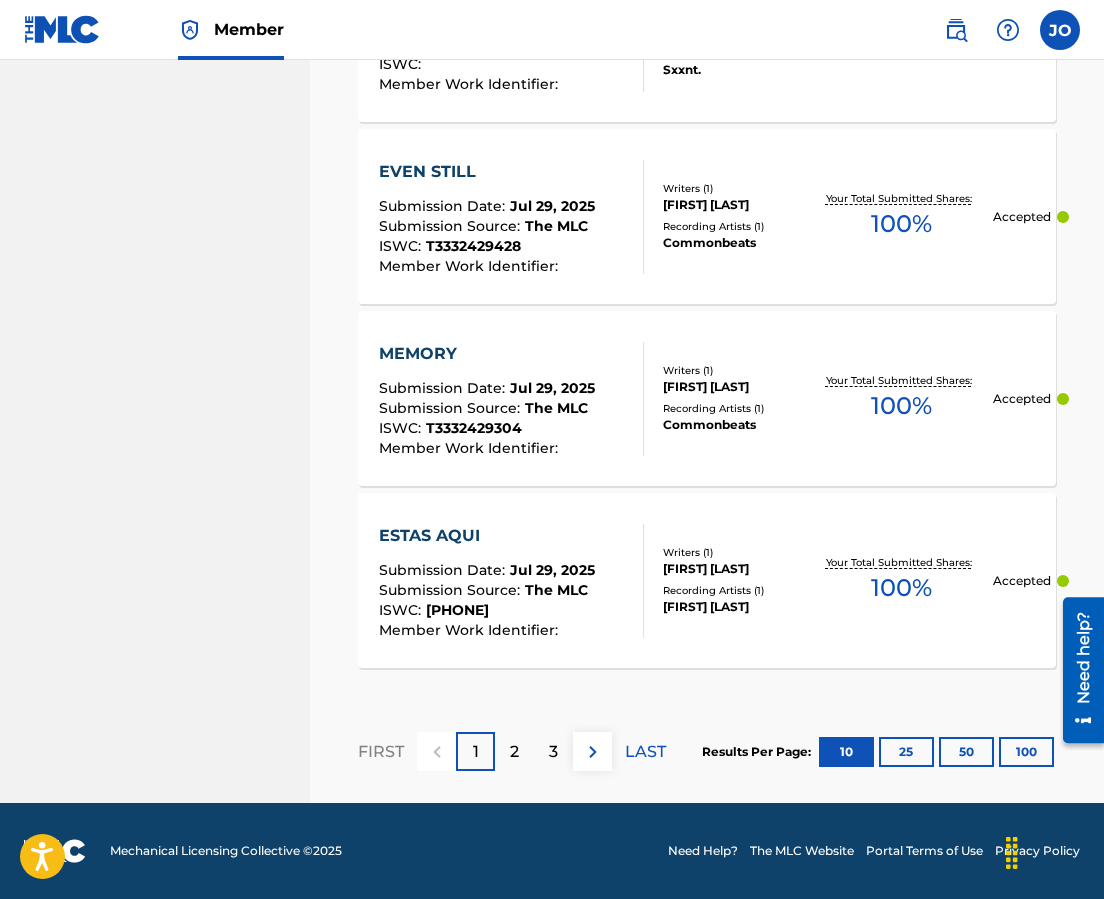 click on "100" at bounding box center (1026, 752) 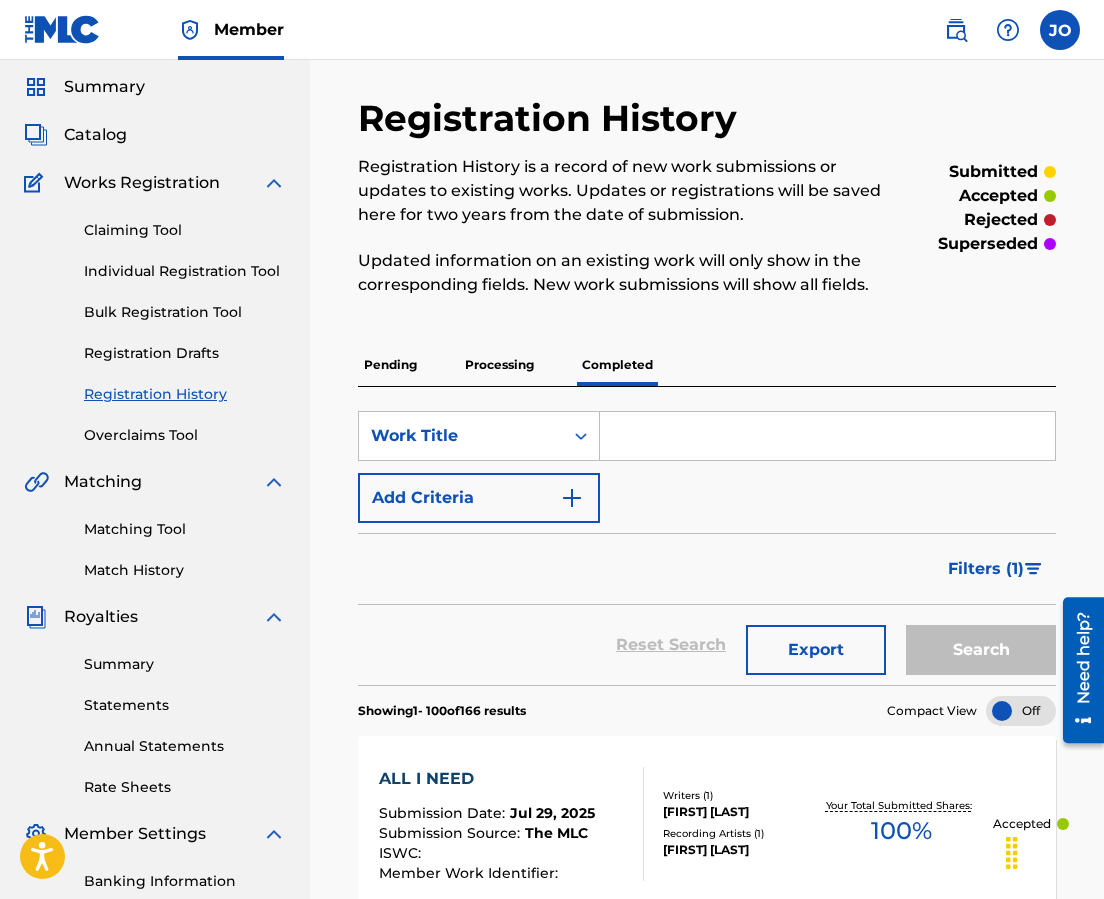 scroll, scrollTop: 0, scrollLeft: 0, axis: both 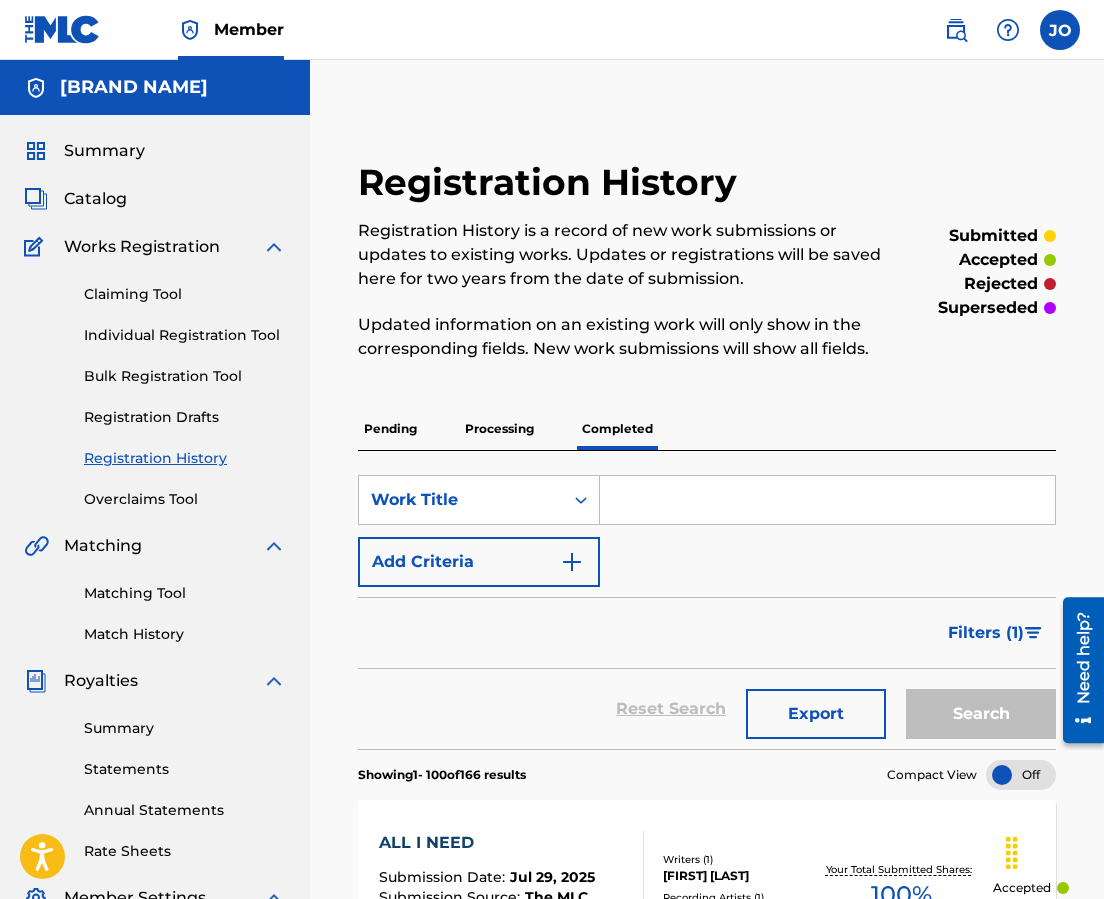 click on "Processing" at bounding box center [499, 429] 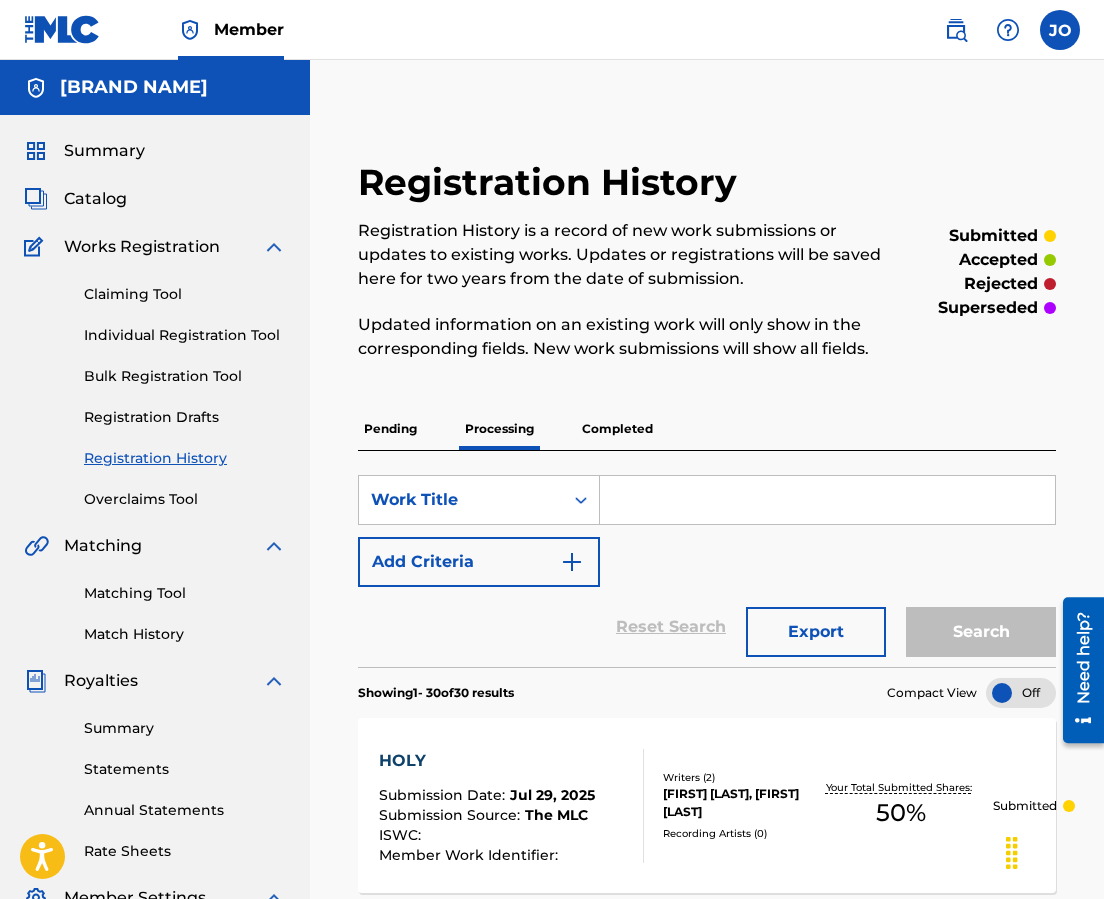 click on "Pending" at bounding box center (390, 429) 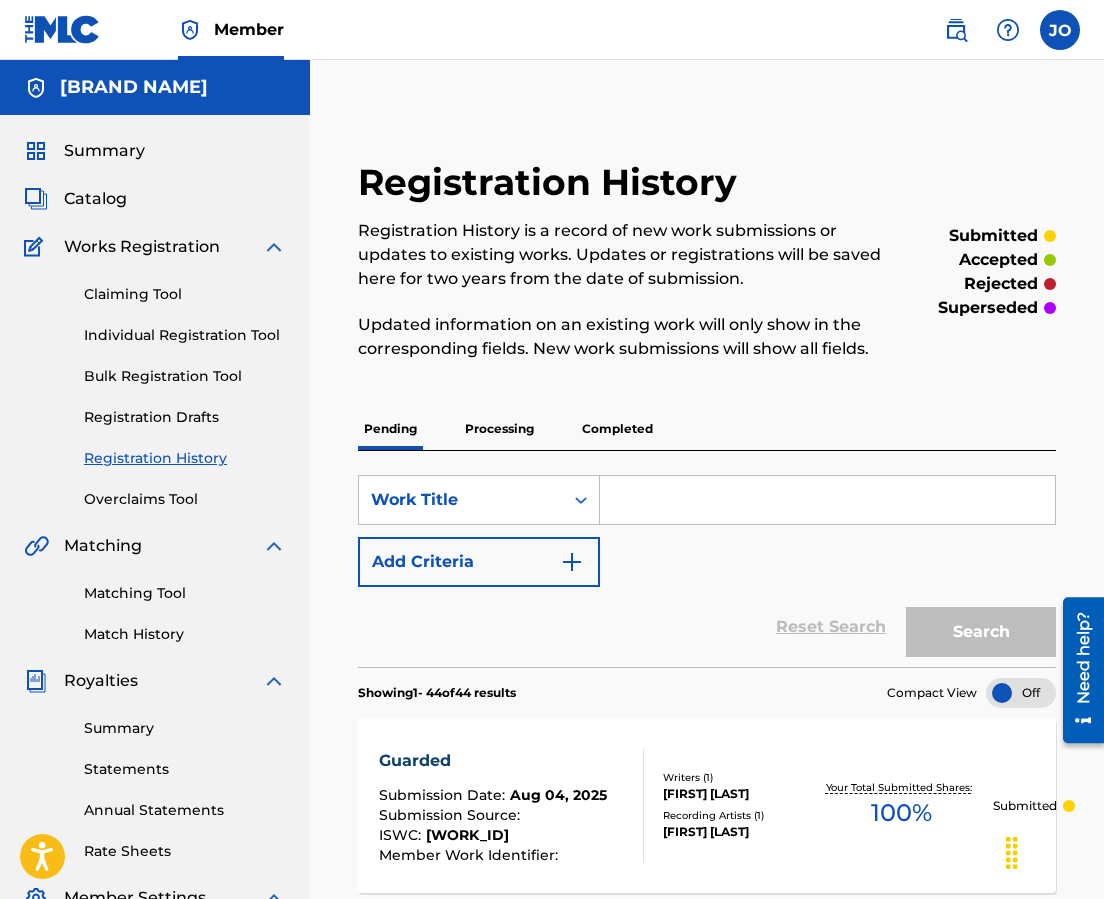 click on "Individual Registration Tool" at bounding box center (185, 335) 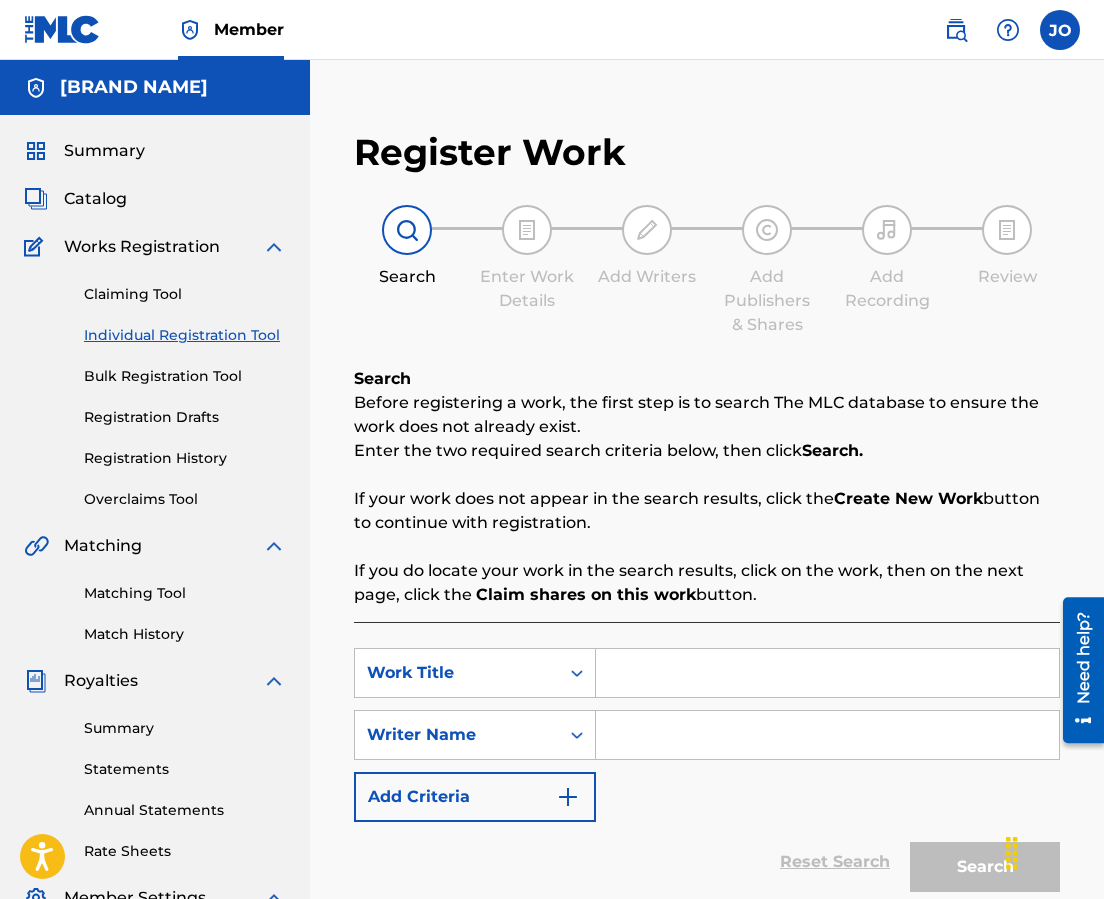 click at bounding box center [827, 673] 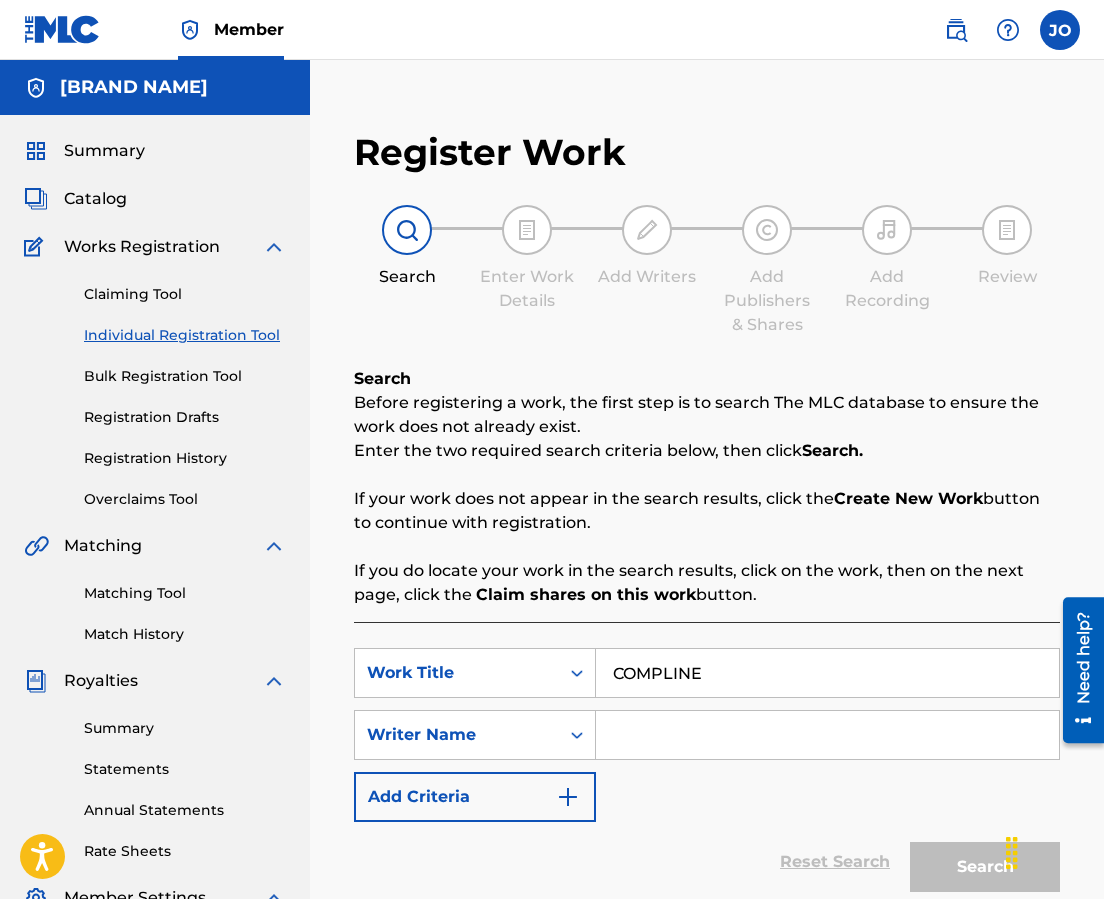click at bounding box center [827, 735] 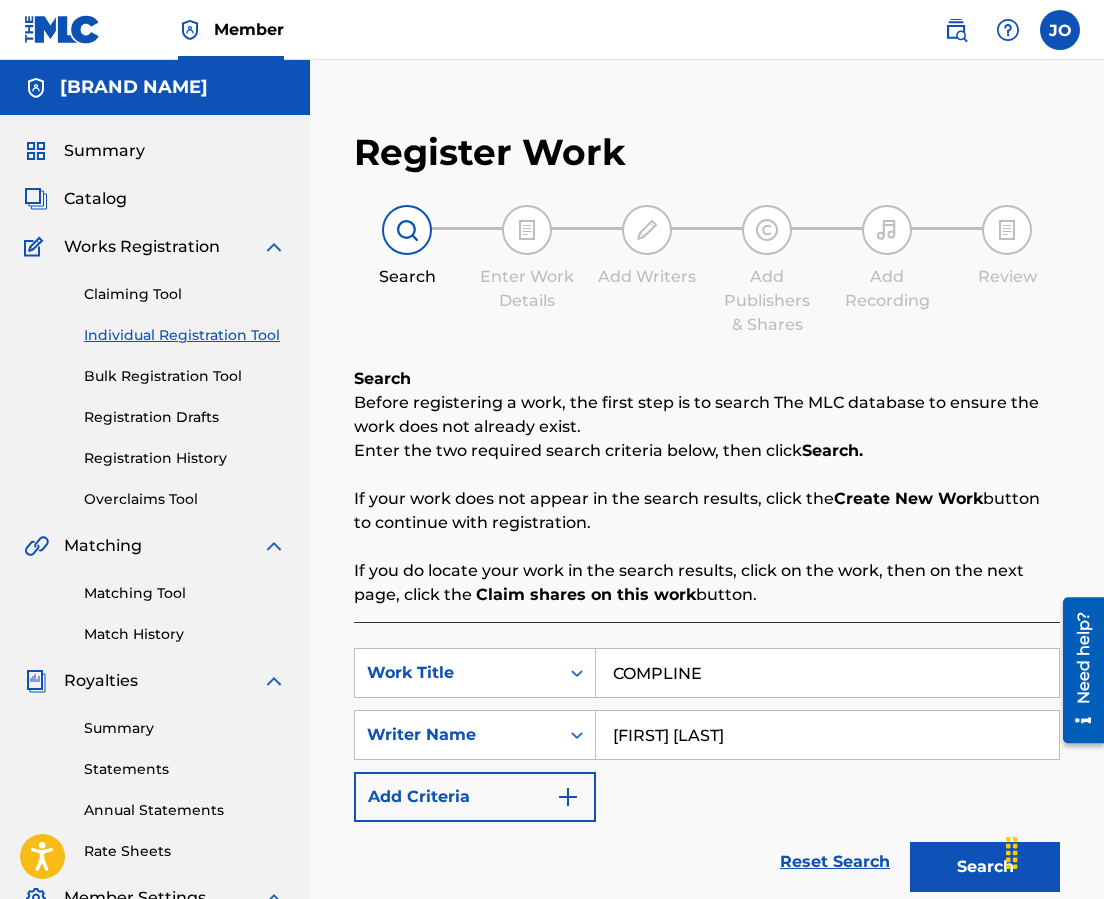 click on "Search" at bounding box center [985, 867] 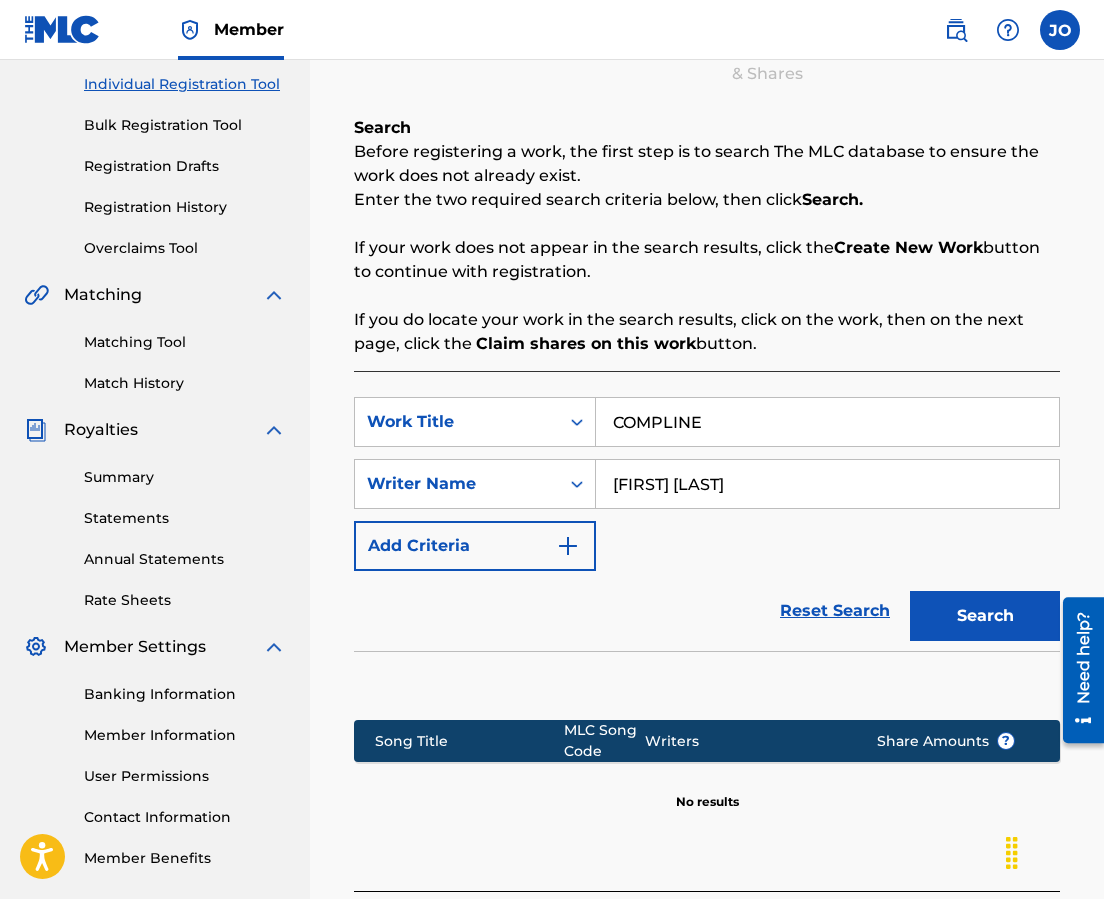 scroll, scrollTop: 430, scrollLeft: 0, axis: vertical 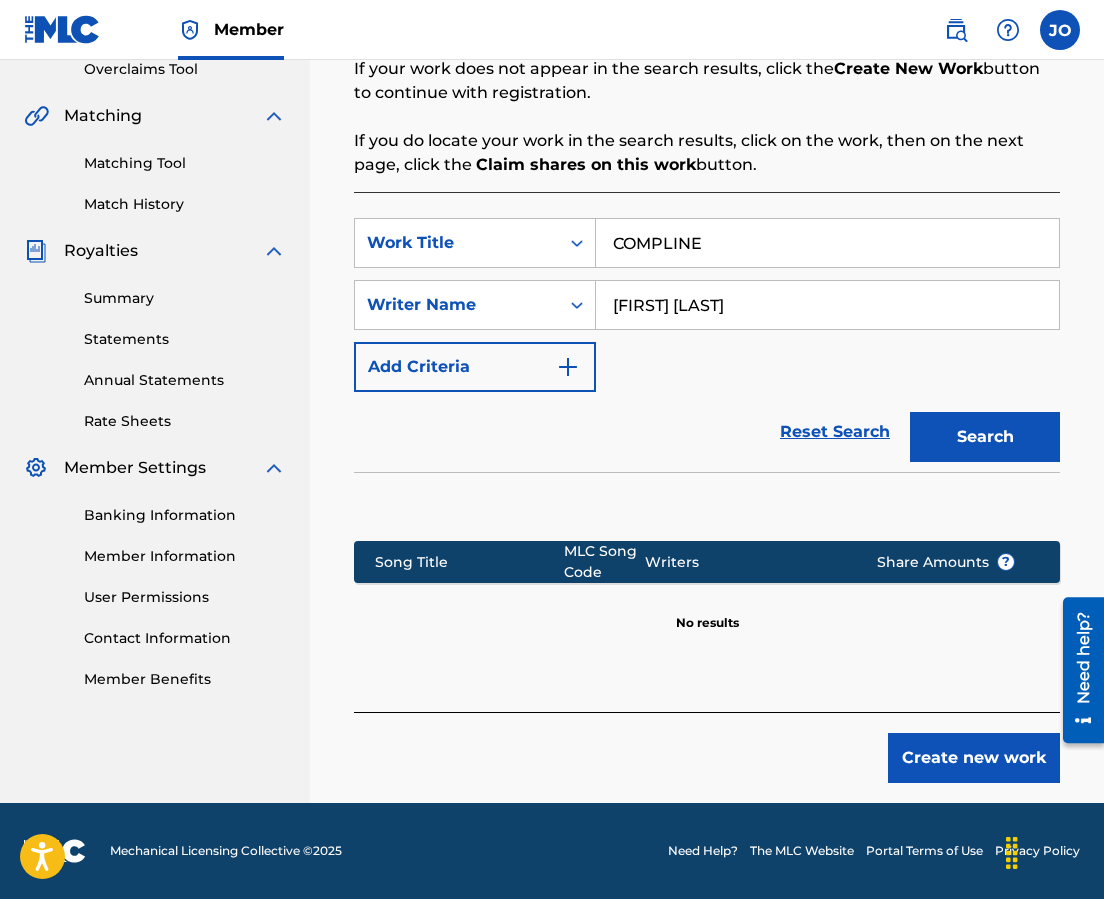 click on "Create new work" at bounding box center [974, 758] 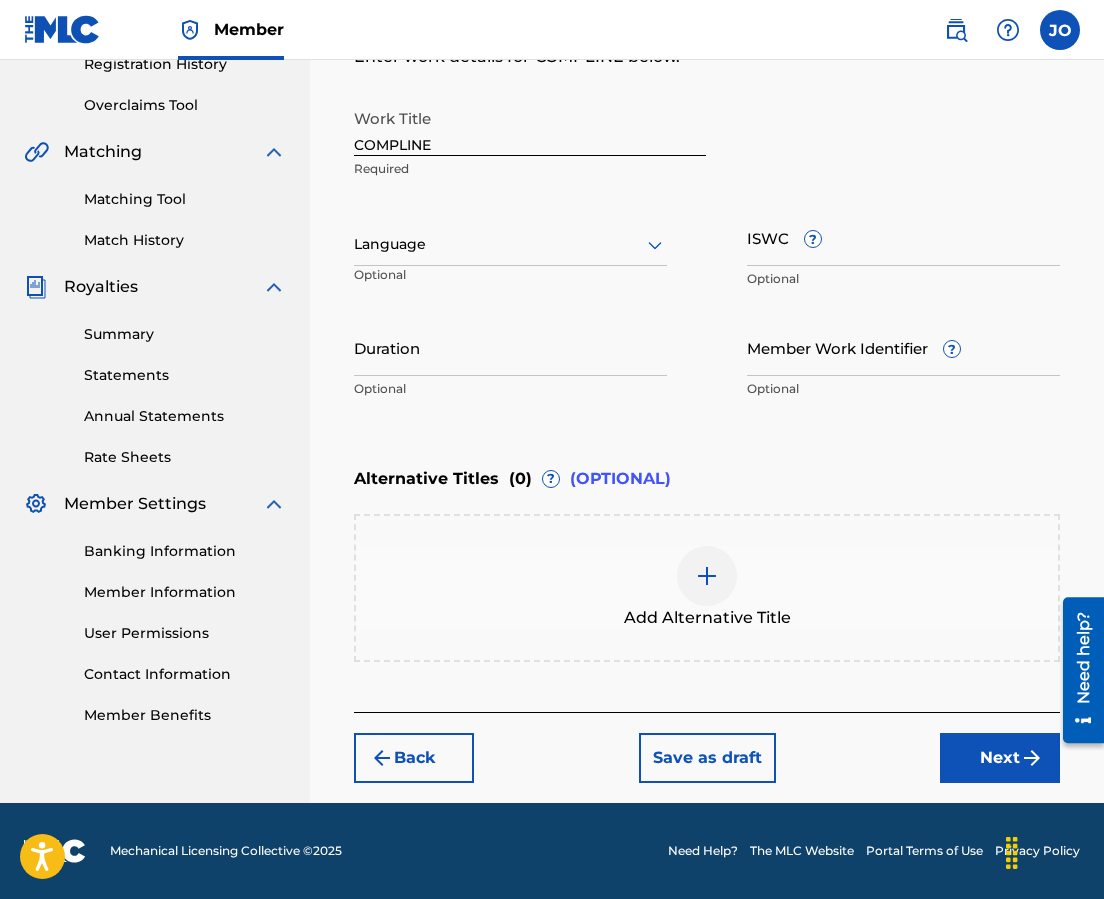 click at bounding box center [510, 244] 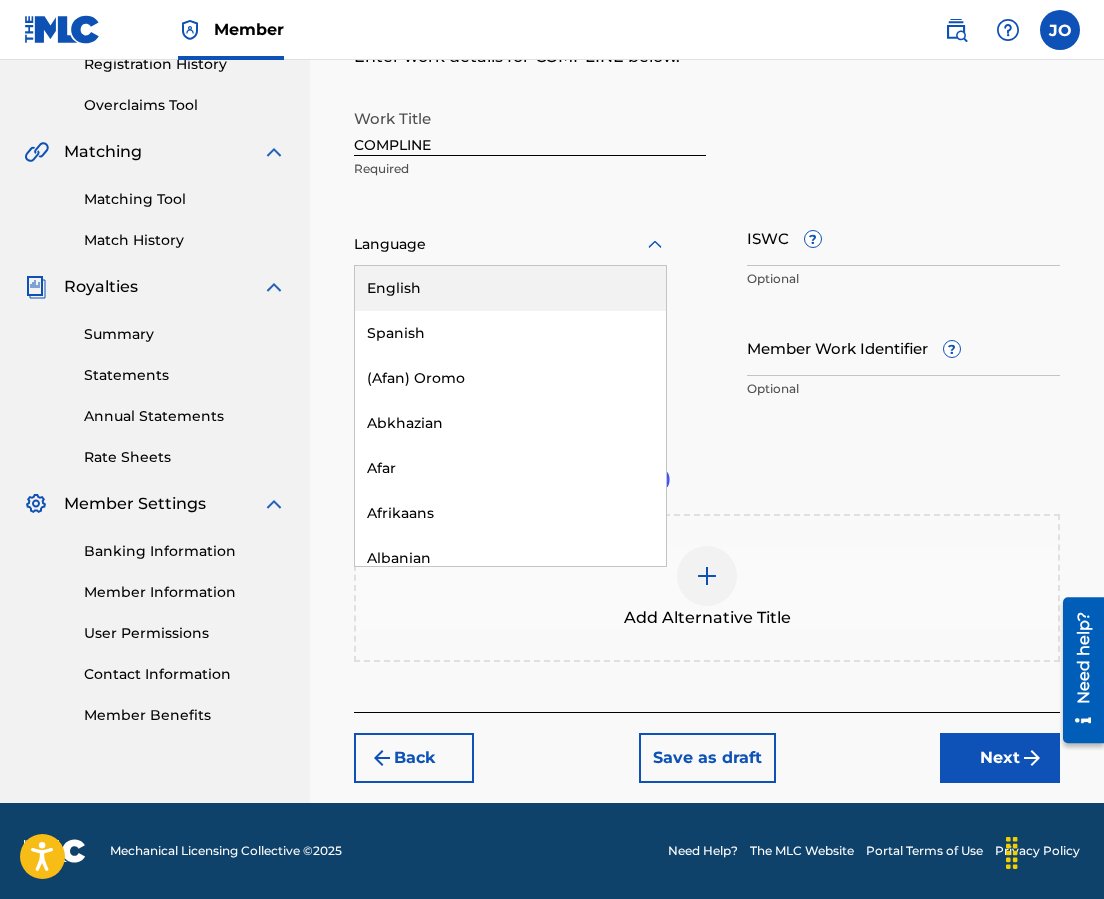 click on "English" at bounding box center [510, 288] 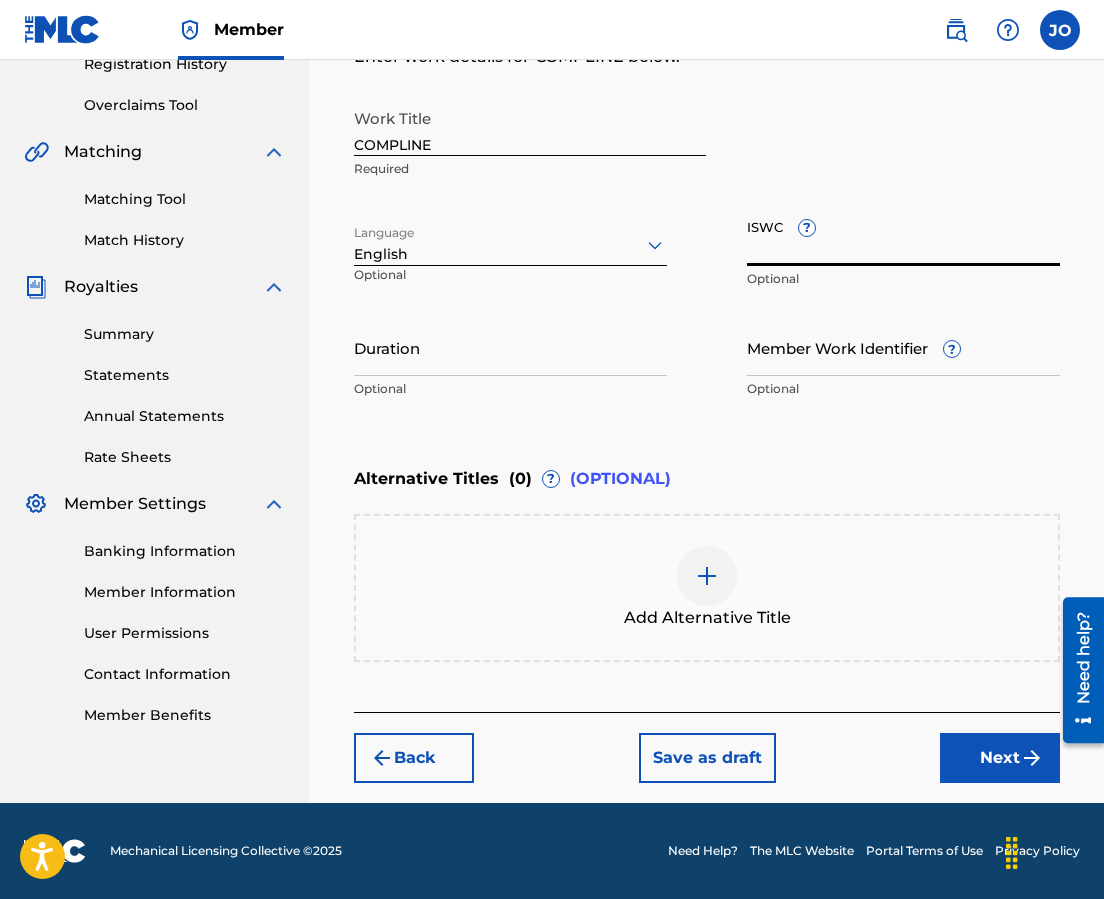 click on "ISWC   ?" at bounding box center [903, 237] 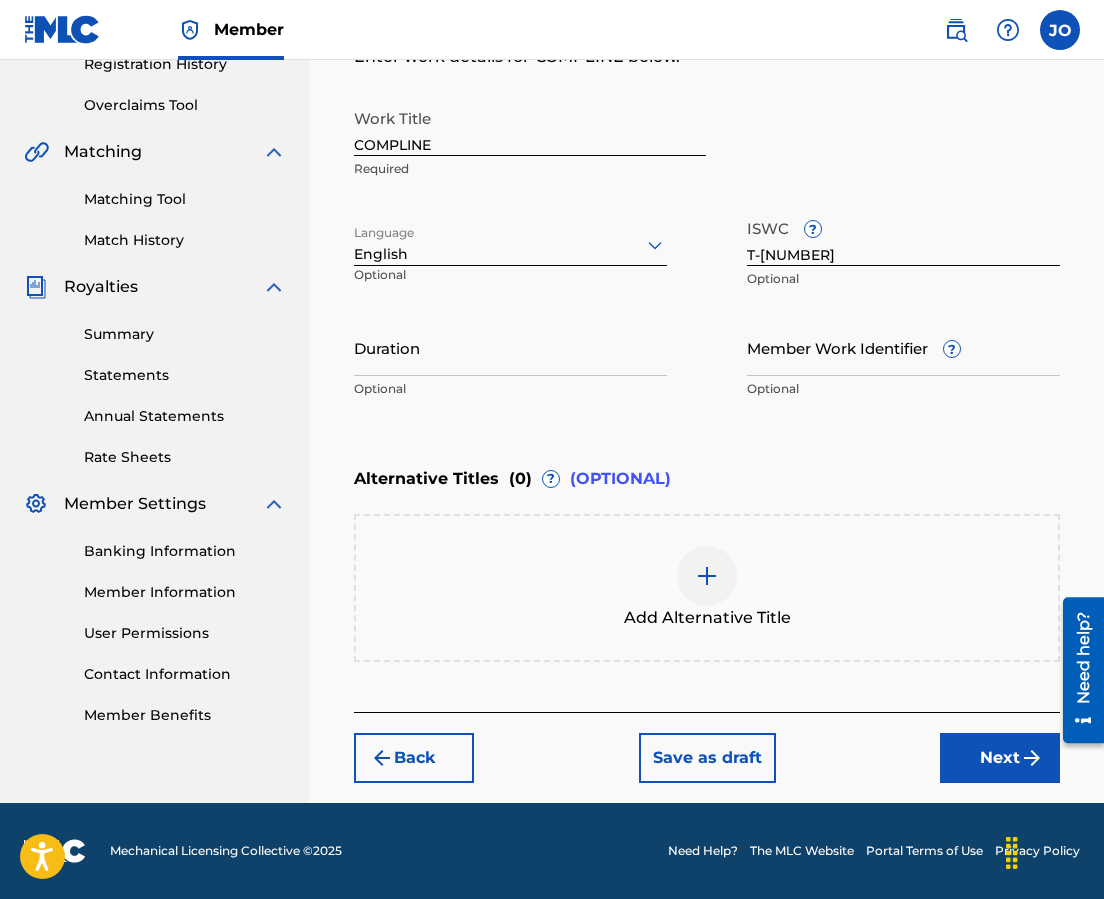 click on "T-[NUMBER]" at bounding box center [707, 215] 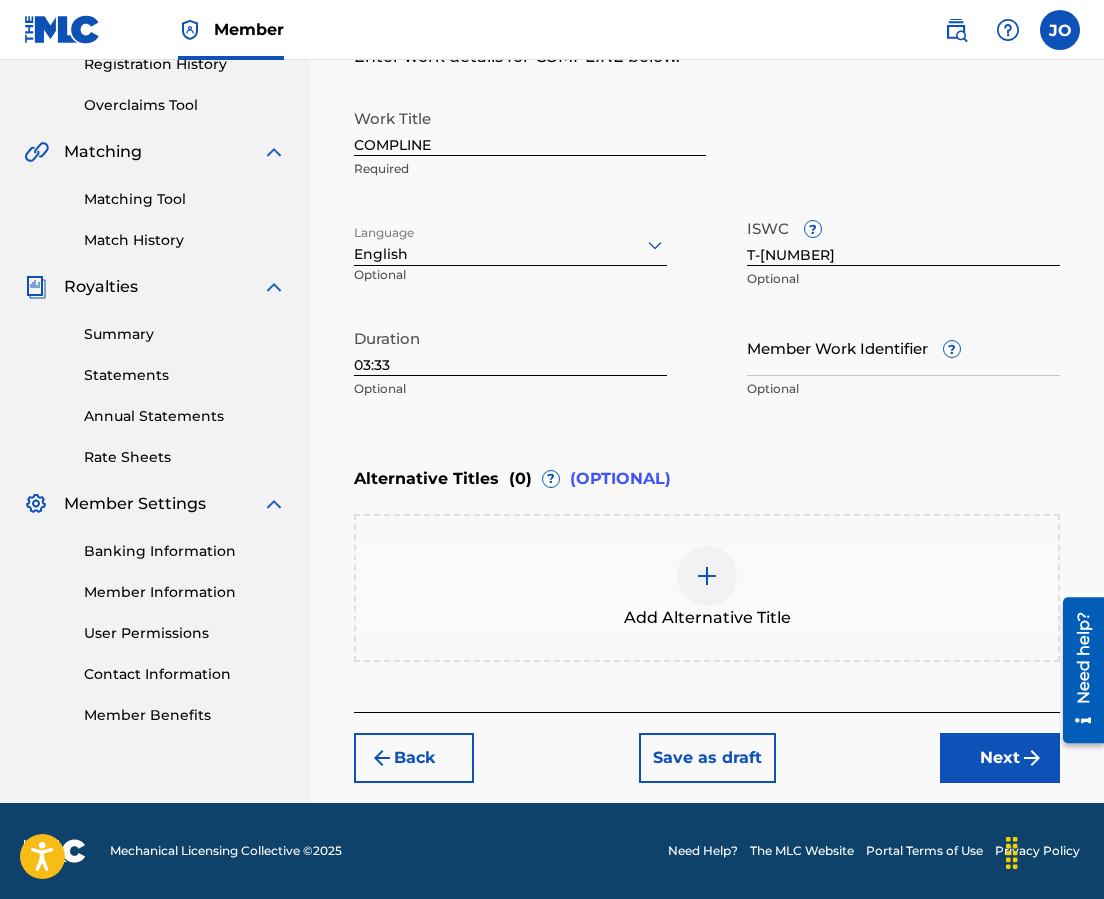 click on "Next" at bounding box center (1000, 758) 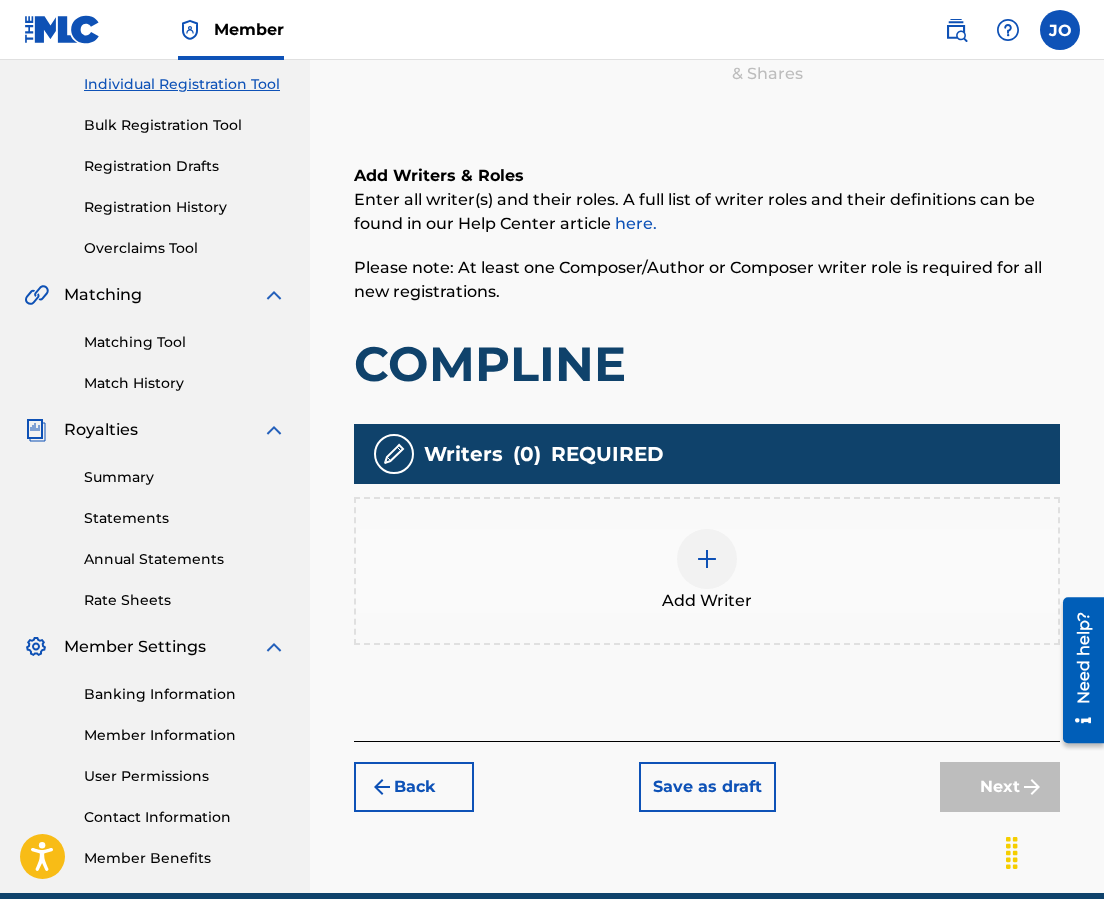 scroll, scrollTop: 341, scrollLeft: 0, axis: vertical 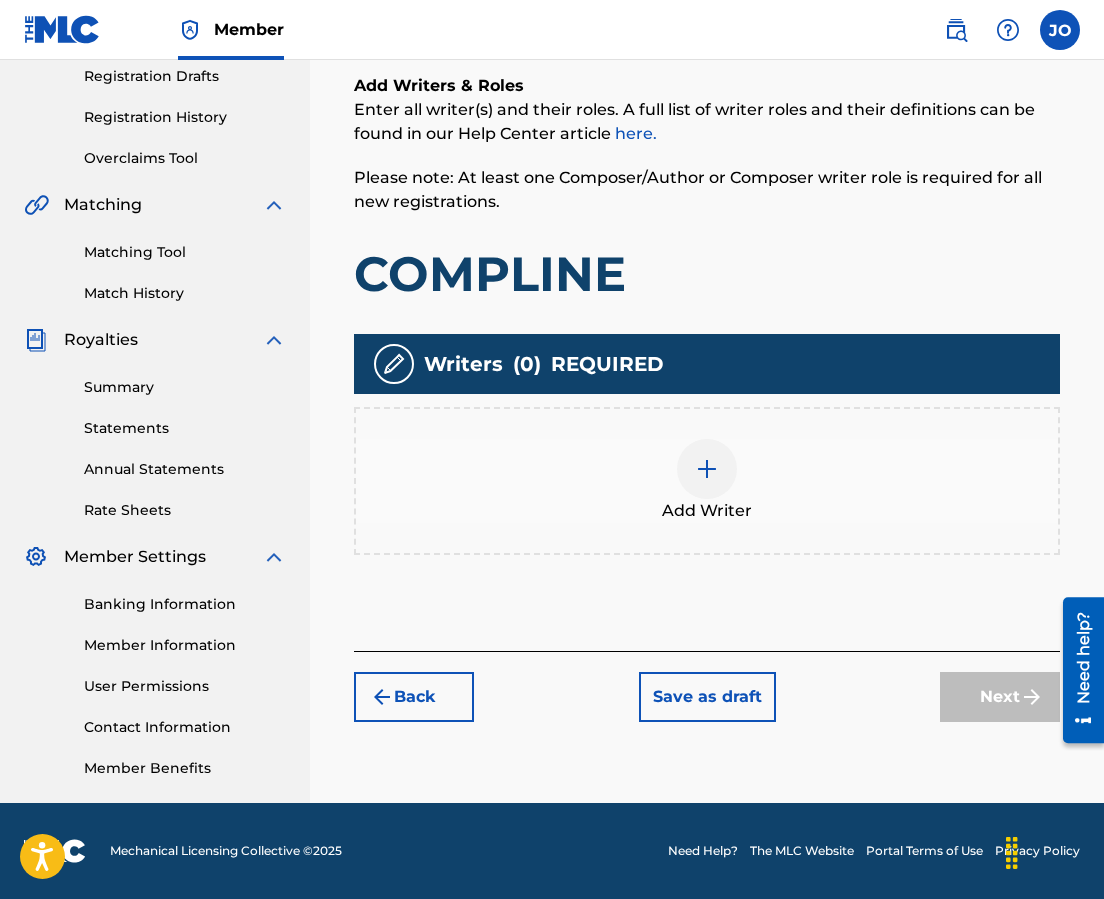 click at bounding box center [707, 469] 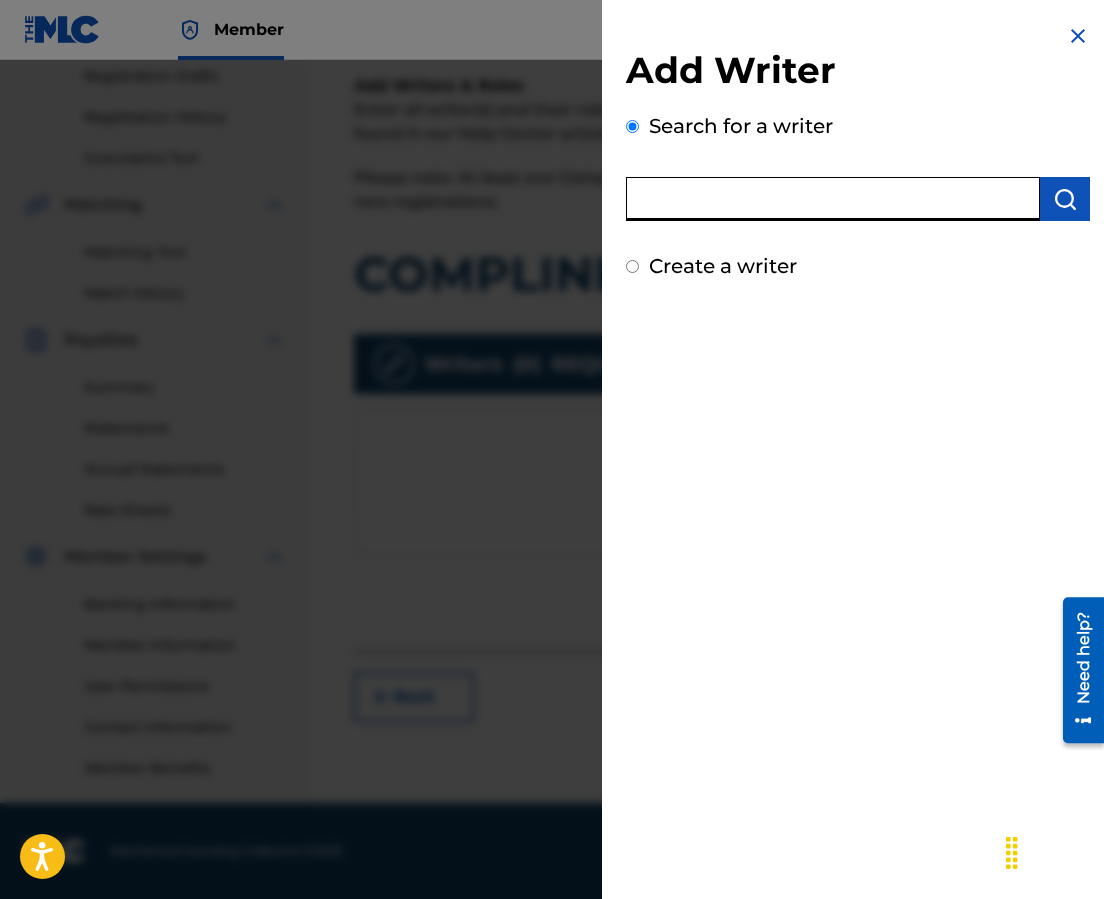 click at bounding box center (833, 199) 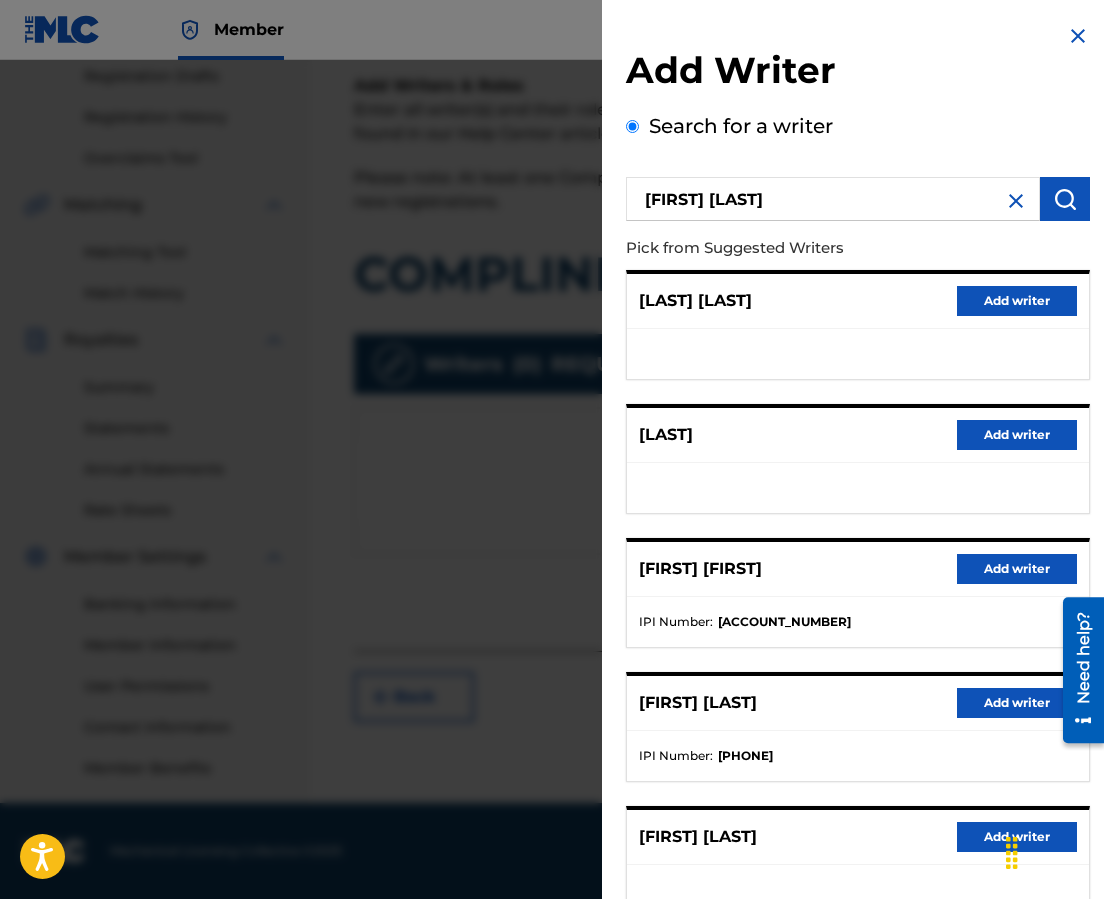 click on "Add writer" at bounding box center (1017, 703) 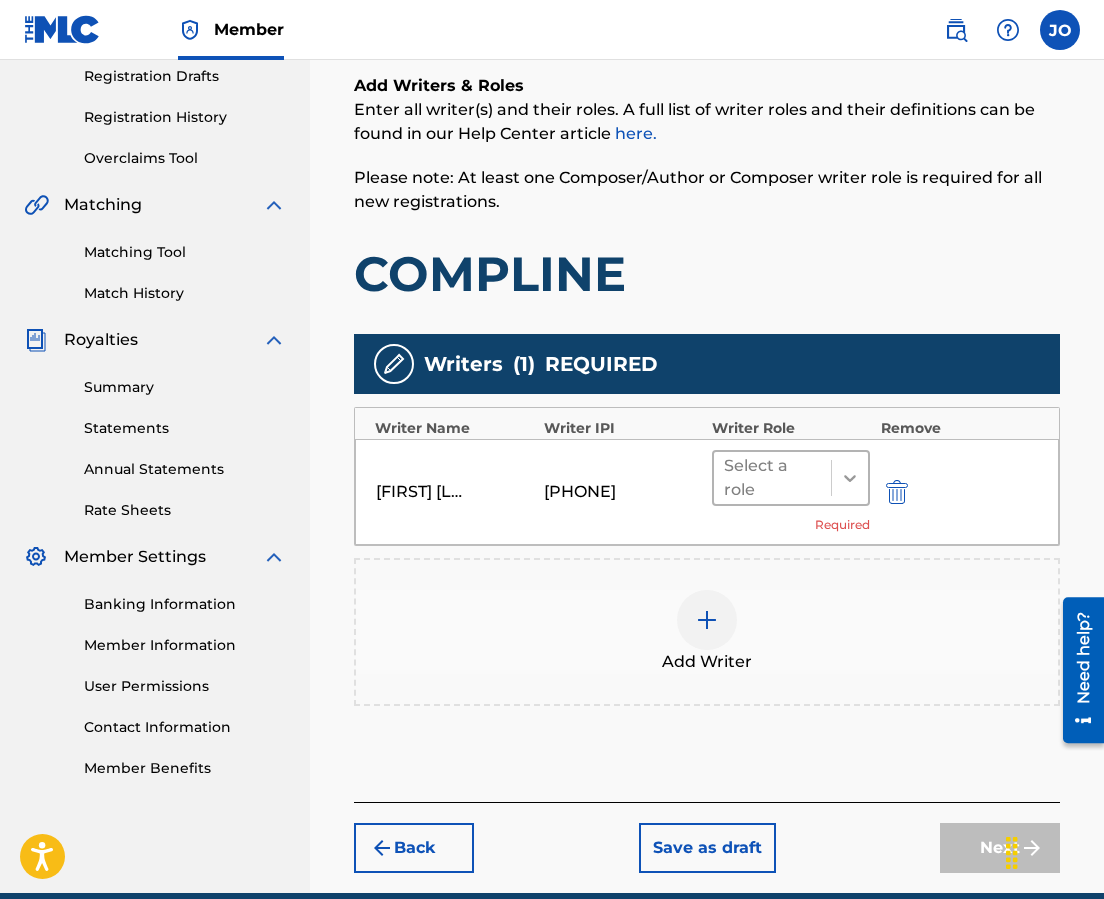 click 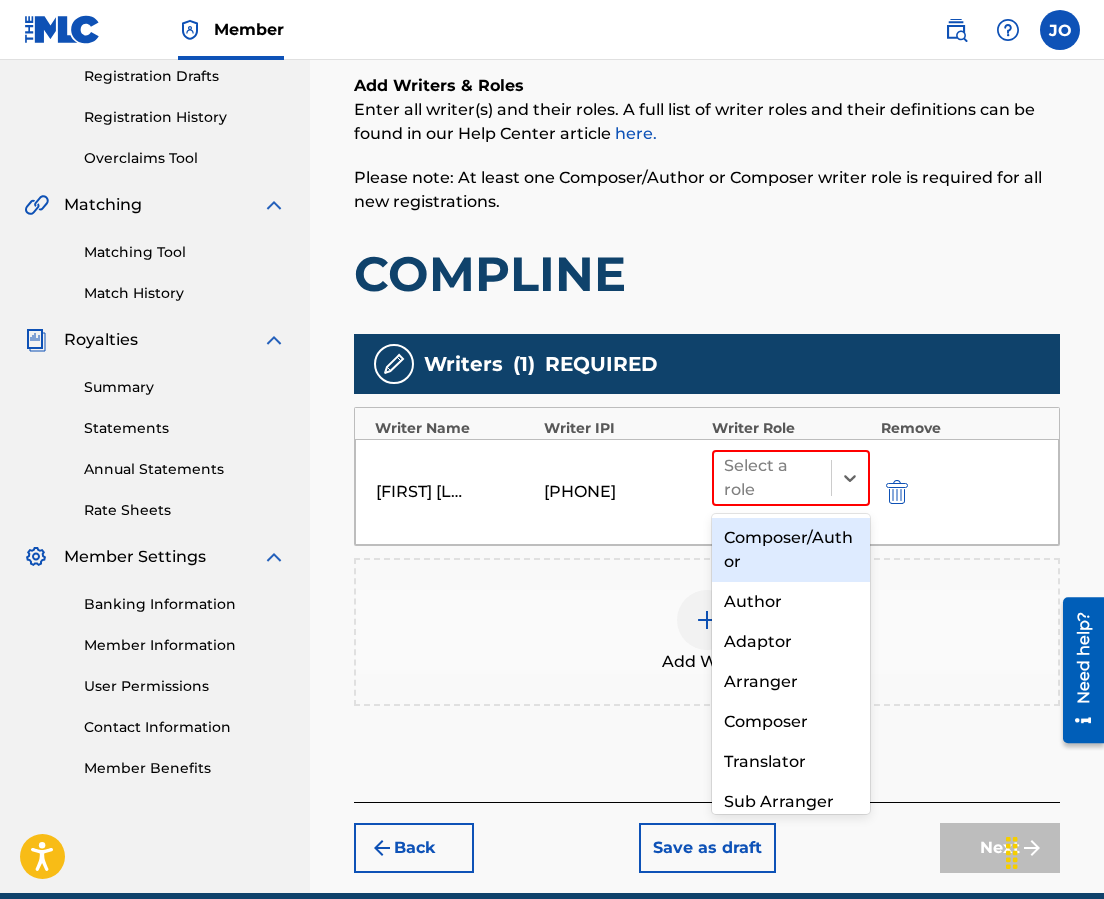 click on "Composer/Author" at bounding box center (791, 550) 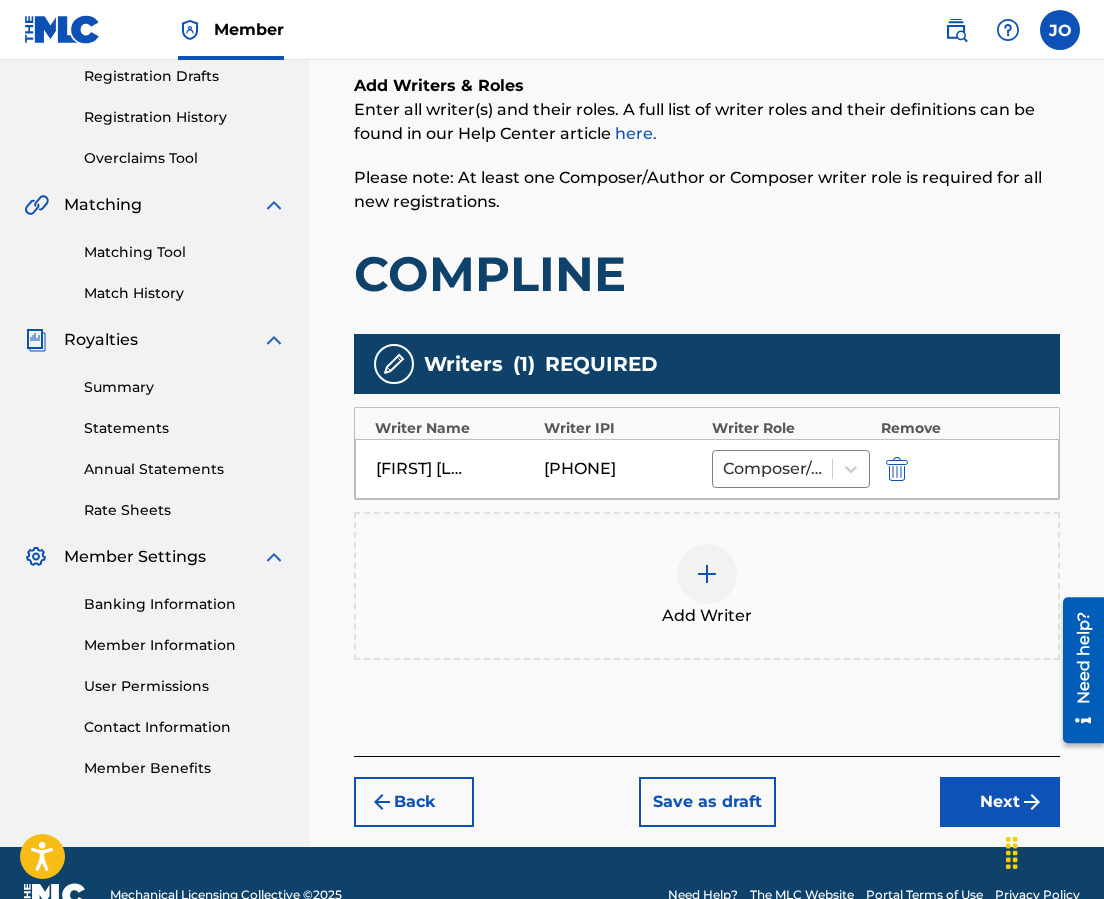 click on "Next" at bounding box center (1000, 802) 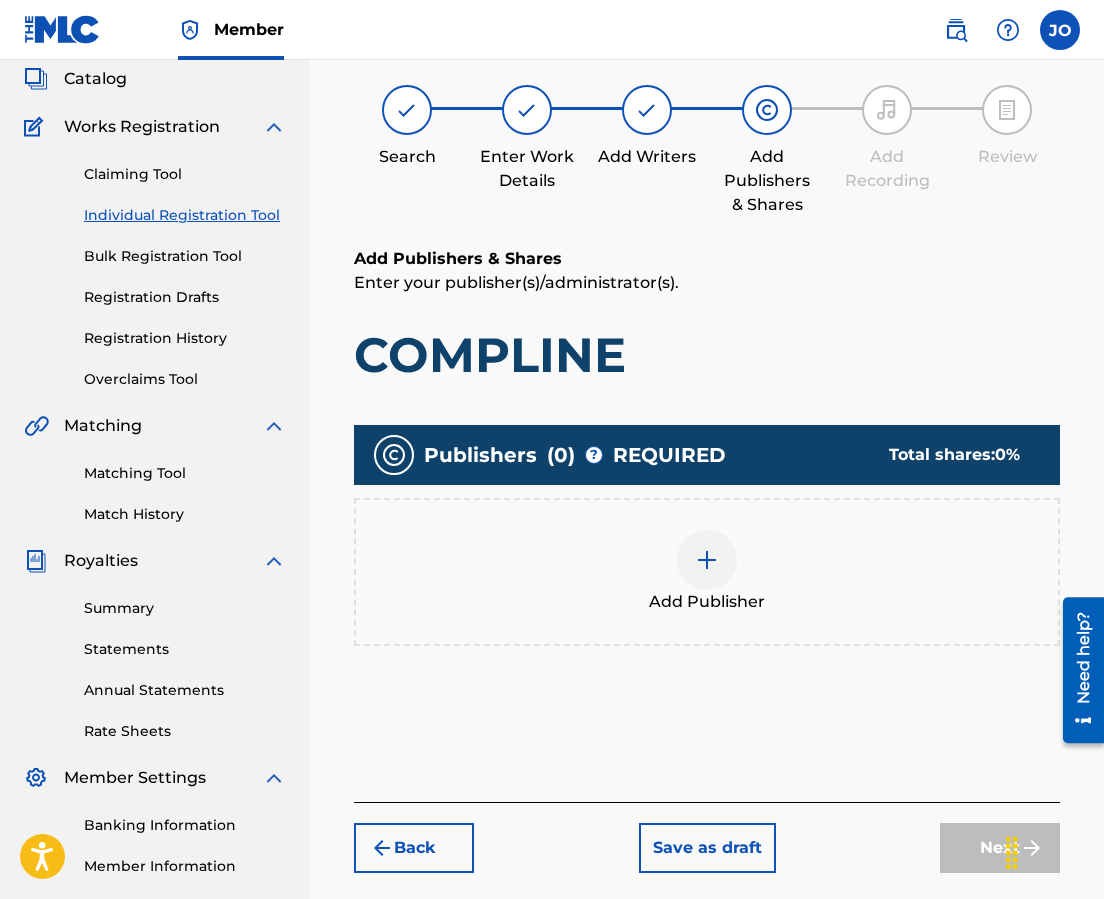 scroll, scrollTop: 90, scrollLeft: 0, axis: vertical 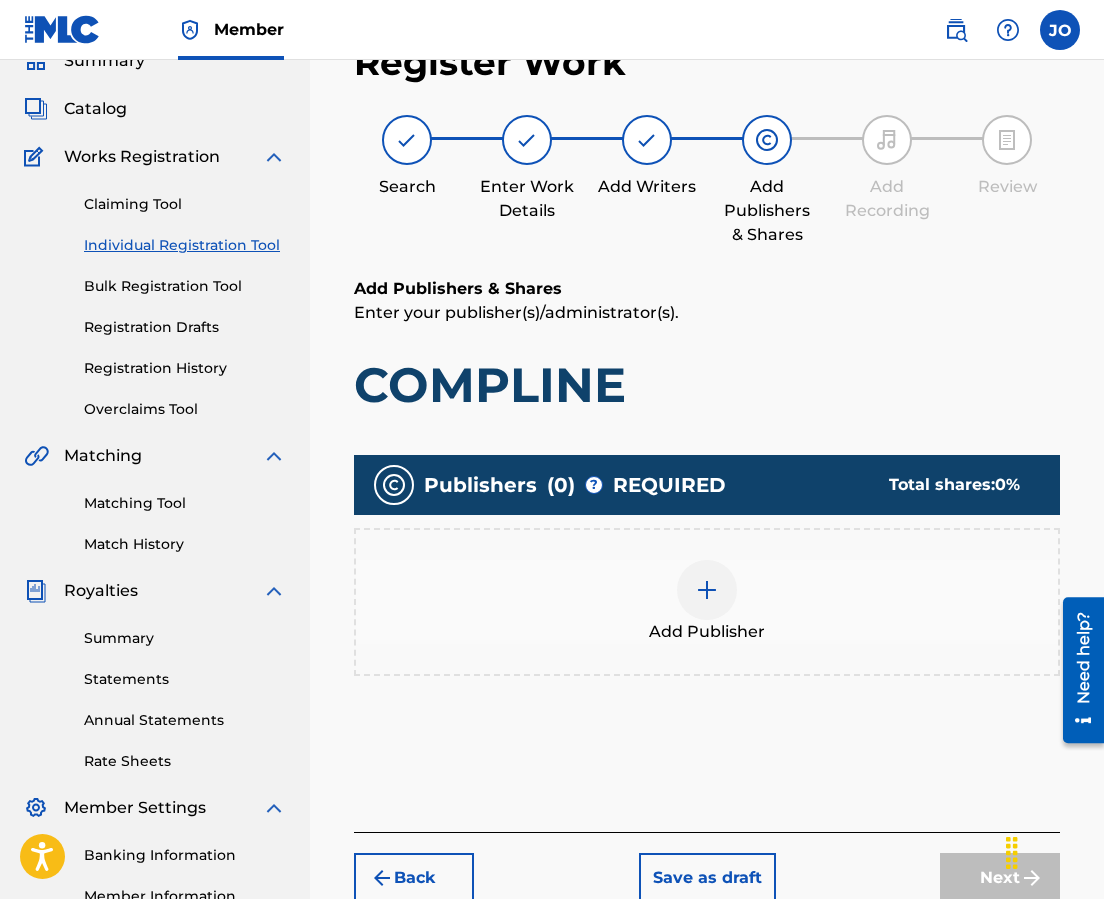 click at bounding box center (707, 590) 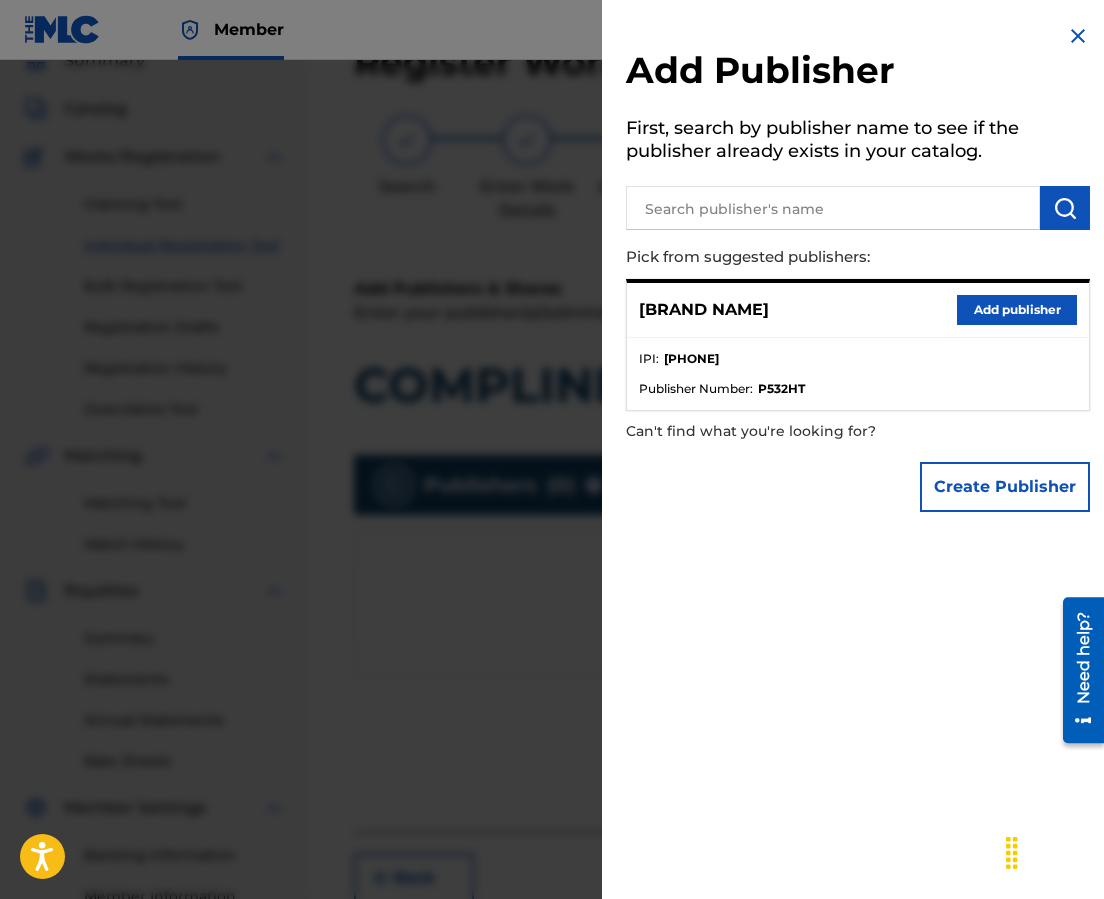 click on "Add publisher" at bounding box center (1017, 310) 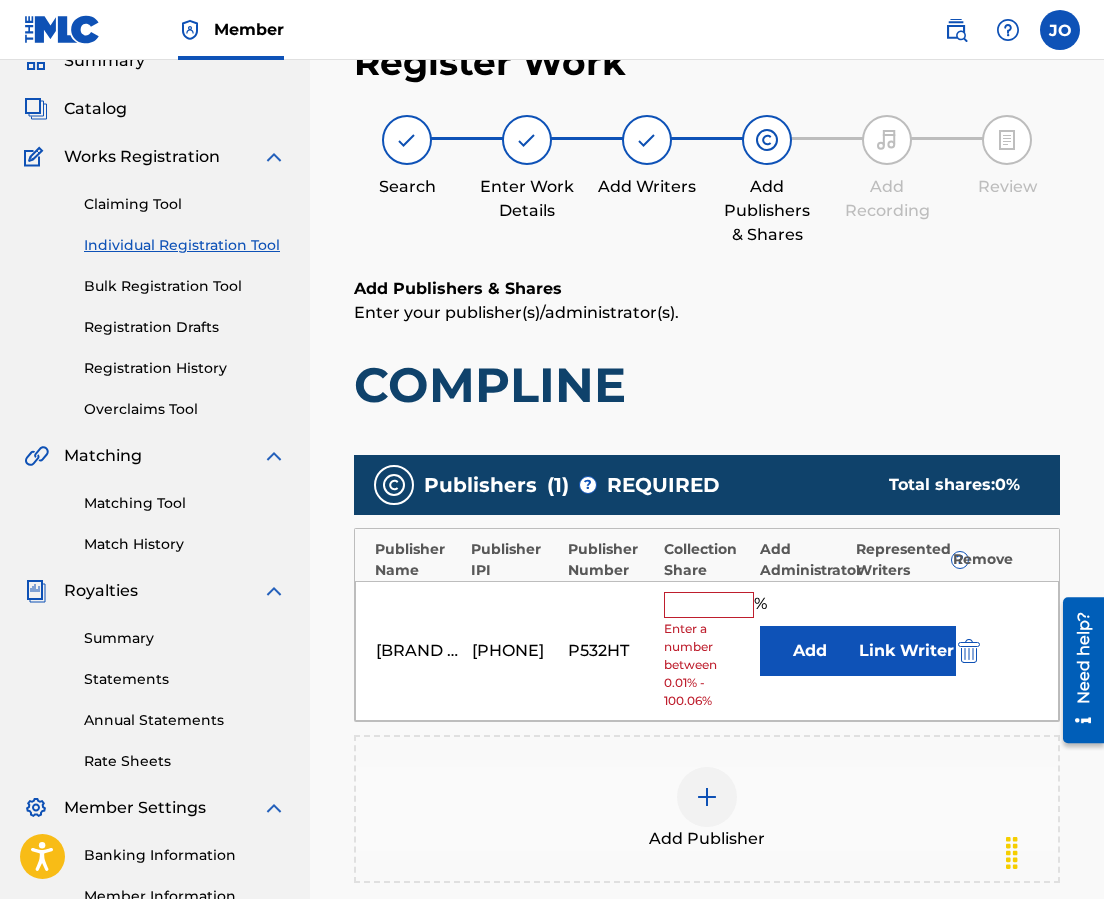 click at bounding box center (709, 605) 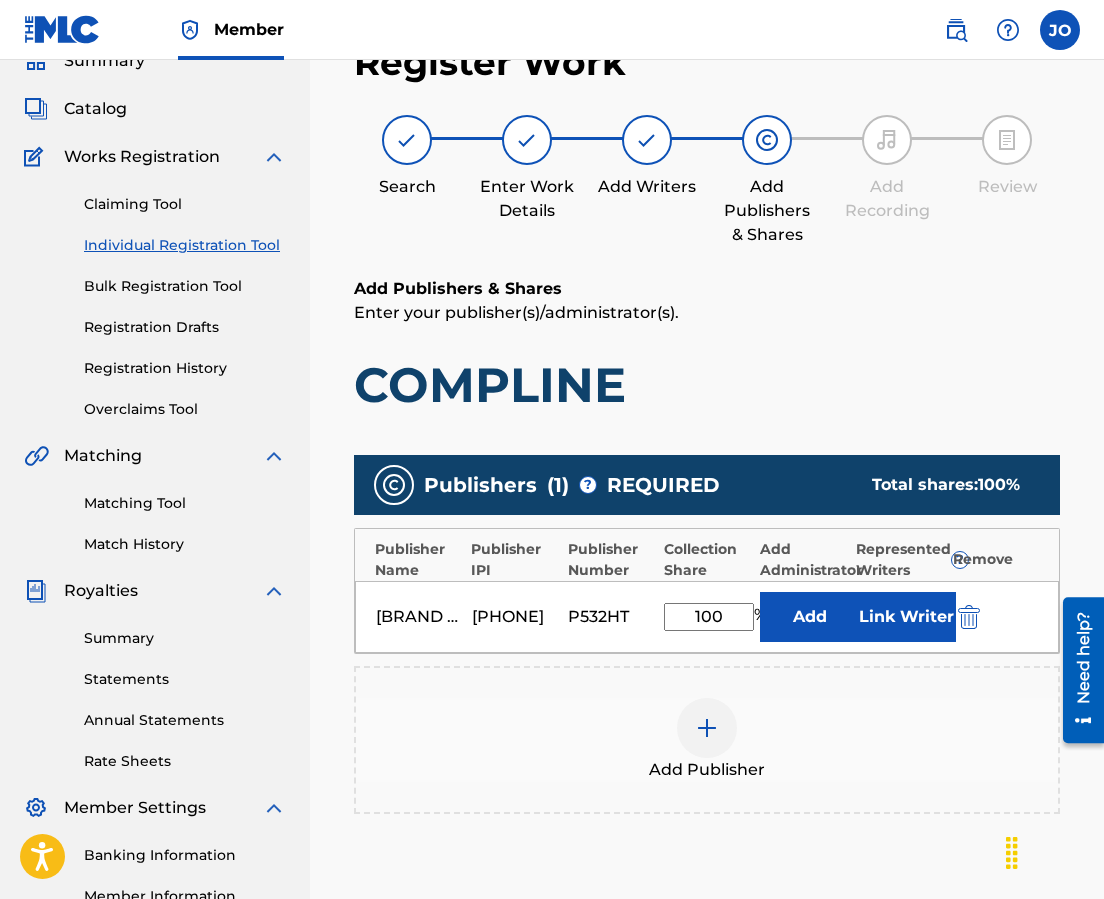 click on "Link Writer" at bounding box center [906, 617] 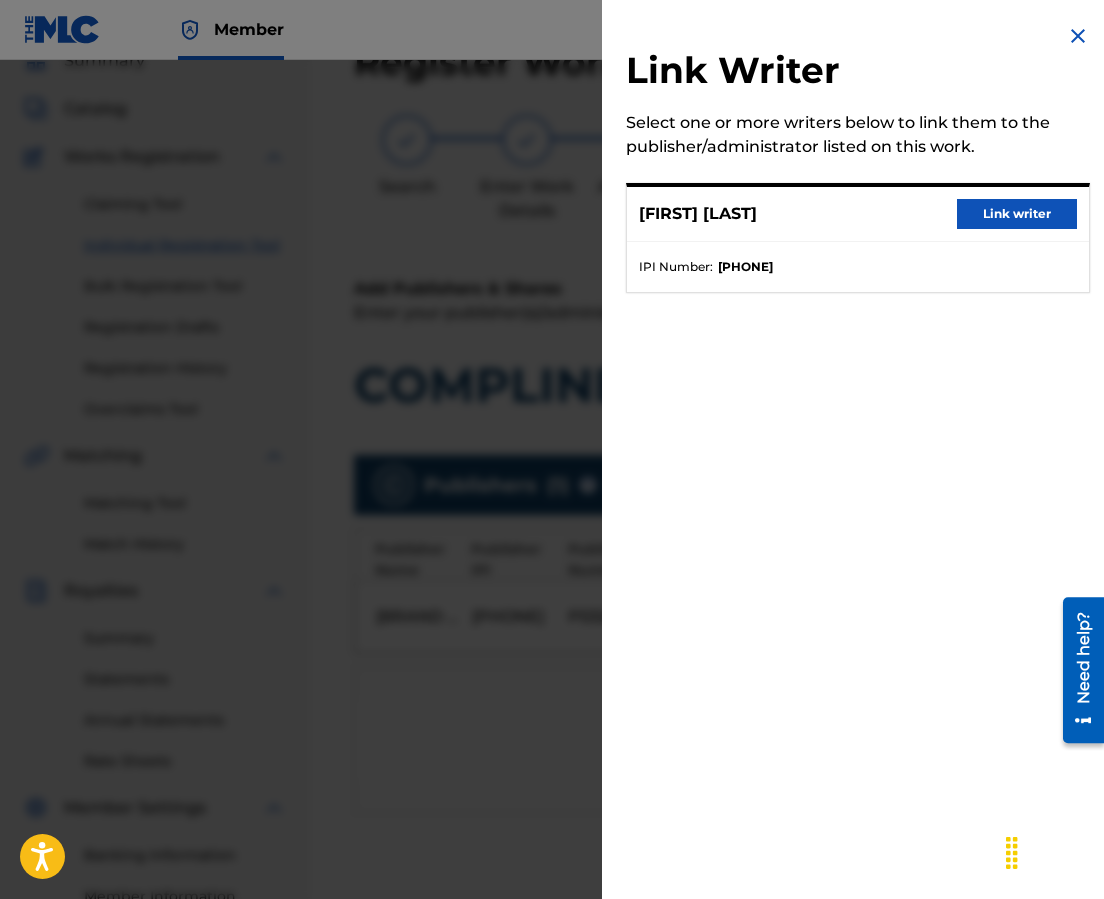 click on "Link writer" at bounding box center [1017, 214] 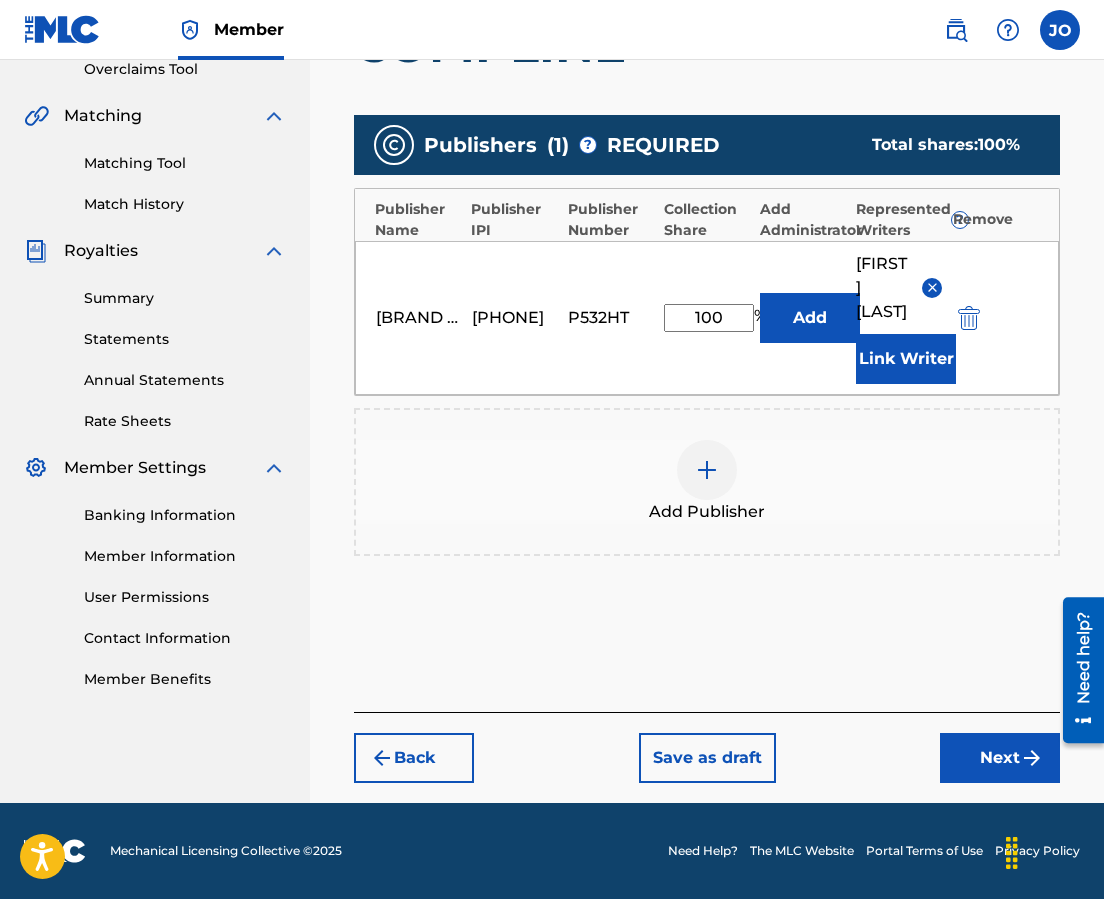 click on "Next" at bounding box center (1000, 758) 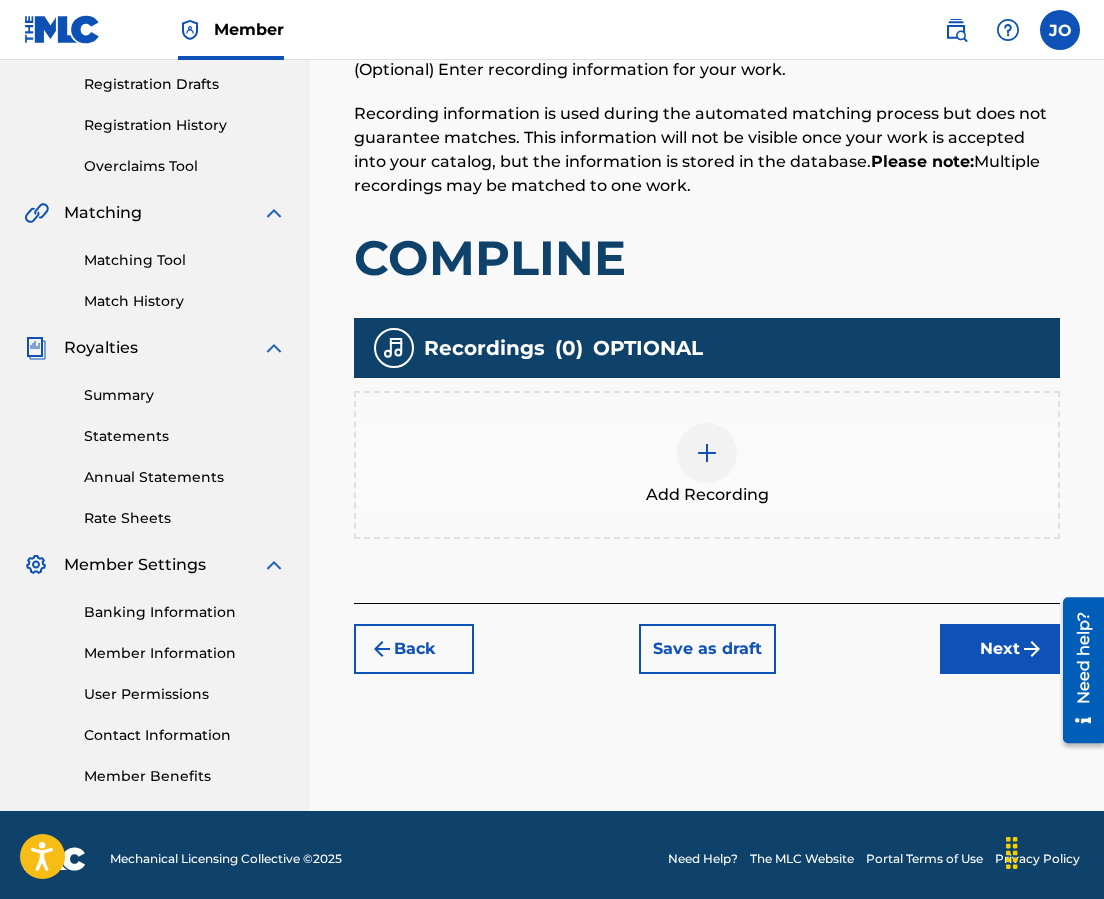 scroll, scrollTop: 90, scrollLeft: 0, axis: vertical 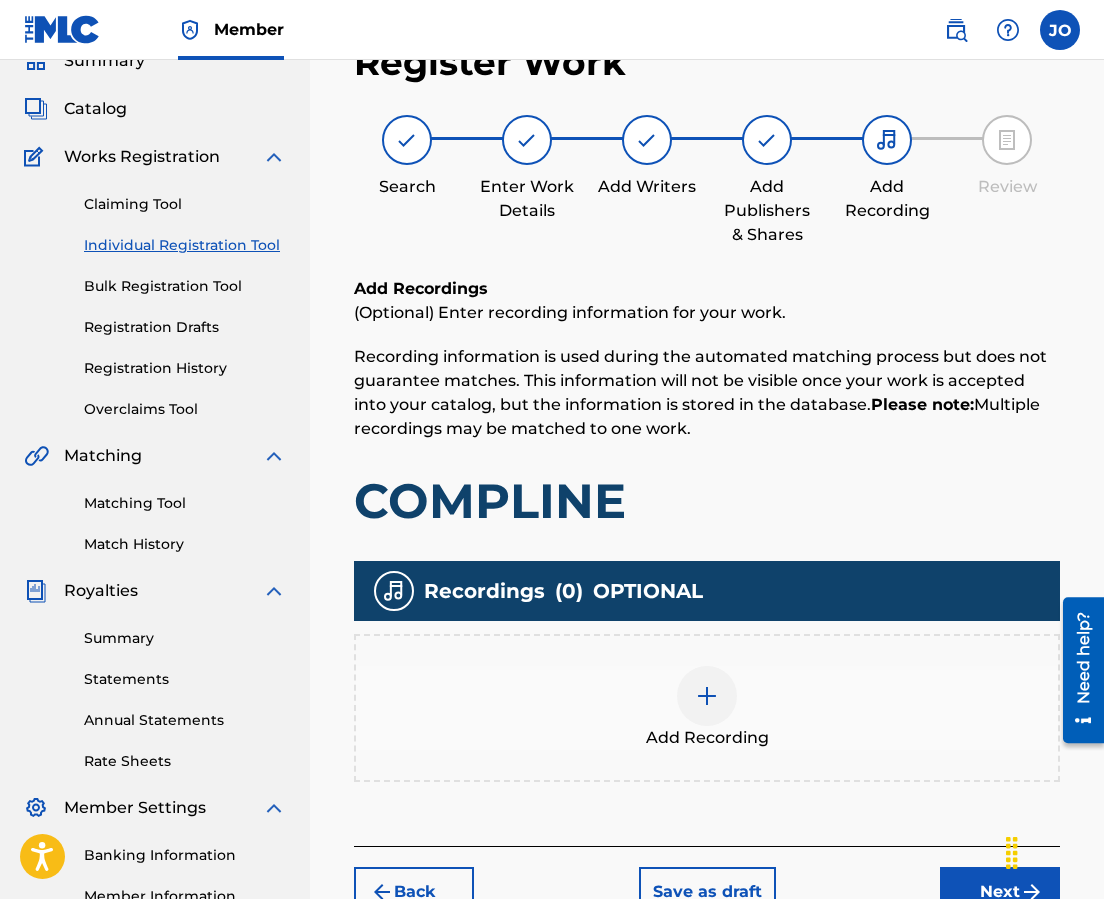 click on "Add Recording" at bounding box center [707, 738] 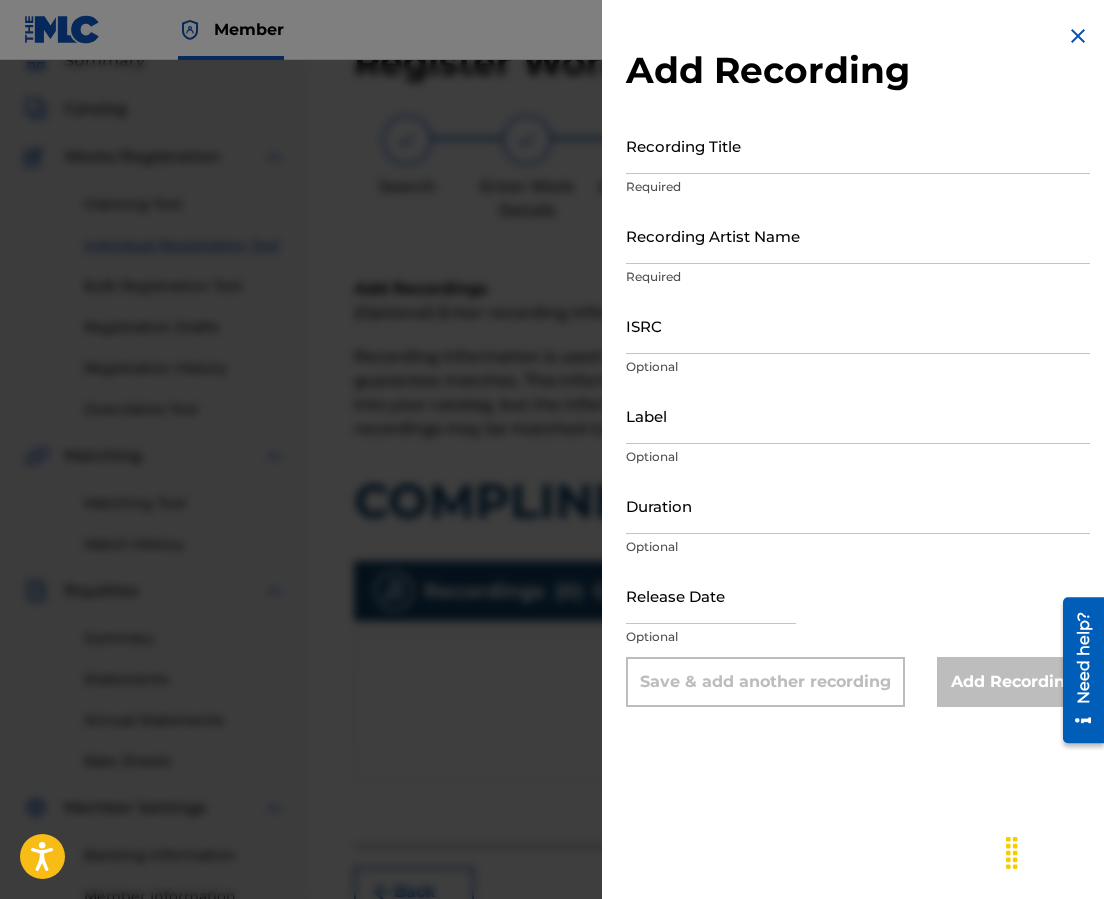 click on "Recording Title" at bounding box center [858, 145] 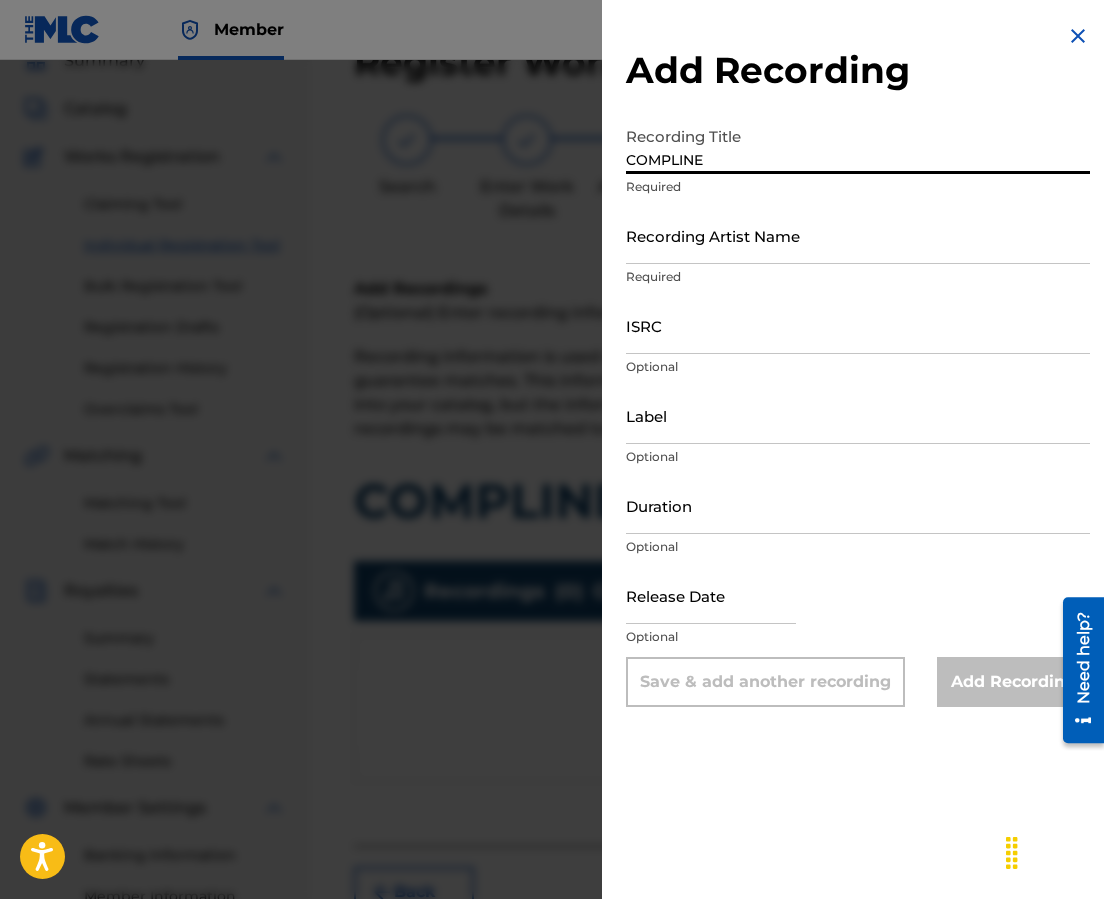 click on "Recording Artist Name" at bounding box center [858, 235] 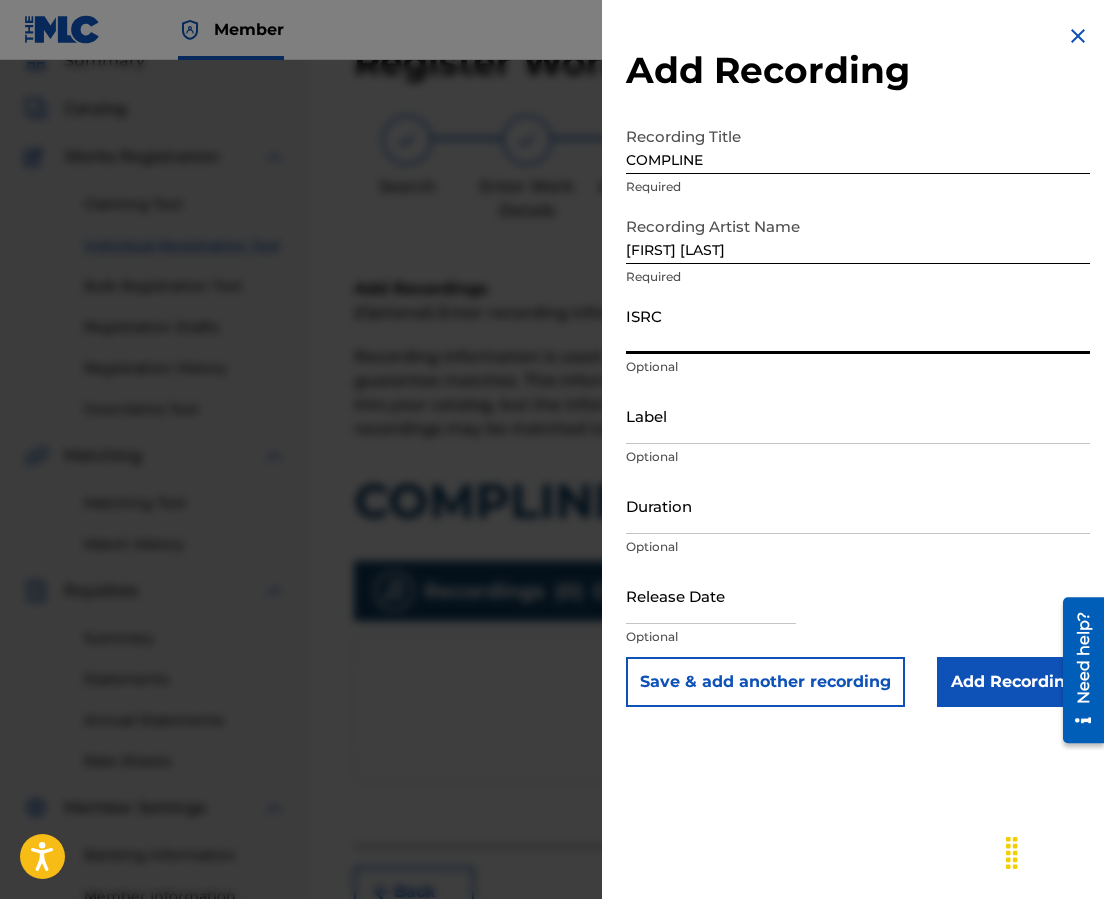 click on "ISRC" at bounding box center (858, 325) 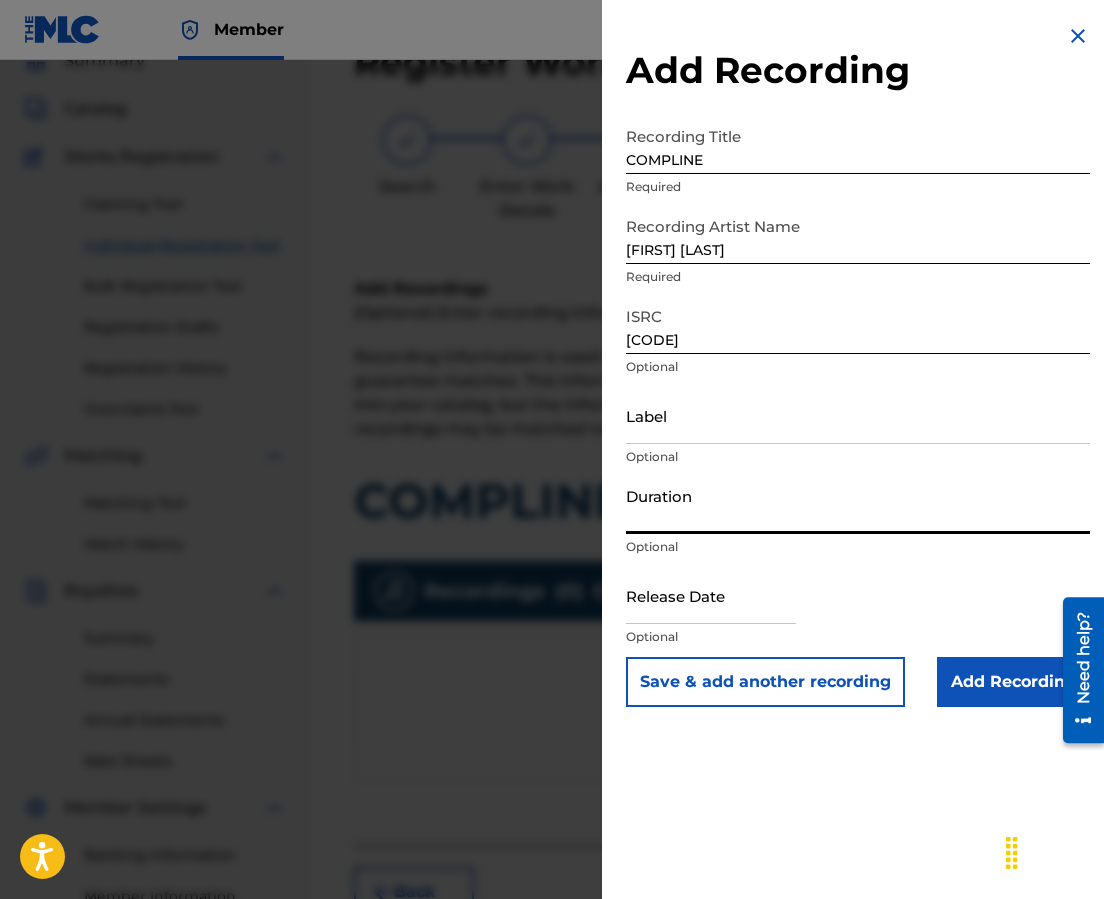 click on "Duration" at bounding box center [858, 505] 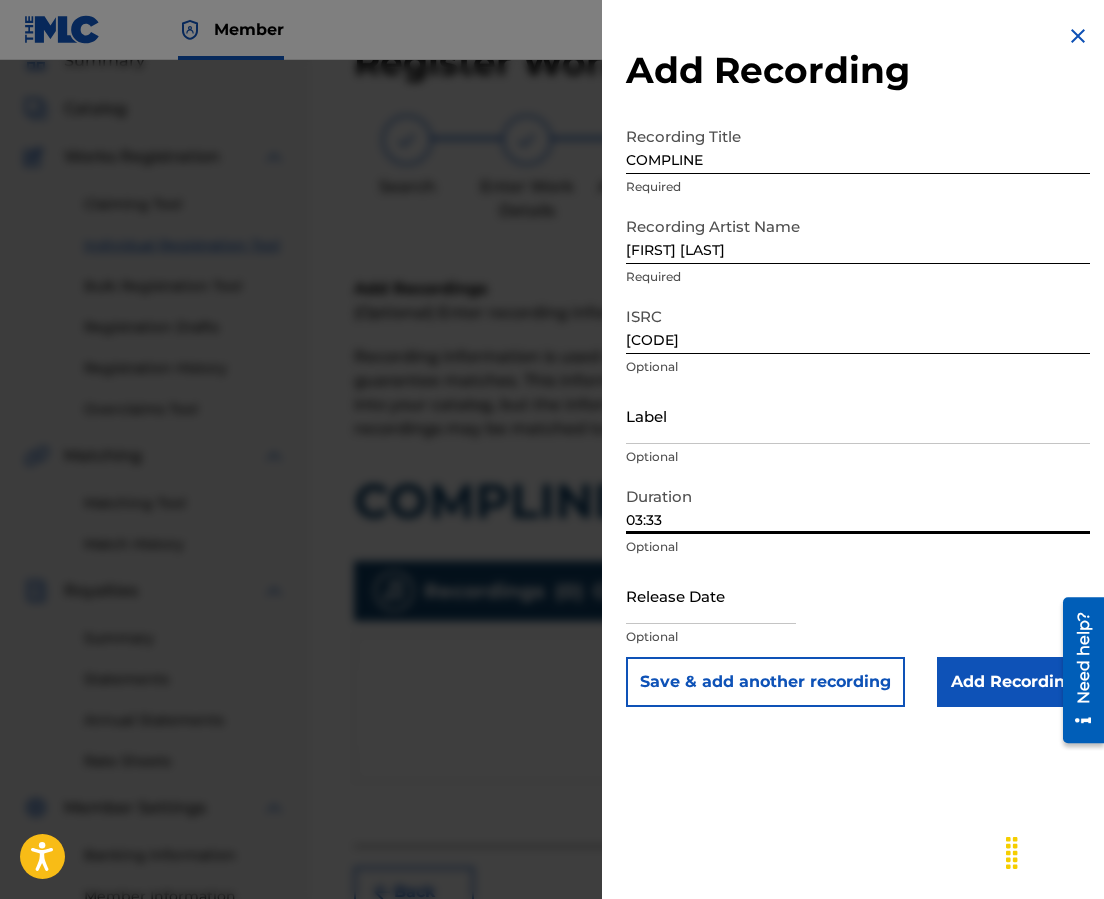 click at bounding box center [711, 595] 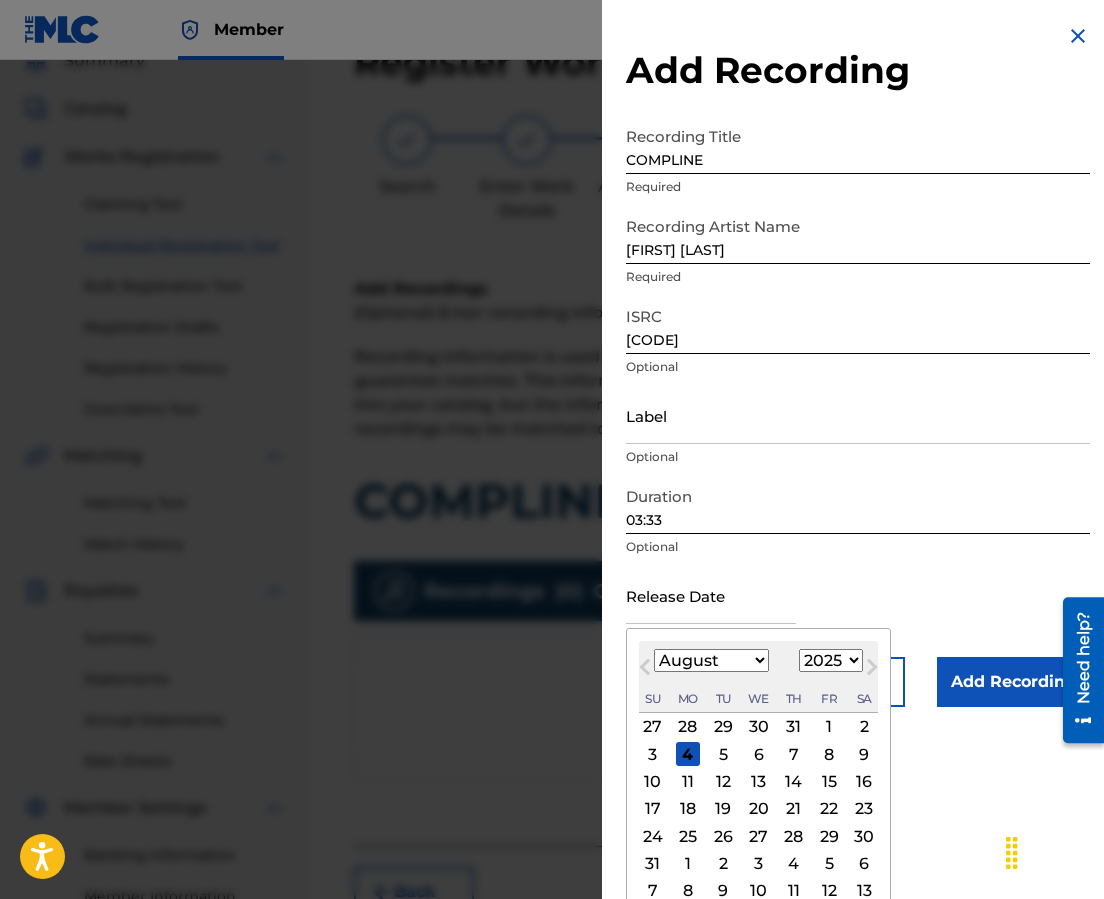 click on "Next Month" at bounding box center (872, 671) 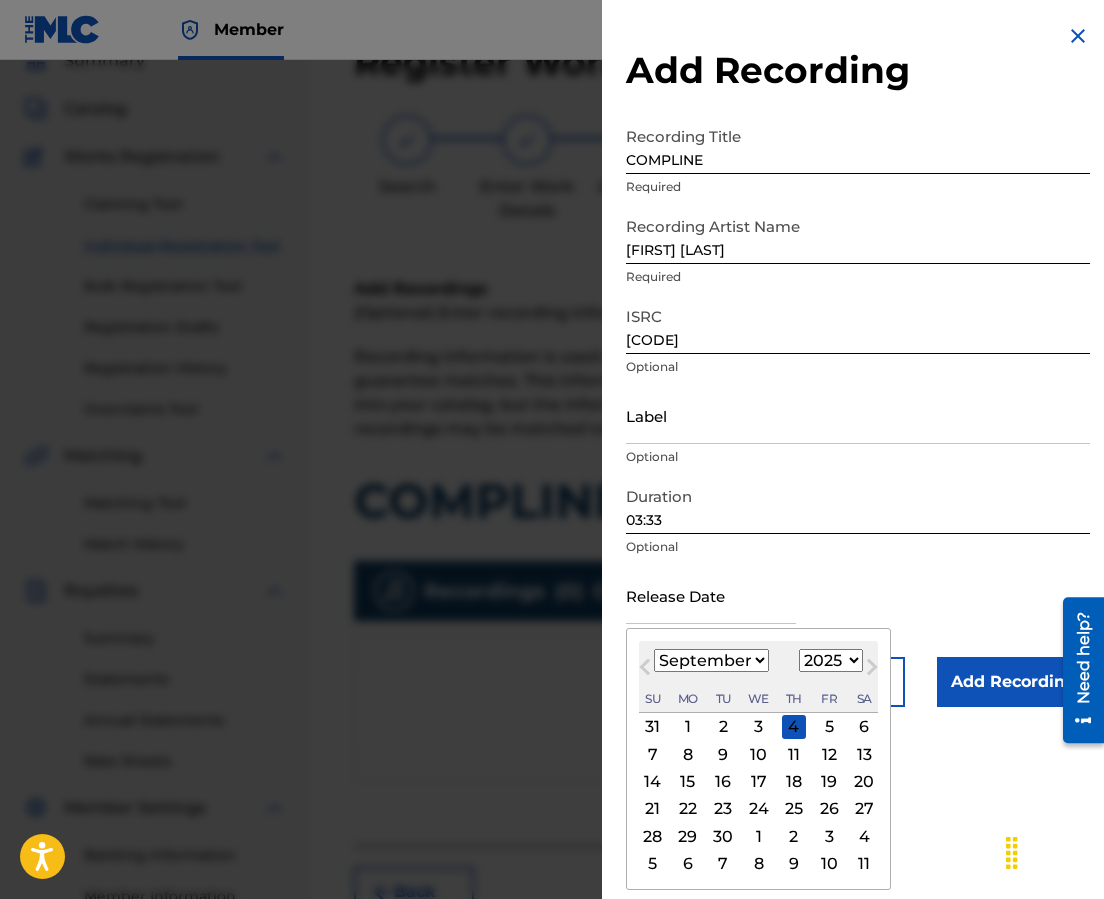 click on "Next Month" at bounding box center [872, 671] 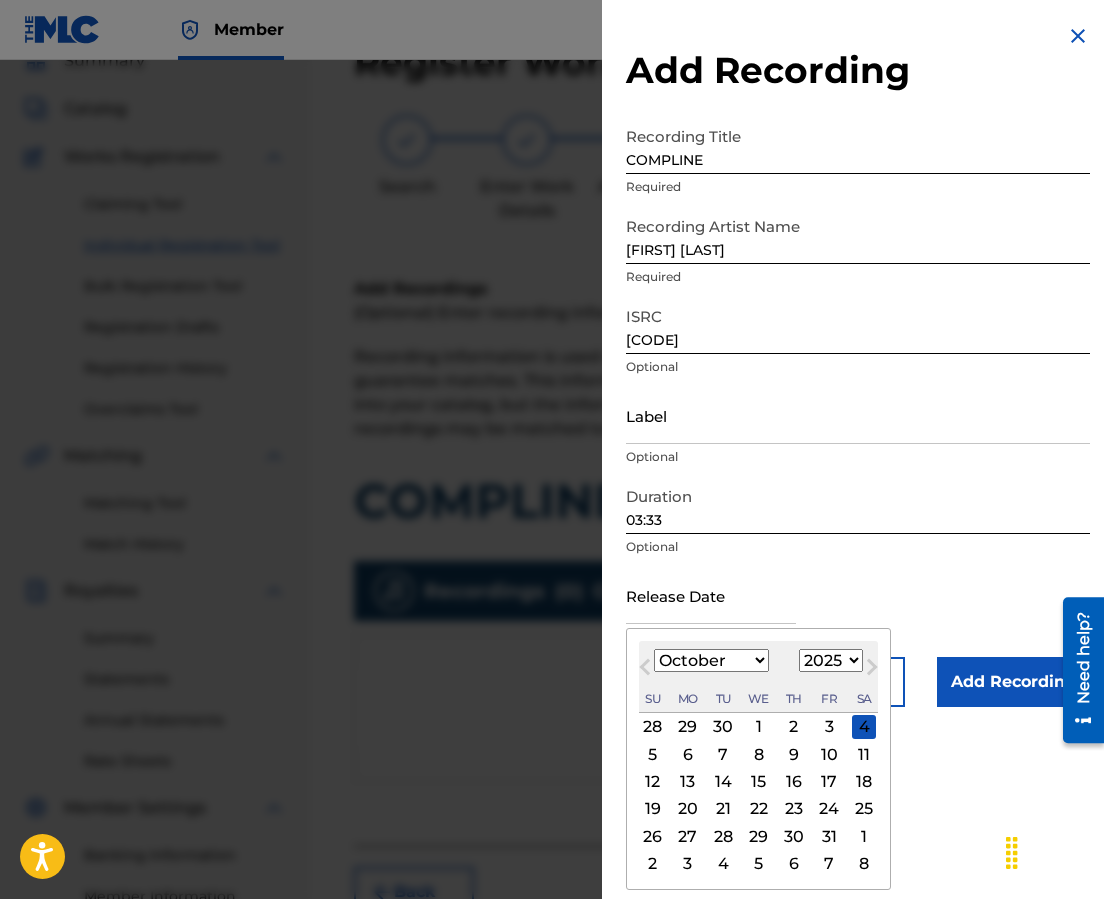 click on "1900 1901 1902 1903 1904 1905 1906 1907 1908 1909 1910 1911 1912 1913 1914 1915 1916 1917 1918 1919 1920 1921 1922 1923 1924 1925 1926 1927 1928 1929 1930 1931 1932 1933 1934 1935 1936 1937 1938 1939 1940 1941 1942 1943 1944 1945 1946 1947 1948 1949 1950 1951 1952 1953 1954 1955 1956 1957 1958 1959 1960 1961 1962 1963 1964 1965 1966 1967 1968 1969 1970 1971 1972 1973 1974 1975 1976 1977 1978 1979 1980 1981 1982 1983 1984 1985 1986 1987 1988 1989 1990 1991 1992 1993 1994 1995 1996 1997 1998 1999 2000 2001 2002 2003 2004 2005 2006 2007 2008 2009 2010 2011 2012 2013 2014 2015 2016 2017 2018 2019 2020 2021 2022 2023 2024 2025 2026 2027 2028 2029 2030 2031 2032 2033 2034 2035 2036 2037 2038 2039 2040 2041 2042 2043 2044 2045 2046 2047 2048 2049 2050 2051 2052 2053 2054 2055 2056 2057 2058 2059 2060 2061 2062 2063 2064 2065 2066 2067 2068 2069 2070 2071 2072 2073 2074 2075 2076 2077 2078 2079 2080 2081 2082 2083 2084 2085 2086 2087 2088 2089 2090 2091 2092 2093 2094 2095 2096 2097 2098 2099 2100" at bounding box center [831, 660] 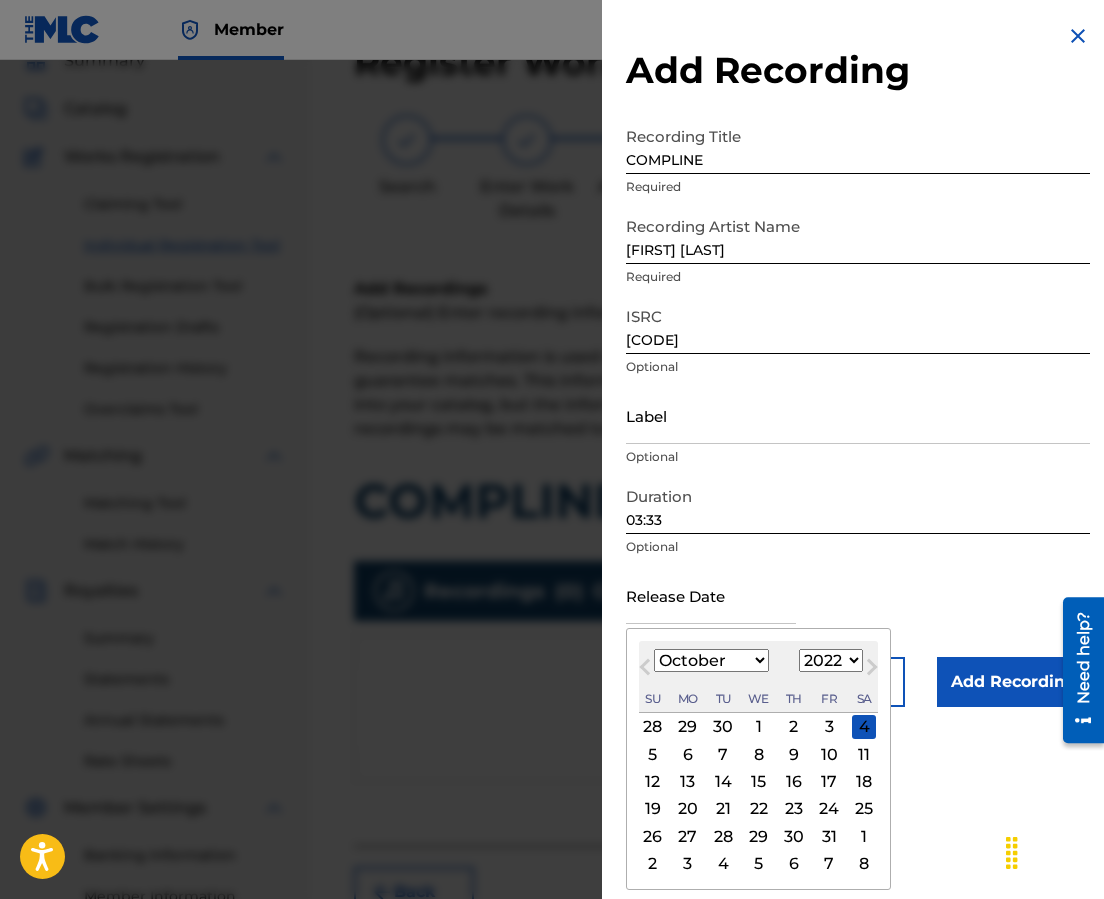 click on "1900 1901 1902 1903 1904 1905 1906 1907 1908 1909 1910 1911 1912 1913 1914 1915 1916 1917 1918 1919 1920 1921 1922 1923 1924 1925 1926 1927 1928 1929 1930 1931 1932 1933 1934 1935 1936 1937 1938 1939 1940 1941 1942 1943 1944 1945 1946 1947 1948 1949 1950 1951 1952 1953 1954 1955 1956 1957 1958 1959 1960 1961 1962 1963 1964 1965 1966 1967 1968 1969 1970 1971 1972 1973 1974 1975 1976 1977 1978 1979 1980 1981 1982 1983 1984 1985 1986 1987 1988 1989 1990 1991 1992 1993 1994 1995 1996 1997 1998 1999 2000 2001 2002 2003 2004 2005 2006 2007 2008 2009 2010 2011 2012 2013 2014 2015 2016 2017 2018 2019 2020 2021 2022 2023 2024 2025 2026 2027 2028 2029 2030 2031 2032 2033 2034 2035 2036 2037 2038 2039 2040 2041 2042 2043 2044 2045 2046 2047 2048 2049 2050 2051 2052 2053 2054 2055 2056 2057 2058 2059 2060 2061 2062 2063 2064 2065 2066 2067 2068 2069 2070 2071 2072 2073 2074 2075 2076 2077 2078 2079 2080 2081 2082 2083 2084 2085 2086 2087 2088 2089 2090 2091 2092 2093 2094 2095 2096 2097 2098 2099 2100" at bounding box center (831, 660) 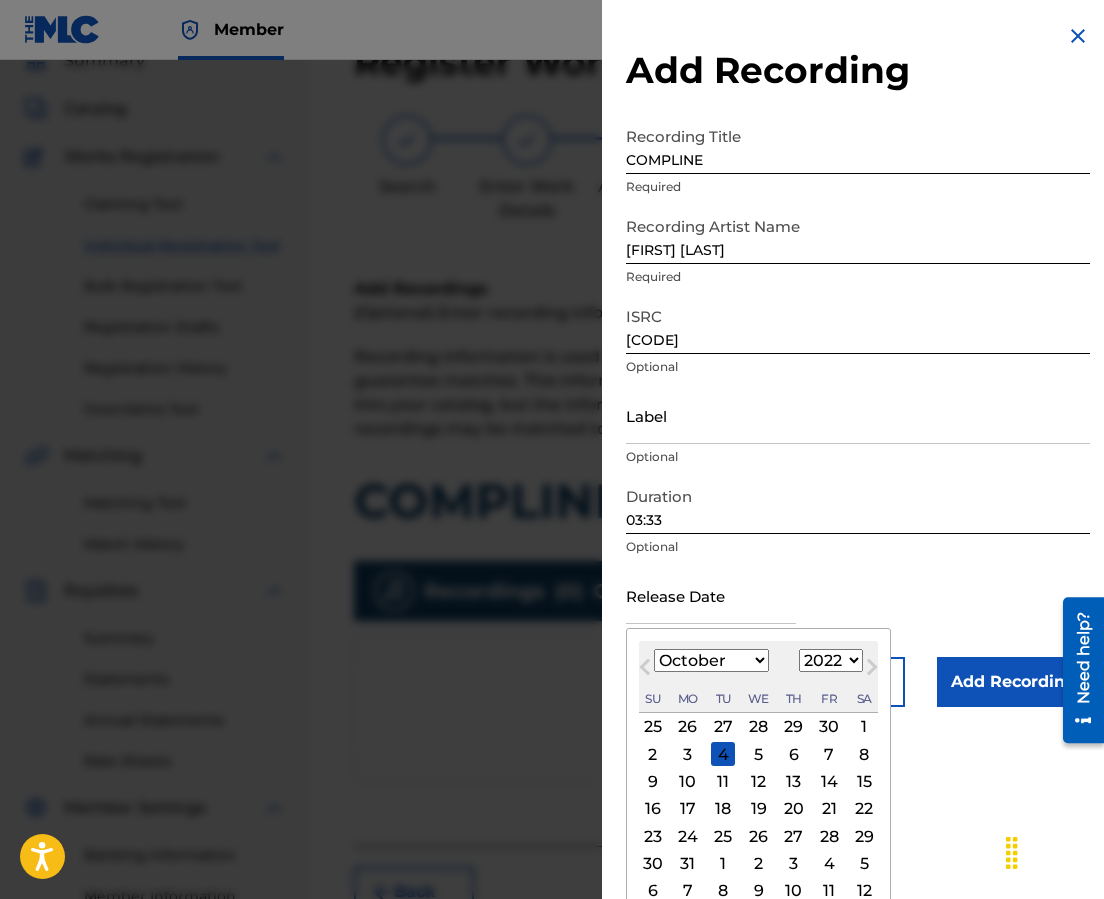 click on "January February March April May June July August September October November December" at bounding box center [711, 660] 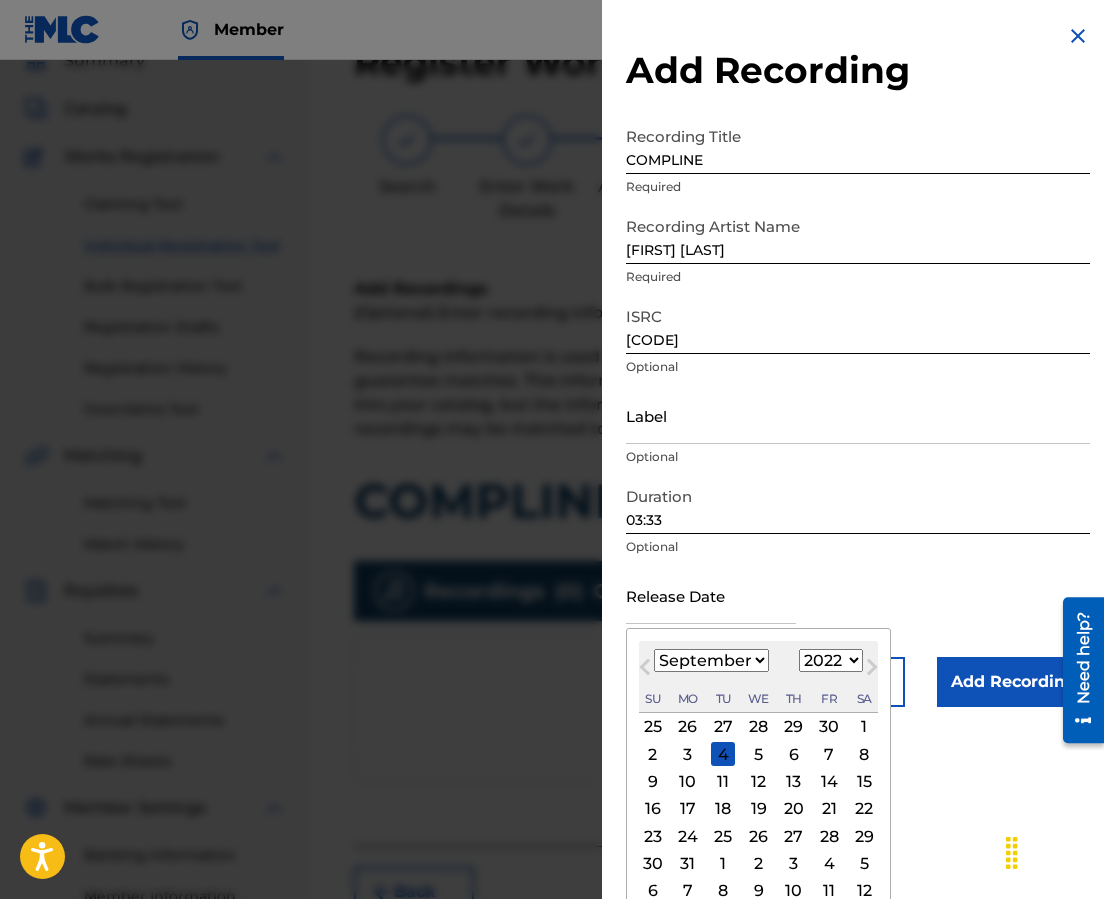 click on "January February March April May June July August September October November December" at bounding box center (711, 660) 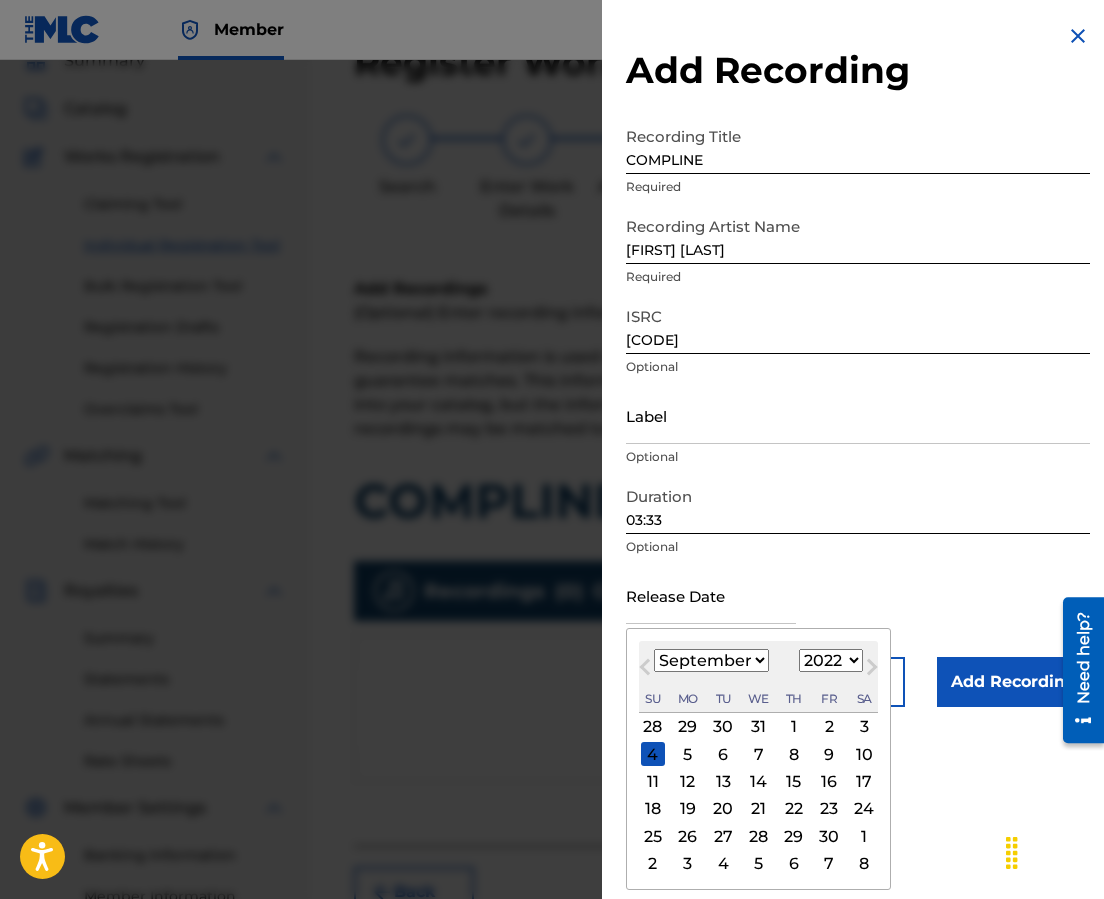 click on "9" at bounding box center [829, 754] 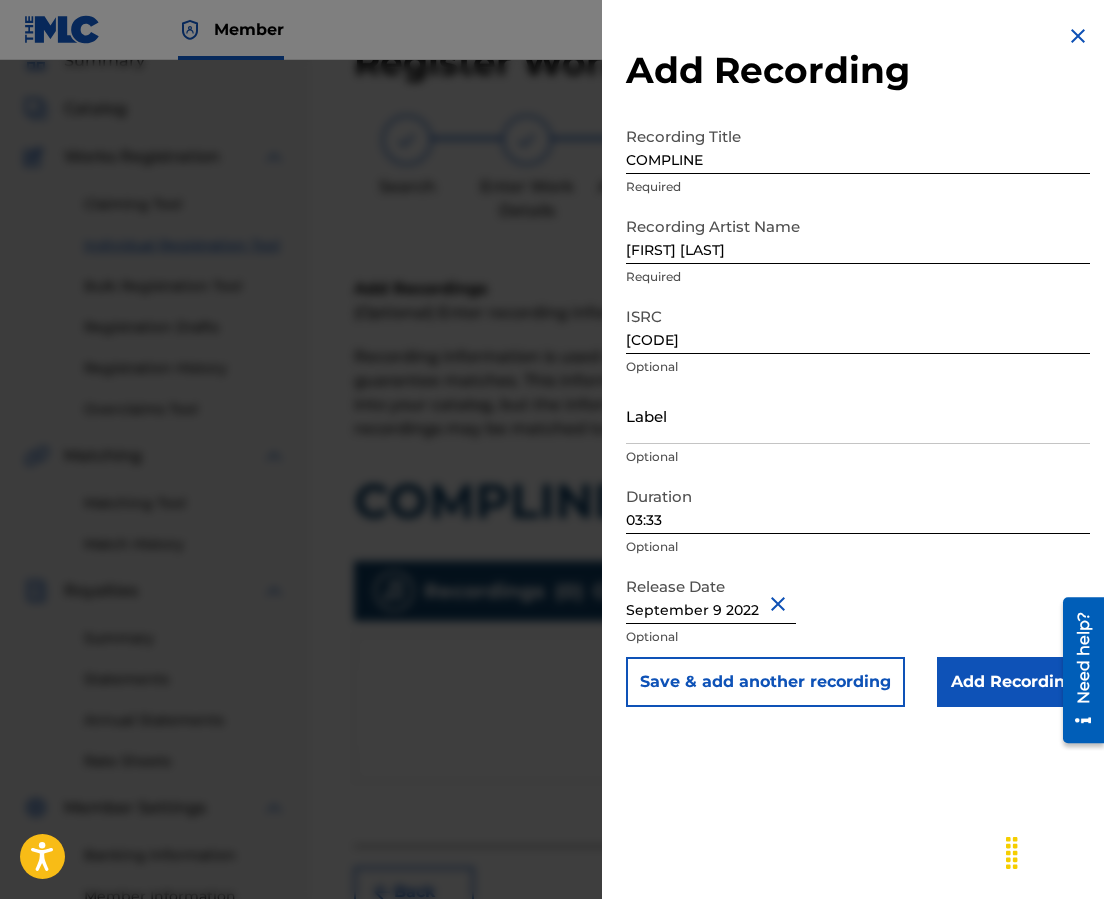 click on "Add Recording" at bounding box center [1013, 682] 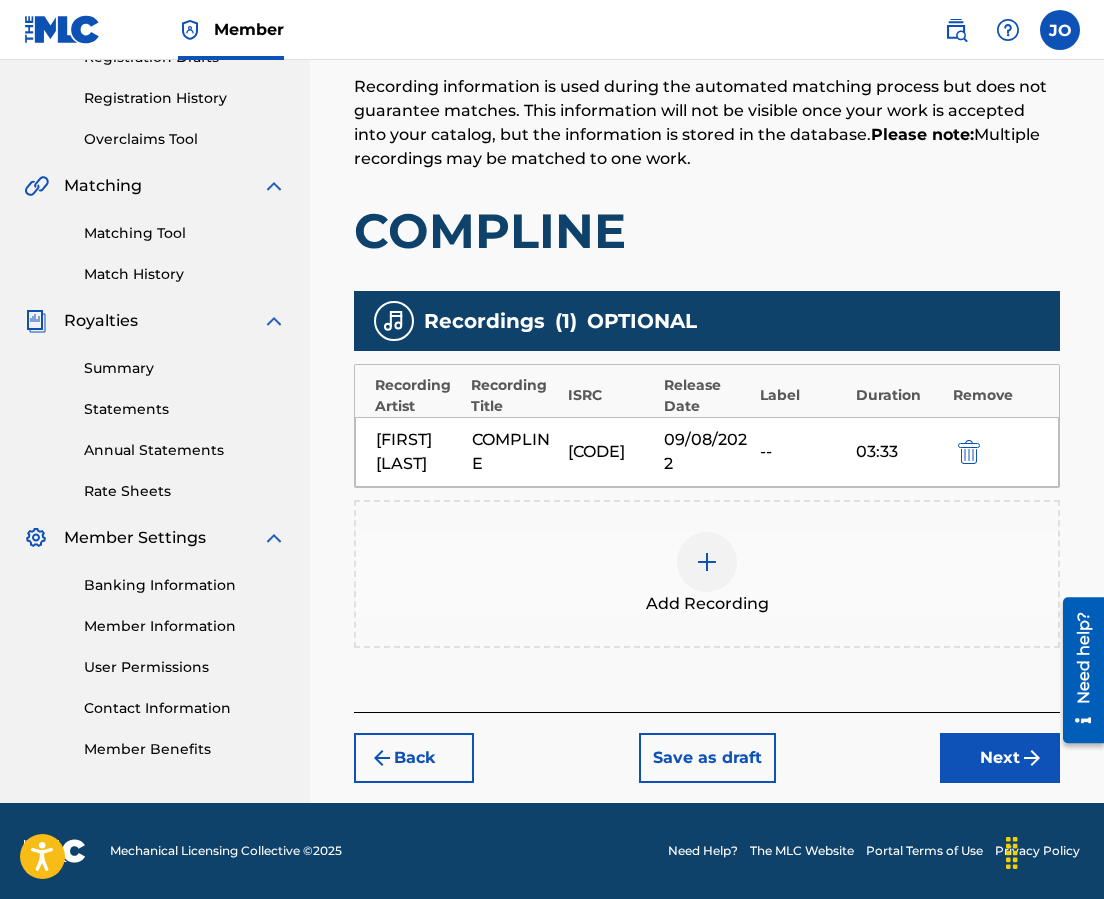 click on "Next" at bounding box center [1000, 758] 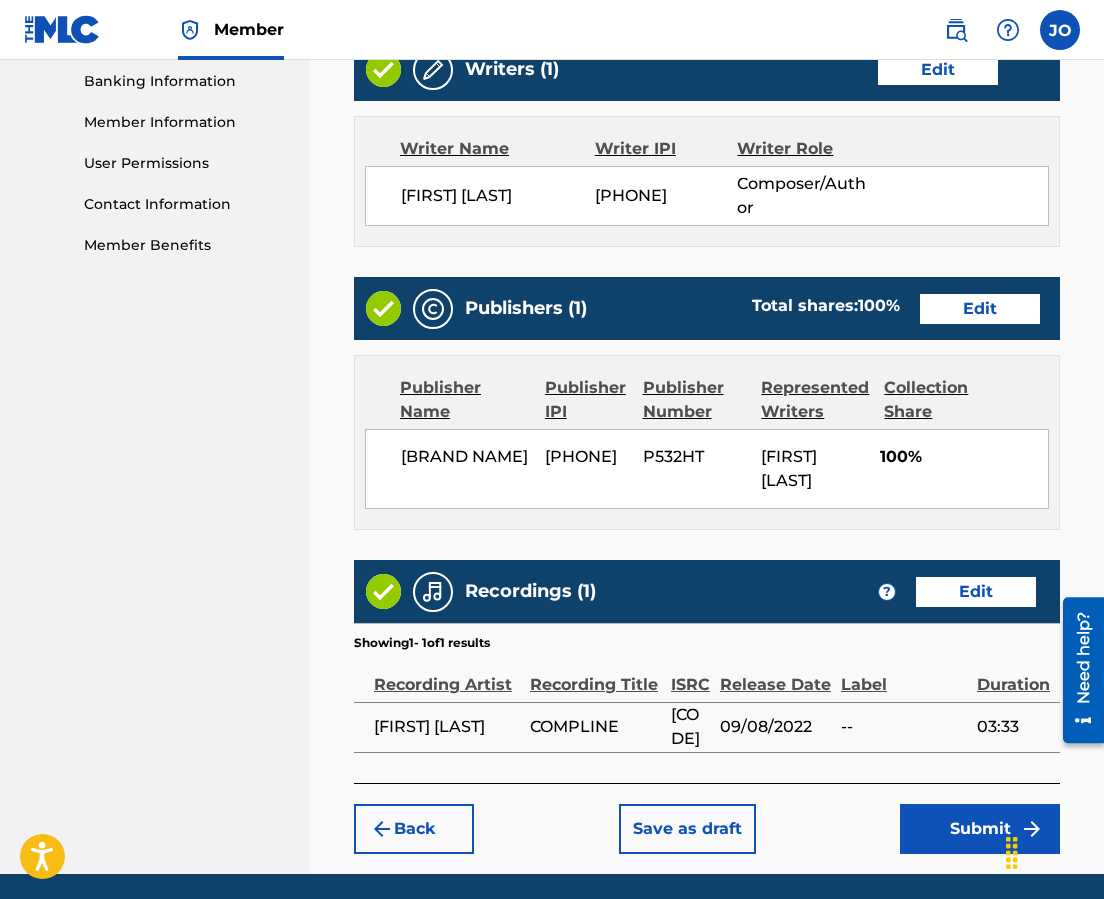 scroll, scrollTop: 1006, scrollLeft: 0, axis: vertical 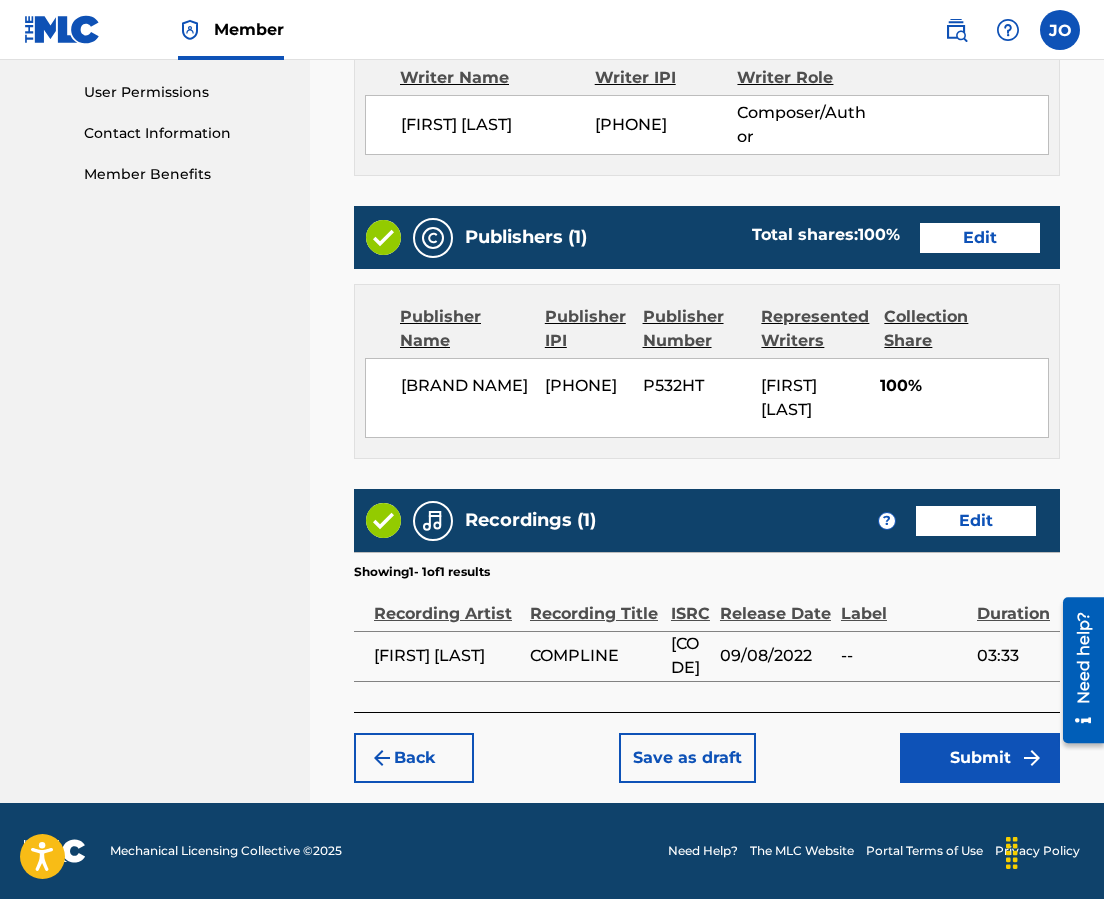 click on "Submit" at bounding box center (980, 758) 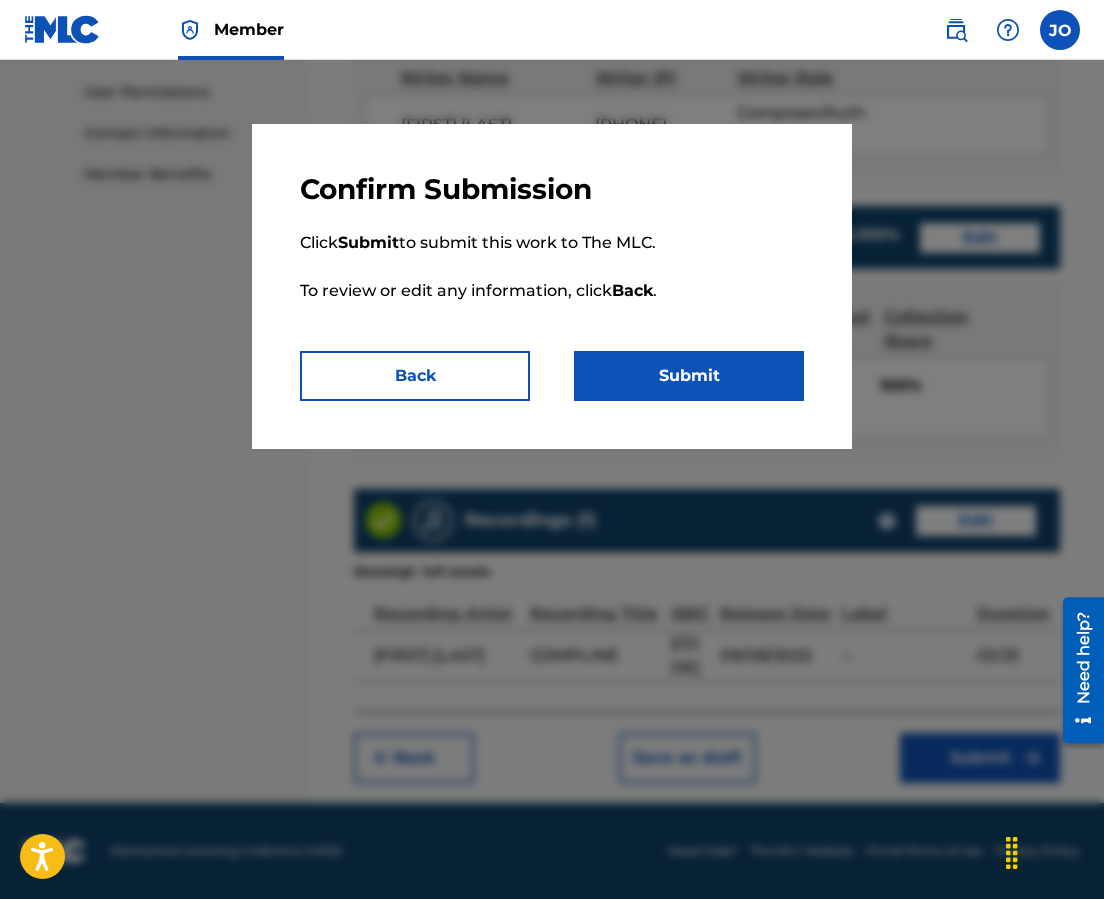 click on "Submit" at bounding box center [689, 376] 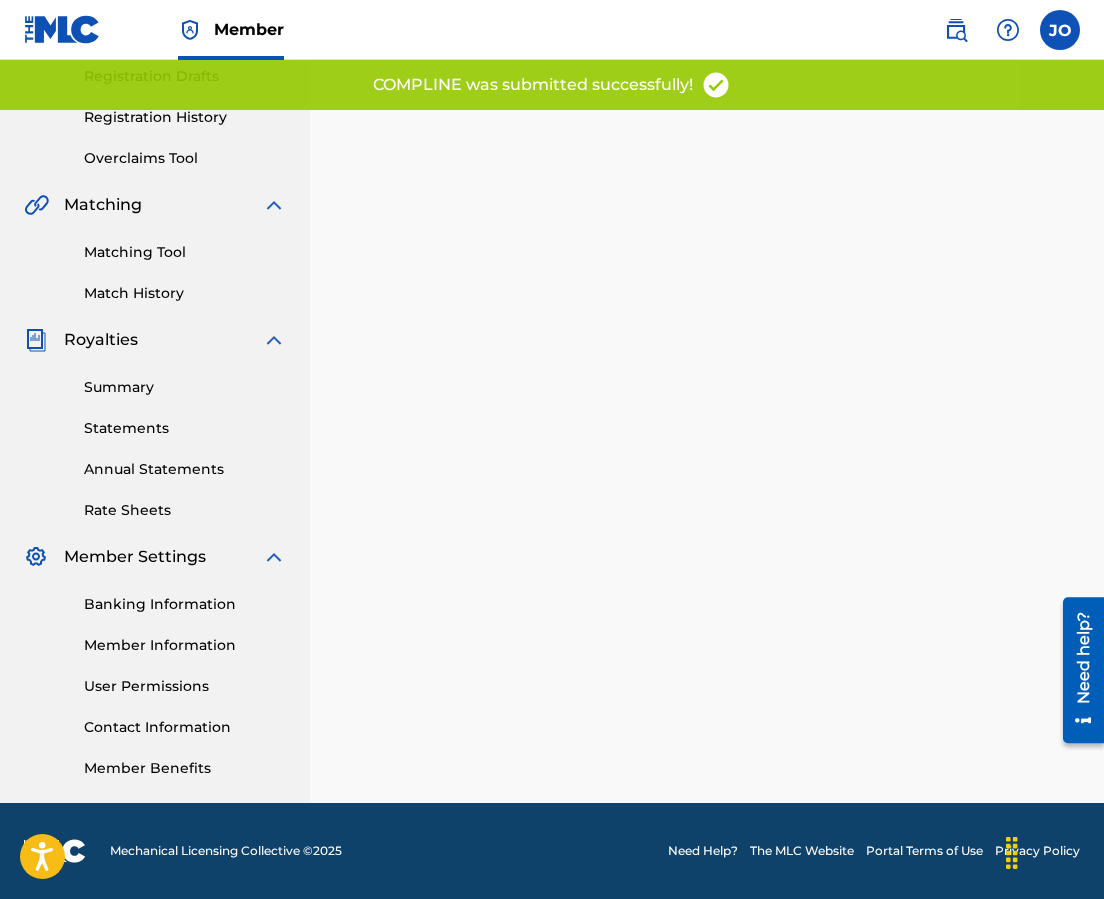 scroll, scrollTop: 0, scrollLeft: 0, axis: both 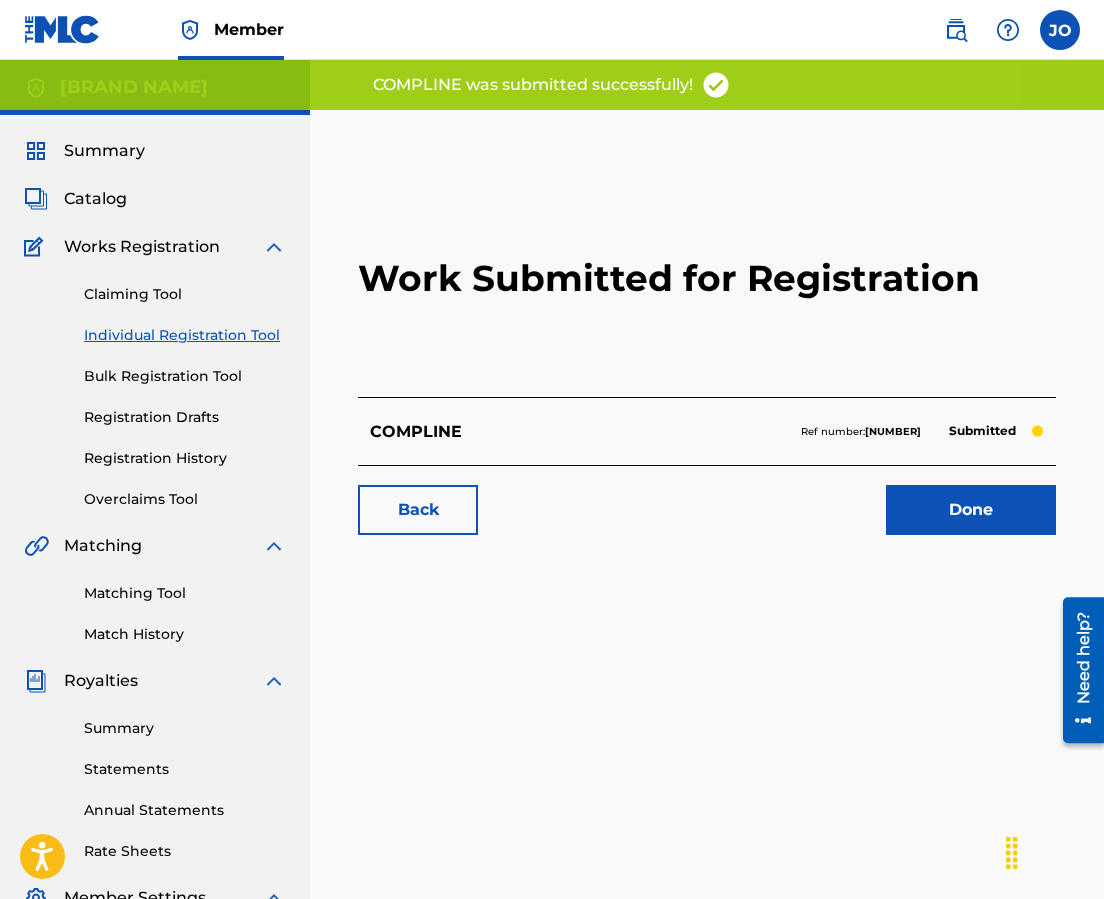 click on "Done" at bounding box center (971, 510) 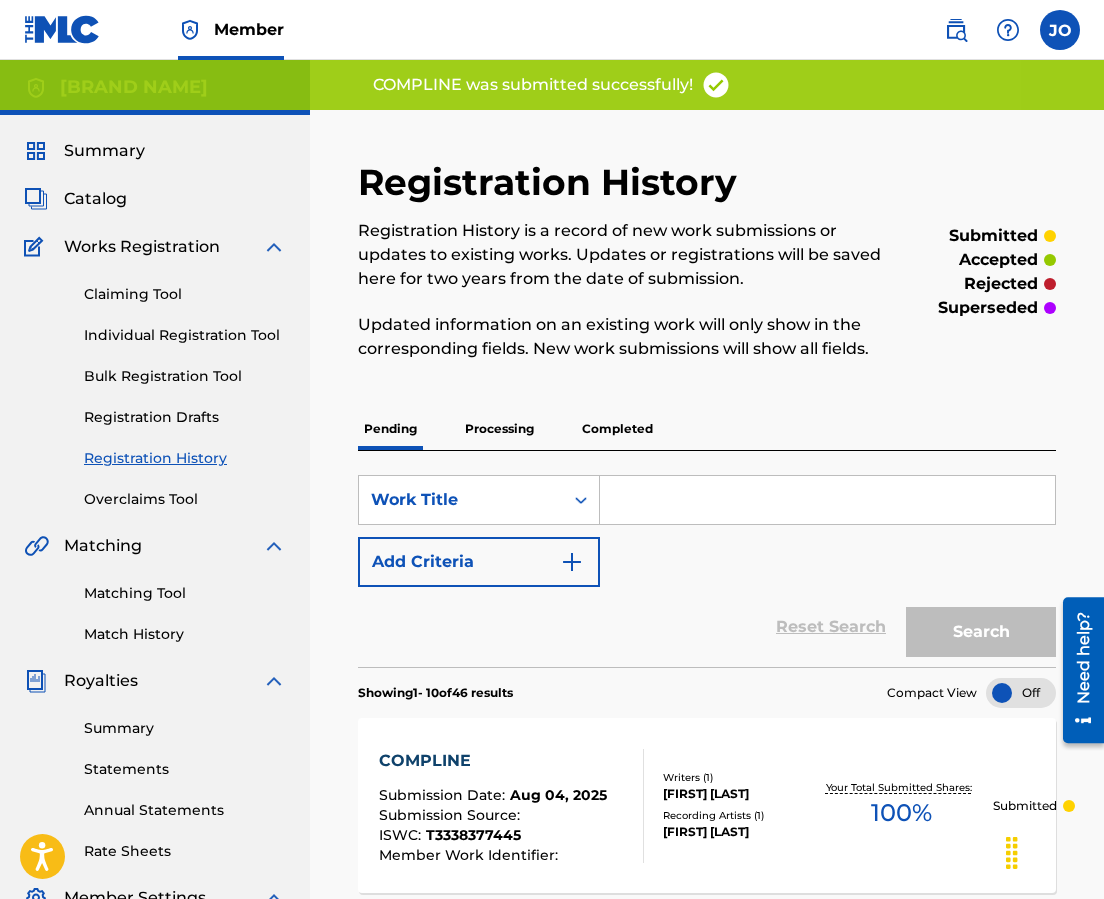 click on "Individual Registration Tool" at bounding box center [185, 335] 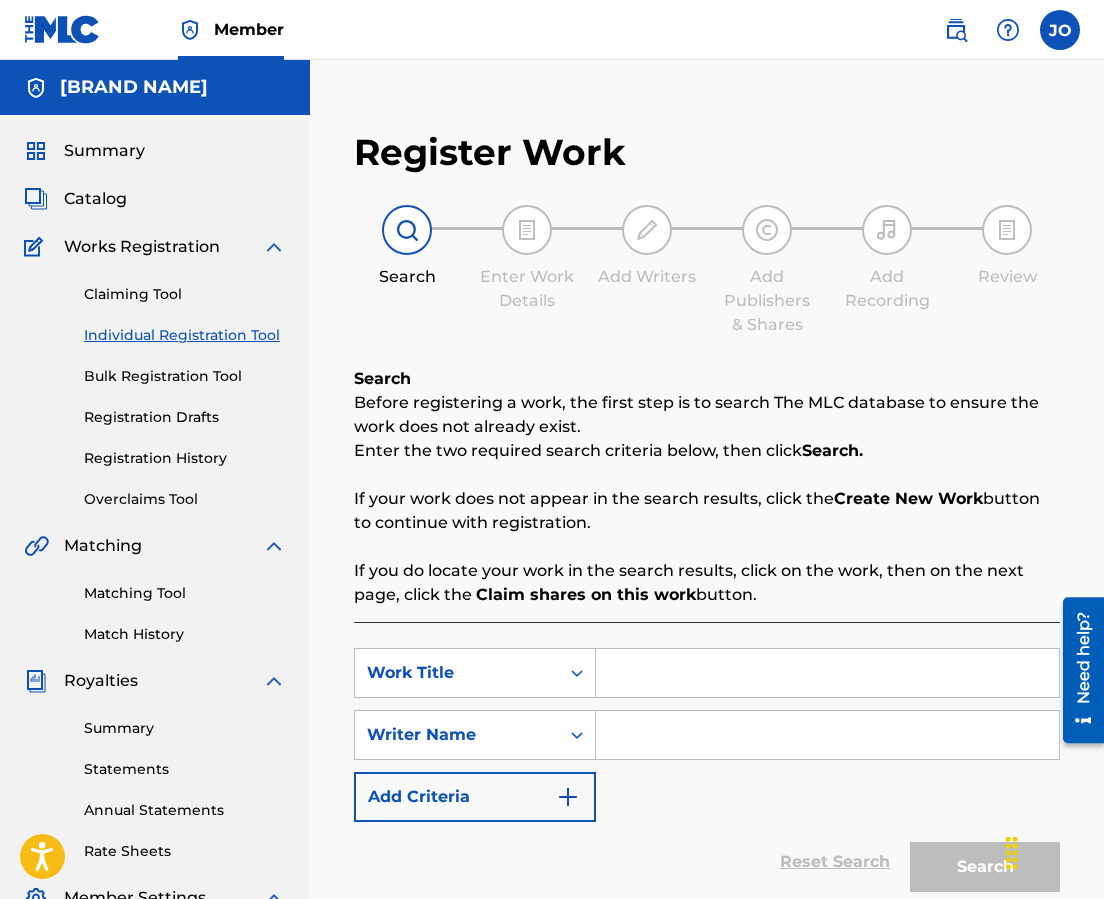 click at bounding box center [827, 673] 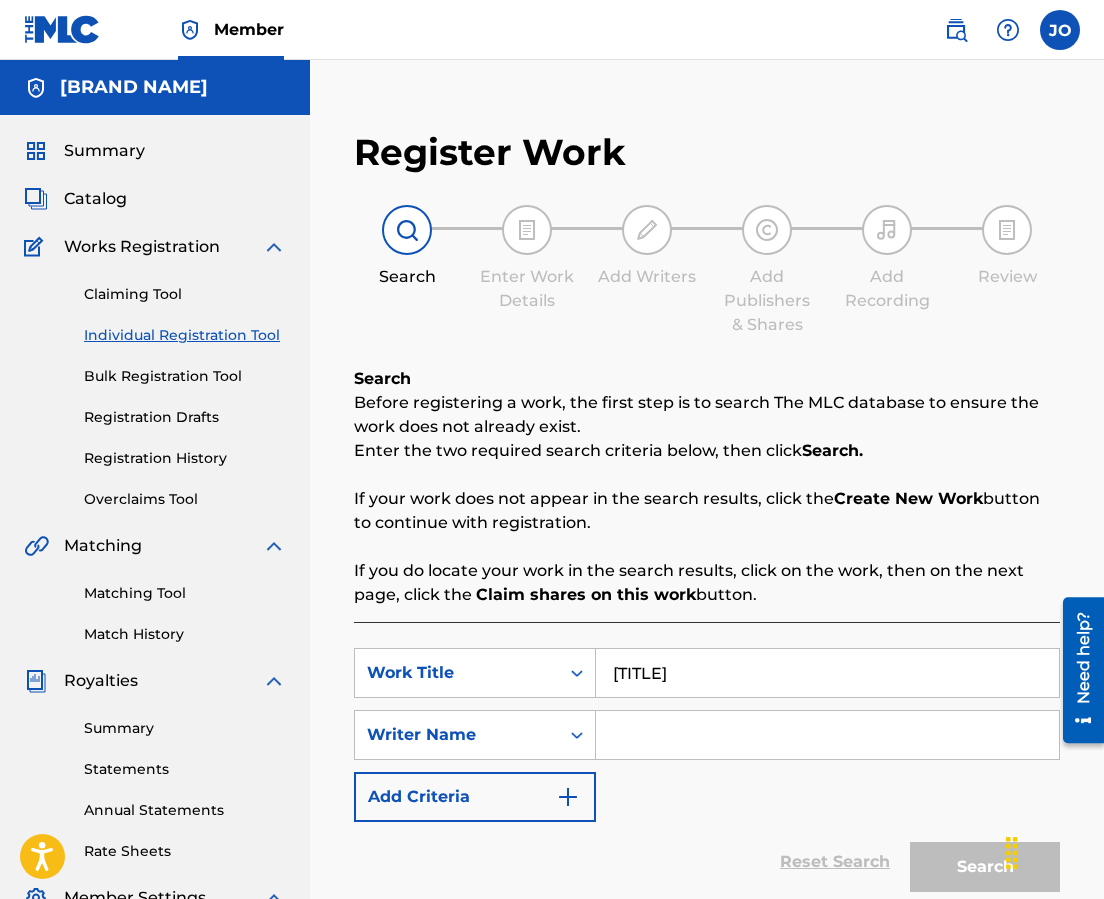click at bounding box center [827, 735] 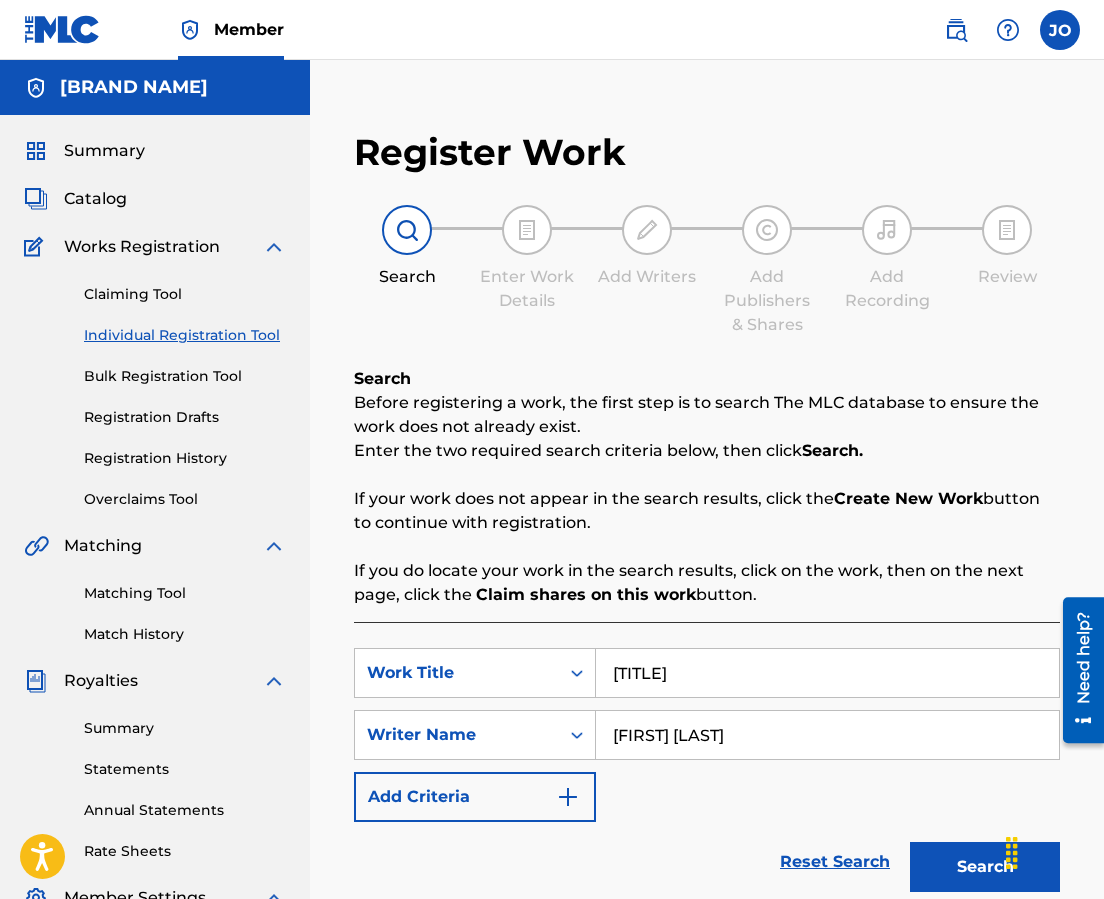 drag, startPoint x: 950, startPoint y: 858, endPoint x: 837, endPoint y: 806, distance: 124.39051 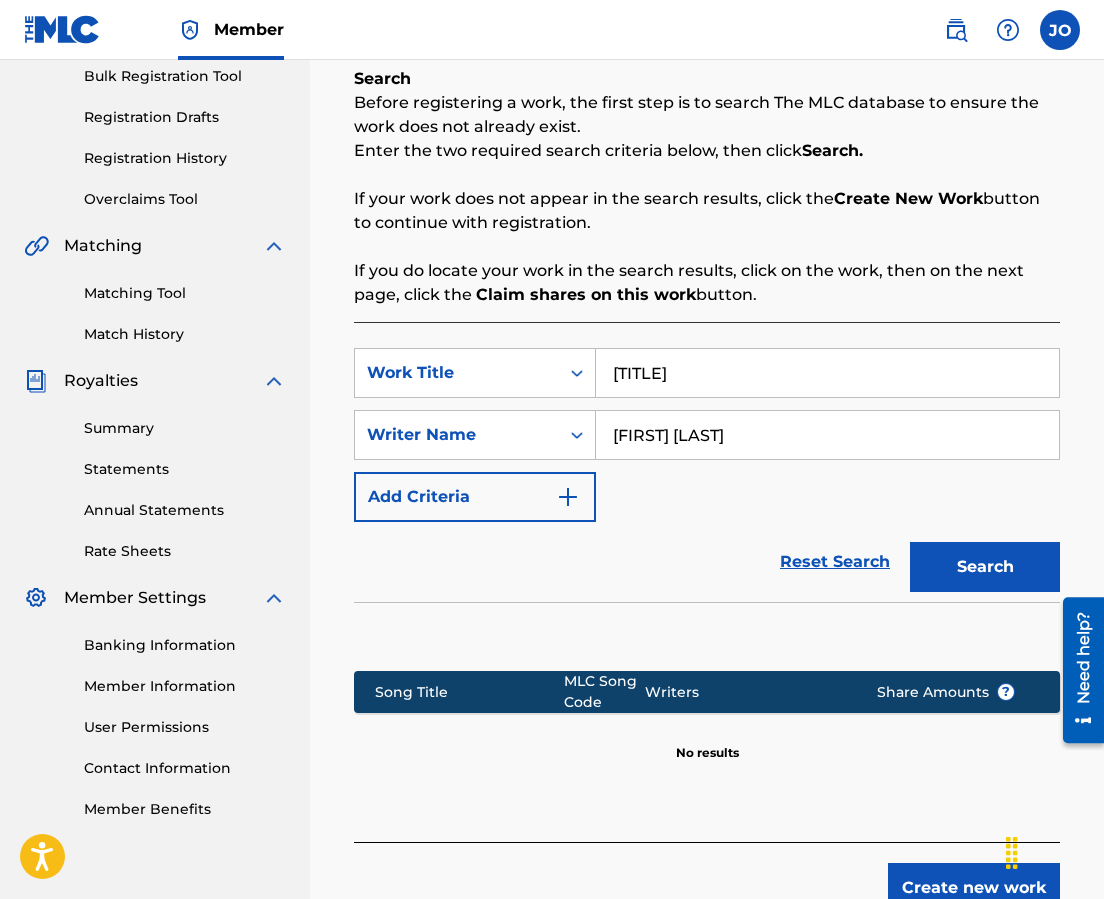 scroll, scrollTop: 430, scrollLeft: 0, axis: vertical 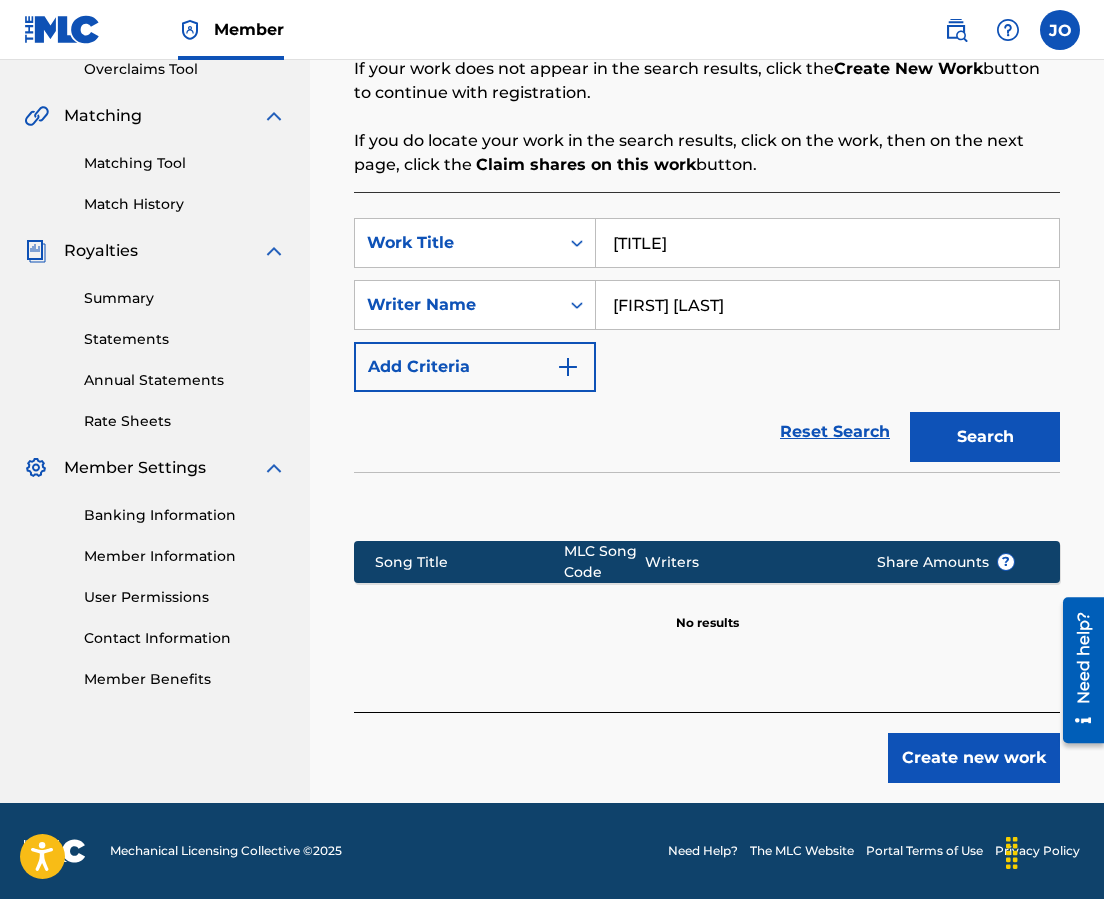 click on "Create new work" at bounding box center (974, 758) 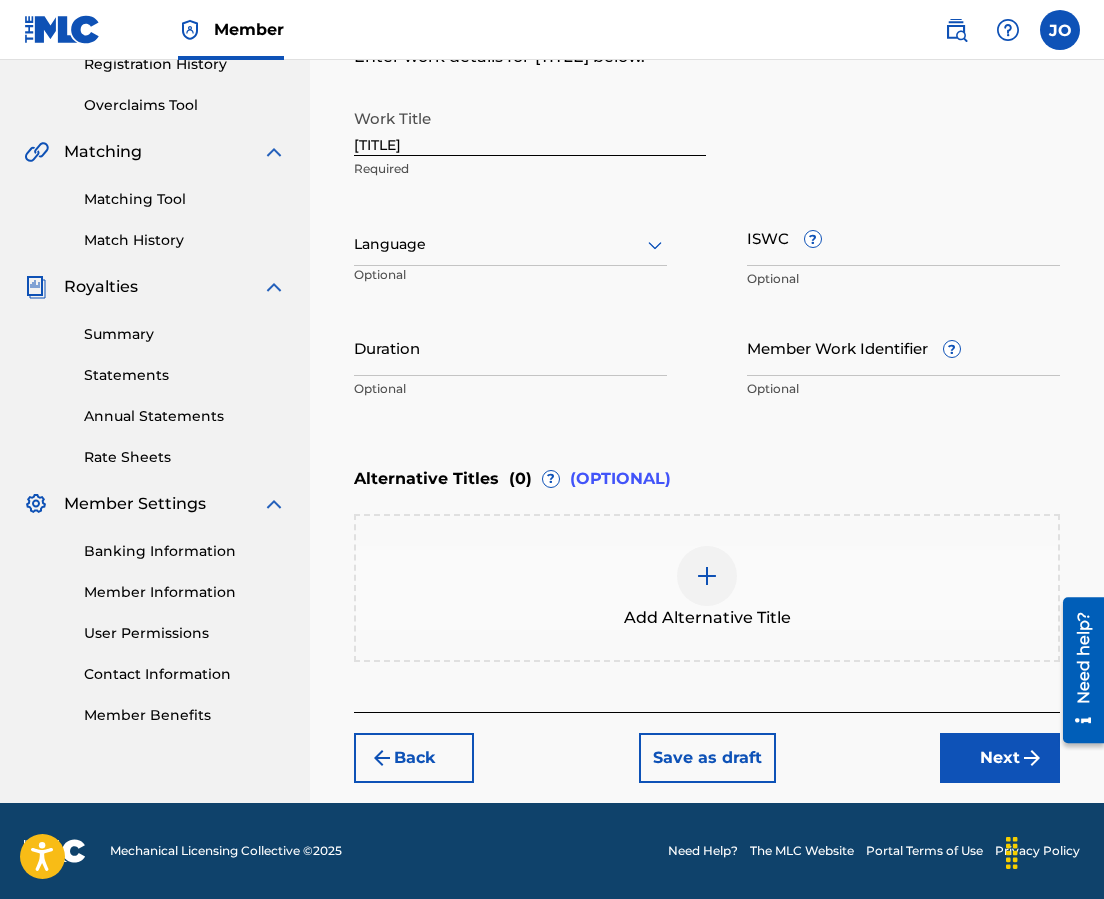 scroll, scrollTop: 394, scrollLeft: 0, axis: vertical 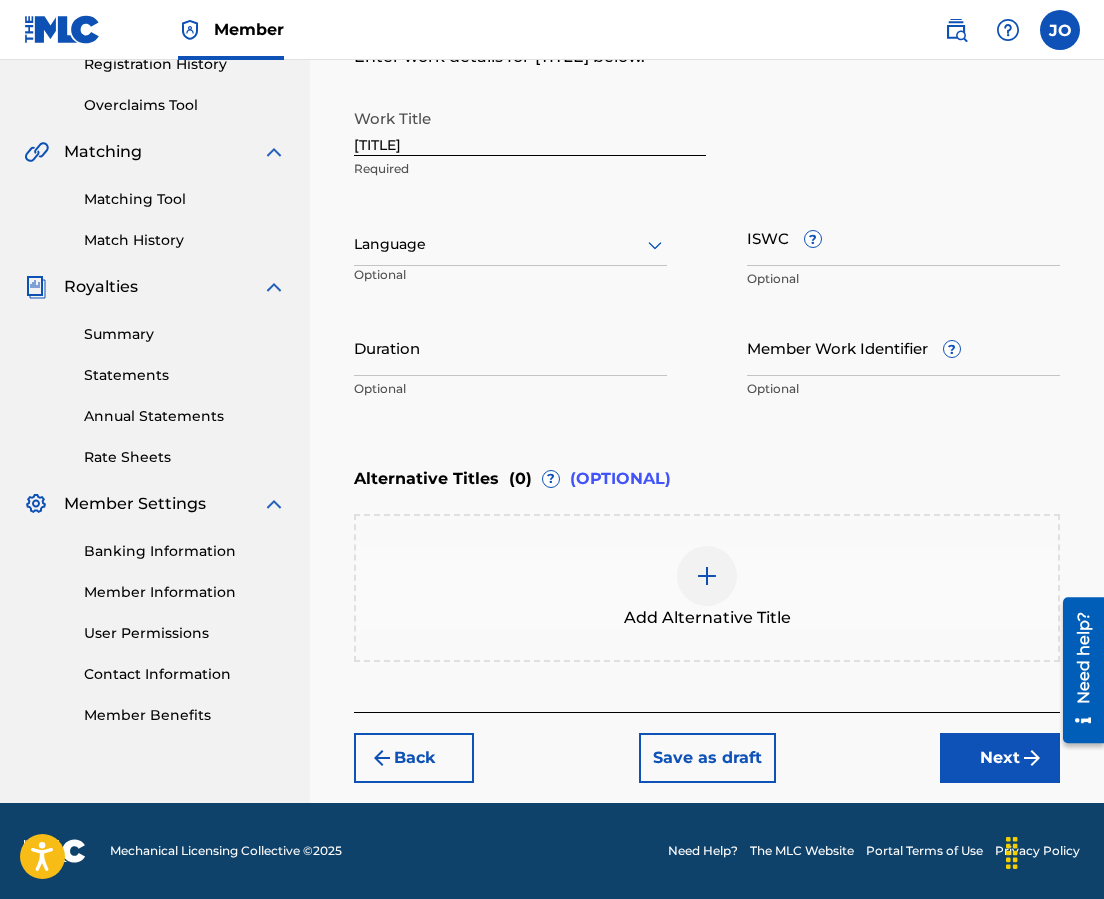 click on "[TITLE]" at bounding box center [530, 127] 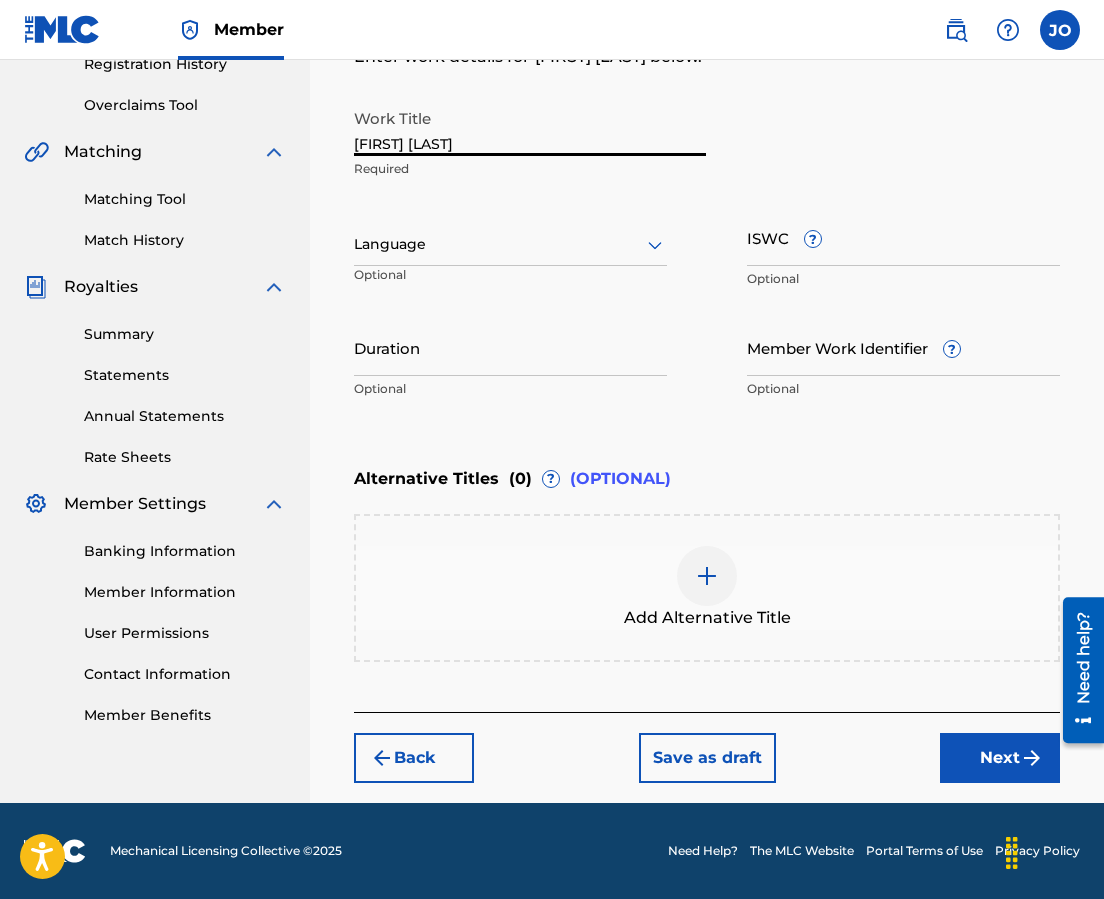 click on "[FIRST] [LAST]" at bounding box center (530, 127) 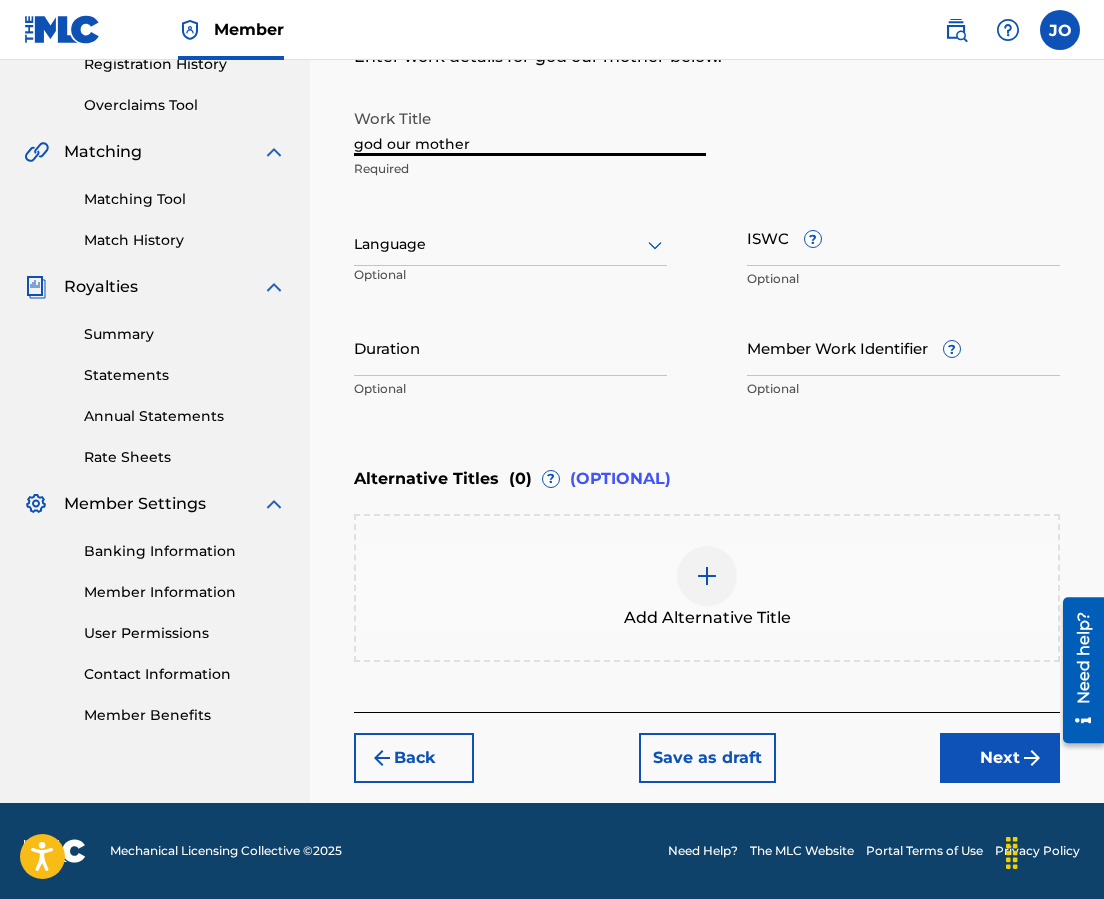 click on "Work Title   [WORK_TITLE] Required Language Optional ISWC   ? Optional Duration   Optional Member Work Identifier   ? Optional Alternative Titles ( 0 ) ? (OPTIONAL) Add Alternative Title Back Save as draft Next" at bounding box center (707, 259) 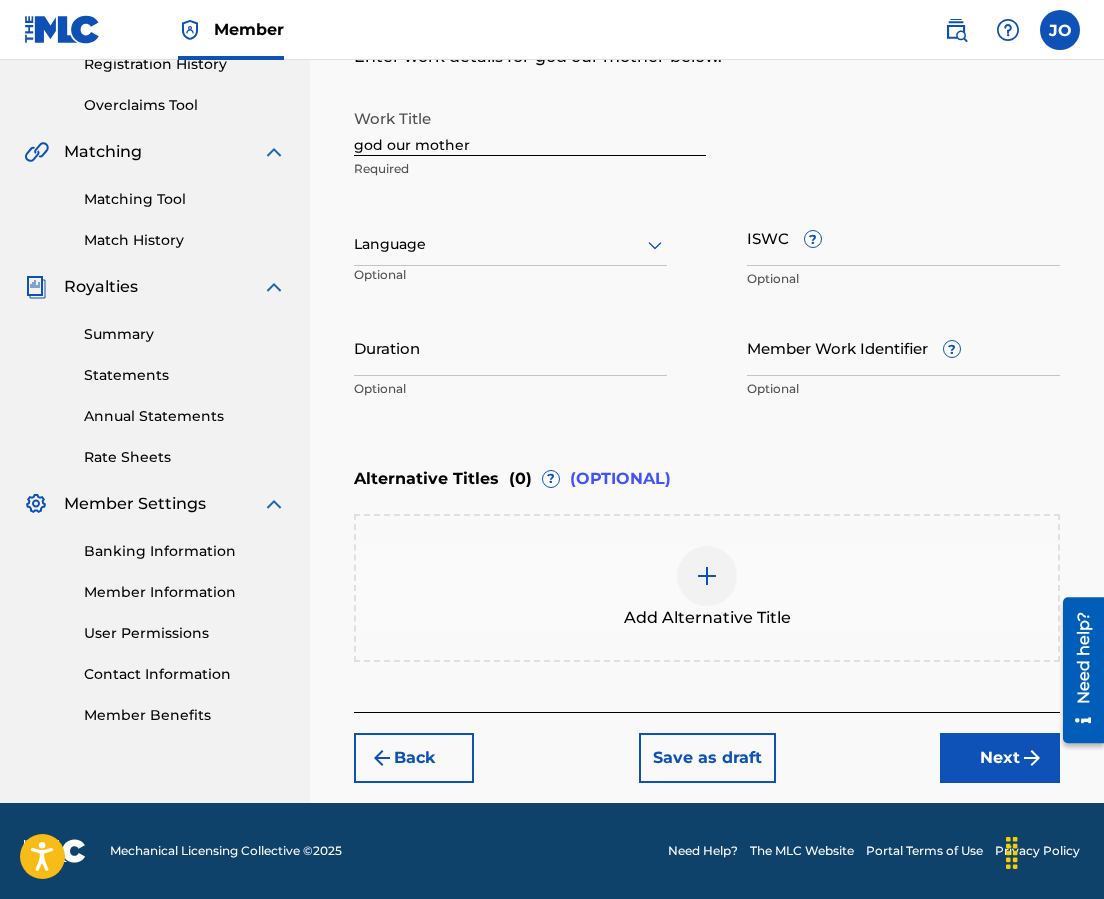 click on "god our mother" at bounding box center (530, 127) 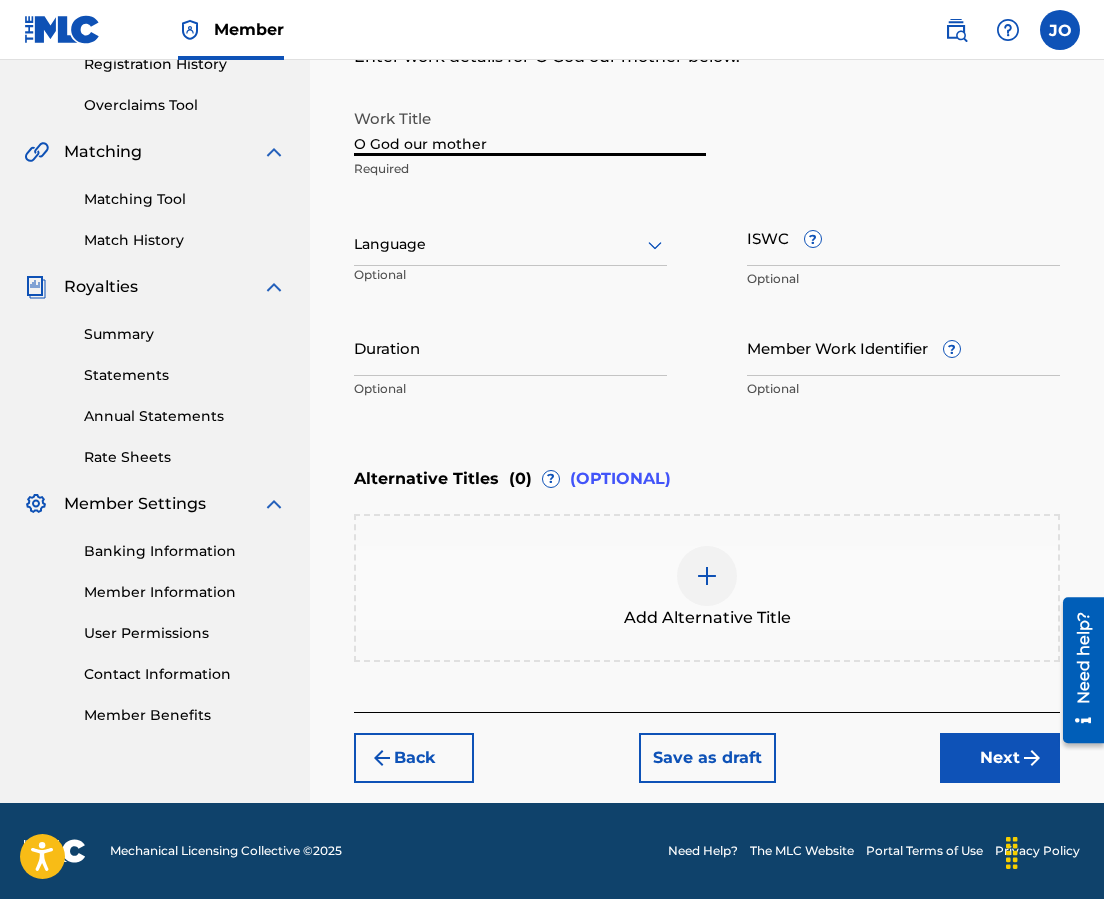 click on "O God our mother" at bounding box center [530, 127] 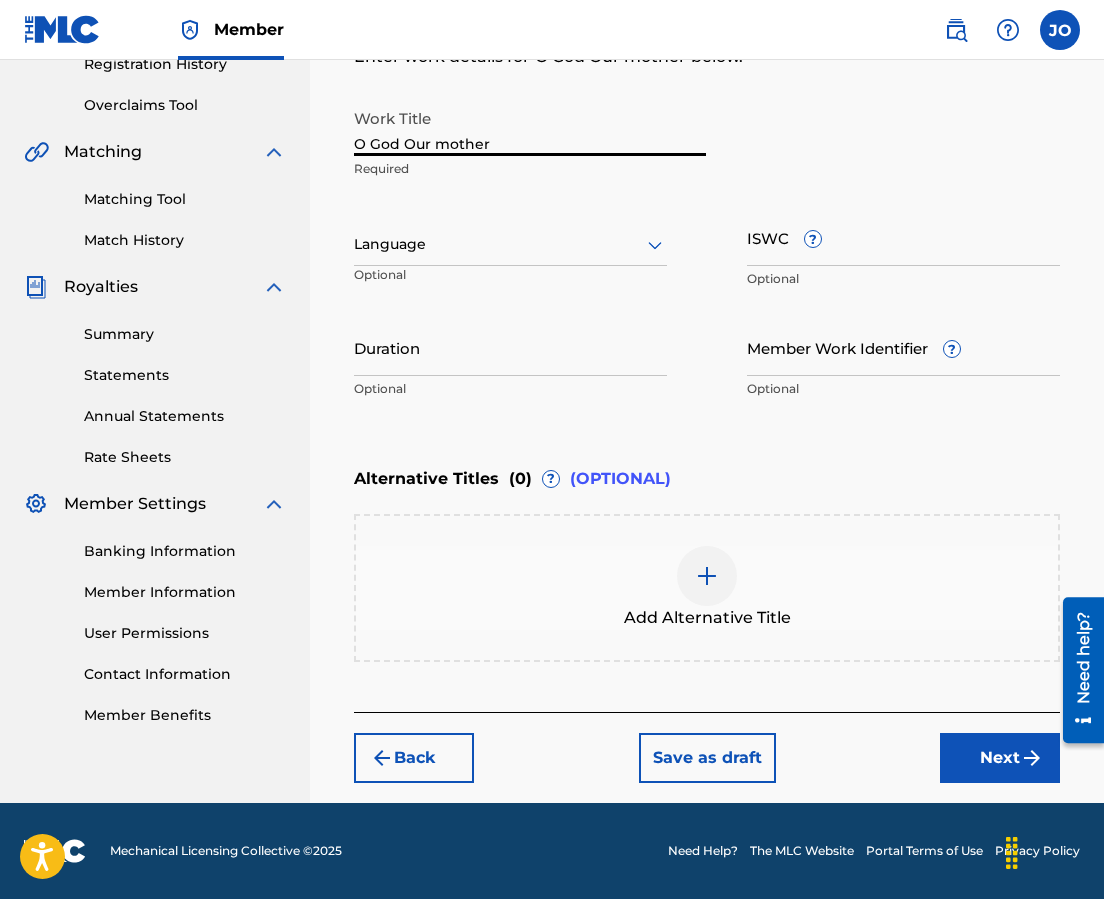 click on "O God Our mother" at bounding box center [530, 127] 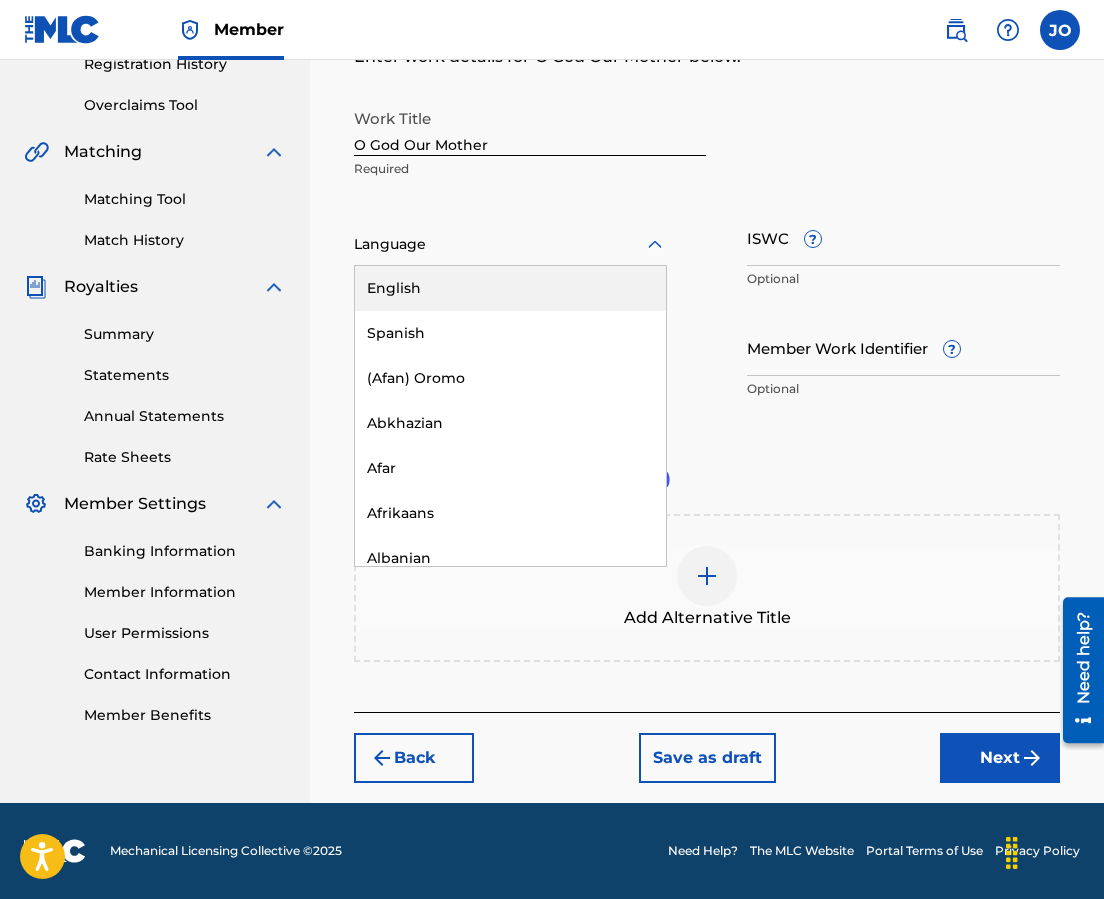 click at bounding box center [510, 244] 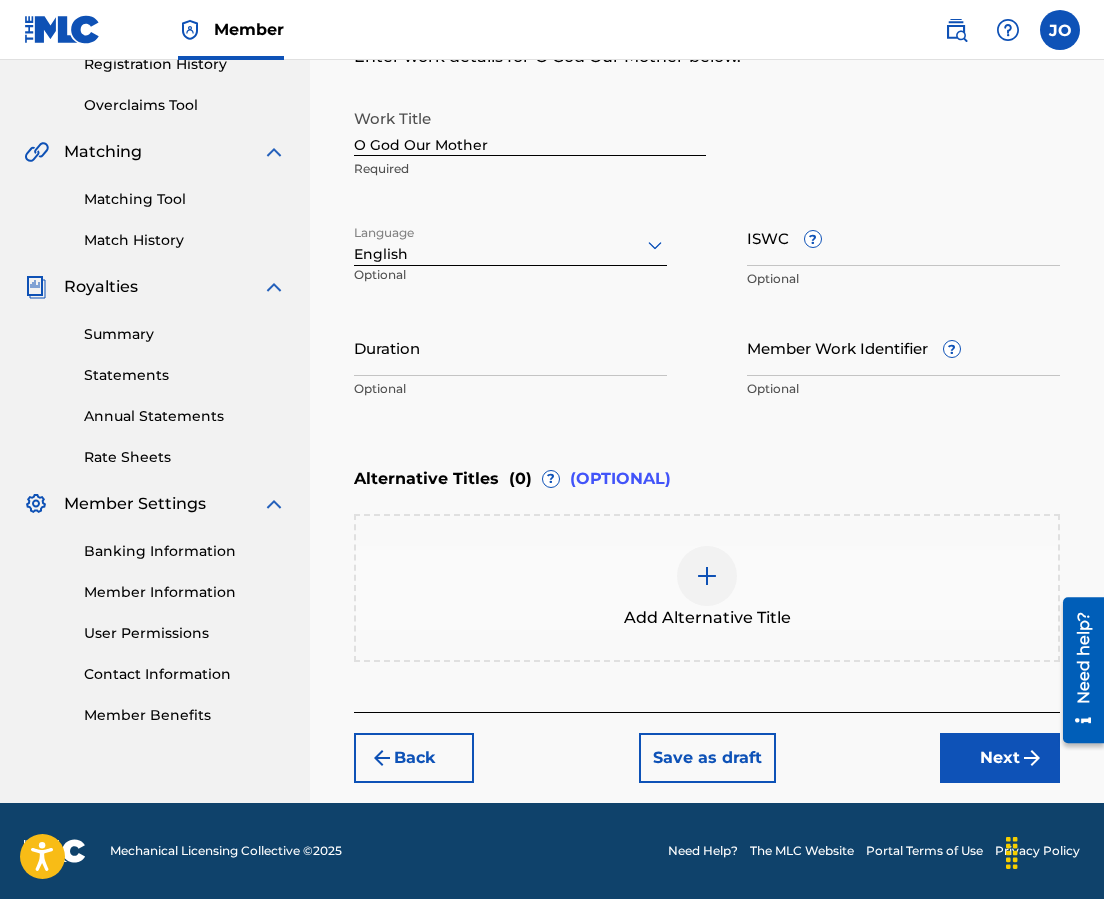 click on "ISWC   ?" at bounding box center (903, 237) 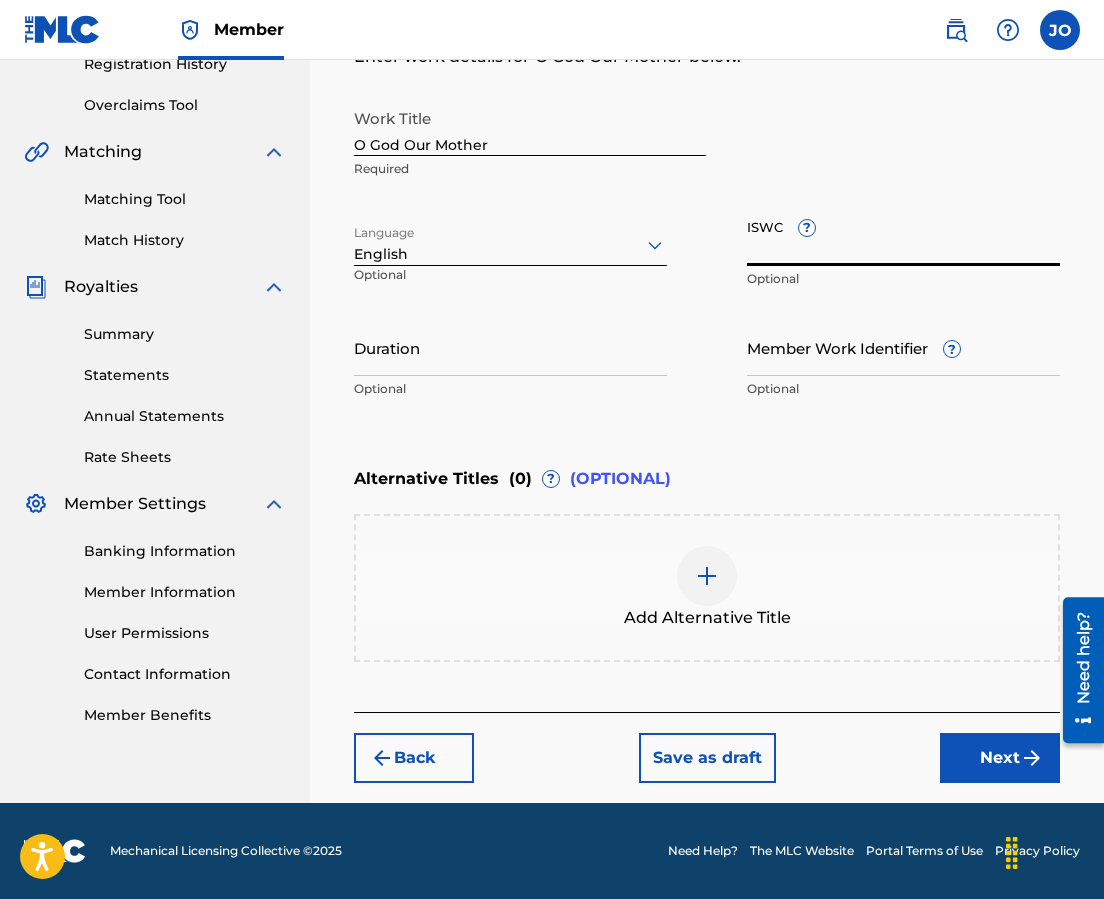 paste on "T-333.838.013-1" 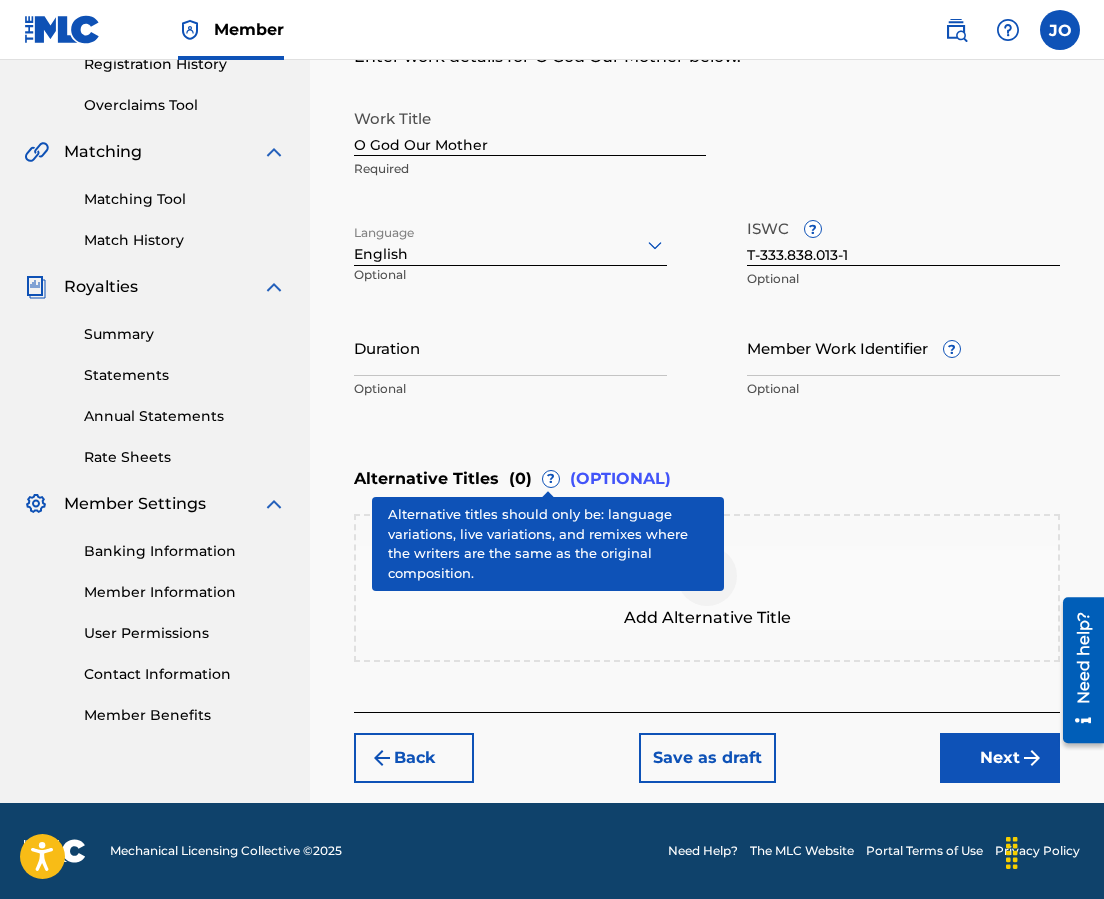 click on "Enter Work Details Enter work details for  ‘ O God Our Mother ’  below. Work Title   O God Our Mother Required Language English Optional ISWC   ? [ID] Optional Duration   Optional Member Work Identifier   ? Optional" at bounding box center (707, 215) 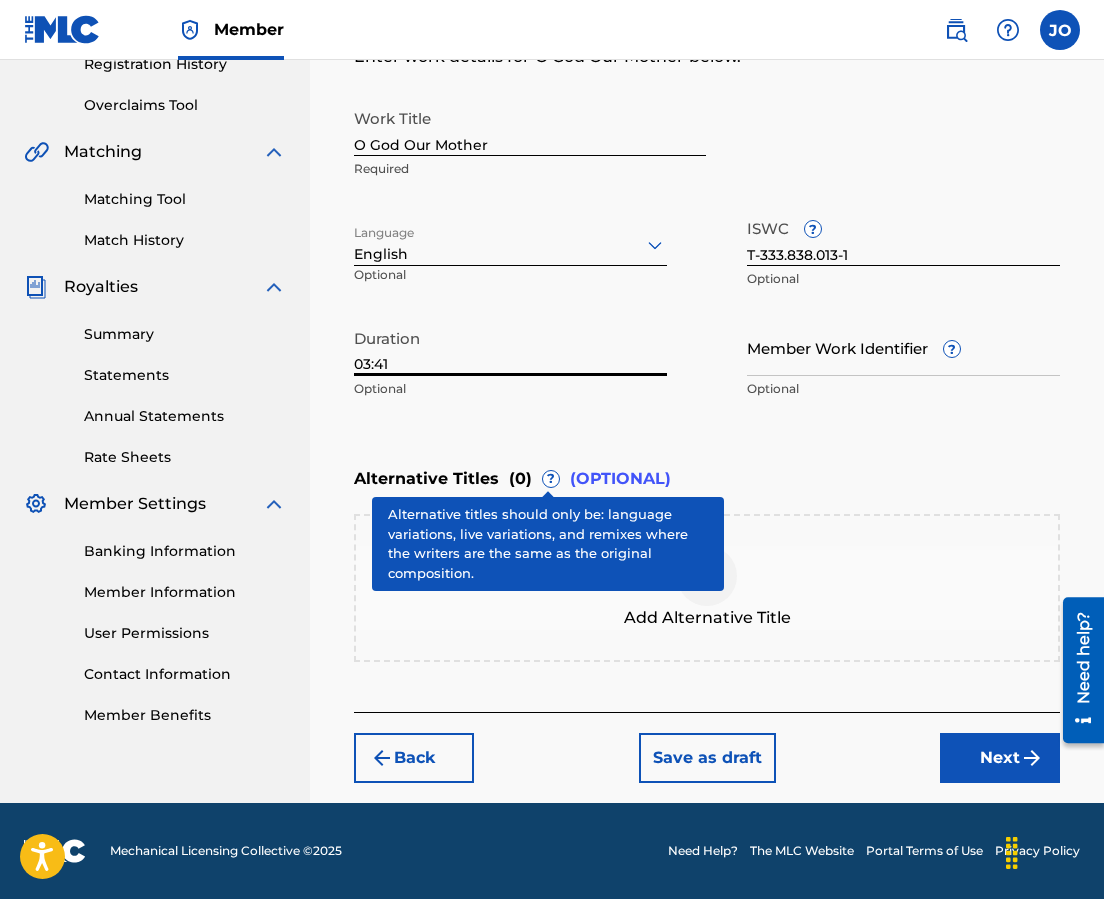click on "Next" at bounding box center (1000, 758) 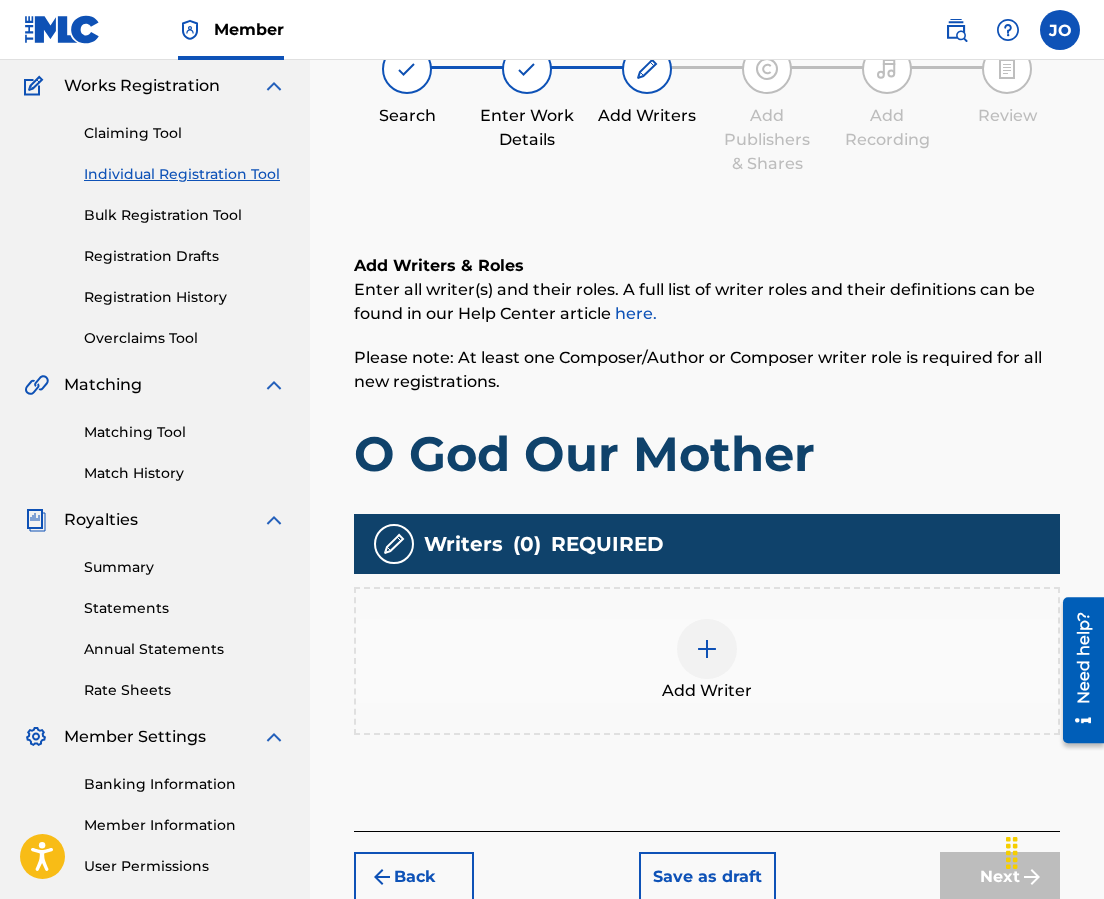 scroll, scrollTop: 90, scrollLeft: 0, axis: vertical 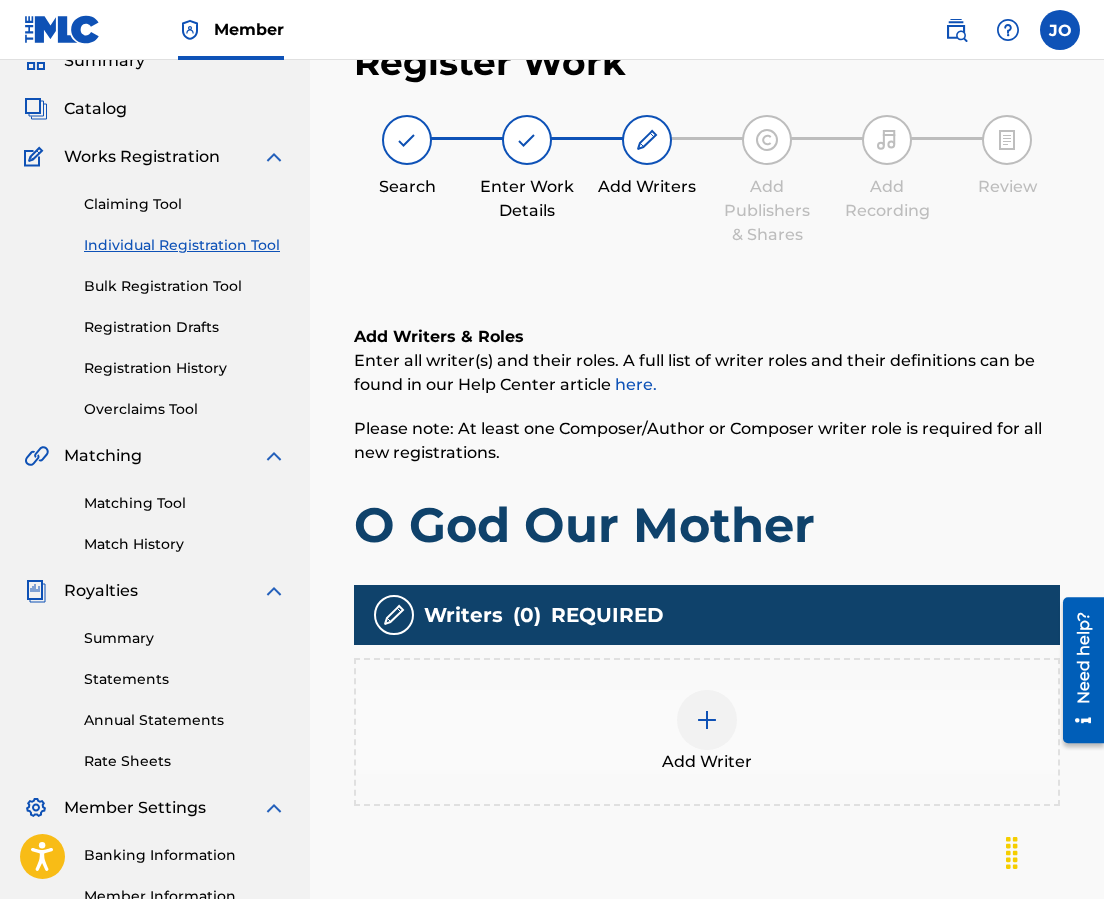 click at bounding box center [707, 720] 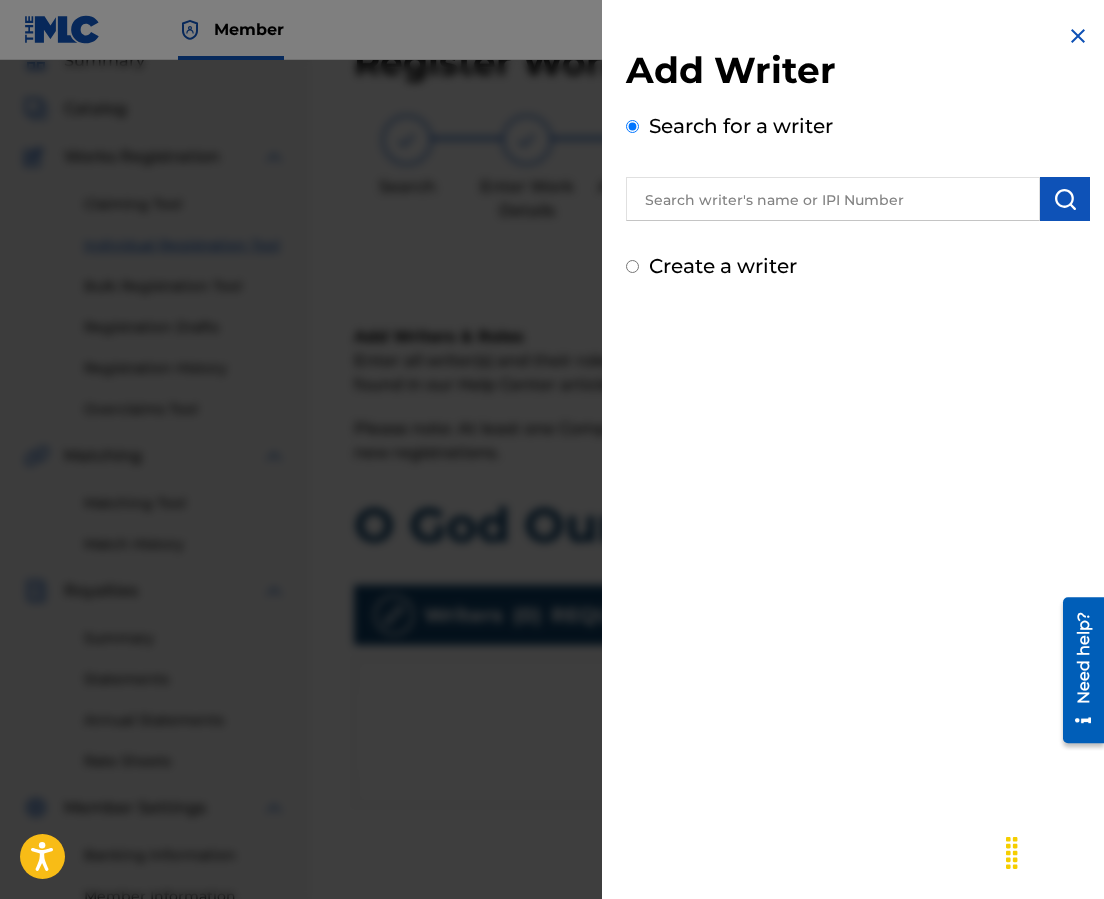 click at bounding box center (833, 199) 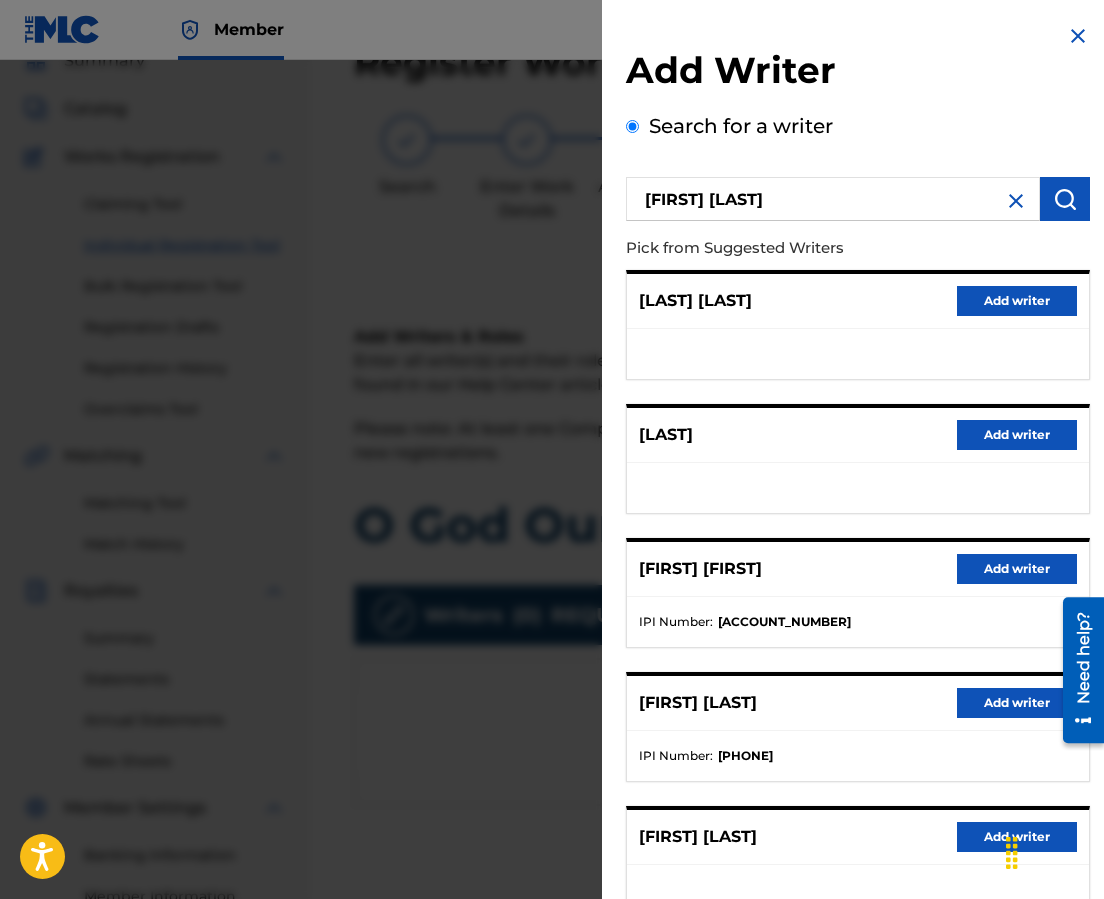 click on "Add writer" at bounding box center (1017, 703) 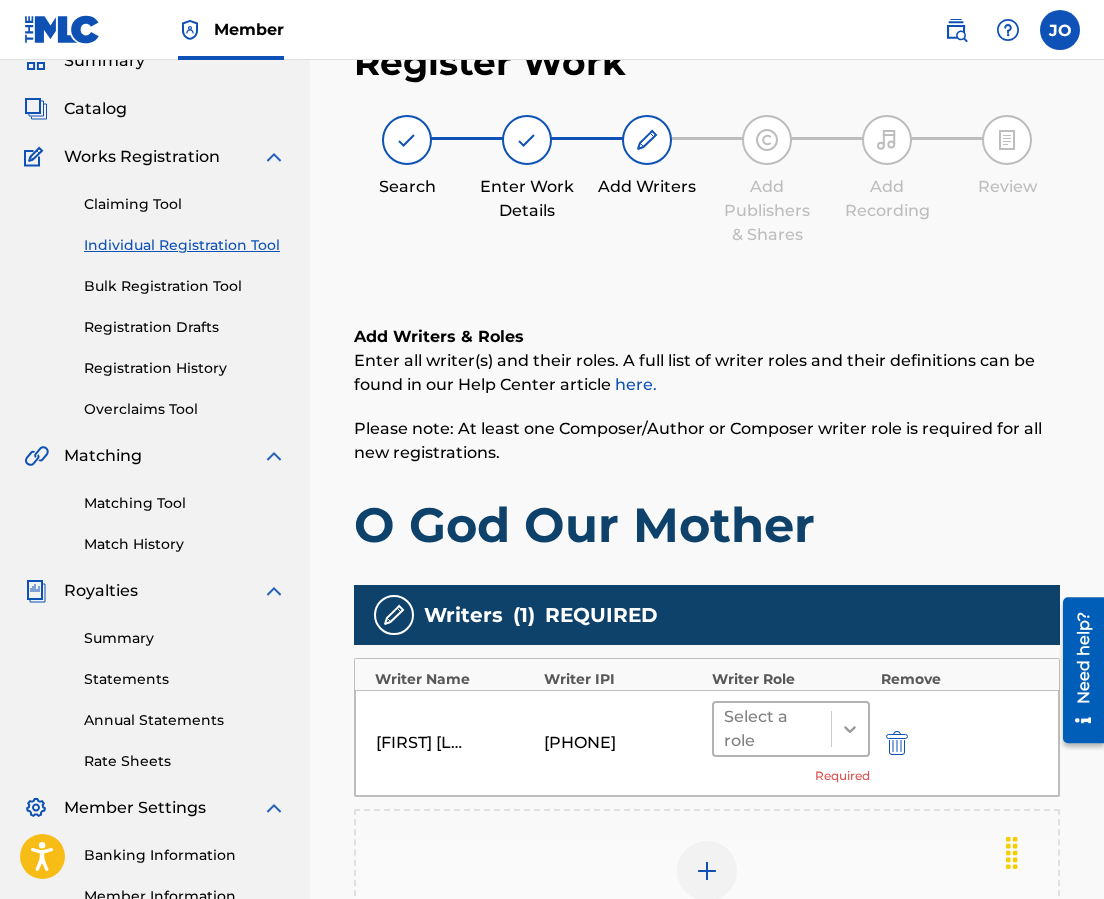 click 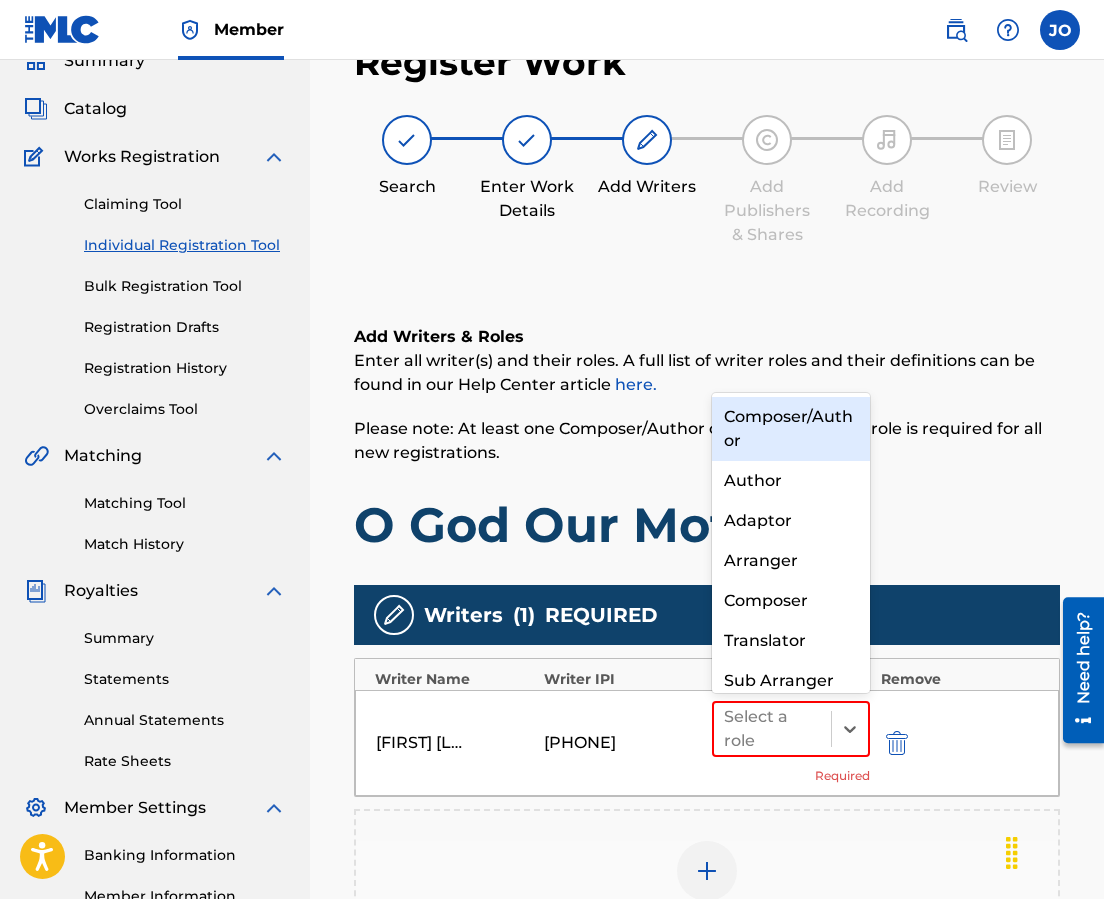scroll, scrollTop: 21, scrollLeft: 0, axis: vertical 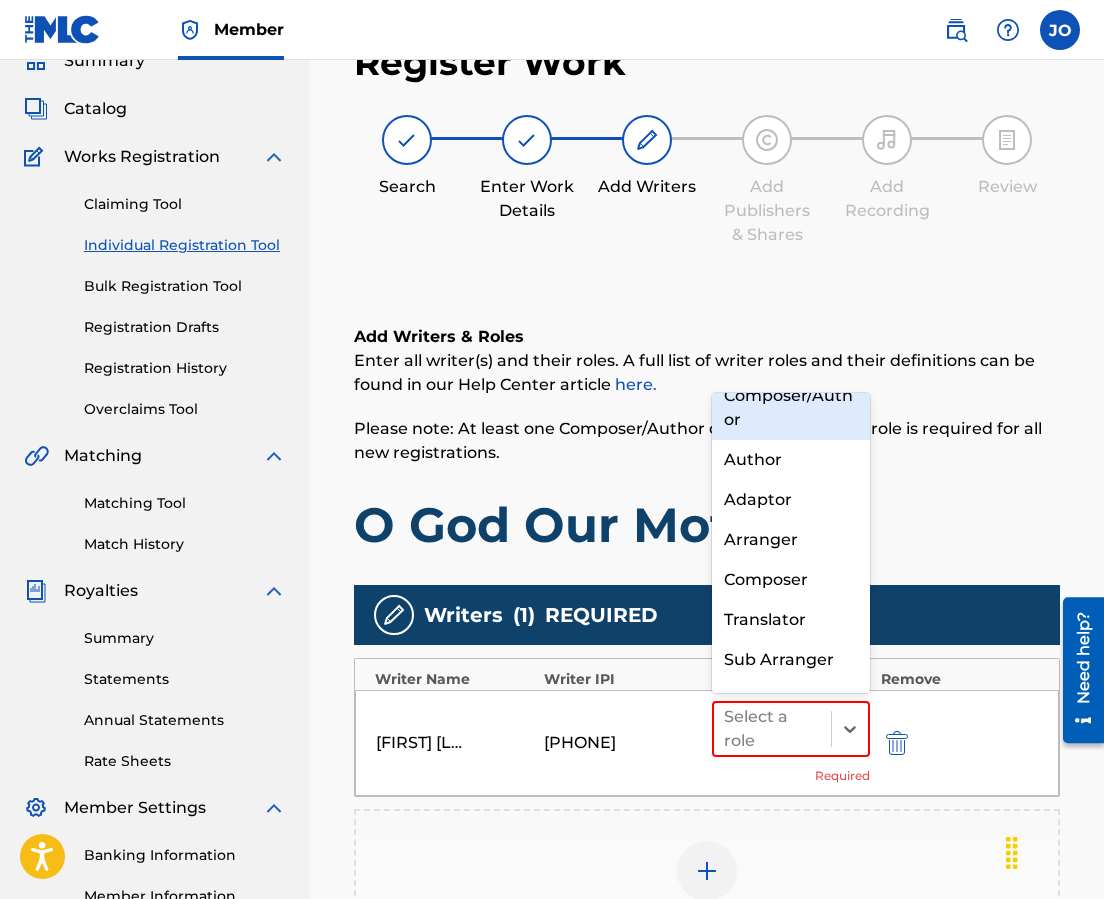 click on "Composer/Author" at bounding box center [791, 408] 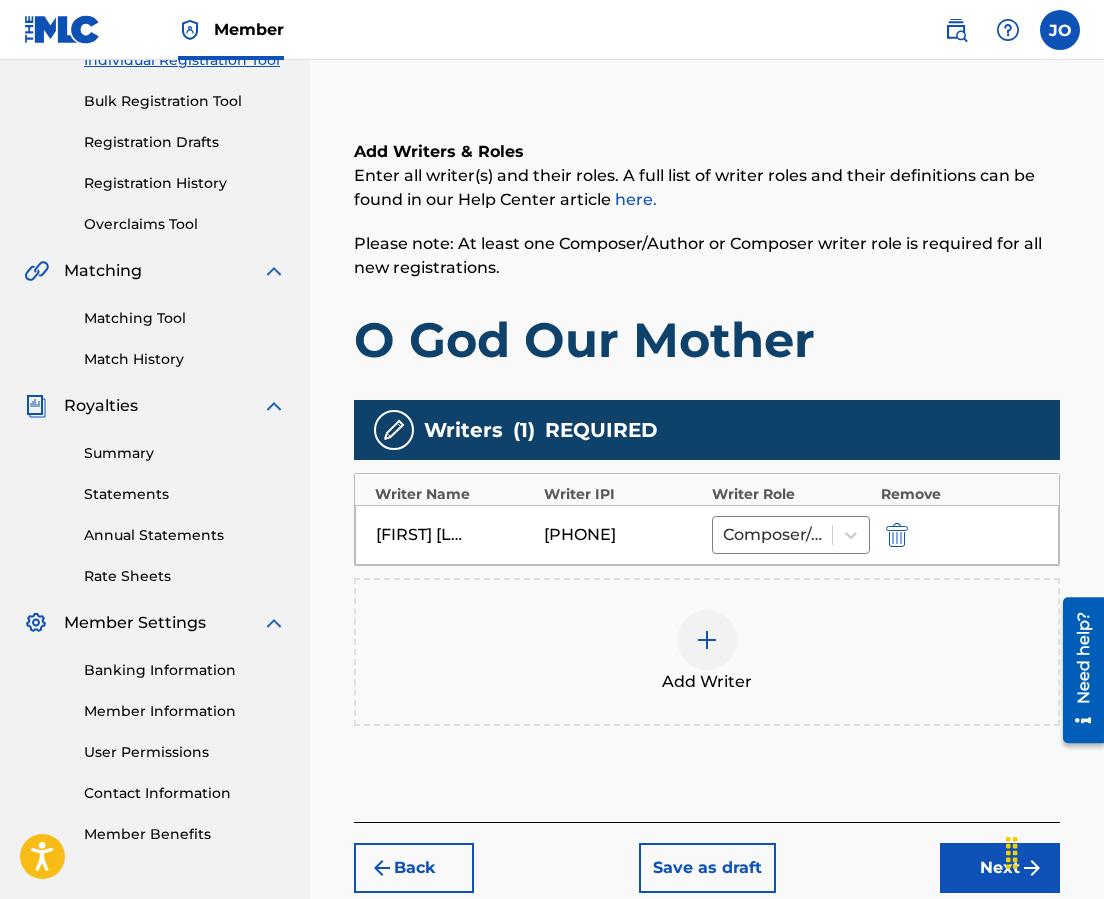 scroll, scrollTop: 385, scrollLeft: 0, axis: vertical 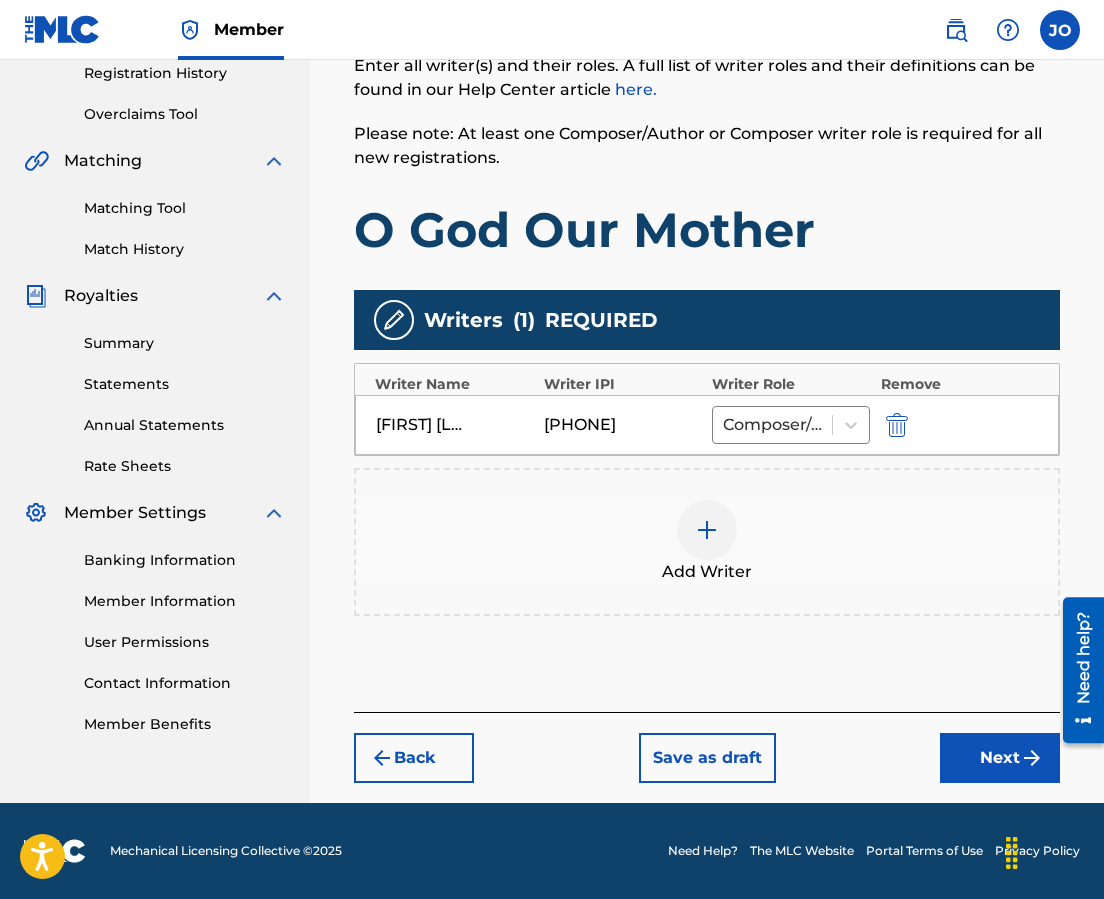 click on "Next" at bounding box center [1000, 758] 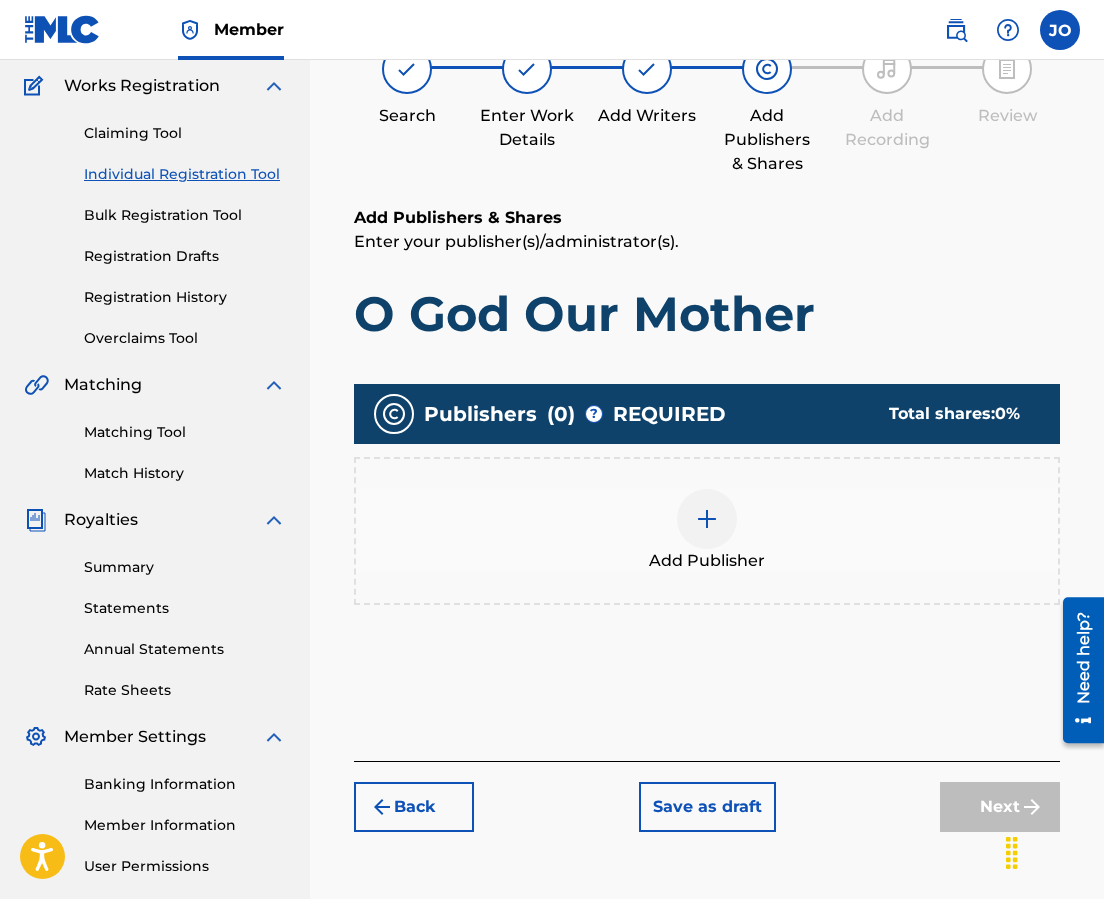 scroll, scrollTop: 90, scrollLeft: 0, axis: vertical 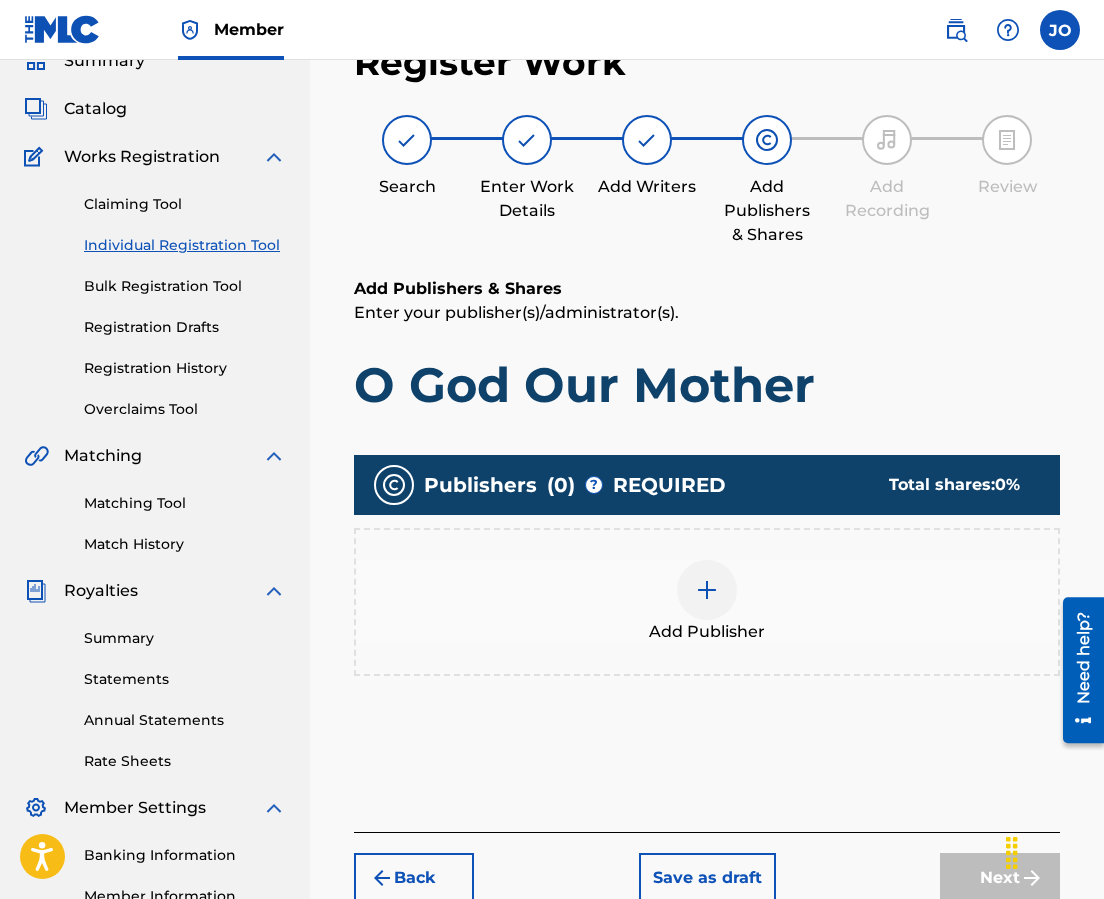 click at bounding box center (707, 590) 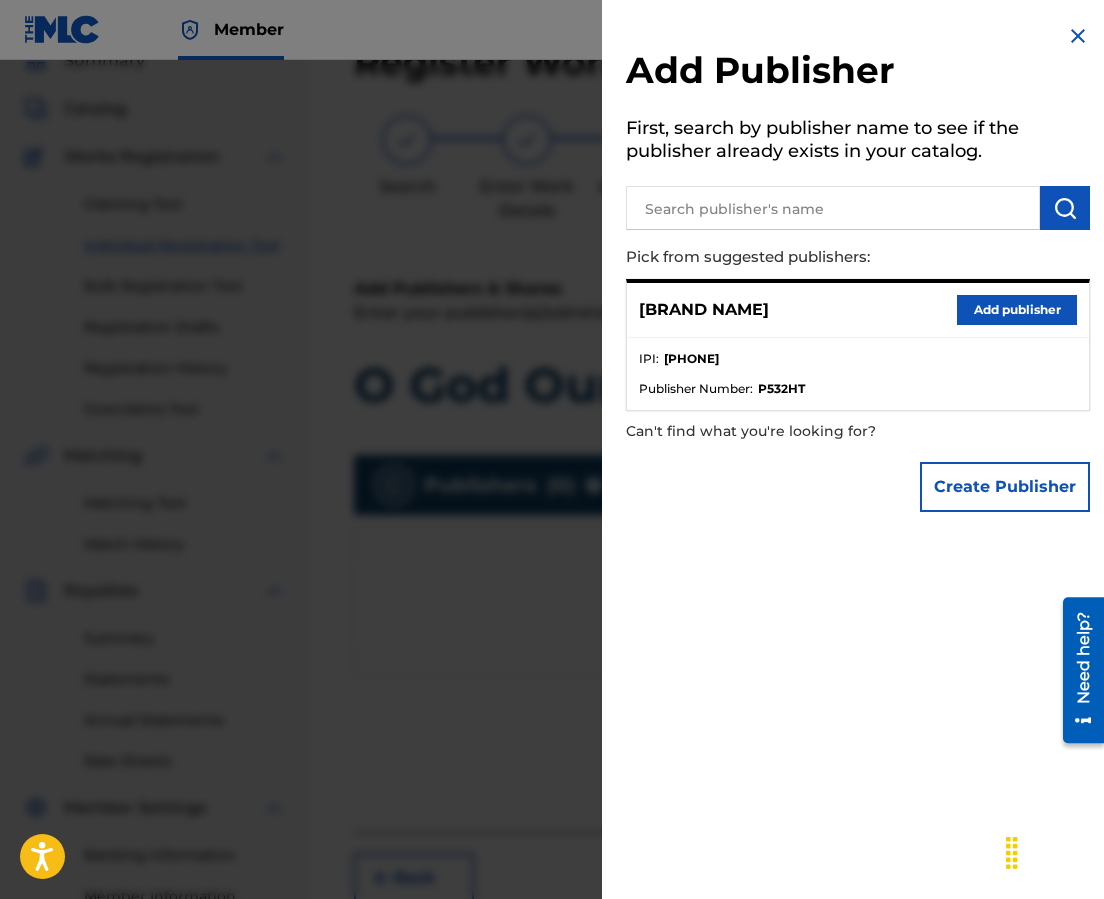 click on "Add publisher" at bounding box center [1017, 310] 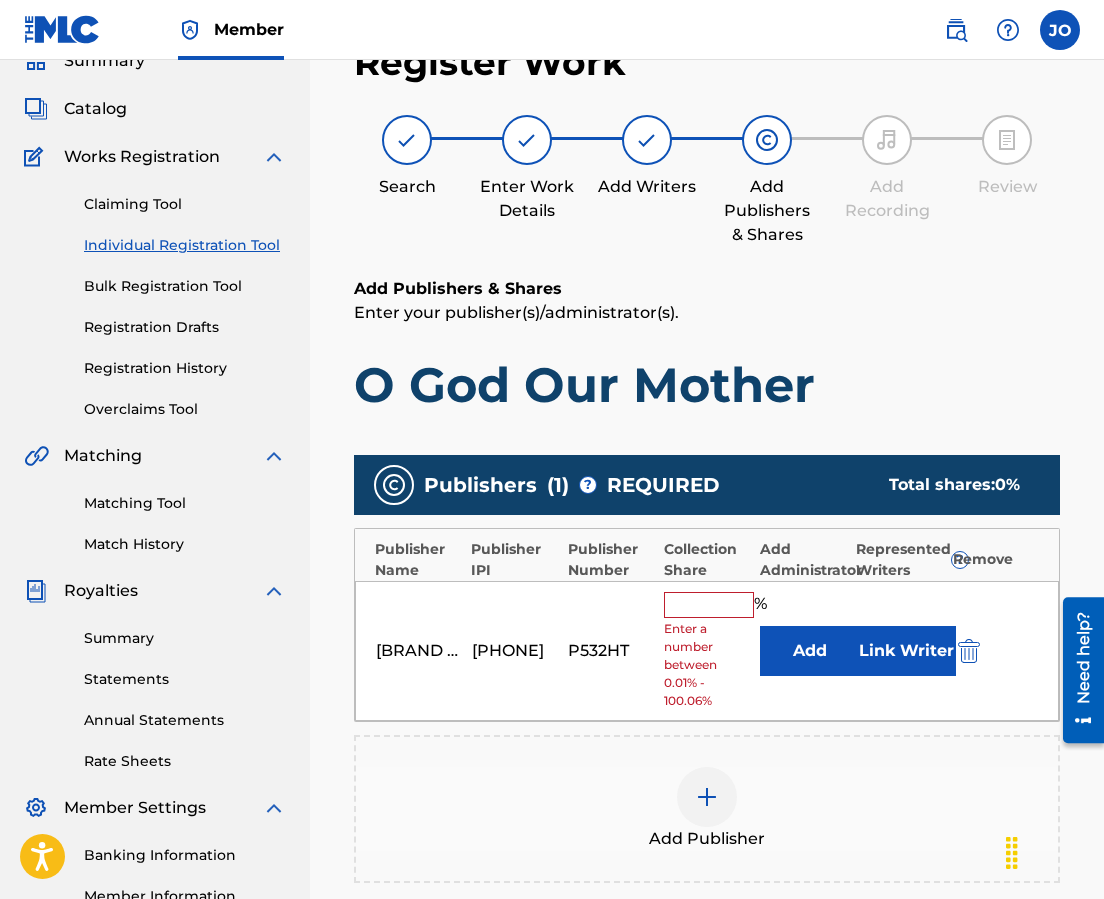 click at bounding box center (709, 605) 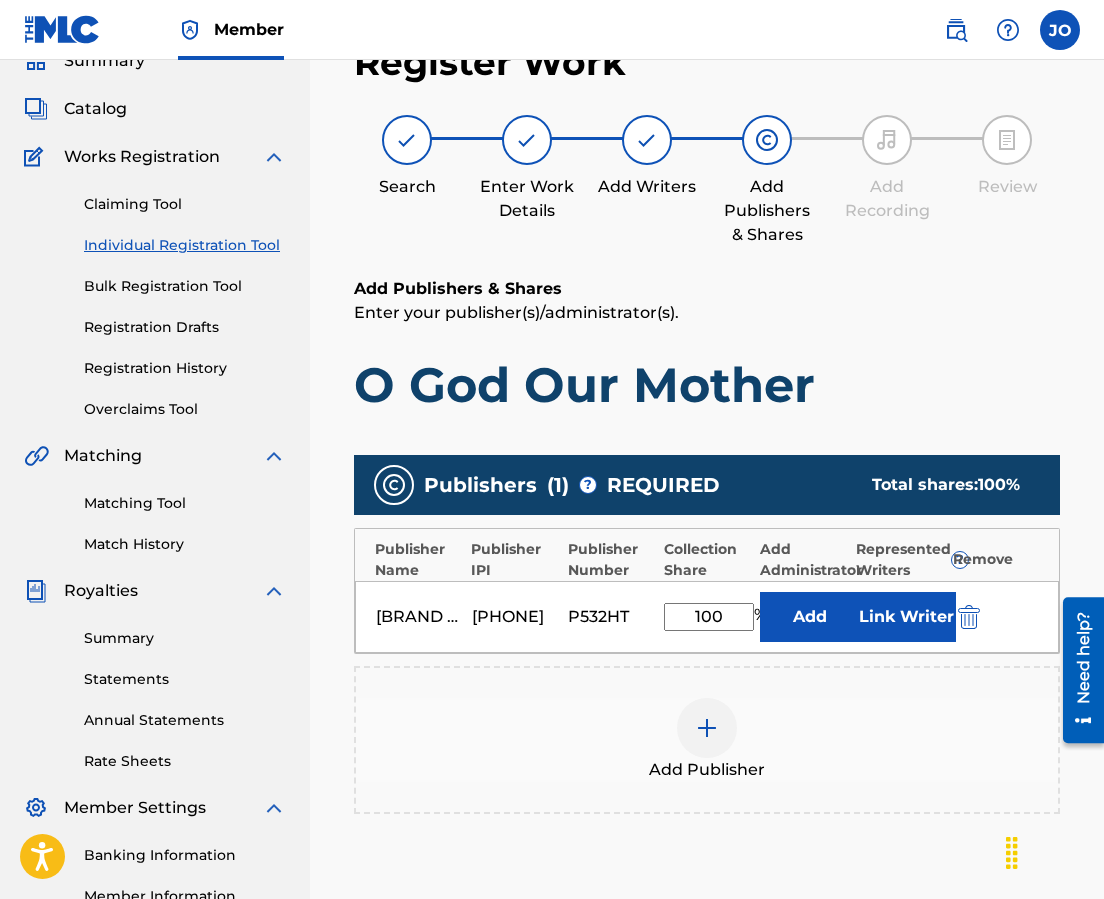 click on "Link Writer" at bounding box center [906, 617] 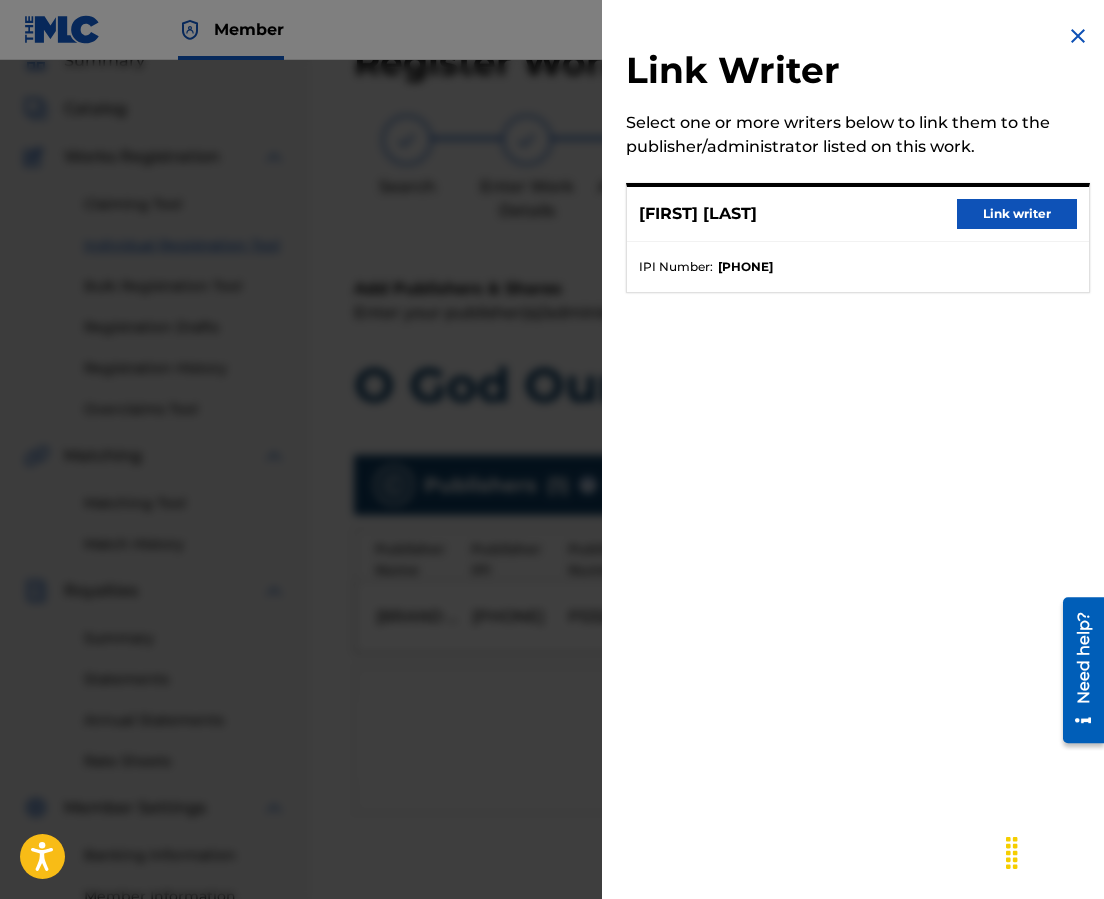 click on "Link writer" at bounding box center (1017, 214) 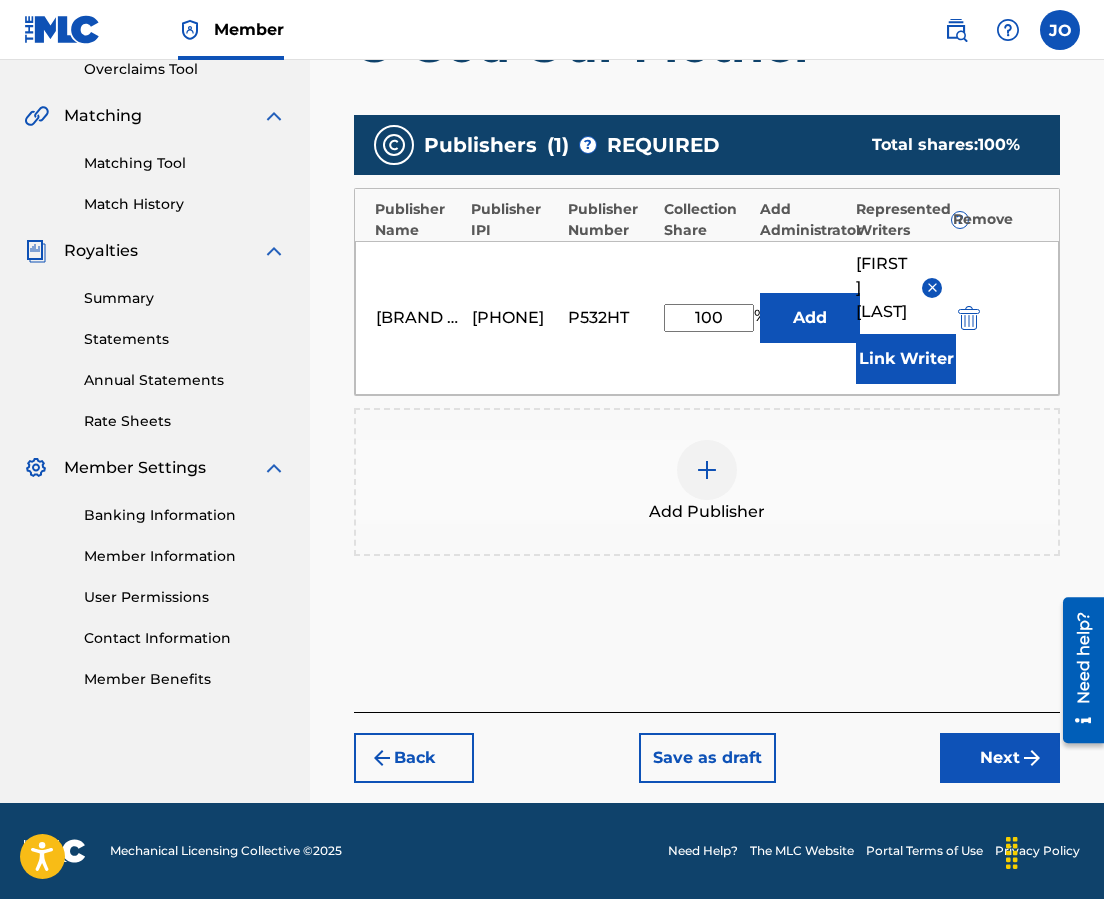 click on "Next" at bounding box center [1000, 758] 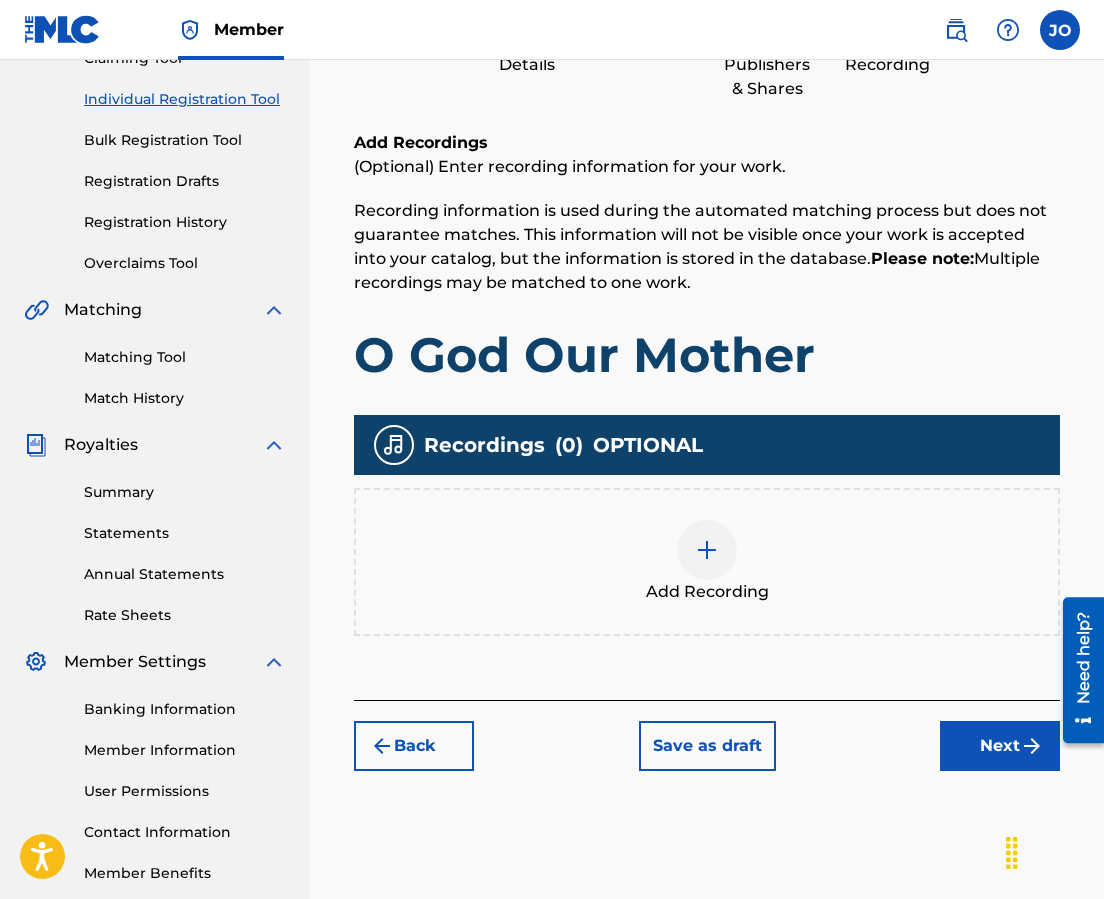 scroll, scrollTop: 341, scrollLeft: 0, axis: vertical 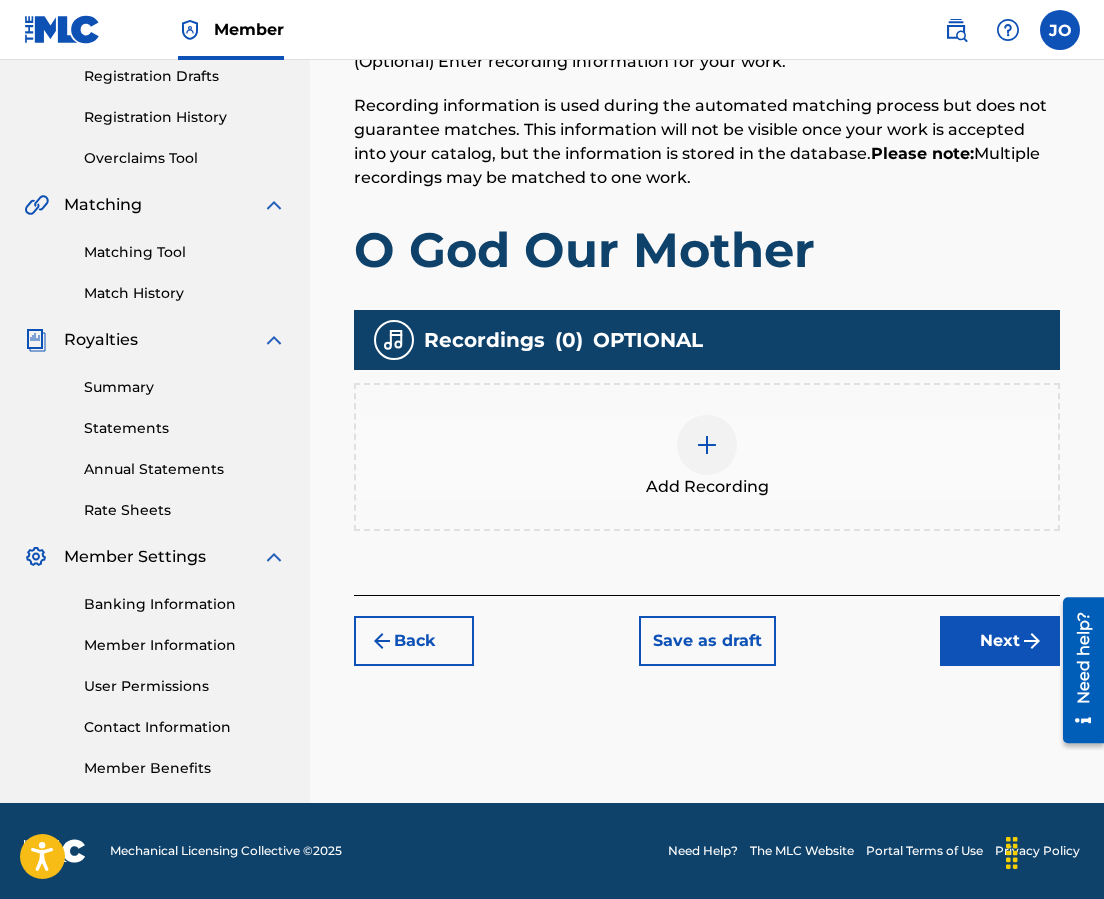 click at bounding box center [707, 445] 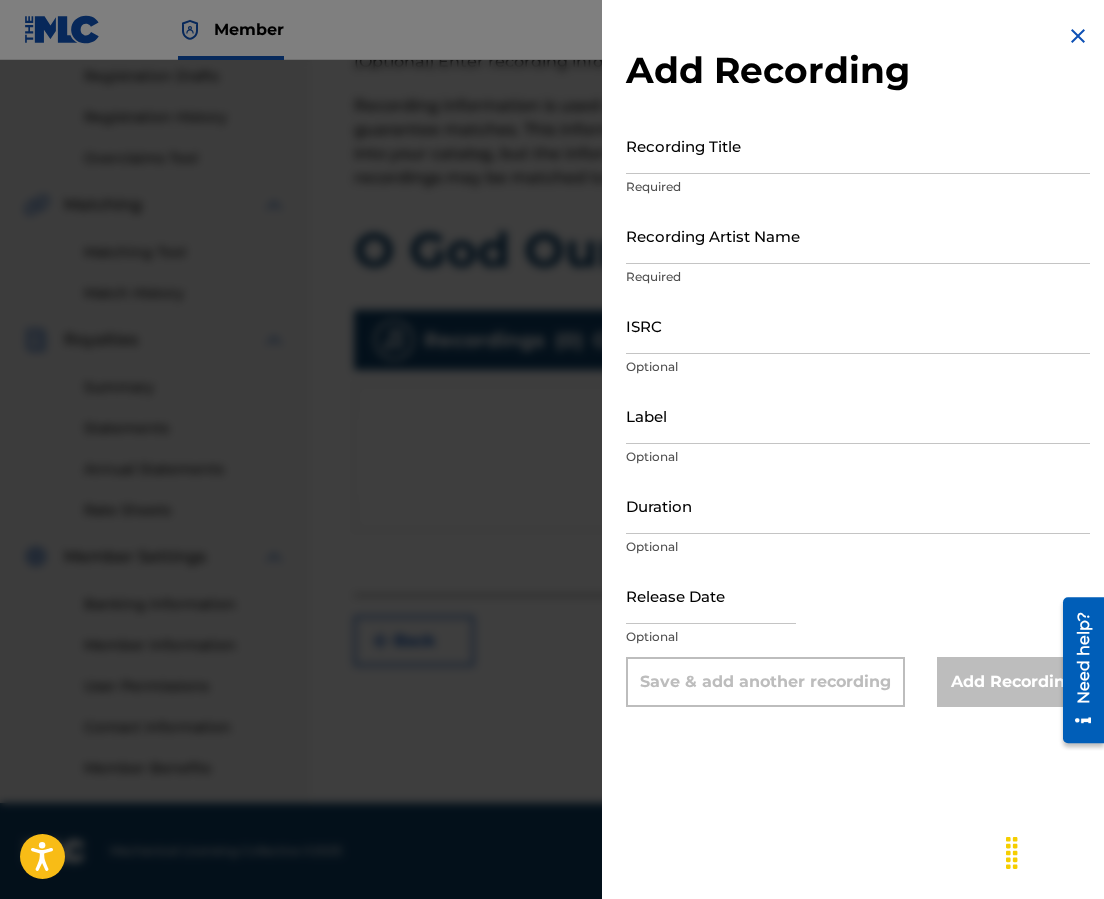 click on "Recording Title" at bounding box center (858, 145) 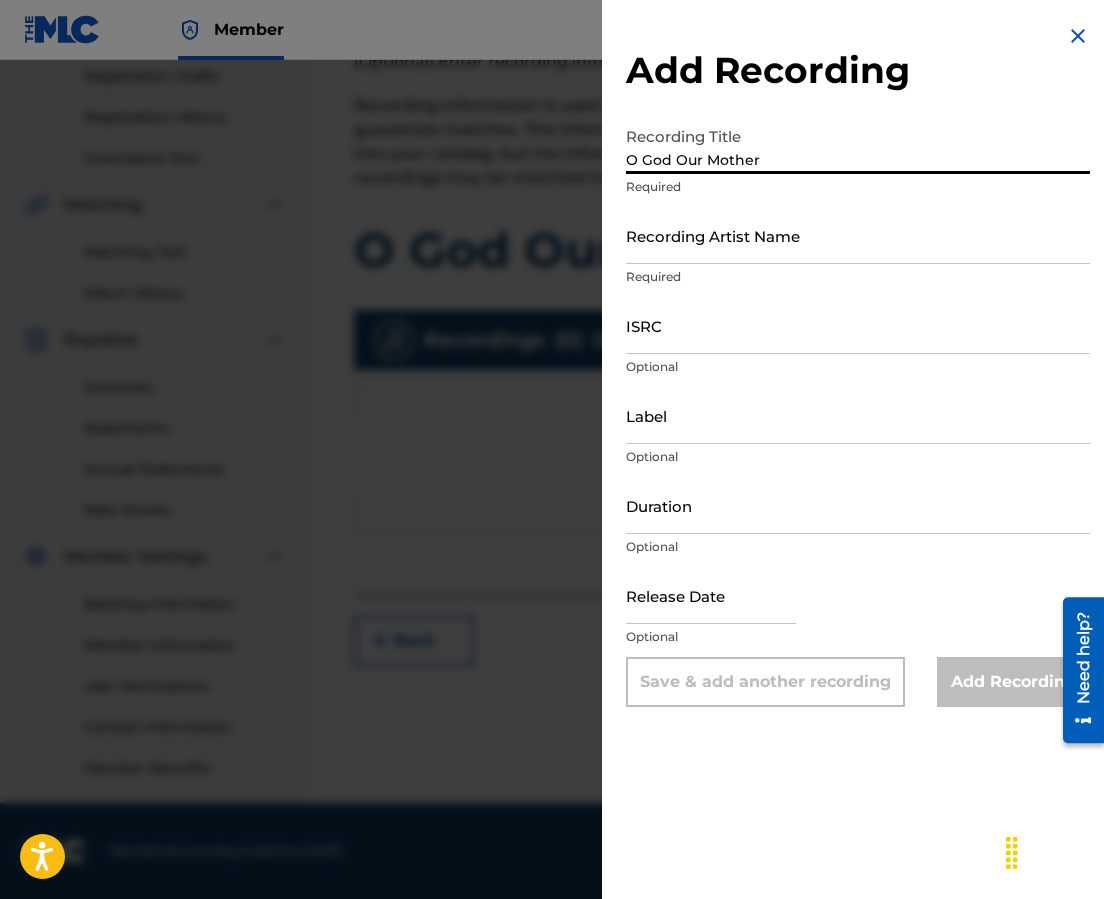 click on "Recording Artist Name" at bounding box center (858, 235) 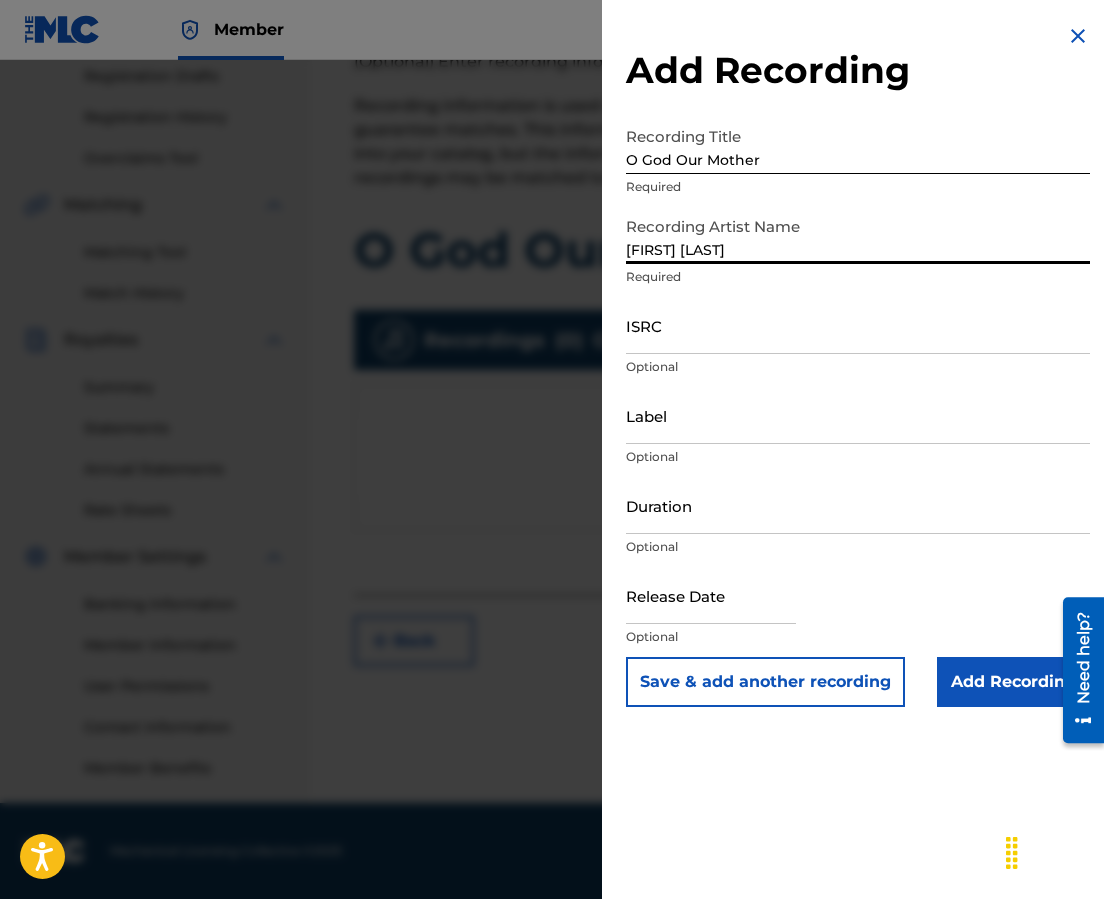 click on "ISRC" at bounding box center (858, 325) 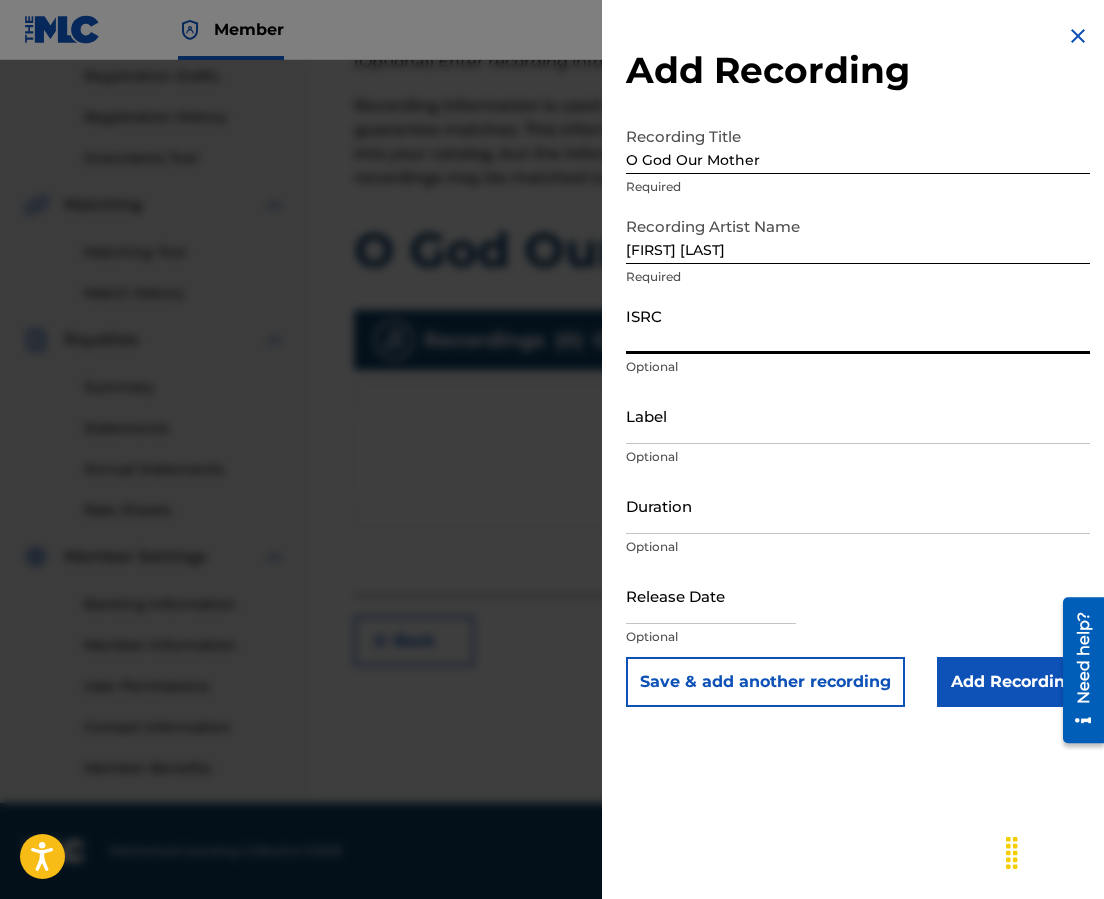 paste on "[PRODUCT_CODE]" 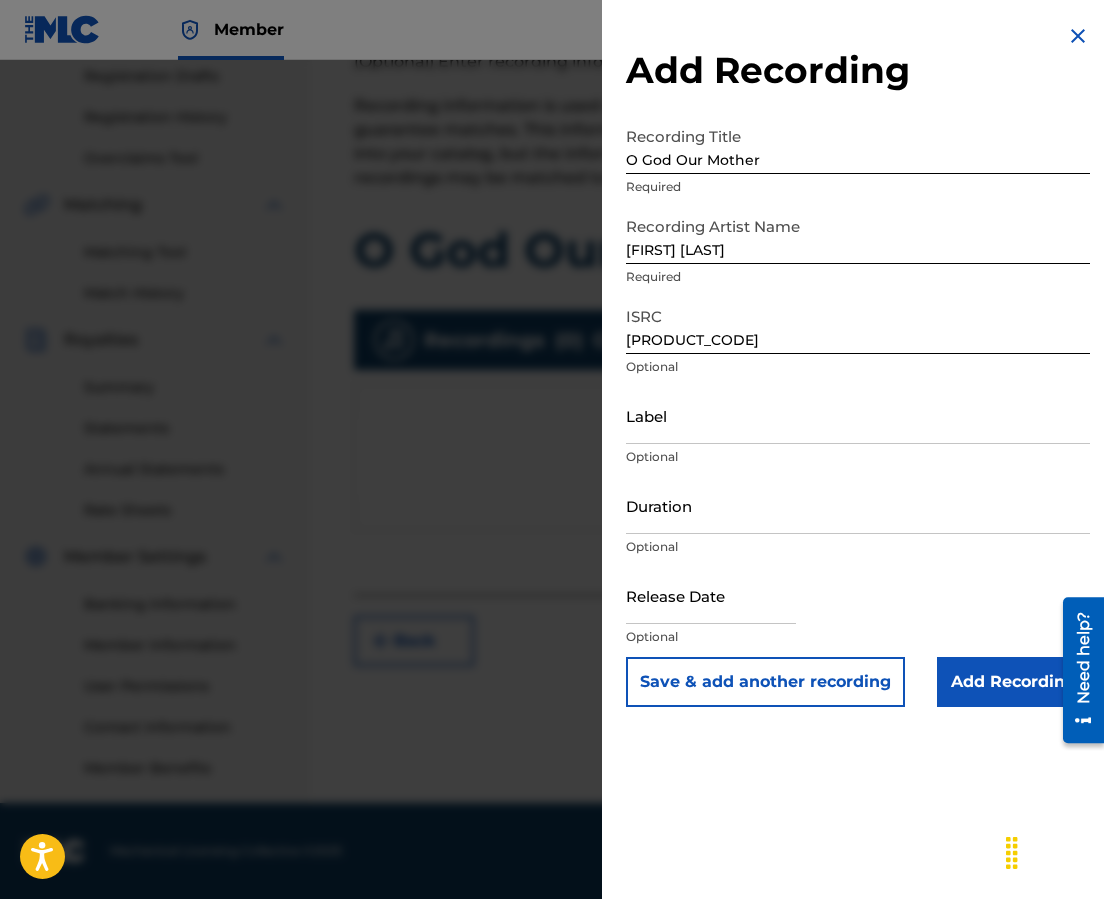 click on "Duration" at bounding box center [858, 505] 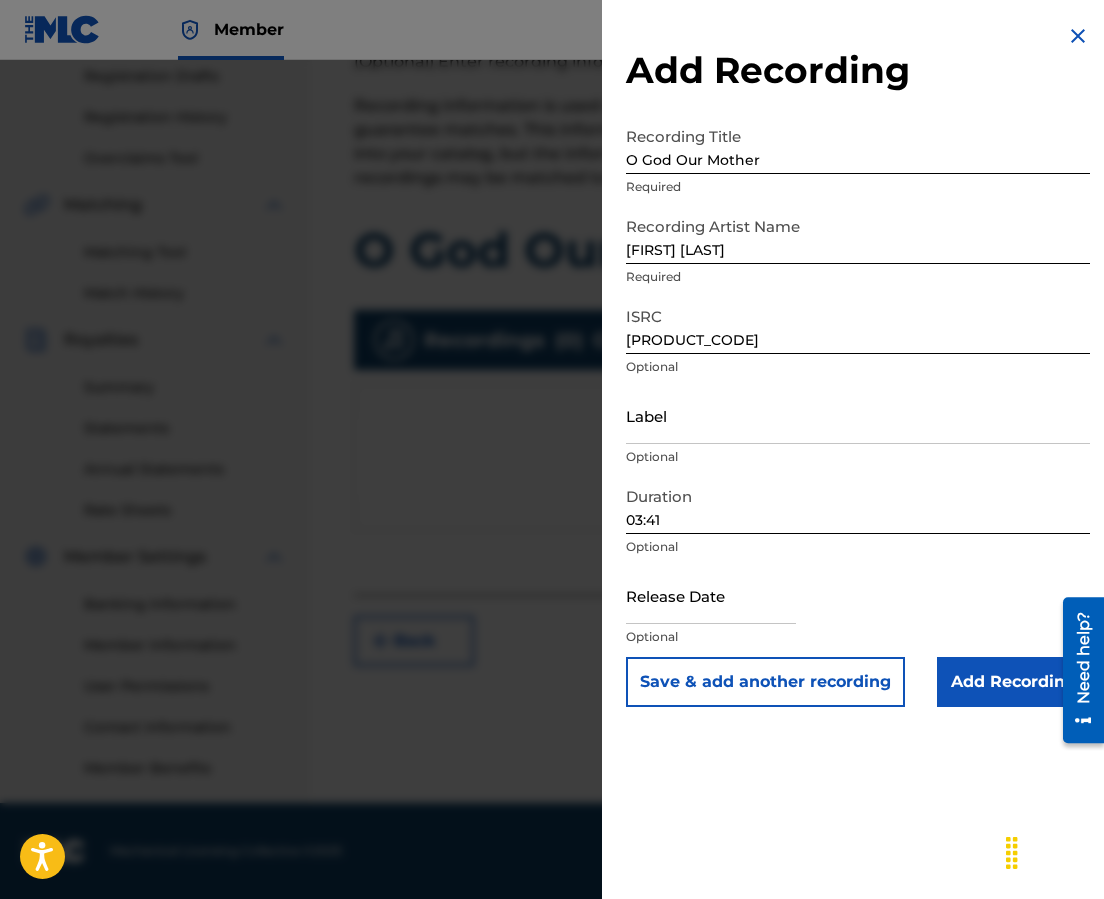 click at bounding box center [711, 595] 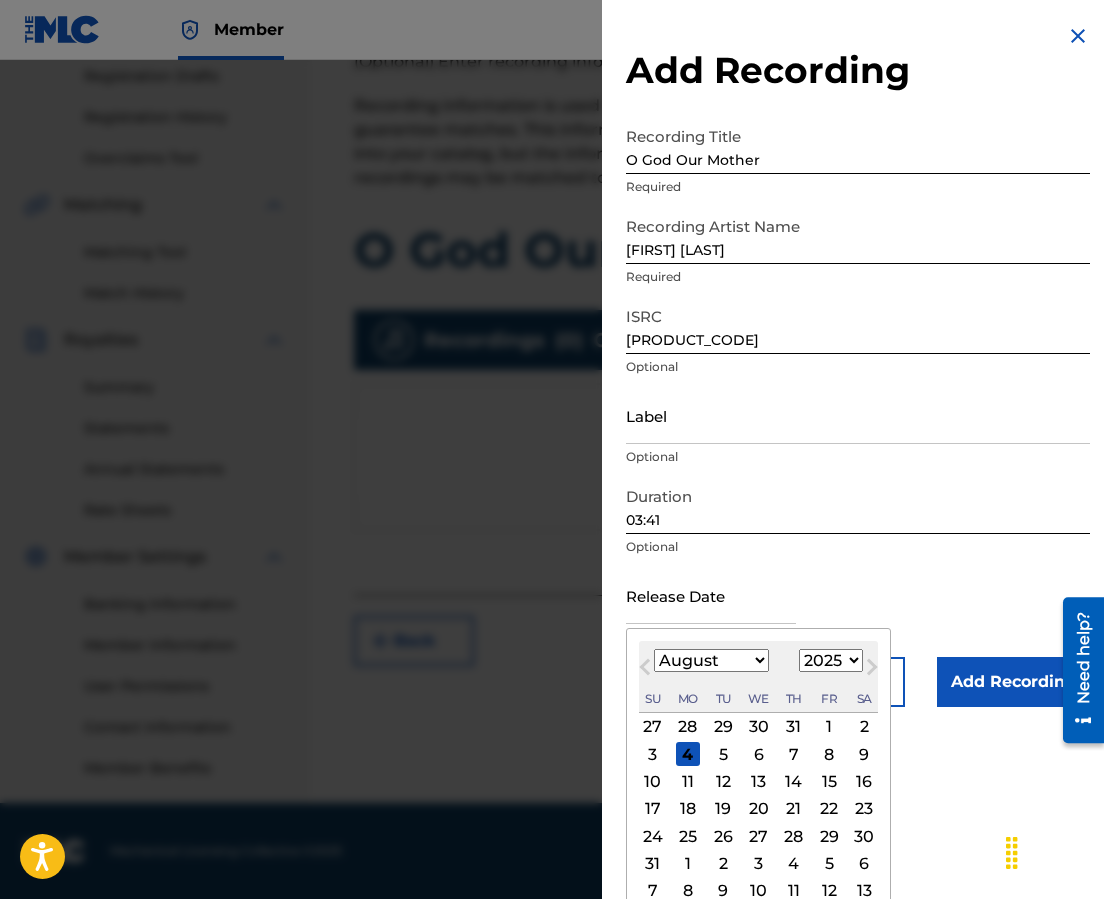 click on "Next Month" at bounding box center [872, 671] 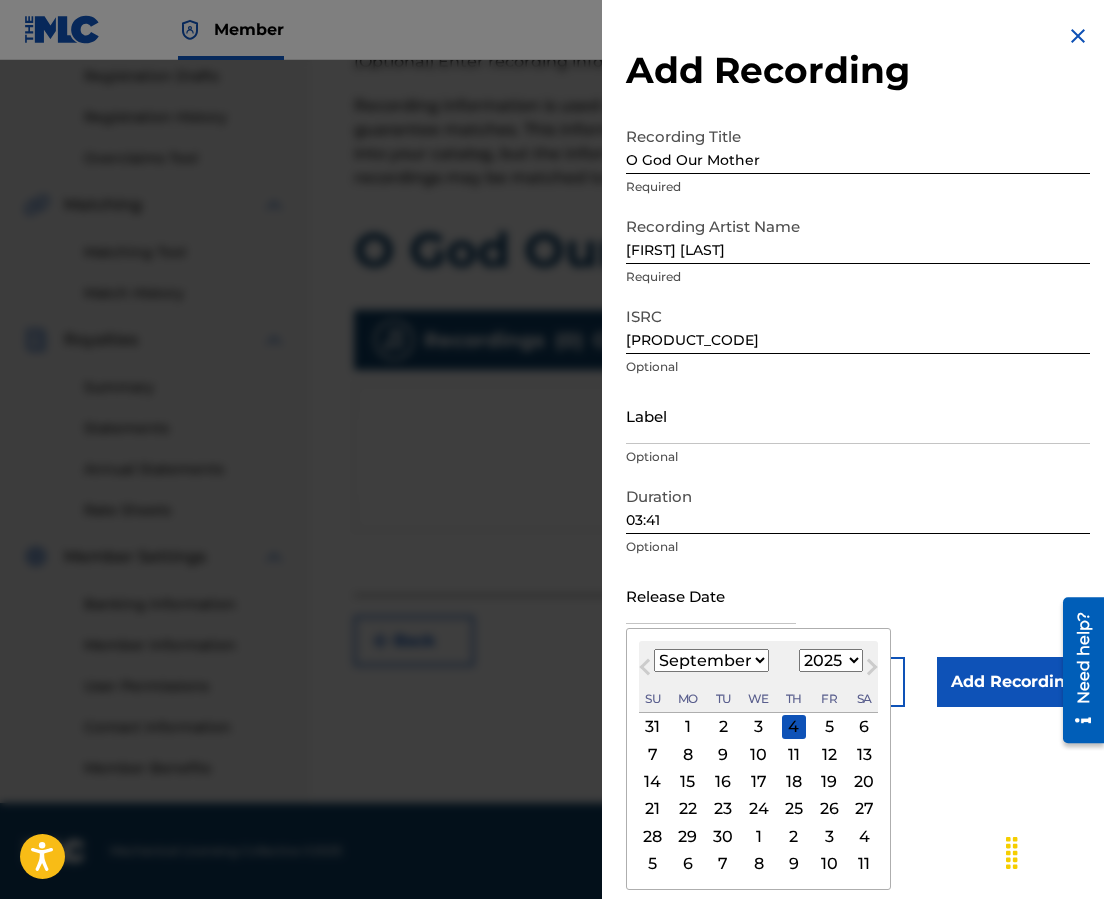 click on "Next Month" at bounding box center (872, 671) 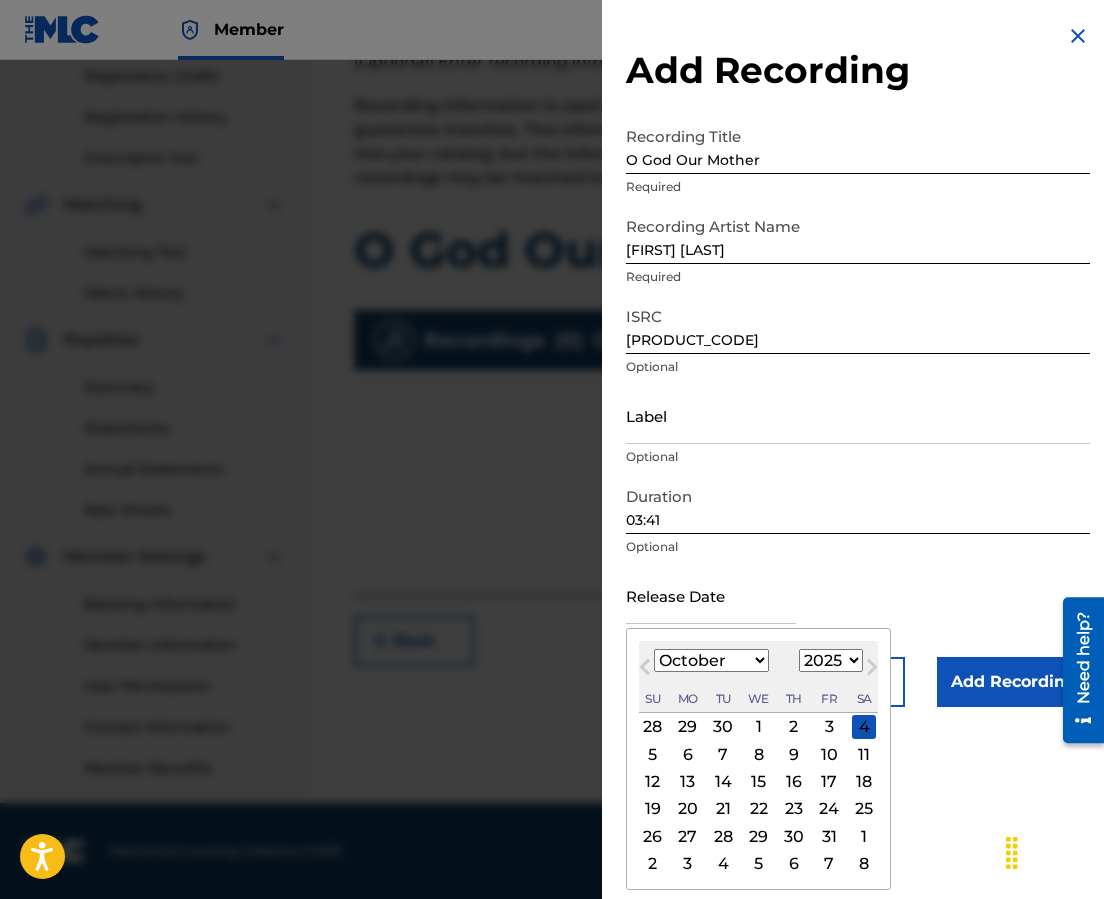 click on "1900 1901 1902 1903 1904 1905 1906 1907 1908 1909 1910 1911 1912 1913 1914 1915 1916 1917 1918 1919 1920 1921 1922 1923 1924 1925 1926 1927 1928 1929 1930 1931 1932 1933 1934 1935 1936 1937 1938 1939 1940 1941 1942 1943 1944 1945 1946 1947 1948 1949 1950 1951 1952 1953 1954 1955 1956 1957 1958 1959 1960 1961 1962 1963 1964 1965 1966 1967 1968 1969 1970 1971 1972 1973 1974 1975 1976 1977 1978 1979 1980 1981 1982 1983 1984 1985 1986 1987 1988 1989 1990 1991 1992 1993 1994 1995 1996 1997 1998 1999 2000 2001 2002 2003 2004 2005 2006 2007 2008 2009 2010 2011 2012 2013 2014 2015 2016 2017 2018 2019 2020 2021 2022 2023 2024 2025 2026 2027 2028 2029 2030 2031 2032 2033 2034 2035 2036 2037 2038 2039 2040 2041 2042 2043 2044 2045 2046 2047 2048 2049 2050 2051 2052 2053 2054 2055 2056 2057 2058 2059 2060 2061 2062 2063 2064 2065 2066 2067 2068 2069 2070 2071 2072 2073 2074 2075 2076 2077 2078 2079 2080 2081 2082 2083 2084 2085 2086 2087 2088 2089 2090 2091 2092 2093 2094 2095 2096 2097 2098 2099 2100" at bounding box center [831, 660] 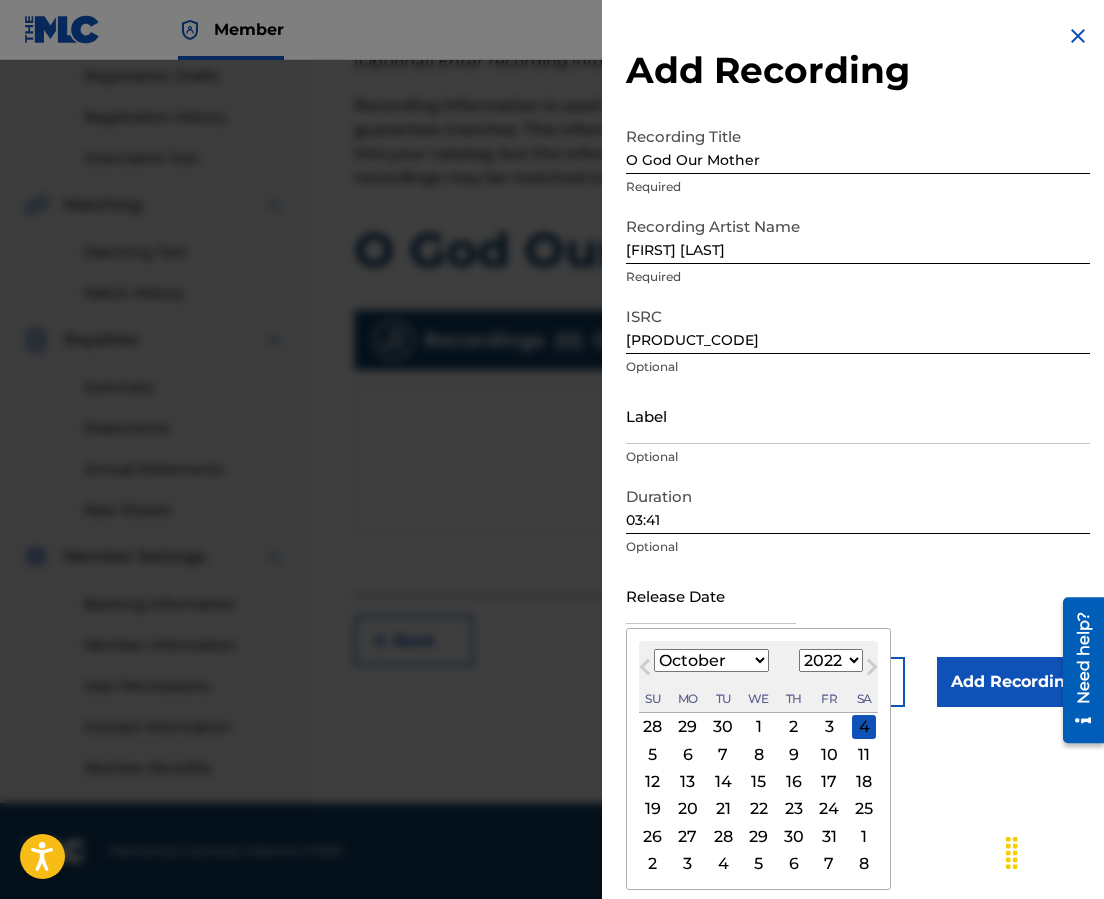 click on "1900 1901 1902 1903 1904 1905 1906 1907 1908 1909 1910 1911 1912 1913 1914 1915 1916 1917 1918 1919 1920 1921 1922 1923 1924 1925 1926 1927 1928 1929 1930 1931 1932 1933 1934 1935 1936 1937 1938 1939 1940 1941 1942 1943 1944 1945 1946 1947 1948 1949 1950 1951 1952 1953 1954 1955 1956 1957 1958 1959 1960 1961 1962 1963 1964 1965 1966 1967 1968 1969 1970 1971 1972 1973 1974 1975 1976 1977 1978 1979 1980 1981 1982 1983 1984 1985 1986 1987 1988 1989 1990 1991 1992 1993 1994 1995 1996 1997 1998 1999 2000 2001 2002 2003 2004 2005 2006 2007 2008 2009 2010 2011 2012 2013 2014 2015 2016 2017 2018 2019 2020 2021 2022 2023 2024 2025 2026 2027 2028 2029 2030 2031 2032 2033 2034 2035 2036 2037 2038 2039 2040 2041 2042 2043 2044 2045 2046 2047 2048 2049 2050 2051 2052 2053 2054 2055 2056 2057 2058 2059 2060 2061 2062 2063 2064 2065 2066 2067 2068 2069 2070 2071 2072 2073 2074 2075 2076 2077 2078 2079 2080 2081 2082 2083 2084 2085 2086 2087 2088 2089 2090 2091 2092 2093 2094 2095 2096 2097 2098 2099 2100" at bounding box center [831, 660] 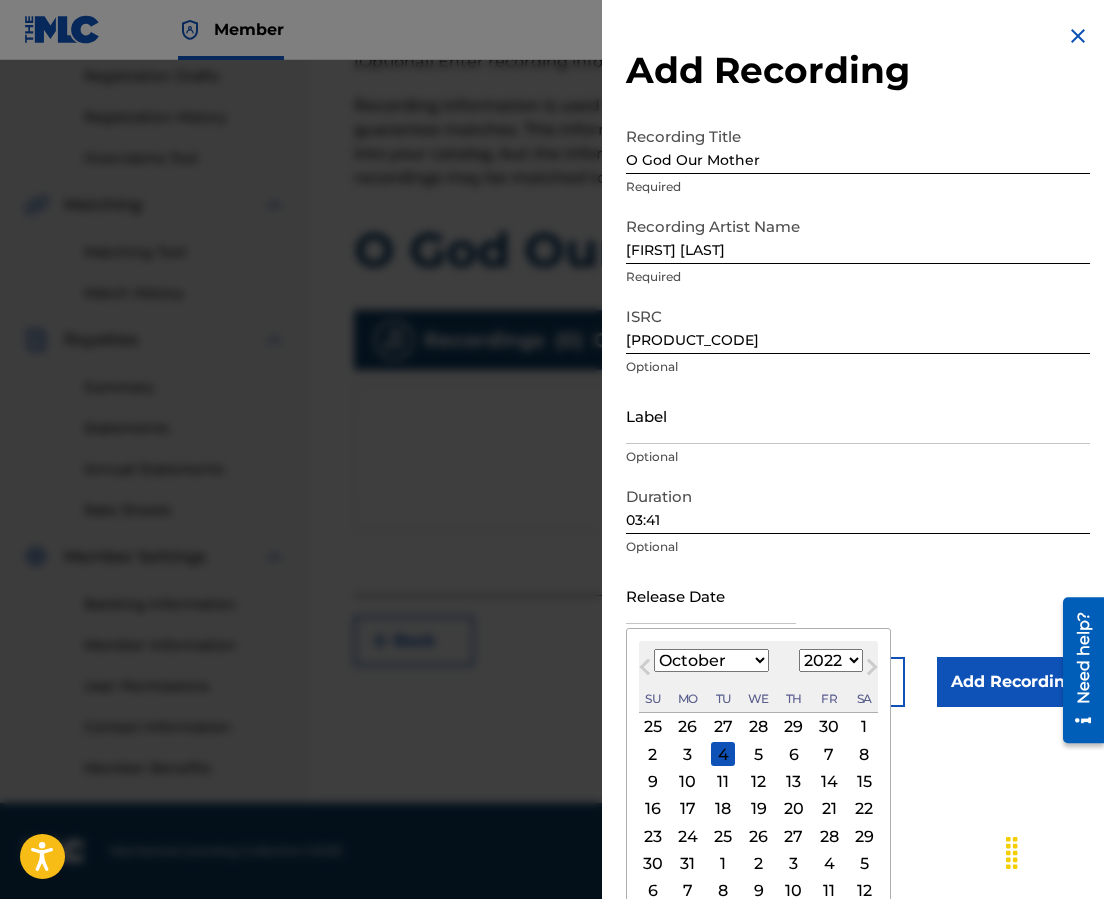 click on "January February March April May June July August September October November December" at bounding box center [711, 660] 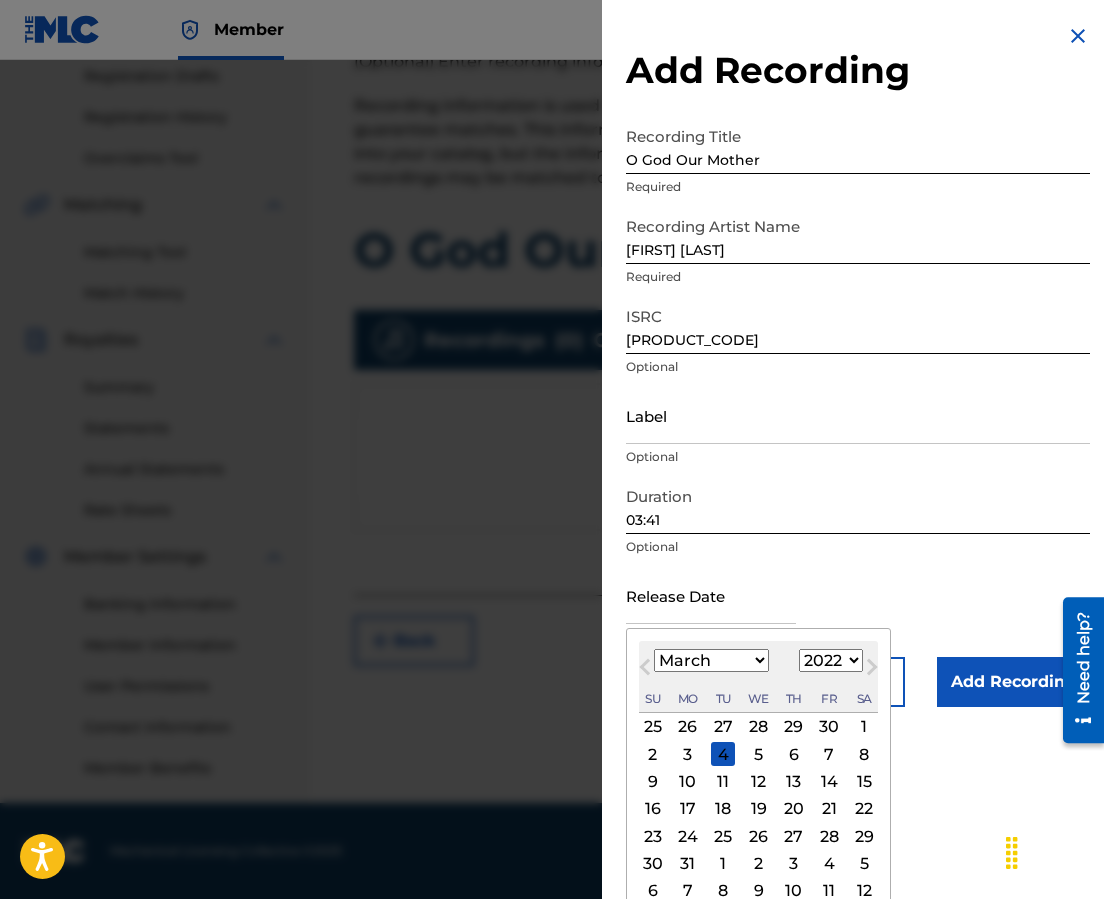 click on "January February March April May June July August September October November December" at bounding box center (711, 660) 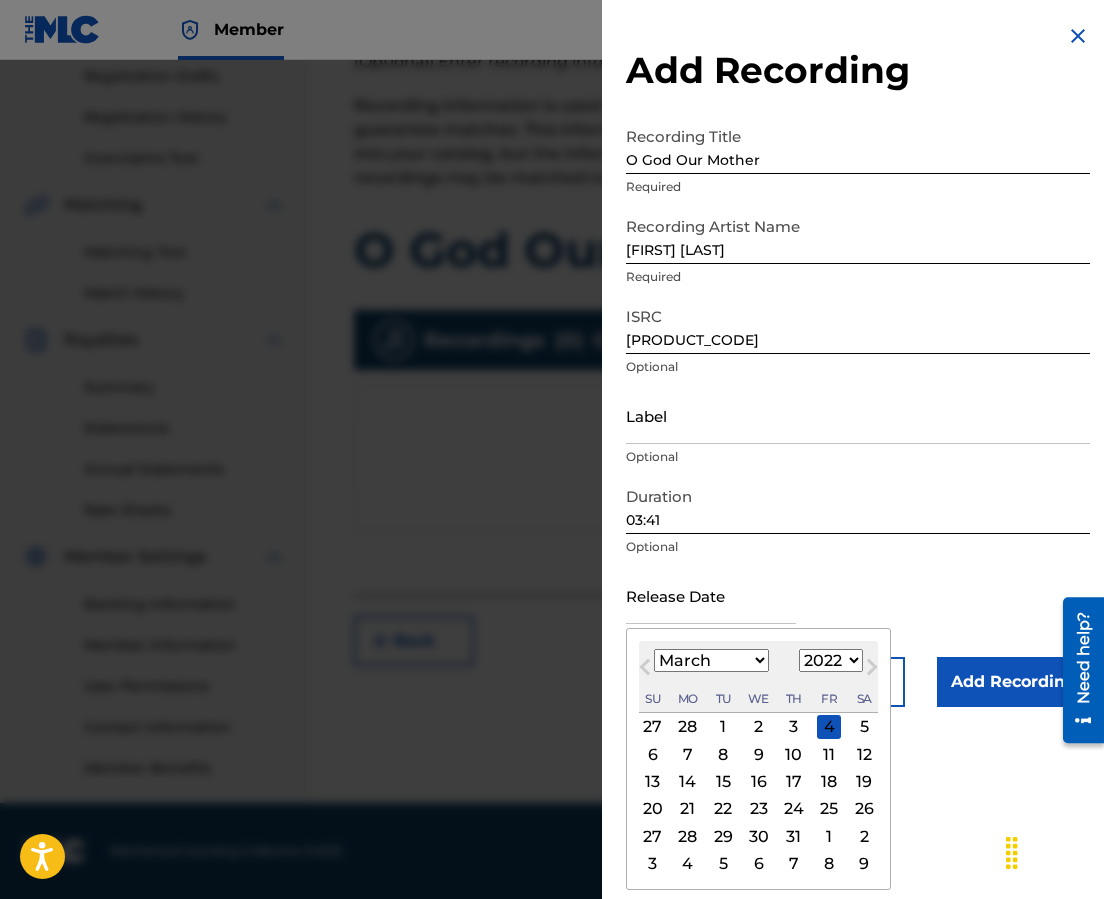 click on "18" at bounding box center (829, 782) 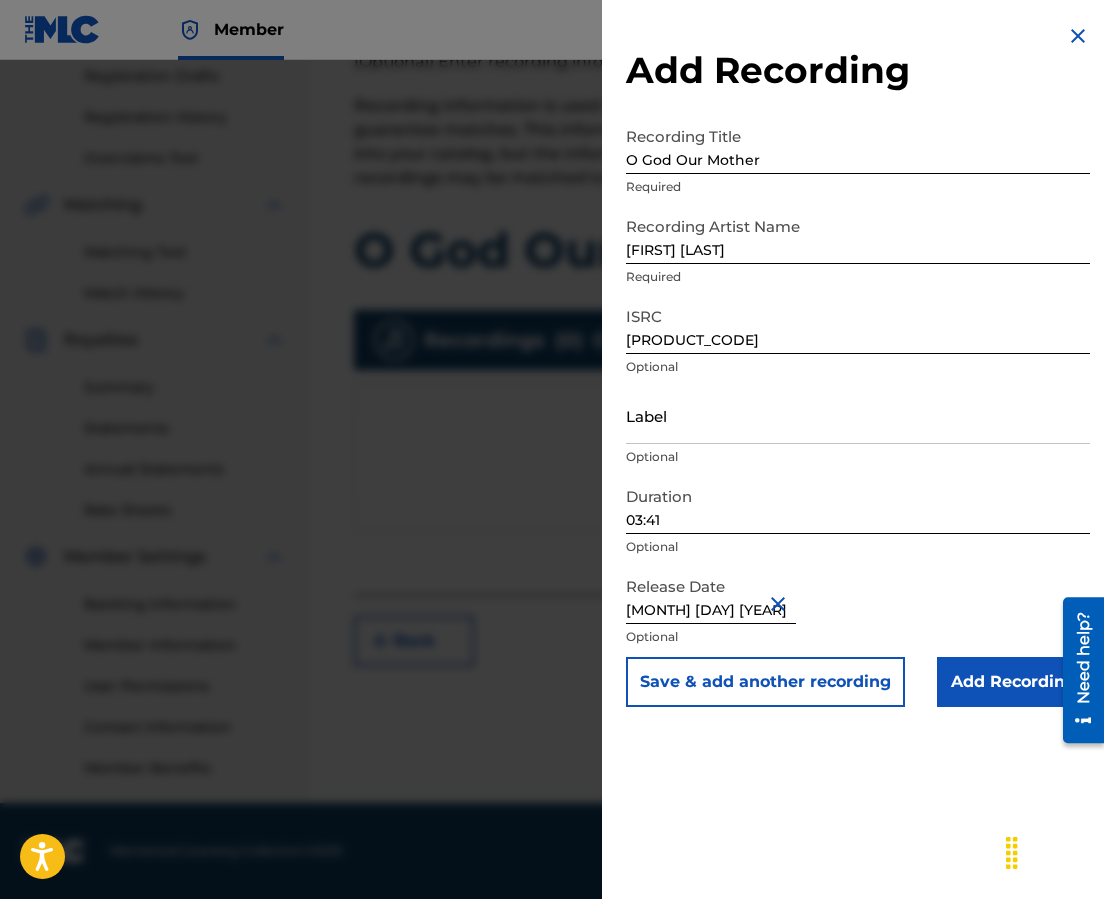 click on "Add Recording" at bounding box center [1013, 682] 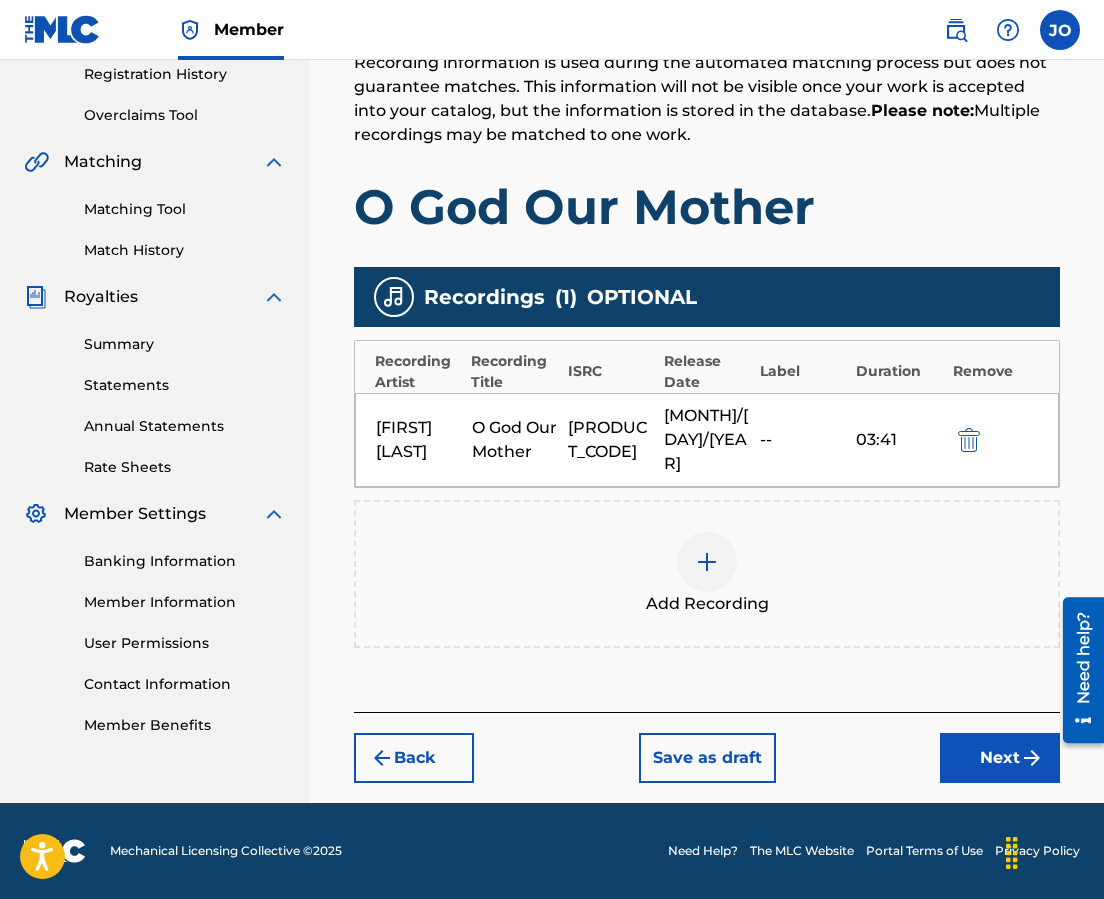 click on "Next" at bounding box center (1000, 758) 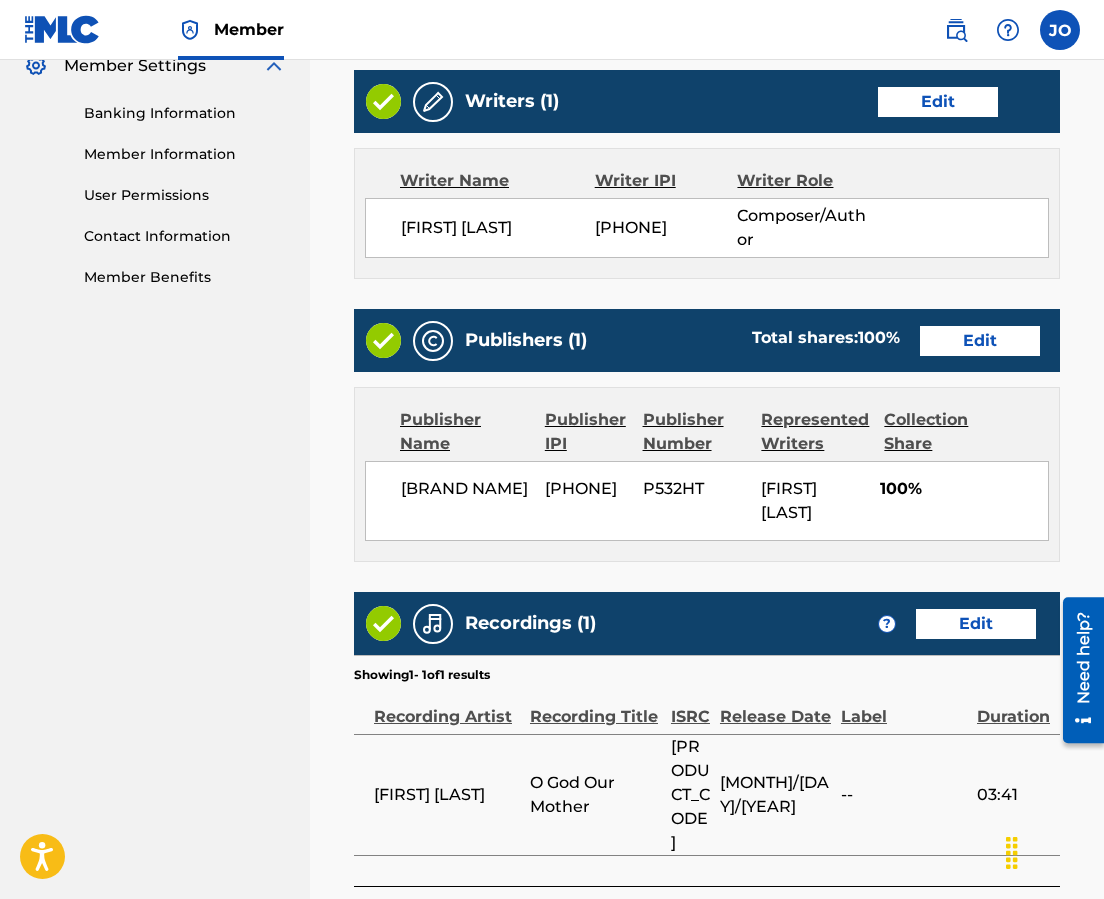 scroll, scrollTop: 1006, scrollLeft: 0, axis: vertical 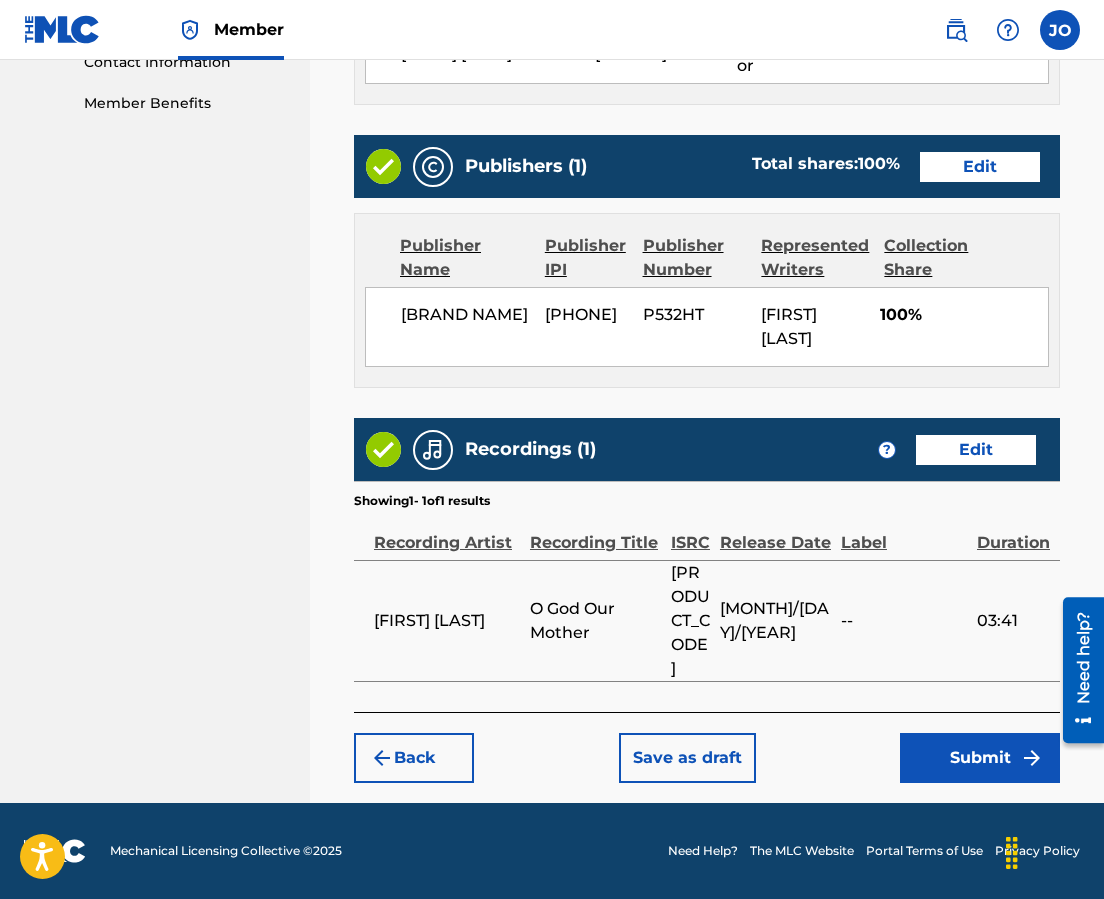 click on "Submit" at bounding box center (980, 758) 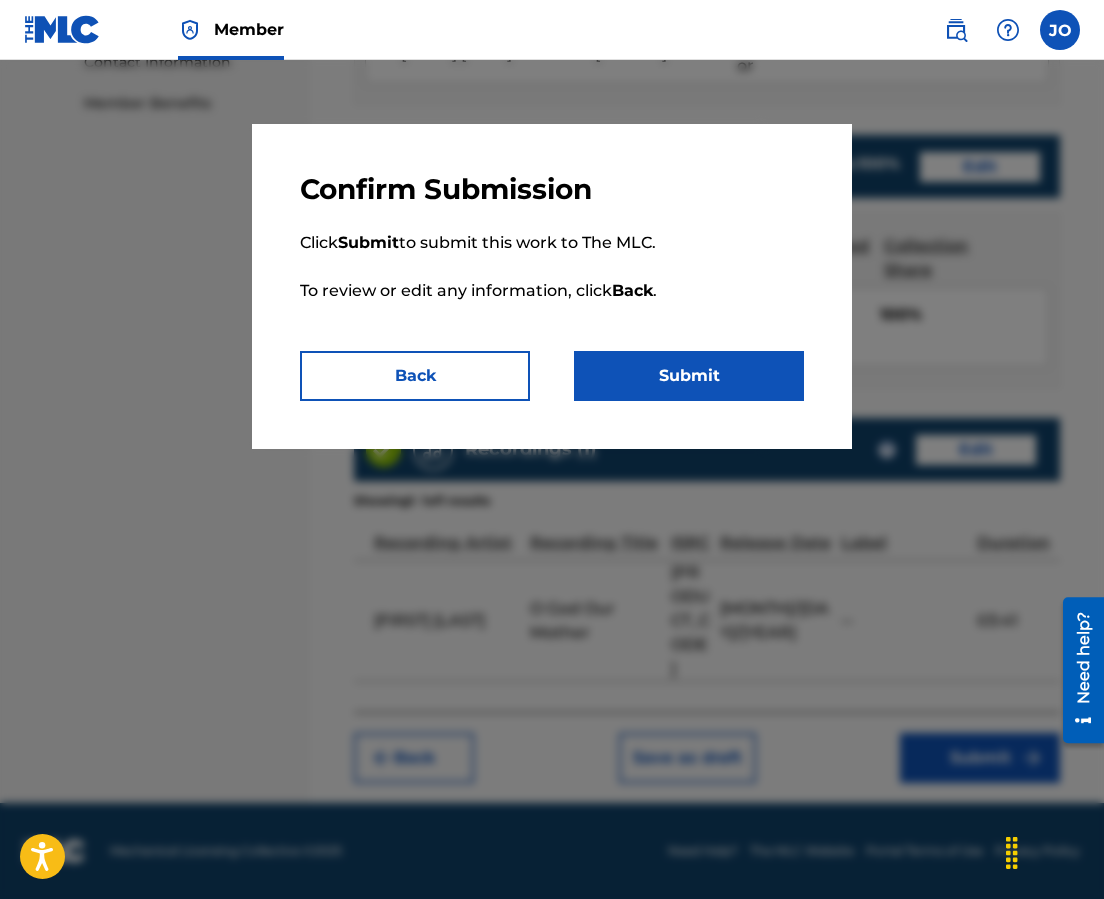 click on "Submit" at bounding box center (689, 376) 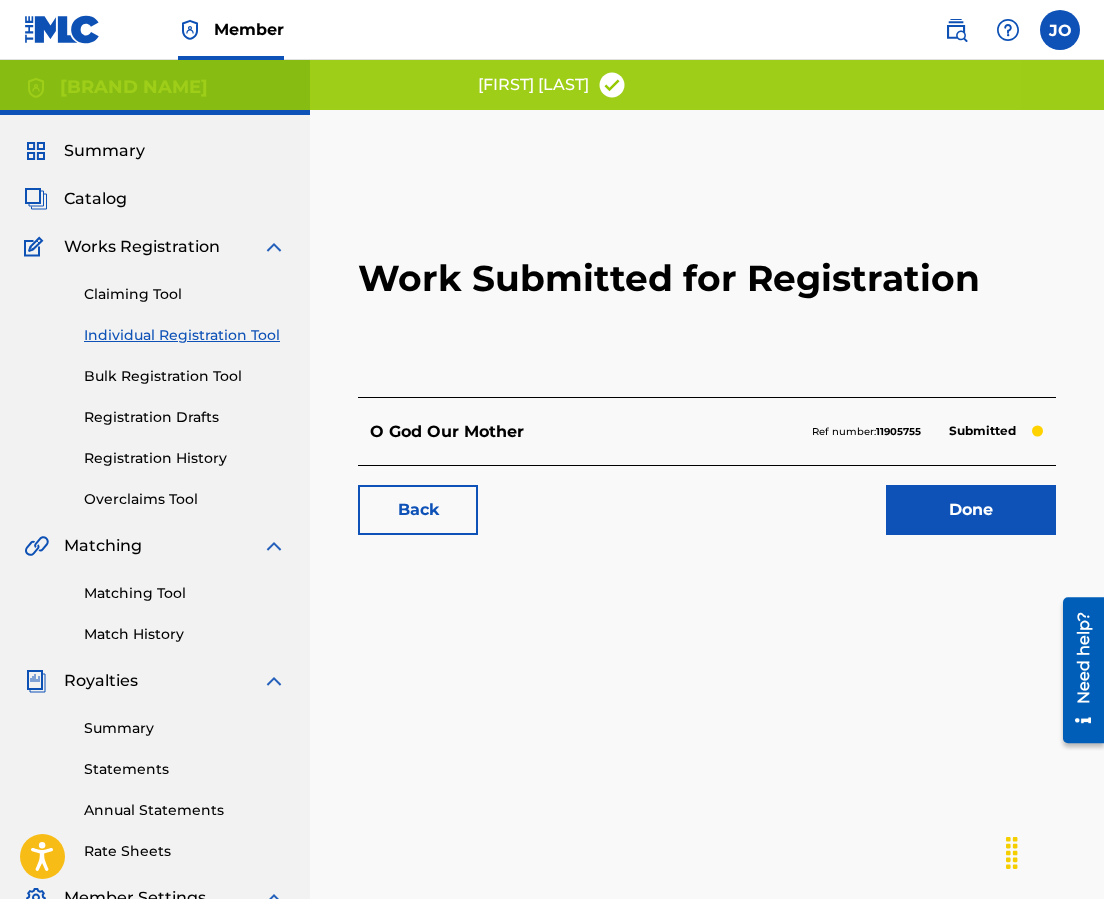 click on "Done" at bounding box center (971, 510) 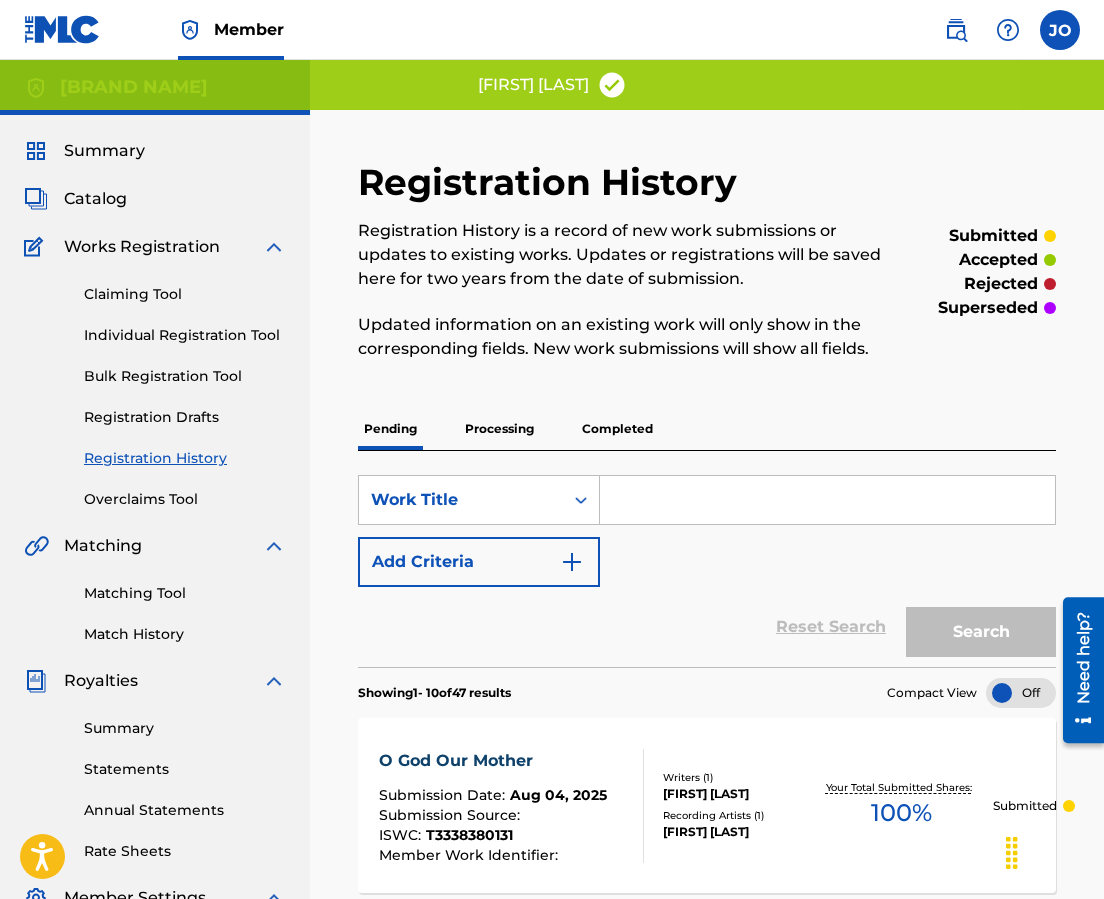 click on "Processing" at bounding box center [499, 429] 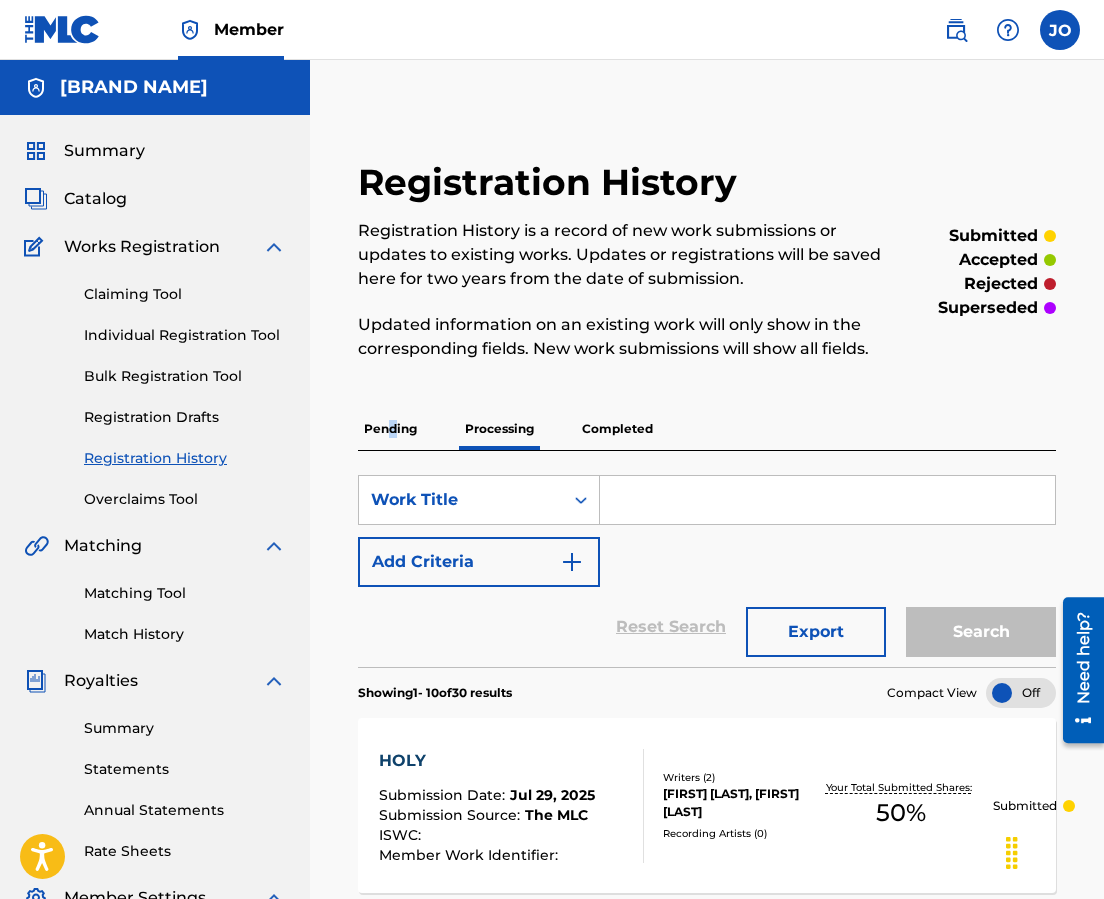 drag, startPoint x: 394, startPoint y: 422, endPoint x: 404, endPoint y: 420, distance: 10.198039 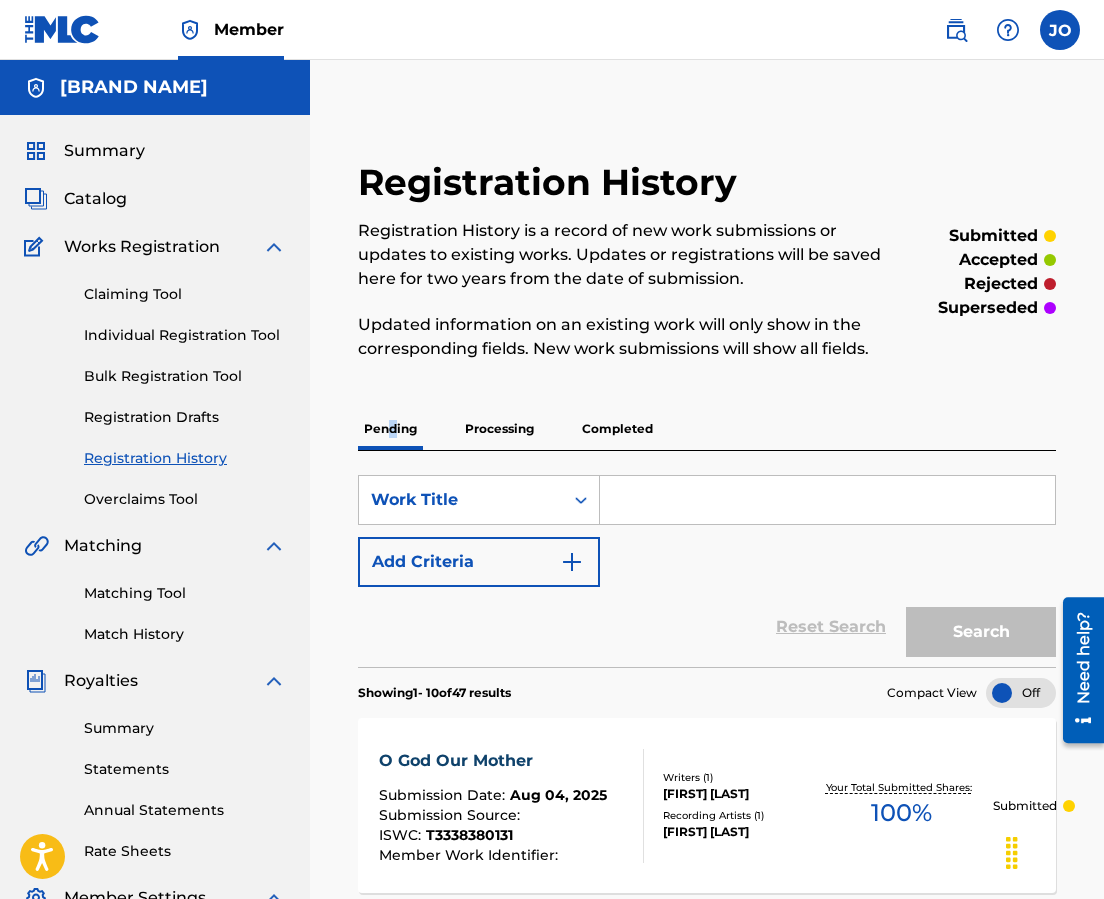 click on "Individual Registration Tool" at bounding box center [185, 335] 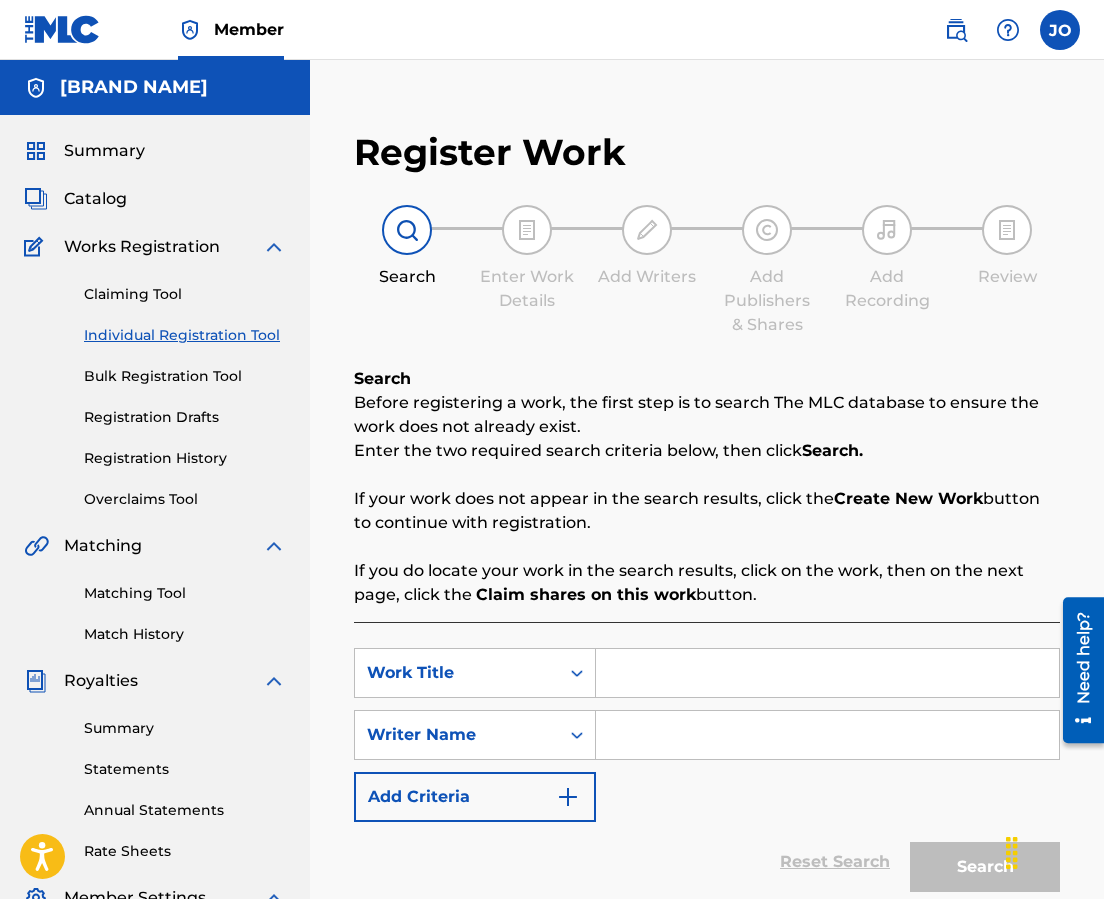 click at bounding box center [827, 673] 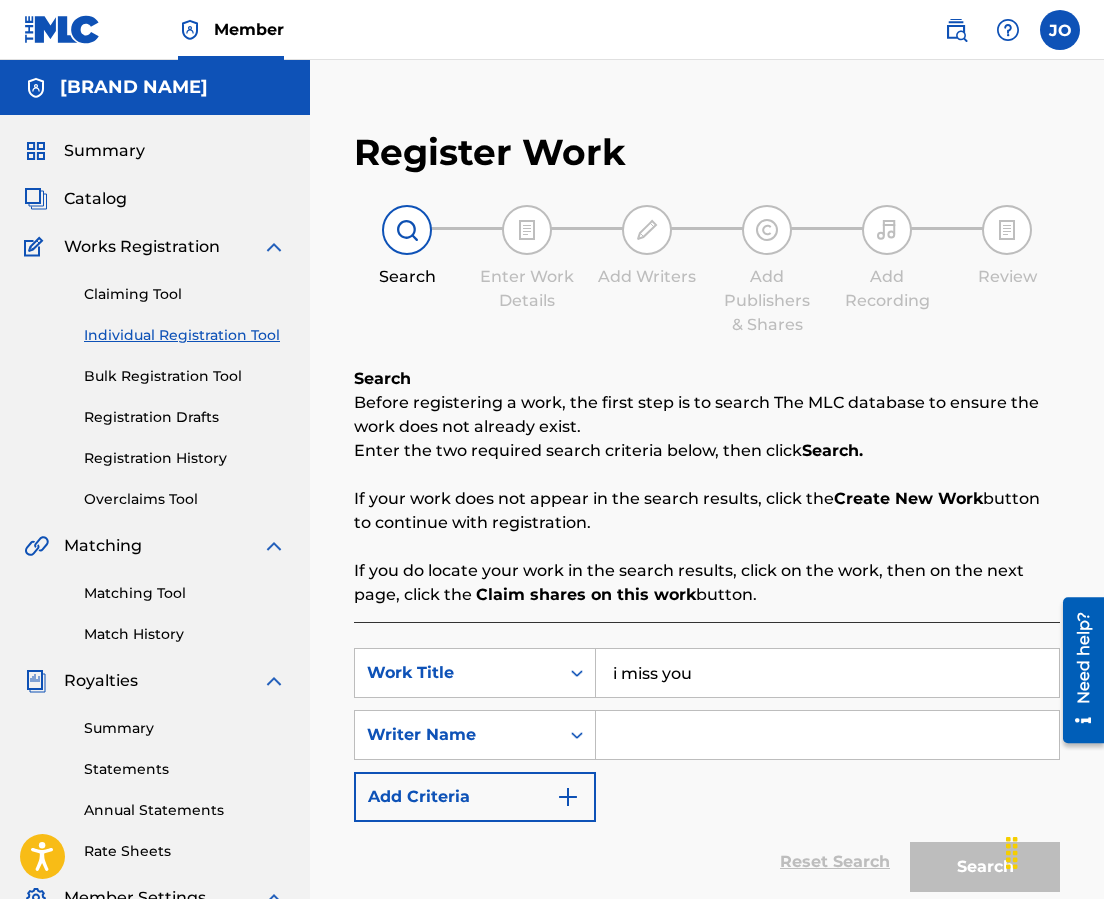 click at bounding box center [827, 735] 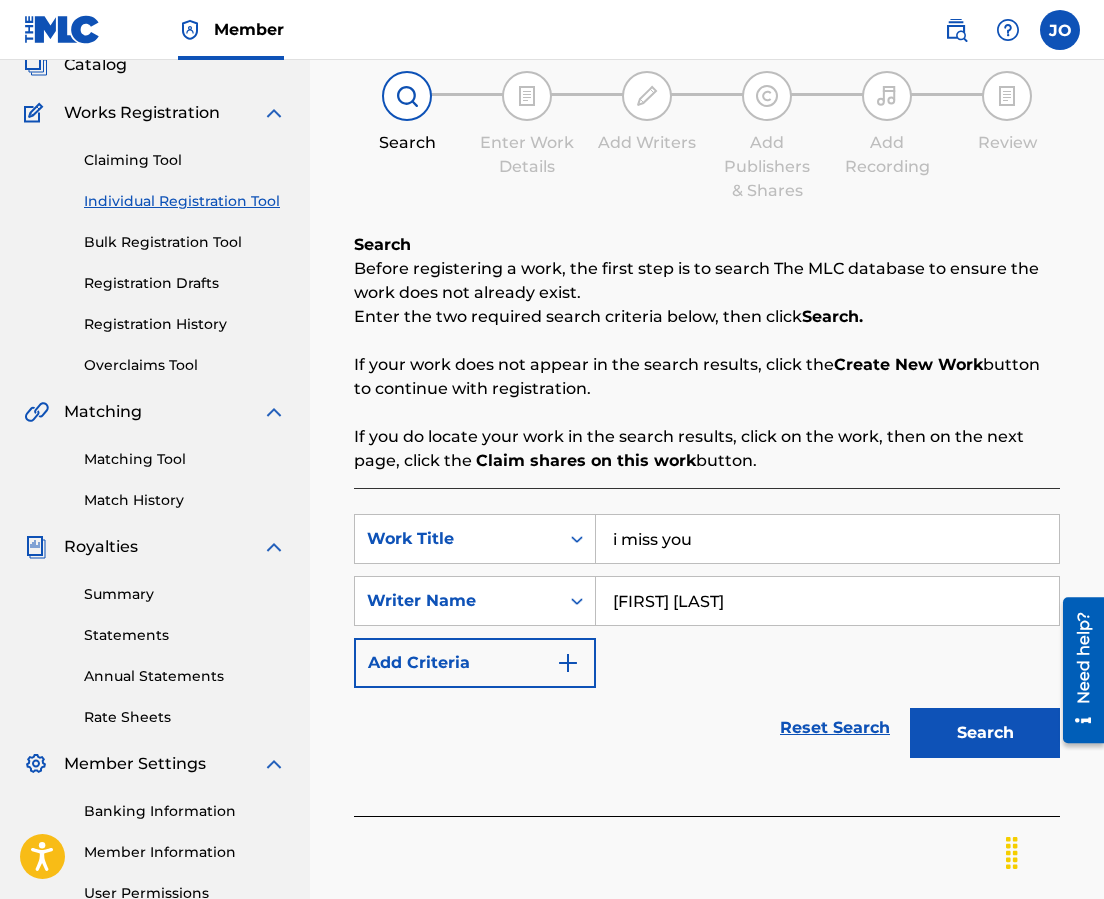 scroll, scrollTop: 300, scrollLeft: 0, axis: vertical 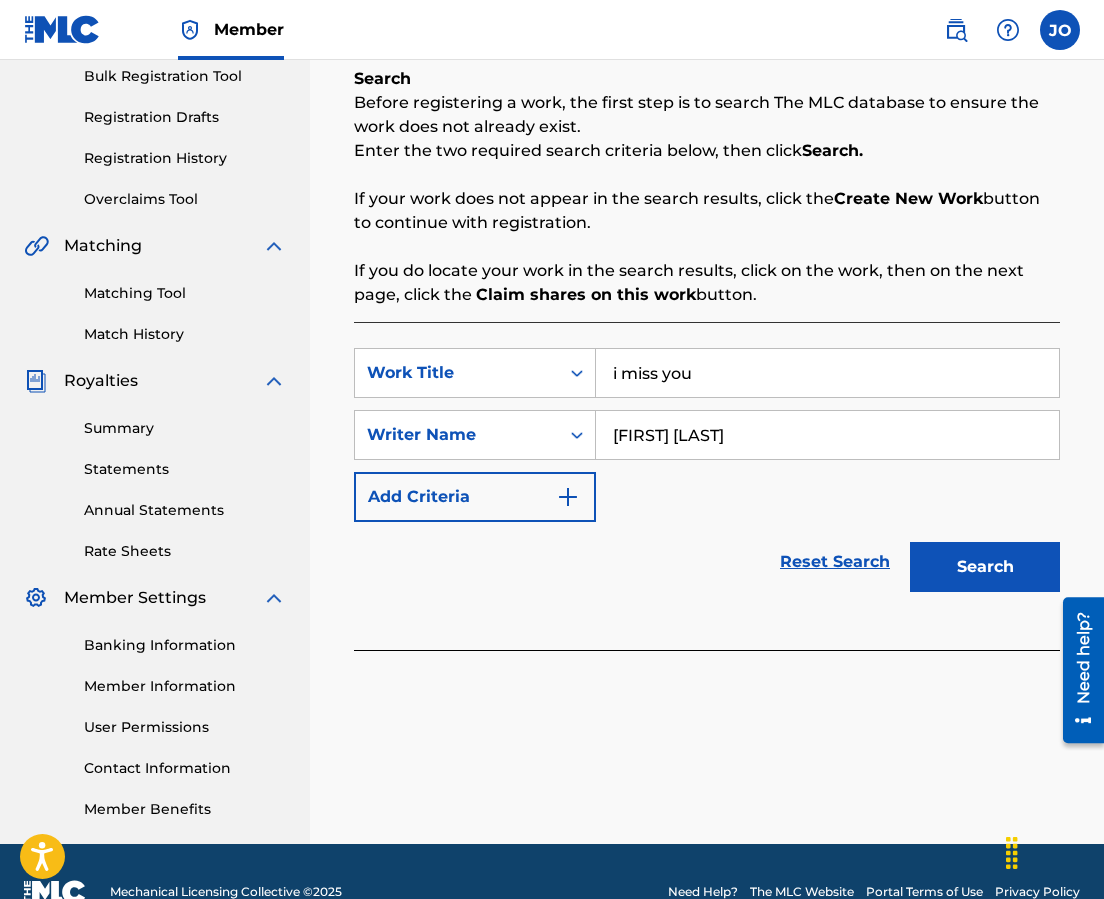 click on "Search" at bounding box center [985, 567] 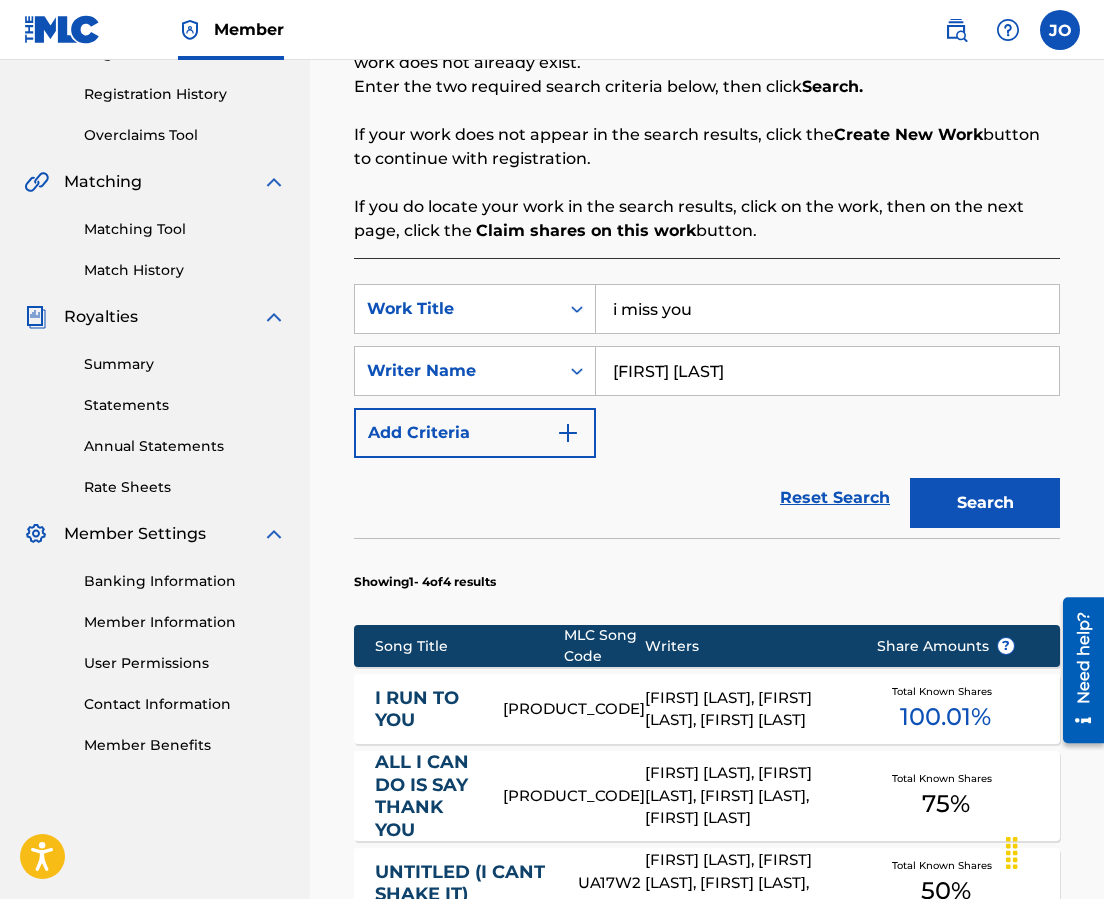 scroll, scrollTop: 700, scrollLeft: 0, axis: vertical 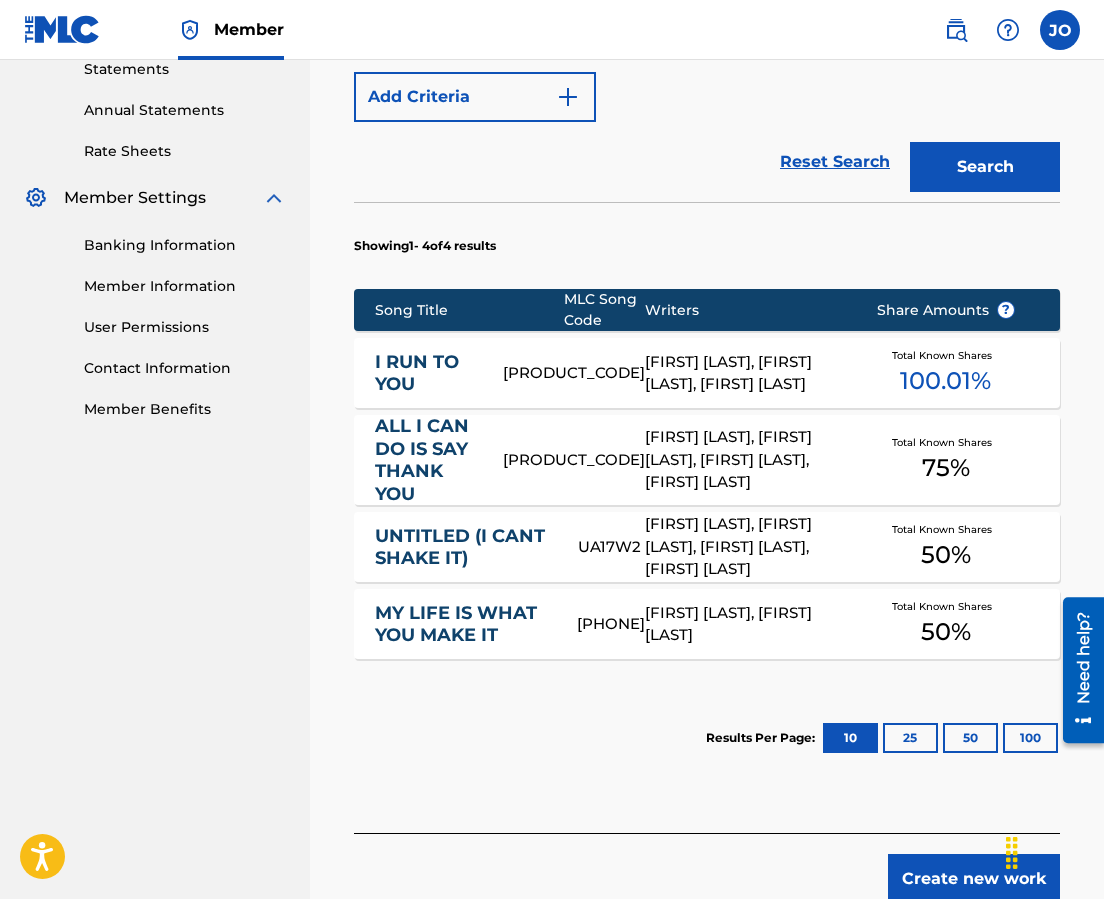 click on "Create new work" at bounding box center [974, 879] 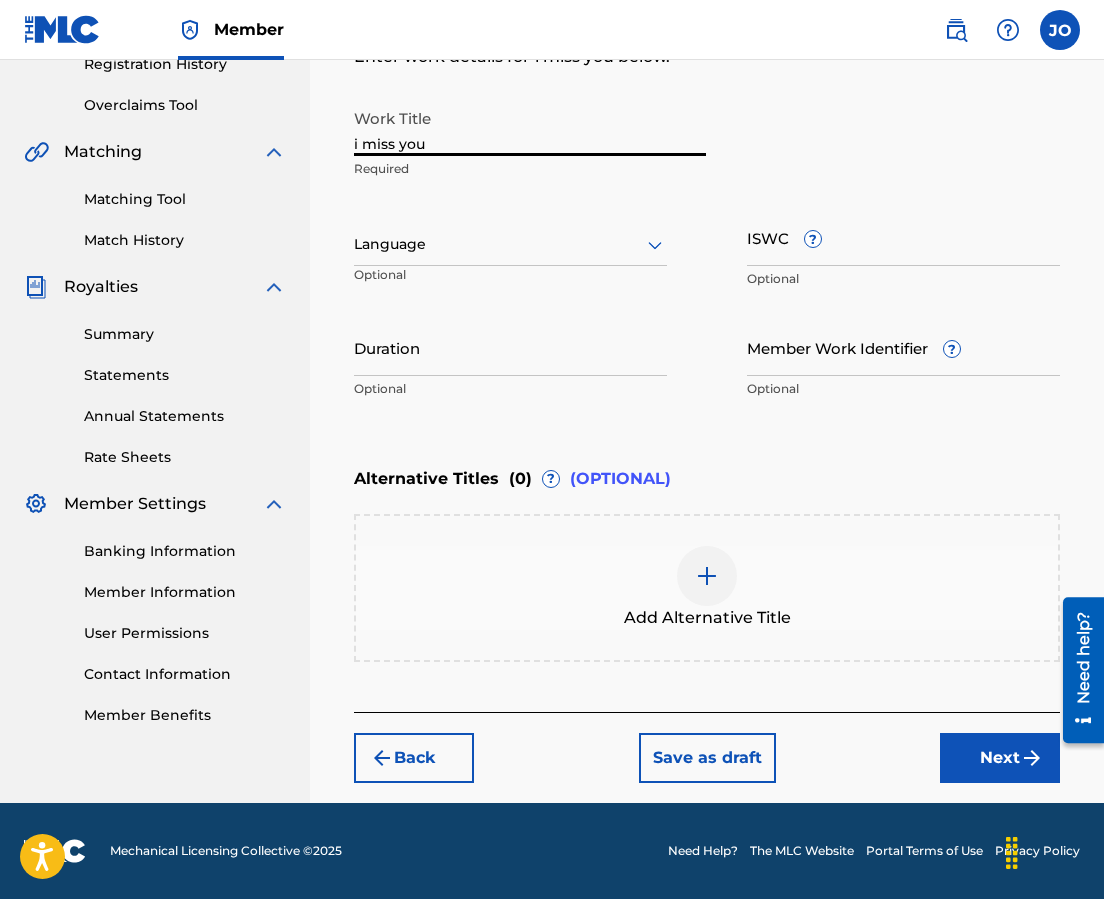 click on "i miss you" at bounding box center (530, 127) 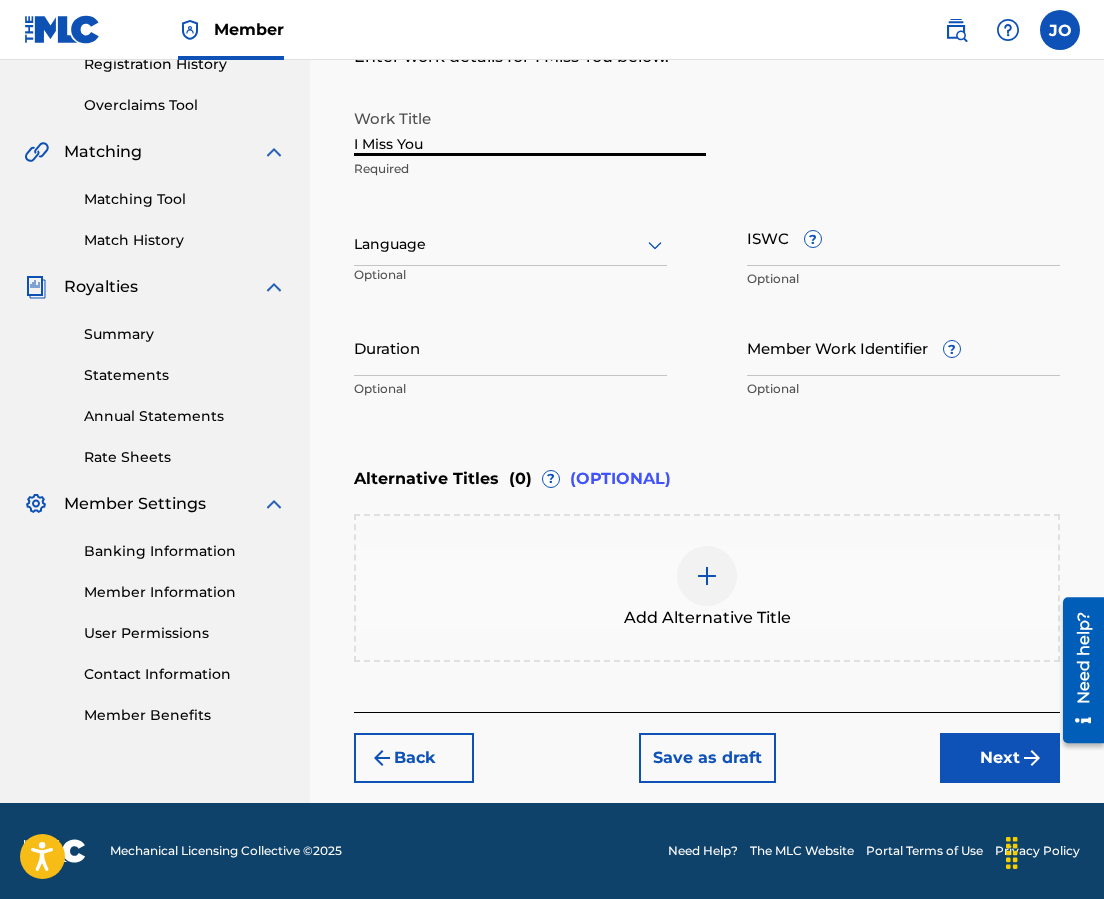 click at bounding box center (510, 244) 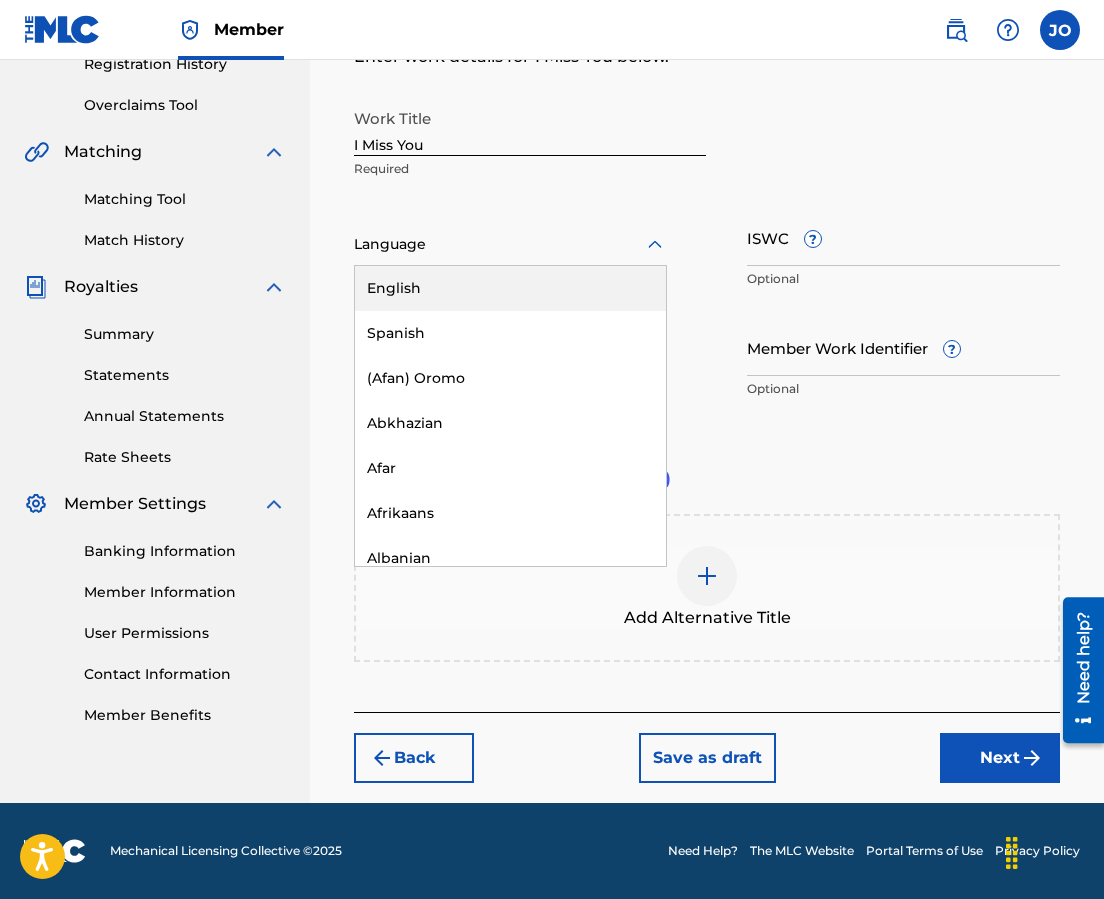 click on "English" at bounding box center (510, 288) 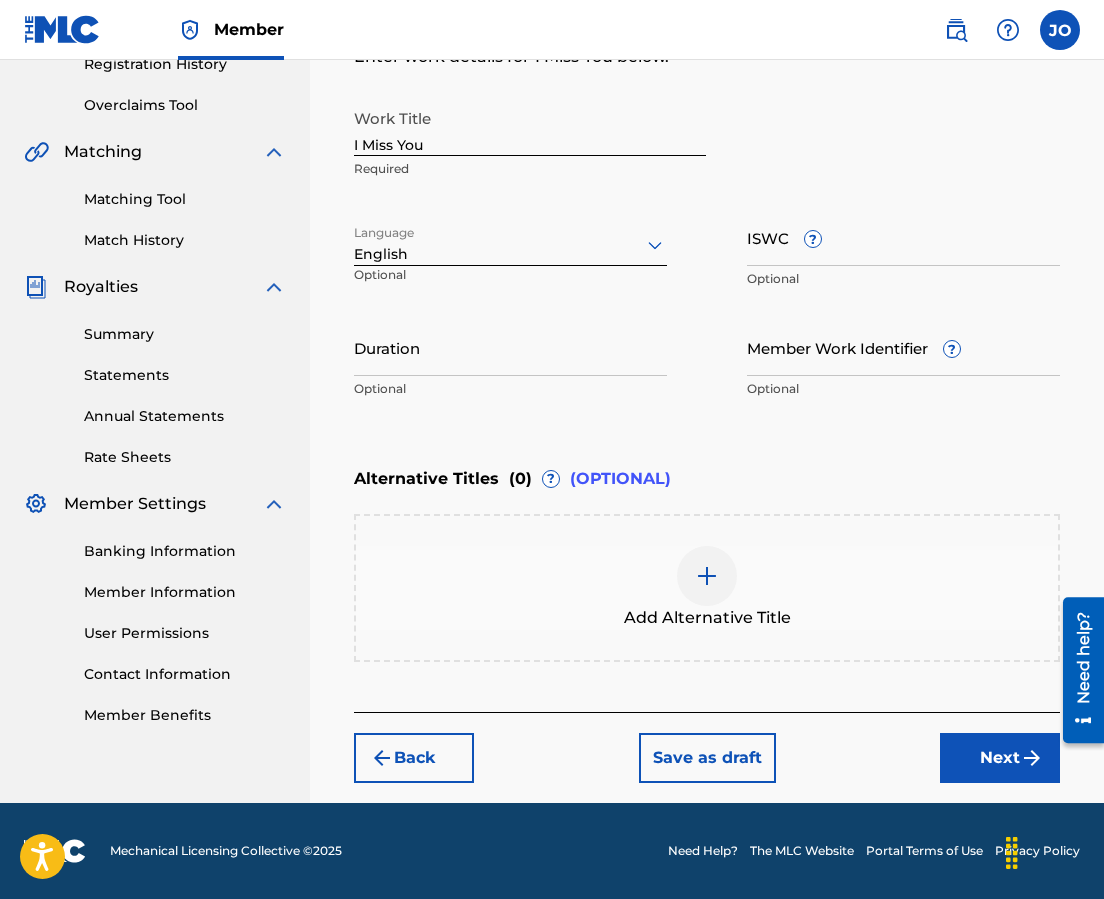 click on "ISWC   ?" at bounding box center (903, 237) 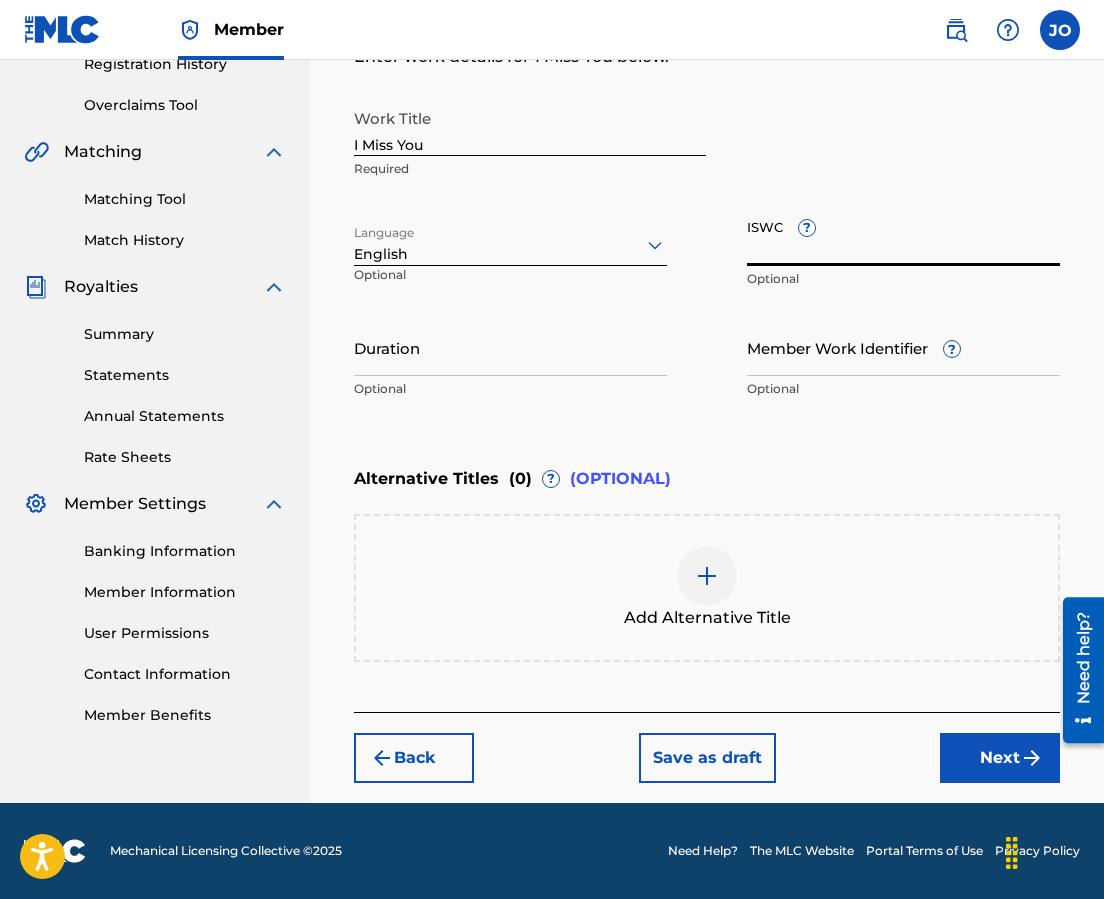 paste on "[ACCOUNT_NUMBER]" 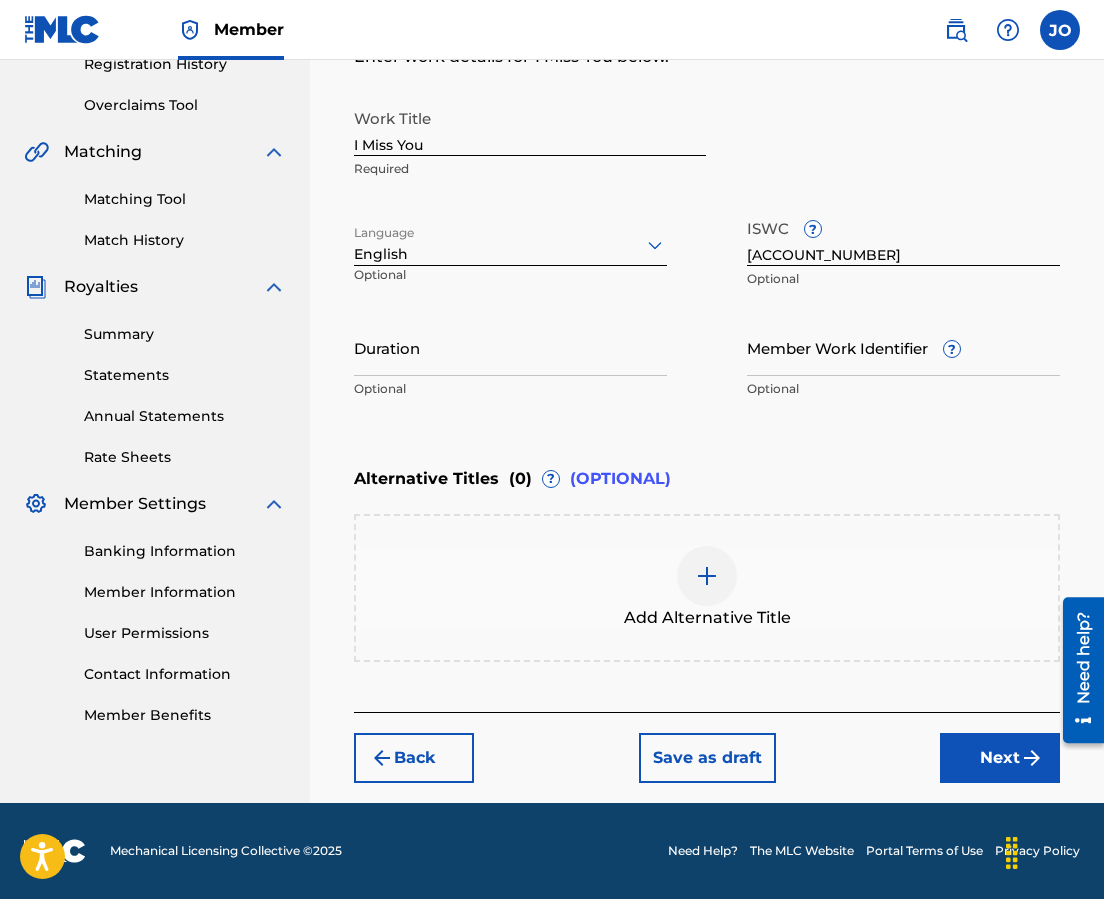 click on "Work Title   [TITLE] Required Language English Optional ISWC   ? [ID] Optional Duration   Optional Member Work Identifier   ? Optional" at bounding box center [707, 254] 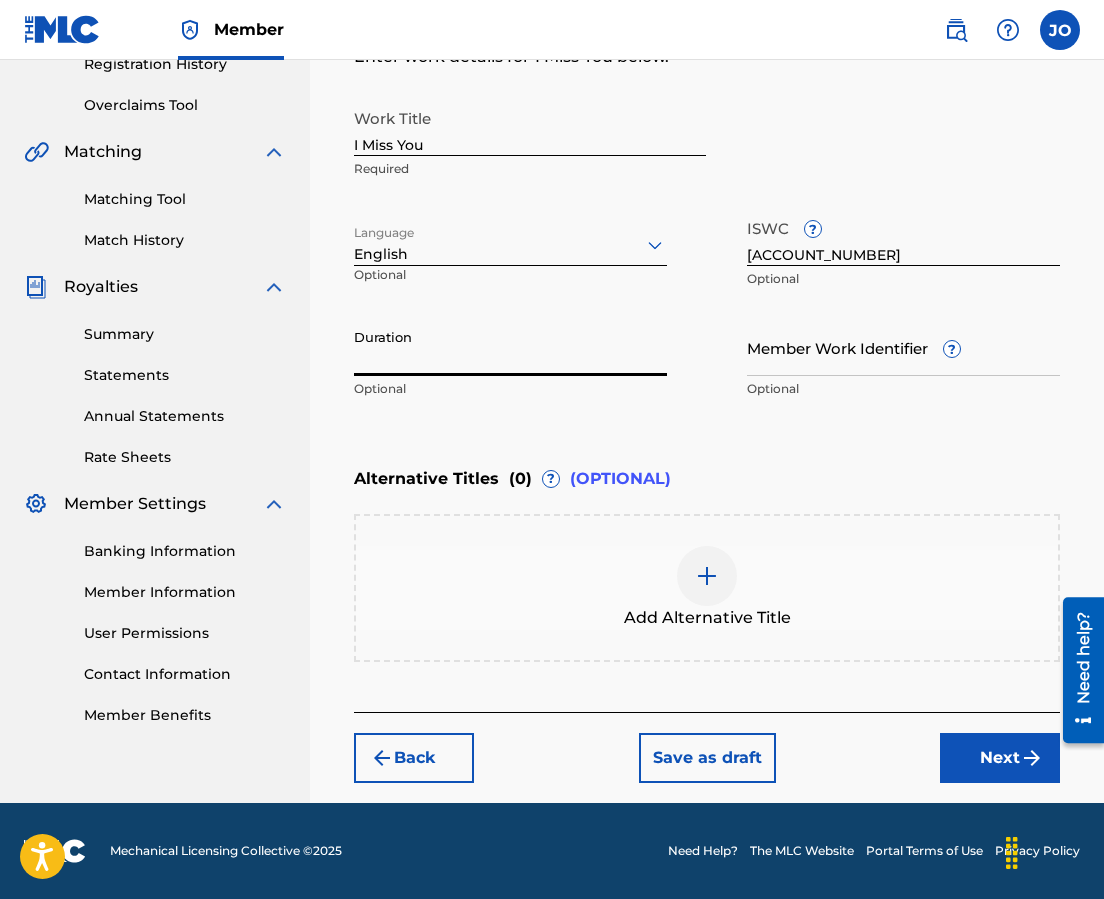 click on "Duration" at bounding box center (510, 347) 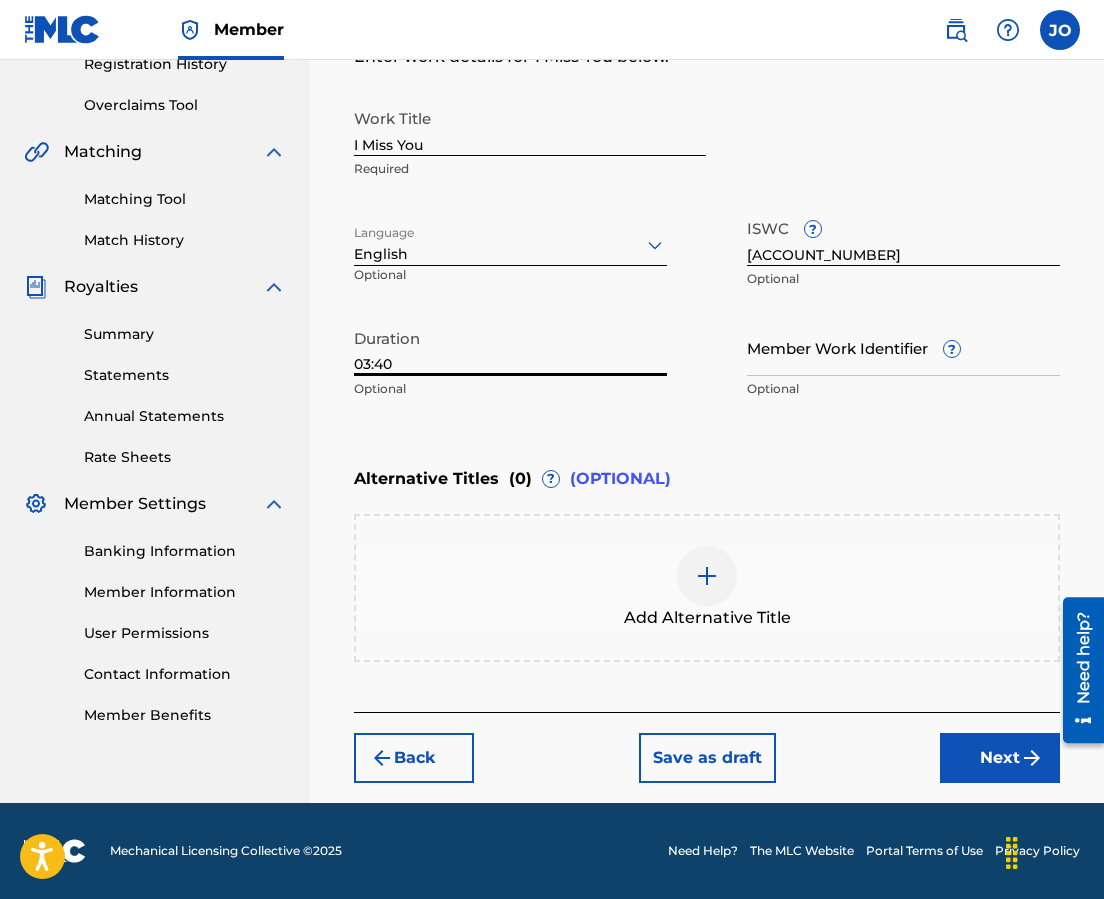 click on "Next" at bounding box center (1000, 758) 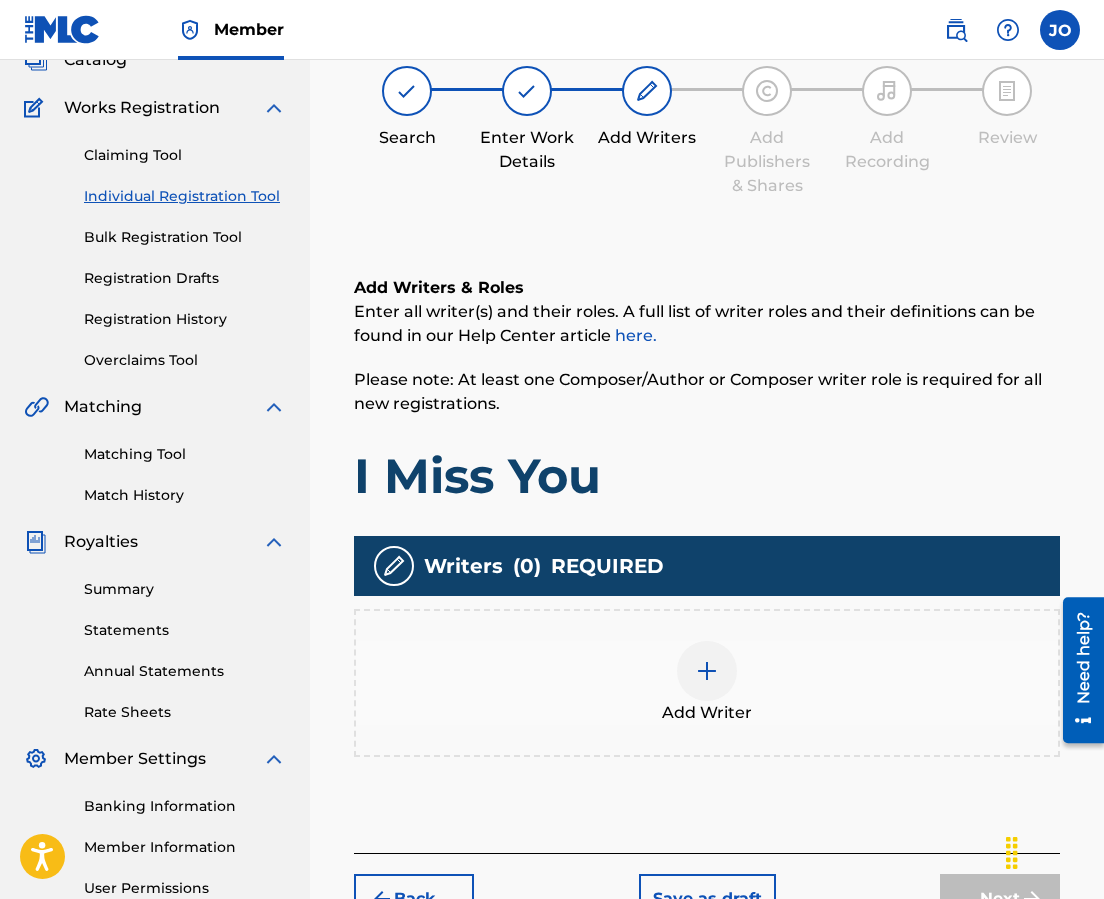 scroll, scrollTop: 90, scrollLeft: 0, axis: vertical 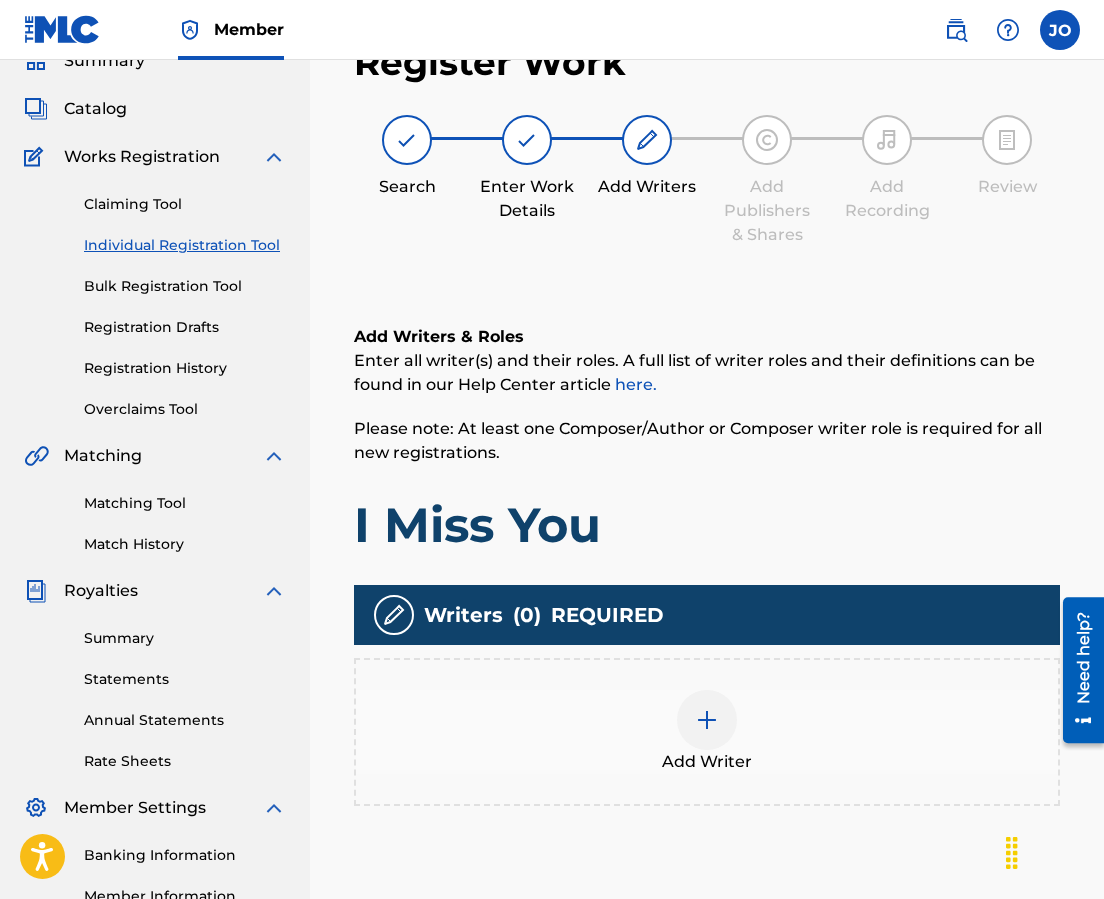 click at bounding box center (707, 720) 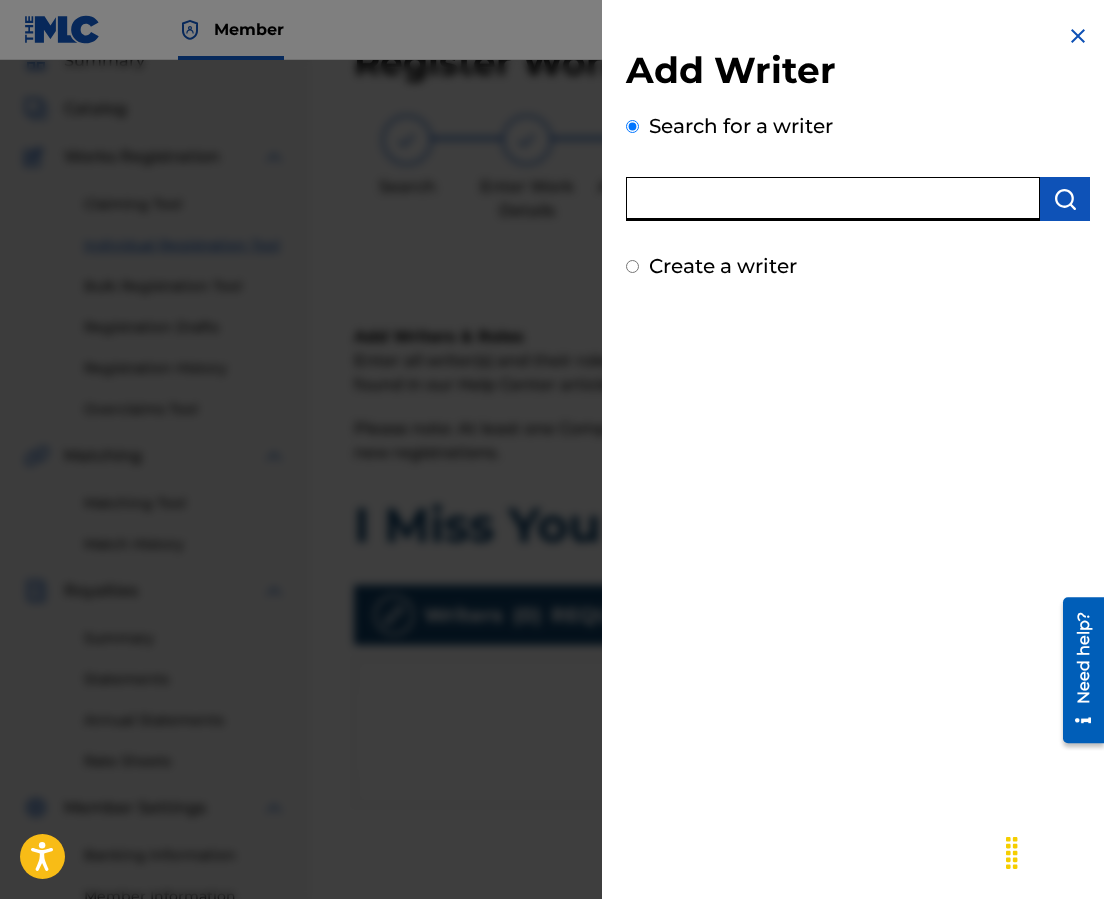 click at bounding box center (833, 199) 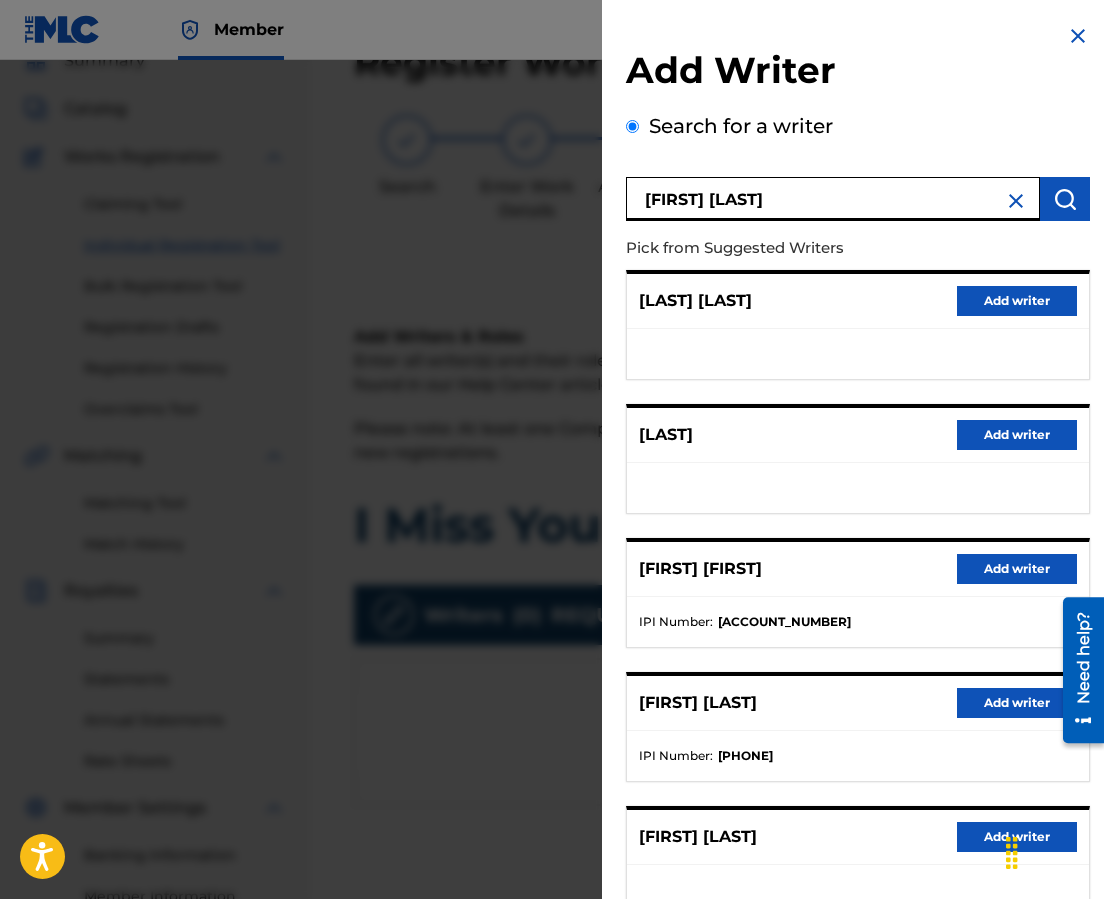 click on "Add writer" at bounding box center [1017, 703] 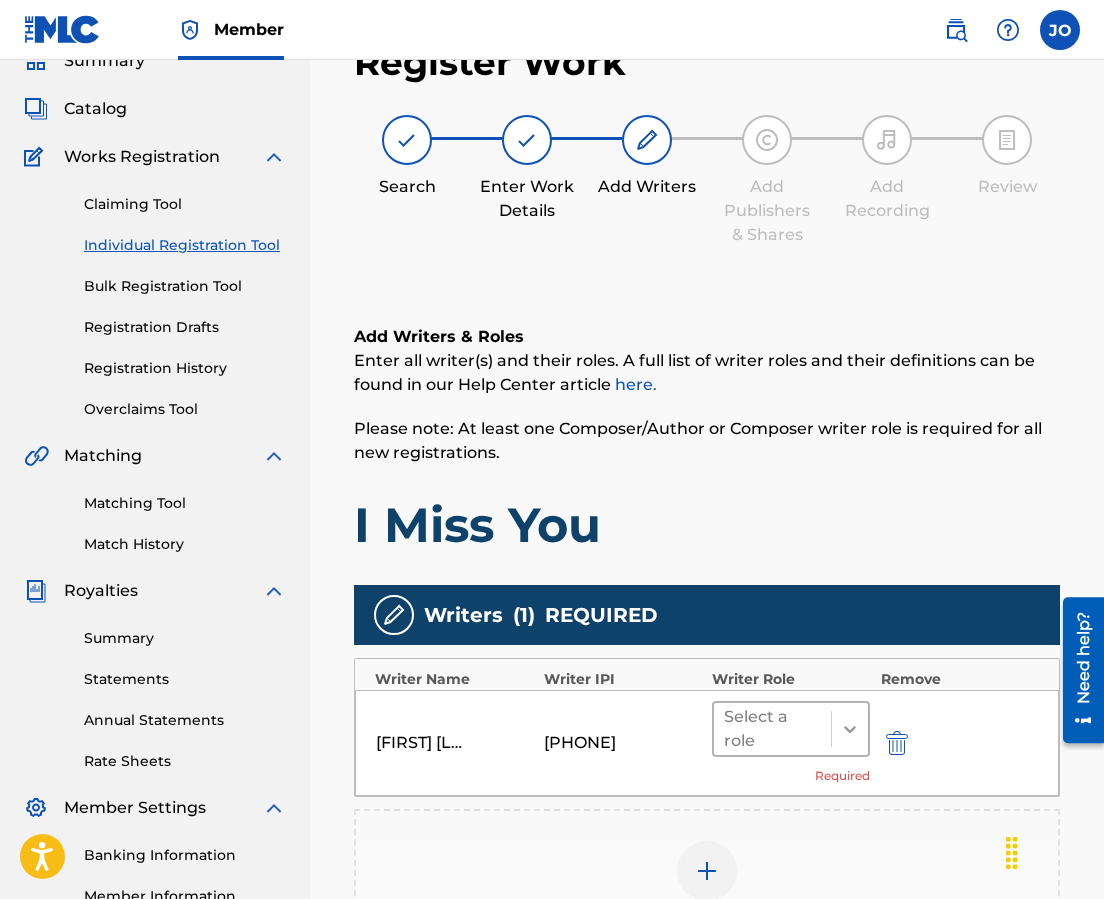click 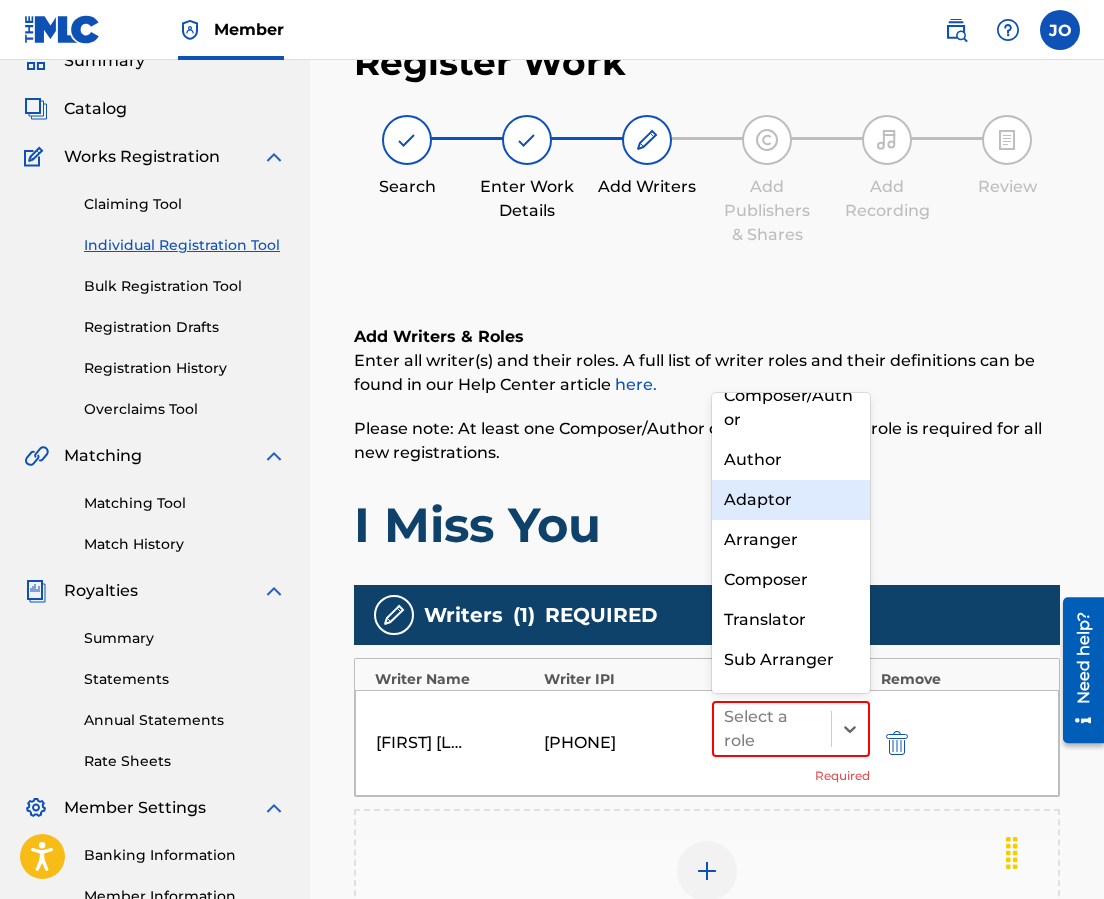 scroll, scrollTop: 0, scrollLeft: 0, axis: both 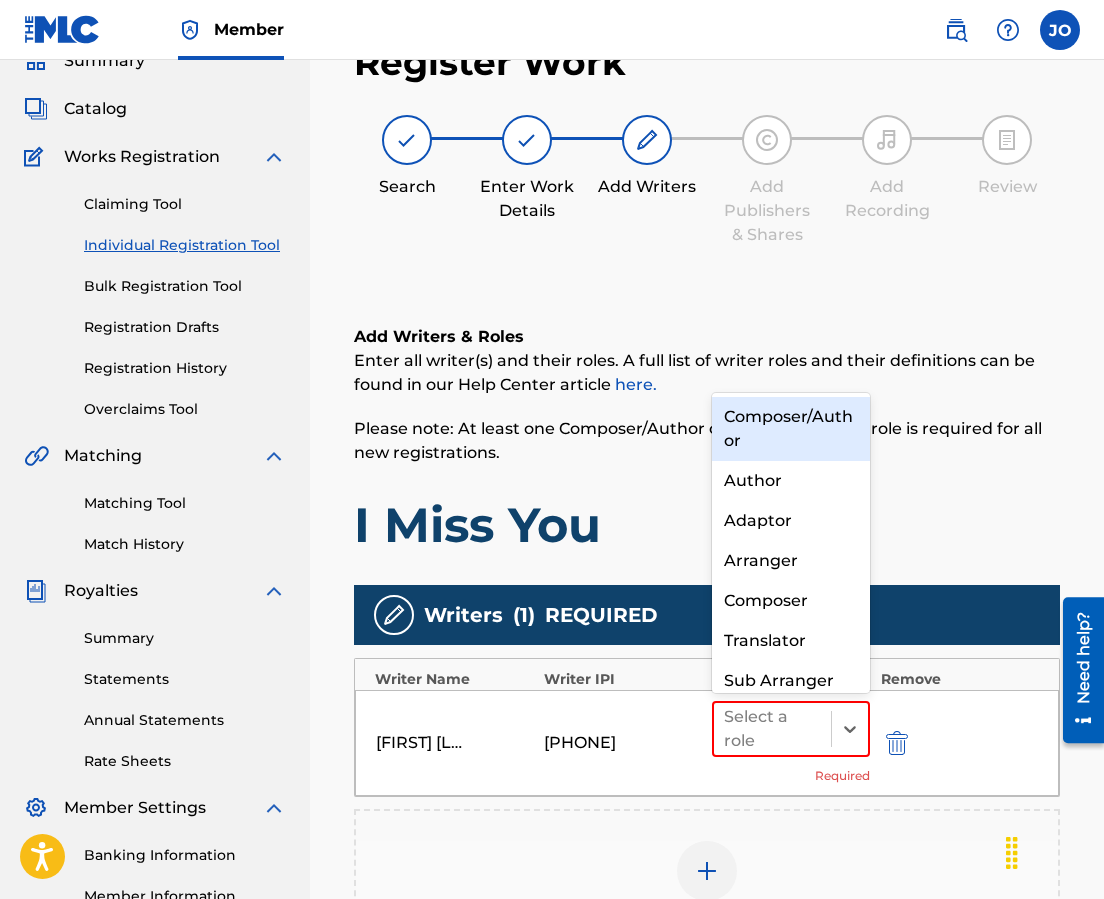 click on "Composer/Author" at bounding box center (791, 429) 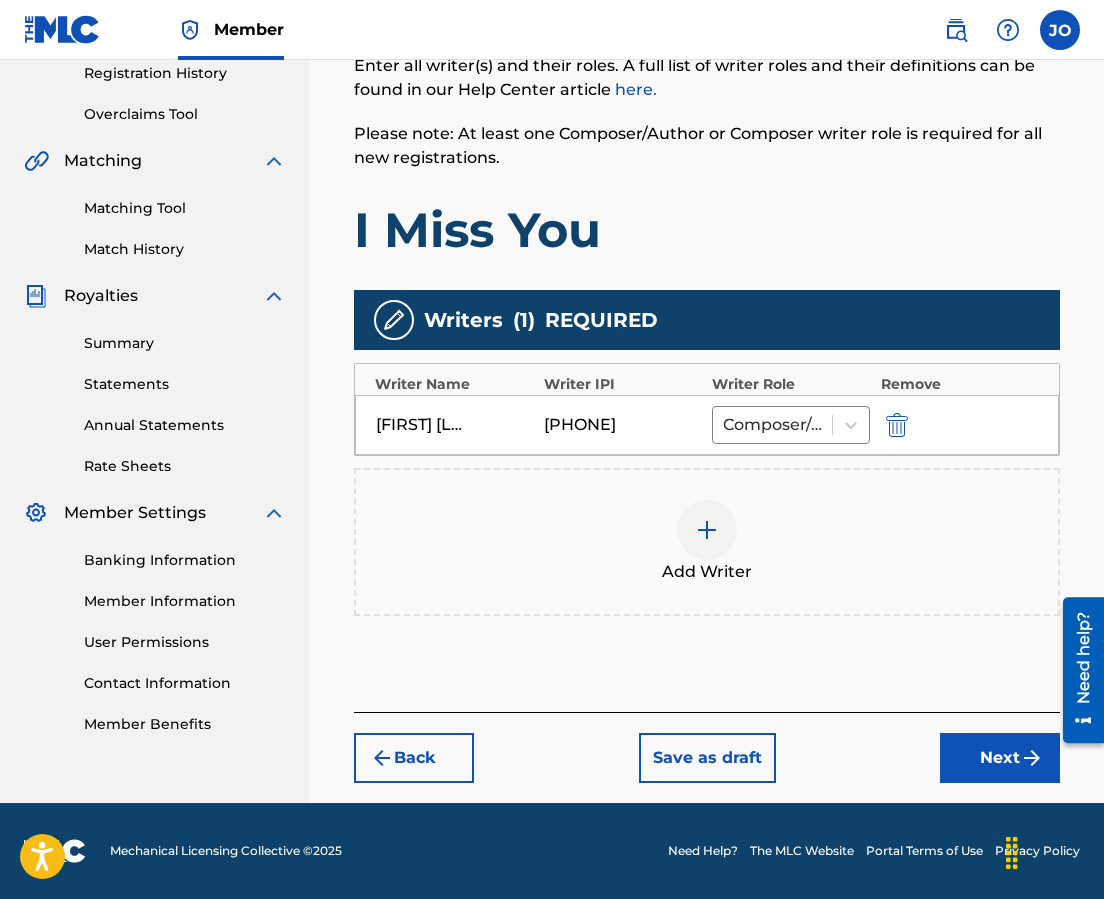 click on "Next" at bounding box center [1000, 758] 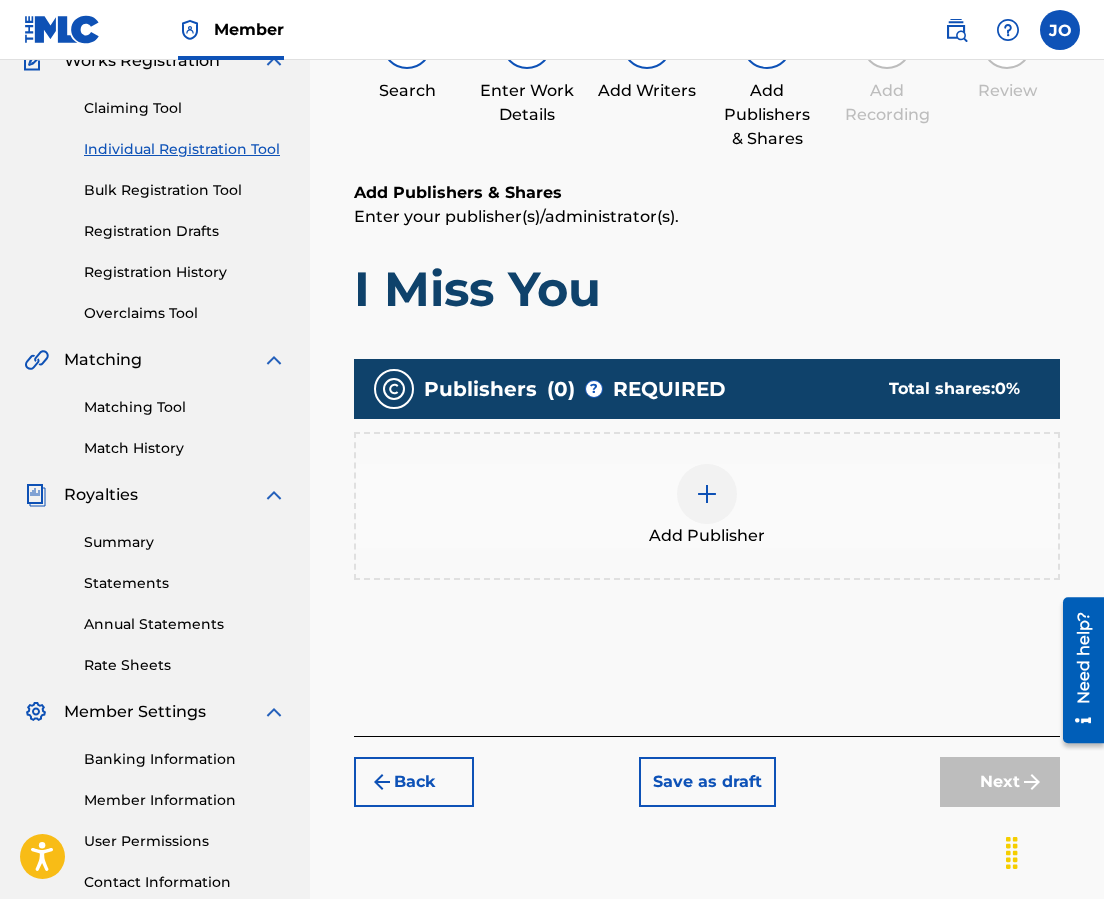 scroll, scrollTop: 90, scrollLeft: 0, axis: vertical 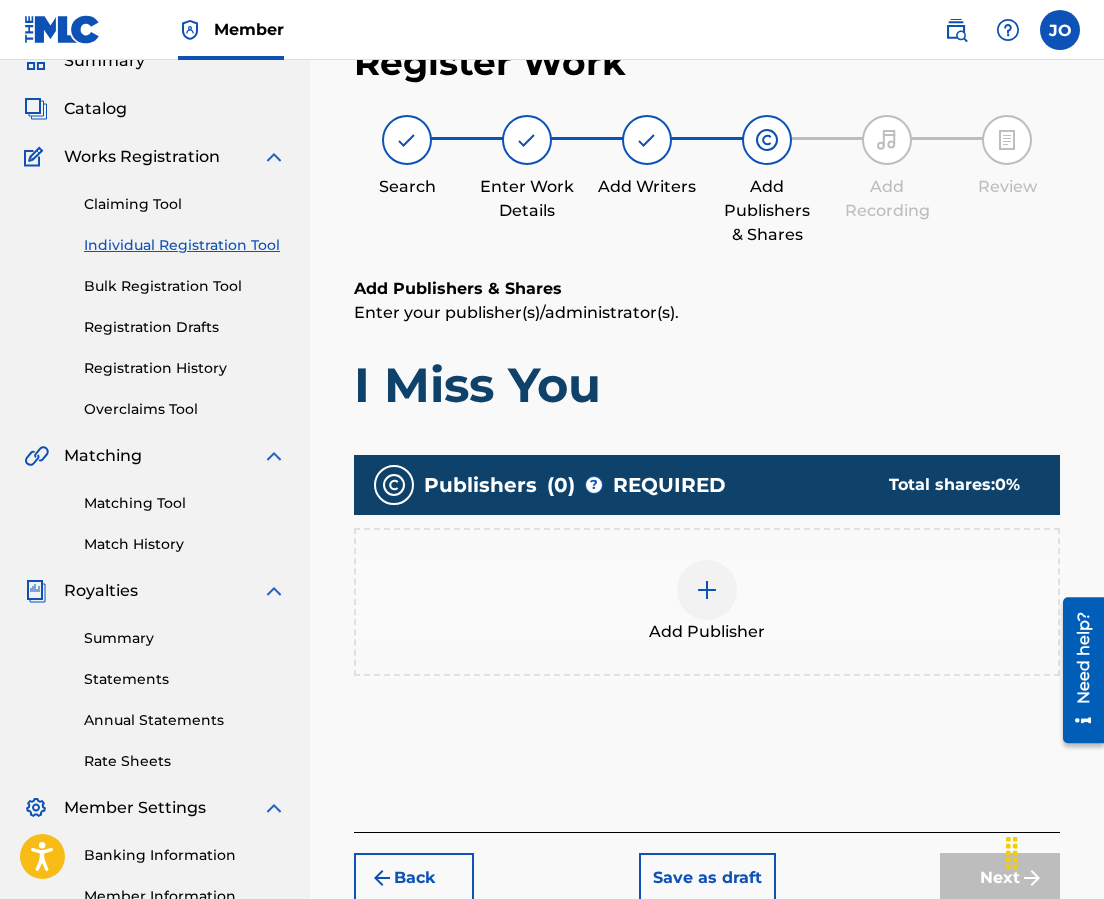 click at bounding box center [707, 590] 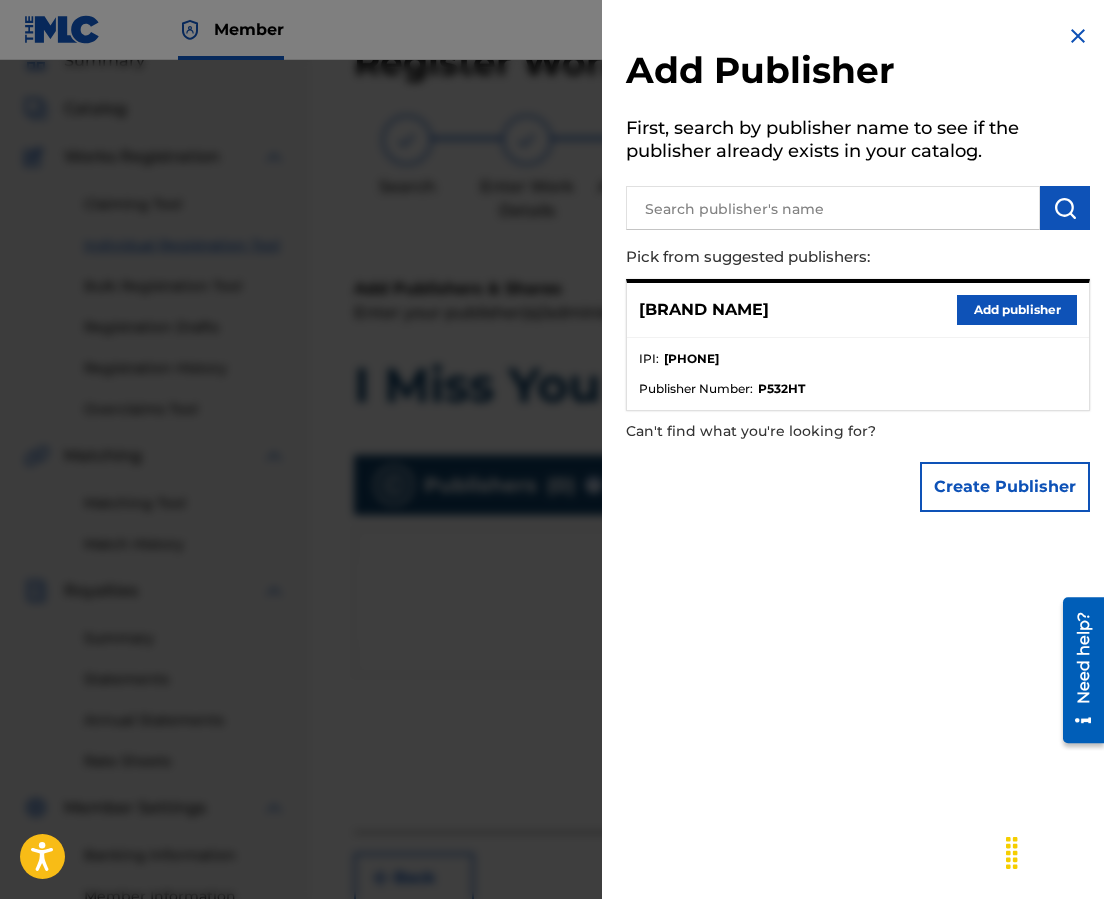 click on "Add publisher" at bounding box center [1017, 310] 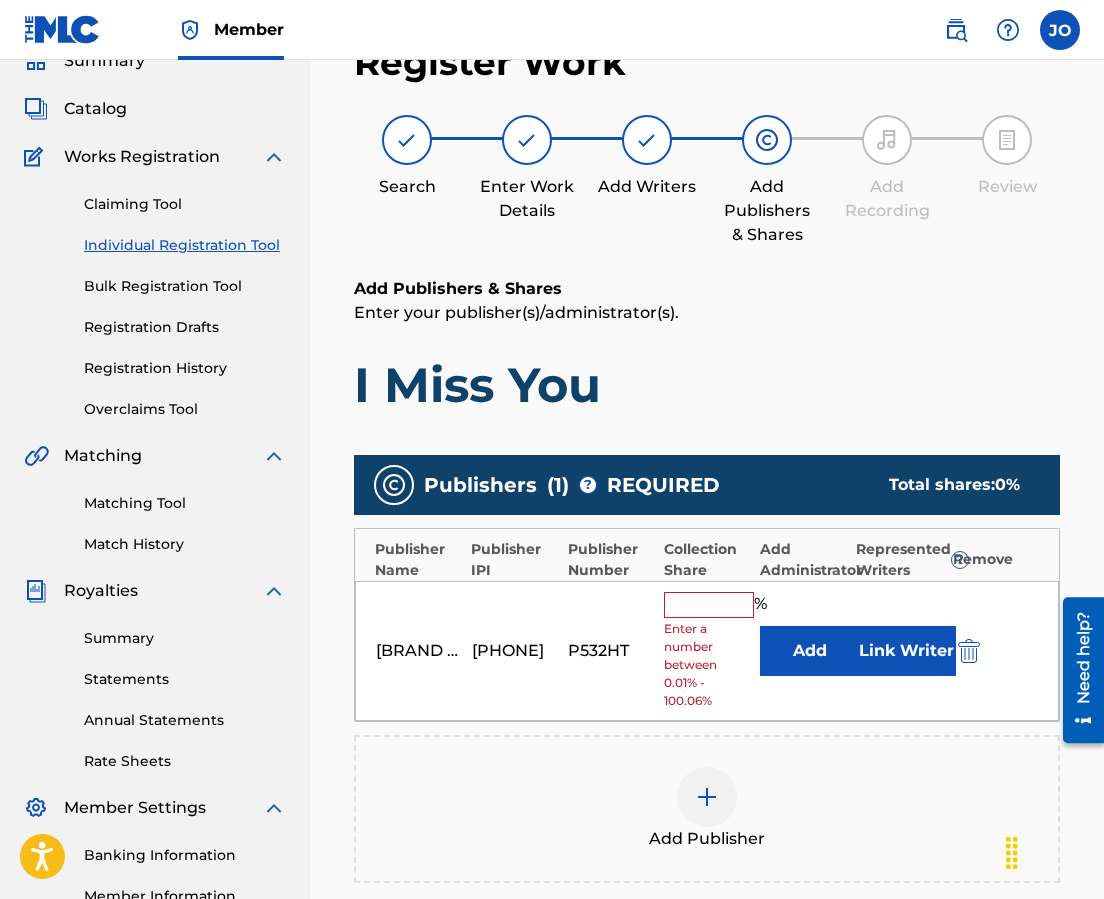 click at bounding box center [709, 605] 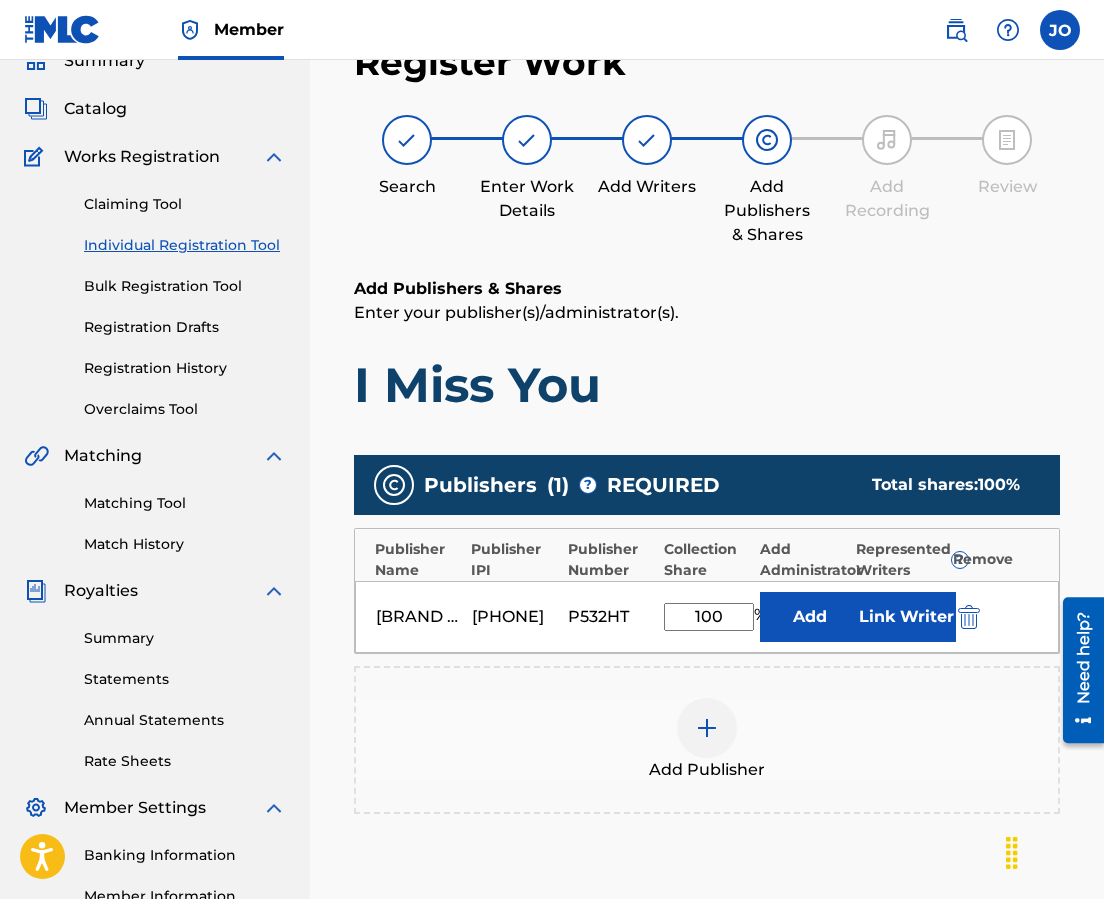 click on "Link Writer" at bounding box center (906, 617) 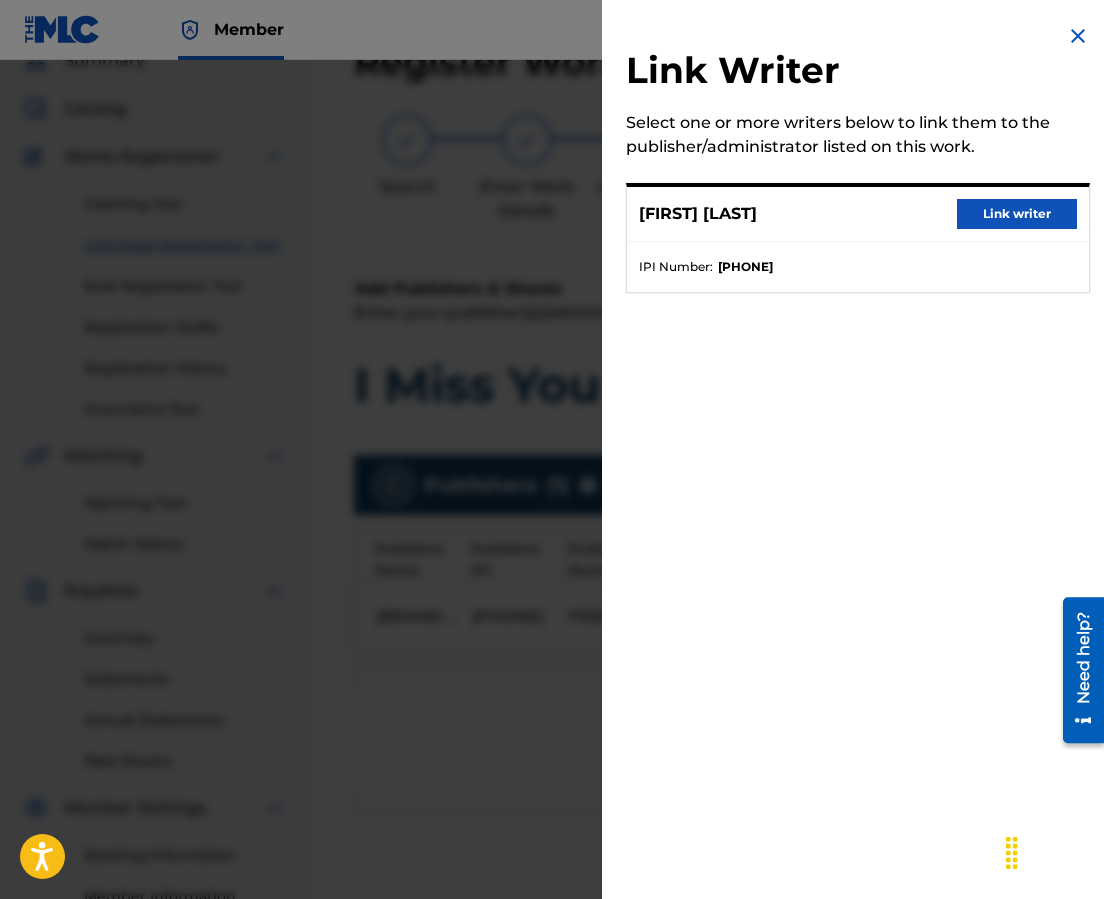 click on "Link writer" at bounding box center (1017, 214) 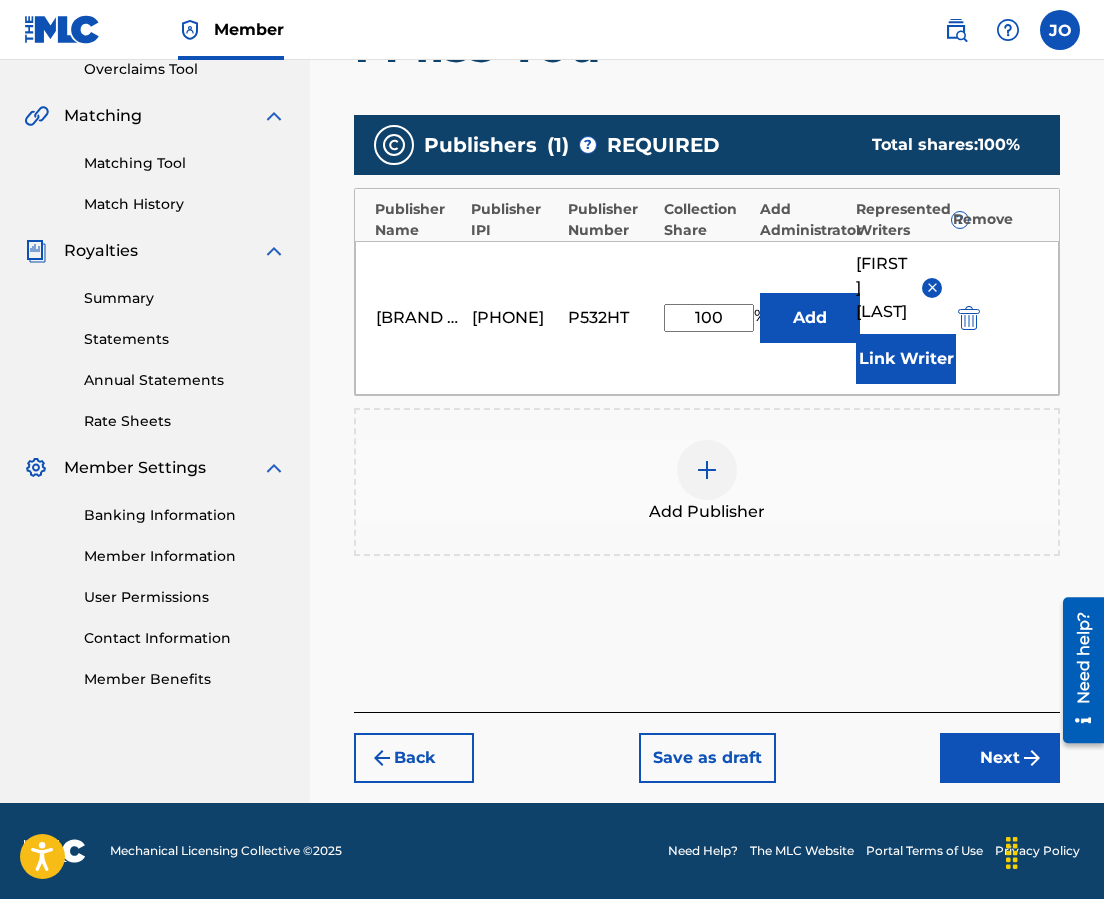 click on "Next" at bounding box center [1000, 758] 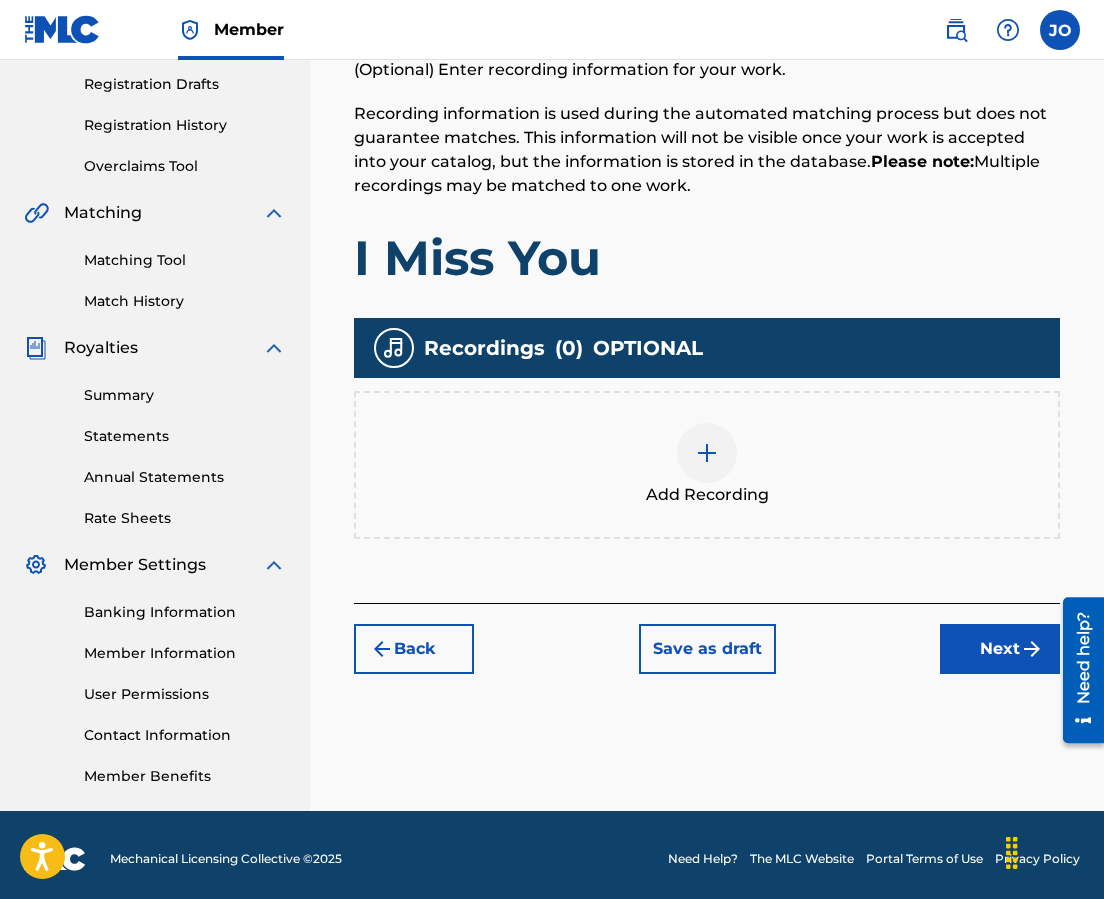 scroll, scrollTop: 90, scrollLeft: 0, axis: vertical 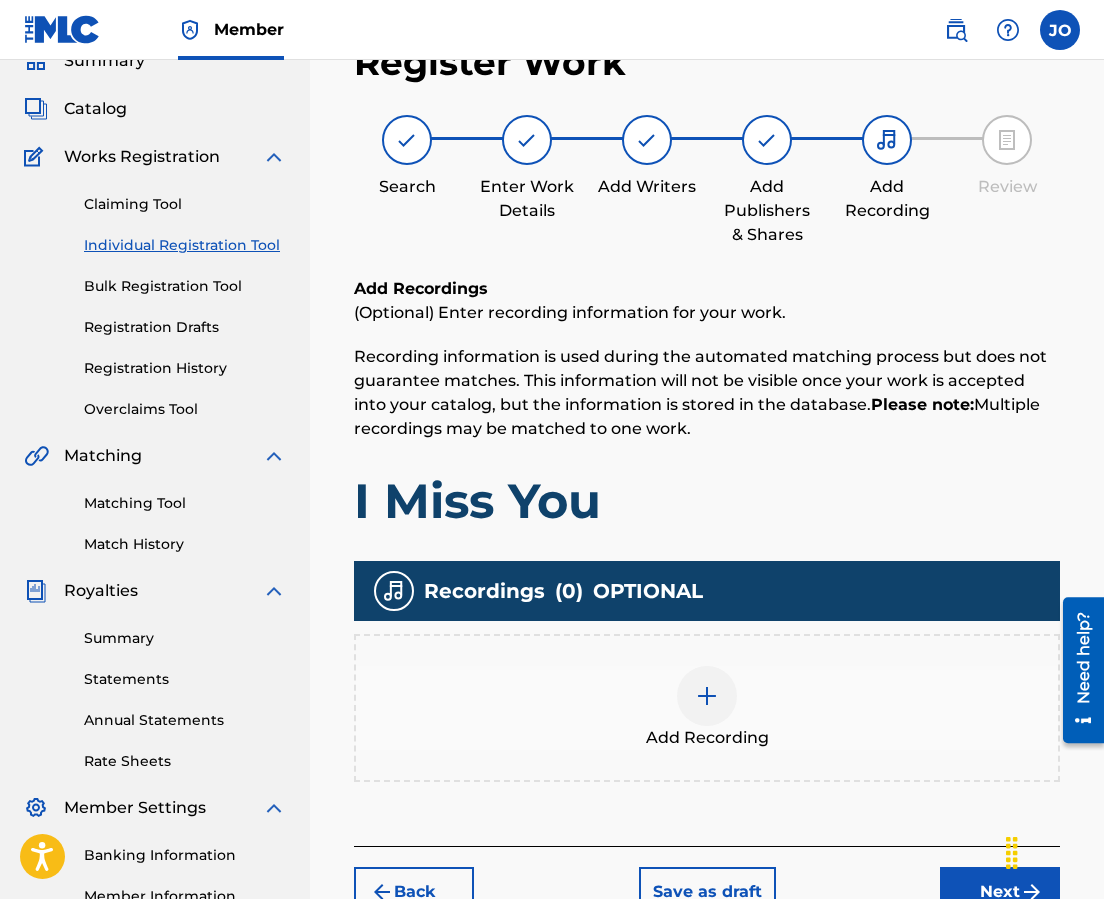 click at bounding box center (707, 696) 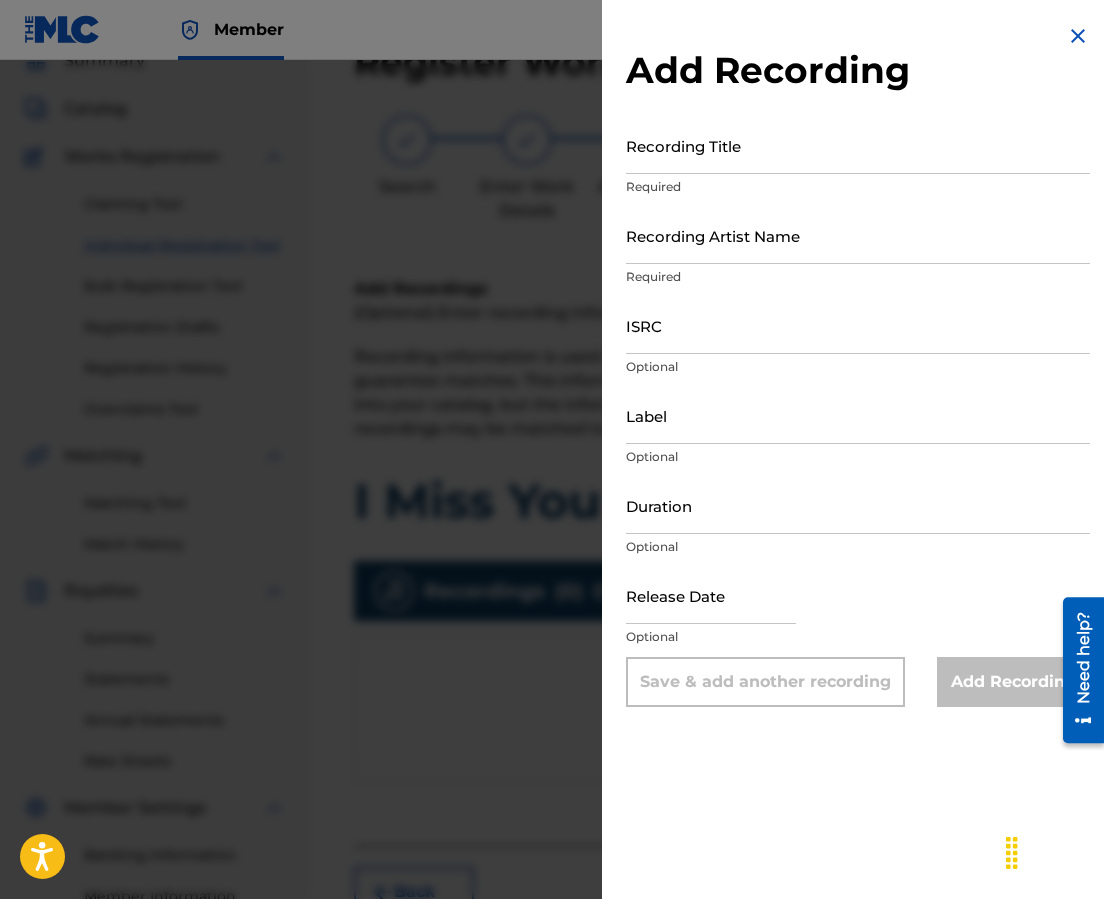 click on "Recording Title" at bounding box center (858, 145) 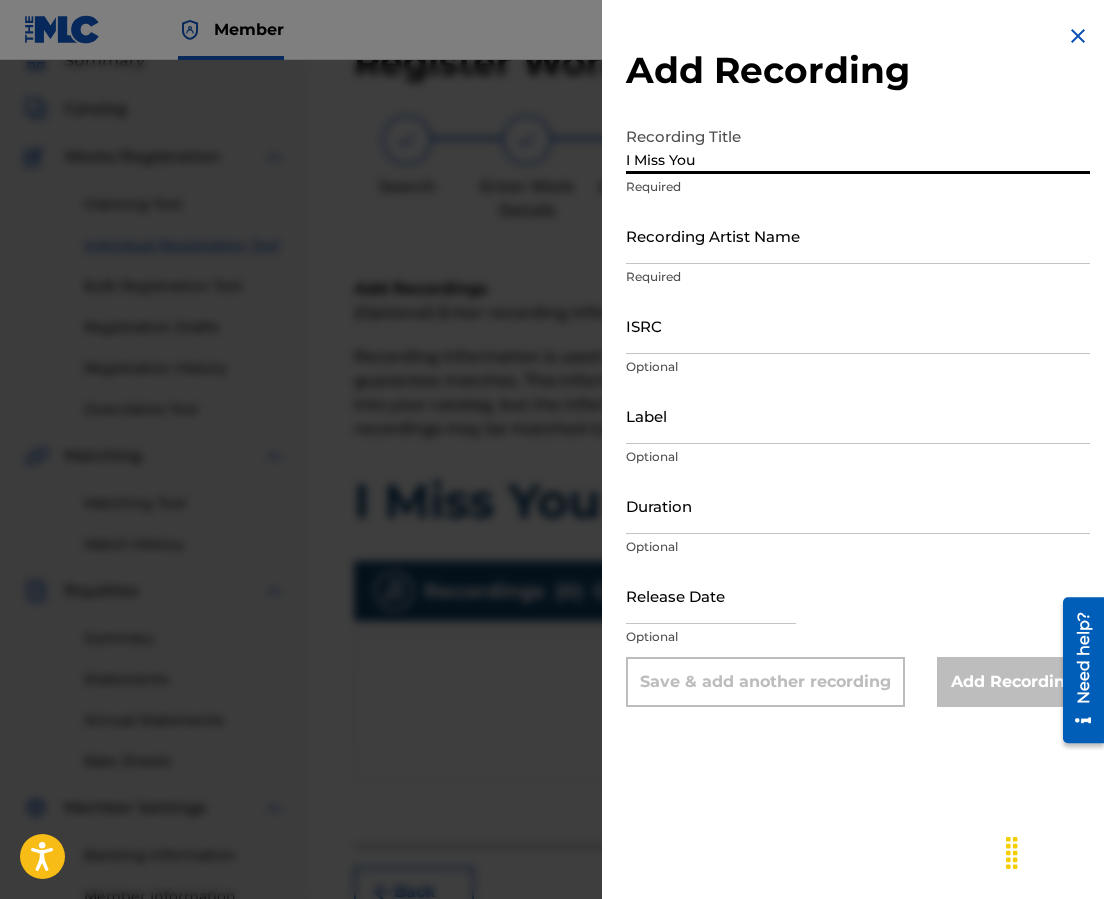 click on "Recording Artist Name" at bounding box center [858, 235] 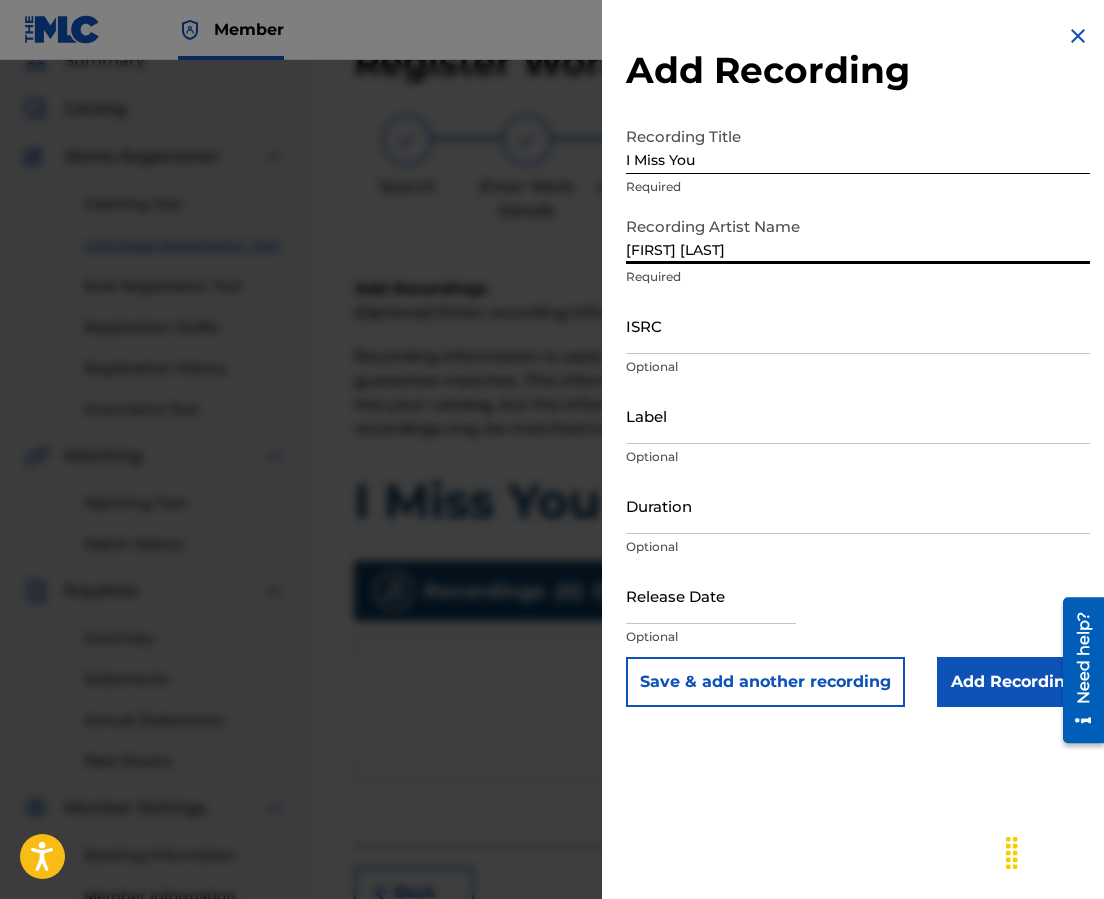 click on "ISRC" at bounding box center [858, 325] 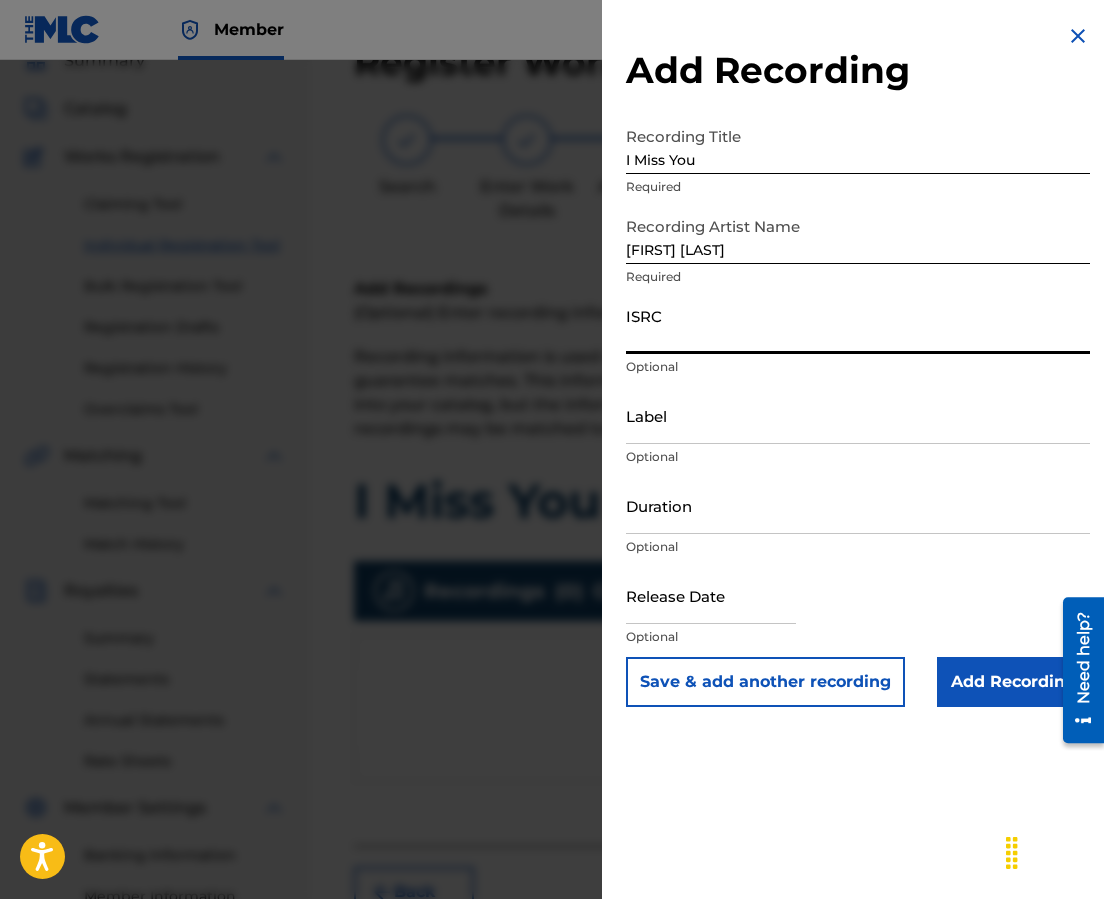 paste on "QZRP52126844" 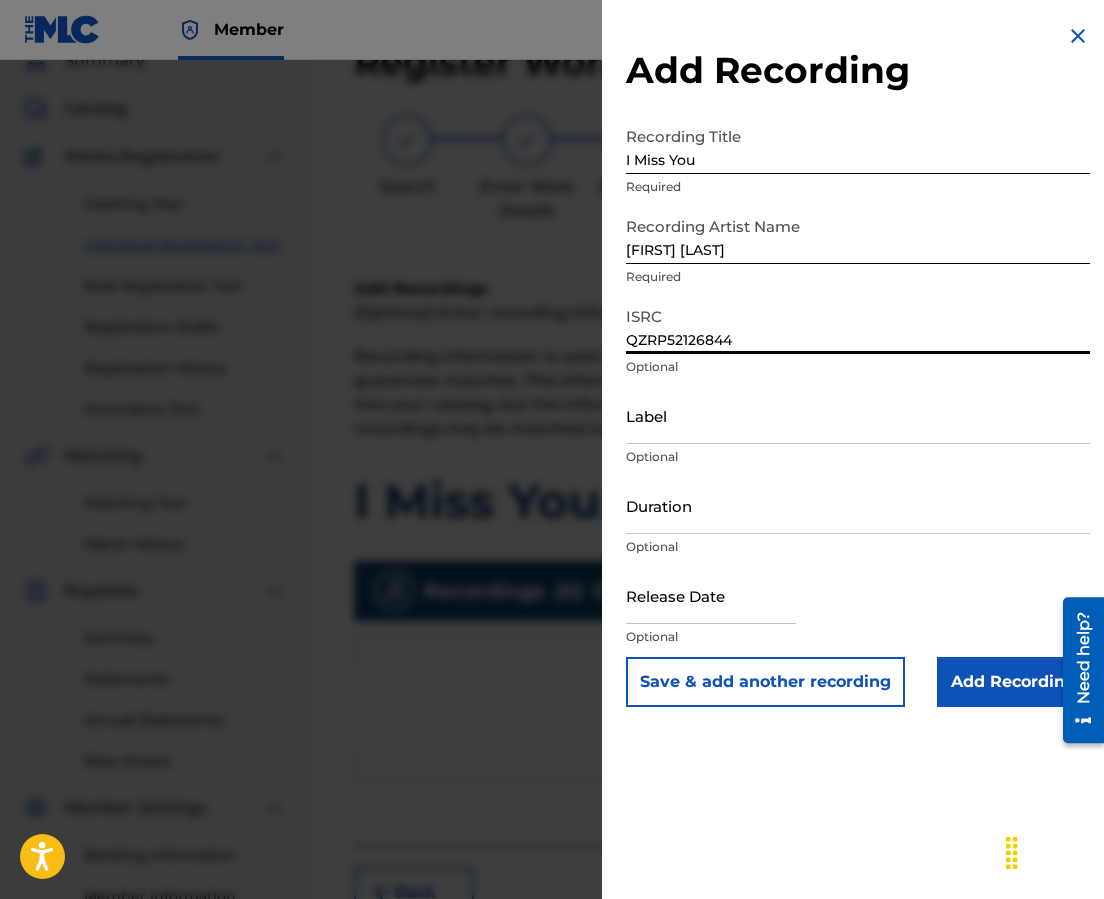 click on "Label" at bounding box center [858, 415] 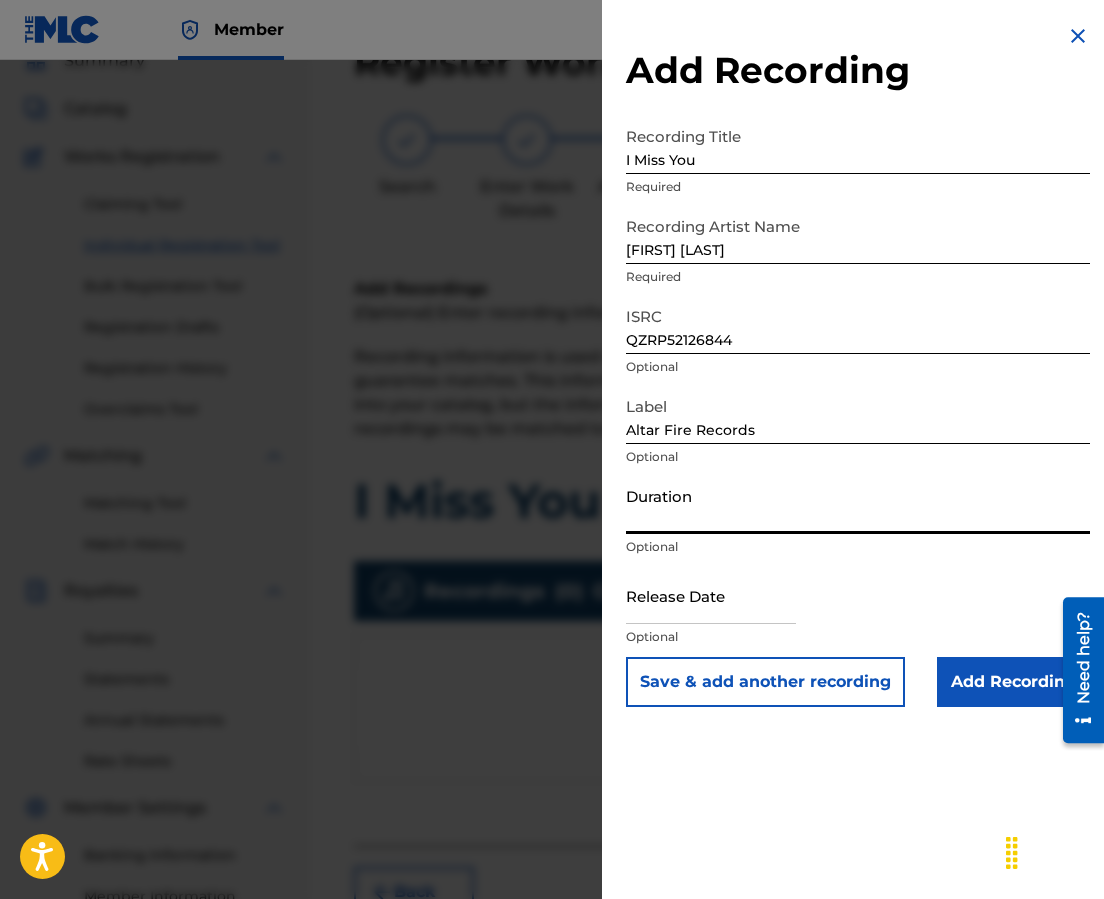 click on "Duration" at bounding box center (858, 505) 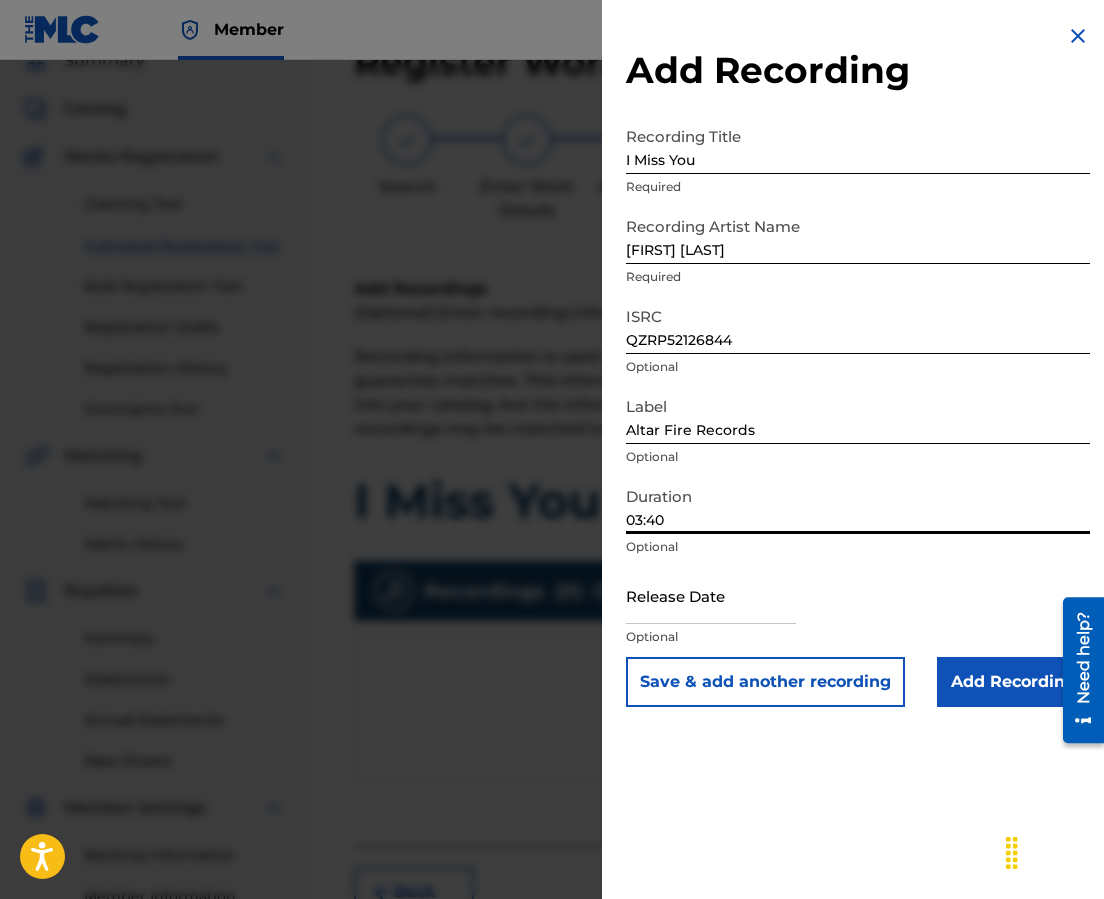 click at bounding box center (711, 595) 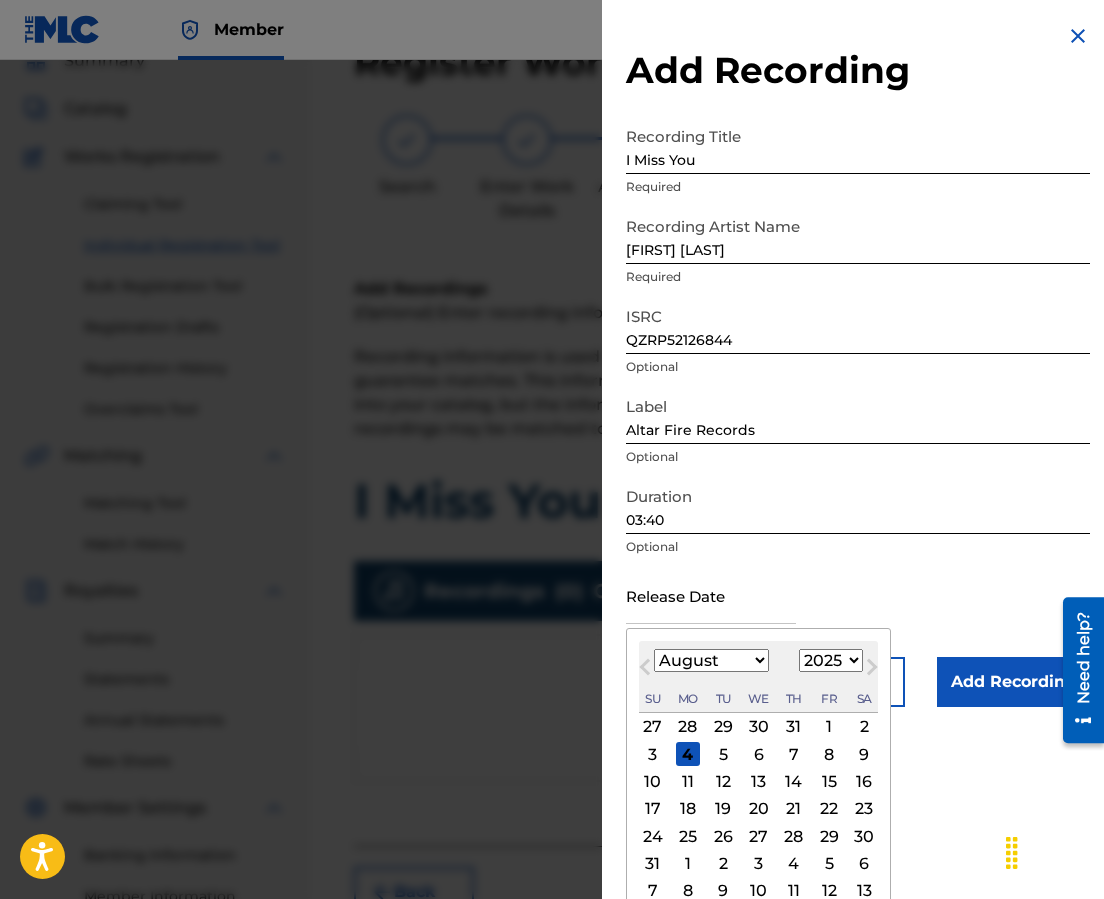 click on "Next Month" at bounding box center [872, 671] 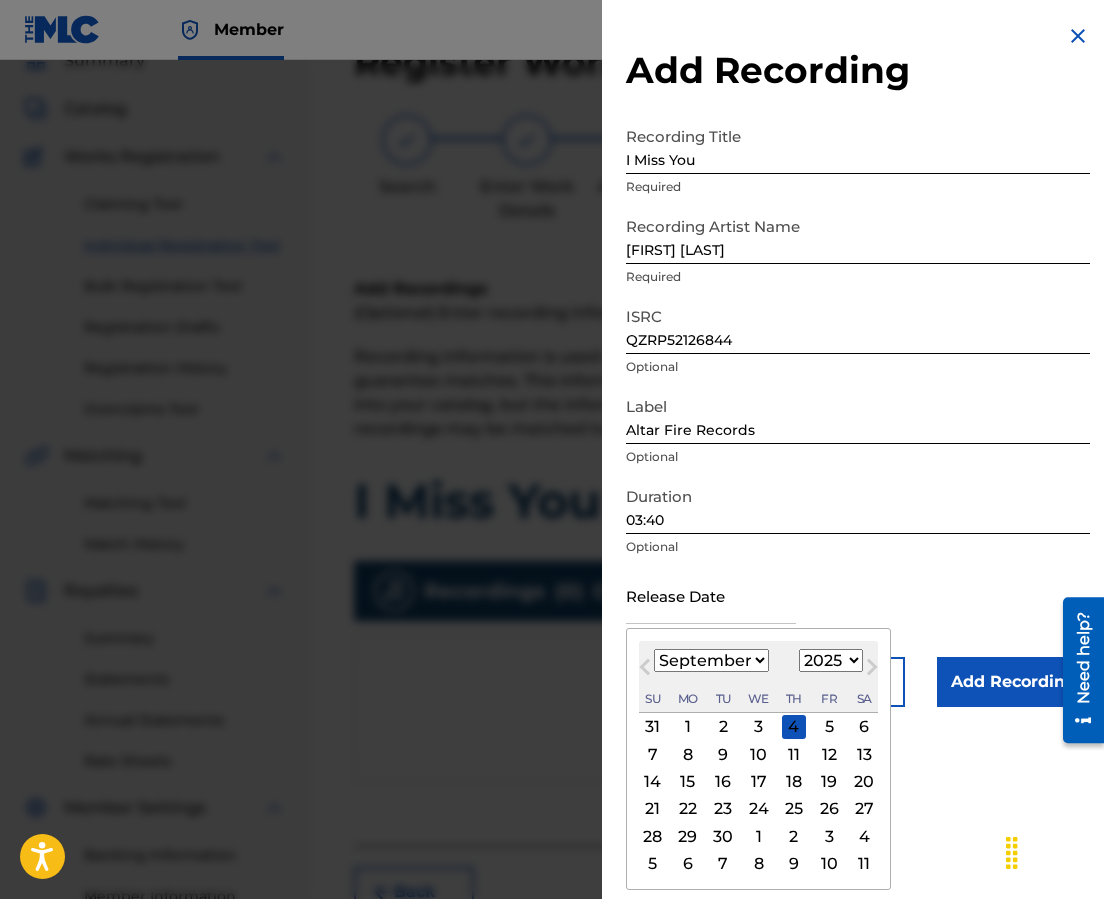 click on "1900 1901 1902 1903 1904 1905 1906 1907 1908 1909 1910 1911 1912 1913 1914 1915 1916 1917 1918 1919 1920 1921 1922 1923 1924 1925 1926 1927 1928 1929 1930 1931 1932 1933 1934 1935 1936 1937 1938 1939 1940 1941 1942 1943 1944 1945 1946 1947 1948 1949 1950 1951 1952 1953 1954 1955 1956 1957 1958 1959 1960 1961 1962 1963 1964 1965 1966 1967 1968 1969 1970 1971 1972 1973 1974 1975 1976 1977 1978 1979 1980 1981 1982 1983 1984 1985 1986 1987 1988 1989 1990 1991 1992 1993 1994 1995 1996 1997 1998 1999 2000 2001 2002 2003 2004 2005 2006 2007 2008 2009 2010 2011 2012 2013 2014 2015 2016 2017 2018 2019 2020 2021 2022 2023 2024 2025 2026 2027 2028 2029 2030 2031 2032 2033 2034 2035 2036 2037 2038 2039 2040 2041 2042 2043 2044 2045 2046 2047 2048 2049 2050 2051 2052 2053 2054 2055 2056 2057 2058 2059 2060 2061 2062 2063 2064 2065 2066 2067 2068 2069 2070 2071 2072 2073 2074 2075 2076 2077 2078 2079 2080 2081 2082 2083 2084 2085 2086 2087 2088 2089 2090 2091 2092 2093 2094 2095 2096 2097 2098 2099 2100" at bounding box center [831, 660] 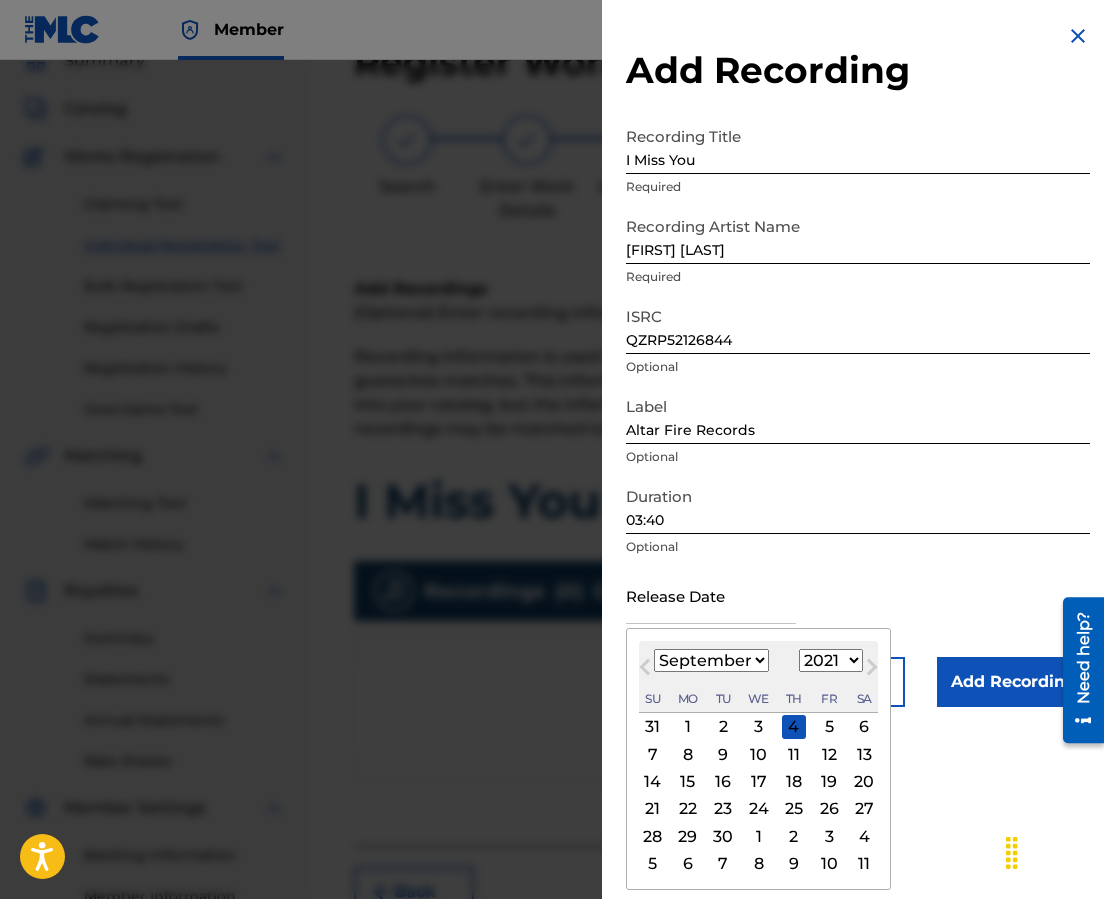 click on "1900 1901 1902 1903 1904 1905 1906 1907 1908 1909 1910 1911 1912 1913 1914 1915 1916 1917 1918 1919 1920 1921 1922 1923 1924 1925 1926 1927 1928 1929 1930 1931 1932 1933 1934 1935 1936 1937 1938 1939 1940 1941 1942 1943 1944 1945 1946 1947 1948 1949 1950 1951 1952 1953 1954 1955 1956 1957 1958 1959 1960 1961 1962 1963 1964 1965 1966 1967 1968 1969 1970 1971 1972 1973 1974 1975 1976 1977 1978 1979 1980 1981 1982 1983 1984 1985 1986 1987 1988 1989 1990 1991 1992 1993 1994 1995 1996 1997 1998 1999 2000 2001 2002 2003 2004 2005 2006 2007 2008 2009 2010 2011 2012 2013 2014 2015 2016 2017 2018 2019 2020 2021 2022 2023 2024 2025 2026 2027 2028 2029 2030 2031 2032 2033 2034 2035 2036 2037 2038 2039 2040 2041 2042 2043 2044 2045 2046 2047 2048 2049 2050 2051 2052 2053 2054 2055 2056 2057 2058 2059 2060 2061 2062 2063 2064 2065 2066 2067 2068 2069 2070 2071 2072 2073 2074 2075 2076 2077 2078 2079 2080 2081 2082 2083 2084 2085 2086 2087 2088 2089 2090 2091 2092 2093 2094 2095 2096 2097 2098 2099 2100" at bounding box center (831, 660) 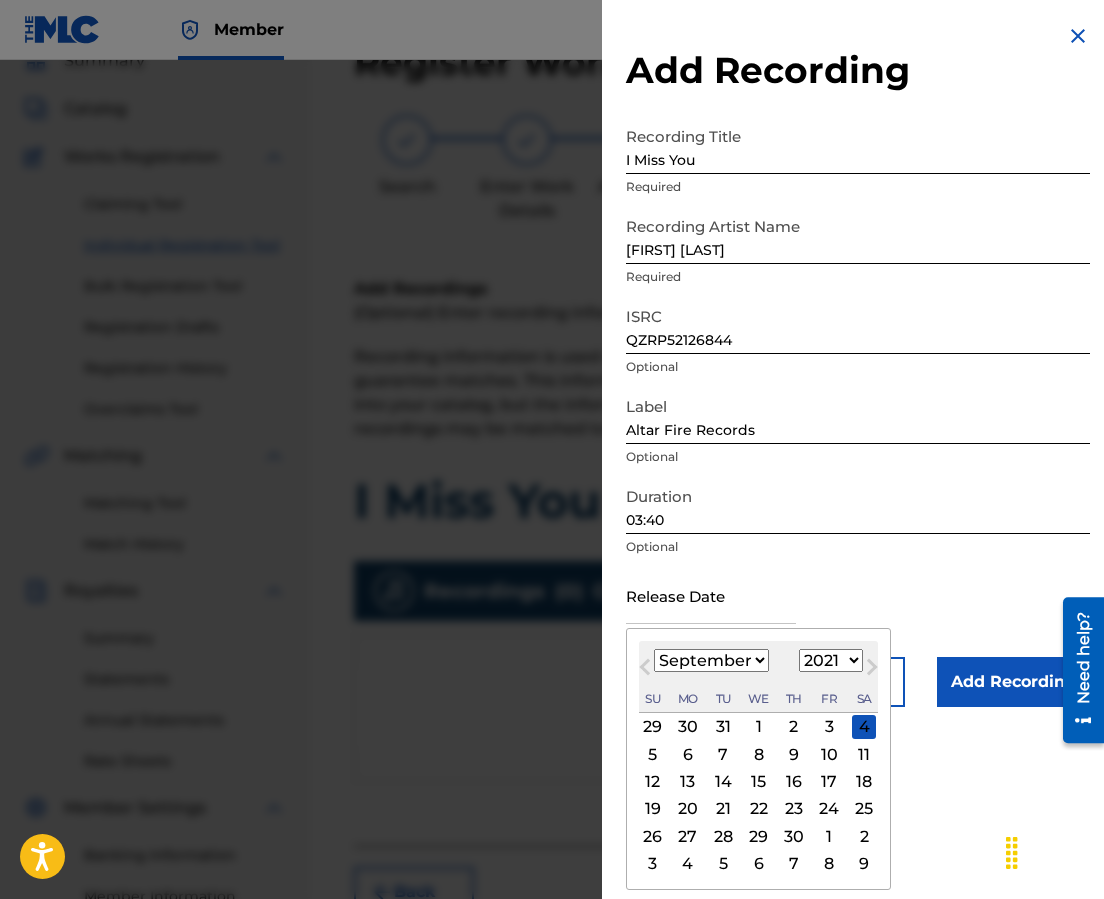 click on "January February March April May June July August September October November December" at bounding box center (711, 660) 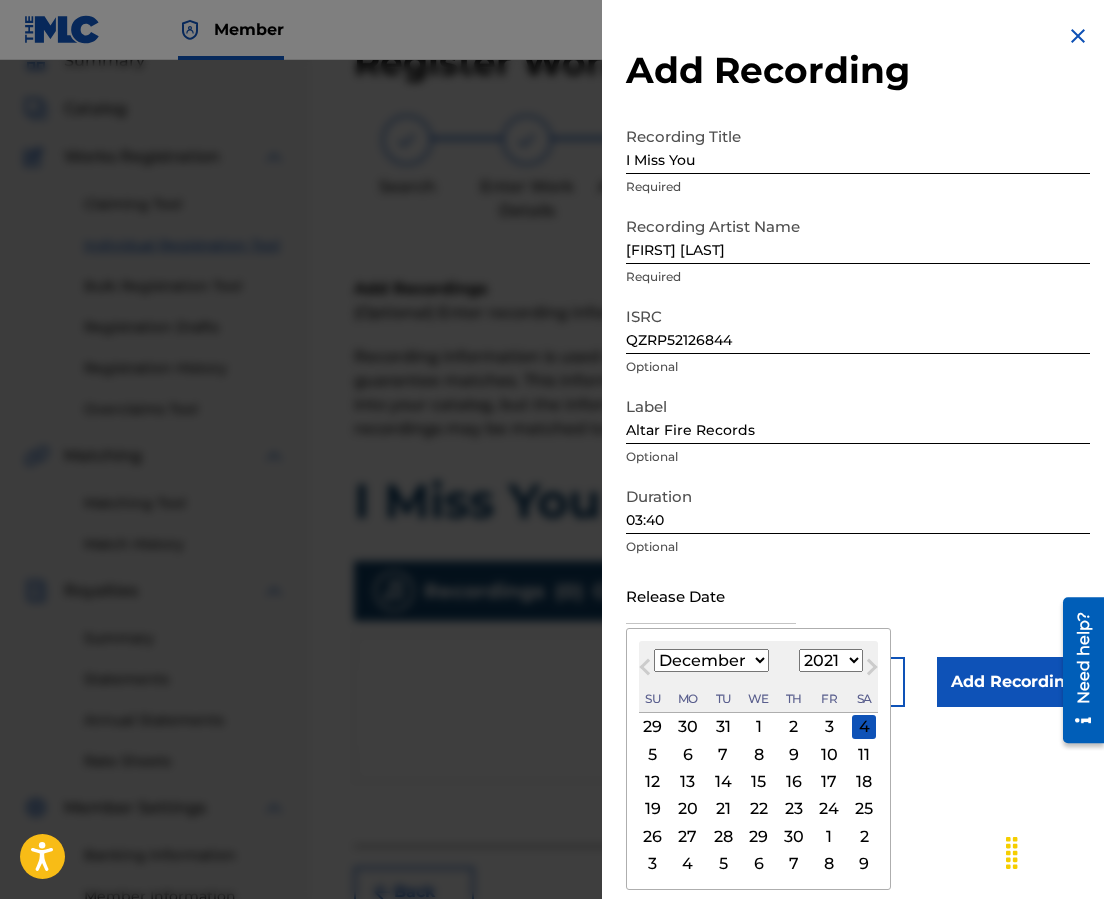click on "January February March April May June July August September October November December" at bounding box center (711, 660) 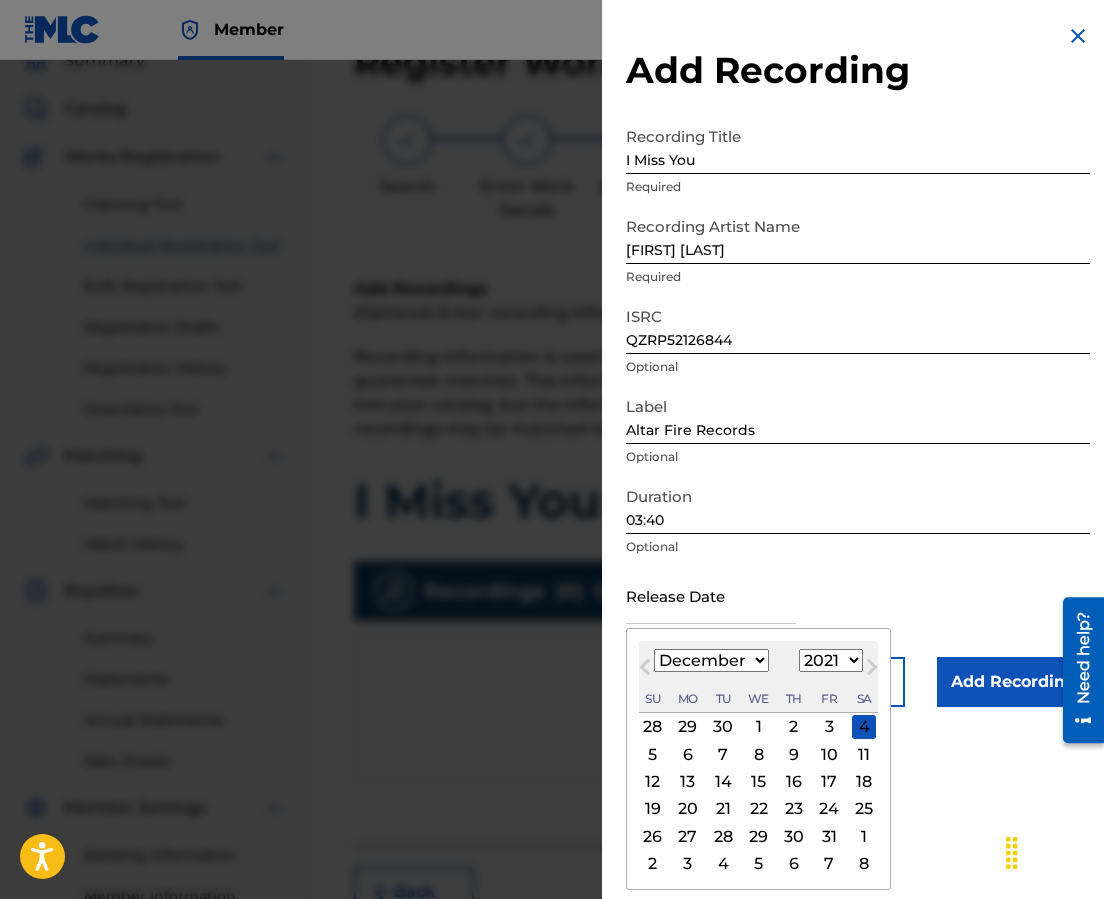 click on "15" at bounding box center [759, 782] 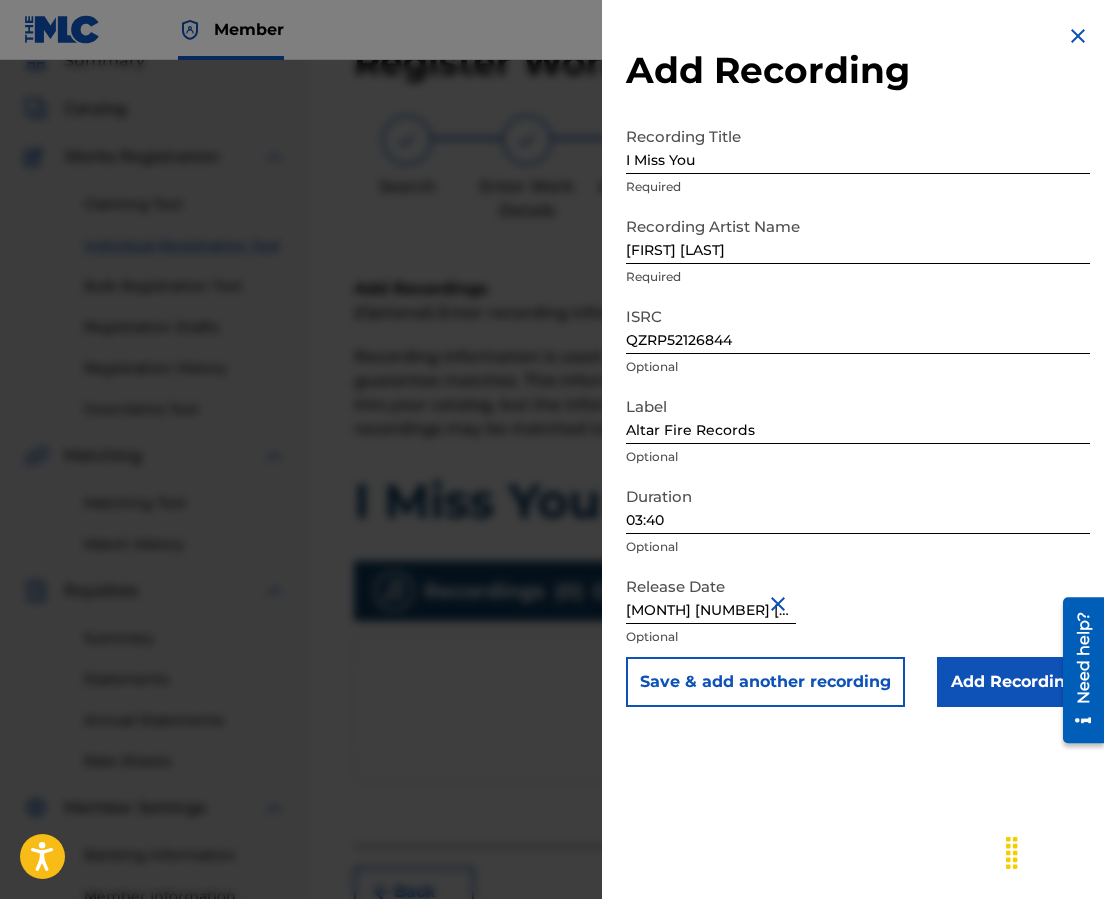 click on "Add Recording" at bounding box center (1013, 682) 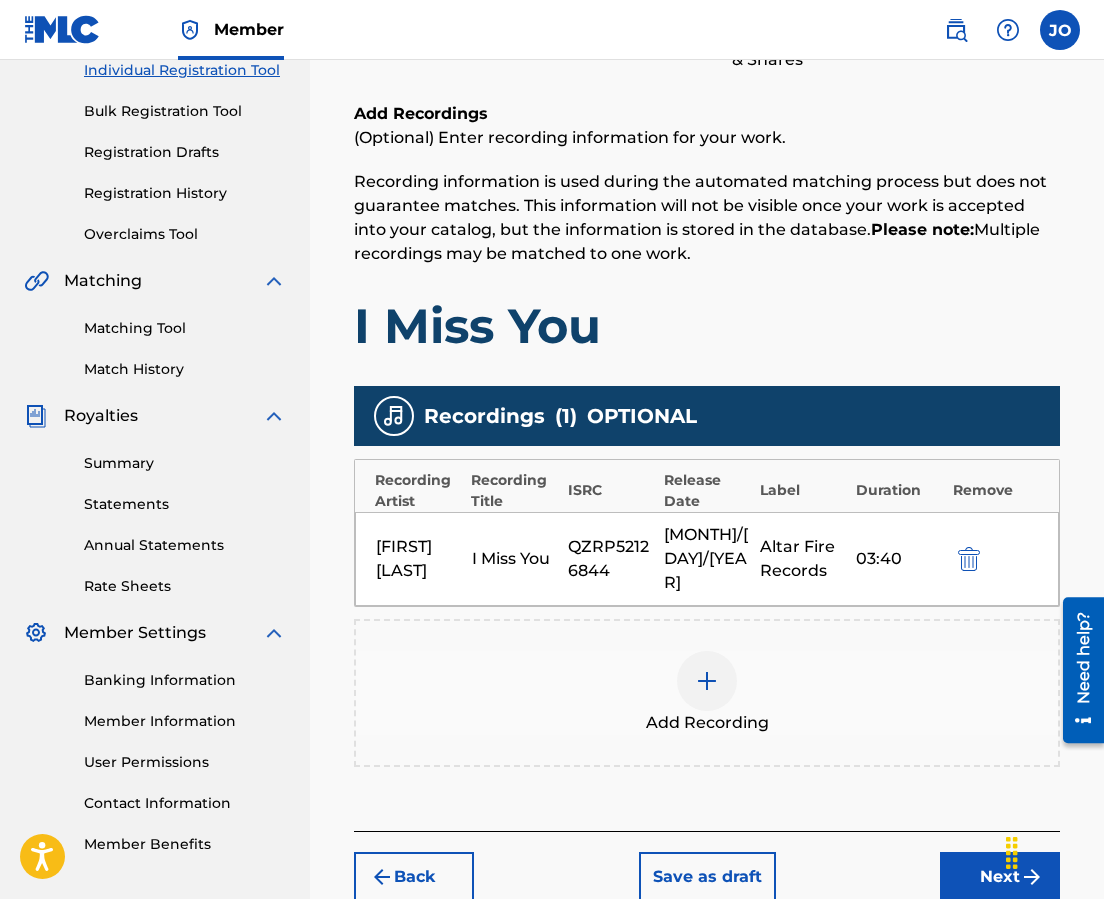 scroll, scrollTop: 360, scrollLeft: 0, axis: vertical 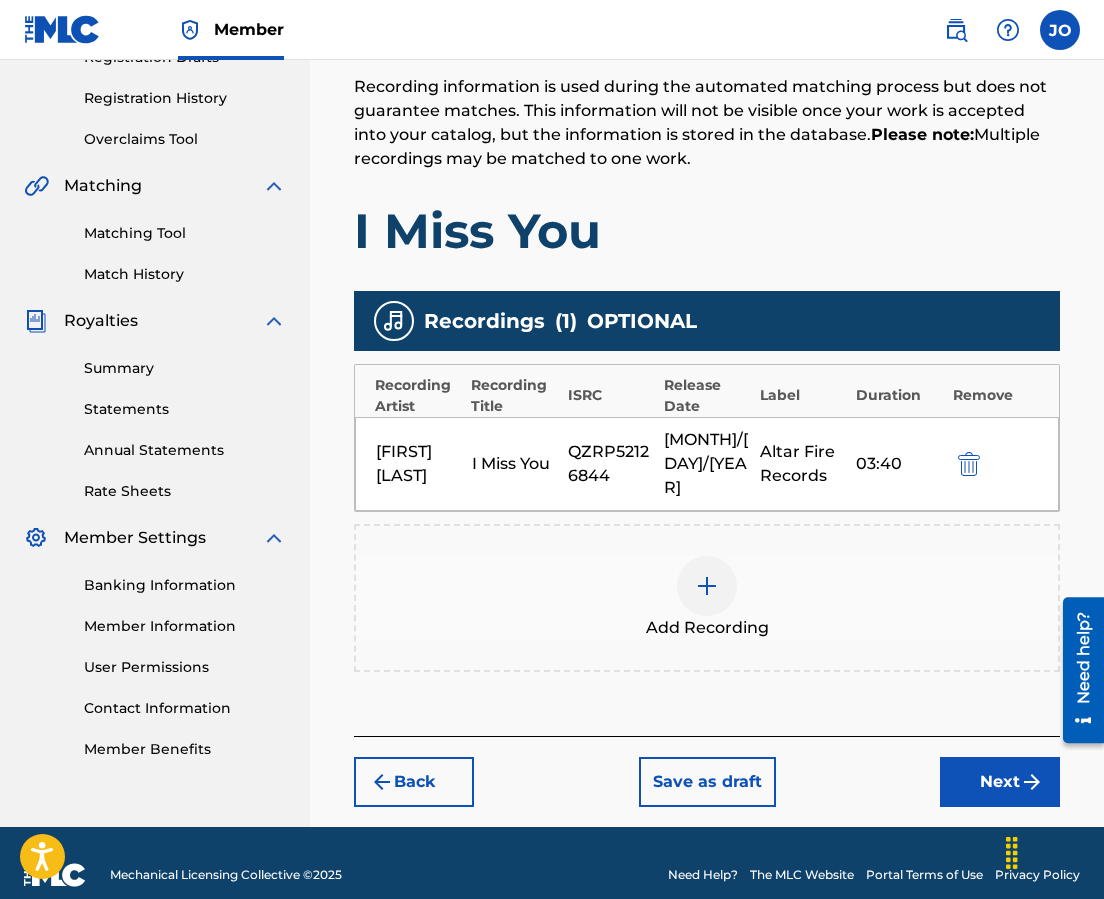 click on "Next" at bounding box center (1000, 782) 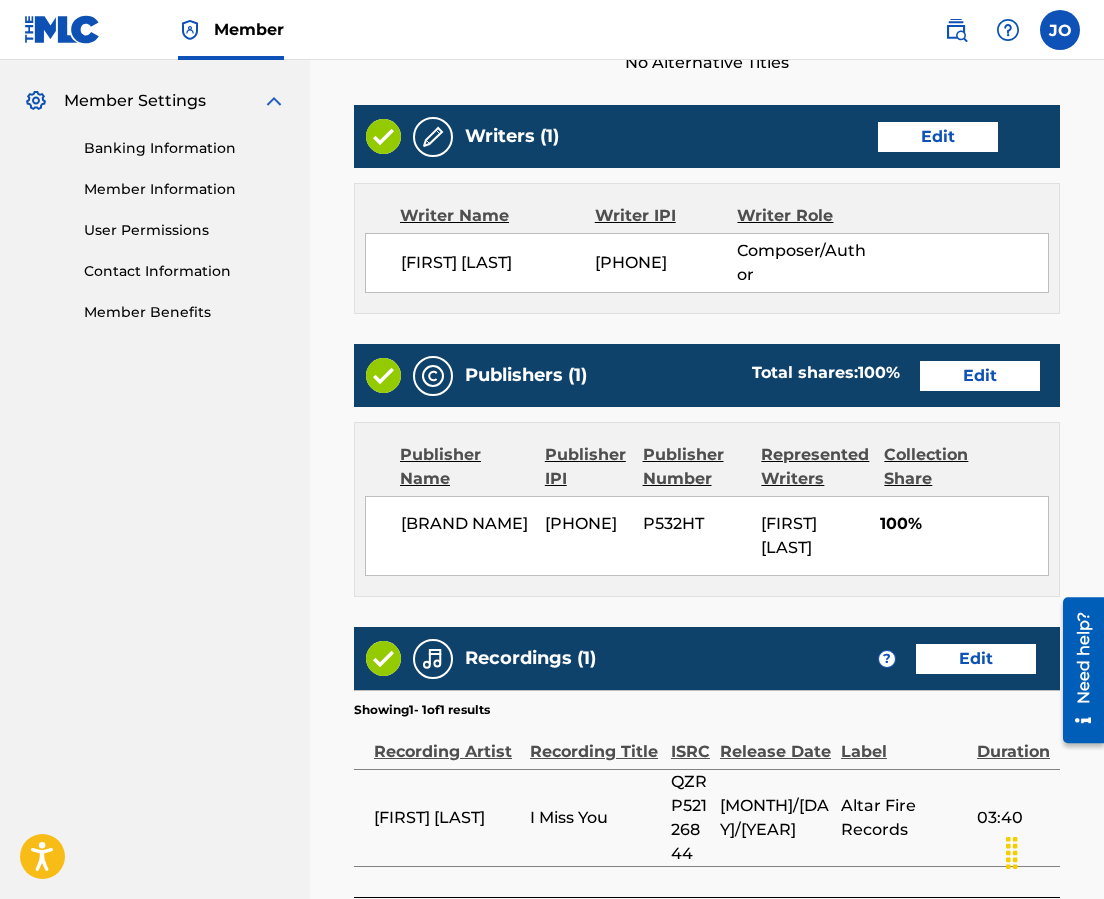 scroll, scrollTop: 1006, scrollLeft: 0, axis: vertical 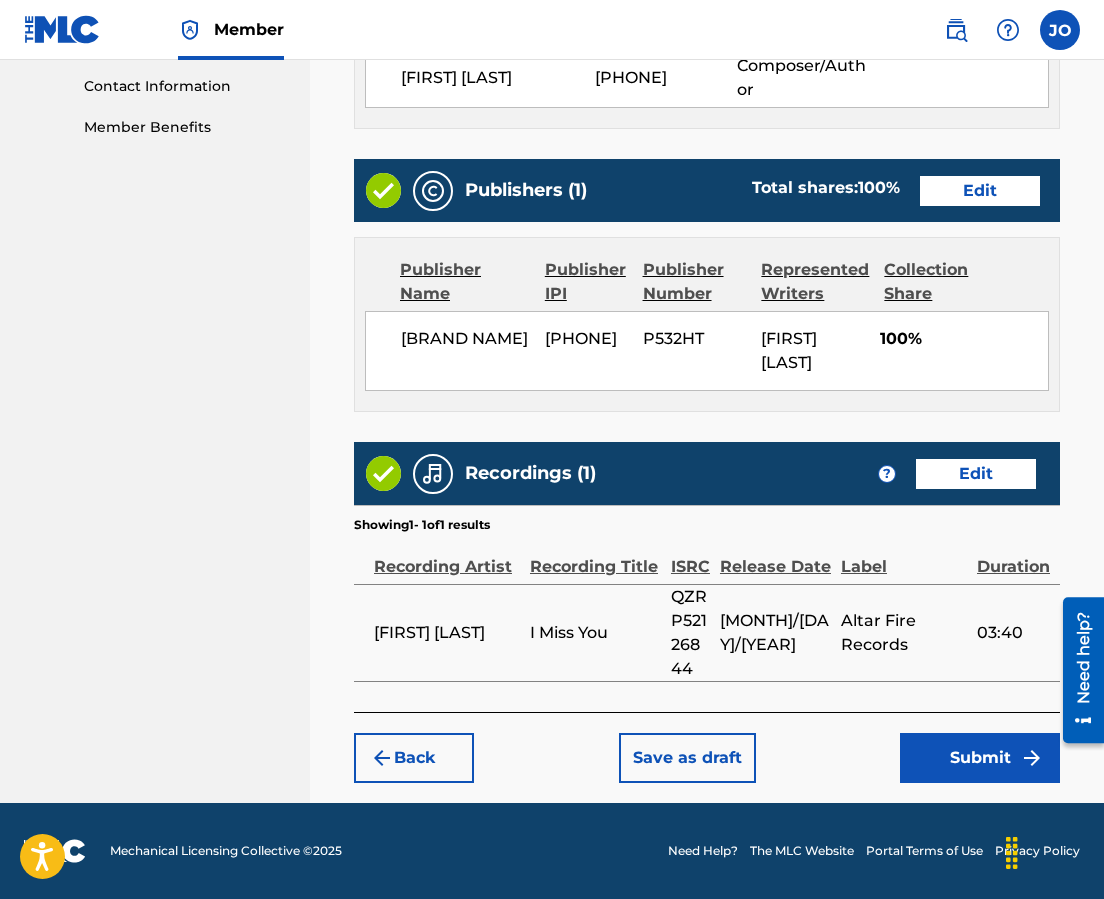 click on "Submit" at bounding box center [980, 758] 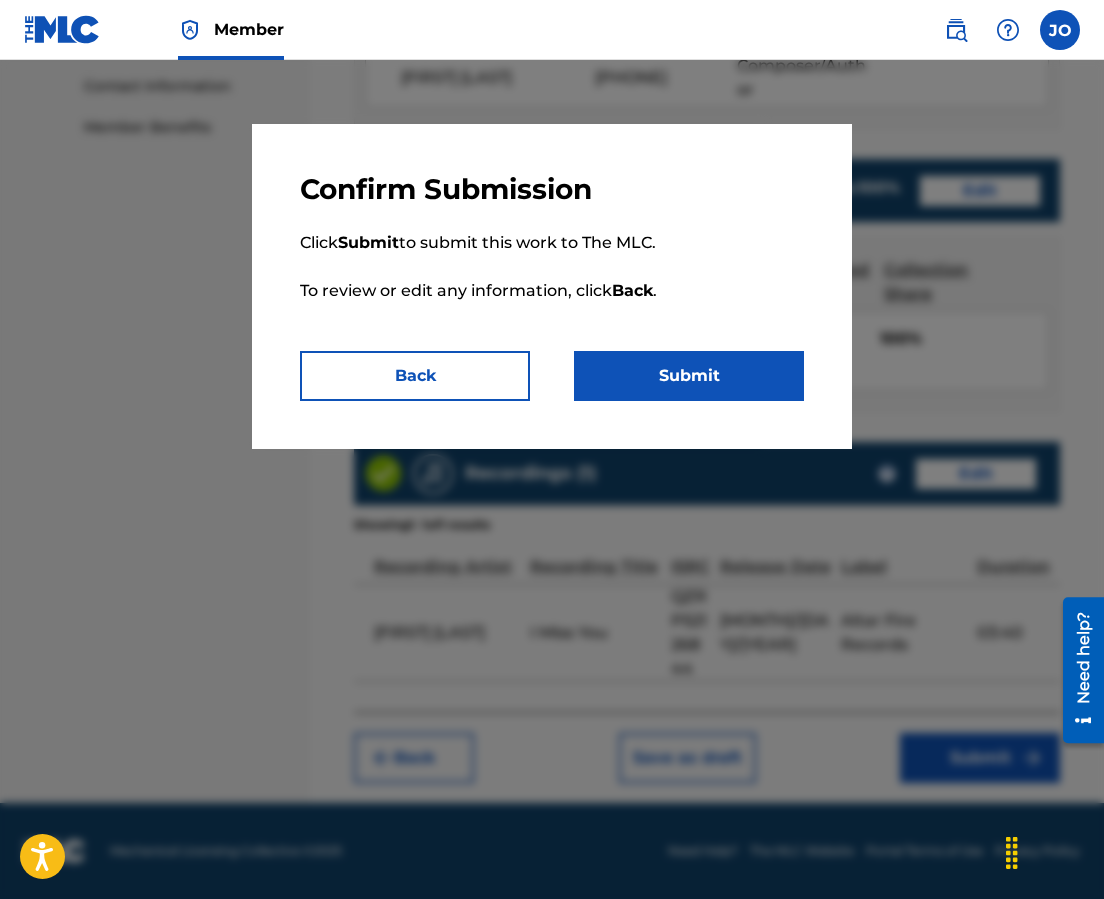 click on "Submit" at bounding box center (689, 376) 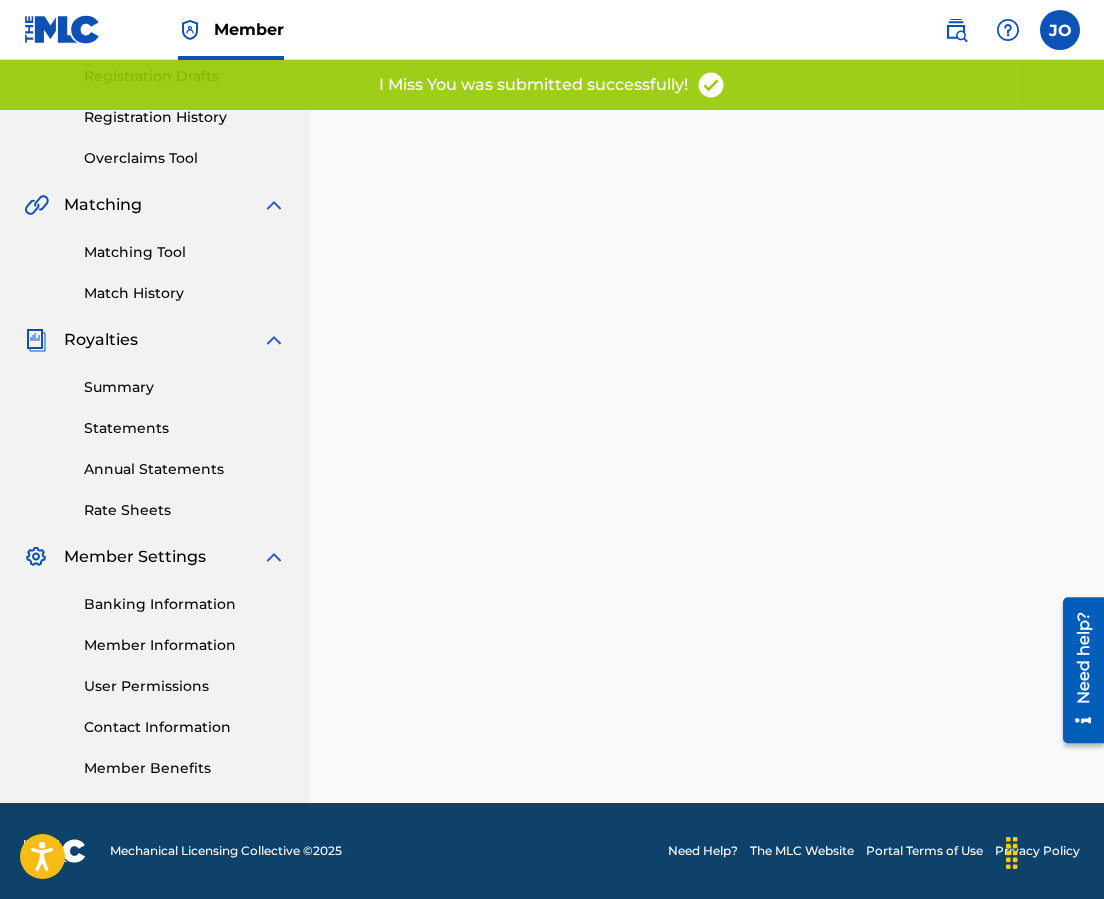 scroll, scrollTop: 0, scrollLeft: 0, axis: both 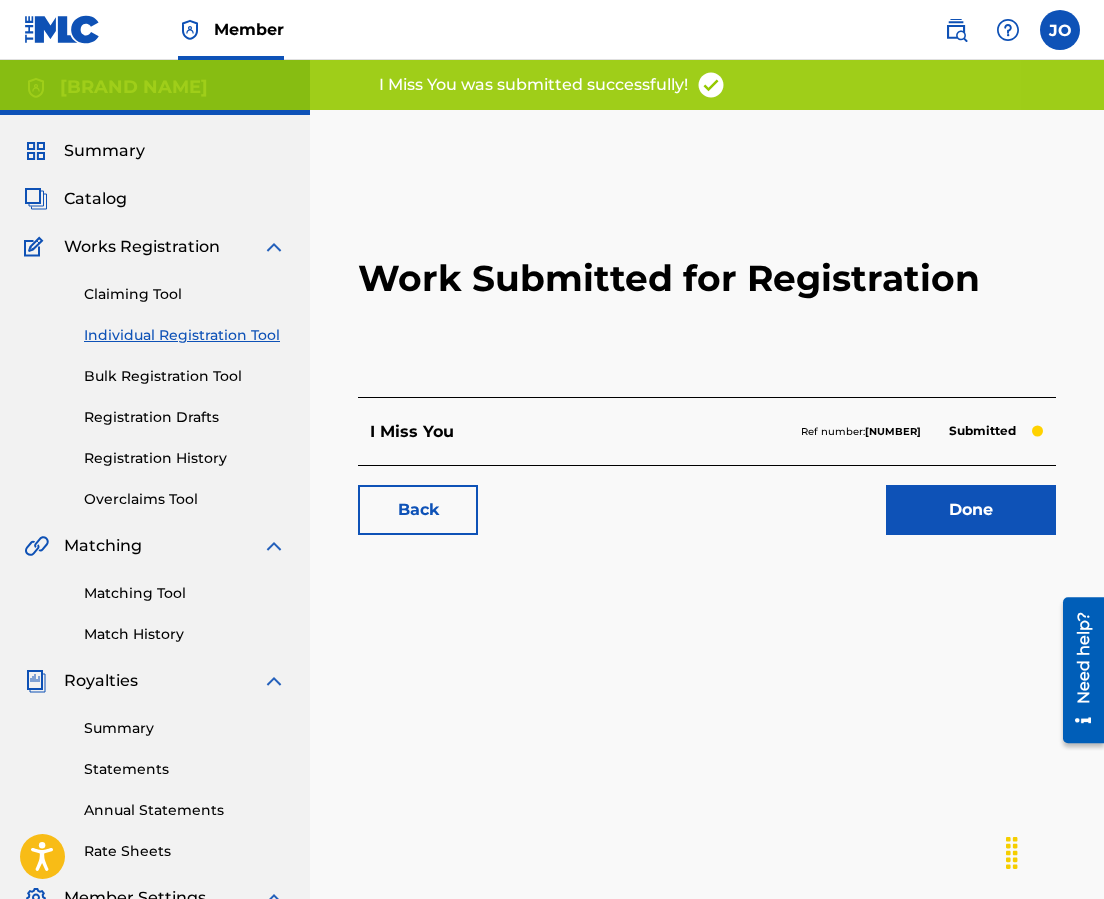 click on "Done" at bounding box center (971, 510) 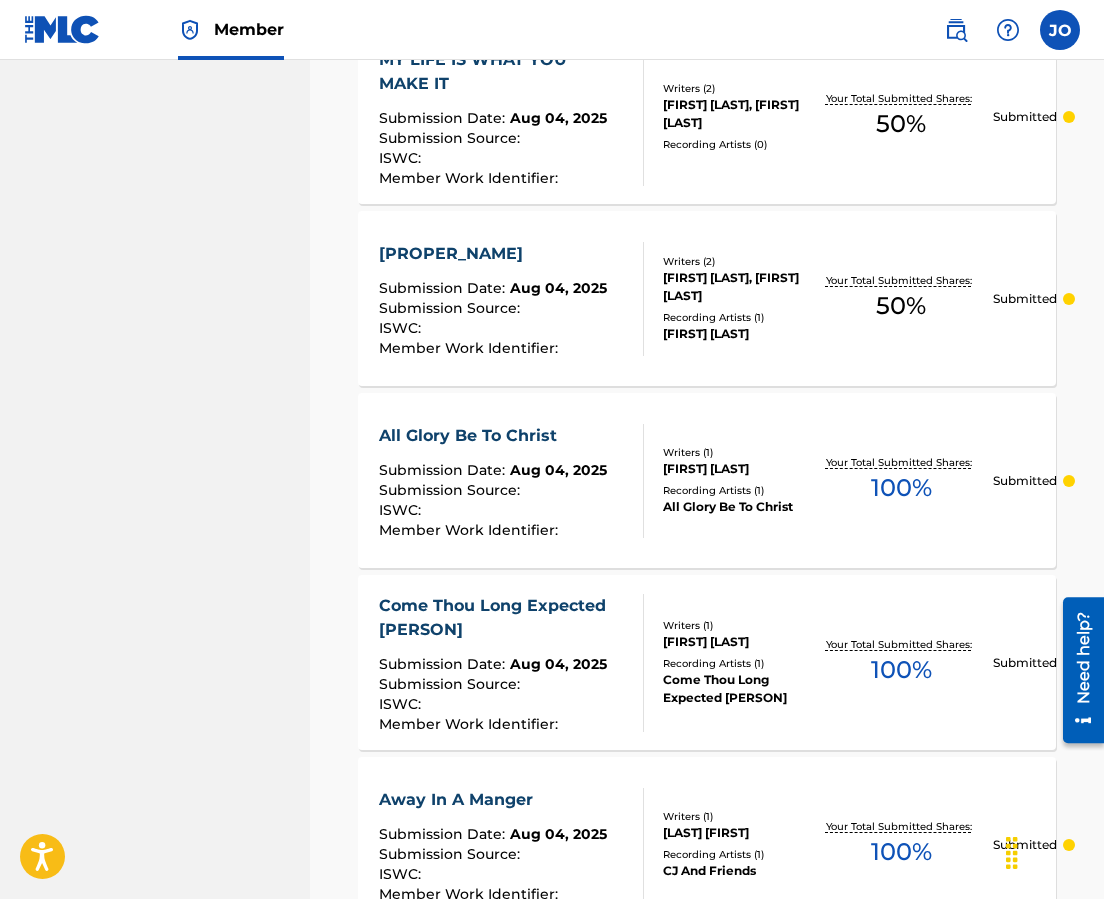 scroll, scrollTop: 1863, scrollLeft: 0, axis: vertical 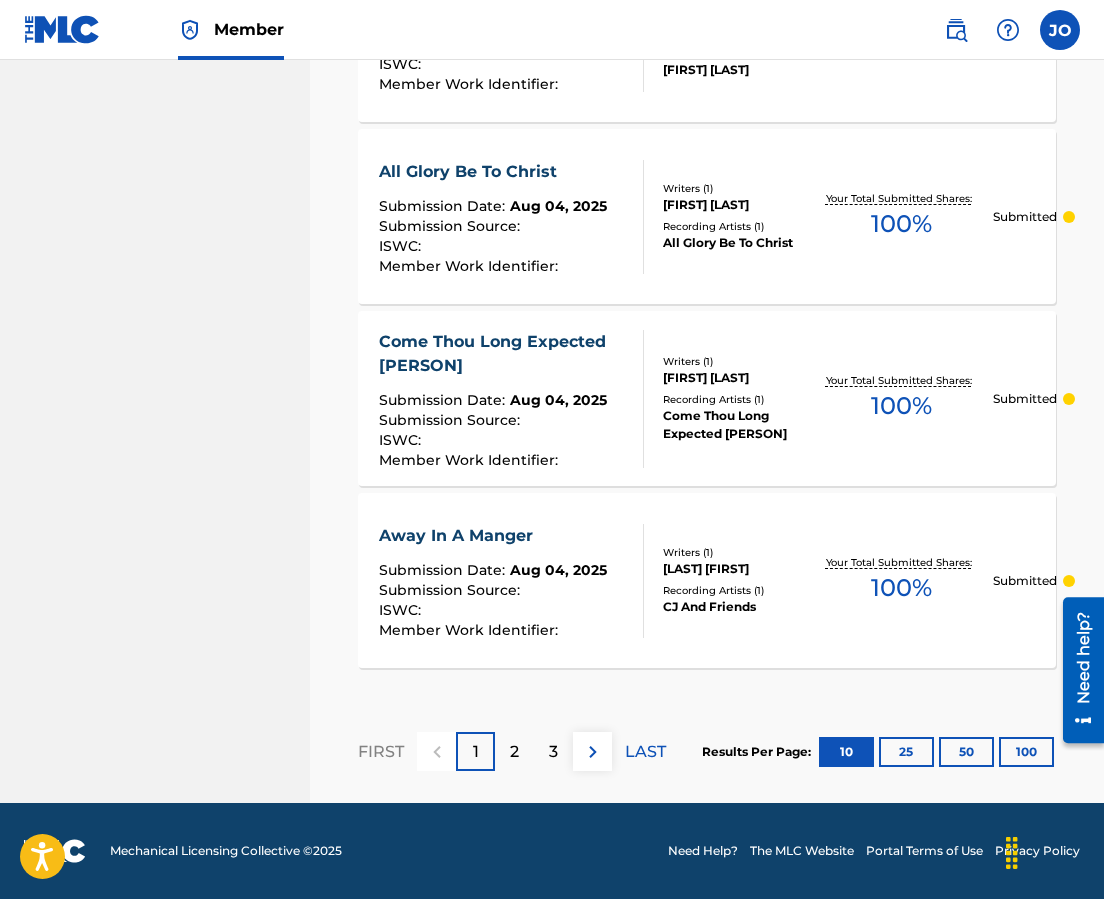 click on "100" at bounding box center [1026, 752] 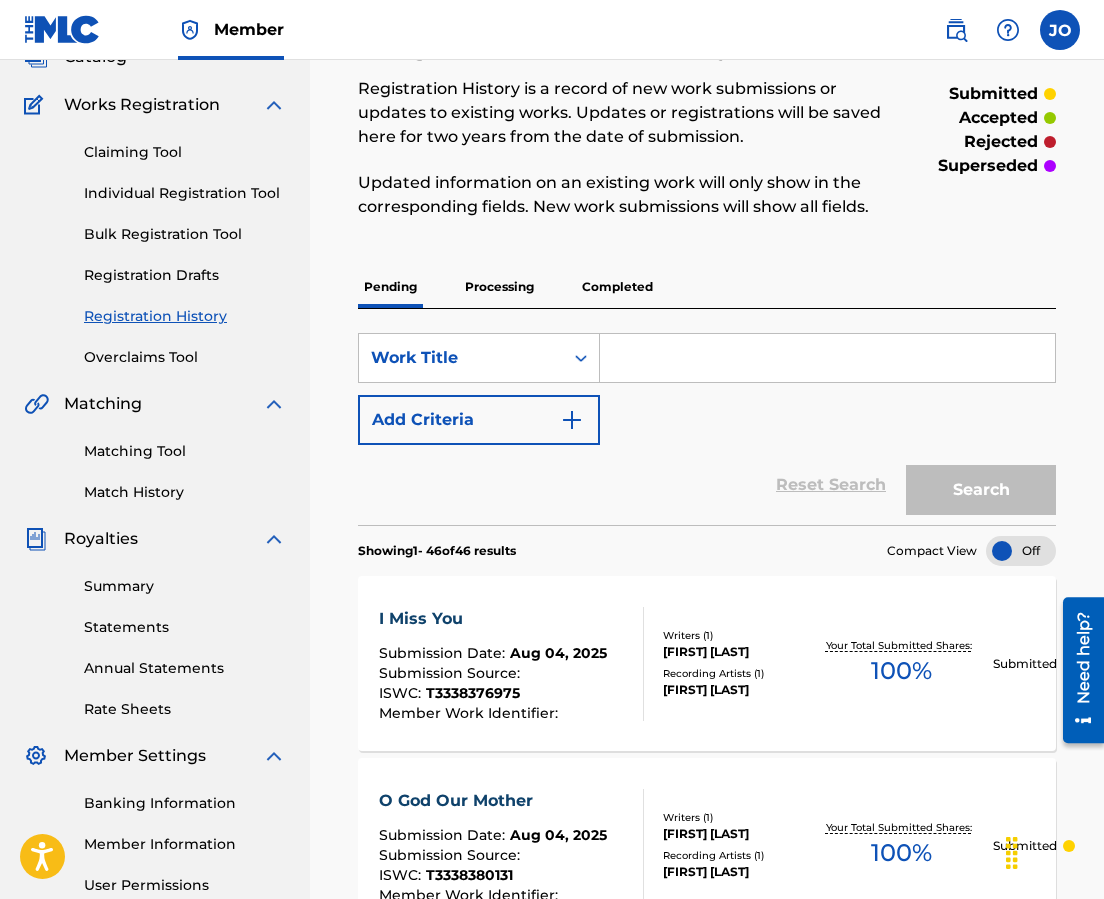 scroll, scrollTop: 0, scrollLeft: 0, axis: both 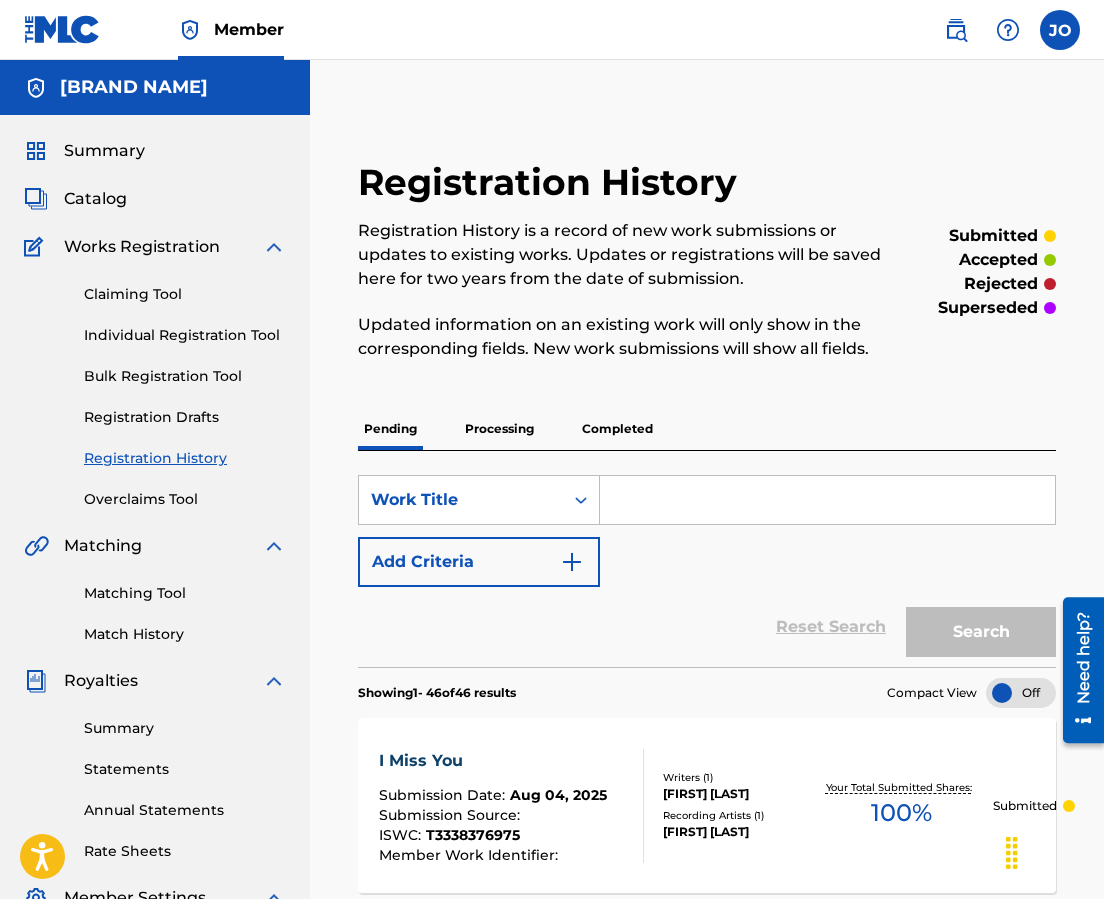 click on "Individual Registration Tool" at bounding box center (185, 335) 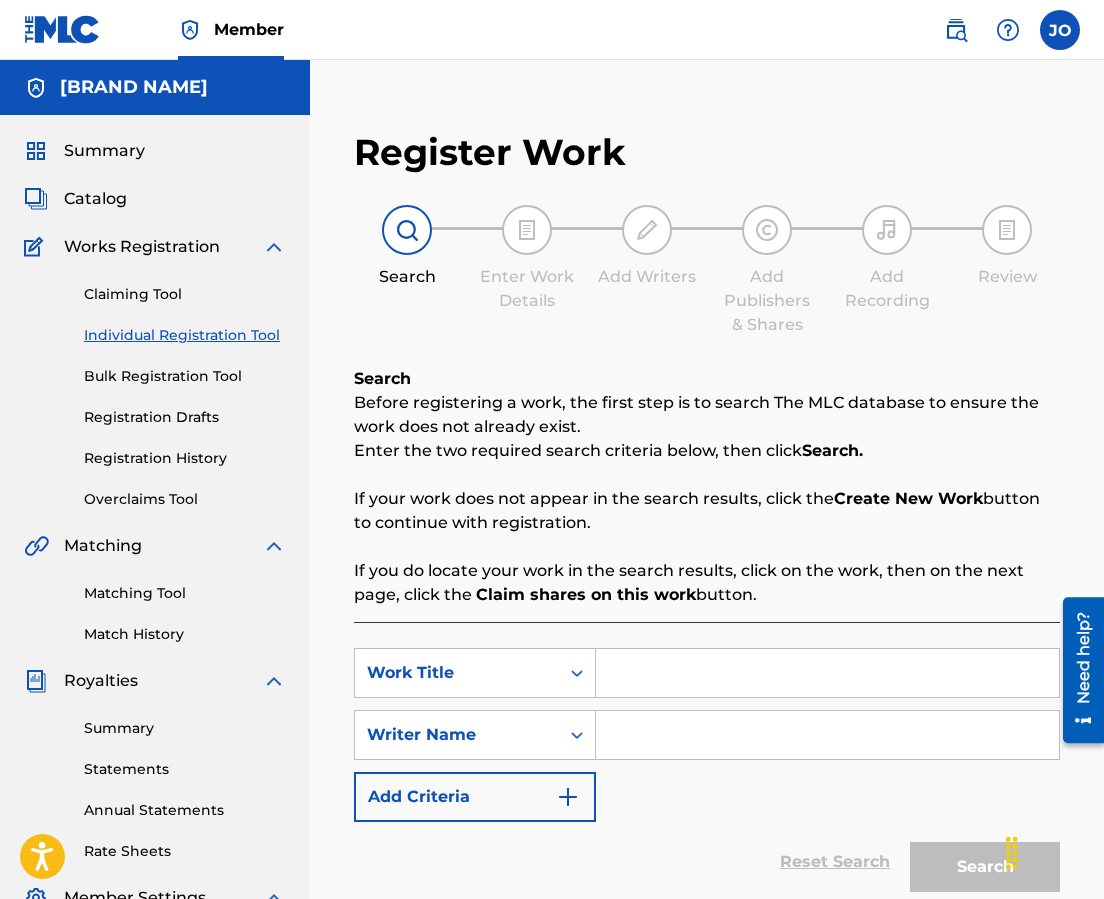 click at bounding box center [827, 673] 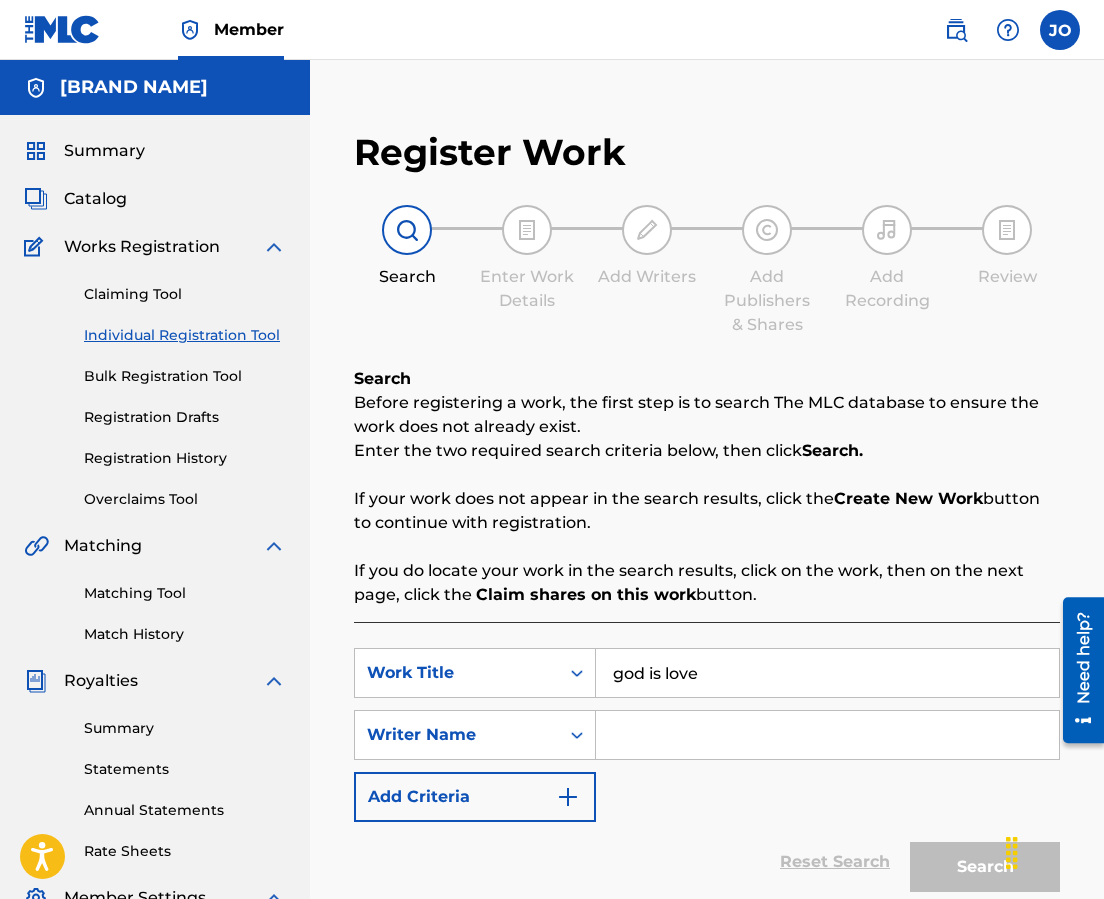 click at bounding box center (827, 735) 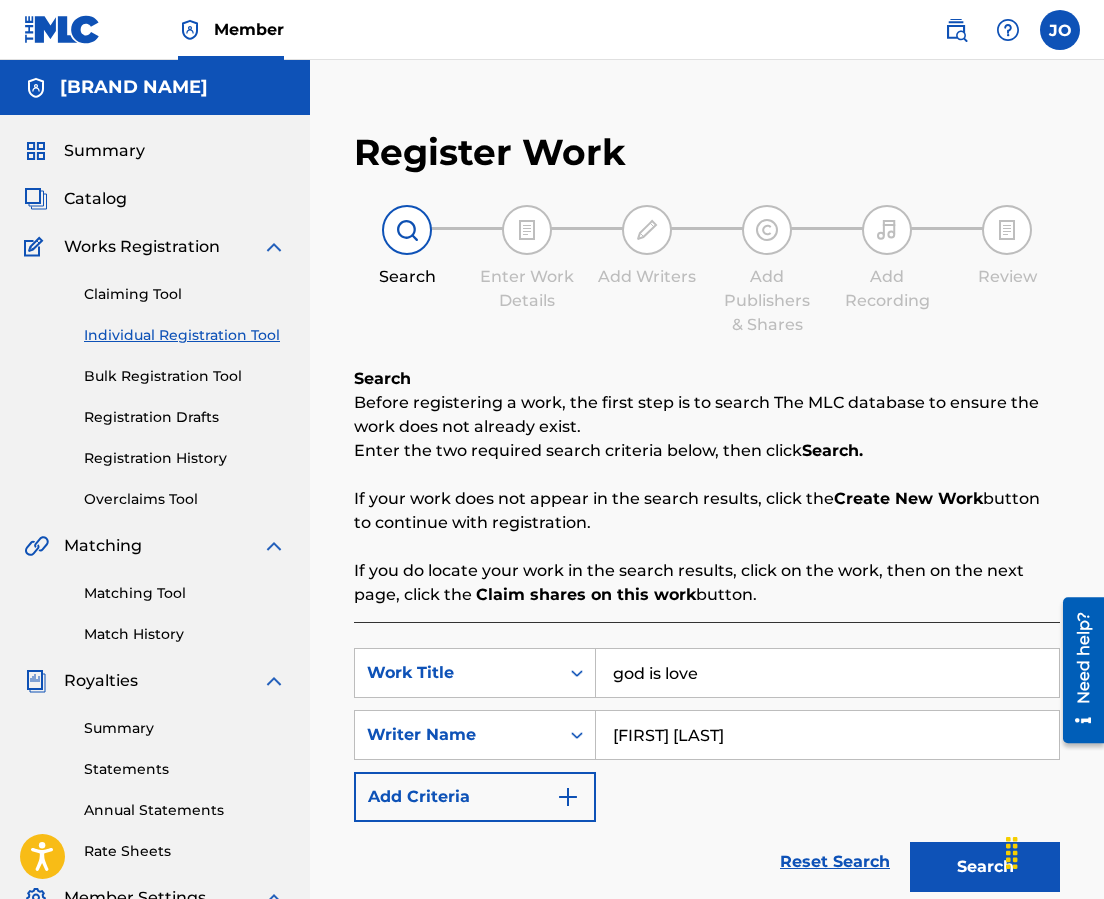 click on "Search" at bounding box center (985, 867) 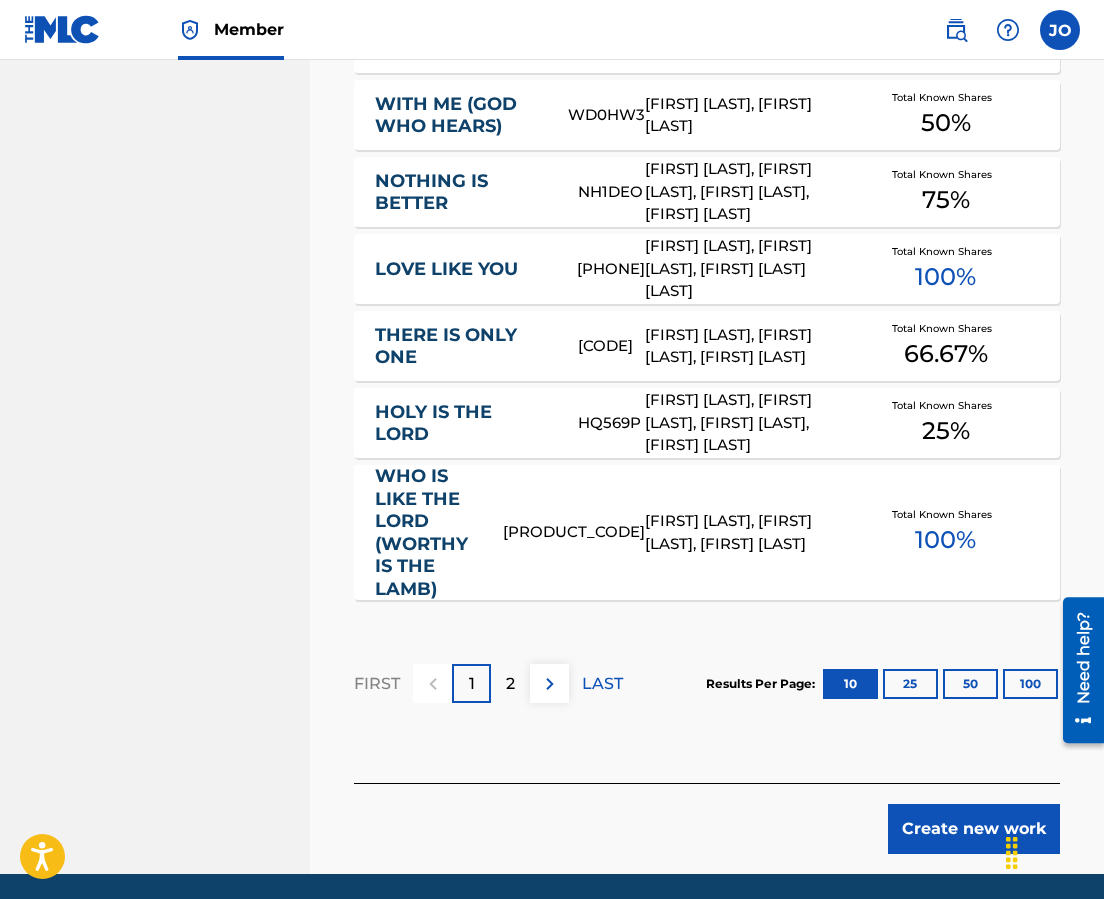 scroll, scrollTop: 1272, scrollLeft: 0, axis: vertical 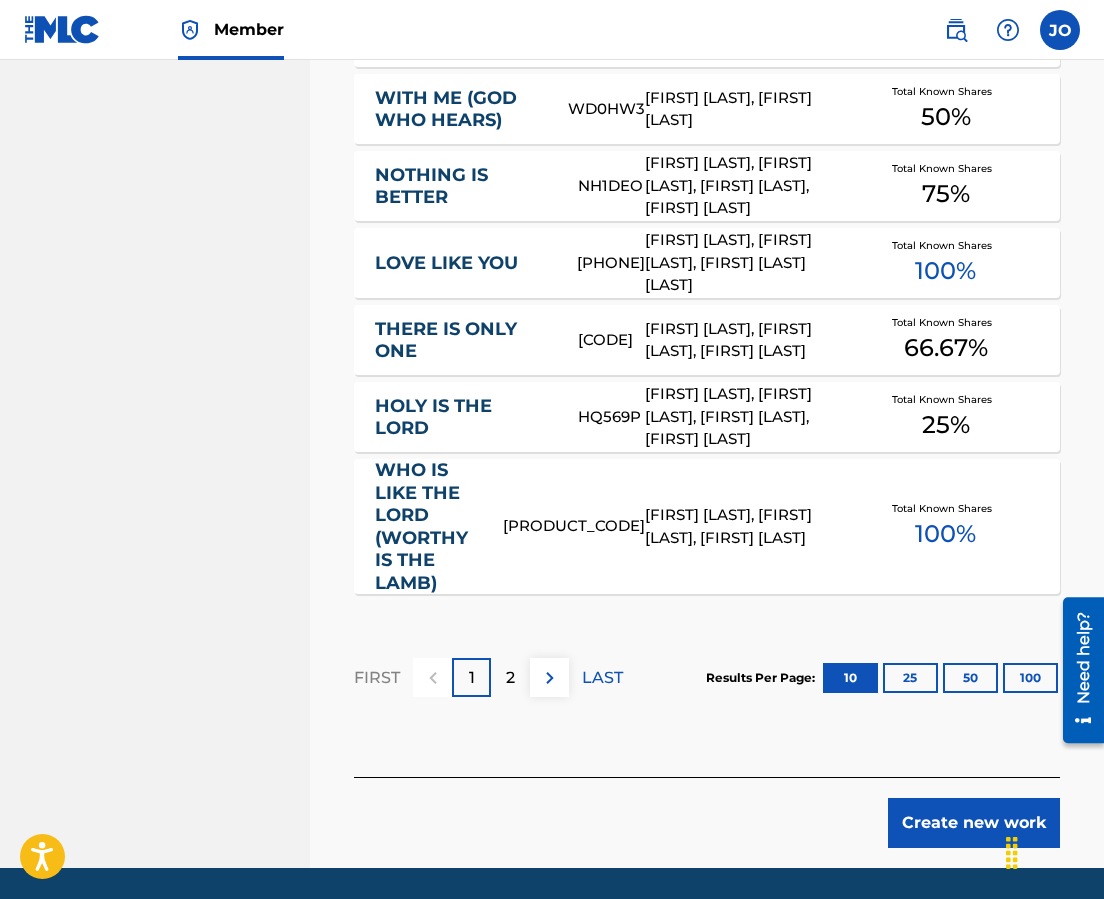click on "Create new work" at bounding box center [974, 823] 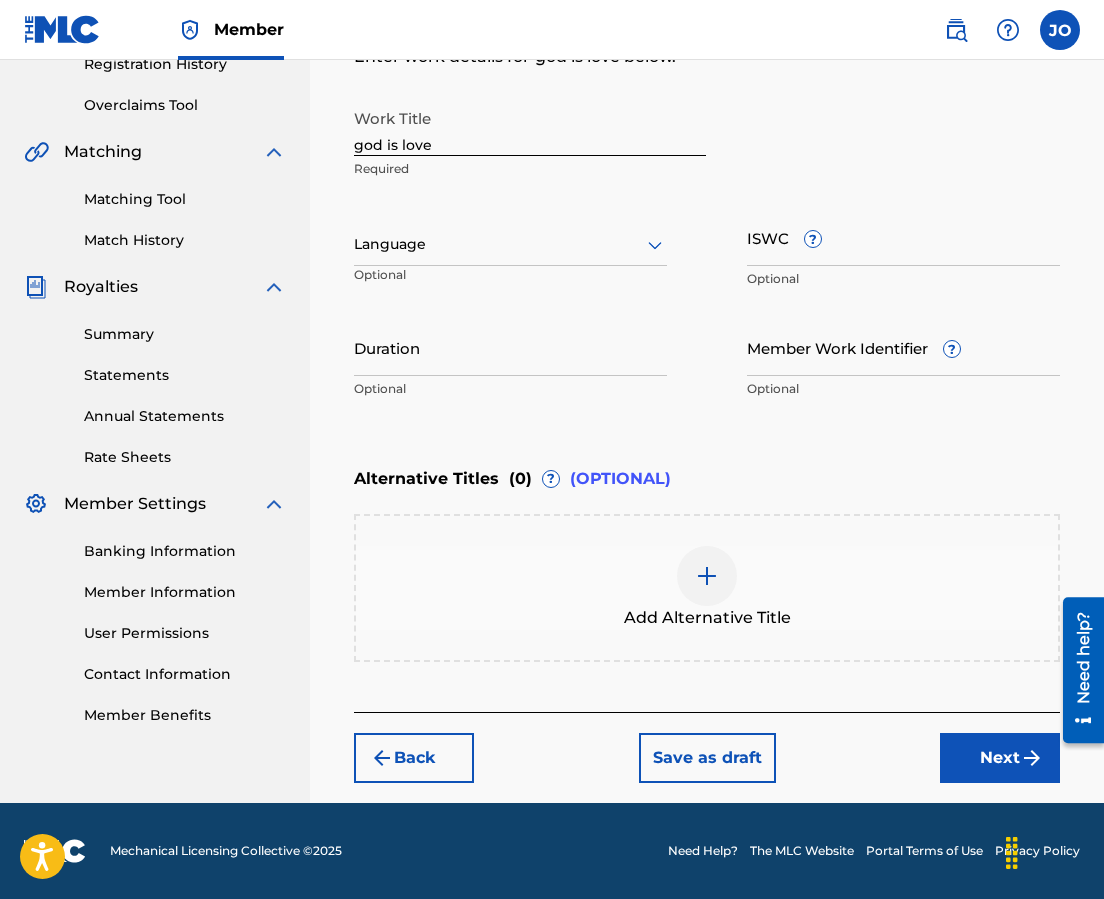 scroll, scrollTop: 0, scrollLeft: 0, axis: both 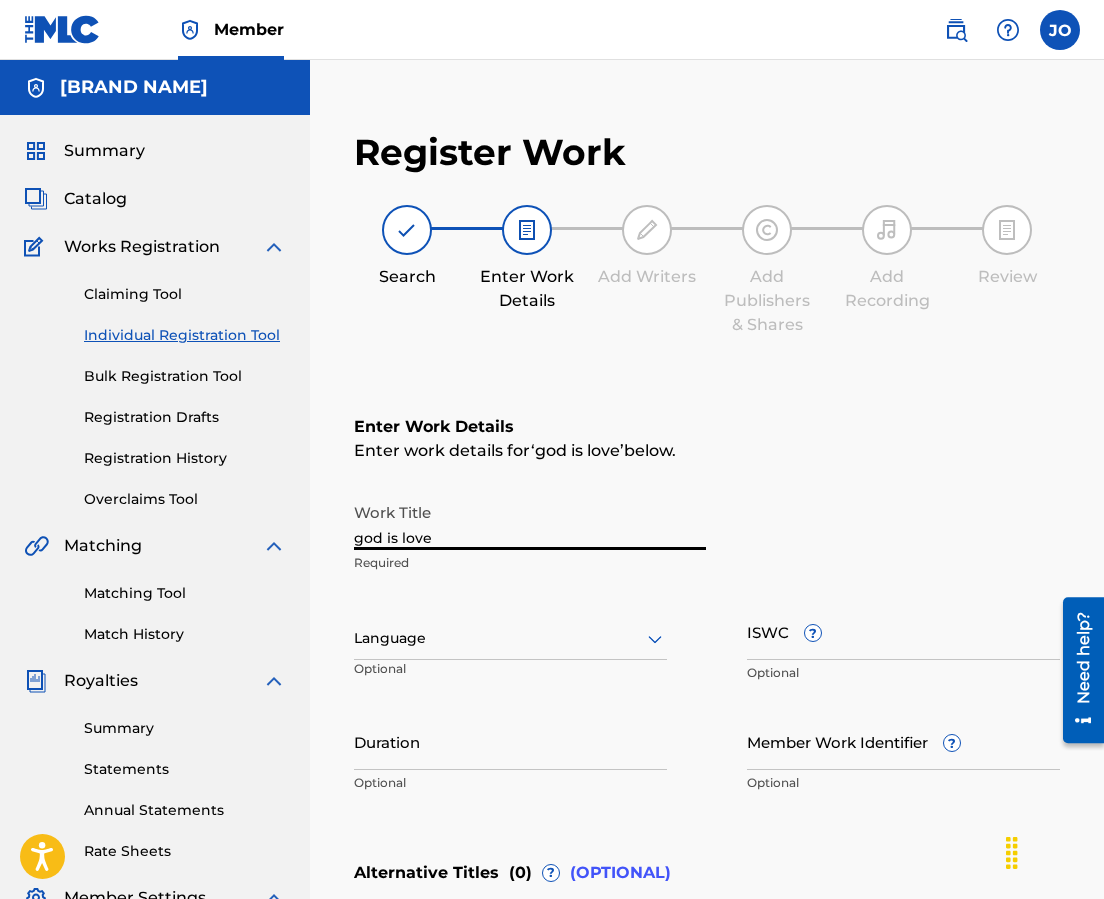 click on "god is love" at bounding box center (530, 521) 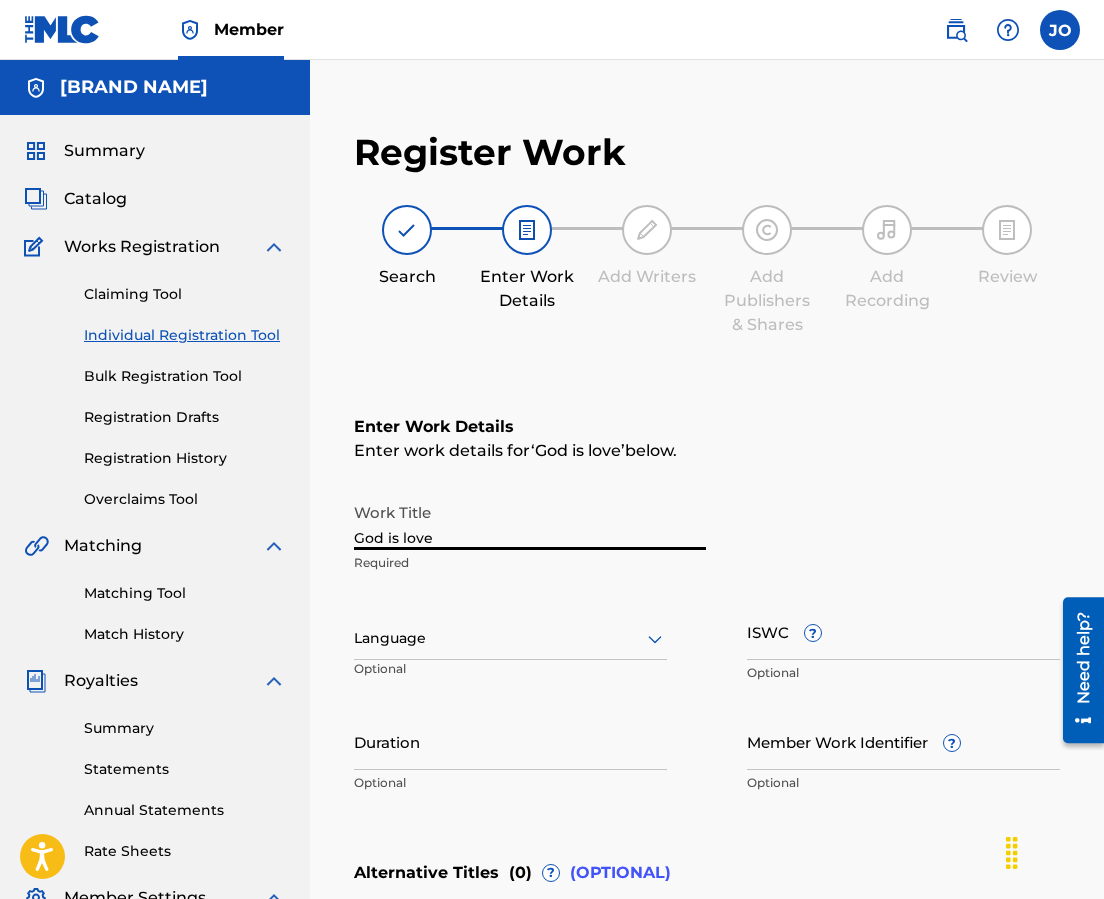 click on "God is love" at bounding box center (530, 521) 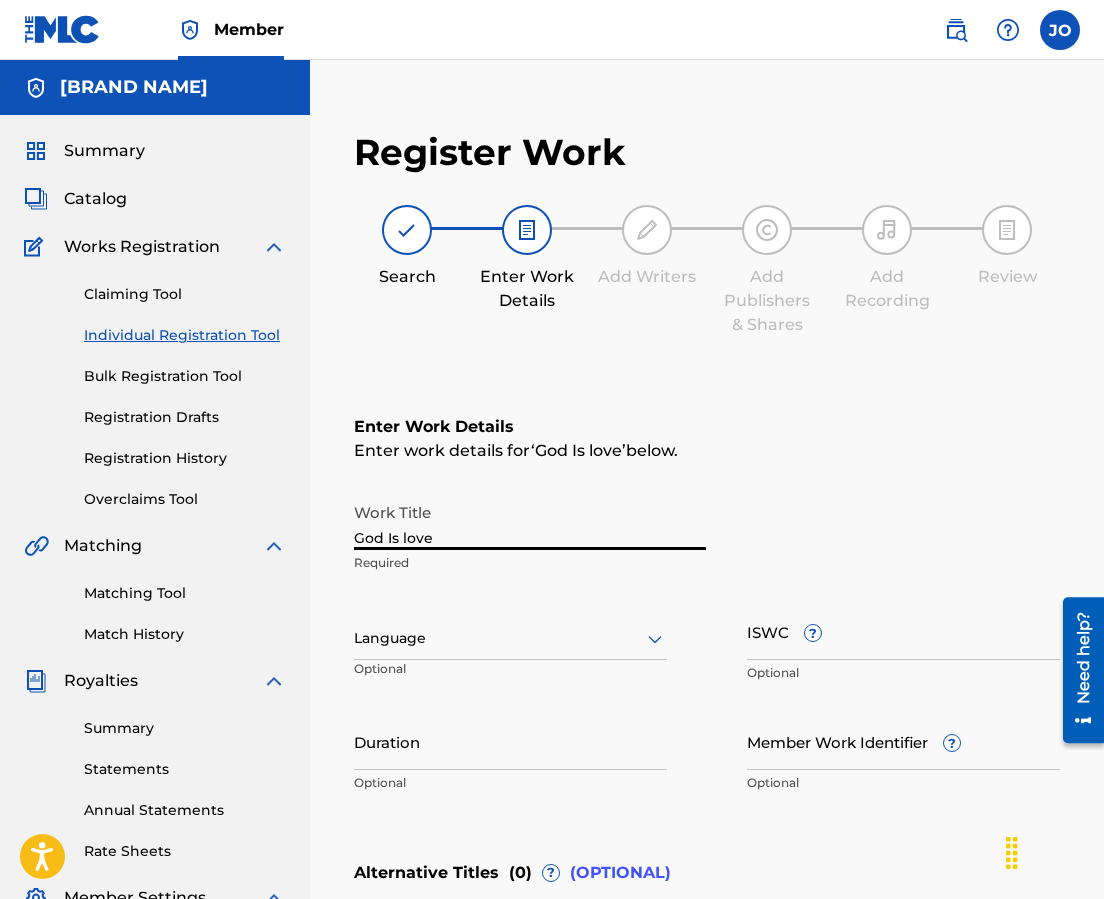 click on "God Is love" at bounding box center (530, 521) 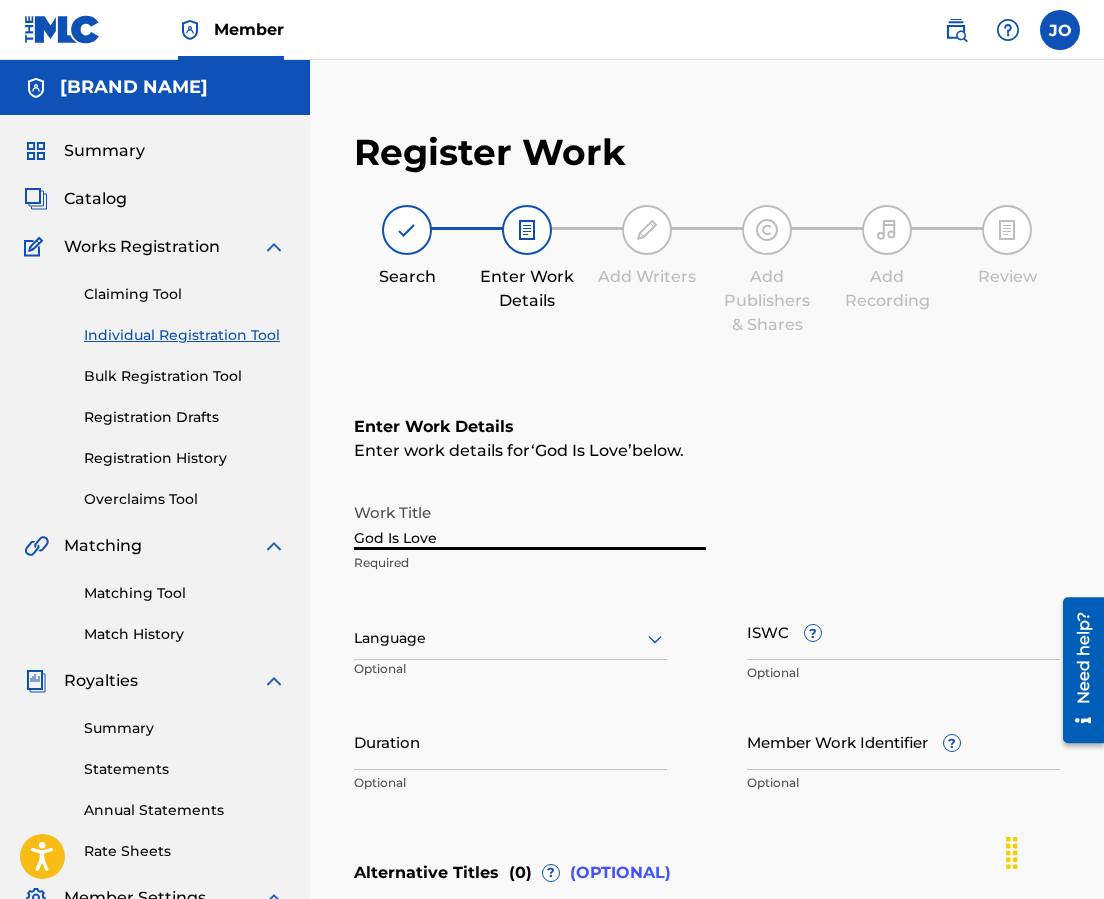 click on "Language" at bounding box center [510, 639] 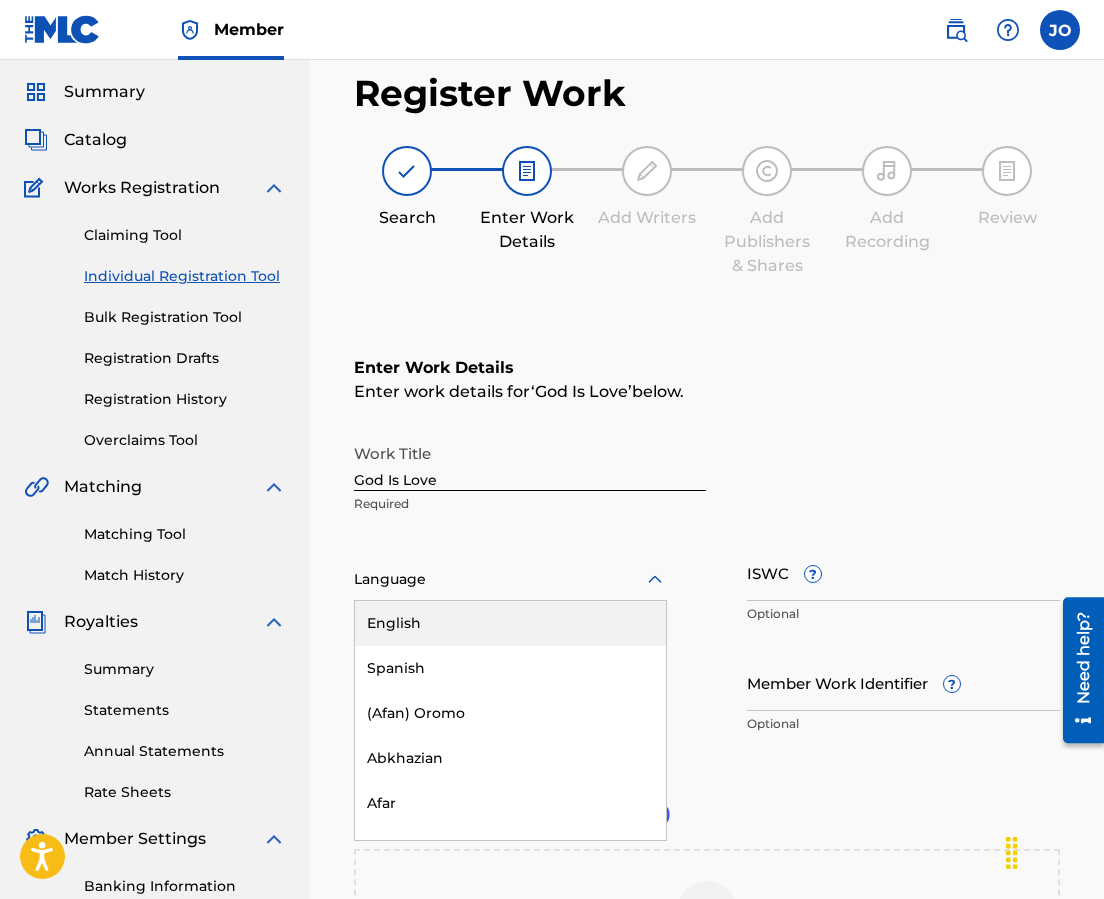scroll, scrollTop: 62, scrollLeft: 0, axis: vertical 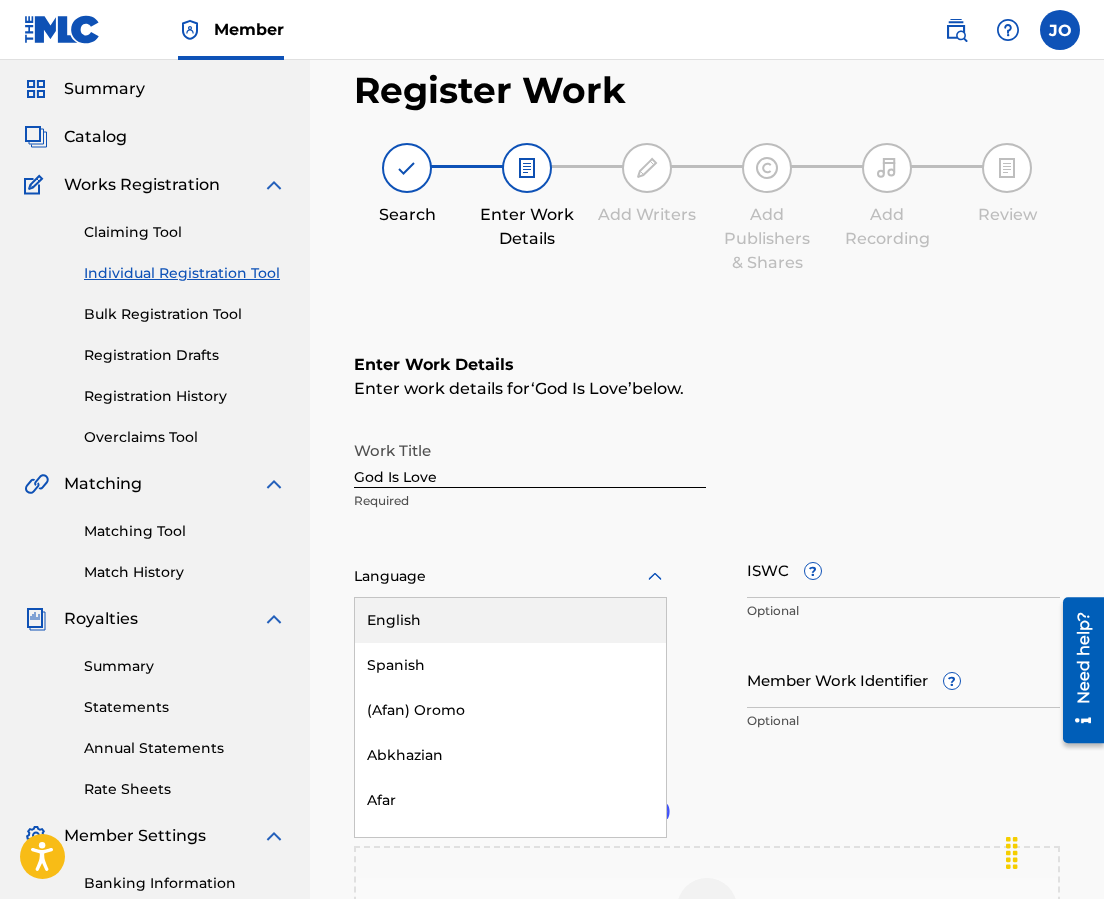 click on "English" at bounding box center (510, 620) 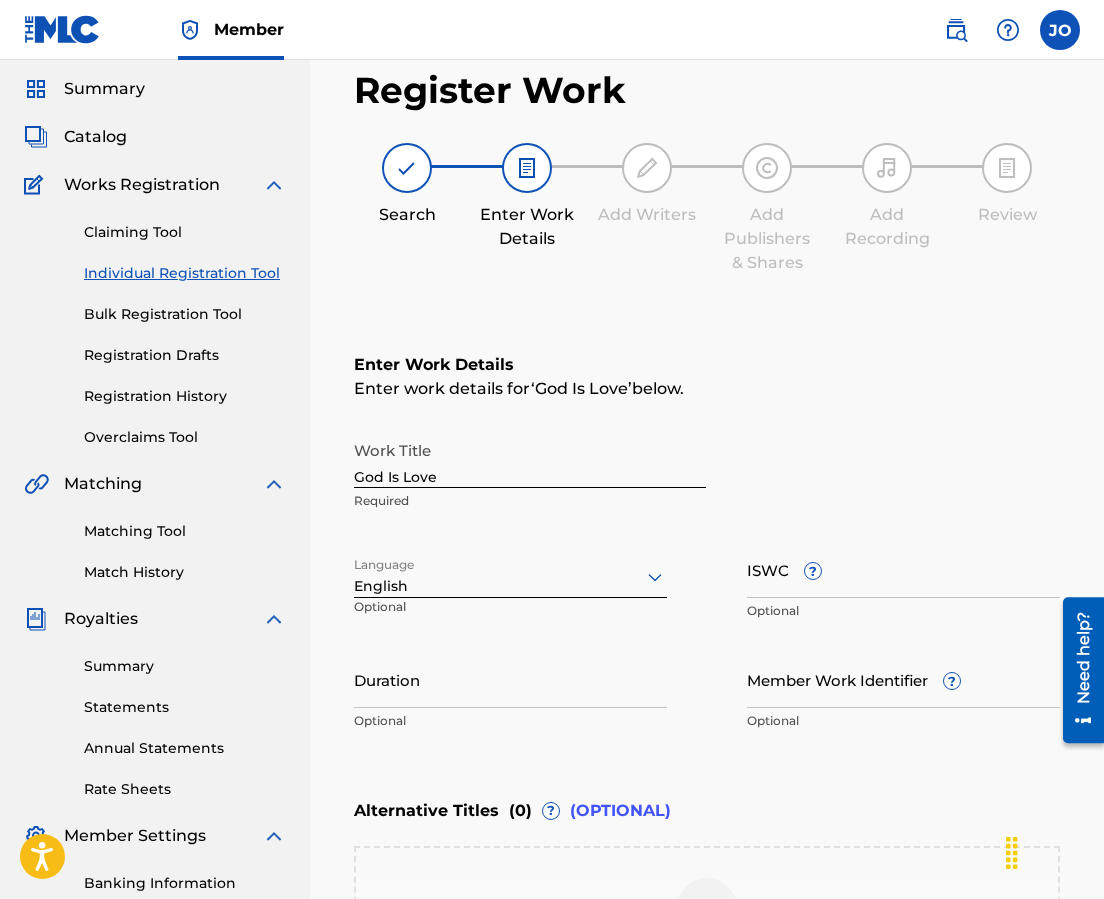 click on "ISWC   ?" at bounding box center (903, 569) 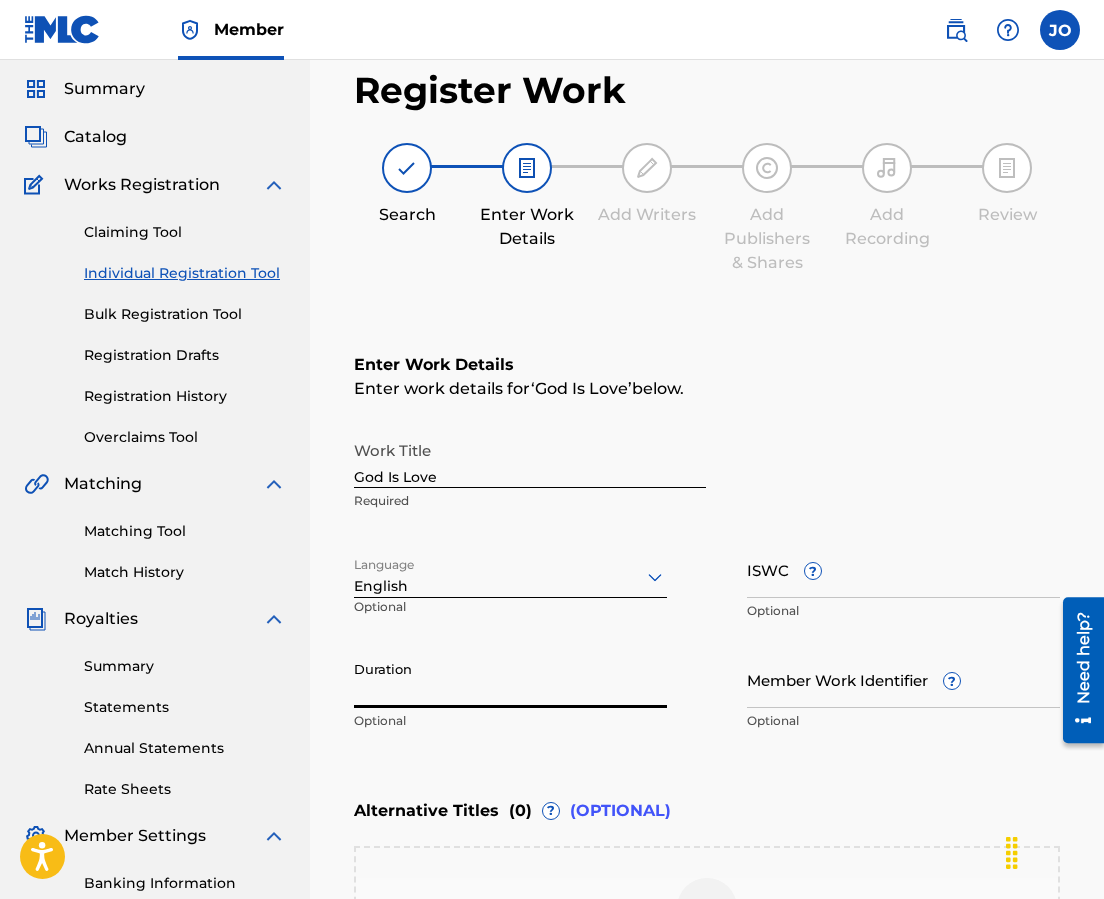 click on "Duration" at bounding box center (510, 679) 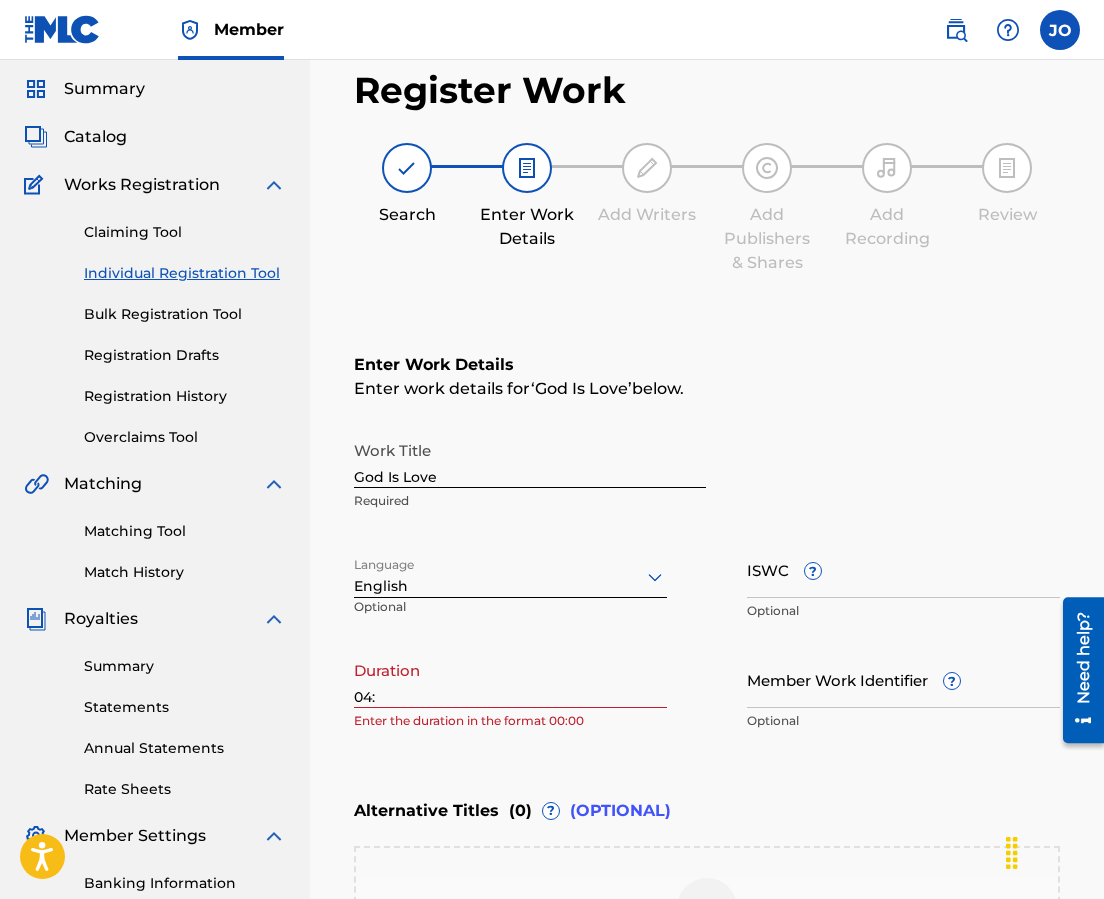 click on "Work Title   [TITLE] Required Language English Optional ISWC   ? Optional Duration   04: Enter the duration in the format 00:00 Member Work Identifier   ? Optional" at bounding box center [707, 547] 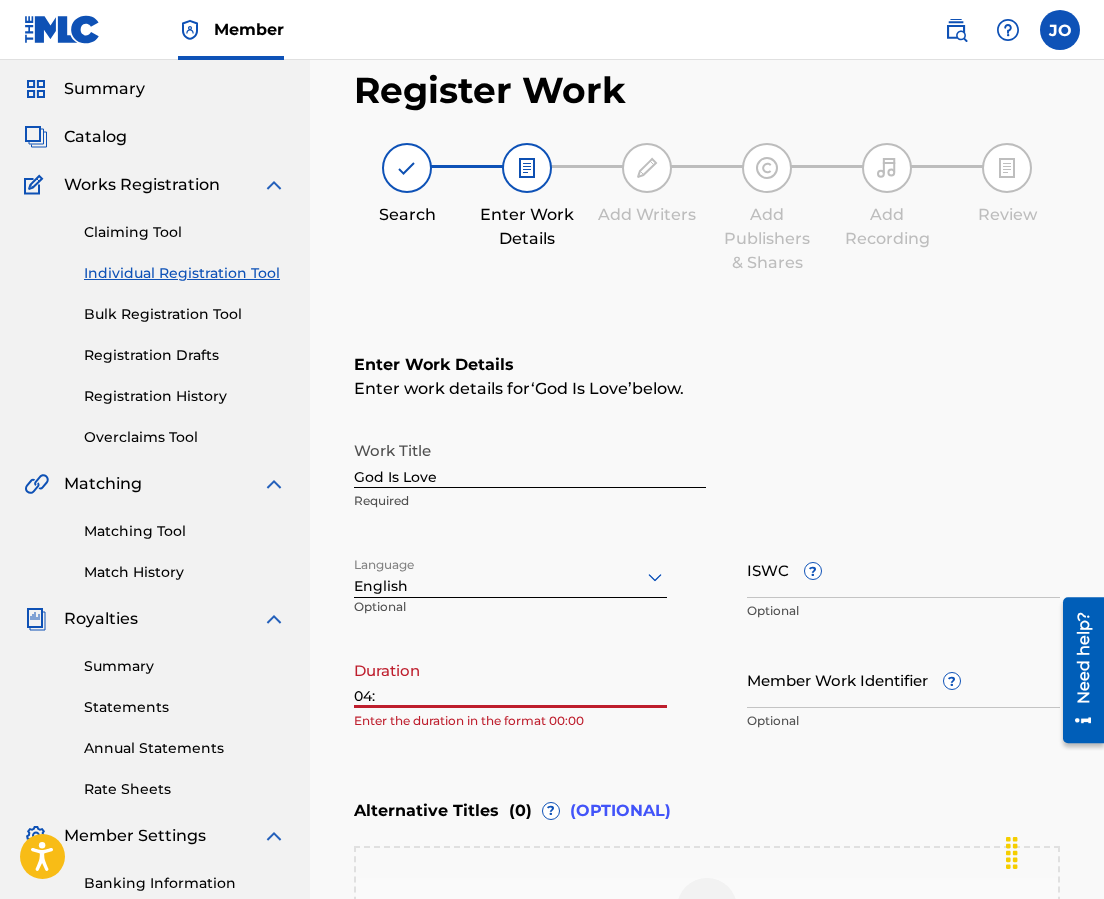 click on "04:" at bounding box center (510, 679) 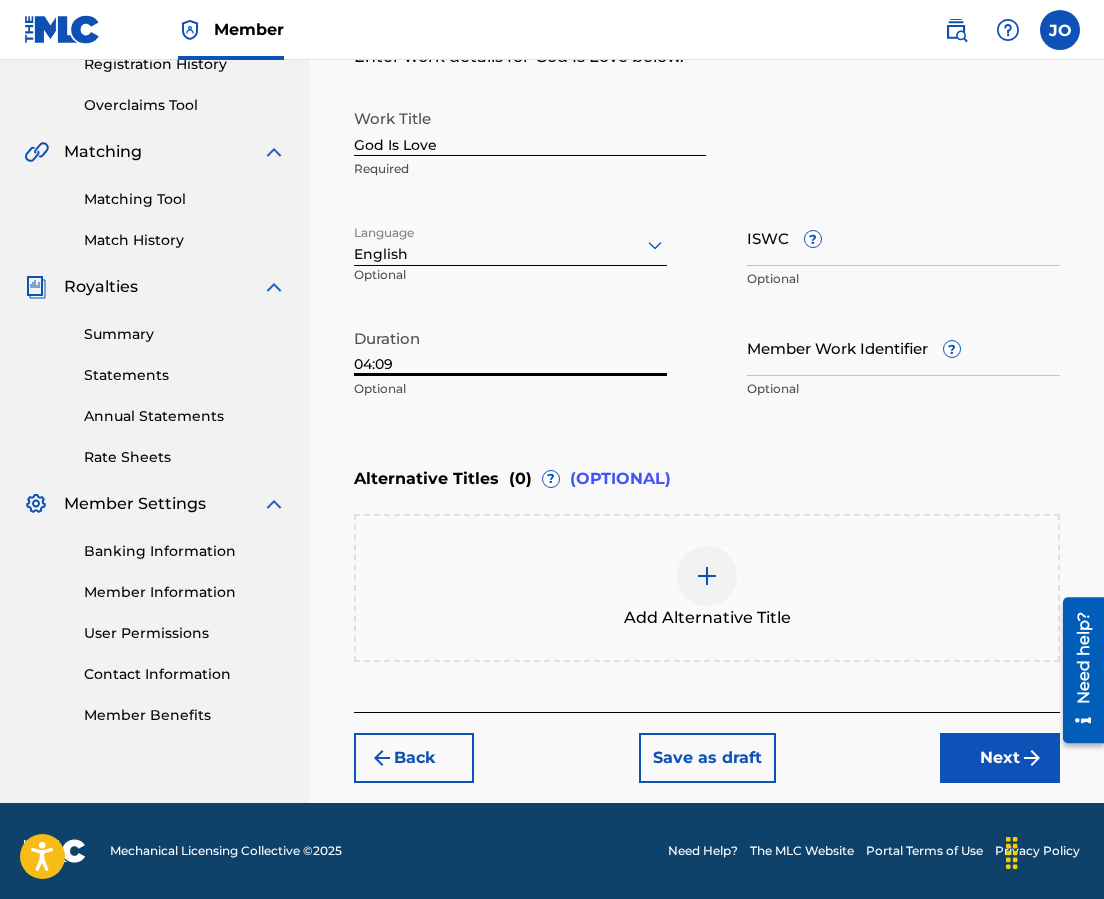 click on "Next" at bounding box center [1000, 758] 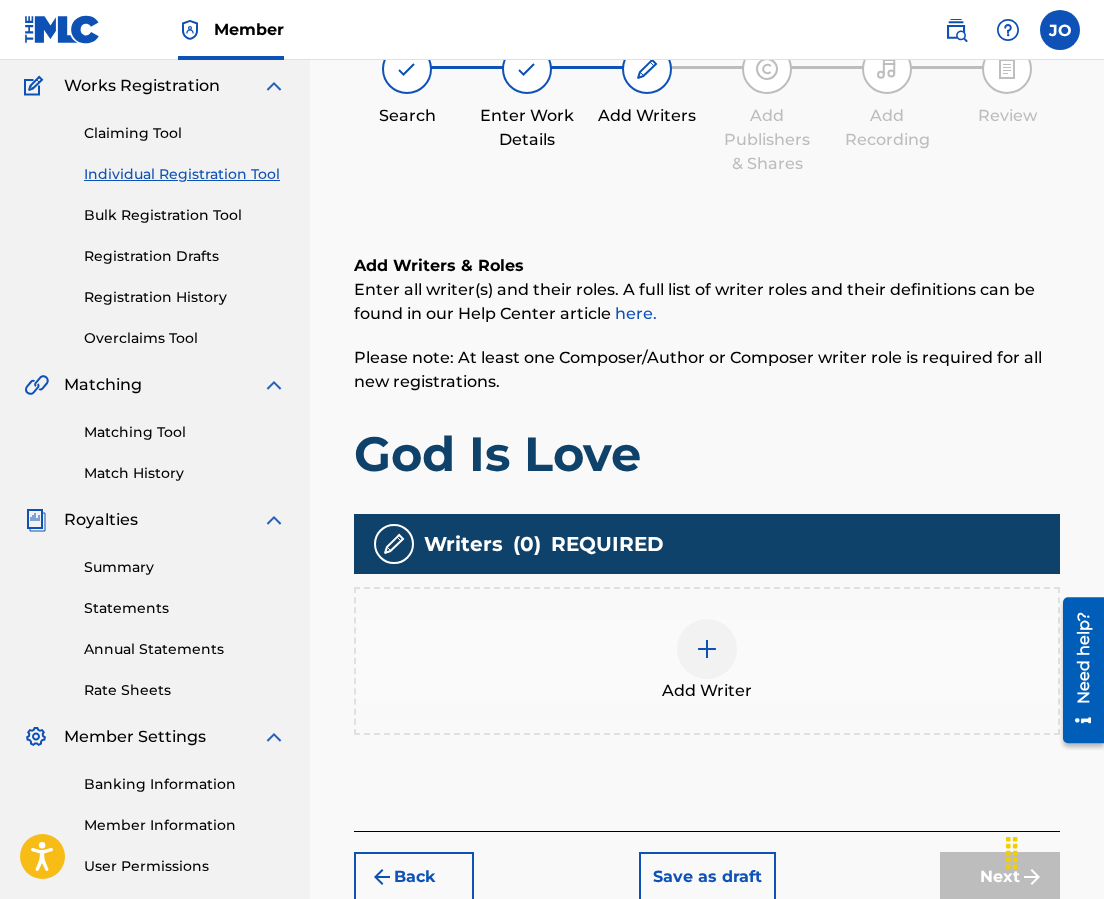 scroll, scrollTop: 90, scrollLeft: 0, axis: vertical 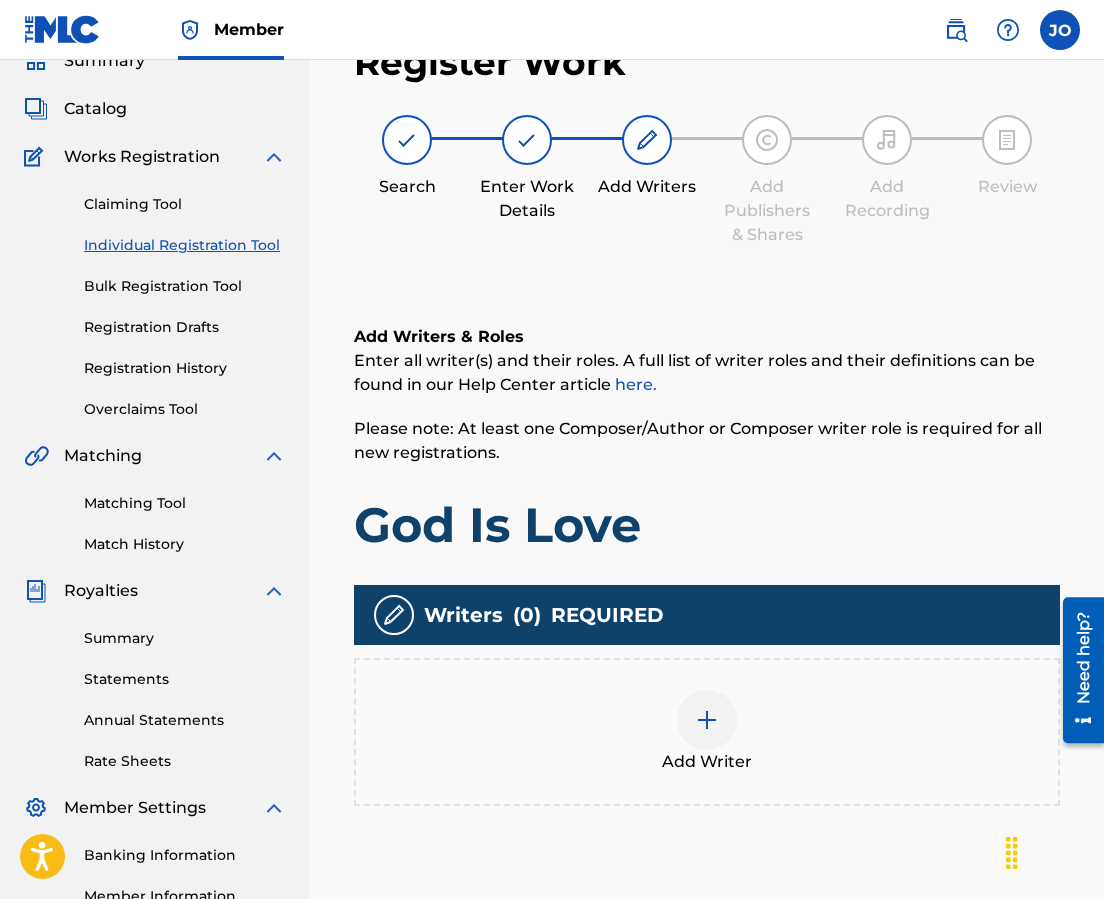 click at bounding box center [707, 720] 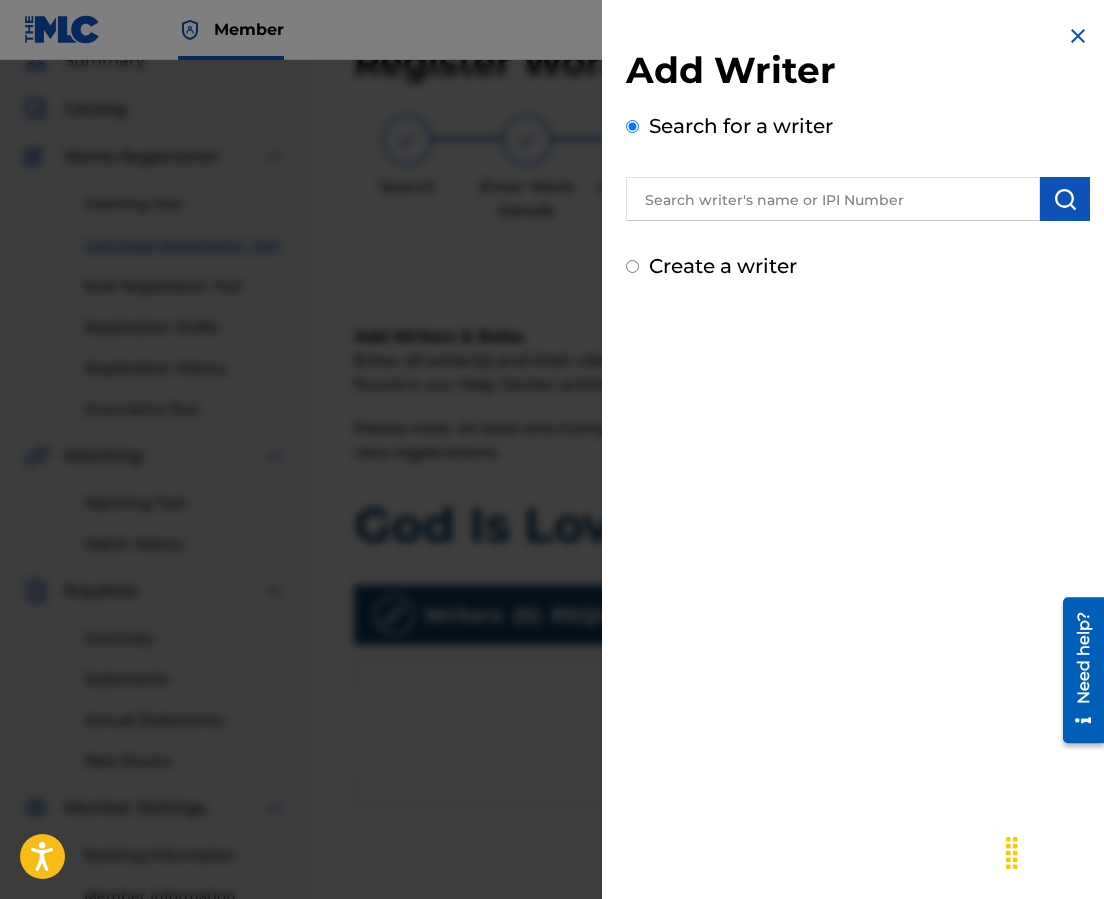 click at bounding box center (833, 199) 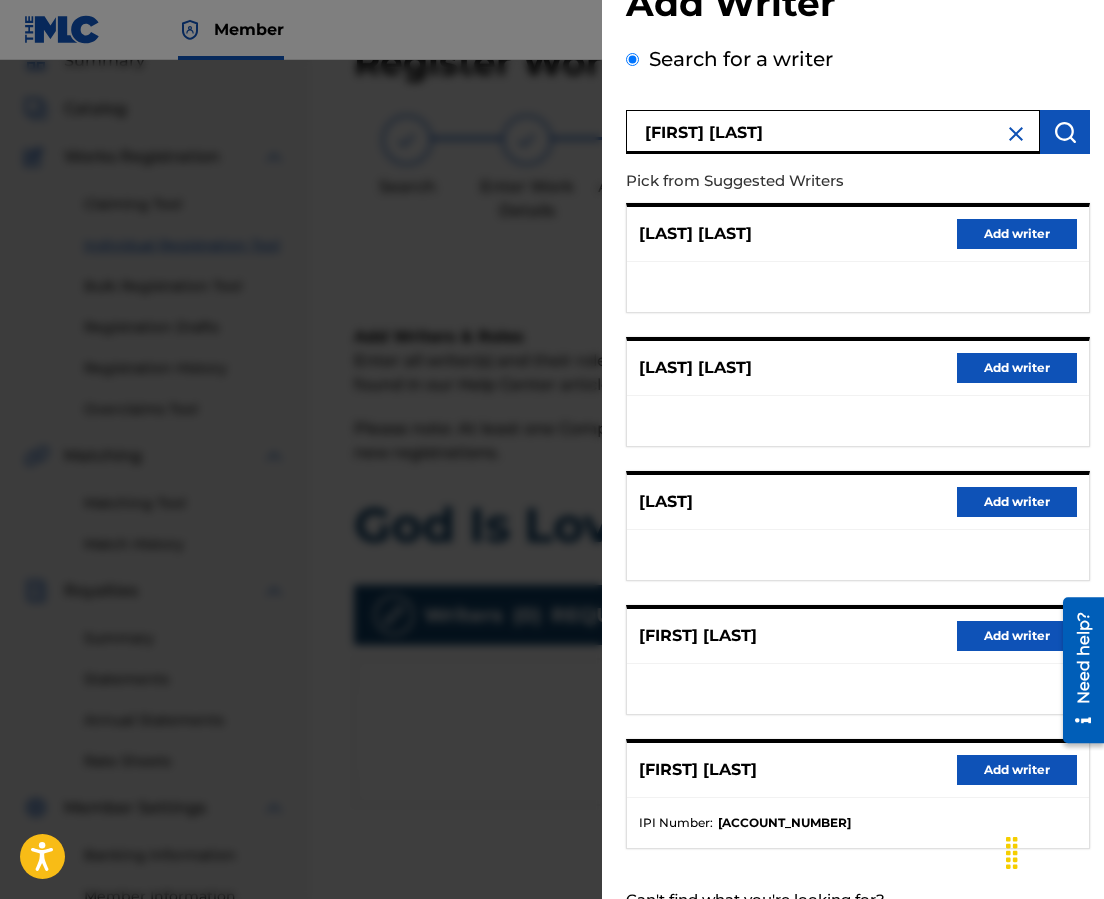 scroll, scrollTop: 100, scrollLeft: 0, axis: vertical 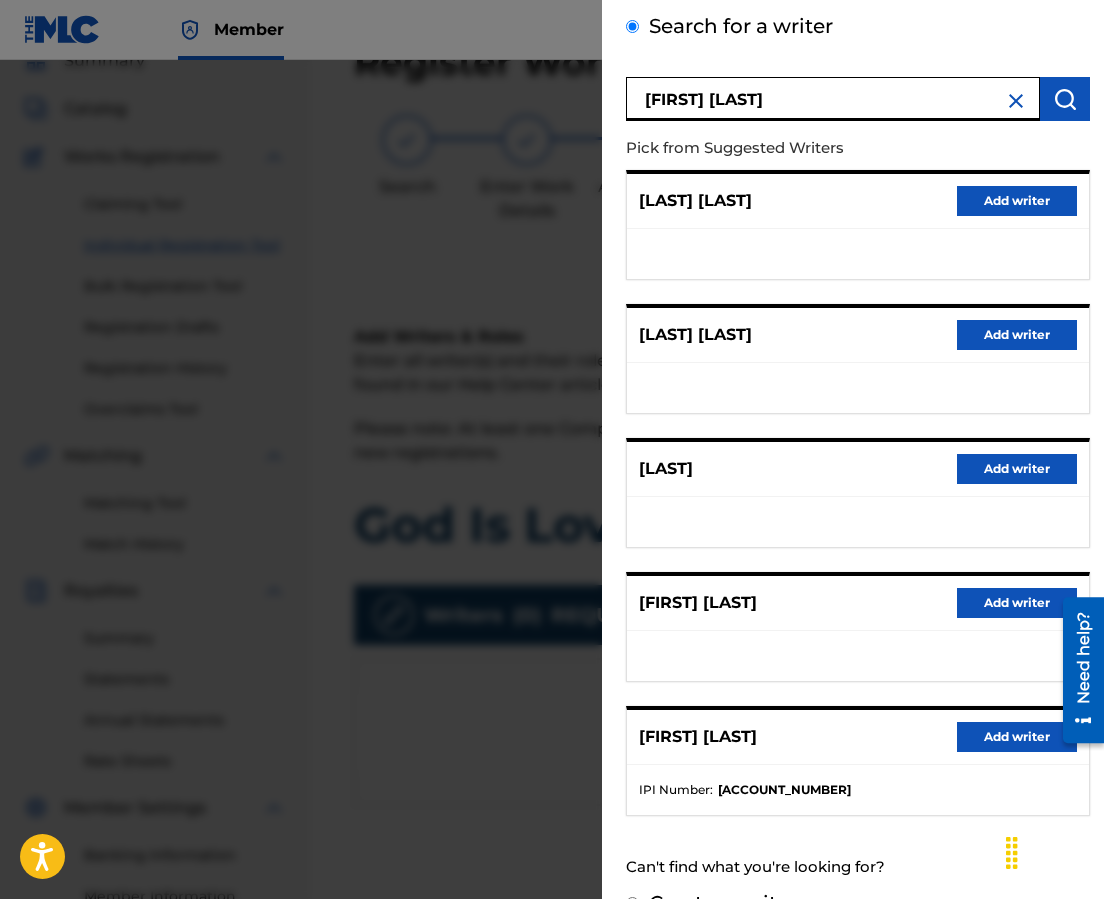 click on "[FIRST] [LAST]" at bounding box center (833, 99) 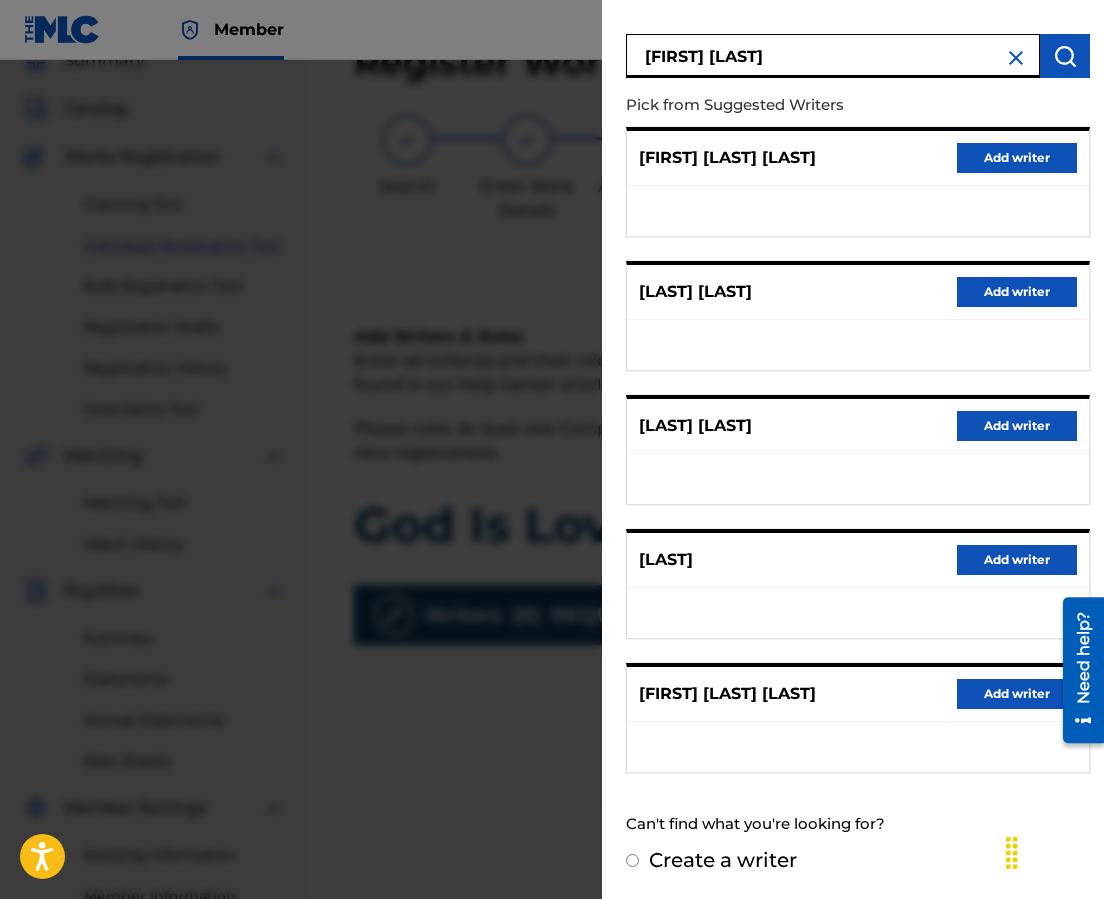scroll, scrollTop: 0, scrollLeft: 0, axis: both 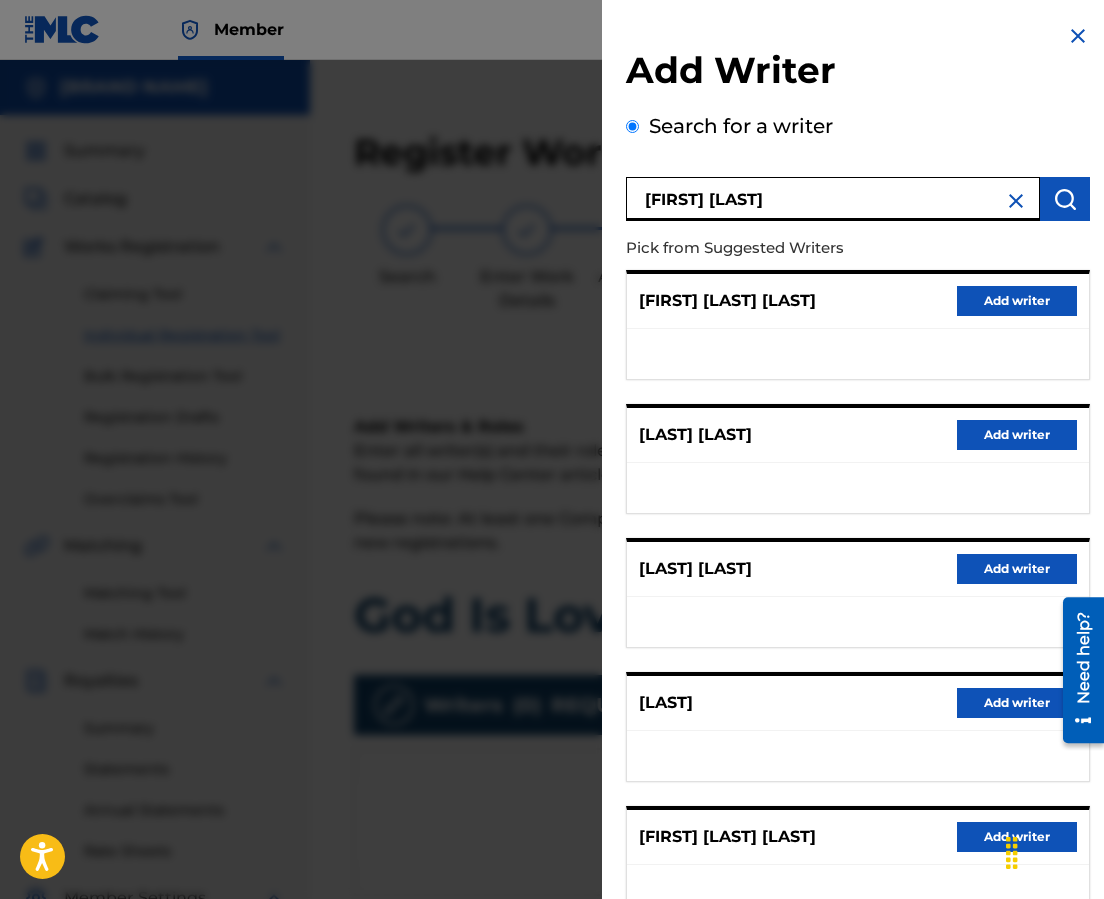 drag, startPoint x: 707, startPoint y: 201, endPoint x: 684, endPoint y: 202, distance: 23.021729 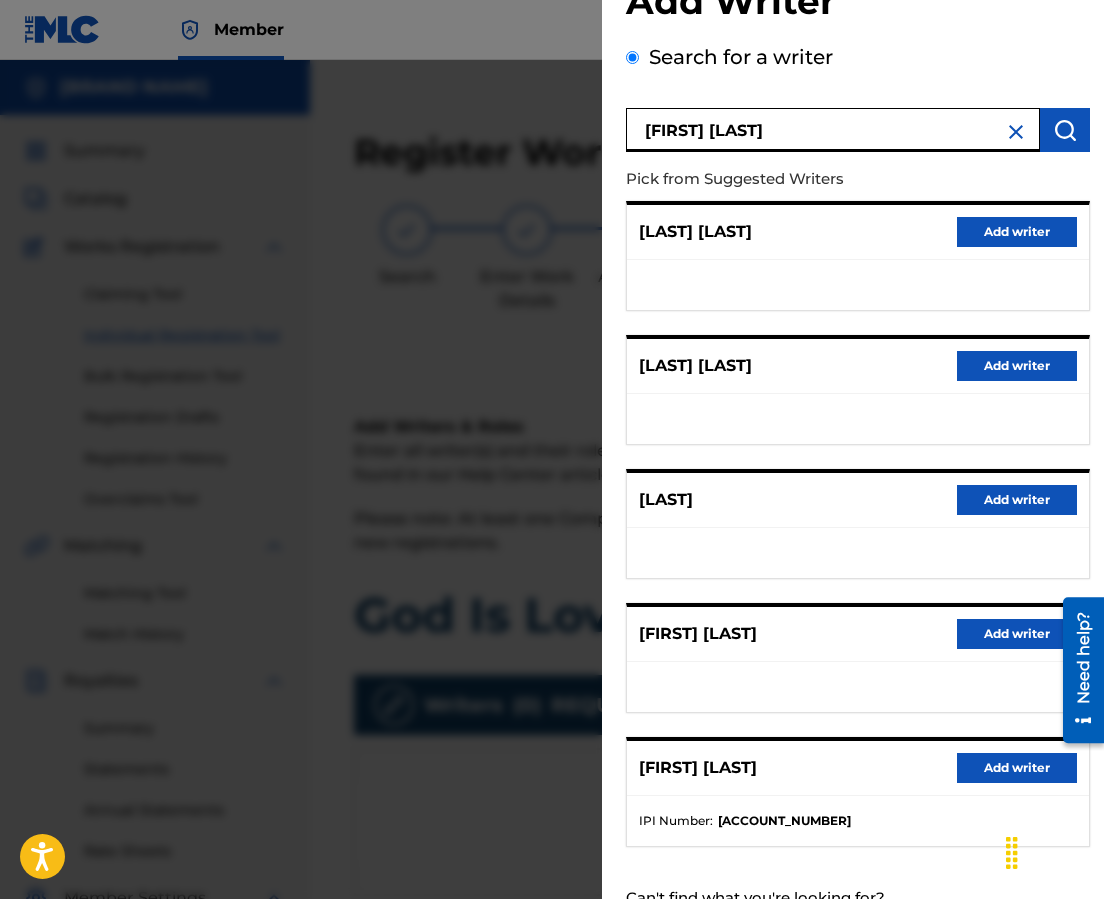 scroll, scrollTop: 143, scrollLeft: 0, axis: vertical 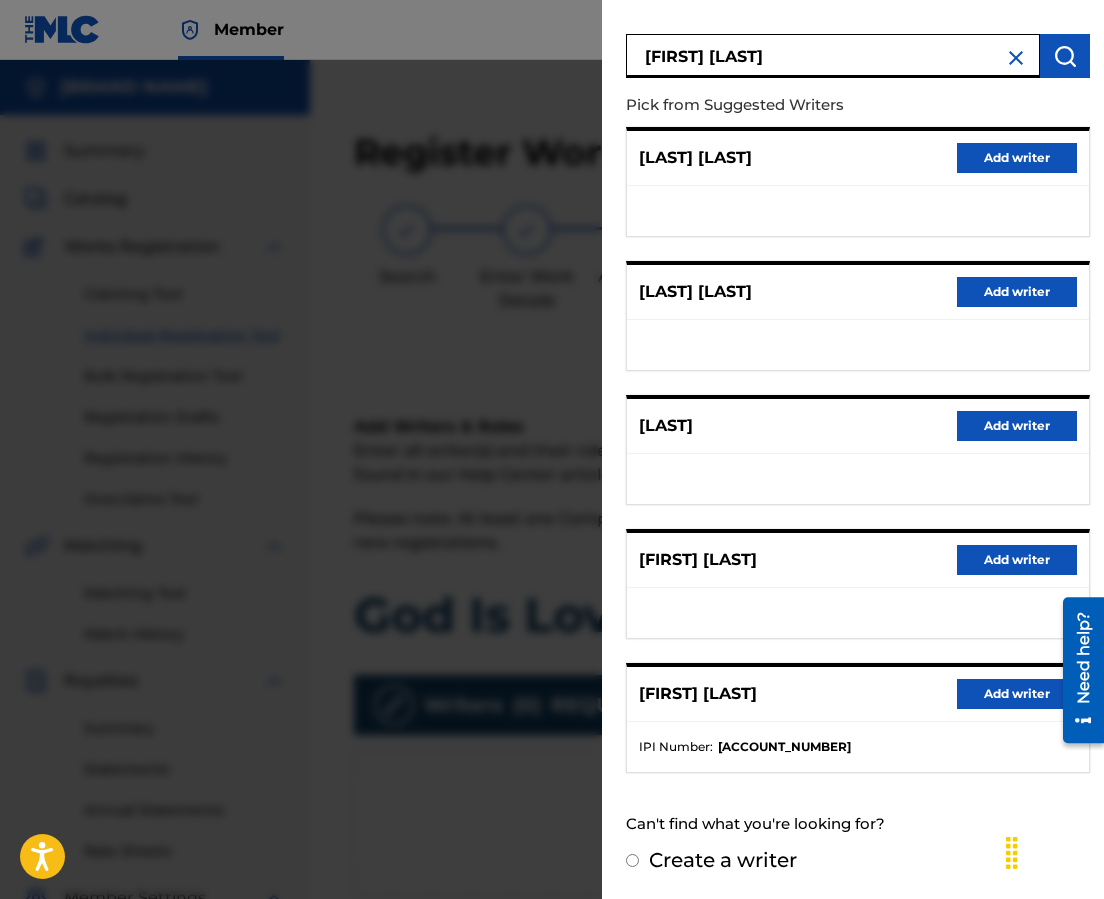 click on "Add writer" at bounding box center (1017, 560) 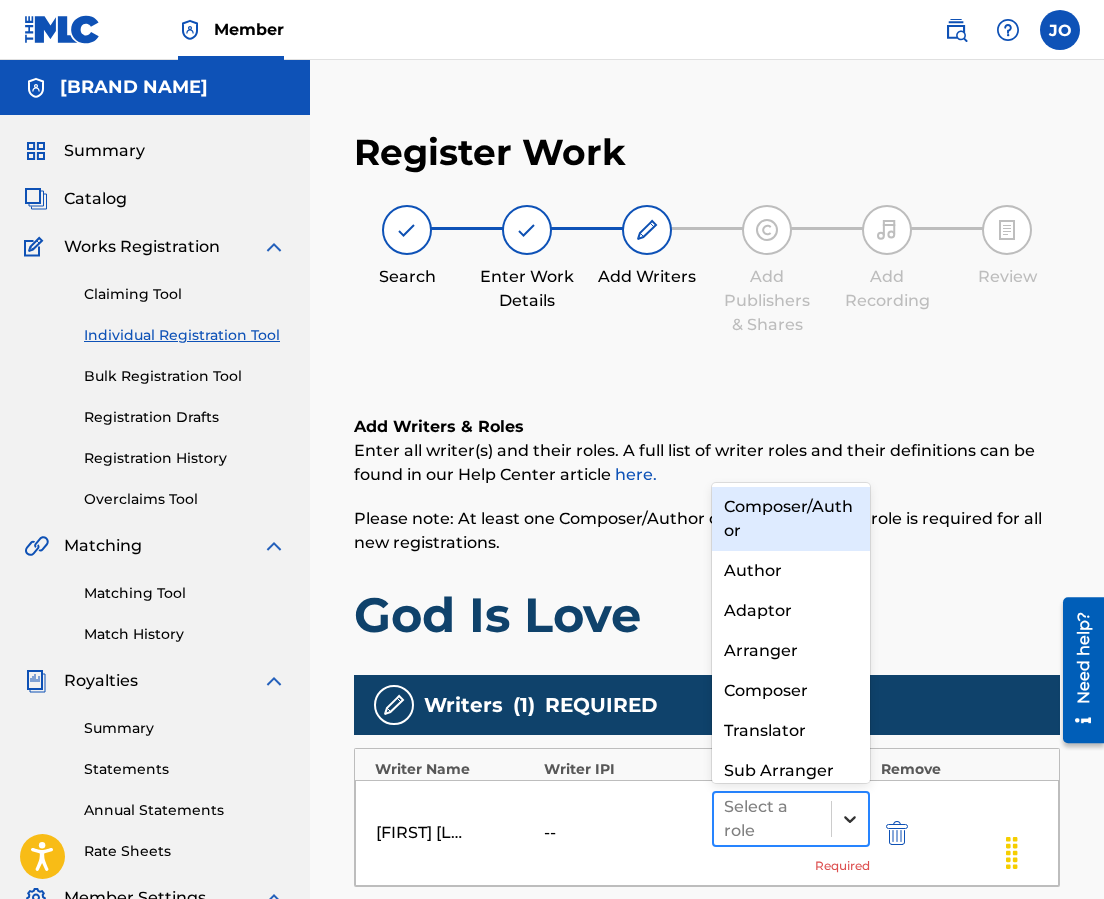 click 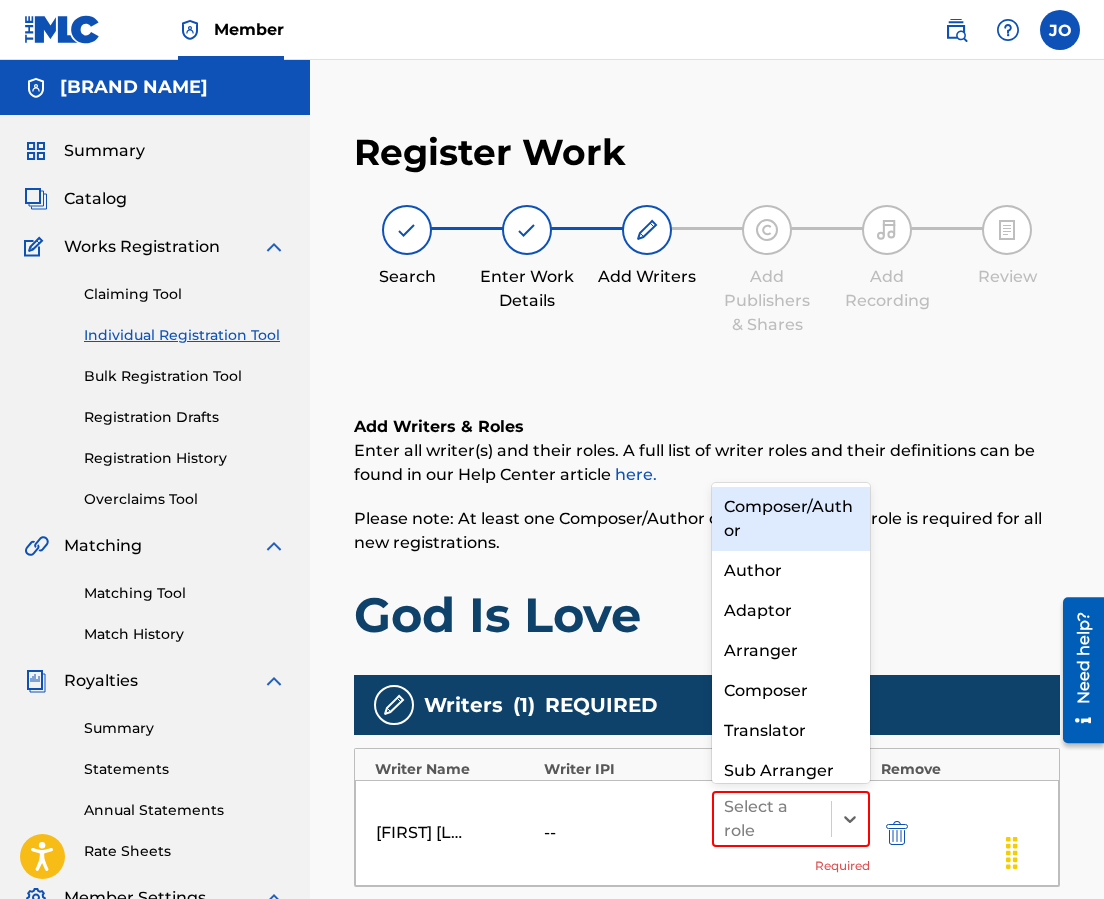 click on "Composer/Author" at bounding box center [791, 519] 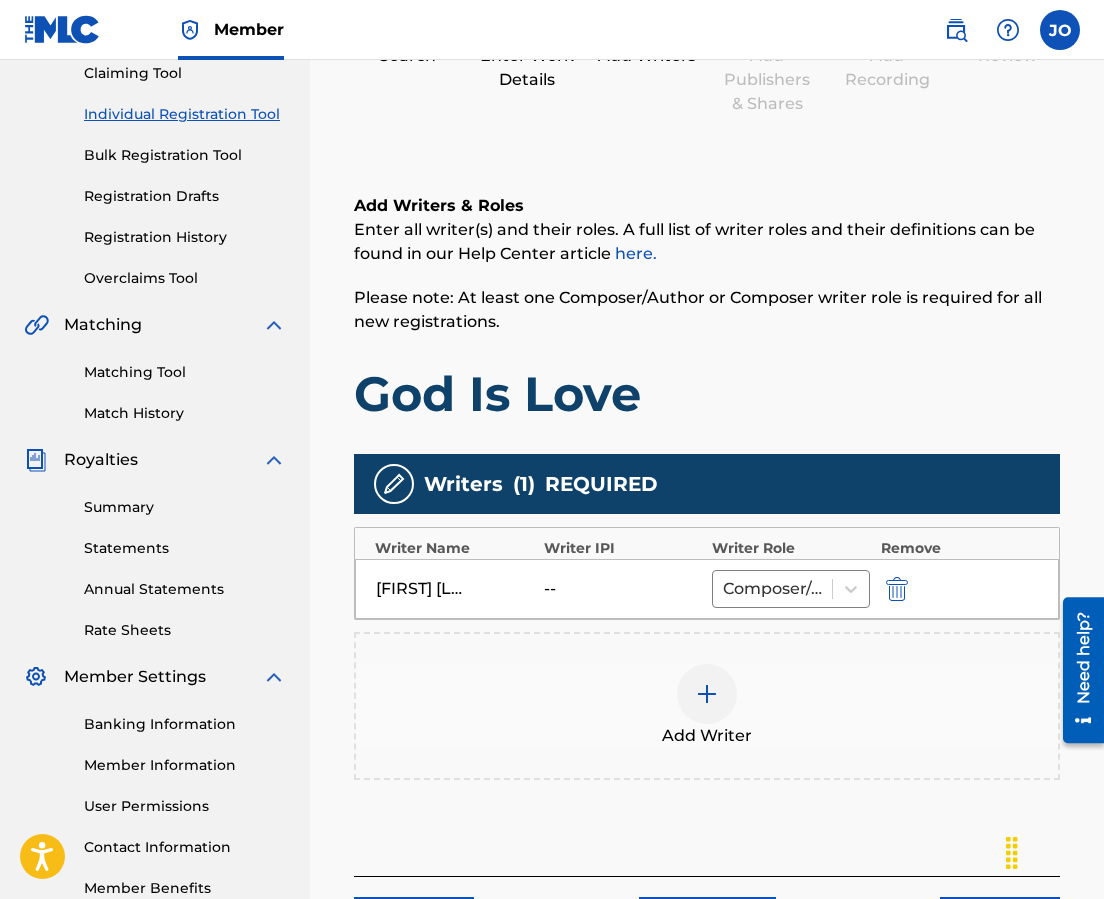 scroll, scrollTop: 385, scrollLeft: 0, axis: vertical 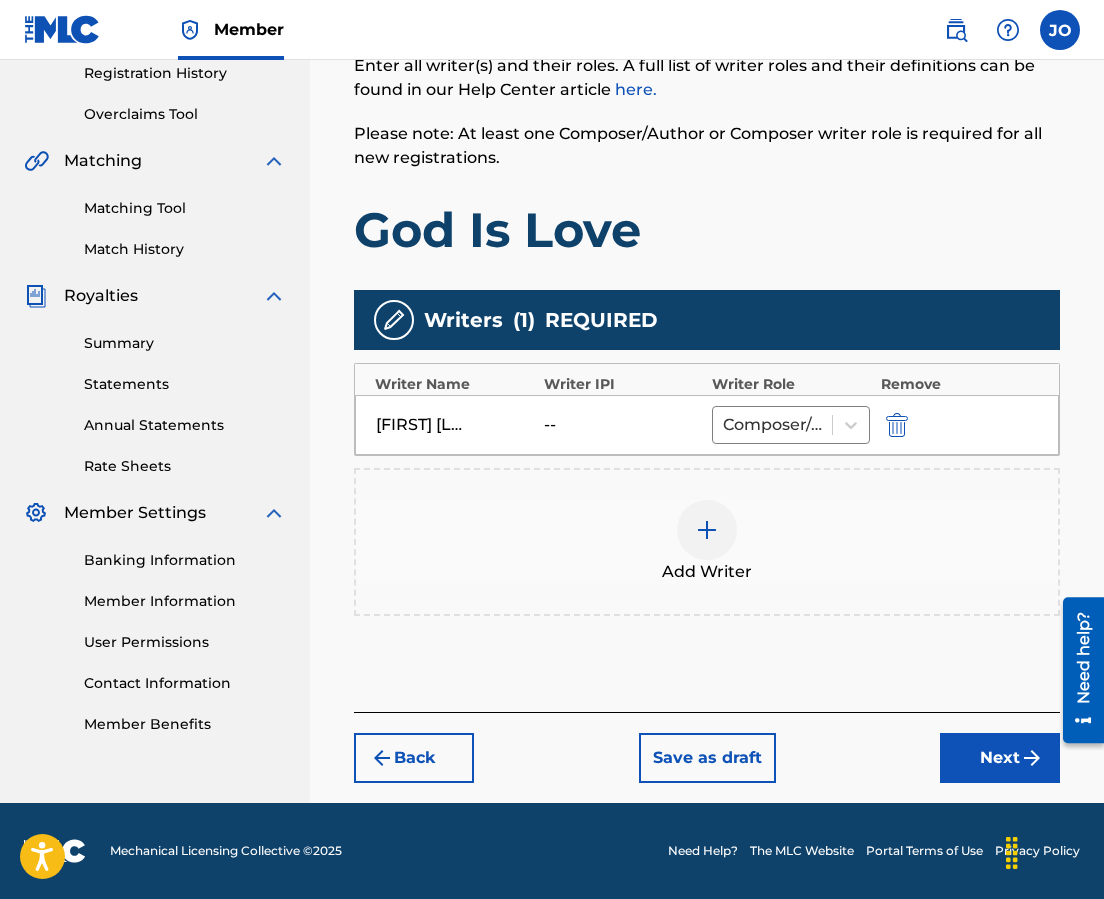 click at bounding box center [707, 530] 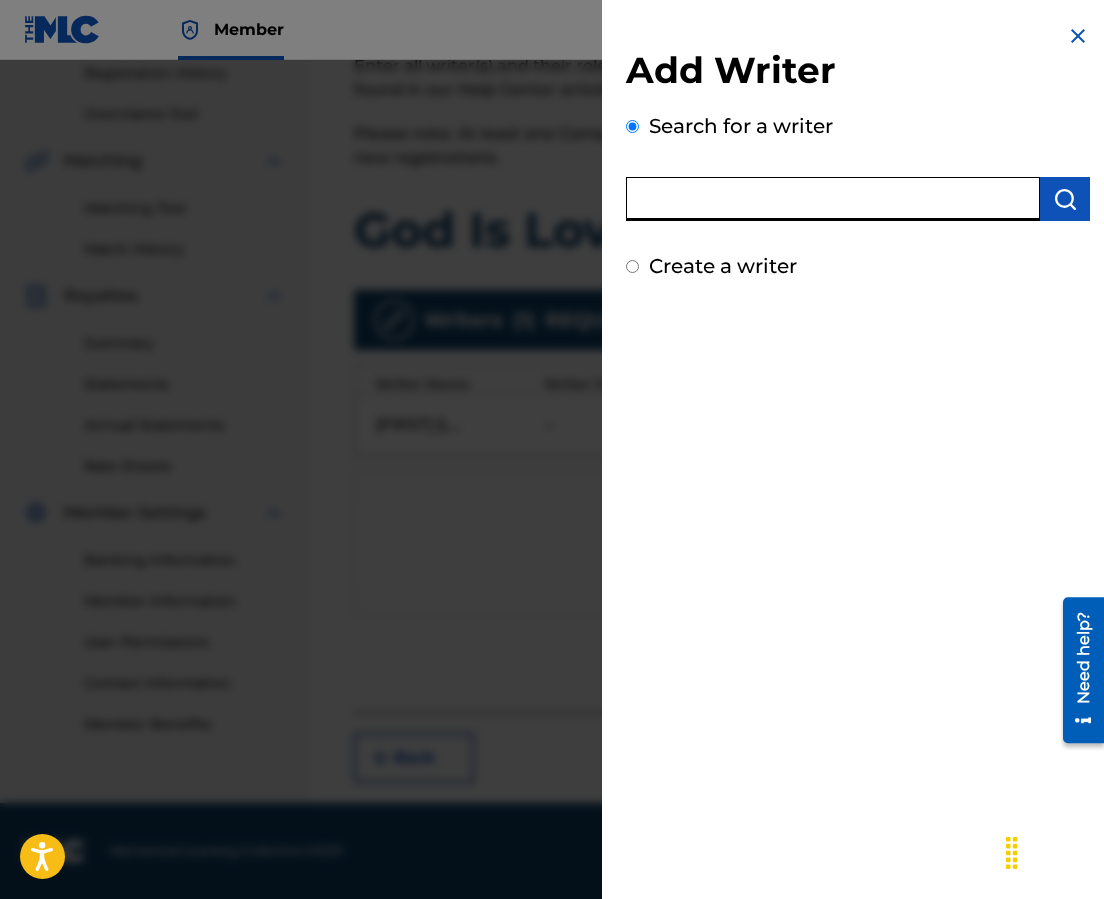 click at bounding box center (833, 199) 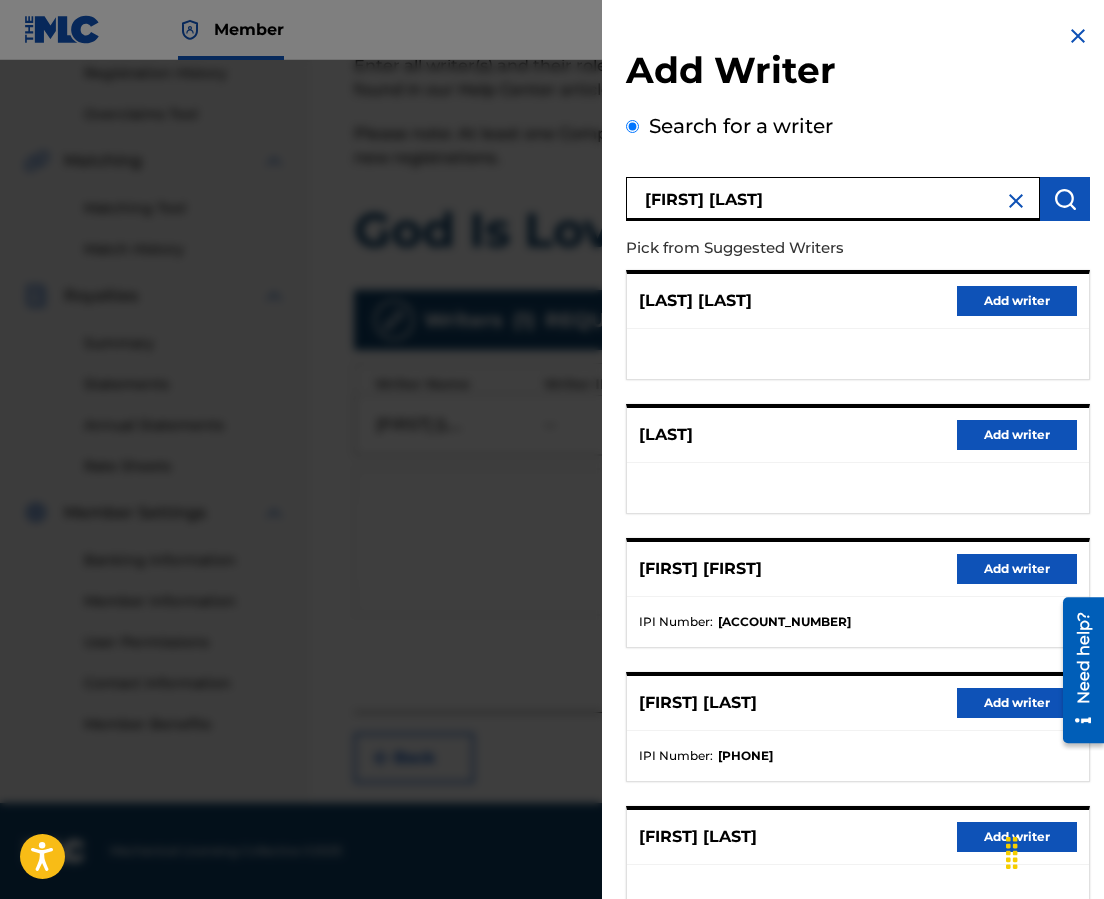click on "Add writer" at bounding box center [1017, 703] 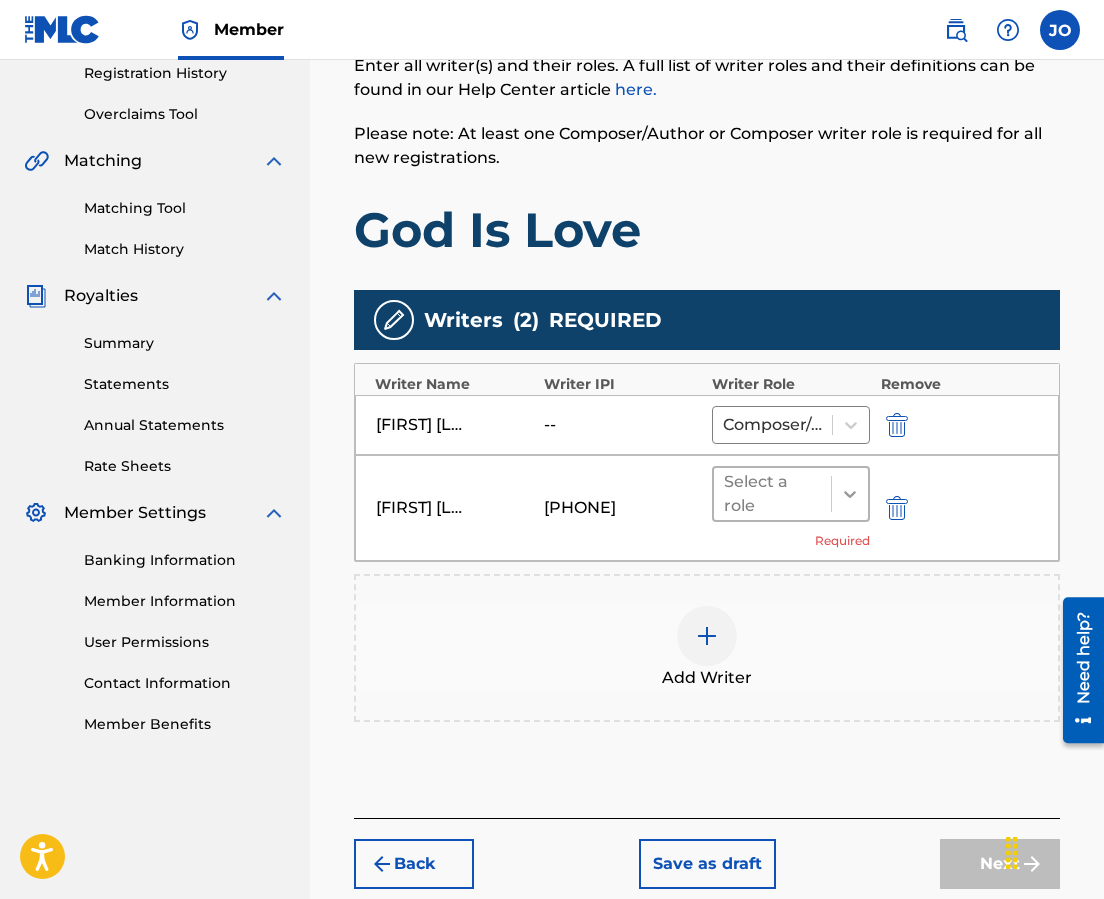 click at bounding box center (850, 494) 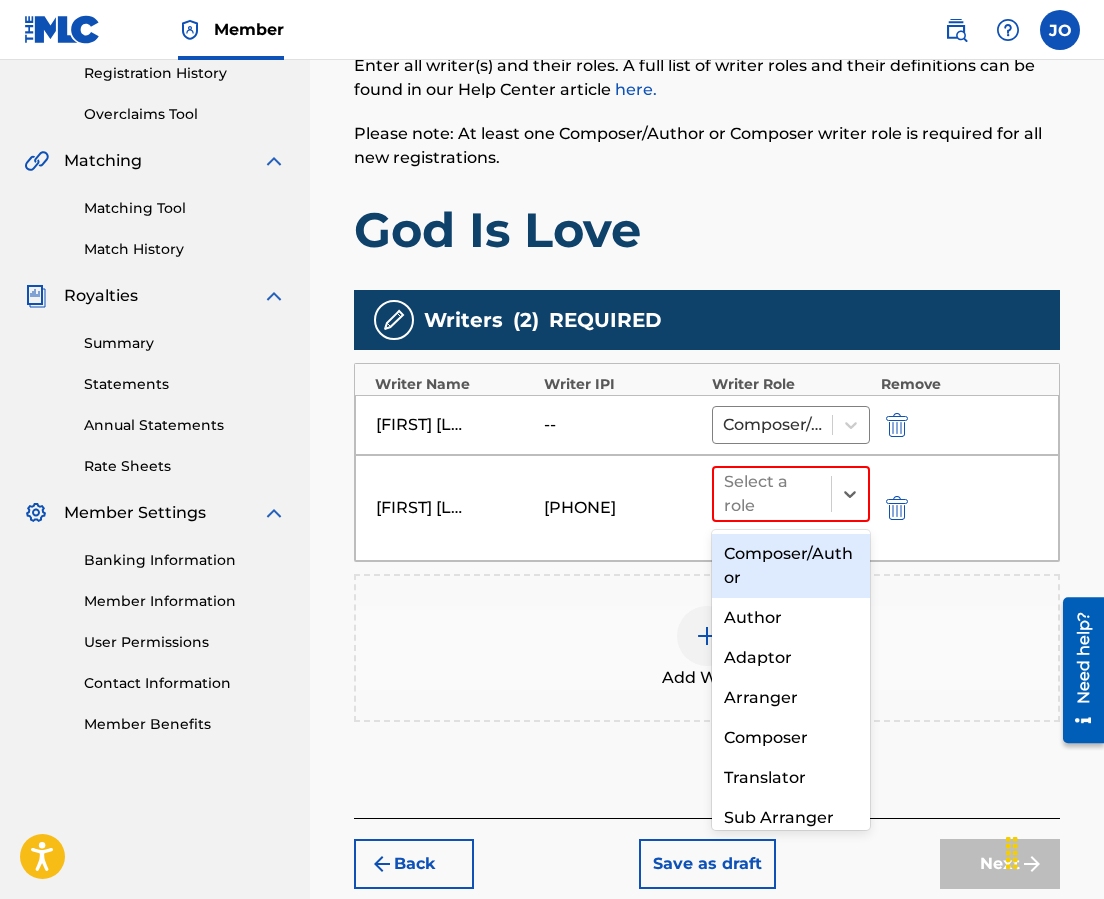 click on "Composer/Author" at bounding box center (791, 566) 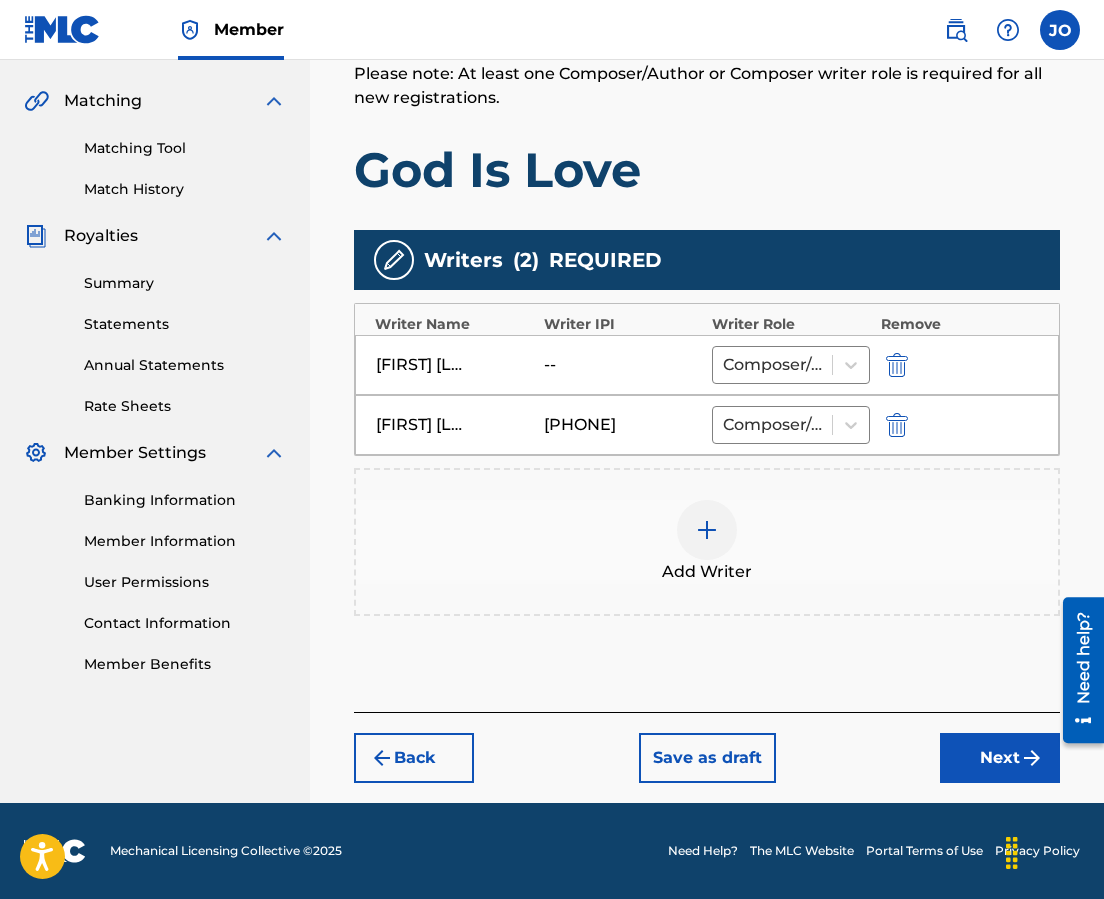 click on "Next" at bounding box center (1000, 758) 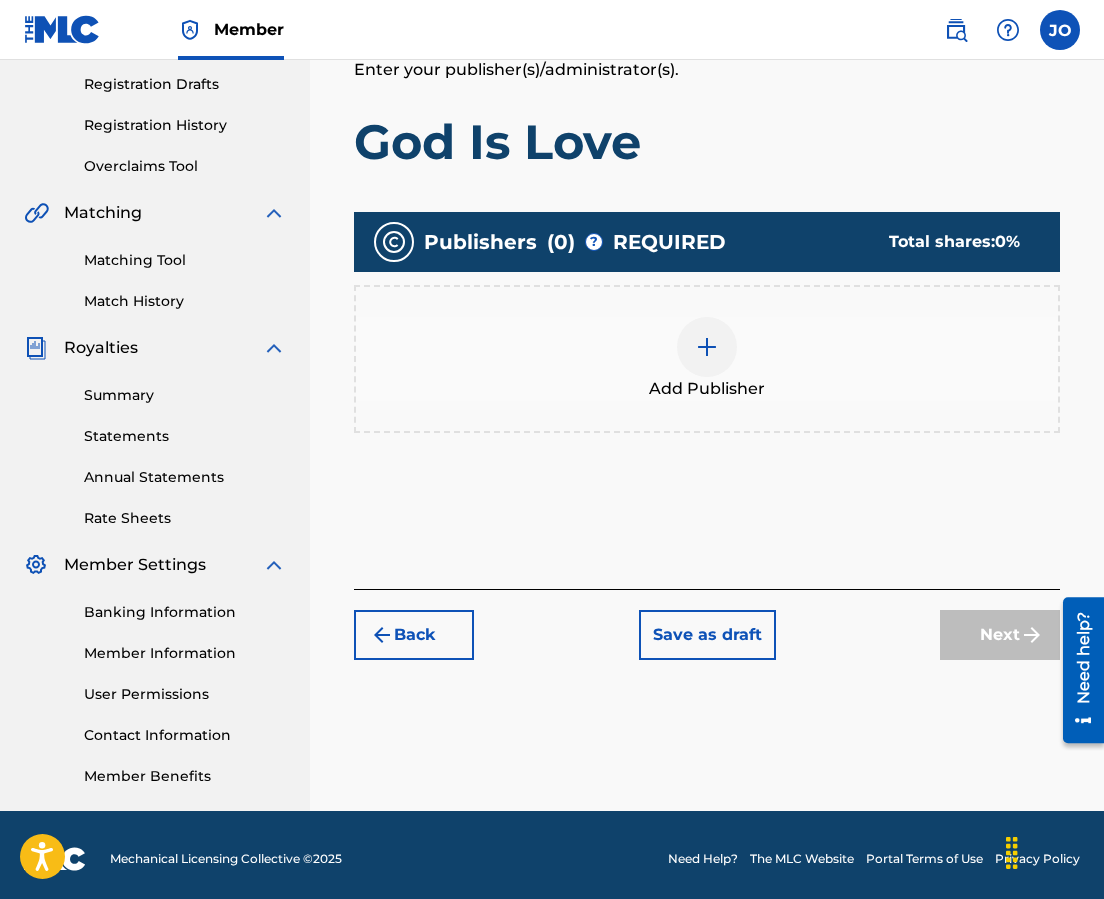 scroll, scrollTop: 90, scrollLeft: 0, axis: vertical 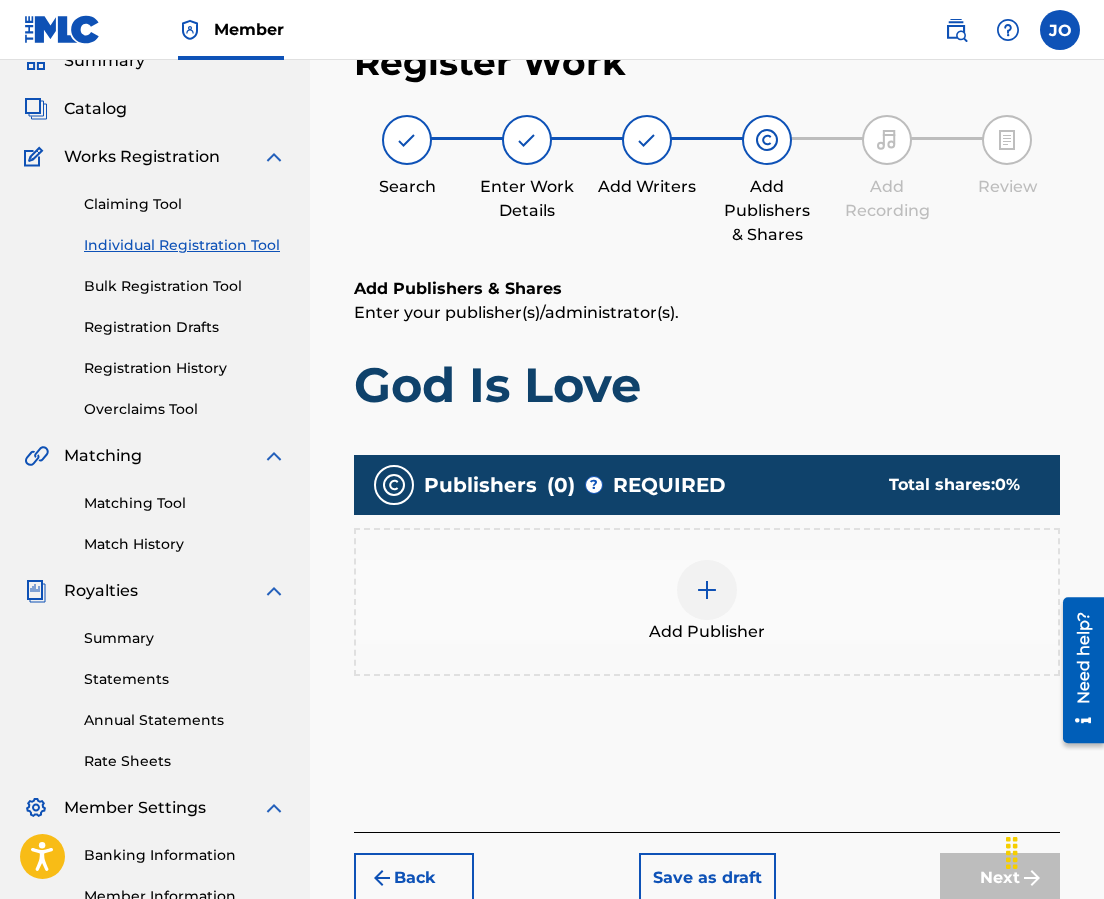 click at bounding box center (707, 590) 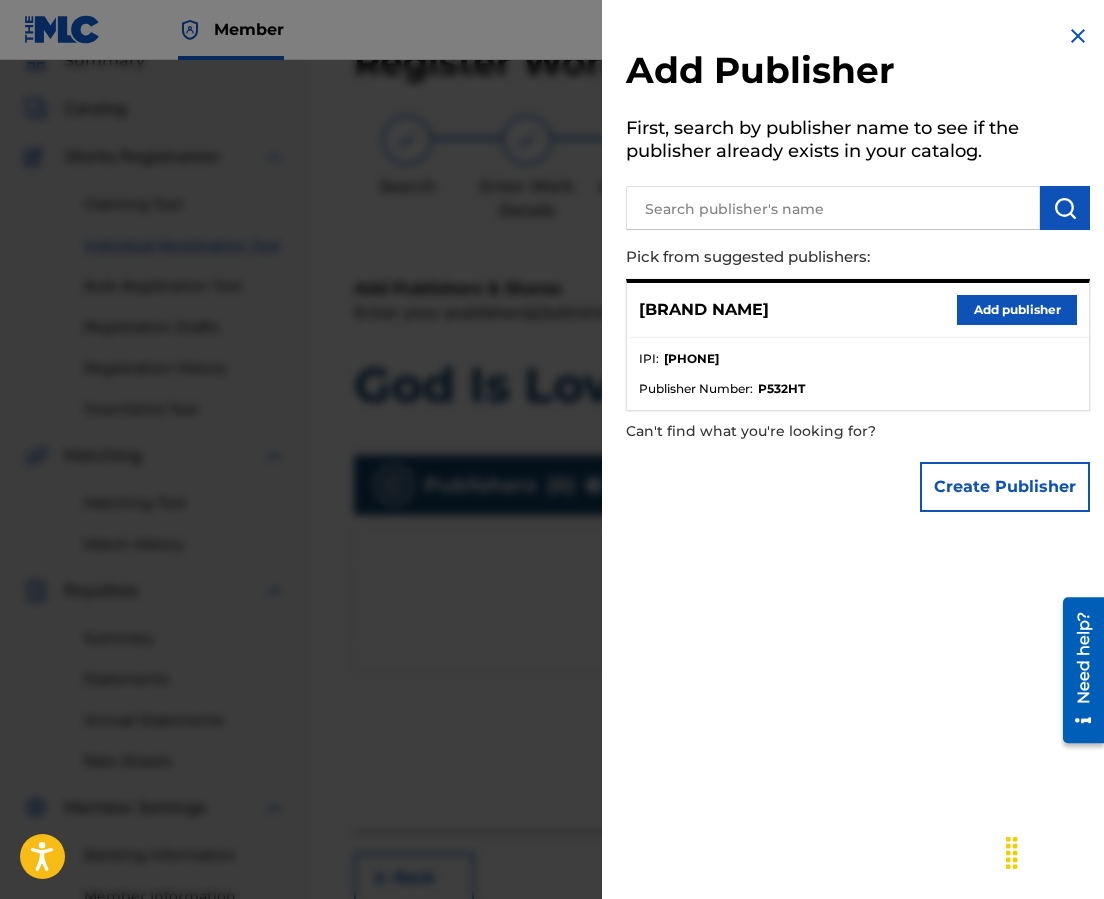 click on "Add publisher" at bounding box center (1017, 310) 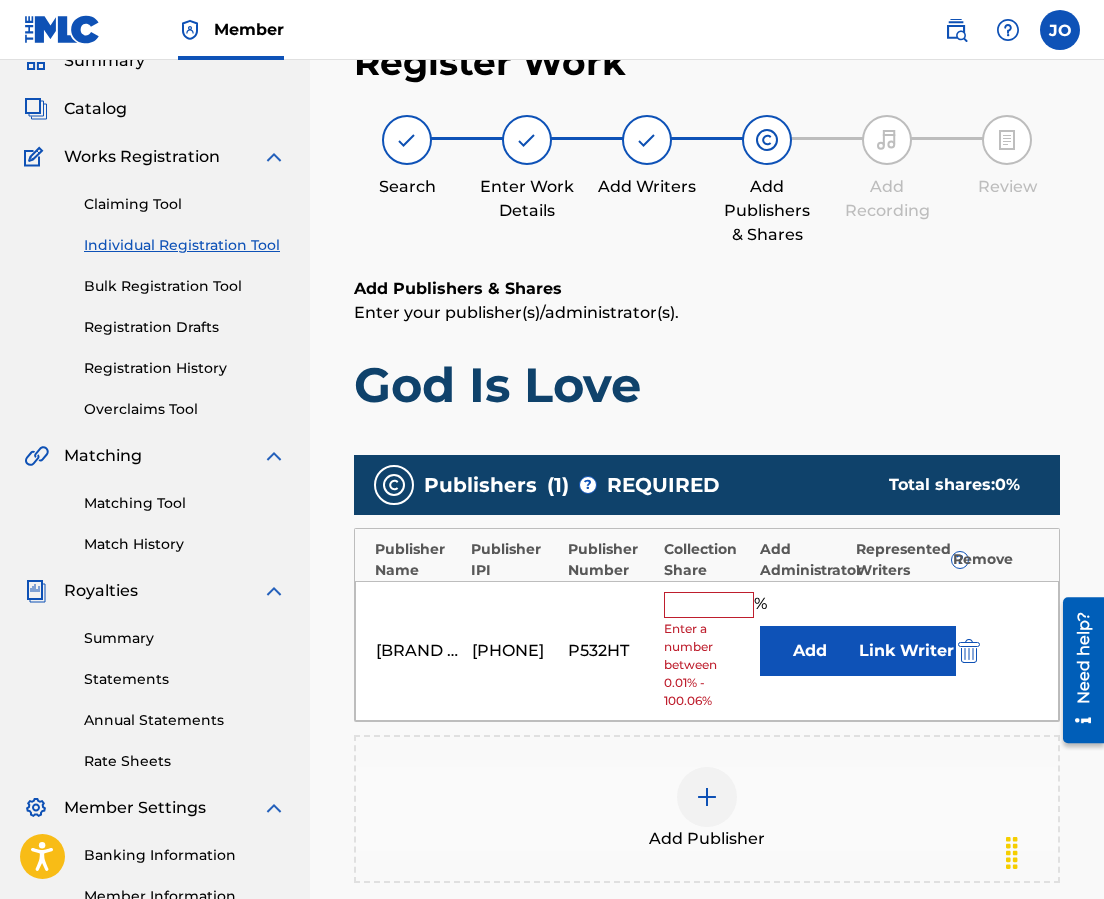 click at bounding box center [709, 605] 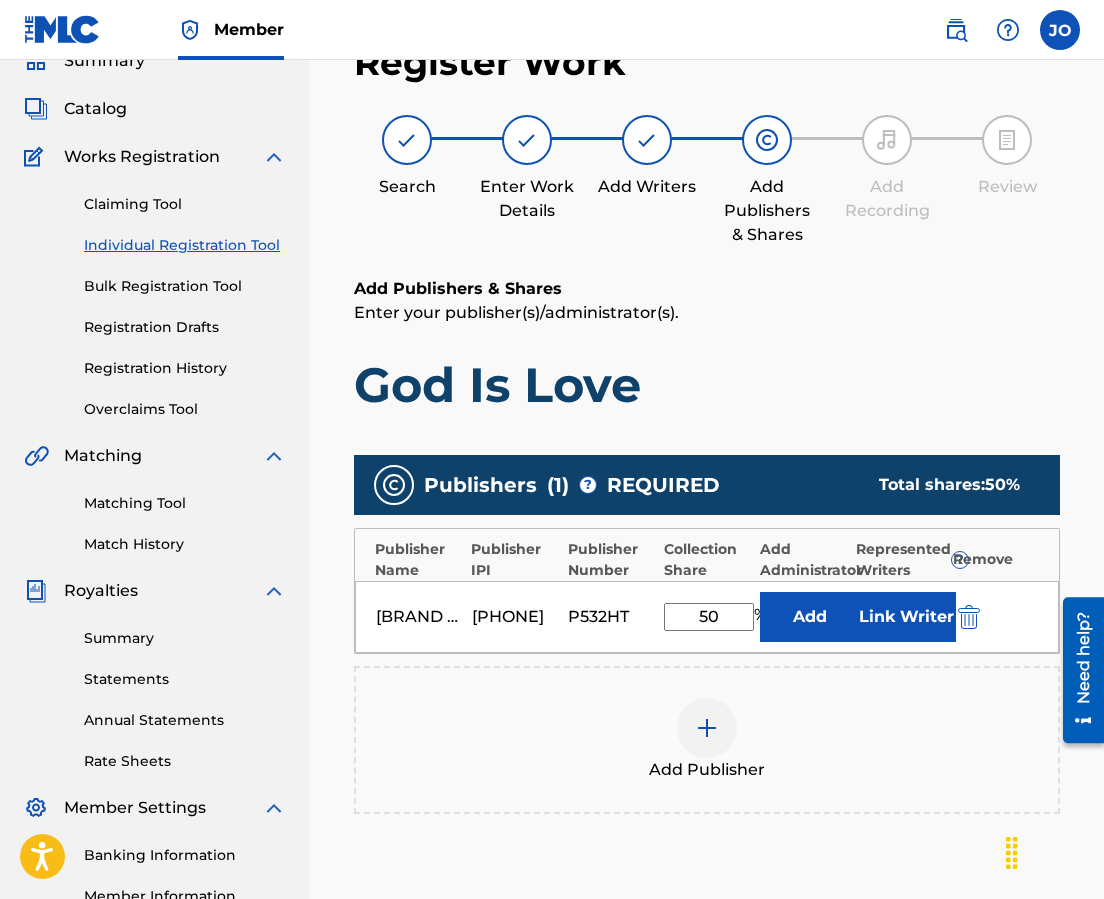 click on "Link Writer" at bounding box center [906, 617] 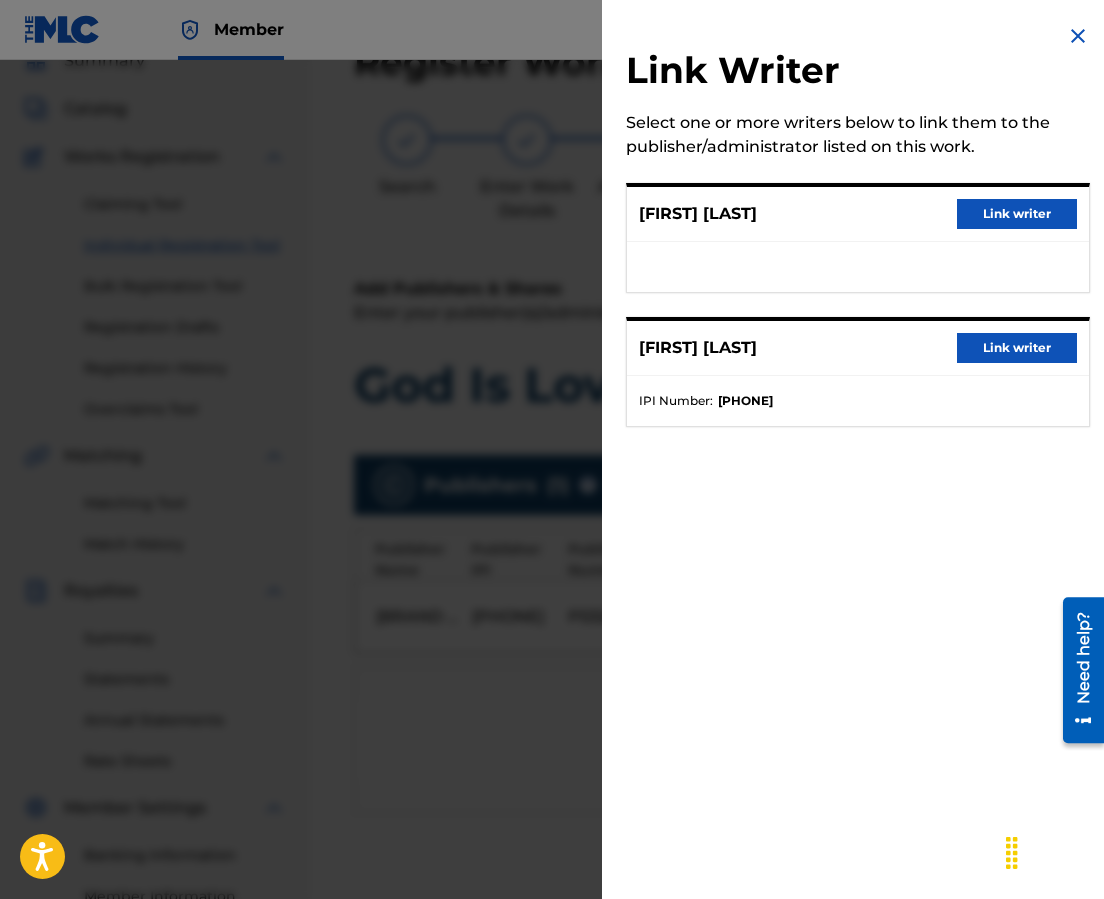 click on "Link writer" at bounding box center [1017, 348] 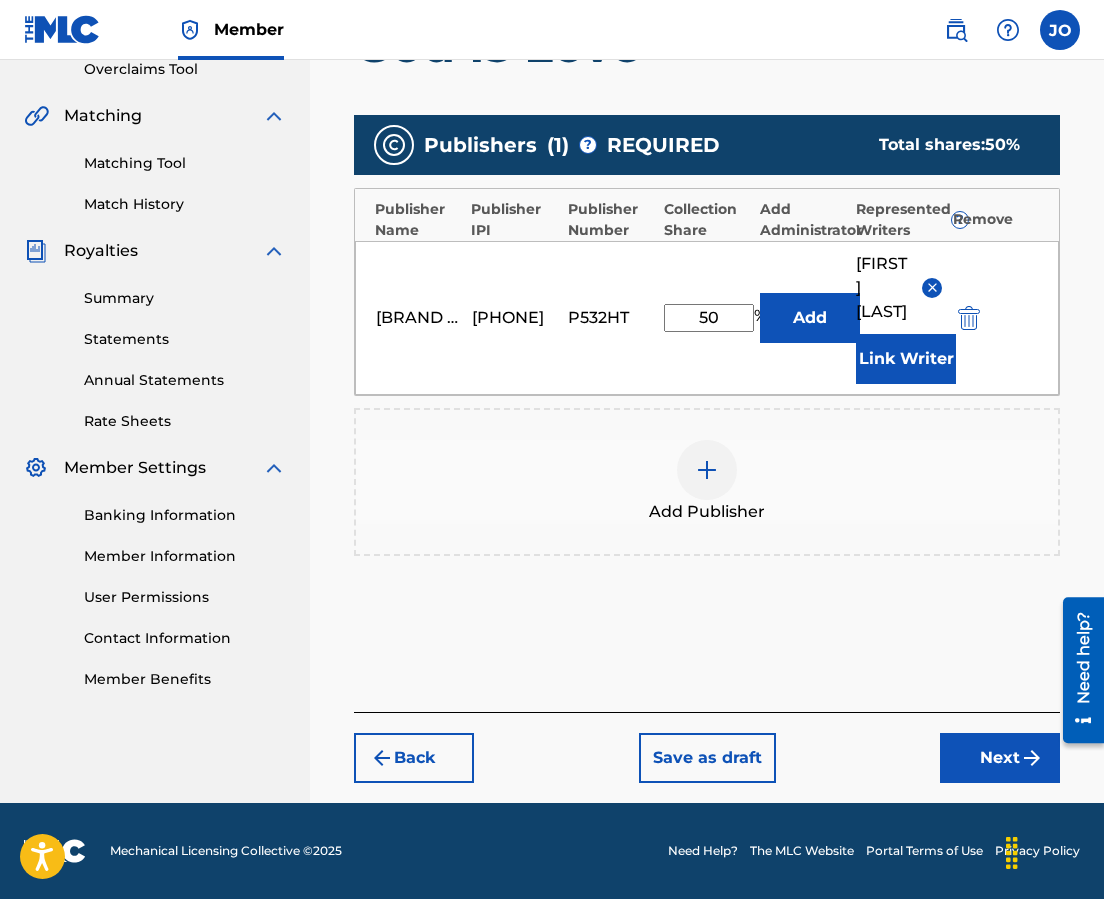 click on "Next" at bounding box center (1000, 758) 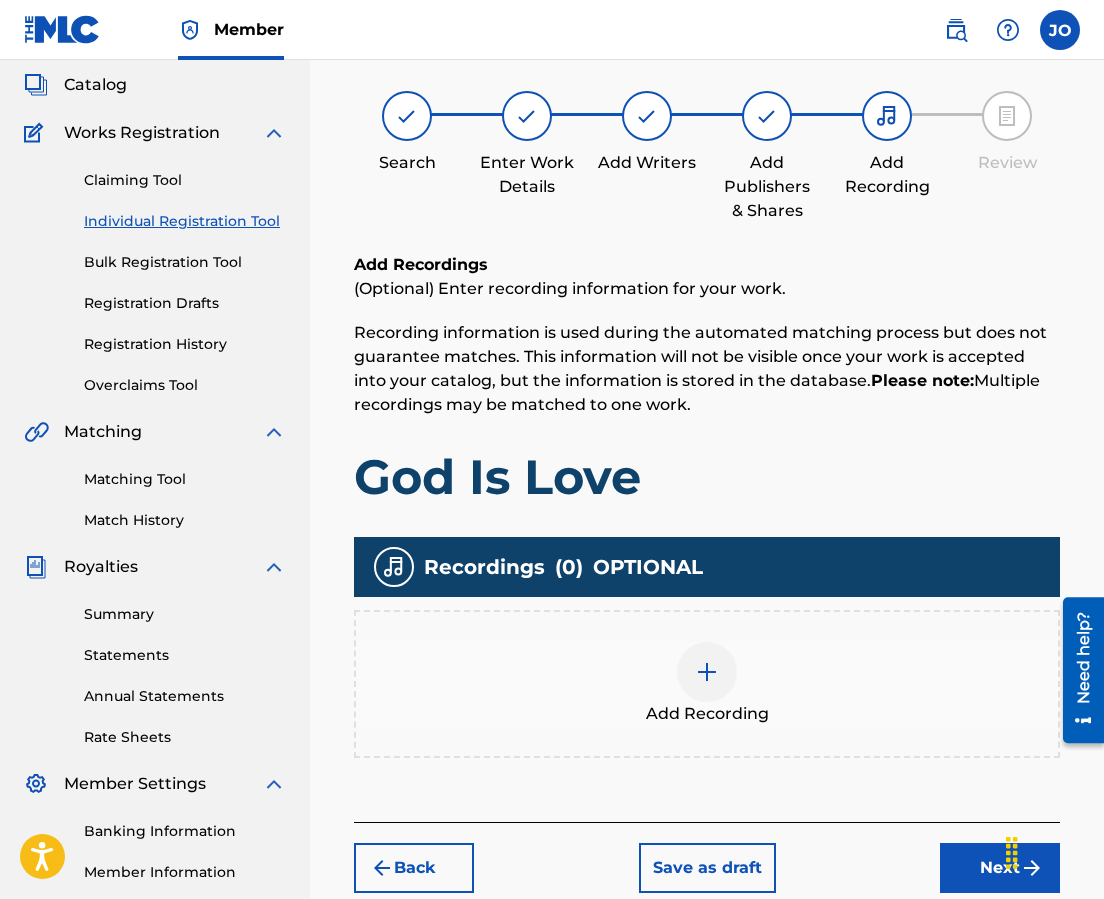 scroll, scrollTop: 341, scrollLeft: 0, axis: vertical 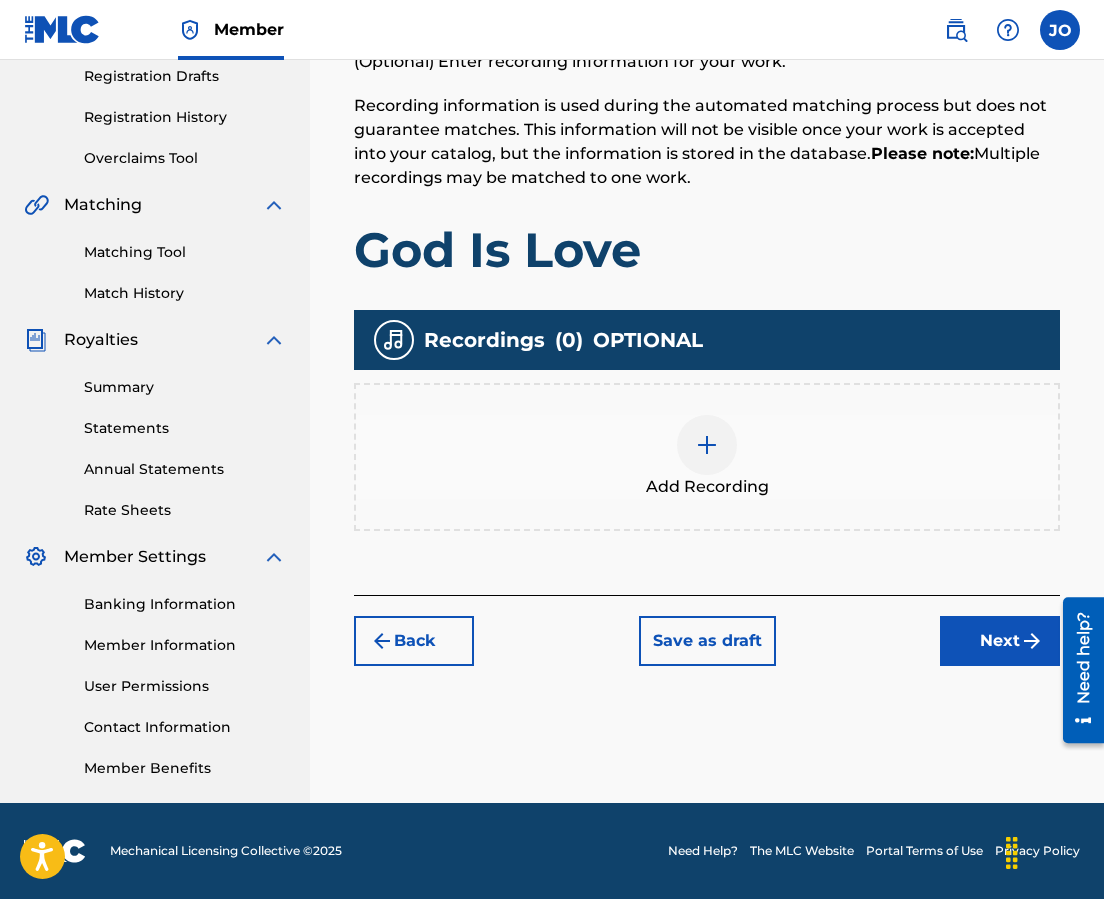 click at bounding box center (707, 445) 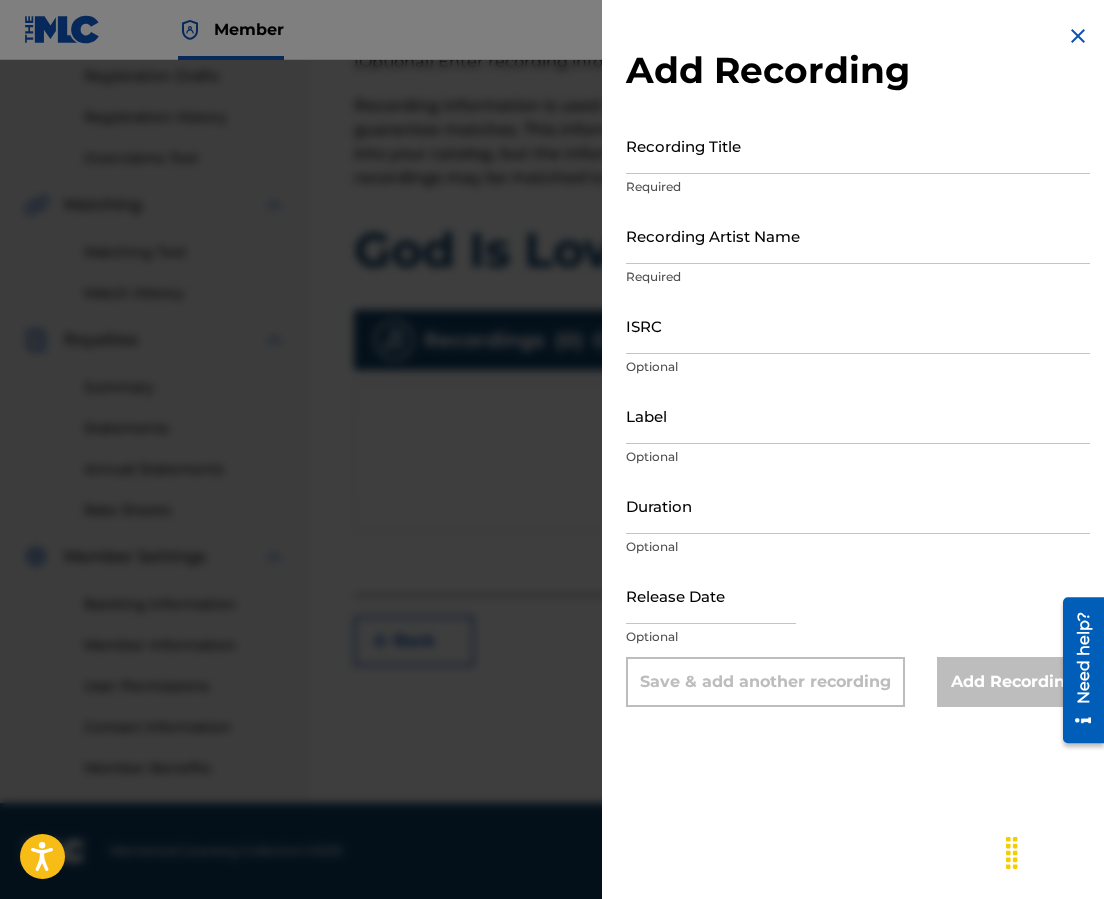 click on "Recording Title" at bounding box center (858, 145) 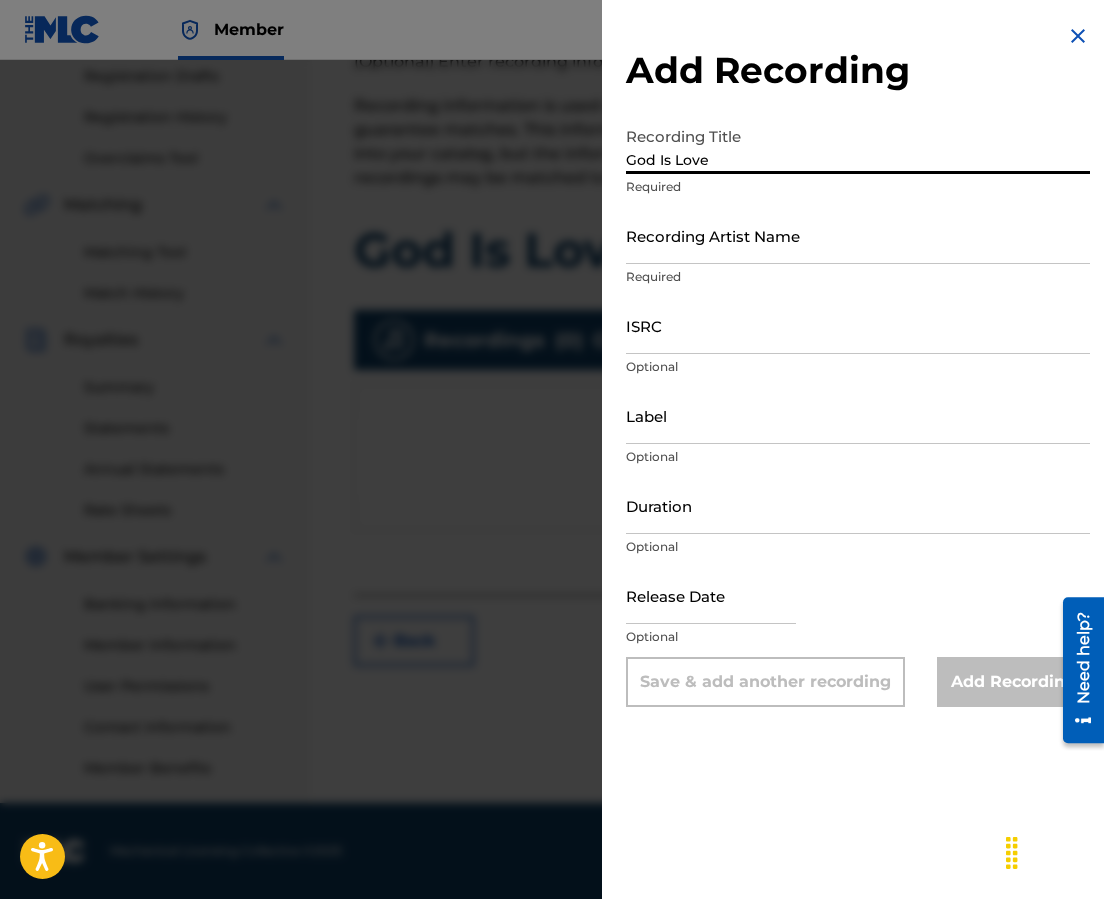 click on "Recording Artist Name" at bounding box center (858, 235) 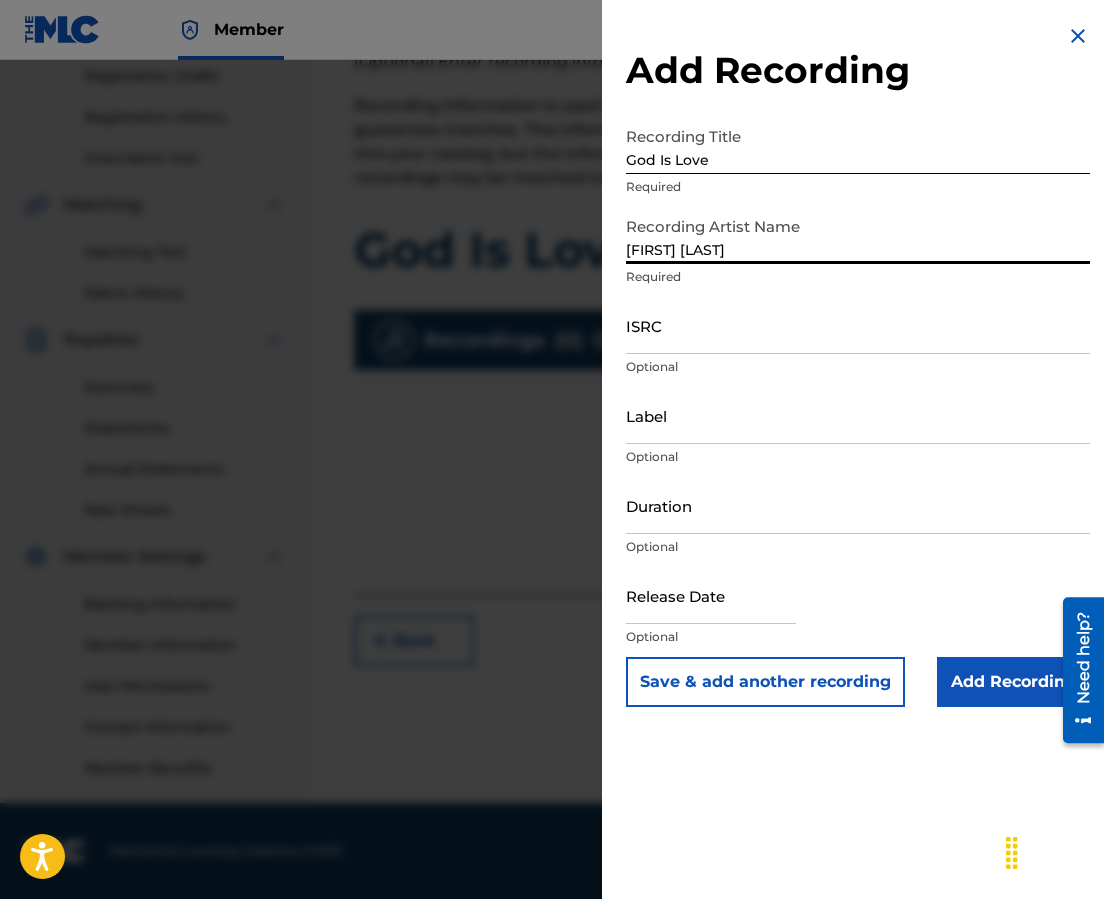 click on "ISRC" at bounding box center [858, 325] 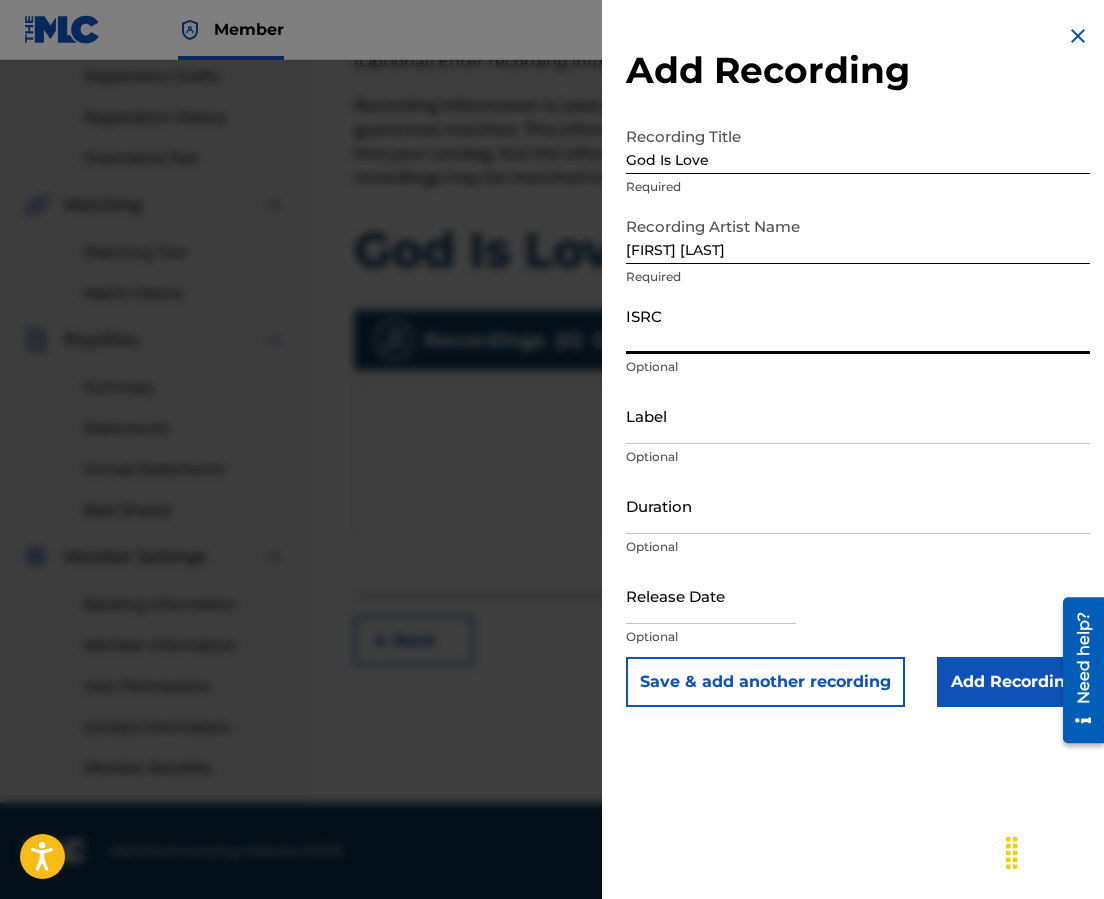 paste on "[PRODUCT_CODE]" 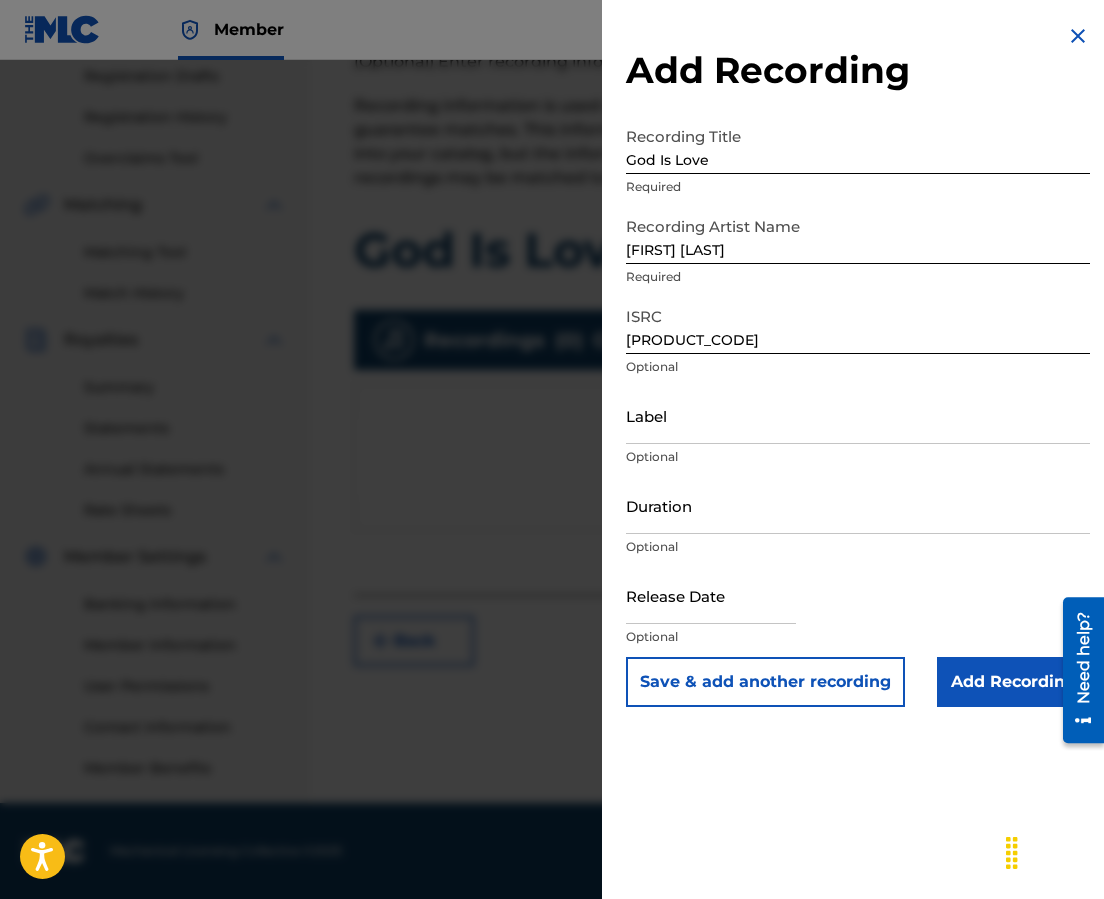 click on "Duration" at bounding box center (858, 505) 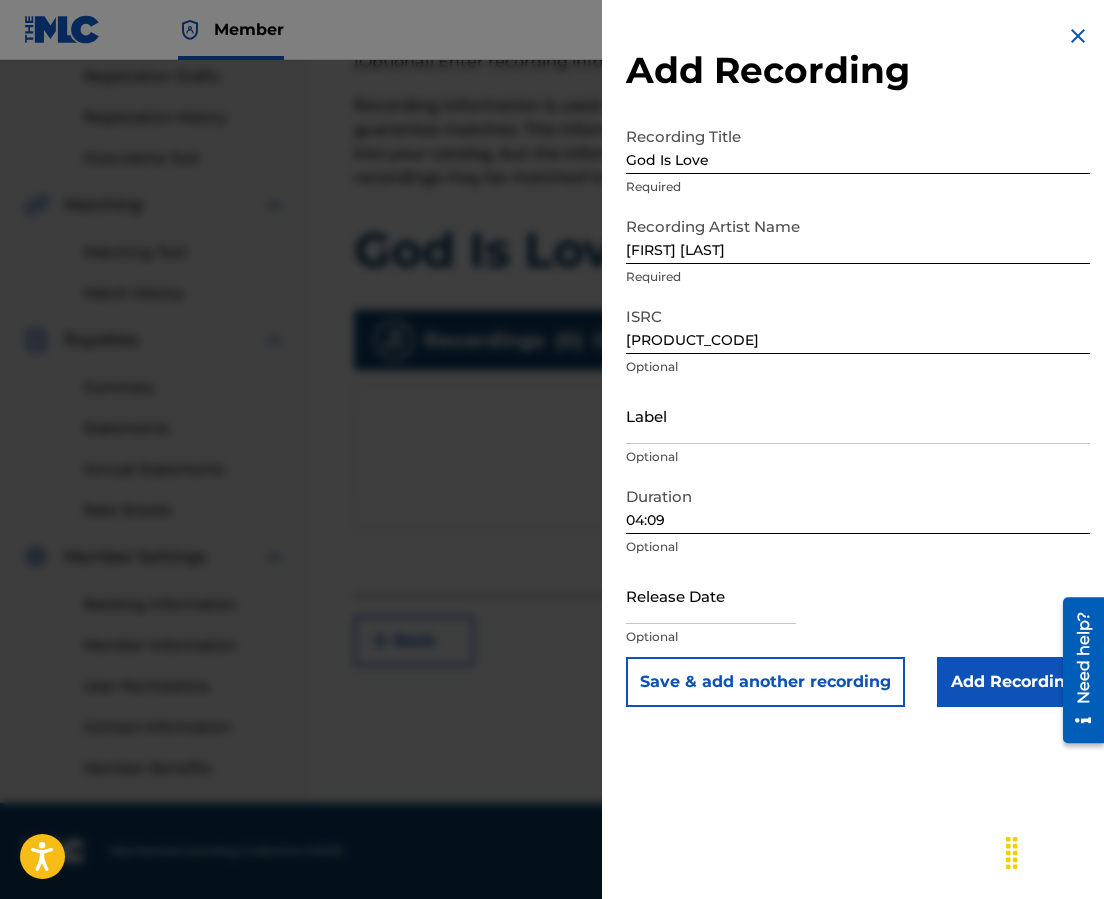 click at bounding box center [711, 595] 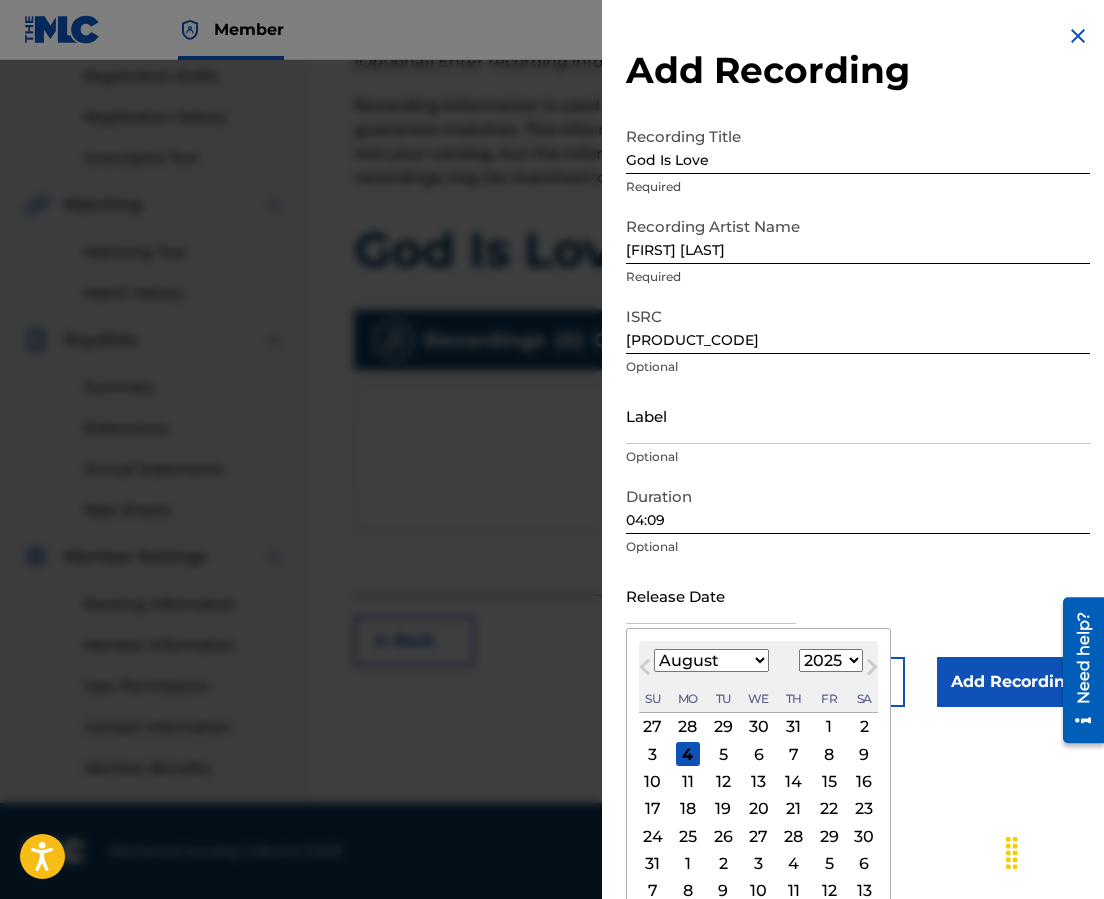 click on "Next Month" at bounding box center (872, 671) 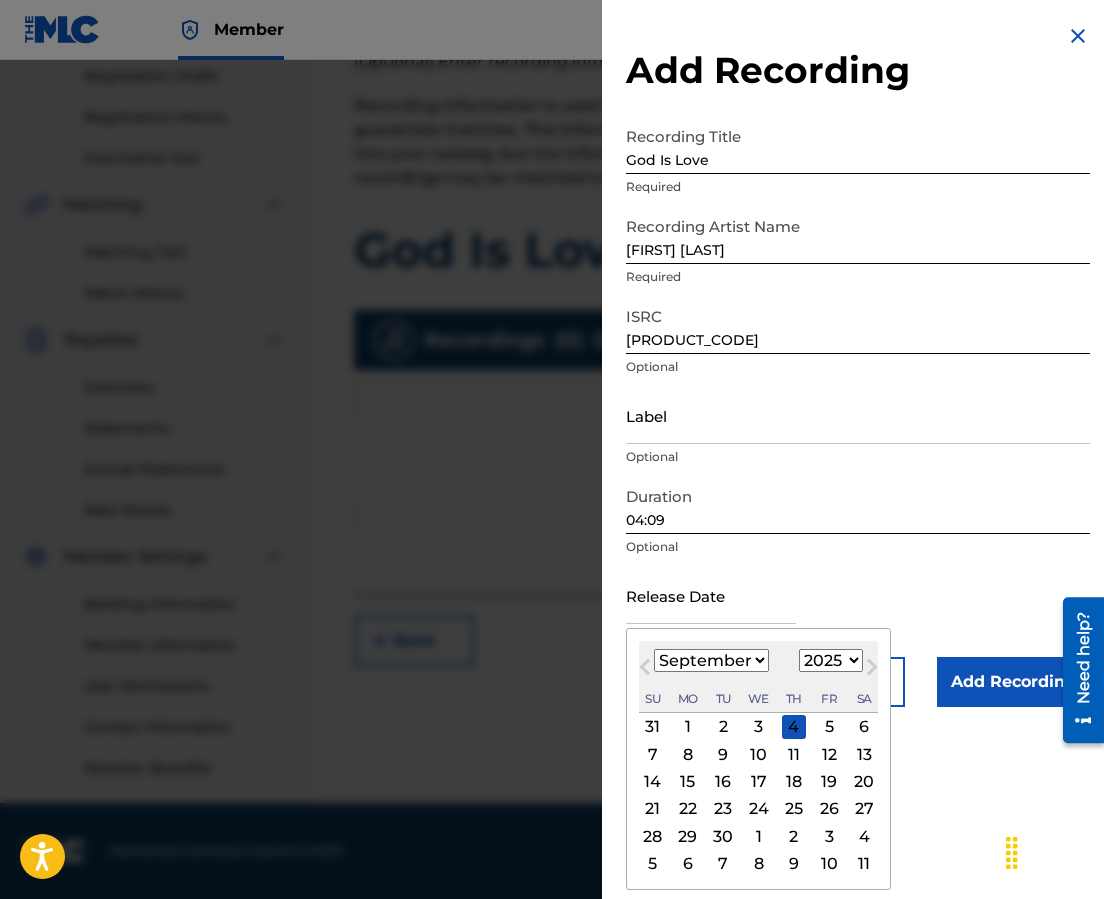 click on "1900 1901 1902 1903 1904 1905 1906 1907 1908 1909 1910 1911 1912 1913 1914 1915 1916 1917 1918 1919 1920 1921 1922 1923 1924 1925 1926 1927 1928 1929 1930 1931 1932 1933 1934 1935 1936 1937 1938 1939 1940 1941 1942 1943 1944 1945 1946 1947 1948 1949 1950 1951 1952 1953 1954 1955 1956 1957 1958 1959 1960 1961 1962 1963 1964 1965 1966 1967 1968 1969 1970 1971 1972 1973 1974 1975 1976 1977 1978 1979 1980 1981 1982 1983 1984 1985 1986 1987 1988 1989 1990 1991 1992 1993 1994 1995 1996 1997 1998 1999 2000 2001 2002 2003 2004 2005 2006 2007 2008 2009 2010 2011 2012 2013 2014 2015 2016 2017 2018 2019 2020 2021 2022 2023 2024 2025 2026 2027 2028 2029 2030 2031 2032 2033 2034 2035 2036 2037 2038 2039 2040 2041 2042 2043 2044 2045 2046 2047 2048 2049 2050 2051 2052 2053 2054 2055 2056 2057 2058 2059 2060 2061 2062 2063 2064 2065 2066 2067 2068 2069 2070 2071 2072 2073 2074 2075 2076 2077 2078 2079 2080 2081 2082 2083 2084 2085 2086 2087 2088 2089 2090 2091 2092 2093 2094 2095 2096 2097 2098 2099 2100" at bounding box center (831, 660) 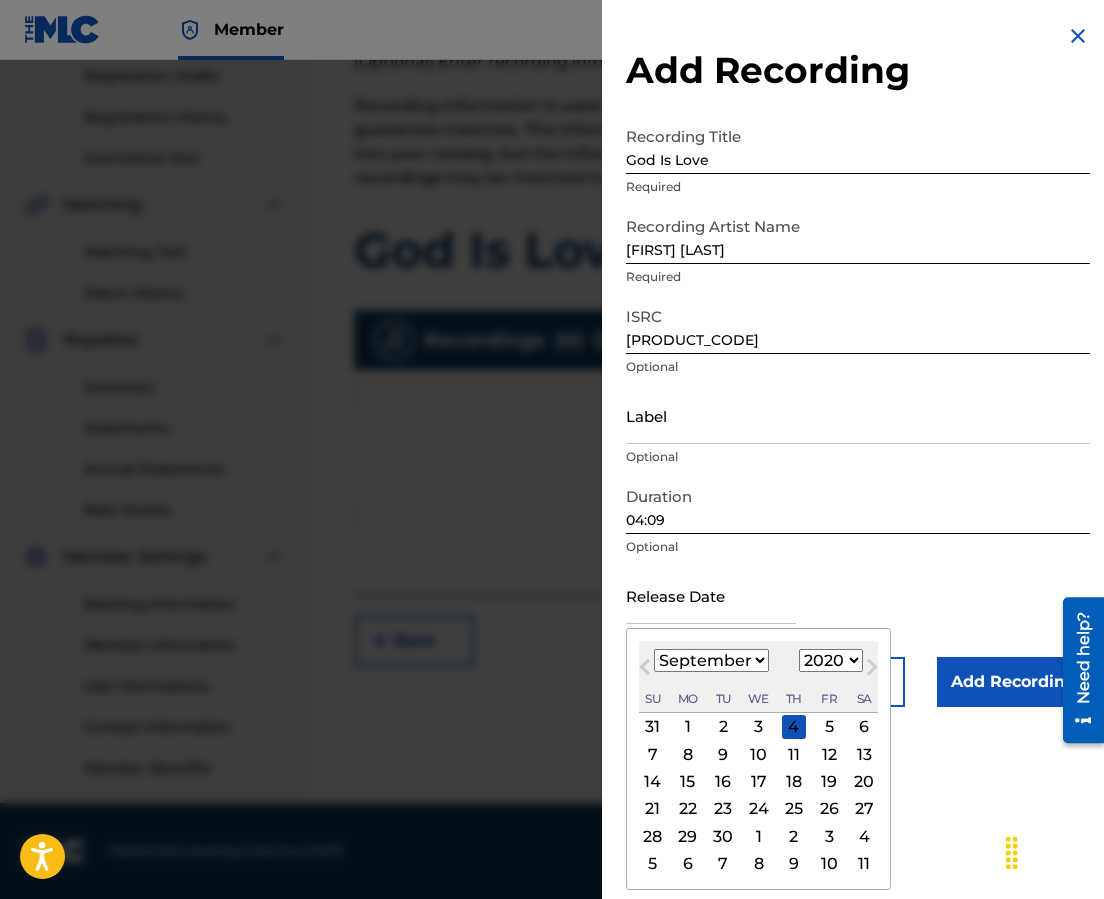 click on "1900 1901 1902 1903 1904 1905 1906 1907 1908 1909 1910 1911 1912 1913 1914 1915 1916 1917 1918 1919 1920 1921 1922 1923 1924 1925 1926 1927 1928 1929 1930 1931 1932 1933 1934 1935 1936 1937 1938 1939 1940 1941 1942 1943 1944 1945 1946 1947 1948 1949 1950 1951 1952 1953 1954 1955 1956 1957 1958 1959 1960 1961 1962 1963 1964 1965 1966 1967 1968 1969 1970 1971 1972 1973 1974 1975 1976 1977 1978 1979 1980 1981 1982 1983 1984 1985 1986 1987 1988 1989 1990 1991 1992 1993 1994 1995 1996 1997 1998 1999 2000 2001 2002 2003 2004 2005 2006 2007 2008 2009 2010 2011 2012 2013 2014 2015 2016 2017 2018 2019 2020 2021 2022 2023 2024 2025 2026 2027 2028 2029 2030 2031 2032 2033 2034 2035 2036 2037 2038 2039 2040 2041 2042 2043 2044 2045 2046 2047 2048 2049 2050 2051 2052 2053 2054 2055 2056 2057 2058 2059 2060 2061 2062 2063 2064 2065 2066 2067 2068 2069 2070 2071 2072 2073 2074 2075 2076 2077 2078 2079 2080 2081 2082 2083 2084 2085 2086 2087 2088 2089 2090 2091 2092 2093 2094 2095 2096 2097 2098 2099 2100" at bounding box center [831, 660] 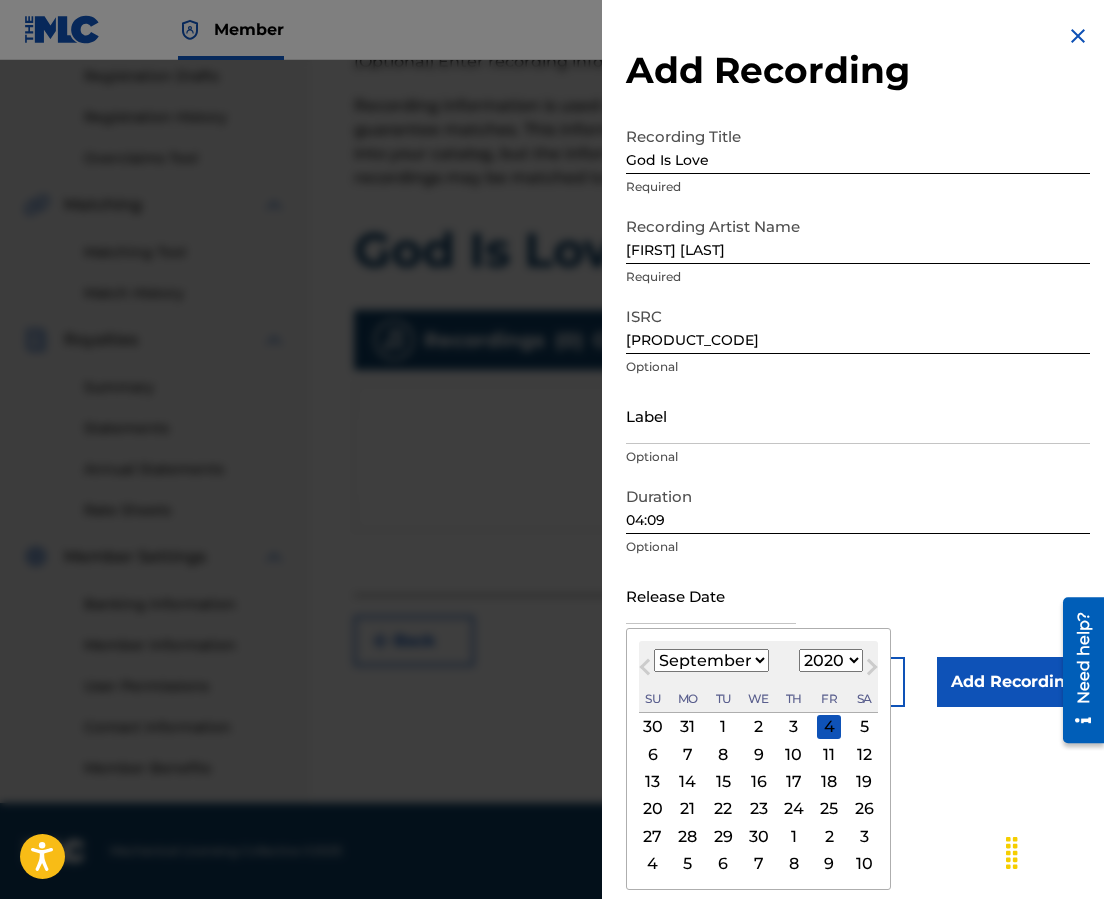 click on "January February March April May June July August September October November December" at bounding box center (711, 660) 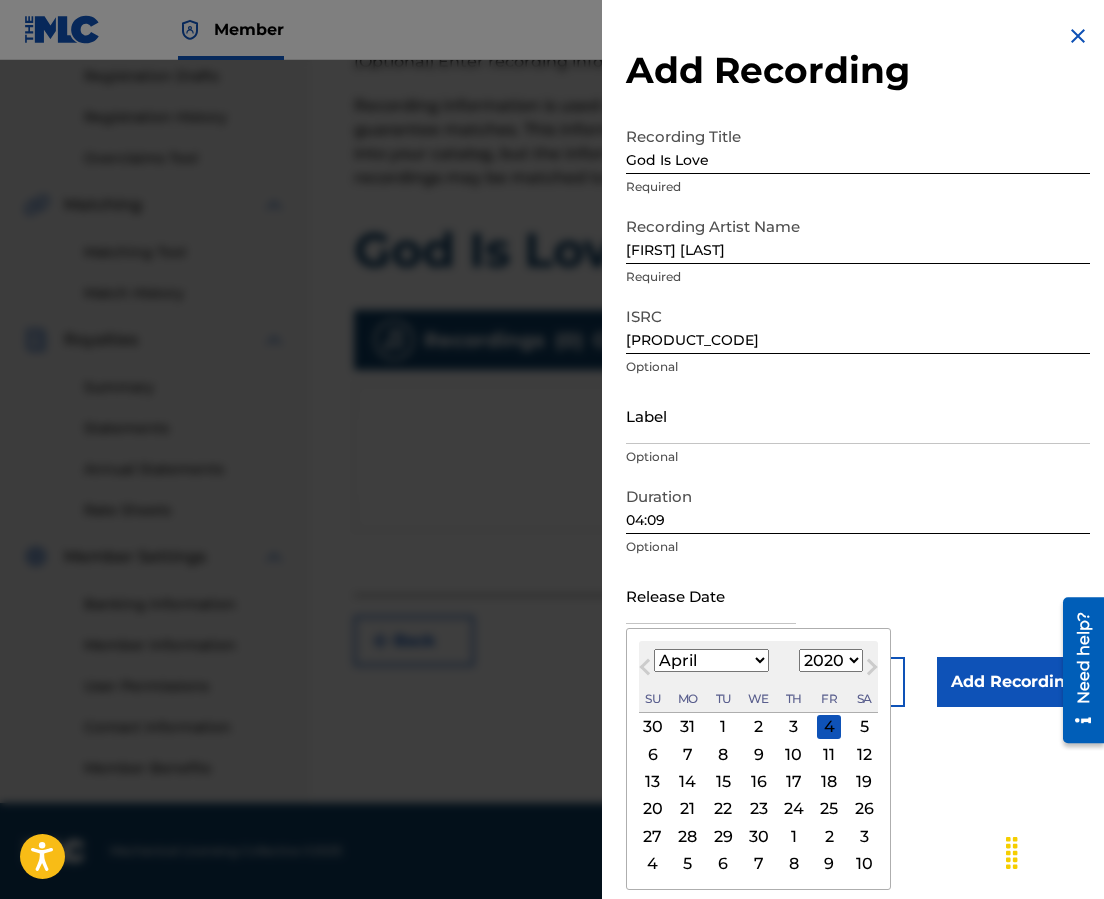 click on "January February March April May June July August September October November December" at bounding box center [711, 660] 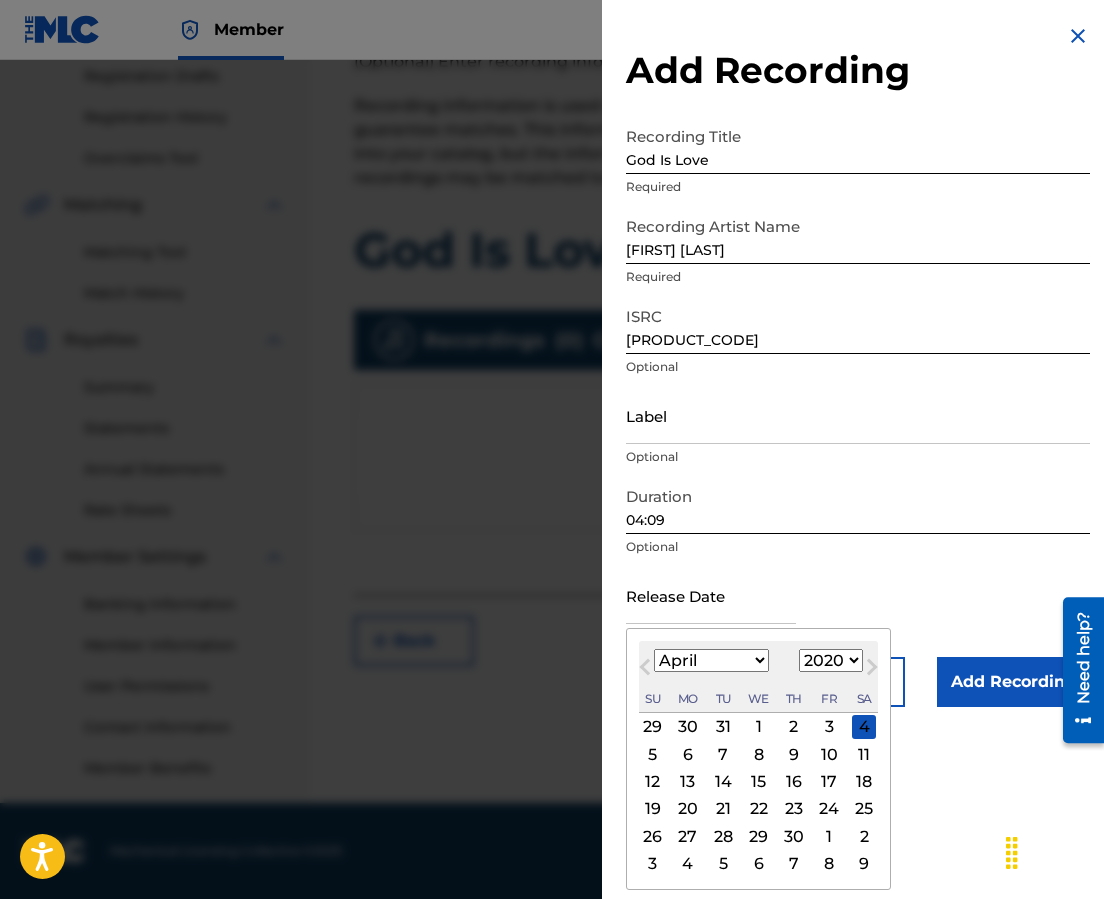 click on "10" at bounding box center (829, 754) 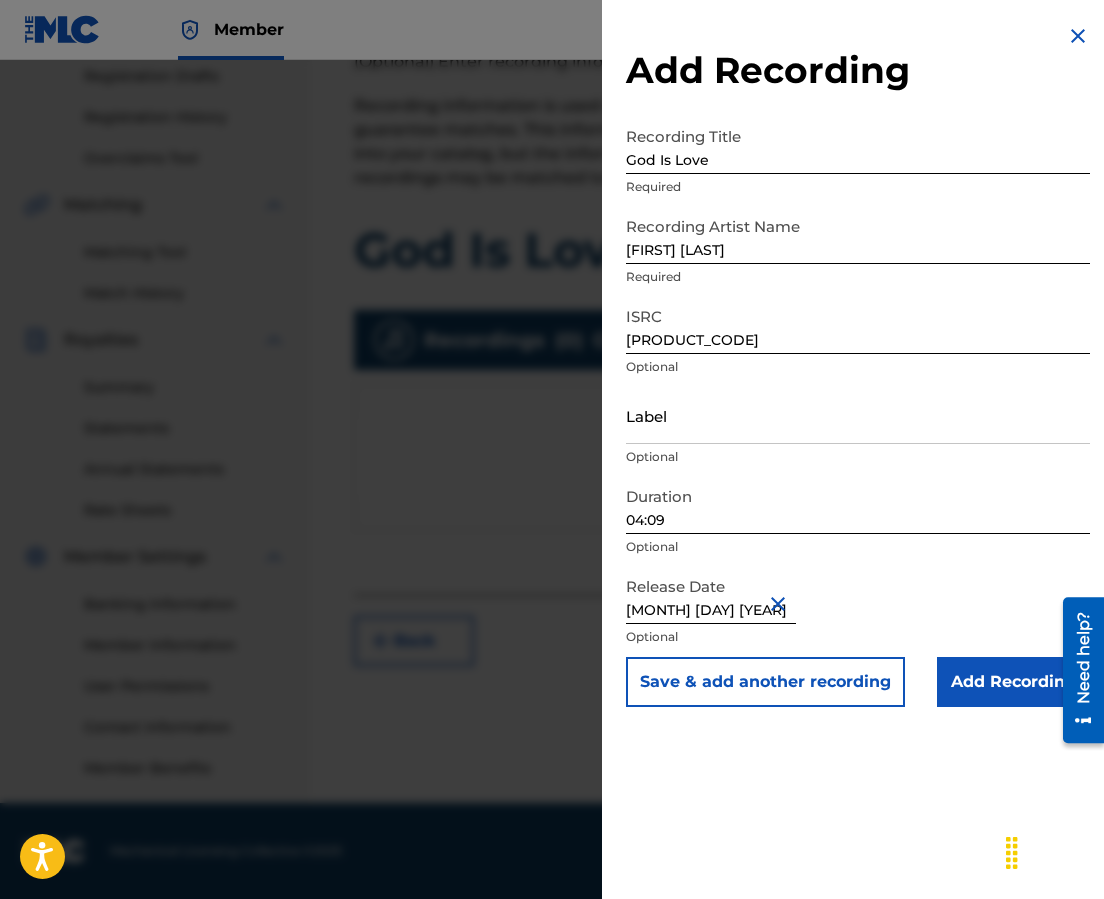 click on "Add Recording" at bounding box center (1013, 682) 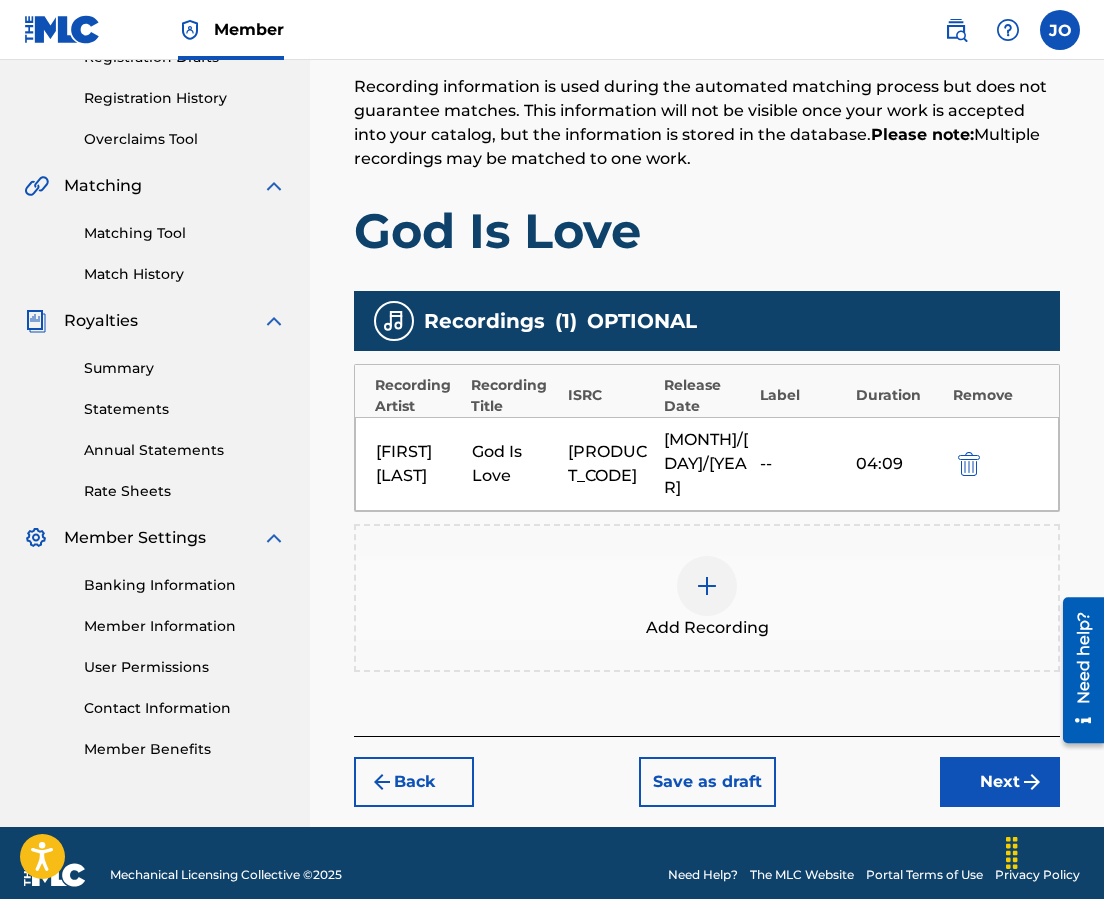 click on "Next" at bounding box center (1000, 782) 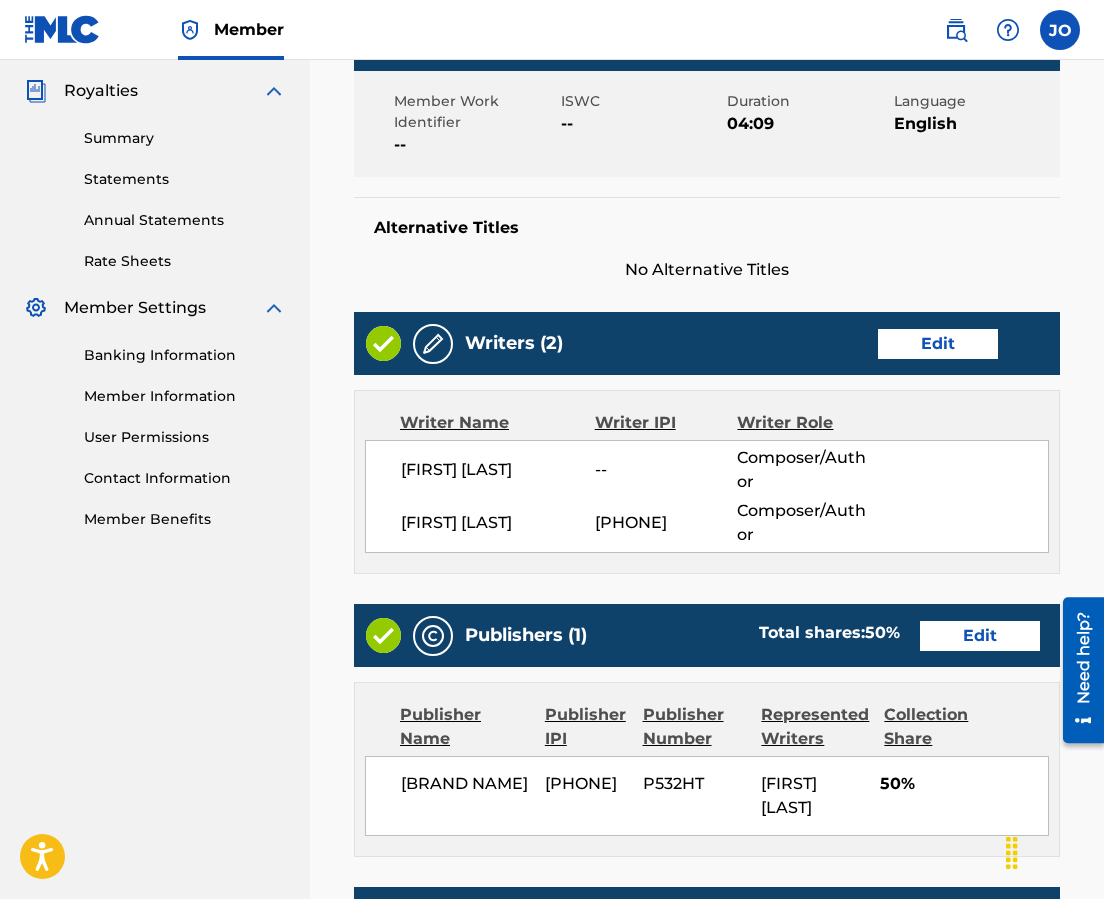 scroll, scrollTop: 1059, scrollLeft: 0, axis: vertical 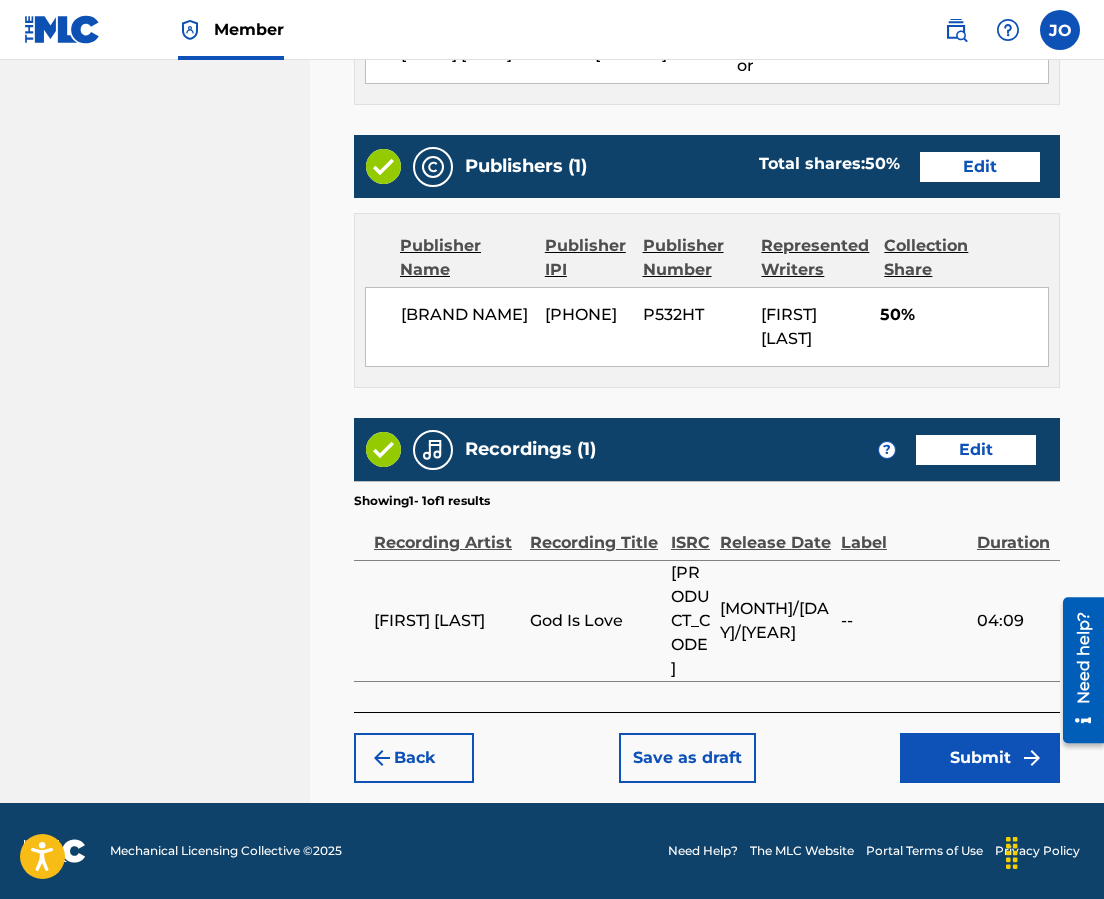 click on "Submit" at bounding box center (980, 758) 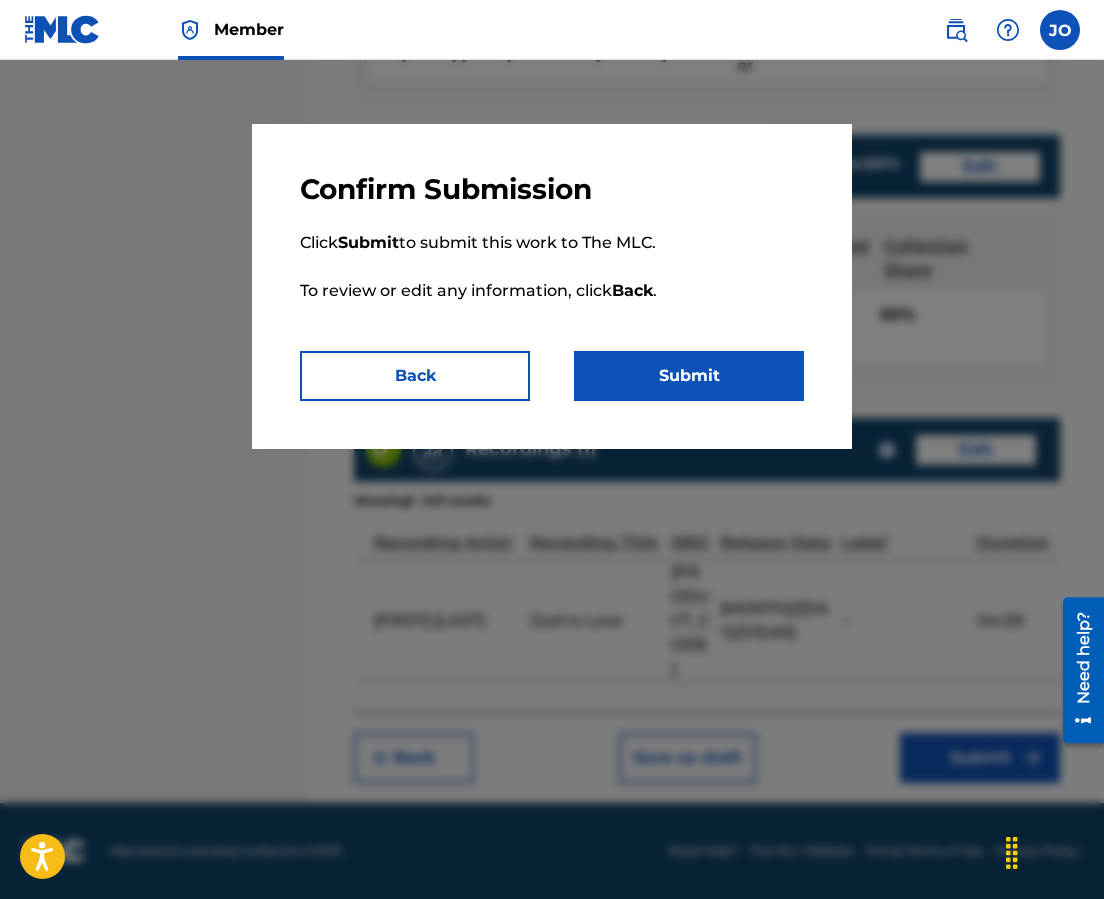 click on "Submit" at bounding box center [689, 376] 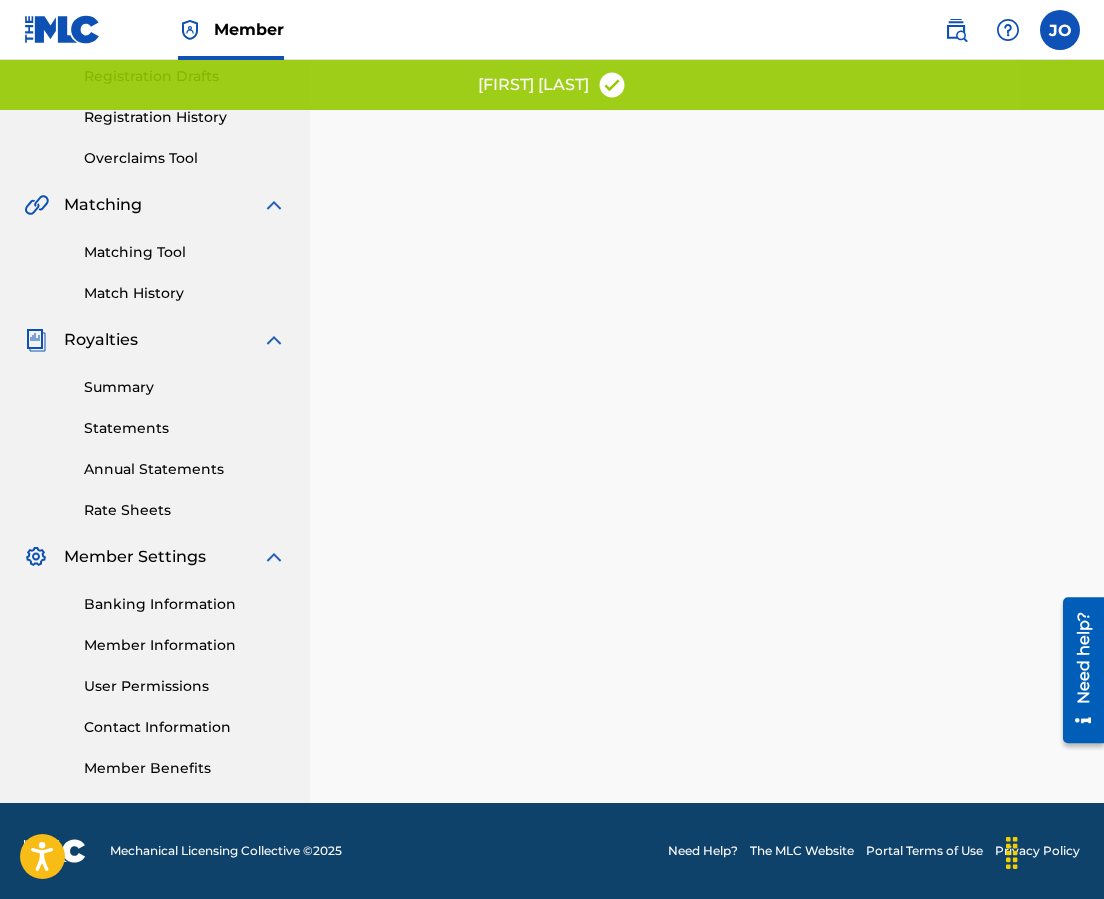 scroll, scrollTop: 0, scrollLeft: 0, axis: both 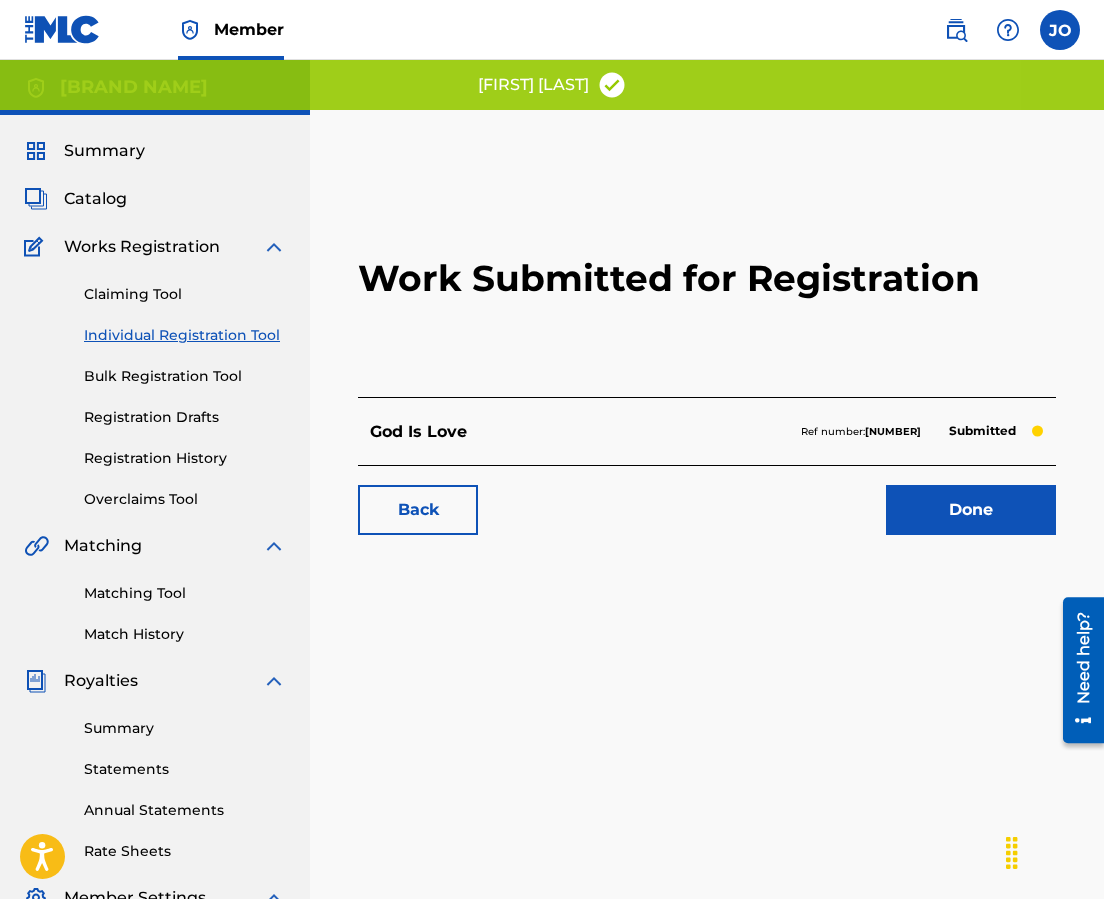 click on "Done" at bounding box center (971, 510) 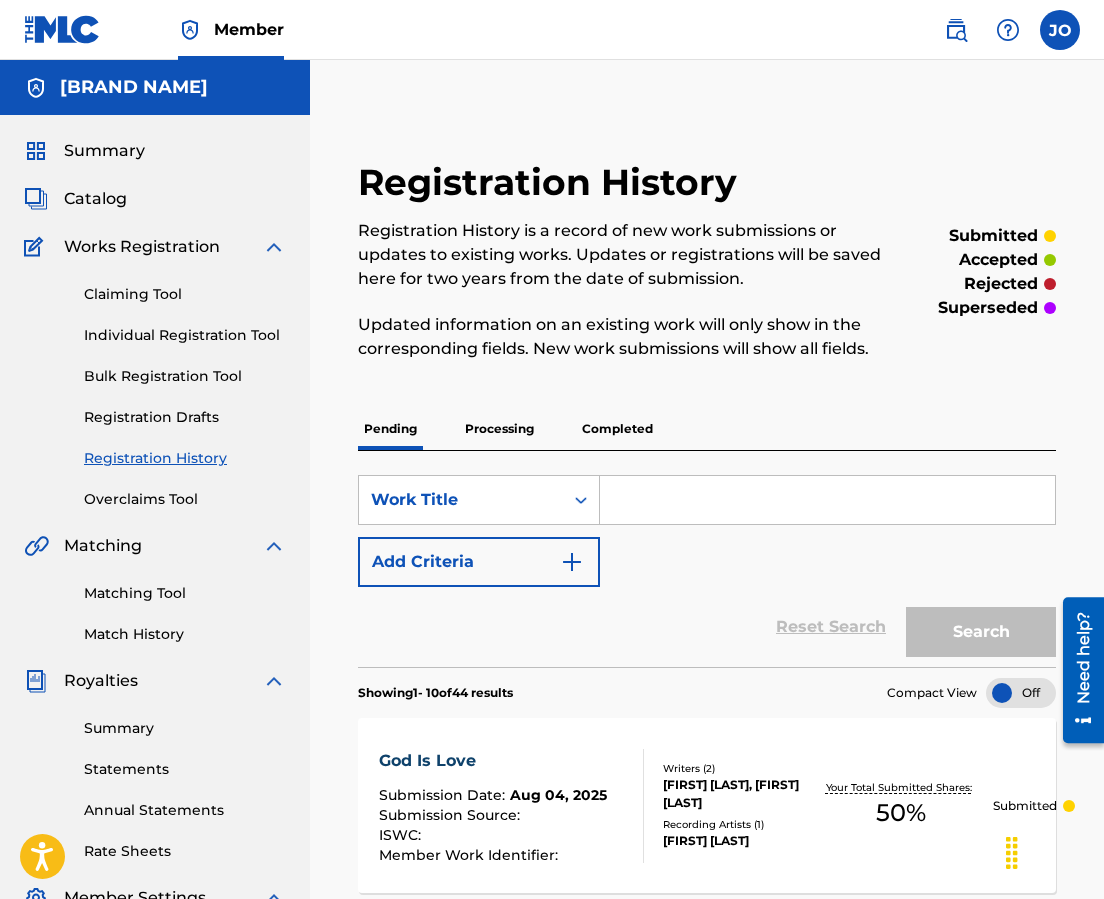 click on "Individual Registration Tool" at bounding box center [185, 335] 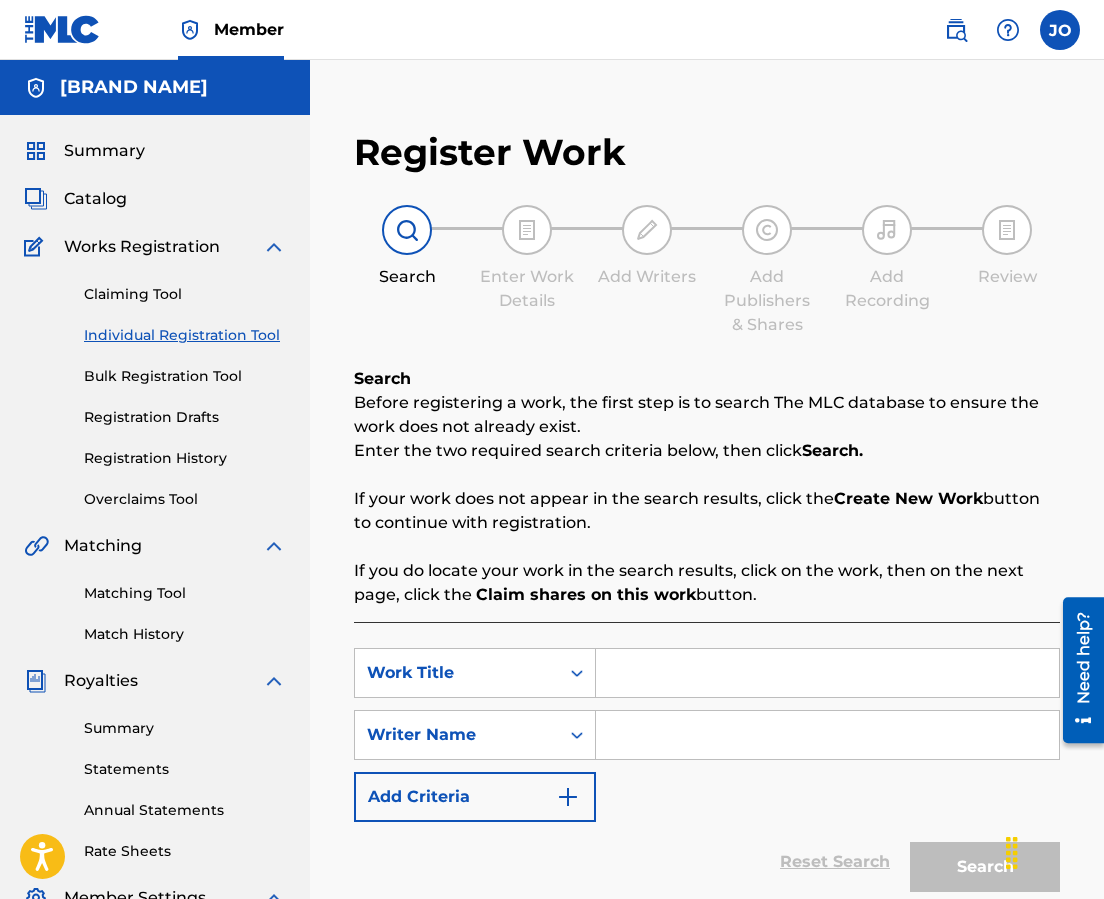 click at bounding box center (827, 673) 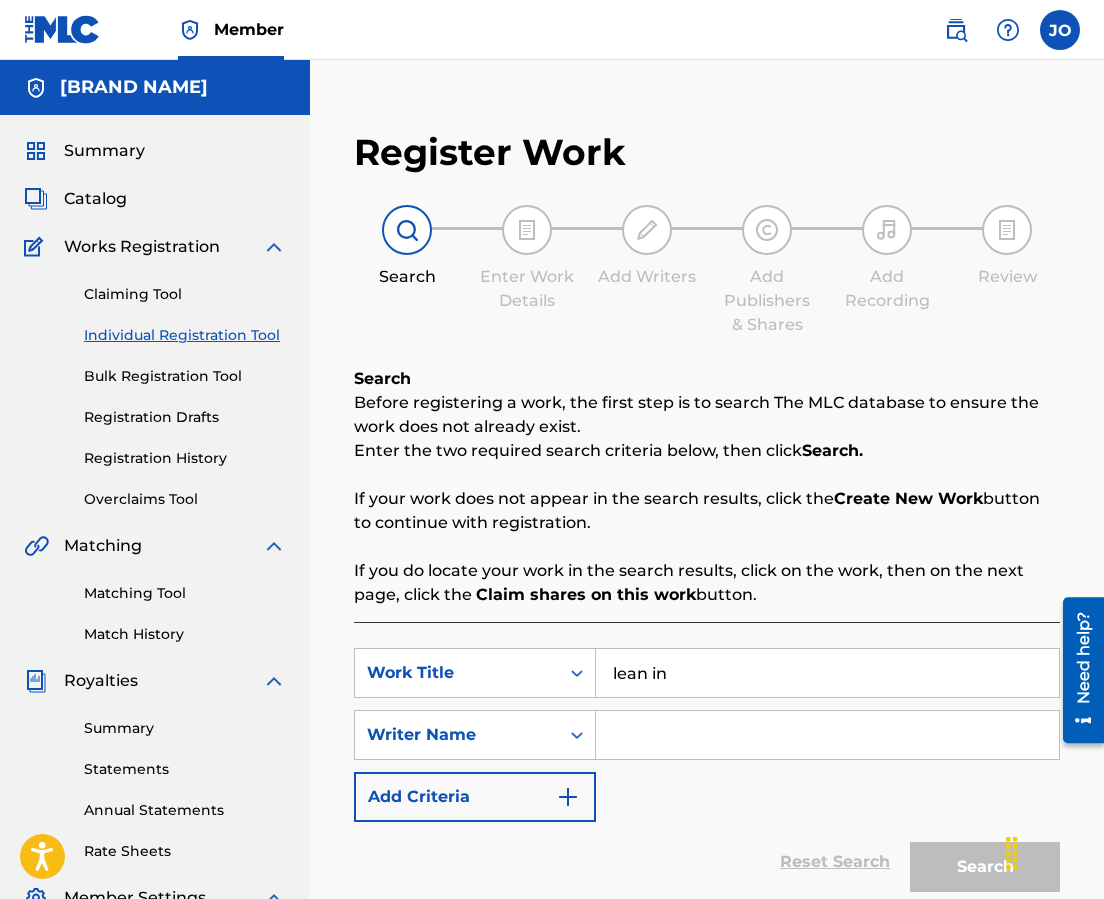 click at bounding box center (827, 735) 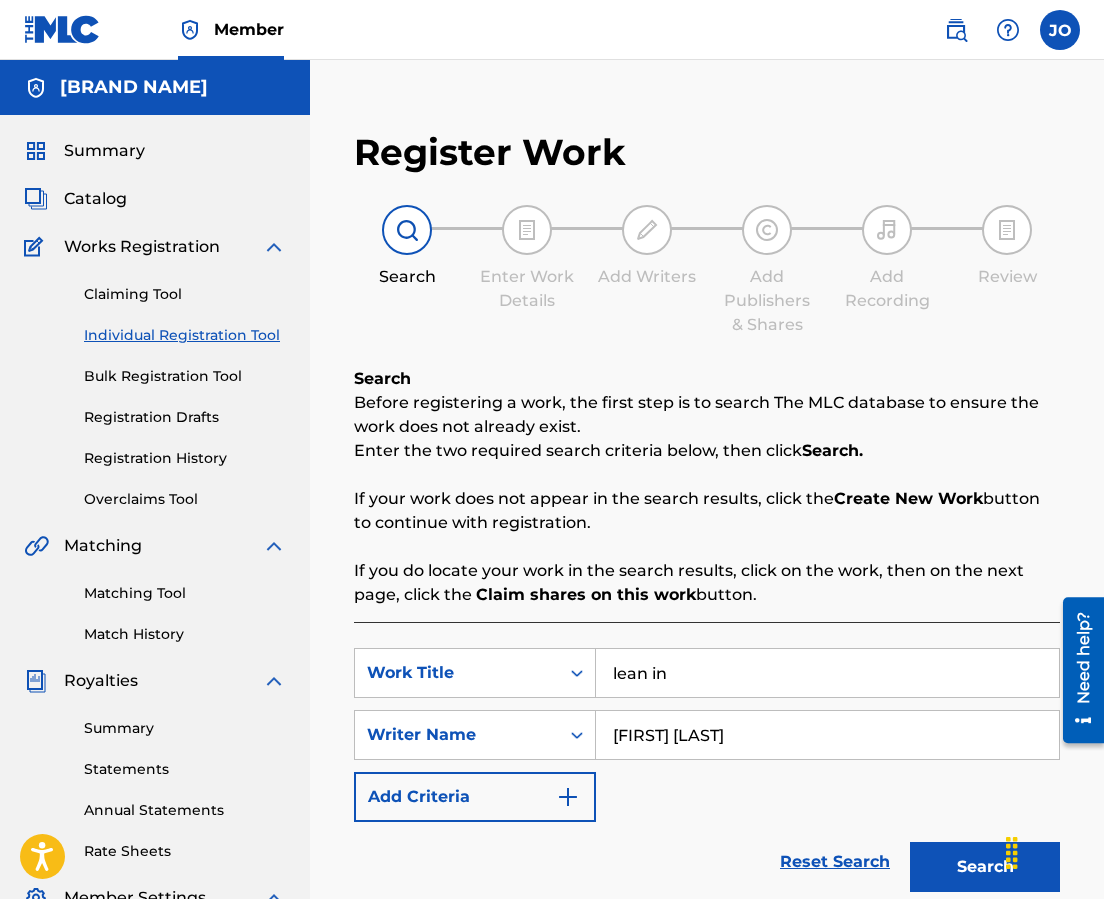 scroll, scrollTop: 341, scrollLeft: 0, axis: vertical 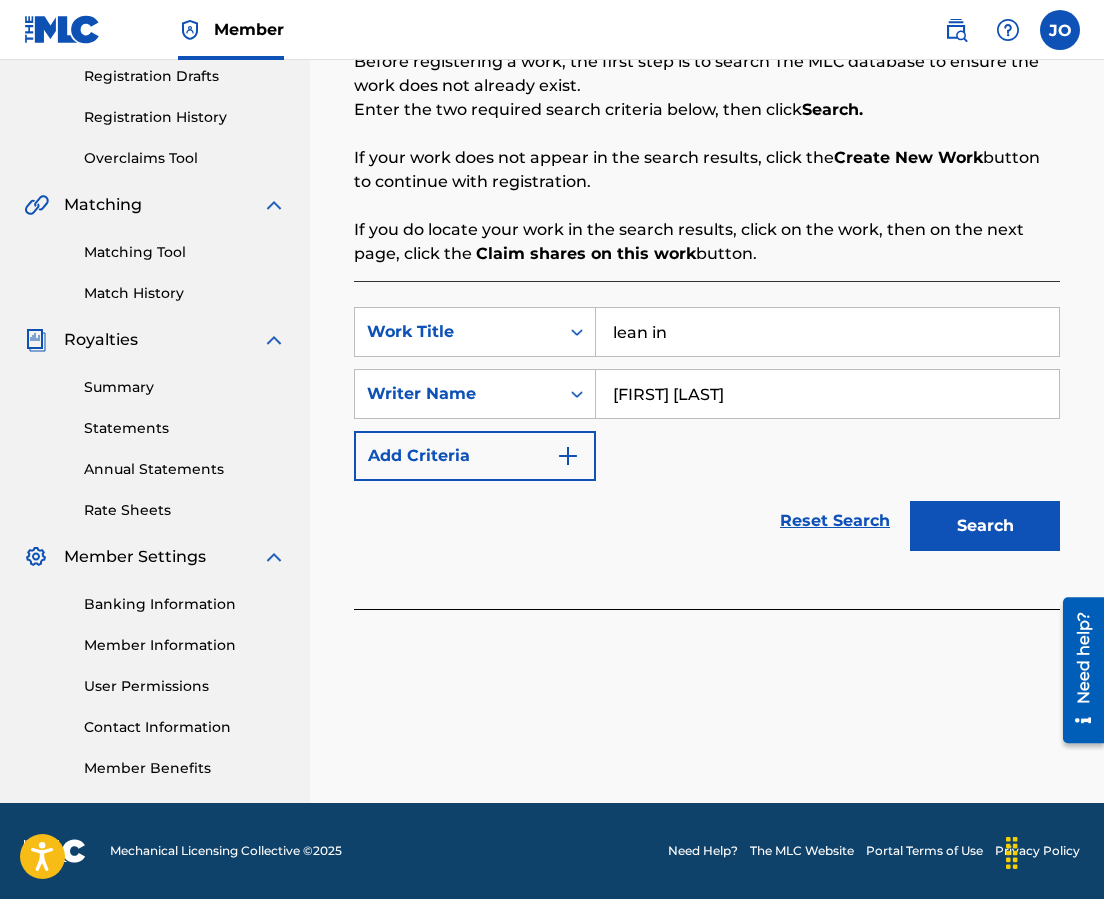 click on "Search" at bounding box center [985, 526] 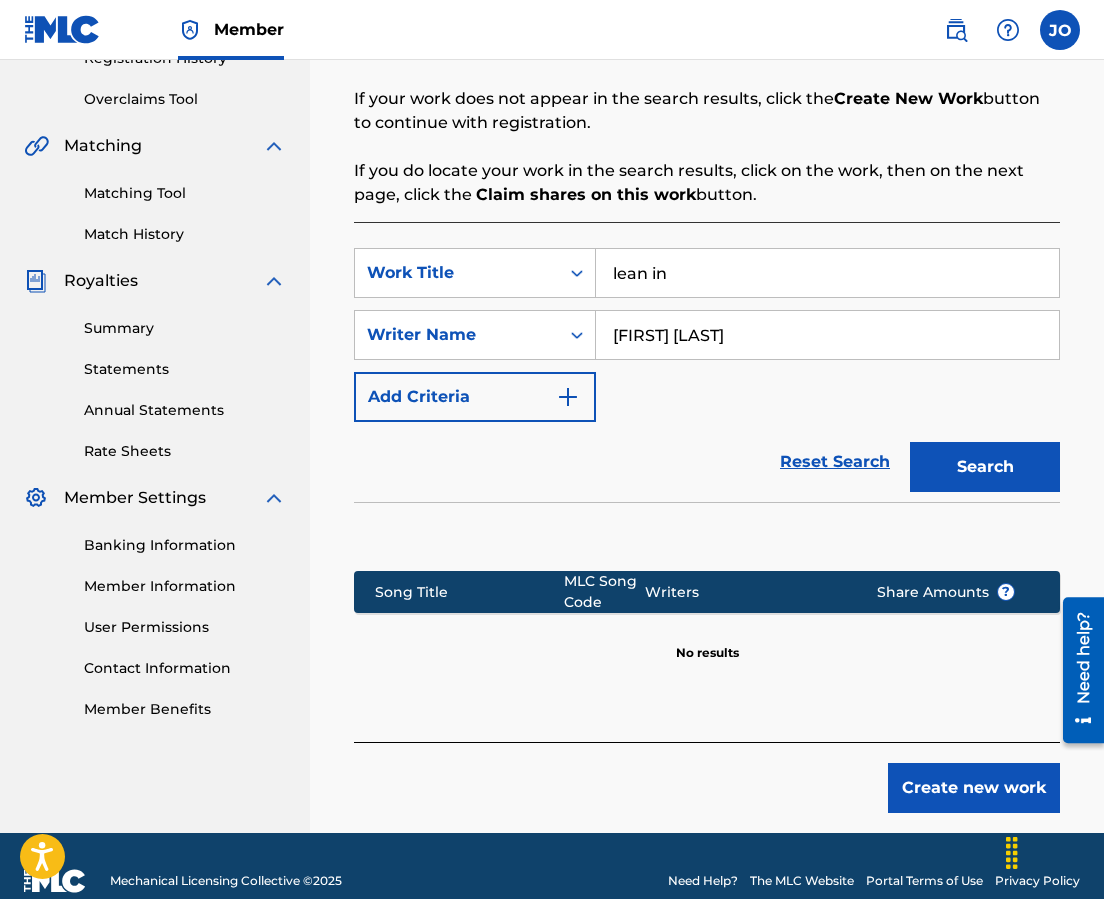 scroll, scrollTop: 430, scrollLeft: 0, axis: vertical 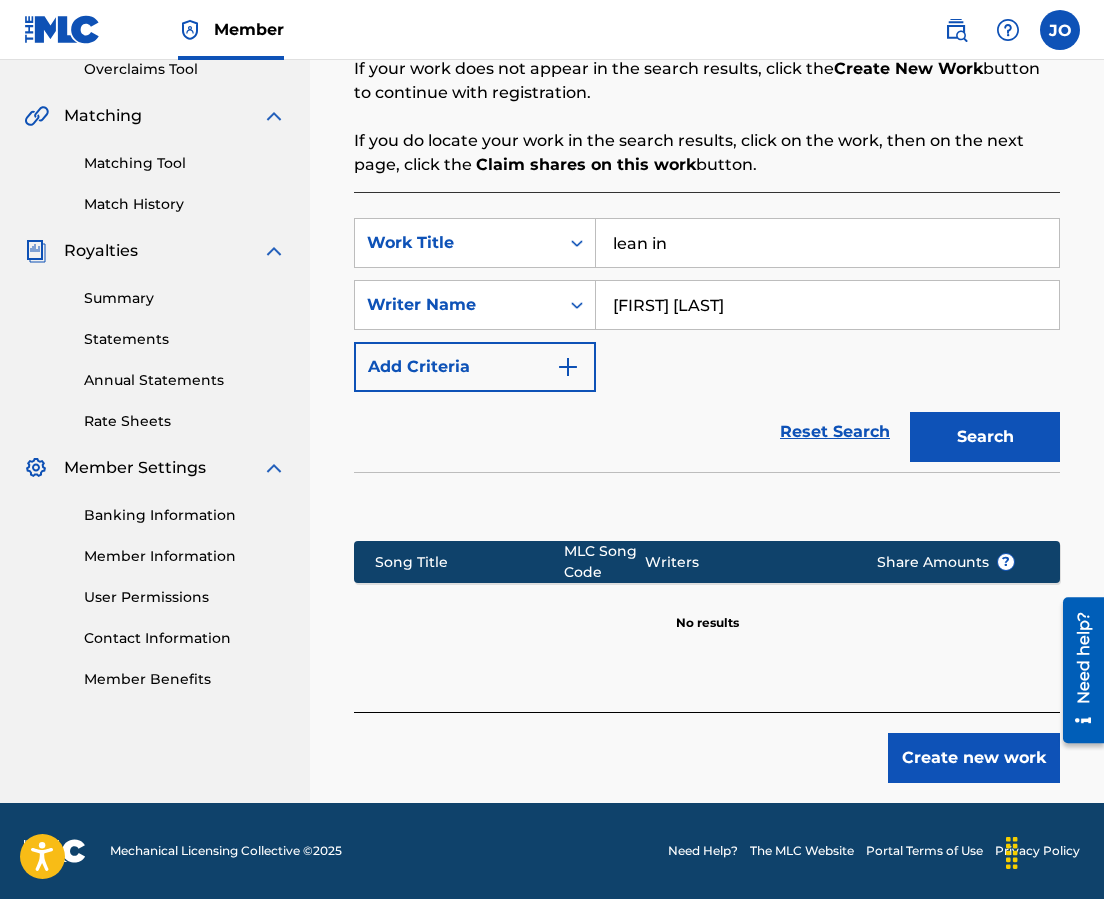 click on "Create new work" at bounding box center [974, 758] 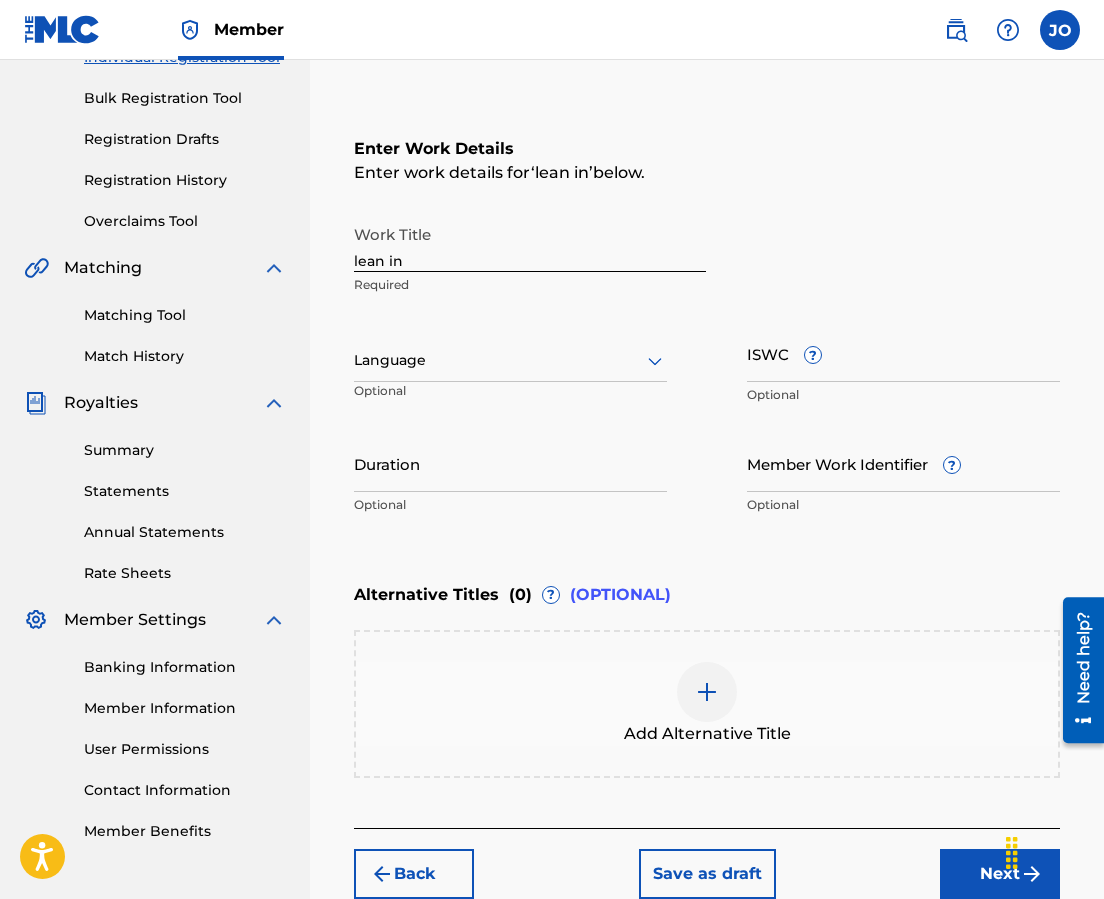 scroll, scrollTop: 94, scrollLeft: 0, axis: vertical 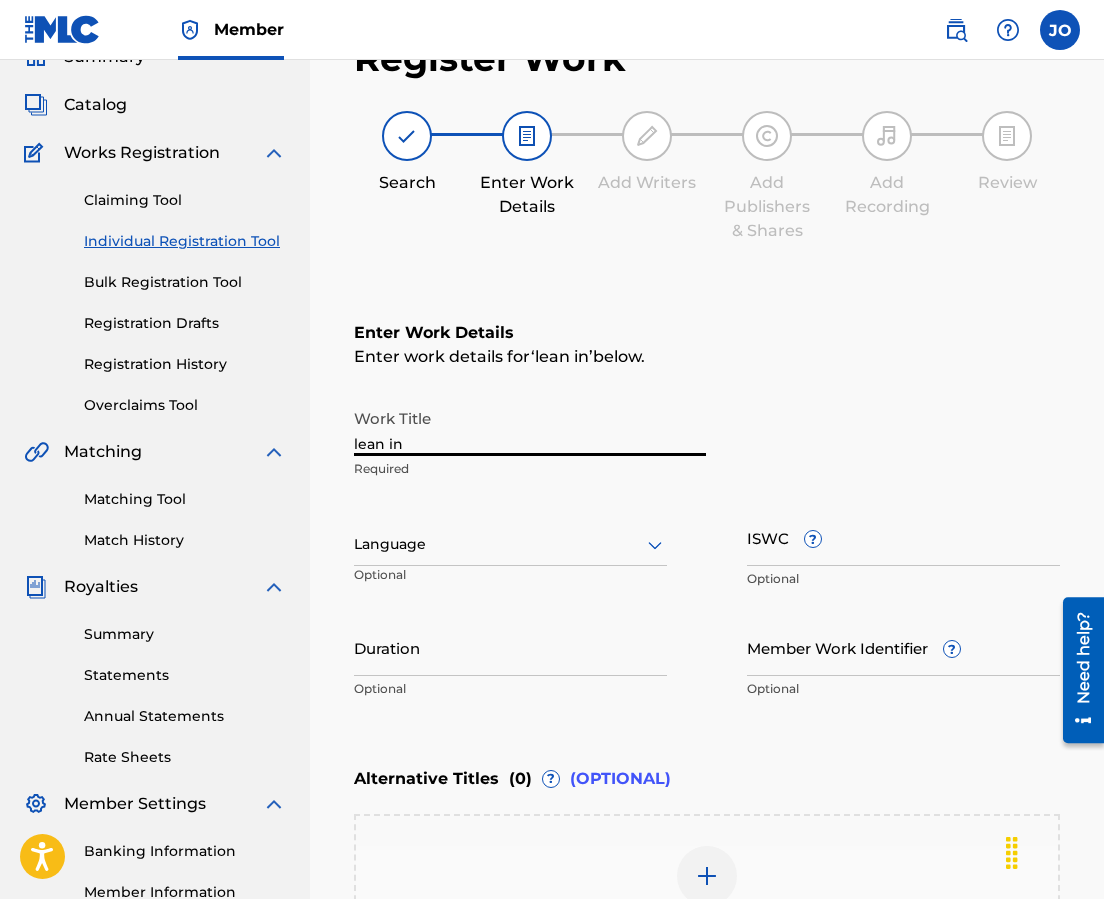 click on "lean in" at bounding box center [530, 427] 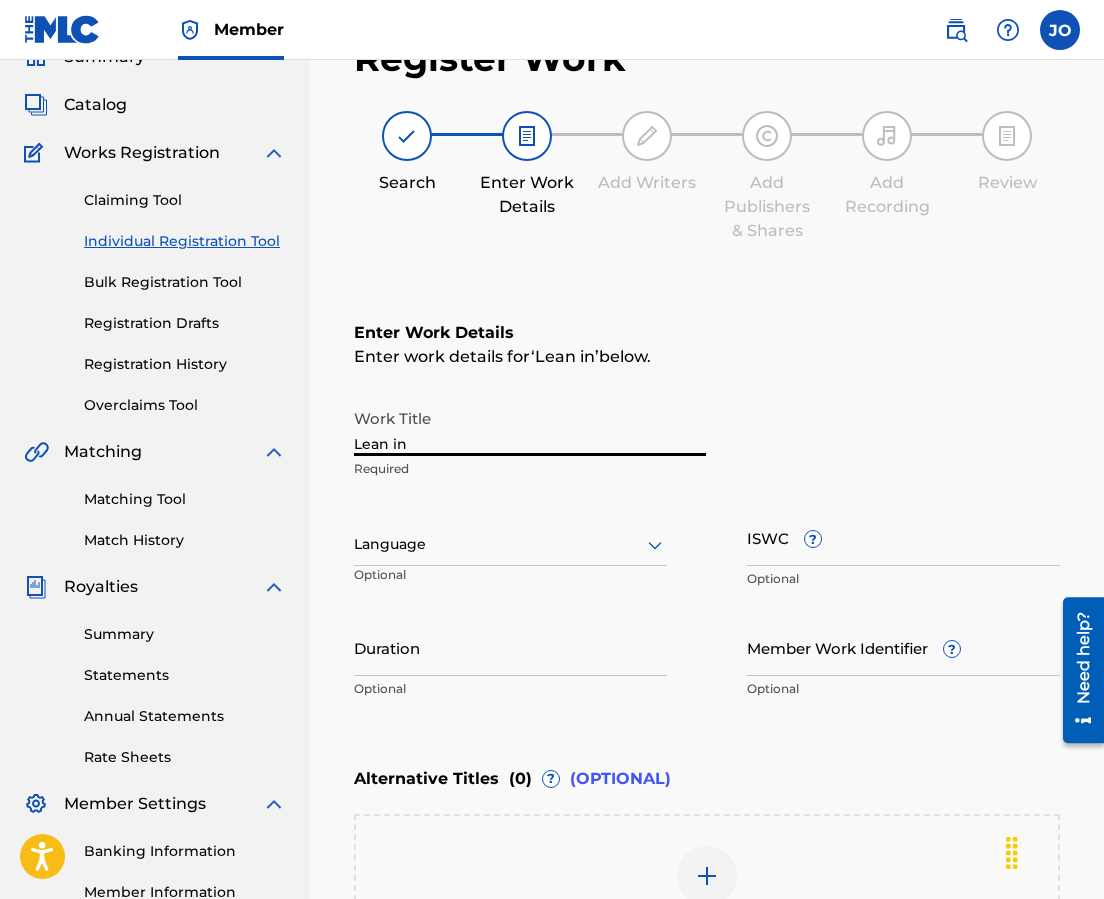 click on "Lean in" at bounding box center (530, 427) 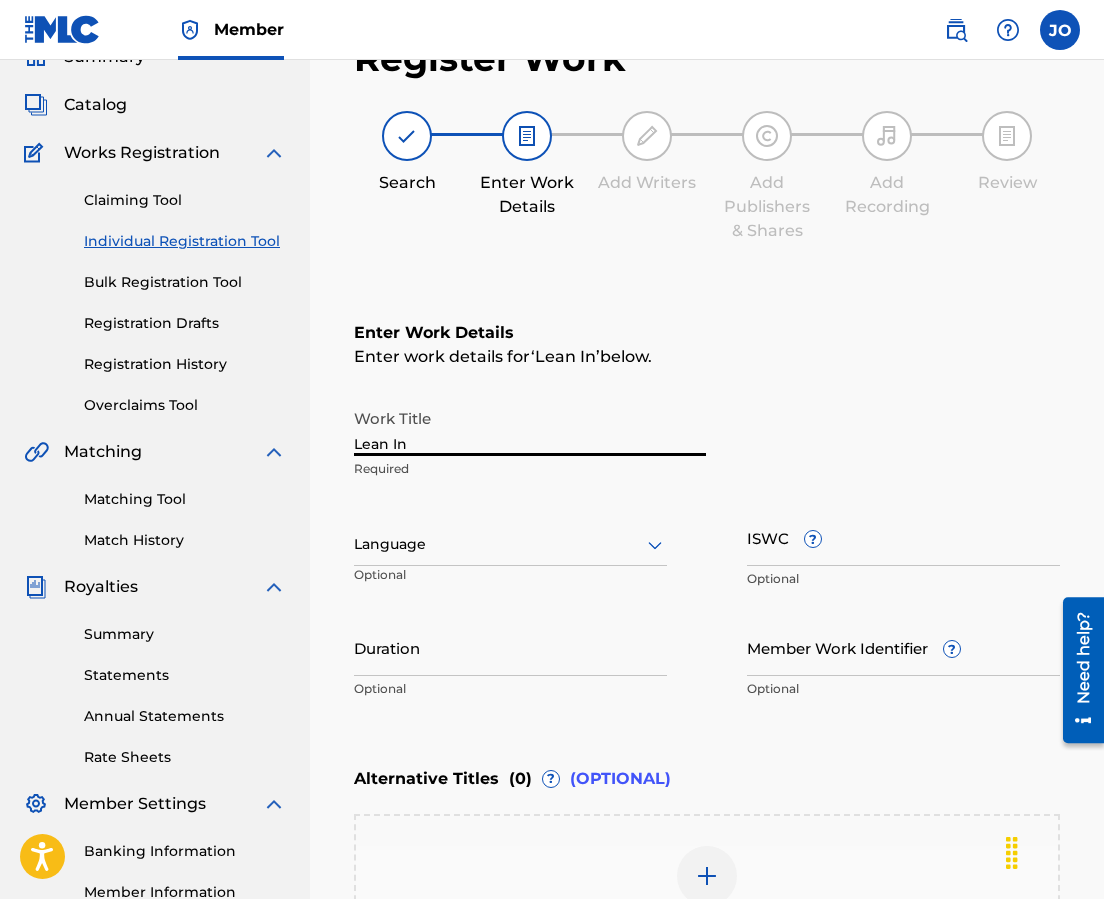 click at bounding box center [510, 544] 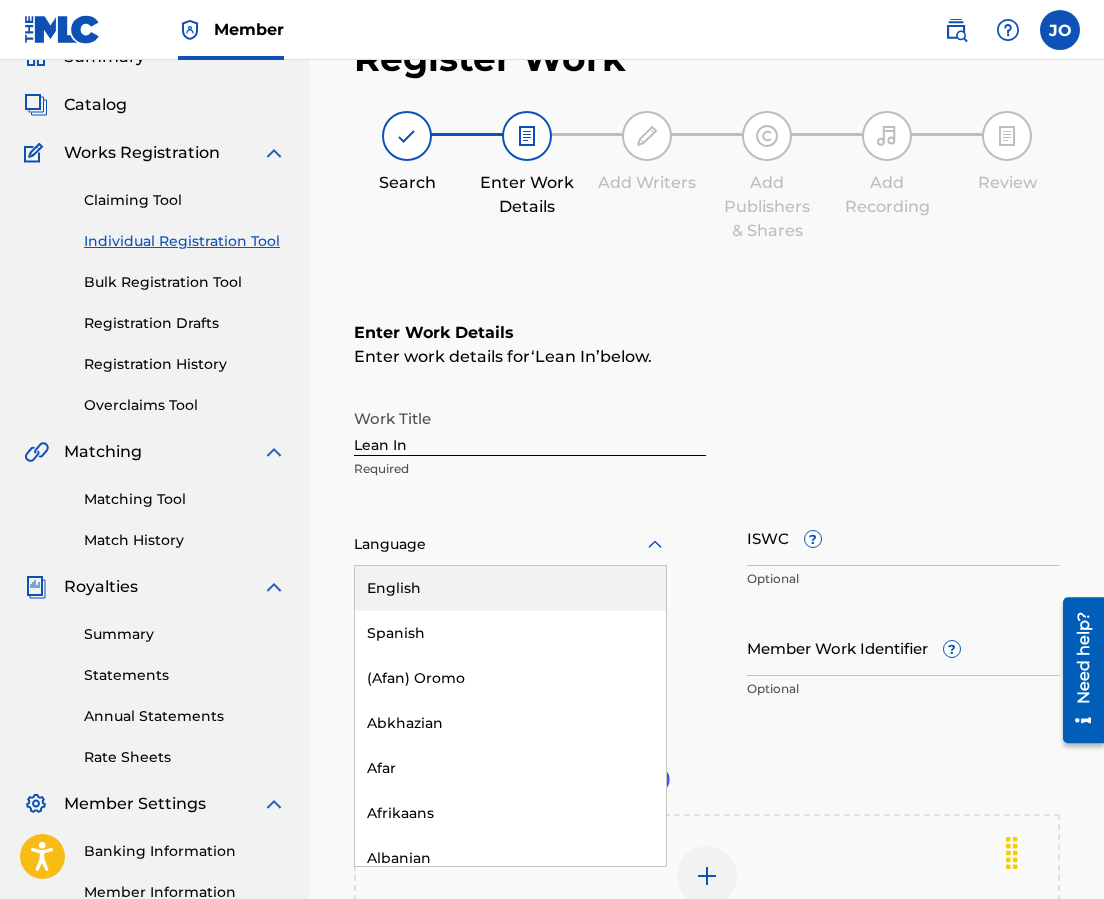 click on "English" at bounding box center (510, 588) 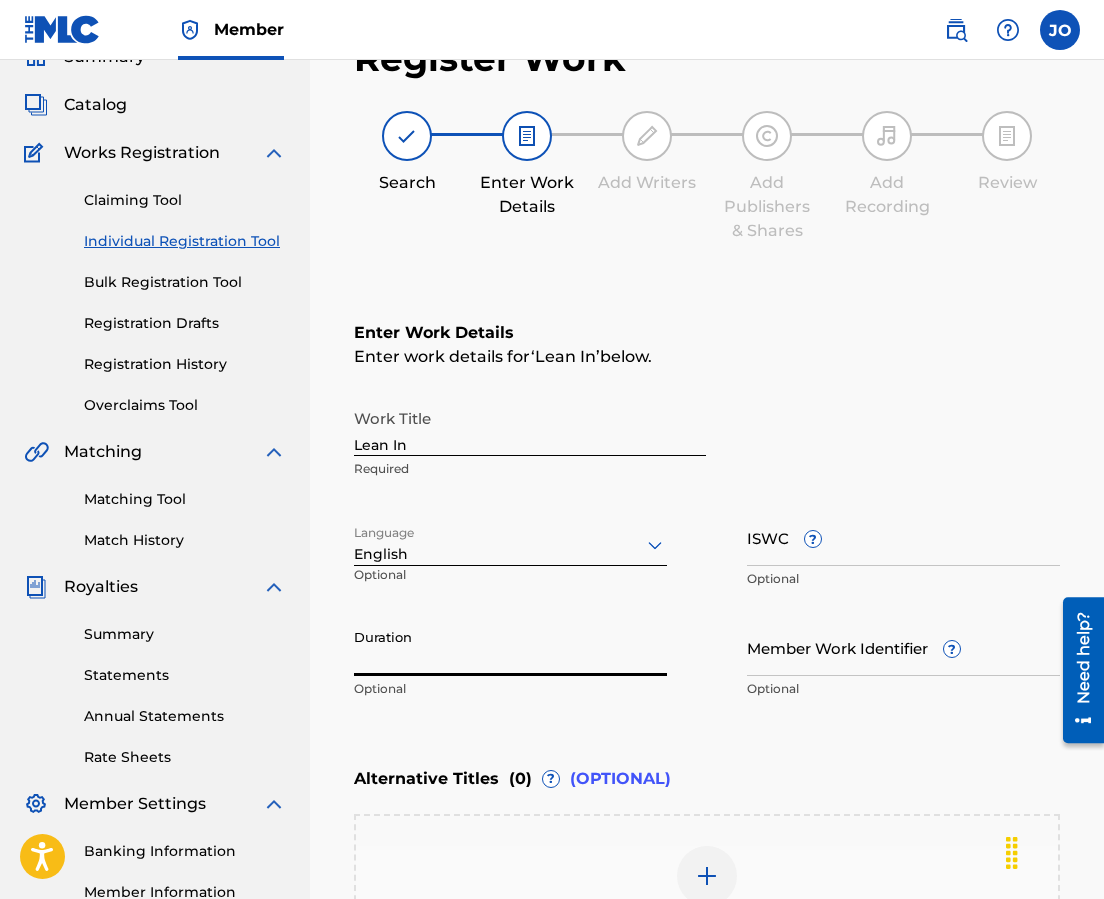 click on "Duration" at bounding box center [510, 647] 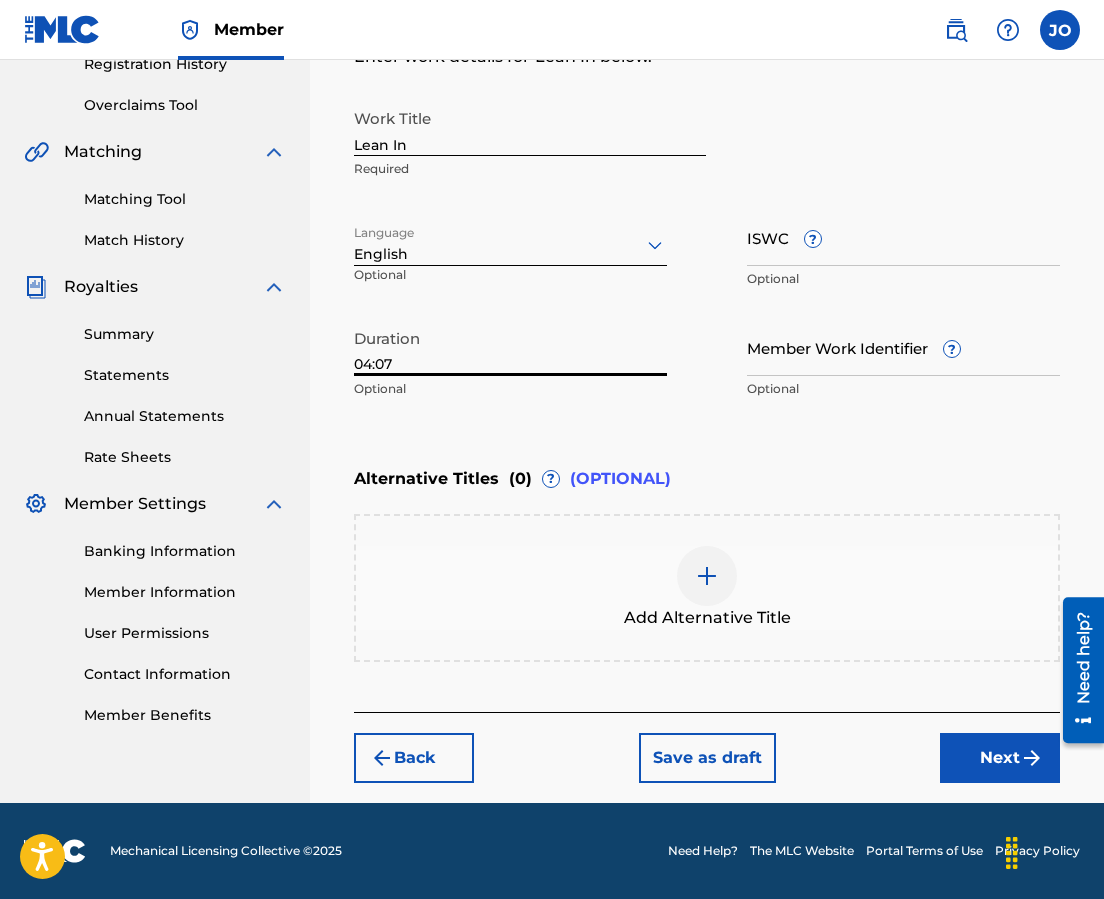 click on "Next" at bounding box center (1000, 758) 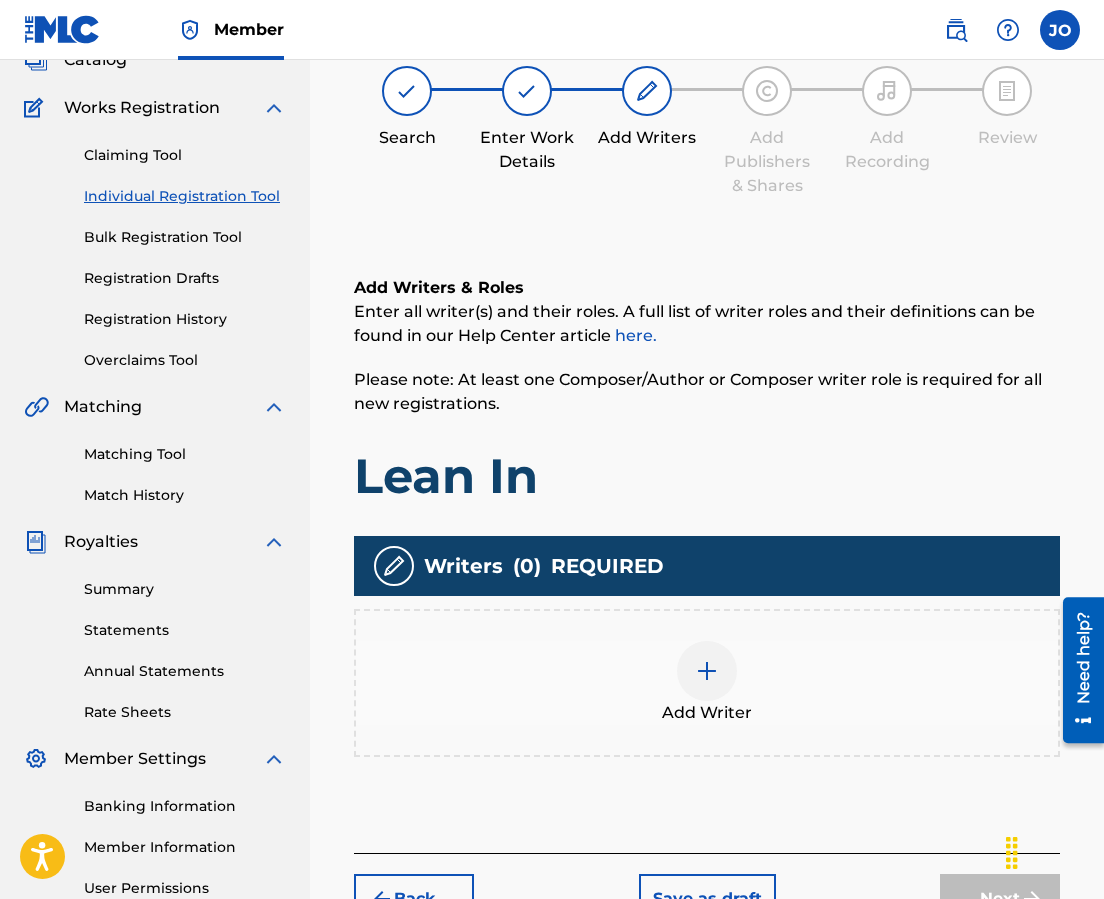 scroll, scrollTop: 90, scrollLeft: 0, axis: vertical 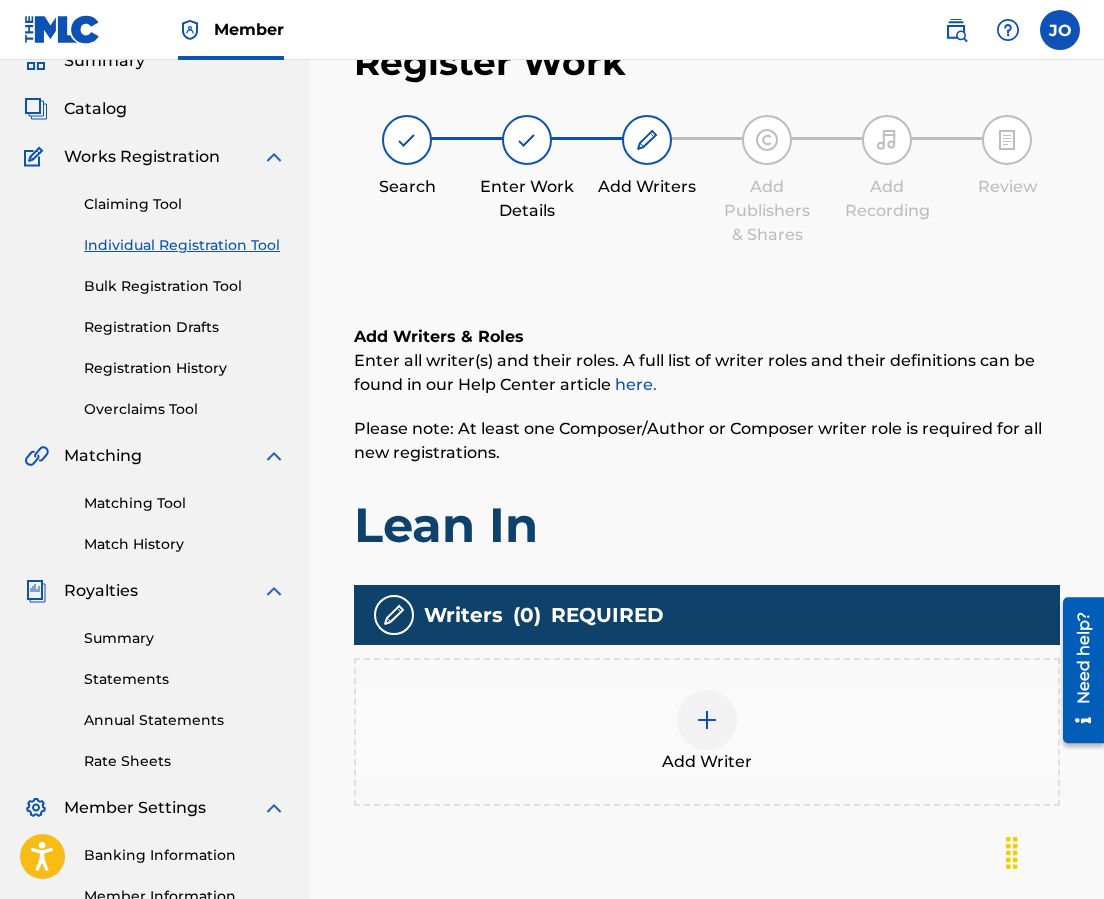 click at bounding box center [707, 720] 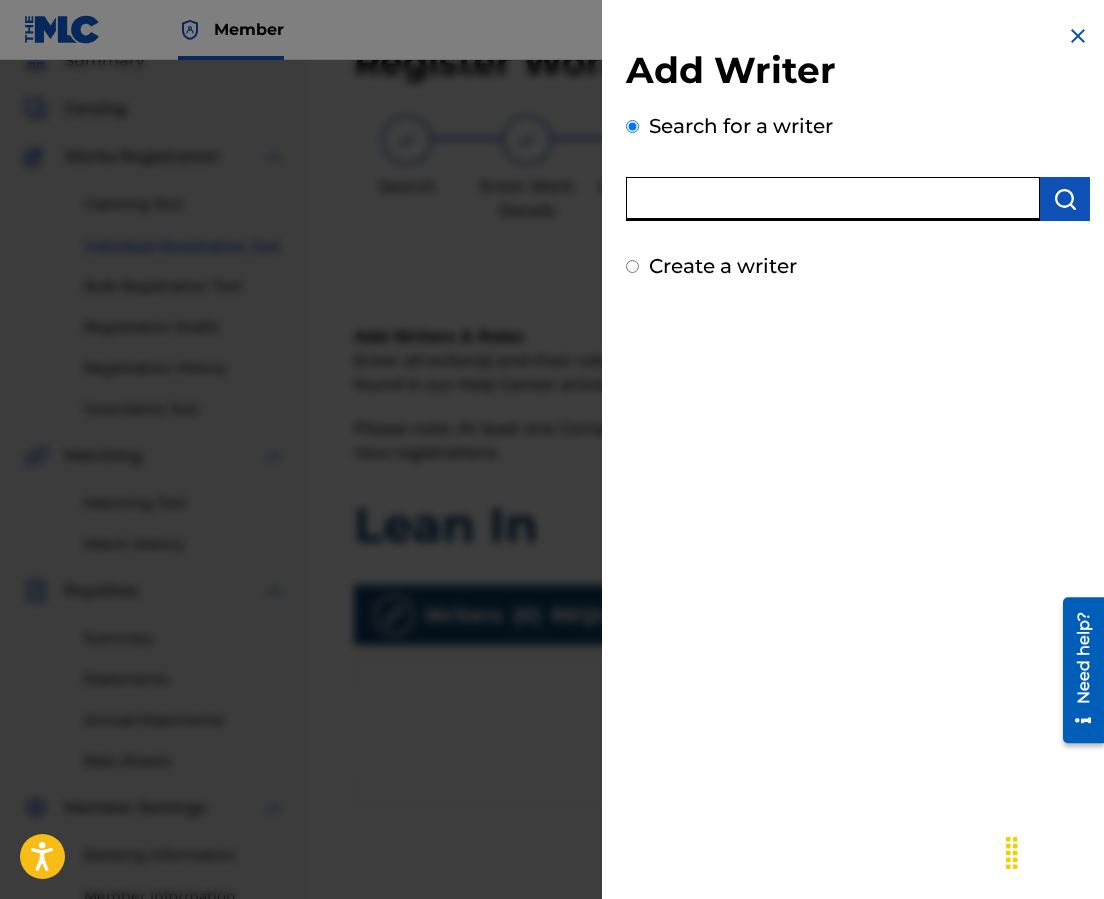 click at bounding box center (833, 199) 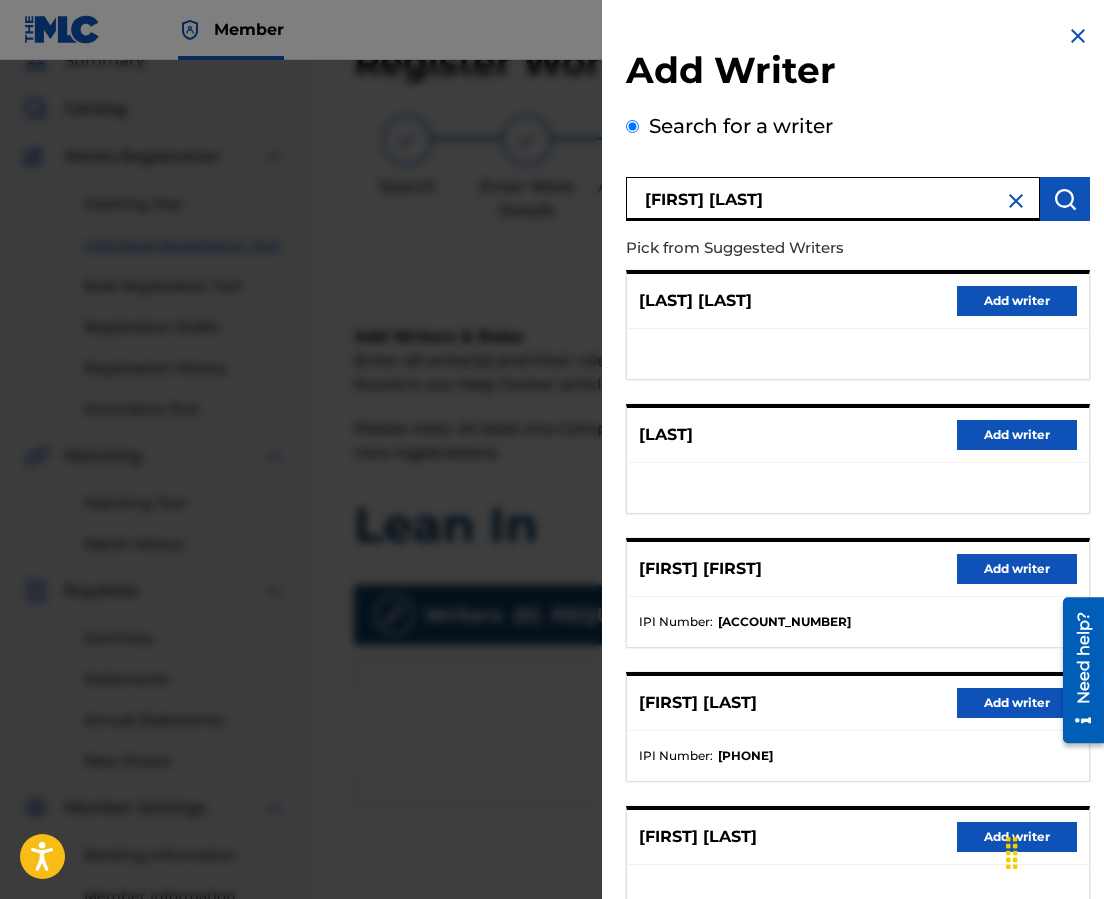 click on "Add writer" at bounding box center [1017, 703] 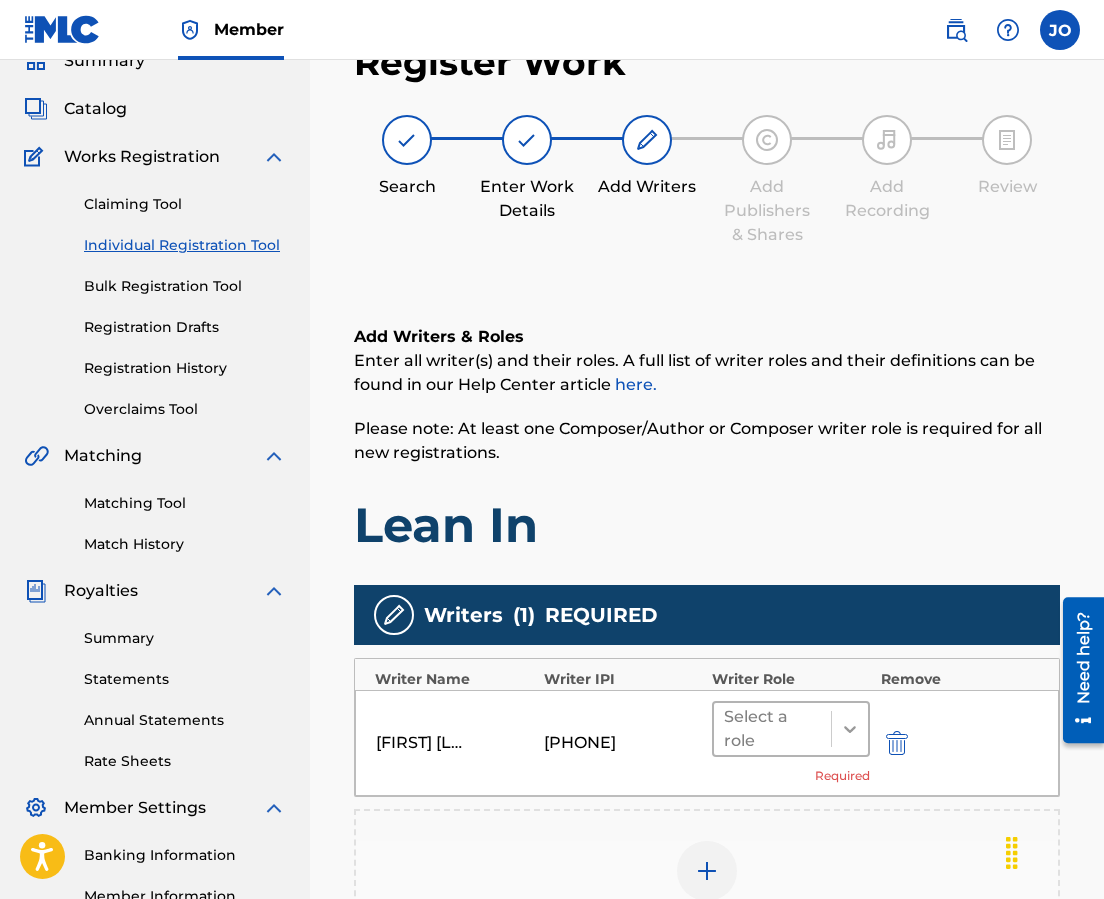 click 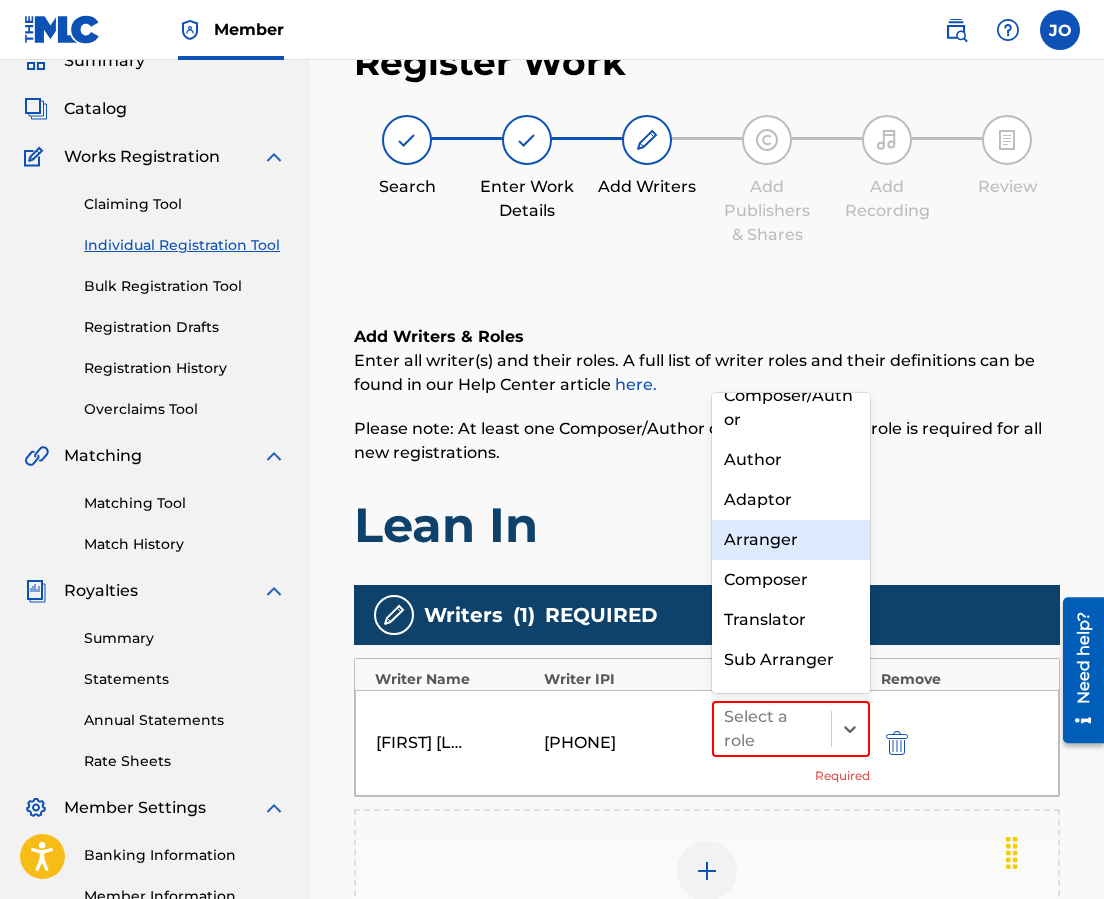 scroll, scrollTop: 0, scrollLeft: 0, axis: both 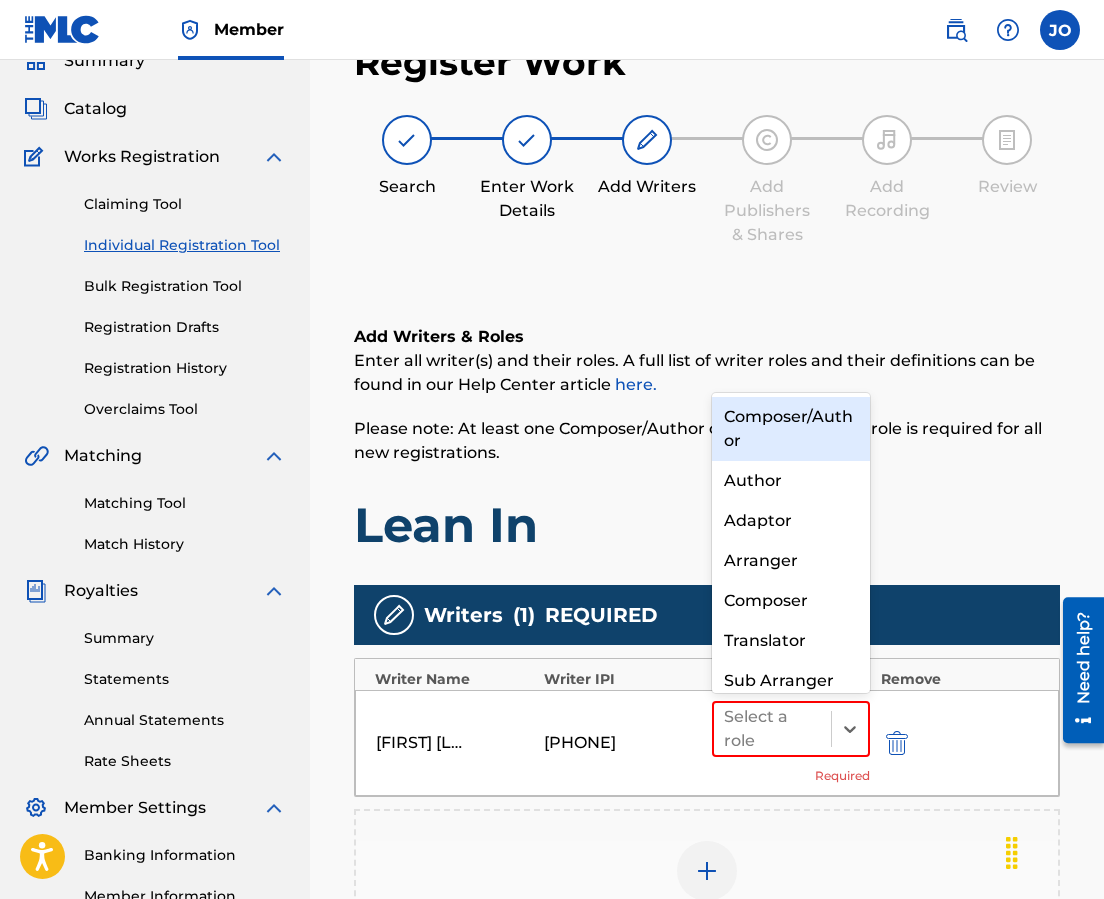 click on "Composer/Author" at bounding box center (791, 429) 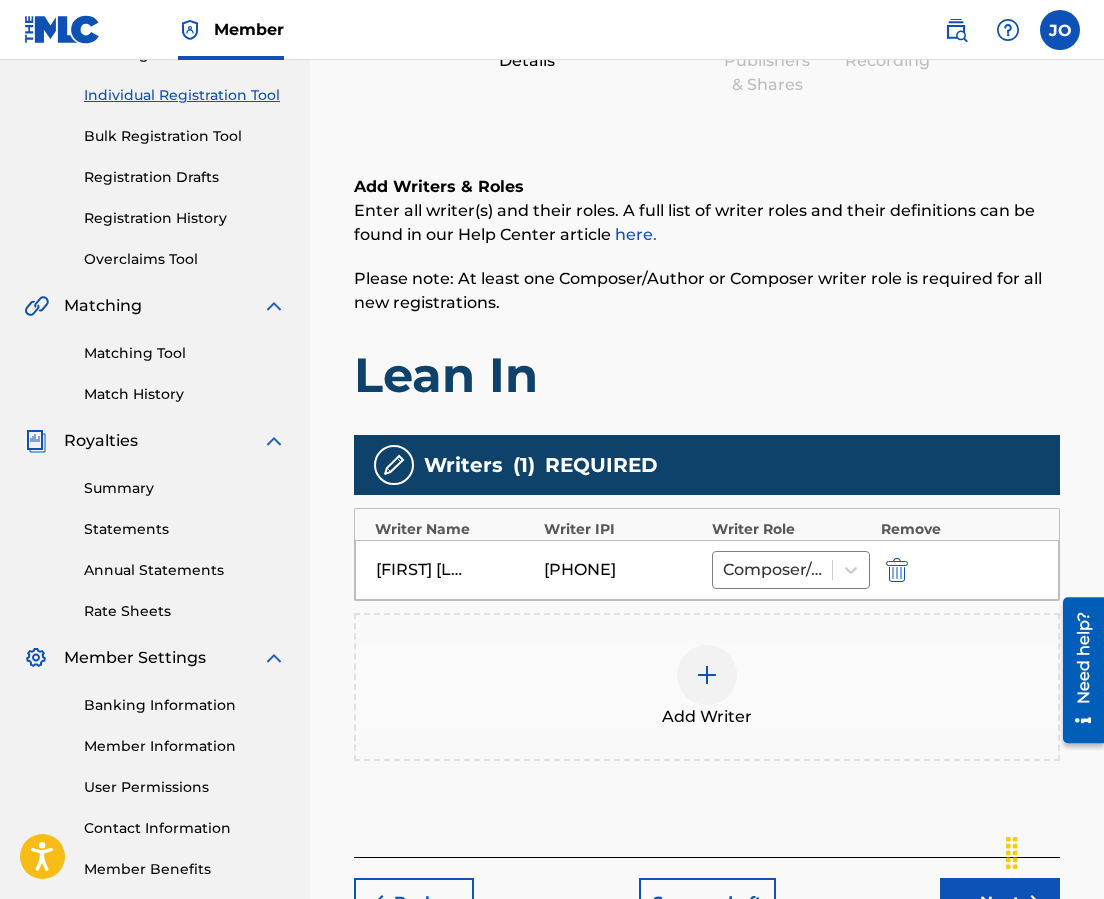 scroll, scrollTop: 385, scrollLeft: 0, axis: vertical 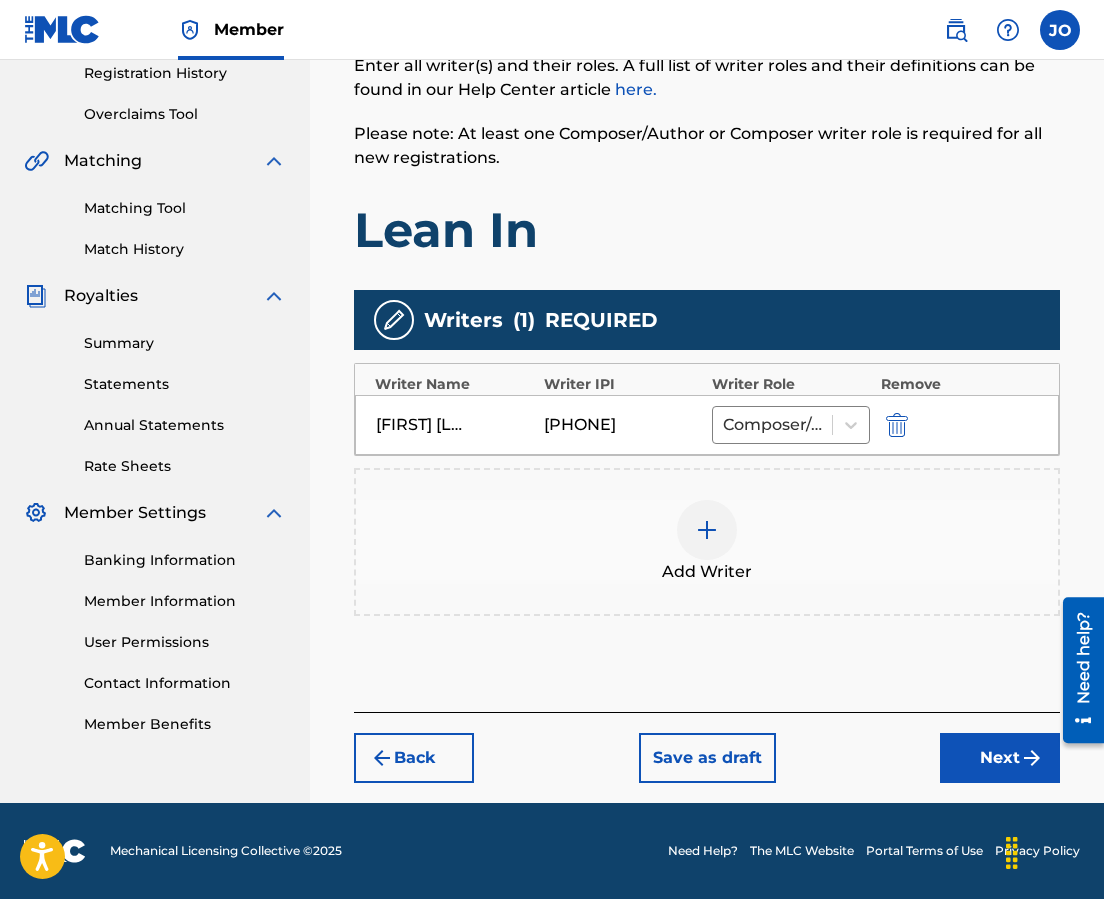 click at bounding box center [707, 530] 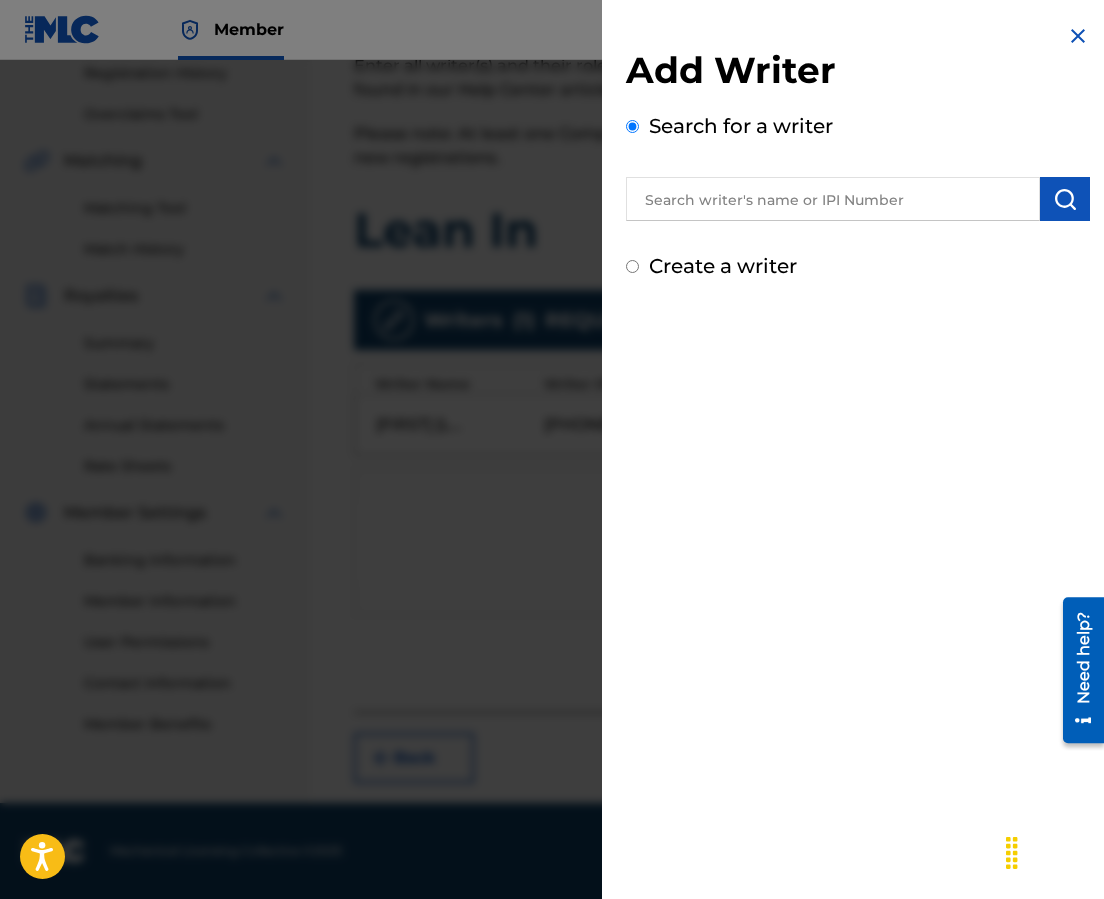click at bounding box center (833, 199) 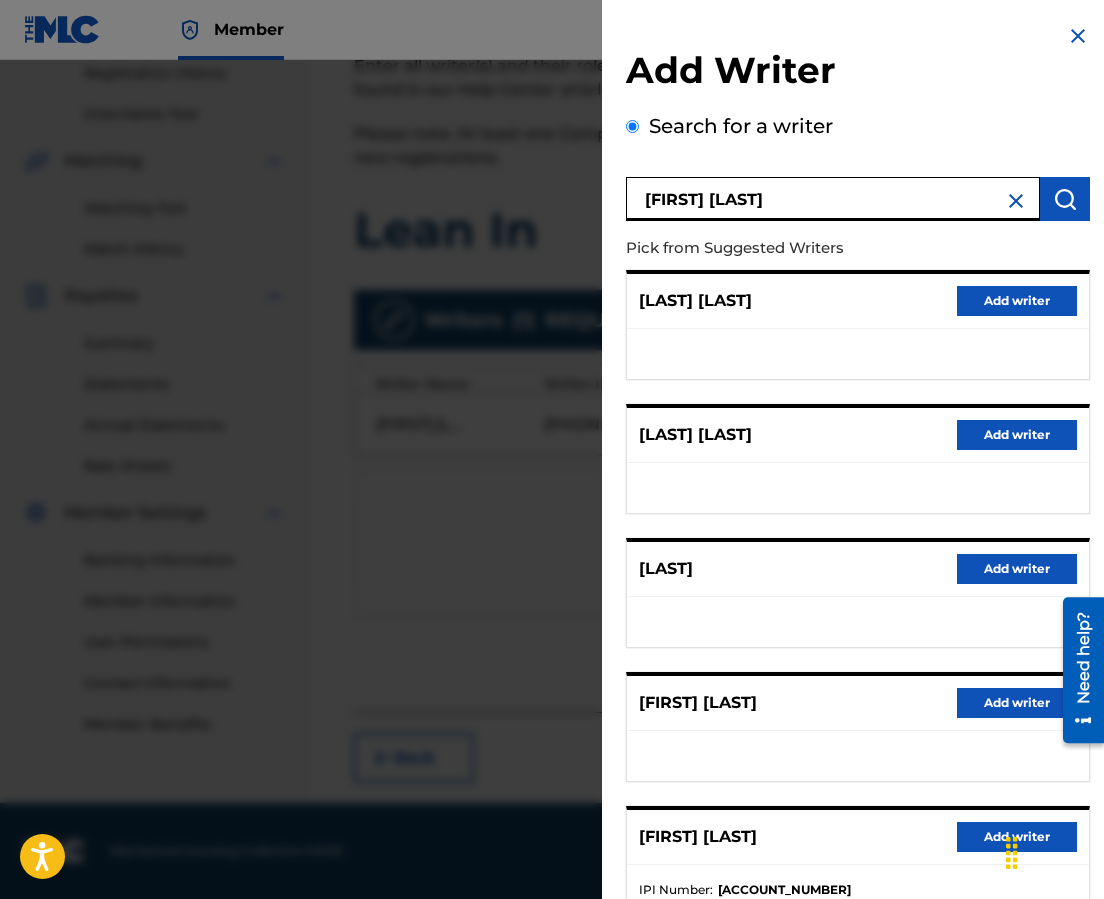 click on "Add writer" at bounding box center [1017, 703] 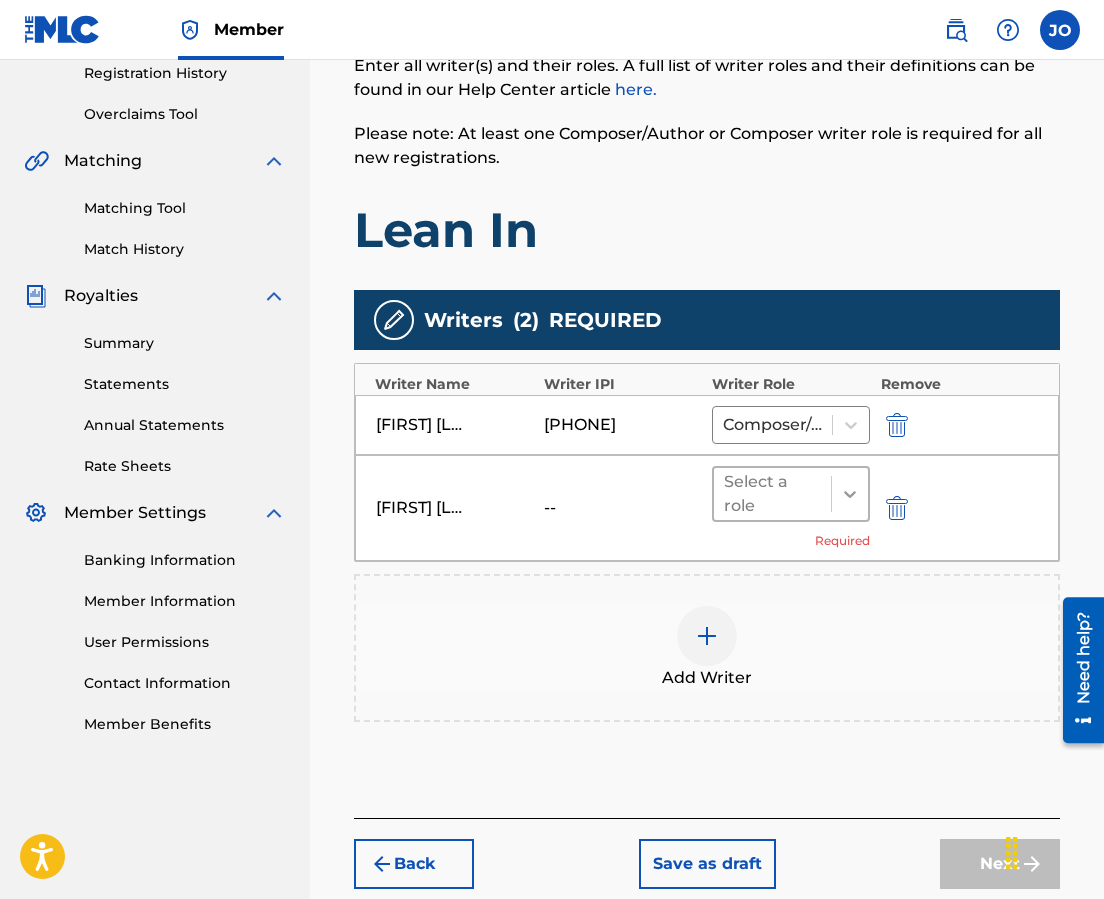 click 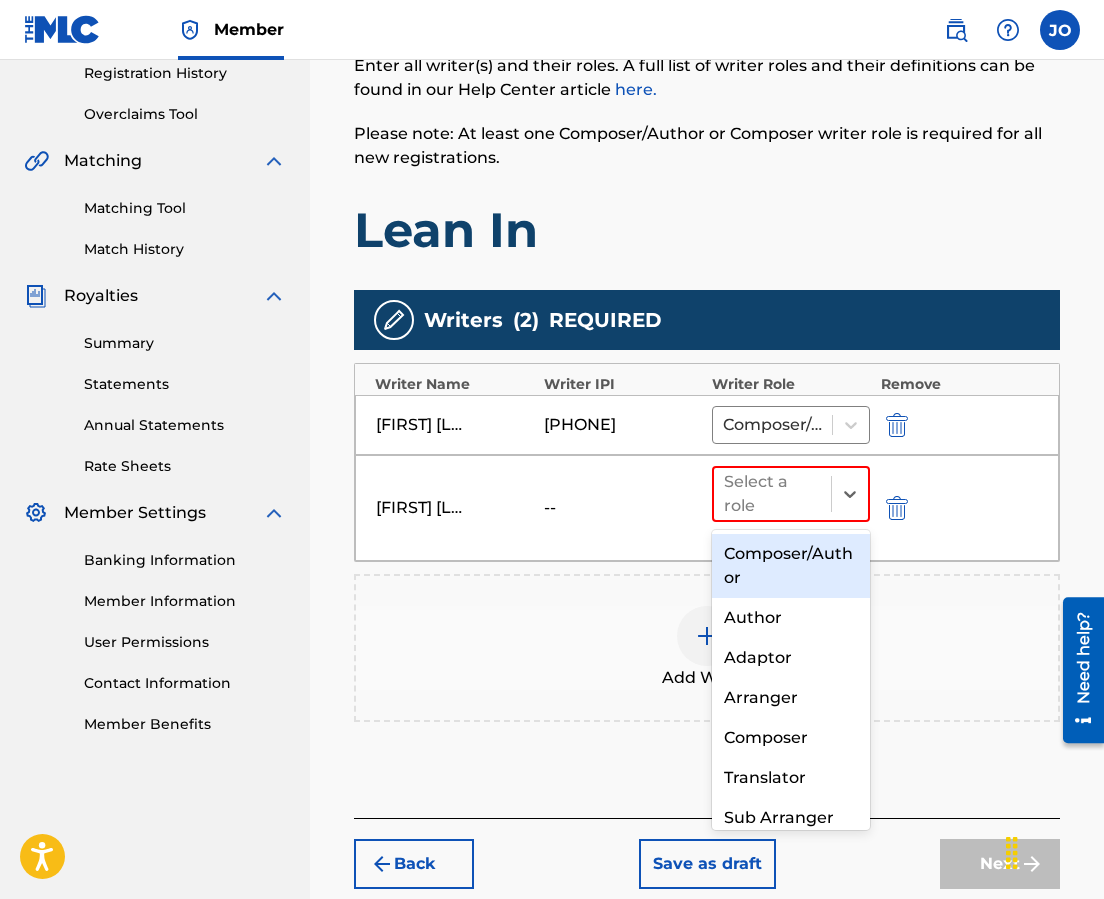 click on "Composer/Author" at bounding box center (791, 566) 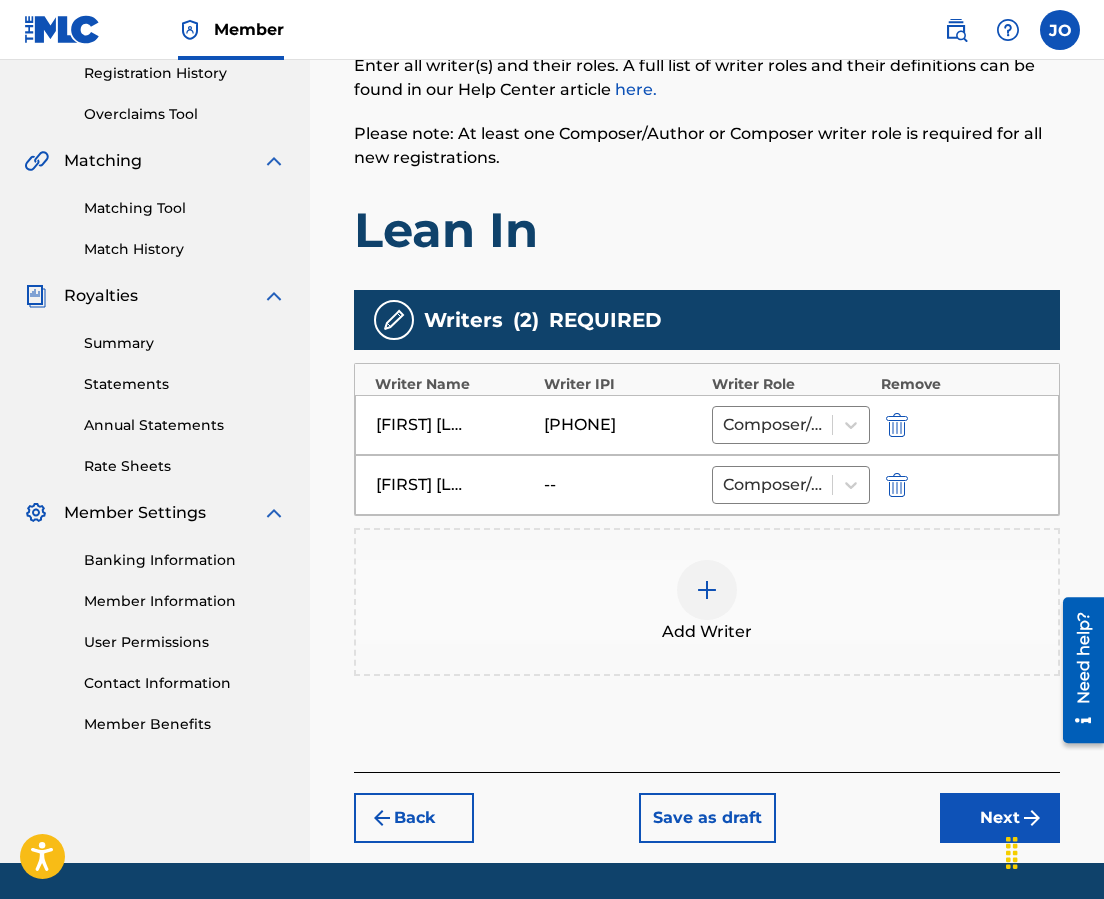 click at bounding box center (707, 590) 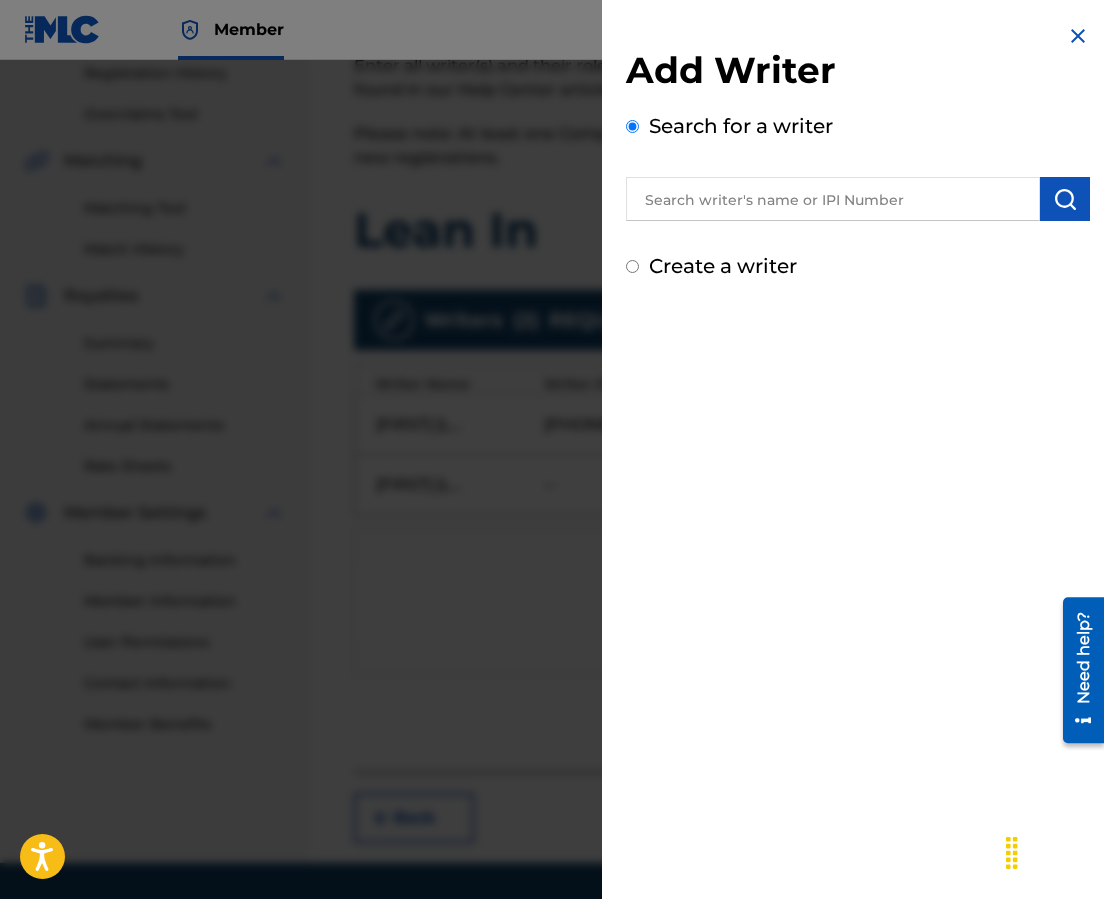 click at bounding box center (833, 199) 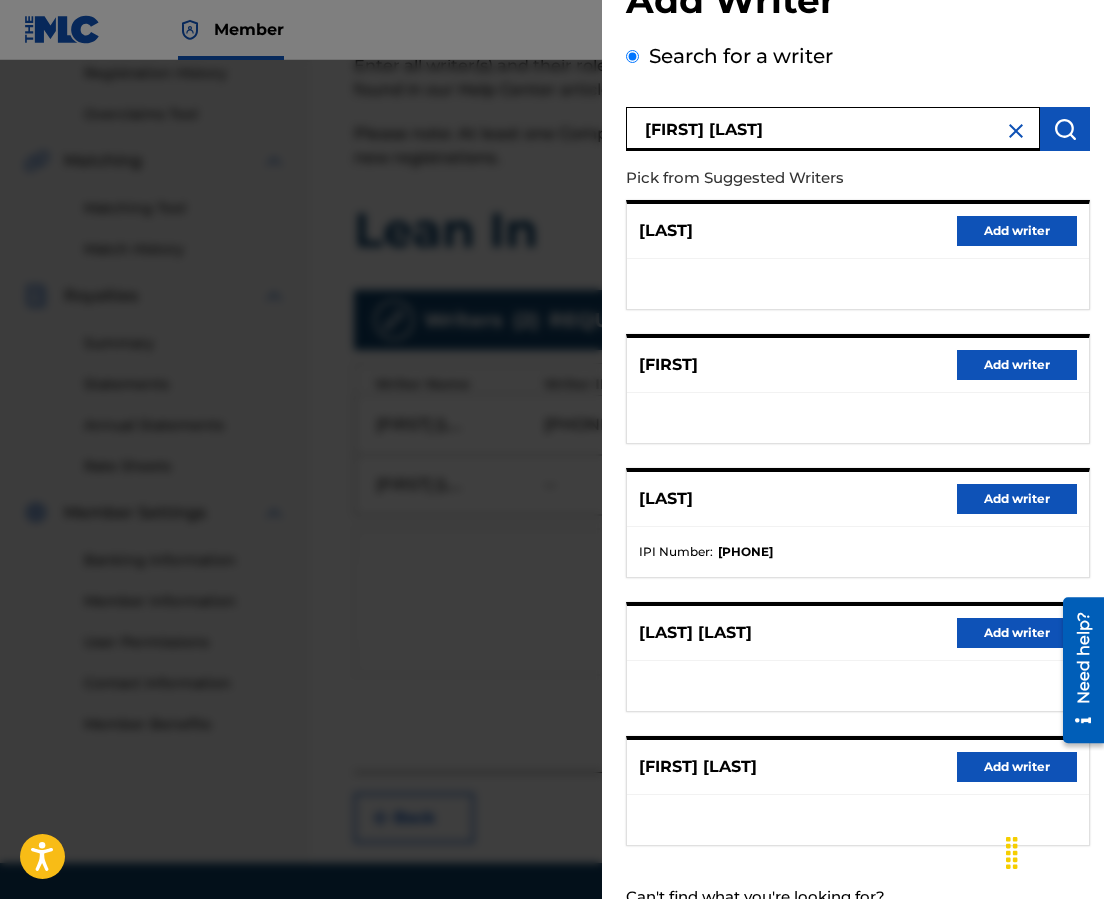 scroll, scrollTop: 143, scrollLeft: 0, axis: vertical 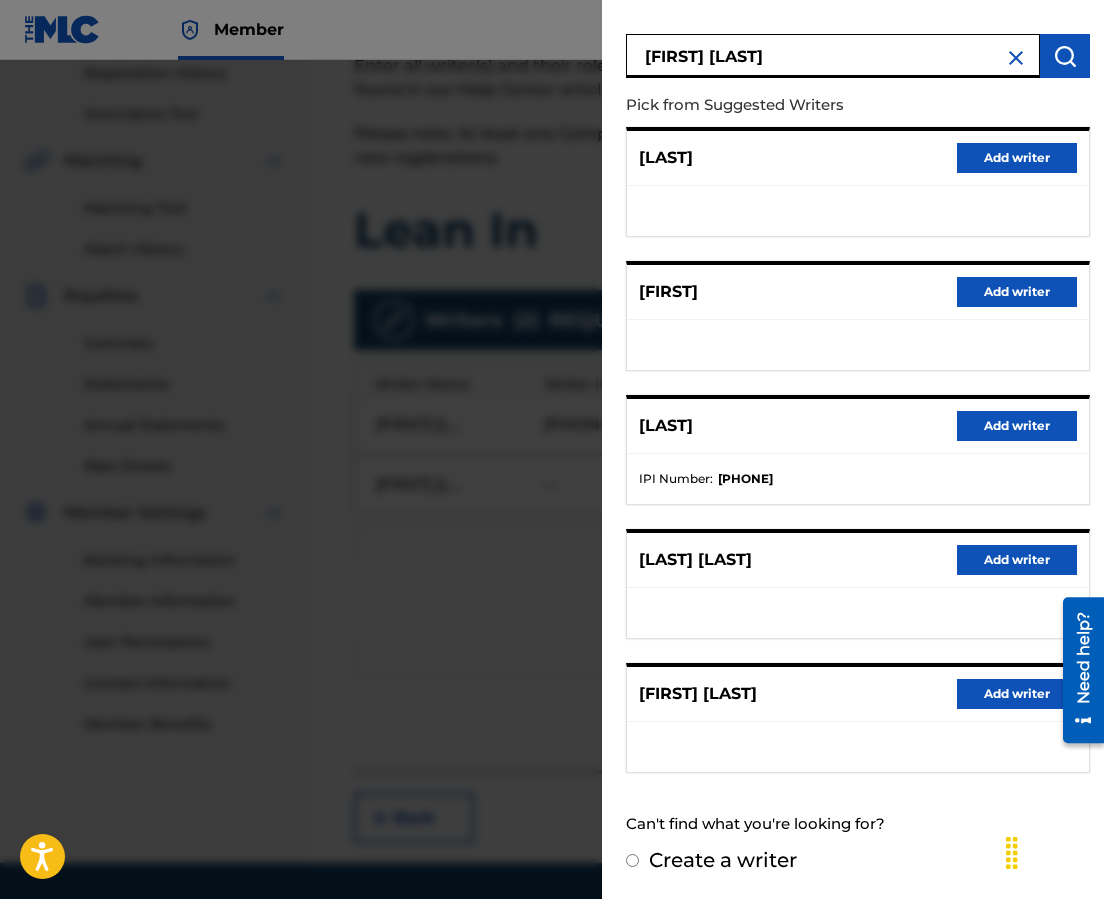 click on "Add writer" at bounding box center [1017, 694] 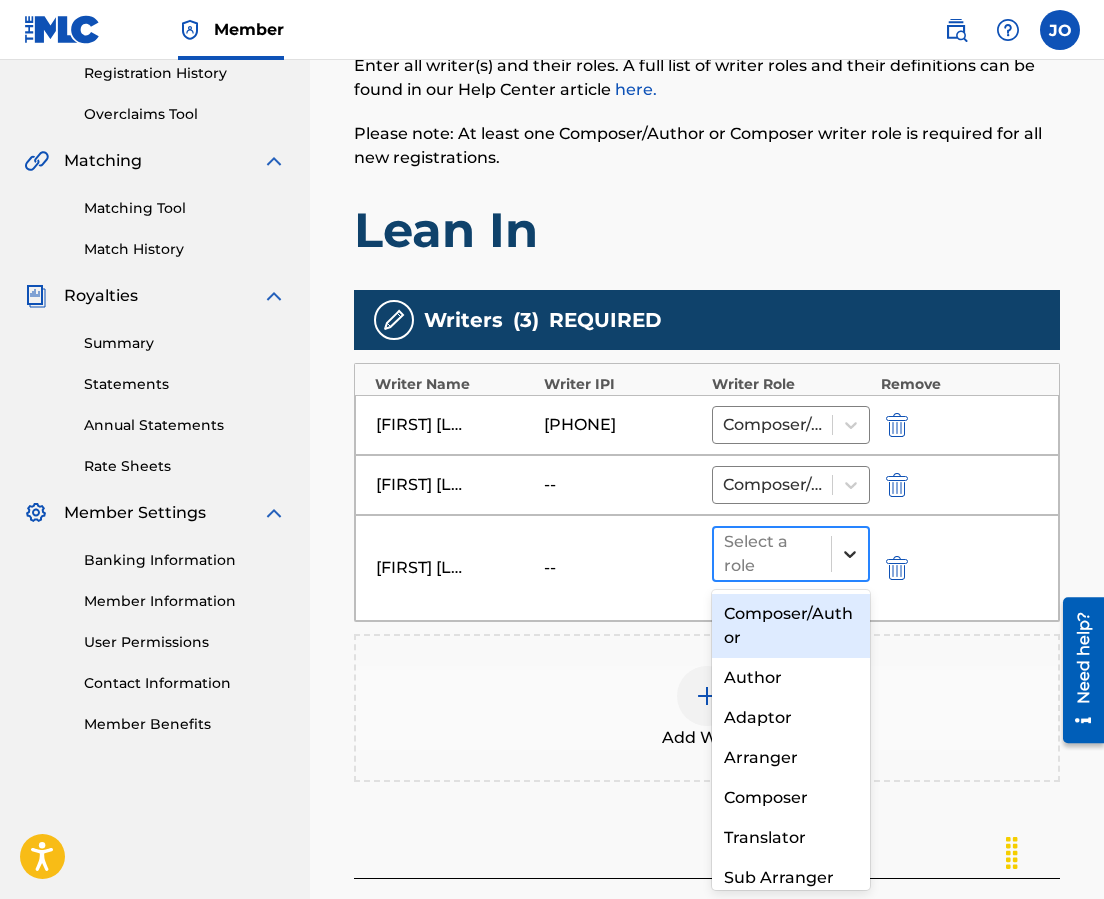 click 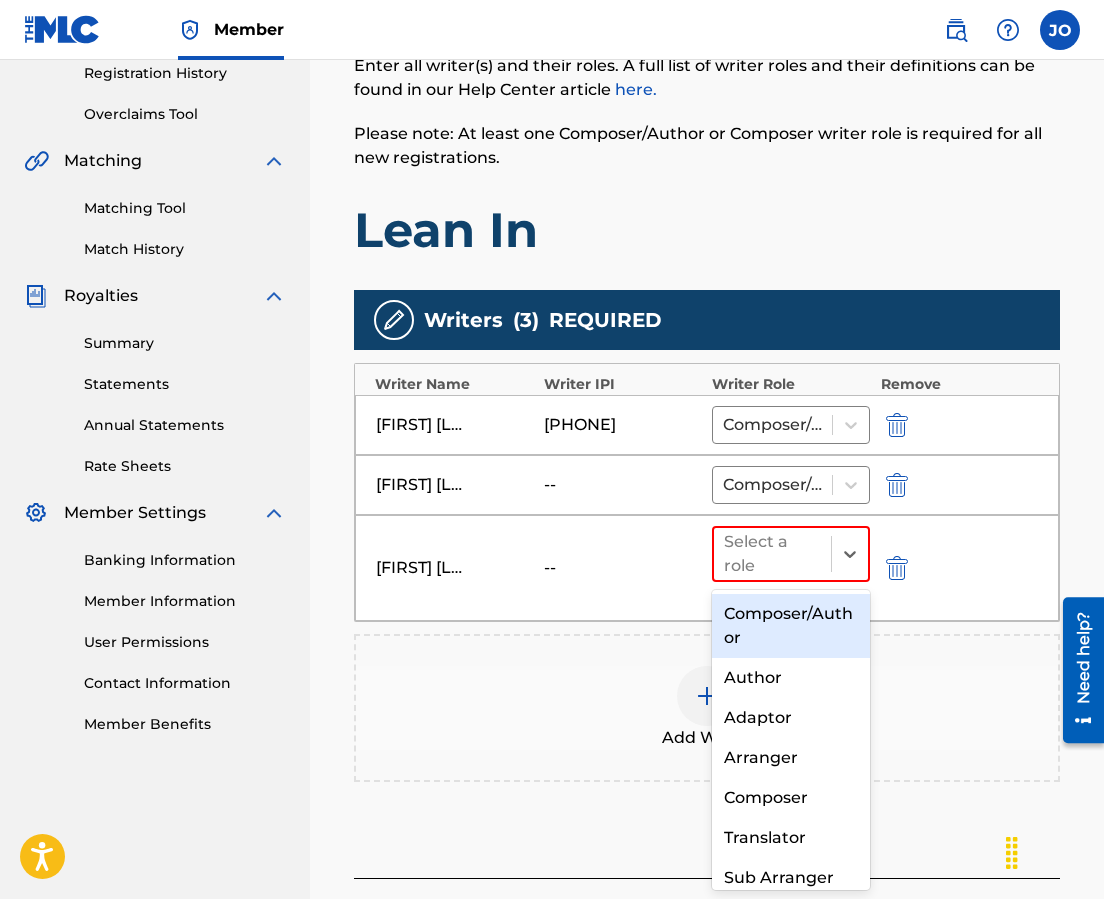 click on "Composer/Author" at bounding box center (791, 626) 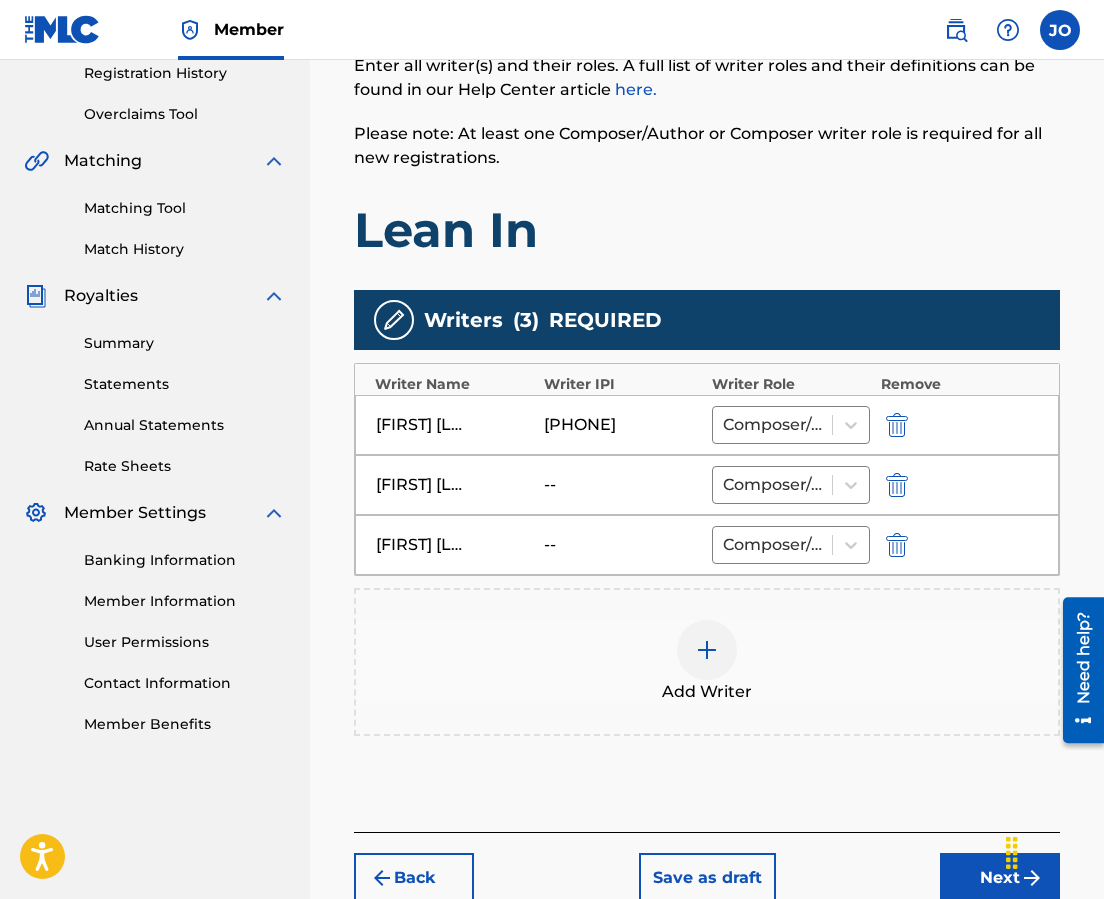 click on "Next" at bounding box center (1000, 878) 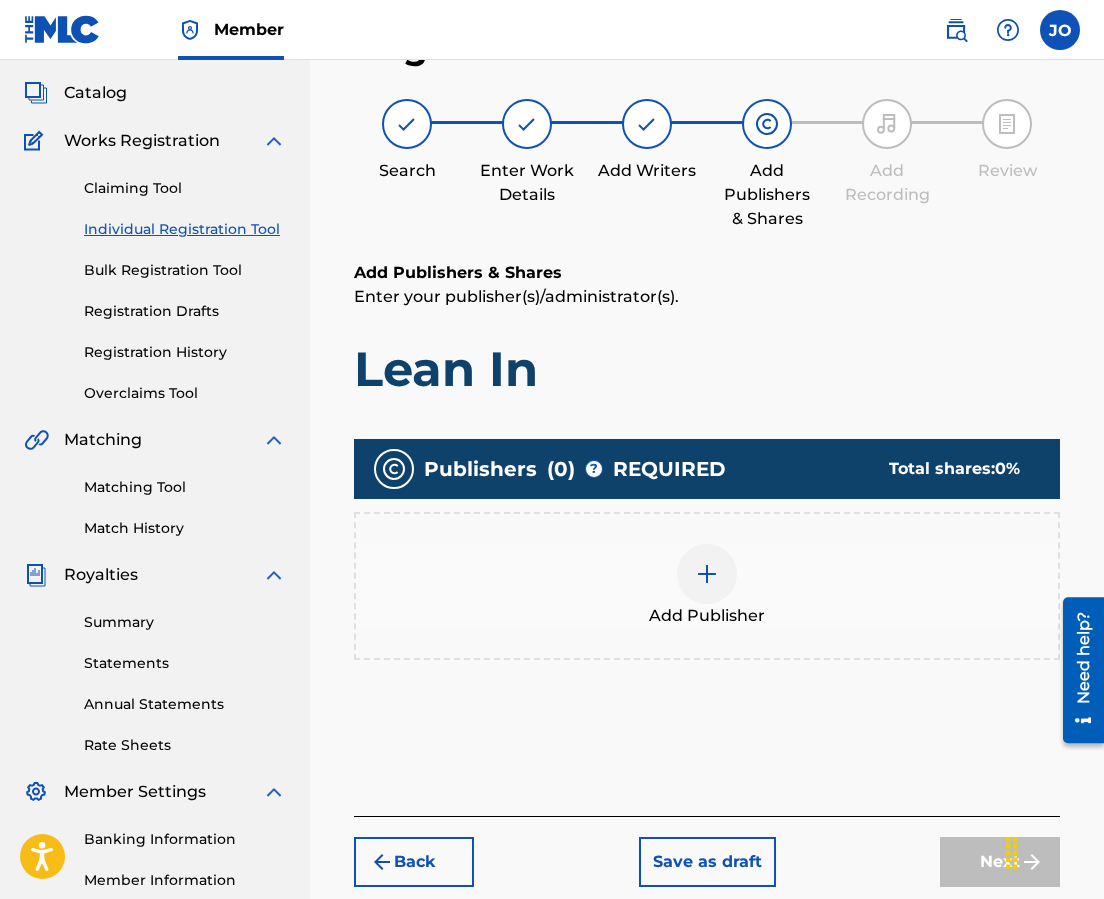 scroll, scrollTop: 90, scrollLeft: 0, axis: vertical 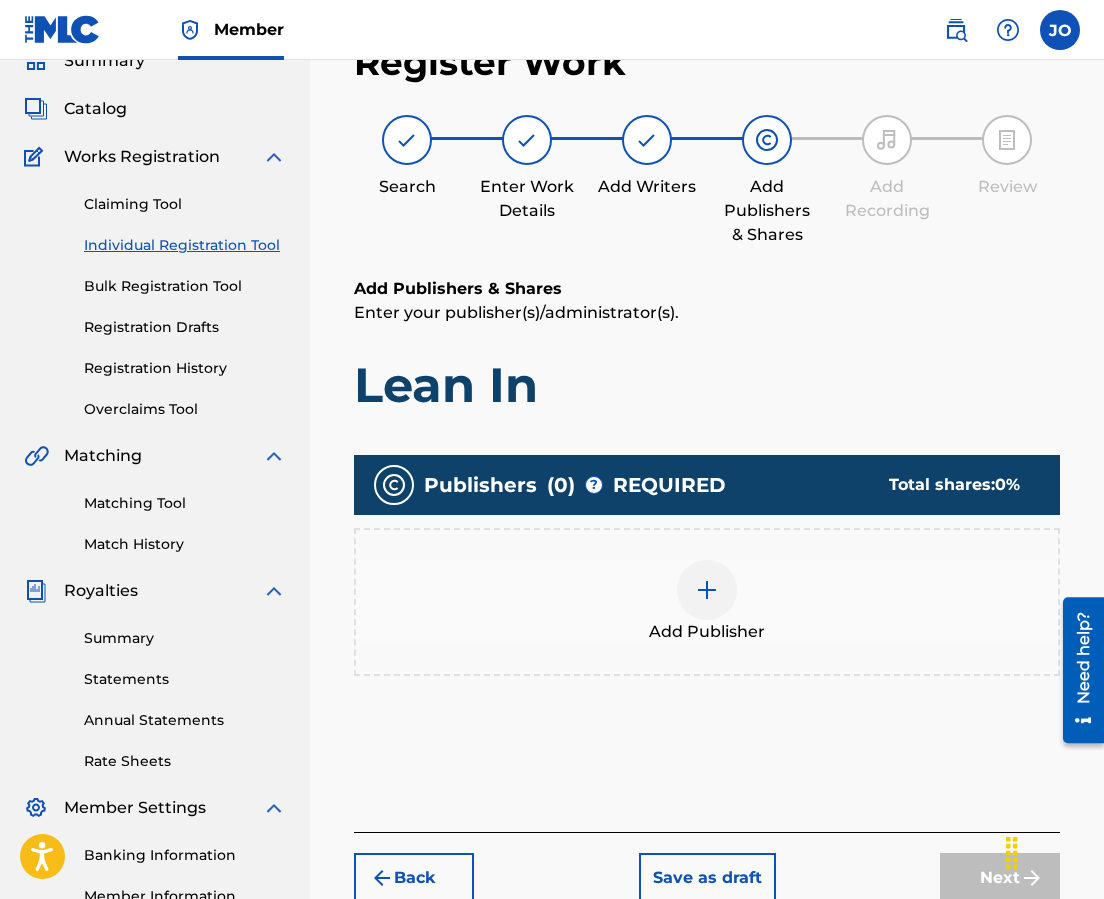 click at bounding box center [707, 590] 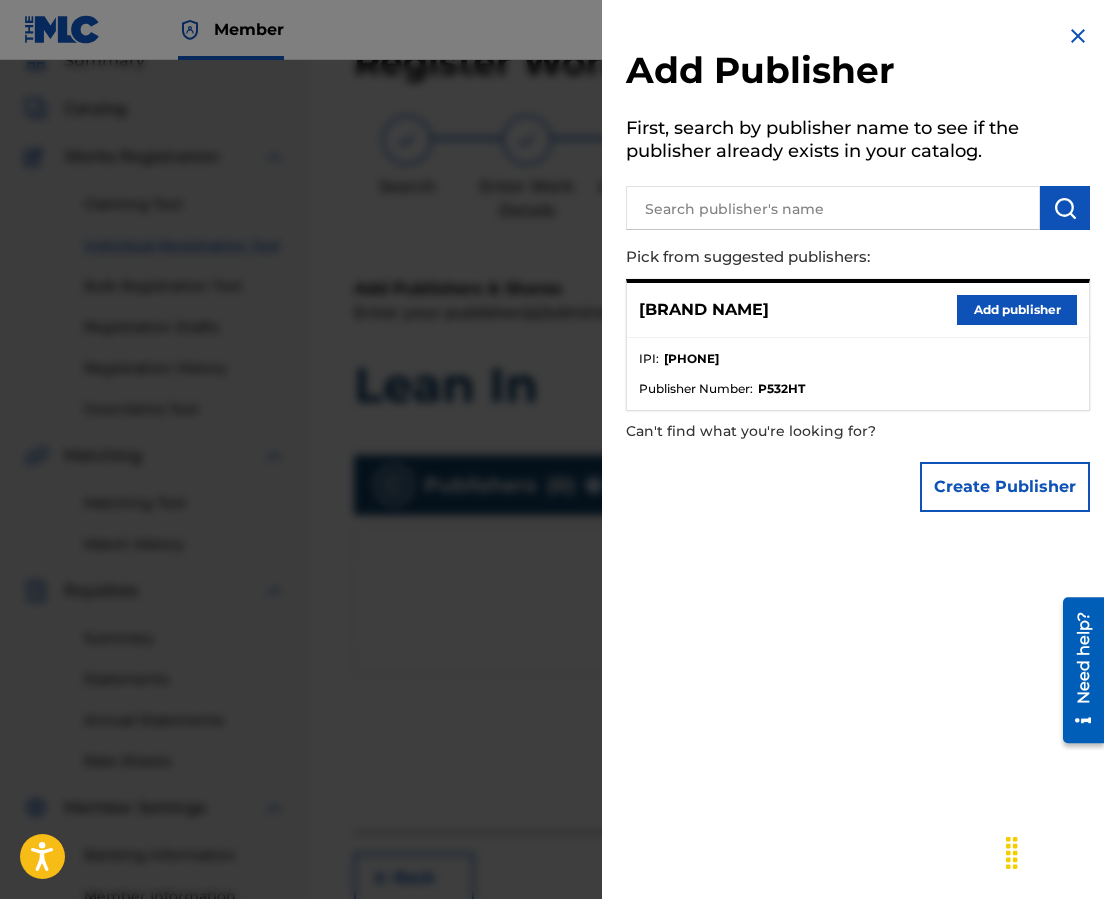 click on "Add publisher" at bounding box center [1017, 310] 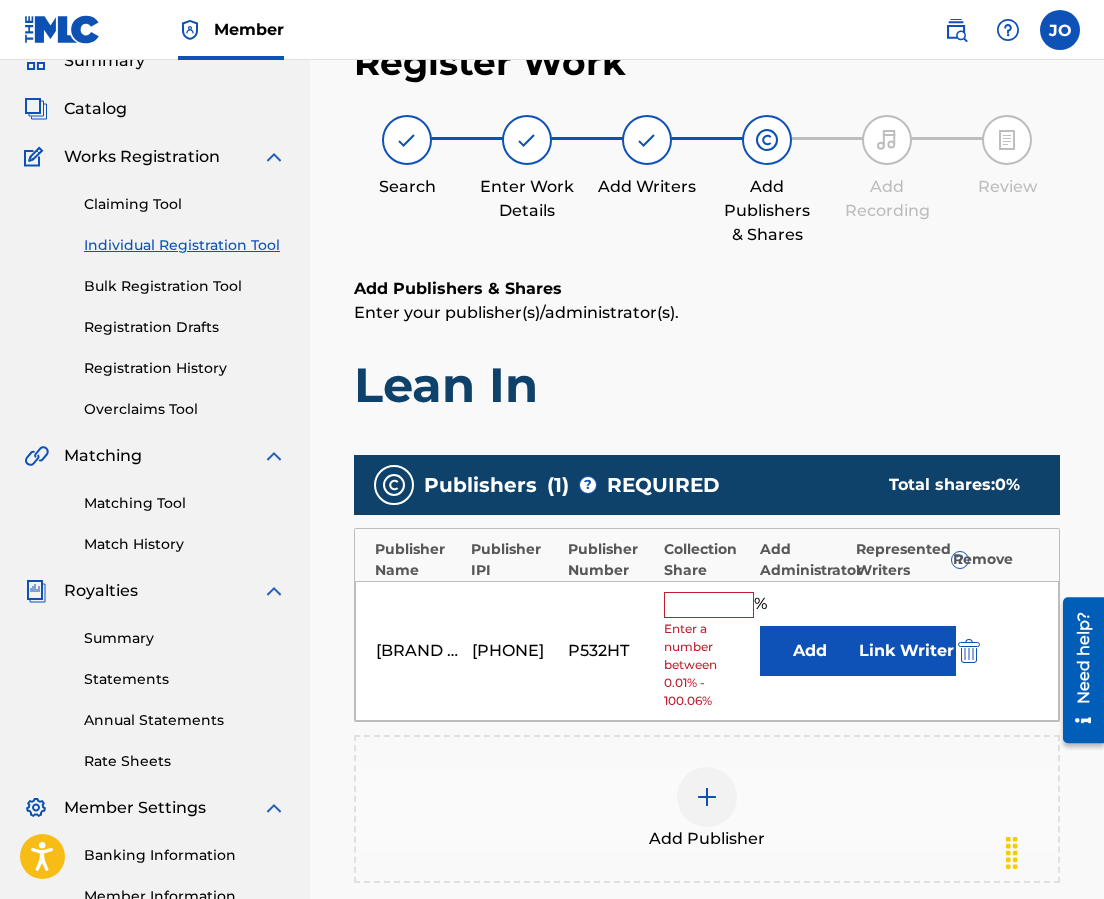 click at bounding box center (709, 605) 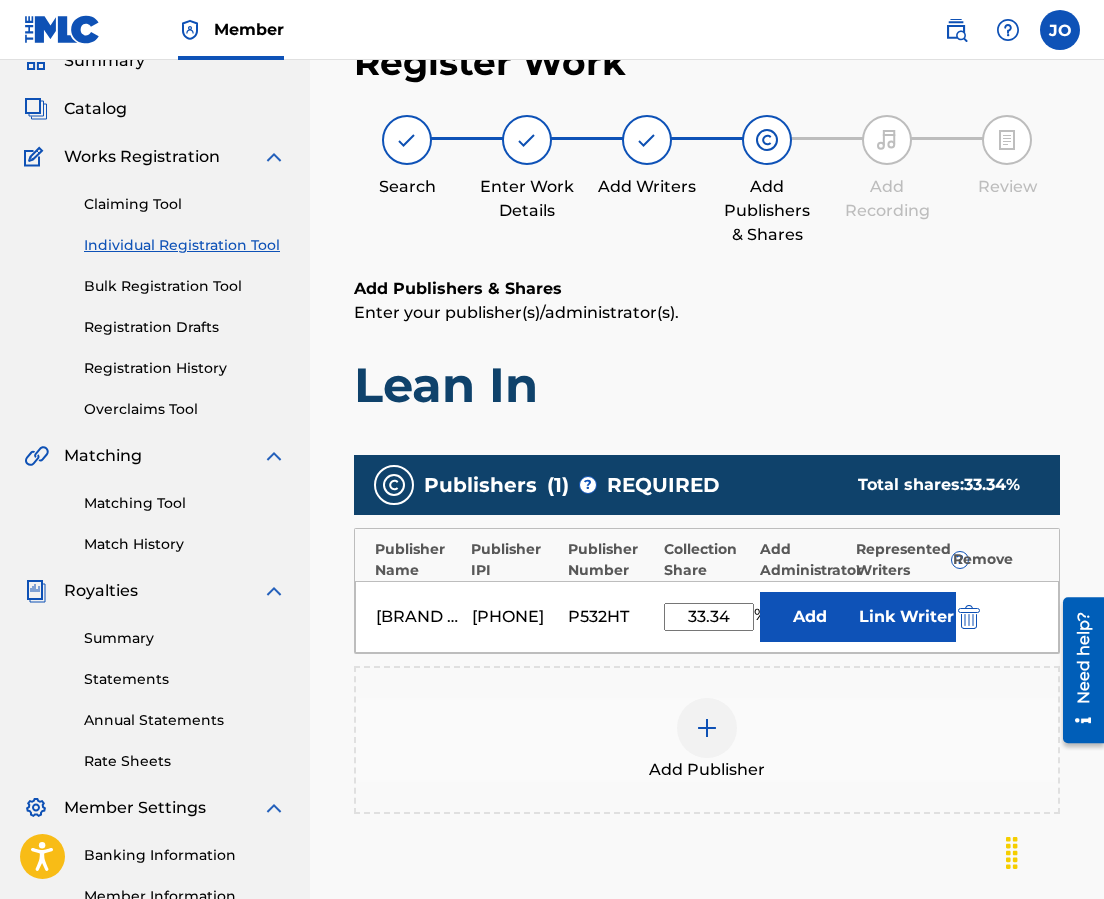 click on "Link Writer" at bounding box center [906, 617] 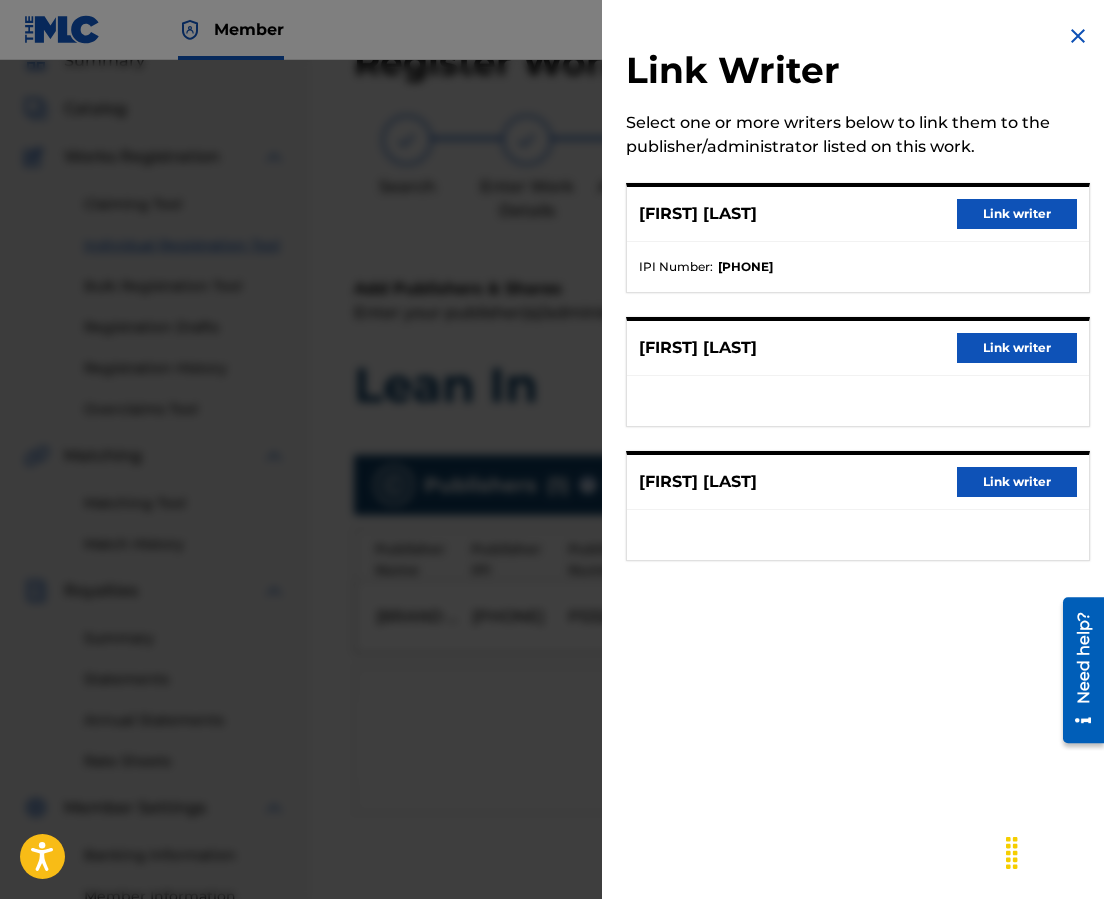 click on "Link writer" at bounding box center [1017, 214] 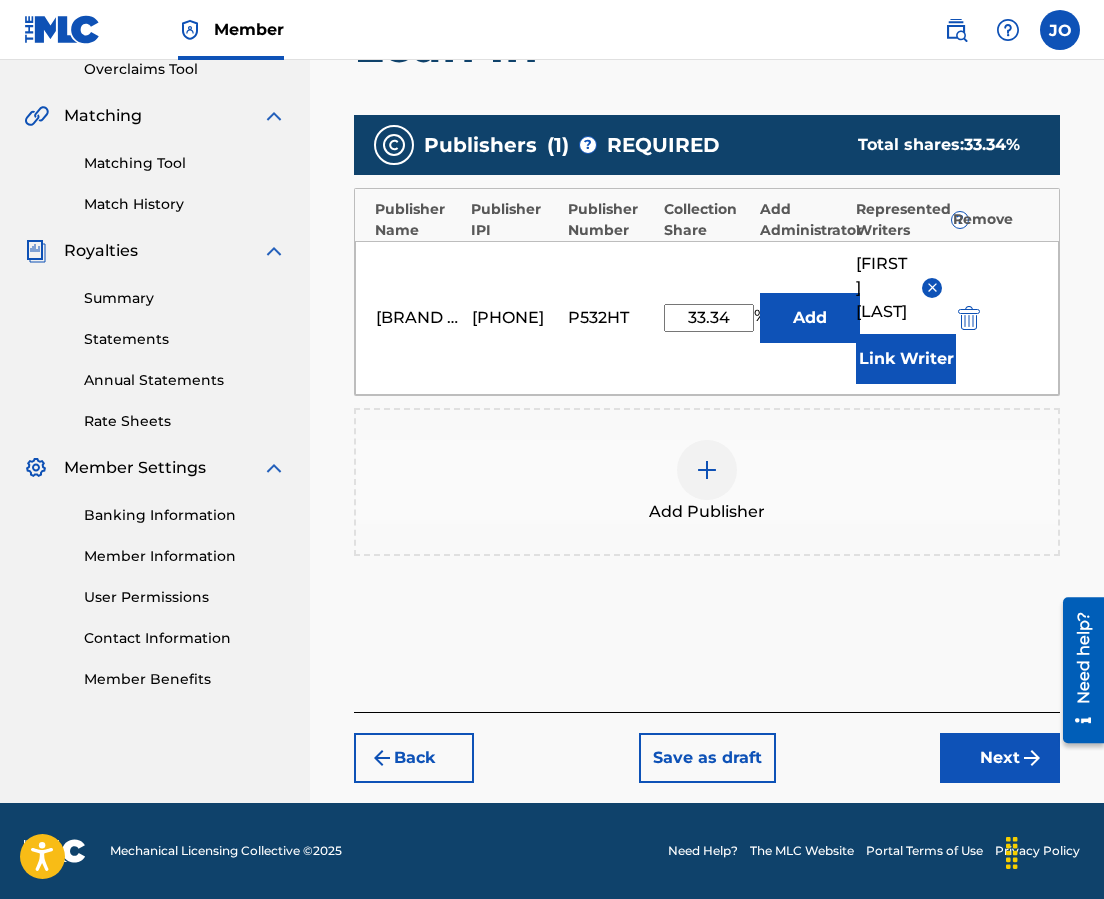 click on "Next" at bounding box center [1000, 758] 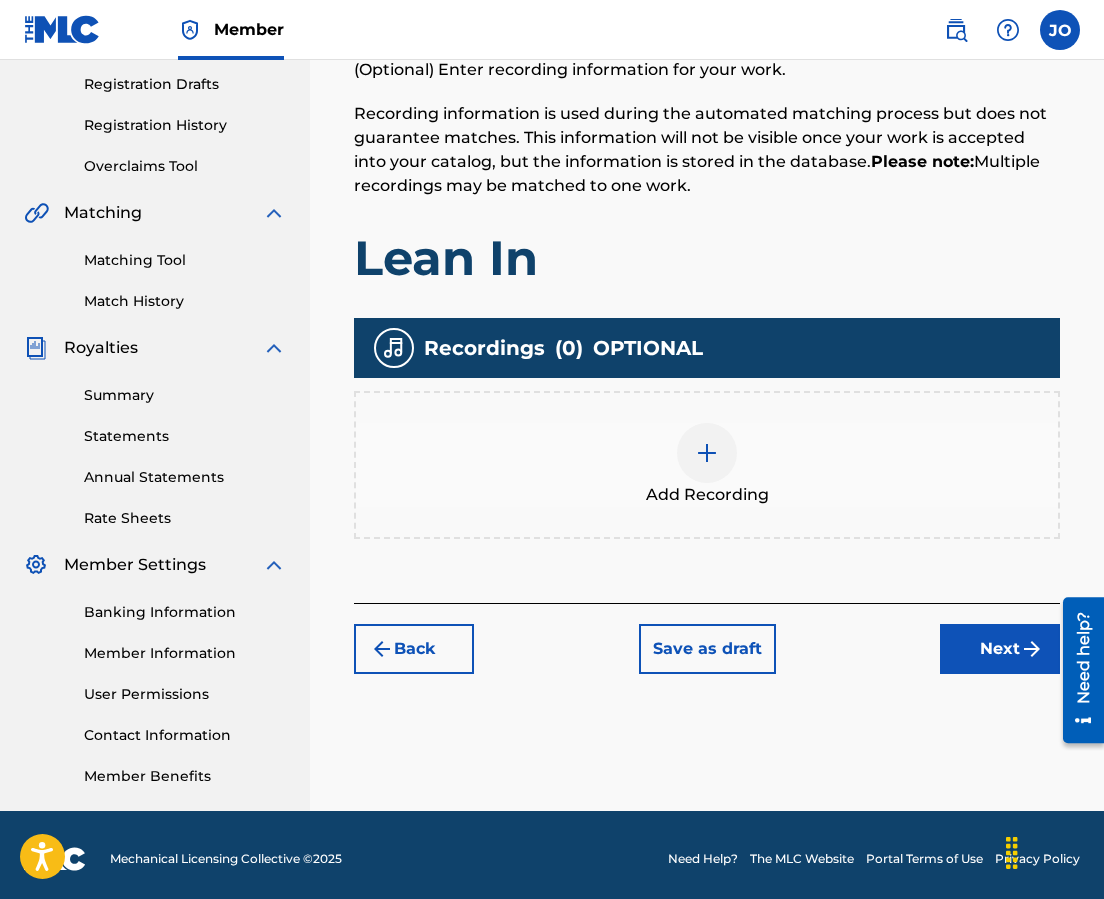 scroll, scrollTop: 90, scrollLeft: 0, axis: vertical 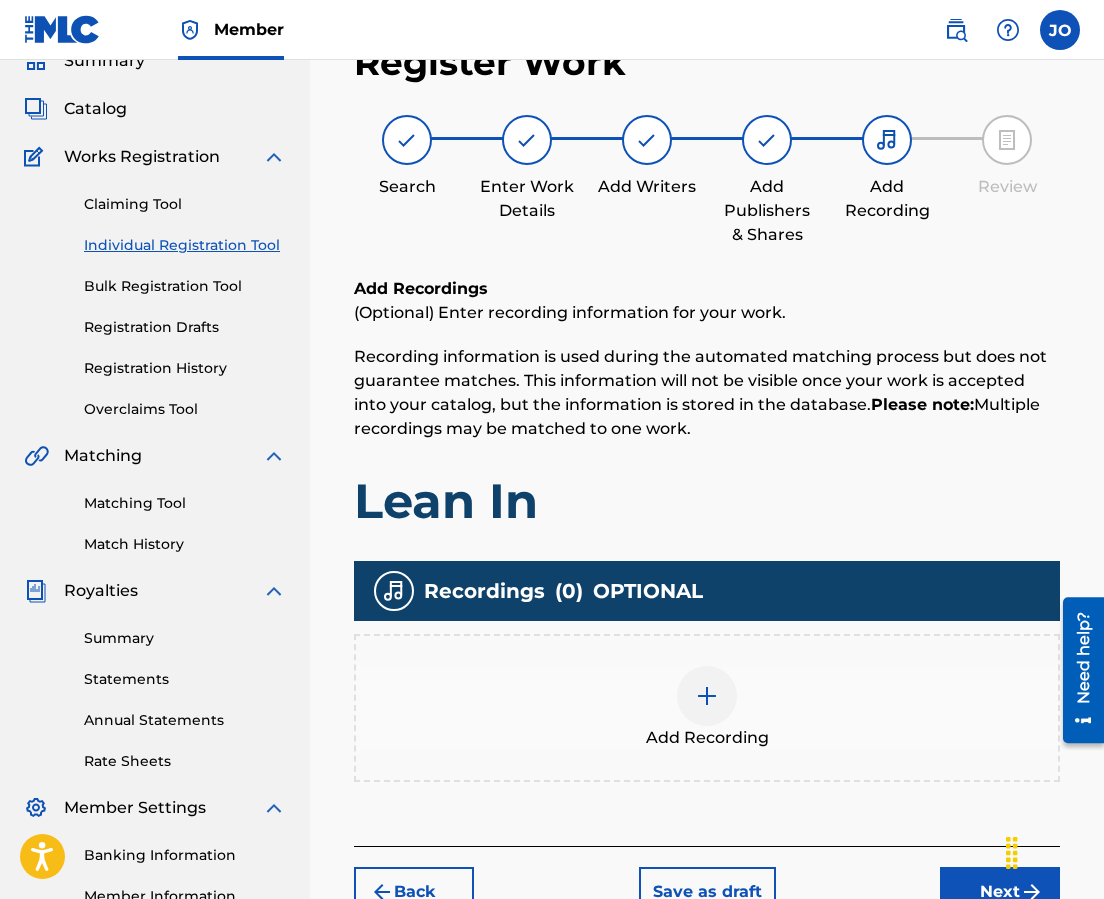 click at bounding box center [707, 696] 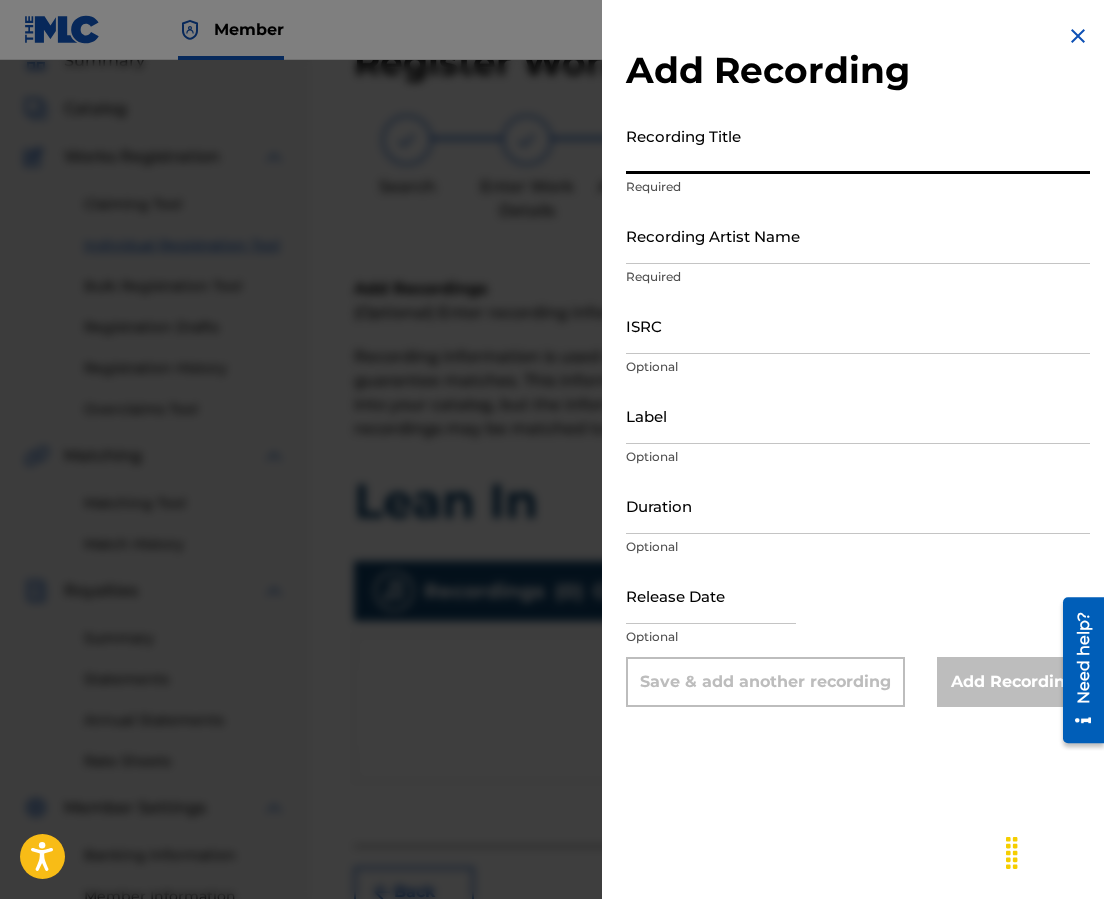 click on "Recording Title" at bounding box center [858, 145] 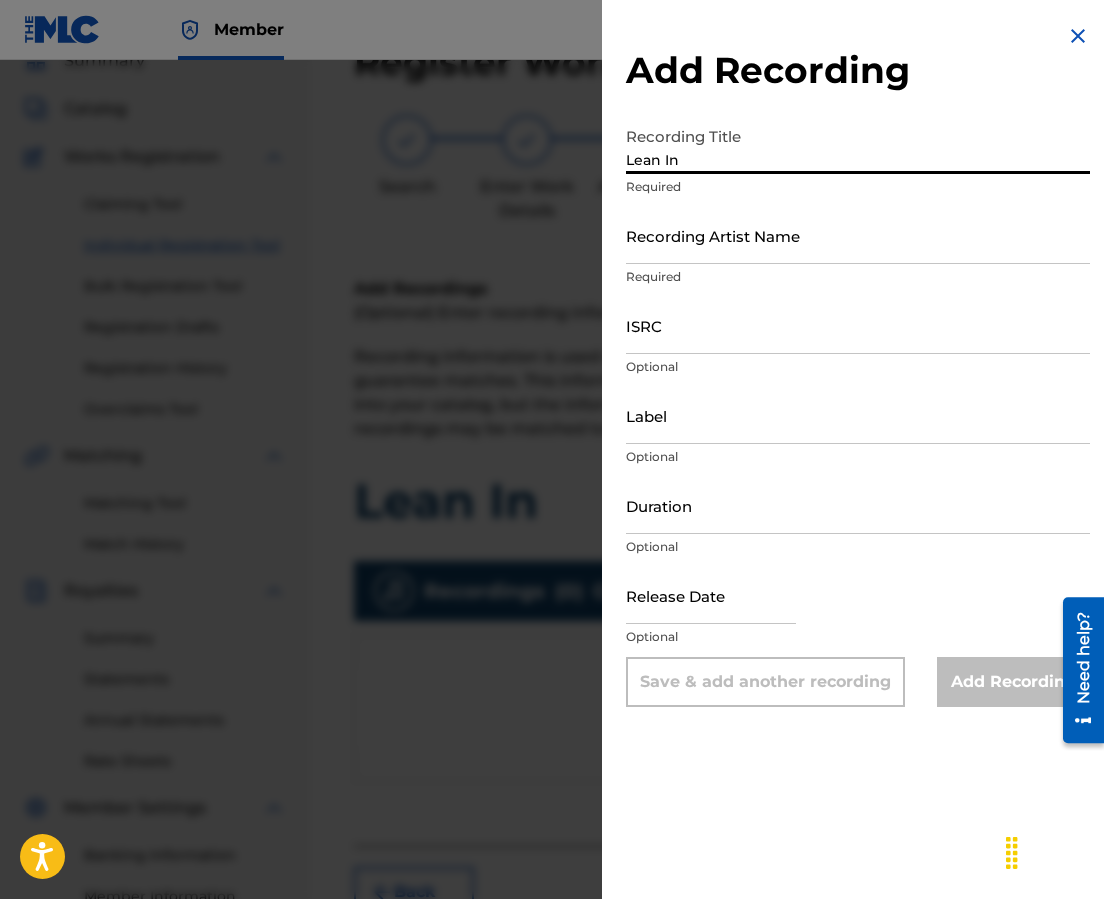 click on "Recording Artist Name" at bounding box center [858, 235] 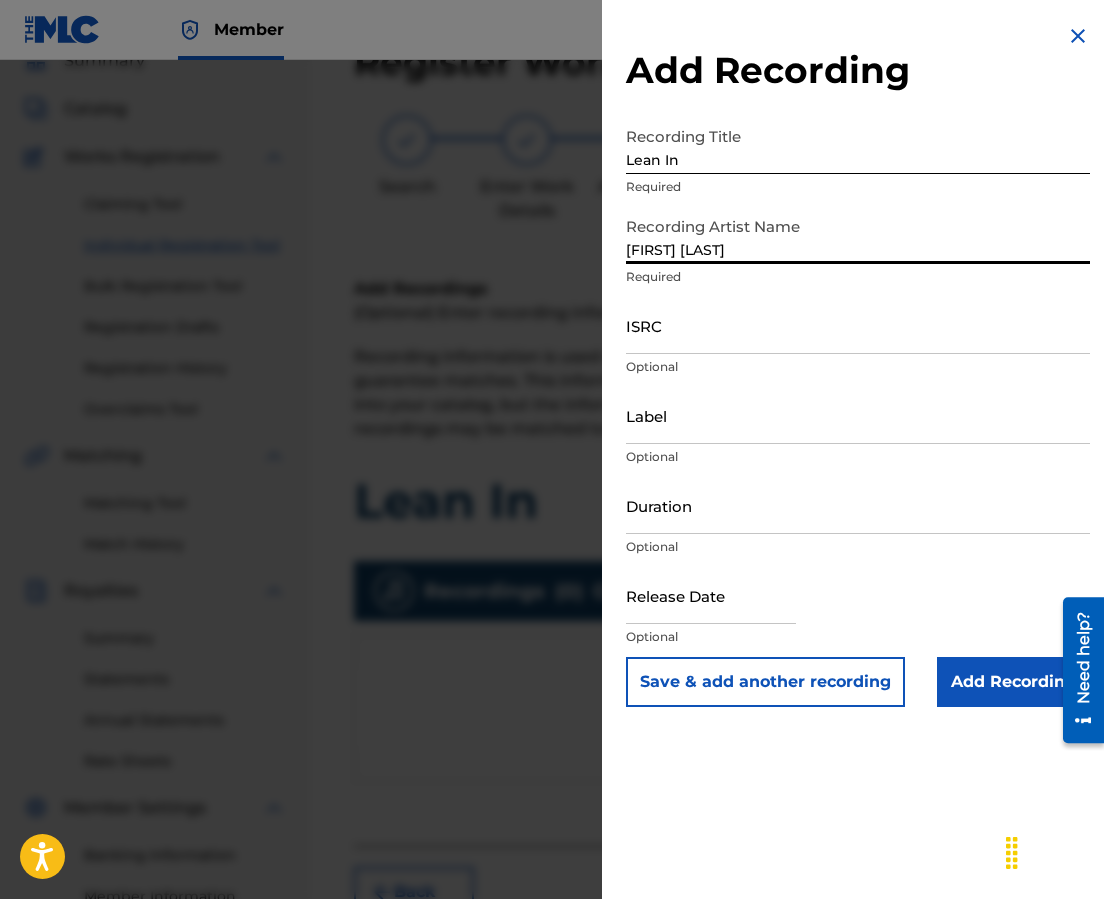click on "ISRC" at bounding box center [858, 325] 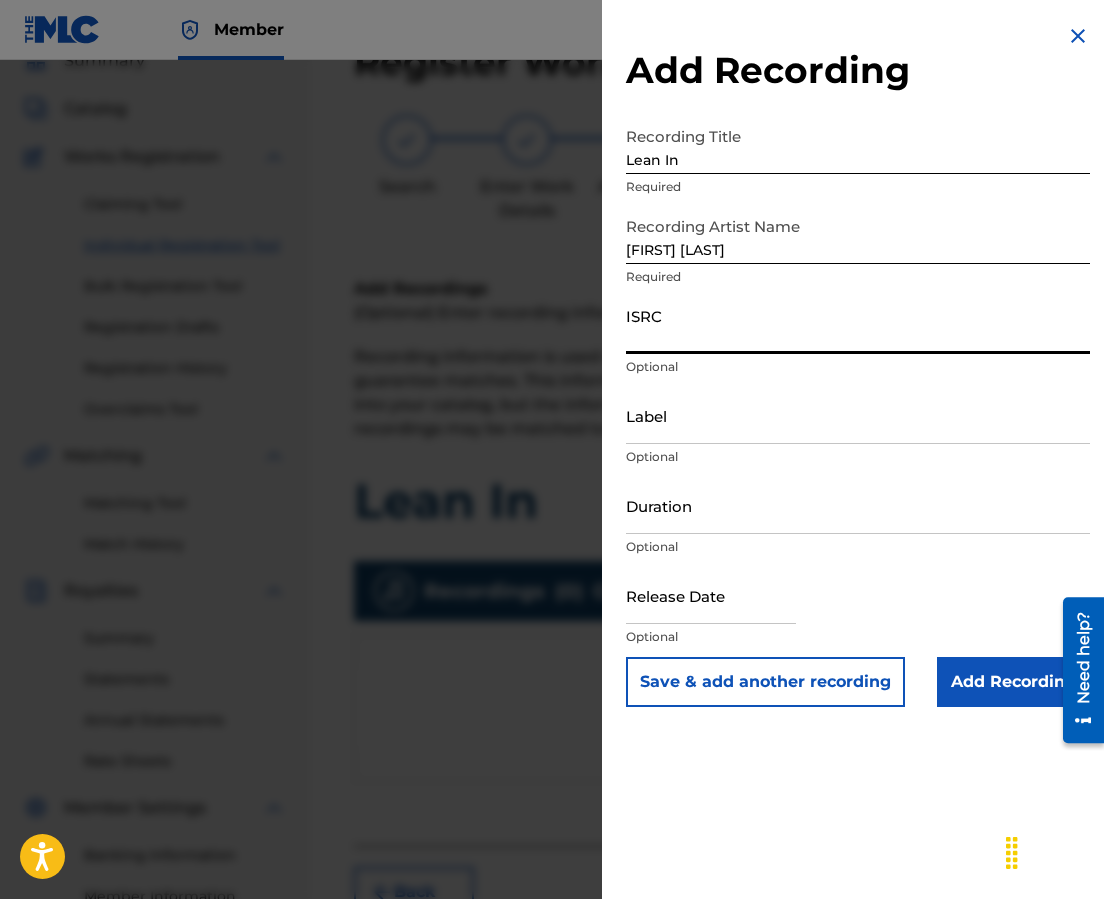 paste on "[PRODUCT_CODE]" 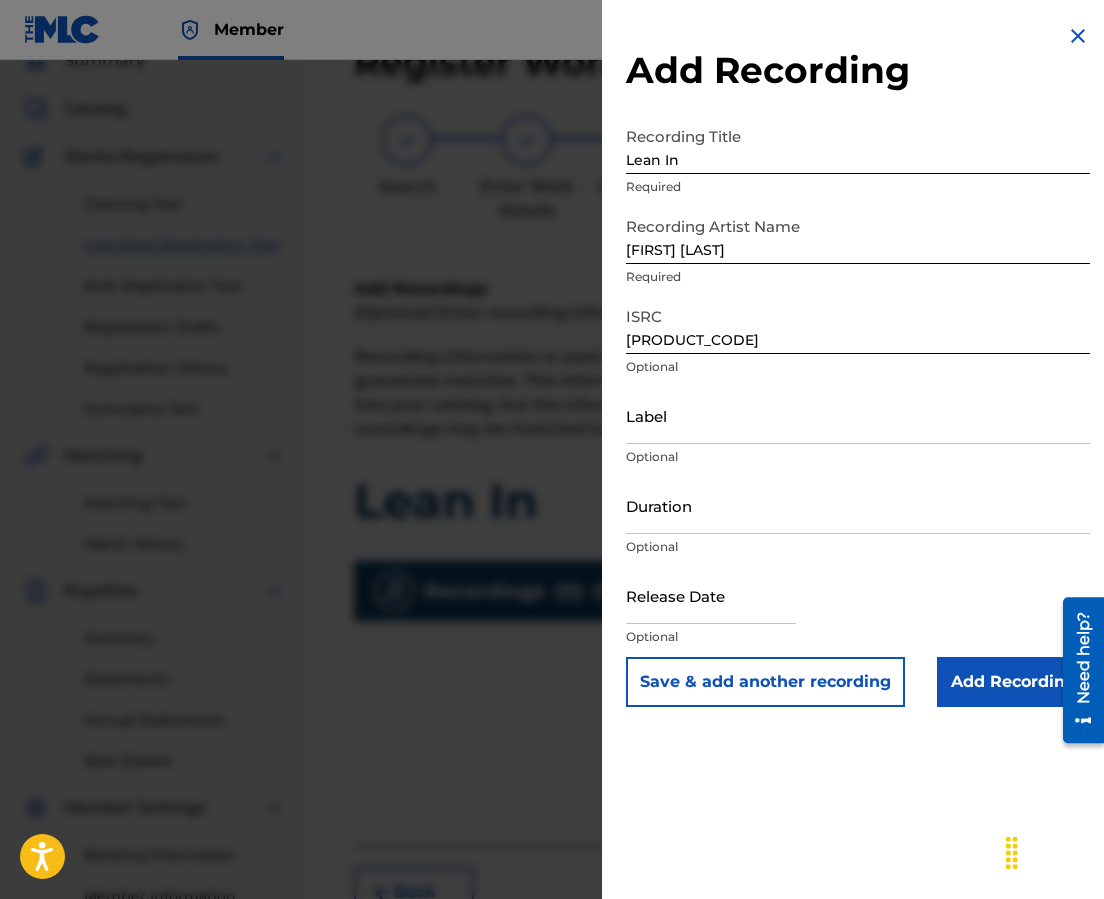 click on "Duration" at bounding box center (858, 505) 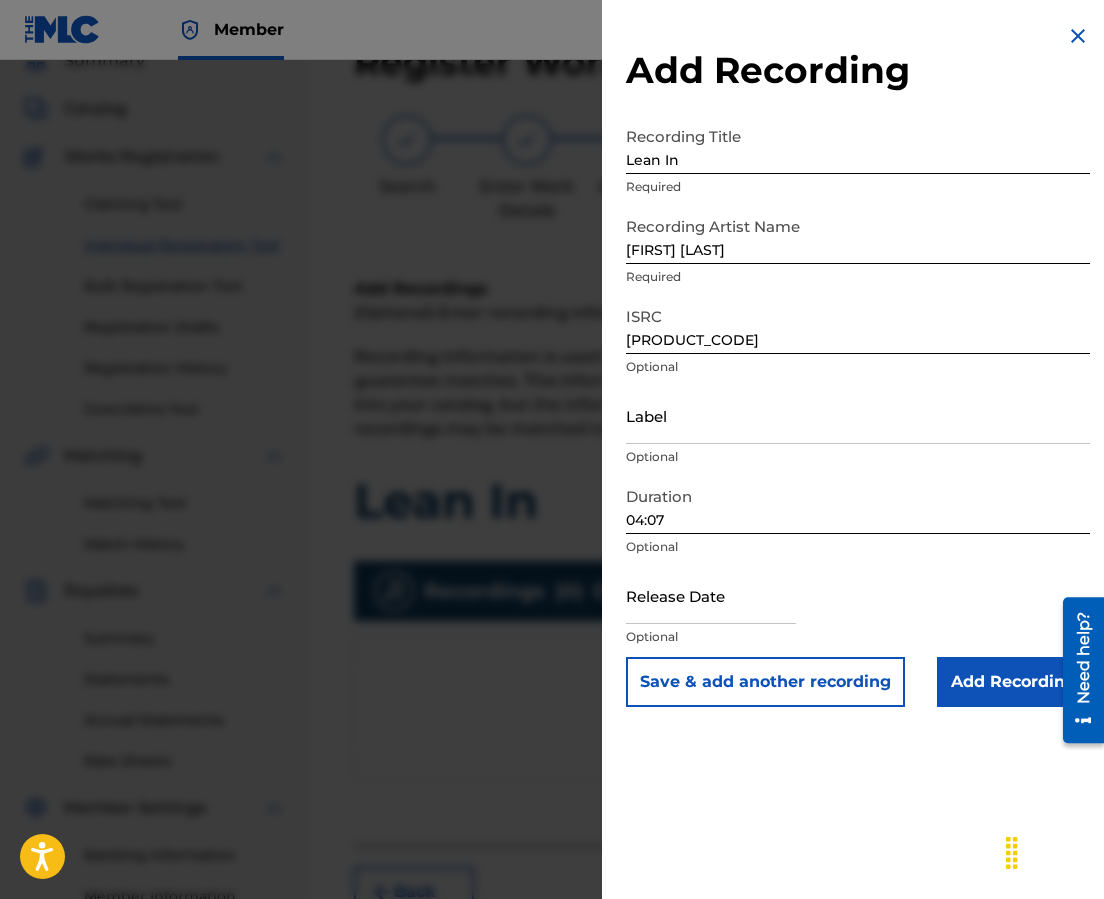 click at bounding box center (711, 595) 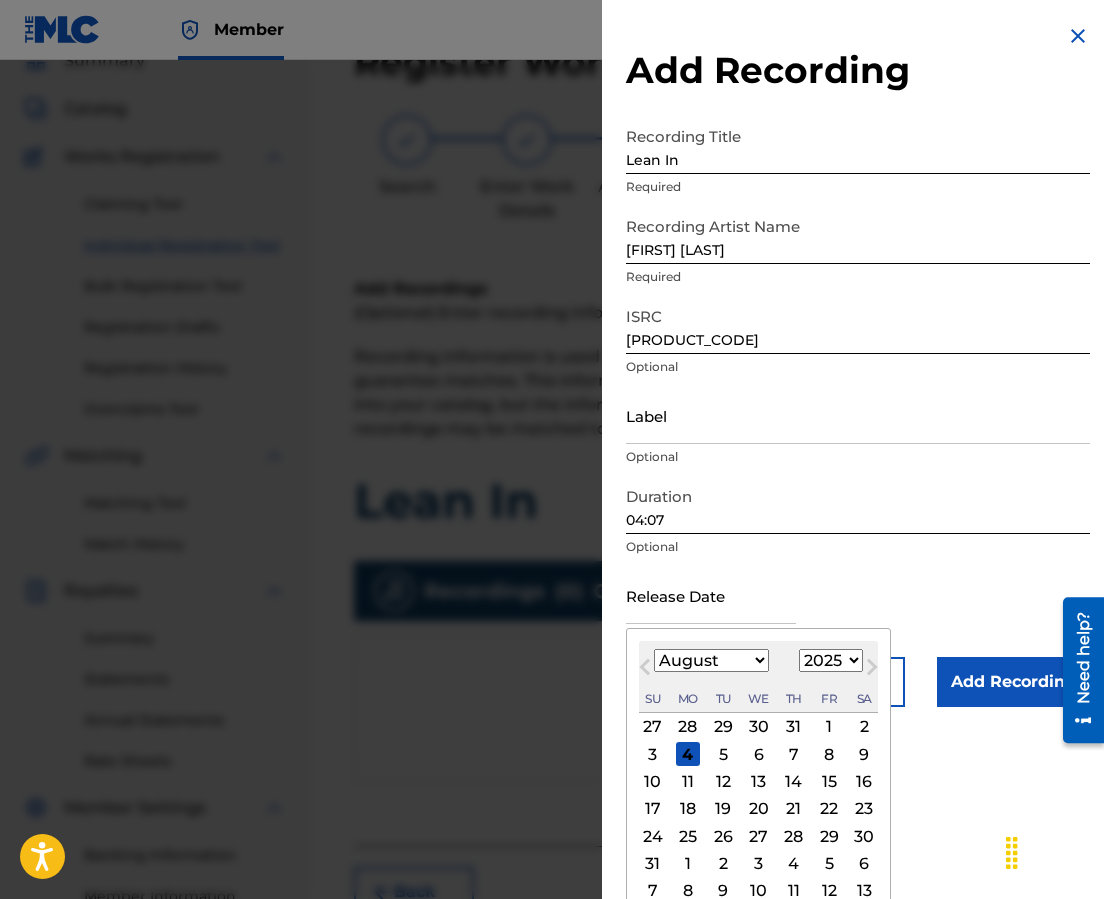 click on "Next Month" at bounding box center [872, 671] 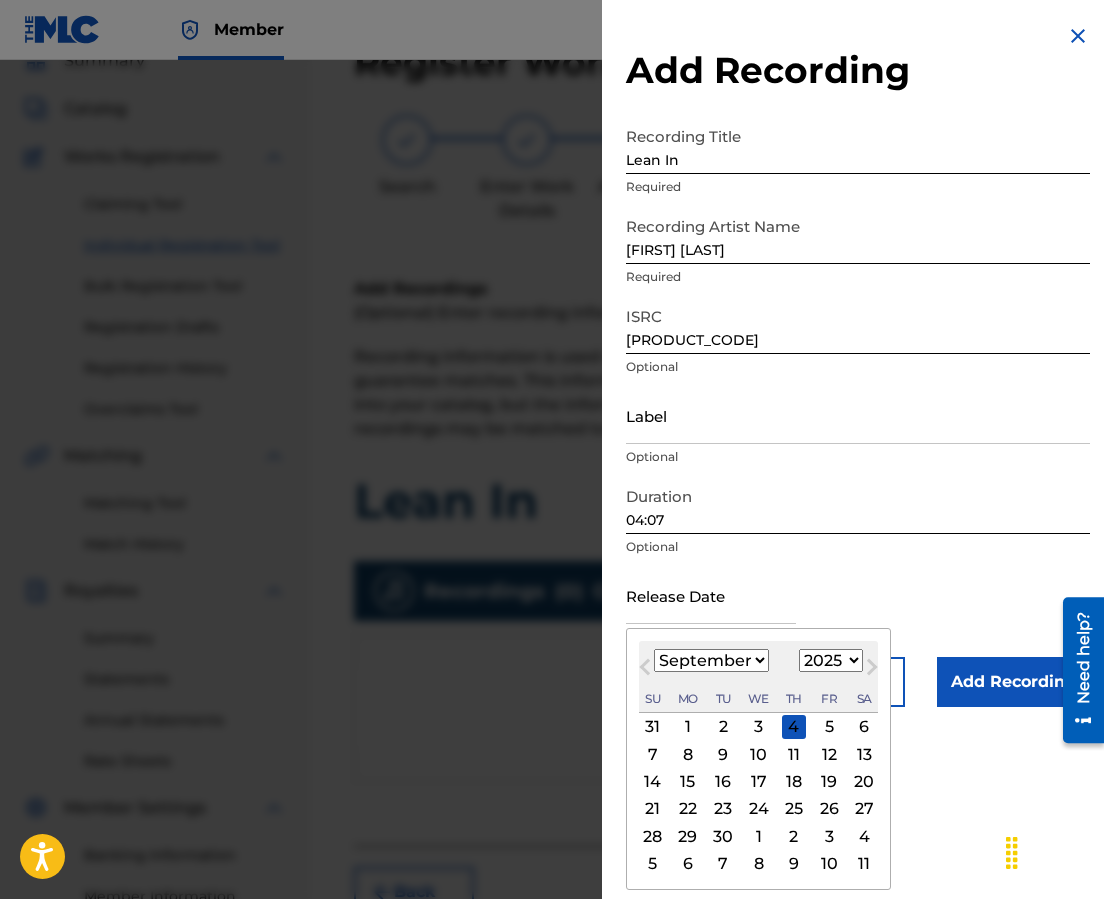 click on "1900 1901 1902 1903 1904 1905 1906 1907 1908 1909 1910 1911 1912 1913 1914 1915 1916 1917 1918 1919 1920 1921 1922 1923 1924 1925 1926 1927 1928 1929 1930 1931 1932 1933 1934 1935 1936 1937 1938 1939 1940 1941 1942 1943 1944 1945 1946 1947 1948 1949 1950 1951 1952 1953 1954 1955 1956 1957 1958 1959 1960 1961 1962 1963 1964 1965 1966 1967 1968 1969 1970 1971 1972 1973 1974 1975 1976 1977 1978 1979 1980 1981 1982 1983 1984 1985 1986 1987 1988 1989 1990 1991 1992 1993 1994 1995 1996 1997 1998 1999 2000 2001 2002 2003 2004 2005 2006 2007 2008 2009 2010 2011 2012 2013 2014 2015 2016 2017 2018 2019 2020 2021 2022 2023 2024 2025 2026 2027 2028 2029 2030 2031 2032 2033 2034 2035 2036 2037 2038 2039 2040 2041 2042 2043 2044 2045 2046 2047 2048 2049 2050 2051 2052 2053 2054 2055 2056 2057 2058 2059 2060 2061 2062 2063 2064 2065 2066 2067 2068 2069 2070 2071 2072 2073 2074 2075 2076 2077 2078 2079 2080 2081 2082 2083 2084 2085 2086 2087 2088 2089 2090 2091 2092 2093 2094 2095 2096 2097 2098 2099 2100" at bounding box center [831, 660] 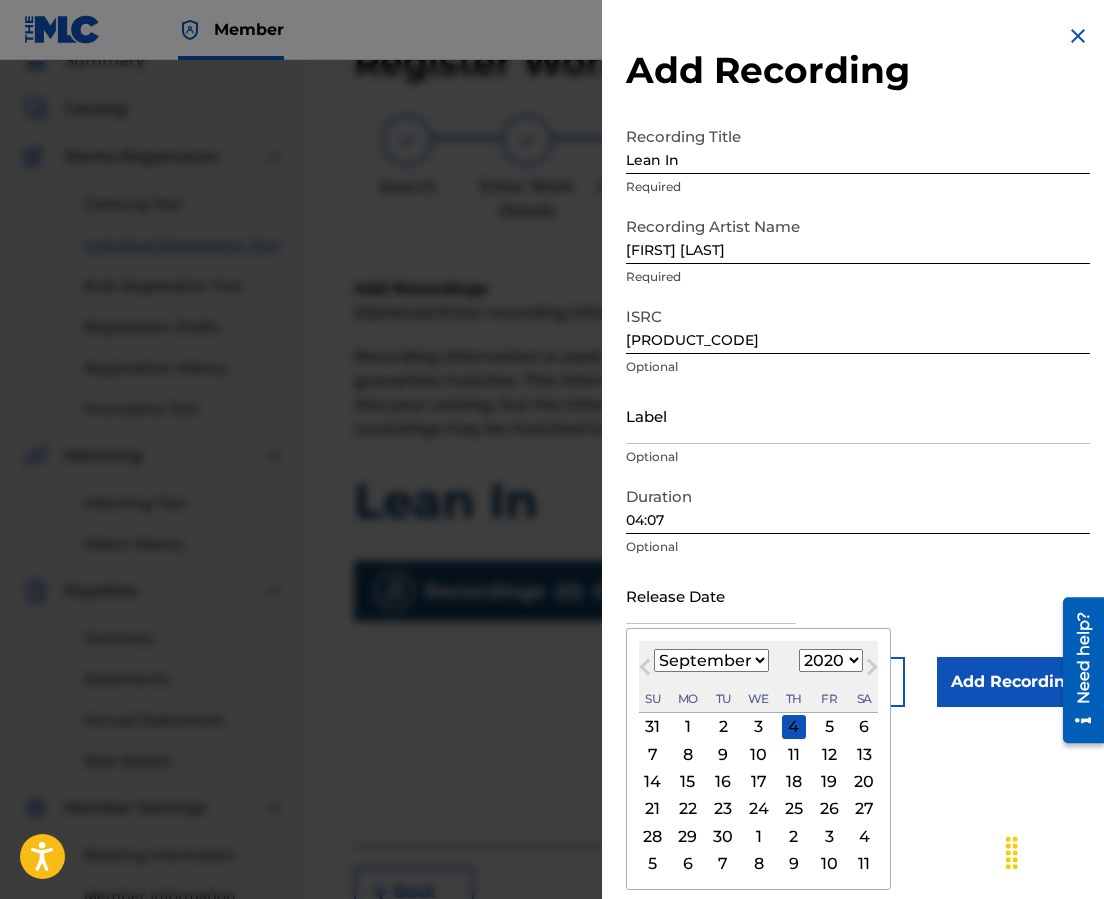 click on "1900 1901 1902 1903 1904 1905 1906 1907 1908 1909 1910 1911 1912 1913 1914 1915 1916 1917 1918 1919 1920 1921 1922 1923 1924 1925 1926 1927 1928 1929 1930 1931 1932 1933 1934 1935 1936 1937 1938 1939 1940 1941 1942 1943 1944 1945 1946 1947 1948 1949 1950 1951 1952 1953 1954 1955 1956 1957 1958 1959 1960 1961 1962 1963 1964 1965 1966 1967 1968 1969 1970 1971 1972 1973 1974 1975 1976 1977 1978 1979 1980 1981 1982 1983 1984 1985 1986 1987 1988 1989 1990 1991 1992 1993 1994 1995 1996 1997 1998 1999 2000 2001 2002 2003 2004 2005 2006 2007 2008 2009 2010 2011 2012 2013 2014 2015 2016 2017 2018 2019 2020 2021 2022 2023 2024 2025 2026 2027 2028 2029 2030 2031 2032 2033 2034 2035 2036 2037 2038 2039 2040 2041 2042 2043 2044 2045 2046 2047 2048 2049 2050 2051 2052 2053 2054 2055 2056 2057 2058 2059 2060 2061 2062 2063 2064 2065 2066 2067 2068 2069 2070 2071 2072 2073 2074 2075 2076 2077 2078 2079 2080 2081 2082 2083 2084 2085 2086 2087 2088 2089 2090 2091 2092 2093 2094 2095 2096 2097 2098 2099 2100" at bounding box center (831, 660) 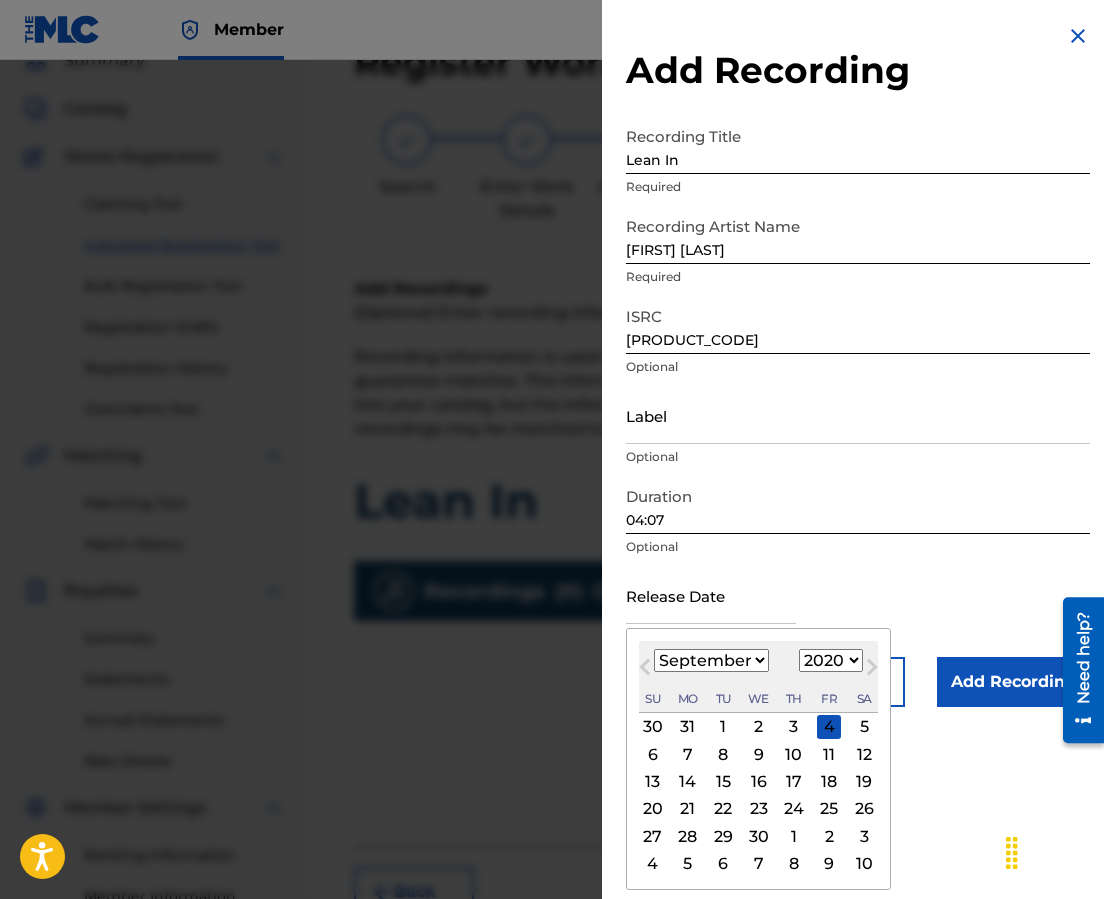 click on "January February March April May June July August September October November December" at bounding box center (711, 660) 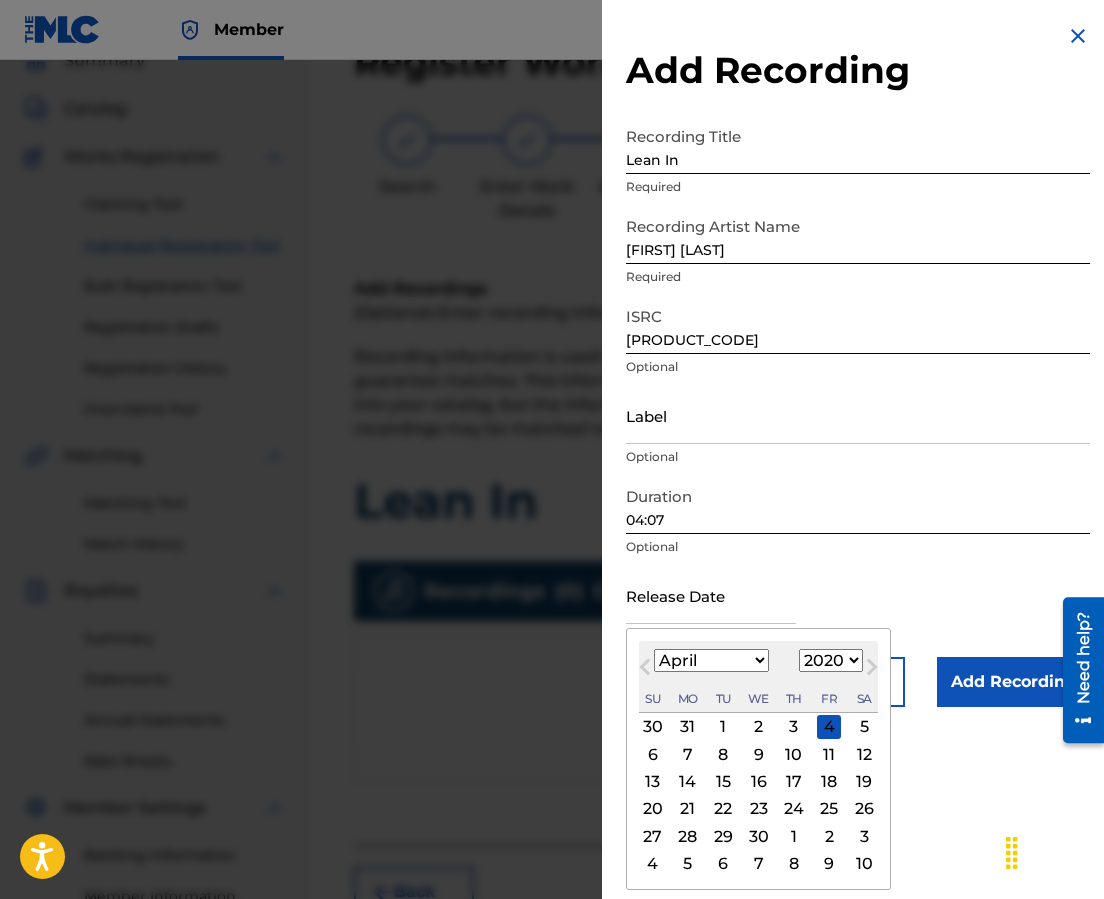 click on "January February March April May June July August September October November December" at bounding box center [711, 660] 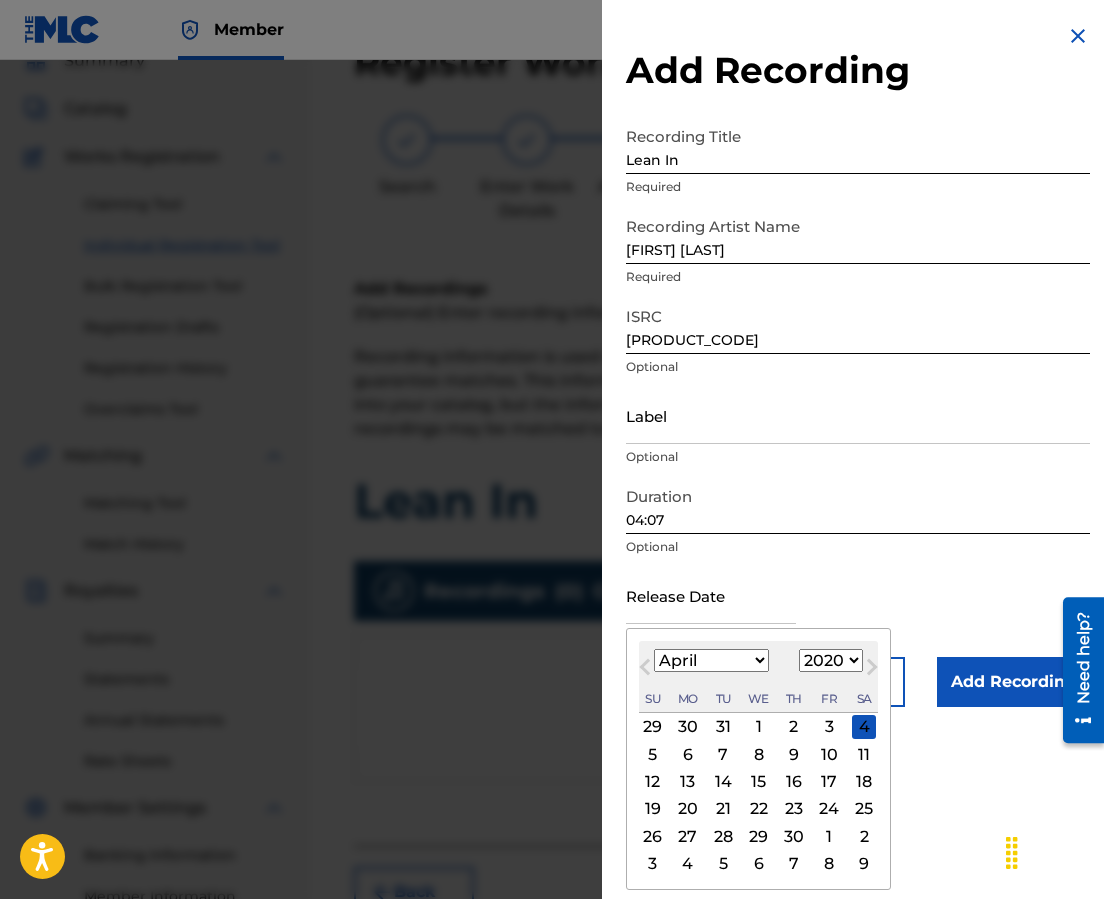 click on "10" at bounding box center (829, 754) 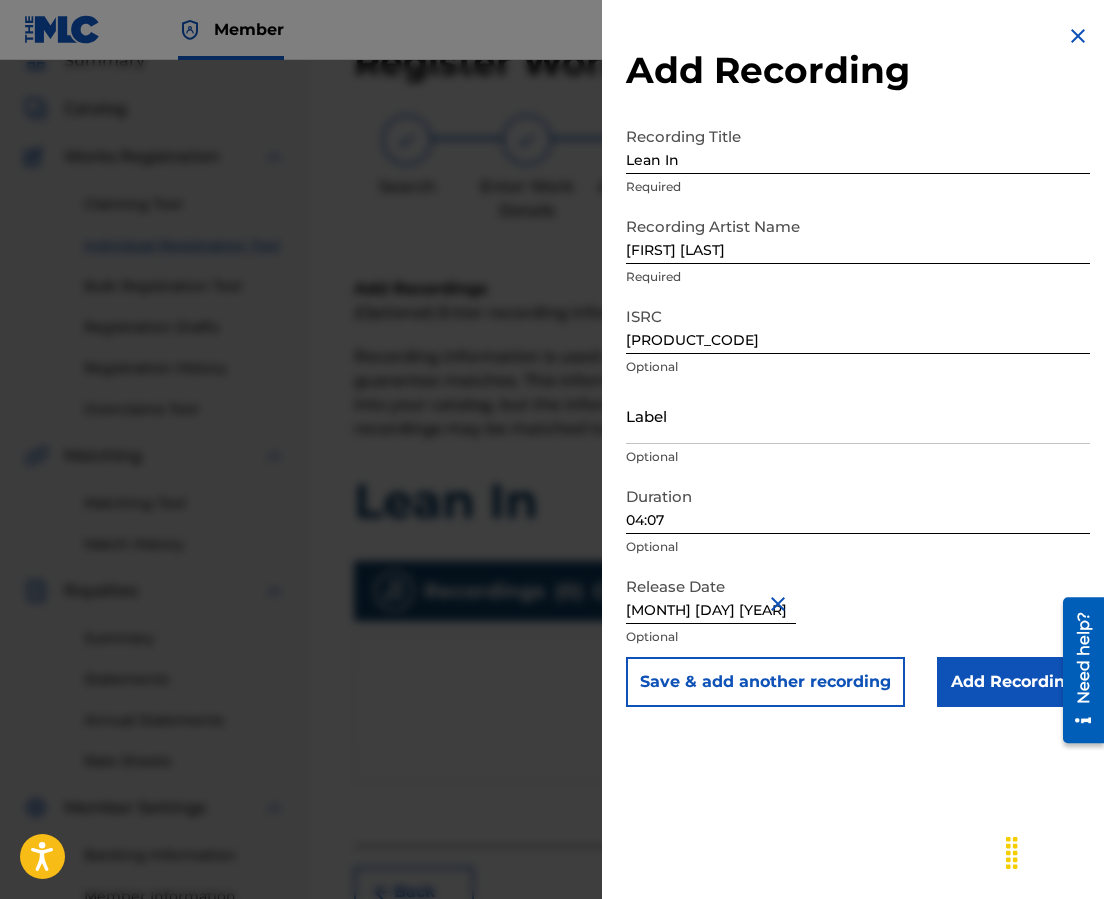 click on "Add Recording" at bounding box center [1013, 682] 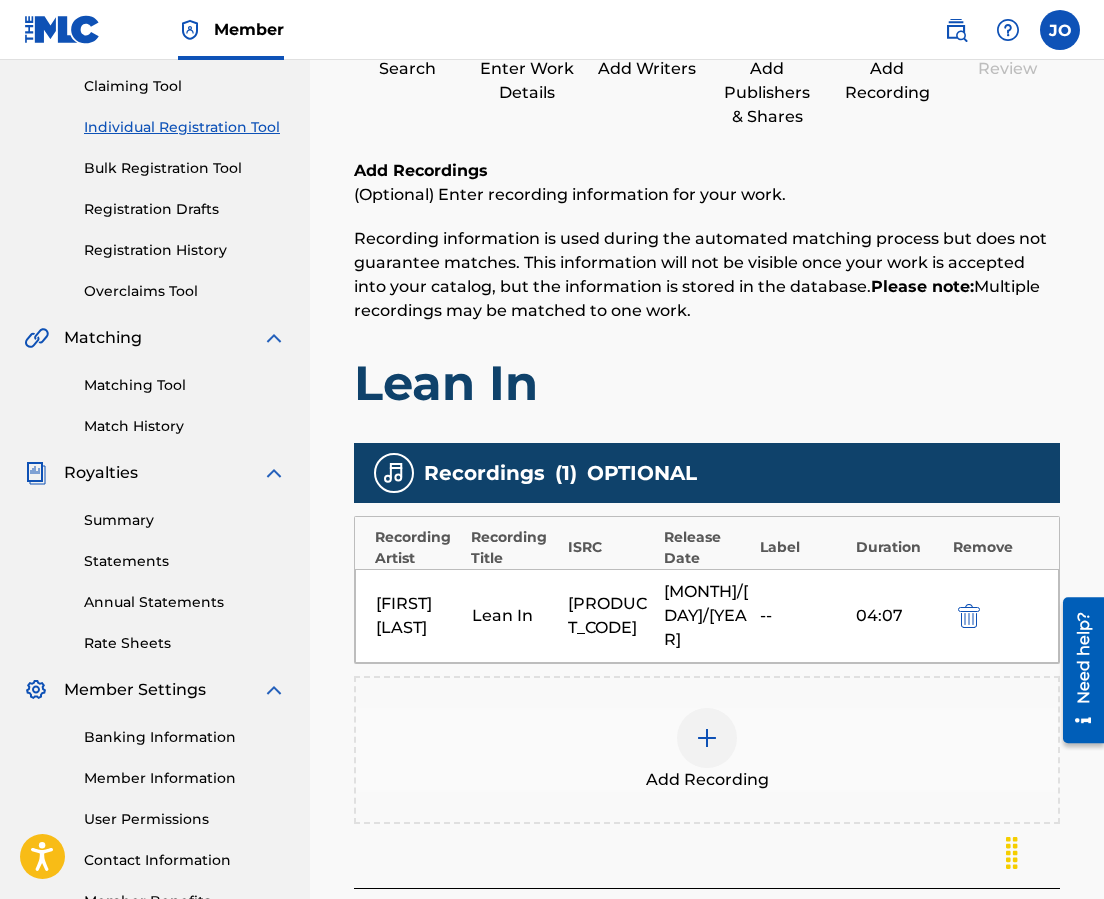 scroll, scrollTop: 360, scrollLeft: 0, axis: vertical 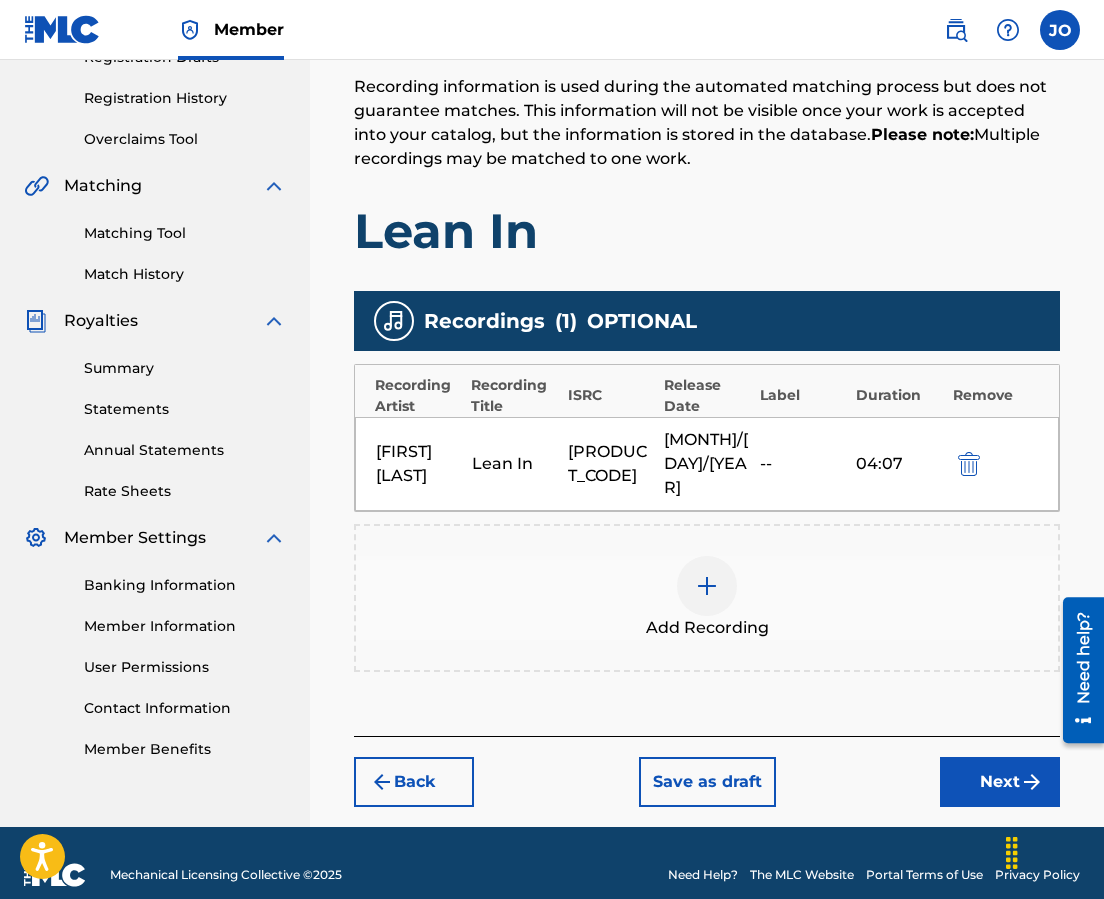 click on "Next" at bounding box center [1000, 782] 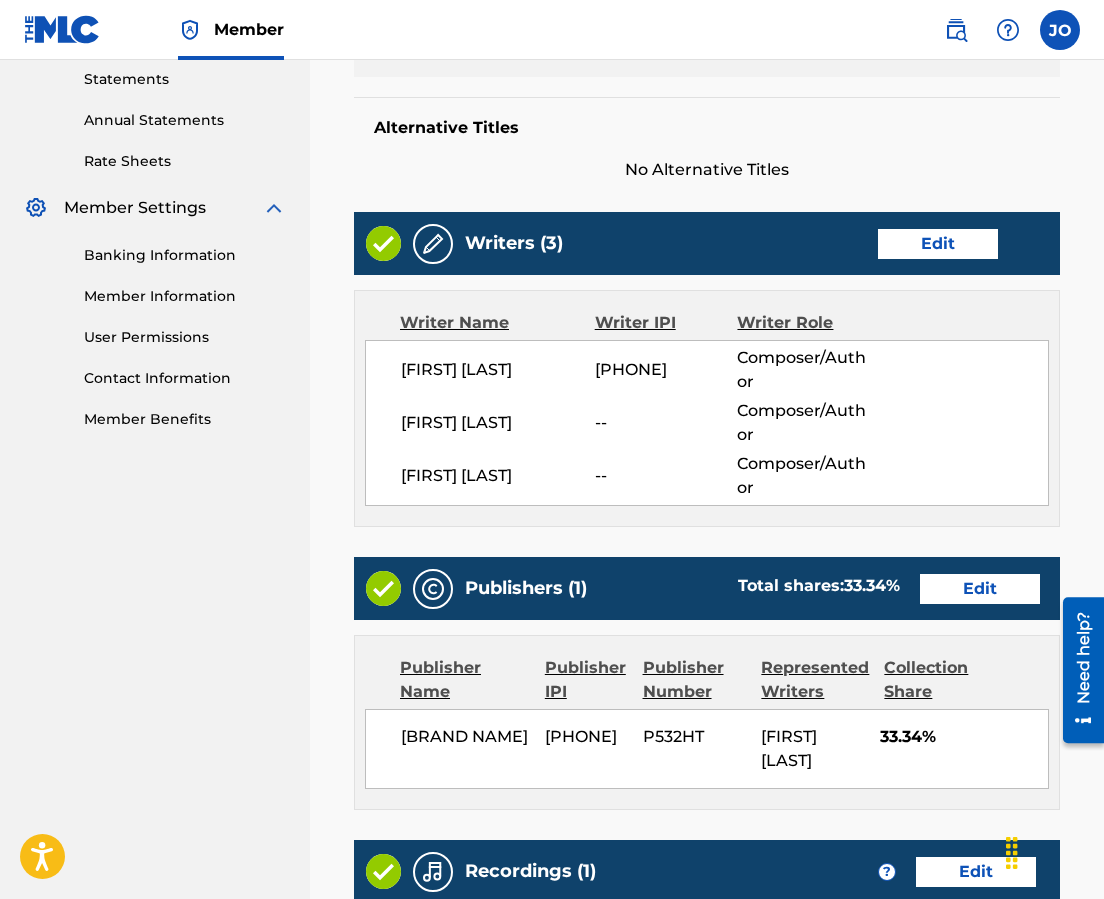 scroll, scrollTop: 1112, scrollLeft: 0, axis: vertical 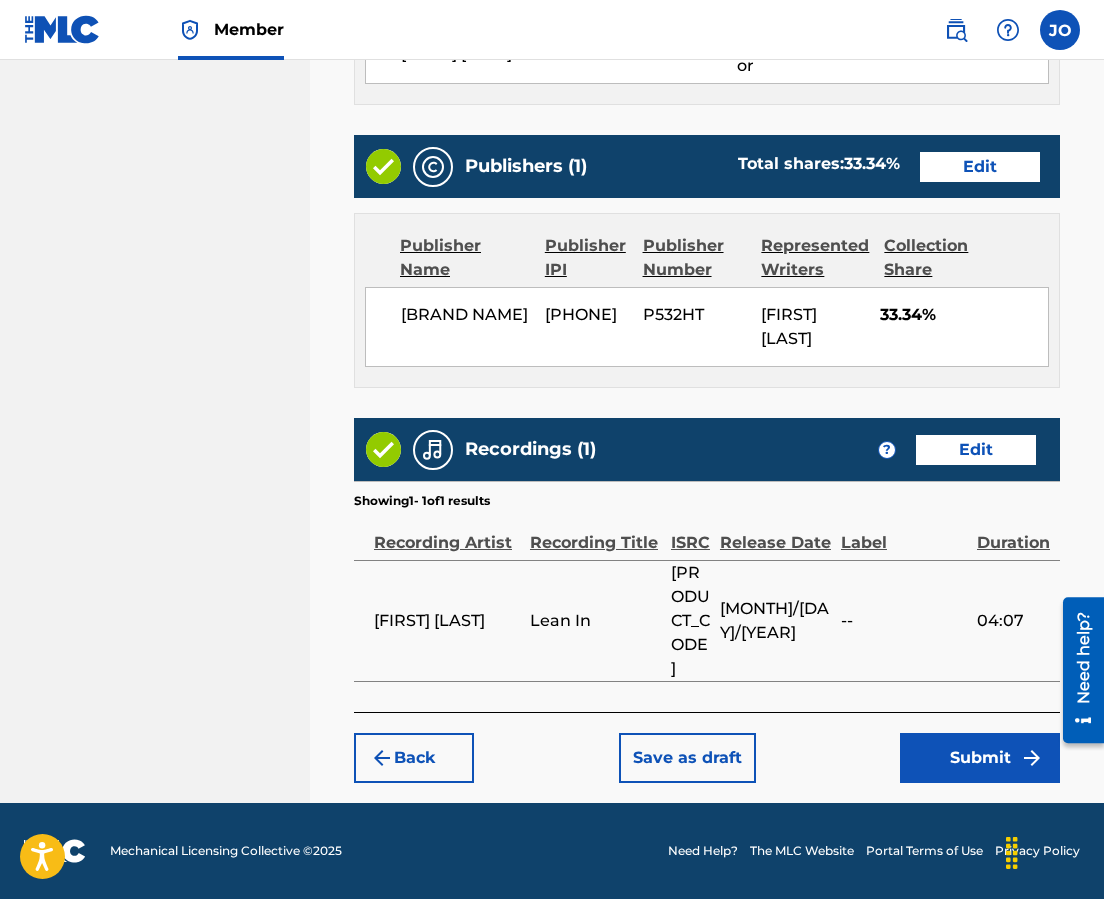 click on "Submit" at bounding box center (980, 758) 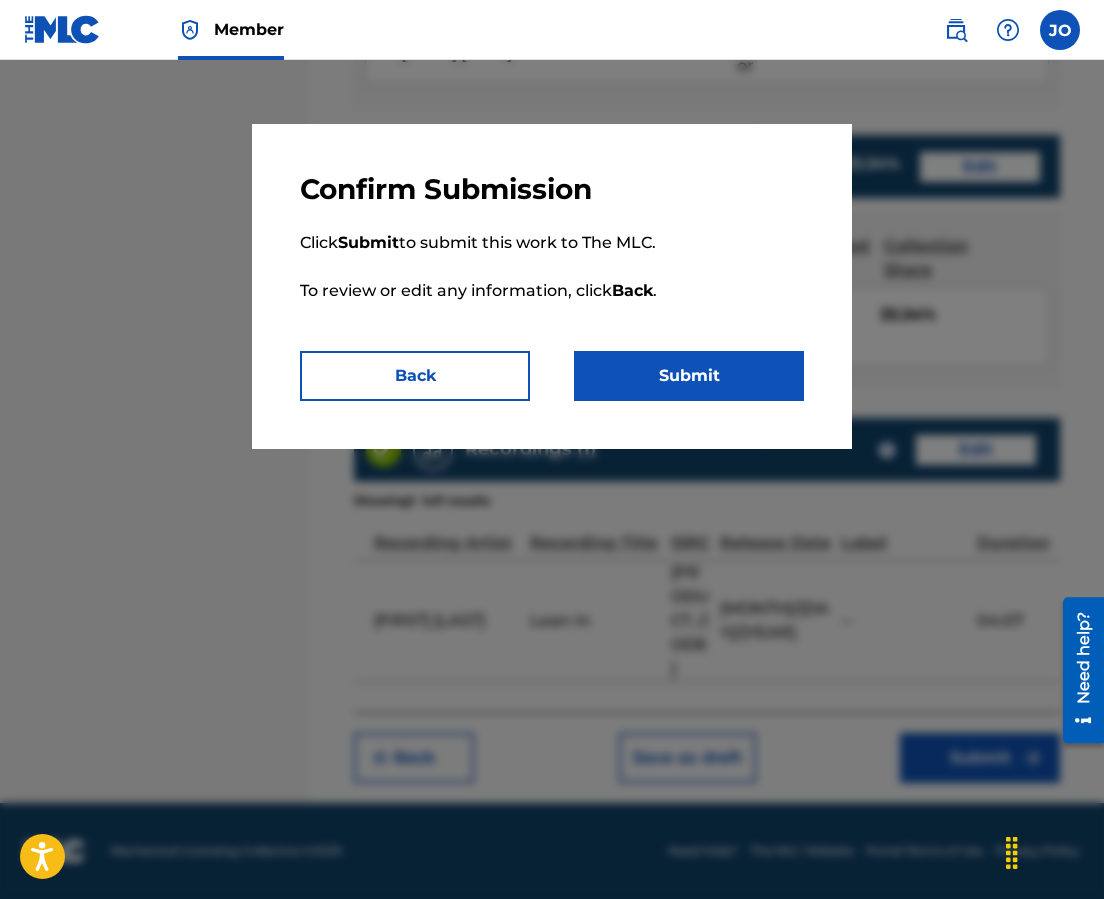 click on "Submit" at bounding box center (689, 376) 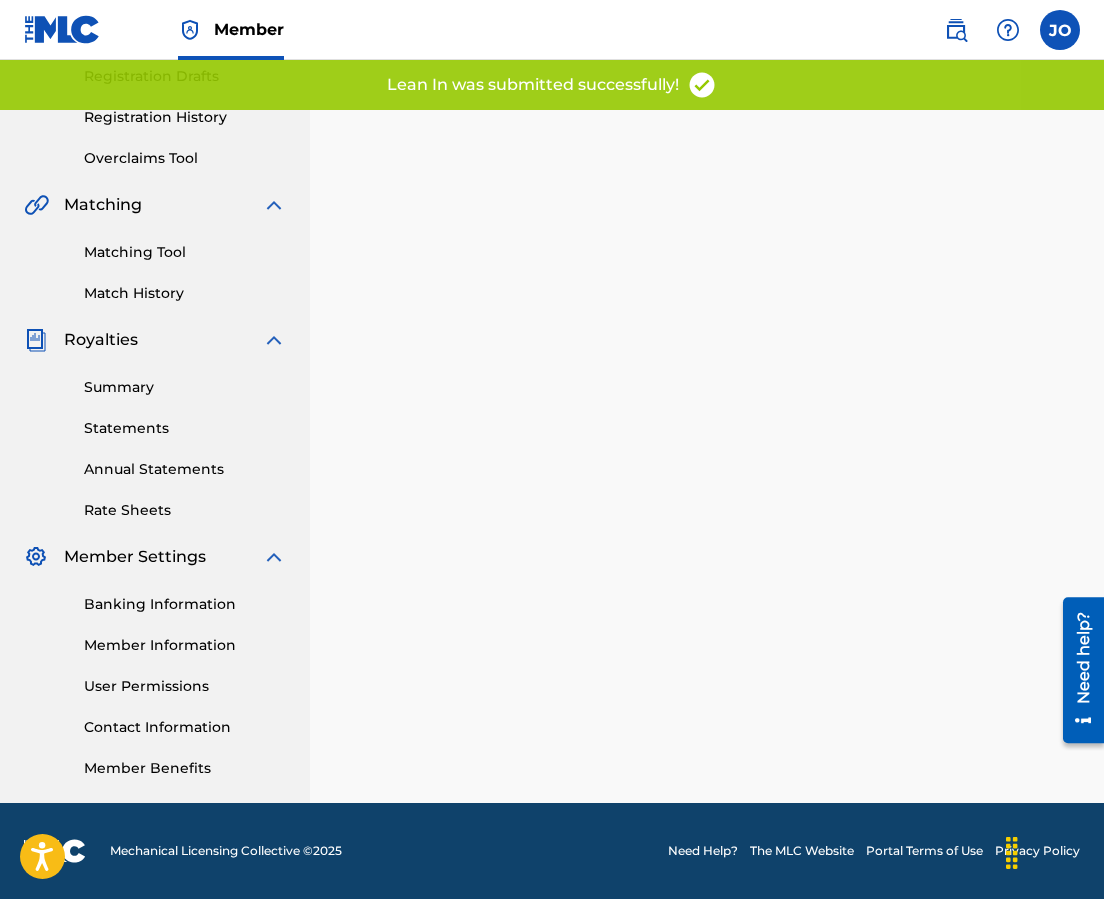 scroll, scrollTop: 0, scrollLeft: 0, axis: both 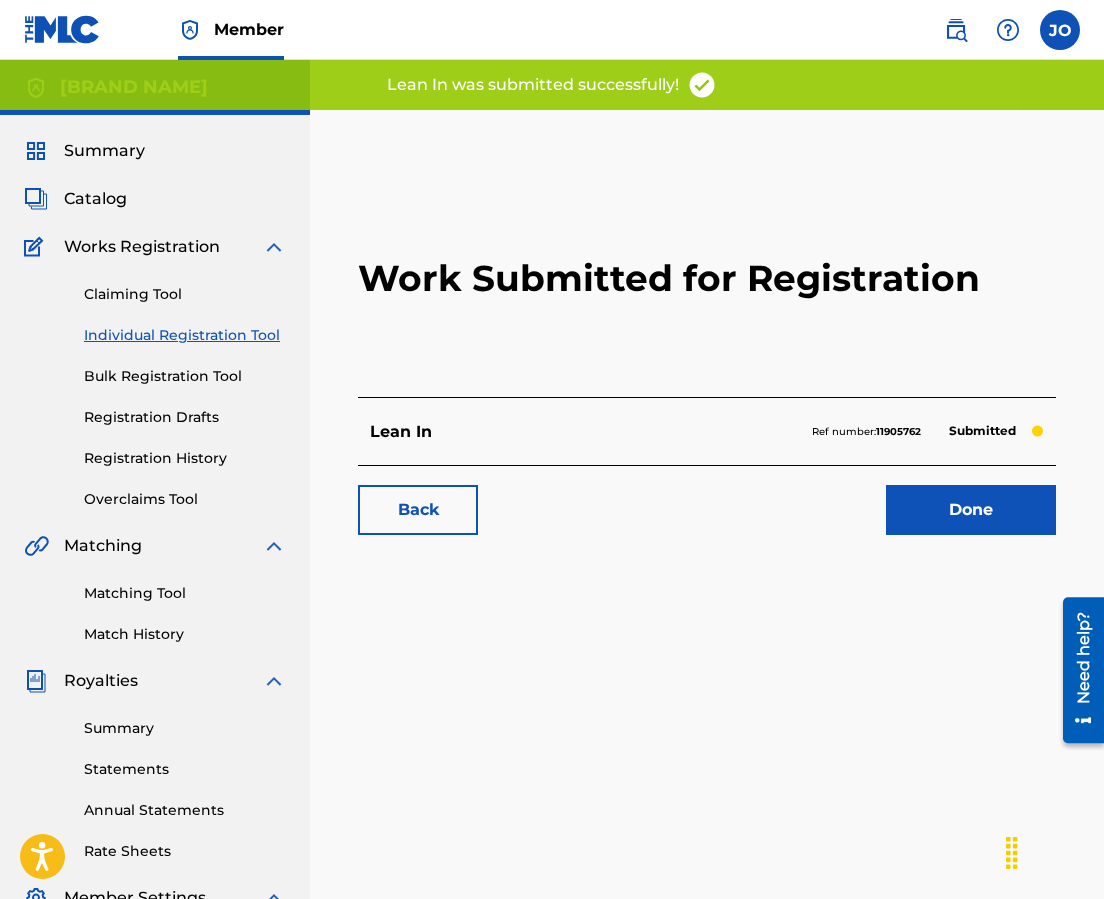 click on "Done" at bounding box center [971, 510] 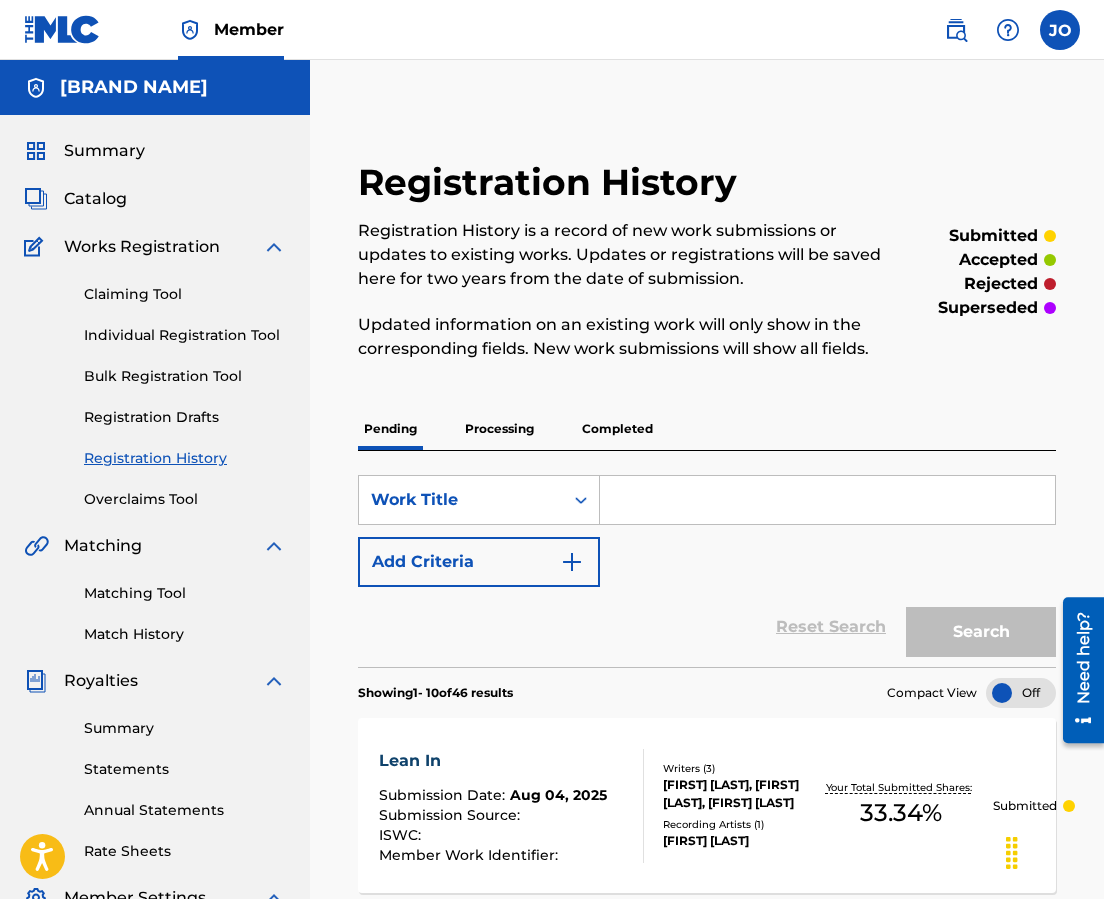 click on "Claiming Tool" at bounding box center (185, 294) 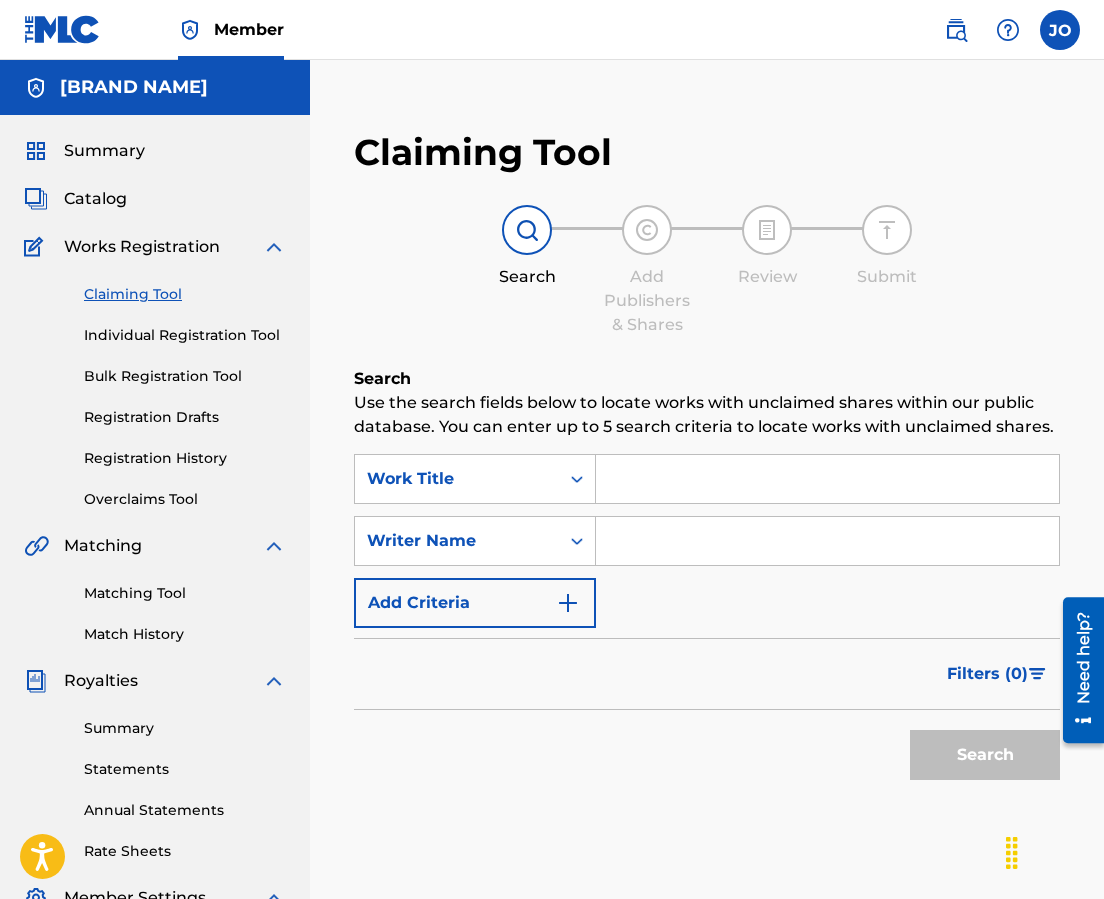 click on "Individual Registration Tool" at bounding box center (185, 335) 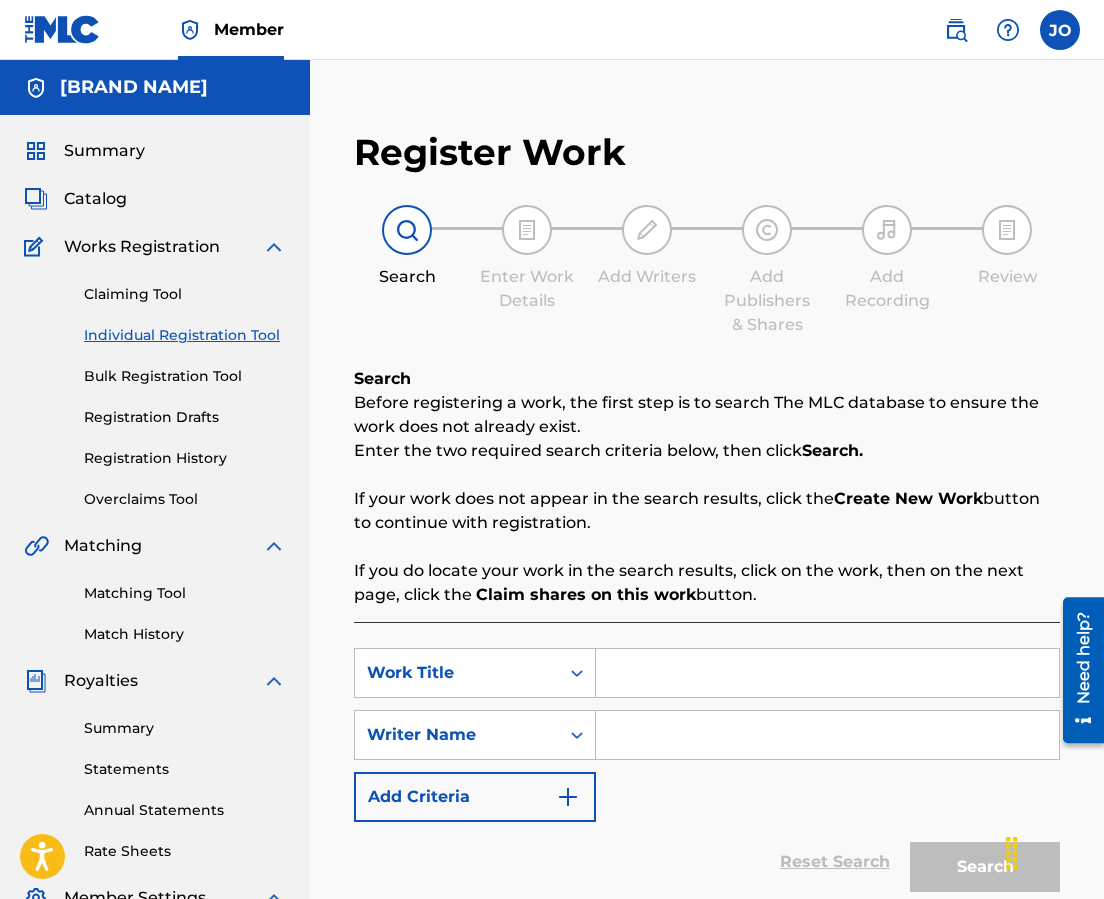 click at bounding box center (827, 673) 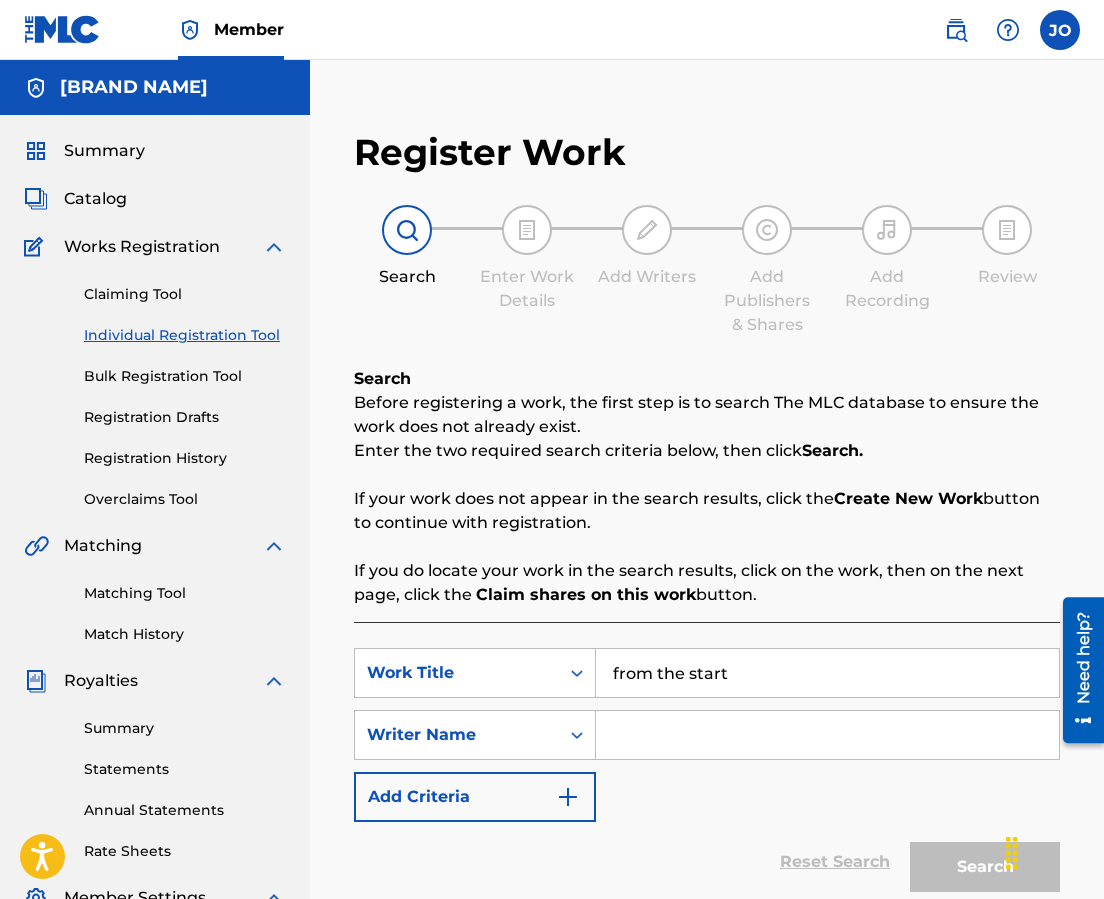 click at bounding box center [827, 735] 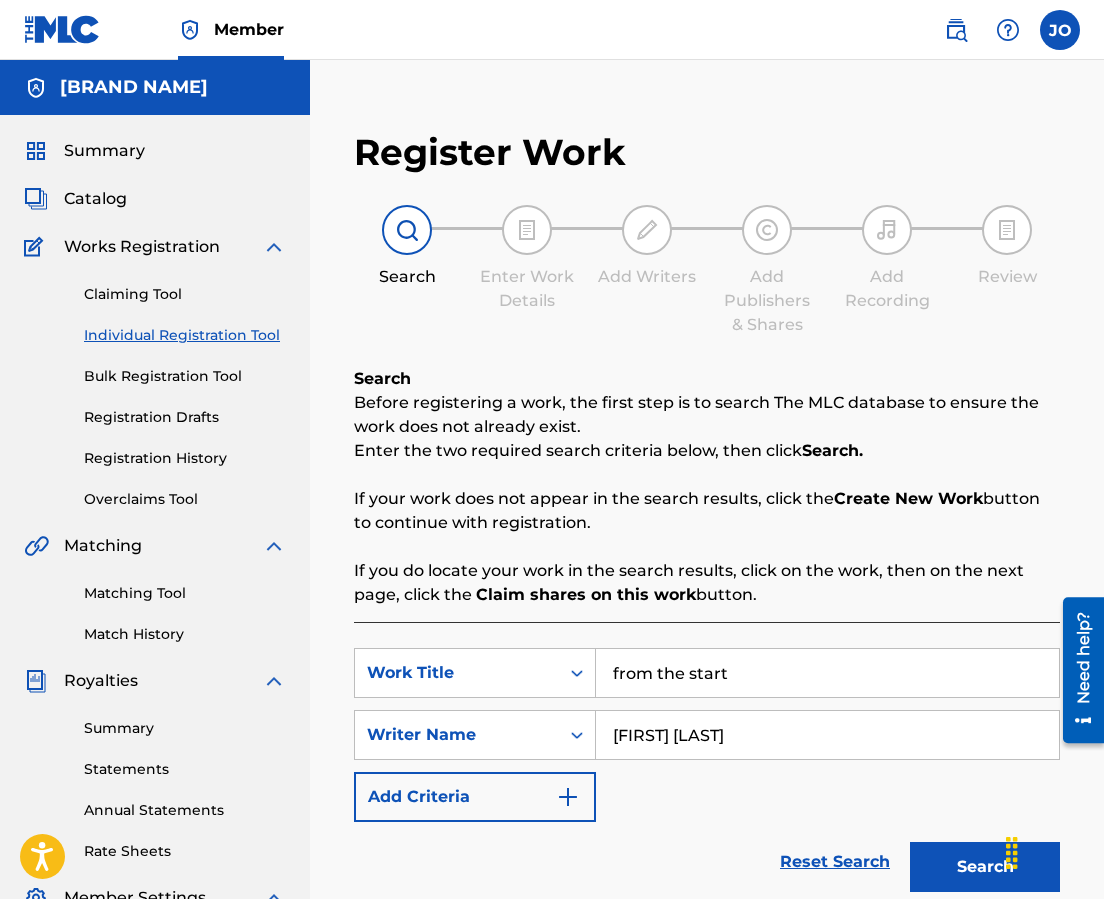 click on "Search" at bounding box center (985, 867) 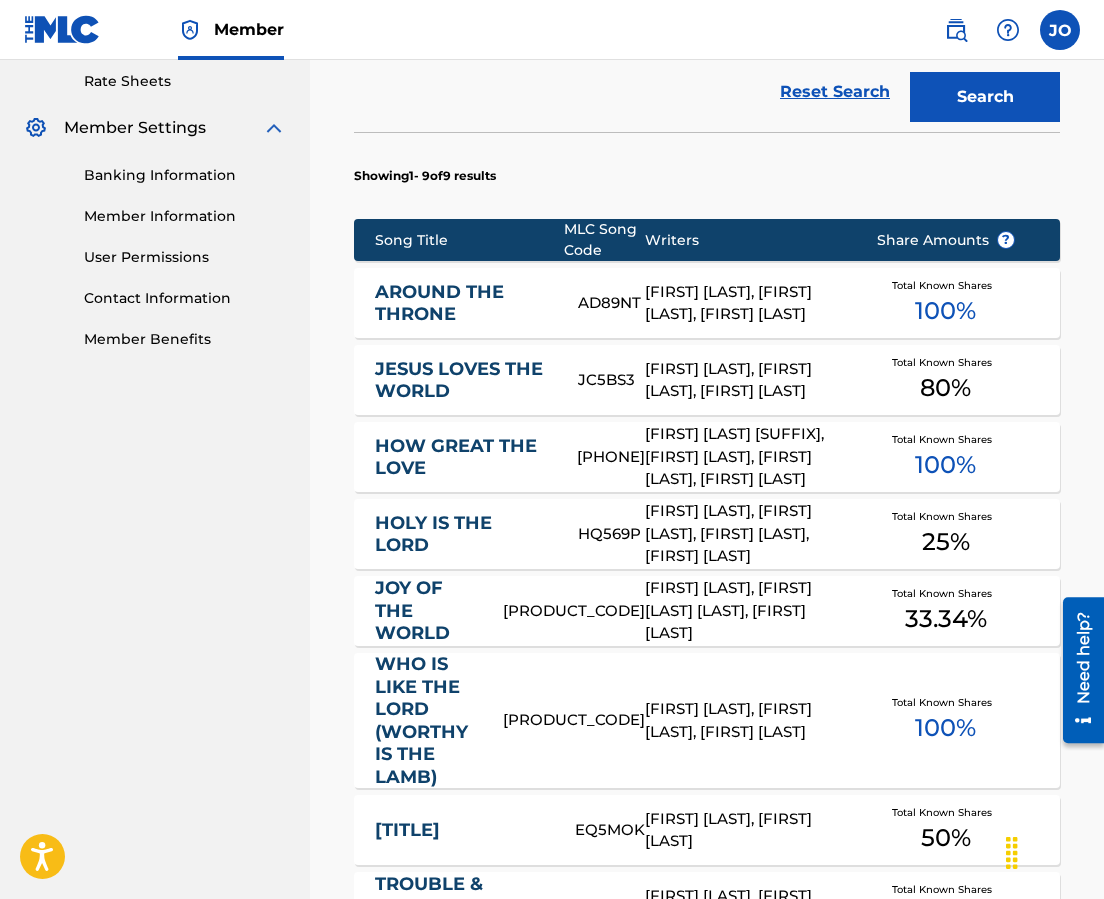 scroll, scrollTop: 1041, scrollLeft: 0, axis: vertical 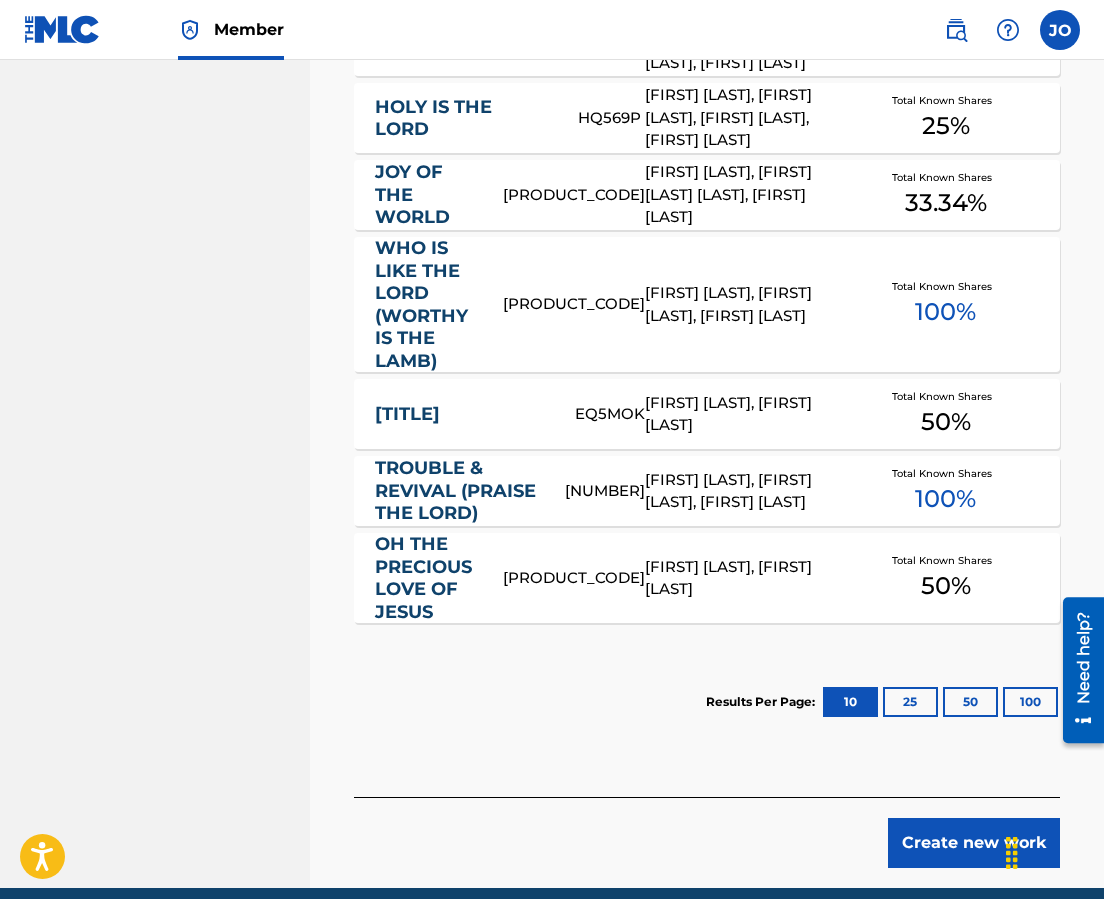 click on "Create new work" at bounding box center (974, 843) 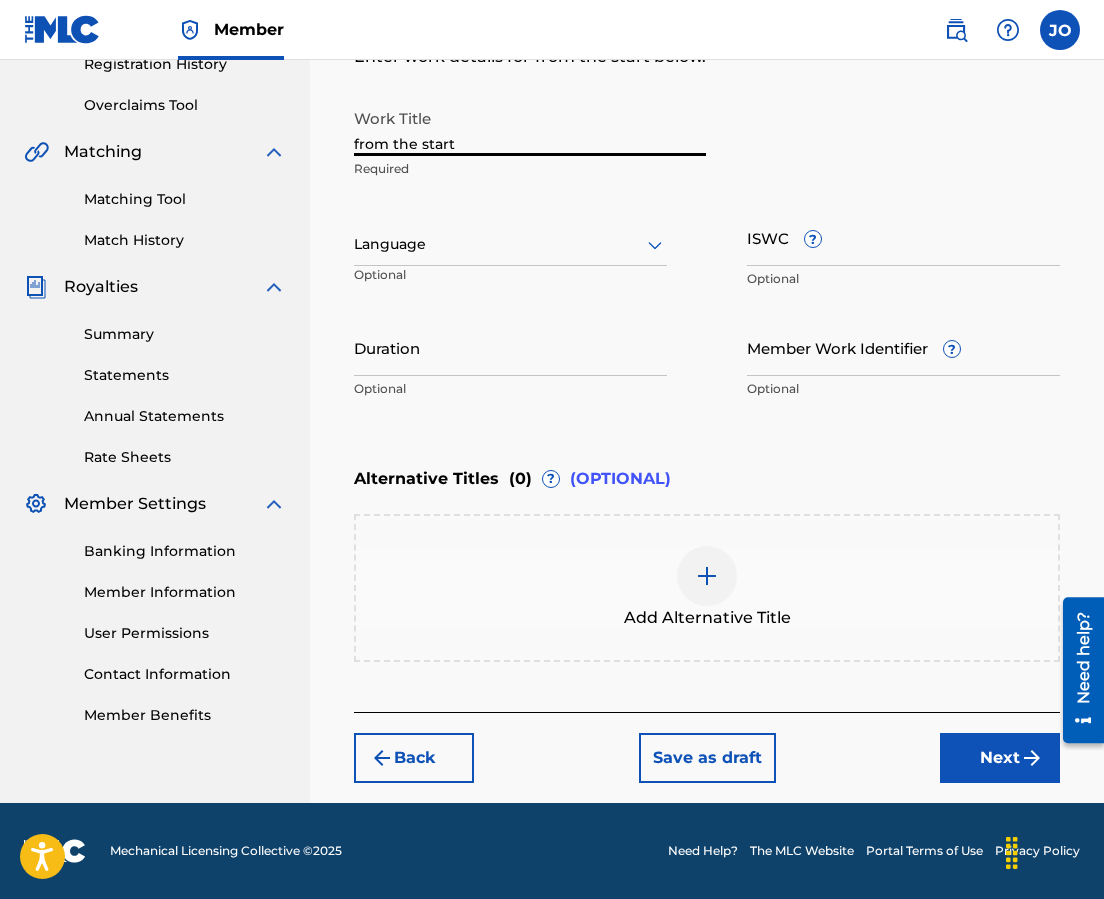 click on "from the start" at bounding box center [530, 127] 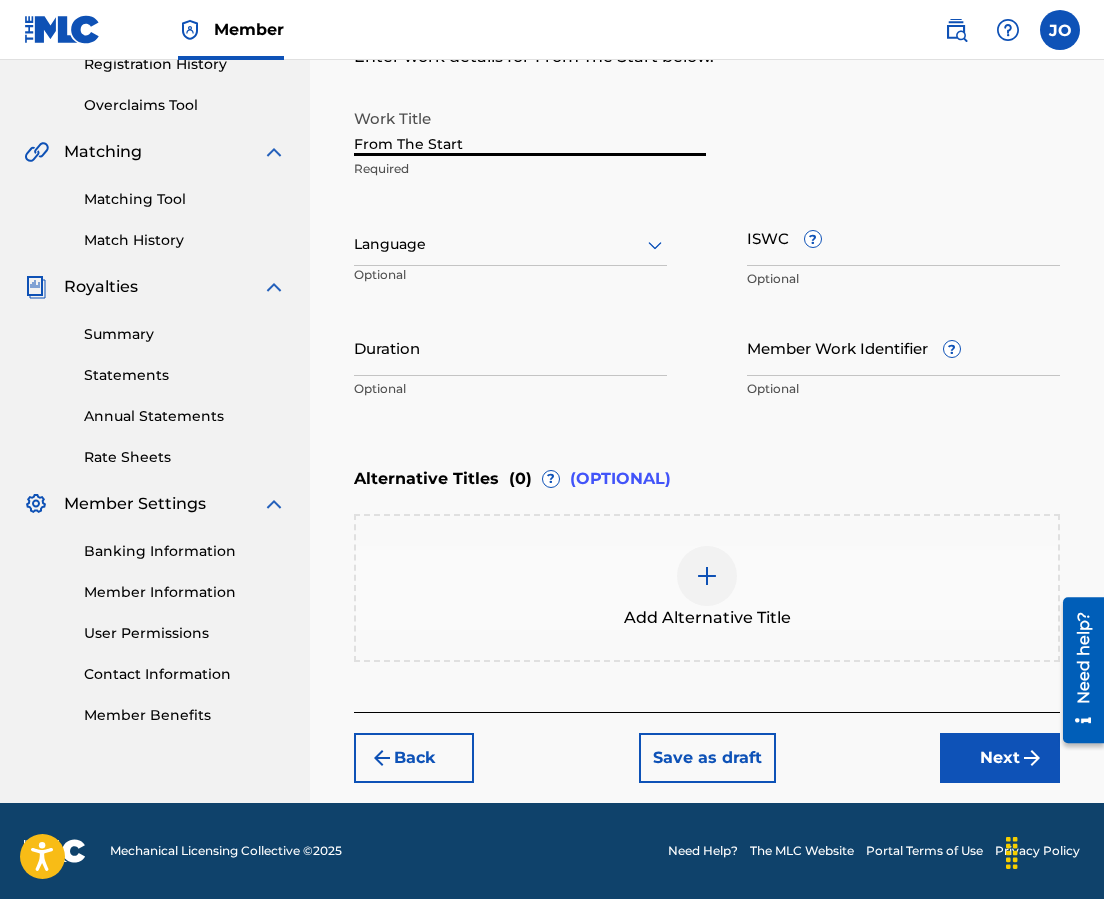 click at bounding box center (510, 244) 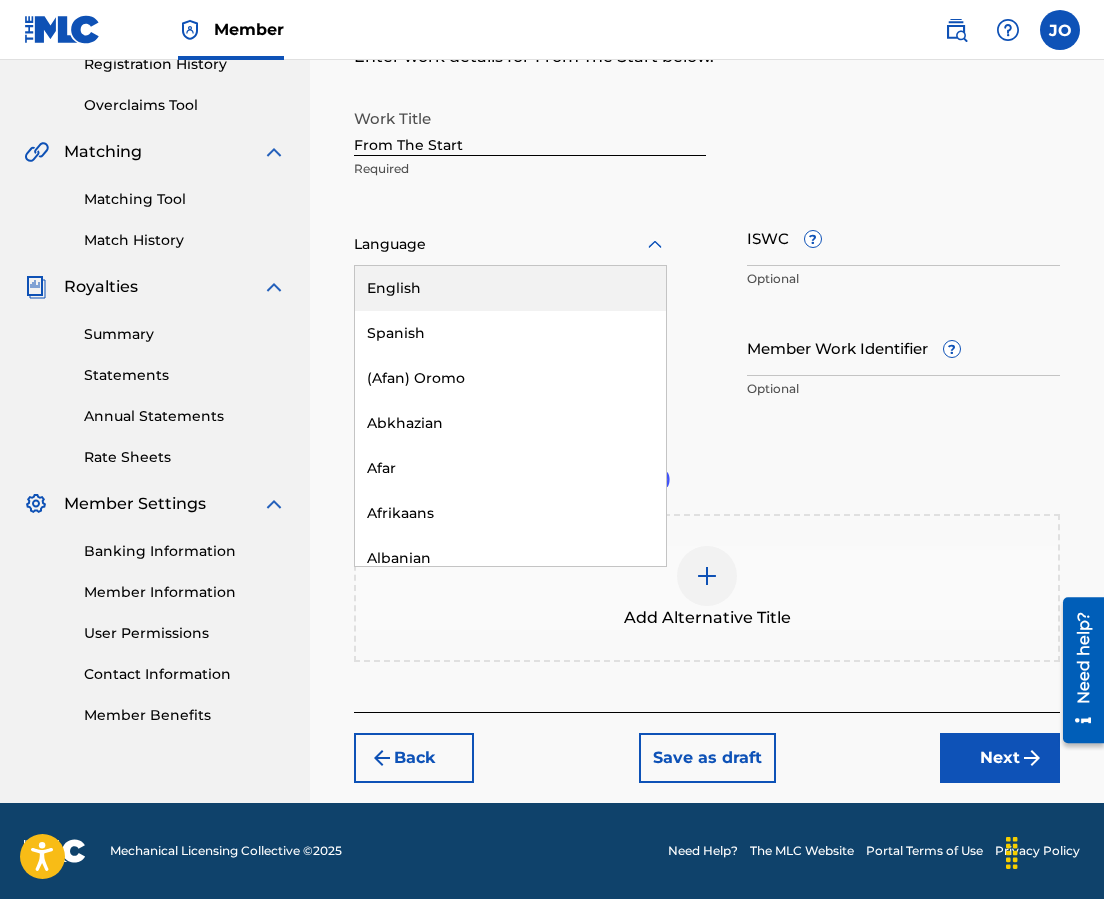 click on "English" at bounding box center (510, 288) 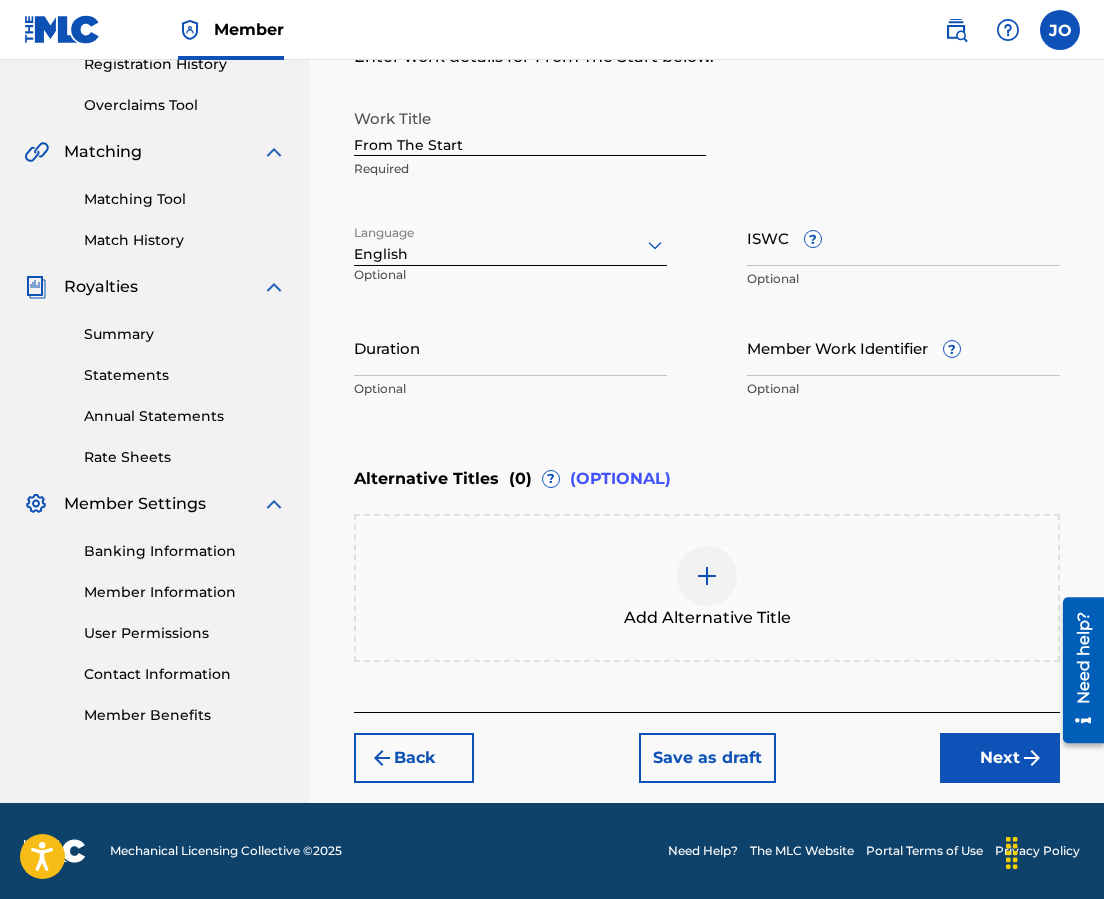 click on "ISWC   ?" at bounding box center [903, 237] 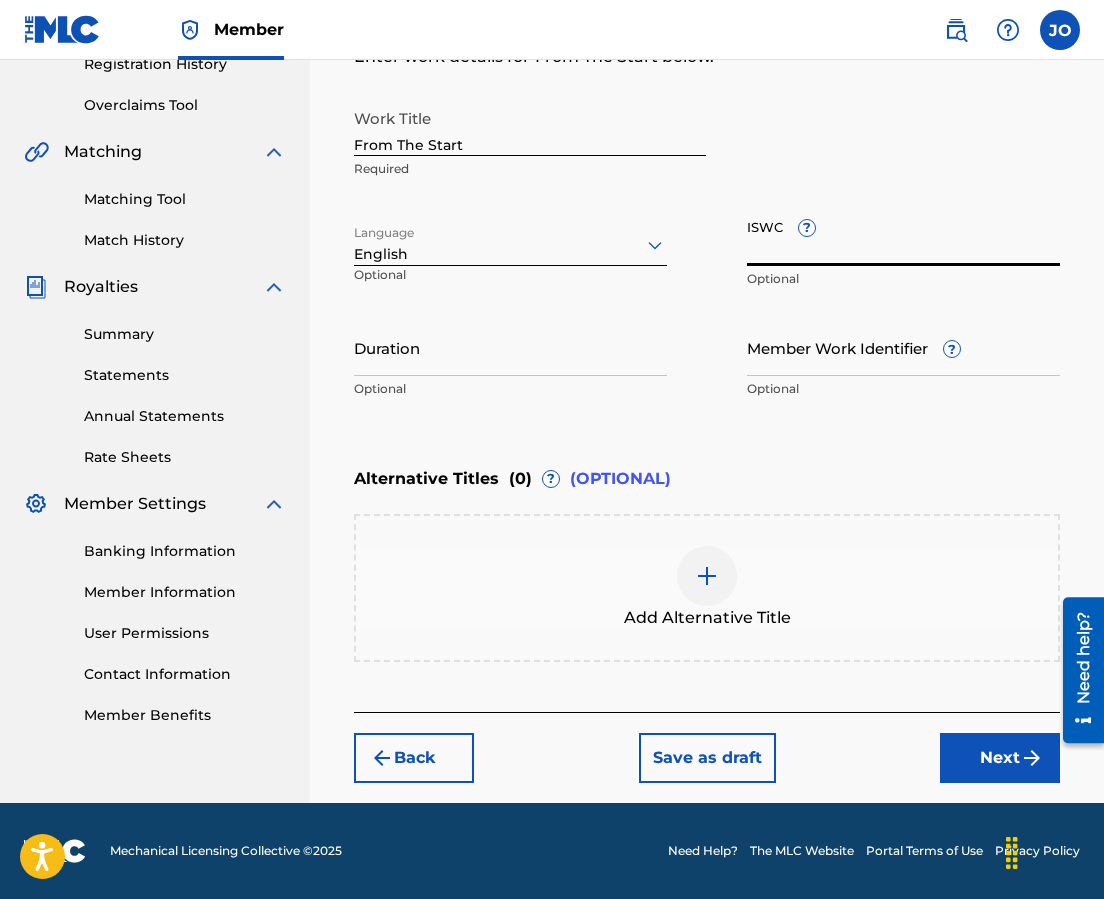 paste on "[NUMBER]" 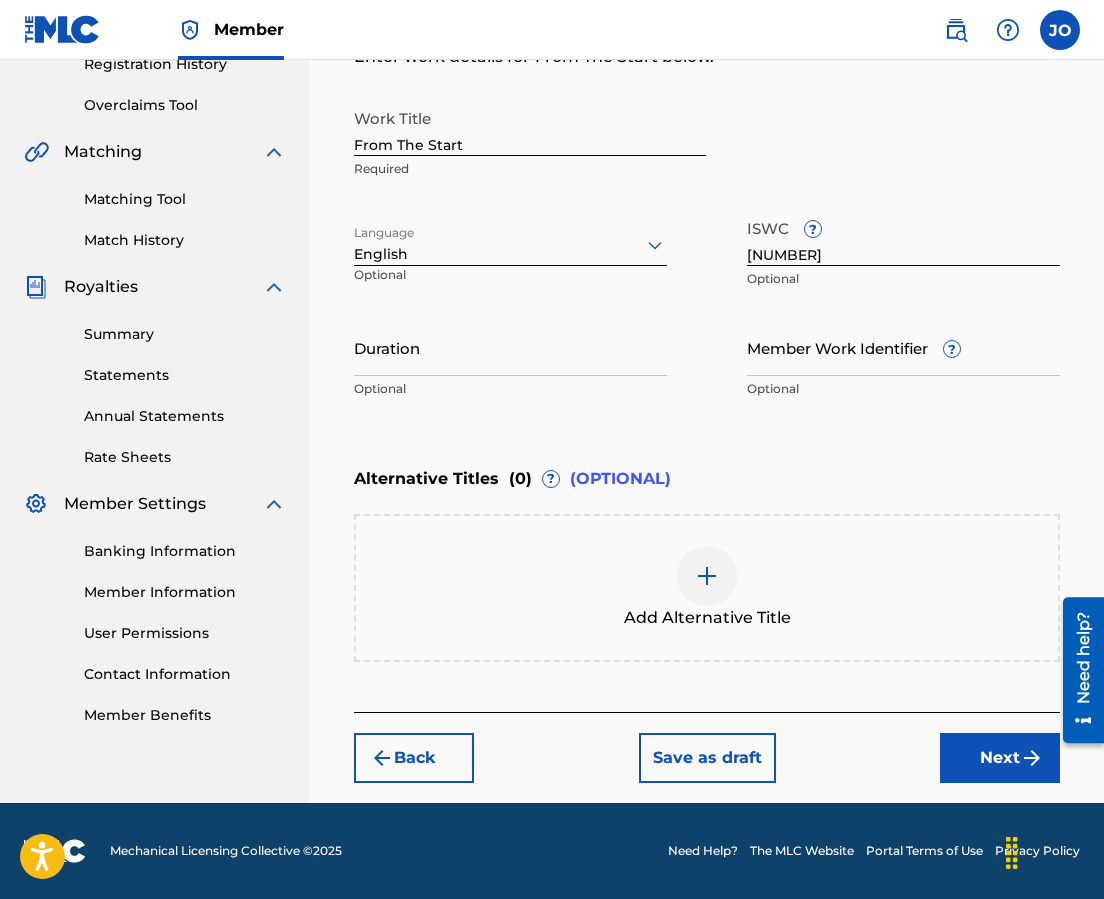 click on "Work Title   [TITLE] Required Language English Optional ISWC   ? [ID] Optional Duration   Optional Member Work Identifier   ? Optional" at bounding box center [707, 254] 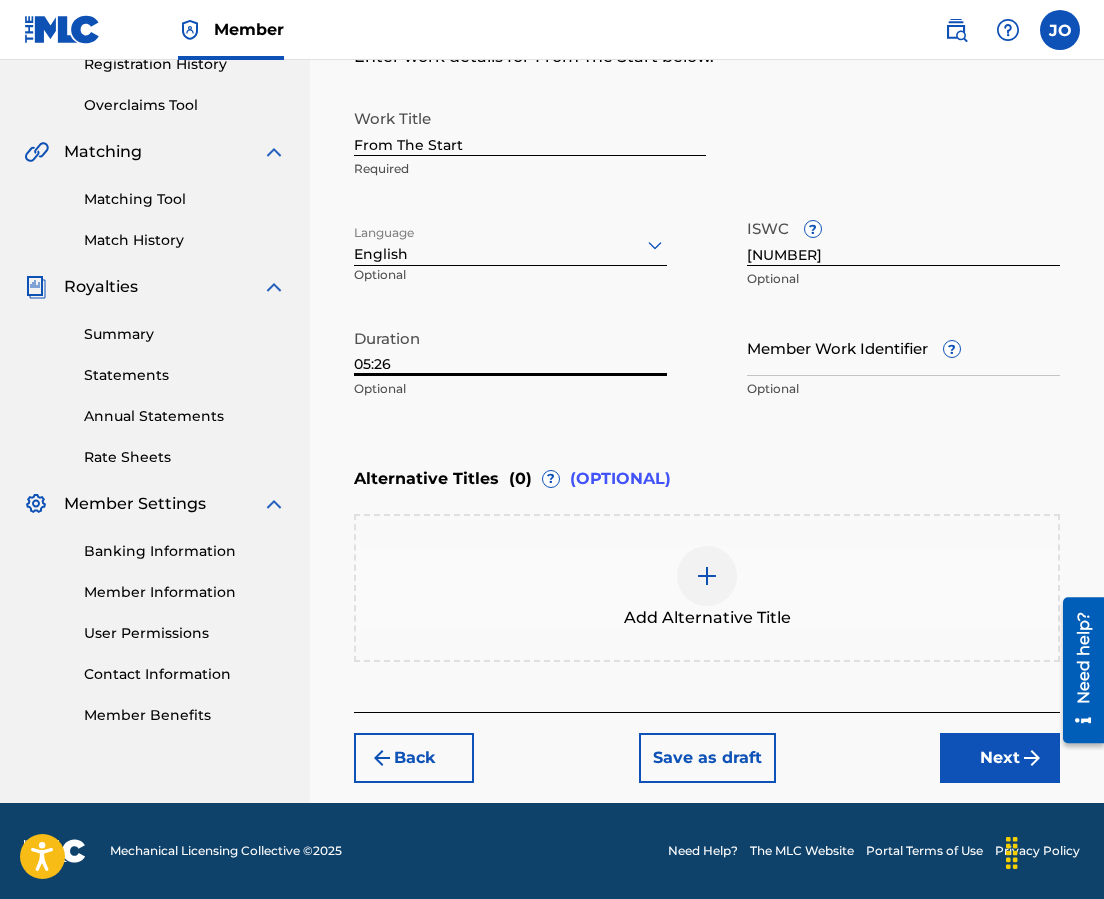 click on "Next" at bounding box center [1000, 758] 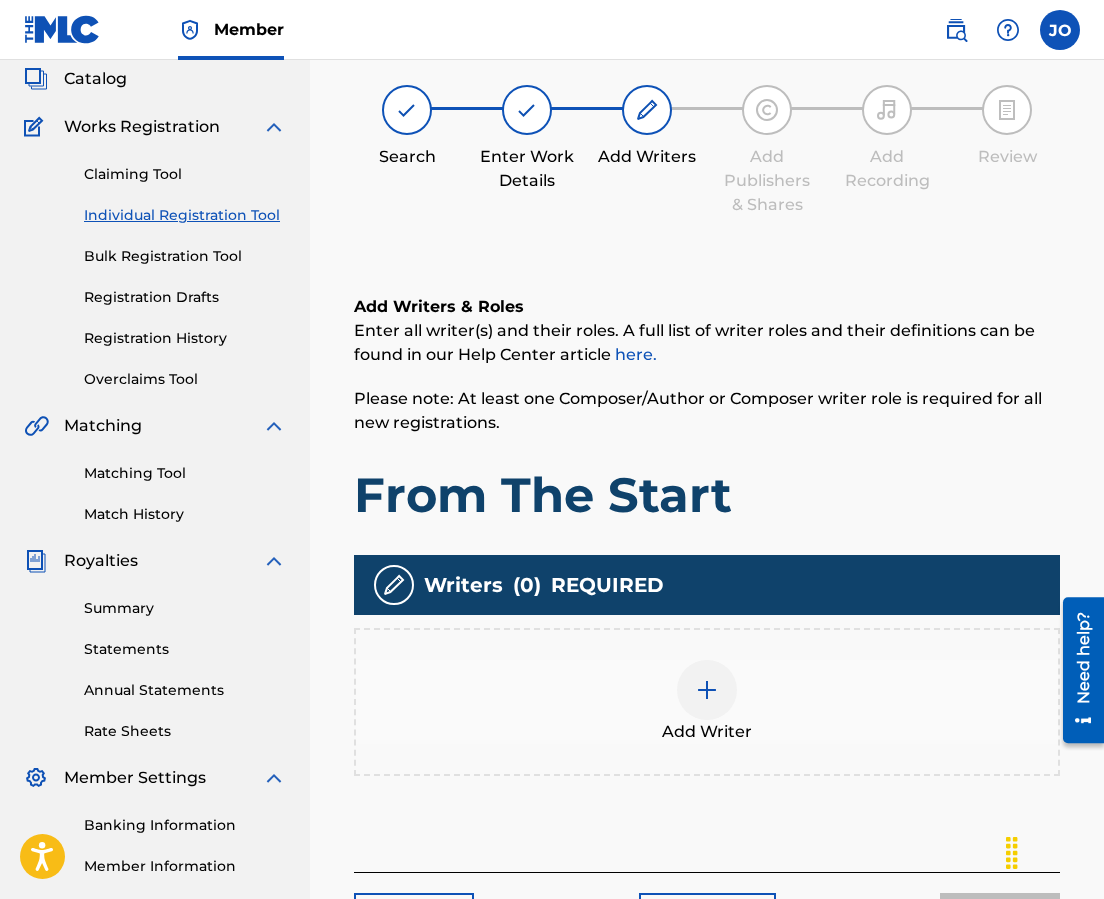 scroll, scrollTop: 90, scrollLeft: 0, axis: vertical 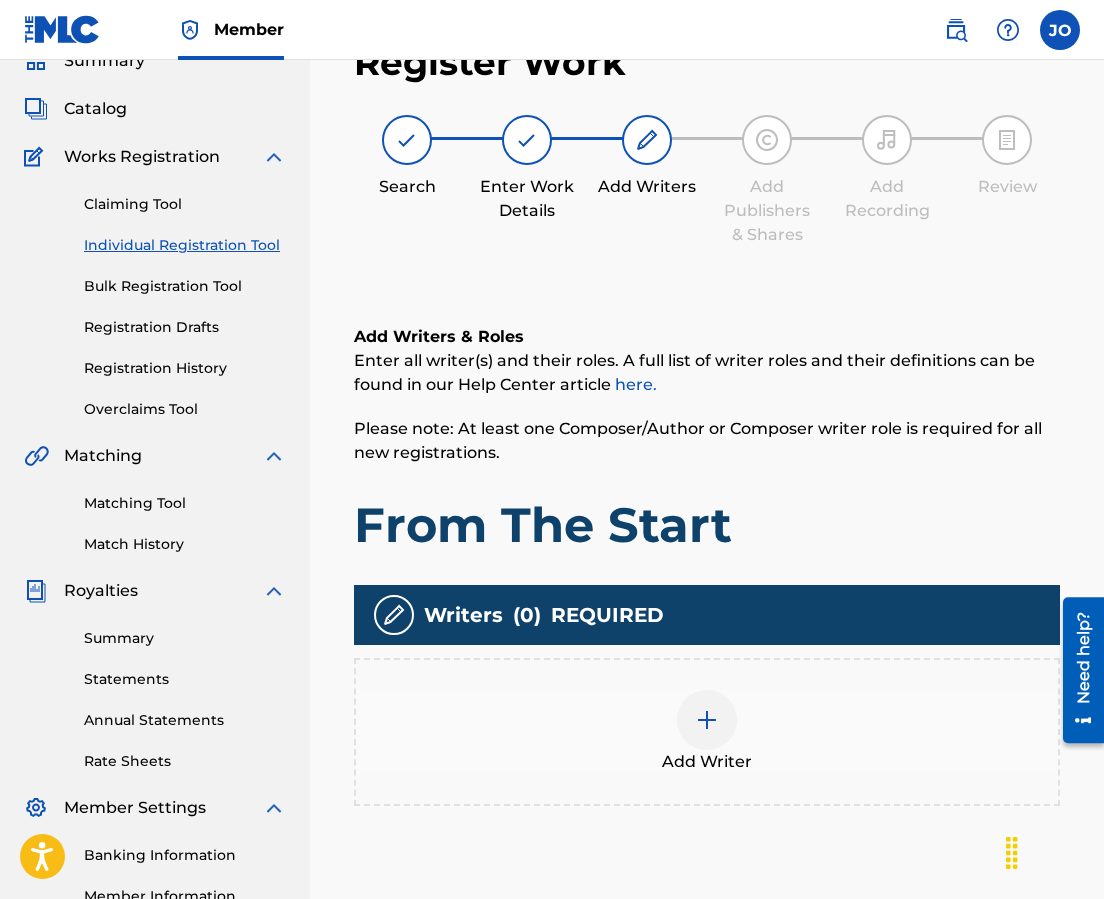 click at bounding box center [707, 720] 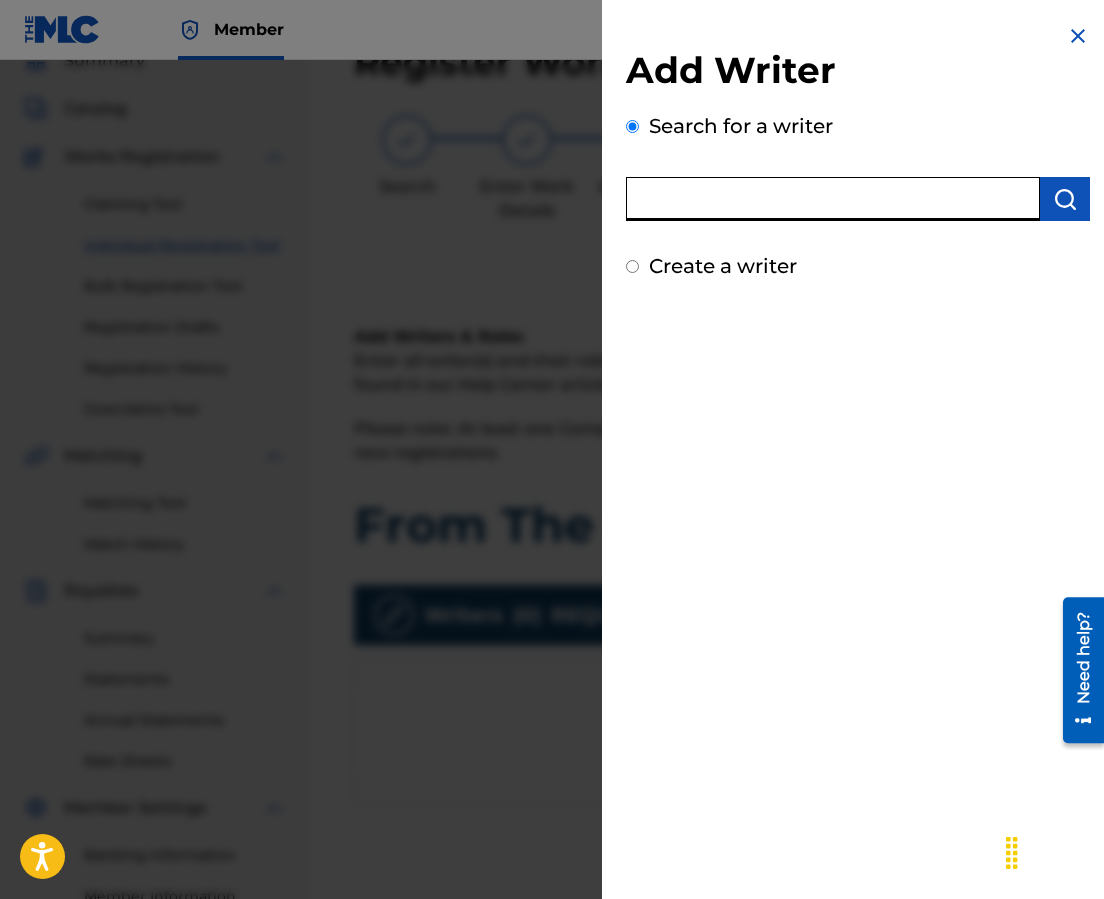 click at bounding box center (833, 199) 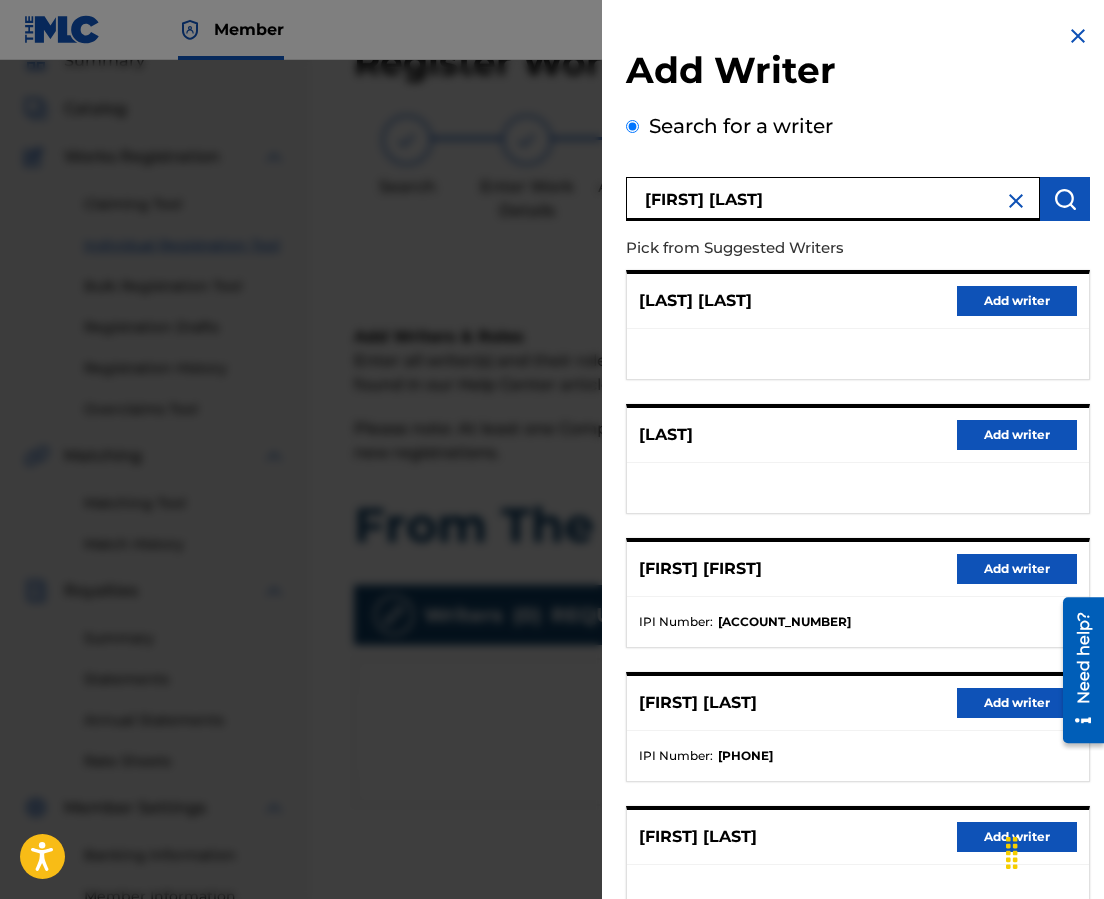 click on "Add writer" at bounding box center [1017, 703] 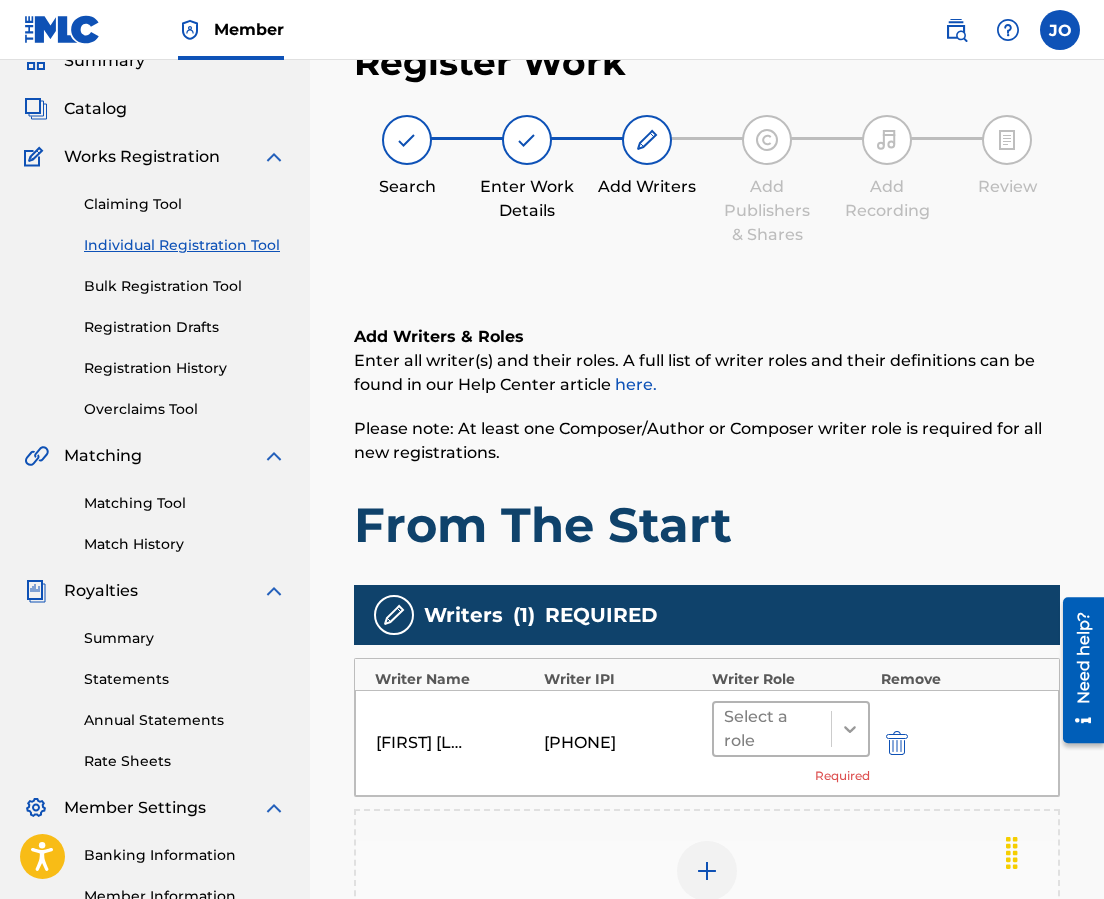 click 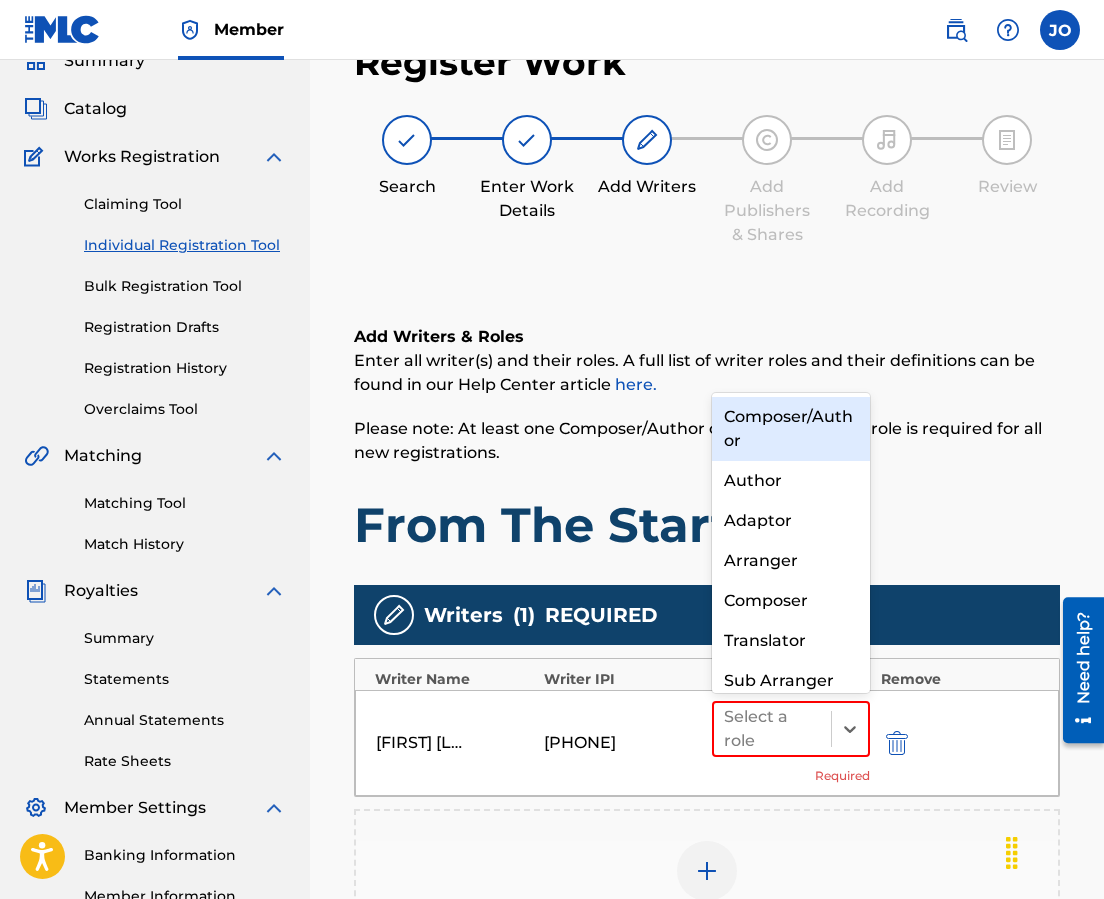 scroll, scrollTop: 21, scrollLeft: 0, axis: vertical 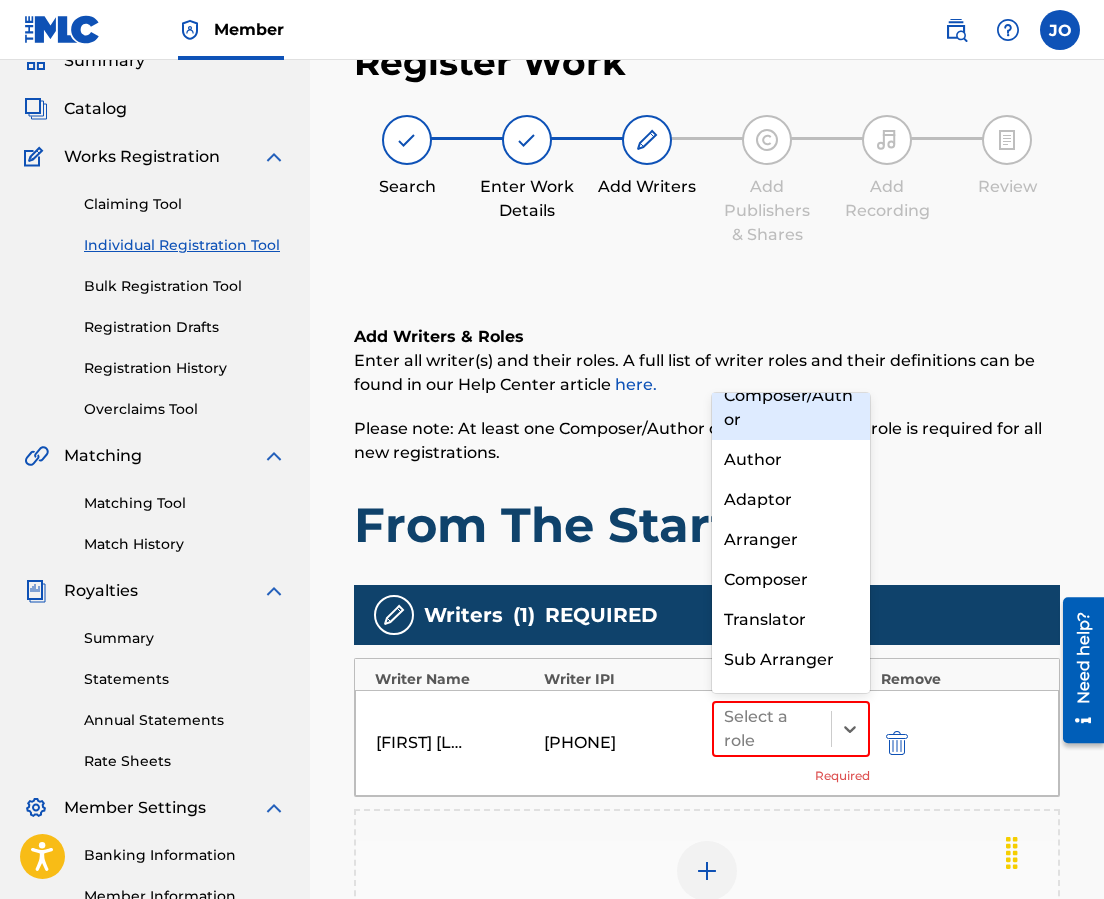 click on "Composer/Author" at bounding box center (791, 408) 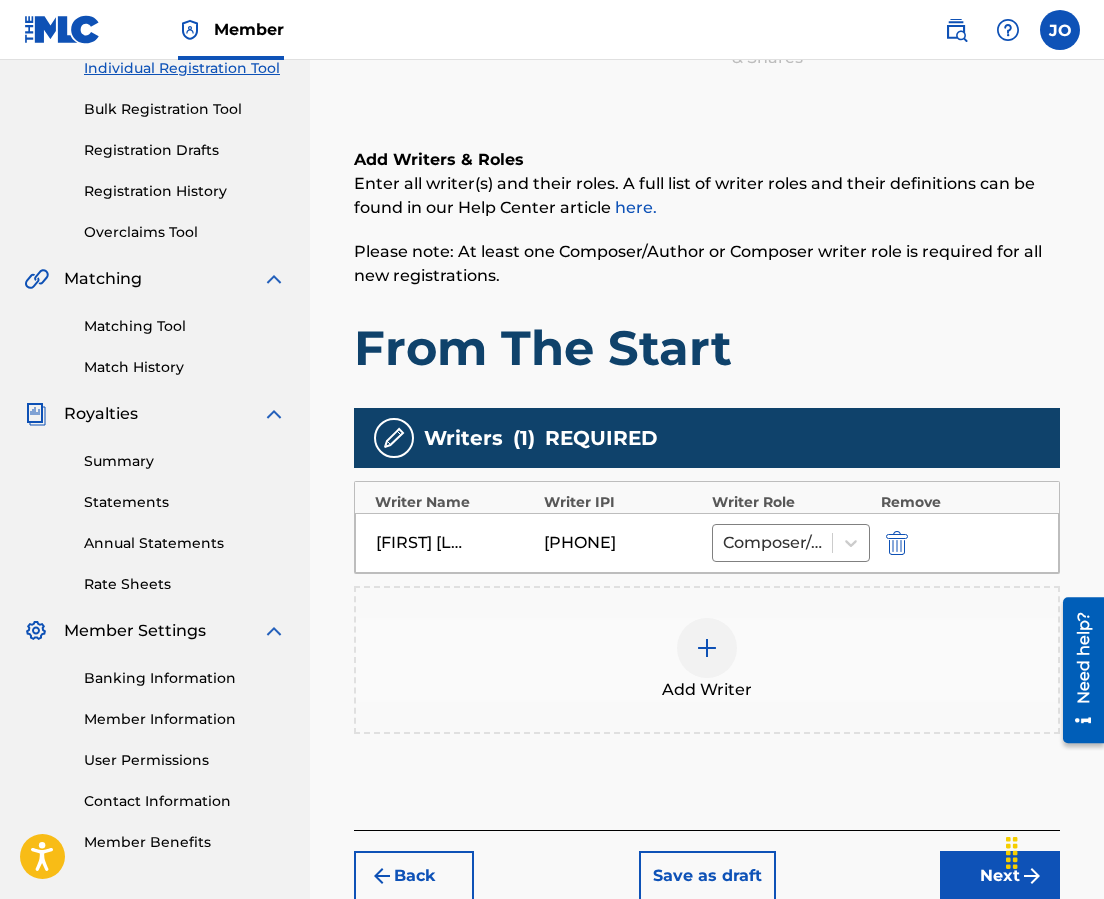 scroll, scrollTop: 385, scrollLeft: 0, axis: vertical 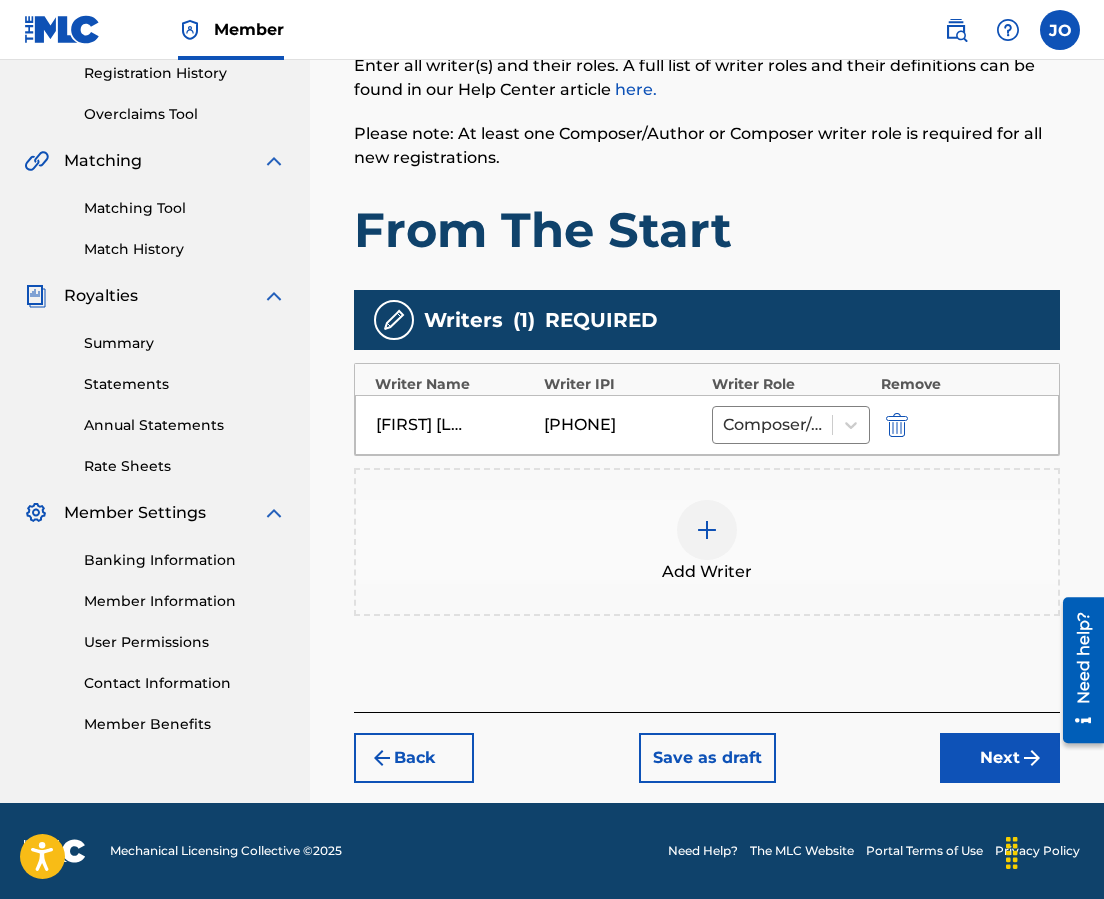 click at bounding box center (707, 530) 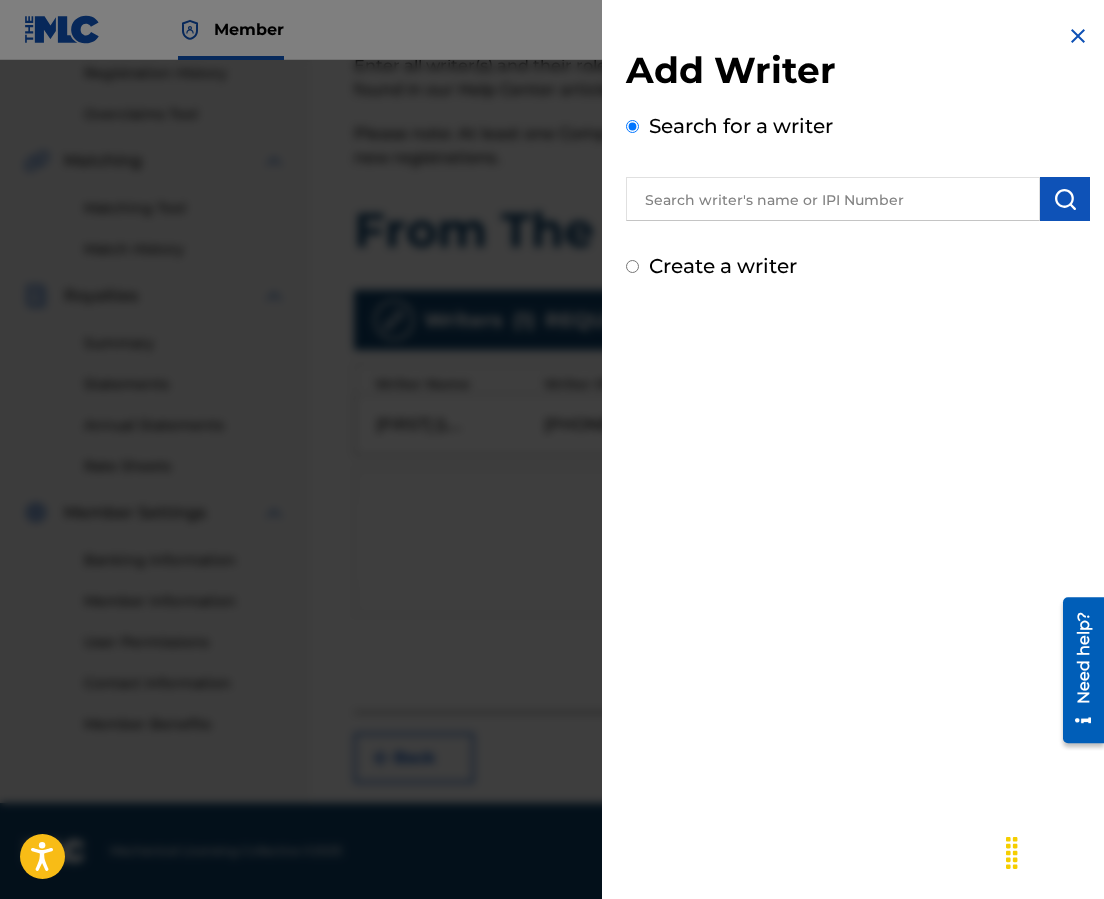 click at bounding box center [833, 199] 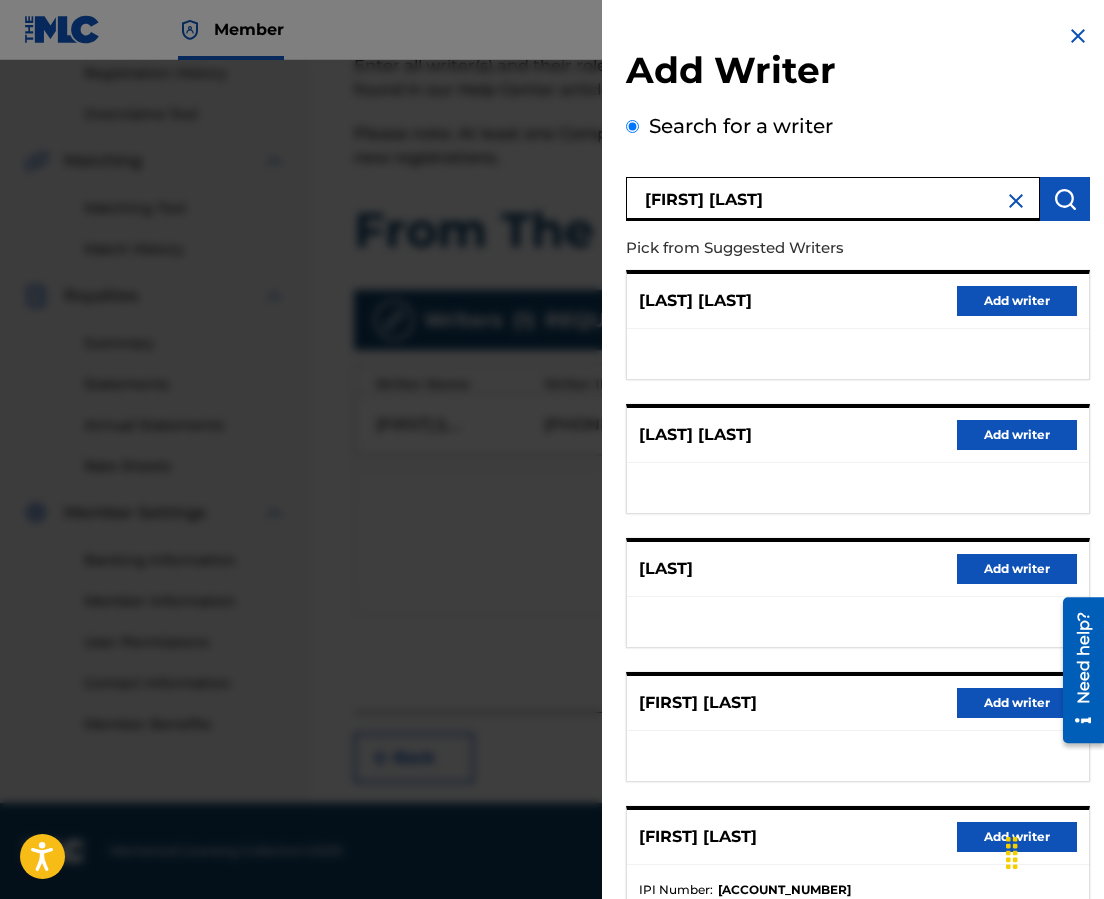 click on "Add writer" at bounding box center [1017, 703] 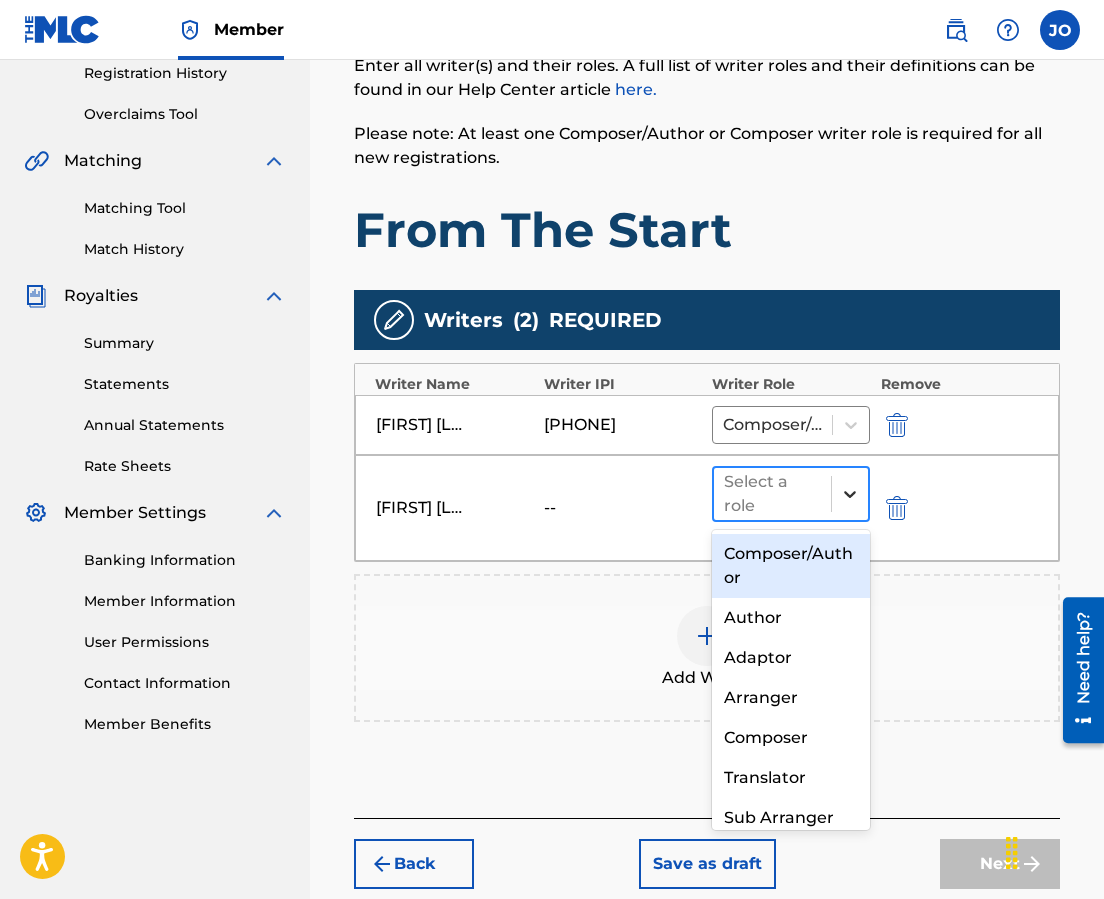 click 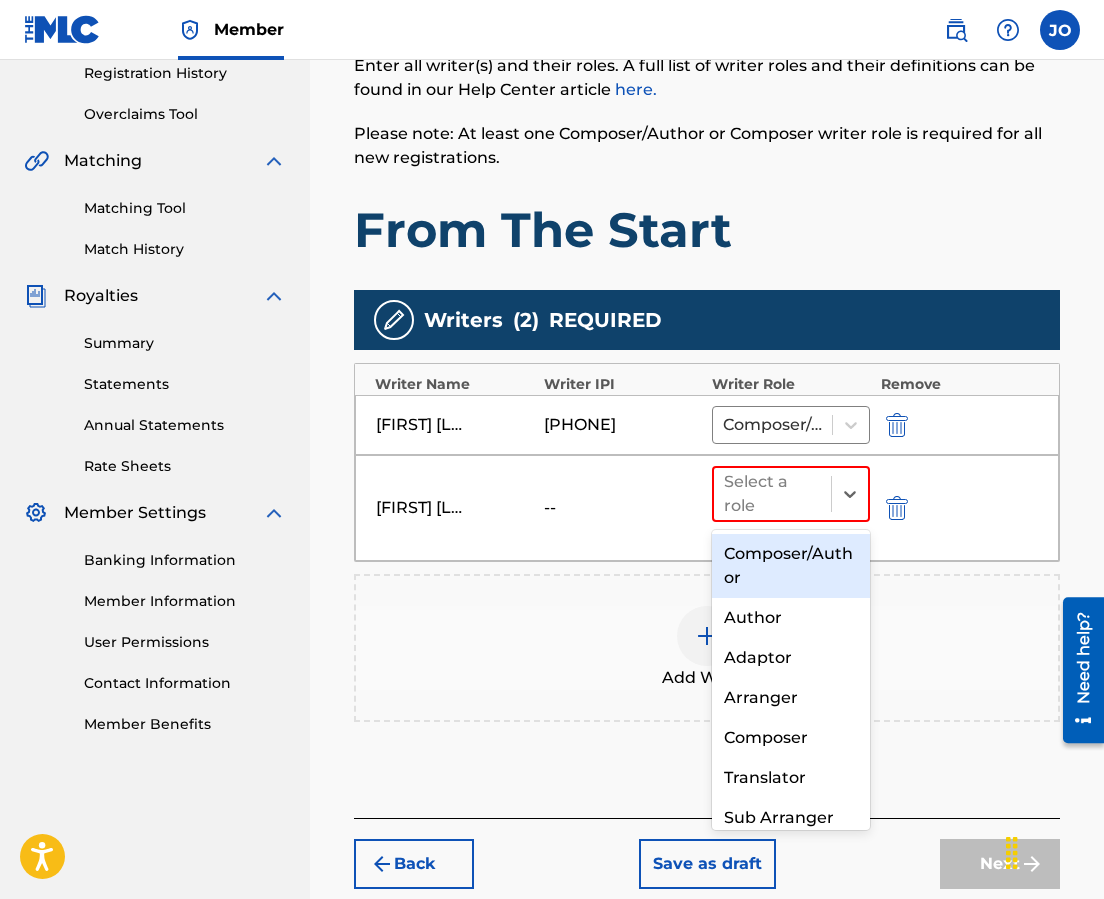 click on "Composer/Author" at bounding box center (791, 566) 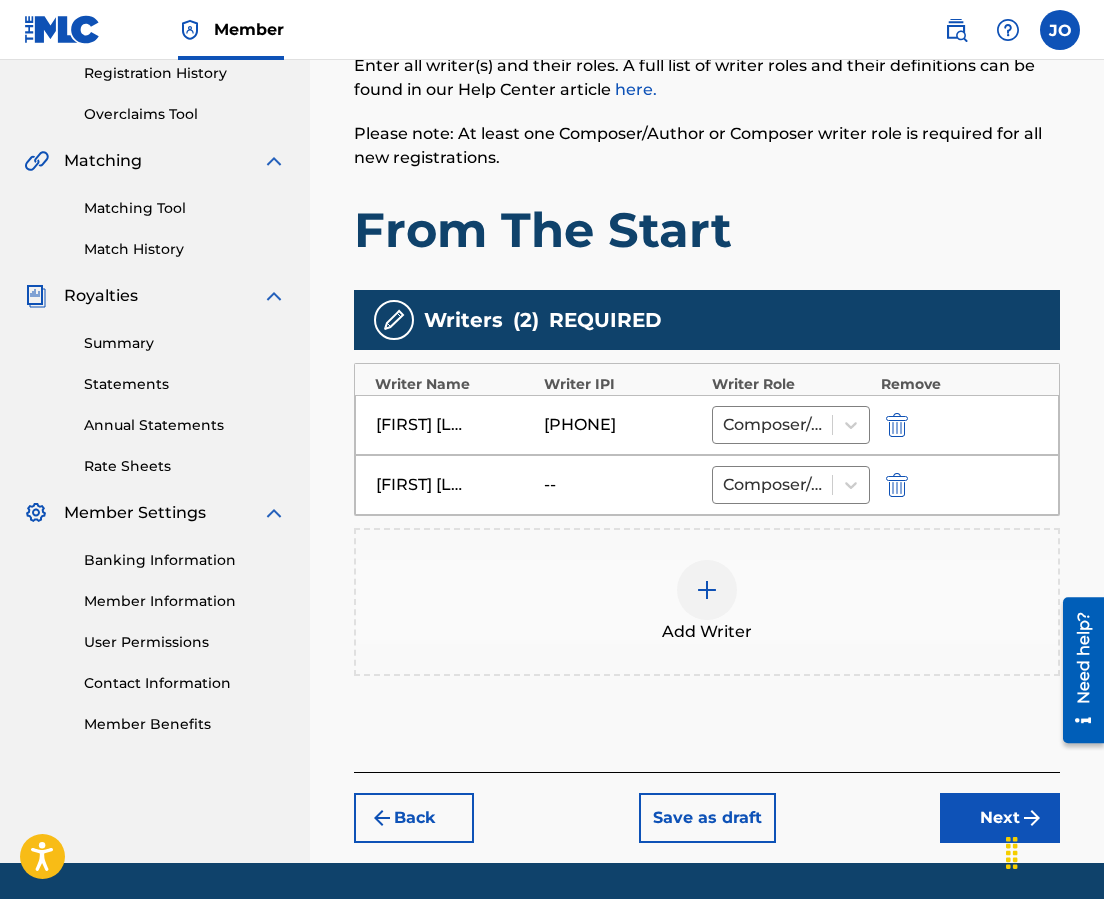 click on "Next" at bounding box center (1000, 818) 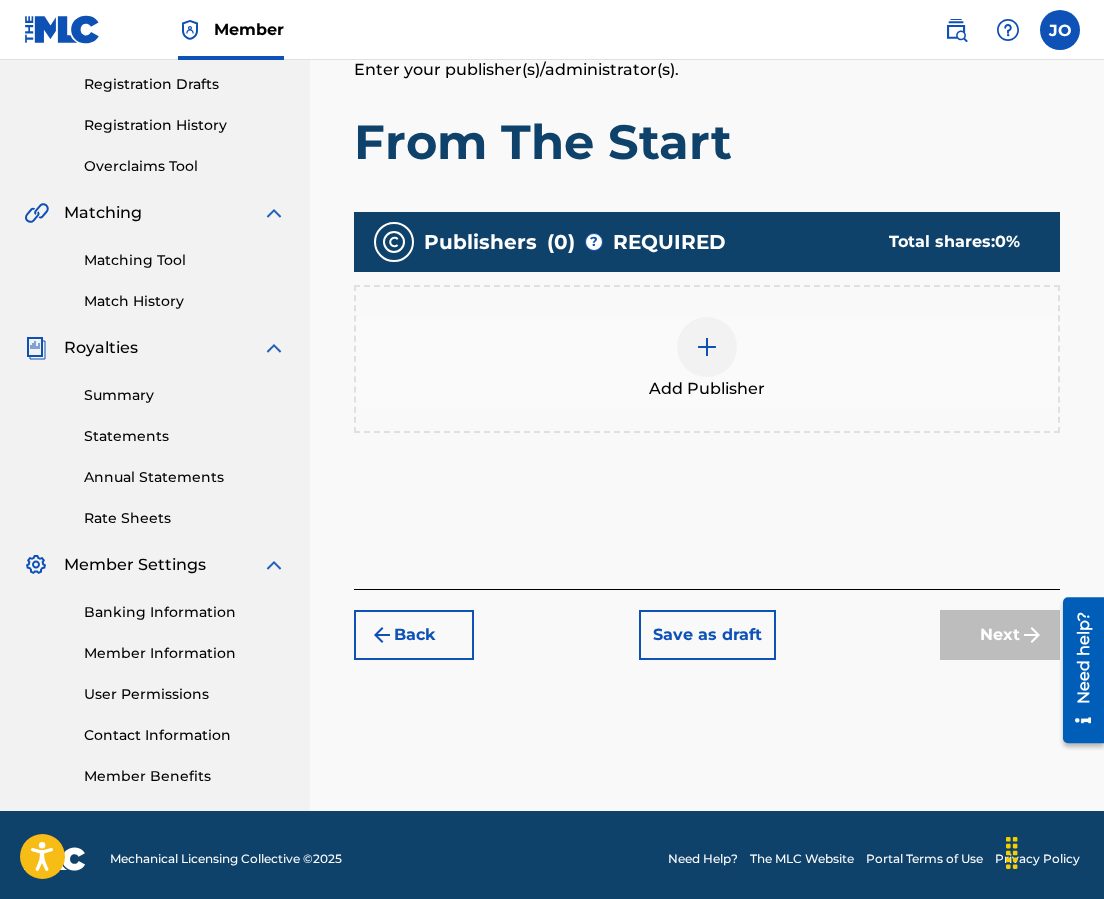 scroll, scrollTop: 90, scrollLeft: 0, axis: vertical 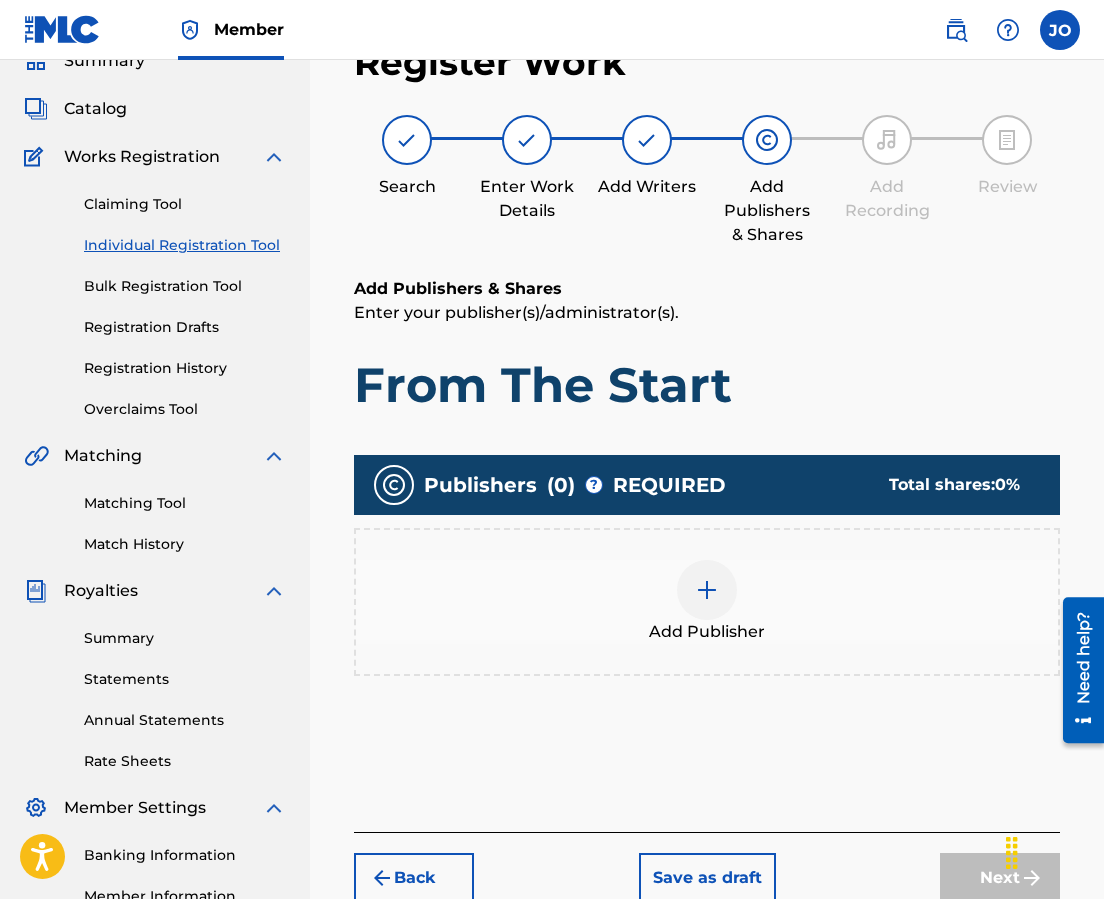 click at bounding box center (707, 590) 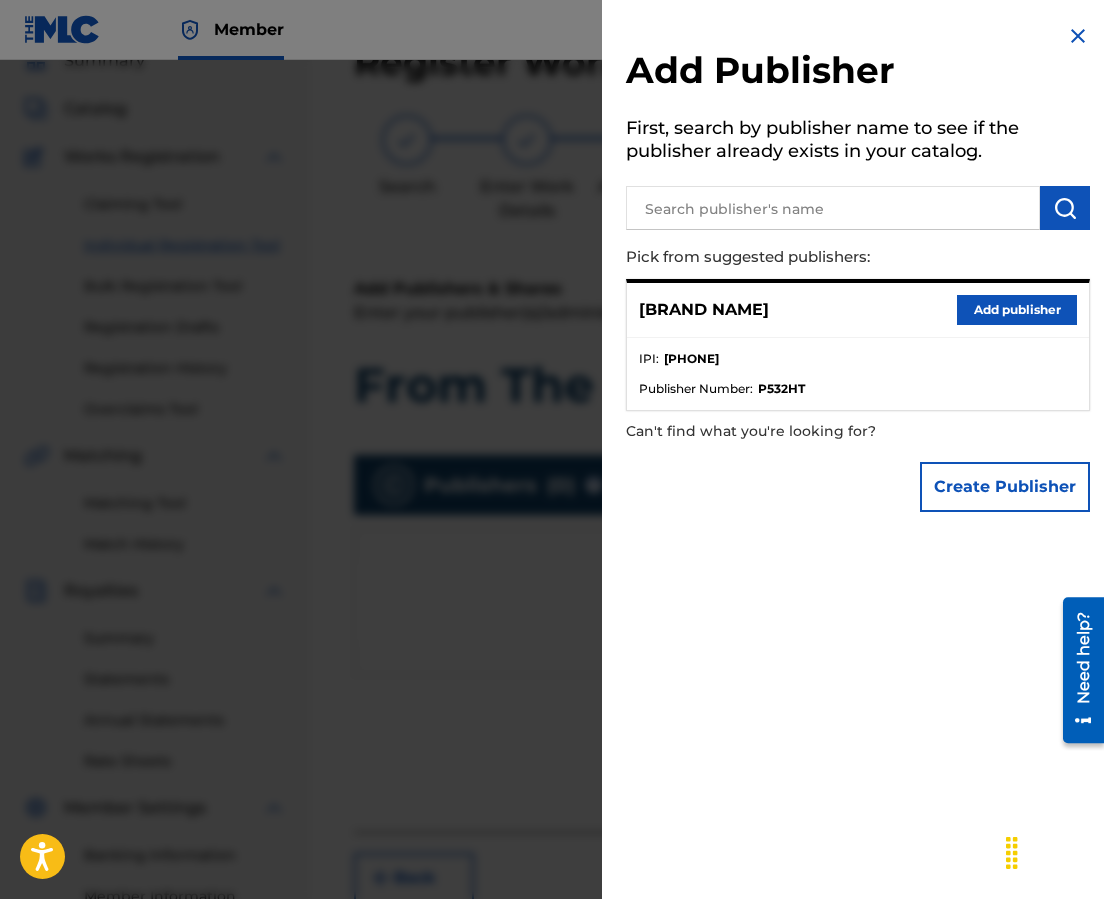 click on "Add publisher" at bounding box center (1017, 310) 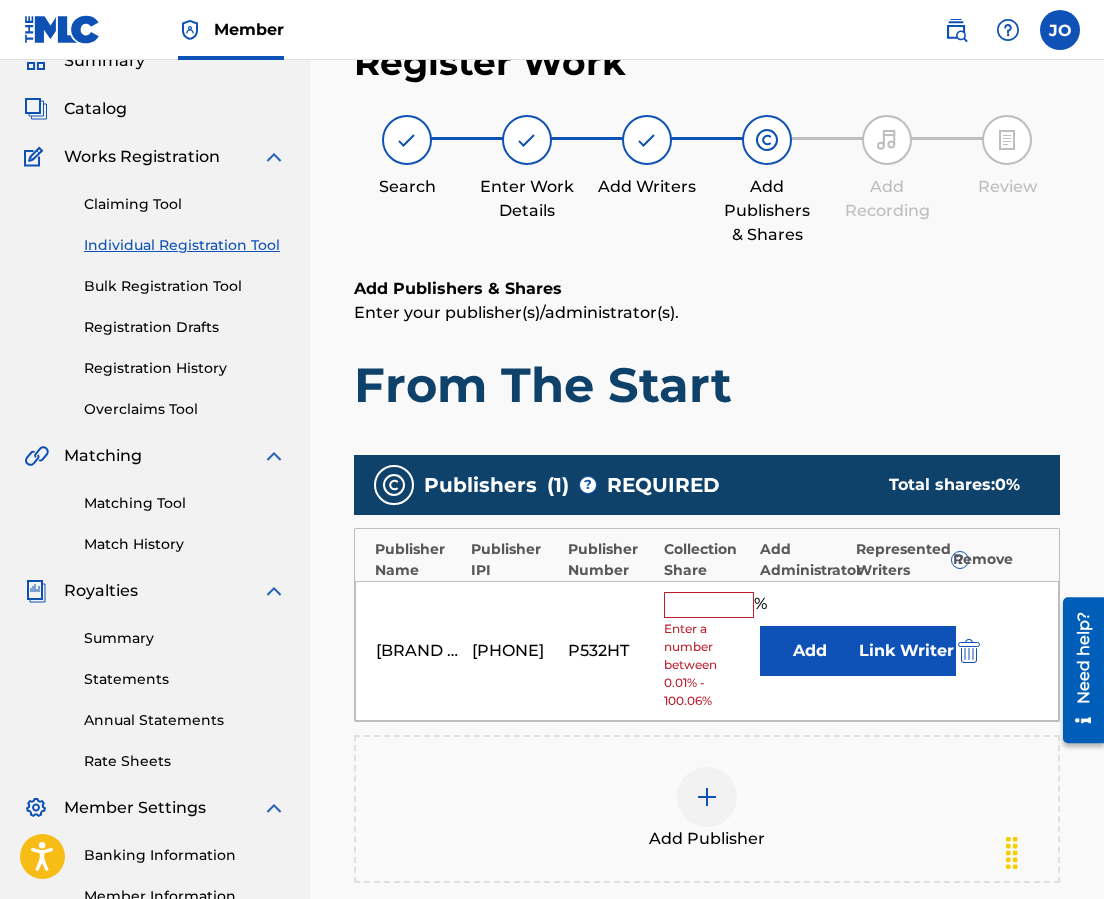 click at bounding box center [709, 605] 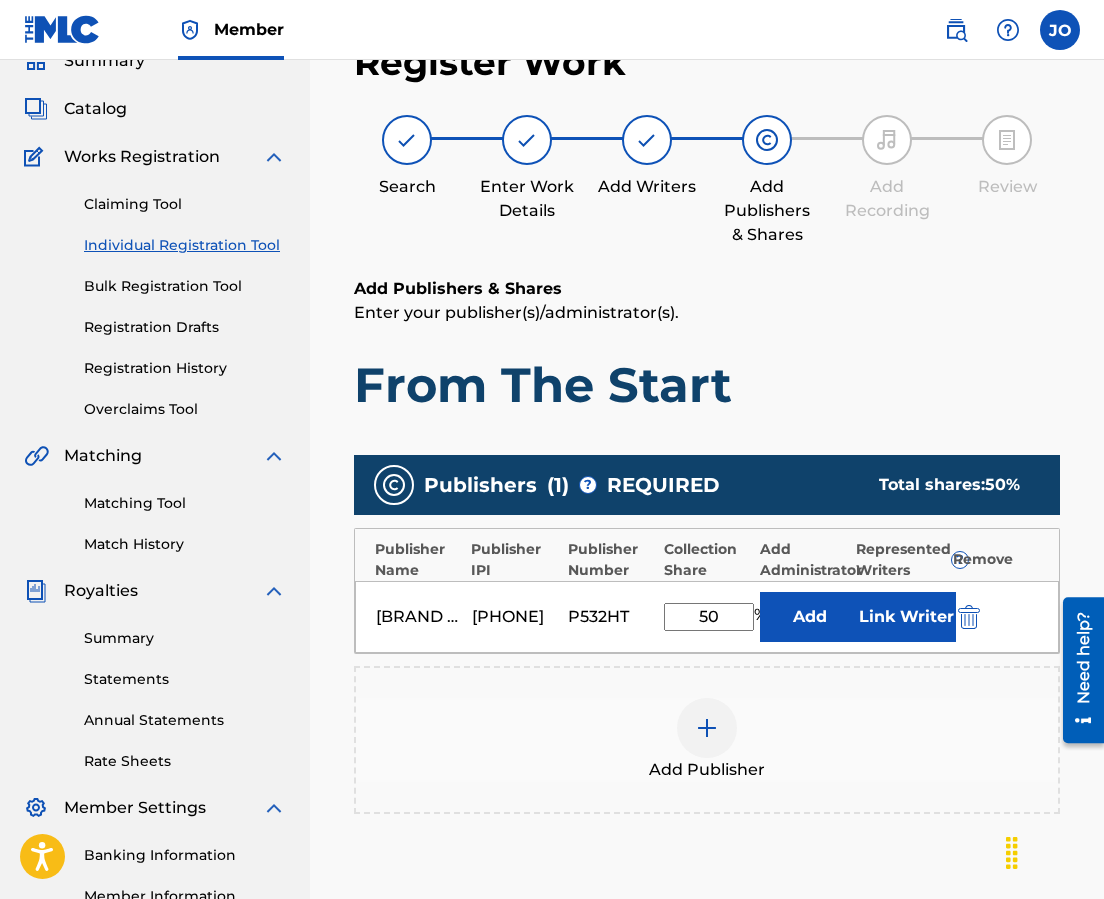 click on "Link Writer" at bounding box center [906, 617] 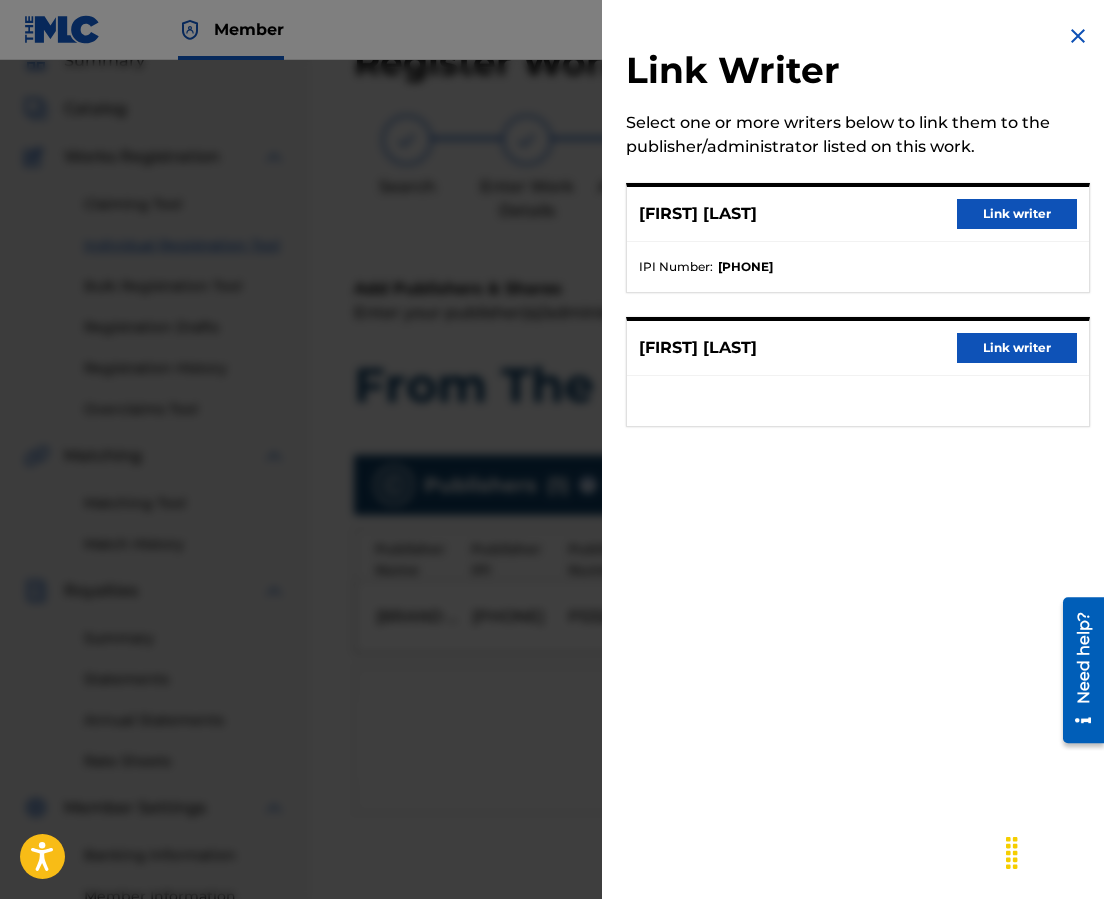 click on "Link writer" at bounding box center (1017, 214) 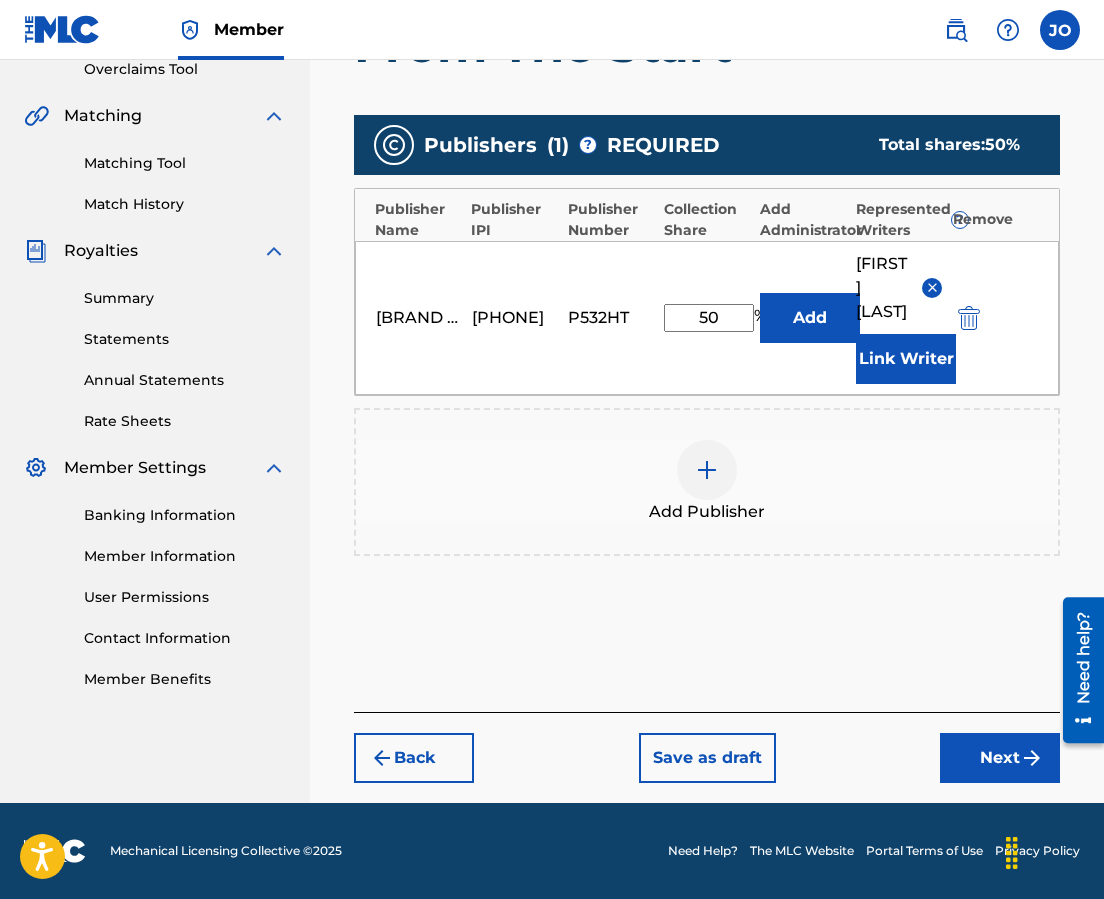 click on "Next" at bounding box center [1000, 758] 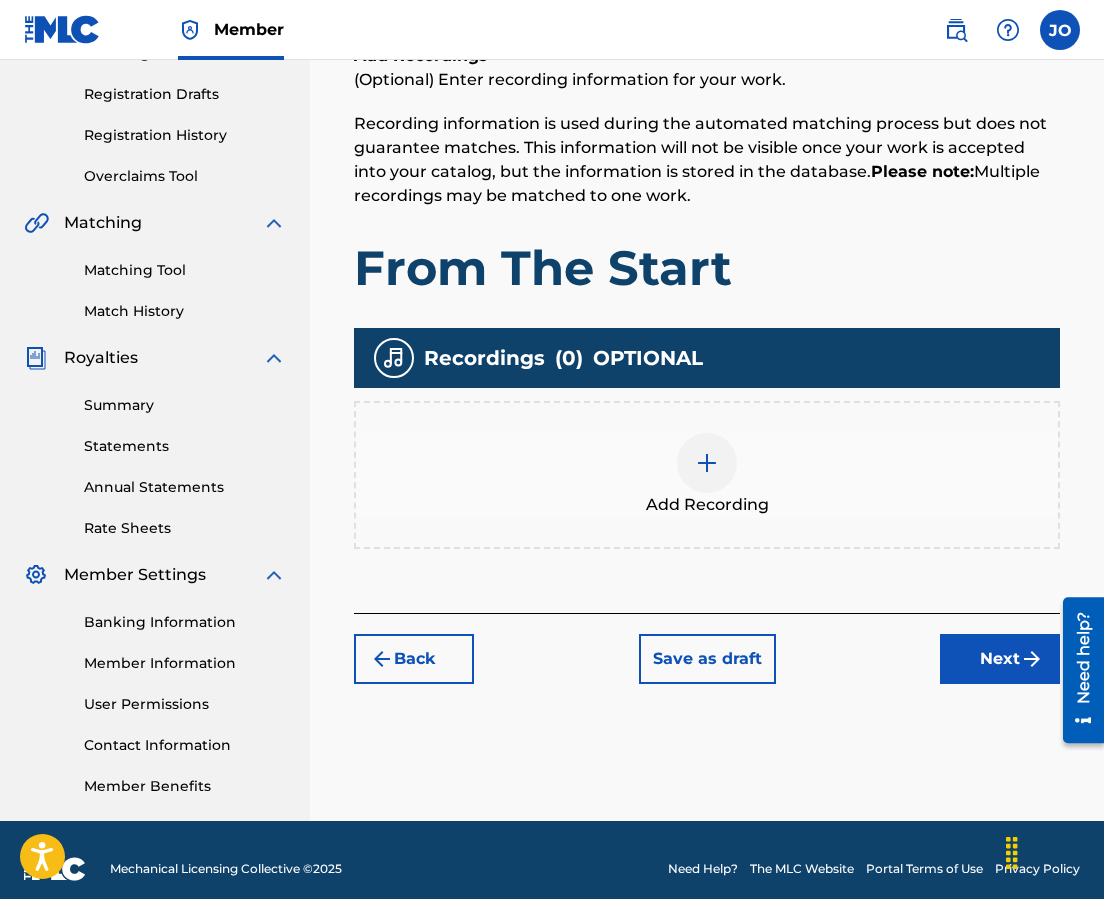 scroll, scrollTop: 90, scrollLeft: 0, axis: vertical 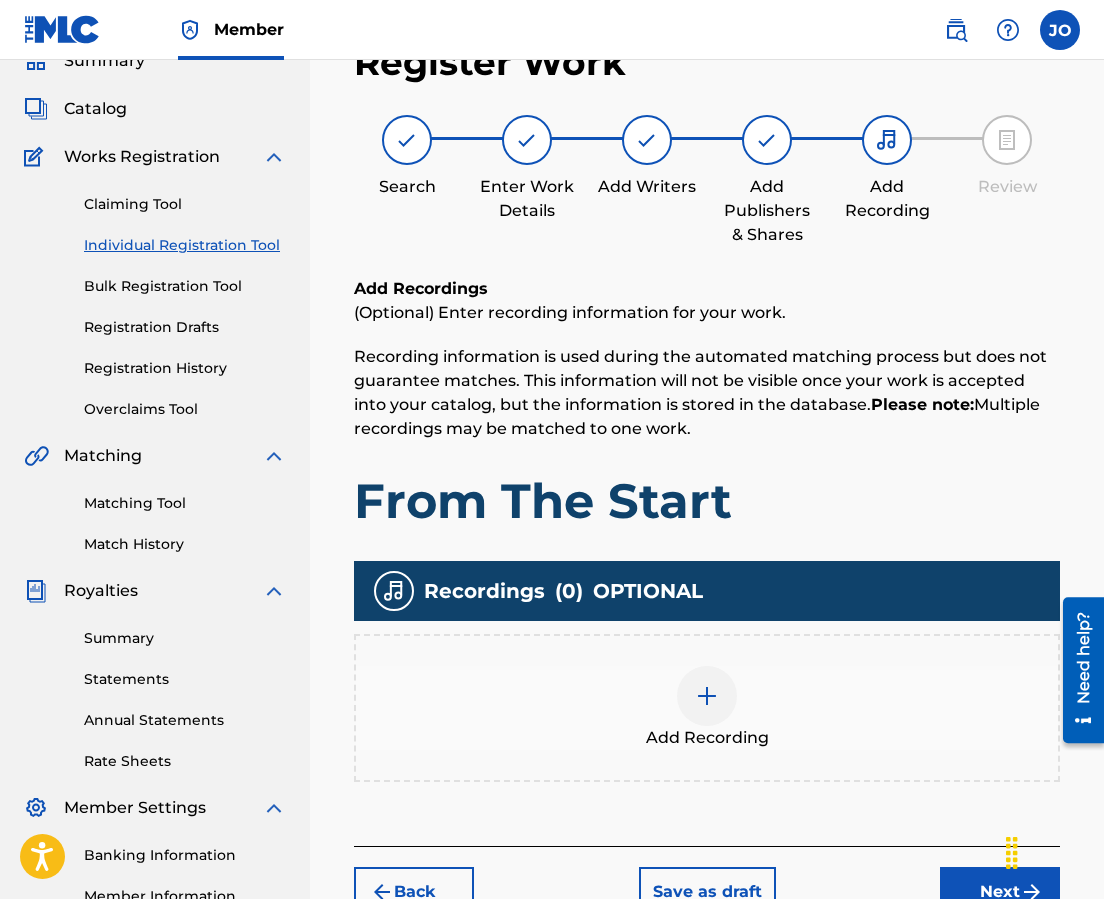 click at bounding box center (707, 696) 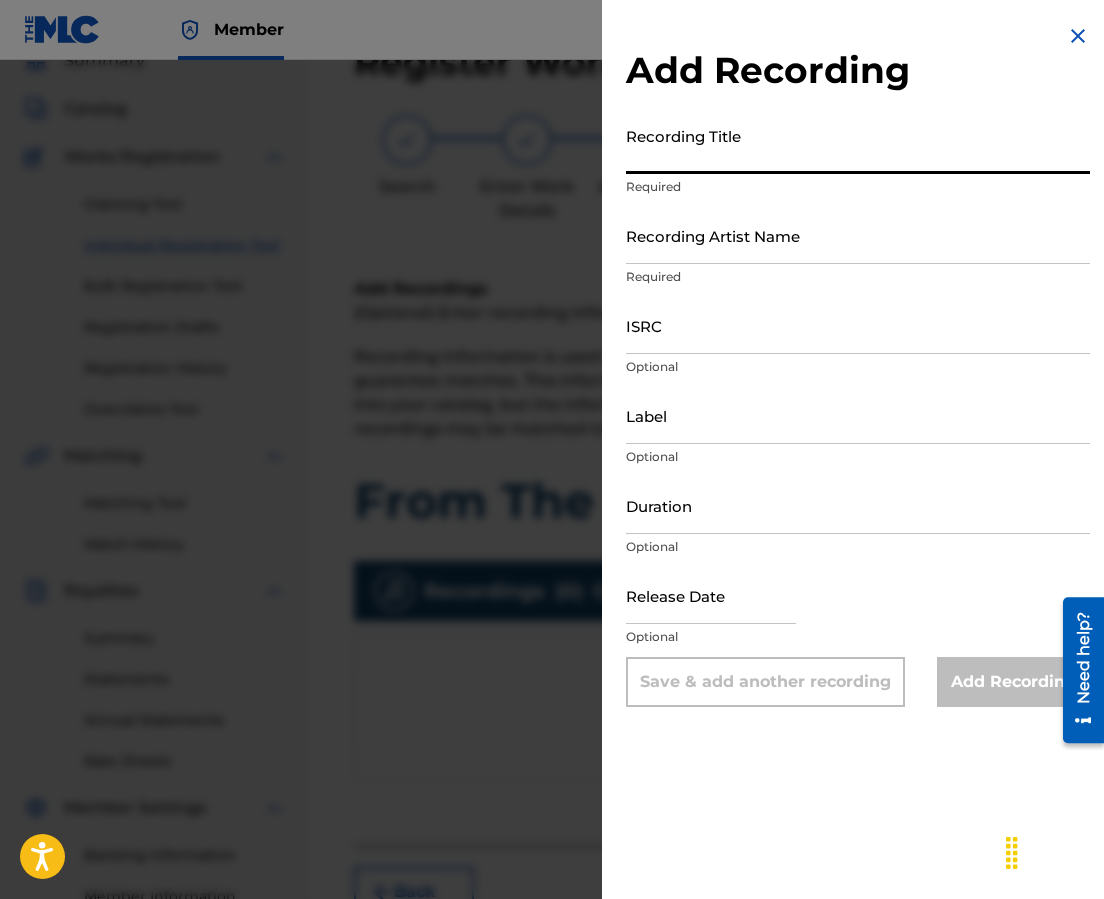 click on "Recording Title" at bounding box center (858, 145) 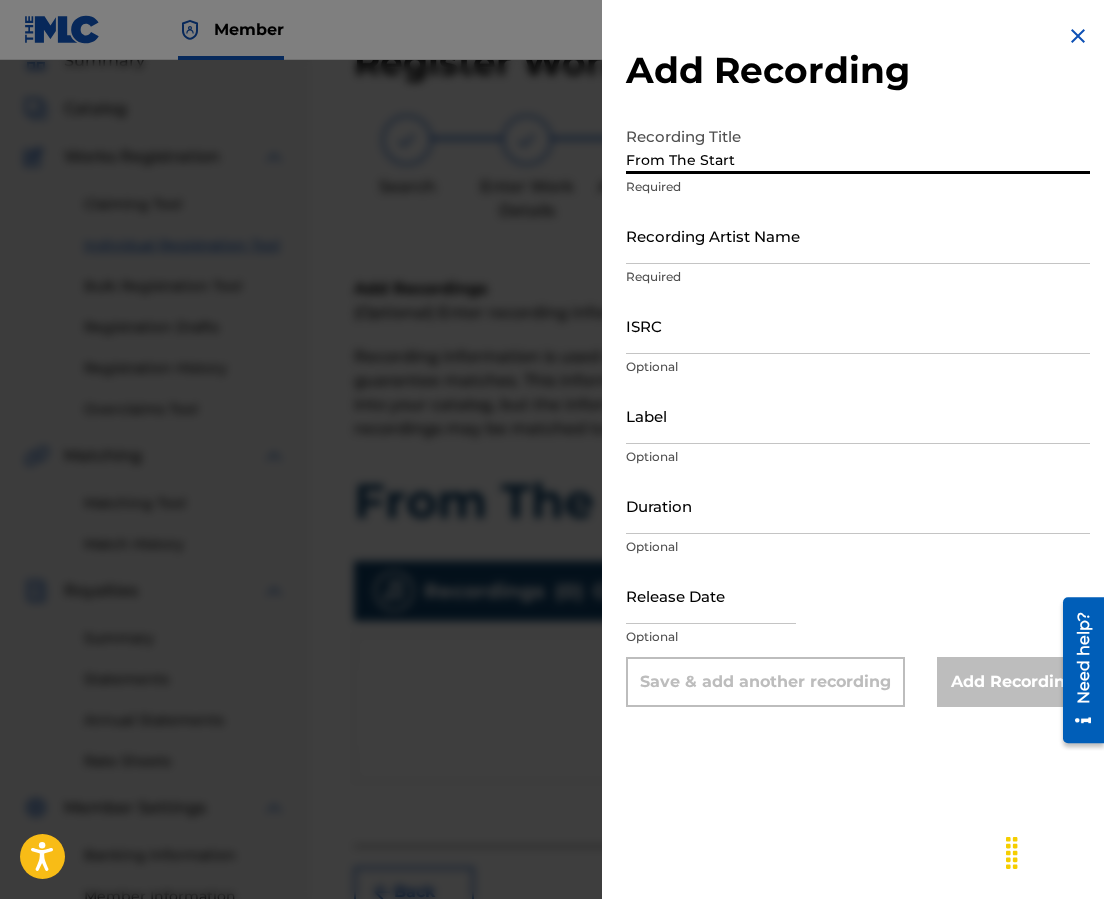 click on "Recording Artist Name" at bounding box center (858, 235) 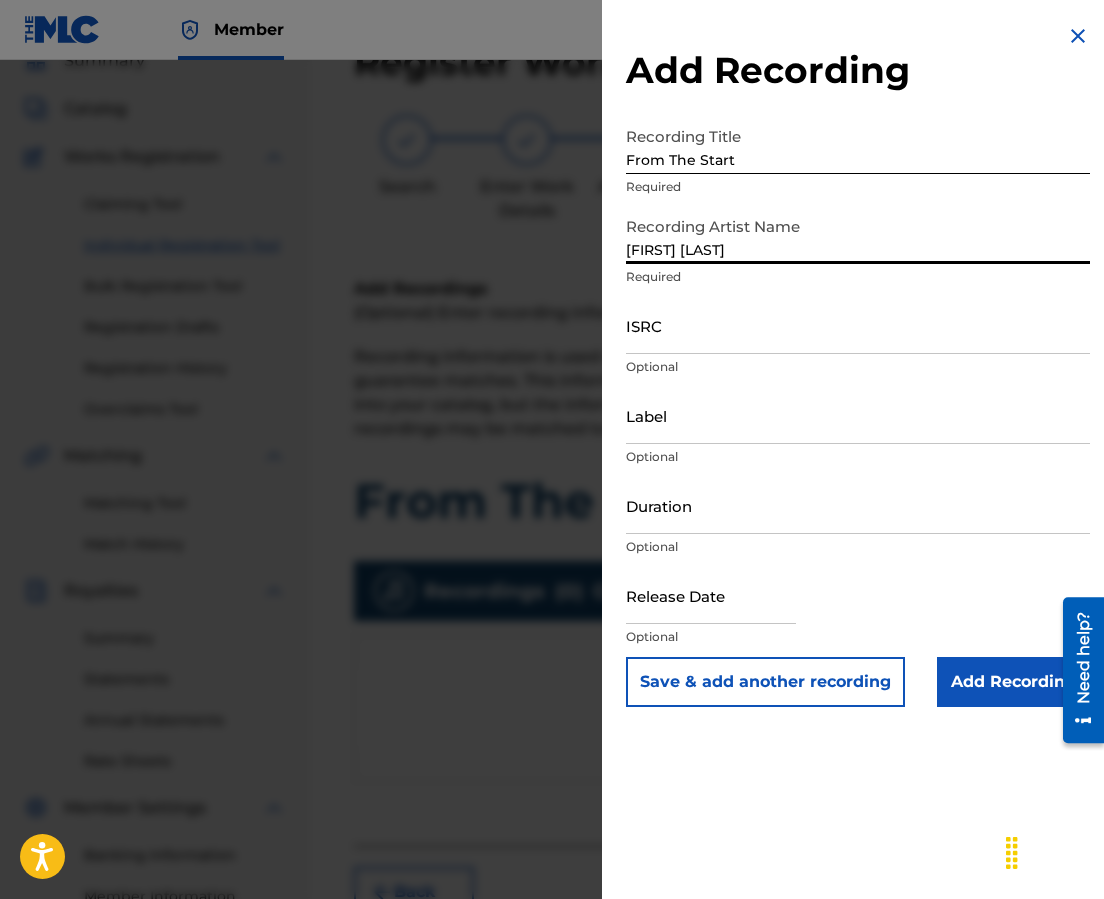 click on "ISRC" at bounding box center (858, 325) 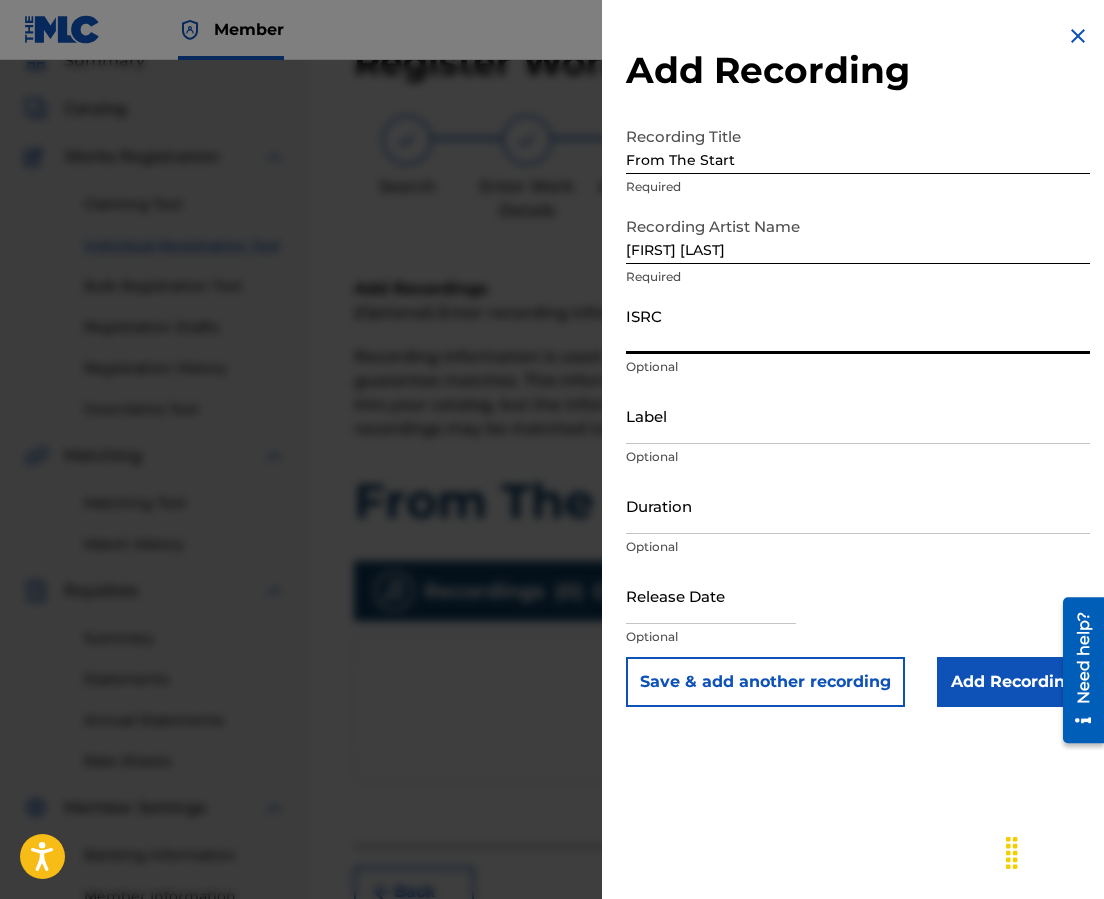 paste on "[ID]" 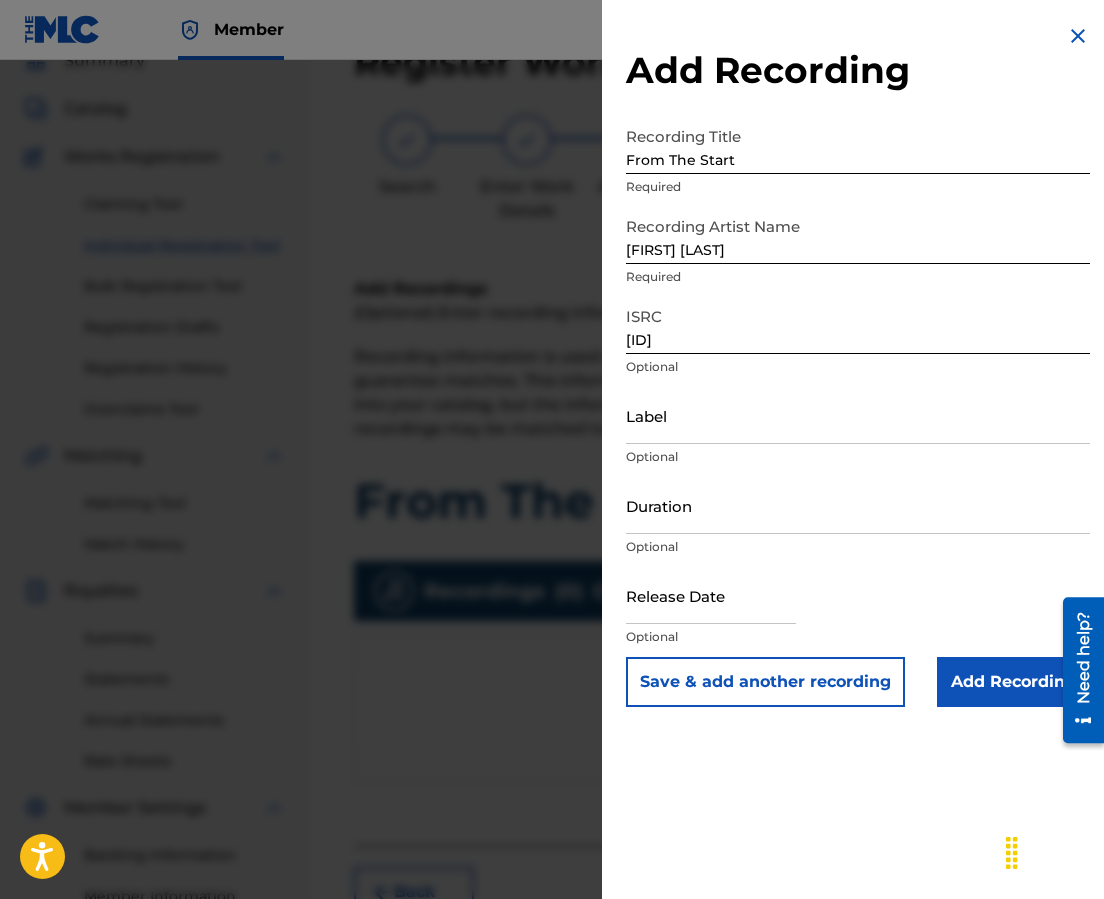 click on "Duration" at bounding box center [858, 505] 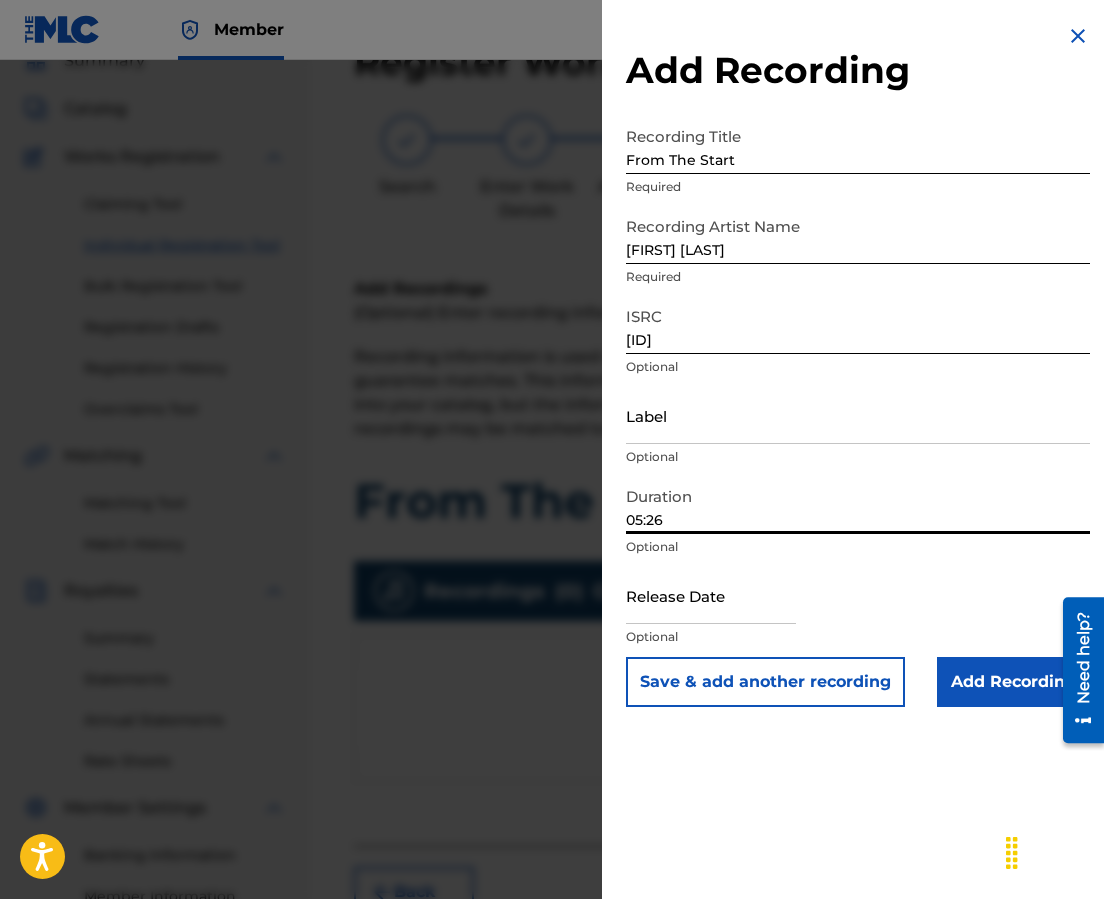 click at bounding box center [711, 595] 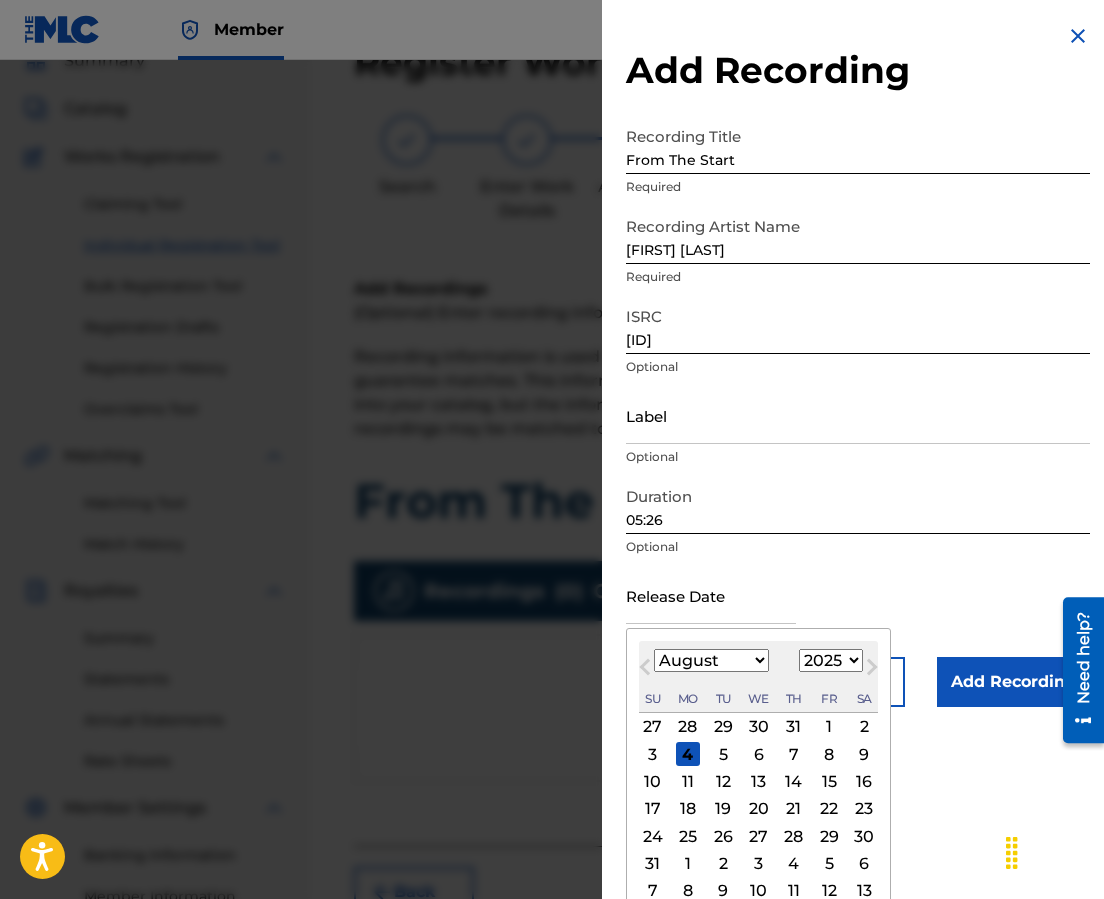 click on "Next Month" at bounding box center (872, 671) 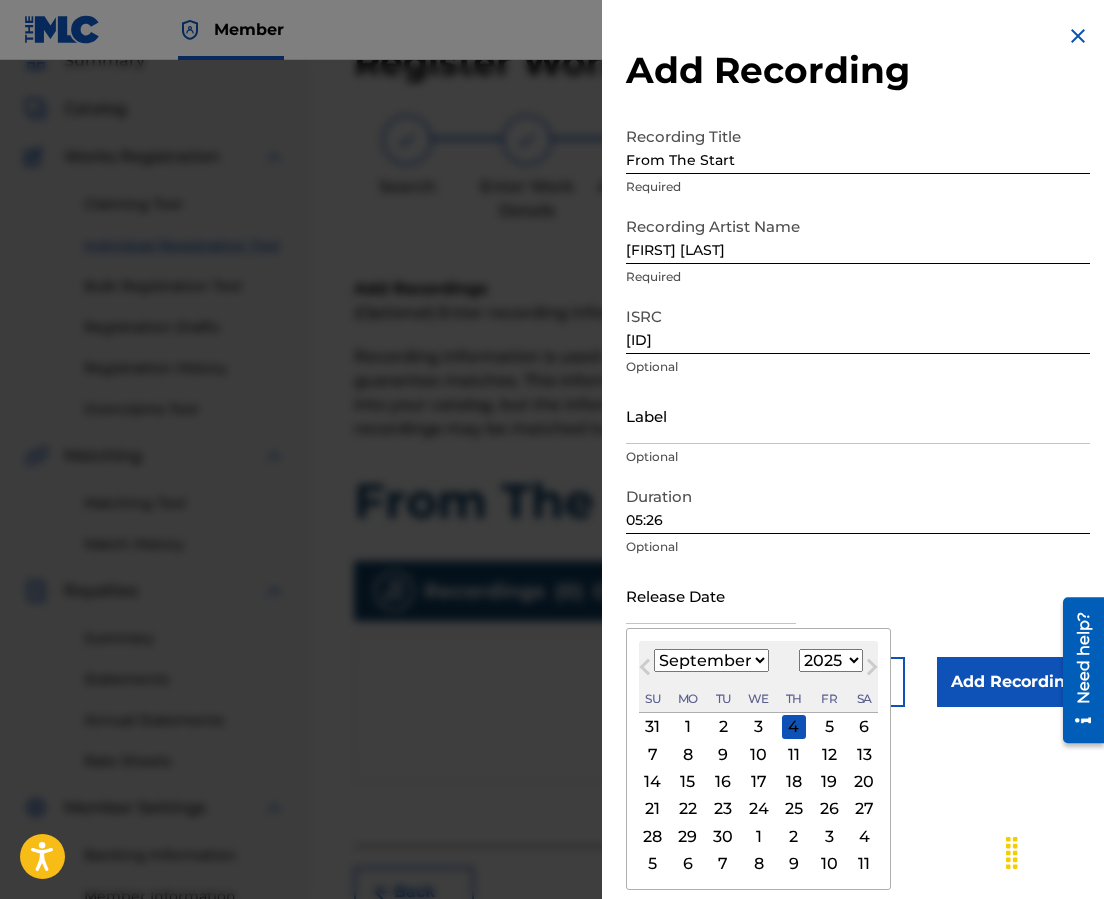 click on "1900 1901 1902 1903 1904 1905 1906 1907 1908 1909 1910 1911 1912 1913 1914 1915 1916 1917 1918 1919 1920 1921 1922 1923 1924 1925 1926 1927 1928 1929 1930 1931 1932 1933 1934 1935 1936 1937 1938 1939 1940 1941 1942 1943 1944 1945 1946 1947 1948 1949 1950 1951 1952 1953 1954 1955 1956 1957 1958 1959 1960 1961 1962 1963 1964 1965 1966 1967 1968 1969 1970 1971 1972 1973 1974 1975 1976 1977 1978 1979 1980 1981 1982 1983 1984 1985 1986 1987 1988 1989 1990 1991 1992 1993 1994 1995 1996 1997 1998 1999 2000 2001 2002 2003 2004 2005 2006 2007 2008 2009 2010 2011 2012 2013 2014 2015 2016 2017 2018 2019 2020 2021 2022 2023 2024 2025 2026 2027 2028 2029 2030 2031 2032 2033 2034 2035 2036 2037 2038 2039 2040 2041 2042 2043 2044 2045 2046 2047 2048 2049 2050 2051 2052 2053 2054 2055 2056 2057 2058 2059 2060 2061 2062 2063 2064 2065 2066 2067 2068 2069 2070 2071 2072 2073 2074 2075 2076 2077 2078 2079 2080 2081 2082 2083 2084 2085 2086 2087 2088 2089 2090 2091 2092 2093 2094 2095 2096 2097 2098 2099 2100" at bounding box center [831, 660] 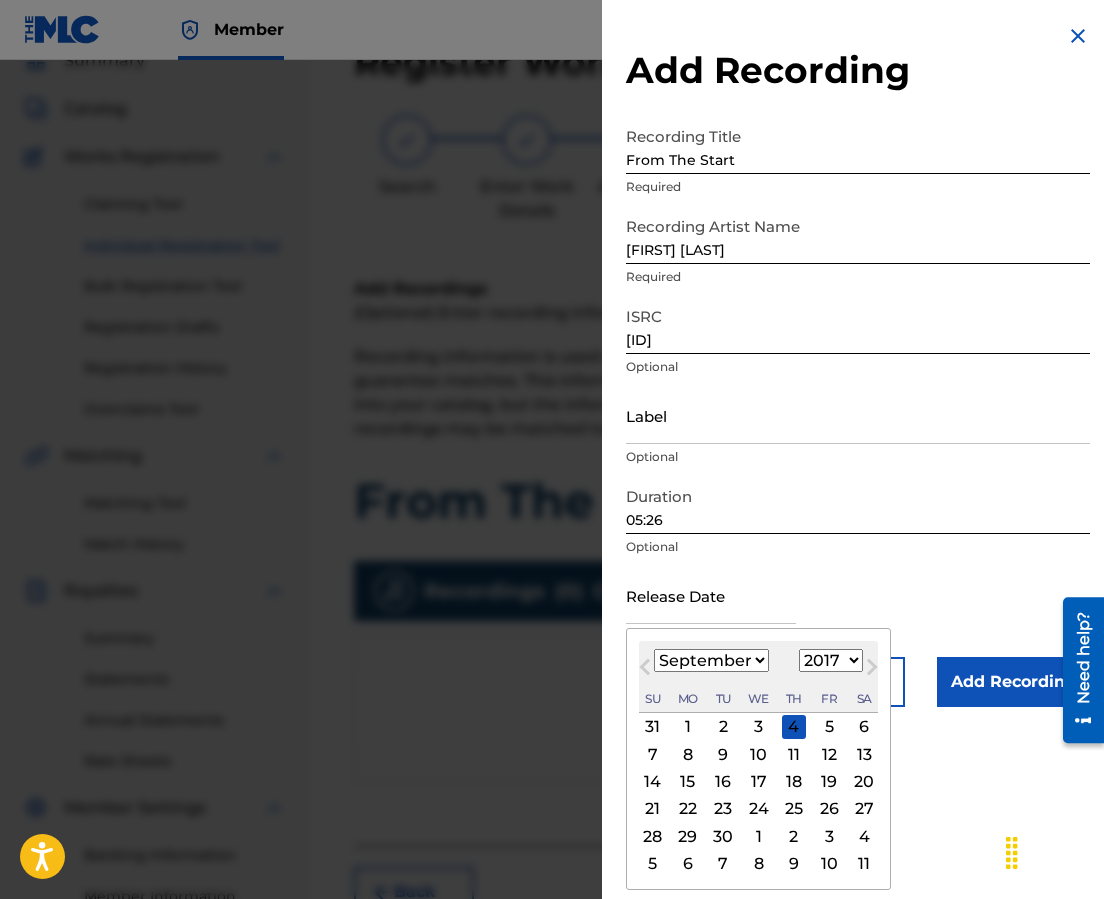 click on "1900 1901 1902 1903 1904 1905 1906 1907 1908 1909 1910 1911 1912 1913 1914 1915 1916 1917 1918 1919 1920 1921 1922 1923 1924 1925 1926 1927 1928 1929 1930 1931 1932 1933 1934 1935 1936 1937 1938 1939 1940 1941 1942 1943 1944 1945 1946 1947 1948 1949 1950 1951 1952 1953 1954 1955 1956 1957 1958 1959 1960 1961 1962 1963 1964 1965 1966 1967 1968 1969 1970 1971 1972 1973 1974 1975 1976 1977 1978 1979 1980 1981 1982 1983 1984 1985 1986 1987 1988 1989 1990 1991 1992 1993 1994 1995 1996 1997 1998 1999 2000 2001 2002 2003 2004 2005 2006 2007 2008 2009 2010 2011 2012 2013 2014 2015 2016 2017 2018 2019 2020 2021 2022 2023 2024 2025 2026 2027 2028 2029 2030 2031 2032 2033 2034 2035 2036 2037 2038 2039 2040 2041 2042 2043 2044 2045 2046 2047 2048 2049 2050 2051 2052 2053 2054 2055 2056 2057 2058 2059 2060 2061 2062 2063 2064 2065 2066 2067 2068 2069 2070 2071 2072 2073 2074 2075 2076 2077 2078 2079 2080 2081 2082 2083 2084 2085 2086 2087 2088 2089 2090 2091 2092 2093 2094 2095 2096 2097 2098 2099 2100" at bounding box center (831, 660) 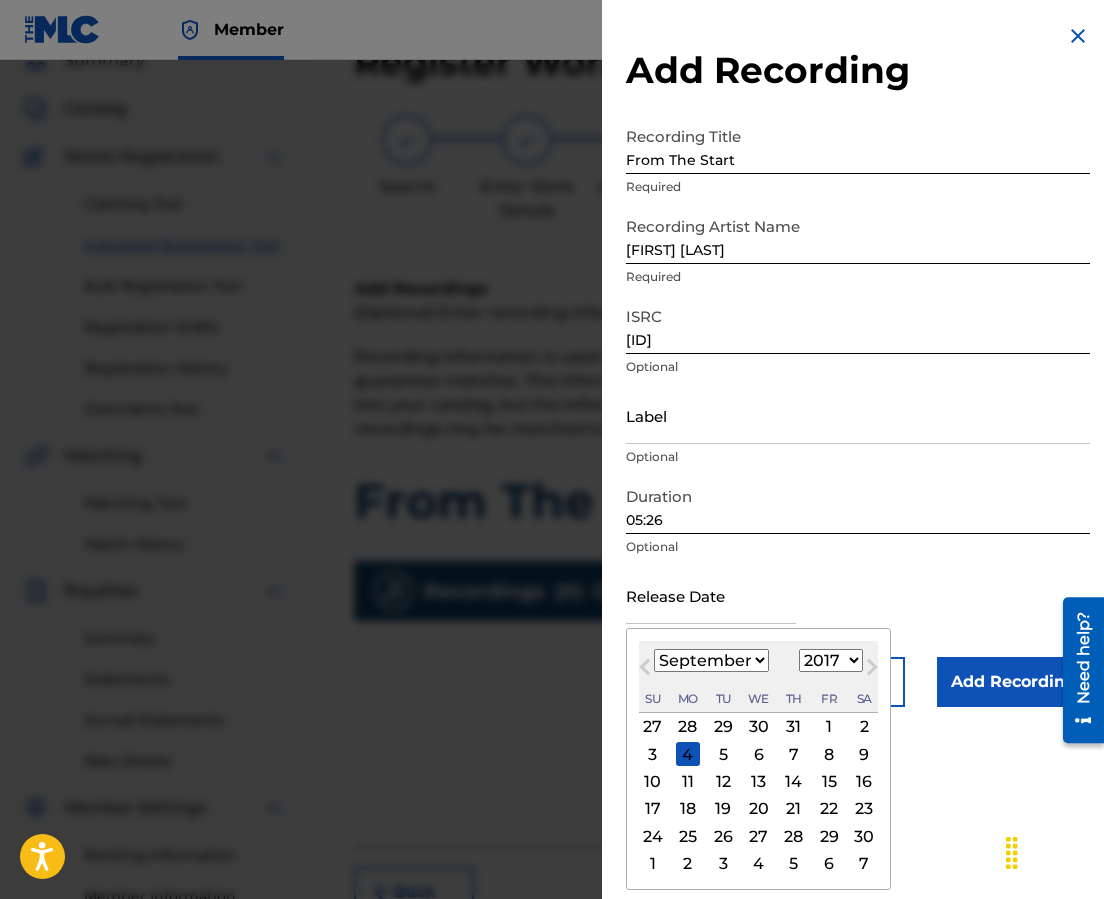 click on "January February March April May June July August September October November December" at bounding box center (711, 660) 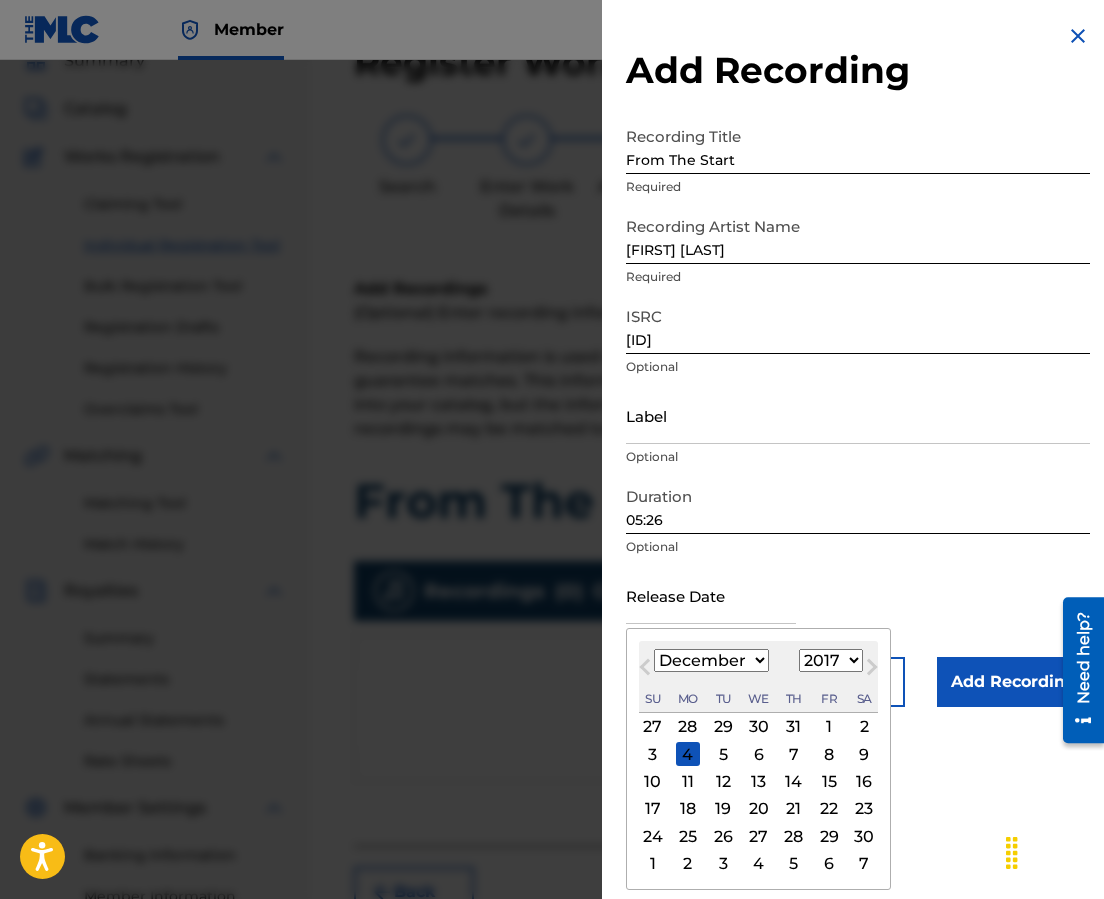 click on "January February March April May June July August September October November December" at bounding box center [711, 660] 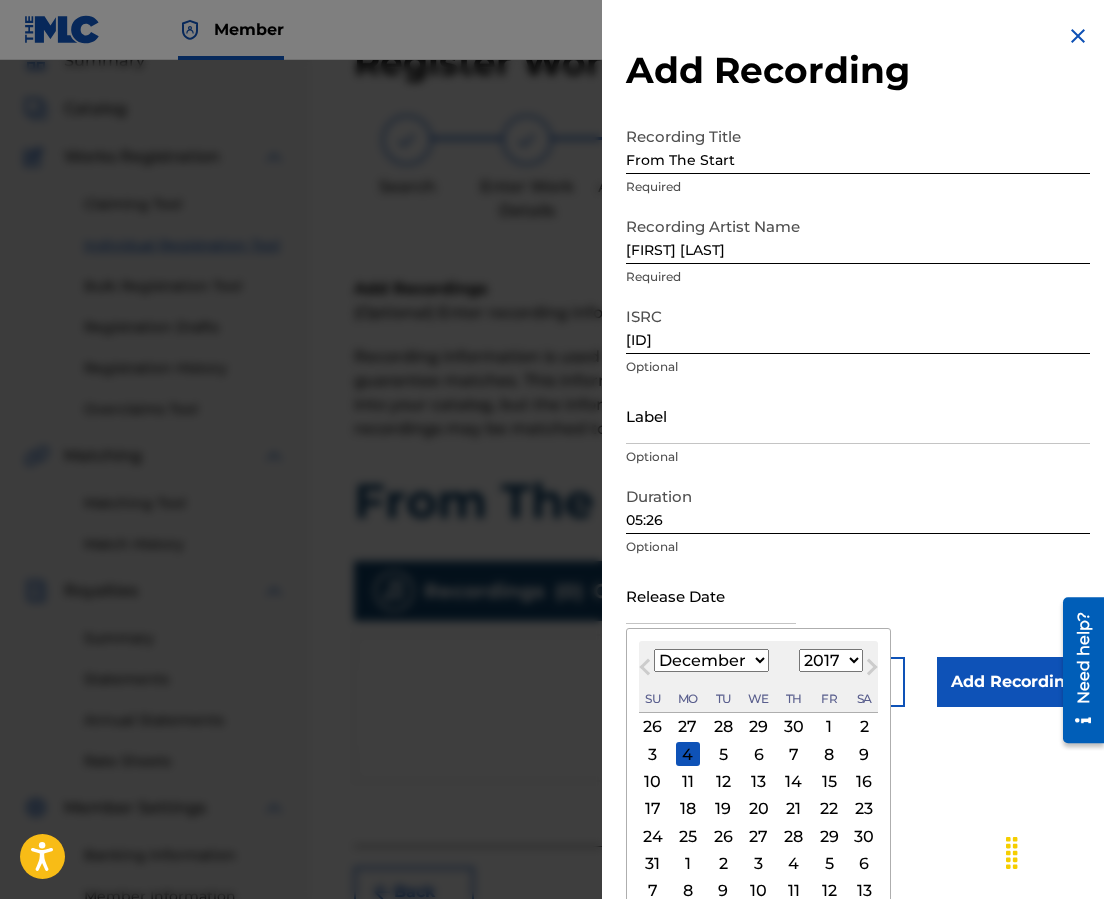 click on "11" at bounding box center (688, 782) 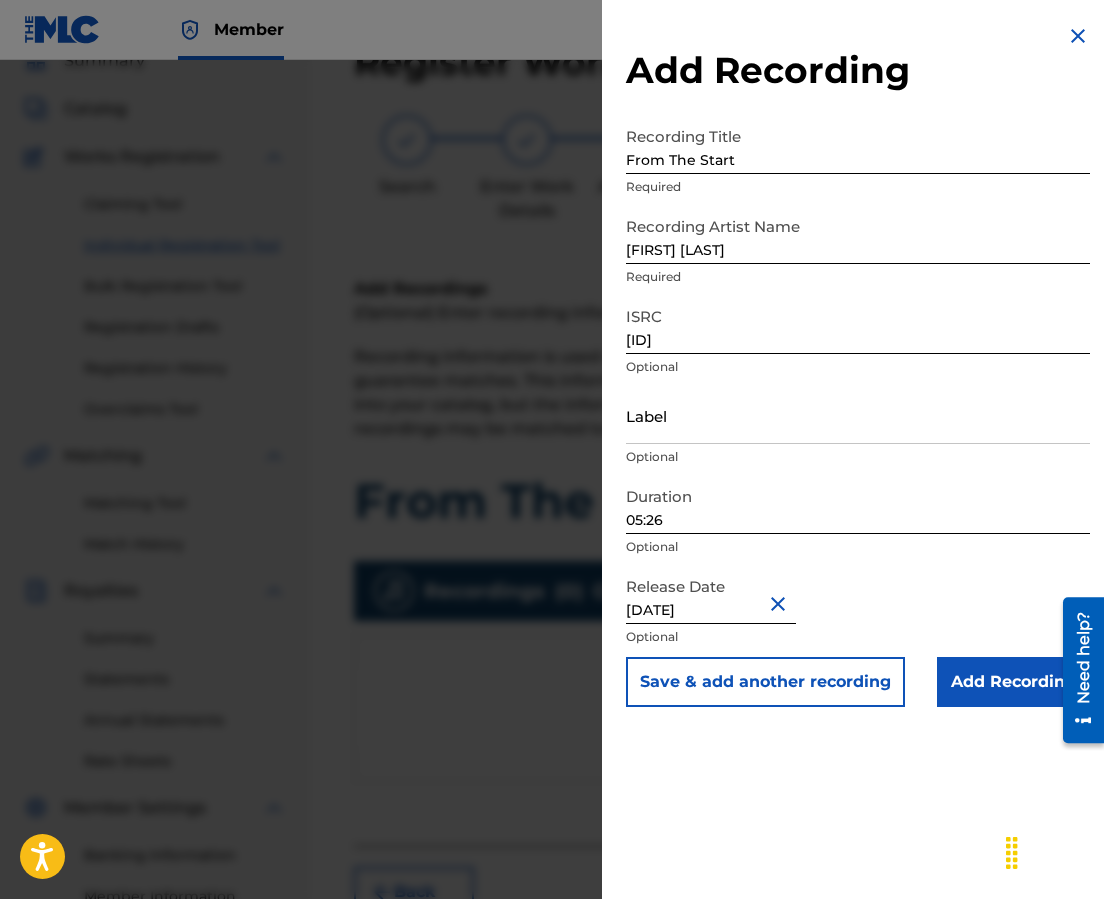 click on "Add Recording" at bounding box center [1013, 682] 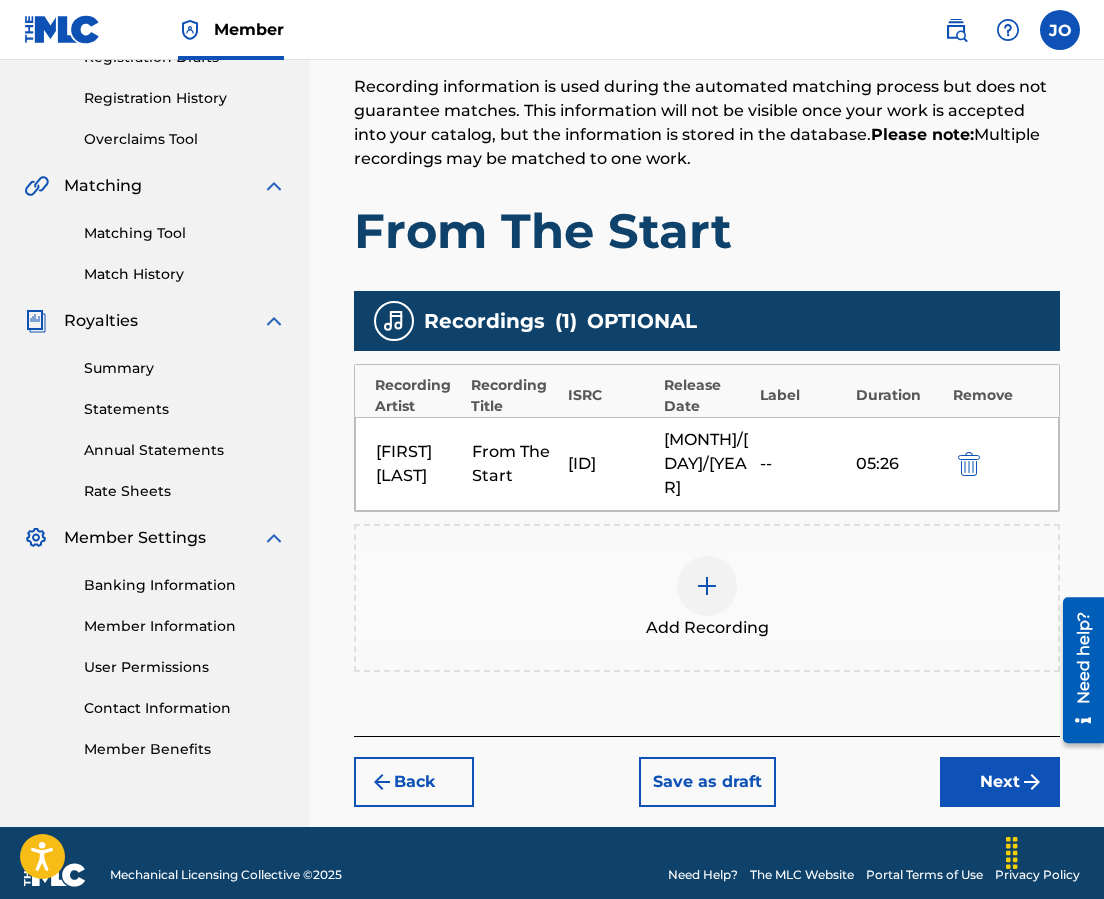 click on "Next" at bounding box center [1000, 782] 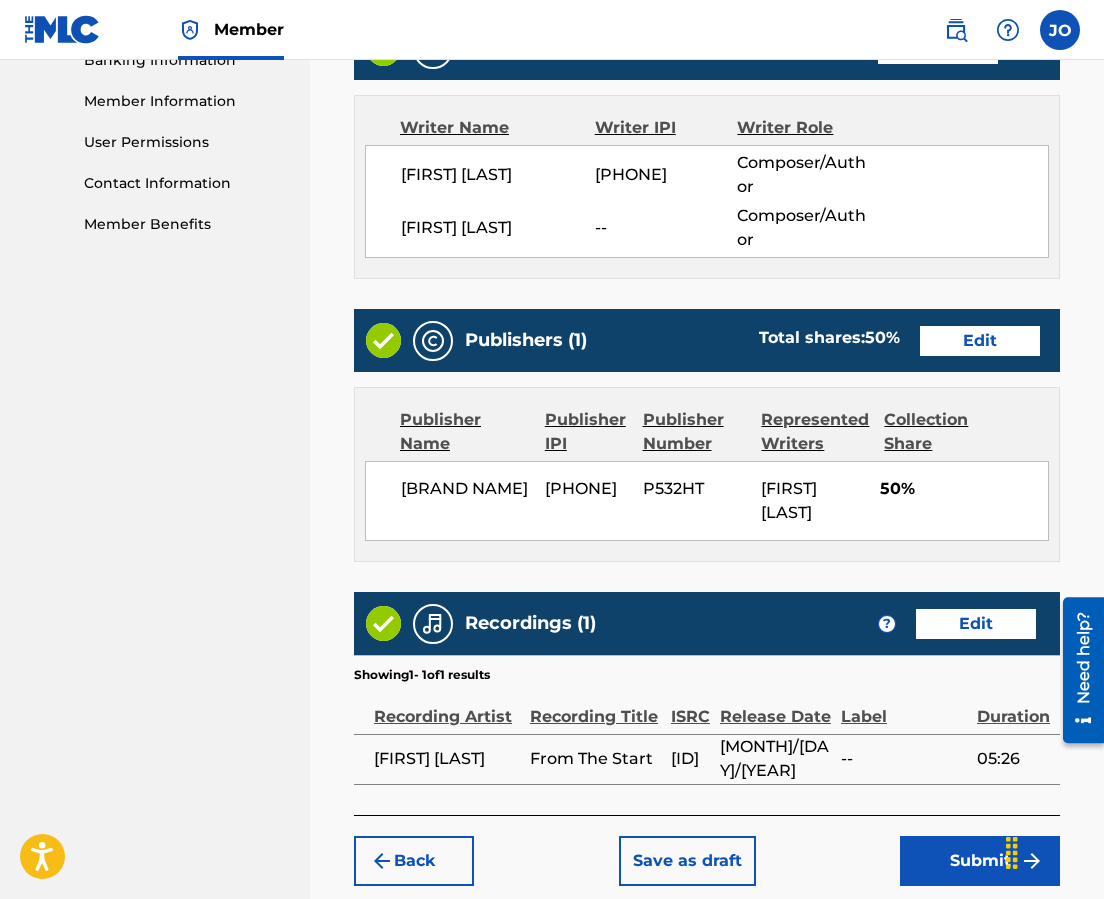 scroll, scrollTop: 1059, scrollLeft: 0, axis: vertical 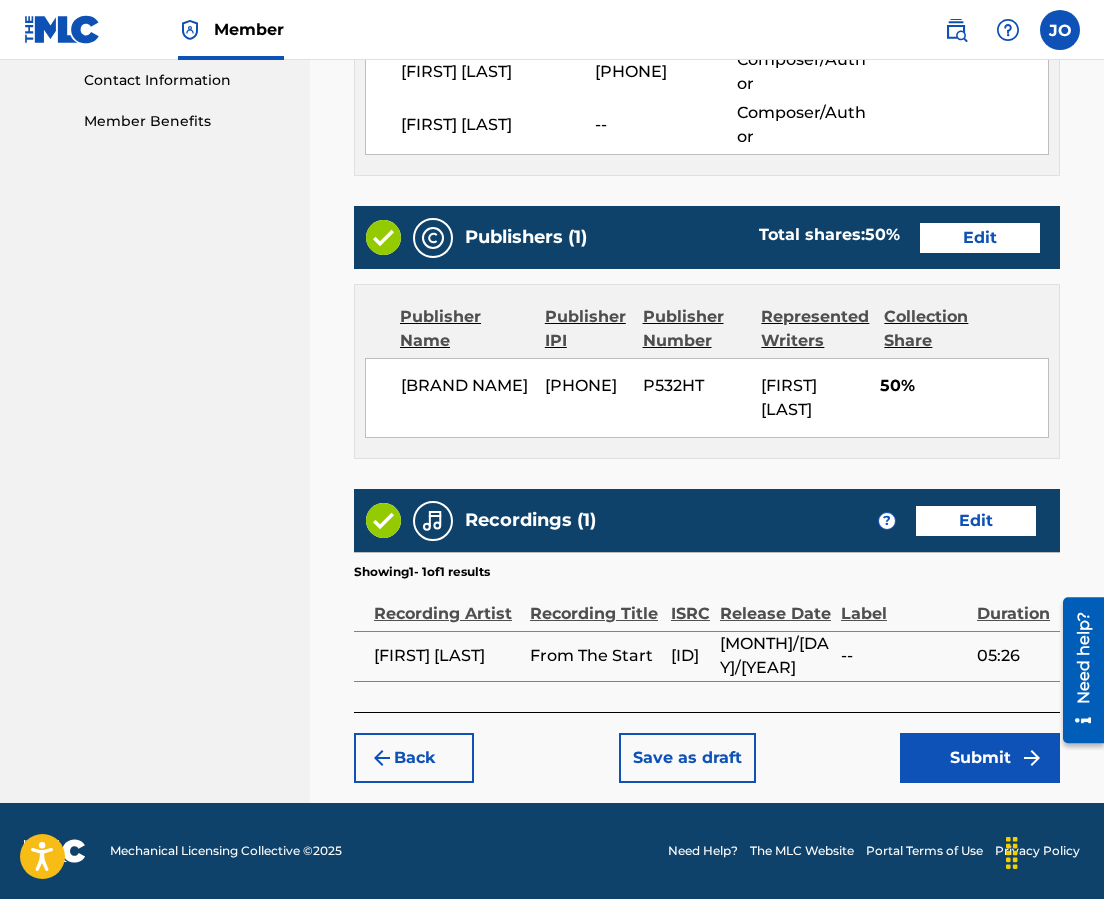 click on "Submit" at bounding box center (980, 758) 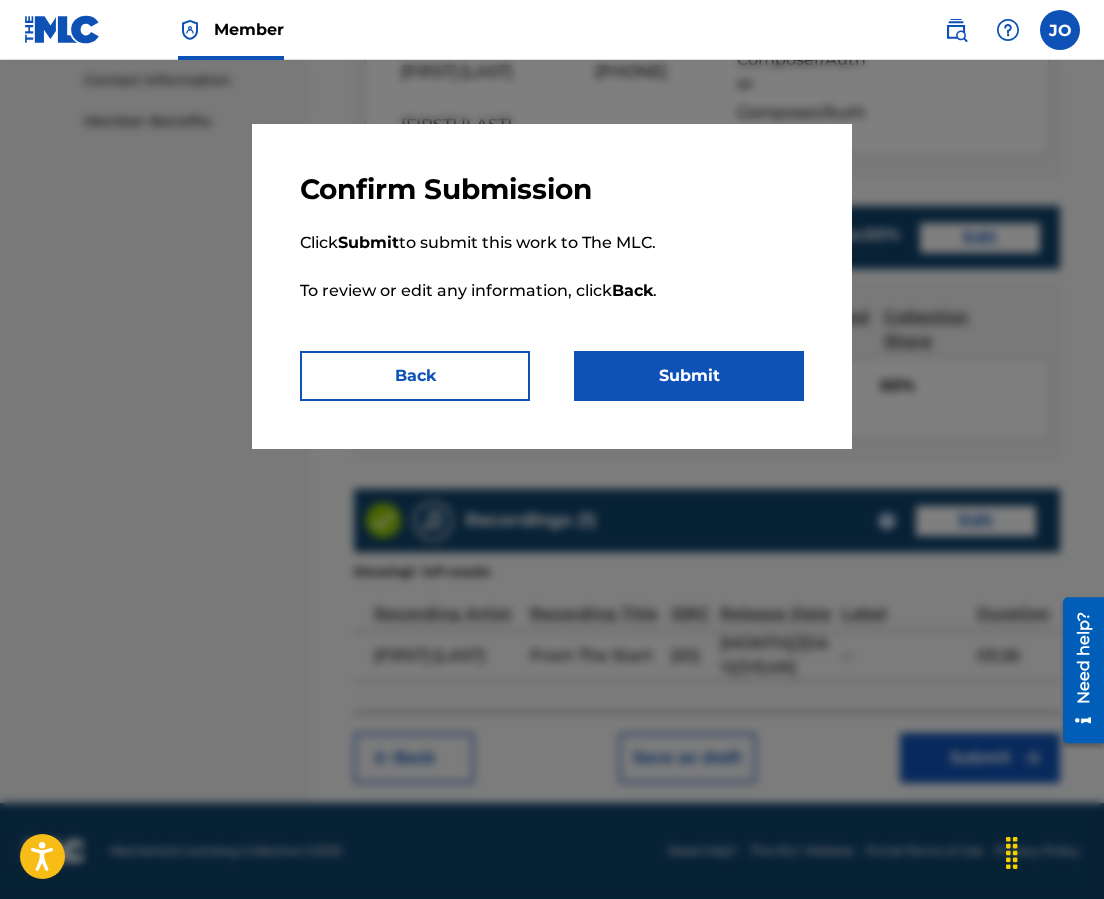 click on "Submit" at bounding box center [689, 376] 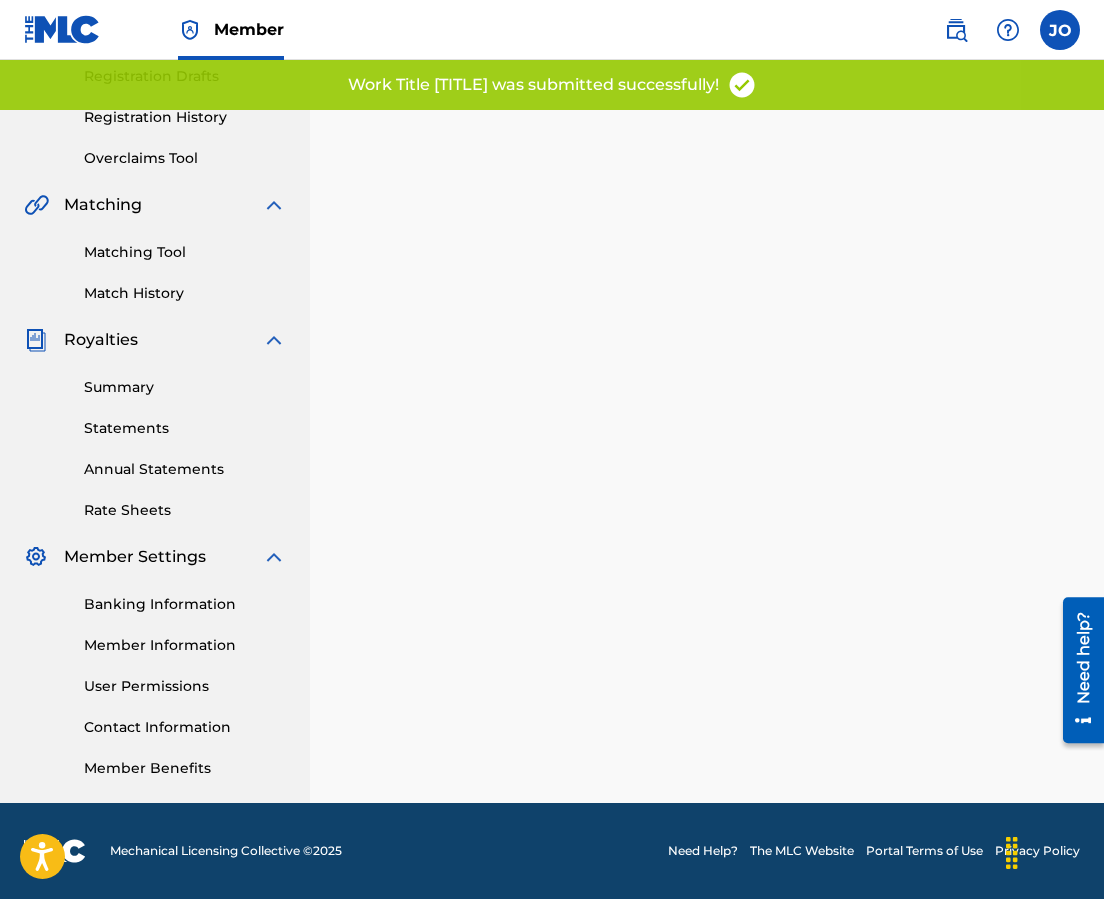 scroll, scrollTop: 0, scrollLeft: 0, axis: both 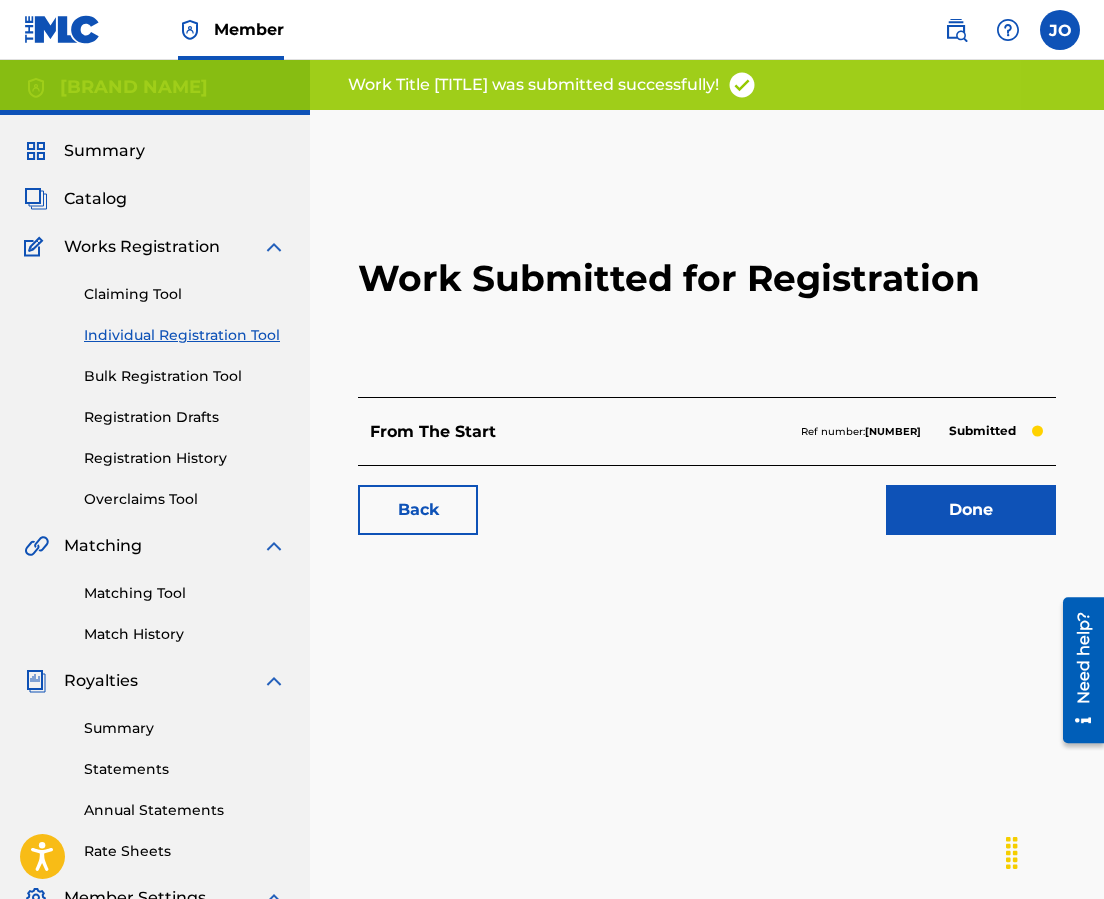click on "Done" at bounding box center (971, 510) 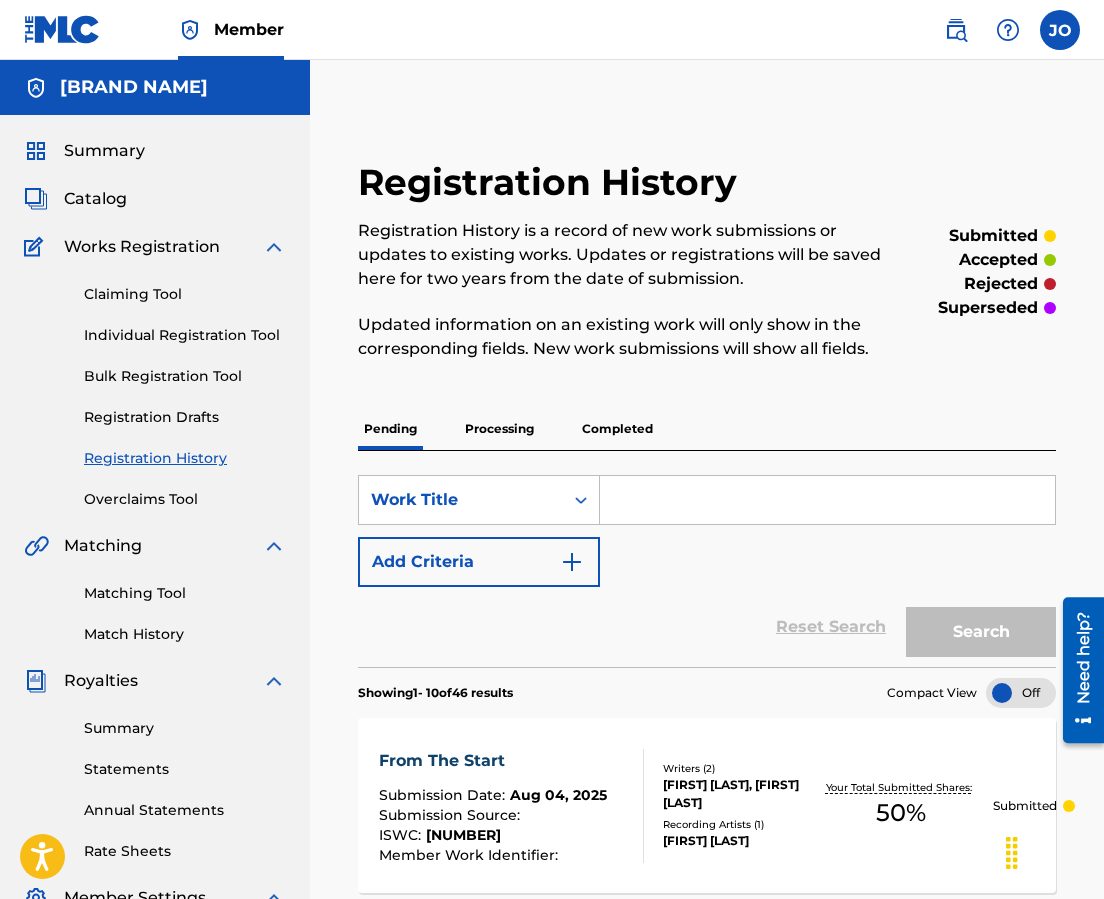 click on "Individual Registration Tool" at bounding box center [185, 335] 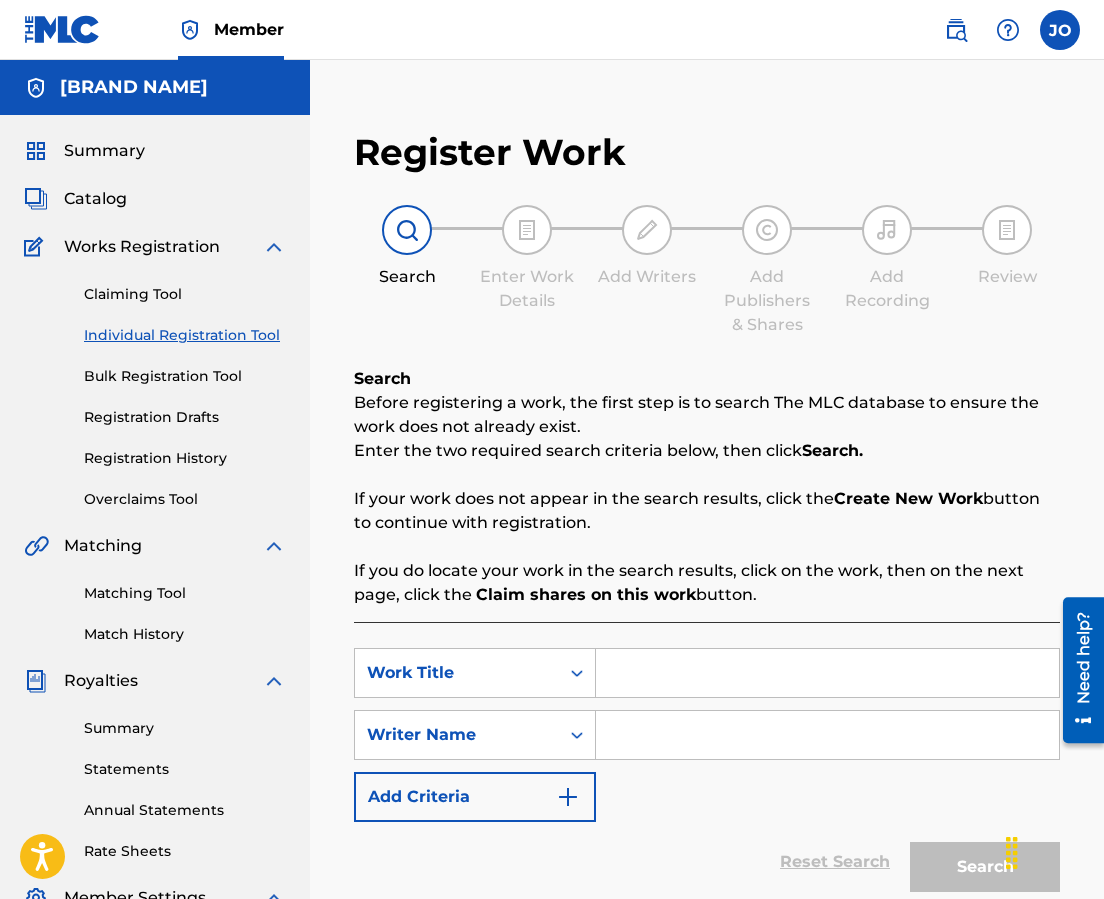 click at bounding box center [827, 673] 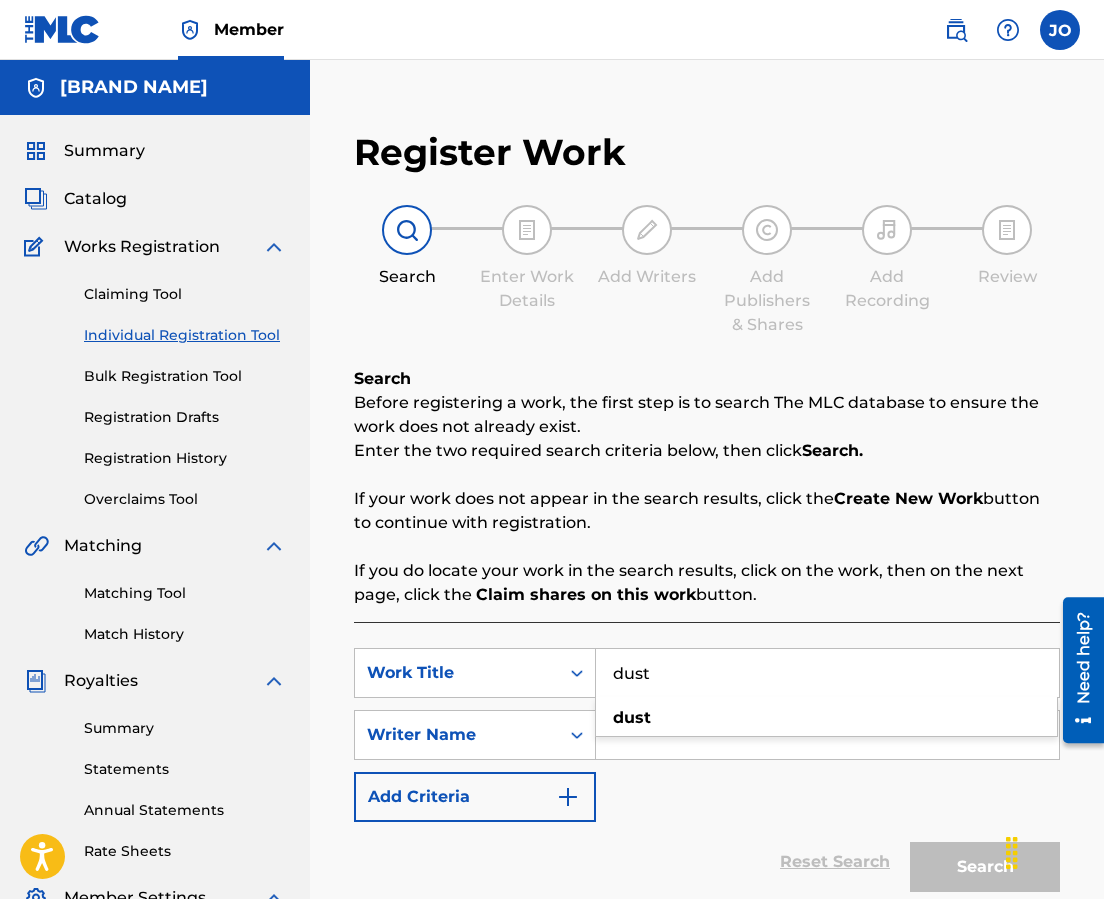 click at bounding box center [827, 735] 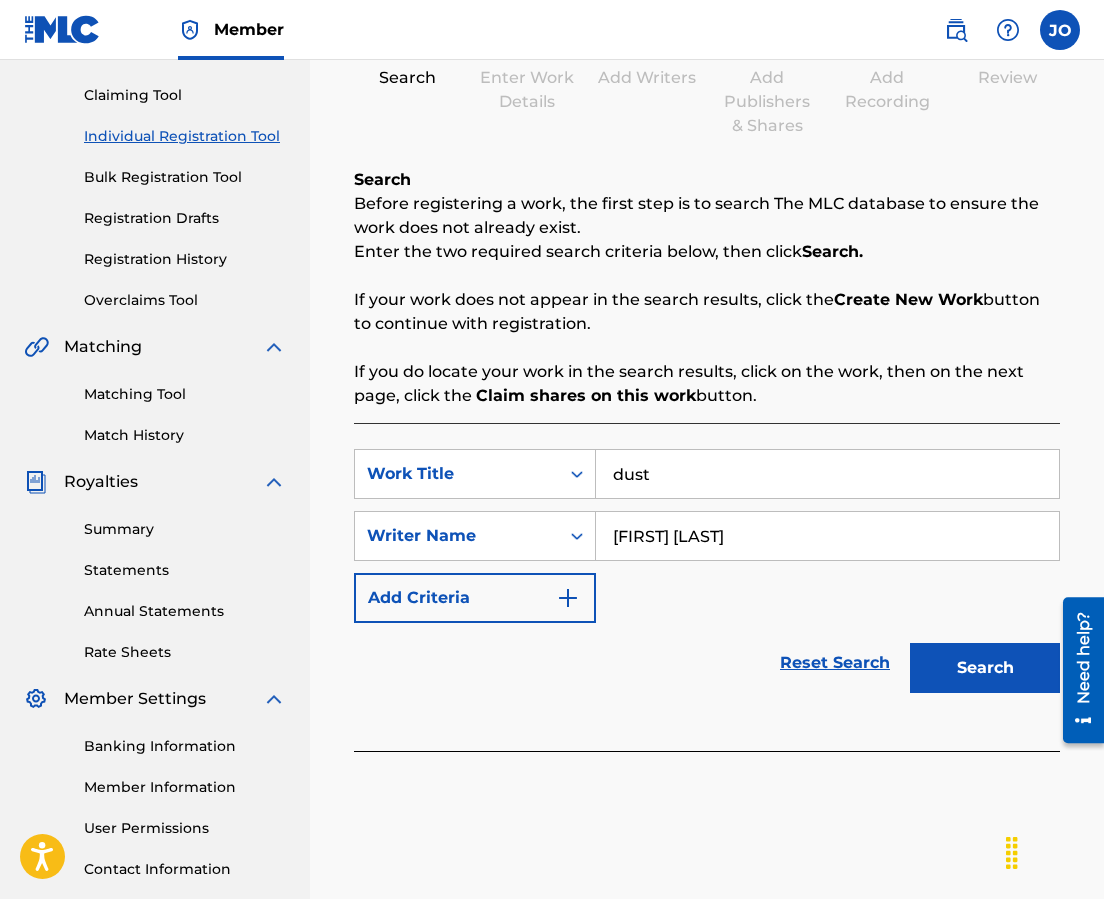 scroll, scrollTop: 200, scrollLeft: 0, axis: vertical 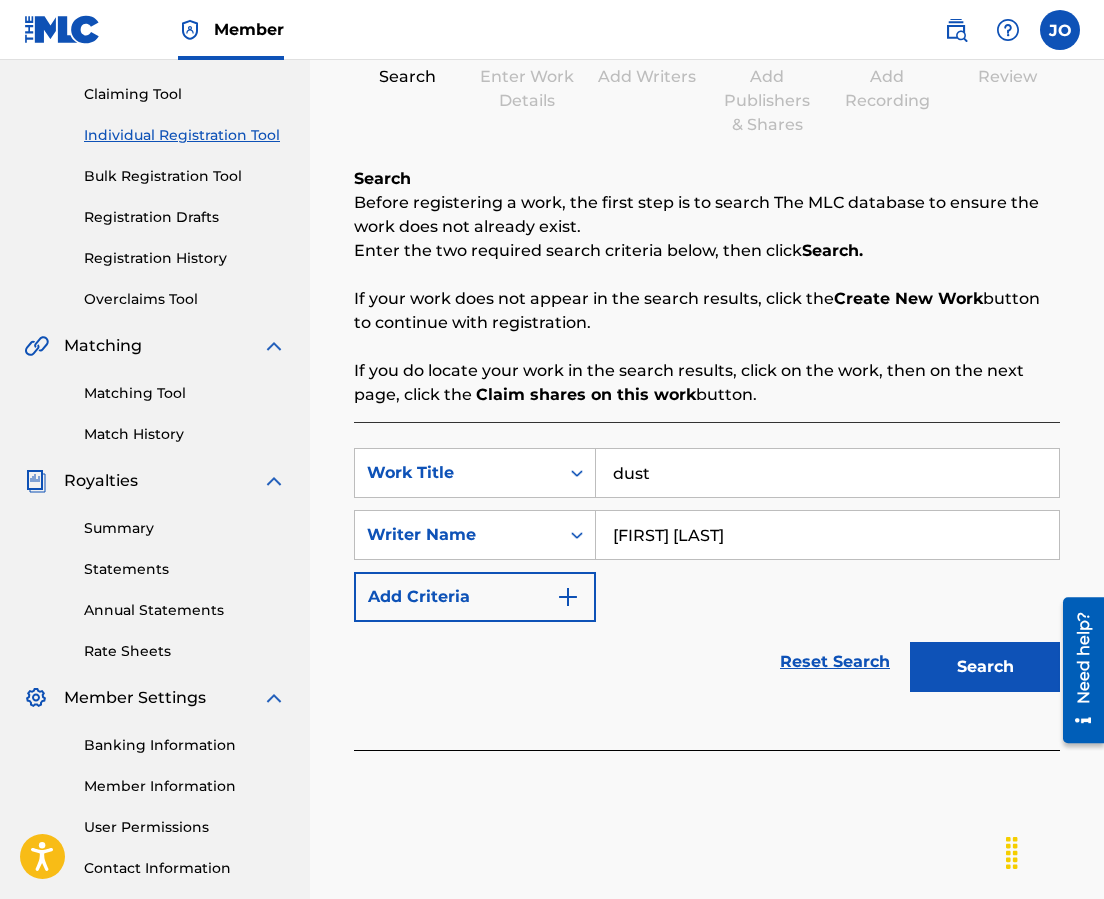 click on "Search" at bounding box center (985, 667) 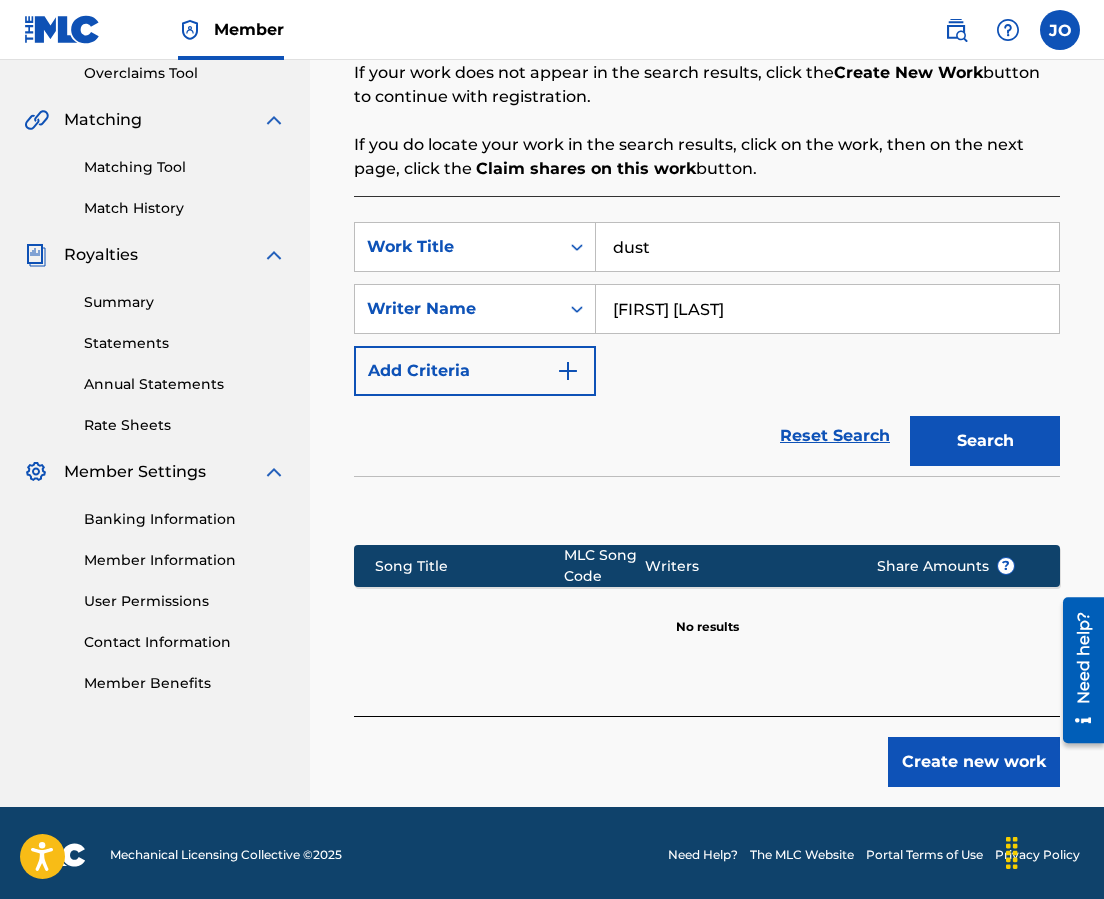 scroll, scrollTop: 430, scrollLeft: 0, axis: vertical 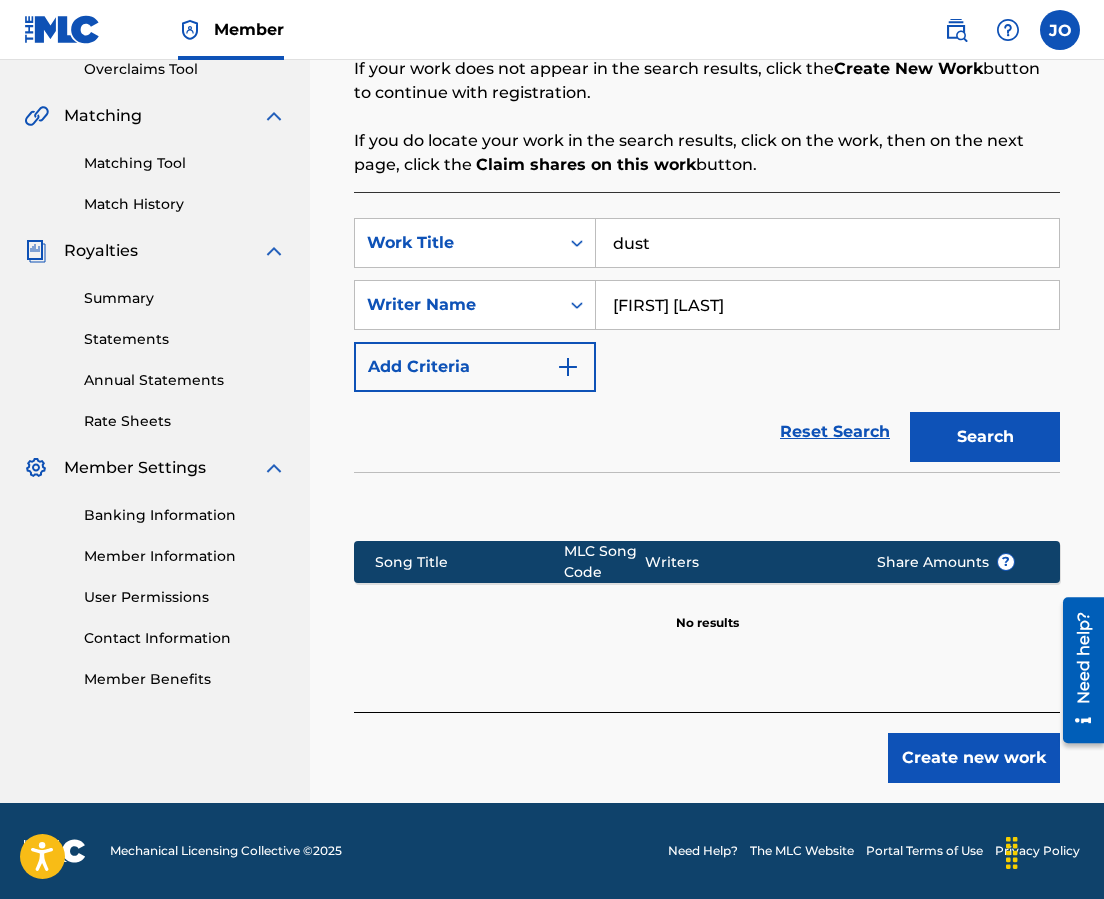 click on "Create new work" at bounding box center [974, 758] 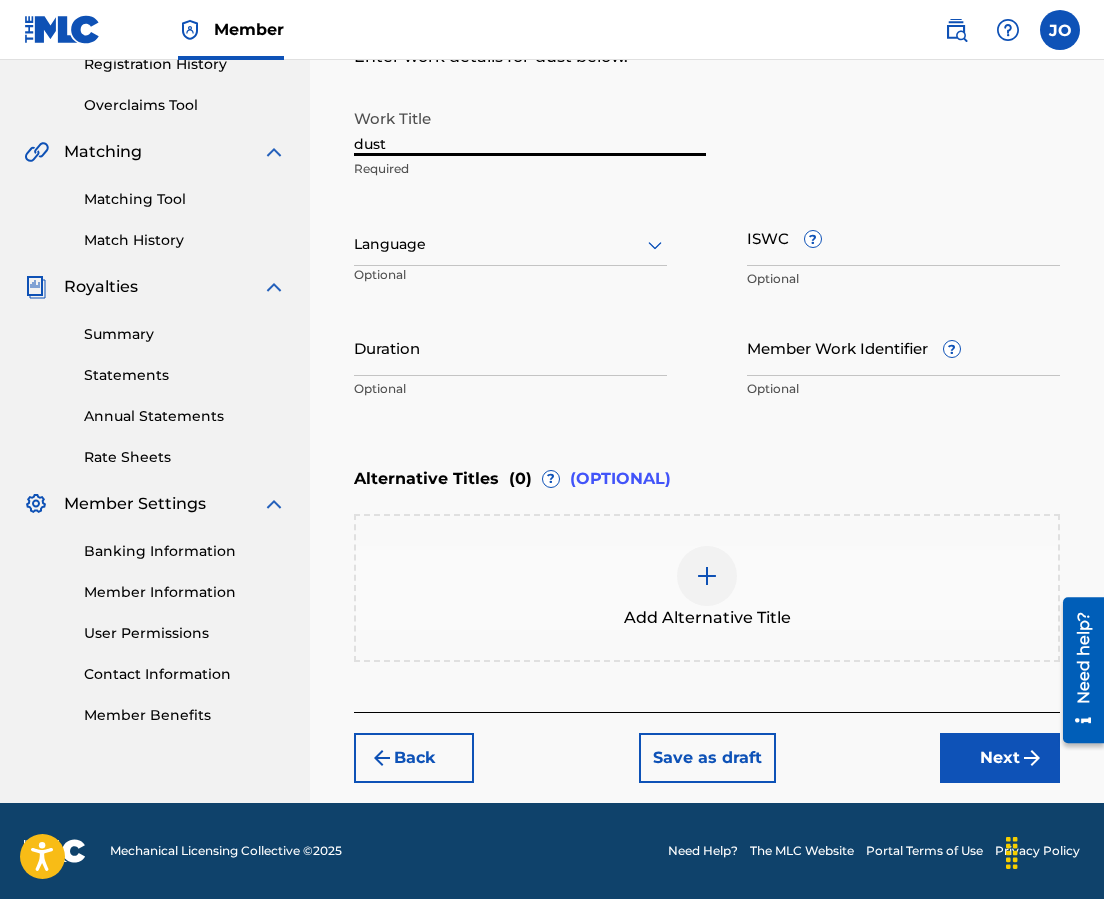 click on "dust" at bounding box center [530, 127] 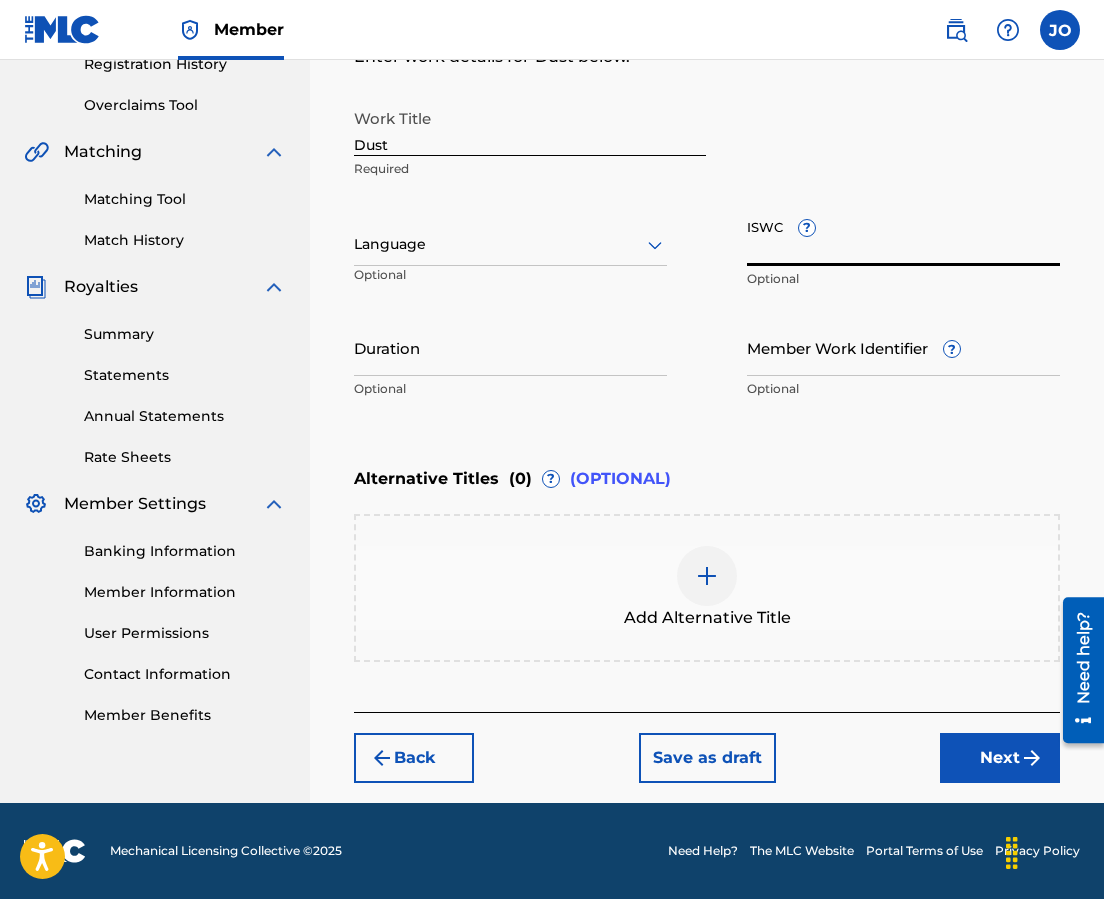 click on "ISWC   ?" at bounding box center (903, 237) 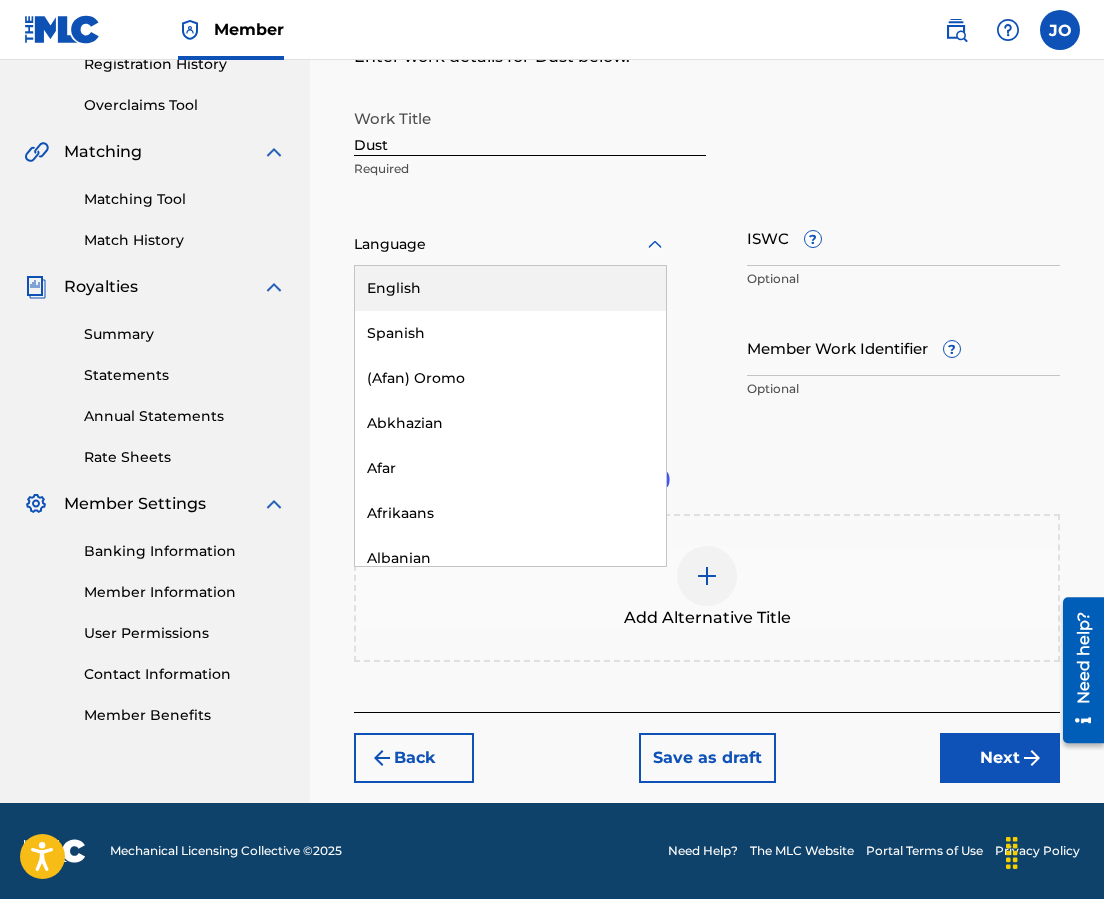 click on "English" at bounding box center [510, 288] 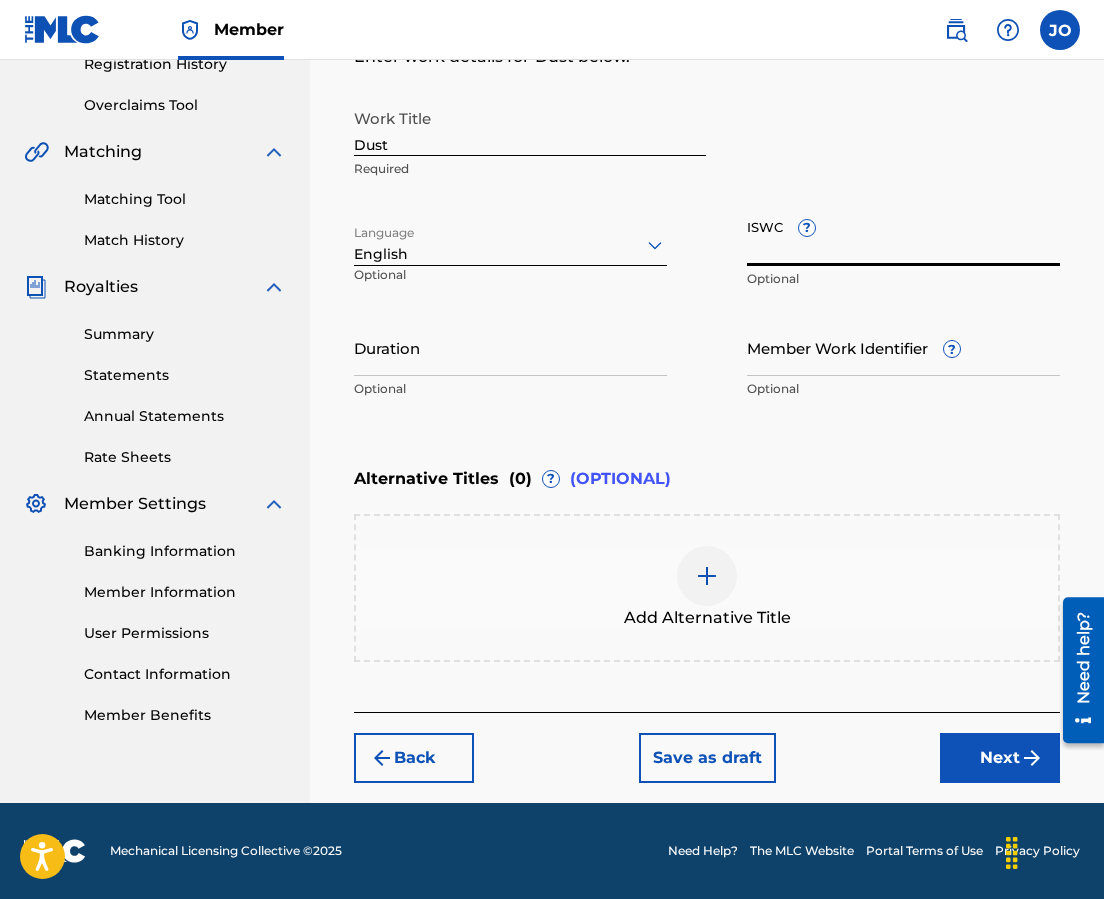 click on "ISWC   ?" at bounding box center [903, 237] 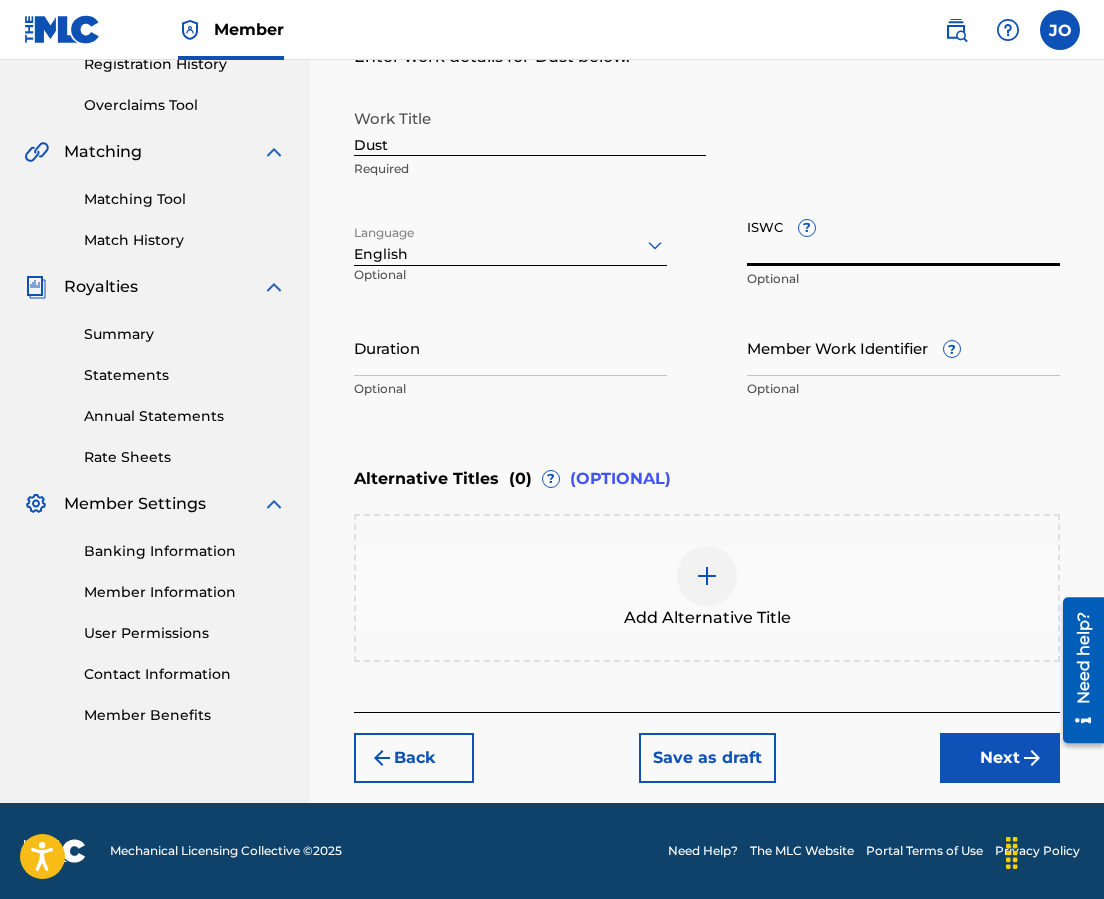 paste on "T-333.837.716-1" 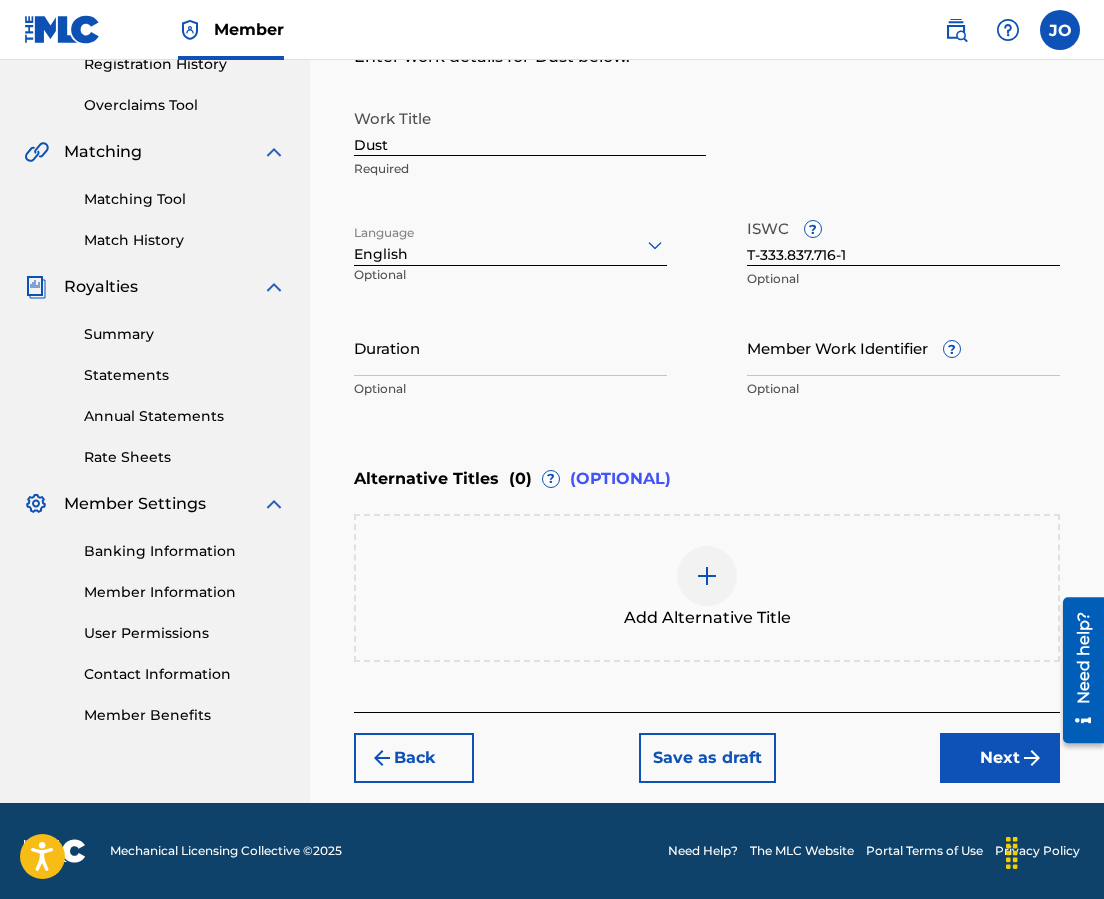 click on "Work Title Dust Required Language English Optional ISWC ? [NUMBER] Optional Duration Optional Member Work Identifier ? Optional" at bounding box center [707, 215] 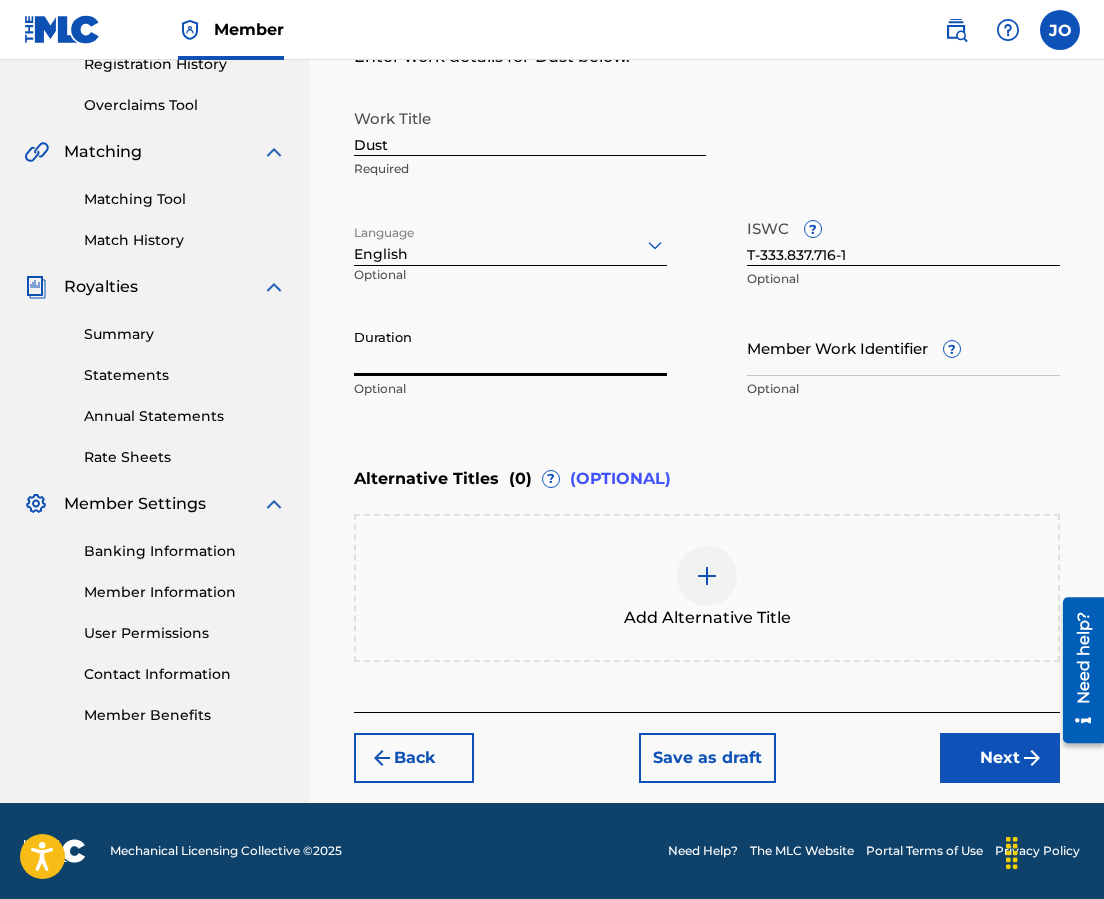 click on "Duration" at bounding box center [510, 347] 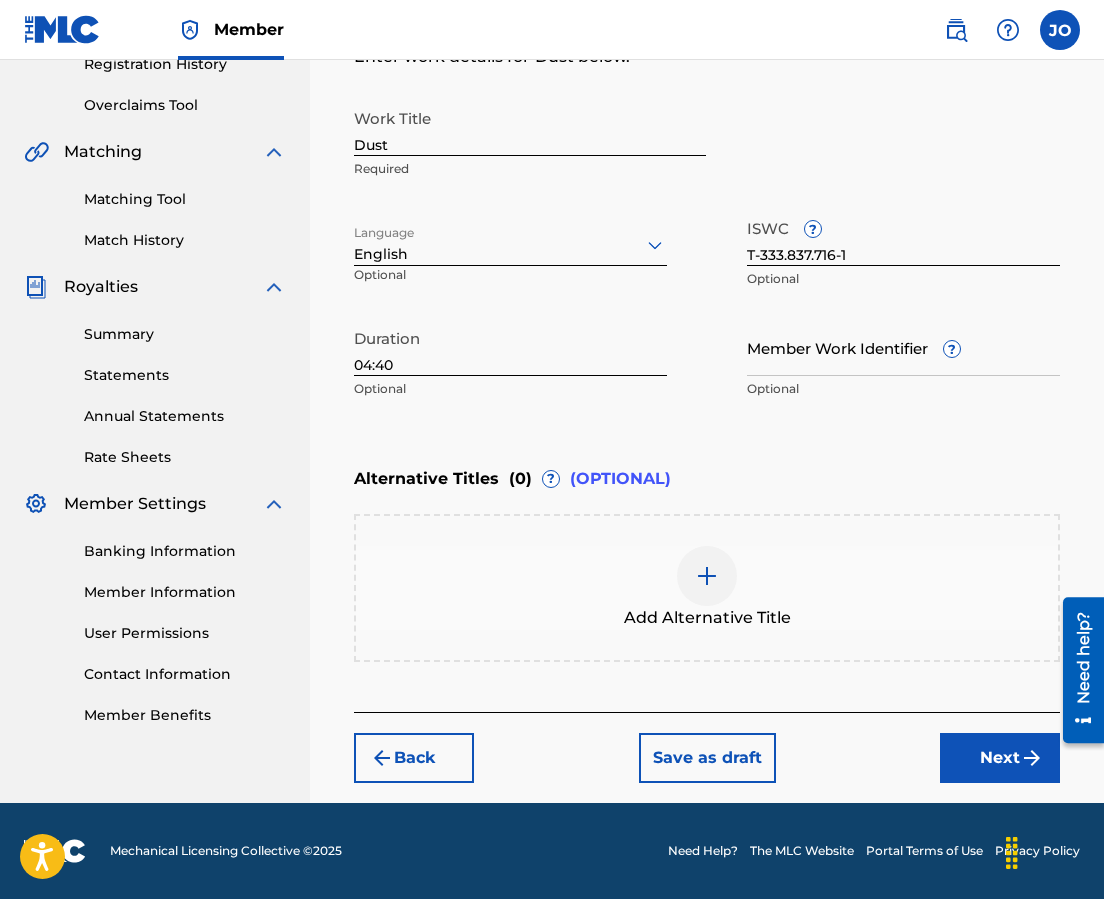 click on "Next" at bounding box center (1000, 758) 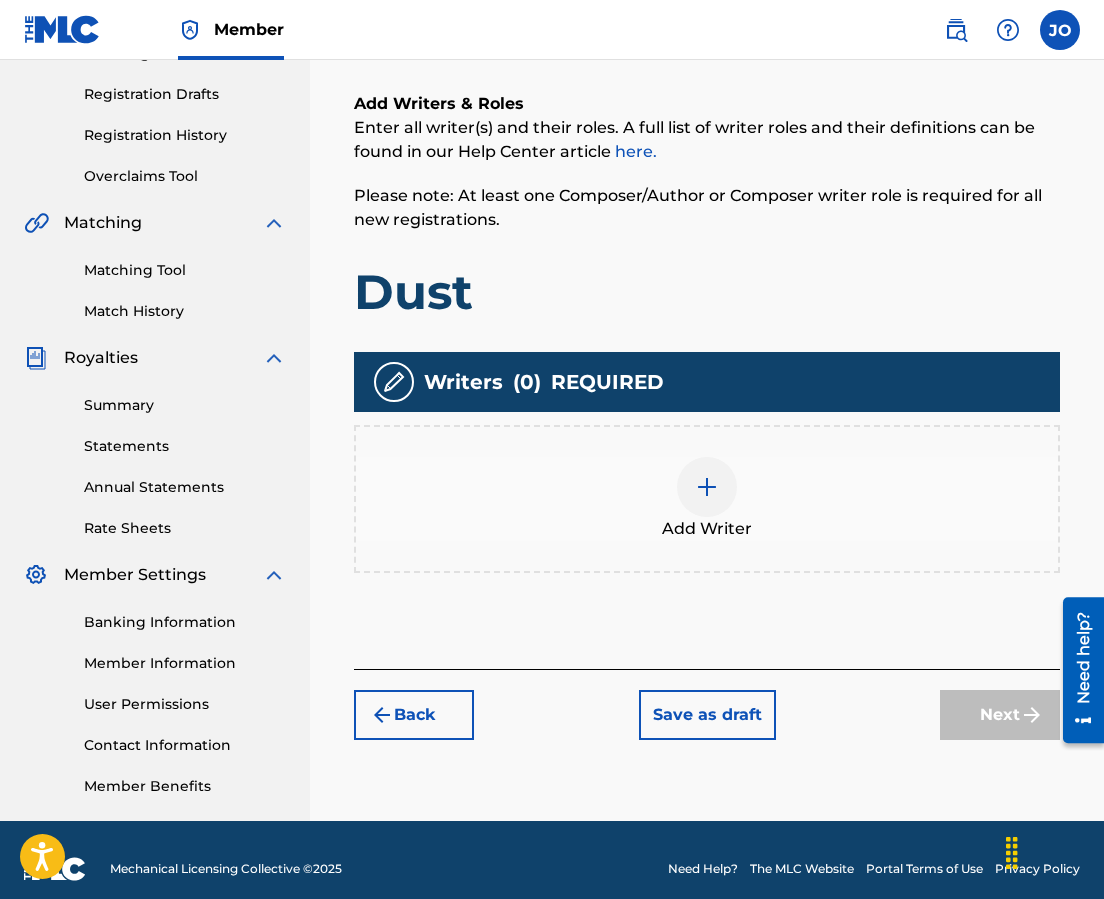 scroll, scrollTop: 90, scrollLeft: 0, axis: vertical 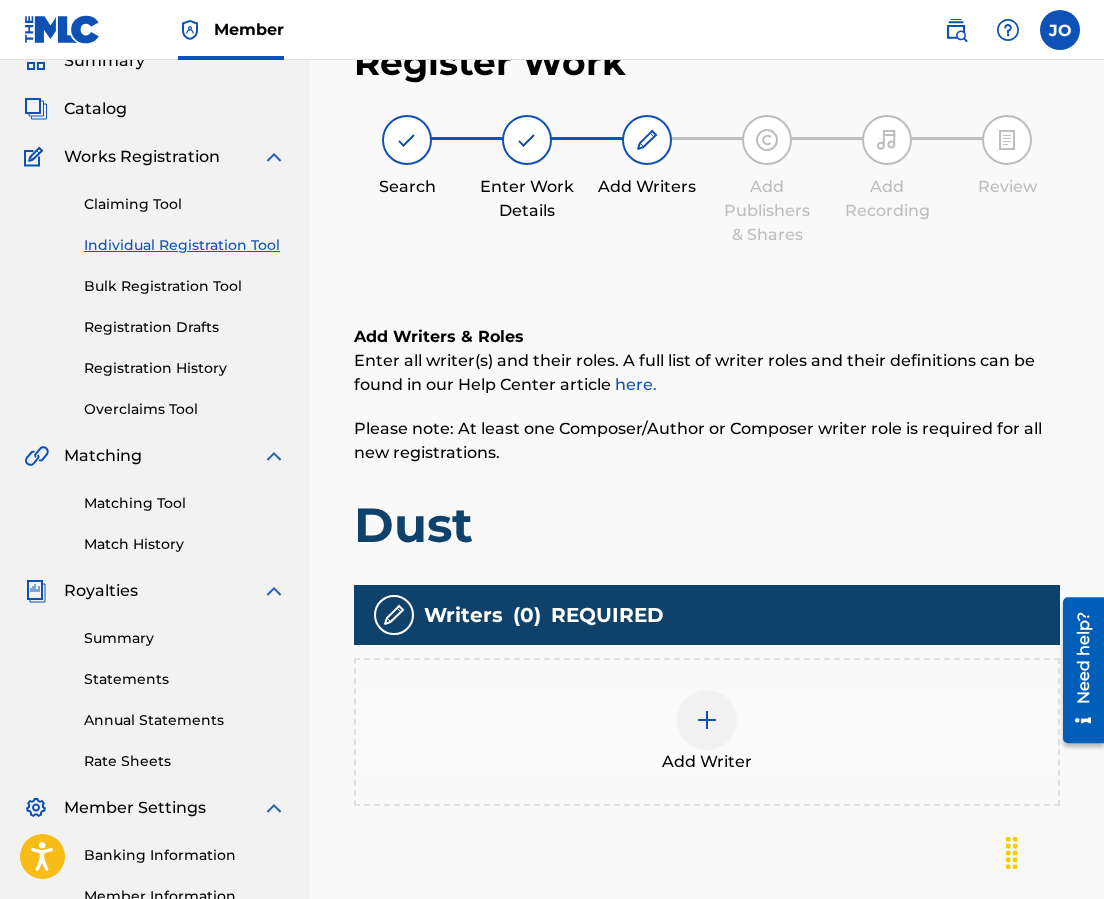 click at bounding box center (707, 720) 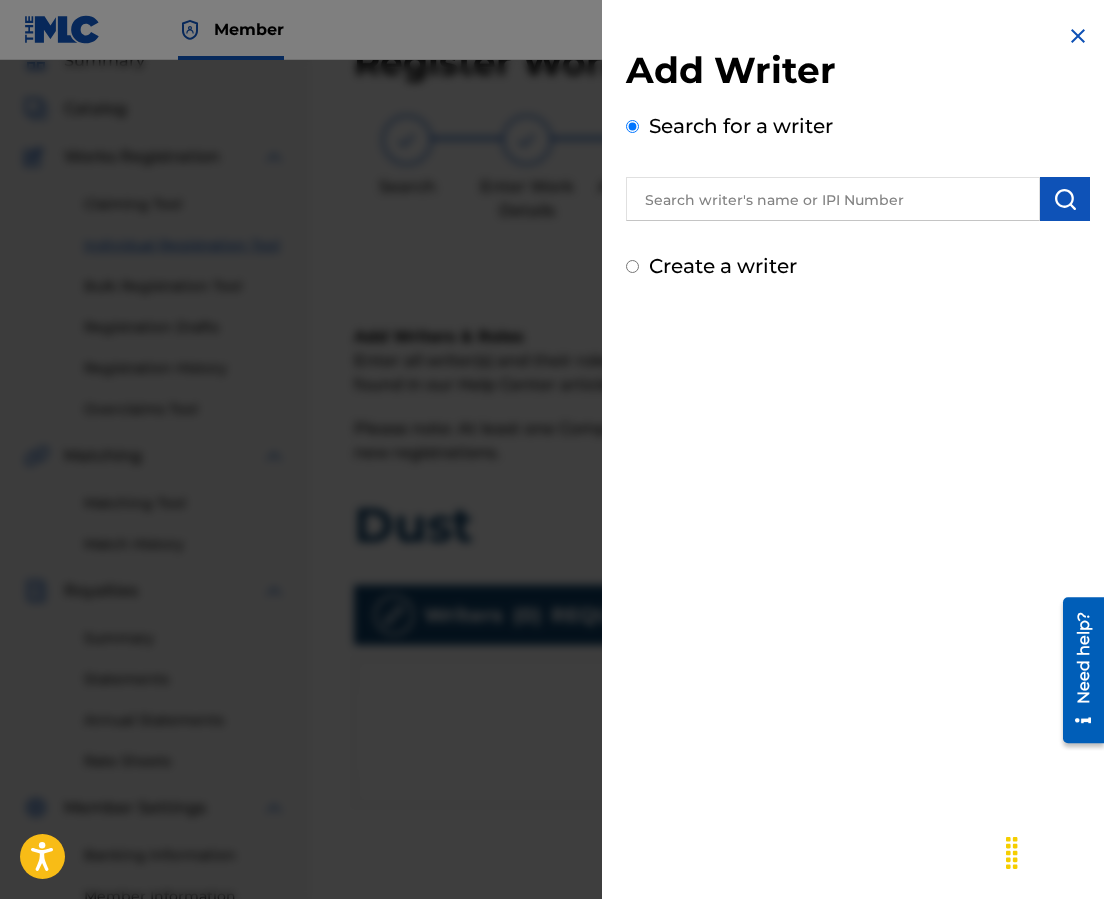 click at bounding box center [833, 199] 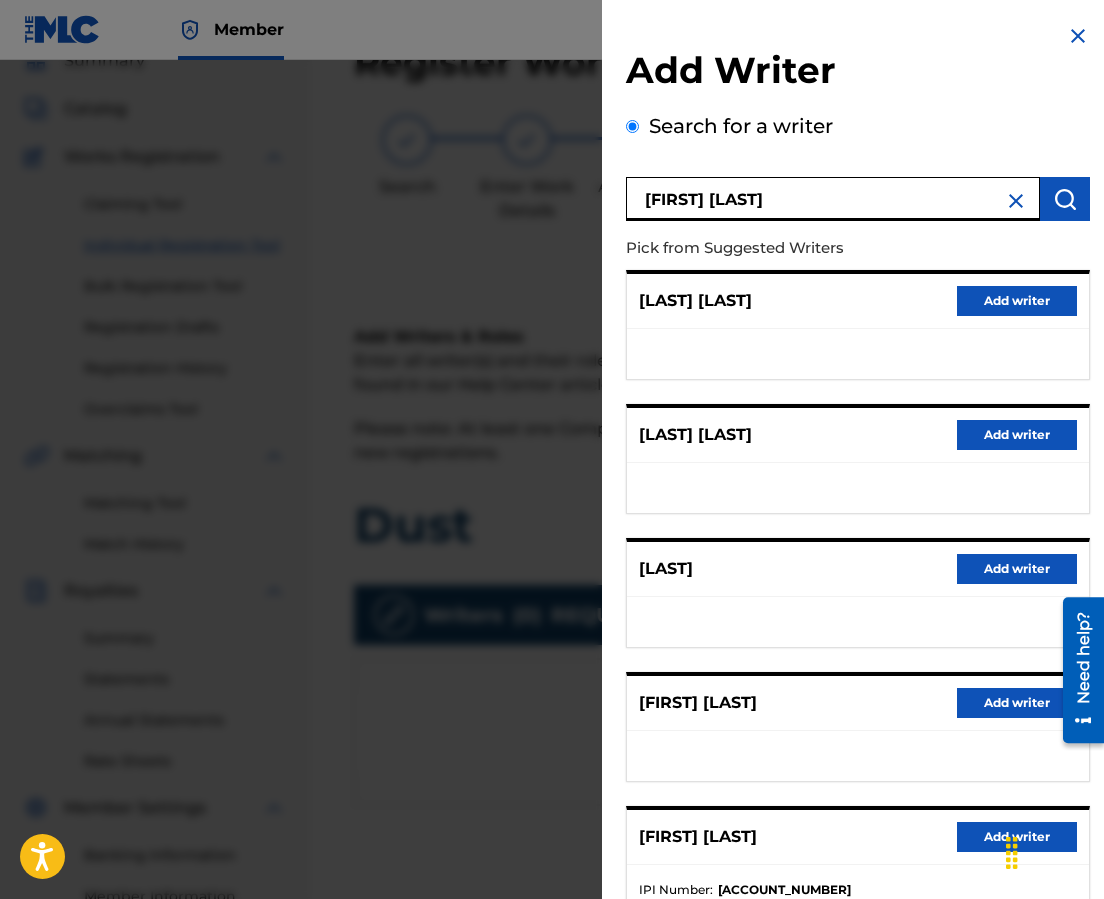 click on "Add writer" at bounding box center [1017, 703] 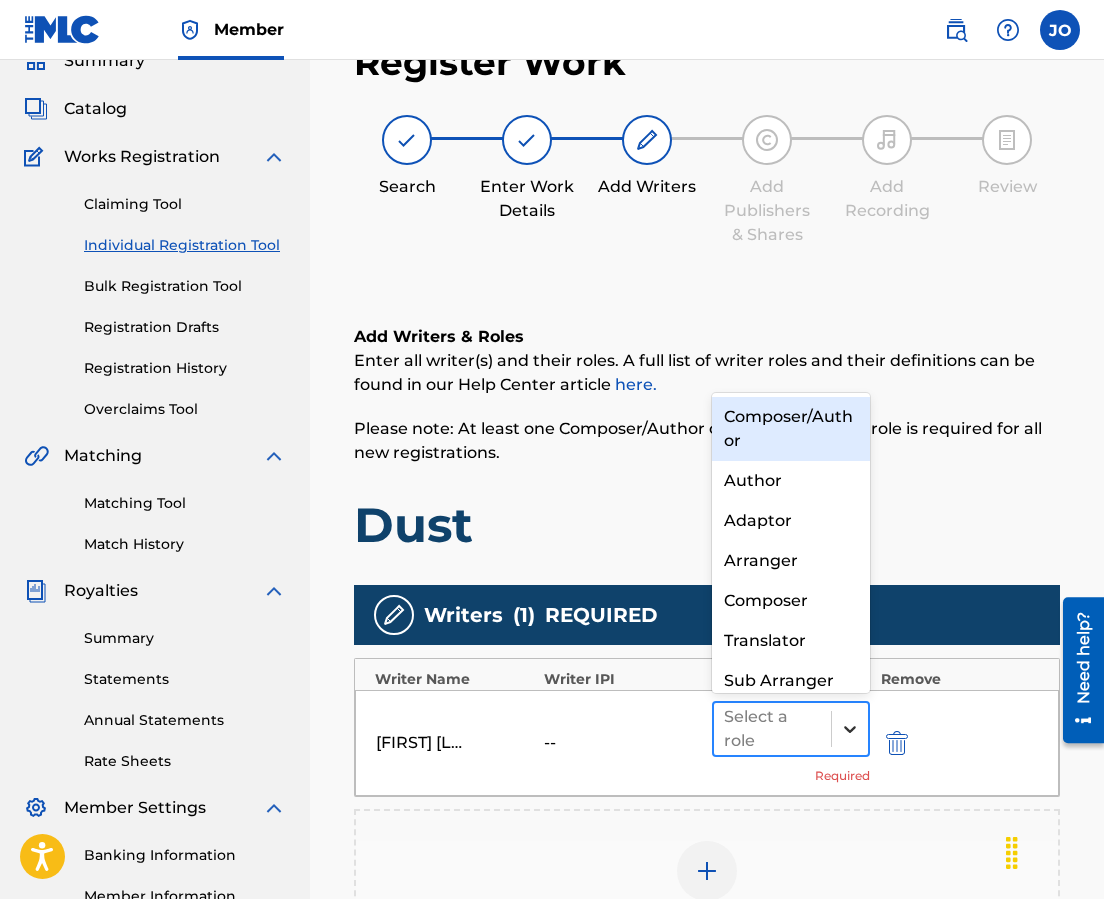 click 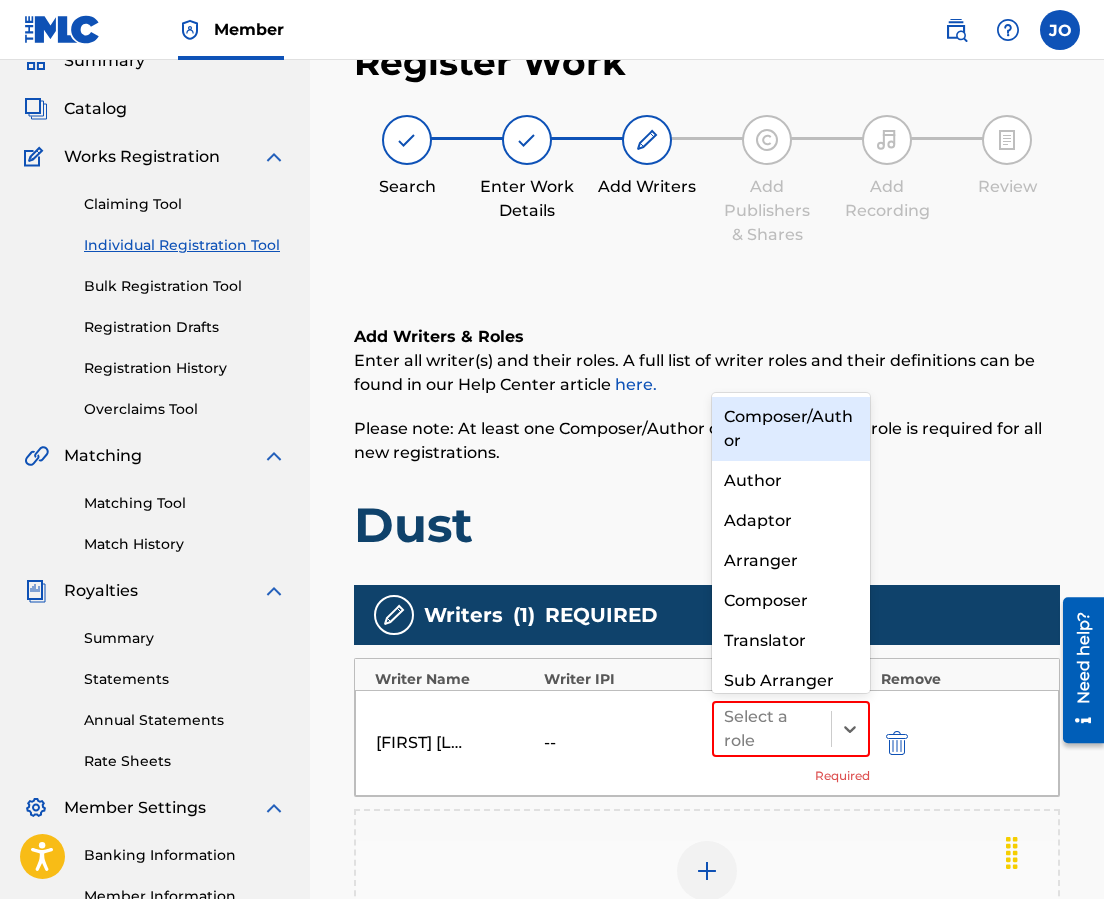 click on "Composer/Author" at bounding box center (791, 429) 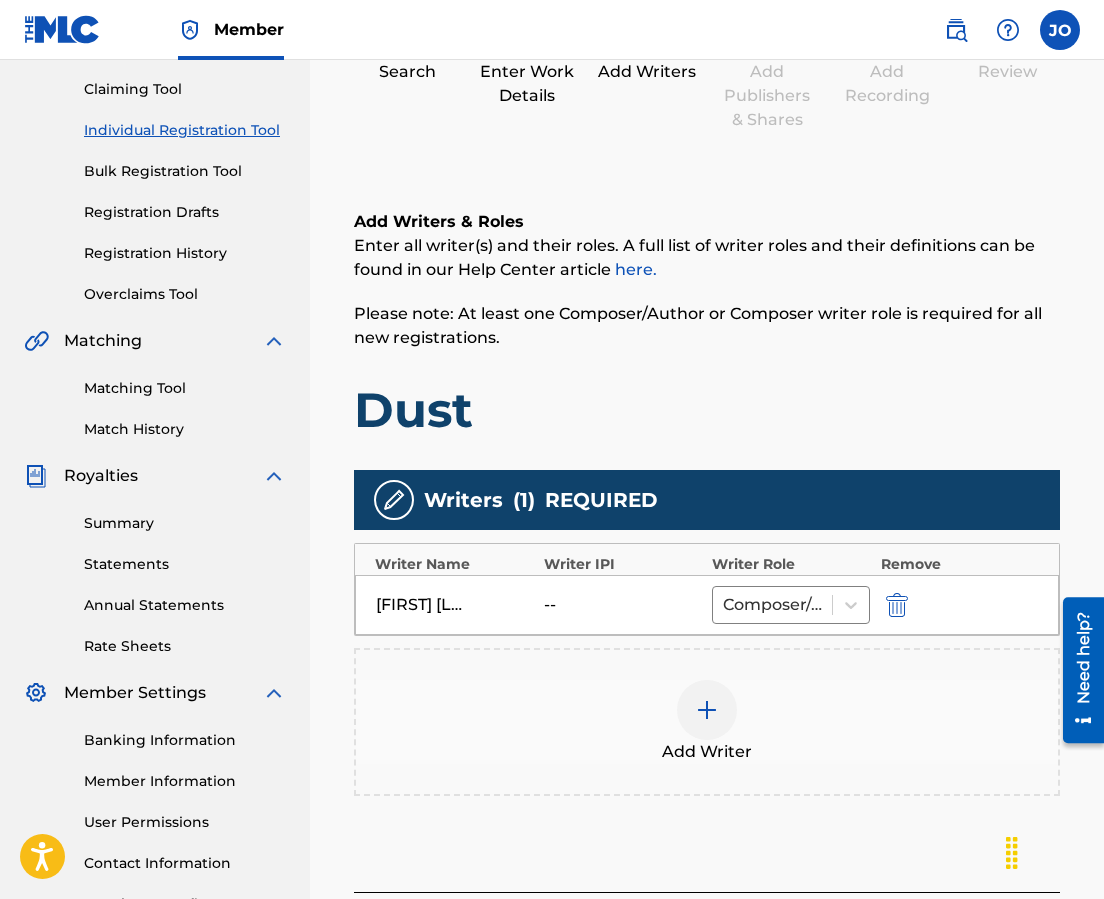 scroll, scrollTop: 385, scrollLeft: 0, axis: vertical 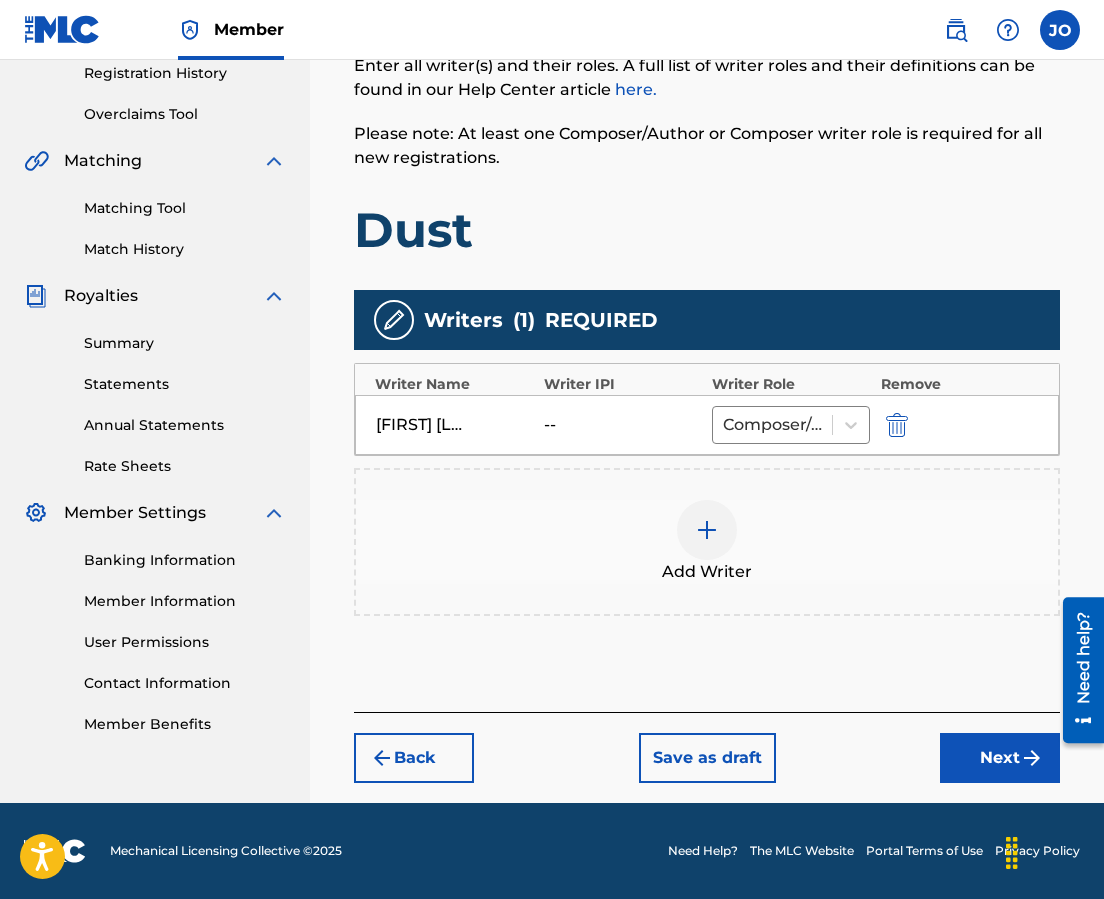 click at bounding box center [707, 530] 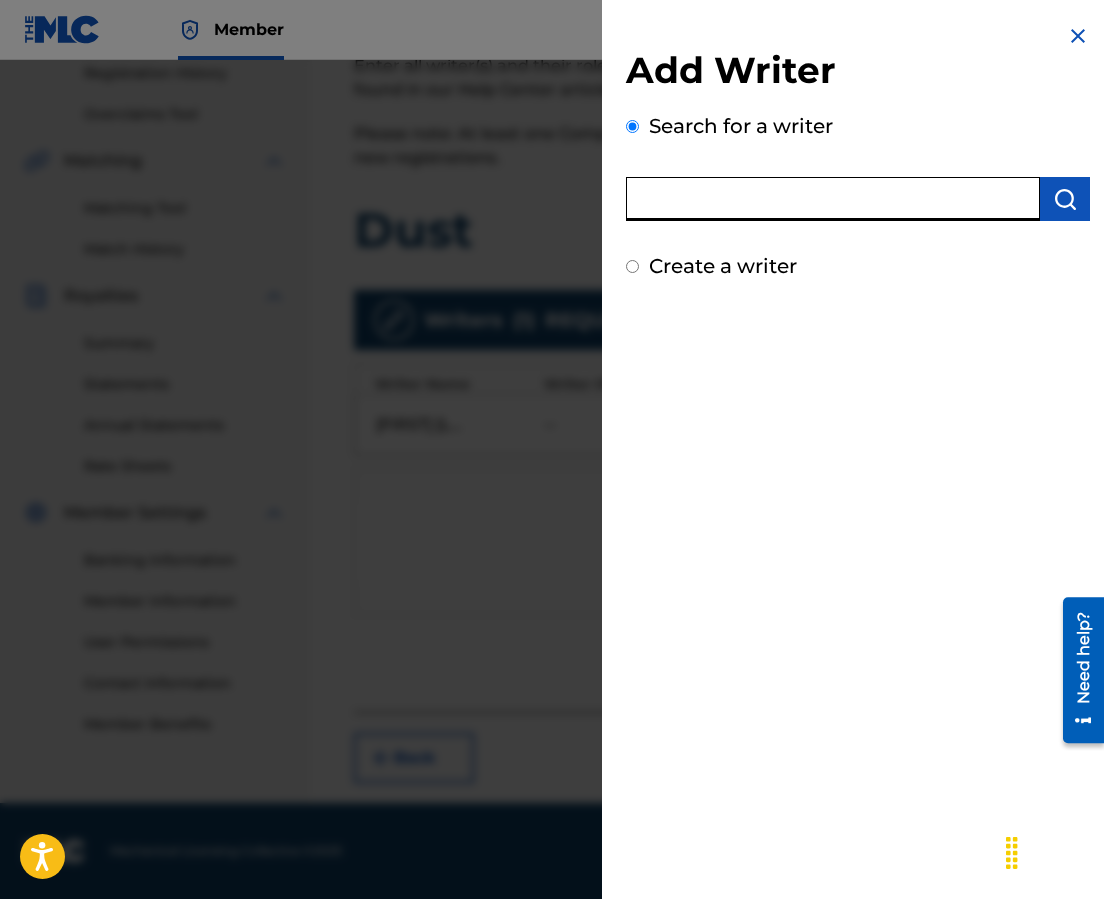 click at bounding box center (833, 199) 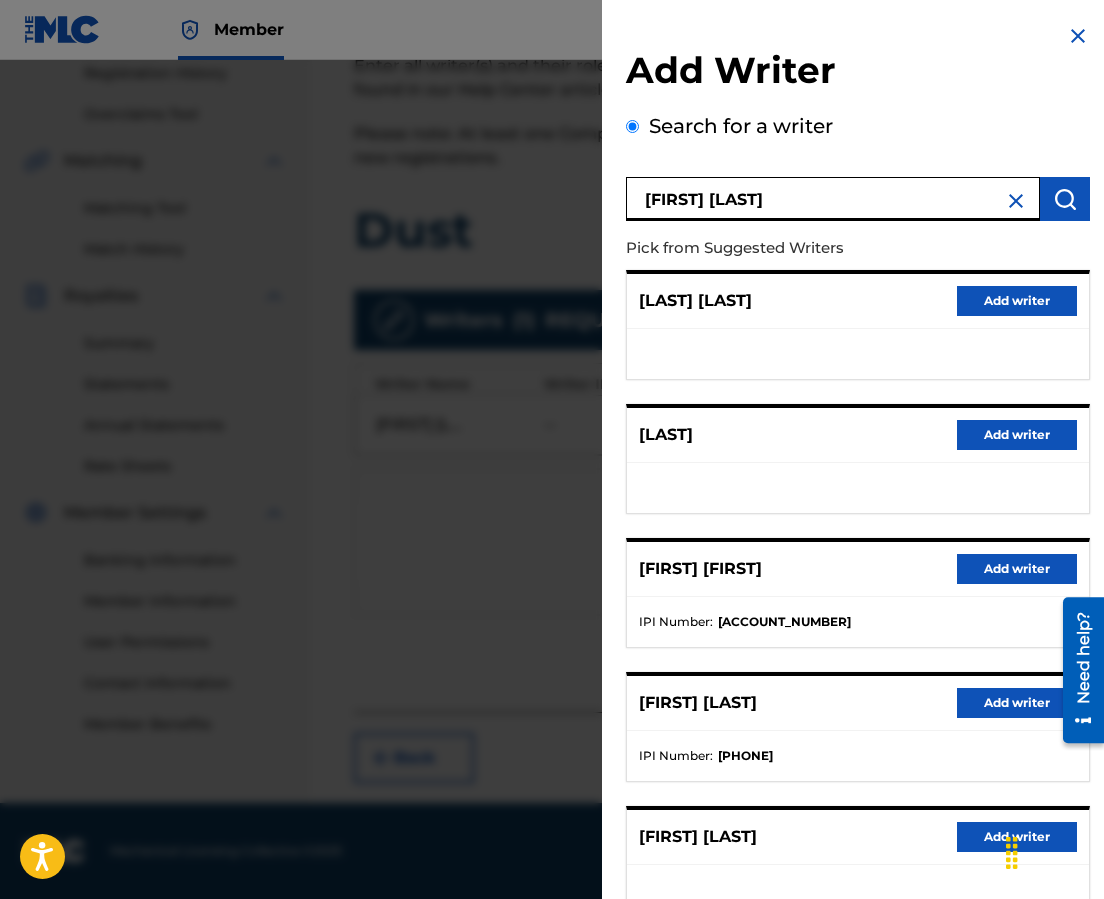 click on "Add writer" at bounding box center [1017, 703] 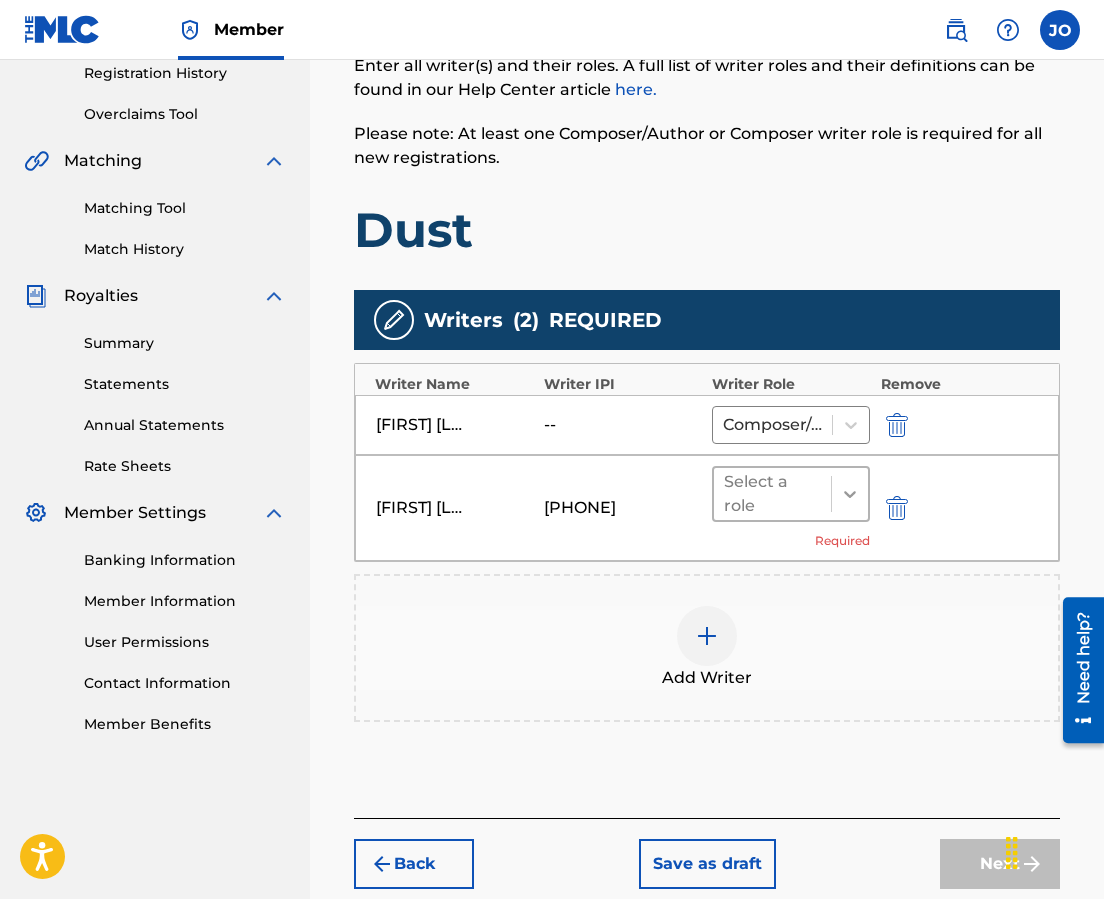 click 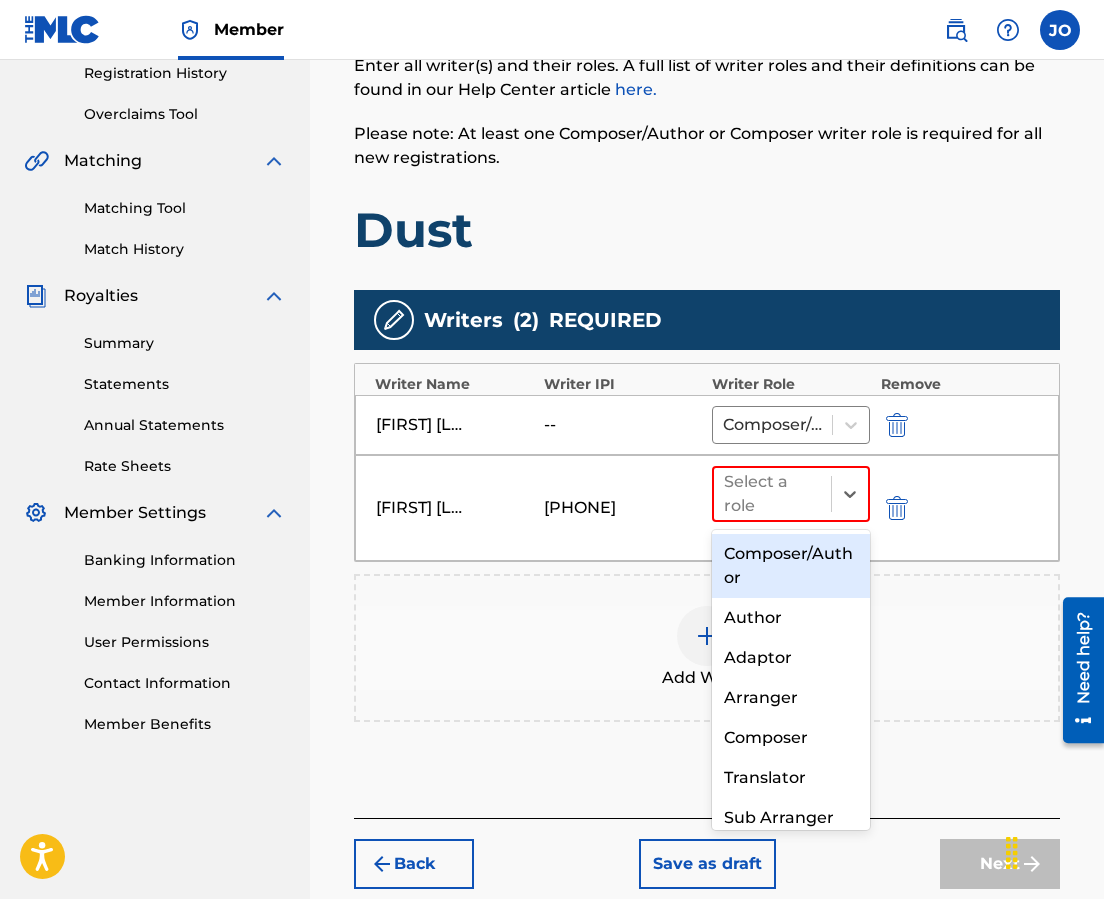 click on "Composer/Author" at bounding box center [791, 566] 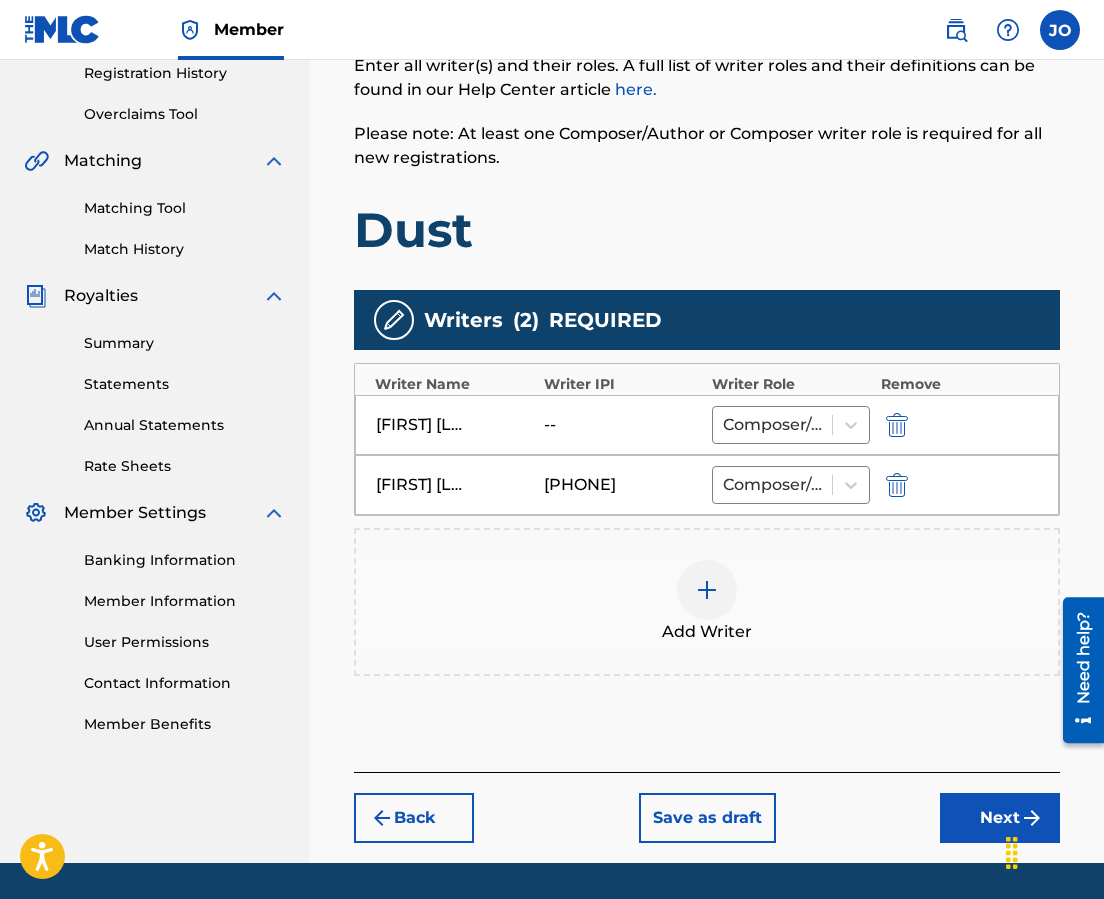 click on "Next" at bounding box center (1000, 818) 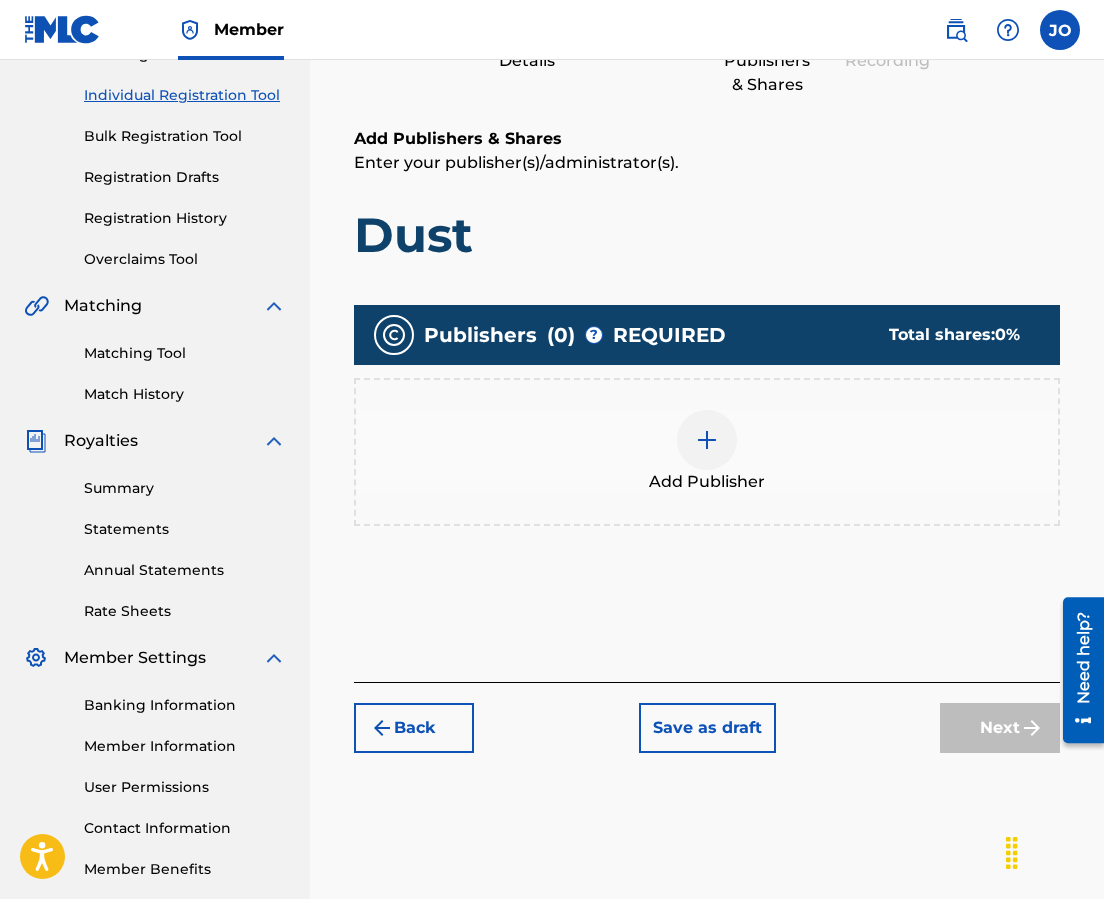 scroll, scrollTop: 90, scrollLeft: 0, axis: vertical 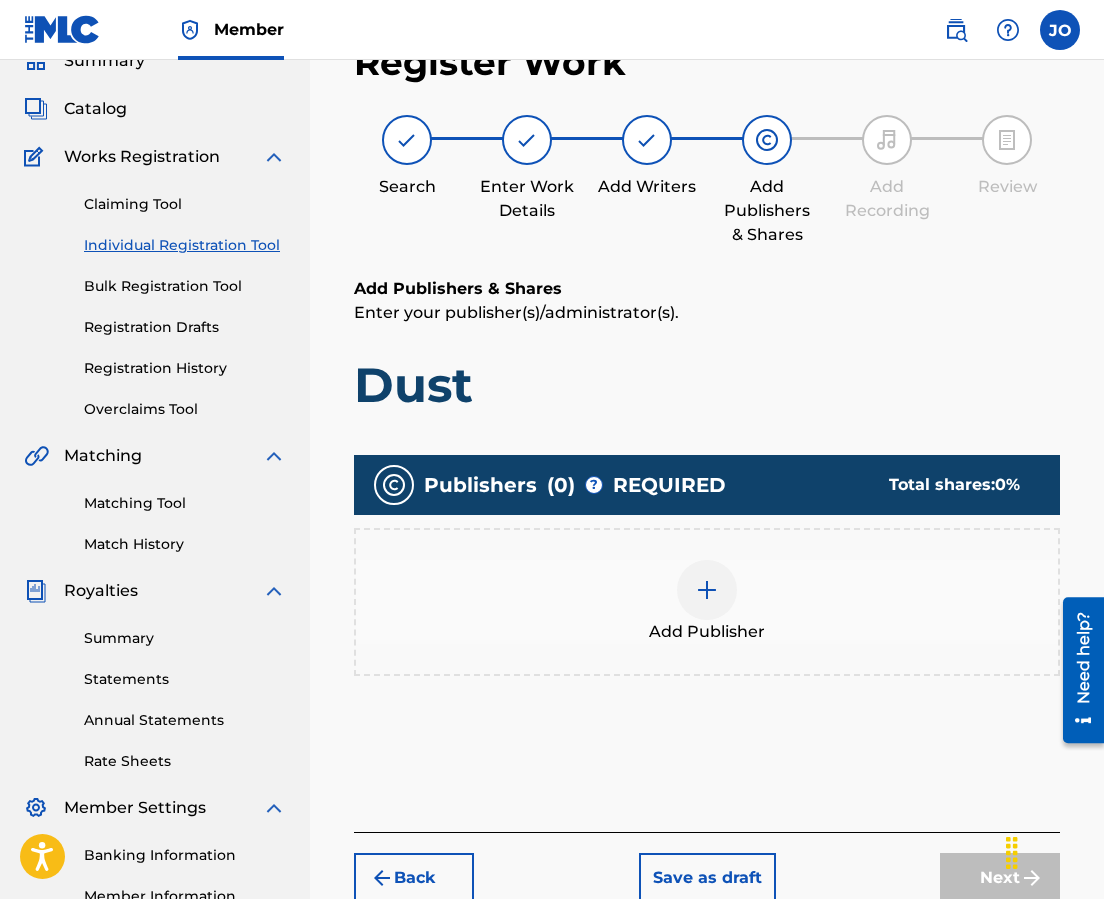 click at bounding box center [707, 590] 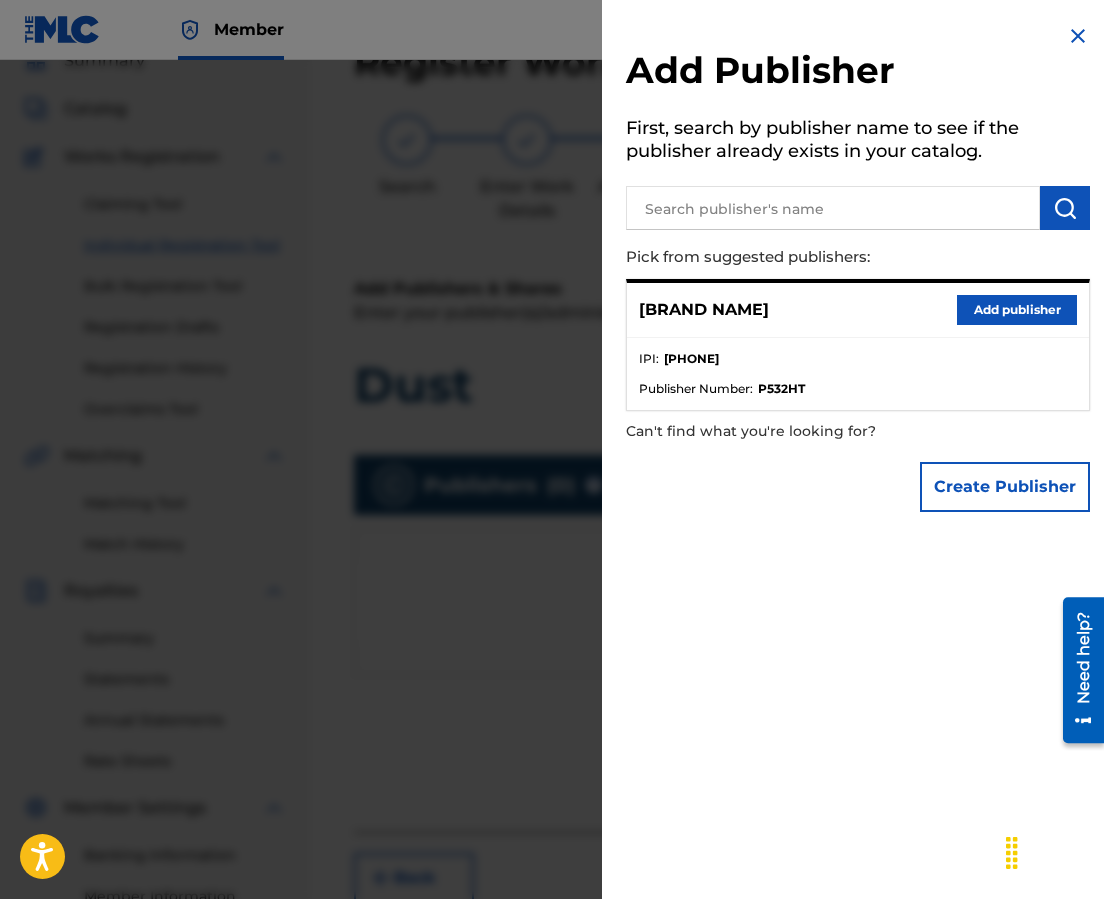 click on "Add publisher" at bounding box center [1017, 310] 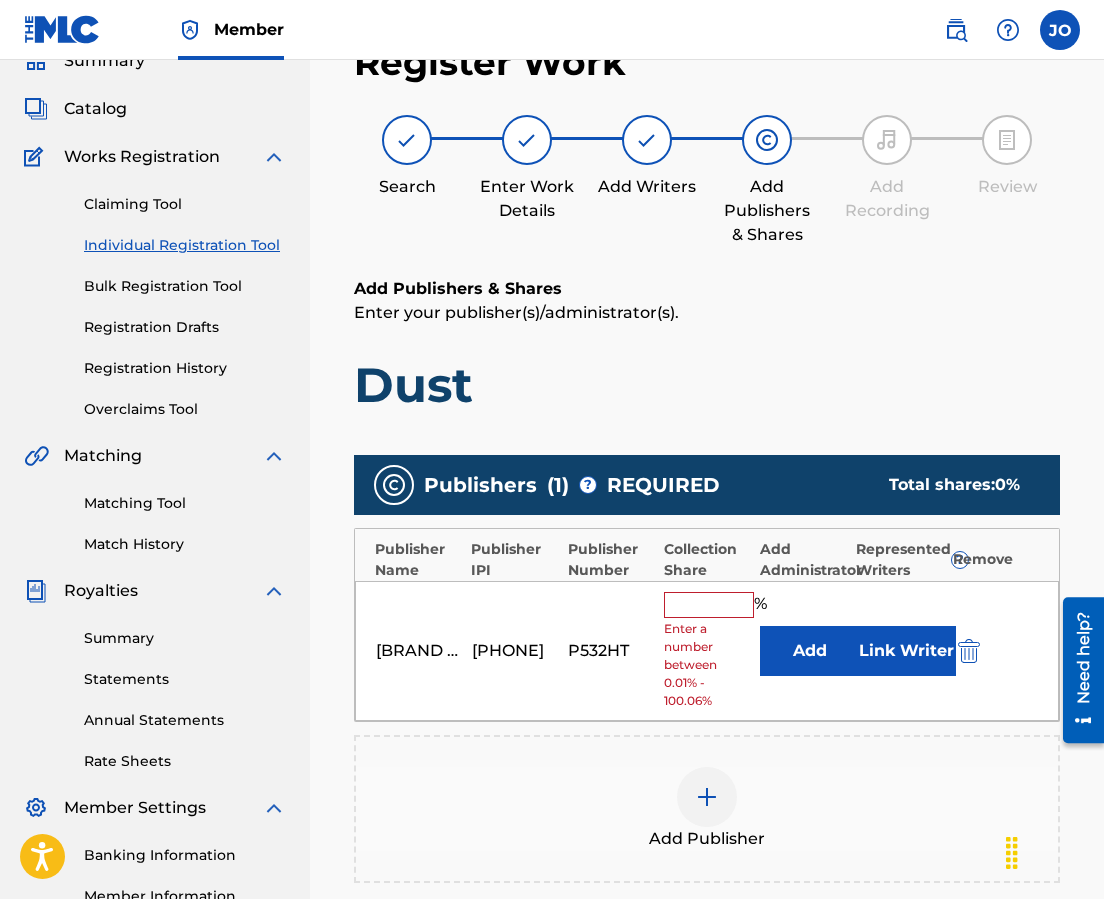 click at bounding box center [709, 605] 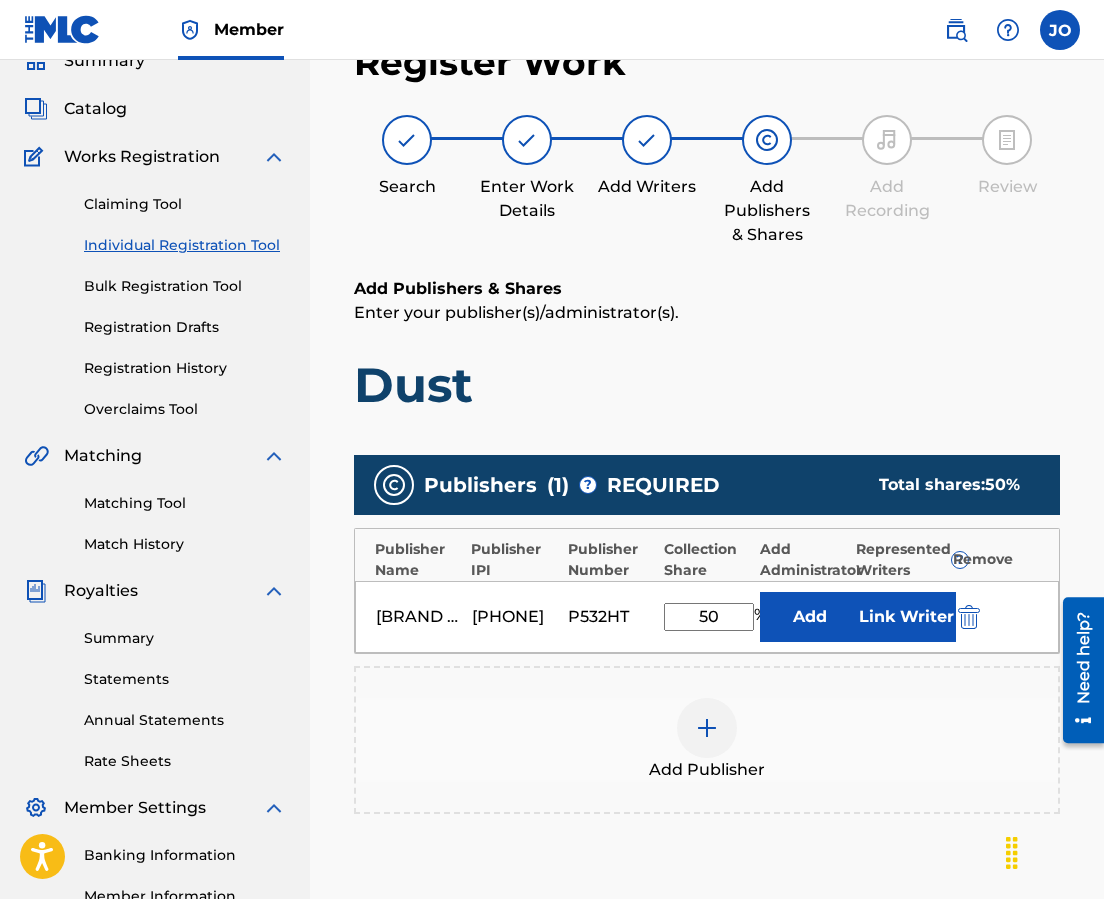 click on "Link Writer" at bounding box center [906, 617] 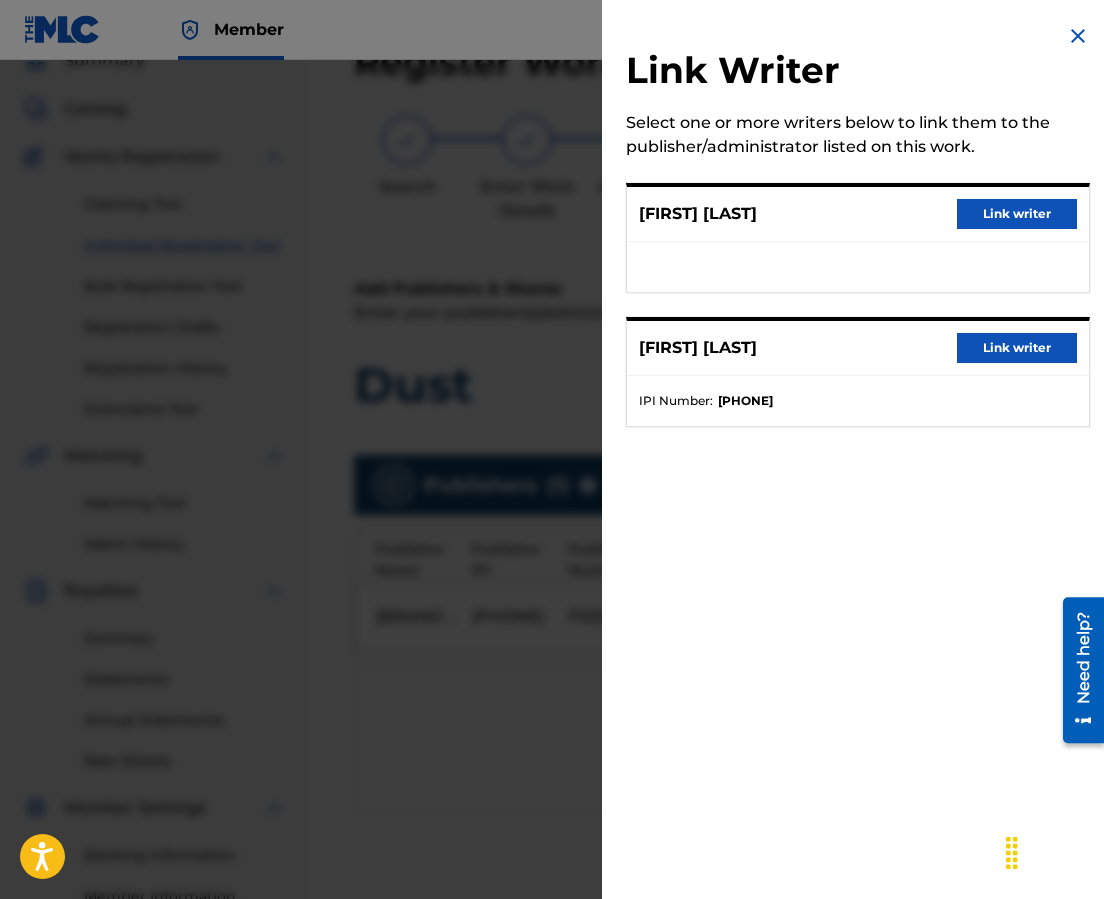 click on "Link writer" at bounding box center [1017, 348] 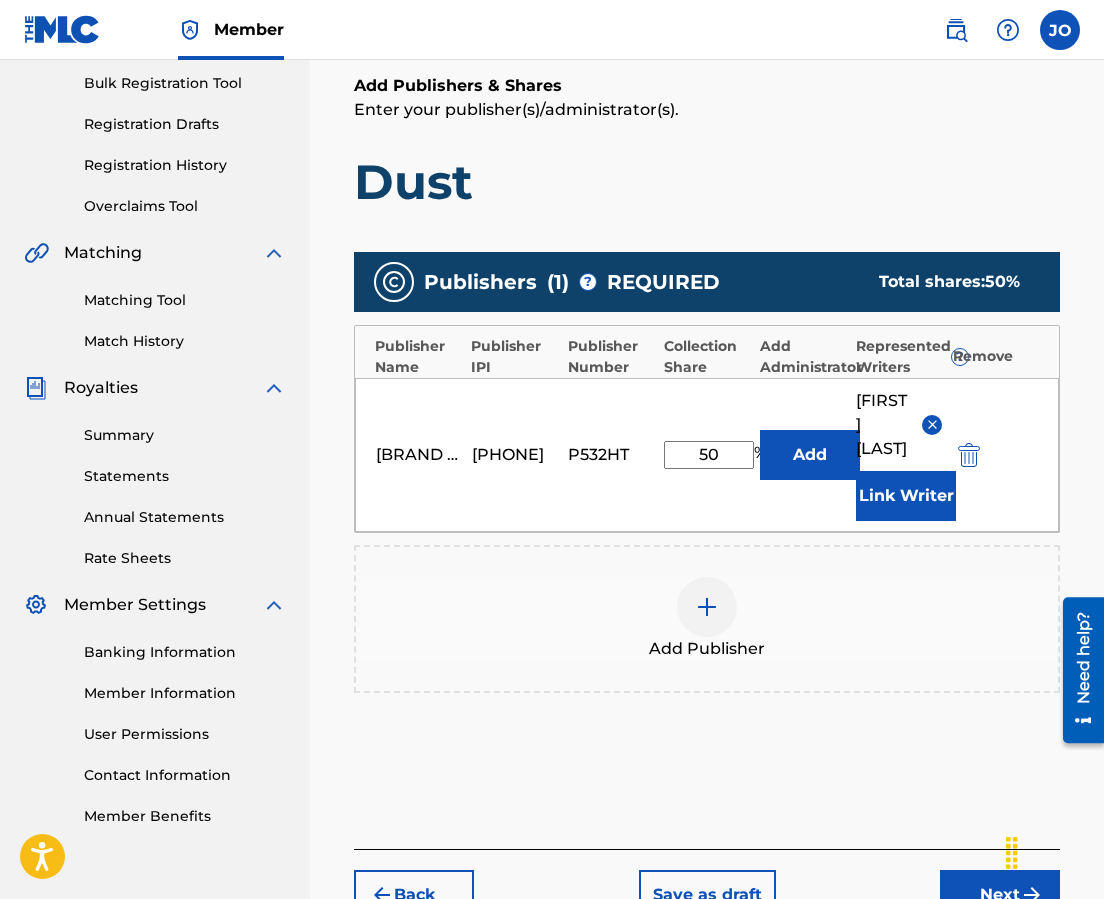 scroll, scrollTop: 454, scrollLeft: 0, axis: vertical 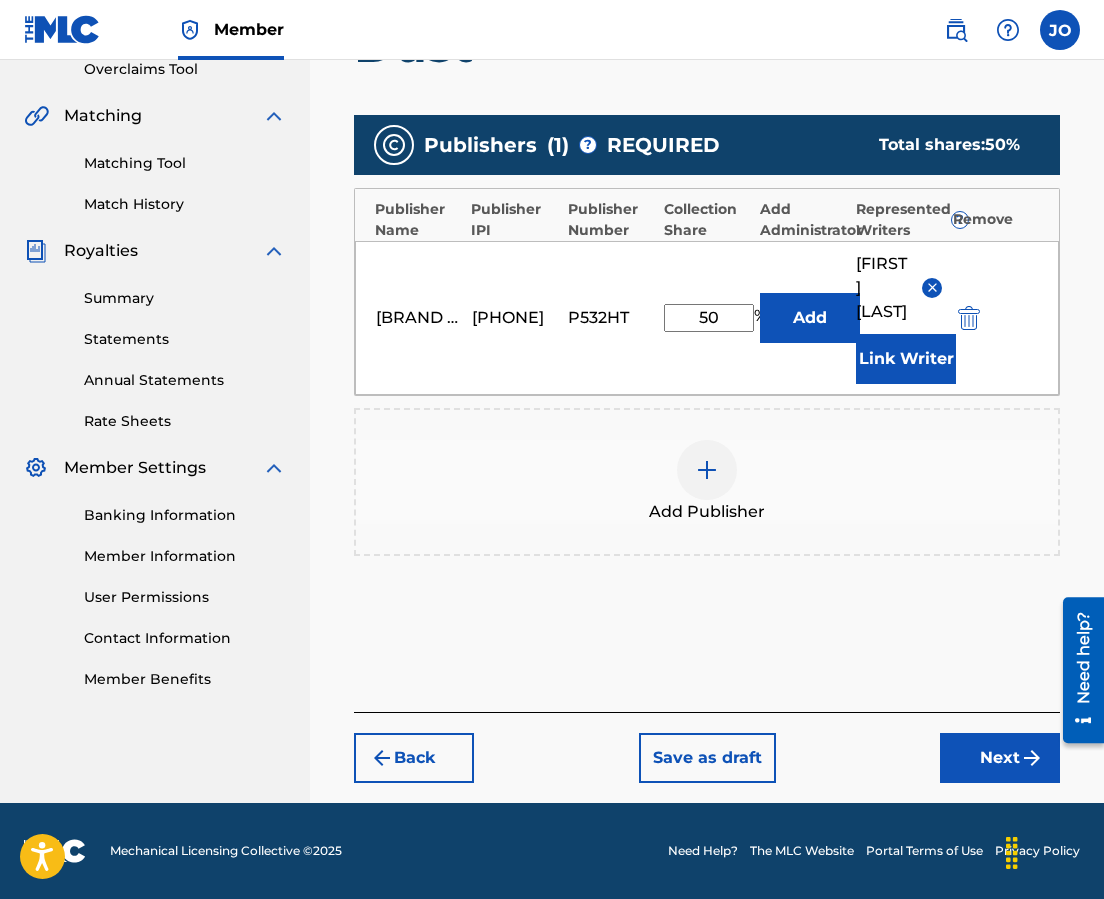 click on "Next" at bounding box center [1000, 758] 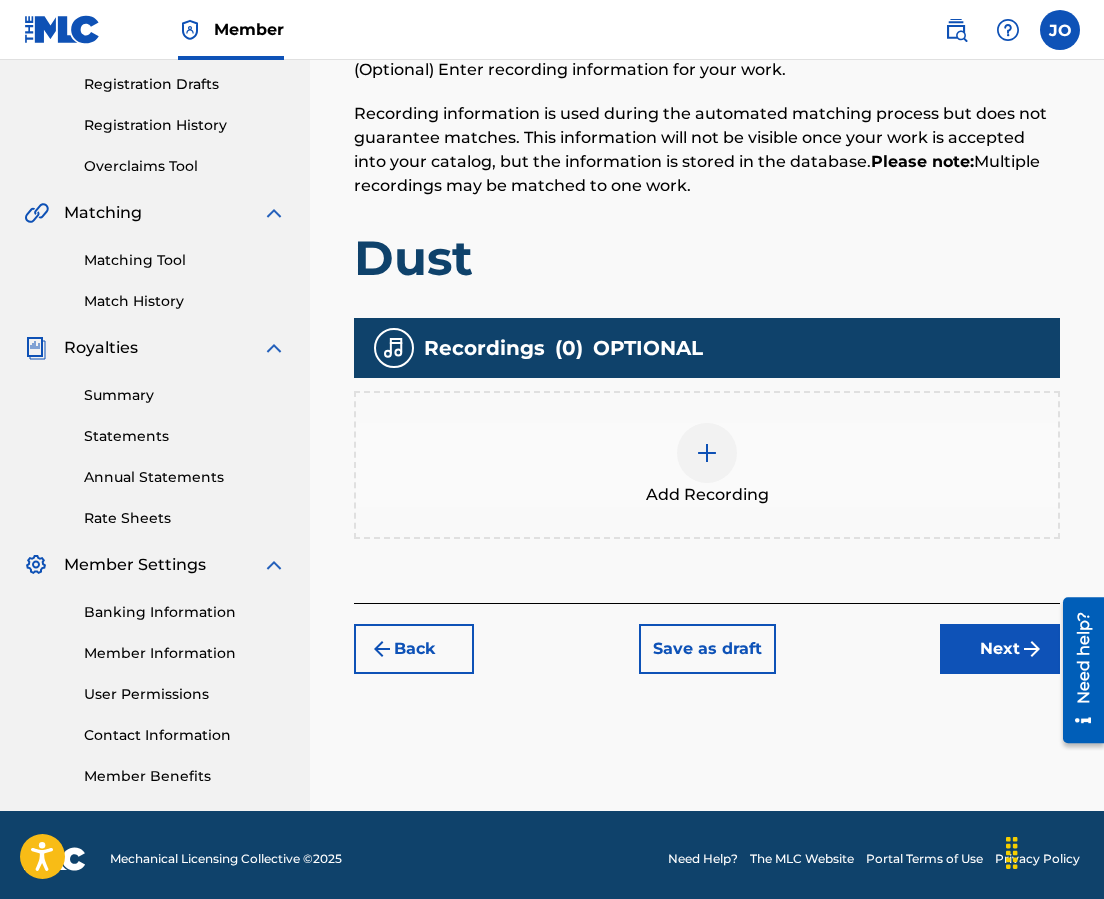 scroll, scrollTop: 90, scrollLeft: 0, axis: vertical 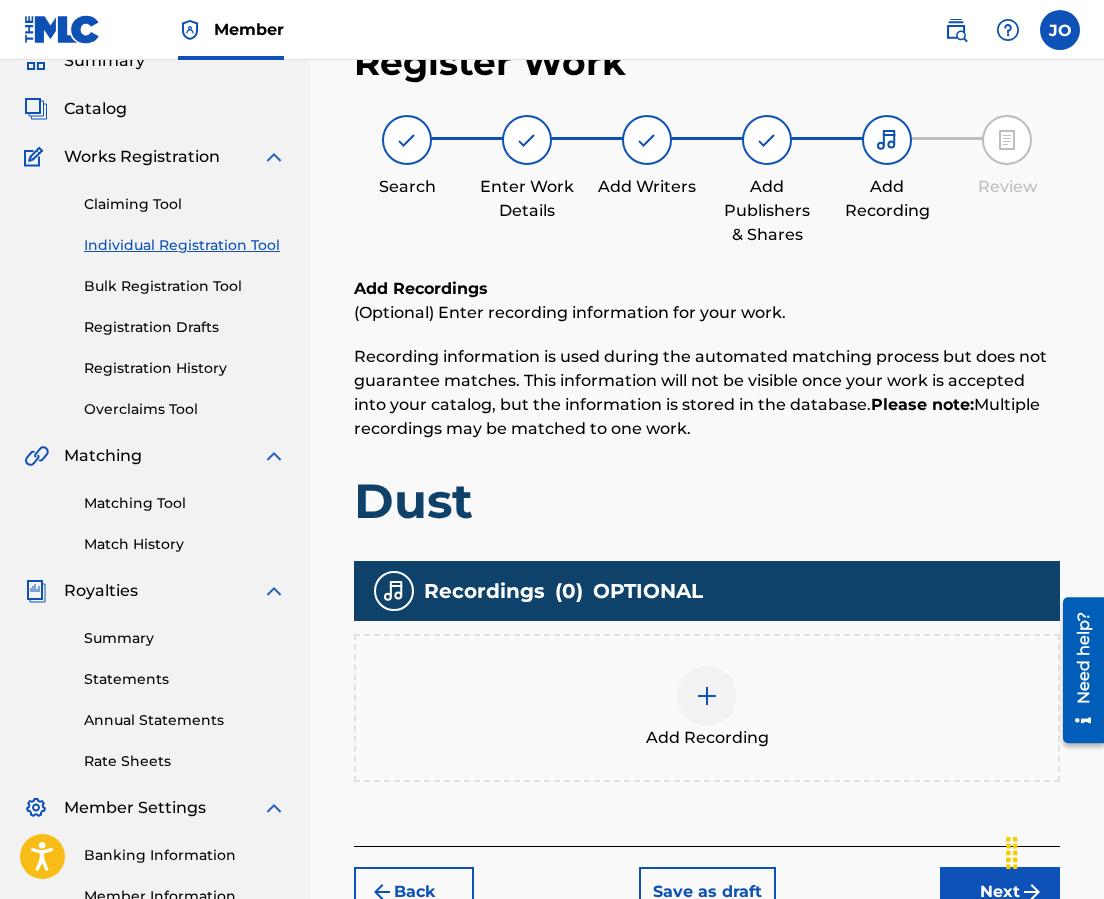 click at bounding box center (707, 696) 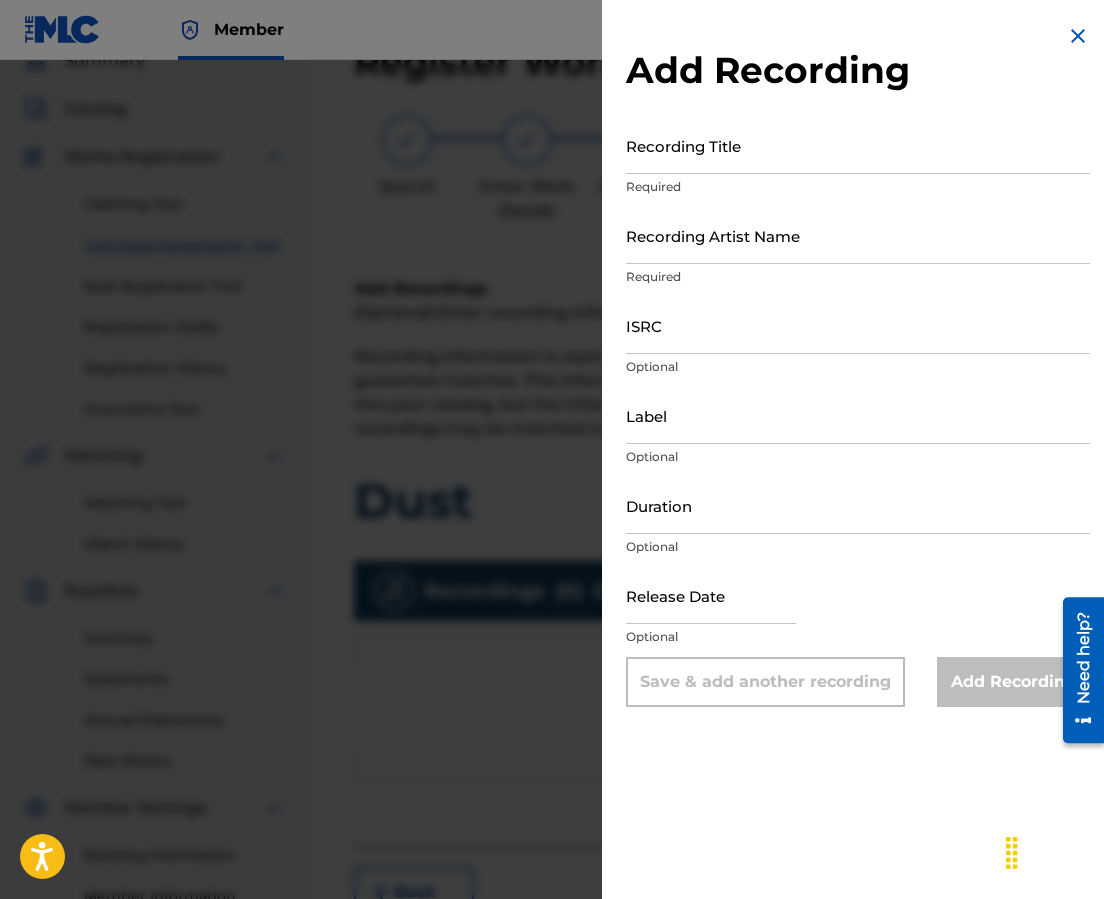 click on "Recording Title" at bounding box center (858, 145) 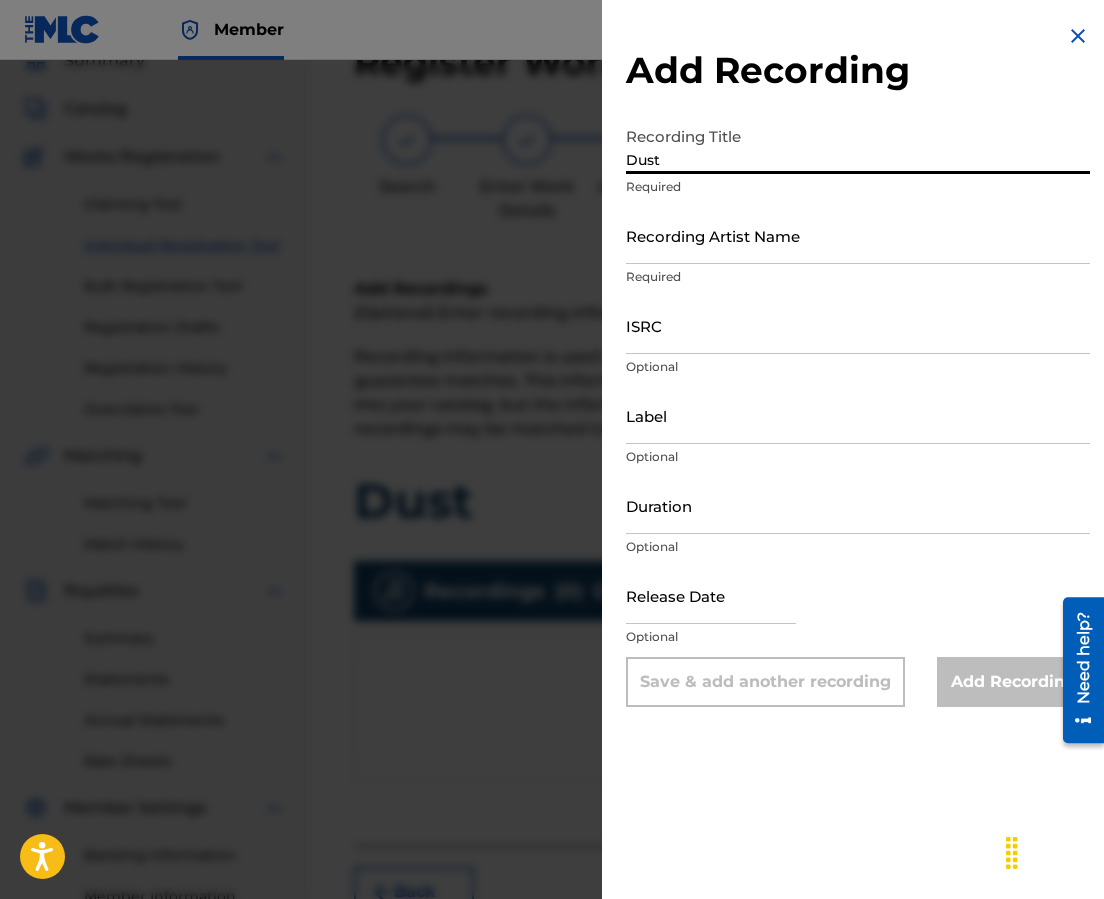click on "Recording Artist Name" at bounding box center [858, 235] 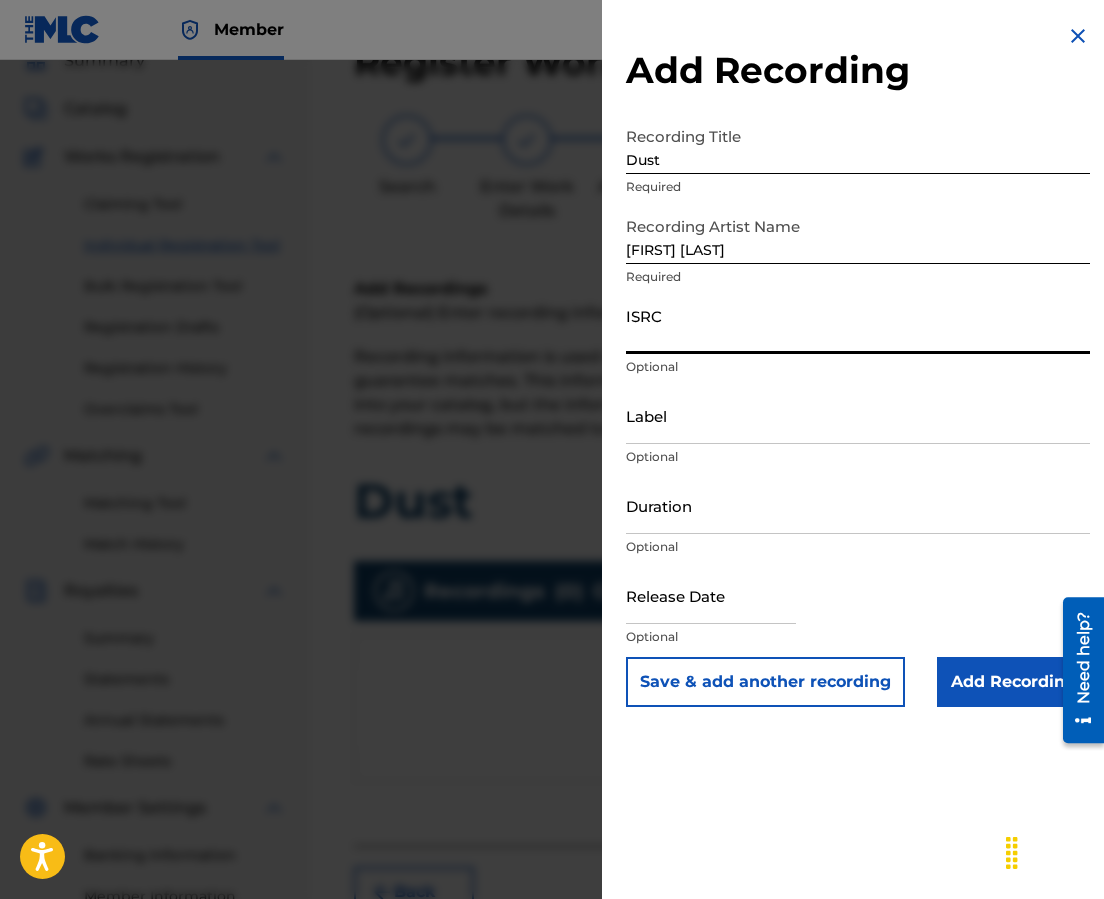 paste on "[ID]" 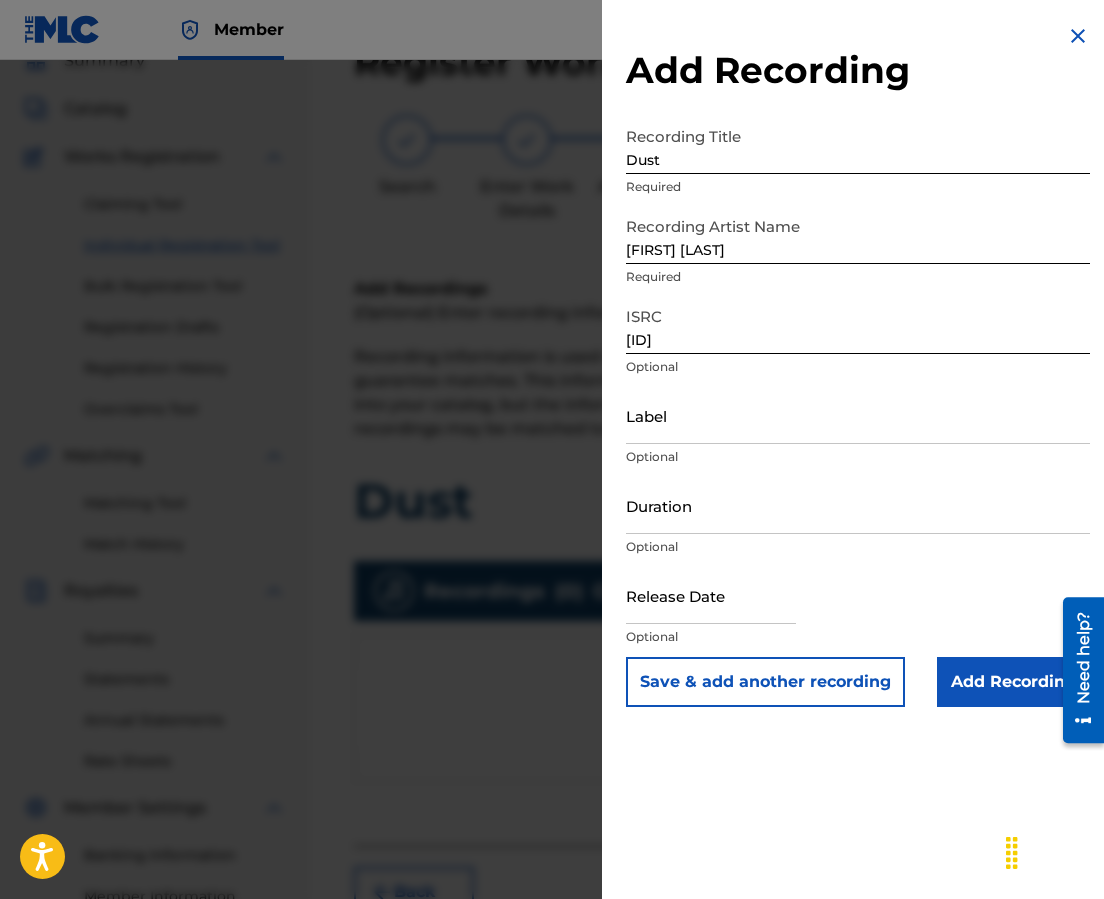 click on "Duration" at bounding box center (858, 505) 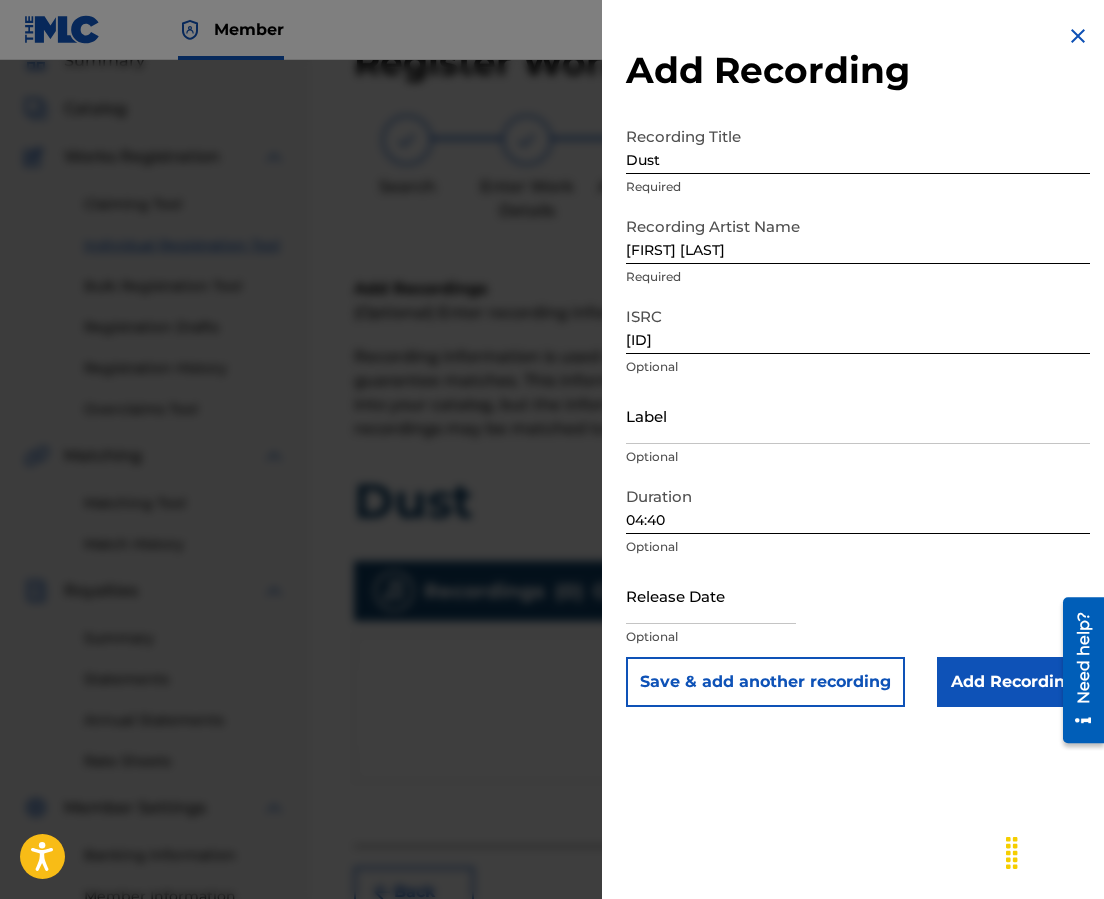 click at bounding box center [711, 595] 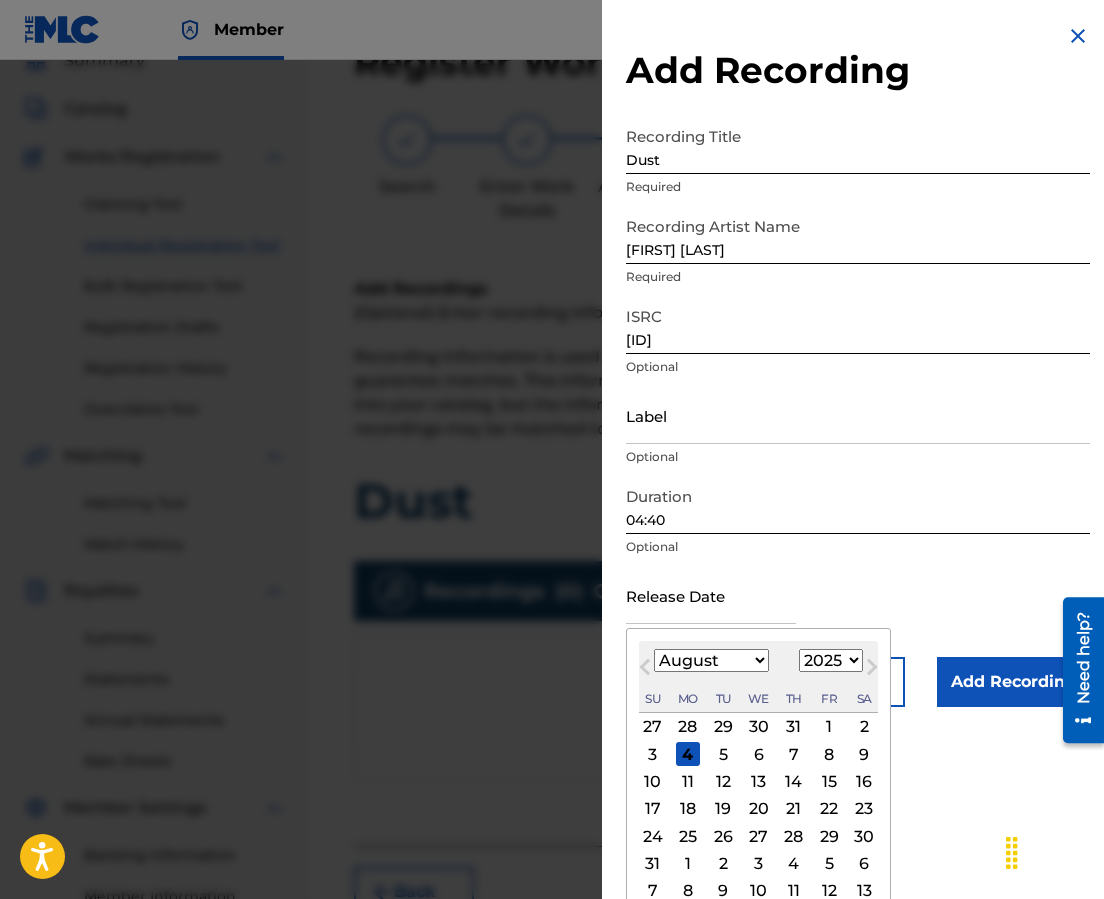 click on "Next Month" at bounding box center [872, 671] 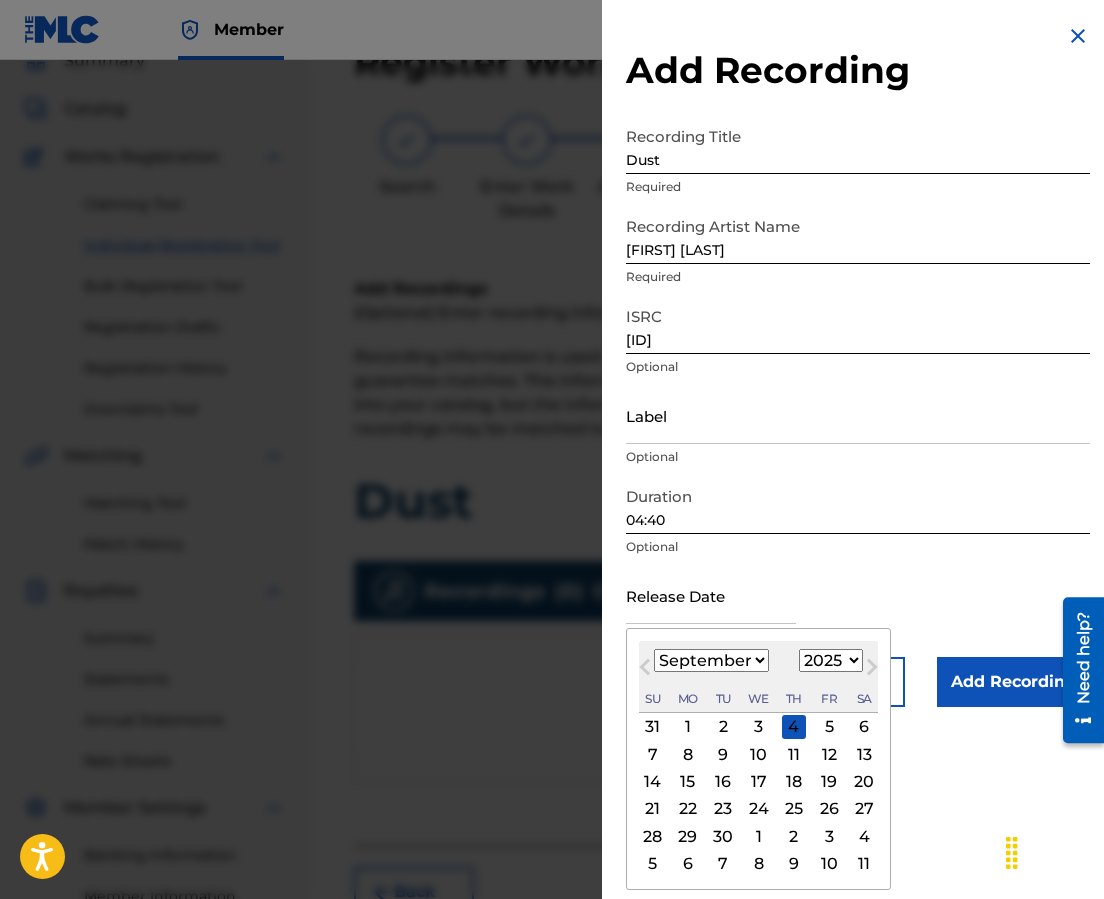 click on "1900 1901 1902 1903 1904 1905 1906 1907 1908 1909 1910 1911 1912 1913 1914 1915 1916 1917 1918 1919 1920 1921 1922 1923 1924 1925 1926 1927 1928 1929 1930 1931 1932 1933 1934 1935 1936 1937 1938 1939 1940 1941 1942 1943 1944 1945 1946 1947 1948 1949 1950 1951 1952 1953 1954 1955 1956 1957 1958 1959 1960 1961 1962 1963 1964 1965 1966 1967 1968 1969 1970 1971 1972 1973 1974 1975 1976 1977 1978 1979 1980 1981 1982 1983 1984 1985 1986 1987 1988 1989 1990 1991 1992 1993 1994 1995 1996 1997 1998 1999 2000 2001 2002 2003 2004 2005 2006 2007 2008 2009 2010 2011 2012 2013 2014 2015 2016 2017 2018 2019 2020 2021 2022 2023 2024 2025 2026 2027 2028 2029 2030 2031 2032 2033 2034 2035 2036 2037 2038 2039 2040 2041 2042 2043 2044 2045 2046 2047 2048 2049 2050 2051 2052 2053 2054 2055 2056 2057 2058 2059 2060 2061 2062 2063 2064 2065 2066 2067 2068 2069 2070 2071 2072 2073 2074 2075 2076 2077 2078 2079 2080 2081 2082 2083 2084 2085 2086 2087 2088 2089 2090 2091 2092 2093 2094 2095 2096 2097 2098 2099 2100" at bounding box center [831, 660] 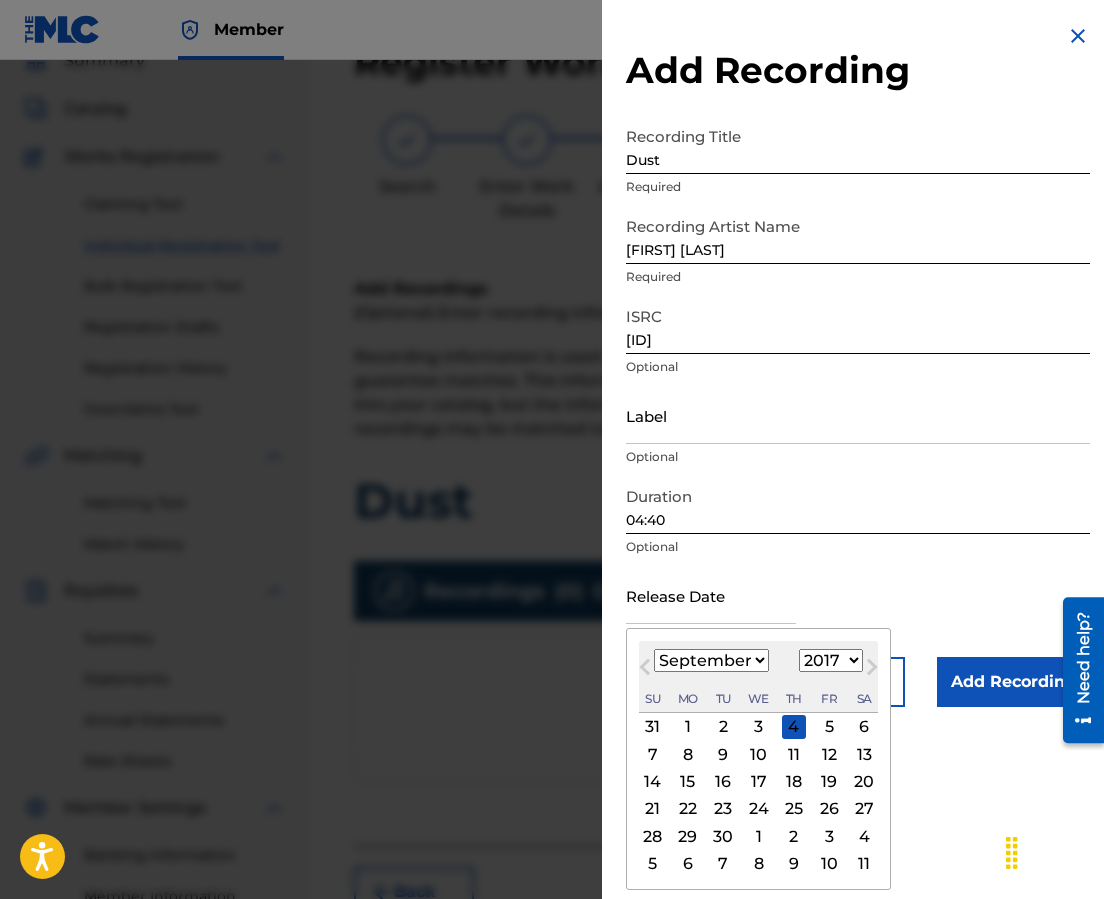 click on "1900 1901 1902 1903 1904 1905 1906 1907 1908 1909 1910 1911 1912 1913 1914 1915 1916 1917 1918 1919 1920 1921 1922 1923 1924 1925 1926 1927 1928 1929 1930 1931 1932 1933 1934 1935 1936 1937 1938 1939 1940 1941 1942 1943 1944 1945 1946 1947 1948 1949 1950 1951 1952 1953 1954 1955 1956 1957 1958 1959 1960 1961 1962 1963 1964 1965 1966 1967 1968 1969 1970 1971 1972 1973 1974 1975 1976 1977 1978 1979 1980 1981 1982 1983 1984 1985 1986 1987 1988 1989 1990 1991 1992 1993 1994 1995 1996 1997 1998 1999 2000 2001 2002 2003 2004 2005 2006 2007 2008 2009 2010 2011 2012 2013 2014 2015 2016 2017 2018 2019 2020 2021 2022 2023 2024 2025 2026 2027 2028 2029 2030 2031 2032 2033 2034 2035 2036 2037 2038 2039 2040 2041 2042 2043 2044 2045 2046 2047 2048 2049 2050 2051 2052 2053 2054 2055 2056 2057 2058 2059 2060 2061 2062 2063 2064 2065 2066 2067 2068 2069 2070 2071 2072 2073 2074 2075 2076 2077 2078 2079 2080 2081 2082 2083 2084 2085 2086 2087 2088 2089 2090 2091 2092 2093 2094 2095 2096 2097 2098 2099 2100" at bounding box center (831, 660) 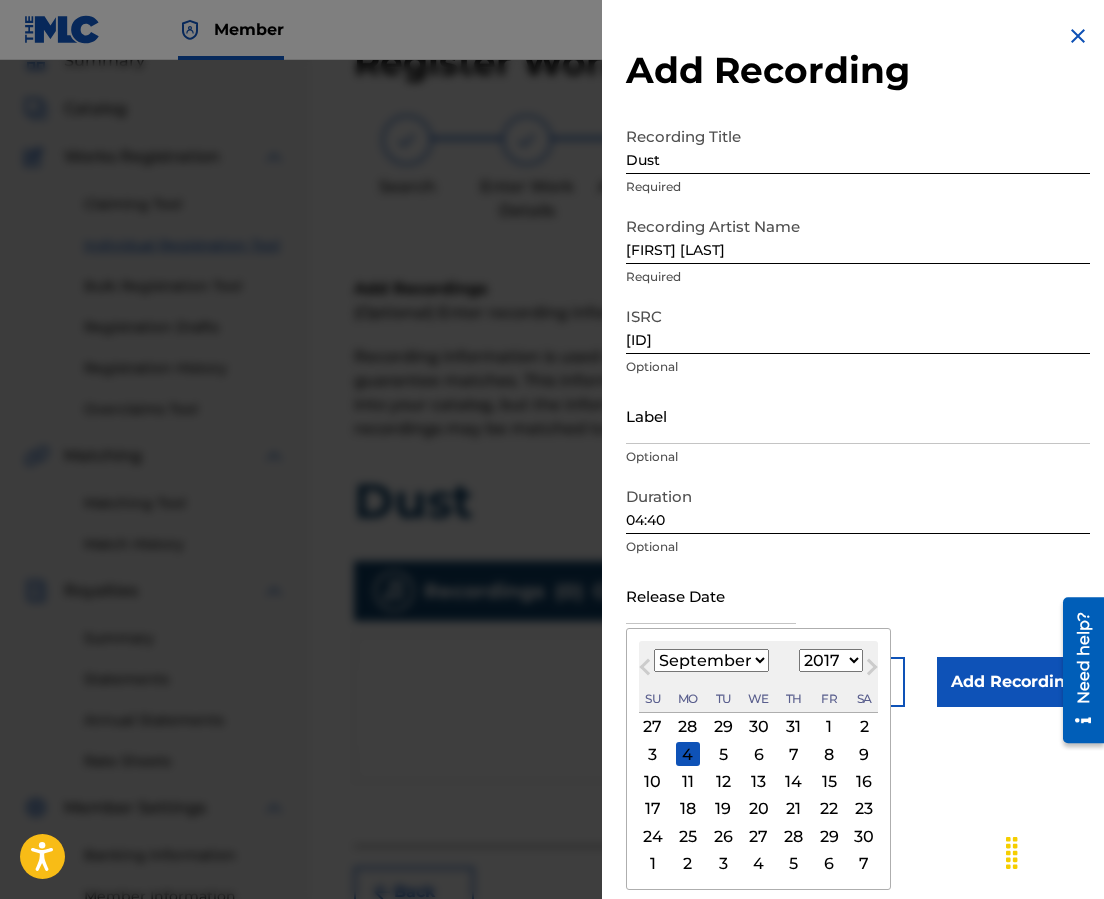 click on "January February March April May June July August September October November December" at bounding box center (711, 660) 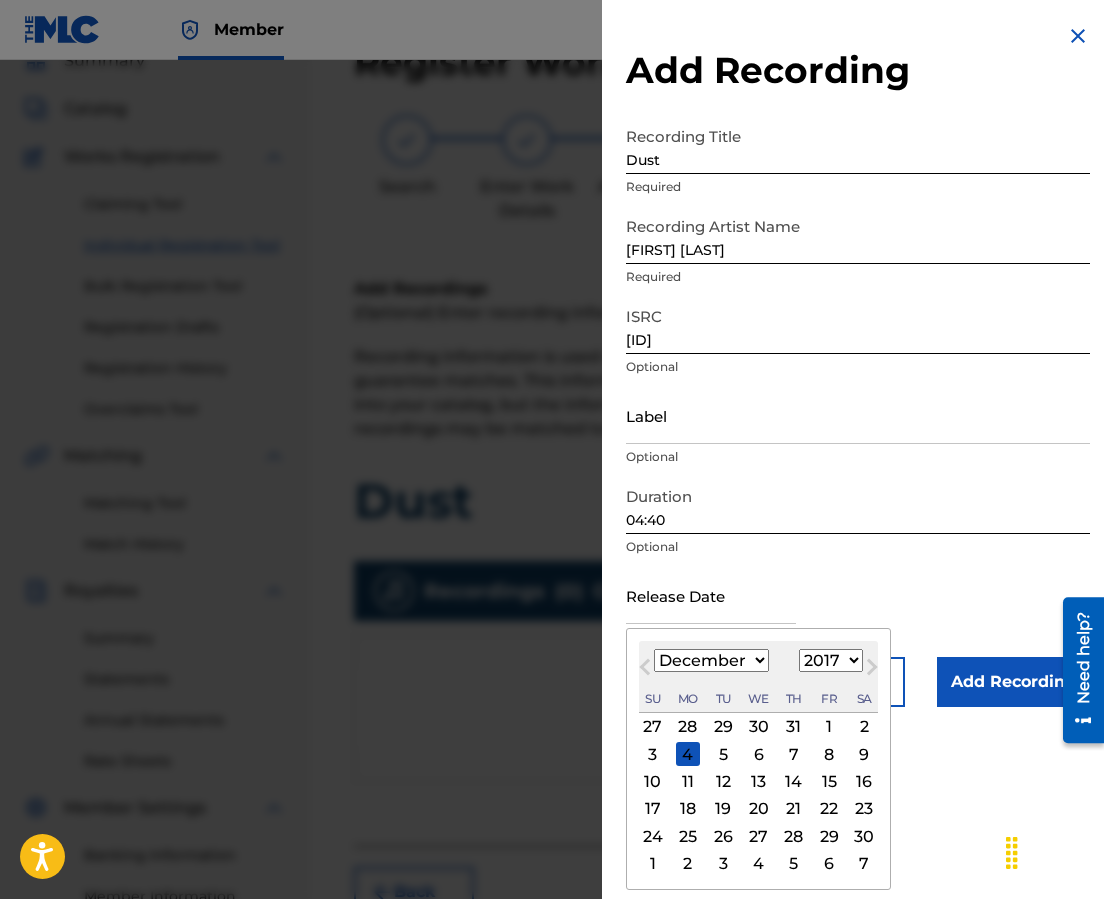 click on "January February March April May June July August September October November December" at bounding box center (711, 660) 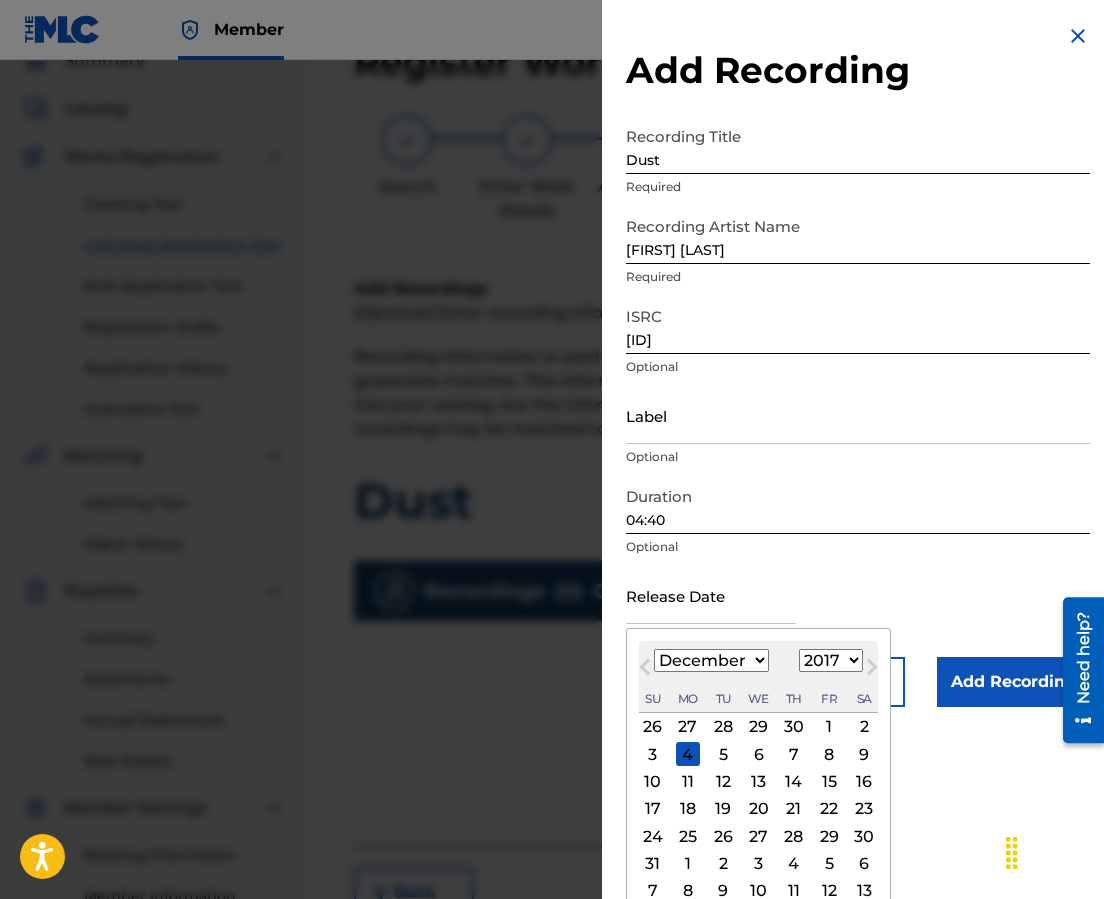 click on "11" at bounding box center (688, 782) 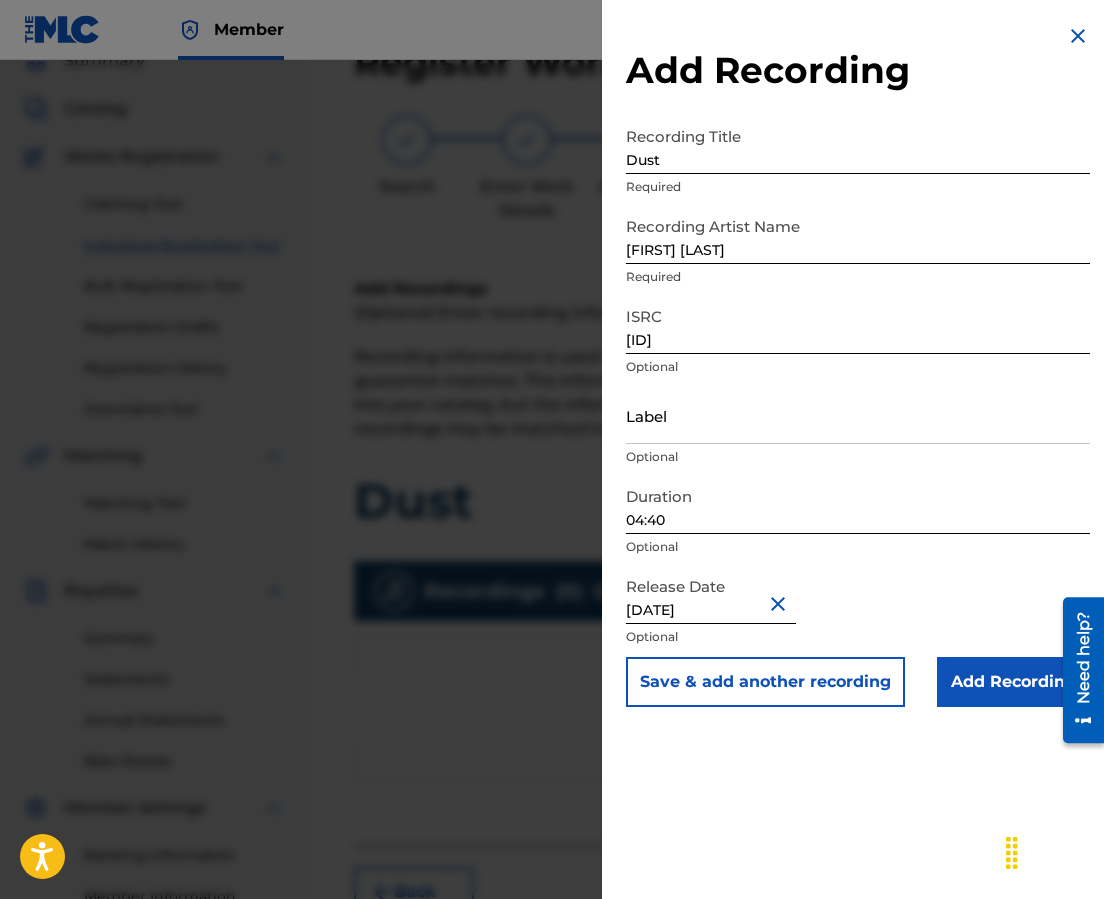 click on "Add Recording" at bounding box center [1013, 682] 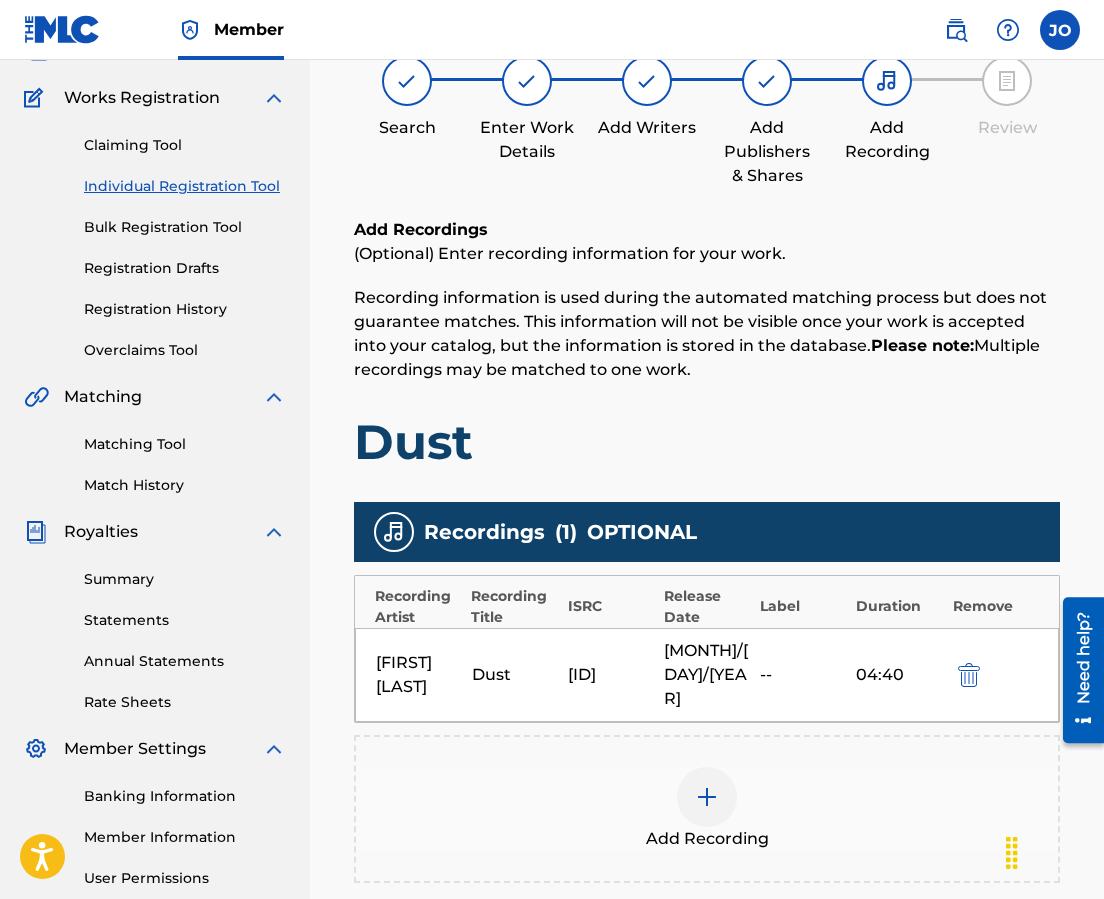 scroll, scrollTop: 360, scrollLeft: 0, axis: vertical 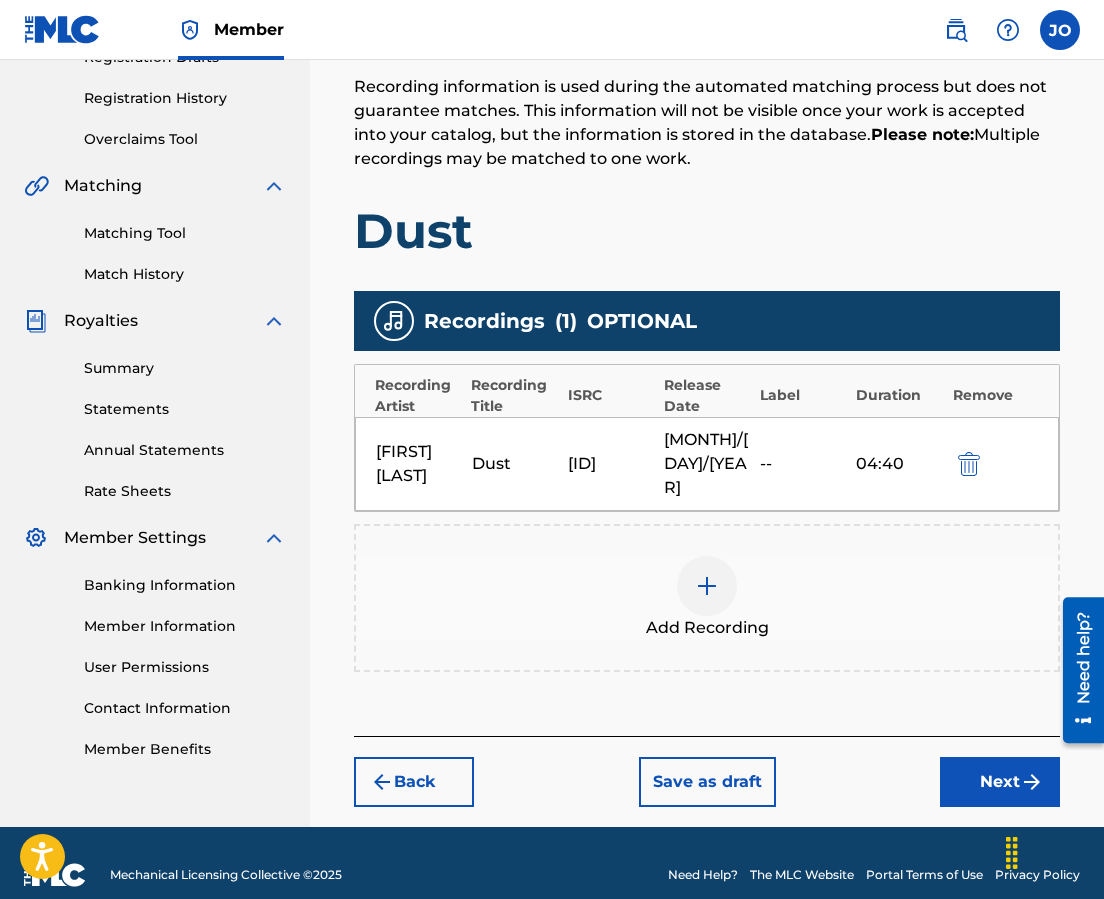 click on "Next" at bounding box center (1000, 782) 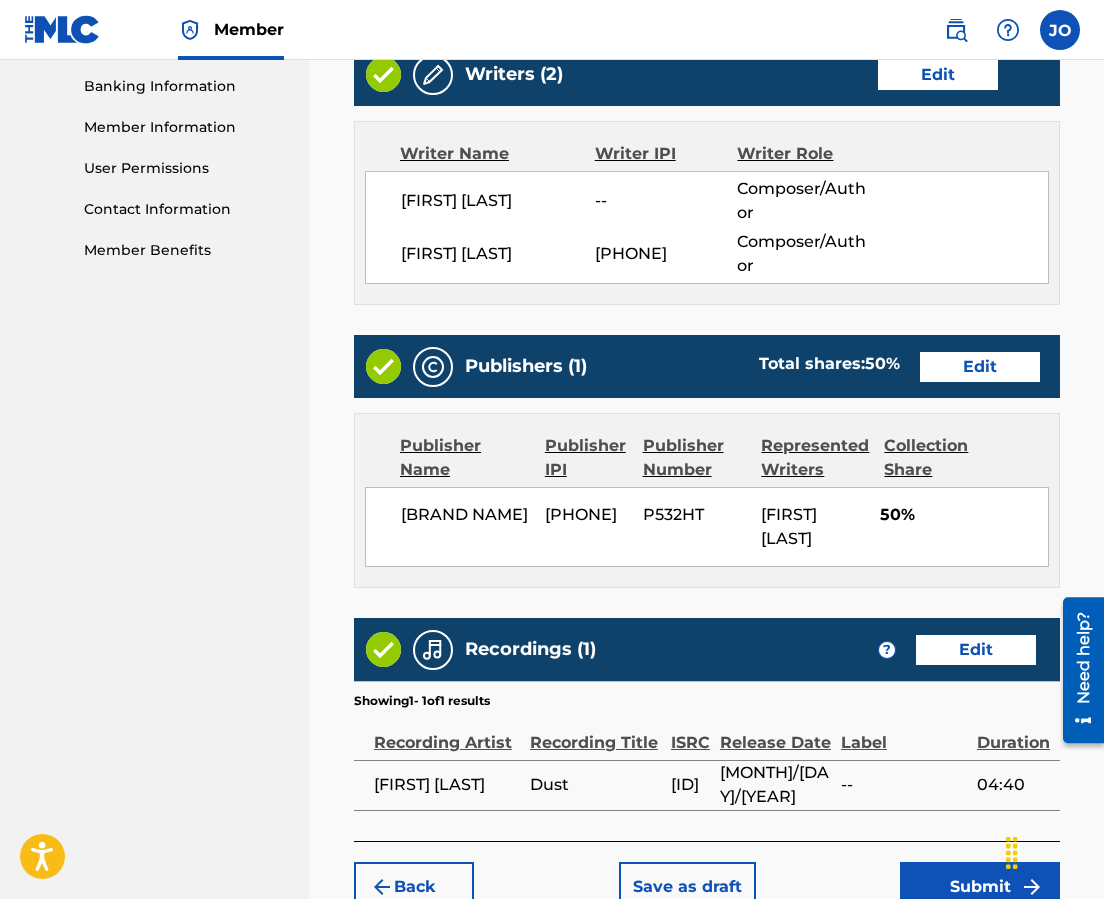 scroll, scrollTop: 1059, scrollLeft: 0, axis: vertical 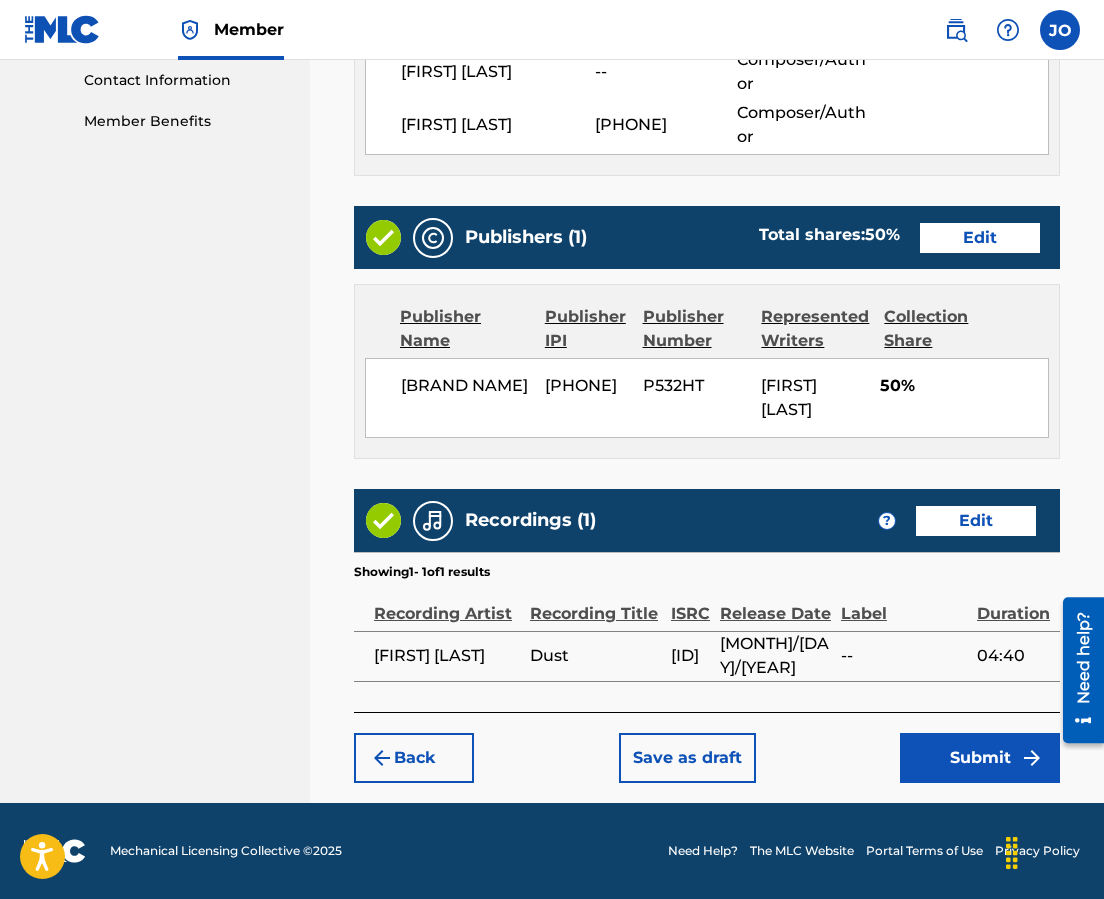 click on "Submit" at bounding box center [980, 758] 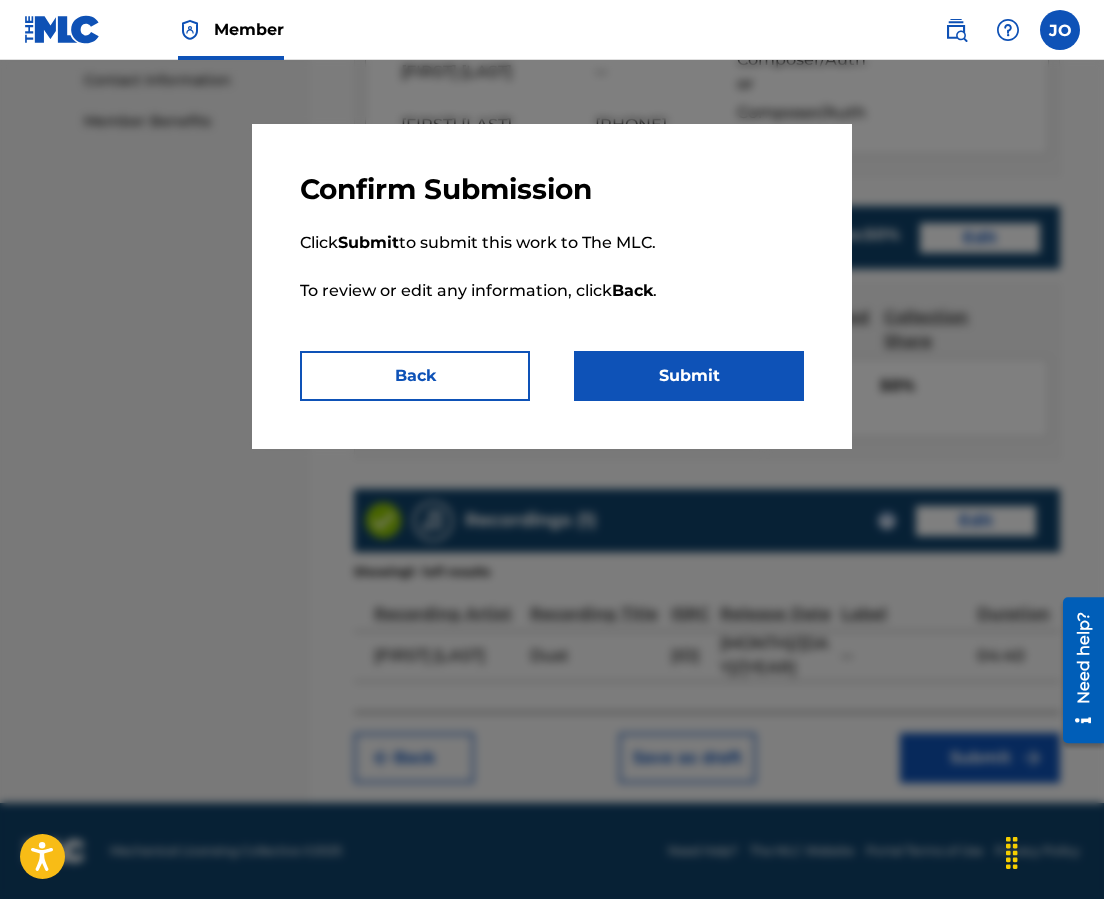 click on "Submit" at bounding box center (689, 376) 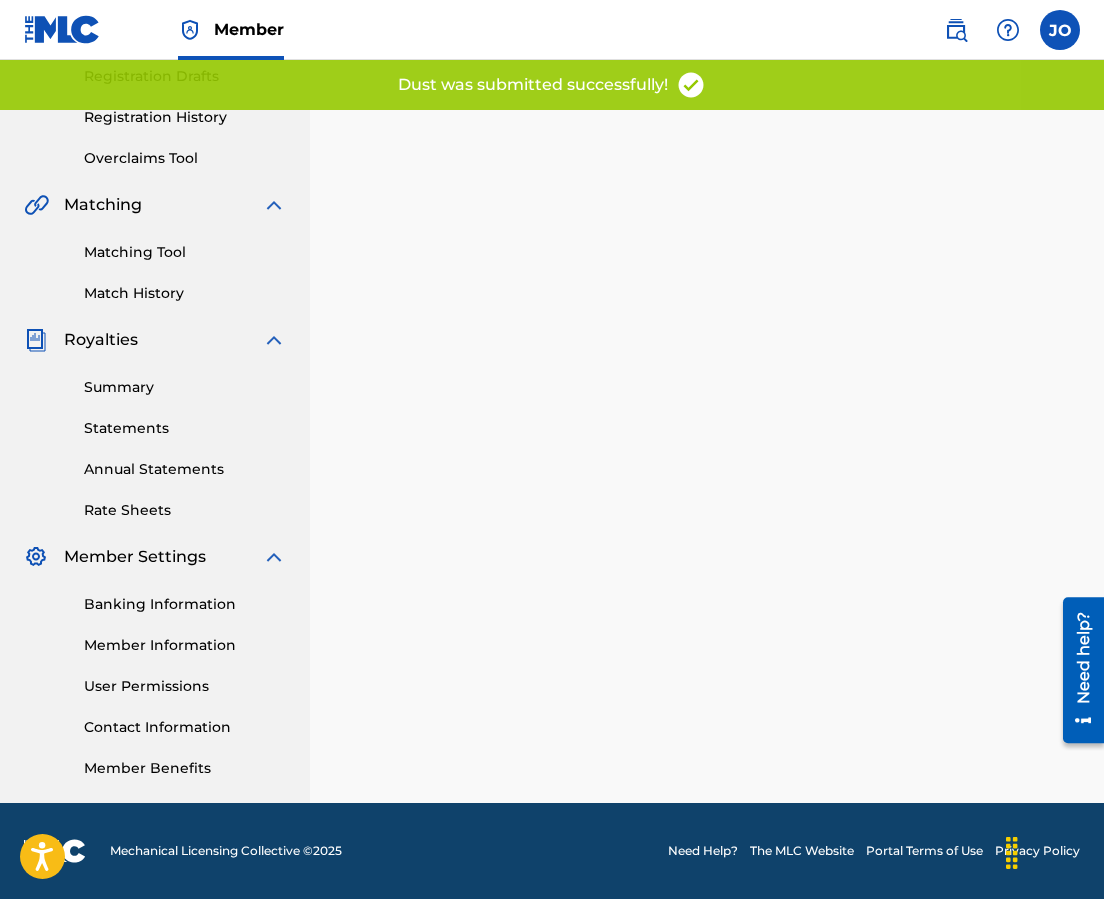 scroll, scrollTop: 0, scrollLeft: 0, axis: both 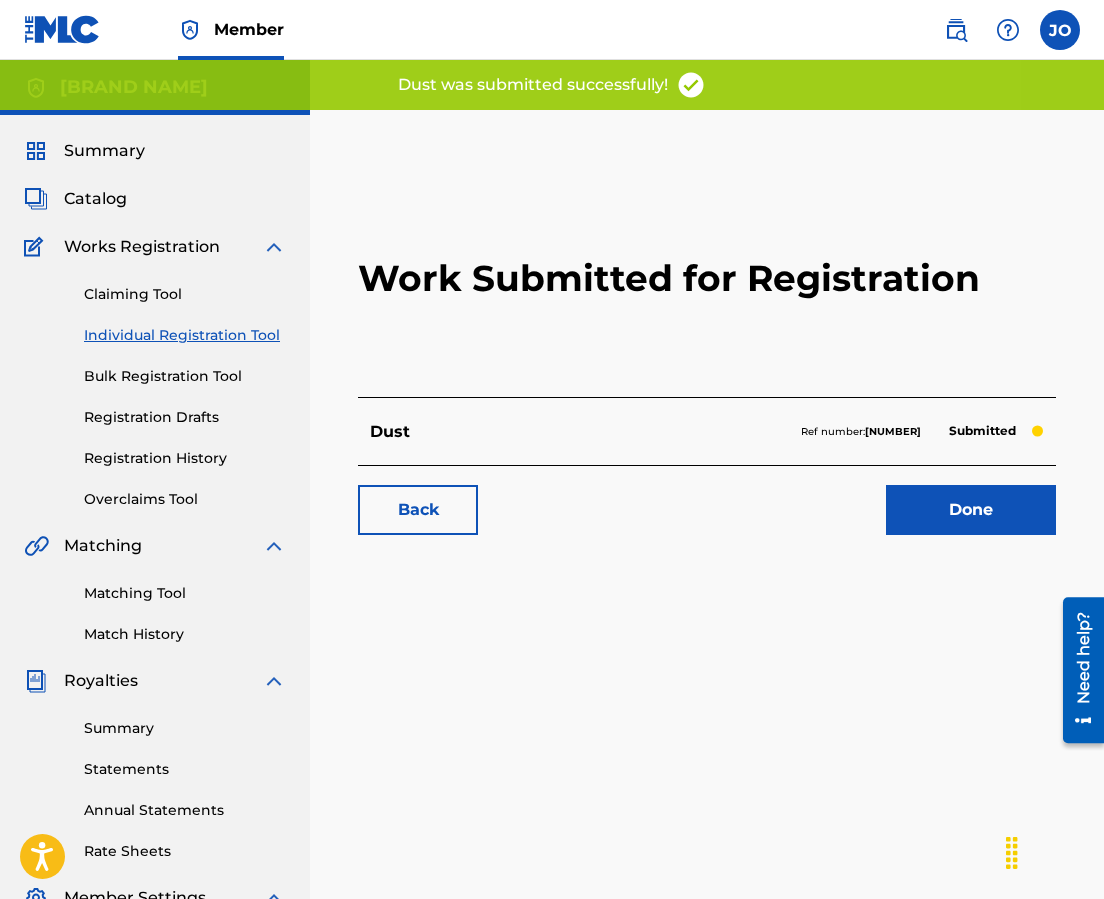 click on "Done" at bounding box center (971, 510) 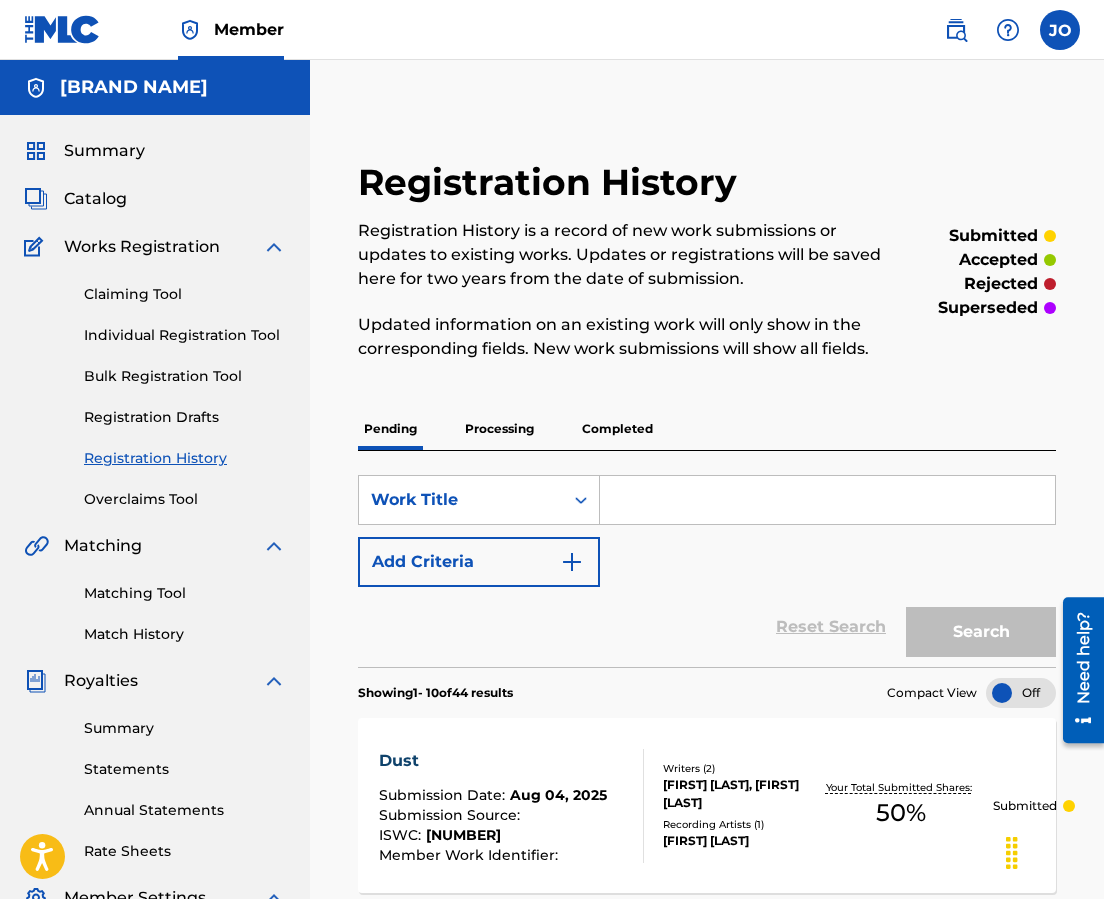 click on "Completed" at bounding box center [617, 429] 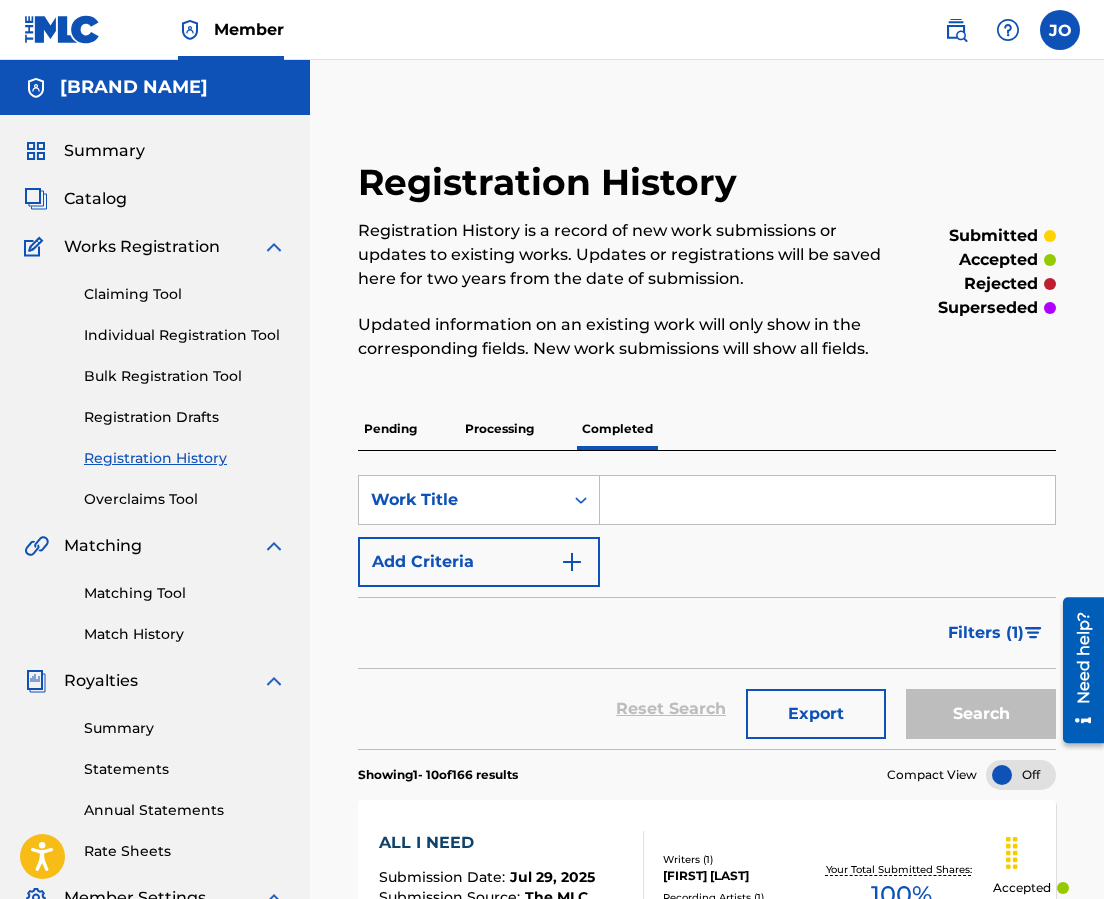 click on "Processing" at bounding box center (499, 429) 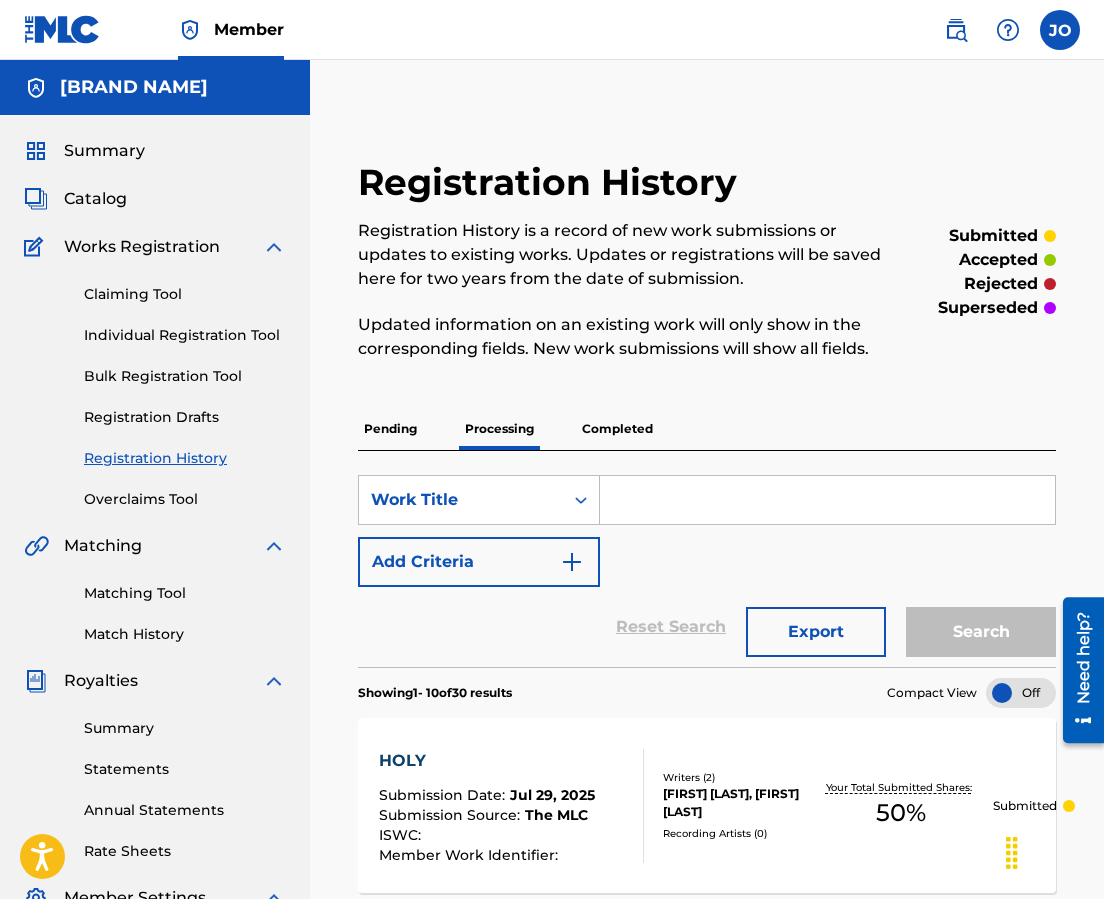 click on "Pending" at bounding box center [390, 429] 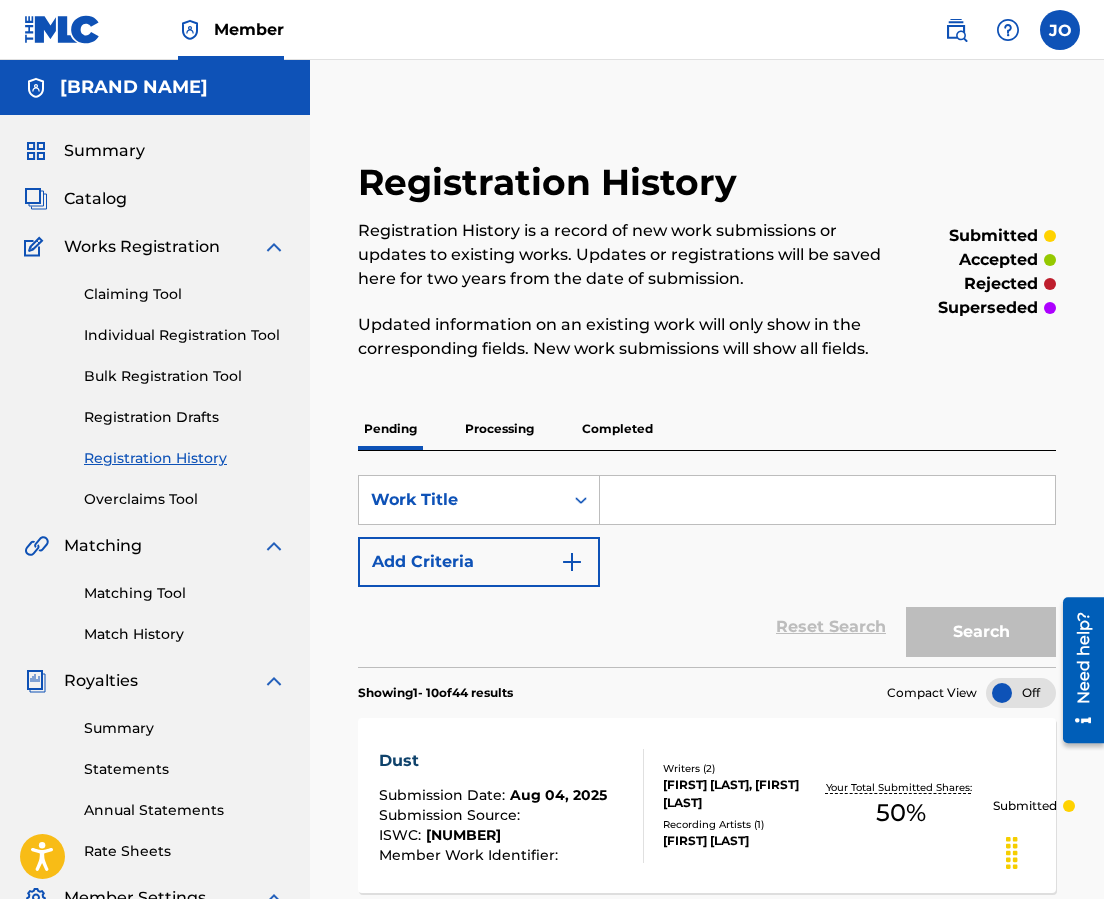click on "Claiming Tool Individual Registration Tool Bulk Registration Tool Registration Drafts Registration History Overclaims Tool" at bounding box center (155, 384) 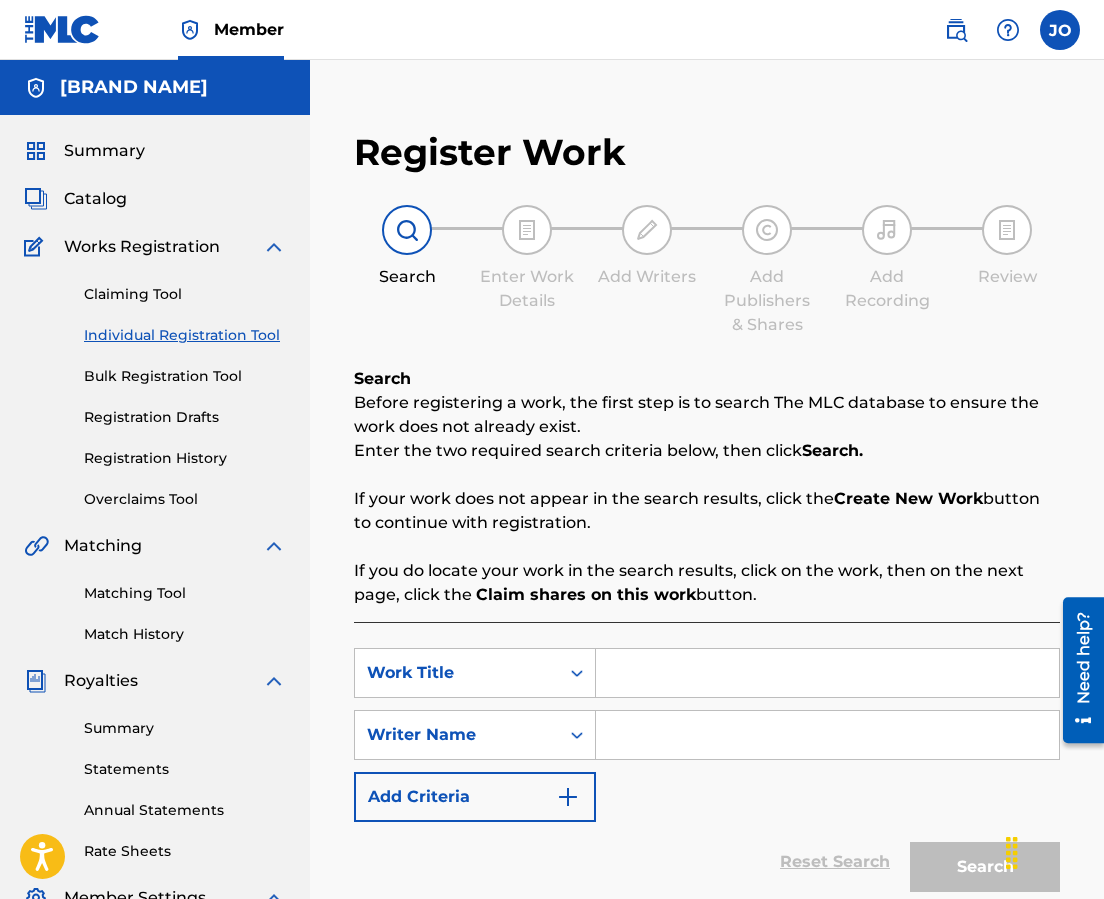 click at bounding box center [827, 673] 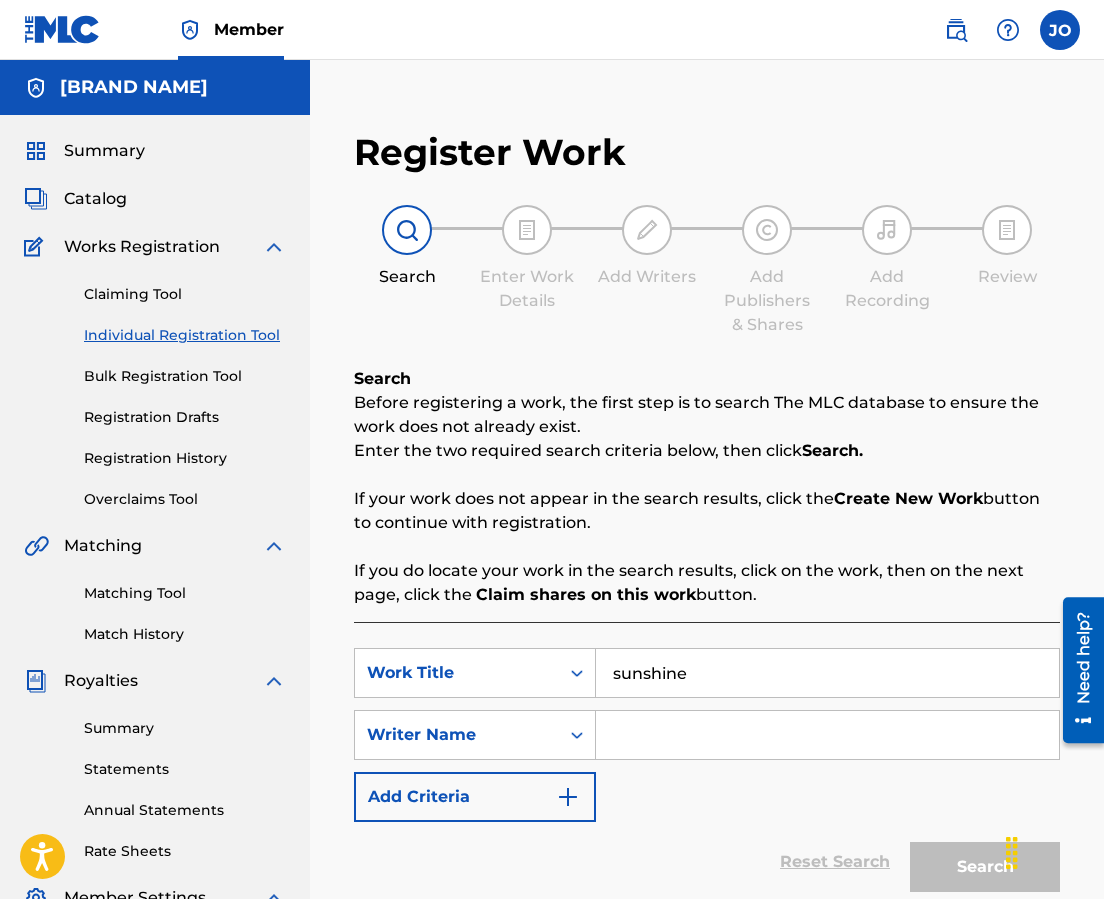 click on "Reset Search Search" at bounding box center [707, 862] 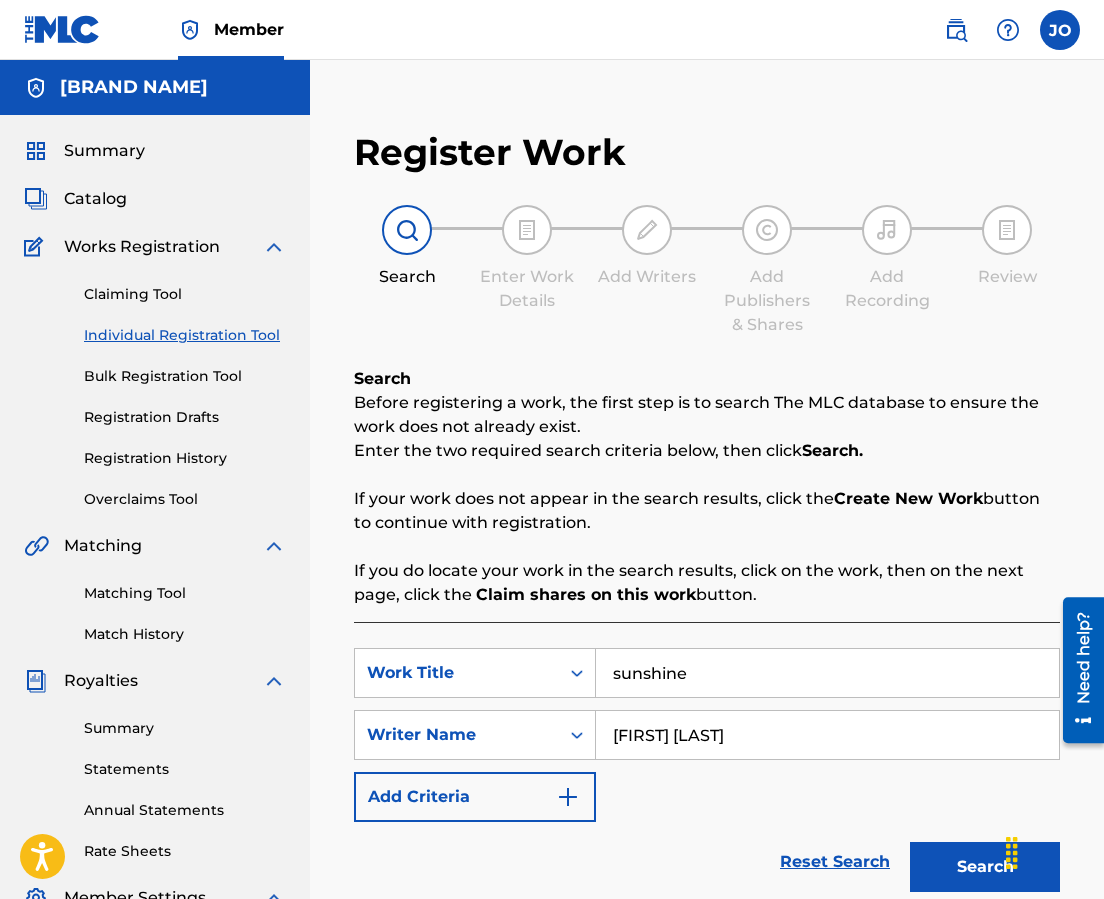click on "Search" at bounding box center (985, 867) 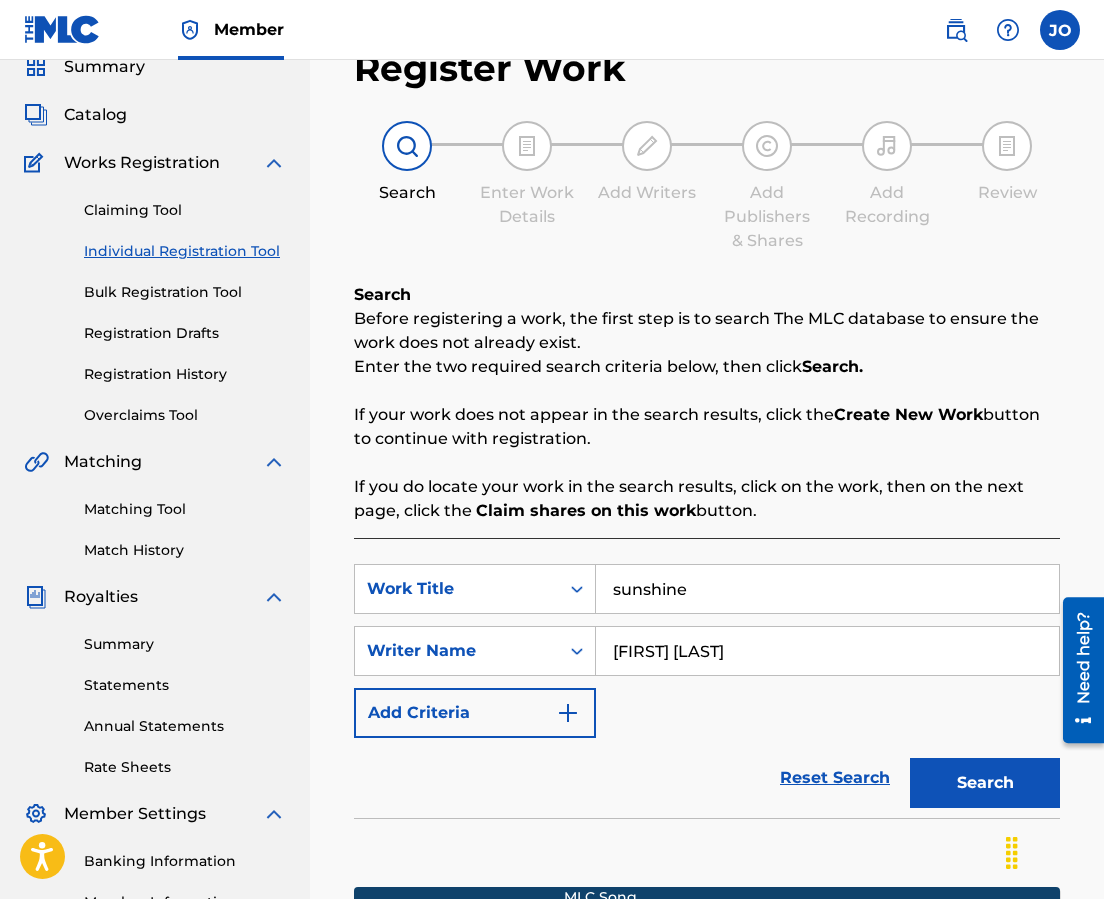 scroll, scrollTop: 430, scrollLeft: 0, axis: vertical 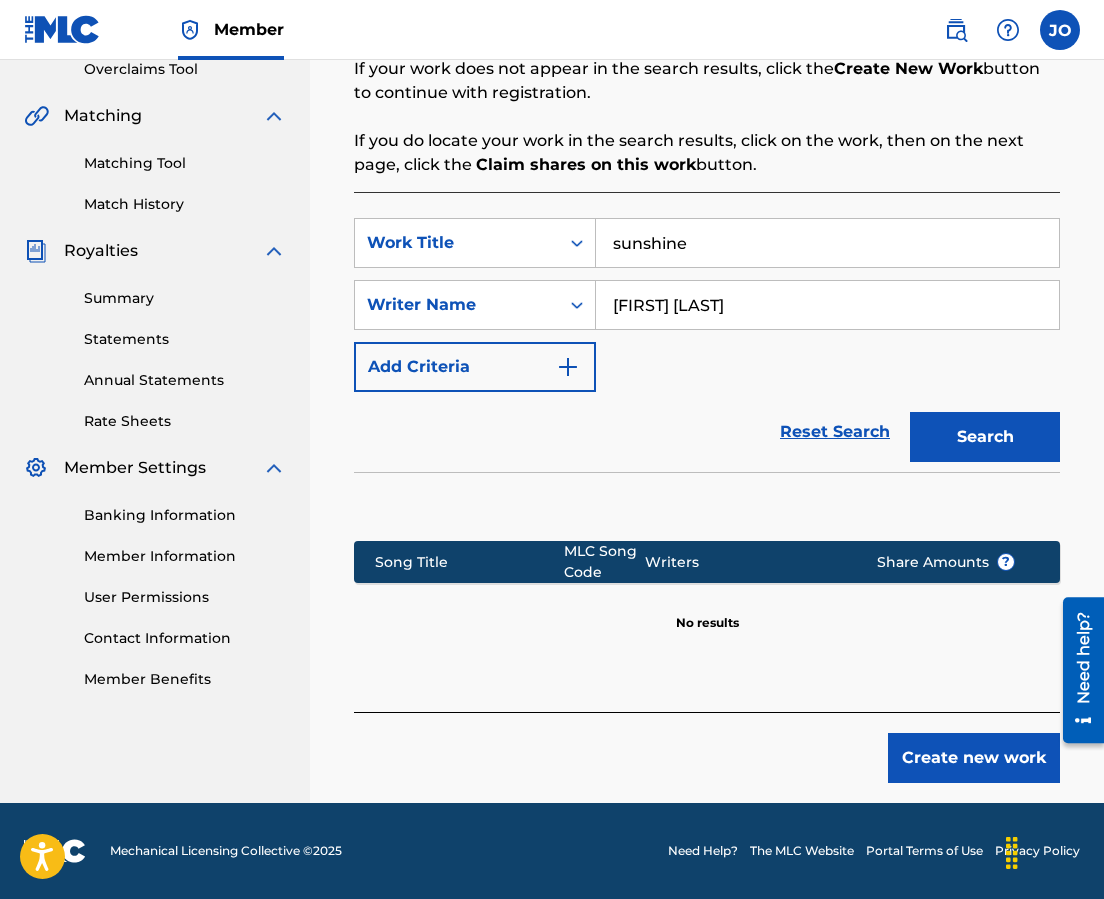 click on "Create new work" at bounding box center (974, 758) 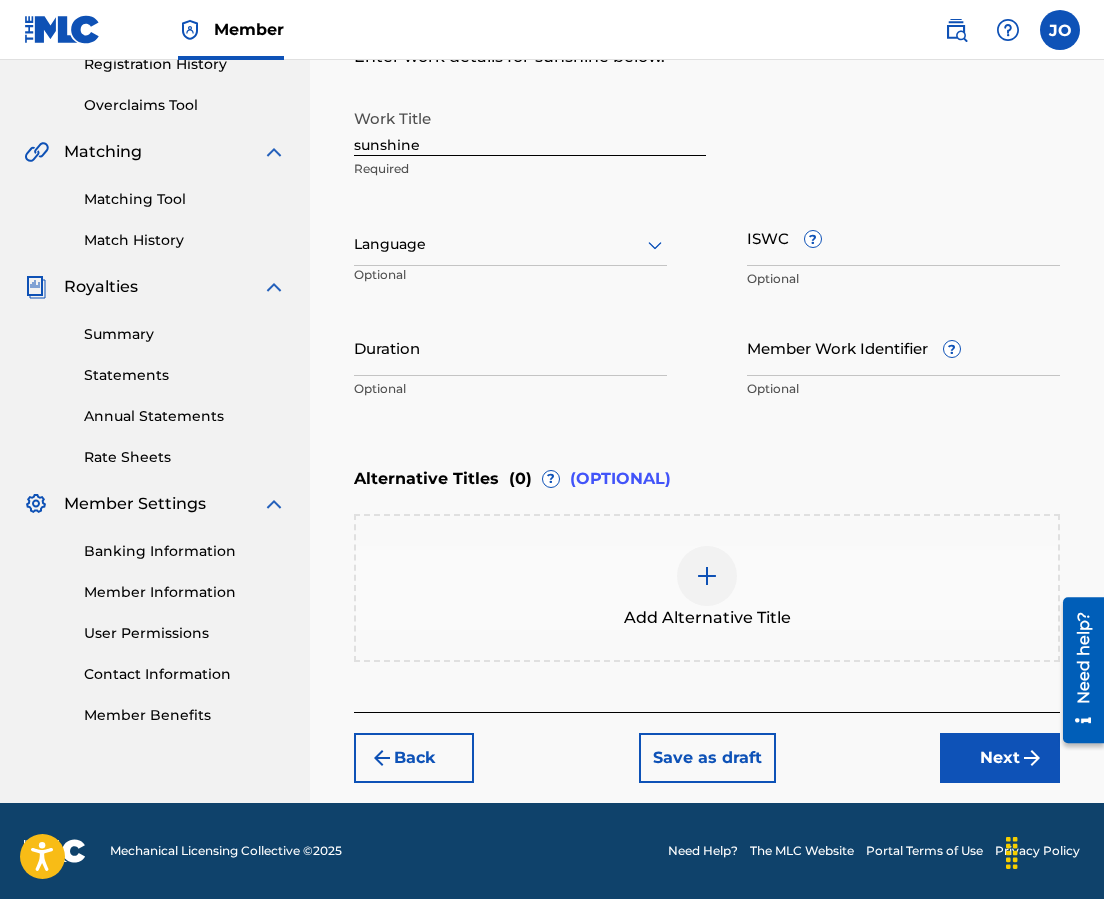scroll, scrollTop: 394, scrollLeft: 0, axis: vertical 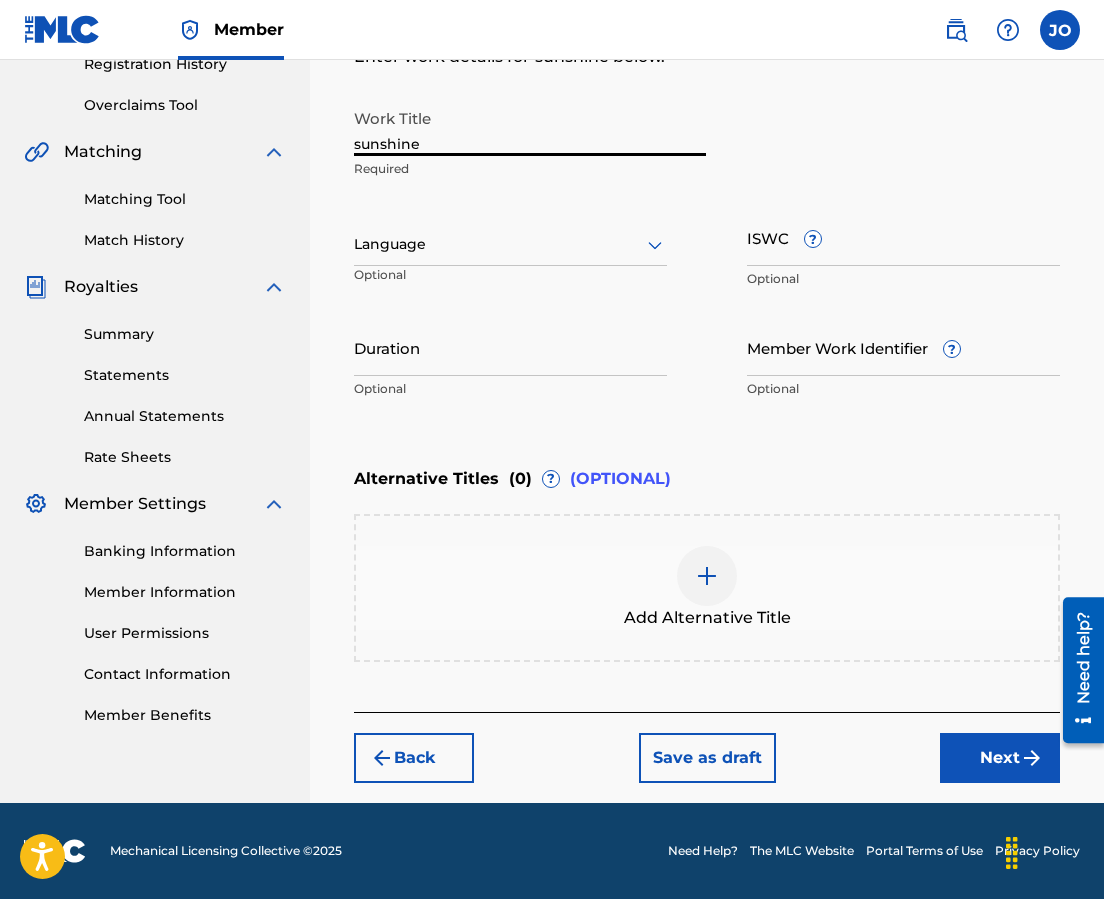 click on "sunshine" at bounding box center [530, 127] 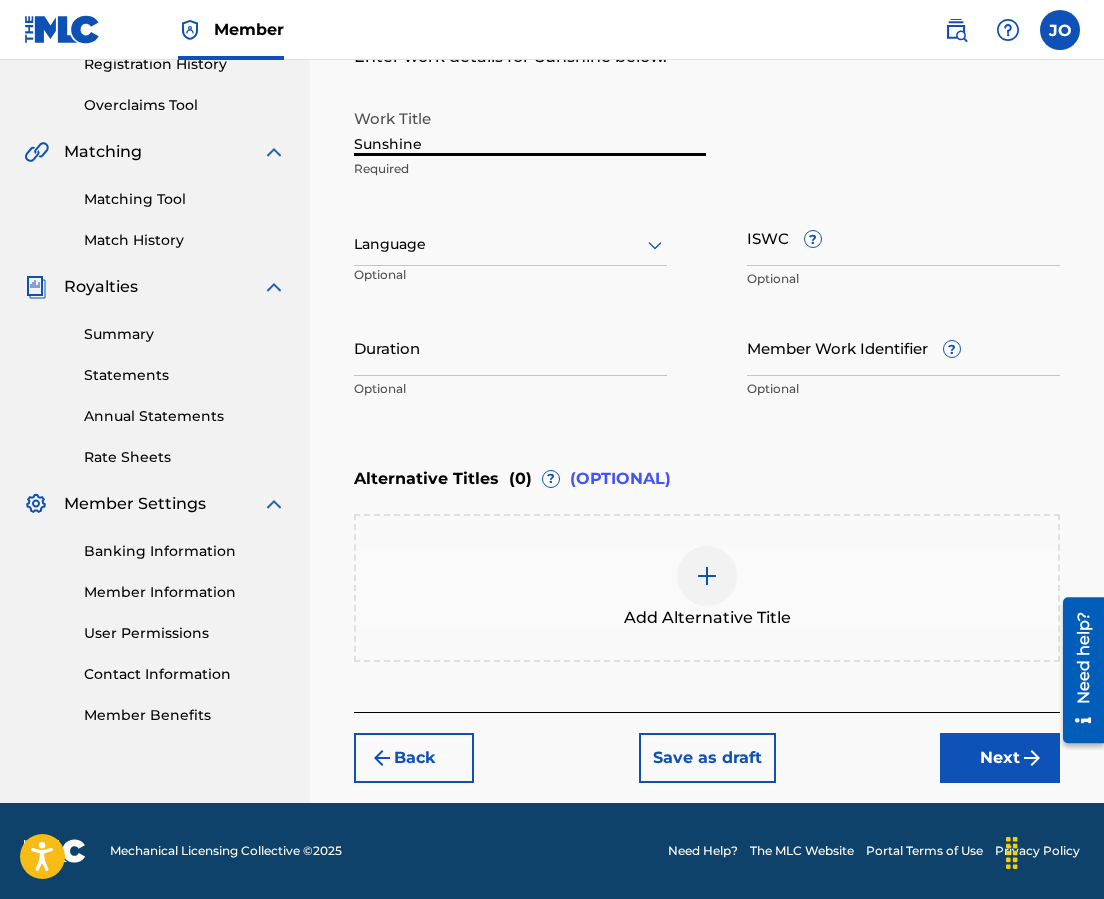 click at bounding box center [510, 244] 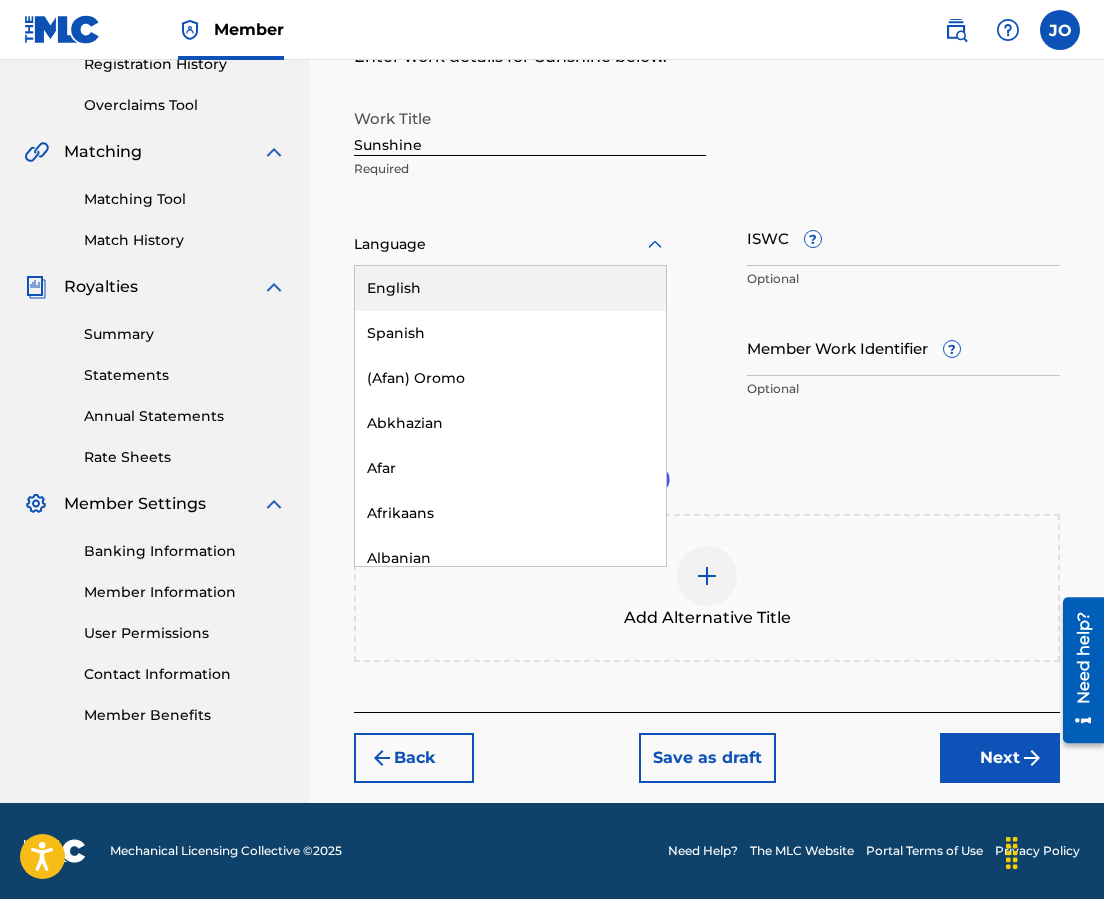 click on "English" at bounding box center [510, 288] 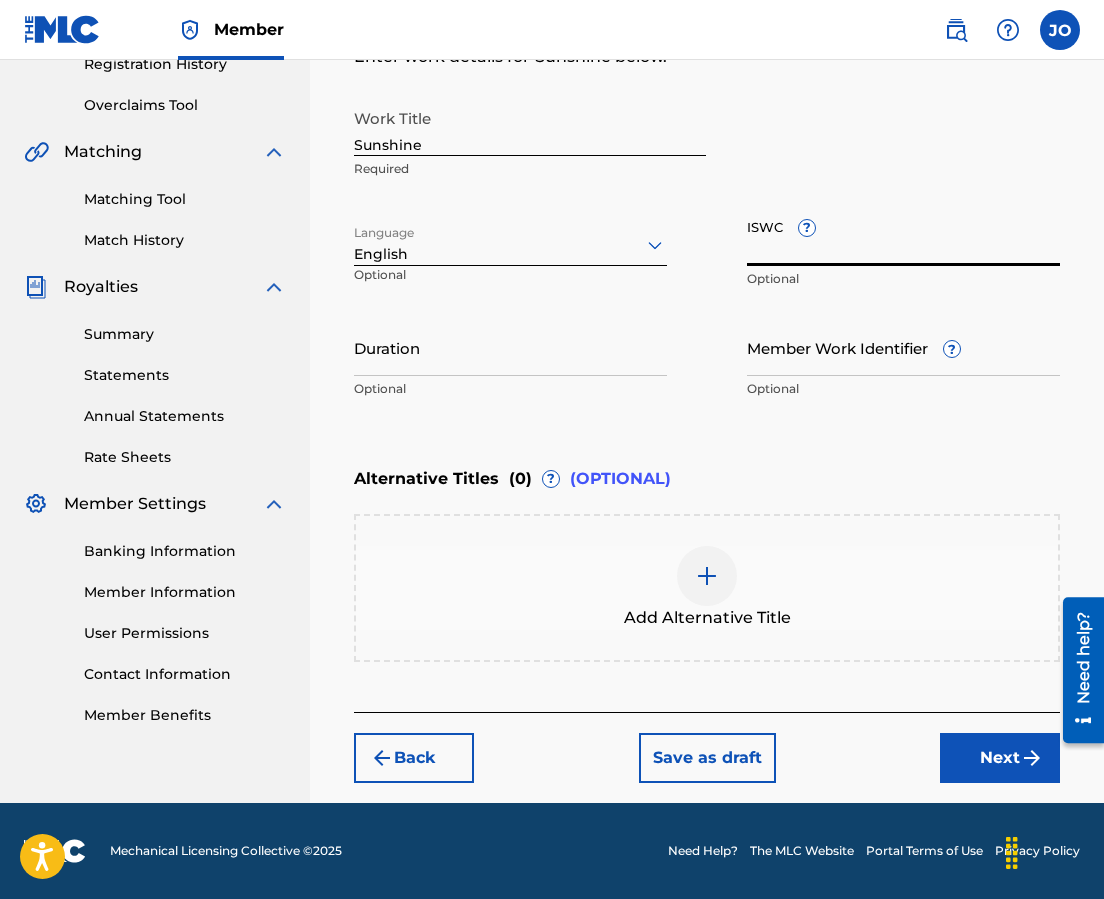paste on "[ACCOUNT_NUMBER]" 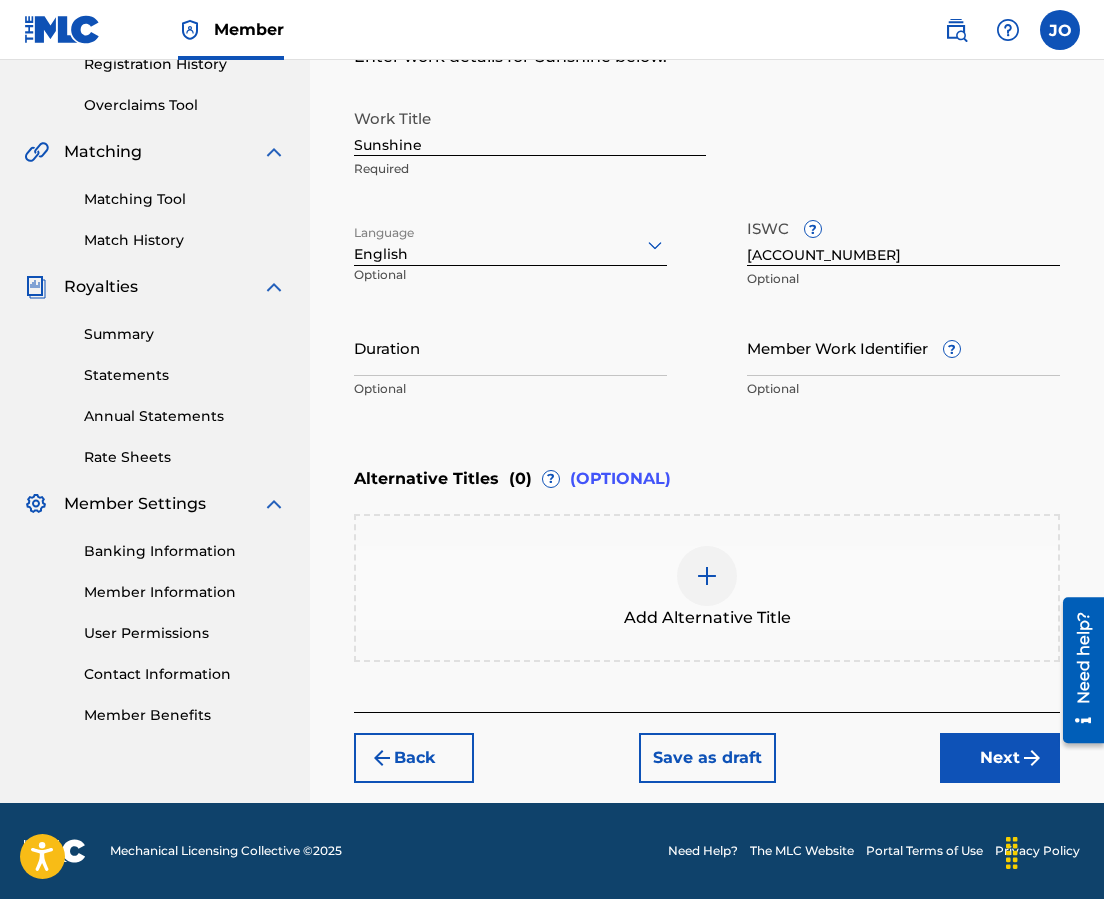 click on "Enter Work Details Enter work details for  ‘ [FIRST] ’  below. Work Title   [FIRST] Required Language English Optional ISWC   ? [PHONE] Optional Duration   Optional Member Work Identifier   ? Optional" at bounding box center (707, 215) 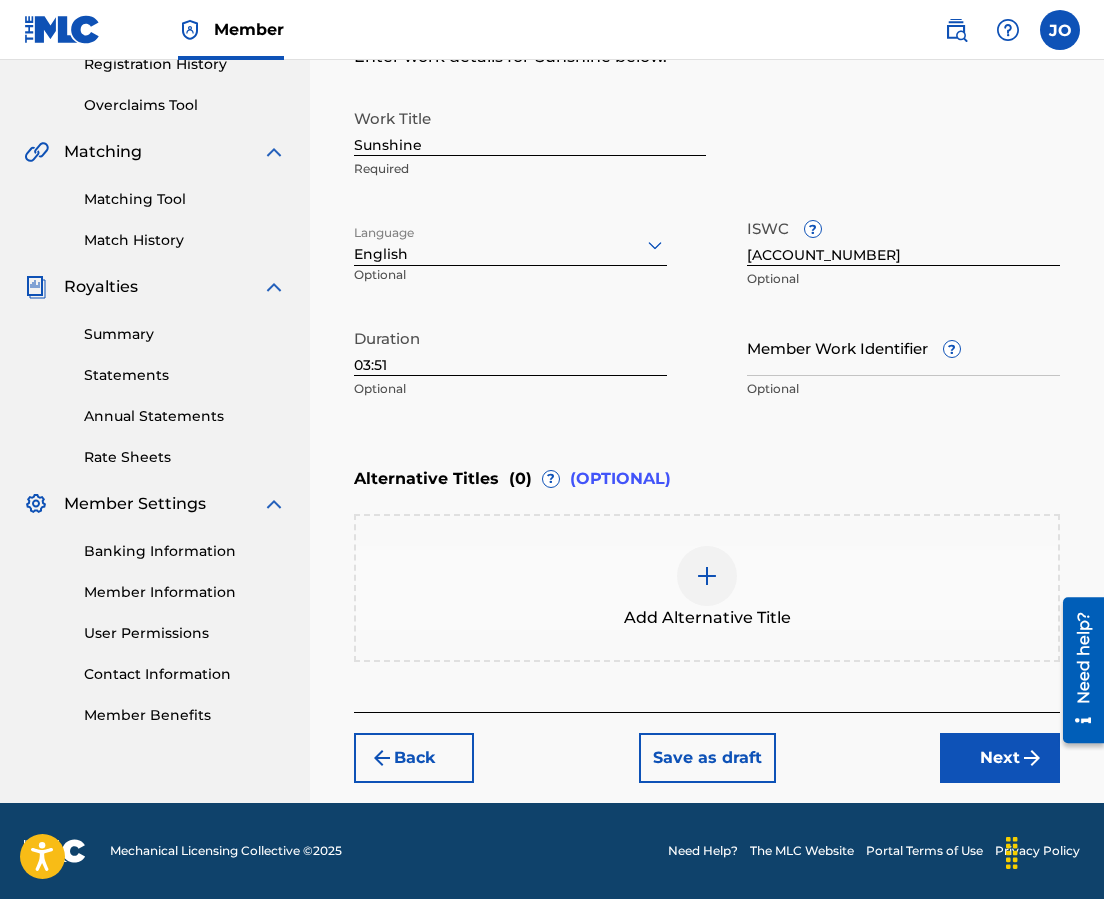 click on "Next" at bounding box center [1000, 758] 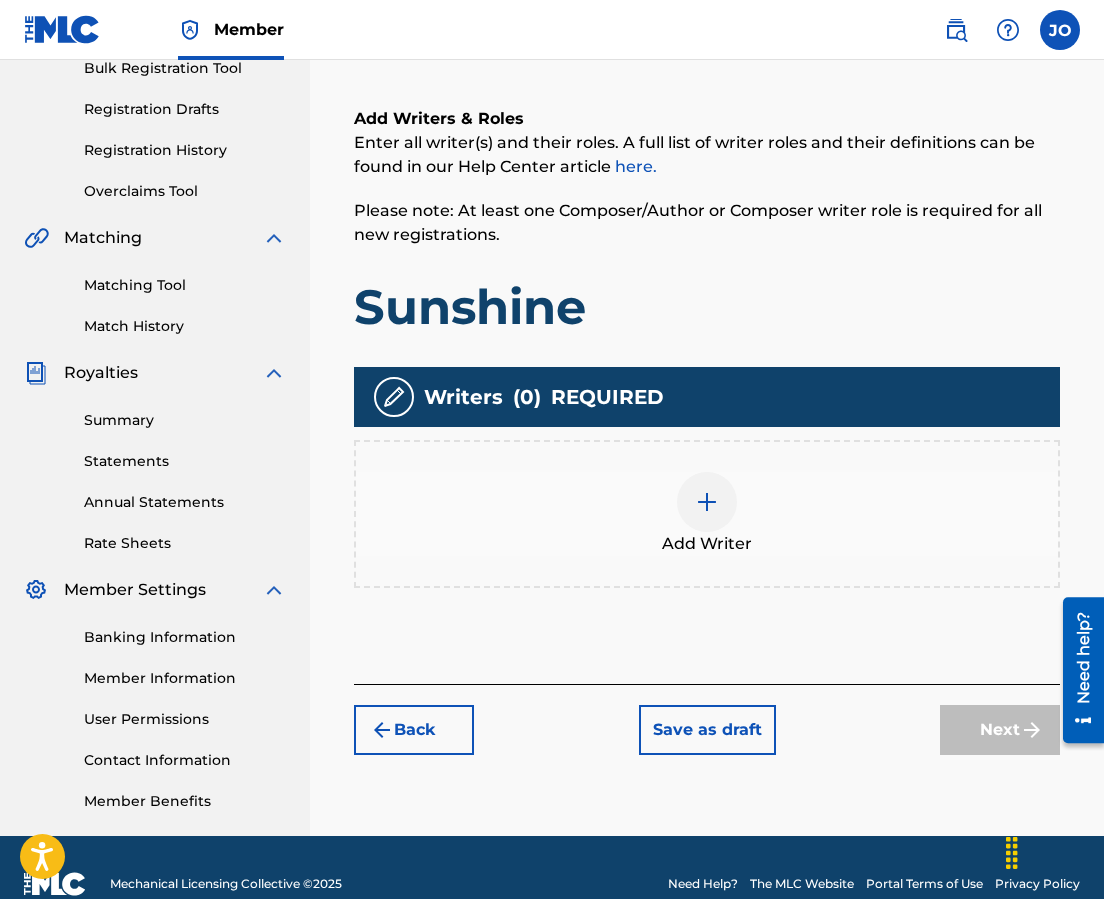 scroll, scrollTop: 90, scrollLeft: 0, axis: vertical 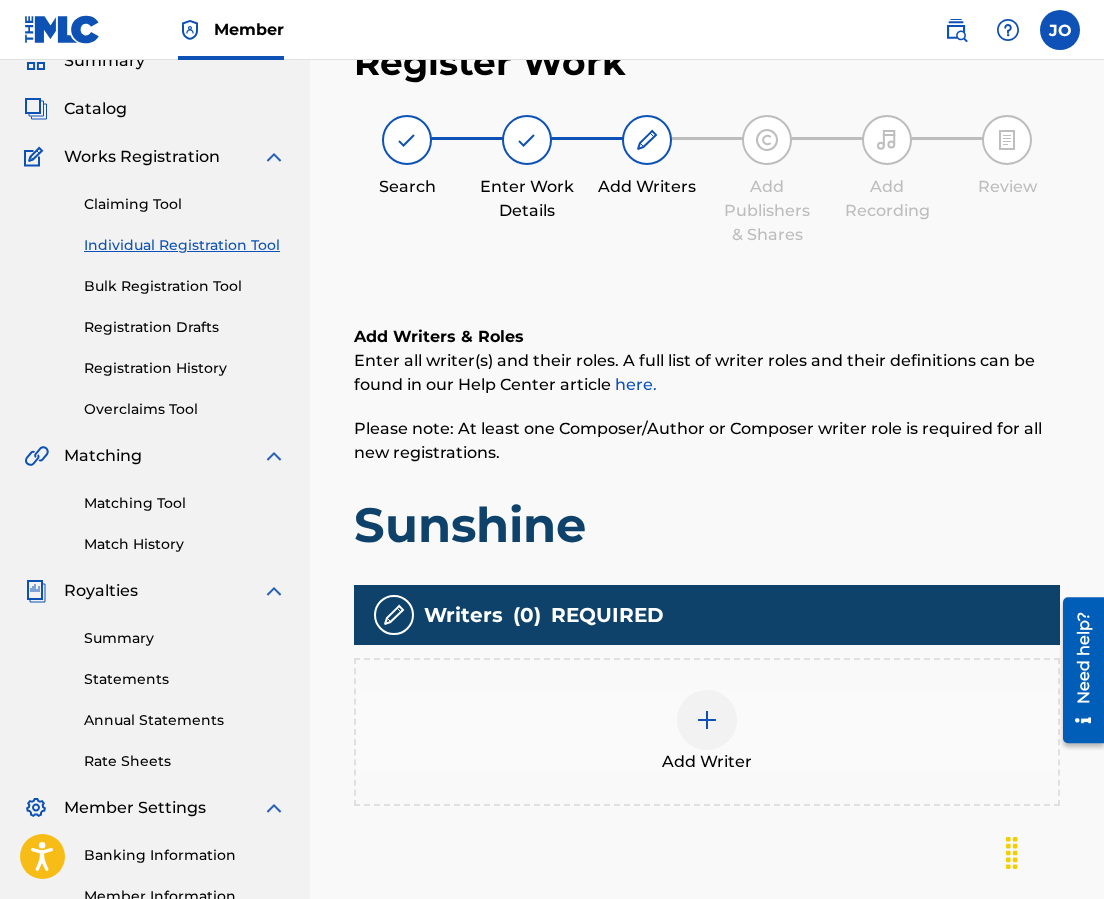 click at bounding box center (707, 720) 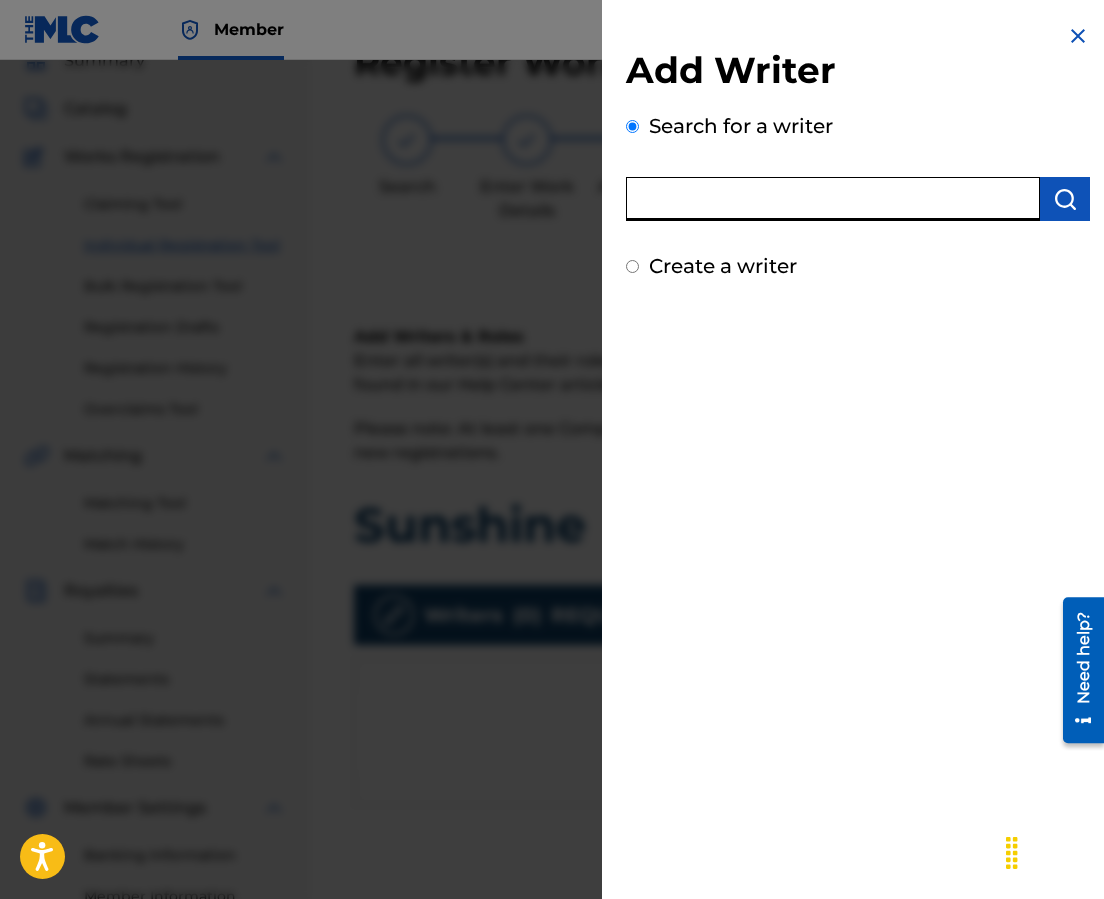 click at bounding box center [833, 199] 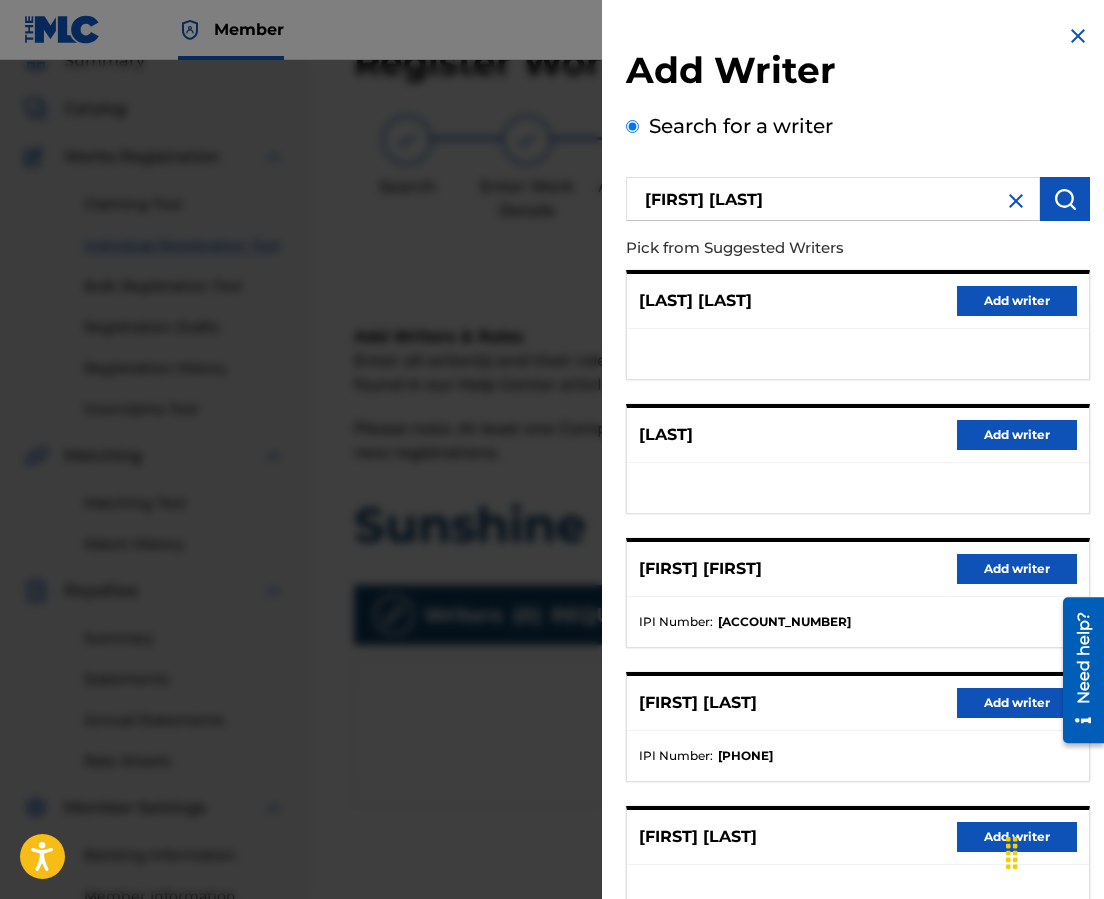 click on "Add writer" at bounding box center [1017, 703] 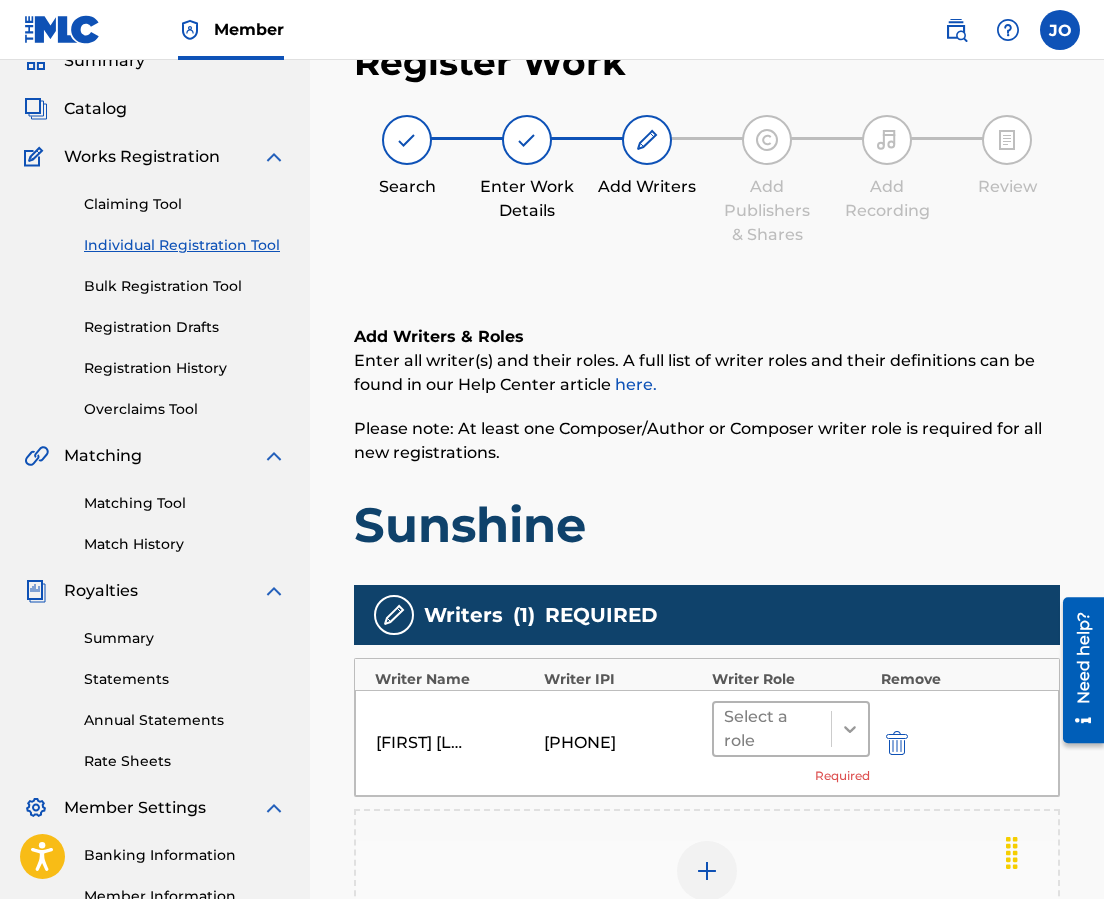 click 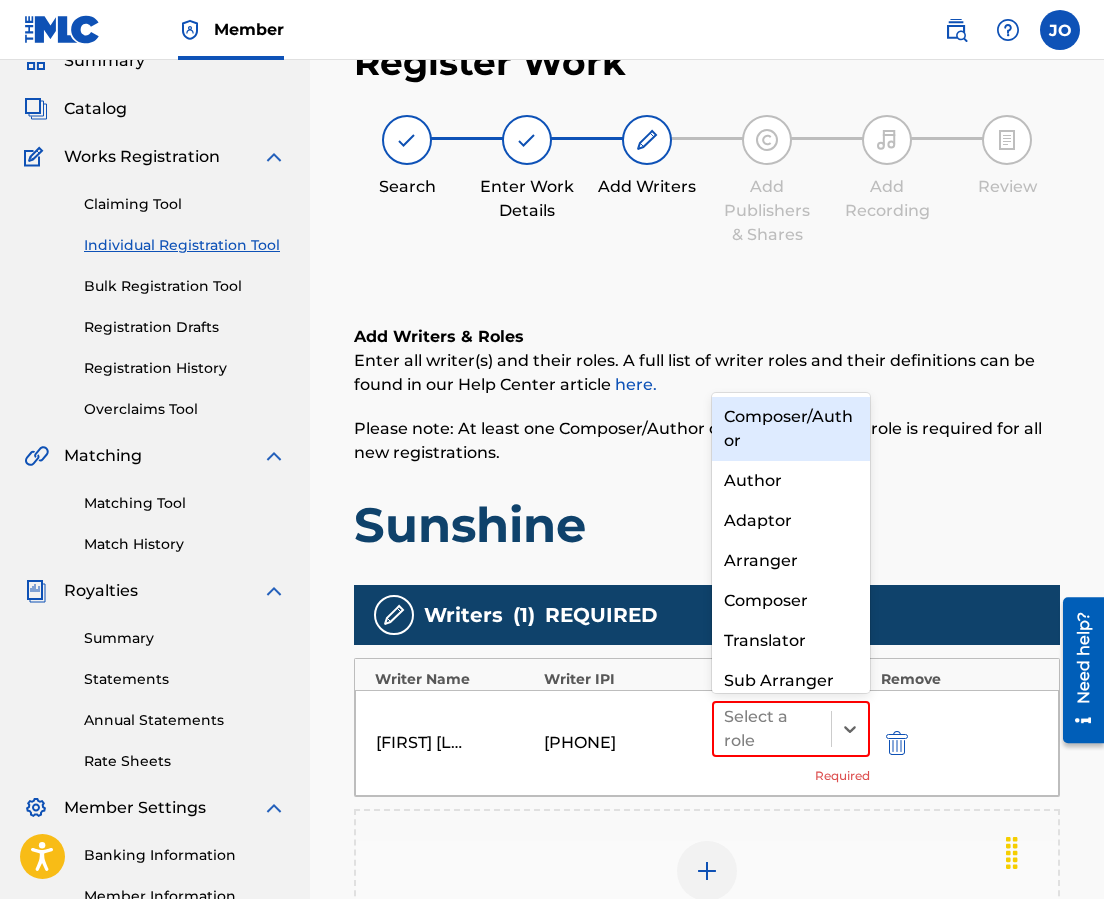 scroll, scrollTop: 21, scrollLeft: 0, axis: vertical 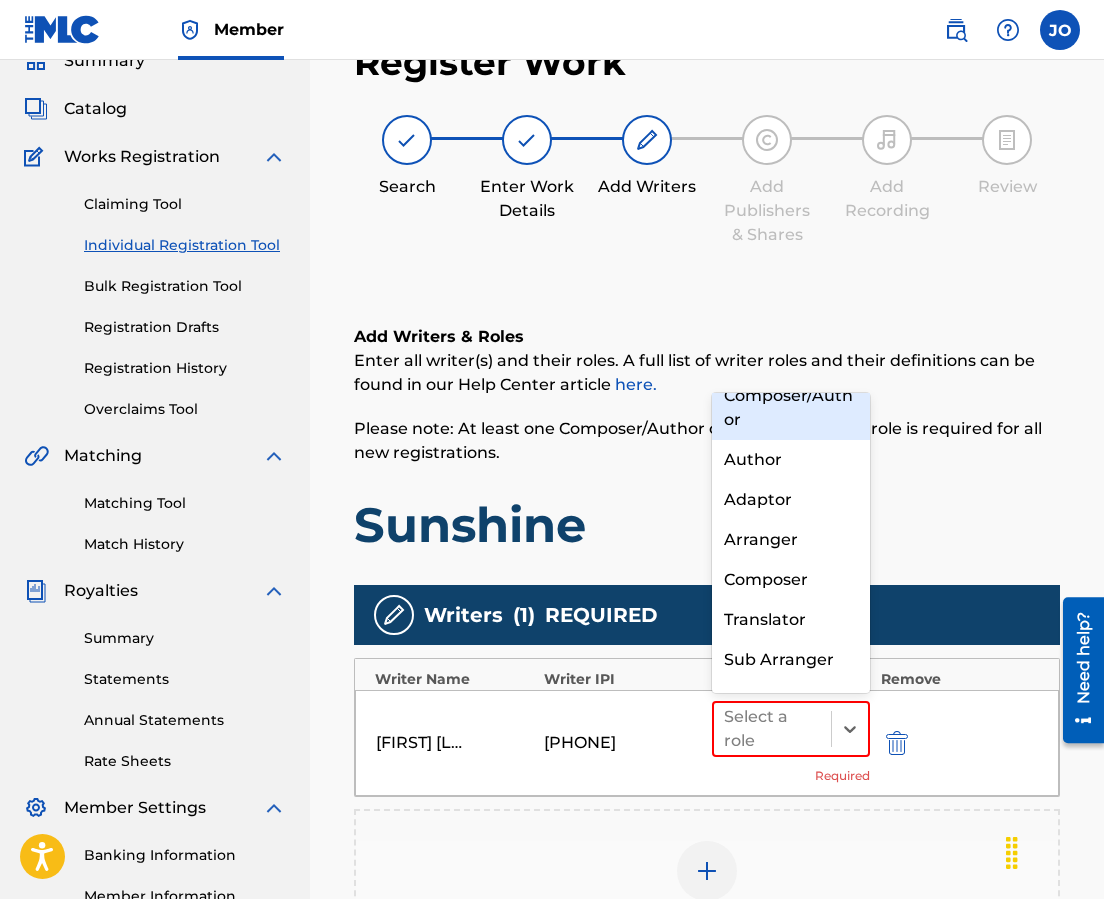 click on "Composer/Author" at bounding box center [791, 408] 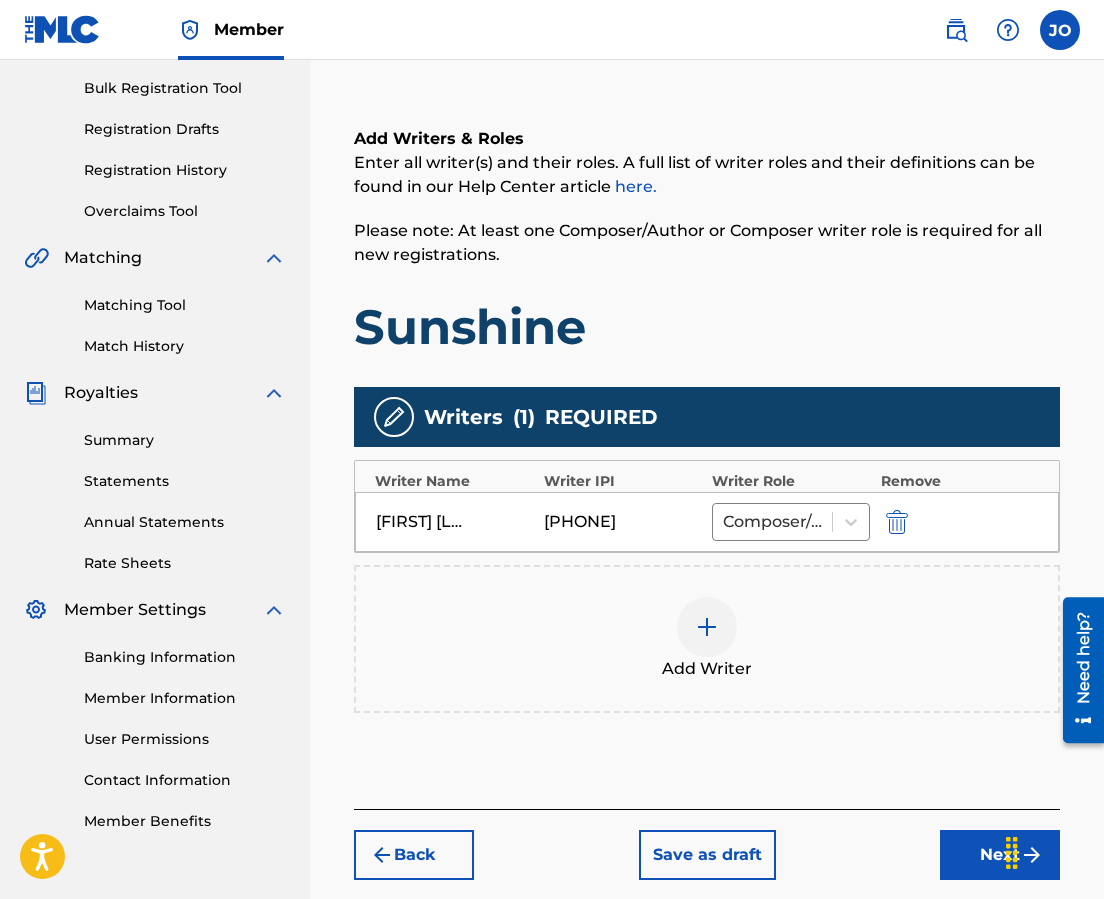 scroll, scrollTop: 385, scrollLeft: 0, axis: vertical 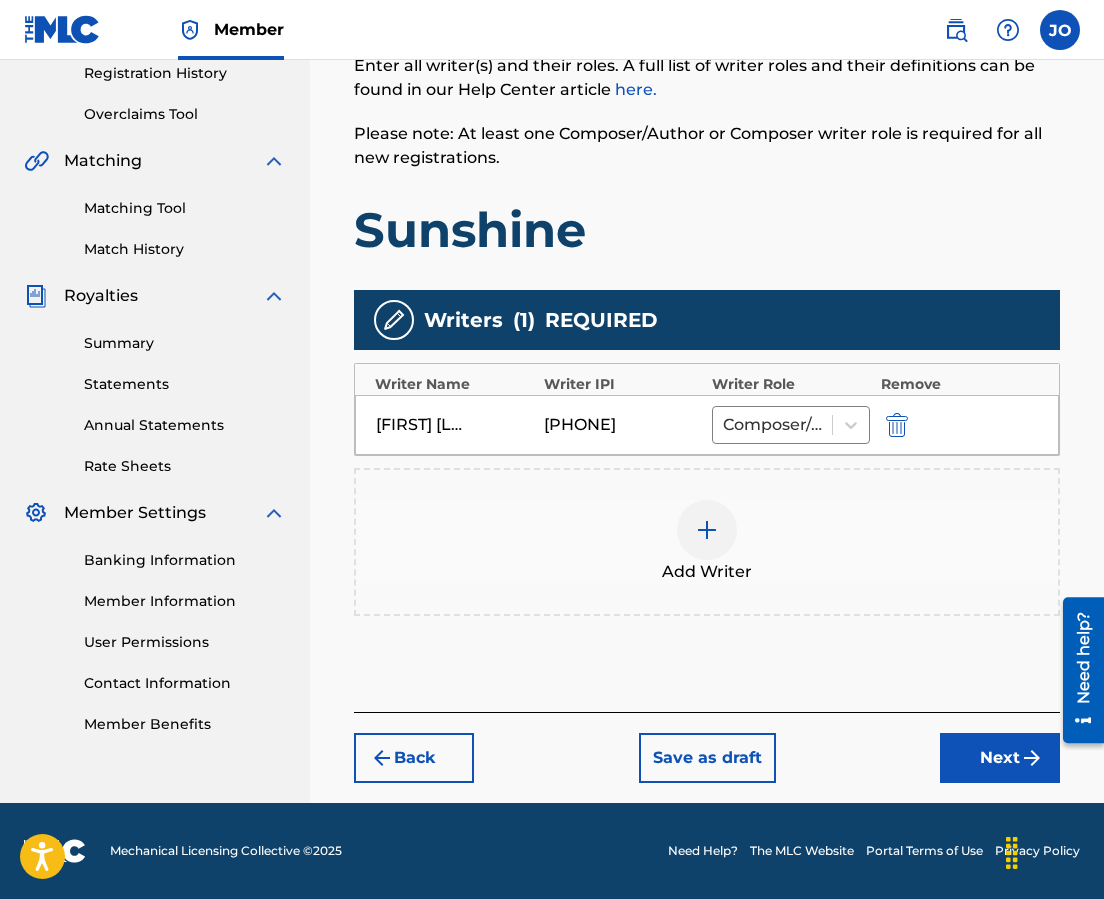 click at bounding box center (707, 530) 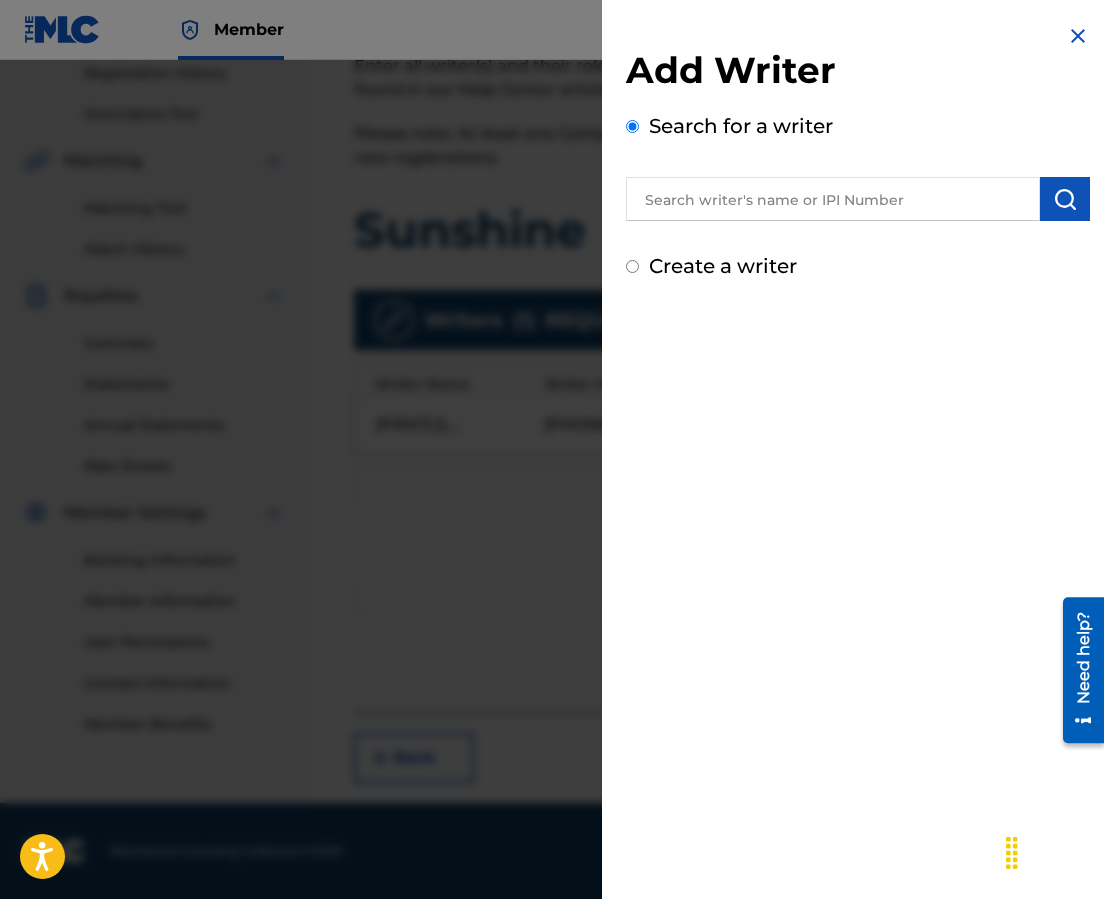 click at bounding box center [833, 199] 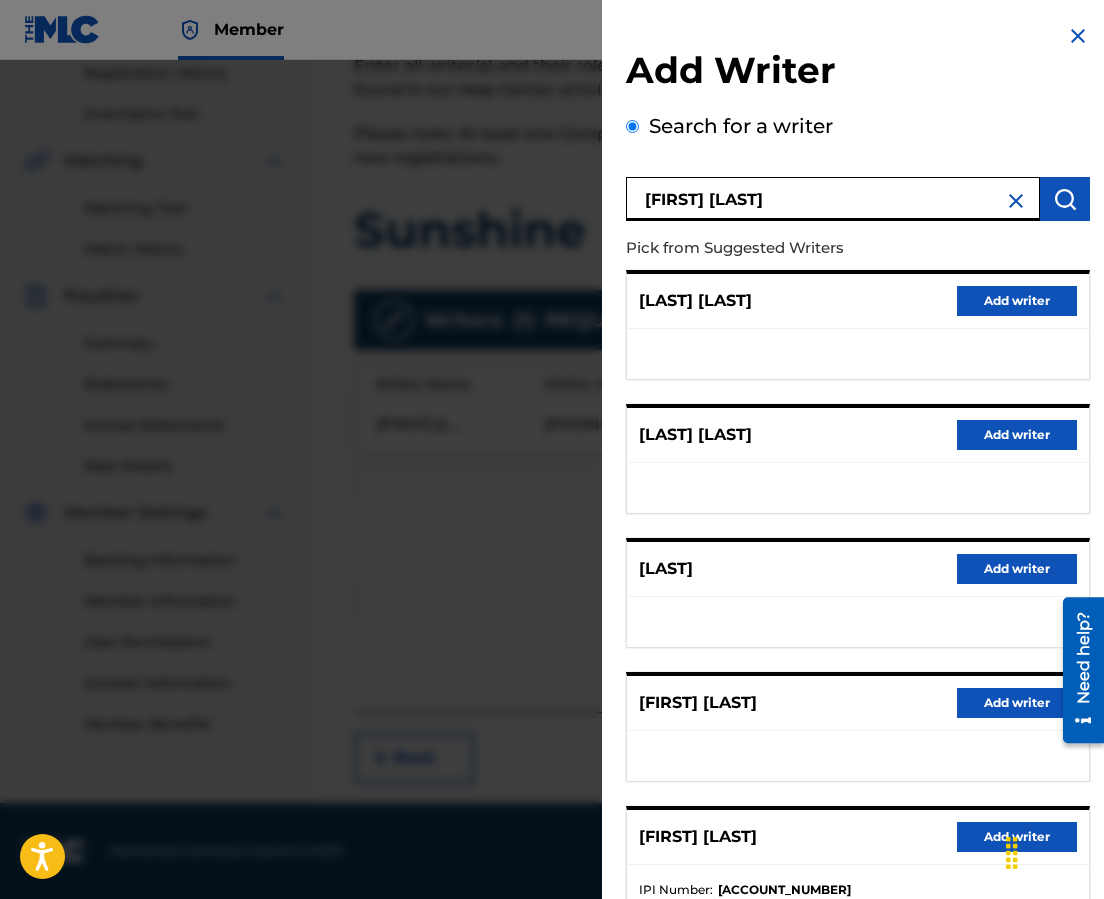 click on "Add writer" at bounding box center [1017, 703] 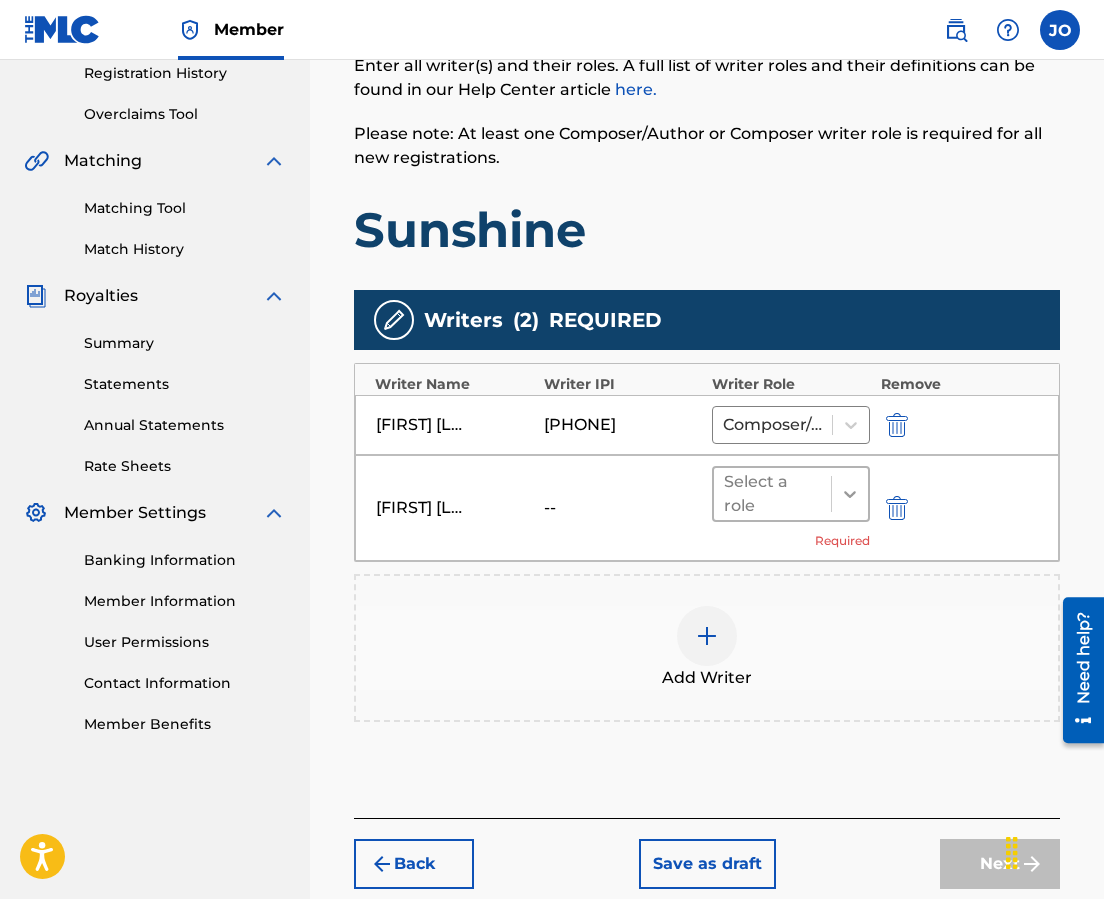 click 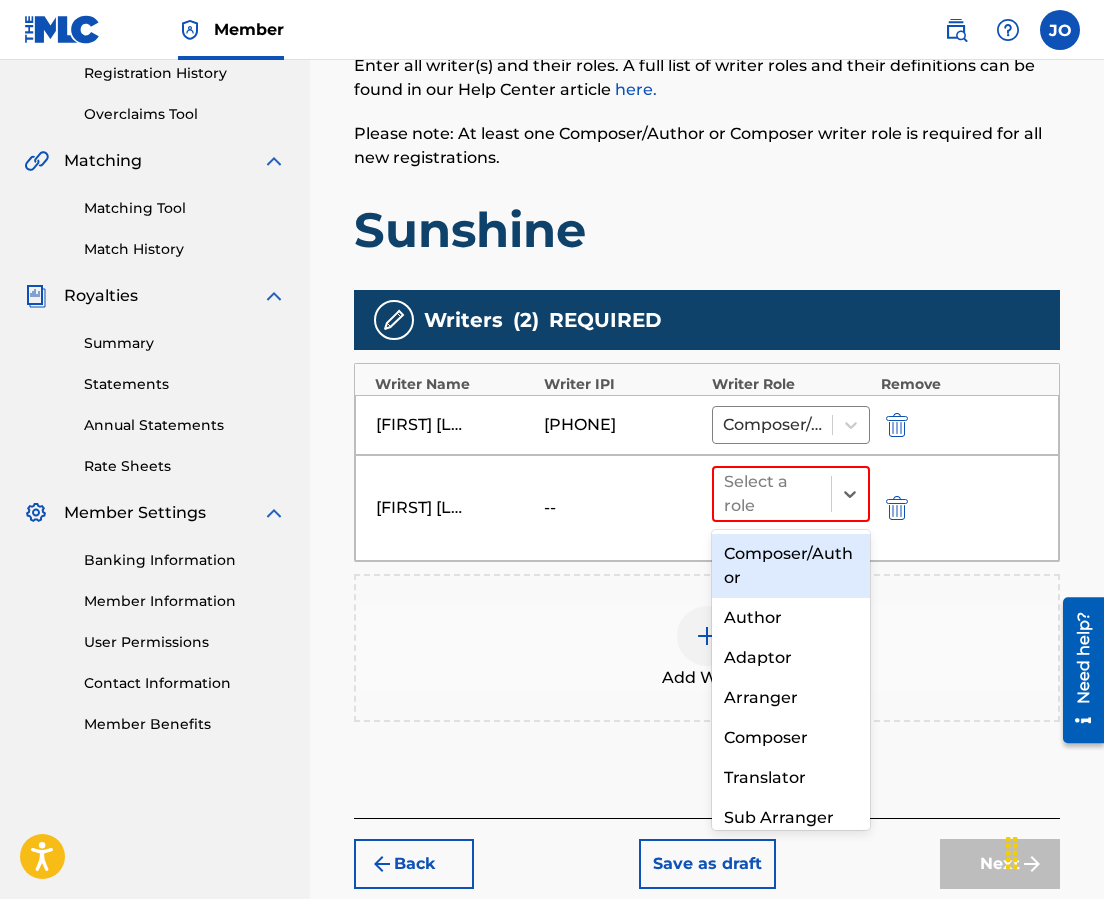 click on "Composer/Author" at bounding box center [791, 566] 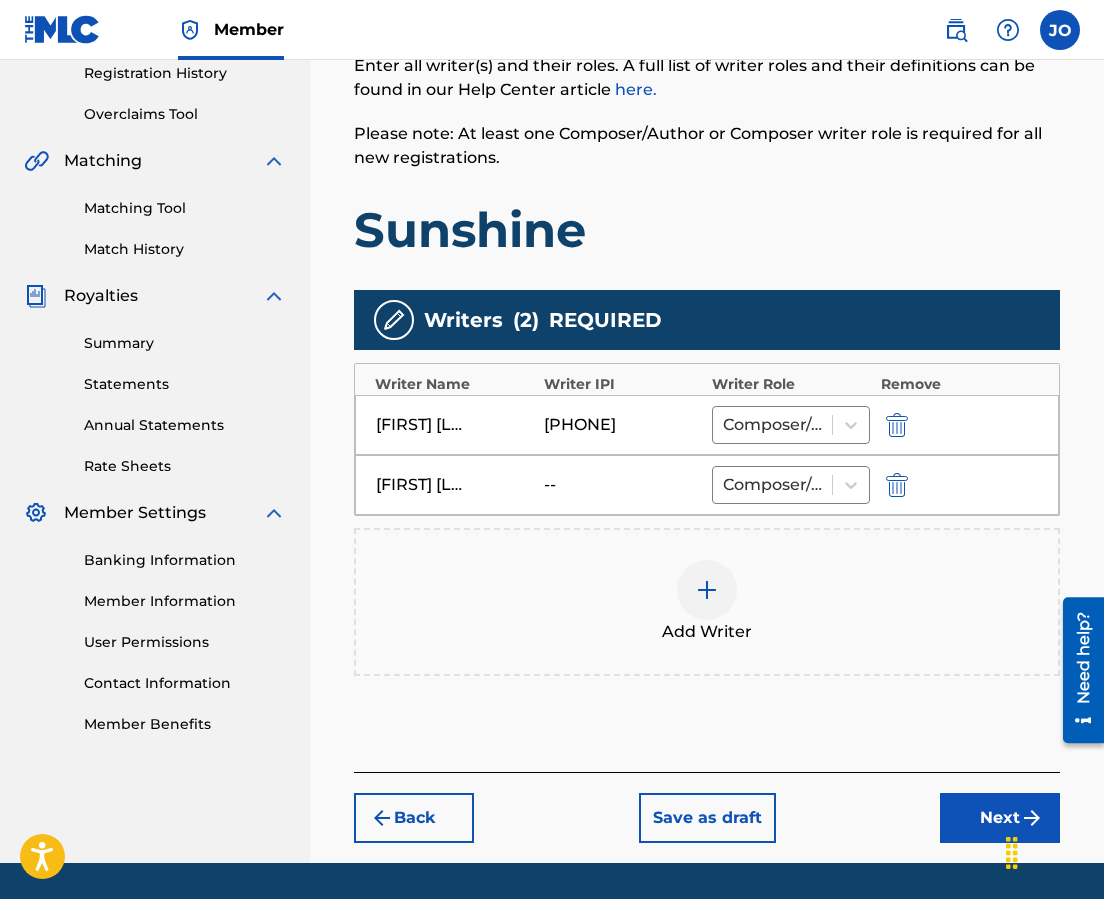click on "Next" at bounding box center [1000, 818] 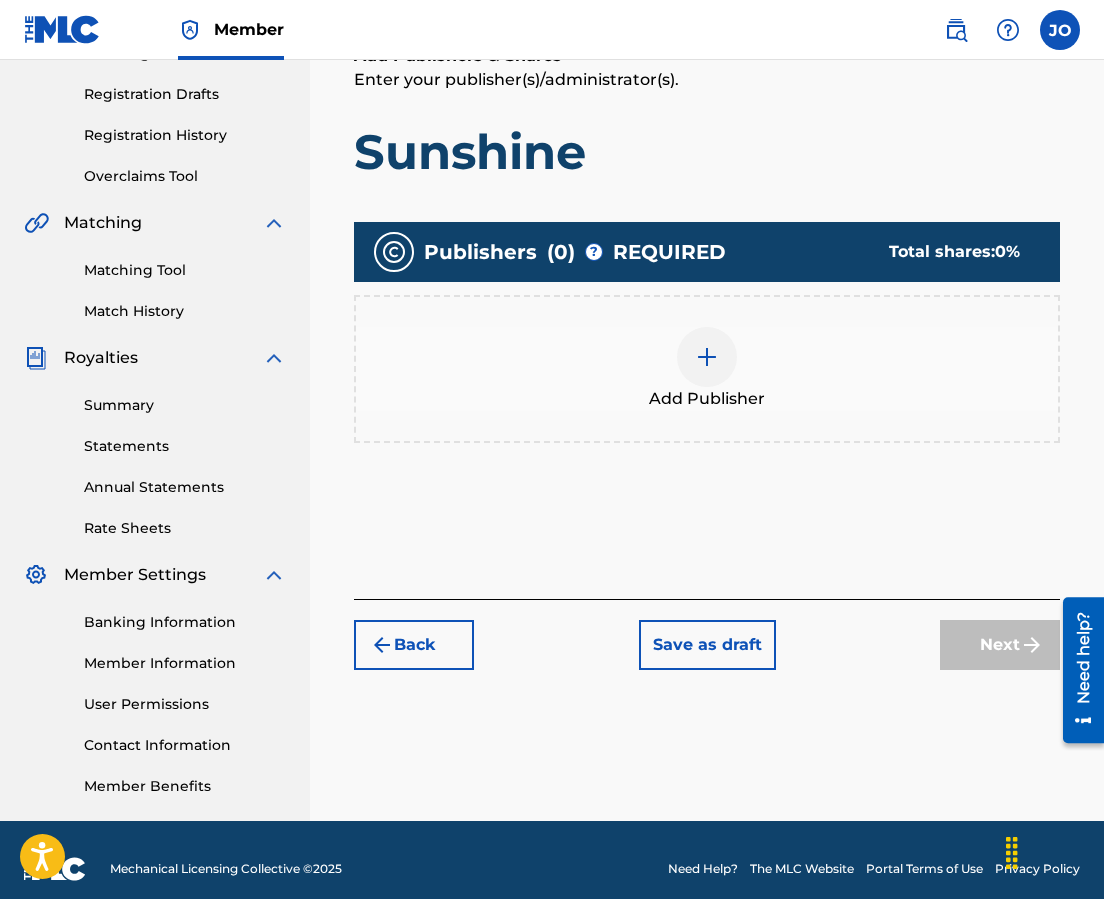 scroll, scrollTop: 90, scrollLeft: 0, axis: vertical 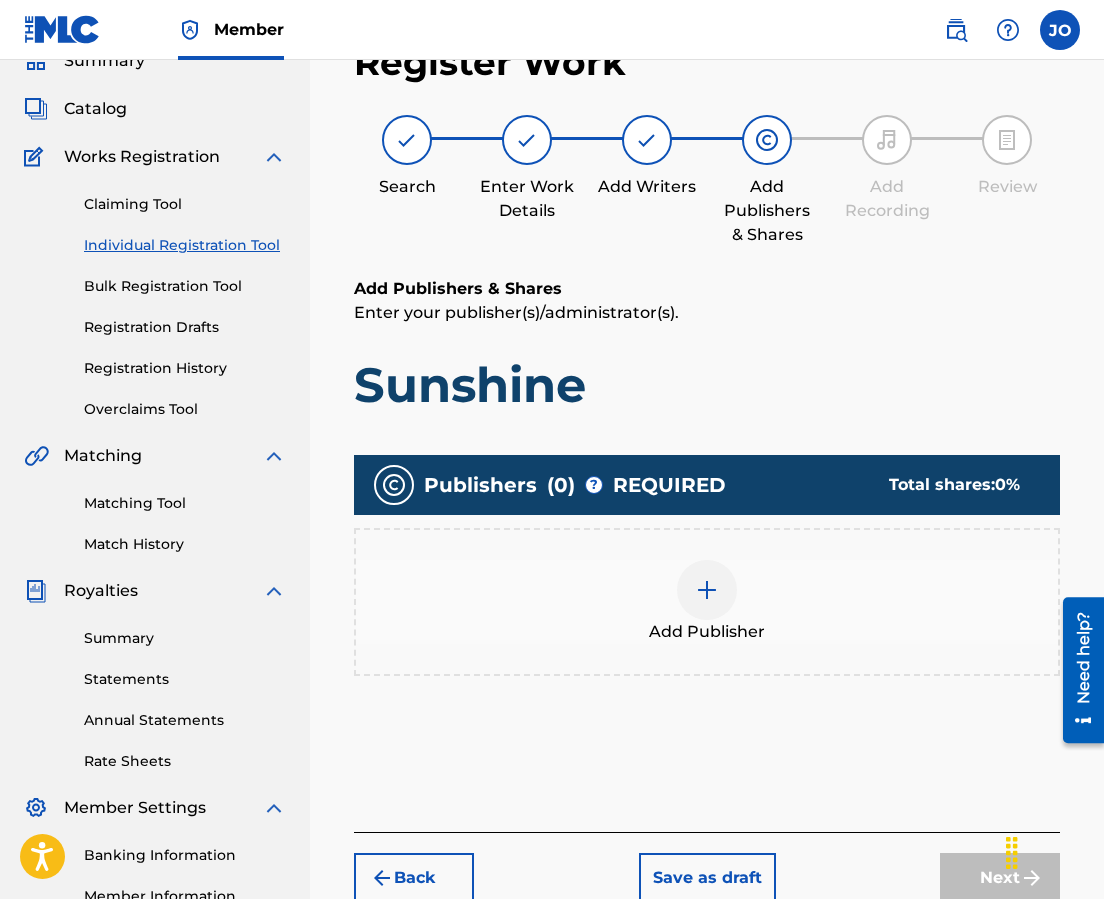 click at bounding box center [707, 590] 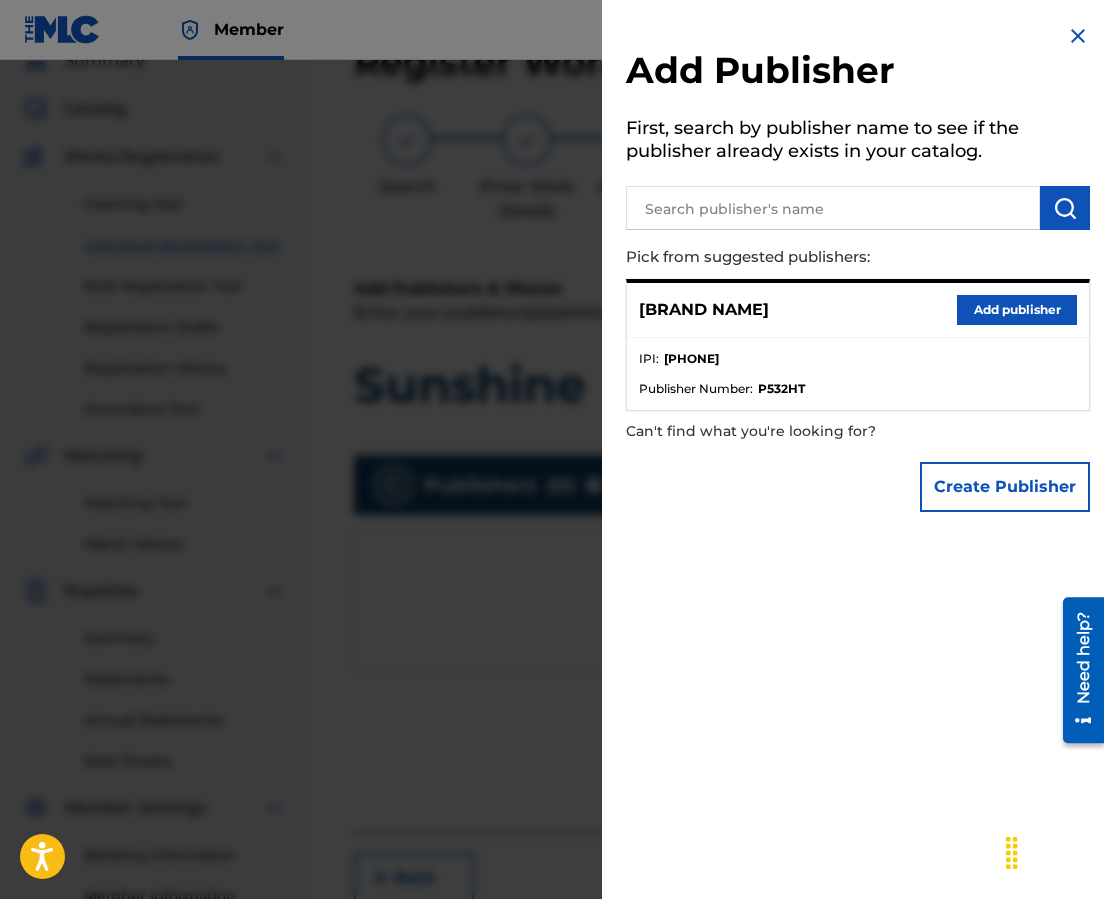 click on "Add publisher" at bounding box center (1017, 310) 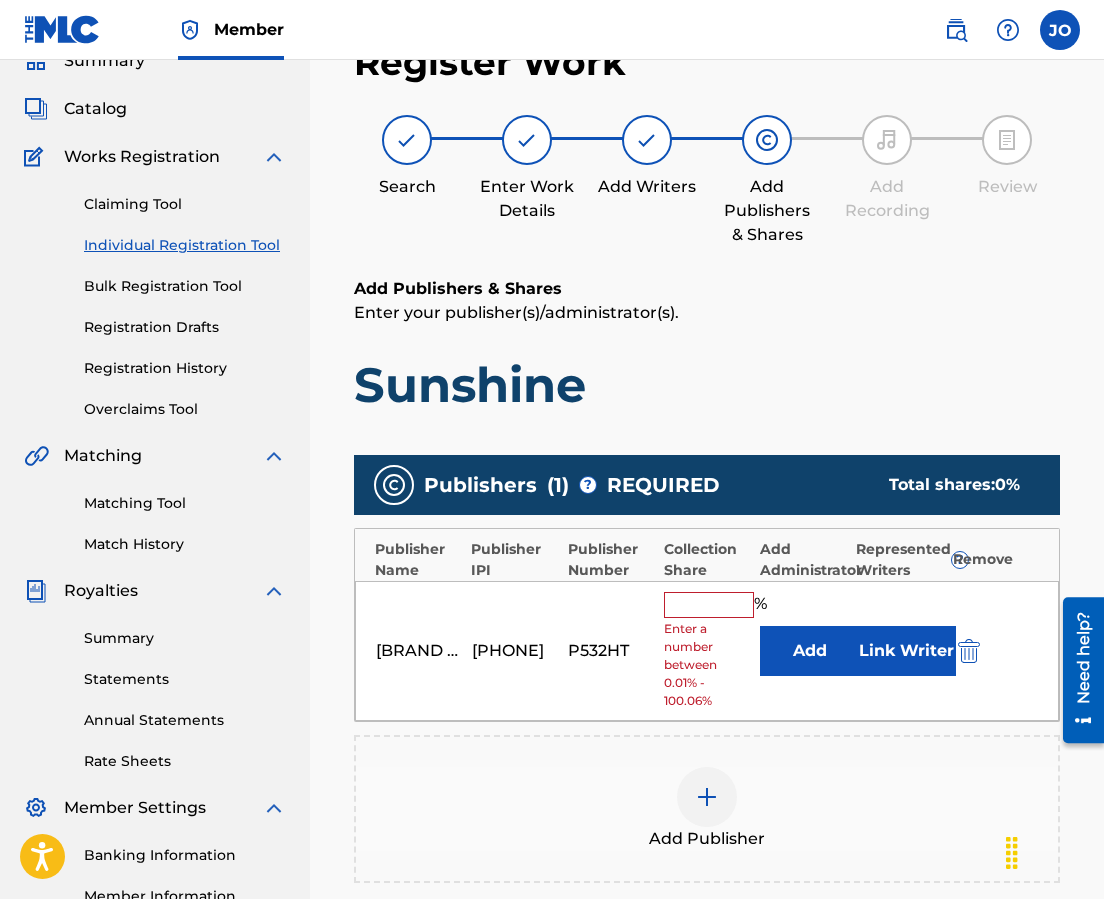 click at bounding box center [709, 605] 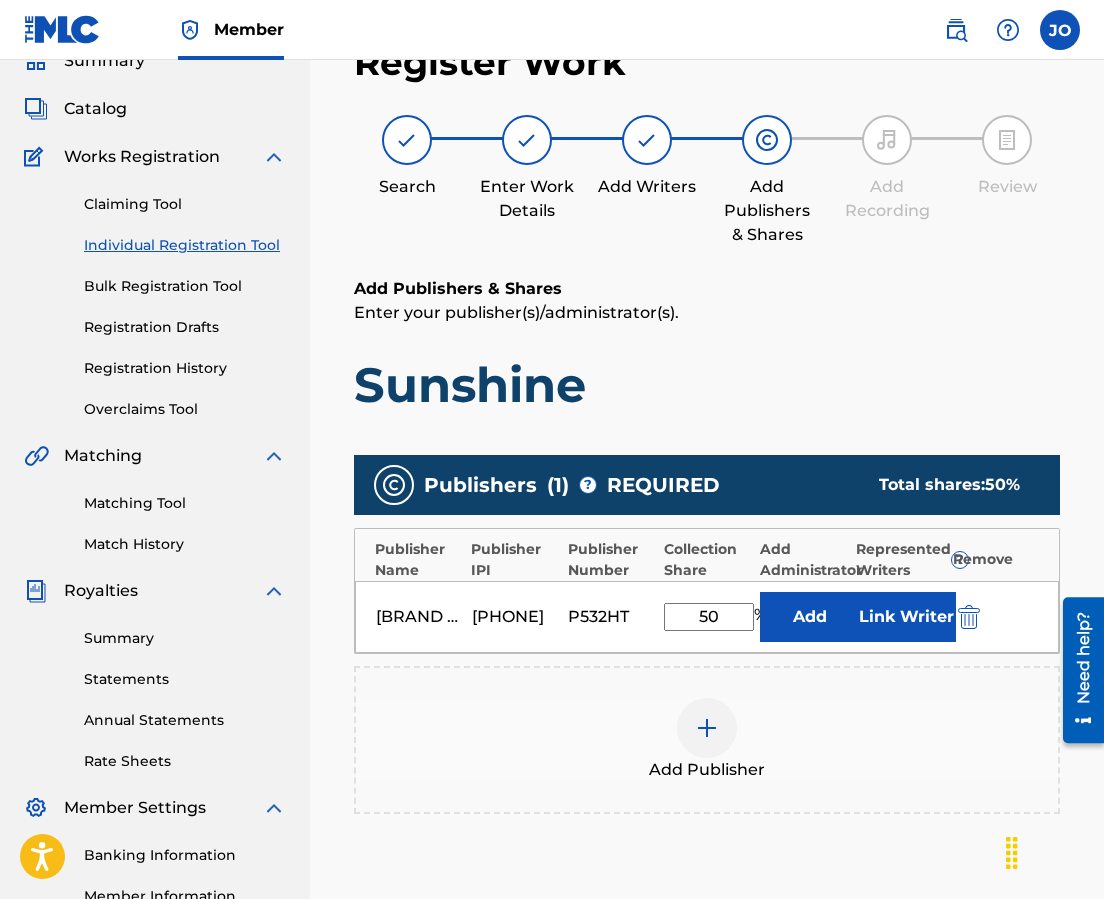 click on "Link Writer" at bounding box center (906, 617) 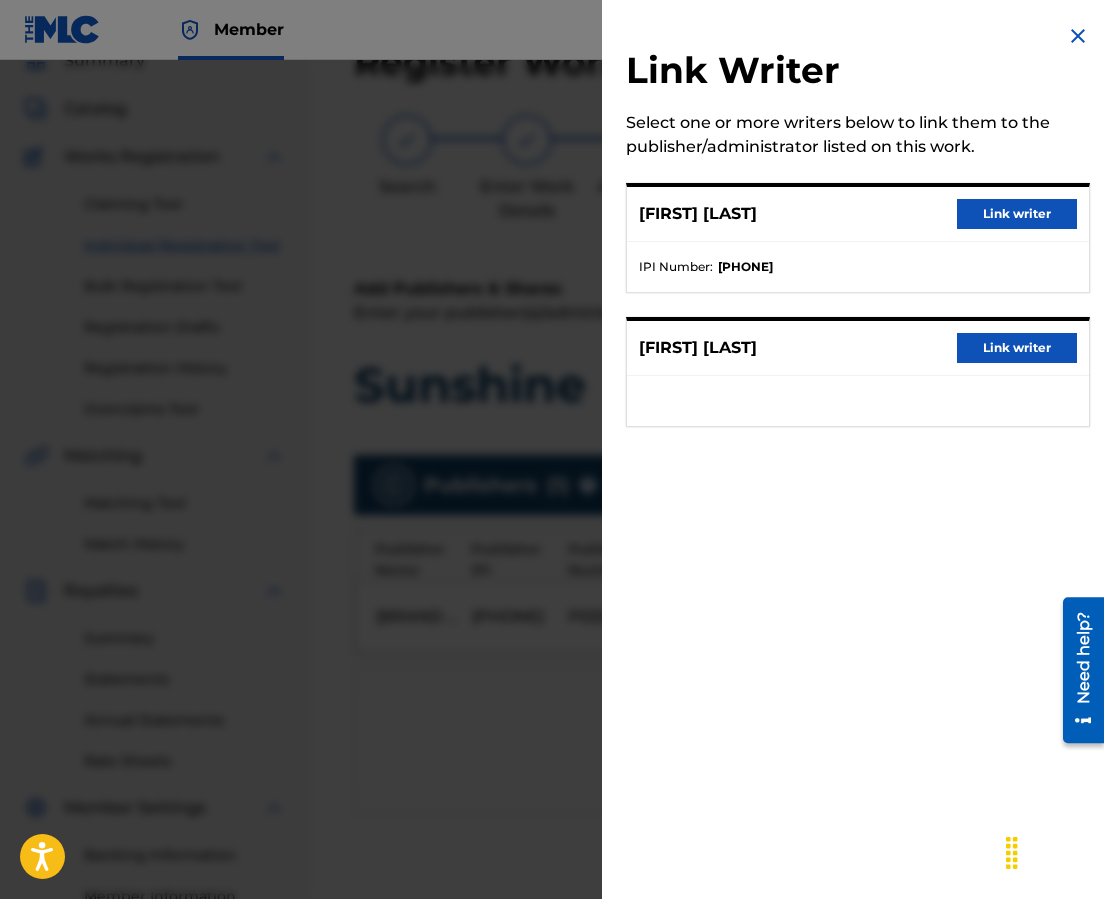click on "Link writer" at bounding box center (1017, 214) 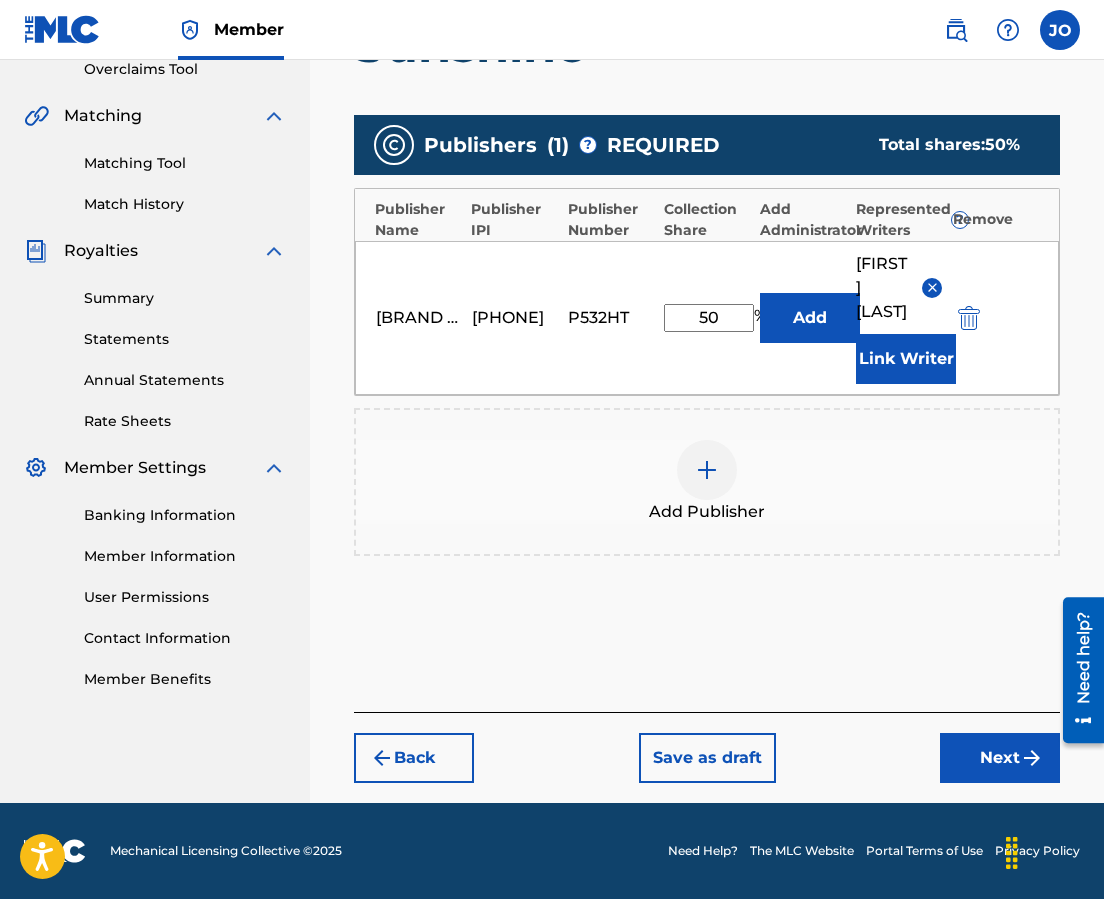 click on "Next" at bounding box center (1000, 758) 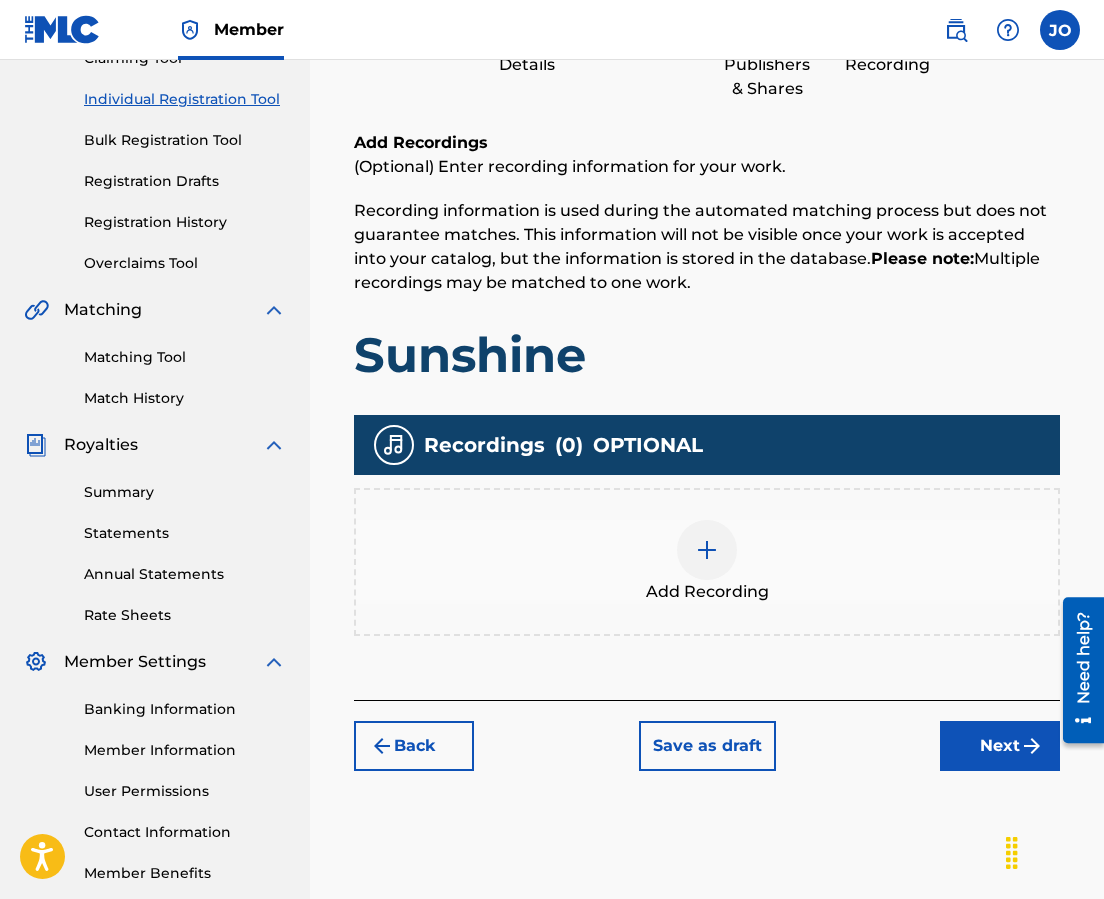scroll, scrollTop: 341, scrollLeft: 0, axis: vertical 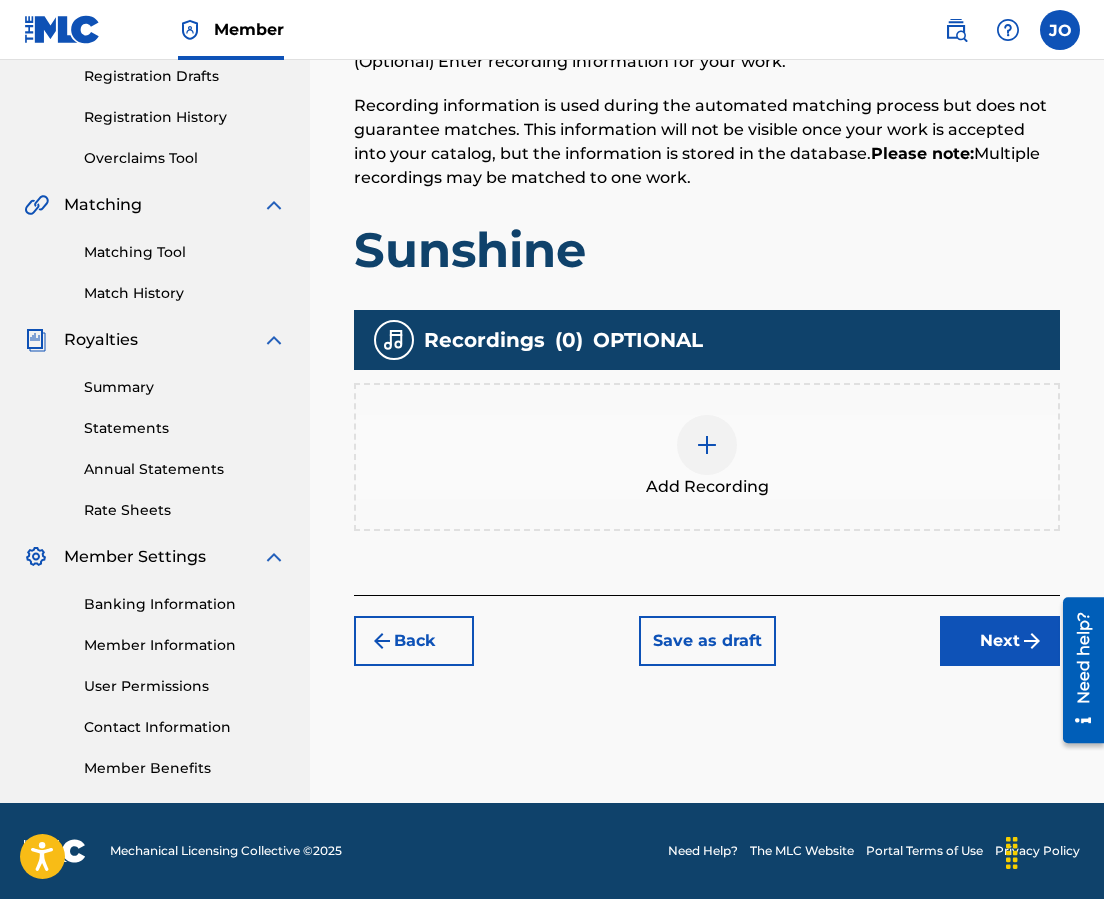 click at bounding box center [707, 445] 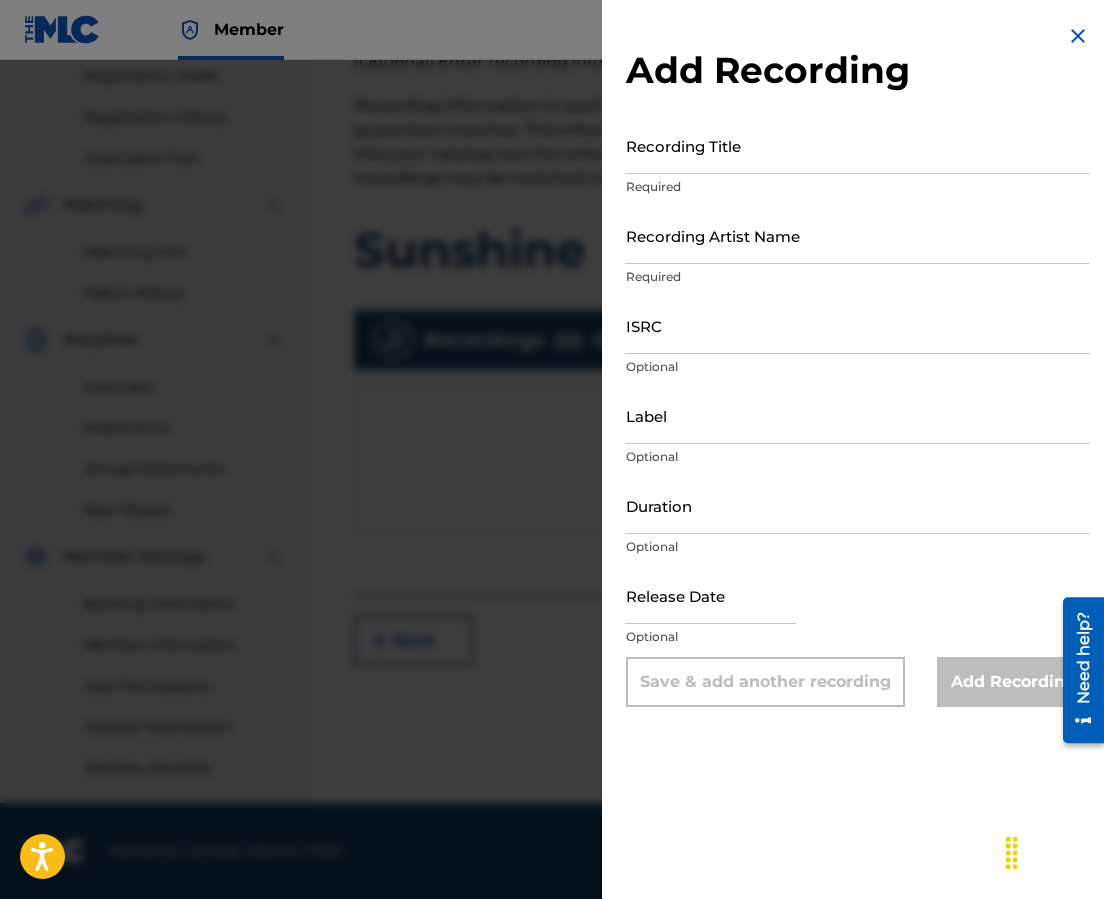 click on "Recording Title" at bounding box center (858, 145) 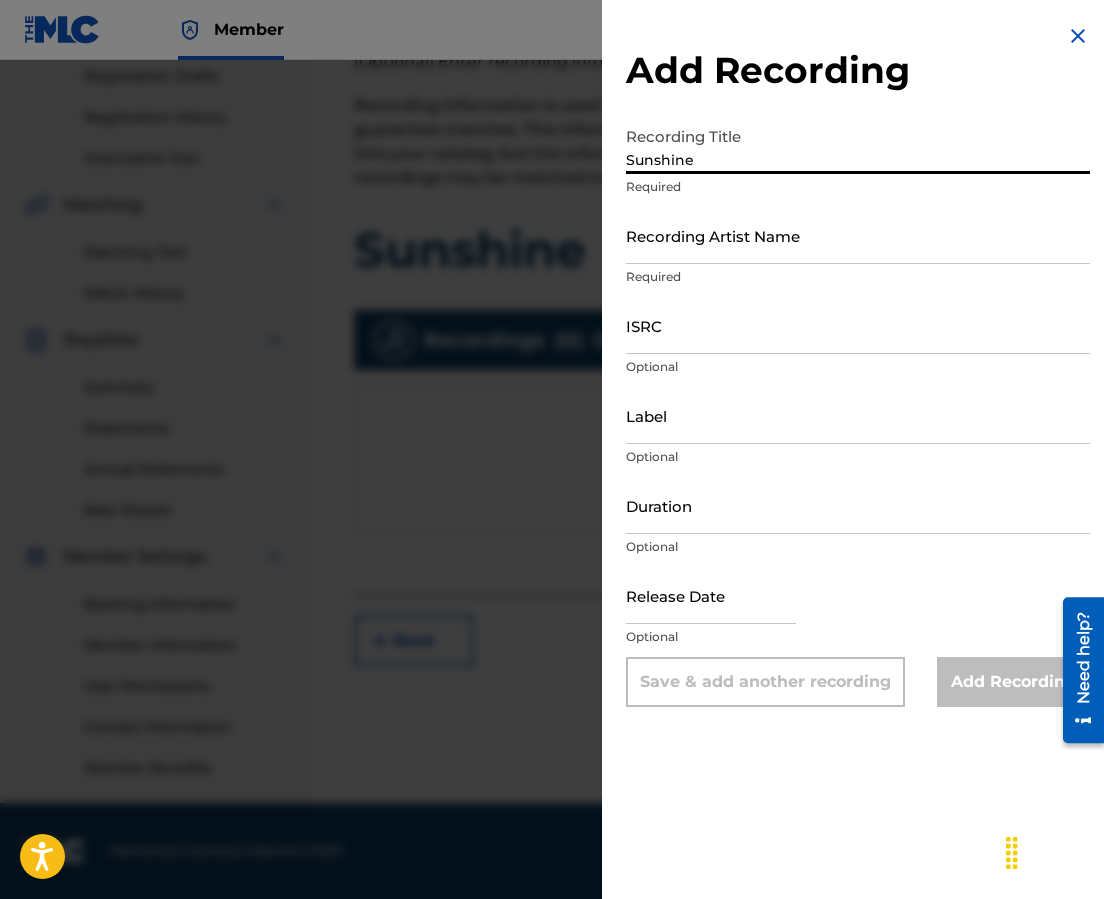 click on "Recording Artist Name" at bounding box center [858, 235] 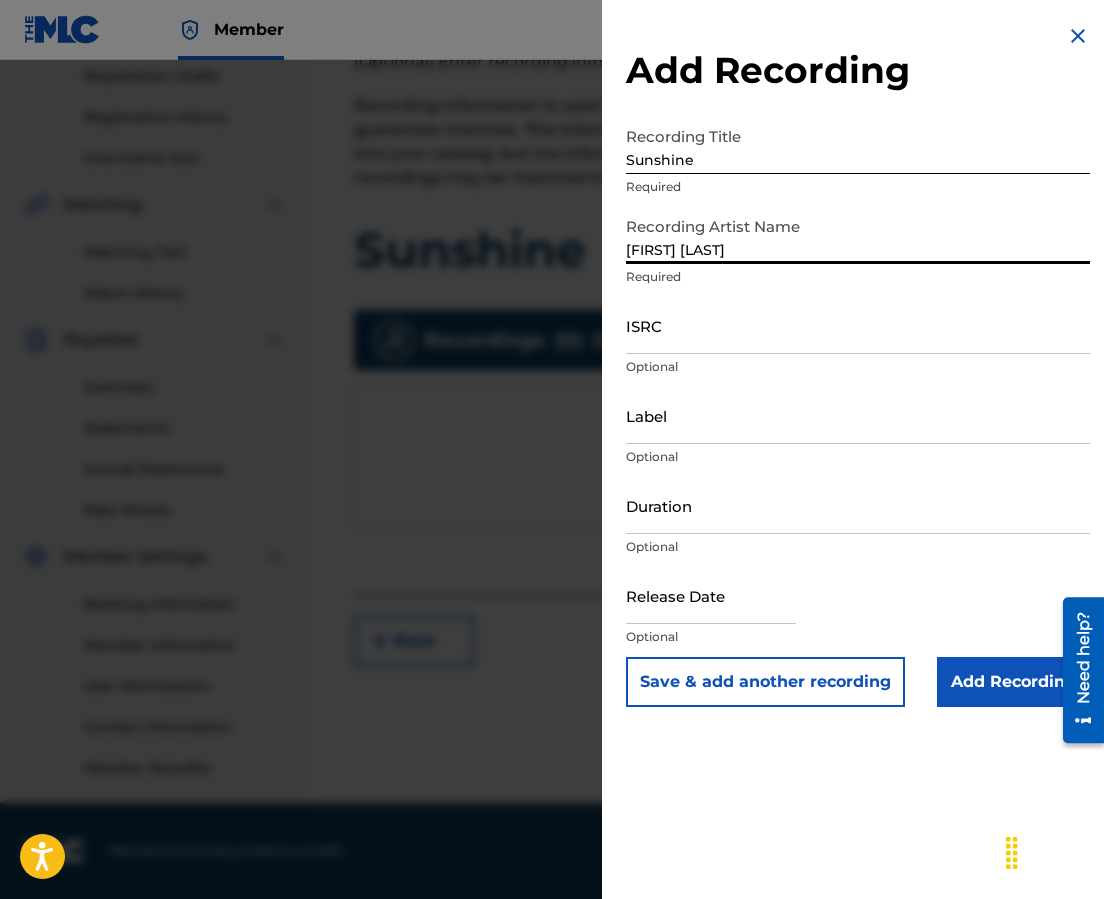 click on "ISRC" at bounding box center (858, 325) 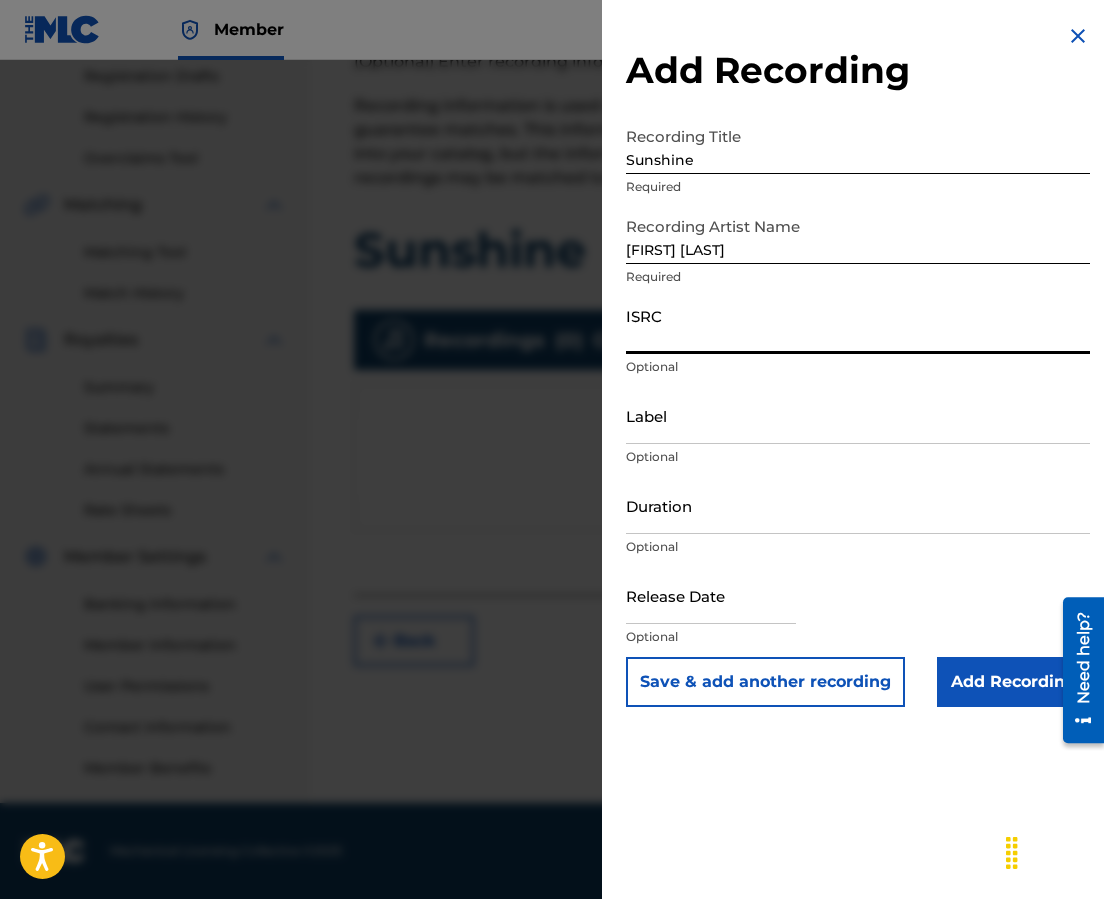 paste on "[PHONE]" 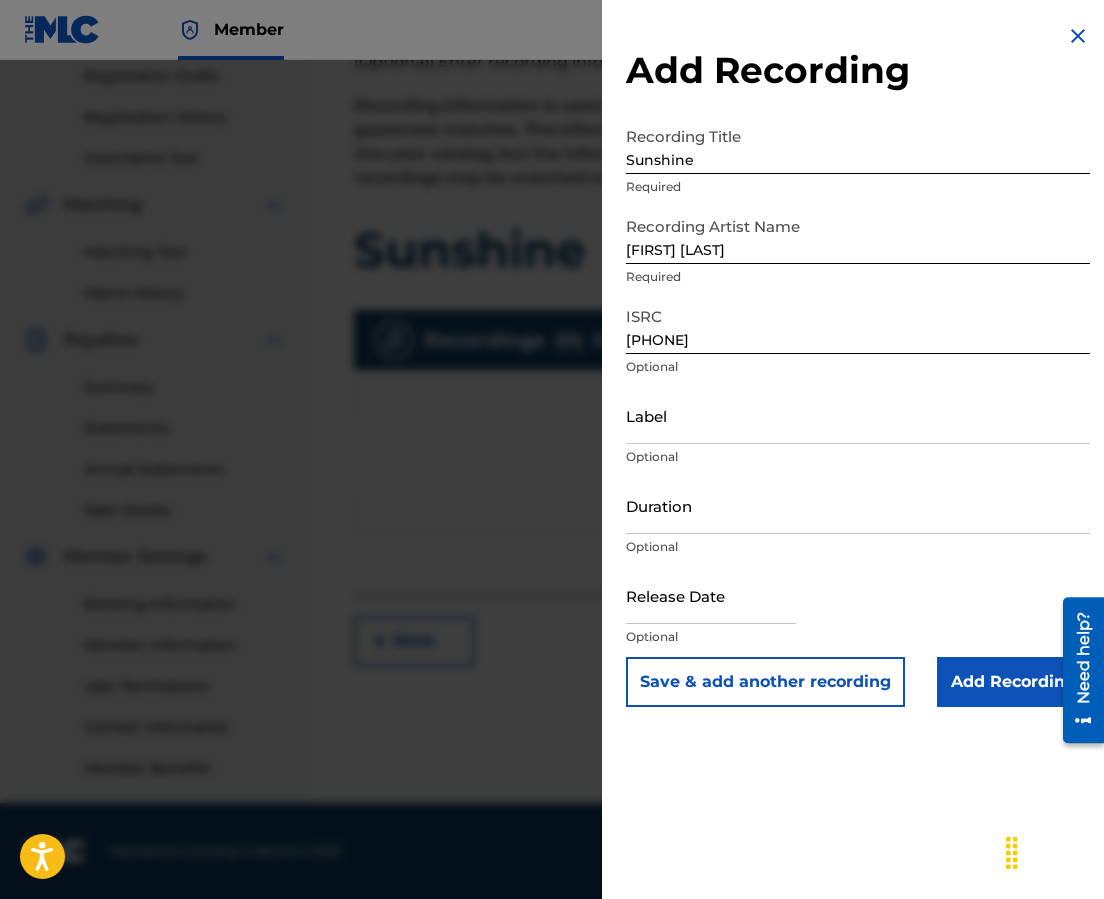 click on "Duration" at bounding box center (858, 505) 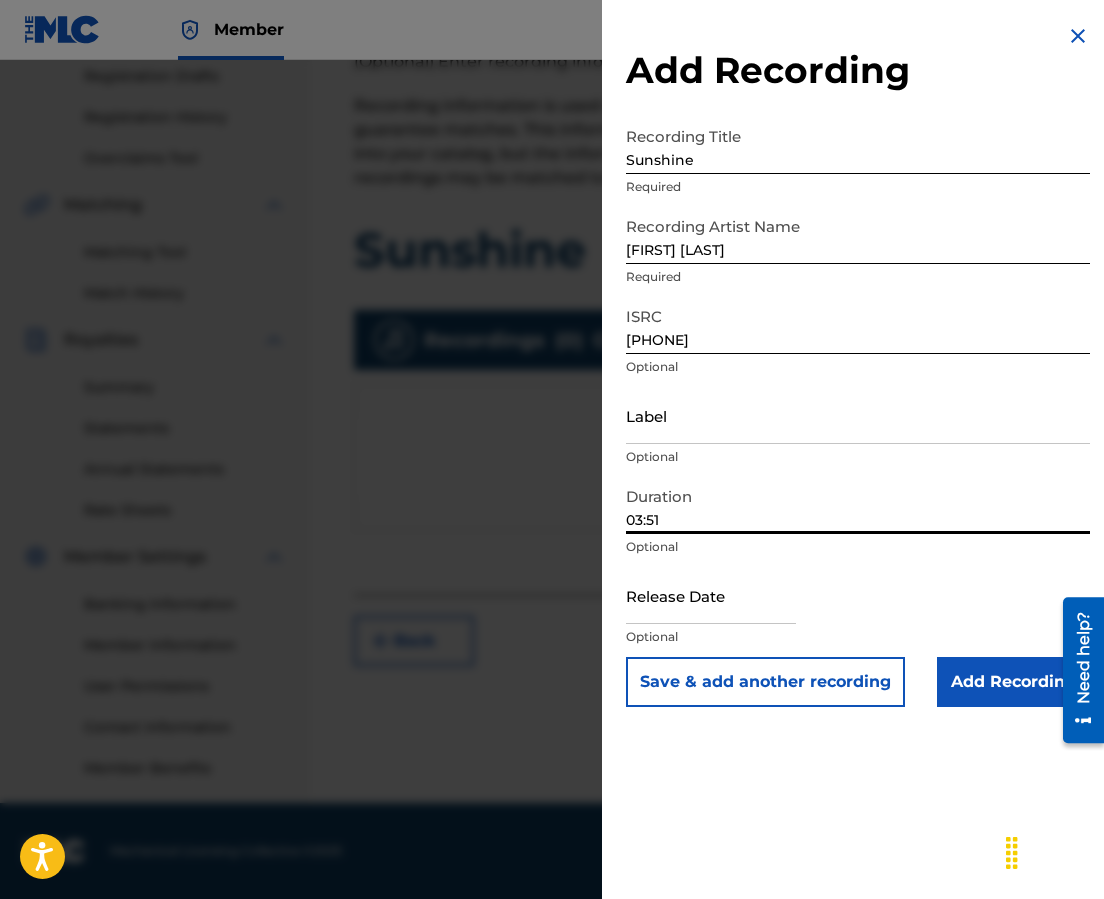 click at bounding box center (711, 595) 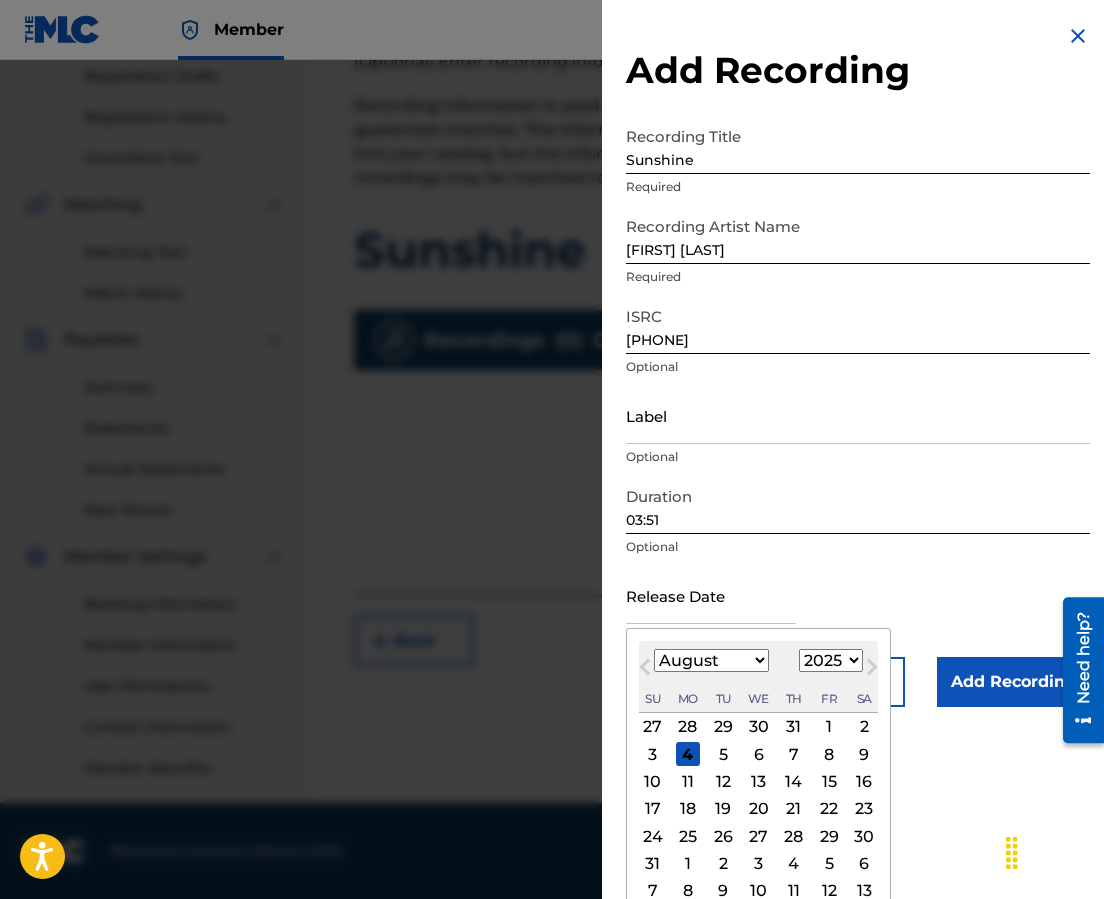 click on "Sa" at bounding box center [864, 699] 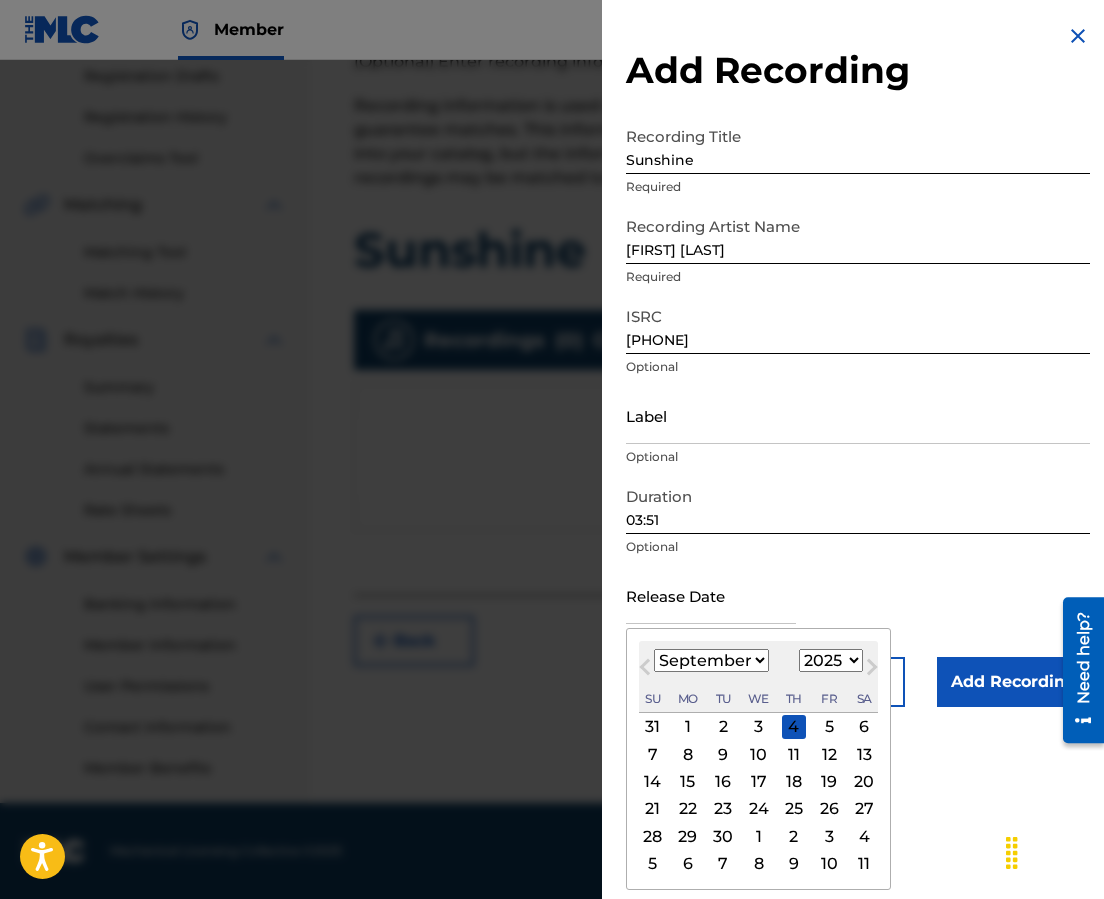 click on "1900 1901 1902 1903 1904 1905 1906 1907 1908 1909 1910 1911 1912 1913 1914 1915 1916 1917 1918 1919 1920 1921 1922 1923 1924 1925 1926 1927 1928 1929 1930 1931 1932 1933 1934 1935 1936 1937 1938 1939 1940 1941 1942 1943 1944 1945 1946 1947 1948 1949 1950 1951 1952 1953 1954 1955 1956 1957 1958 1959 1960 1961 1962 1963 1964 1965 1966 1967 1968 1969 1970 1971 1972 1973 1974 1975 1976 1977 1978 1979 1980 1981 1982 1983 1984 1985 1986 1987 1988 1989 1990 1991 1992 1993 1994 1995 1996 1997 1998 1999 2000 2001 2002 2003 2004 2005 2006 2007 2008 2009 2010 2011 2012 2013 2014 2015 2016 2017 2018 2019 2020 2021 2022 2023 2024 2025 2026 2027 2028 2029 2030 2031 2032 2033 2034 2035 2036 2037 2038 2039 2040 2041 2042 2043 2044 2045 2046 2047 2048 2049 2050 2051 2052 2053 2054 2055 2056 2057 2058 2059 2060 2061 2062 2063 2064 2065 2066 2067 2068 2069 2070 2071 2072 2073 2074 2075 2076 2077 2078 2079 2080 2081 2082 2083 2084 2085 2086 2087 2088 2089 2090 2091 2092 2093 2094 2095 2096 2097 2098 2099 2100" at bounding box center [831, 660] 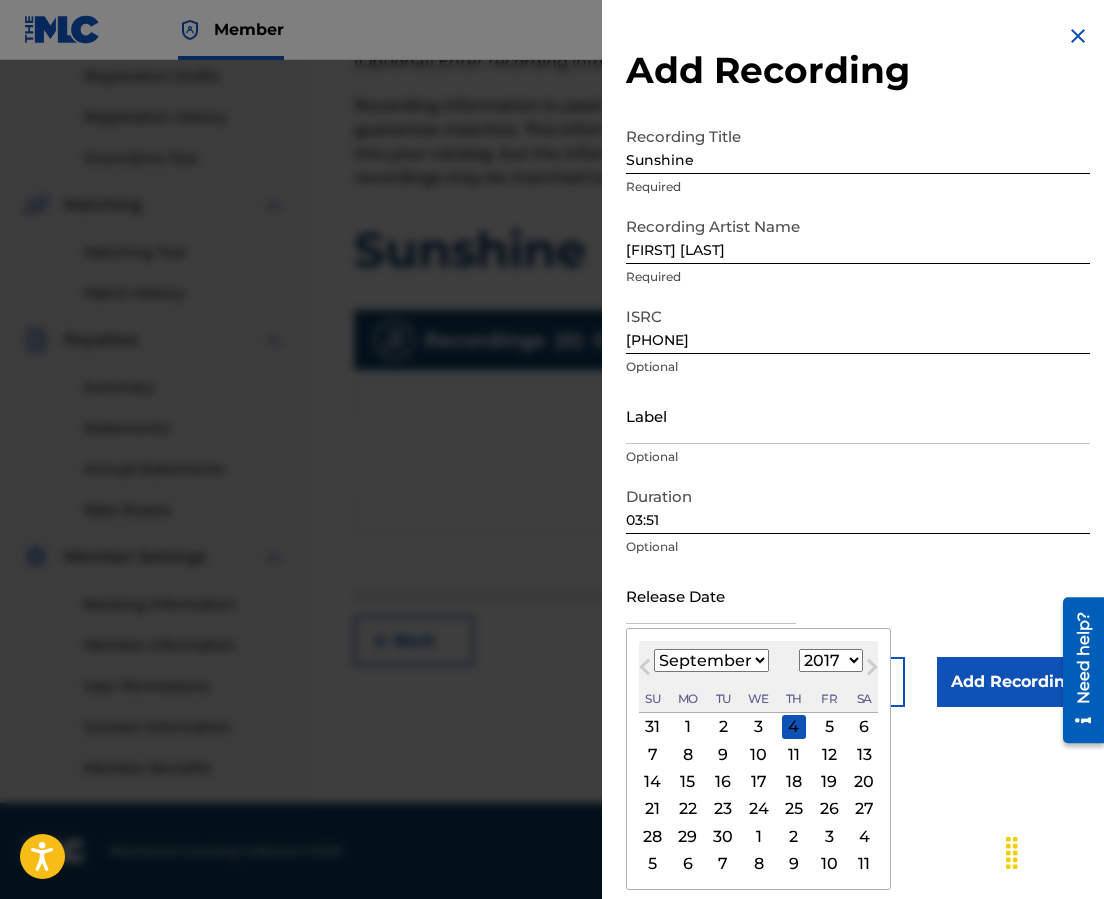 click on "1900 1901 1902 1903 1904 1905 1906 1907 1908 1909 1910 1911 1912 1913 1914 1915 1916 1917 1918 1919 1920 1921 1922 1923 1924 1925 1926 1927 1928 1929 1930 1931 1932 1933 1934 1935 1936 1937 1938 1939 1940 1941 1942 1943 1944 1945 1946 1947 1948 1949 1950 1951 1952 1953 1954 1955 1956 1957 1958 1959 1960 1961 1962 1963 1964 1965 1966 1967 1968 1969 1970 1971 1972 1973 1974 1975 1976 1977 1978 1979 1980 1981 1982 1983 1984 1985 1986 1987 1988 1989 1990 1991 1992 1993 1994 1995 1996 1997 1998 1999 2000 2001 2002 2003 2004 2005 2006 2007 2008 2009 2010 2011 2012 2013 2014 2015 2016 2017 2018 2019 2020 2021 2022 2023 2024 2025 2026 2027 2028 2029 2030 2031 2032 2033 2034 2035 2036 2037 2038 2039 2040 2041 2042 2043 2044 2045 2046 2047 2048 2049 2050 2051 2052 2053 2054 2055 2056 2057 2058 2059 2060 2061 2062 2063 2064 2065 2066 2067 2068 2069 2070 2071 2072 2073 2074 2075 2076 2077 2078 2079 2080 2081 2082 2083 2084 2085 2086 2087 2088 2089 2090 2091 2092 2093 2094 2095 2096 2097 2098 2099 2100" at bounding box center [831, 660] 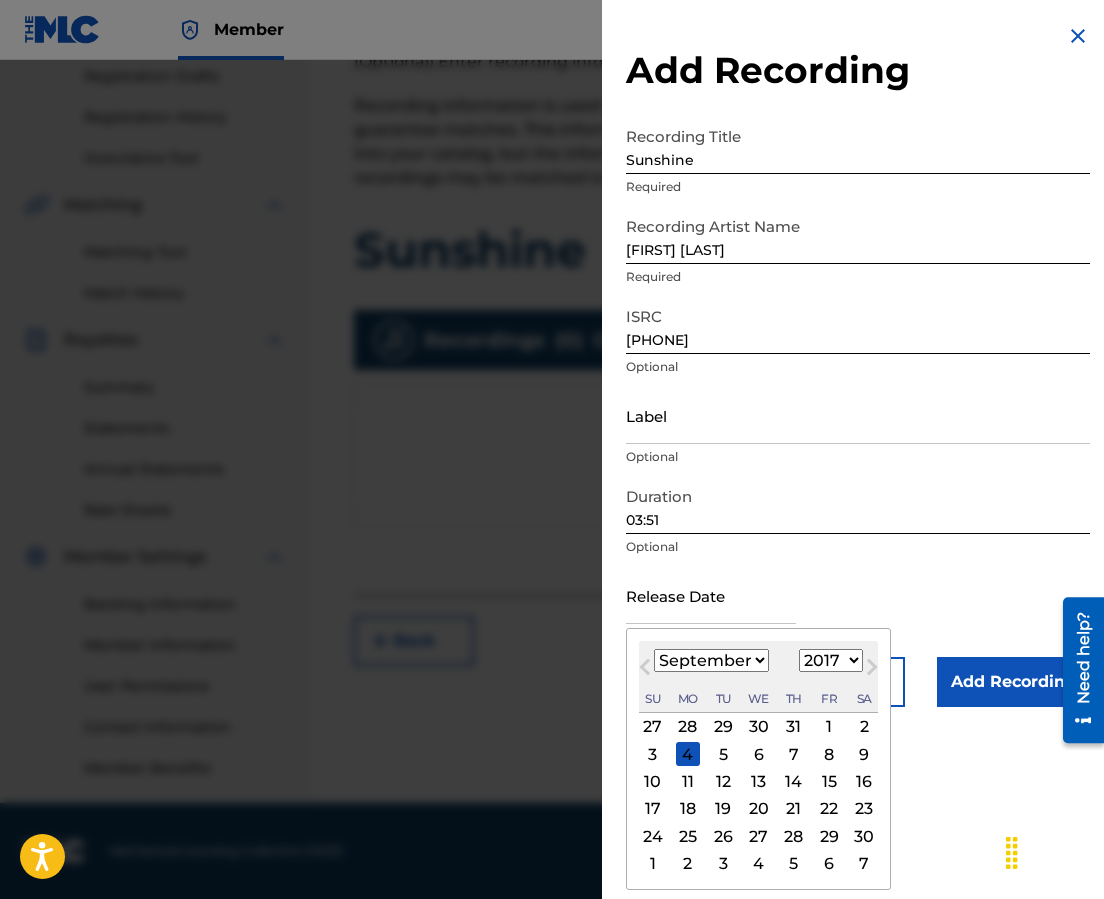 click on "January February March April May June July August September October November December" at bounding box center [711, 660] 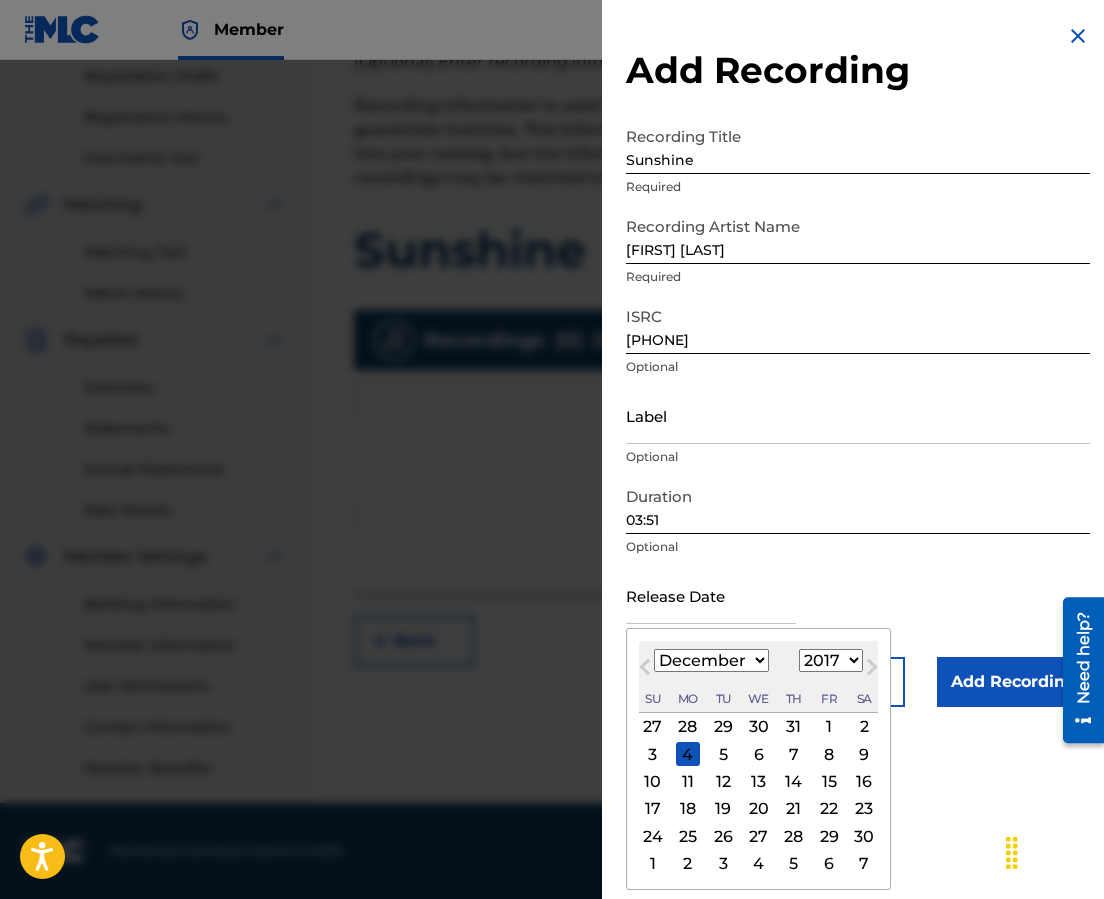 click on "January February March April May June July August September October November December" at bounding box center [711, 660] 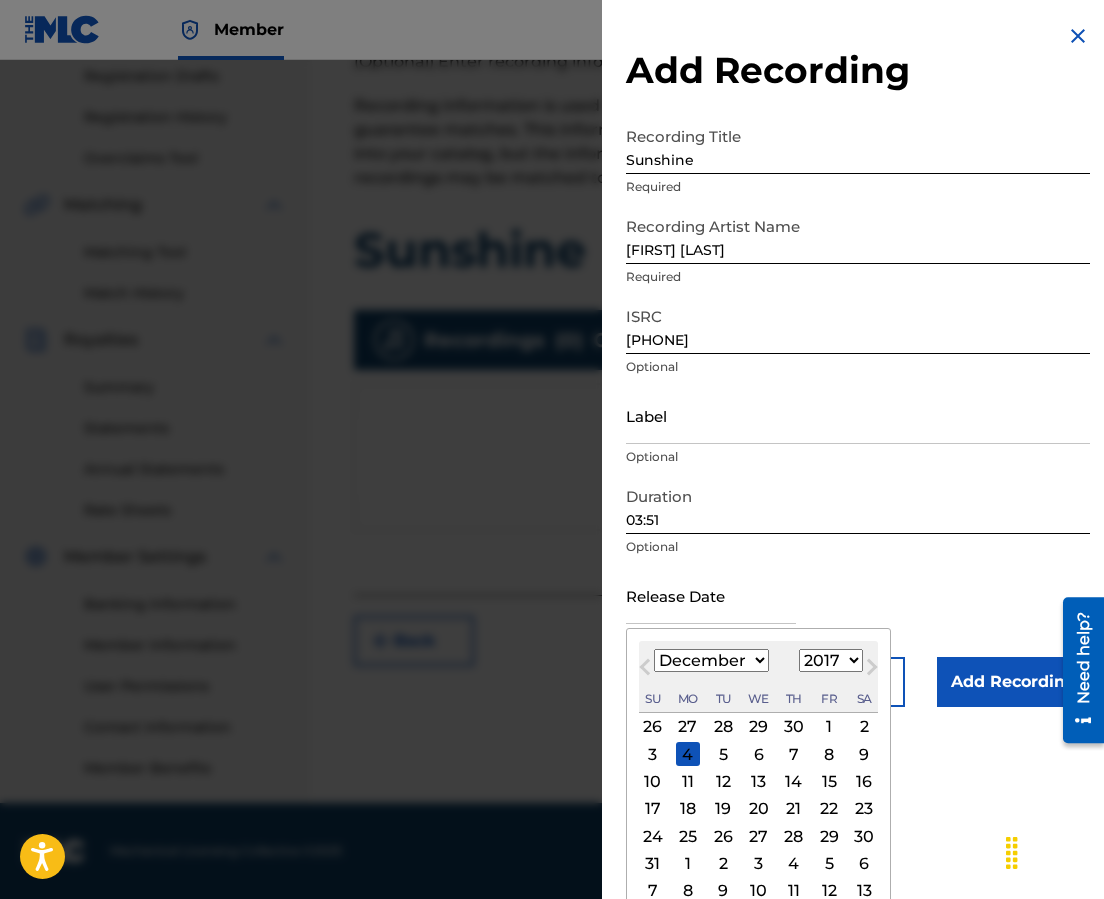 click on "11" at bounding box center (688, 782) 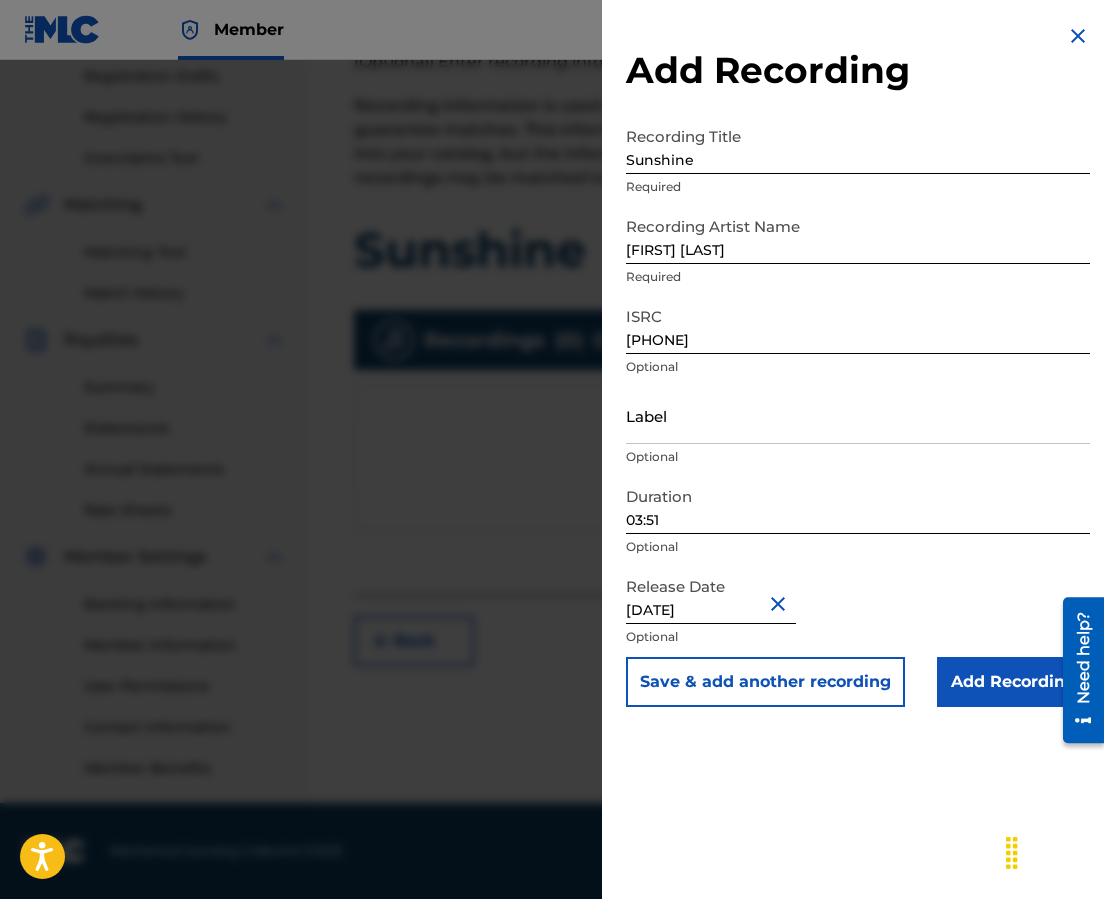 click on "Add Recording" at bounding box center (1013, 682) 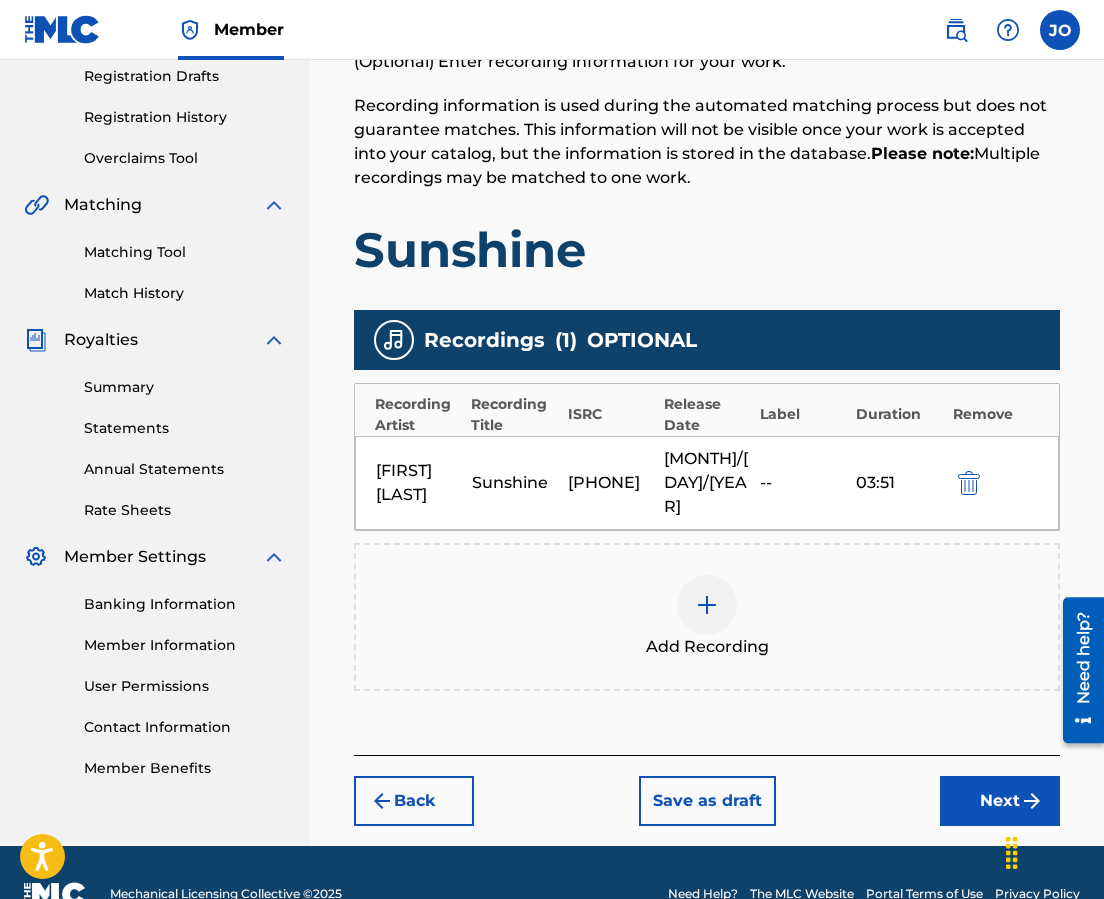 click on "Next" at bounding box center [1000, 801] 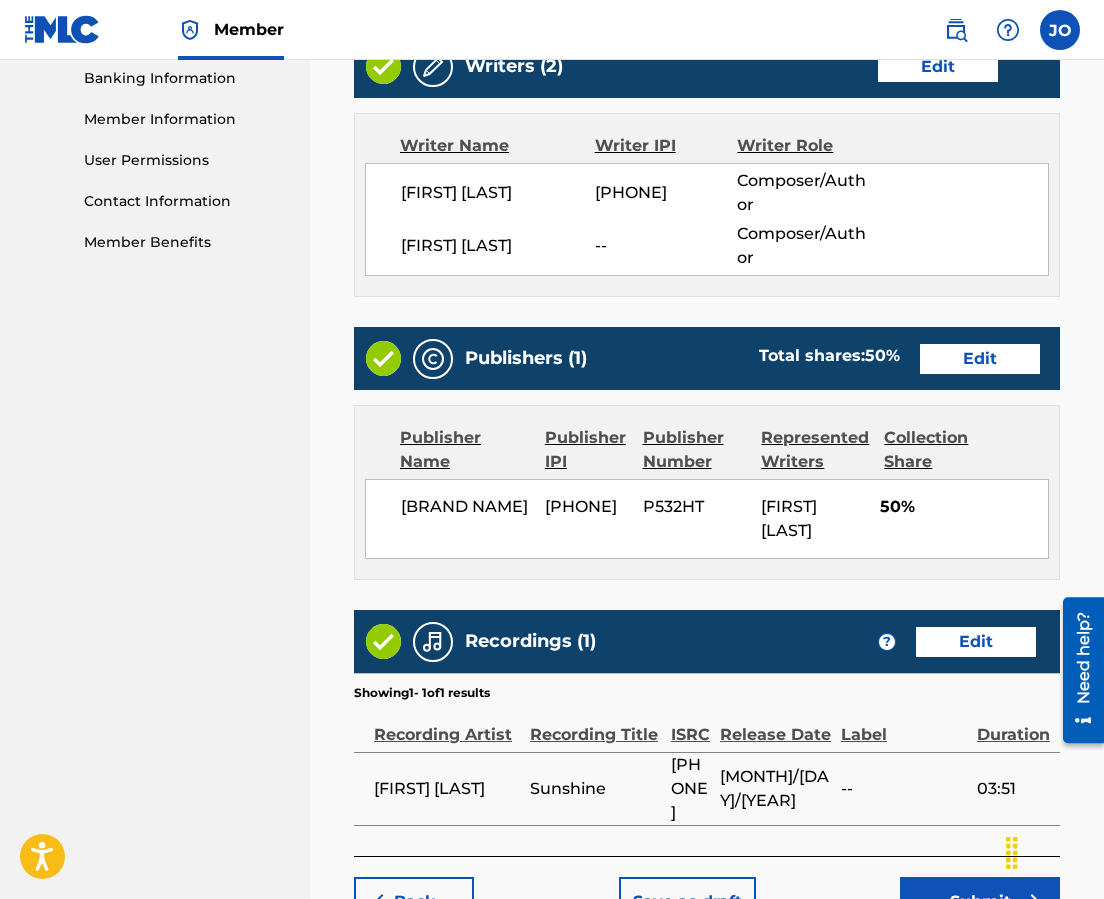 scroll, scrollTop: 1059, scrollLeft: 0, axis: vertical 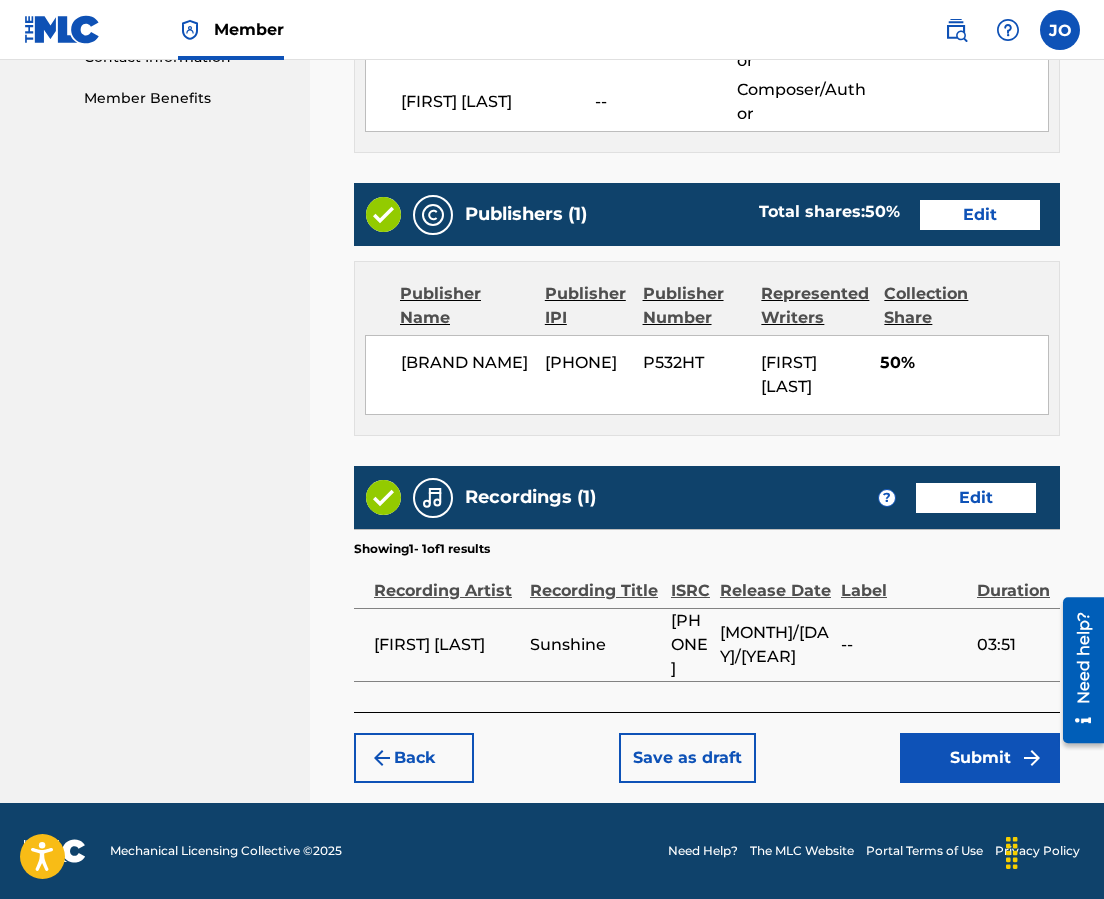 click on "Submit" at bounding box center (980, 758) 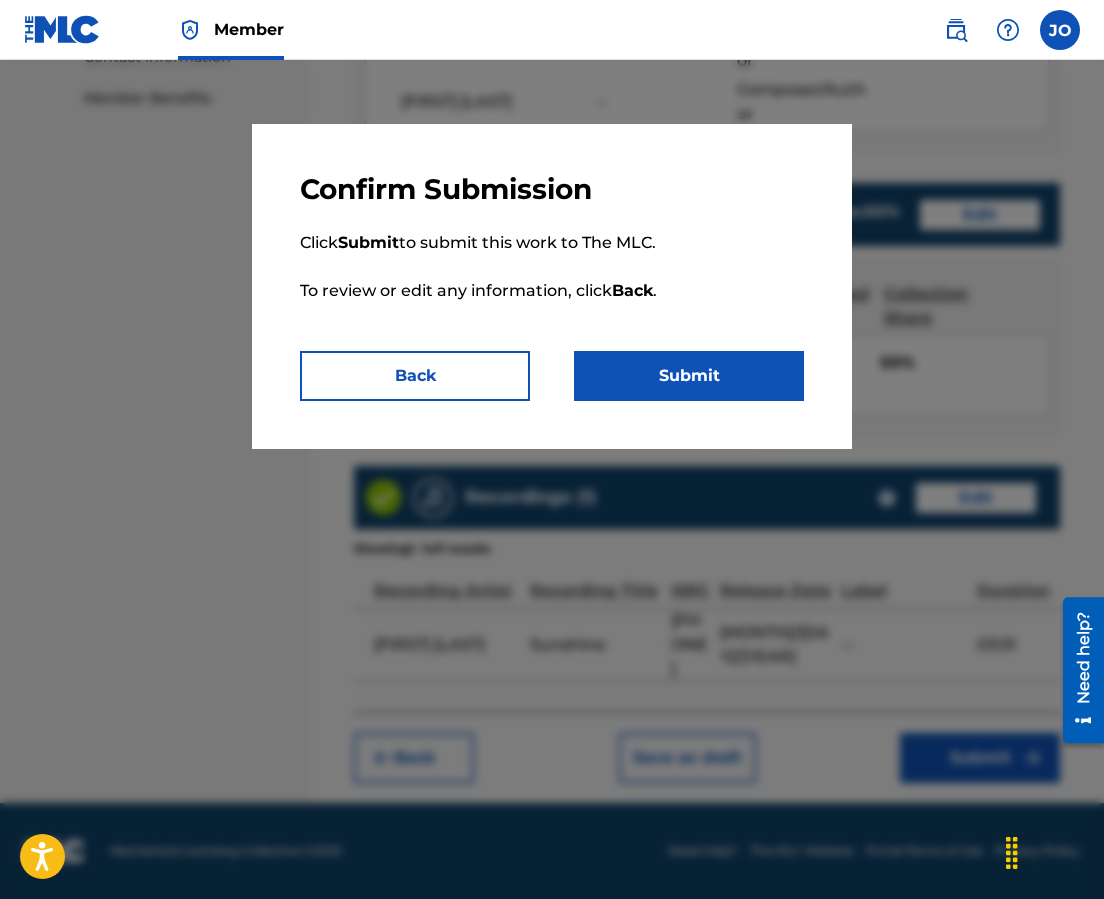 click on "Submit" at bounding box center (689, 376) 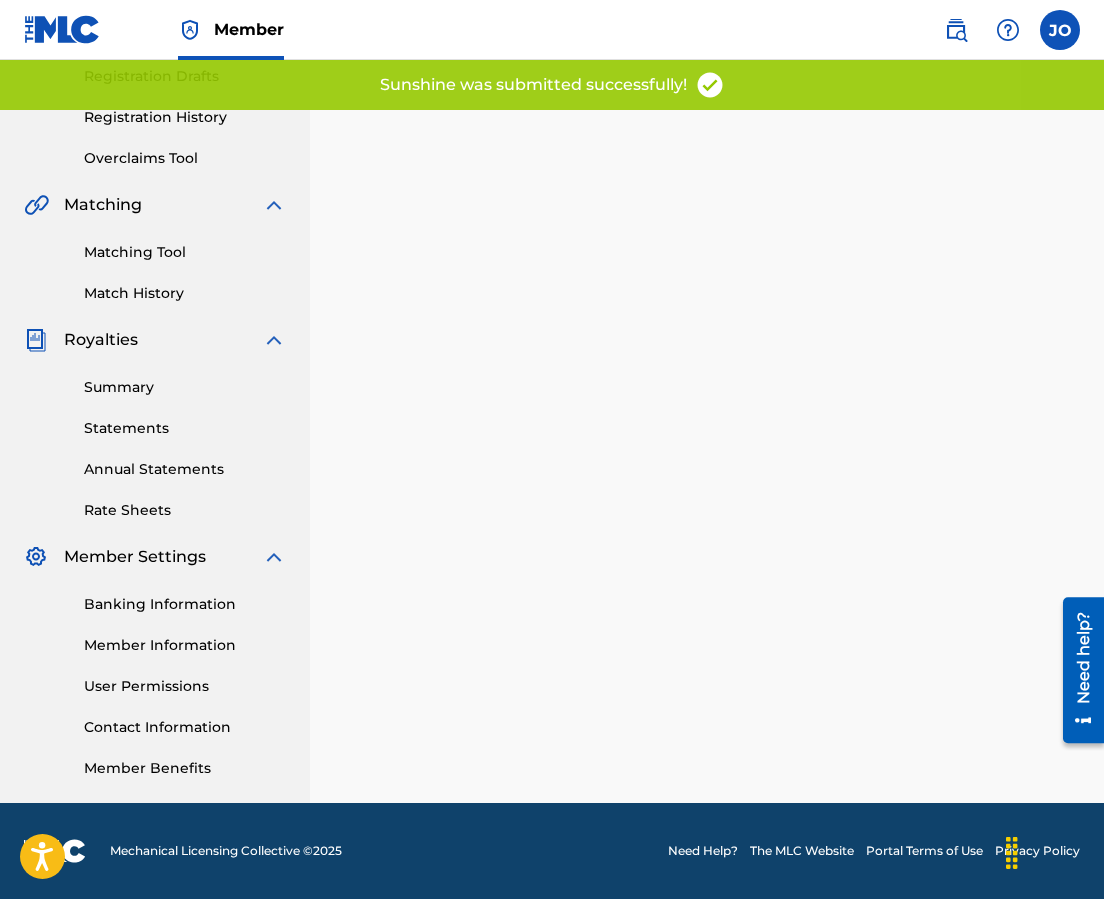 scroll, scrollTop: 0, scrollLeft: 0, axis: both 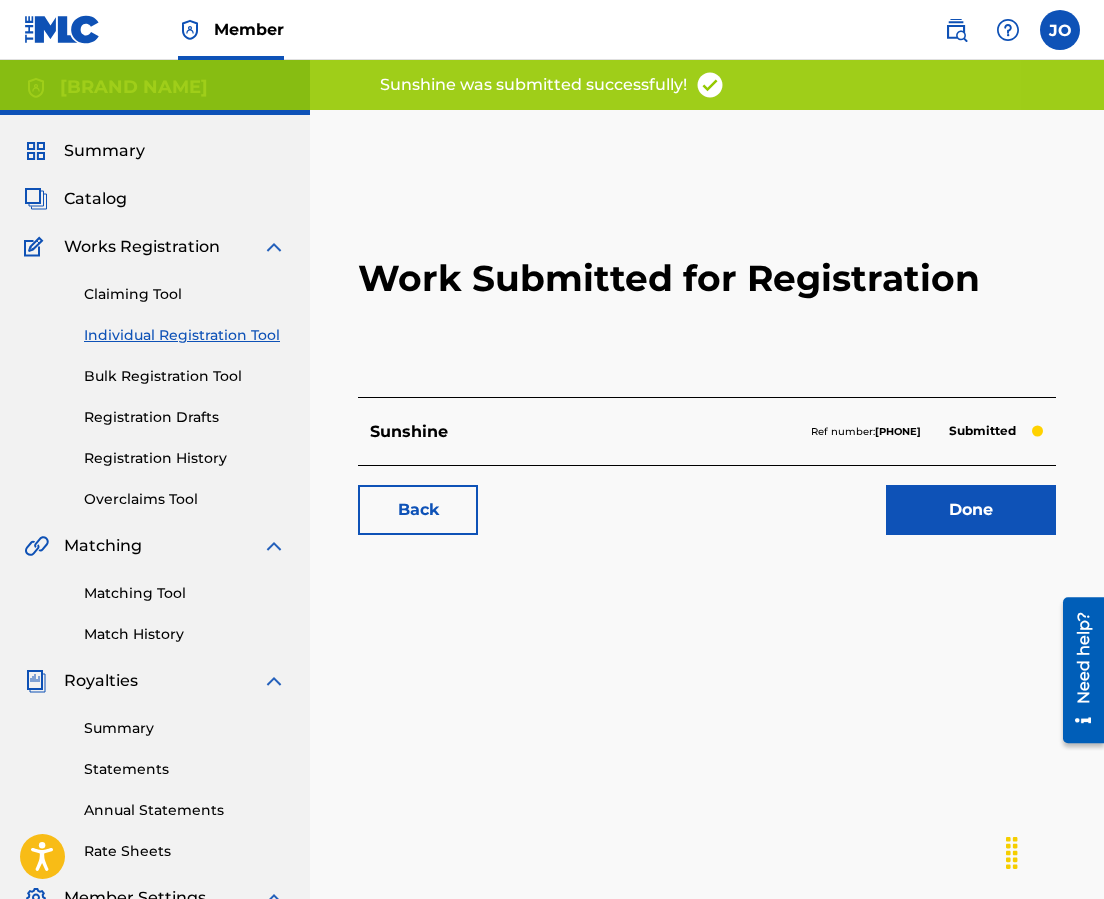 click on "Done" at bounding box center [971, 510] 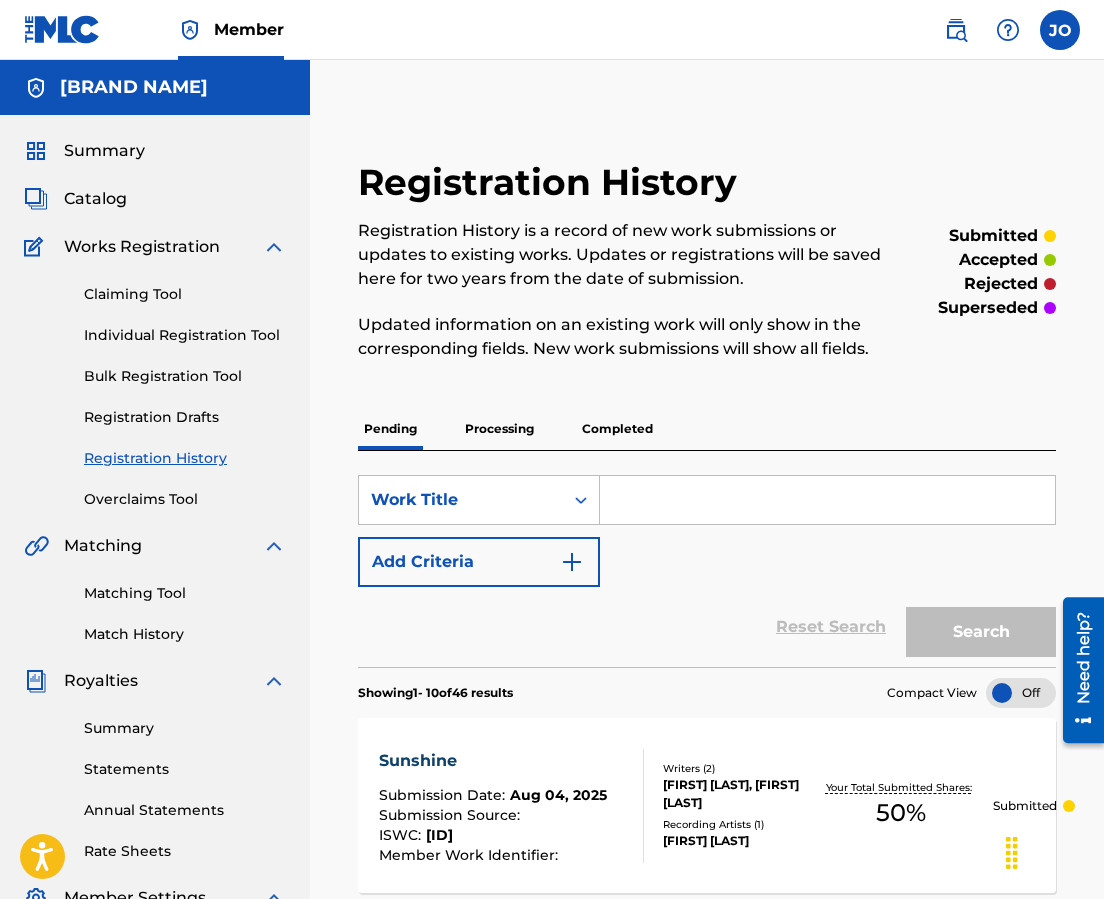 click on "Individual Registration Tool" at bounding box center [185, 335] 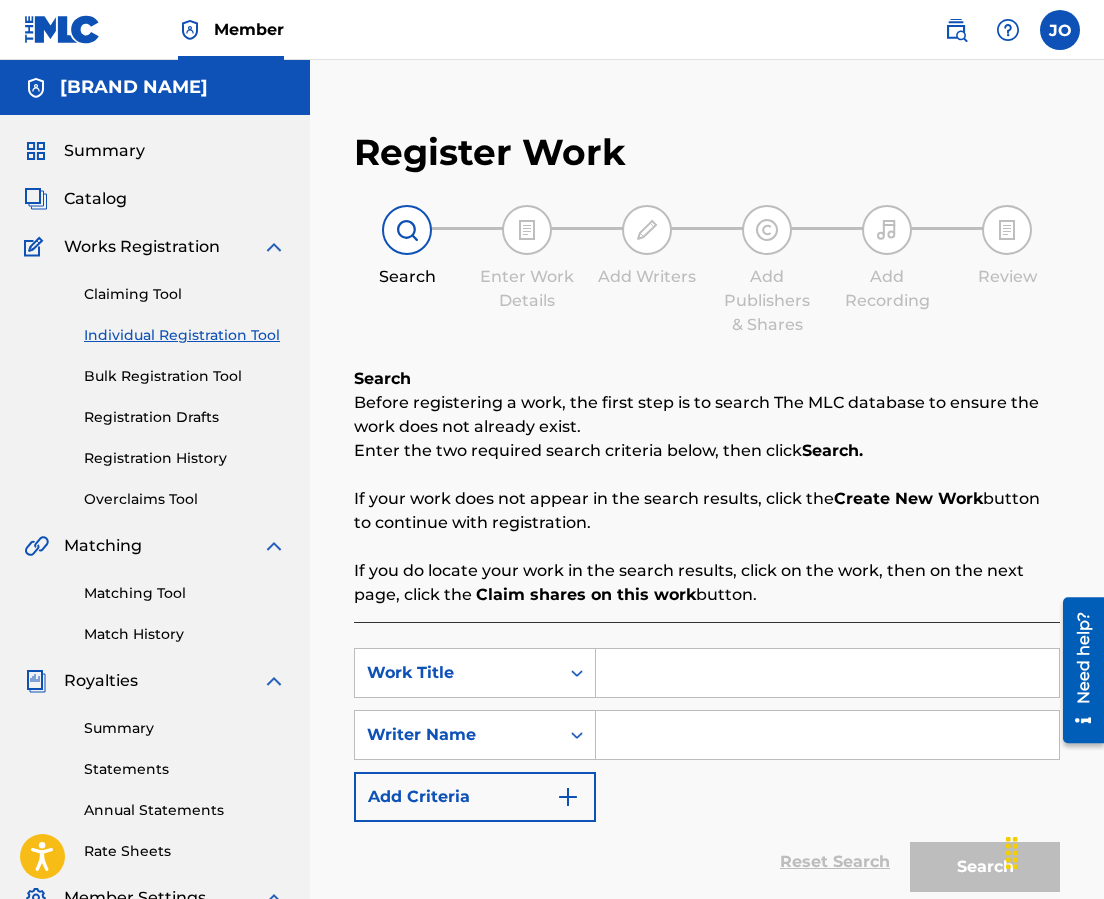 click at bounding box center [827, 673] 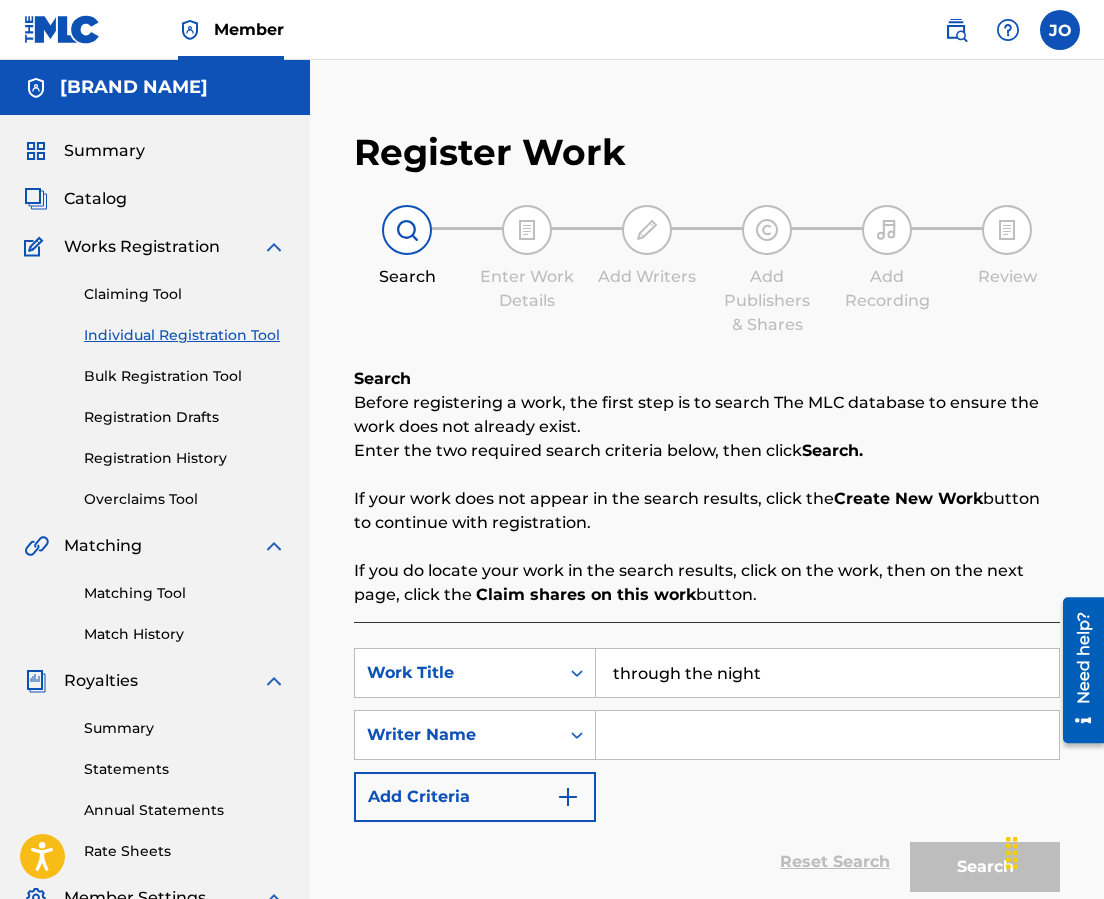 click at bounding box center (827, 735) 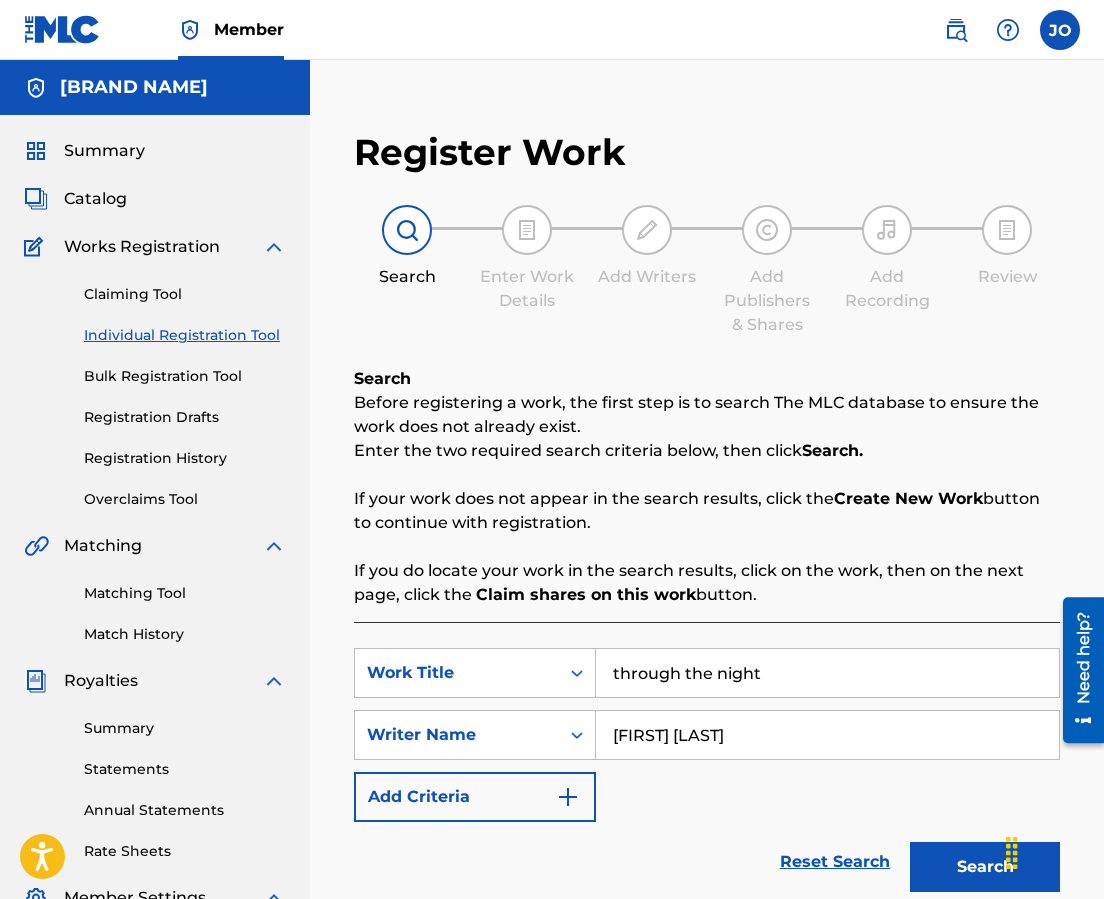 click on "Search" at bounding box center (985, 867) 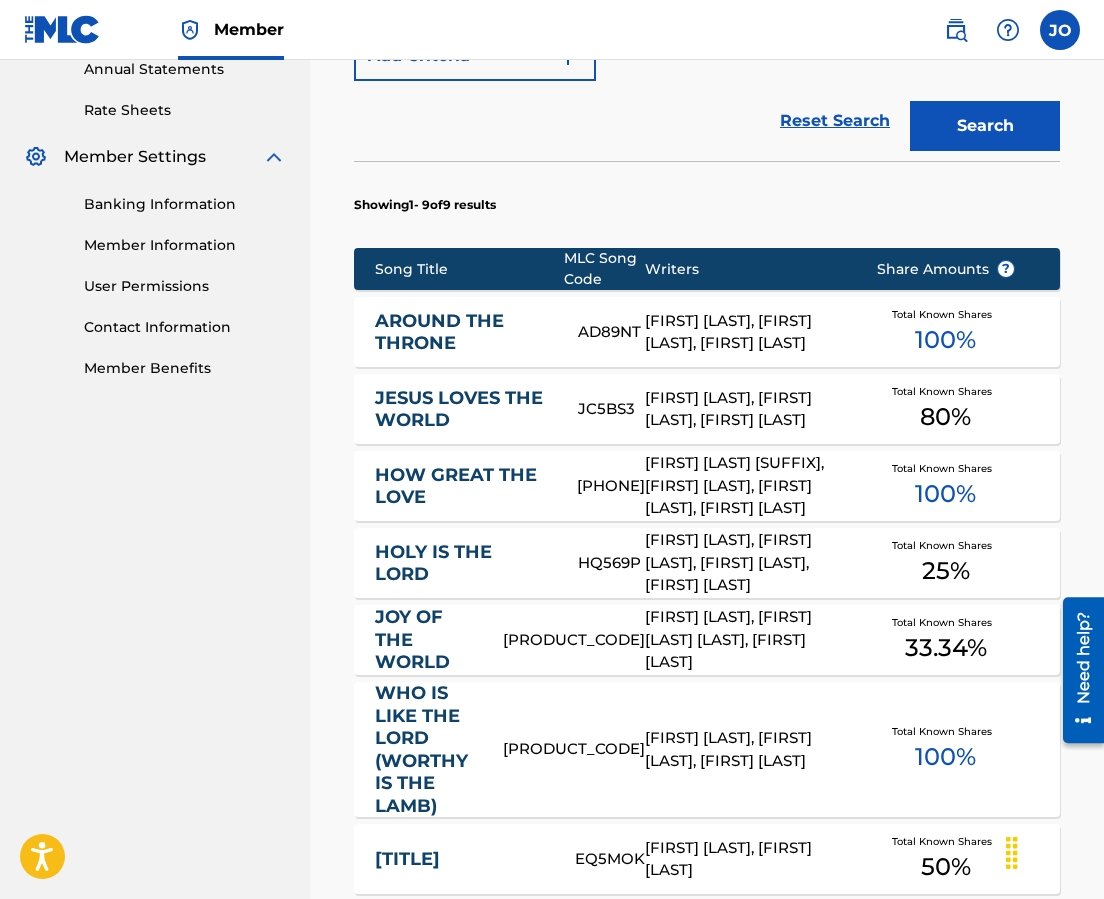 scroll, scrollTop: 1186, scrollLeft: 0, axis: vertical 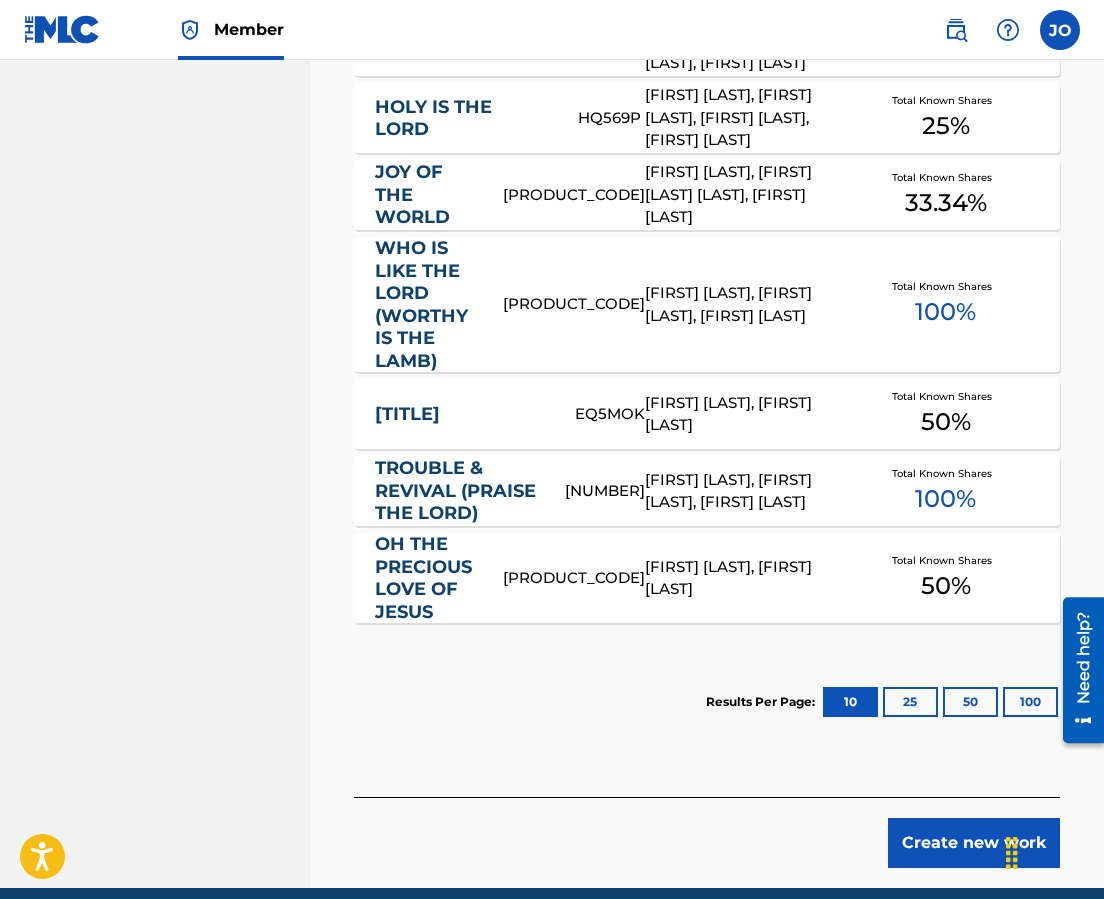 click on "Create new work" at bounding box center [974, 843] 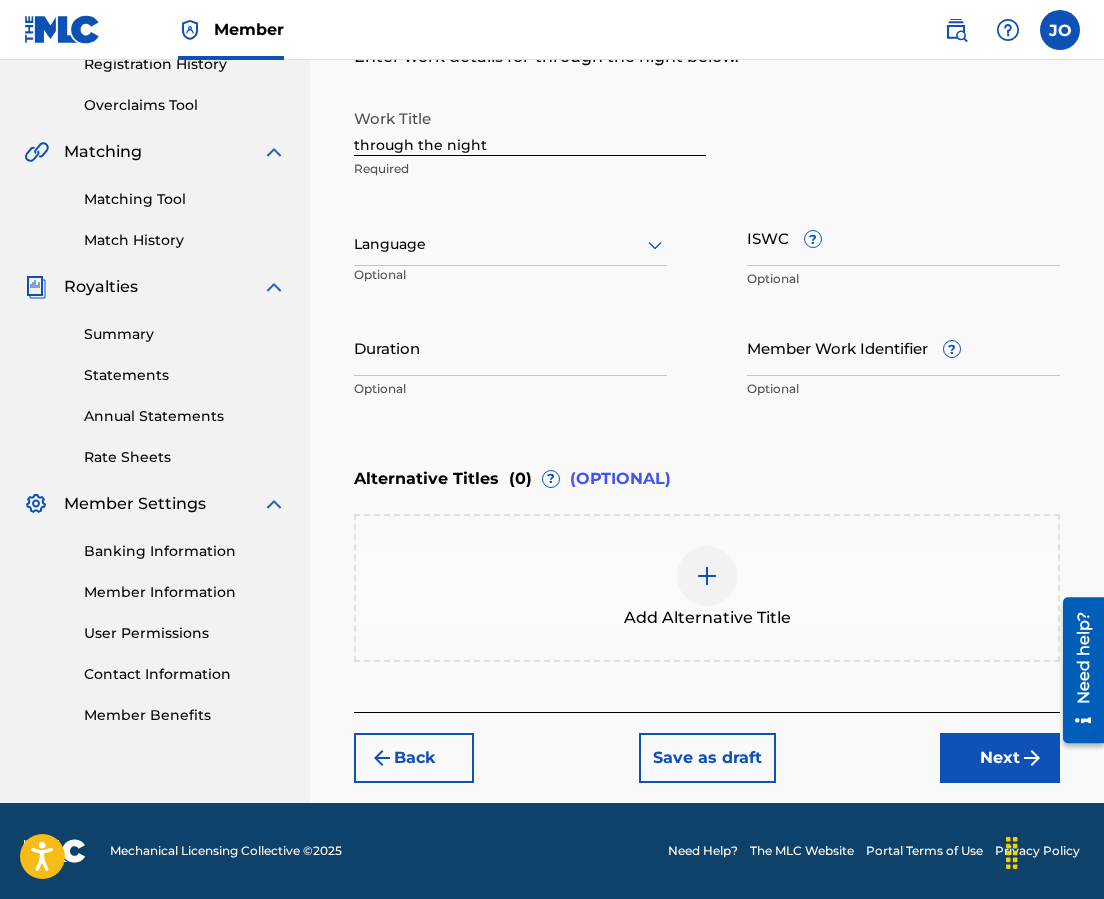 click on "through the night" at bounding box center [530, 127] 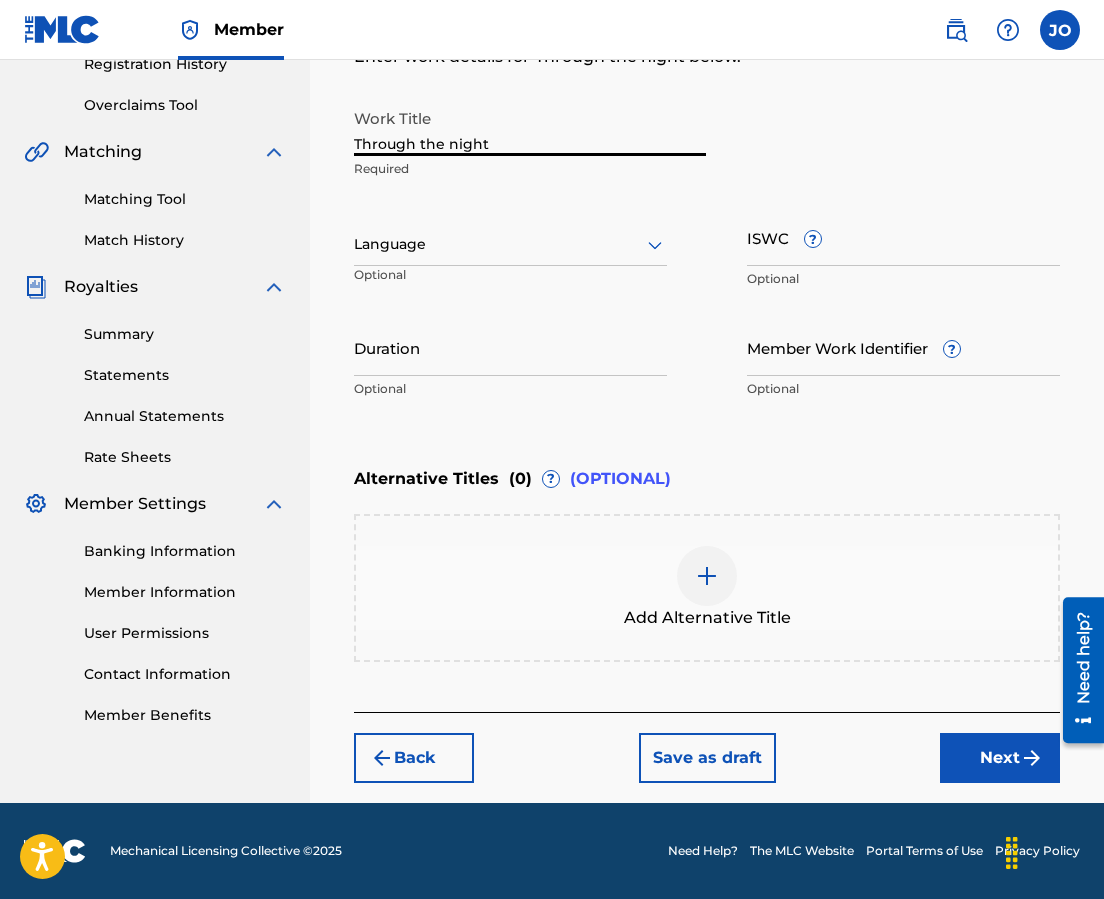 click on "Through the night" at bounding box center (530, 127) 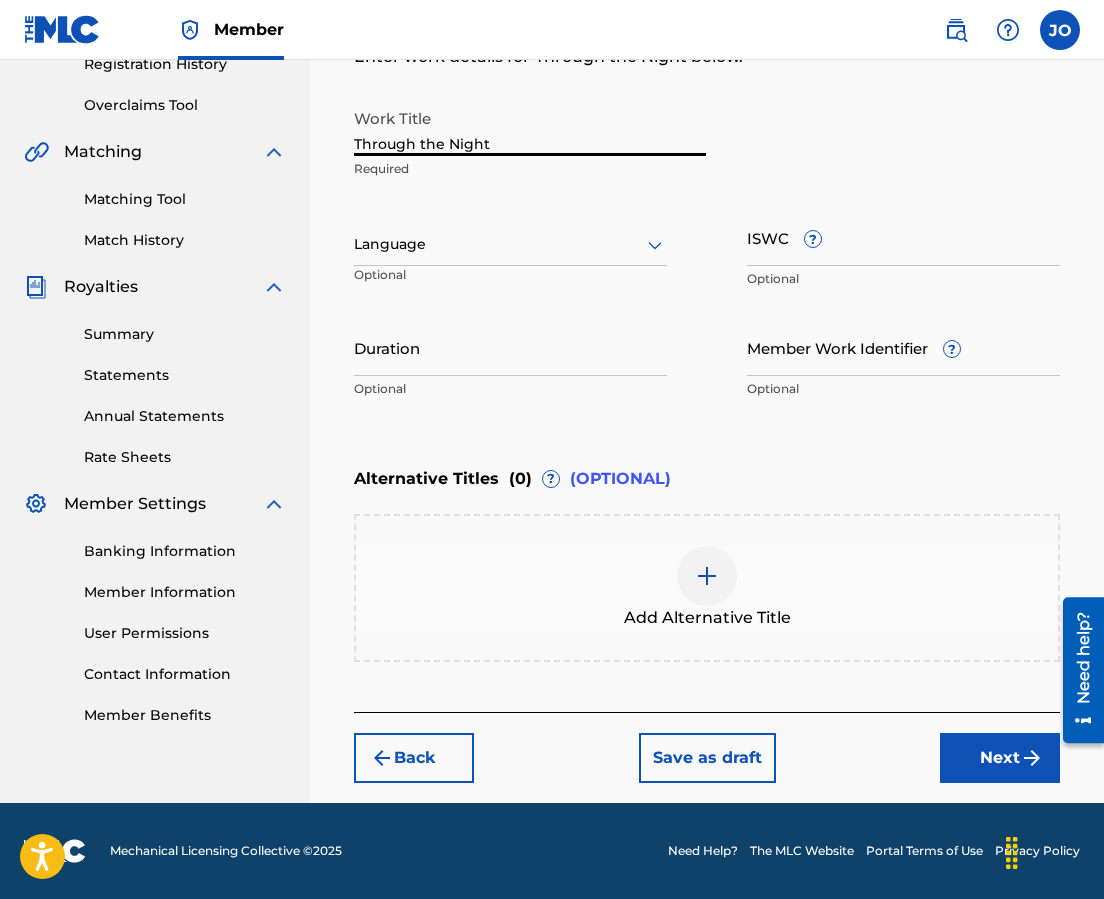 click at bounding box center (510, 244) 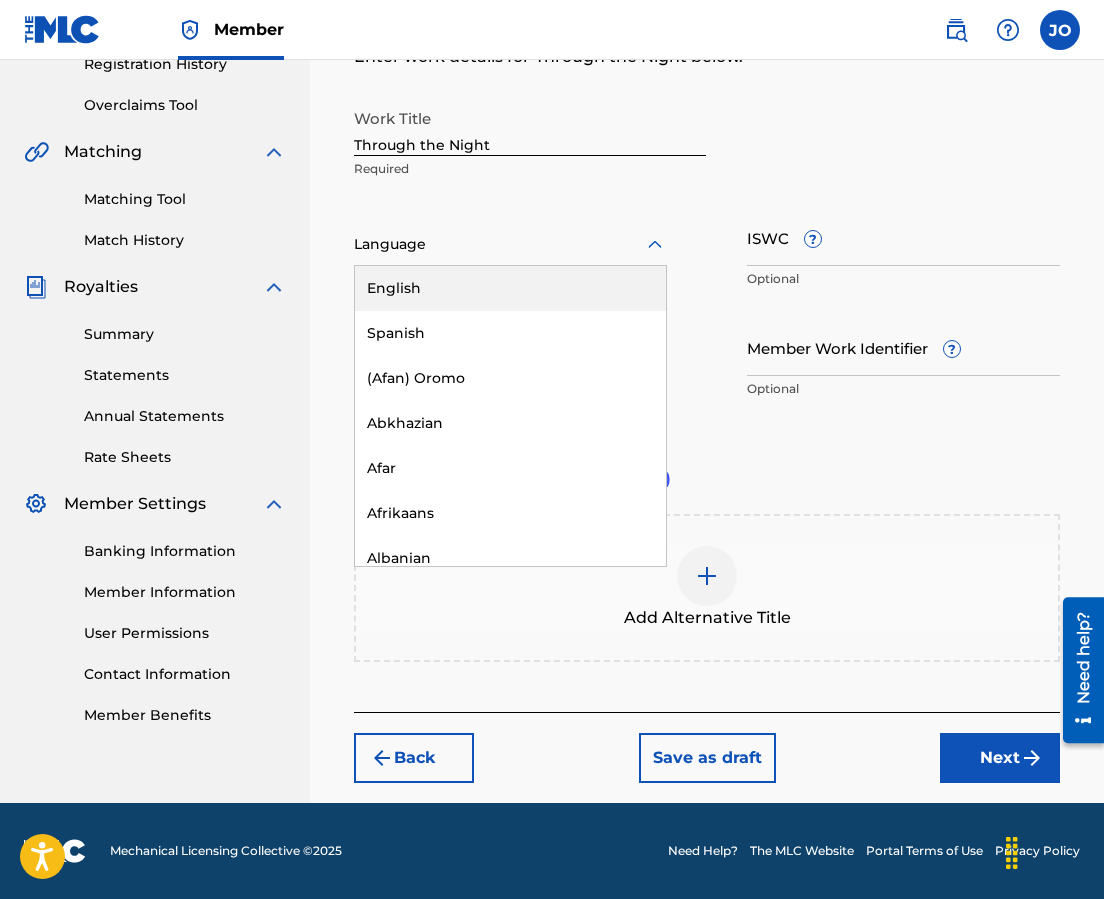 click on "English" at bounding box center (510, 288) 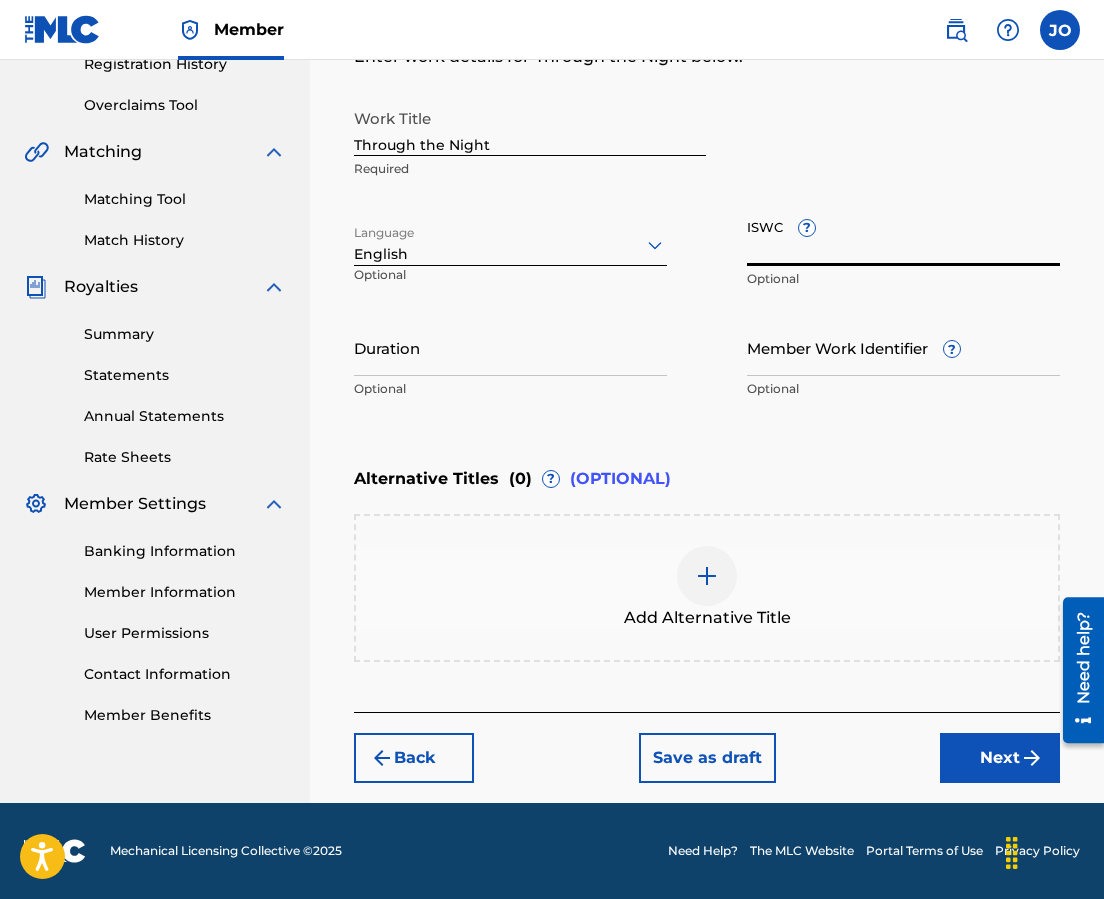 click on "ISWC   ?" at bounding box center [903, 237] 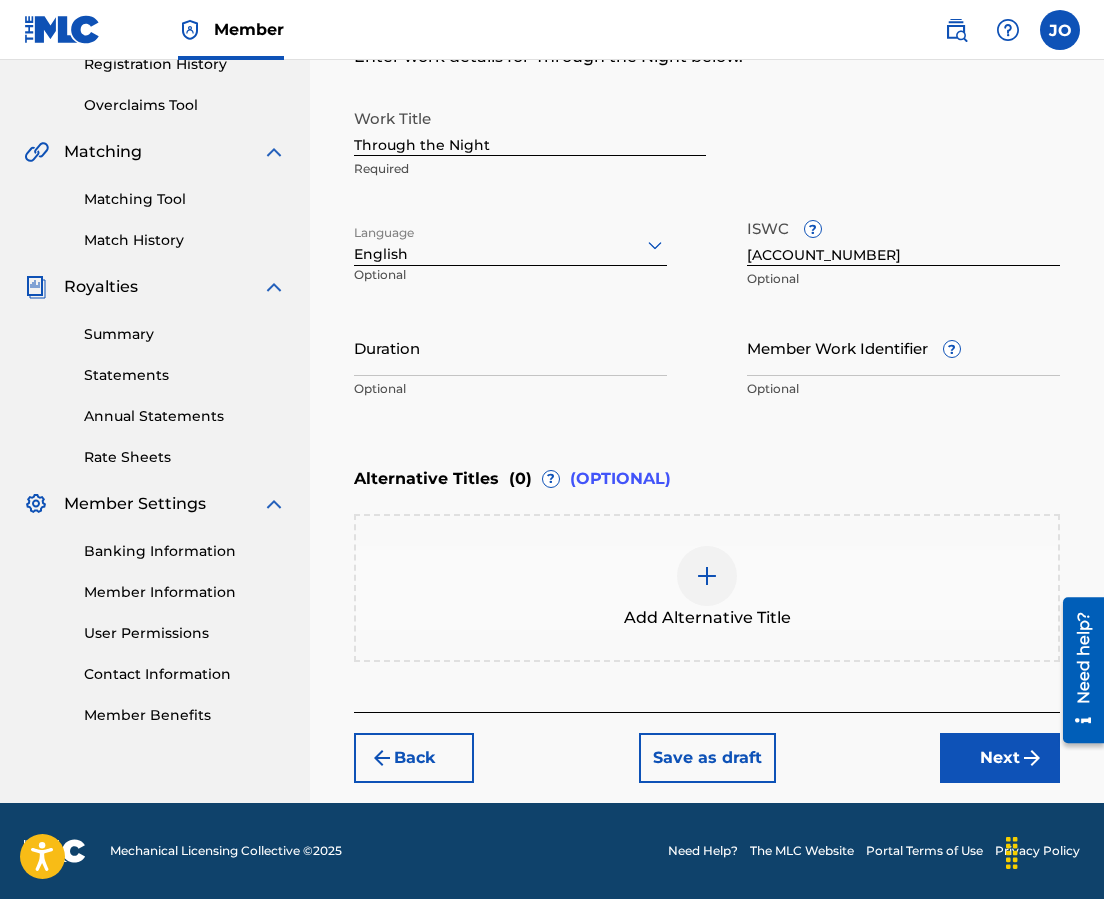 click on "Alternative Titles ( 0 ) ? (OPTIONAL)" at bounding box center [707, 479] 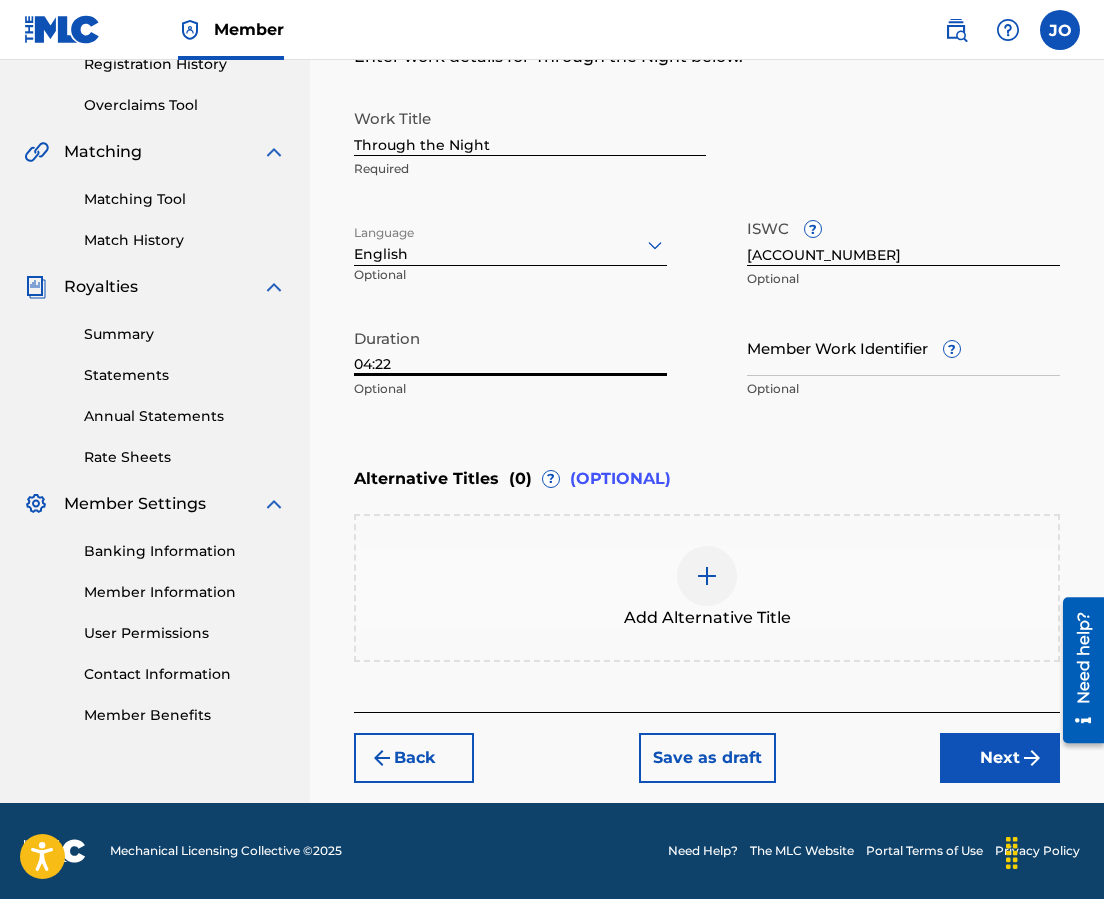 click on "Next" at bounding box center [1000, 758] 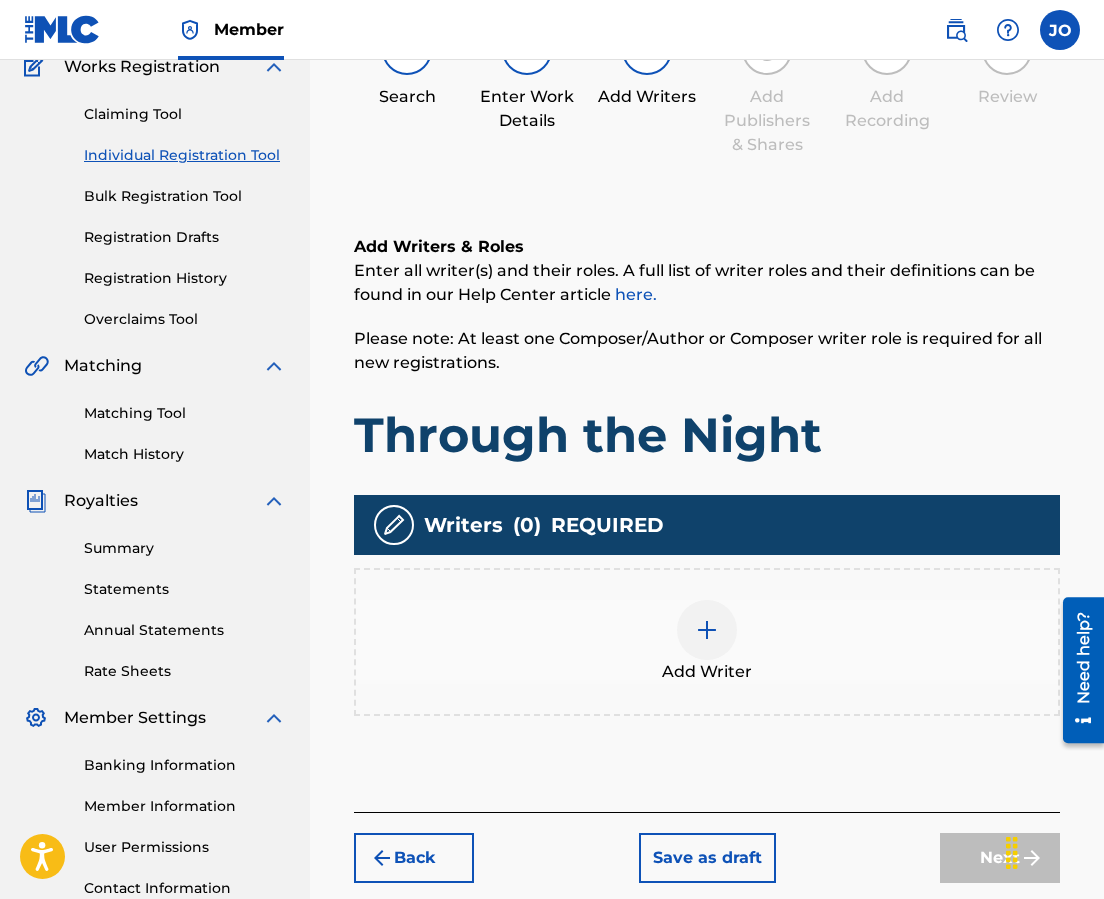 scroll, scrollTop: 290, scrollLeft: 0, axis: vertical 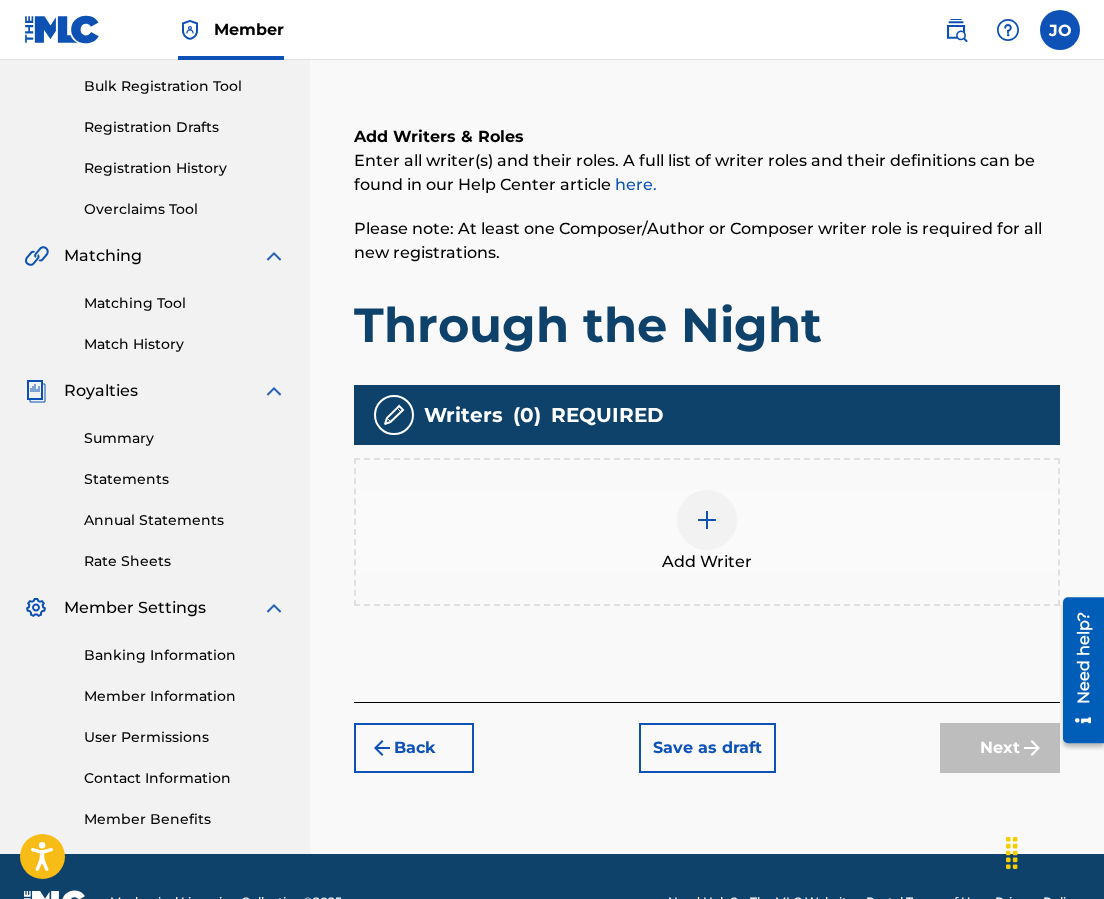click at bounding box center (707, 520) 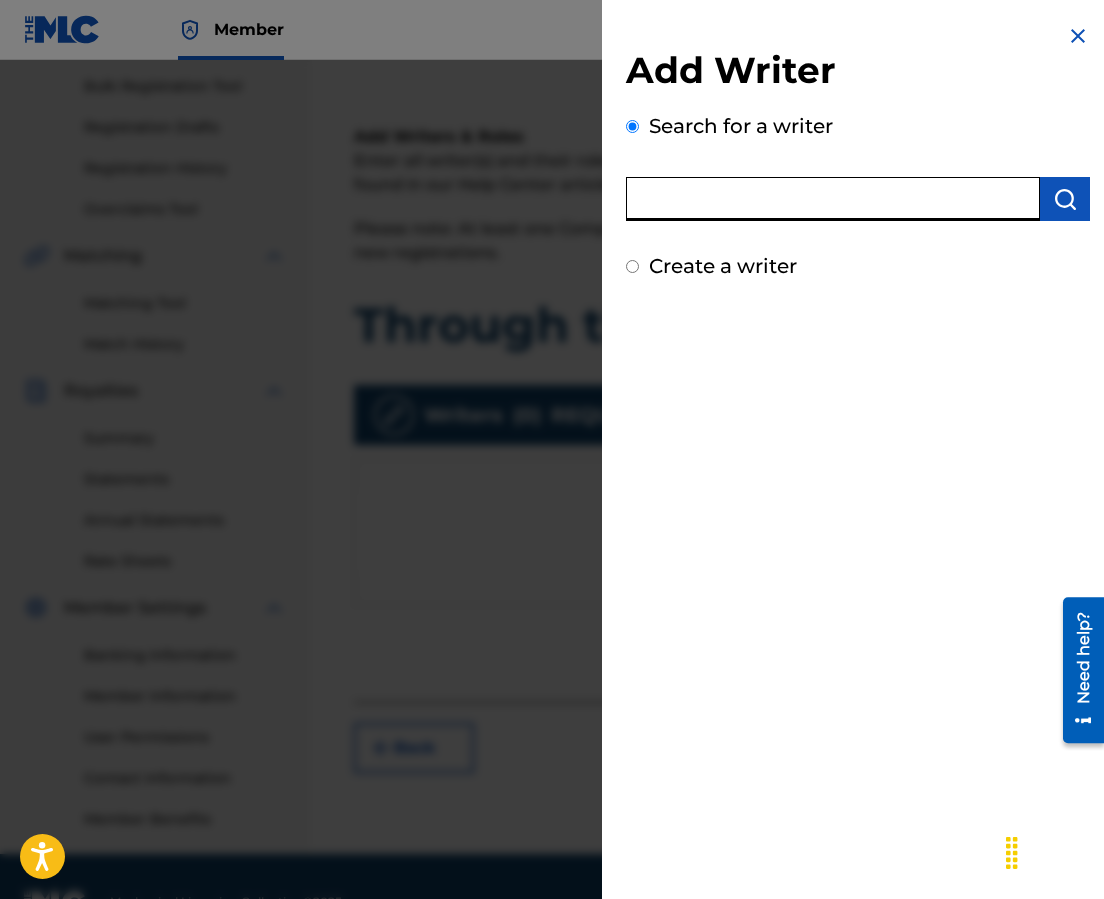 click at bounding box center (833, 199) 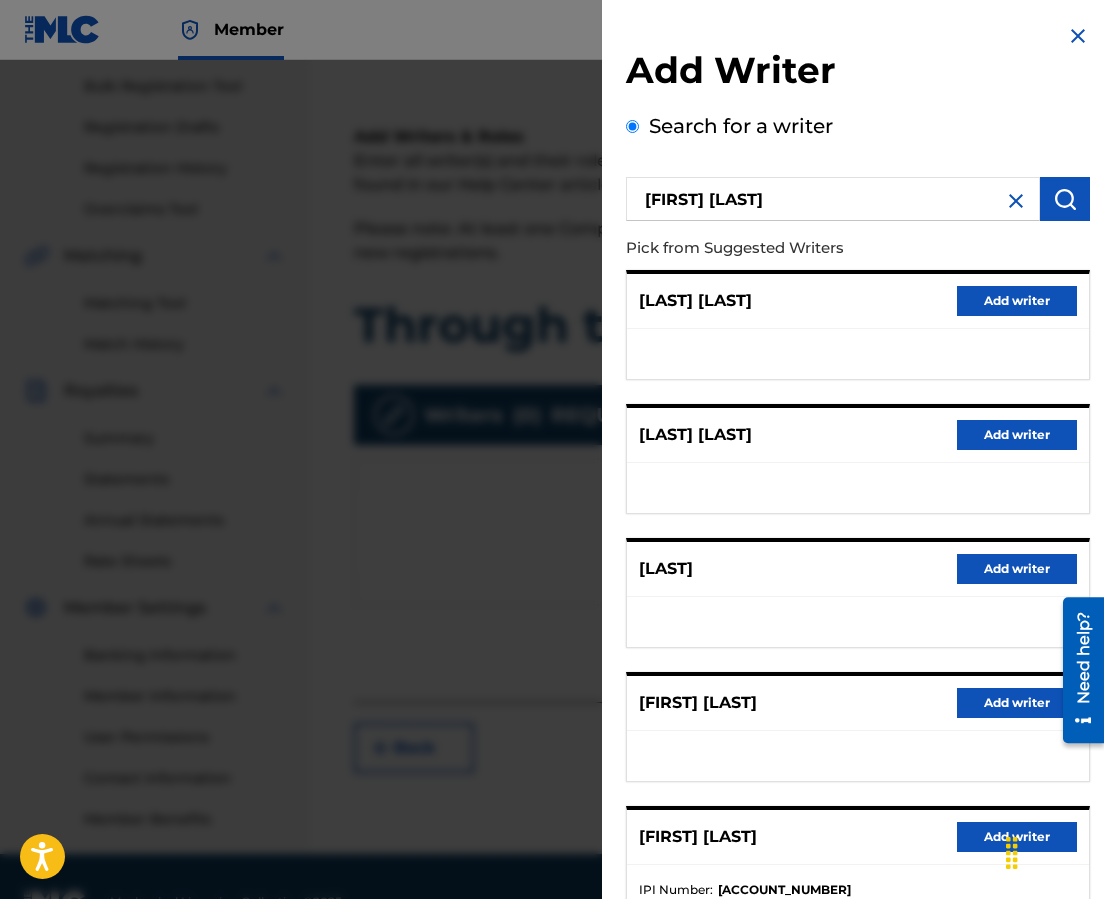 click on "Add writer" at bounding box center [1017, 703] 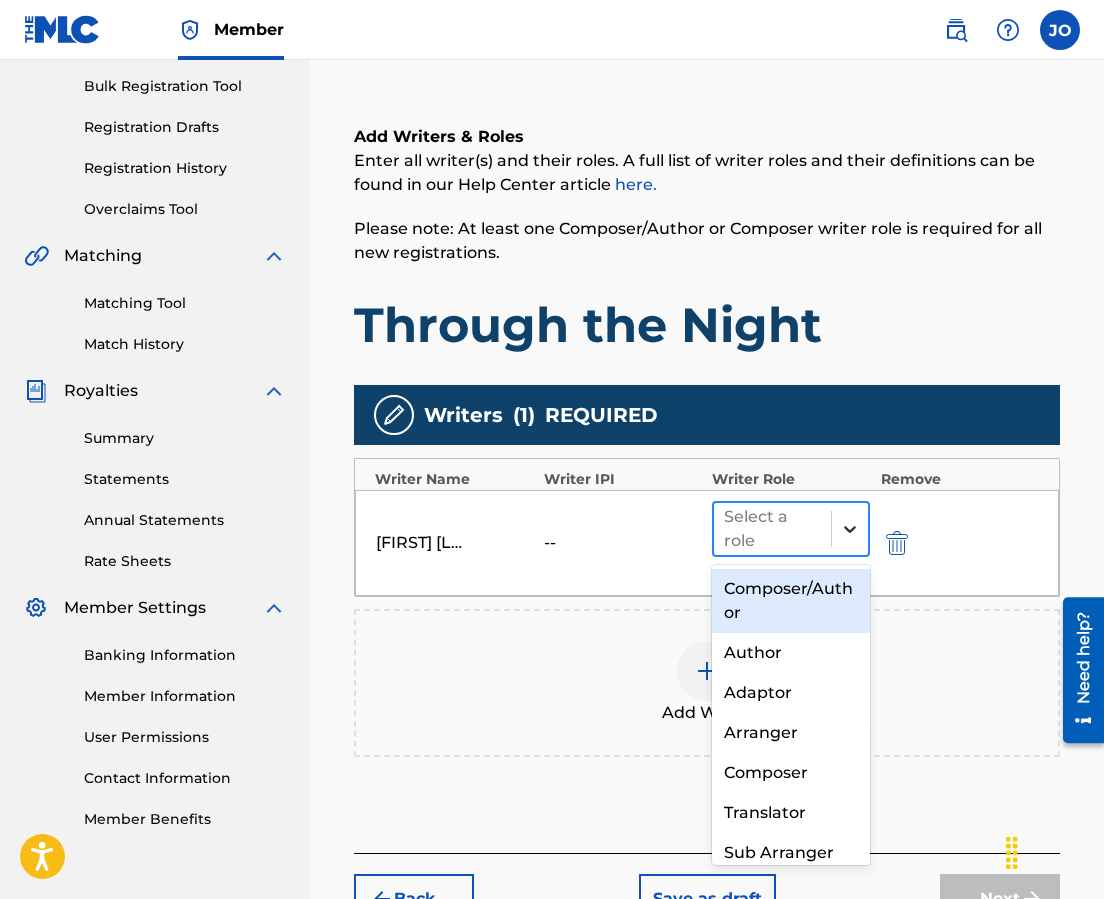 click 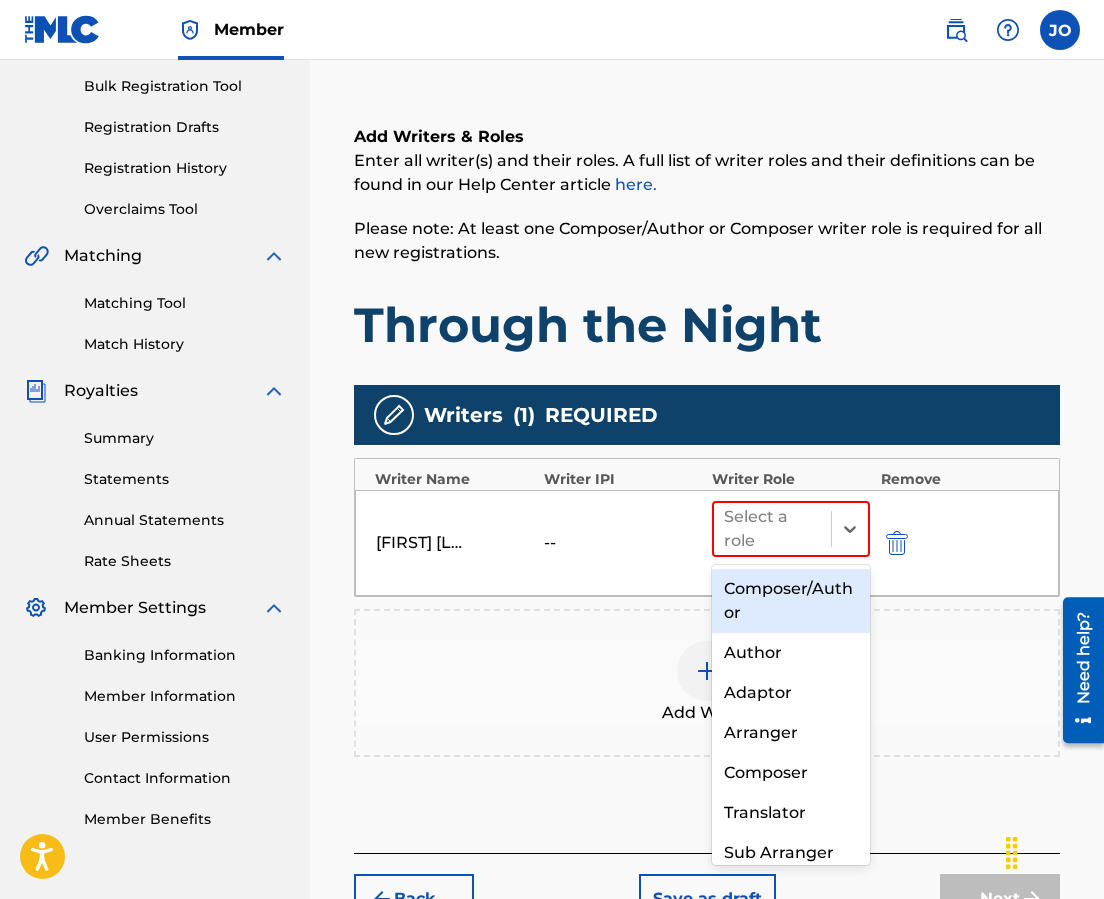 drag, startPoint x: 761, startPoint y: 601, endPoint x: 752, endPoint y: 634, distance: 34.20526 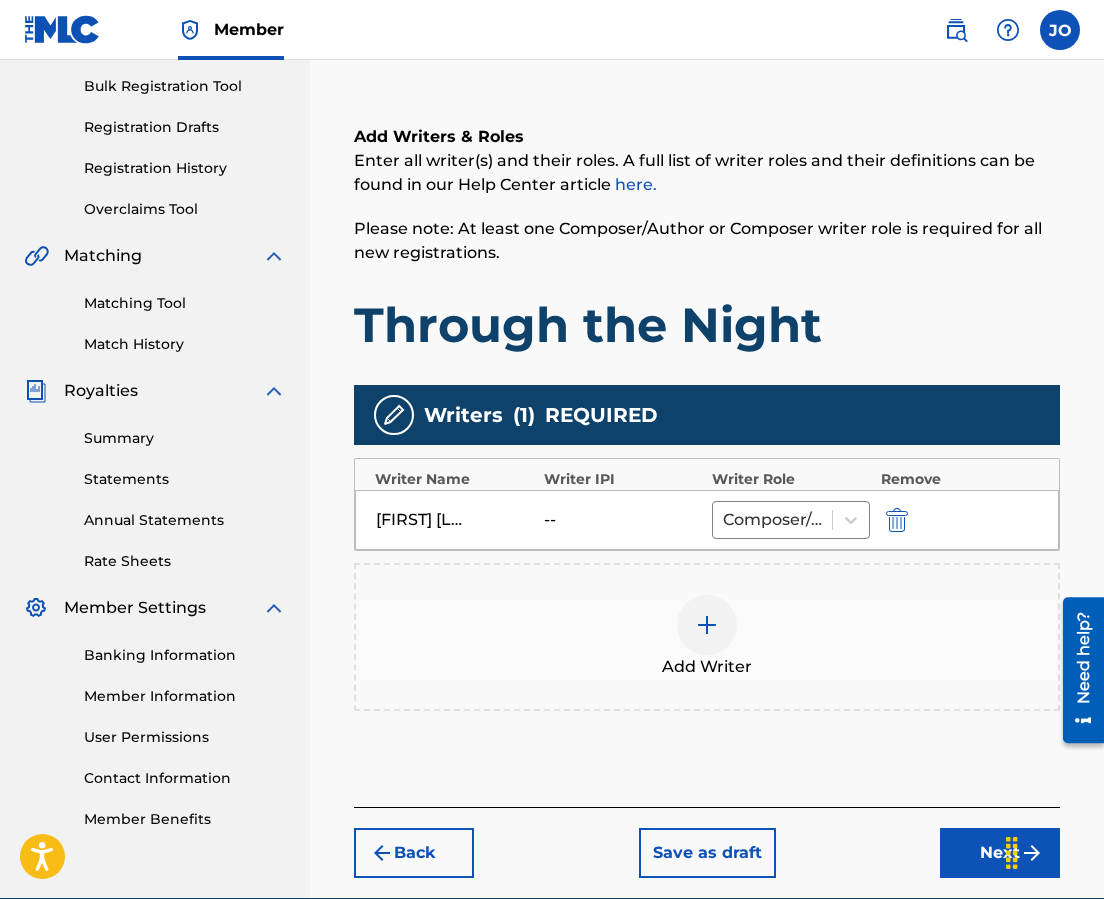 click at bounding box center (707, 625) 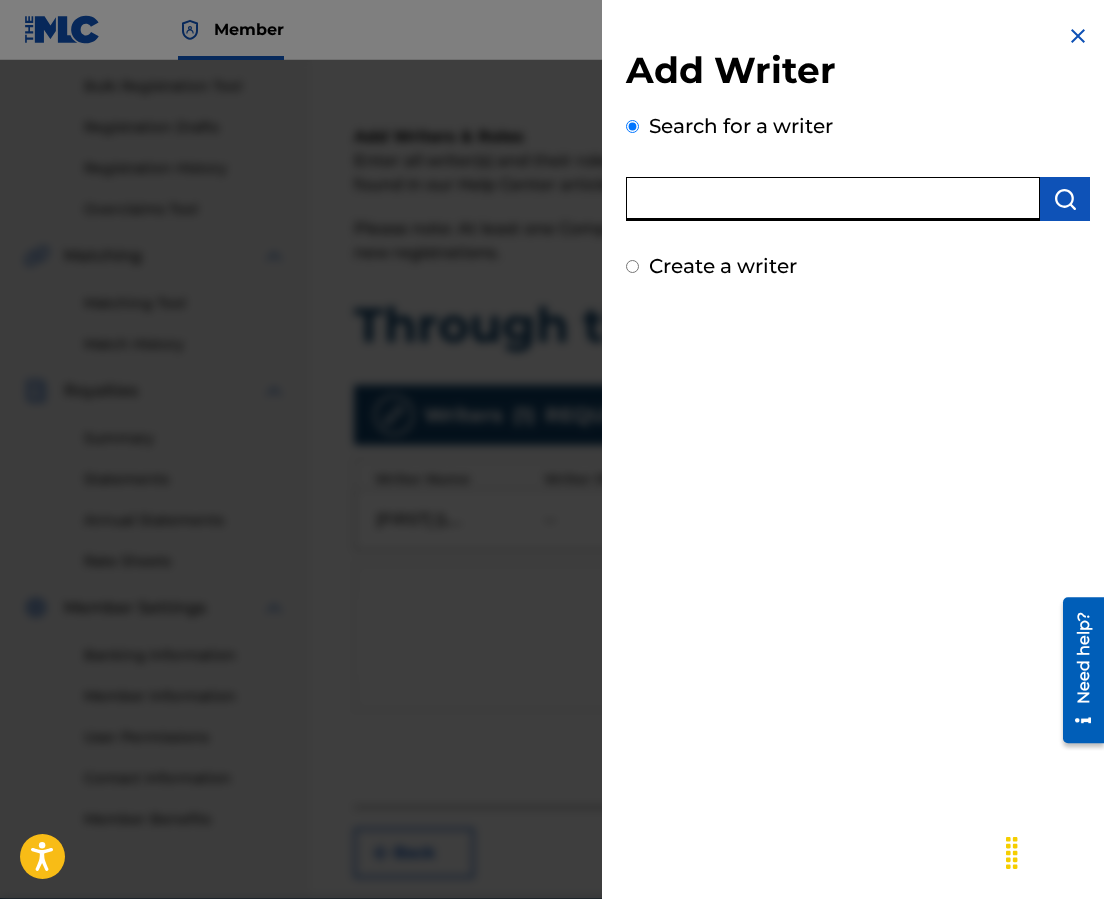 click at bounding box center (833, 199) 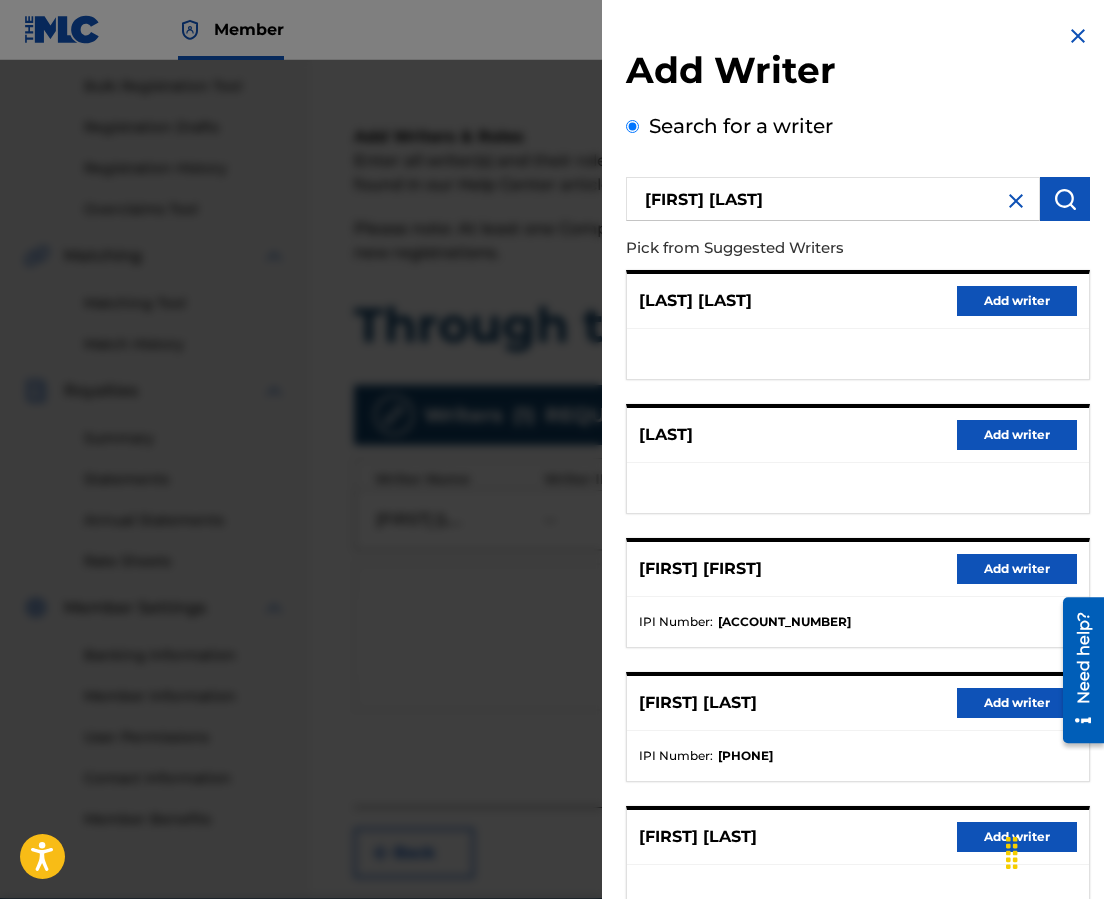 click on "Add writer" at bounding box center (1017, 703) 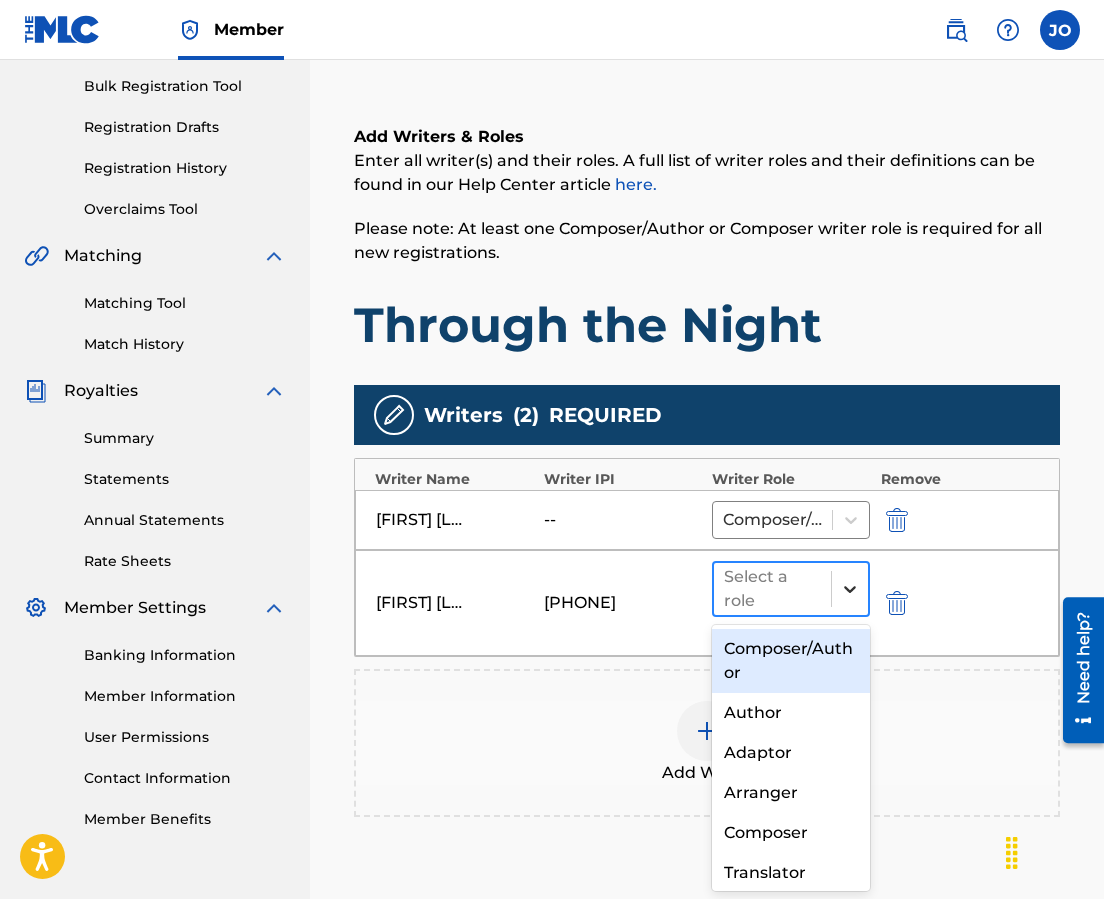 click 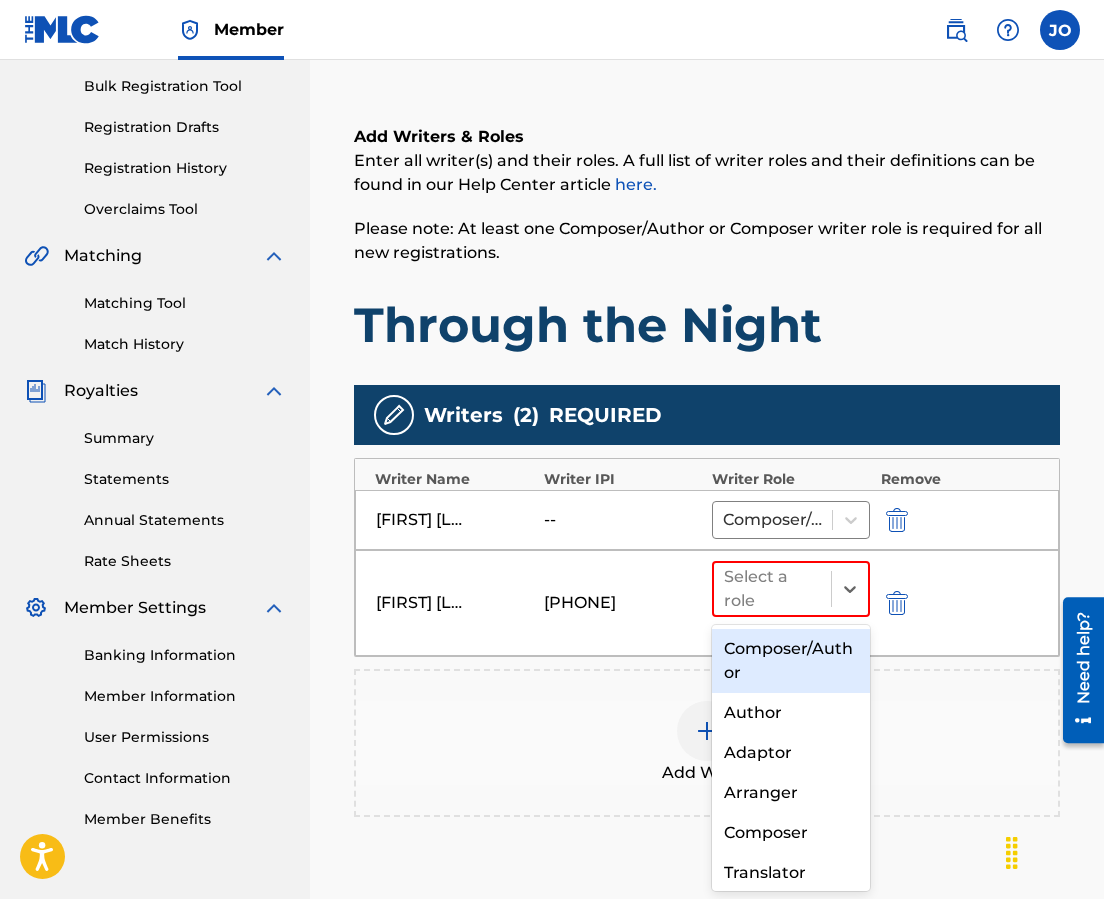 click on "Composer/Author" at bounding box center (791, 661) 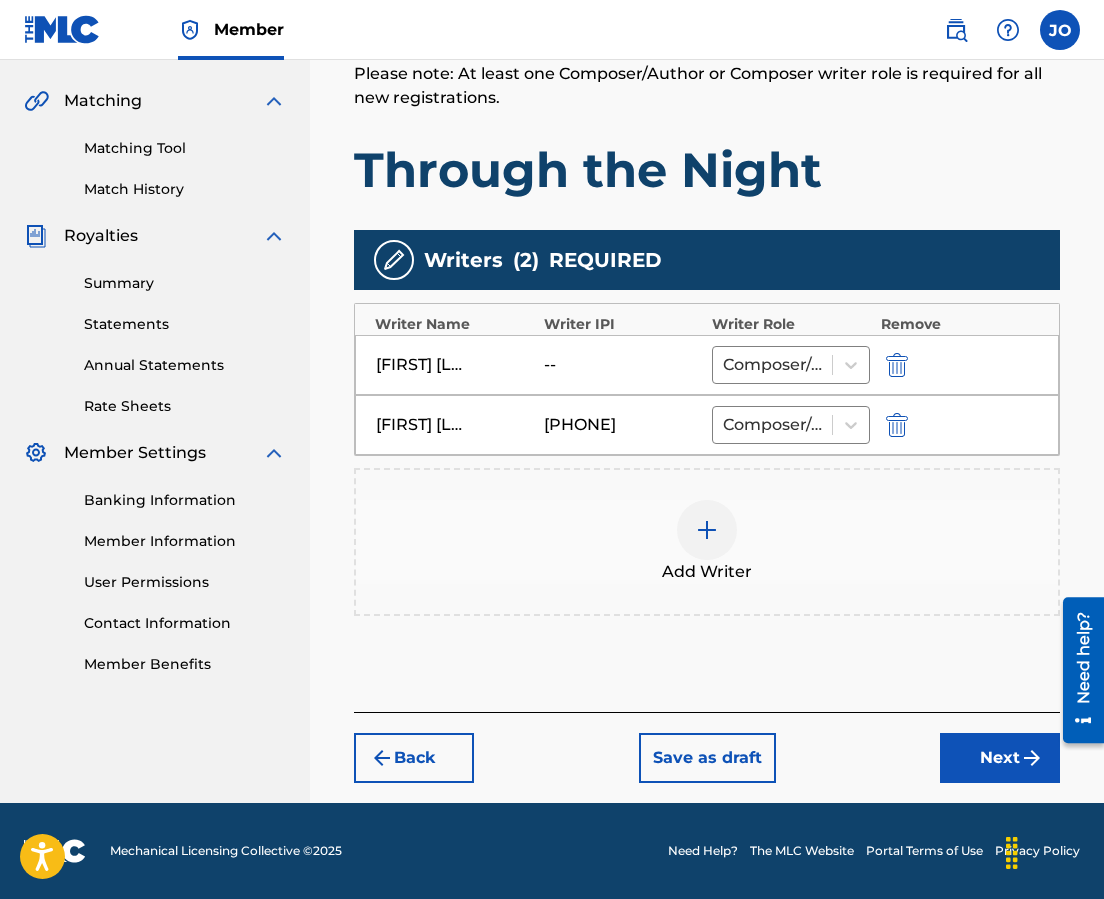 click on "Next" at bounding box center (1000, 758) 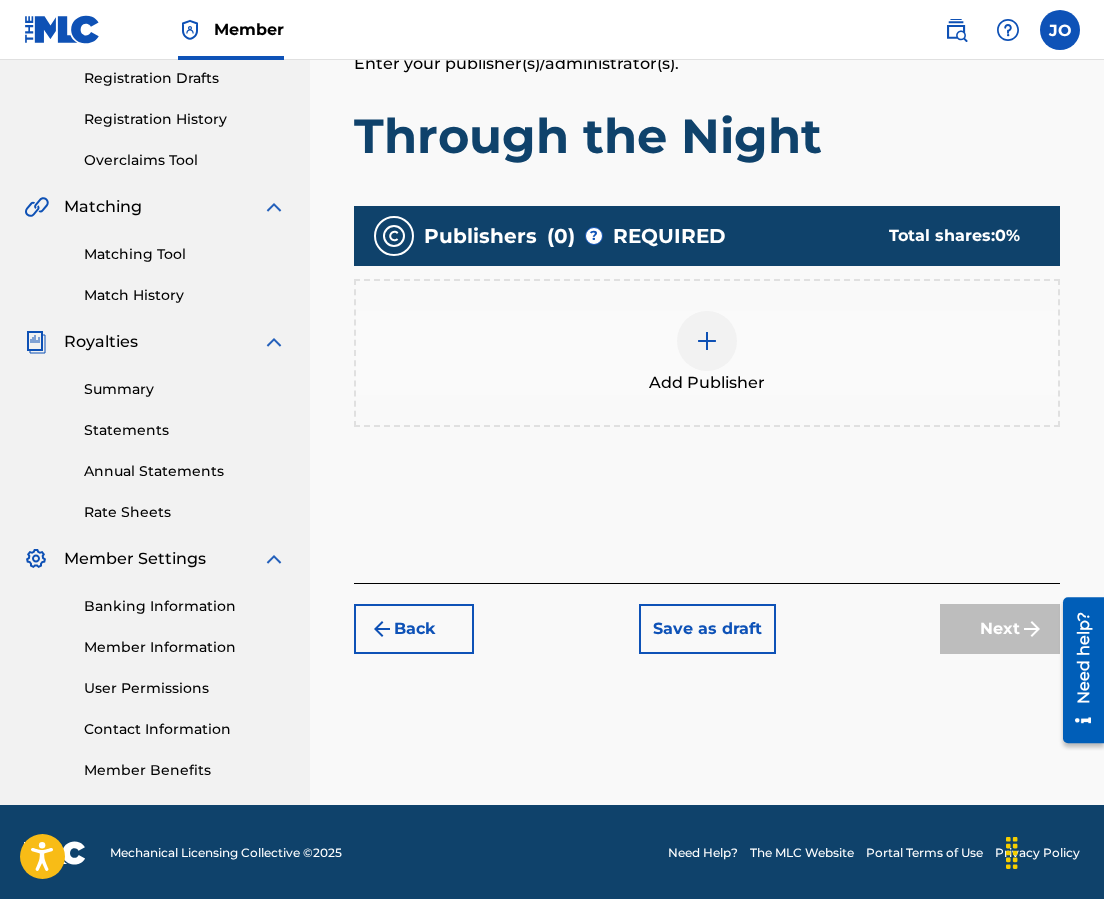 scroll, scrollTop: 90, scrollLeft: 0, axis: vertical 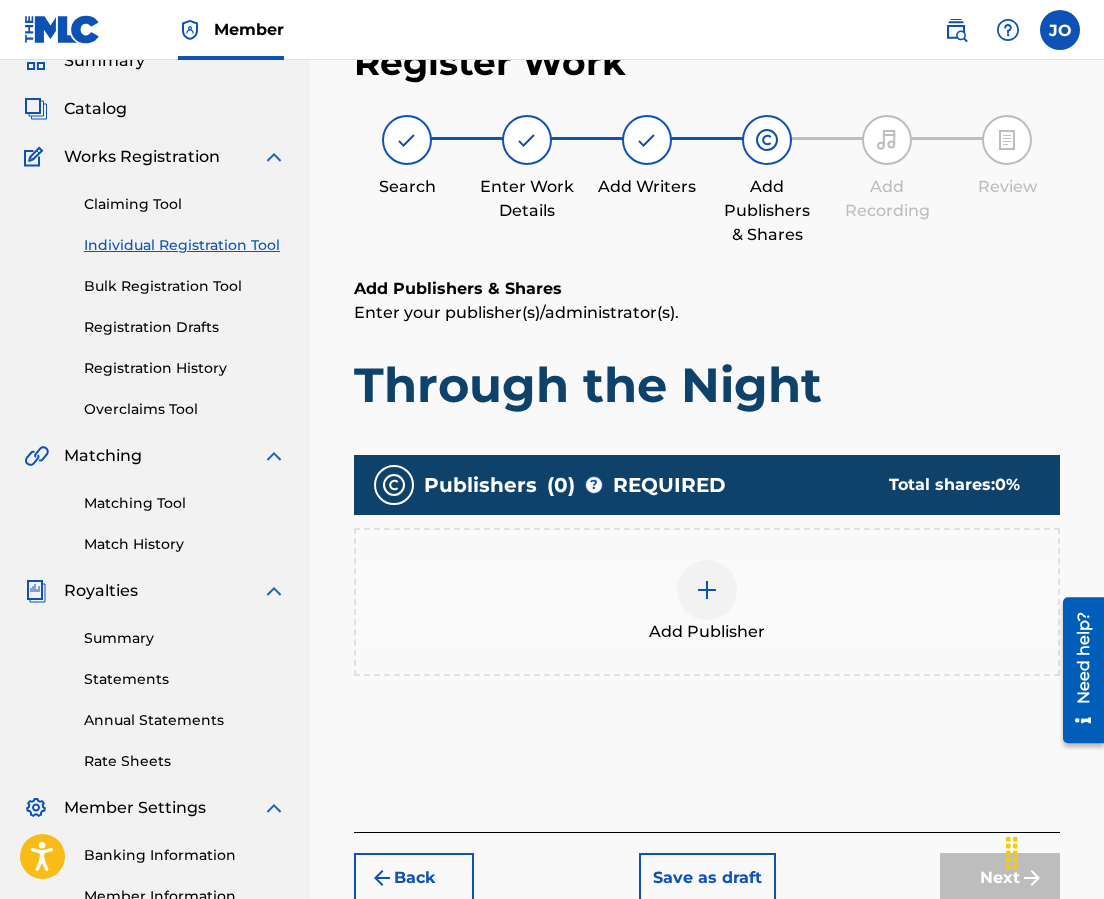 click at bounding box center (707, 590) 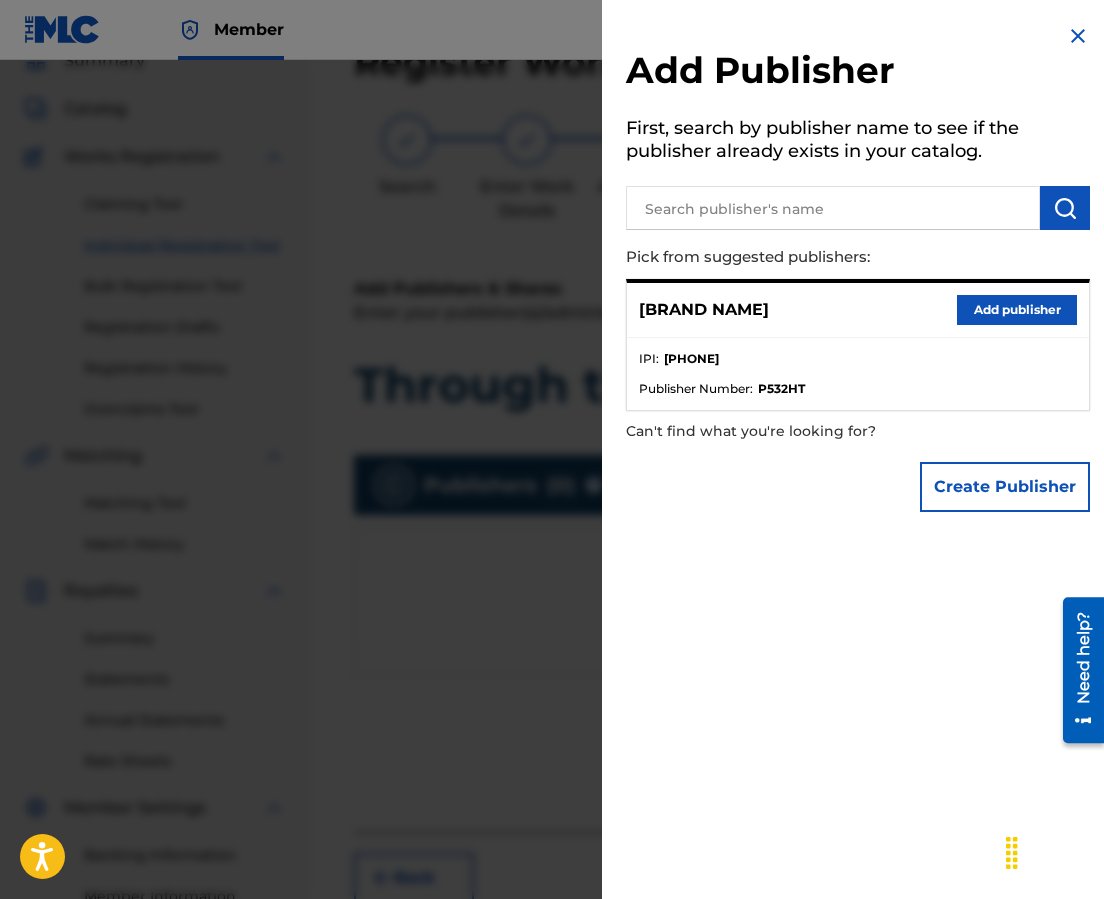 click on "Add publisher" at bounding box center (1017, 310) 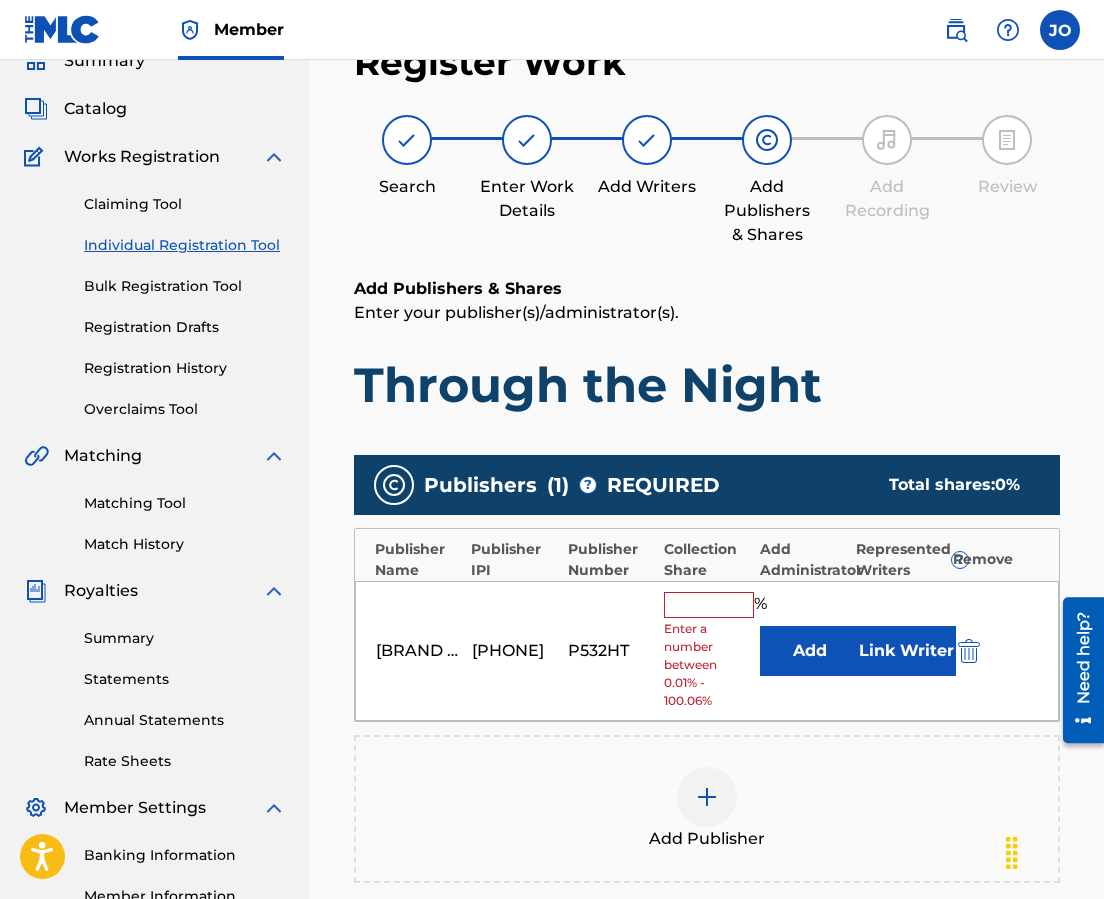 click at bounding box center [709, 605] 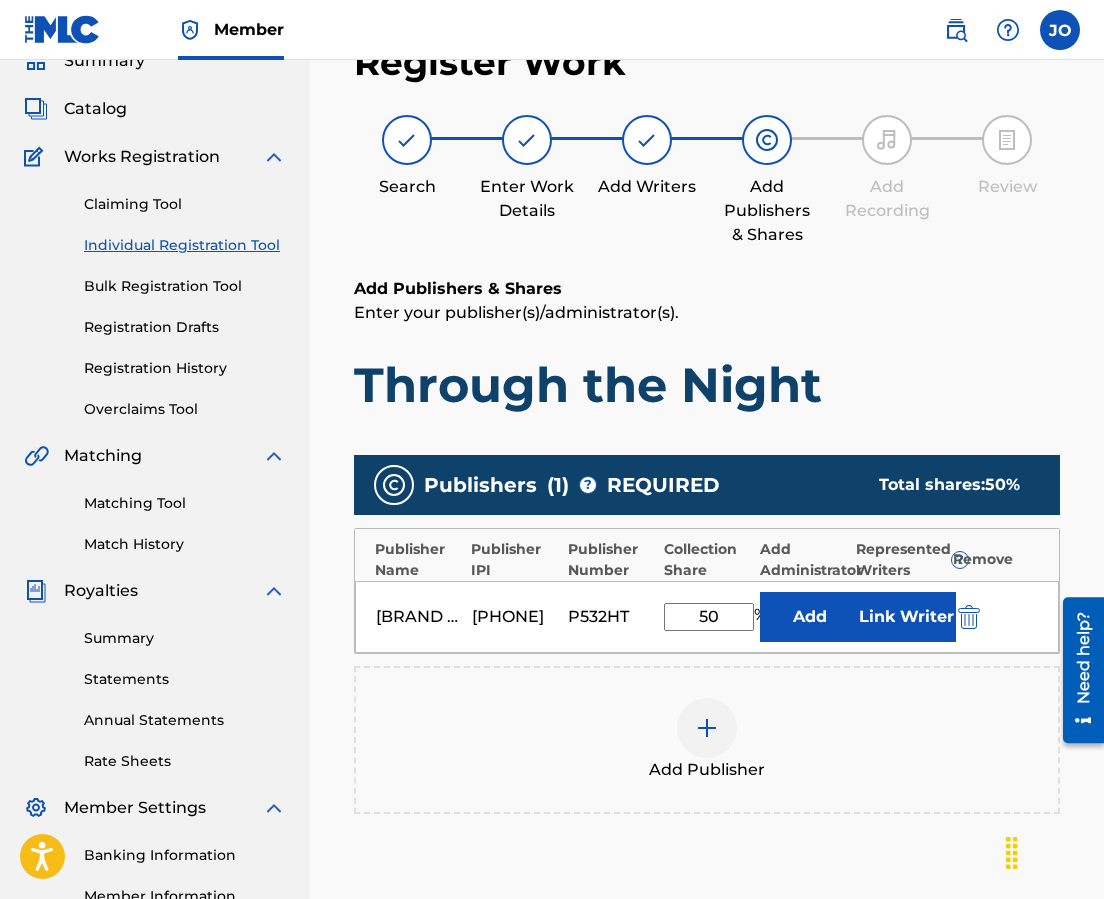 click on "Link Writer" at bounding box center [906, 617] 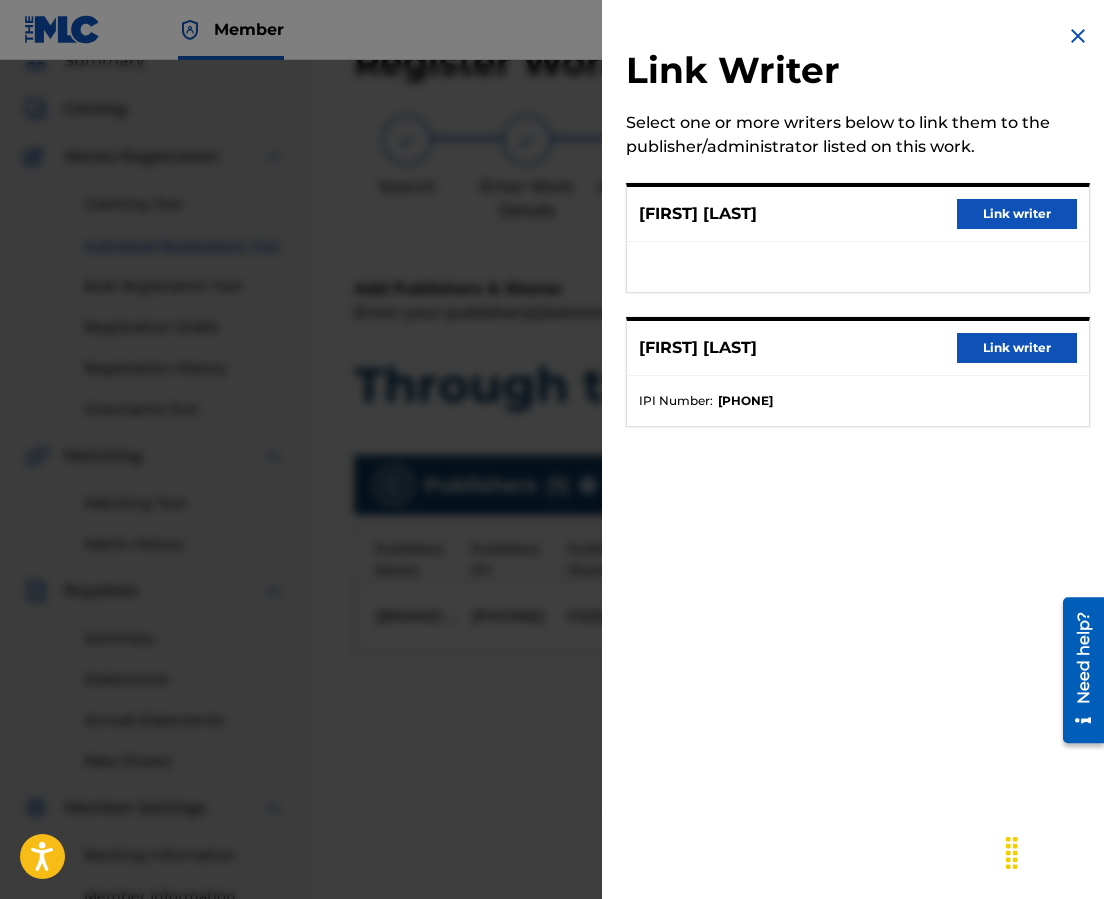 click on "Link writer" at bounding box center [1017, 348] 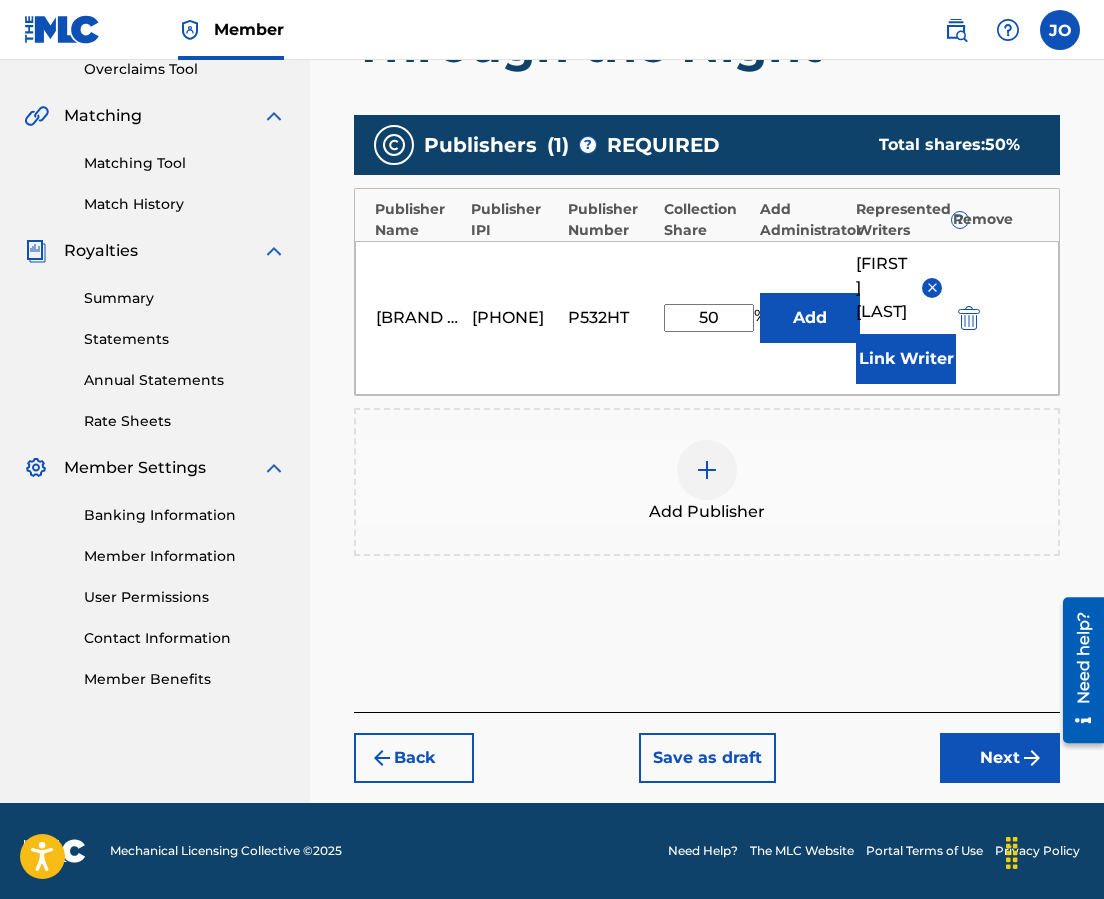 click on "Next" at bounding box center (1000, 758) 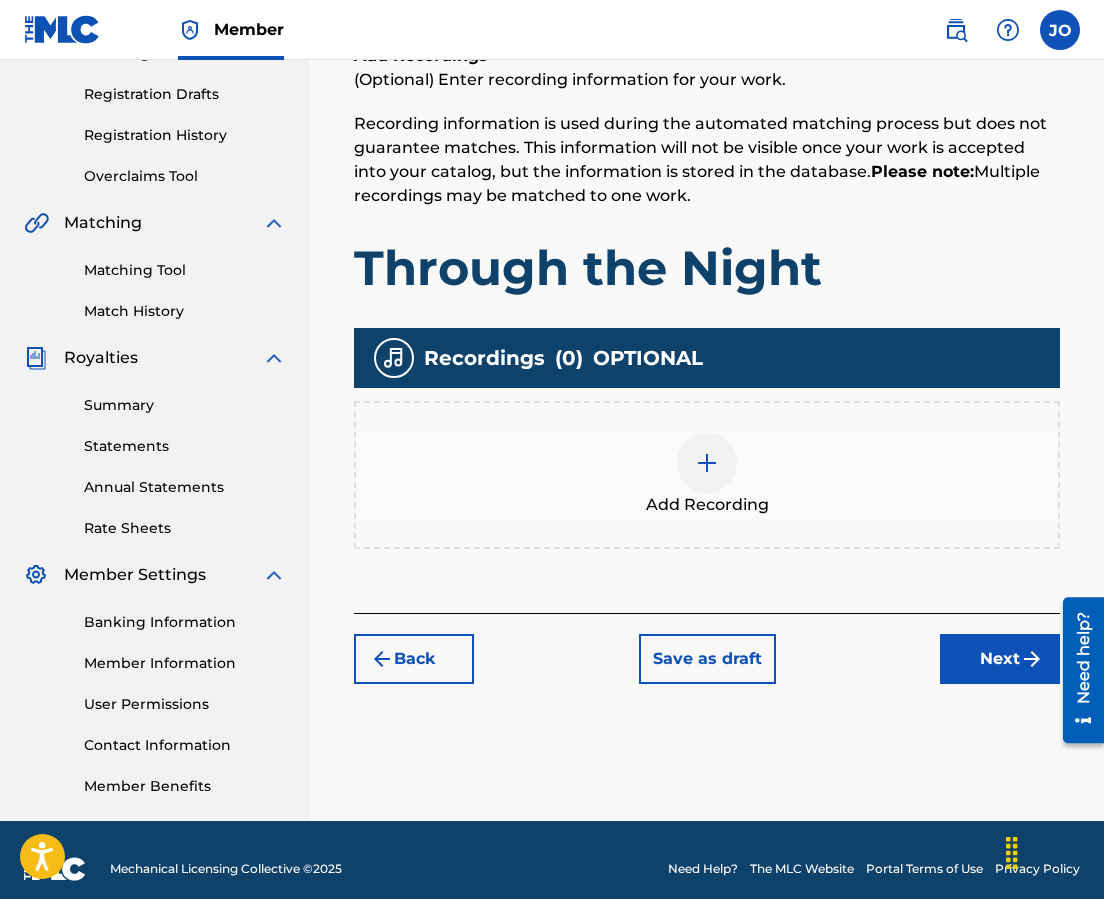 scroll, scrollTop: 90, scrollLeft: 0, axis: vertical 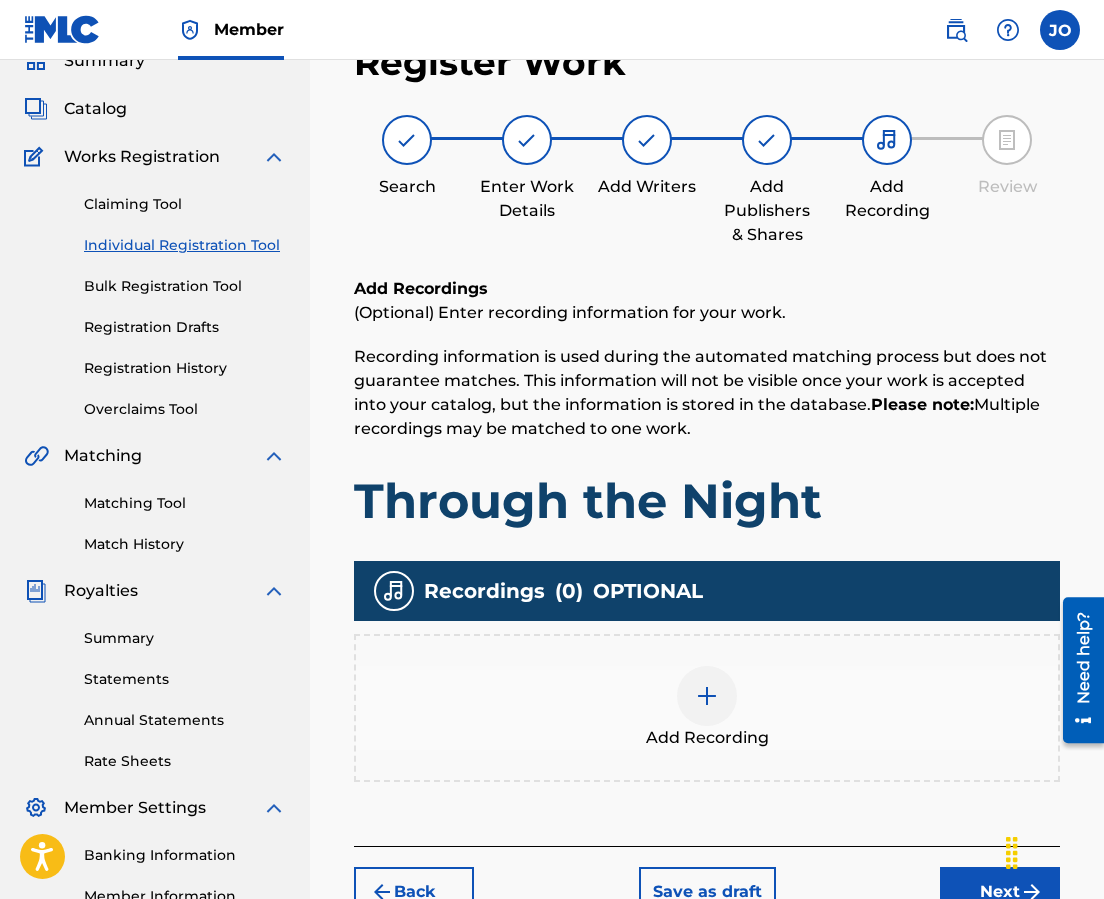 click at bounding box center (707, 696) 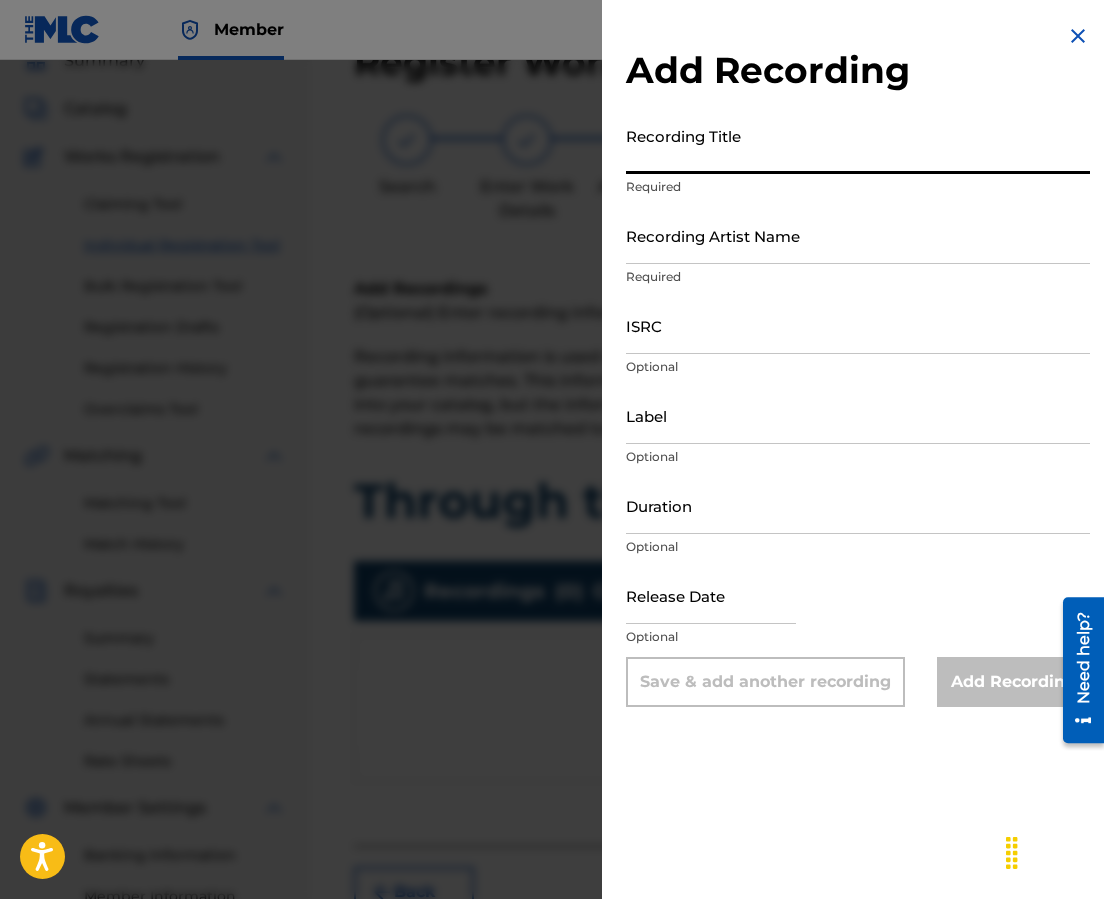 click on "Recording Title" at bounding box center [858, 145] 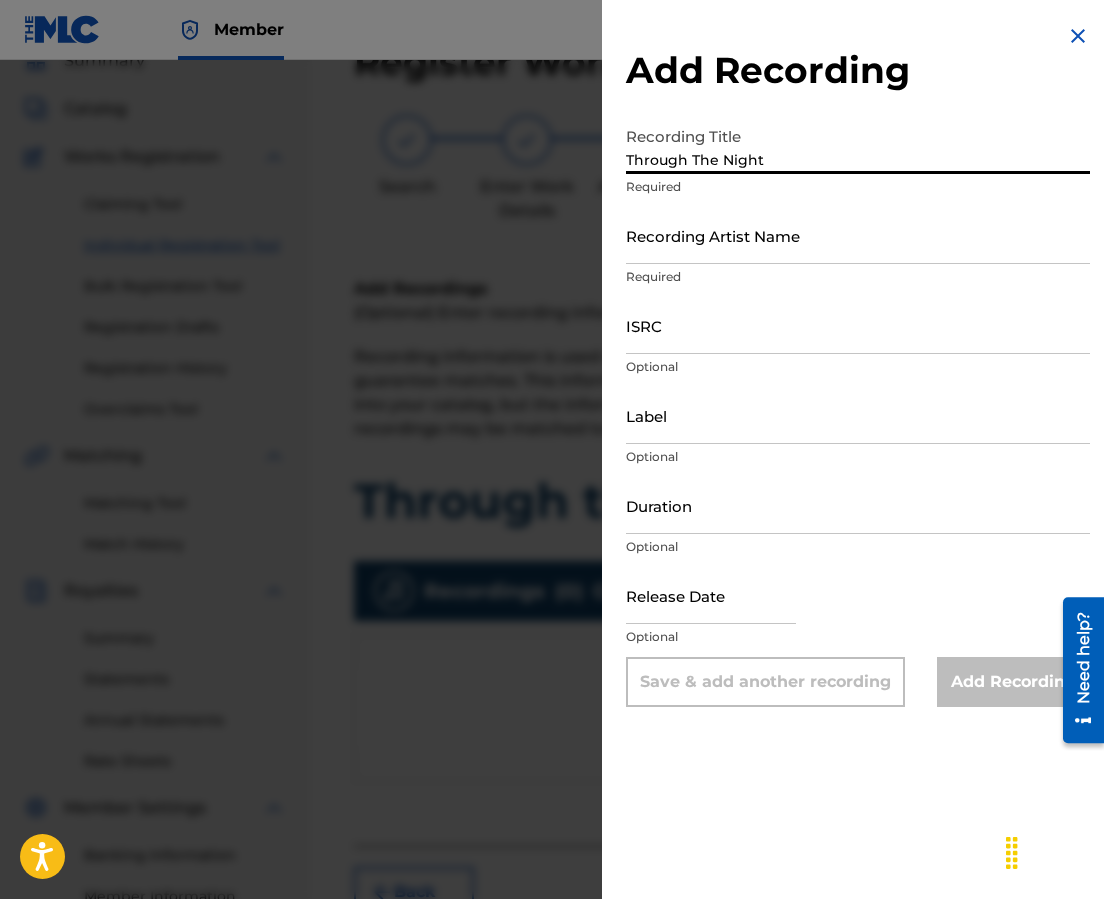 click on "Recording Artist Name" at bounding box center [858, 235] 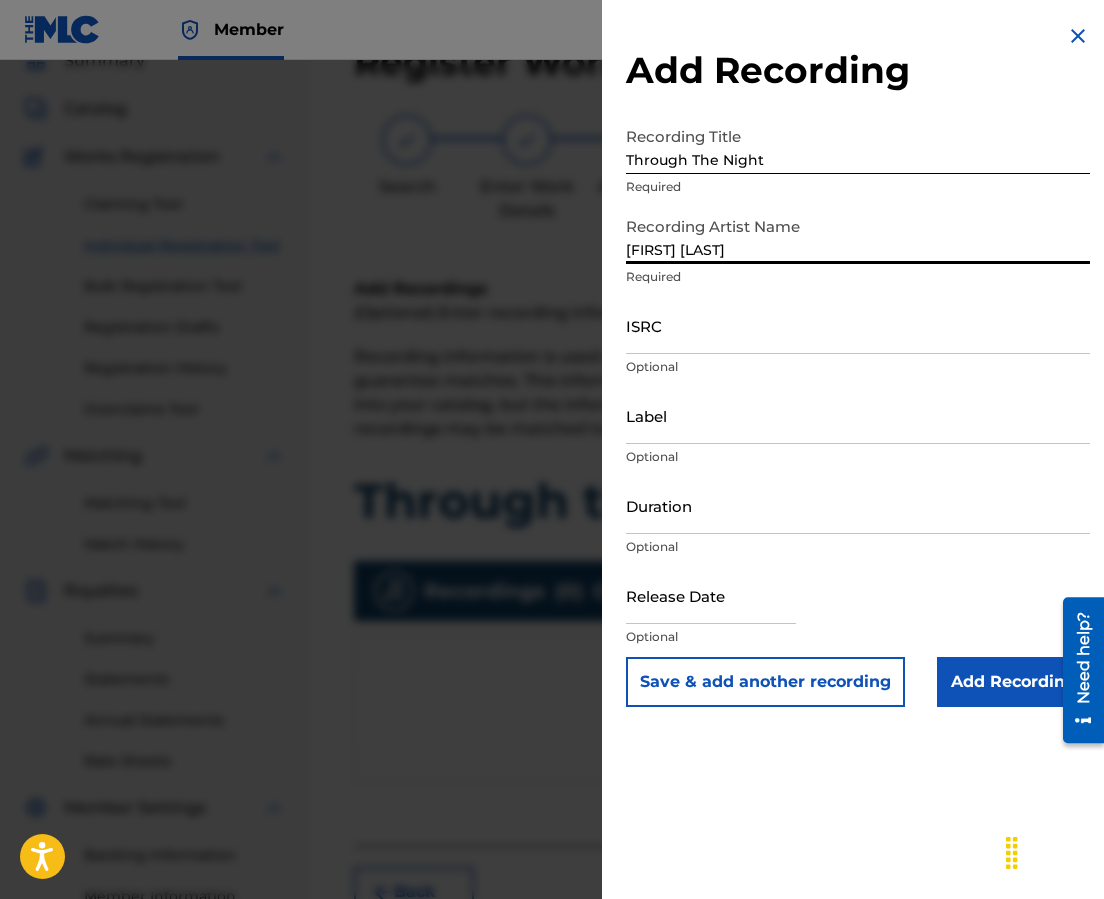 click on "ISRC" at bounding box center (858, 325) 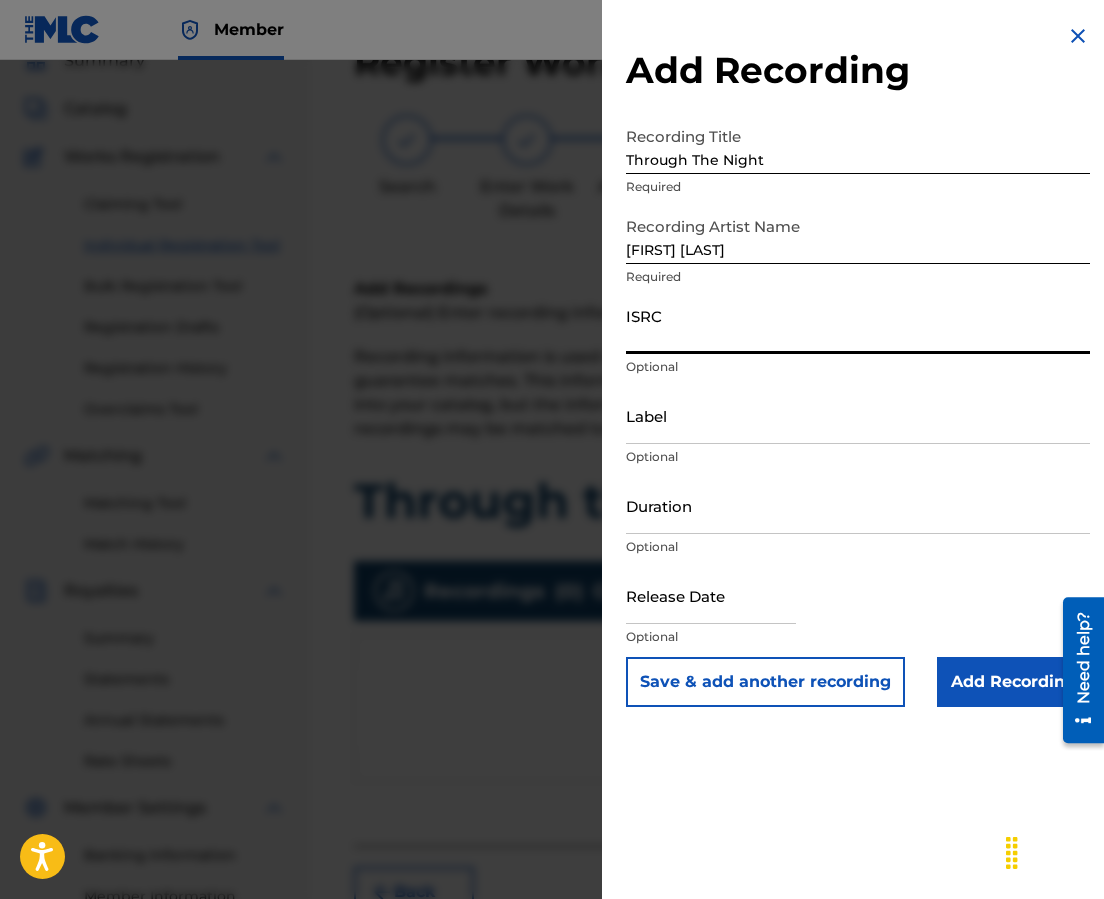 paste on "TCAEA1824151" 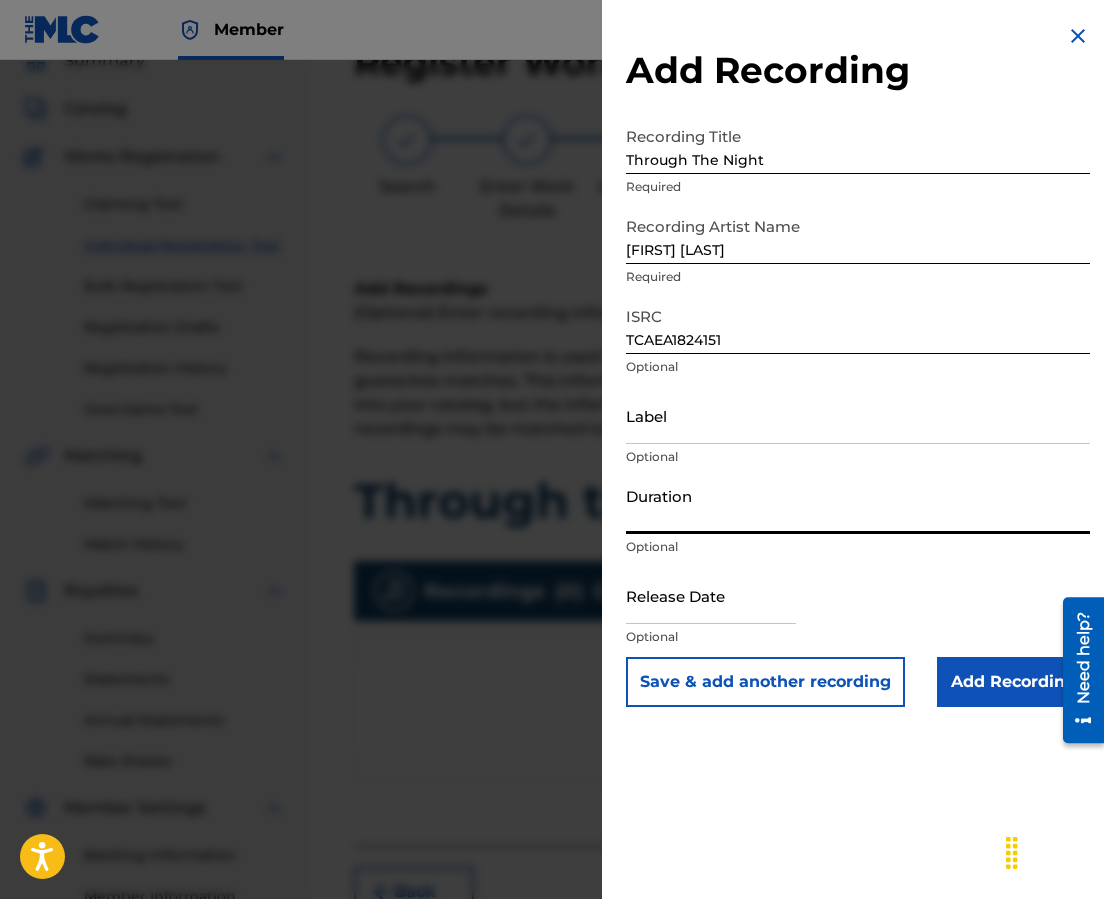 click on "Duration" at bounding box center [858, 505] 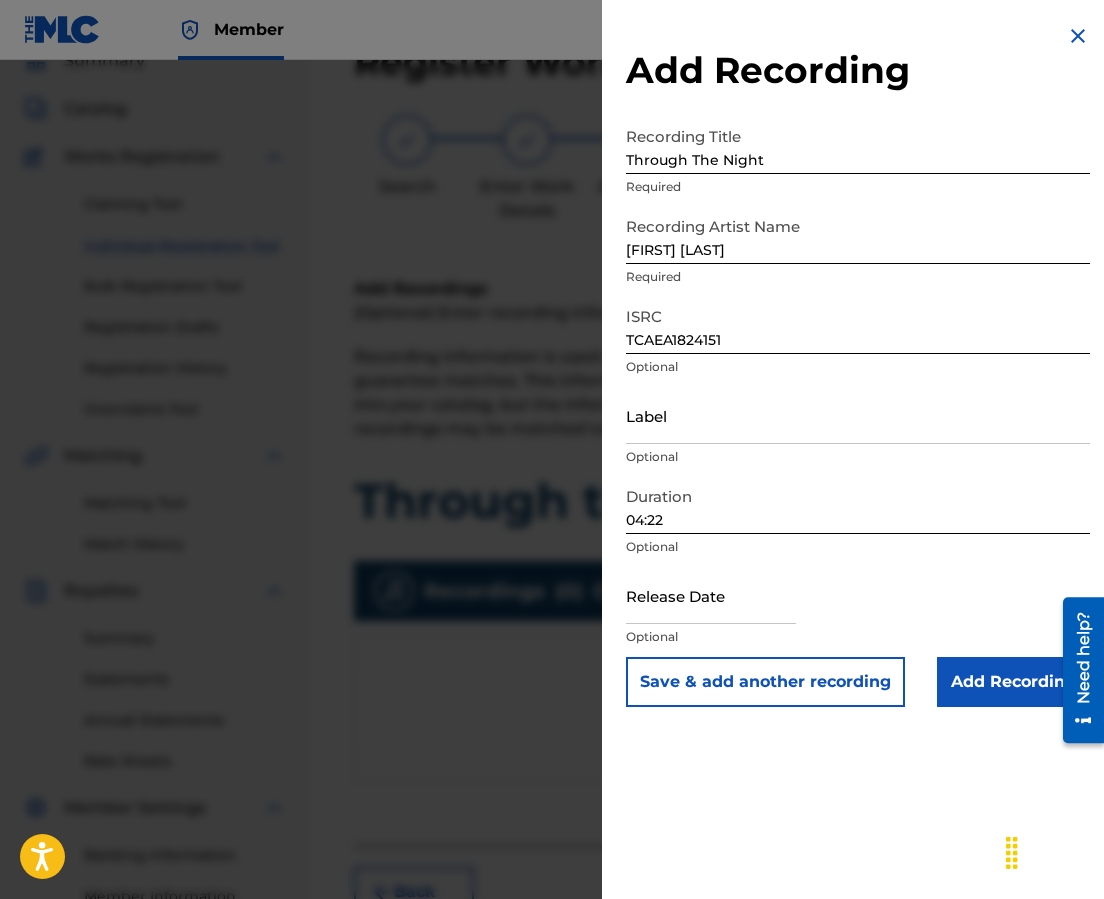click at bounding box center (711, 595) 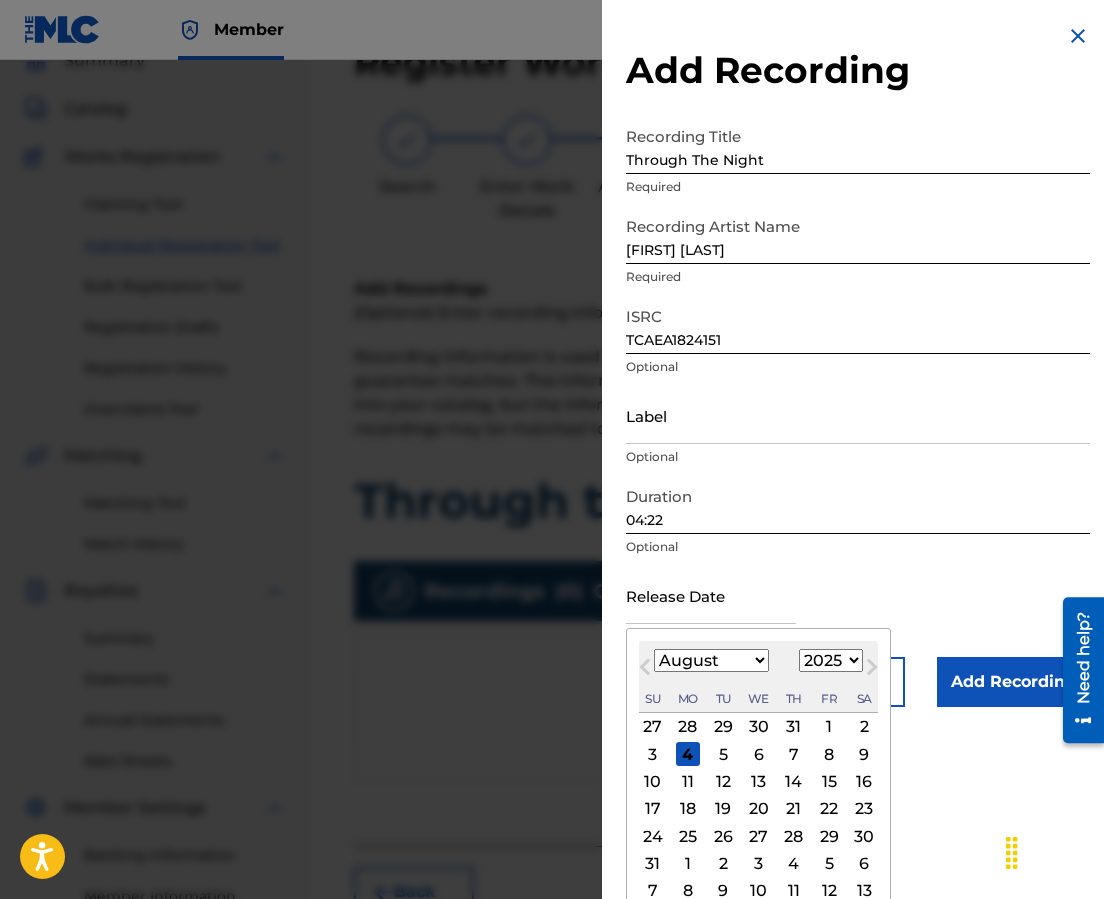 click on "Next Month" at bounding box center (872, 671) 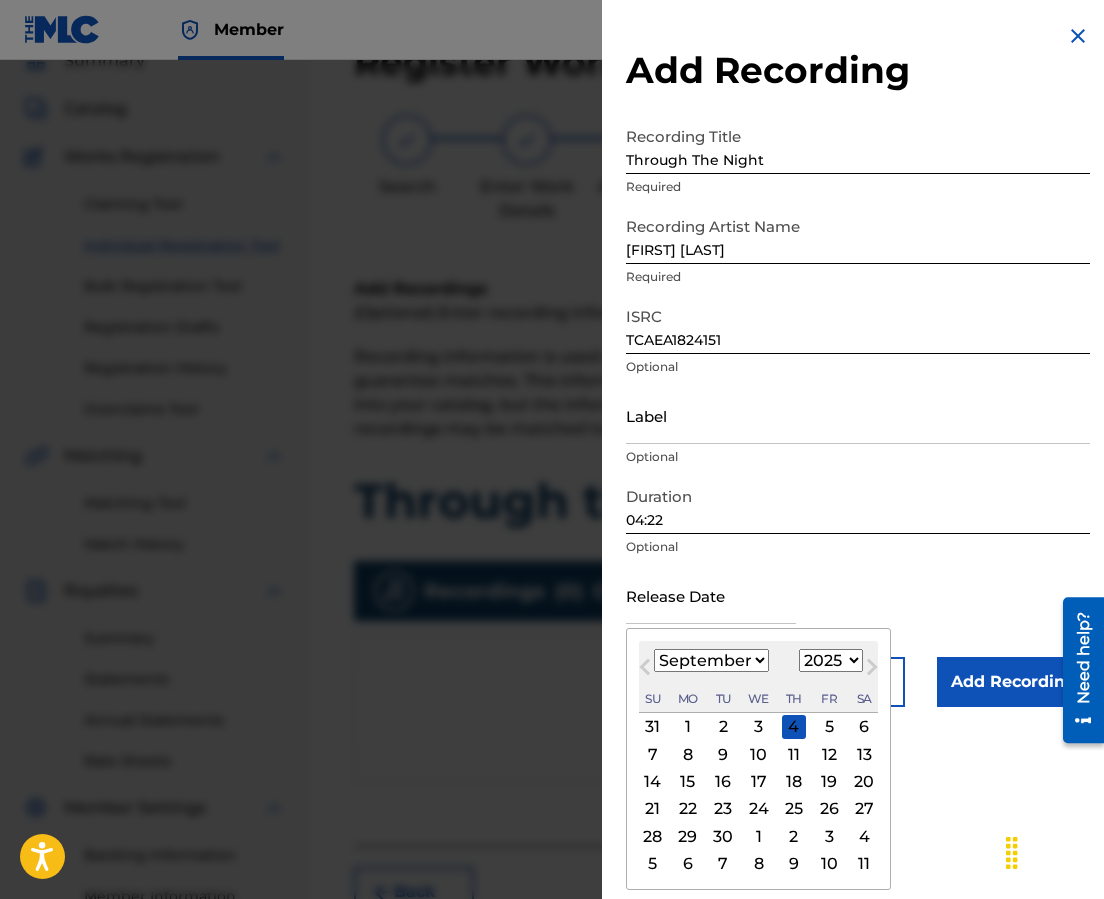 click on "Next Month" at bounding box center (872, 671) 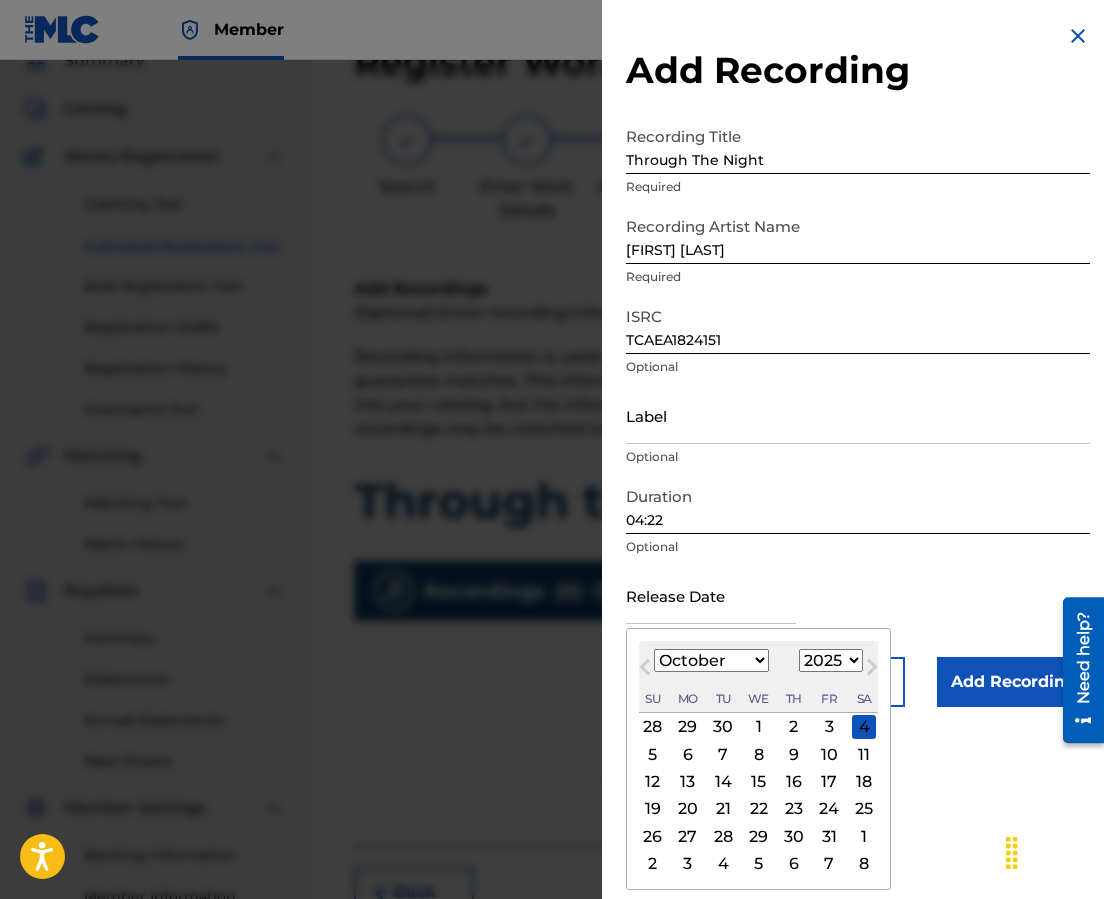click on "1900 1901 1902 1903 1904 1905 1906 1907 1908 1909 1910 1911 1912 1913 1914 1915 1916 1917 1918 1919 1920 1921 1922 1923 1924 1925 1926 1927 1928 1929 1930 1931 1932 1933 1934 1935 1936 1937 1938 1939 1940 1941 1942 1943 1944 1945 1946 1947 1948 1949 1950 1951 1952 1953 1954 1955 1956 1957 1958 1959 1960 1961 1962 1963 1964 1965 1966 1967 1968 1969 1970 1971 1972 1973 1974 1975 1976 1977 1978 1979 1980 1981 1982 1983 1984 1985 1986 1987 1988 1989 1990 1991 1992 1993 1994 1995 1996 1997 1998 1999 2000 2001 2002 2003 2004 2005 2006 2007 2008 2009 2010 2011 2012 2013 2014 2015 2016 2017 2018 2019 2020 2021 2022 2023 2024 2025 2026 2027 2028 2029 2030 2031 2032 2033 2034 2035 2036 2037 2038 2039 2040 2041 2042 2043 2044 2045 2046 2047 2048 2049 2050 2051 2052 2053 2054 2055 2056 2057 2058 2059 2060 2061 2062 2063 2064 2065 2066 2067 2068 2069 2070 2071 2072 2073 2074 2075 2076 2077 2078 2079 2080 2081 2082 2083 2084 2085 2086 2087 2088 2089 2090 2091 2092 2093 2094 2095 2096 2097 2098 2099 2100" at bounding box center (831, 660) 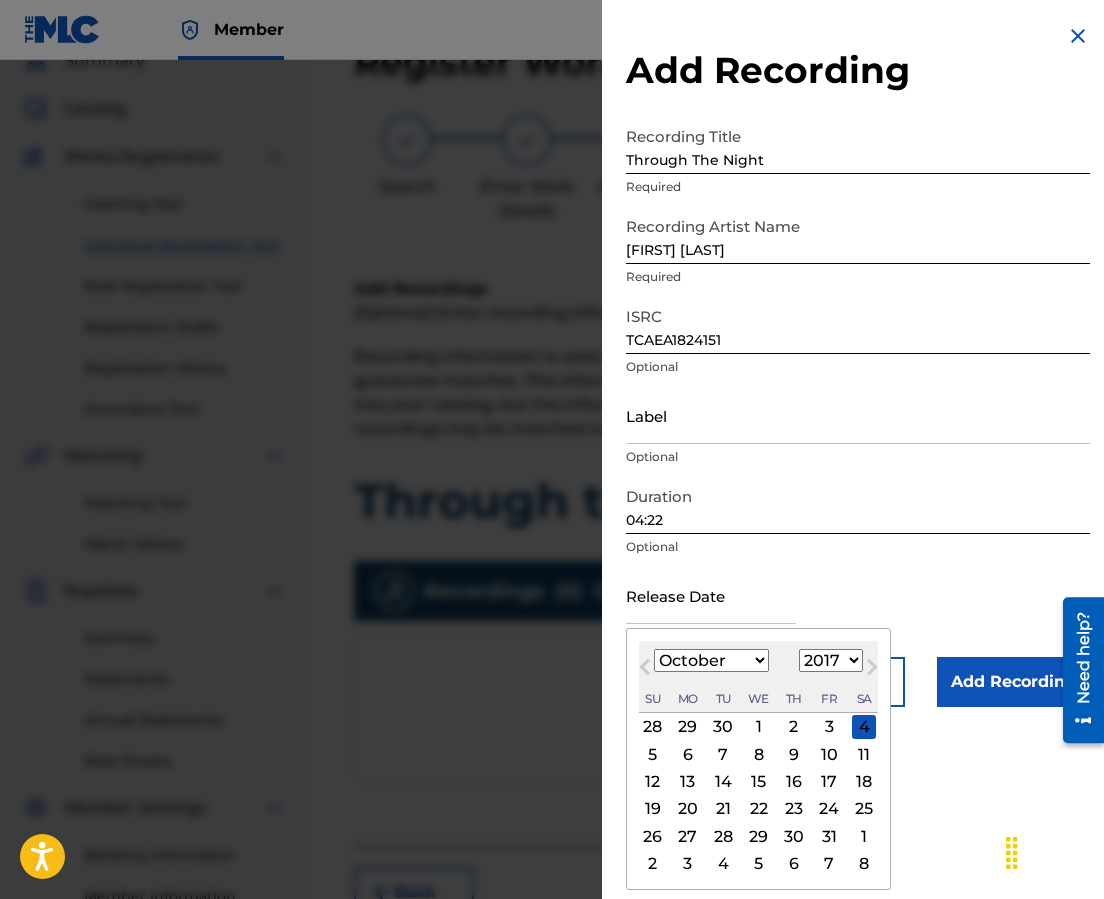 click on "1900 1901 1902 1903 1904 1905 1906 1907 1908 1909 1910 1911 1912 1913 1914 1915 1916 1917 1918 1919 1920 1921 1922 1923 1924 1925 1926 1927 1928 1929 1930 1931 1932 1933 1934 1935 1936 1937 1938 1939 1940 1941 1942 1943 1944 1945 1946 1947 1948 1949 1950 1951 1952 1953 1954 1955 1956 1957 1958 1959 1960 1961 1962 1963 1964 1965 1966 1967 1968 1969 1970 1971 1972 1973 1974 1975 1976 1977 1978 1979 1980 1981 1982 1983 1984 1985 1986 1987 1988 1989 1990 1991 1992 1993 1994 1995 1996 1997 1998 1999 2000 2001 2002 2003 2004 2005 2006 2007 2008 2009 2010 2011 2012 2013 2014 2015 2016 2017 2018 2019 2020 2021 2022 2023 2024 2025 2026 2027 2028 2029 2030 2031 2032 2033 2034 2035 2036 2037 2038 2039 2040 2041 2042 2043 2044 2045 2046 2047 2048 2049 2050 2051 2052 2053 2054 2055 2056 2057 2058 2059 2060 2061 2062 2063 2064 2065 2066 2067 2068 2069 2070 2071 2072 2073 2074 2075 2076 2077 2078 2079 2080 2081 2082 2083 2084 2085 2086 2087 2088 2089 2090 2091 2092 2093 2094 2095 2096 2097 2098 2099 2100" at bounding box center (831, 660) 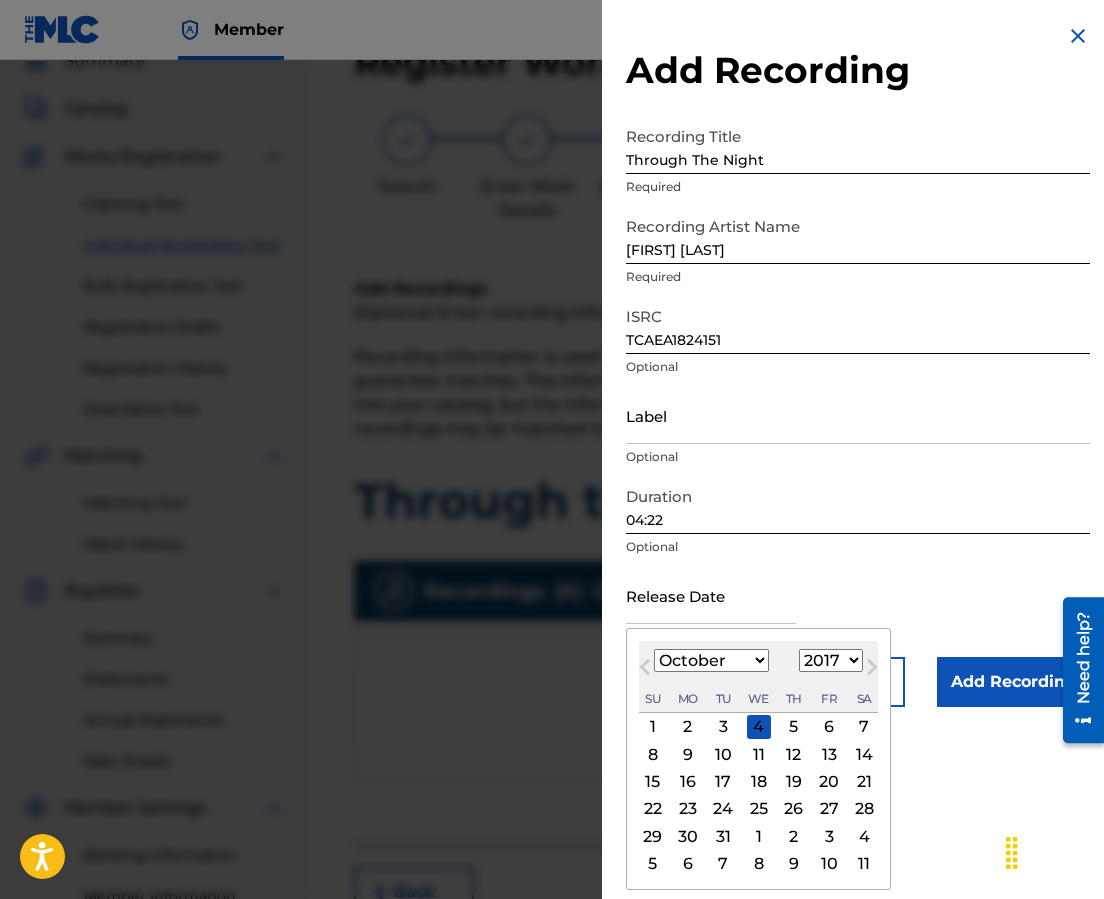 click on "January February March April May June July August September October November December" at bounding box center [711, 660] 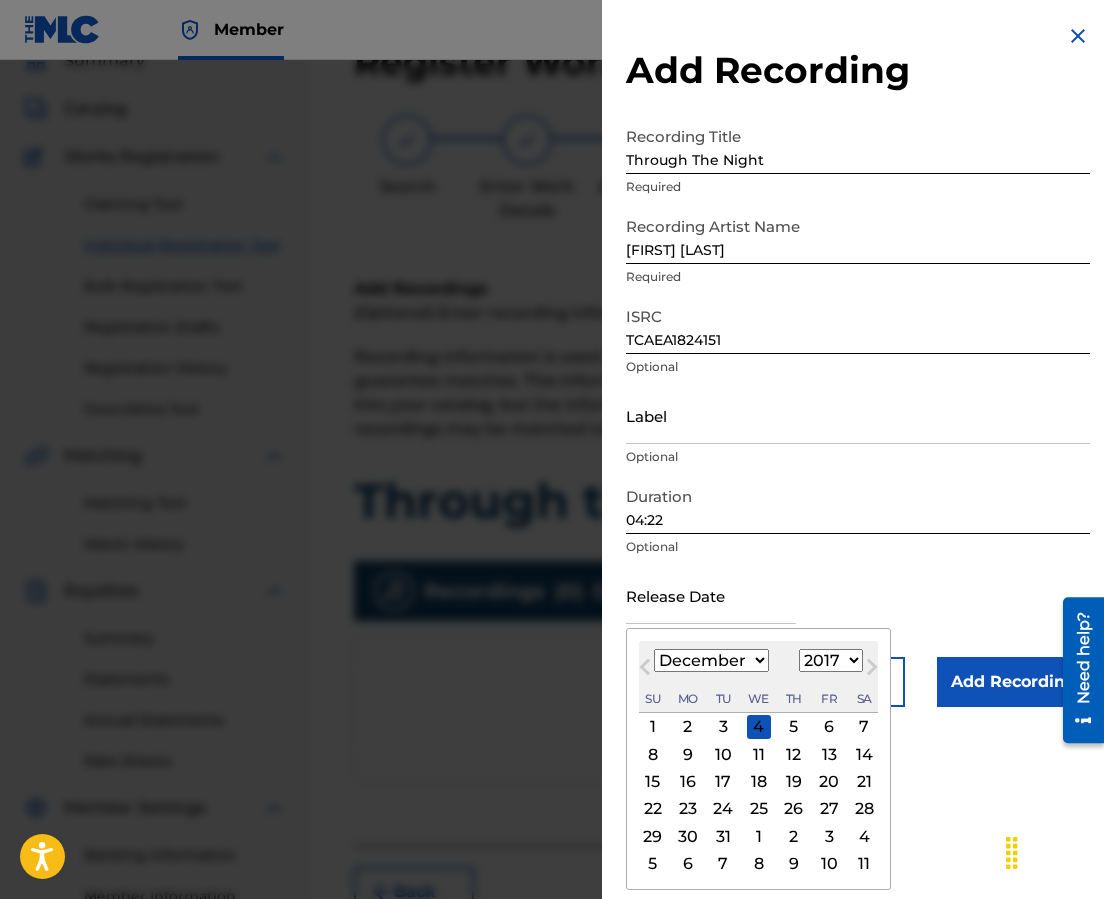 click on "January February March April May June July August September October November December" at bounding box center (711, 660) 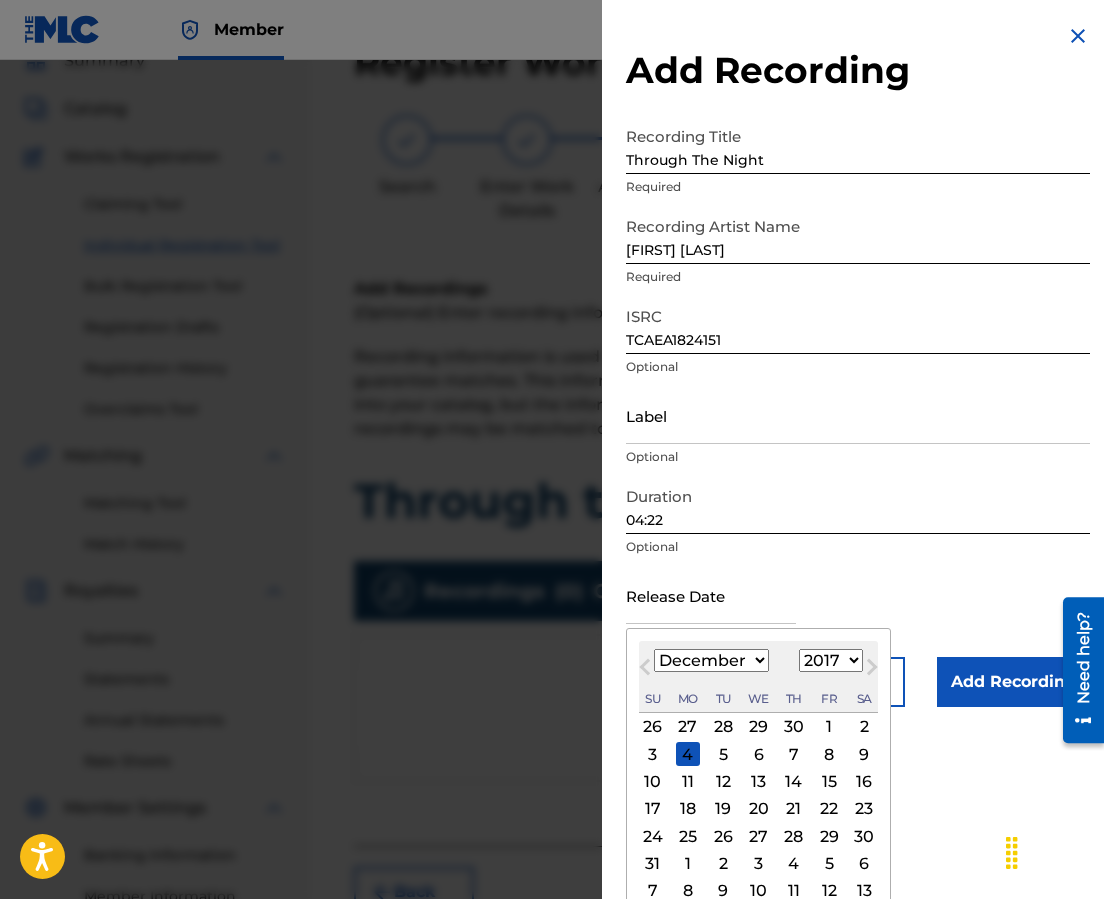 click on "11" at bounding box center [688, 782] 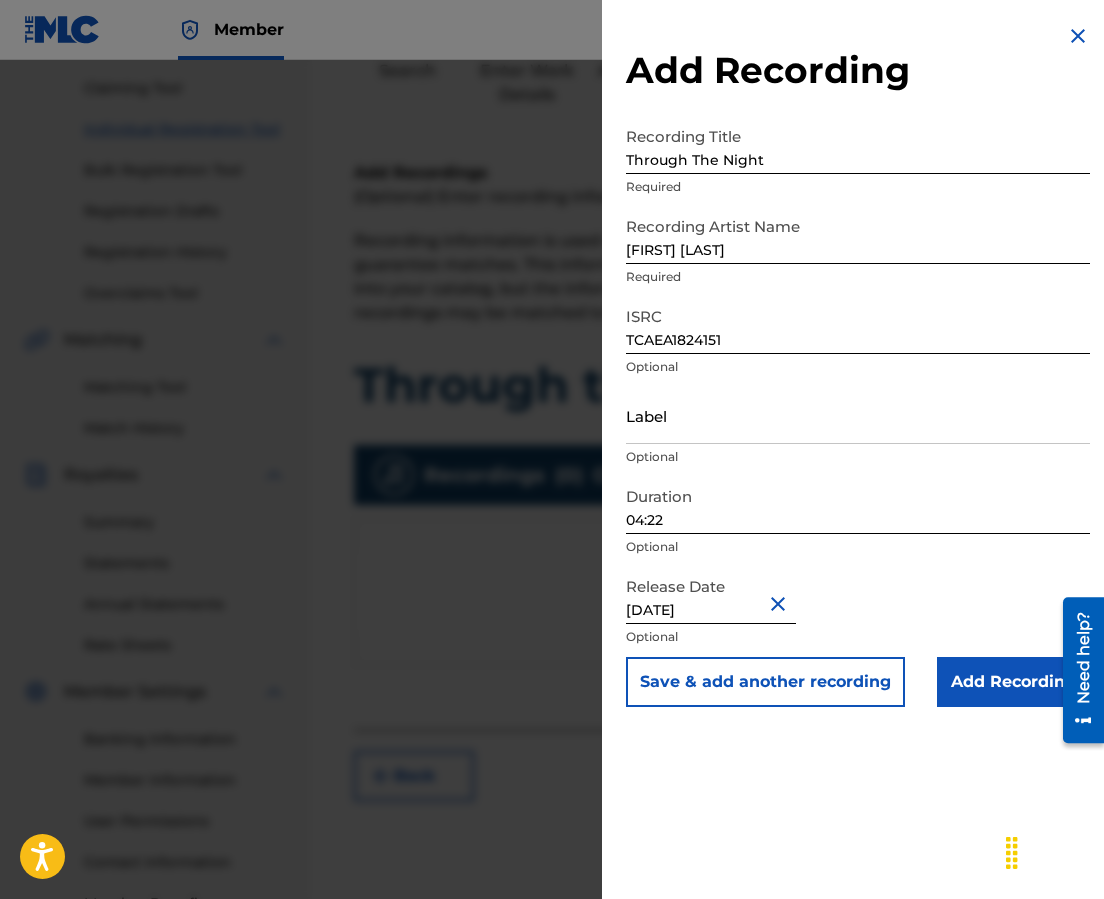 scroll, scrollTop: 341, scrollLeft: 0, axis: vertical 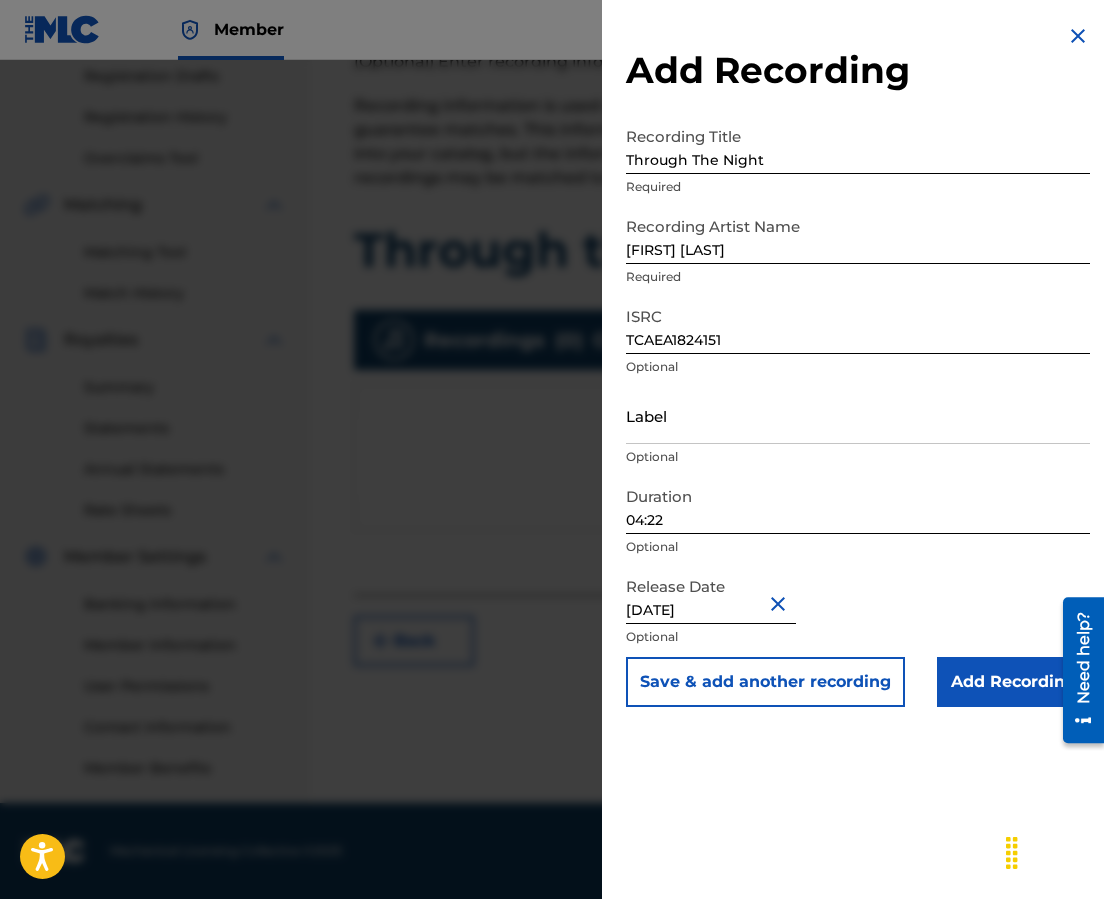 click on "Add Recording" at bounding box center (1013, 682) 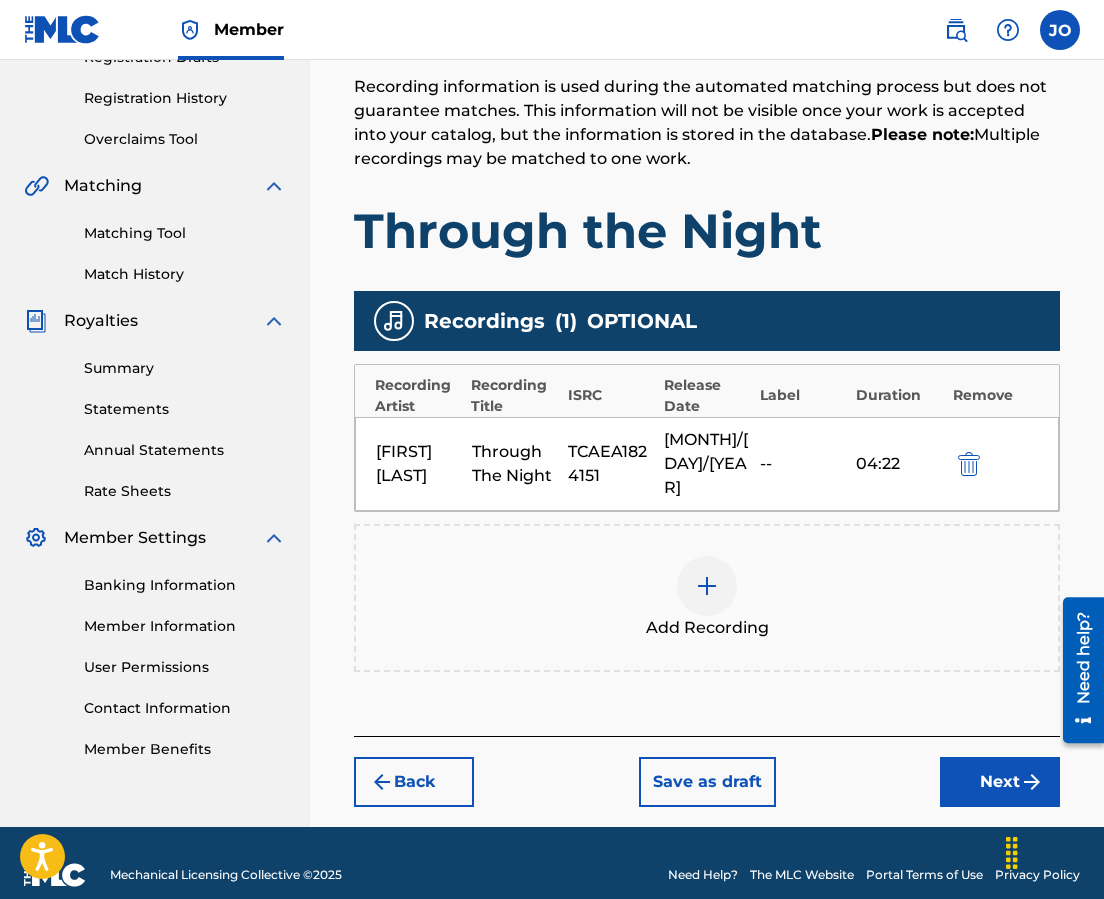click on "Next" at bounding box center [1000, 782] 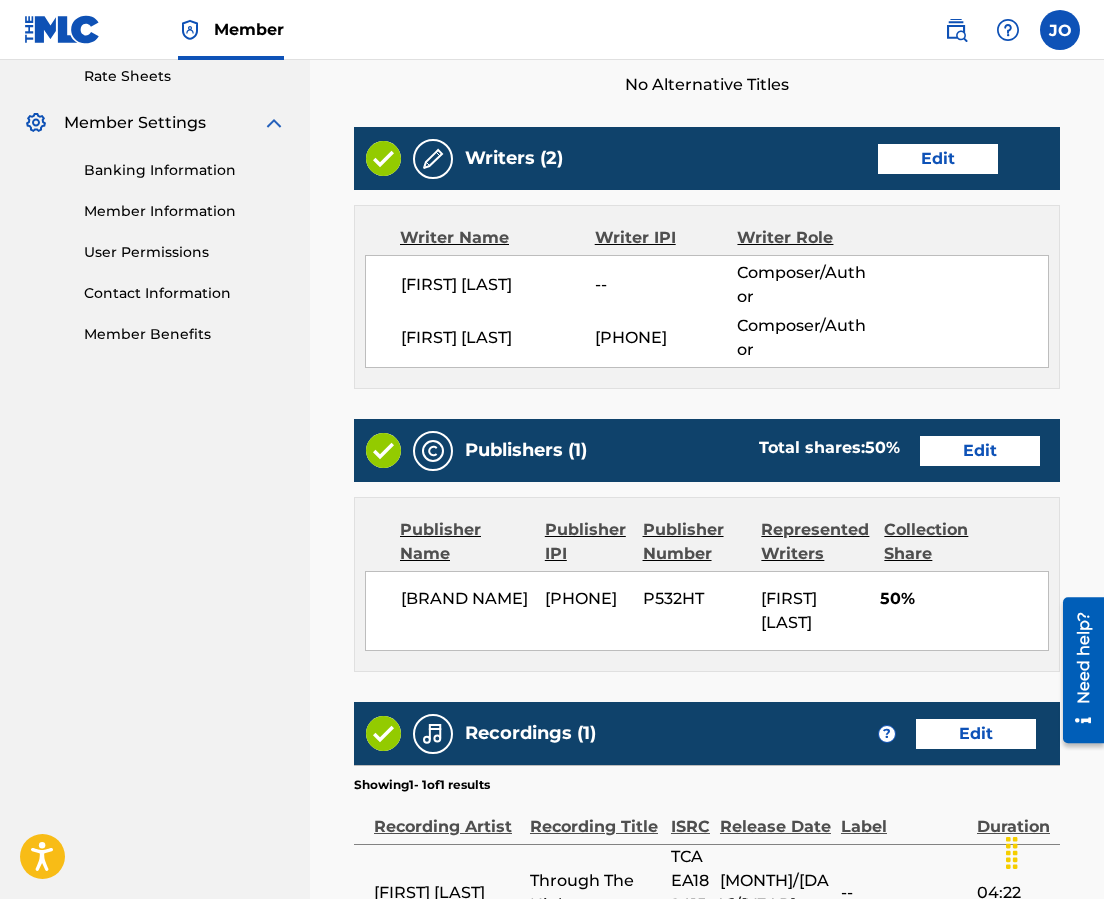 scroll, scrollTop: 1059, scrollLeft: 0, axis: vertical 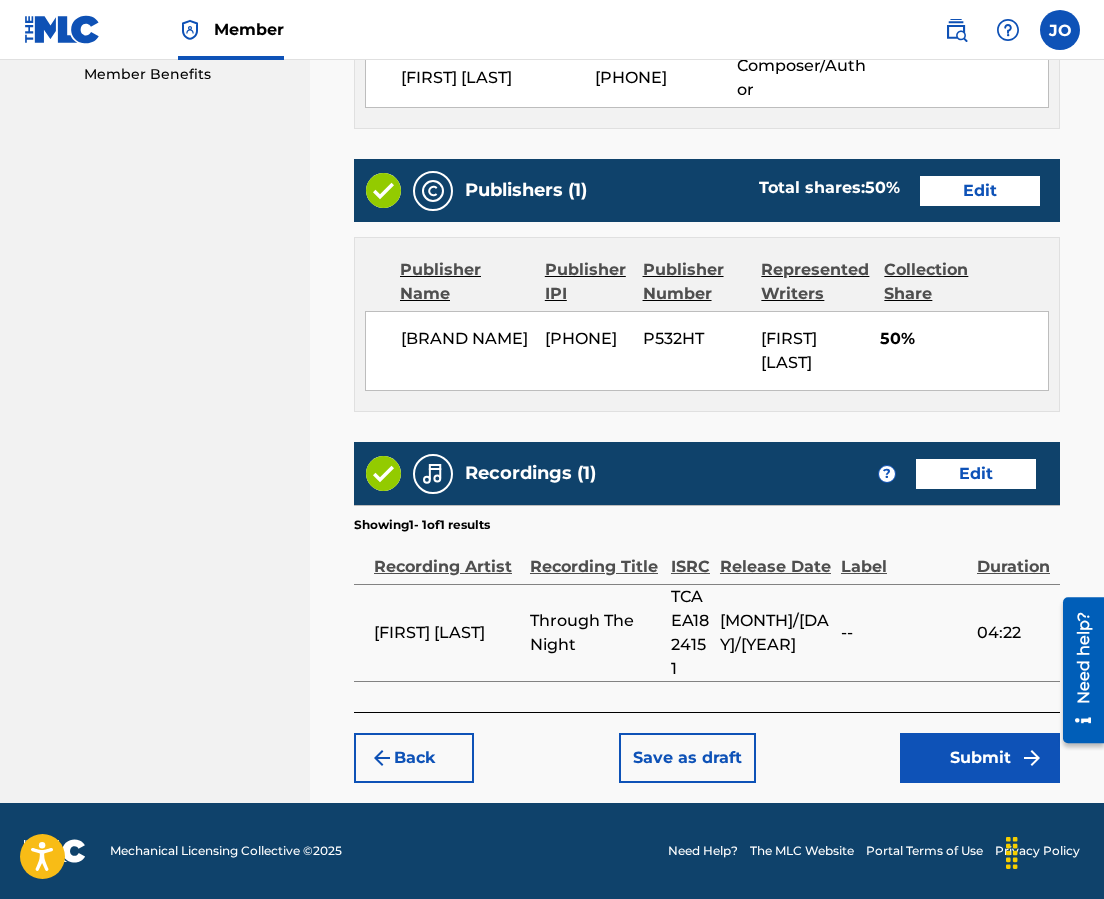 click on "Submit" at bounding box center (980, 758) 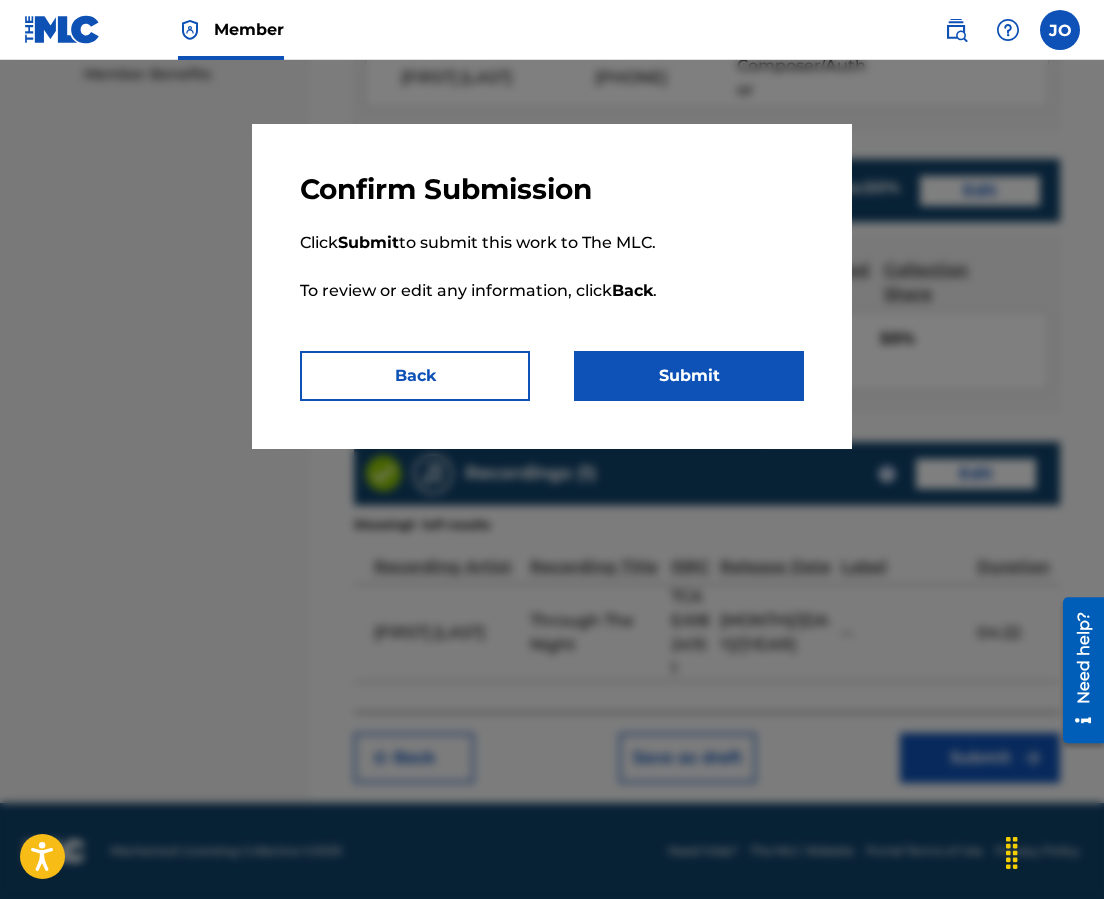 click on "Submit" at bounding box center (689, 376) 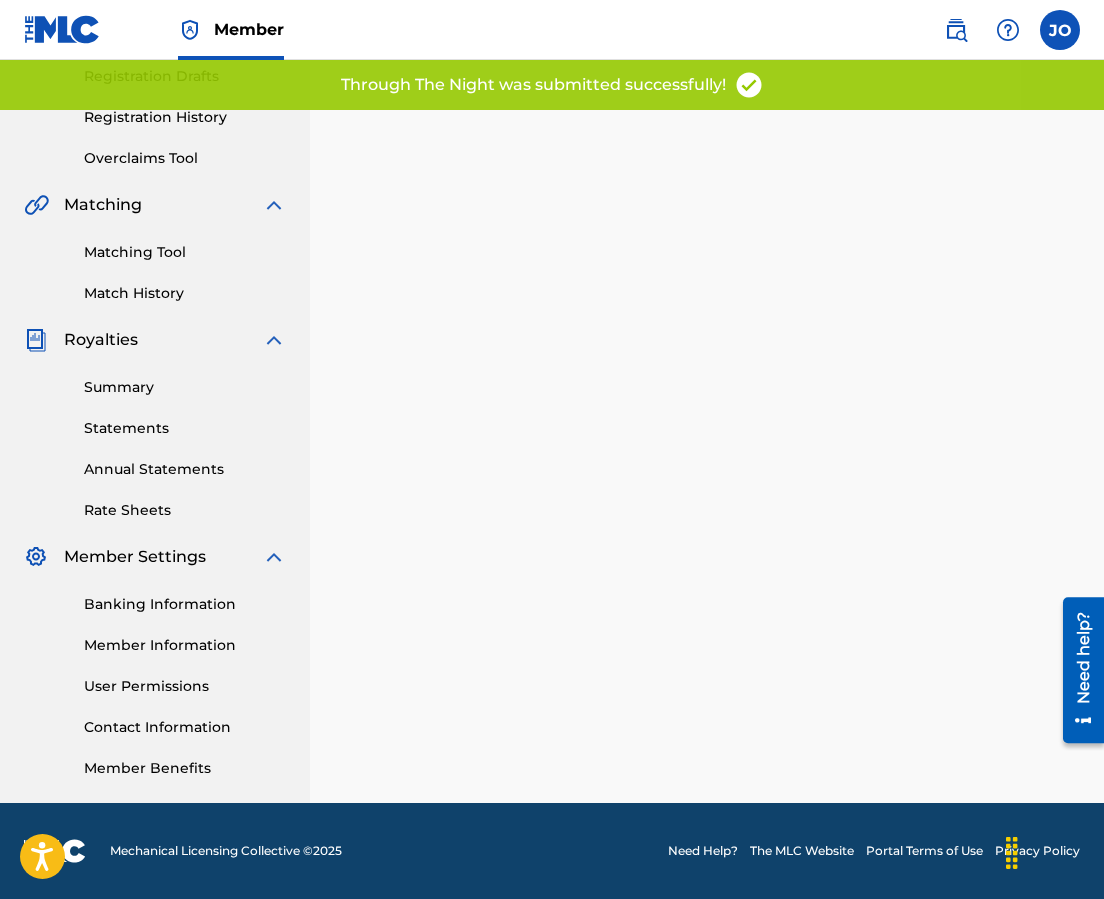 scroll, scrollTop: 0, scrollLeft: 0, axis: both 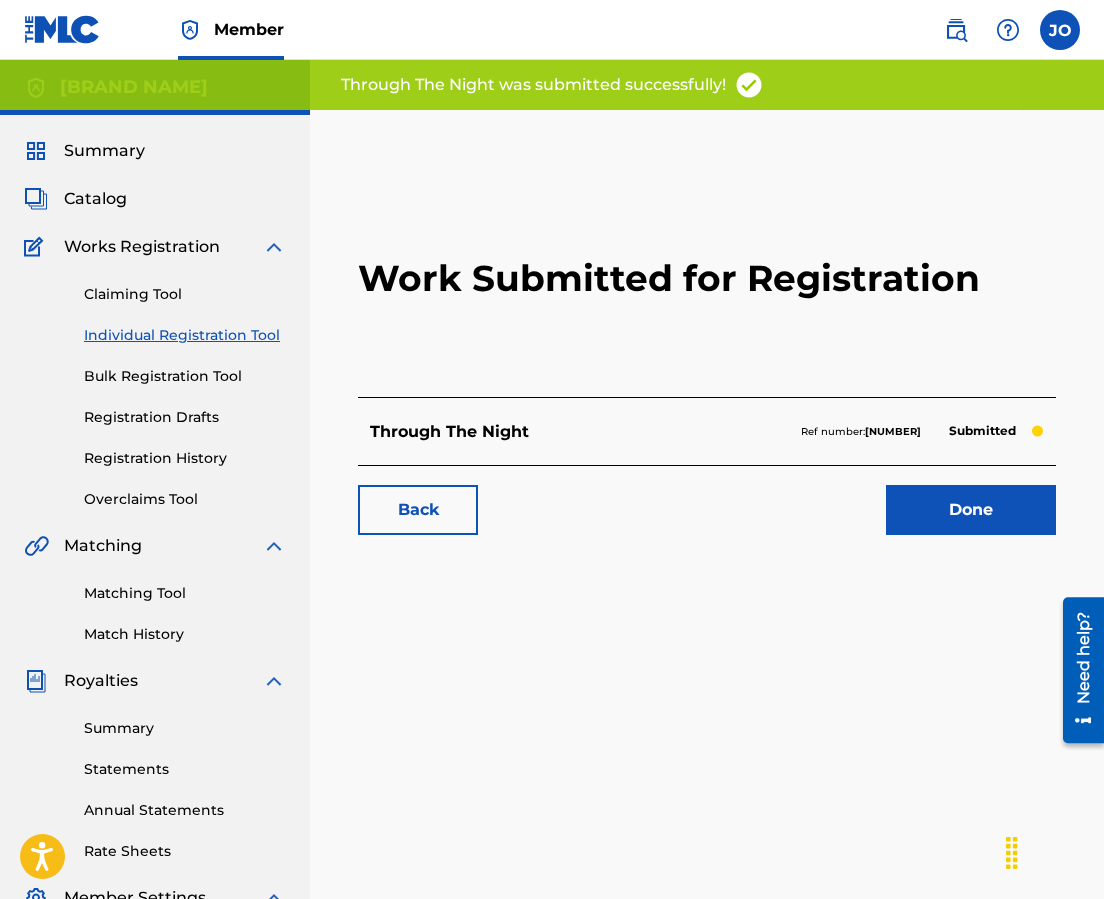 click on "Done" at bounding box center (971, 510) 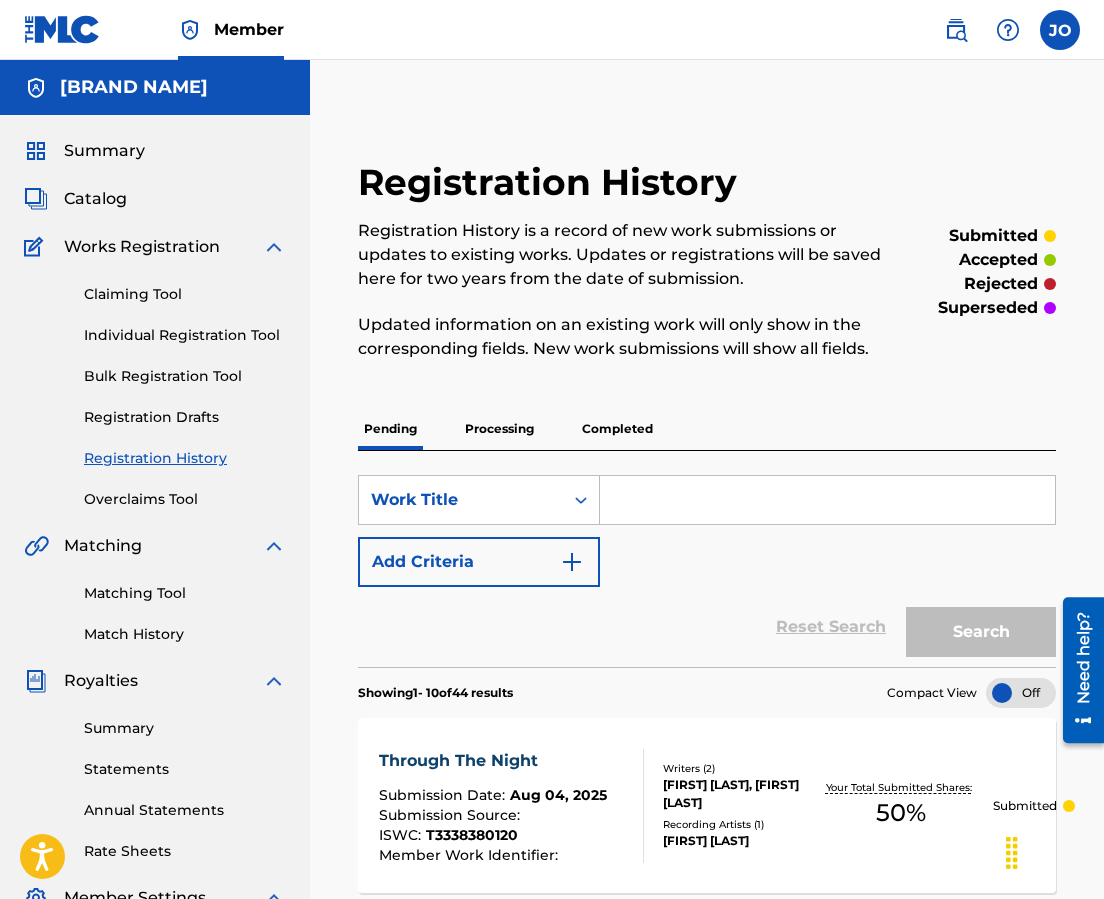 click on "Individual Registration Tool" at bounding box center [185, 335] 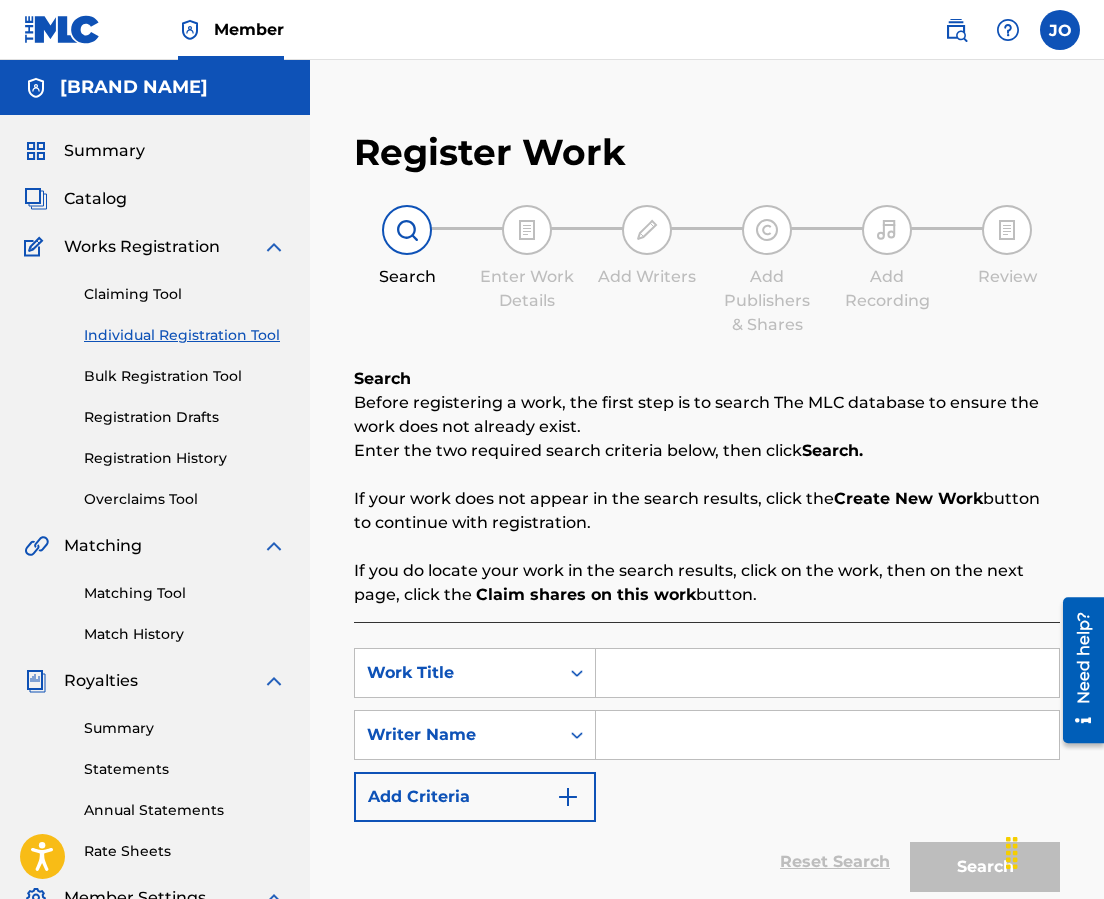 click at bounding box center (827, 673) 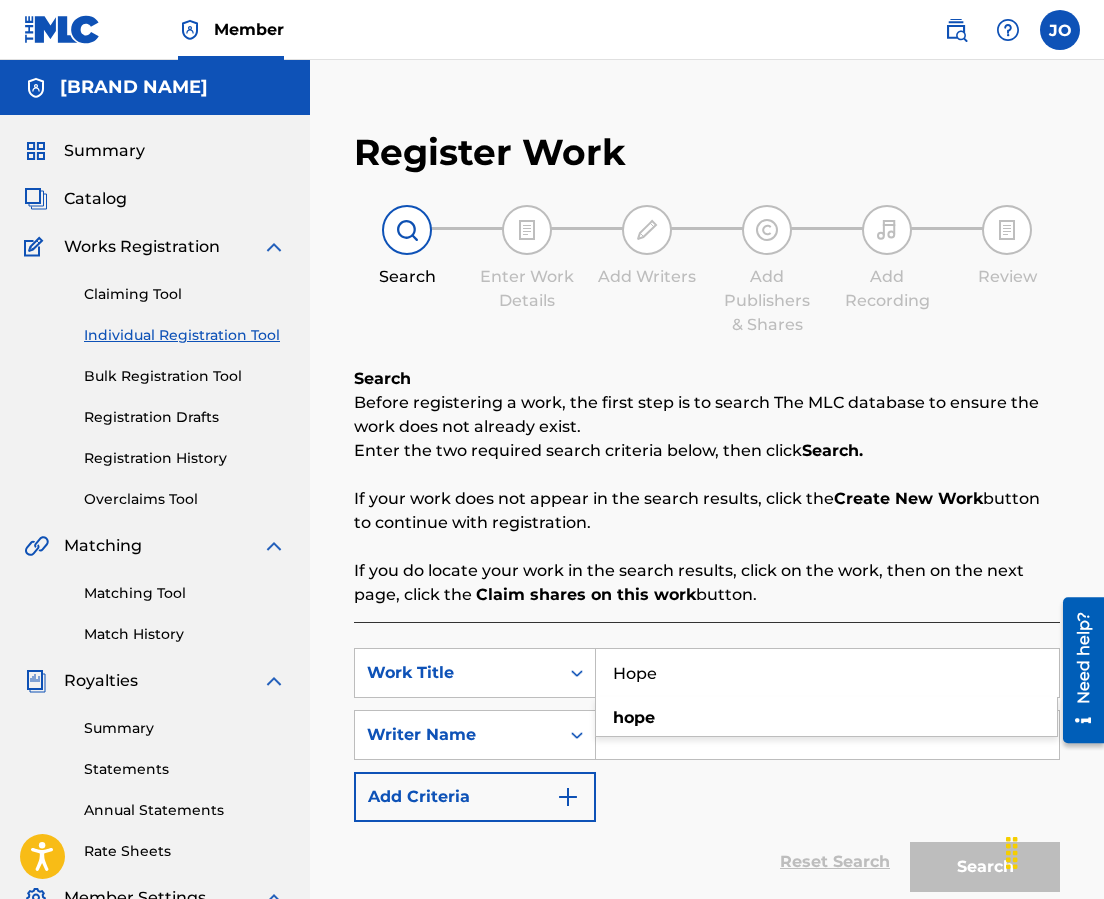 click at bounding box center [827, 735] 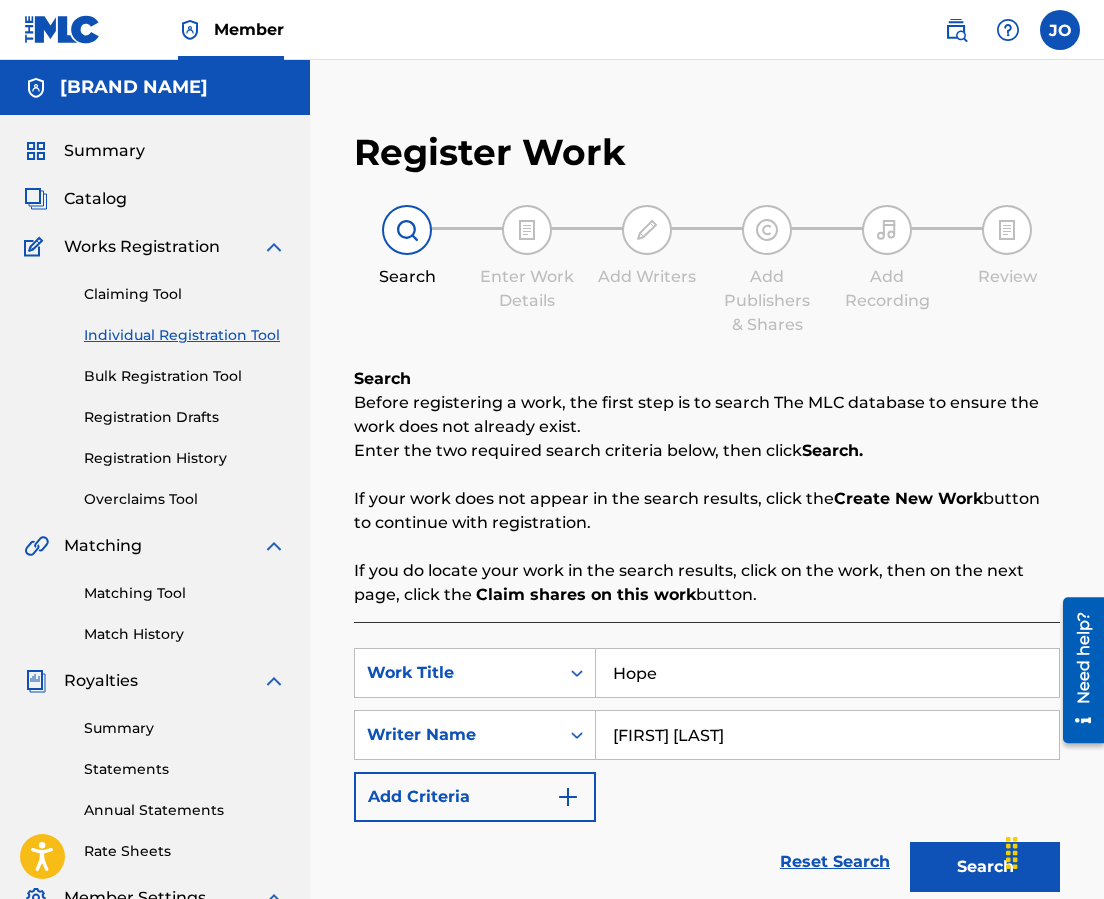 click on "Search" at bounding box center [985, 867] 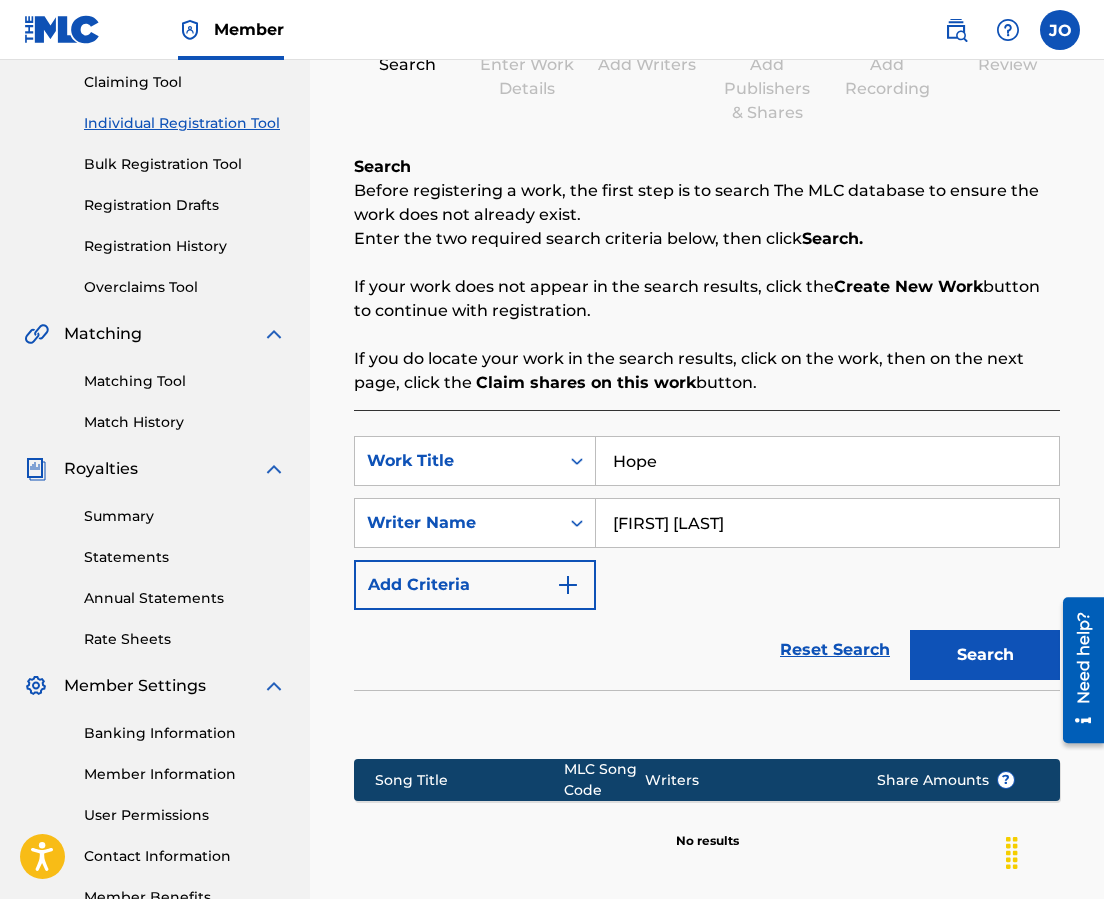 scroll, scrollTop: 430, scrollLeft: 0, axis: vertical 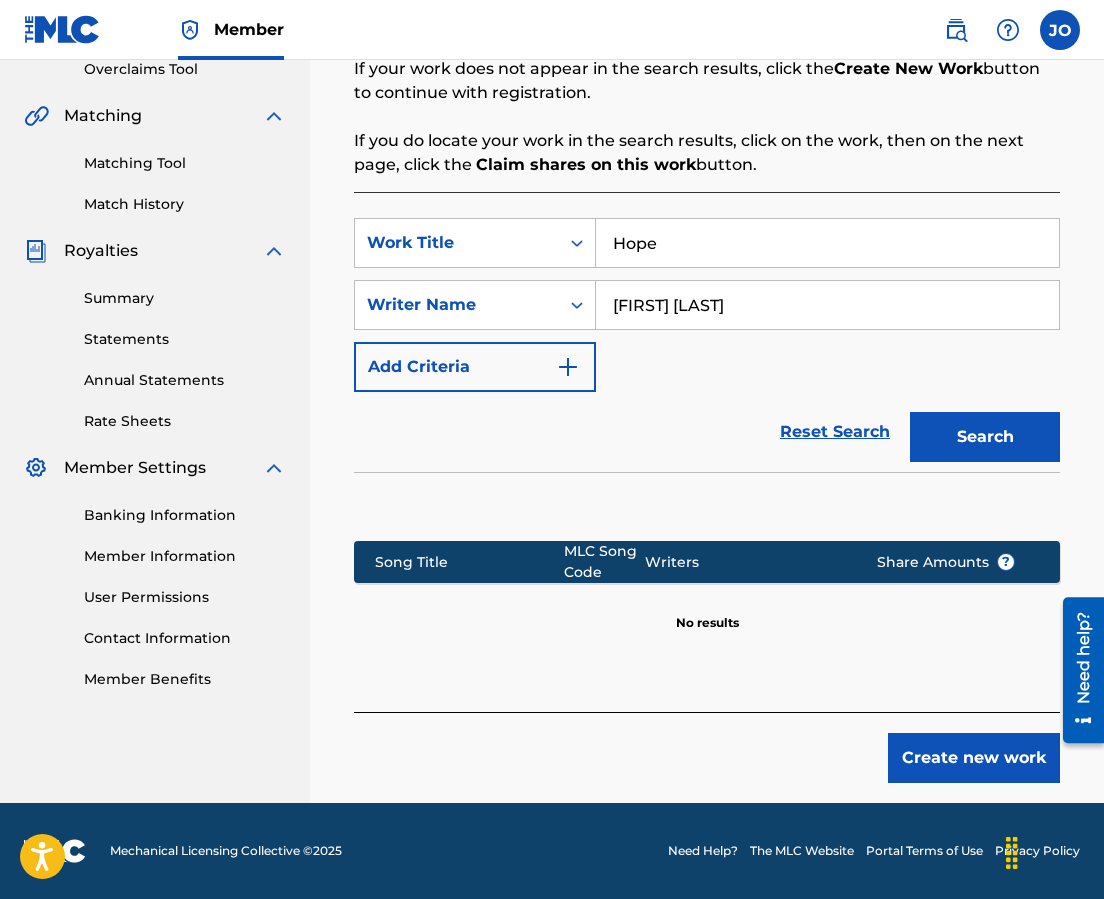 click on "Create new work" at bounding box center (974, 758) 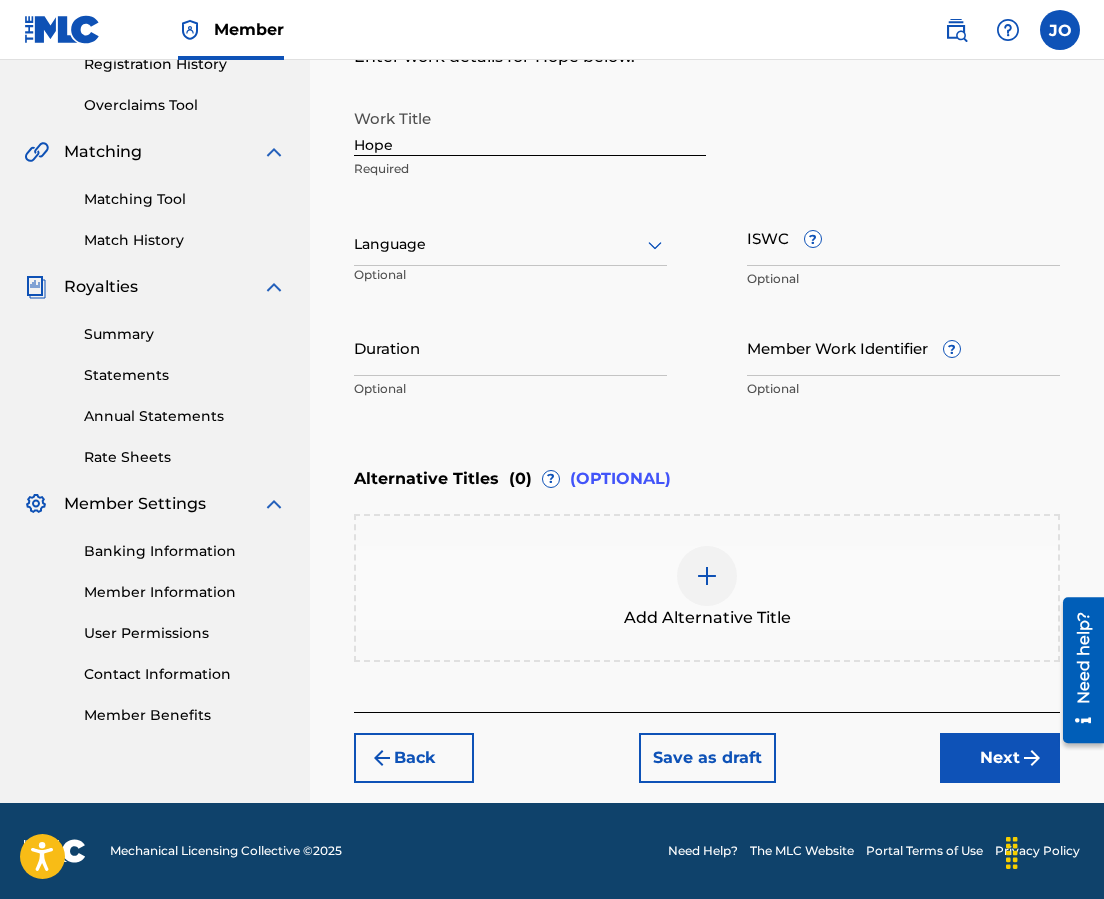 scroll, scrollTop: 394, scrollLeft: 0, axis: vertical 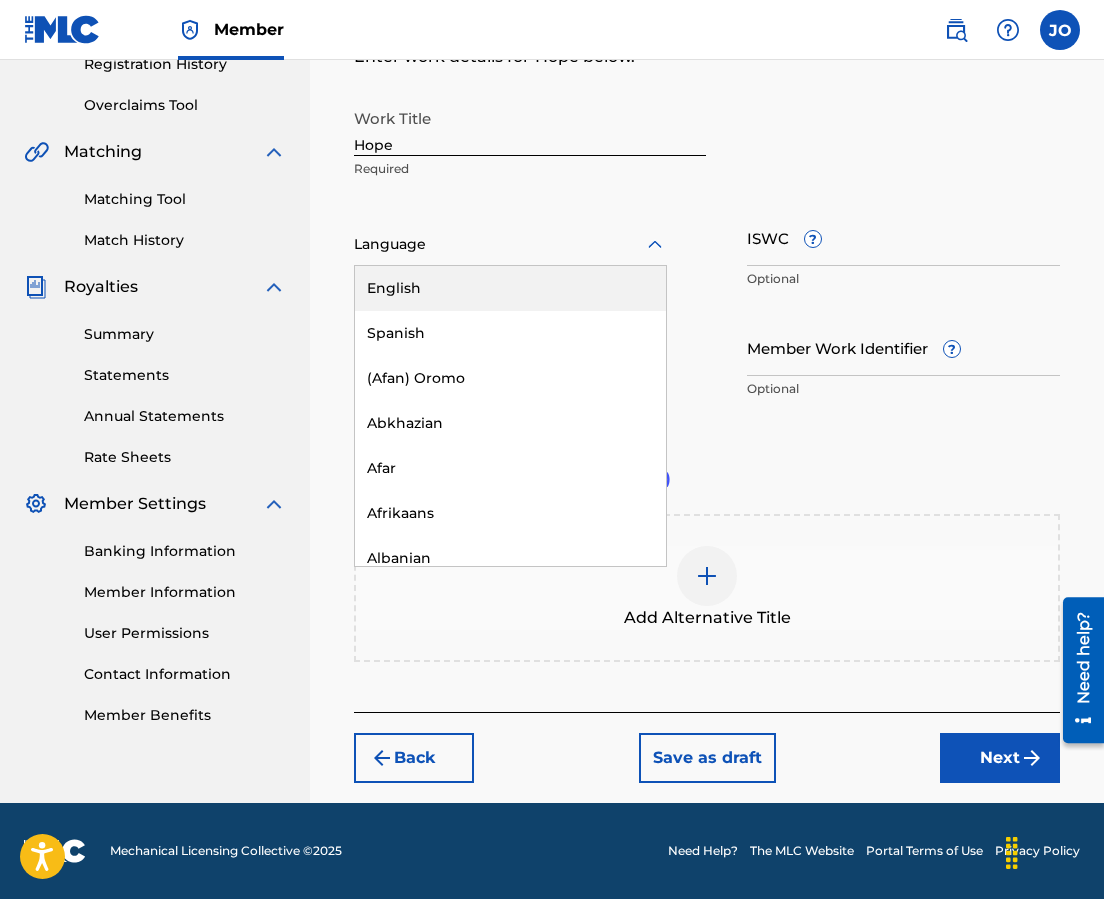 click at bounding box center (510, 244) 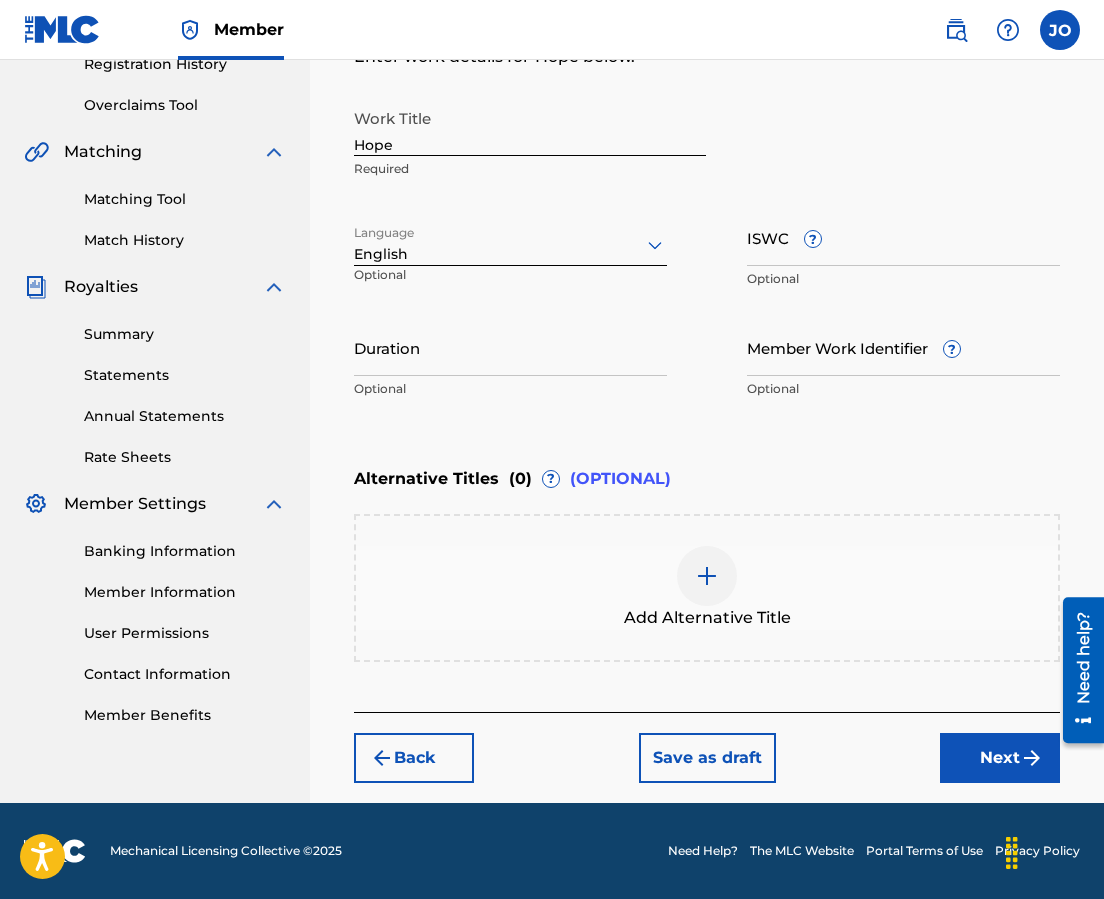 click on "ISWC   ?" at bounding box center [903, 237] 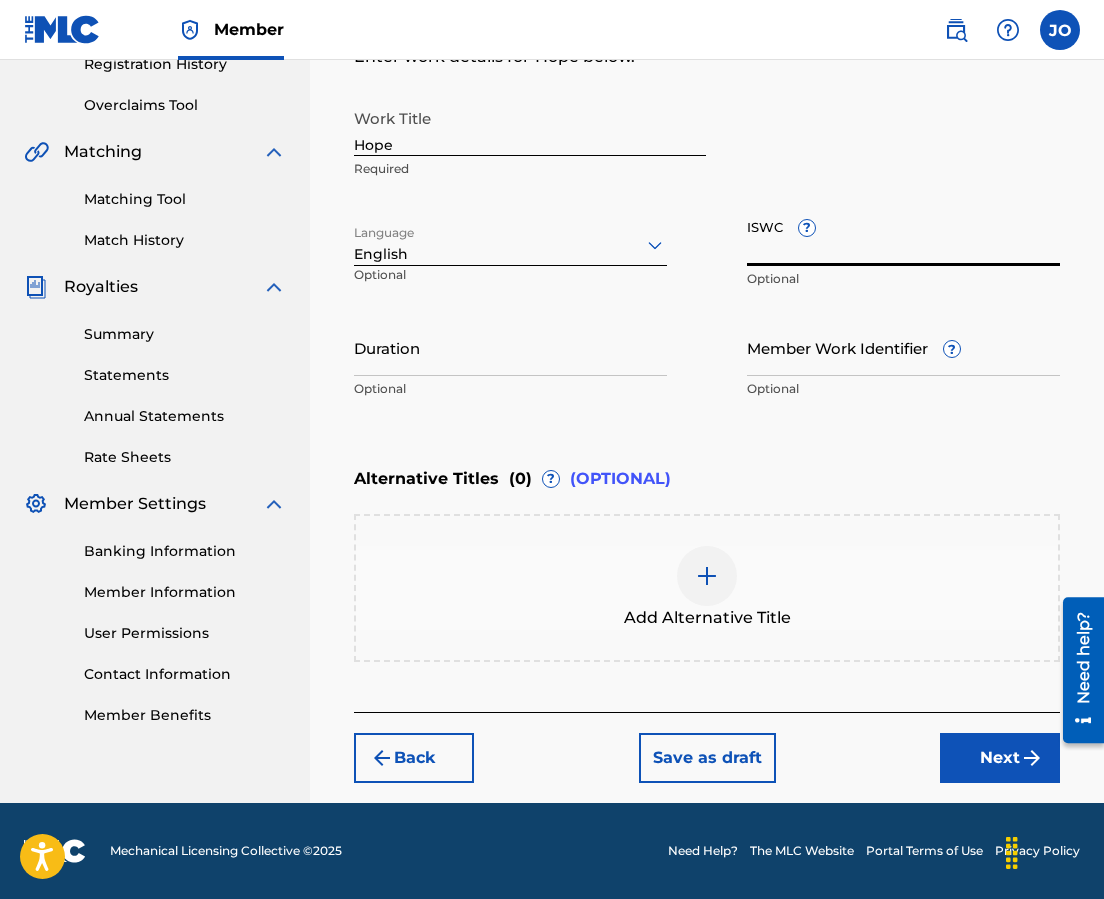 paste on "T-333.849.937-5" 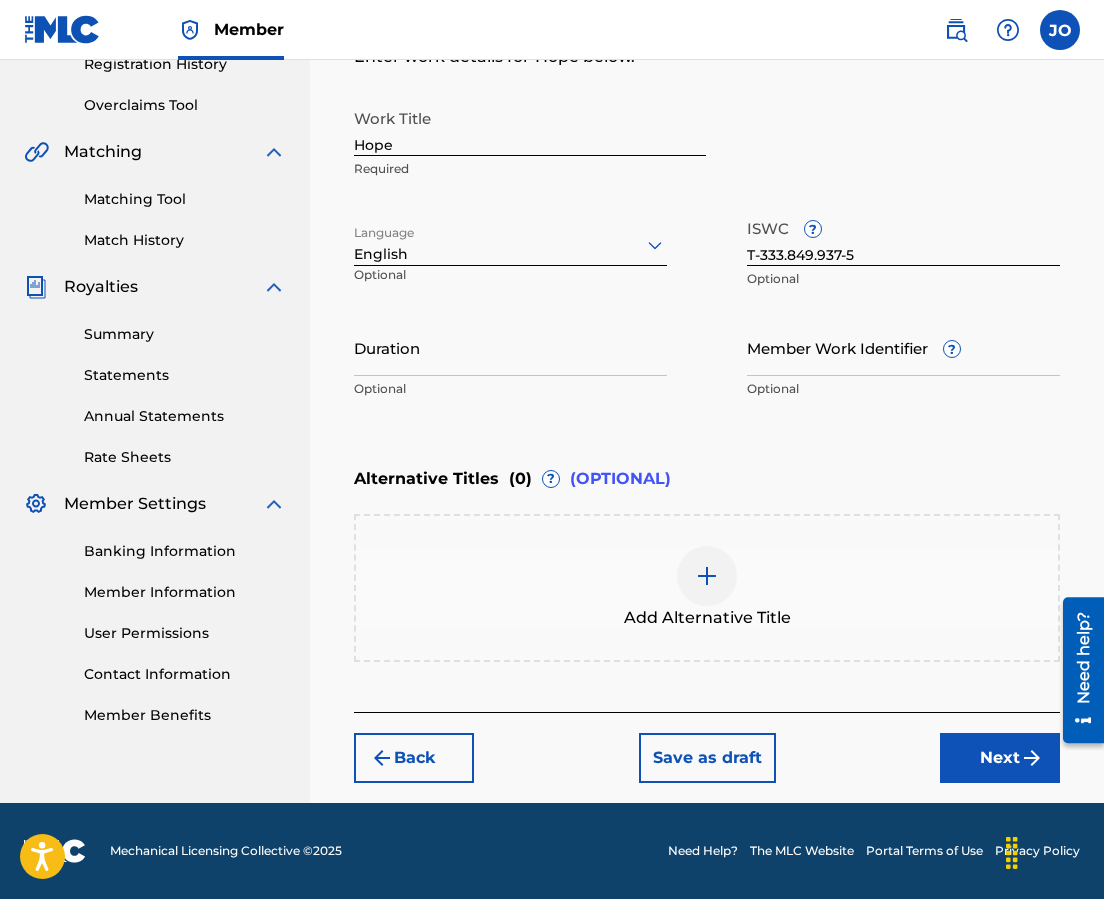 click on "Work Title Hope T-[NUMBER]" at bounding box center (707, 254) 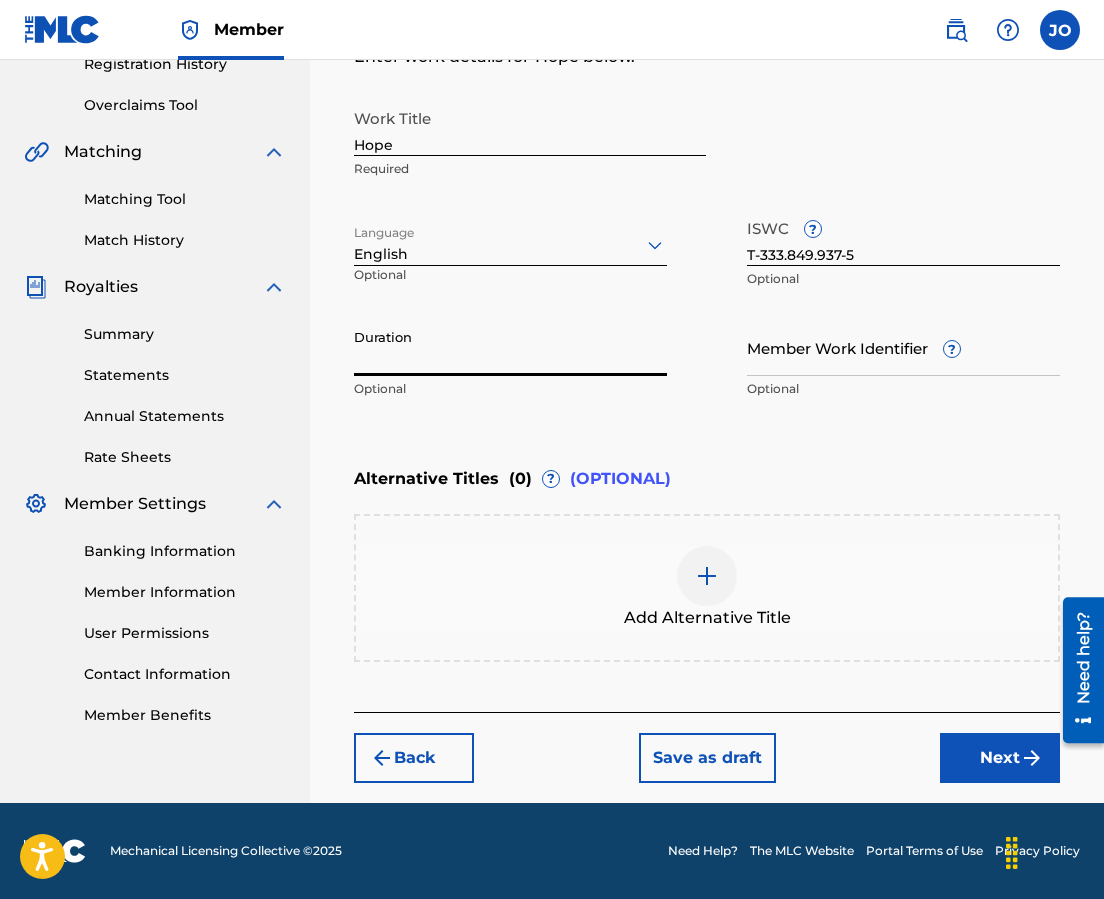 click on "Duration" at bounding box center [510, 347] 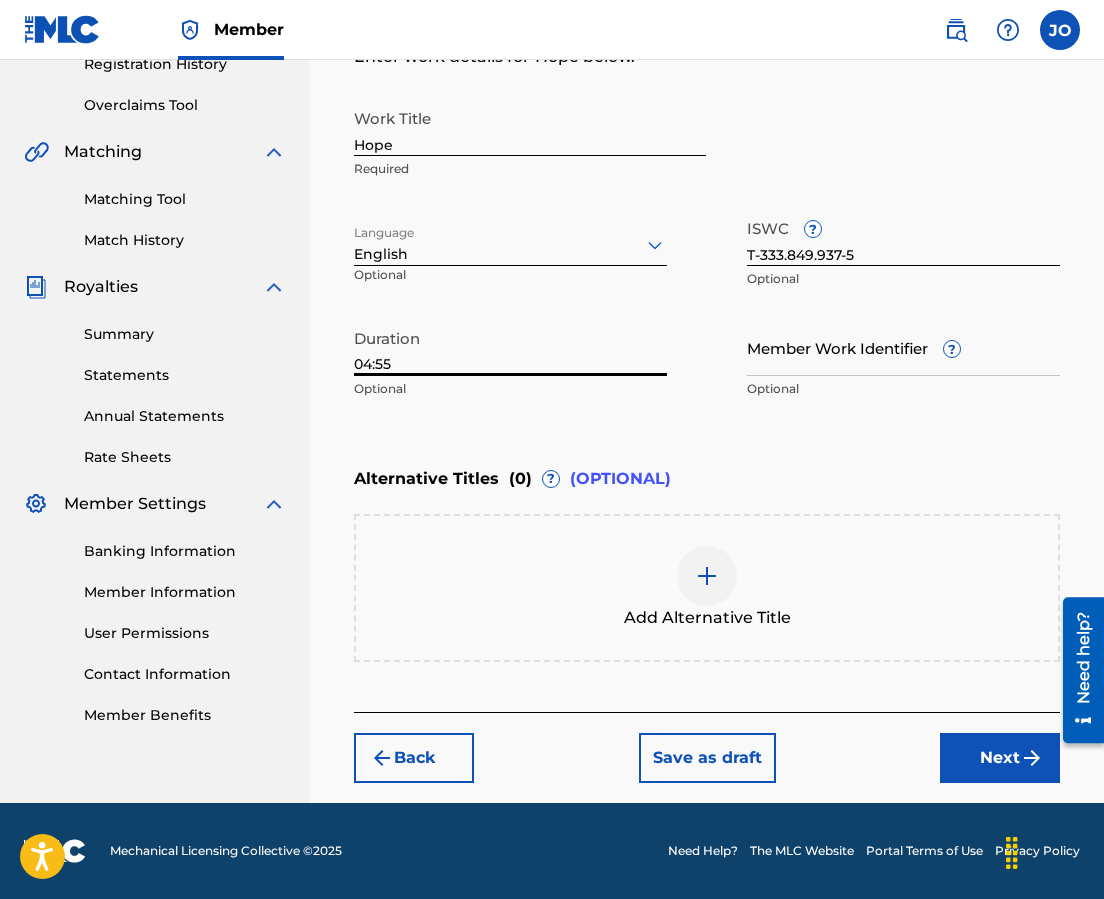 click on "Next" at bounding box center [1000, 758] 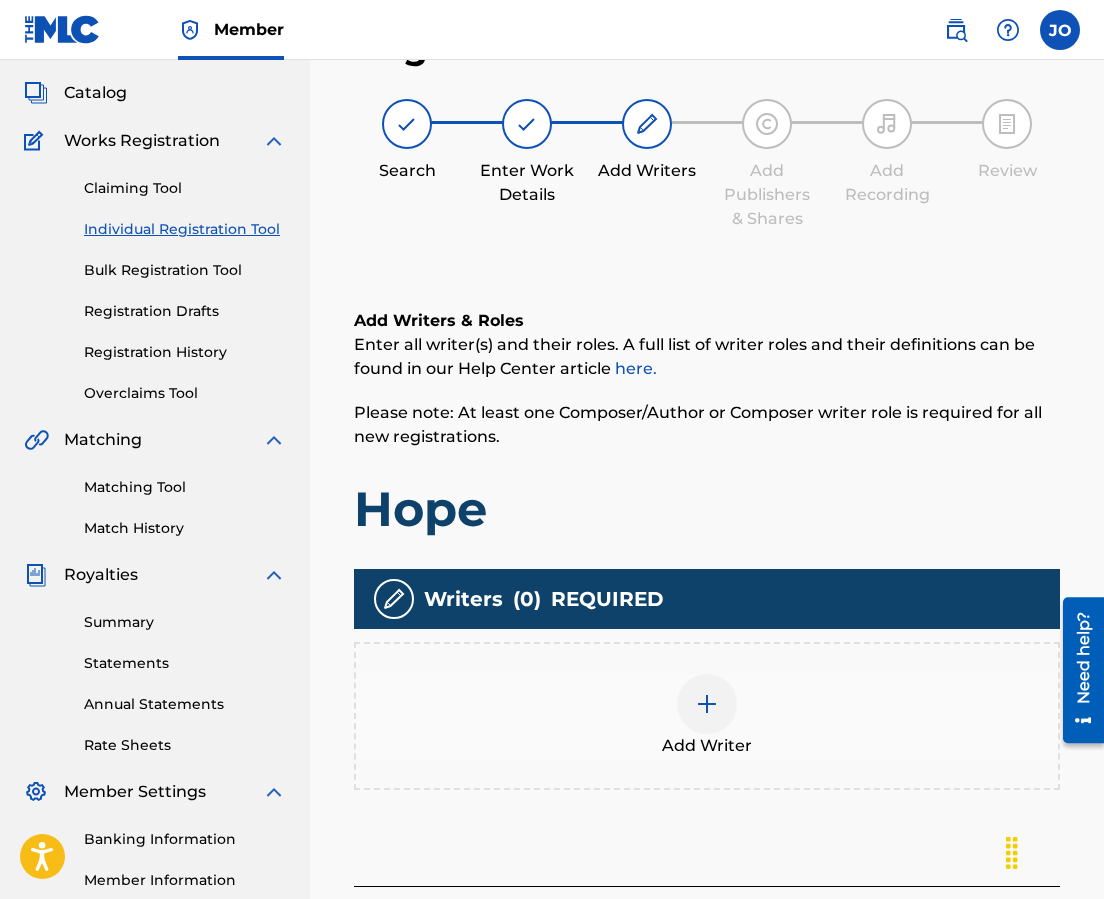 scroll, scrollTop: 90, scrollLeft: 0, axis: vertical 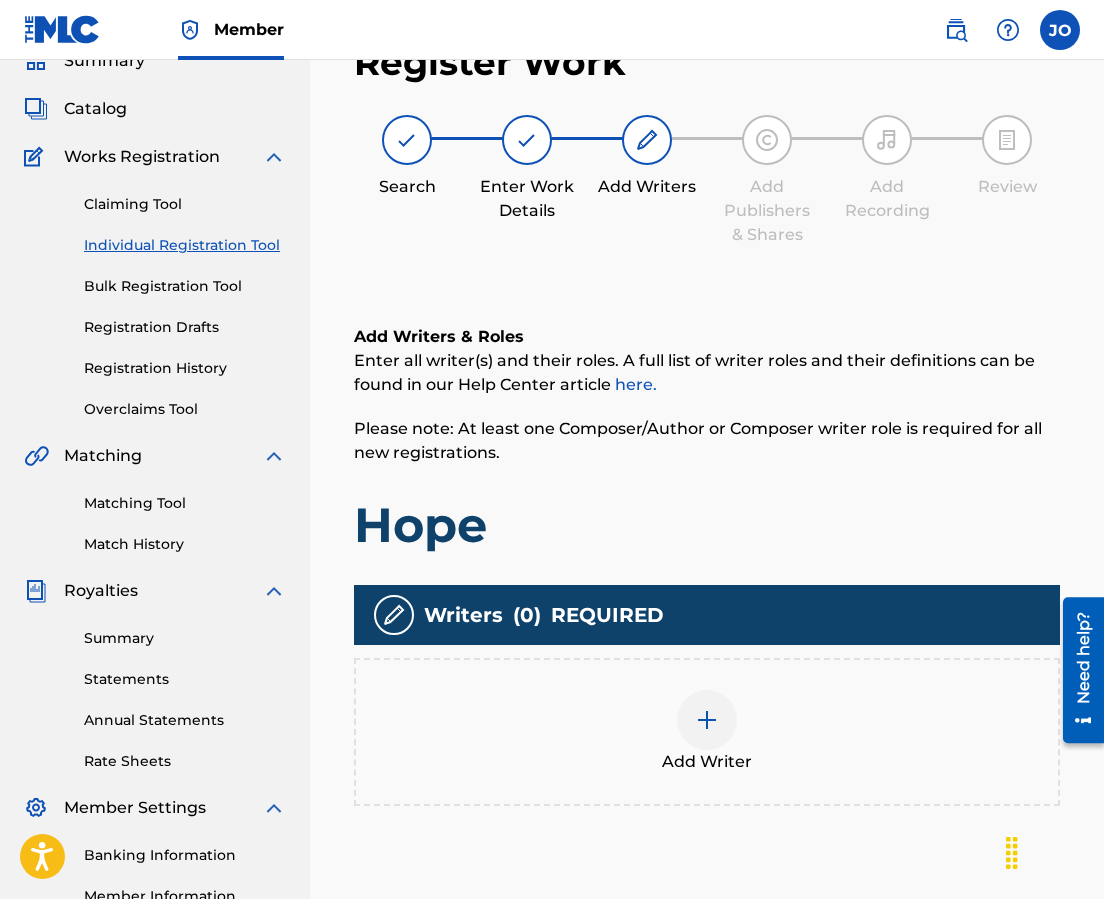 click at bounding box center (707, 720) 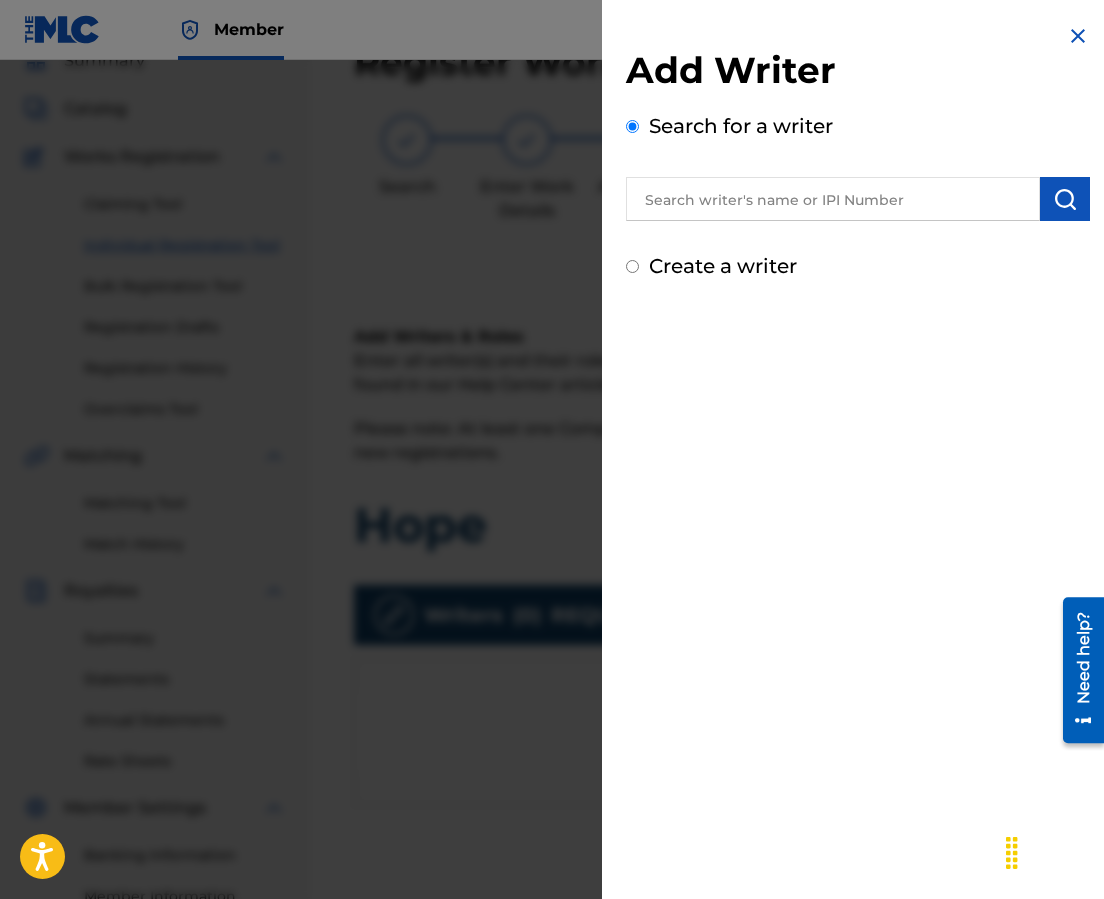 click at bounding box center [833, 199] 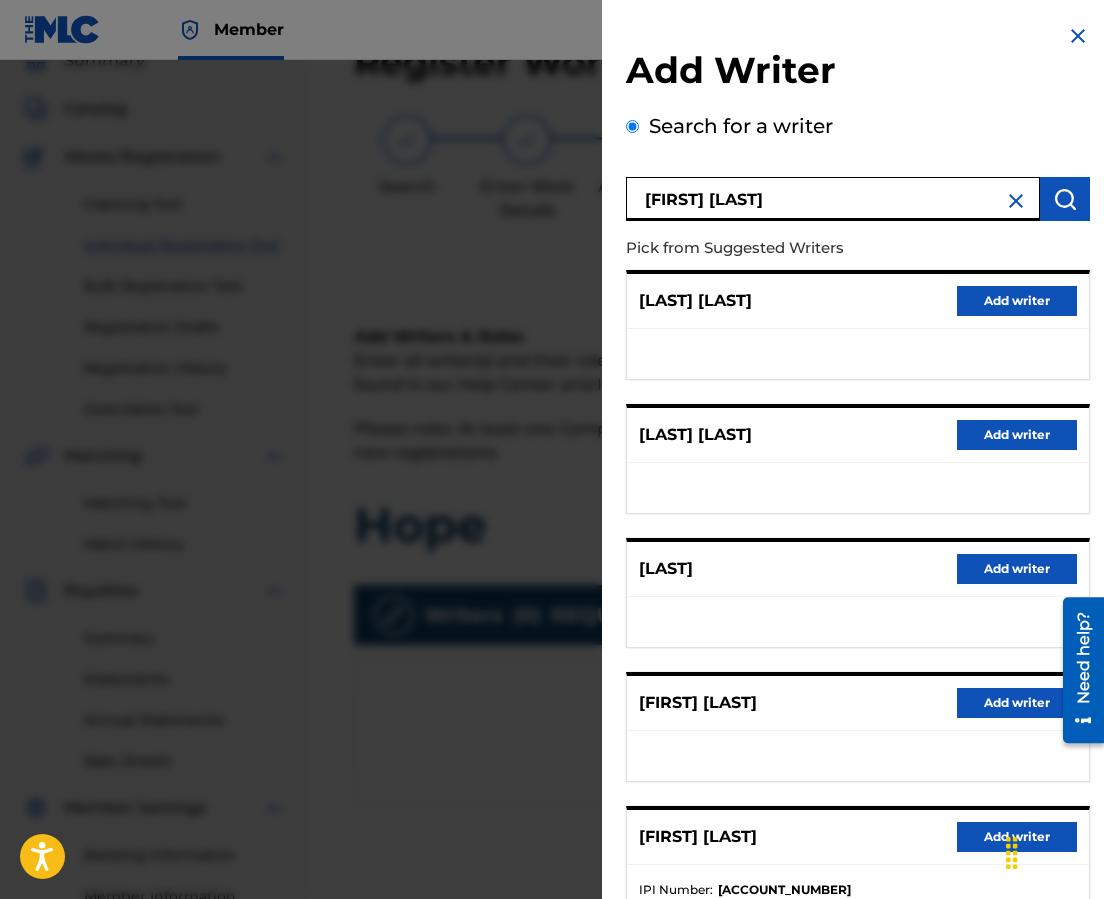 click on "Add writer" at bounding box center (1017, 703) 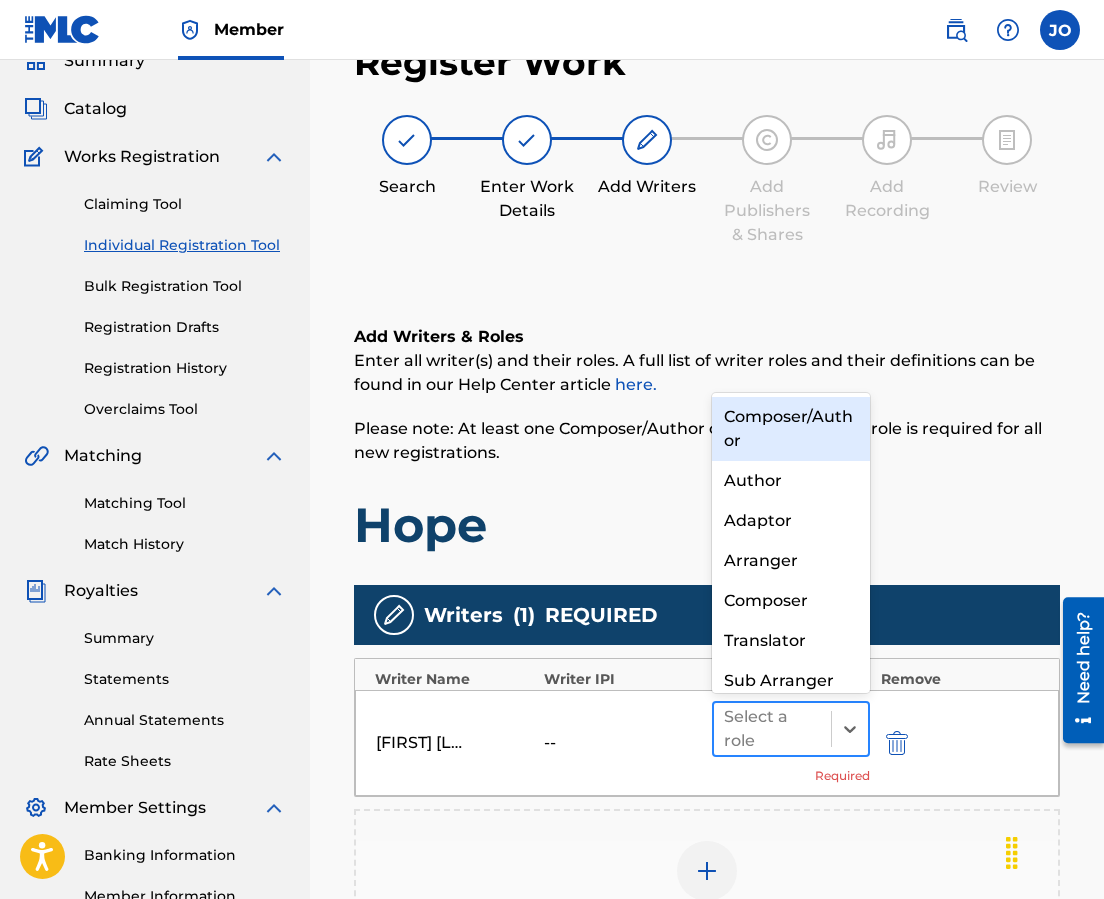 click at bounding box center [831, 729] 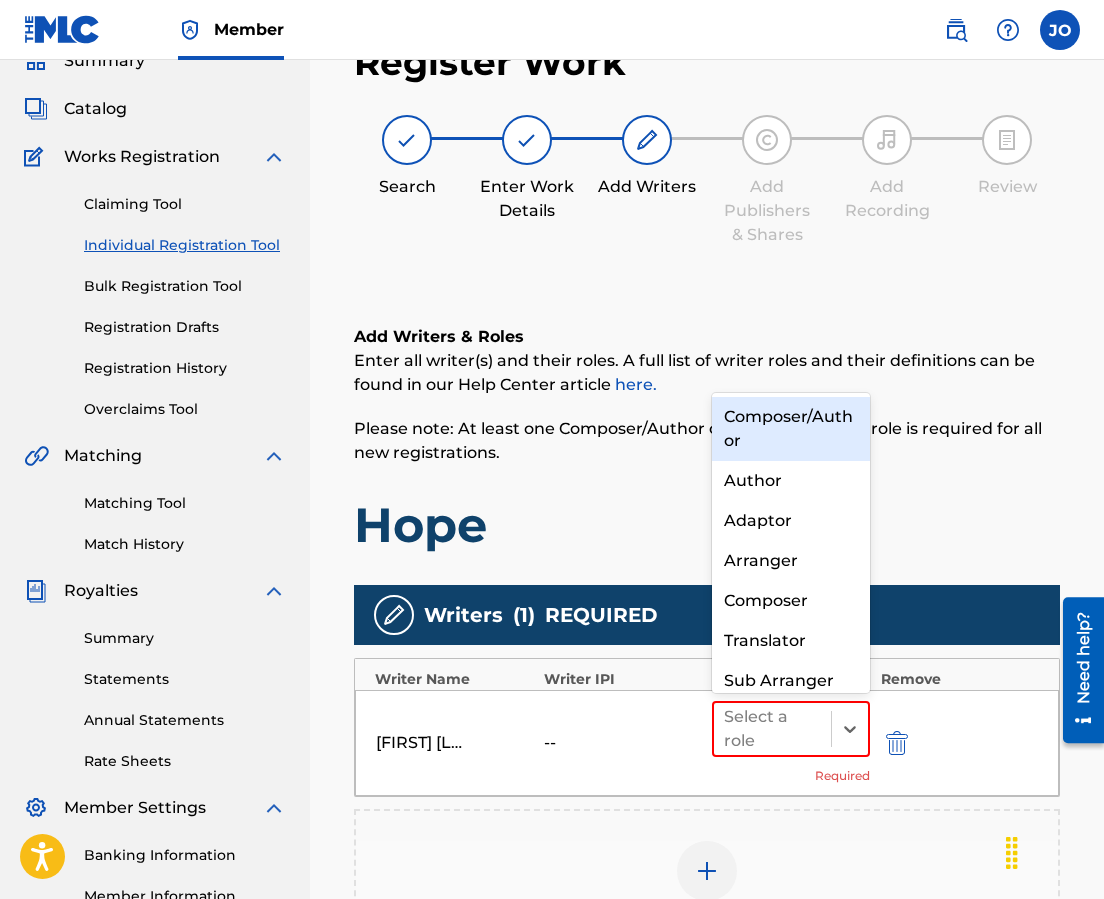scroll, scrollTop: 21, scrollLeft: 0, axis: vertical 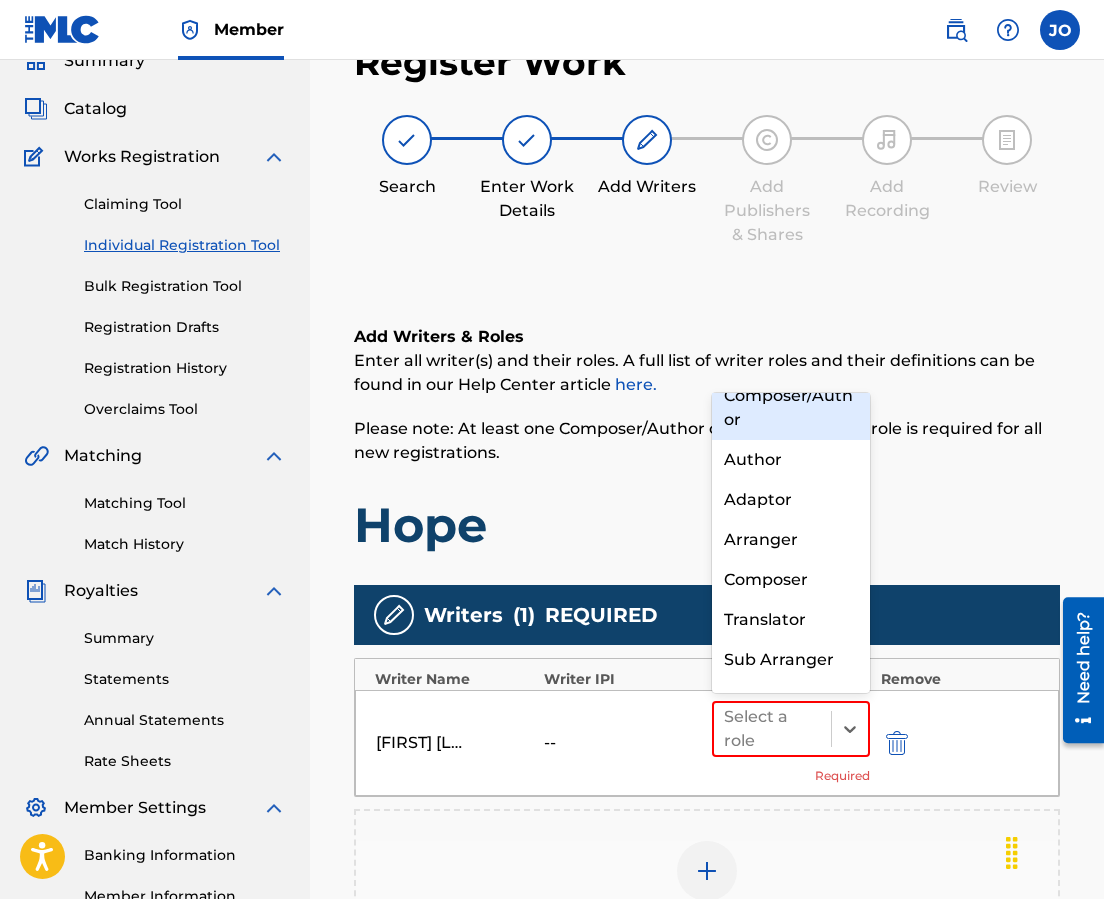 click on "Composer/Author" at bounding box center [791, 408] 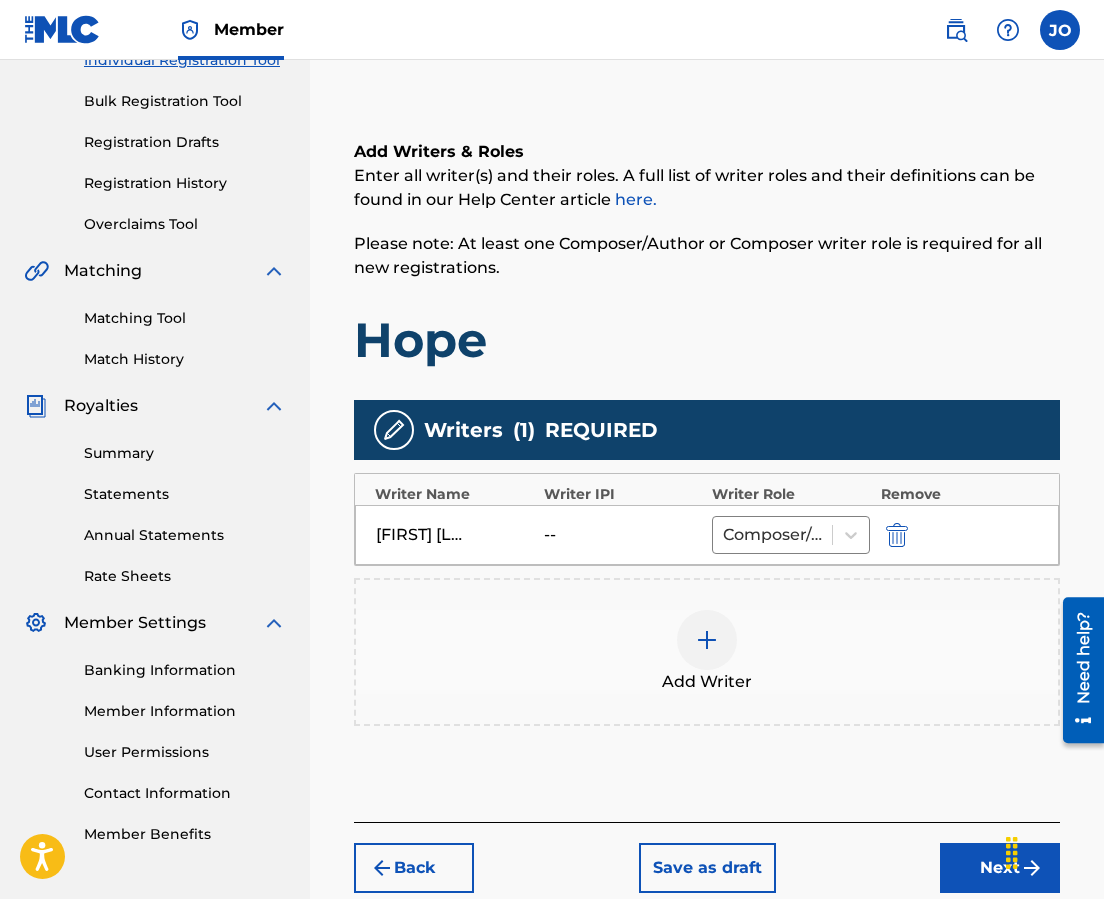 scroll, scrollTop: 385, scrollLeft: 0, axis: vertical 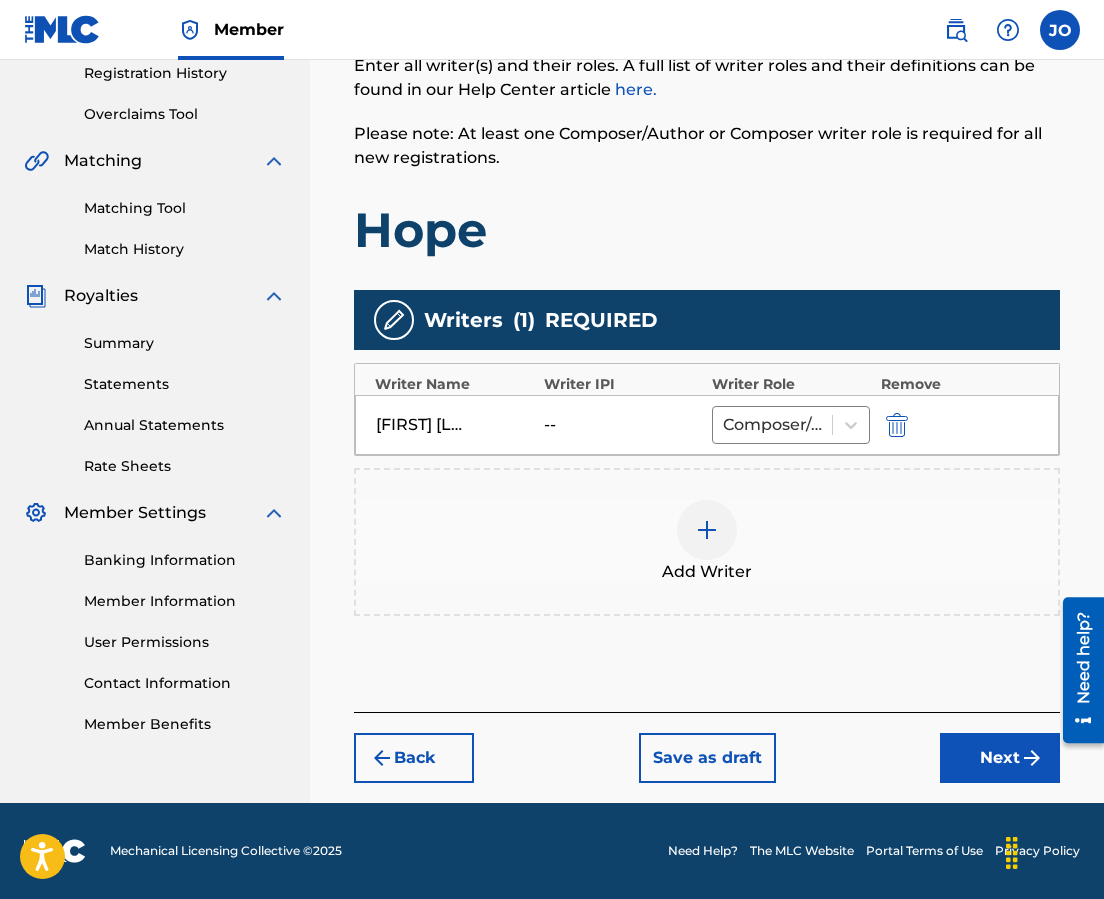 click at bounding box center [707, 530] 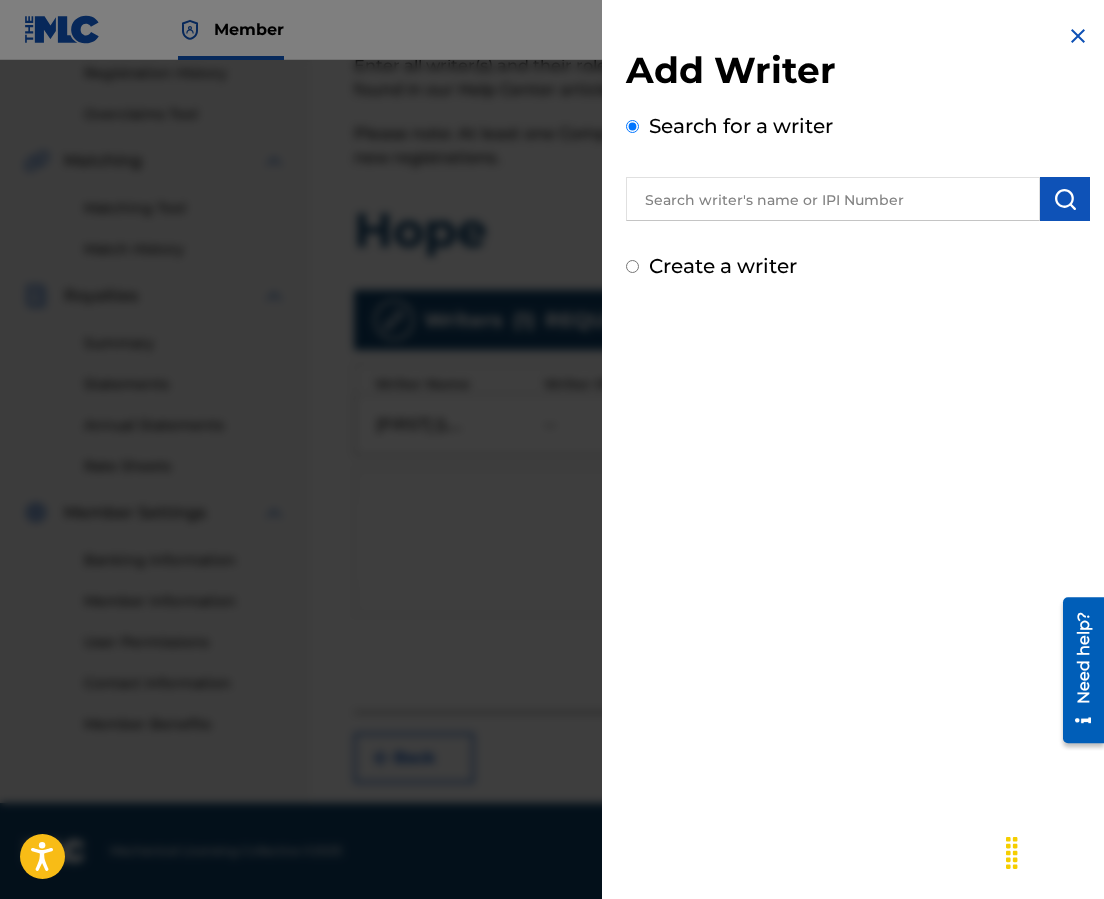click at bounding box center (833, 199) 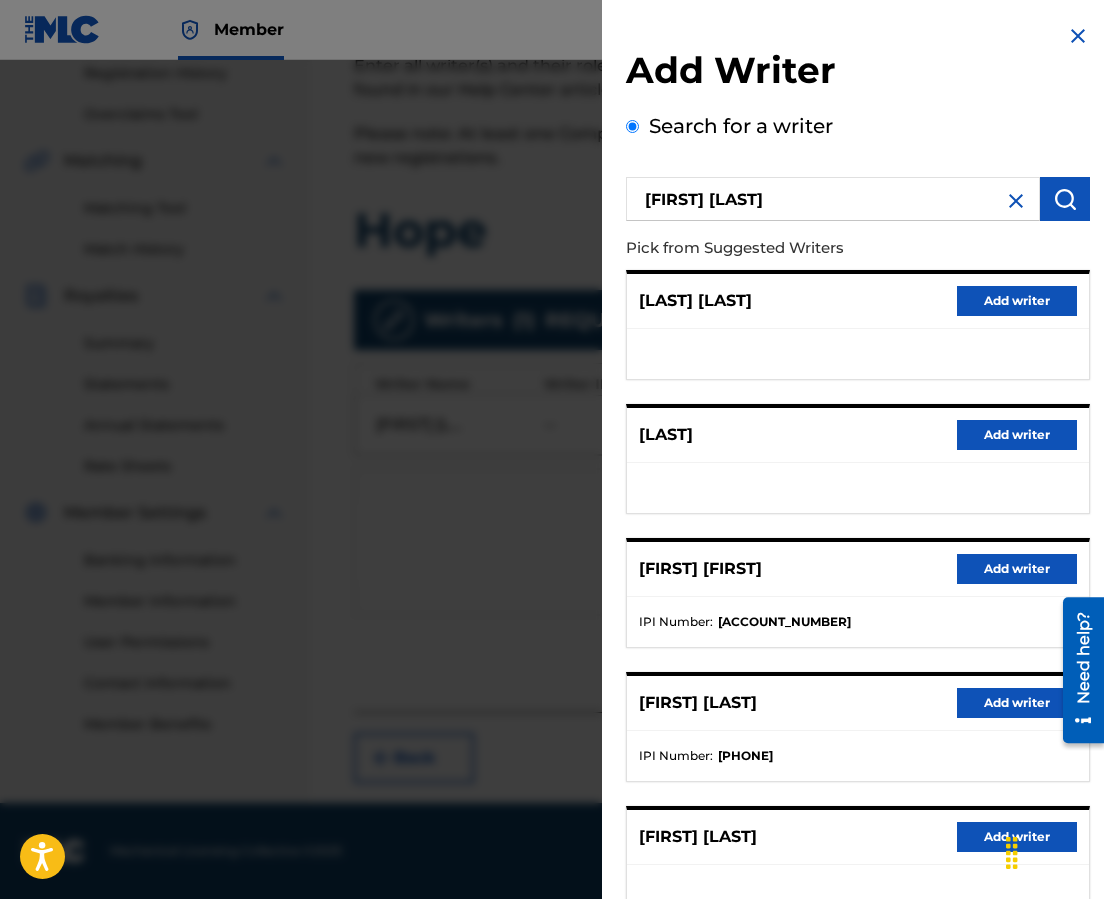 click on "Add writer" at bounding box center (1017, 703) 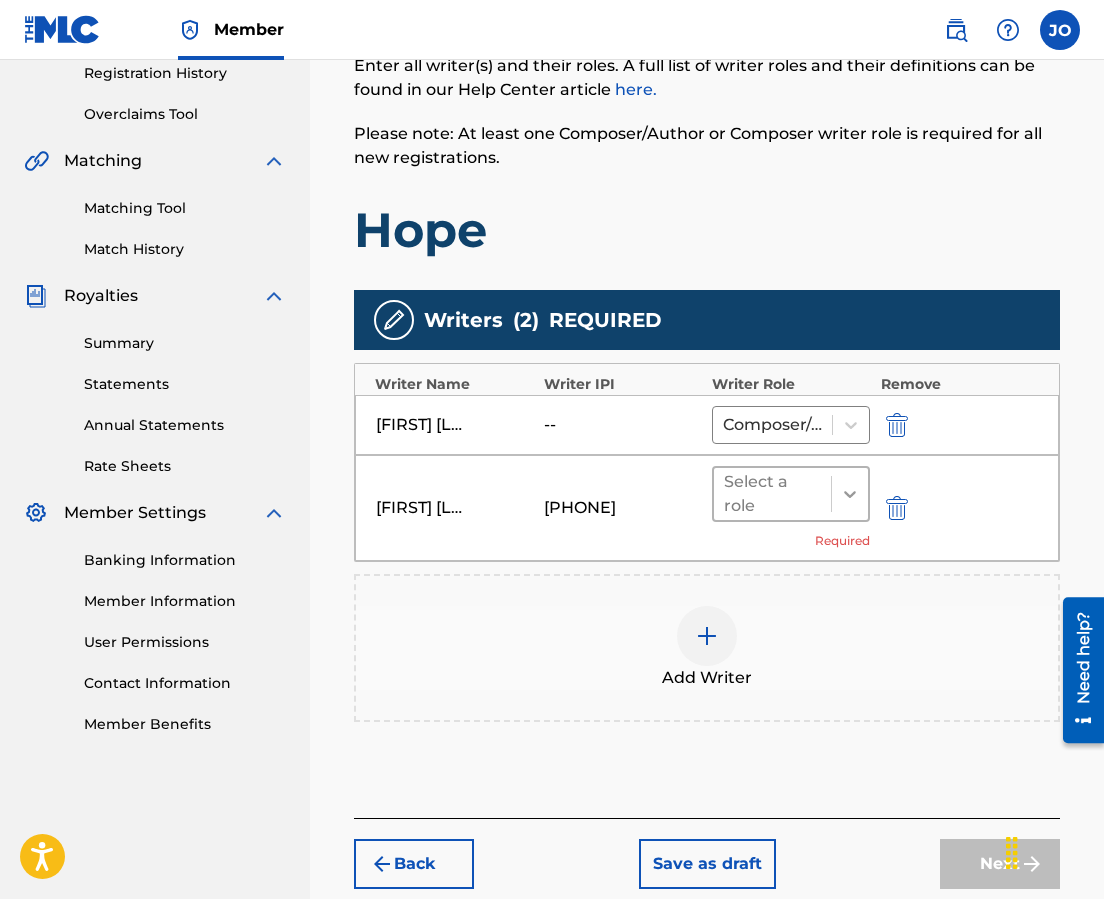 click at bounding box center [850, 494] 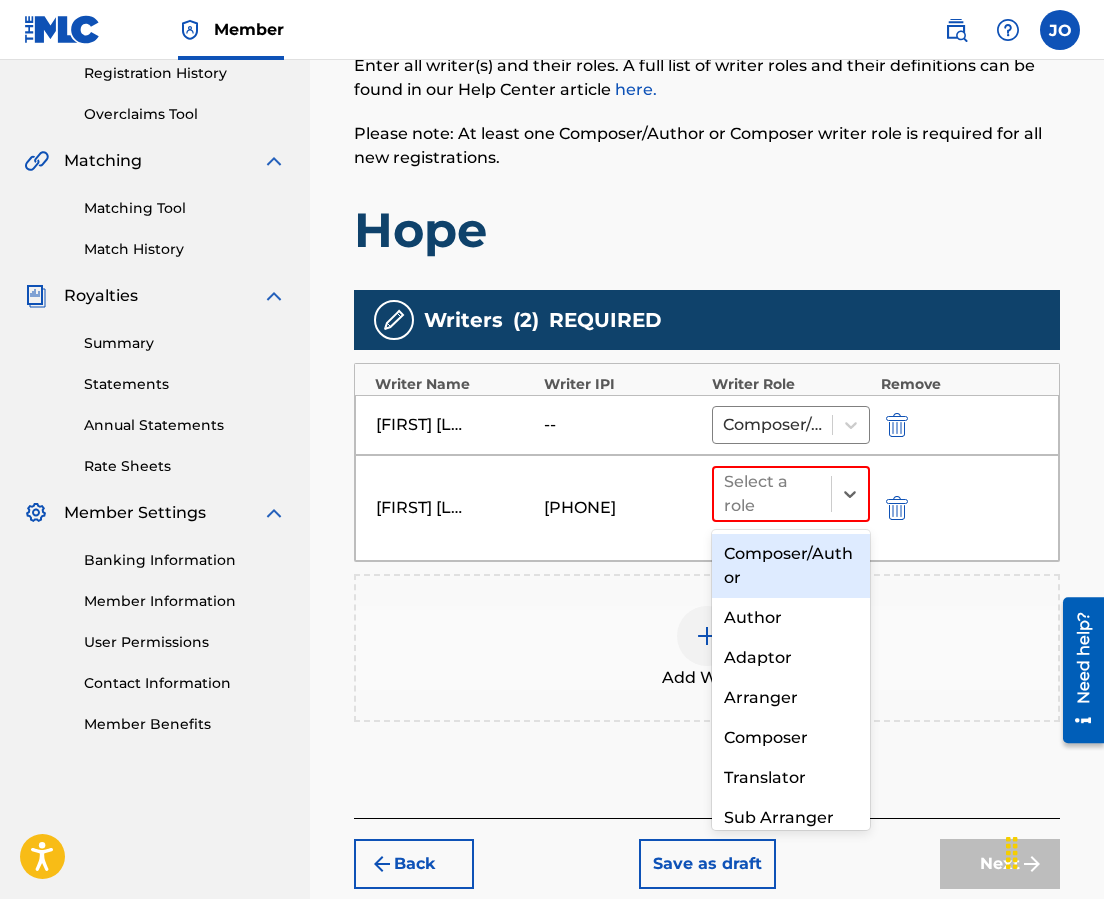 click on "Composer/Author" at bounding box center (791, 566) 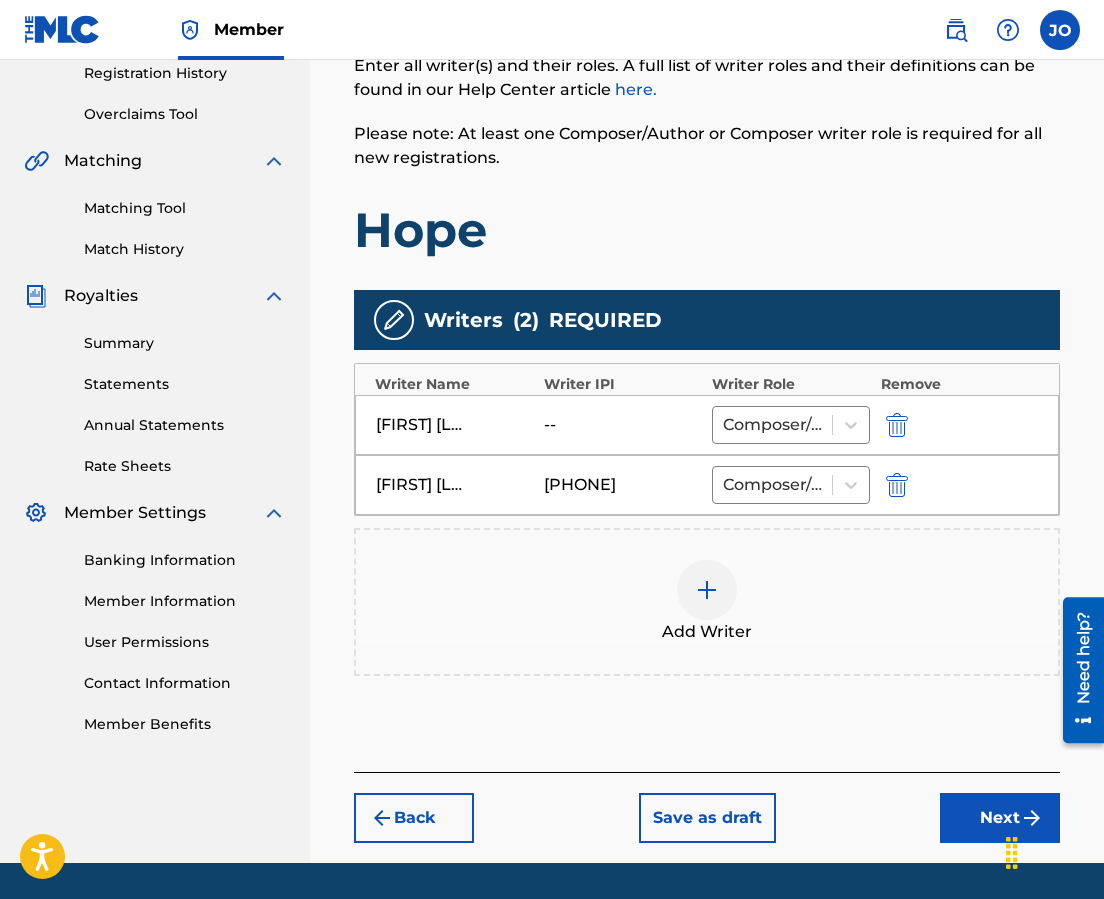 click on "Next" at bounding box center [1000, 818] 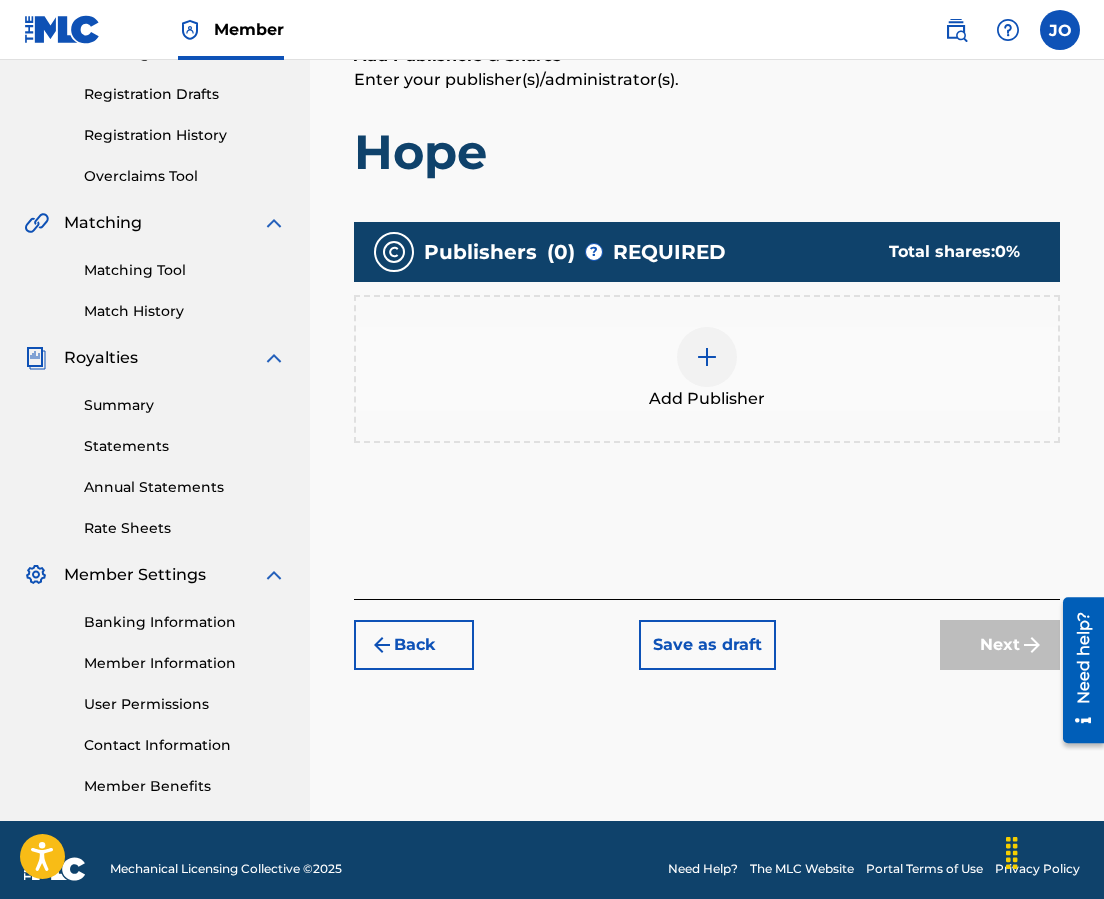 scroll, scrollTop: 90, scrollLeft: 0, axis: vertical 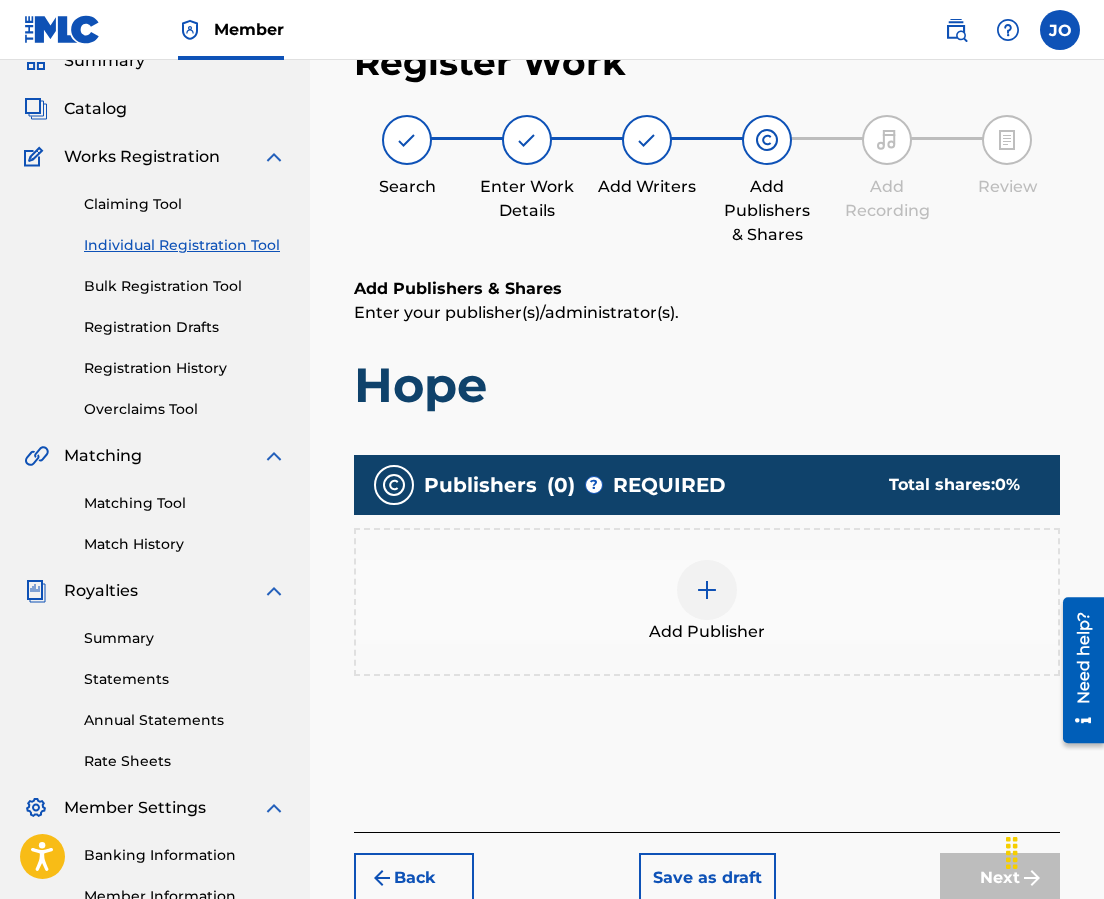 click at bounding box center [707, 590] 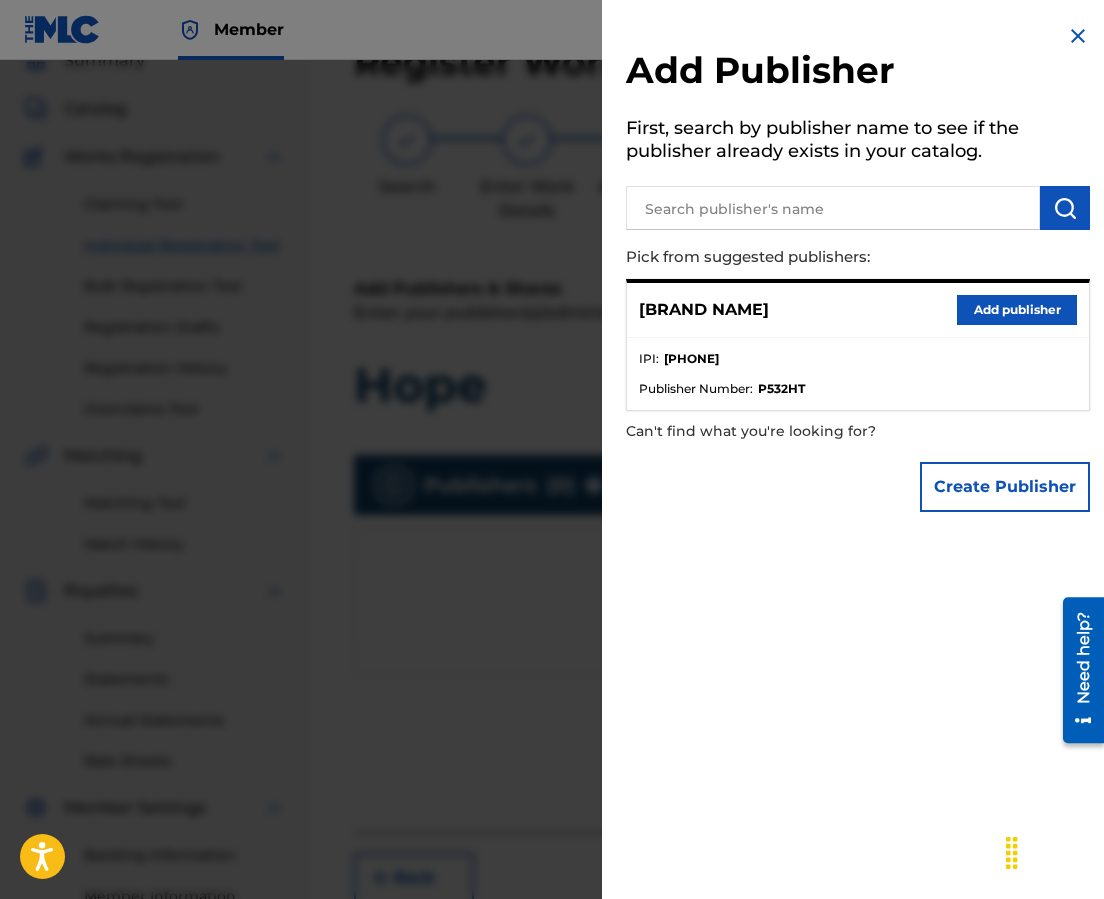 click on "Add publisher" at bounding box center [1017, 310] 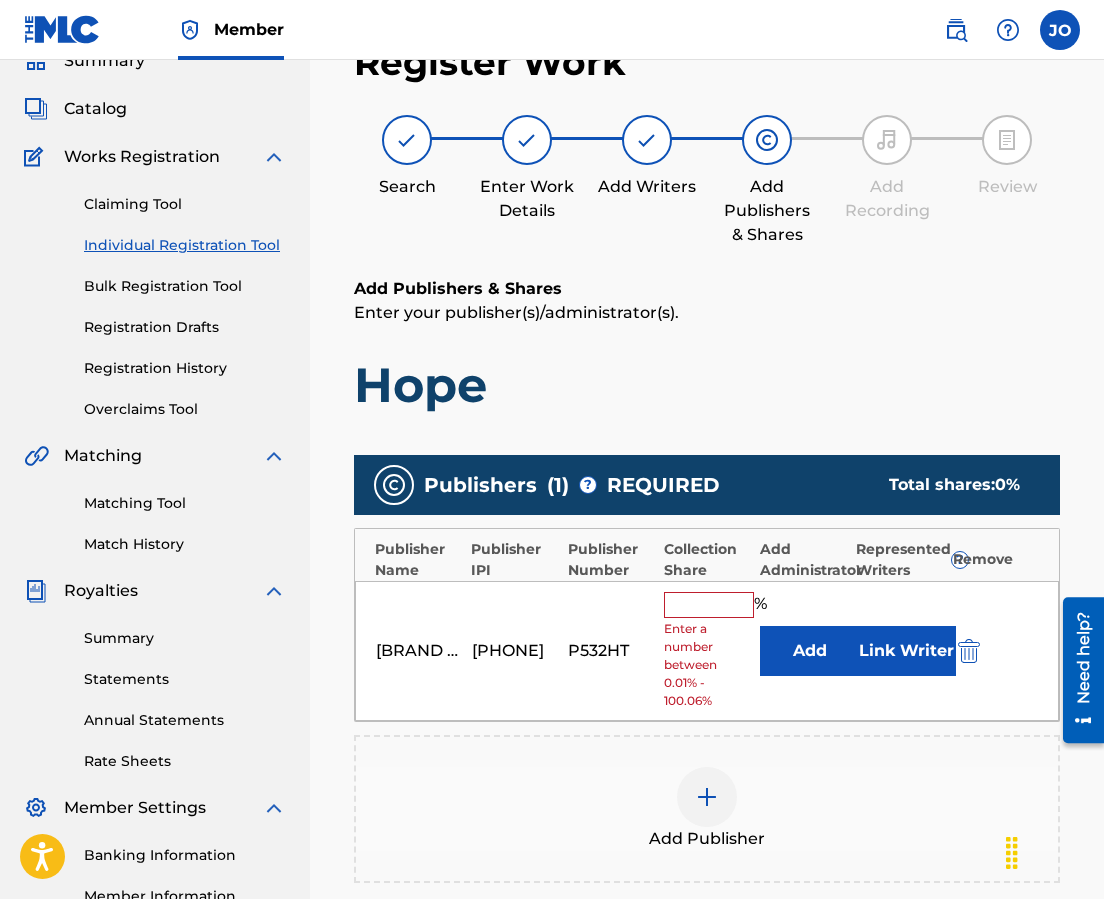 click at bounding box center [709, 605] 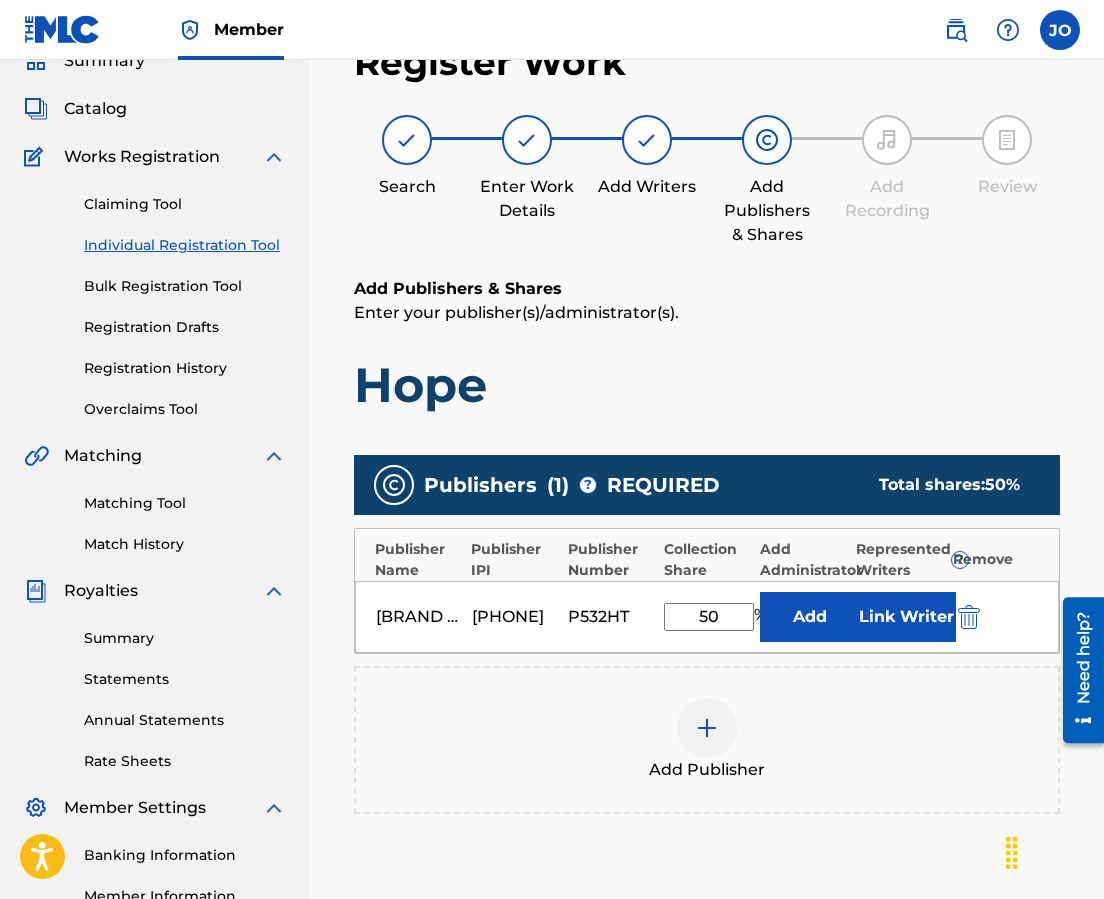 click on "Link Writer" at bounding box center [906, 617] 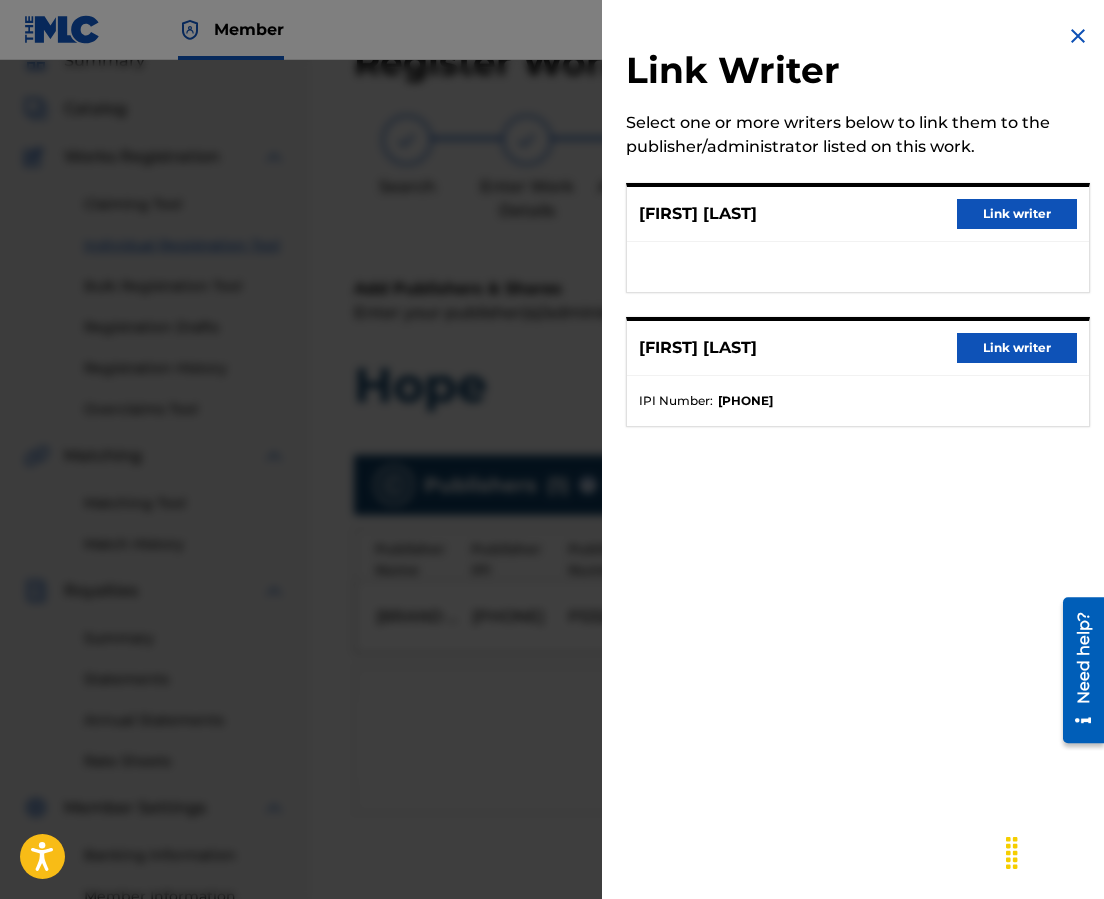 click on "Link writer" at bounding box center (1017, 348) 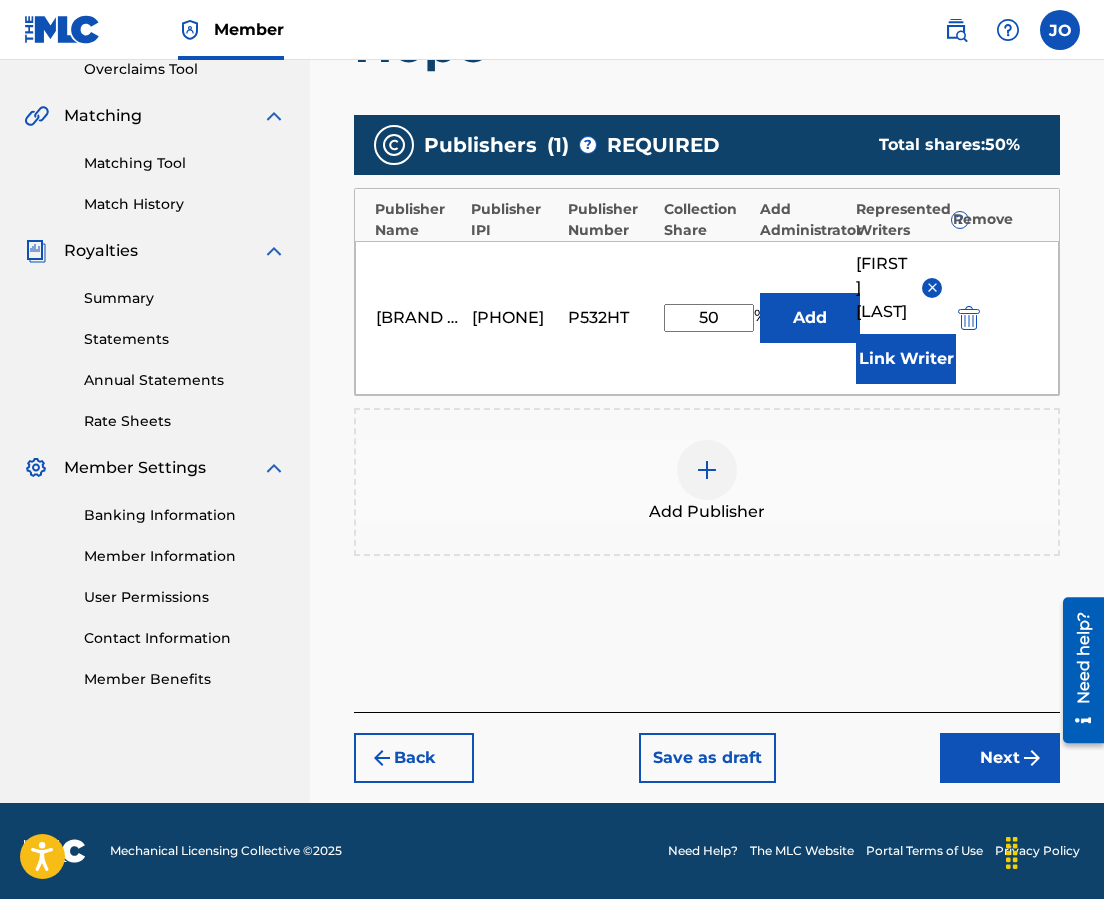 drag, startPoint x: 995, startPoint y: 756, endPoint x: 963, endPoint y: 720, distance: 48.166378 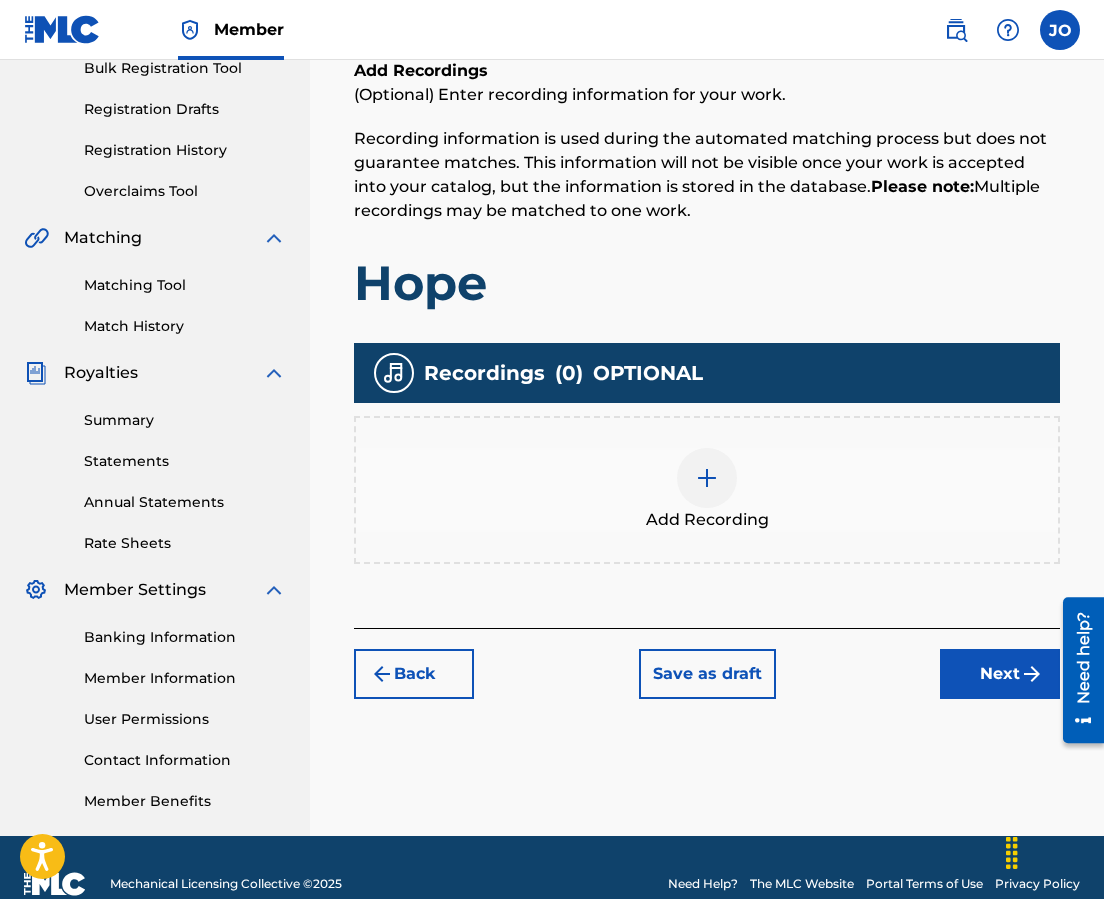scroll, scrollTop: 90, scrollLeft: 0, axis: vertical 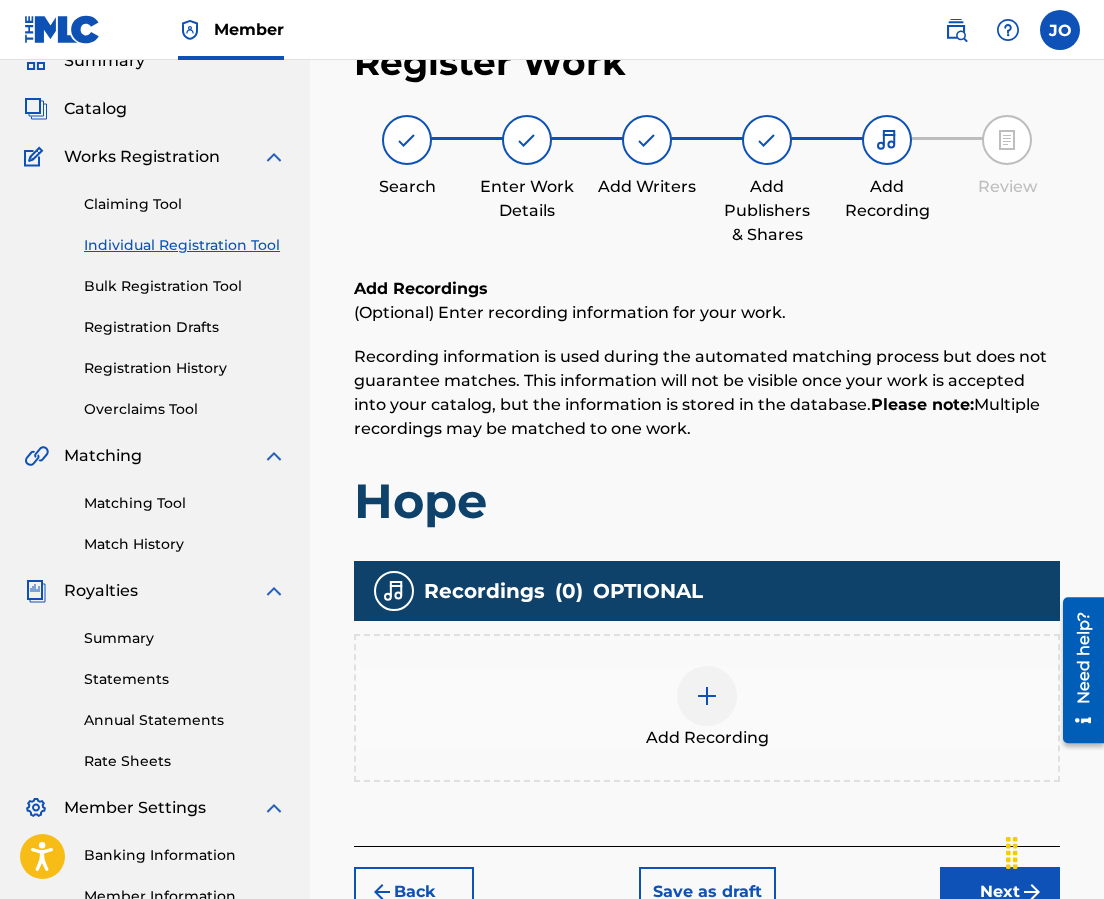 click at bounding box center (707, 696) 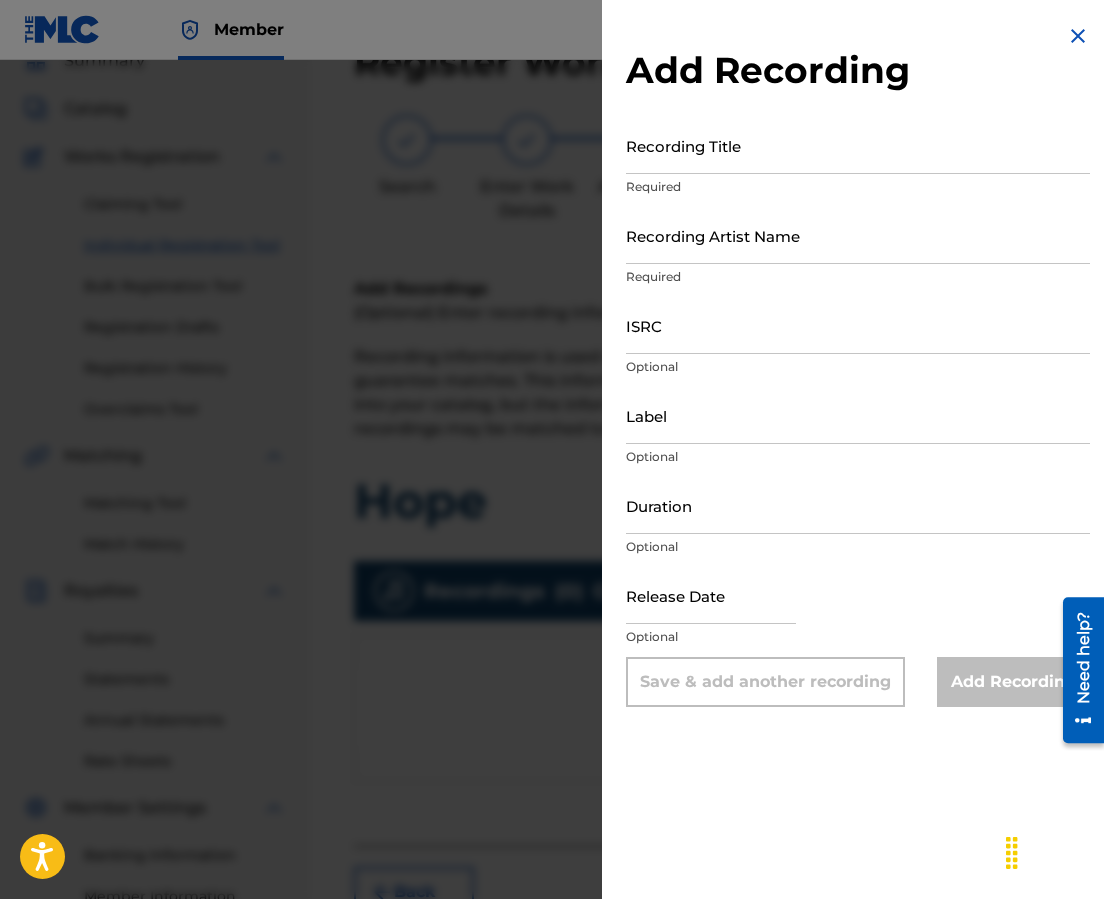 click on "Recording Title" at bounding box center (858, 145) 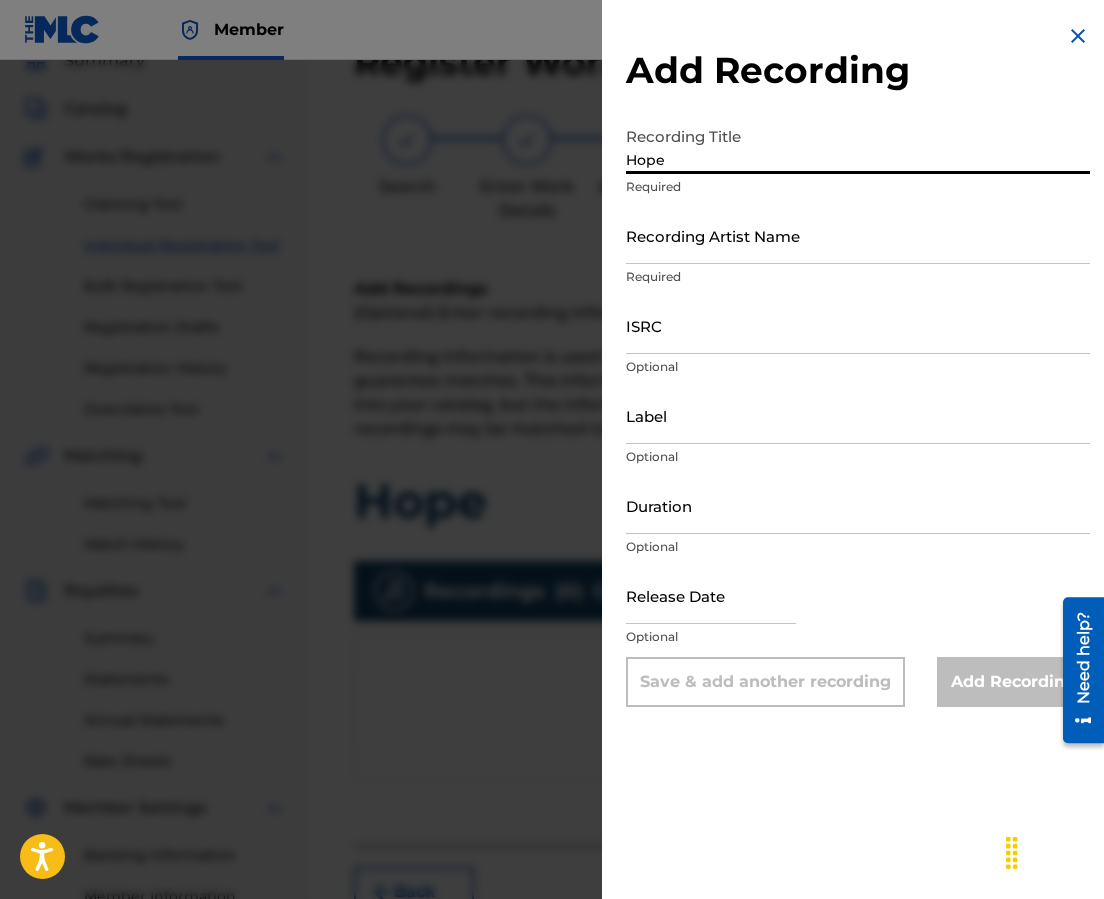 click on "Recording Artist Name" at bounding box center (858, 235) 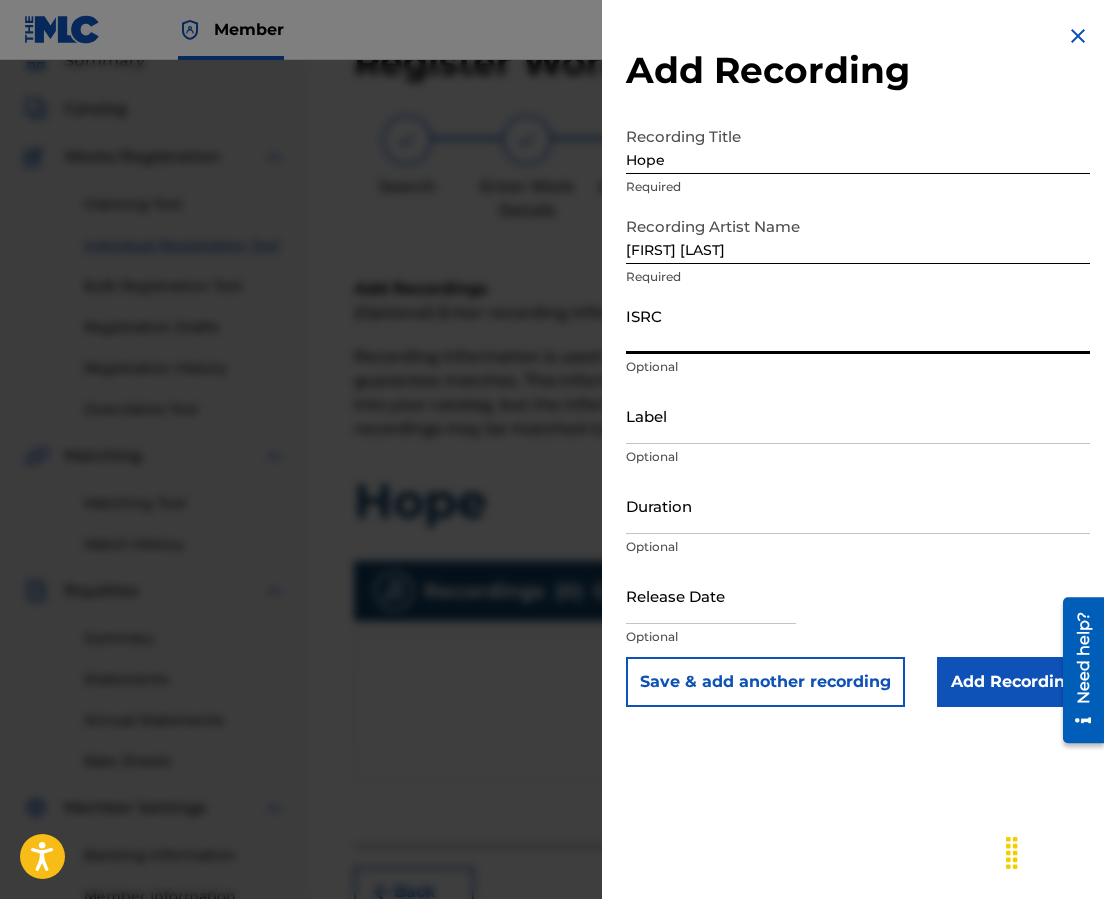 paste on "[NUMBER]" 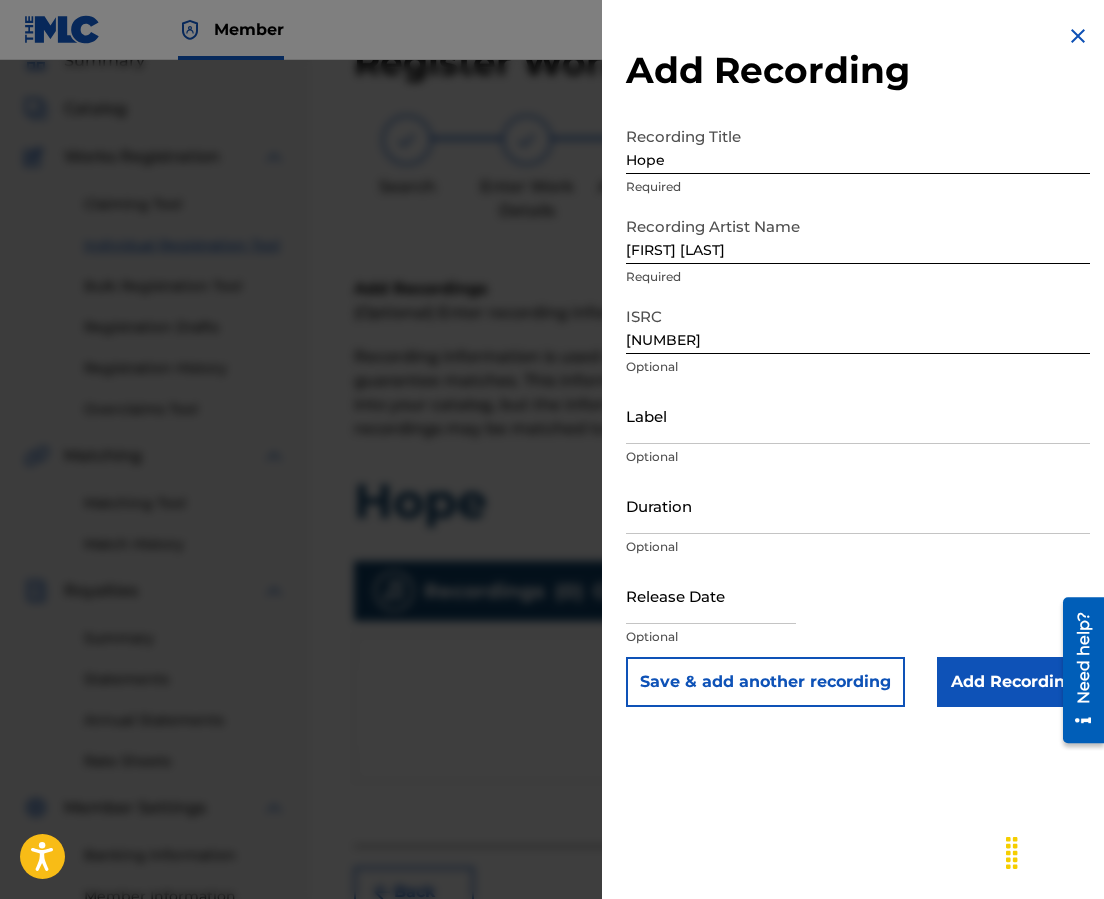 click on "Duration" at bounding box center [858, 505] 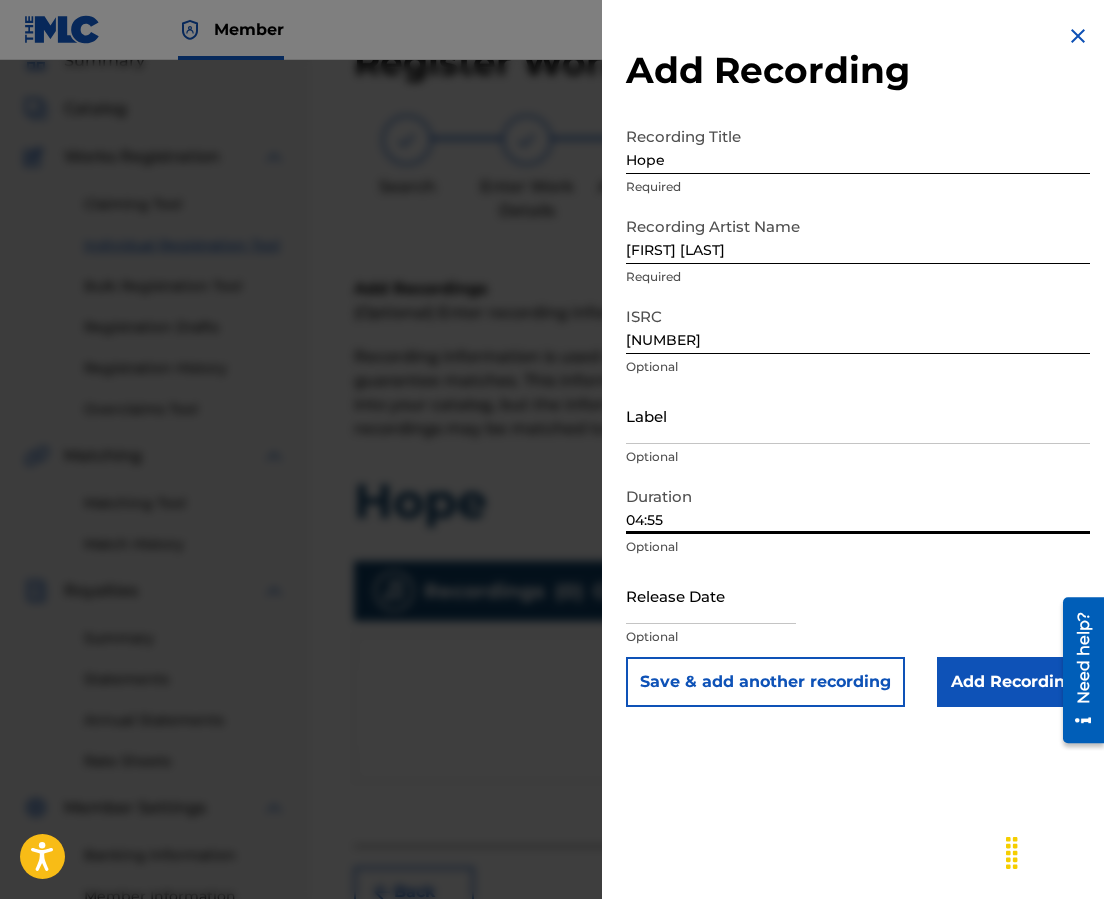 click at bounding box center [711, 595] 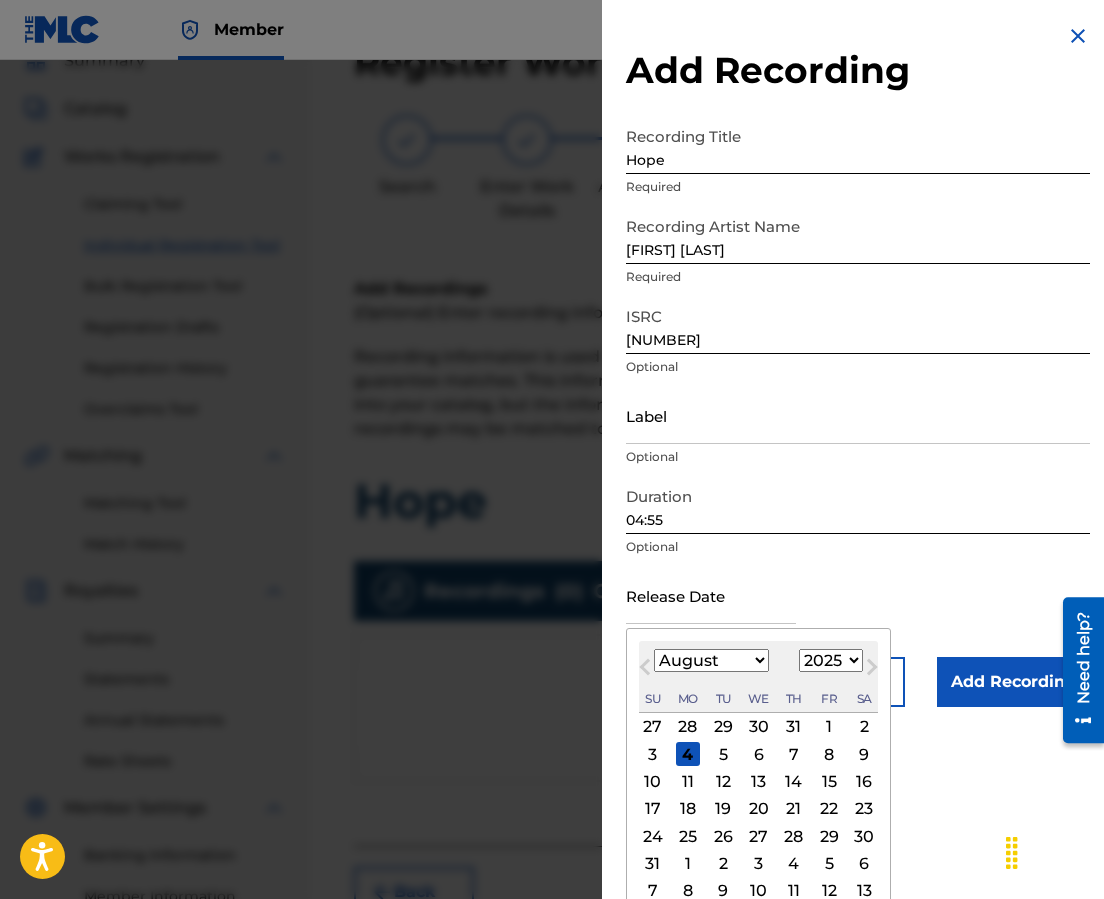 click on "Next Month" at bounding box center (872, 671) 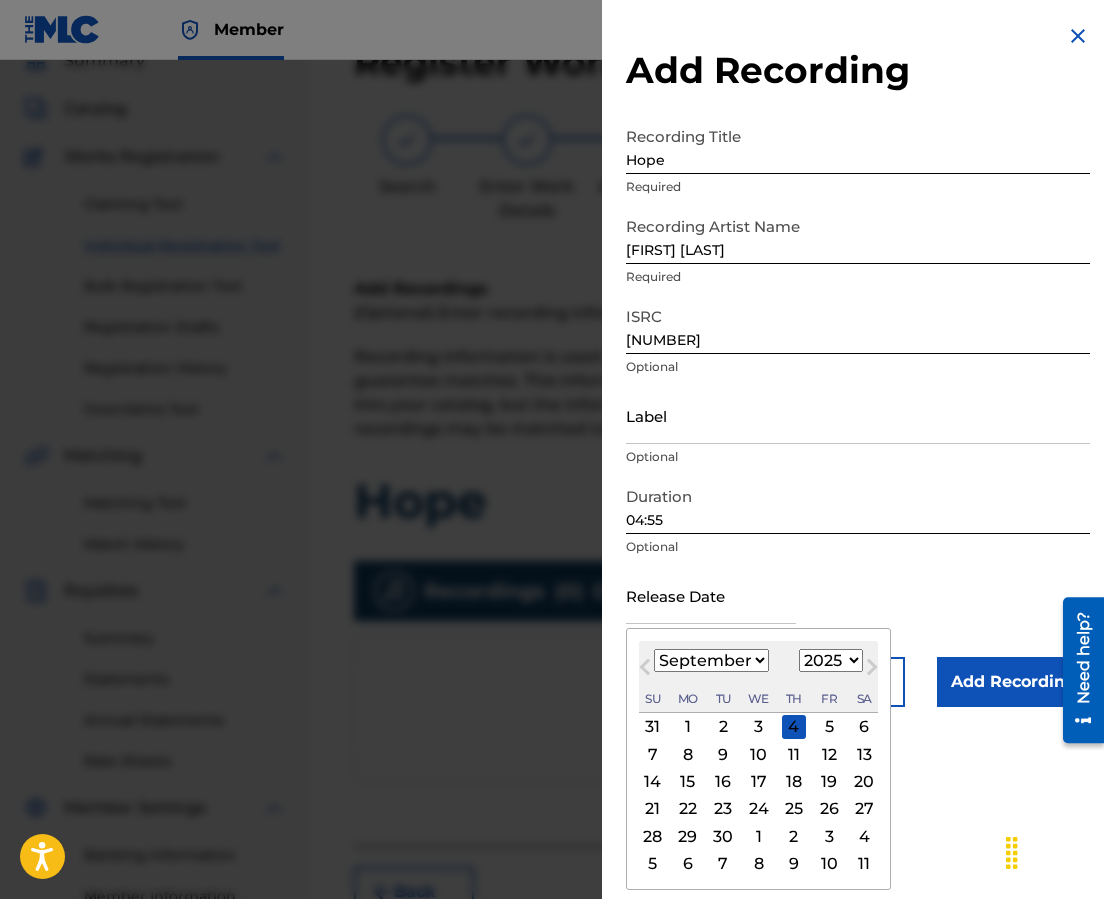 click on "1900 1901 1902 1903 1904 1905 1906 1907 1908 1909 1910 1911 1912 1913 1914 1915 1916 1917 1918 1919 1920 1921 1922 1923 1924 1925 1926 1927 1928 1929 1930 1931 1932 1933 1934 1935 1936 1937 1938 1939 1940 1941 1942 1943 1944 1945 1946 1947 1948 1949 1950 1951 1952 1953 1954 1955 1956 1957 1958 1959 1960 1961 1962 1963 1964 1965 1966 1967 1968 1969 1970 1971 1972 1973 1974 1975 1976 1977 1978 1979 1980 1981 1982 1983 1984 1985 1986 1987 1988 1989 1990 1991 1992 1993 1994 1995 1996 1997 1998 1999 2000 2001 2002 2003 2004 2005 2006 2007 2008 2009 2010 2011 2012 2013 2014 2015 2016 2017 2018 2019 2020 2021 2022 2023 2024 2025 2026 2027 2028 2029 2030 2031 2032 2033 2034 2035 2036 2037 2038 2039 2040 2041 2042 2043 2044 2045 2046 2047 2048 2049 2050 2051 2052 2053 2054 2055 2056 2057 2058 2059 2060 2061 2062 2063 2064 2065 2066 2067 2068 2069 2070 2071 2072 2073 2074 2075 2076 2077 2078 2079 2080 2081 2082 2083 2084 2085 2086 2087 2088 2089 2090 2091 2092 2093 2094 2095 2096 2097 2098 2099 2100" at bounding box center [831, 660] 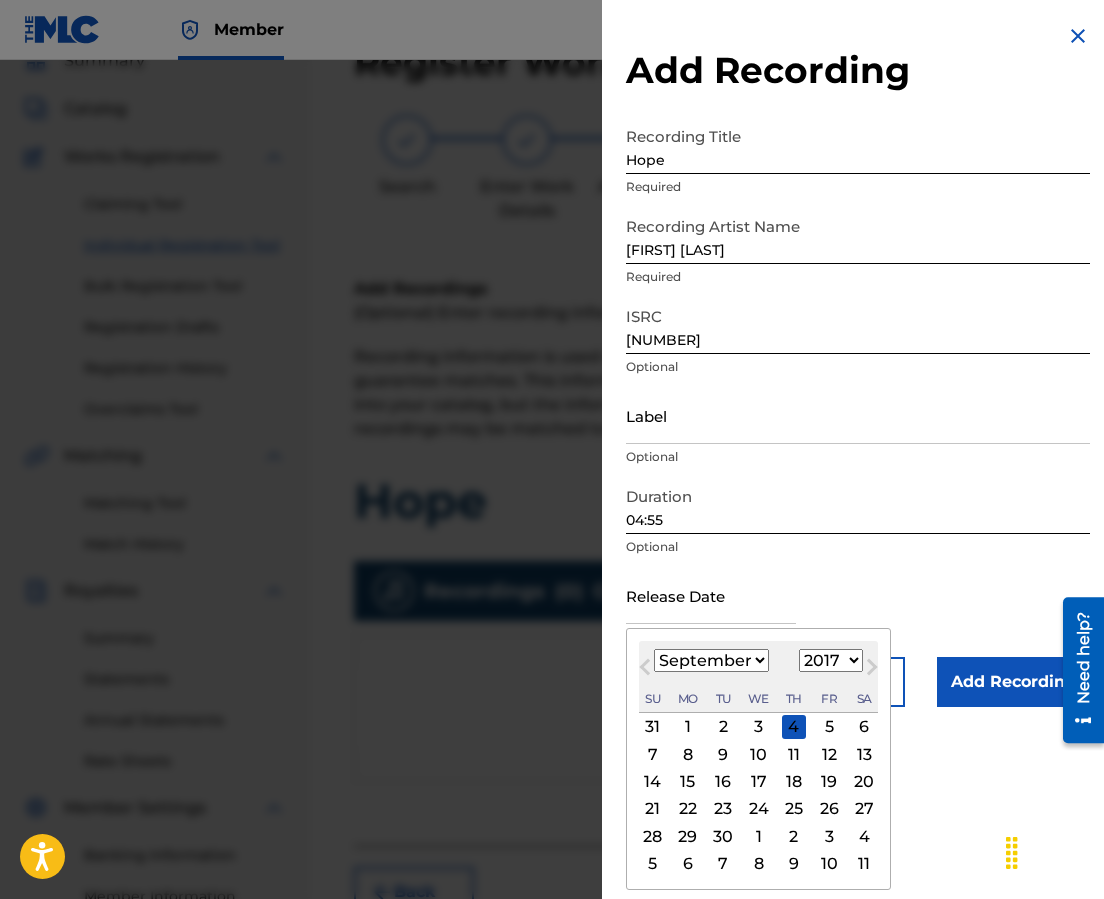 click on "1900 1901 1902 1903 1904 1905 1906 1907 1908 1909 1910 1911 1912 1913 1914 1915 1916 1917 1918 1919 1920 1921 1922 1923 1924 1925 1926 1927 1928 1929 1930 1931 1932 1933 1934 1935 1936 1937 1938 1939 1940 1941 1942 1943 1944 1945 1946 1947 1948 1949 1950 1951 1952 1953 1954 1955 1956 1957 1958 1959 1960 1961 1962 1963 1964 1965 1966 1967 1968 1969 1970 1971 1972 1973 1974 1975 1976 1977 1978 1979 1980 1981 1982 1983 1984 1985 1986 1987 1988 1989 1990 1991 1992 1993 1994 1995 1996 1997 1998 1999 2000 2001 2002 2003 2004 2005 2006 2007 2008 2009 2010 2011 2012 2013 2014 2015 2016 2017 2018 2019 2020 2021 2022 2023 2024 2025 2026 2027 2028 2029 2030 2031 2032 2033 2034 2035 2036 2037 2038 2039 2040 2041 2042 2043 2044 2045 2046 2047 2048 2049 2050 2051 2052 2053 2054 2055 2056 2057 2058 2059 2060 2061 2062 2063 2064 2065 2066 2067 2068 2069 2070 2071 2072 2073 2074 2075 2076 2077 2078 2079 2080 2081 2082 2083 2084 2085 2086 2087 2088 2089 2090 2091 2092 2093 2094 2095 2096 2097 2098 2099 2100" at bounding box center (831, 660) 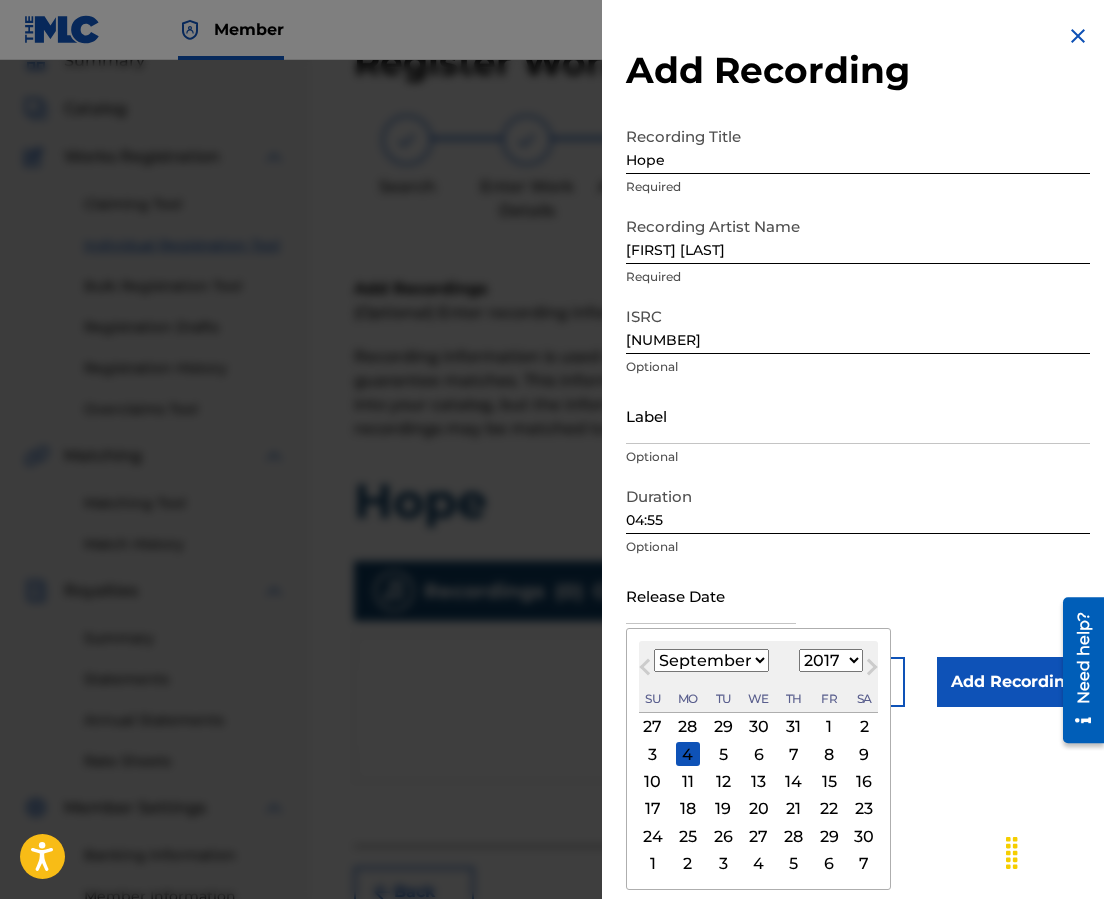 click on "January February March April May June July August September October November December" at bounding box center (711, 660) 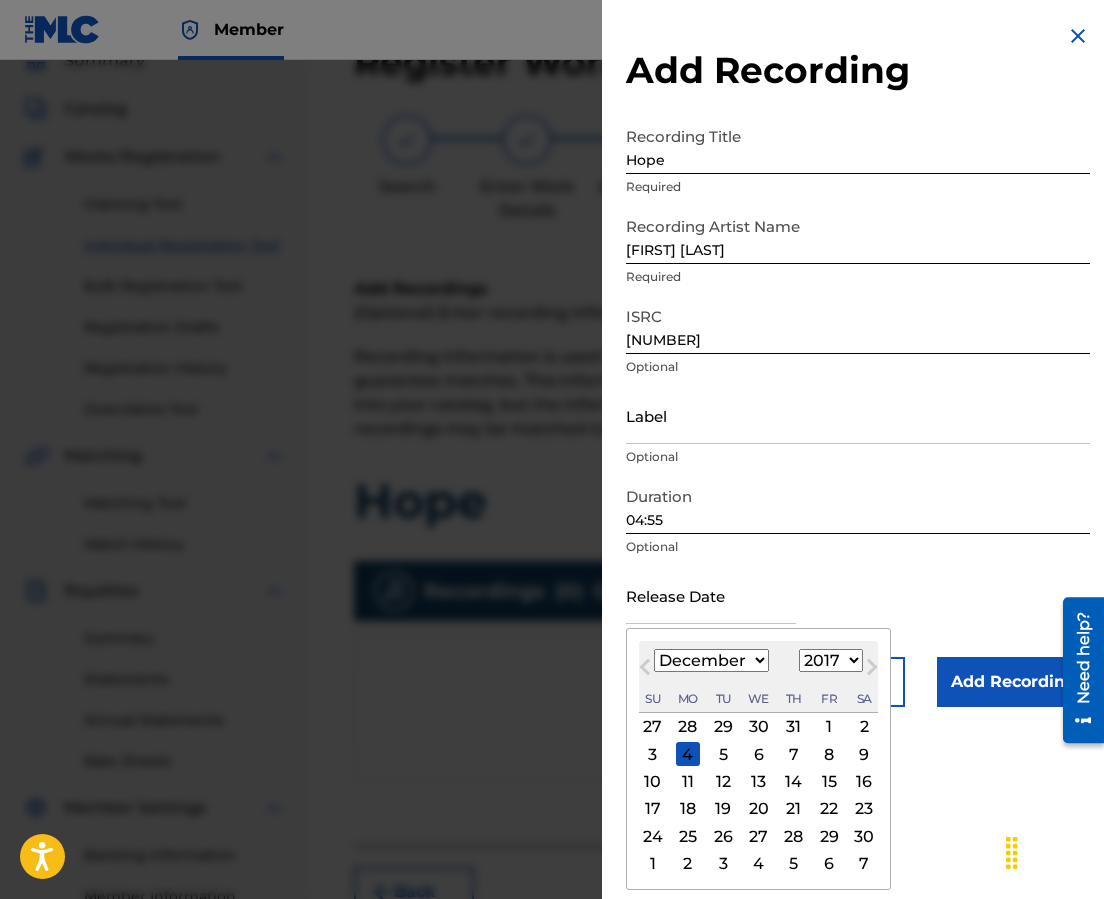 click on "January February March April May June July August September October November December" at bounding box center [711, 660] 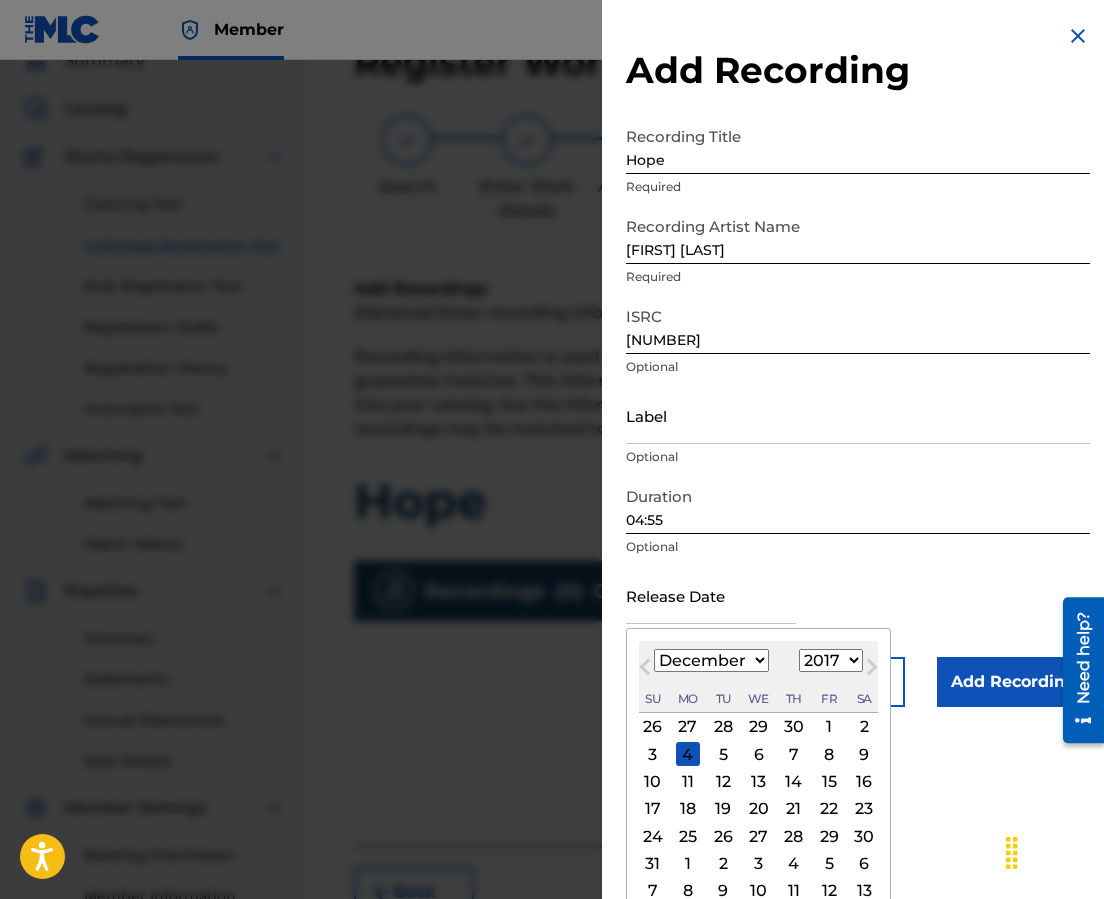 click on "11" at bounding box center (688, 782) 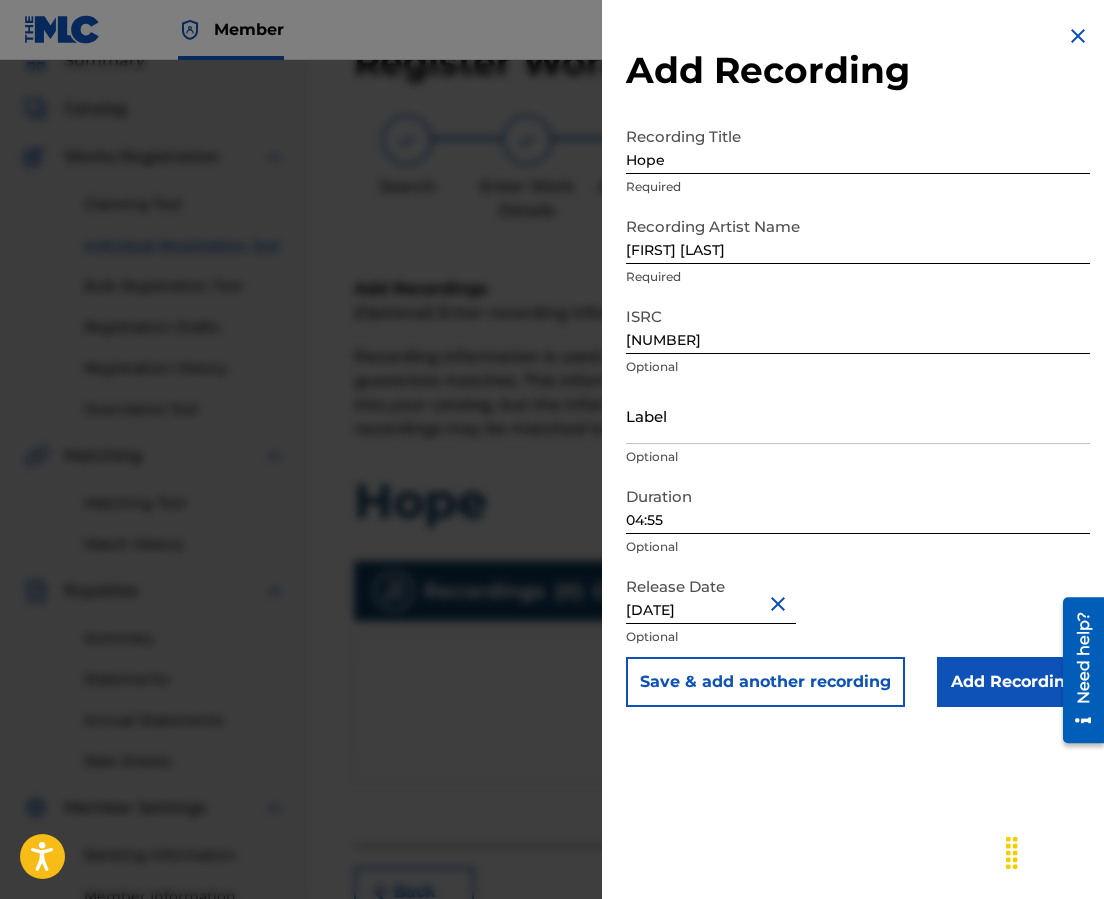 click on "Add Recording" at bounding box center [1013, 682] 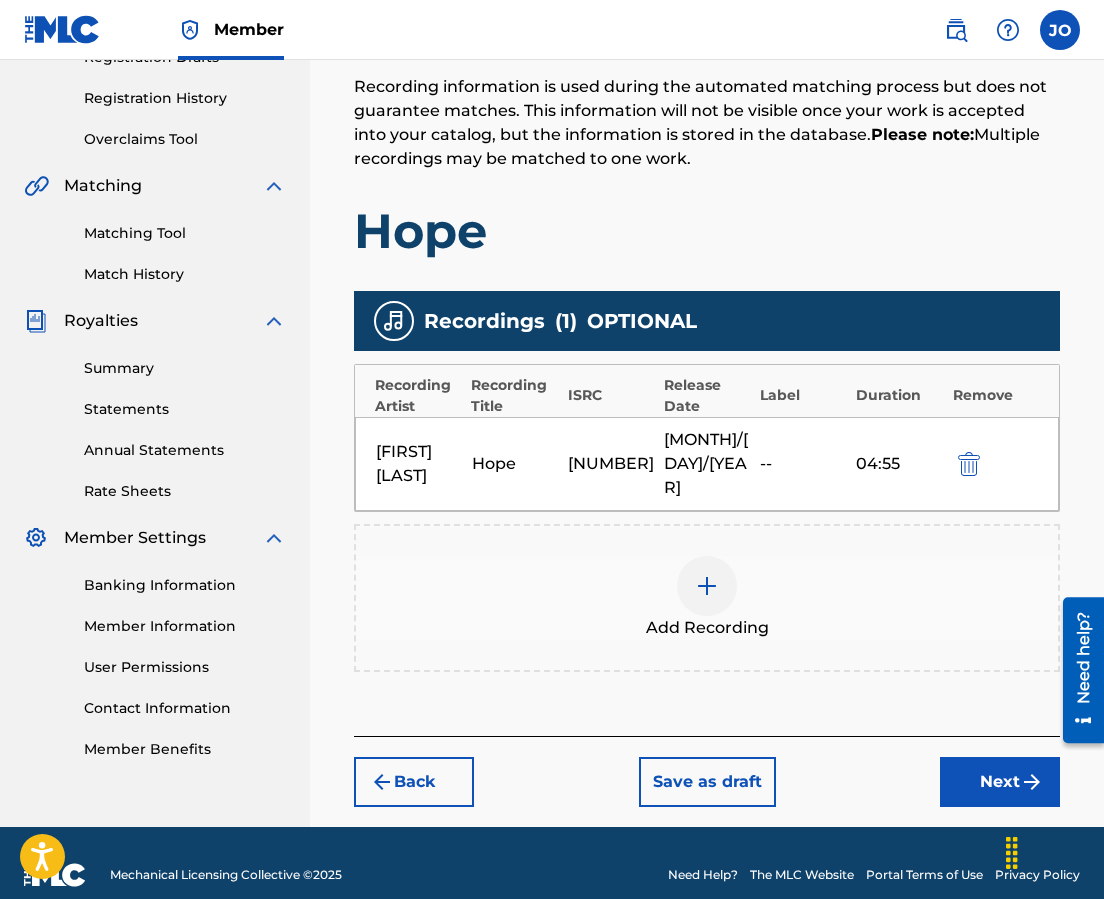 click on "Next" at bounding box center (1000, 782) 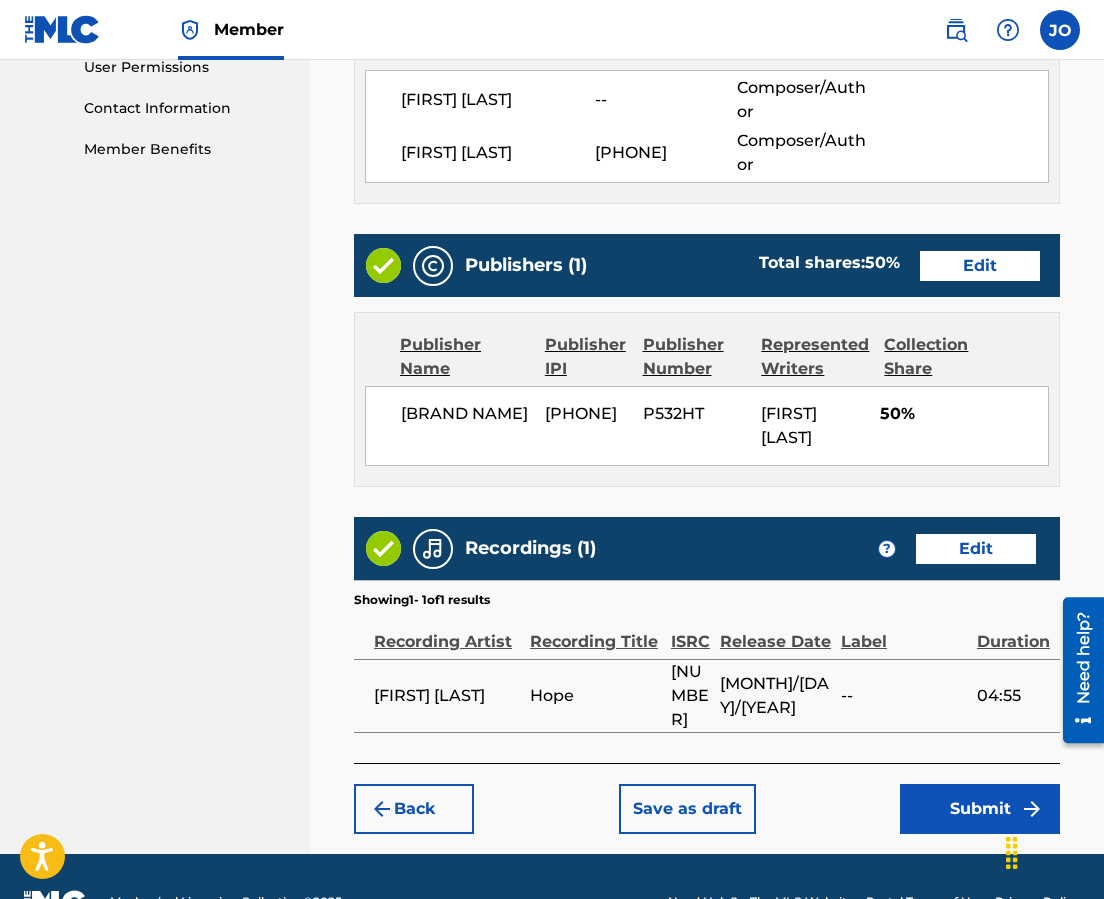 scroll, scrollTop: 1059, scrollLeft: 0, axis: vertical 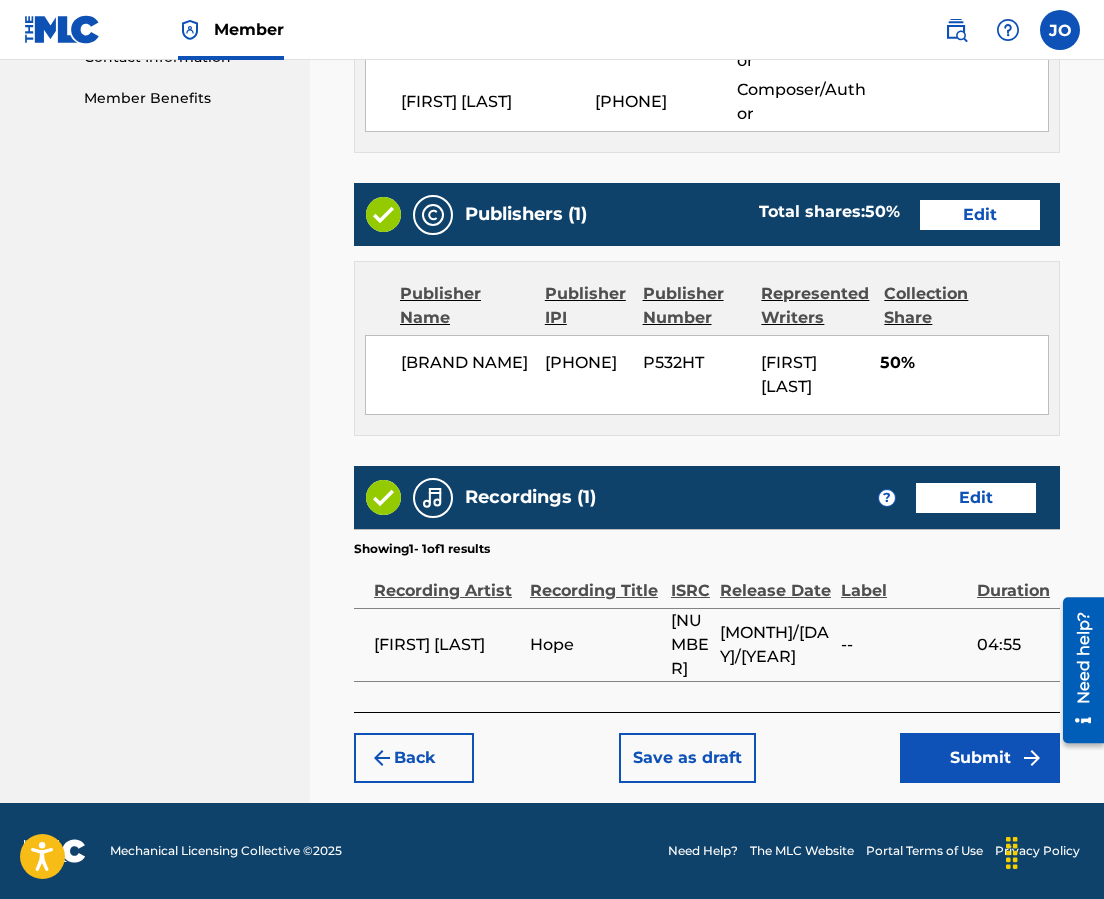 click on "Submit" at bounding box center (980, 758) 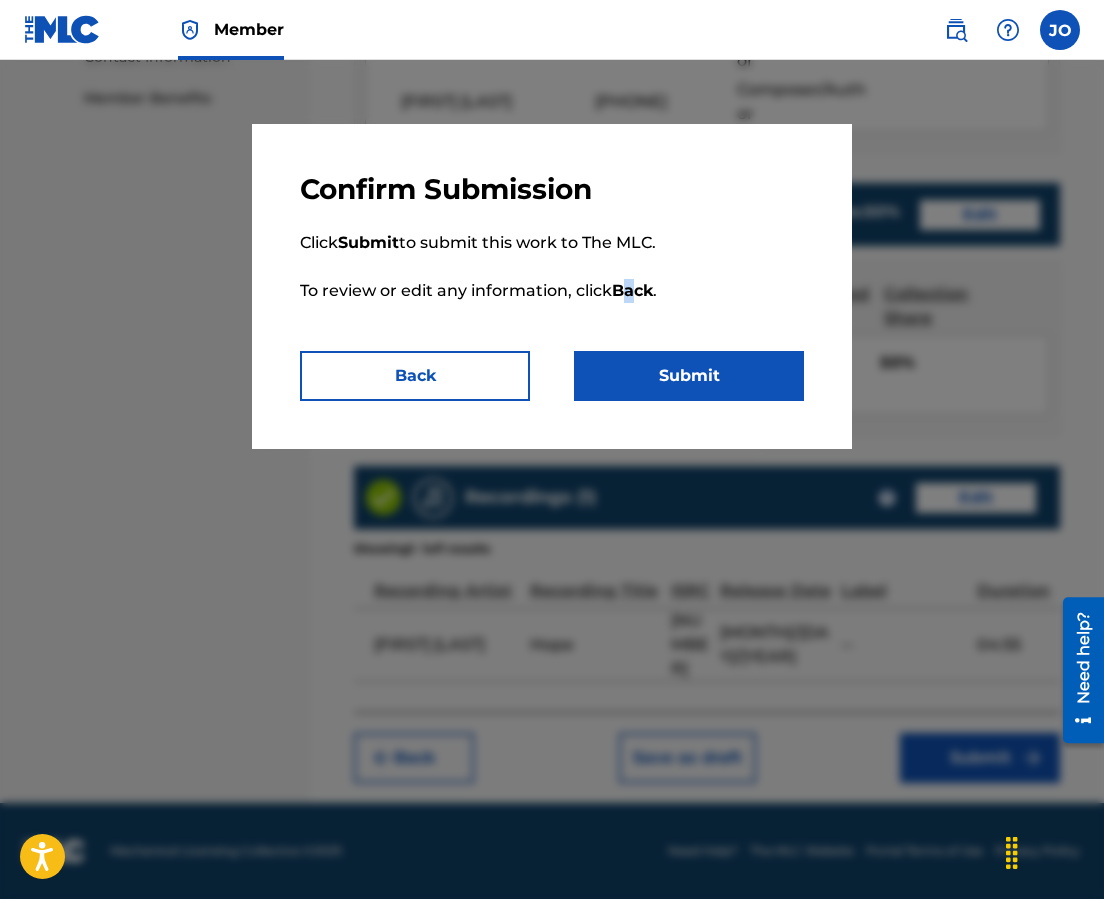 click on "Click  Submit  to submit this work to The MLC. To review or edit any information, click  Back ." at bounding box center (552, 279) 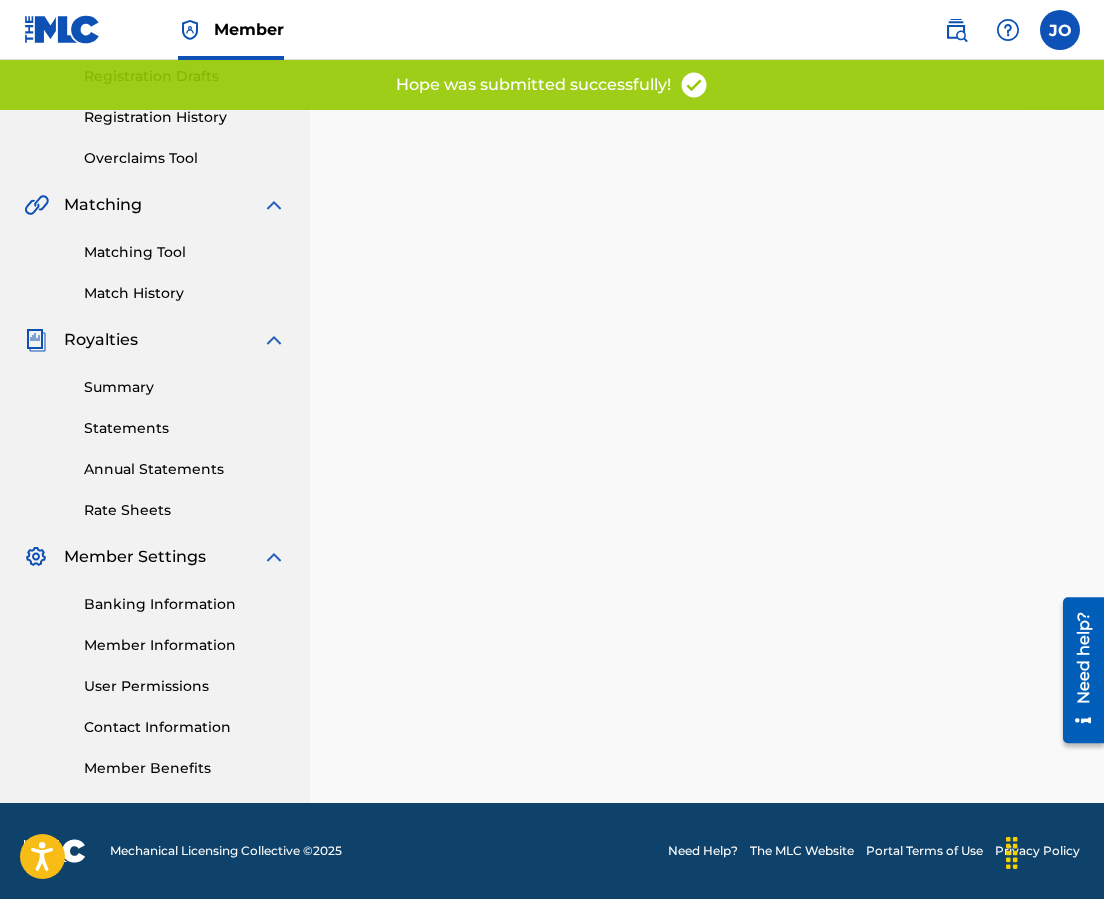 scroll, scrollTop: 0, scrollLeft: 0, axis: both 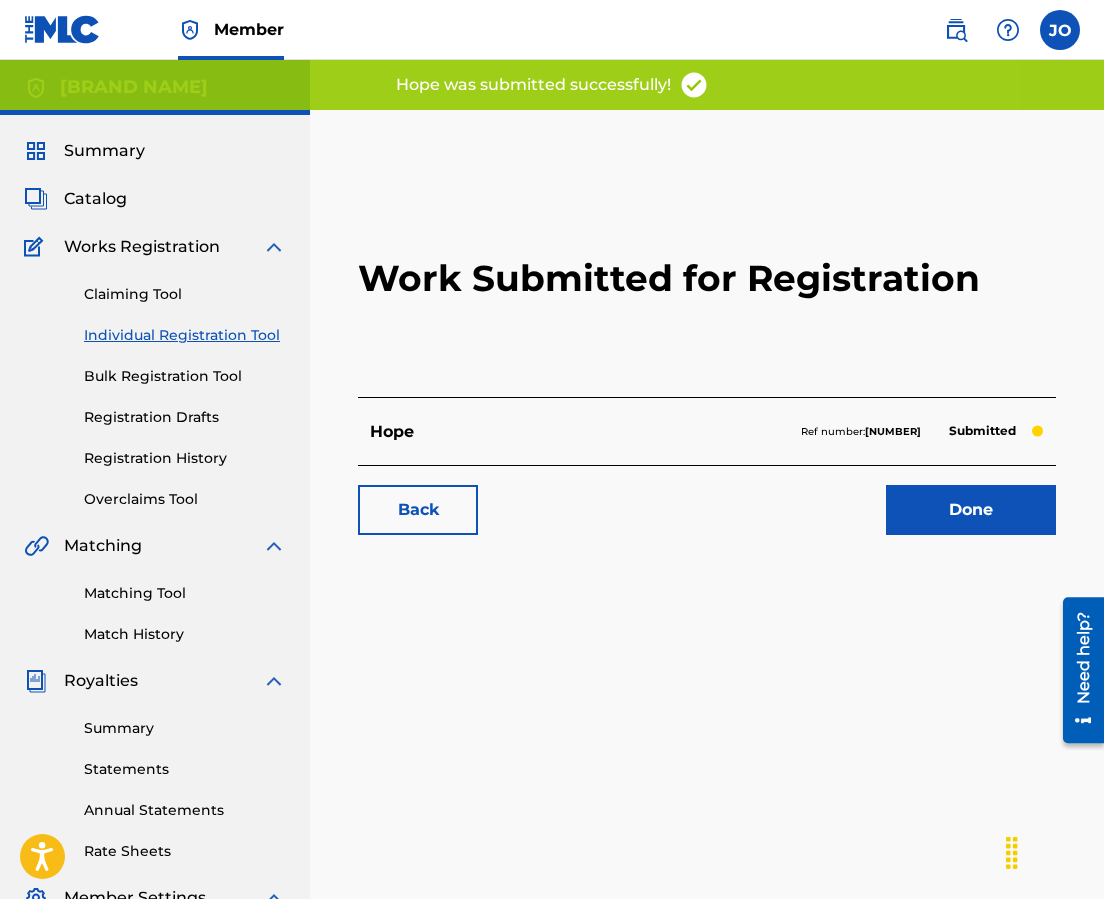 click on "Done" at bounding box center [971, 510] 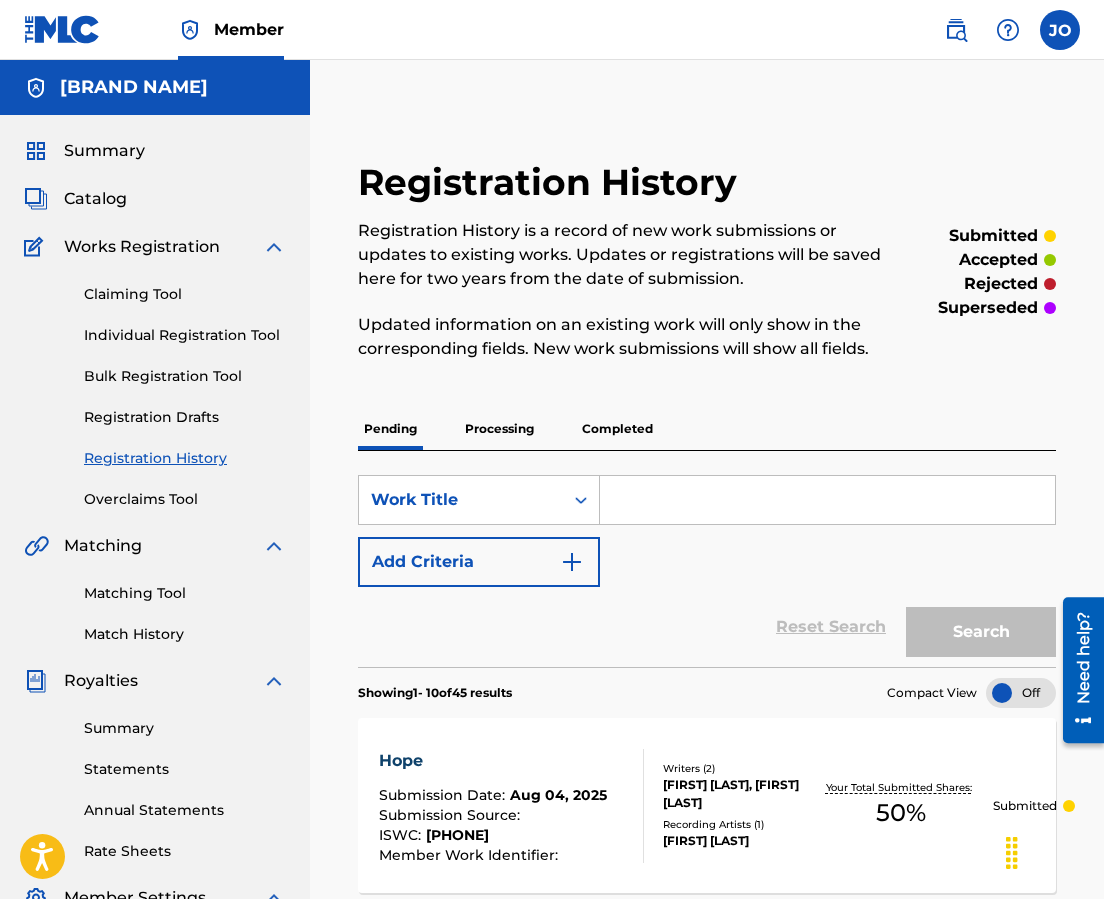 click on "Processing" at bounding box center (499, 429) 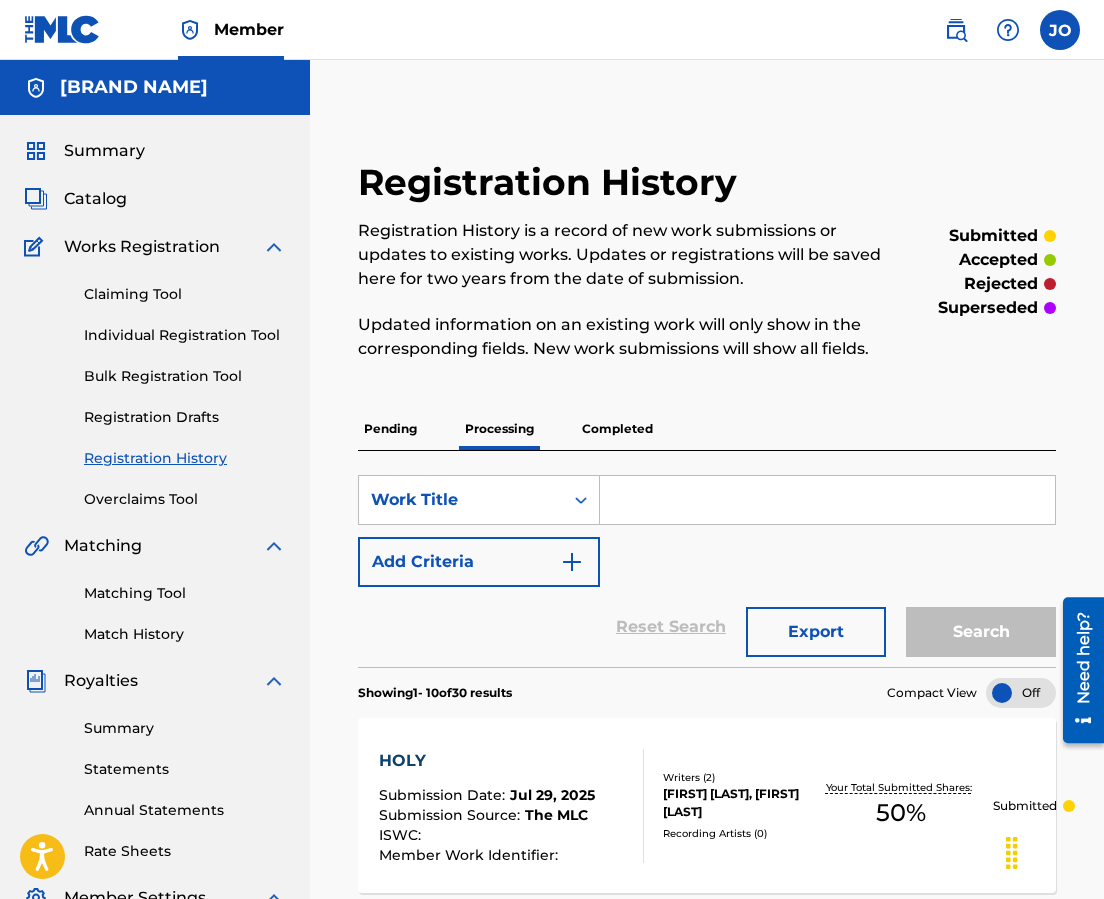 click on "Completed" at bounding box center [617, 429] 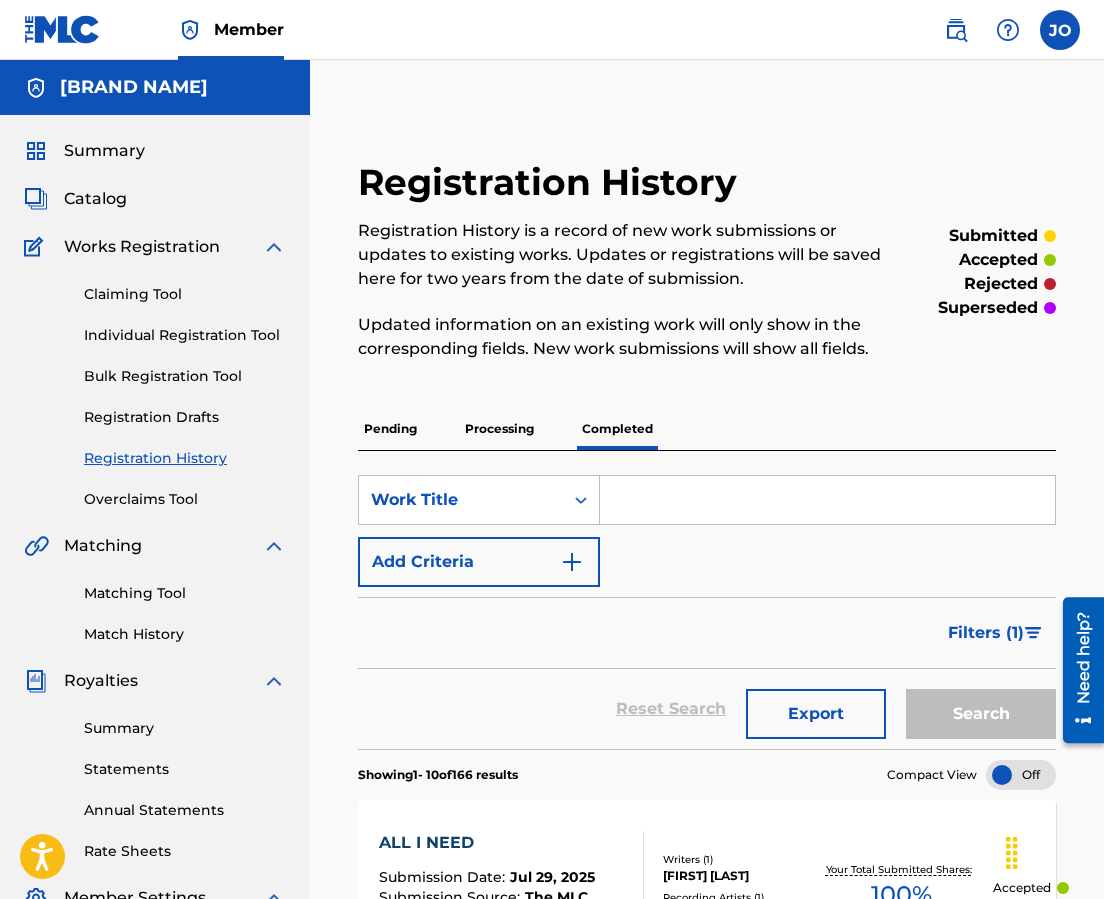 click on "Processing" at bounding box center [499, 429] 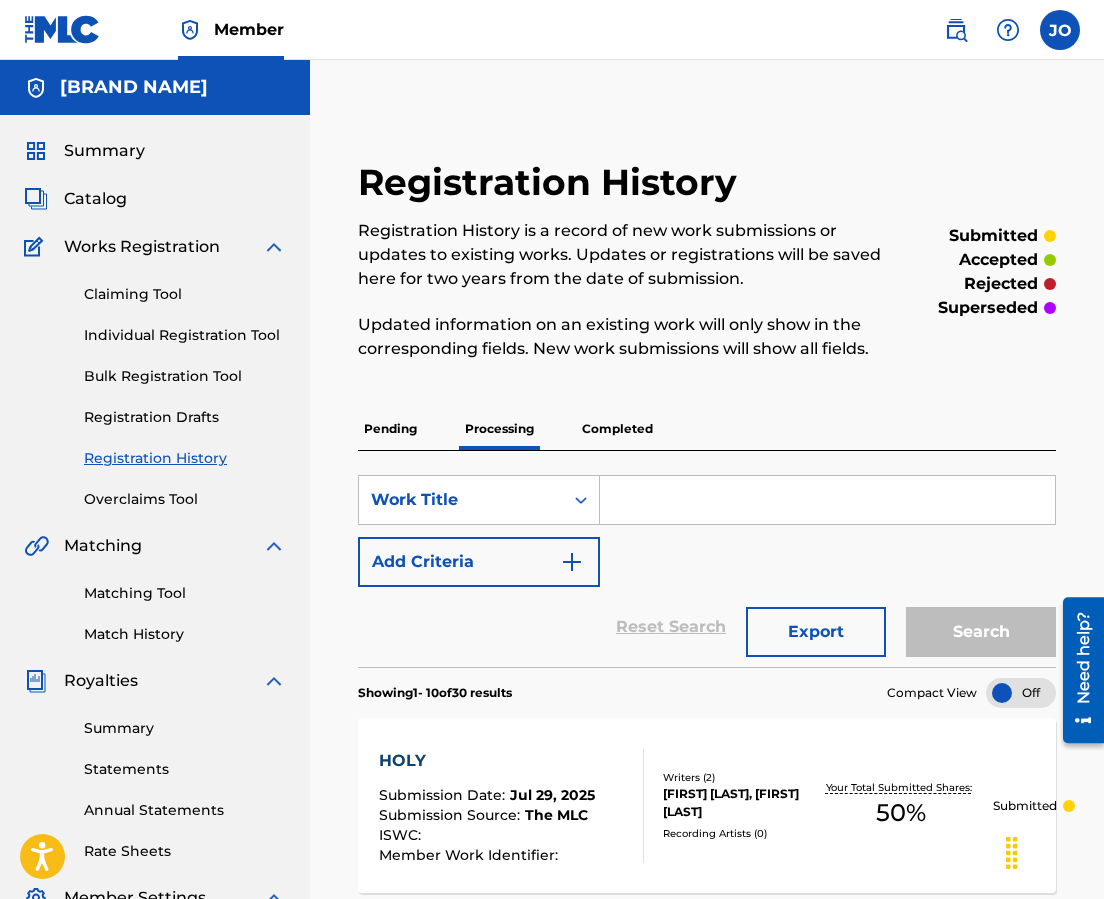 click on "Pending" at bounding box center (390, 429) 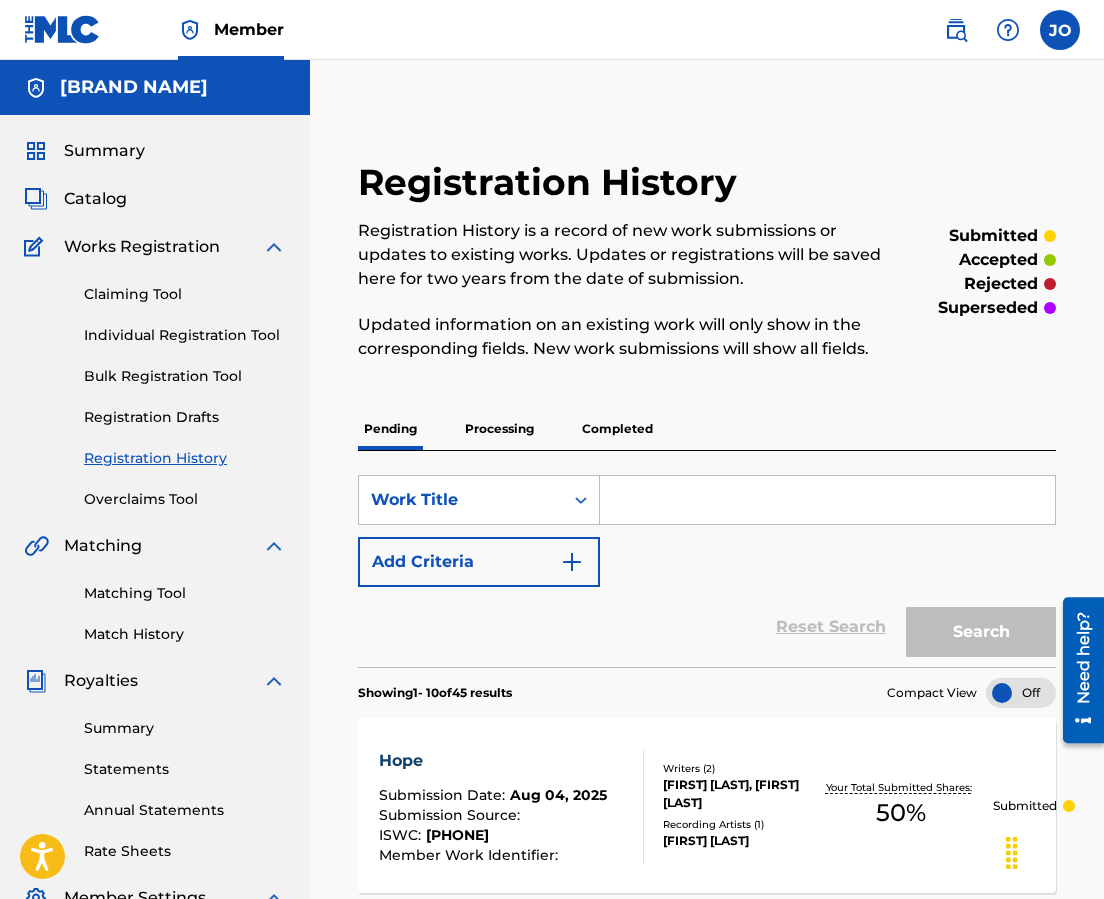 click on "Processing" at bounding box center (499, 429) 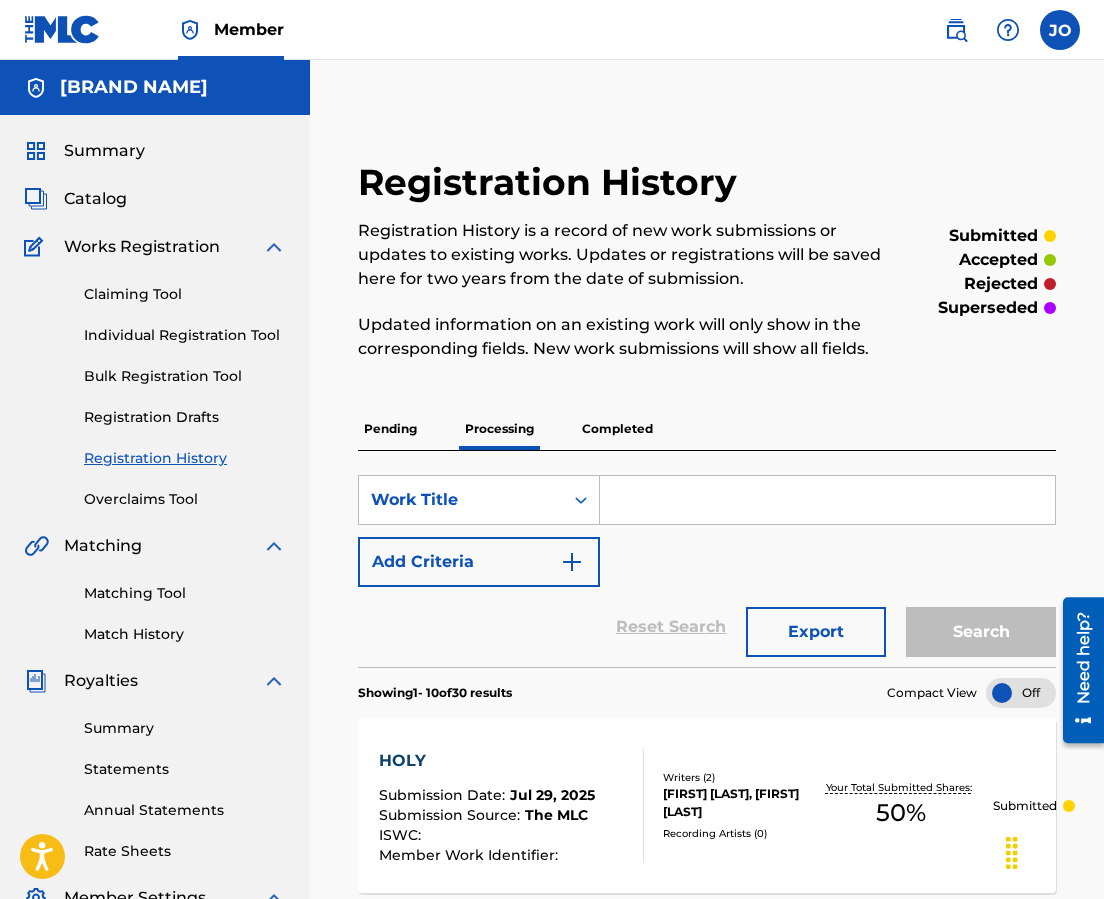 click on "Completed" at bounding box center (617, 429) 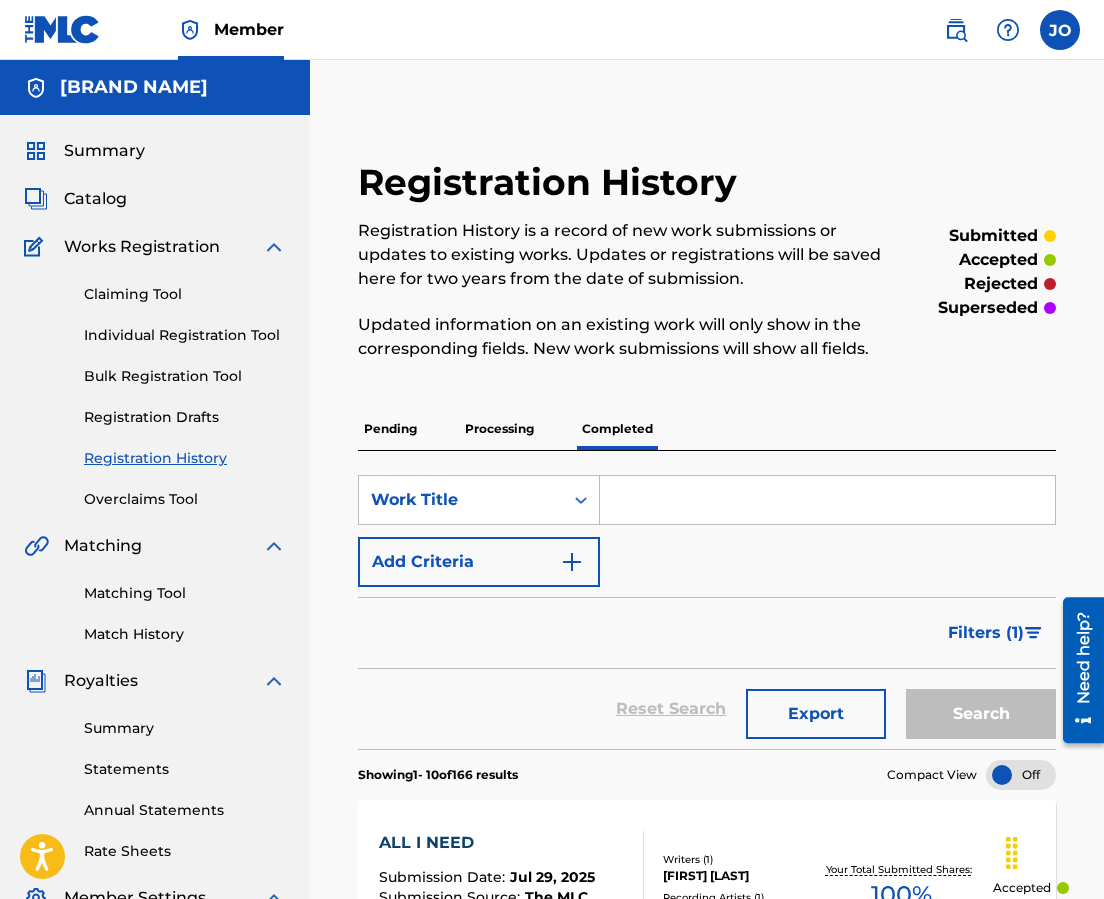 click on "Filters ( 1 )" at bounding box center [707, 633] 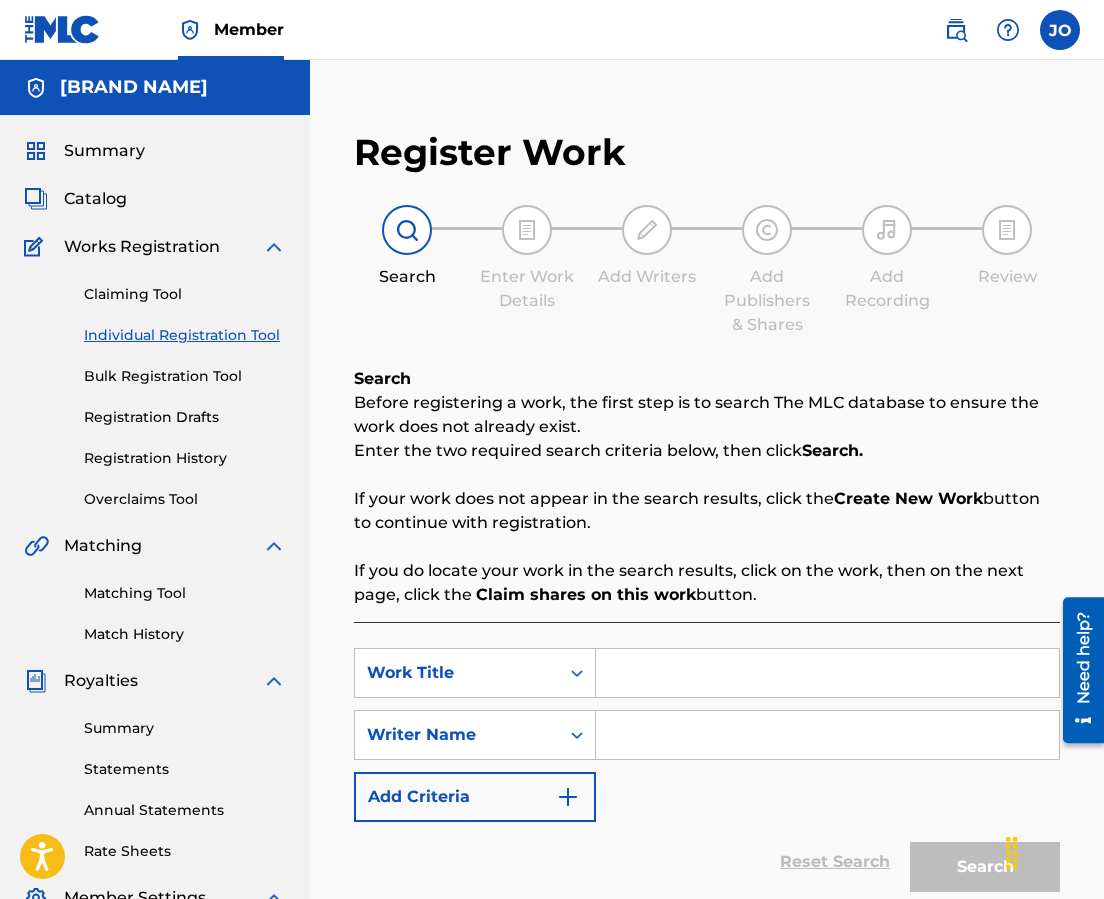 click at bounding box center [827, 673] 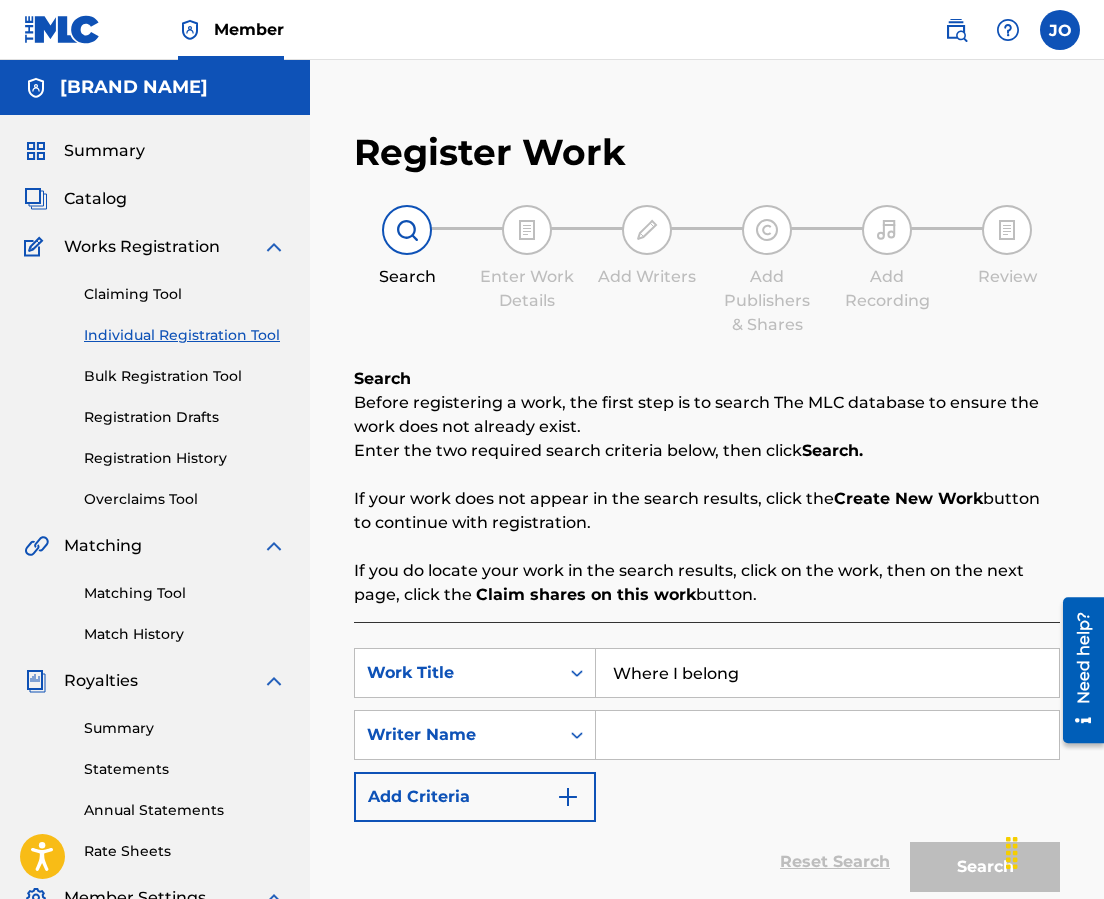 click at bounding box center (827, 735) 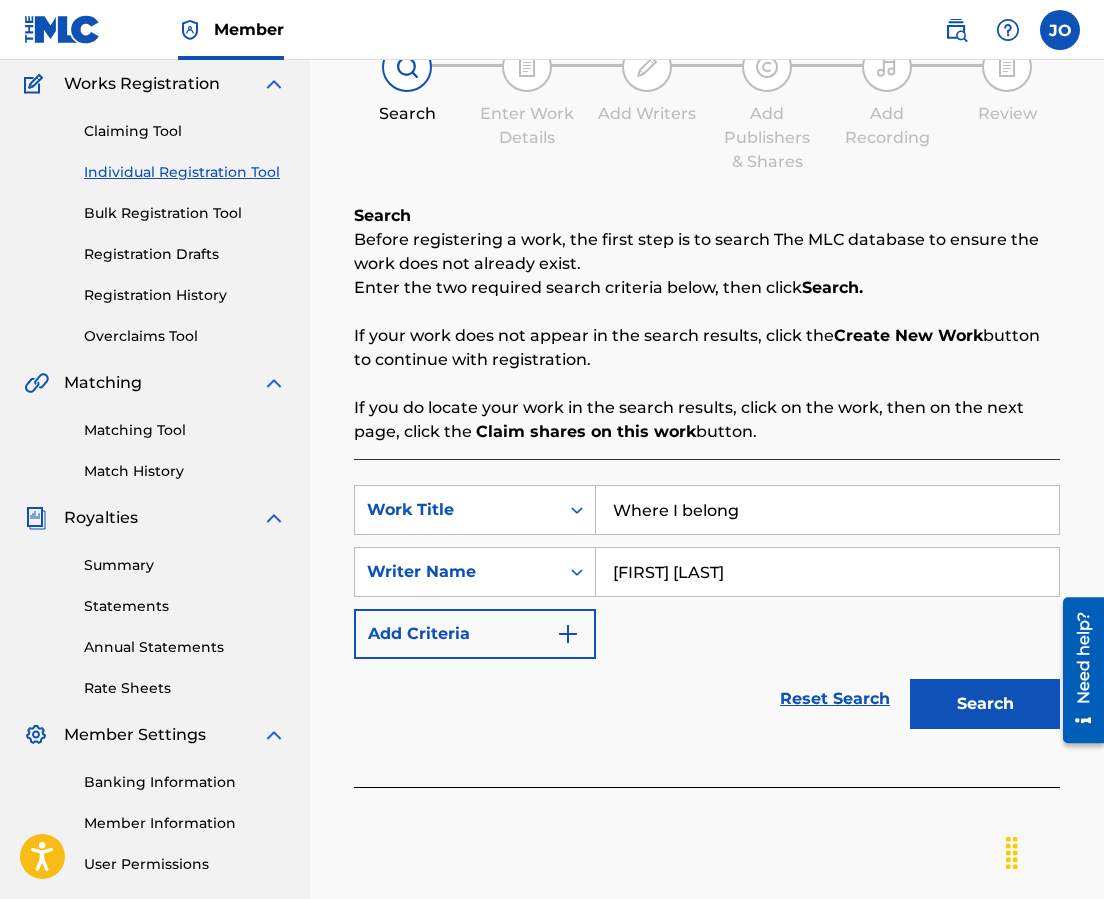 scroll, scrollTop: 300, scrollLeft: 0, axis: vertical 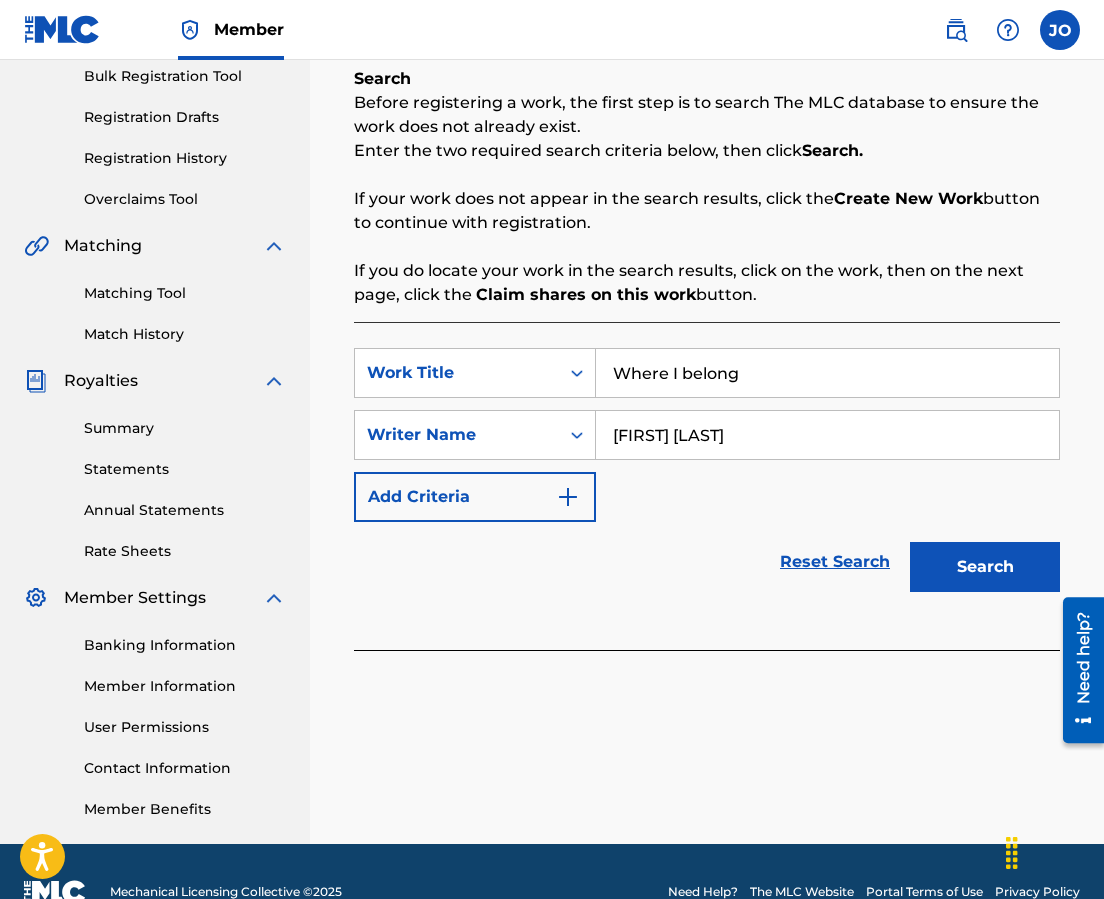 click on "Search" at bounding box center (985, 567) 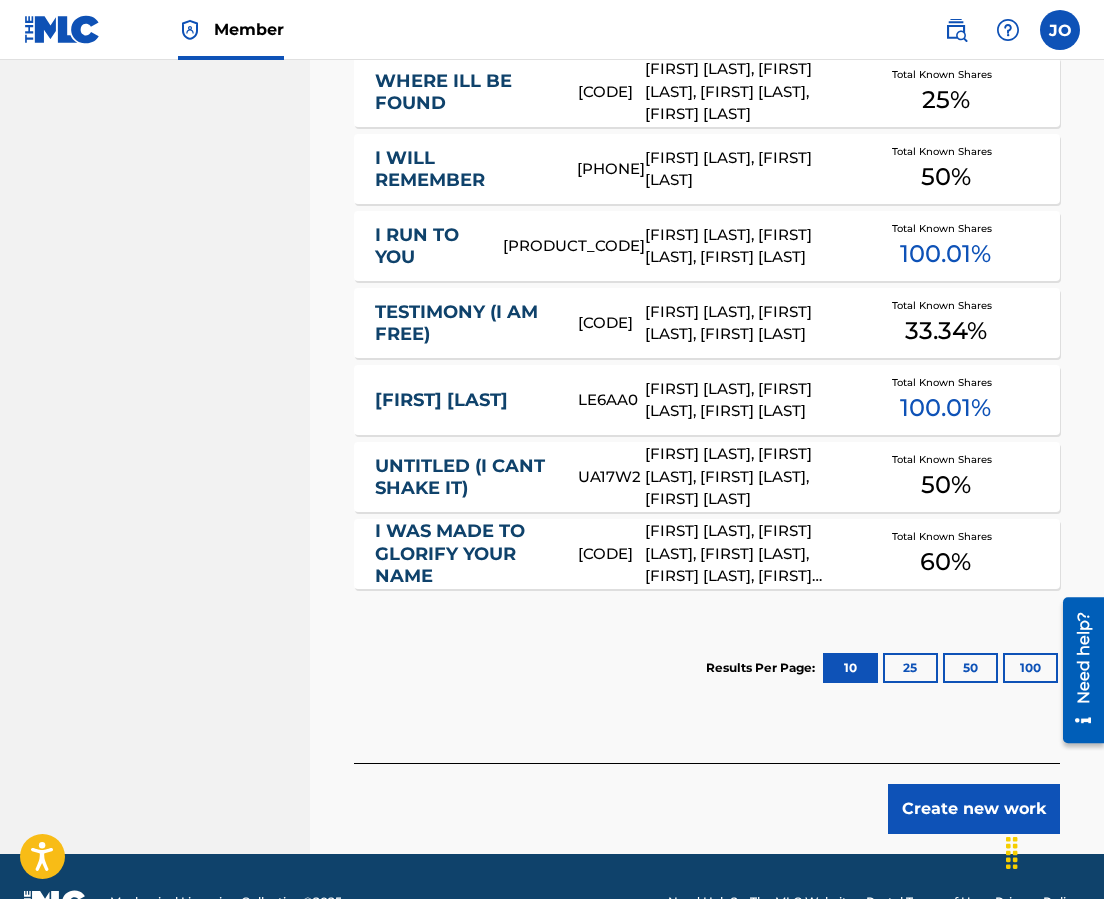 scroll, scrollTop: 1109, scrollLeft: 0, axis: vertical 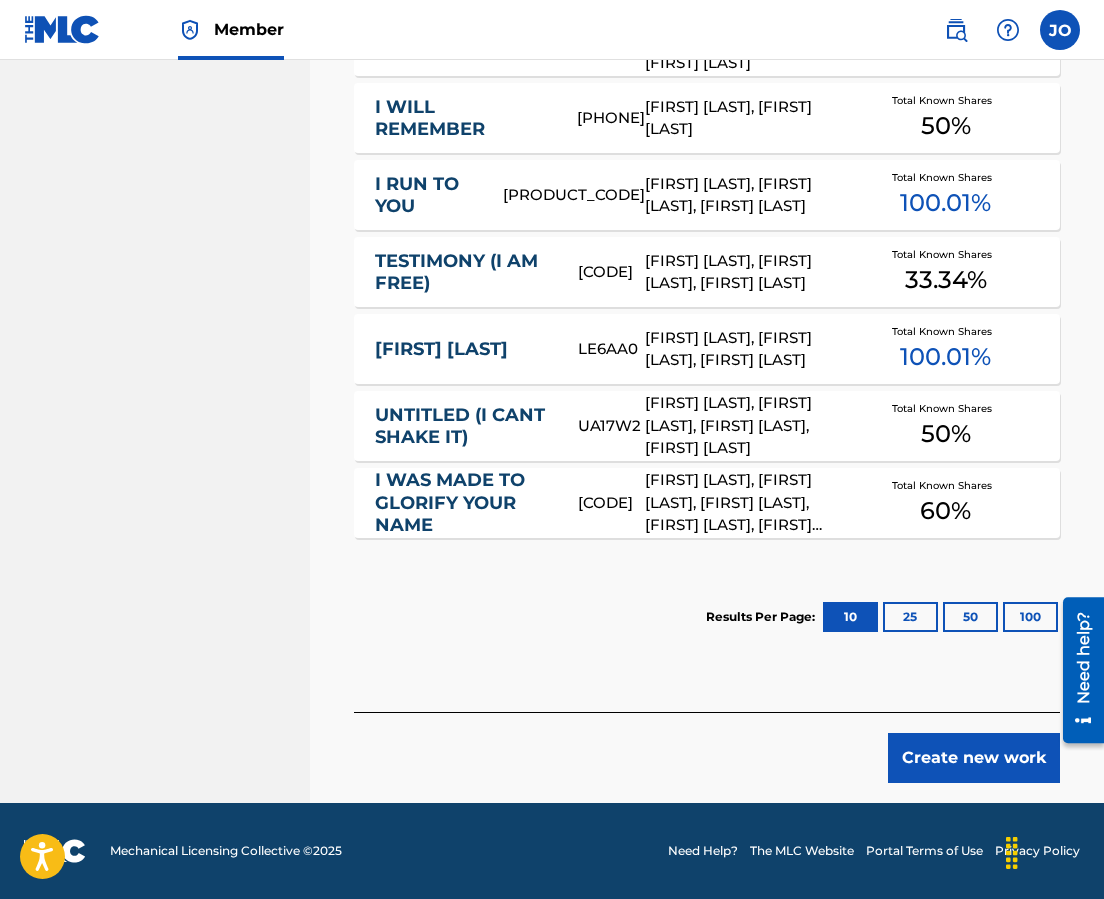 click on "Create new work" at bounding box center (974, 758) 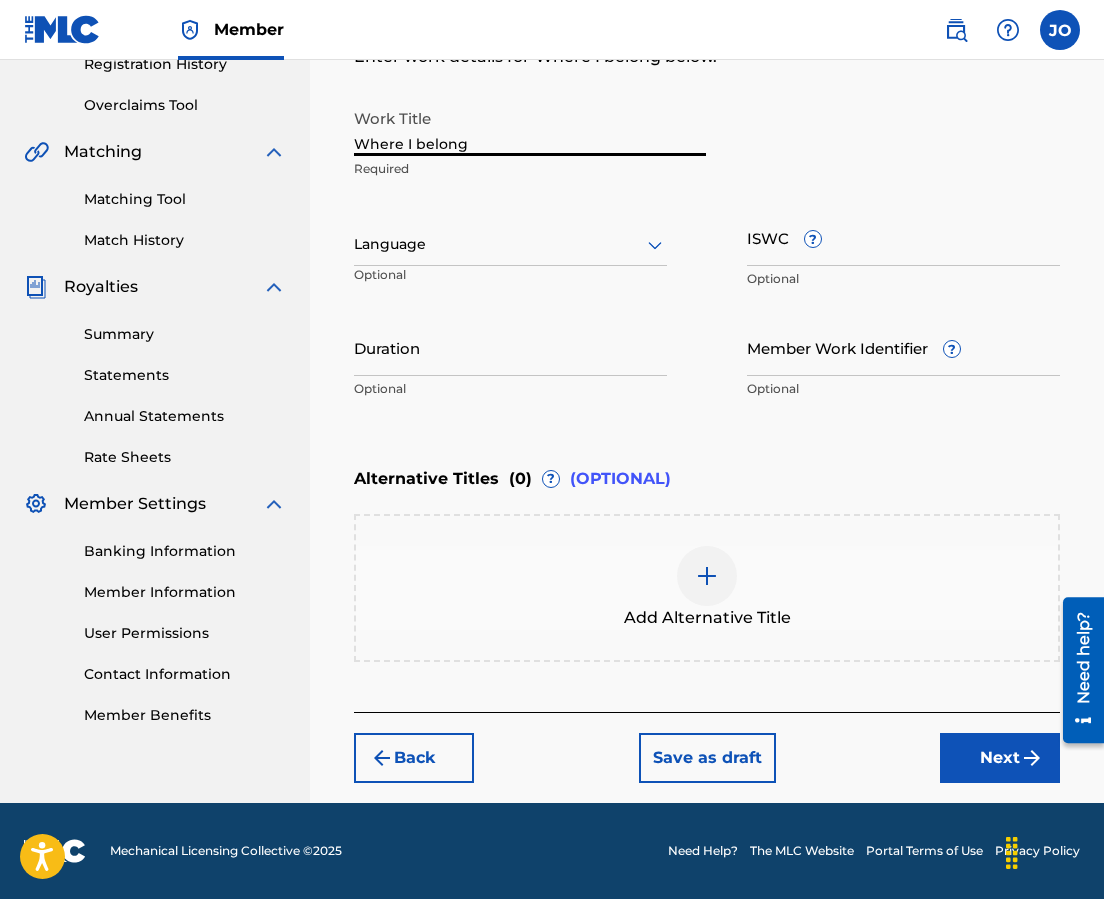 click on "Where I belong" at bounding box center (530, 127) 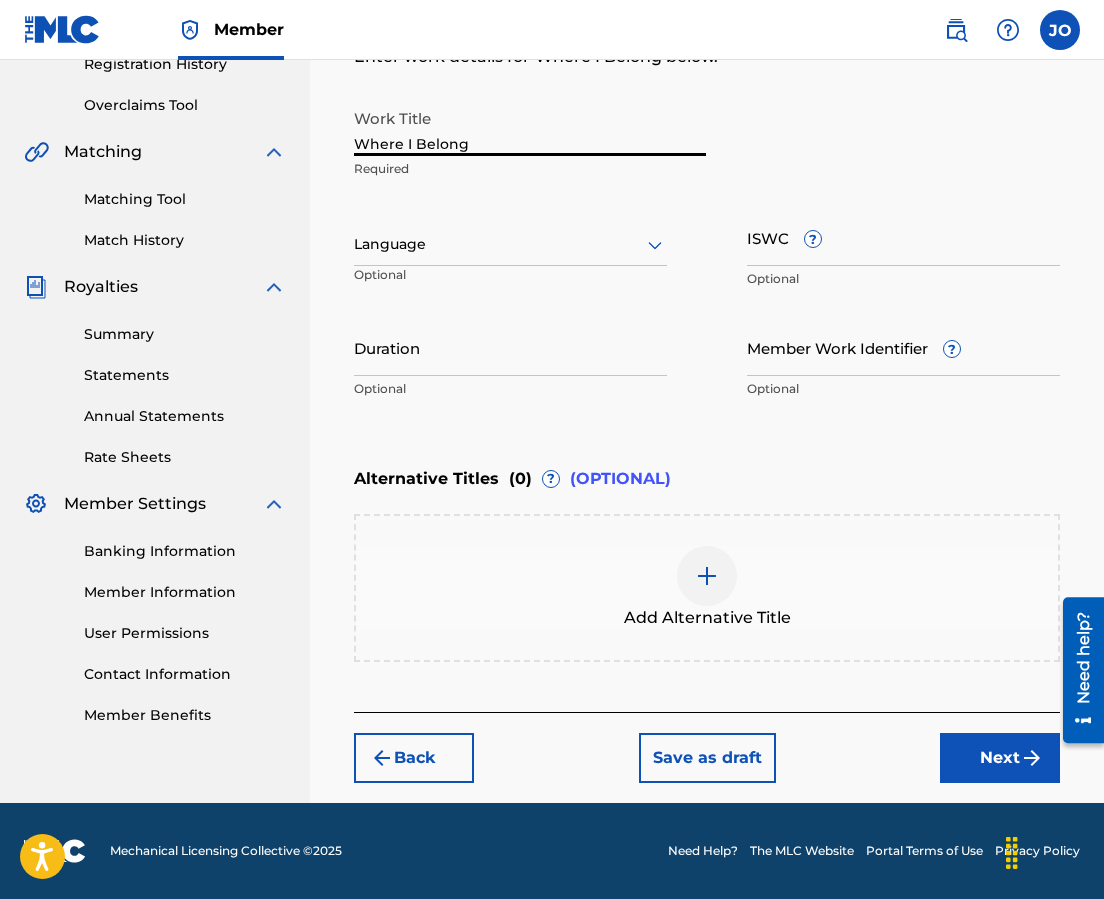 click at bounding box center [510, 244] 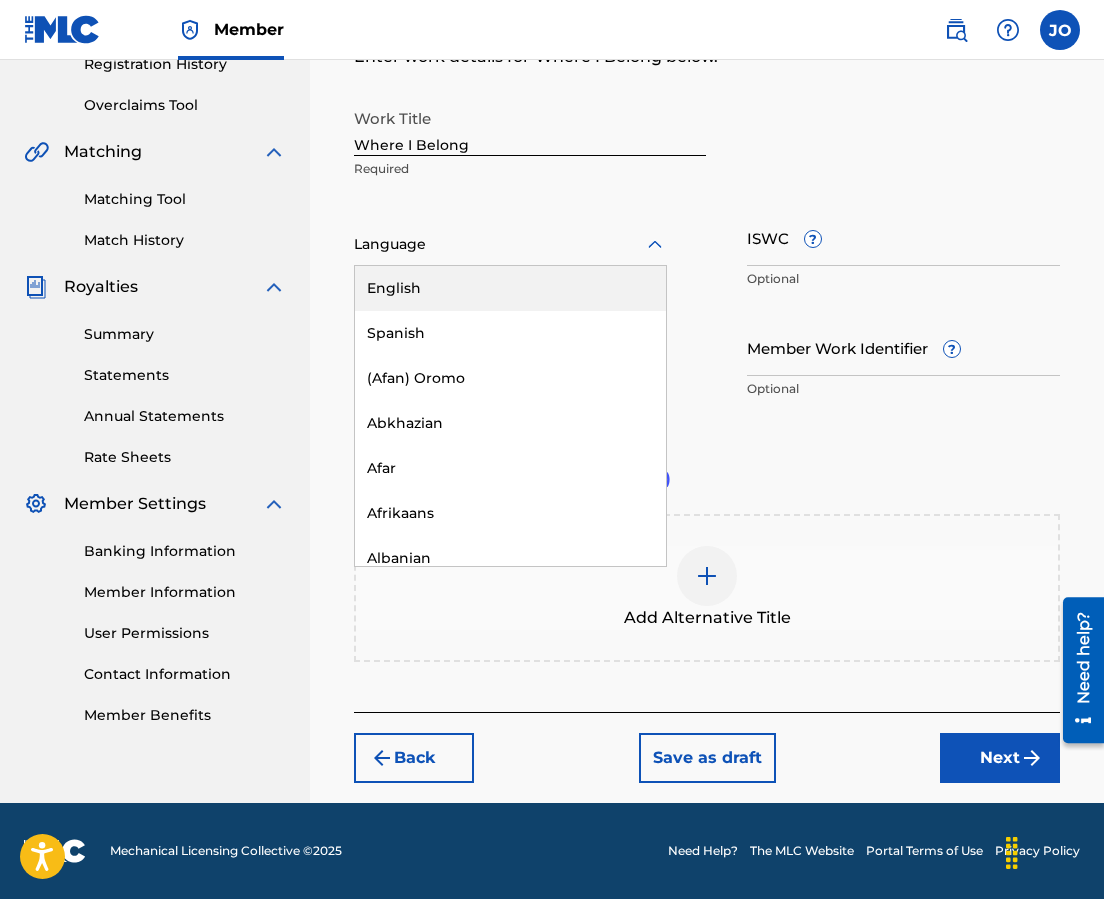 drag, startPoint x: 422, startPoint y: 294, endPoint x: 447, endPoint y: 286, distance: 26.24881 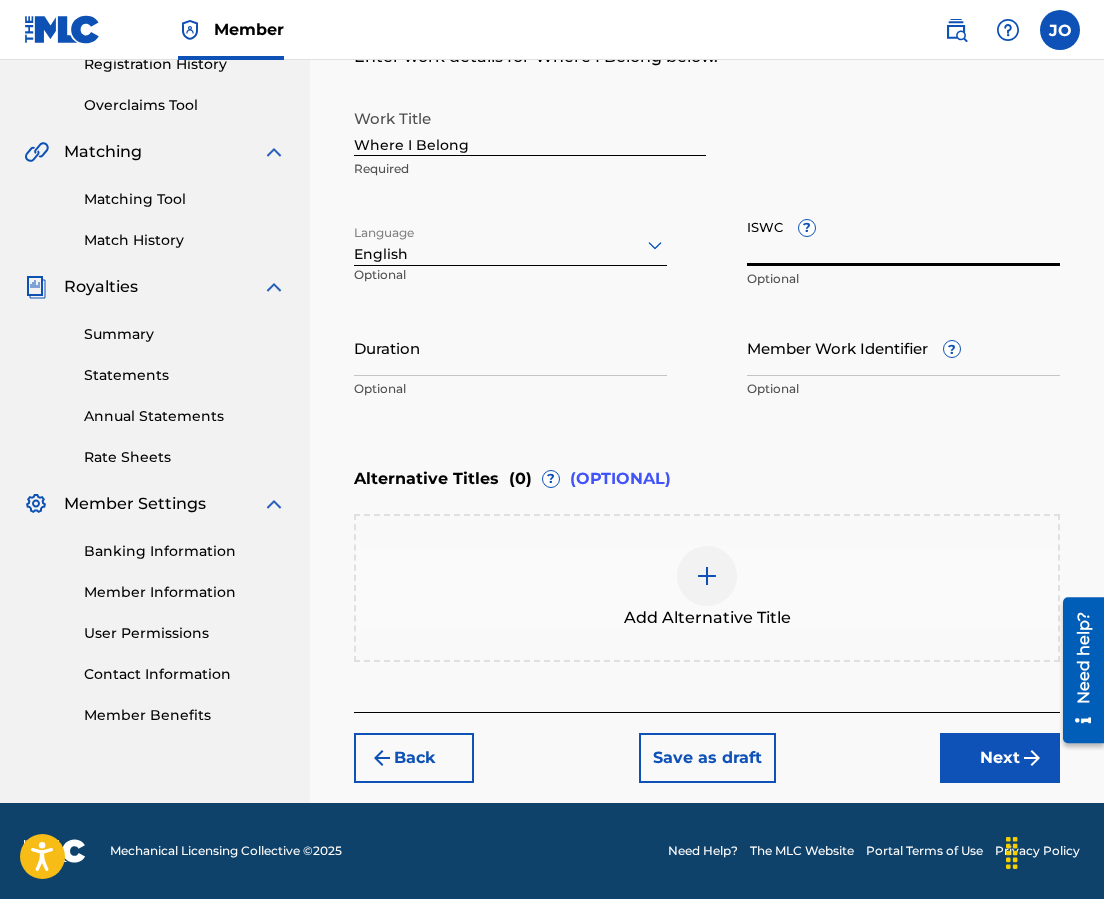 click on "ISWC   ?" at bounding box center [903, 237] 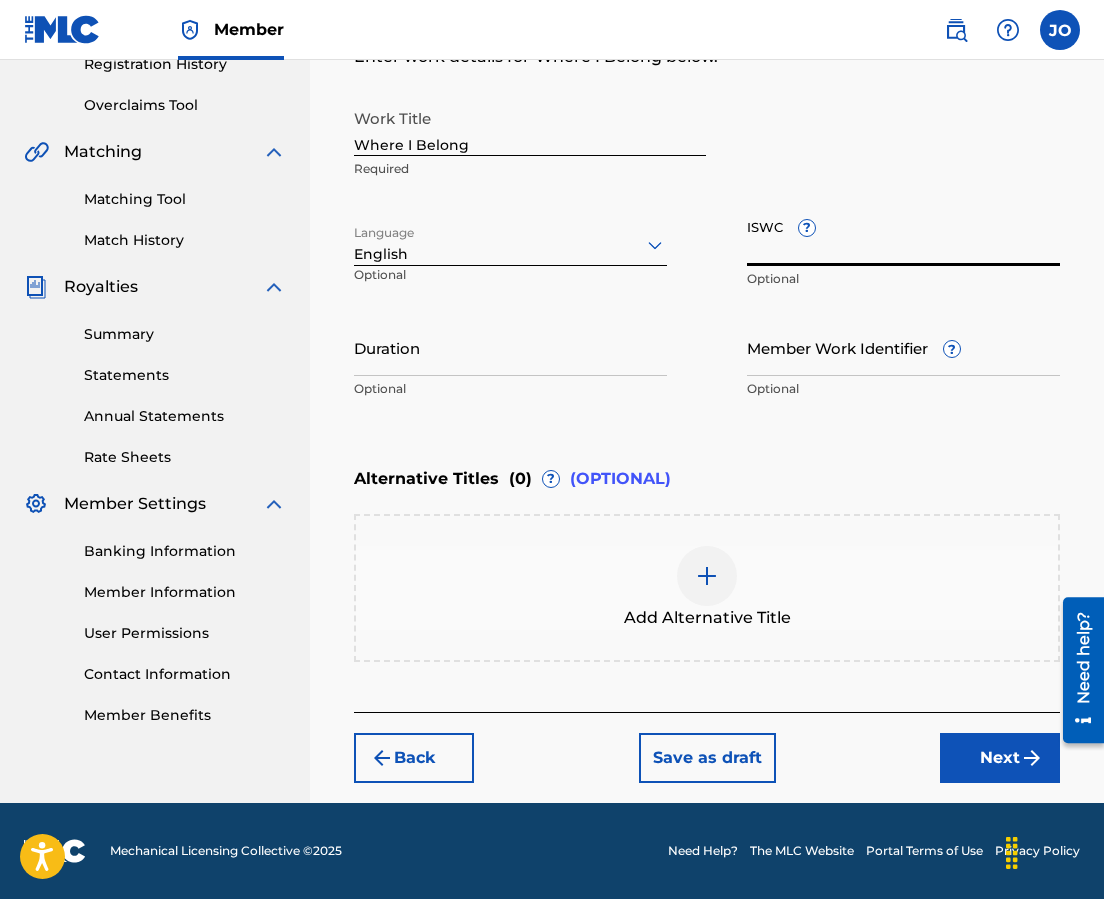 paste on "T-[SSN]" 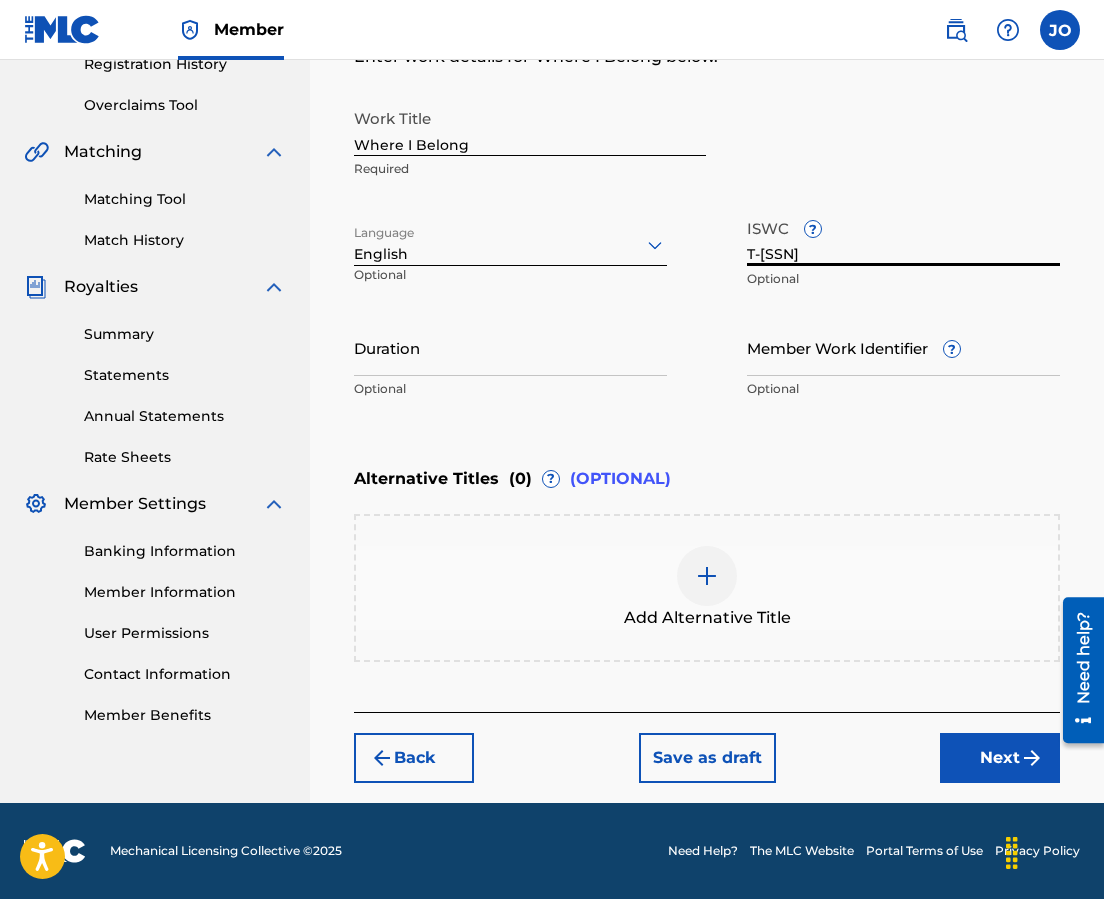 click on "Next" at bounding box center (1000, 758) 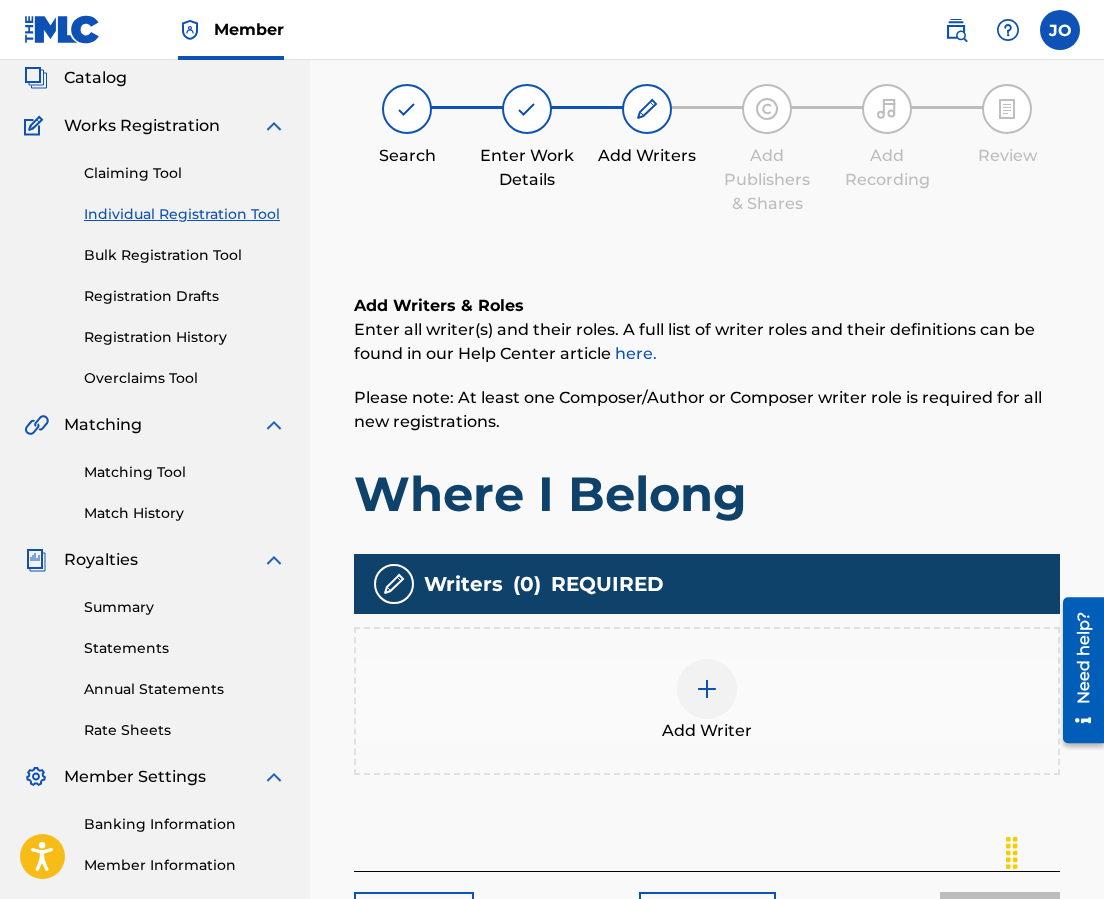 scroll, scrollTop: 90, scrollLeft: 0, axis: vertical 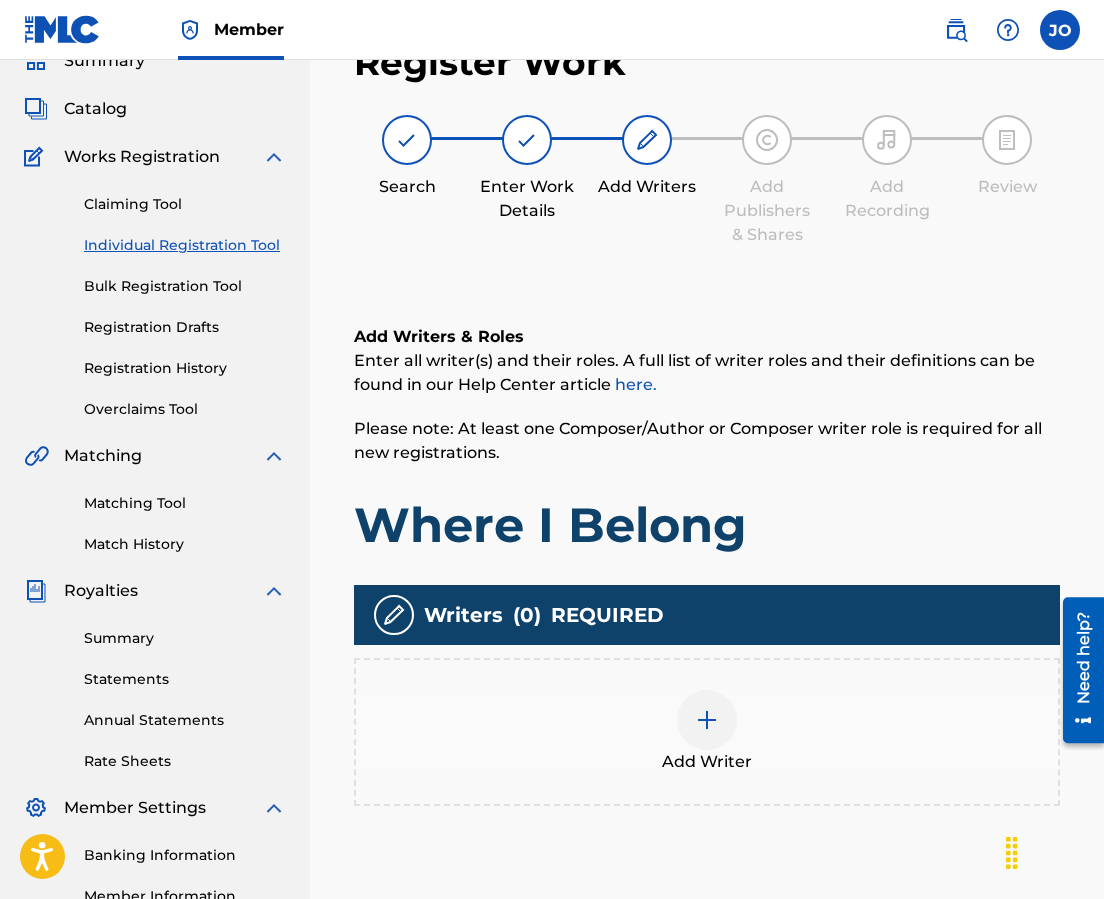 click at bounding box center (707, 720) 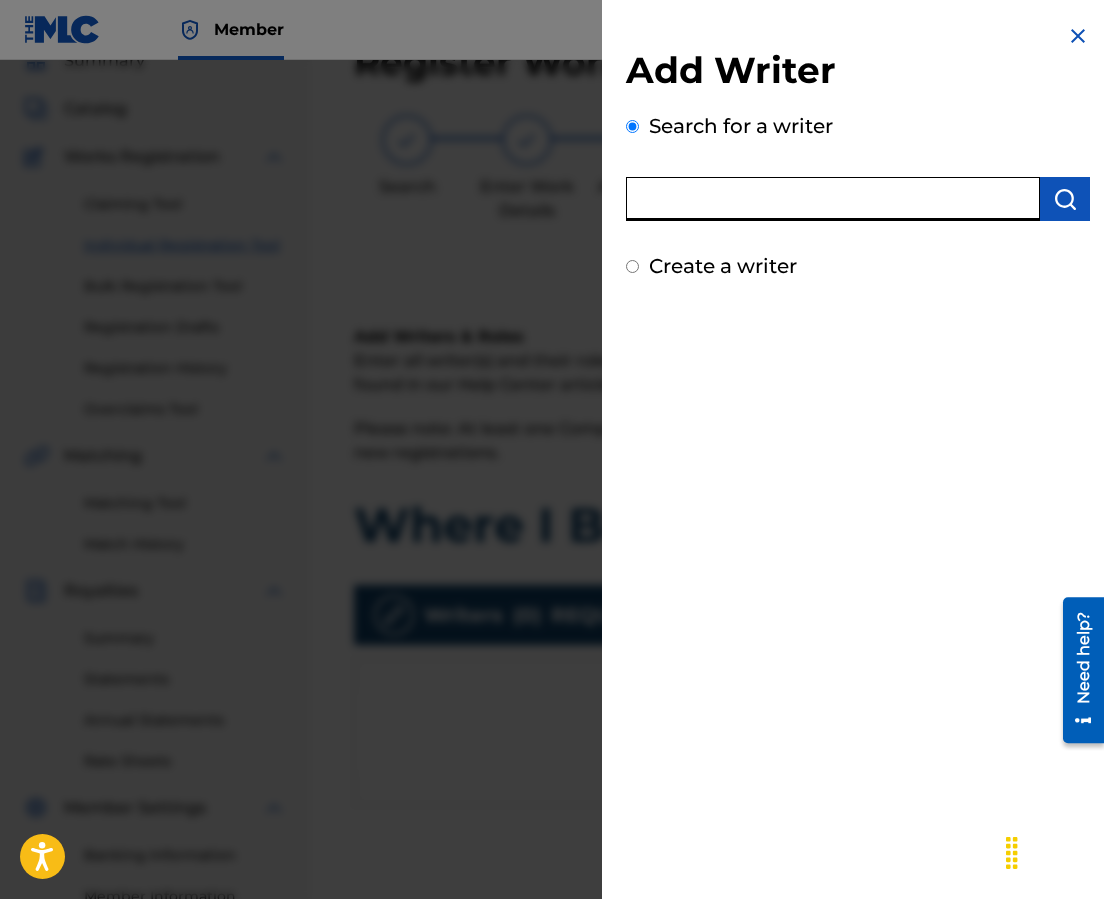 click at bounding box center [833, 199] 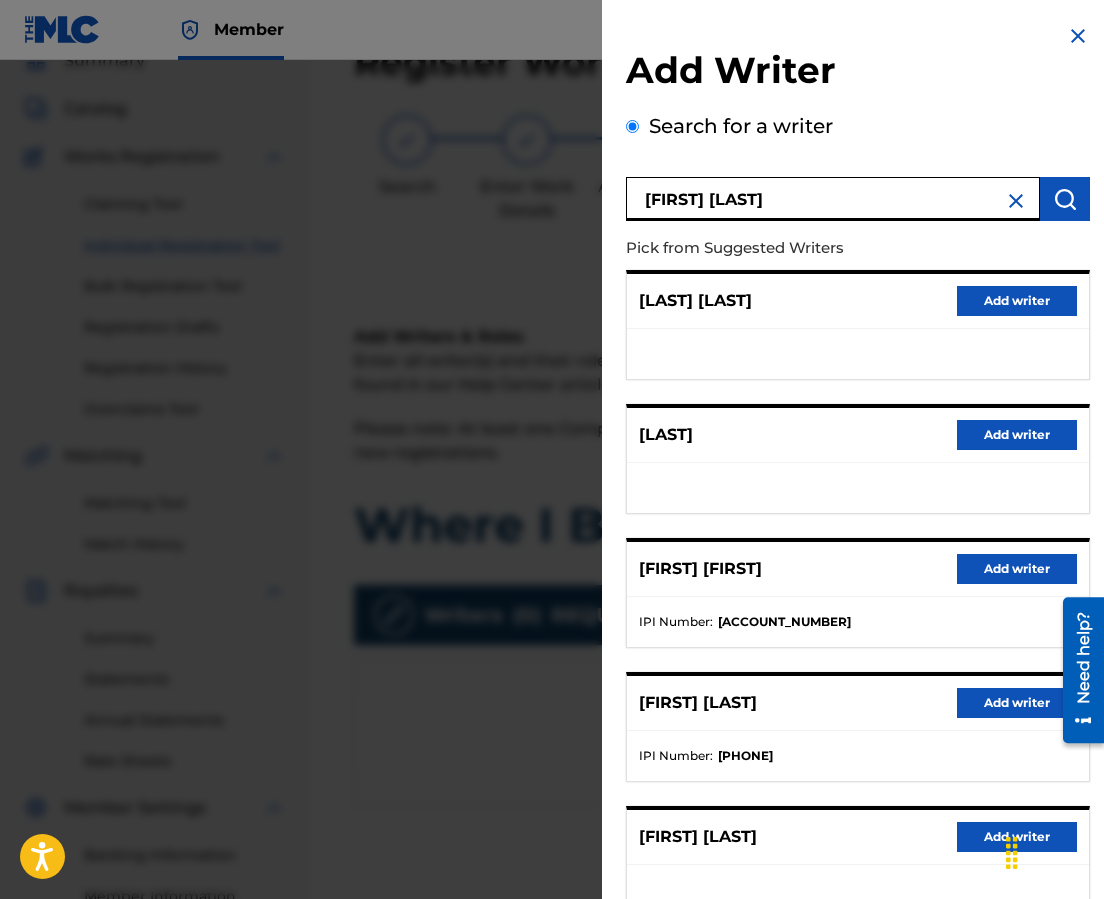 click on "Add writer" at bounding box center [1017, 703] 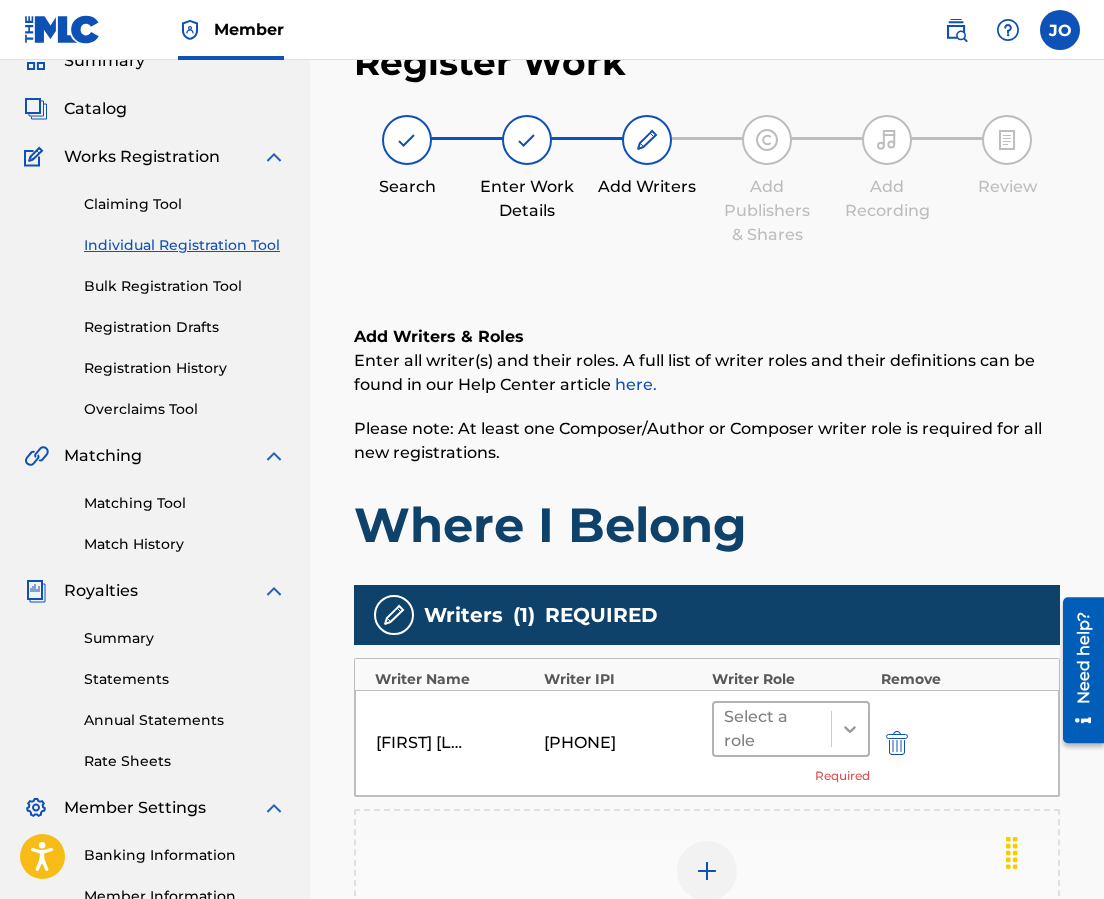 click 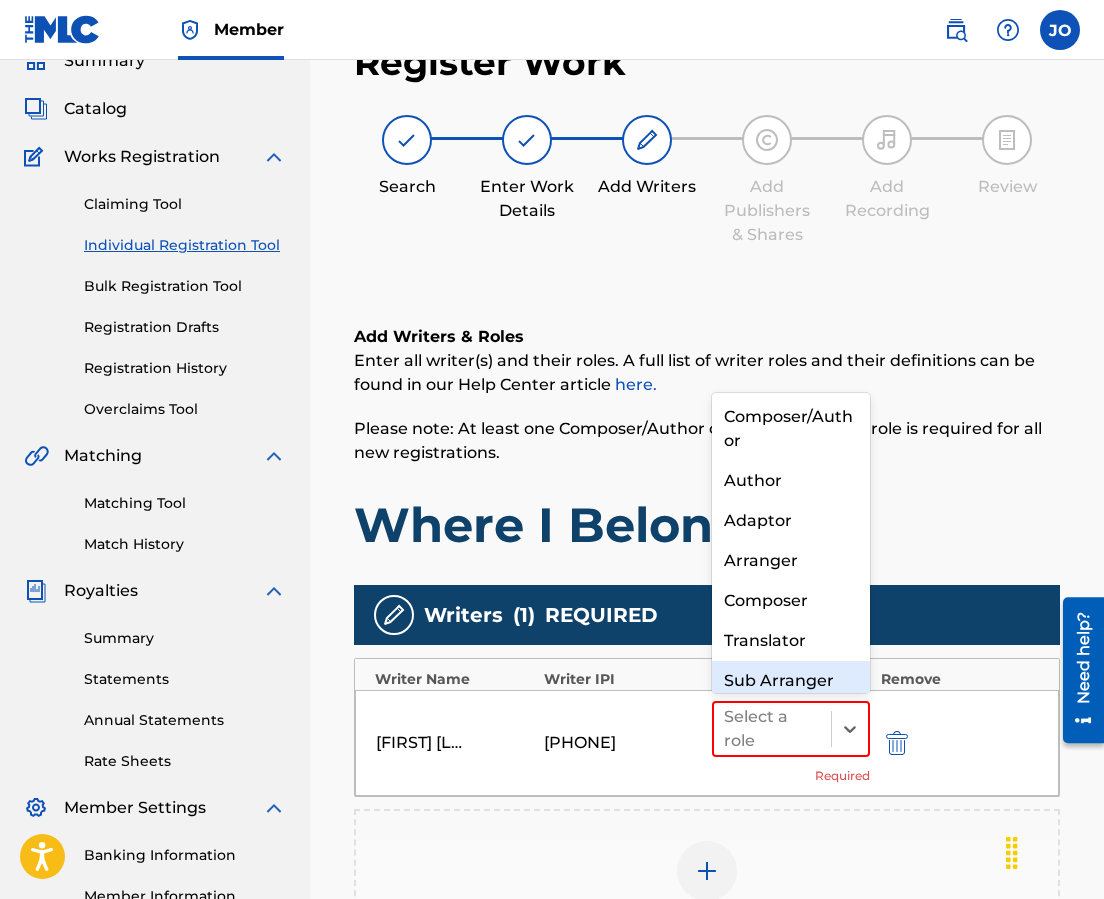 scroll, scrollTop: 21, scrollLeft: 0, axis: vertical 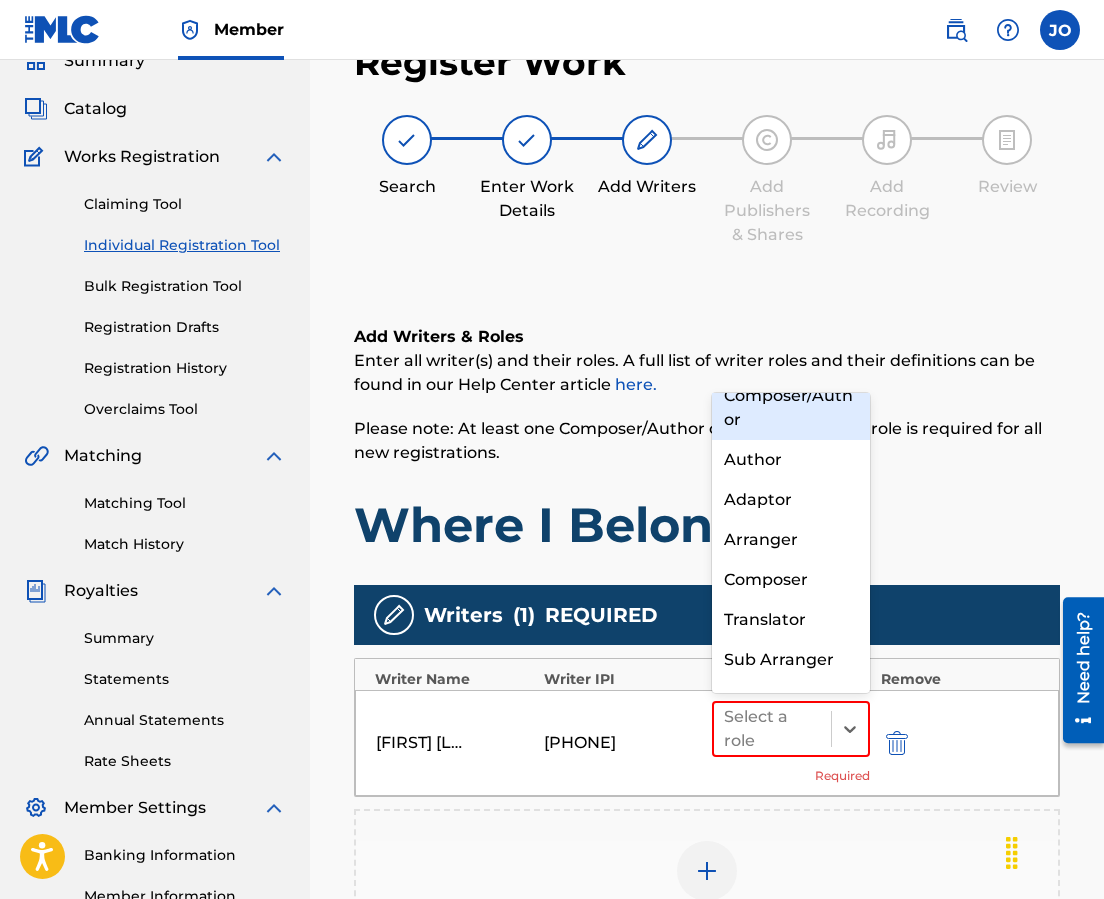 click on "Composer/Author" at bounding box center [791, 408] 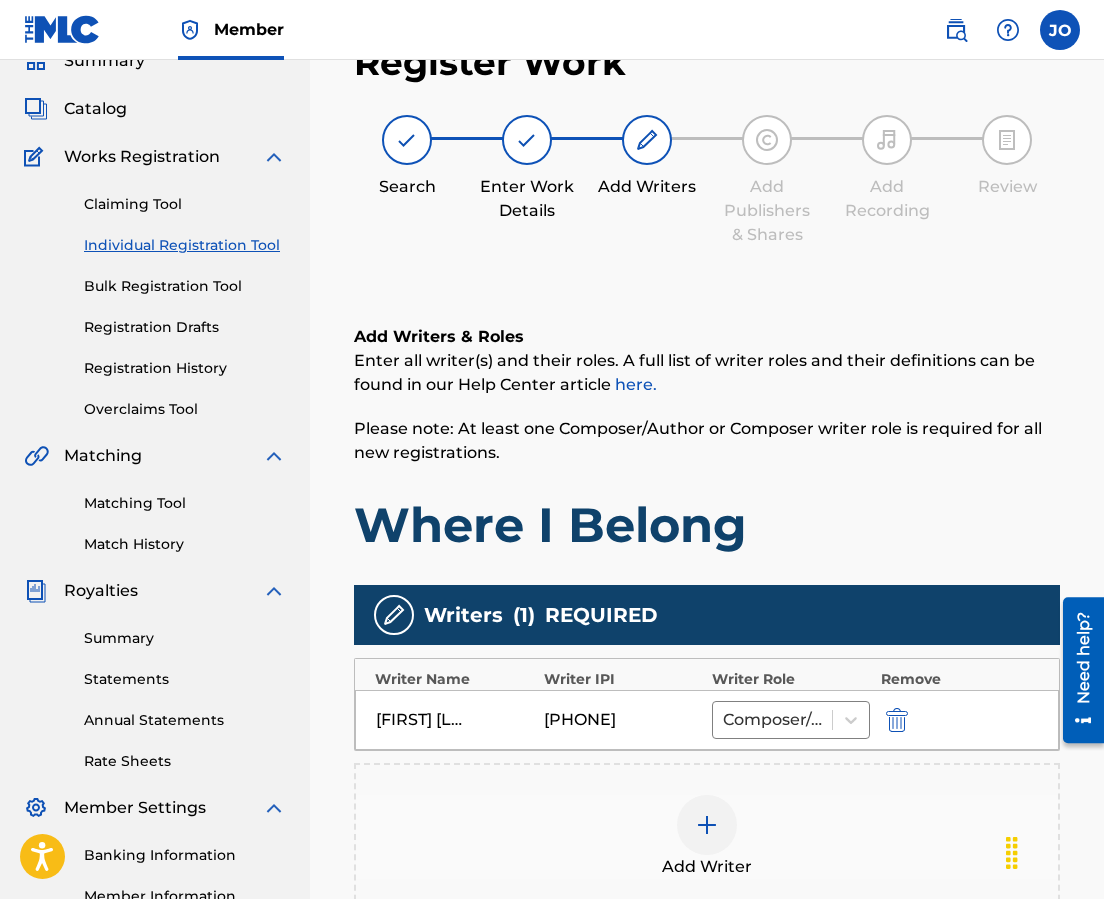click at bounding box center [707, 825] 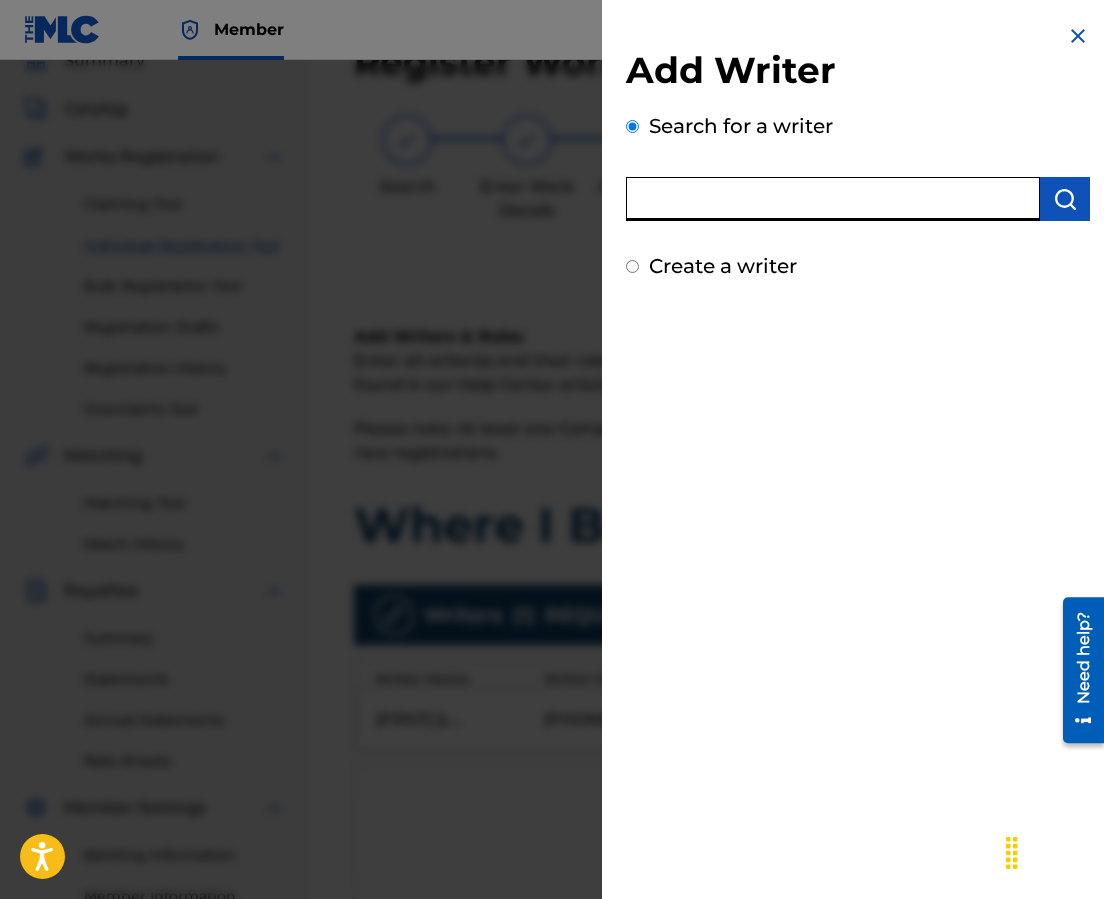 click at bounding box center (833, 199) 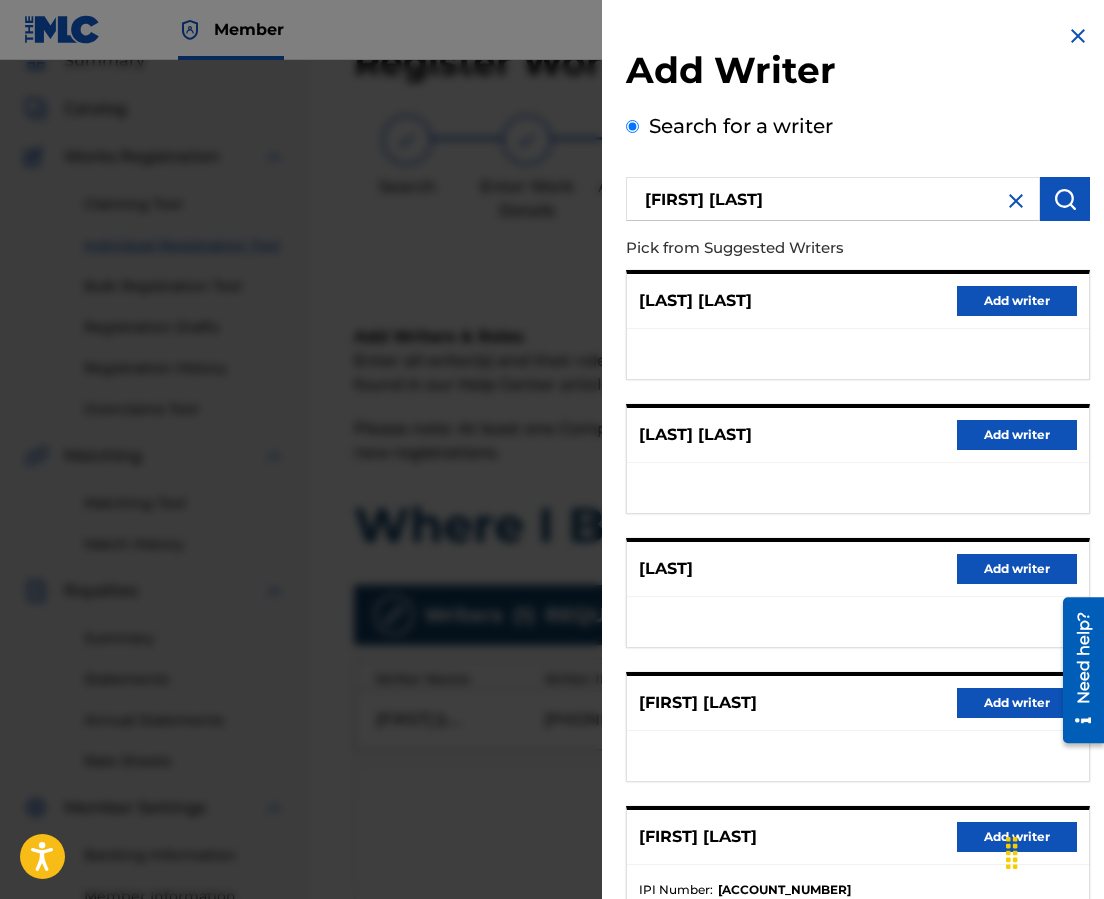 click on "Add writer" at bounding box center [1017, 703] 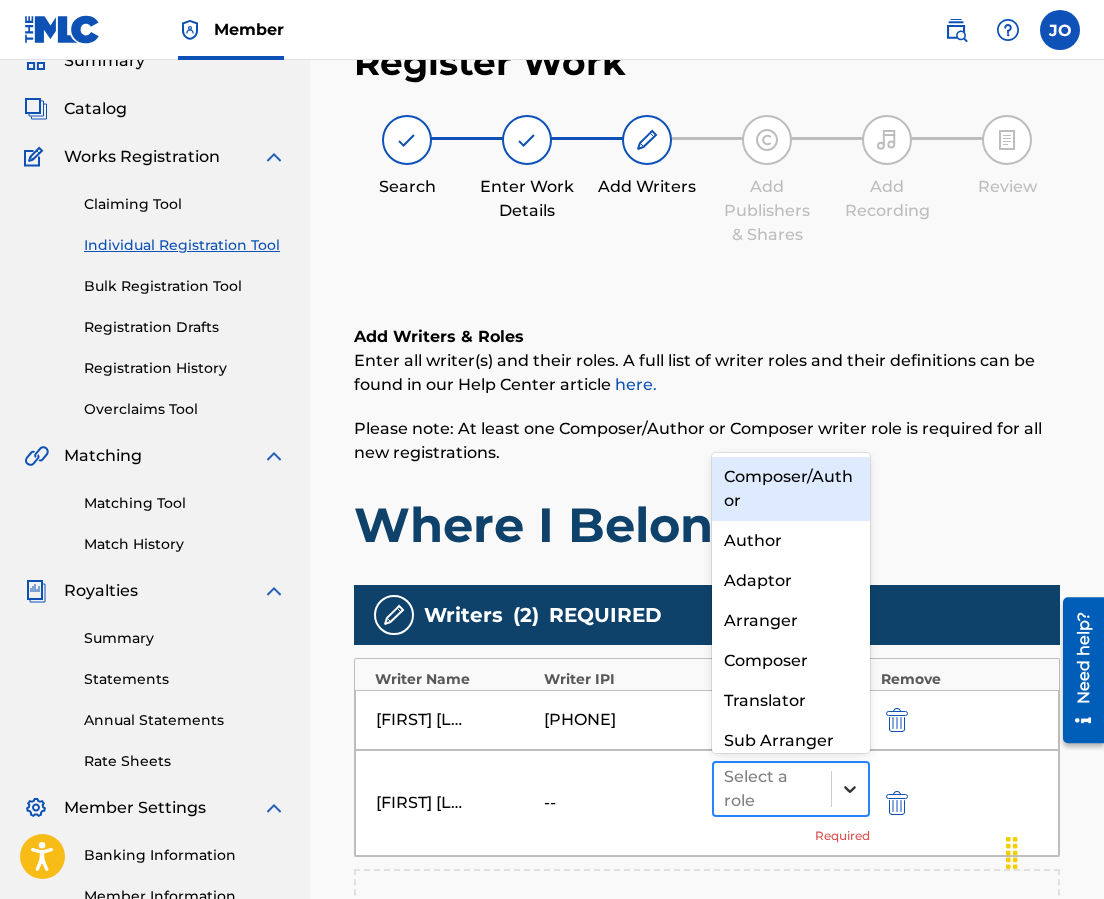 click at bounding box center (850, 789) 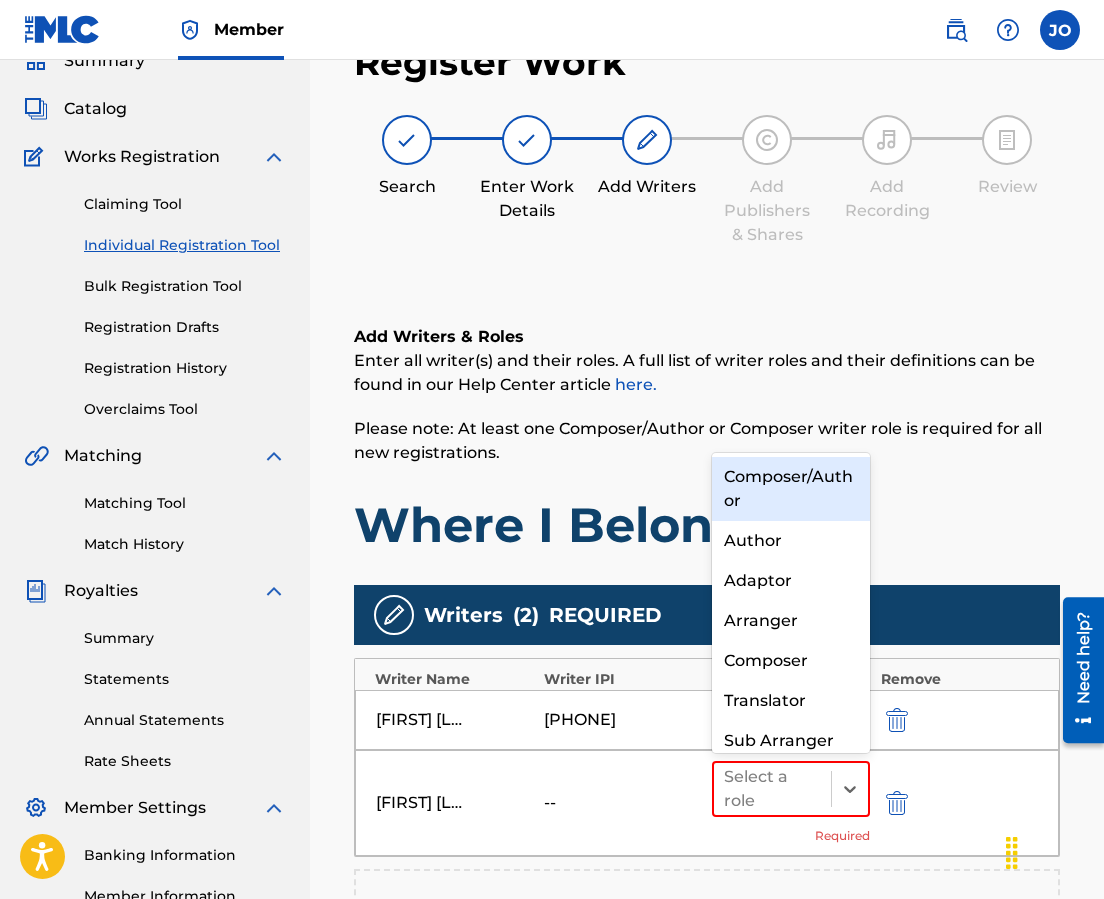 scroll, scrollTop: 21, scrollLeft: 0, axis: vertical 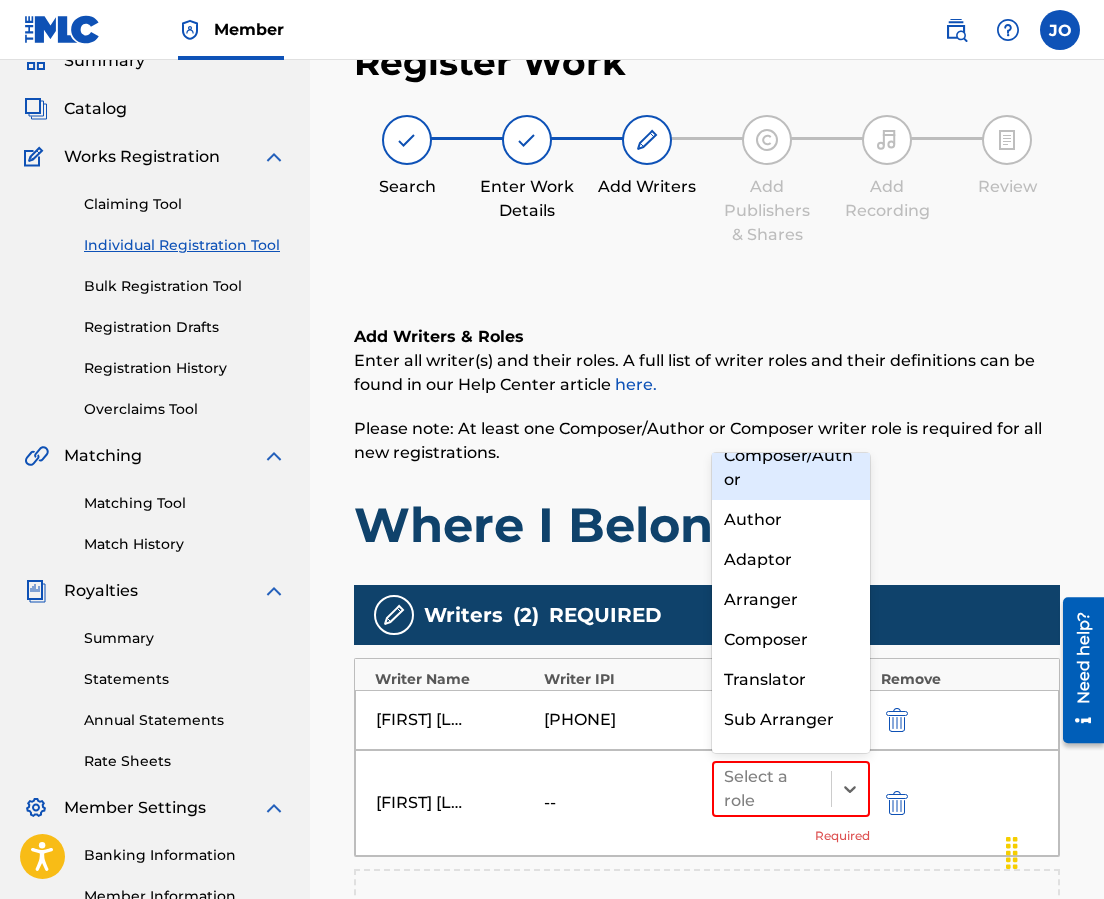 click on "Composer/Author" at bounding box center (791, 468) 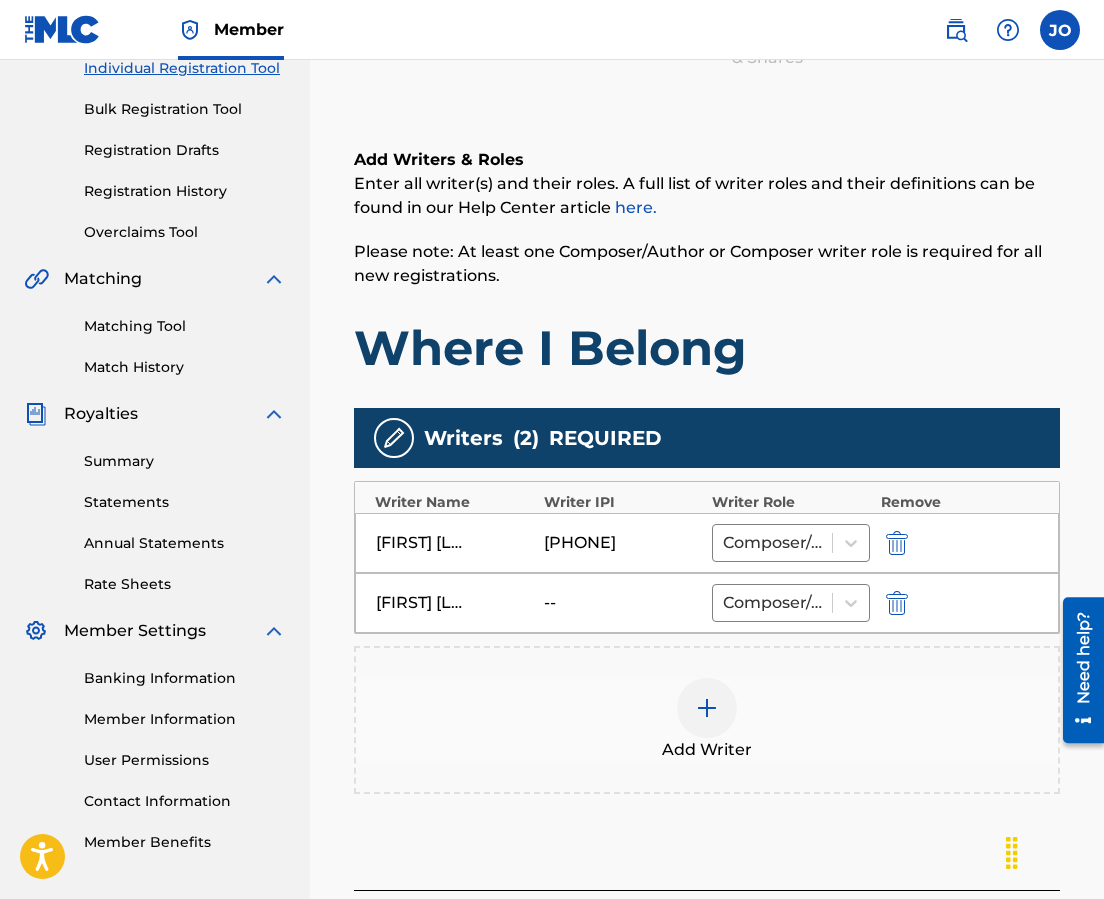 scroll, scrollTop: 445, scrollLeft: 0, axis: vertical 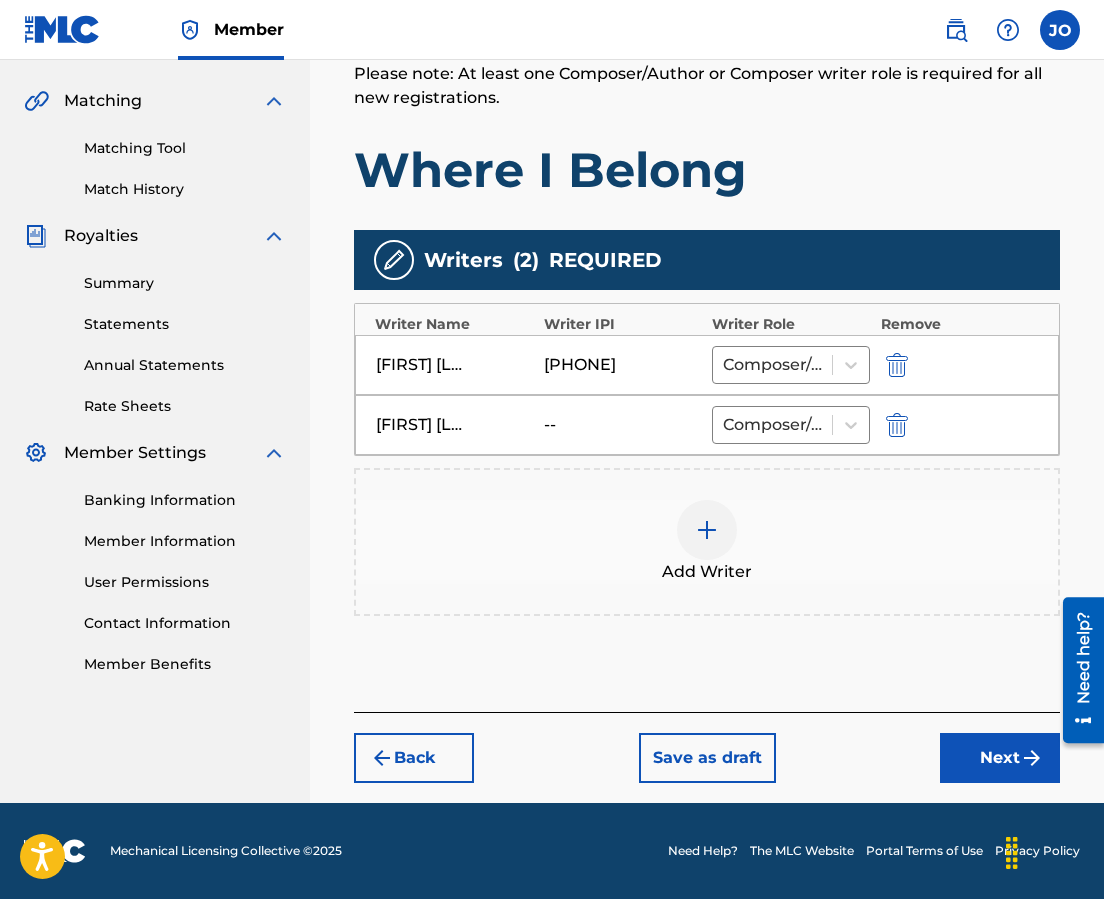 click at bounding box center (707, 530) 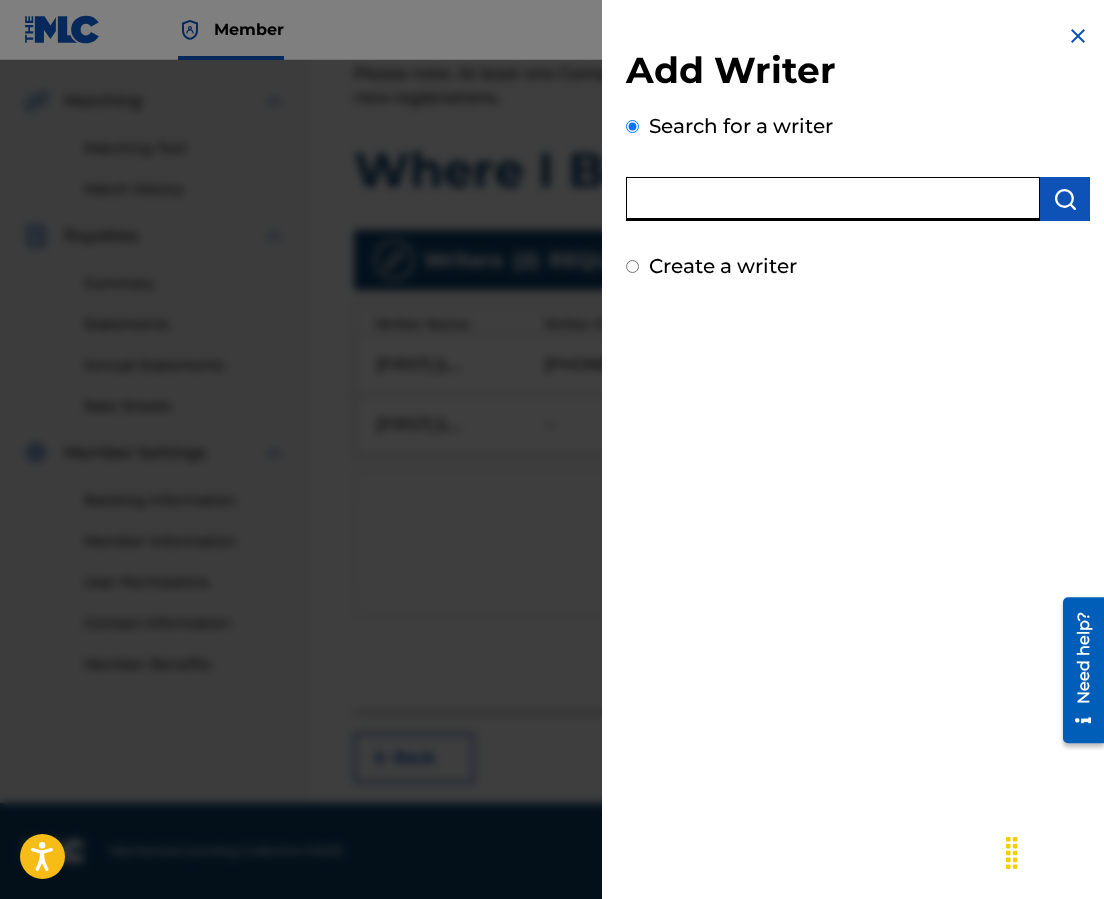 click at bounding box center [833, 199] 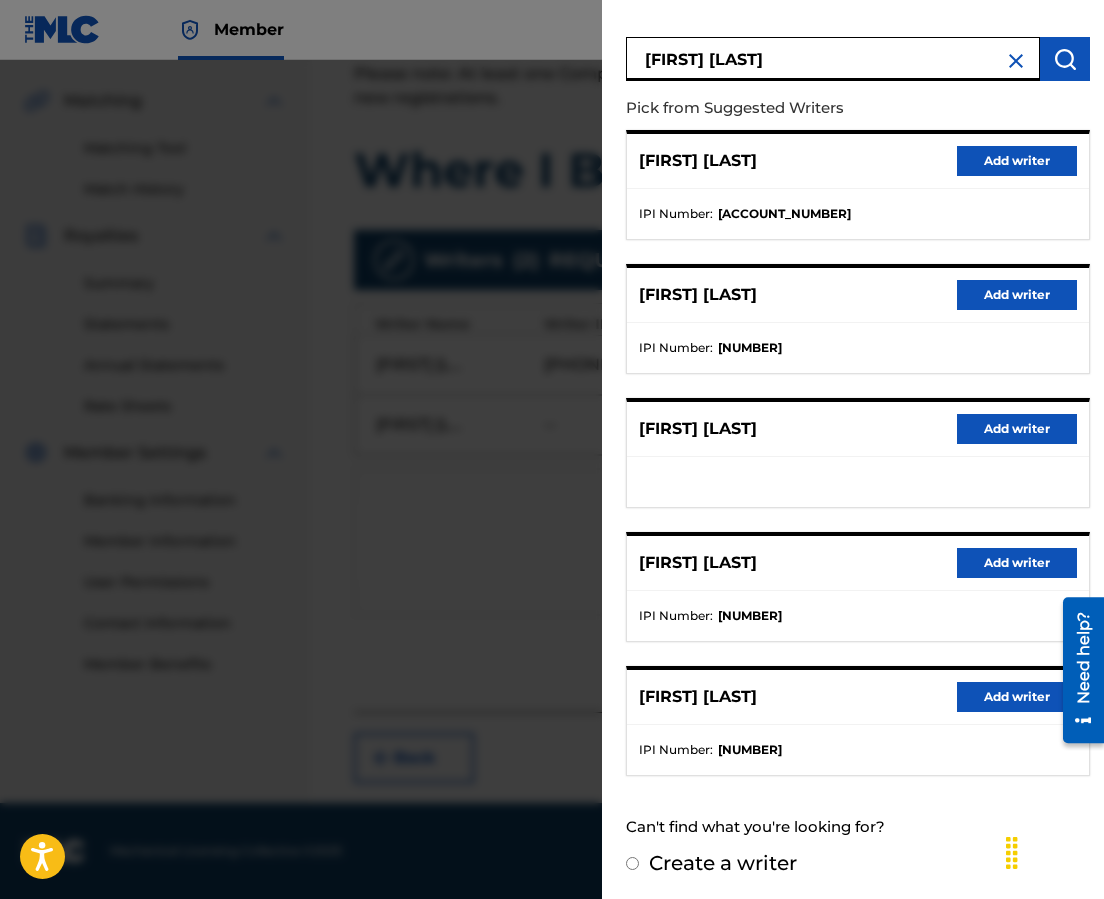 scroll, scrollTop: 143, scrollLeft: 0, axis: vertical 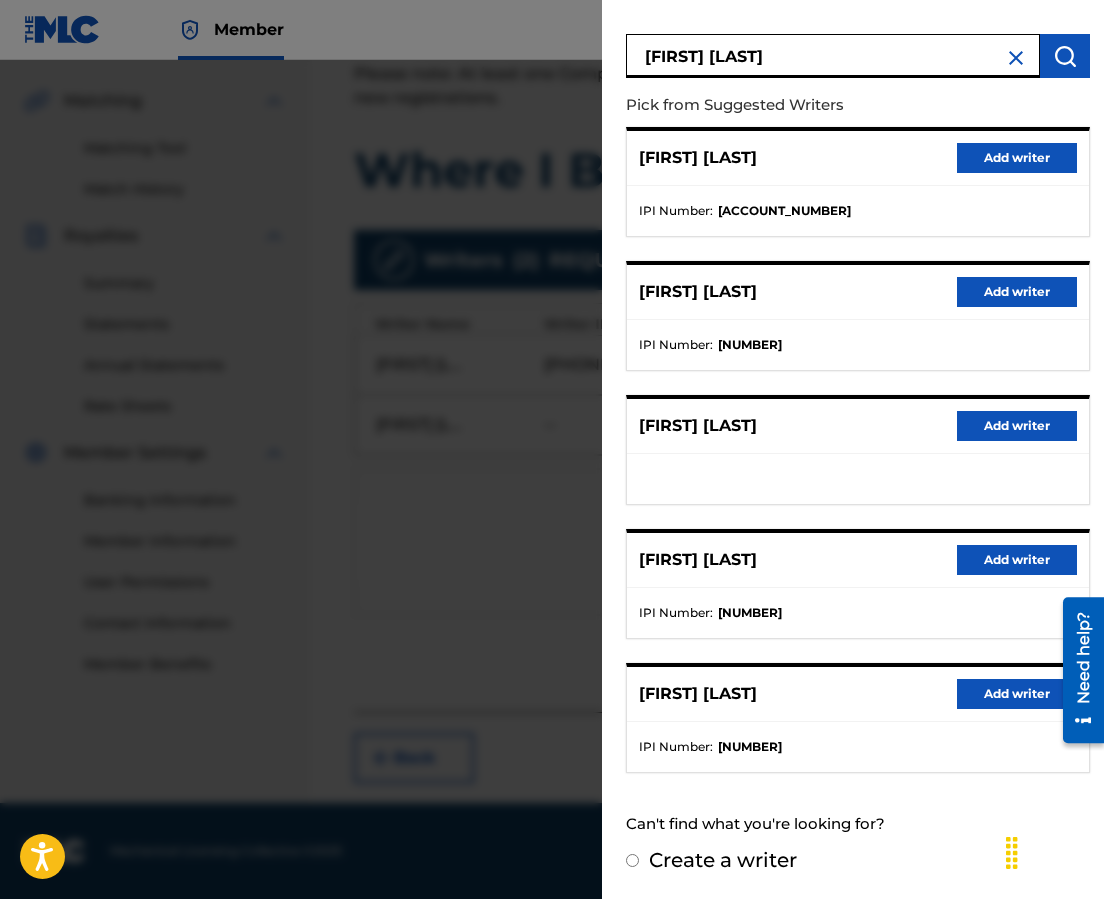 click on "Add writer" at bounding box center (1017, 426) 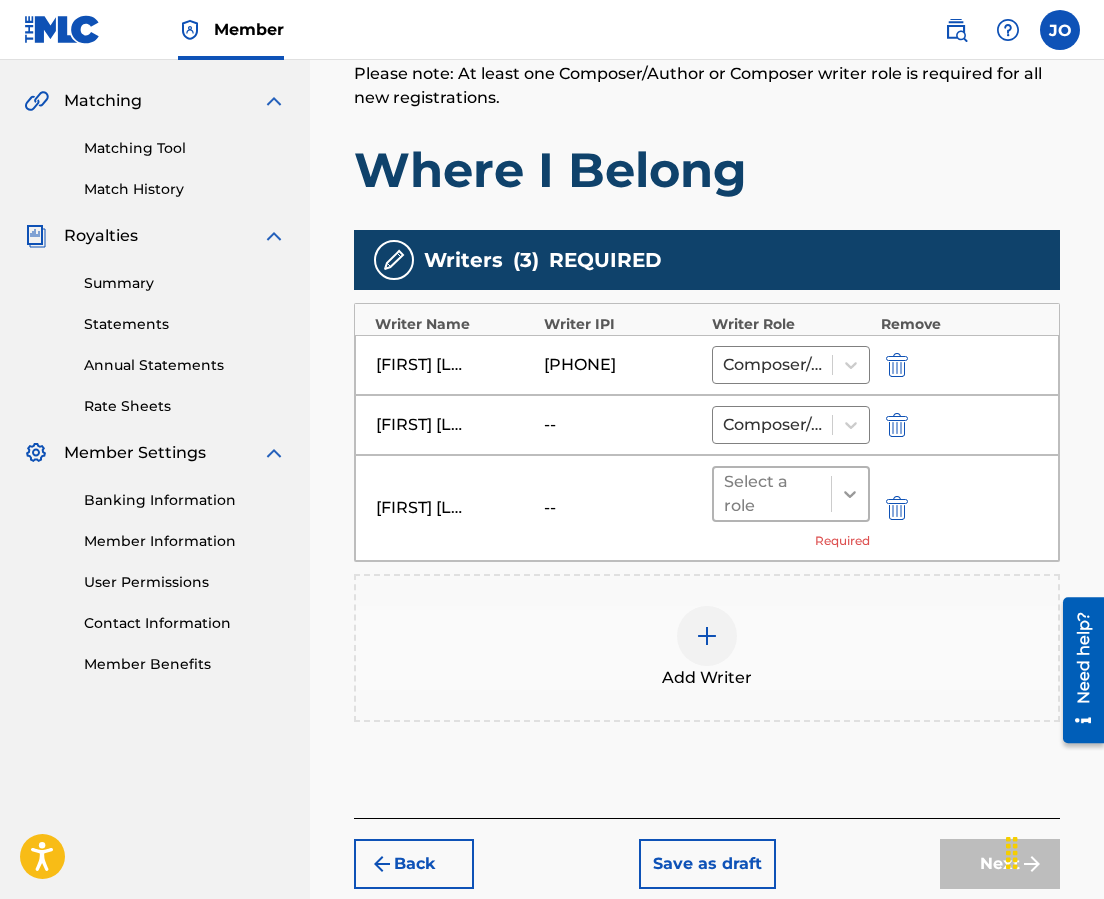 click at bounding box center (850, 494) 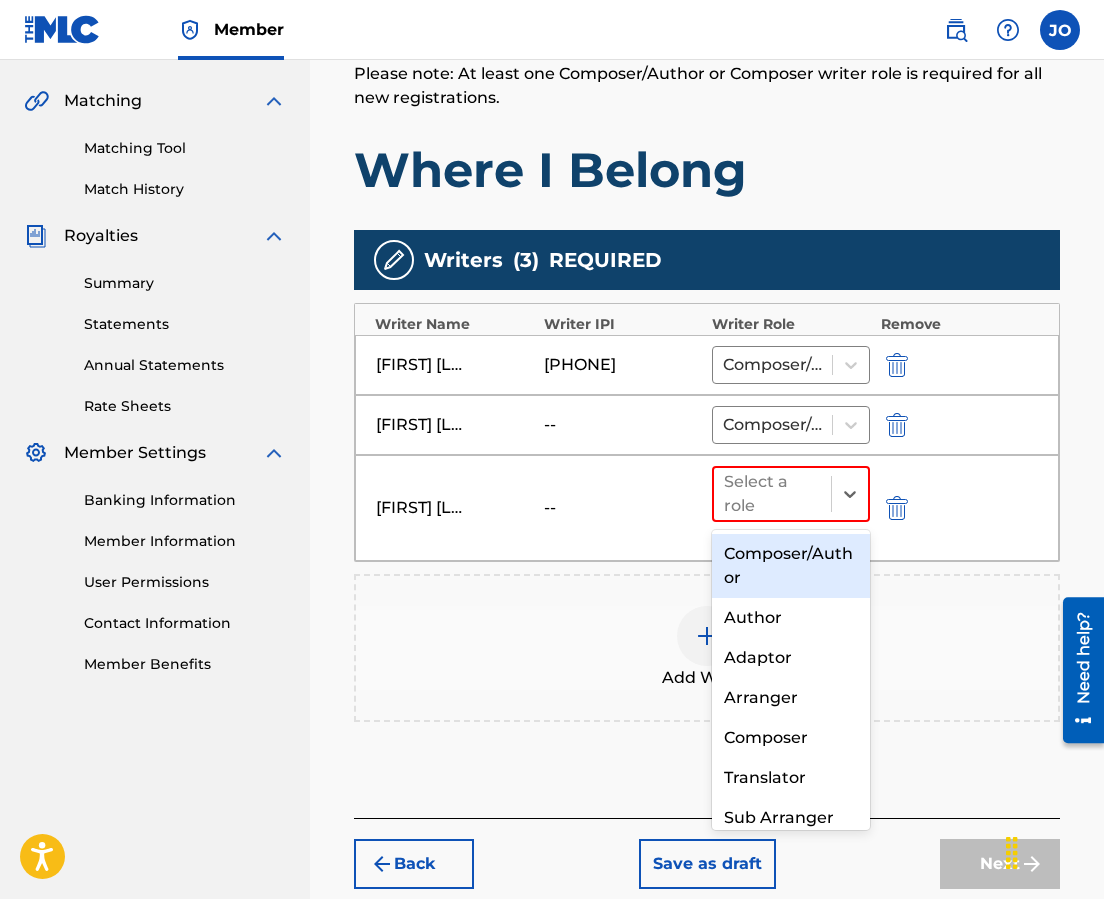 click on "Composer/Author" at bounding box center [791, 566] 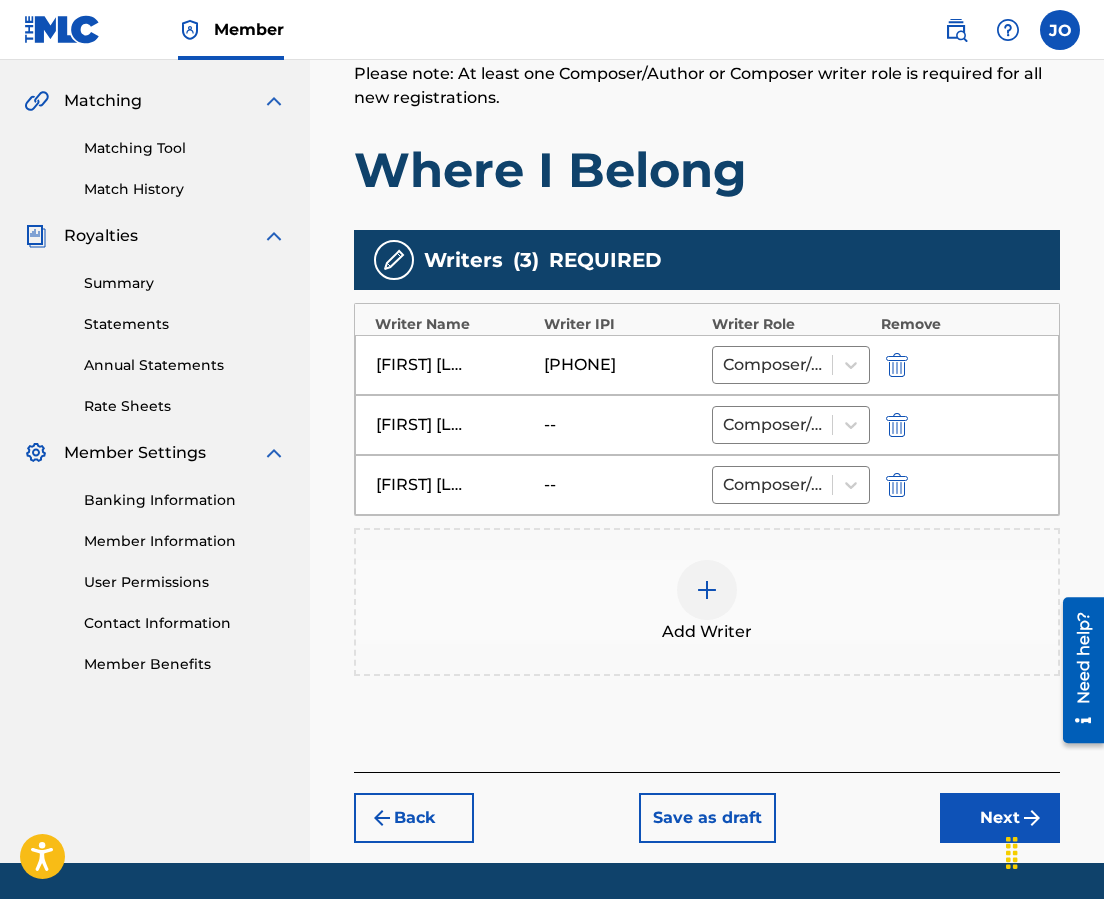 click at bounding box center (707, 590) 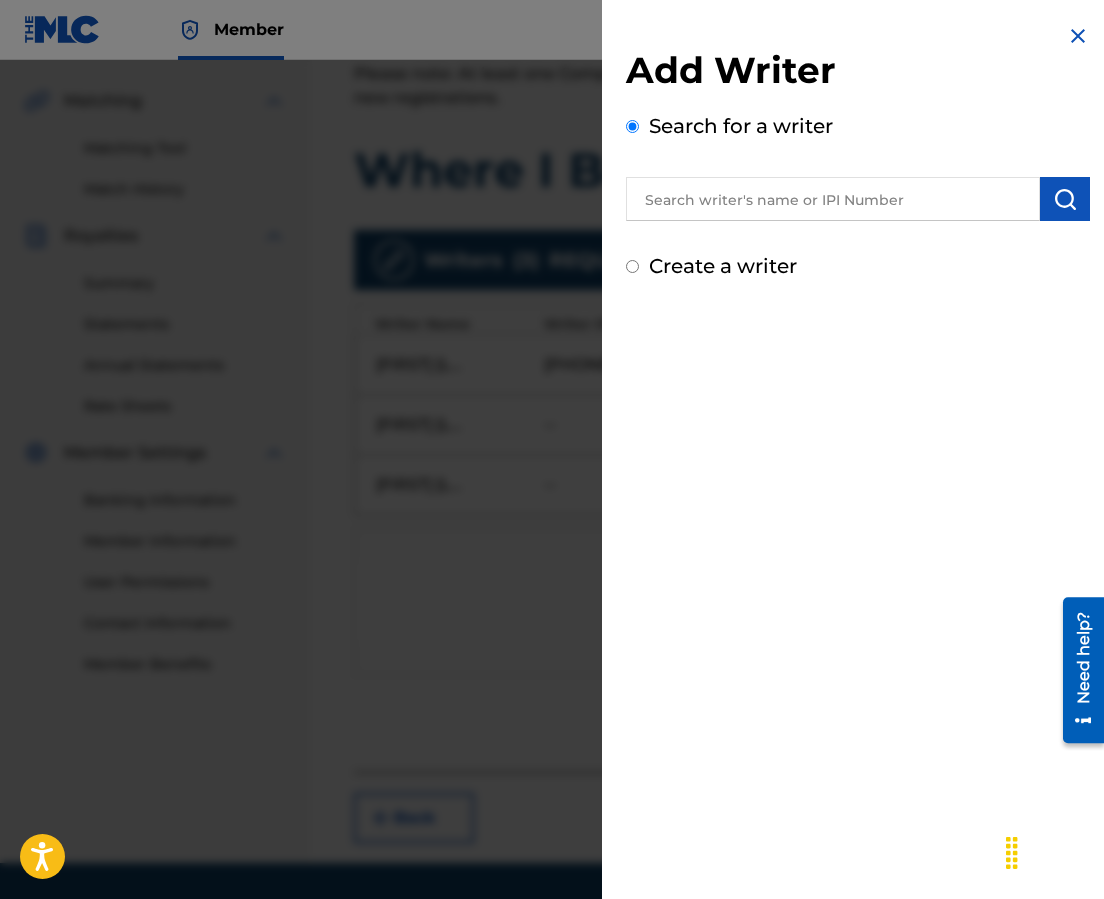 click at bounding box center (833, 199) 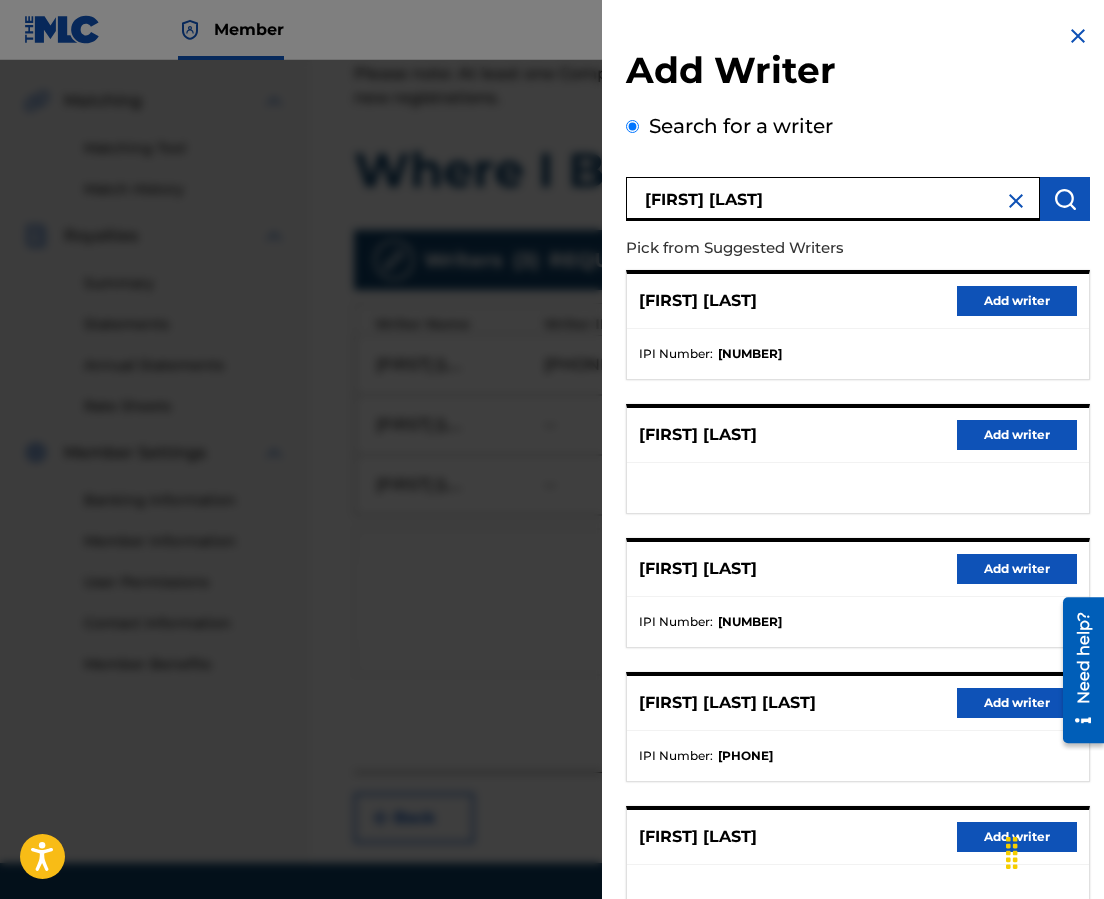 click on "Add writer" at bounding box center (1017, 569) 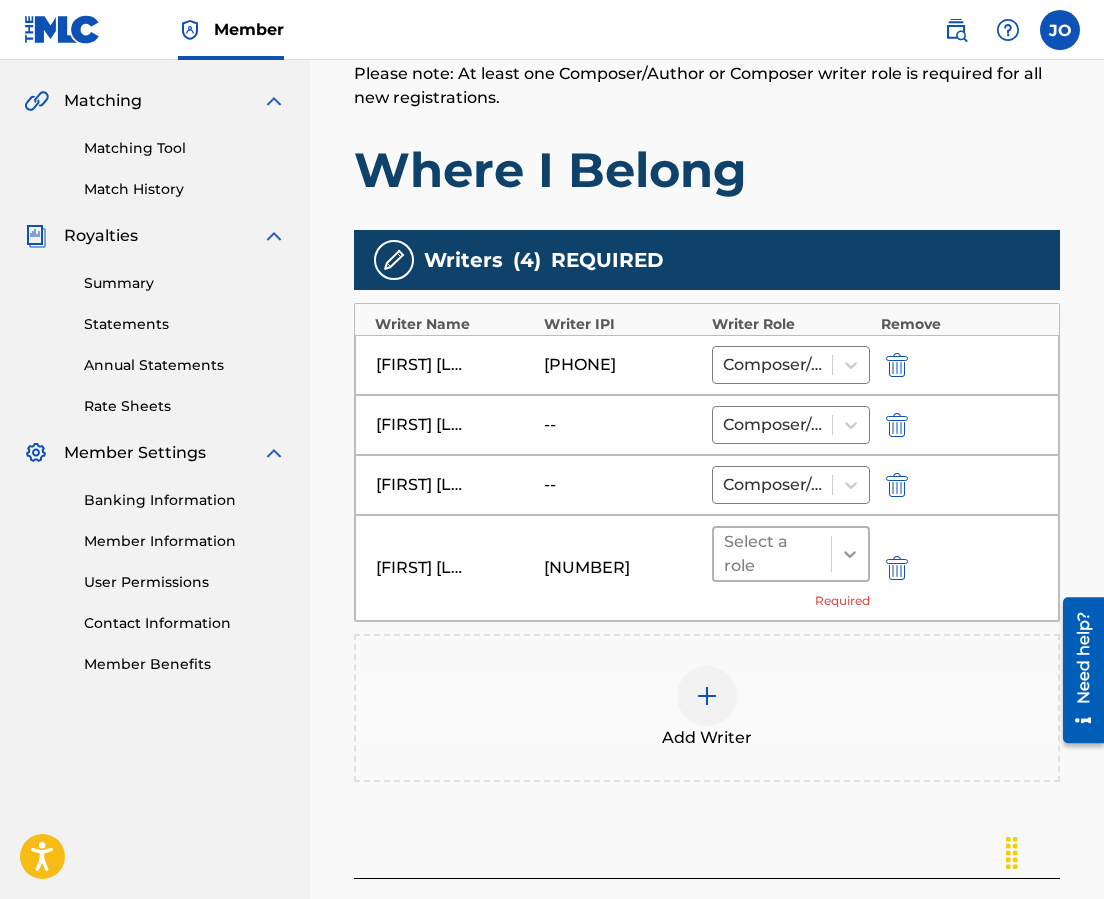 click at bounding box center [849, 554] 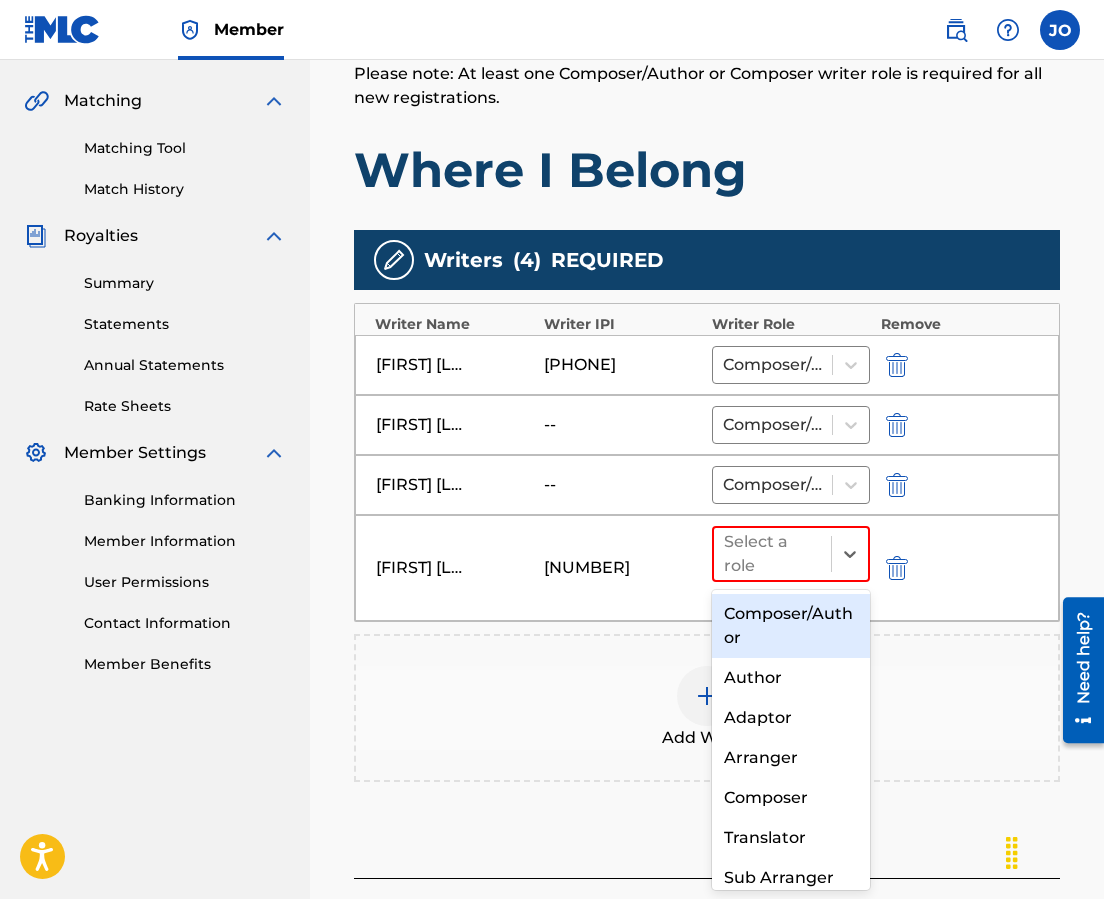 click on "Composer/Author" at bounding box center [791, 626] 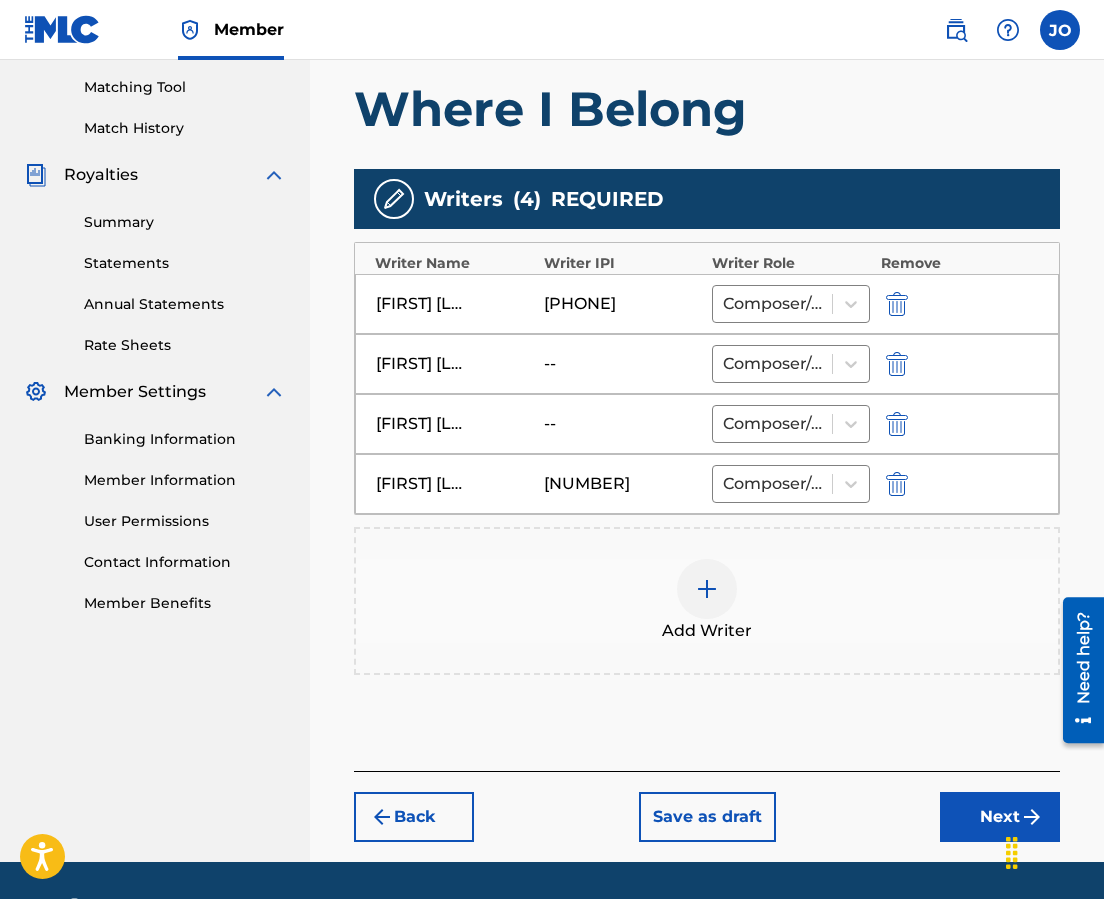 scroll, scrollTop: 565, scrollLeft: 0, axis: vertical 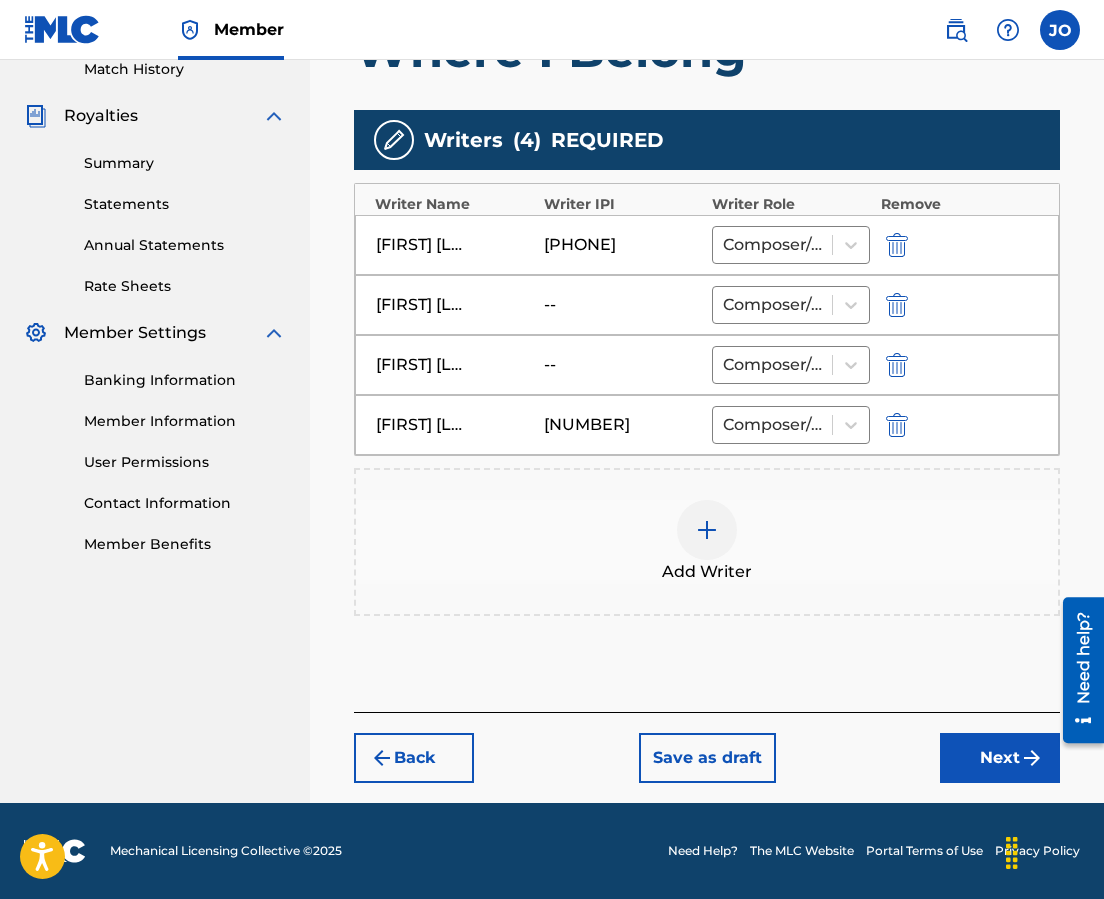click on "Next" at bounding box center (1000, 758) 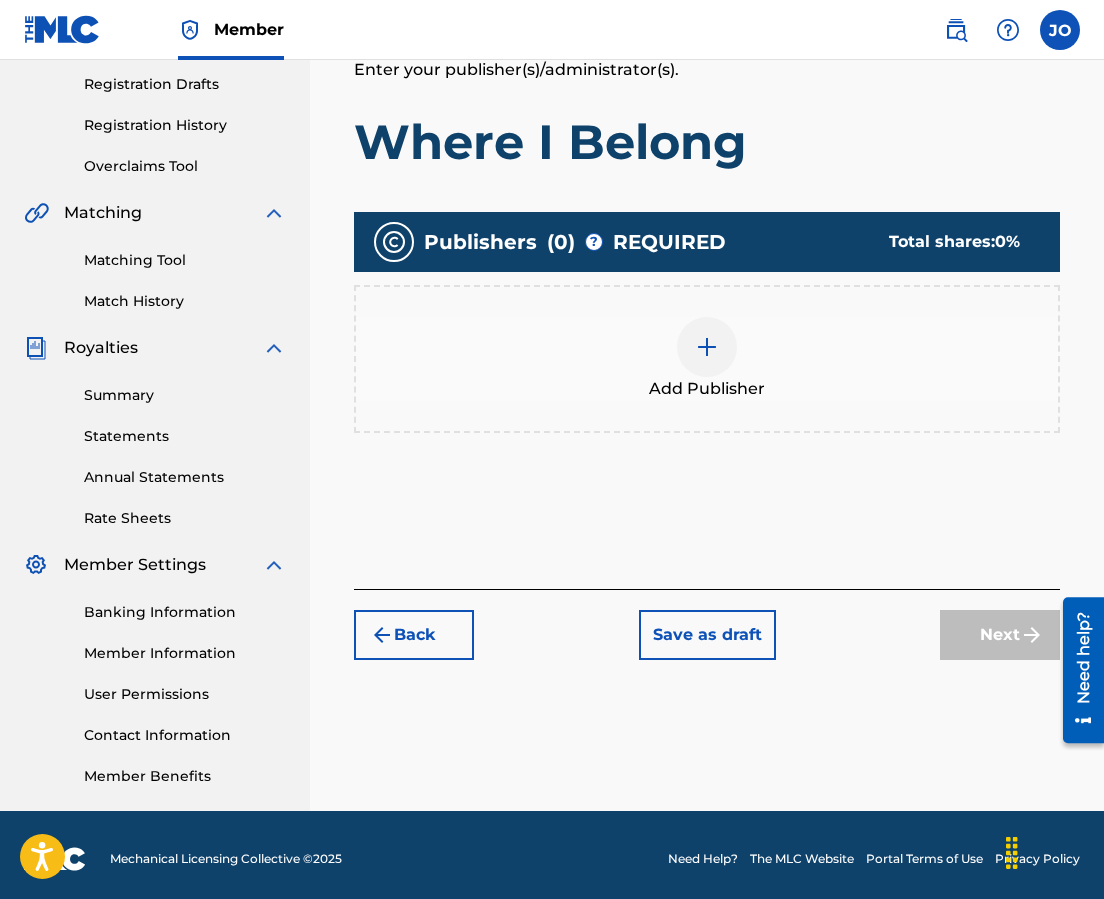scroll, scrollTop: 90, scrollLeft: 0, axis: vertical 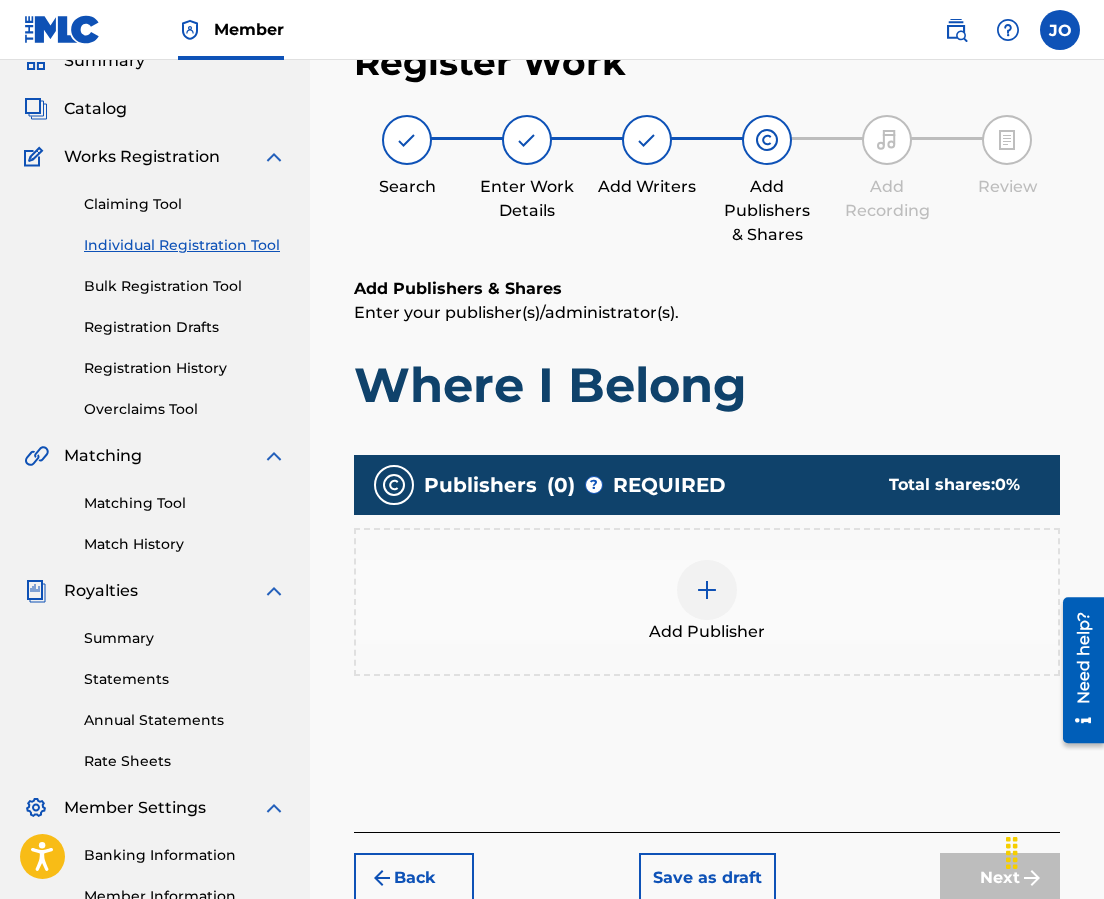 click at bounding box center [707, 590] 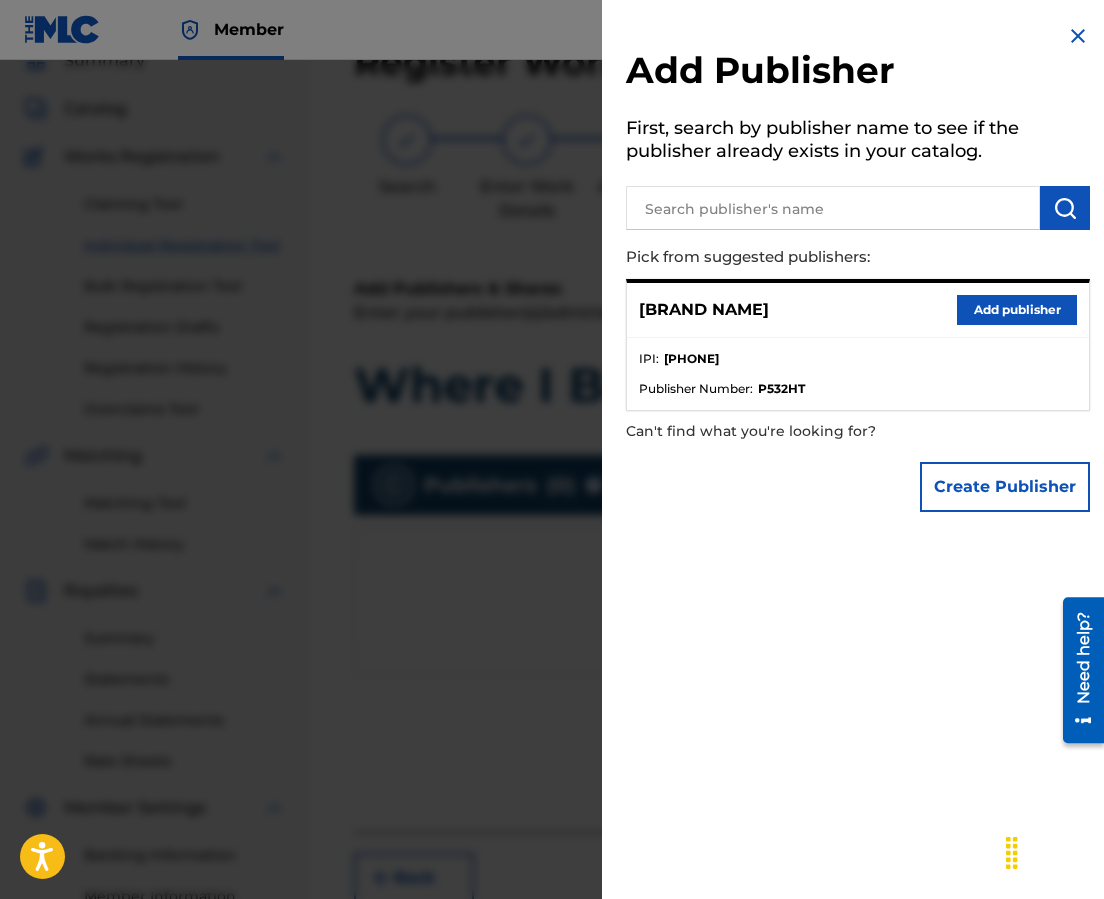 click on "Add publisher" at bounding box center (1017, 310) 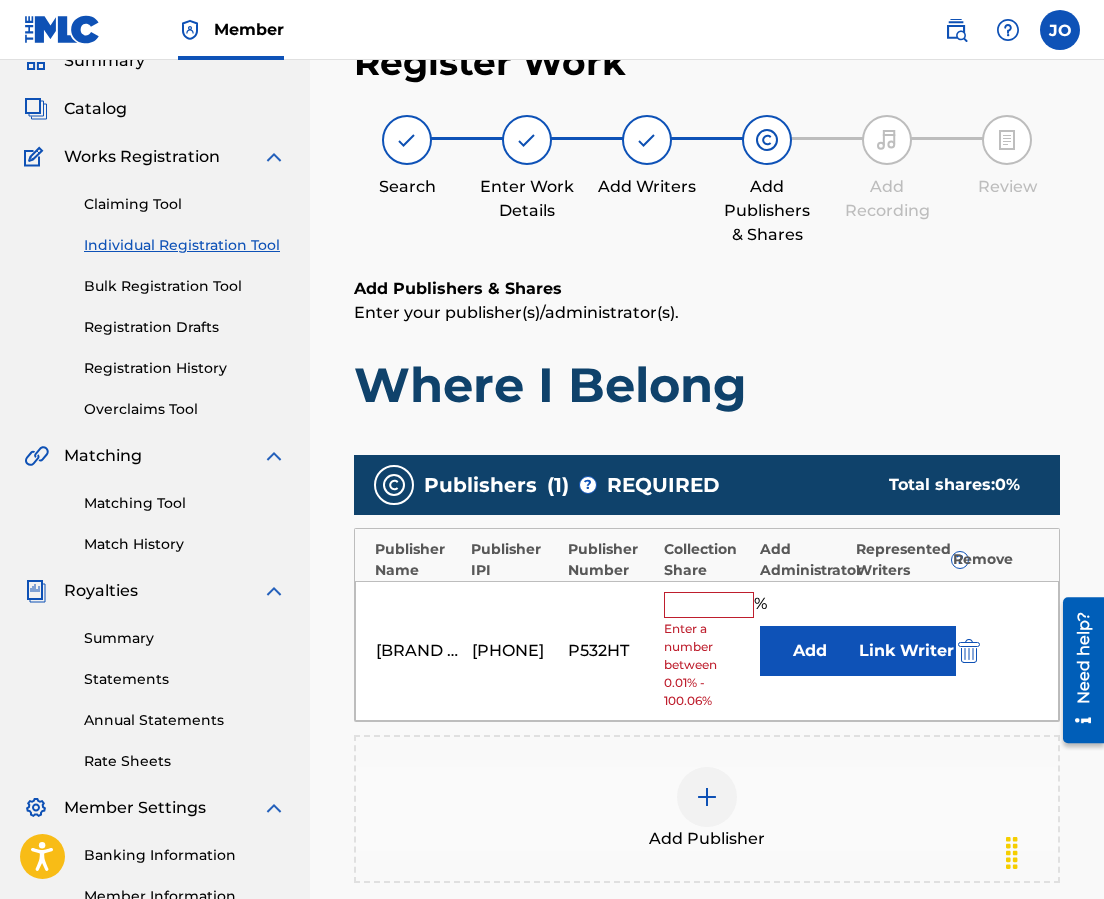 click at bounding box center (709, 605) 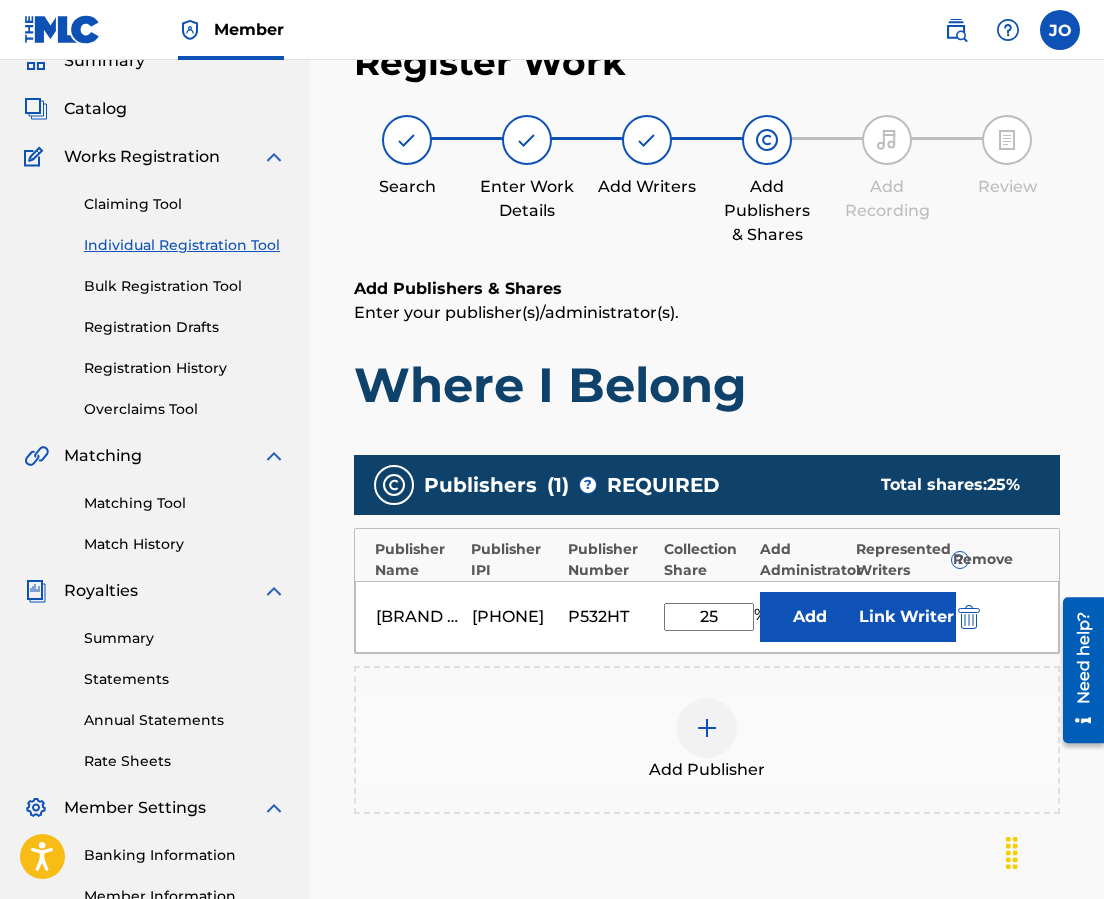 click on "Link Writer" at bounding box center [906, 617] 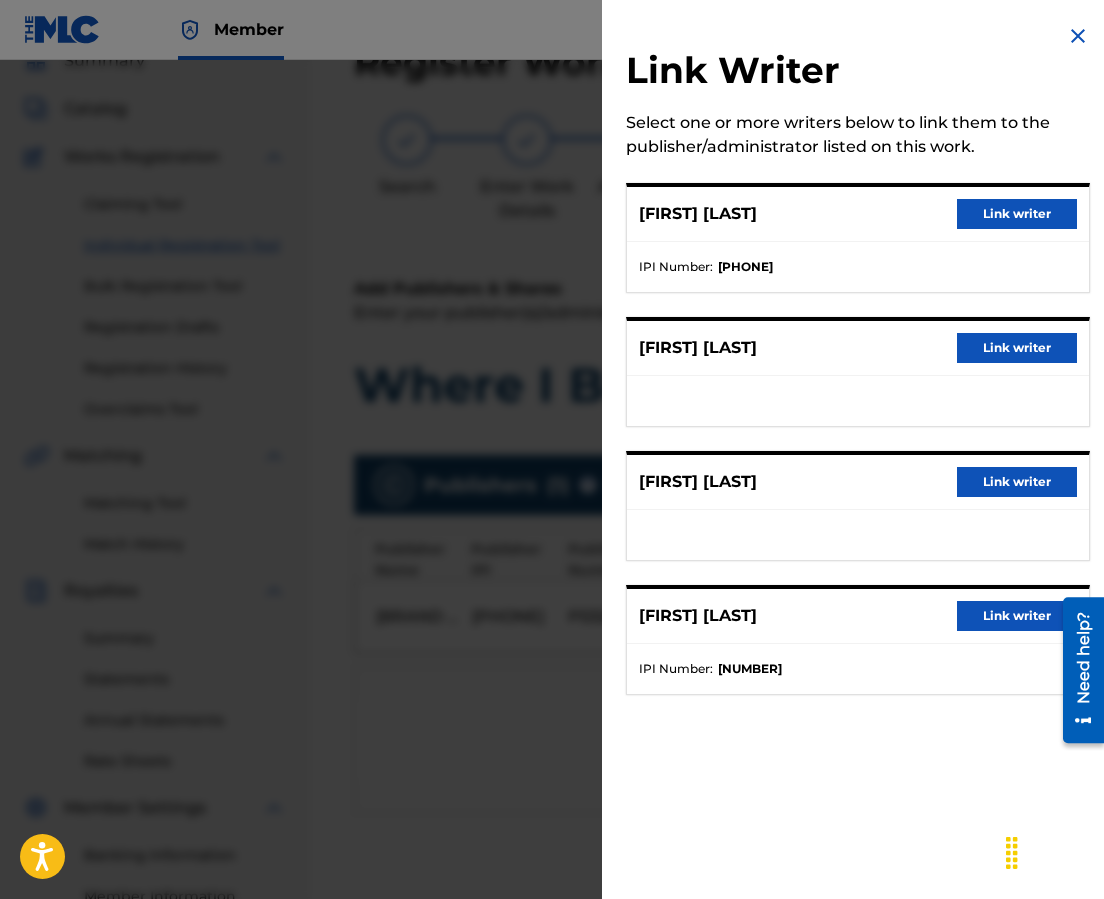click on "Link writer" at bounding box center [1017, 214] 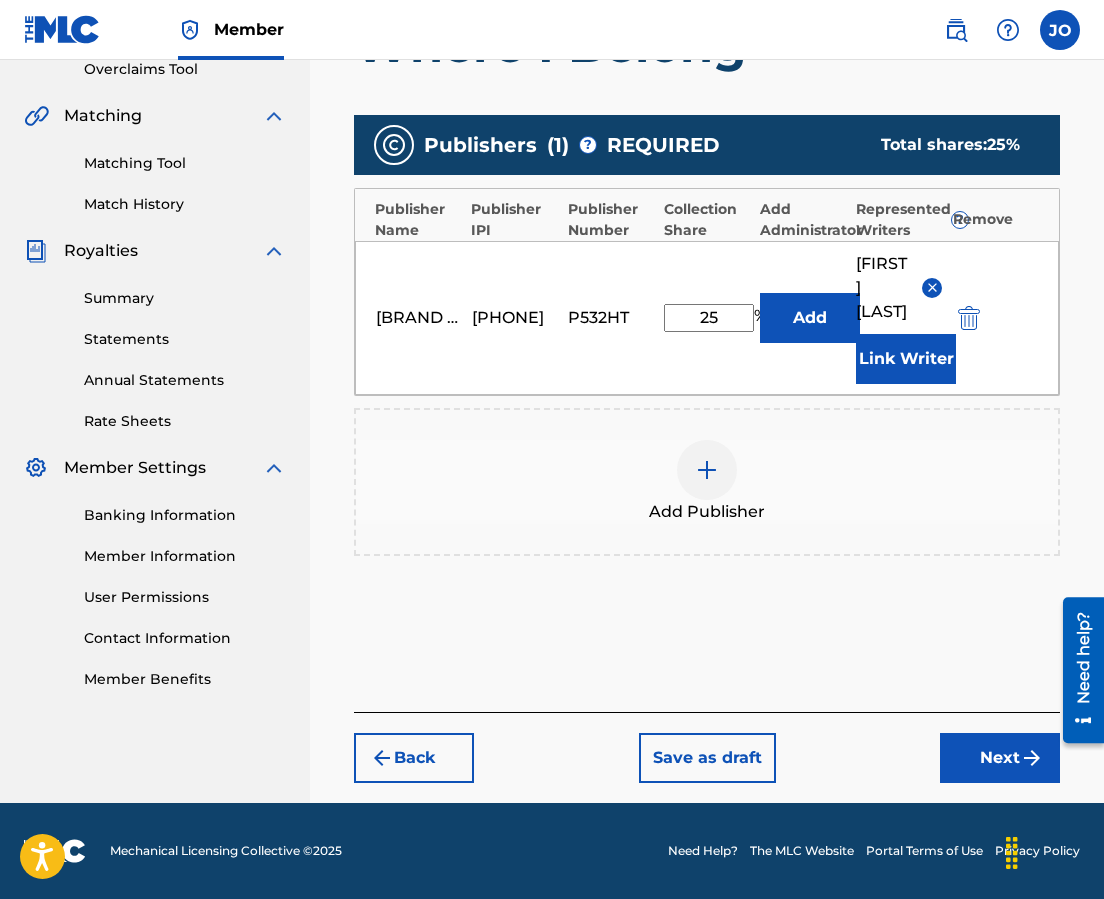 click on "Next" at bounding box center [1000, 758] 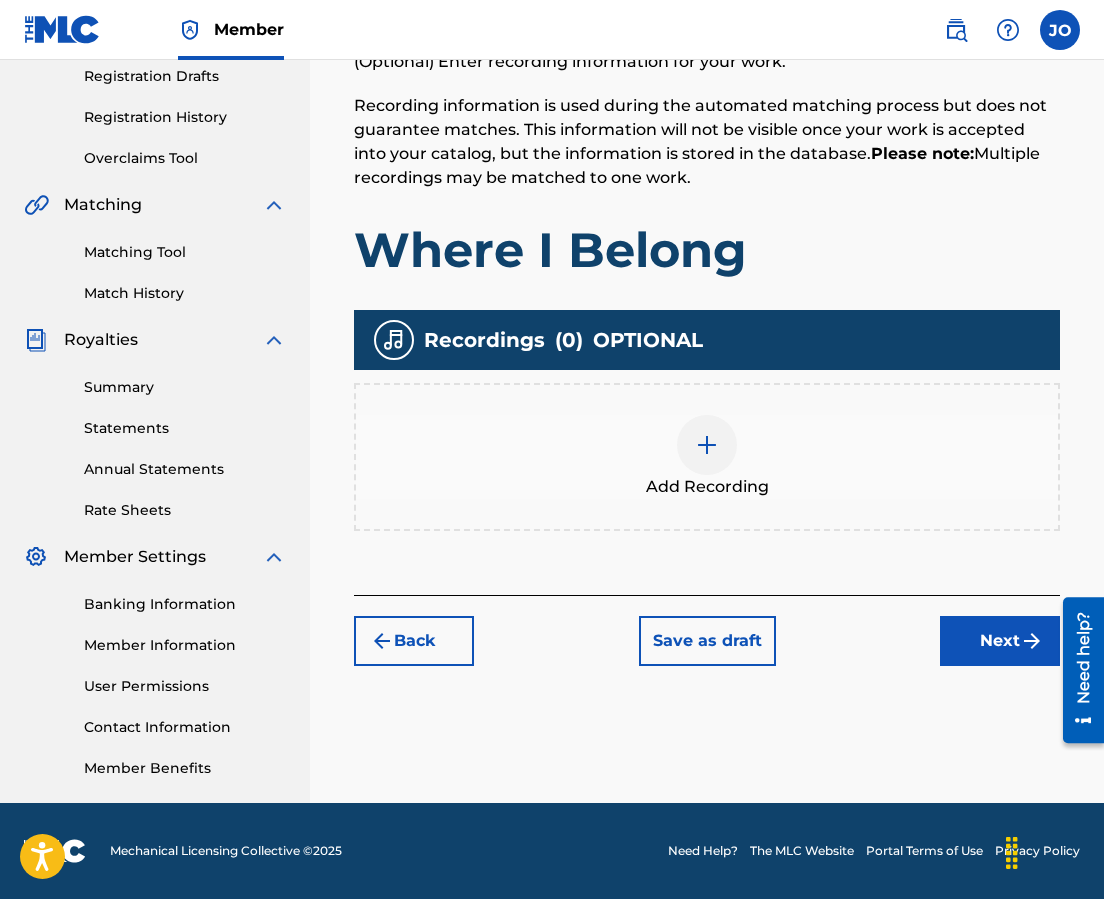 click on "Next" at bounding box center (1000, 641) 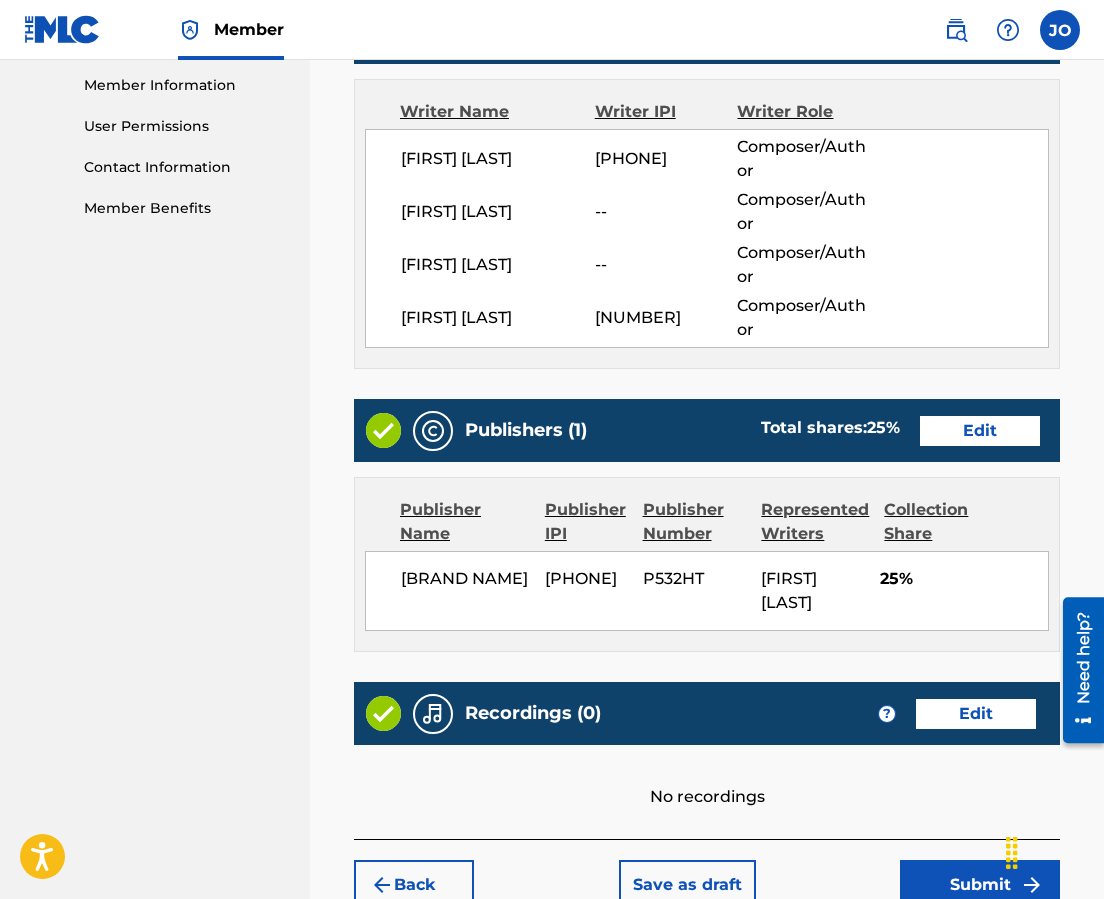 scroll, scrollTop: 1052, scrollLeft: 0, axis: vertical 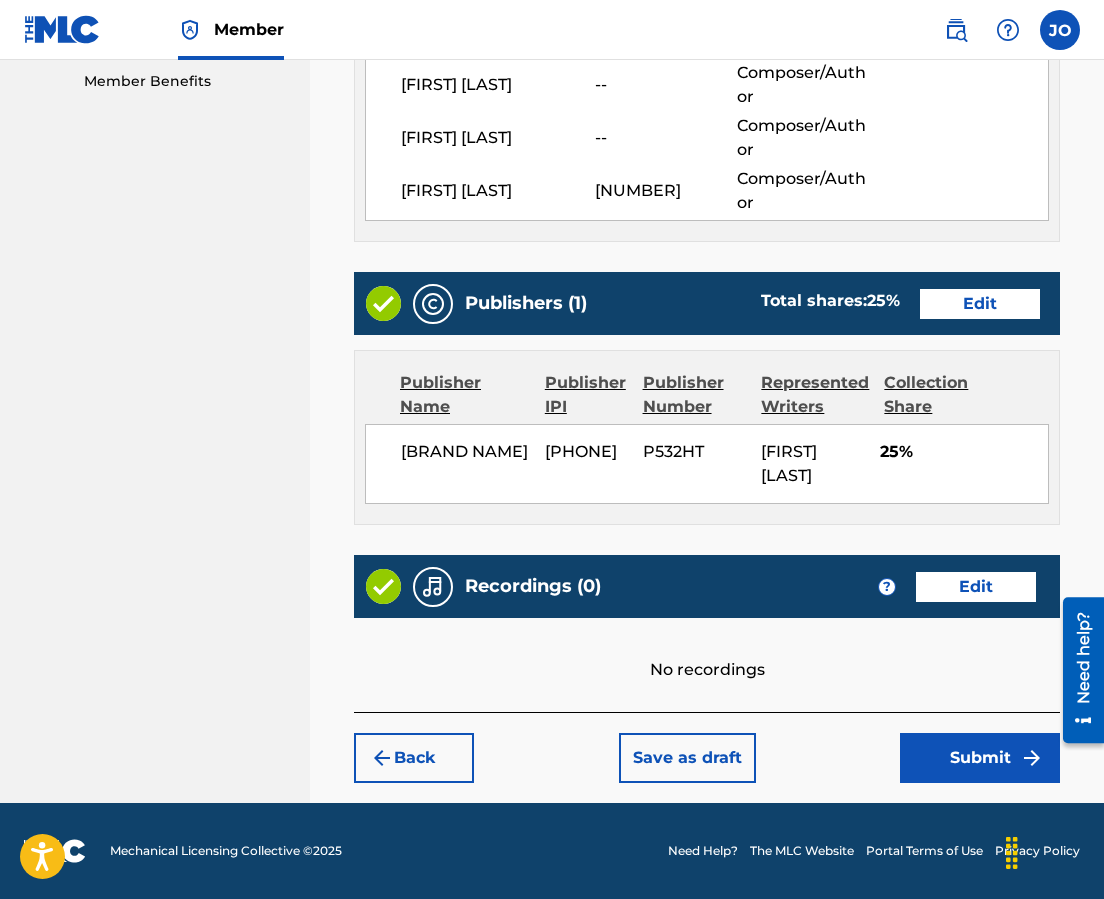 click on "Submit" at bounding box center (980, 758) 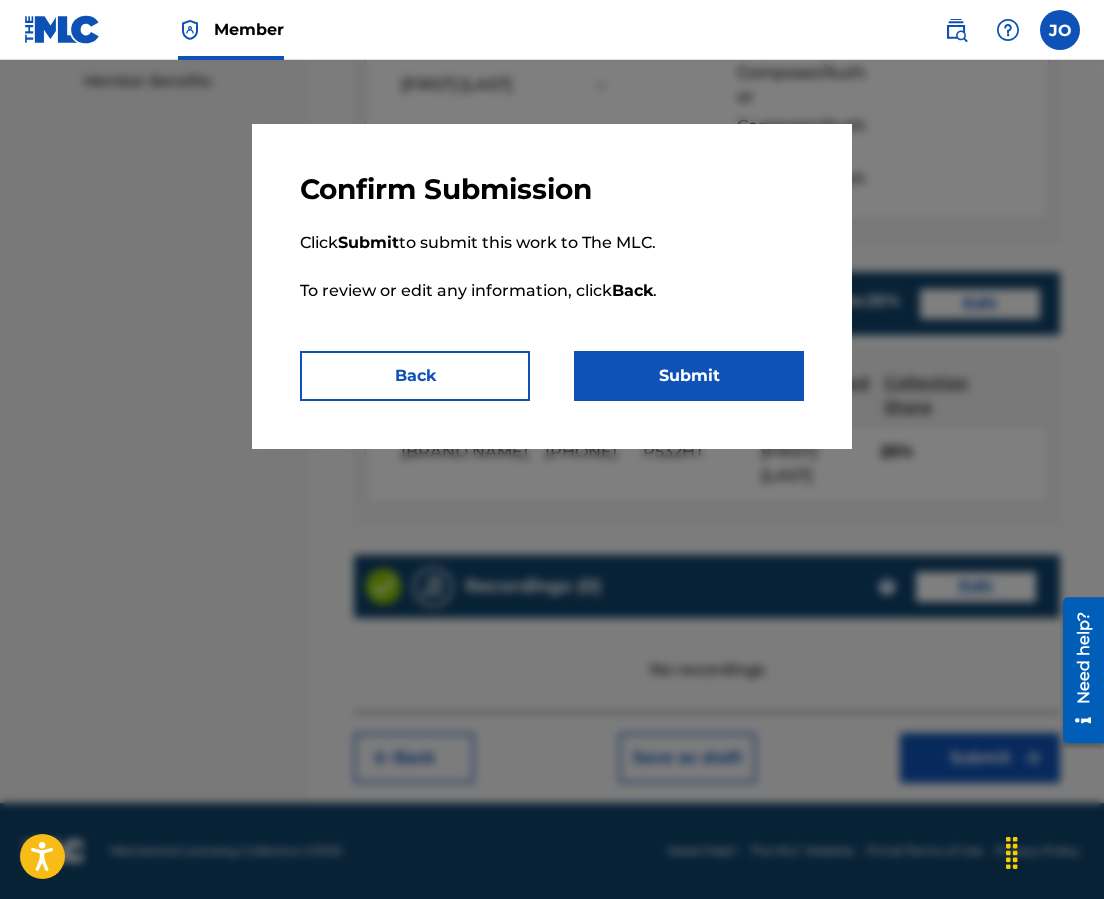 click on "Submit" at bounding box center [689, 376] 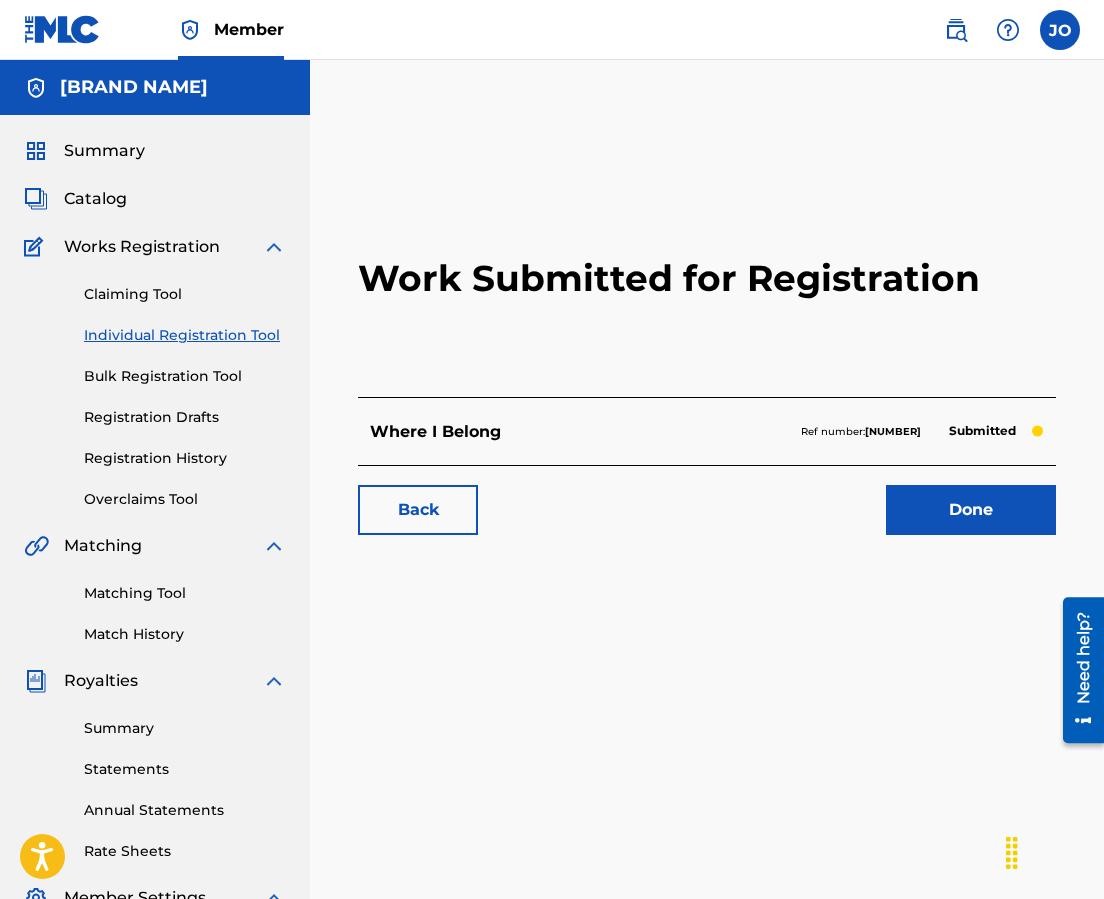 click on "Individual Registration Tool" at bounding box center (185, 335) 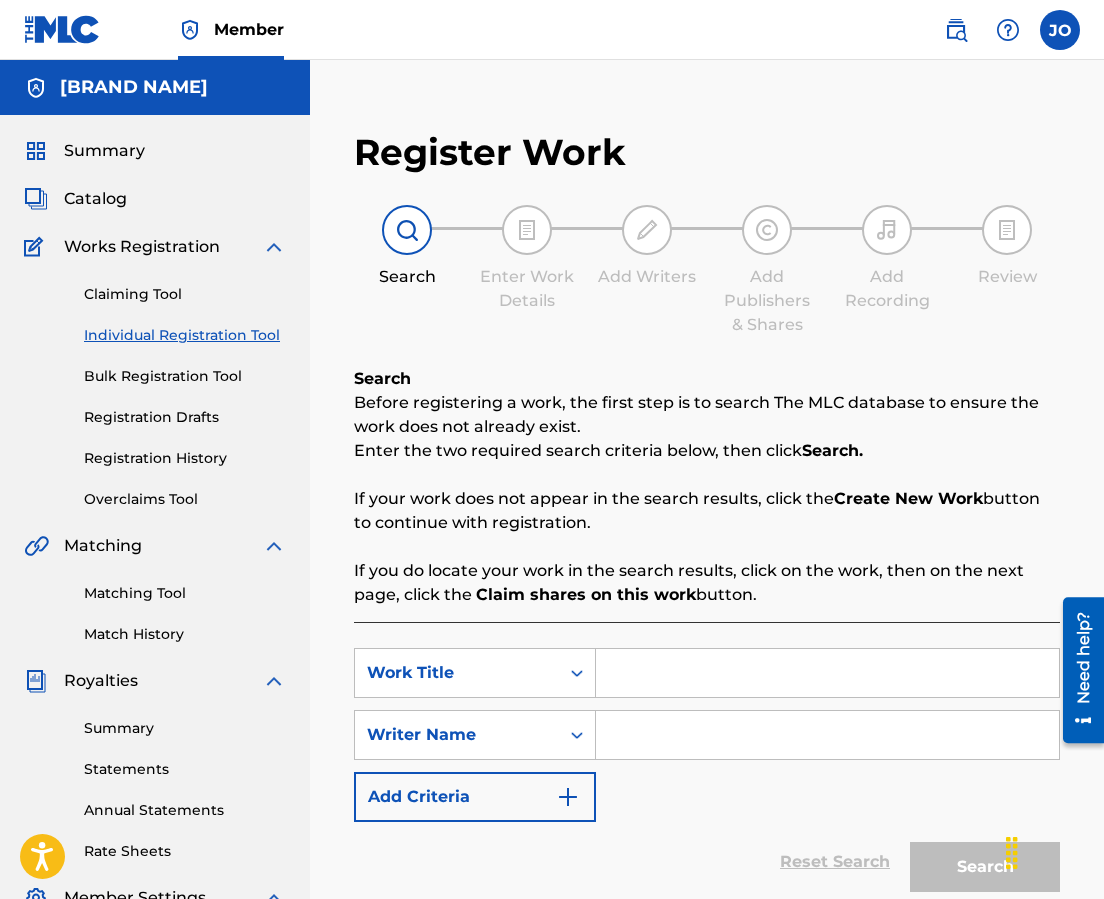 click at bounding box center [827, 673] 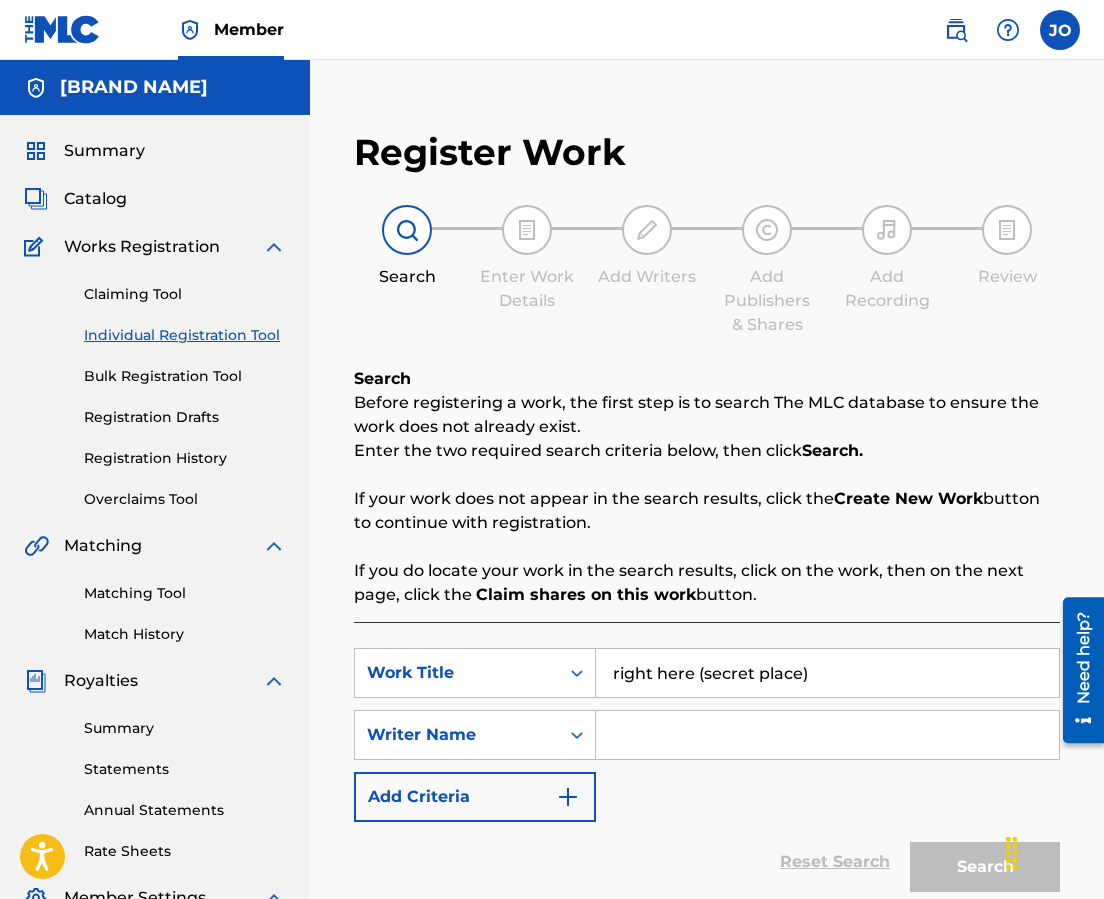 click at bounding box center [827, 735] 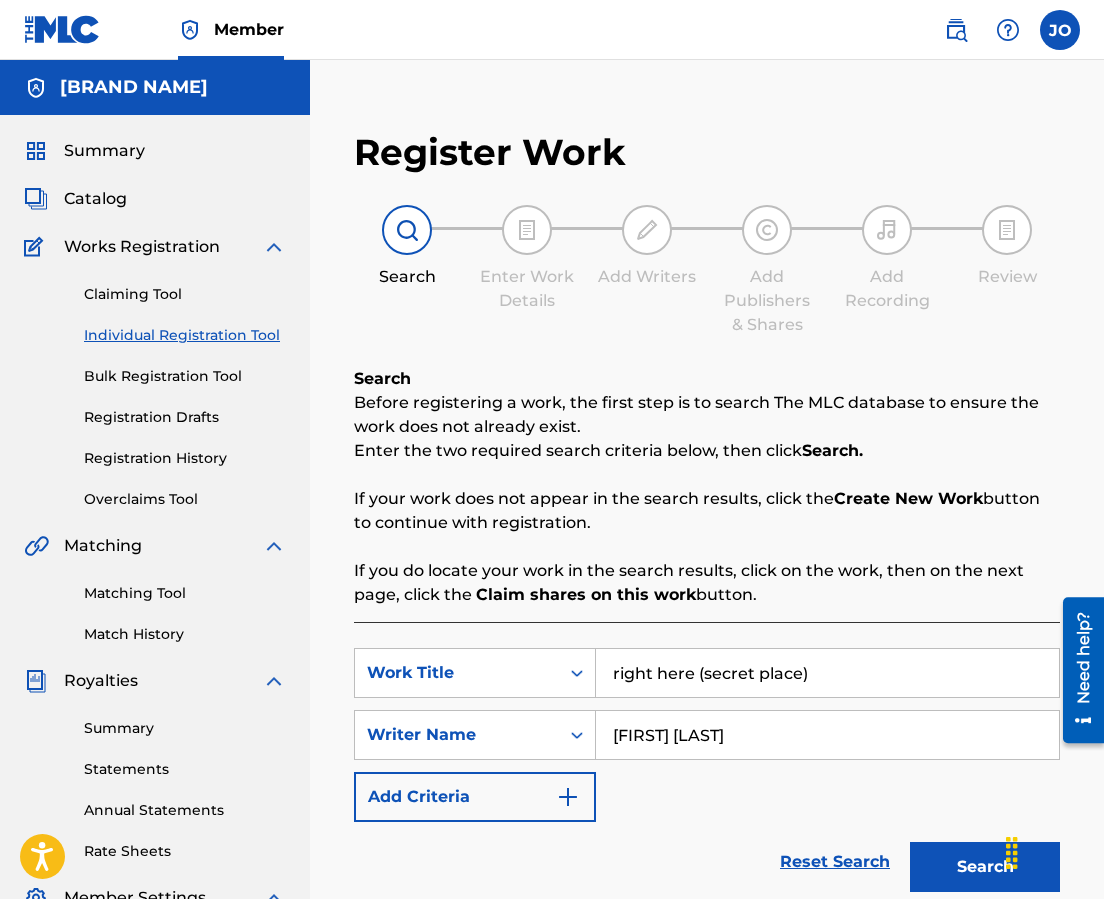 click on "Search" at bounding box center [985, 867] 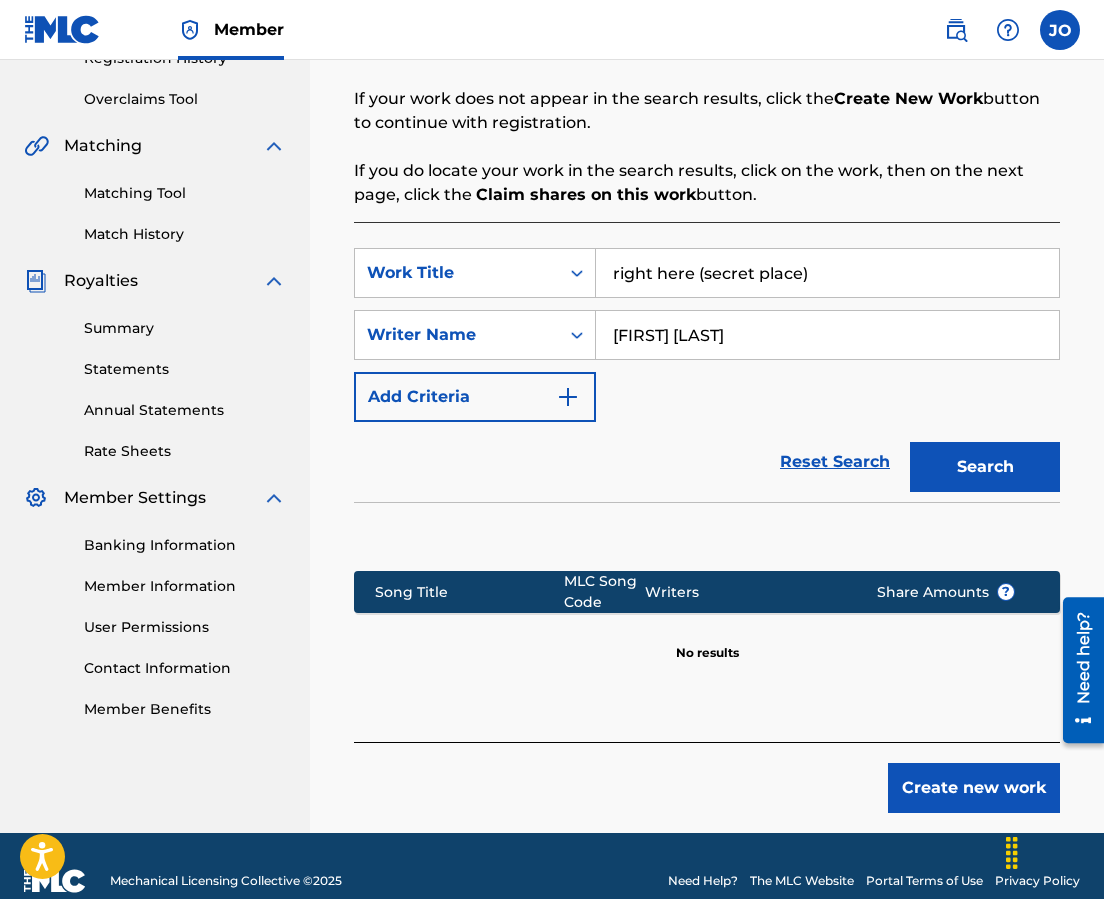 click on "Create new work" at bounding box center [974, 788] 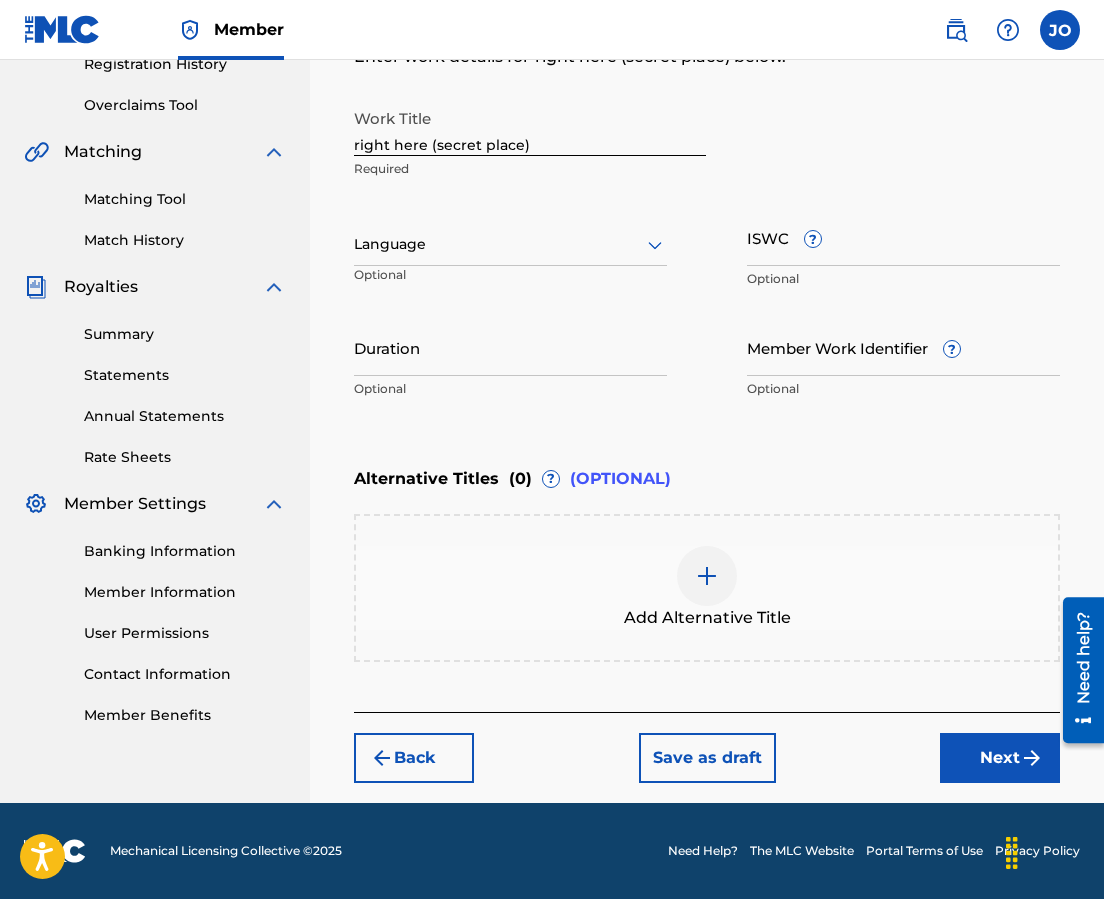 scroll, scrollTop: 394, scrollLeft: 0, axis: vertical 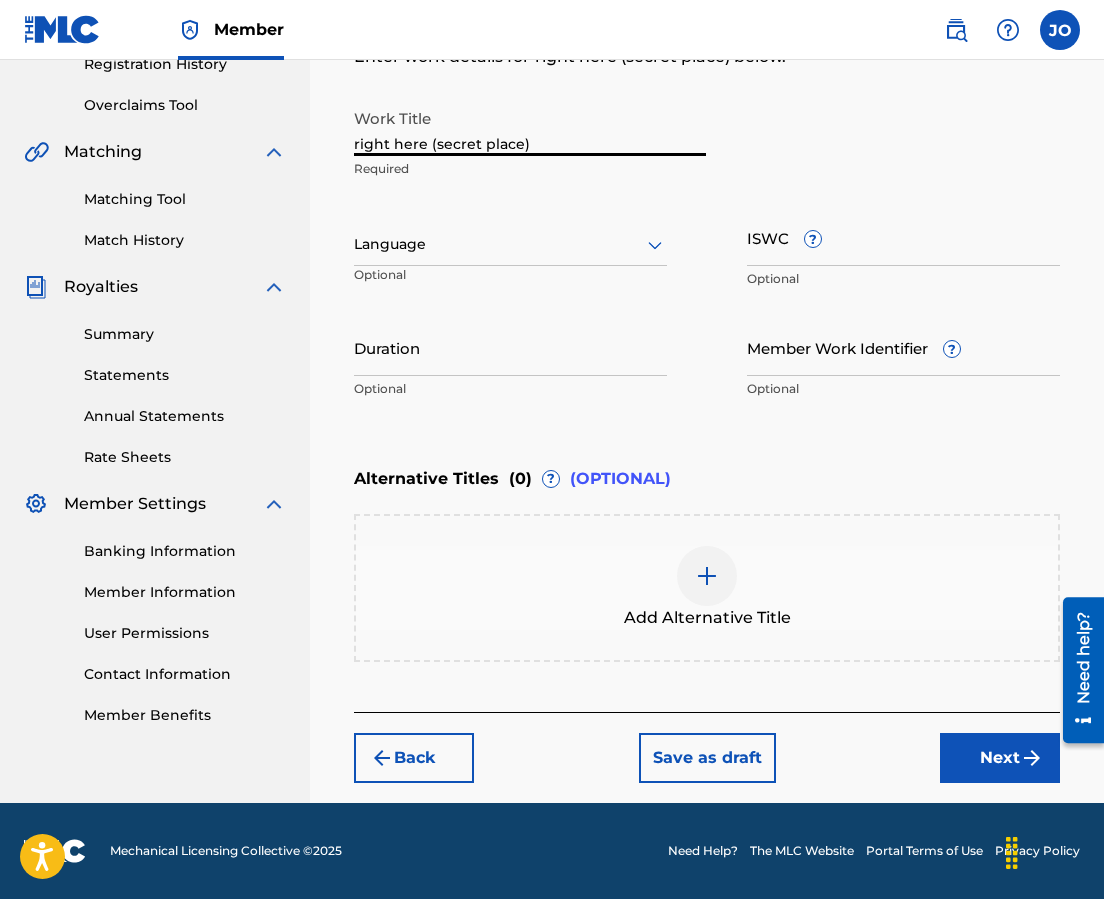 click on "right here (secret place)" at bounding box center (530, 127) 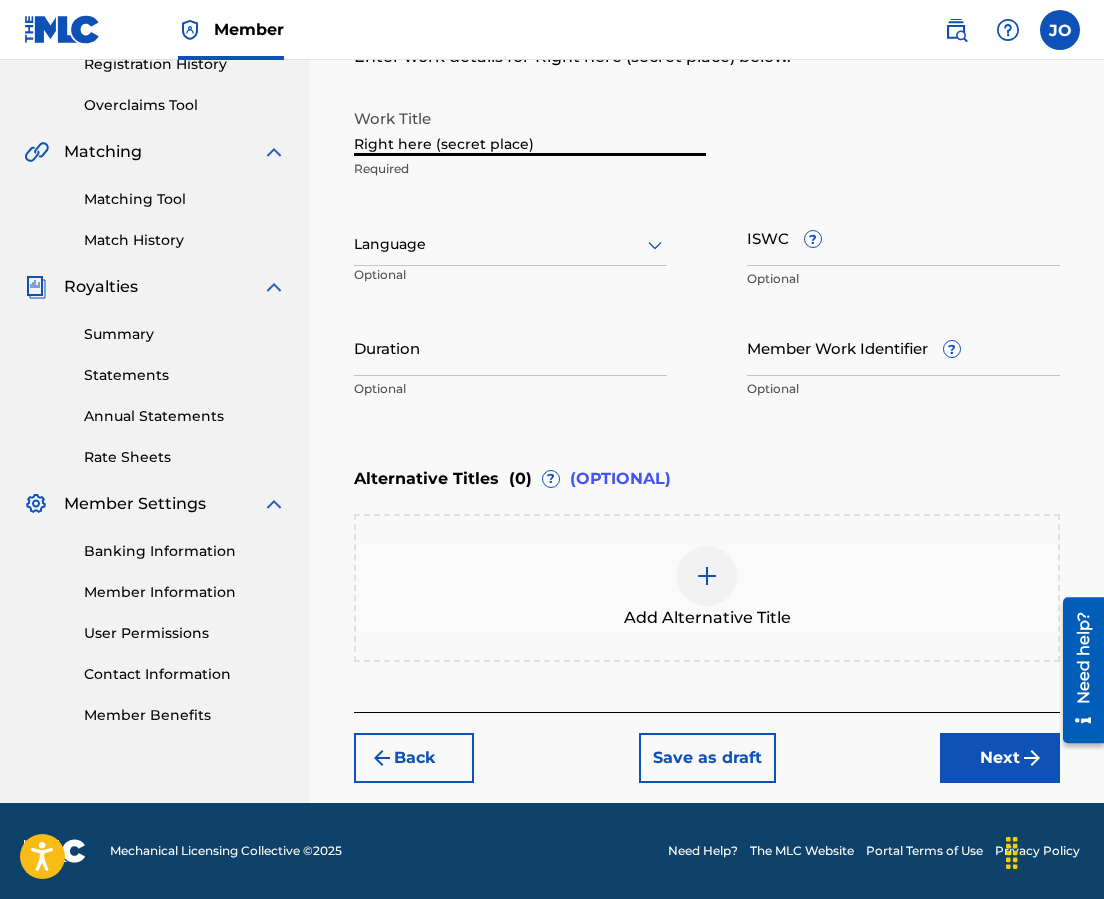 click on "Right here (secret place)" at bounding box center (530, 127) 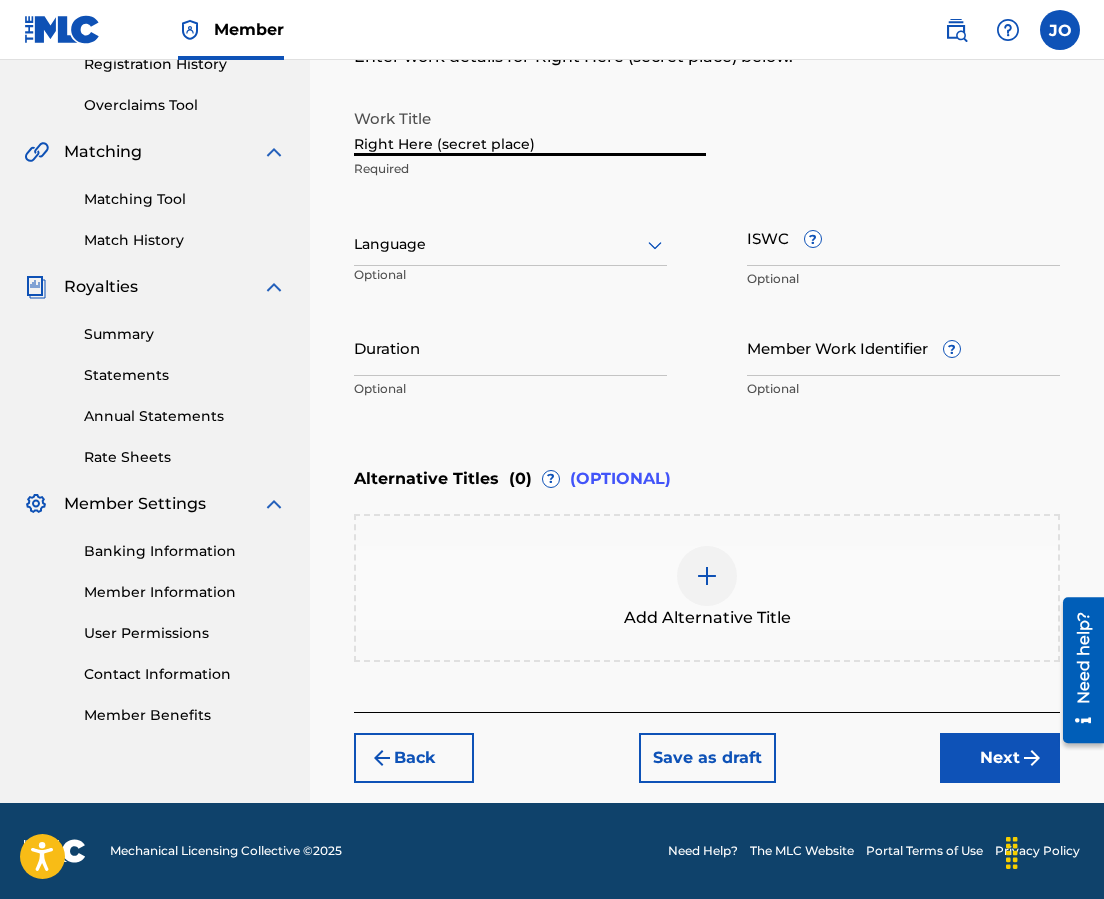 click on "Right Here (secret place)" at bounding box center [530, 127] 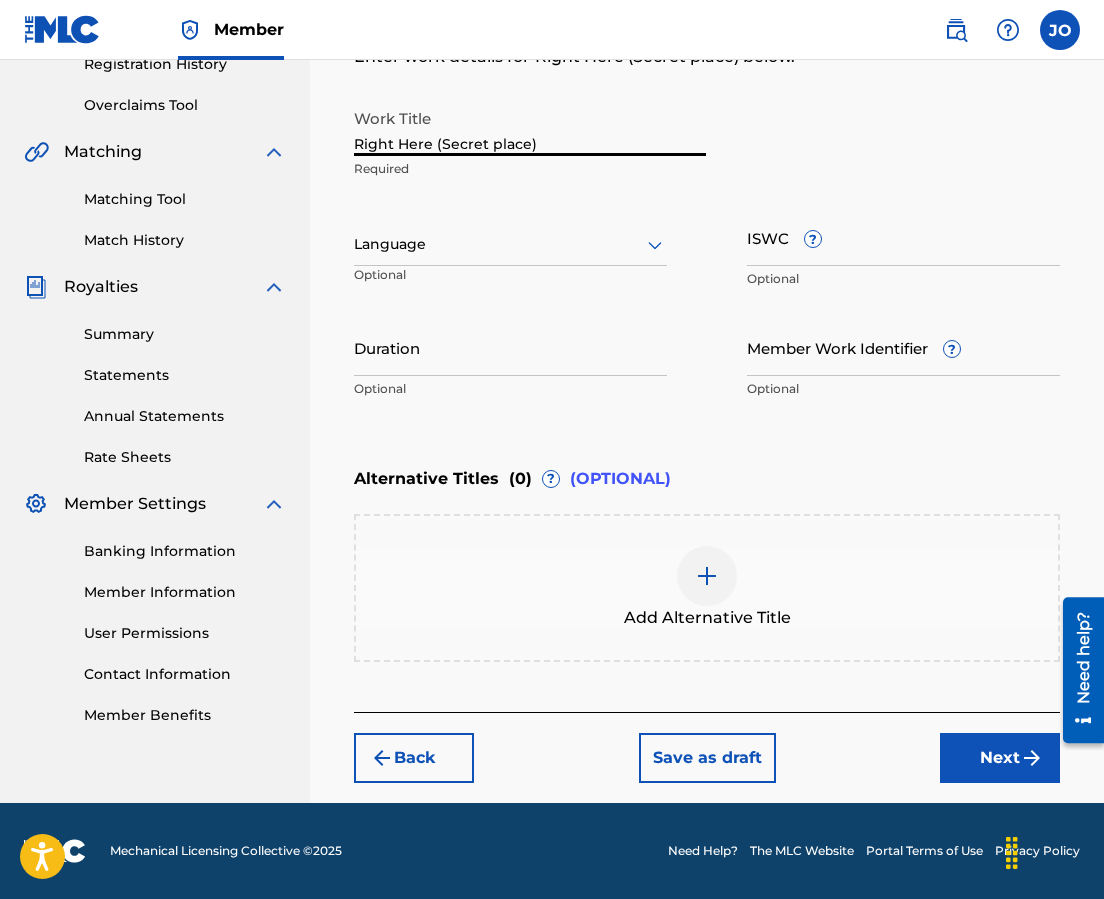 click on "Right Here (Secret place)" at bounding box center [530, 127] 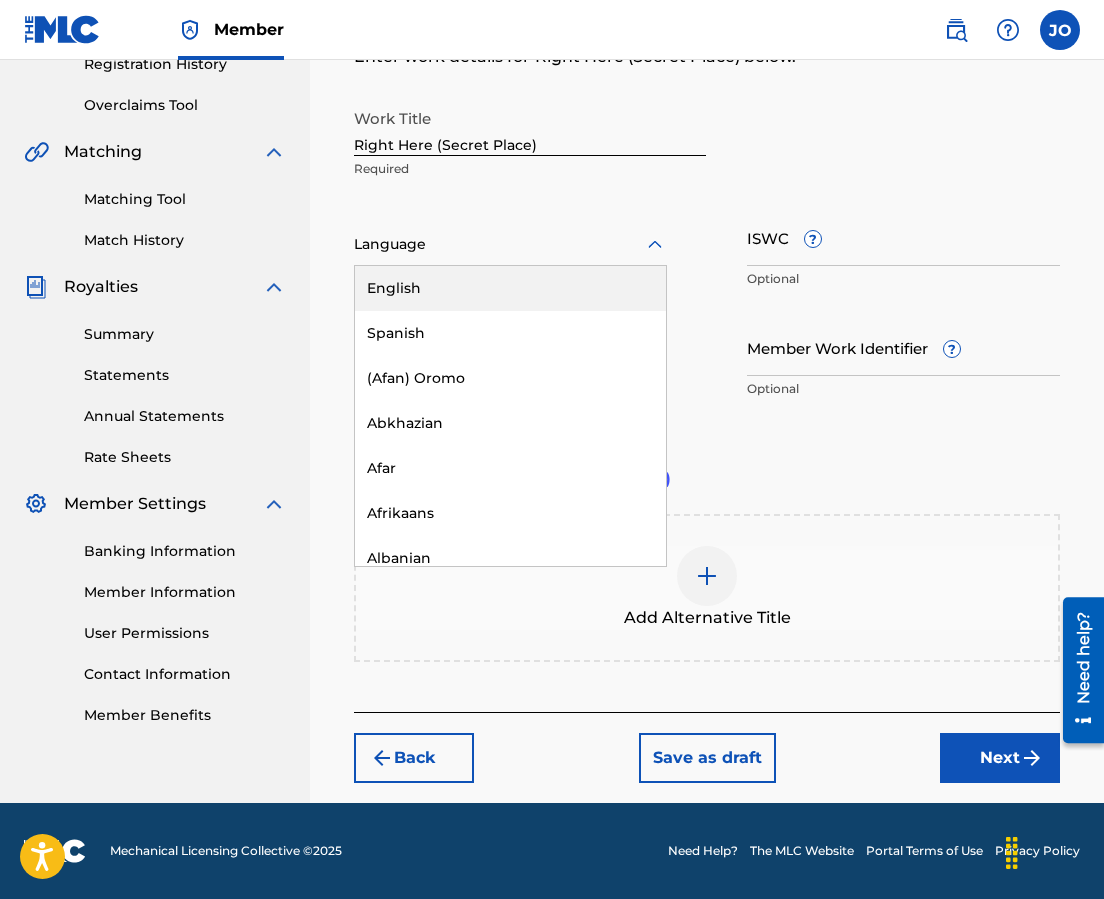 click at bounding box center [510, 244] 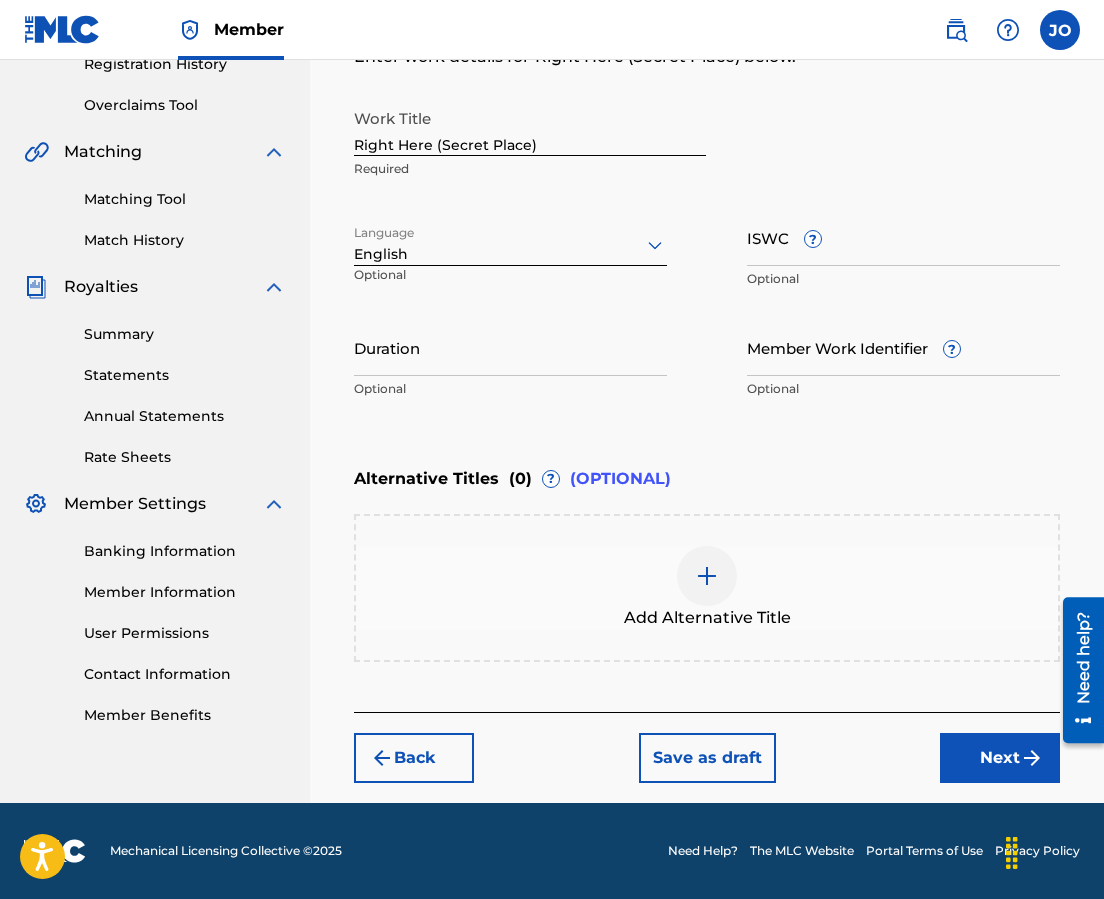 click on "Next" at bounding box center (1000, 758) 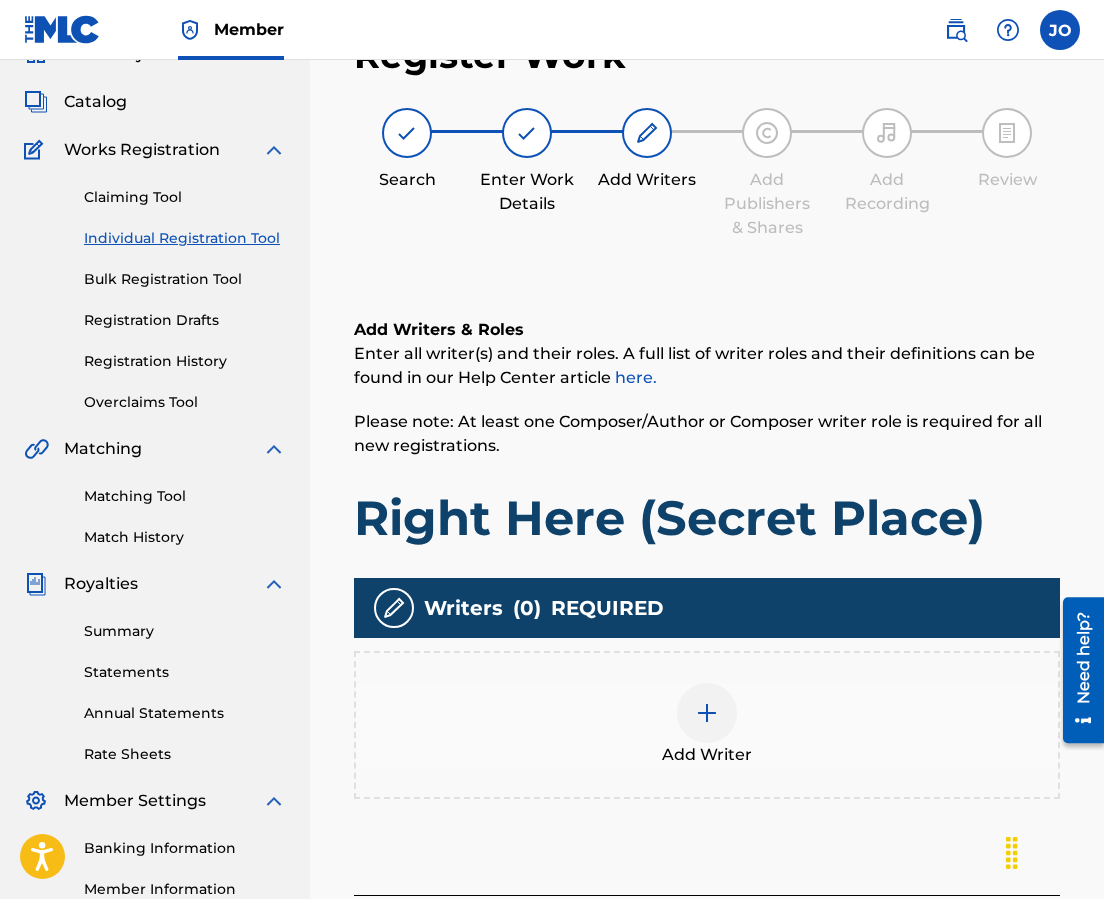scroll, scrollTop: 90, scrollLeft: 0, axis: vertical 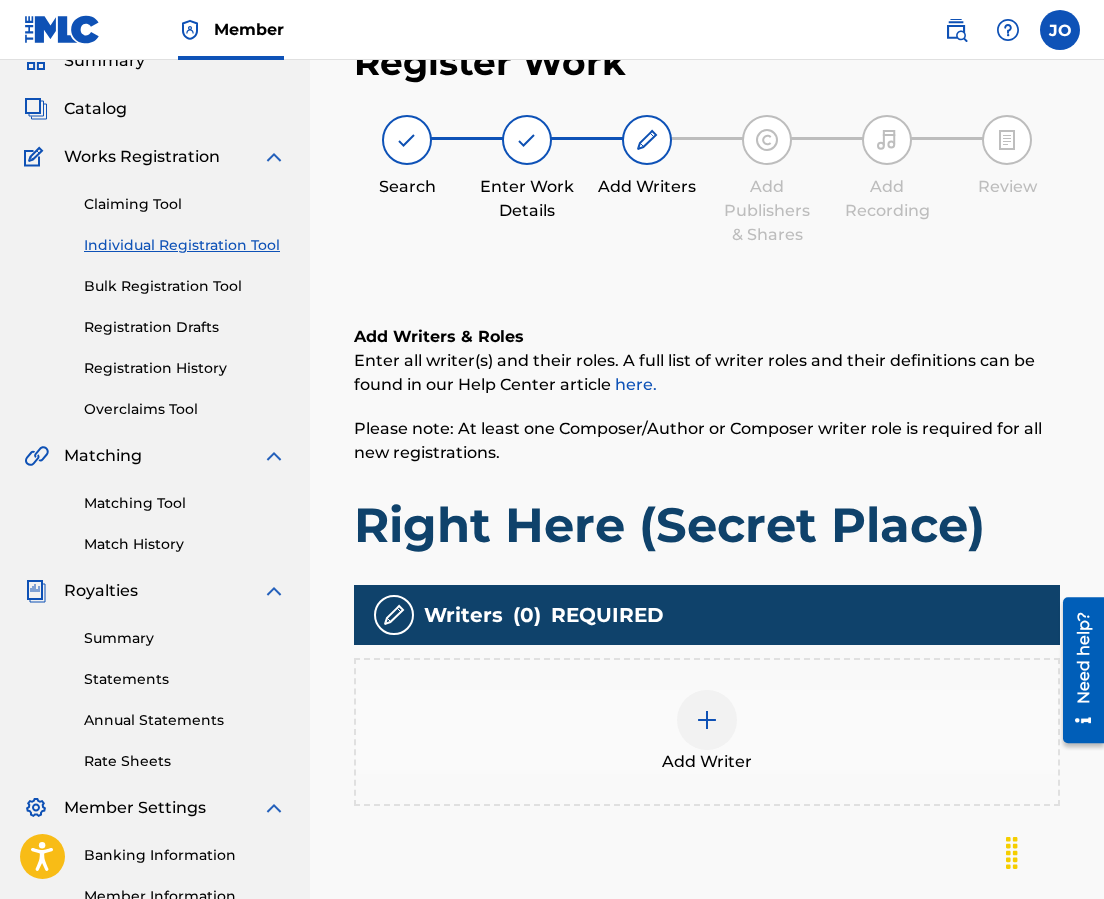 click at bounding box center [707, 720] 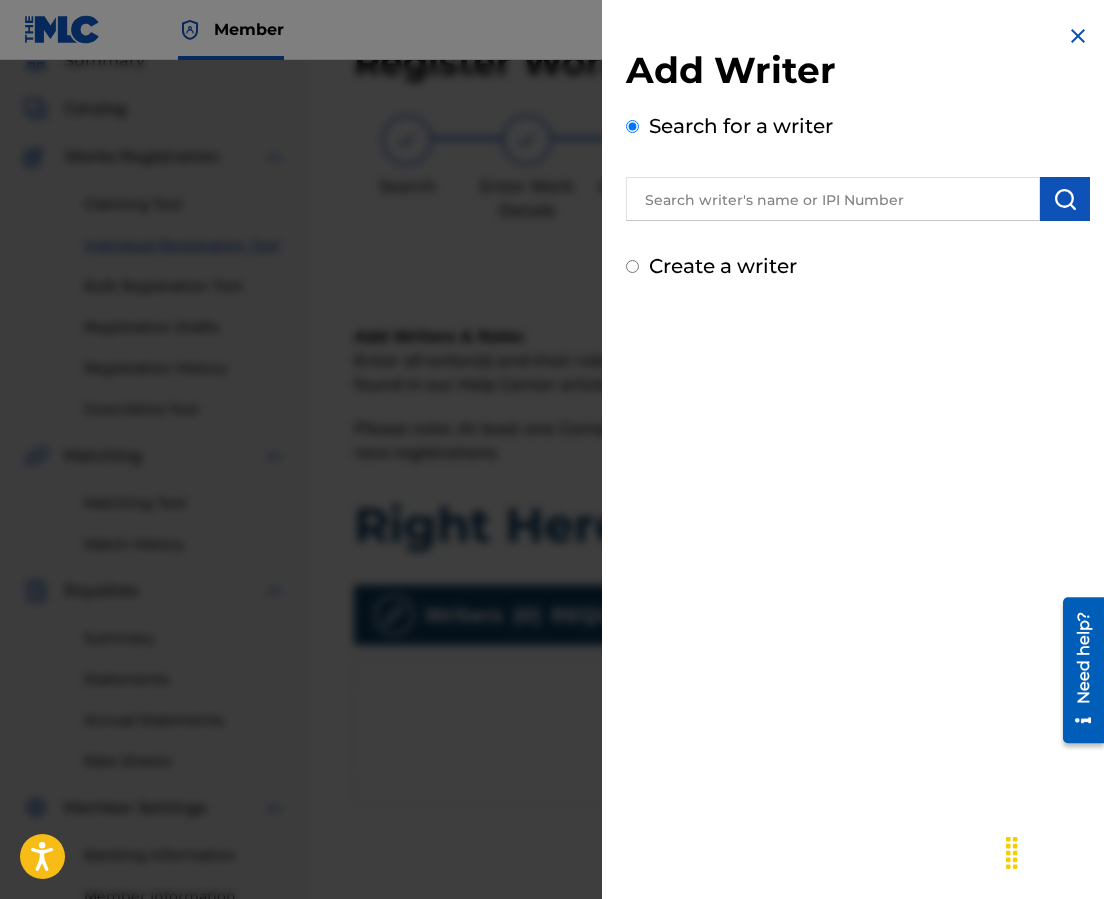 click at bounding box center [833, 199] 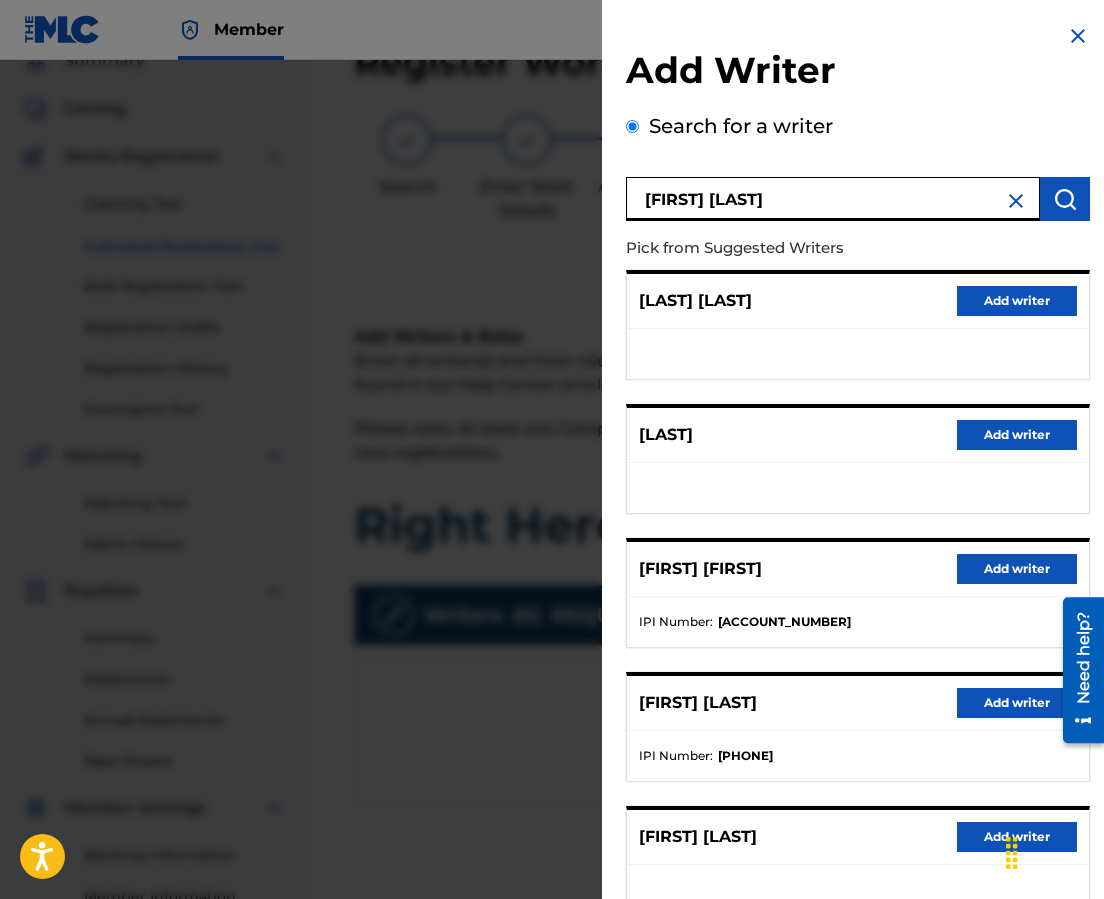 click on "Add writer" at bounding box center [1017, 703] 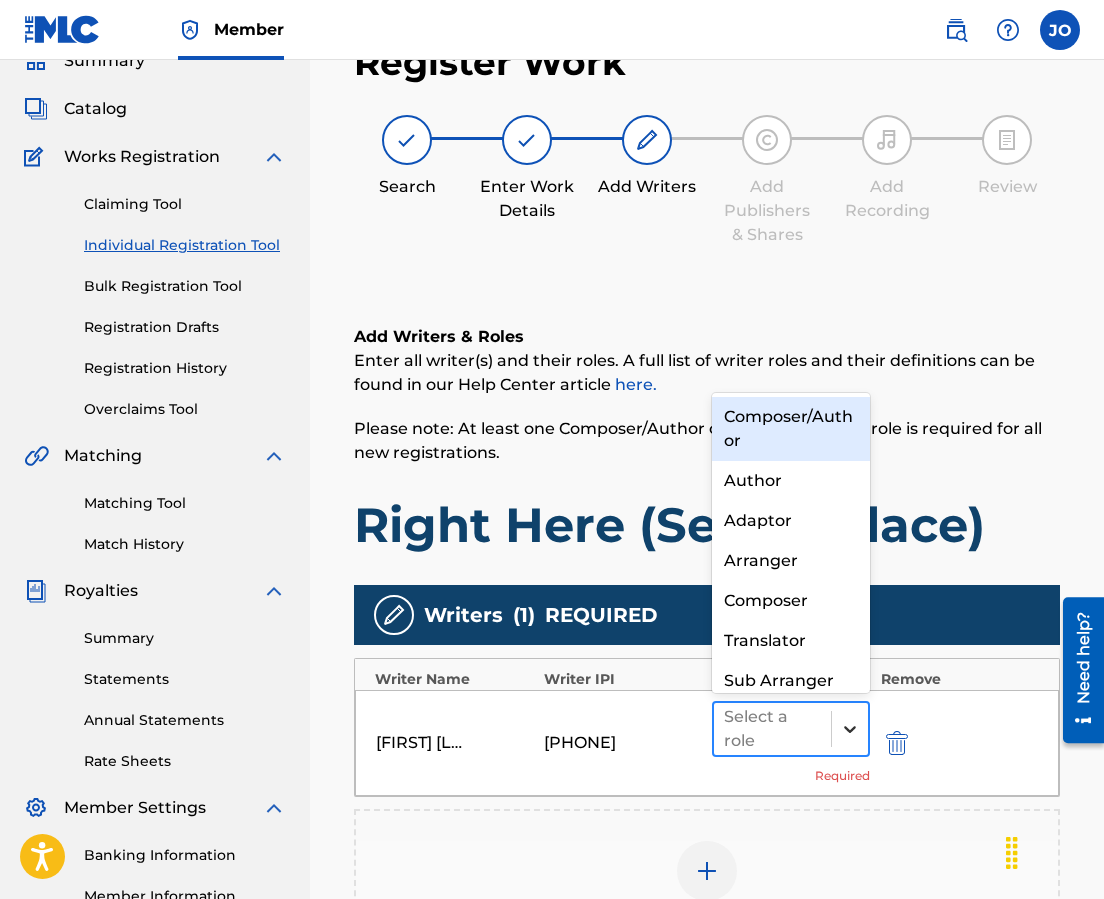click 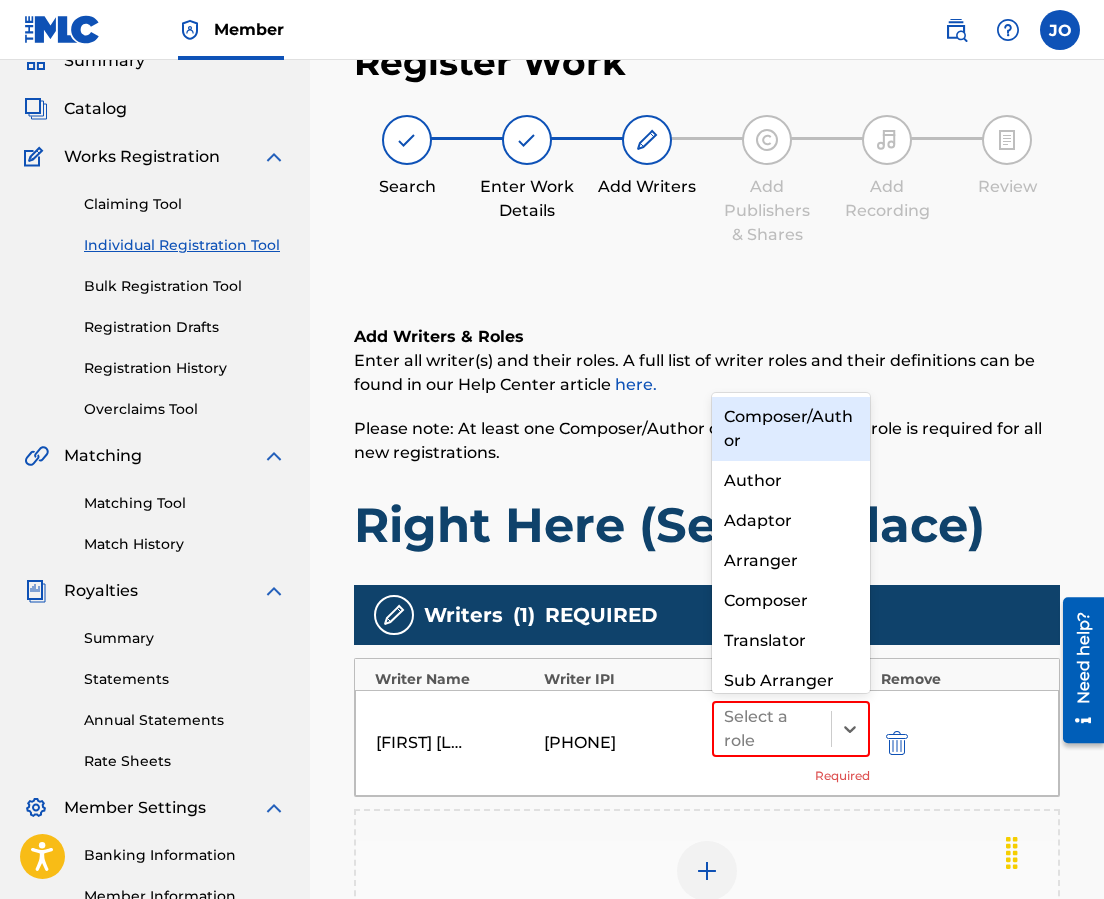 scroll, scrollTop: 21, scrollLeft: 0, axis: vertical 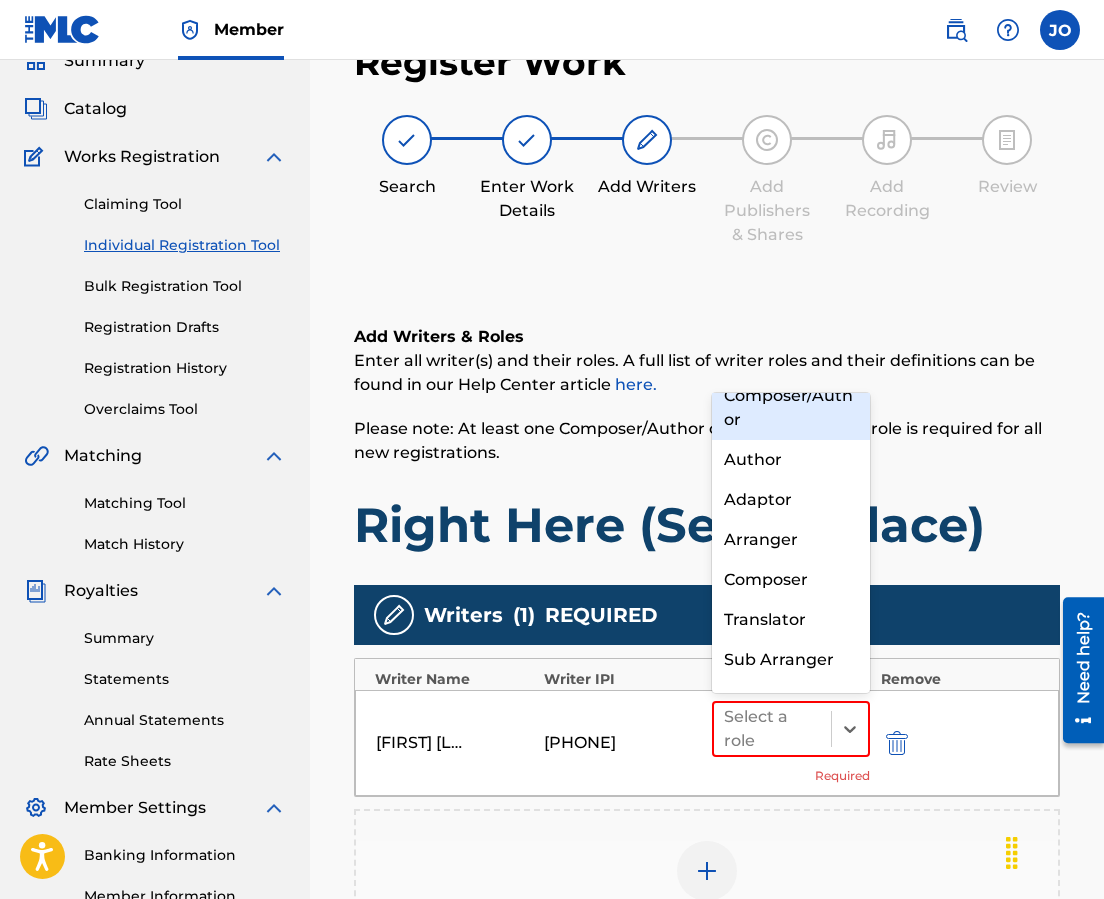 click on "Composer/Author" at bounding box center (791, 408) 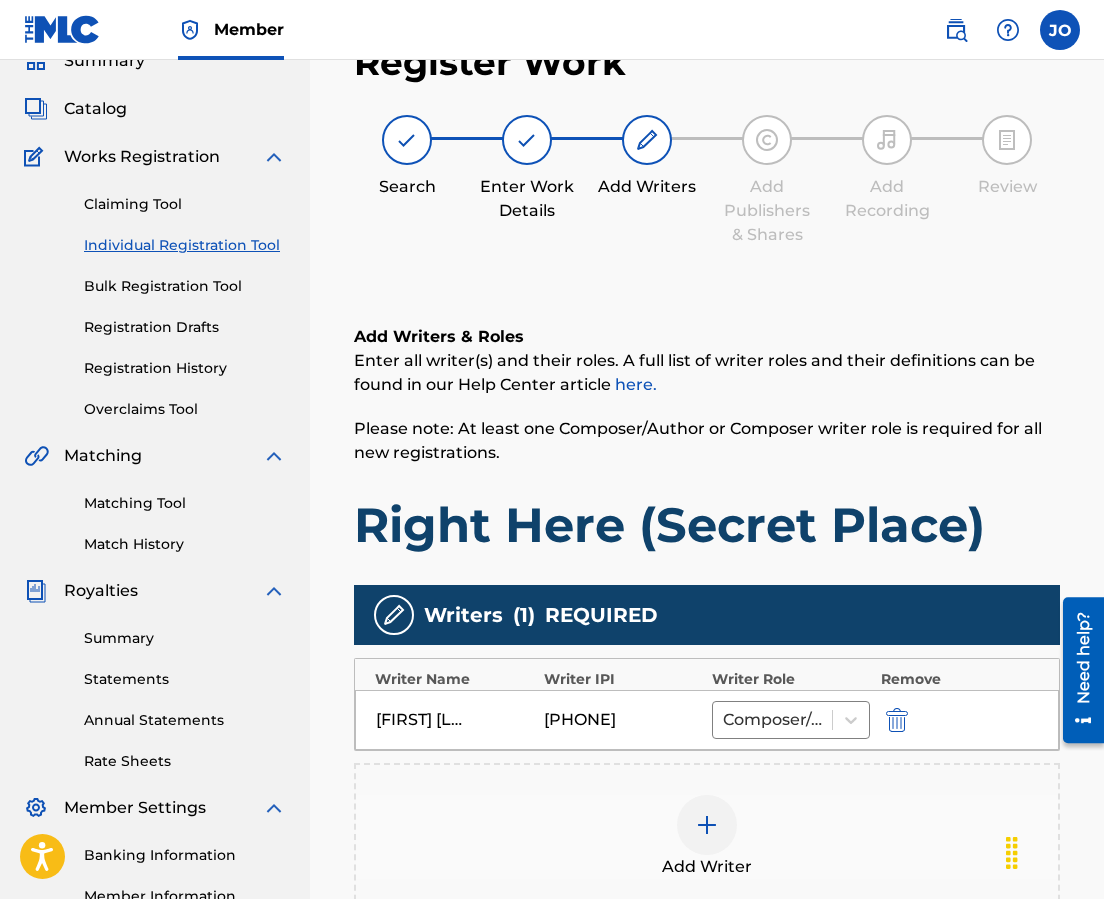 click at bounding box center [707, 825] 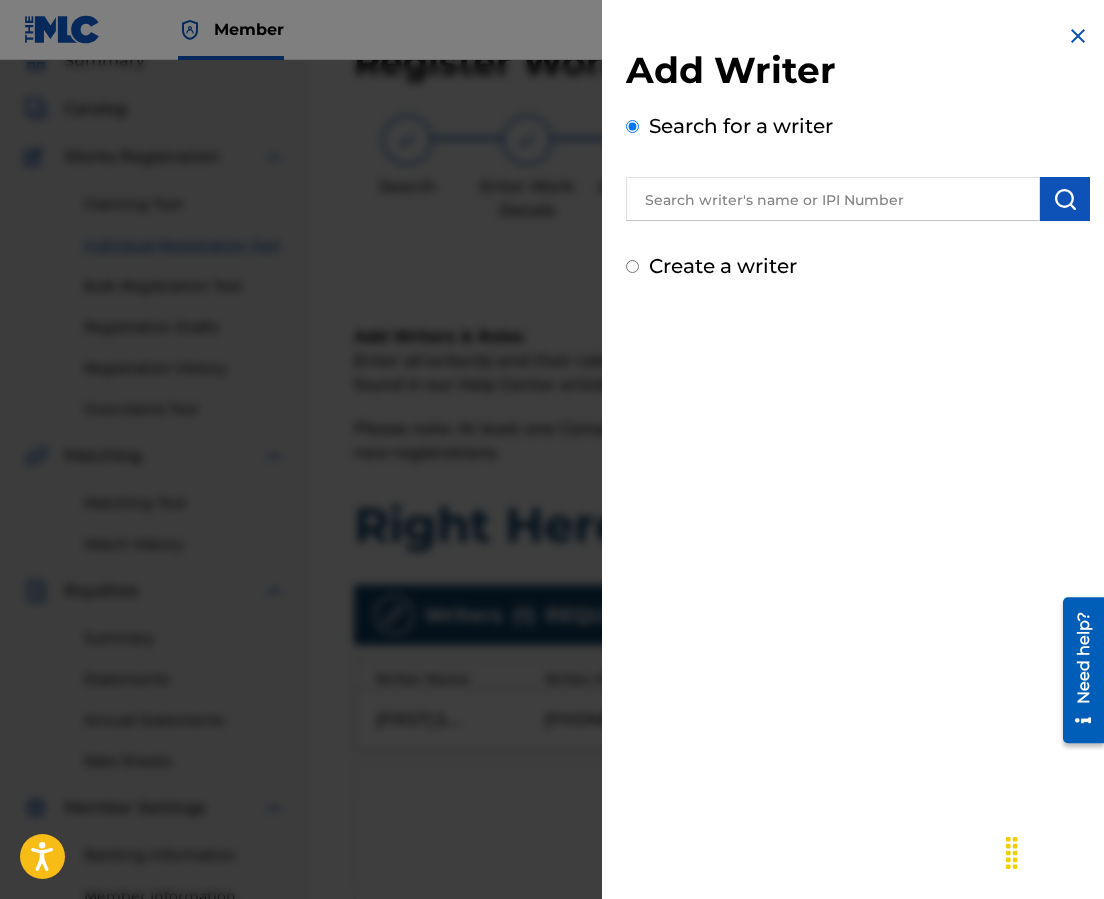 click at bounding box center (833, 199) 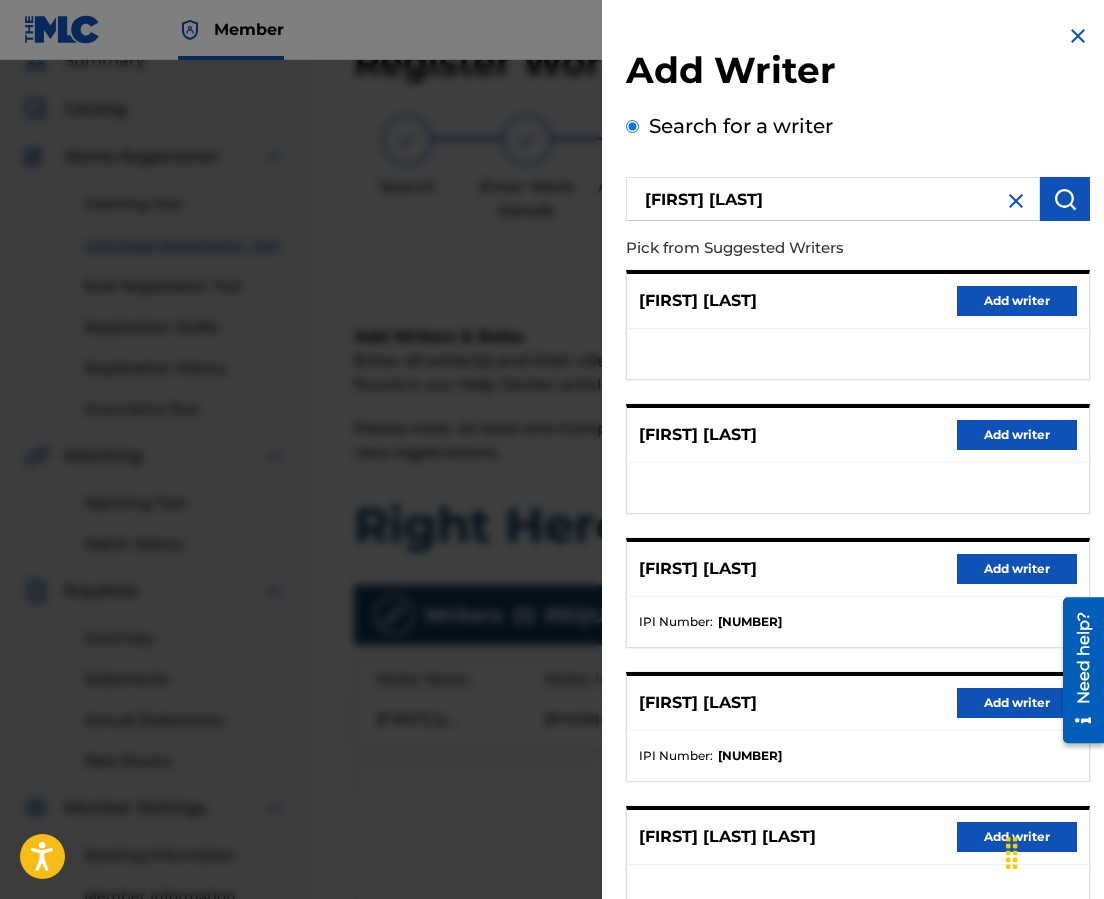 click on "Add writer" at bounding box center [1017, 703] 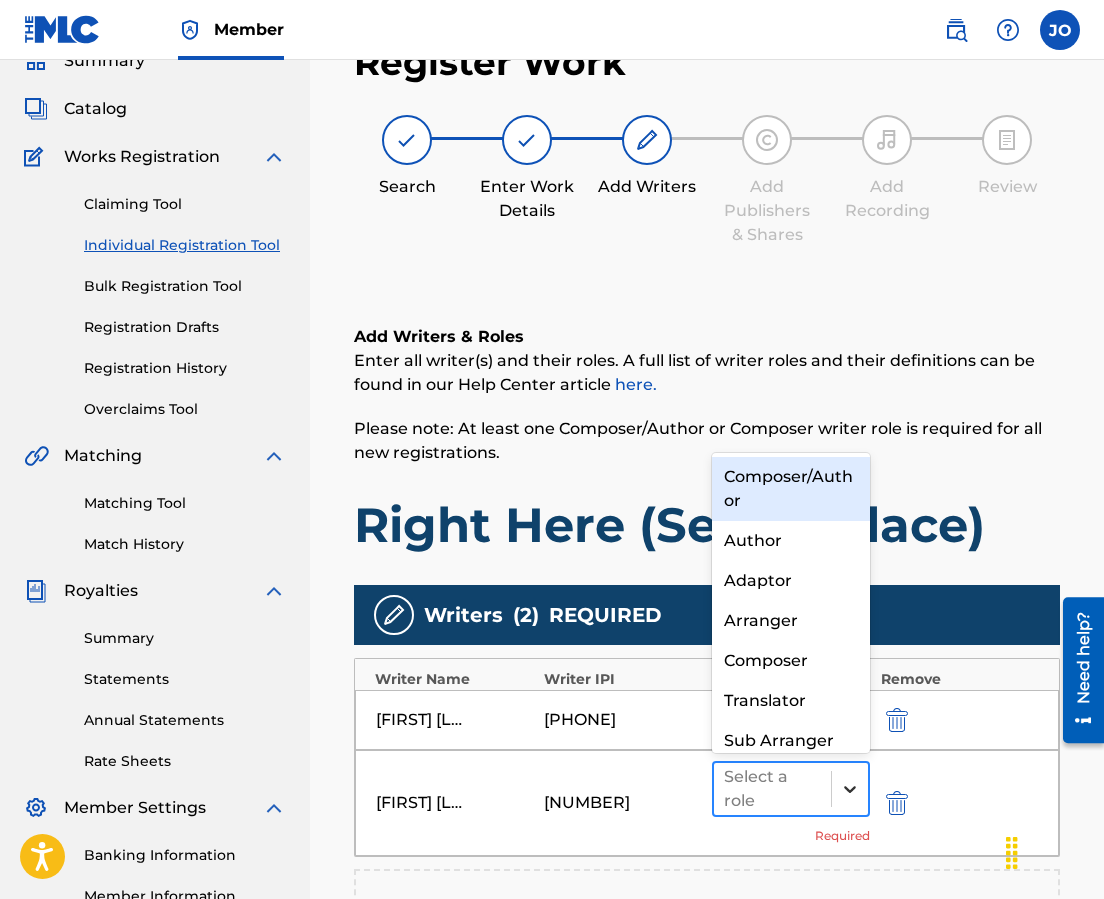 click 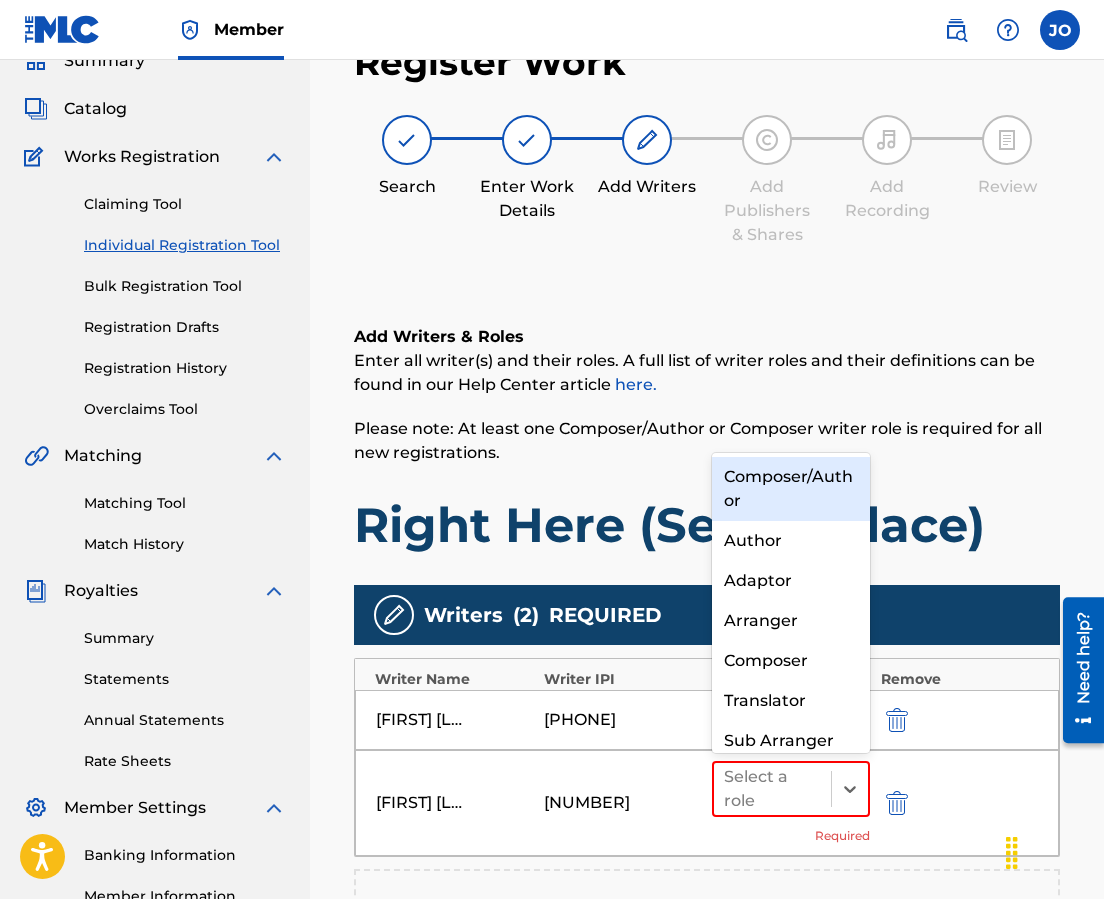 scroll, scrollTop: 21, scrollLeft: 0, axis: vertical 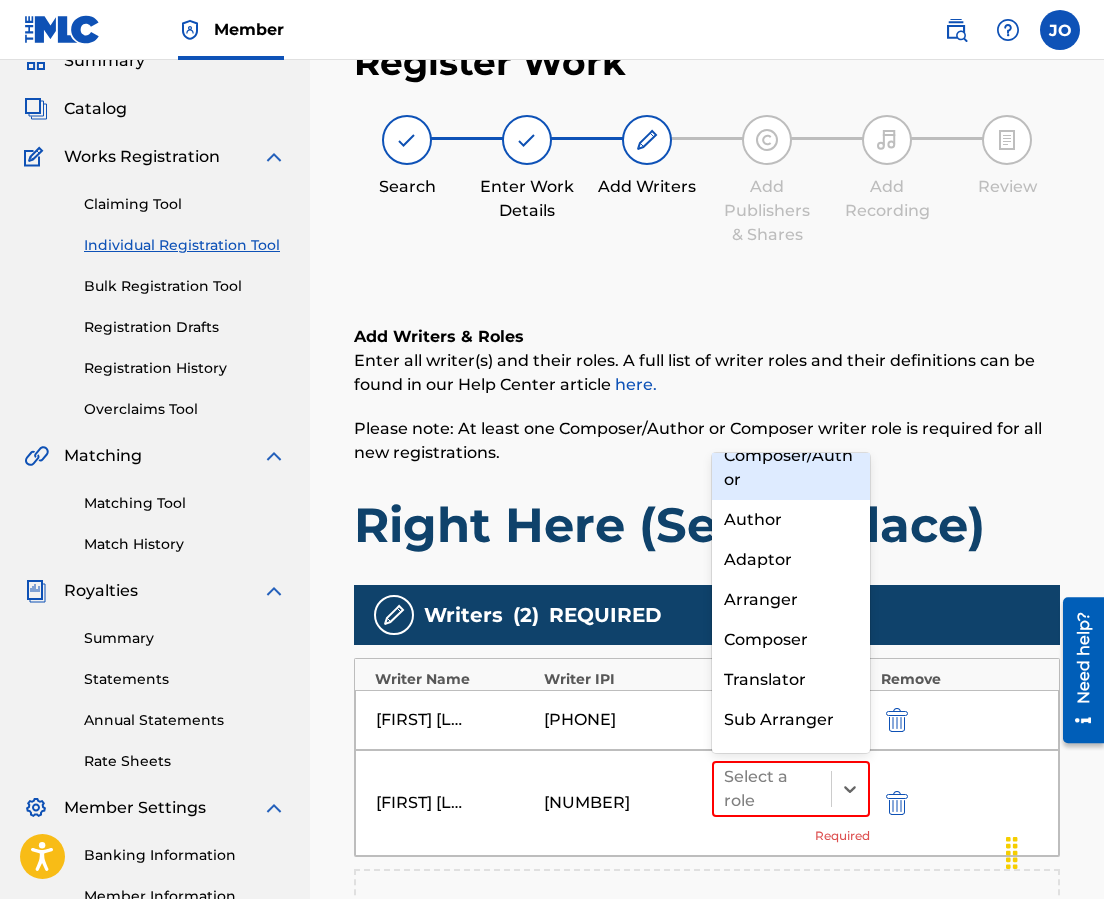 click on "Composer/Author" at bounding box center [791, 468] 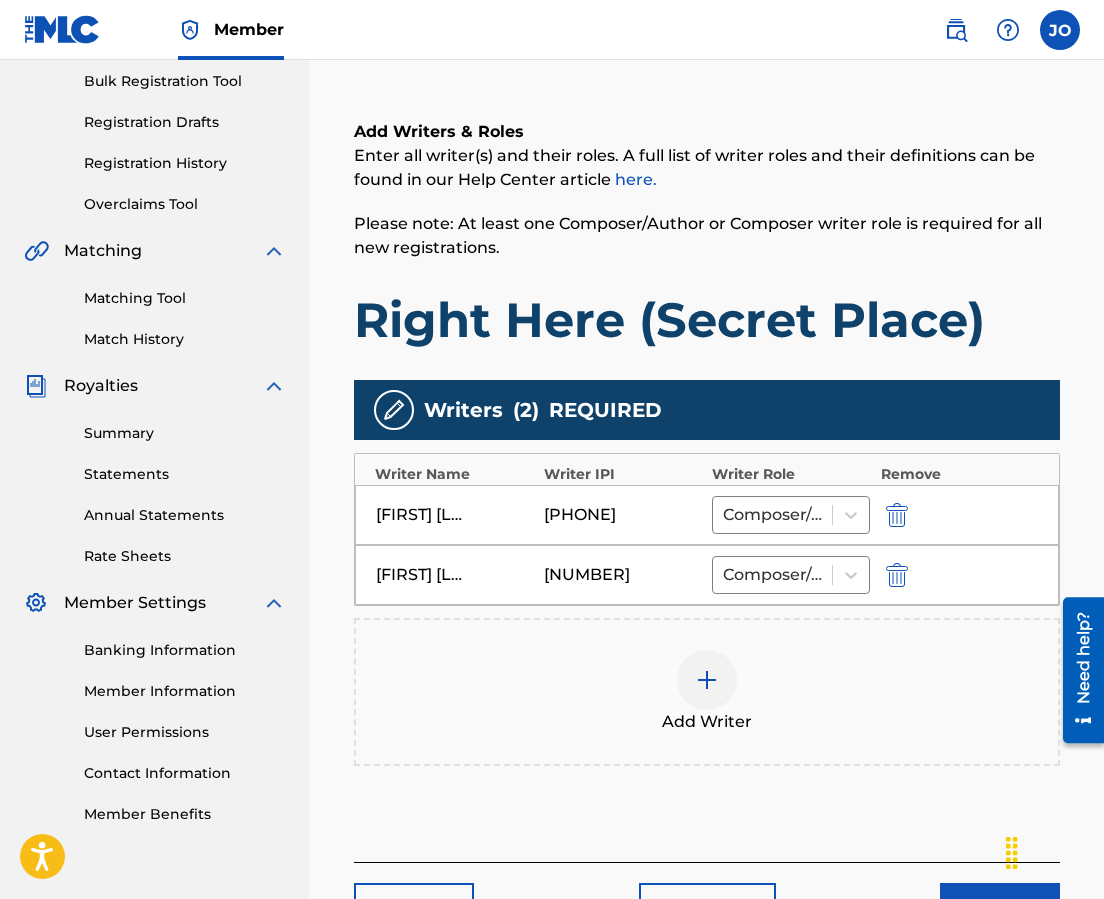 scroll, scrollTop: 445, scrollLeft: 0, axis: vertical 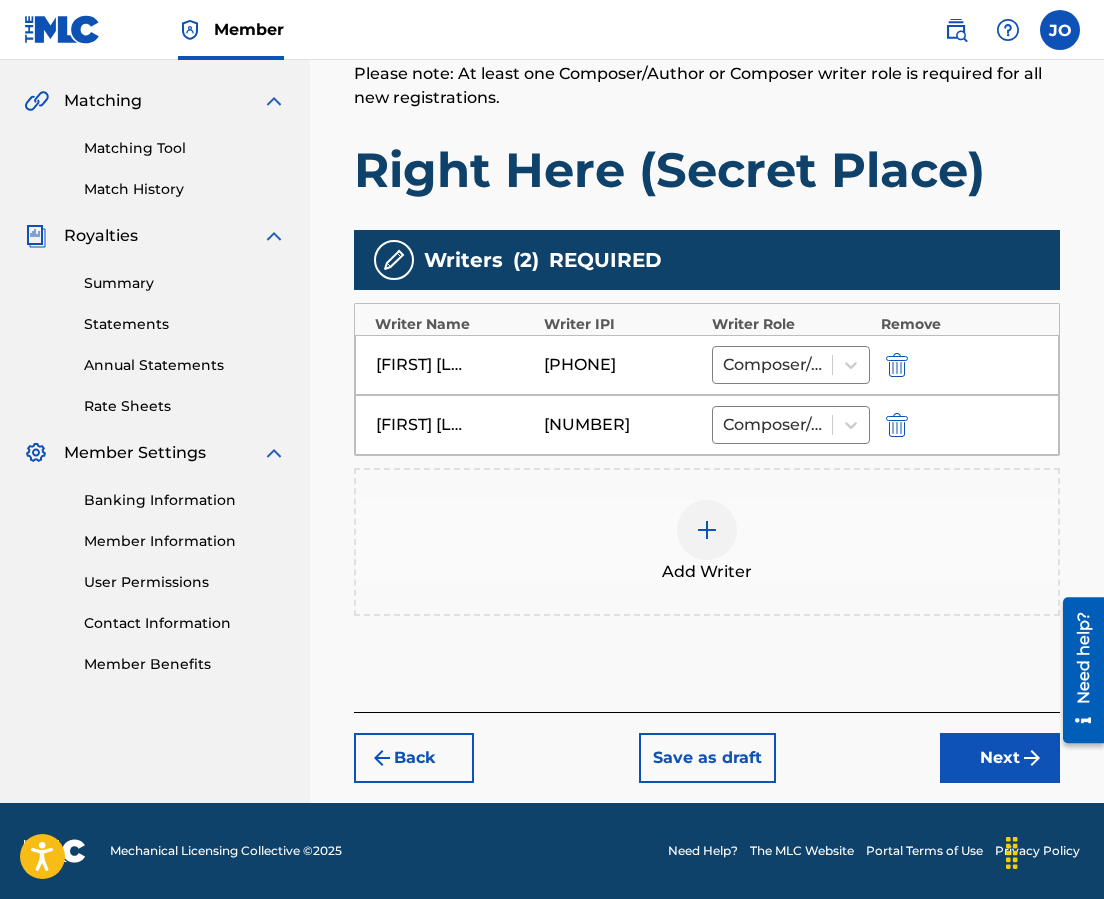 click at bounding box center [707, 530] 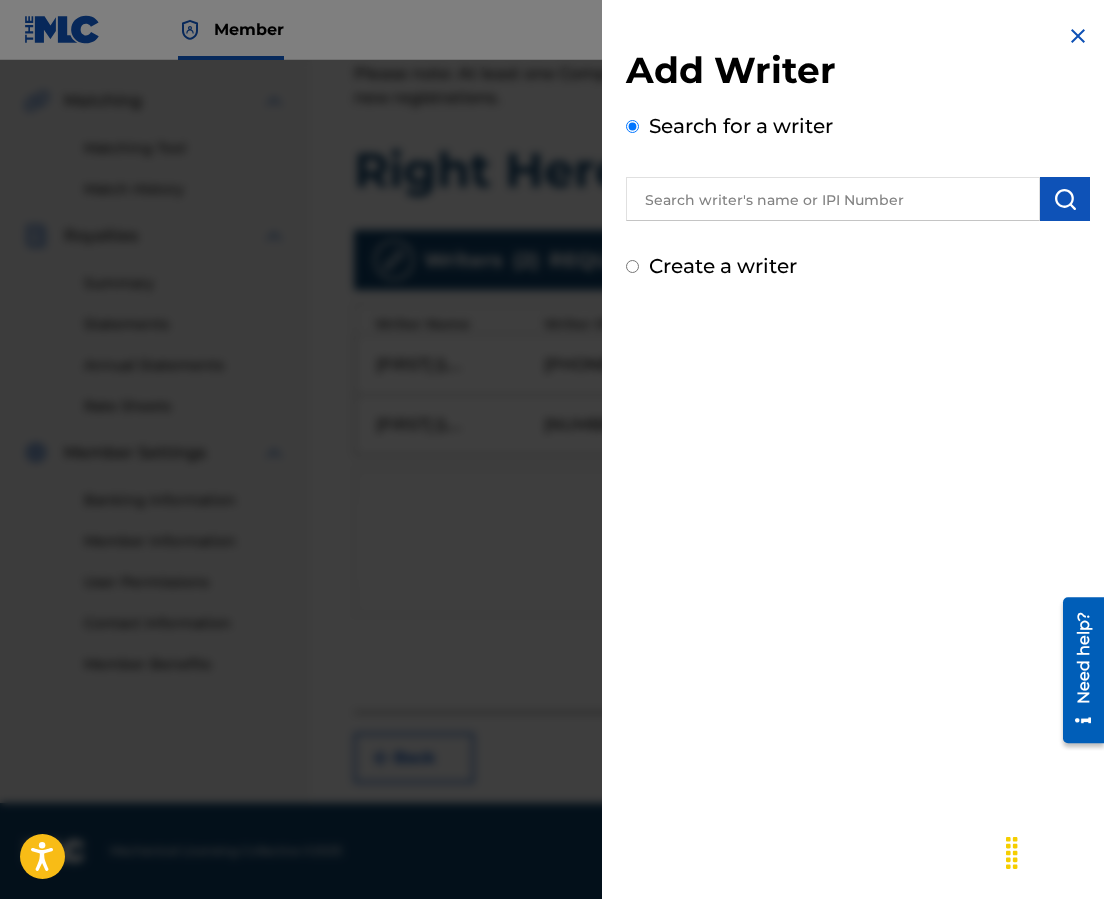 click at bounding box center [833, 199] 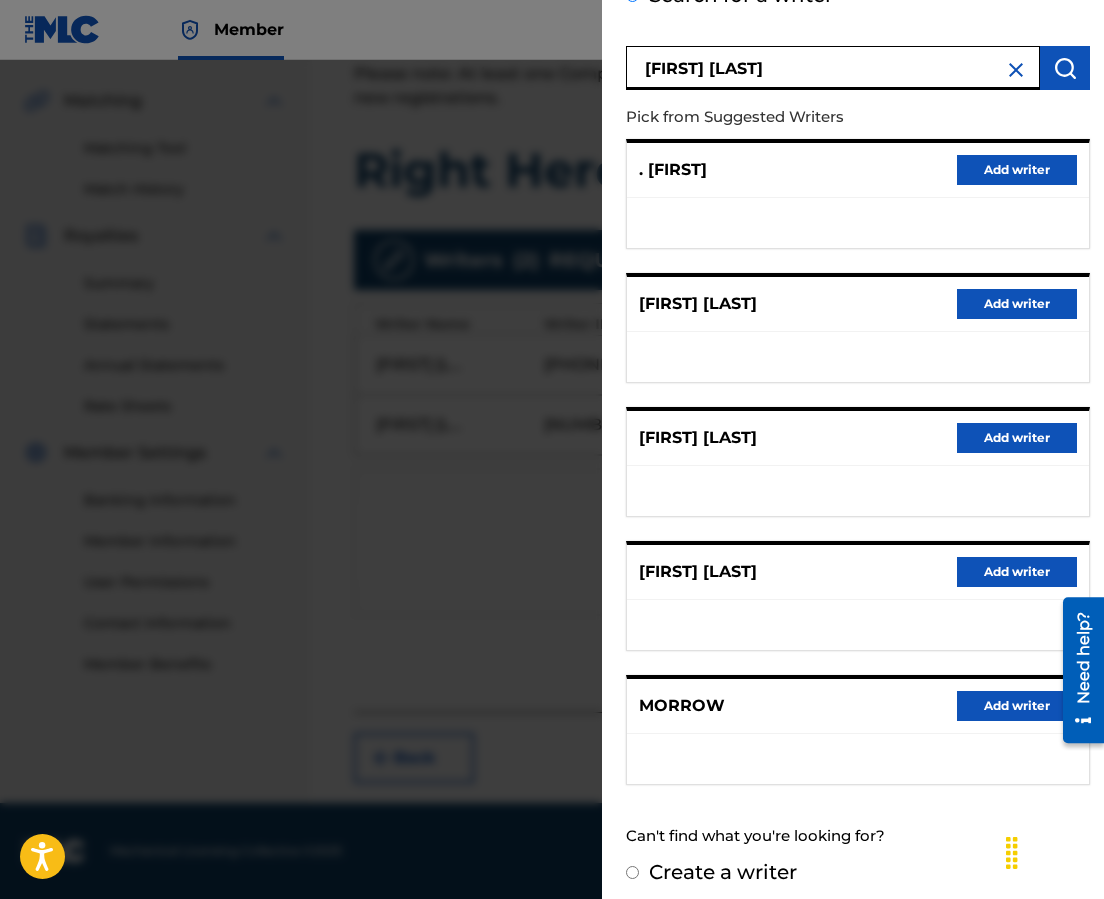 scroll, scrollTop: 143, scrollLeft: 0, axis: vertical 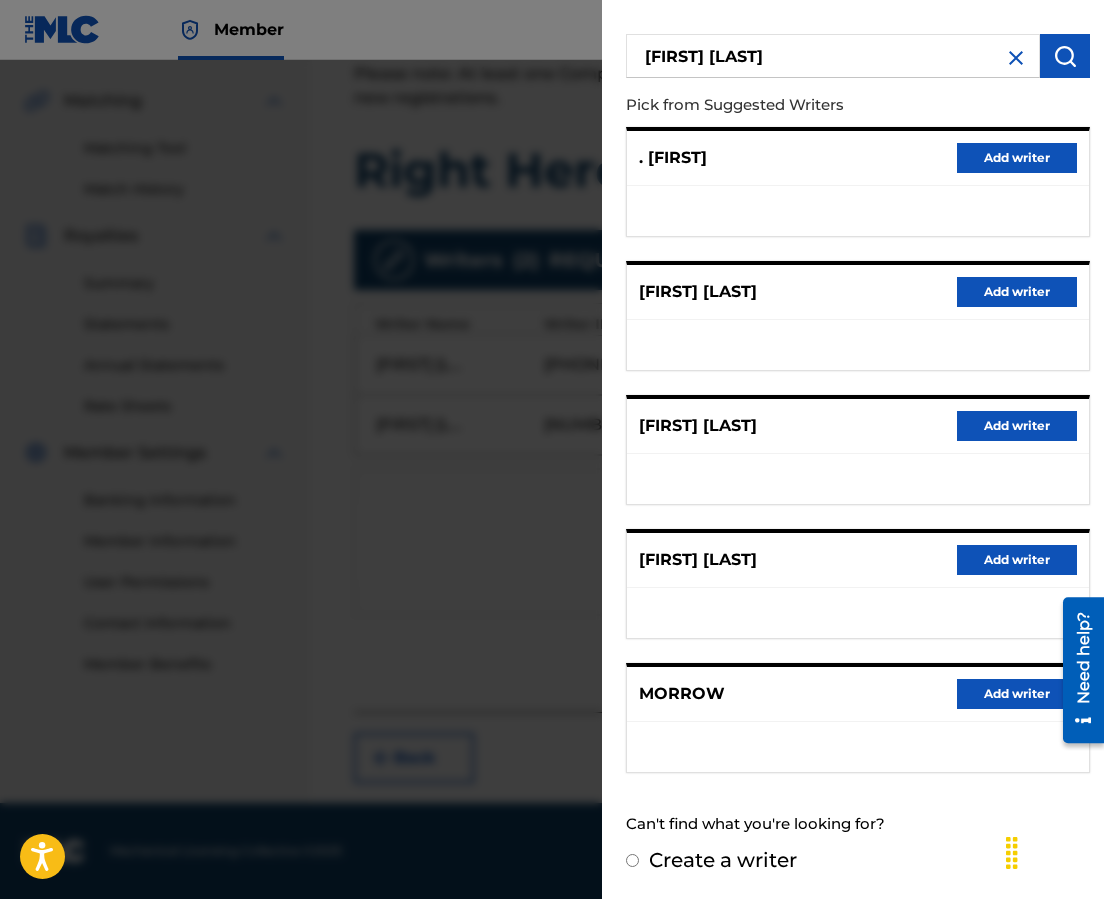 click on "Create a writer" at bounding box center [723, 860] 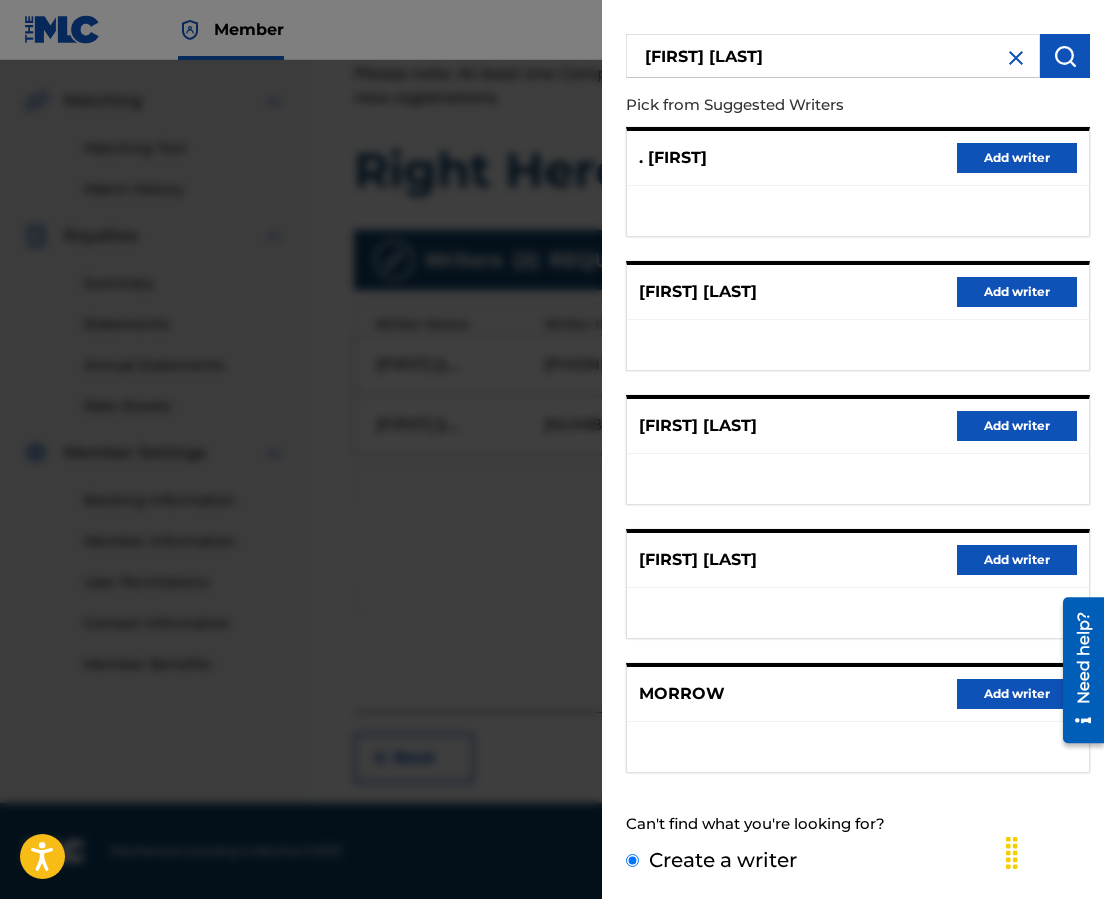 click on "Create a writer" at bounding box center [632, 860] 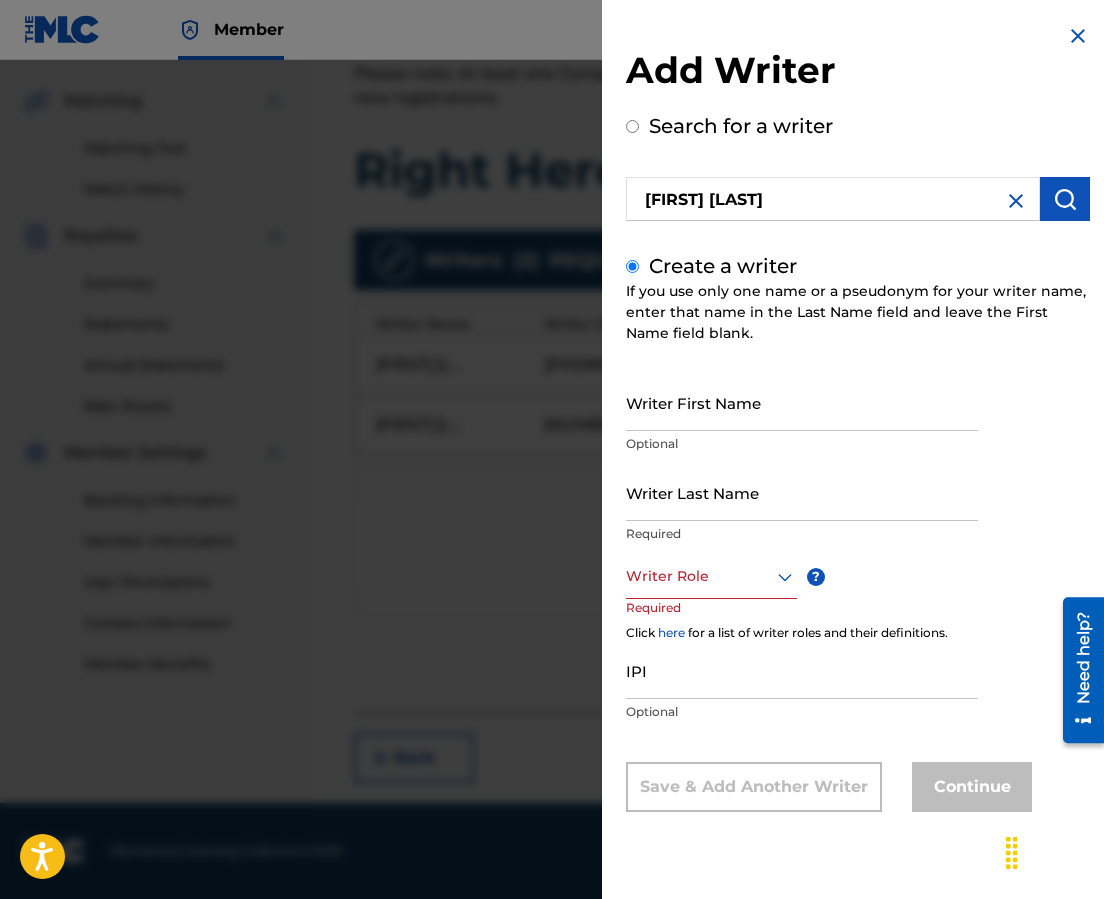 click on "Writer First Name" at bounding box center [802, 402] 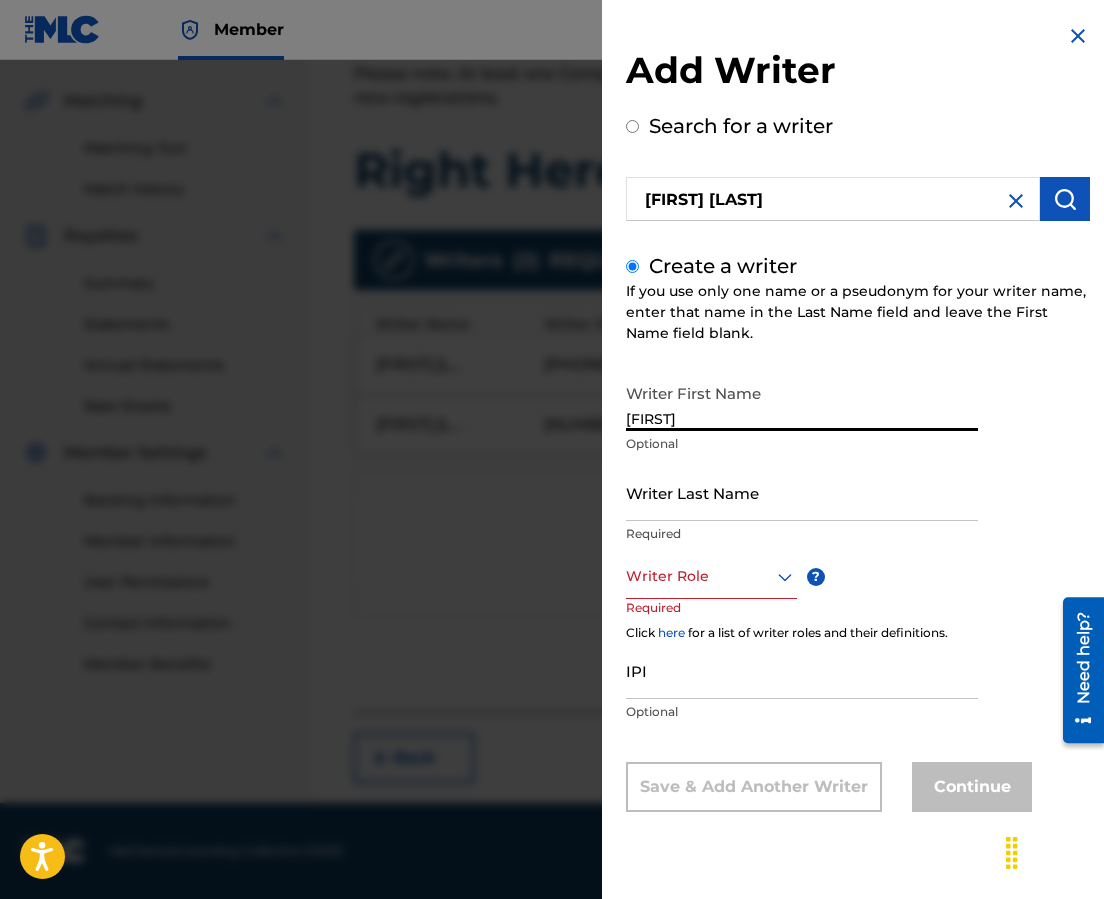 click on "Writer Last Name" at bounding box center (802, 492) 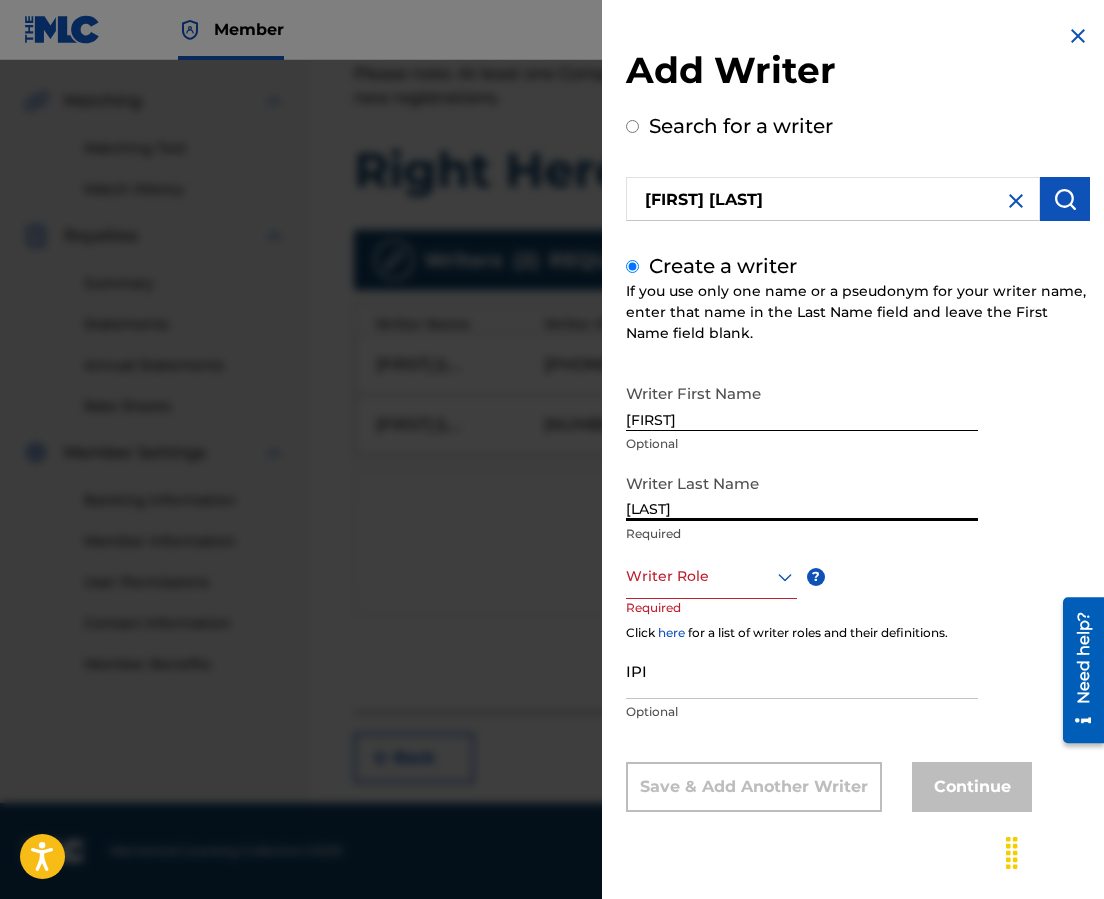 click 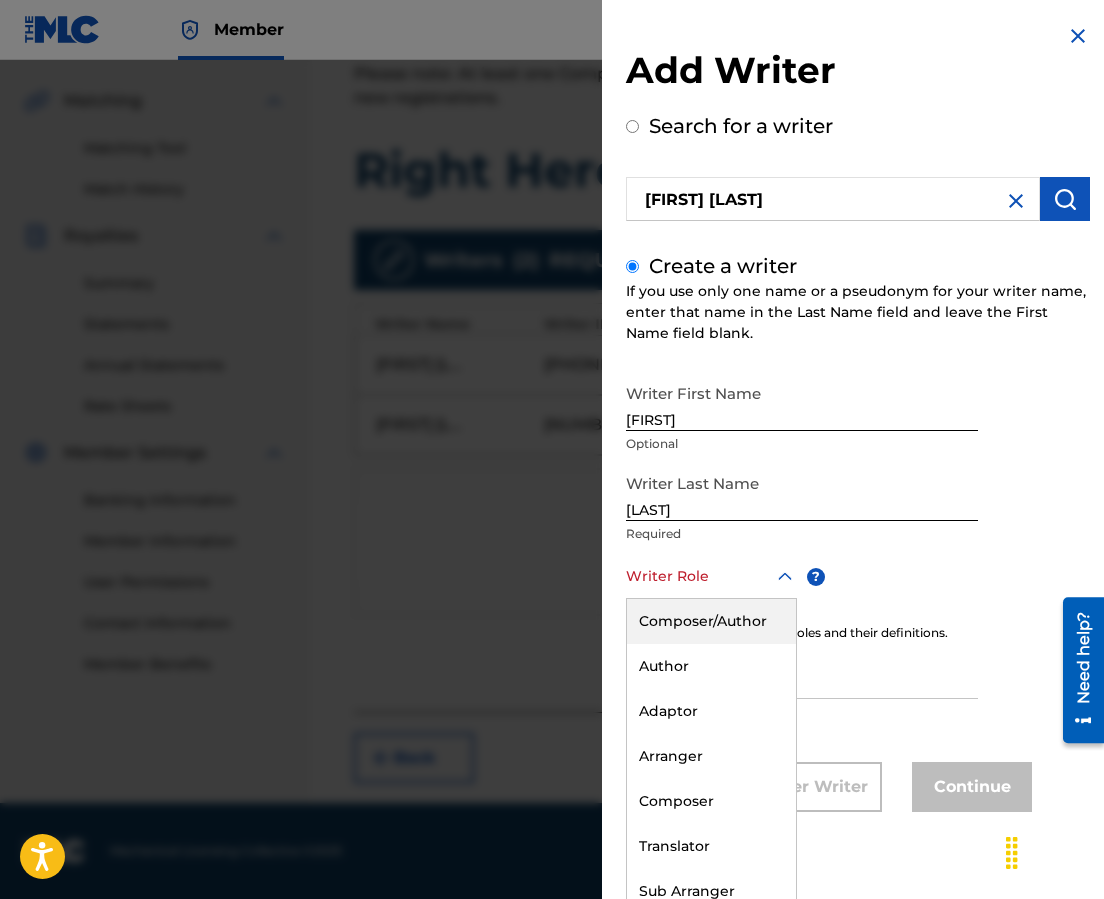 scroll, scrollTop: 1, scrollLeft: 0, axis: vertical 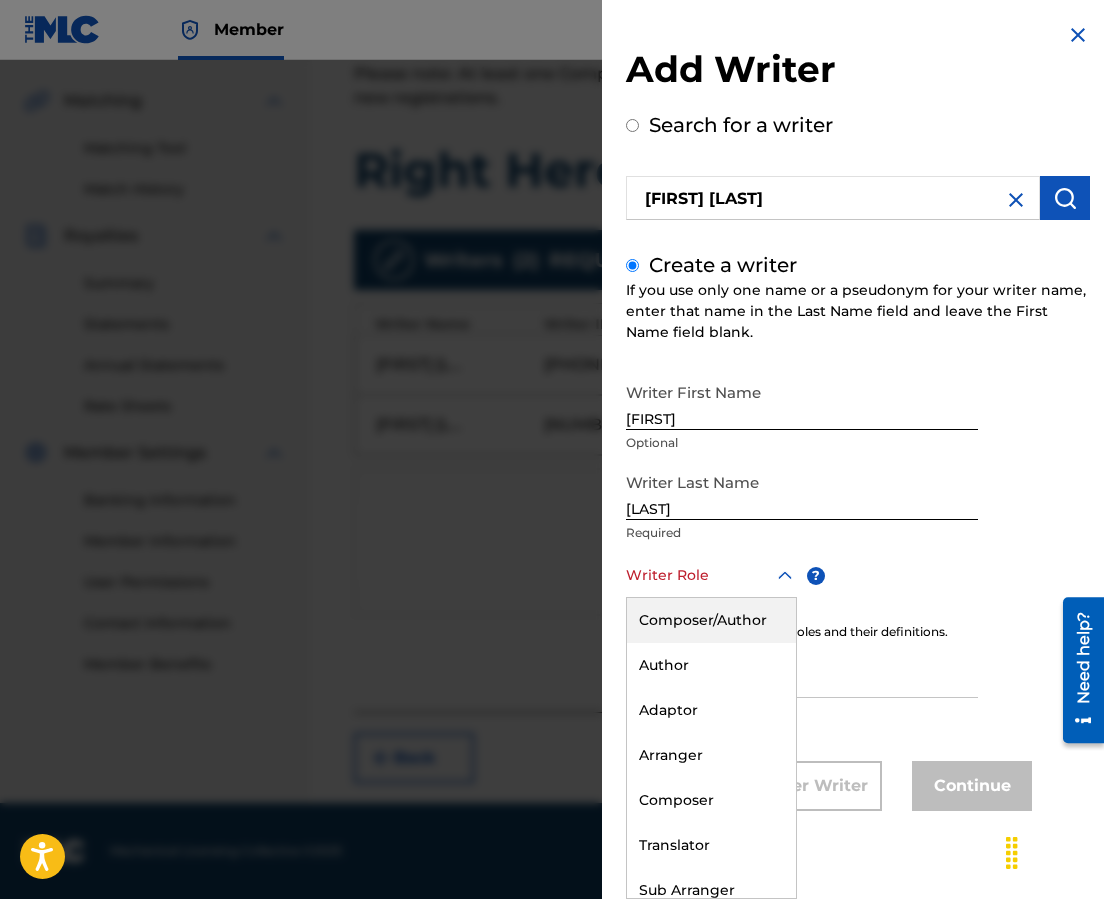 click on "Composer/Author" at bounding box center [711, 620] 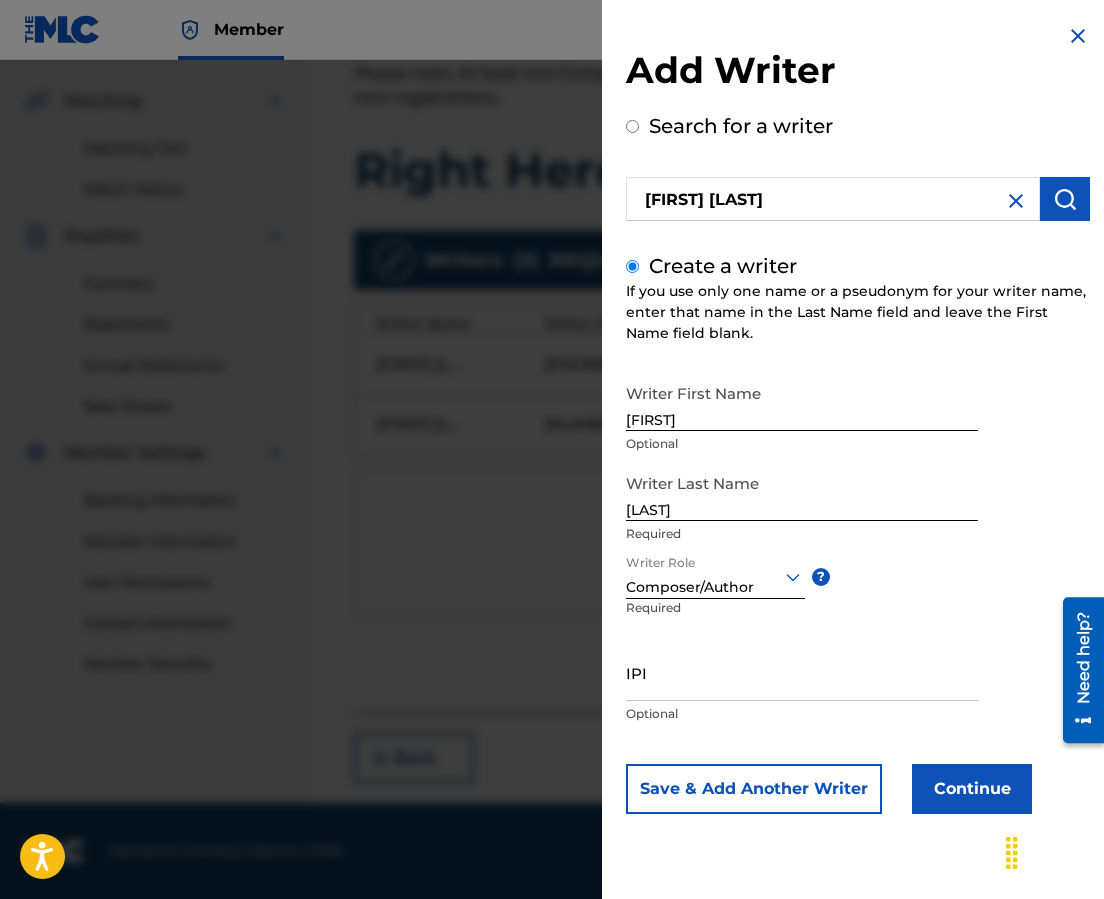click on "Continue" at bounding box center (972, 789) 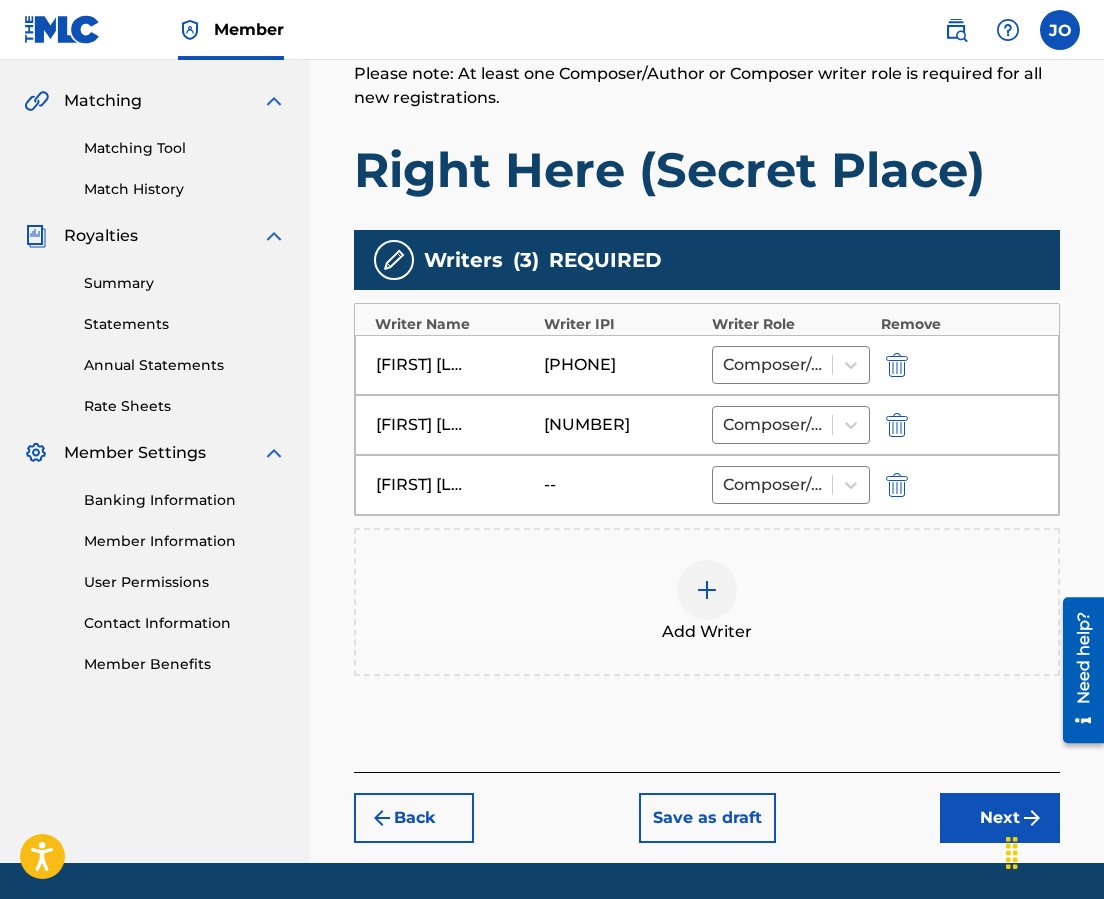 click on "Next" at bounding box center (1000, 818) 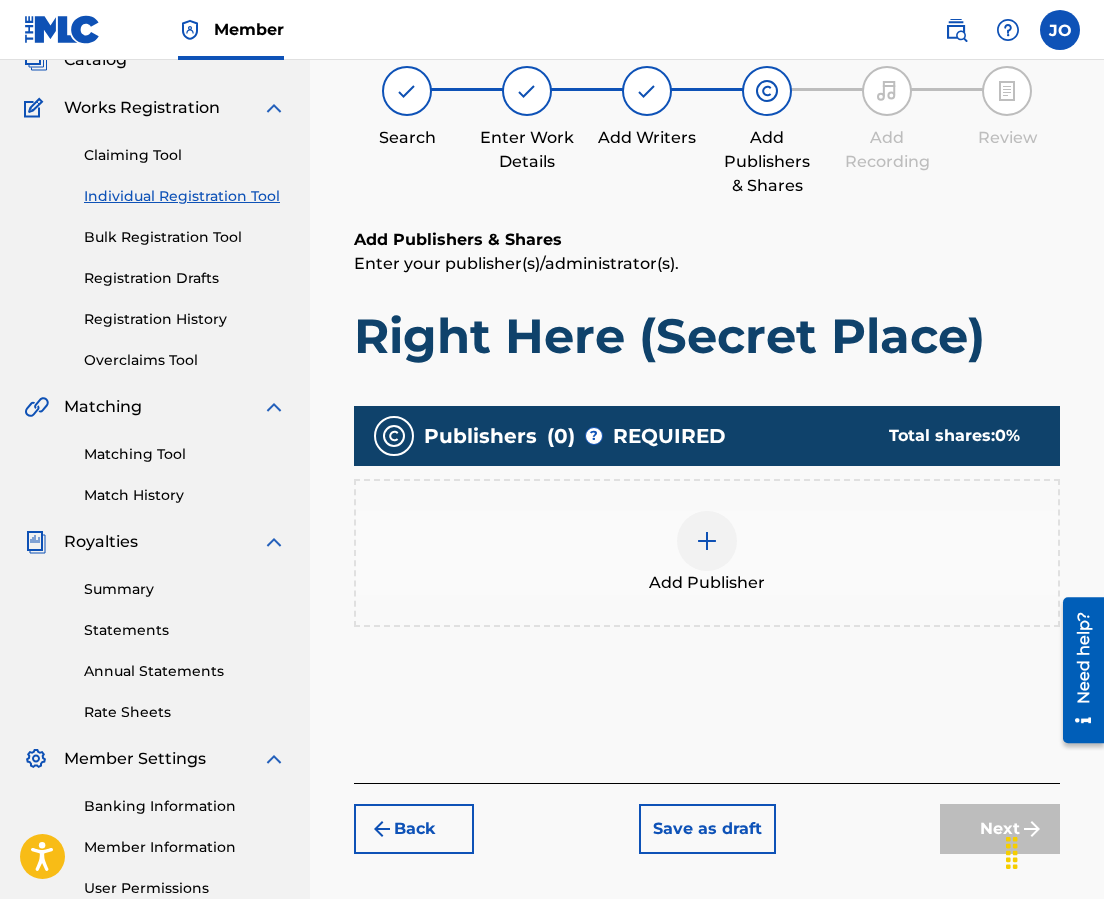 scroll, scrollTop: 90, scrollLeft: 0, axis: vertical 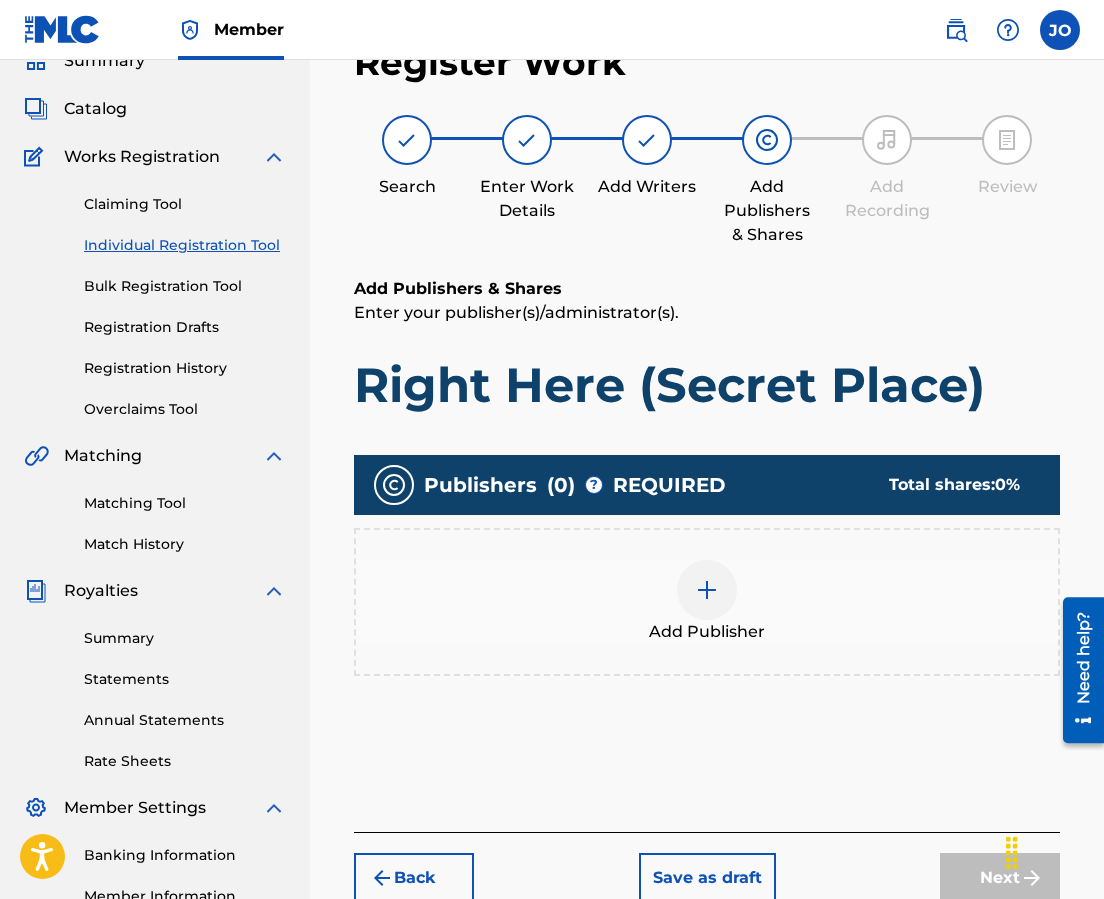 click at bounding box center [707, 590] 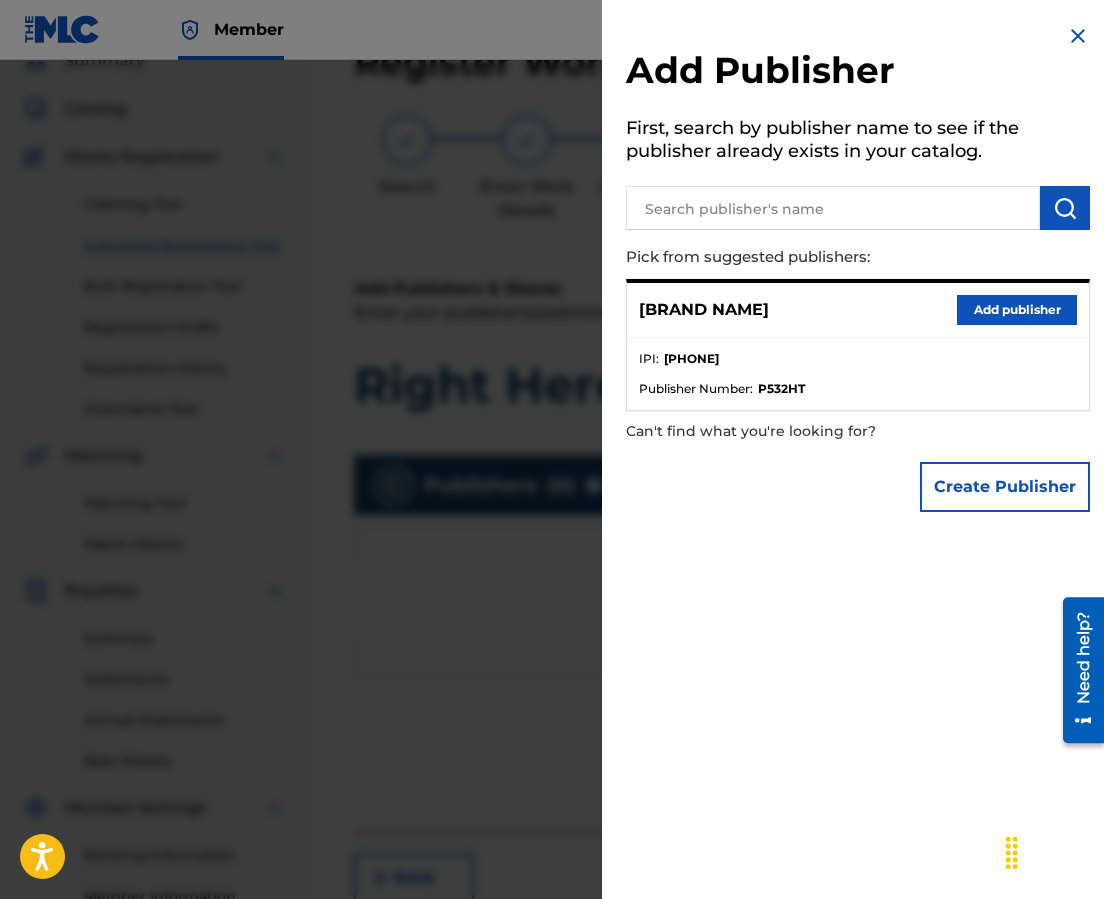 click on "Add publisher" at bounding box center (1017, 310) 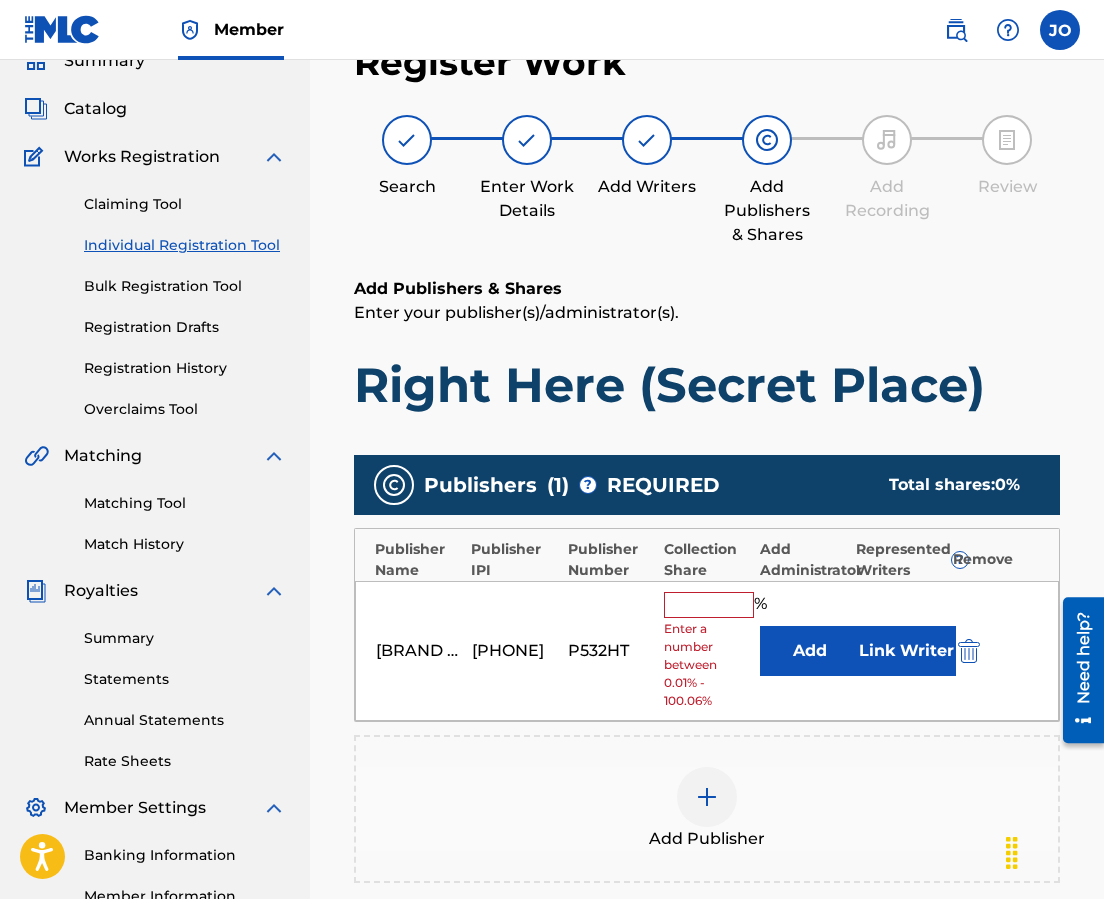 click at bounding box center (709, 605) 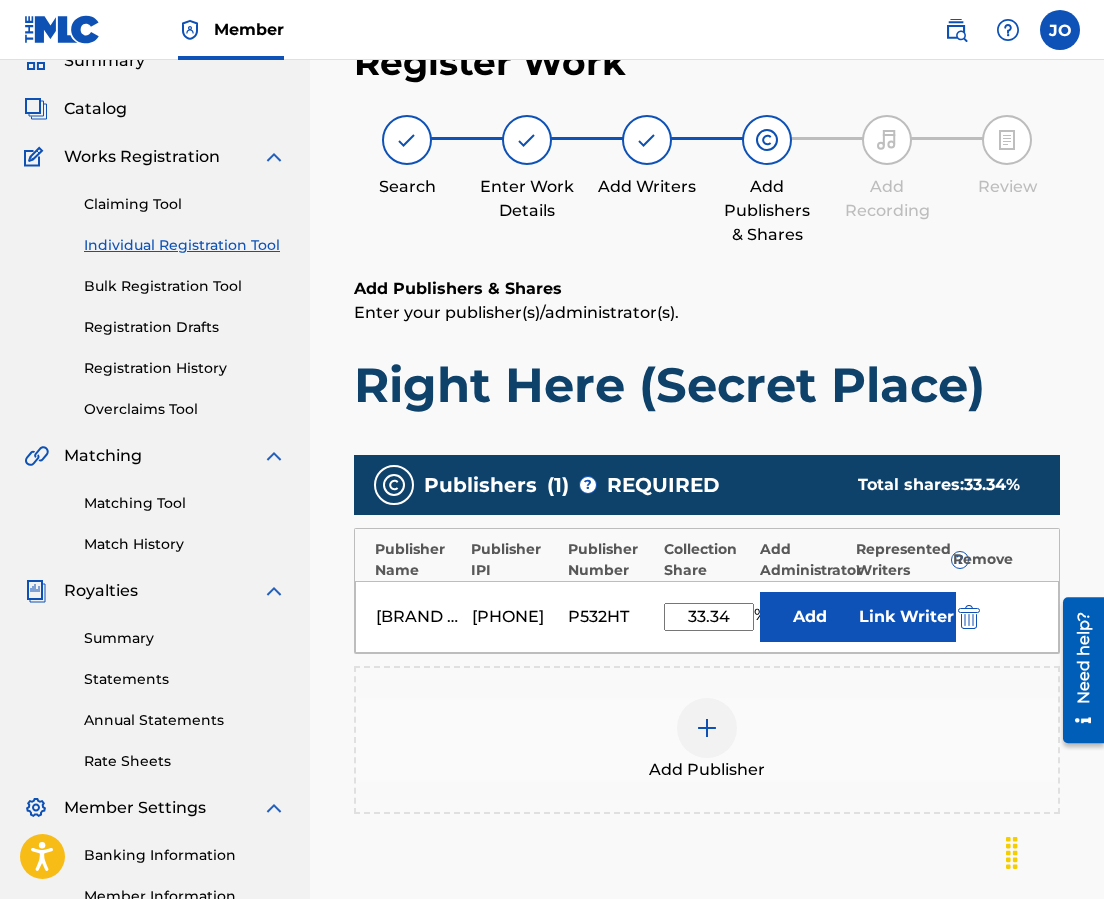 click on "Link Writer" at bounding box center [906, 617] 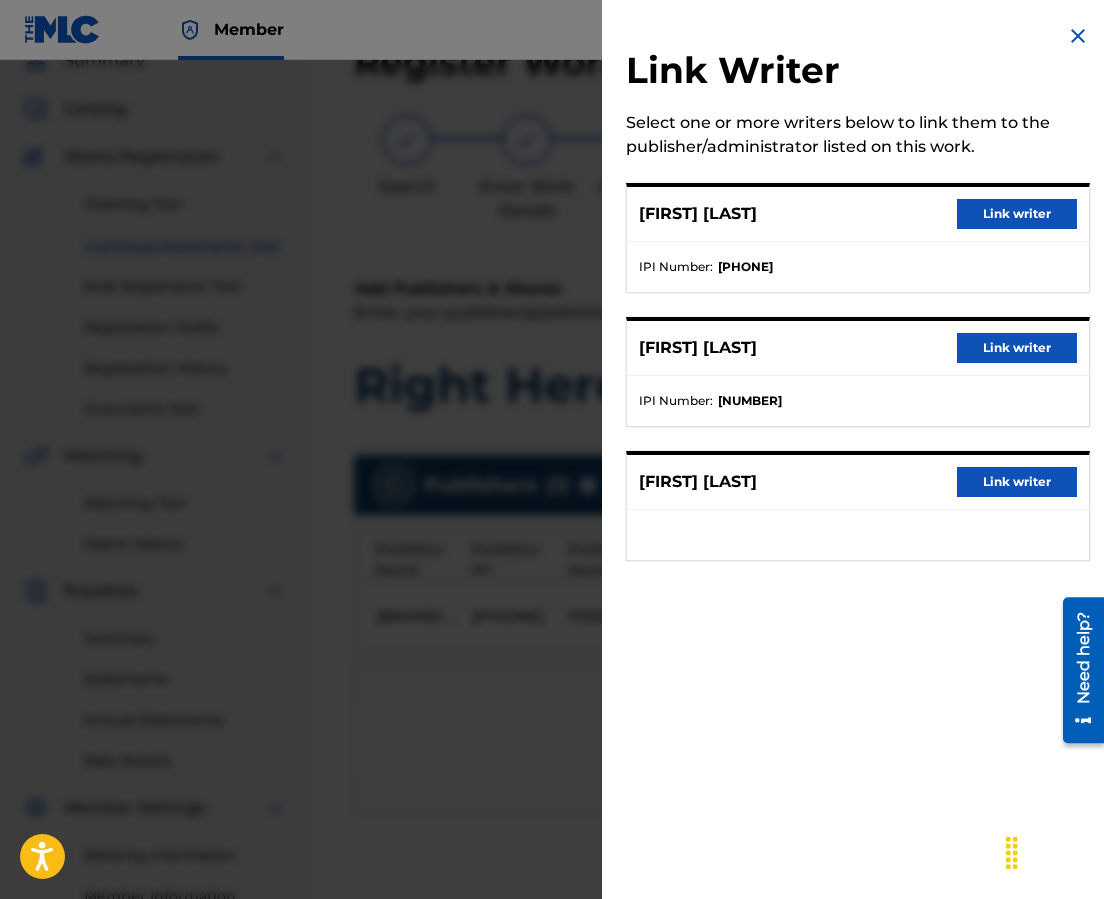 click on "Link writer" at bounding box center [1017, 214] 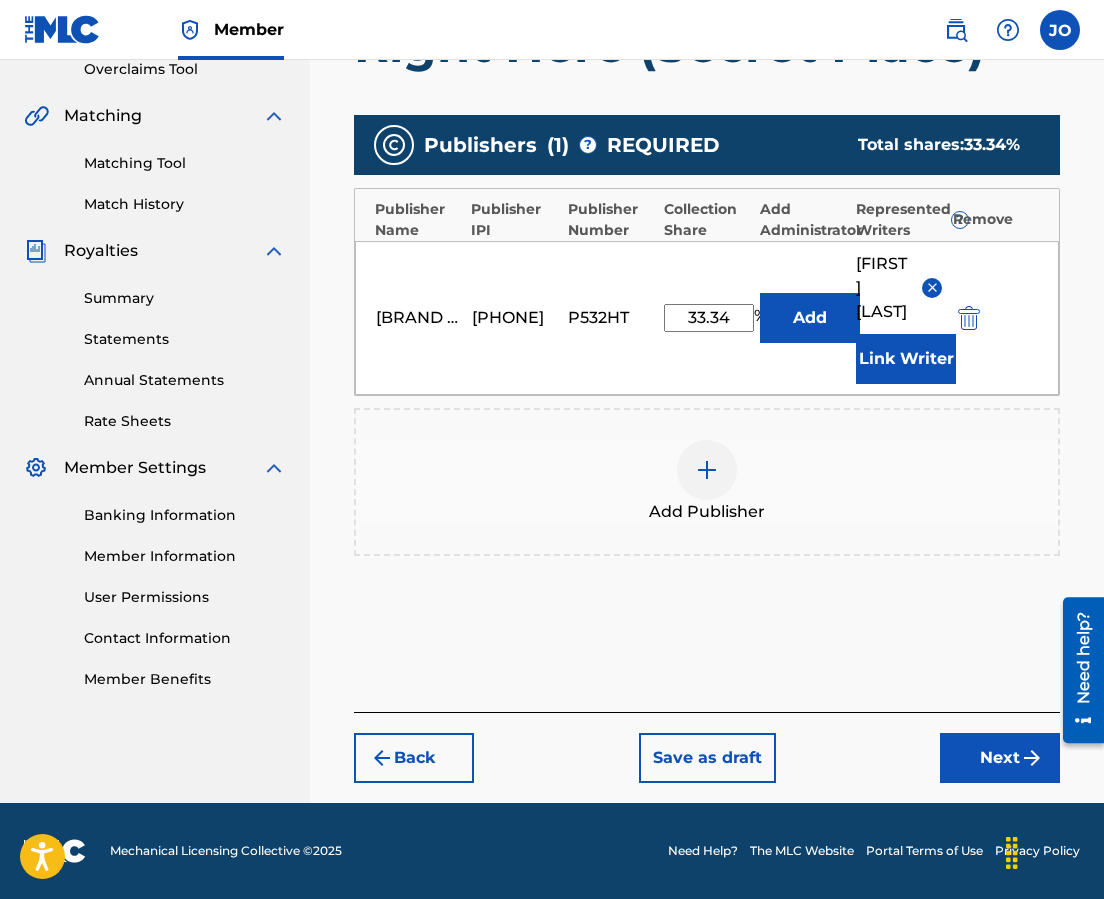 drag, startPoint x: 1011, startPoint y: 752, endPoint x: 996, endPoint y: 749, distance: 15.297058 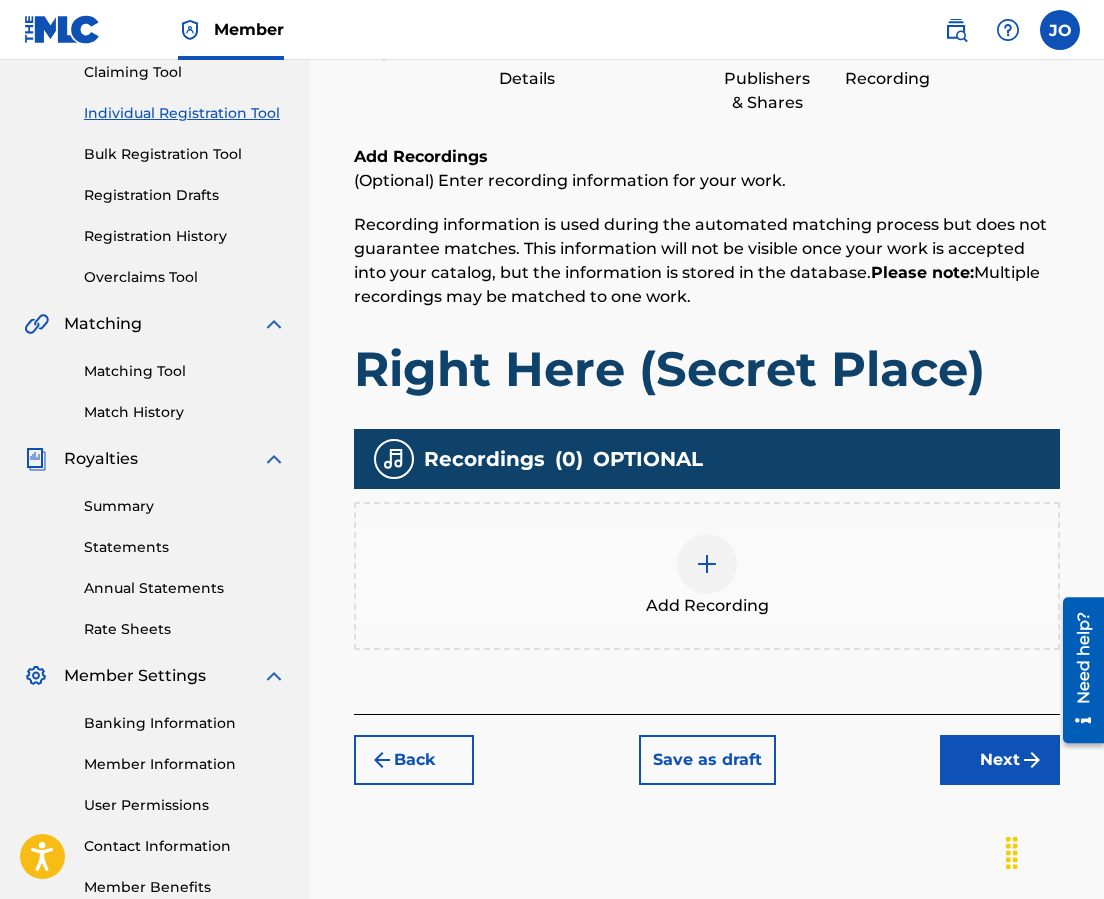 scroll, scrollTop: 341, scrollLeft: 0, axis: vertical 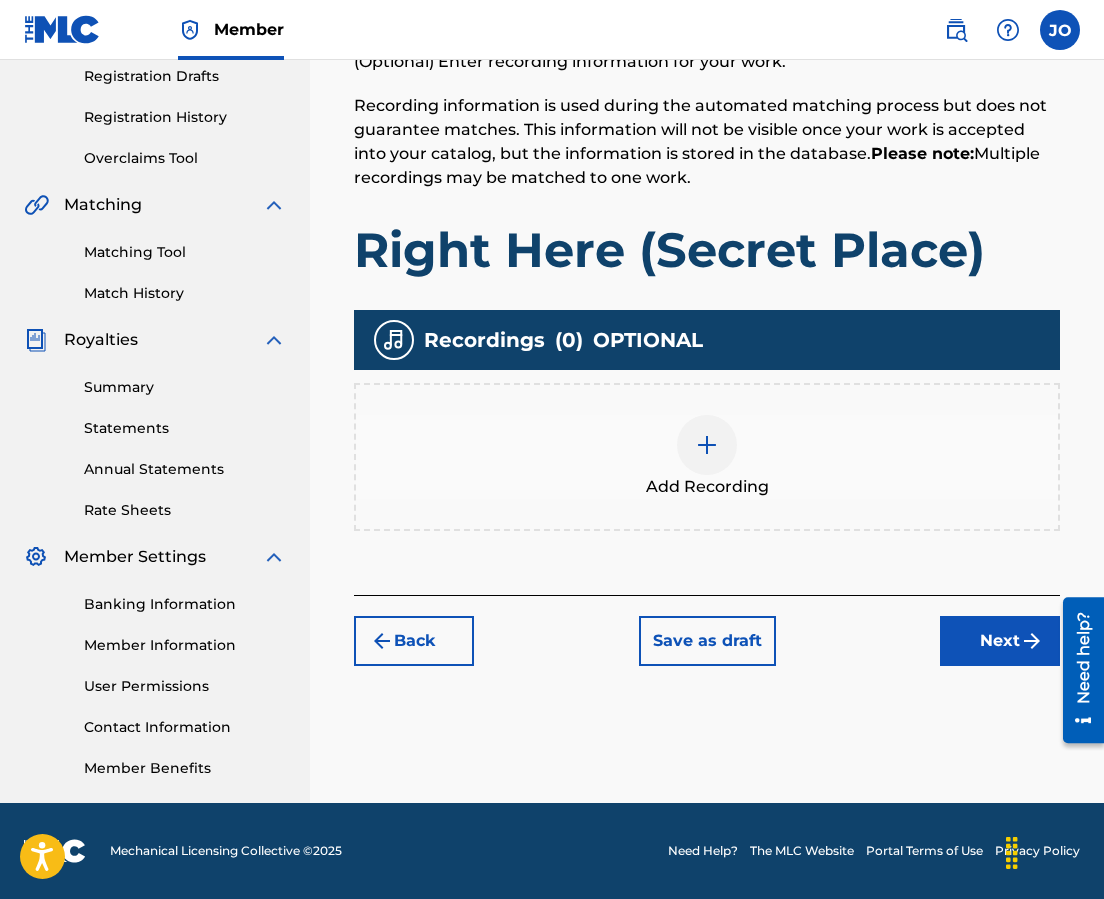 click on "Next" at bounding box center [1000, 641] 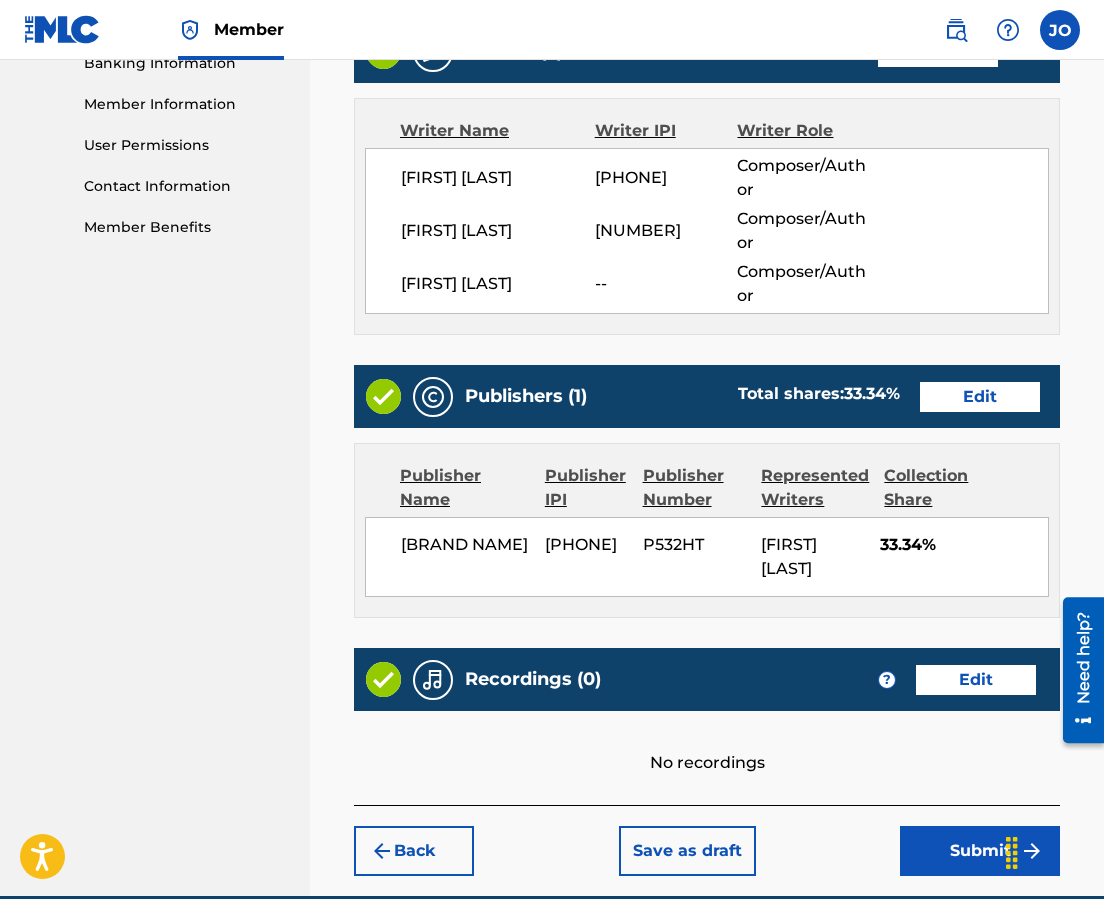 scroll, scrollTop: 999, scrollLeft: 0, axis: vertical 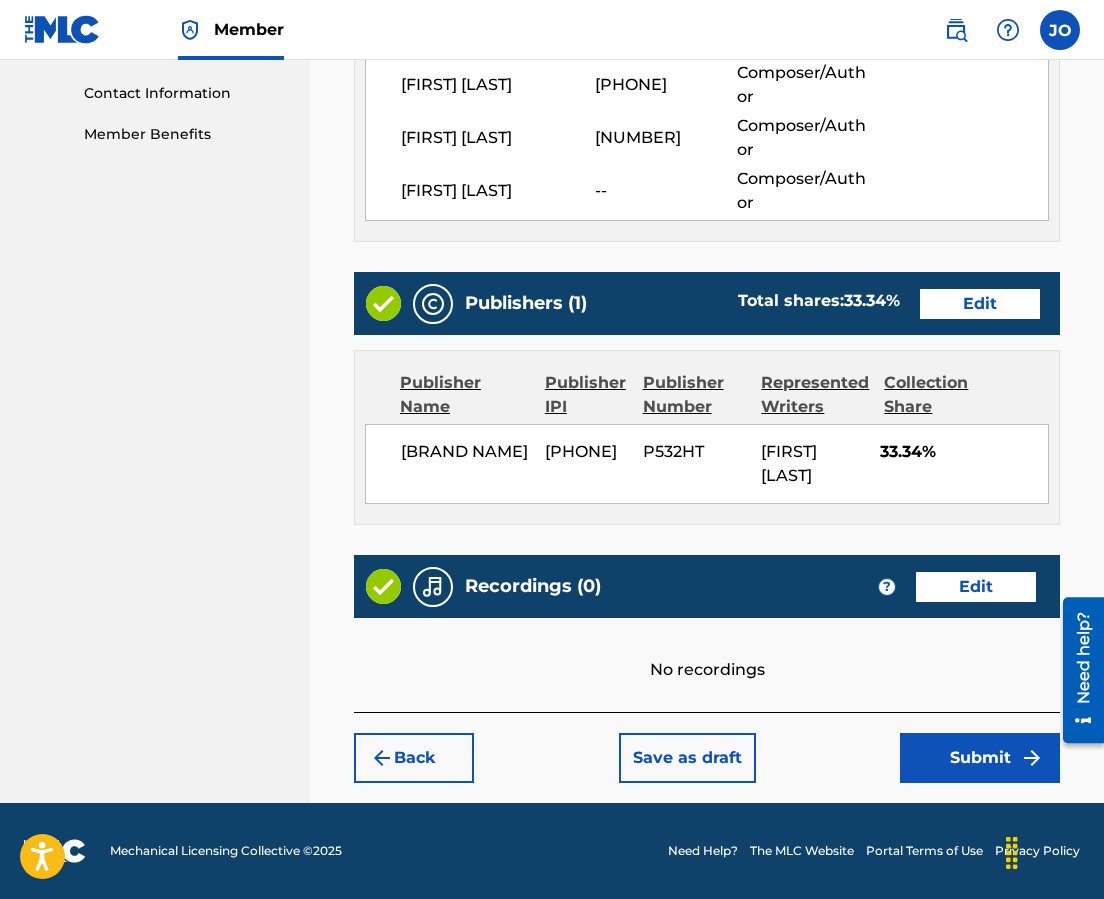 click on "Submit" at bounding box center [980, 758] 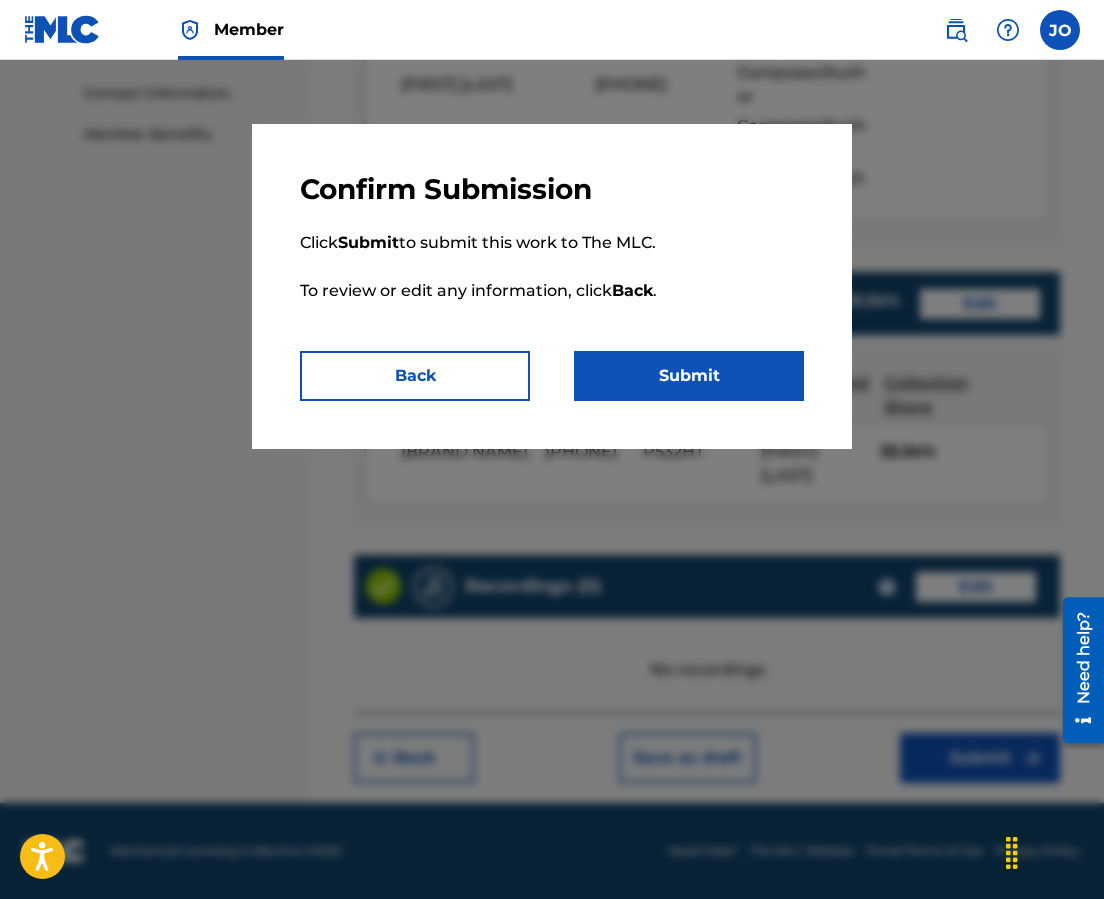click on "Submit" at bounding box center (689, 376) 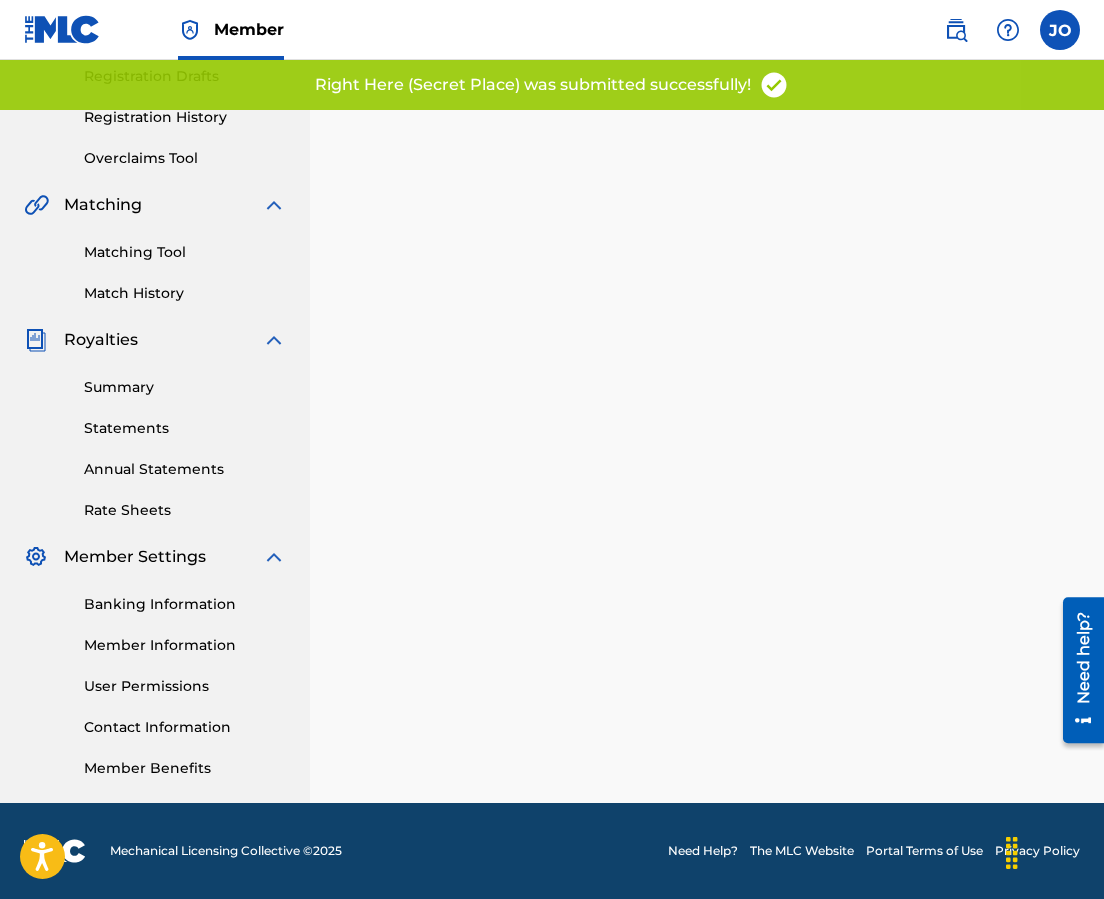 scroll, scrollTop: 0, scrollLeft: 0, axis: both 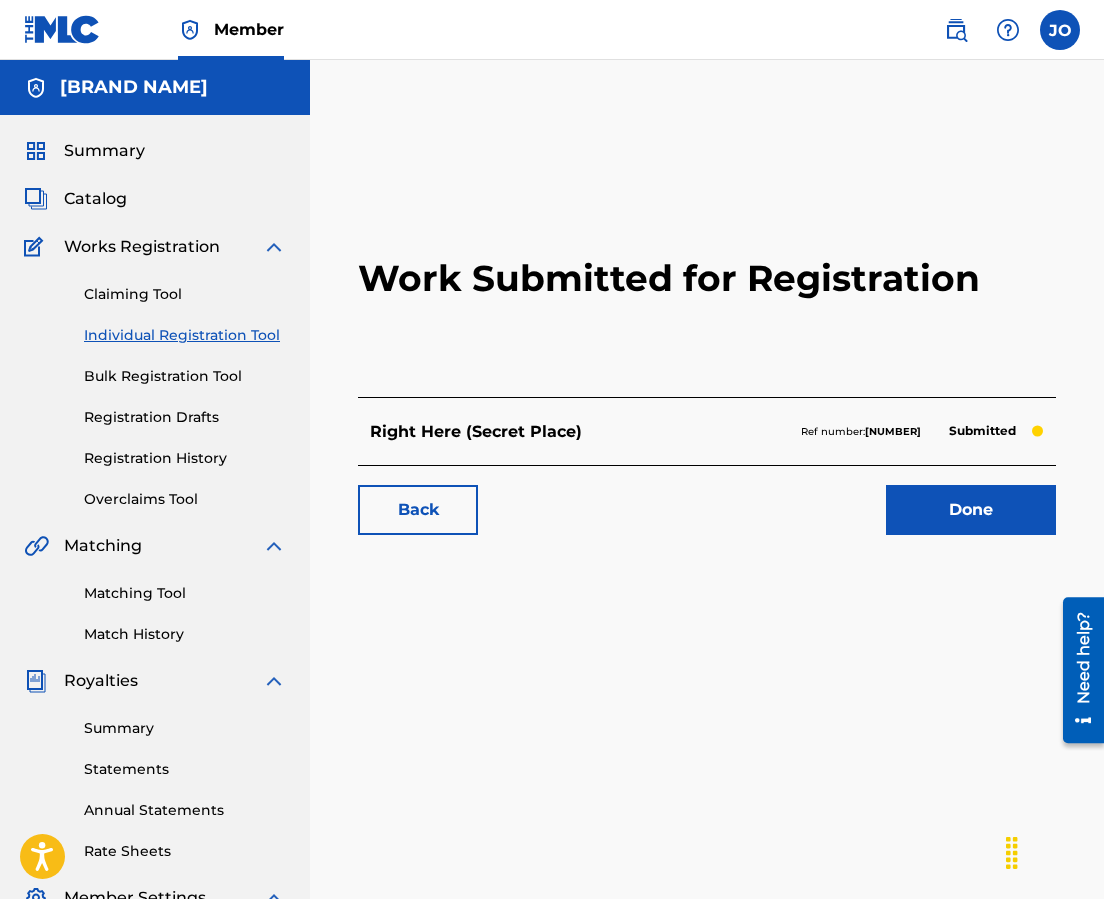 click on "Done" at bounding box center [971, 510] 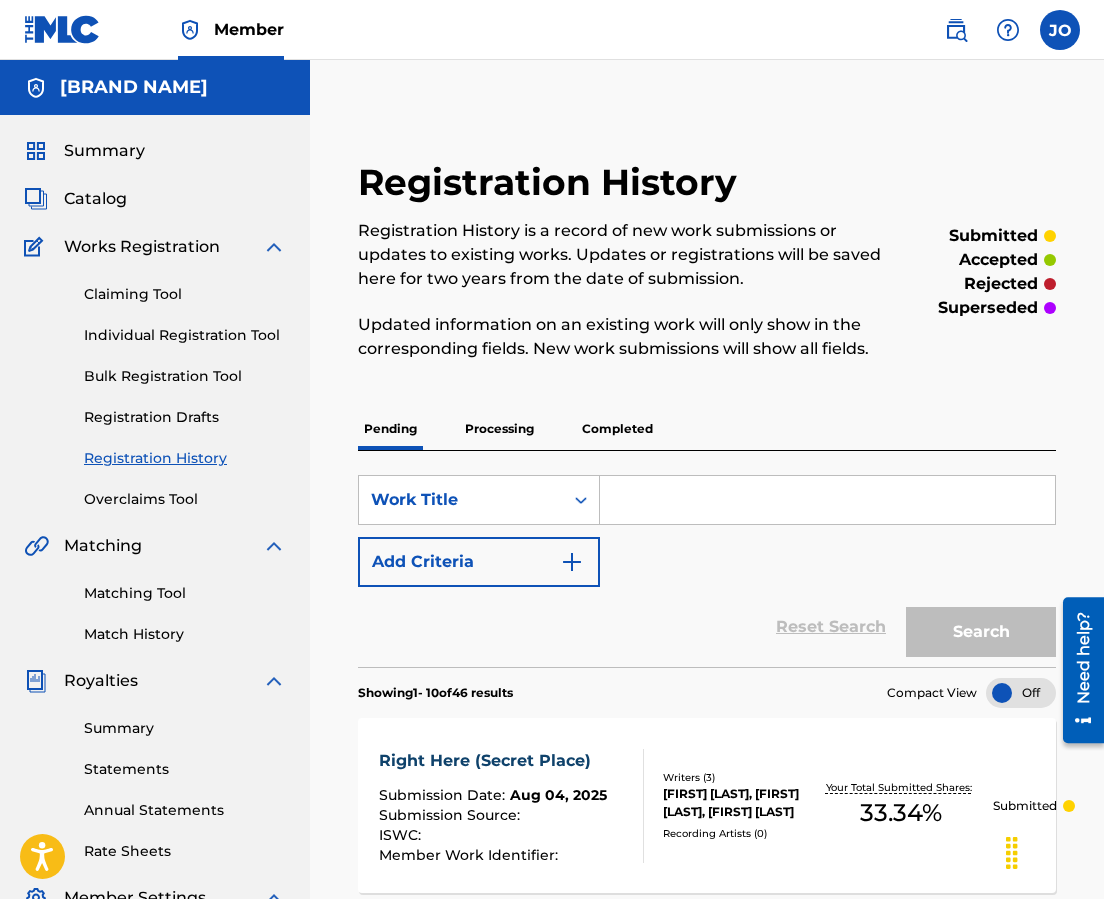 click on "Individual Registration Tool" at bounding box center [185, 335] 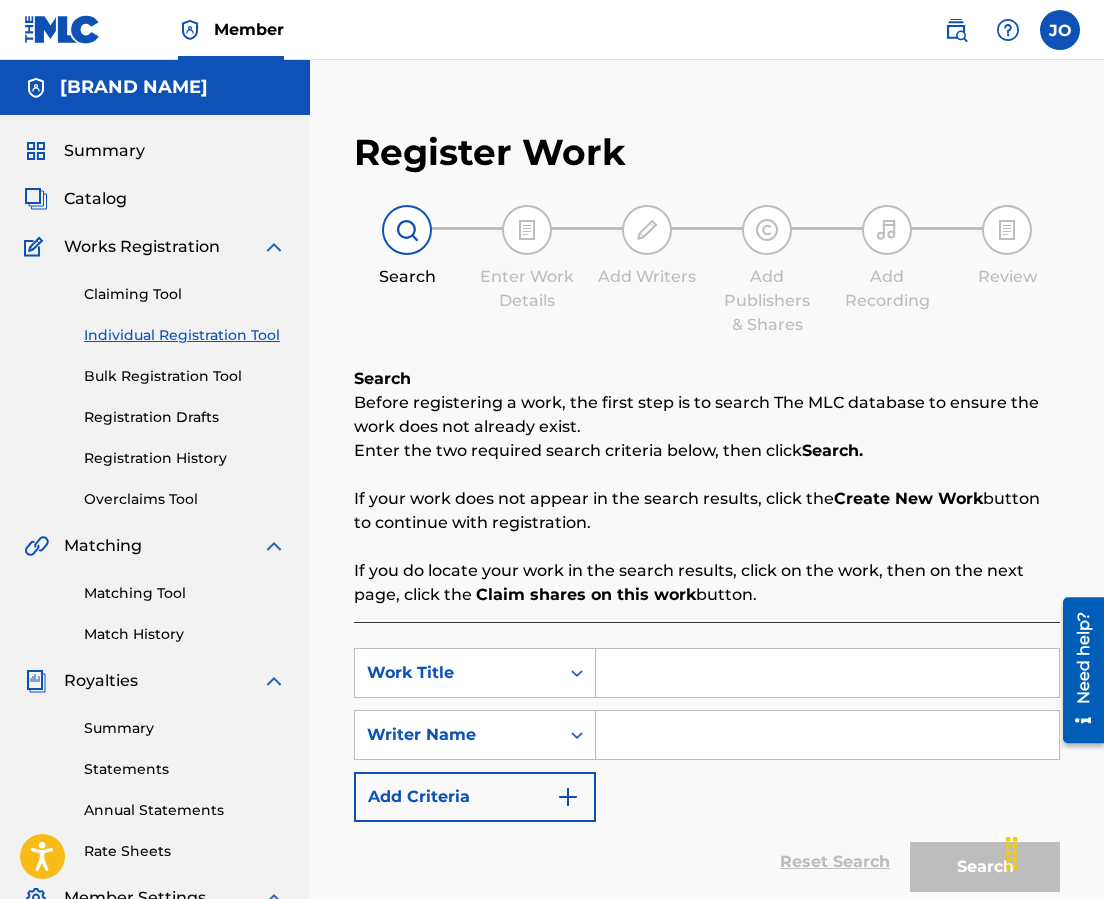 click at bounding box center [827, 673] 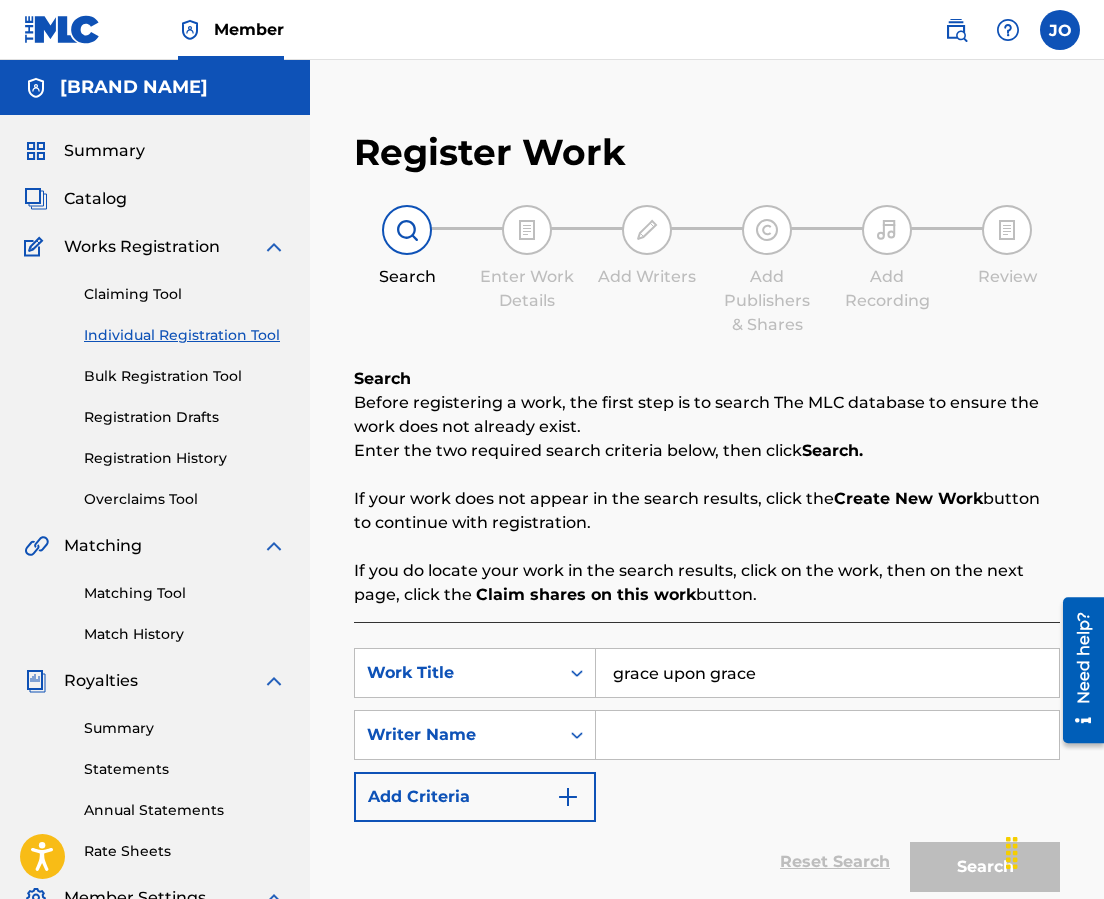 click at bounding box center [827, 735] 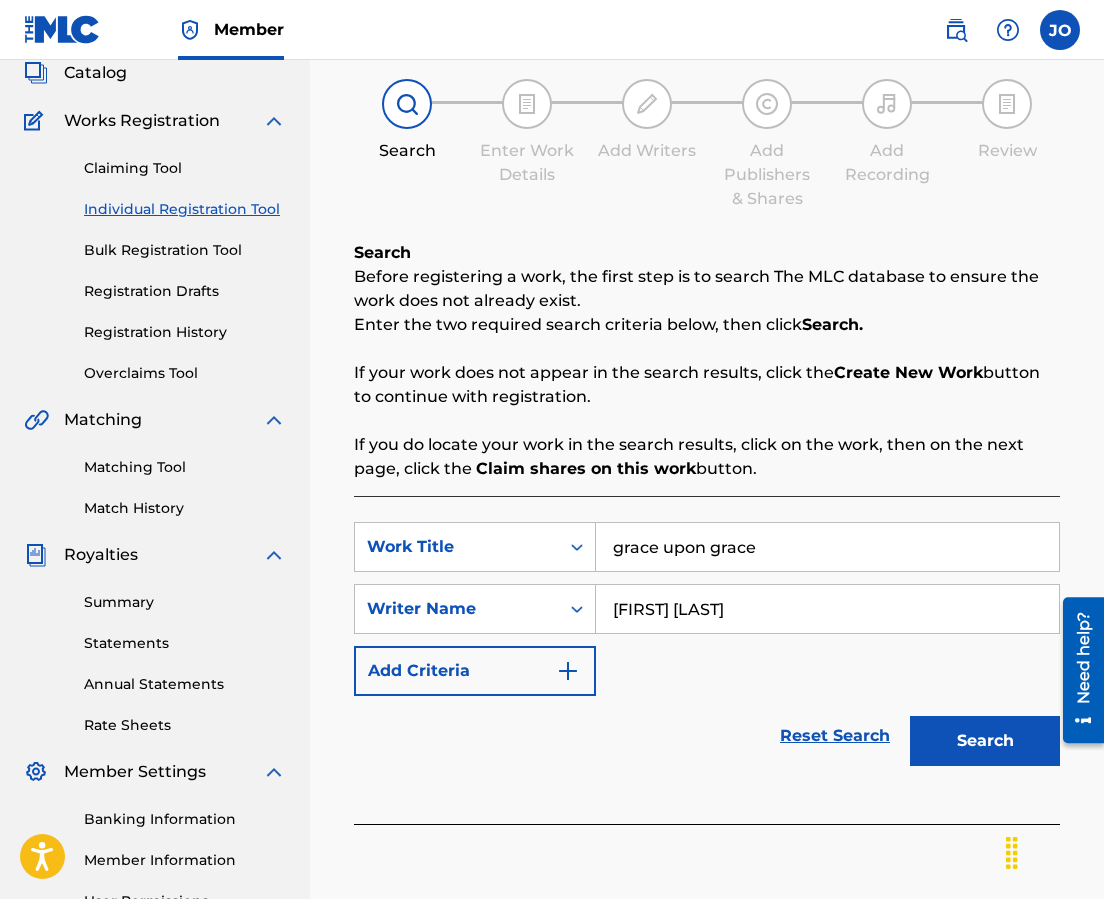 scroll, scrollTop: 200, scrollLeft: 0, axis: vertical 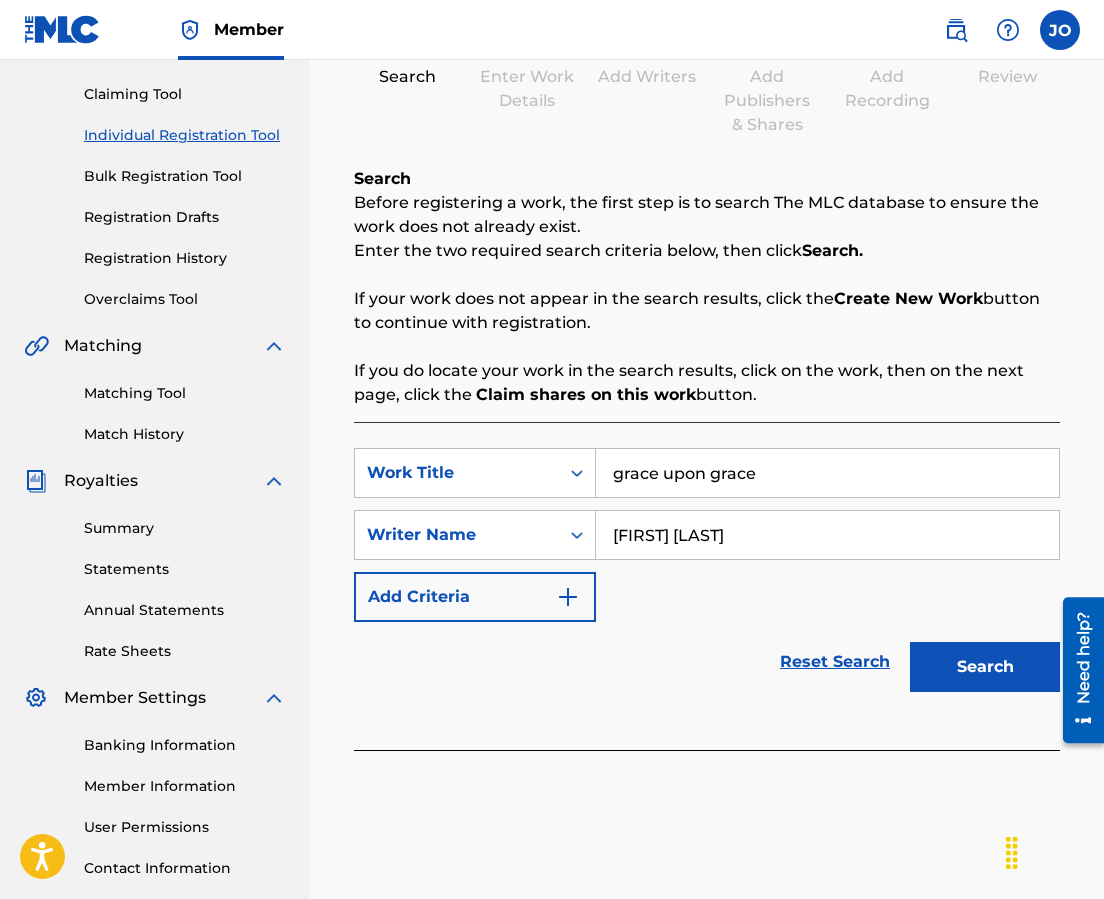 click on "Search" at bounding box center [985, 667] 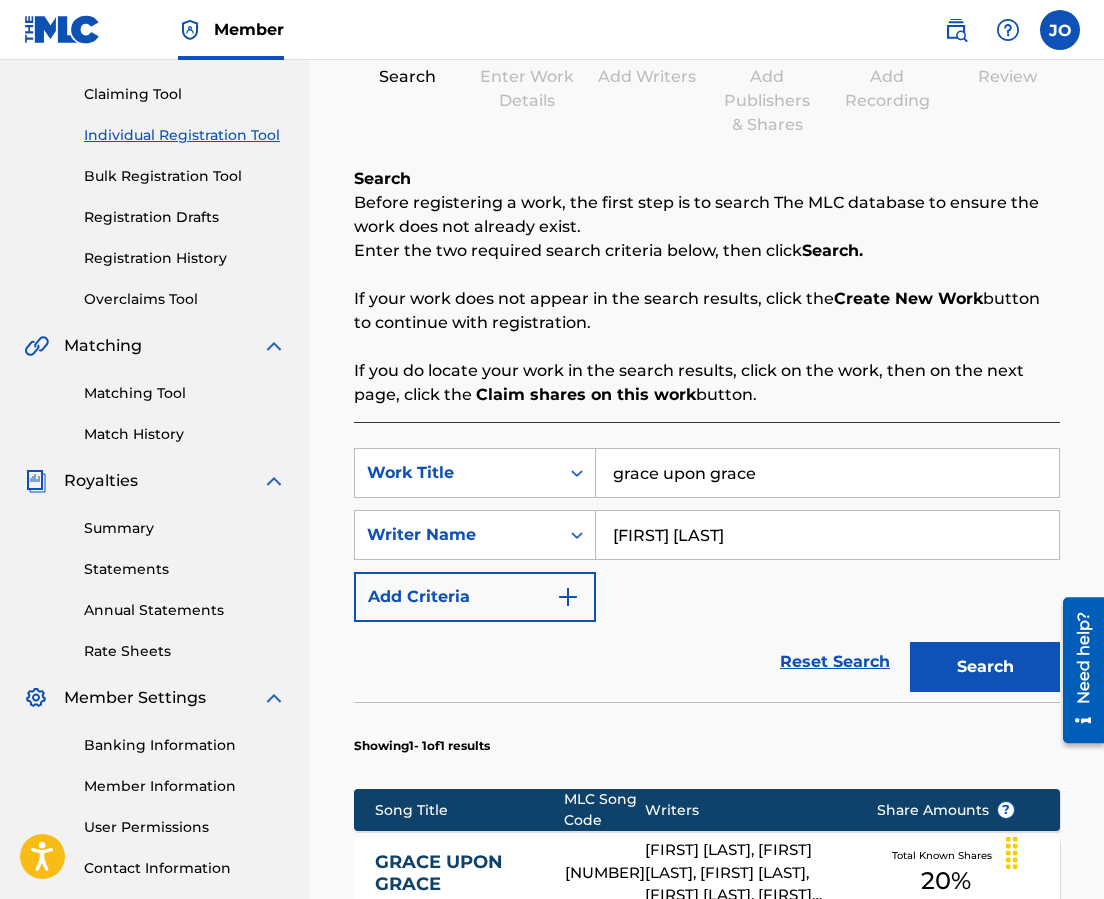 scroll, scrollTop: 500, scrollLeft: 0, axis: vertical 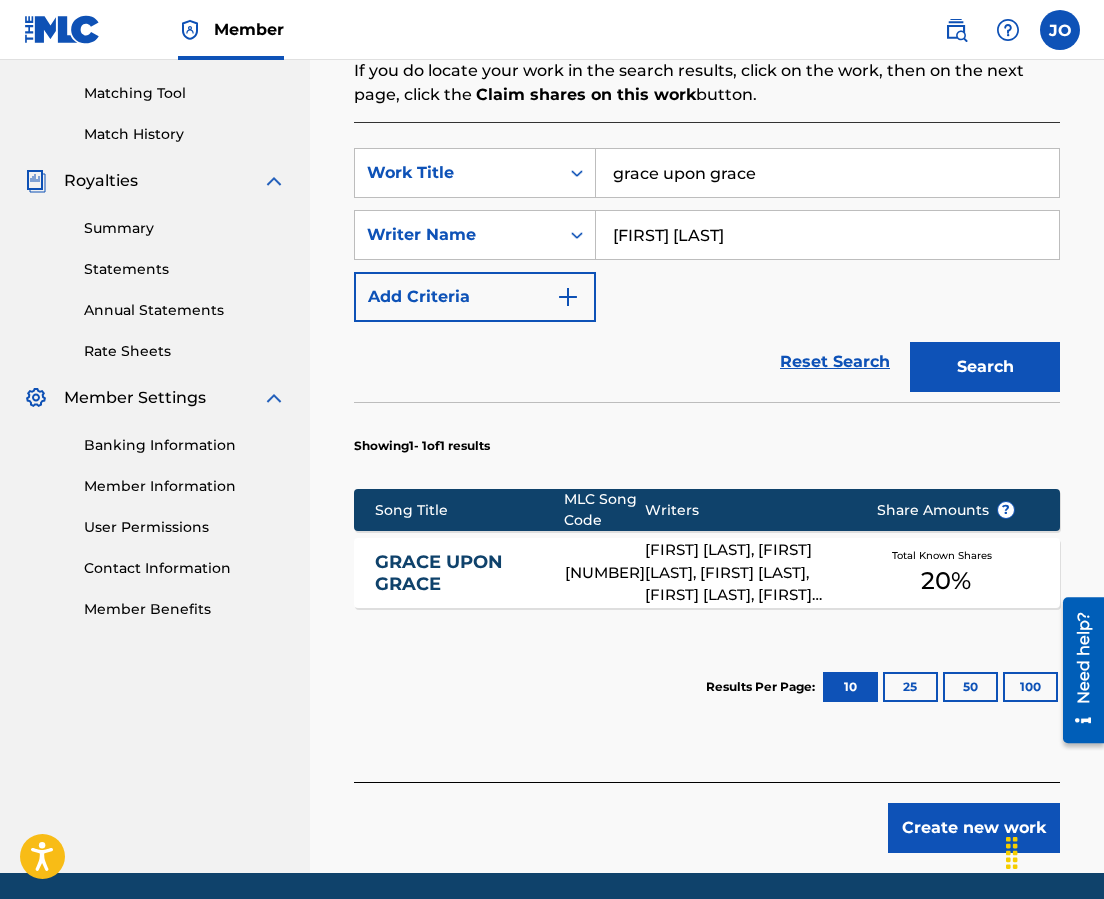 click on "GRACE UPON GRACE" at bounding box center (456, 573) 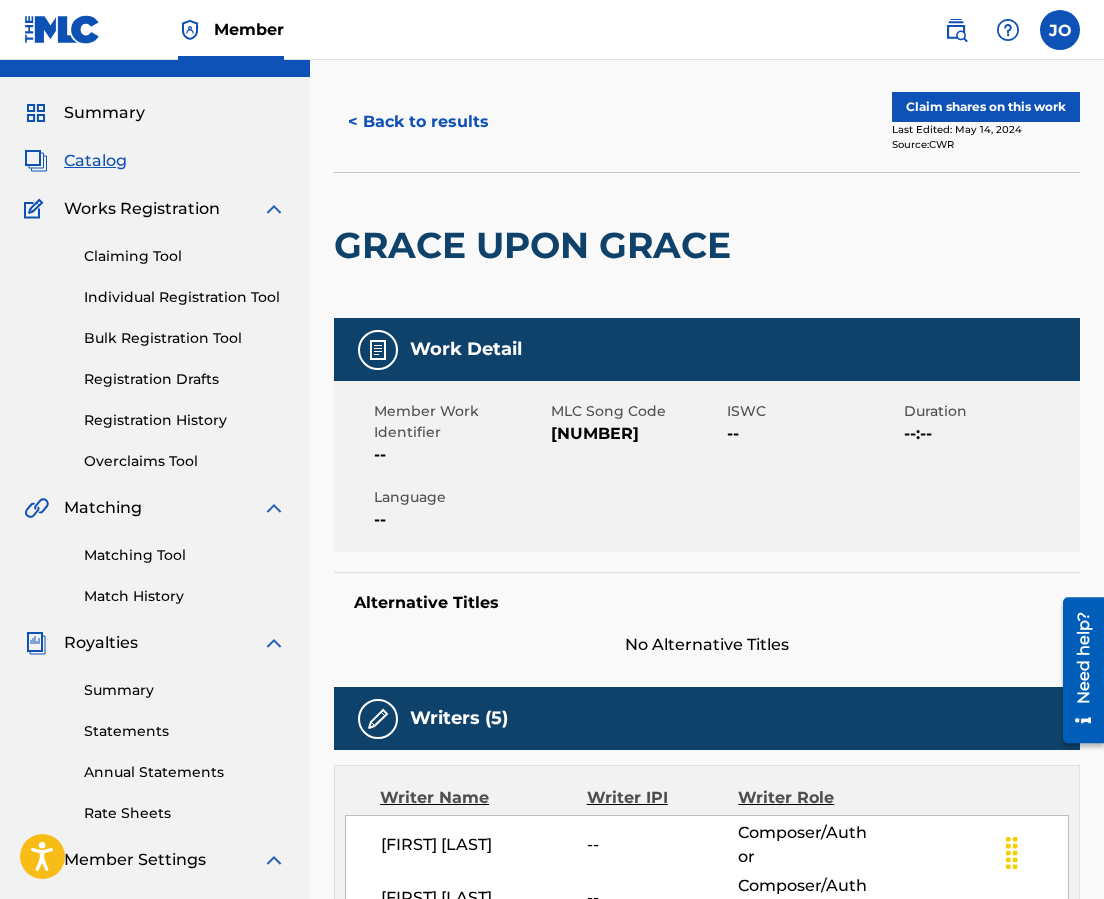 scroll, scrollTop: 0, scrollLeft: 0, axis: both 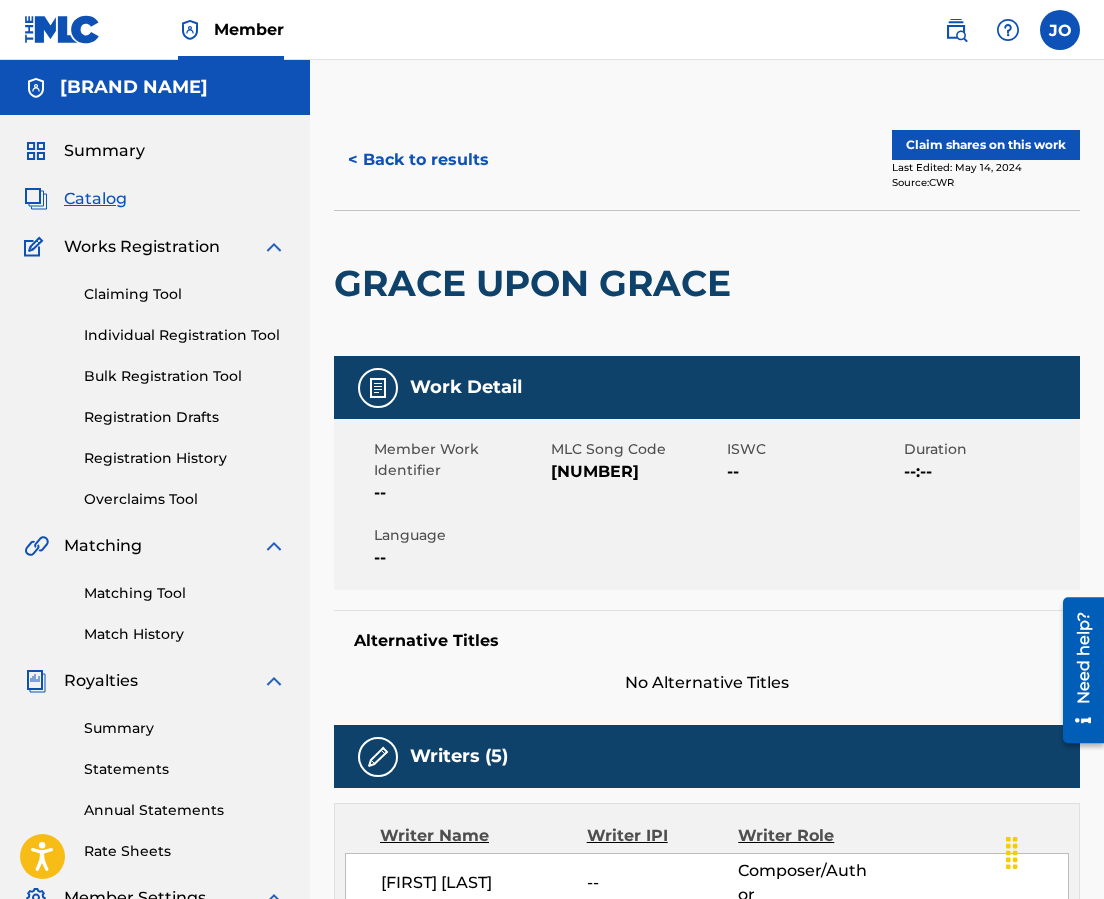 click on "Claim shares on this work" at bounding box center (986, 145) 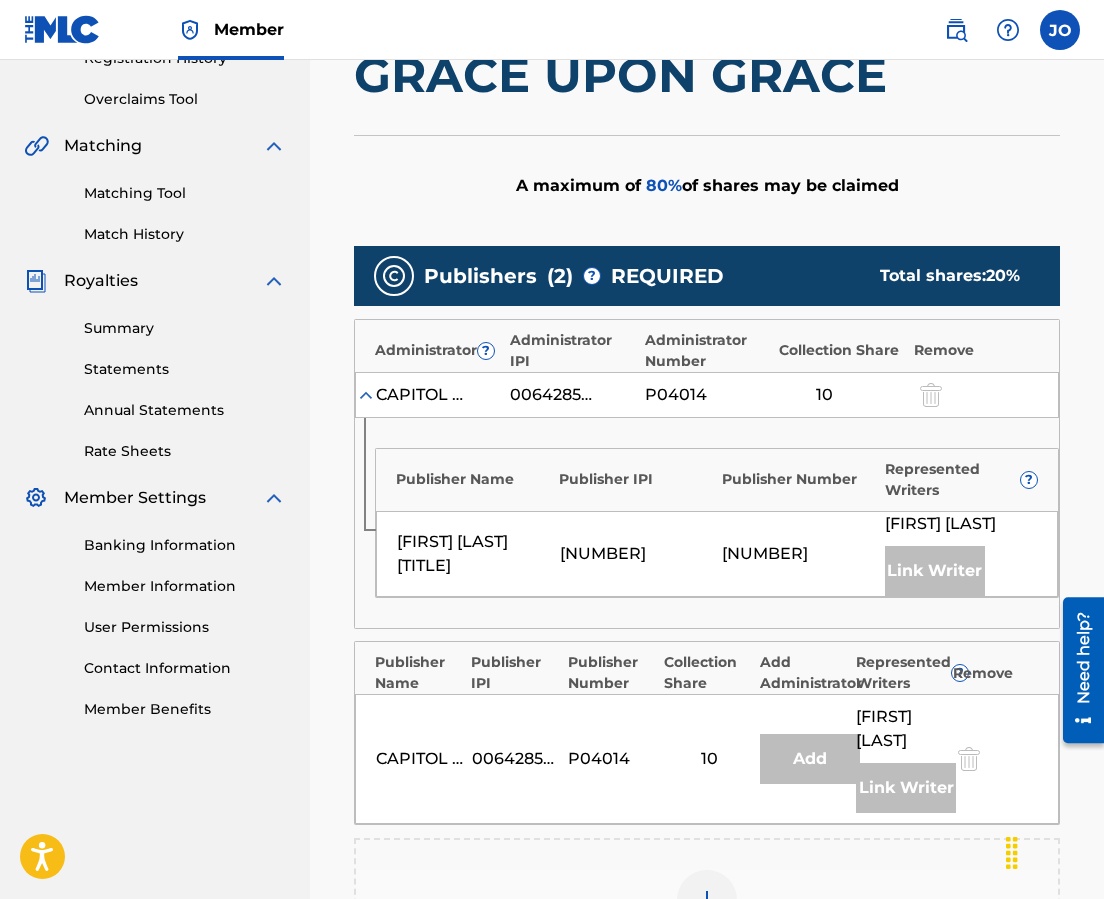 scroll, scrollTop: 600, scrollLeft: 0, axis: vertical 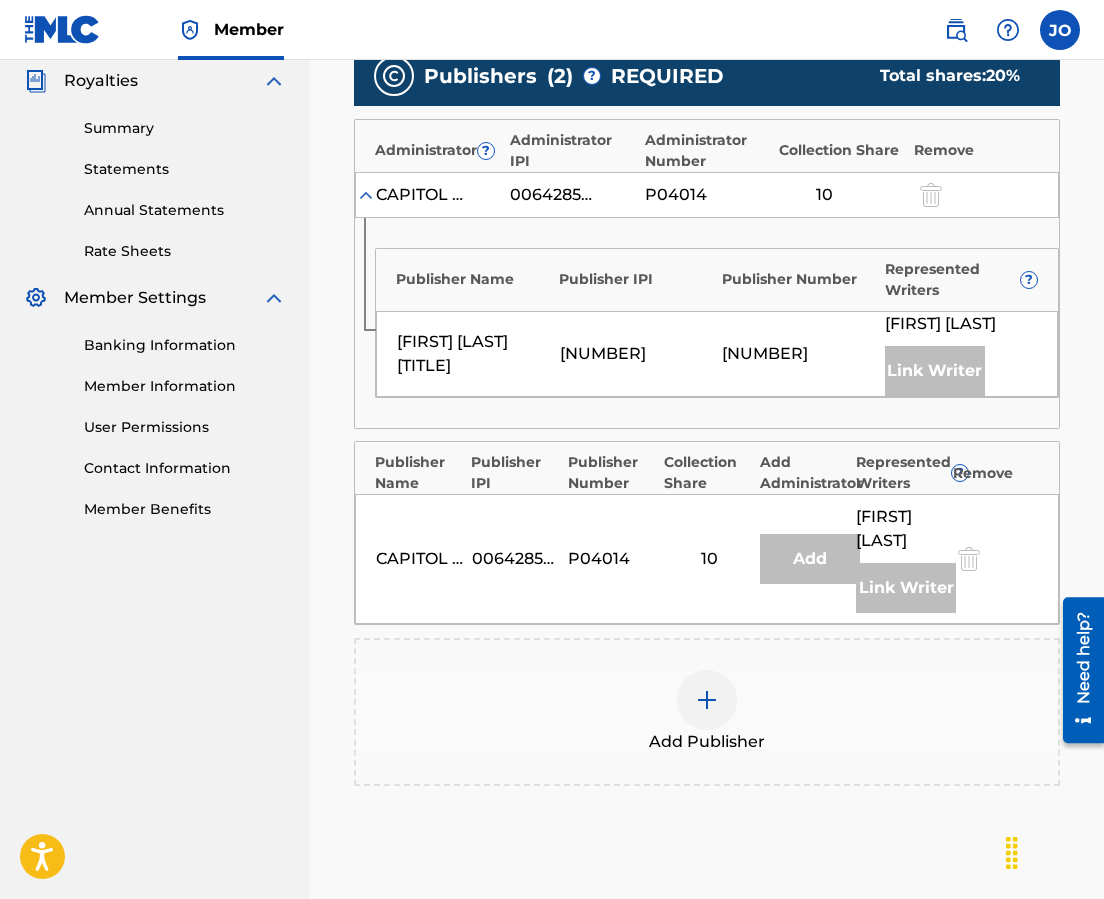 click at bounding box center (707, 700) 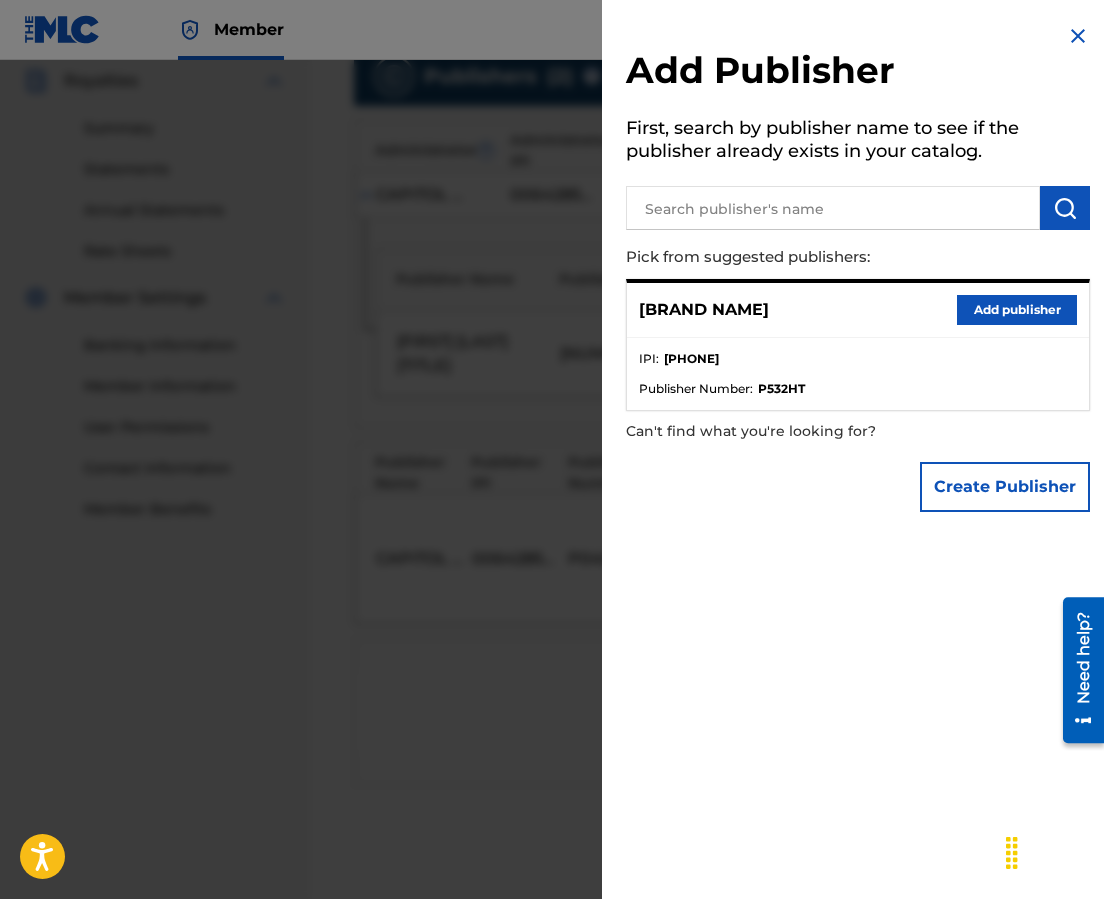 click on "Add publisher" at bounding box center (1017, 310) 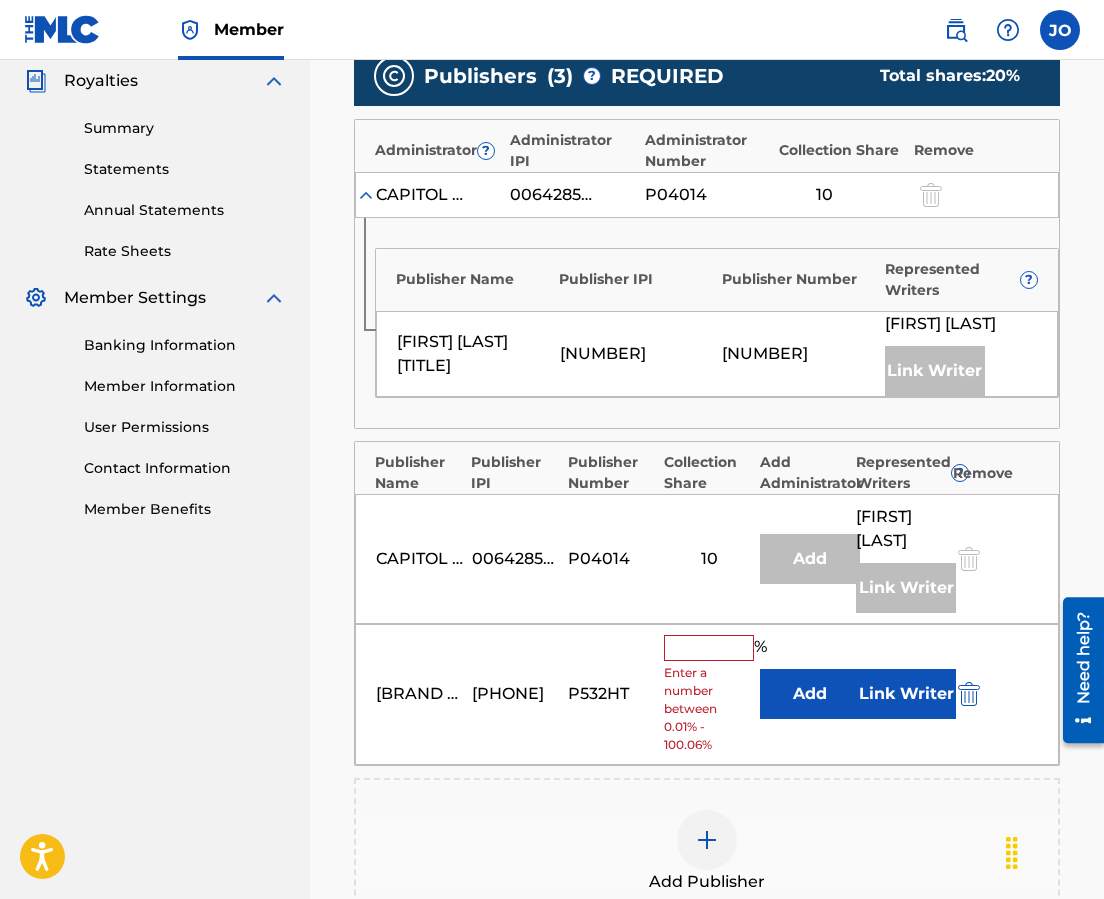 click at bounding box center [709, 648] 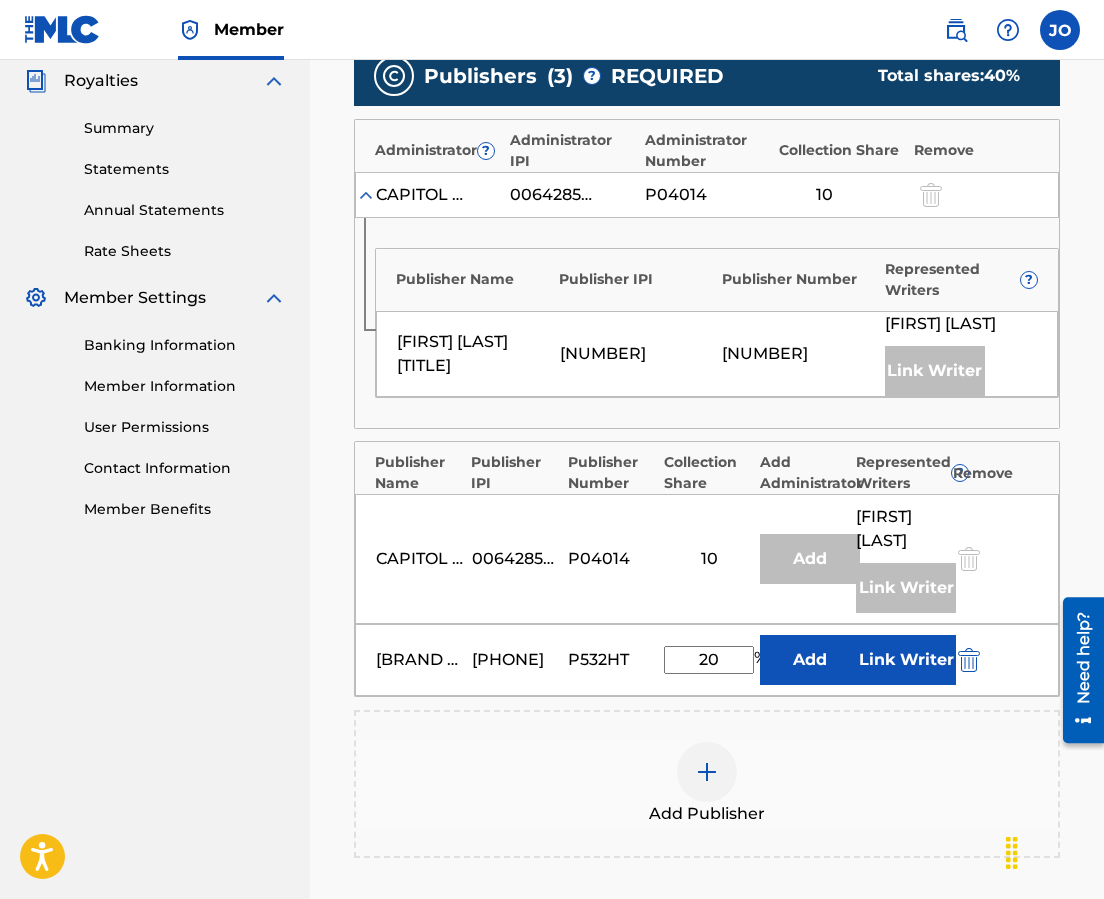 click on "Link Writer" at bounding box center [906, 660] 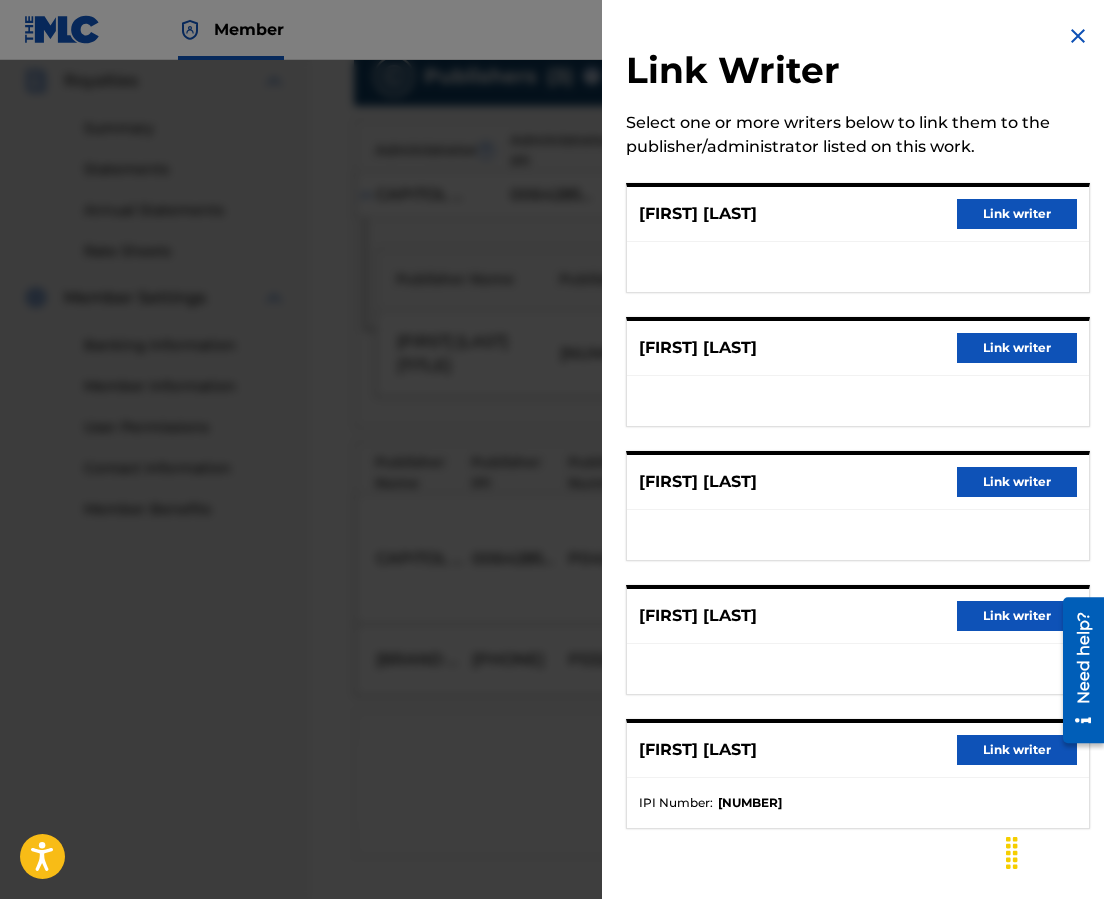 click on "Link writer" at bounding box center (1017, 482) 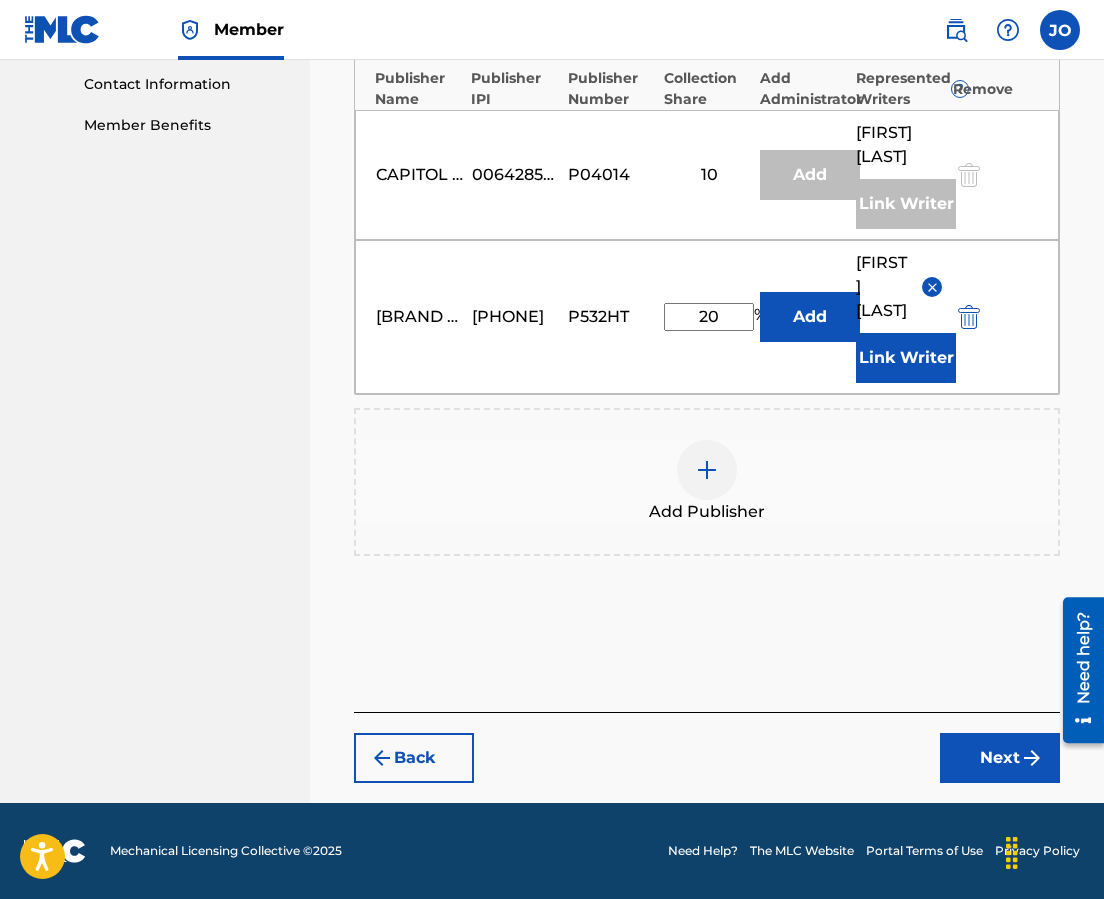 click on "Next" at bounding box center (1000, 758) 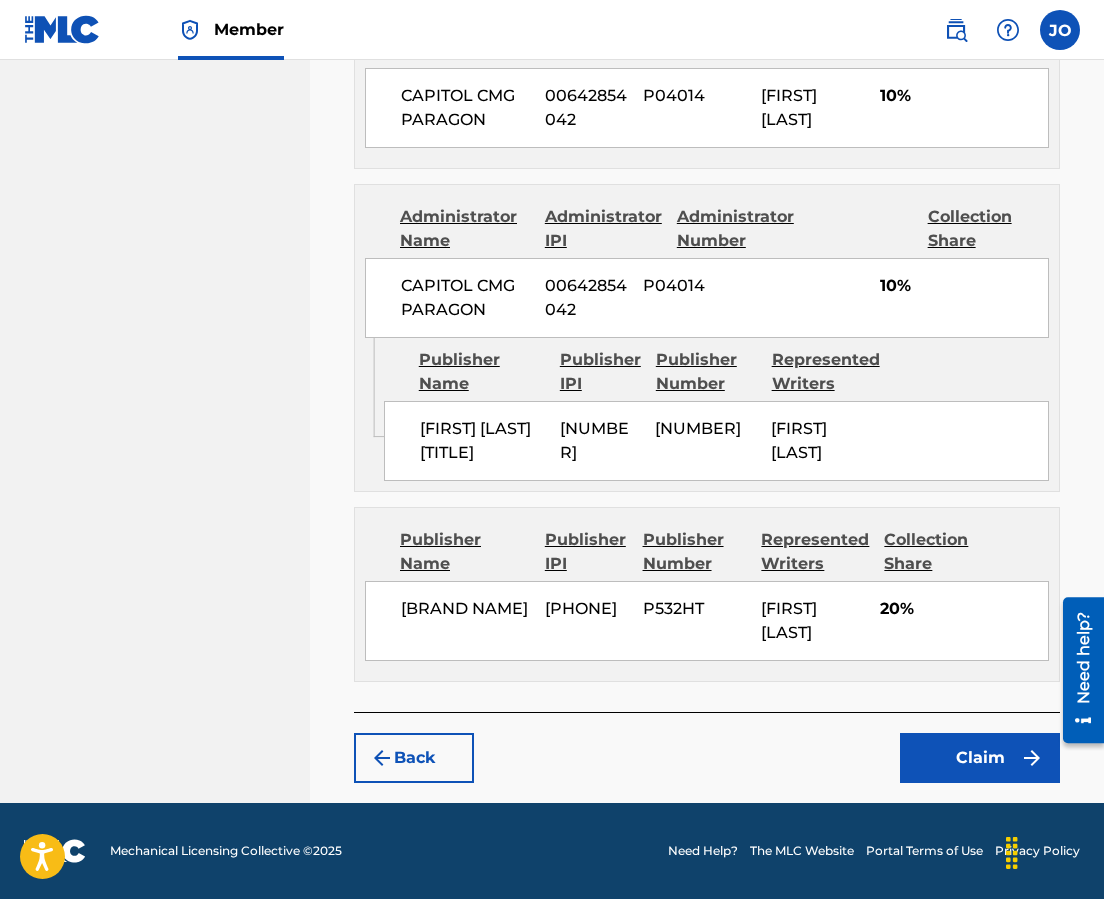 scroll, scrollTop: 1181, scrollLeft: 0, axis: vertical 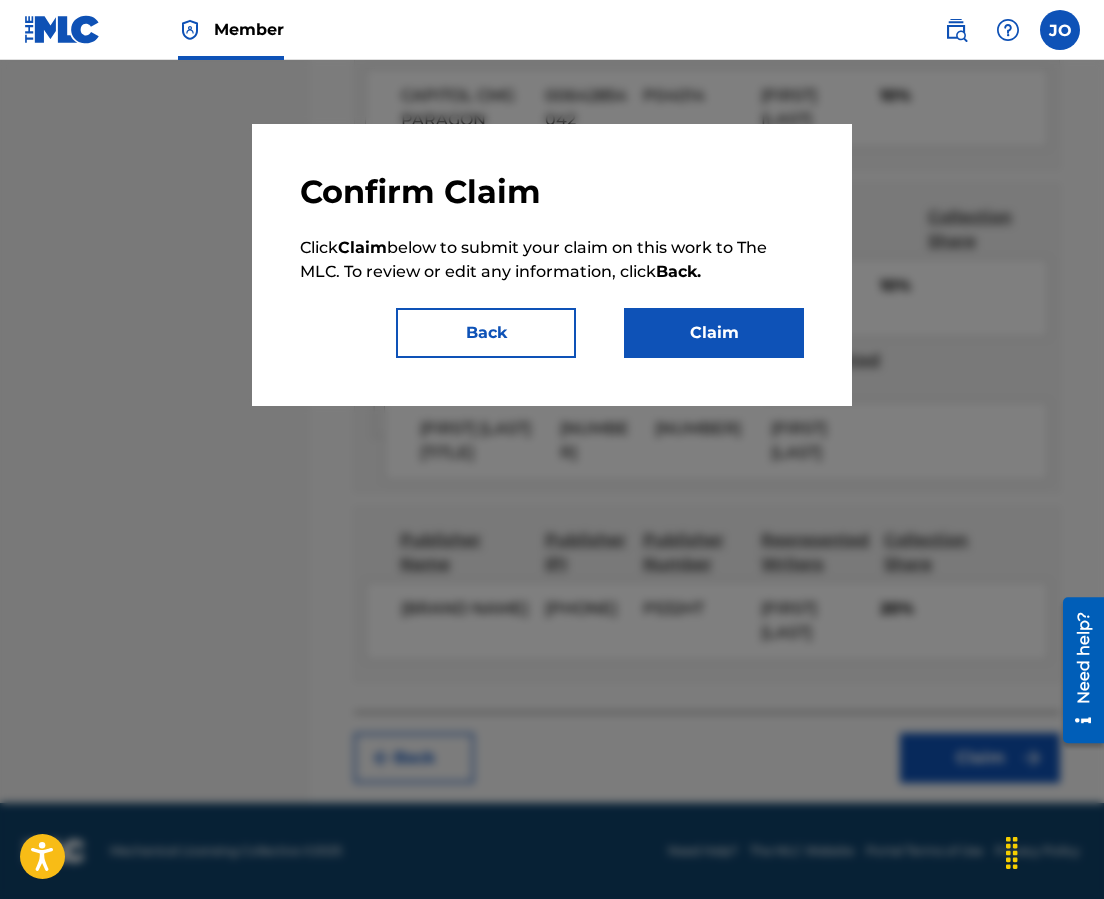 click on "Claim" at bounding box center [714, 333] 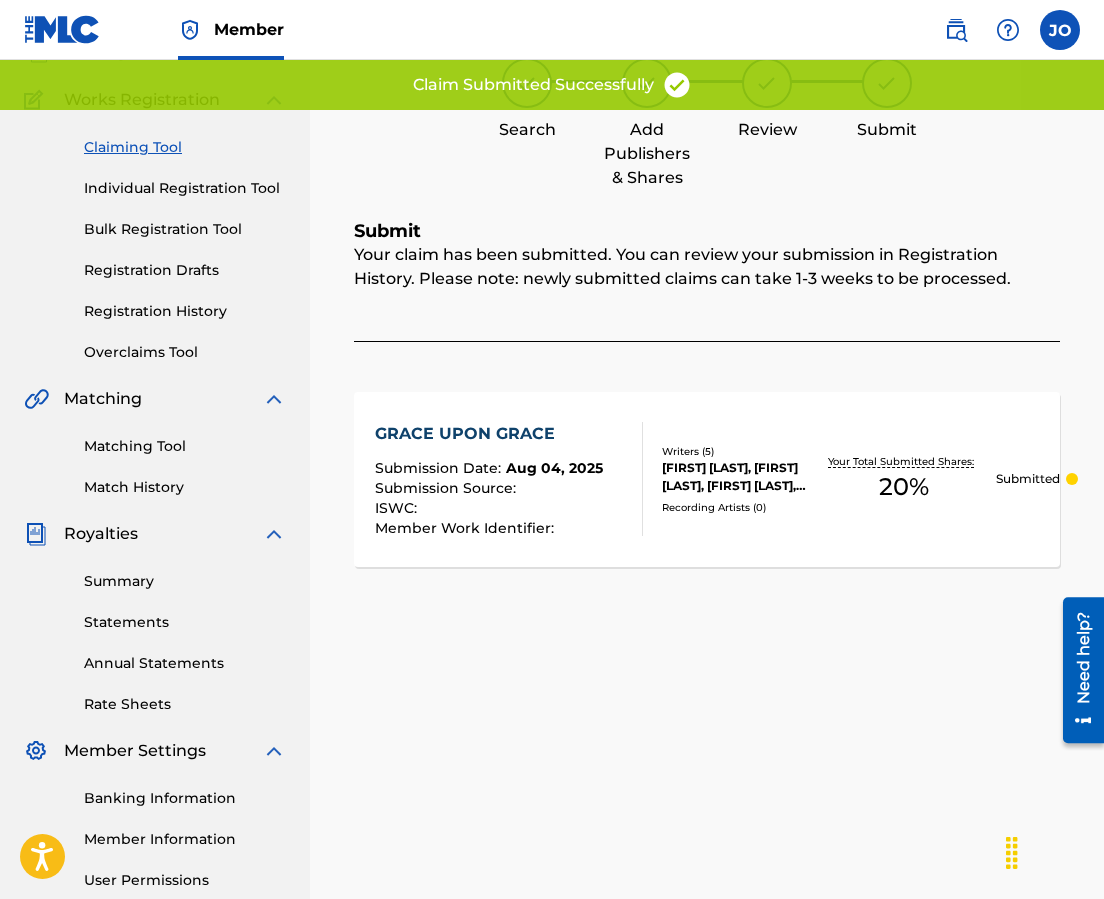 scroll, scrollTop: 0, scrollLeft: 0, axis: both 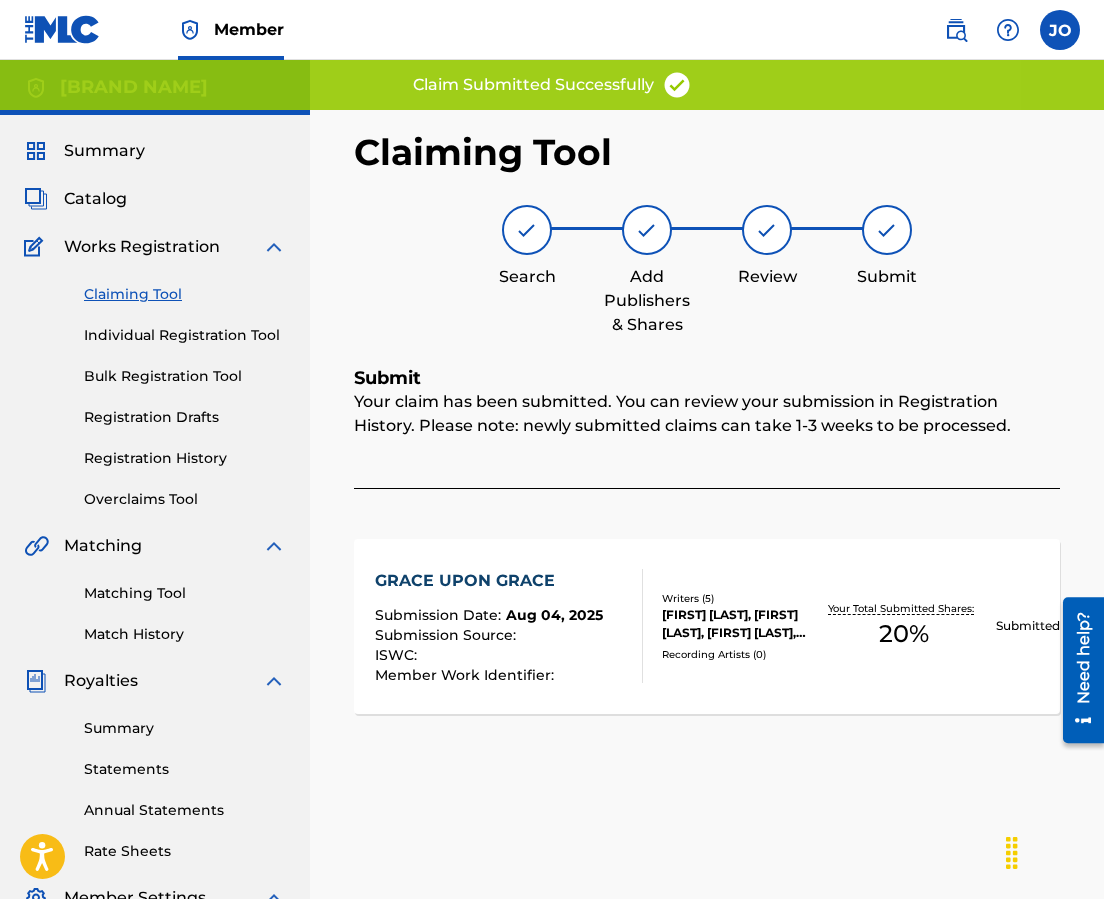 click on "Individual Registration Tool" at bounding box center (185, 335) 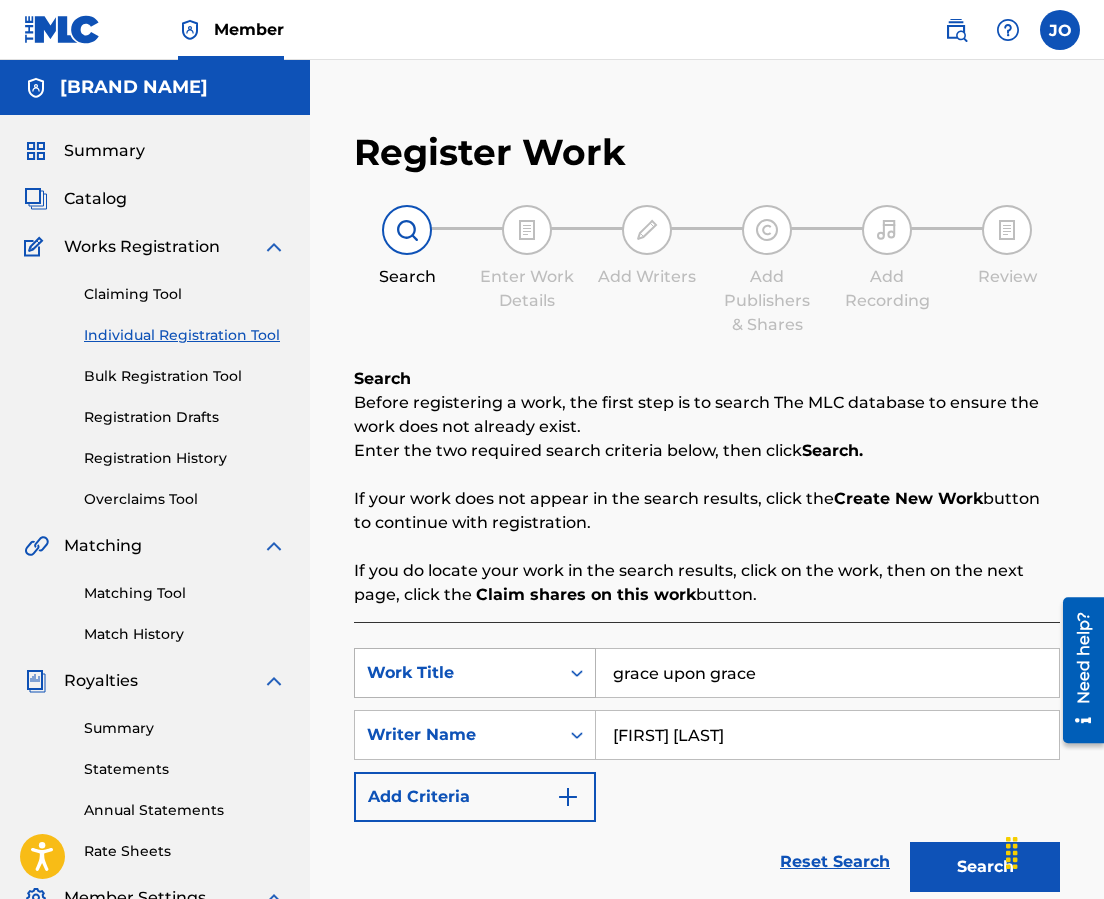 drag, startPoint x: 797, startPoint y: 679, endPoint x: 421, endPoint y: 650, distance: 377.1167 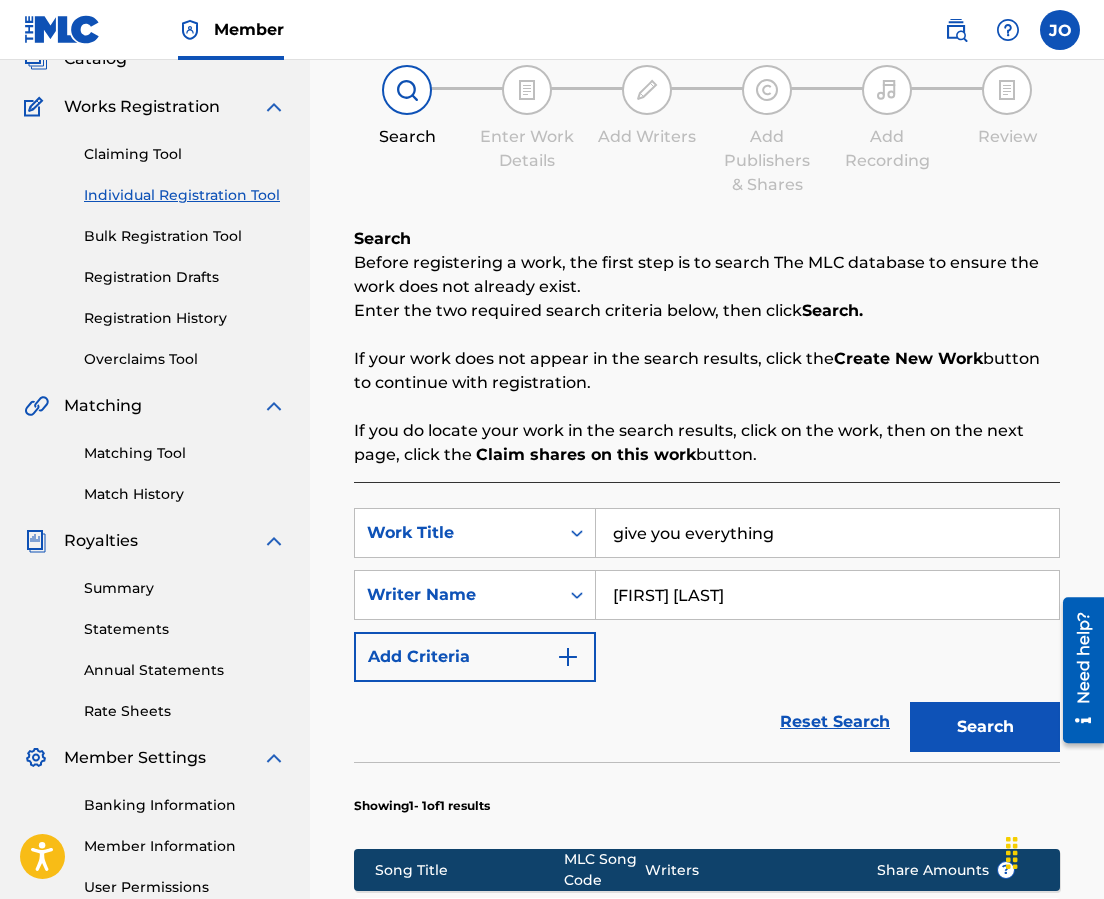 scroll, scrollTop: 400, scrollLeft: 0, axis: vertical 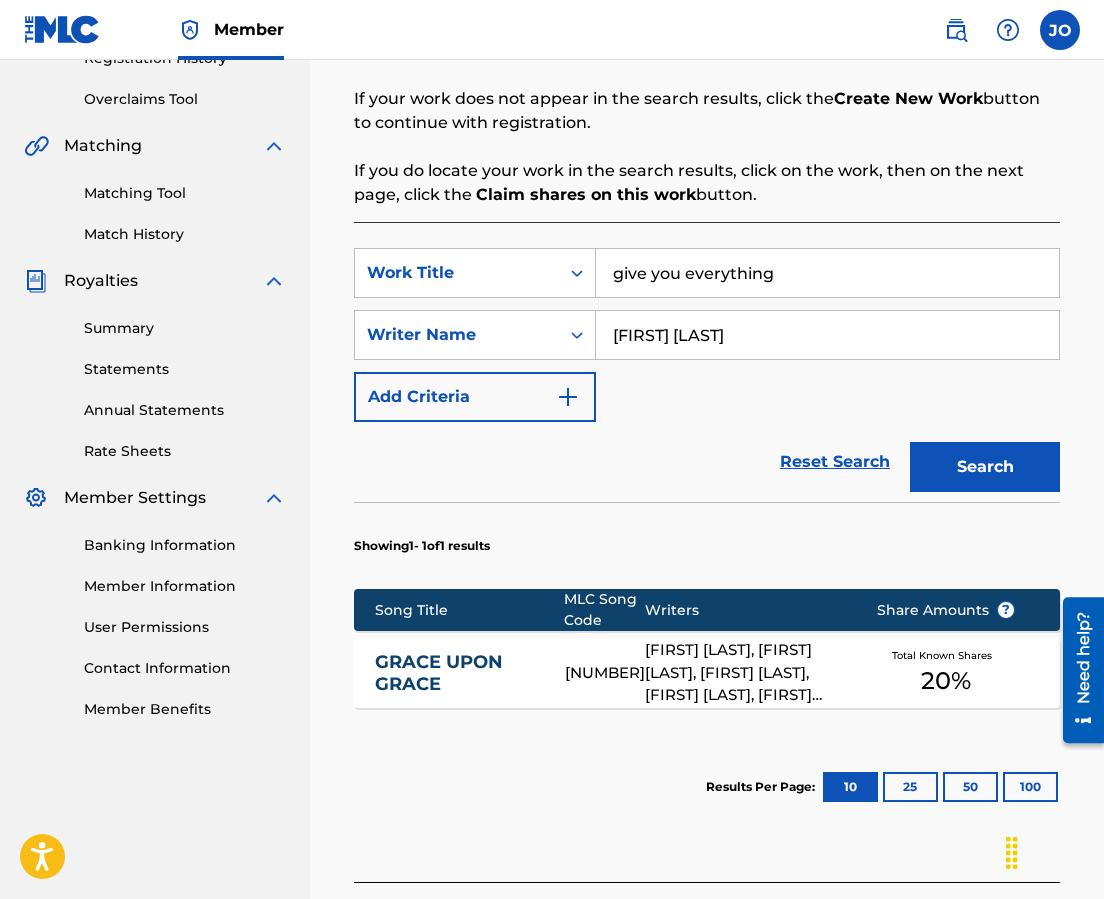 click on "Search" at bounding box center (985, 467) 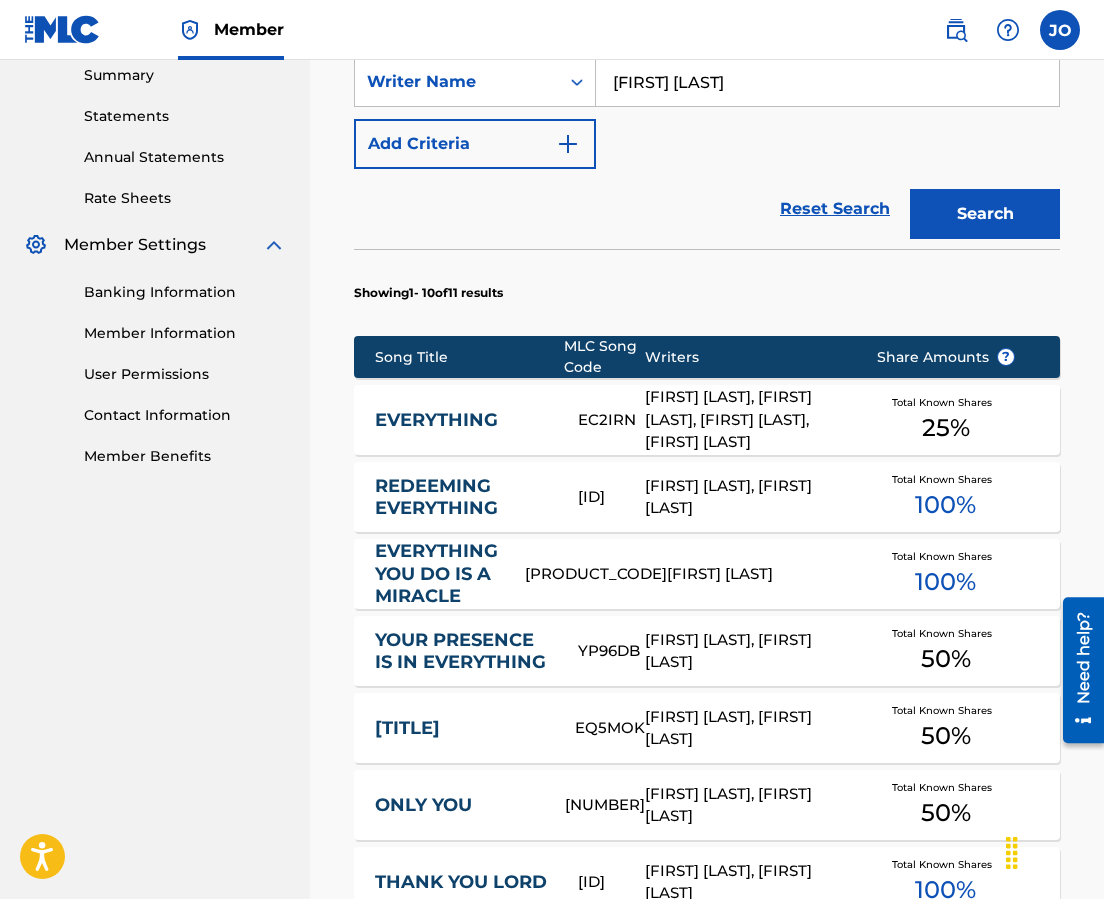 scroll, scrollTop: 700, scrollLeft: 0, axis: vertical 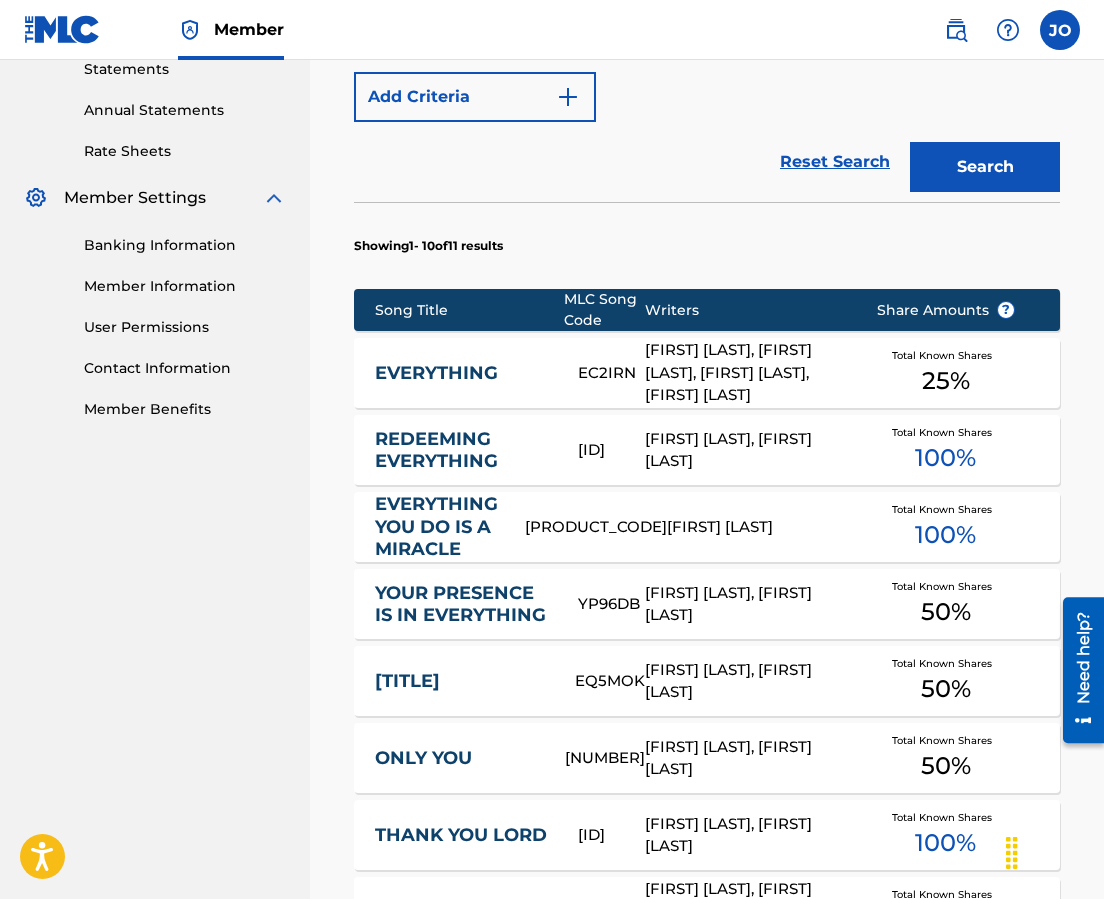 click on "EVERYTHING" at bounding box center (462, 373) 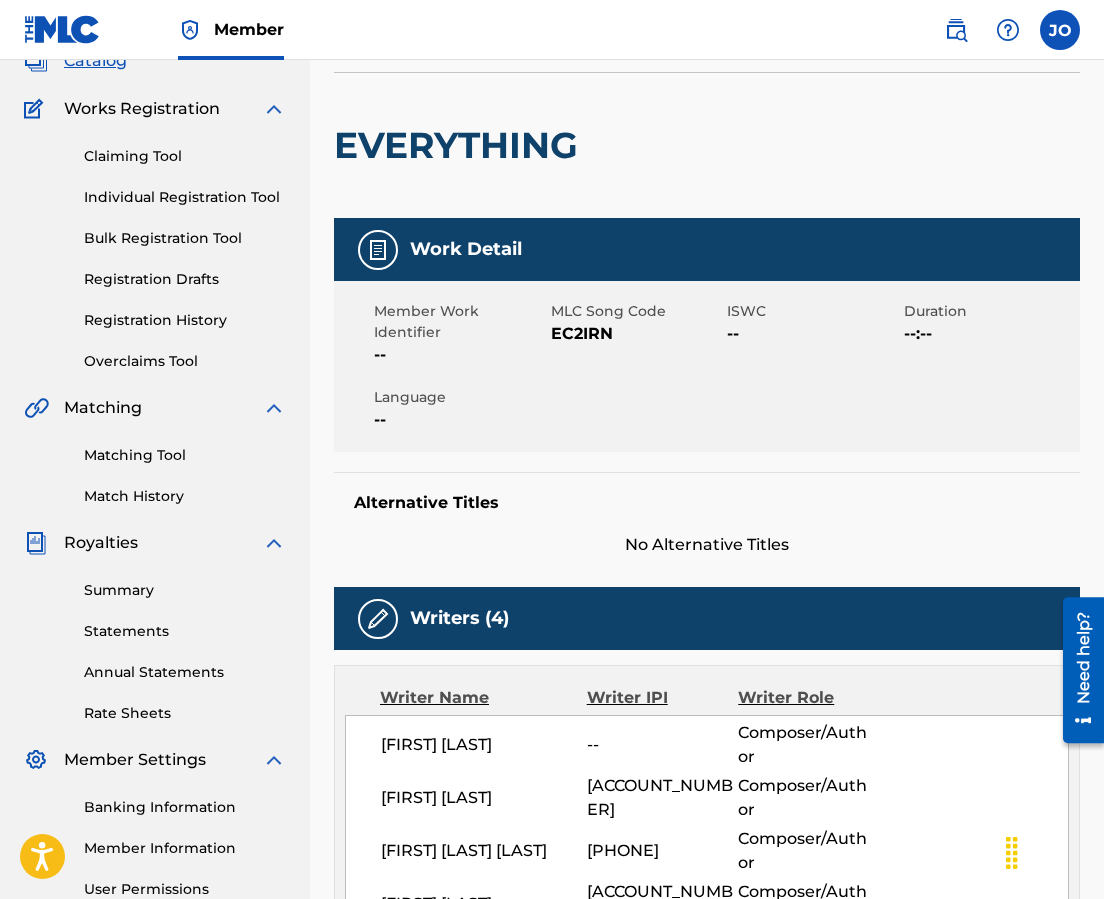 scroll, scrollTop: 0, scrollLeft: 0, axis: both 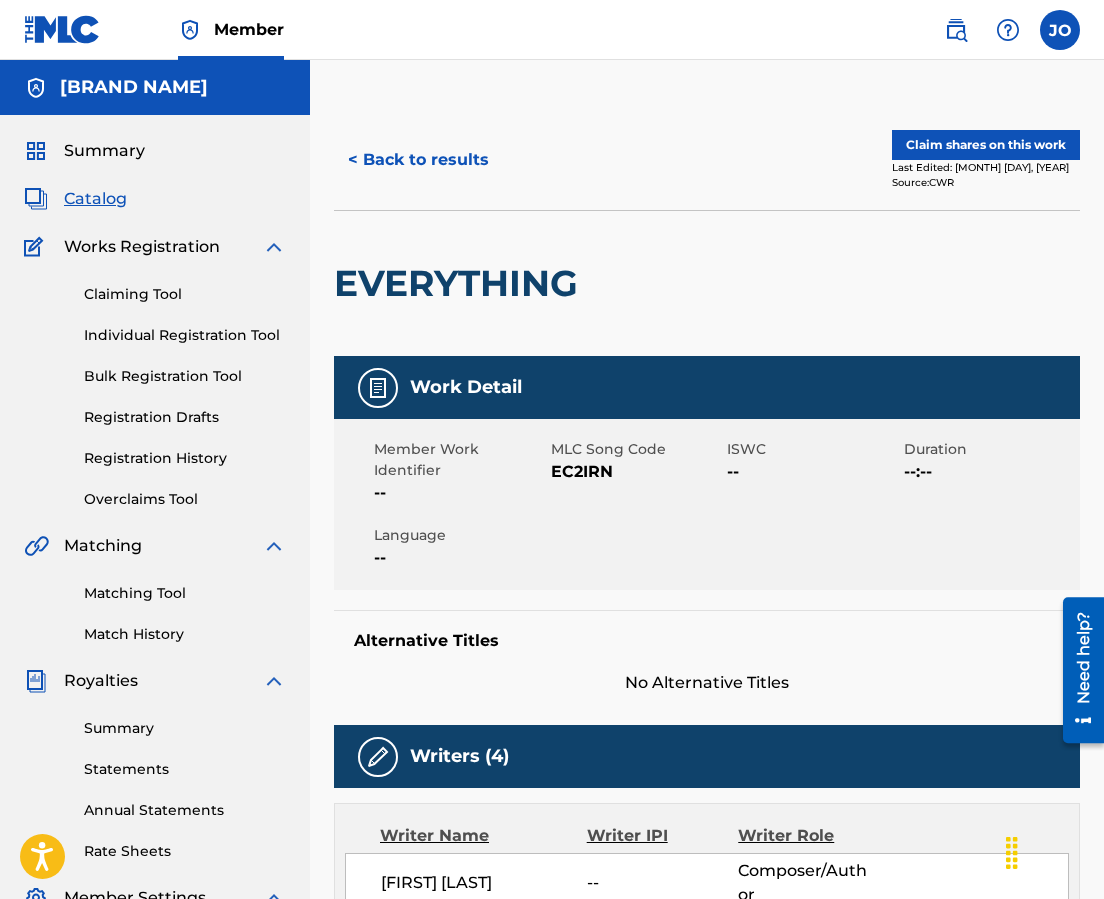 click on "Claim shares on this work" at bounding box center [986, 145] 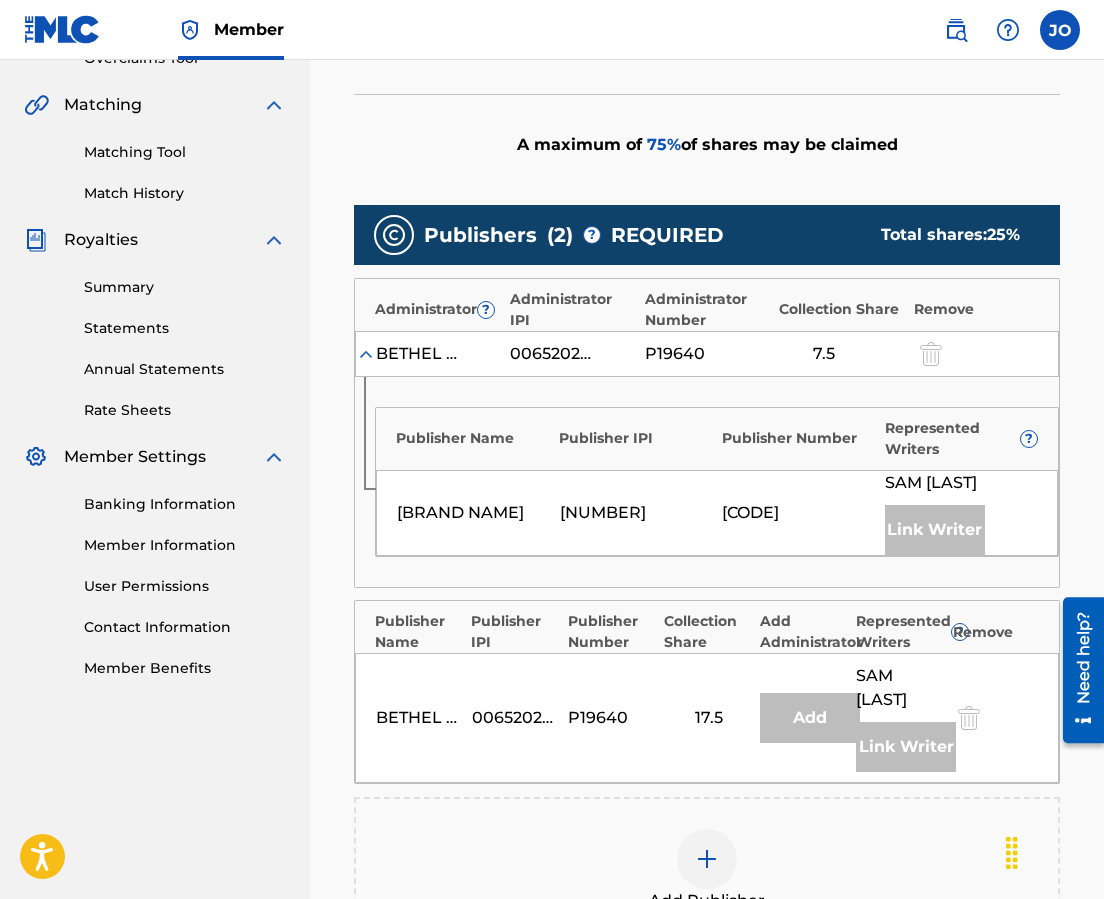 scroll, scrollTop: 700, scrollLeft: 0, axis: vertical 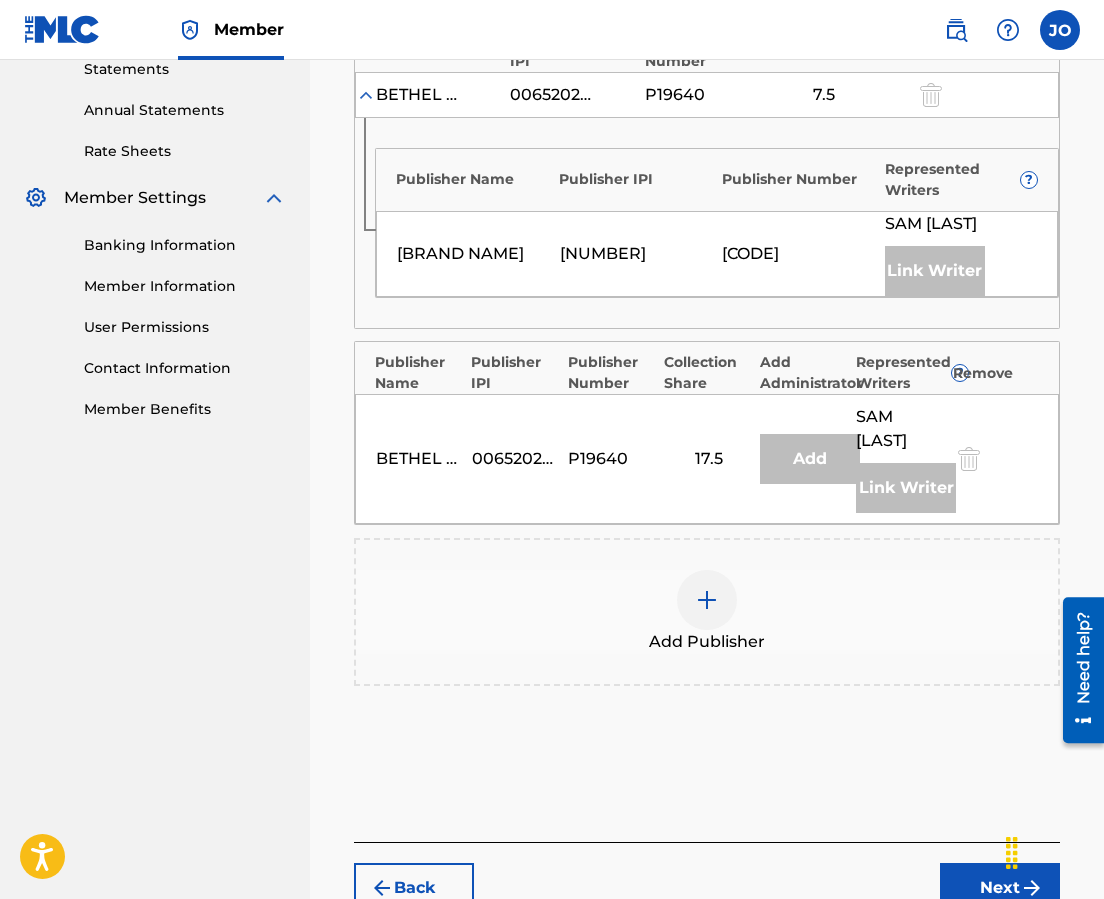 click at bounding box center [707, 600] 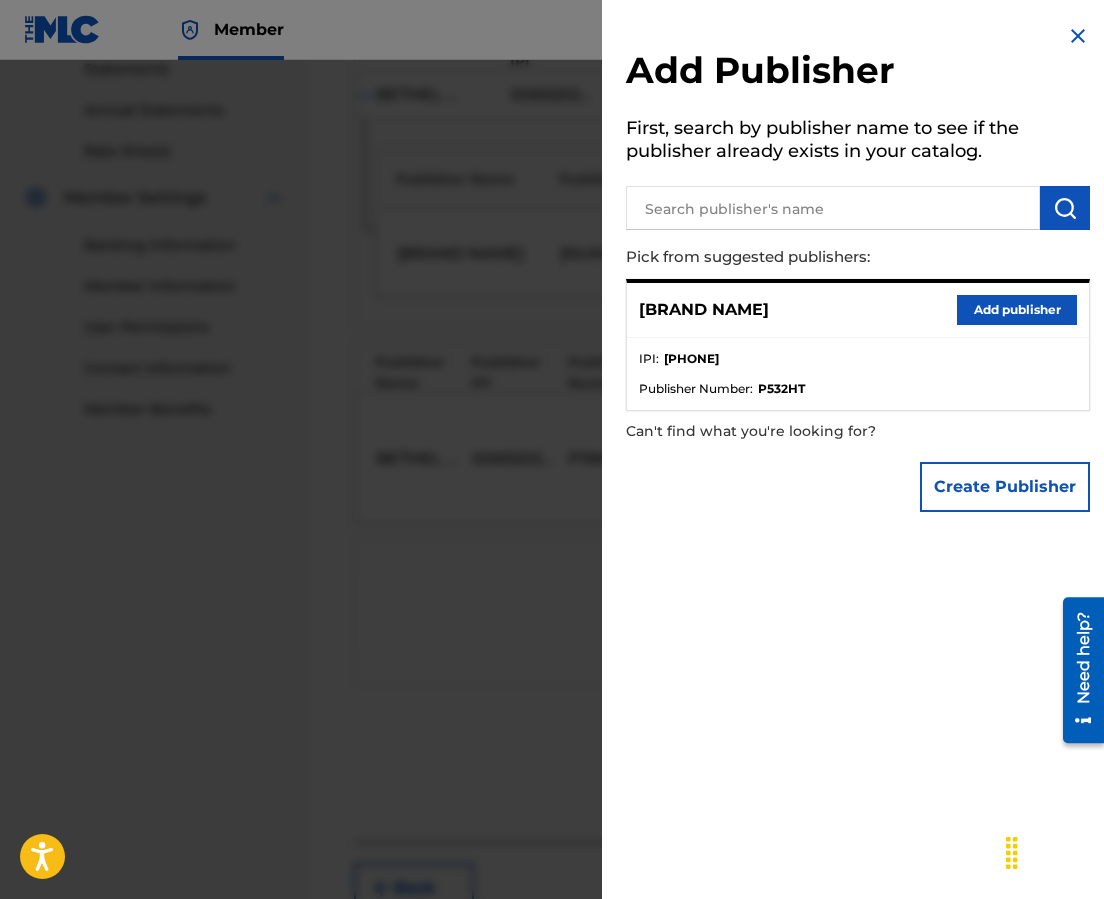click on "Add publisher" at bounding box center [1017, 310] 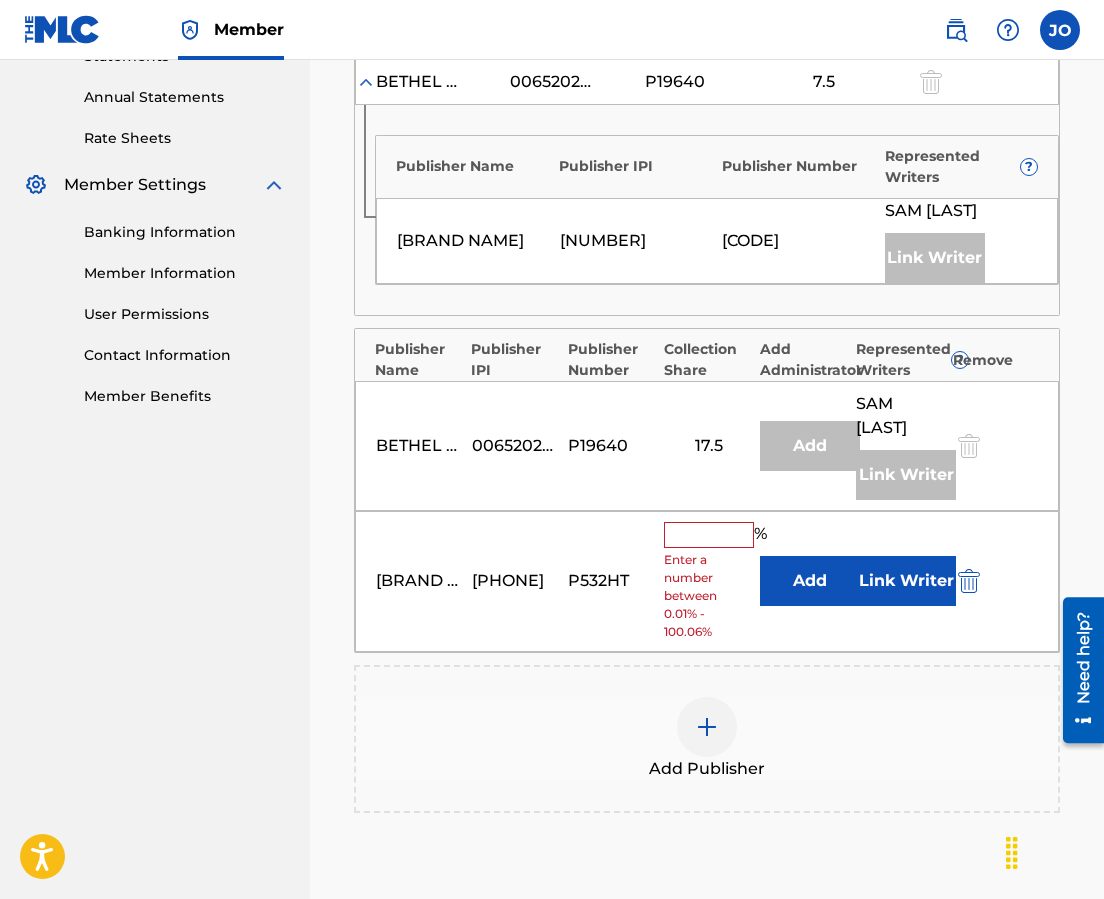 scroll, scrollTop: 800, scrollLeft: 0, axis: vertical 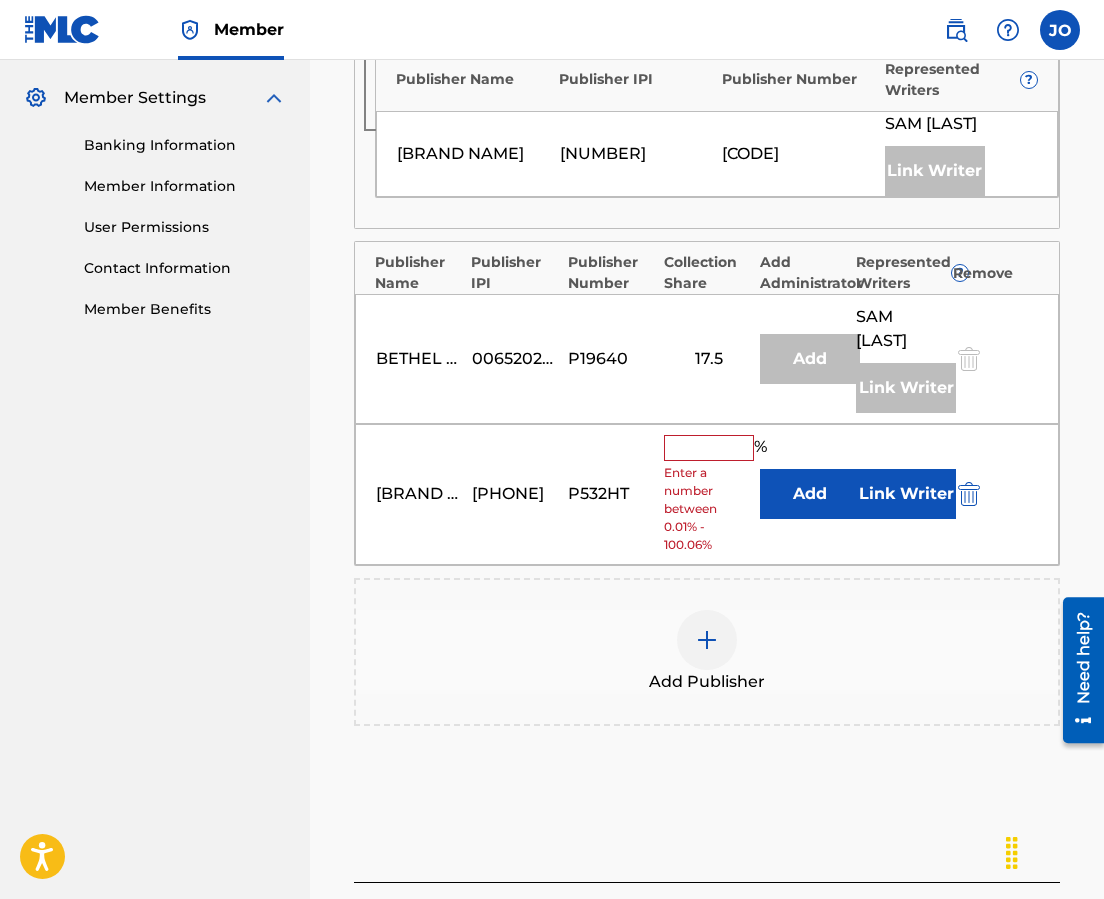click at bounding box center (709, 448) 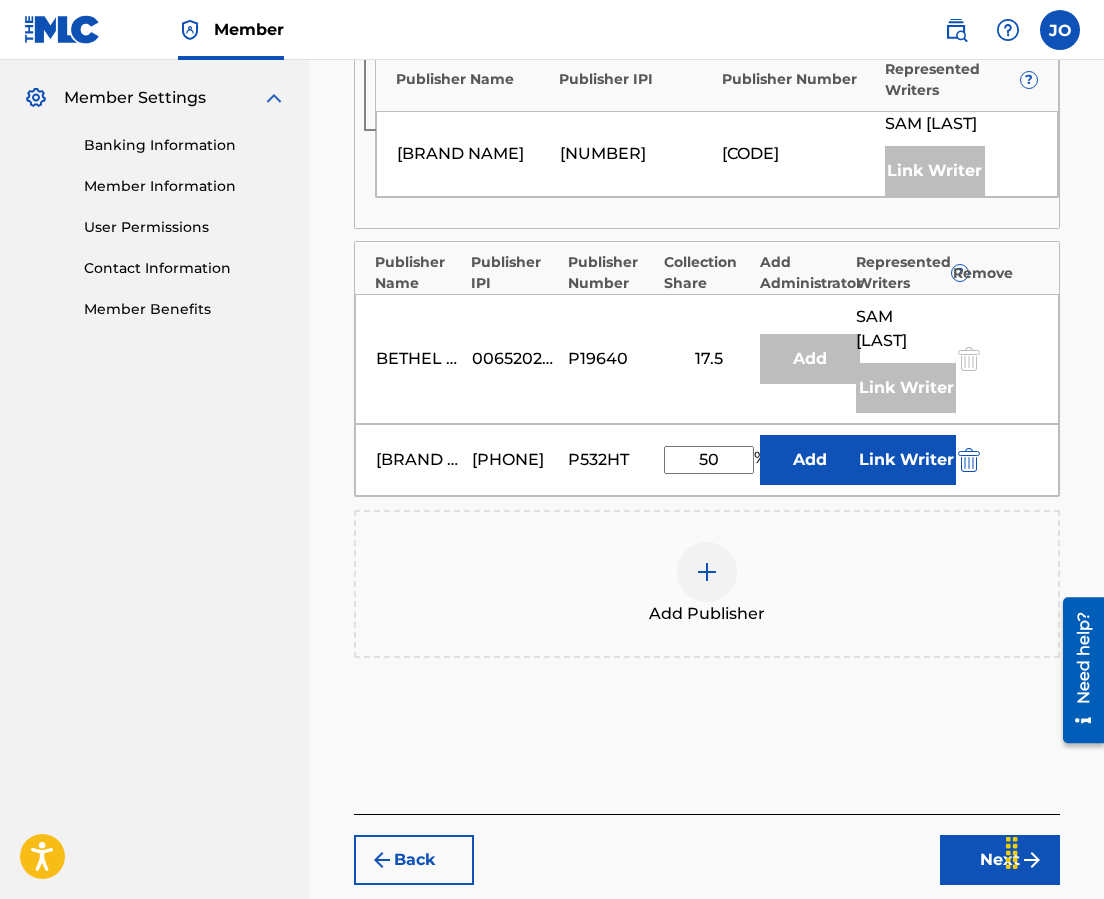 click on "Link Writer" at bounding box center [906, 460] 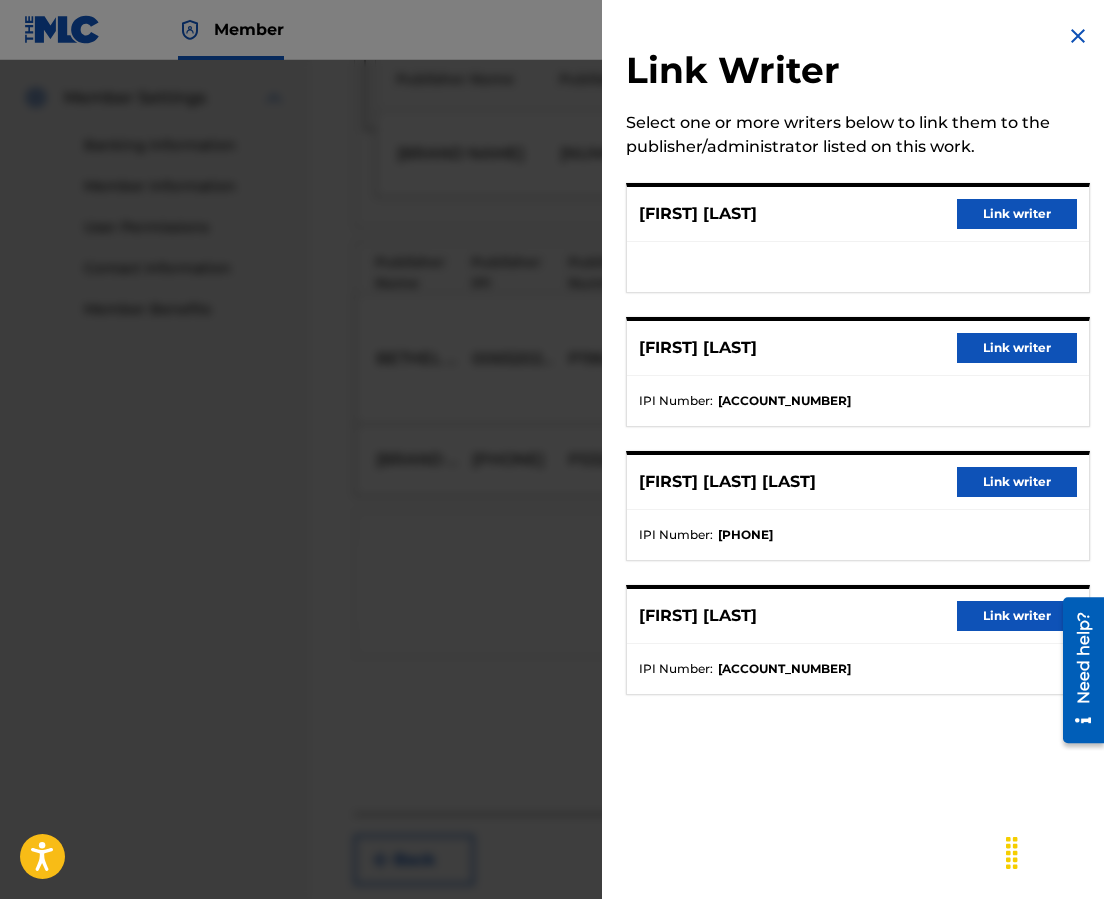 click on "Link writer" at bounding box center (1017, 348) 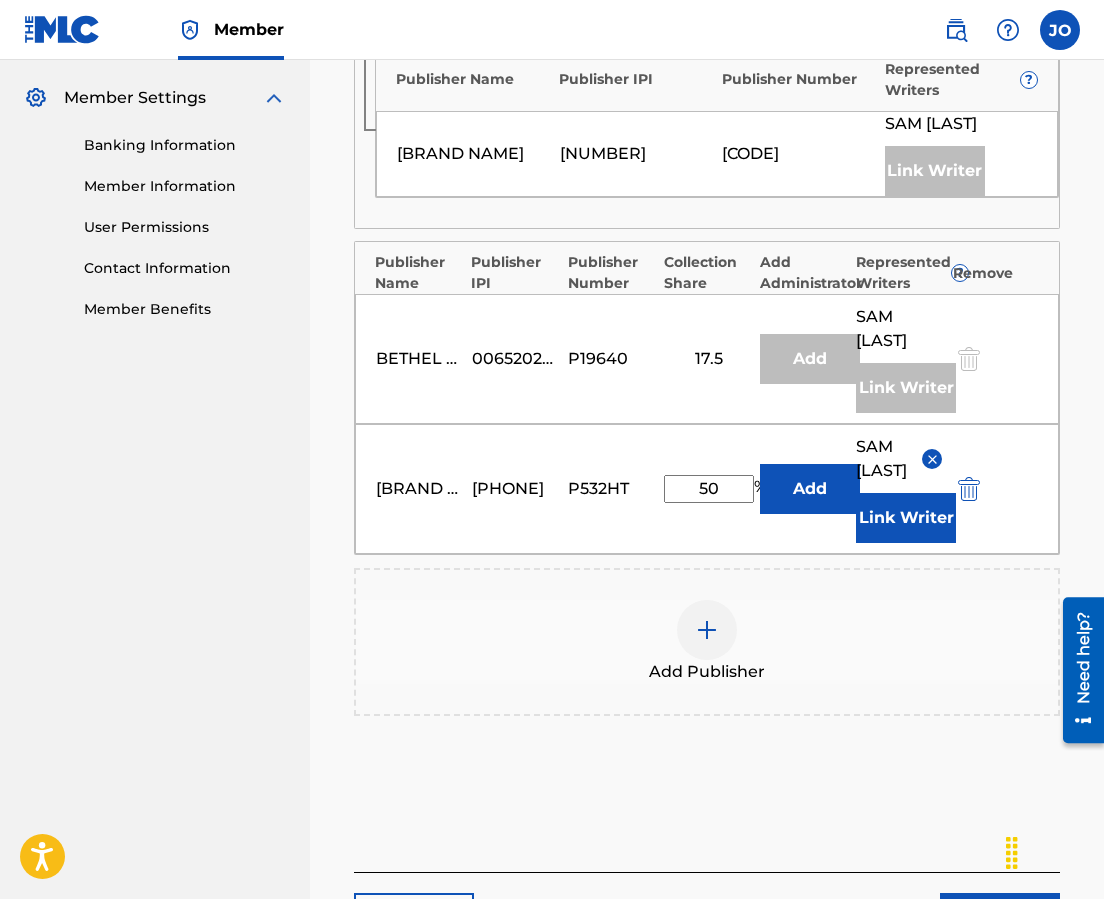 click at bounding box center [932, 459] 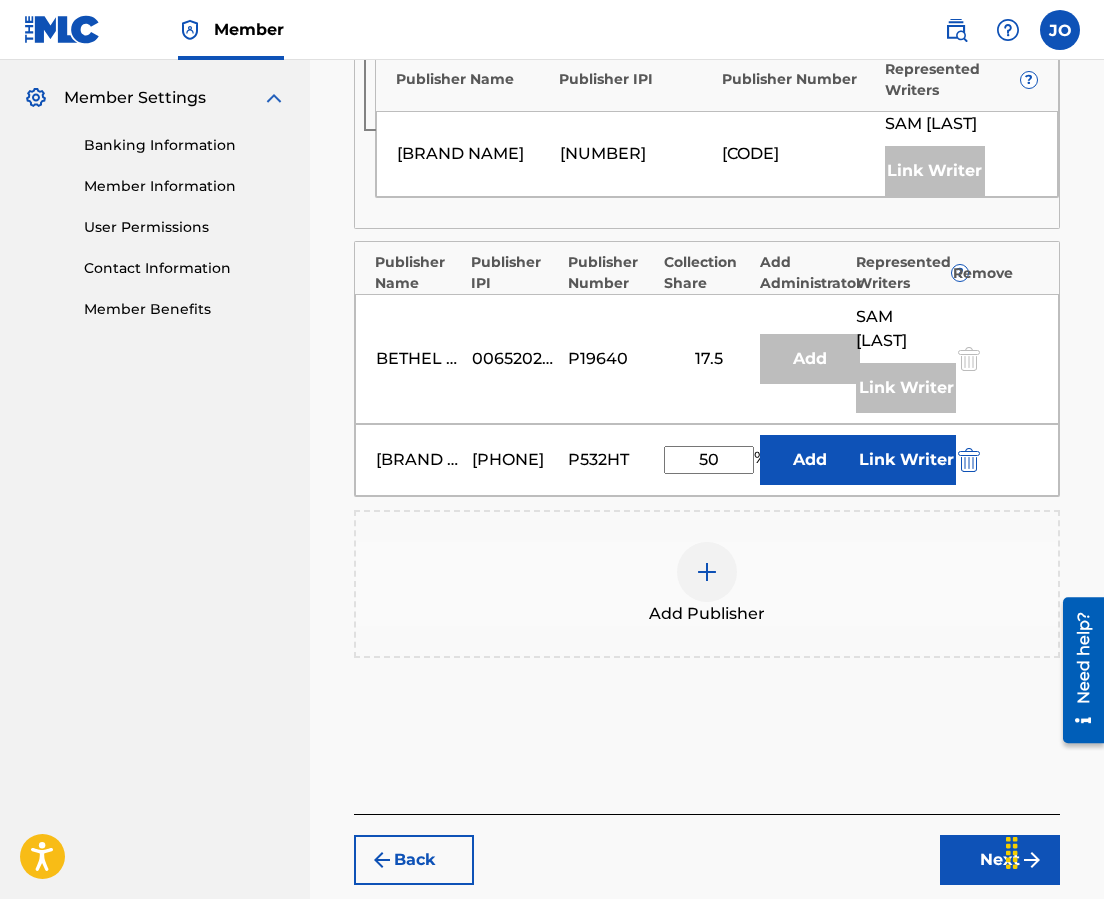 click on "Link Writer" at bounding box center [906, 460] 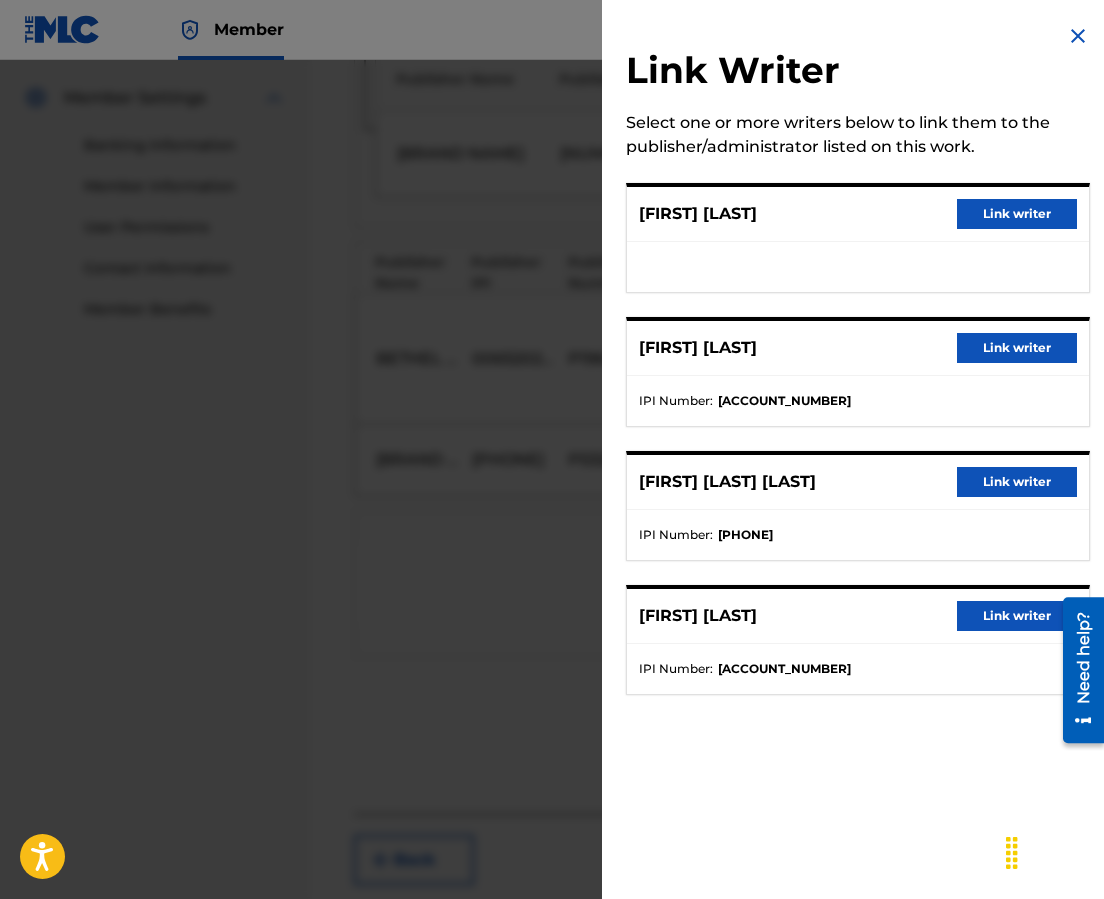 click at bounding box center (552, 509) 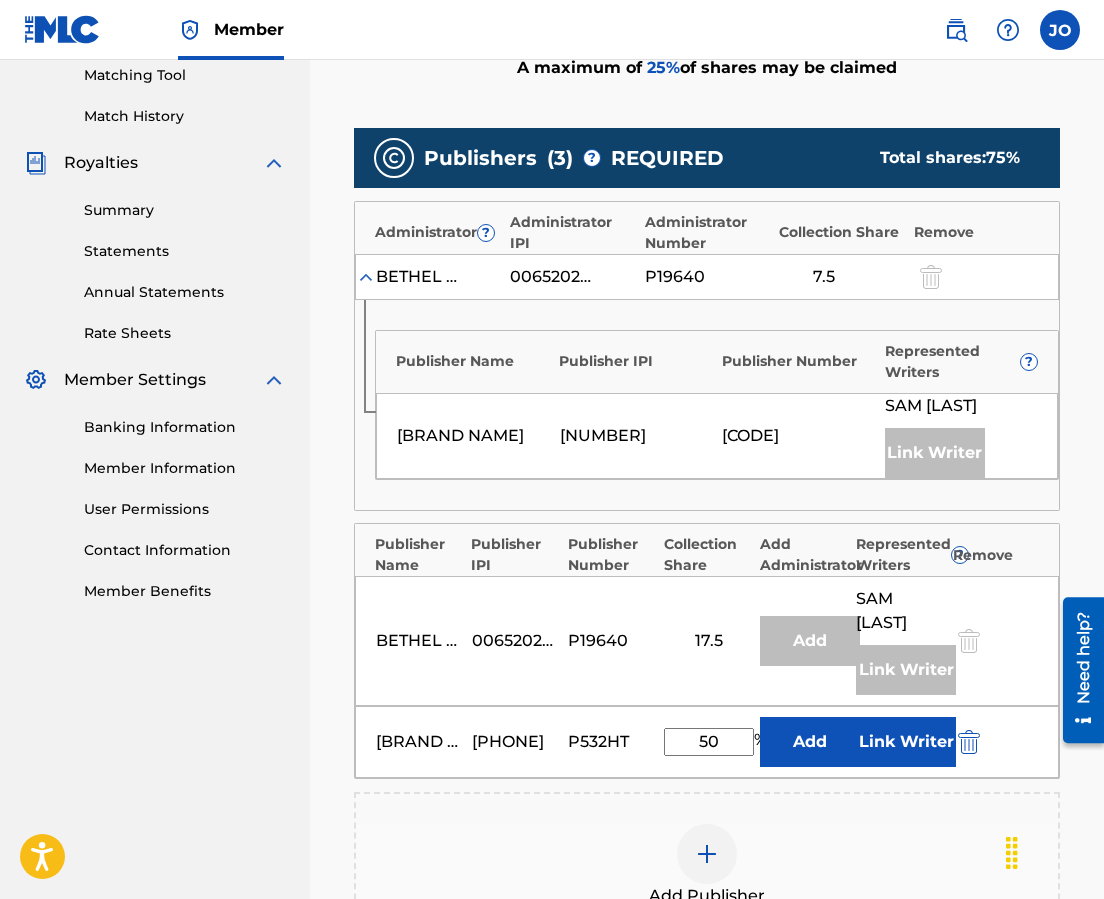 scroll, scrollTop: 800, scrollLeft: 0, axis: vertical 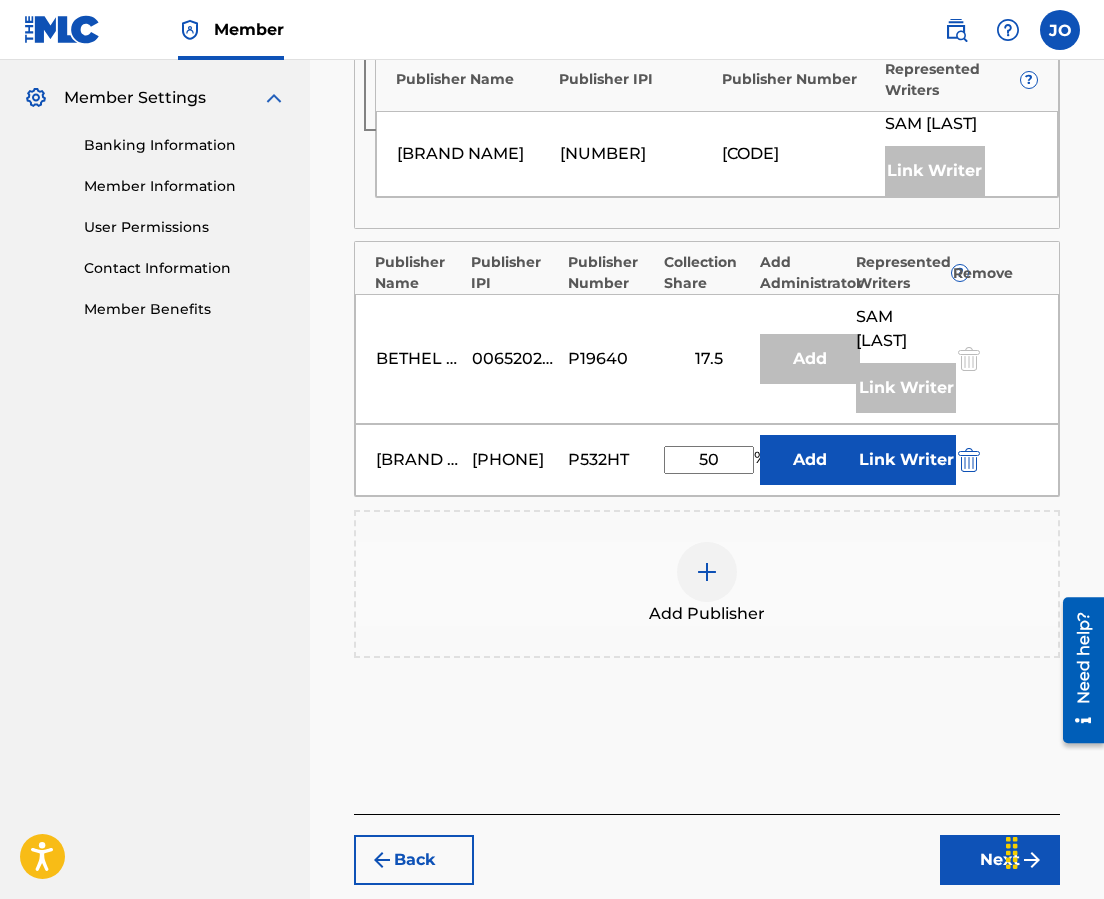 click on "Back" at bounding box center [414, 860] 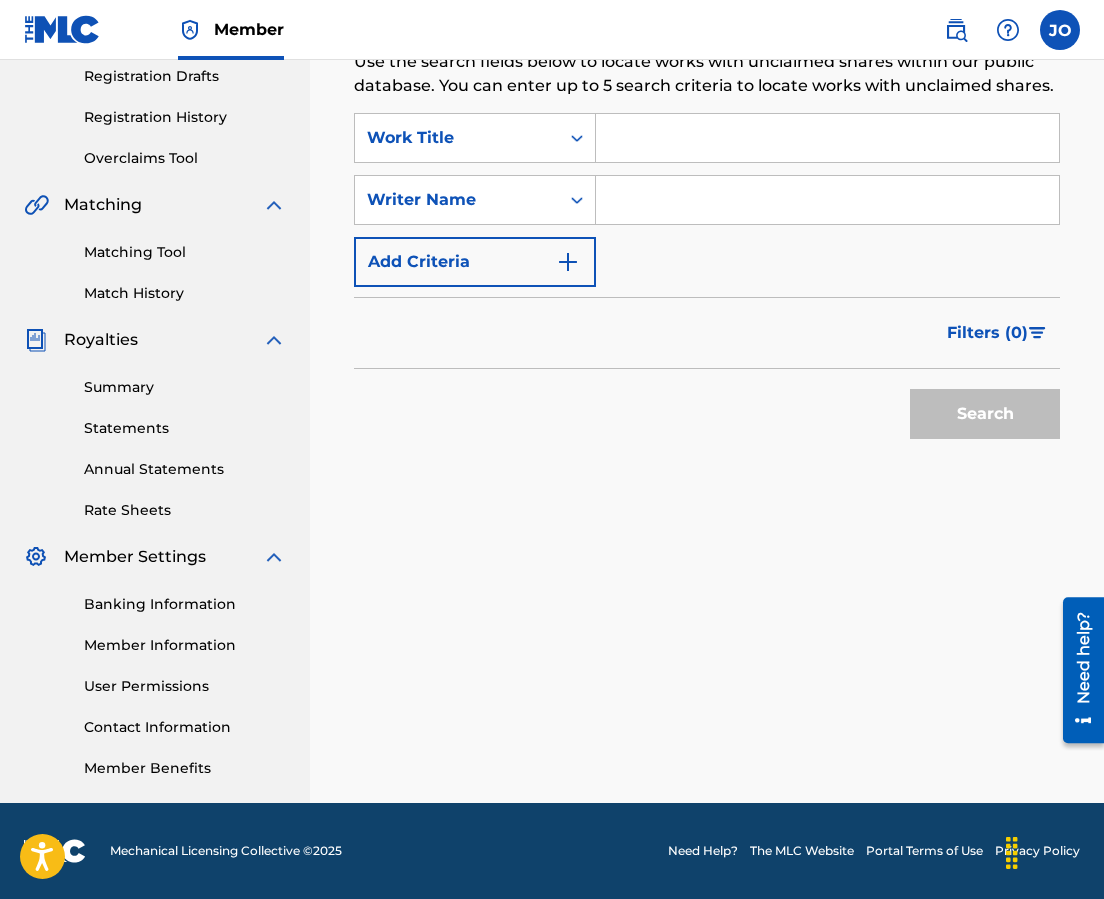 scroll, scrollTop: 0, scrollLeft: 0, axis: both 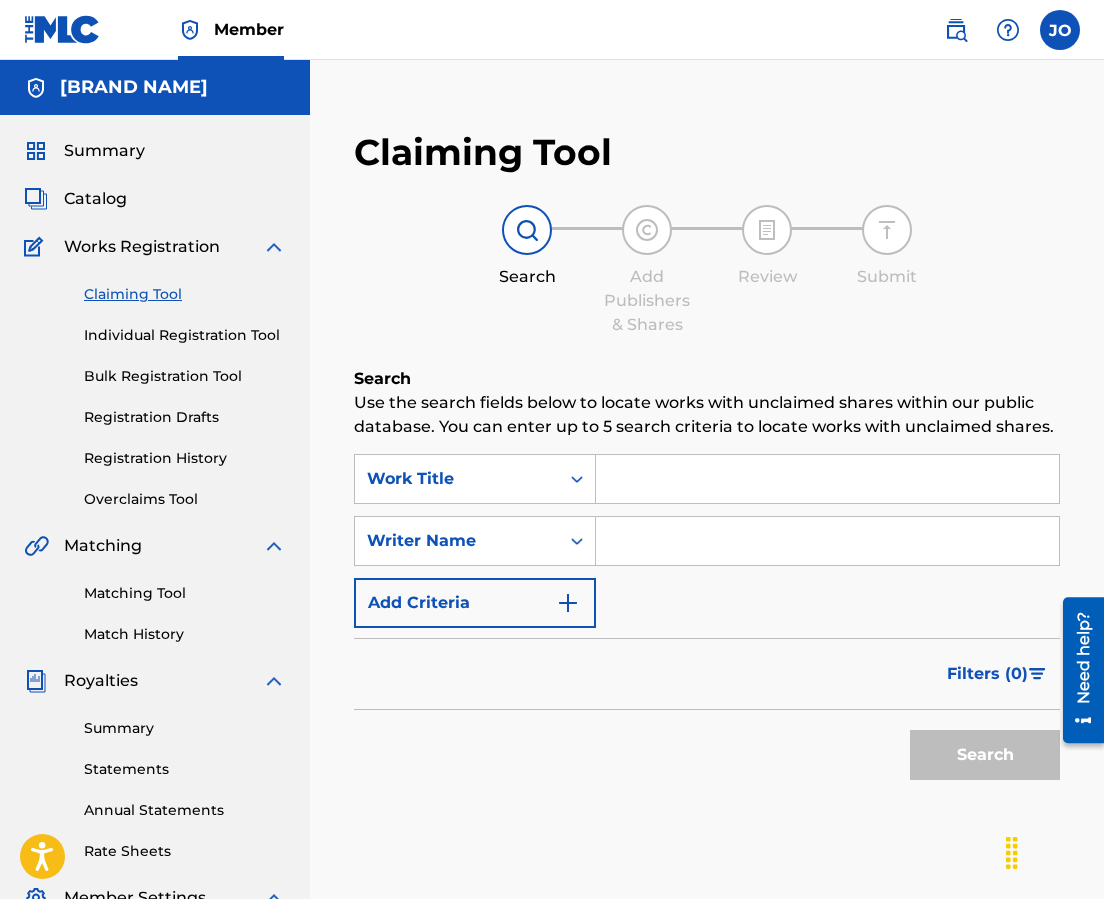 click on "Individual Registration Tool" at bounding box center (185, 335) 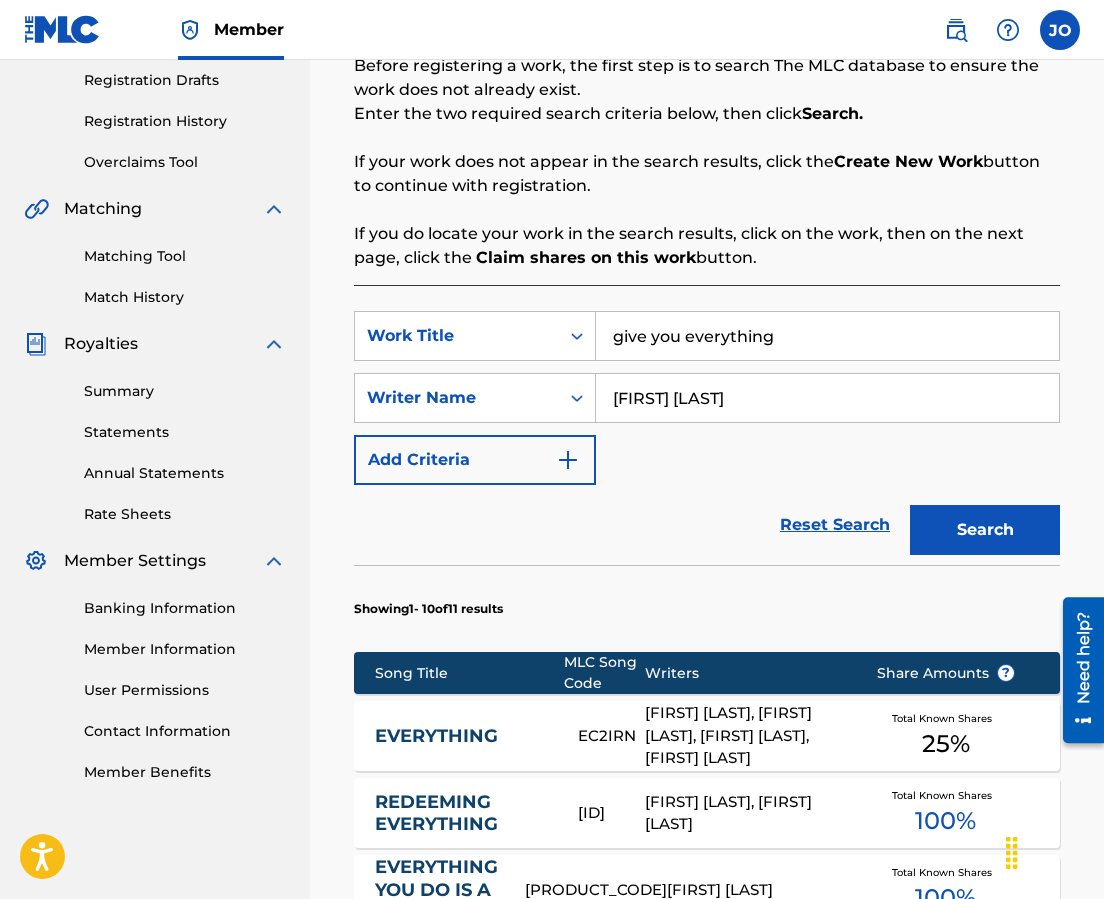 scroll, scrollTop: 500, scrollLeft: 0, axis: vertical 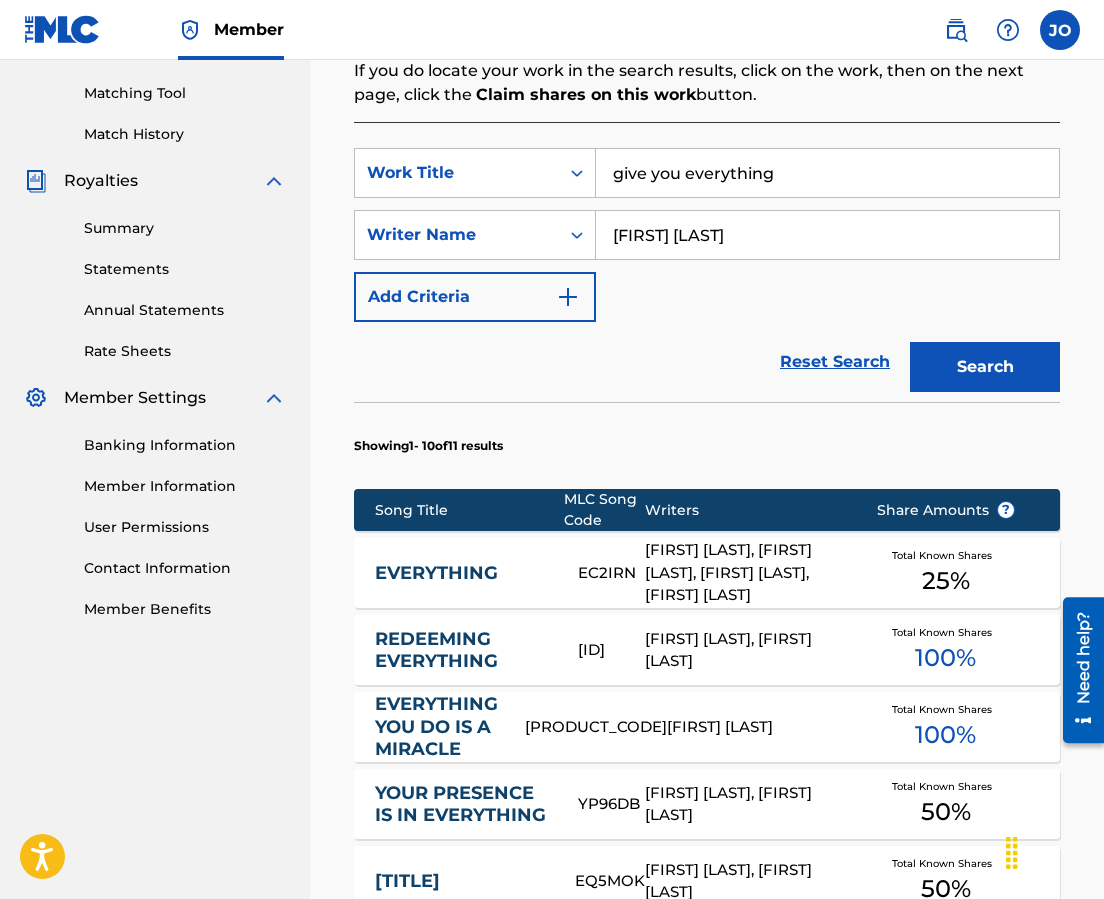 click on "[FIRST] [LAST]" at bounding box center (827, 235) 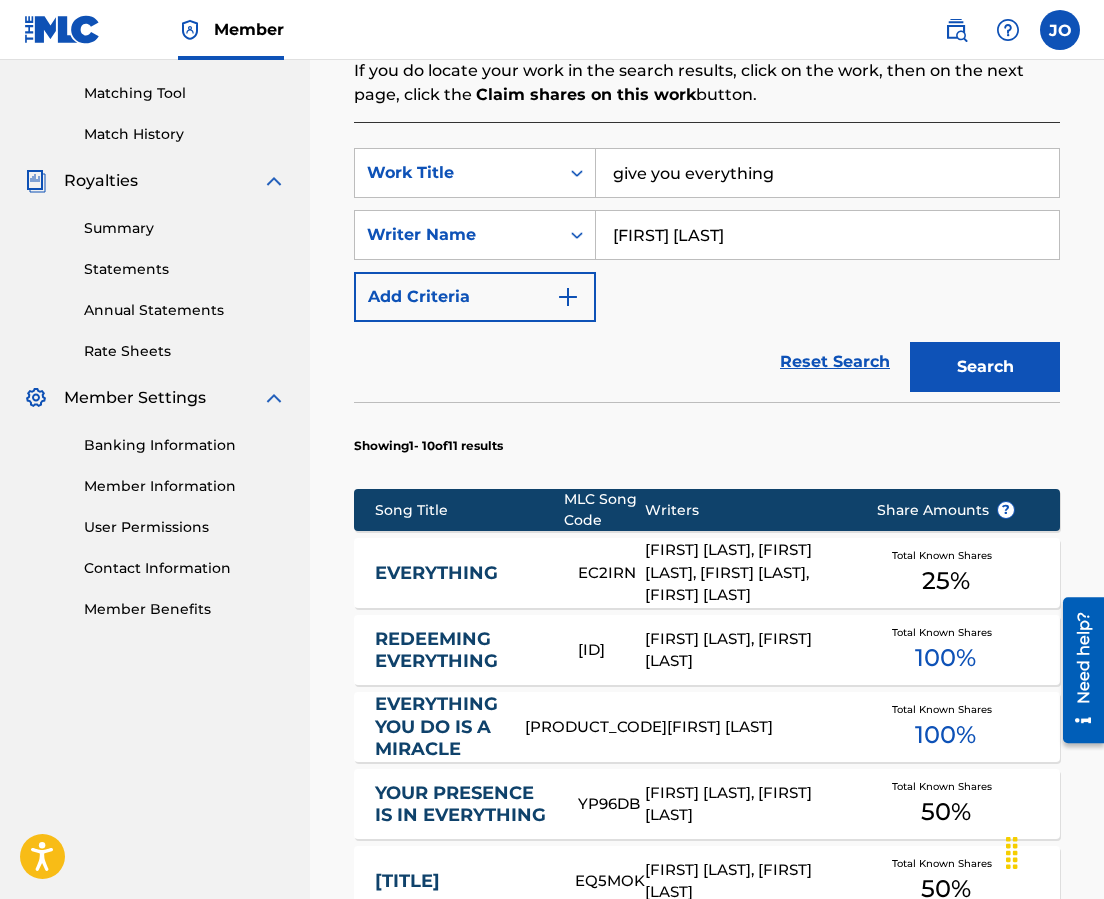 click on "Search" at bounding box center [985, 367] 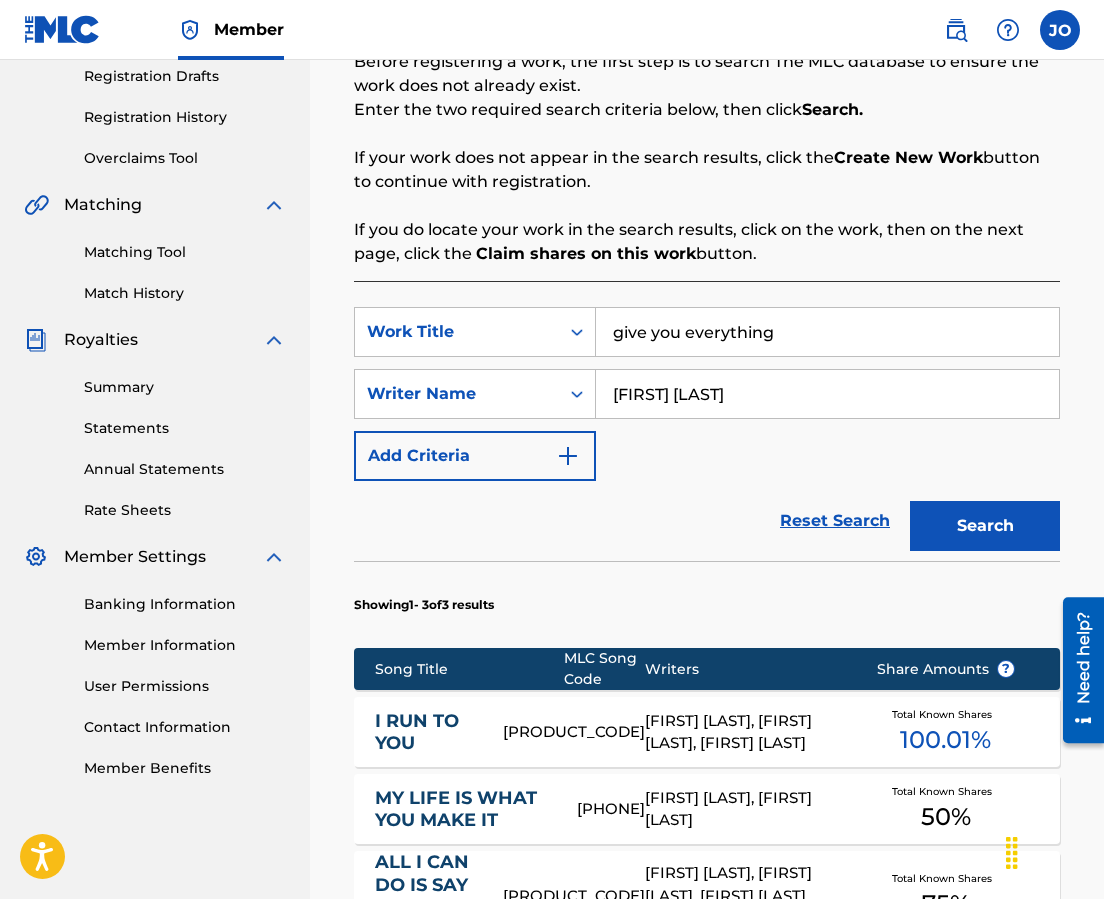 scroll, scrollTop: 500, scrollLeft: 0, axis: vertical 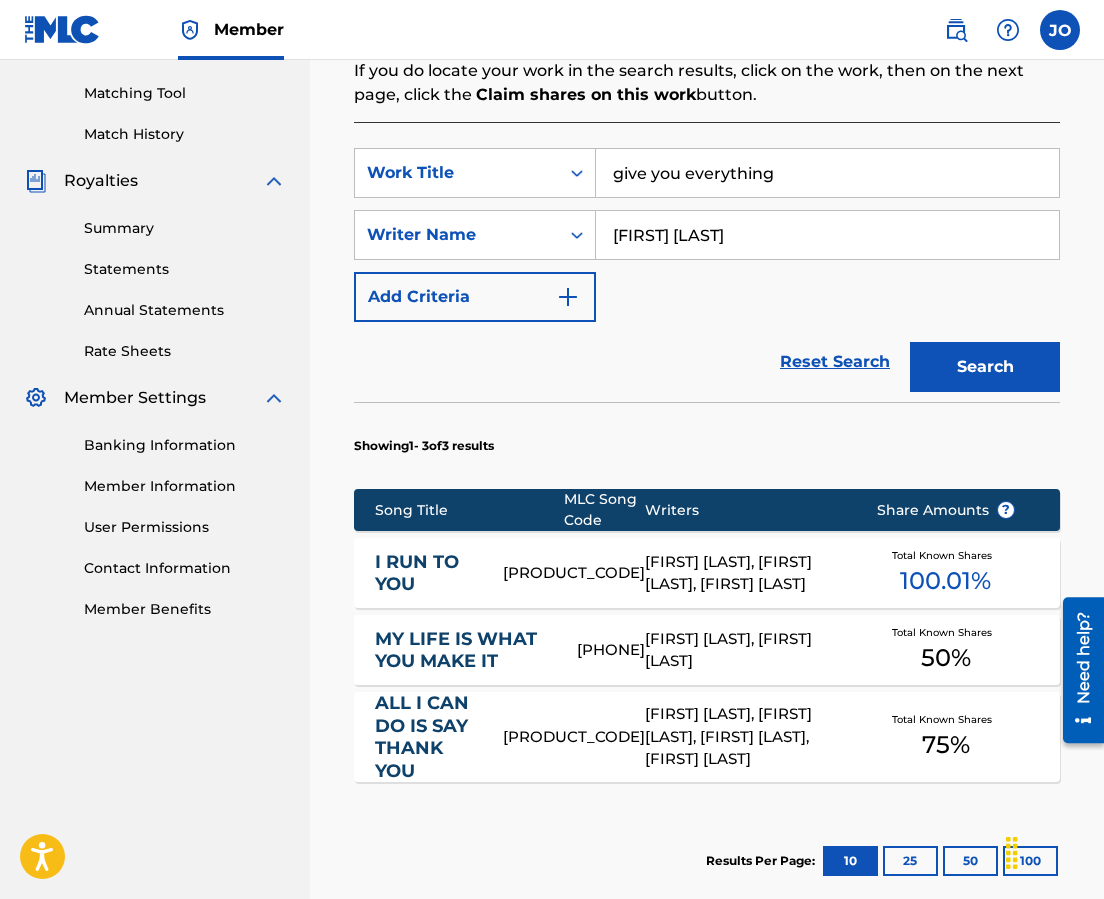 click on "I RUN TO YOU" at bounding box center [425, 573] 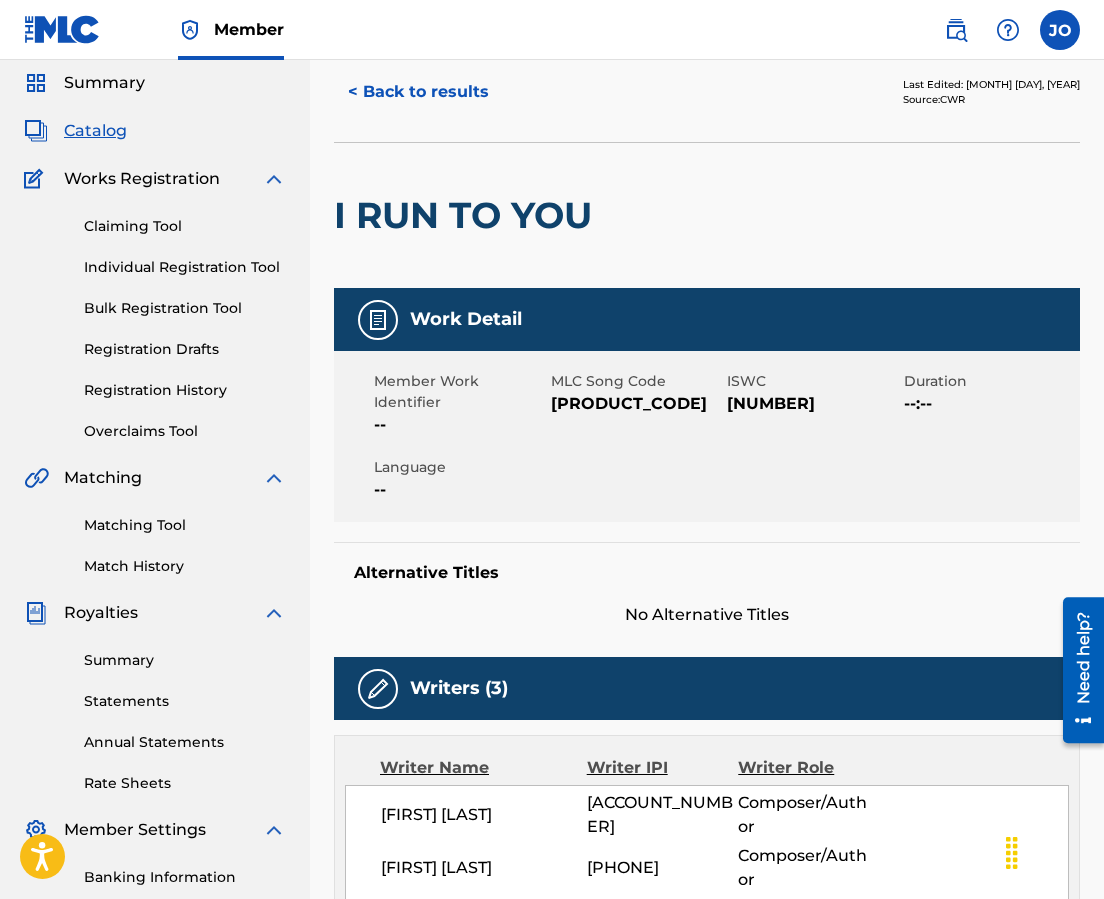 scroll, scrollTop: 0, scrollLeft: 0, axis: both 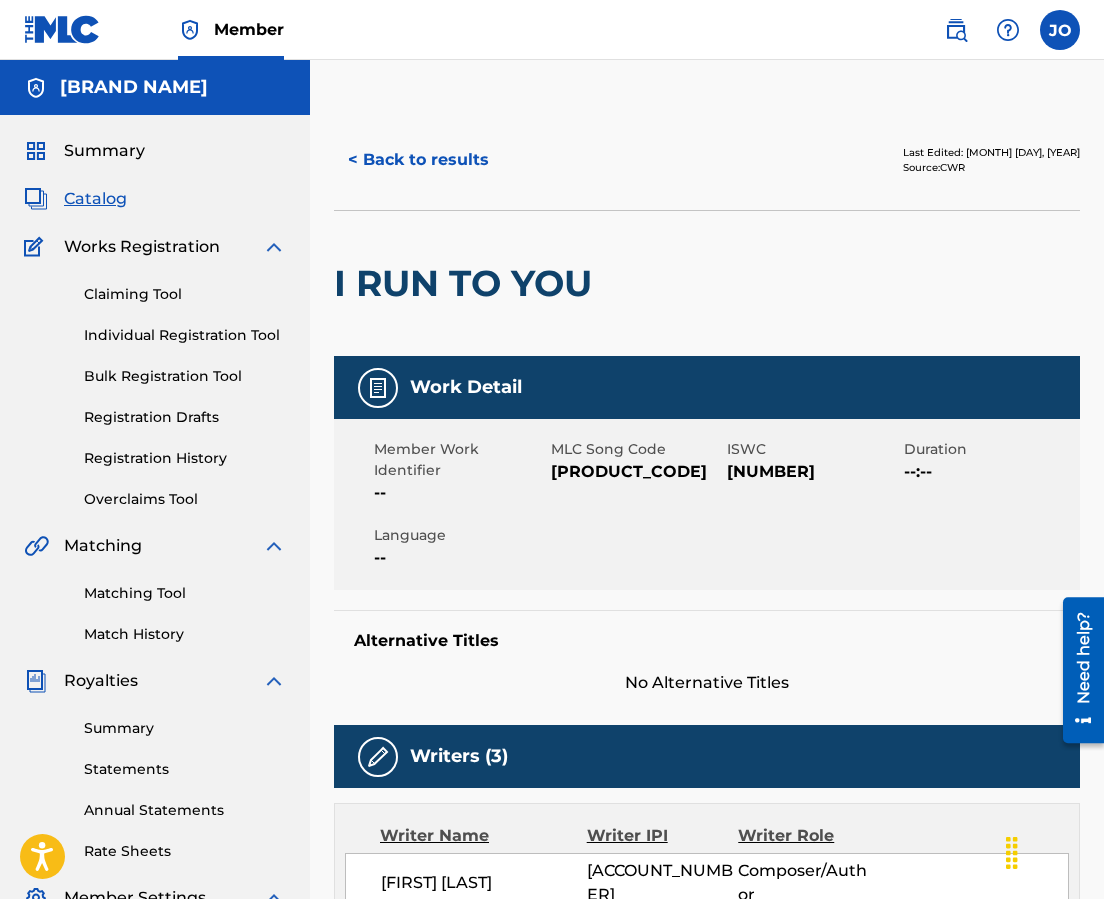 click on "< Back to results" at bounding box center (418, 160) 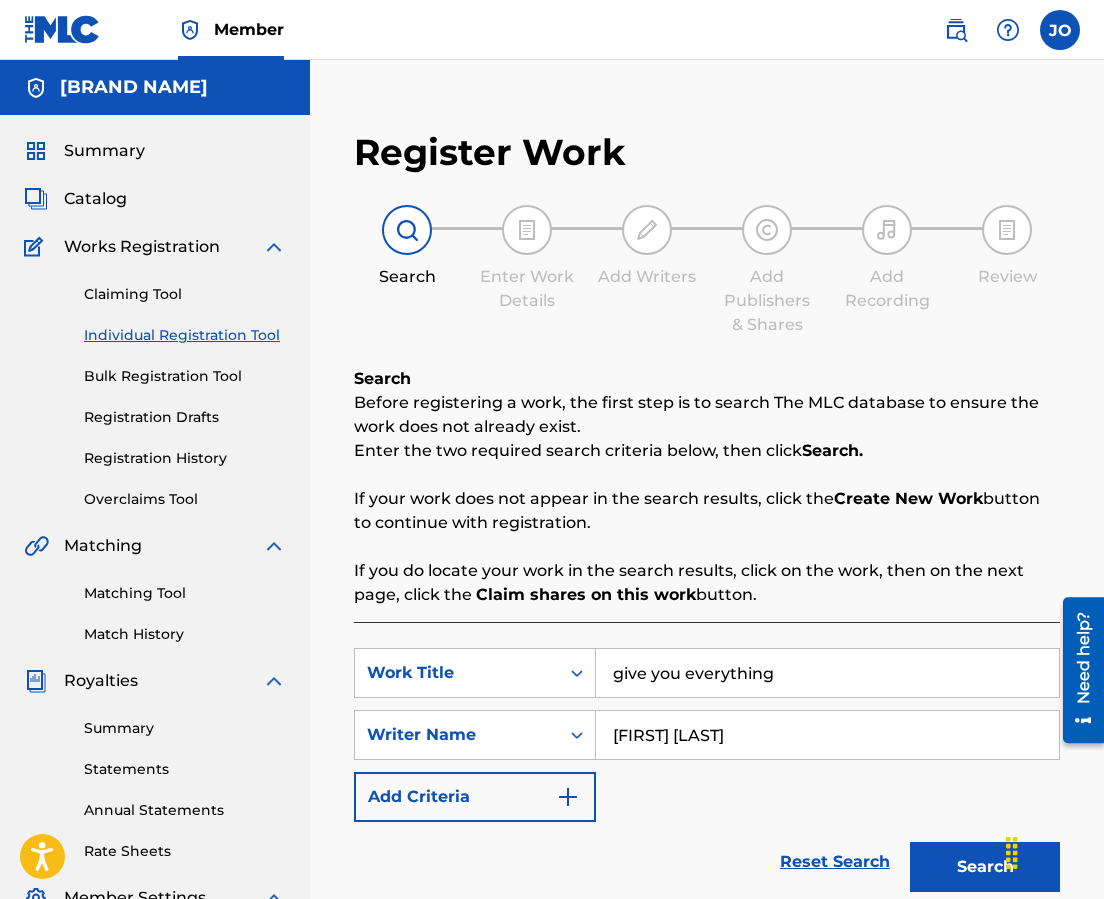 scroll, scrollTop: 341, scrollLeft: 0, axis: vertical 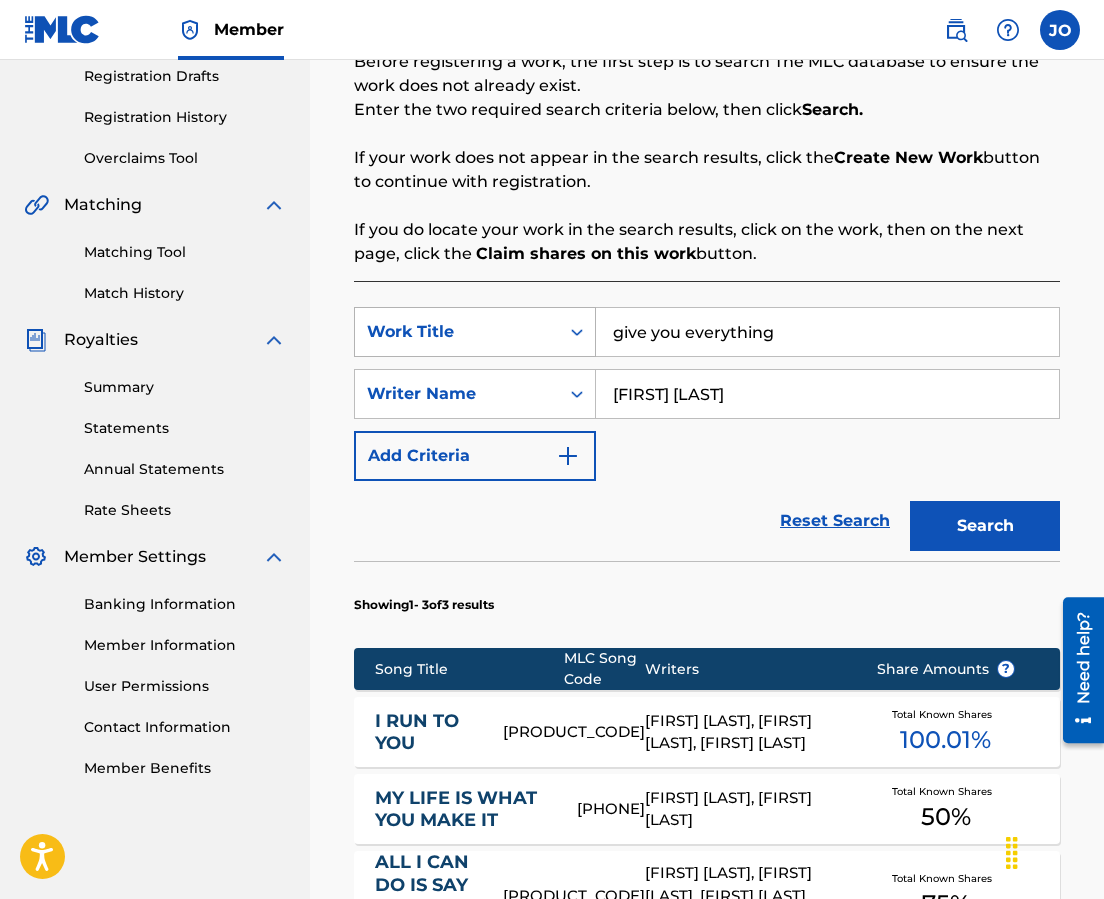 drag, startPoint x: 830, startPoint y: 329, endPoint x: 473, endPoint y: 315, distance: 357.2744 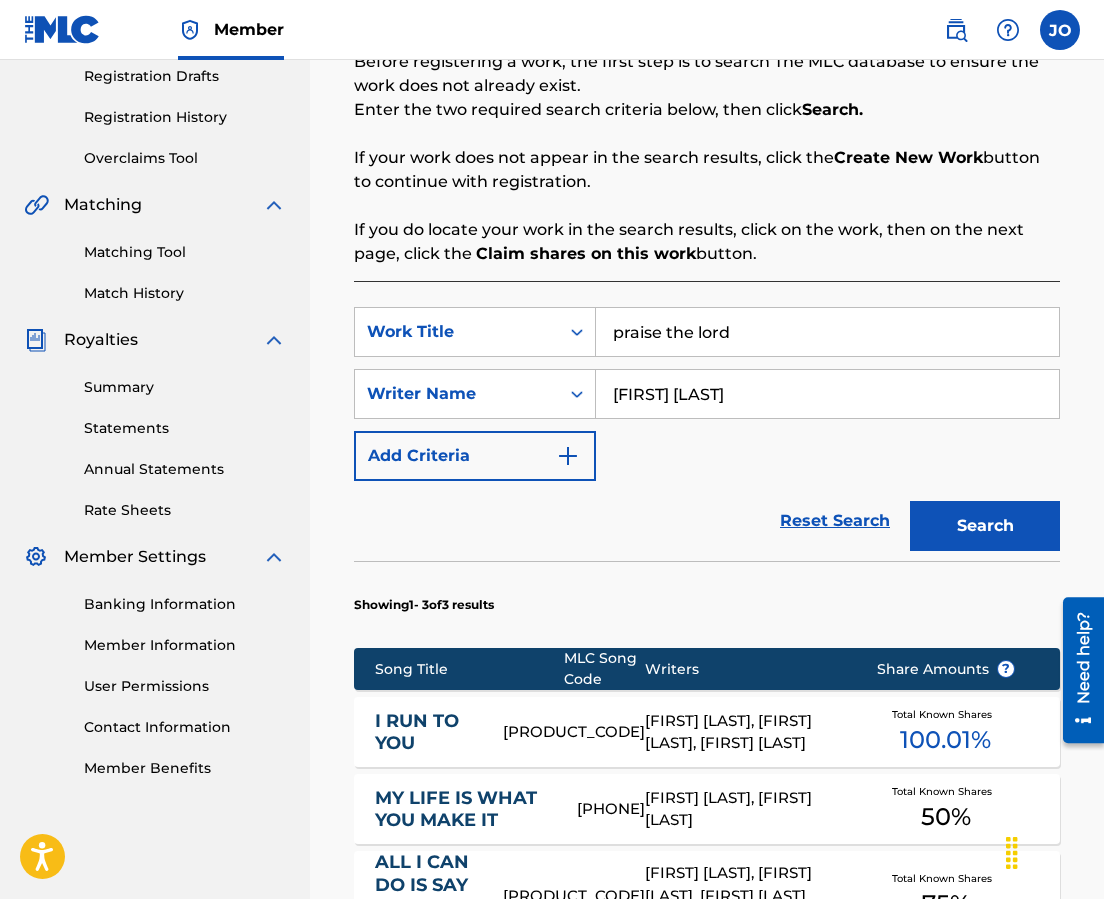 click on "Search" at bounding box center [985, 526] 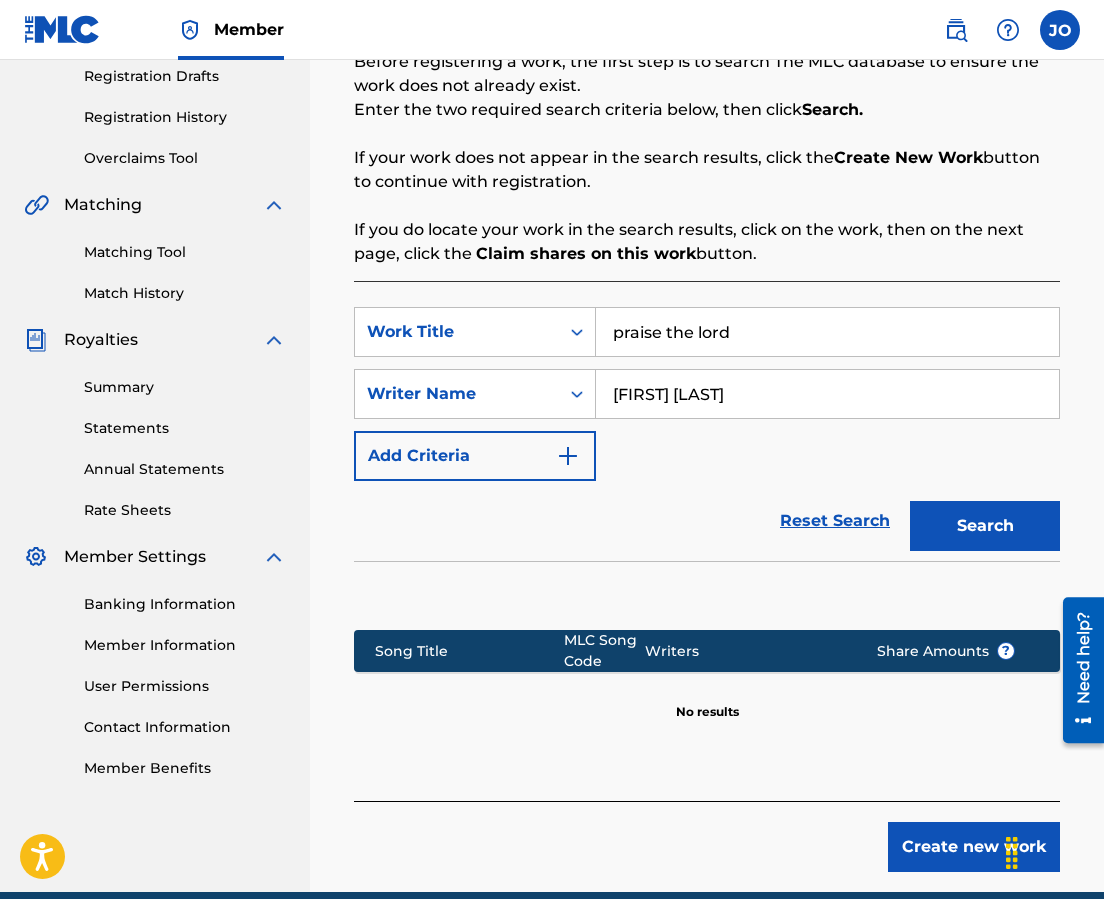 drag, startPoint x: 769, startPoint y: 327, endPoint x: 515, endPoint y: 303, distance: 255.13133 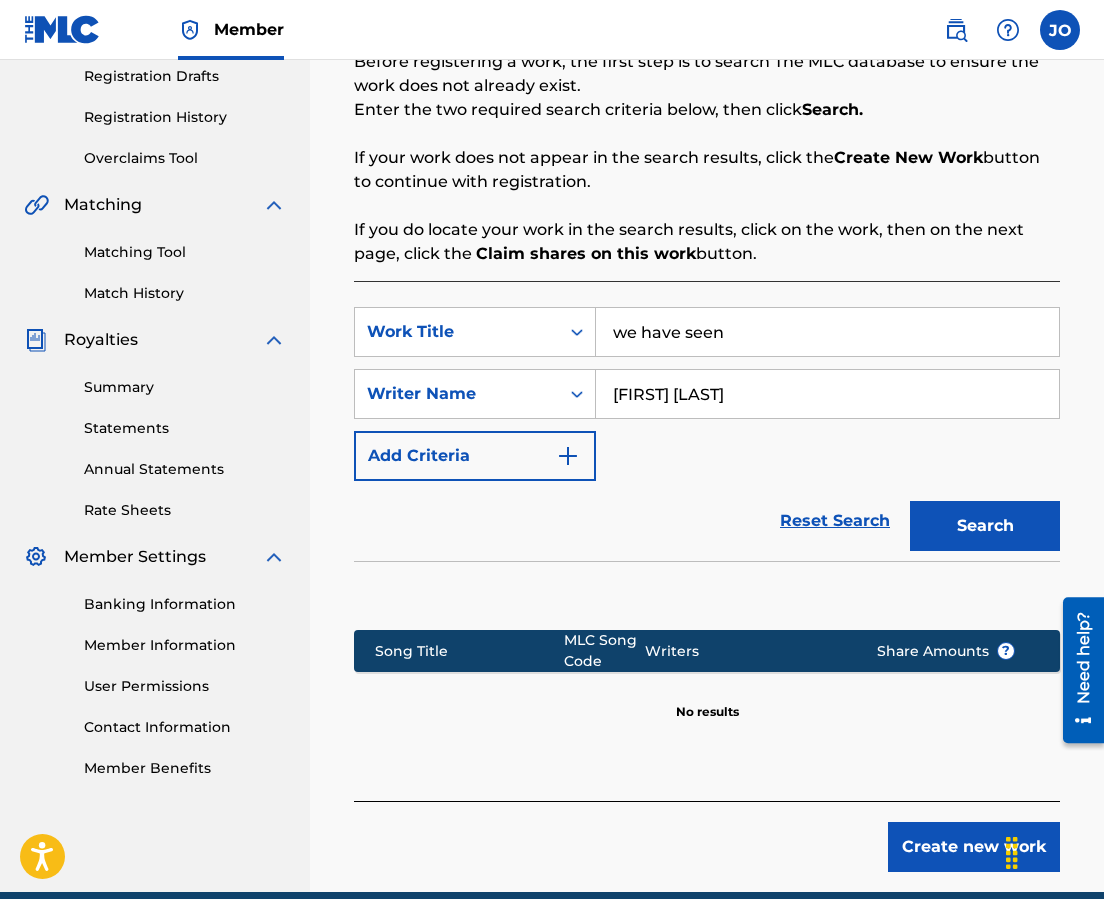 click on "Search" at bounding box center [985, 526] 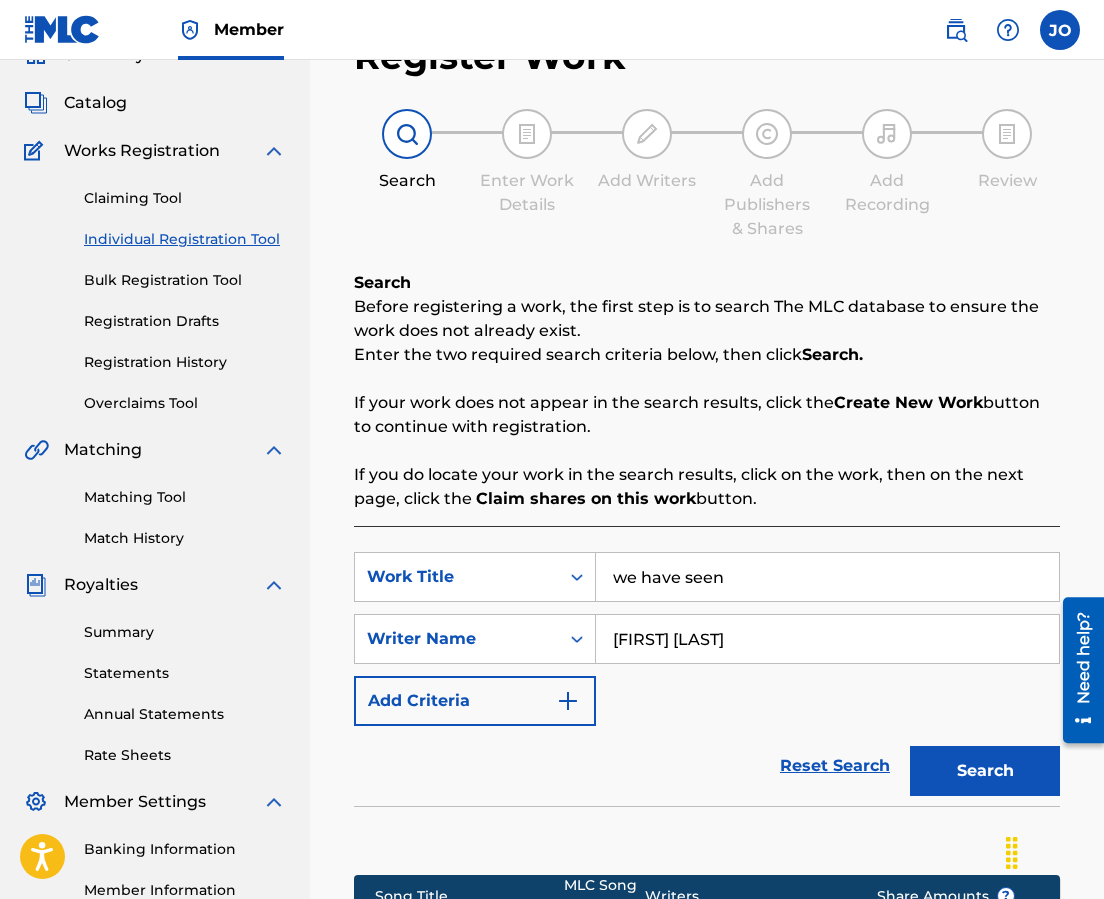 scroll, scrollTop: 0, scrollLeft: 0, axis: both 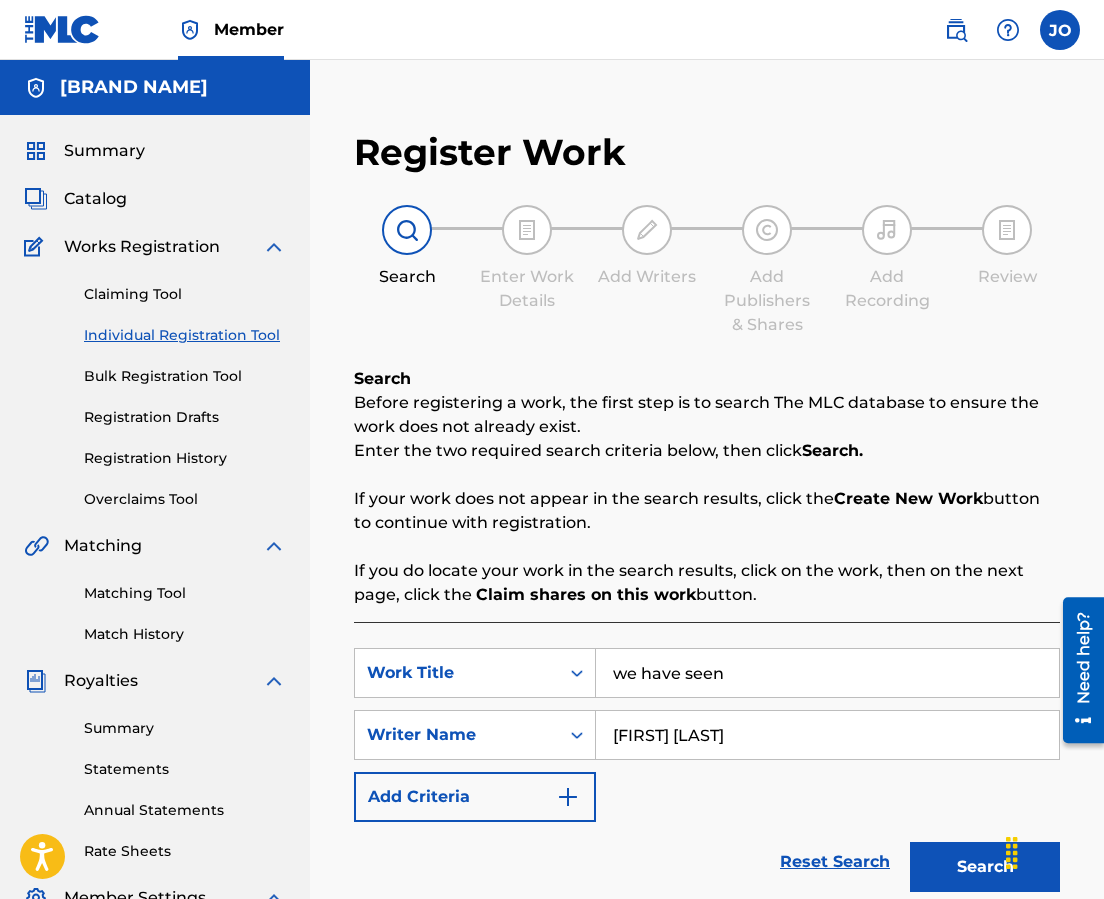 click on "Registration History" at bounding box center (185, 458) 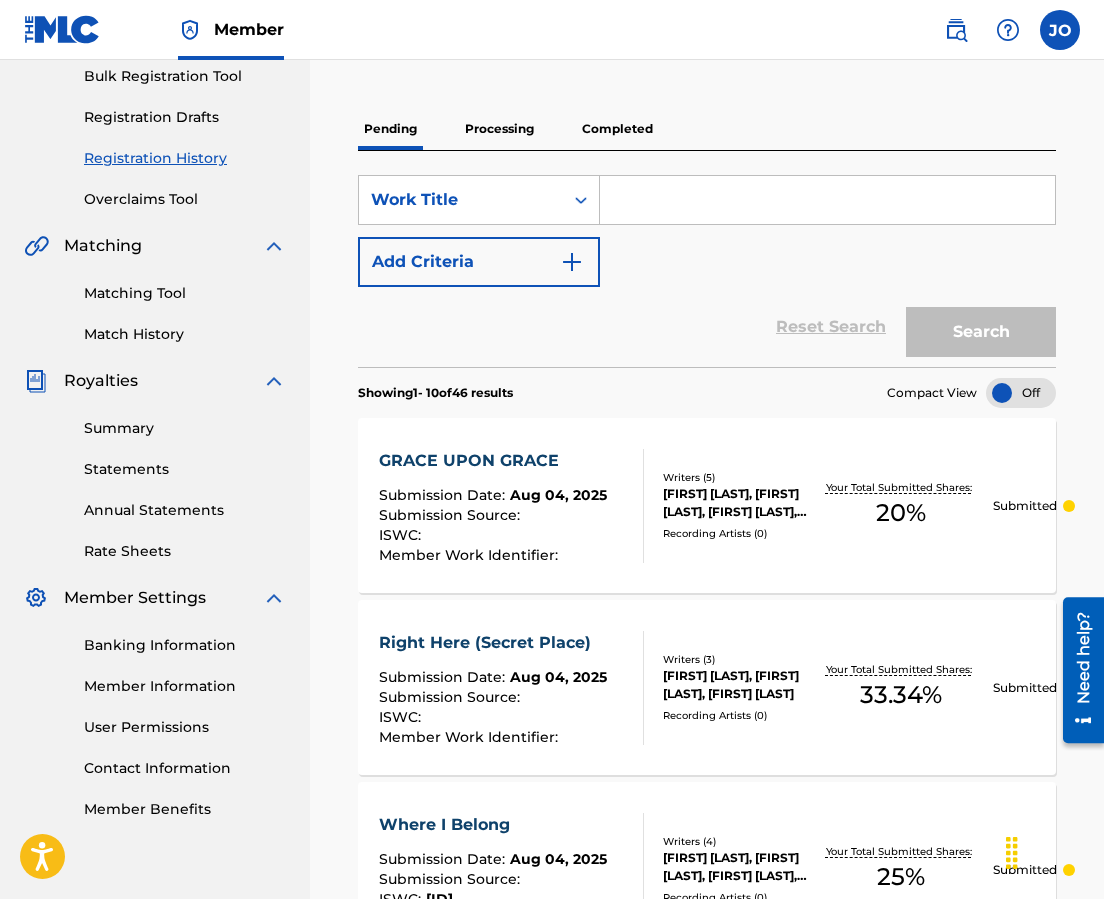 scroll, scrollTop: 0, scrollLeft: 0, axis: both 